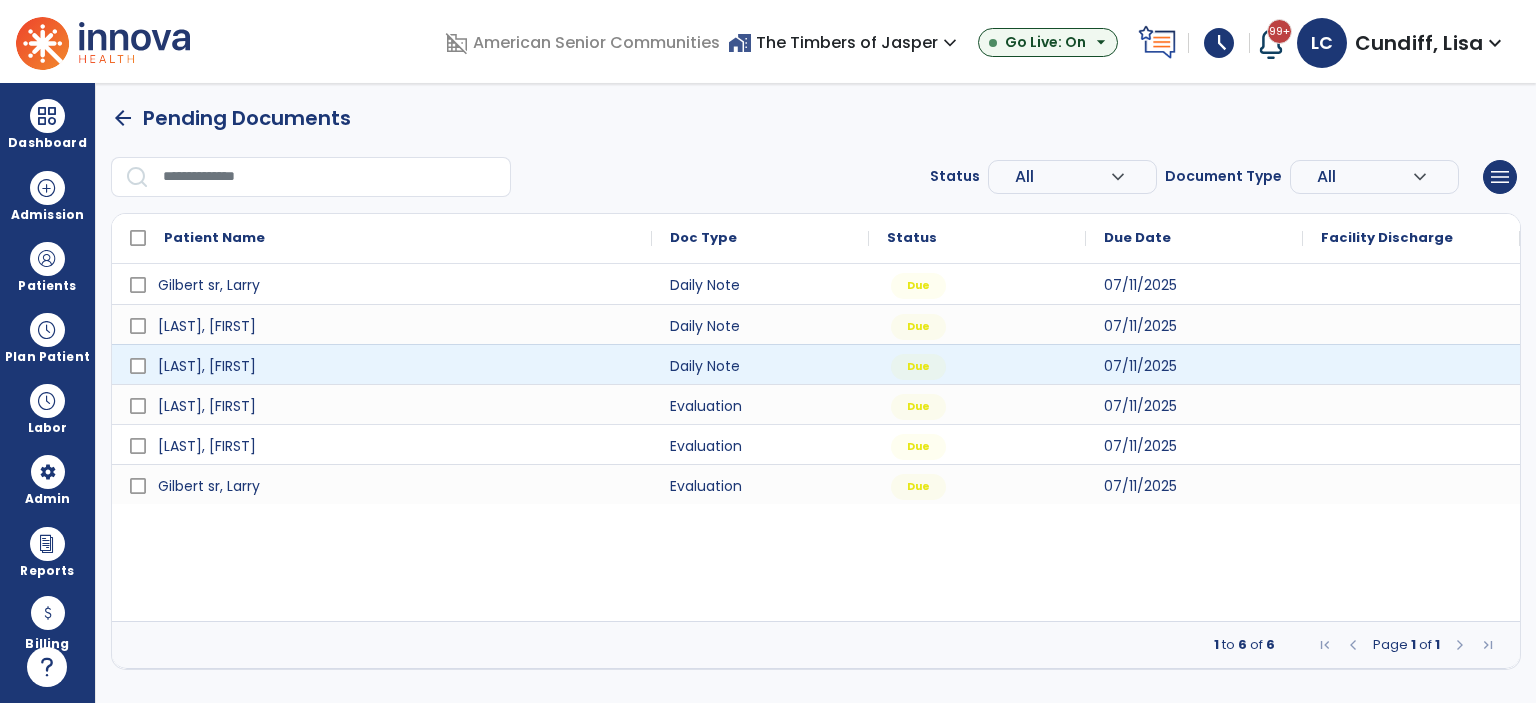 scroll, scrollTop: 0, scrollLeft: 0, axis: both 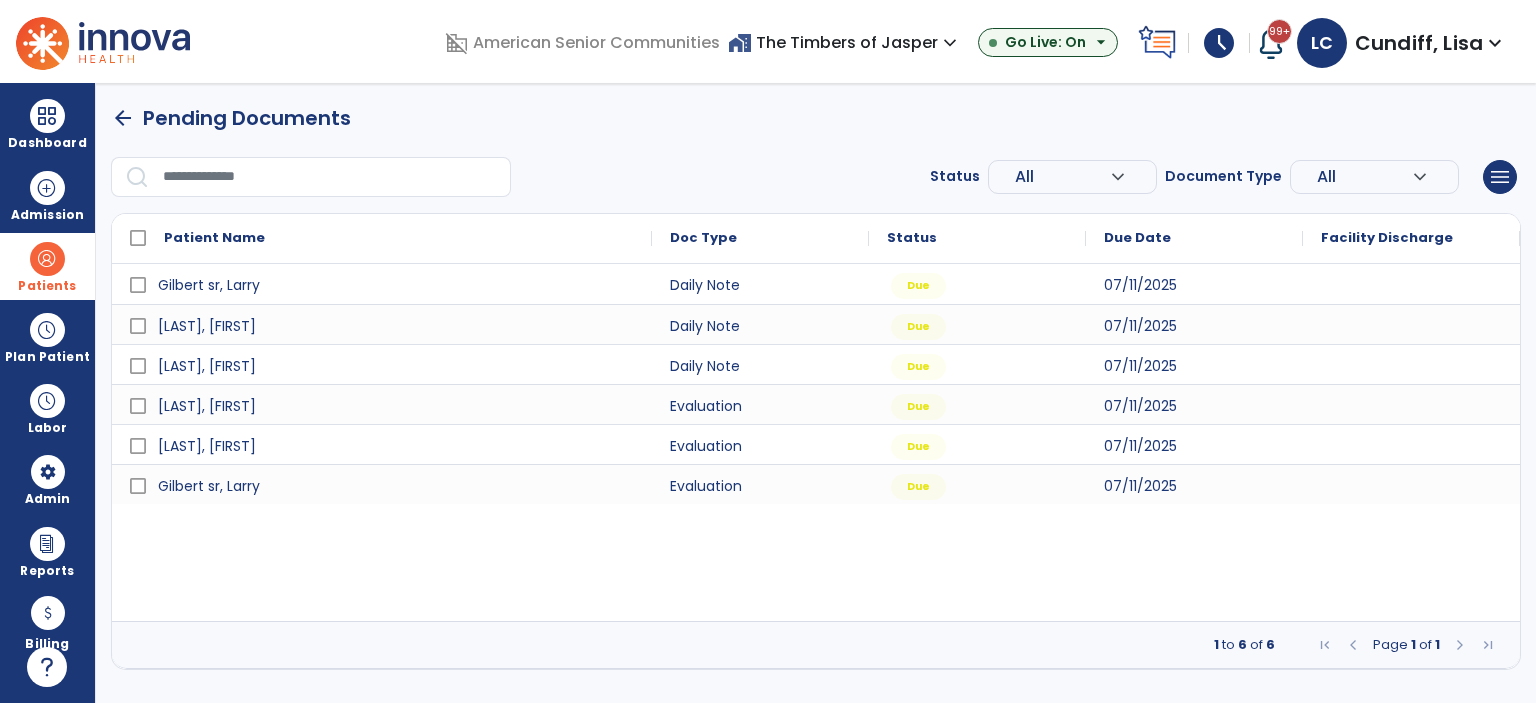 click at bounding box center (47, 259) 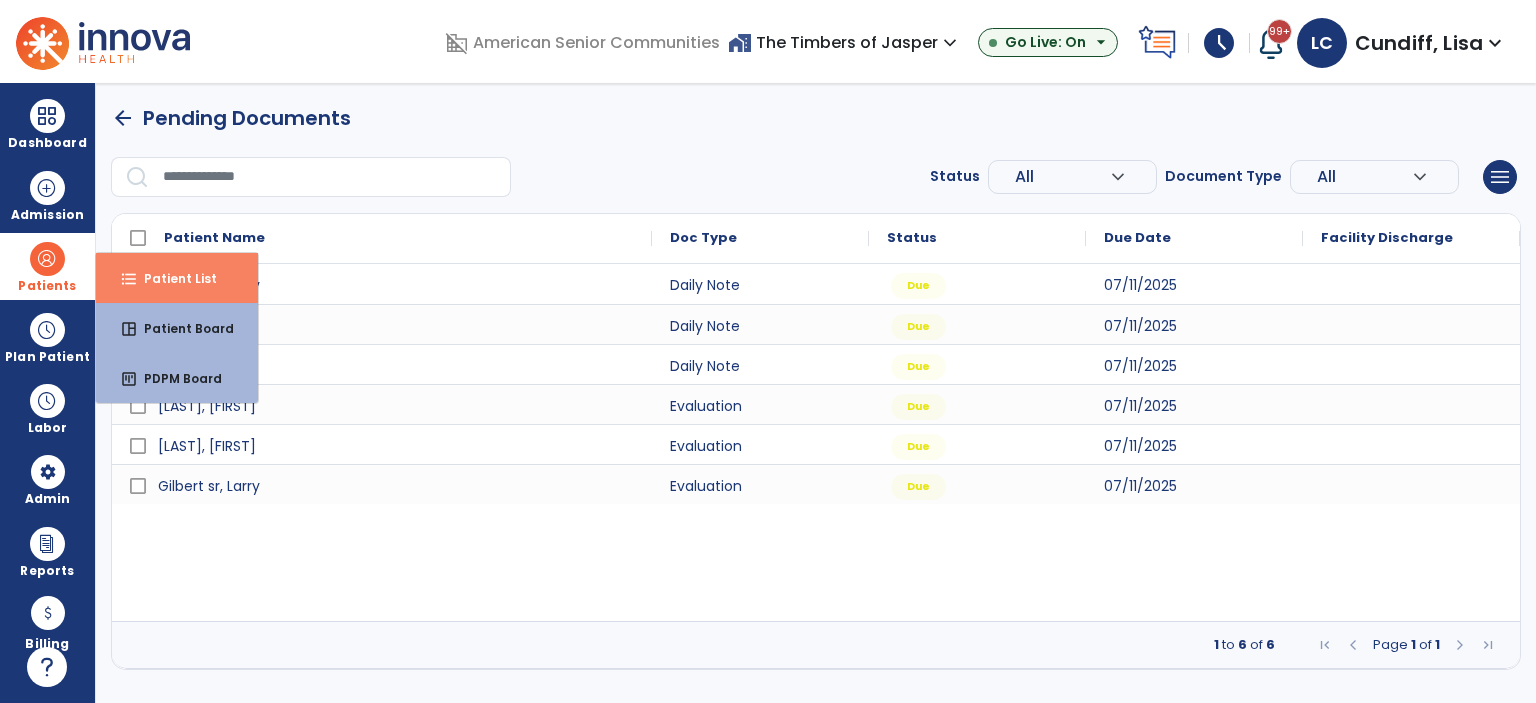 click on "format_list_bulleted  Patient List" at bounding box center [177, 278] 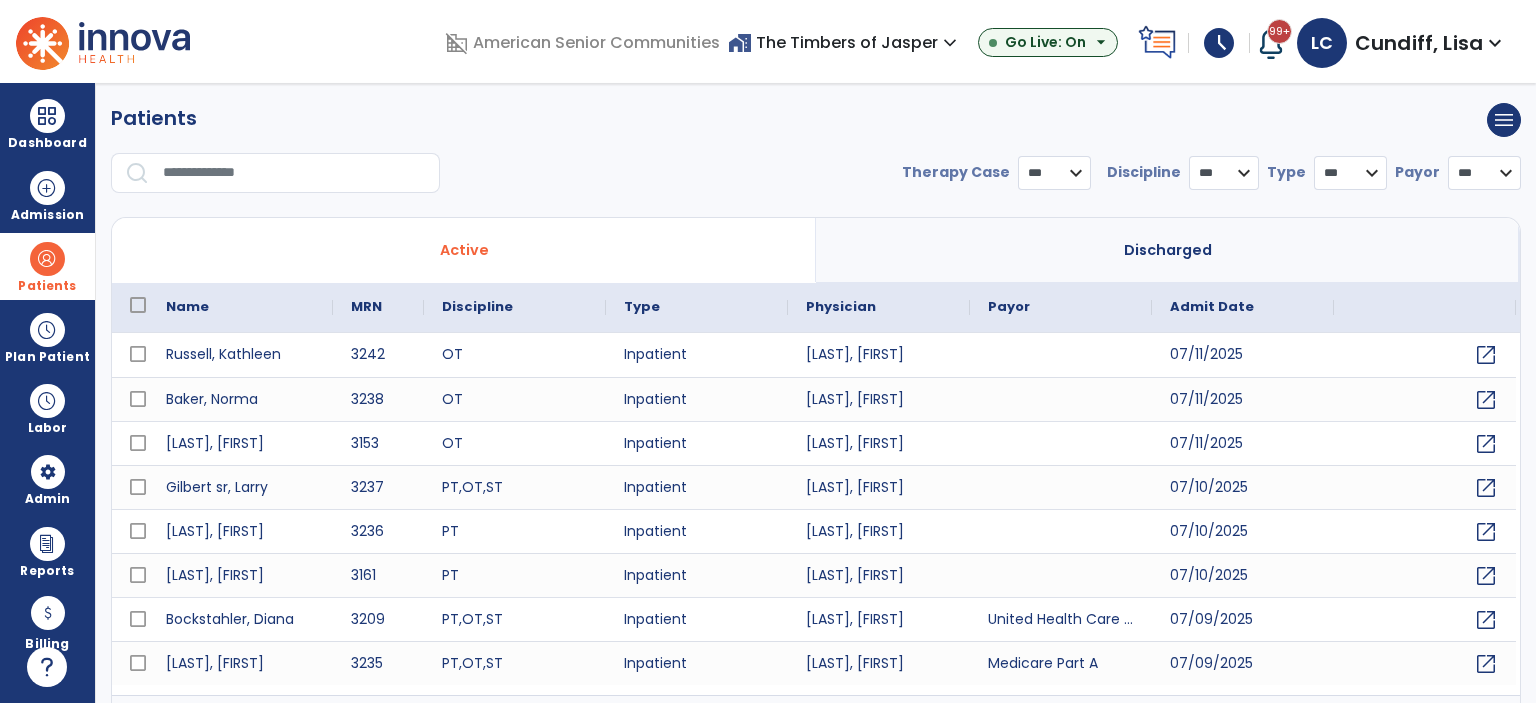select on "***" 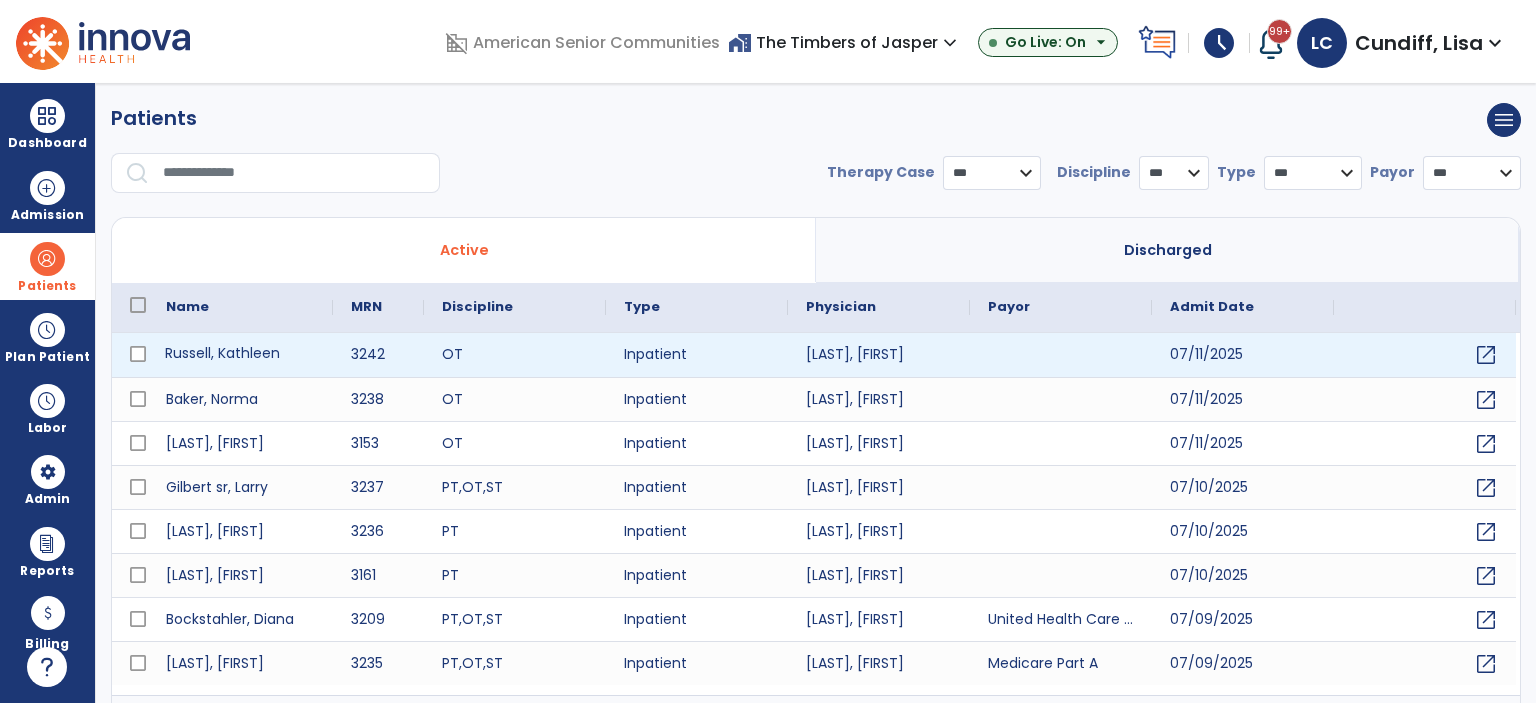 click on "Russell, Kathleen" at bounding box center (240, 355) 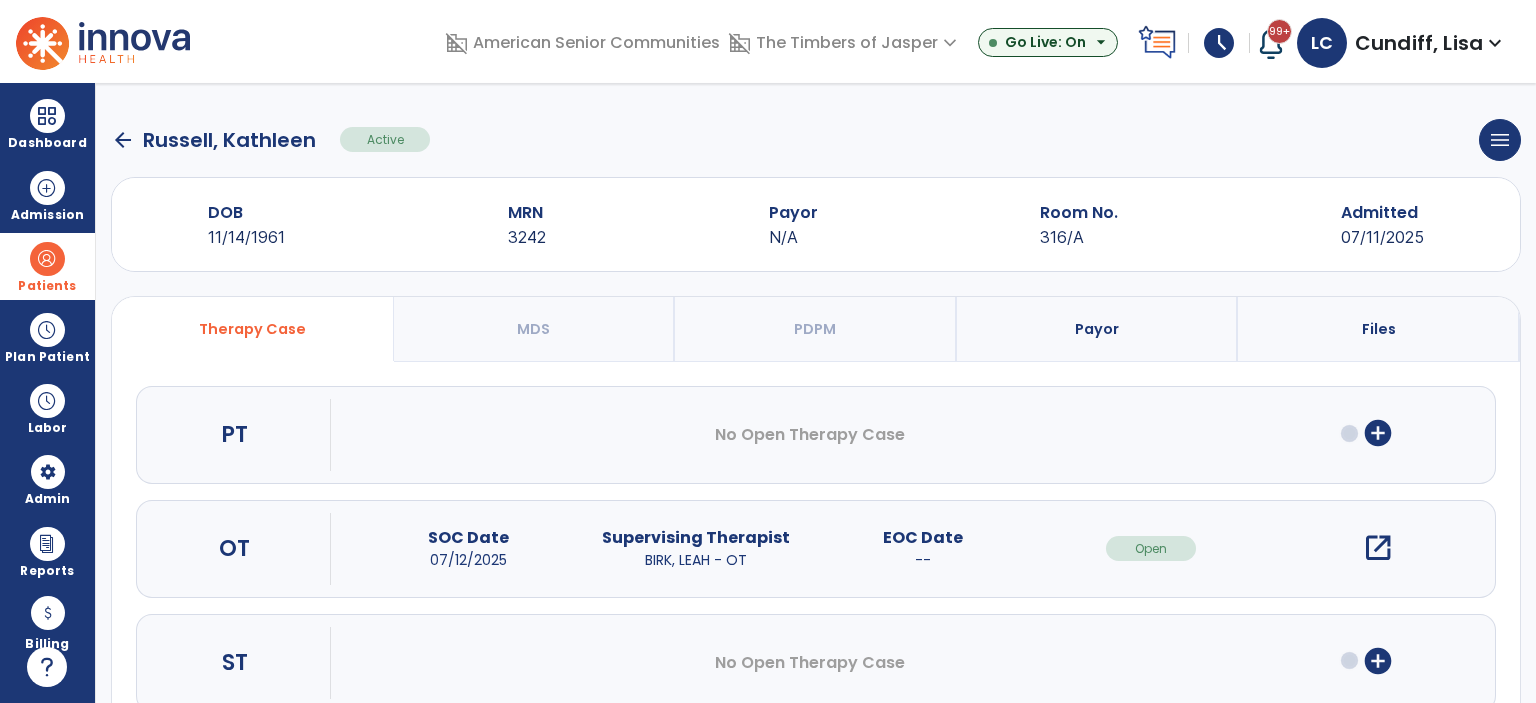 click on "add_circle" at bounding box center (1378, 433) 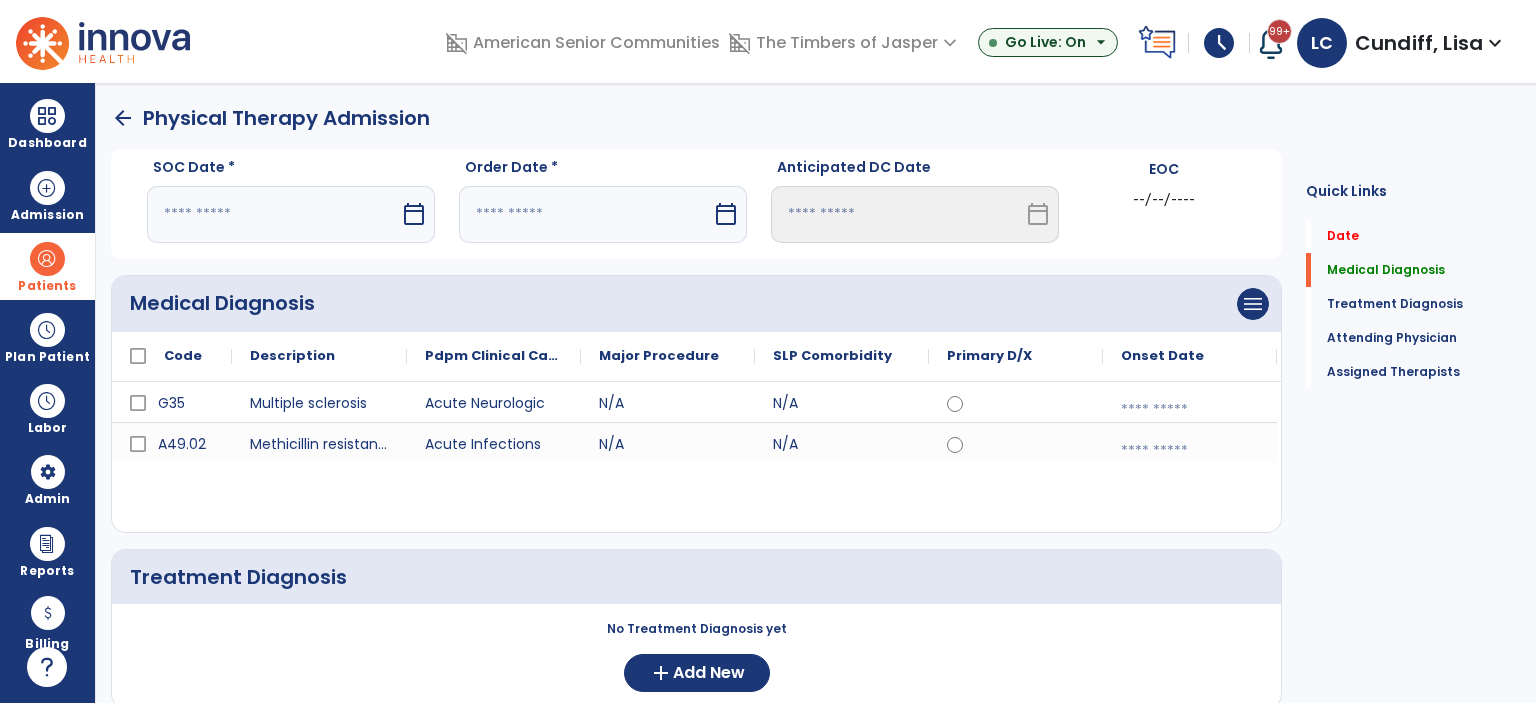 click on "calendar_today" at bounding box center (414, 214) 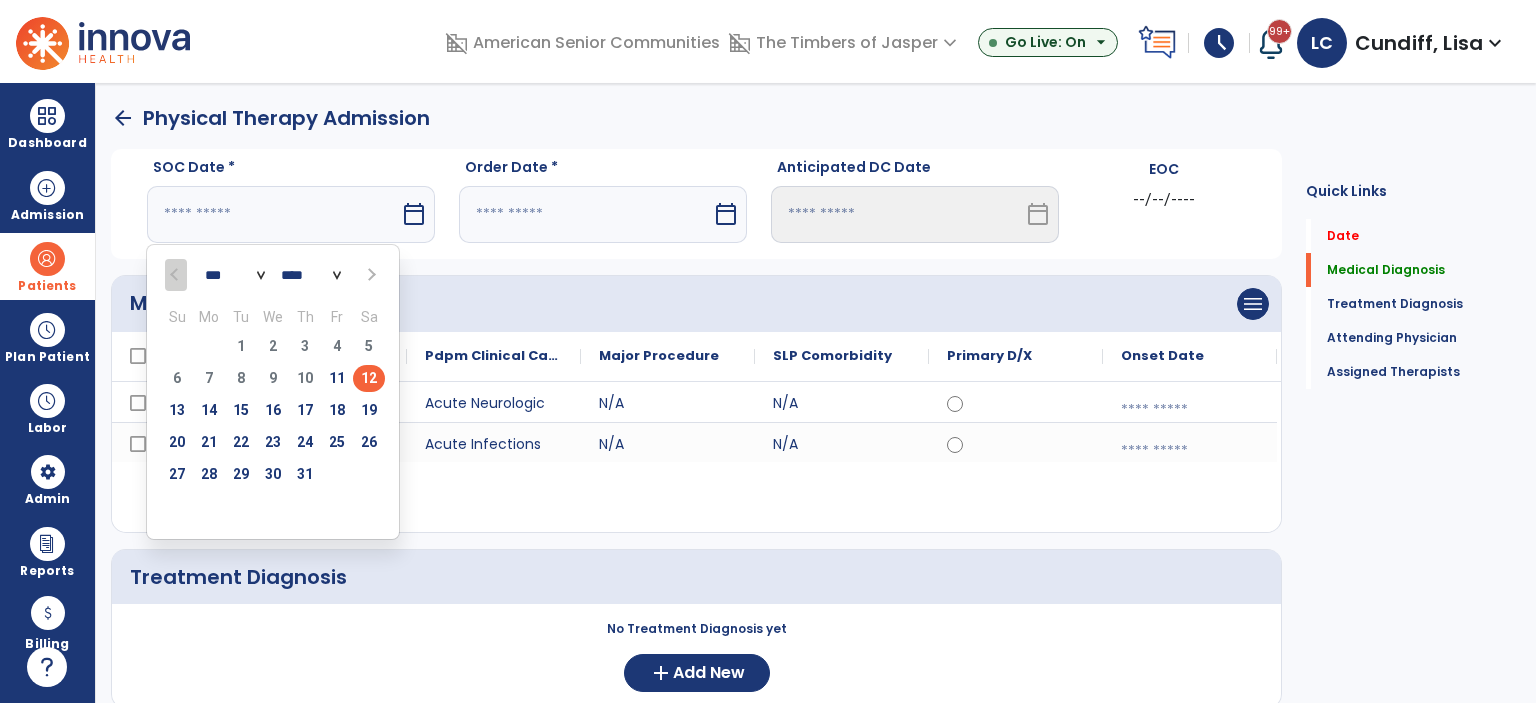 click on "12" at bounding box center (369, 378) 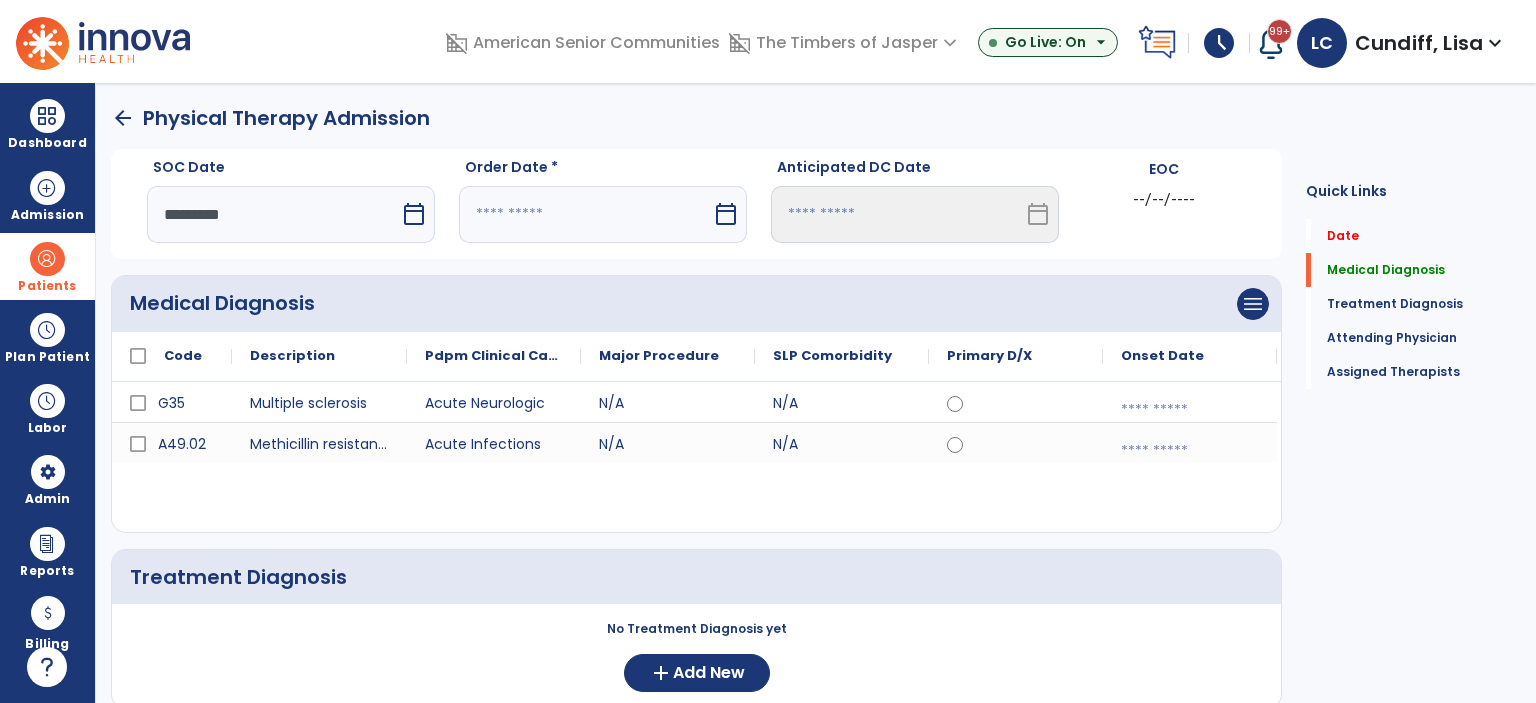 click on "calendar_today" at bounding box center [726, 214] 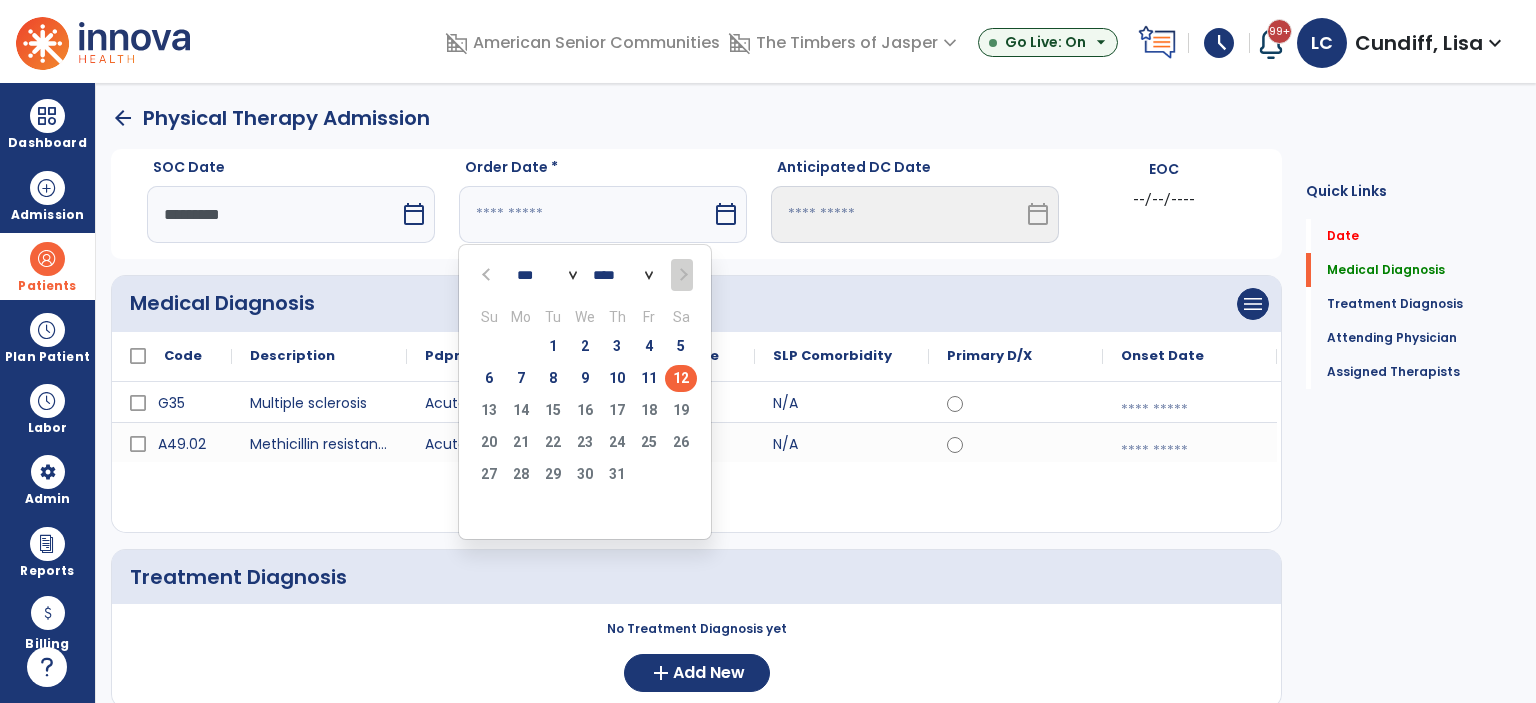 click on "12" at bounding box center [681, 378] 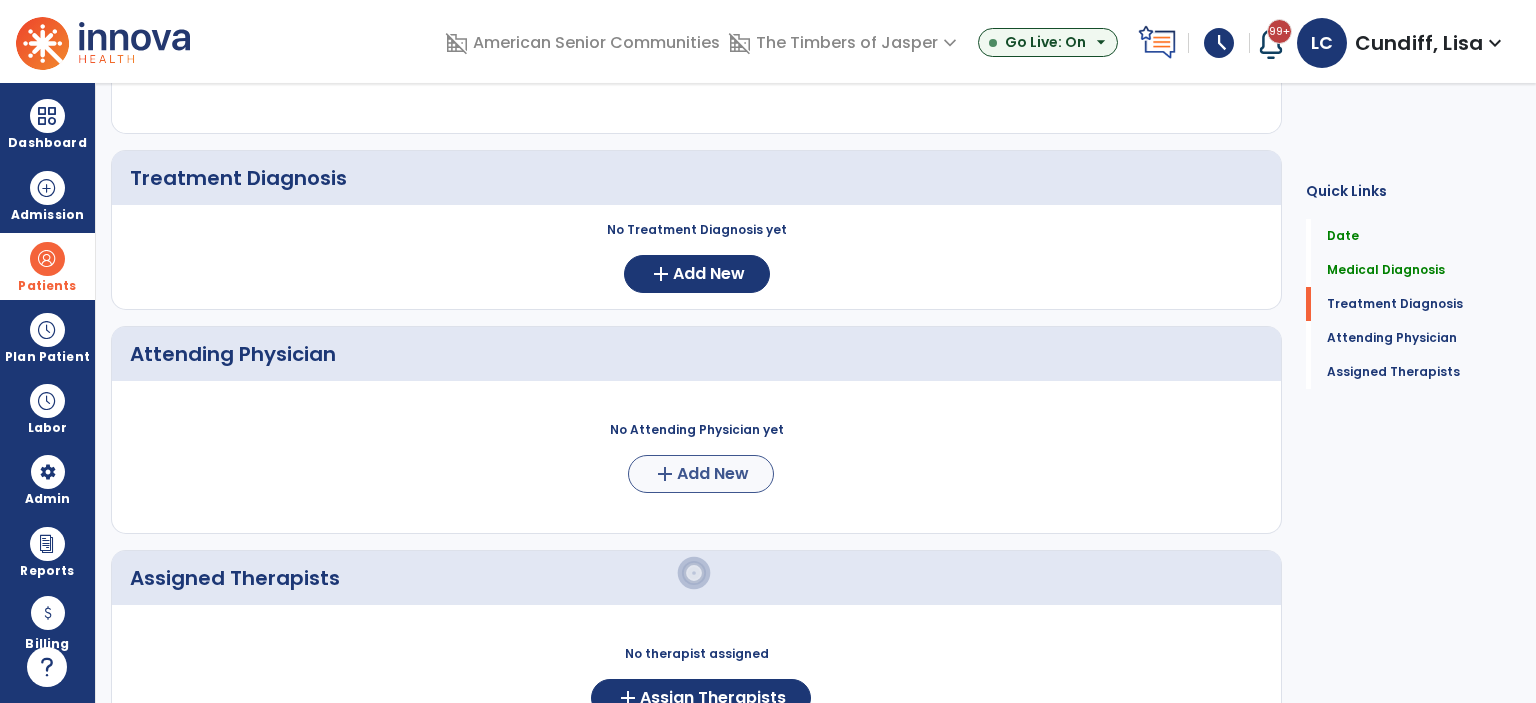 scroll, scrollTop: 400, scrollLeft: 0, axis: vertical 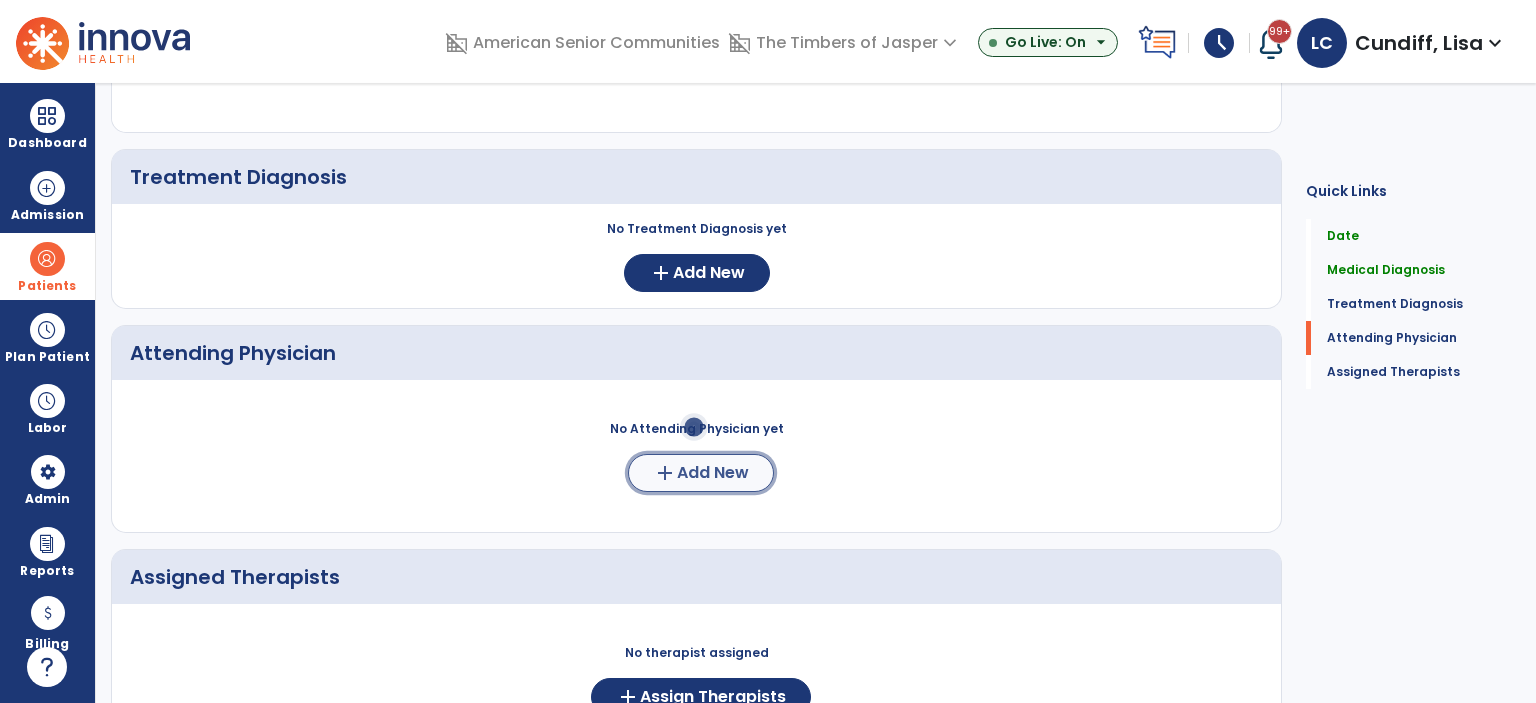 click on "Add New" 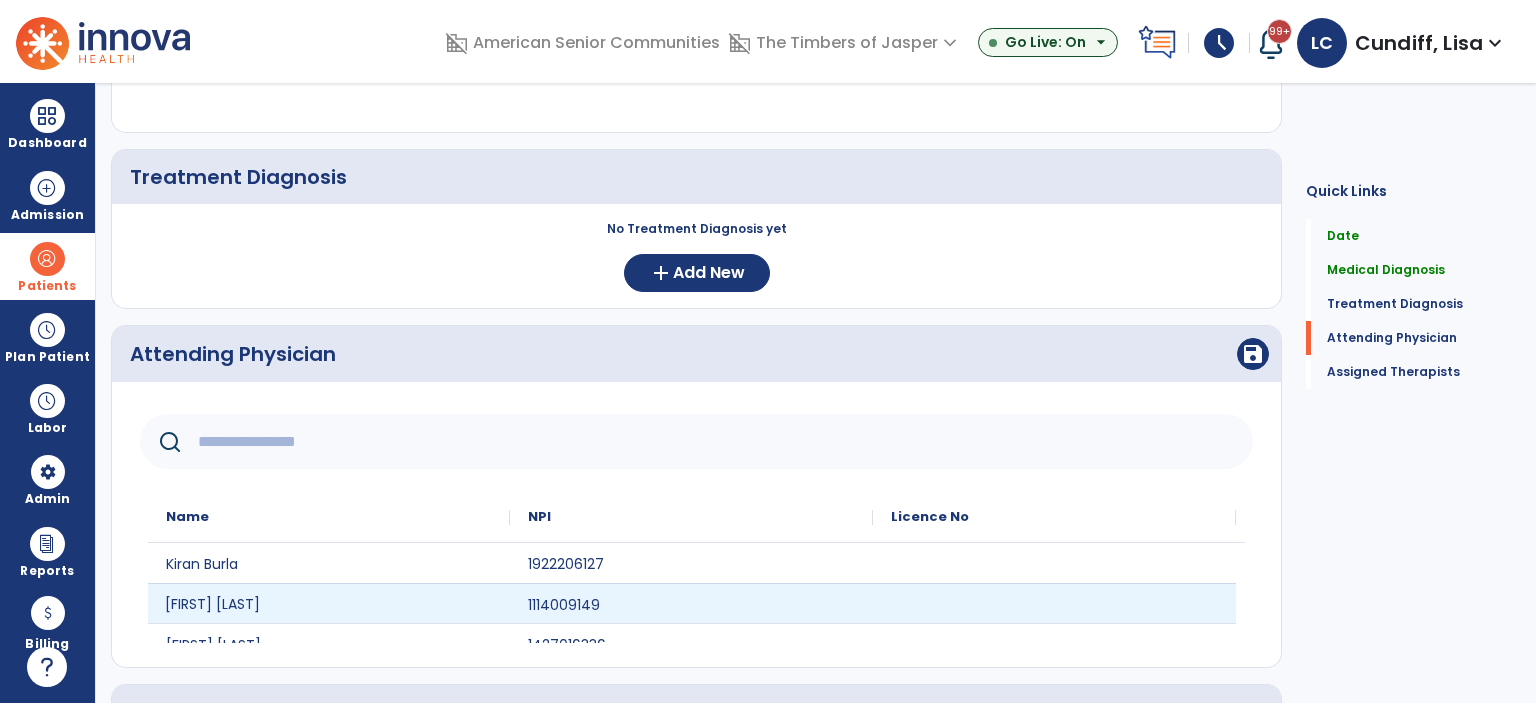 click on "[FIRST] [LAST]" 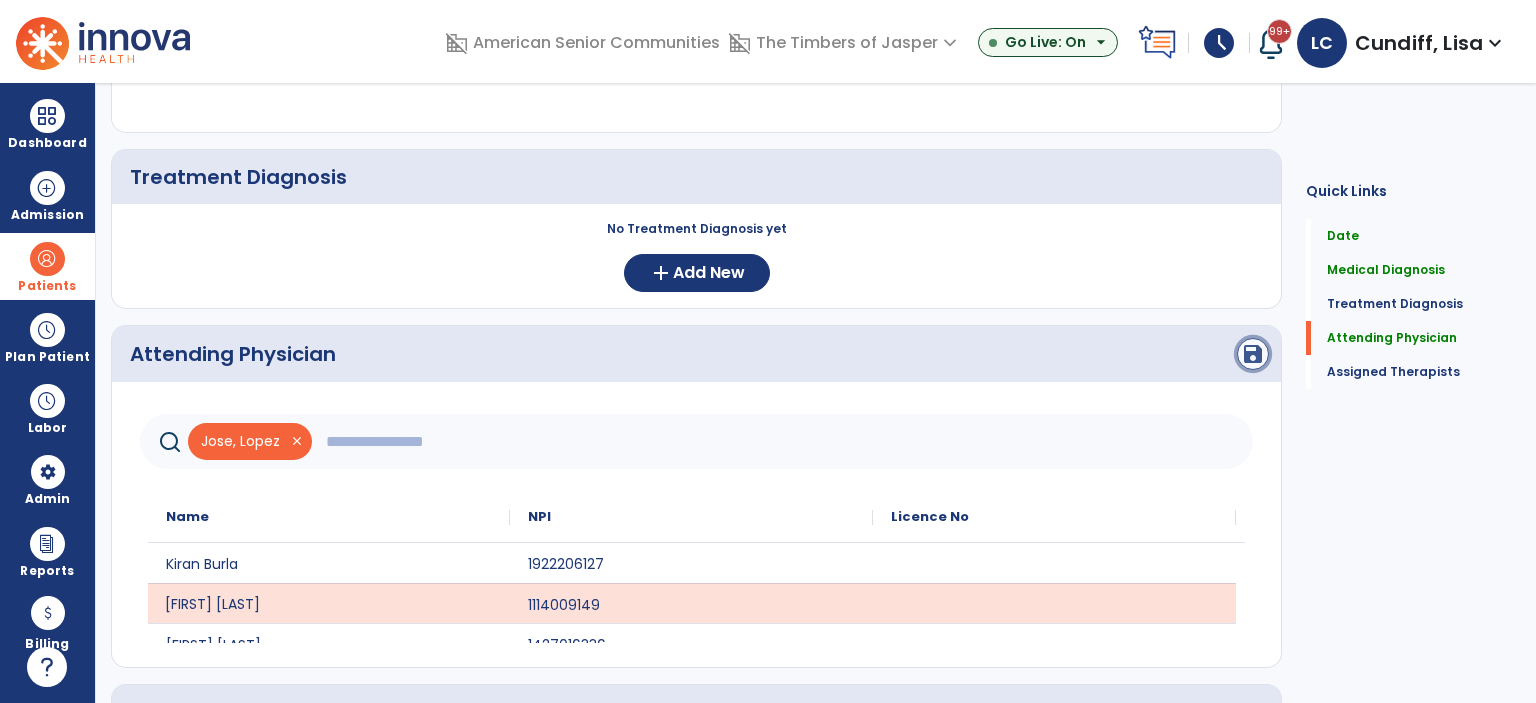 click on "save" 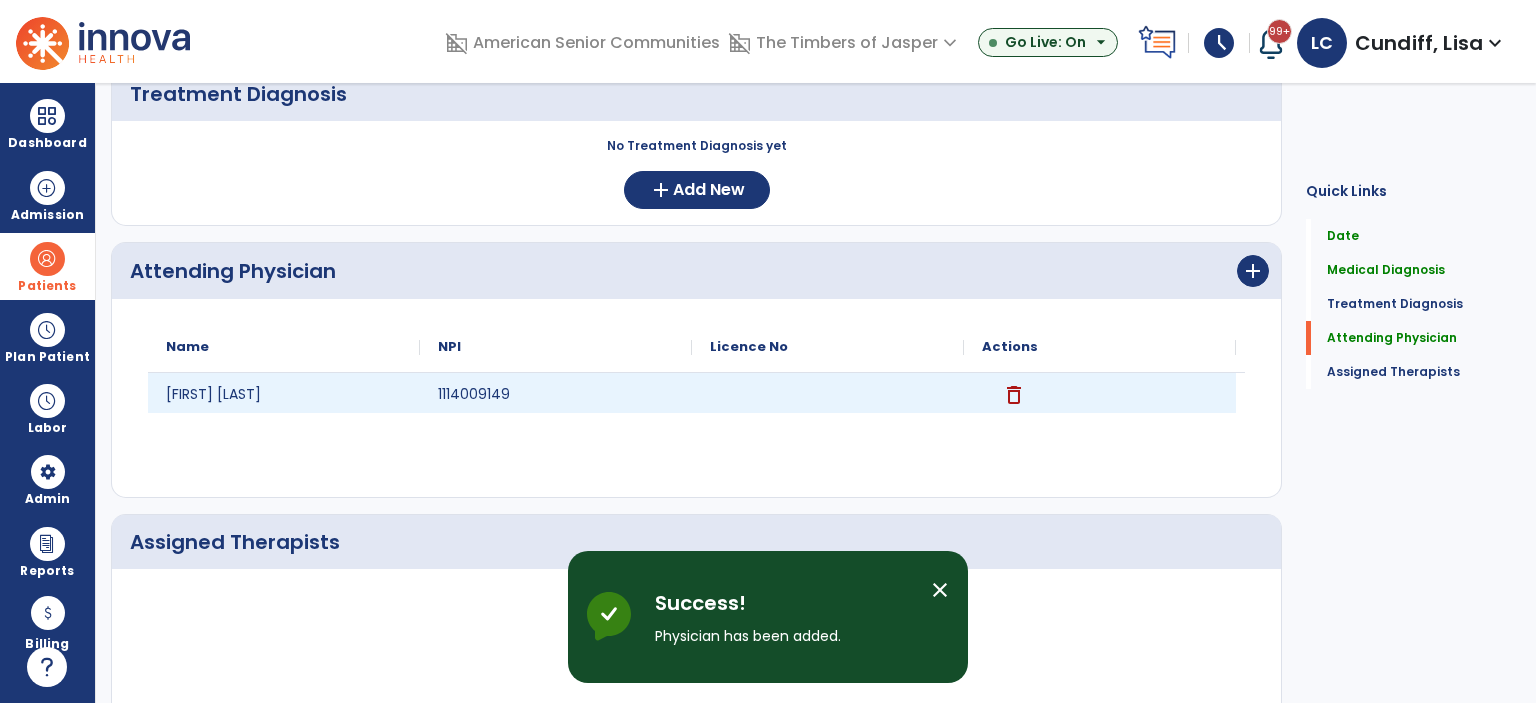 scroll, scrollTop: 591, scrollLeft: 0, axis: vertical 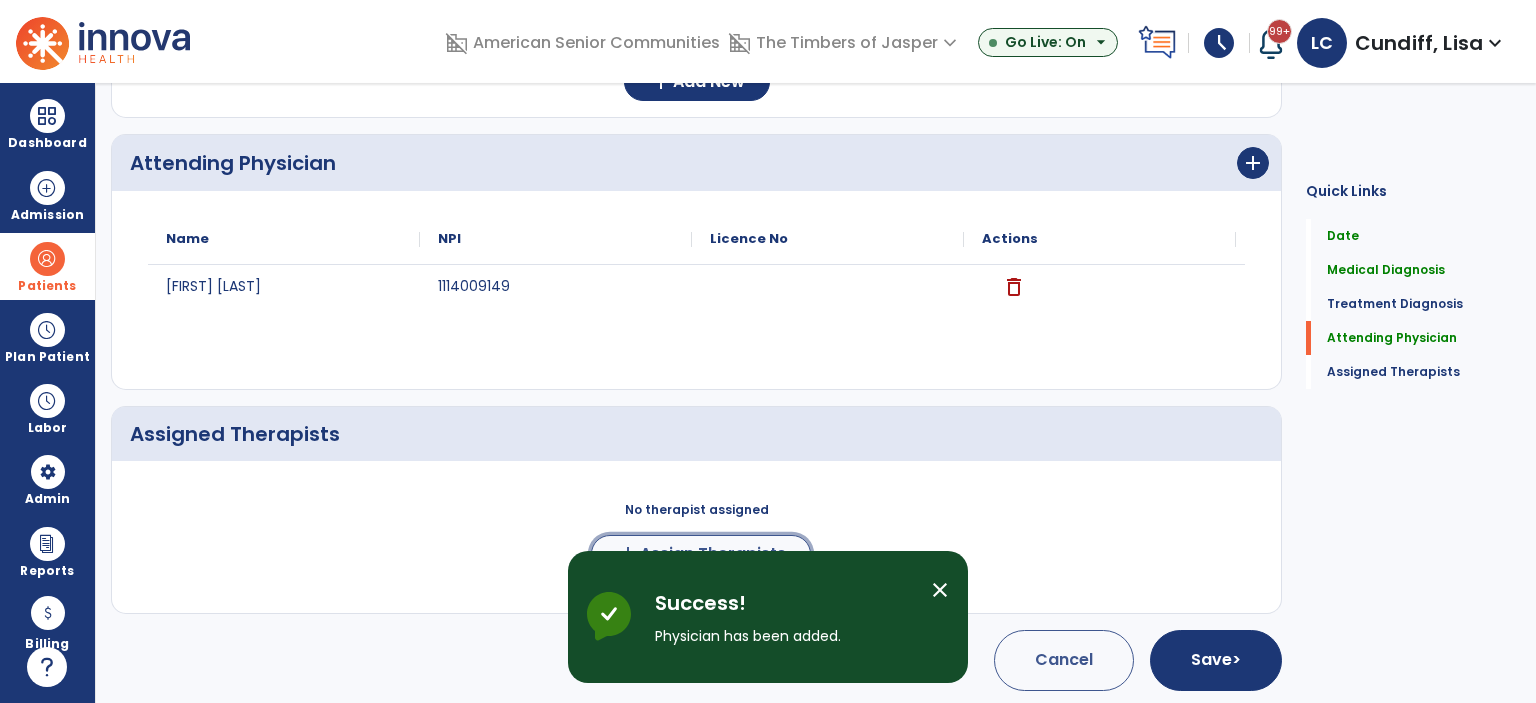 click on "add  Assign Therapists" 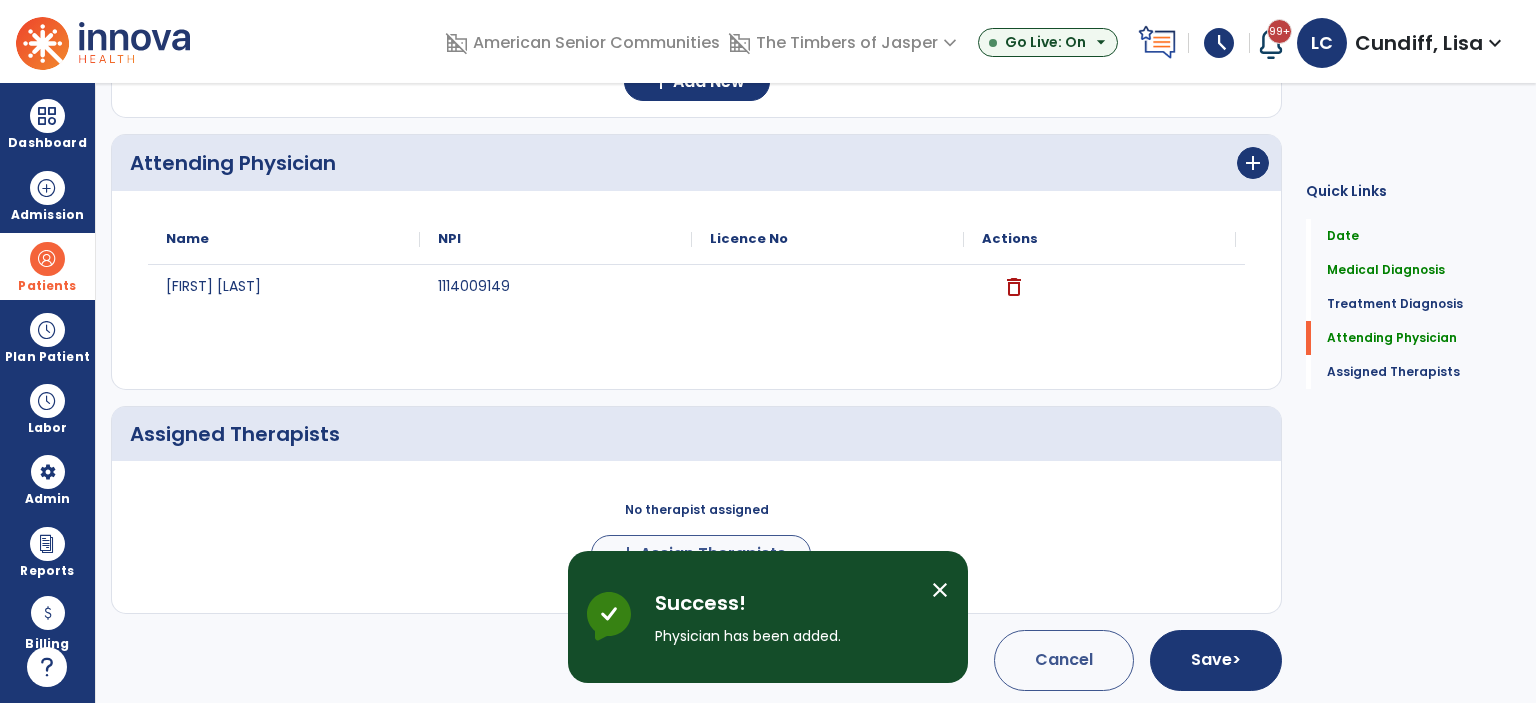 scroll, scrollTop: 588, scrollLeft: 0, axis: vertical 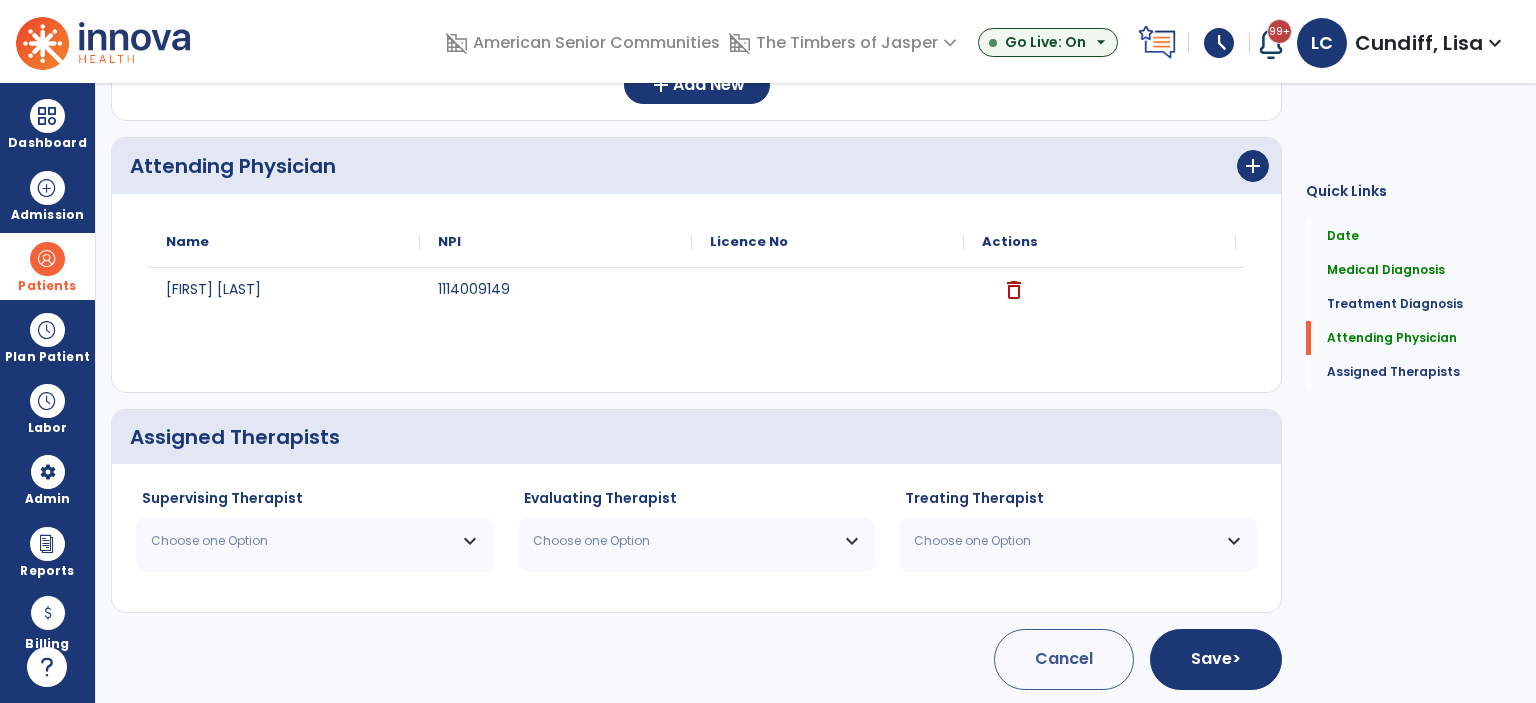 click on "Choose one Option" at bounding box center (302, 541) 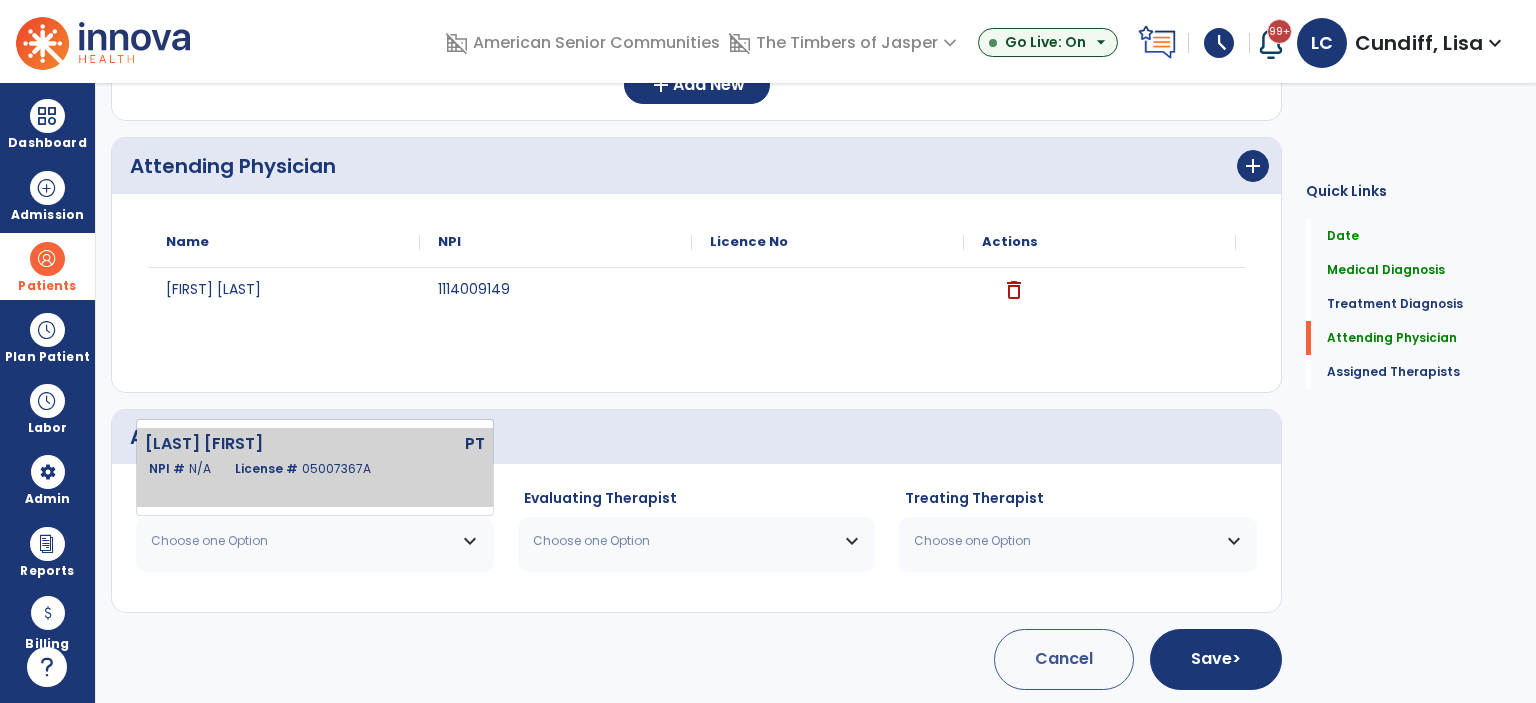 click on "05007367A" 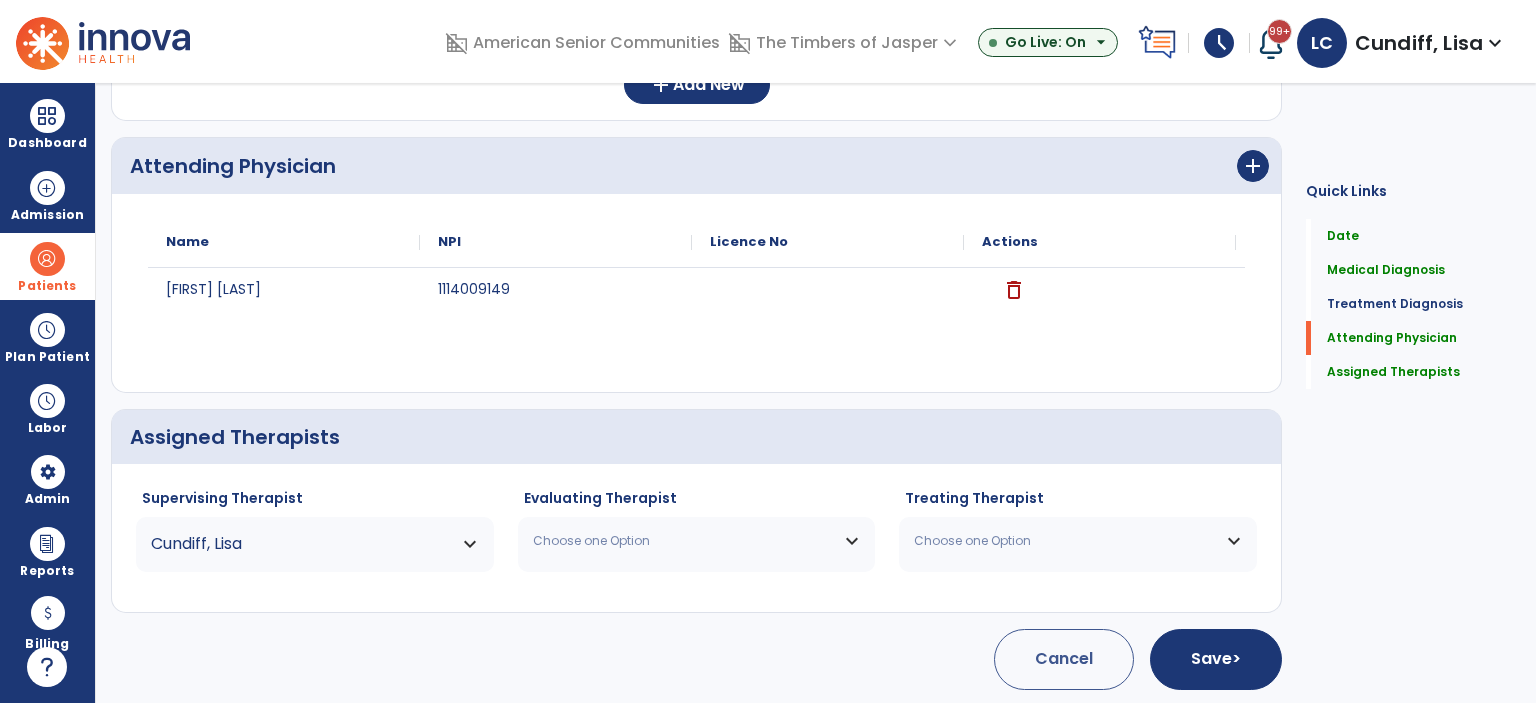 click on "Choose one Option" at bounding box center [684, 541] 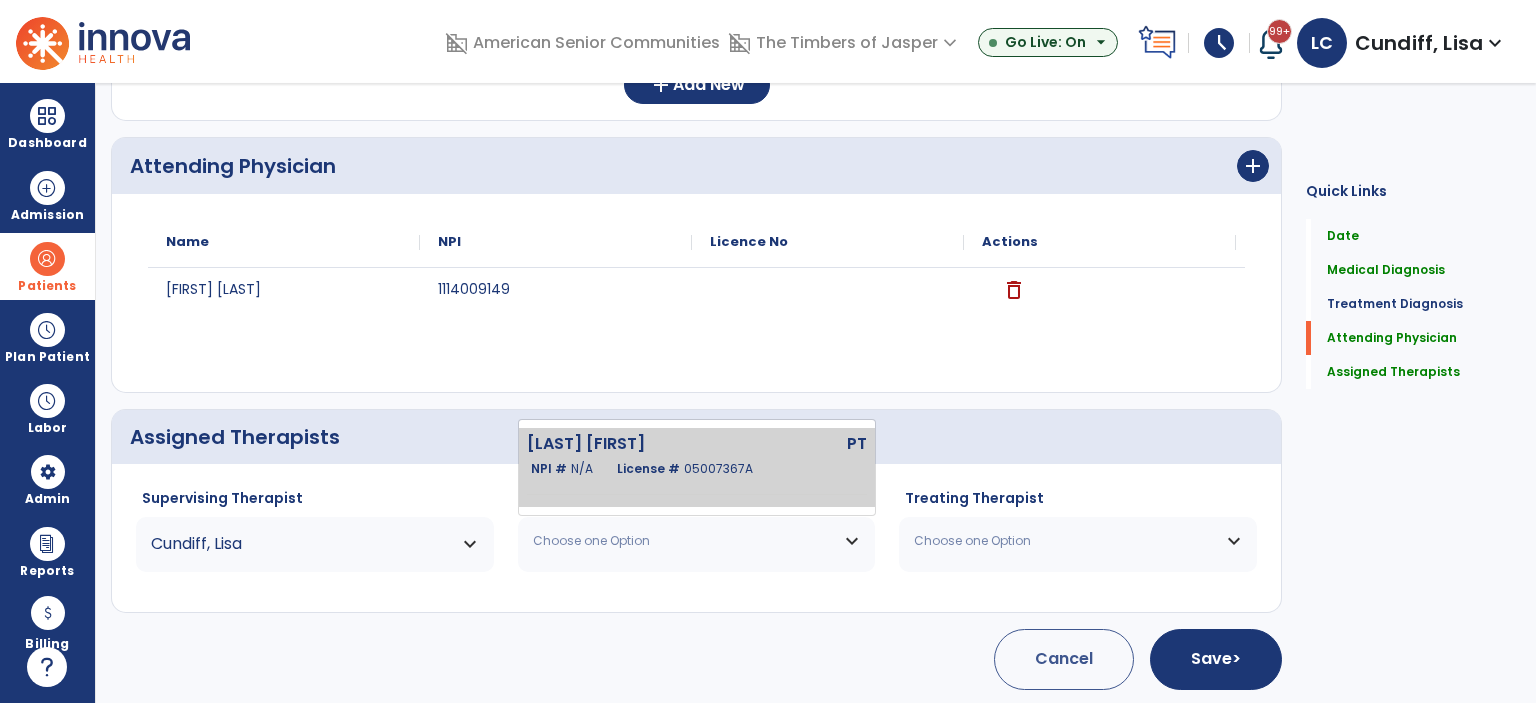 click on "05007367A" 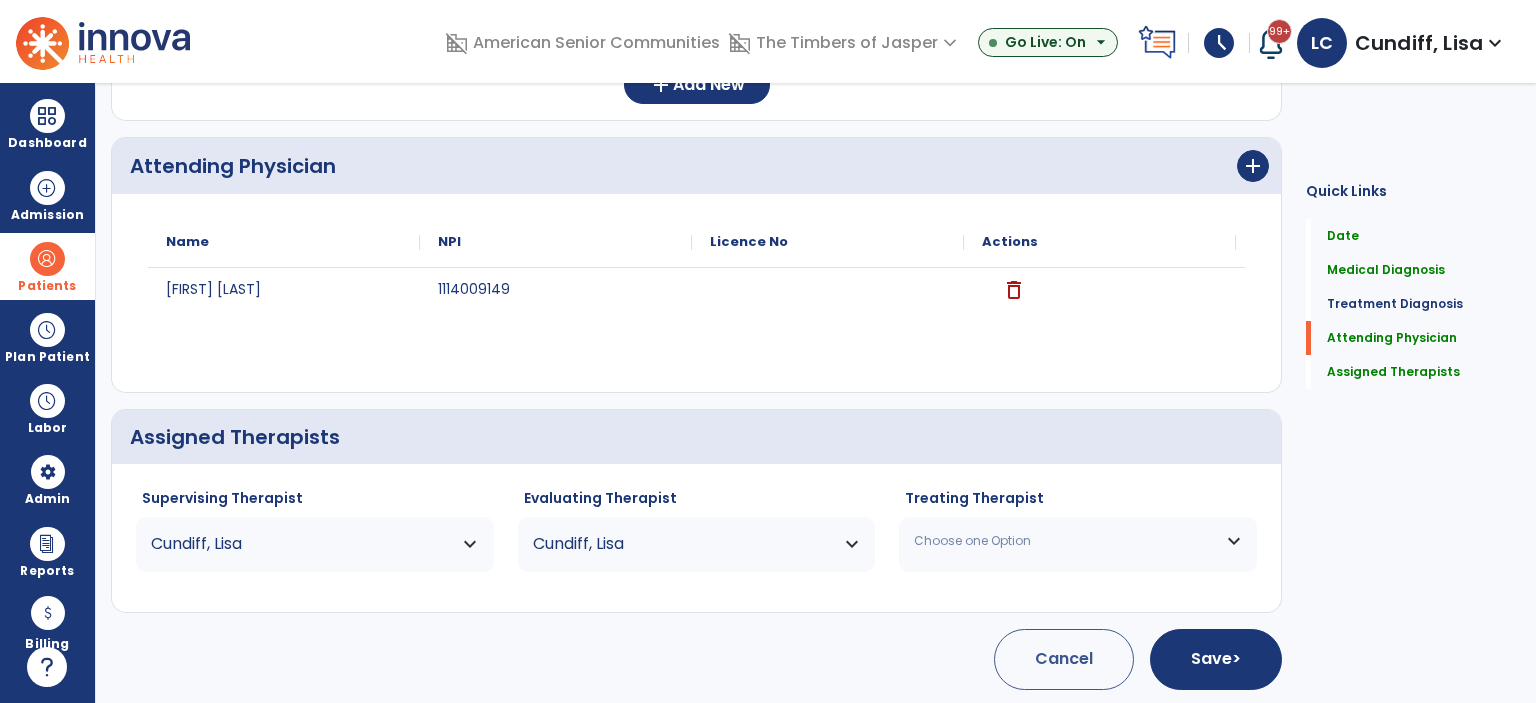 click on "Choose one Option" at bounding box center (1065, 541) 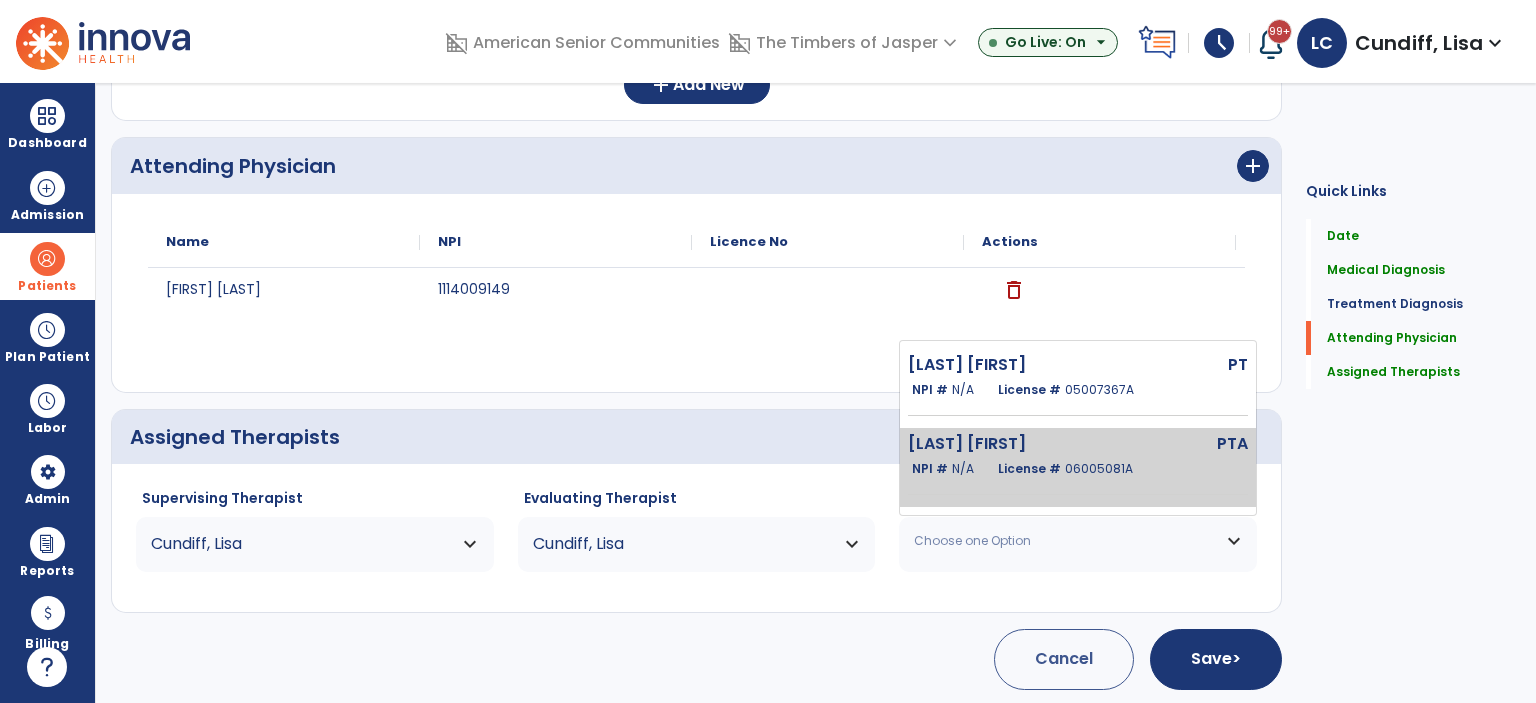 click on "License # [LICENSE]" 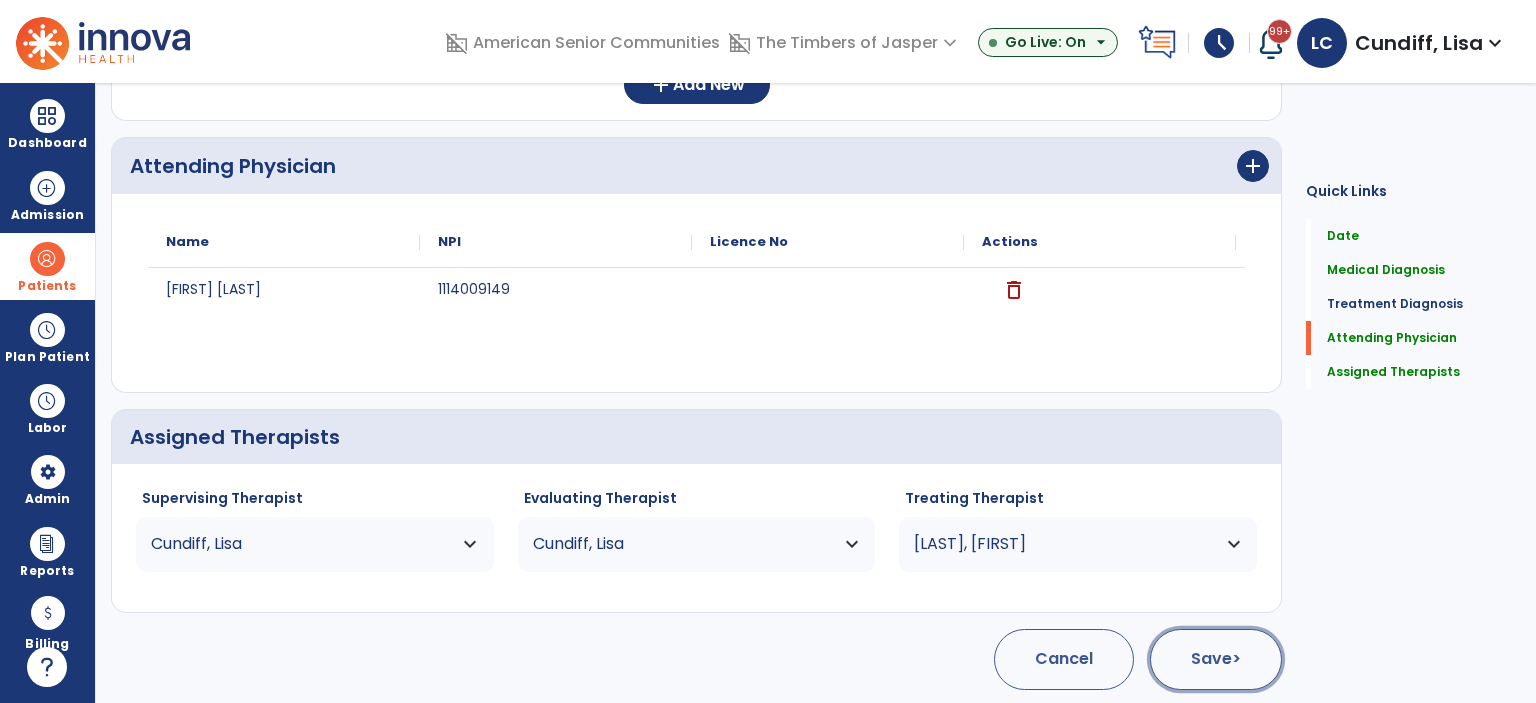 click on "Save  >" 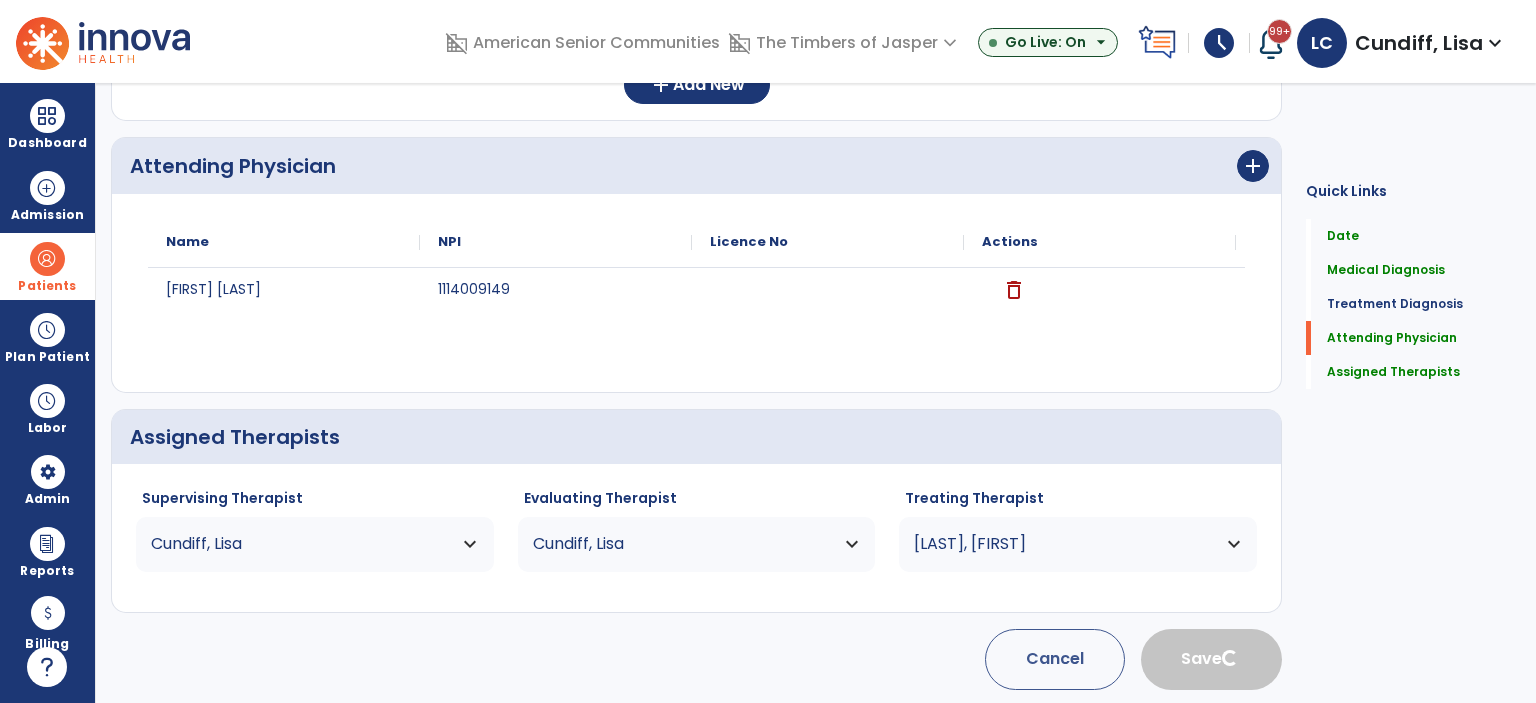 type 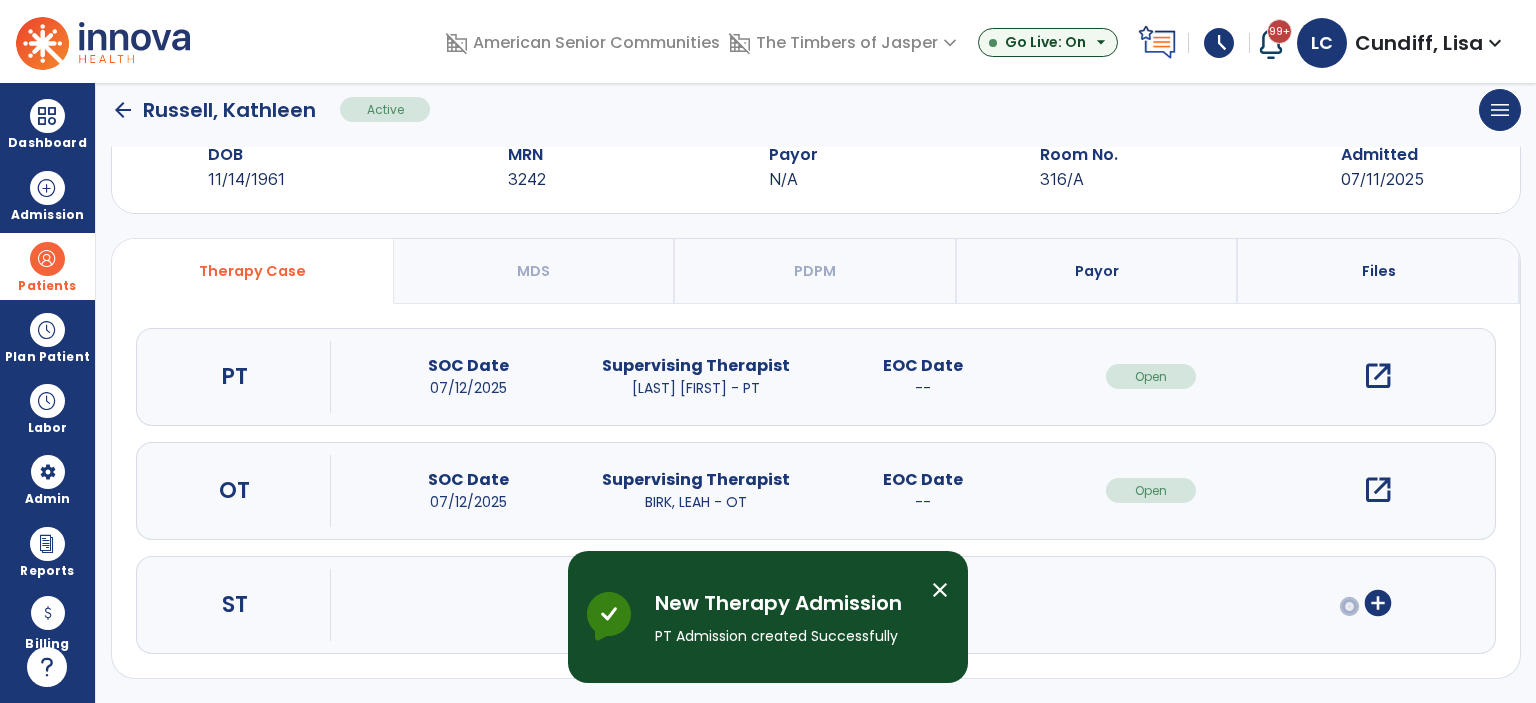 scroll, scrollTop: 54, scrollLeft: 0, axis: vertical 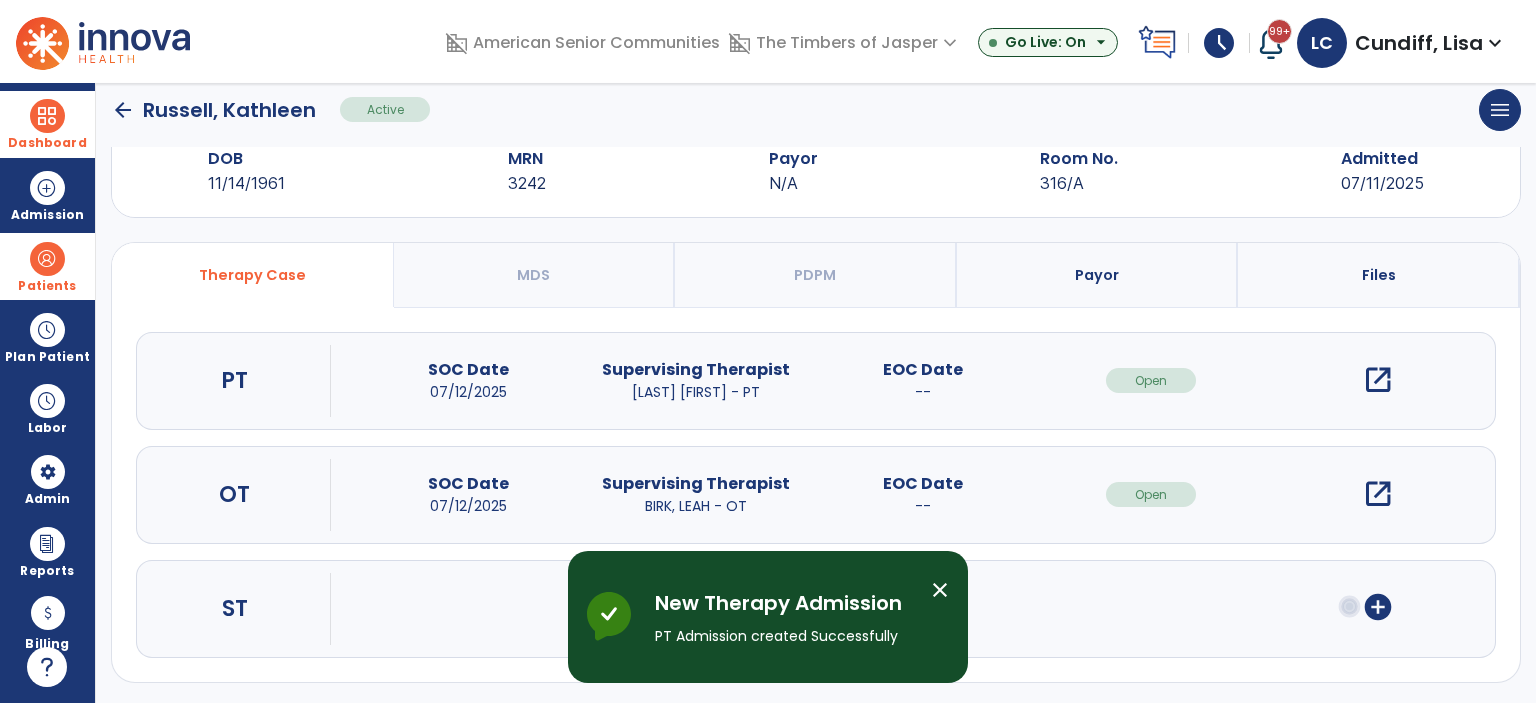 click at bounding box center [47, 116] 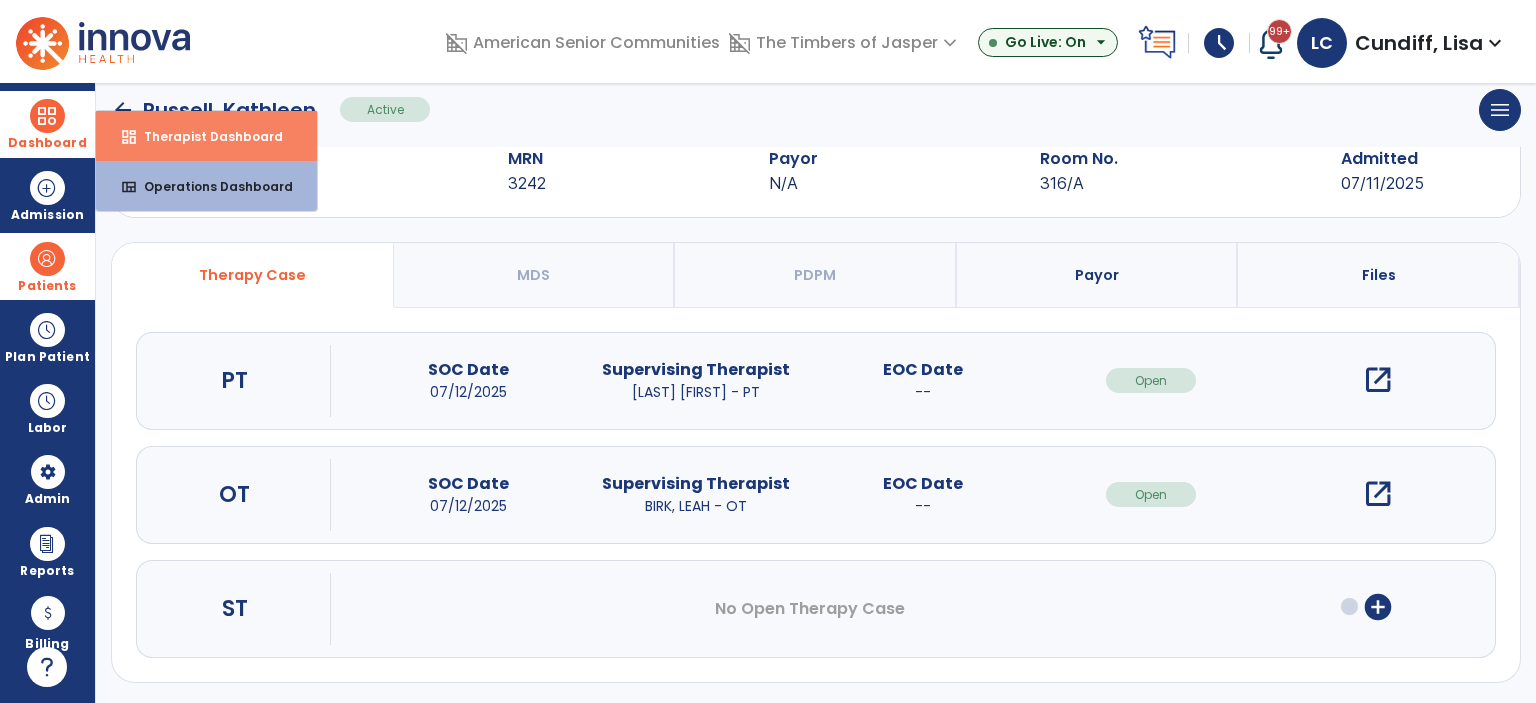 click on "Therapist Dashboard" at bounding box center (205, 136) 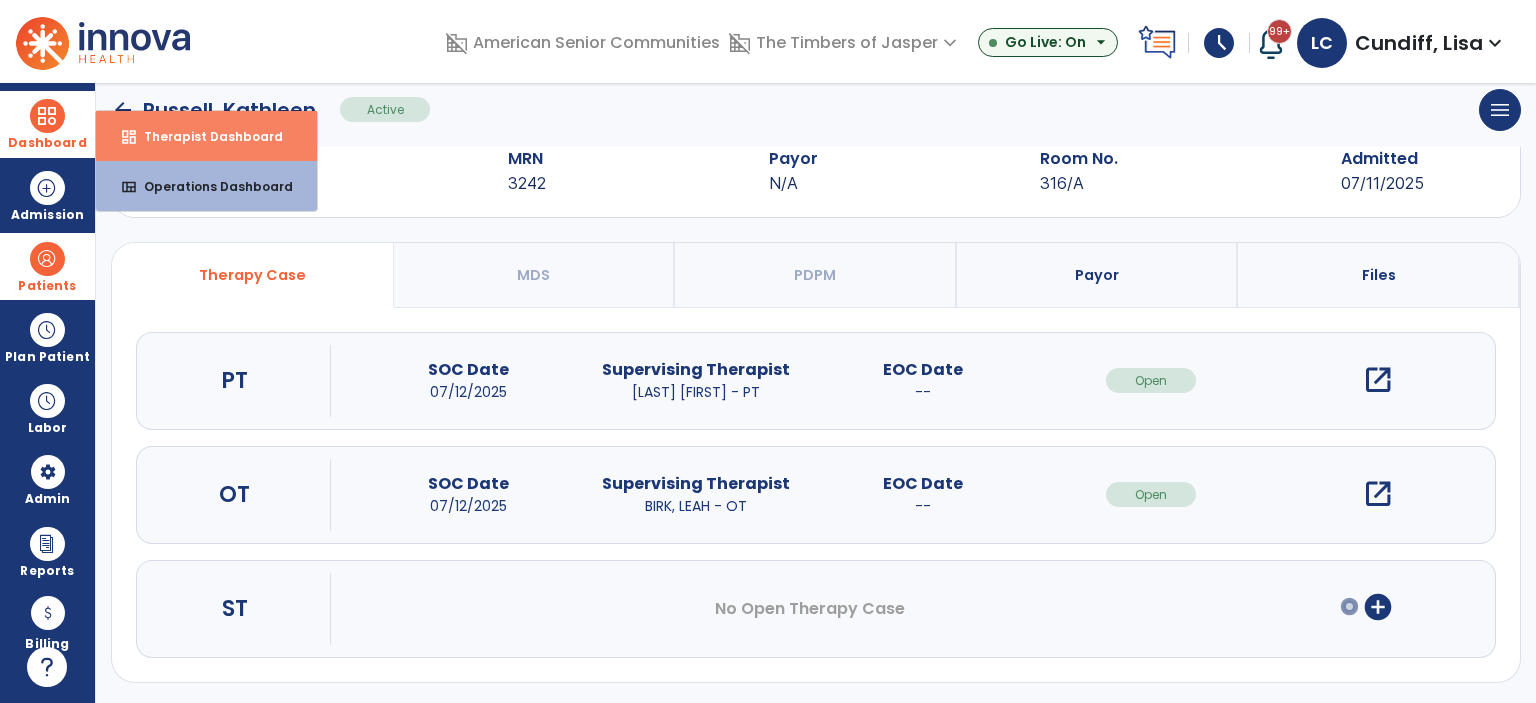 select on "****" 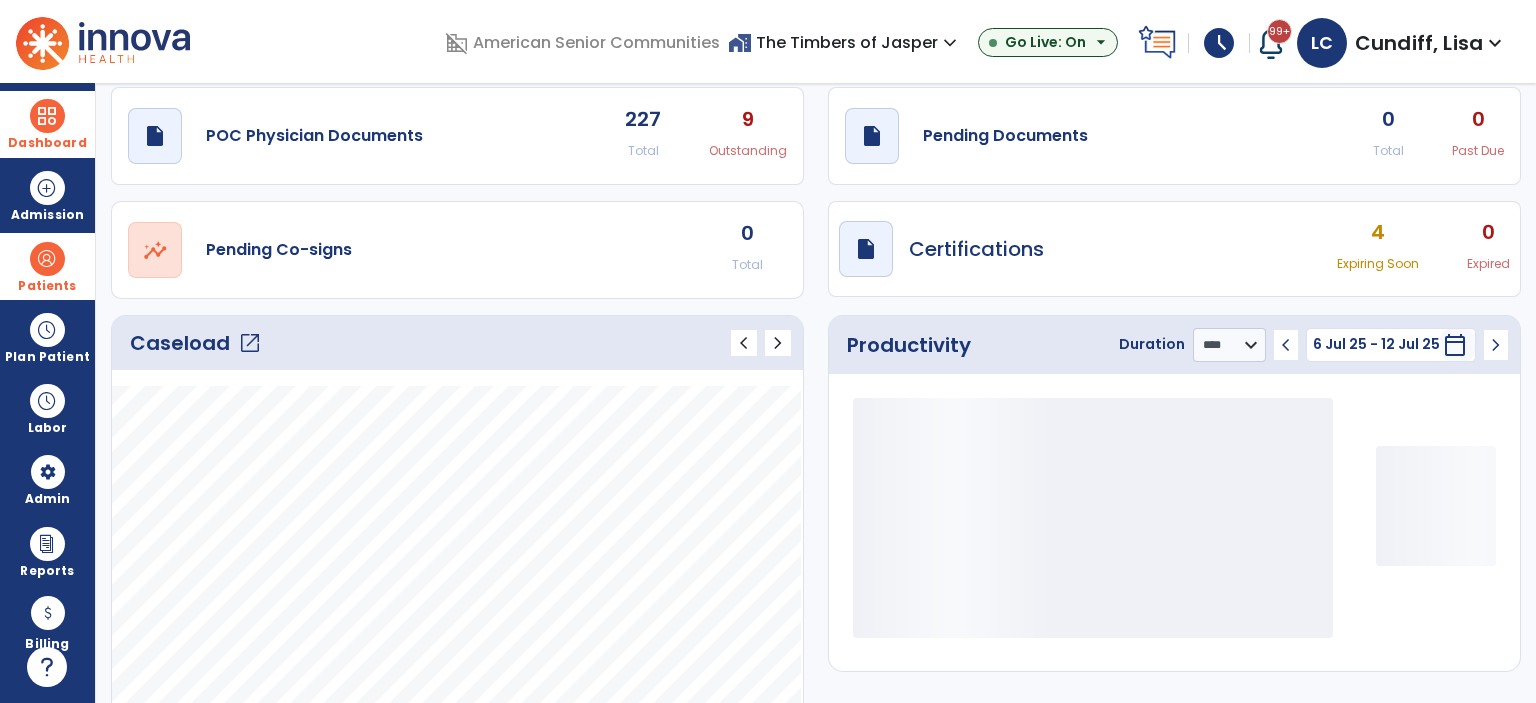 click on "Patients" at bounding box center [47, 266] 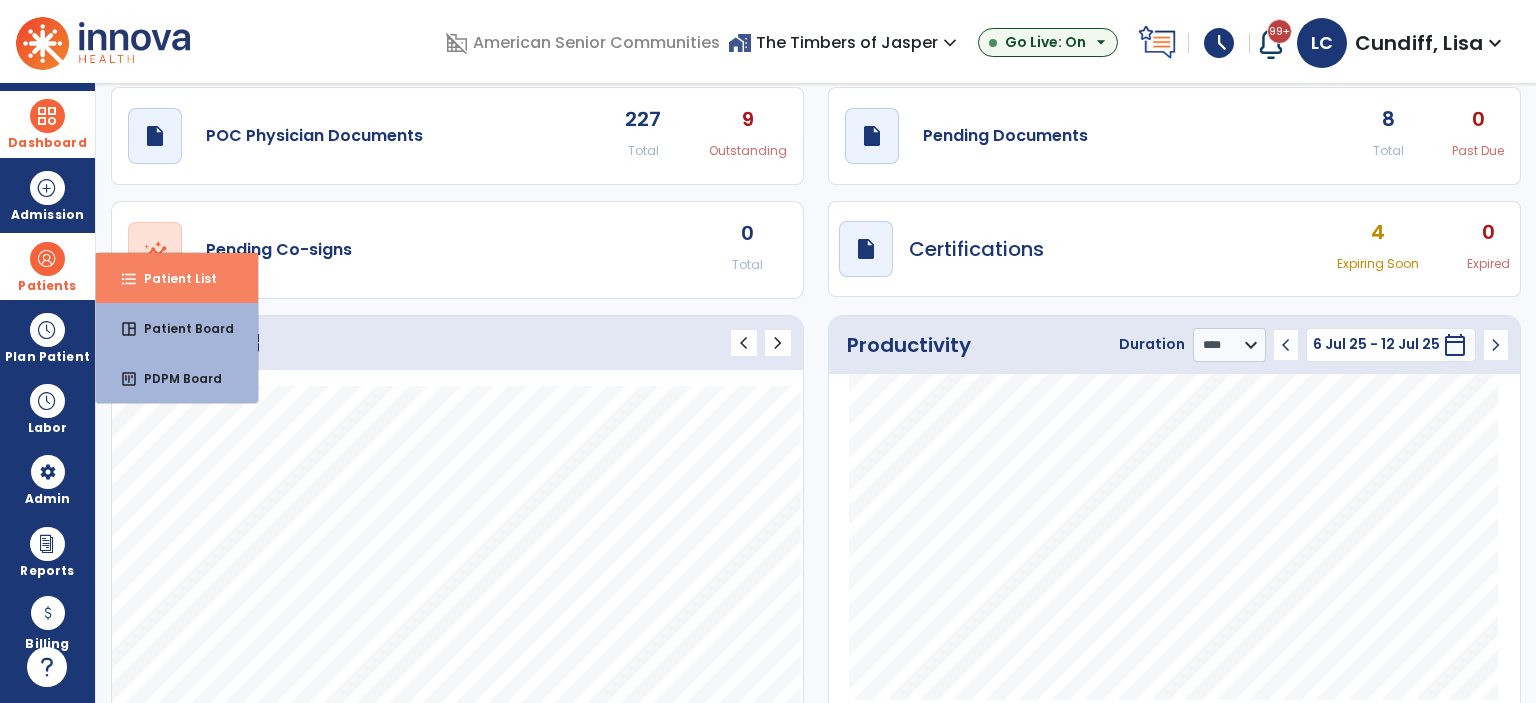 click on "Patient List" at bounding box center (172, 278) 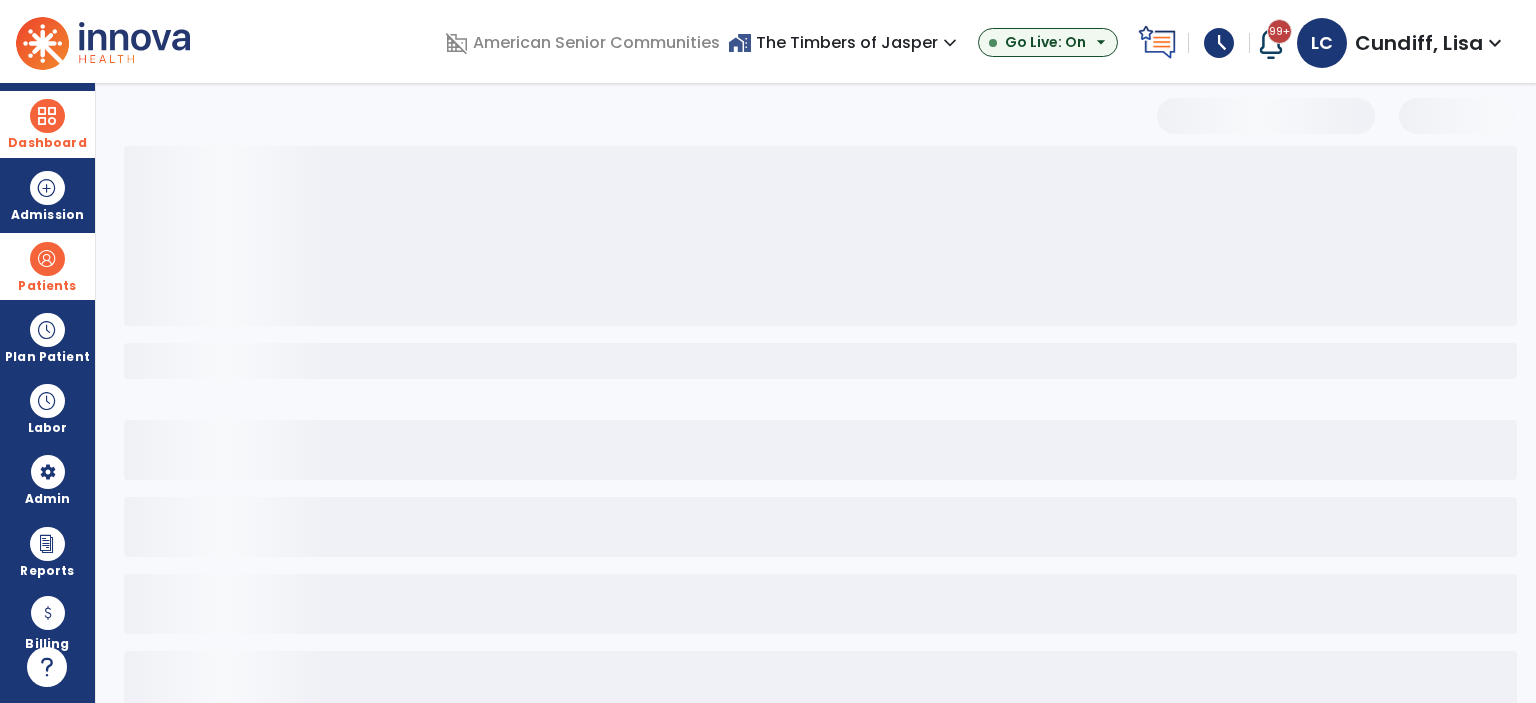 scroll, scrollTop: 38, scrollLeft: 0, axis: vertical 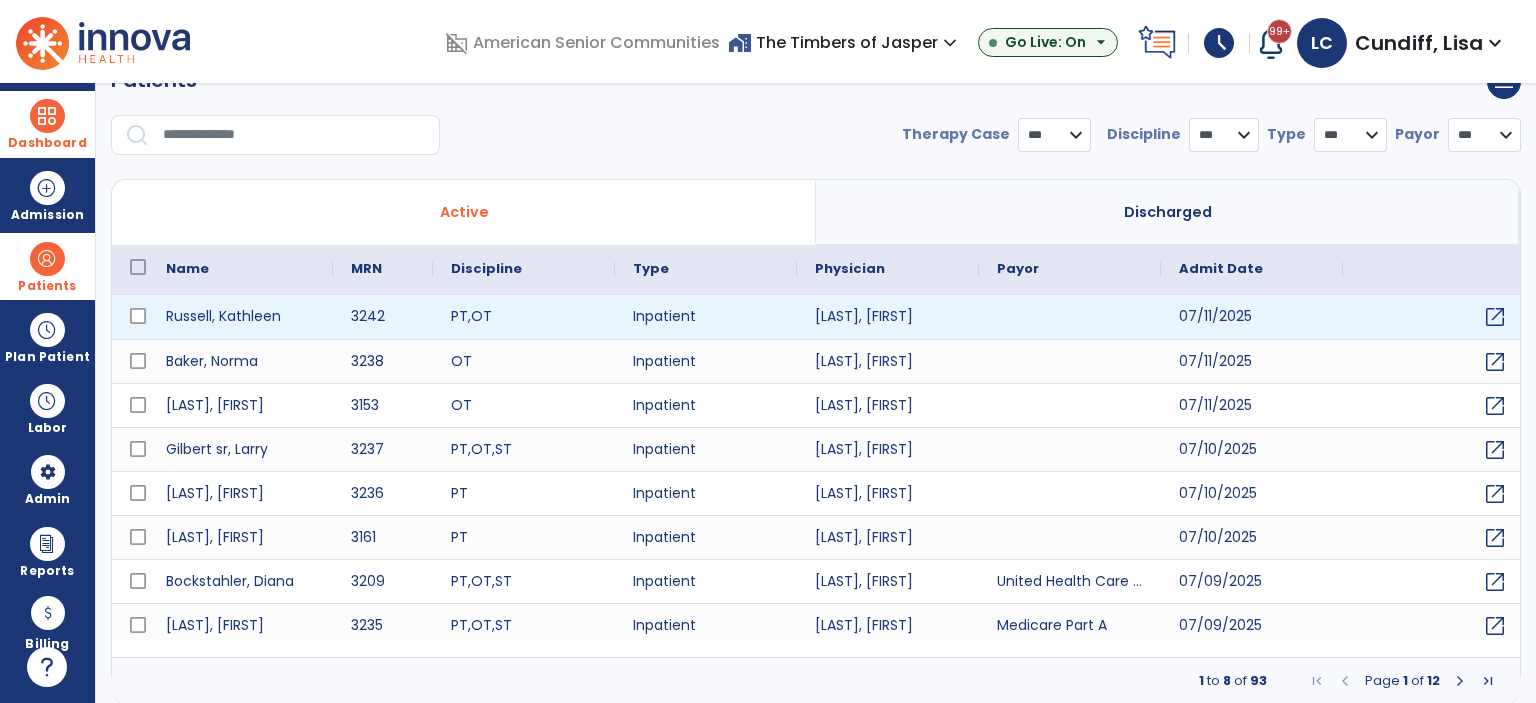 select on "***" 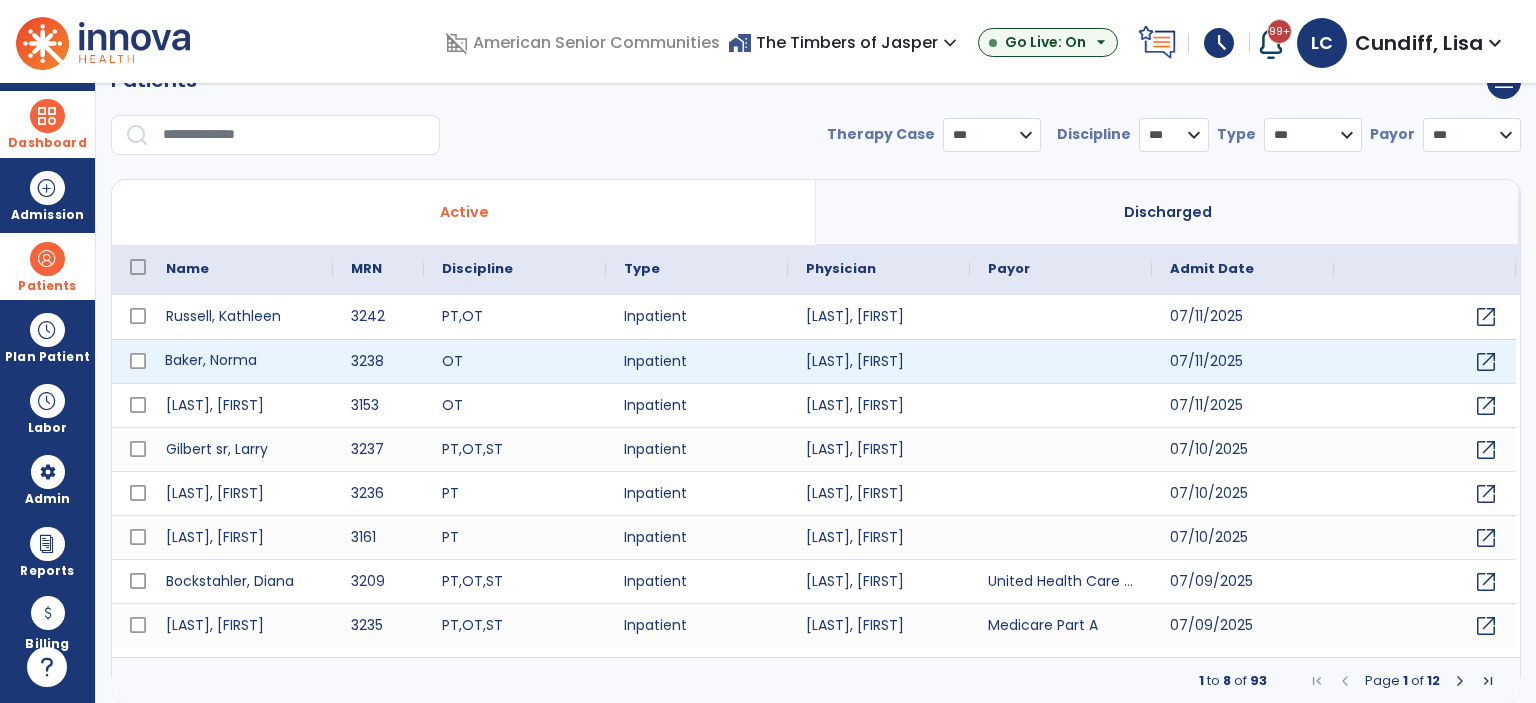 click on "Baker, Norma" at bounding box center [240, 361] 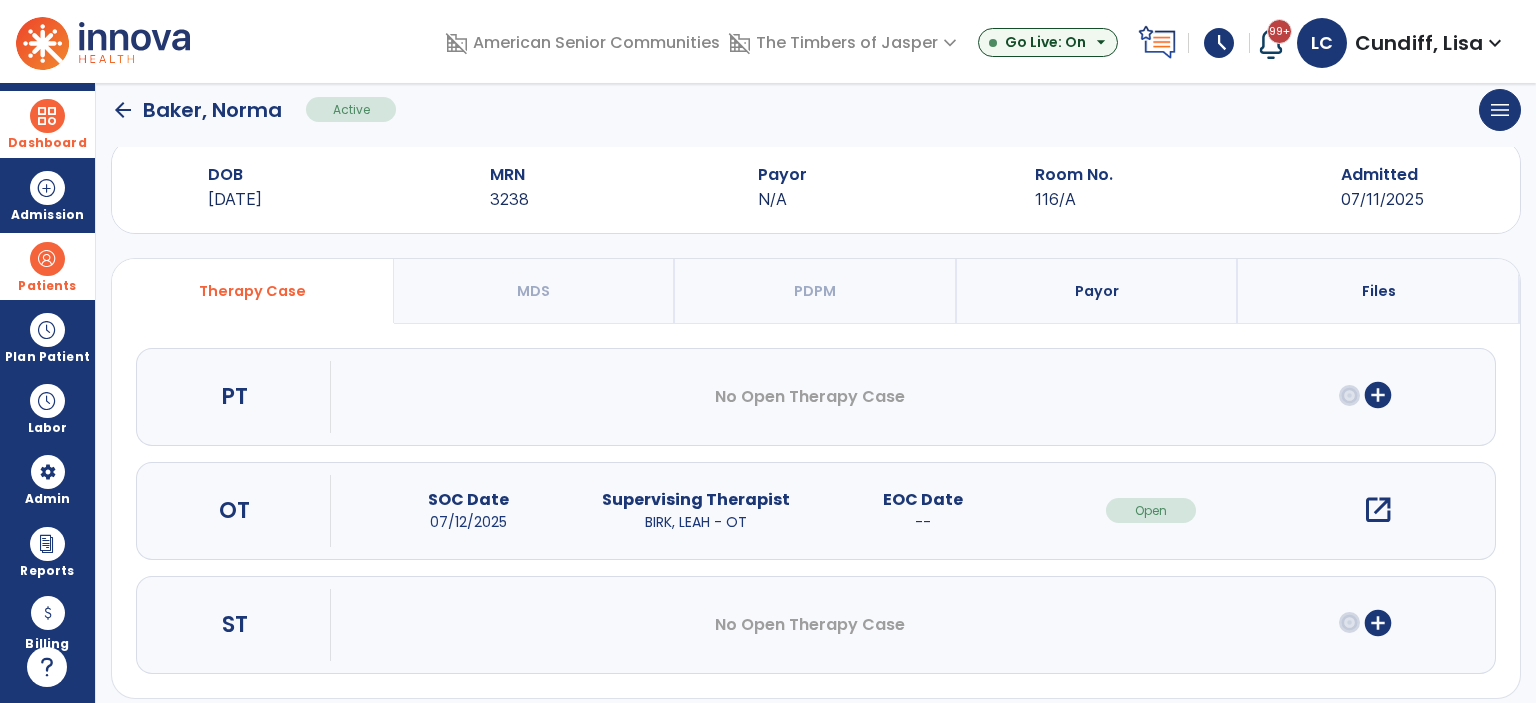 click on "add_circle" at bounding box center [1378, 395] 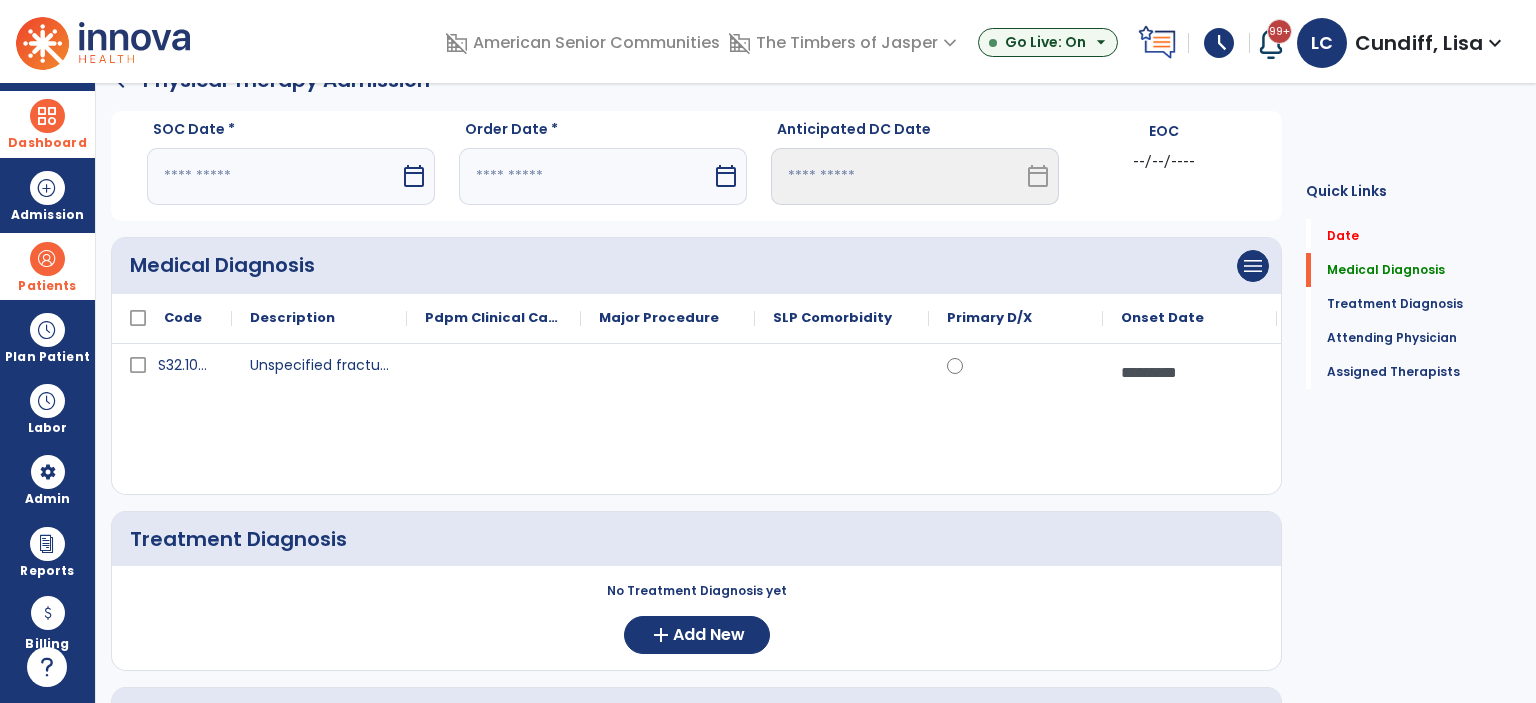 click on "calendar_today" at bounding box center [416, 176] 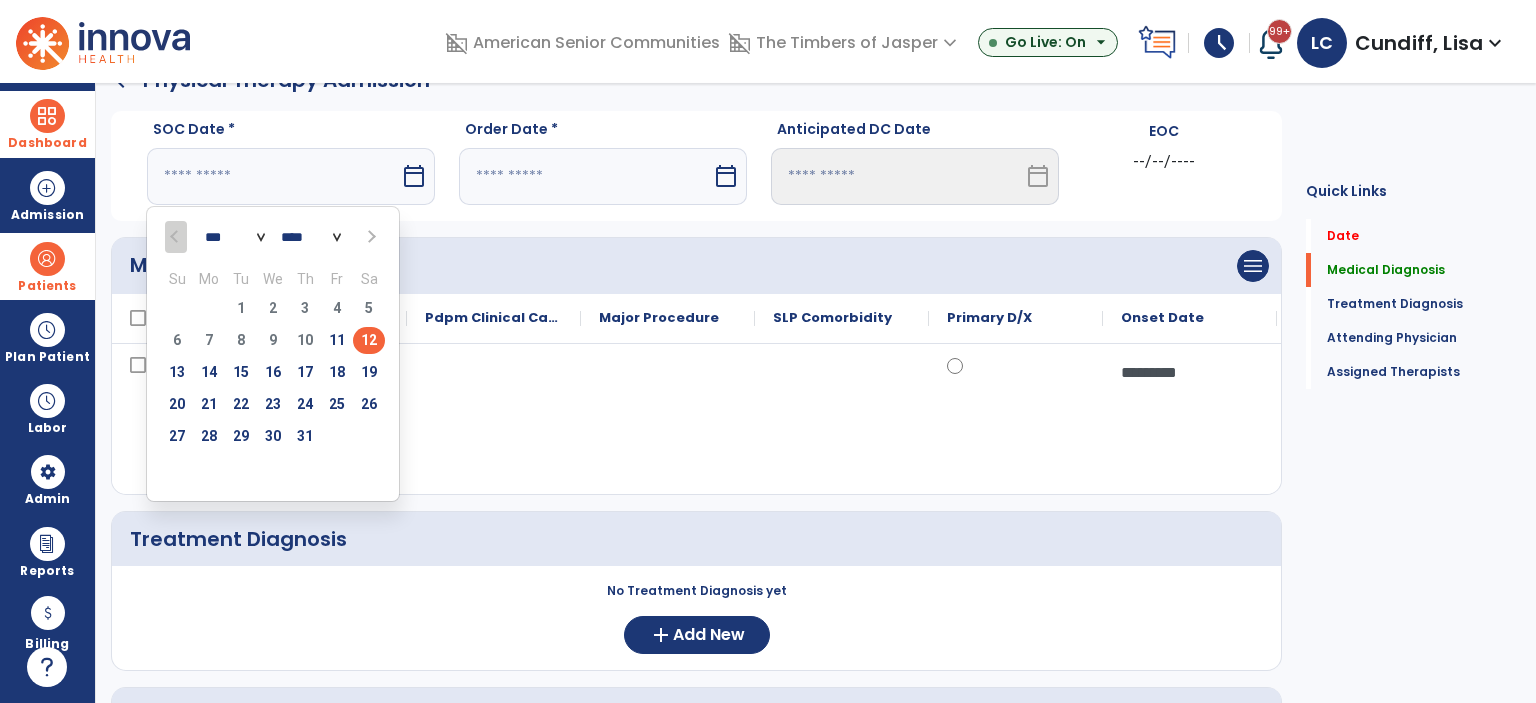 click on "12" at bounding box center (369, 340) 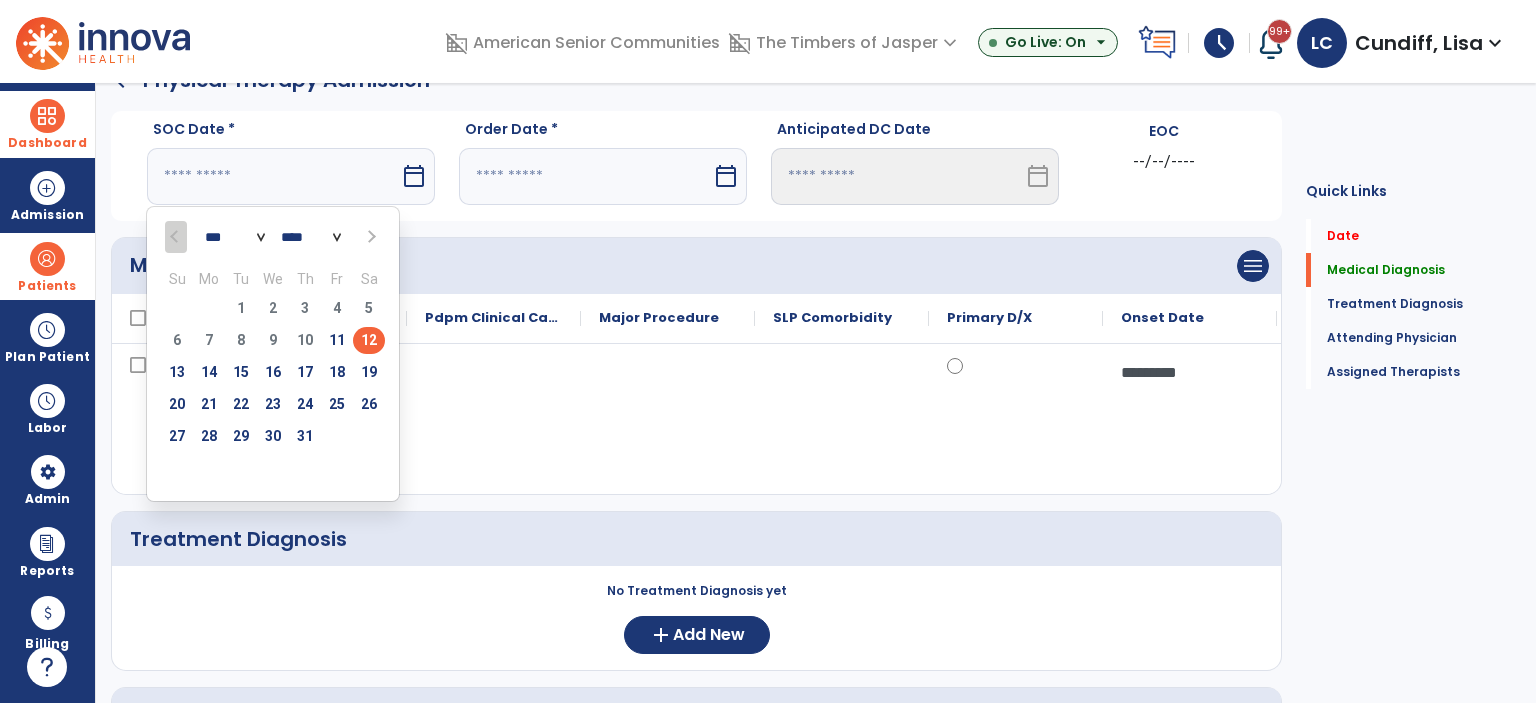 type on "*********" 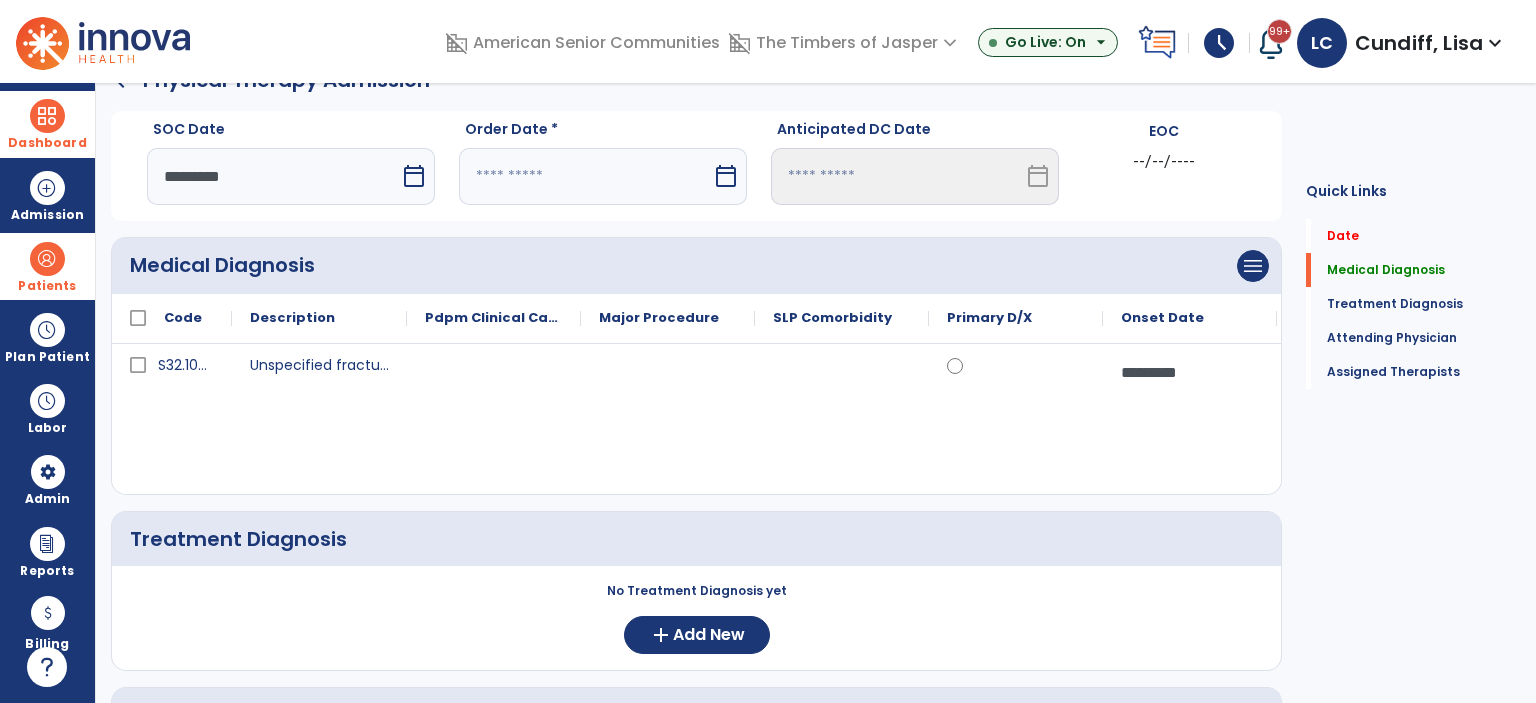 click on "calendar_today" at bounding box center [726, 176] 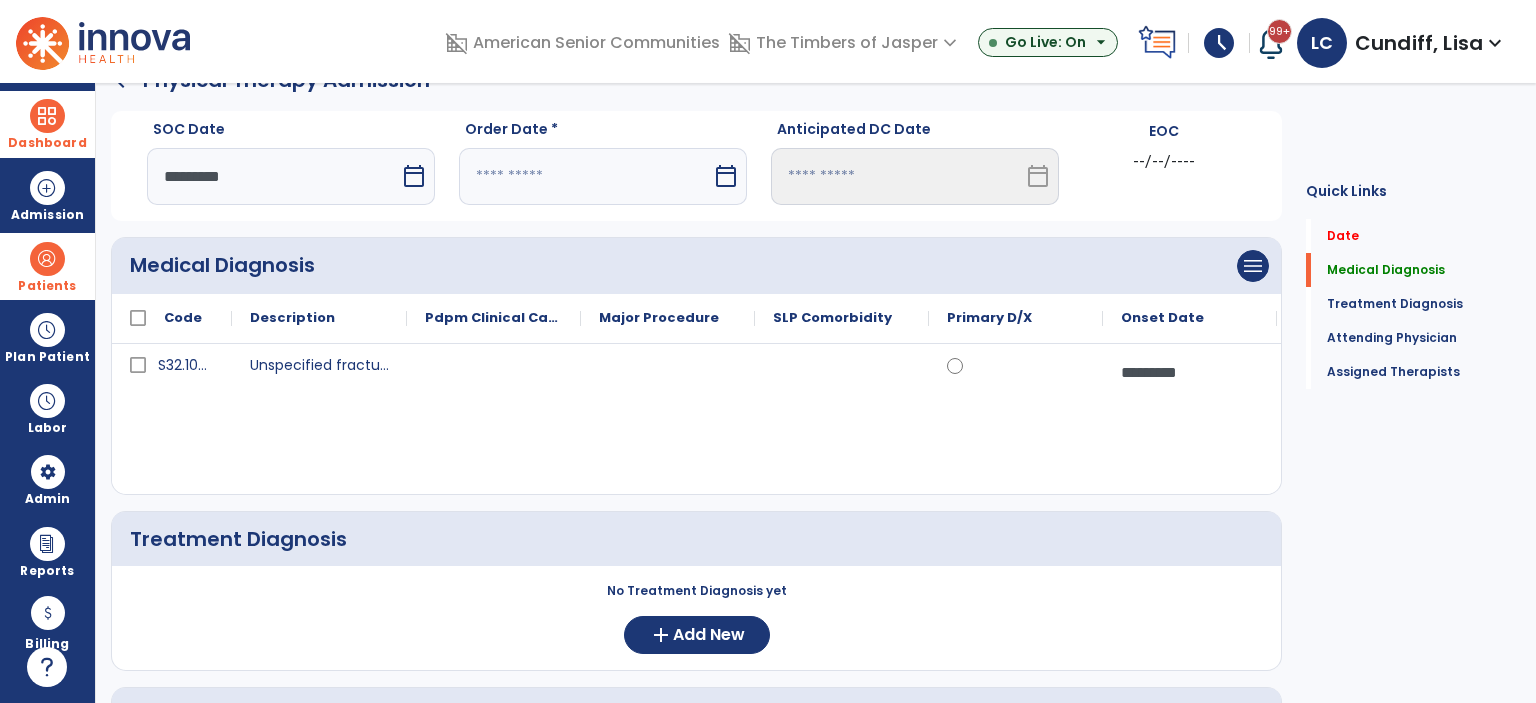 select on "*" 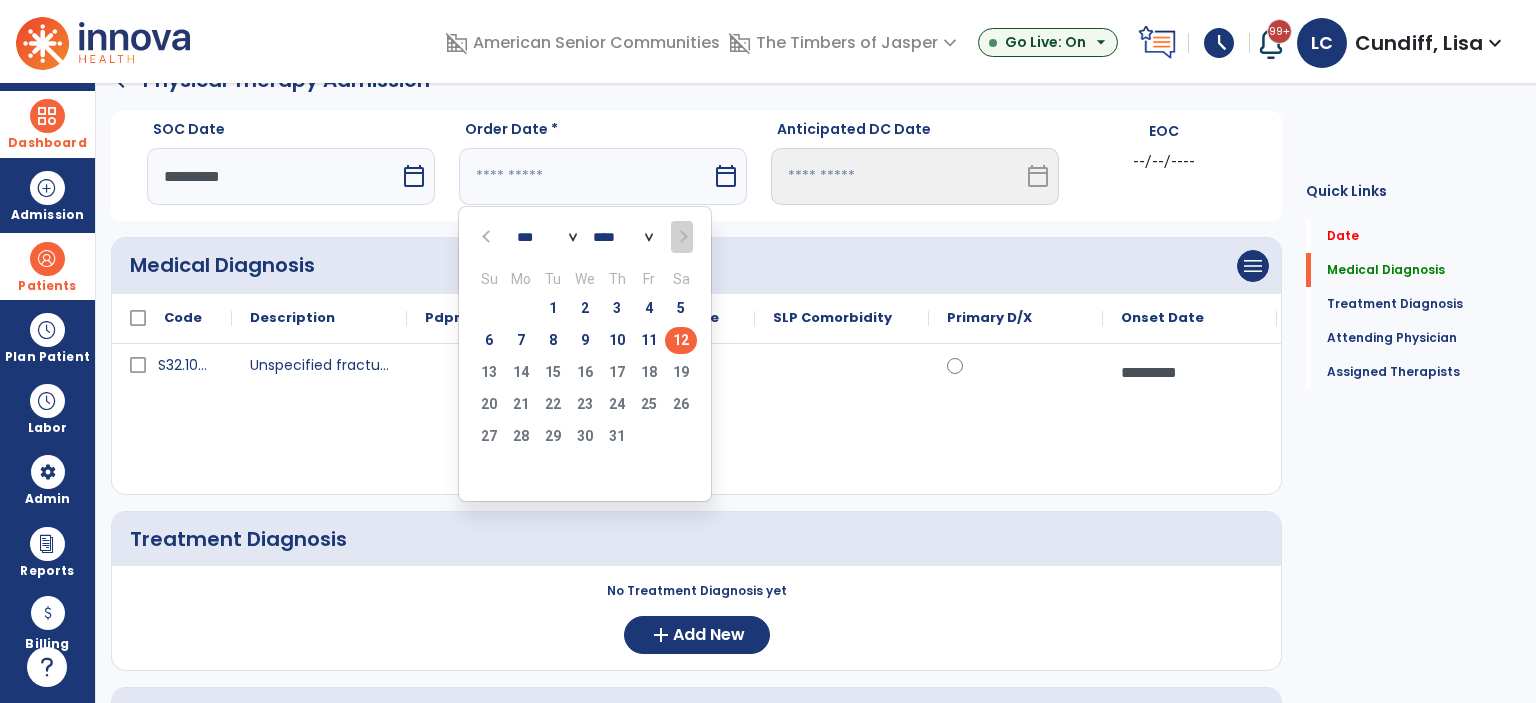 click on "12" at bounding box center (681, 340) 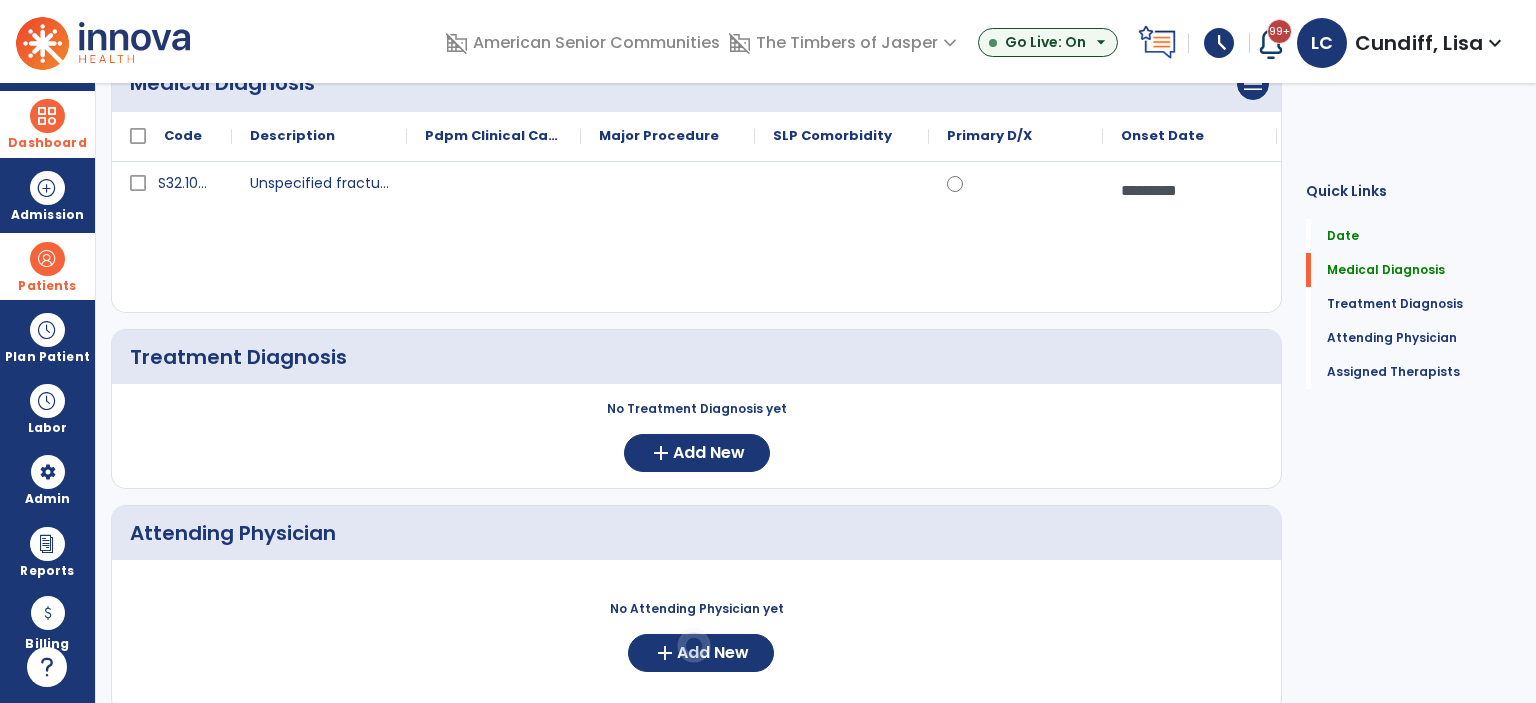 scroll, scrollTop: 338, scrollLeft: 0, axis: vertical 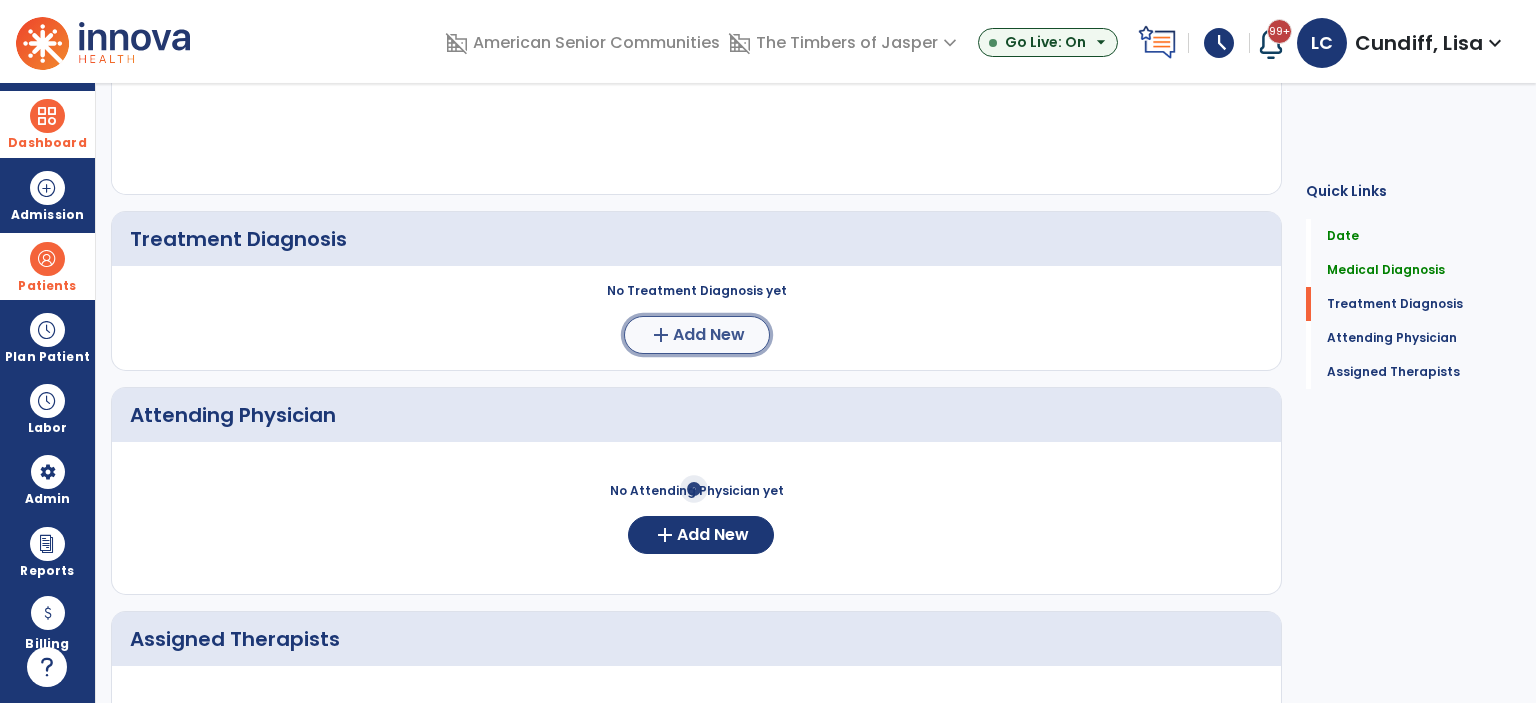 click on "Add New" 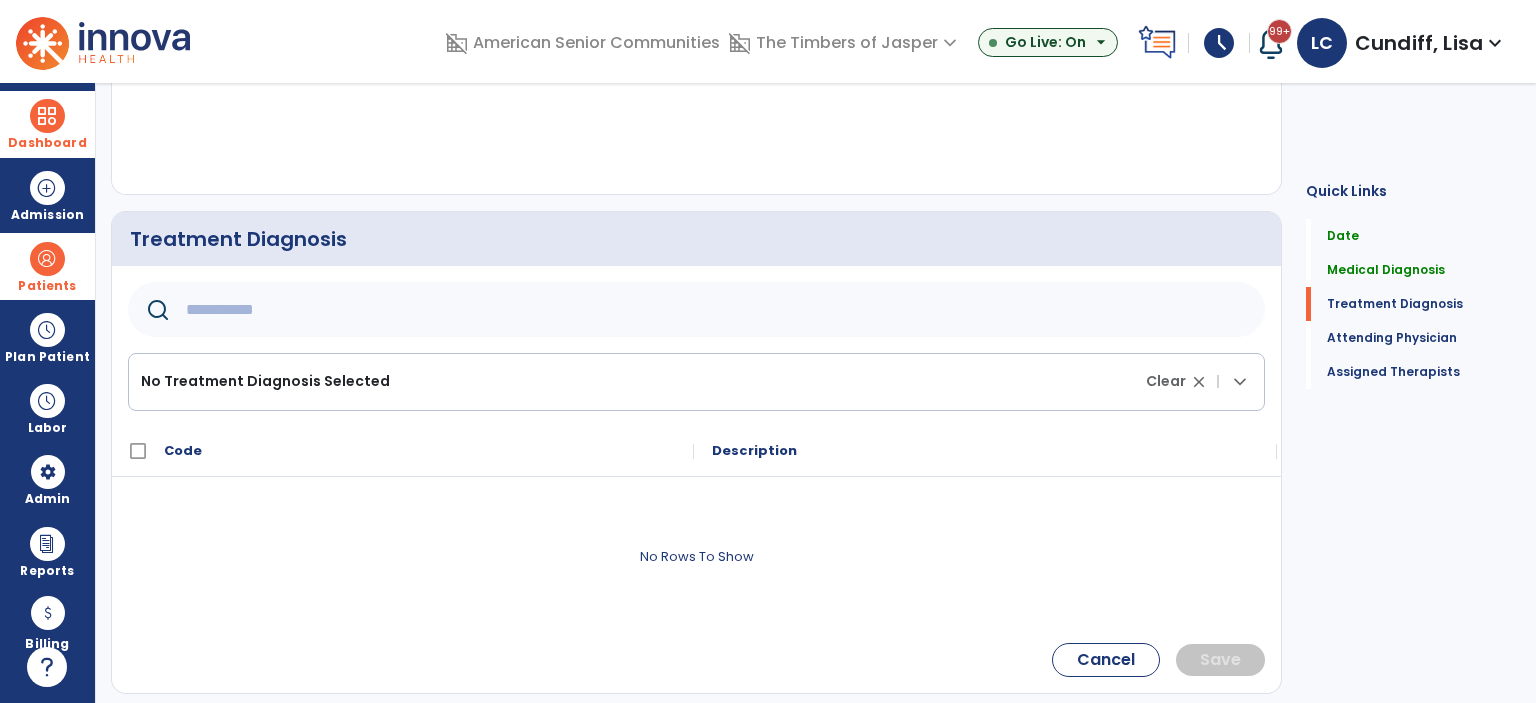 click 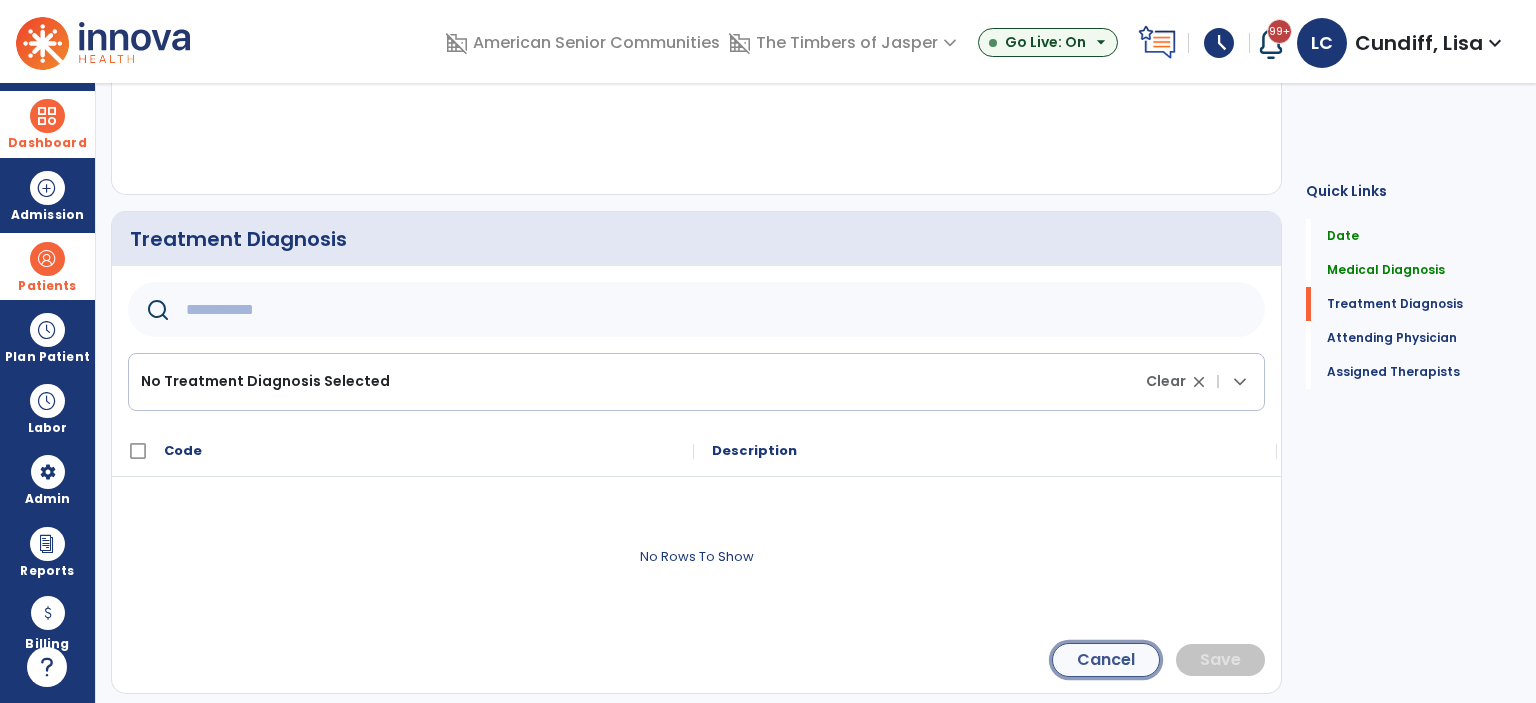 click on "Cancel" 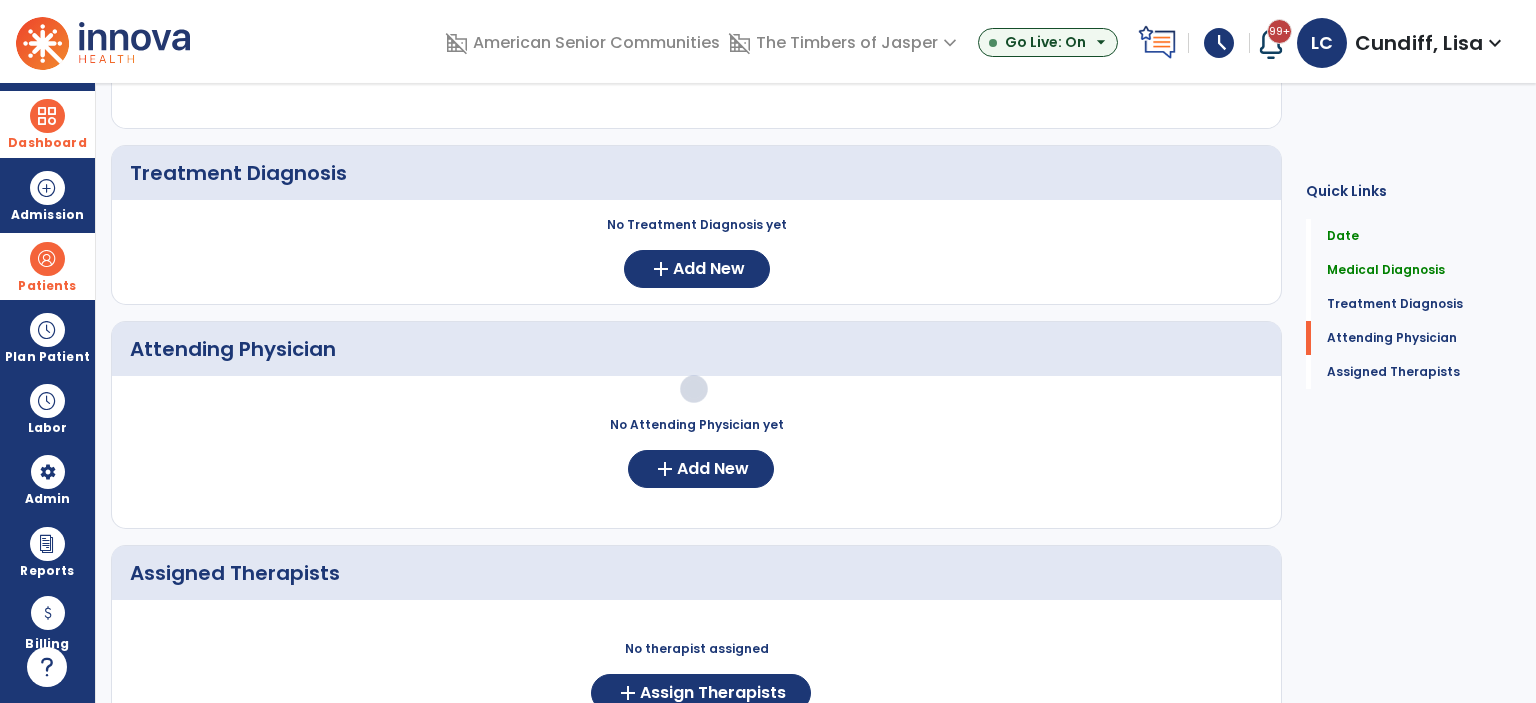 scroll, scrollTop: 438, scrollLeft: 0, axis: vertical 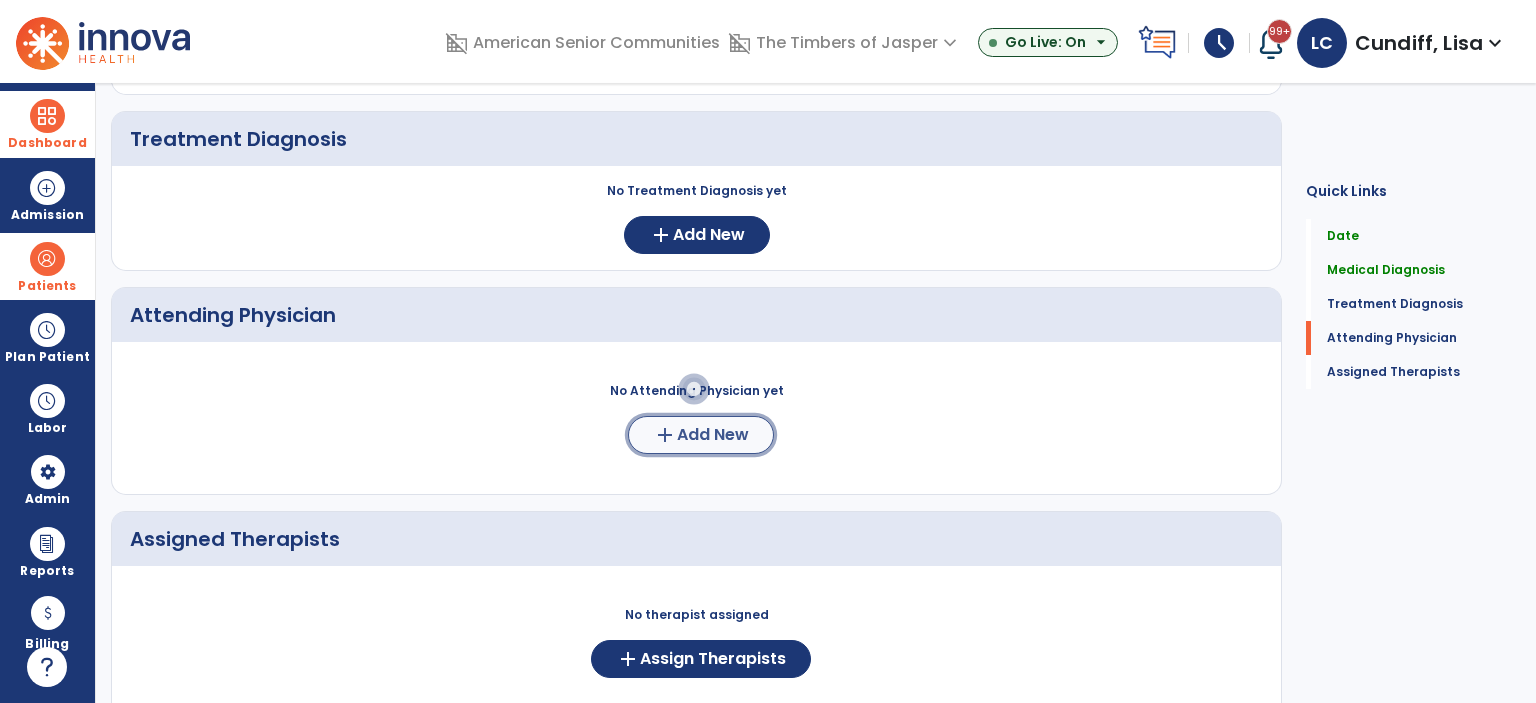 click on "add" 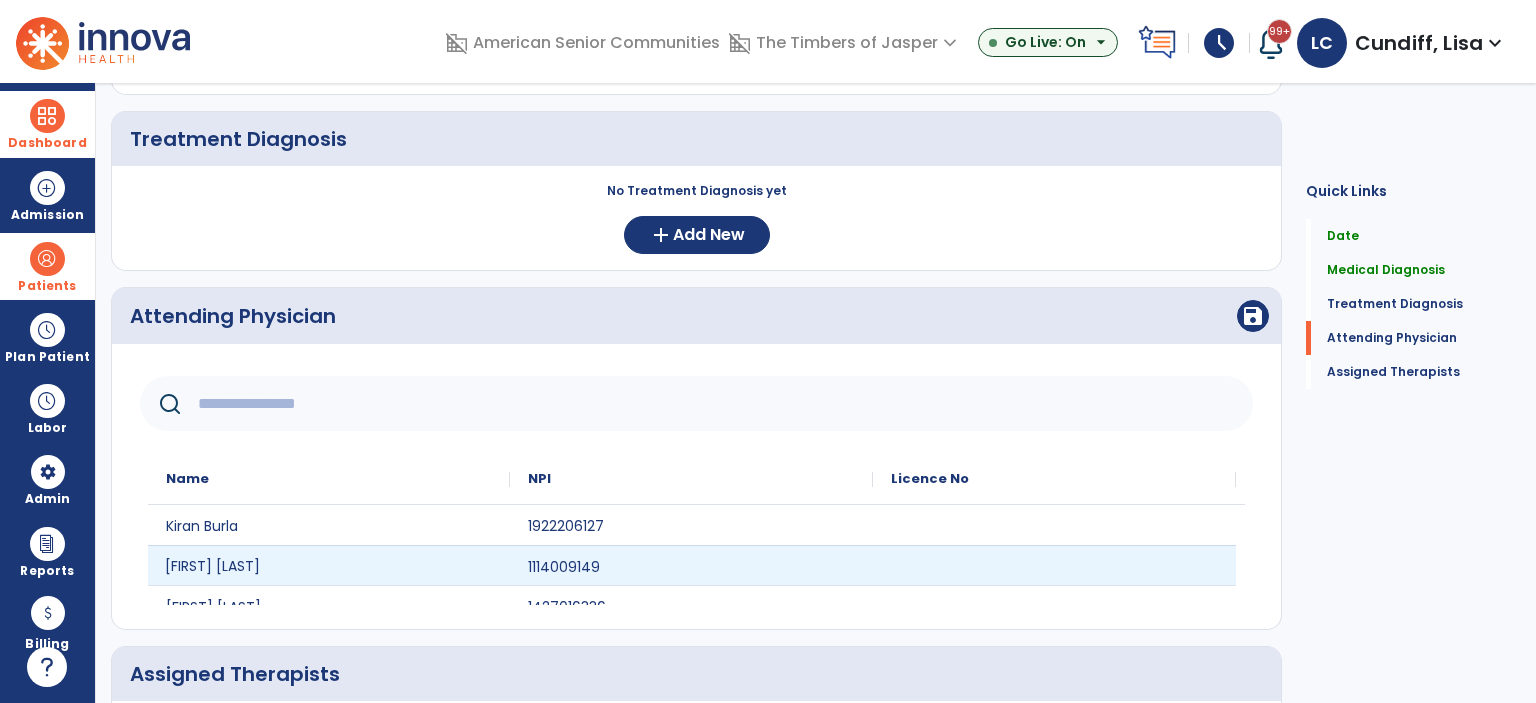 click on "[FIRST] [LAST]" 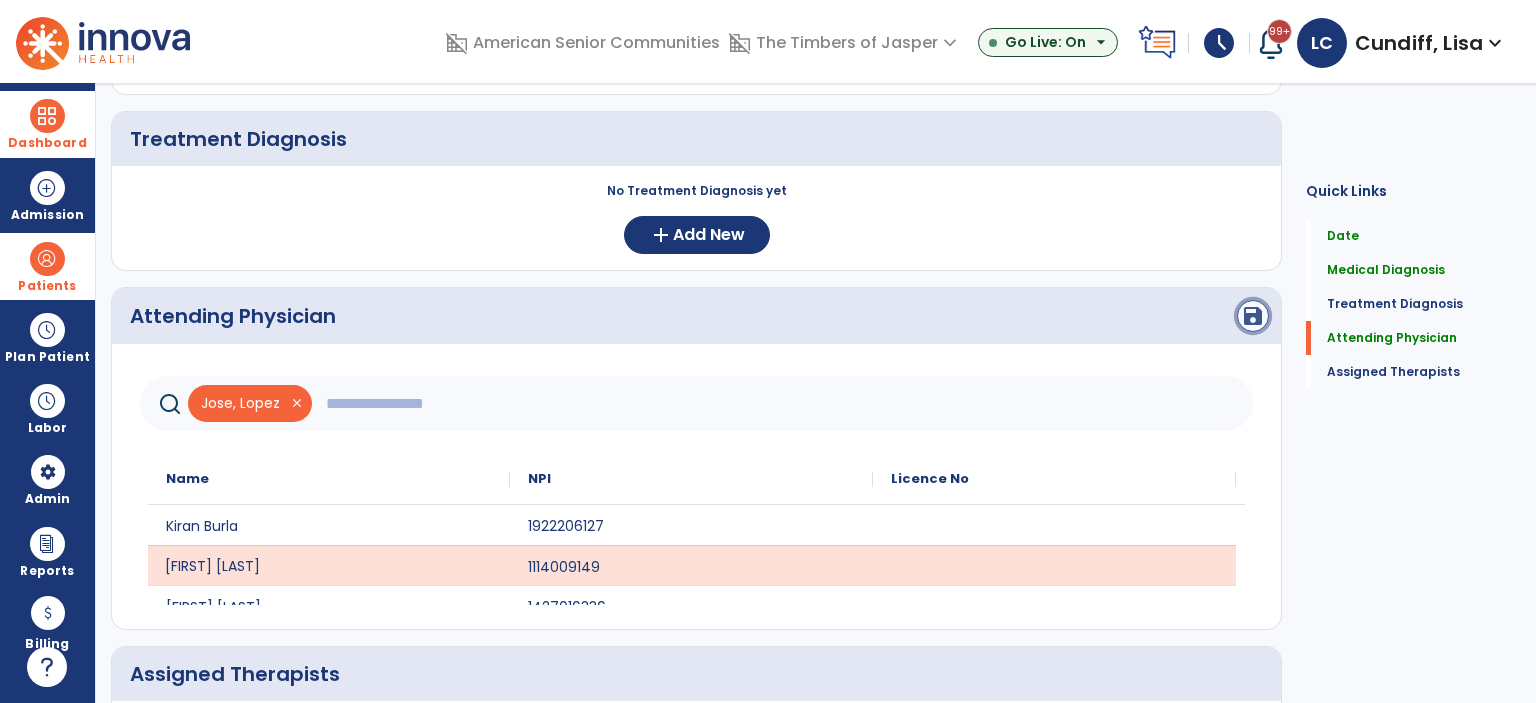 click on "save" 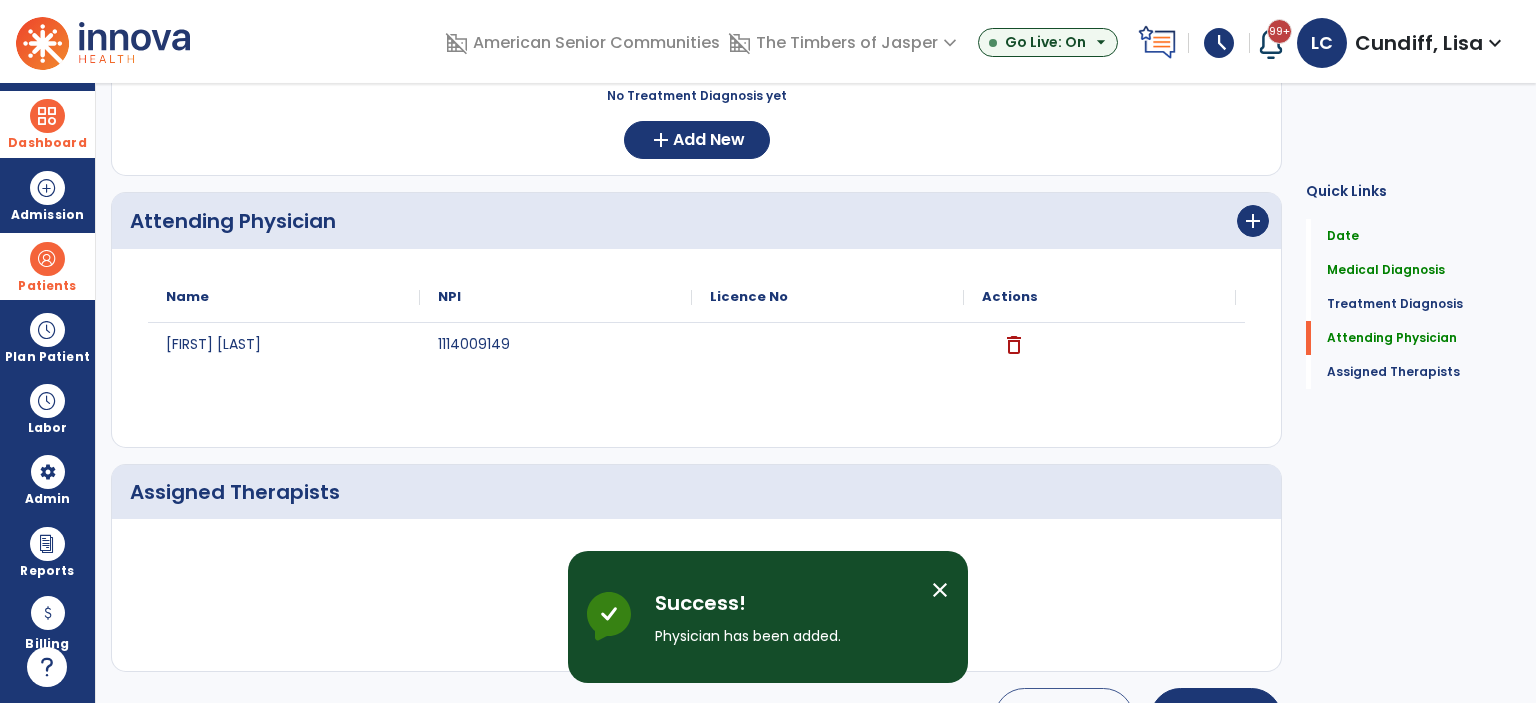 scroll, scrollTop: 591, scrollLeft: 0, axis: vertical 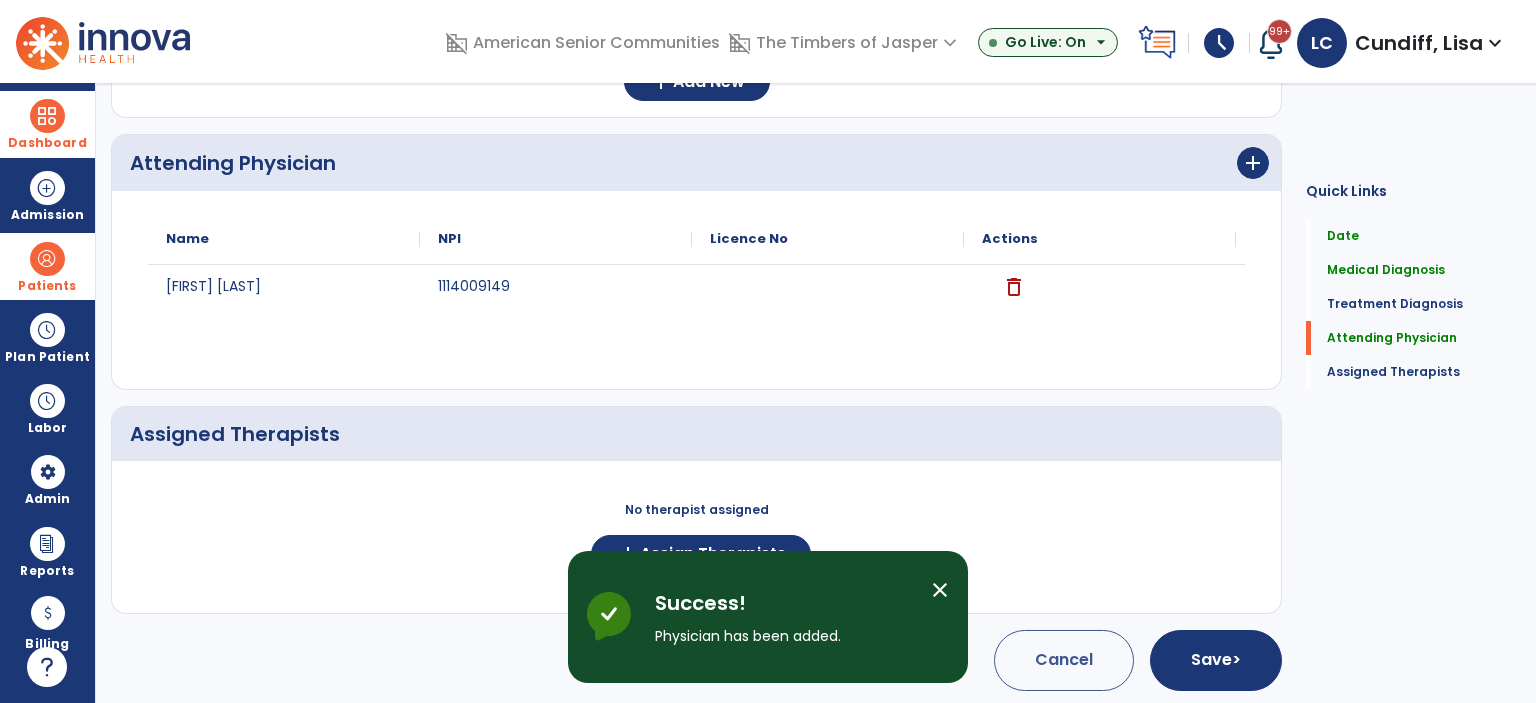 click on "close" at bounding box center (940, 590) 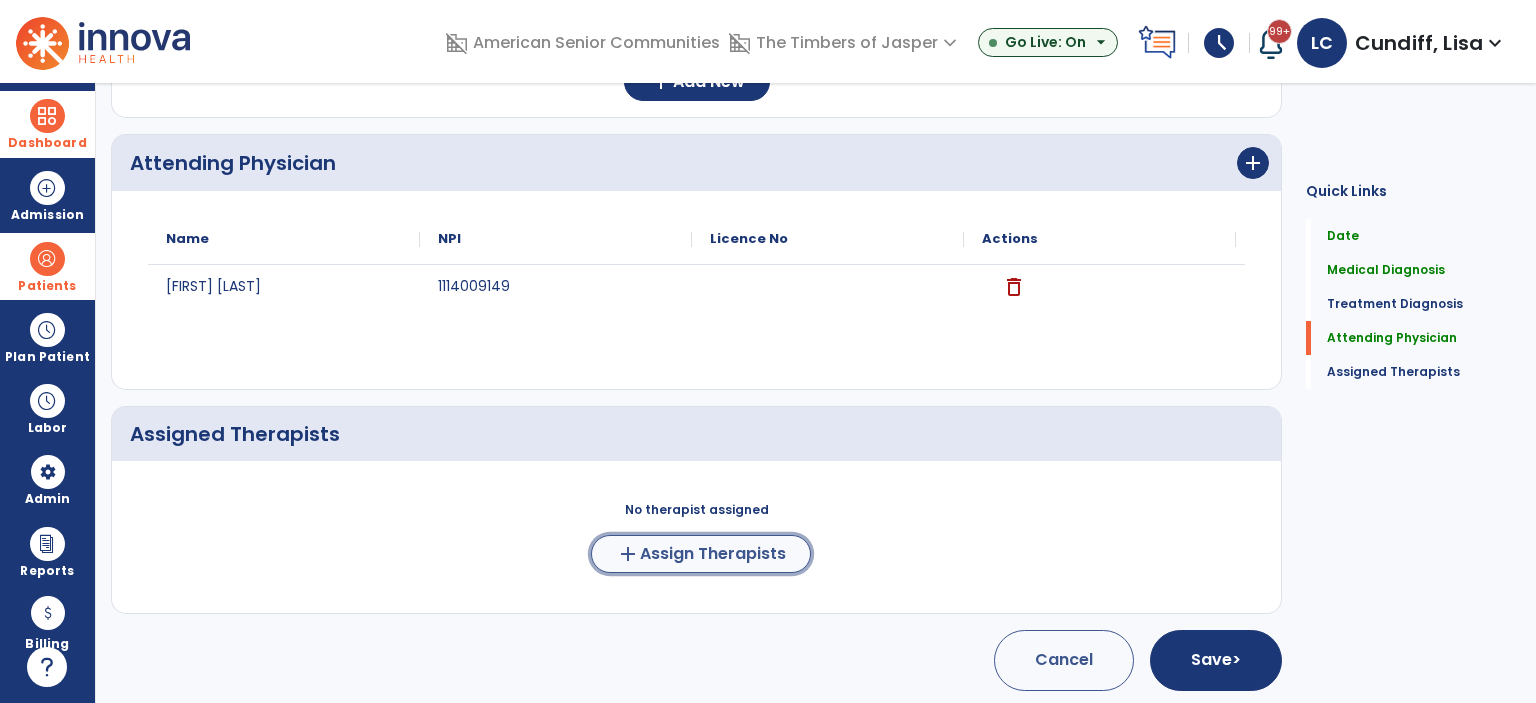 click on "Assign Therapists" 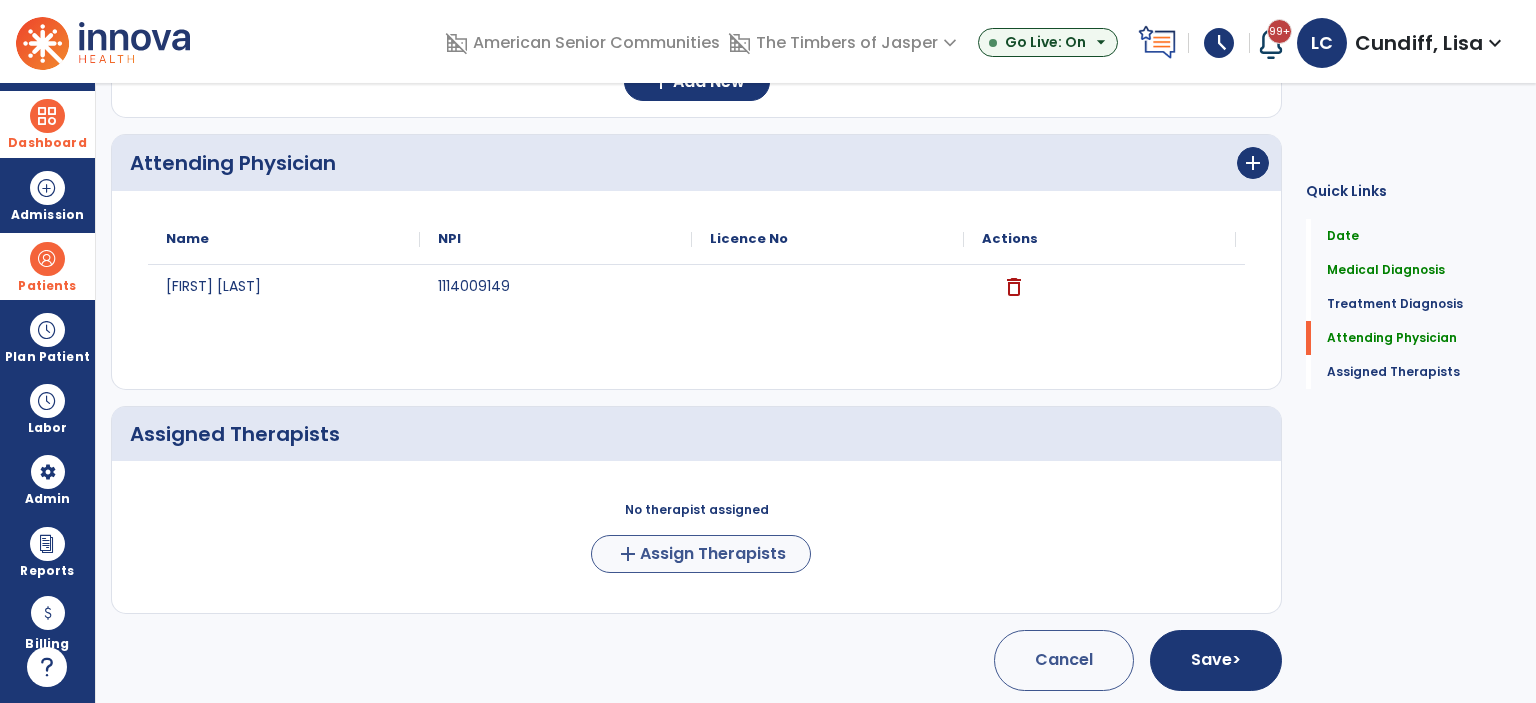 scroll, scrollTop: 588, scrollLeft: 0, axis: vertical 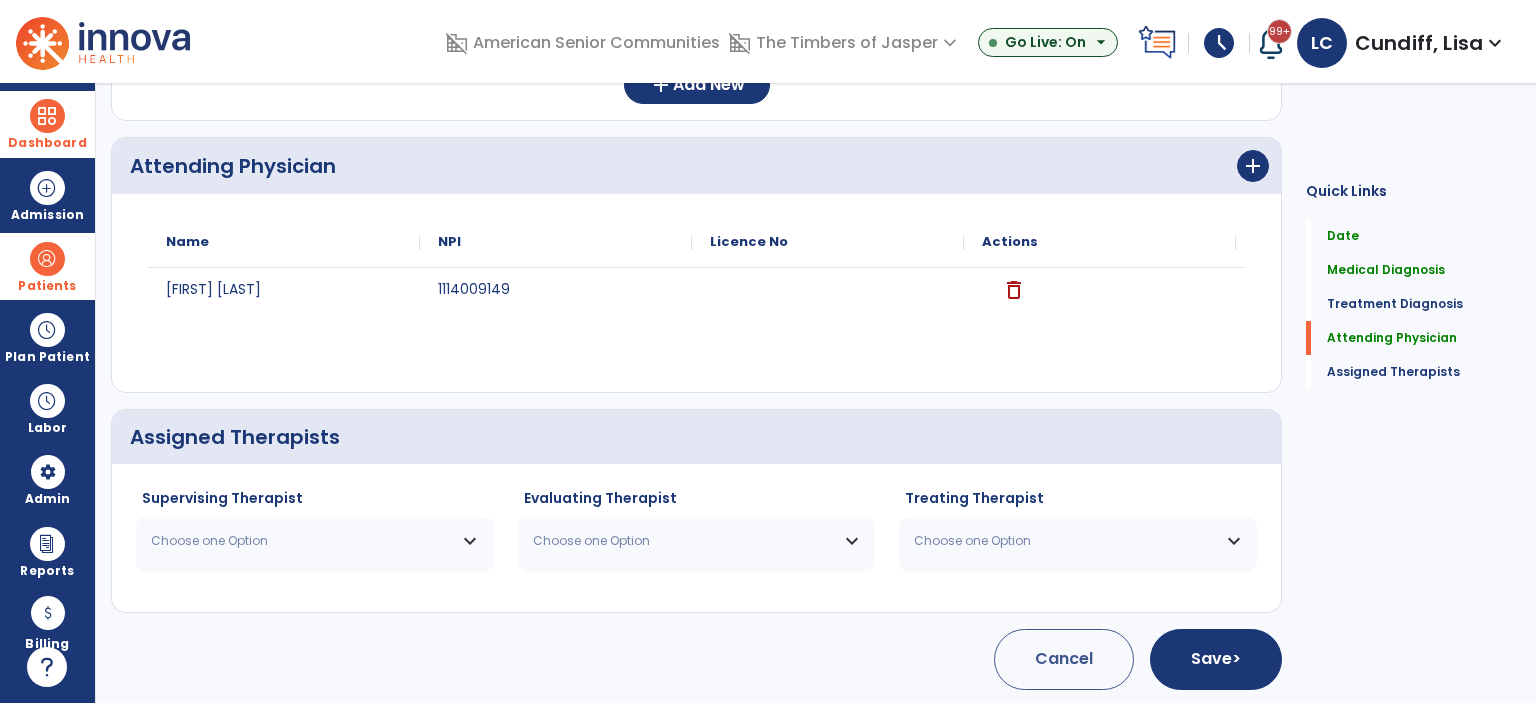 click on "Choose one Option" at bounding box center (302, 541) 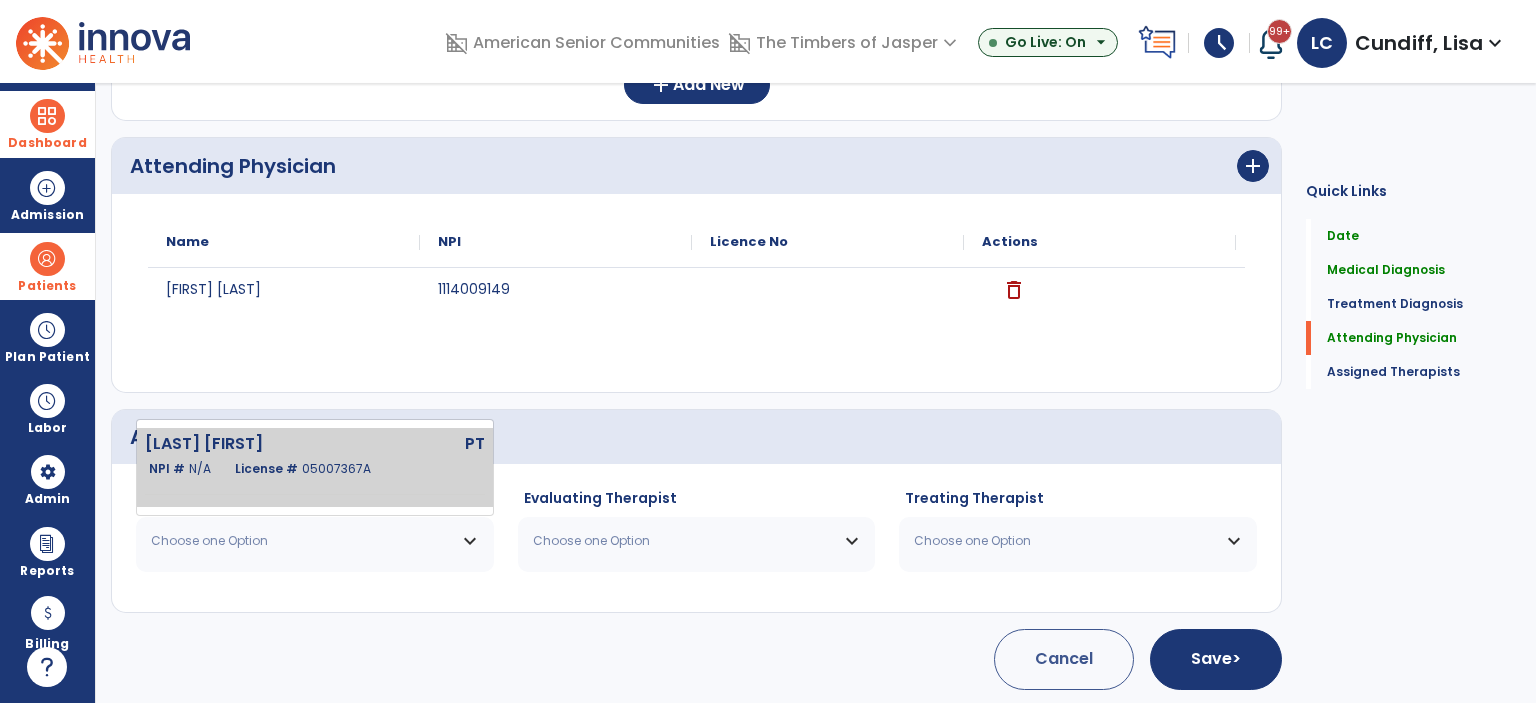 click on "05007367A" 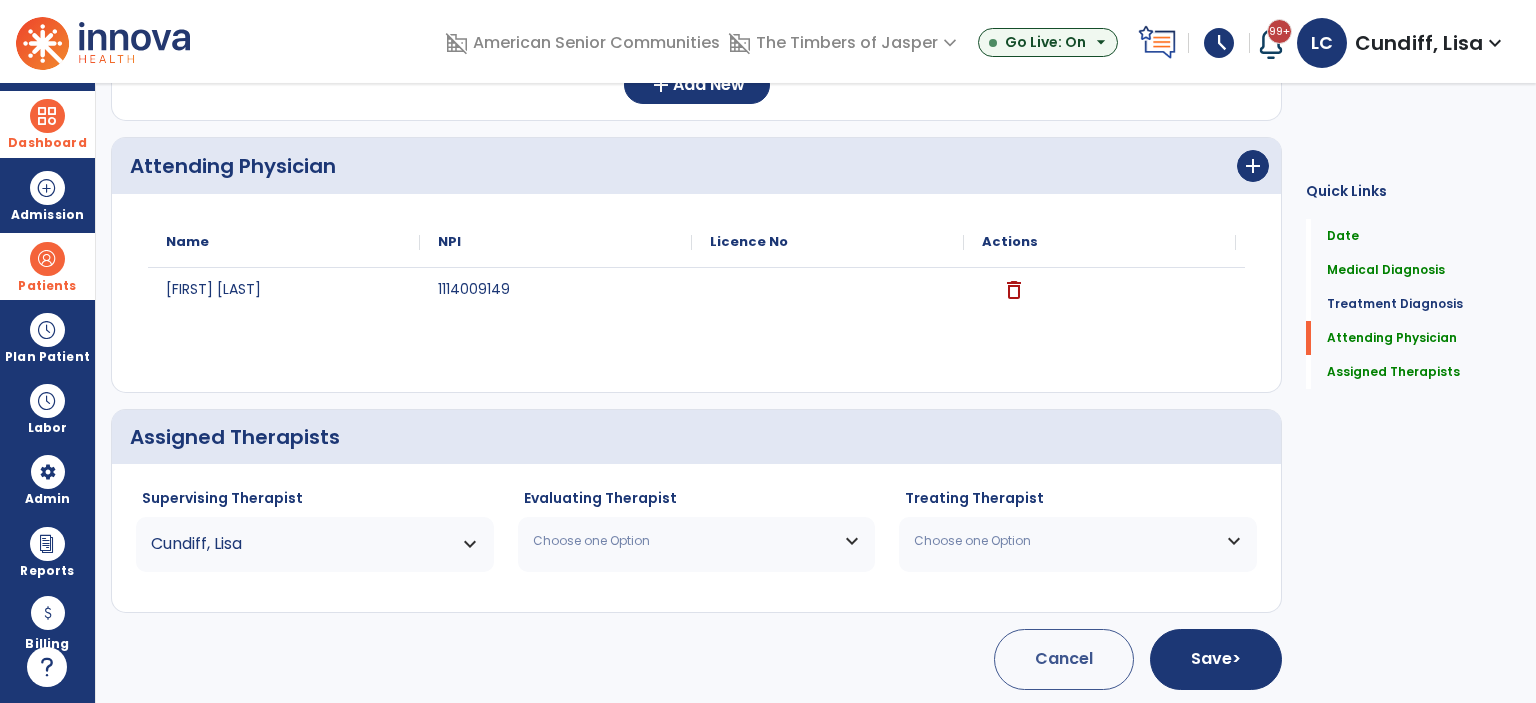 click on "Choose one Option" at bounding box center (697, 541) 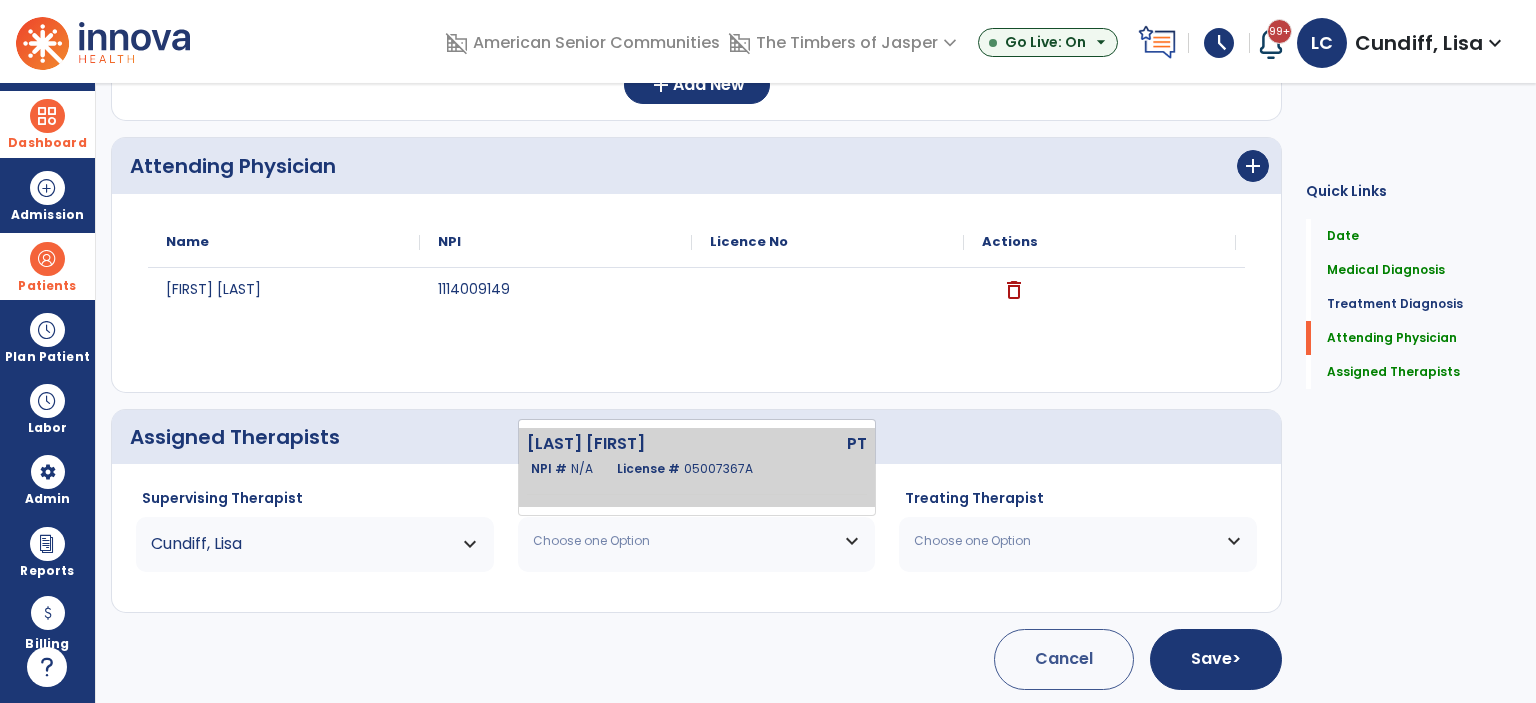 click on "05007367A" 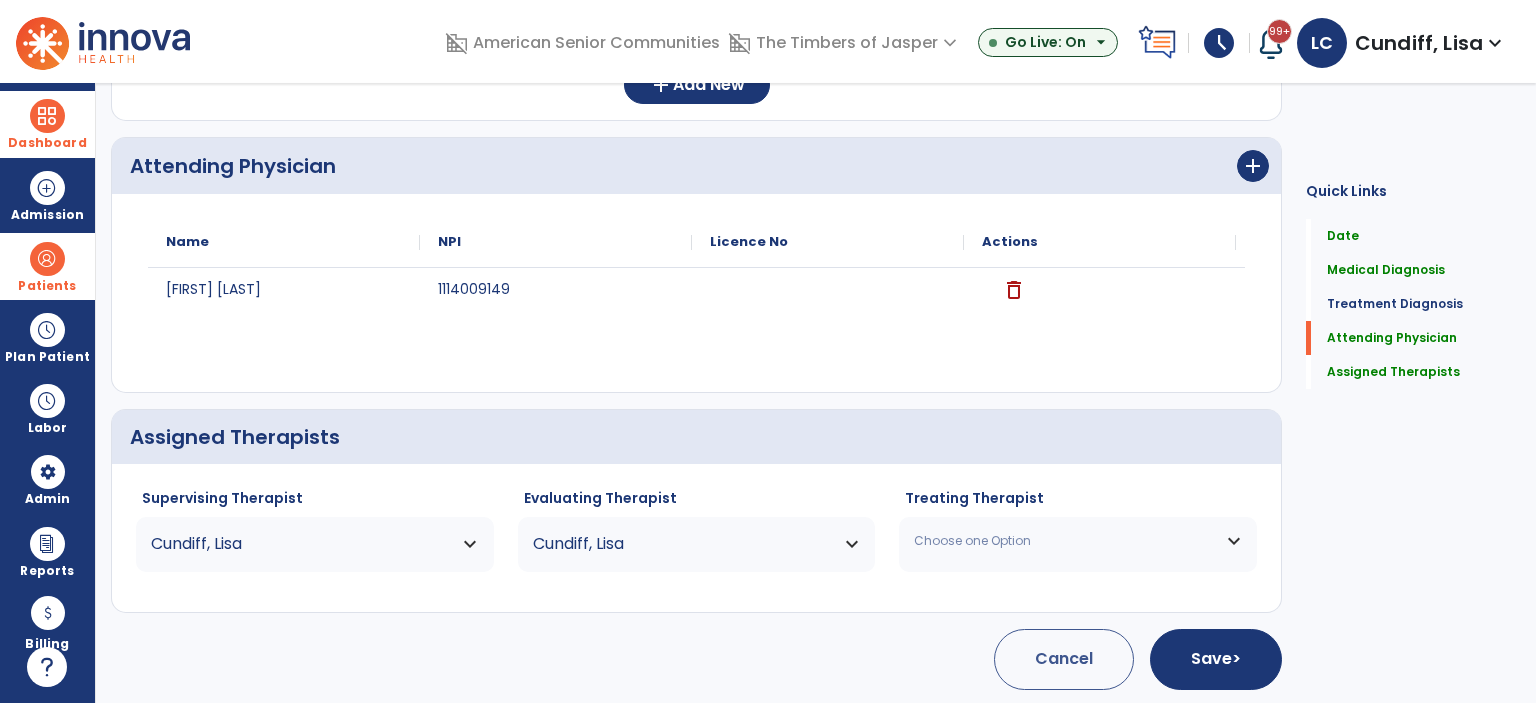 click on "Choose one Option" at bounding box center [1065, 541] 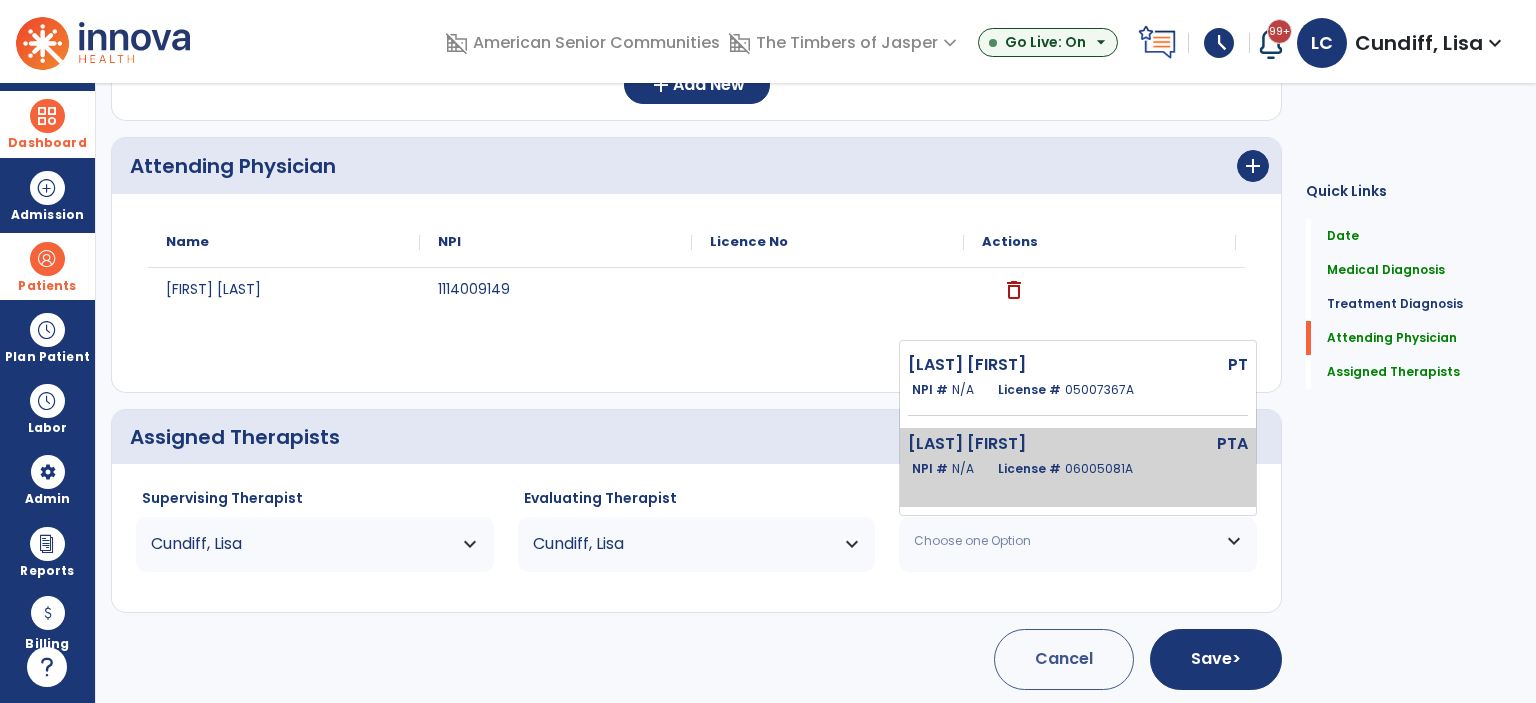click on "[LAST] [FIRST]" 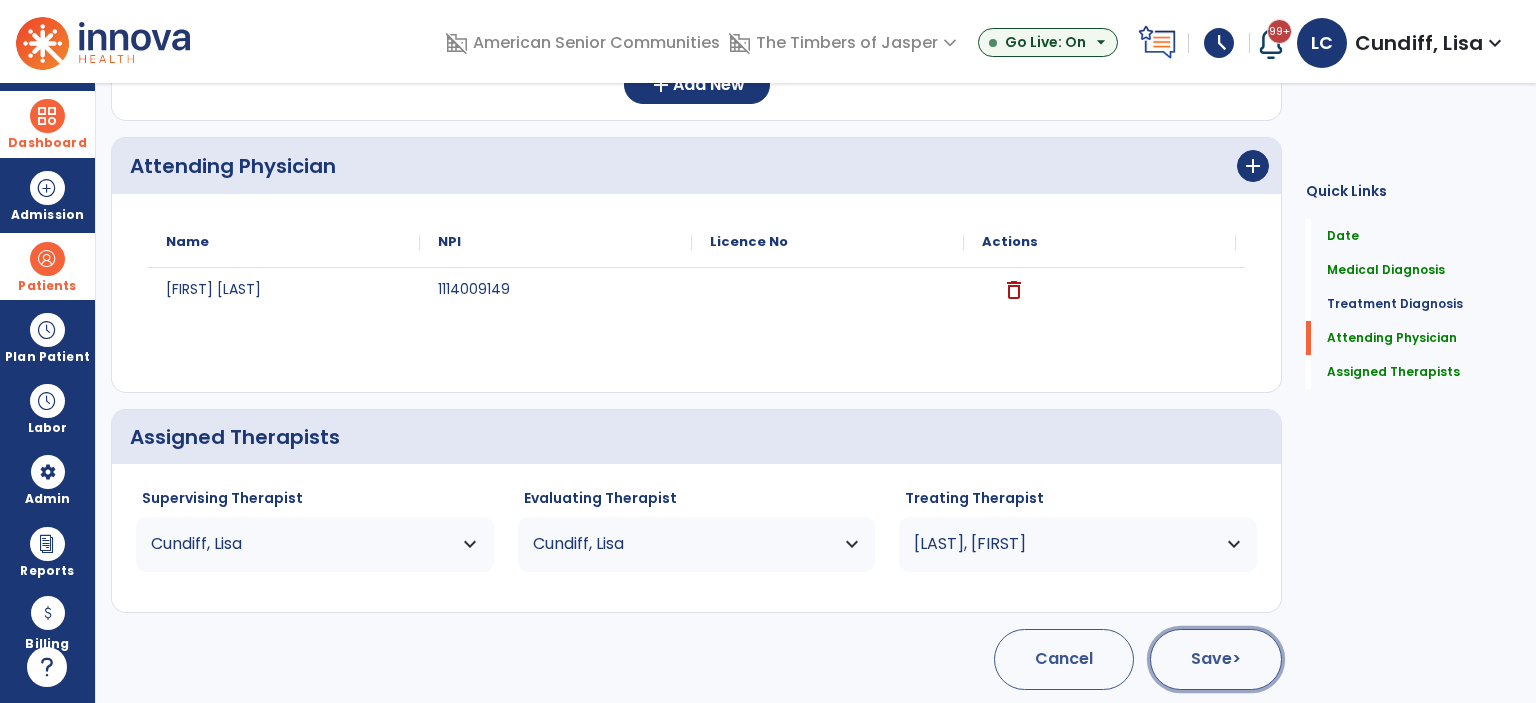 click on "Save  >" 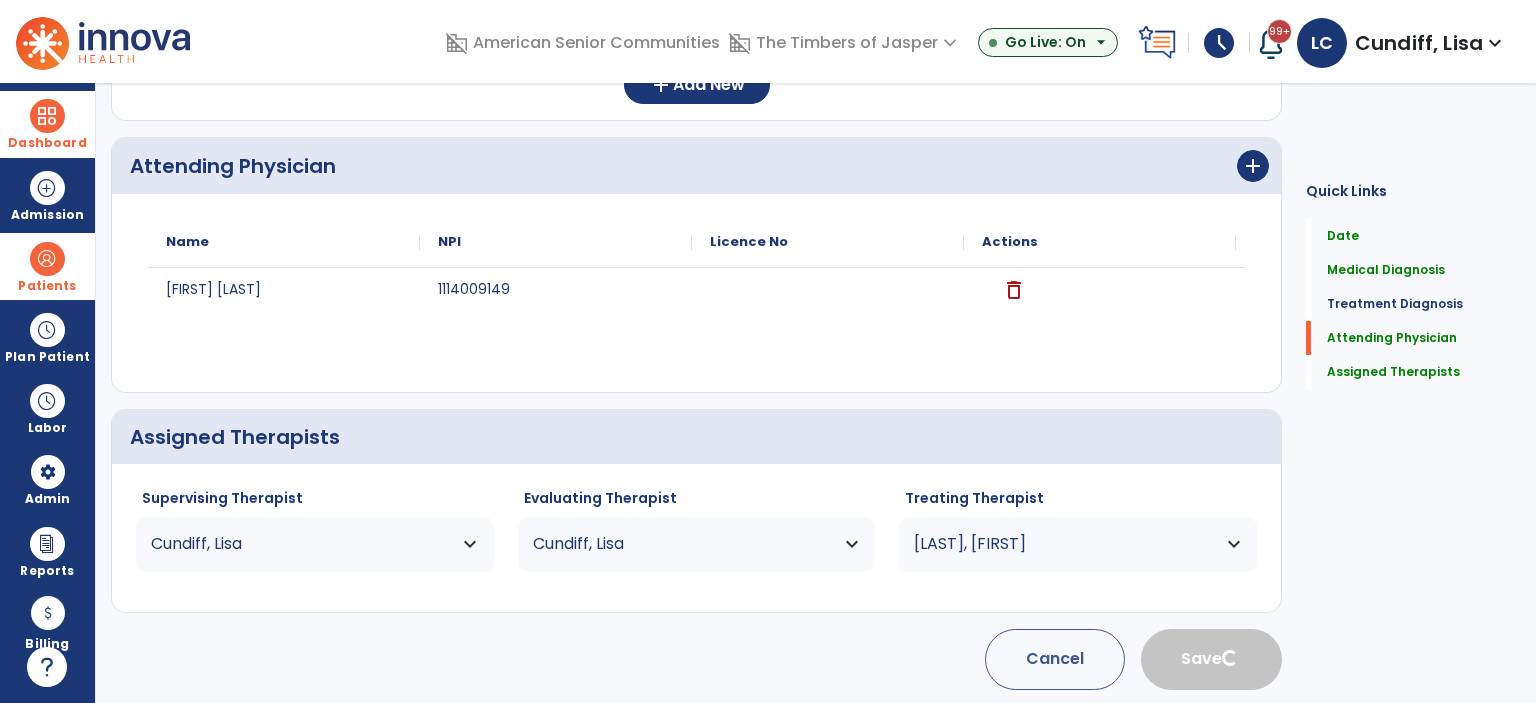 type 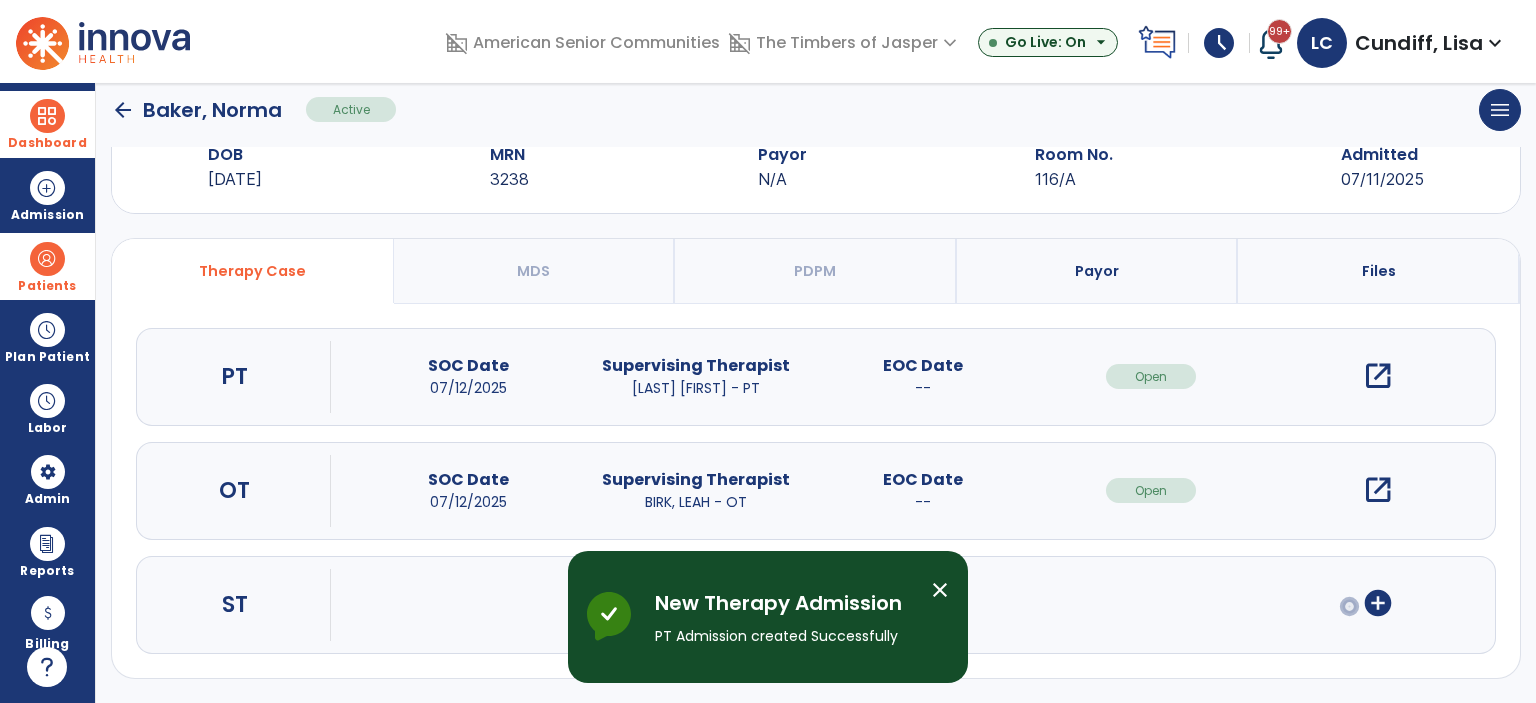 scroll, scrollTop: 54, scrollLeft: 0, axis: vertical 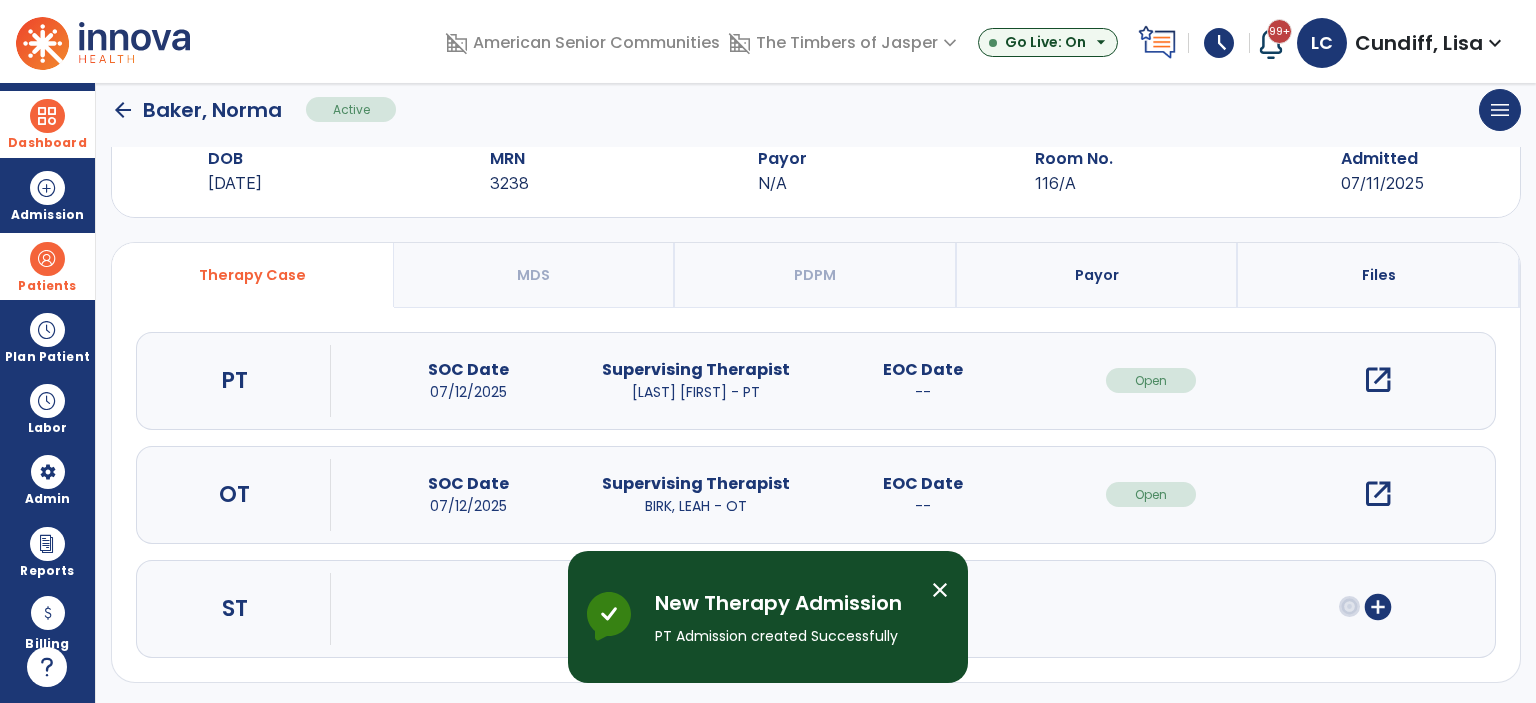 click on "close" at bounding box center (940, 590) 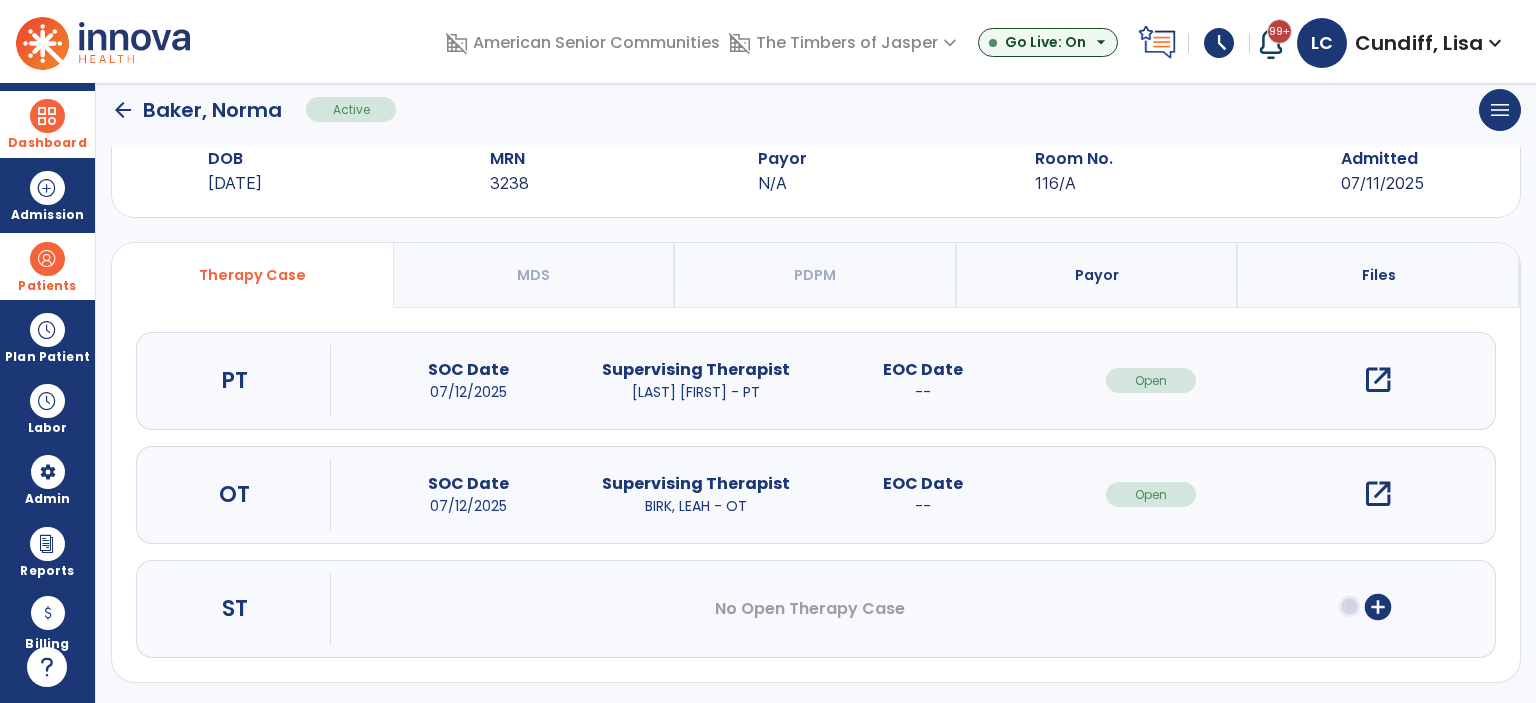 click at bounding box center (47, 116) 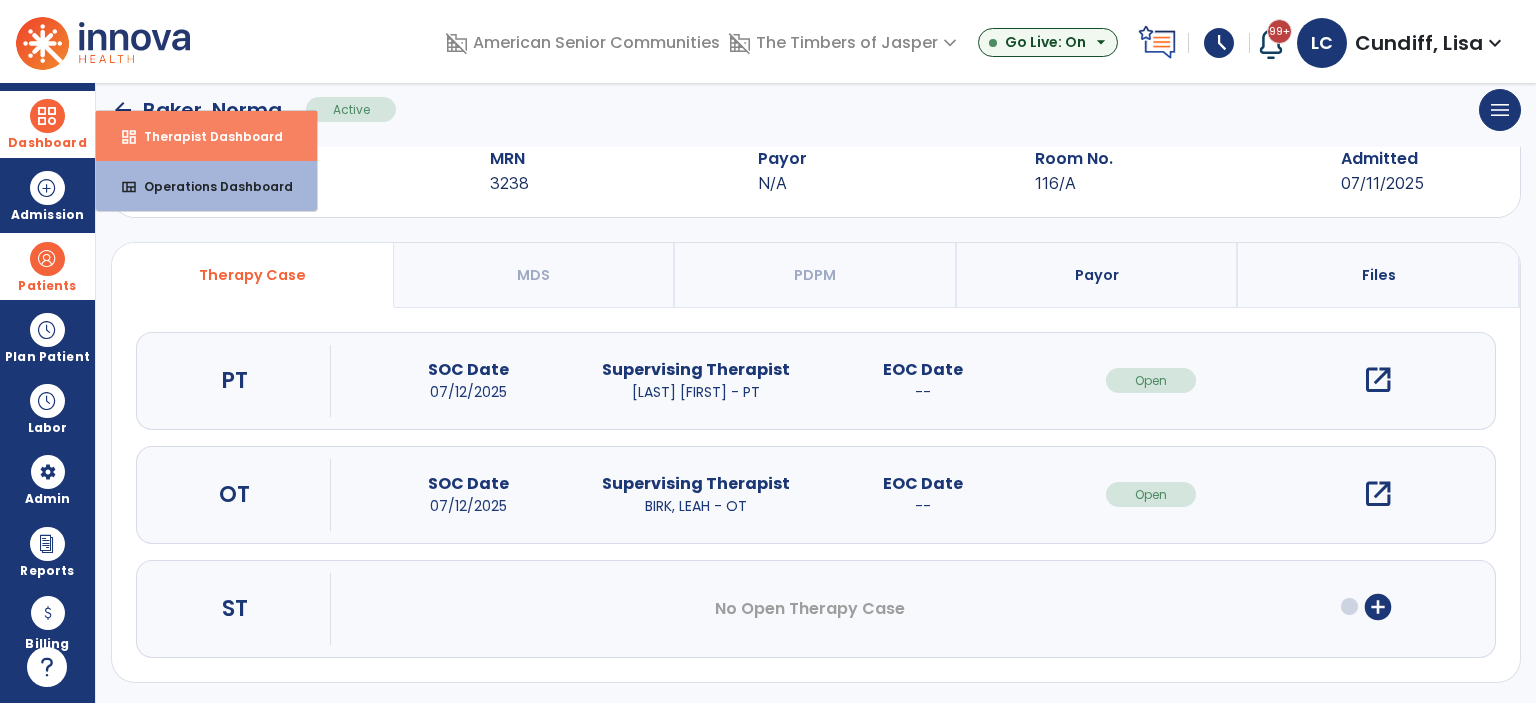 click on "Therapist Dashboard" at bounding box center (205, 136) 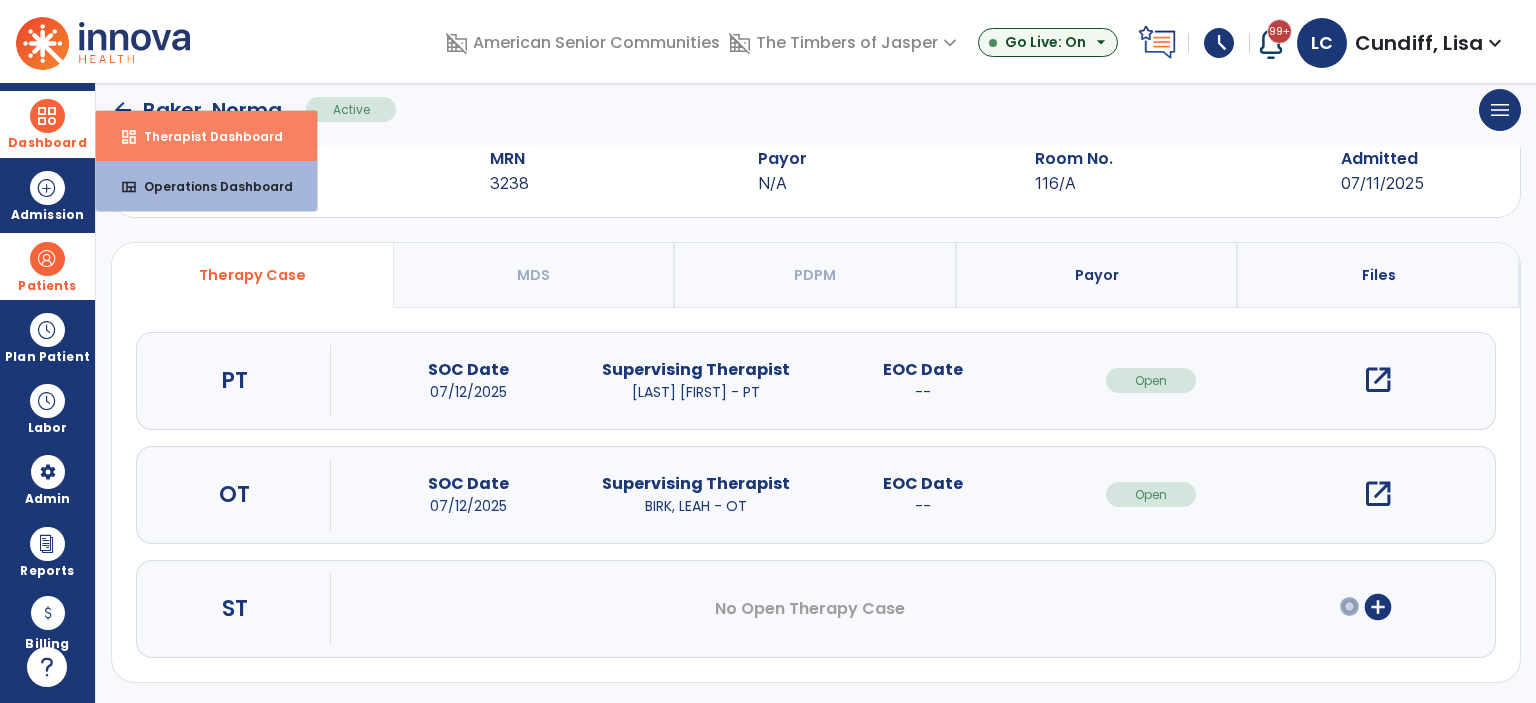 select on "****" 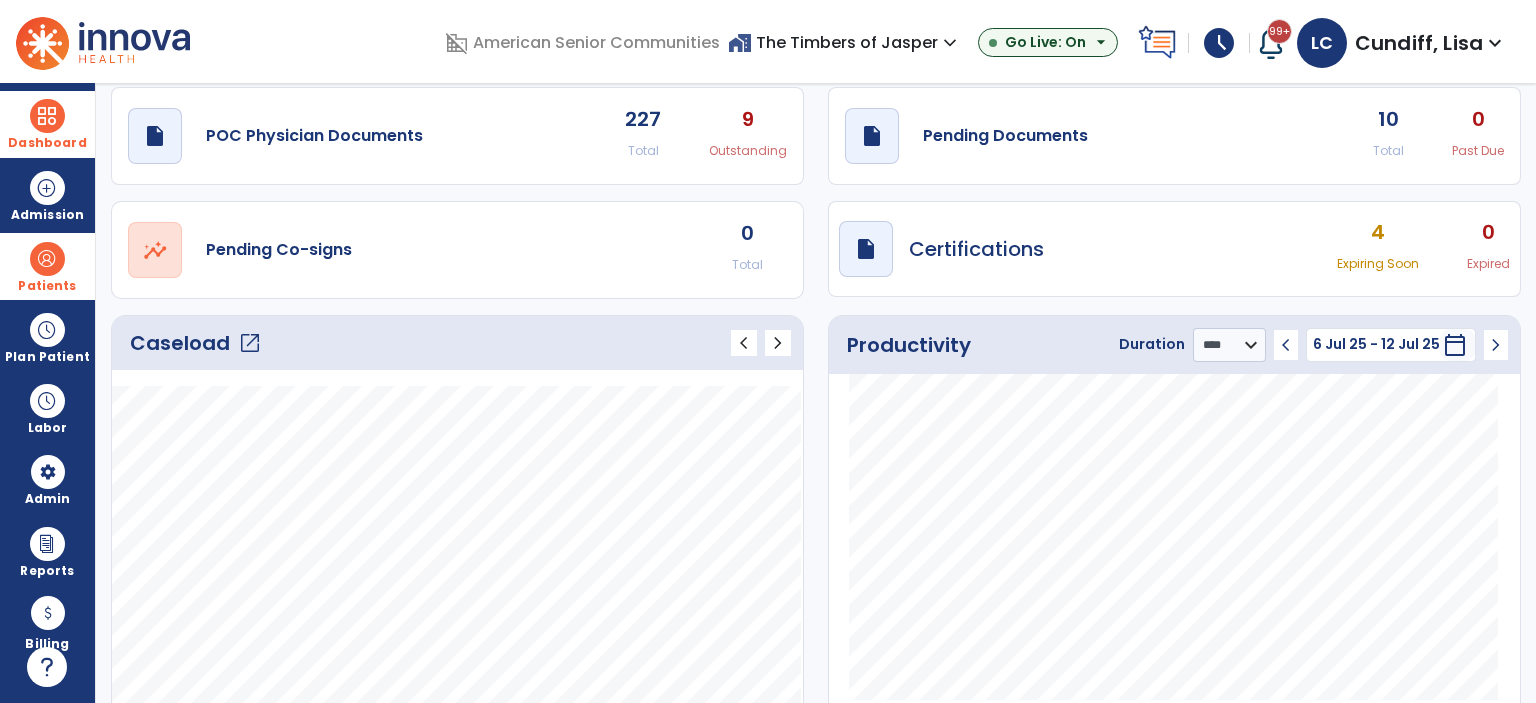 click on "draft   open_in_new  Pending Documents 10 Total 0 Past Due" 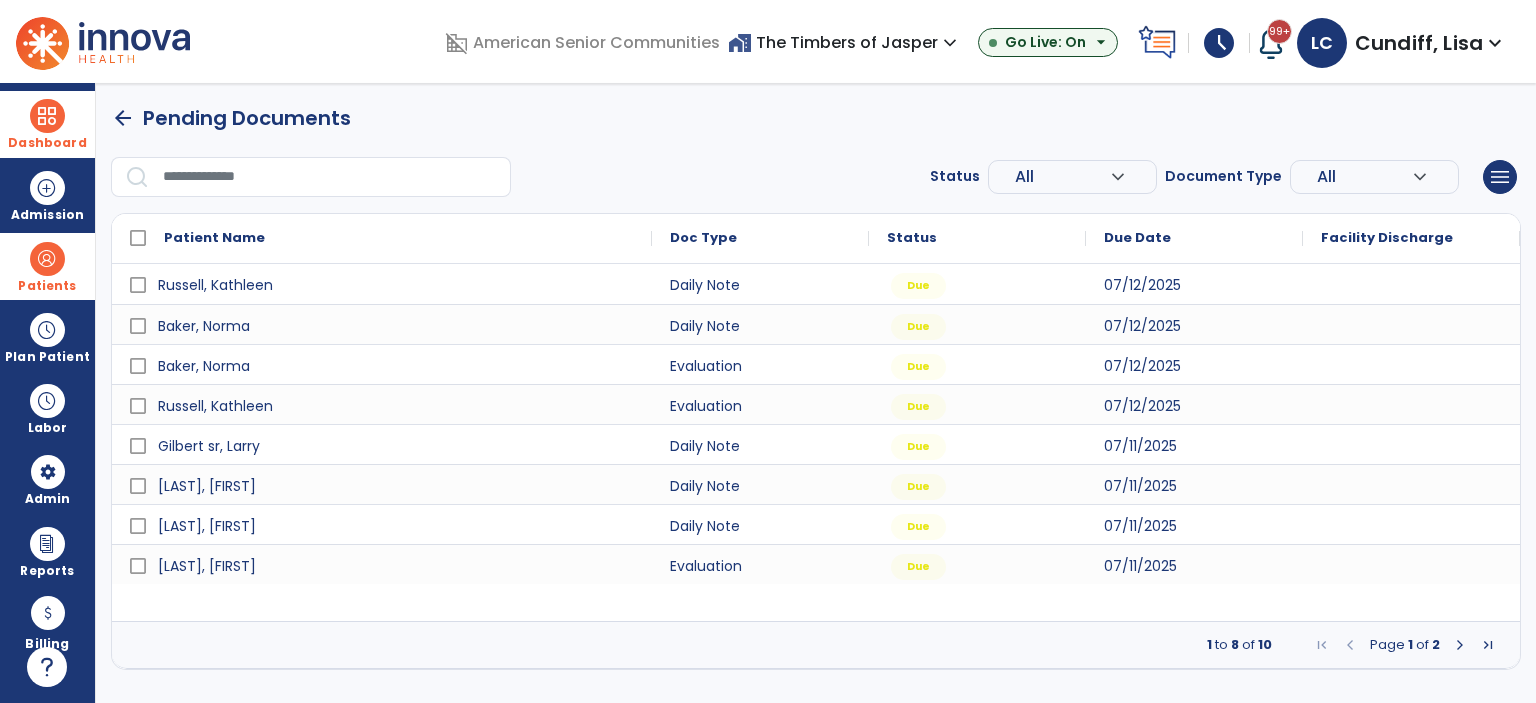 click at bounding box center [47, 259] 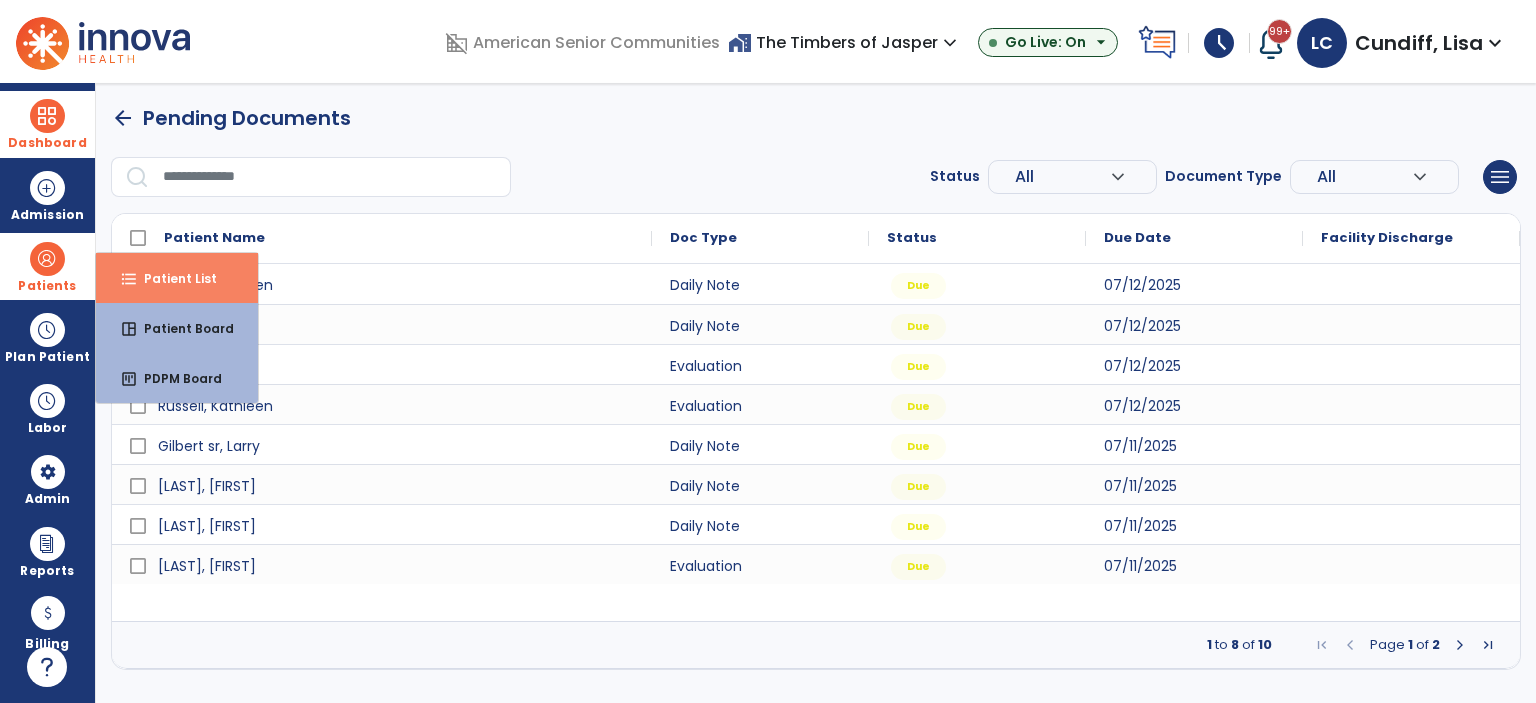 click on "format_list_bulleted  Patient List" at bounding box center (177, 278) 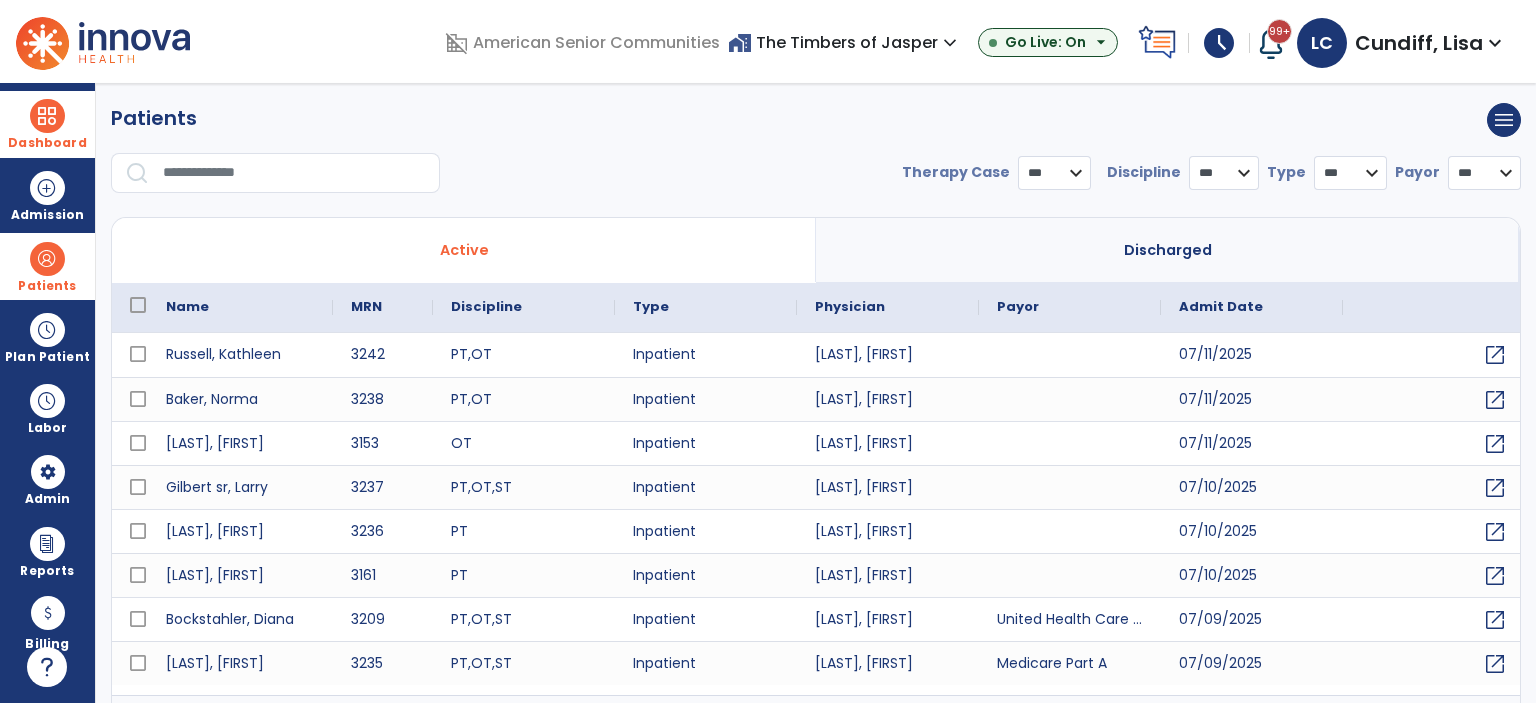 select on "***" 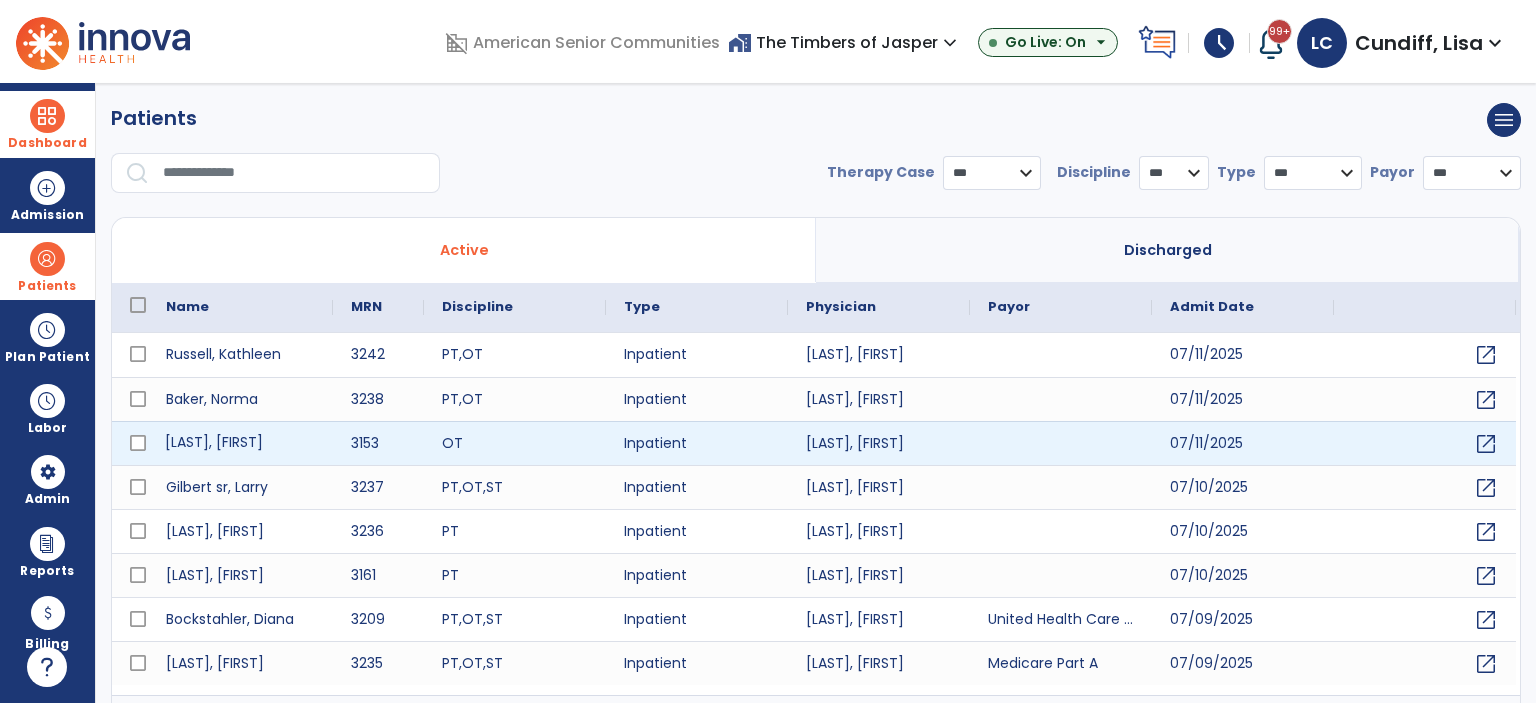 click on "[LAST], [FIRST]" at bounding box center (240, 443) 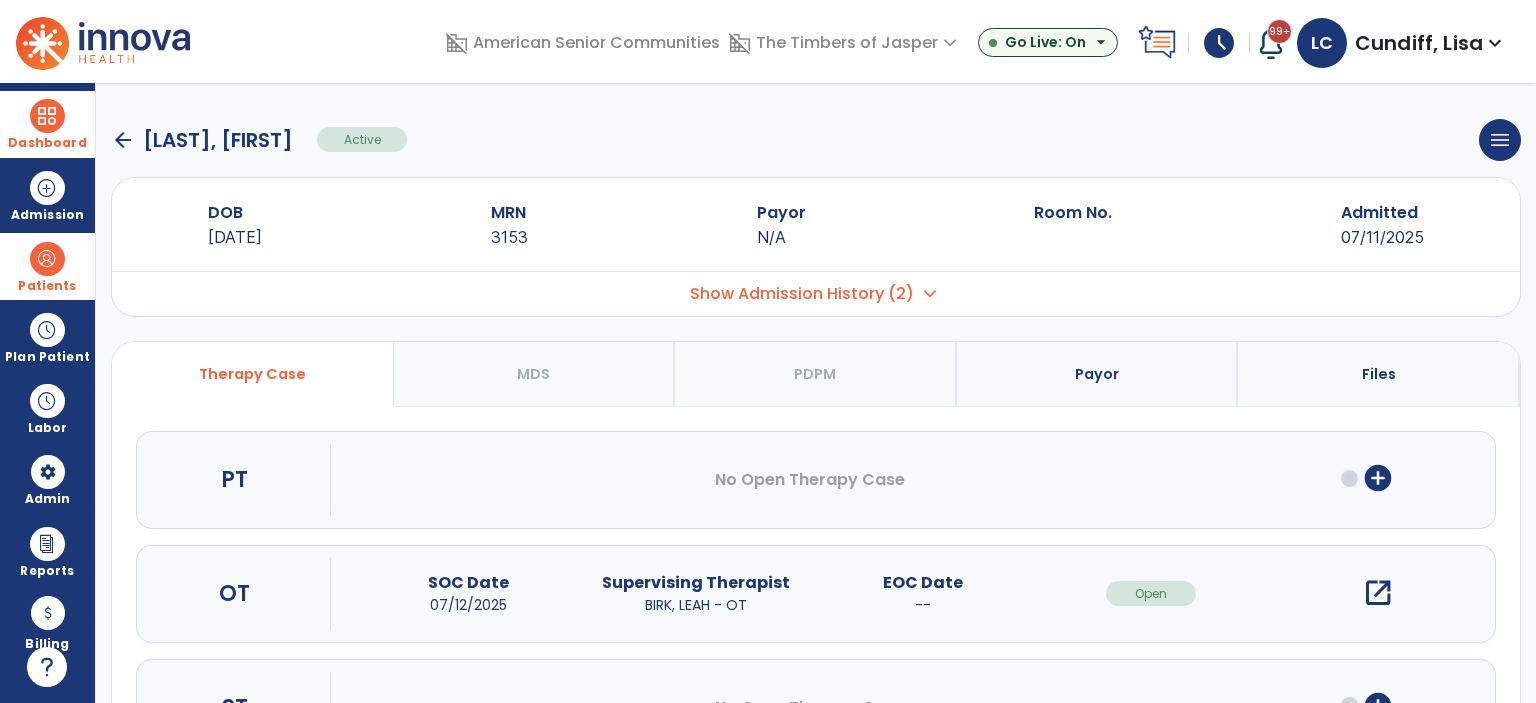 click on "add_circle" at bounding box center (1378, 478) 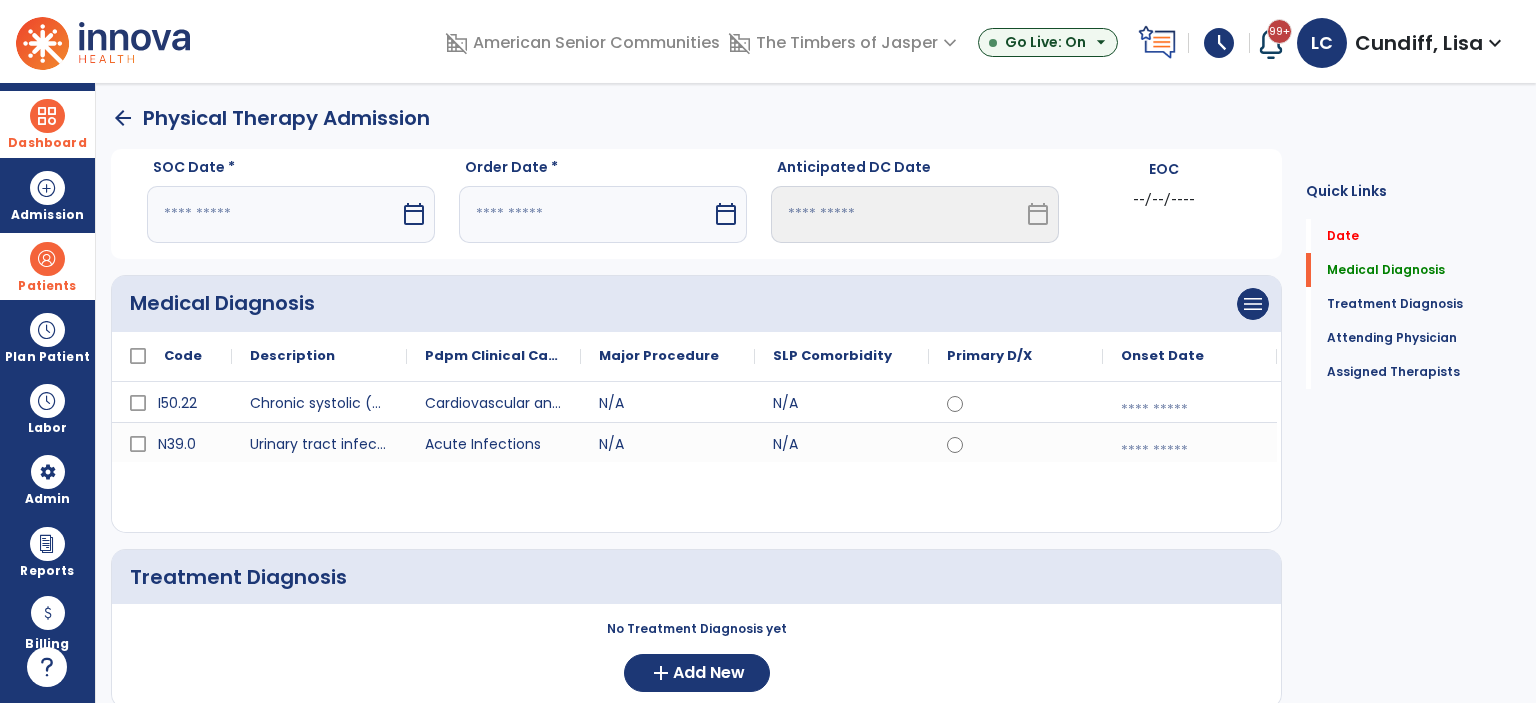 click on "calendar_today" at bounding box center [416, 214] 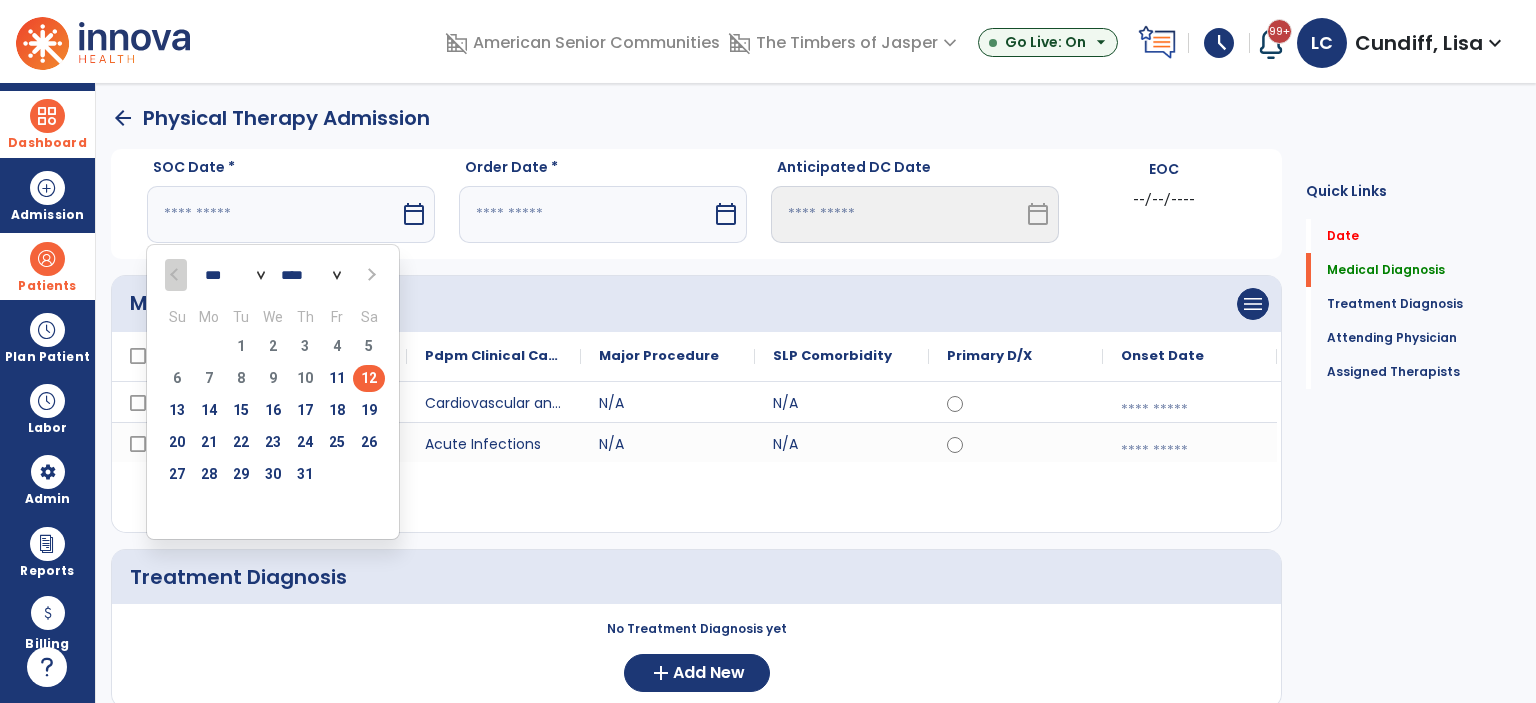 drag, startPoint x: 372, startPoint y: 381, endPoint x: 380, endPoint y: 373, distance: 11.313708 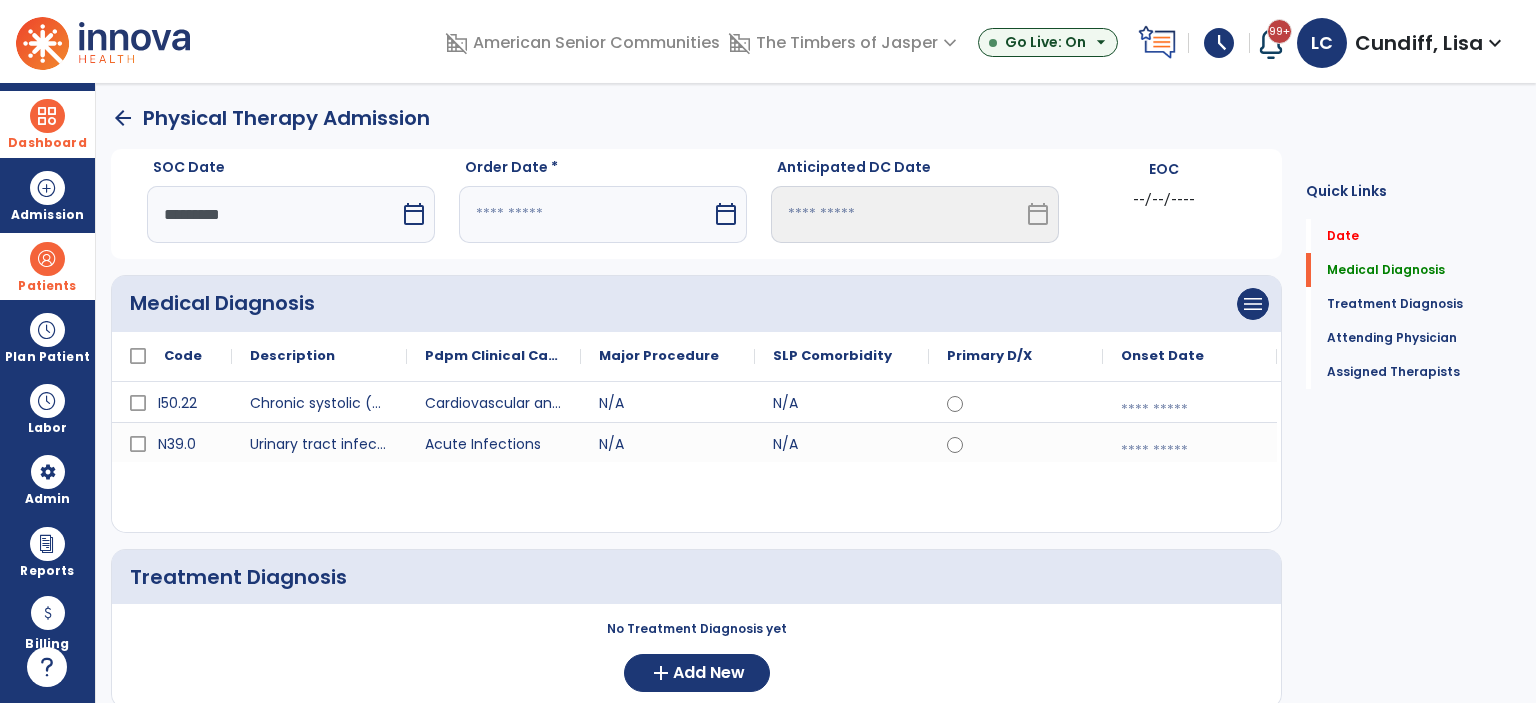 click on "calendar_today" at bounding box center (726, 214) 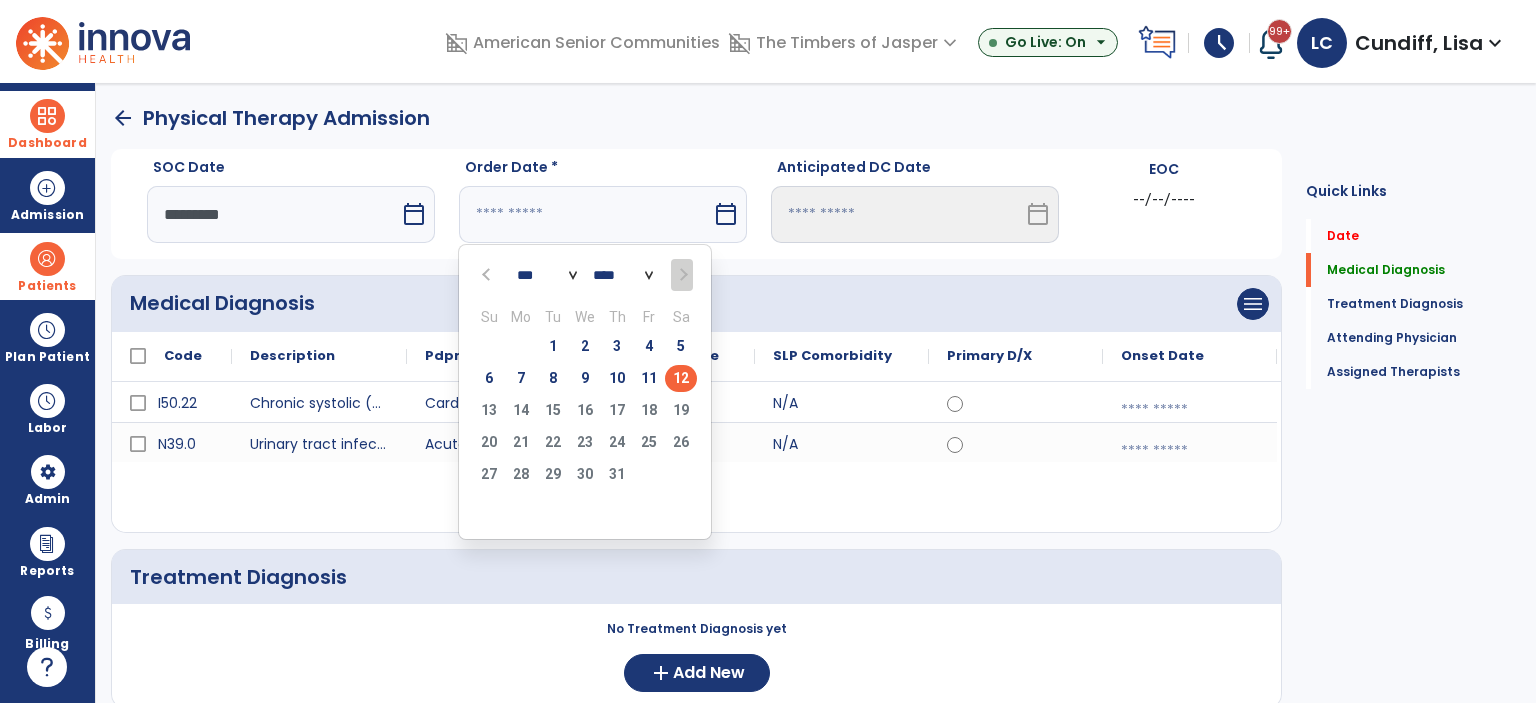 click on "12" at bounding box center (681, 378) 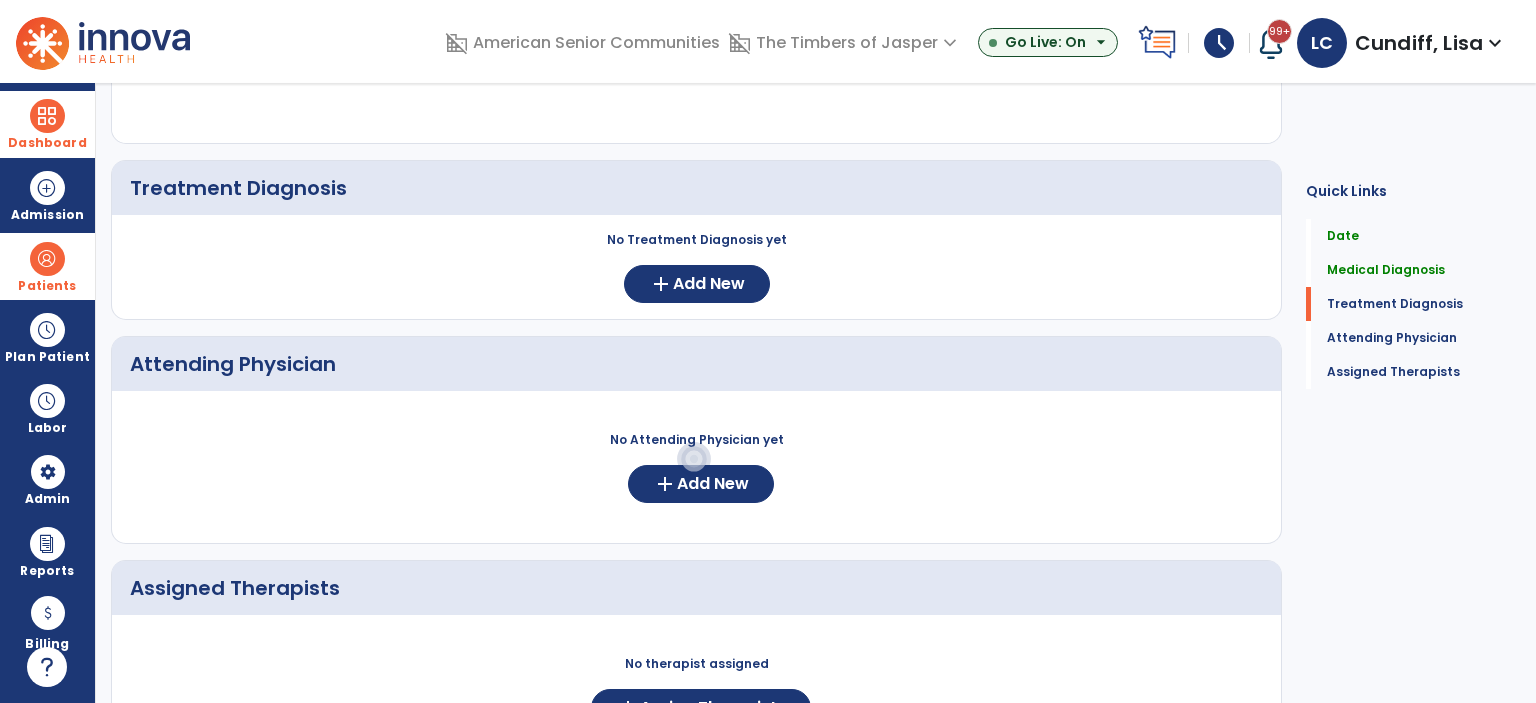 scroll, scrollTop: 400, scrollLeft: 0, axis: vertical 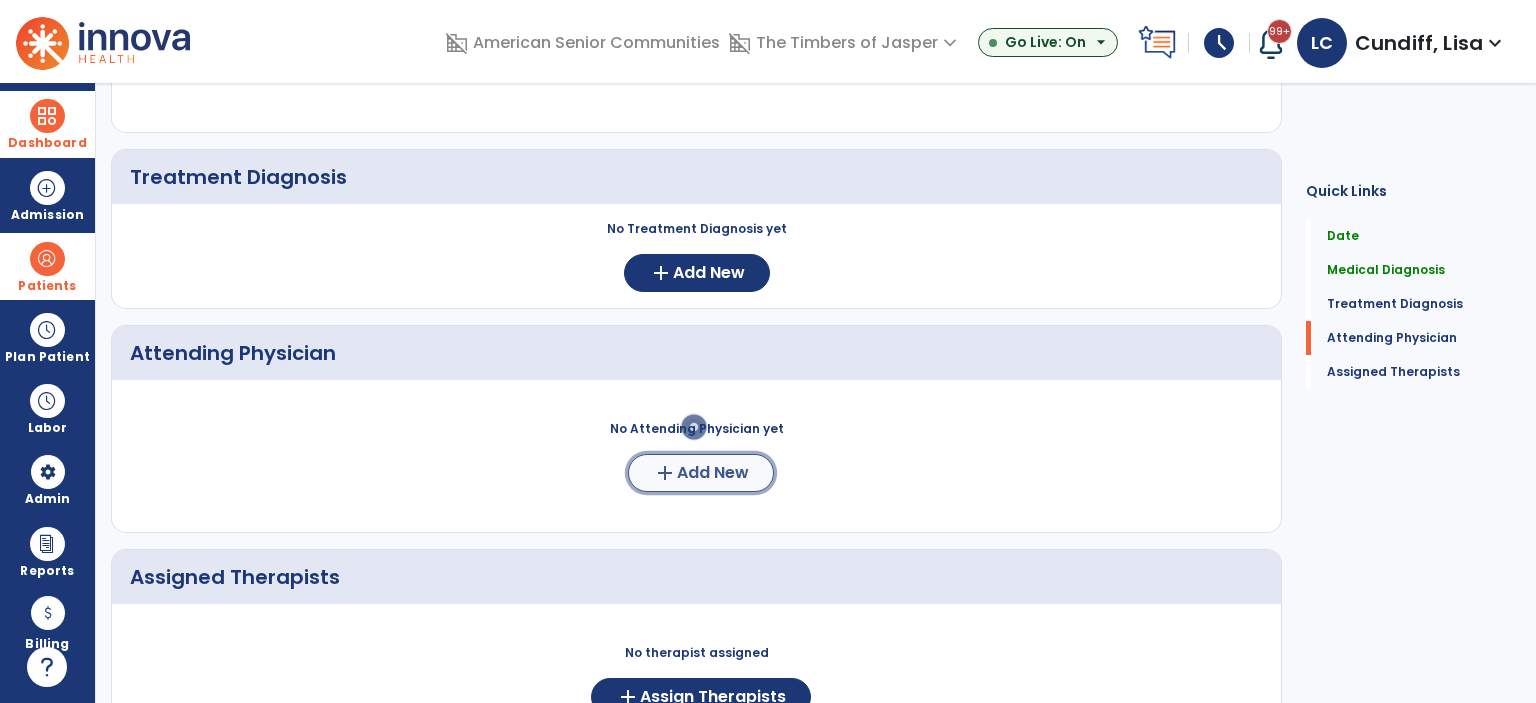 click on "Add New" 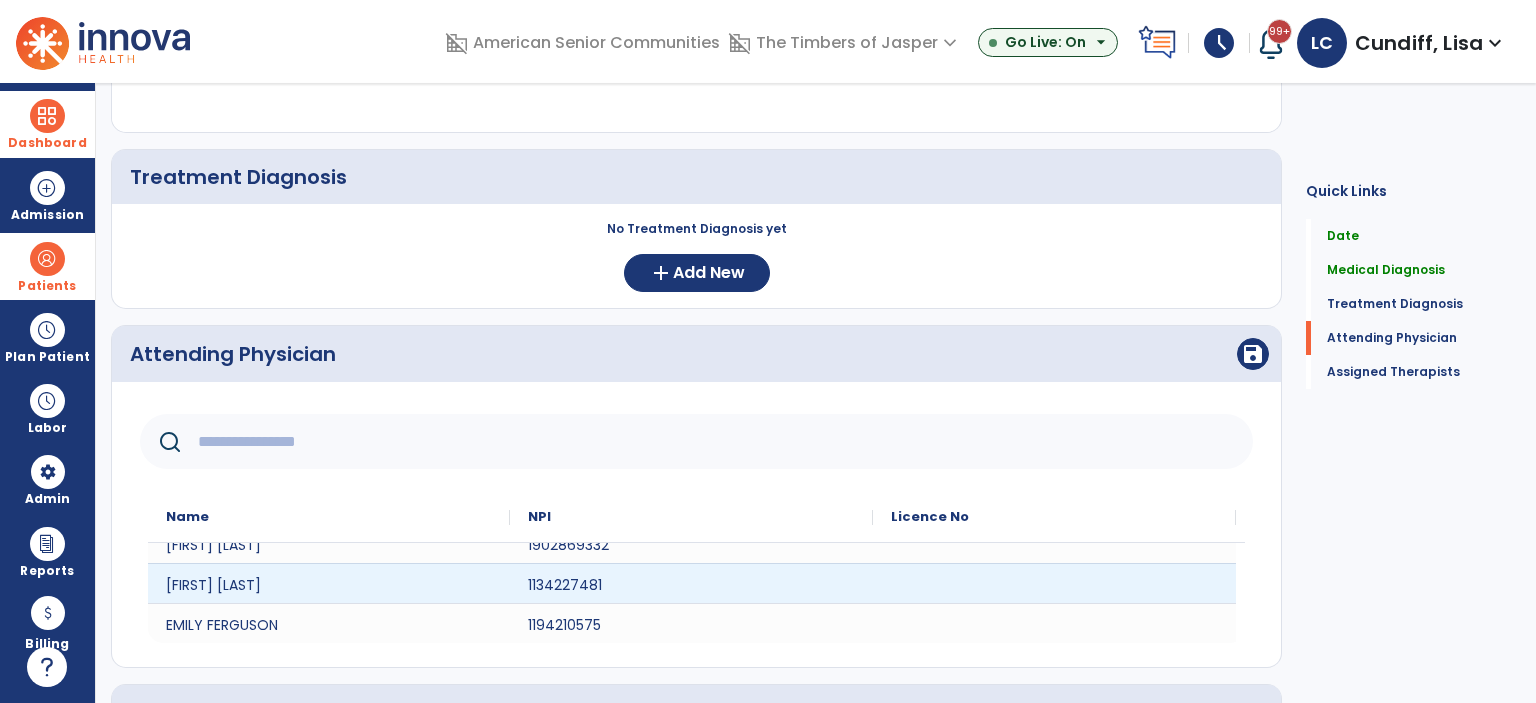 scroll, scrollTop: 20, scrollLeft: 0, axis: vertical 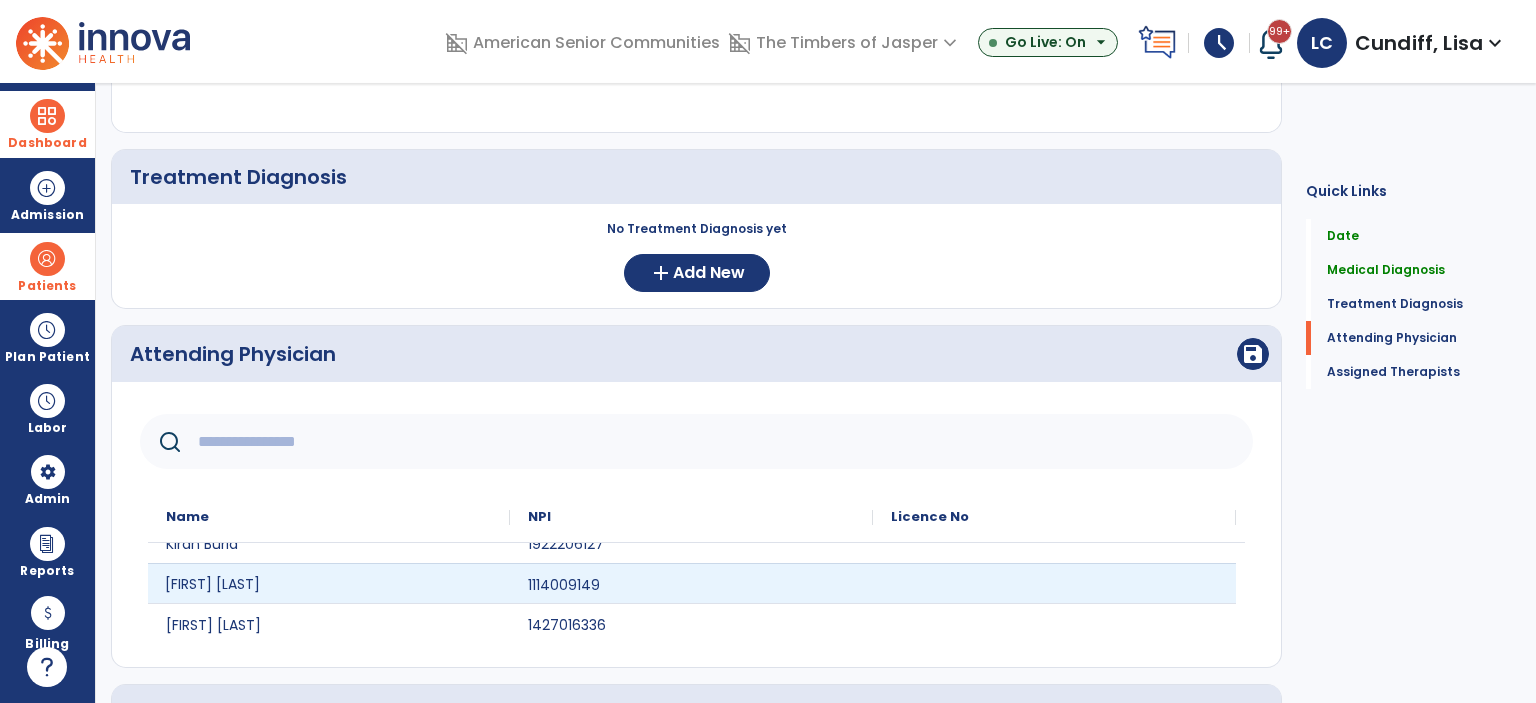 click on "[FIRST] [LAST]" 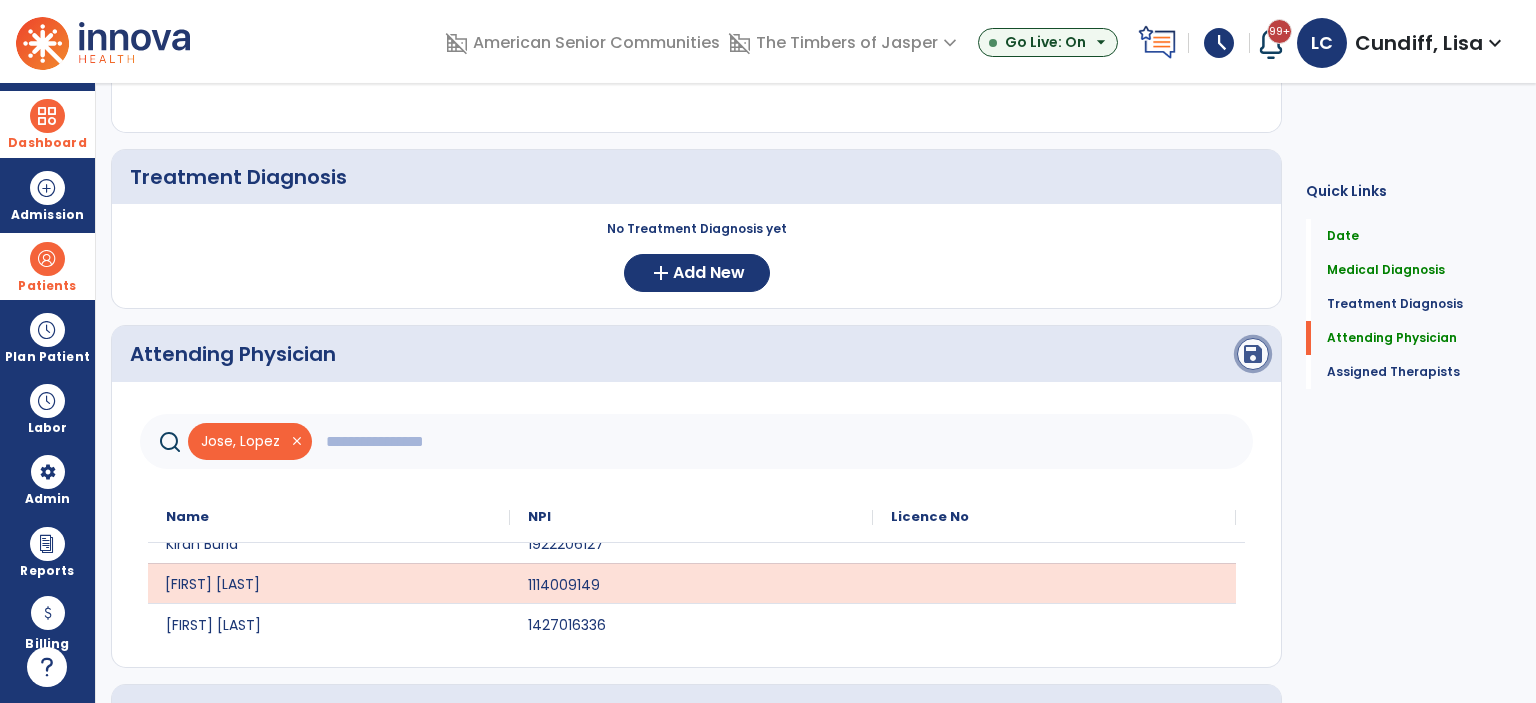 click on "save" 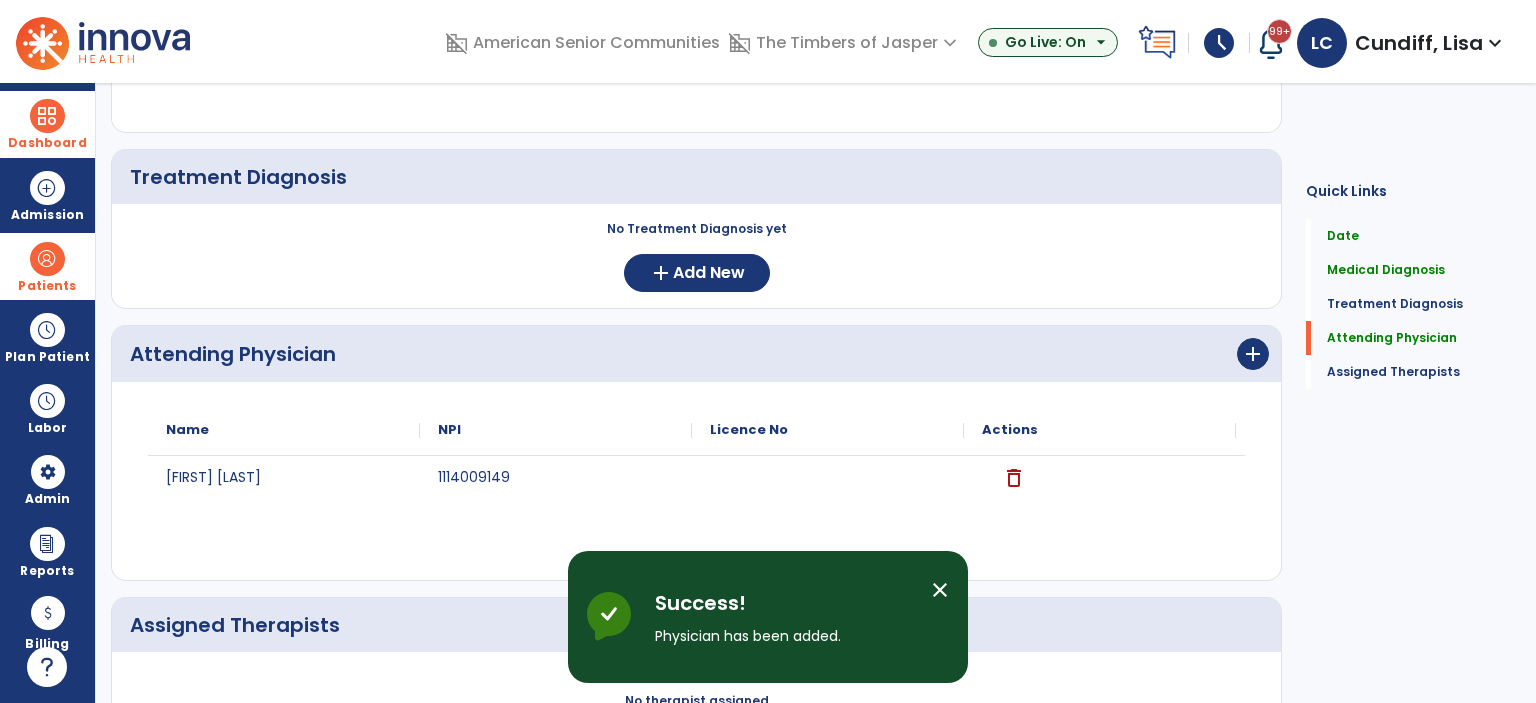 scroll, scrollTop: 0, scrollLeft: 0, axis: both 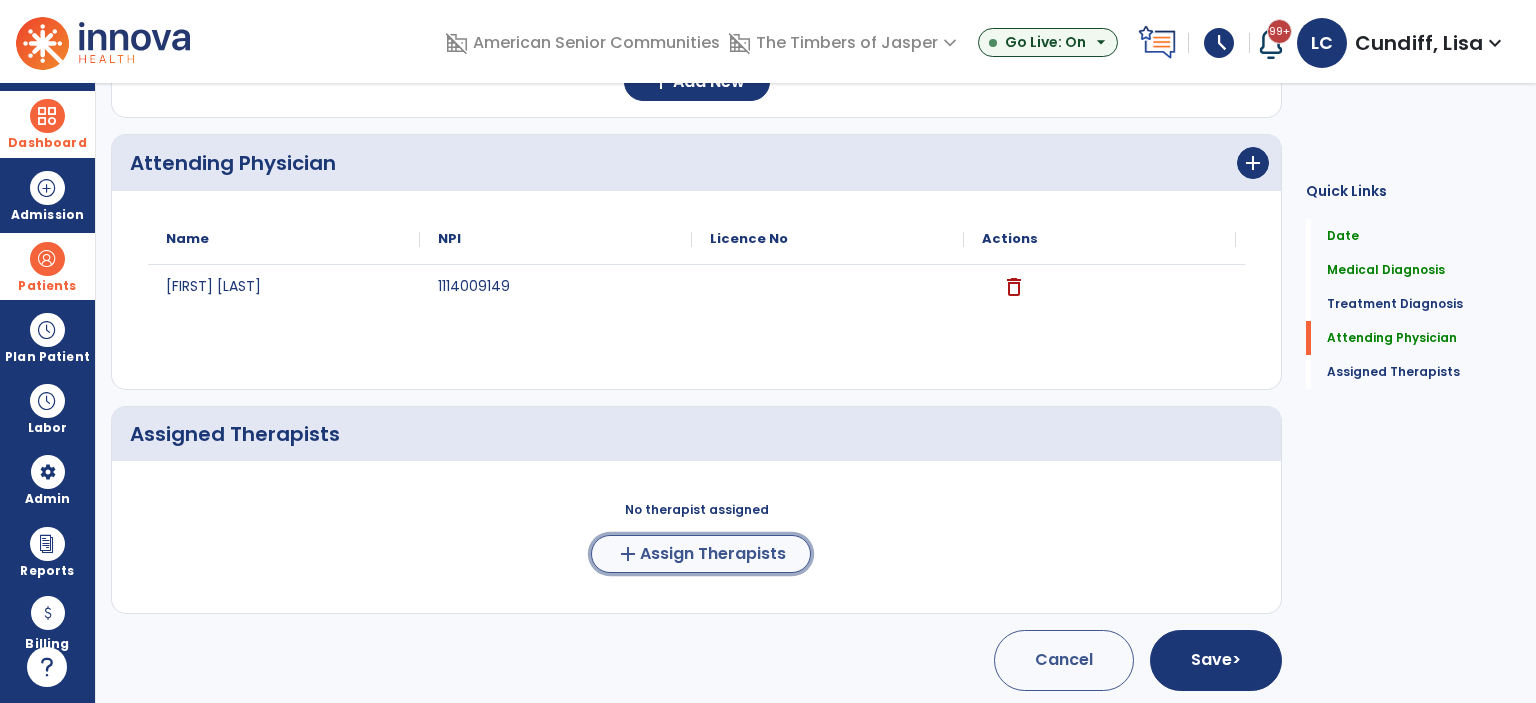 click on "Assign Therapists" 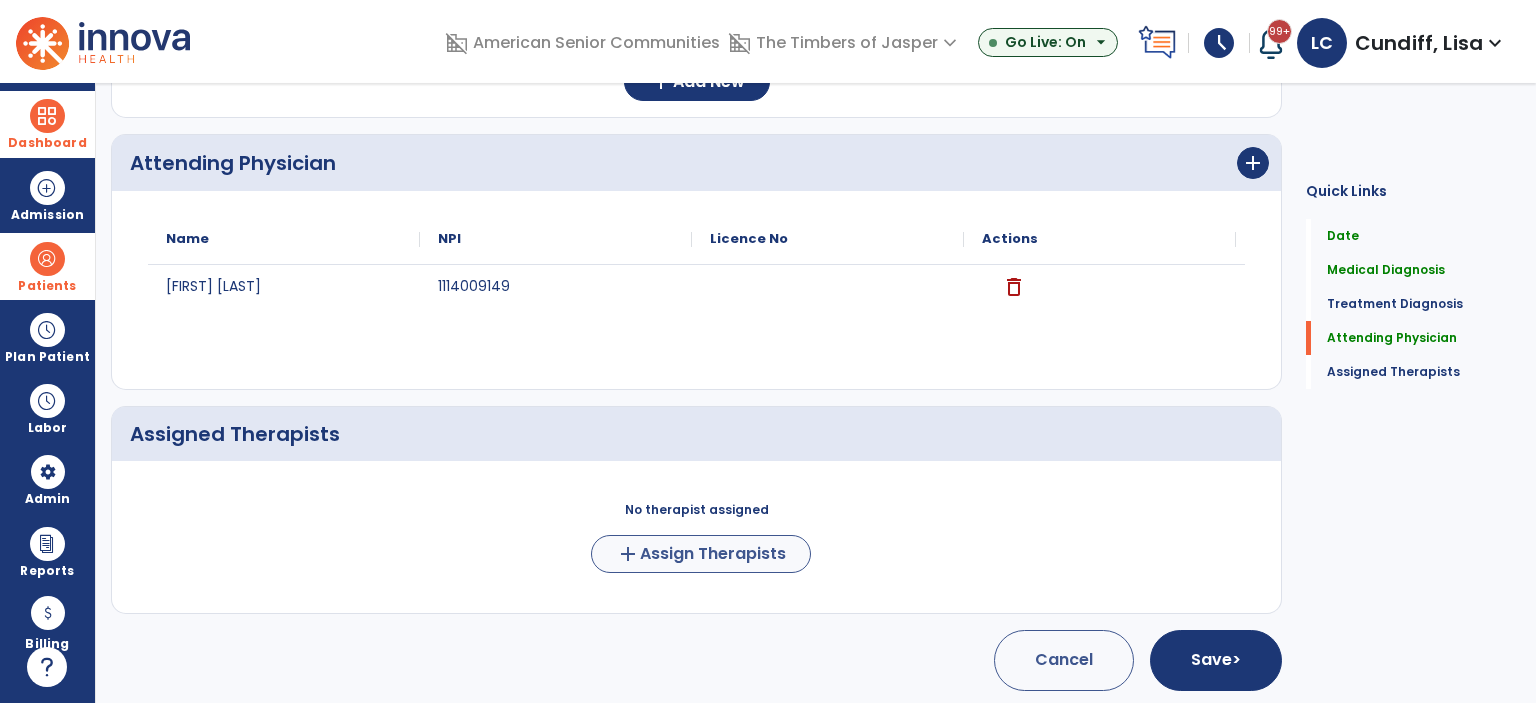 scroll, scrollTop: 588, scrollLeft: 0, axis: vertical 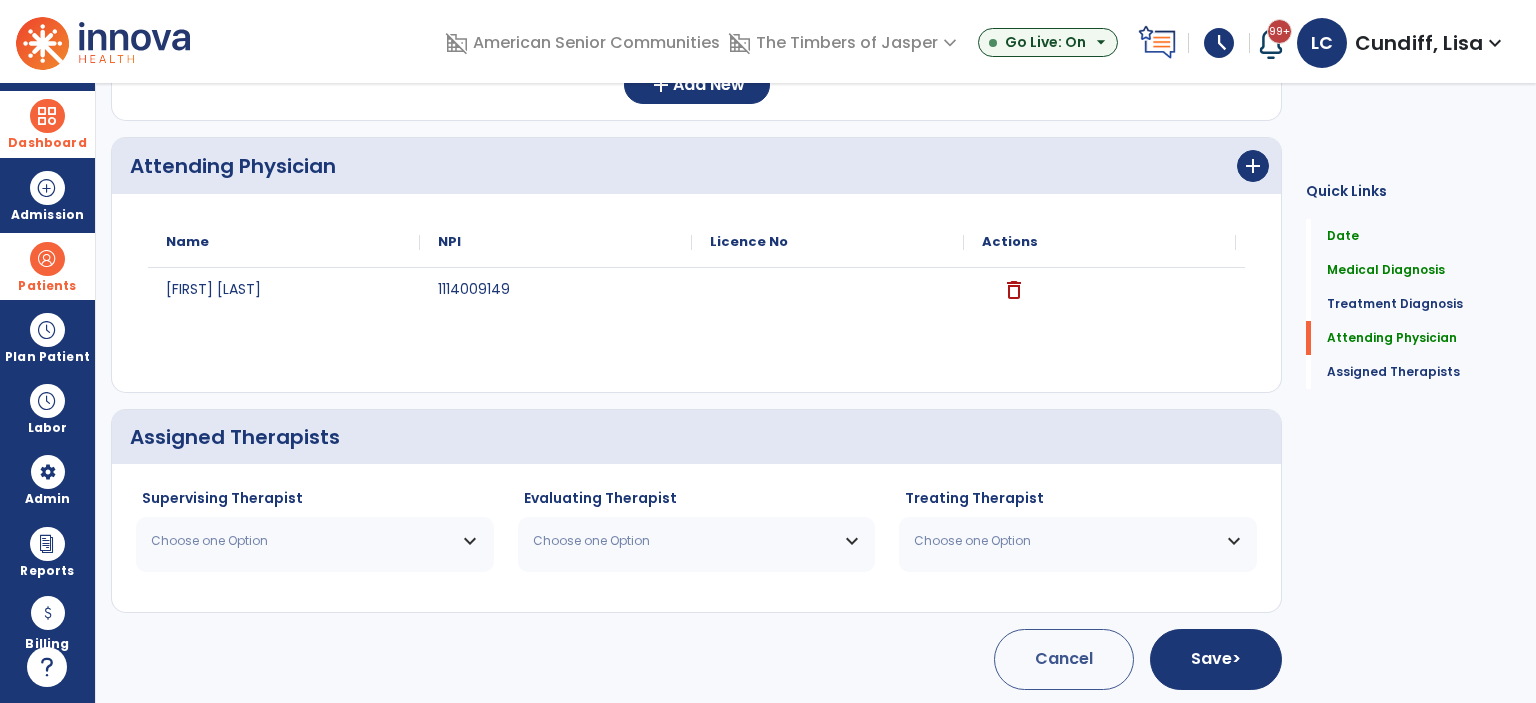 click on "Choose one Option" at bounding box center (302, 541) 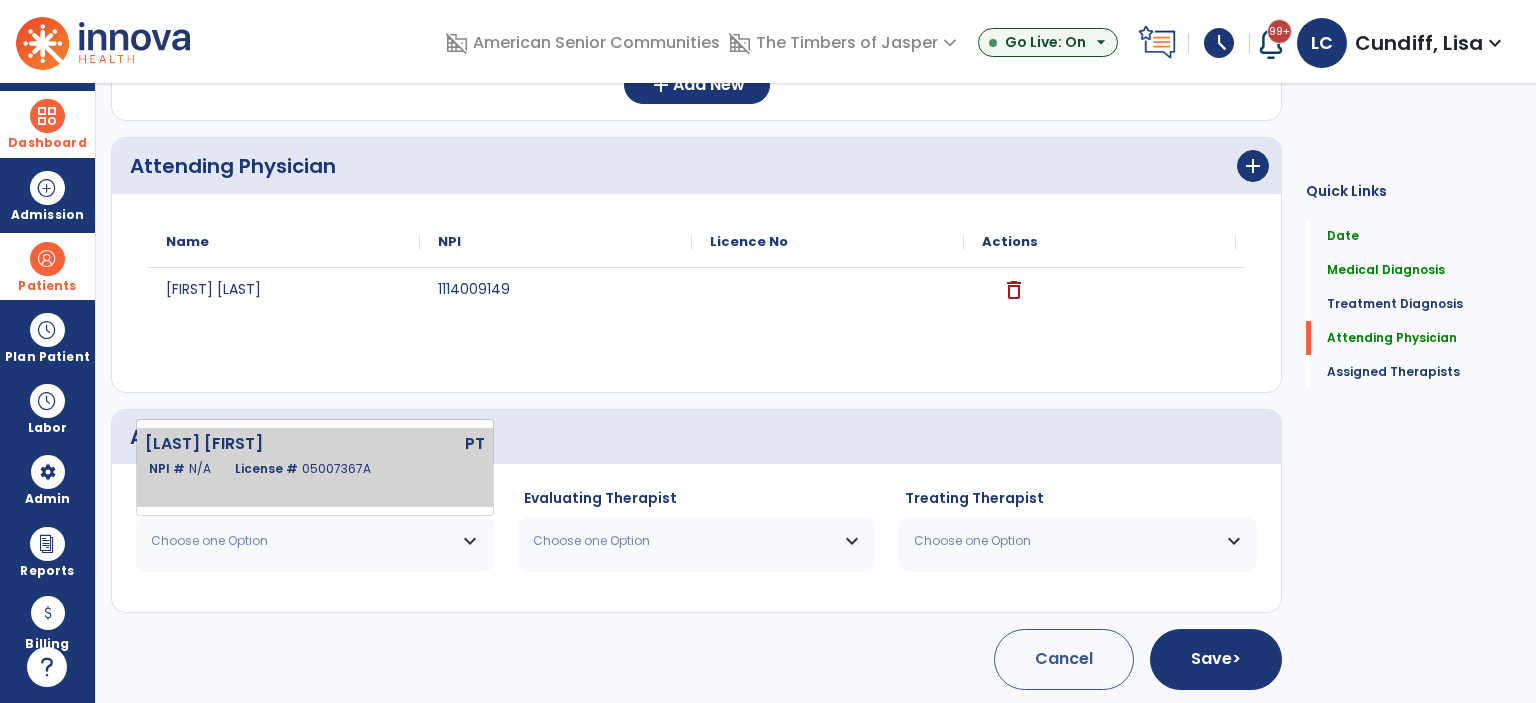 click on "[LAST] [FIRST]" 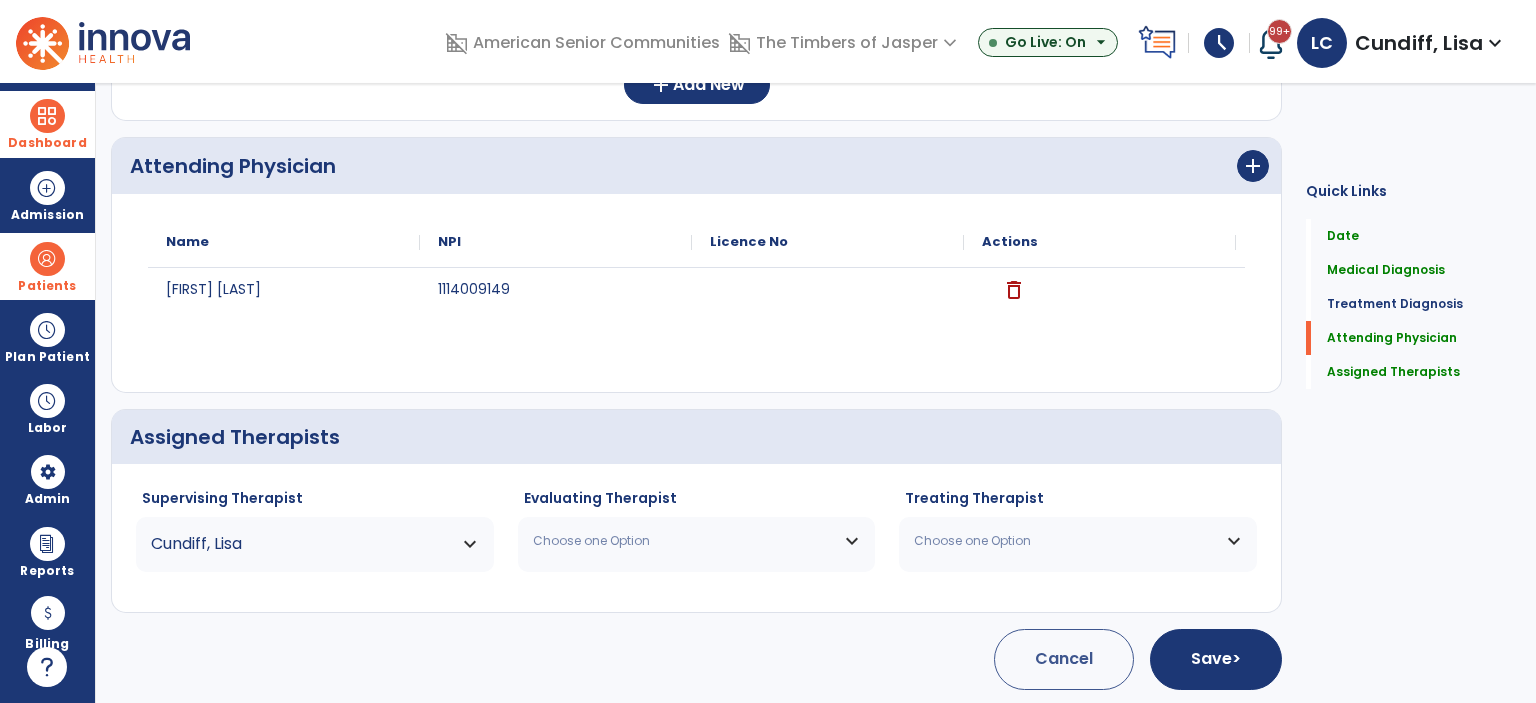 click on "Choose one Option" at bounding box center (684, 541) 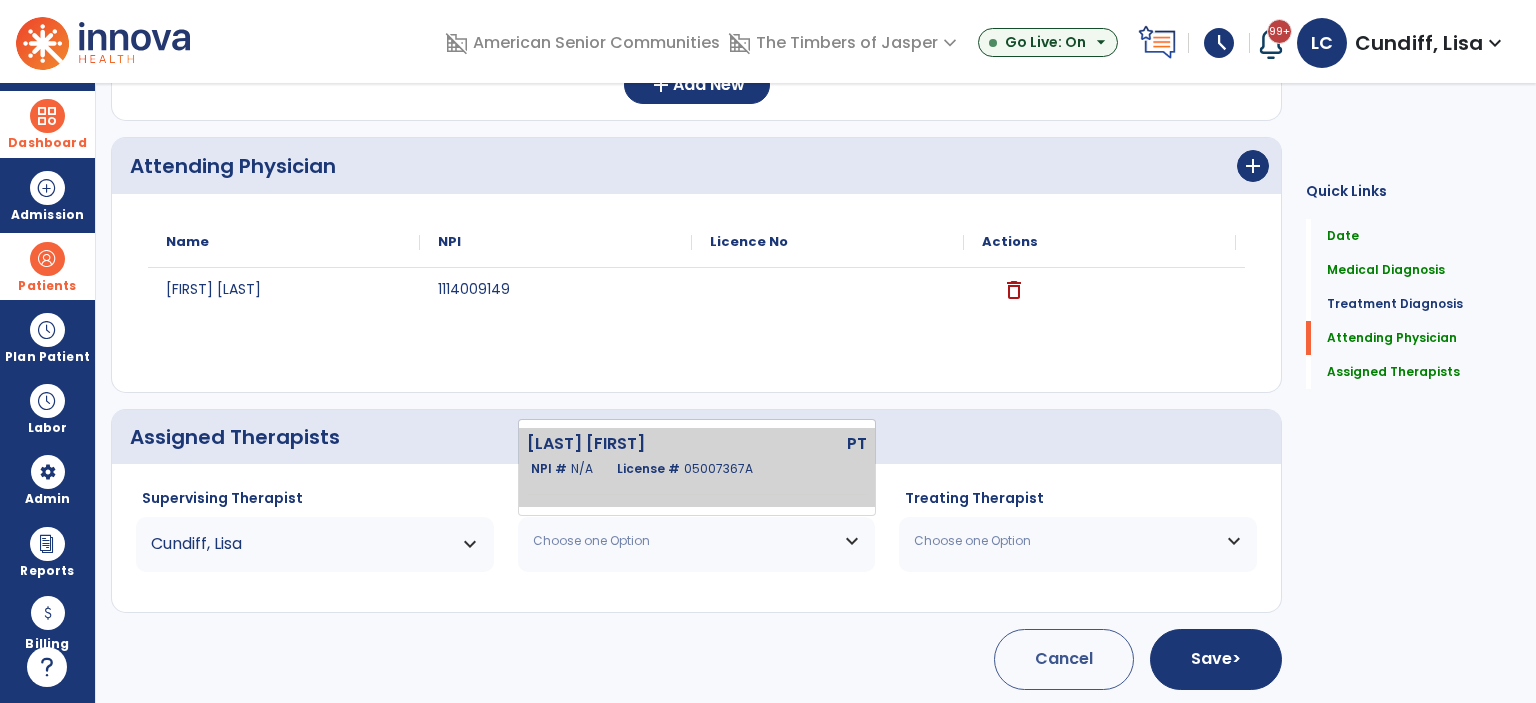 click on "License #  05007367A" 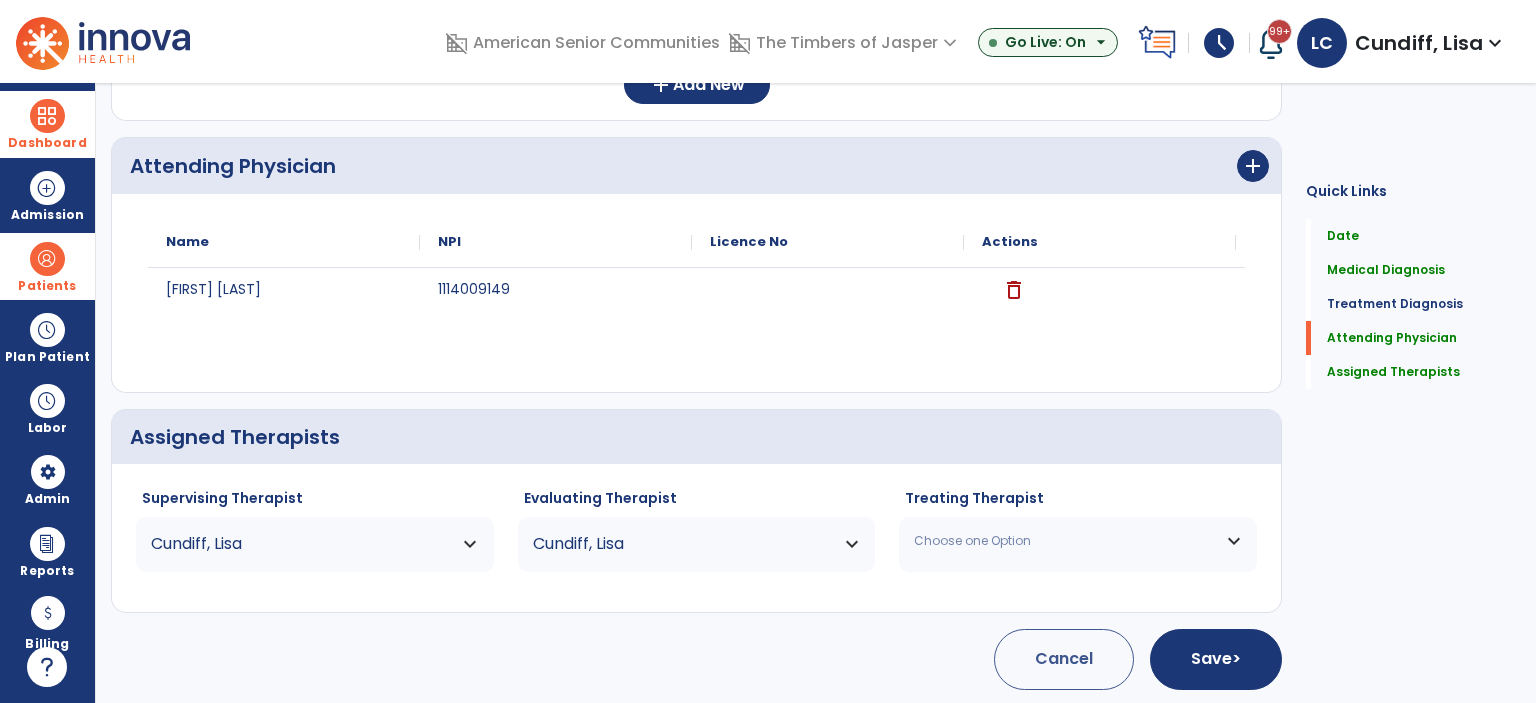 click on "Choose one Option" at bounding box center [1078, 541] 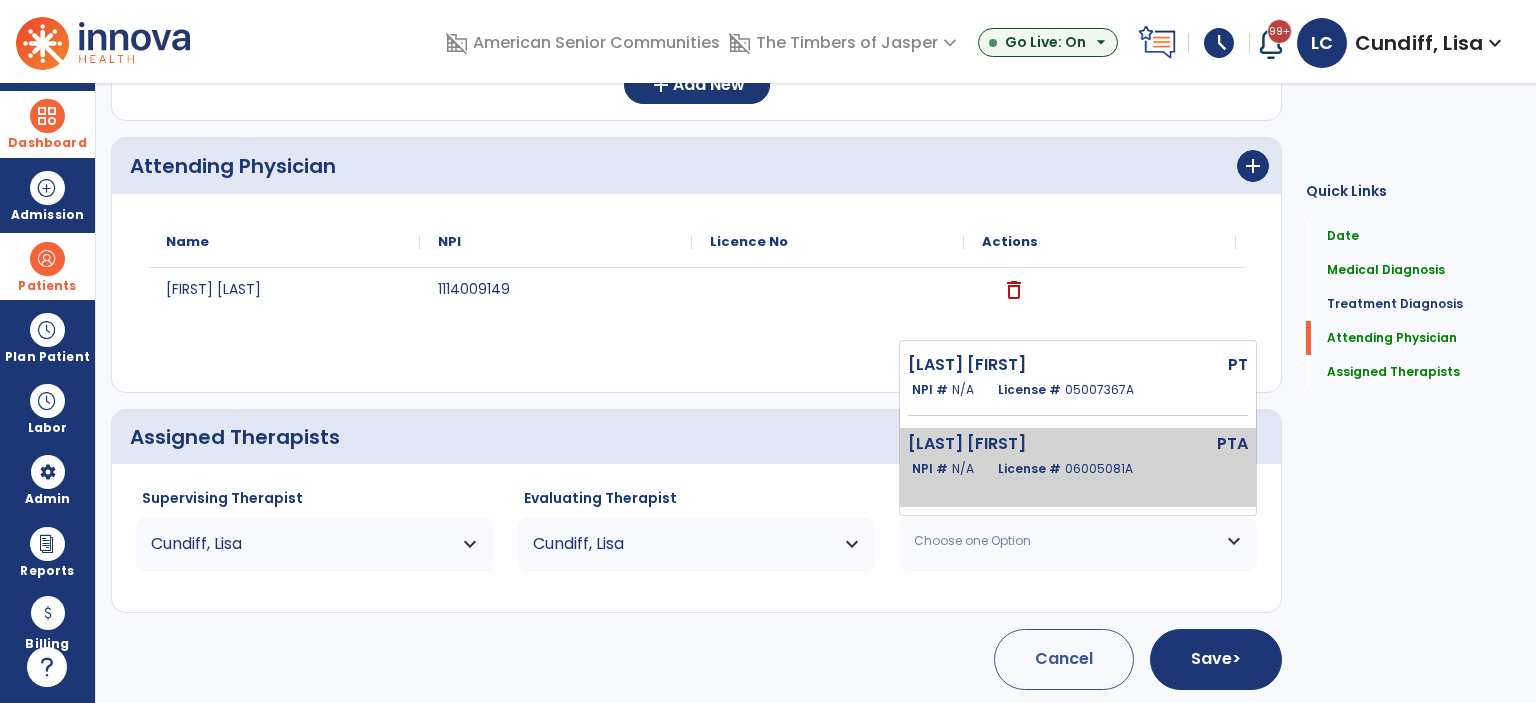 click on "[LAST] [FIRST] PTA   NPI #  N/A   License #  [LICENSE]" 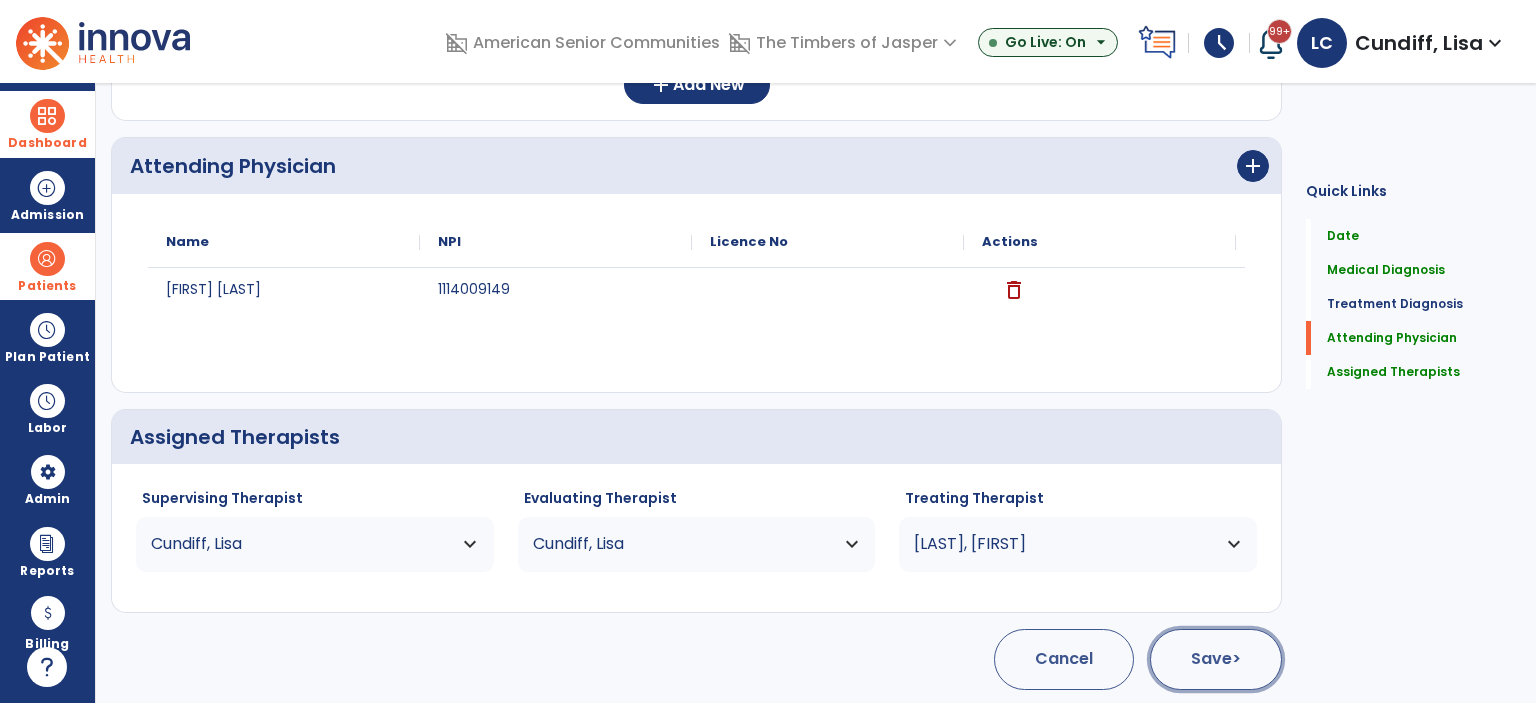click on "Save  >" 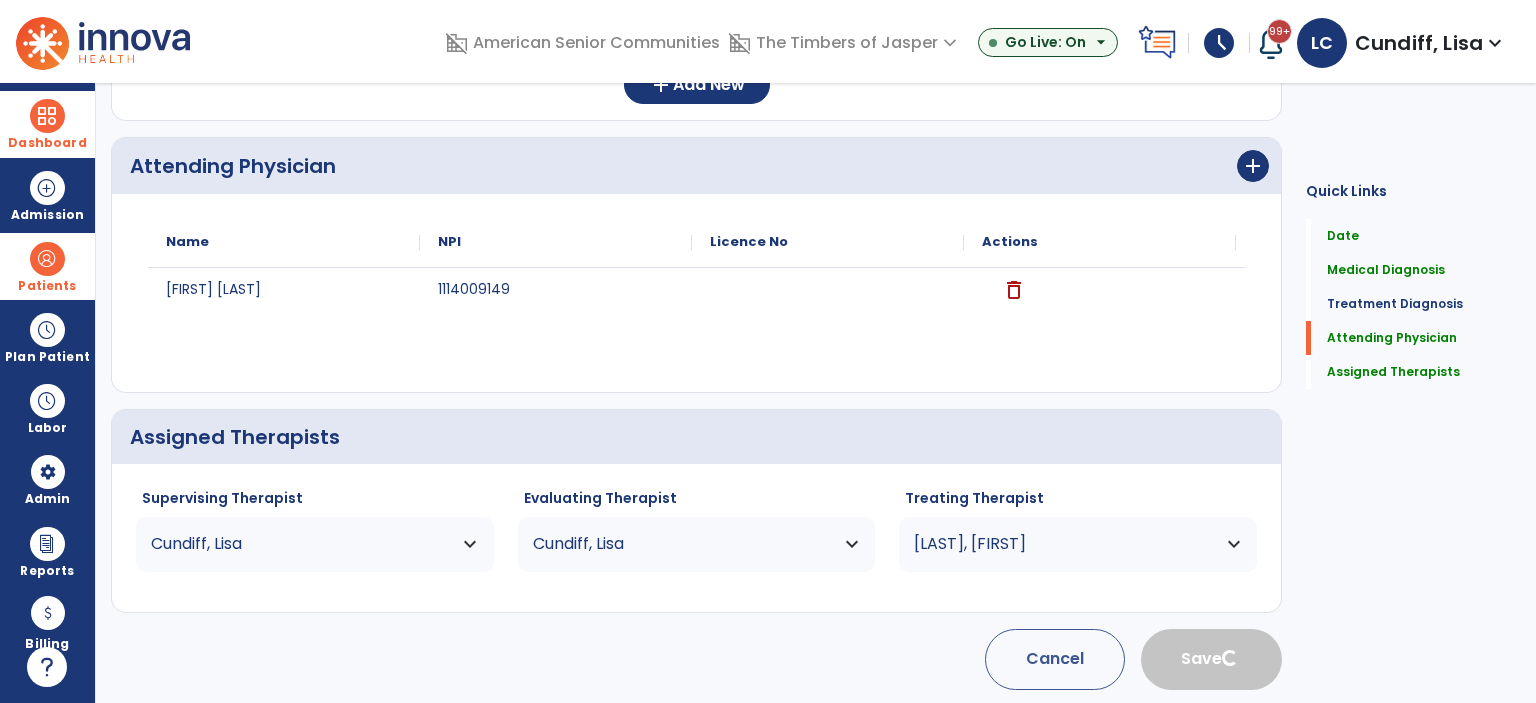 type 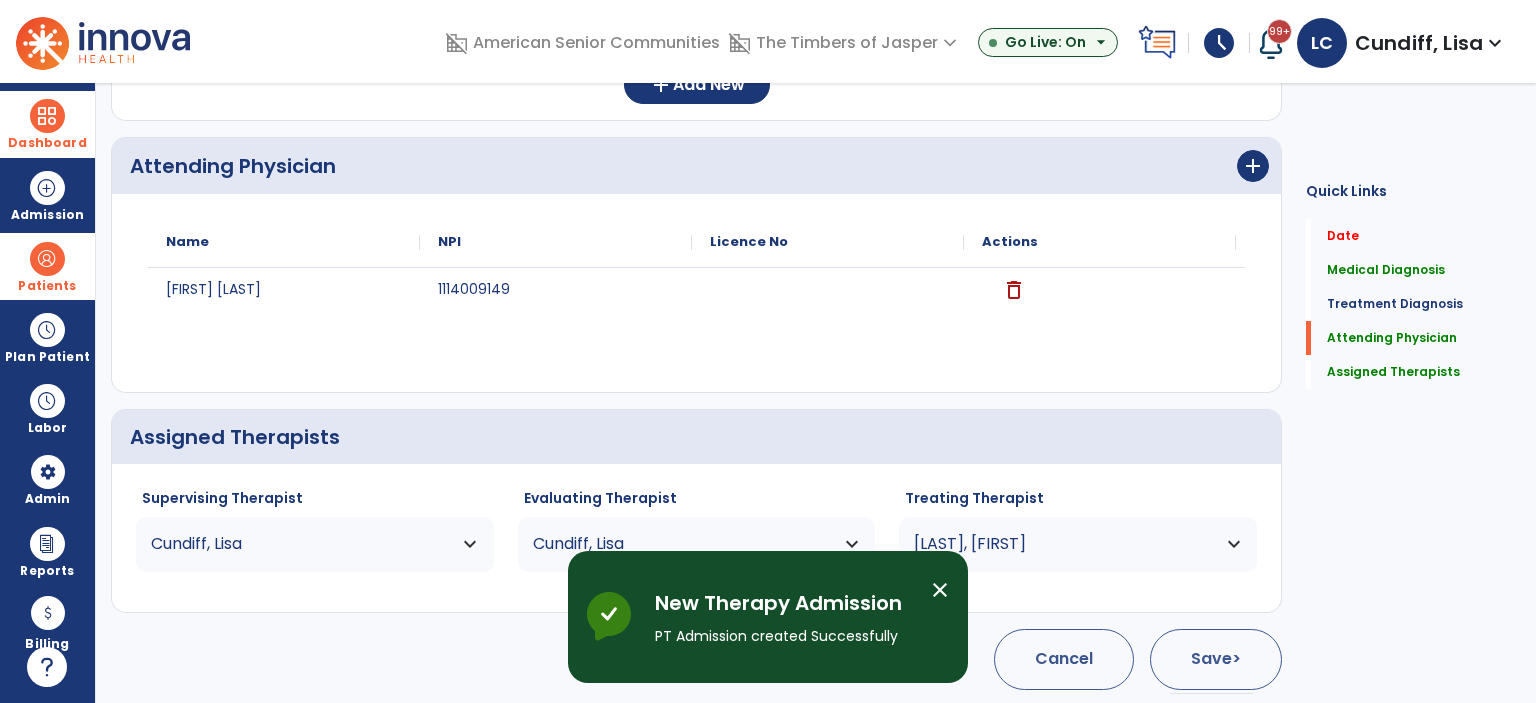 scroll, scrollTop: 99, scrollLeft: 0, axis: vertical 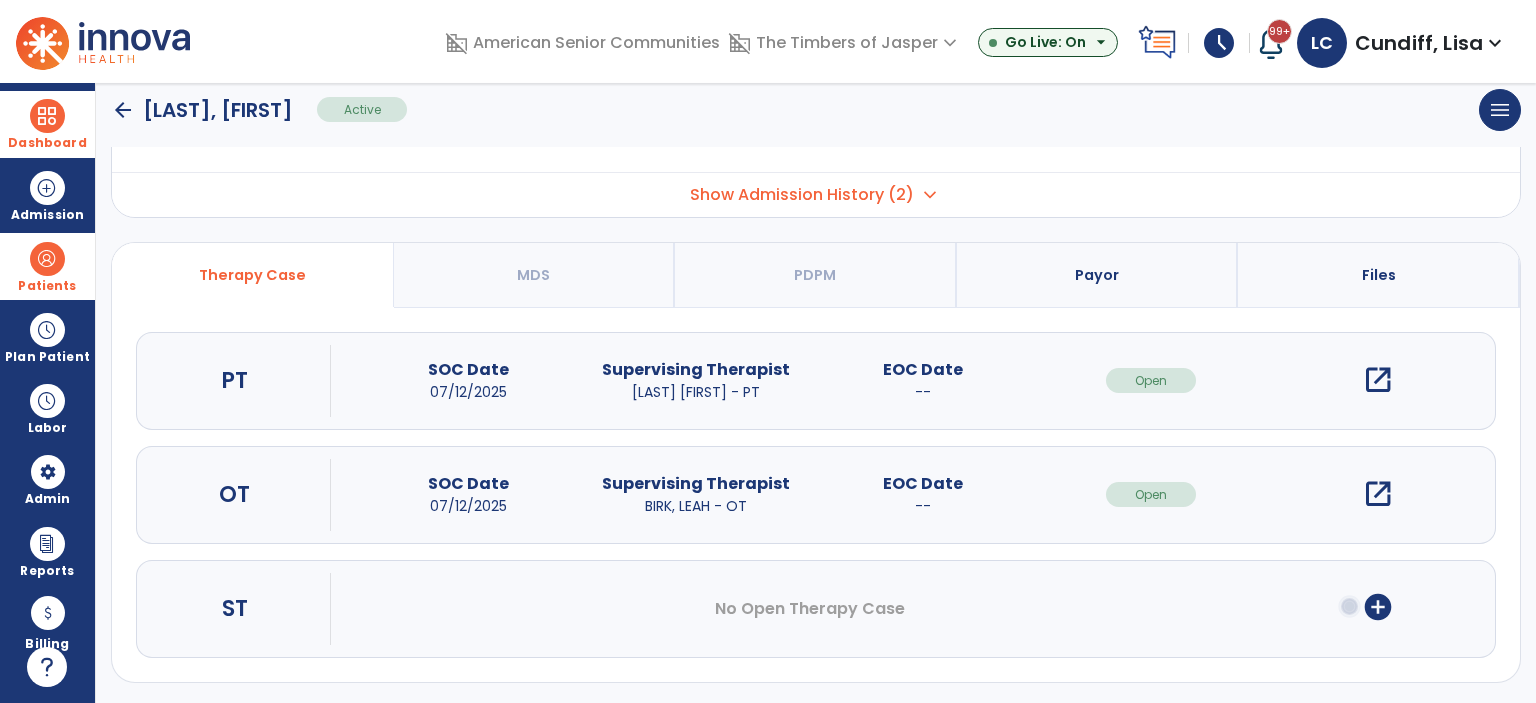 click on "Patients" at bounding box center (47, 266) 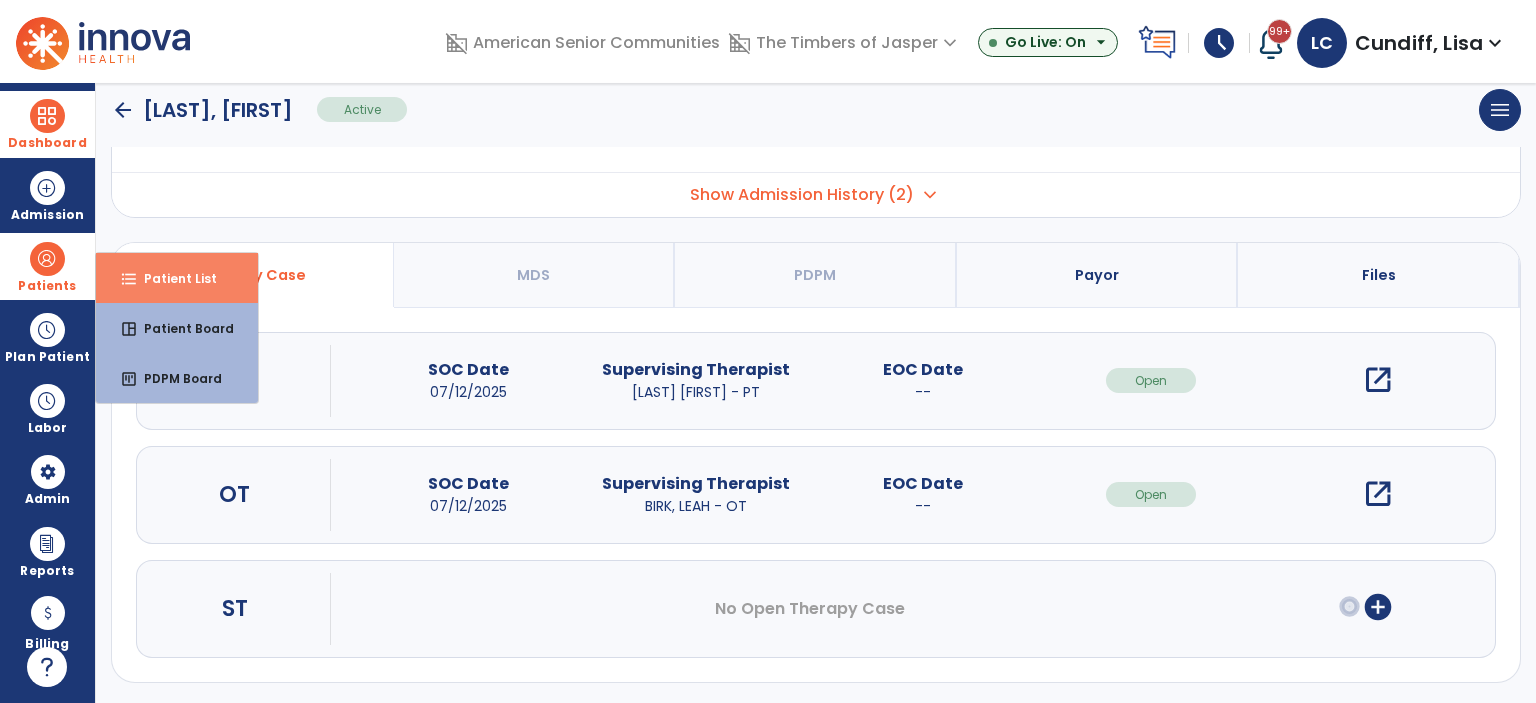 click on "Patient List" at bounding box center [172, 278] 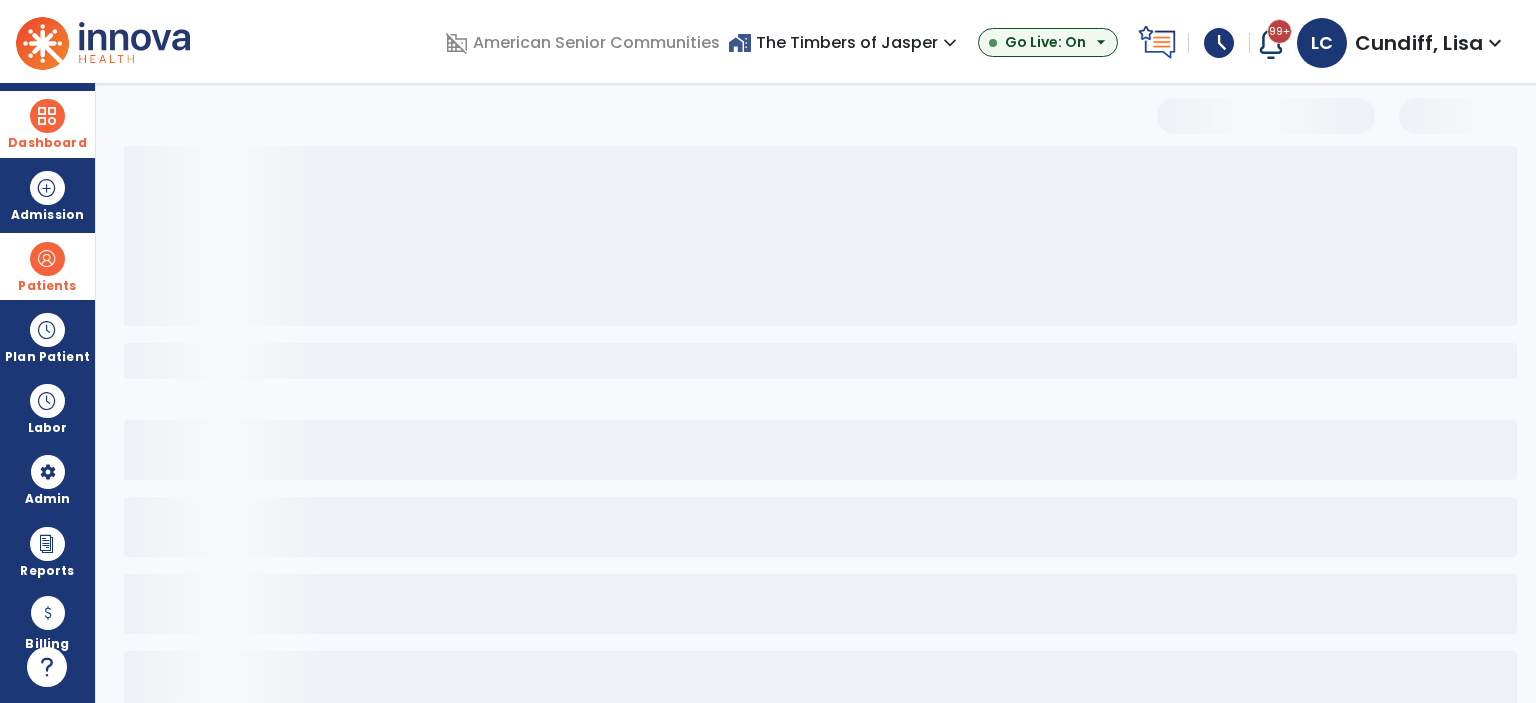 scroll, scrollTop: 38, scrollLeft: 0, axis: vertical 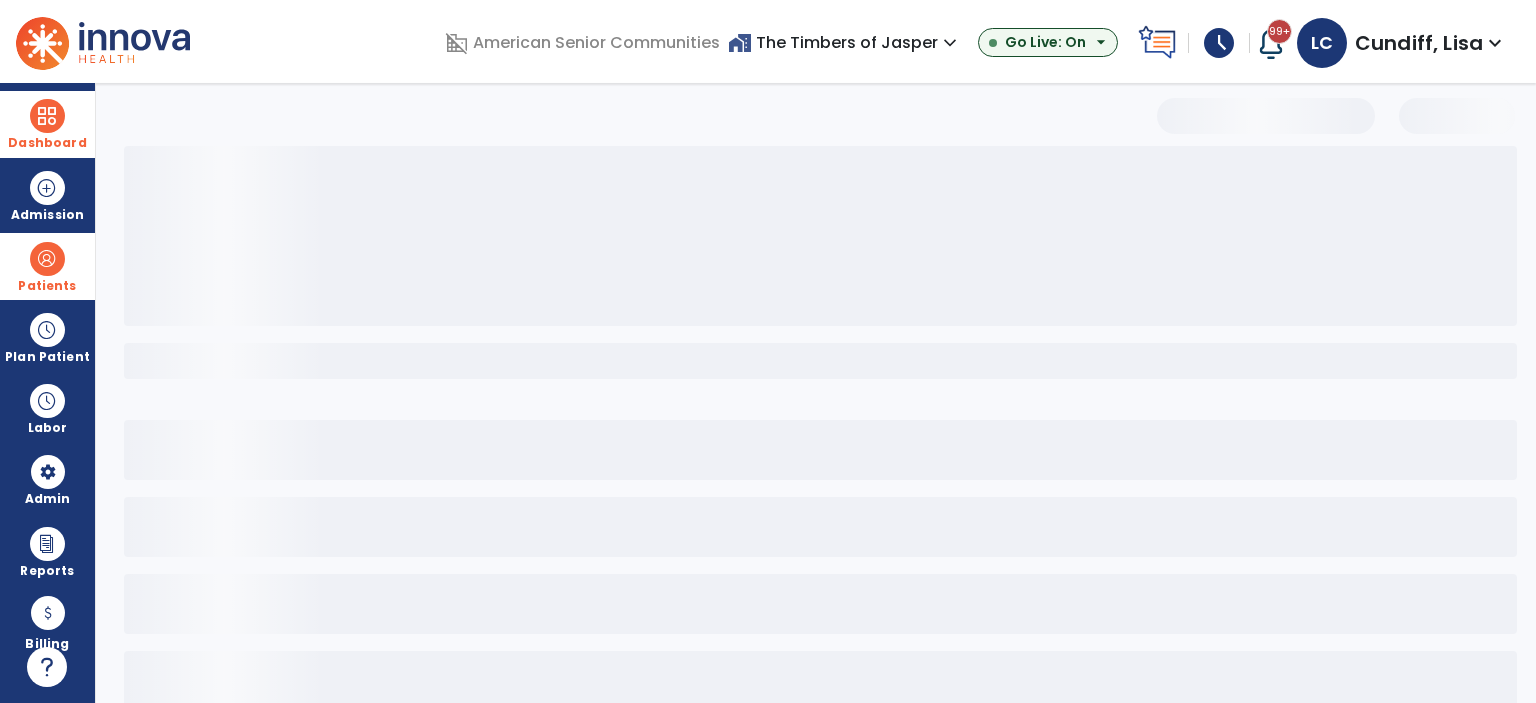 select on "***" 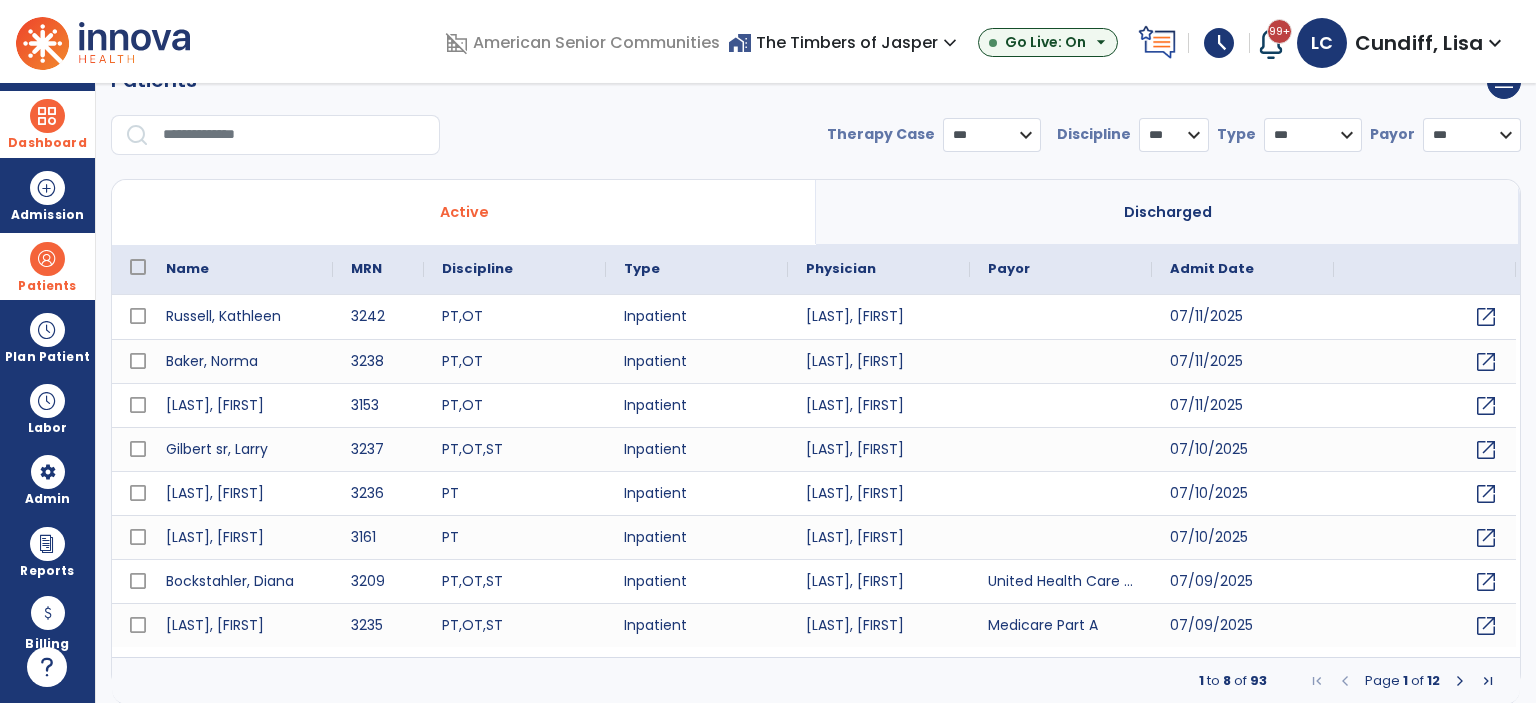 click on "Dashboard" at bounding box center (47, 143) 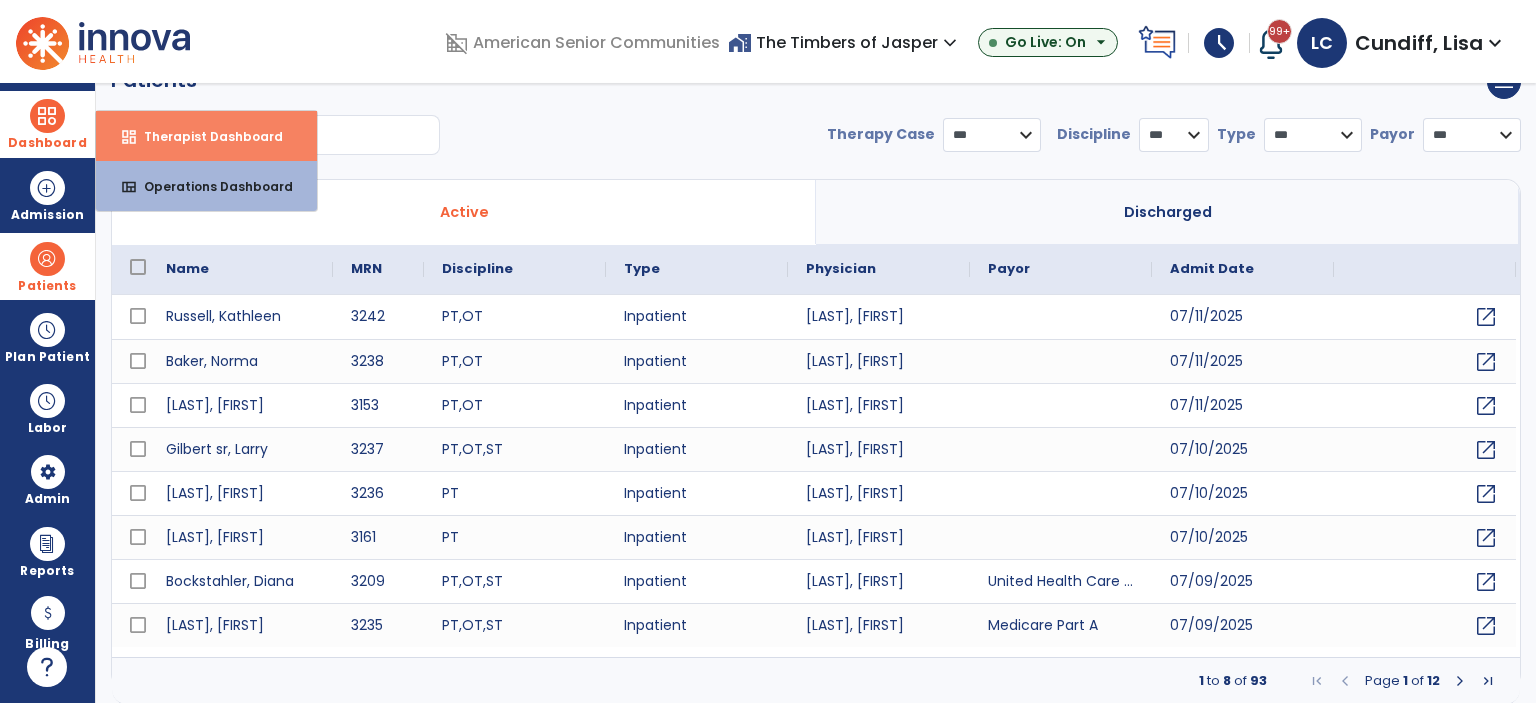click on "Therapist Dashboard" at bounding box center [205, 136] 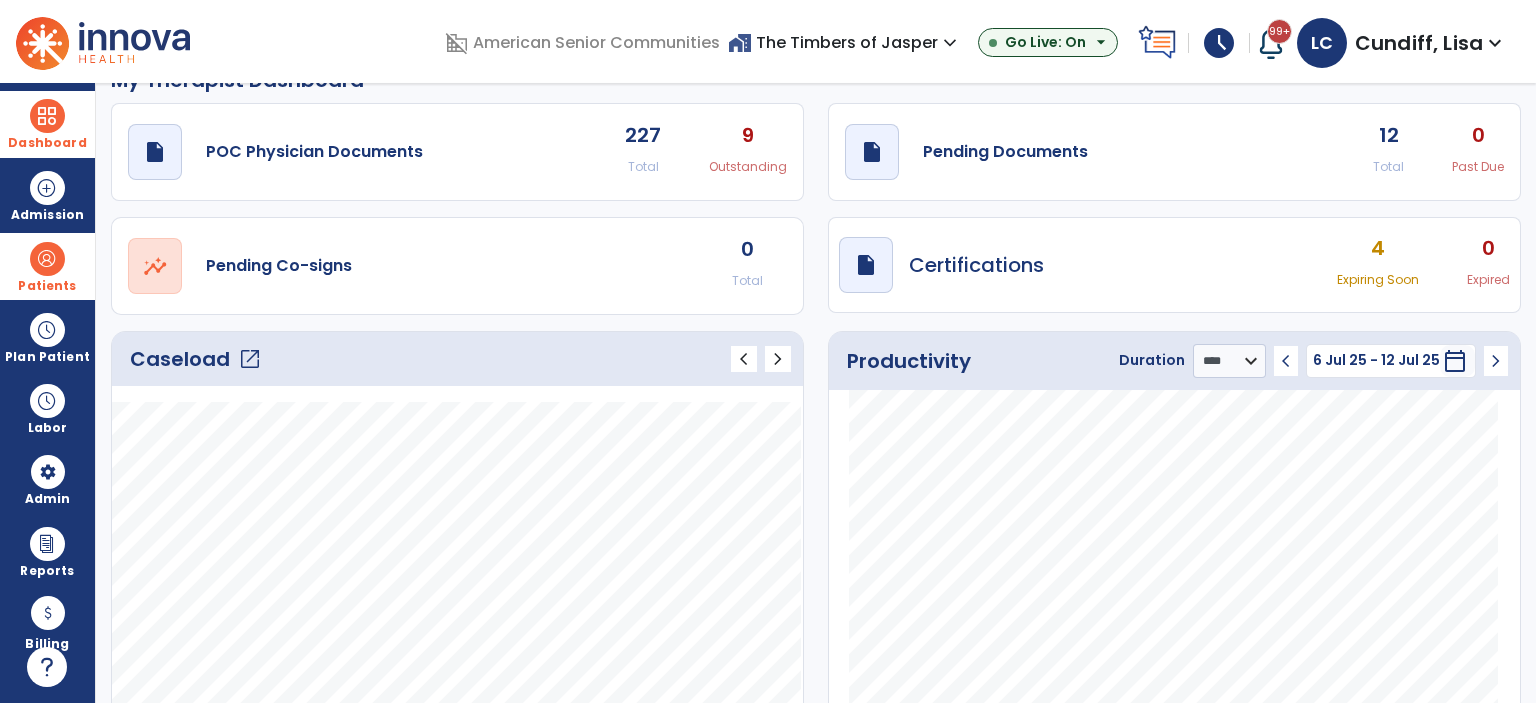 click on "draft   open_in_new  Pending Documents 12 Total 0 Past Due" 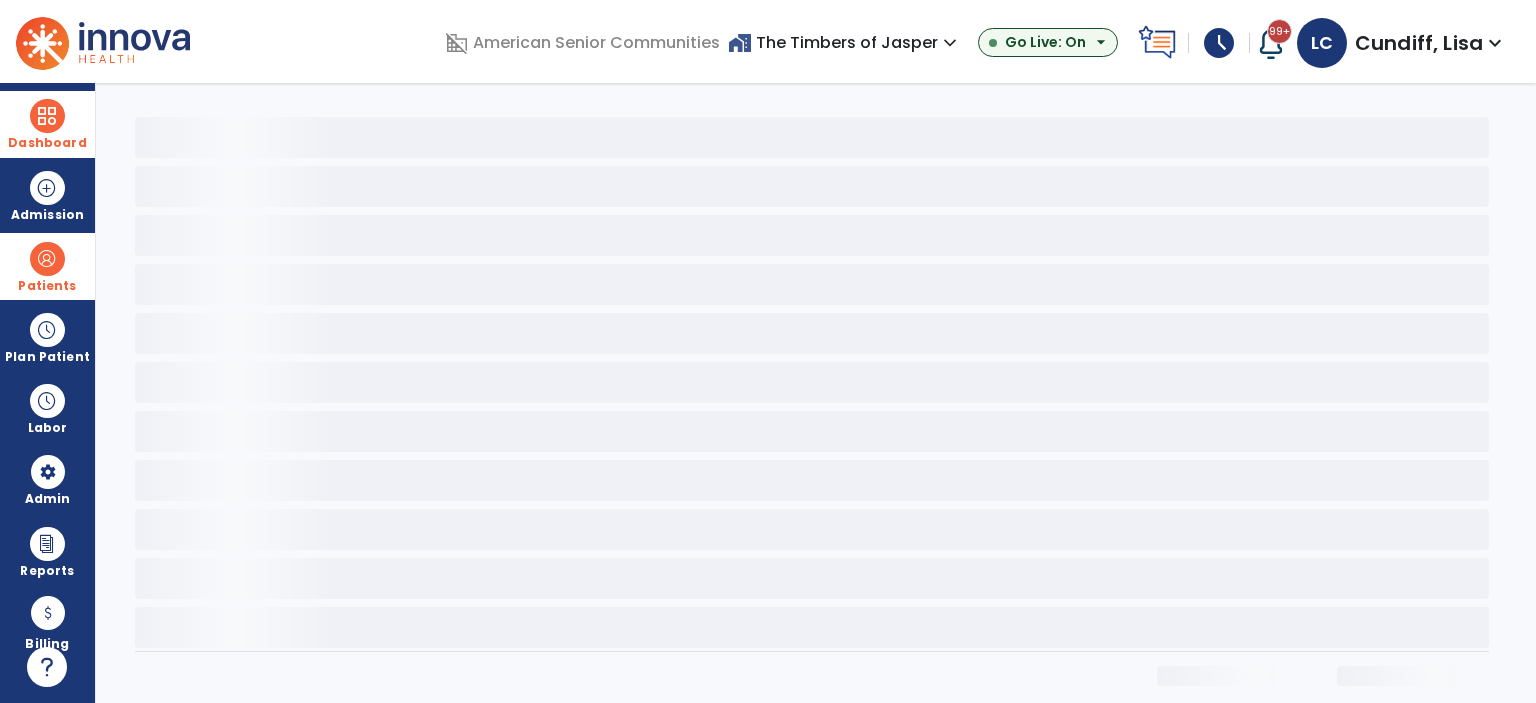 scroll, scrollTop: 0, scrollLeft: 0, axis: both 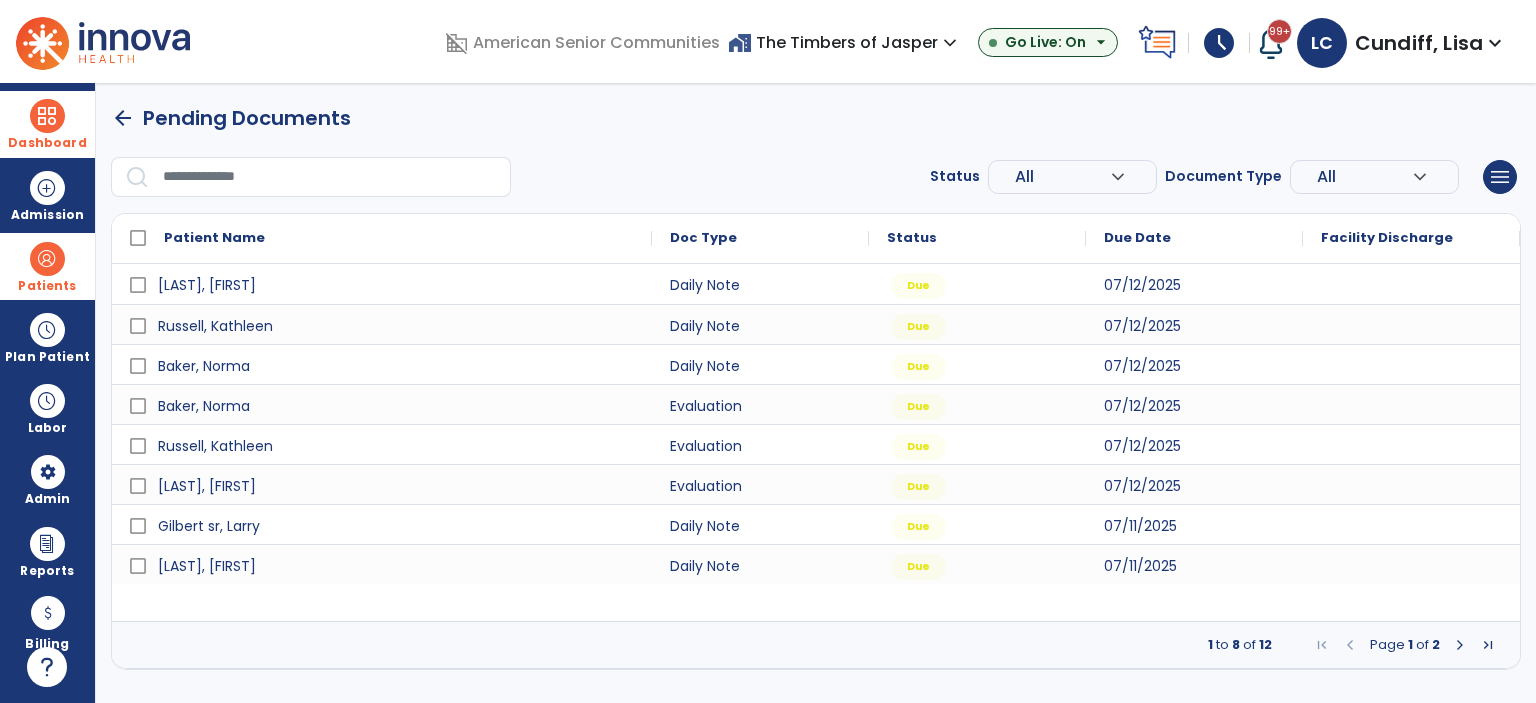 click at bounding box center [1460, 645] 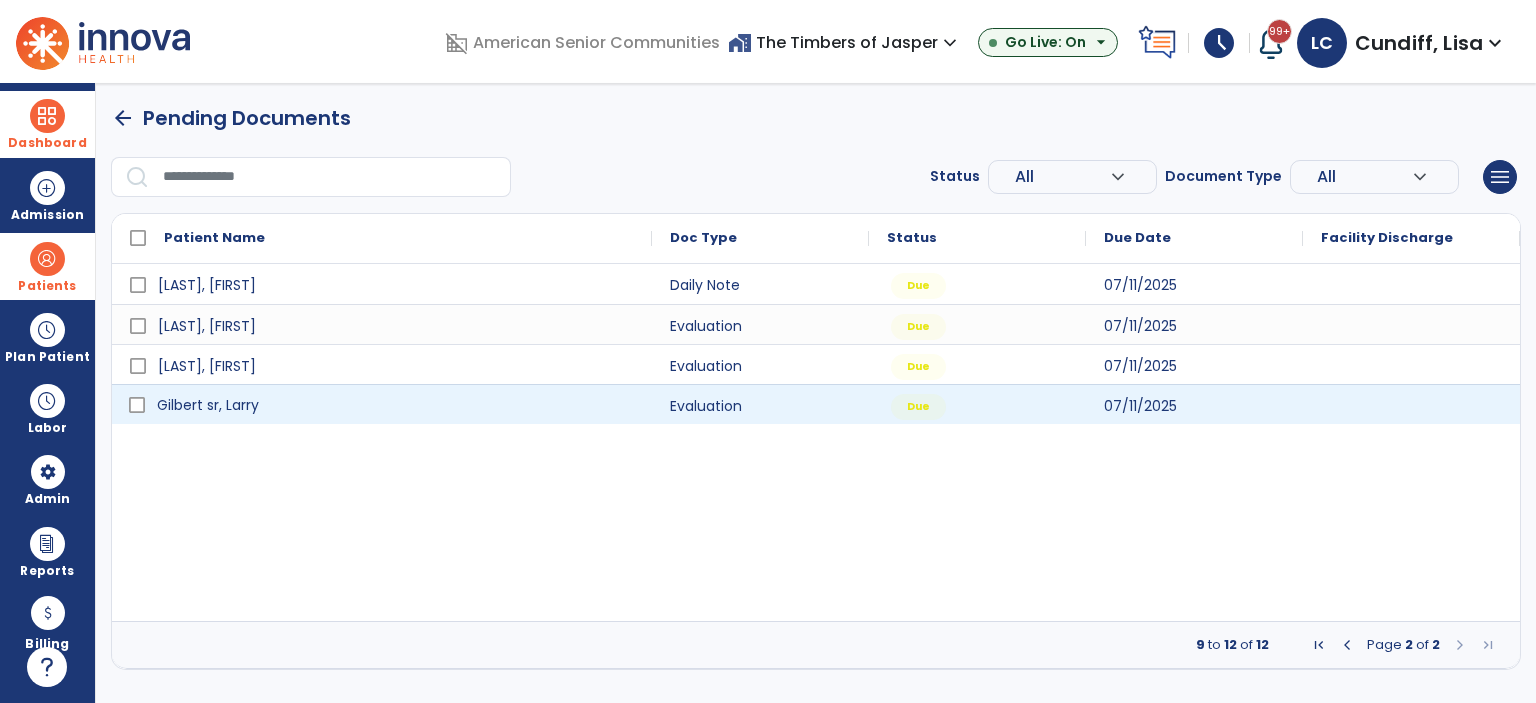 click on "Gilbert sr, Larry" at bounding box center (396, 405) 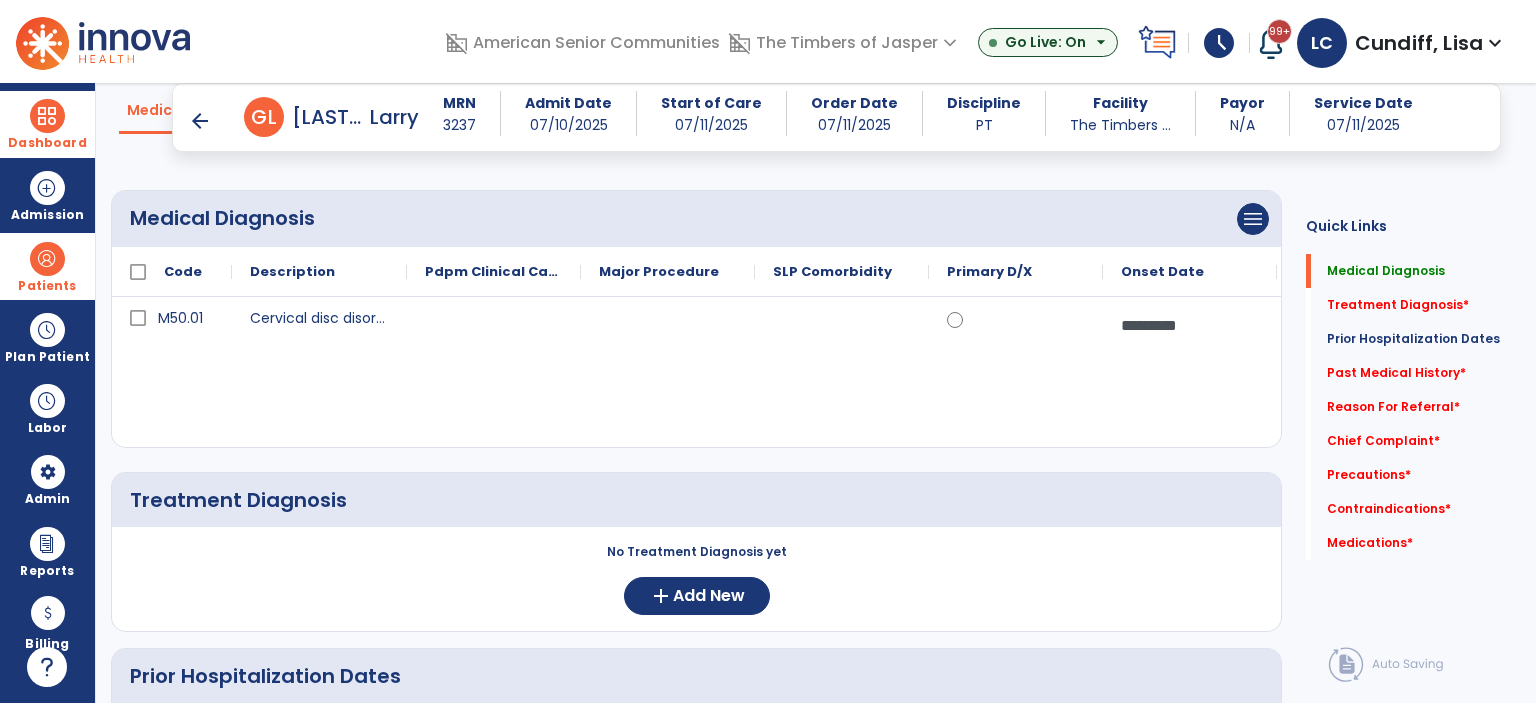 scroll, scrollTop: 200, scrollLeft: 0, axis: vertical 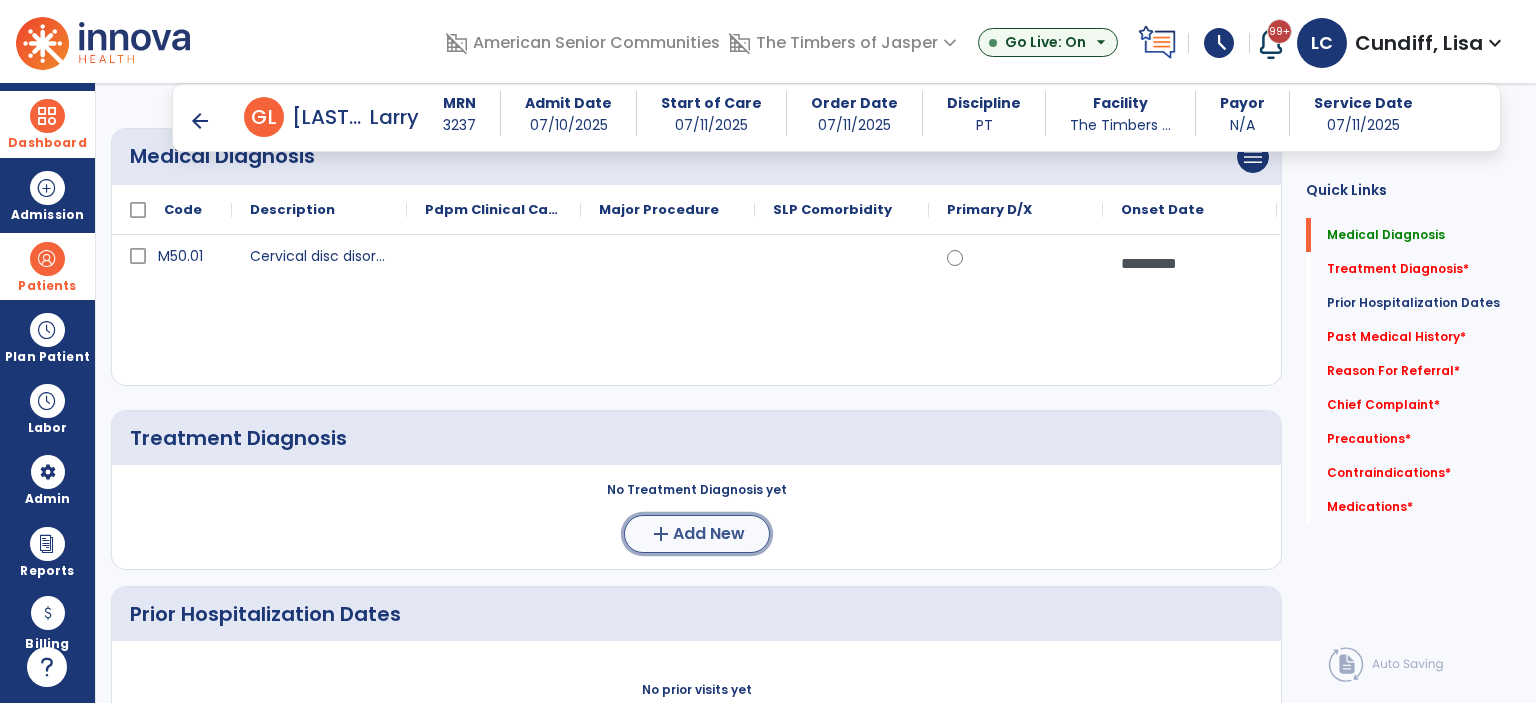 click on "add" 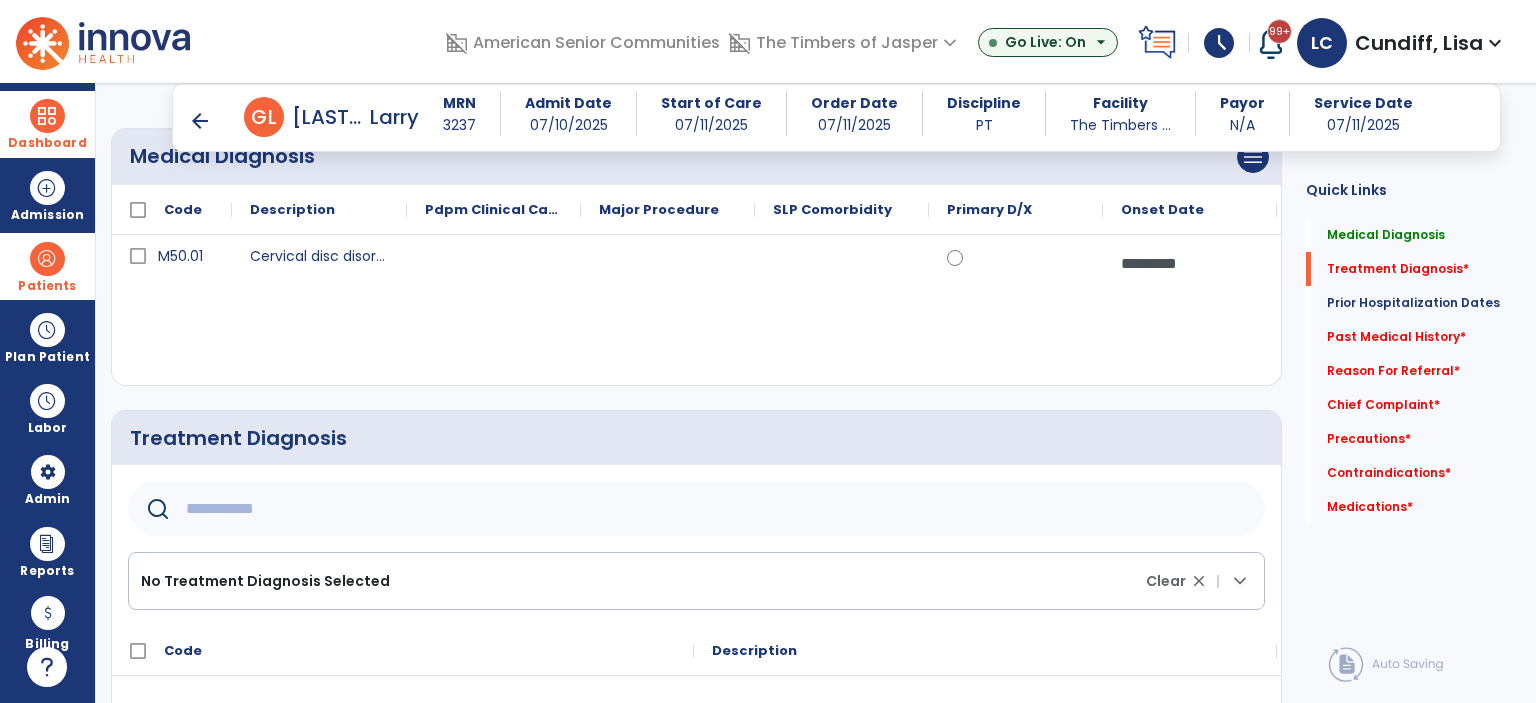 scroll, scrollTop: 400, scrollLeft: 0, axis: vertical 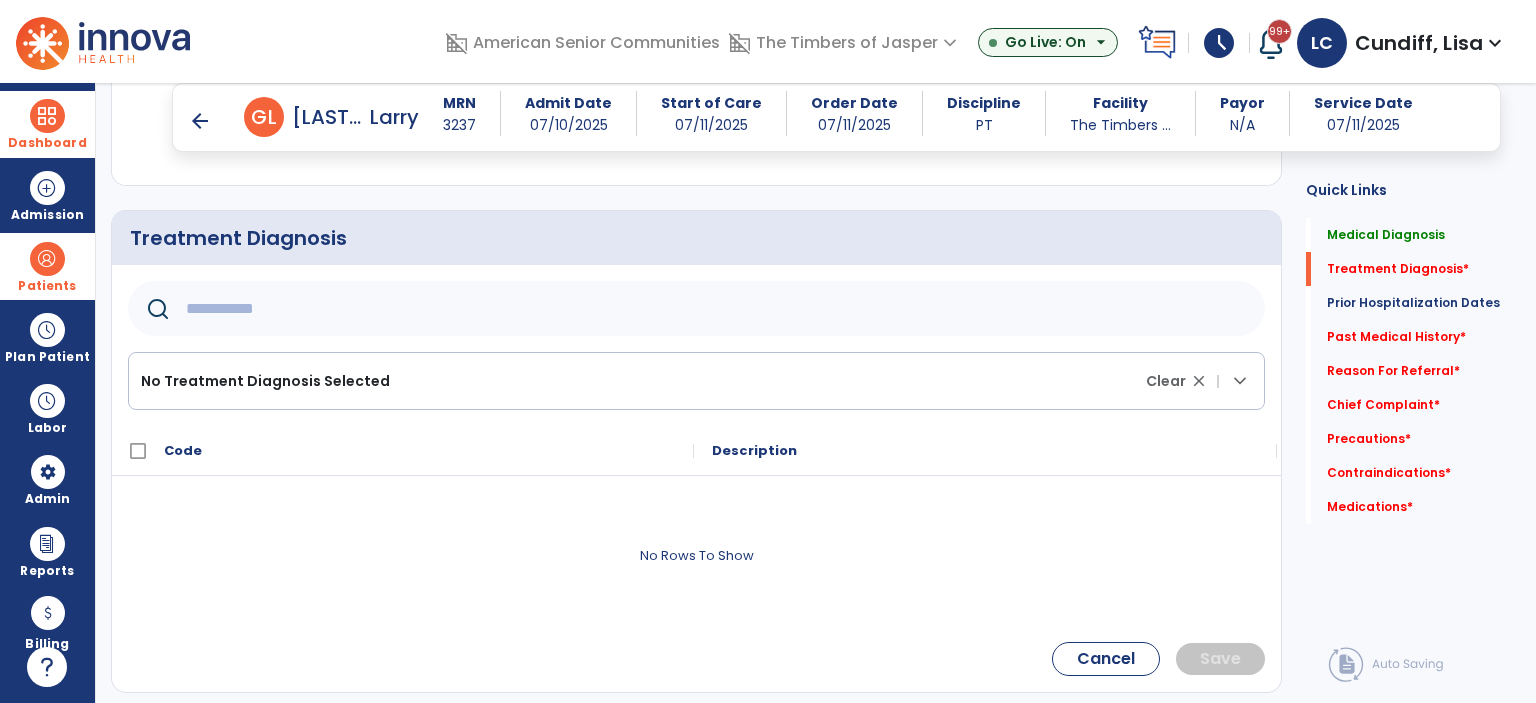 click 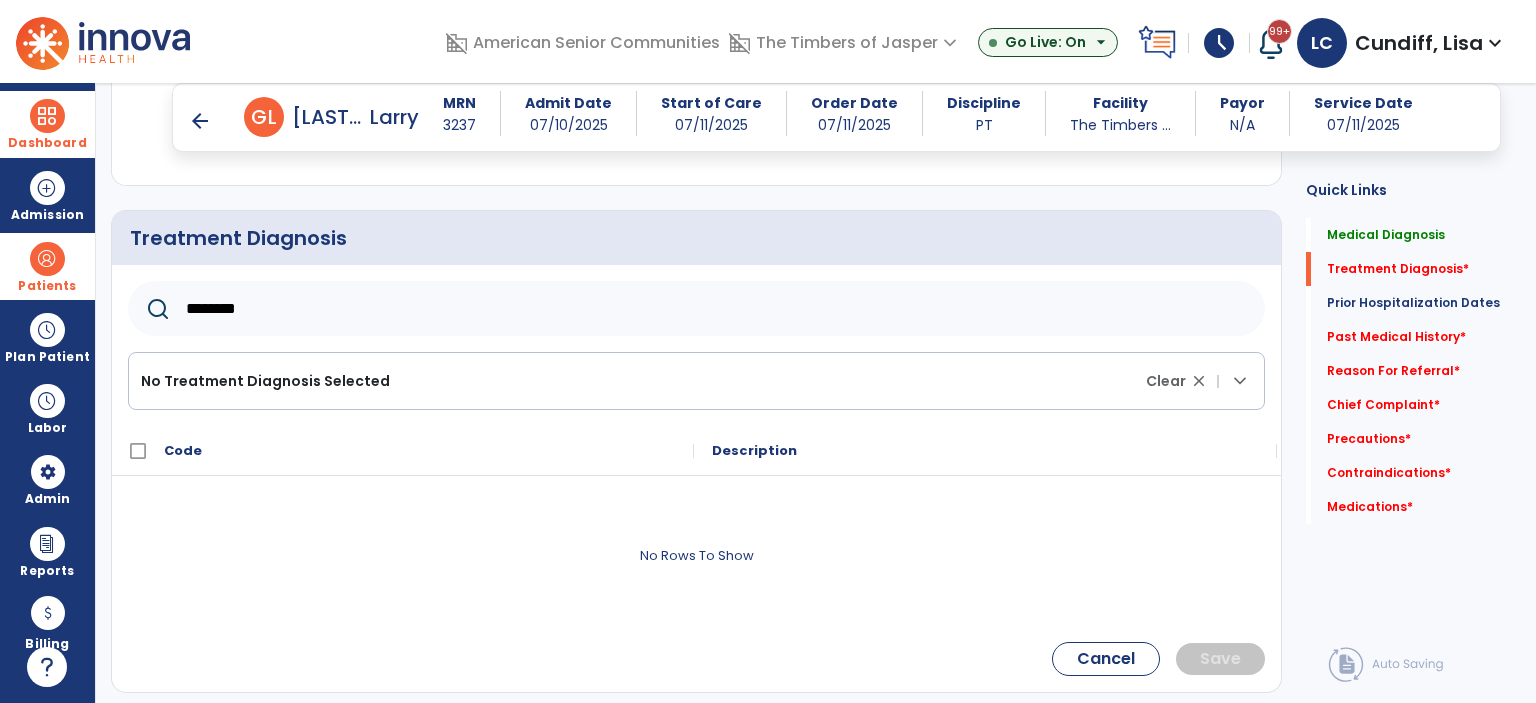 type on "********" 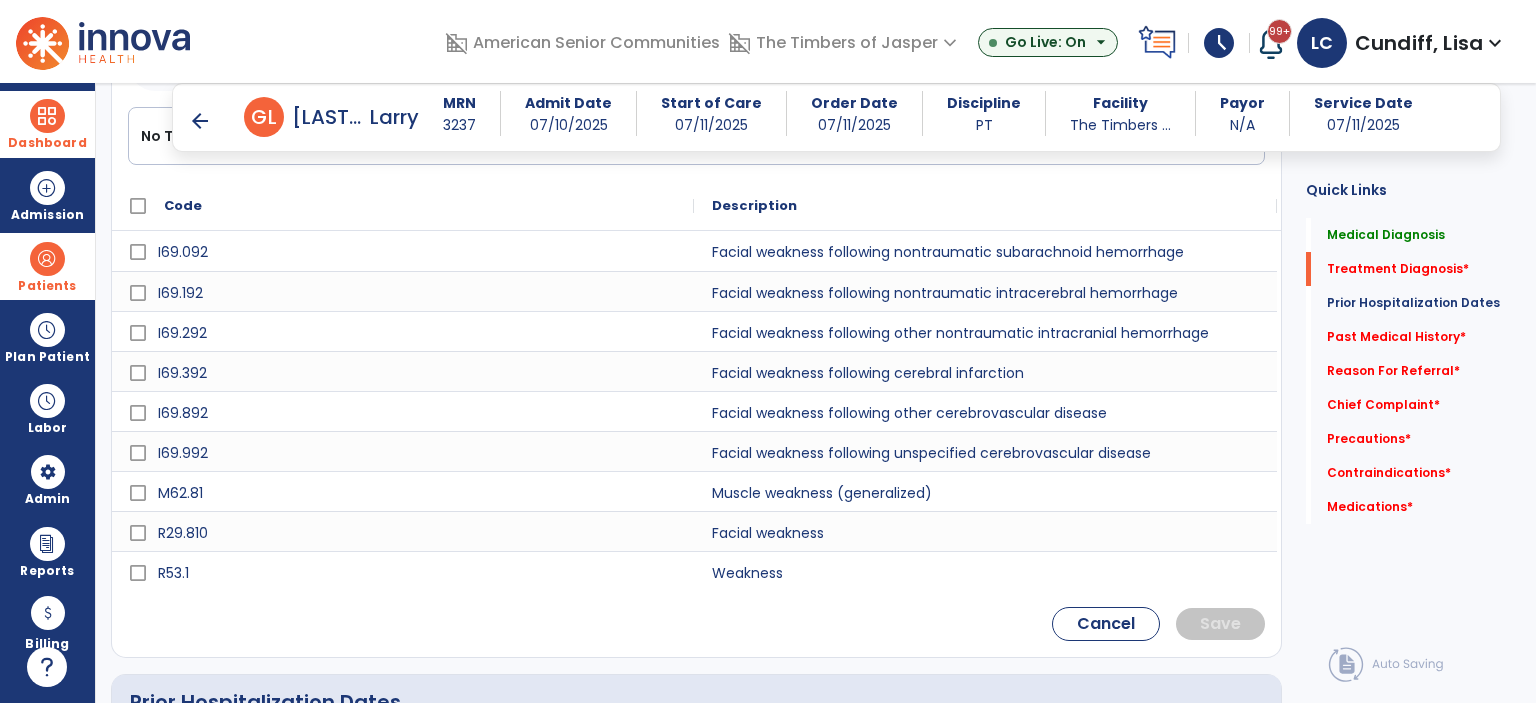 scroll, scrollTop: 800, scrollLeft: 0, axis: vertical 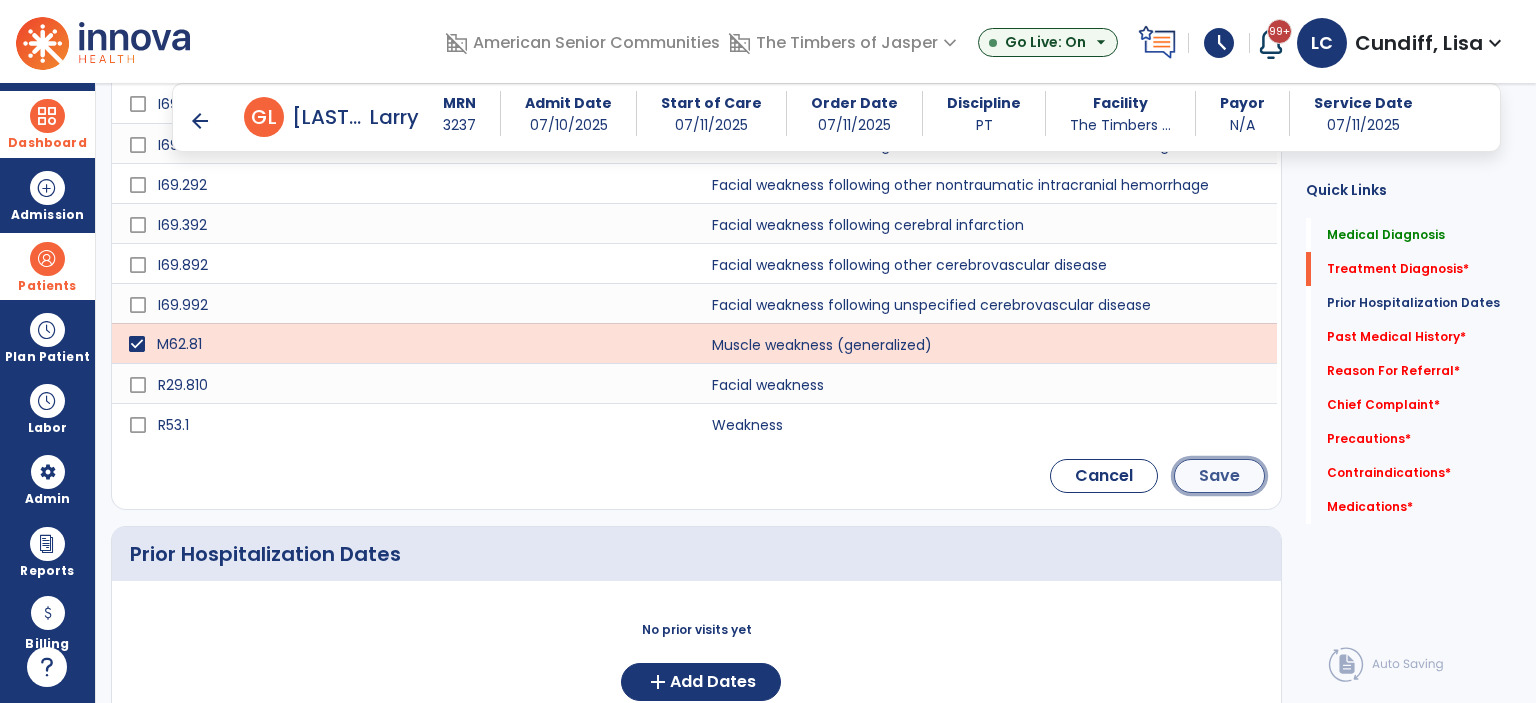 click on "Save" 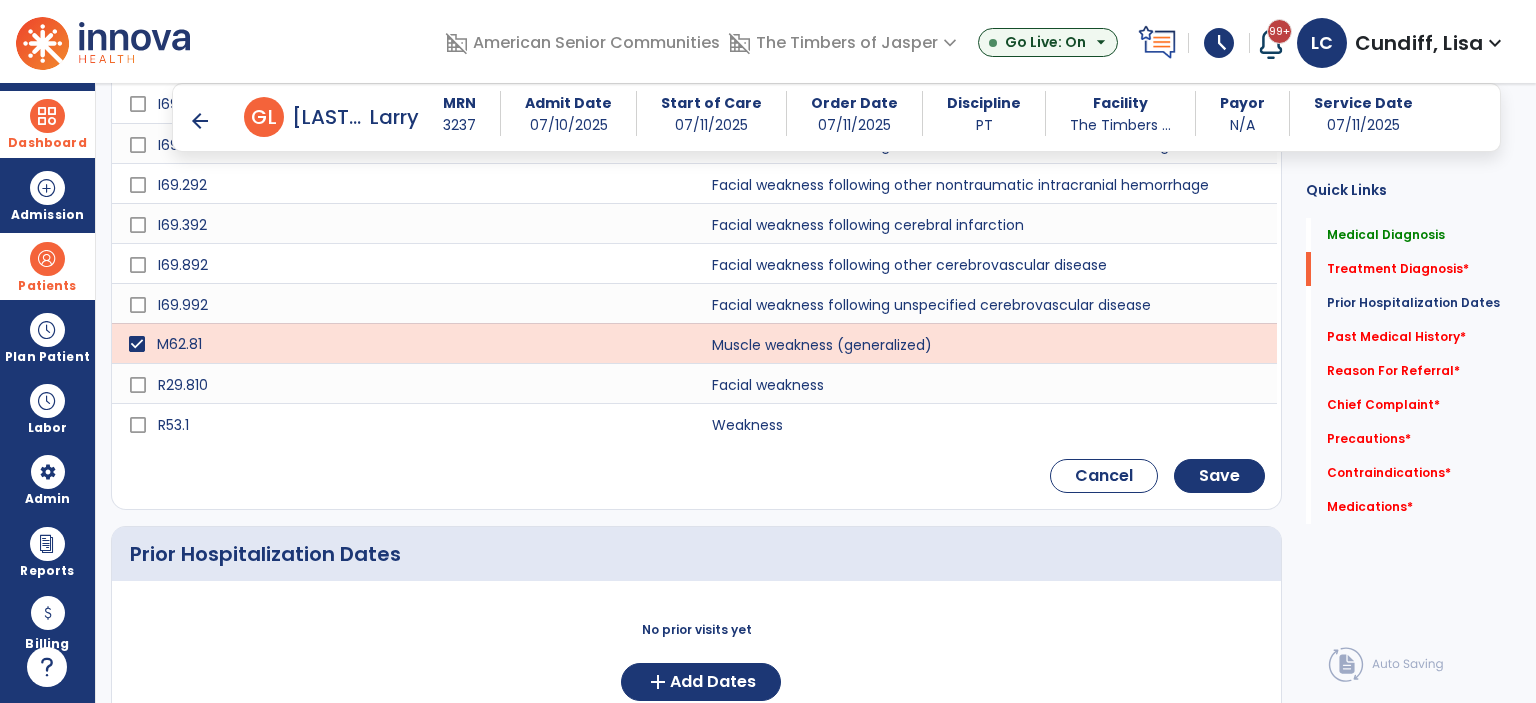 scroll, scrollTop: 635, scrollLeft: 0, axis: vertical 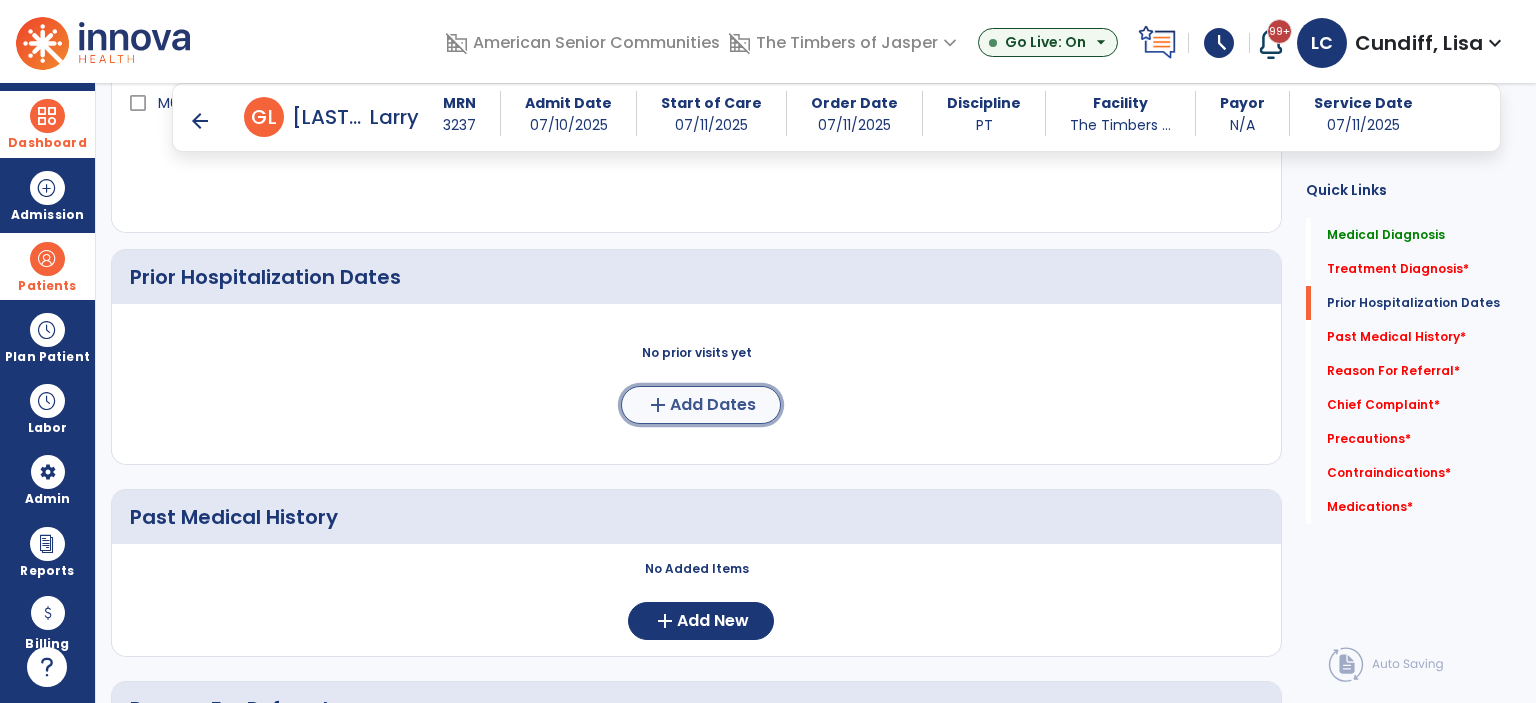 click on "Add Dates" 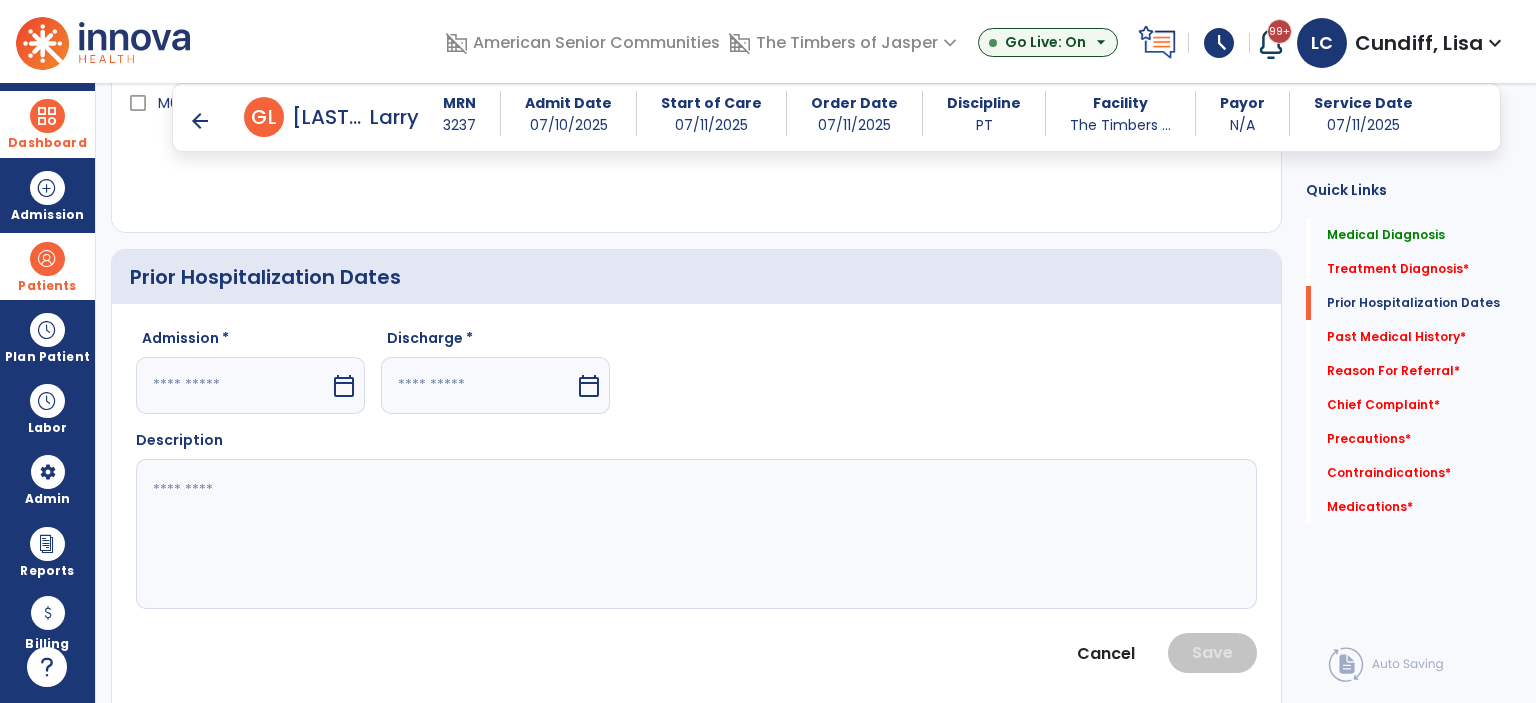 click on "calendar_today" at bounding box center (344, 386) 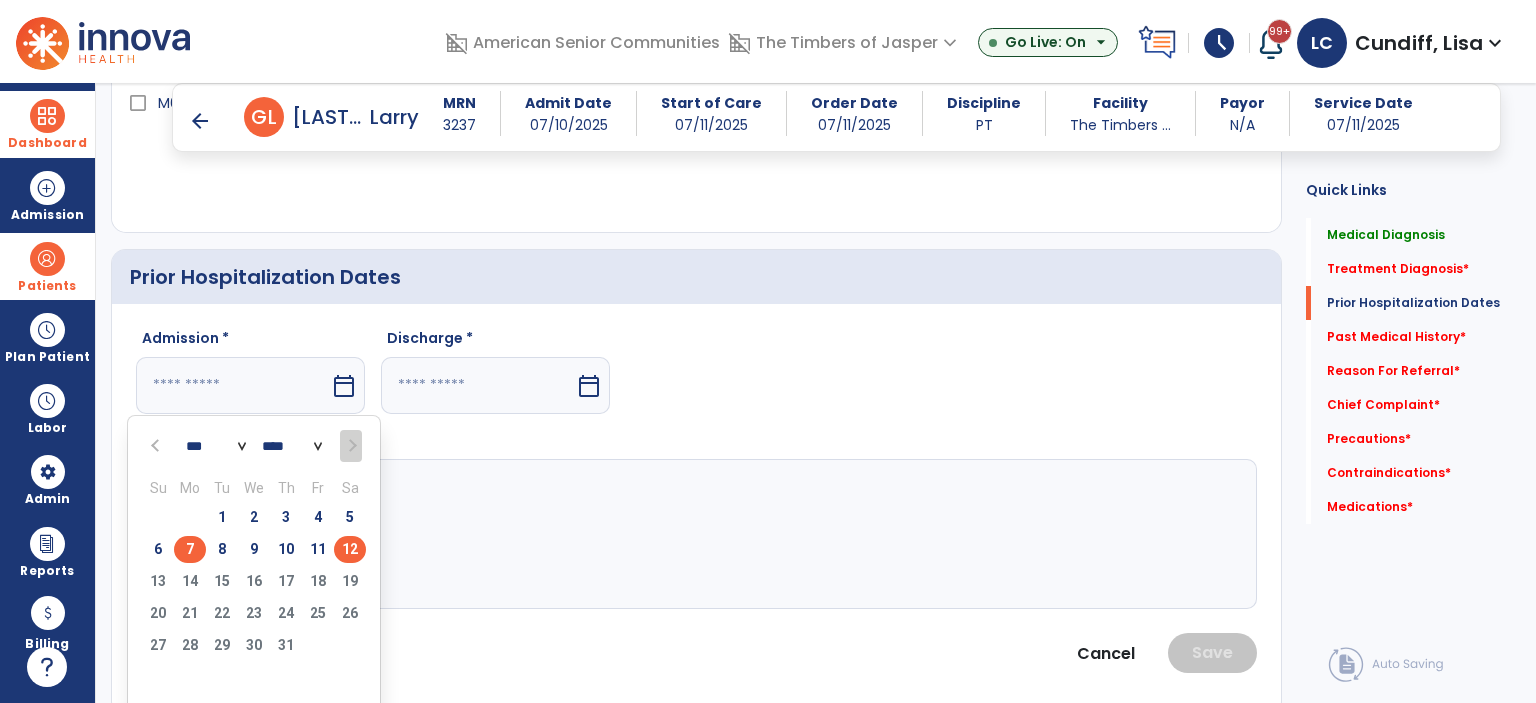 click on "7" at bounding box center (190, 549) 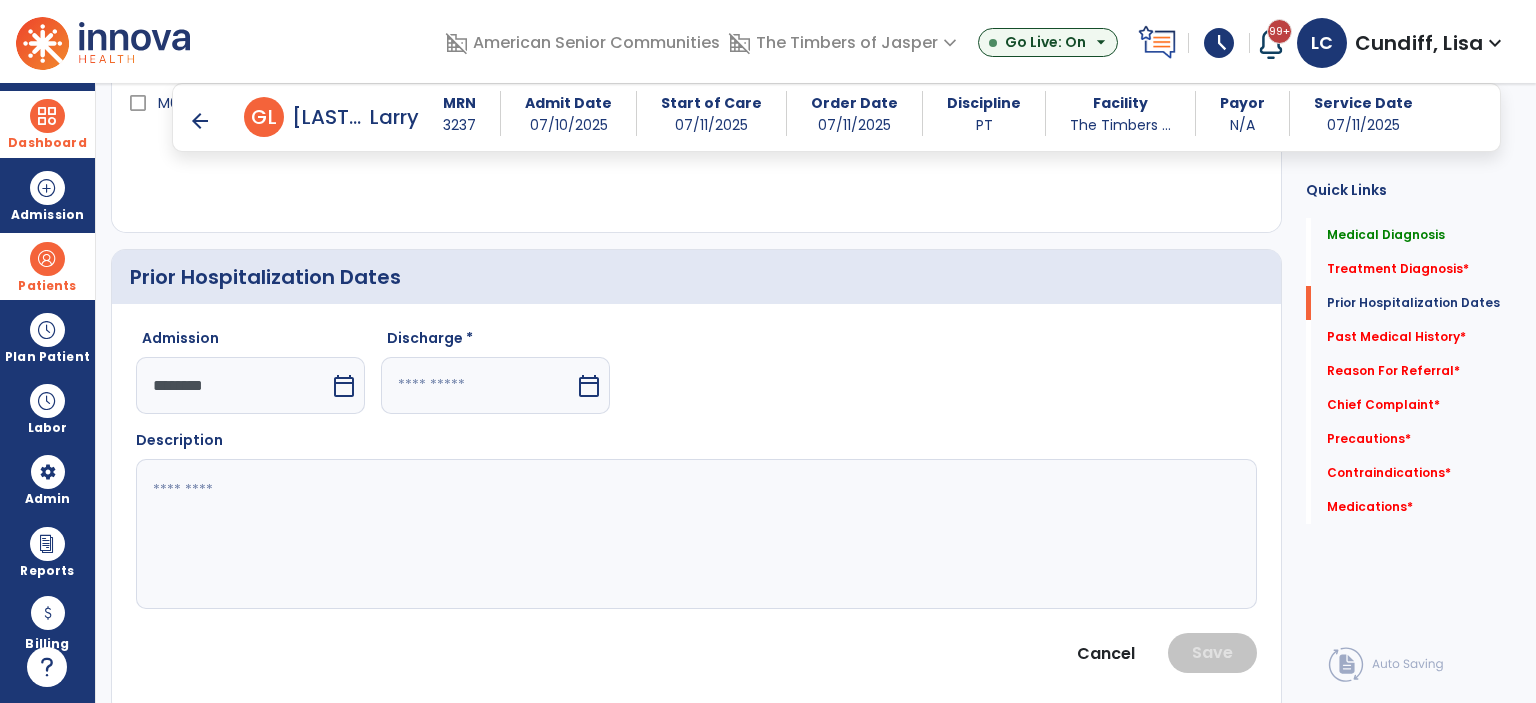 click on "calendar_today" at bounding box center [591, 385] 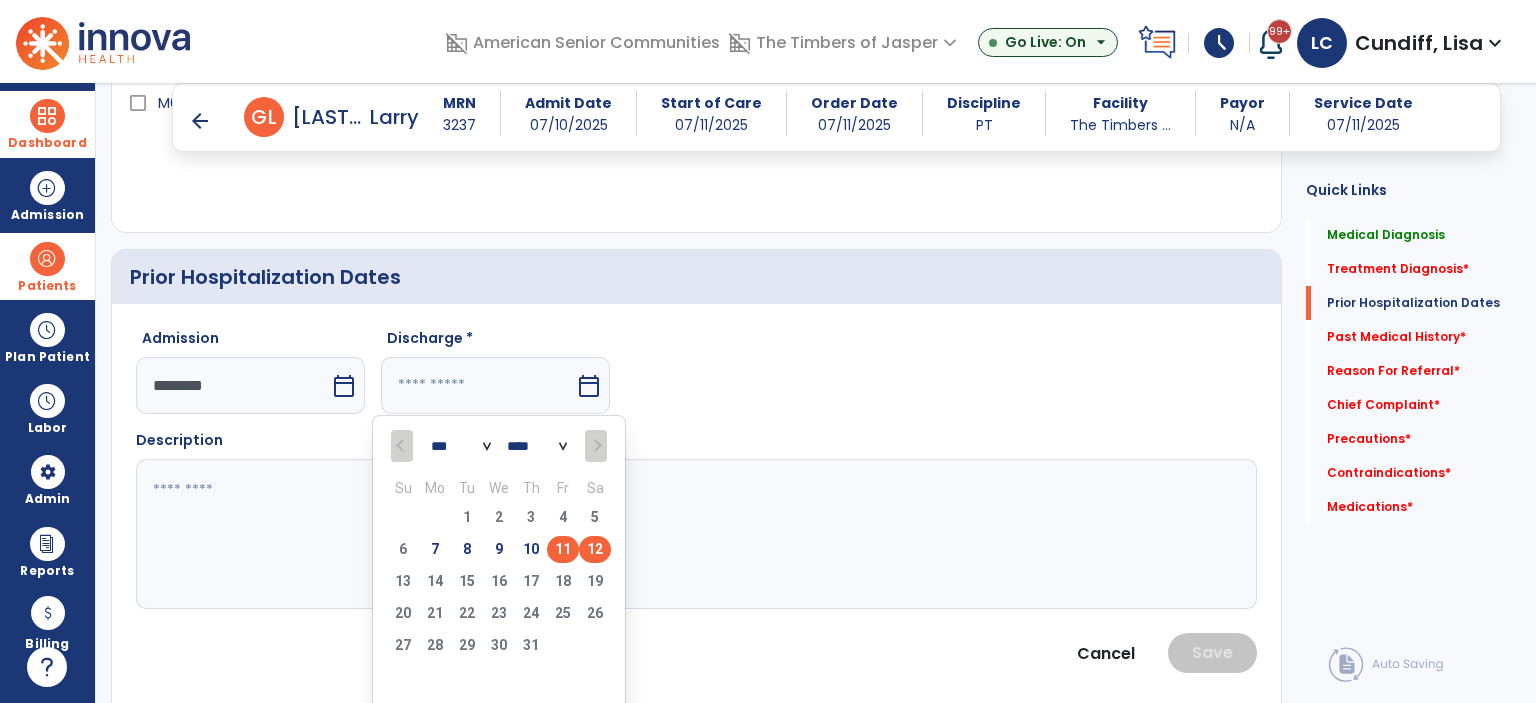 click on "11" at bounding box center [563, 549] 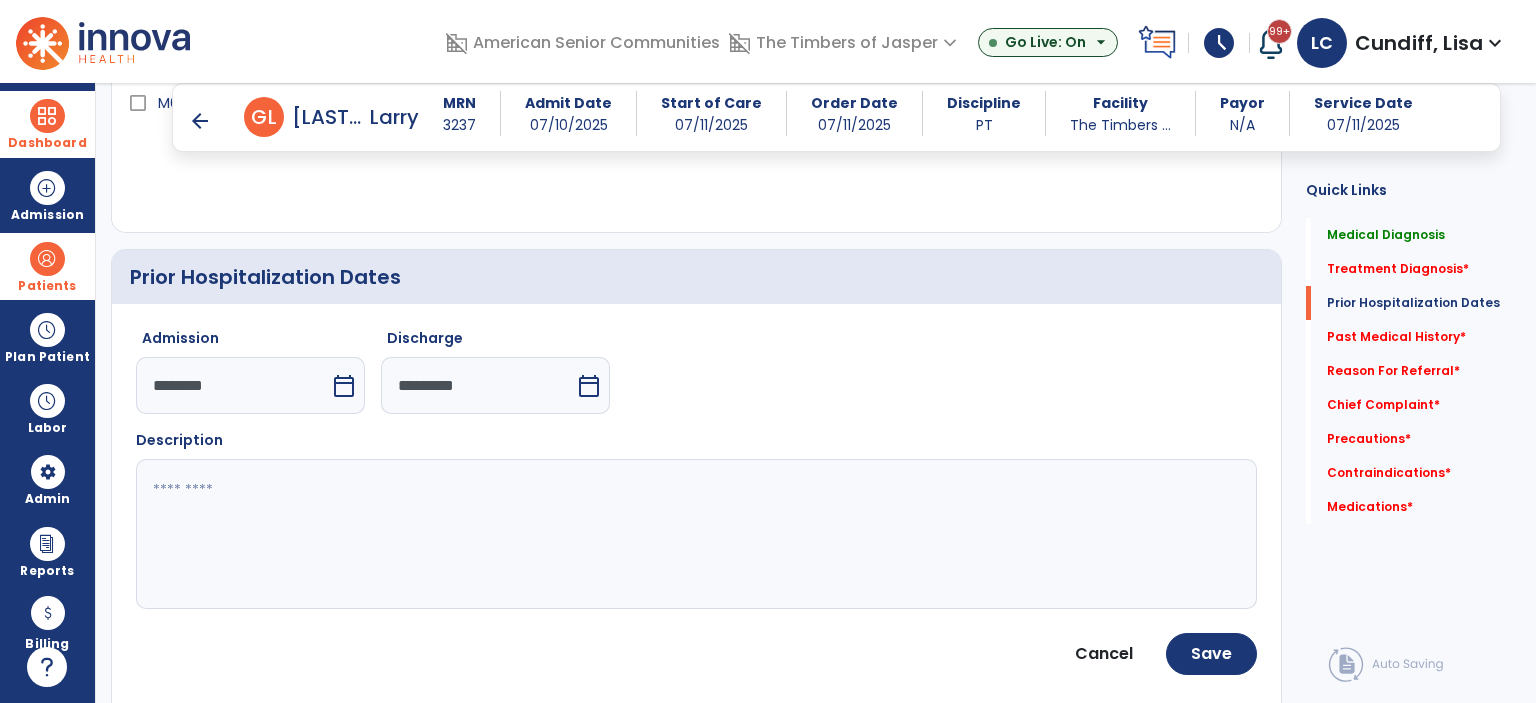 click 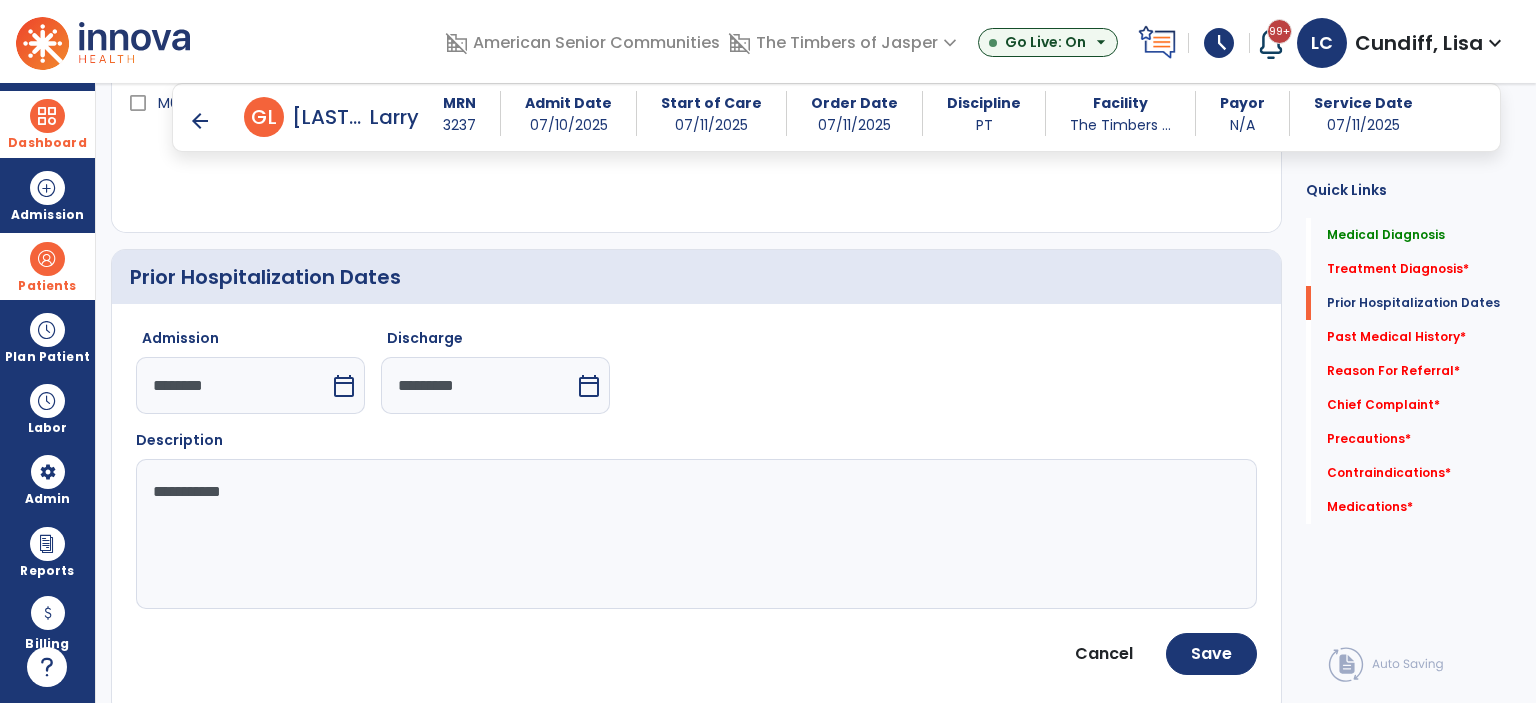 click on "**********" 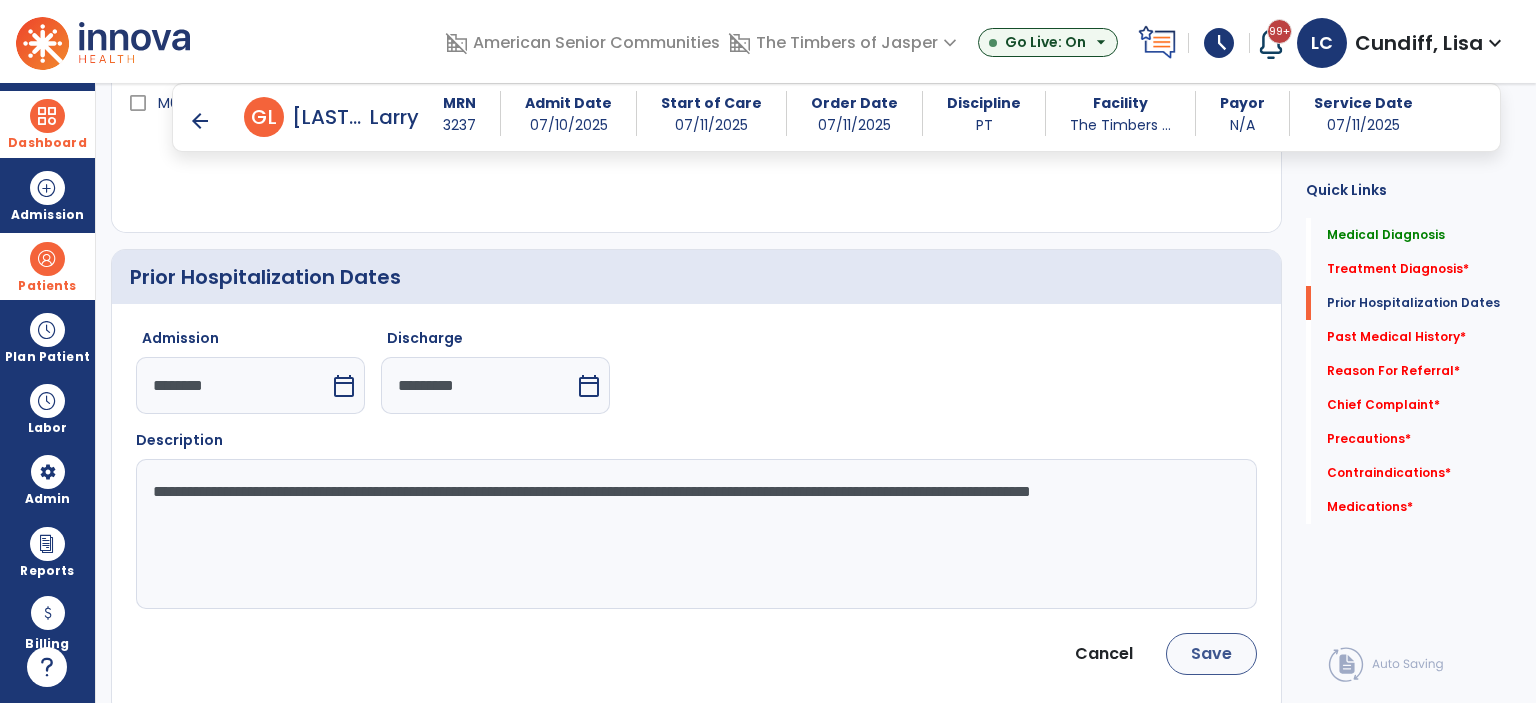 type on "**********" 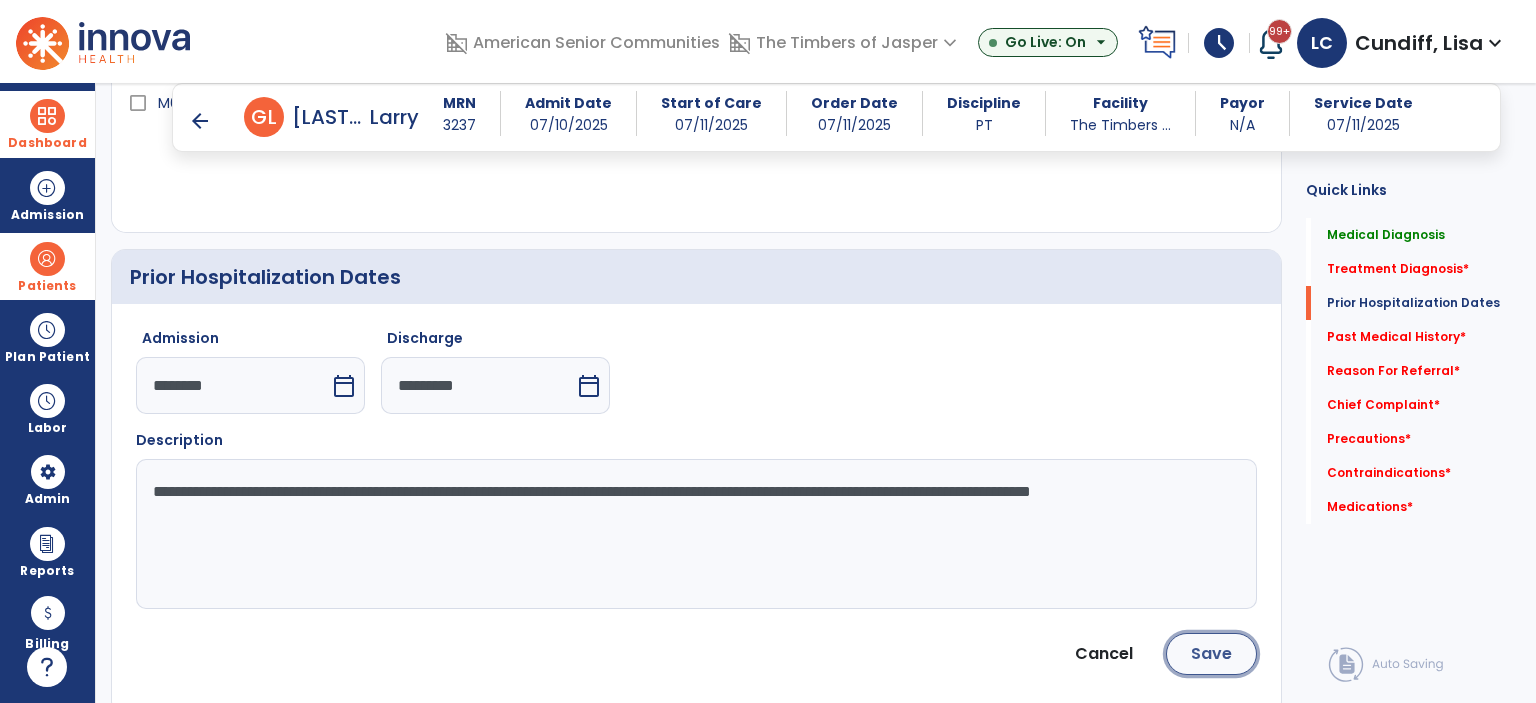click on "Save" 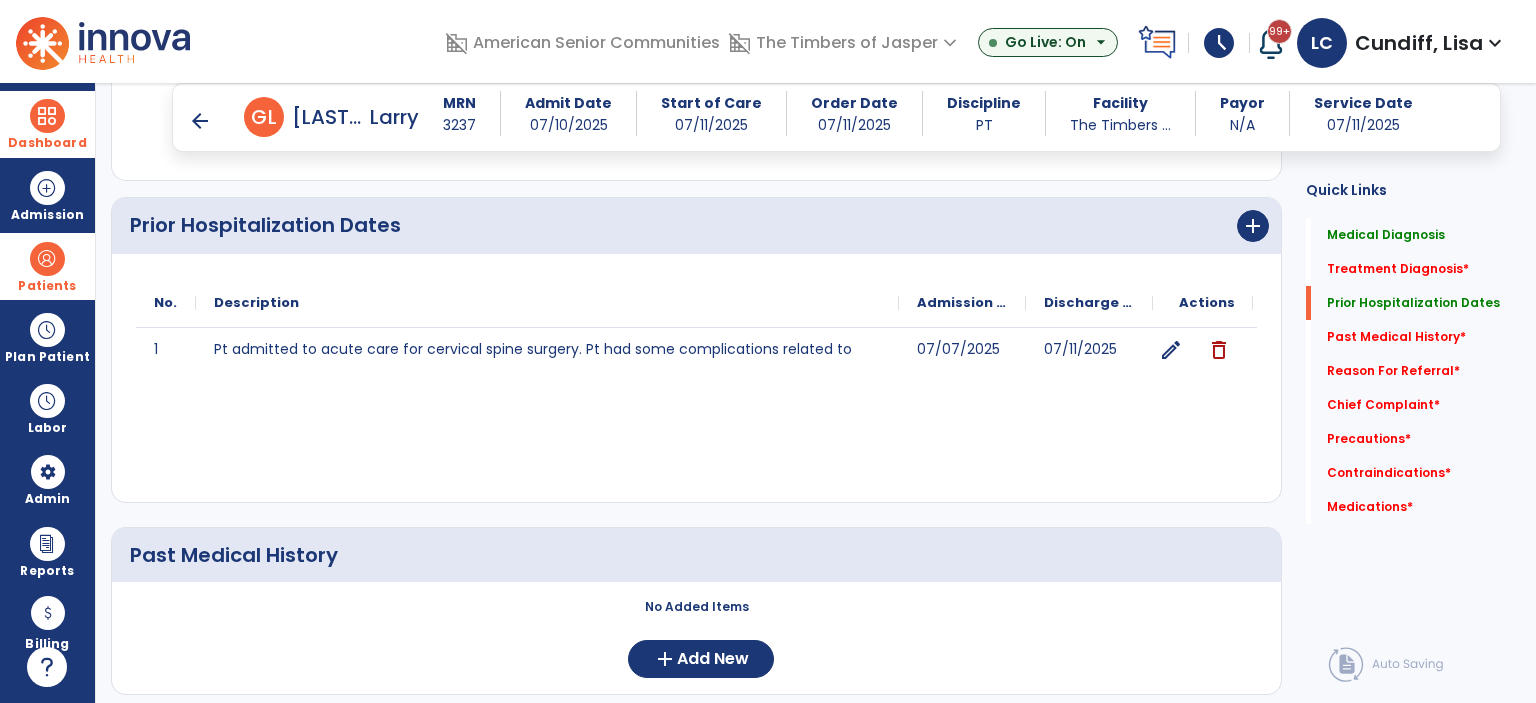 scroll, scrollTop: 735, scrollLeft: 0, axis: vertical 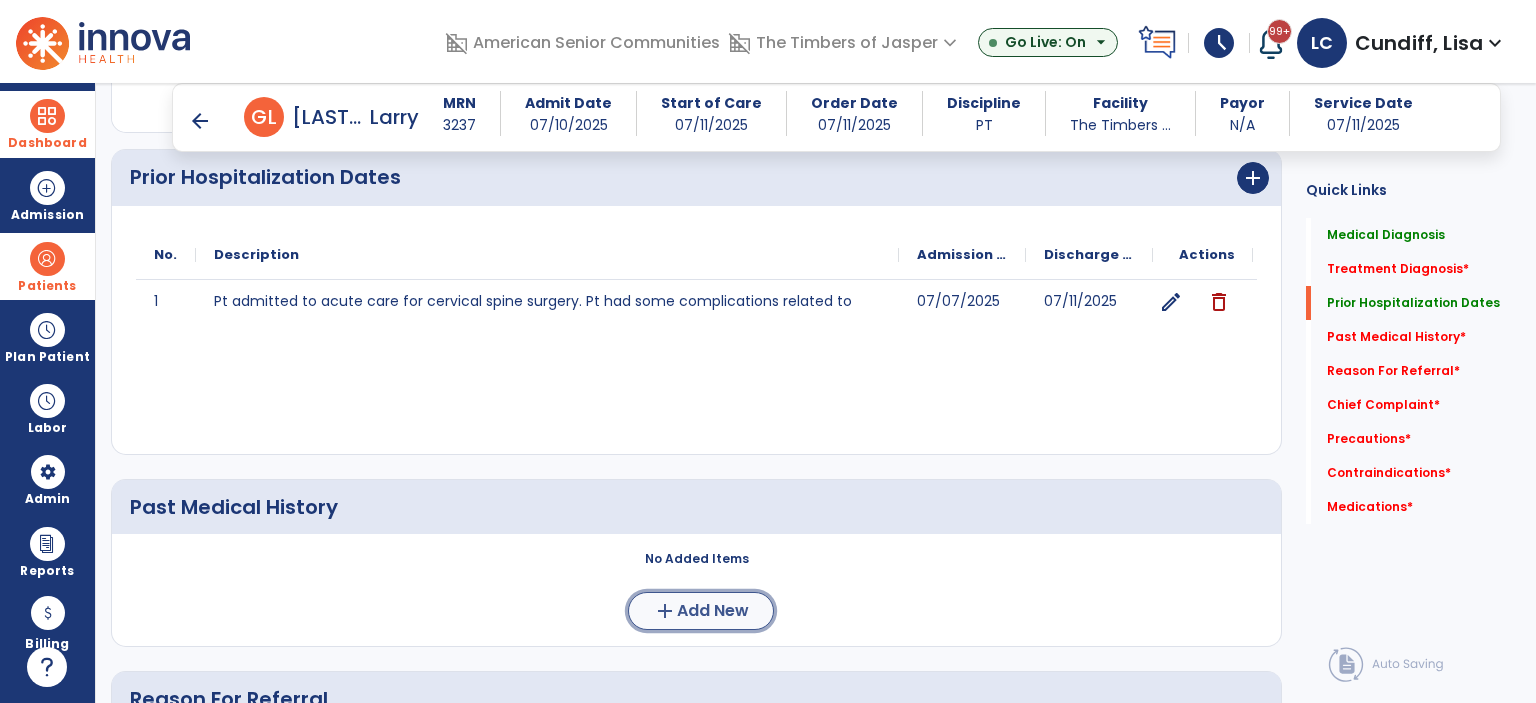 click on "Add New" 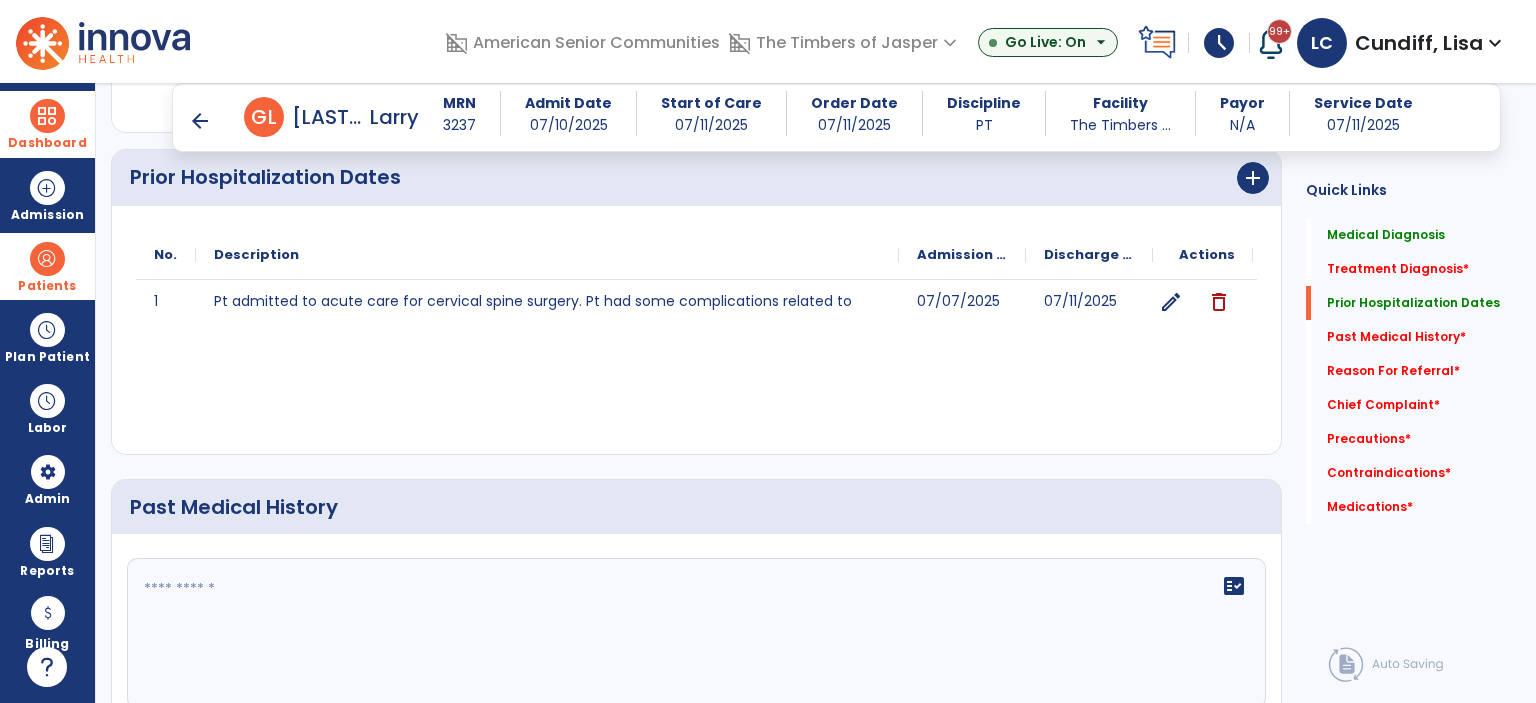 click on "fact_check" 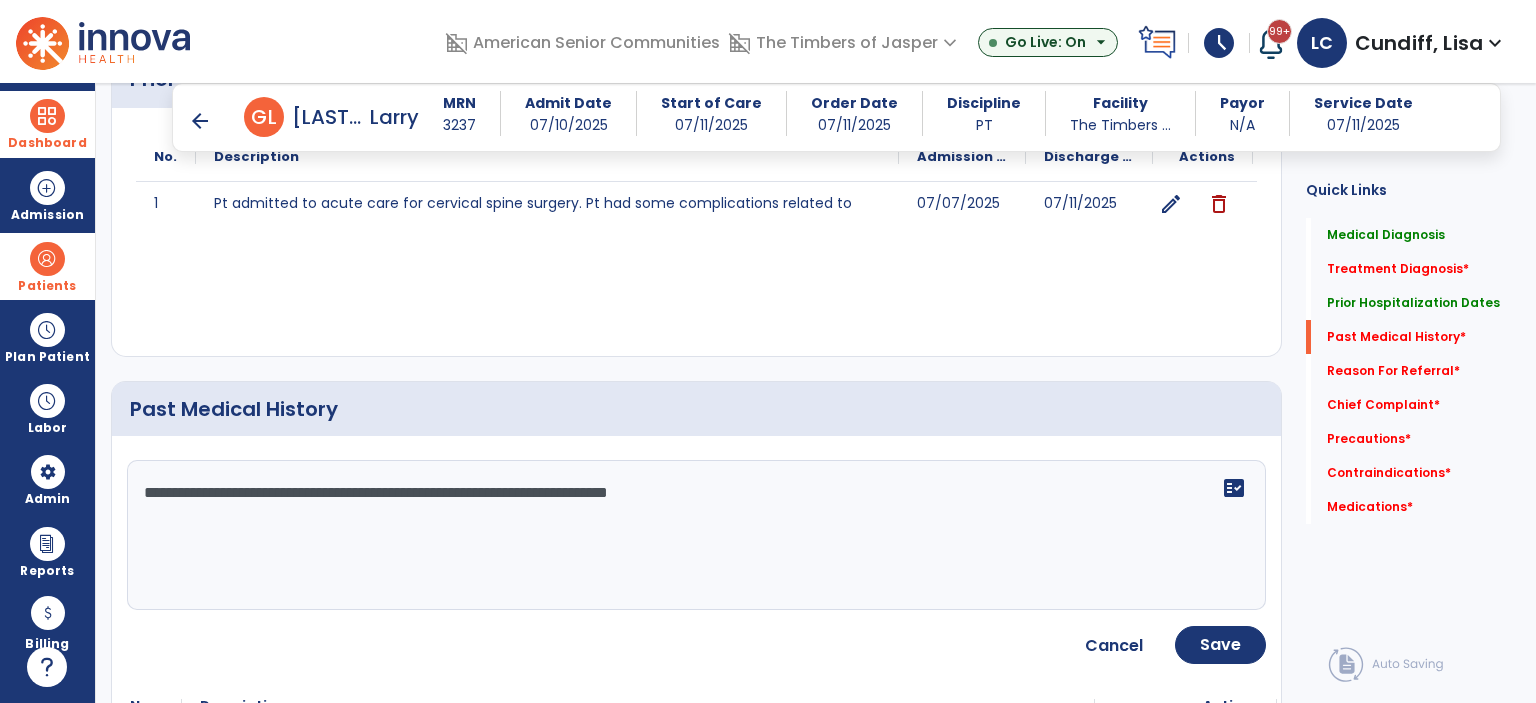 scroll, scrollTop: 1035, scrollLeft: 0, axis: vertical 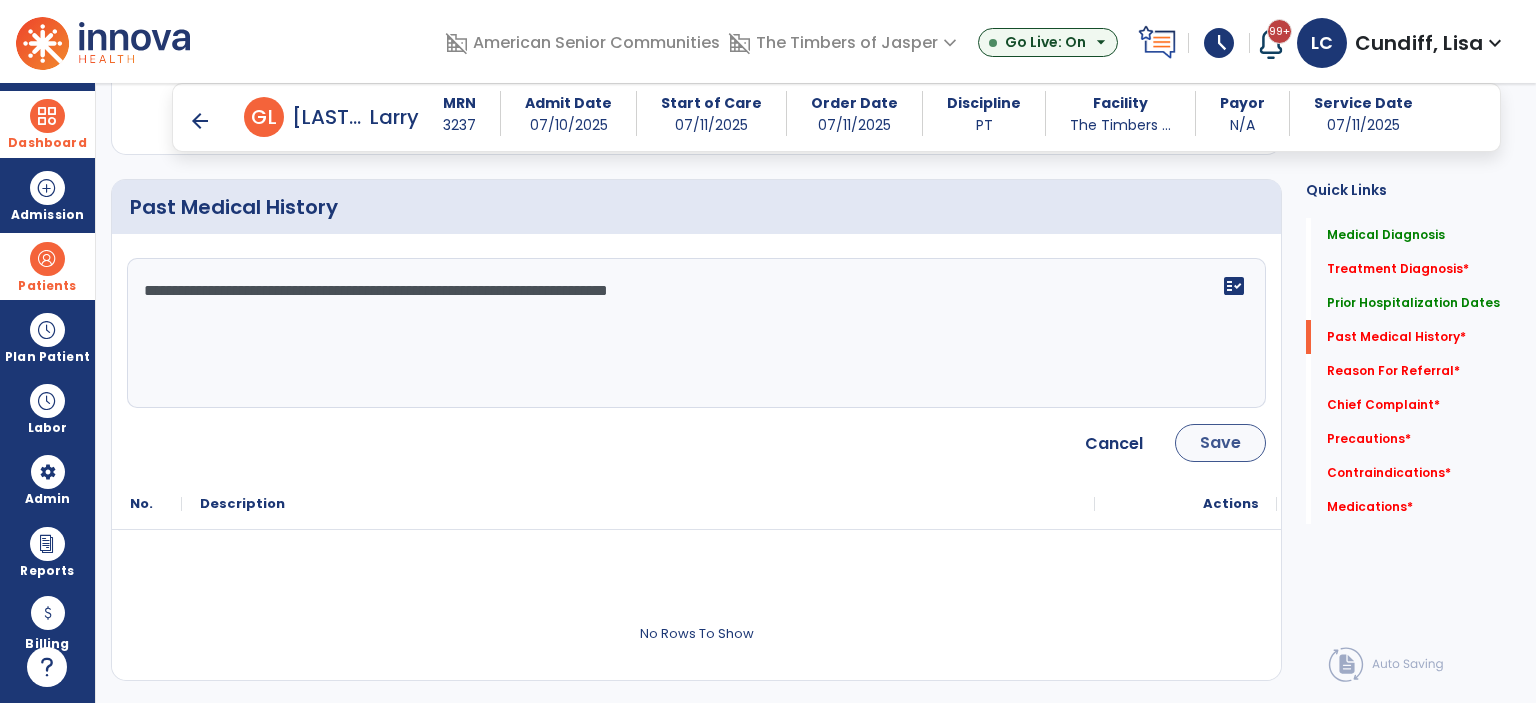 type on "**********" 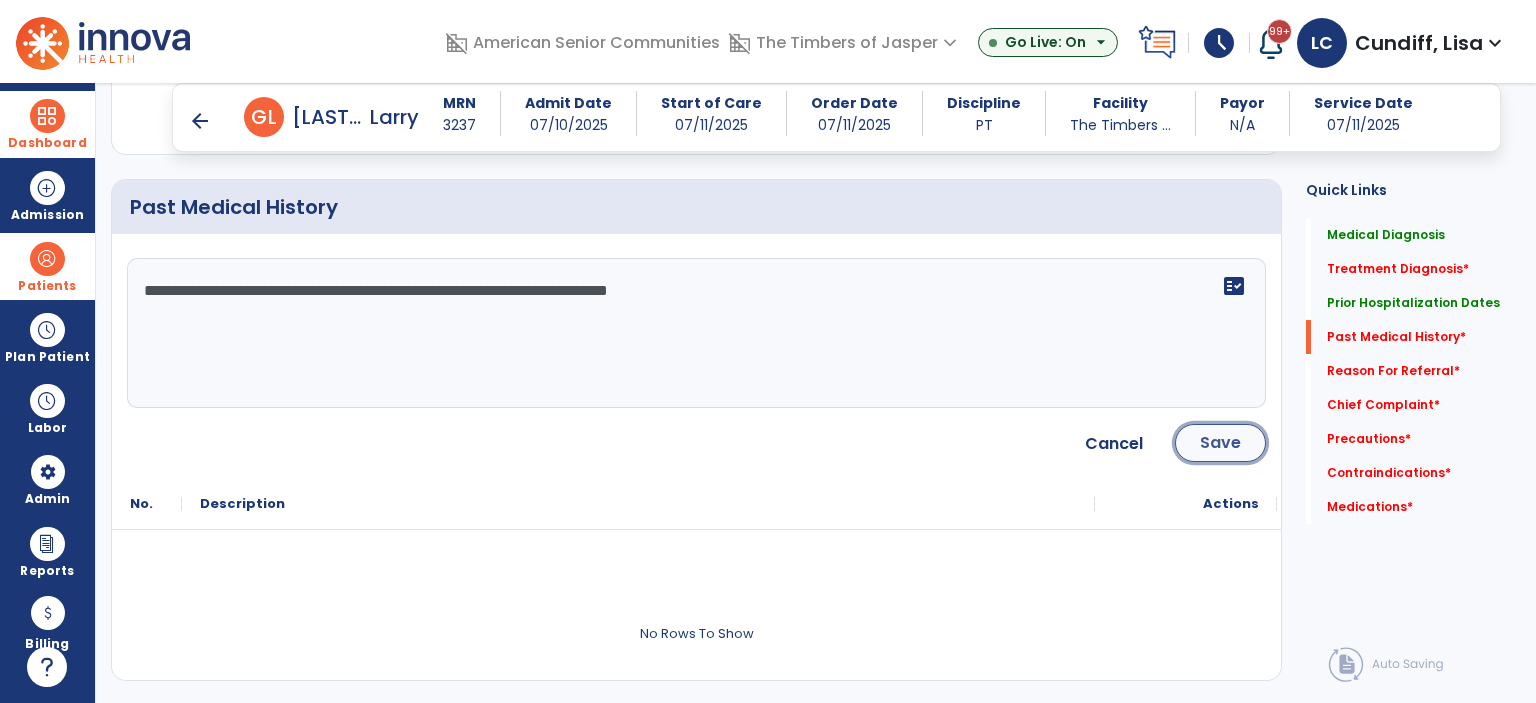 click on "Save" 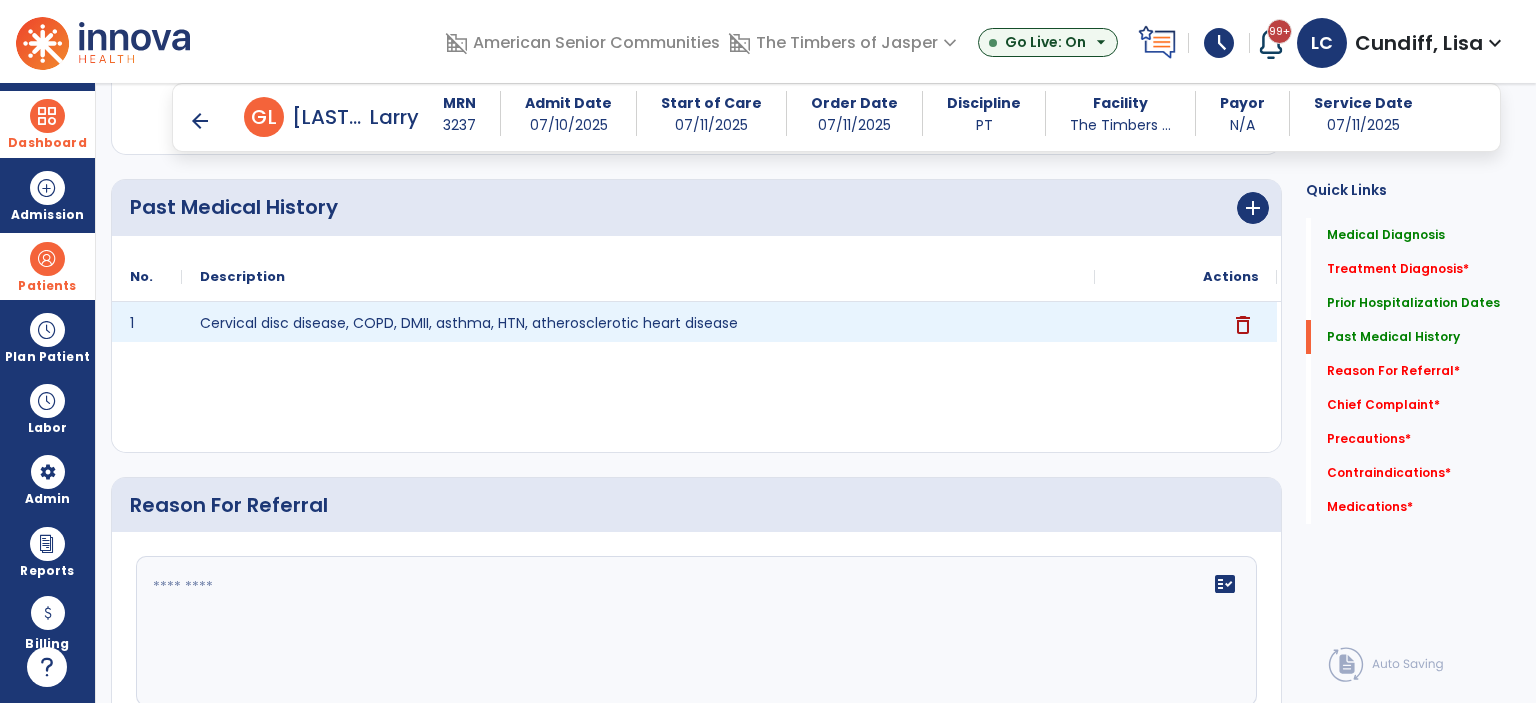 scroll, scrollTop: 1335, scrollLeft: 0, axis: vertical 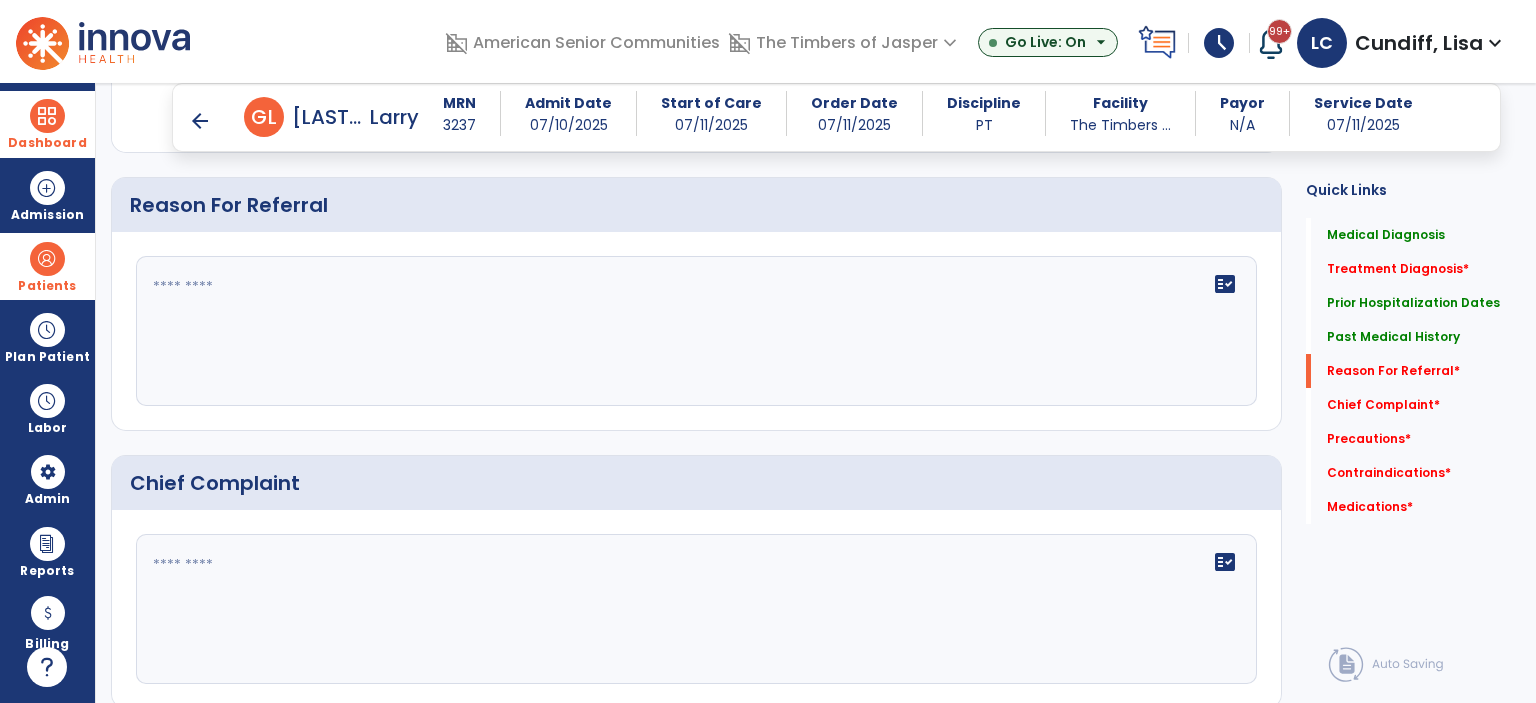 click on "fact_check" 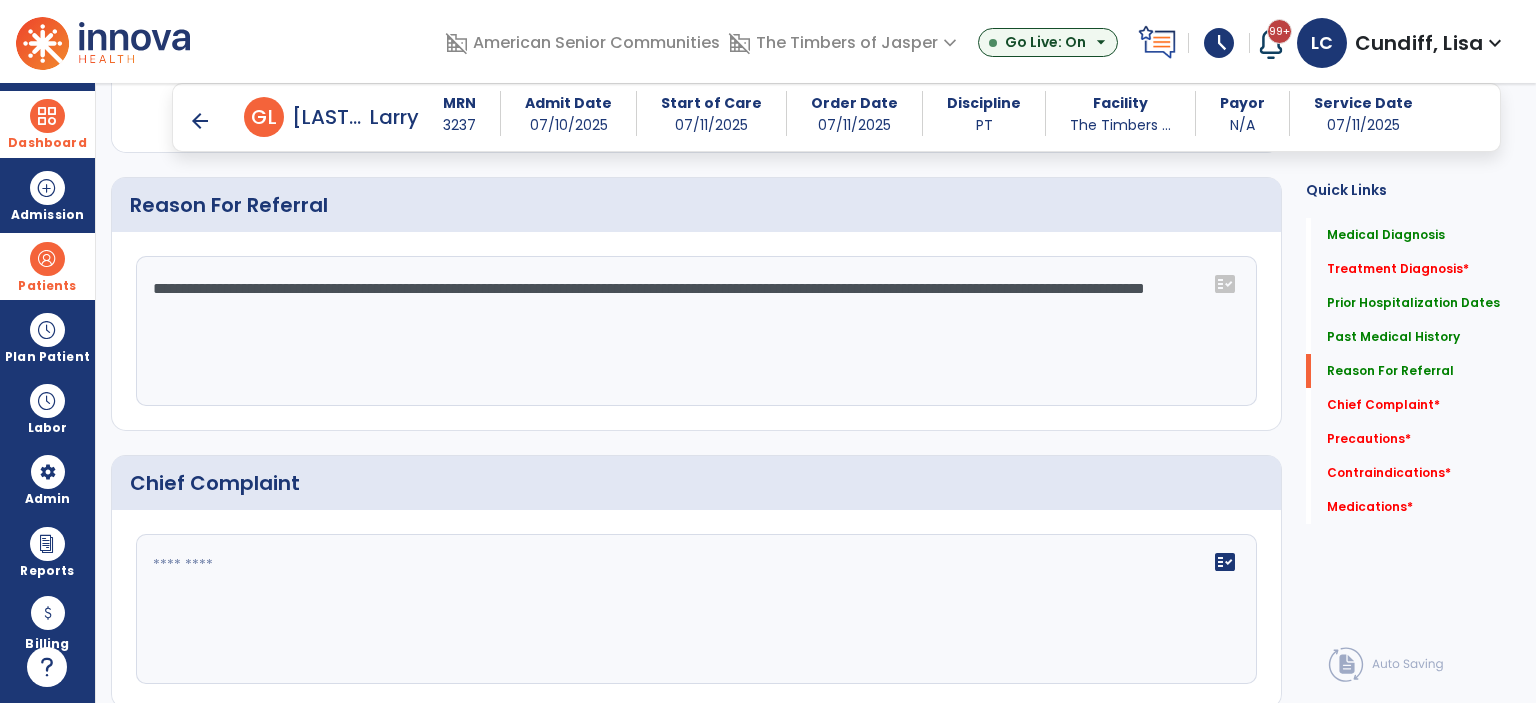 type on "**********" 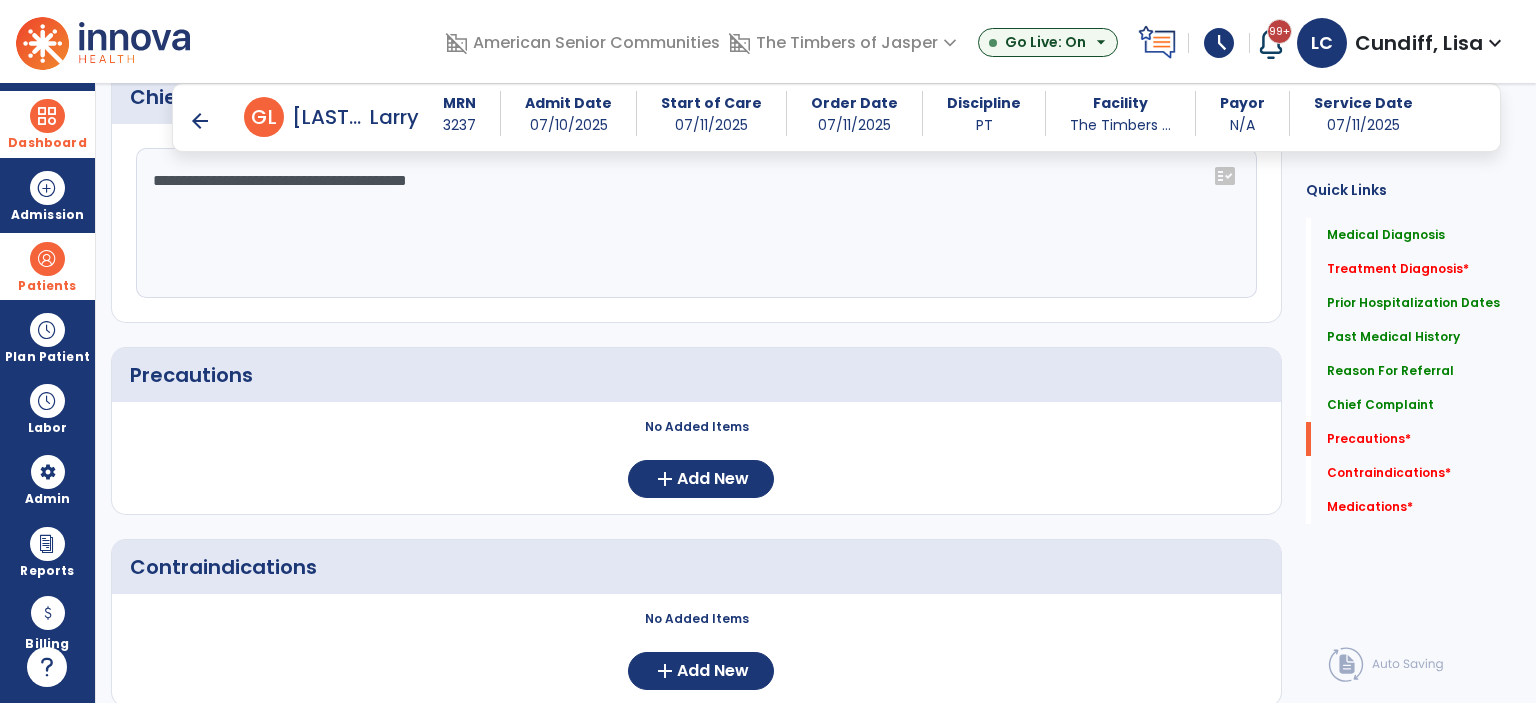 scroll, scrollTop: 1735, scrollLeft: 0, axis: vertical 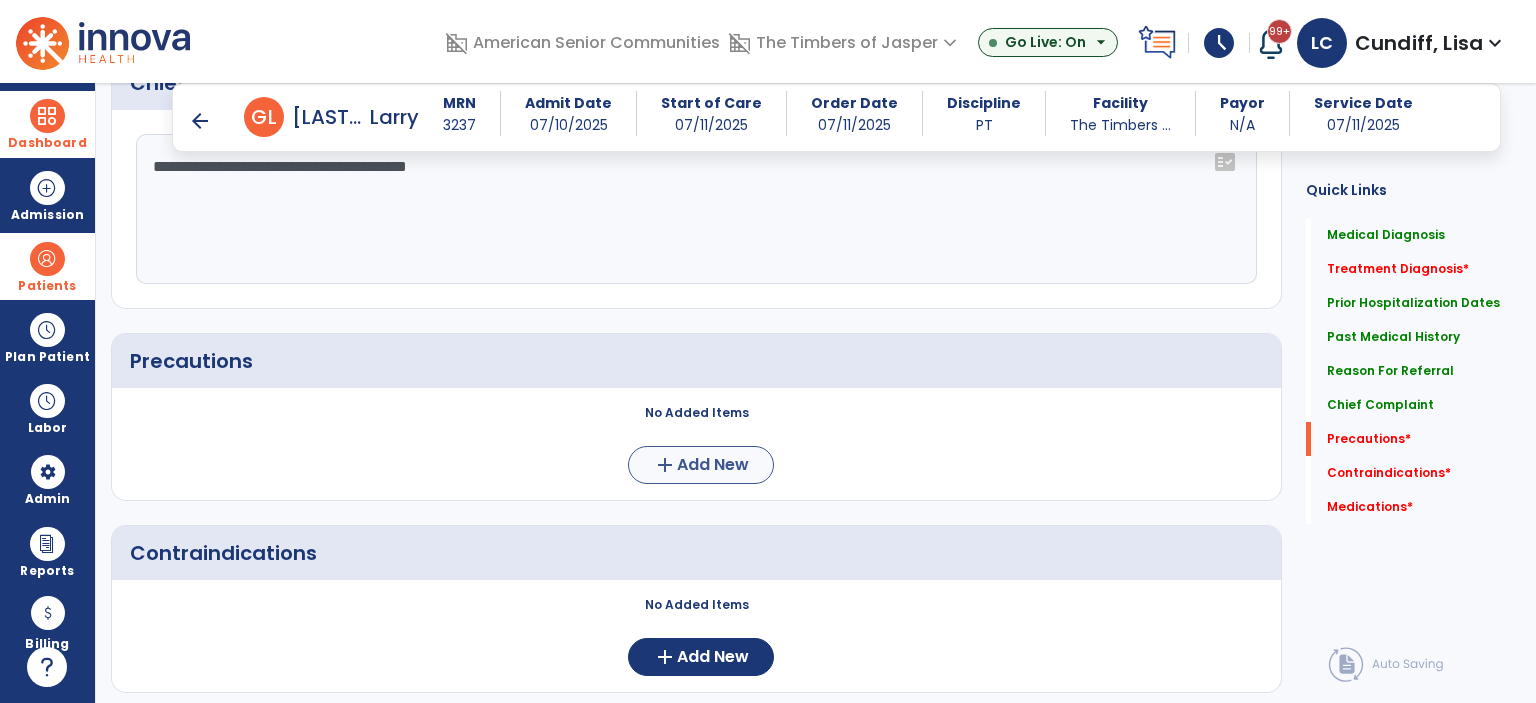 type on "**********" 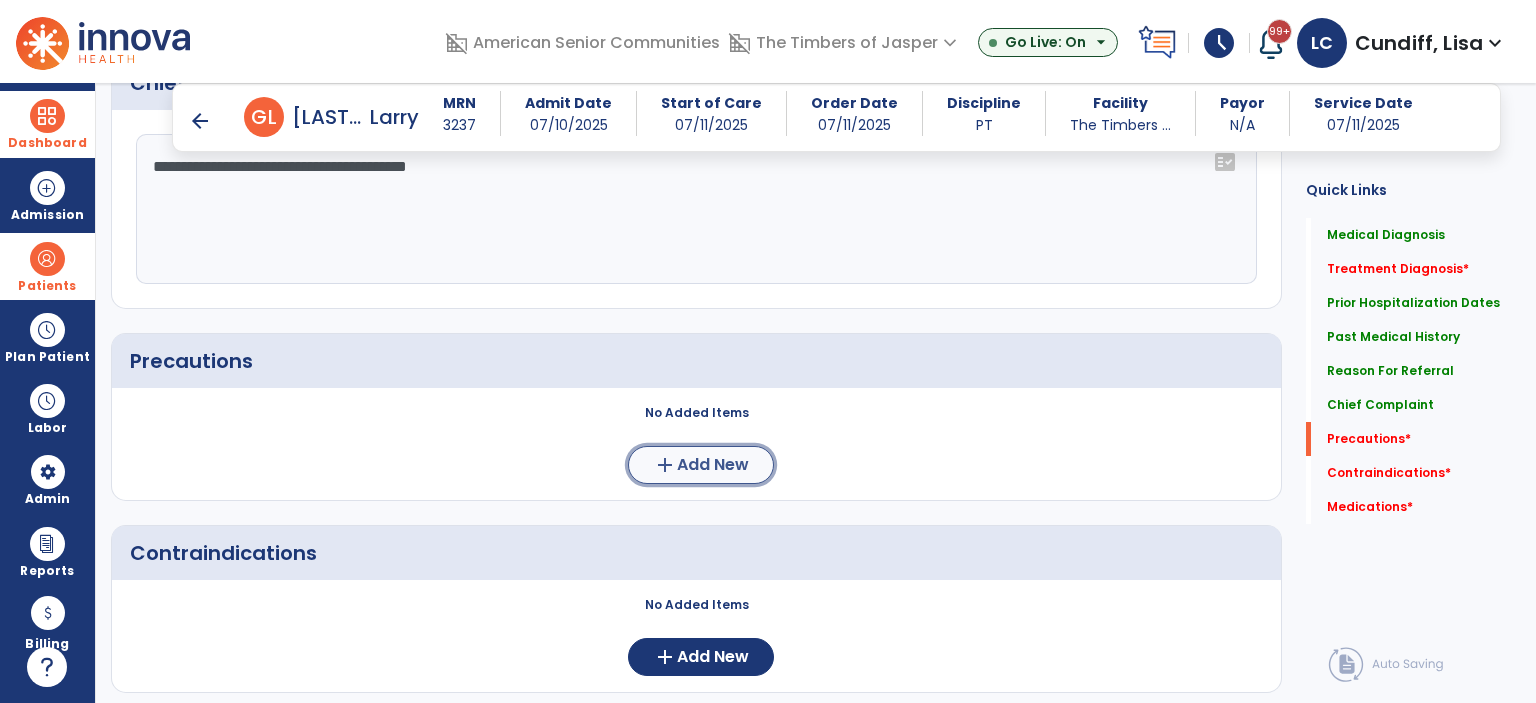 click on "add" 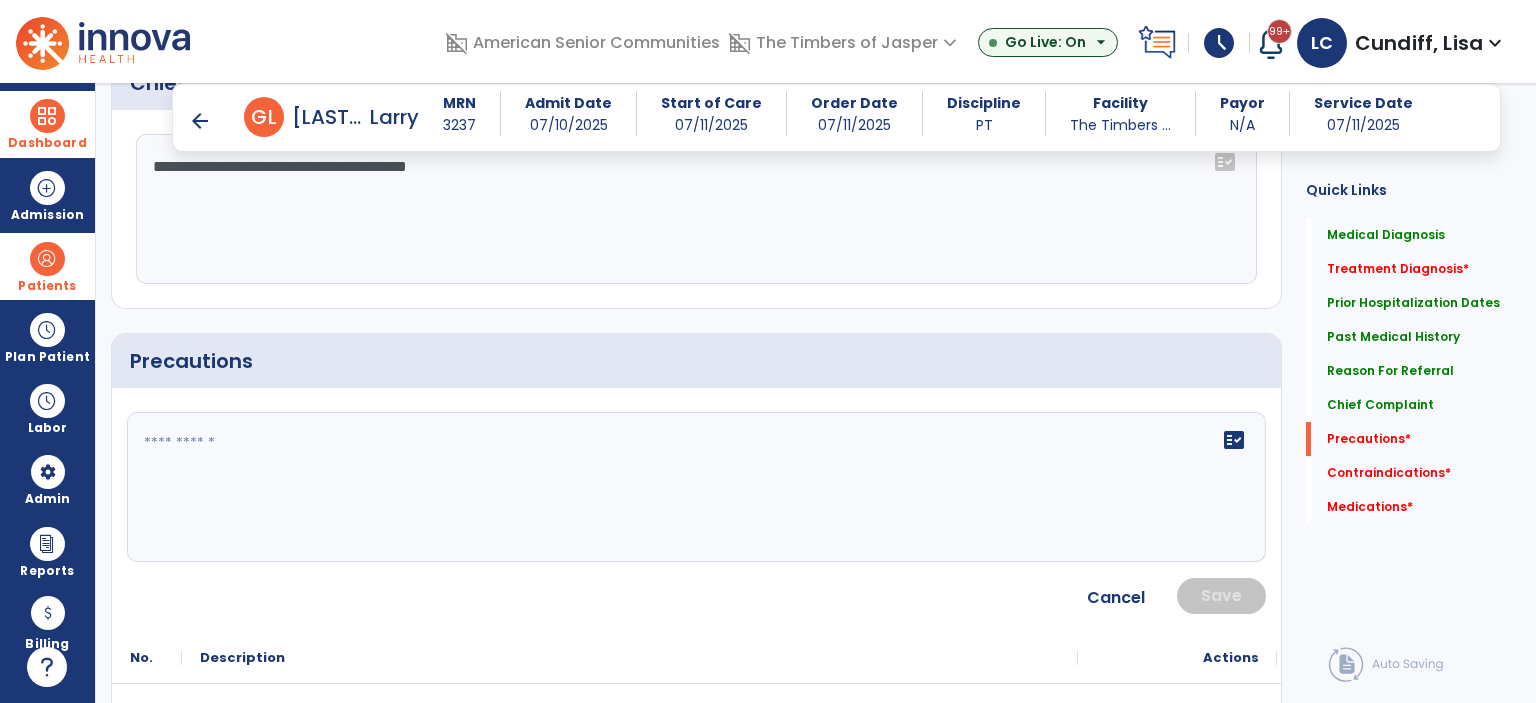 click on "fact_check" 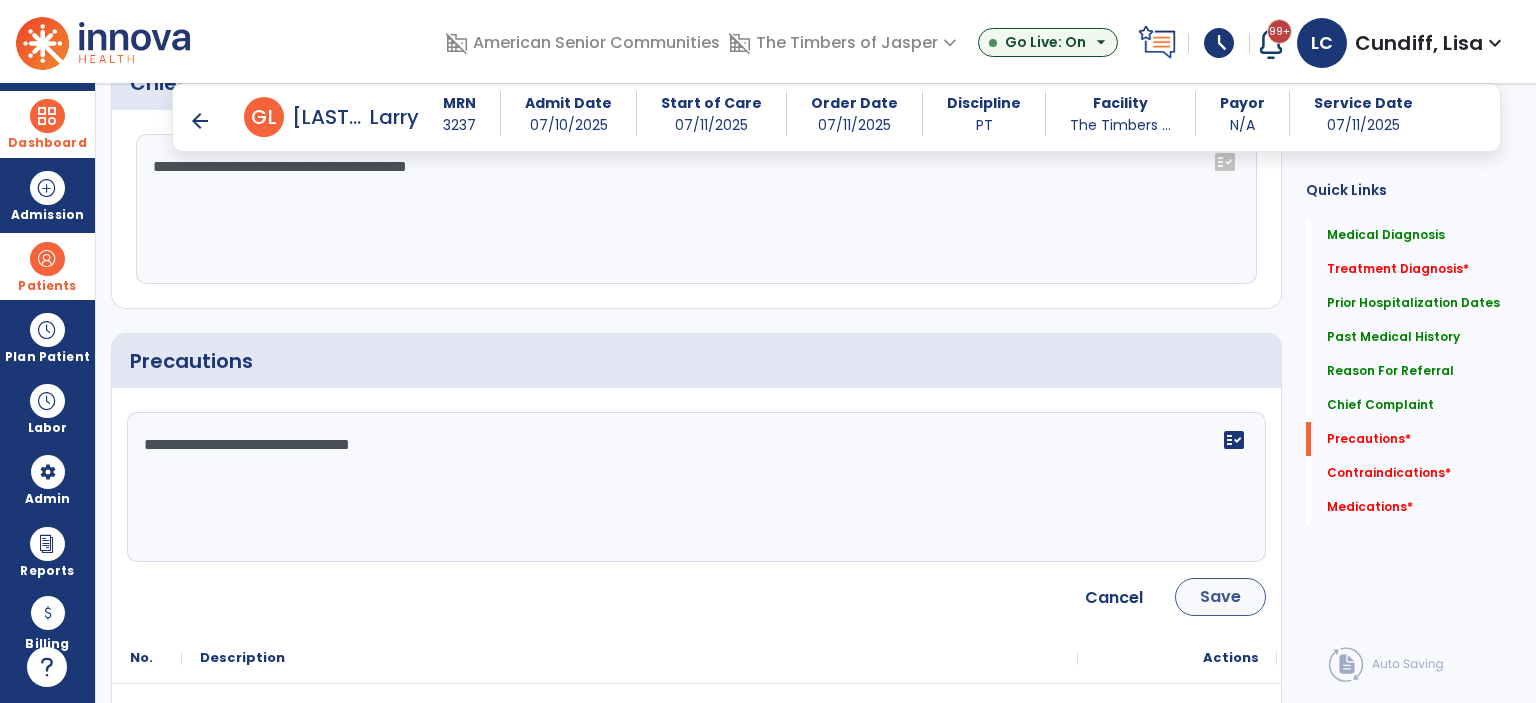 type on "**********" 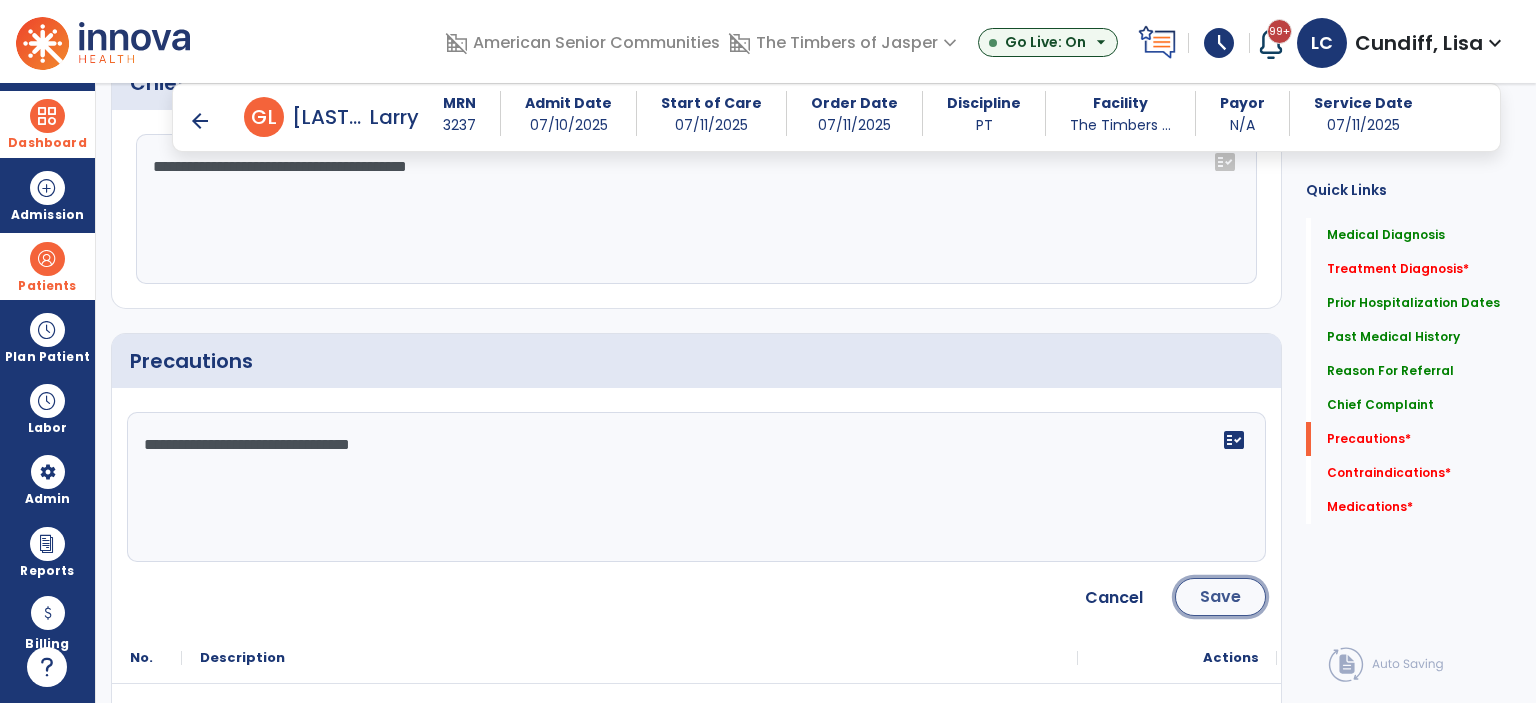 click on "Save" 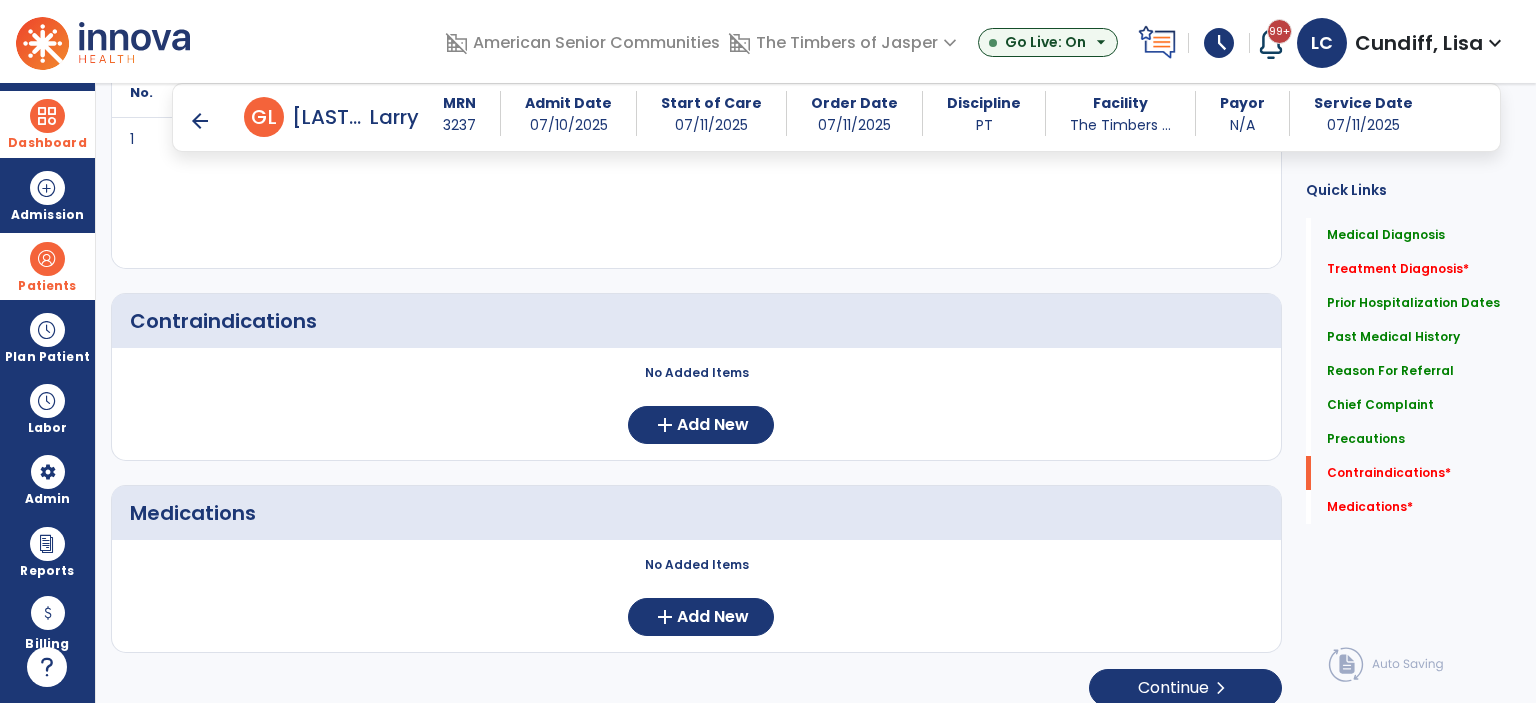 scroll, scrollTop: 2087, scrollLeft: 0, axis: vertical 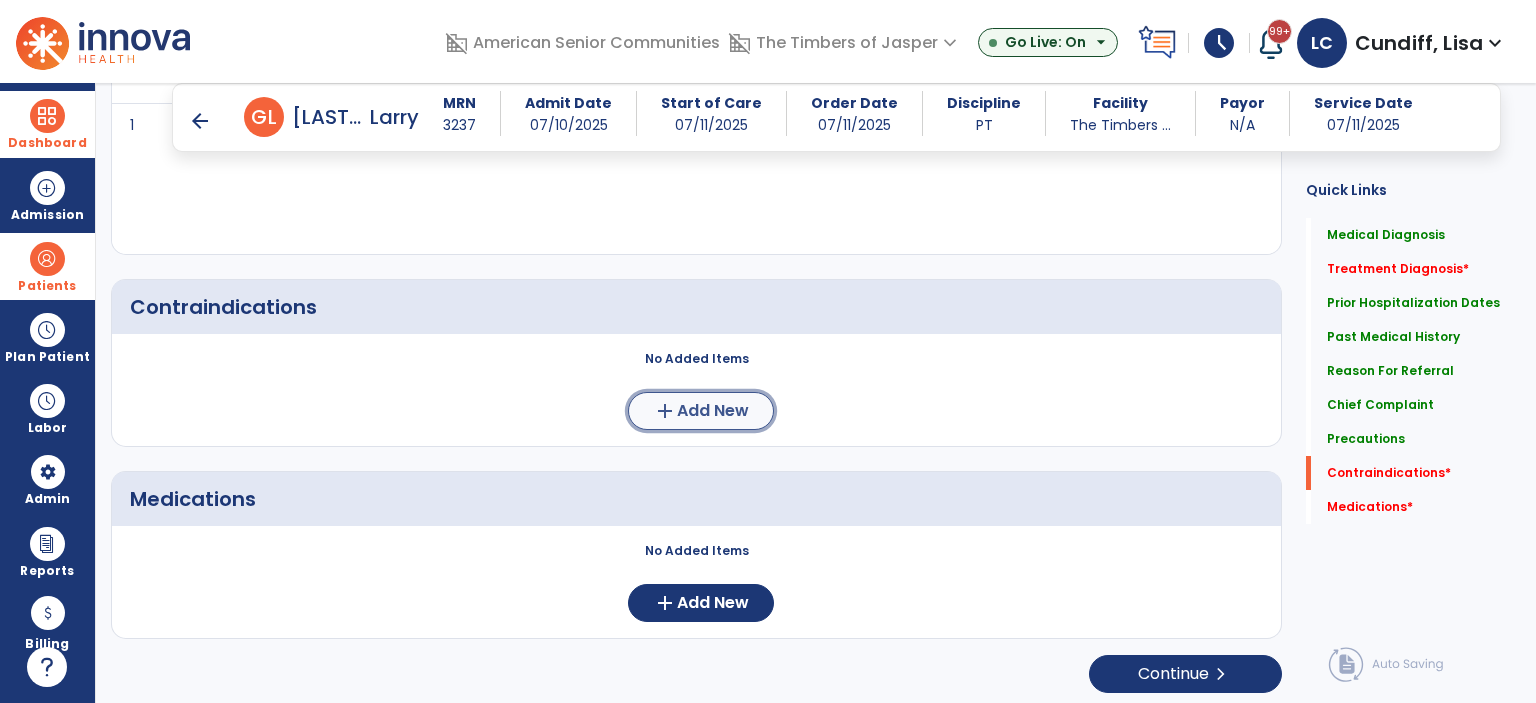 click on "add" 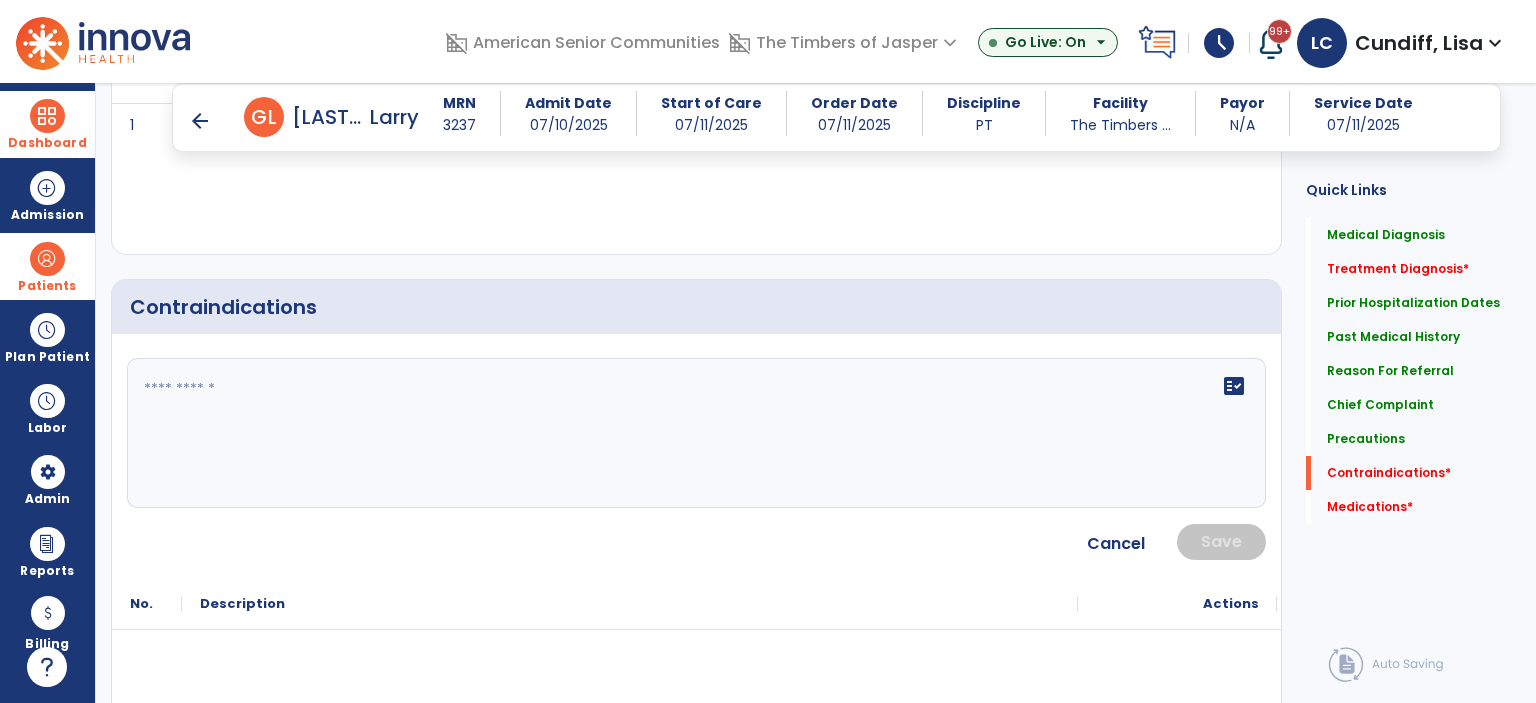 click on "fact_check" 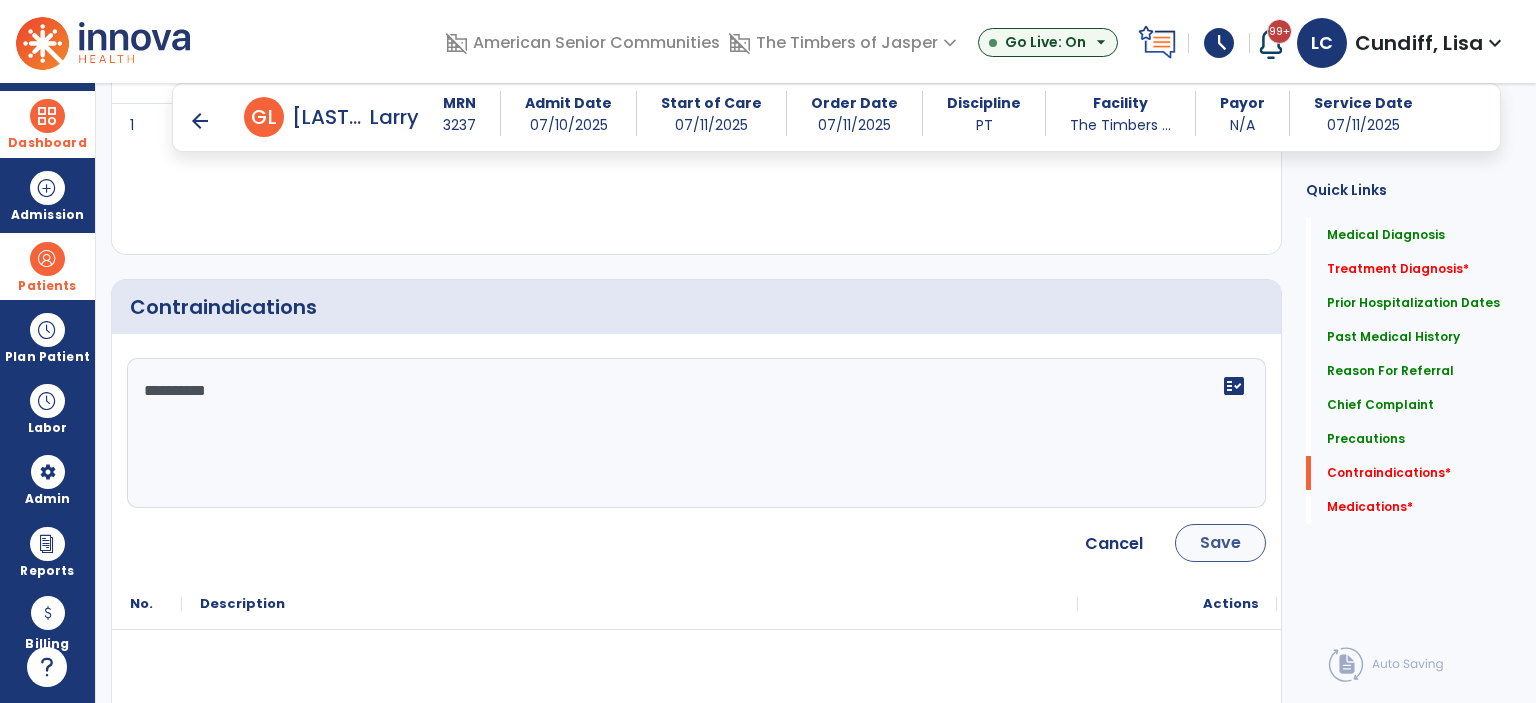 type on "**********" 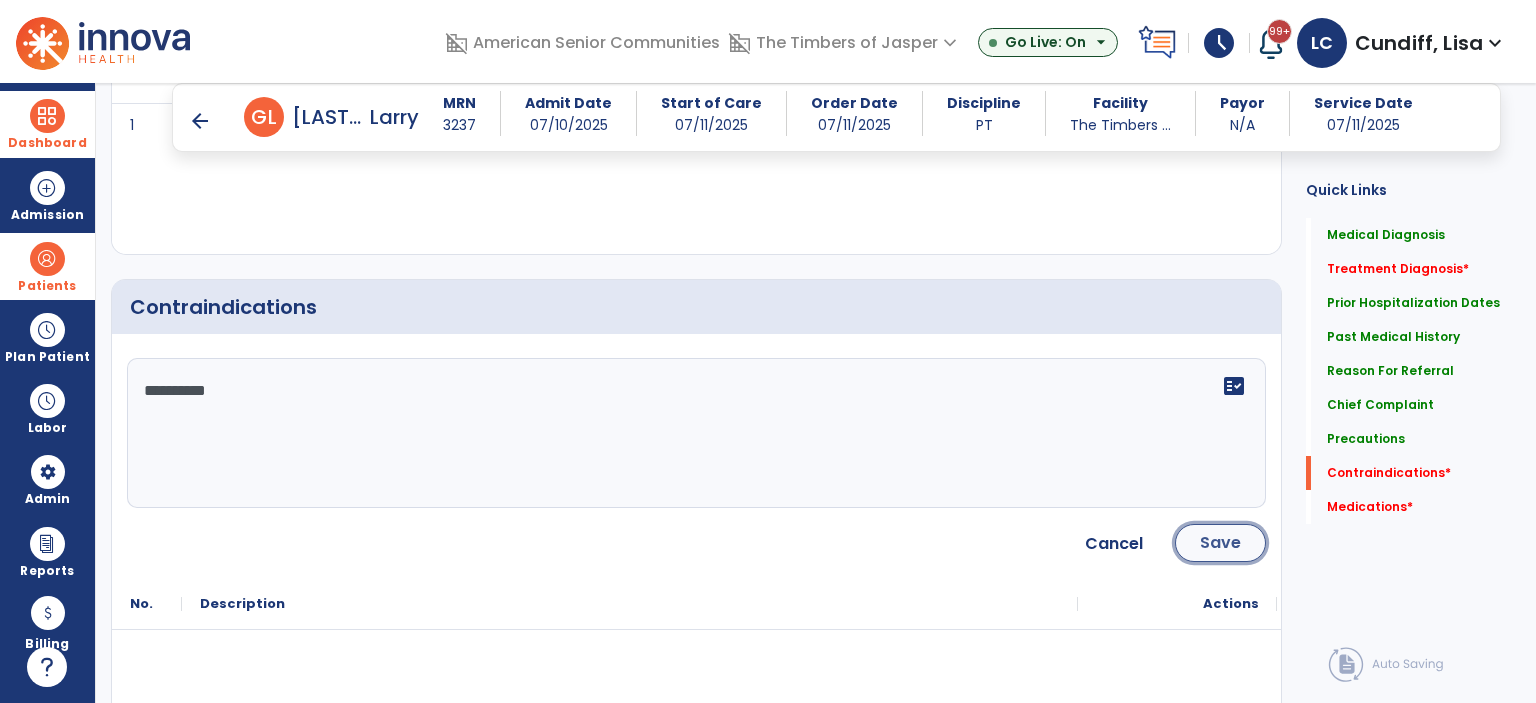 click on "Save" 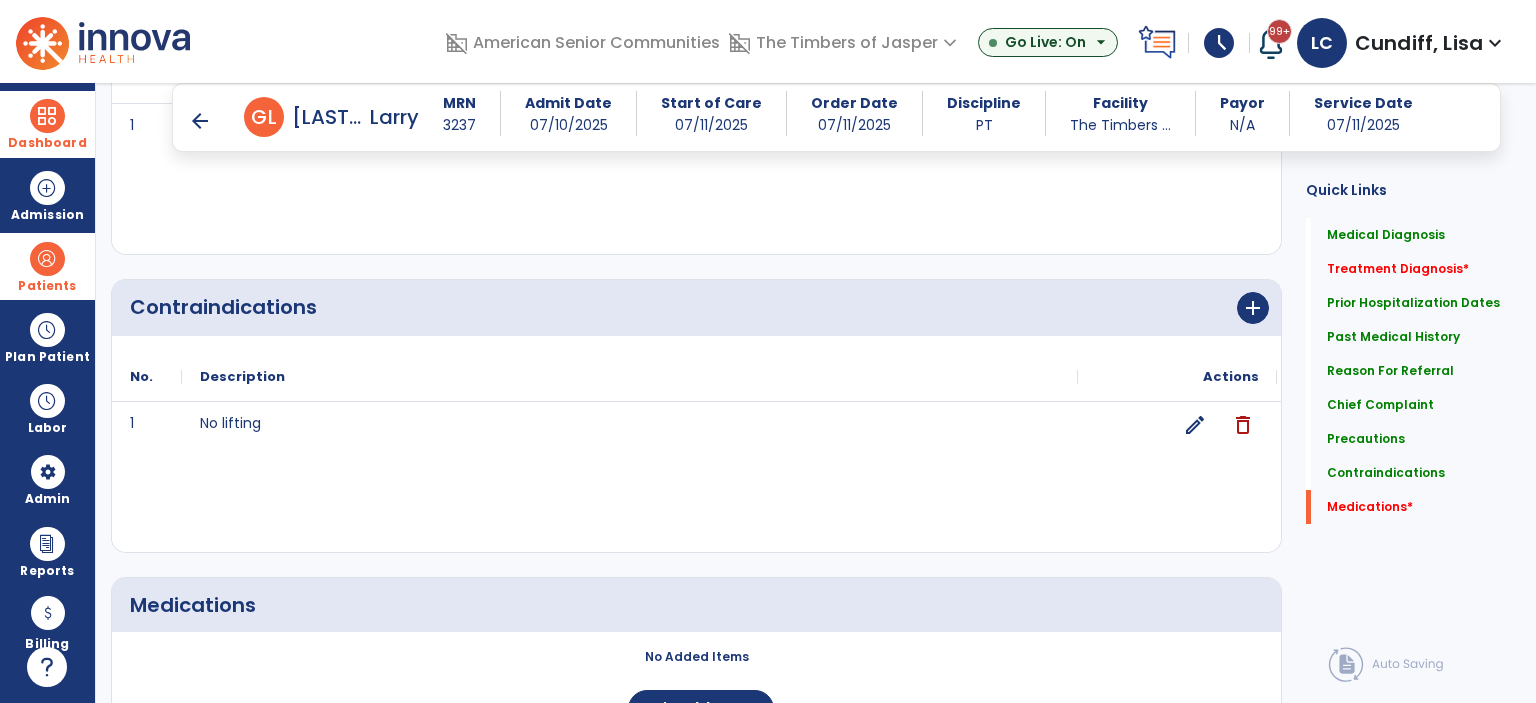 scroll, scrollTop: 2193, scrollLeft: 0, axis: vertical 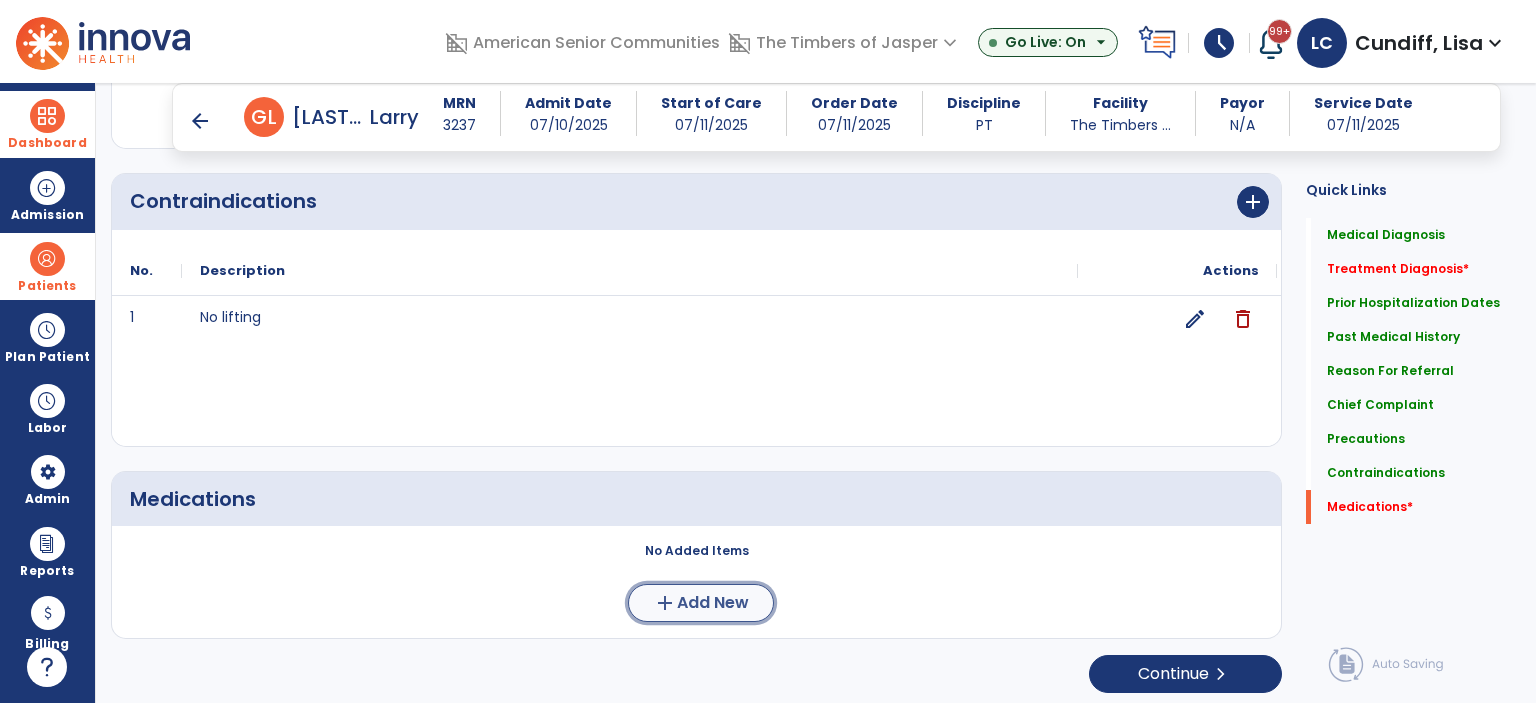 click on "Add New" 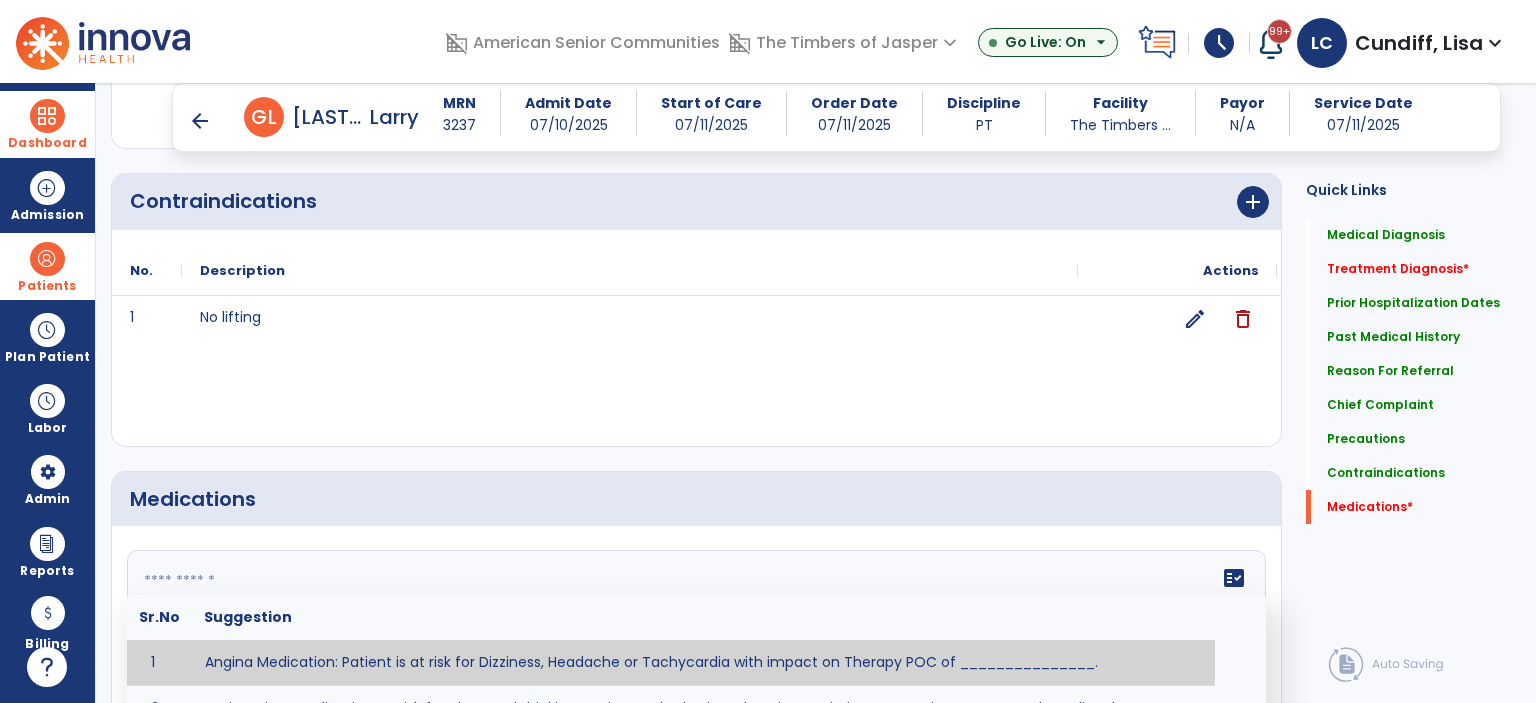 click 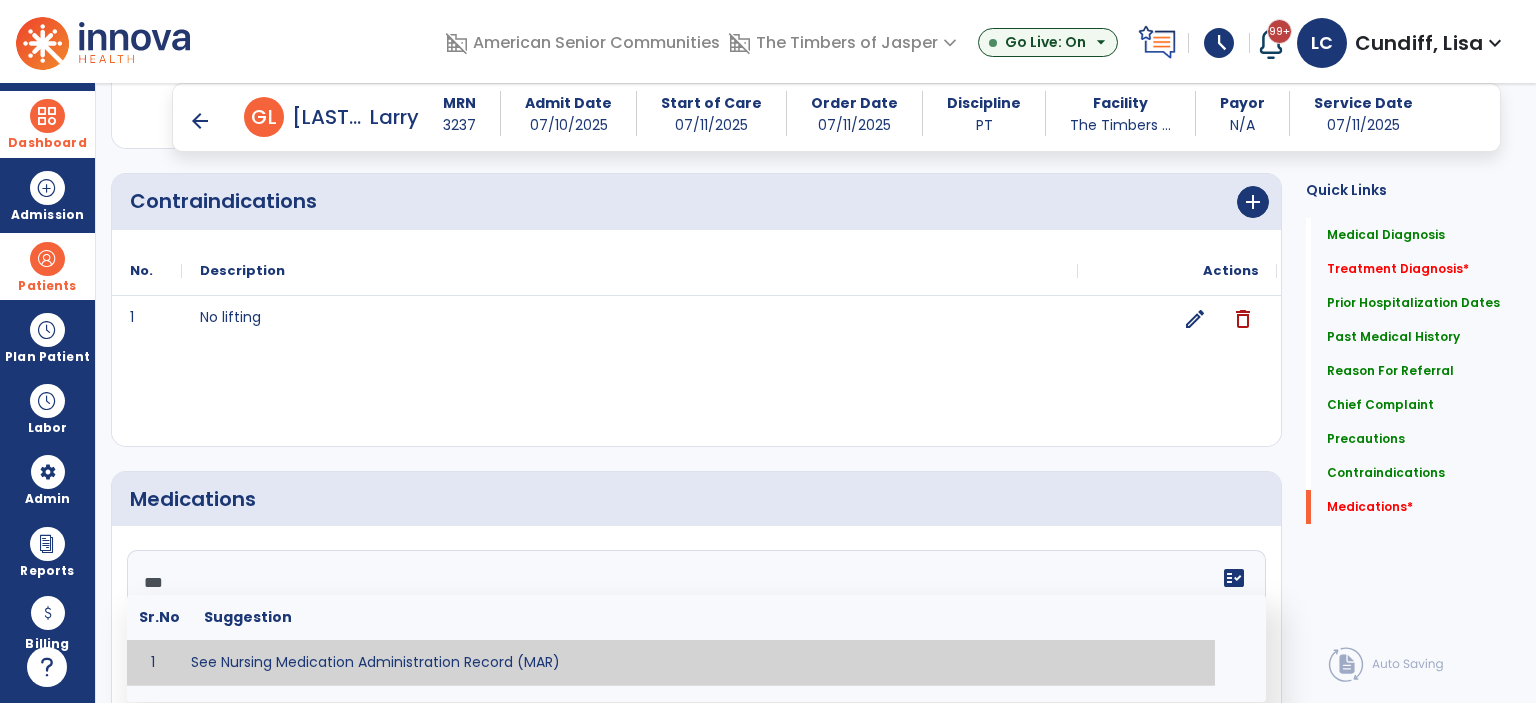 type on "**********" 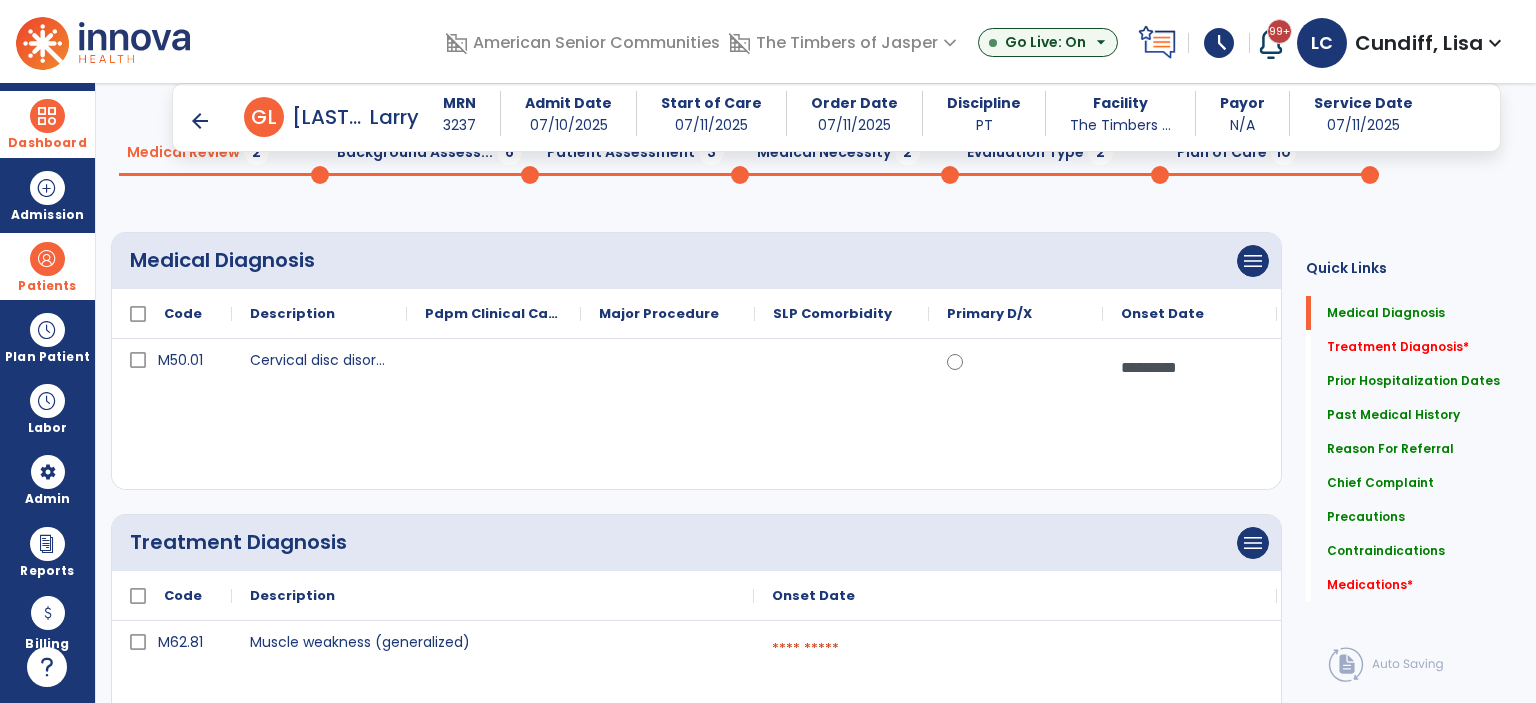 scroll, scrollTop: 93, scrollLeft: 0, axis: vertical 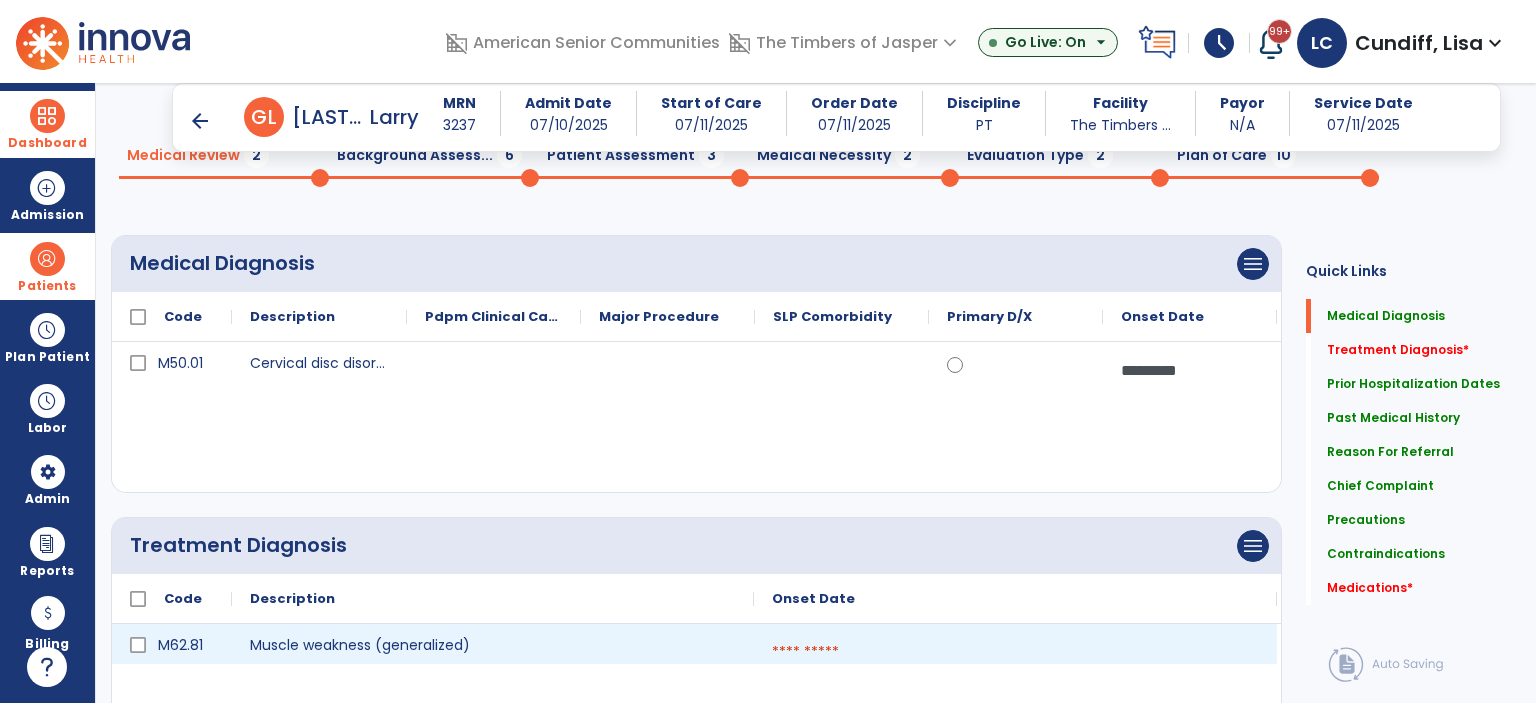 click at bounding box center [1015, 652] 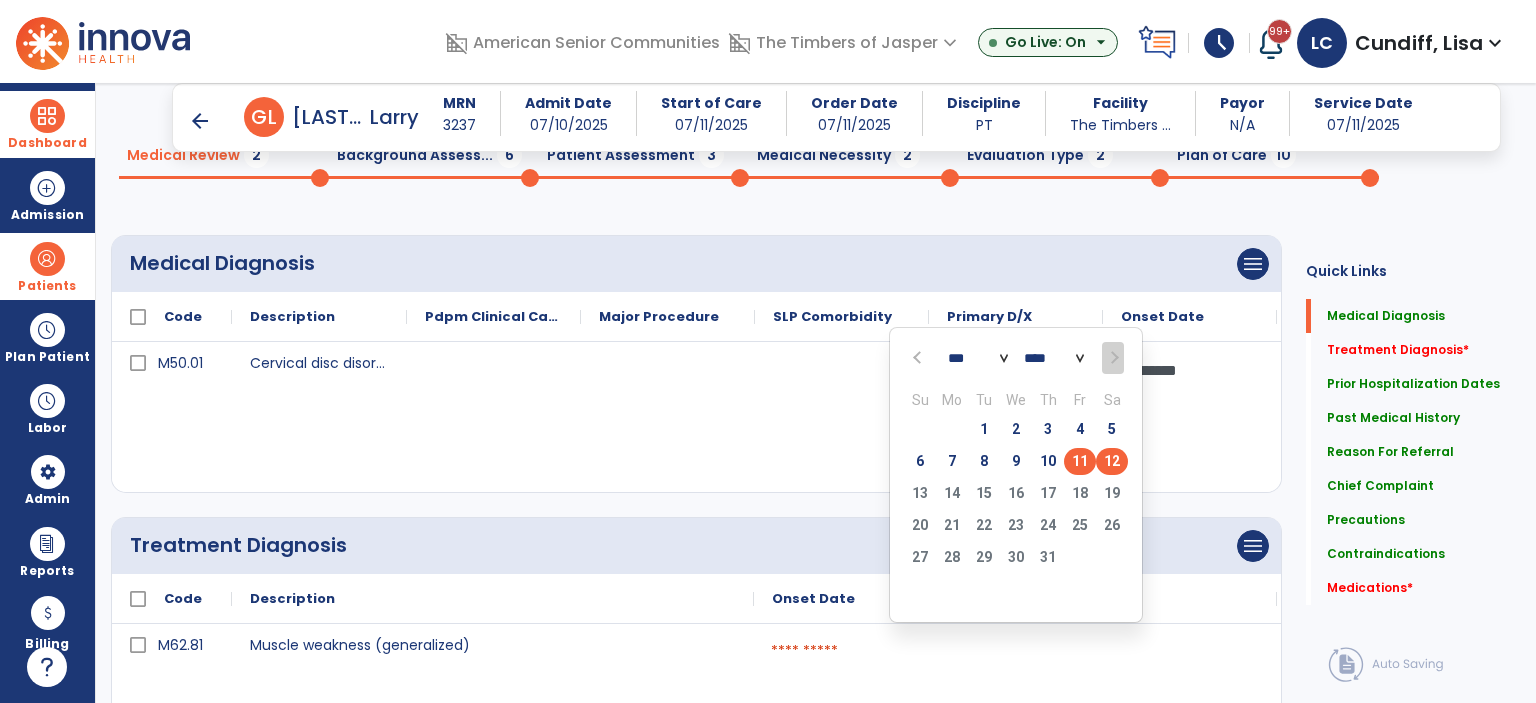 click on "11" 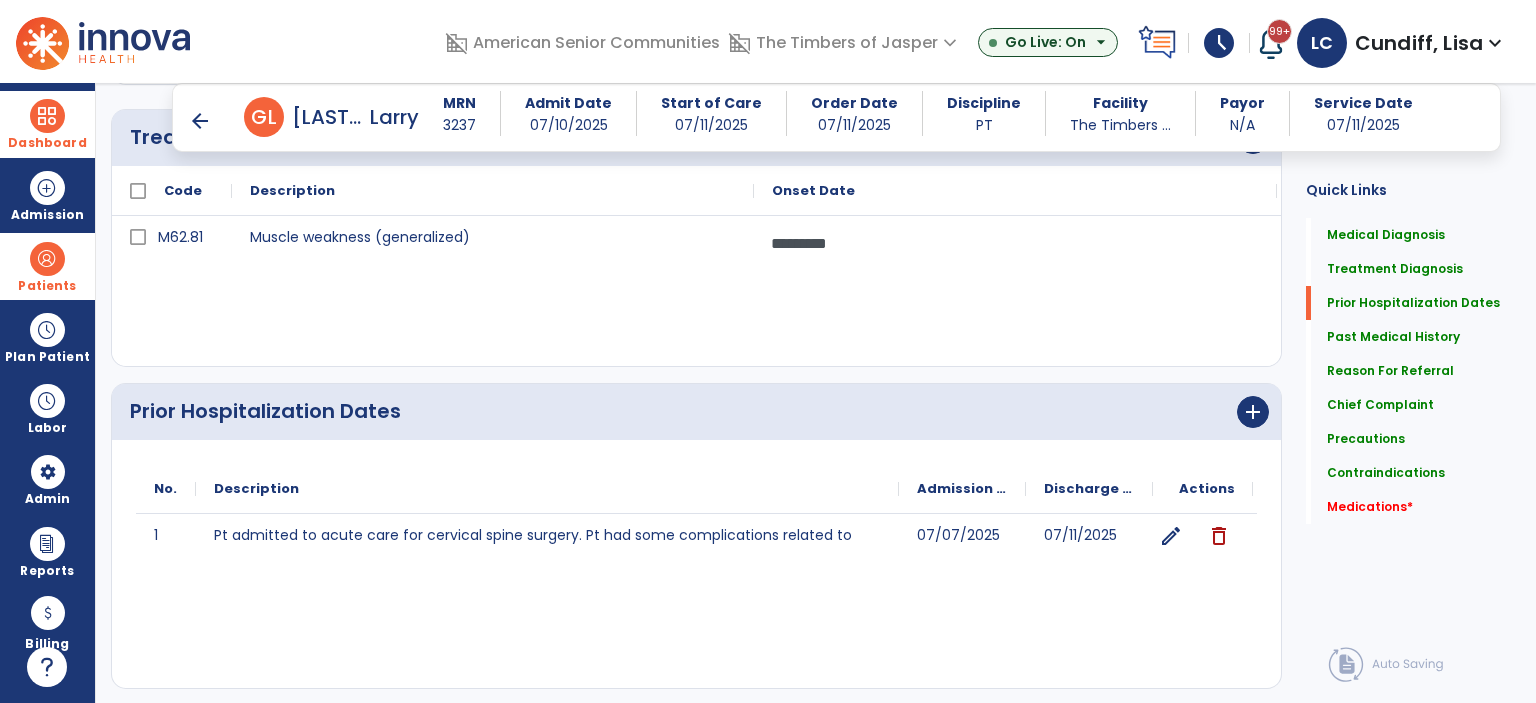scroll, scrollTop: 500, scrollLeft: 0, axis: vertical 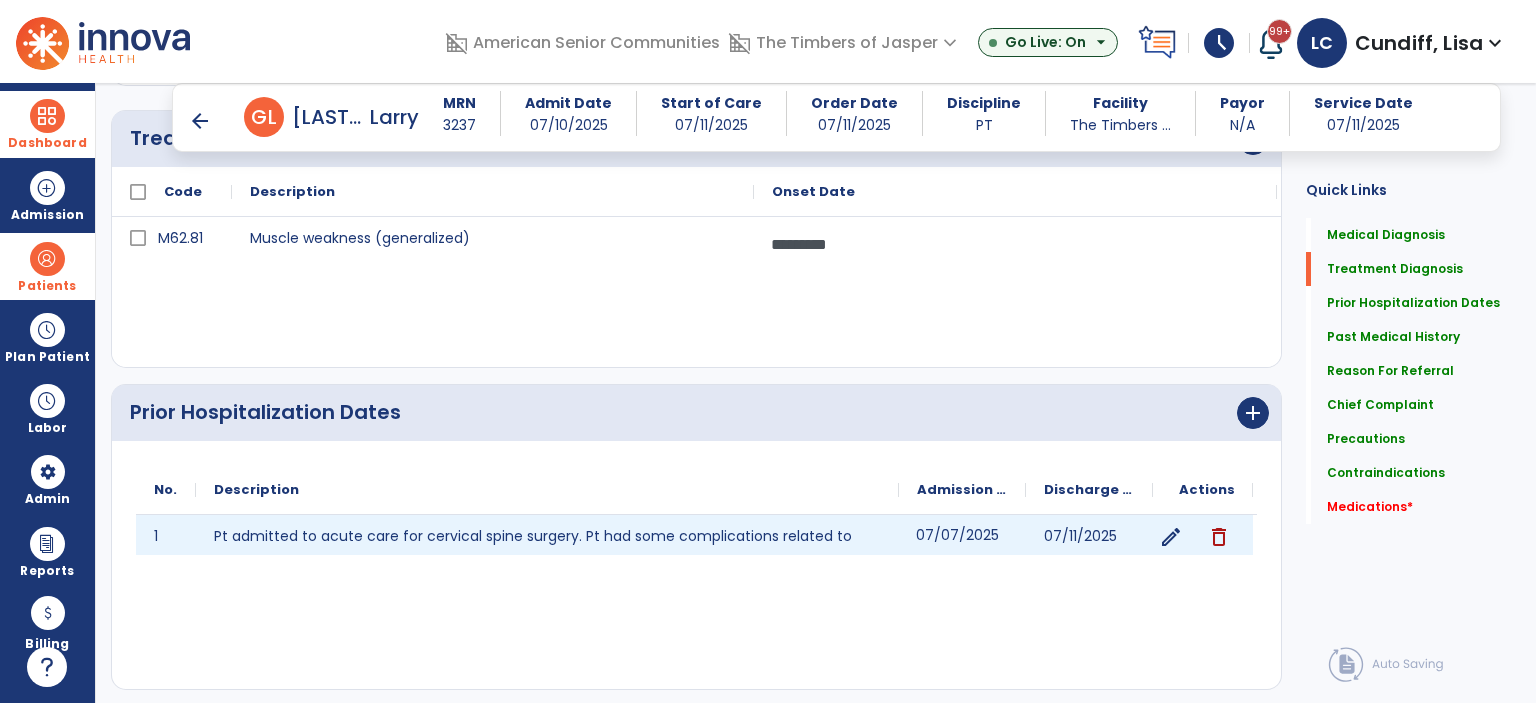 click on "07/07/2025" 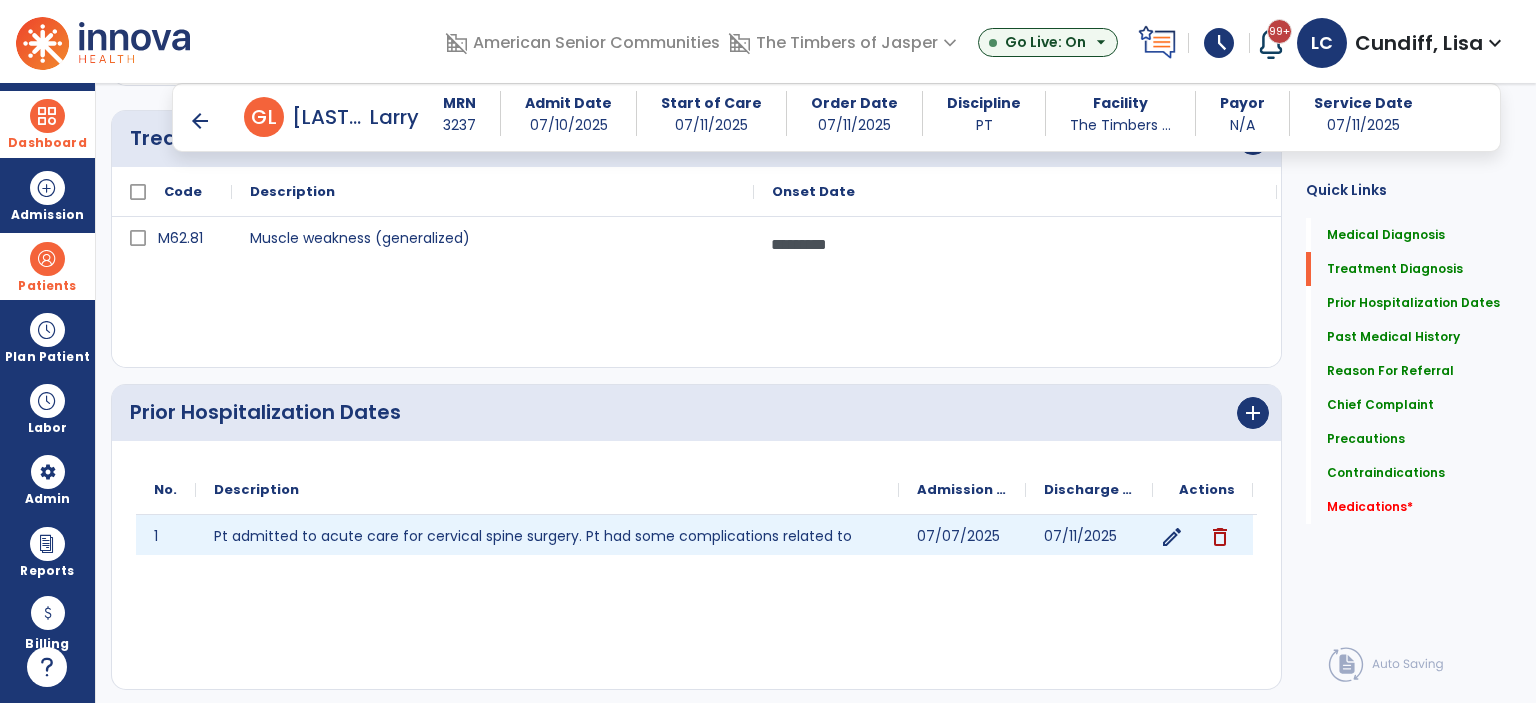 click on "edit" 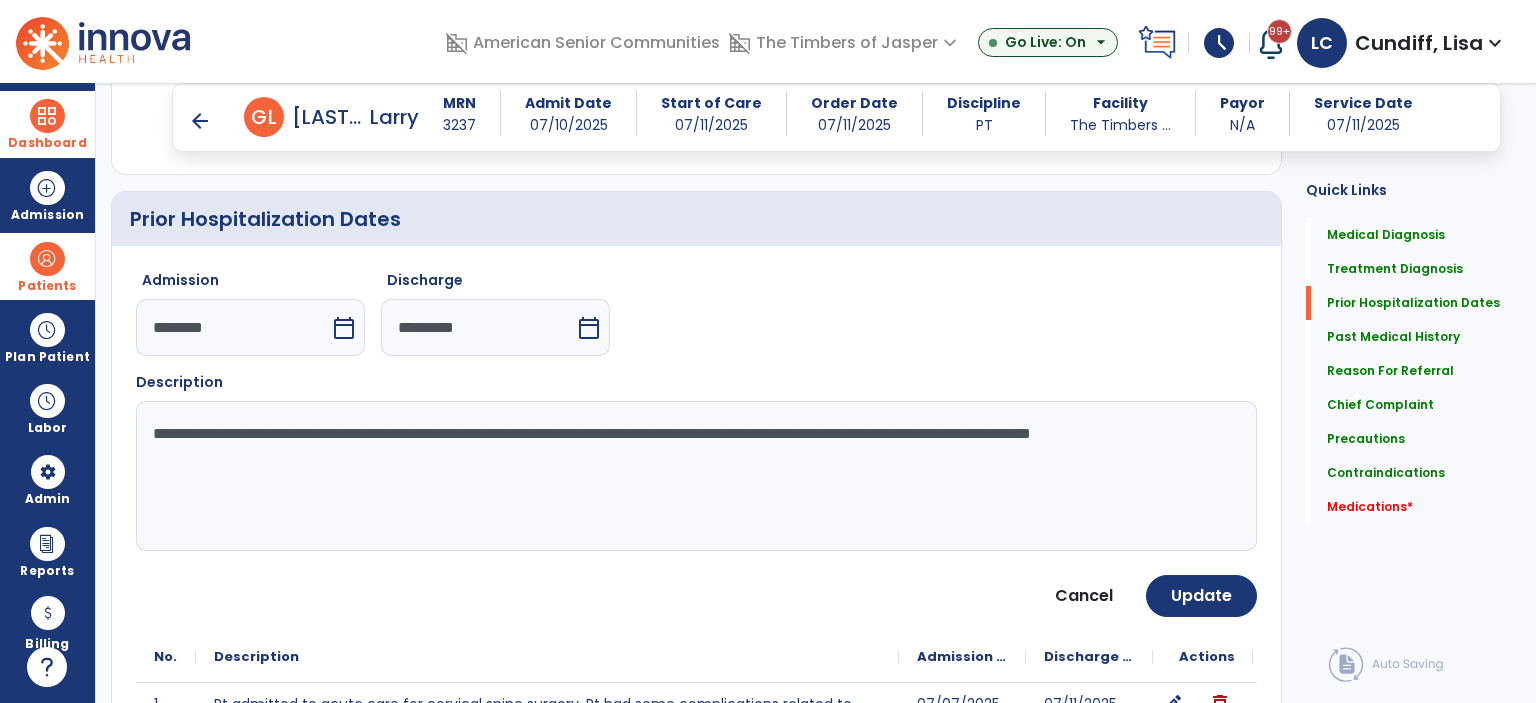 scroll, scrollTop: 741, scrollLeft: 0, axis: vertical 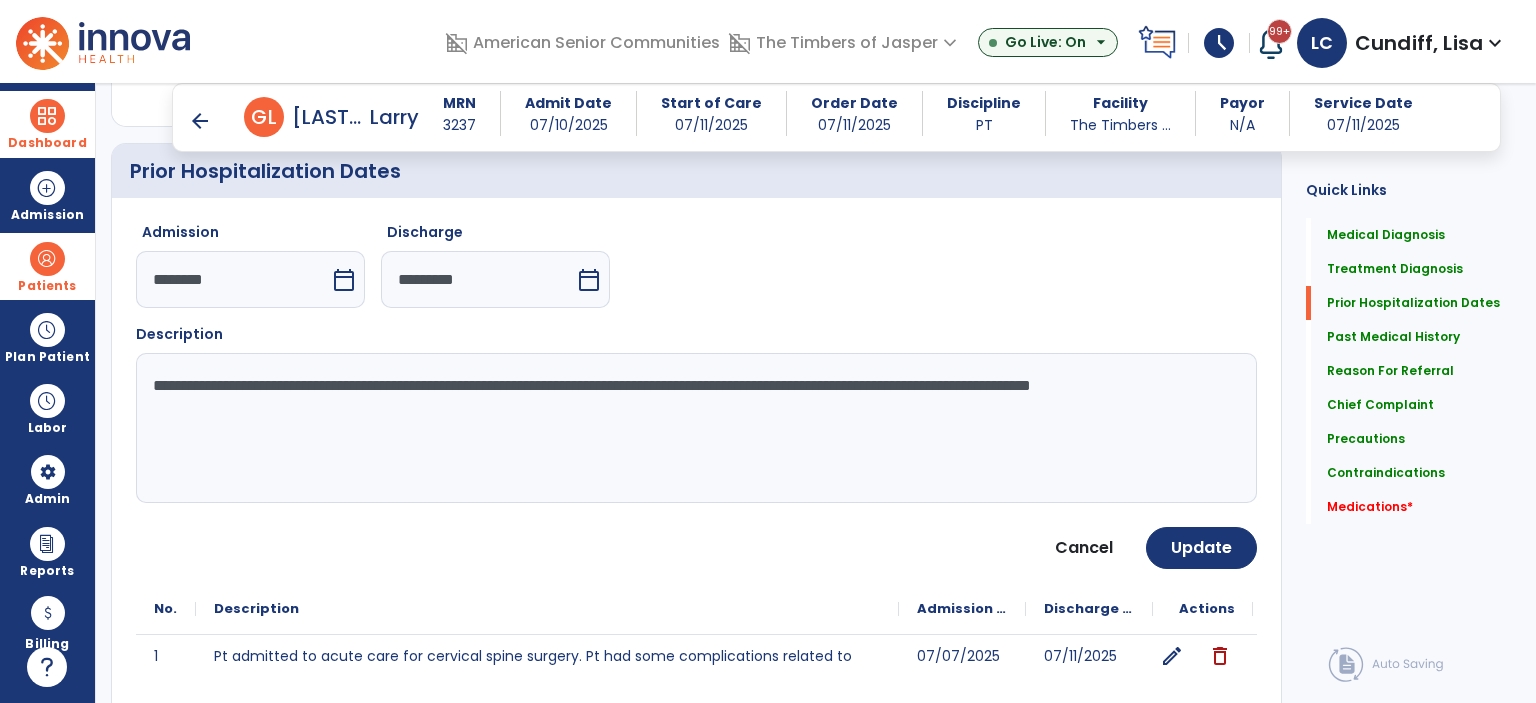 click on "calendar_today" at bounding box center [344, 280] 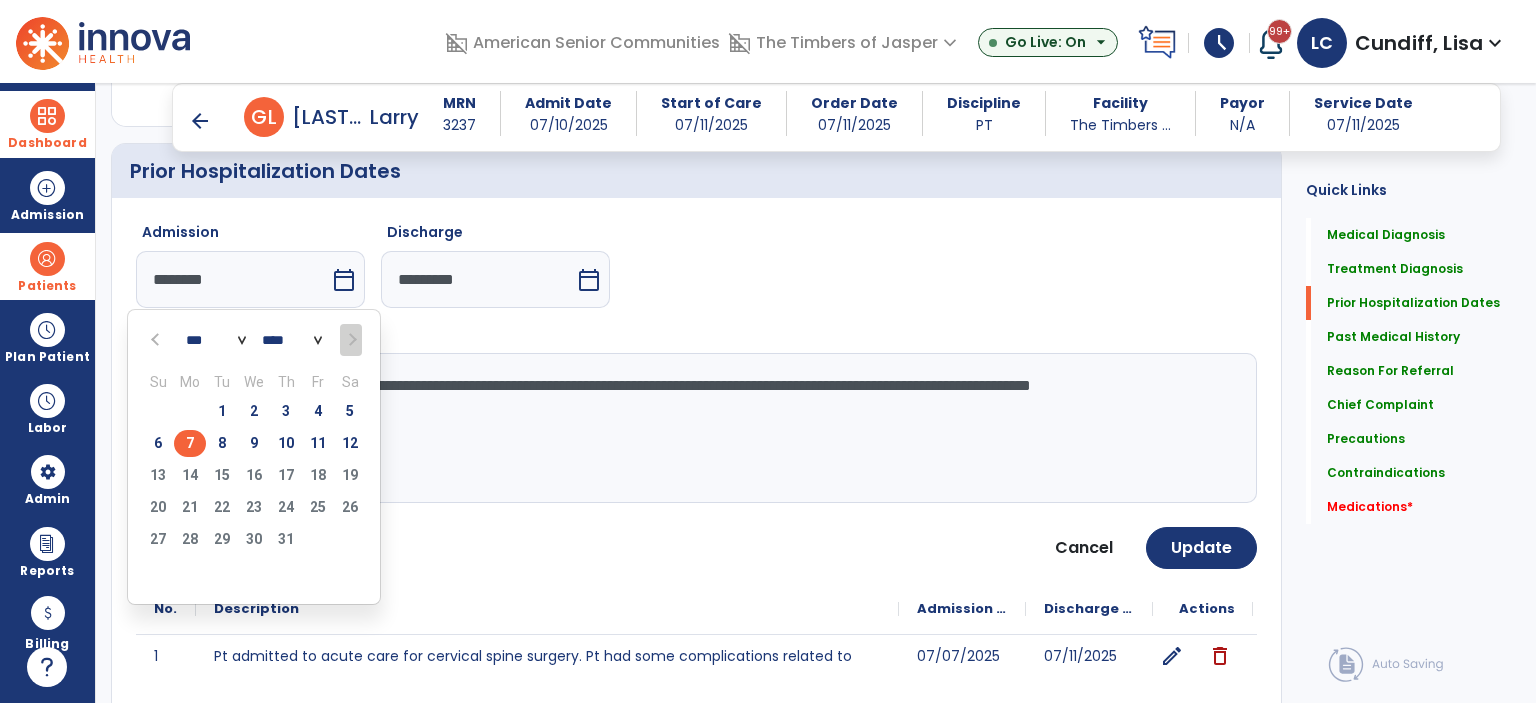 click at bounding box center [157, 340] 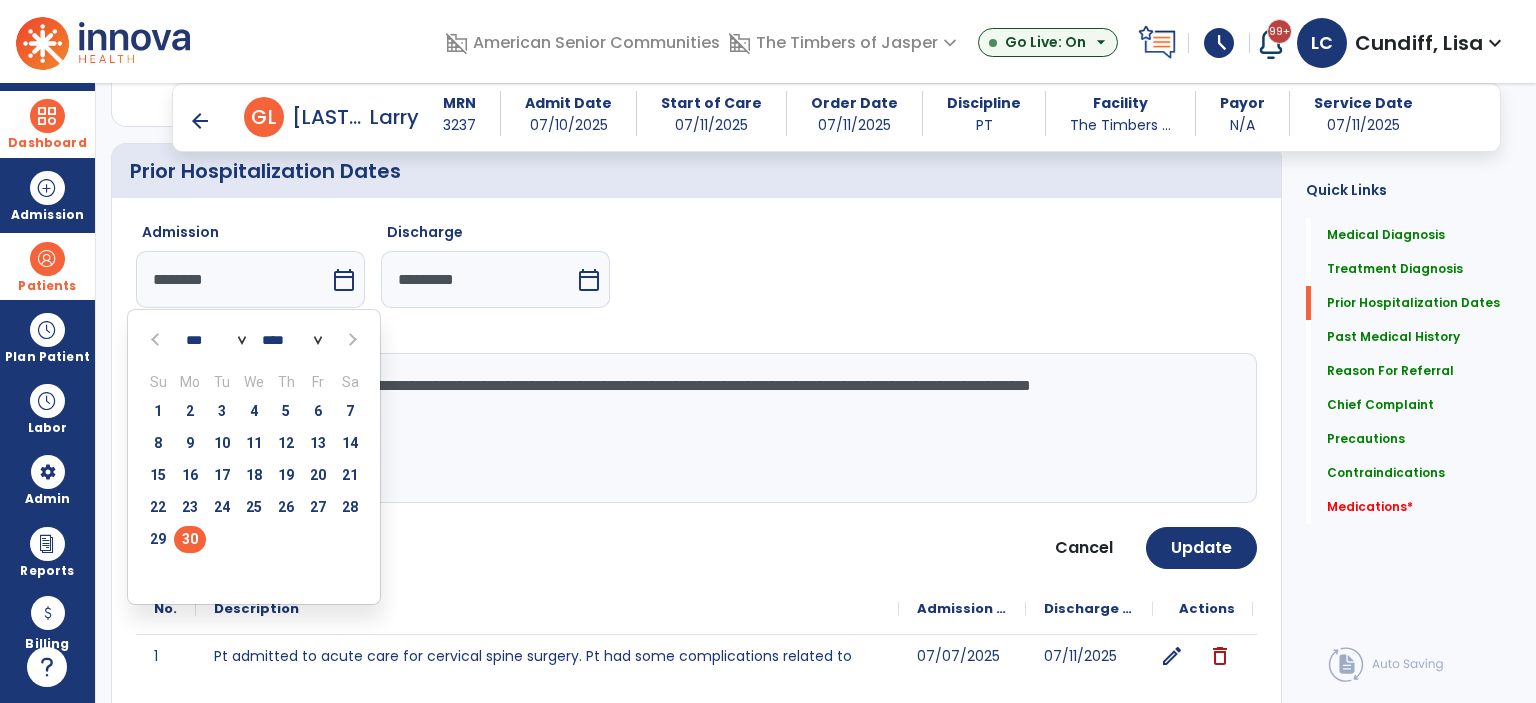 click on "30" at bounding box center [190, 539] 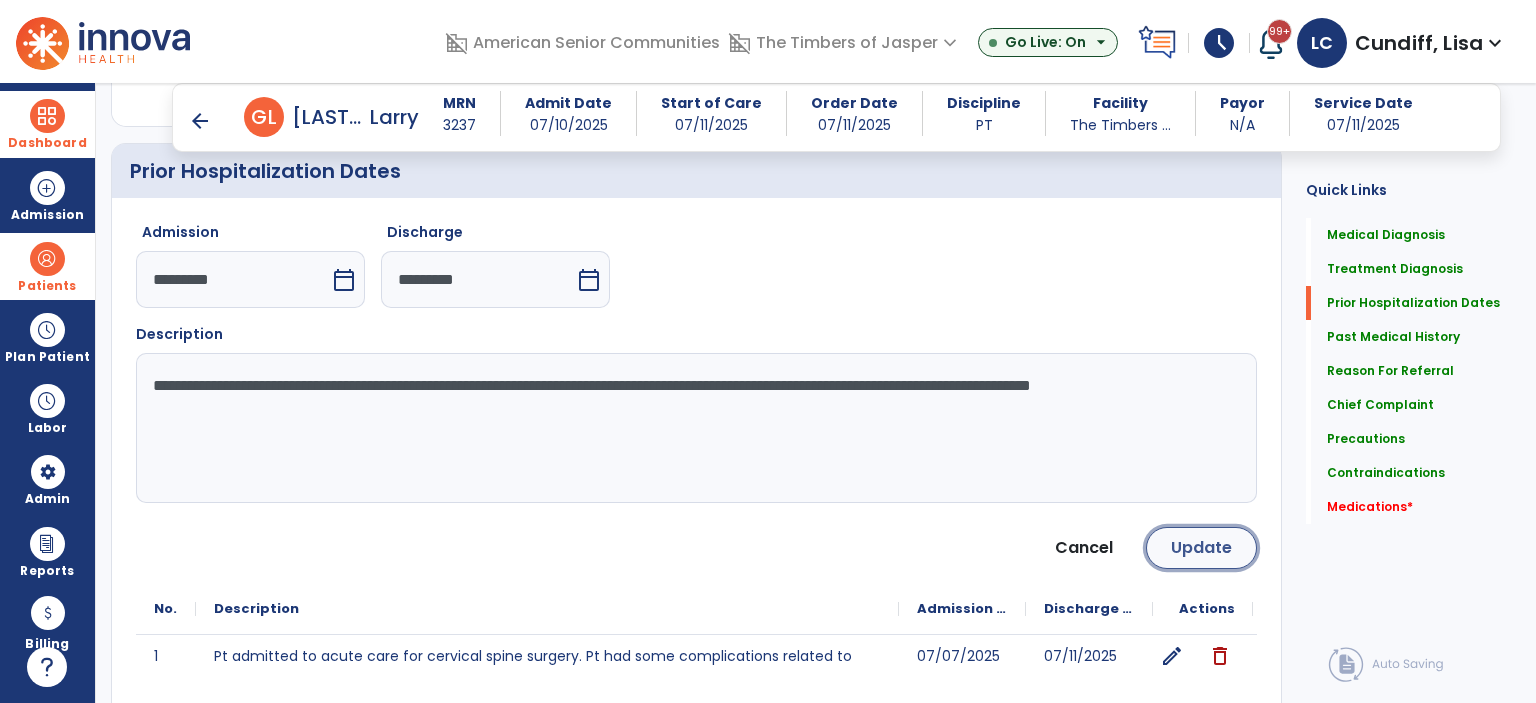 click on "Update" 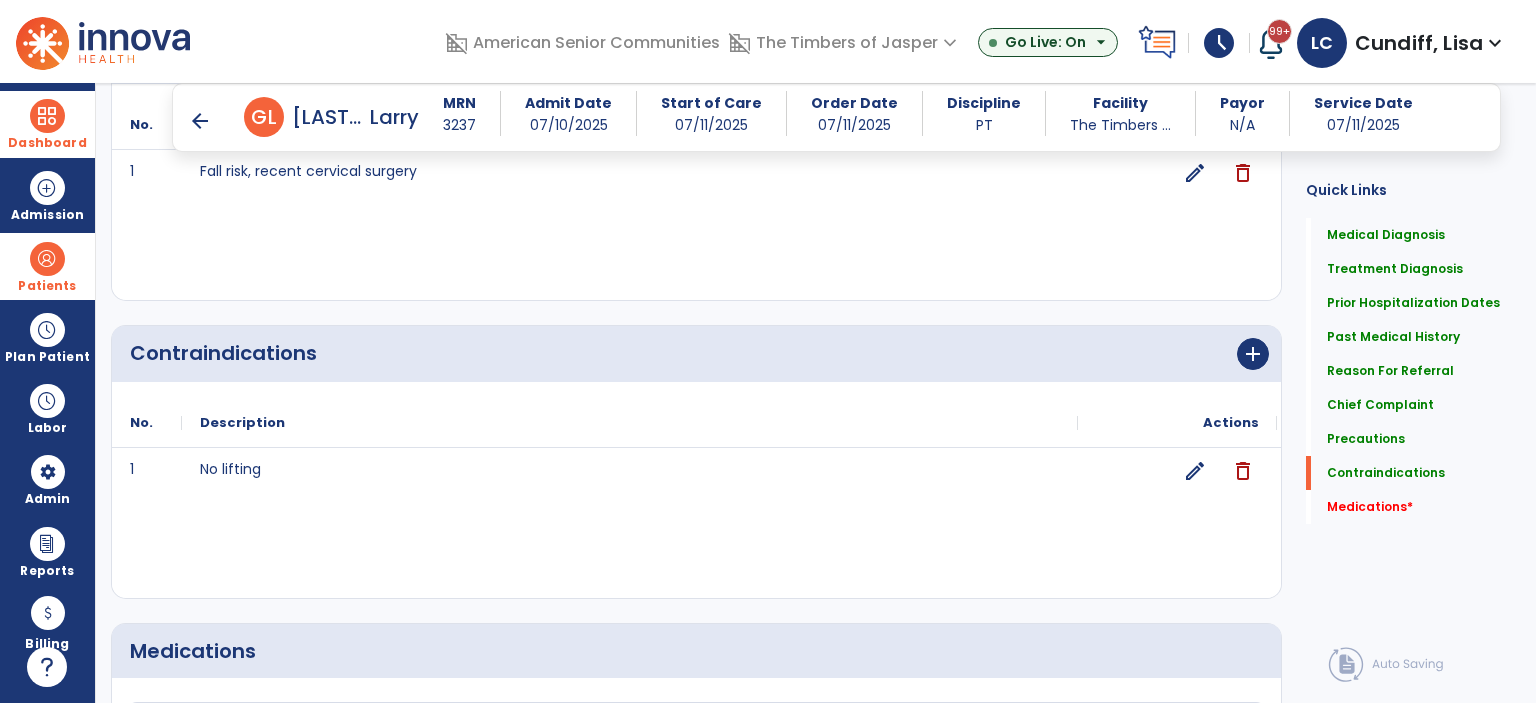 scroll, scrollTop: 2527, scrollLeft: 0, axis: vertical 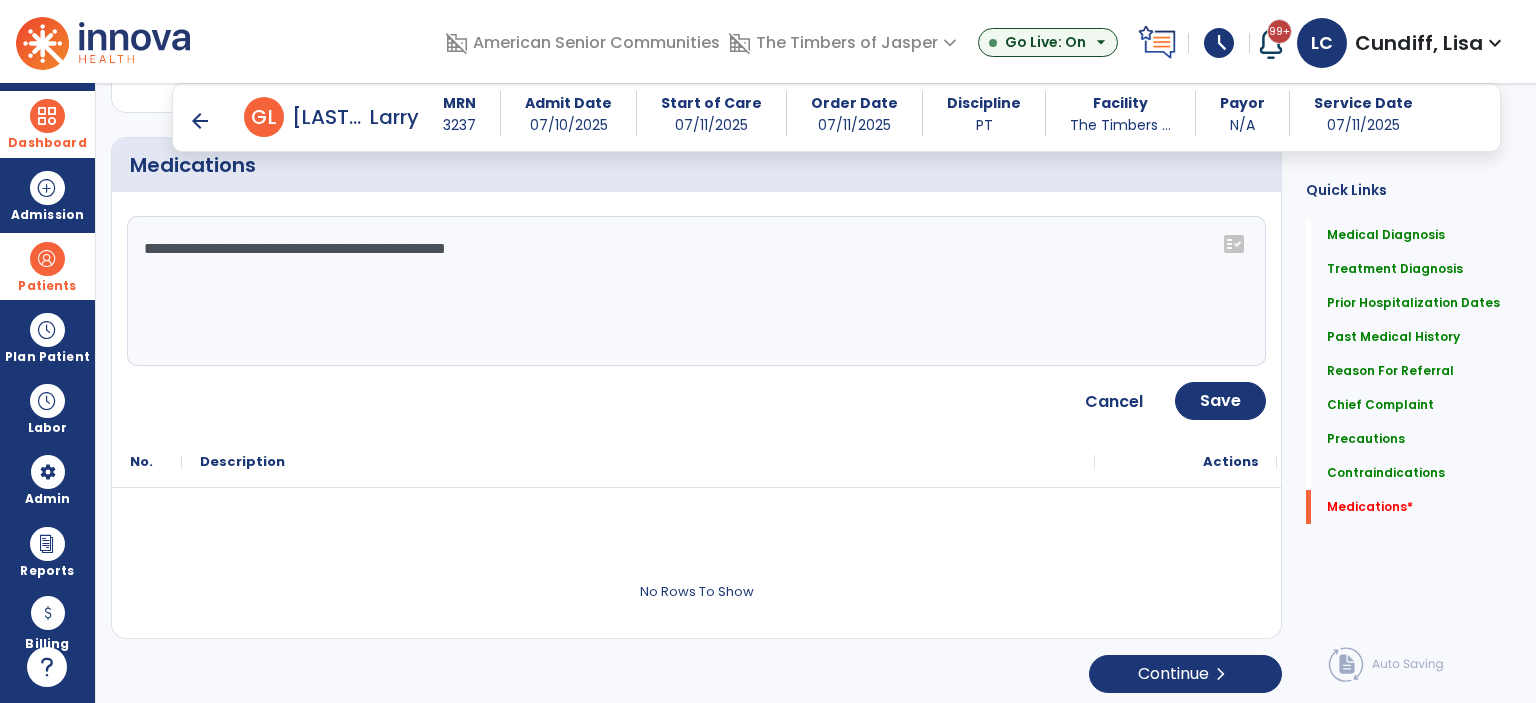 click 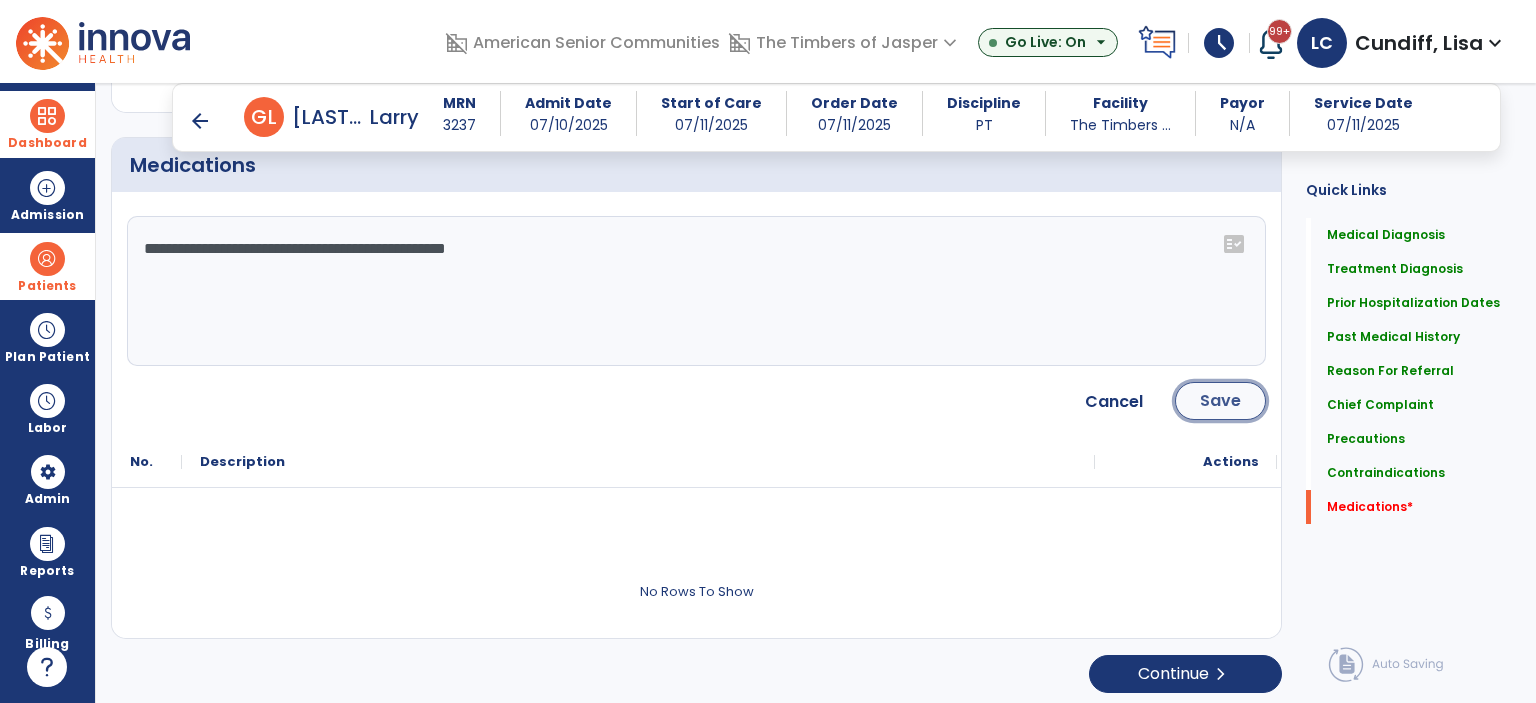 click on "Save" 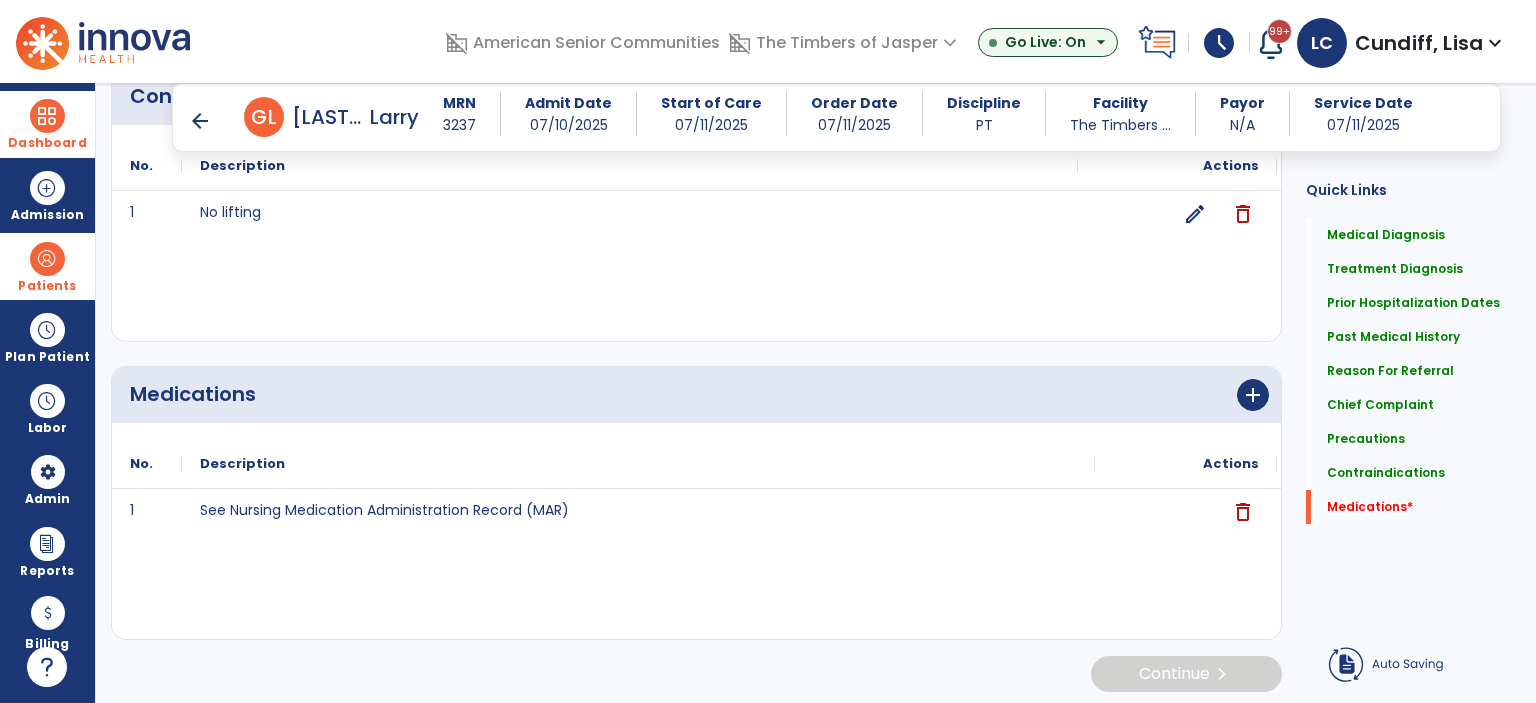 scroll, scrollTop: 2300, scrollLeft: 0, axis: vertical 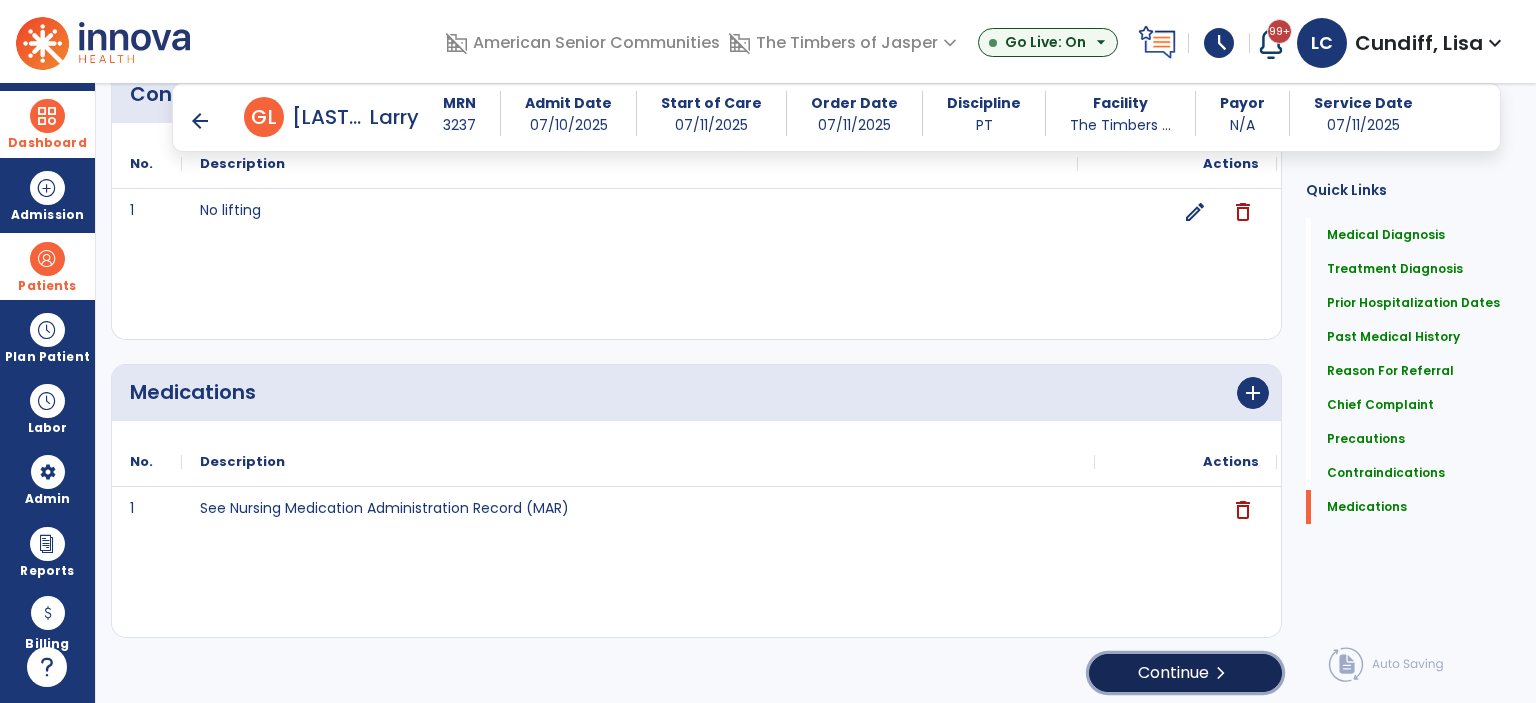 click on "Continue  chevron_right" 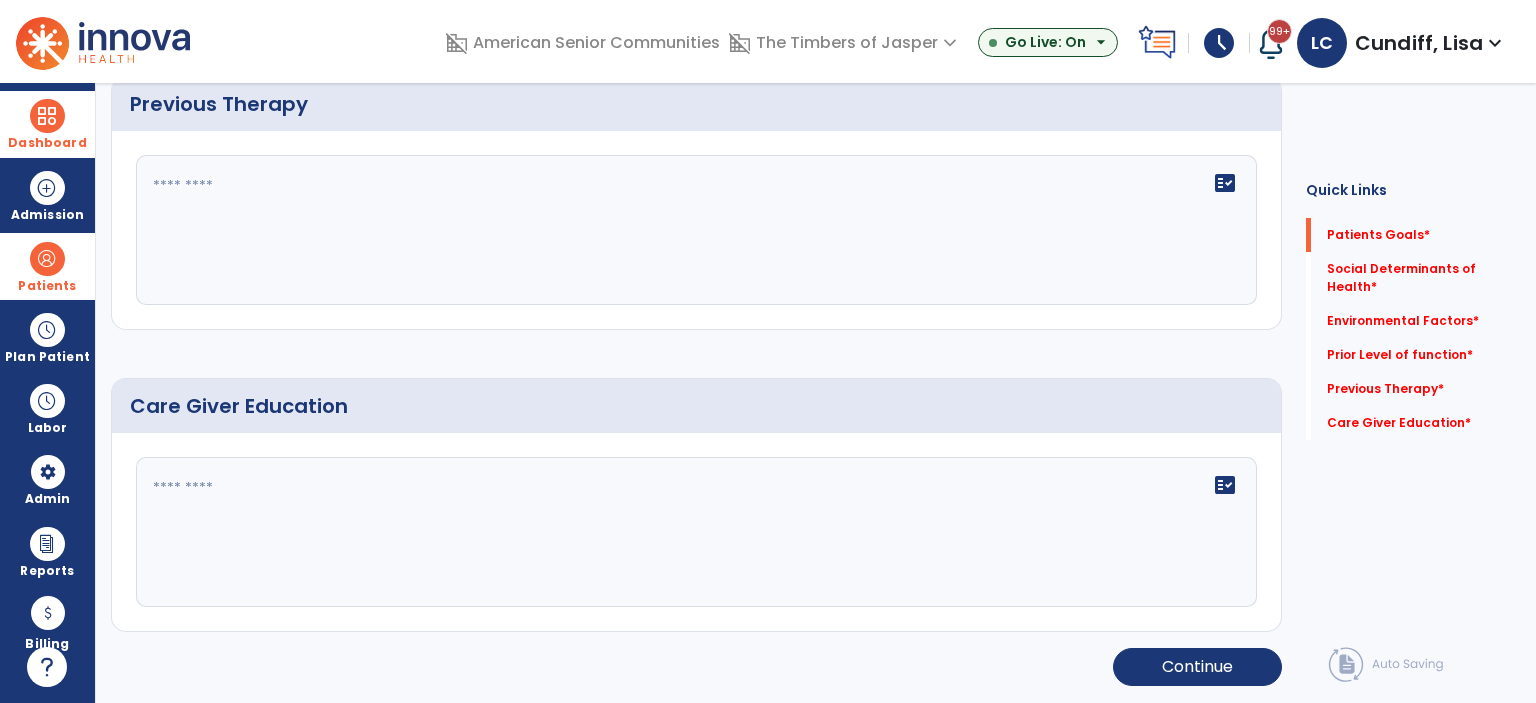 scroll, scrollTop: 0, scrollLeft: 0, axis: both 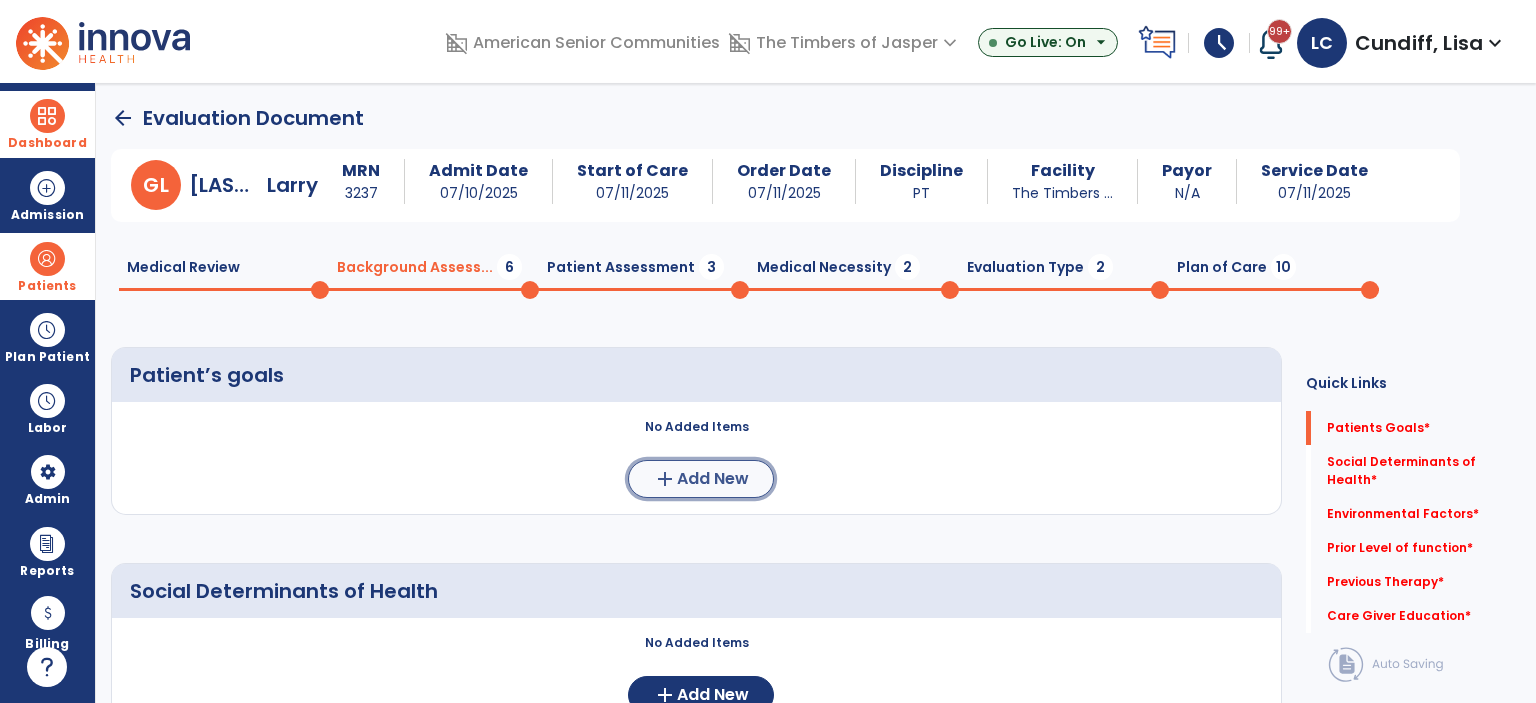 click on "add" 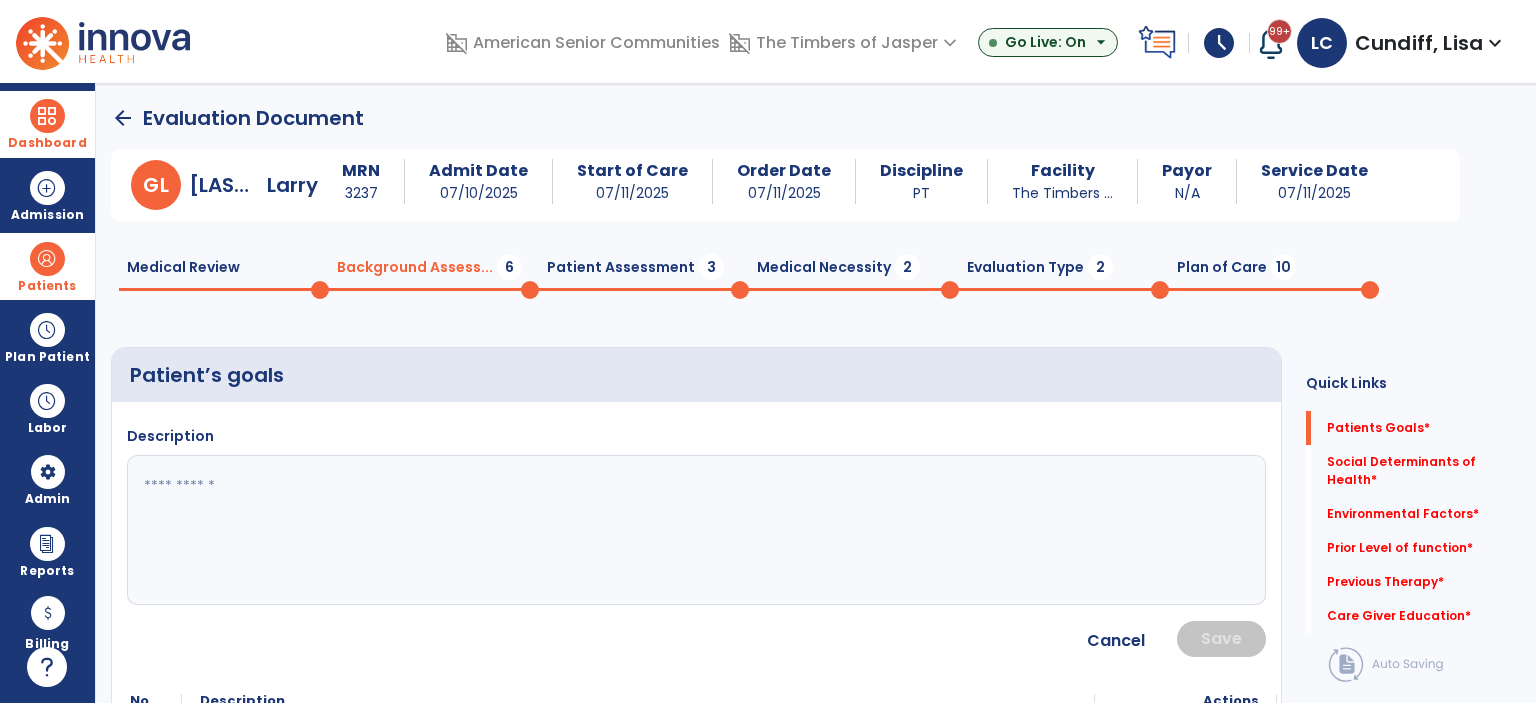 click 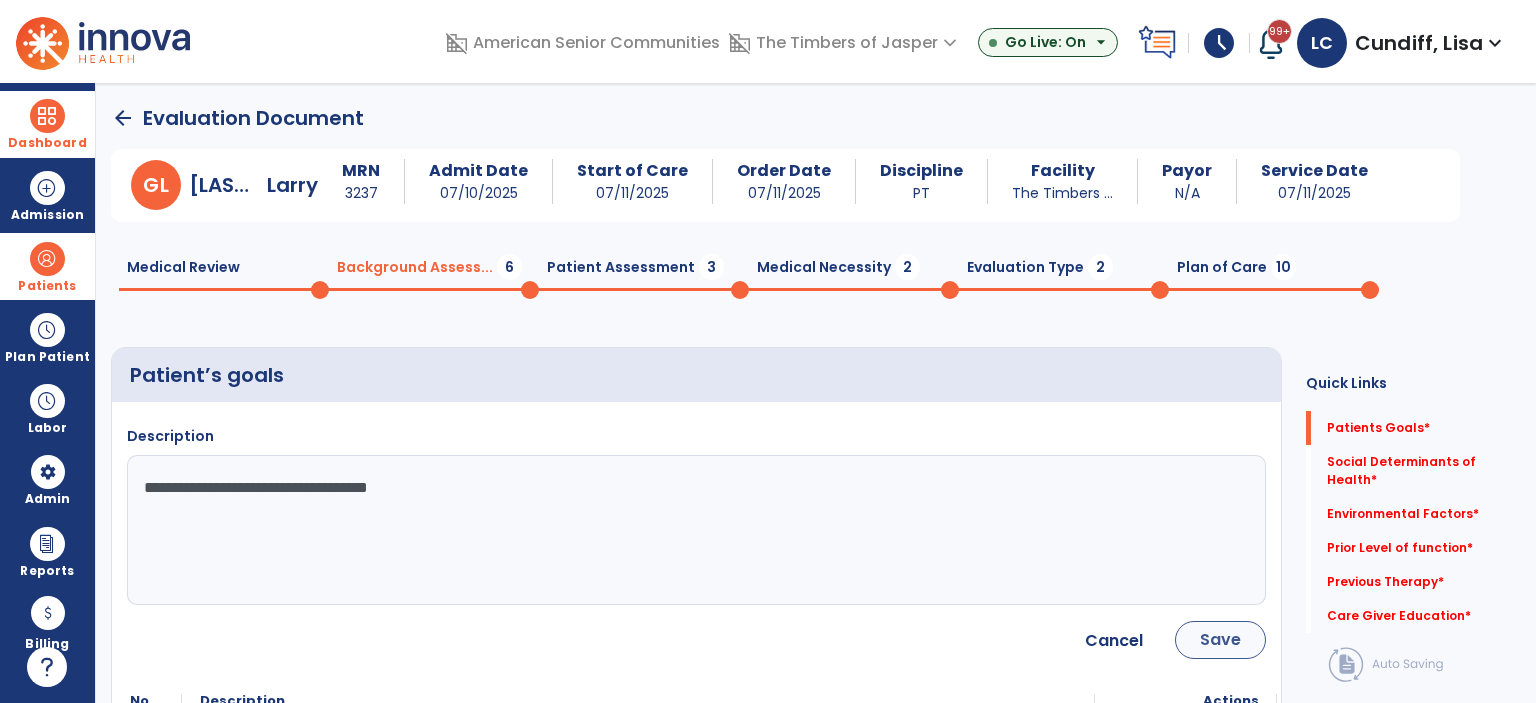 type on "**********" 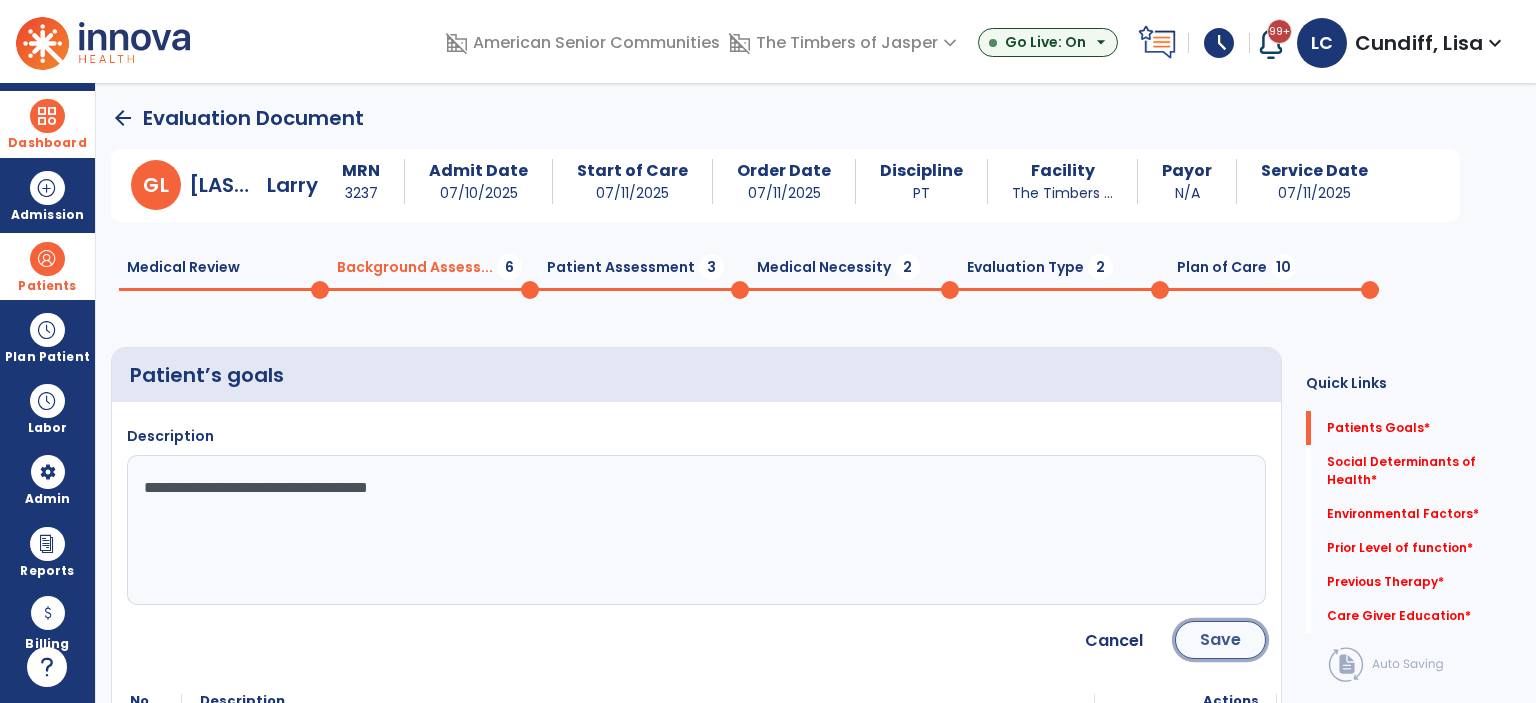 click on "Save" 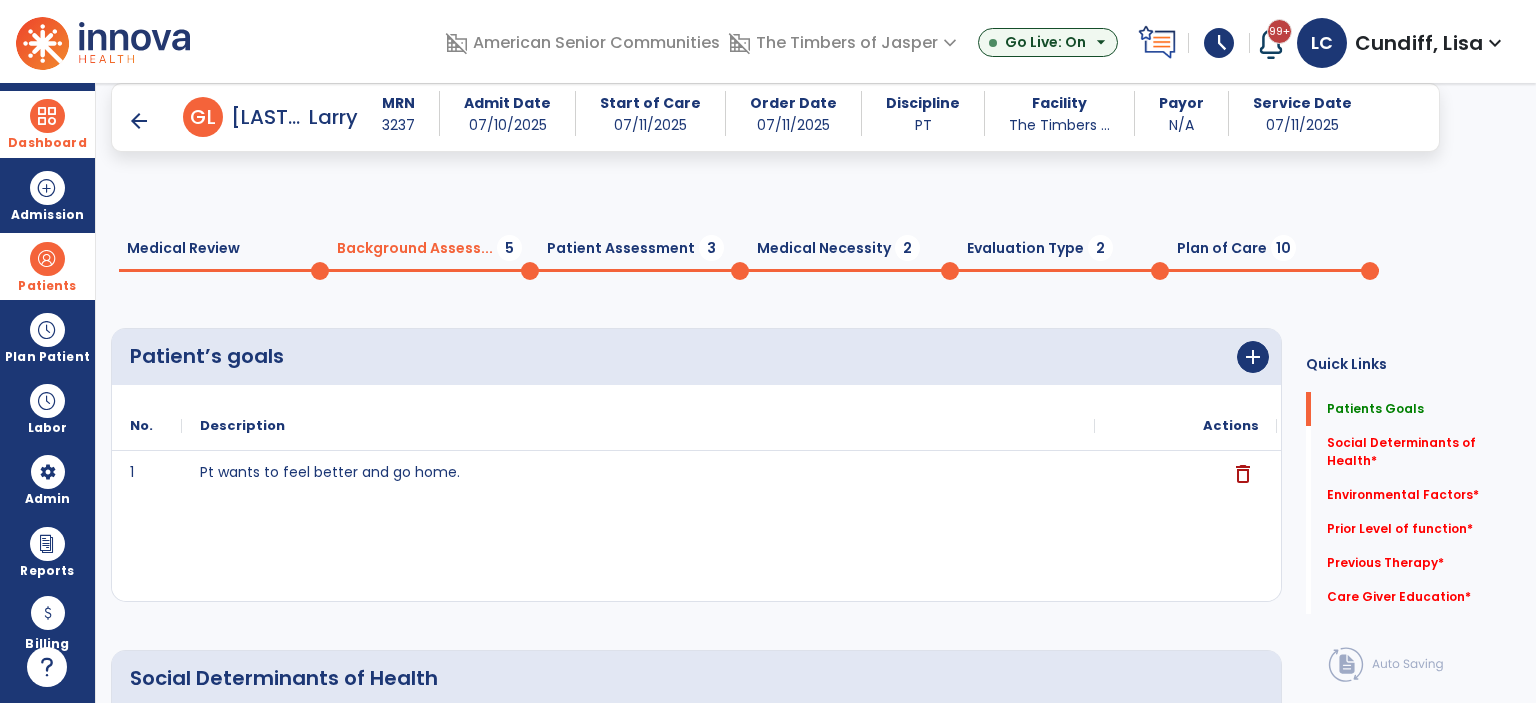 scroll, scrollTop: 300, scrollLeft: 0, axis: vertical 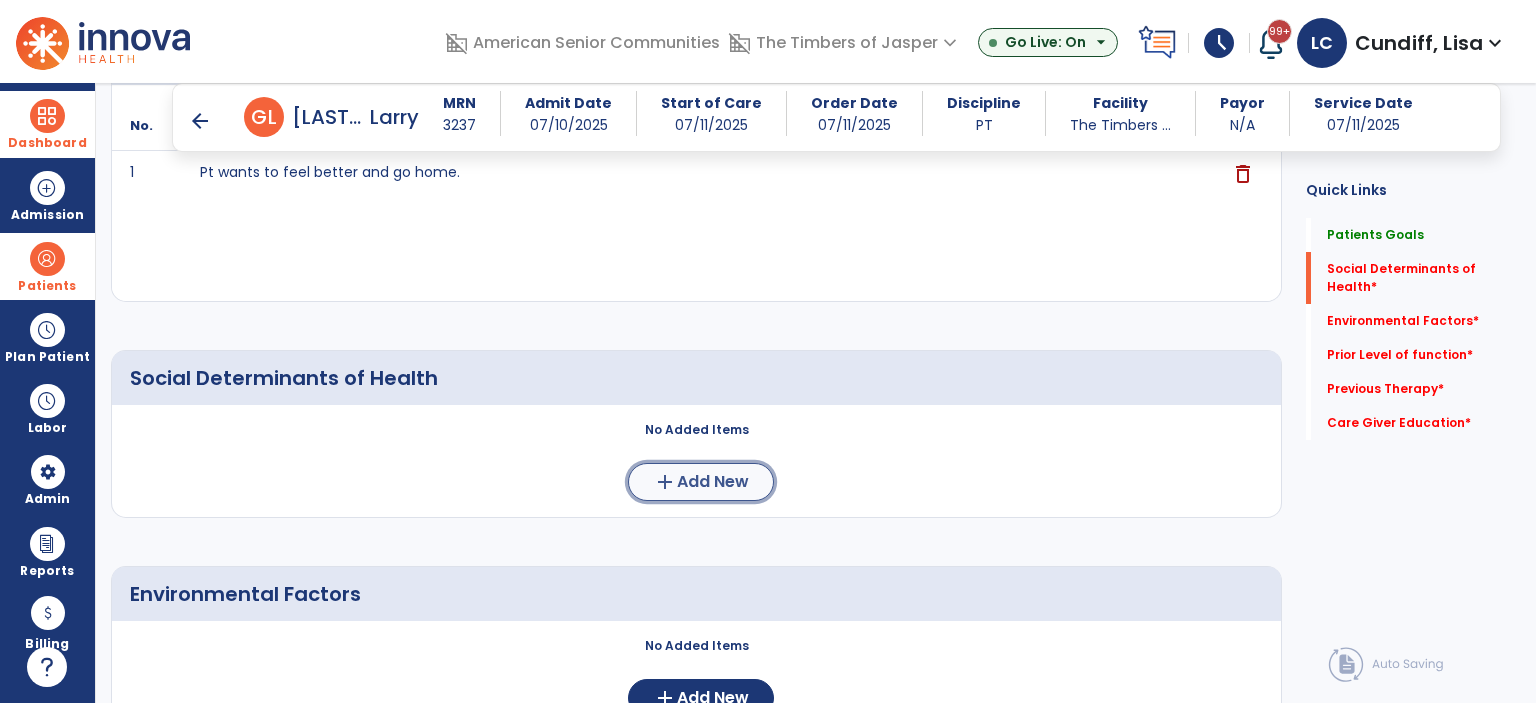click on "add" 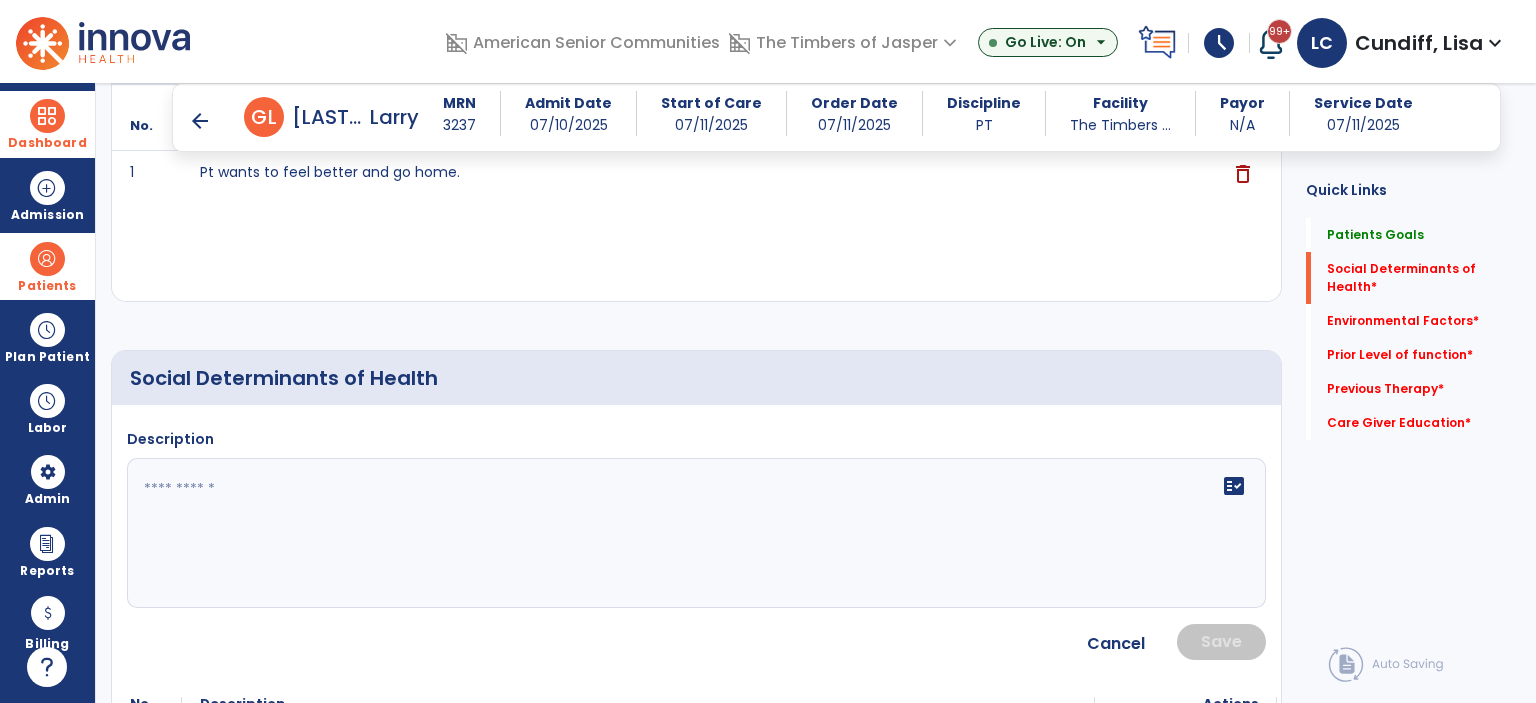 click 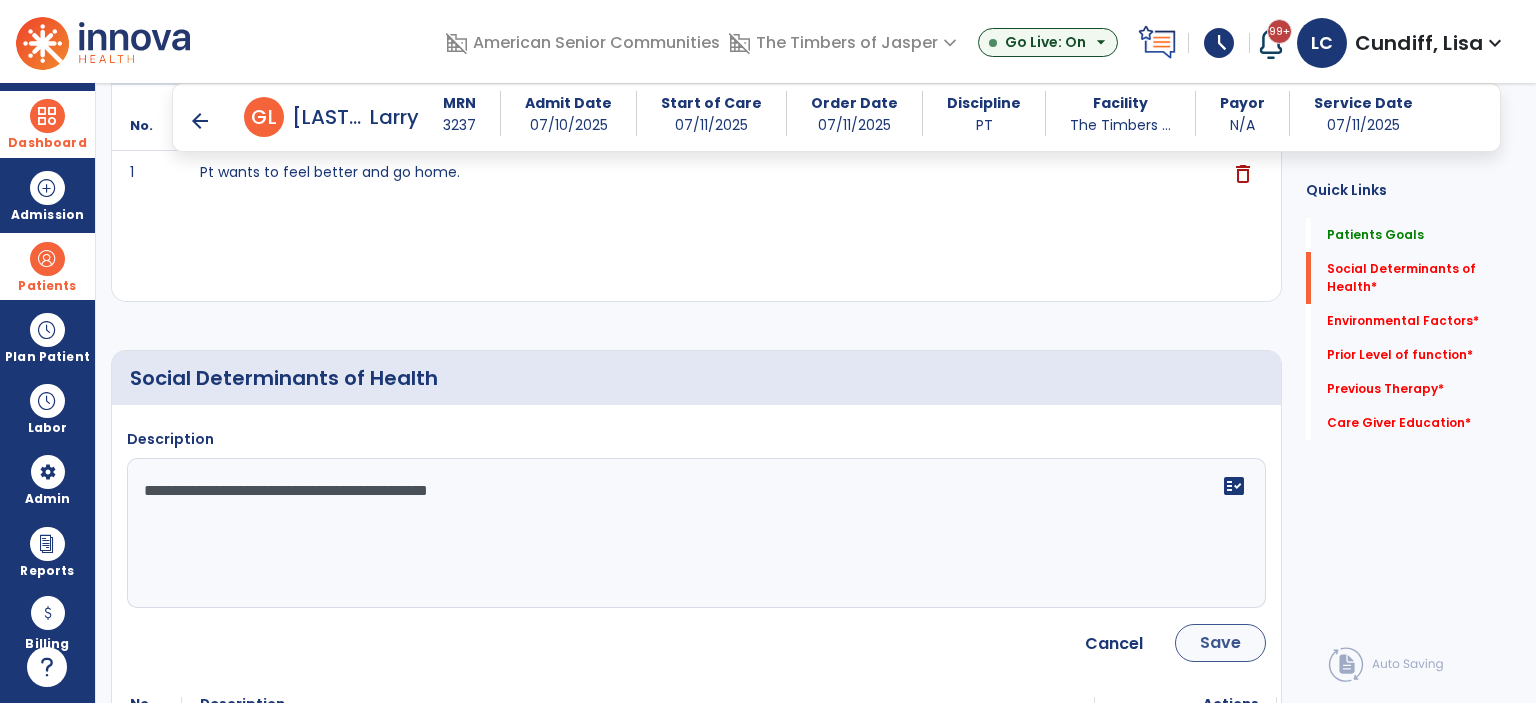 type on "**********" 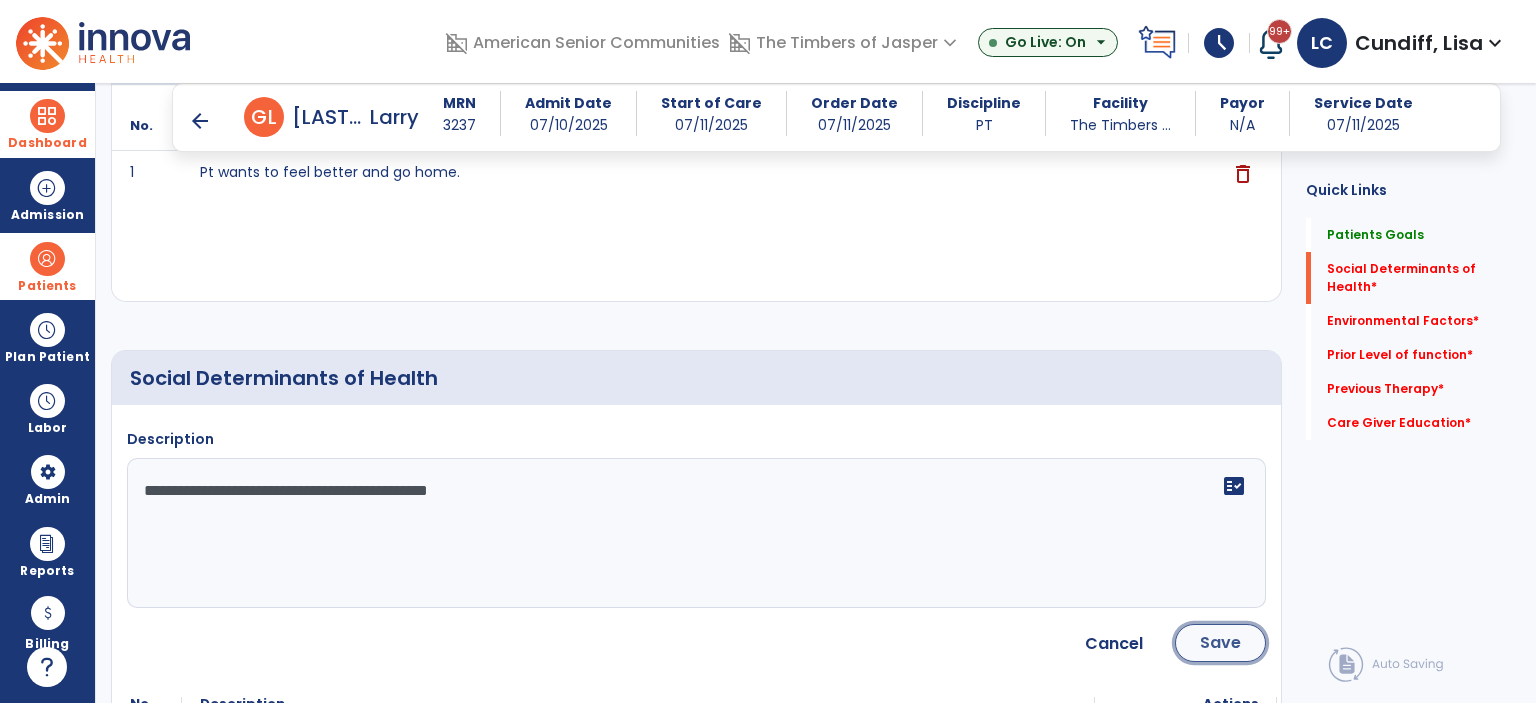 click on "Save" 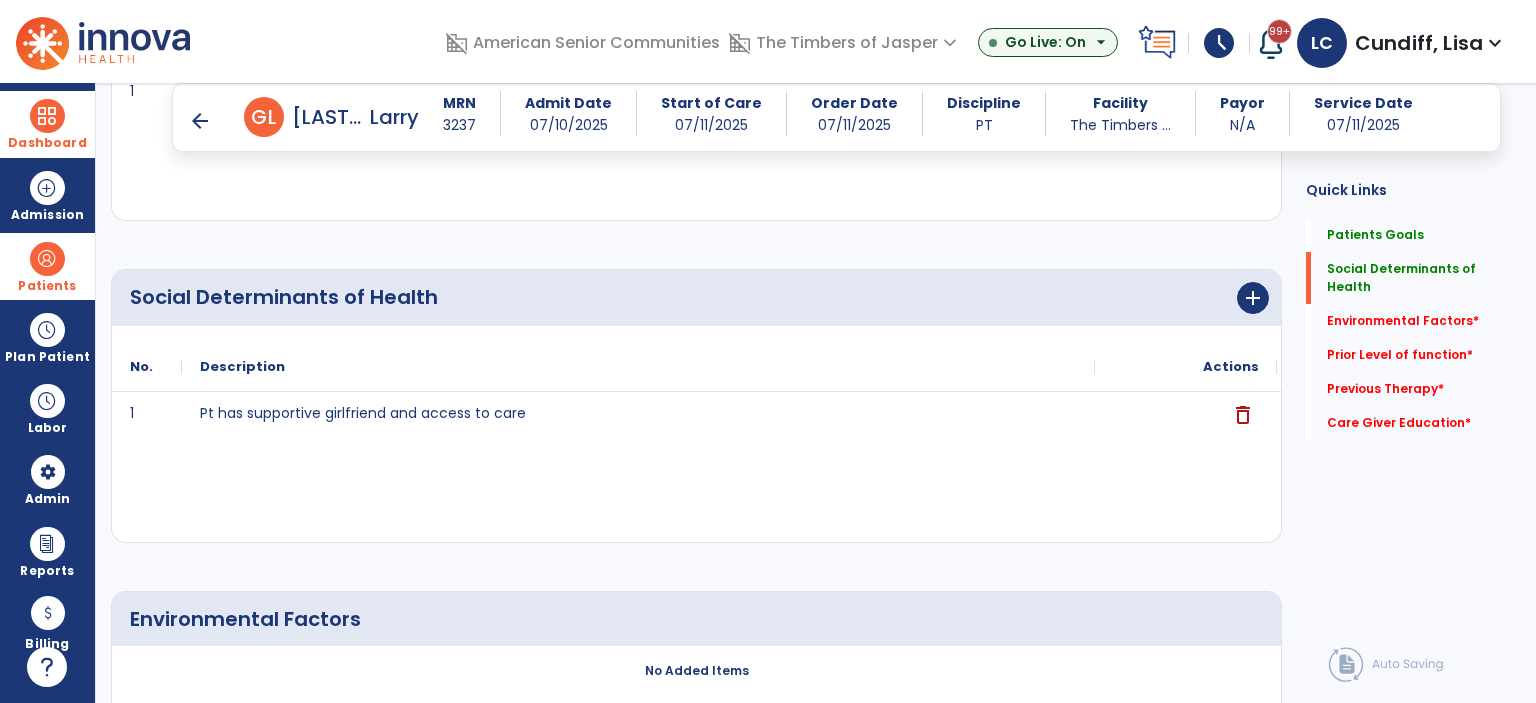 scroll, scrollTop: 500, scrollLeft: 0, axis: vertical 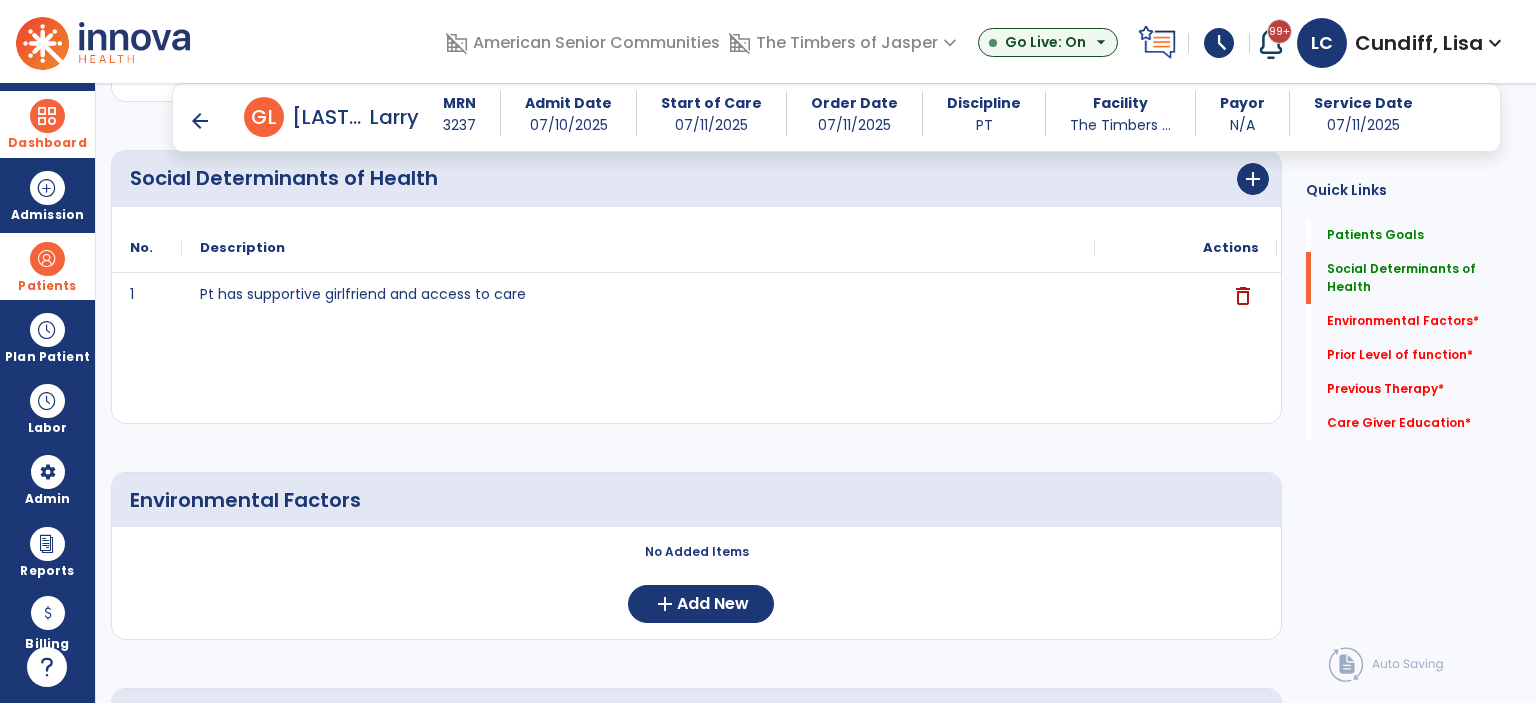 click on "No Added Items  add  Add New" 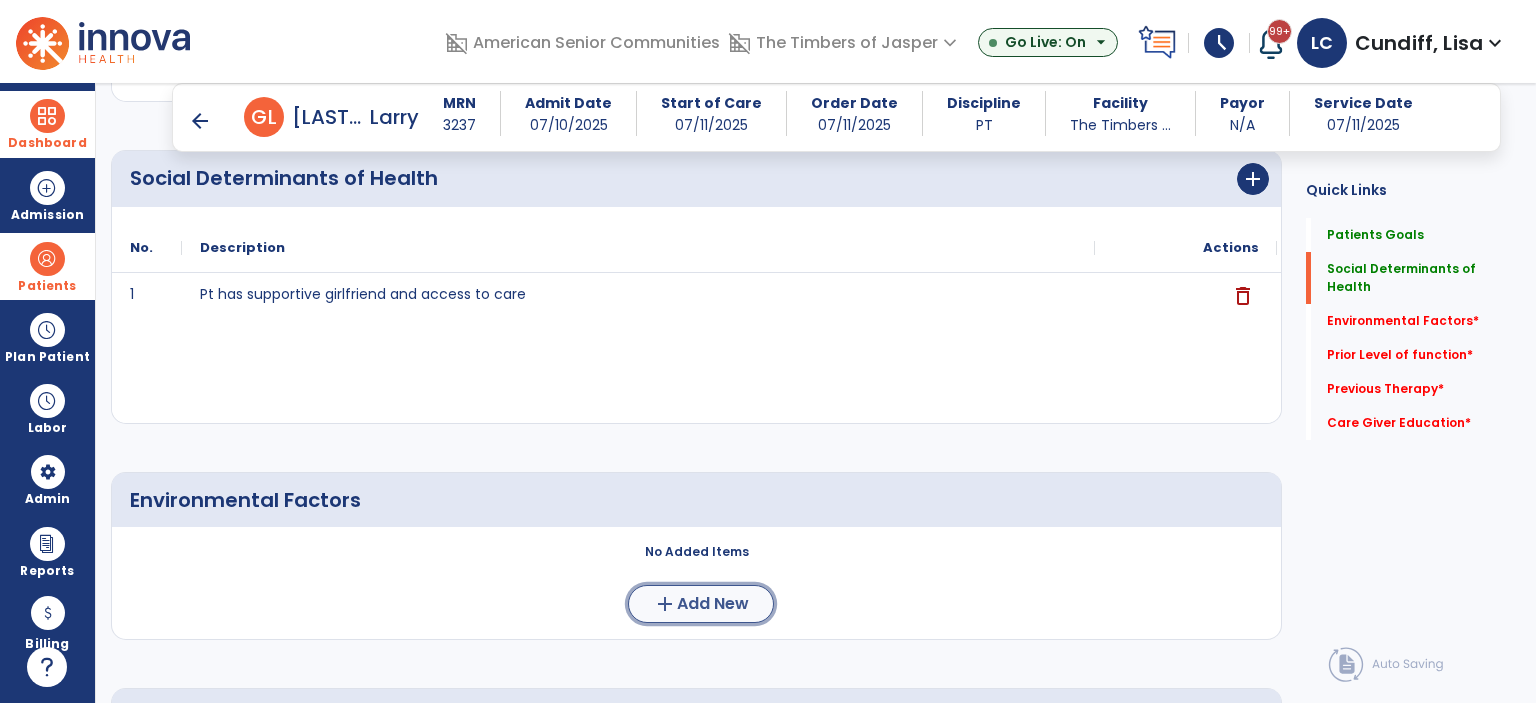 click on "Add New" 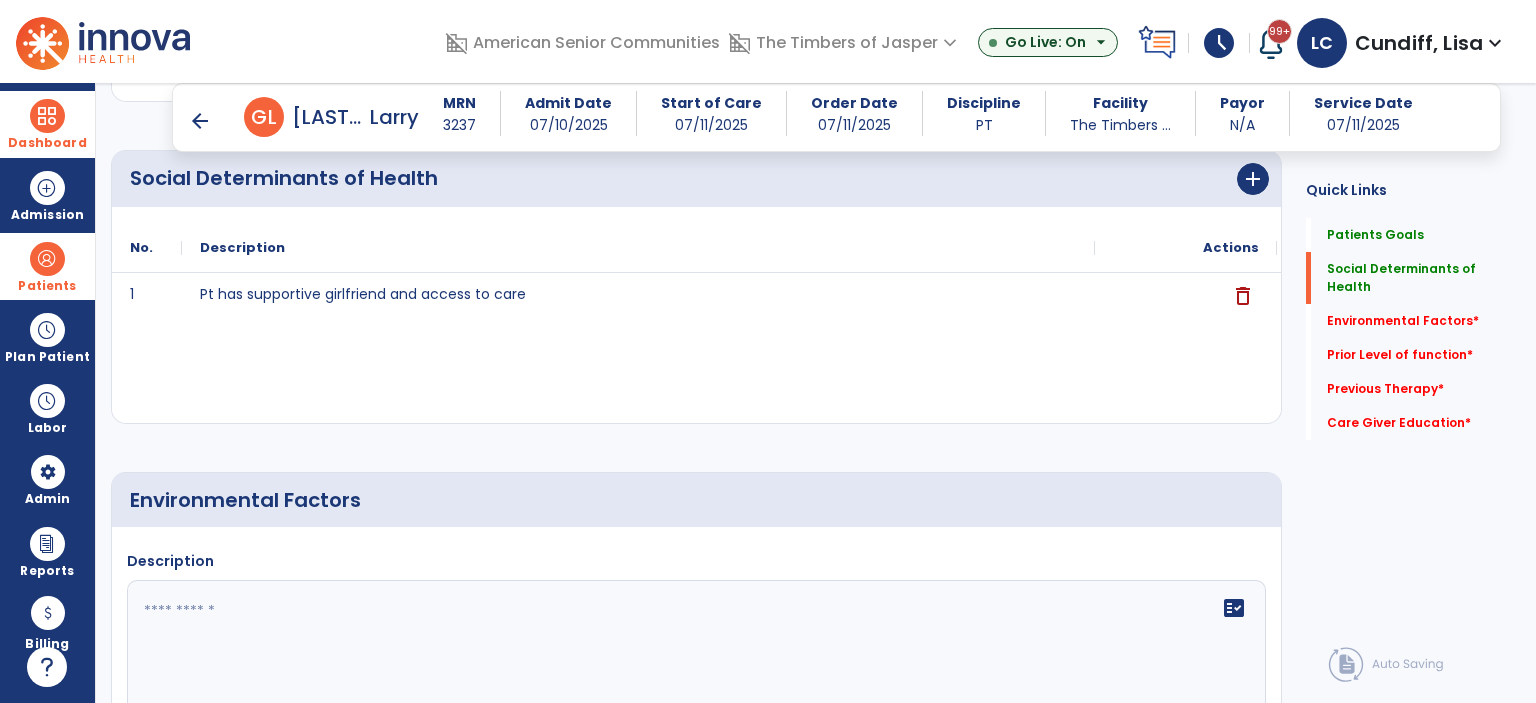 click 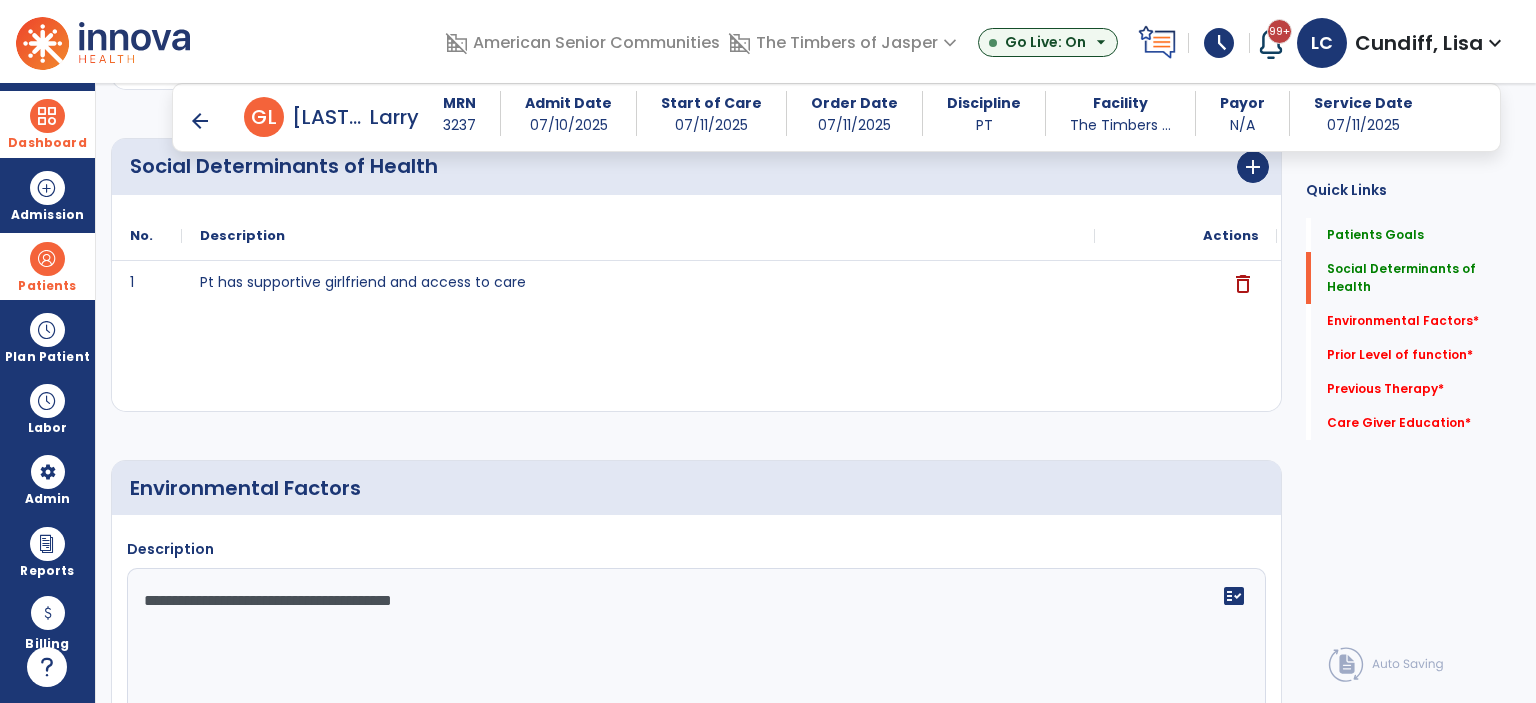 scroll, scrollTop: 712, scrollLeft: 0, axis: vertical 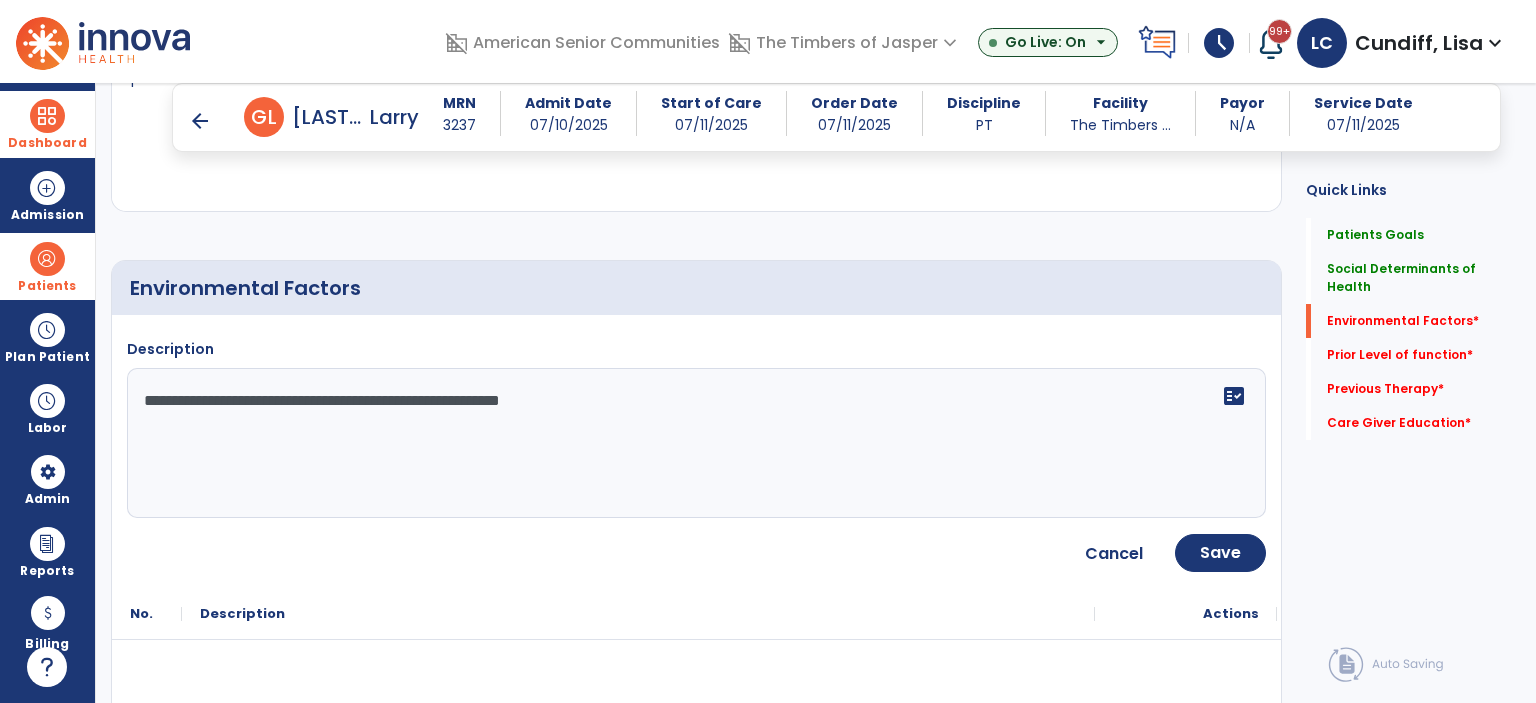 type on "**********" 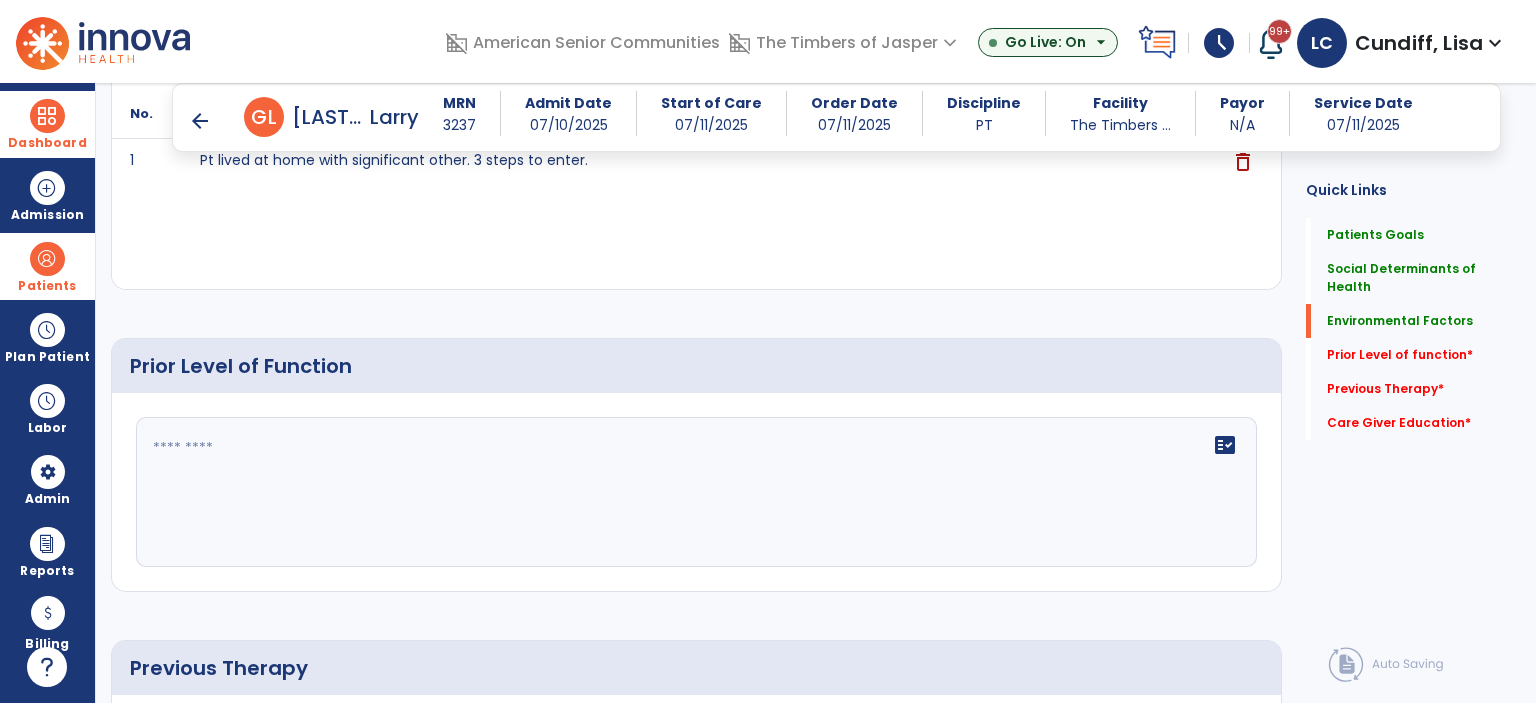 scroll, scrollTop: 1012, scrollLeft: 0, axis: vertical 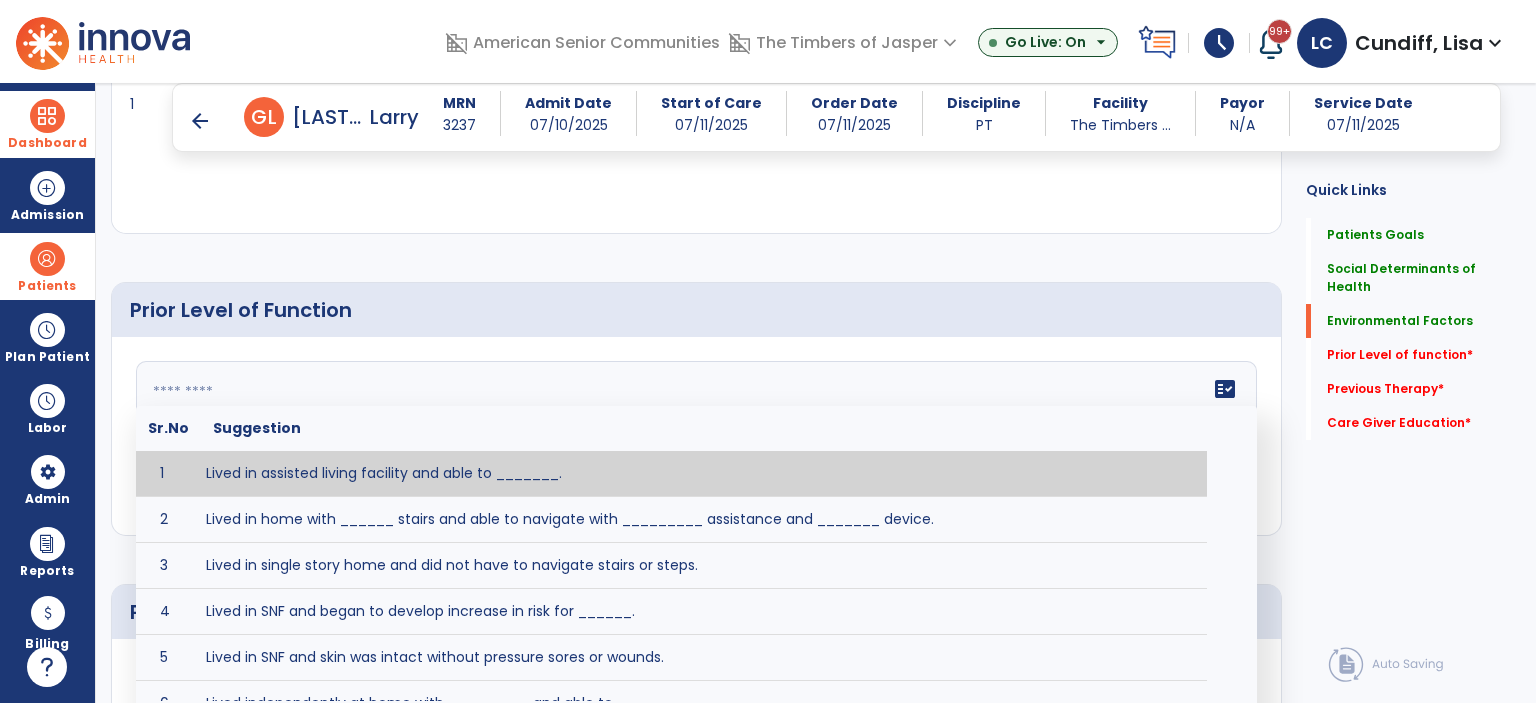 click on "fact_check  Sr.No Suggestion 1 Lived in assisted living facility and able to _______. 2 Lived in home with ______ stairs and able to navigate with _________ assistance and _______ device. 3 Lived in single story home and did not have to navigate stairs or steps. 4 Lived in SNF and began to develop increase in risk for ______. 5 Lived in SNF and skin was intact without pressure sores or wounds. 6 Lived independently at home with _________ and able to __________. 7 Wheelchair bound, non ambulatory and able to ______. 8 Worked as a __________." 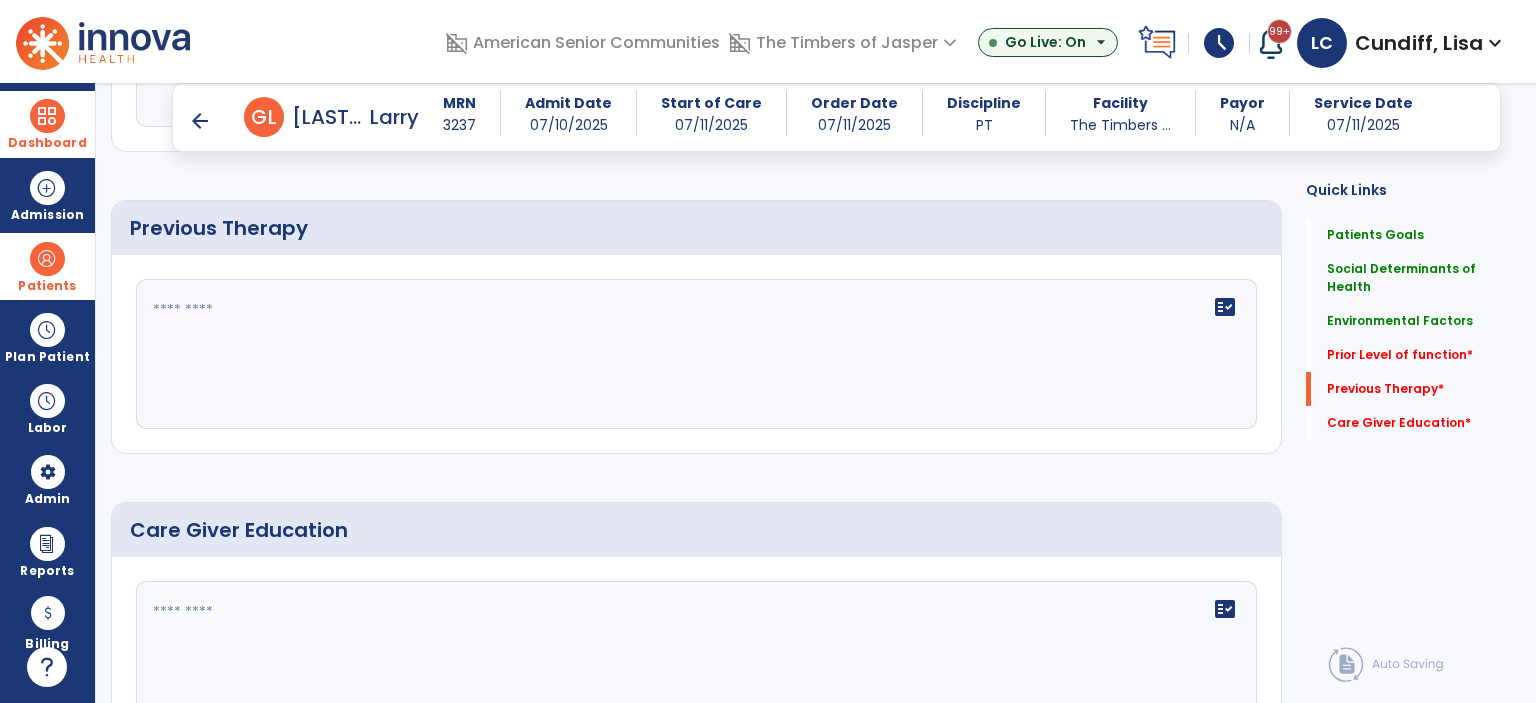 scroll, scrollTop: 1412, scrollLeft: 0, axis: vertical 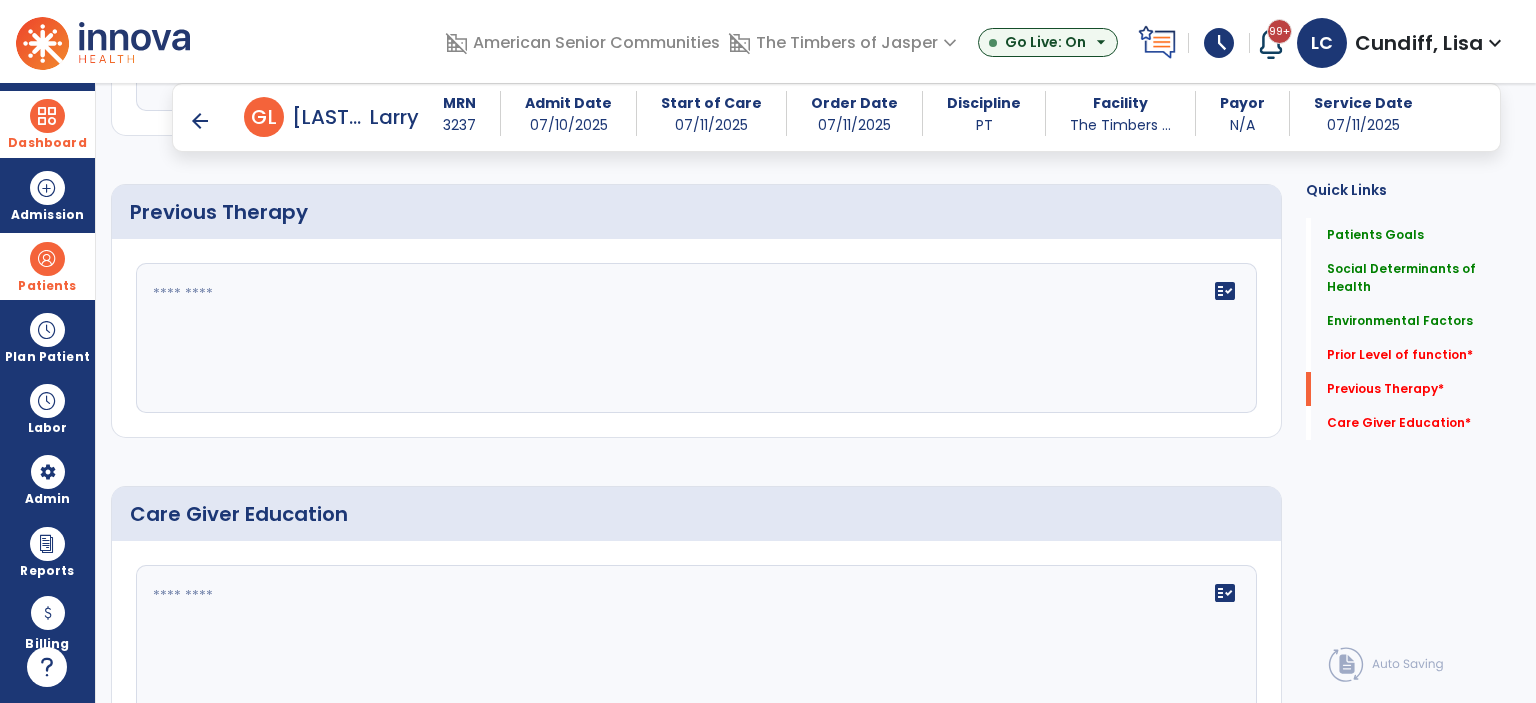 type on "**********" 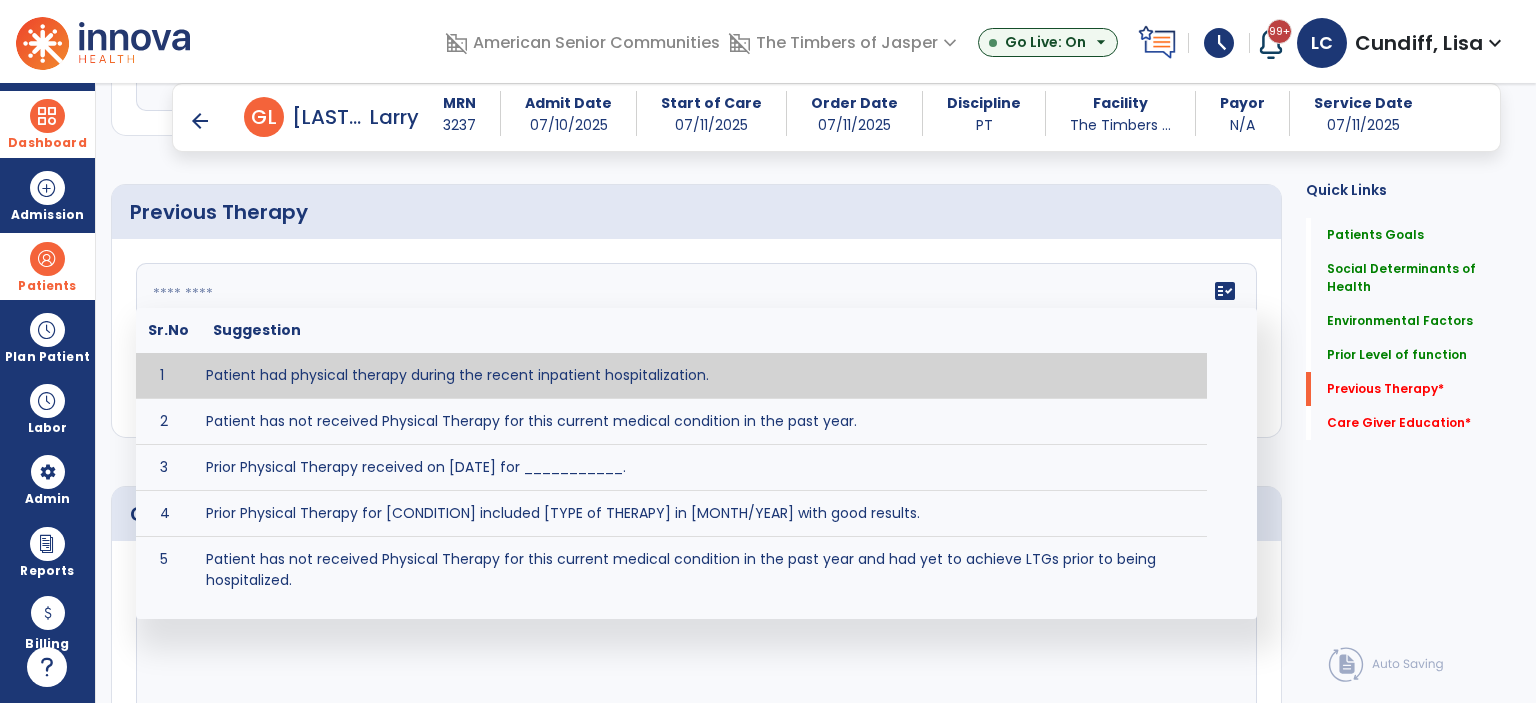 type on "**********" 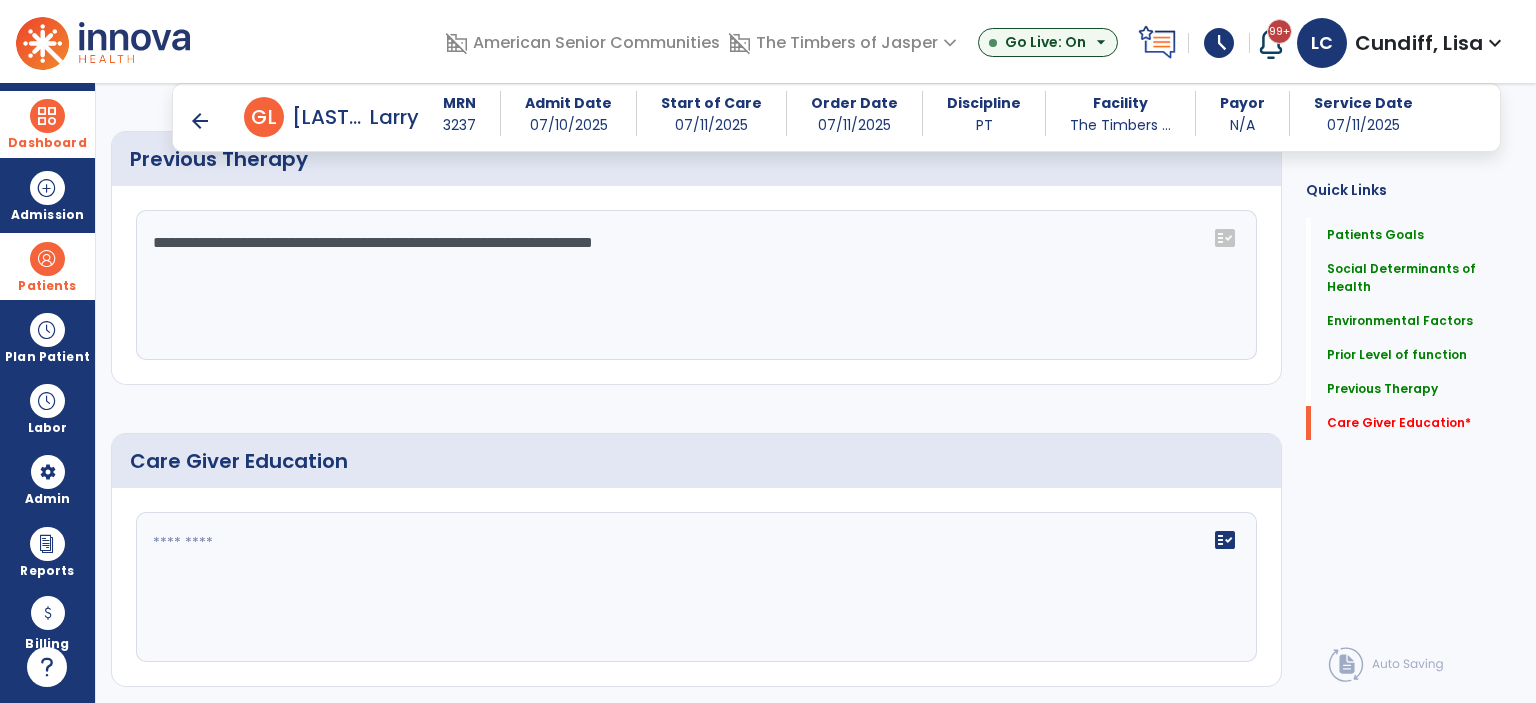 scroll, scrollTop: 1515, scrollLeft: 0, axis: vertical 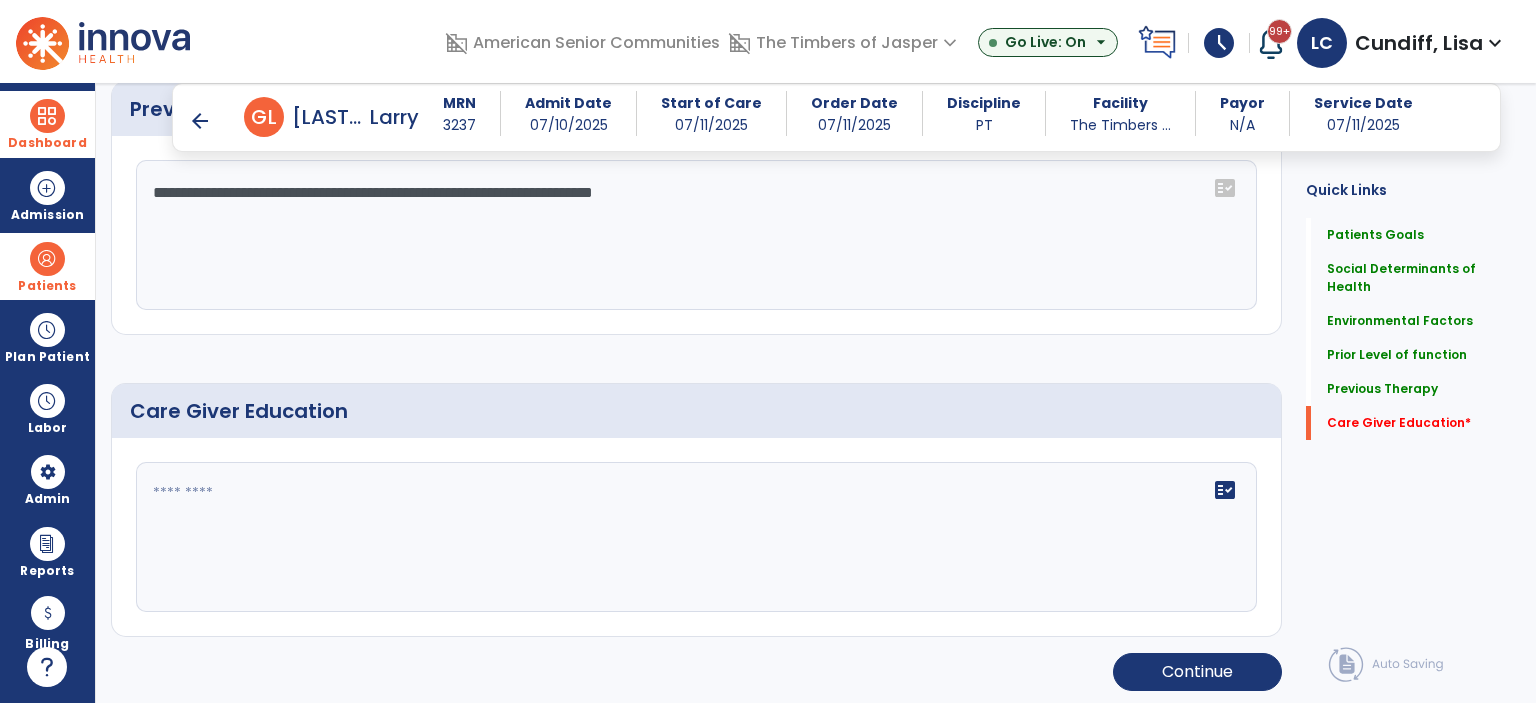 click on "fact_check" 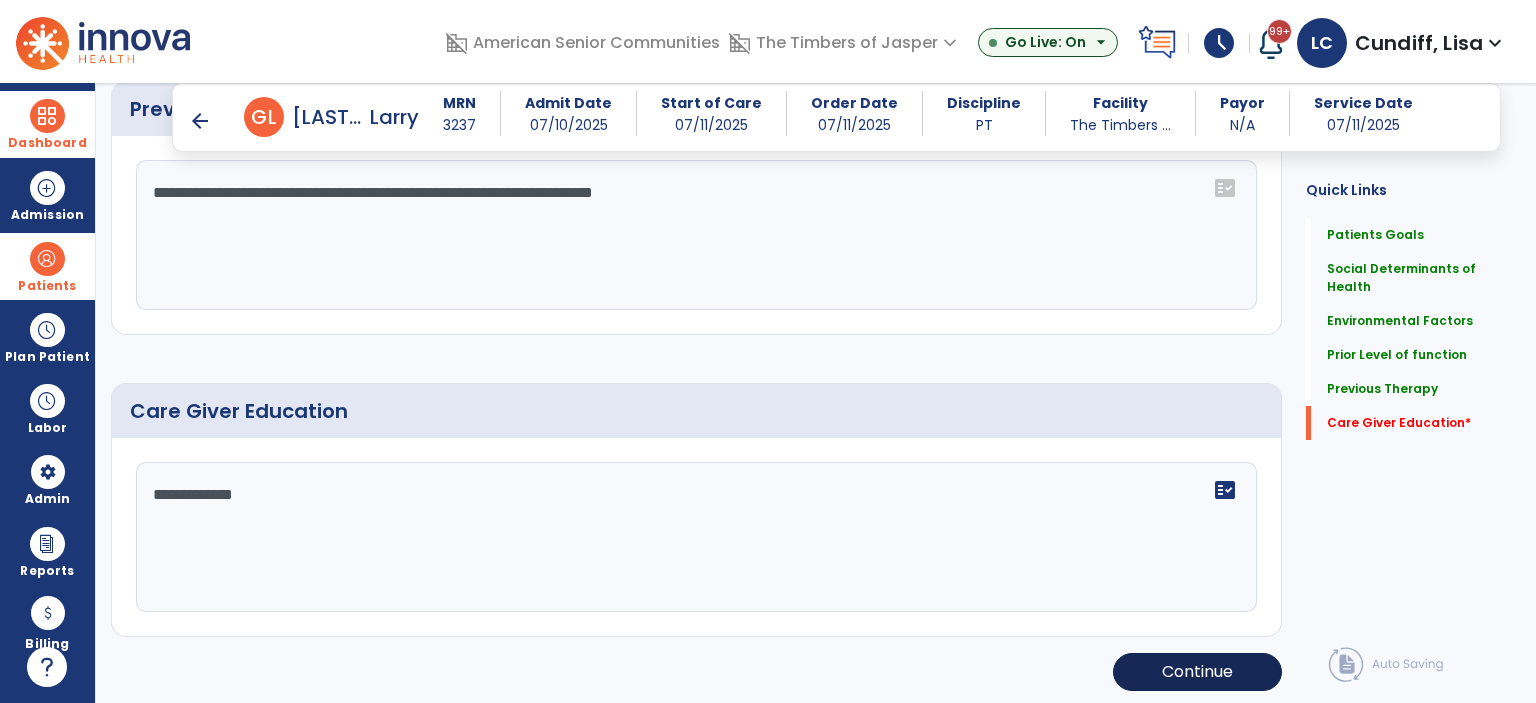 type on "**********" 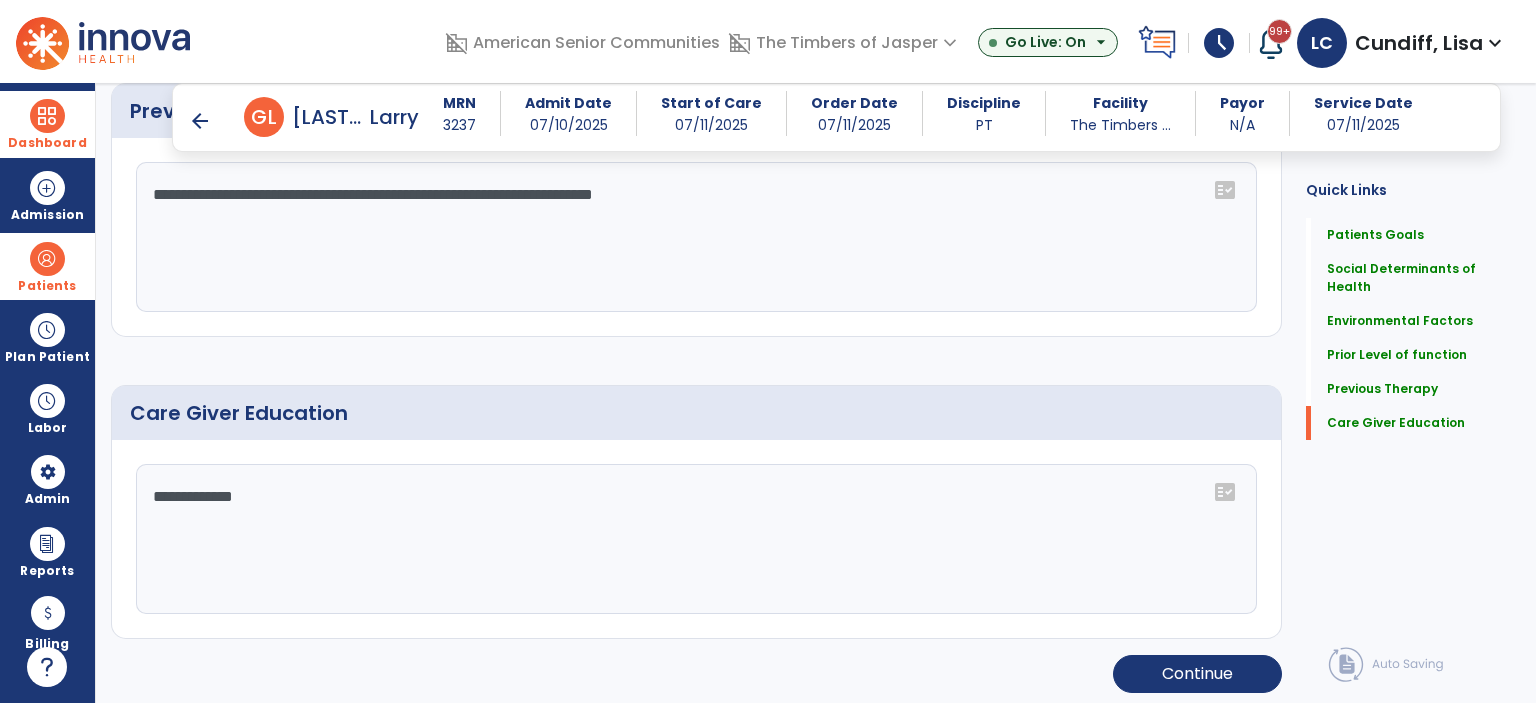 scroll, scrollTop: 1515, scrollLeft: 0, axis: vertical 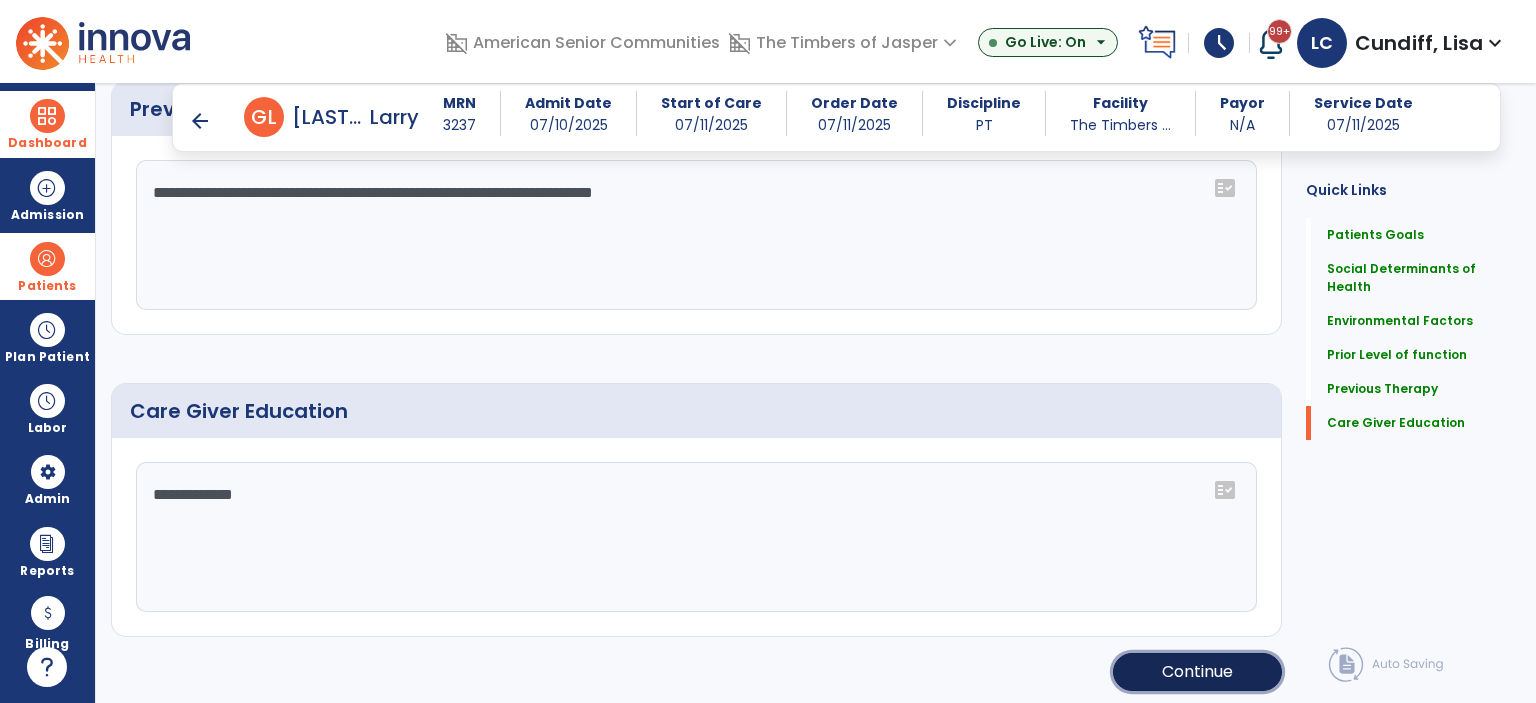 click on "Continue" 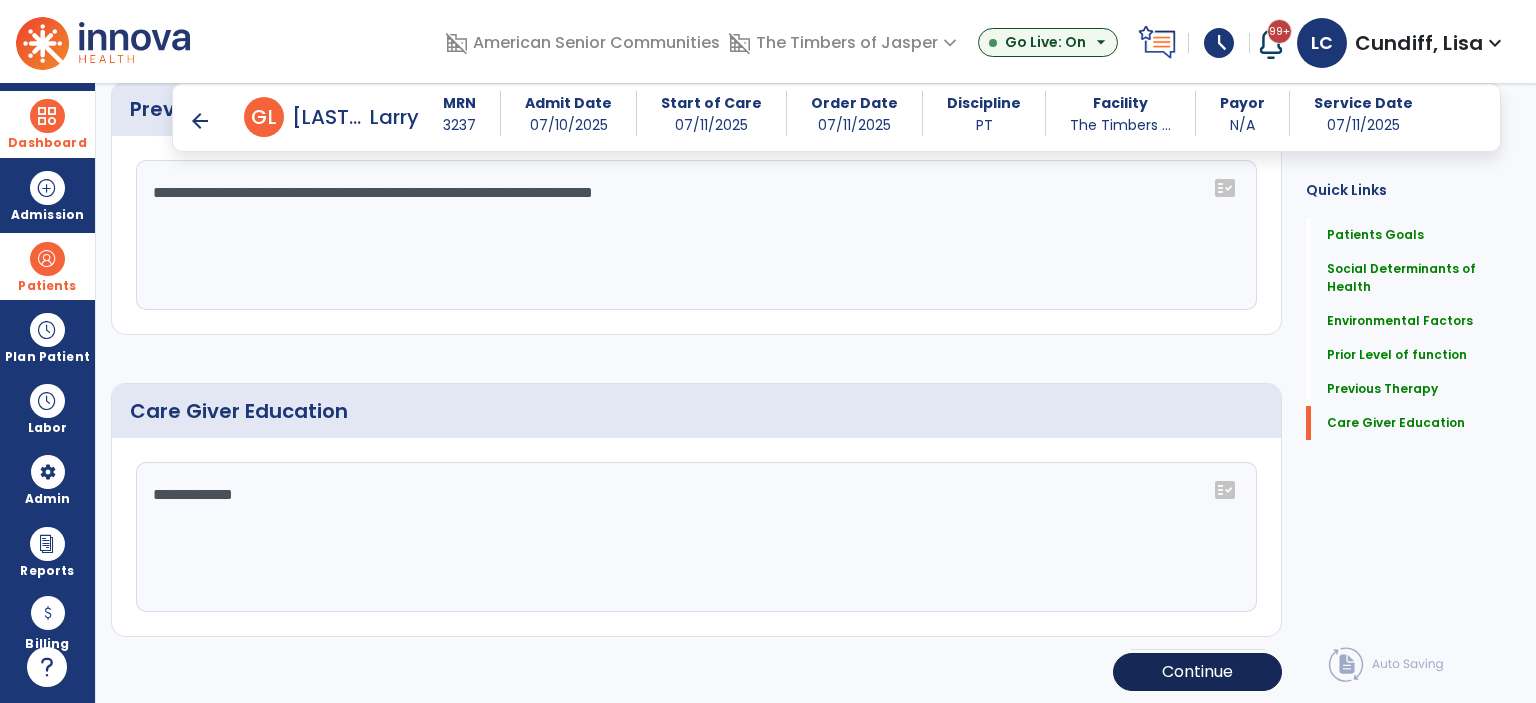 scroll, scrollTop: 244, scrollLeft: 0, axis: vertical 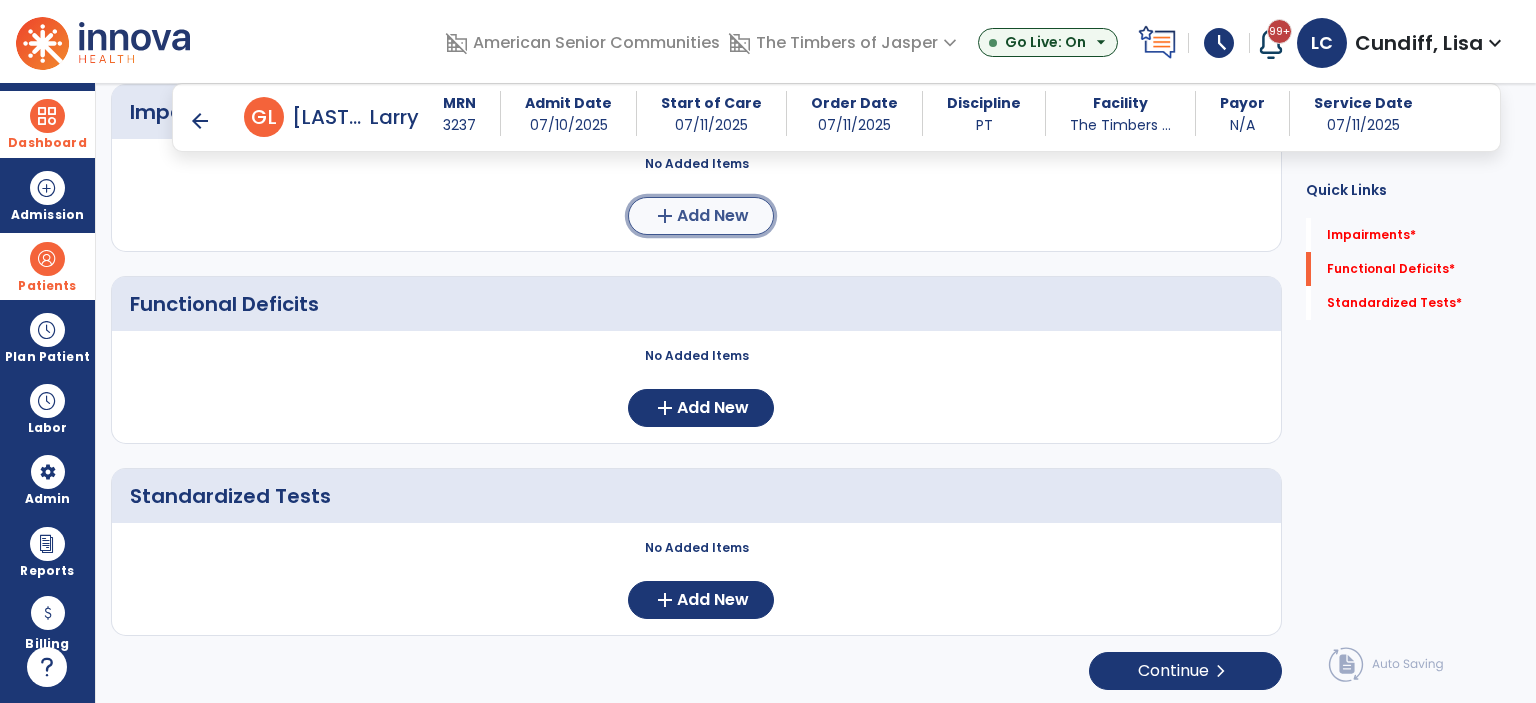 click on "add" 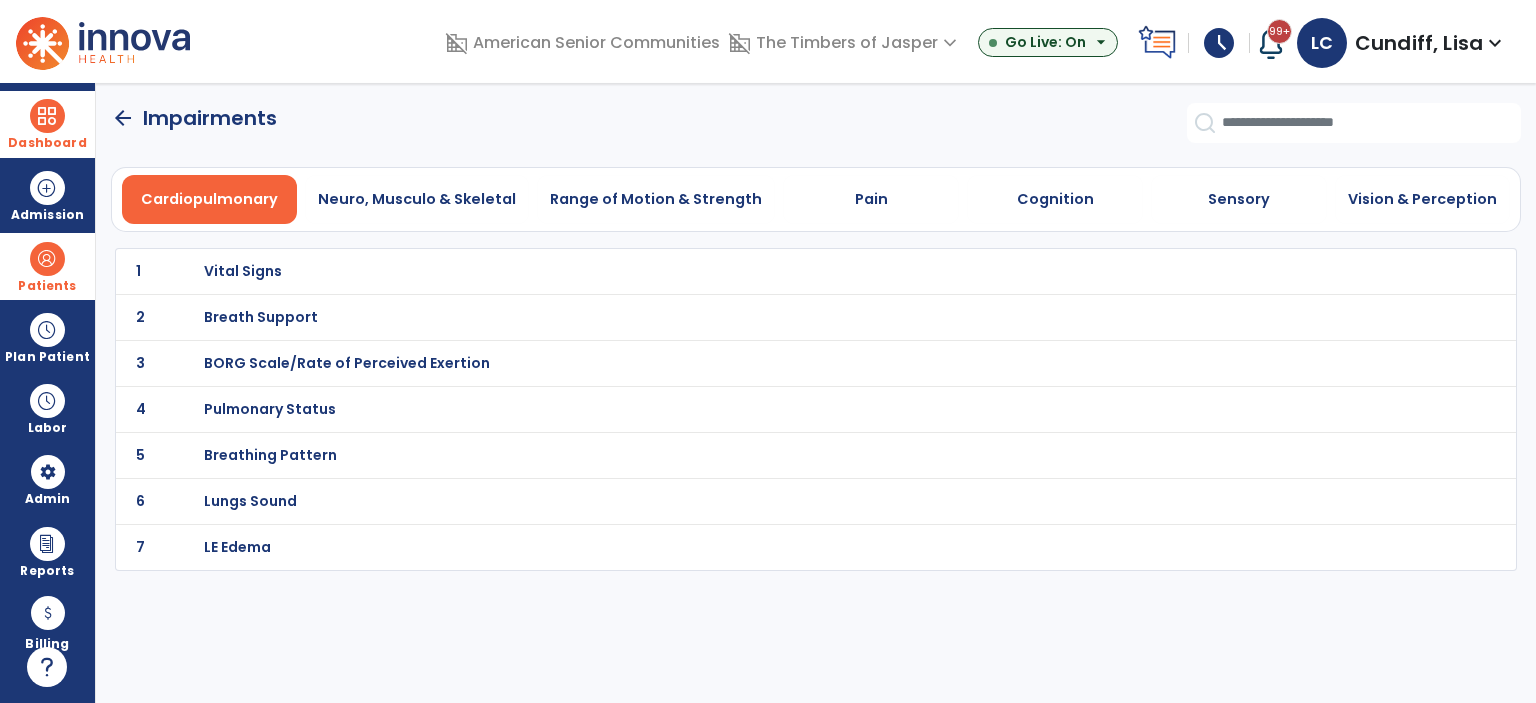 scroll, scrollTop: 0, scrollLeft: 0, axis: both 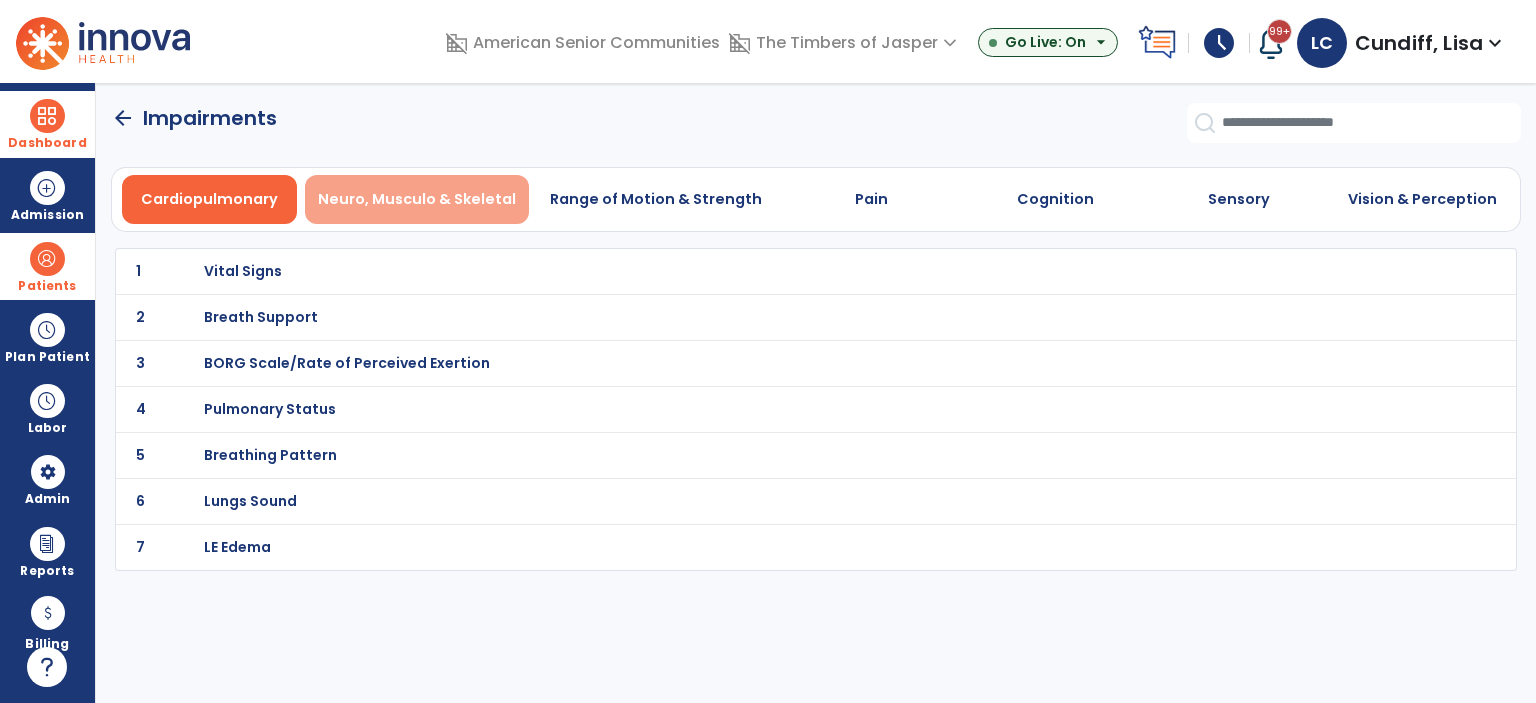 click on "Neuro, Musculo & Skeletal" at bounding box center (417, 199) 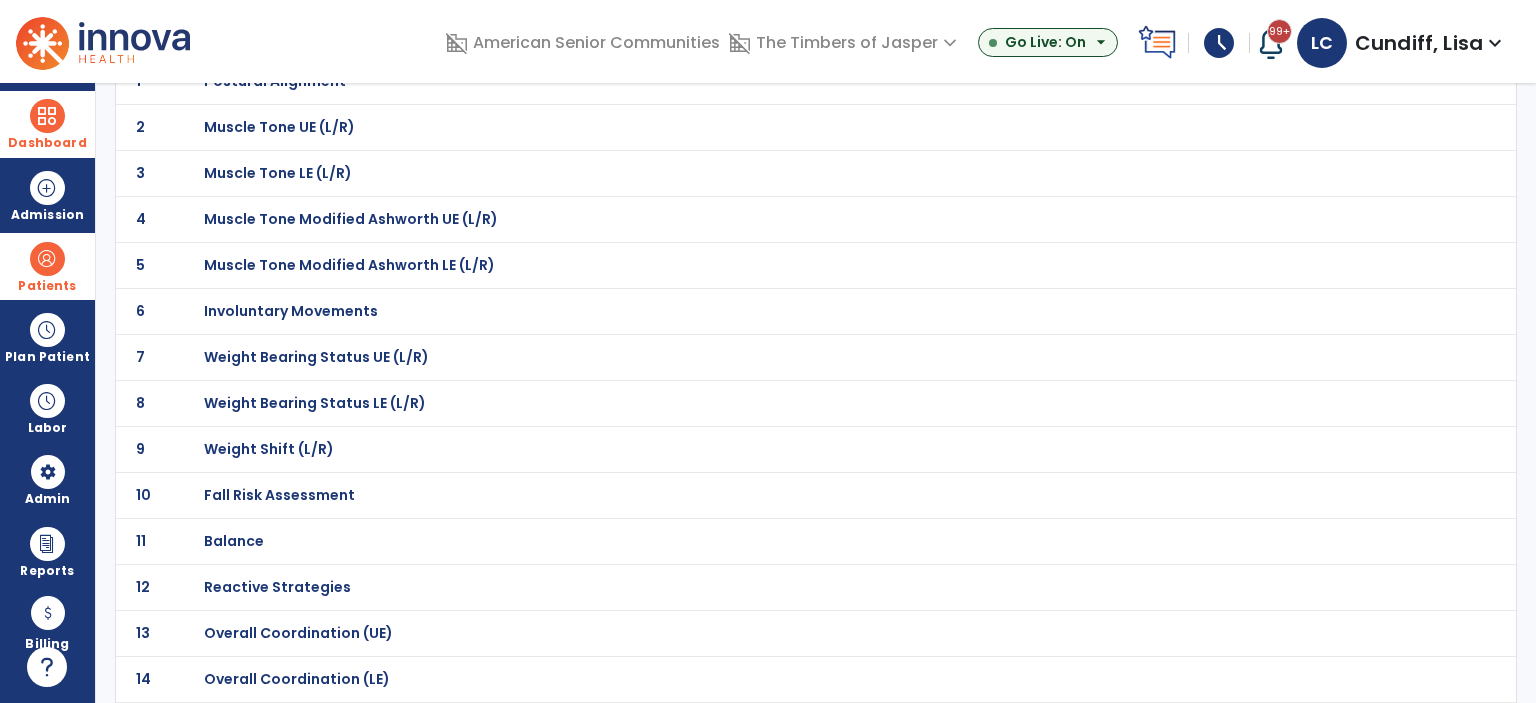scroll, scrollTop: 0, scrollLeft: 0, axis: both 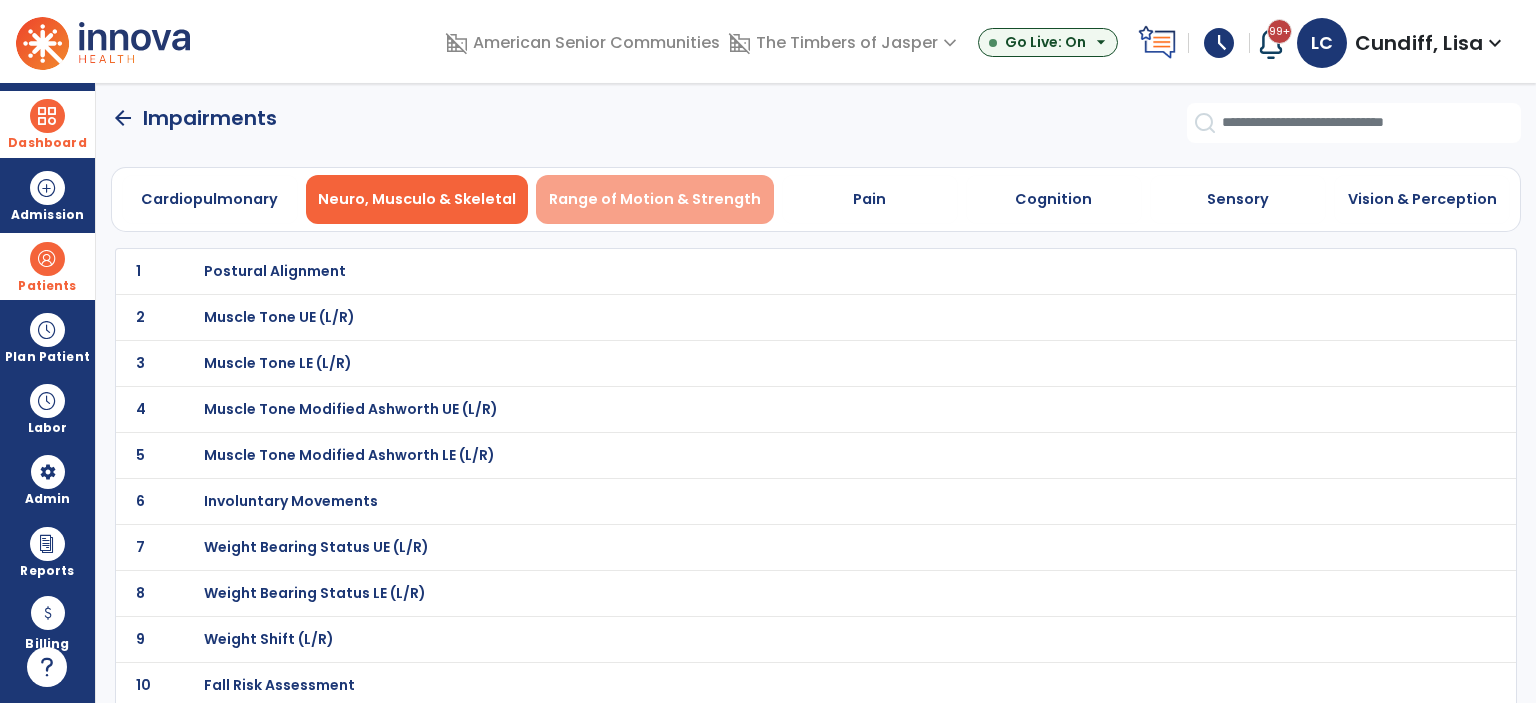 click on "Range of Motion & Strength" at bounding box center (655, 199) 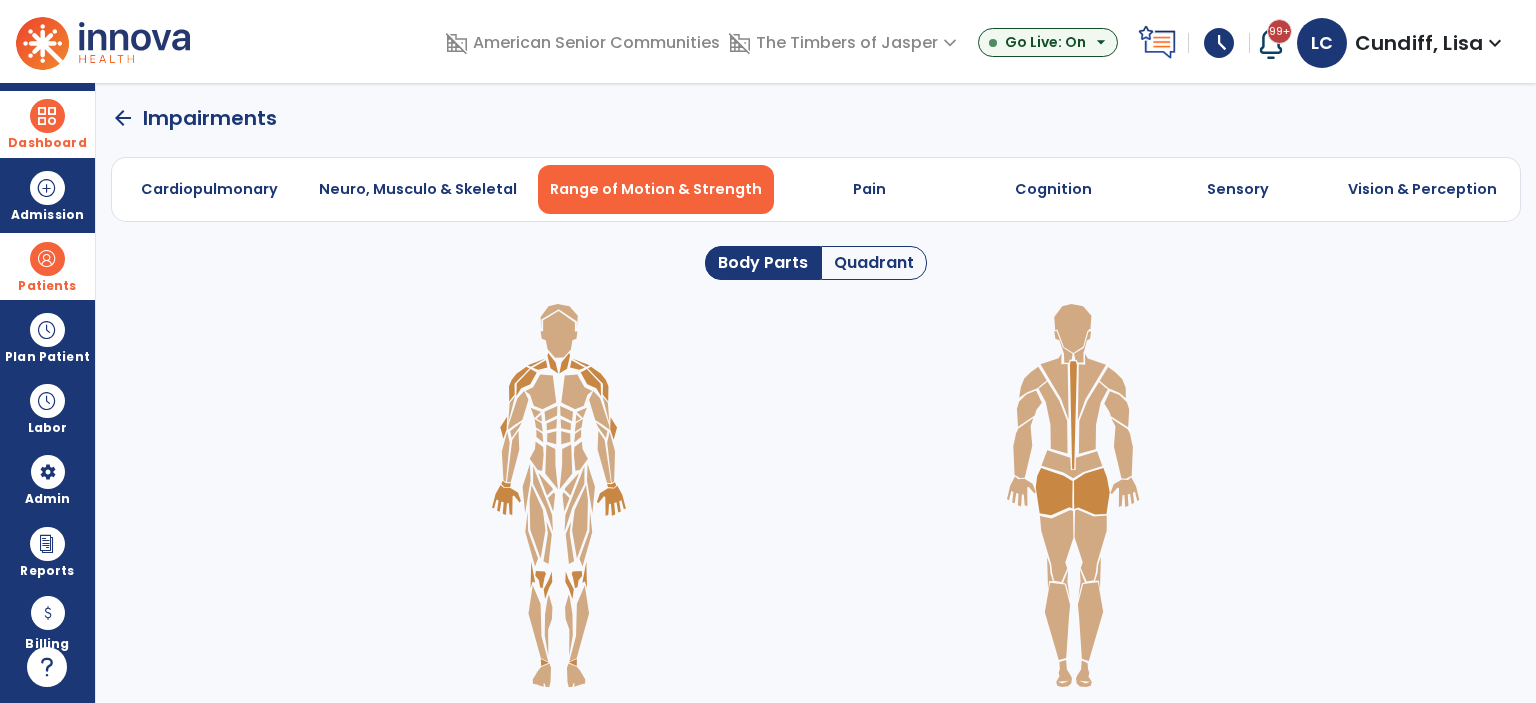 click on "Quadrant" 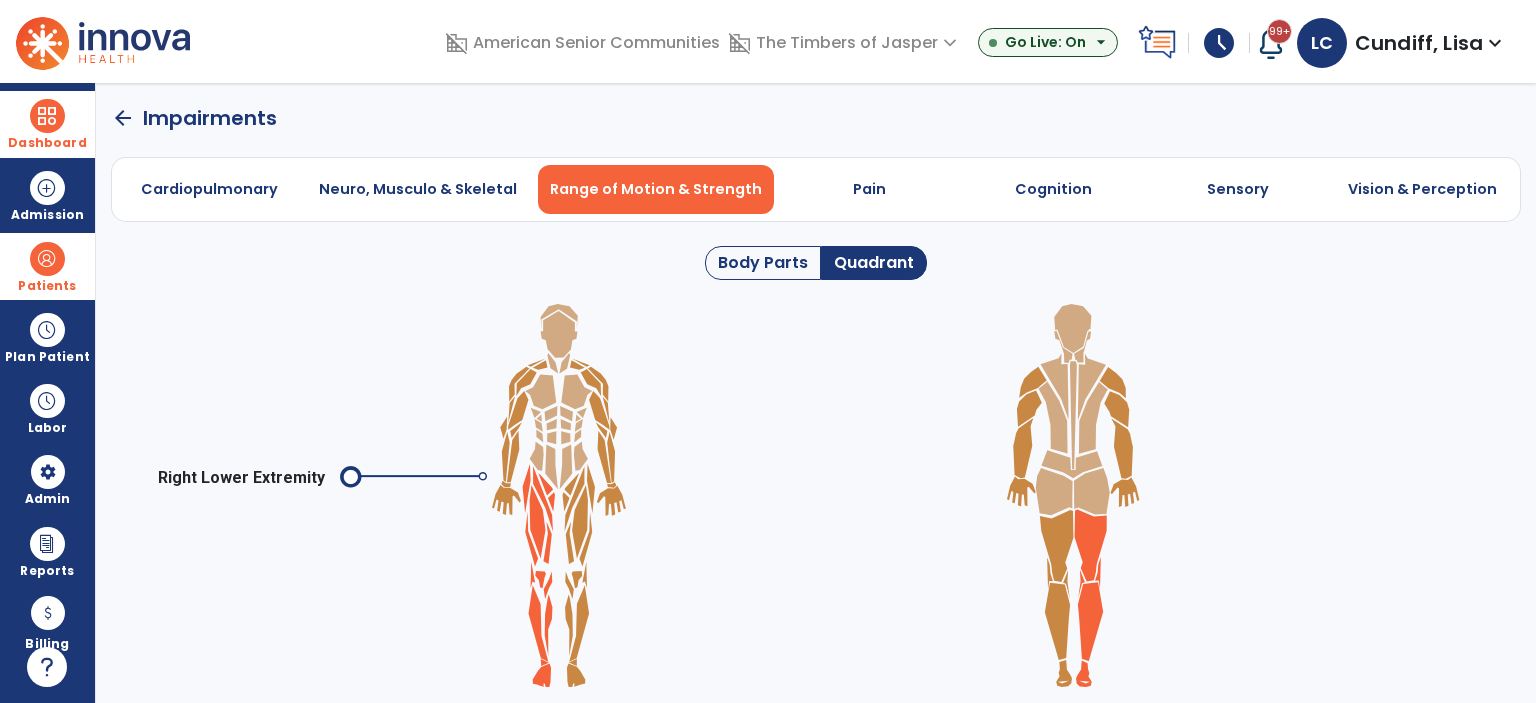 click 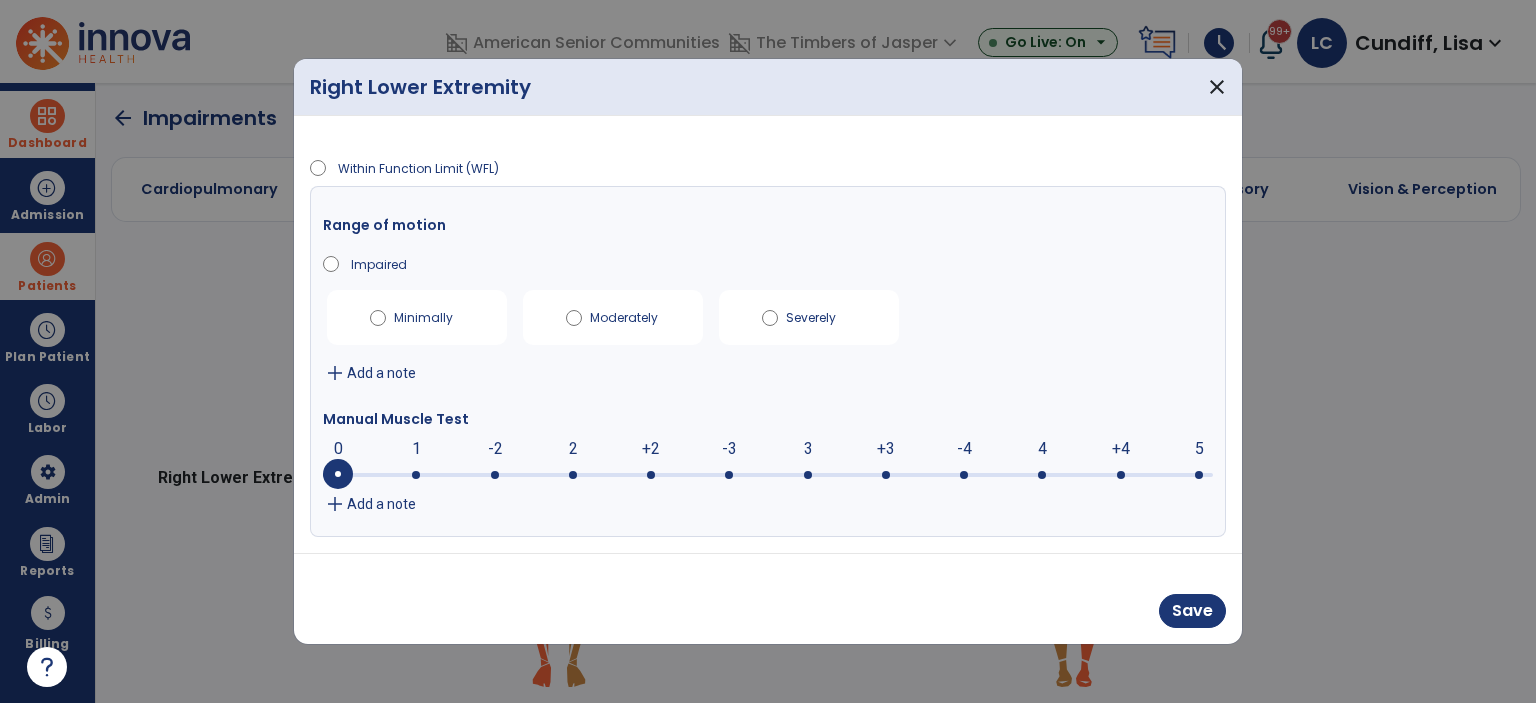 click at bounding box center (729, 475) 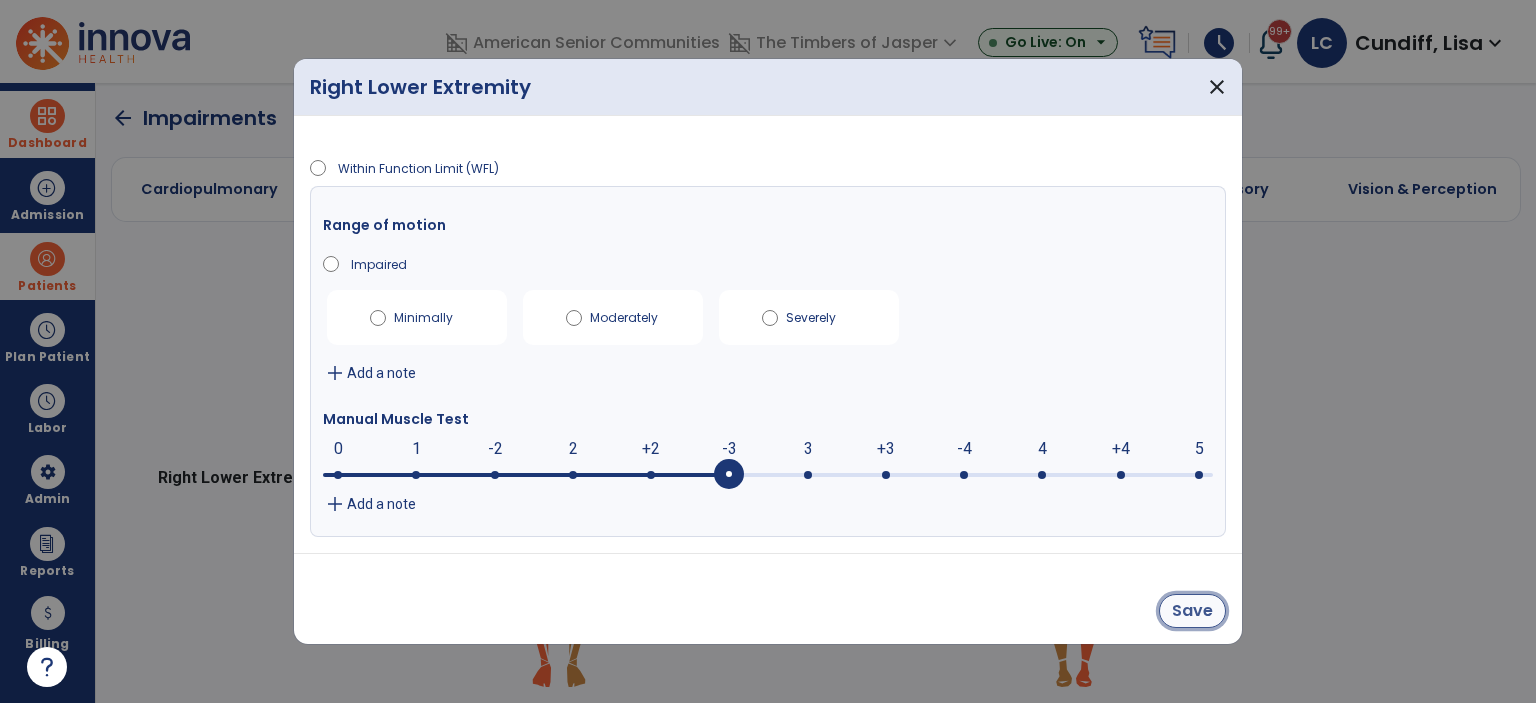 click on "Save" at bounding box center [1192, 611] 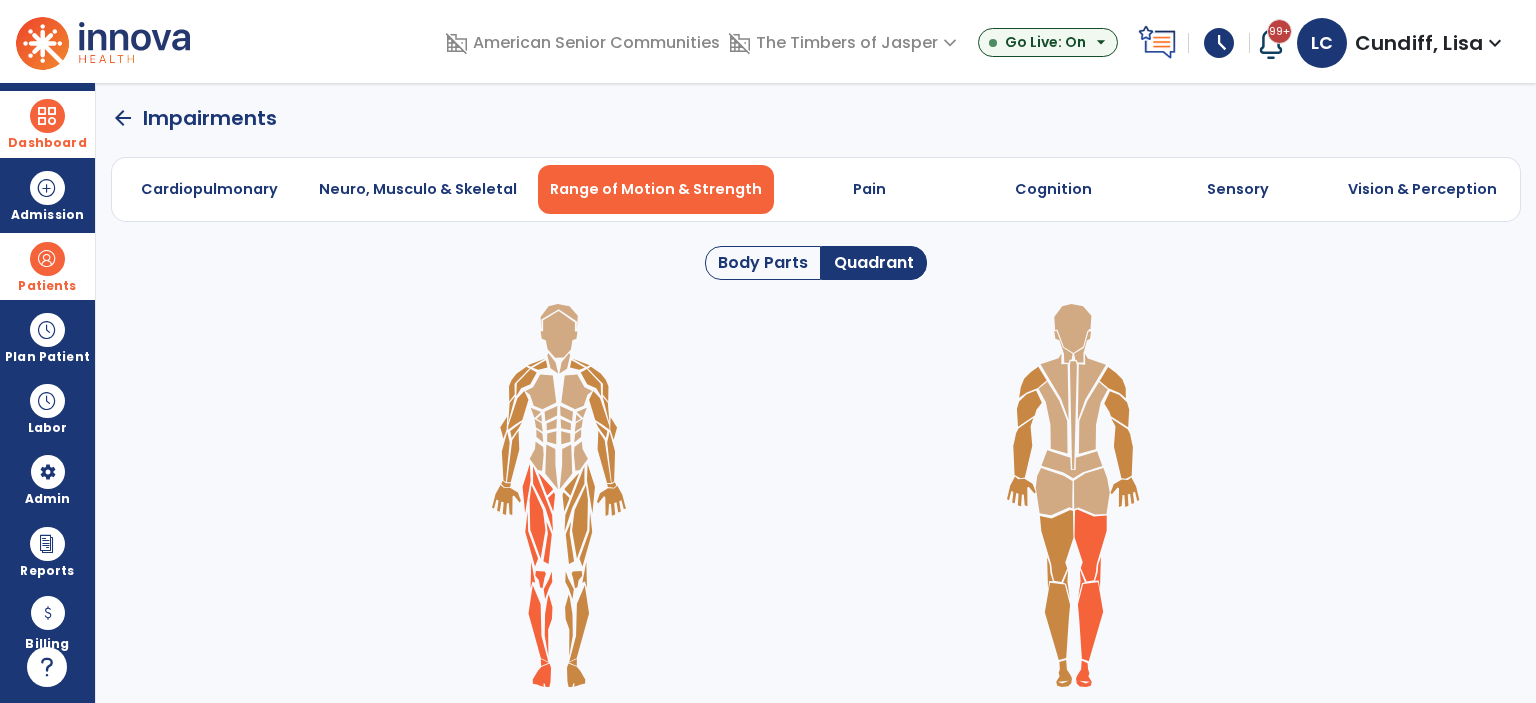 click 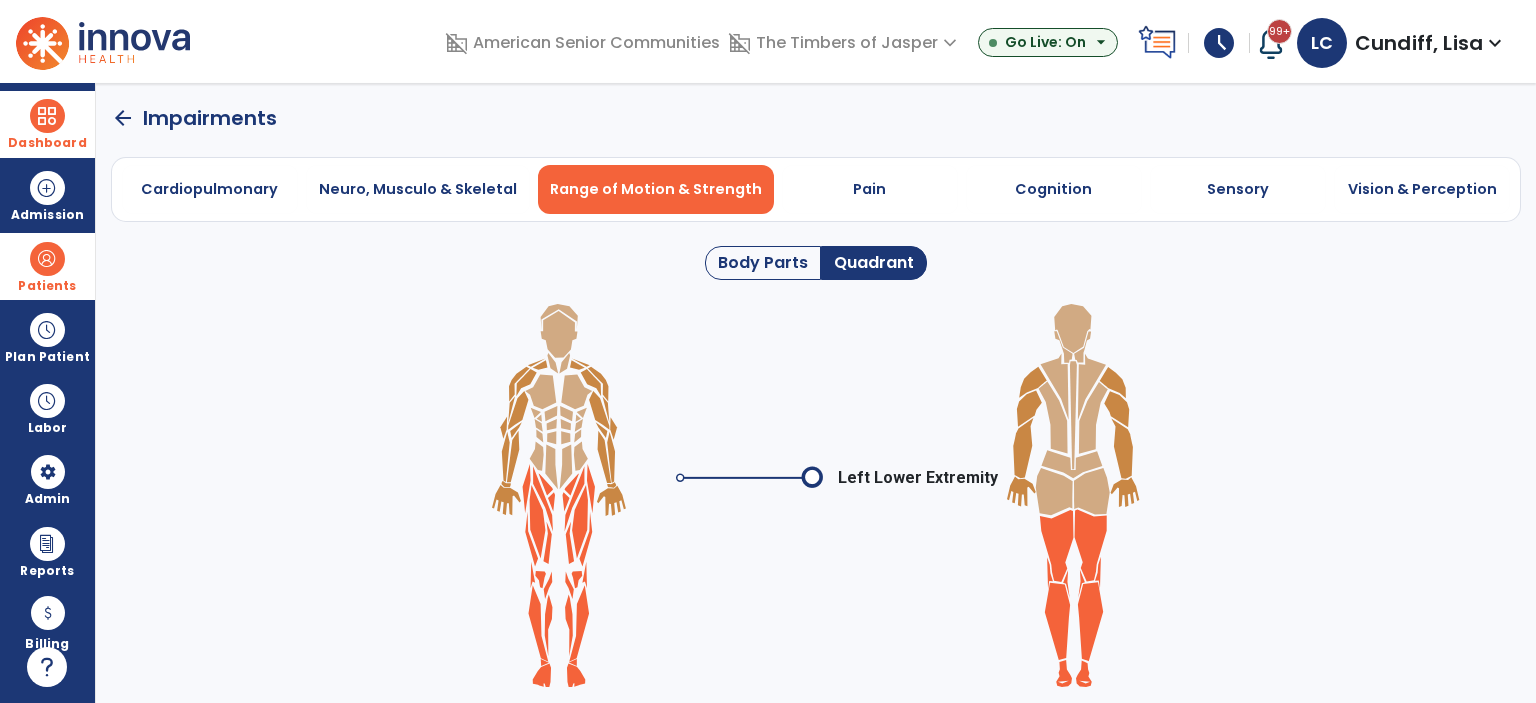 click 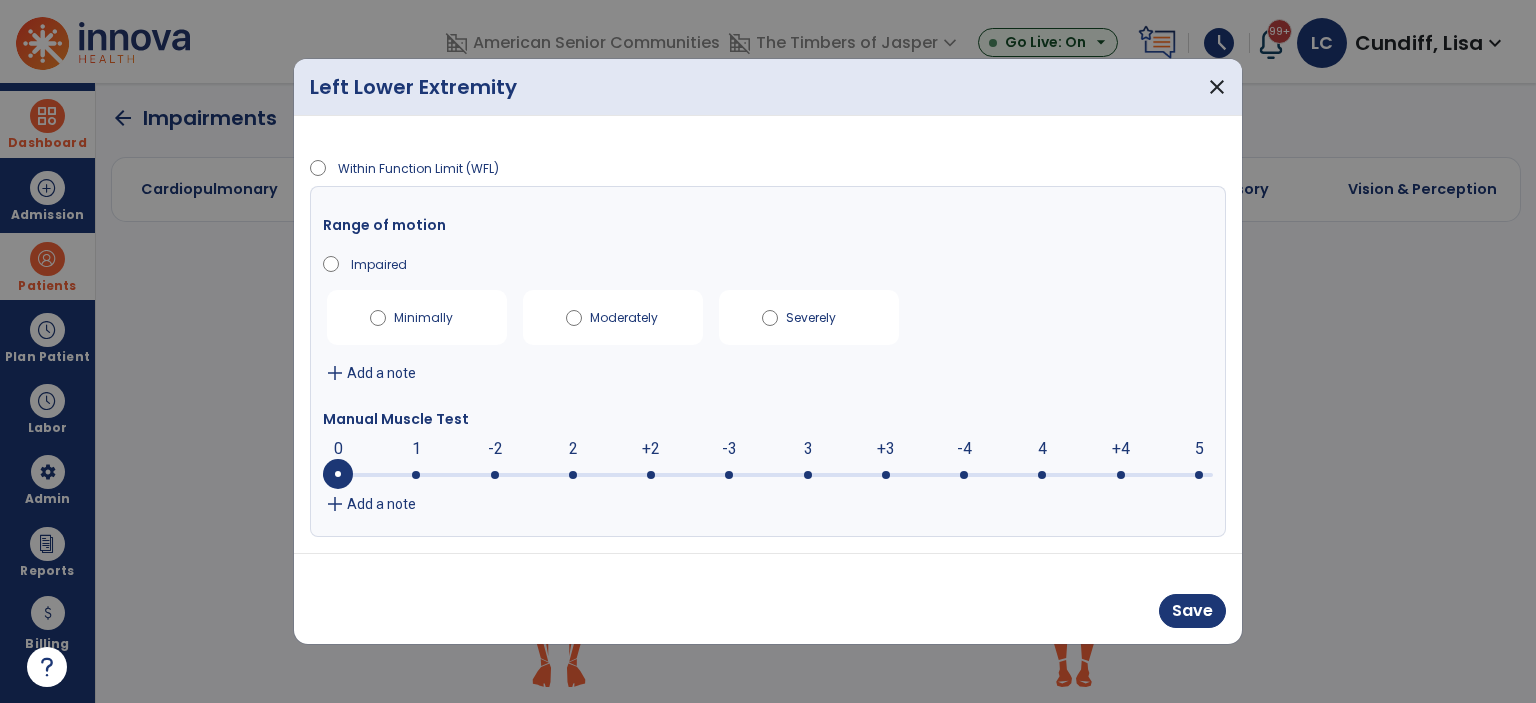 click at bounding box center [886, 475] 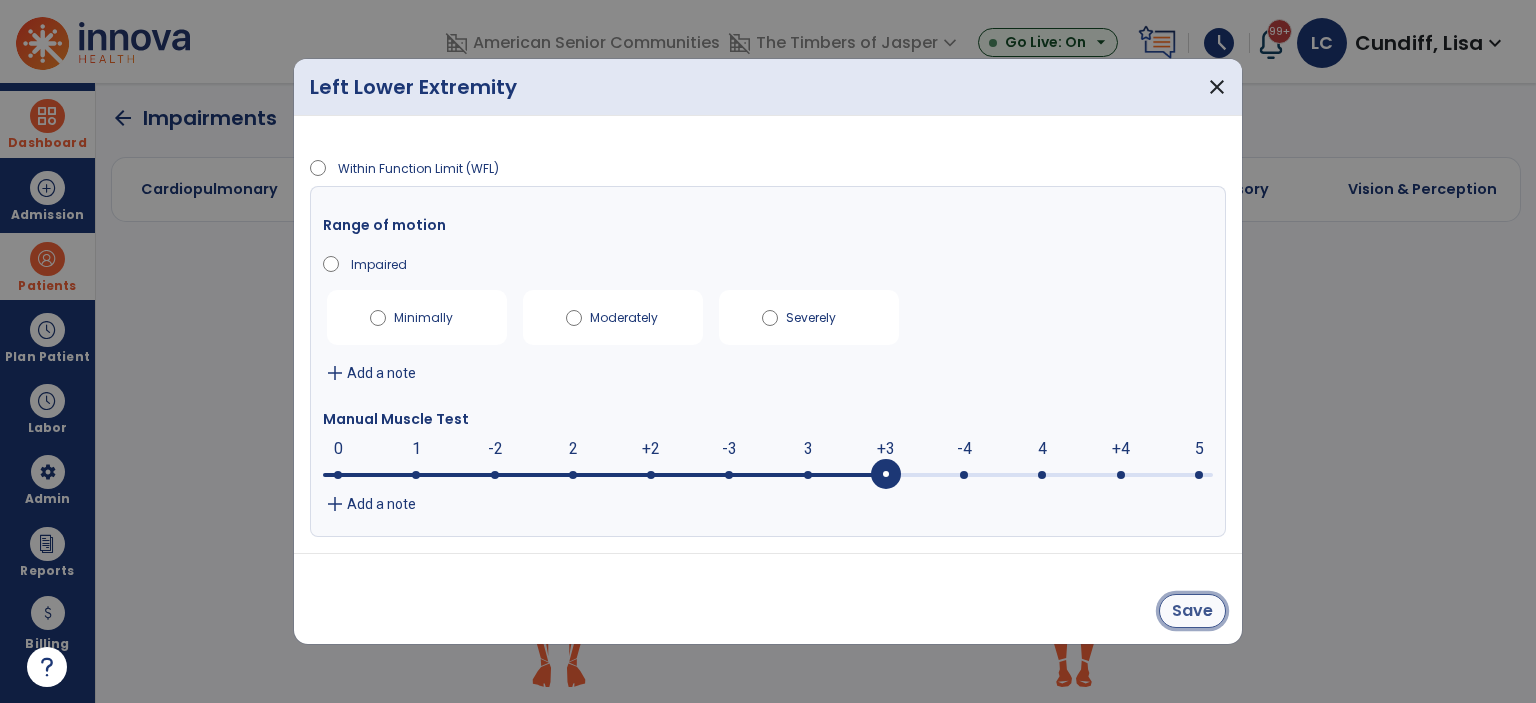 click on "Save" at bounding box center [1192, 611] 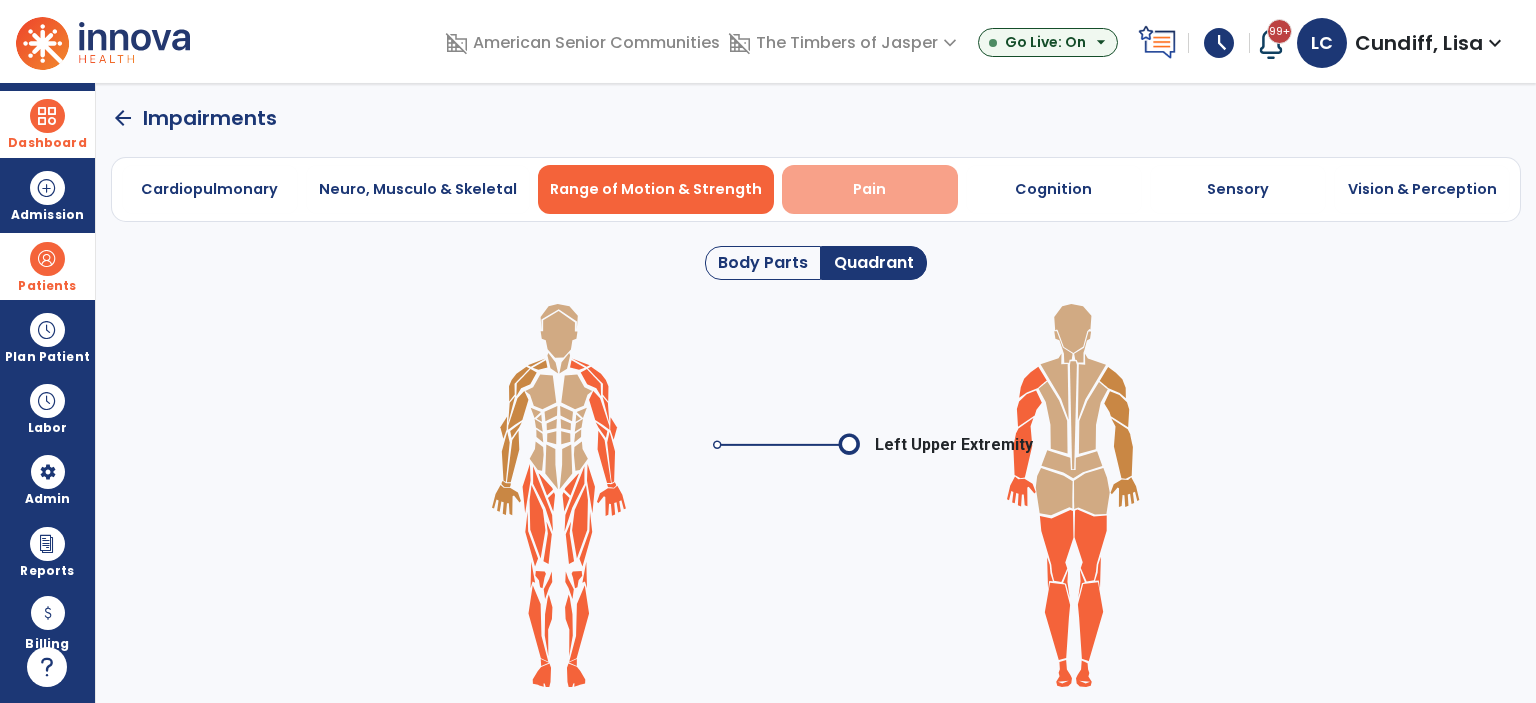 click on "Pain" at bounding box center [870, 189] 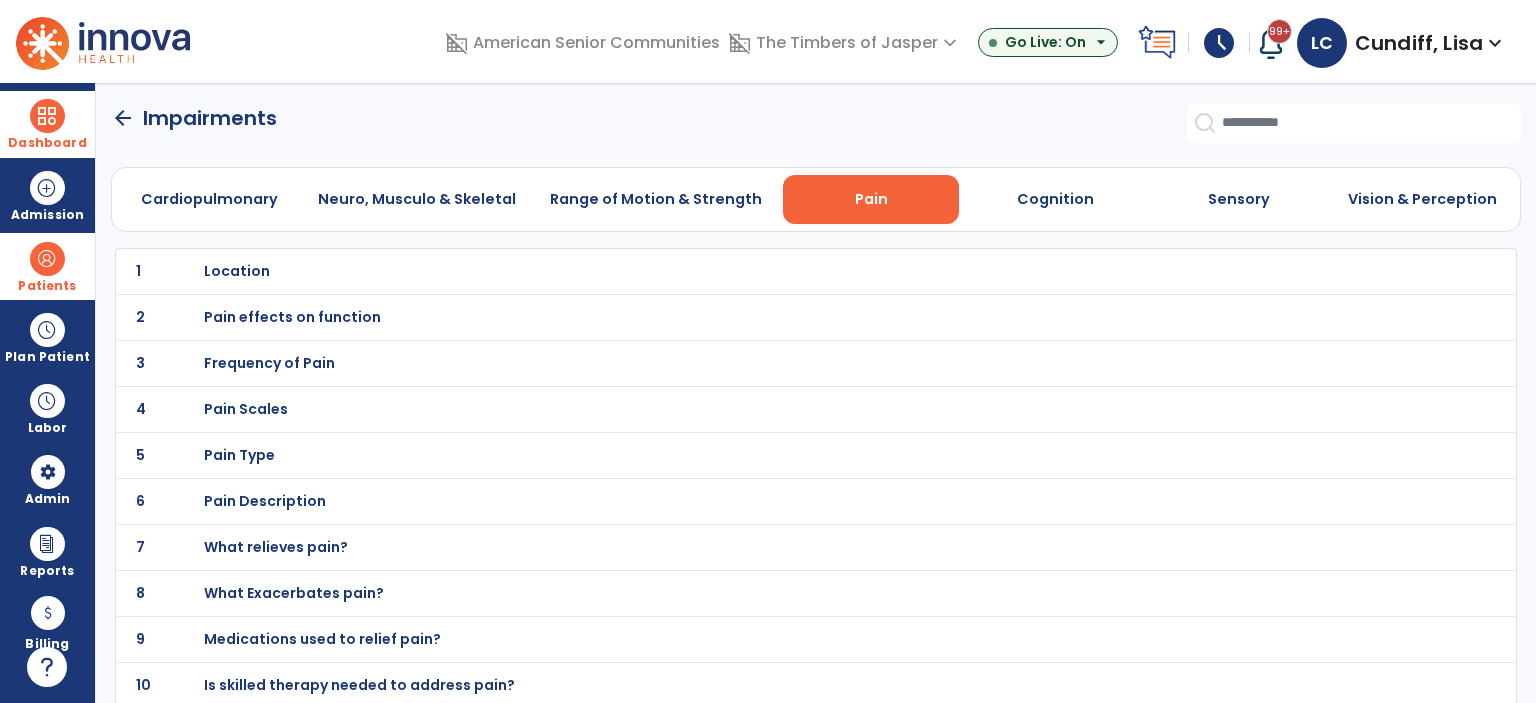 click on "Location" at bounding box center (237, 271) 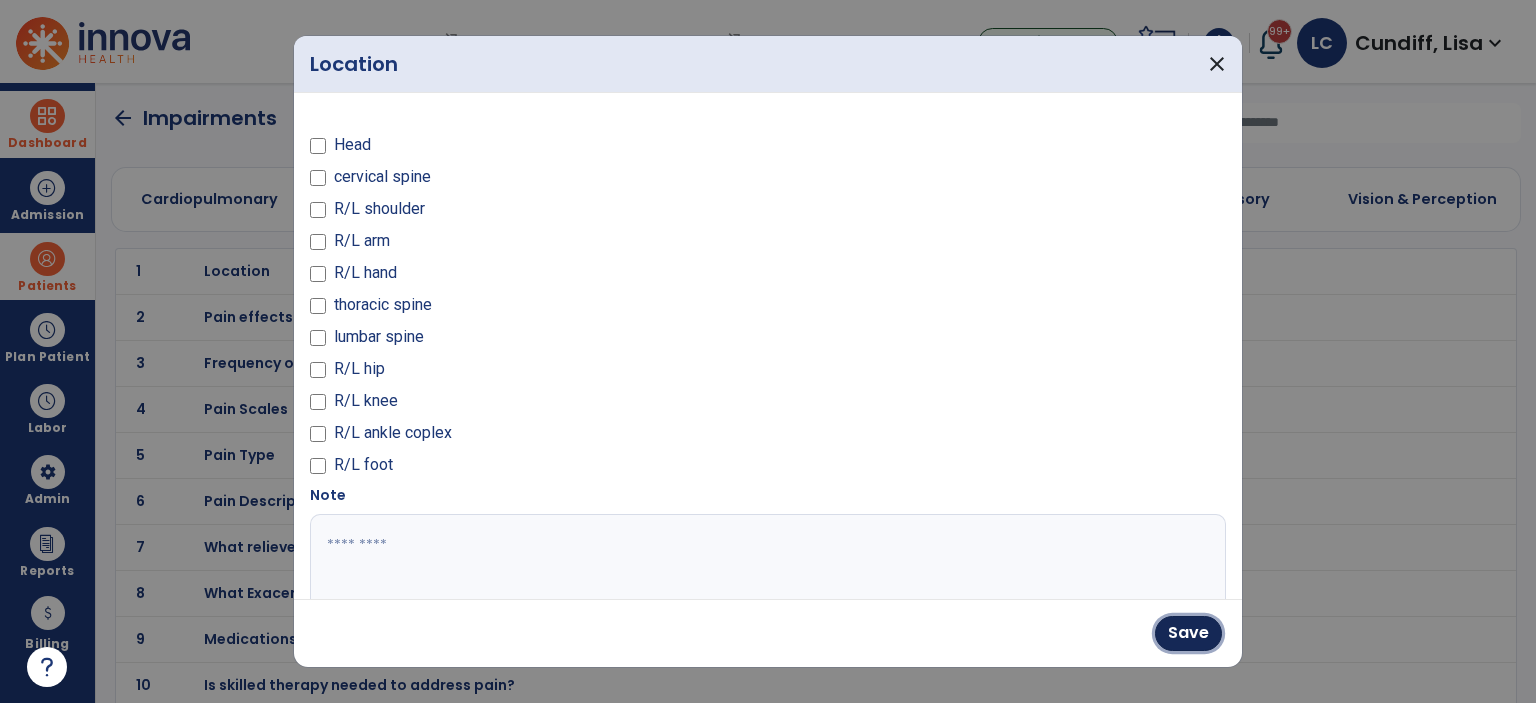 click on "Save" at bounding box center (1188, 633) 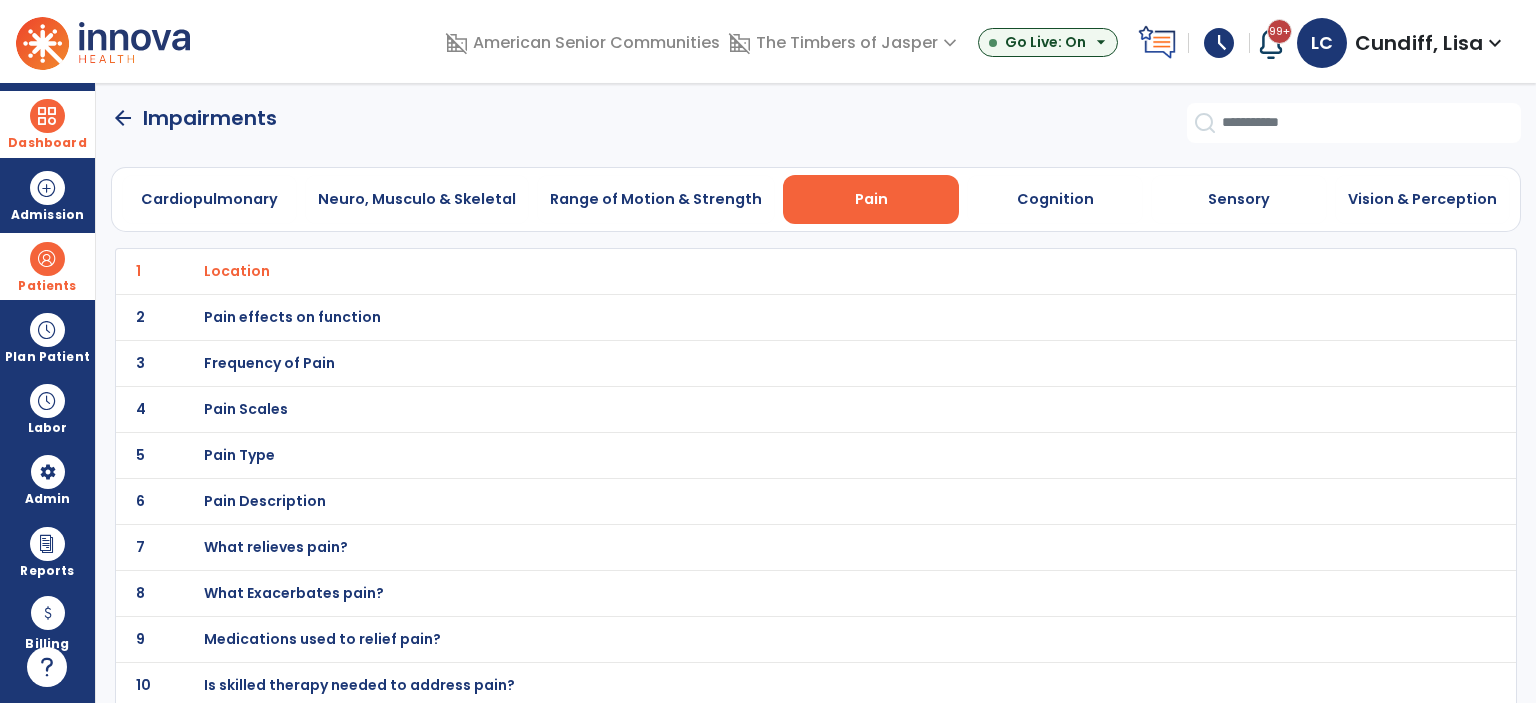 click on "Pain Scales" at bounding box center (237, 271) 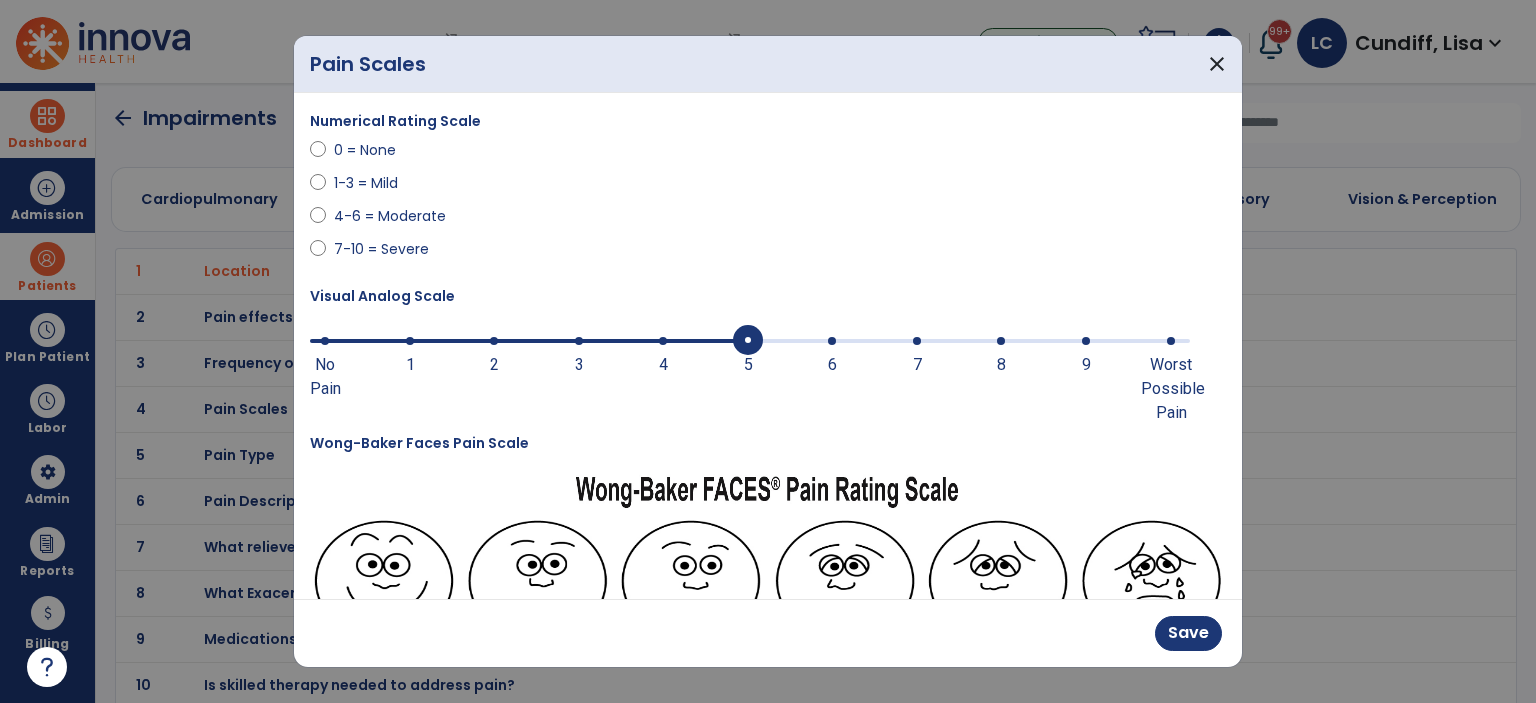 click at bounding box center (748, 341) 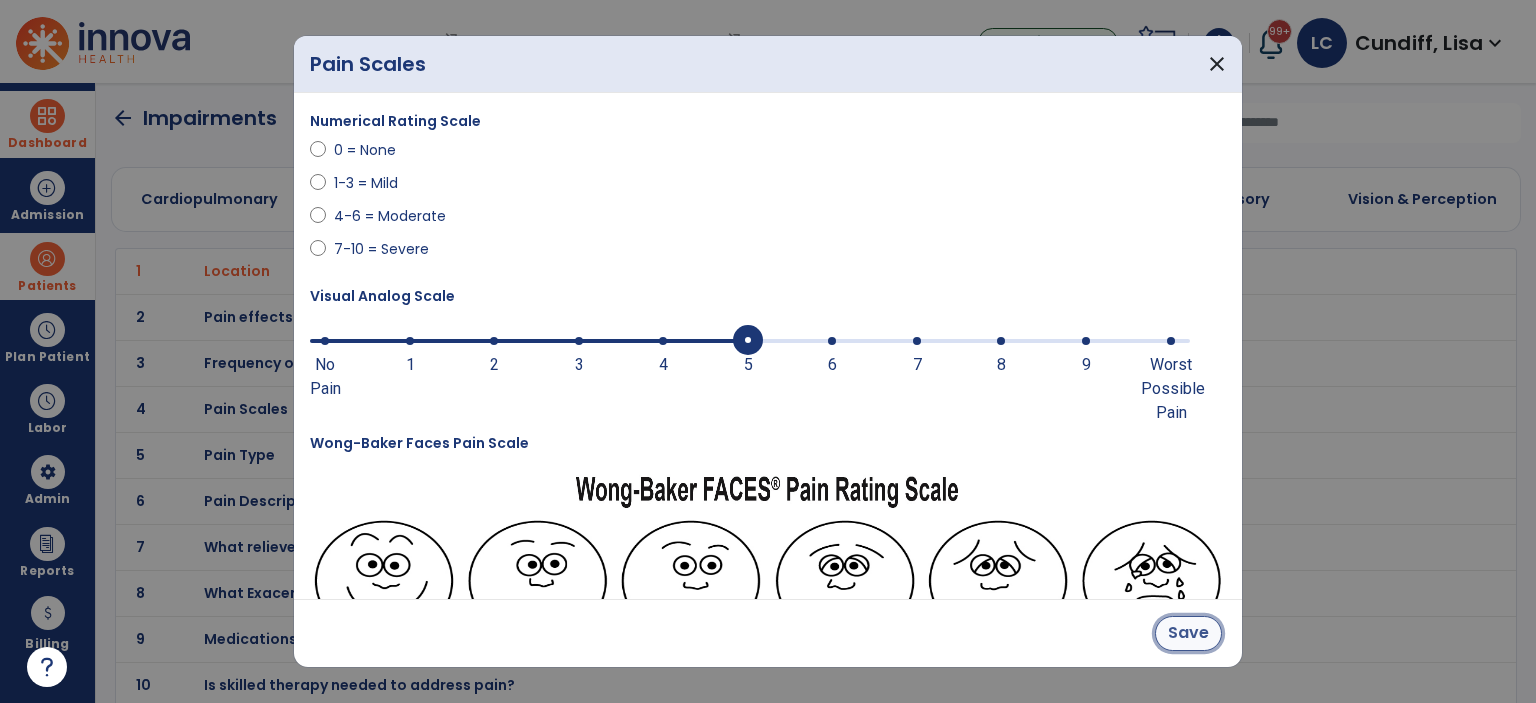 click on "Save" at bounding box center (1188, 633) 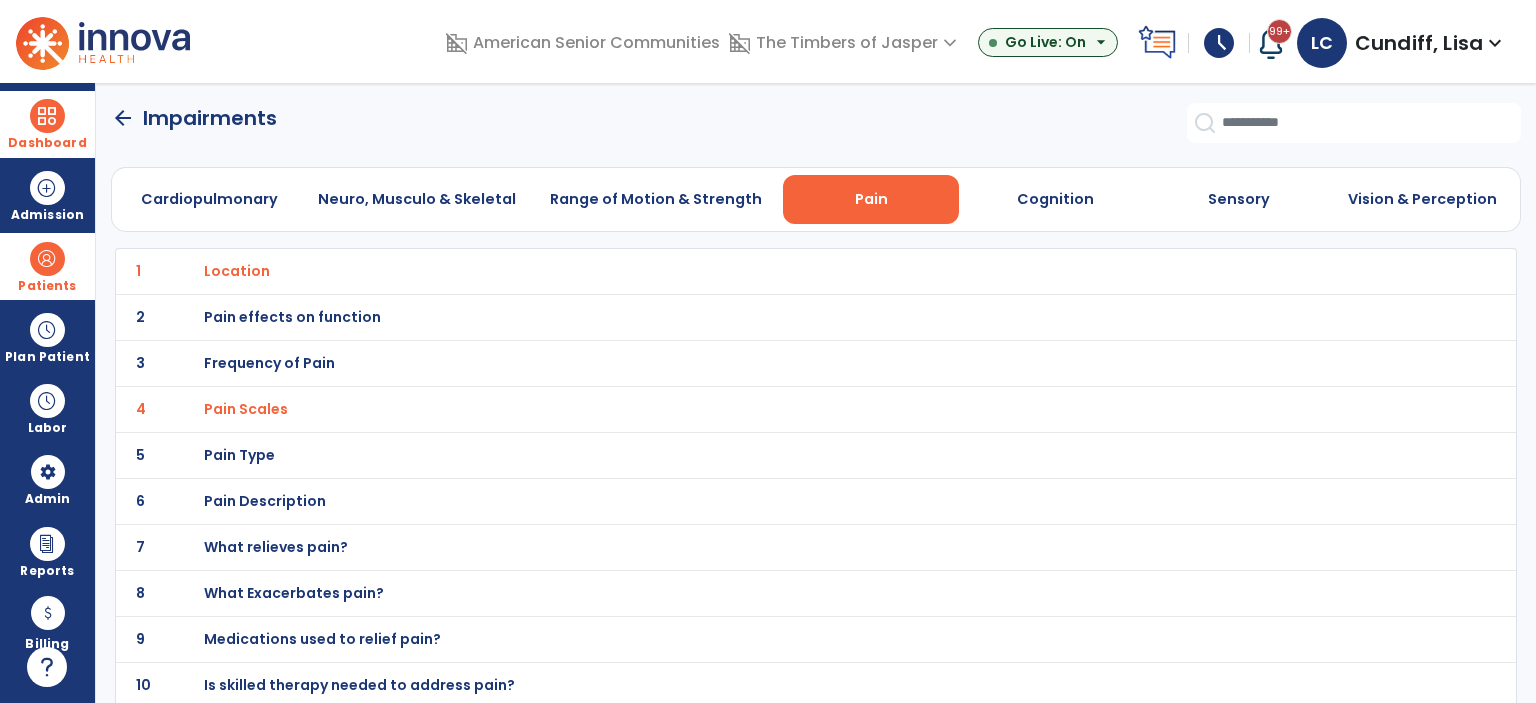 click on "Pain Description" at bounding box center (237, 271) 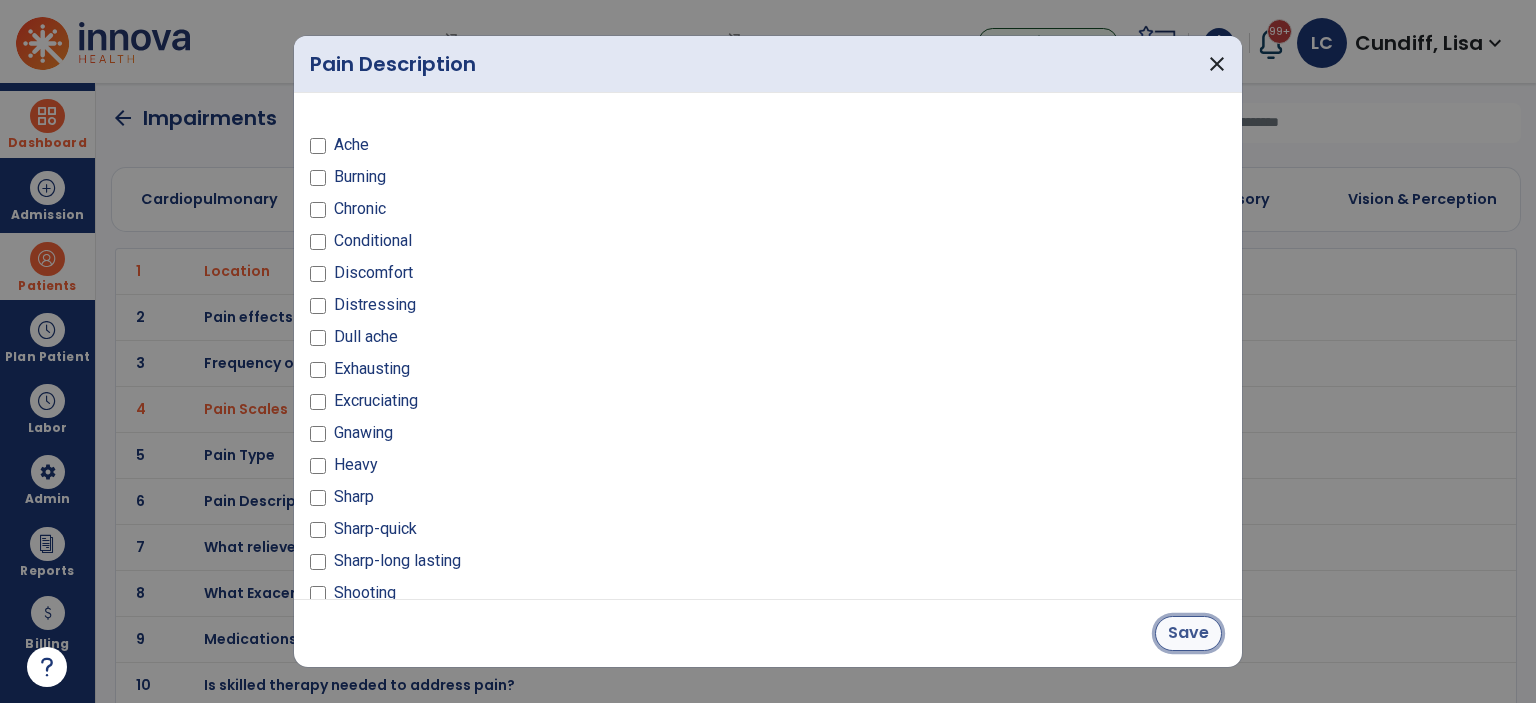 click on "Save" at bounding box center [1188, 633] 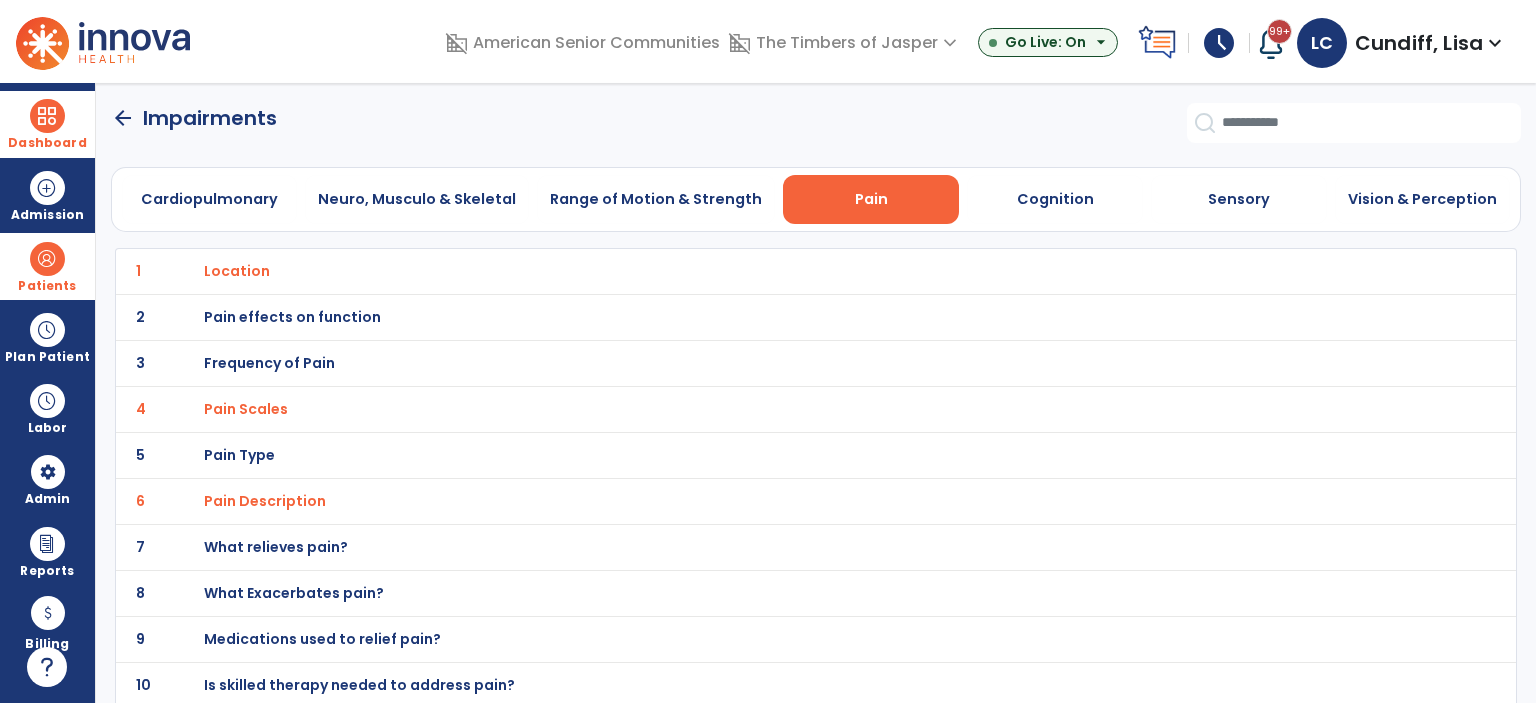 click on "arrow_back" 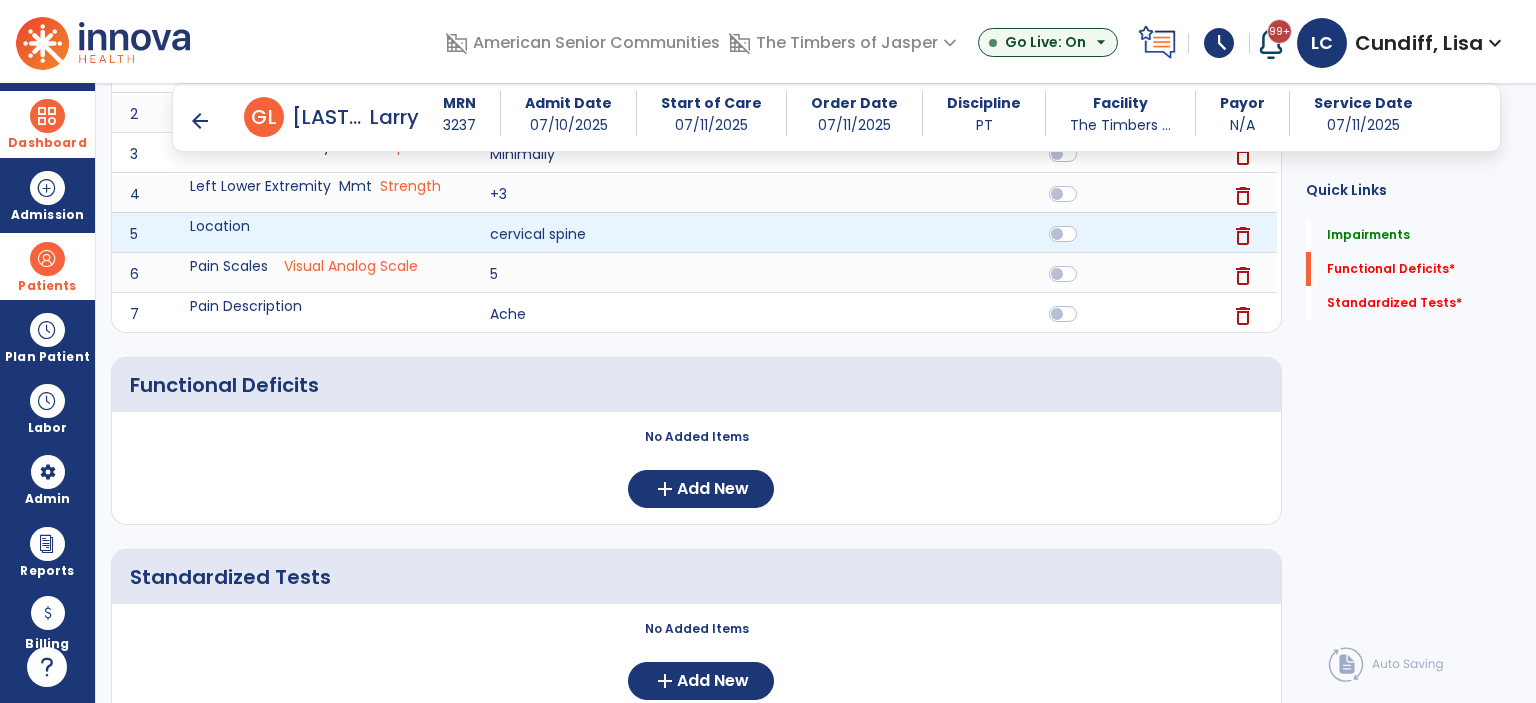 scroll, scrollTop: 472, scrollLeft: 0, axis: vertical 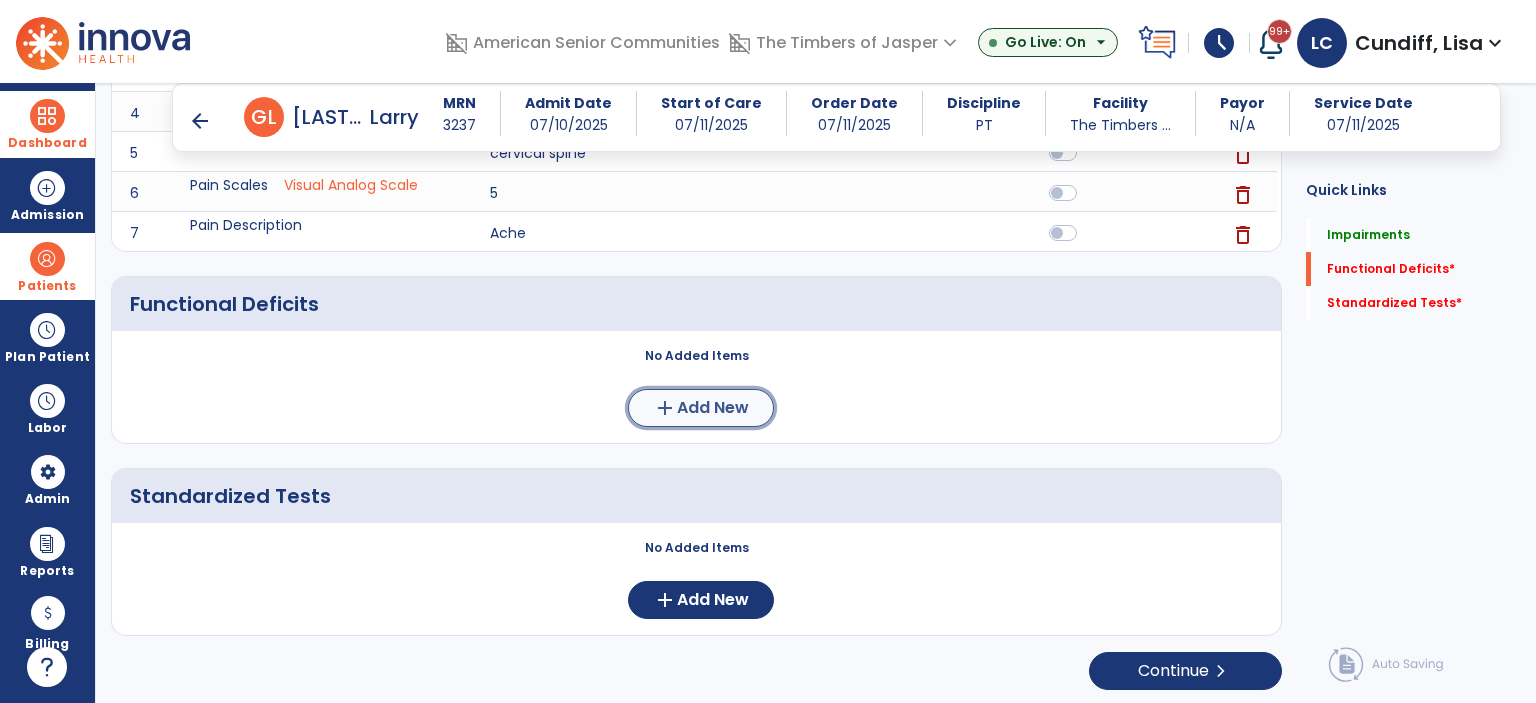 click on "add" 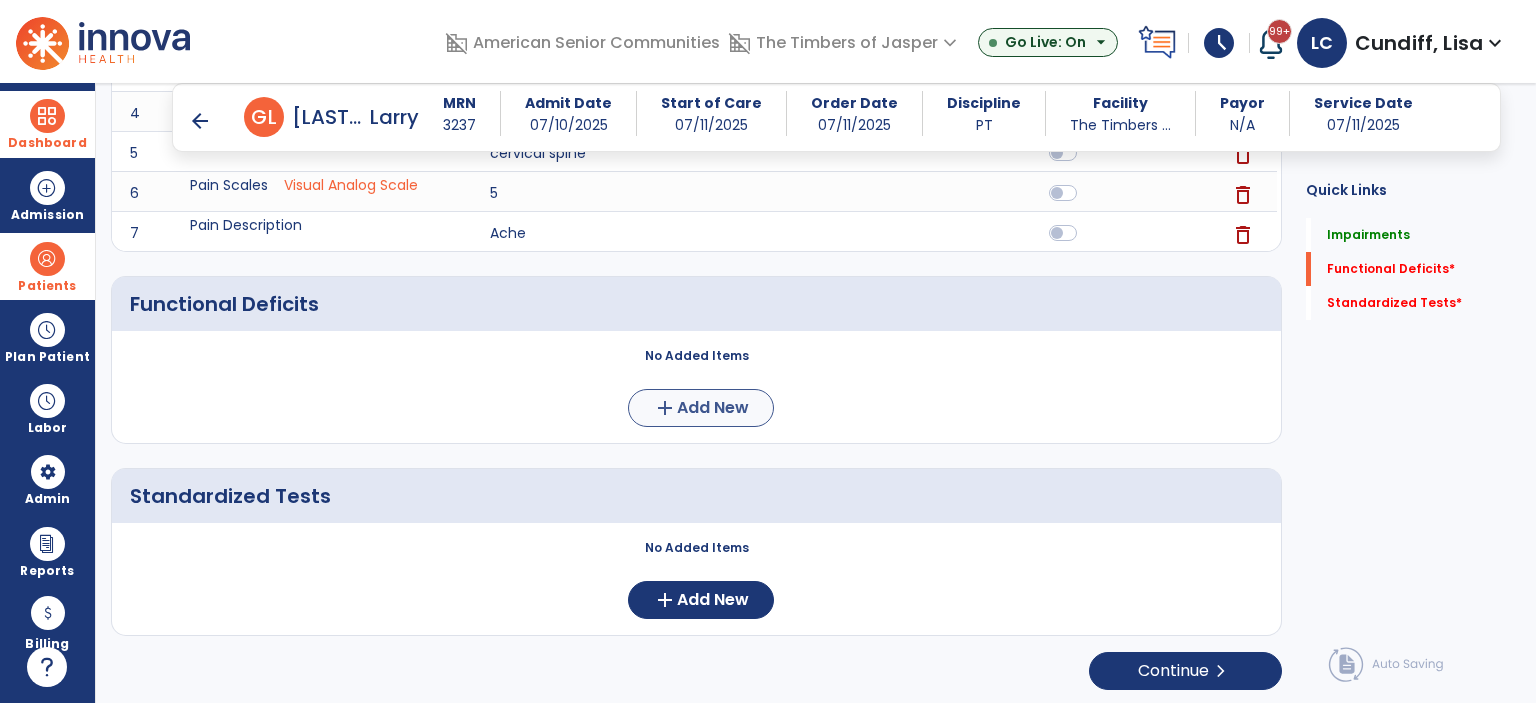 scroll, scrollTop: 0, scrollLeft: 0, axis: both 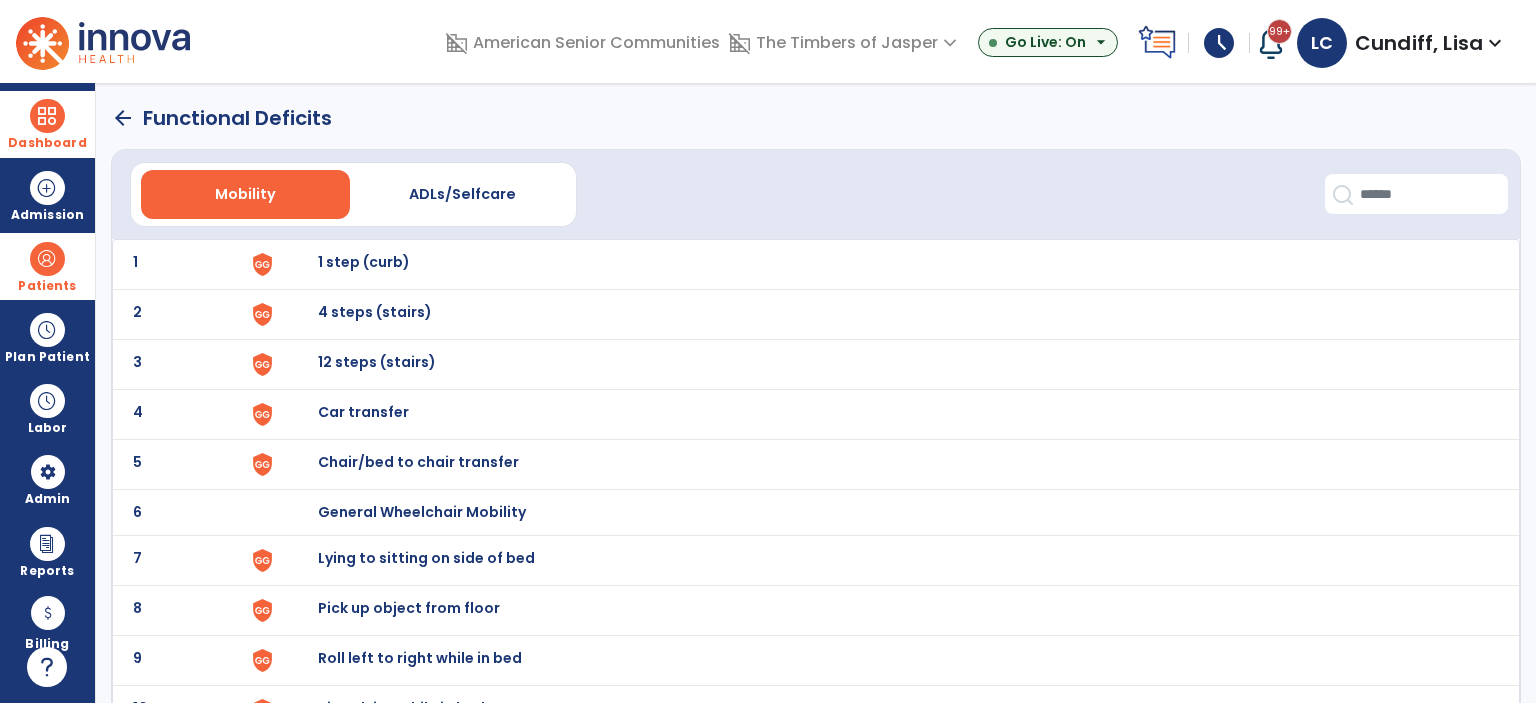 click on "1 step (curb)" at bounding box center (364, 262) 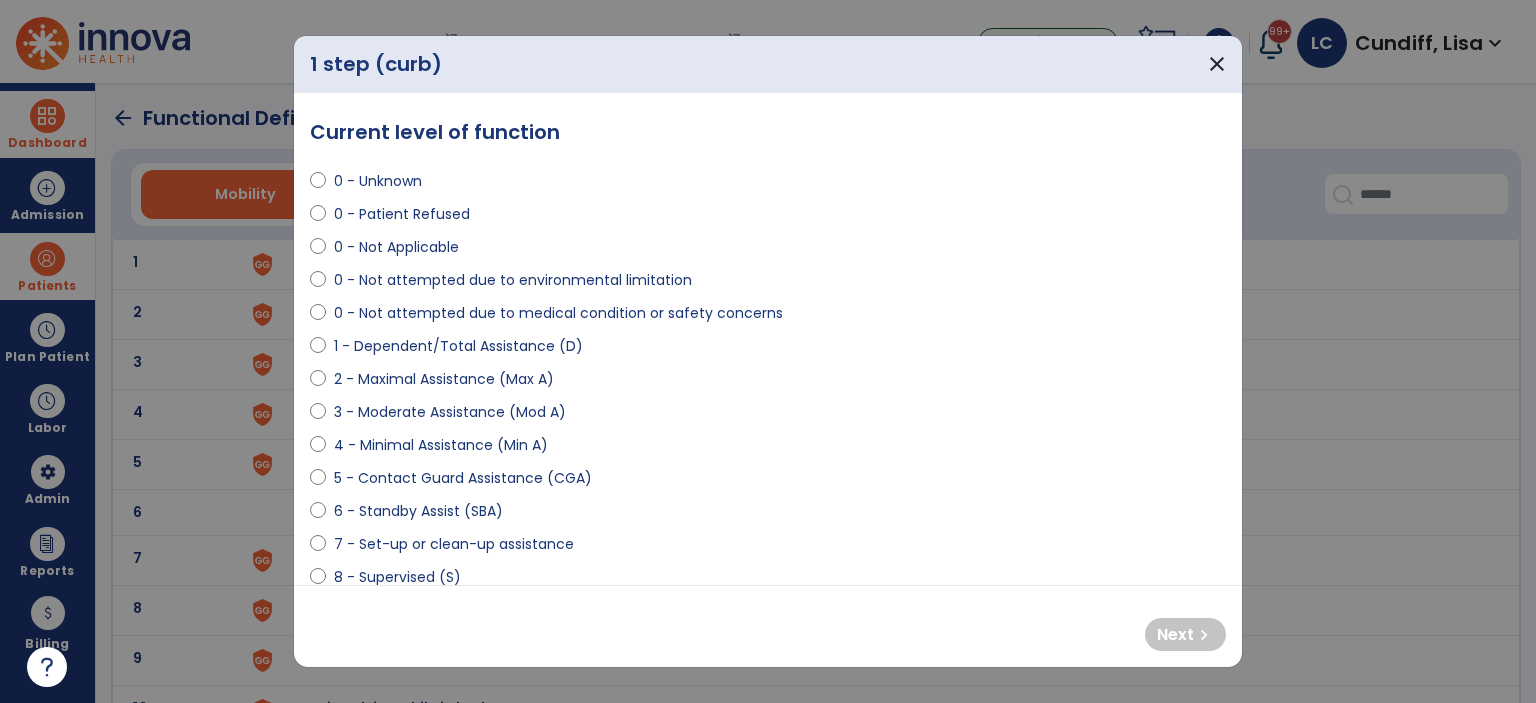 select on "**********" 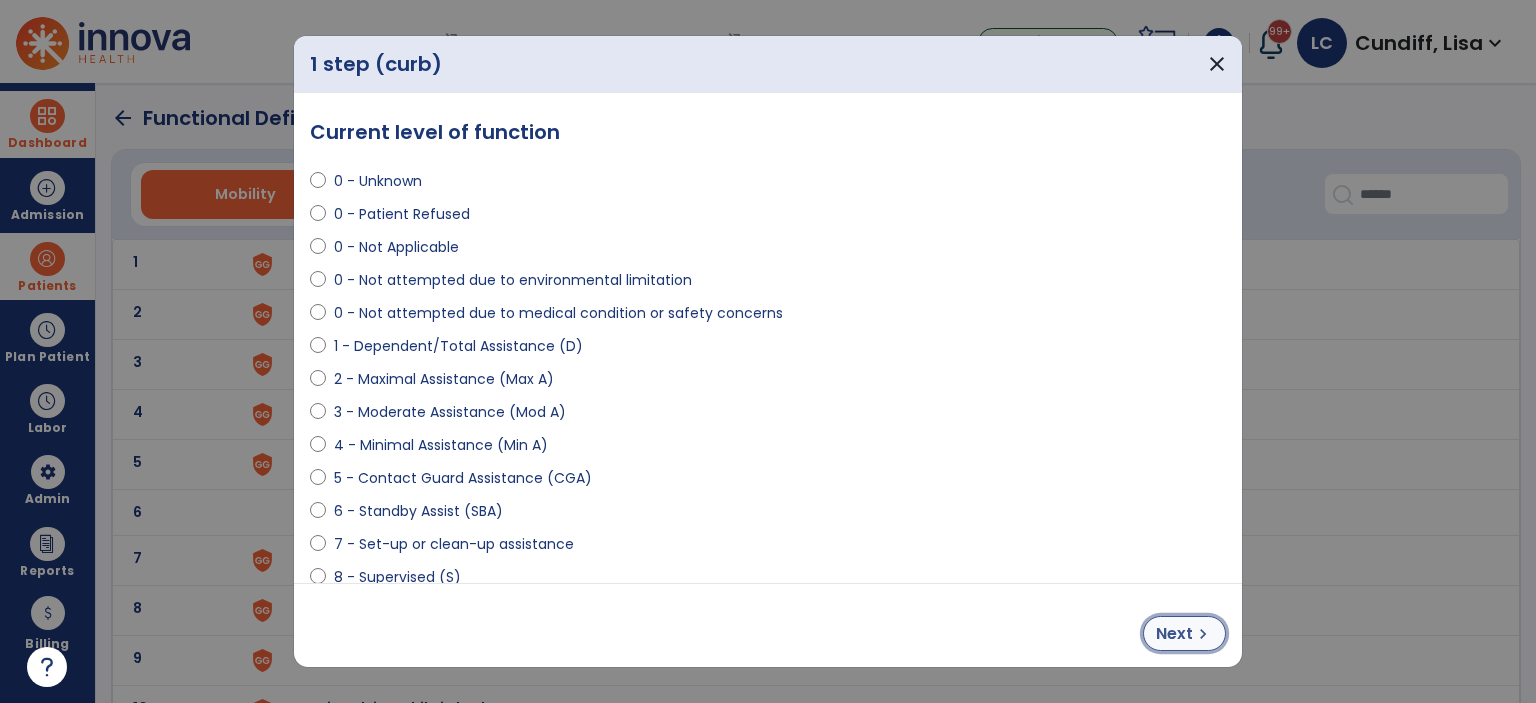 click on "Next  chevron_right" at bounding box center (1184, 633) 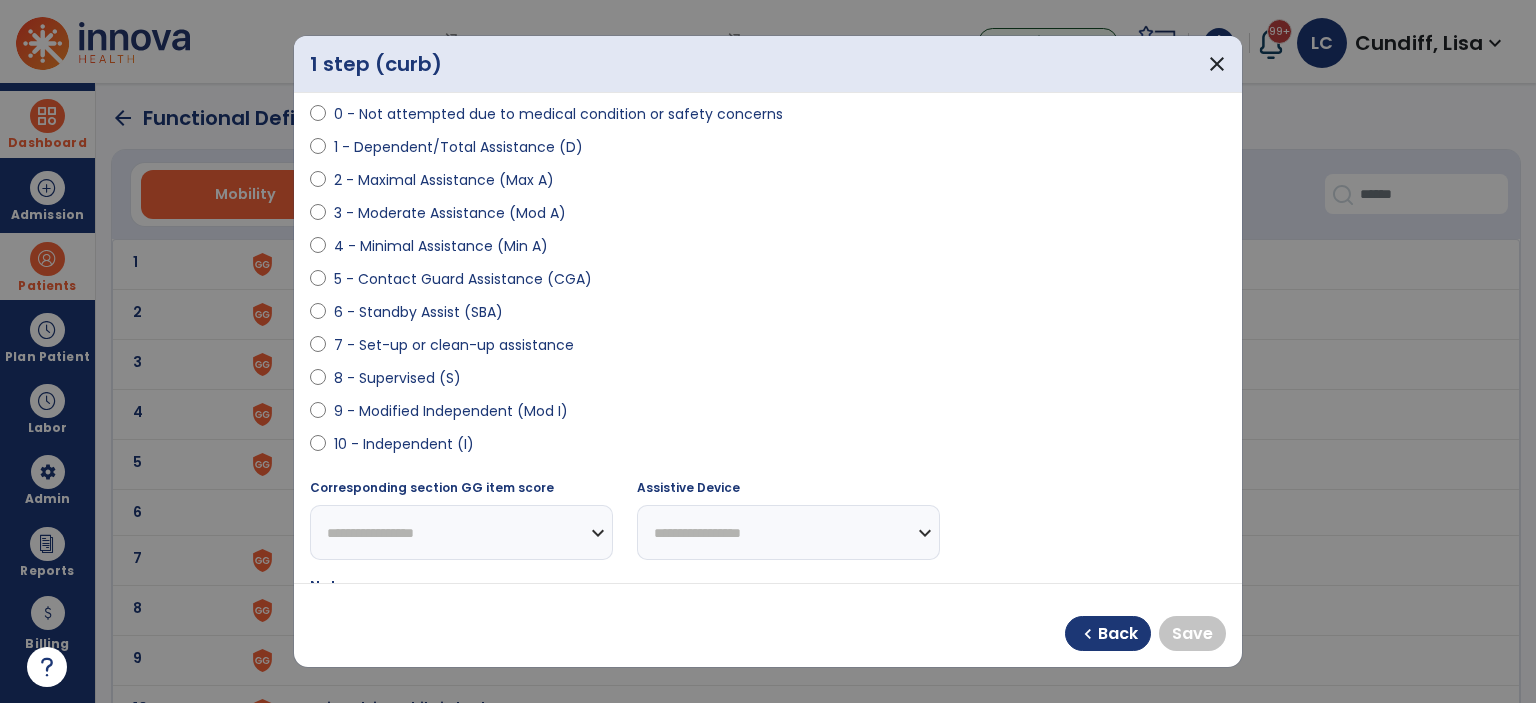 scroll, scrollTop: 200, scrollLeft: 0, axis: vertical 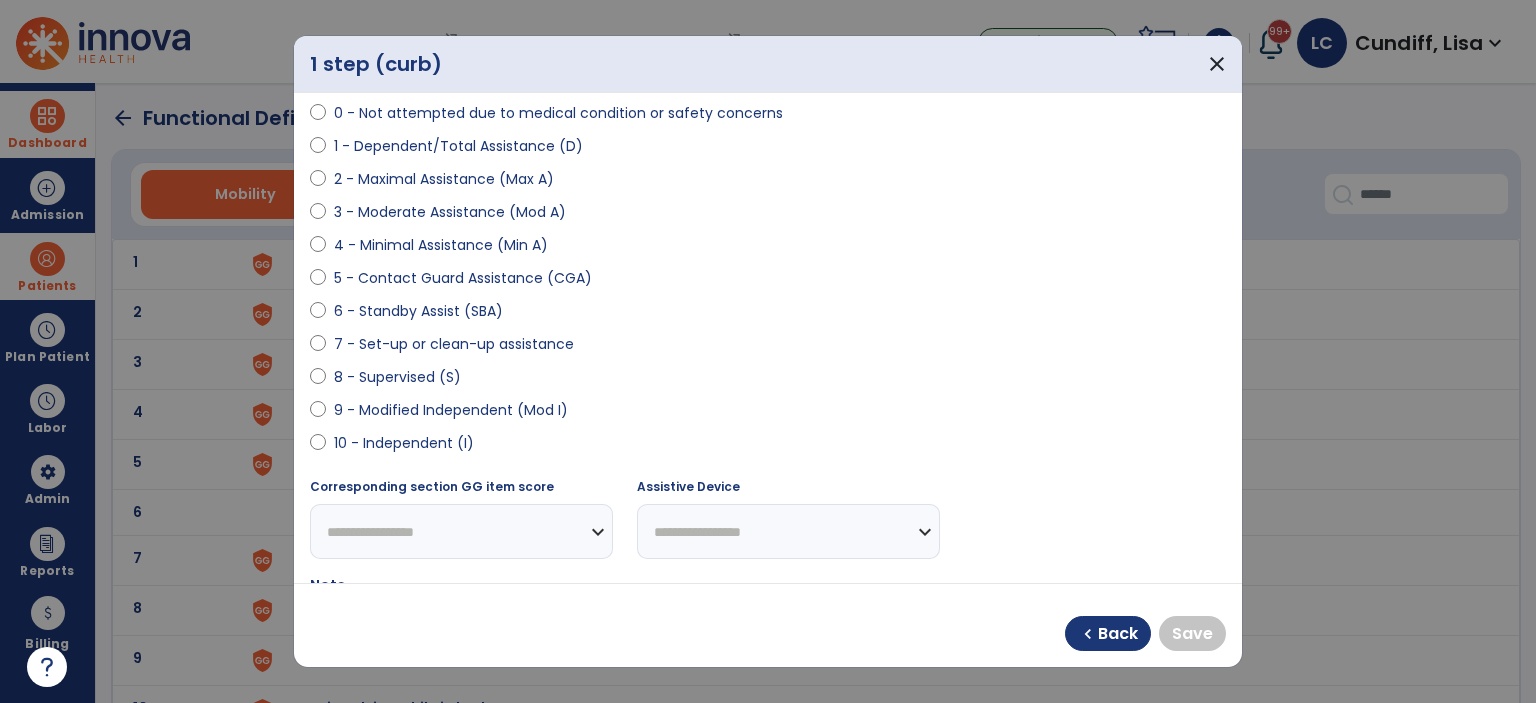 select on "**********" 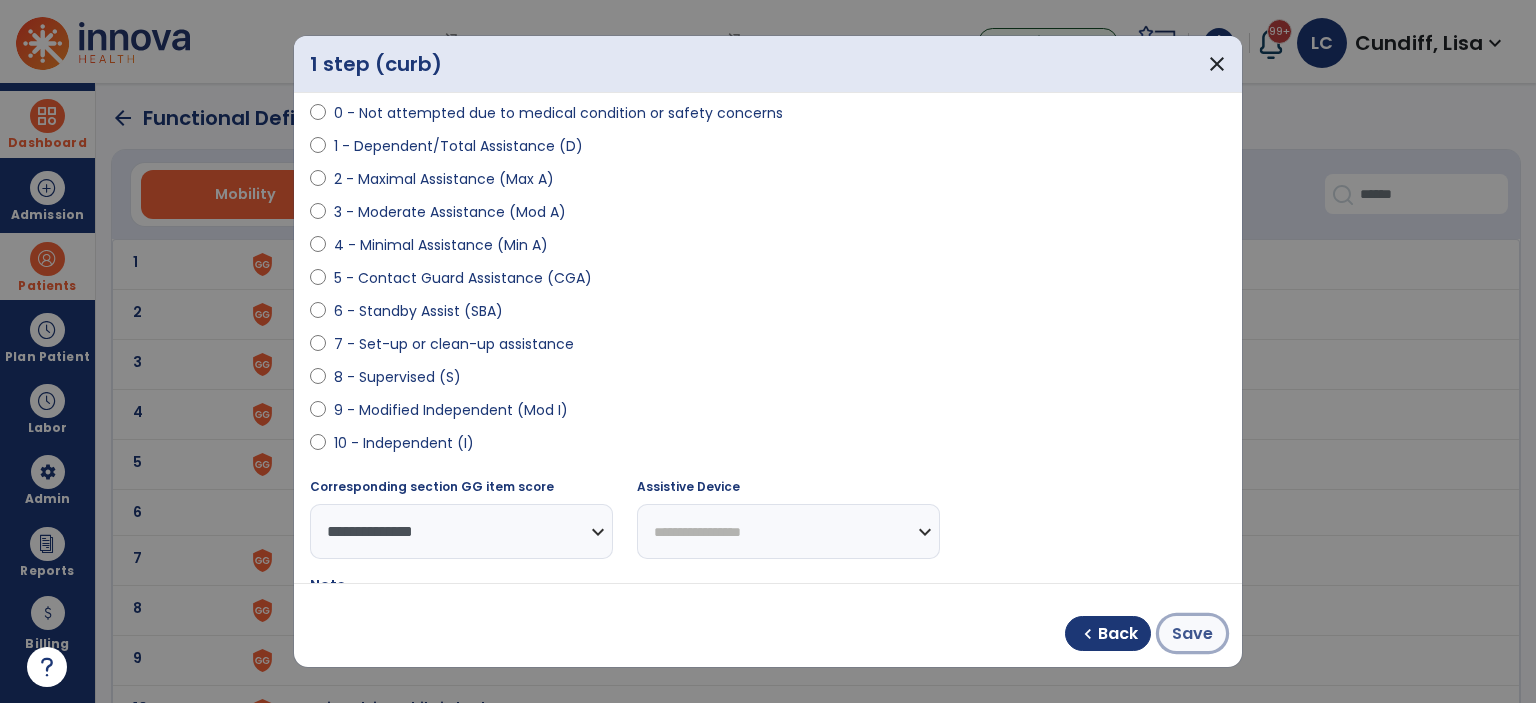 click on "Save" at bounding box center [1192, 634] 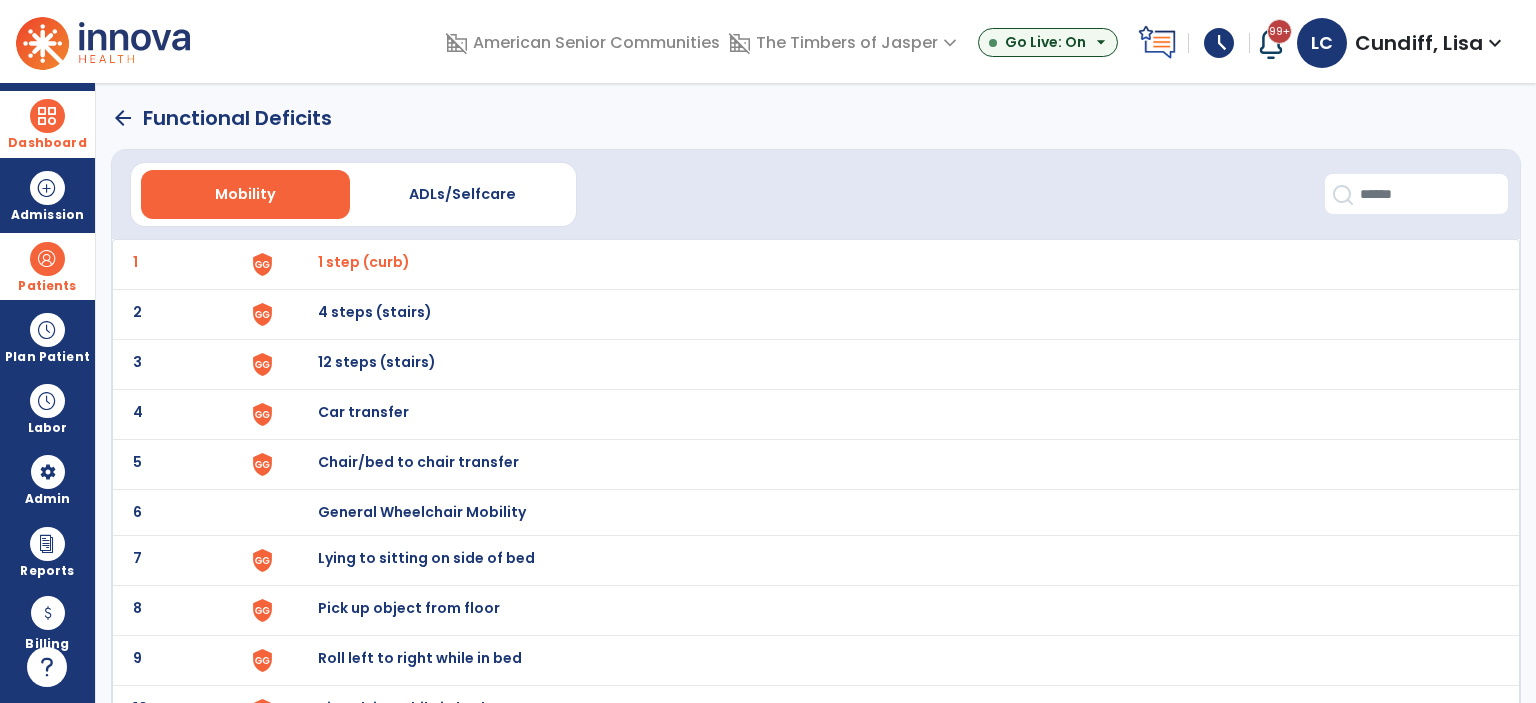 click on "4 steps (stairs)" at bounding box center [888, 264] 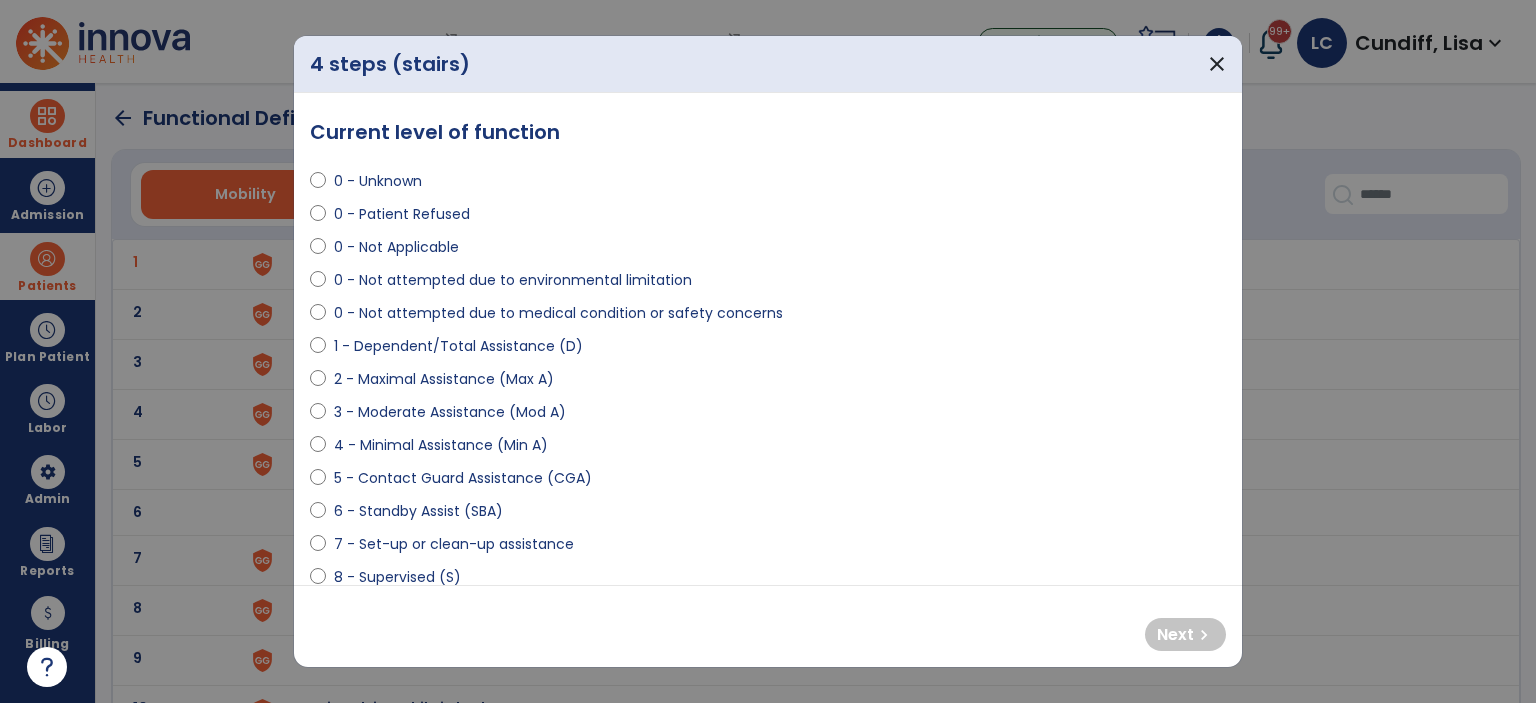 select on "**********" 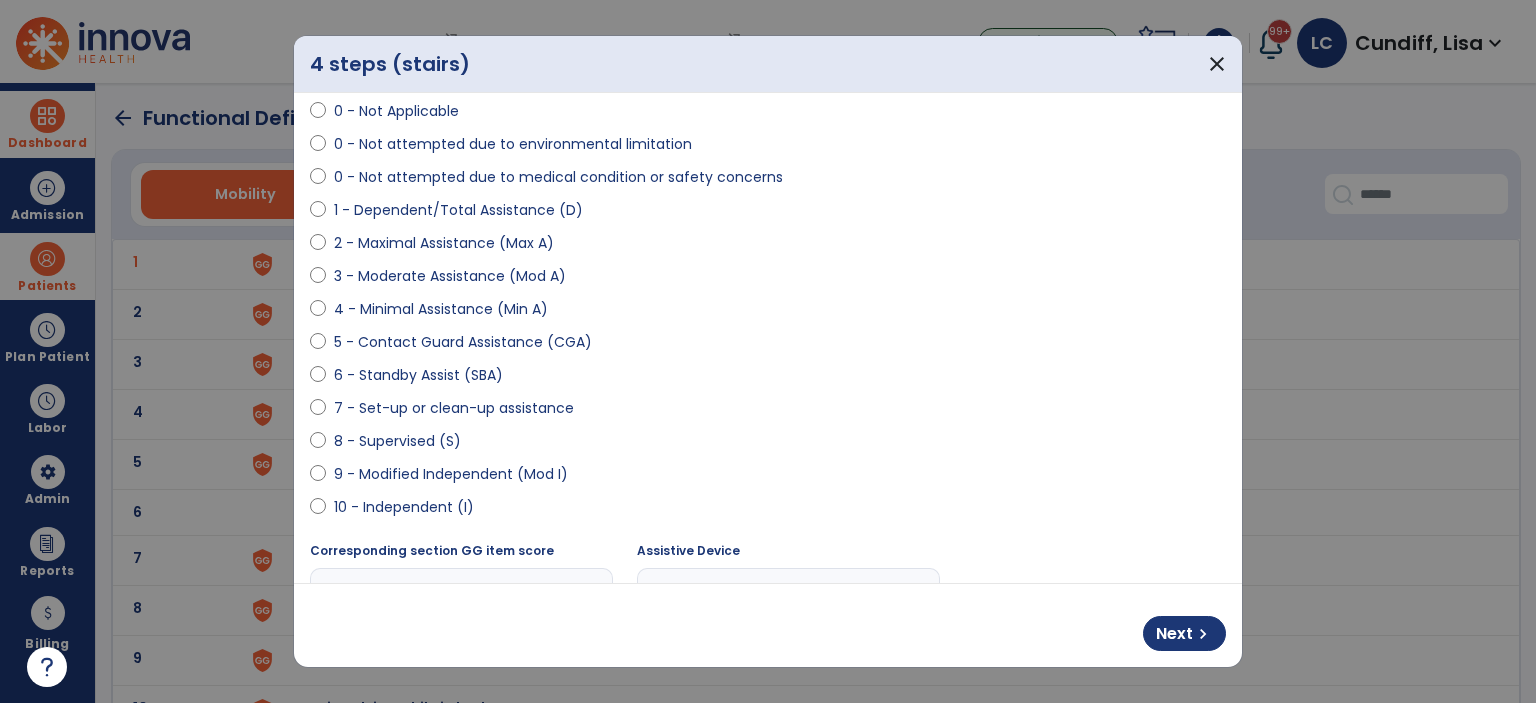 scroll, scrollTop: 400, scrollLeft: 0, axis: vertical 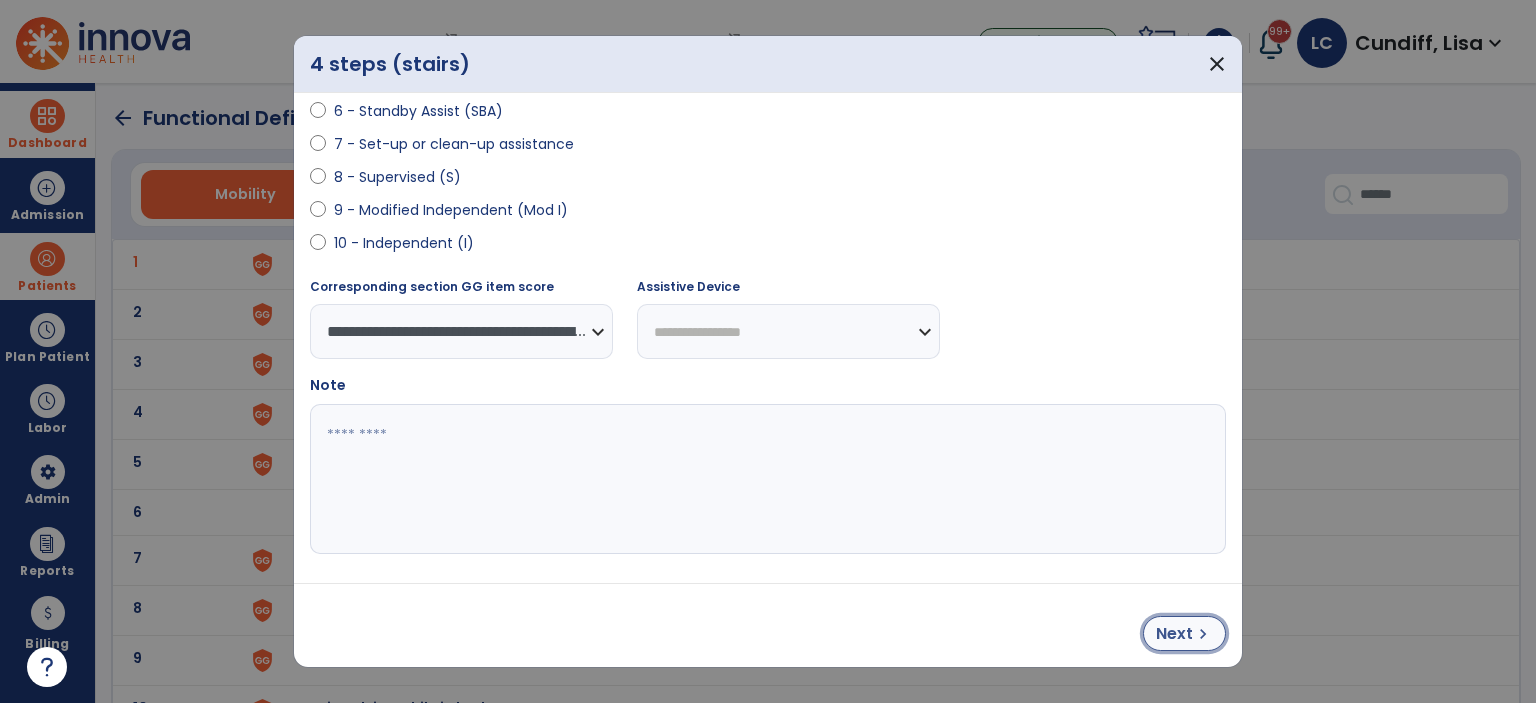 click on "Next  chevron_right" at bounding box center [1184, 633] 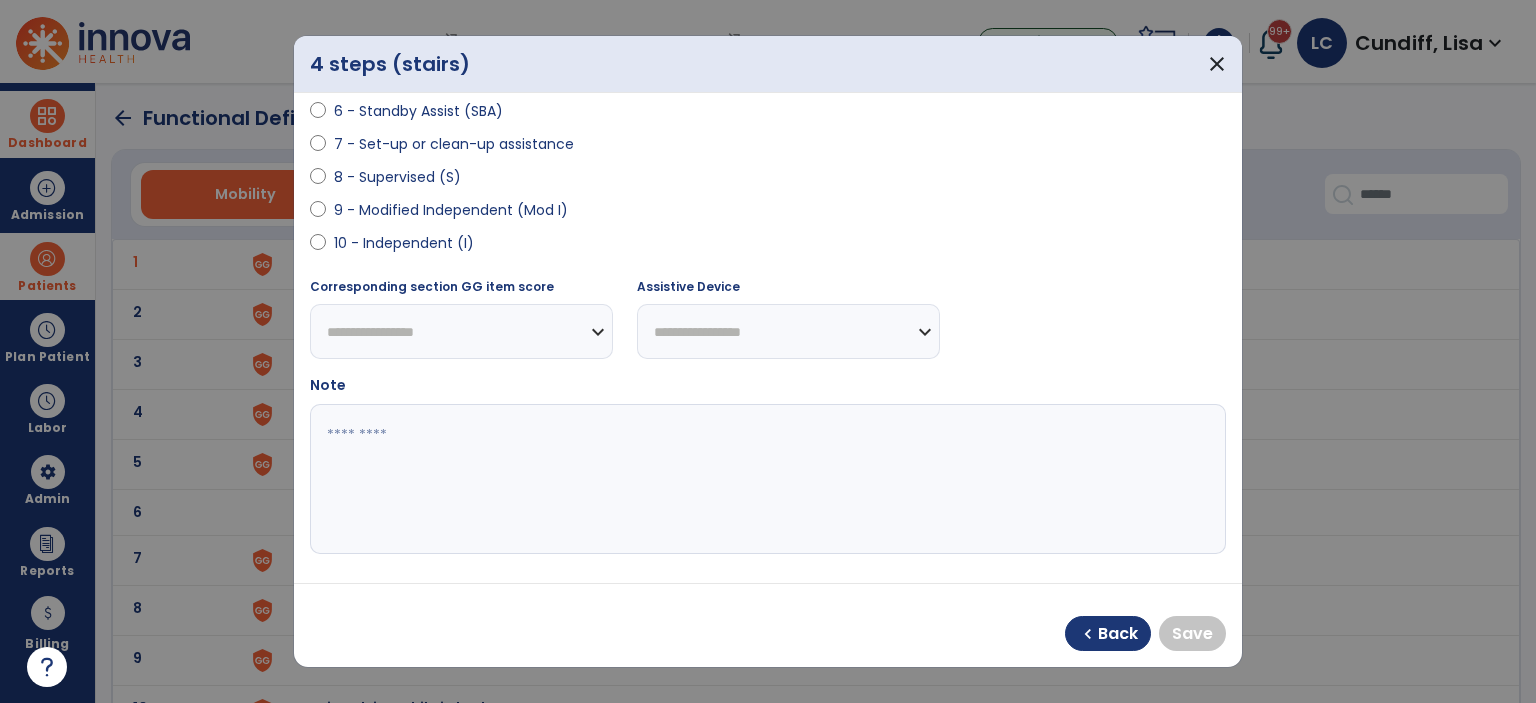 select on "**********" 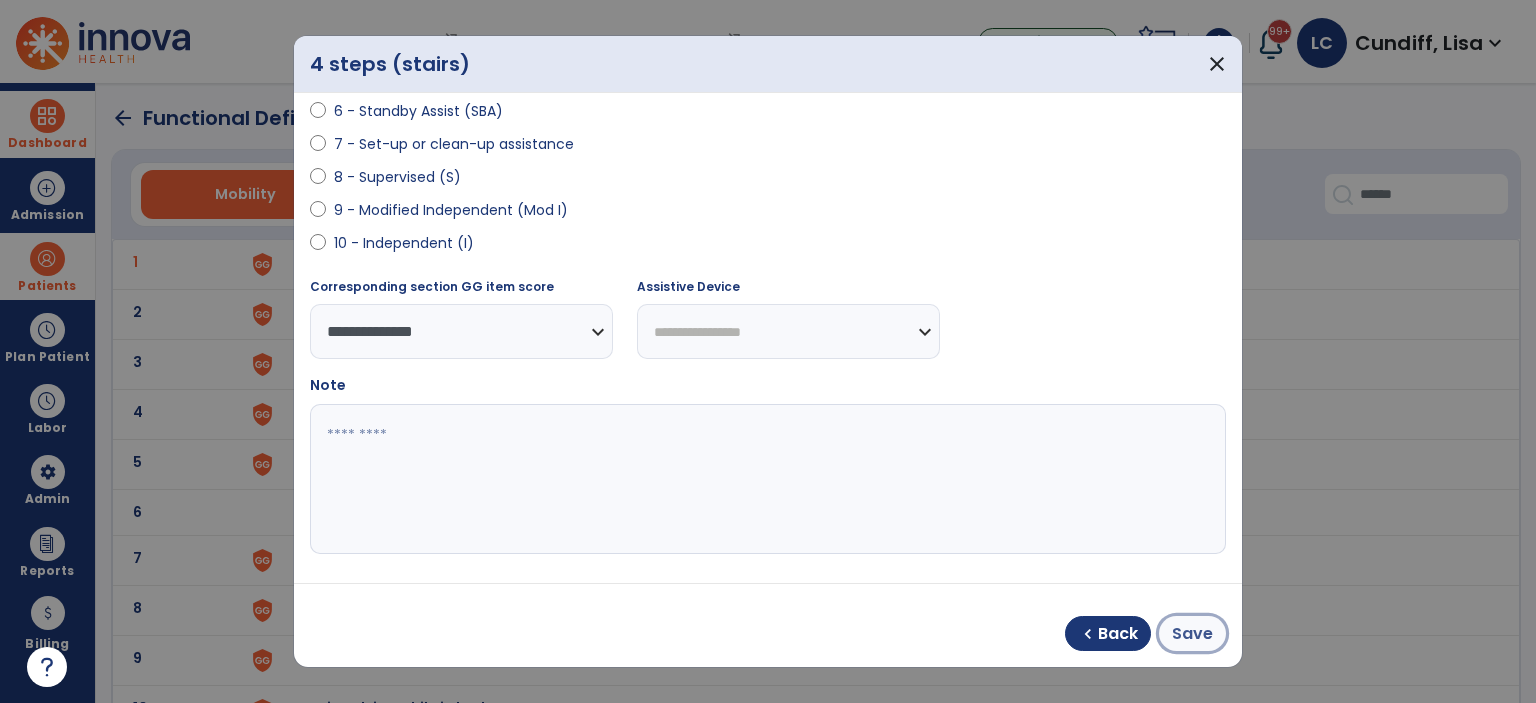 click on "Save" at bounding box center (1192, 634) 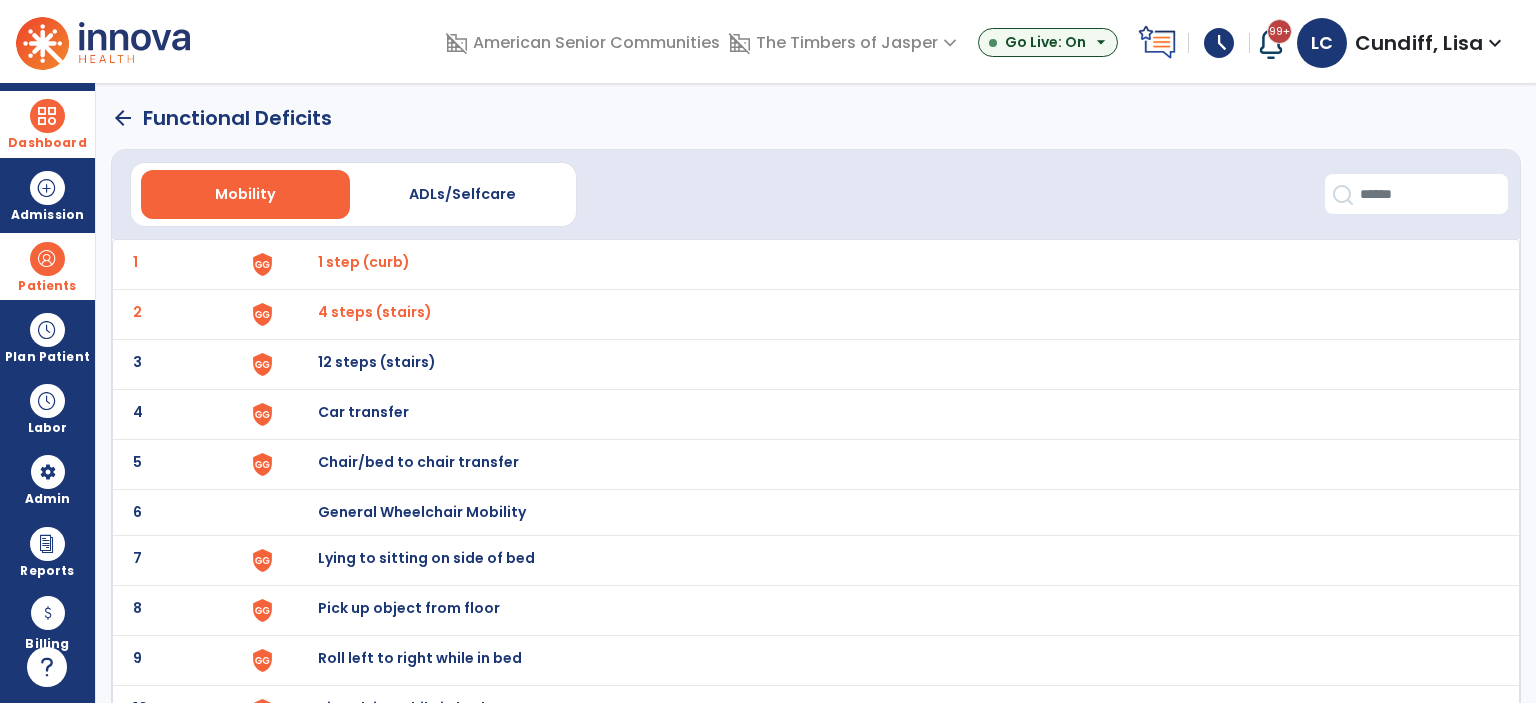 click on "Chair/bed to chair transfer" at bounding box center [364, 262] 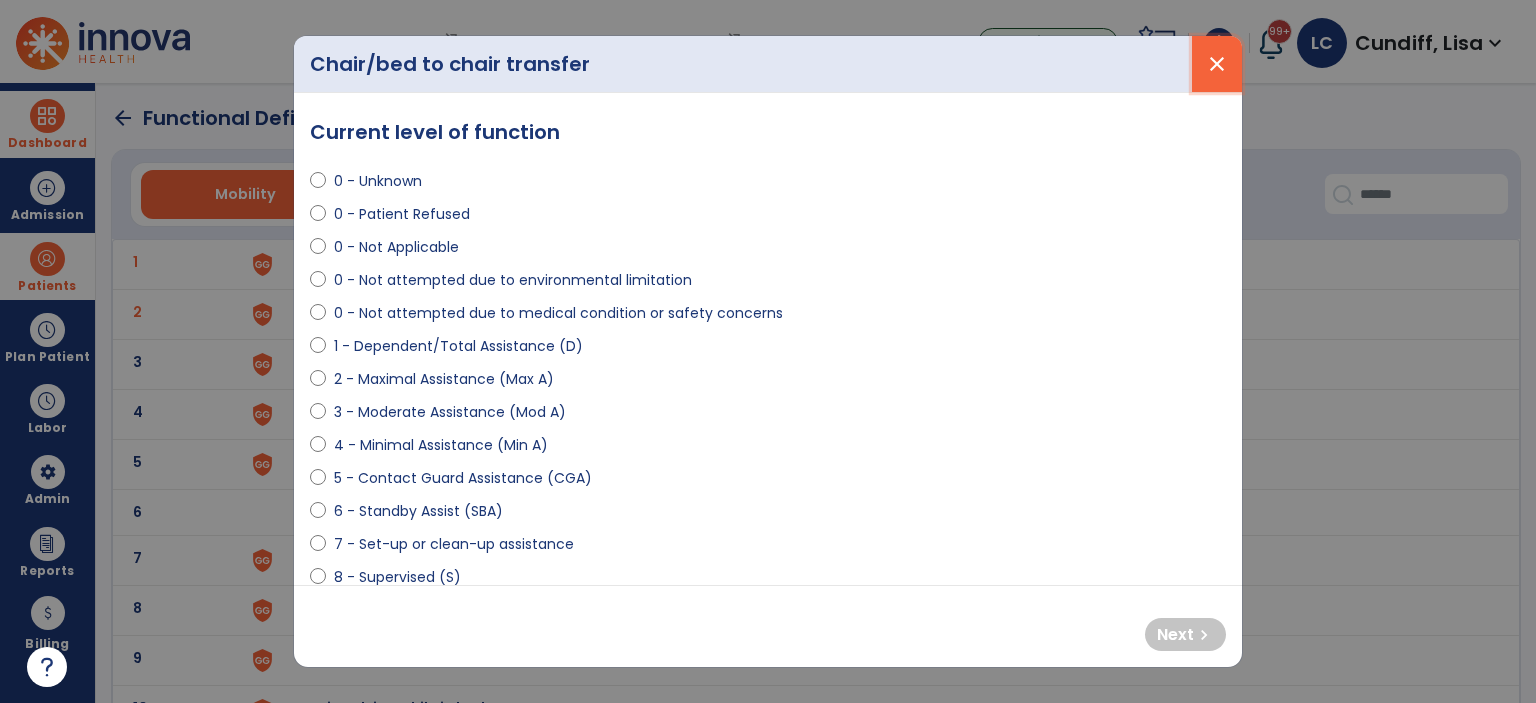 click on "close" at bounding box center (1217, 64) 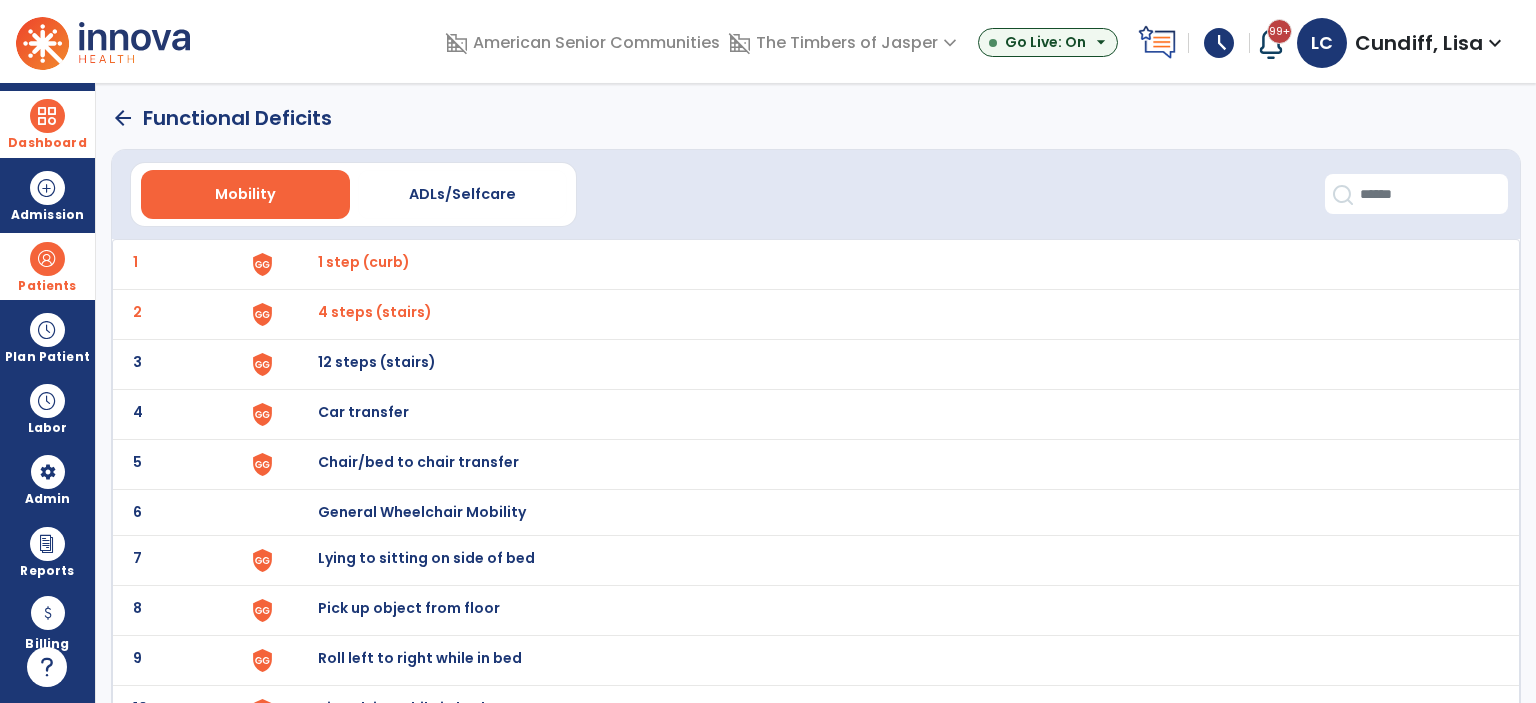 click on "Chair/bed to chair transfer" at bounding box center (364, 262) 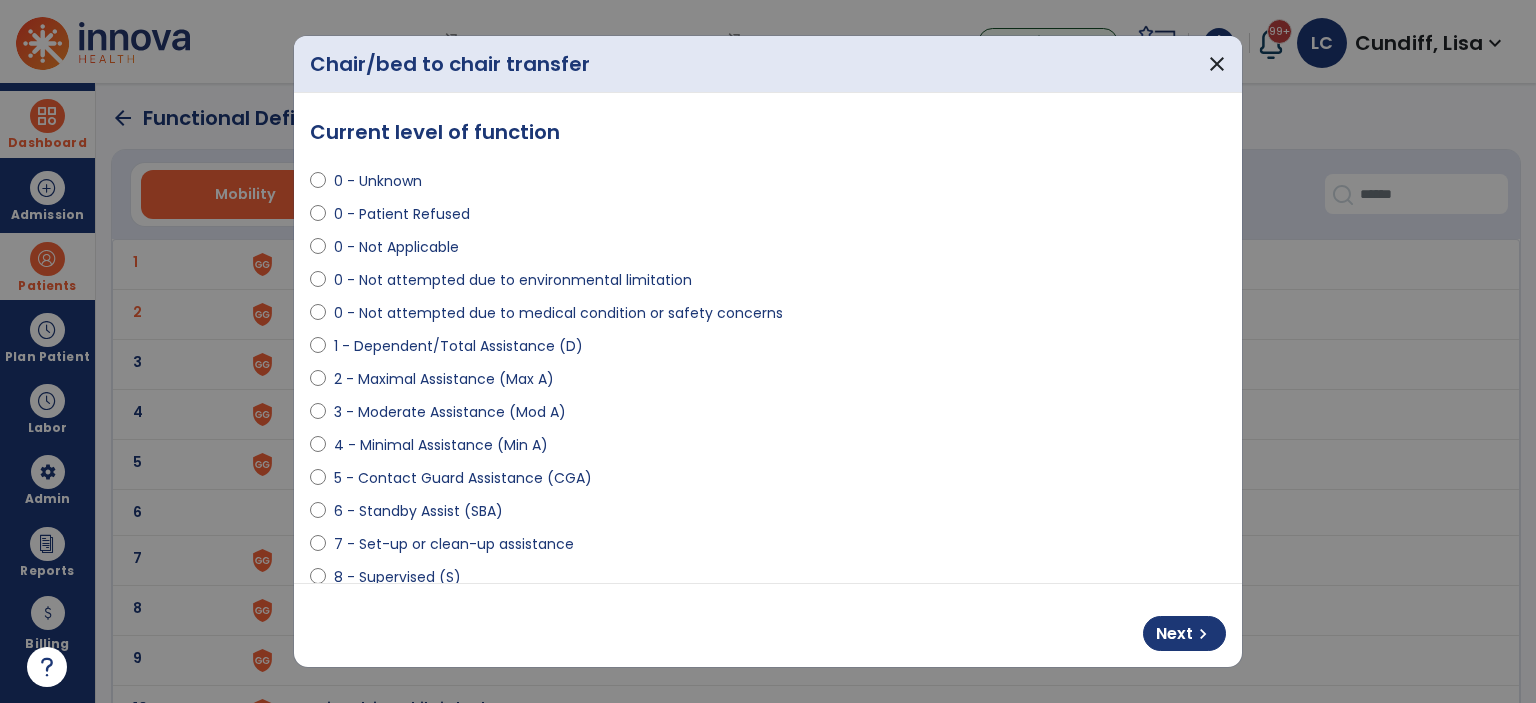 select on "**********" 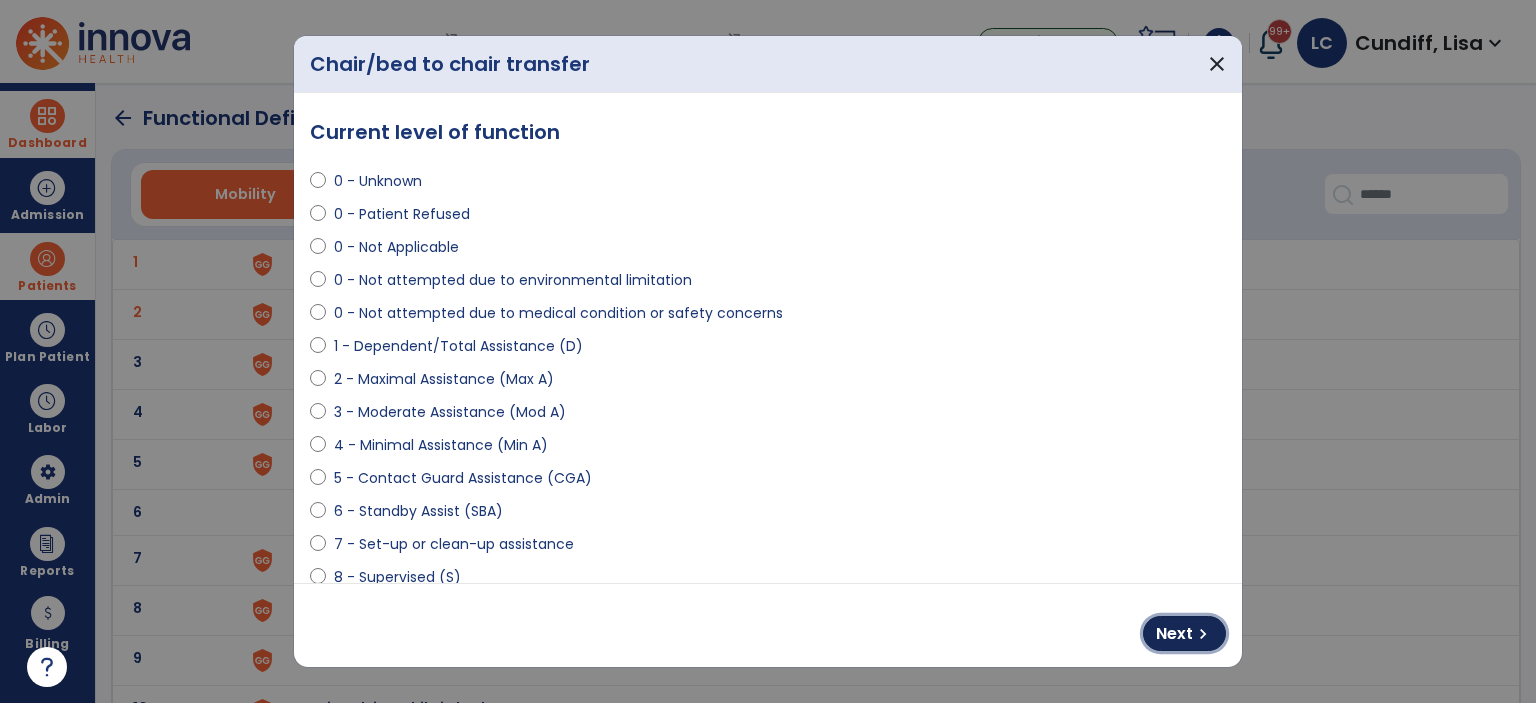 drag, startPoint x: 1196, startPoint y: 622, endPoint x: 1068, endPoint y: 615, distance: 128.19127 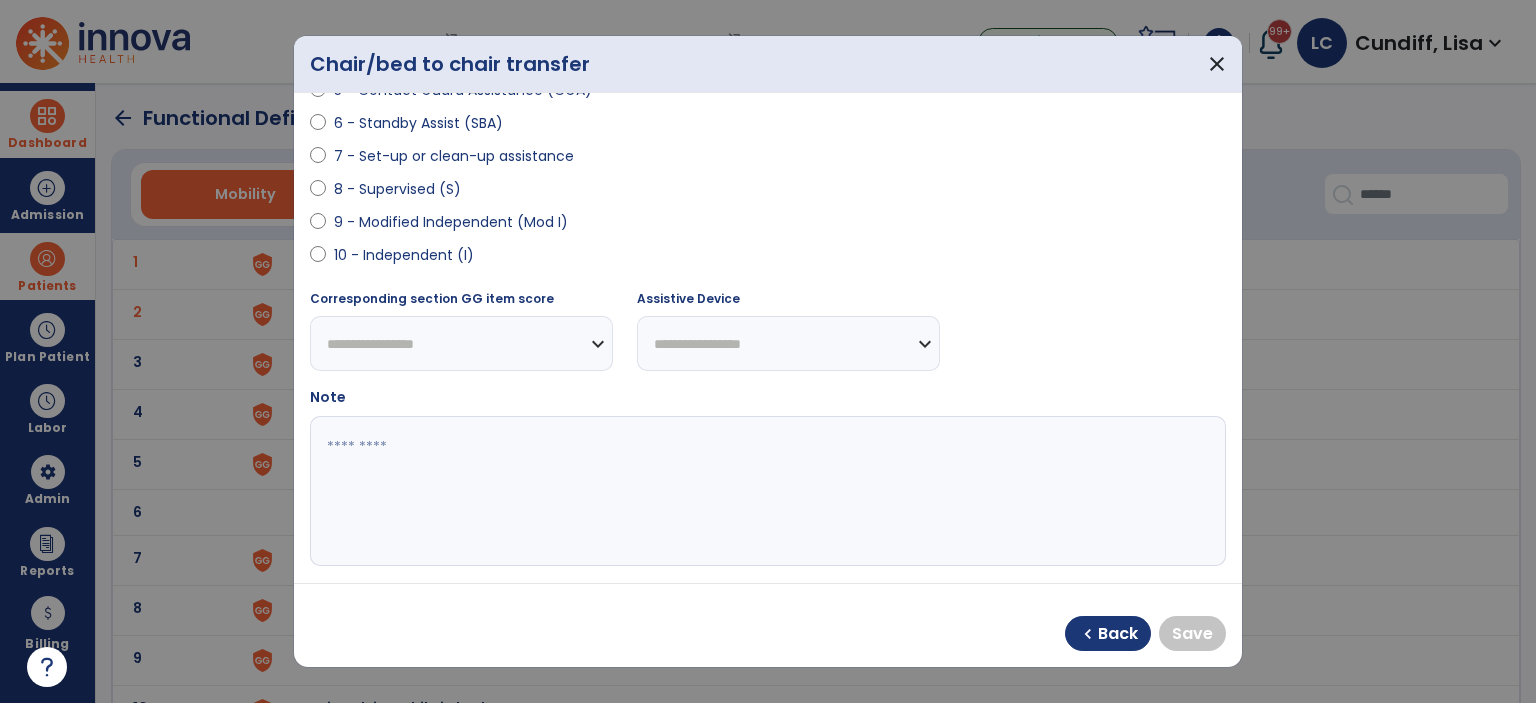 scroll, scrollTop: 400, scrollLeft: 0, axis: vertical 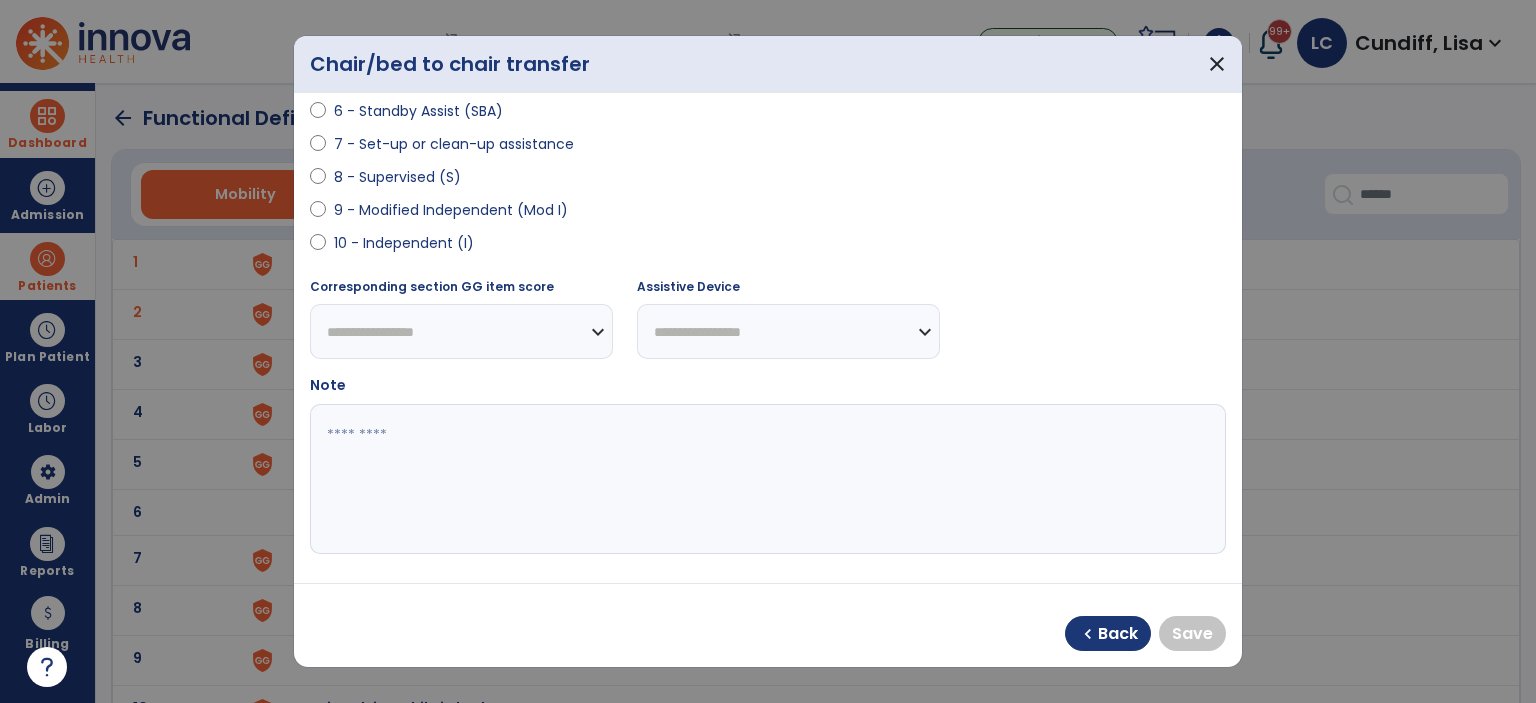 click on "10 - Independent (I)" at bounding box center (768, 247) 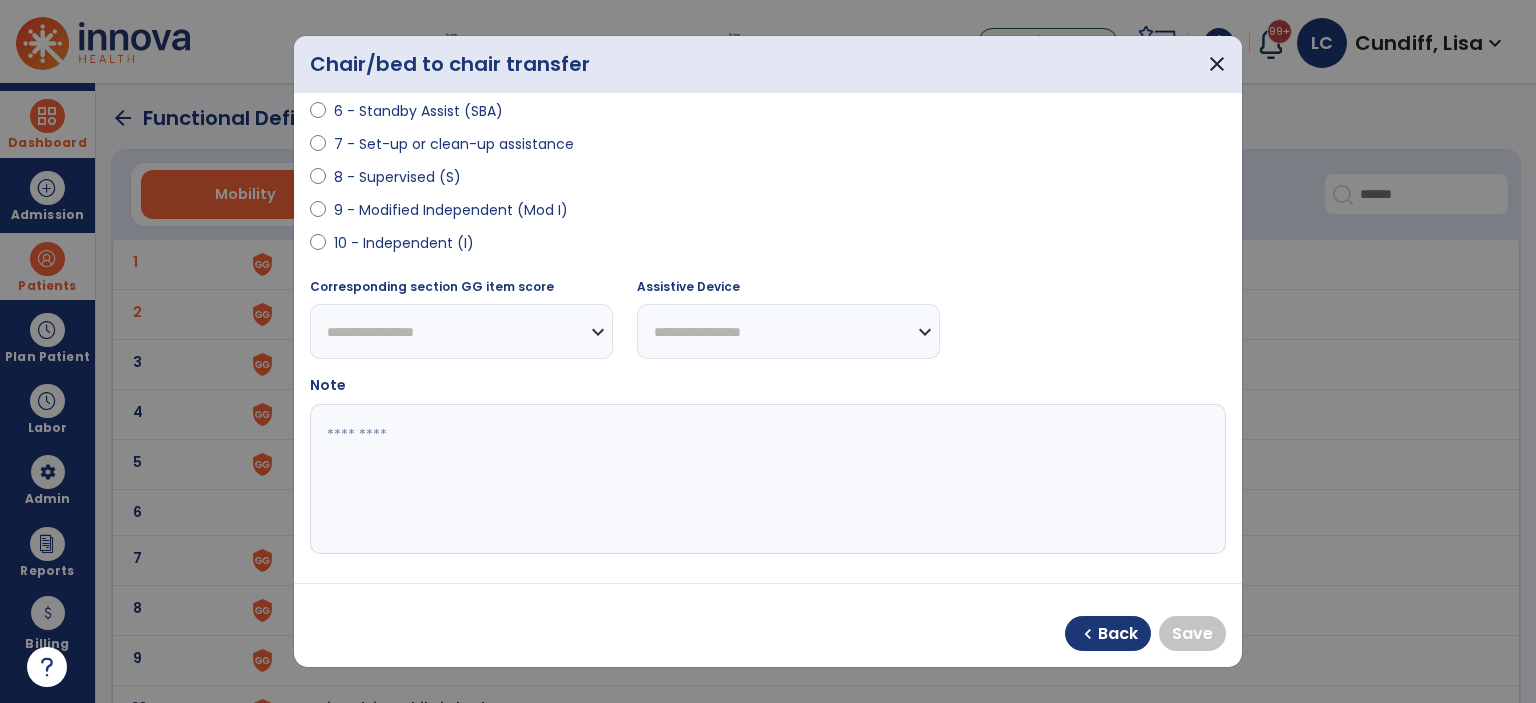 select on "**********" 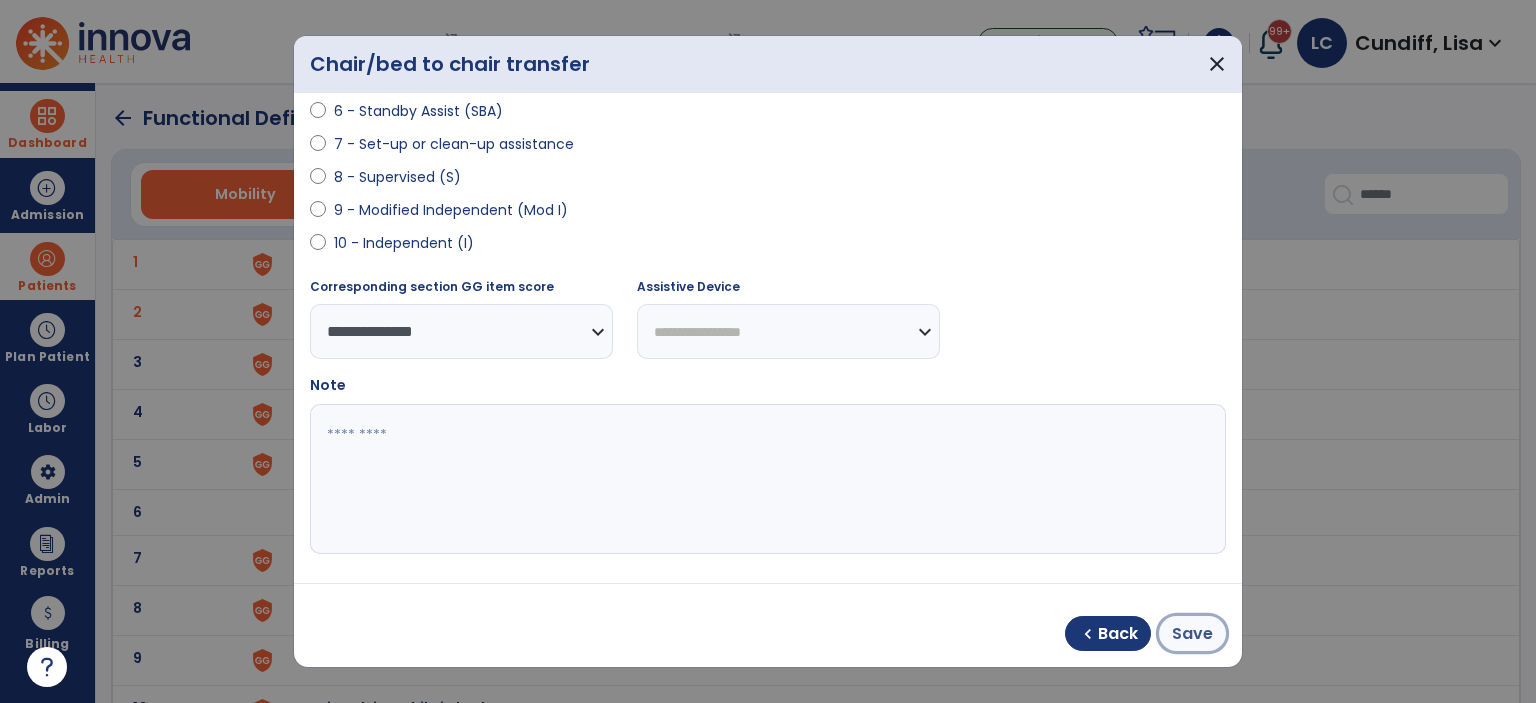 click on "Save" at bounding box center (1192, 634) 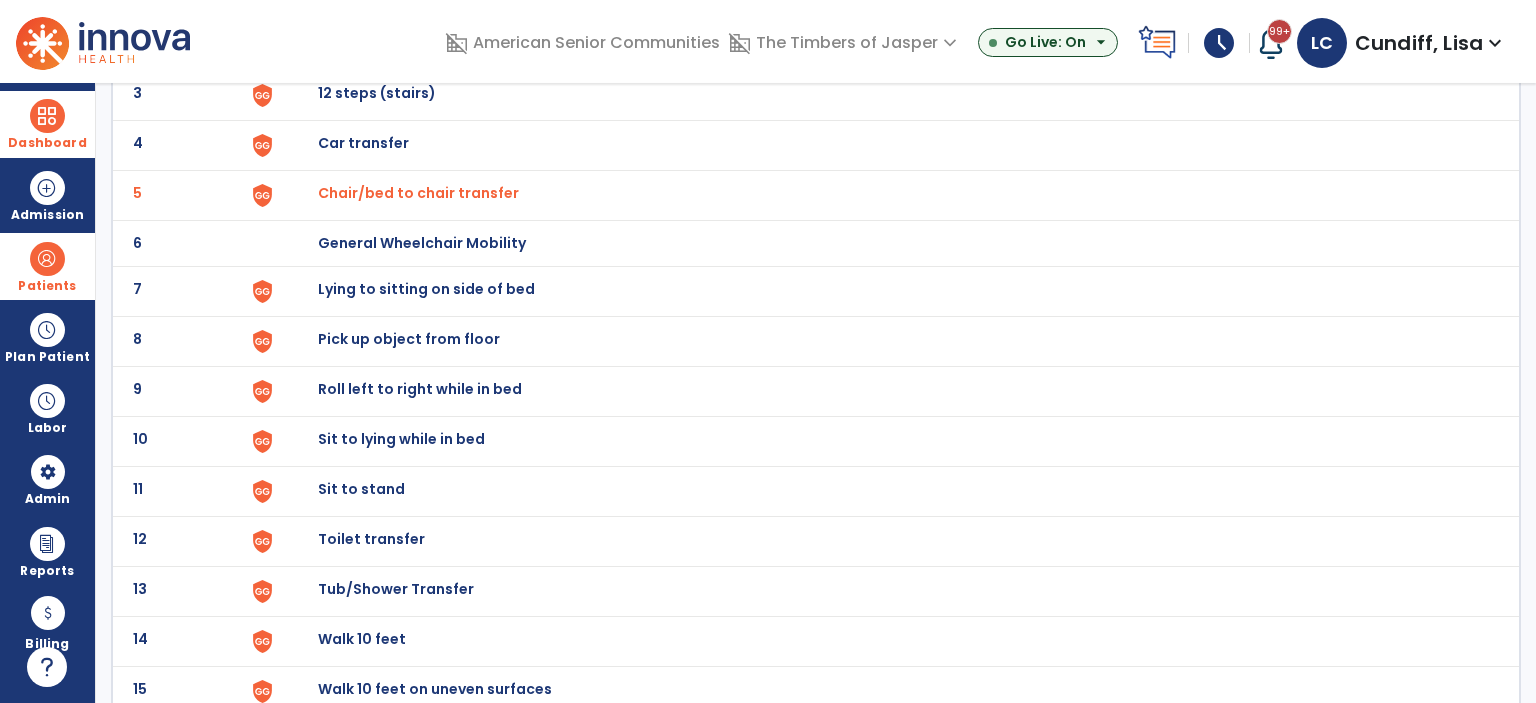 scroll, scrollTop: 300, scrollLeft: 0, axis: vertical 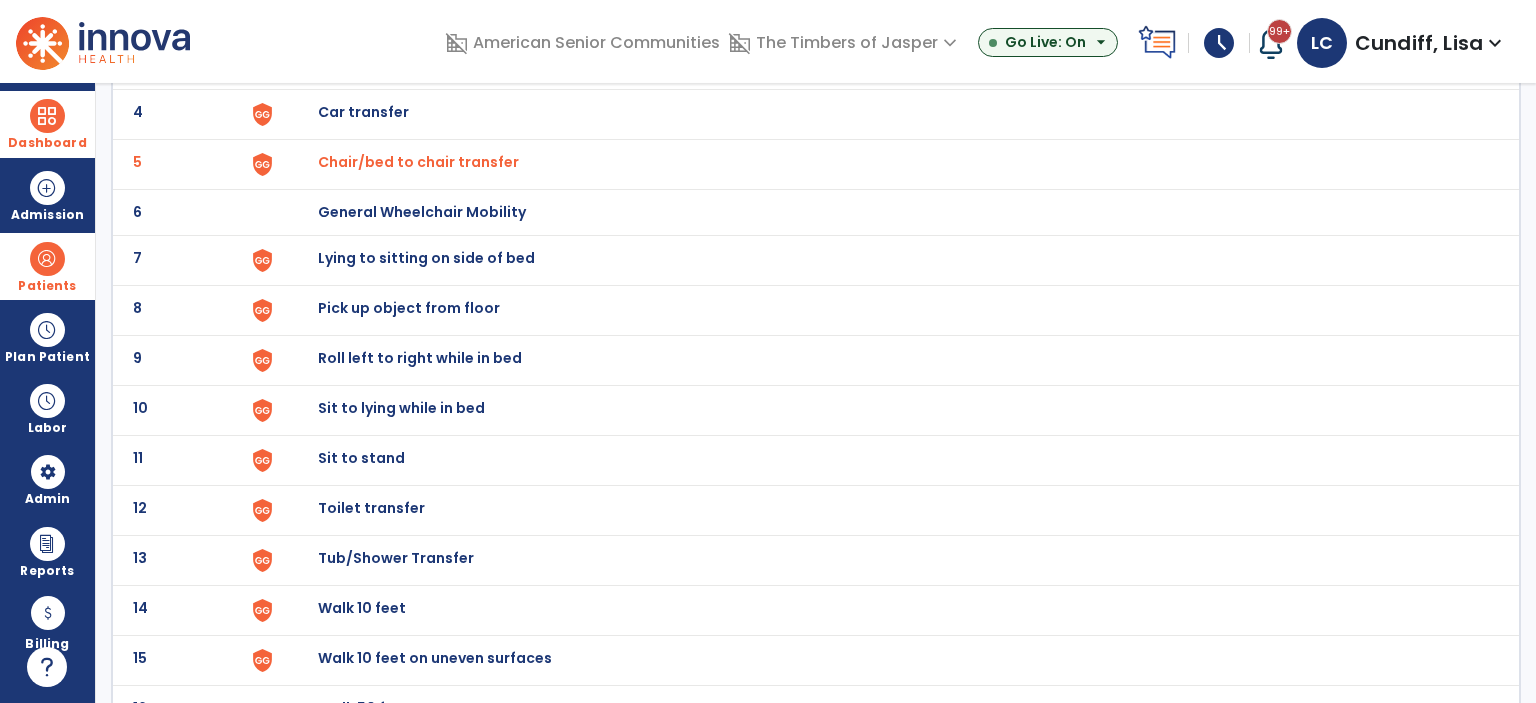 click on "Lying to sitting on side of bed" at bounding box center (364, -38) 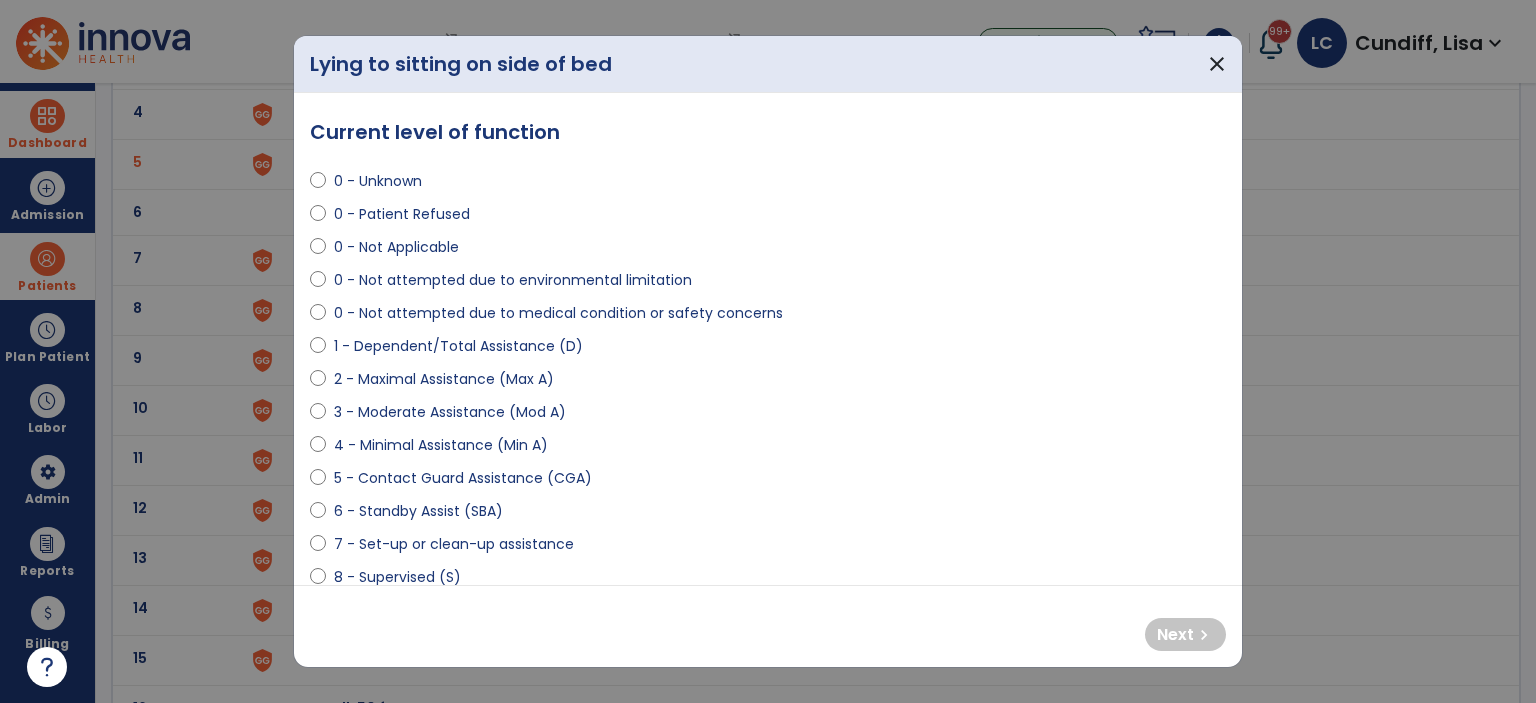 select on "**********" 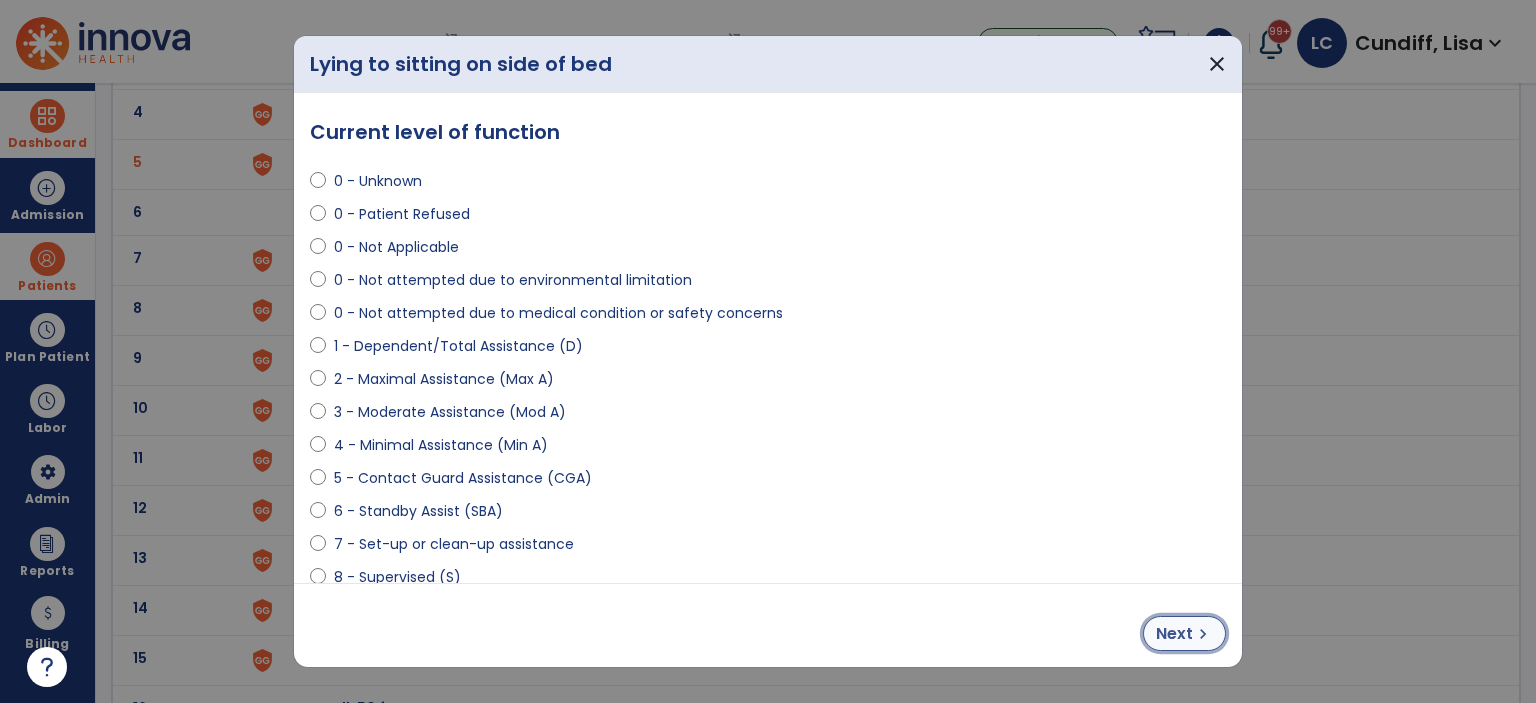 click on "Next" at bounding box center (1174, 634) 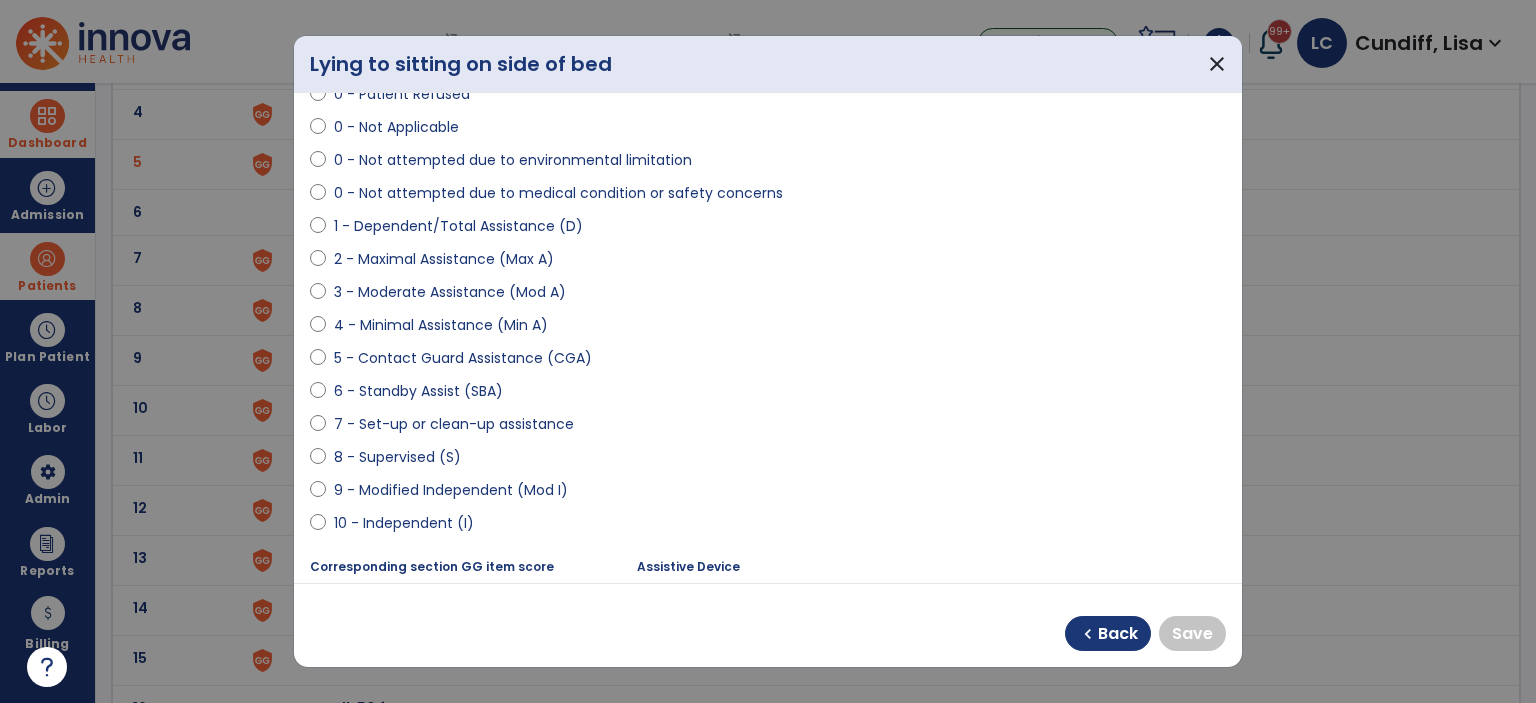 scroll, scrollTop: 300, scrollLeft: 0, axis: vertical 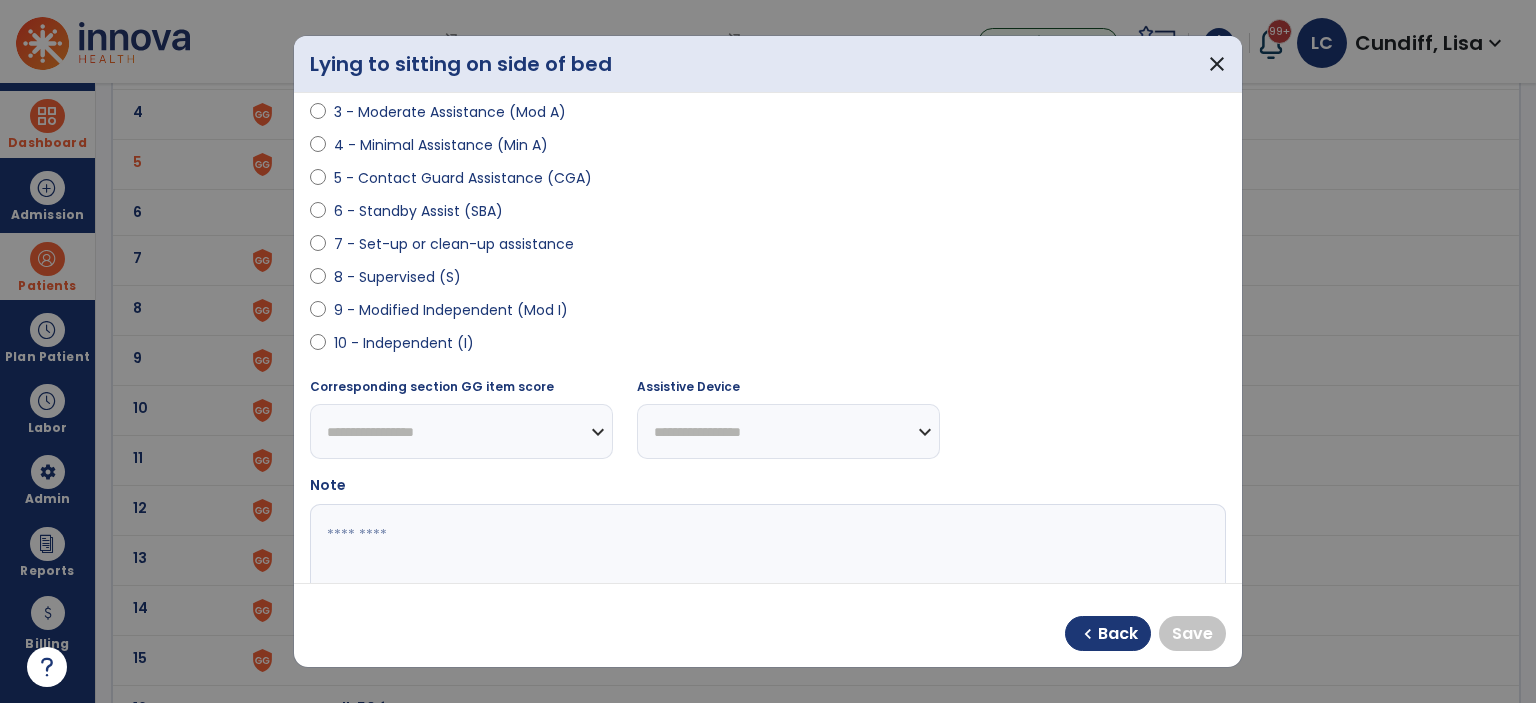 select on "**********" 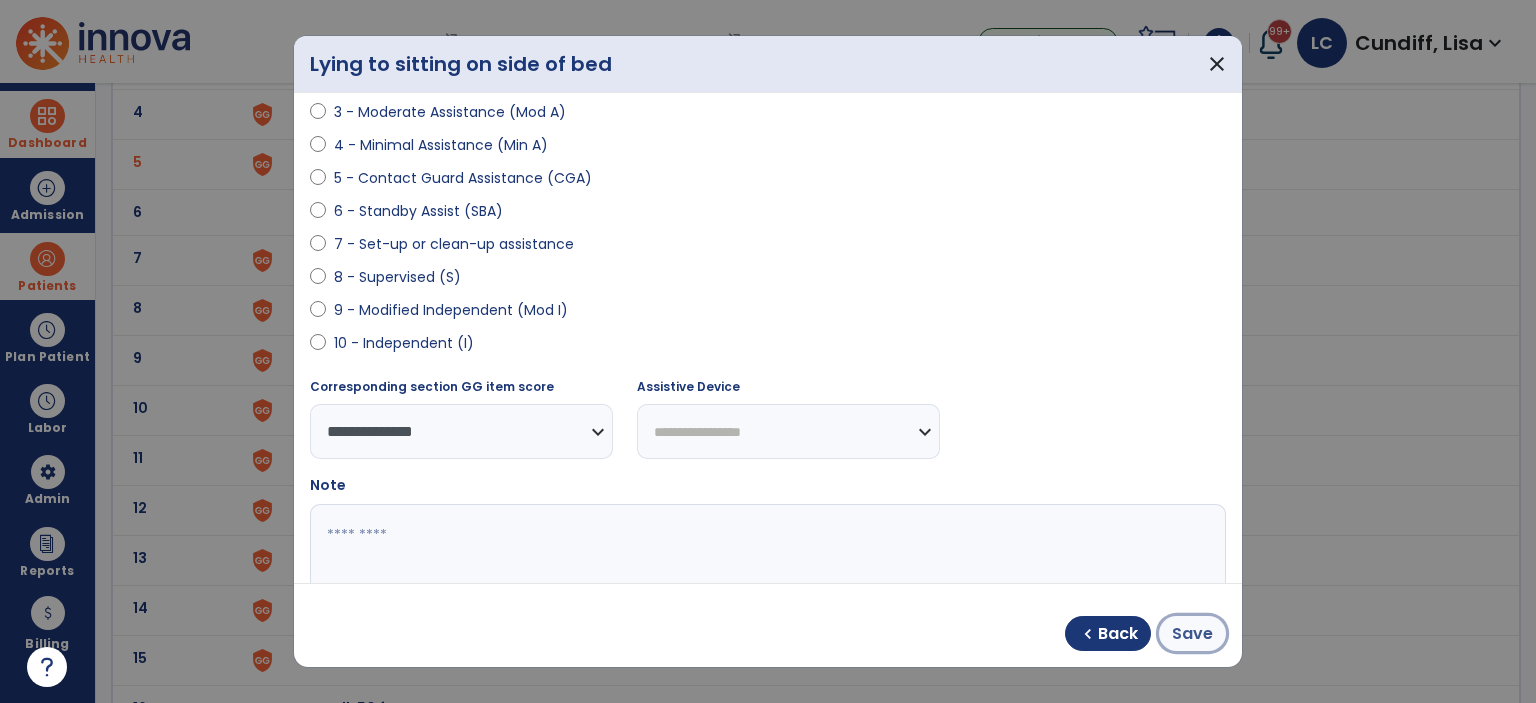 click on "Save" at bounding box center [1192, 634] 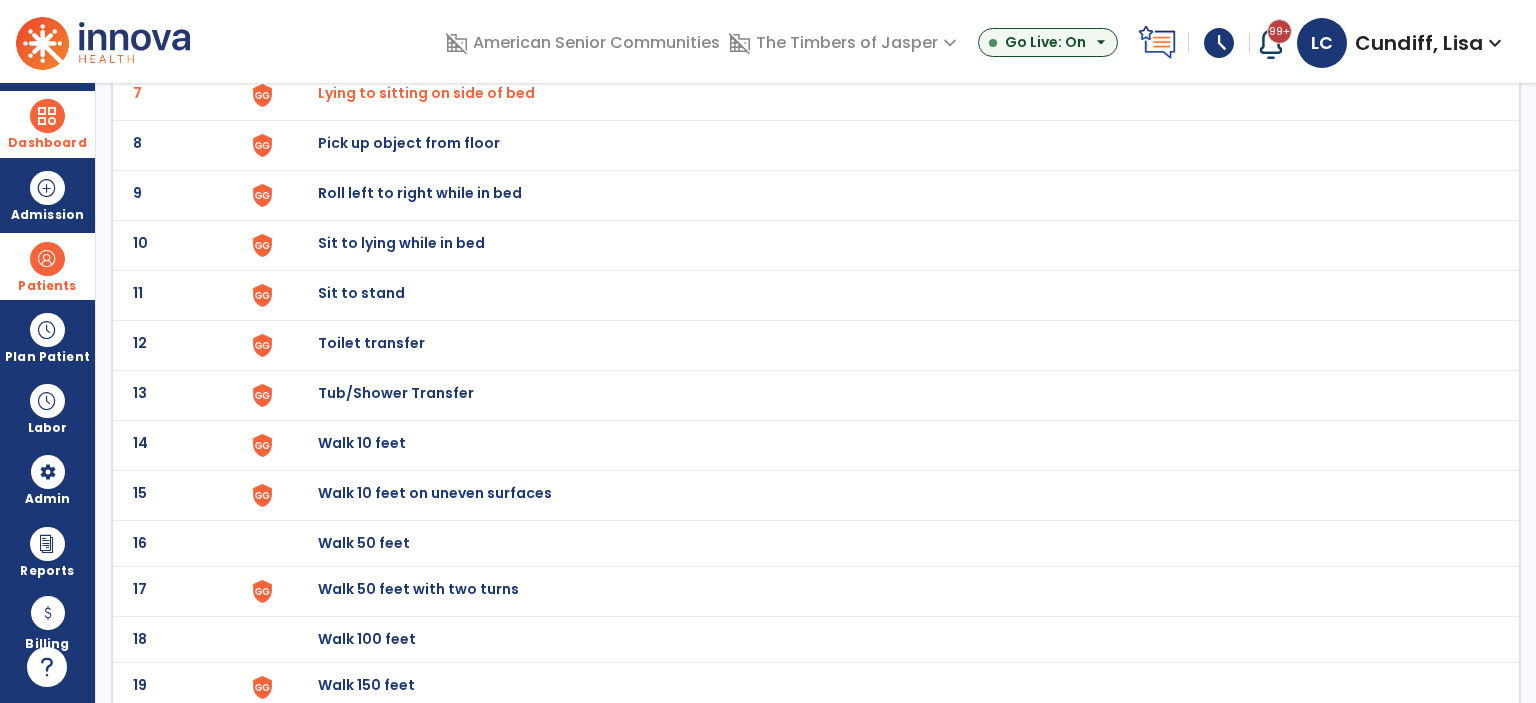 scroll, scrollTop: 500, scrollLeft: 0, axis: vertical 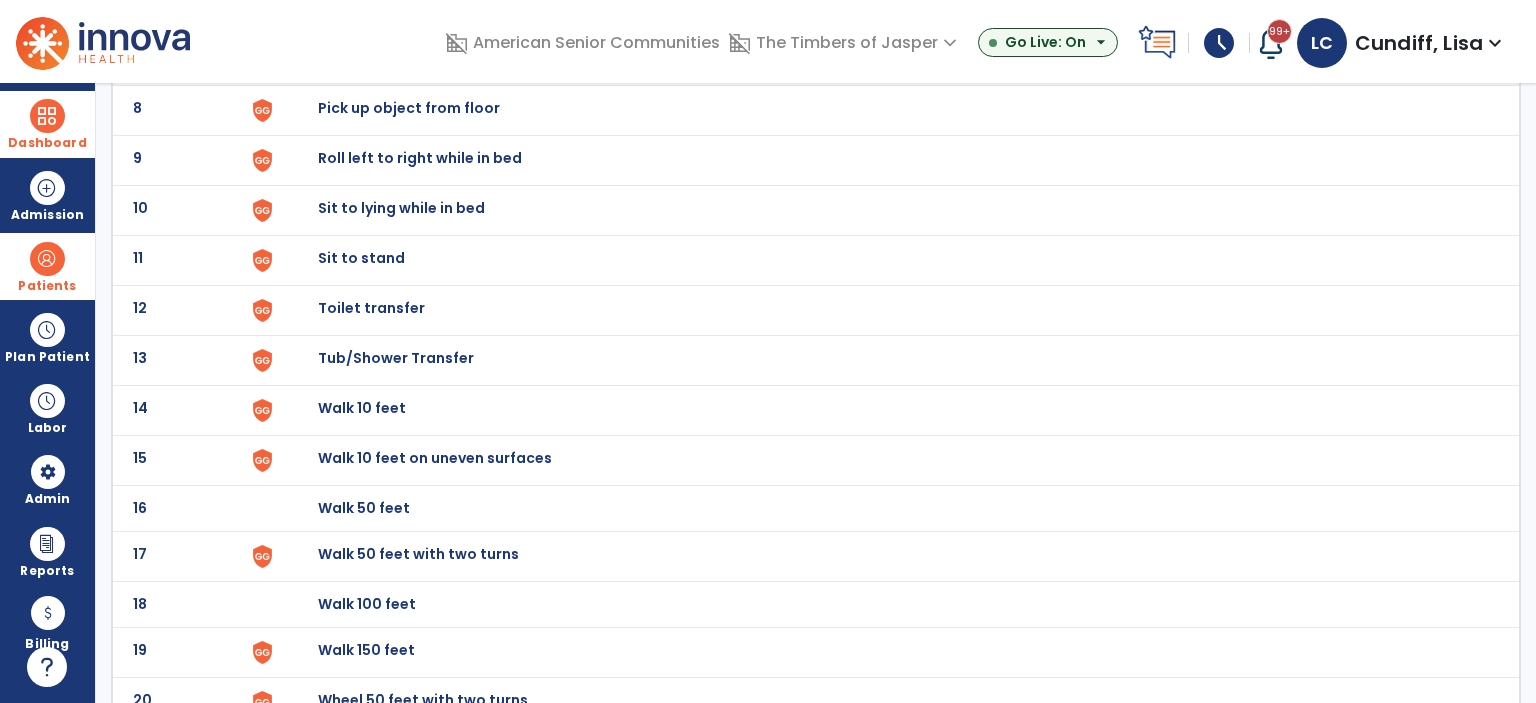 click on "Sit to stand" at bounding box center (364, -238) 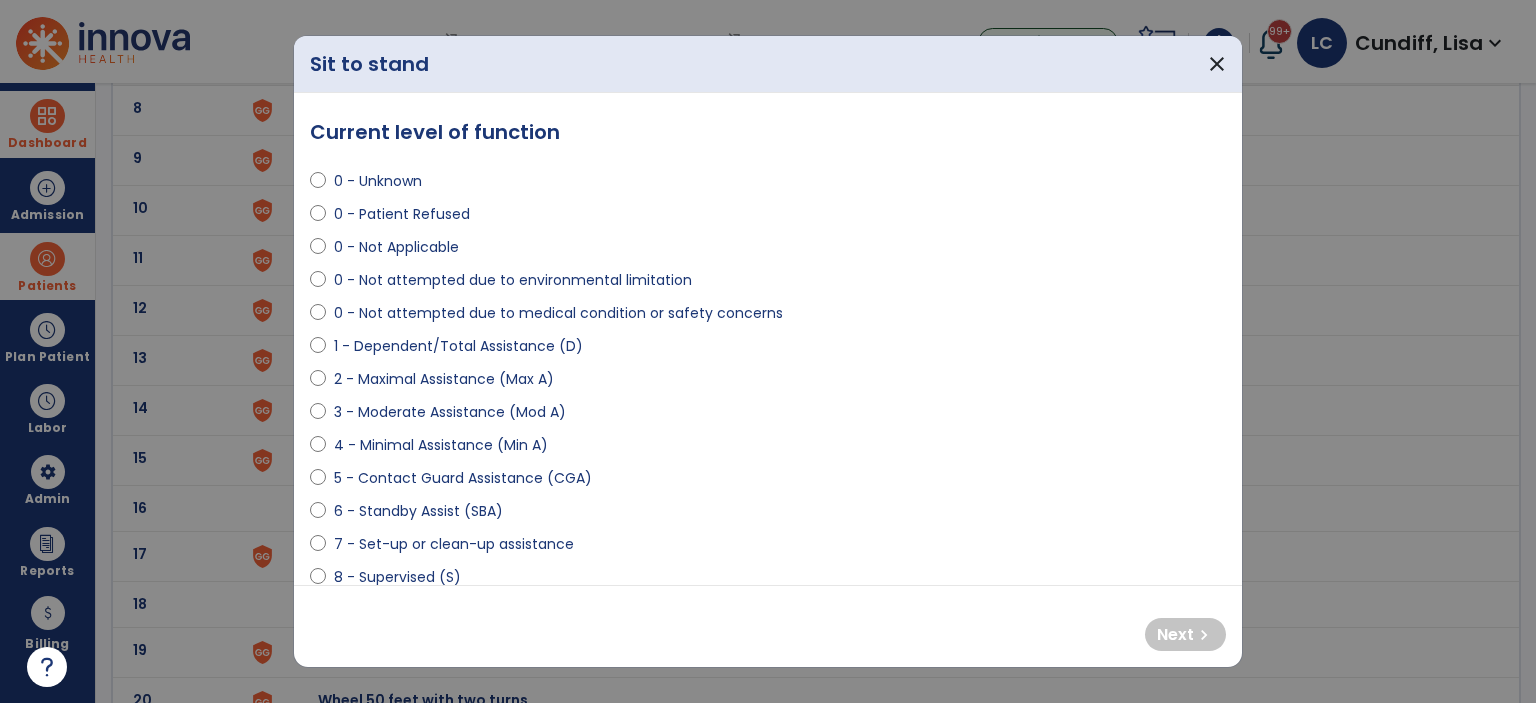 select on "**********" 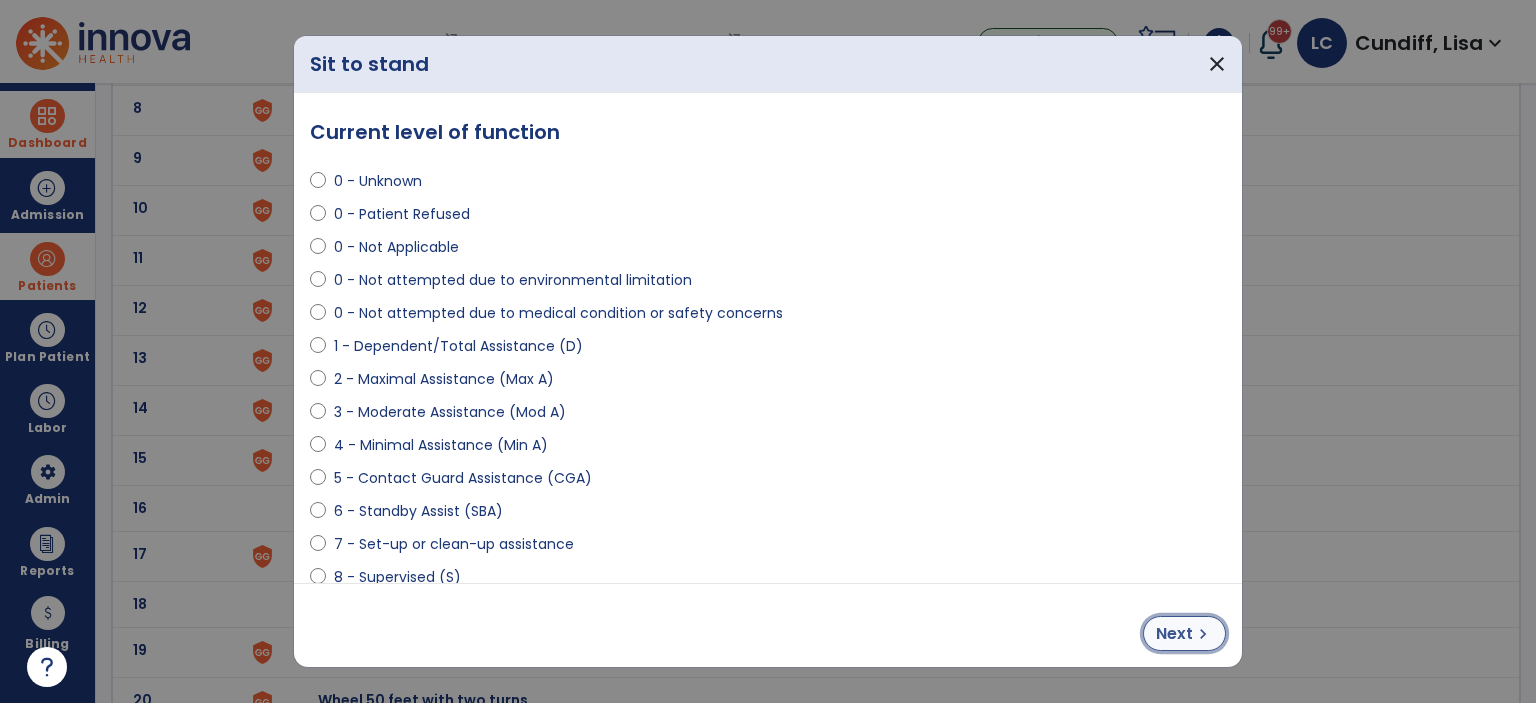 click on "Next" at bounding box center (1174, 634) 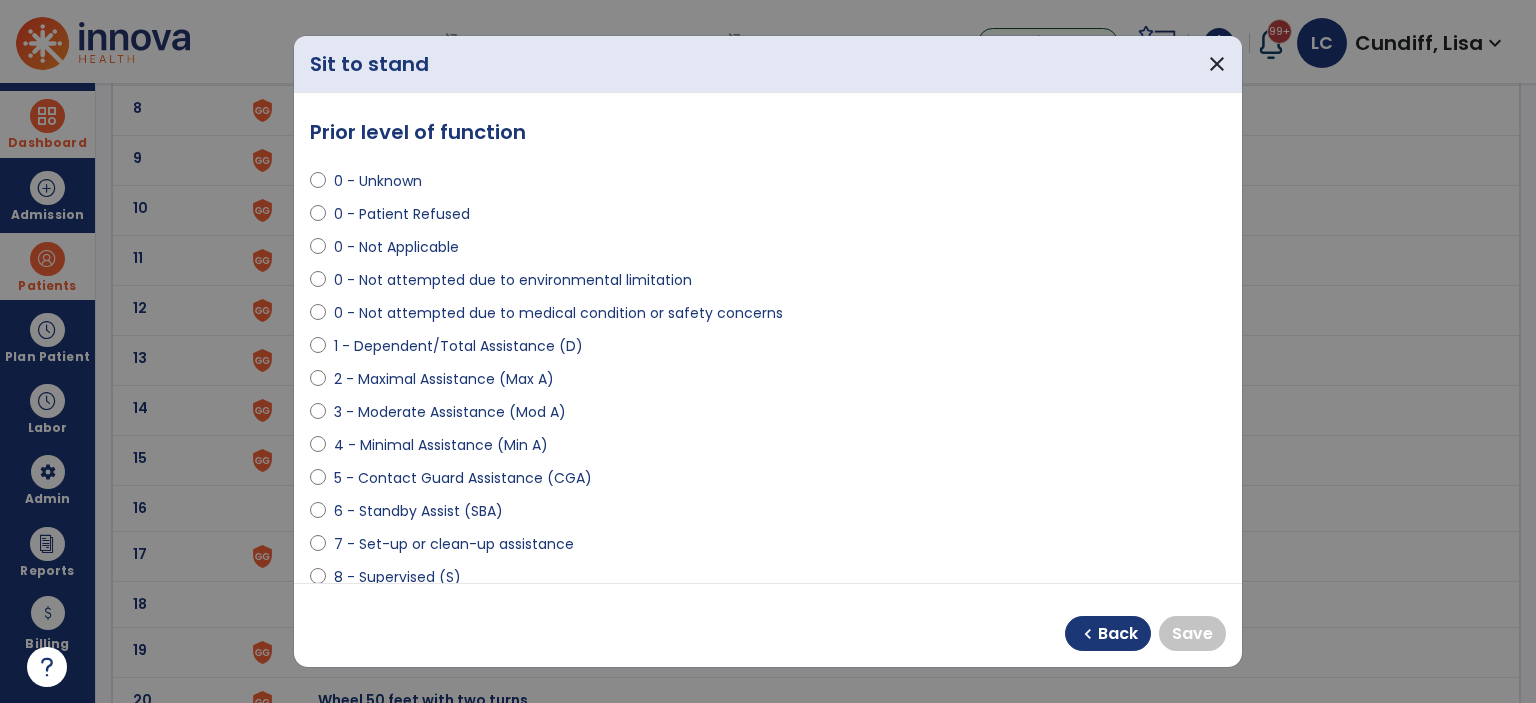 scroll, scrollTop: 200, scrollLeft: 0, axis: vertical 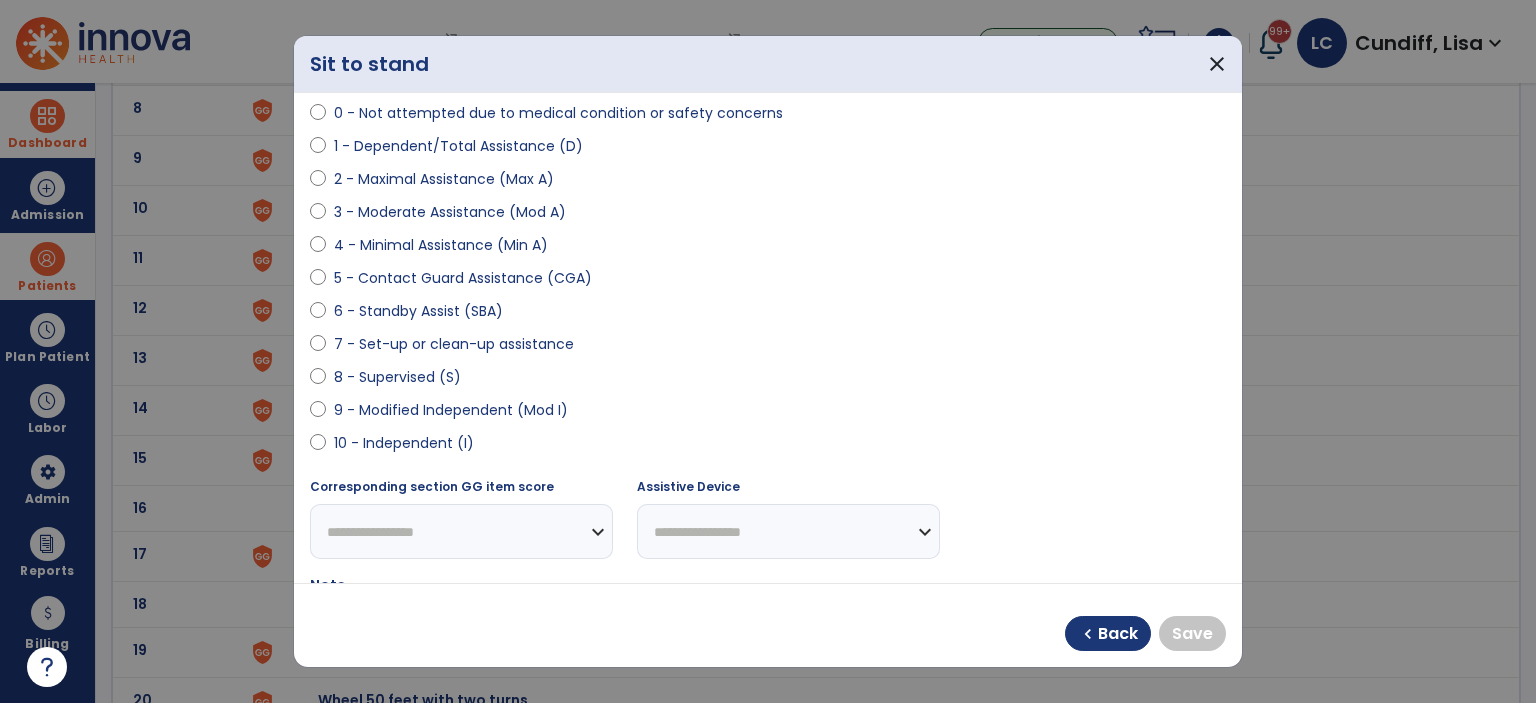 select on "**********" 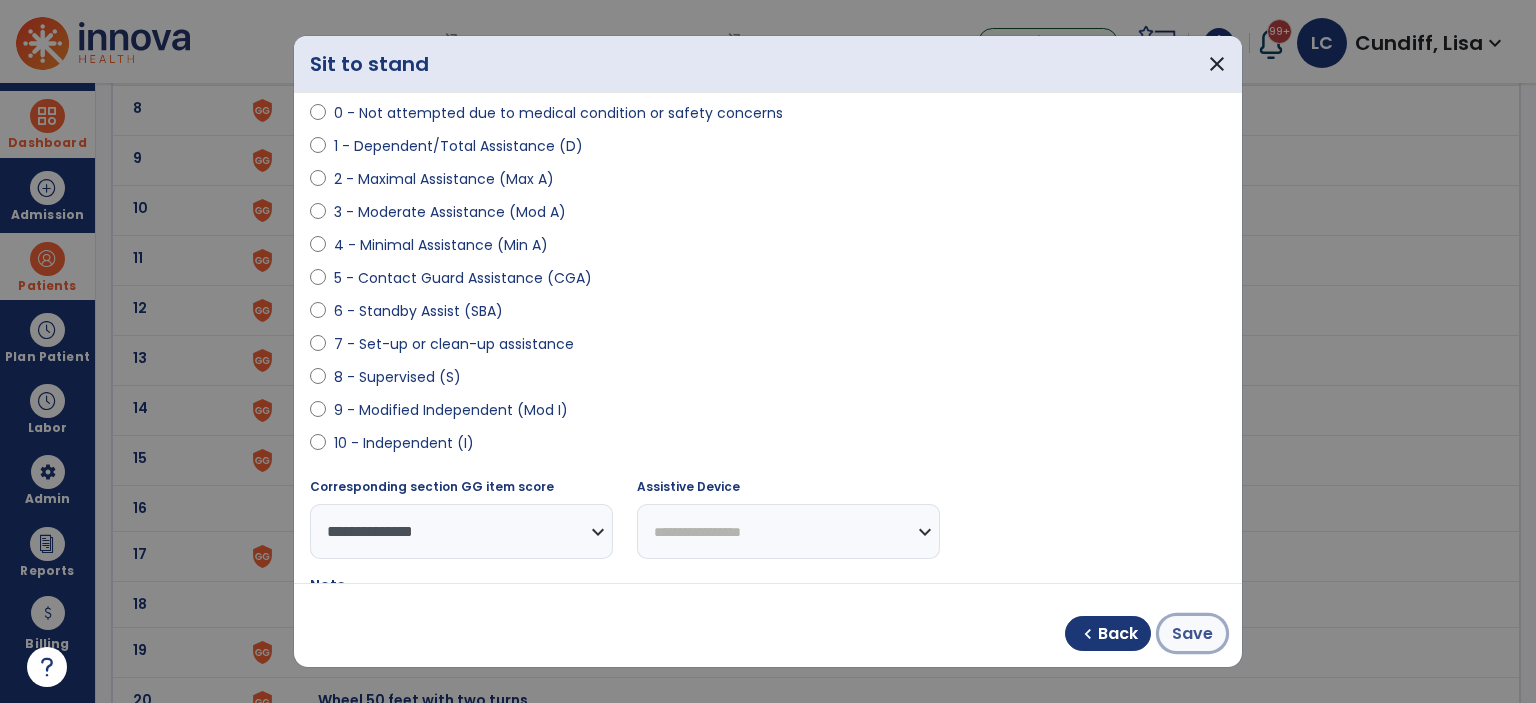 click on "Save" at bounding box center [1192, 634] 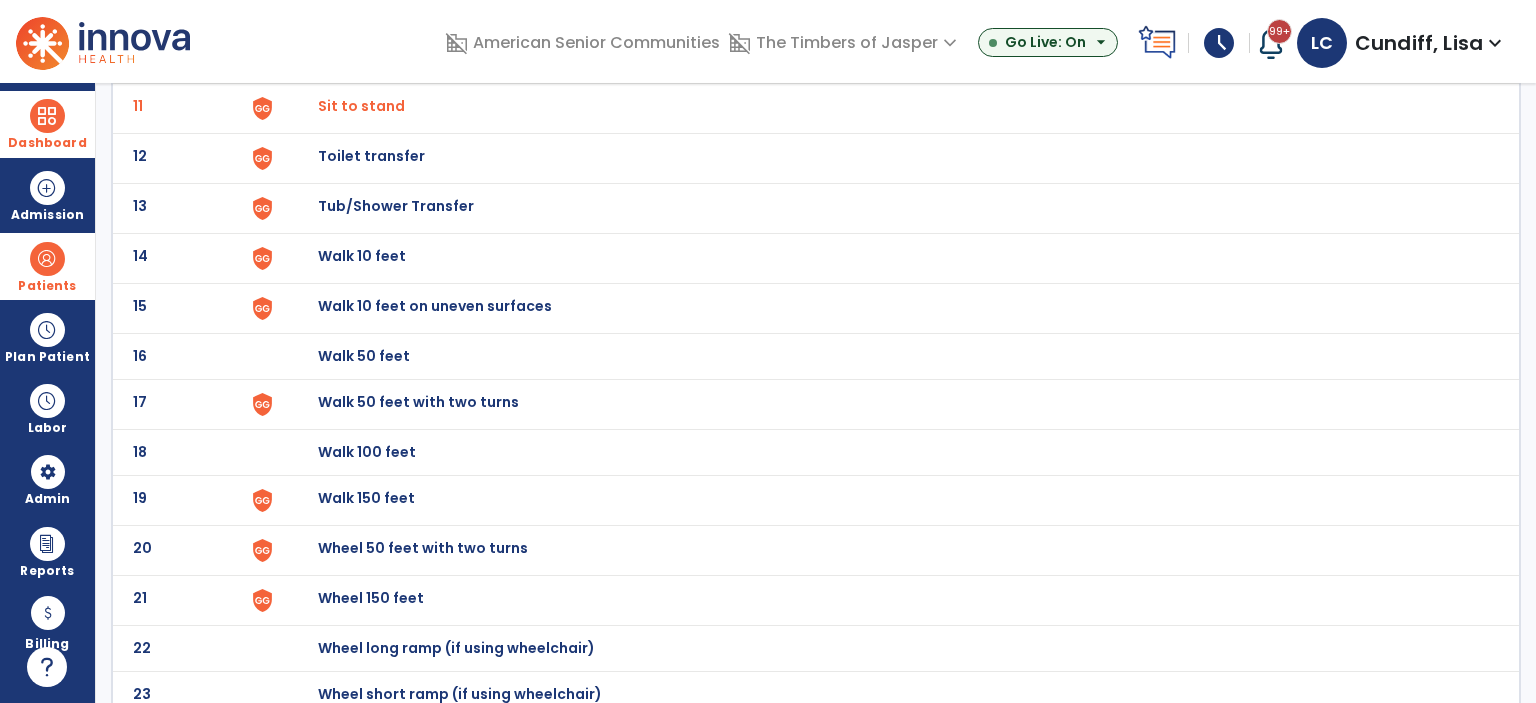 scroll, scrollTop: 662, scrollLeft: 0, axis: vertical 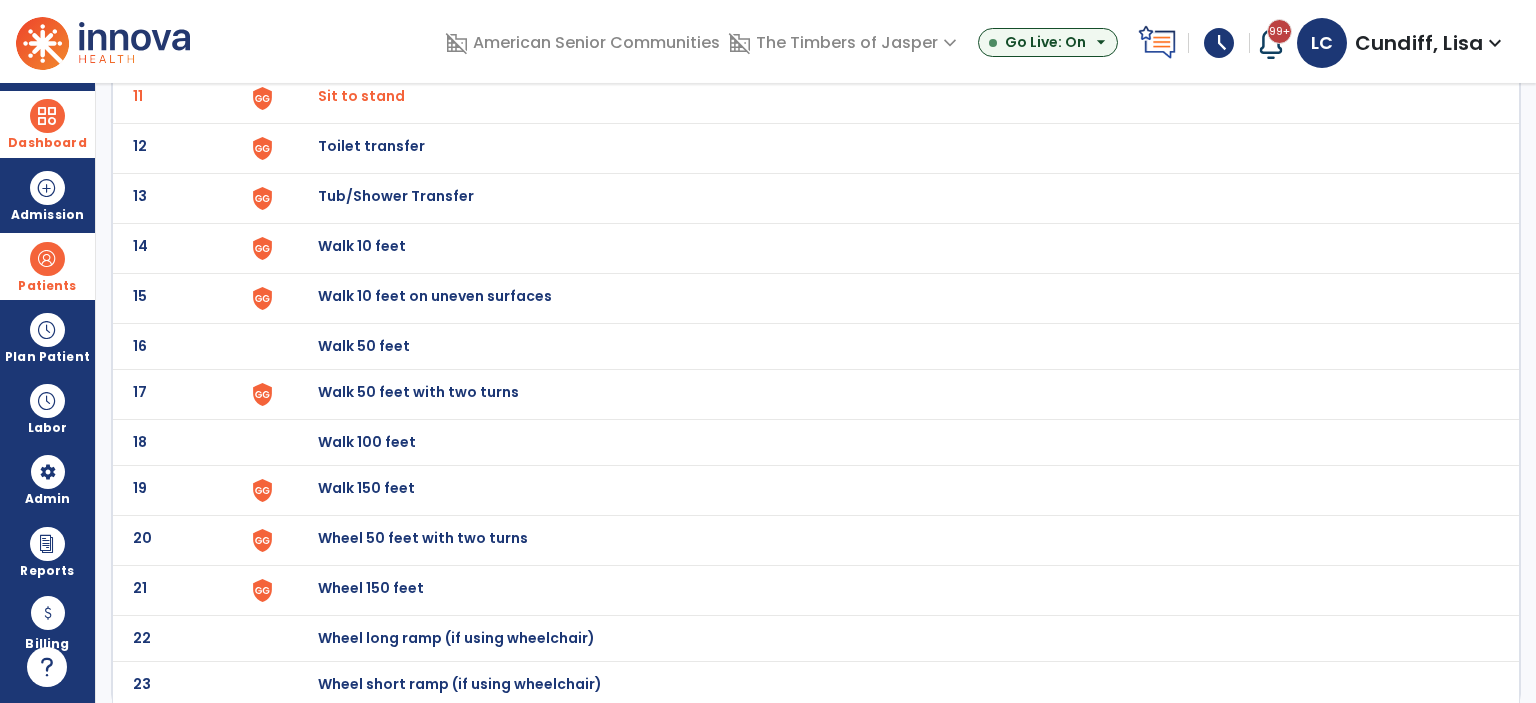 click on "Walk 10 feet" at bounding box center [364, -400] 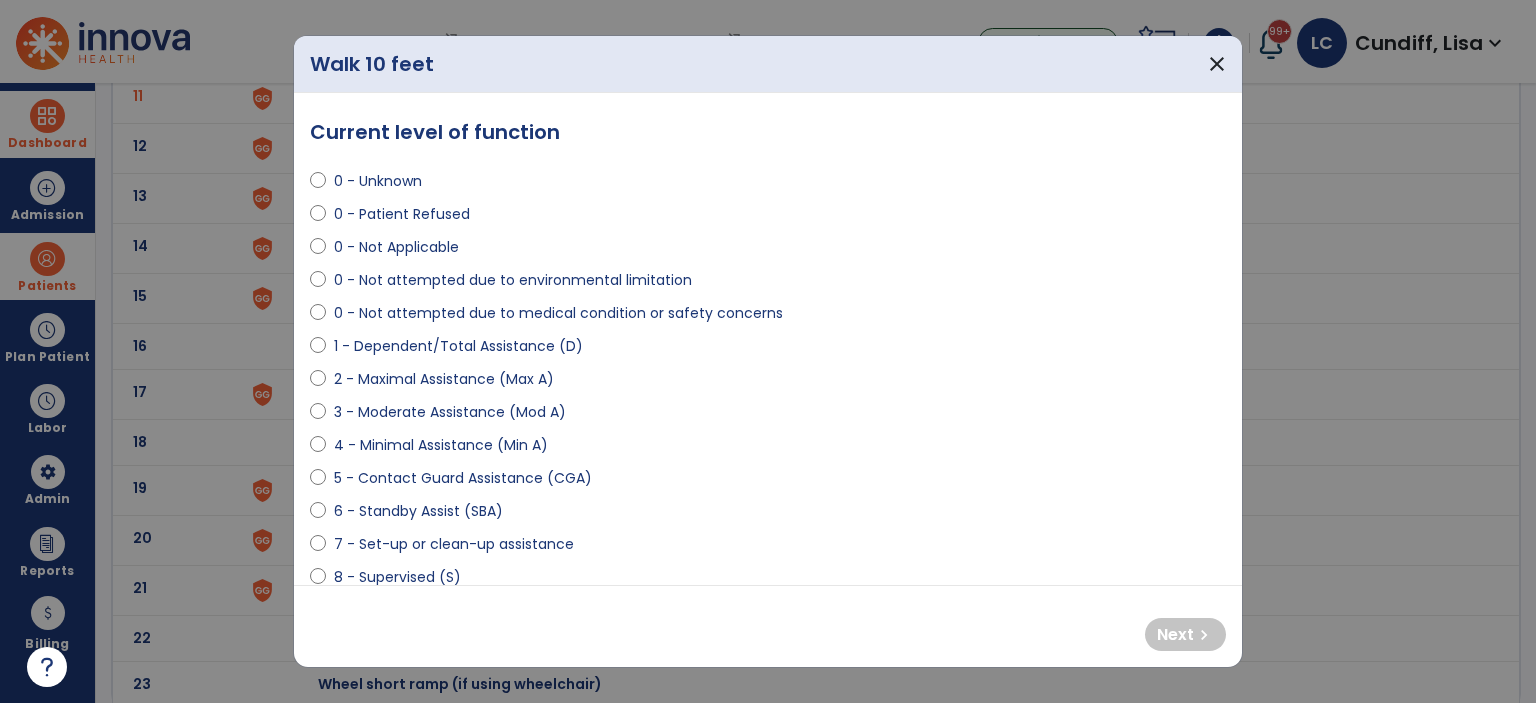 select on "**********" 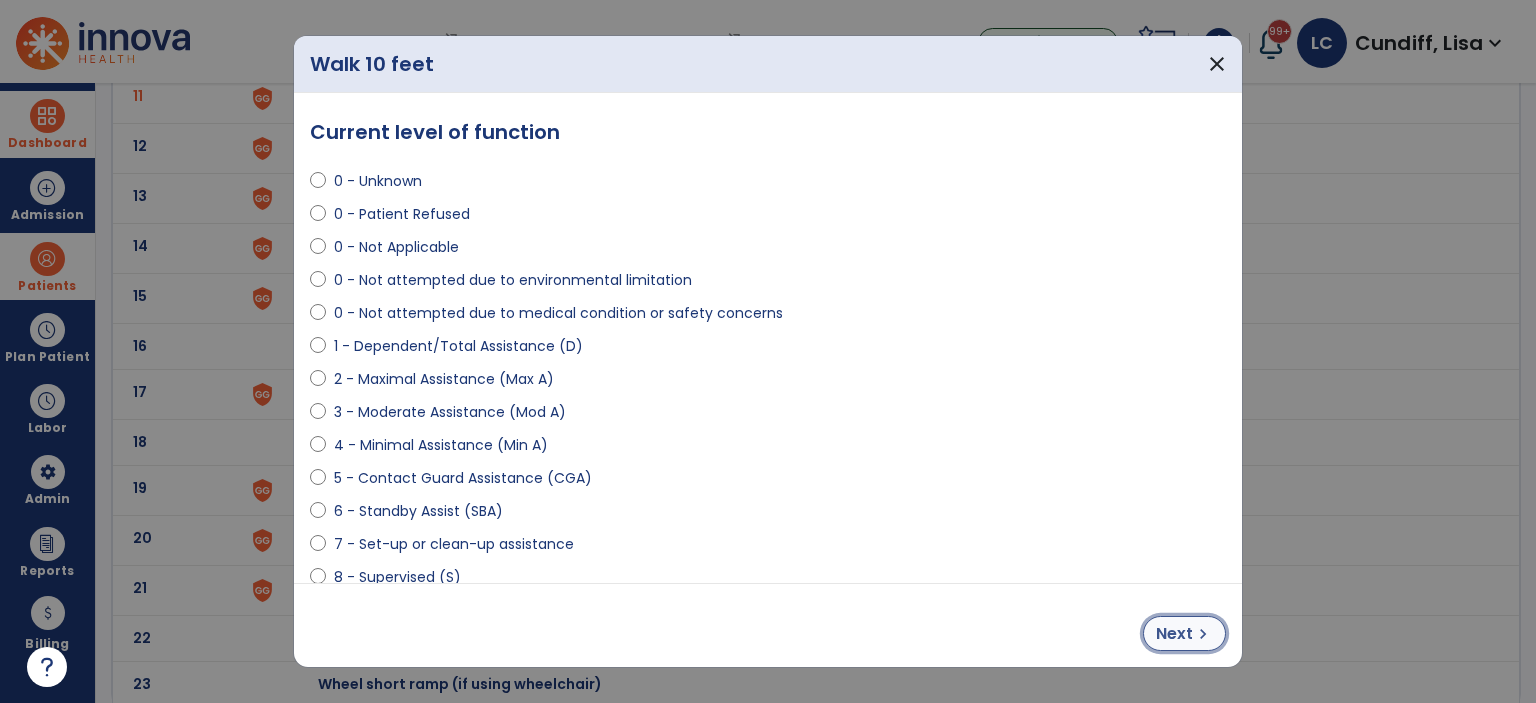 click on "chevron_right" at bounding box center [1203, 634] 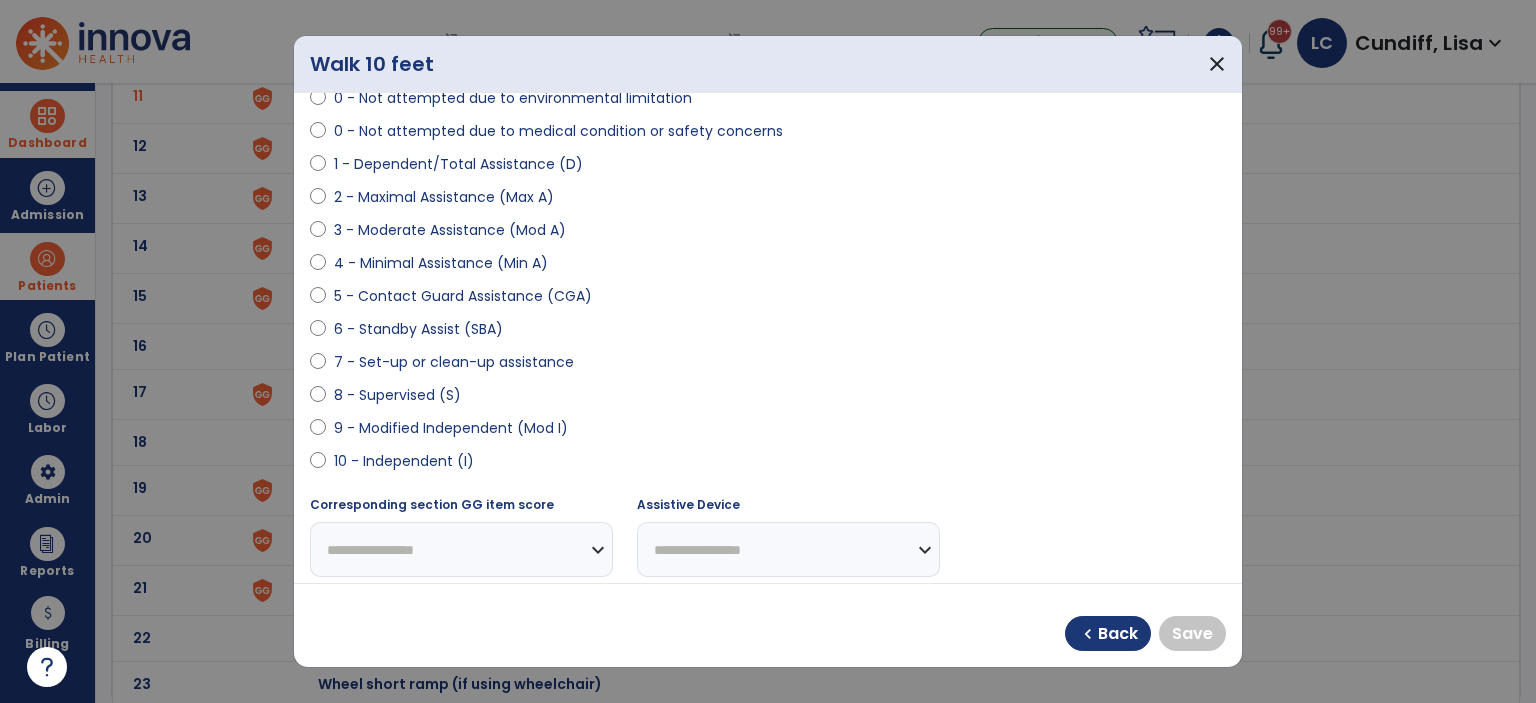 scroll, scrollTop: 401, scrollLeft: 0, axis: vertical 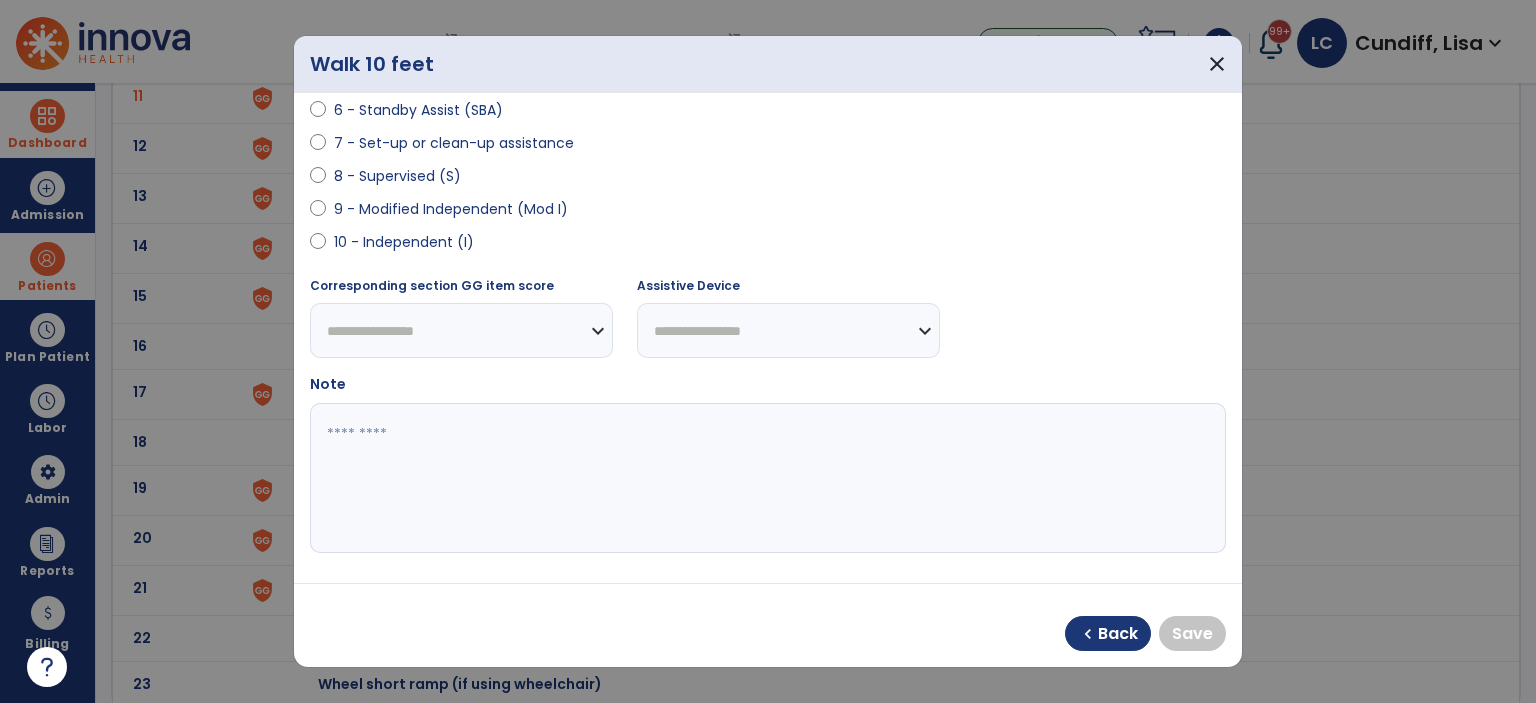 select on "**********" 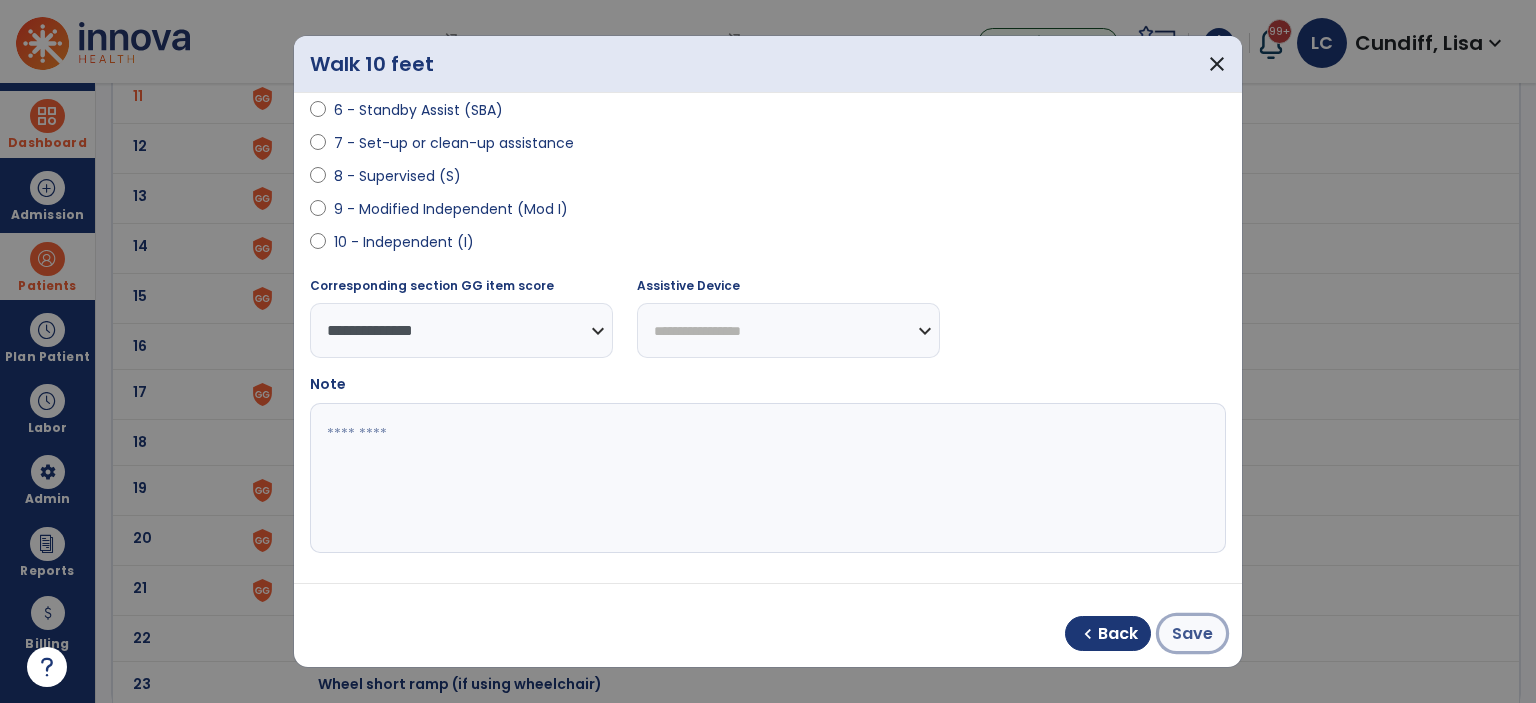 click on "Save" at bounding box center (1192, 634) 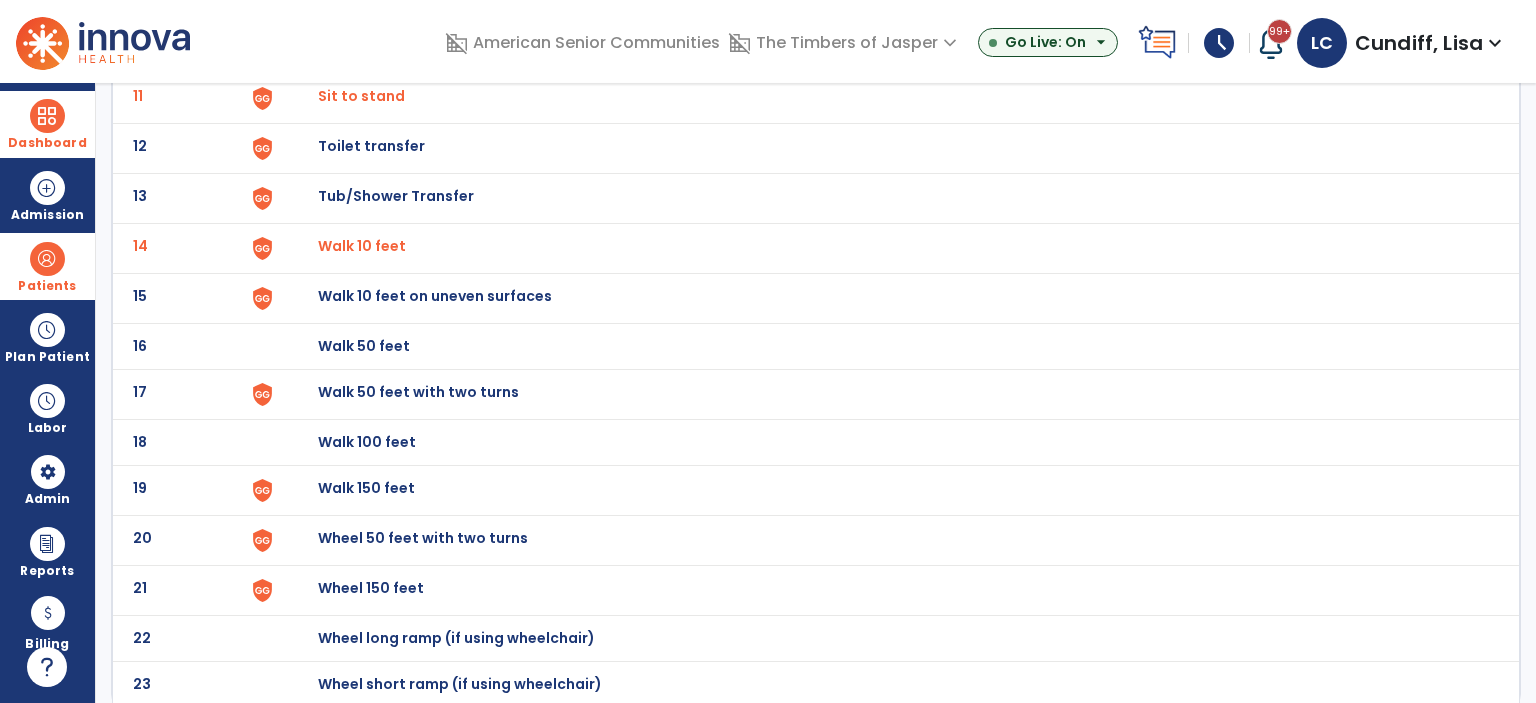click on "Walk 50 feet with two turns" at bounding box center [364, -400] 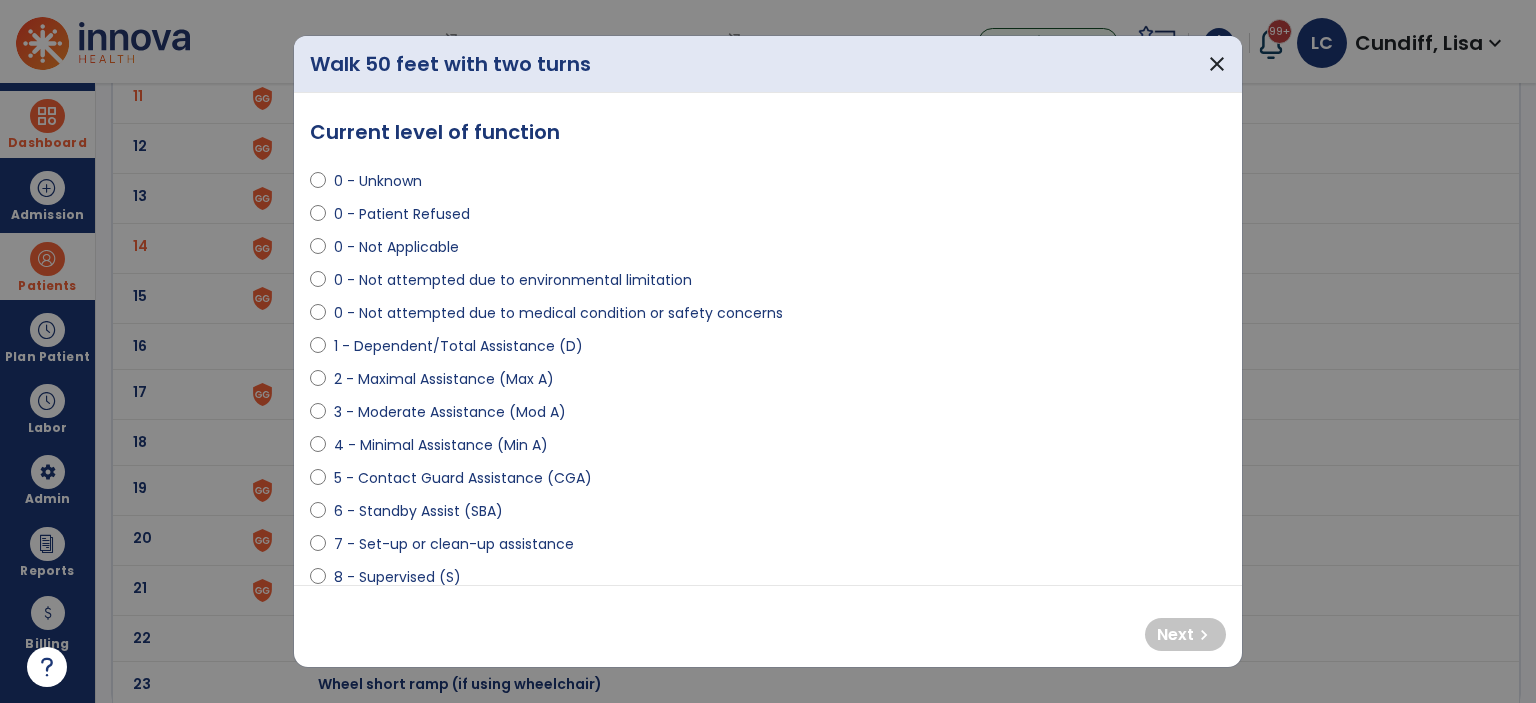 select on "**********" 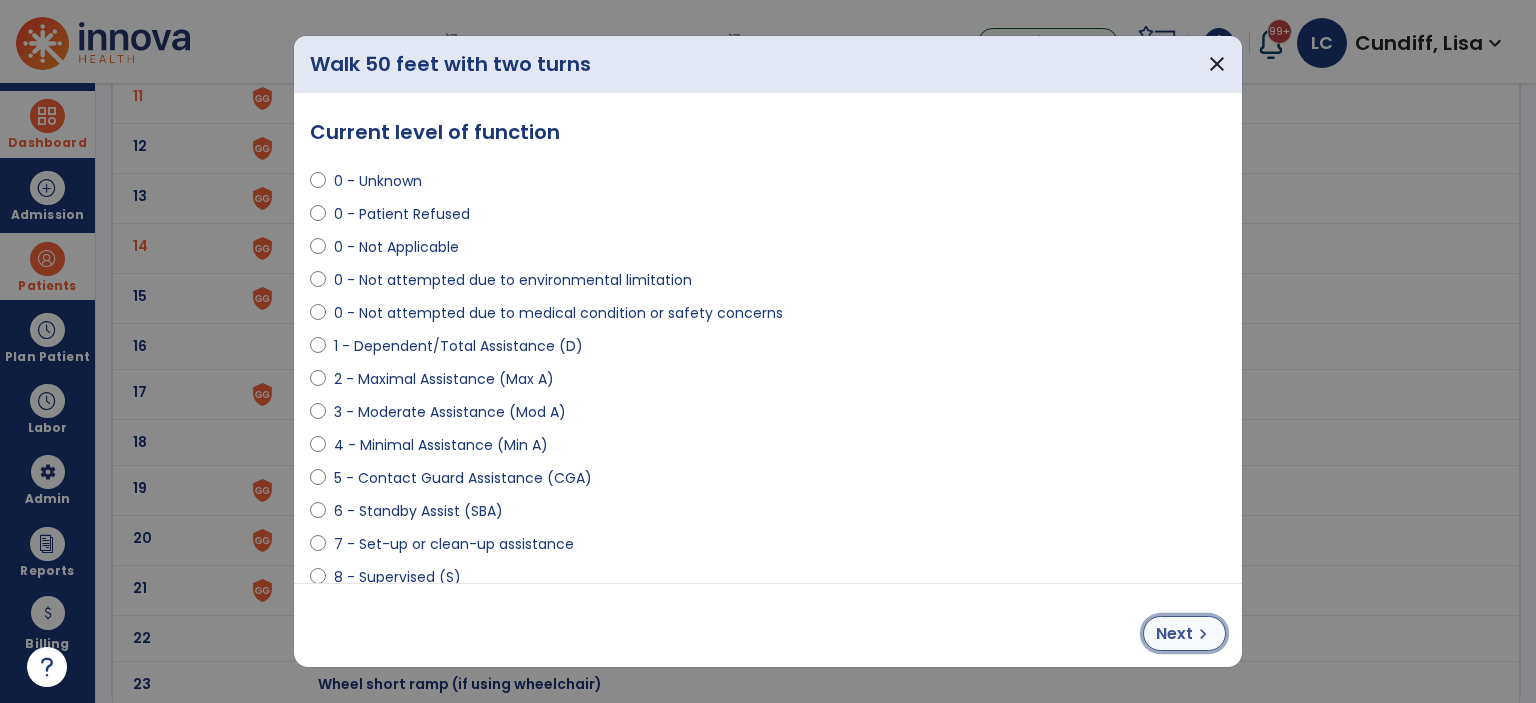 click on "Next" at bounding box center [1174, 634] 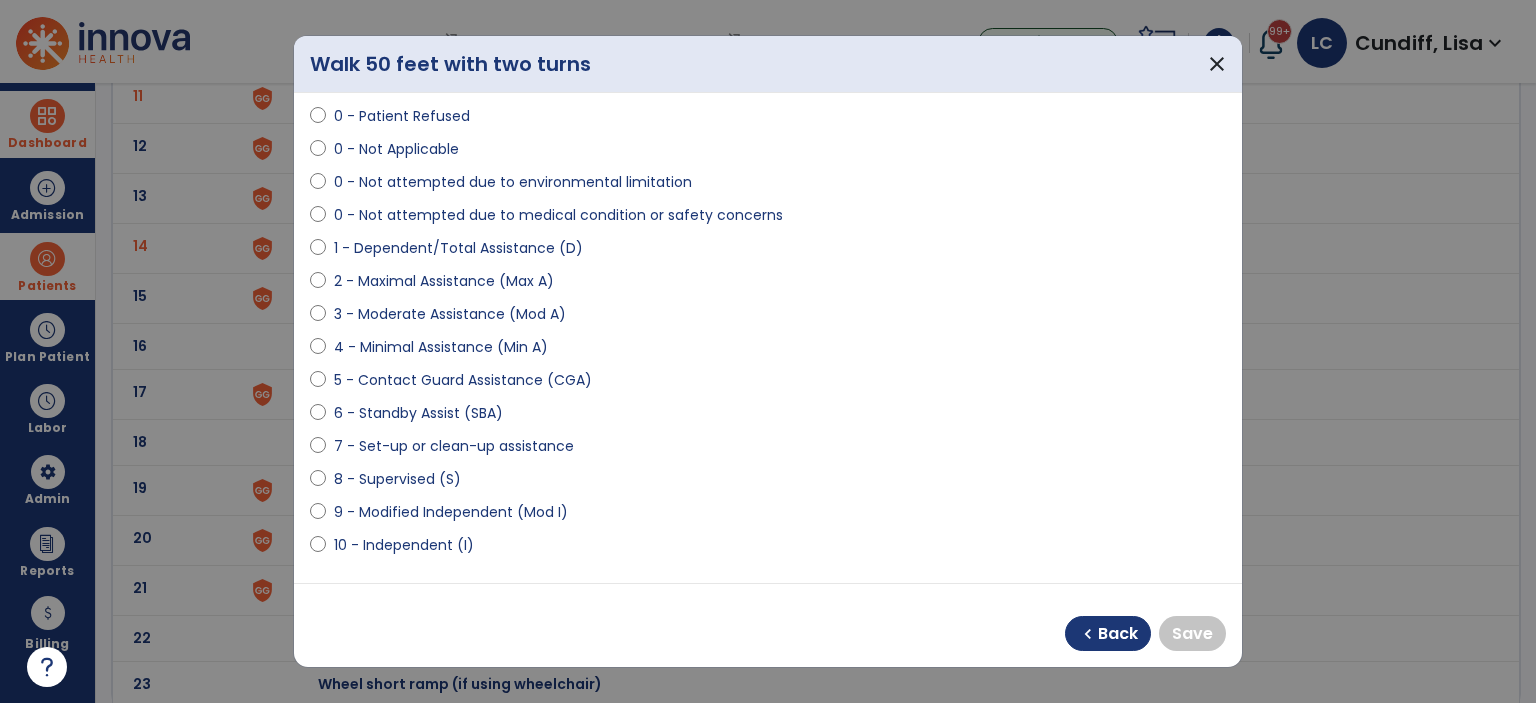 scroll, scrollTop: 200, scrollLeft: 0, axis: vertical 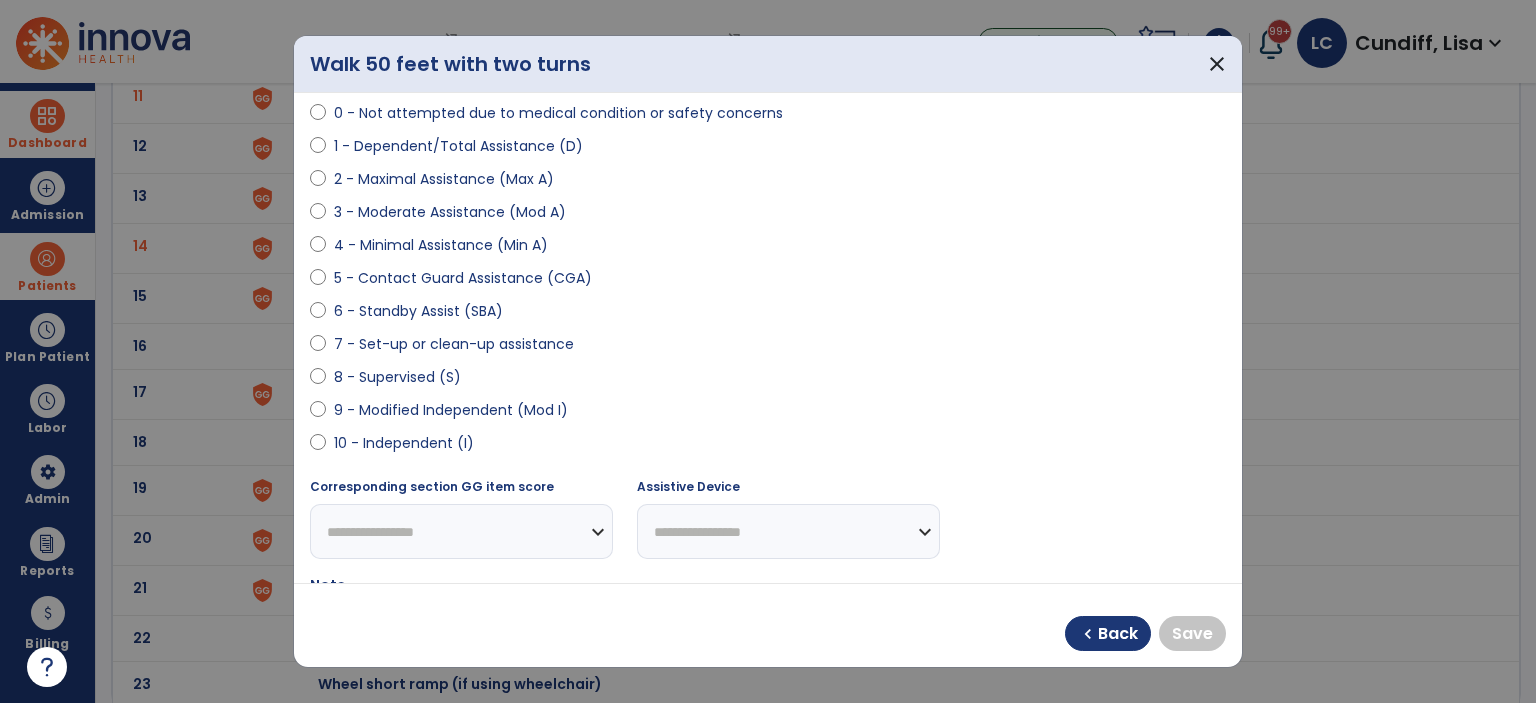 select on "**********" 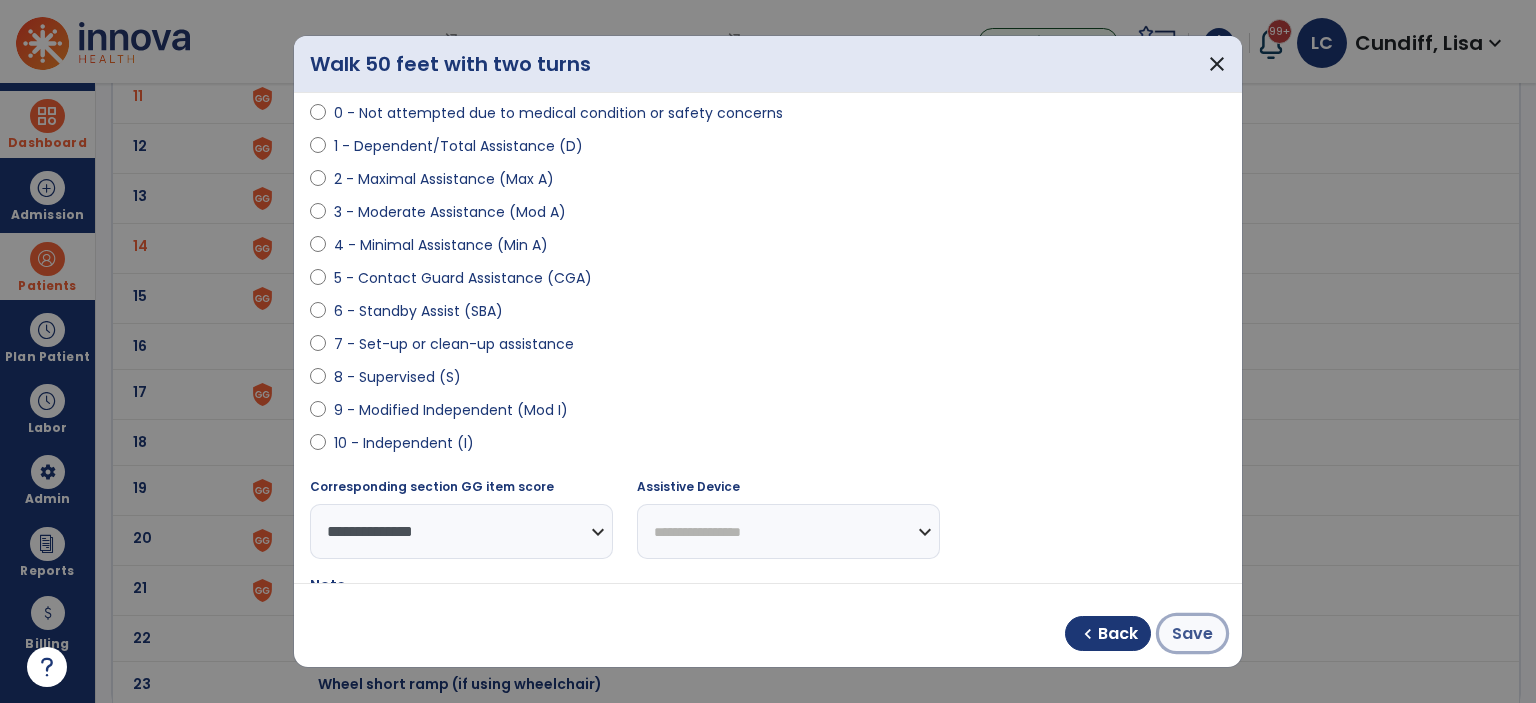 click on "Save" at bounding box center (1192, 634) 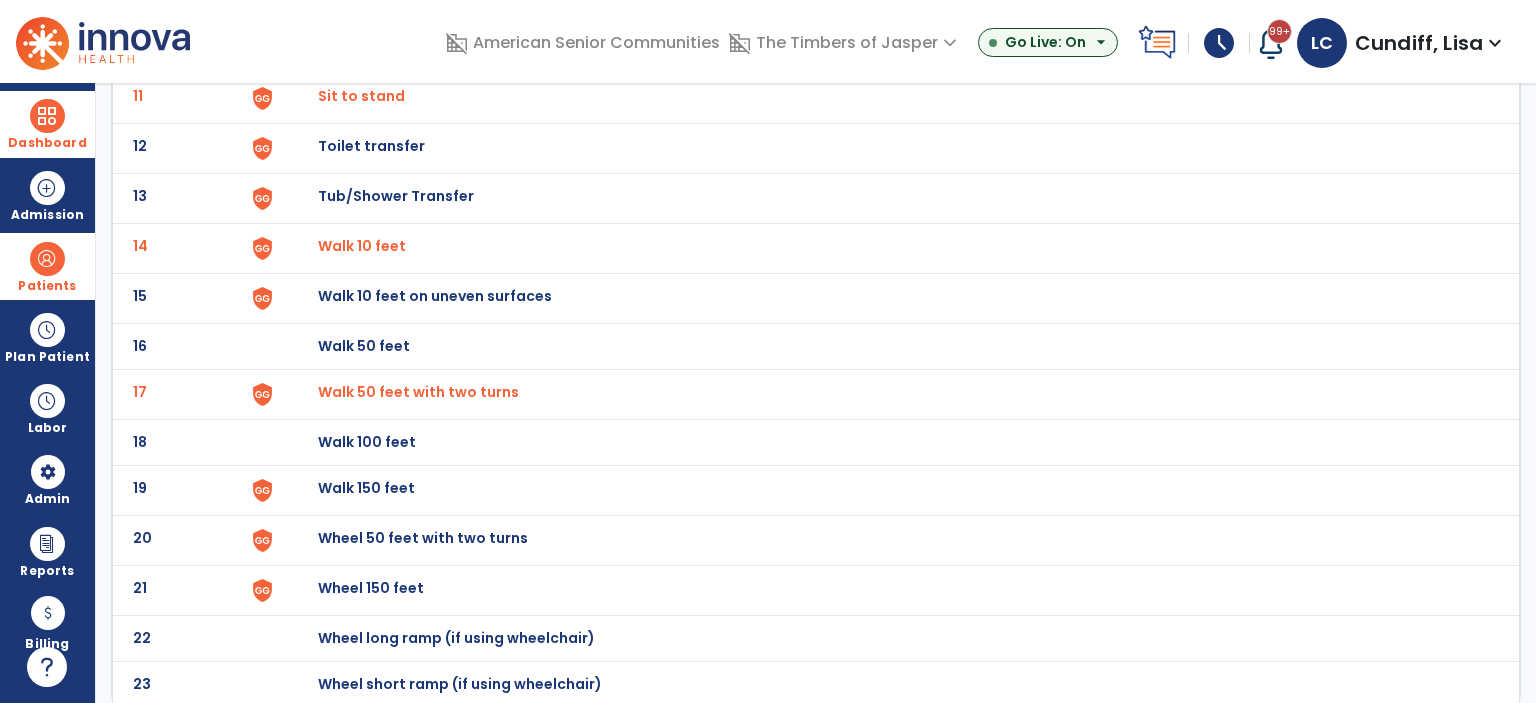 click on "Walk 150 feet" at bounding box center [364, -400] 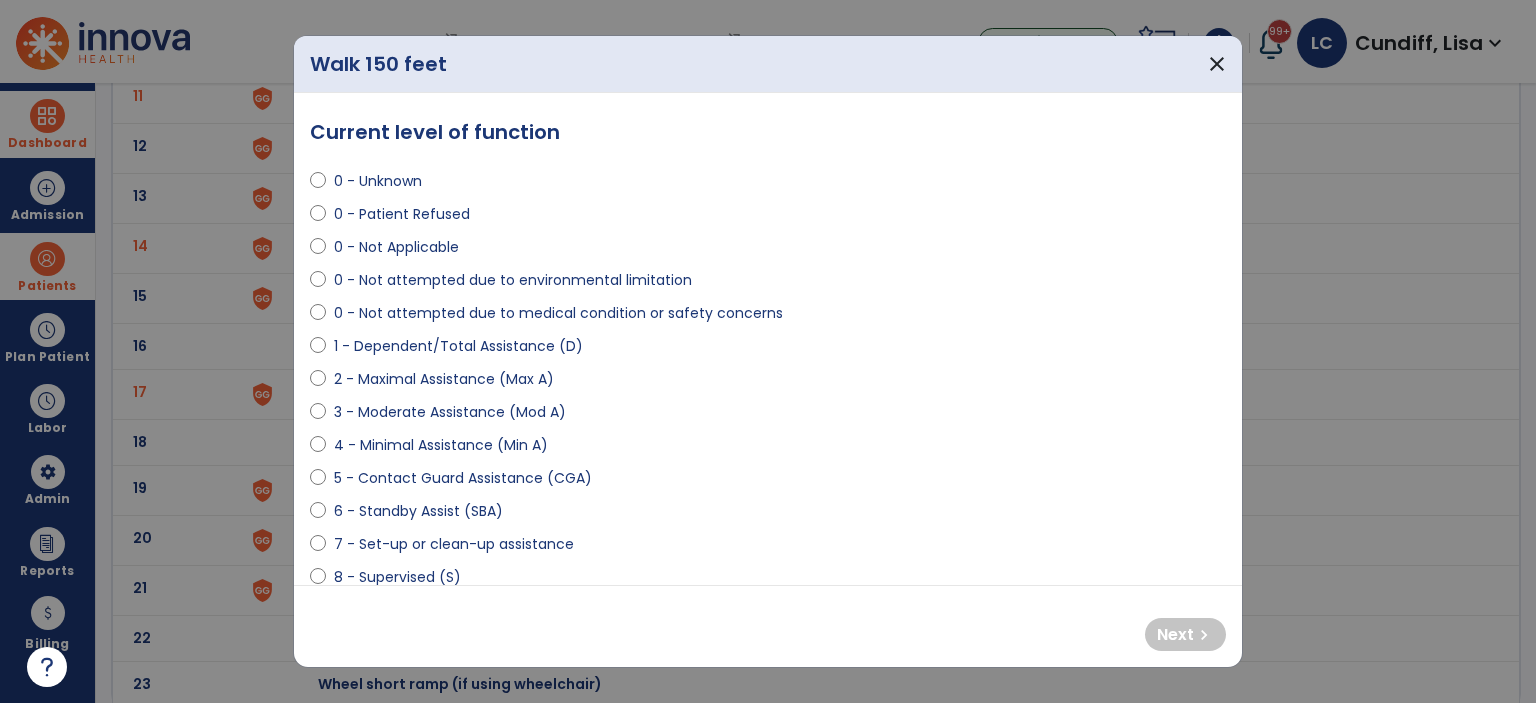 select on "**********" 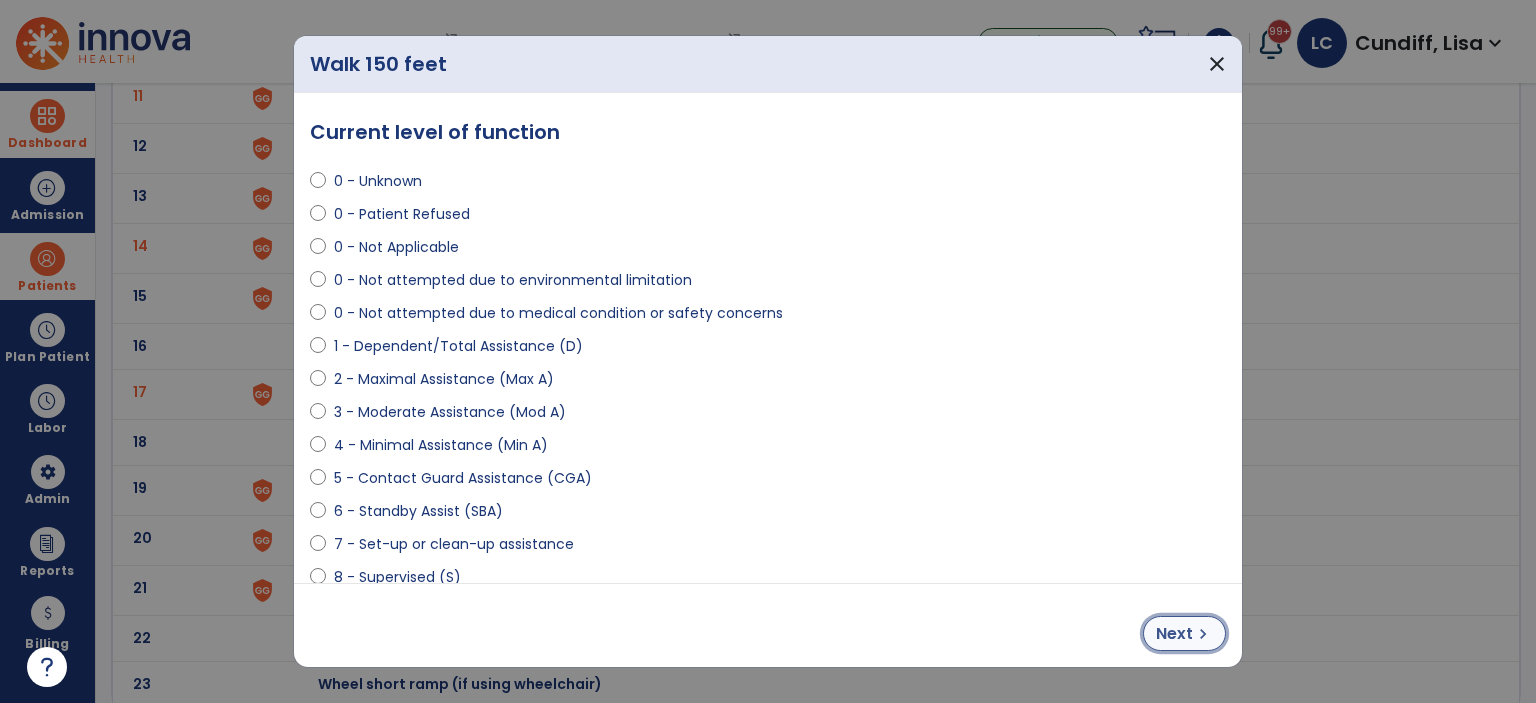 click on "Next  chevron_right" at bounding box center [1184, 633] 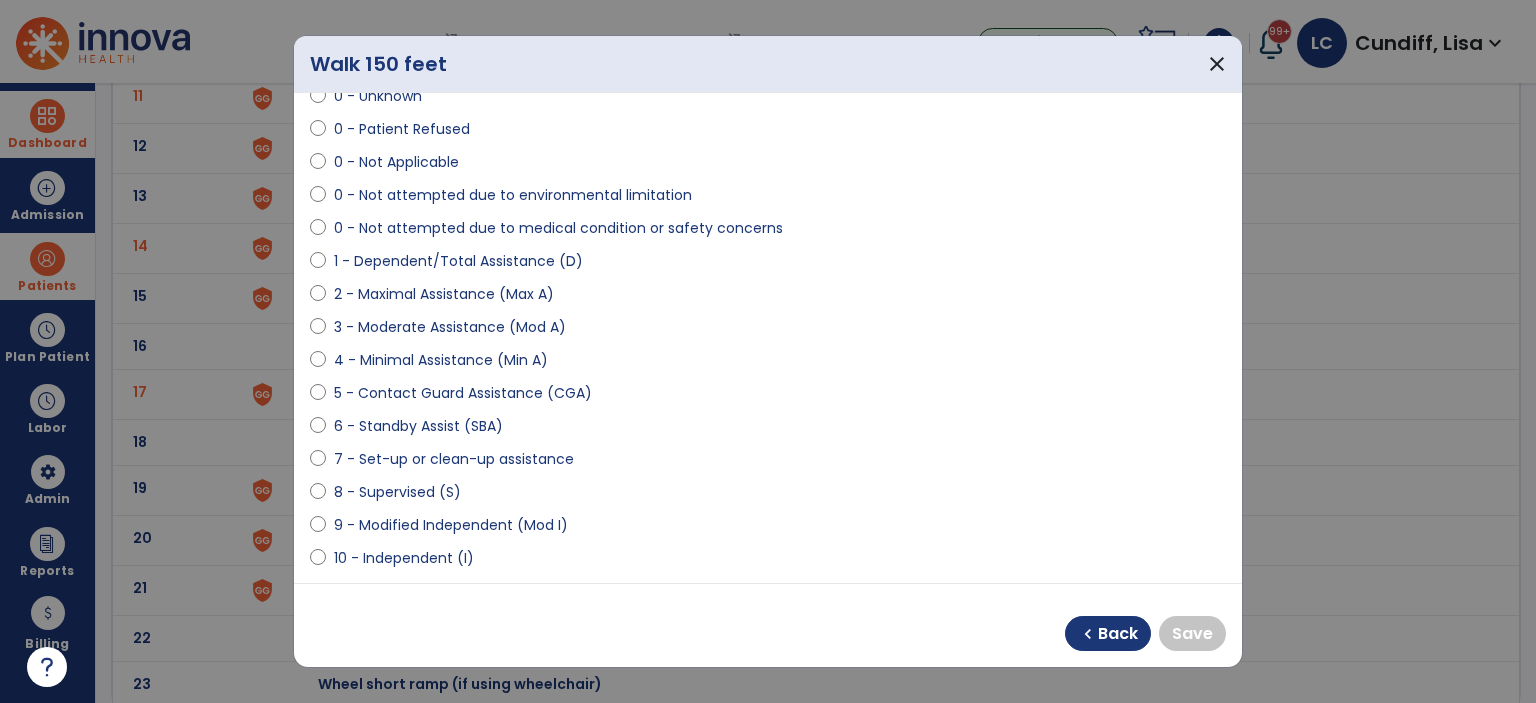 scroll, scrollTop: 300, scrollLeft: 0, axis: vertical 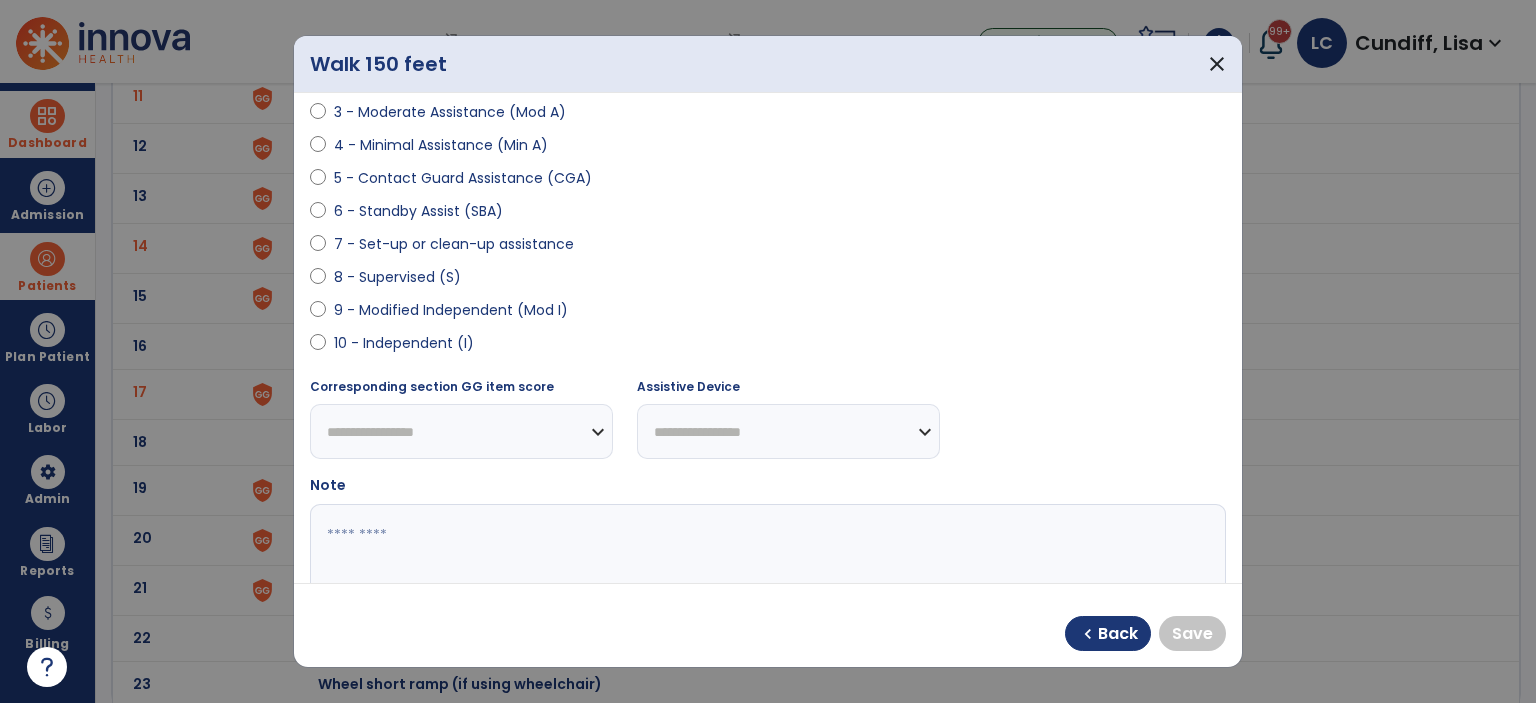 select on "**********" 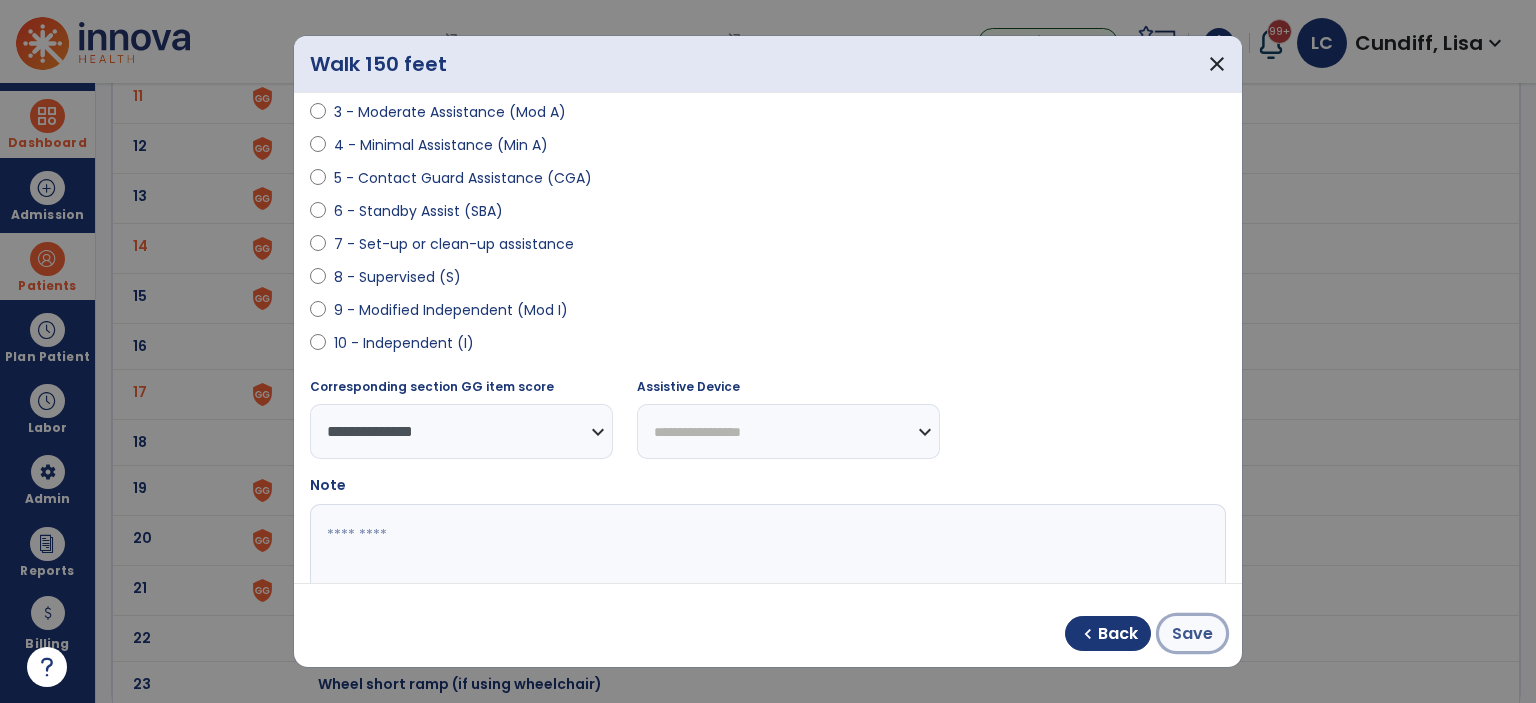 click on "Save" at bounding box center [1192, 634] 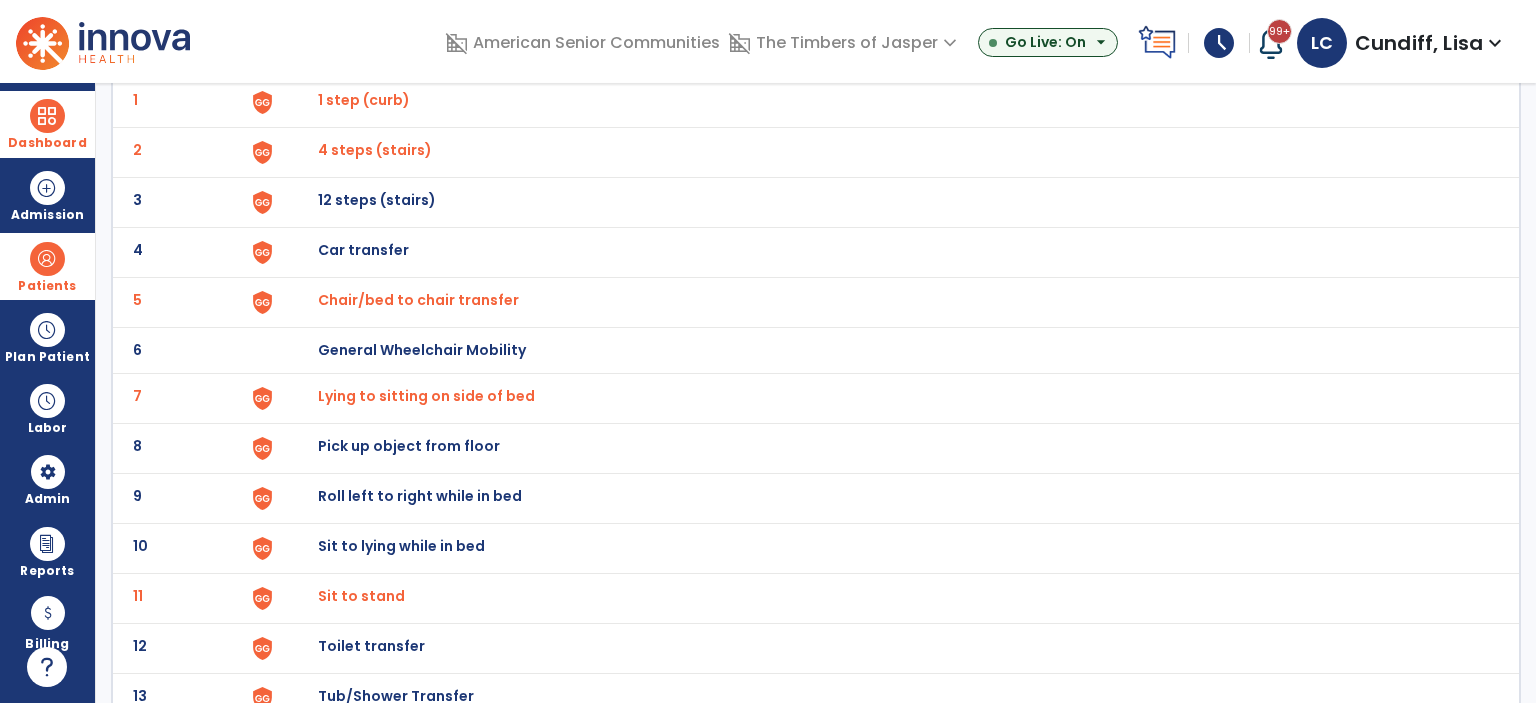scroll, scrollTop: 0, scrollLeft: 0, axis: both 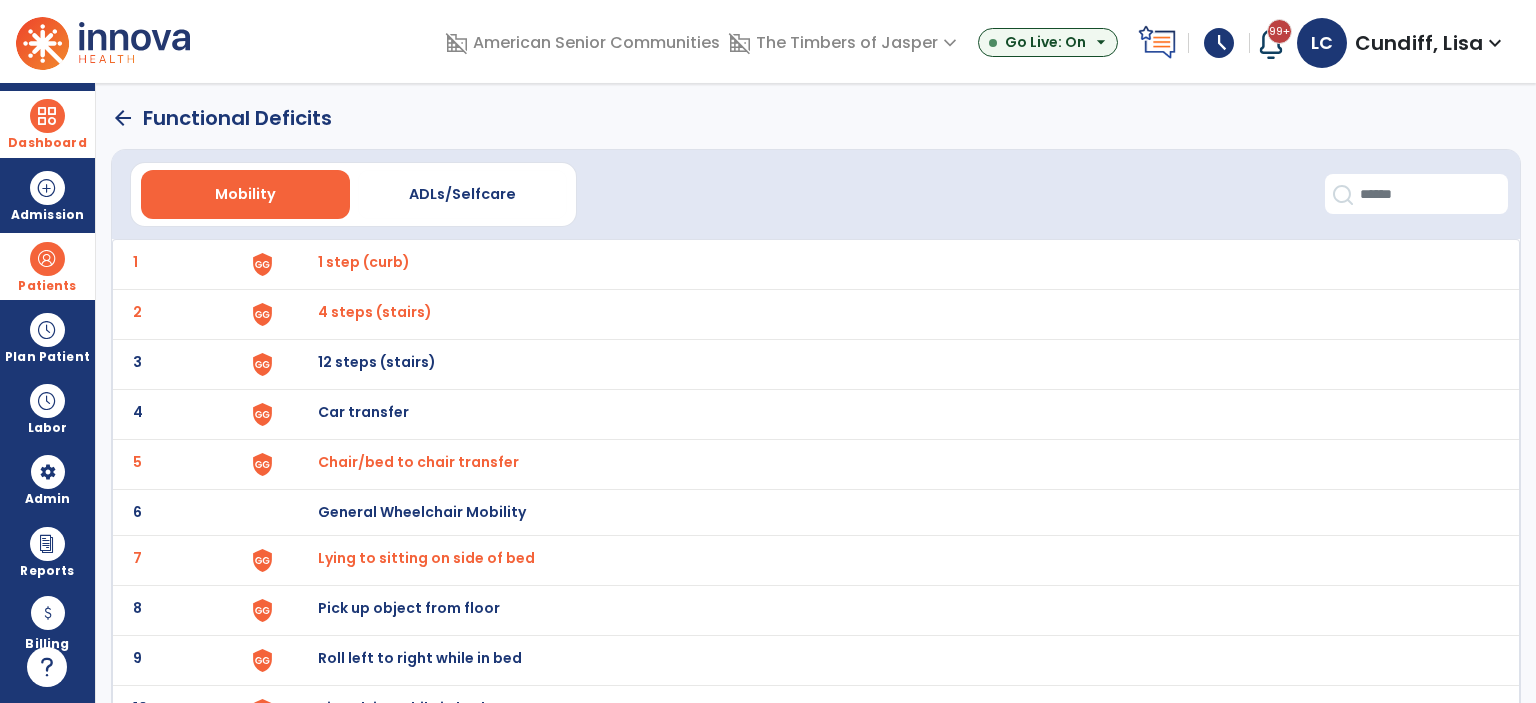 click on "arrow_back   Functional Deficits" 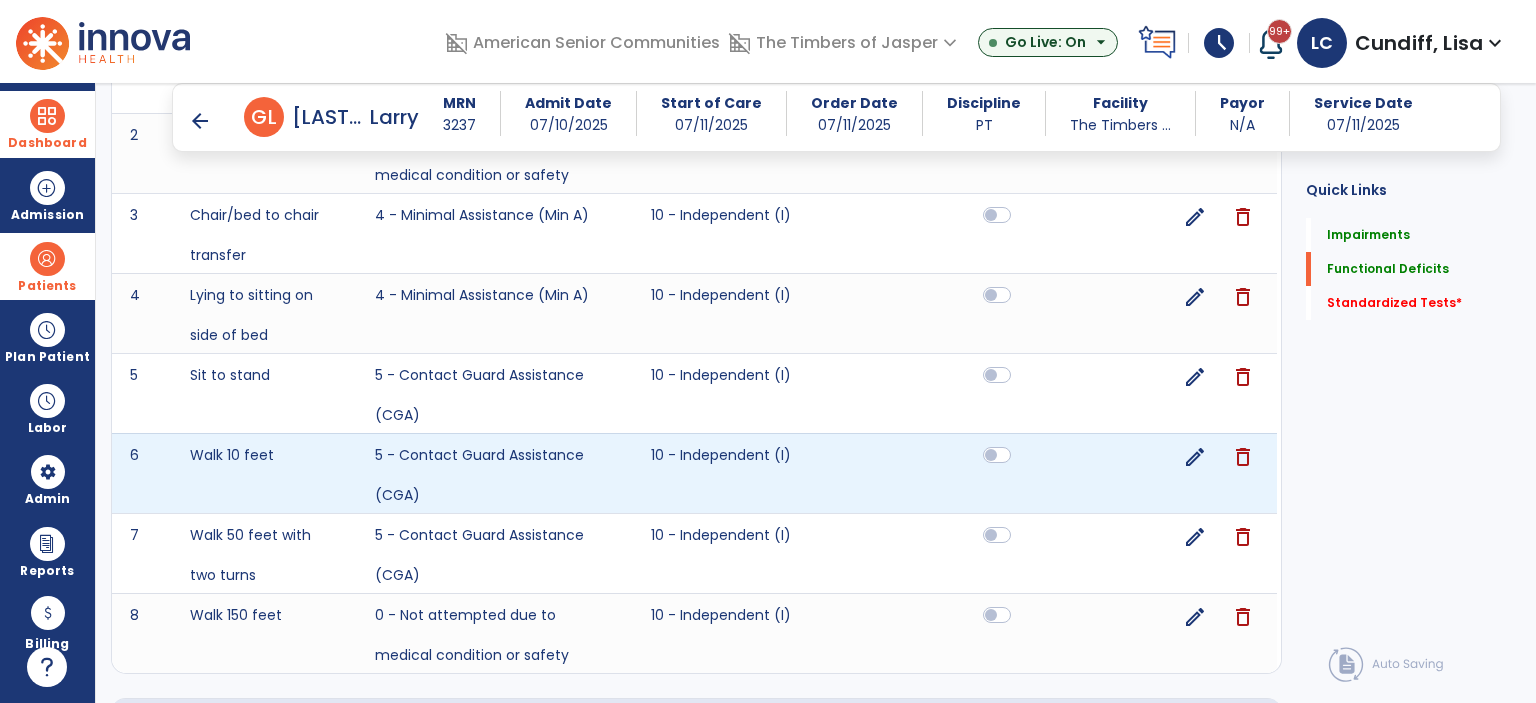scroll, scrollTop: 1060, scrollLeft: 0, axis: vertical 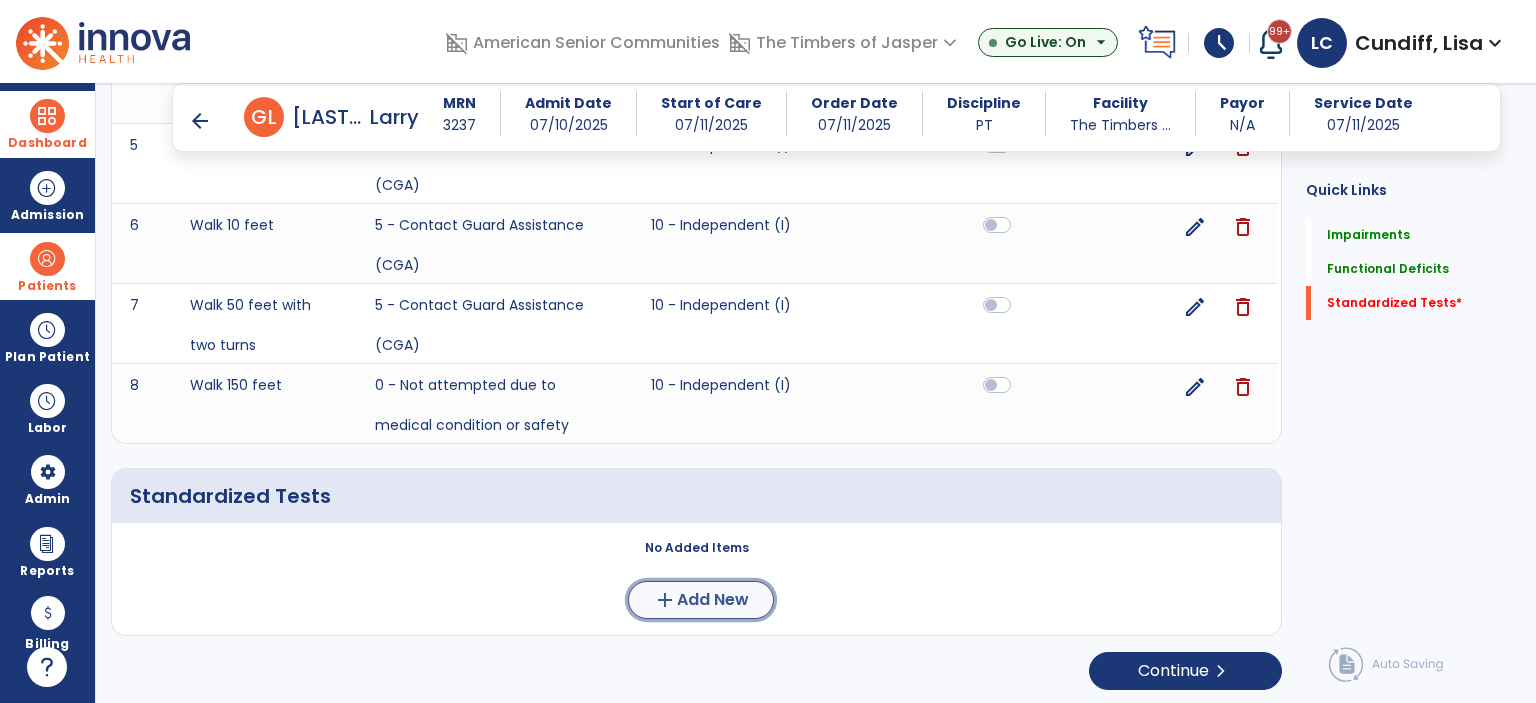 click on "Add New" 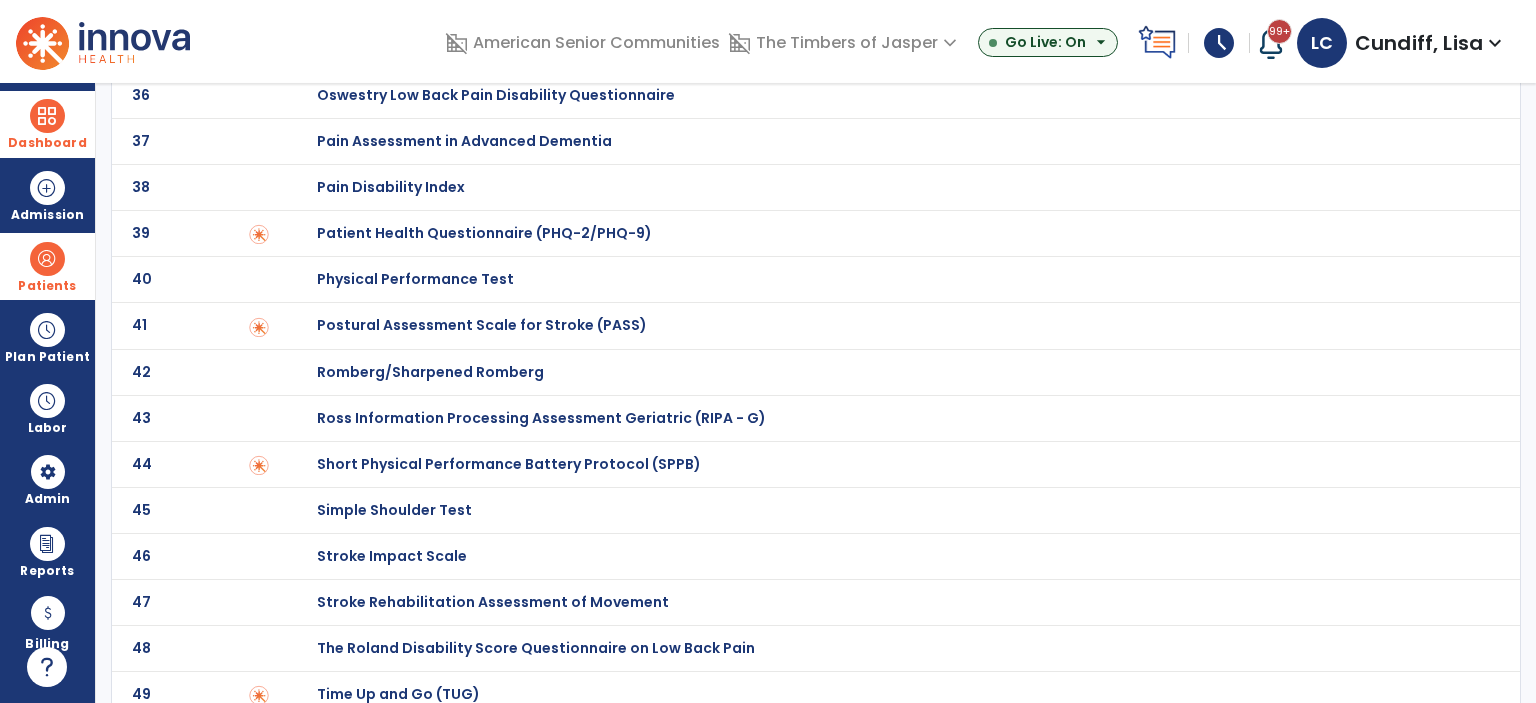 scroll, scrollTop: 1812, scrollLeft: 0, axis: vertical 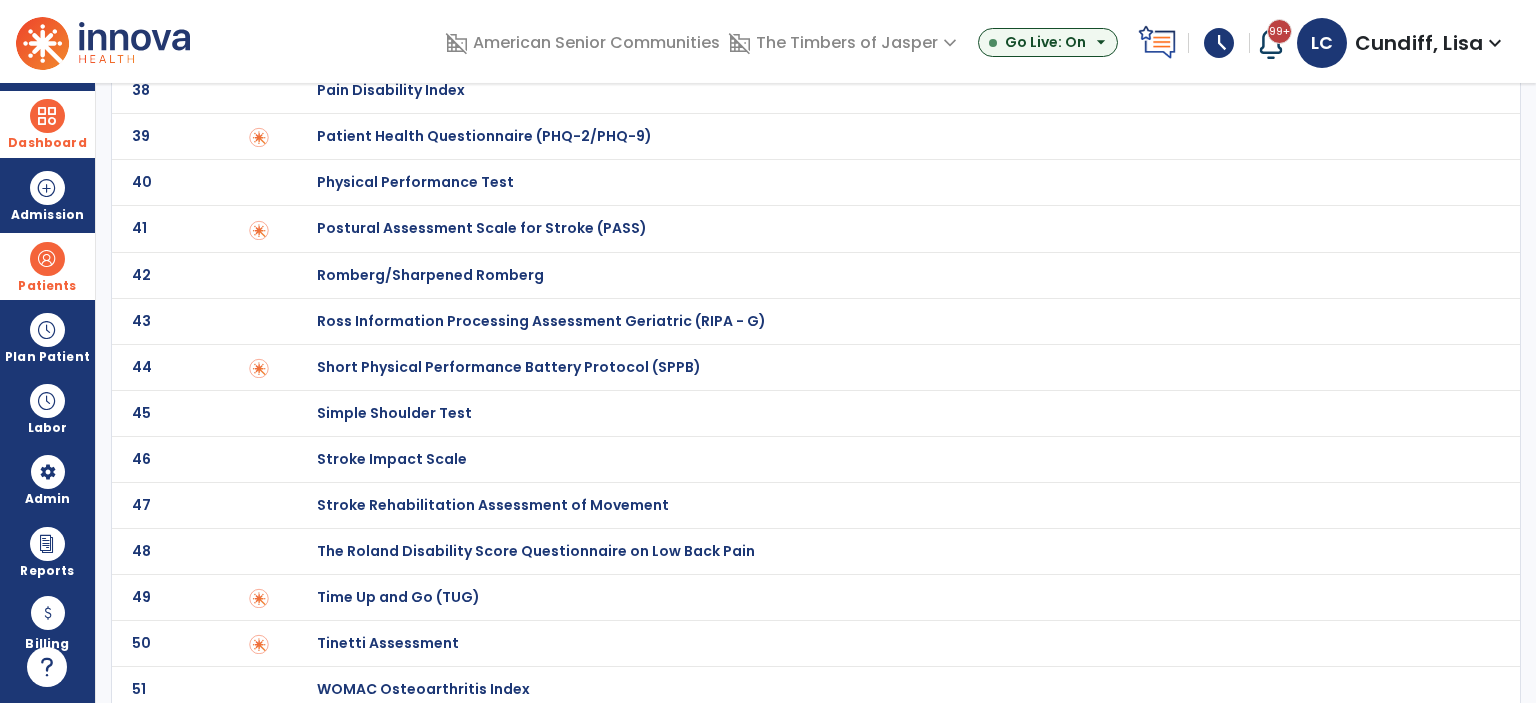 click on "Time Up and Go (TUG)" at bounding box center [388, -1612] 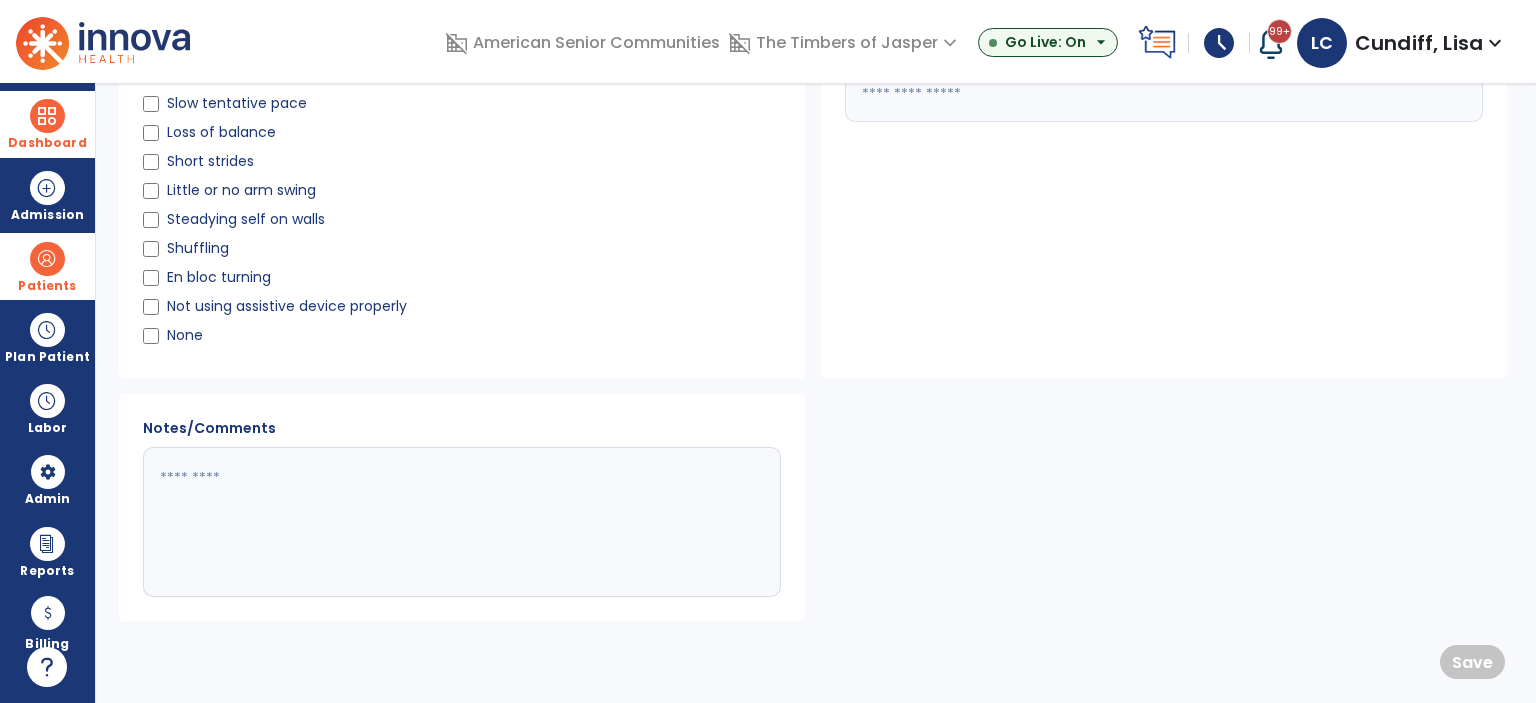 scroll, scrollTop: 0, scrollLeft: 0, axis: both 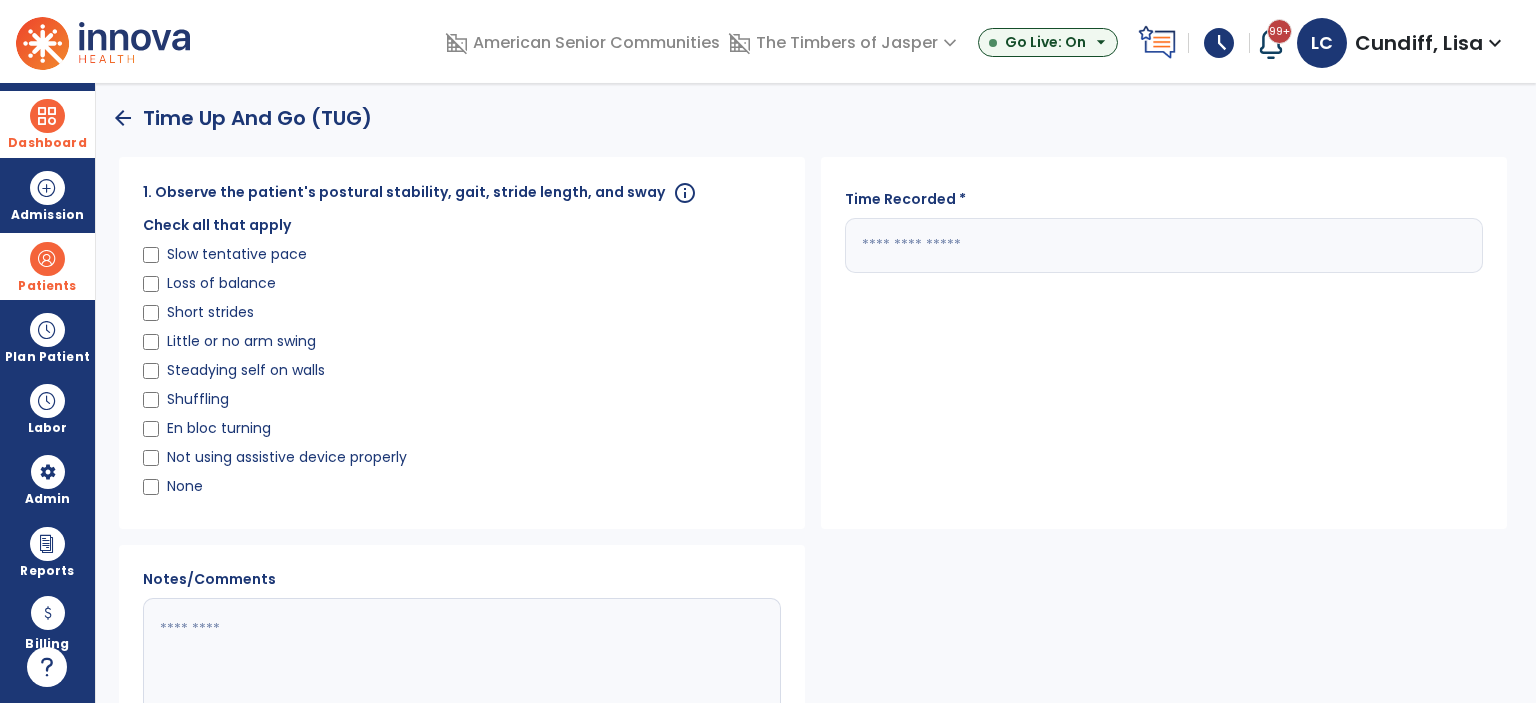 click 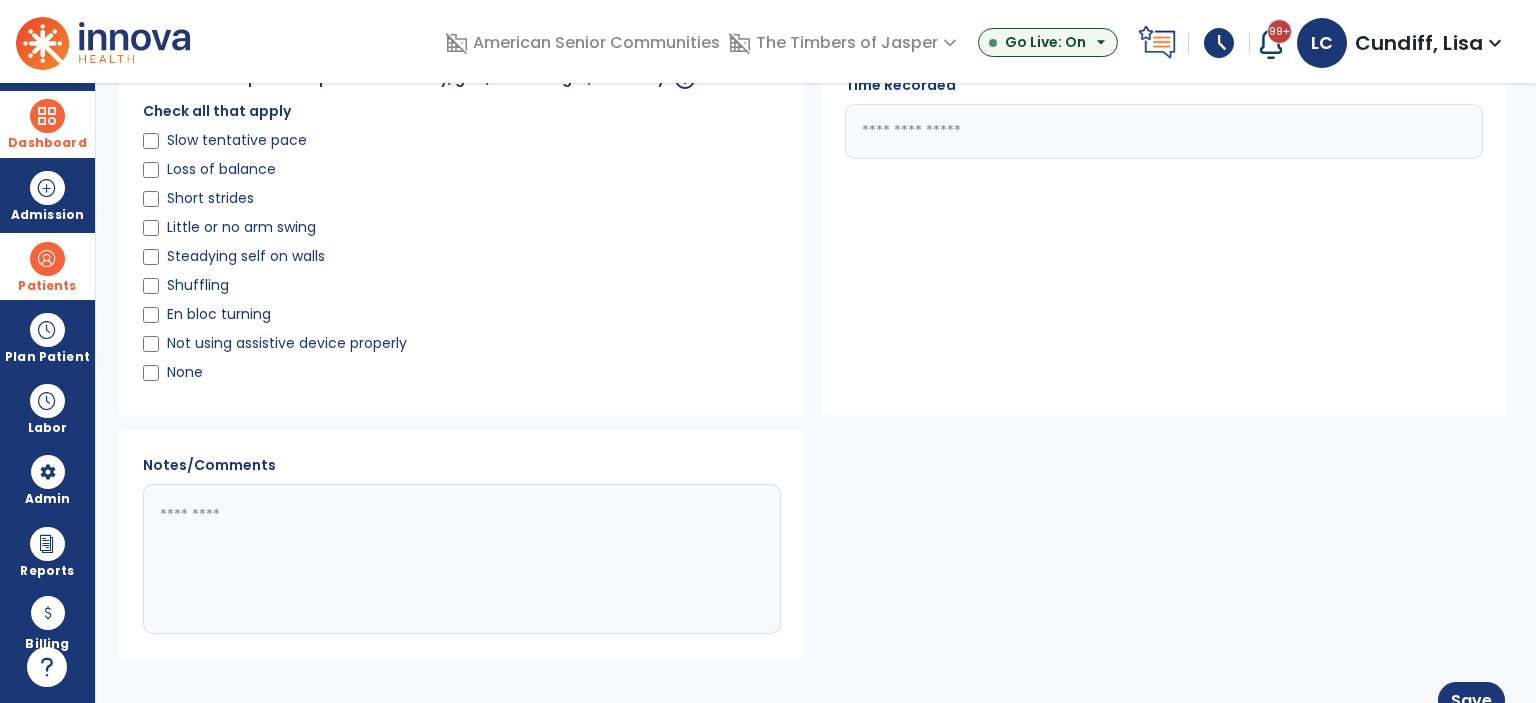 scroll, scrollTop: 152, scrollLeft: 0, axis: vertical 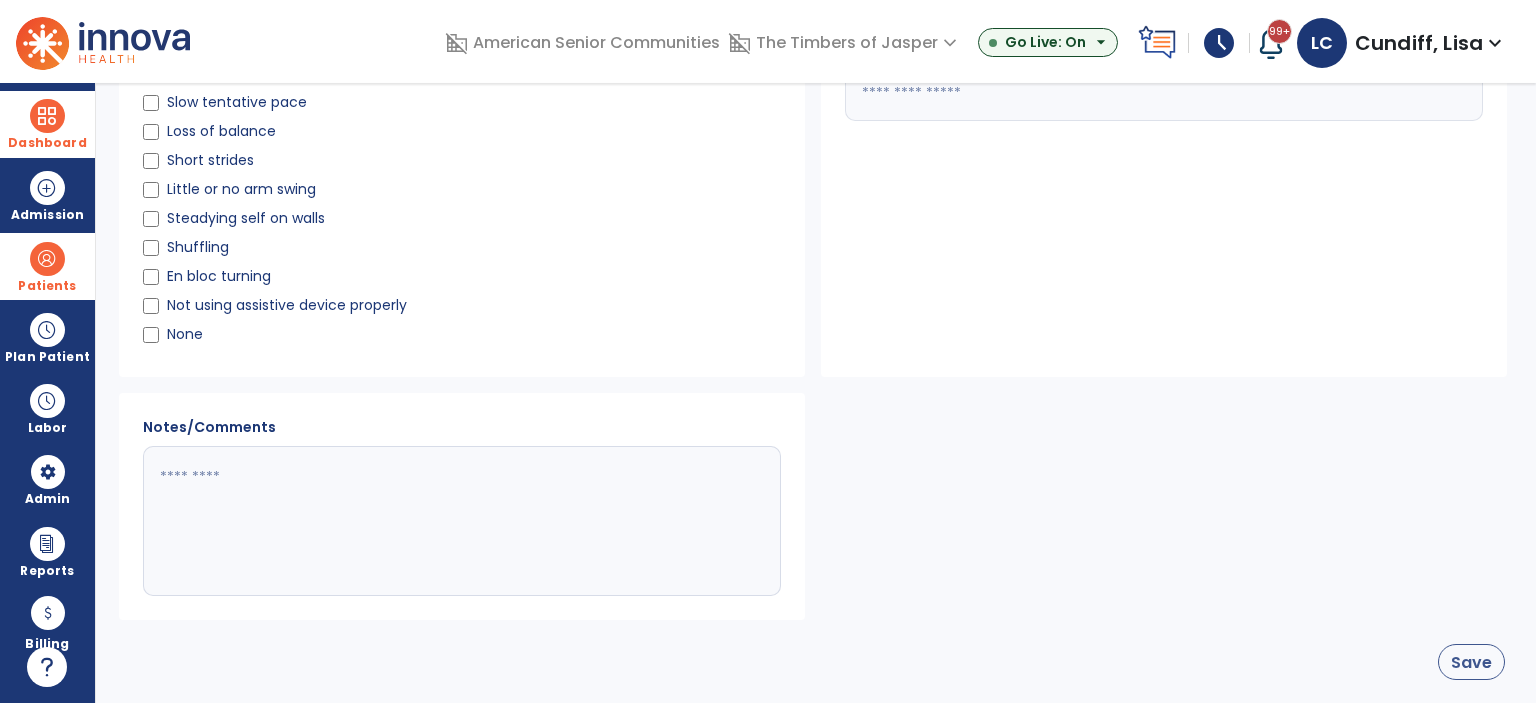 type on "**" 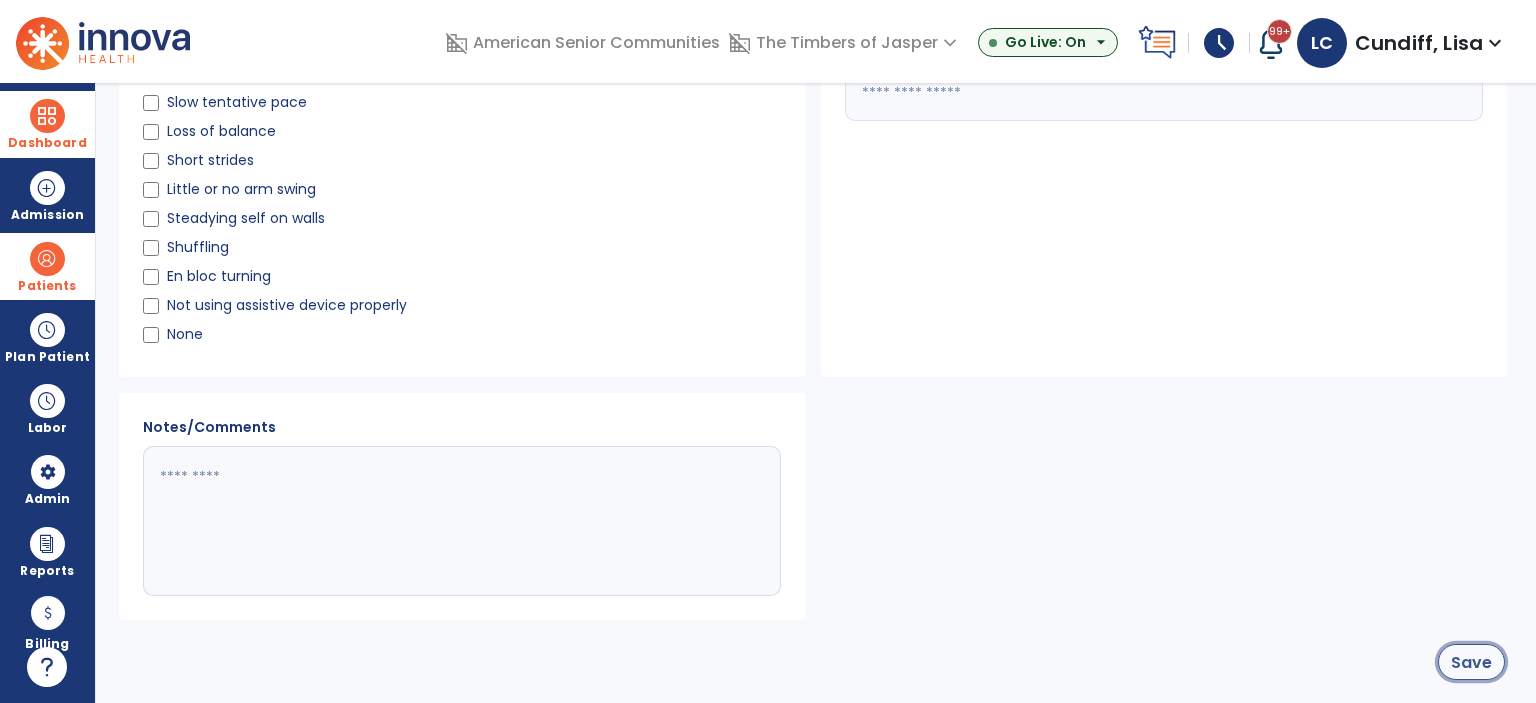 click on "Save" 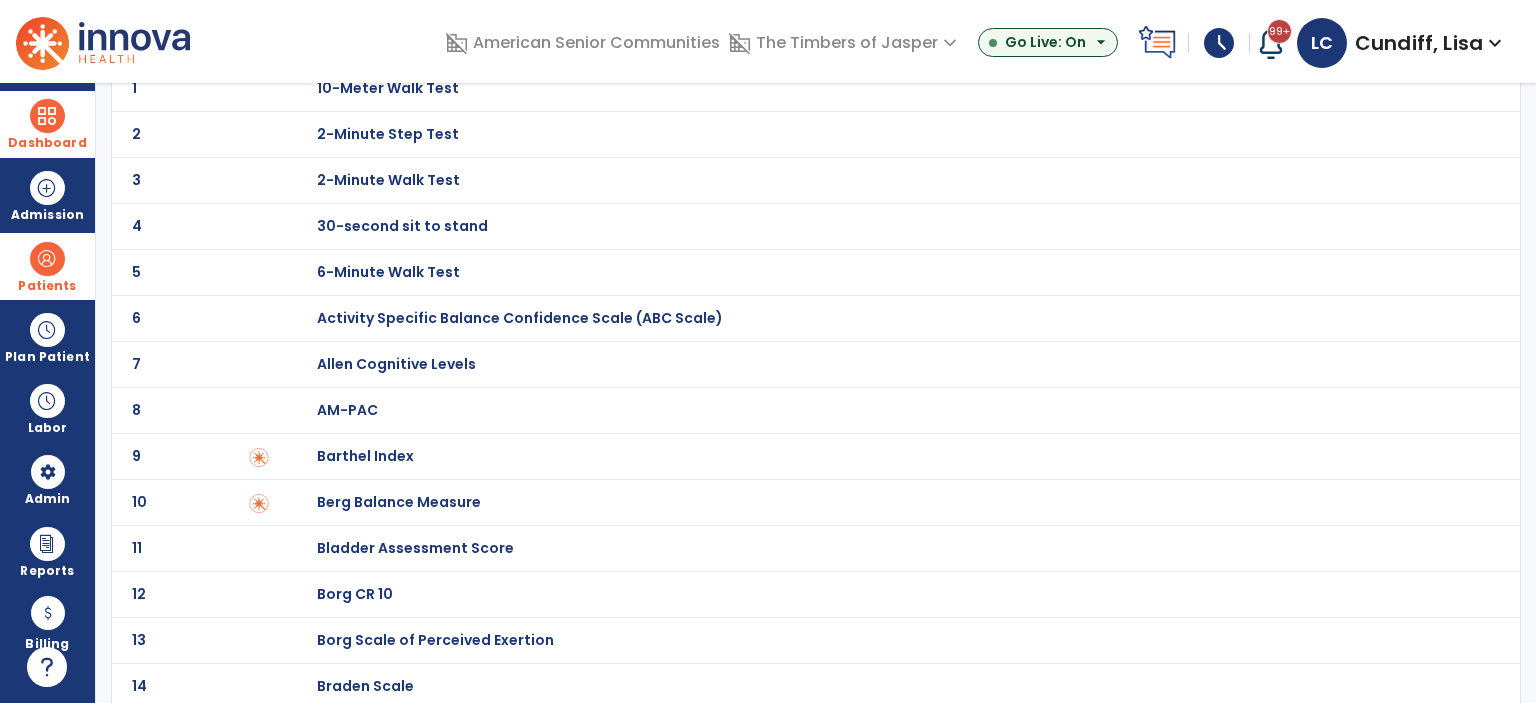 scroll, scrollTop: 0, scrollLeft: 0, axis: both 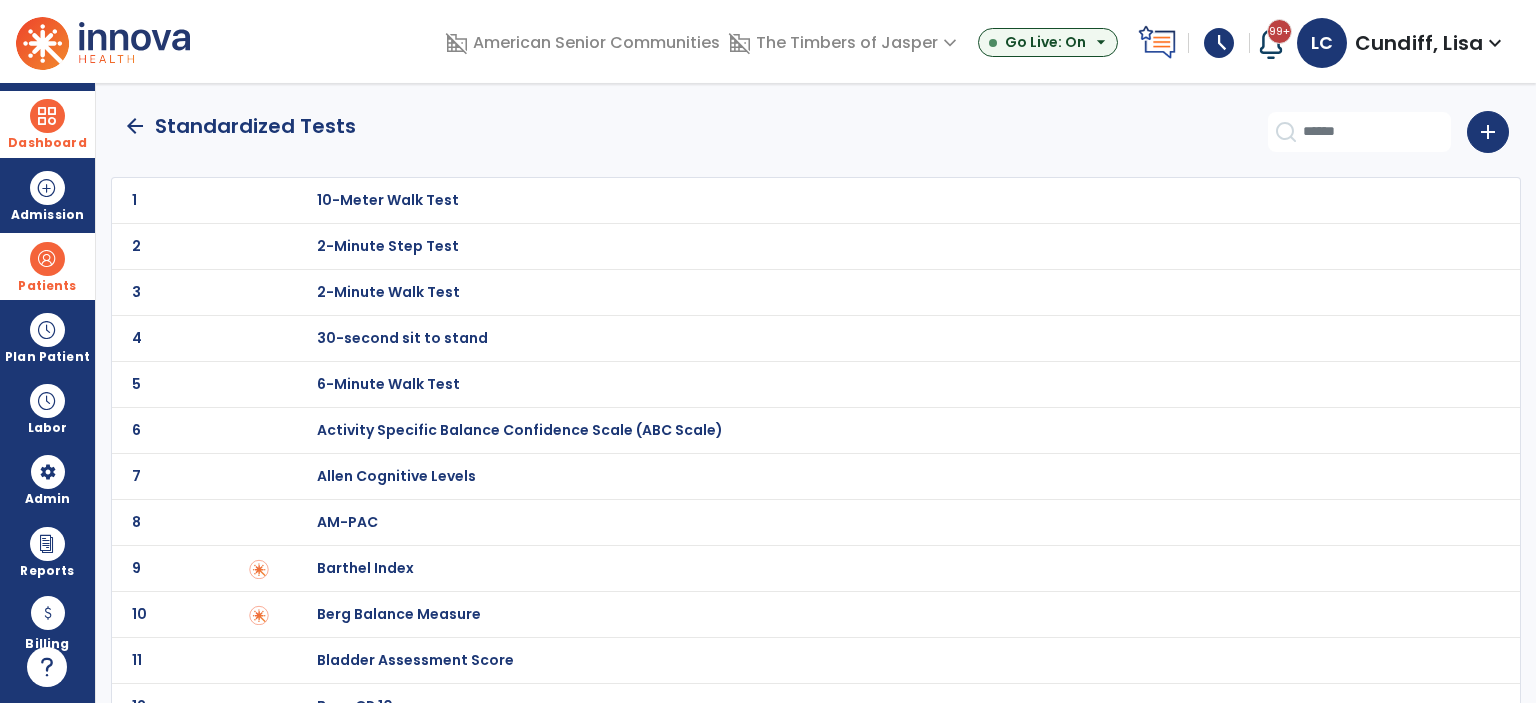 click on "arrow_back" 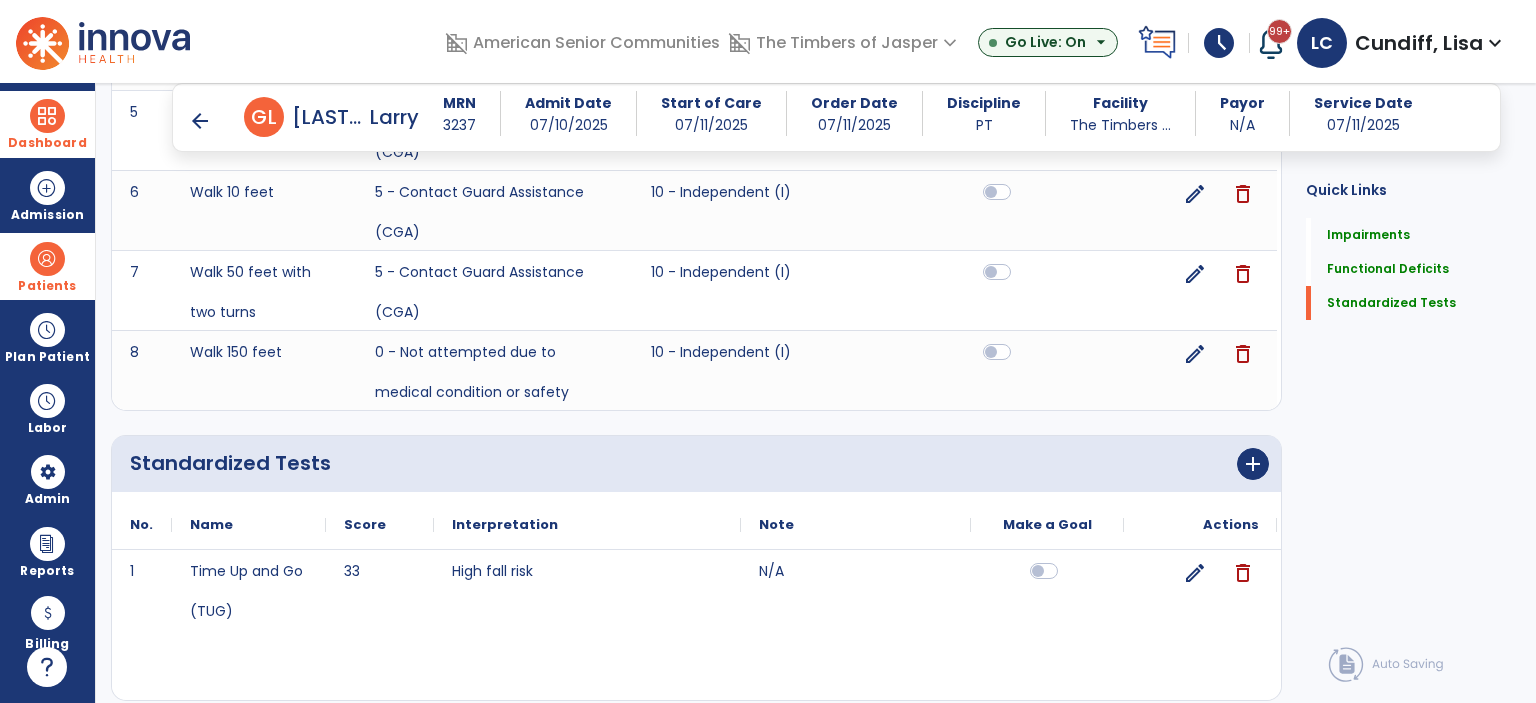 scroll, scrollTop: 1159, scrollLeft: 0, axis: vertical 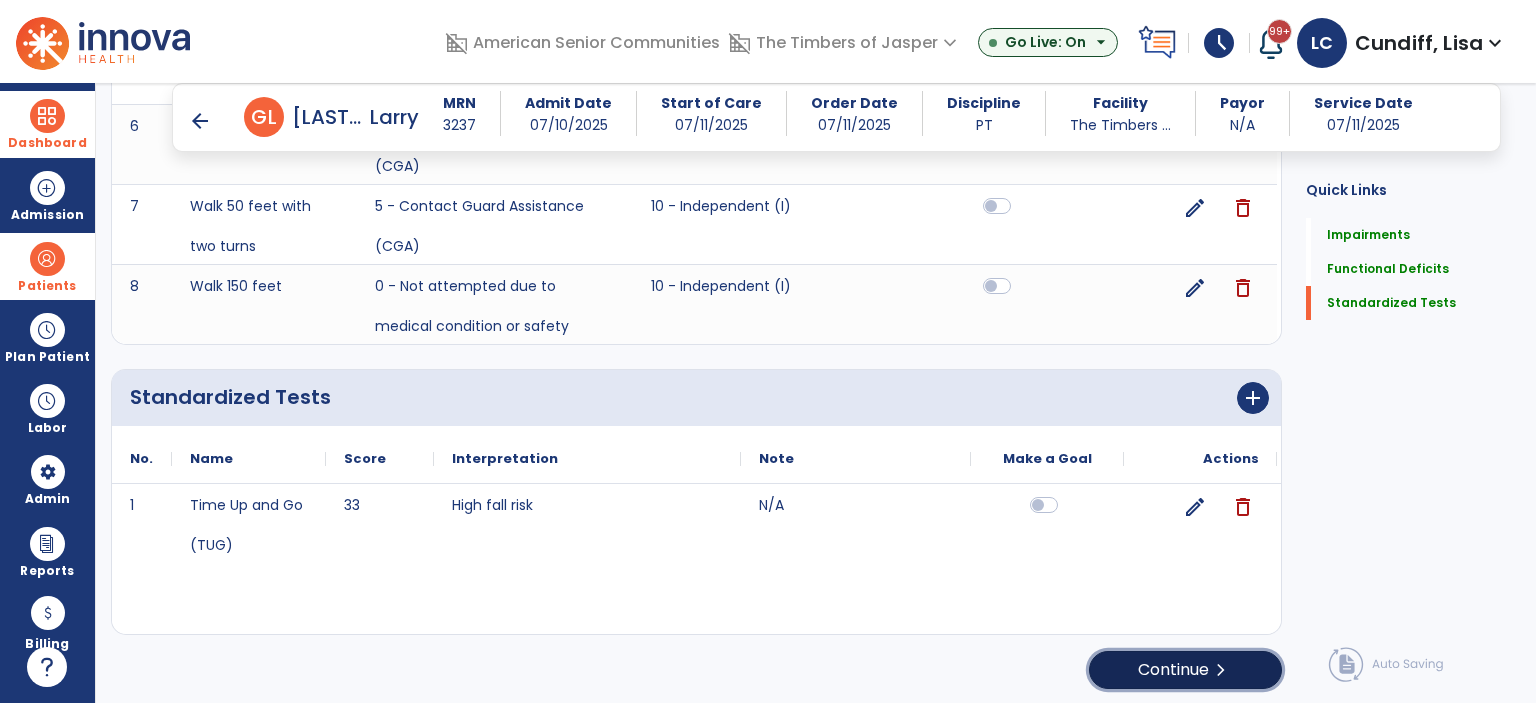 click on "Continue  chevron_right" 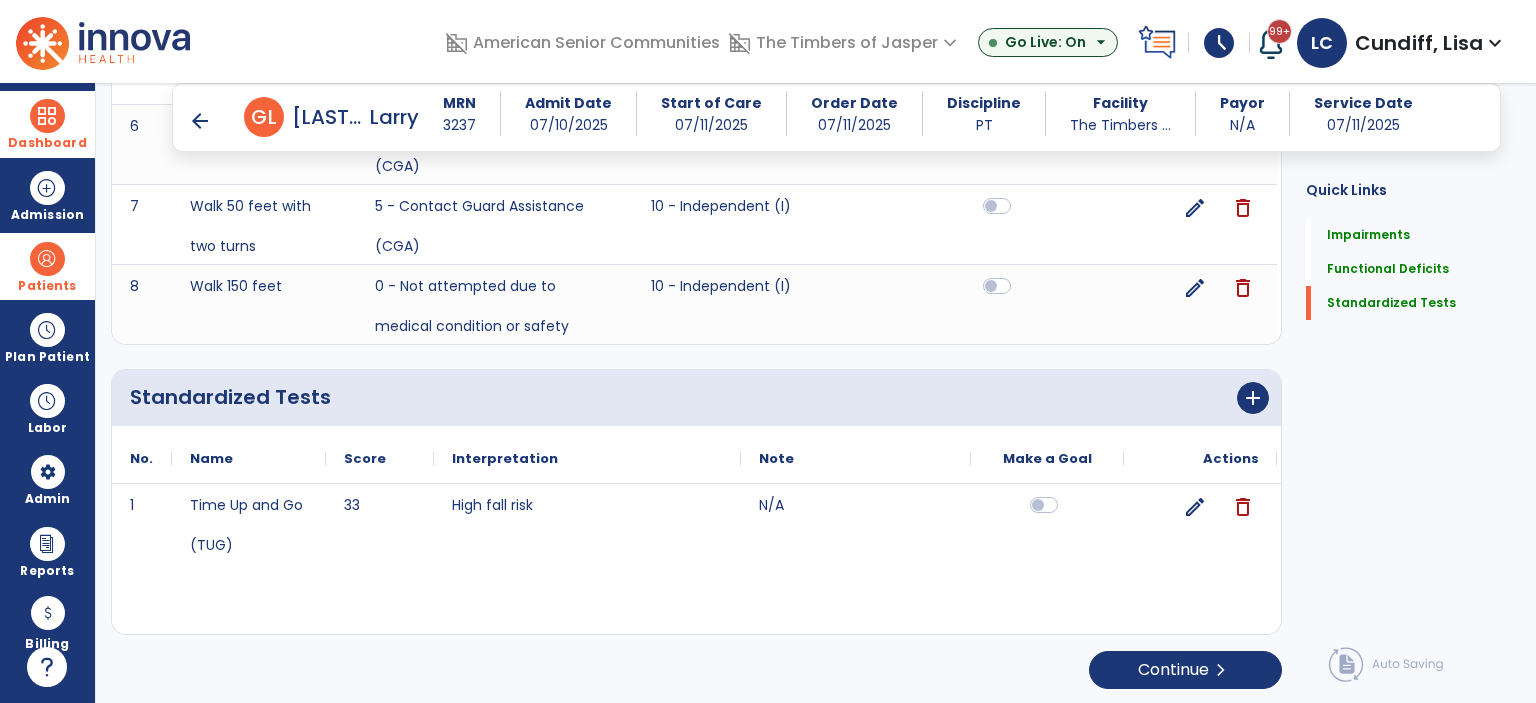 scroll, scrollTop: 0, scrollLeft: 0, axis: both 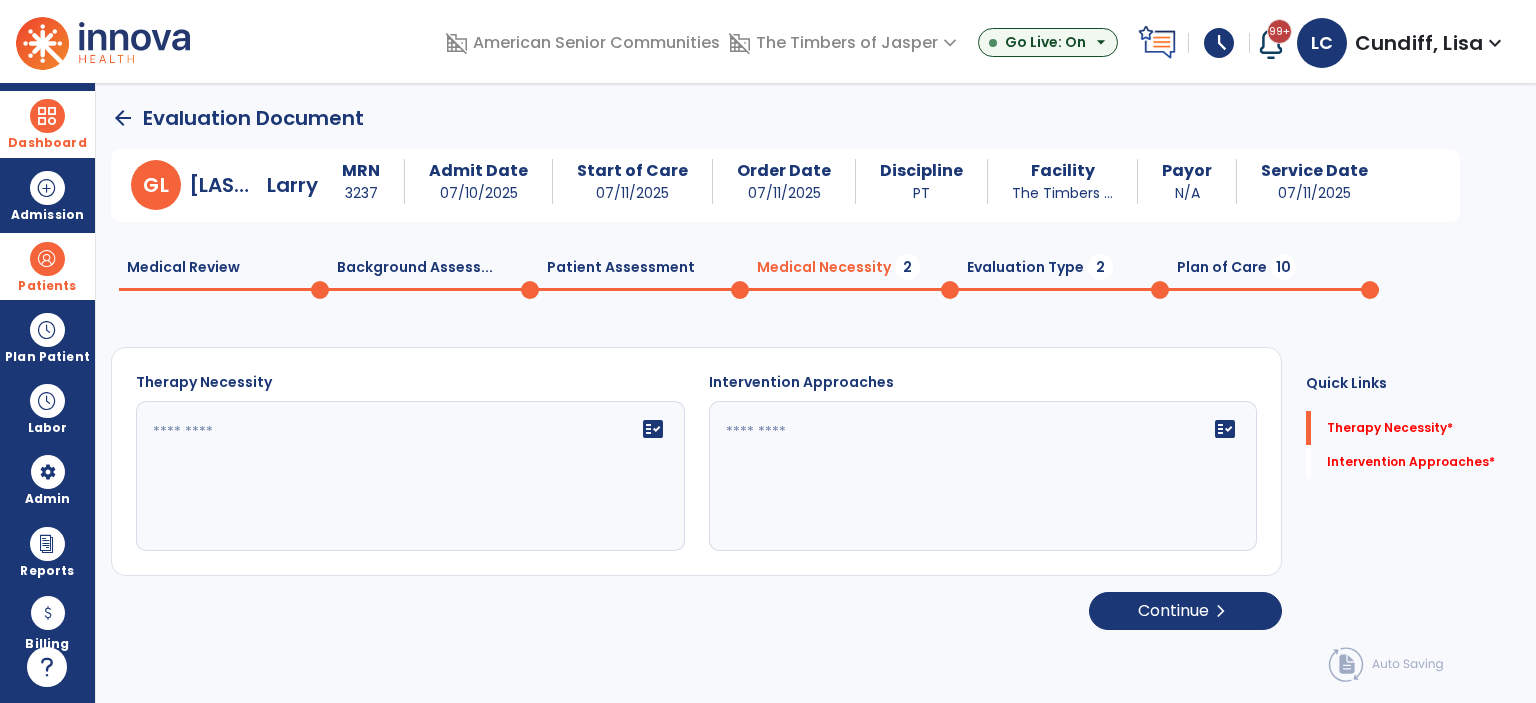 click on "fact_check" 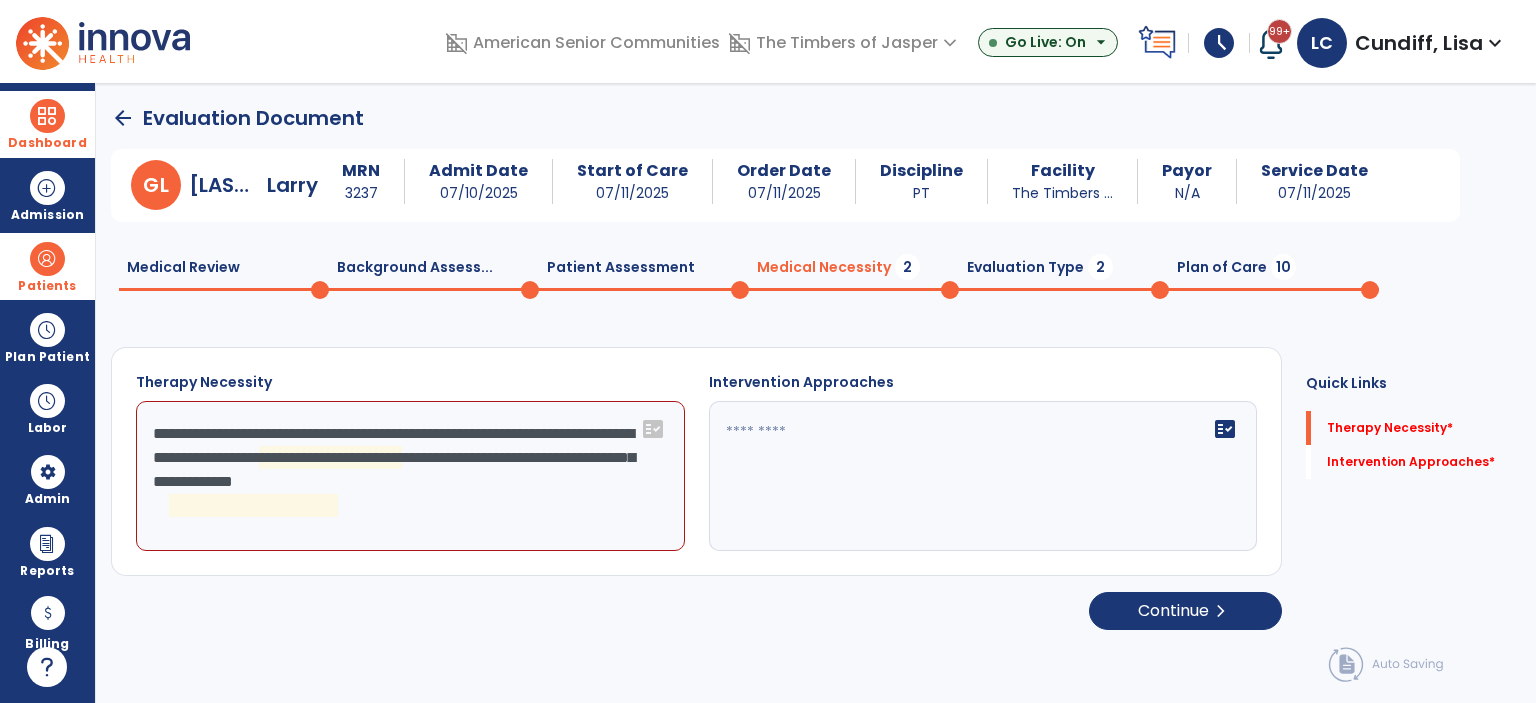 click on "**********" 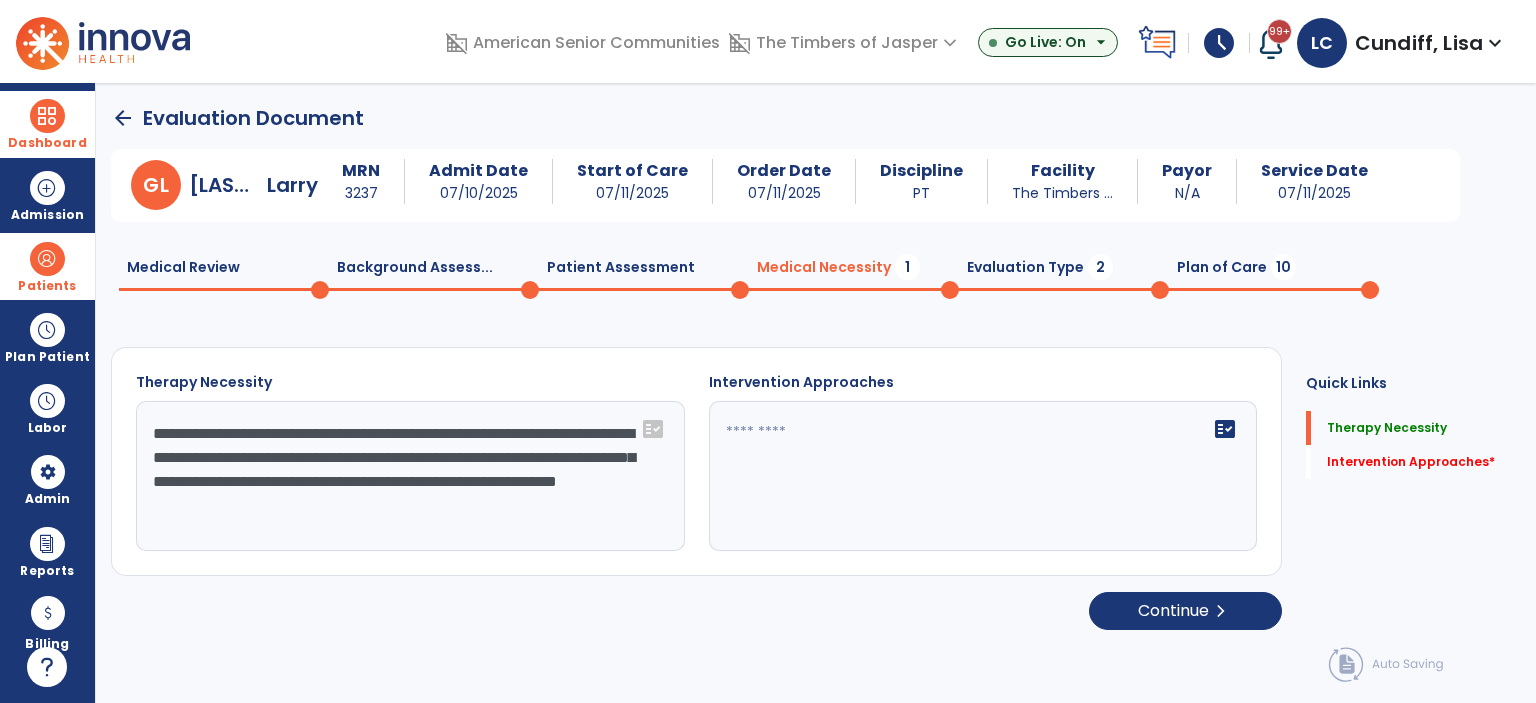 type on "**********" 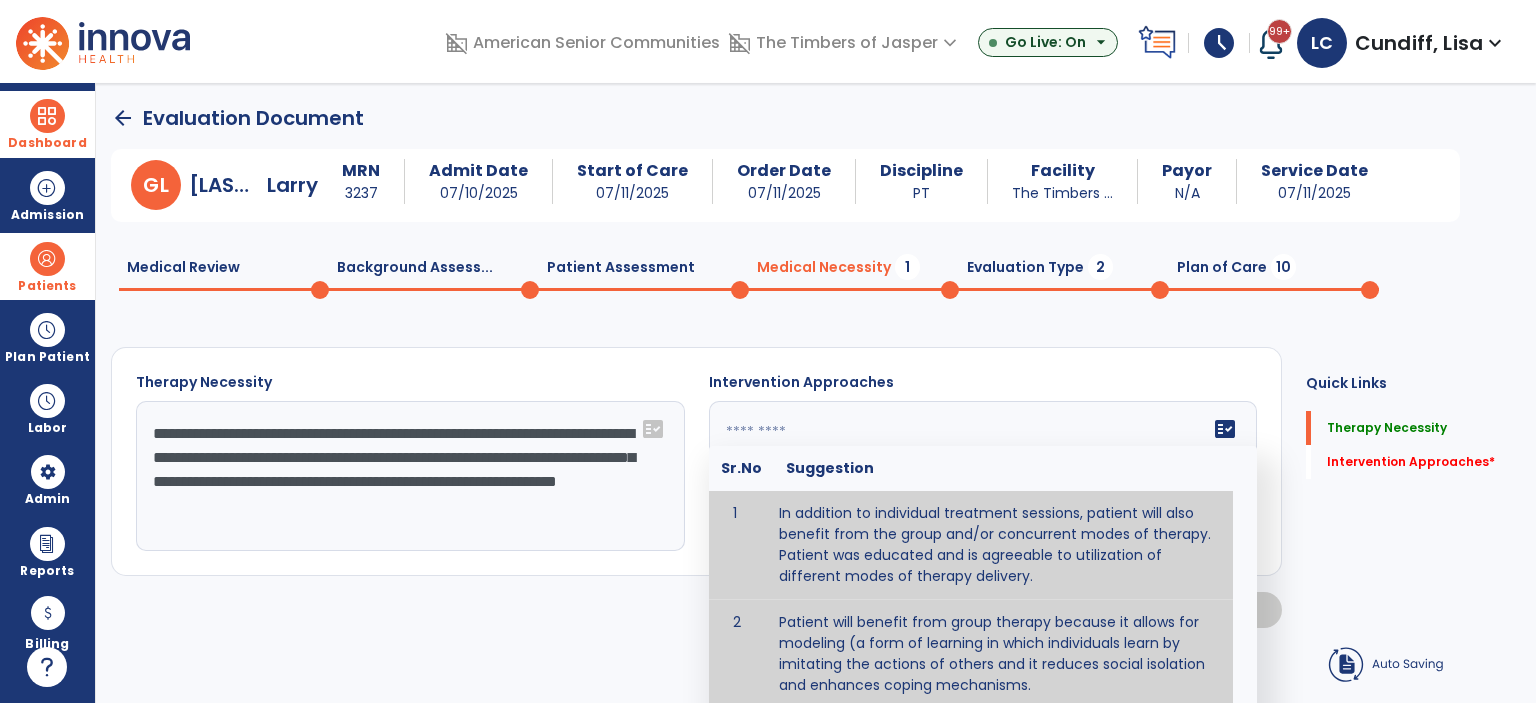 type on "**********" 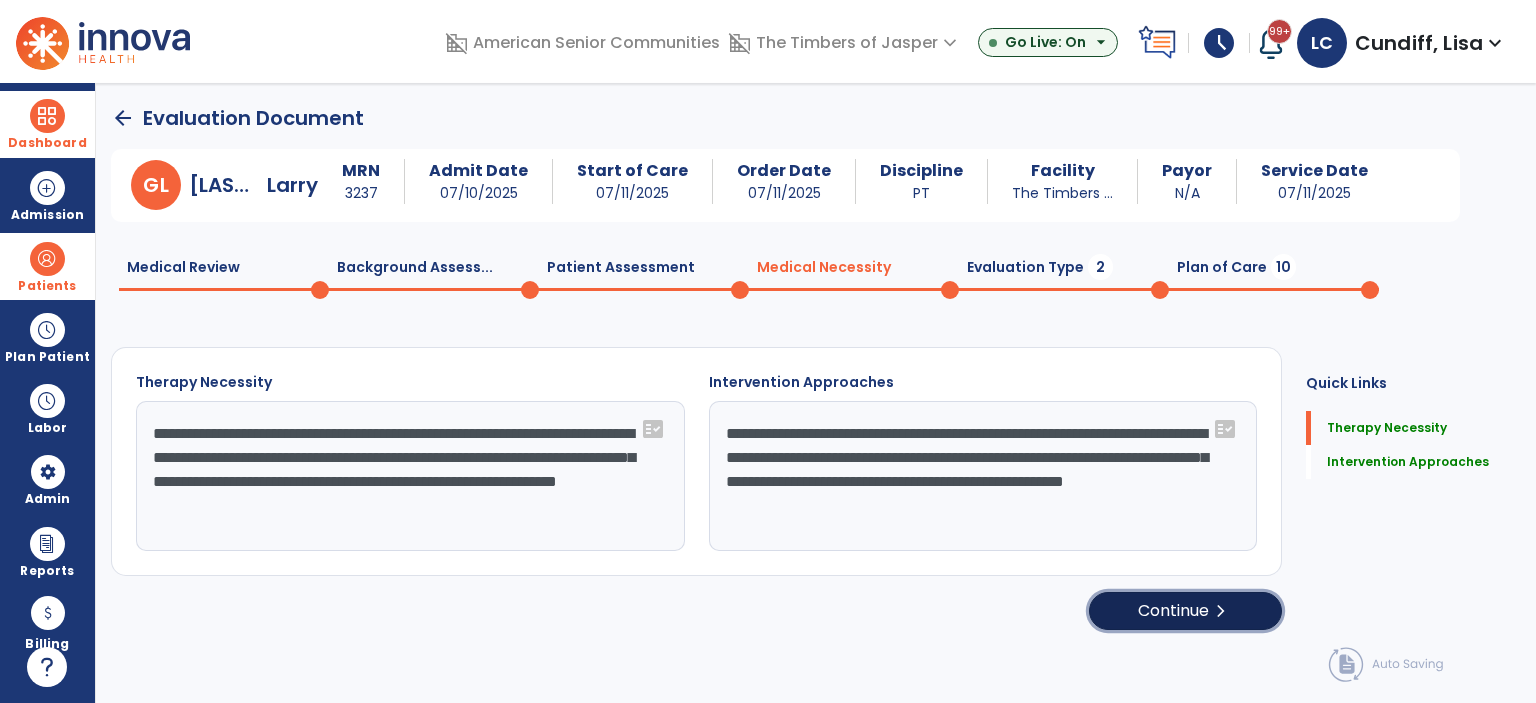click on "Continue  chevron_right" 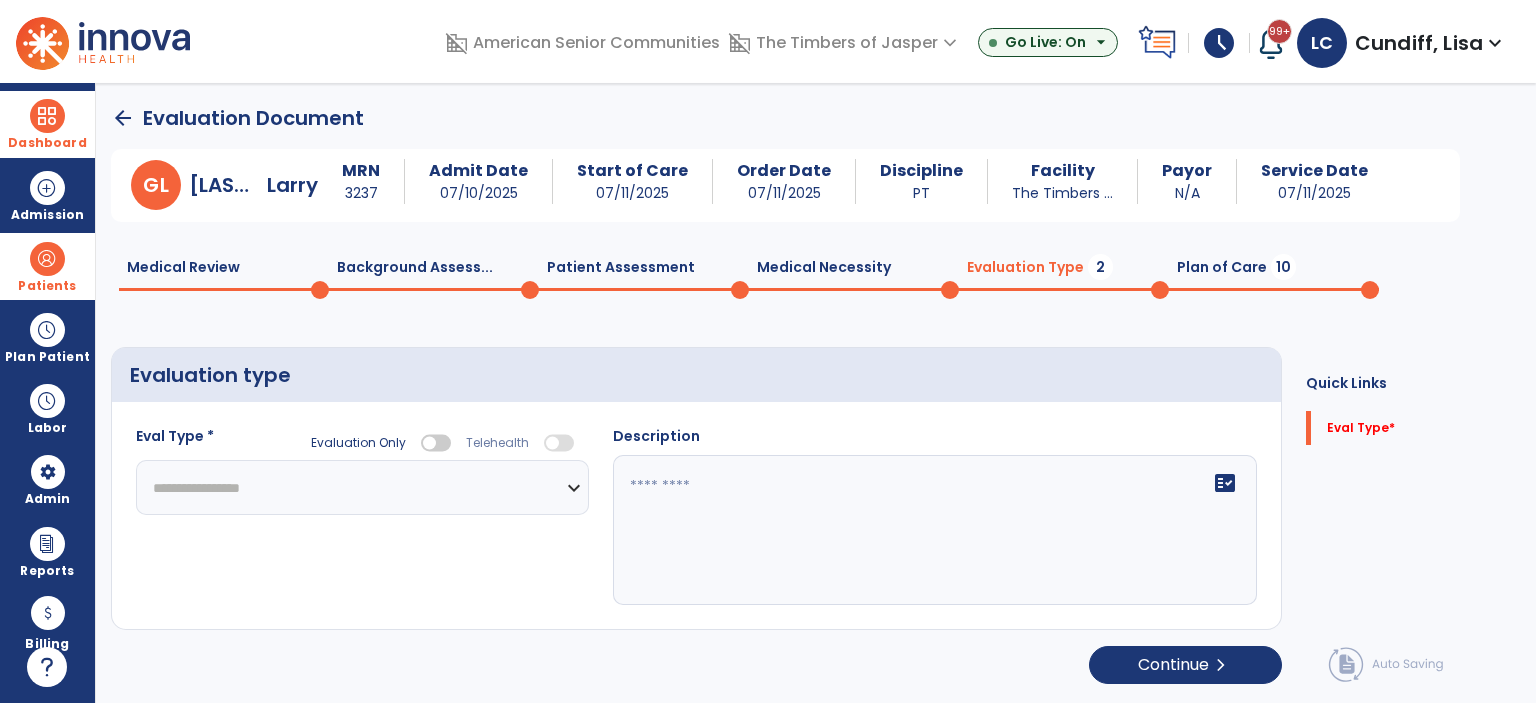 click on "**********" 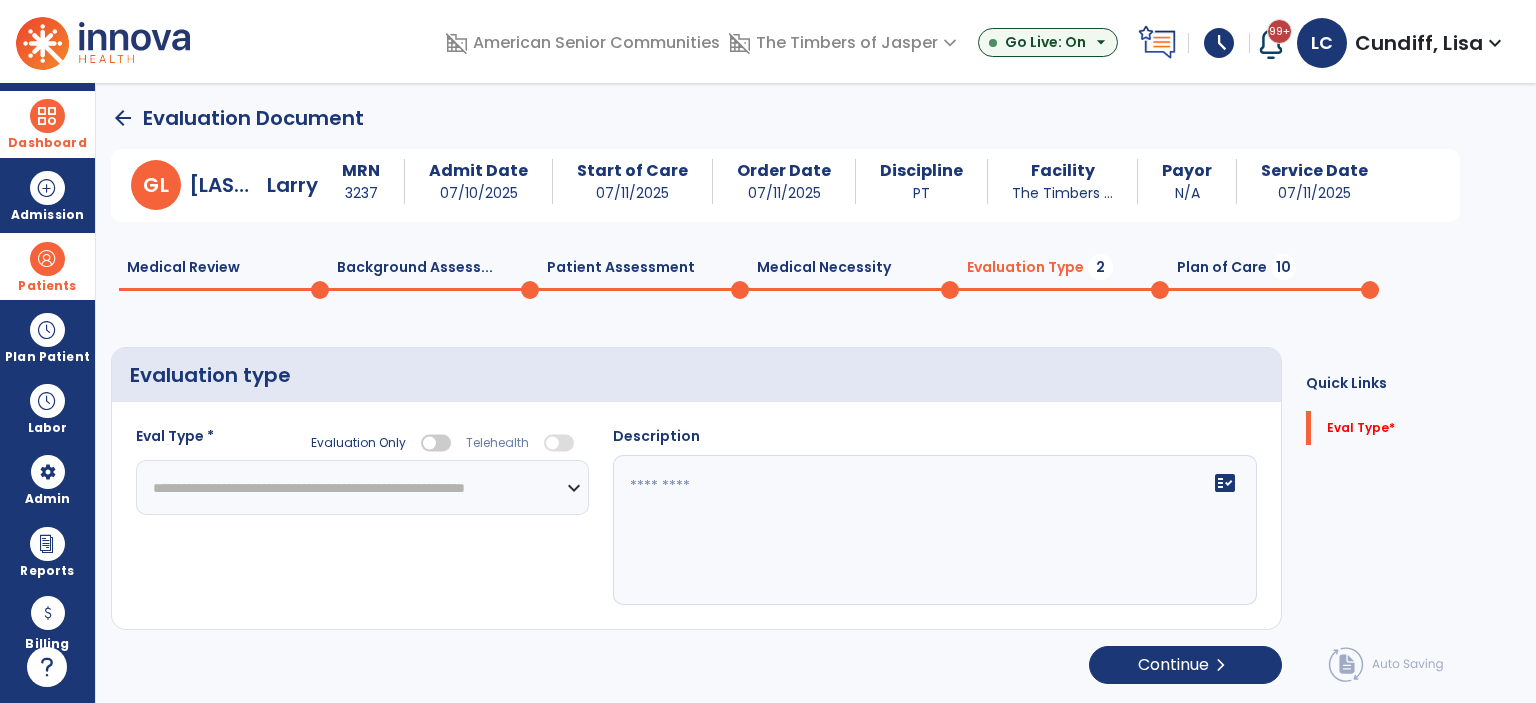 click on "**********" 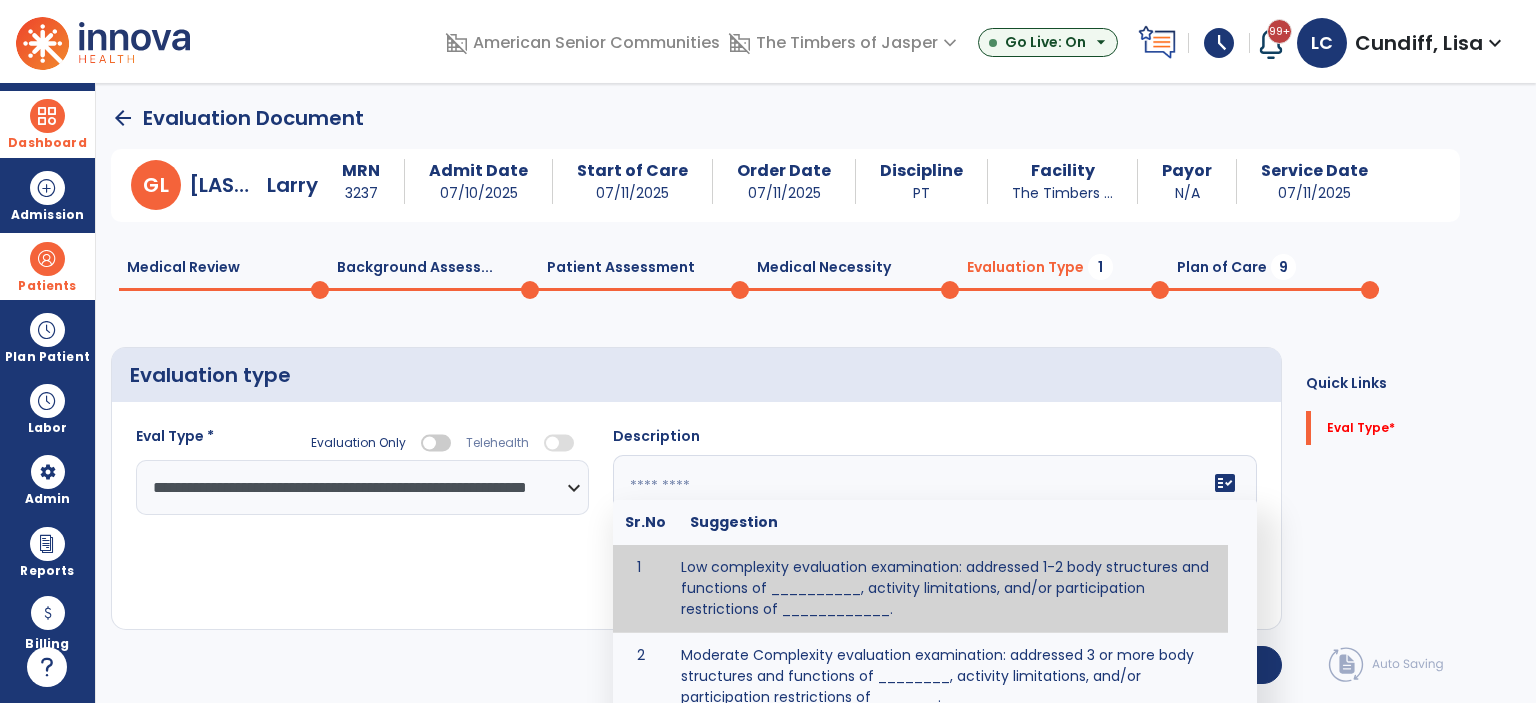 click on "fact_check  Sr.No Suggestion 1 Low complexity evaluation examination: addressed 1-2 body structures and functions of __________, activity limitations, and/or participation restrictions of ____________. 2 Moderate Complexity evaluation examination: addressed 3 or more body structures and functions of ________, activity limitations, and/or participation restrictions of _______. 3 High Complexity evaluation examination: addressed 4 or more body structures and functions of _______, activity limitations, and/or participation restrictions of _________" 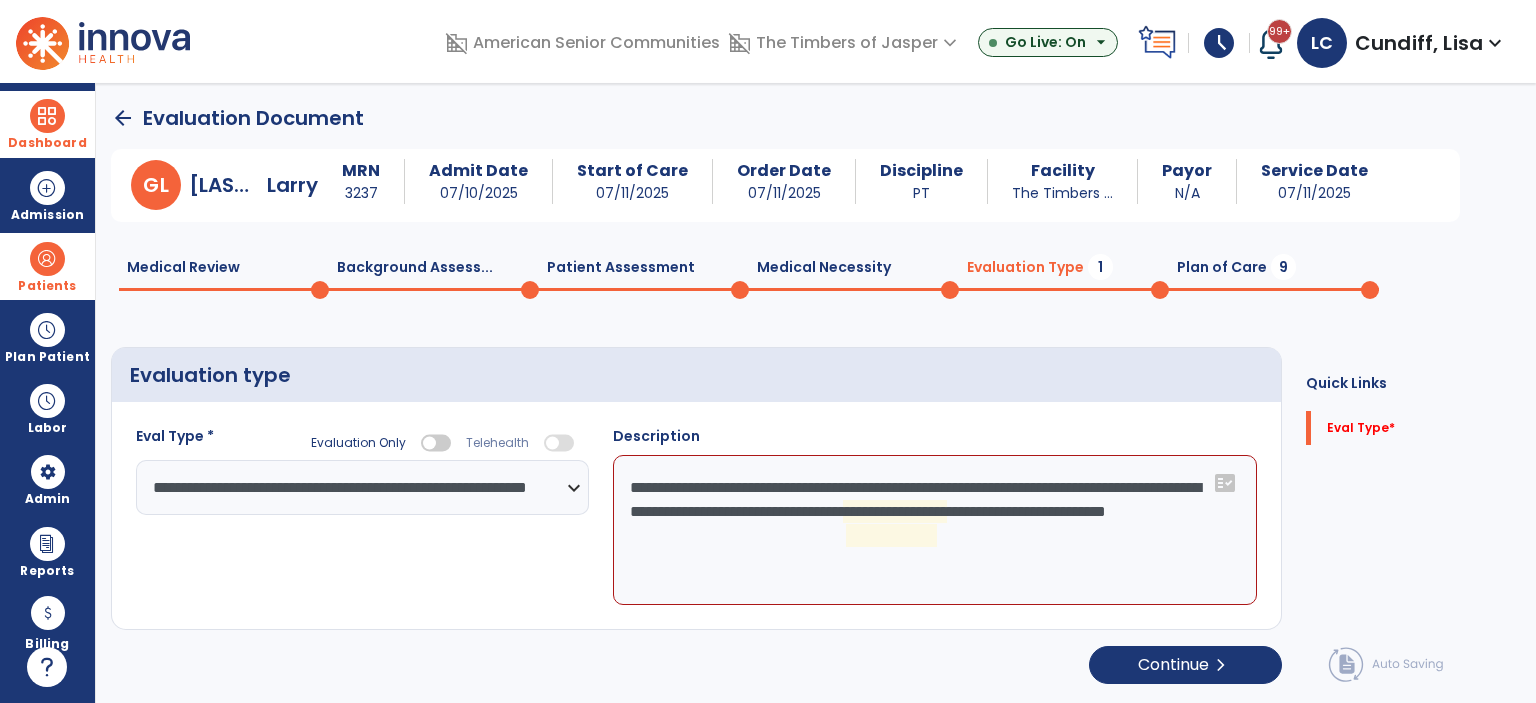 click on "**********" 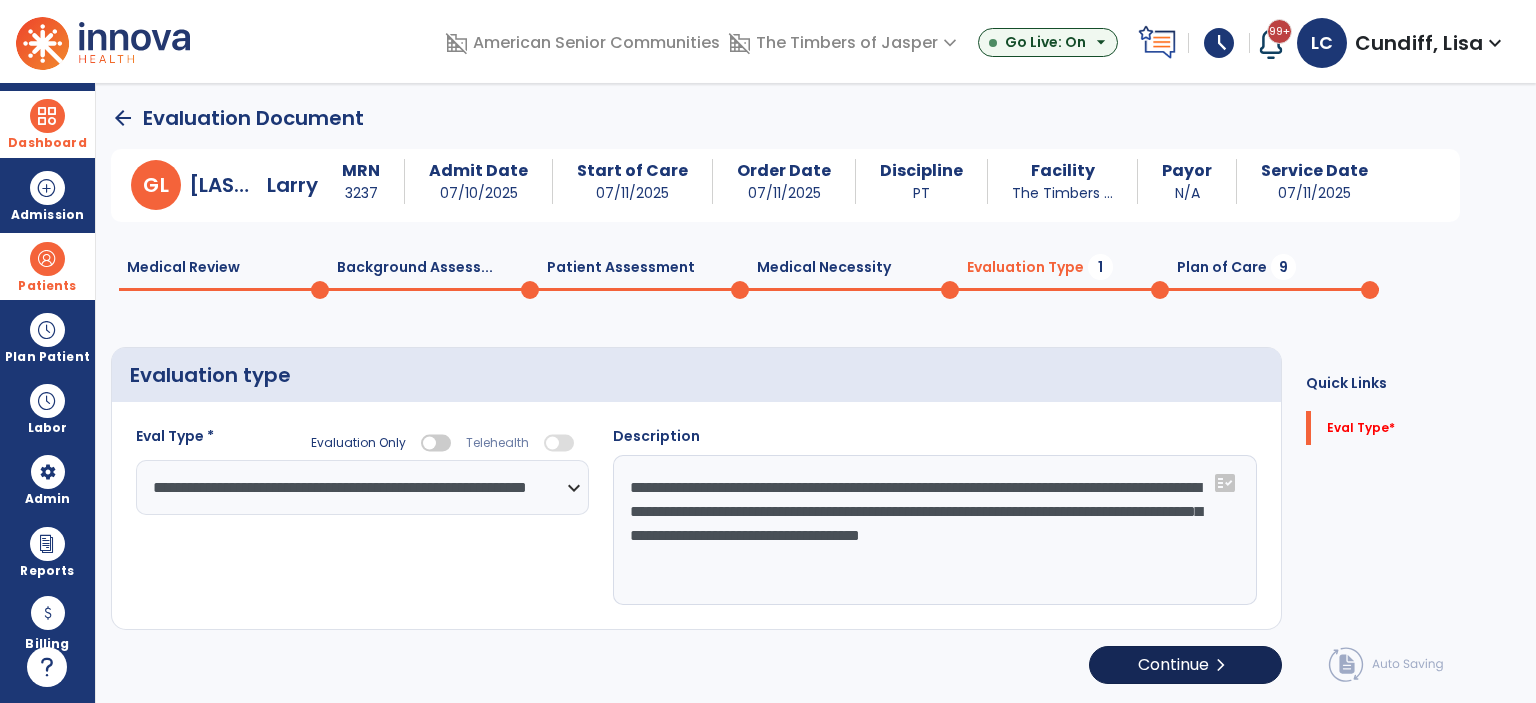 type on "**********" 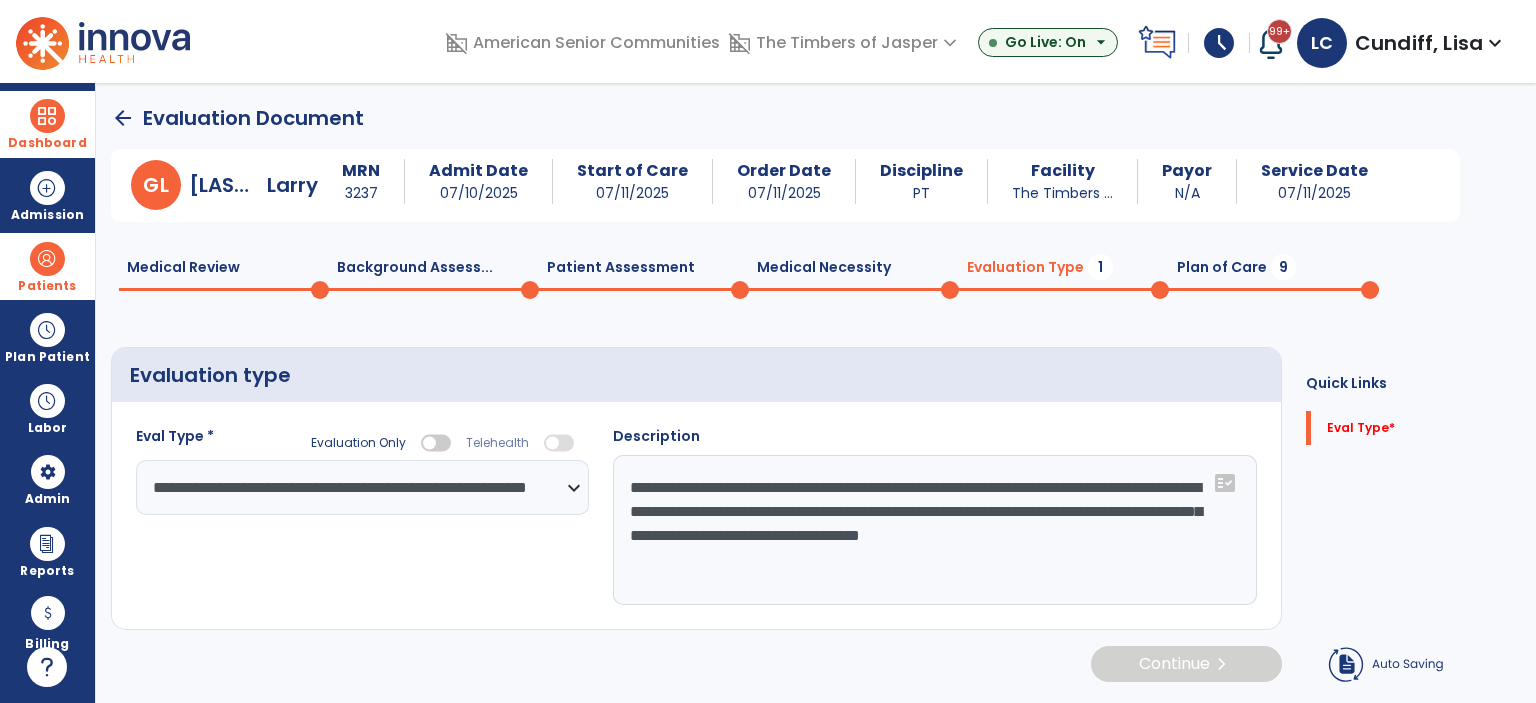 click on "Continue  chevron_right" 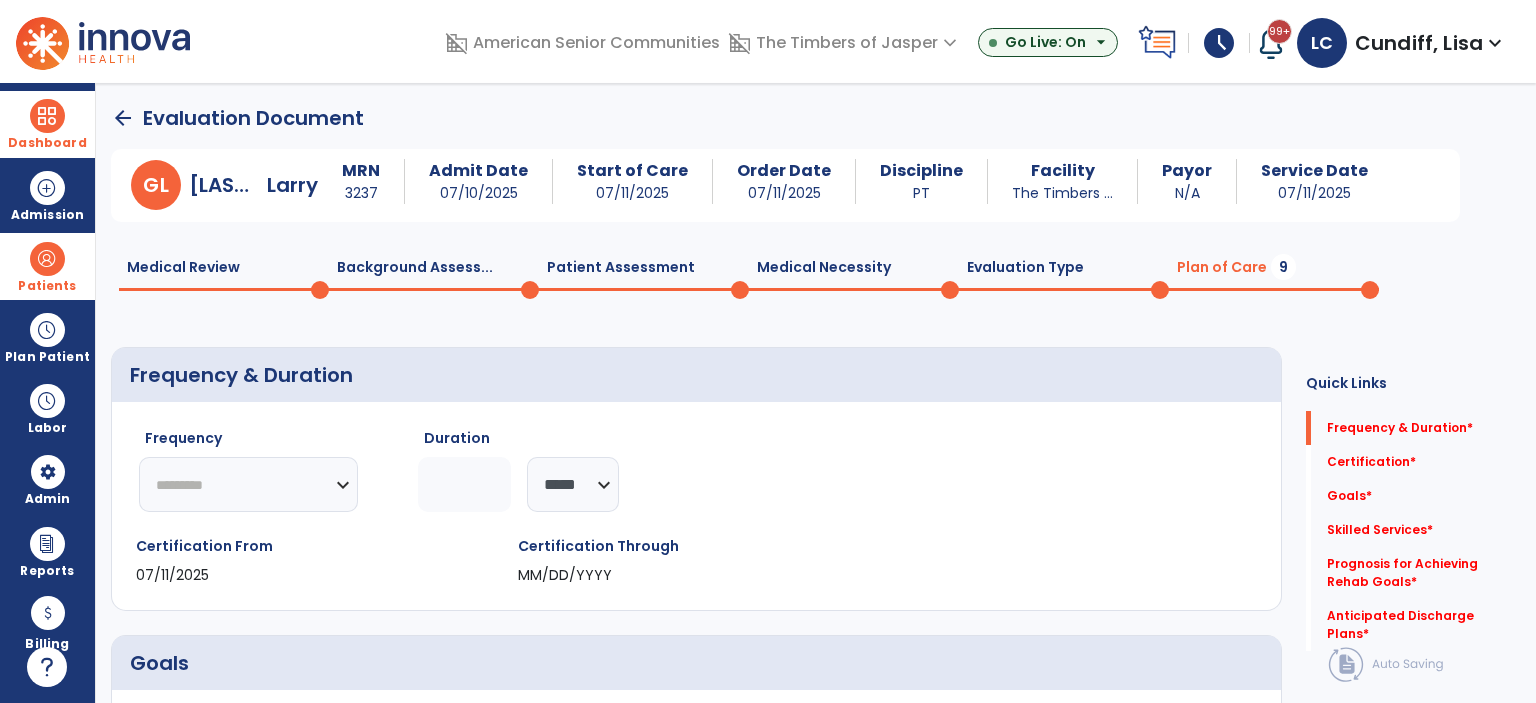 click on "********* ** ** ** ** ** ** **" 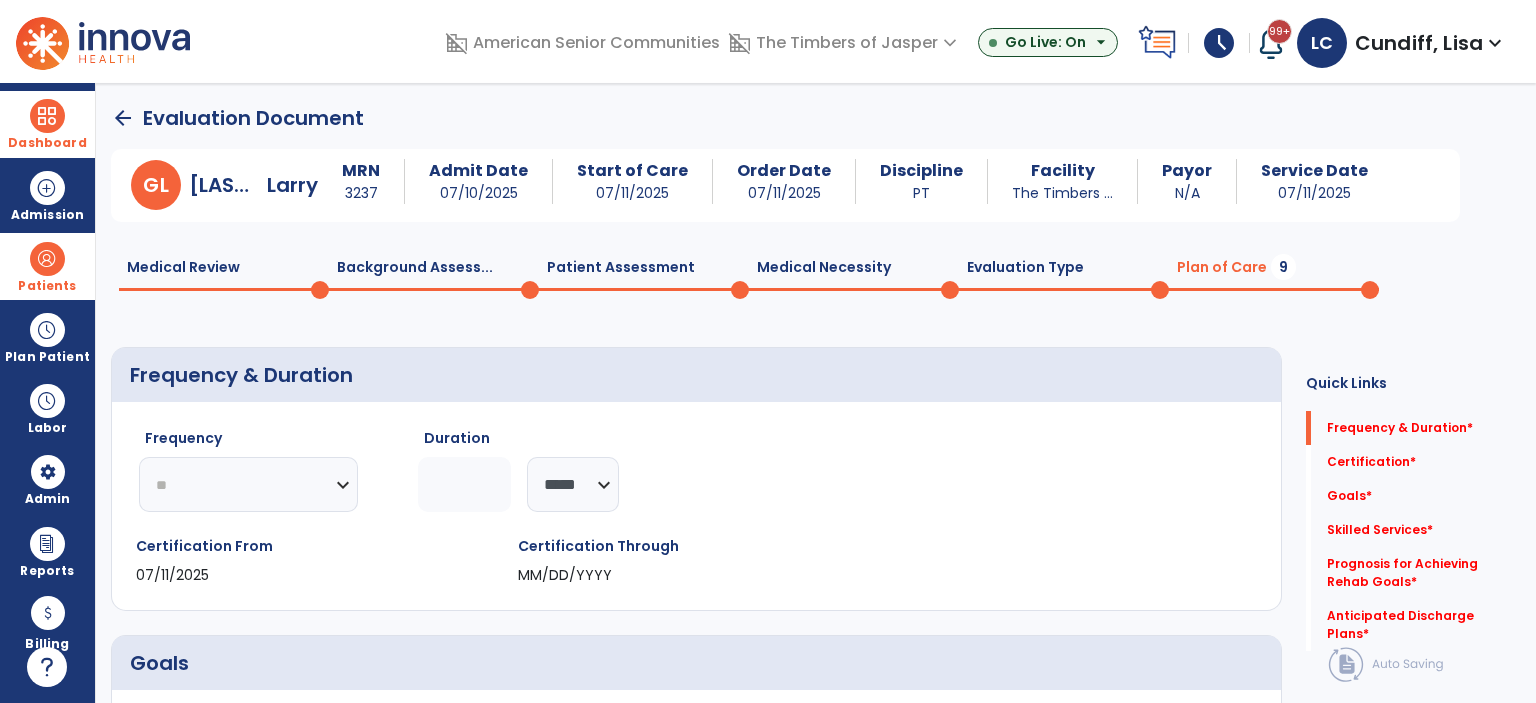 click on "********* ** ** ** ** ** ** **" 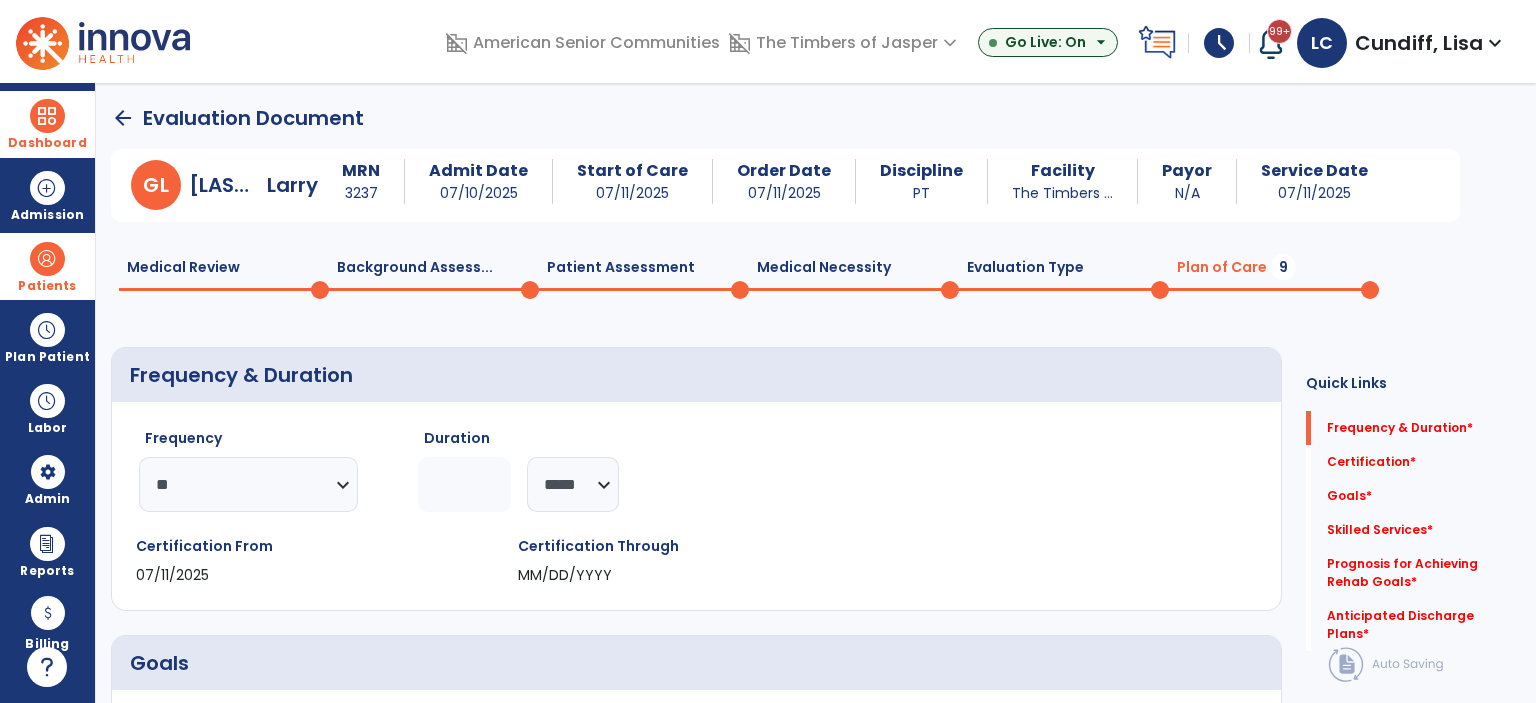 click 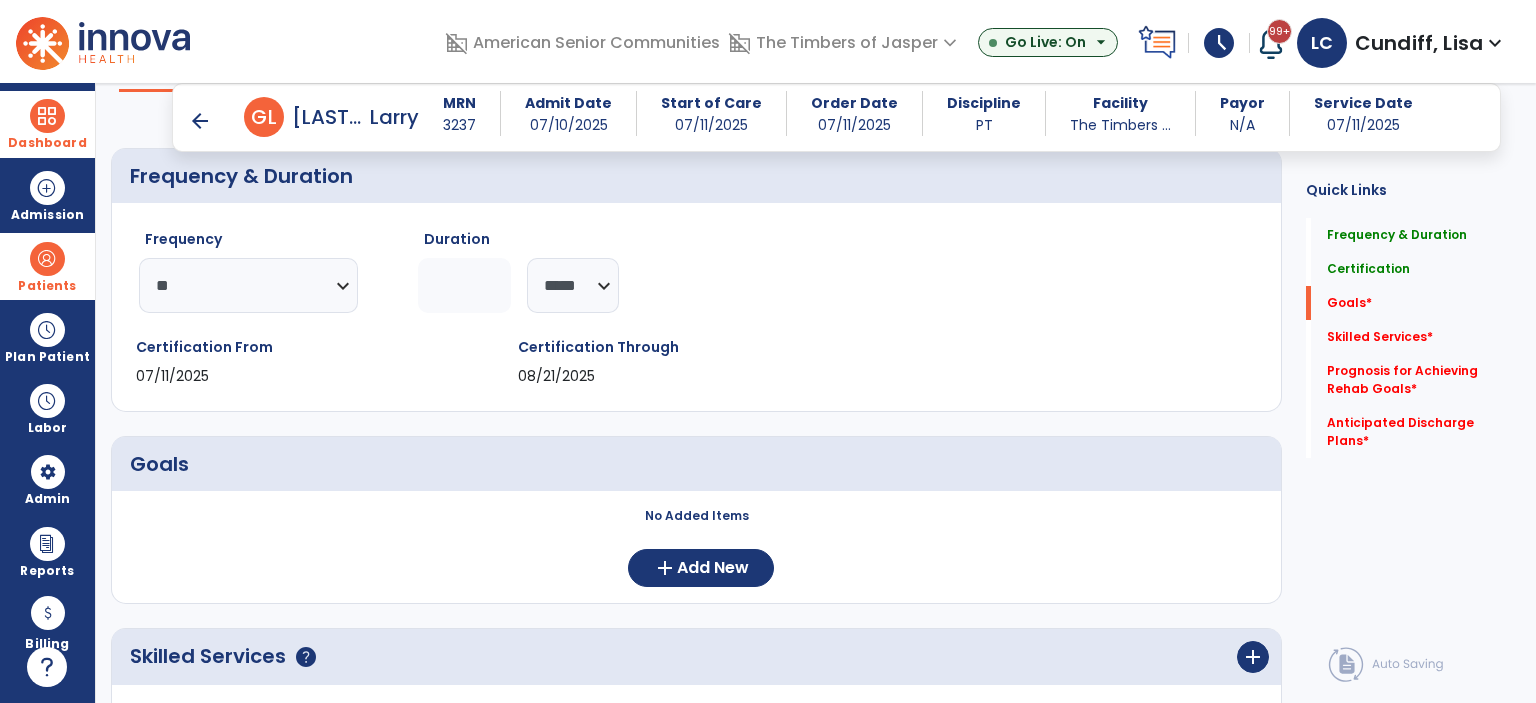scroll, scrollTop: 400, scrollLeft: 0, axis: vertical 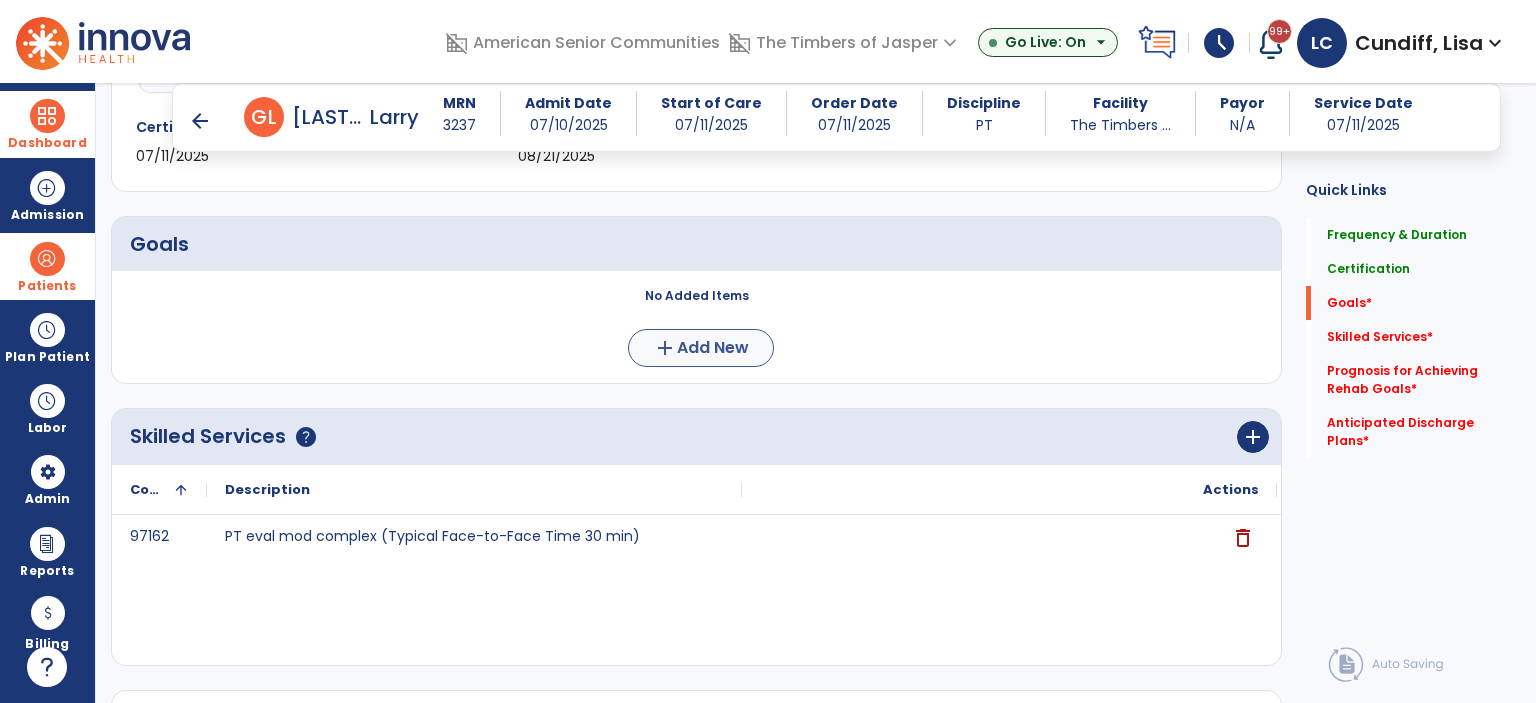 type on "*" 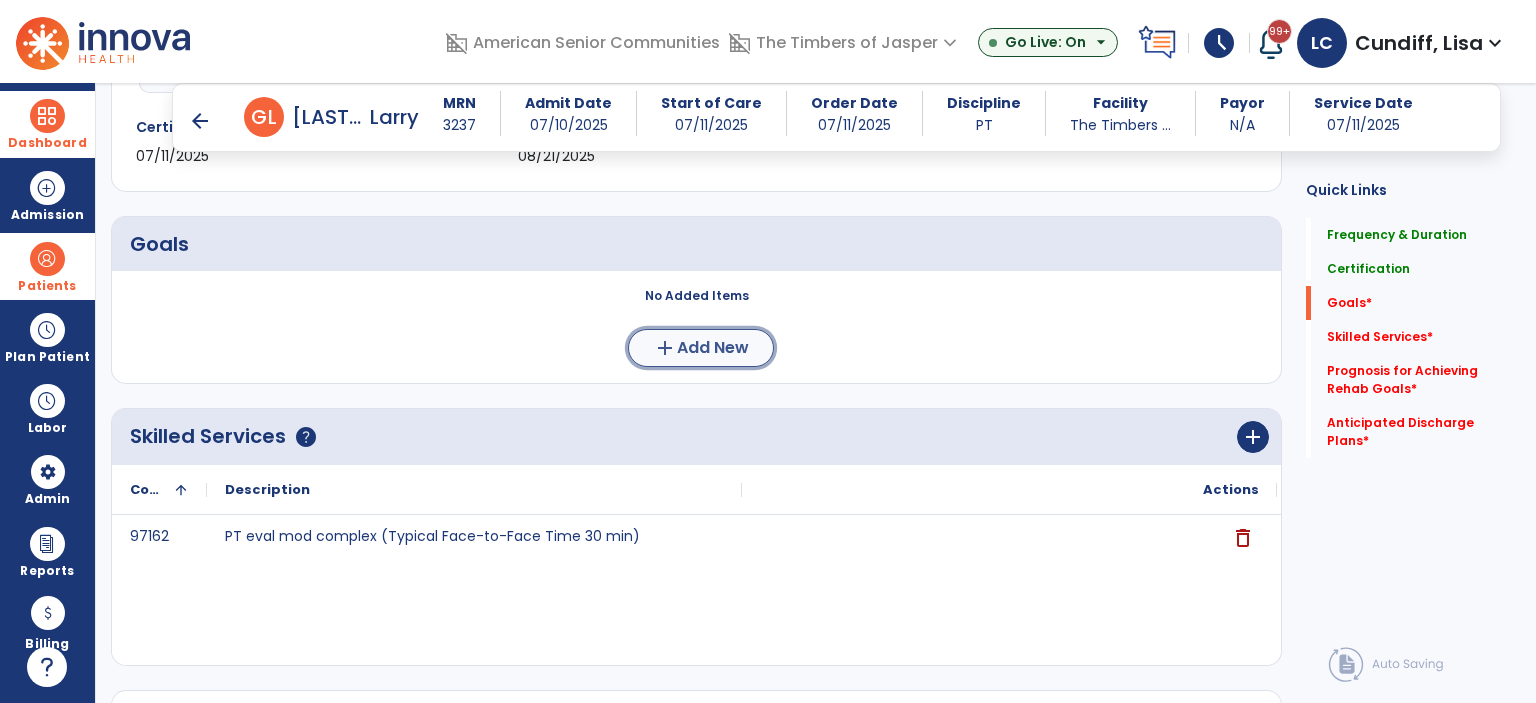 click on "add" at bounding box center (665, 348) 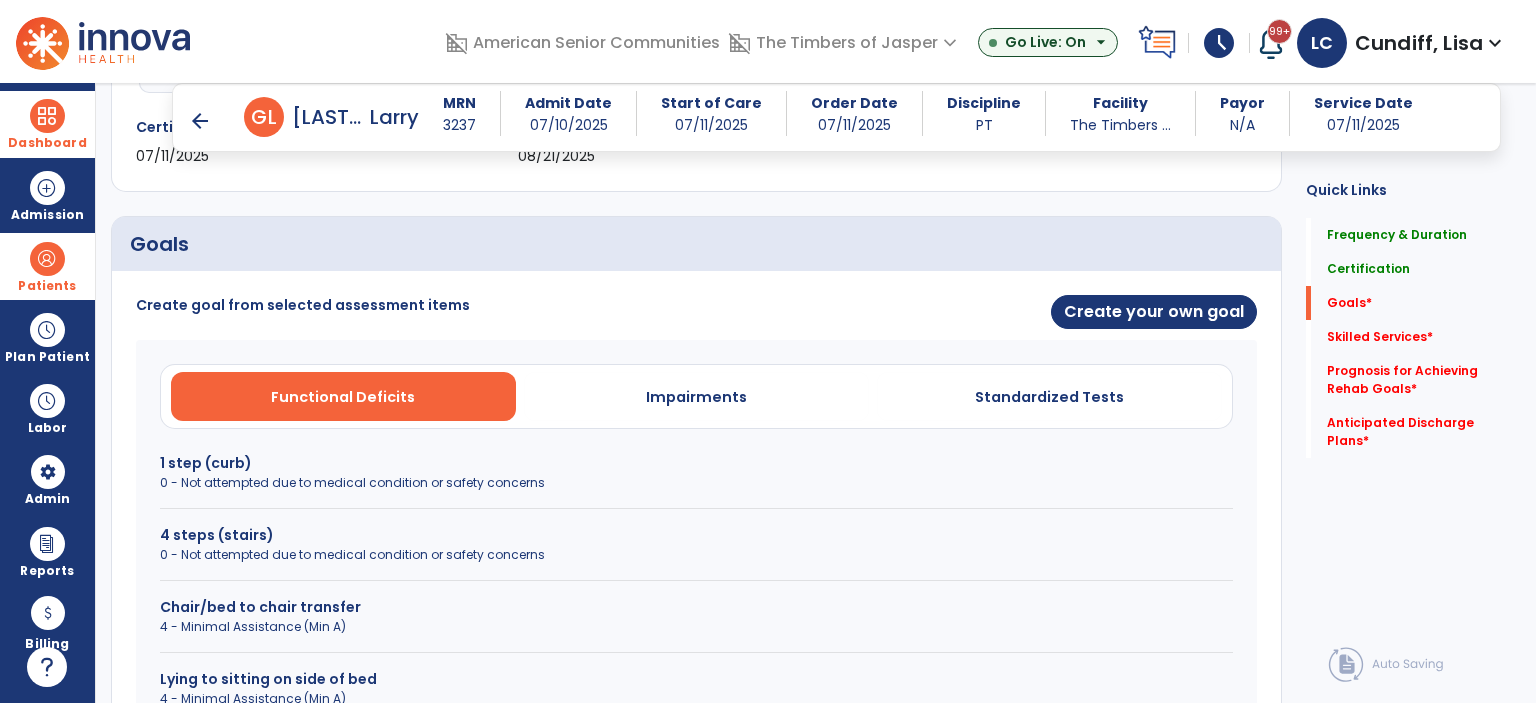 click on "0 - Not attempted due to medical condition or safety concerns" at bounding box center (696, 555) 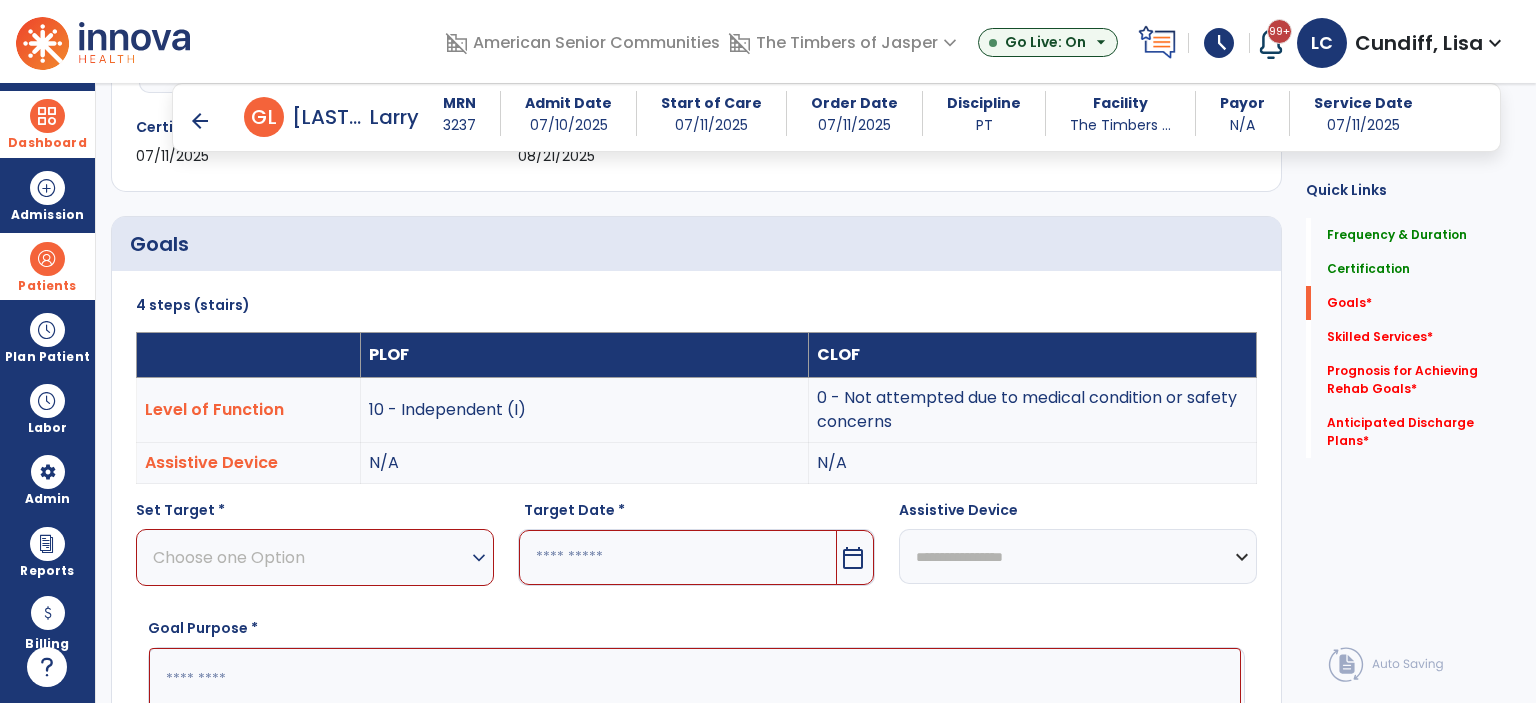 click on "Choose one Option" at bounding box center [310, 557] 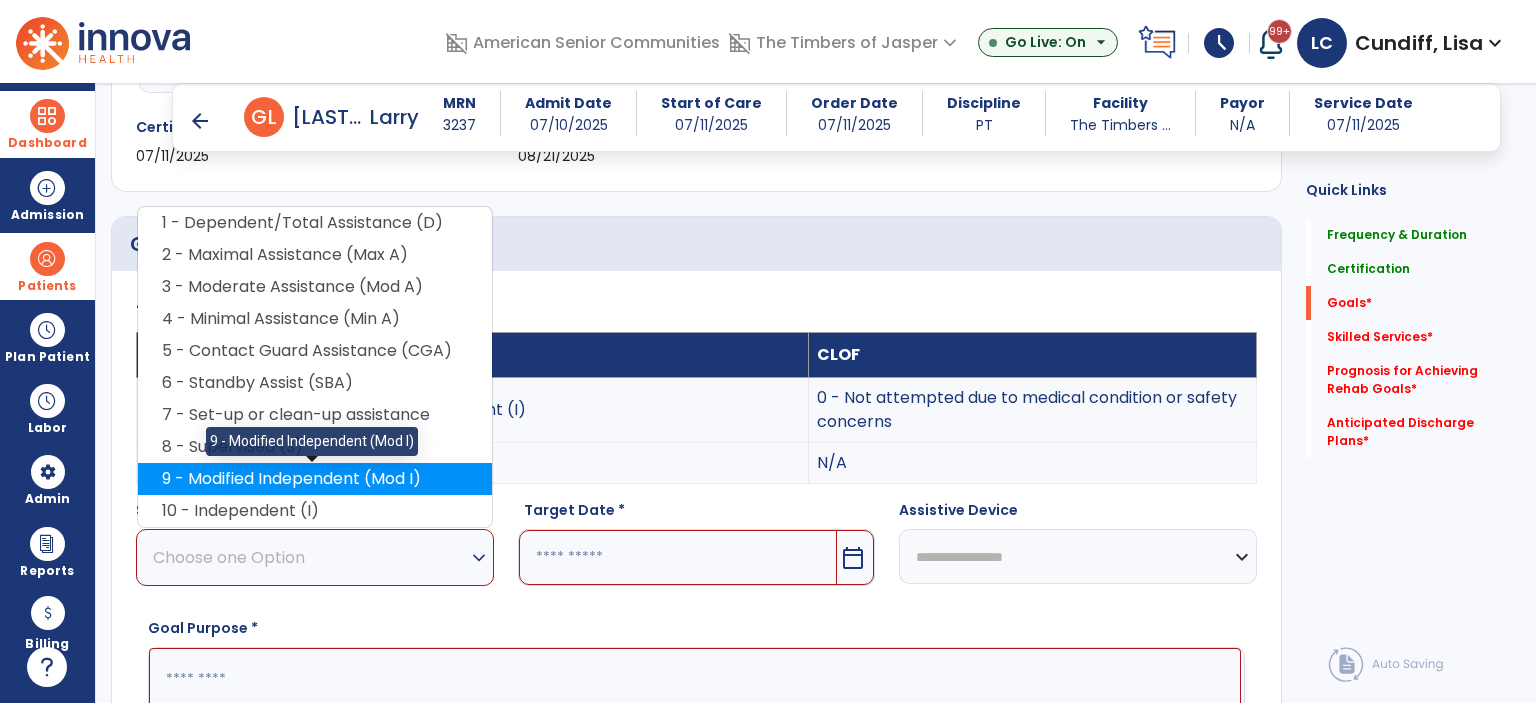 click on "9 - Modified Independent (Mod I)" at bounding box center (315, 479) 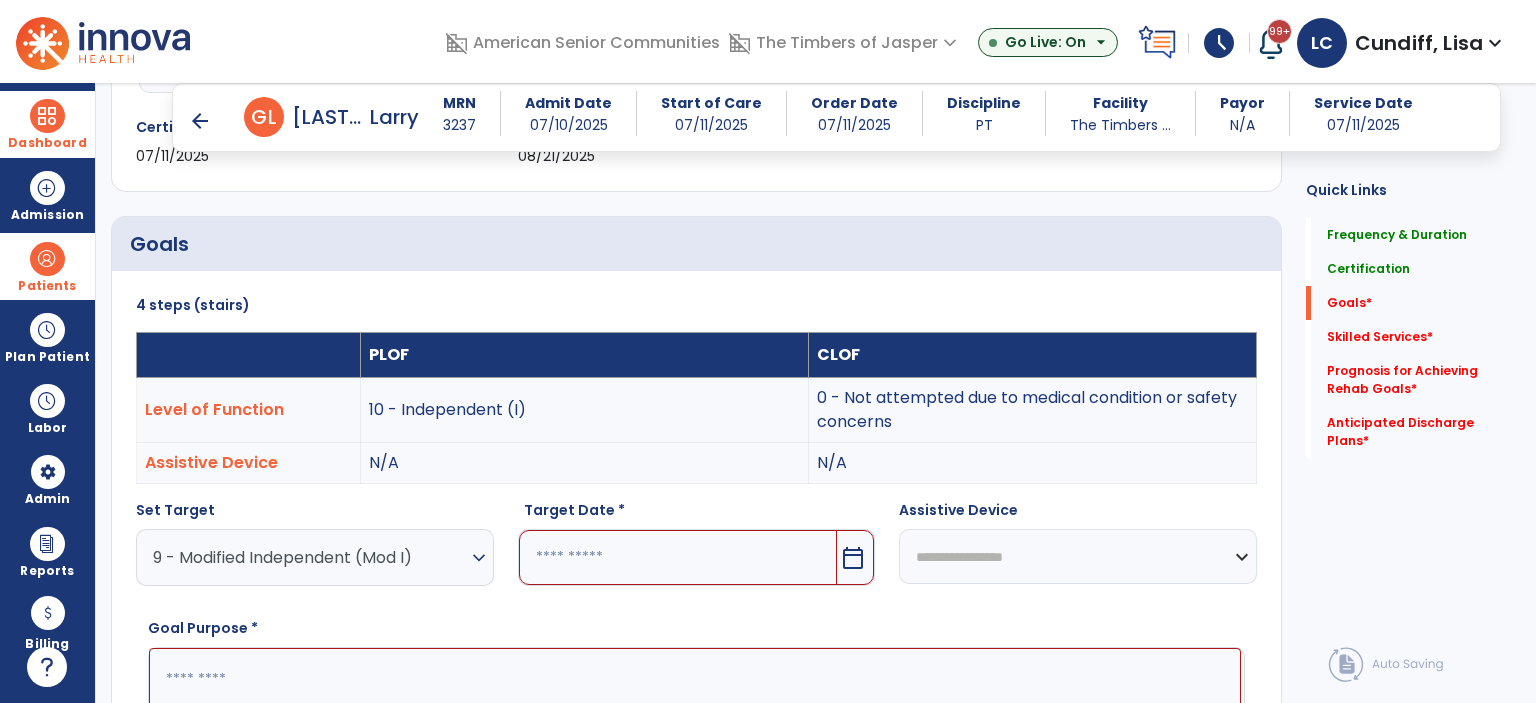 click on "calendar_today" at bounding box center (855, 557) 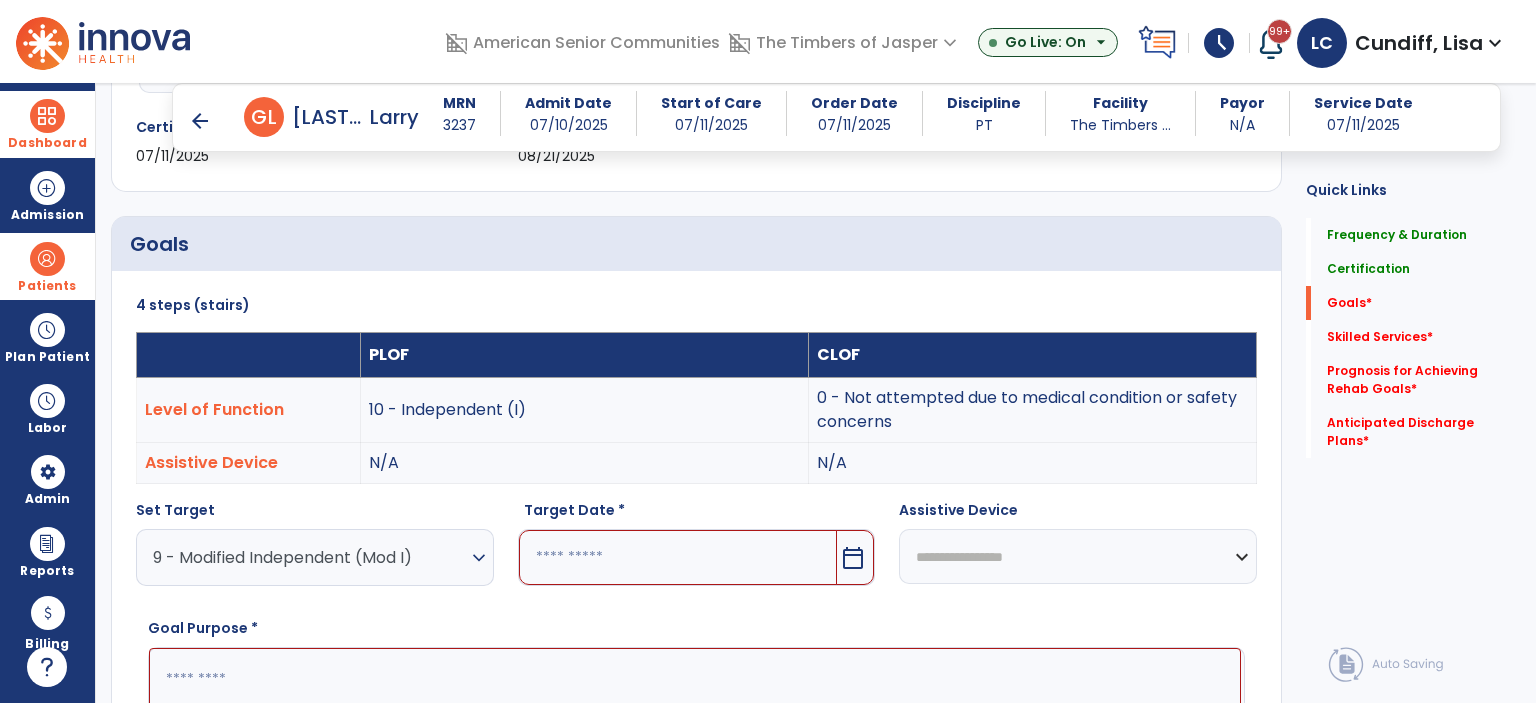 scroll, scrollTop: 731, scrollLeft: 0, axis: vertical 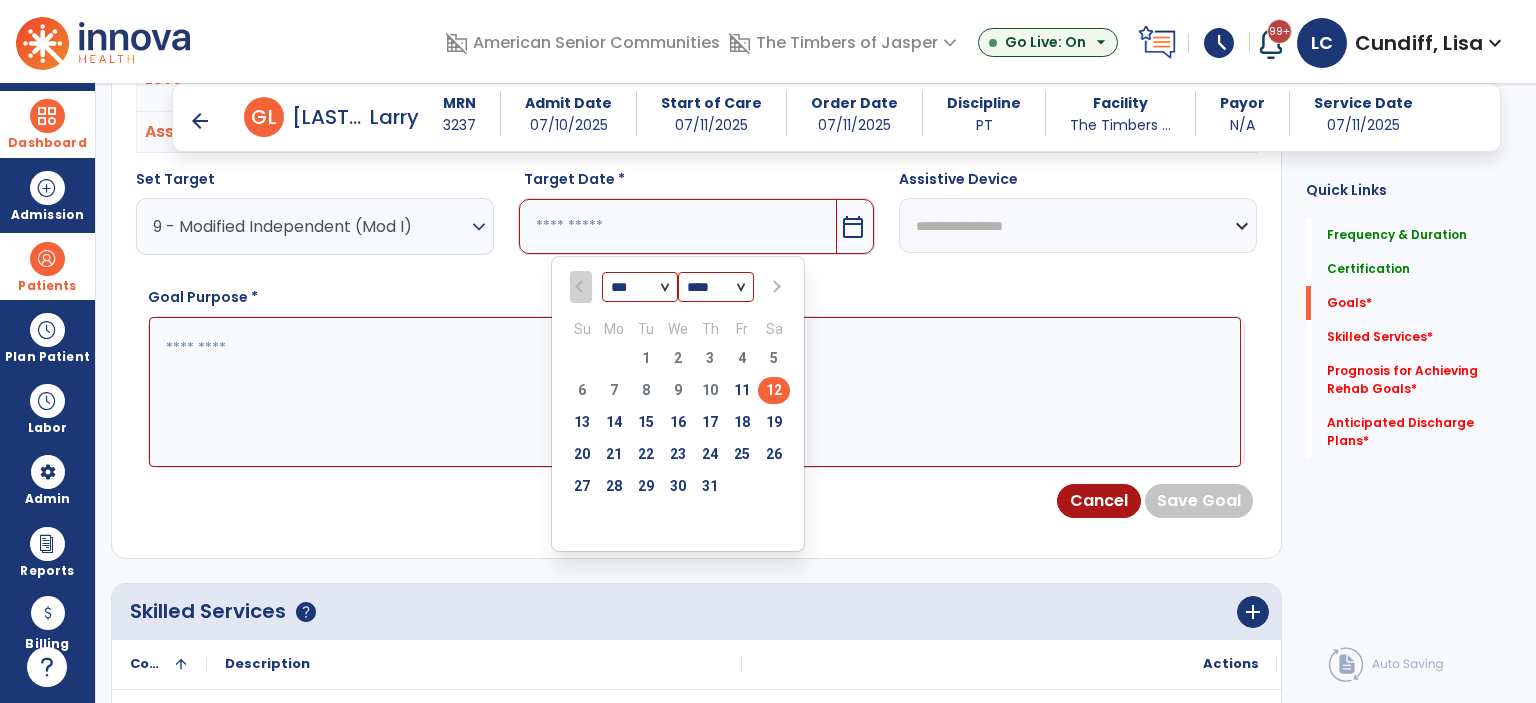 click at bounding box center [775, 287] 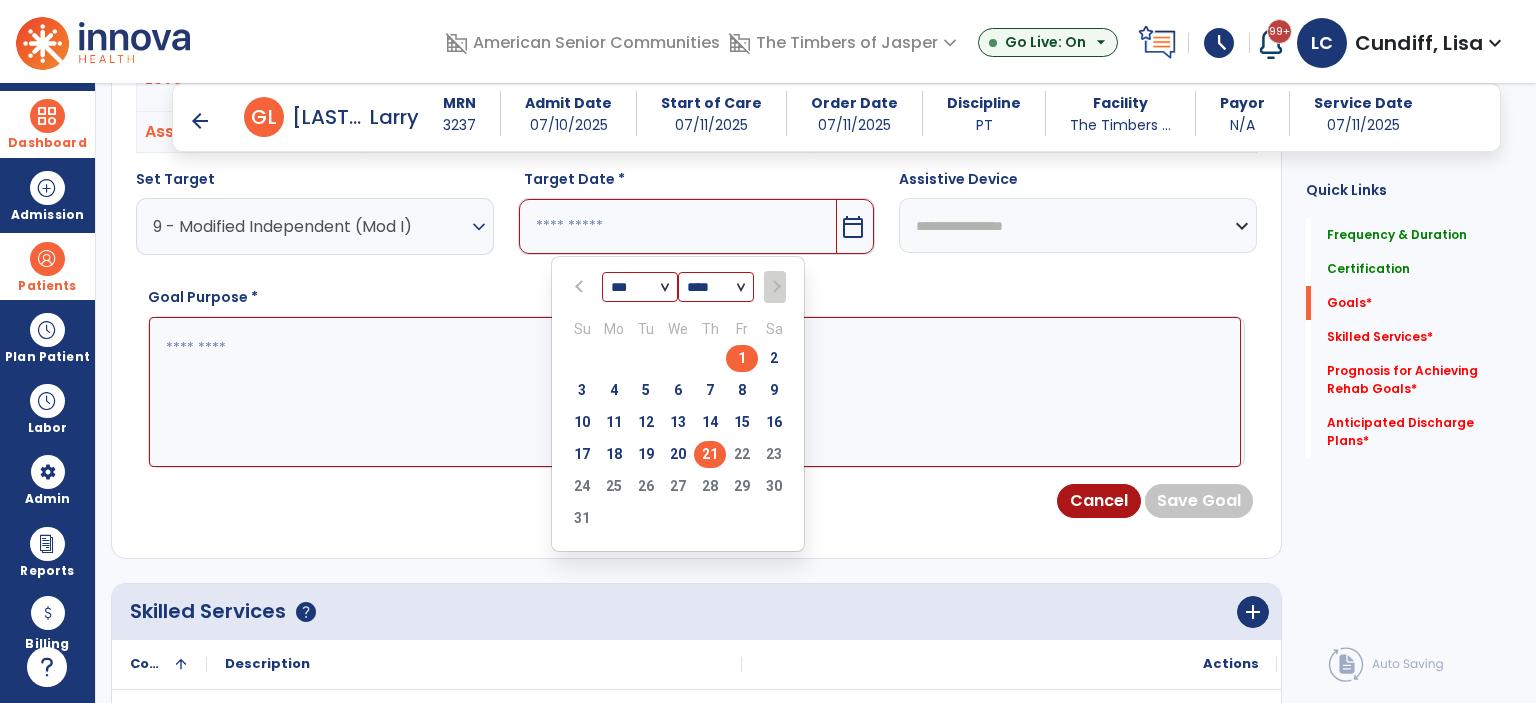 click on "21" at bounding box center [710, 454] 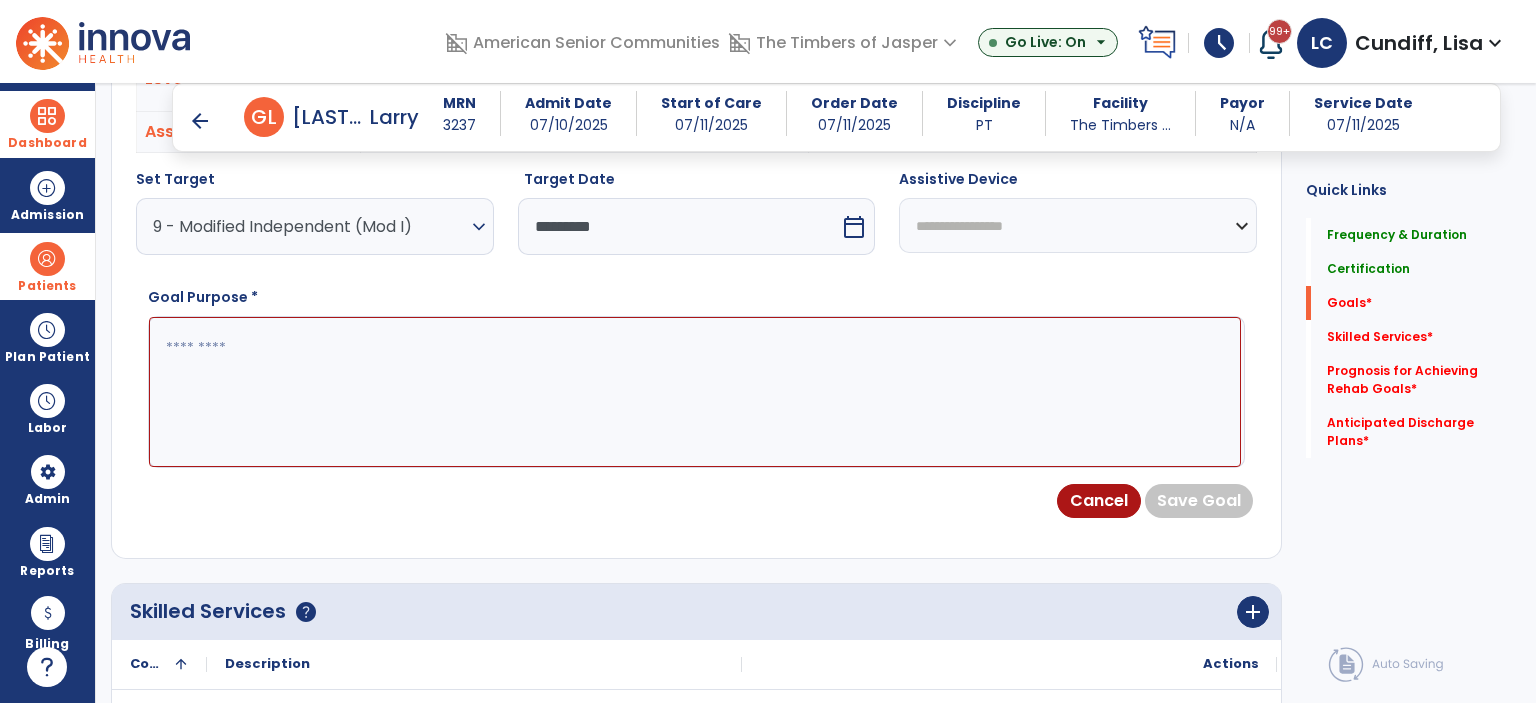 click at bounding box center [695, 392] 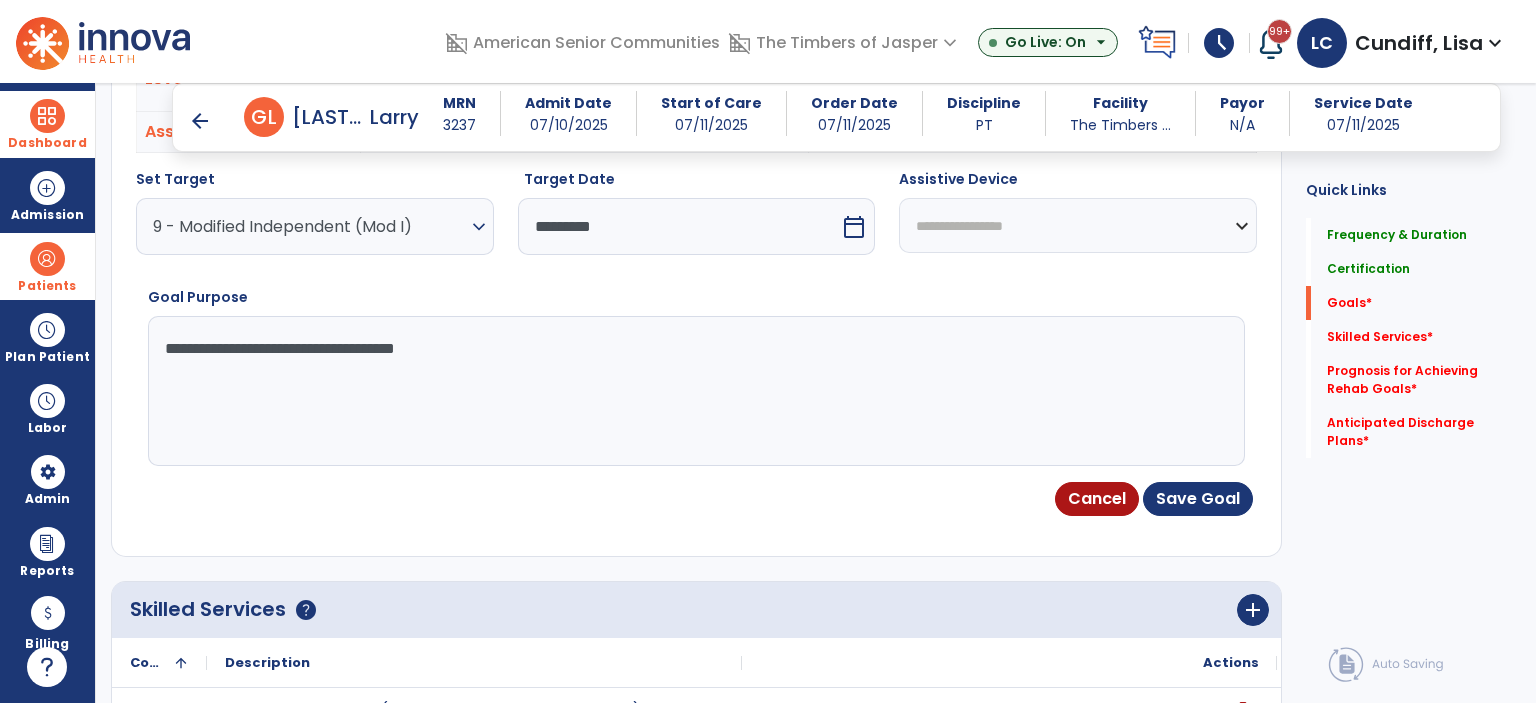 type on "**********" 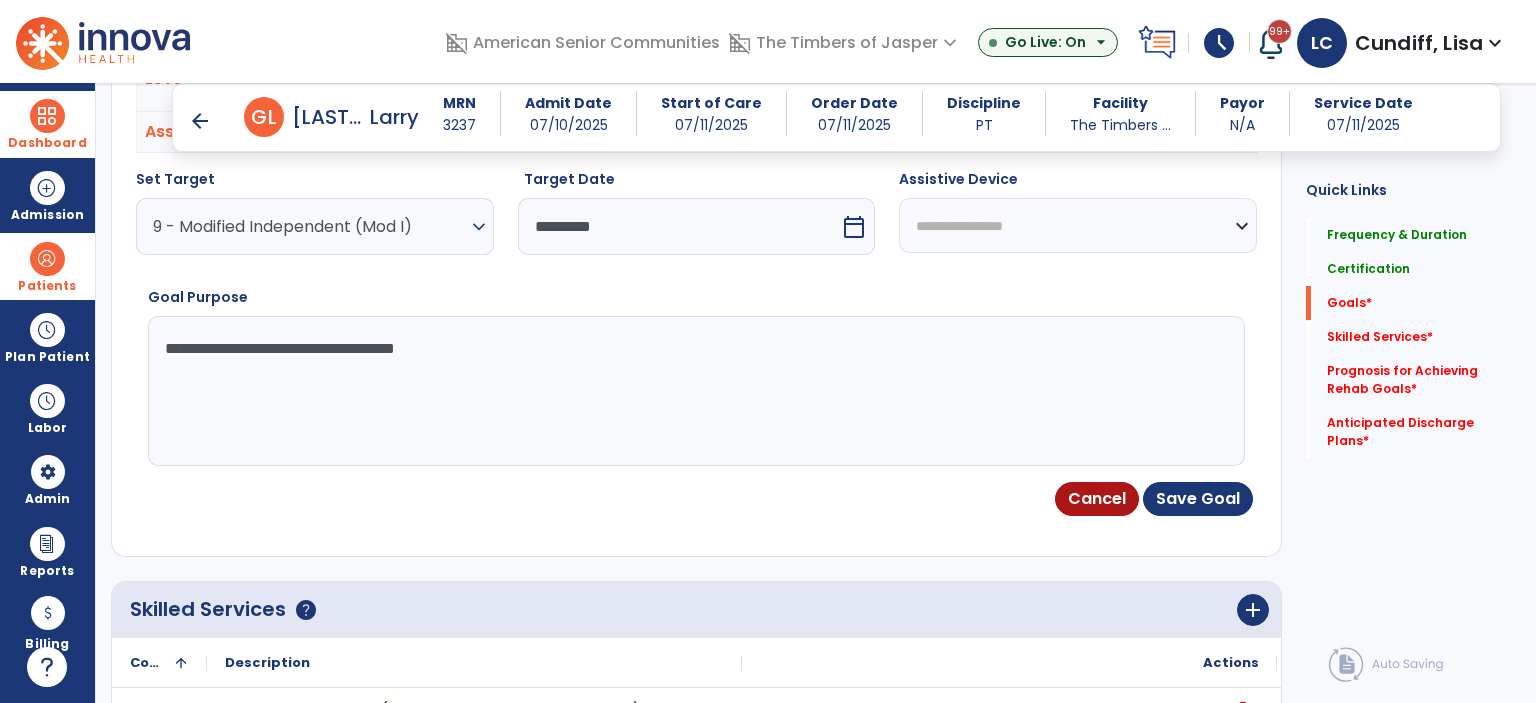 click on "**********" at bounding box center (1078, 225) 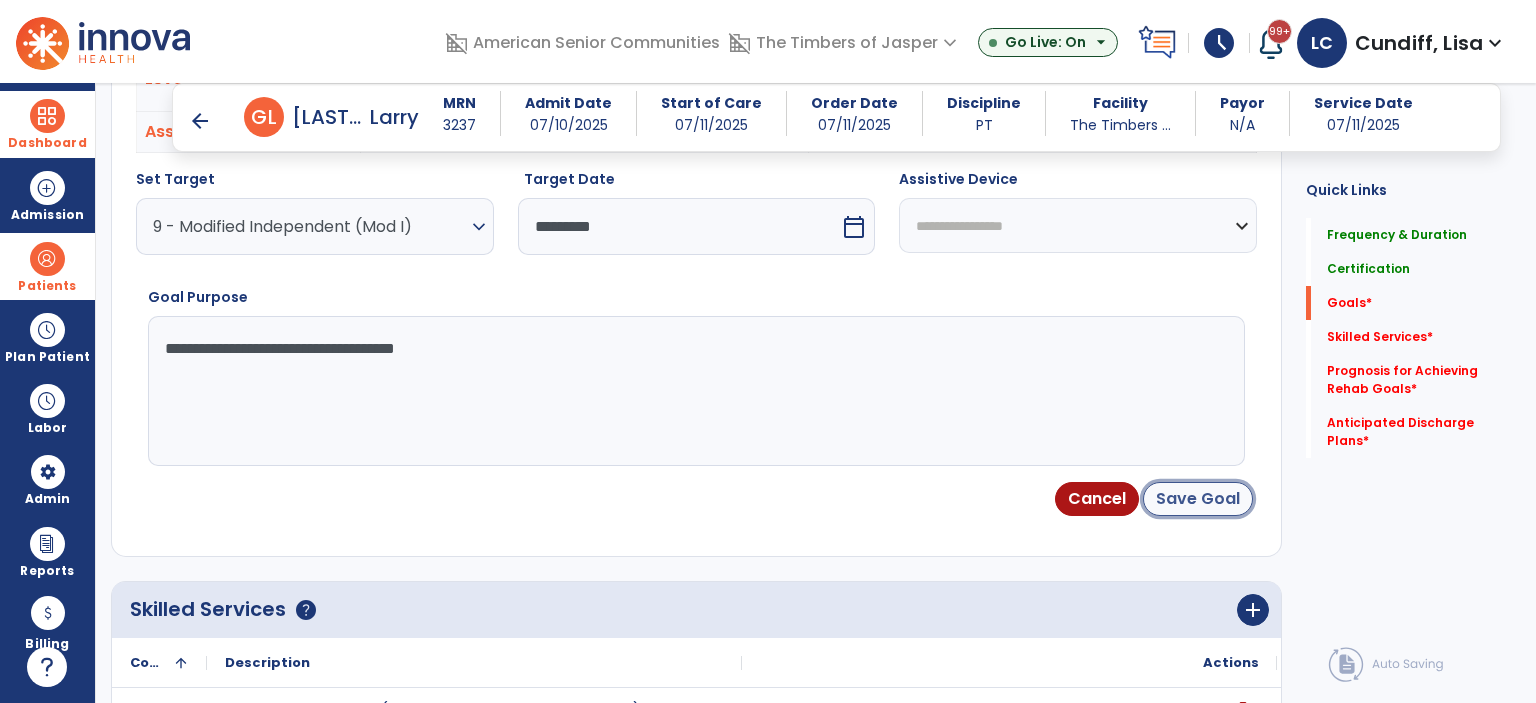 click on "Save Goal" at bounding box center [1198, 499] 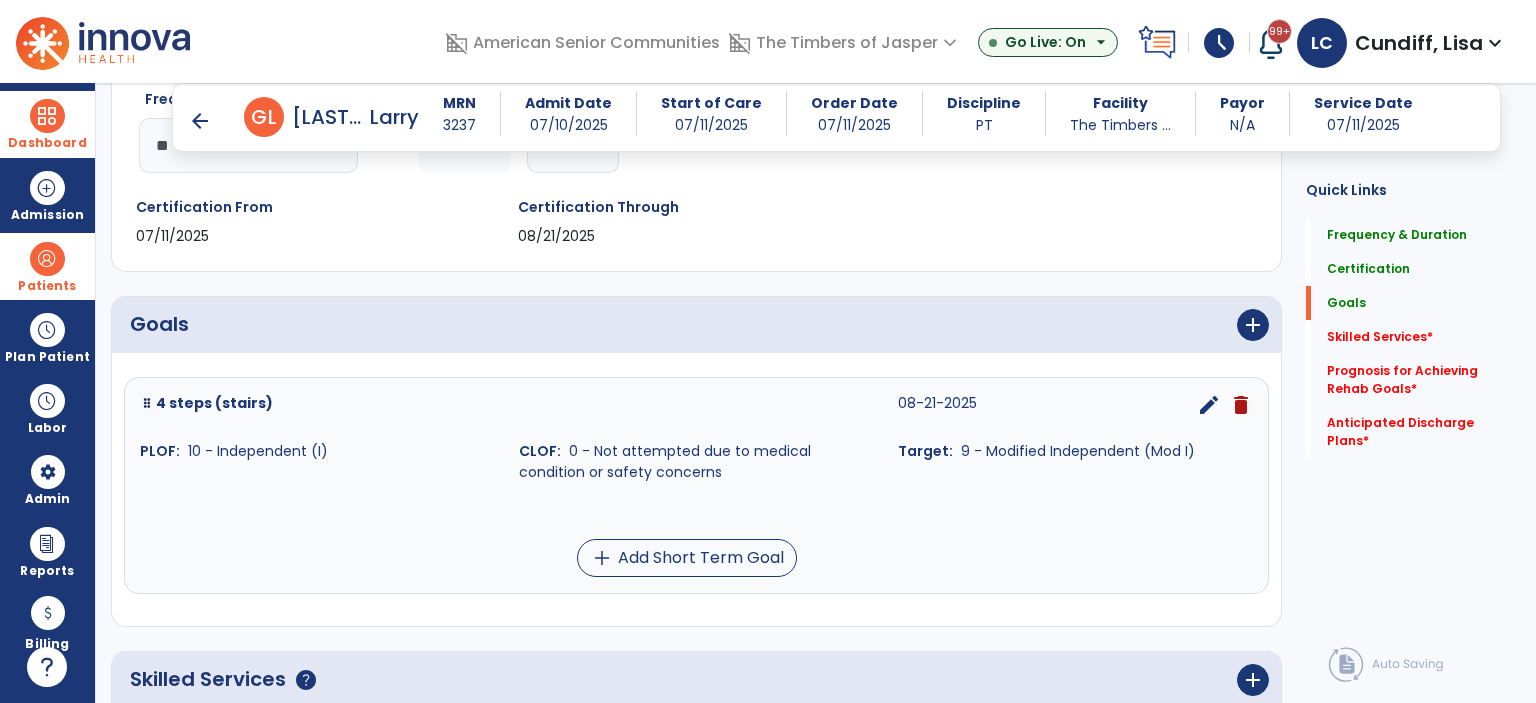 scroll, scrollTop: 319, scrollLeft: 0, axis: vertical 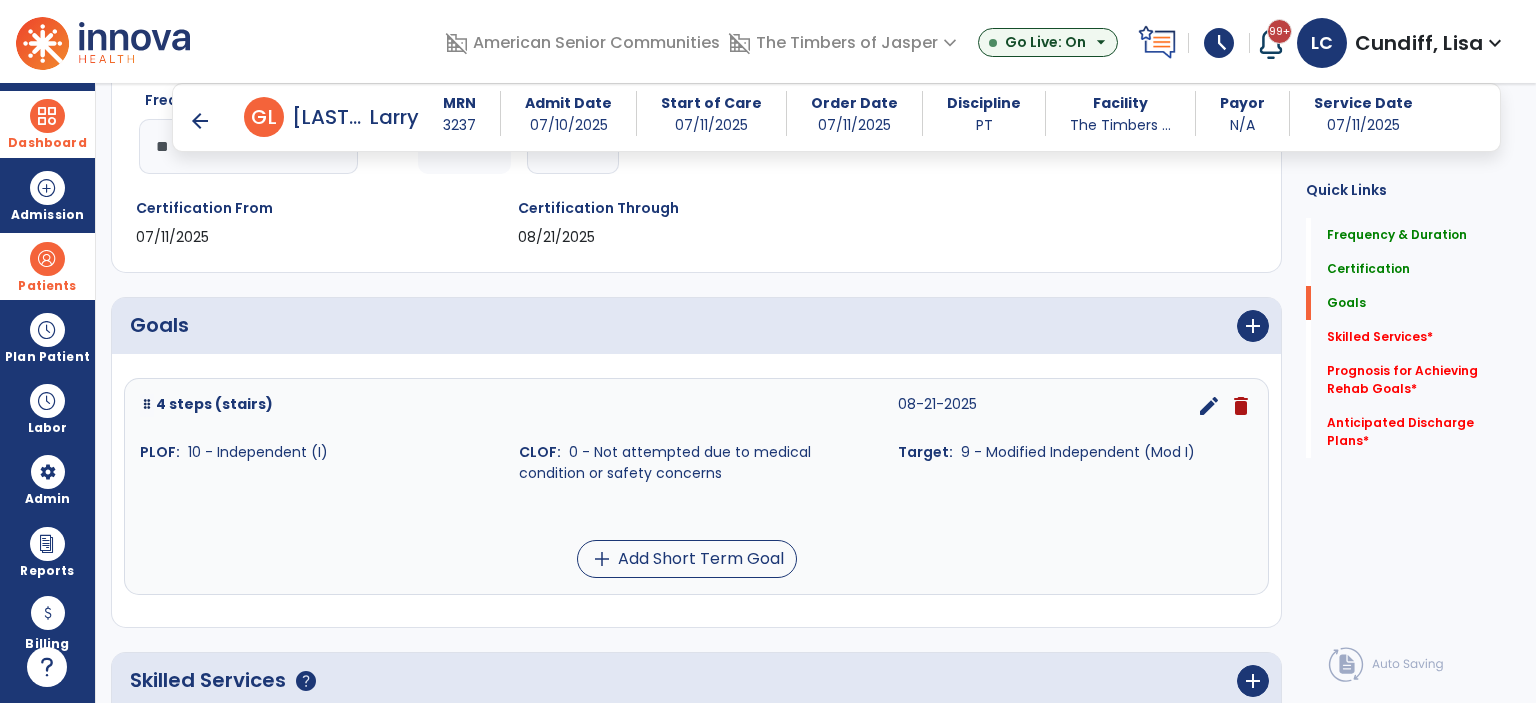 click on "Frequency & Duration  Frequency  ********* ** ** ** ** ** ** **  Duration  * ******** ***** Certification From 07/11/2025 Certification Through 08/21/2025 Goals      add  4 steps (stairs)  08-21-2025  edit delete PLOF:    10 - Independent (I) CLOF:    0 - Not attempted due to medical condition or safety concerns Target:    9 - Modified Independent (Mod I) add  Add Short Term Goal  Skilled Services      help   add
Code
1
Description
Actions" 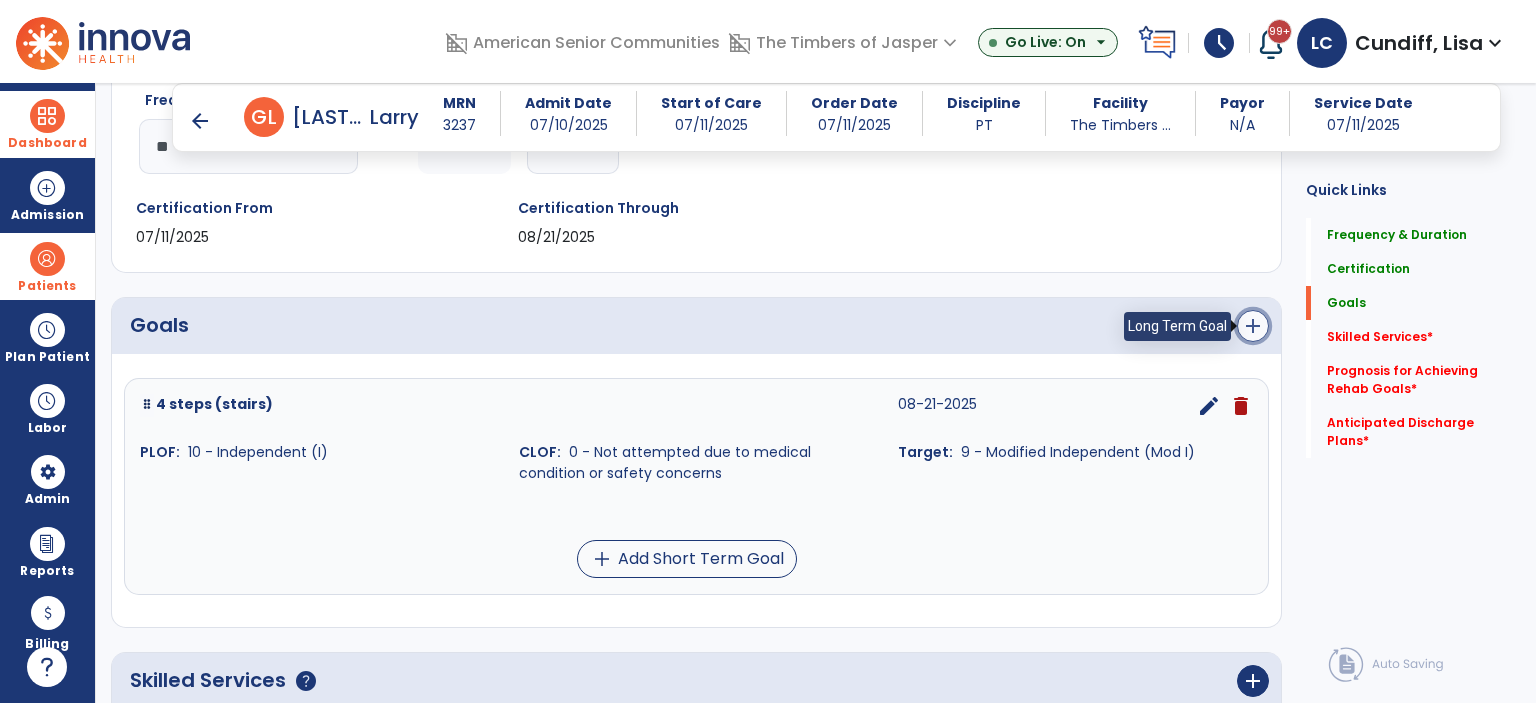 click on "add" at bounding box center (1253, 326) 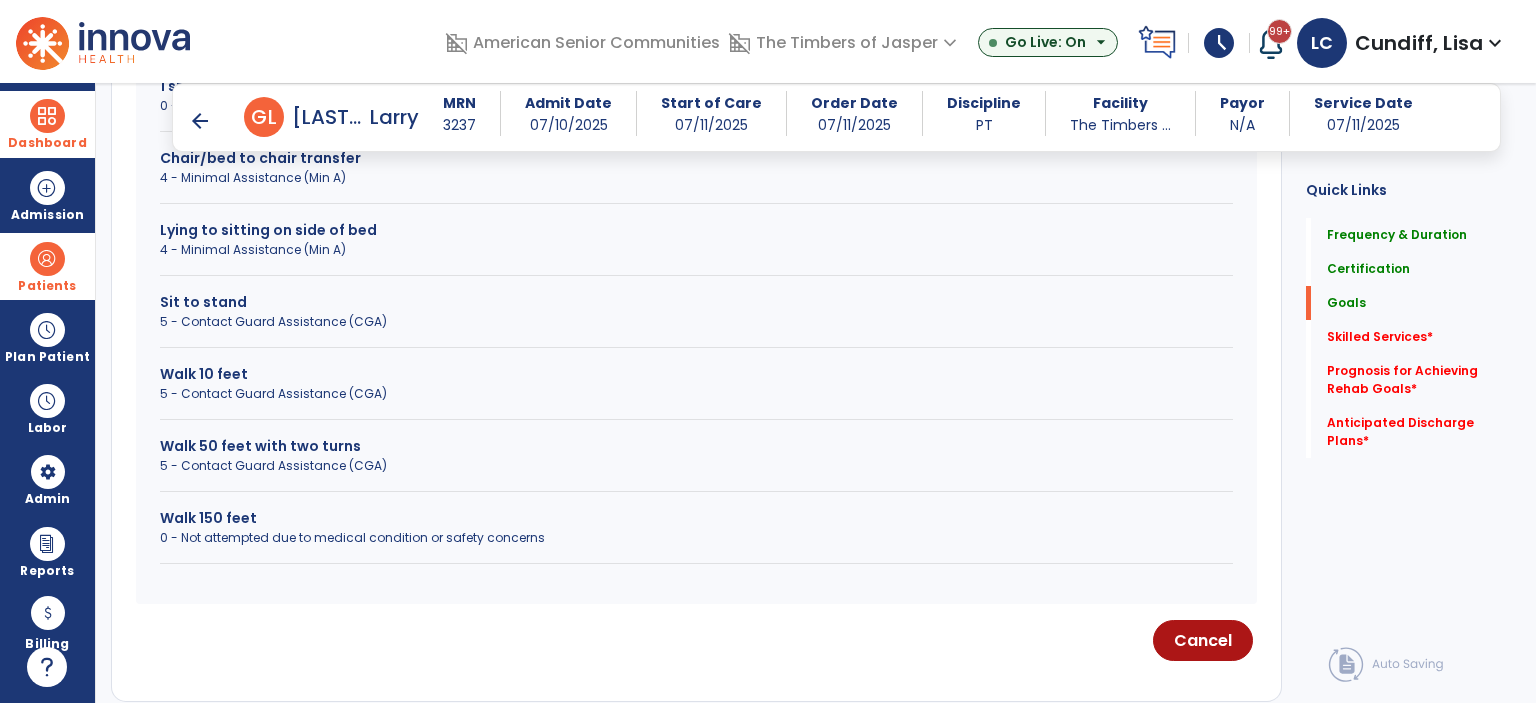 scroll, scrollTop: 919, scrollLeft: 0, axis: vertical 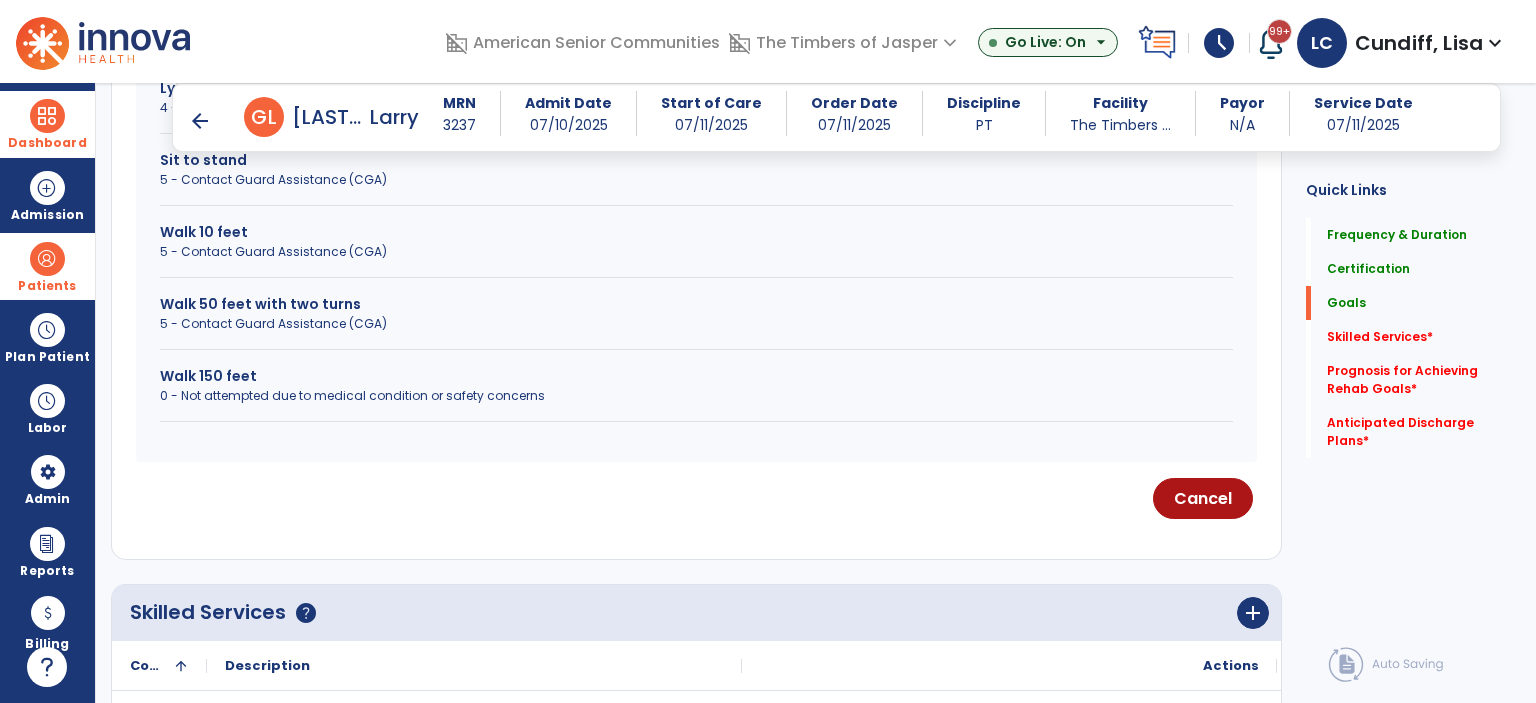 click on "0 - Not attempted due to medical condition or safety concerns" at bounding box center (696, 396) 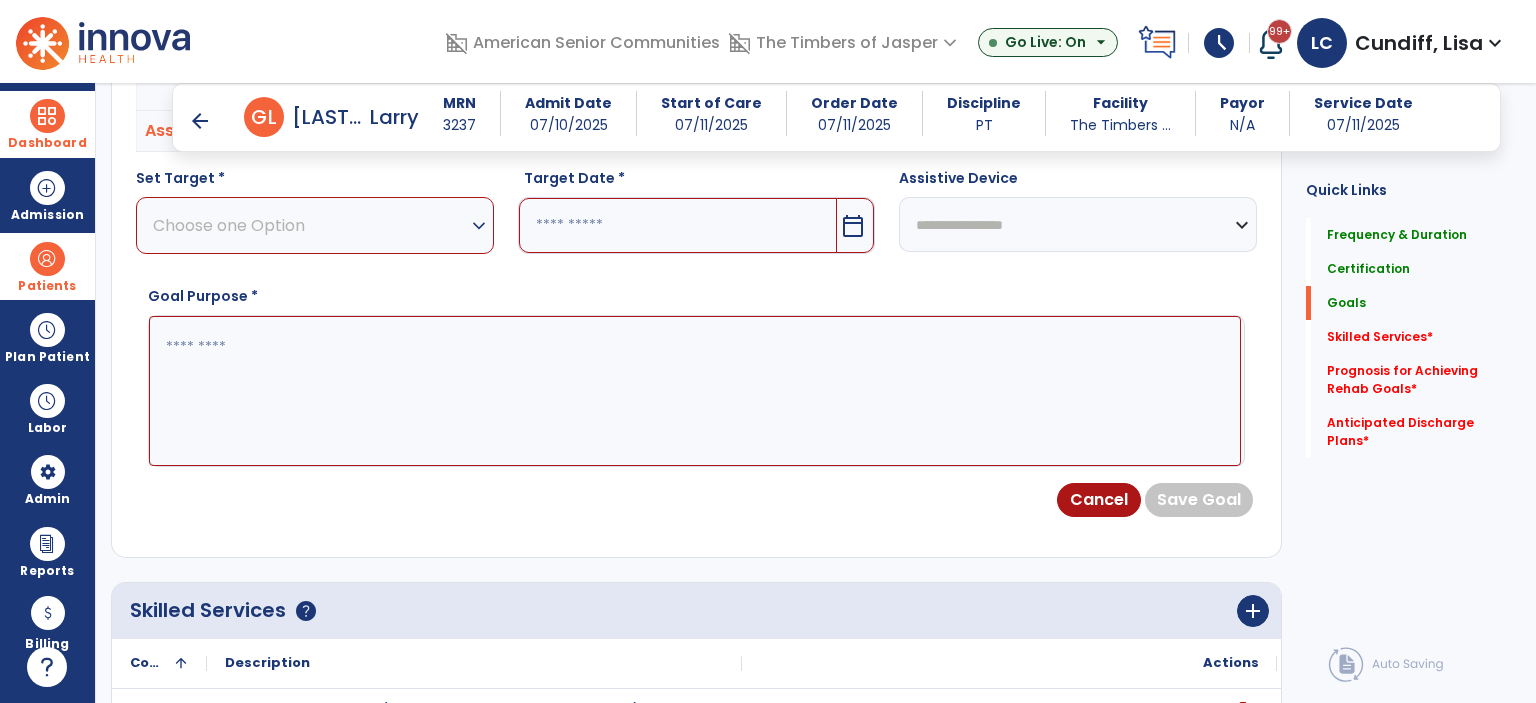 scroll, scrollTop: 719, scrollLeft: 0, axis: vertical 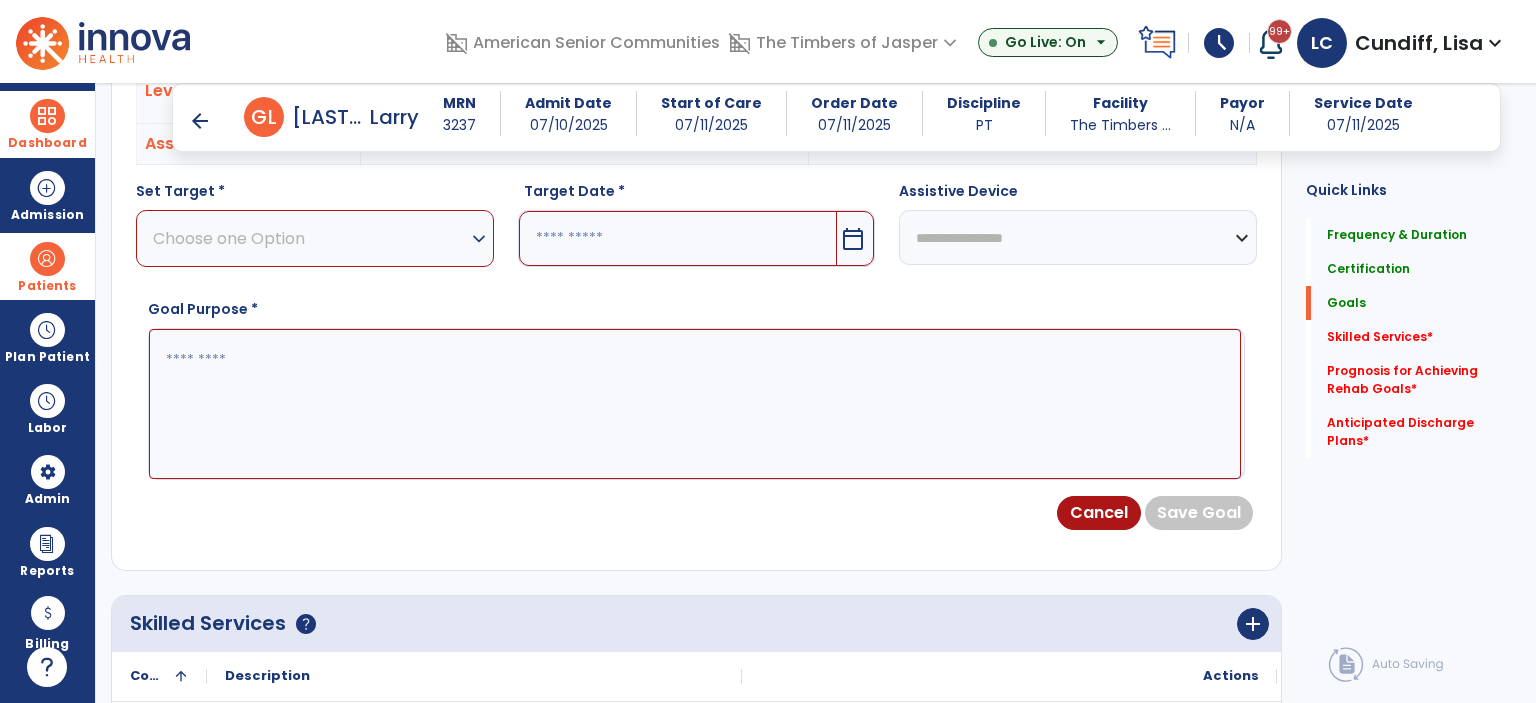 click on "Choose one Option" at bounding box center [310, 238] 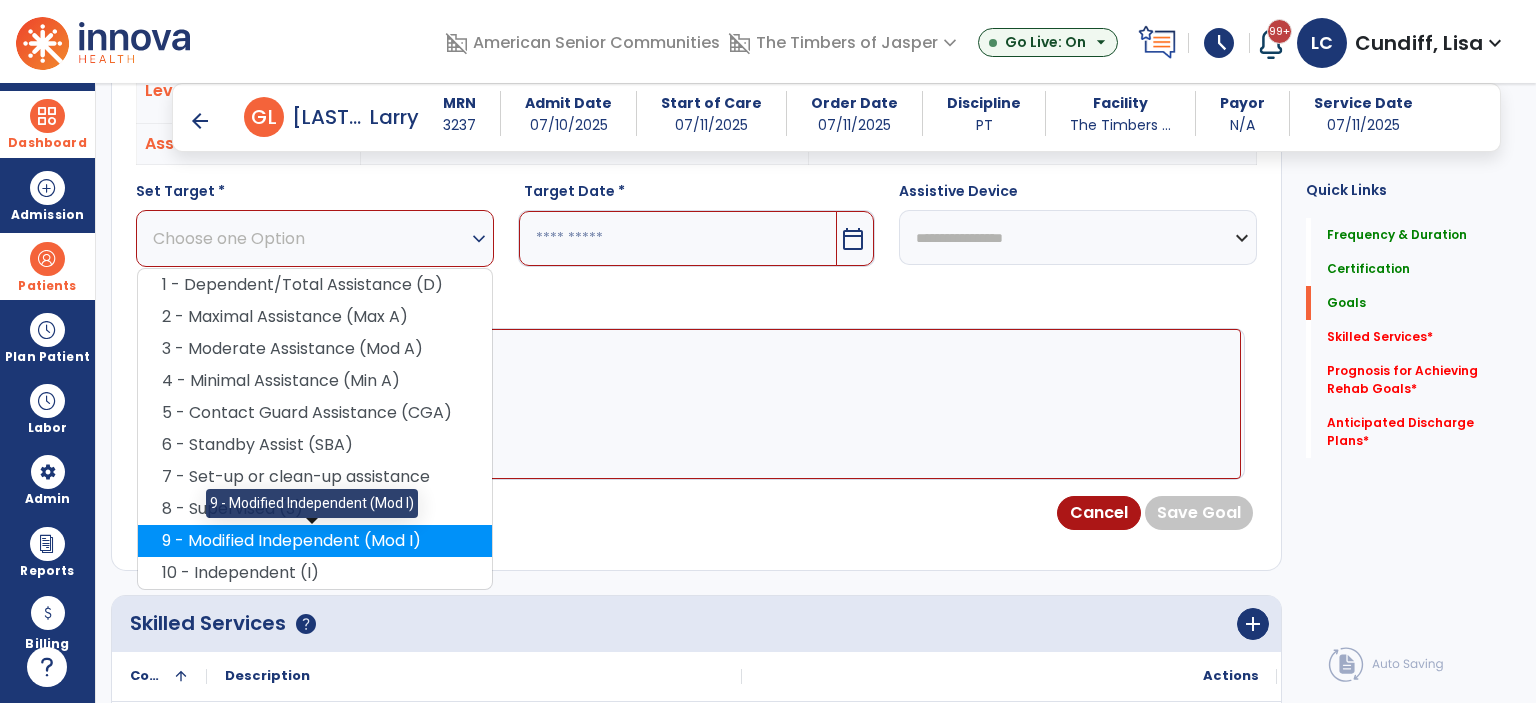 click on "9 - Modified Independent (Mod I)" at bounding box center (315, 541) 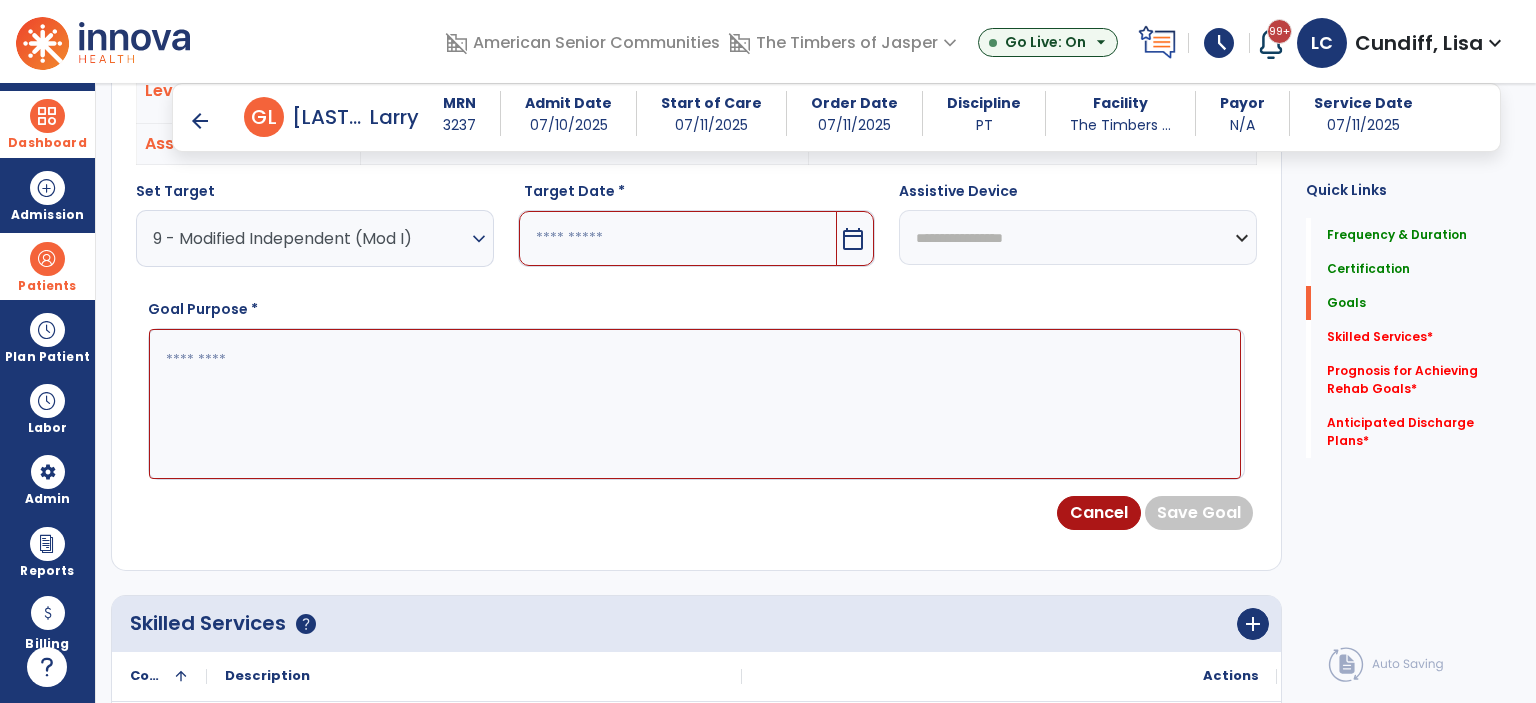 click on "calendar_today" at bounding box center (853, 239) 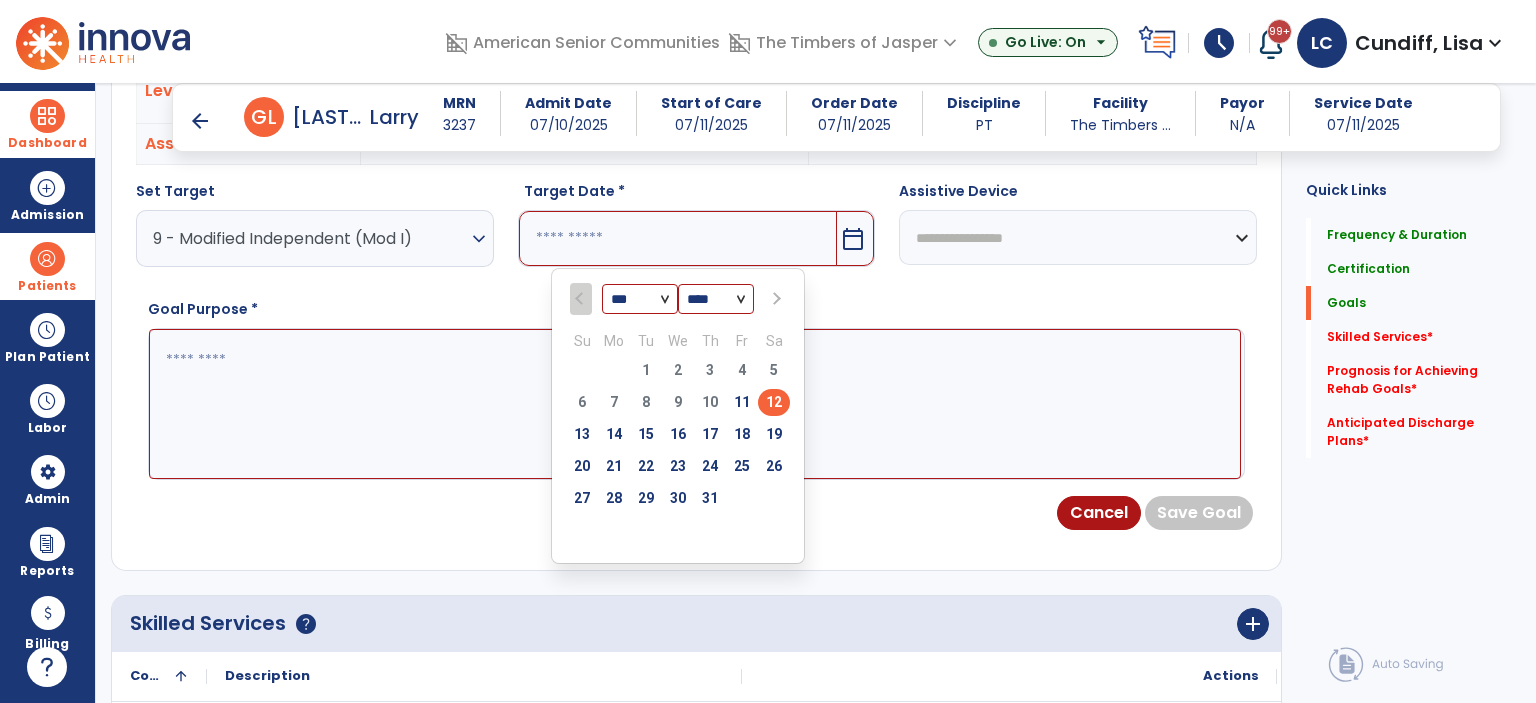 click at bounding box center [774, 299] 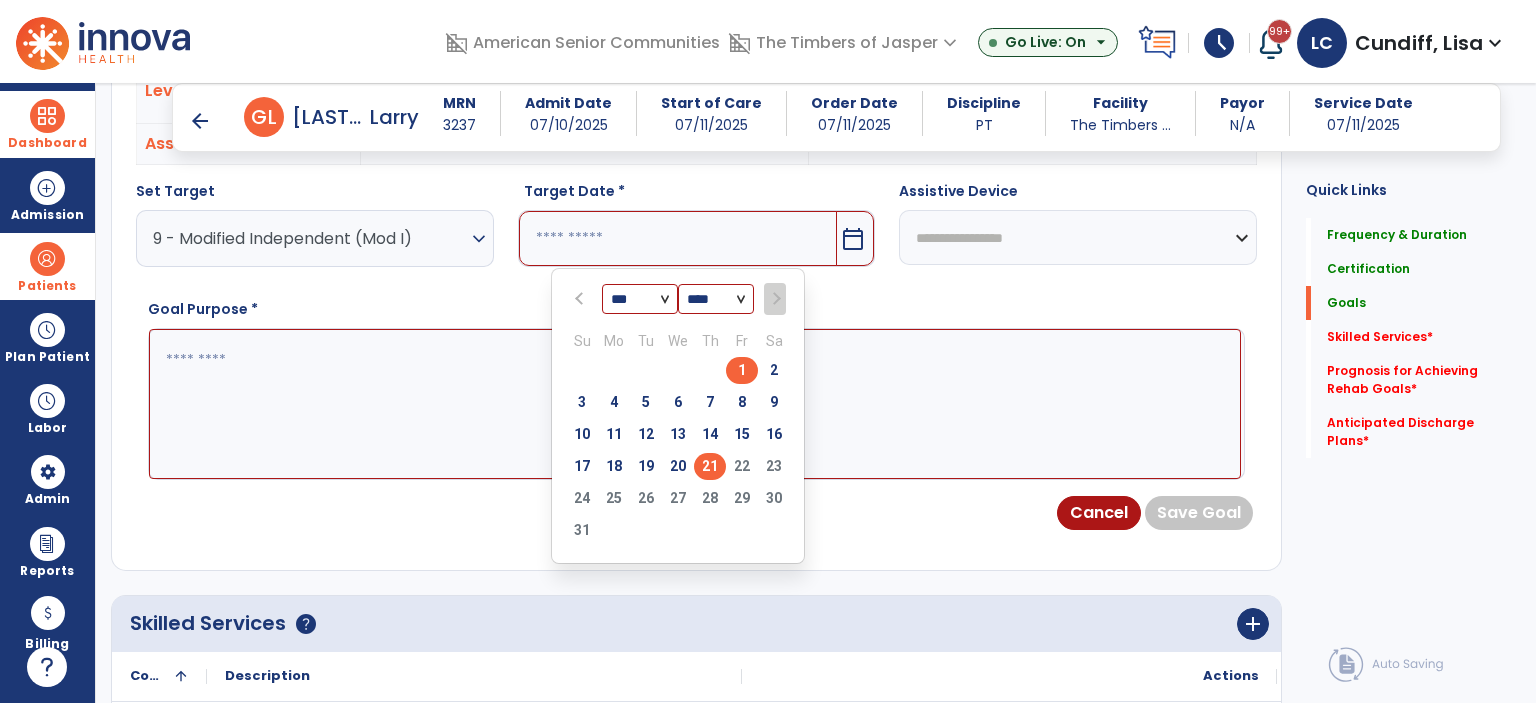 click on "21" at bounding box center (710, 466) 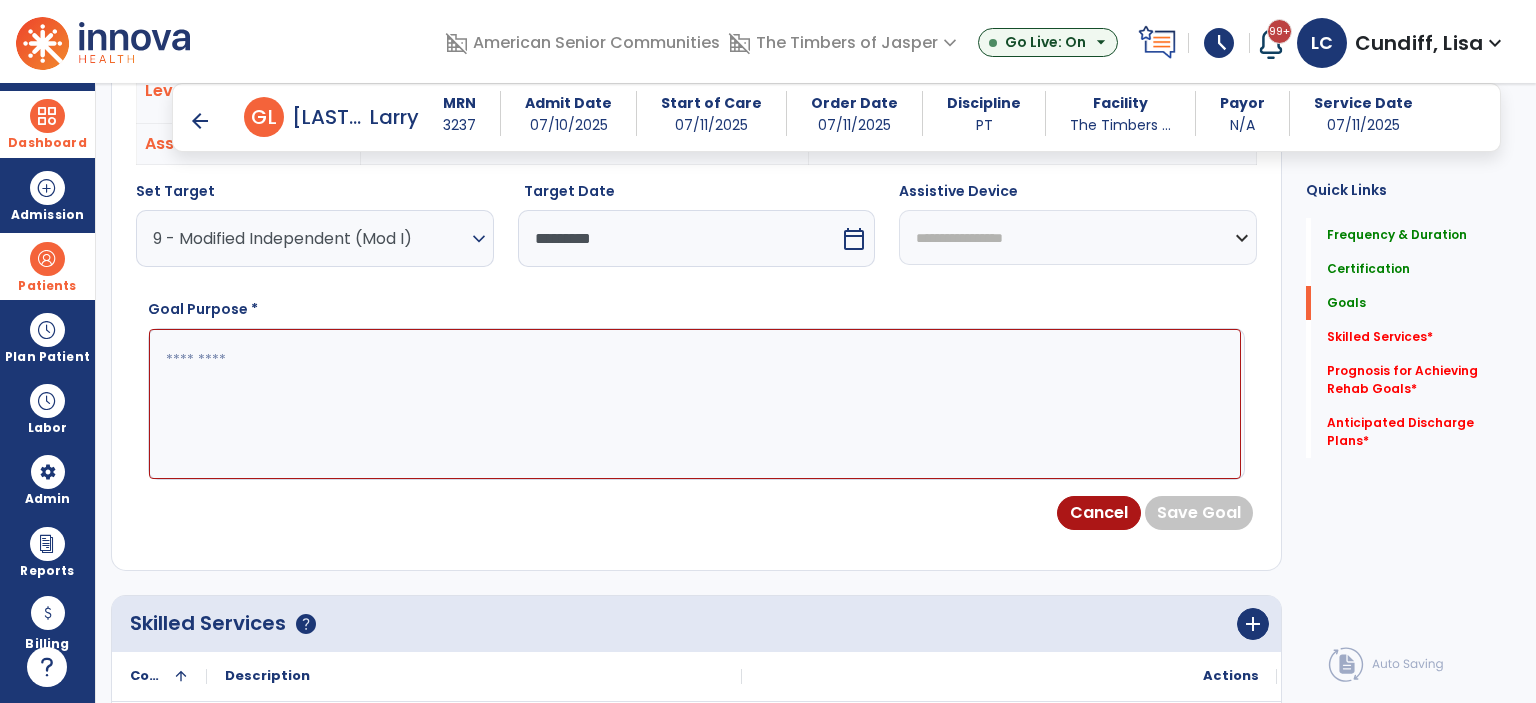 click on "**********" at bounding box center [1078, 237] 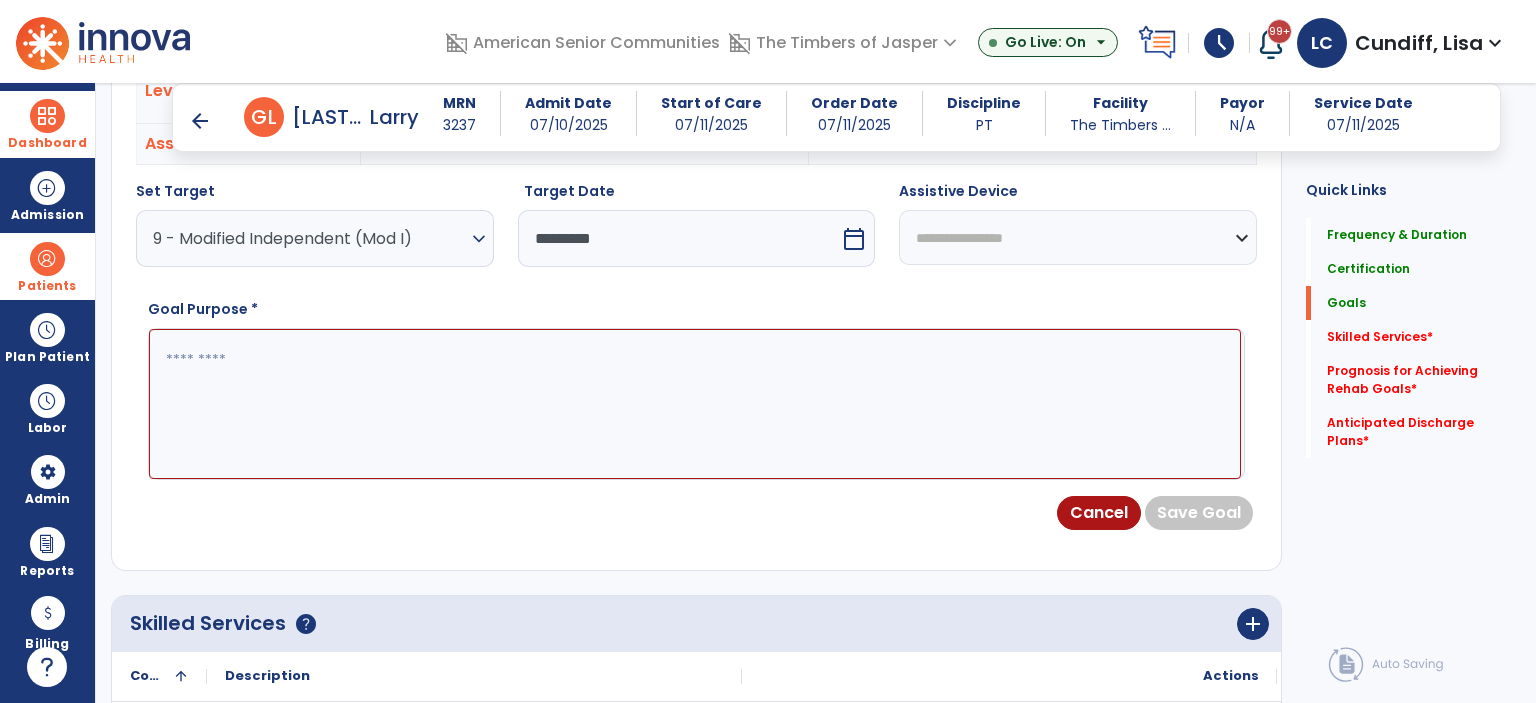 select on "**********" 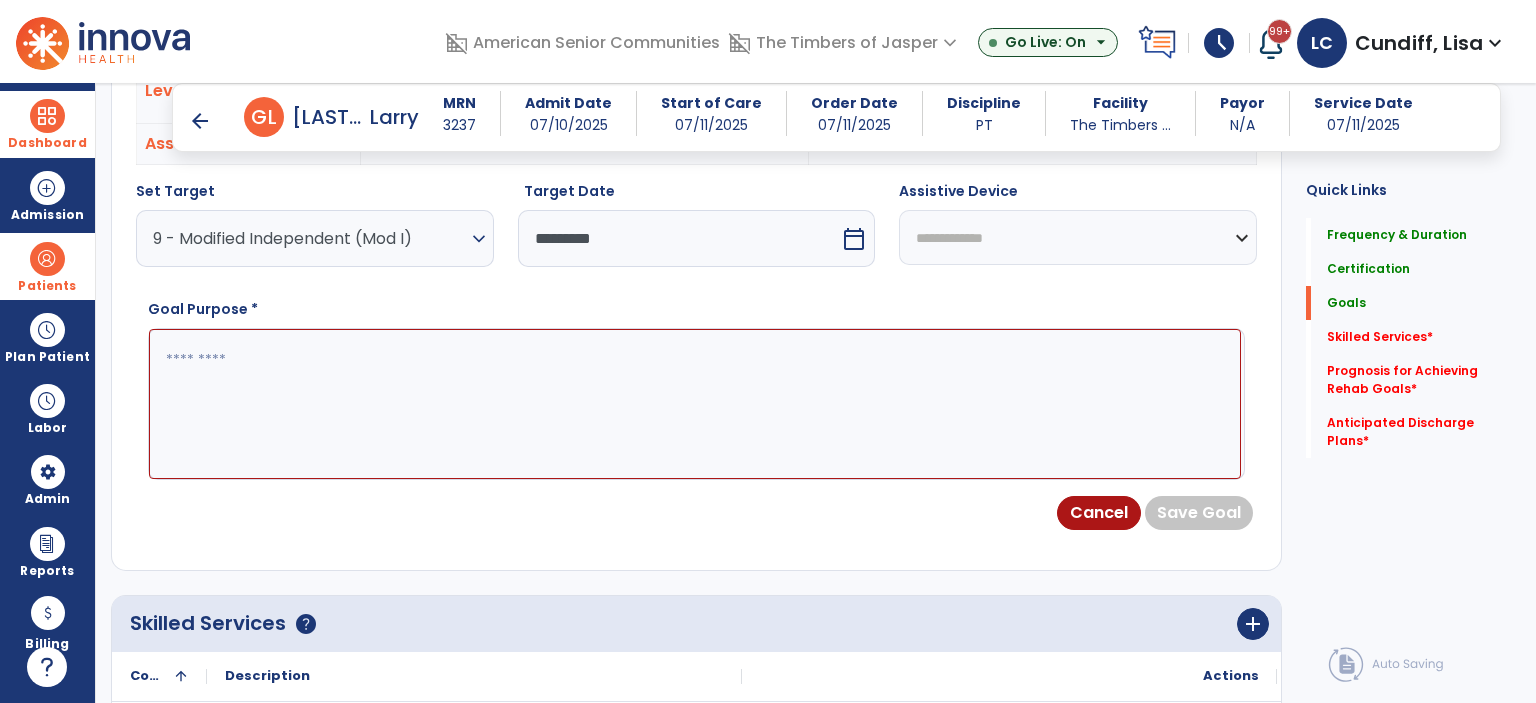 click on "**********" at bounding box center (1078, 237) 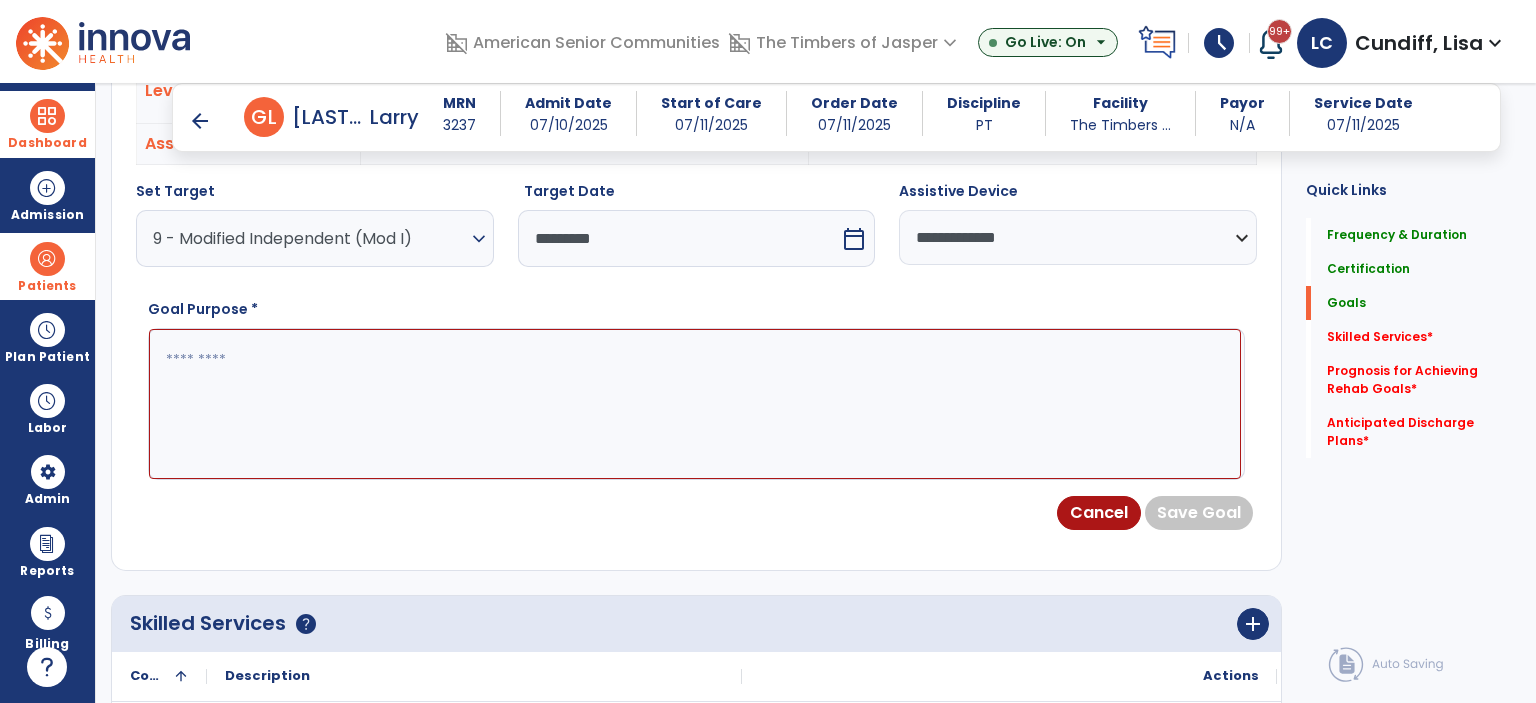 click at bounding box center [695, 404] 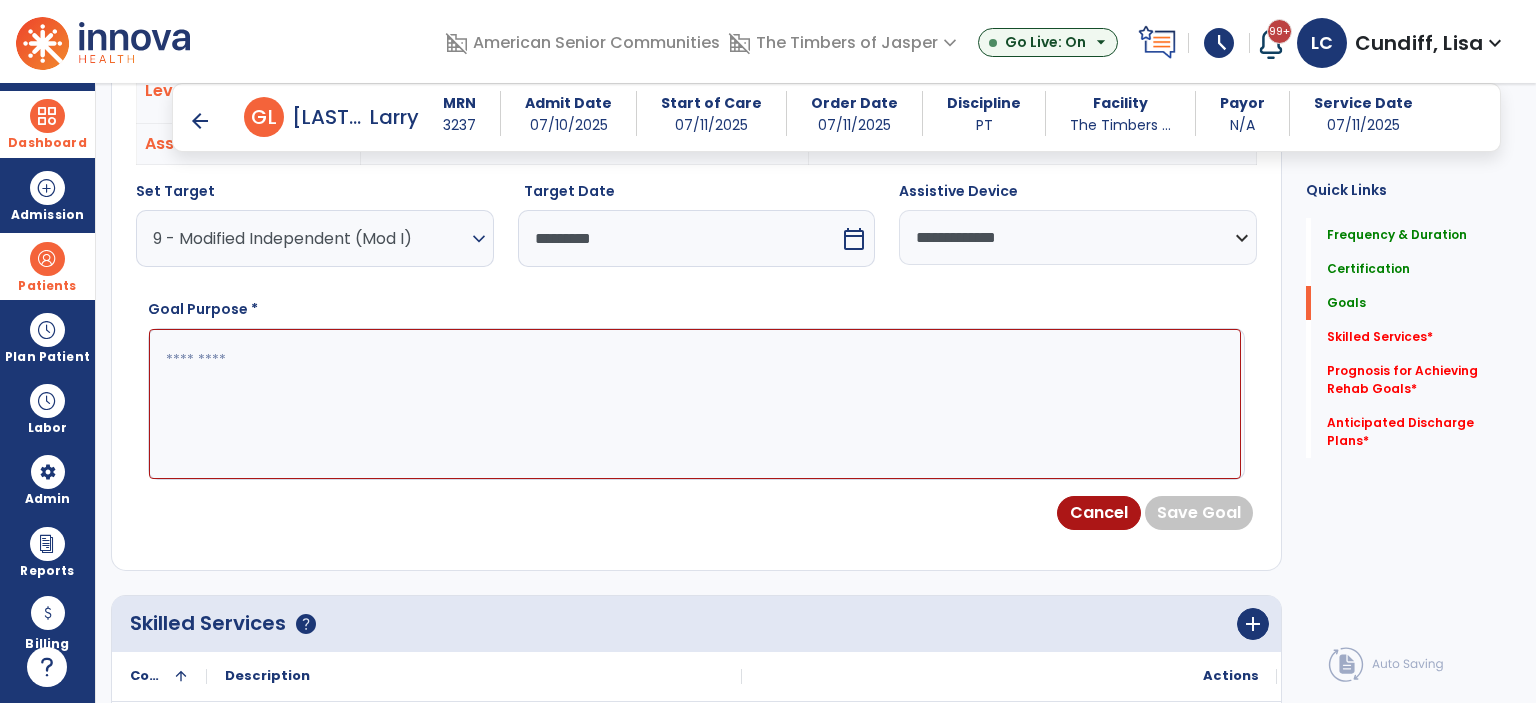 paste on "**********" 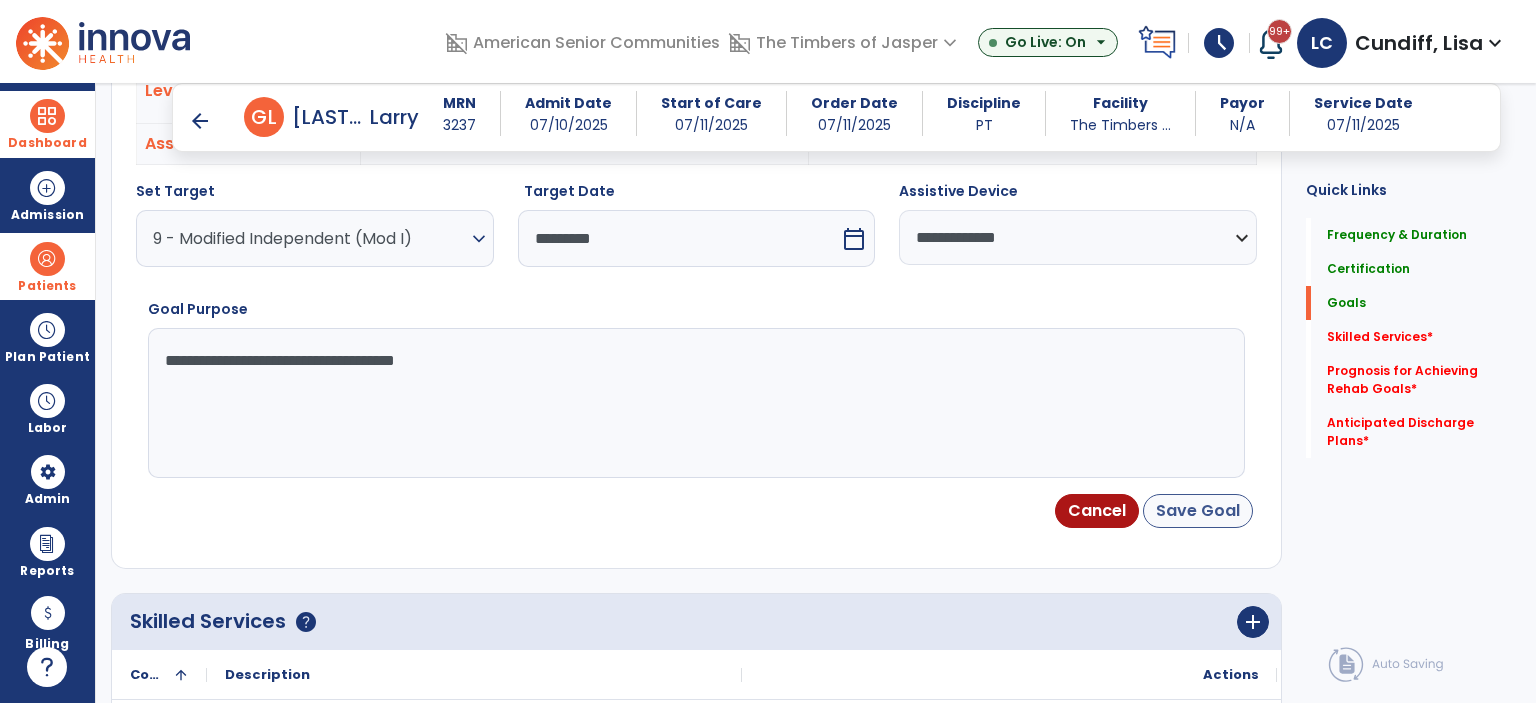 type on "**********" 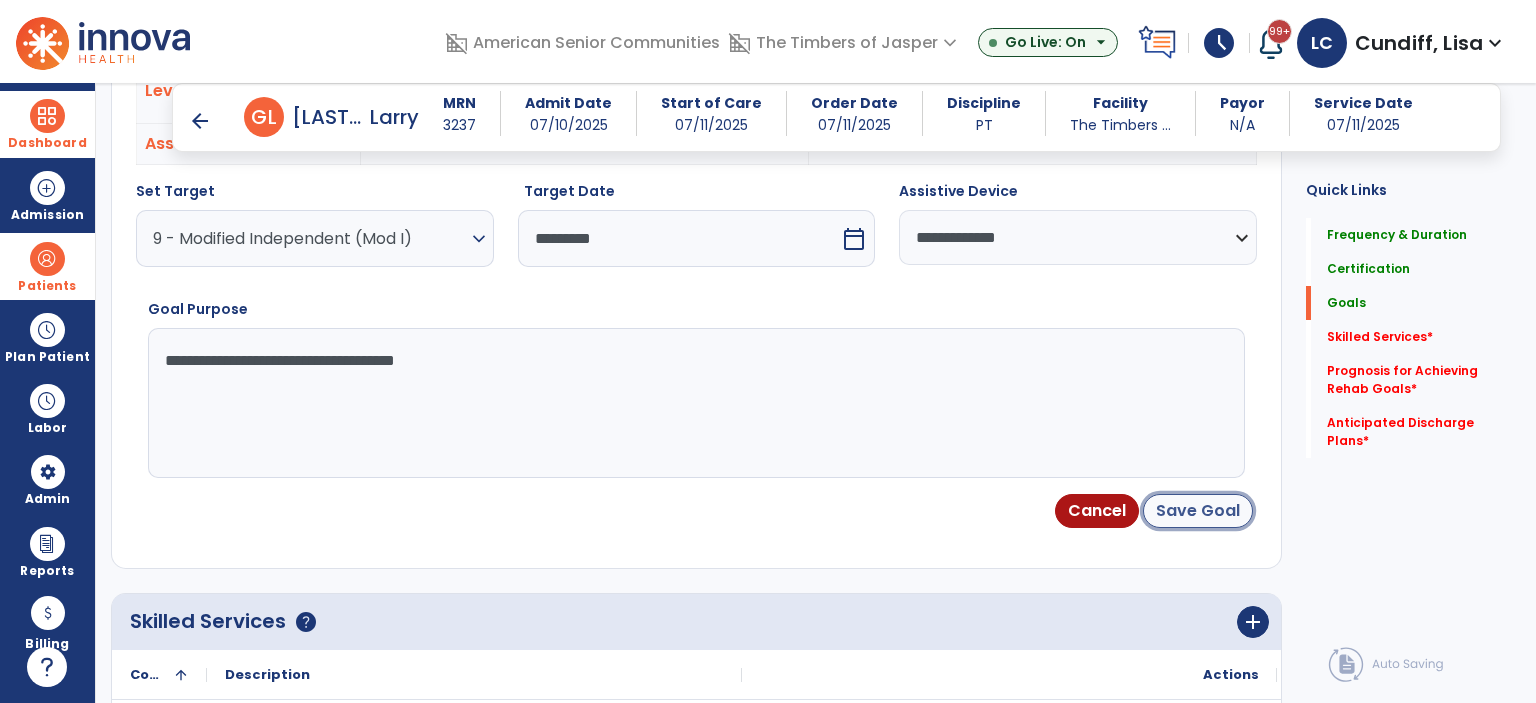 click on "Save Goal" at bounding box center (1198, 511) 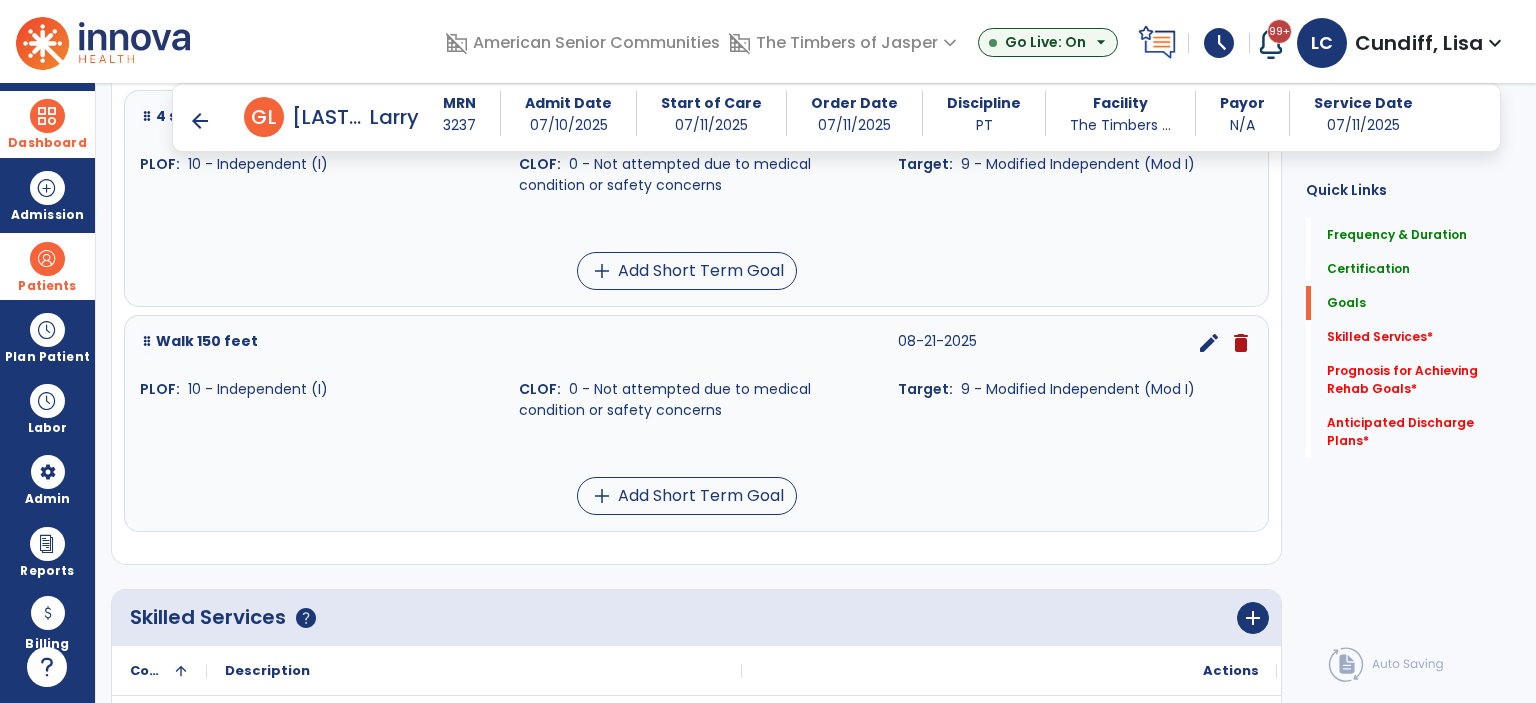 scroll, scrollTop: 507, scrollLeft: 0, axis: vertical 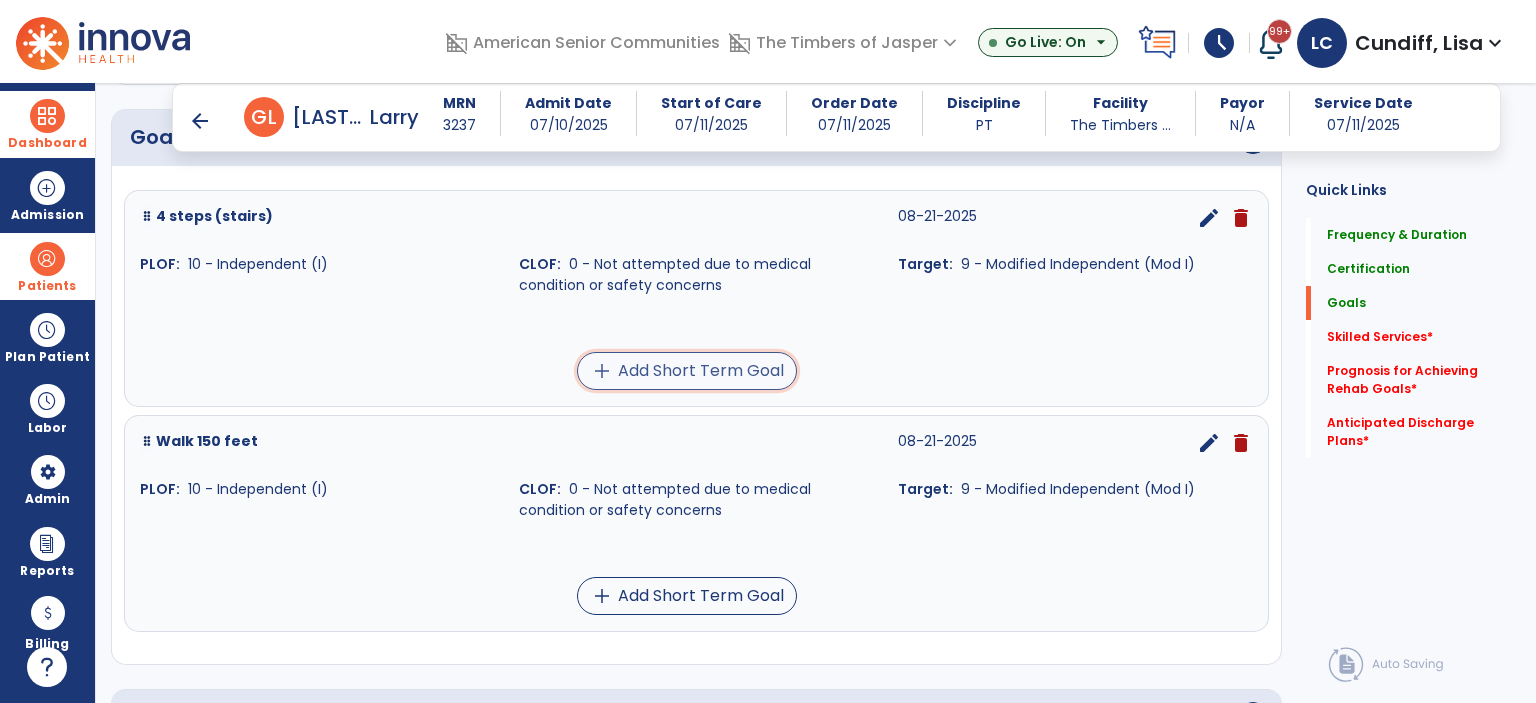 click on "add  Add Short Term Goal" at bounding box center [687, 371] 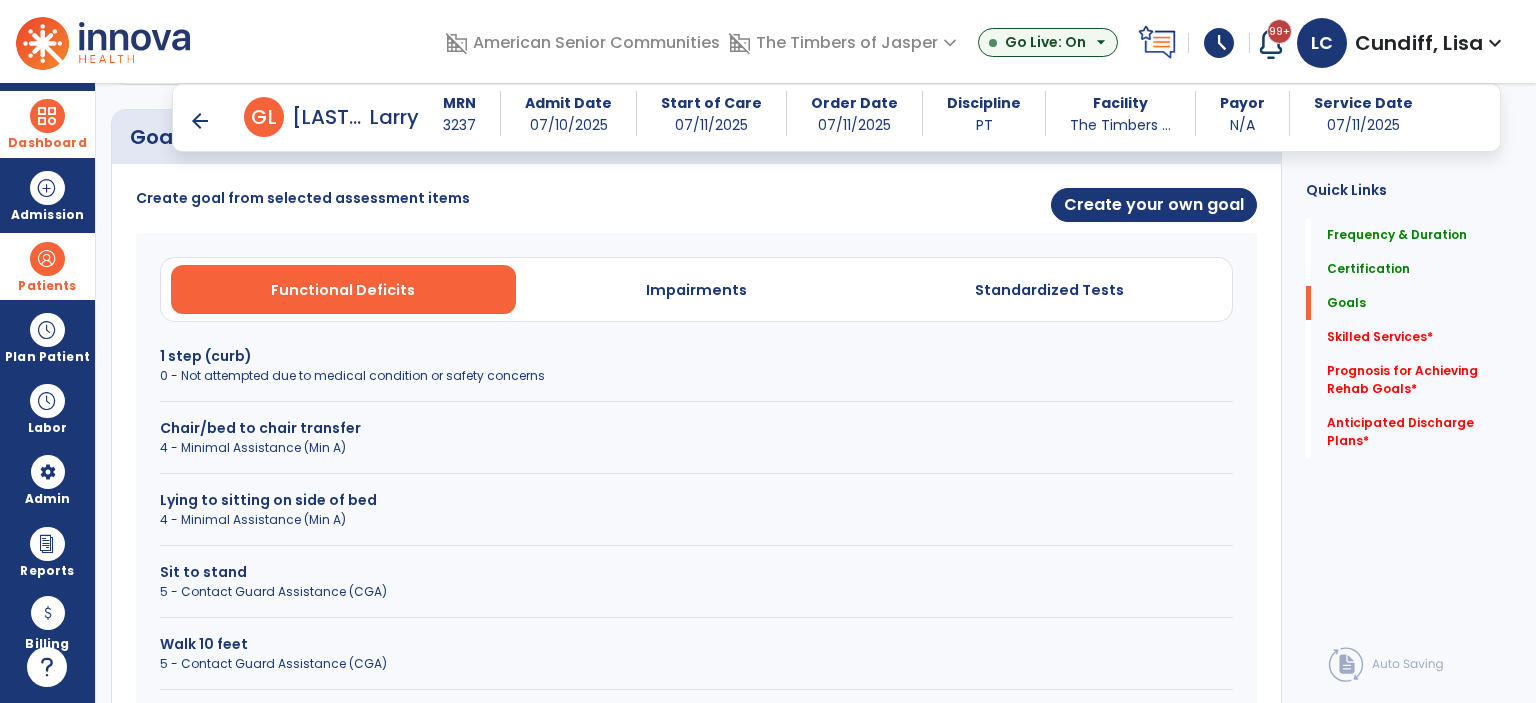 click on "0 - Not attempted due to medical condition or safety concerns" at bounding box center (696, 376) 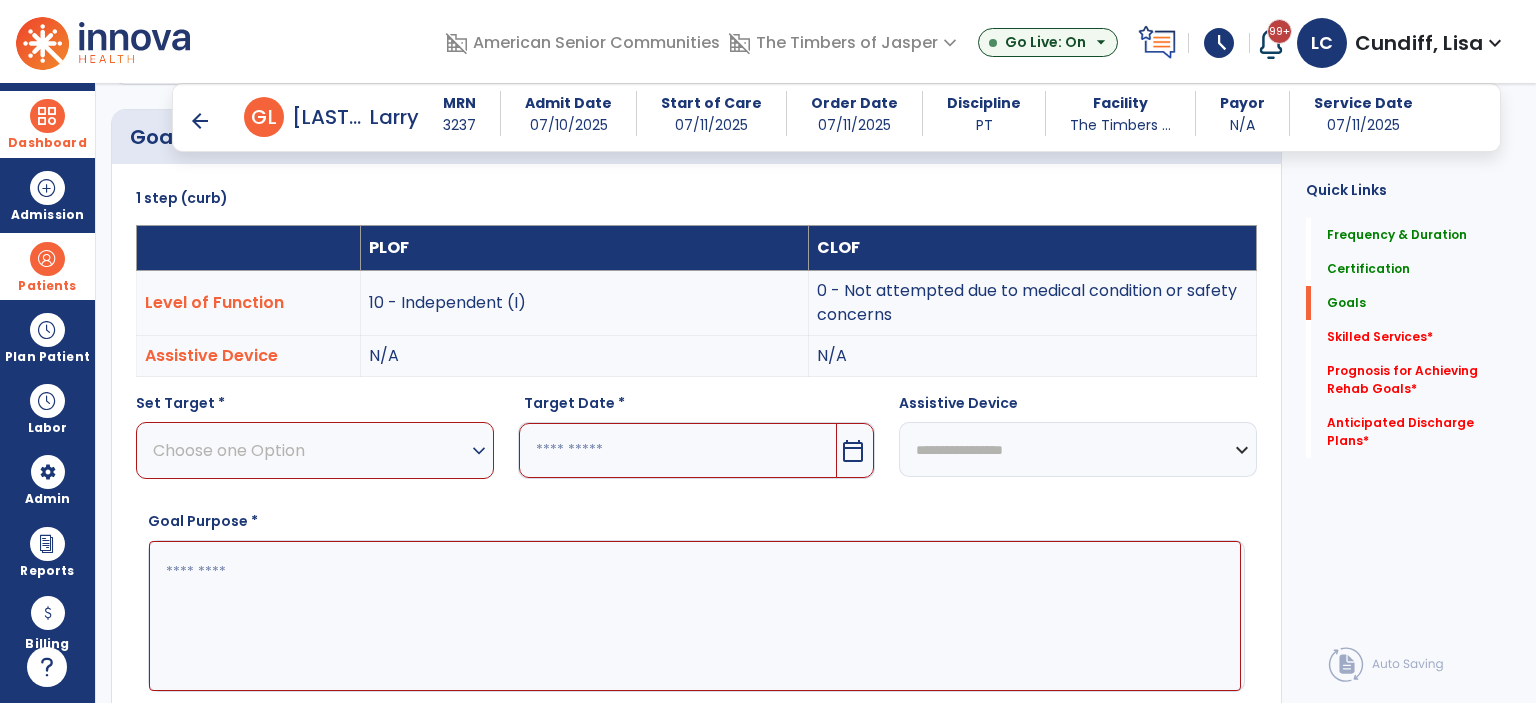 click on "Choose one Option" at bounding box center [310, 450] 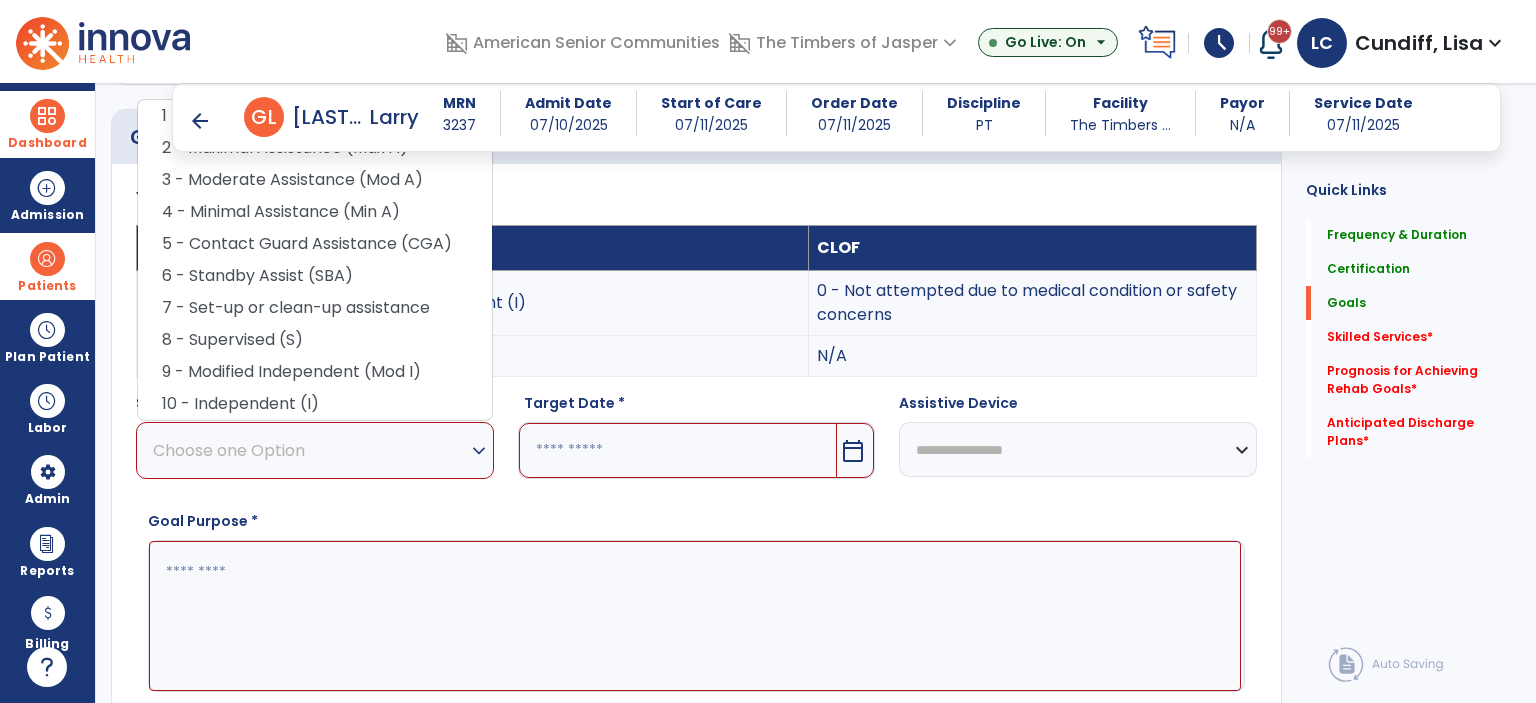 click on "6 - Standby Assist (SBA)" at bounding box center [315, 276] 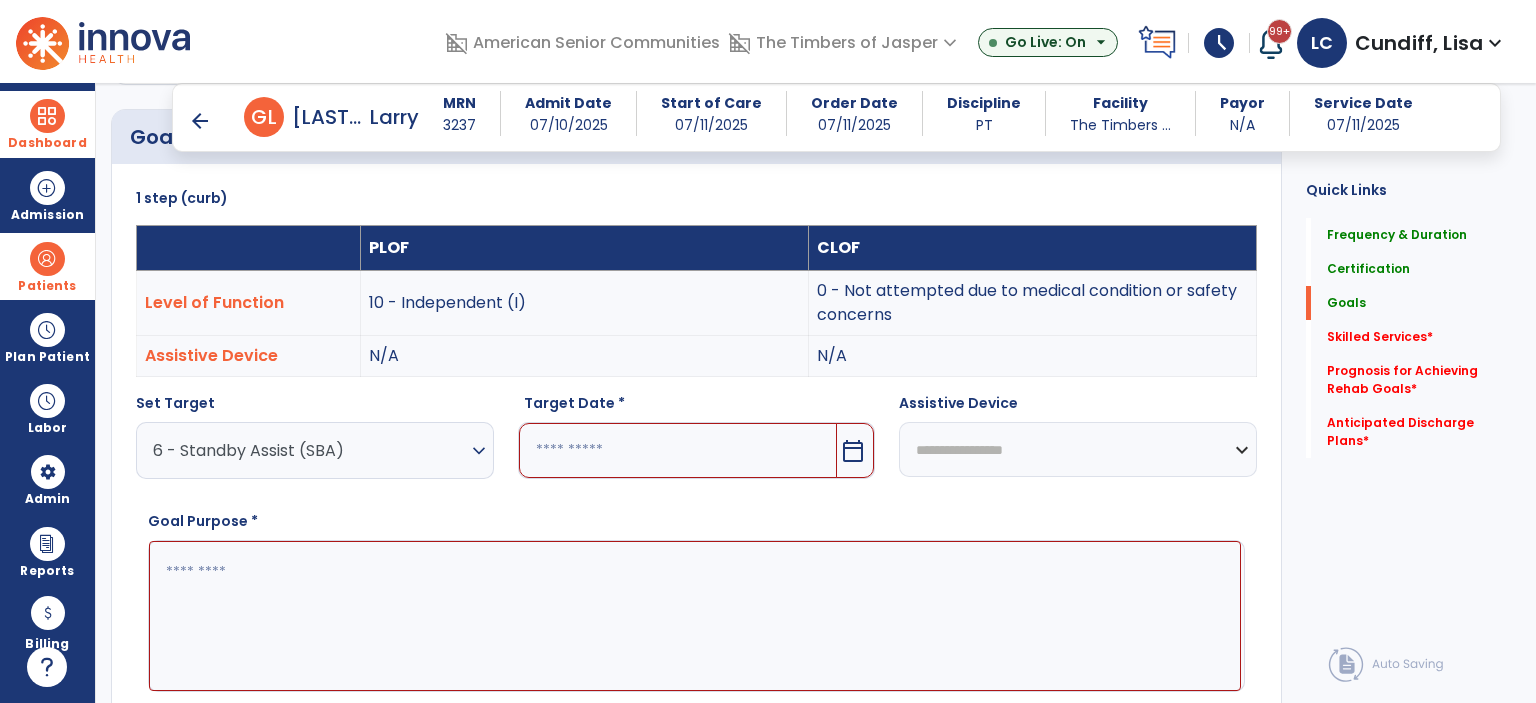 click on "calendar_today" at bounding box center (855, 450) 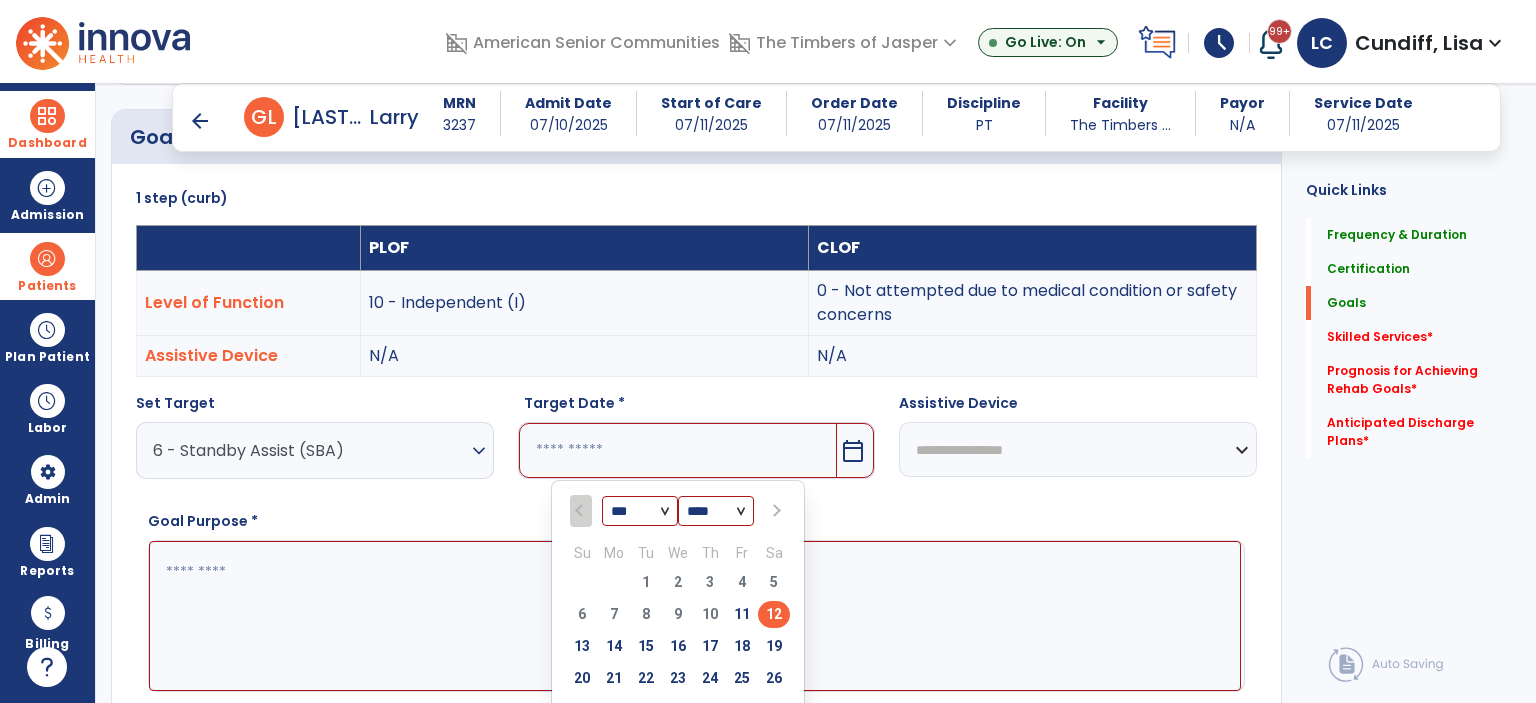 drag, startPoint x: 739, startPoint y: 672, endPoint x: 718, endPoint y: 659, distance: 24.698177 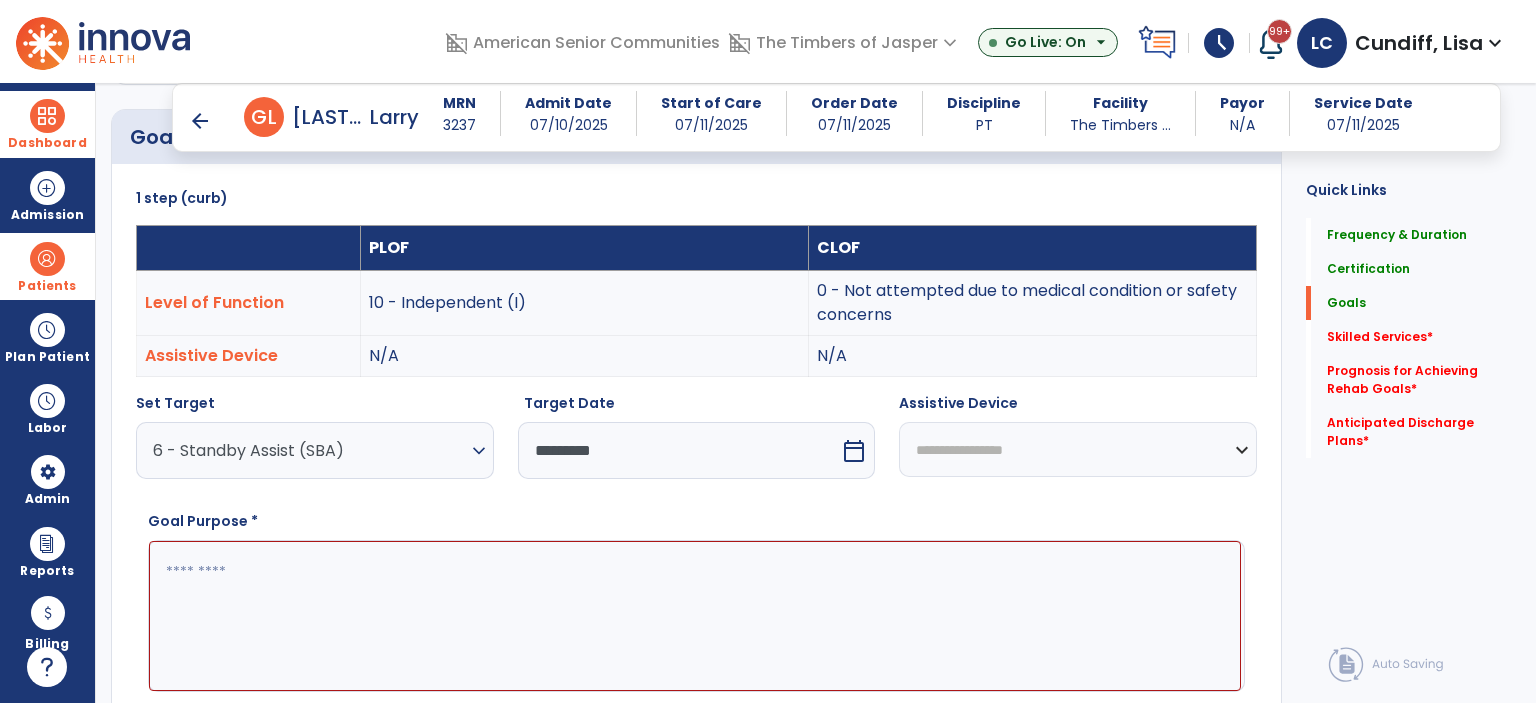 click at bounding box center [695, 616] 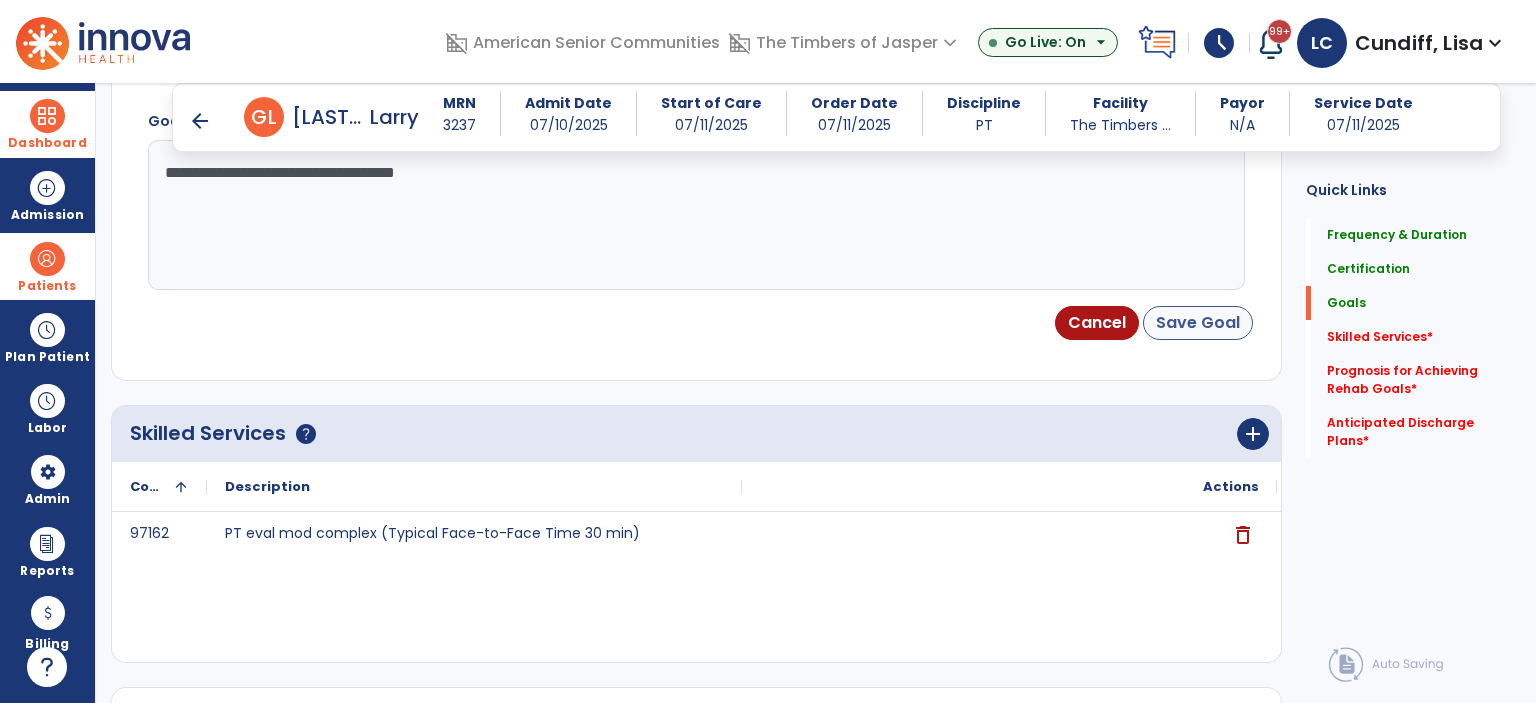 type on "**********" 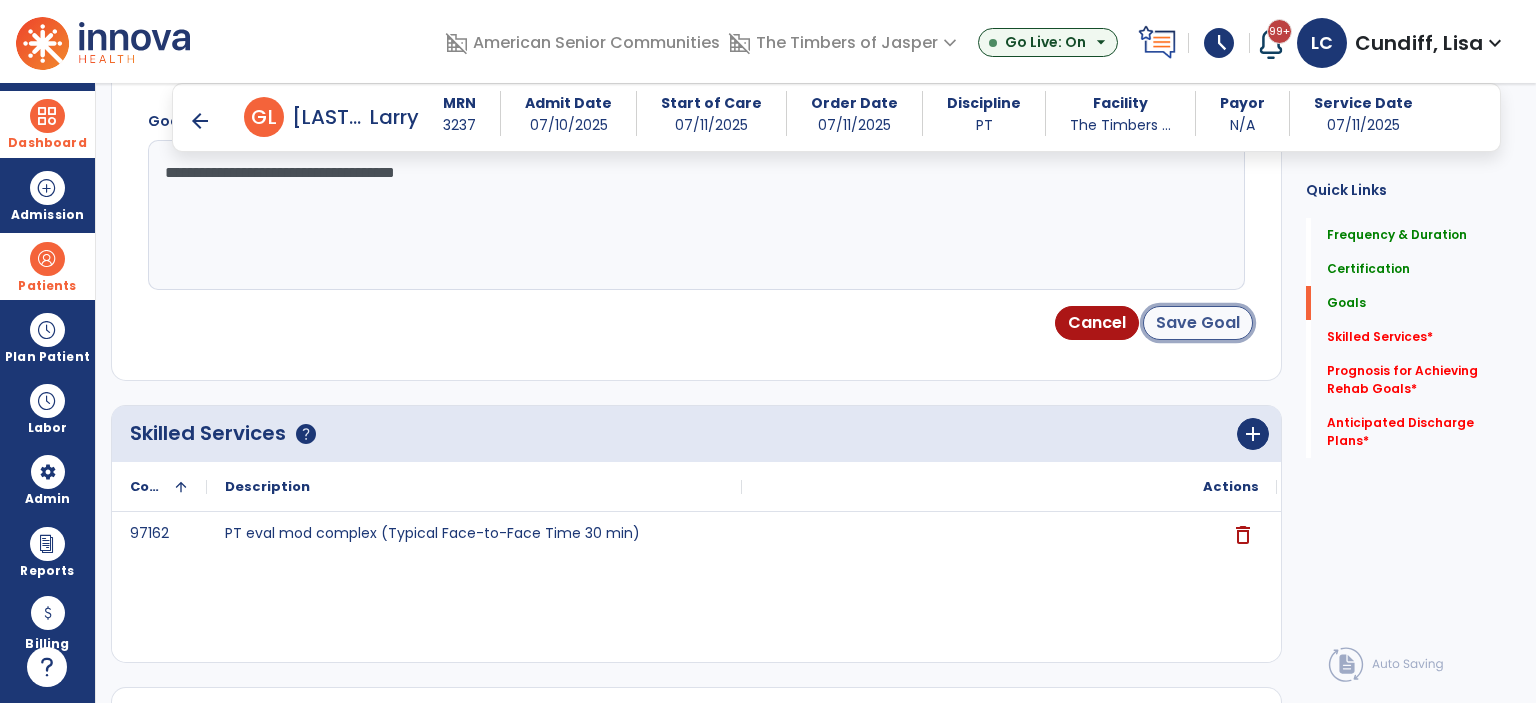 click on "Save Goal" at bounding box center [1198, 323] 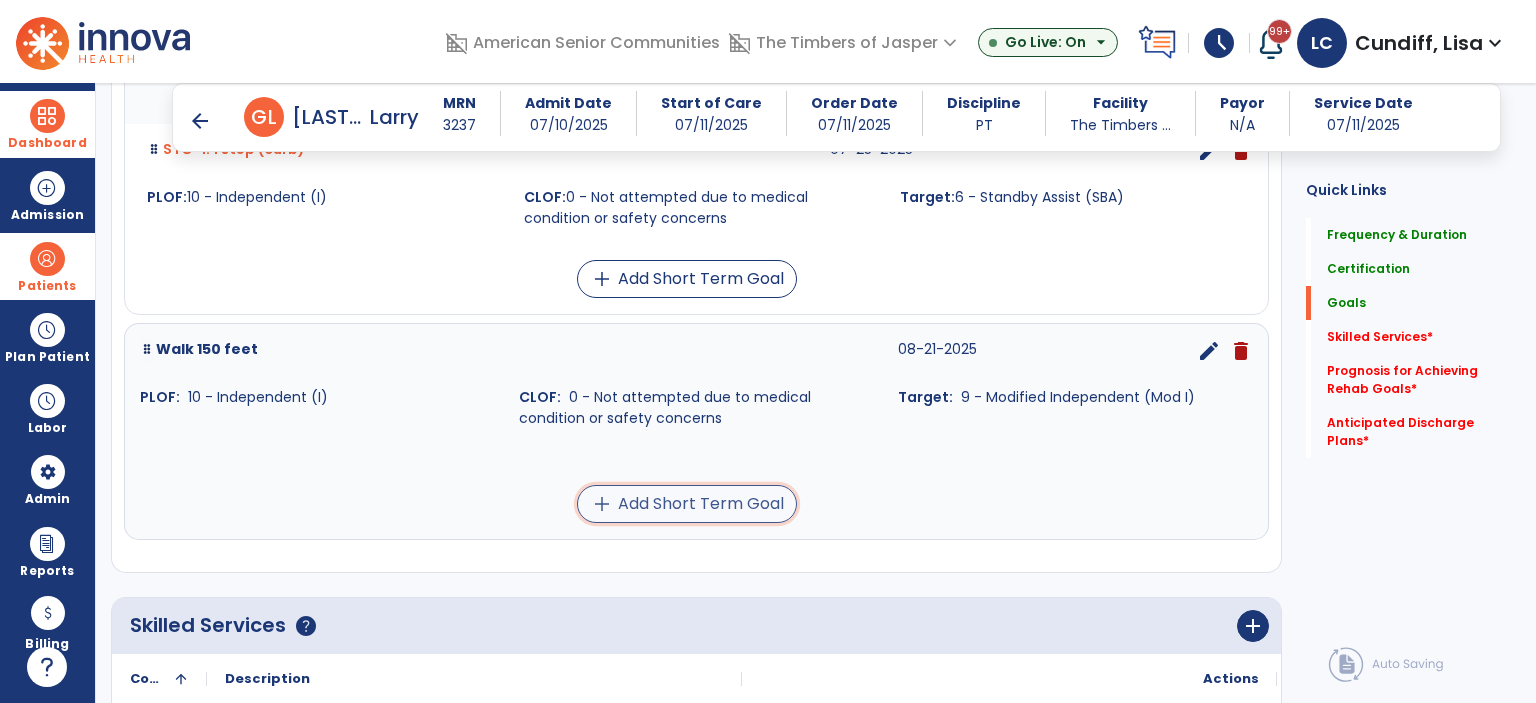 click on "add  Add Short Term Goal" at bounding box center [687, 504] 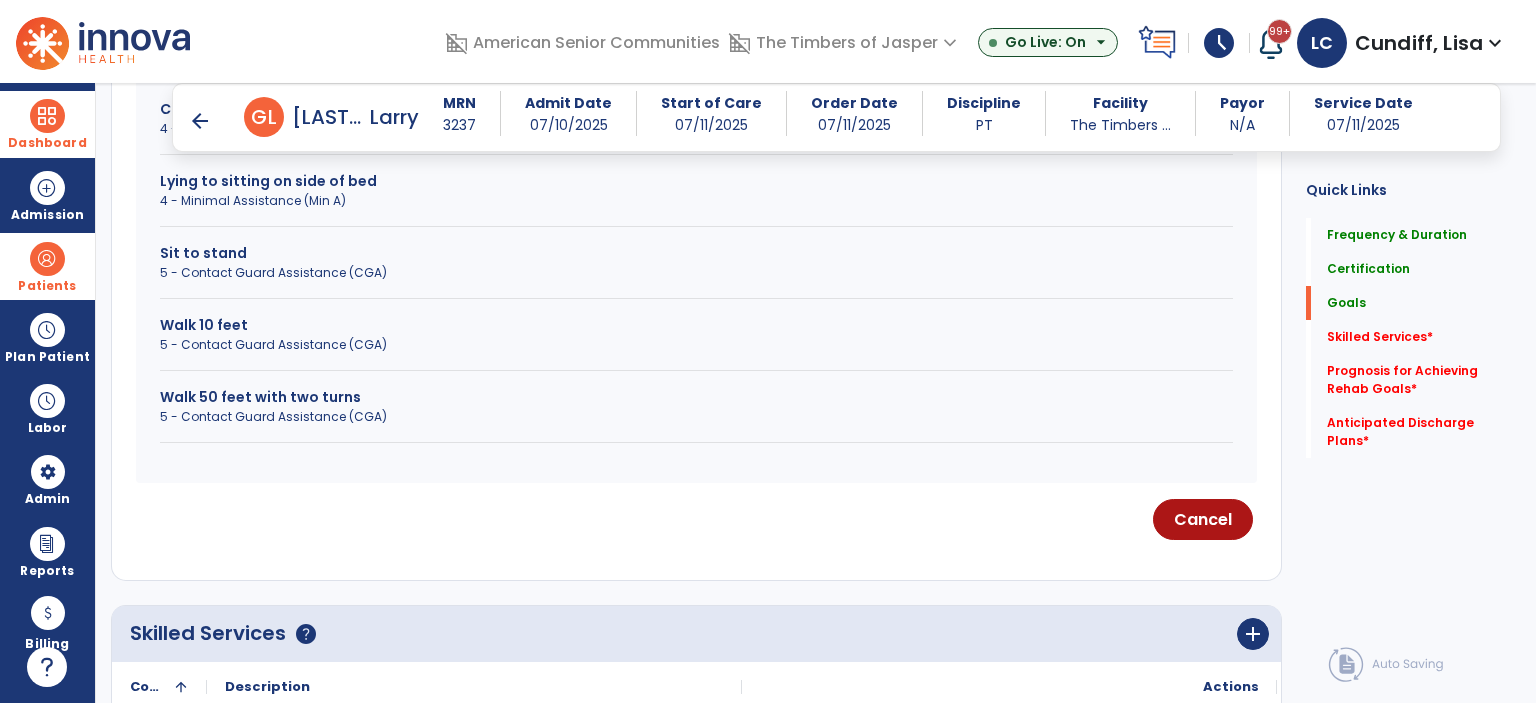 scroll, scrollTop: 554, scrollLeft: 0, axis: vertical 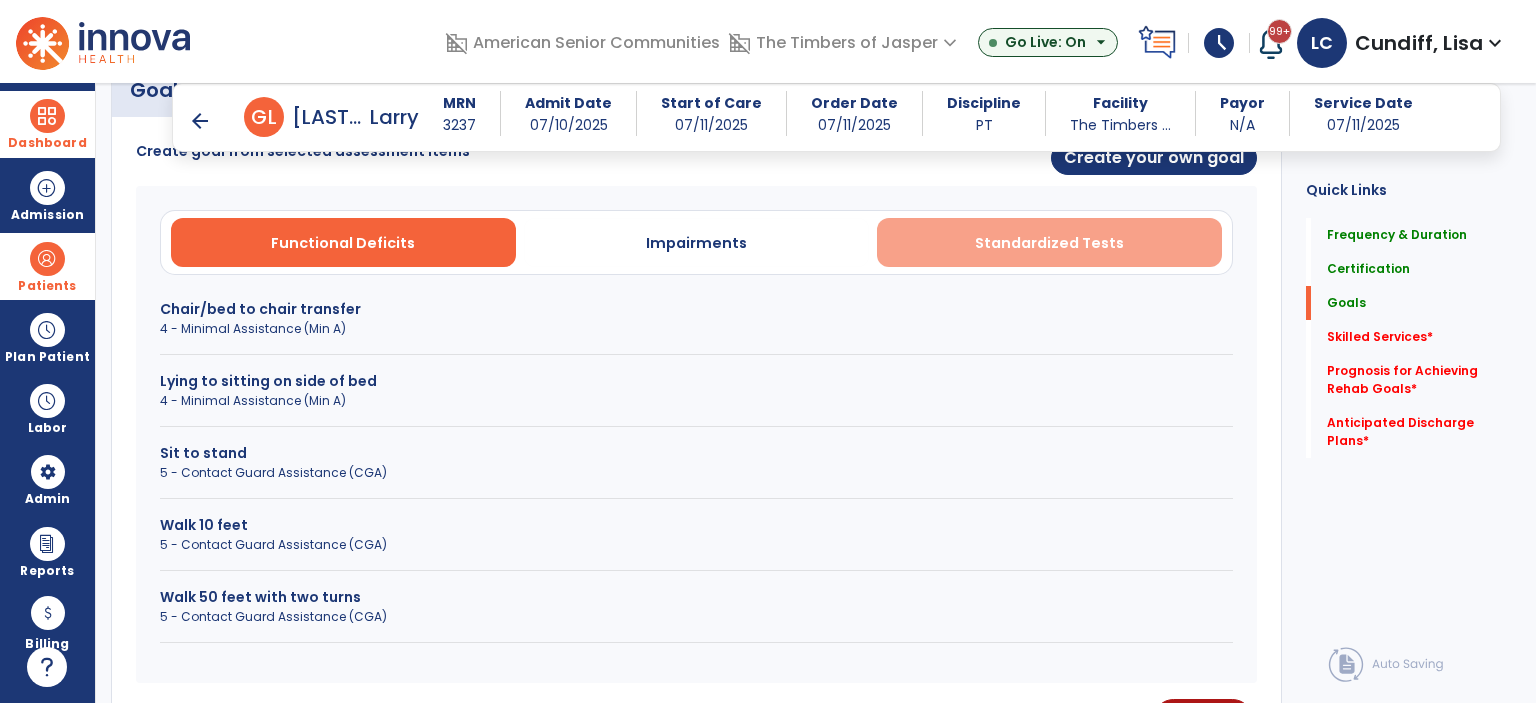 click on "Standardized Tests" at bounding box center (1049, 243) 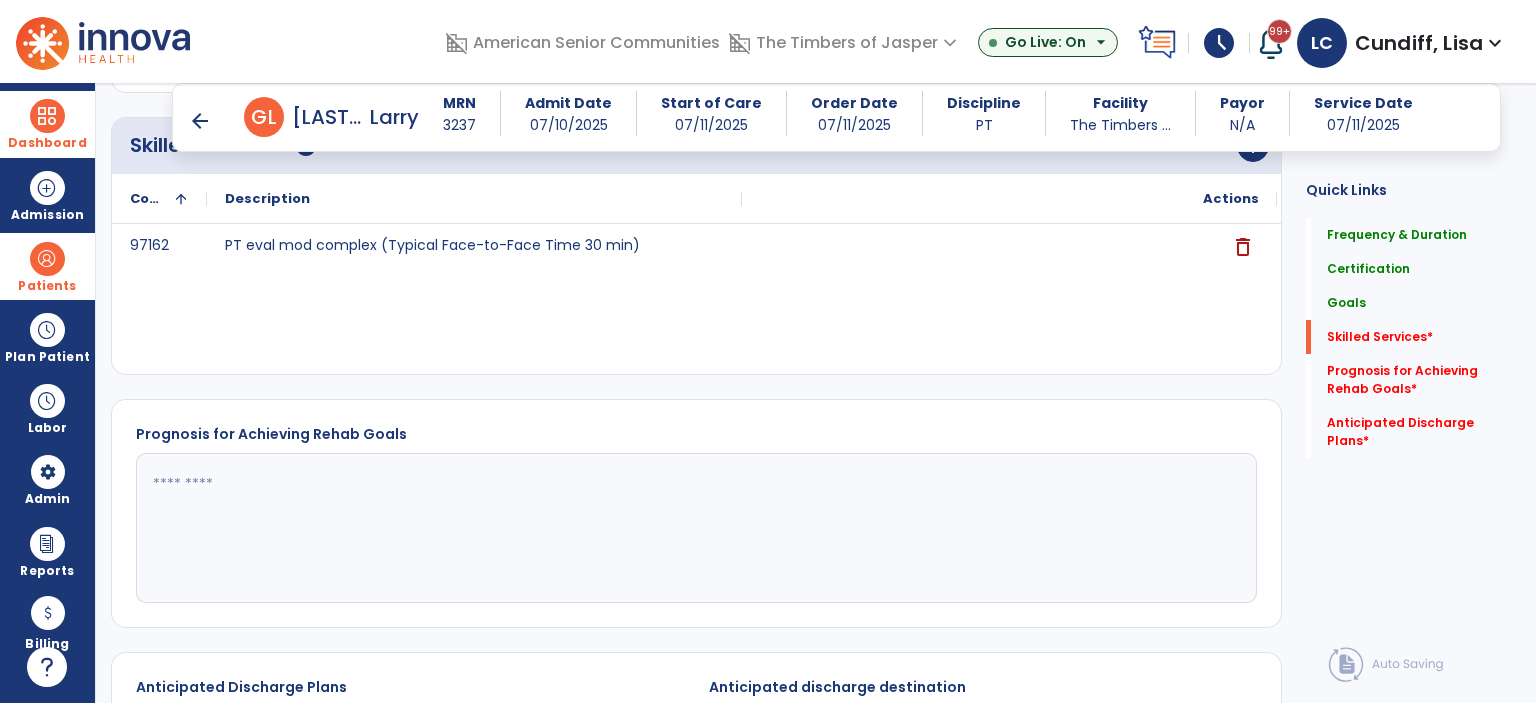 scroll, scrollTop: 554, scrollLeft: 0, axis: vertical 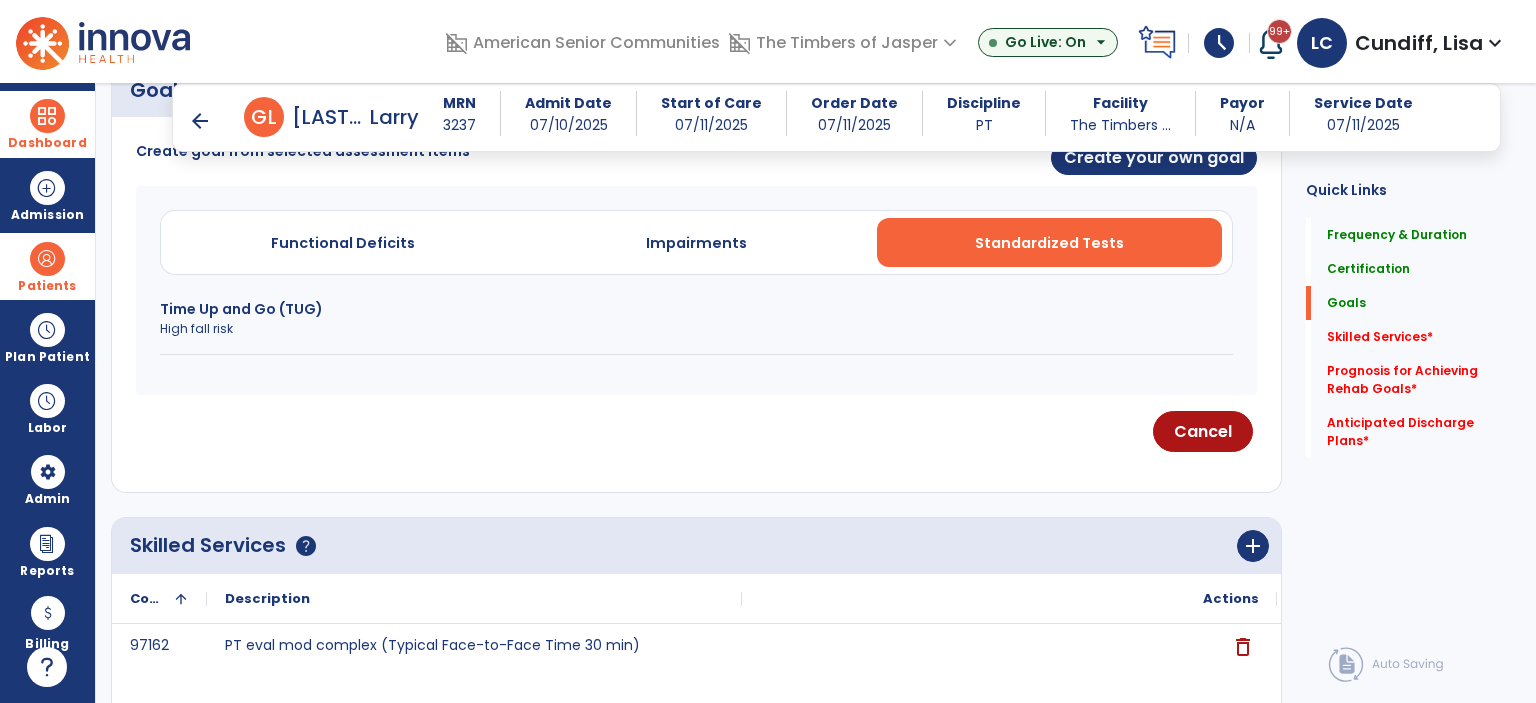 click on "High fall risk" at bounding box center (696, 329) 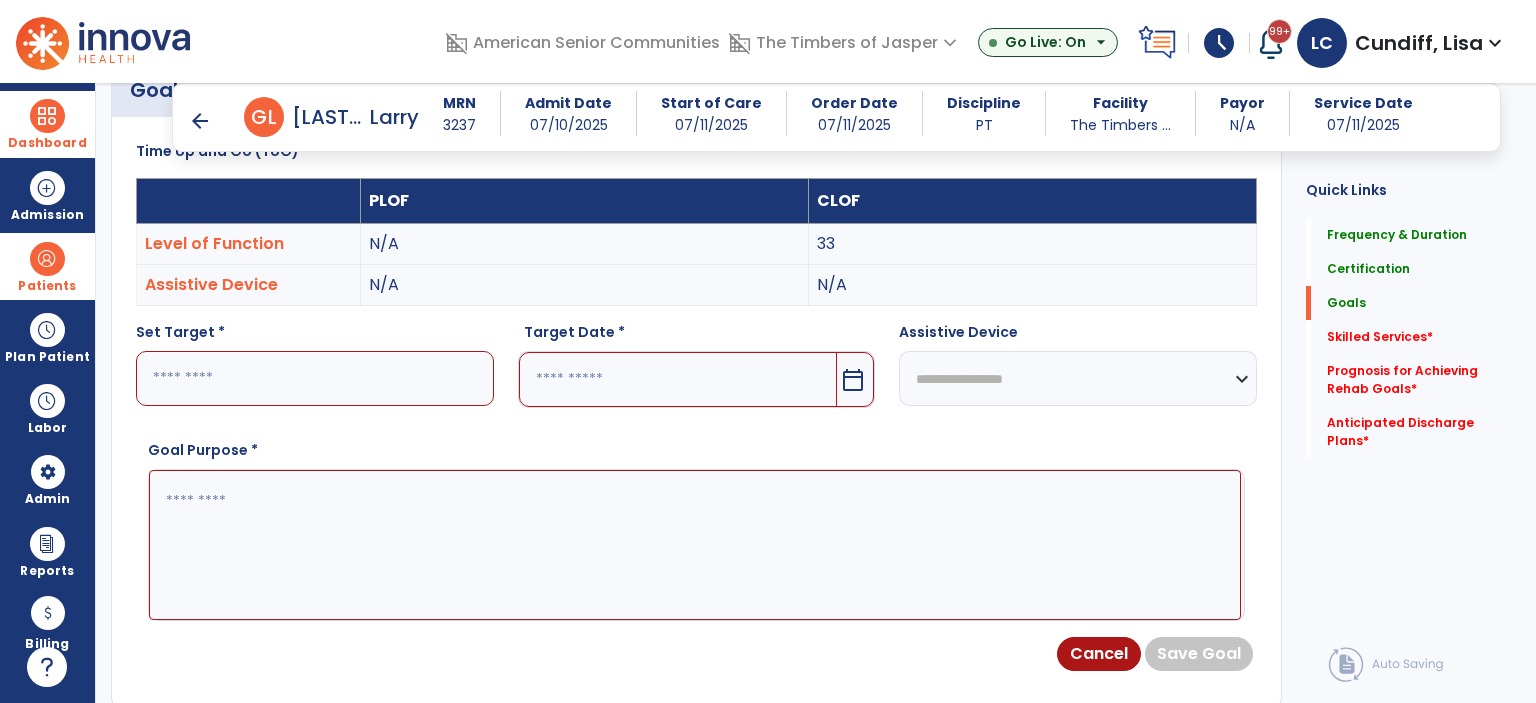click at bounding box center [315, 378] 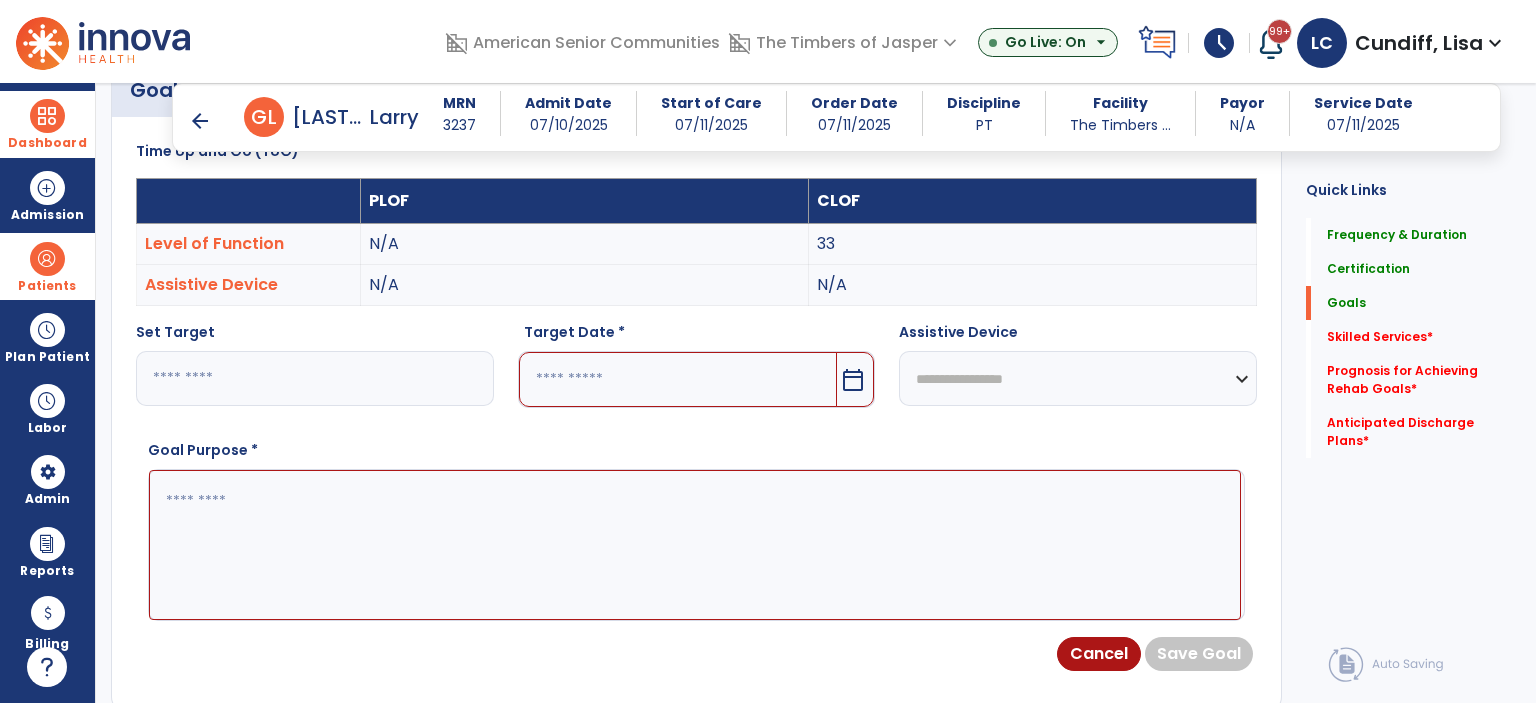 type on "**" 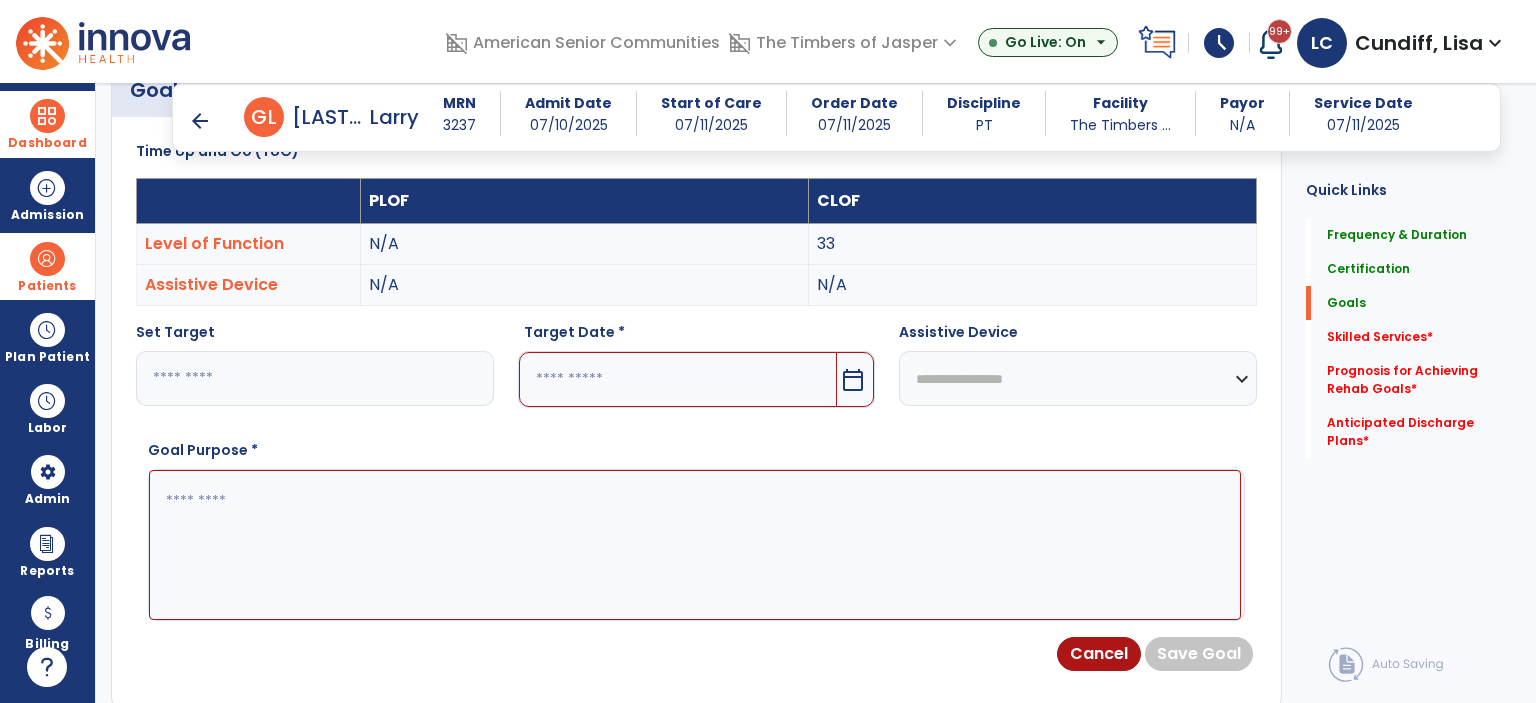 click at bounding box center [678, 379] 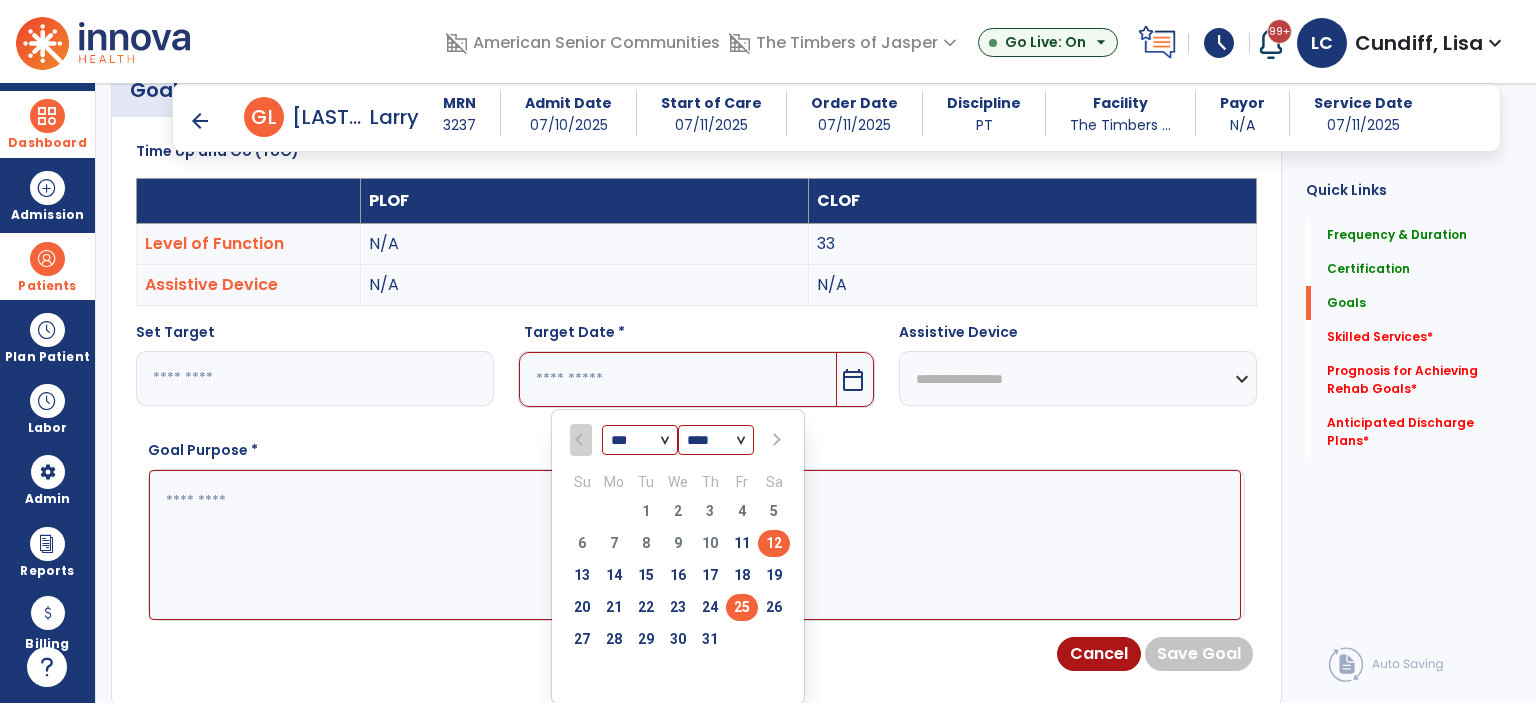 click on "25" at bounding box center (742, 607) 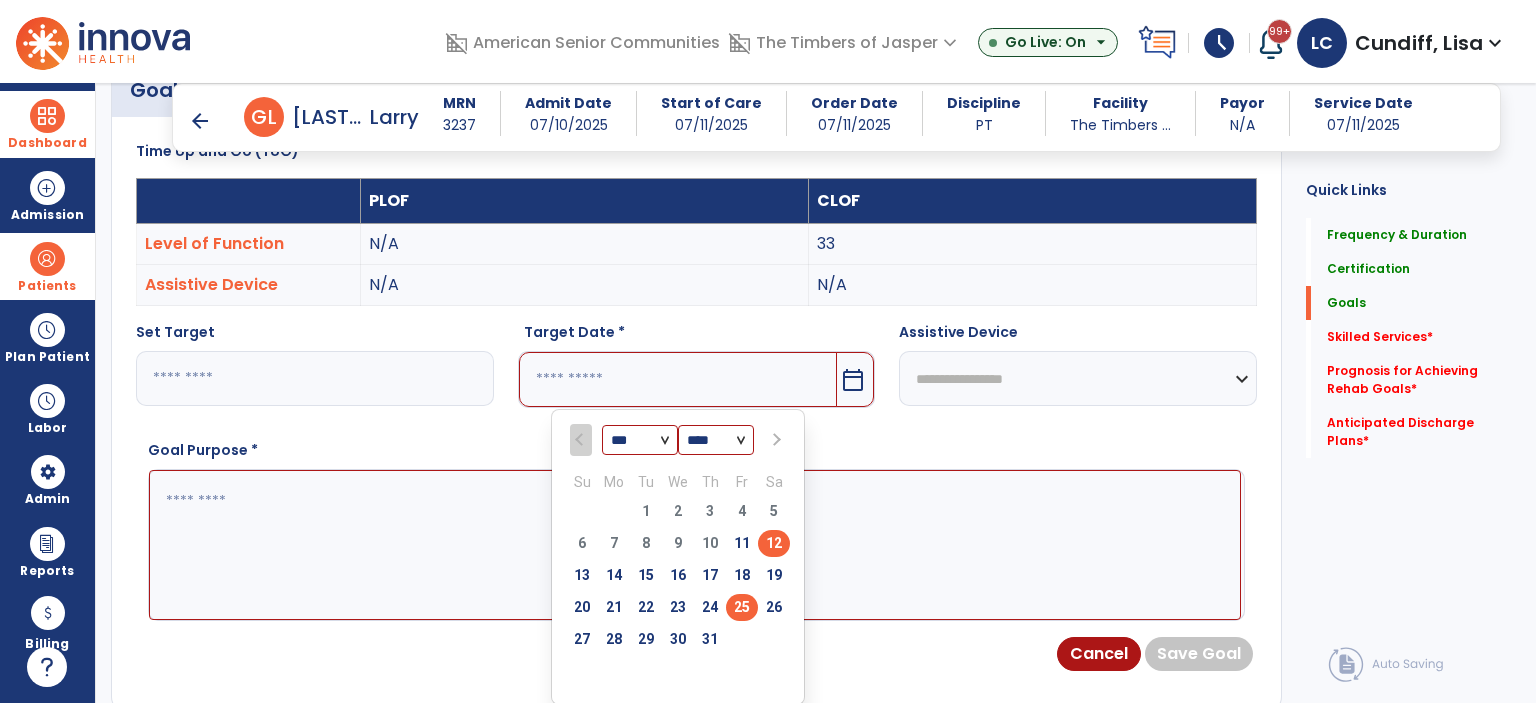 type on "*********" 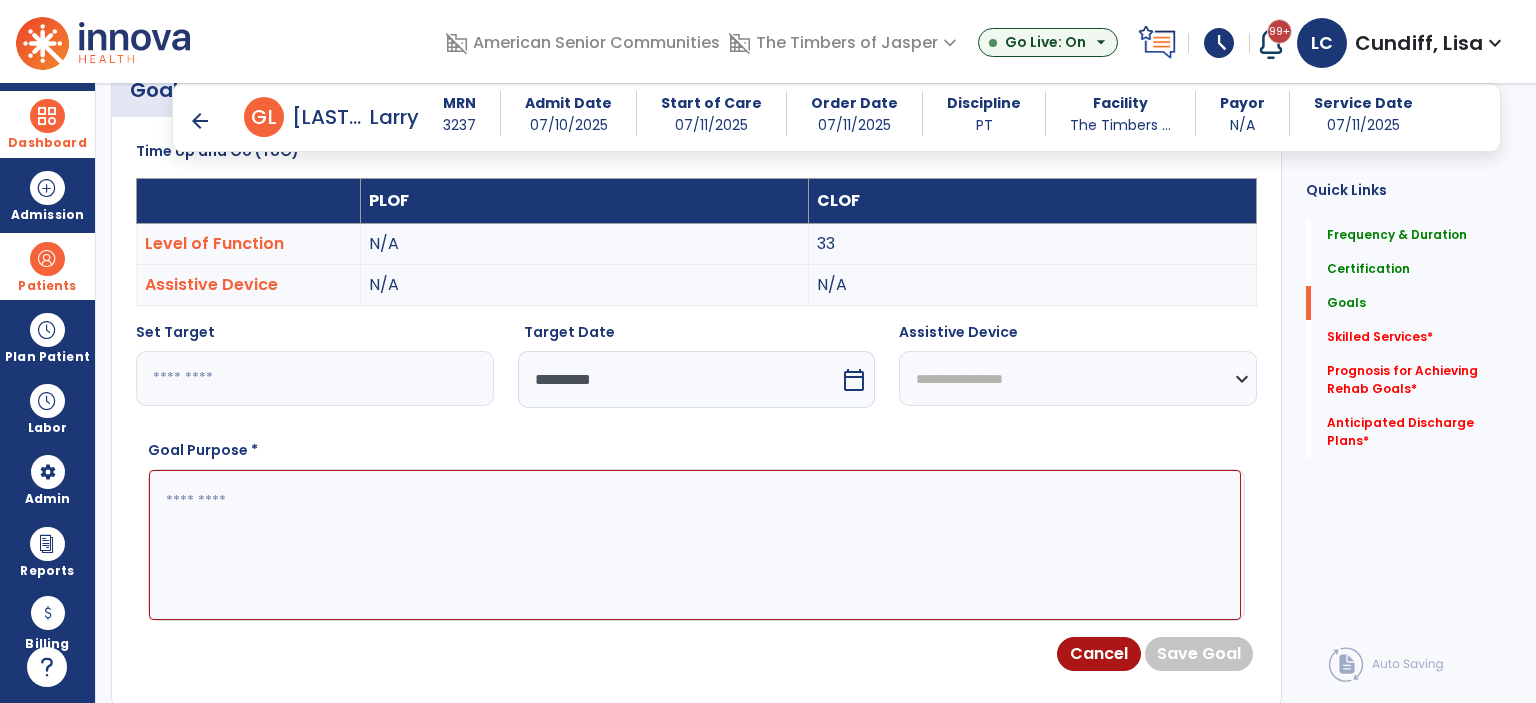 click at bounding box center (695, 545) 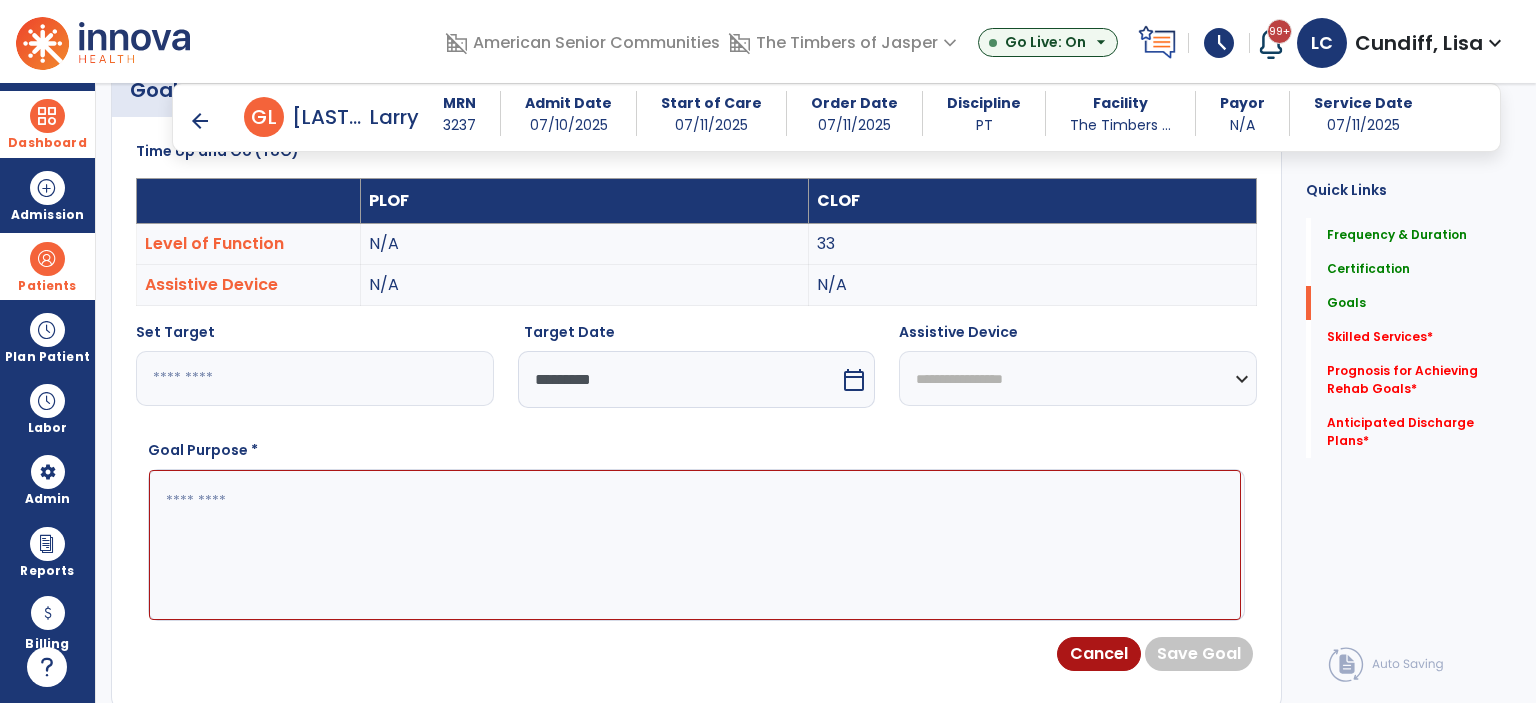 paste on "**********" 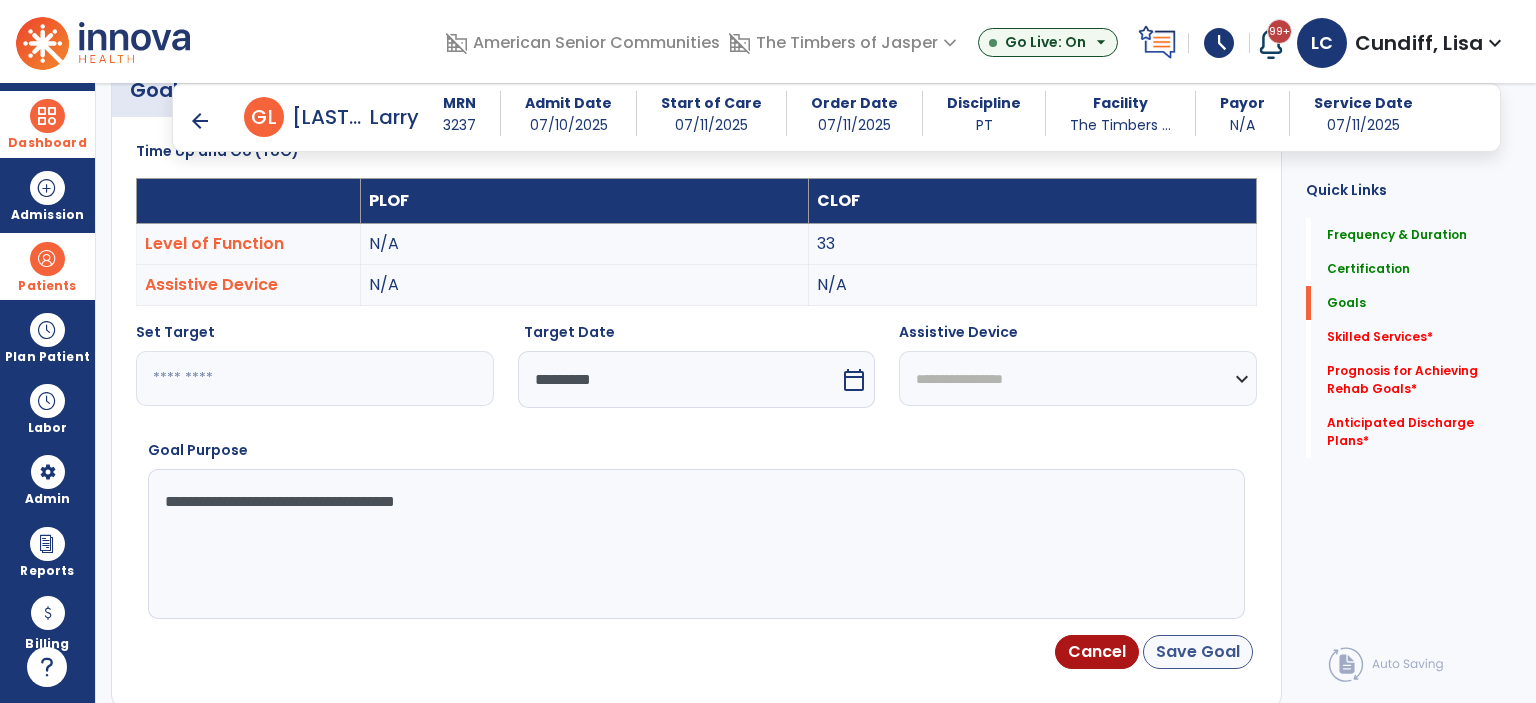 type on "**********" 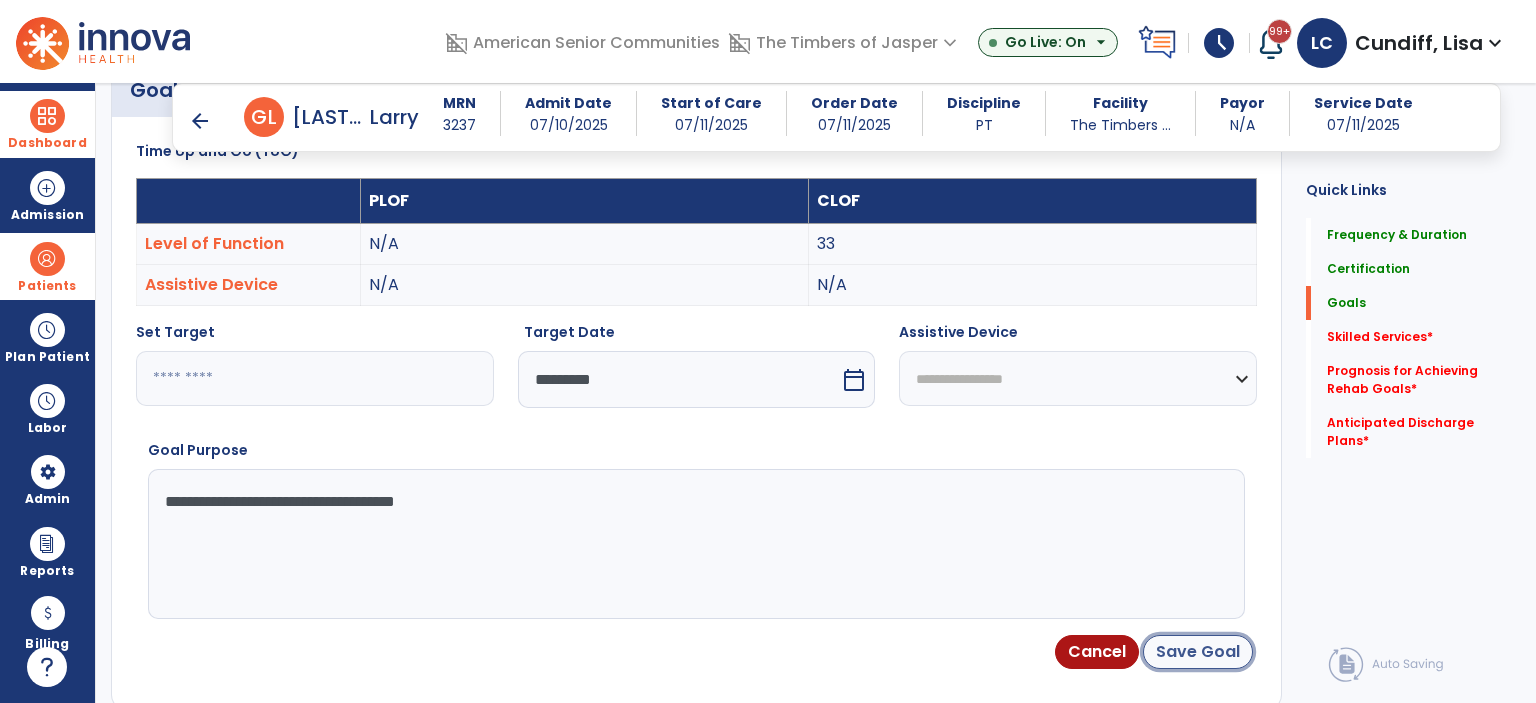 click on "Save Goal" at bounding box center (1198, 652) 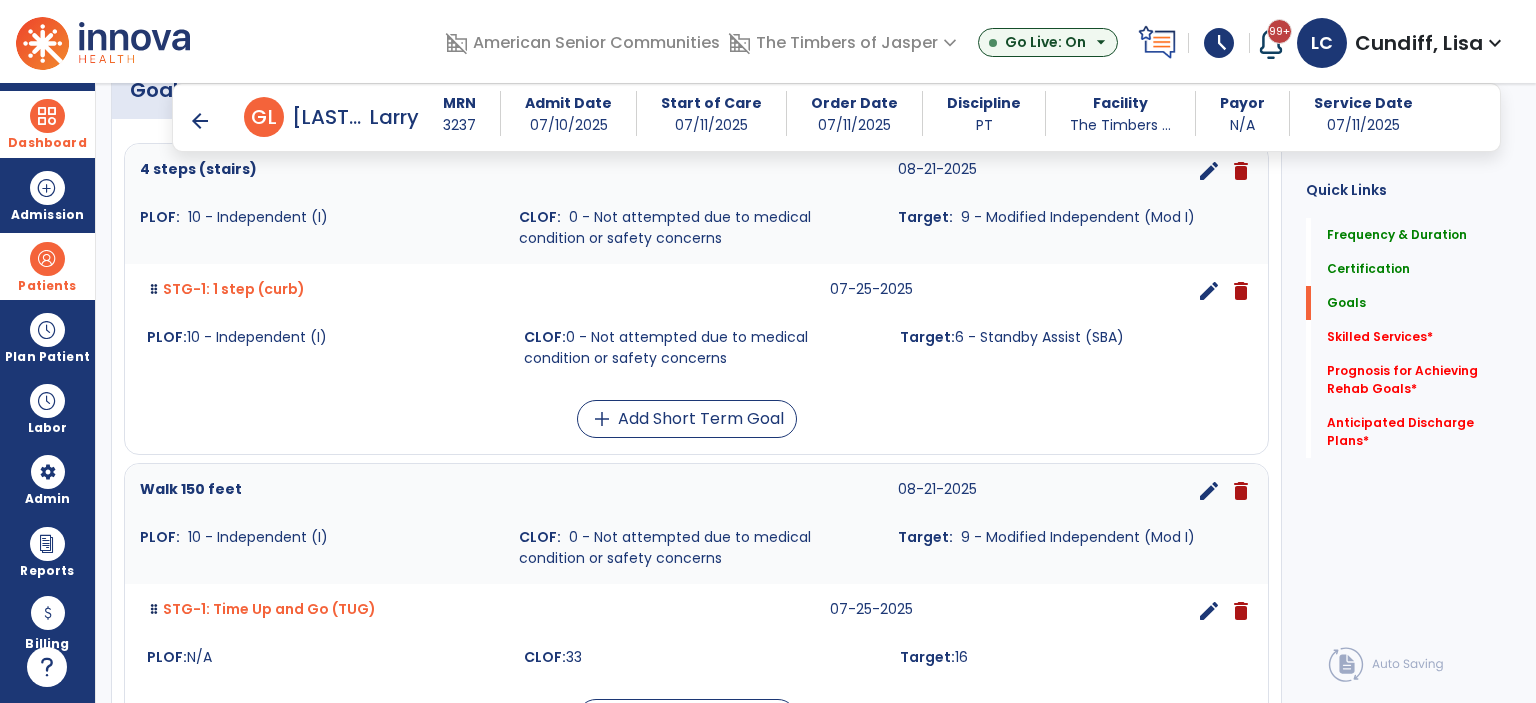 scroll, scrollTop: 454, scrollLeft: 0, axis: vertical 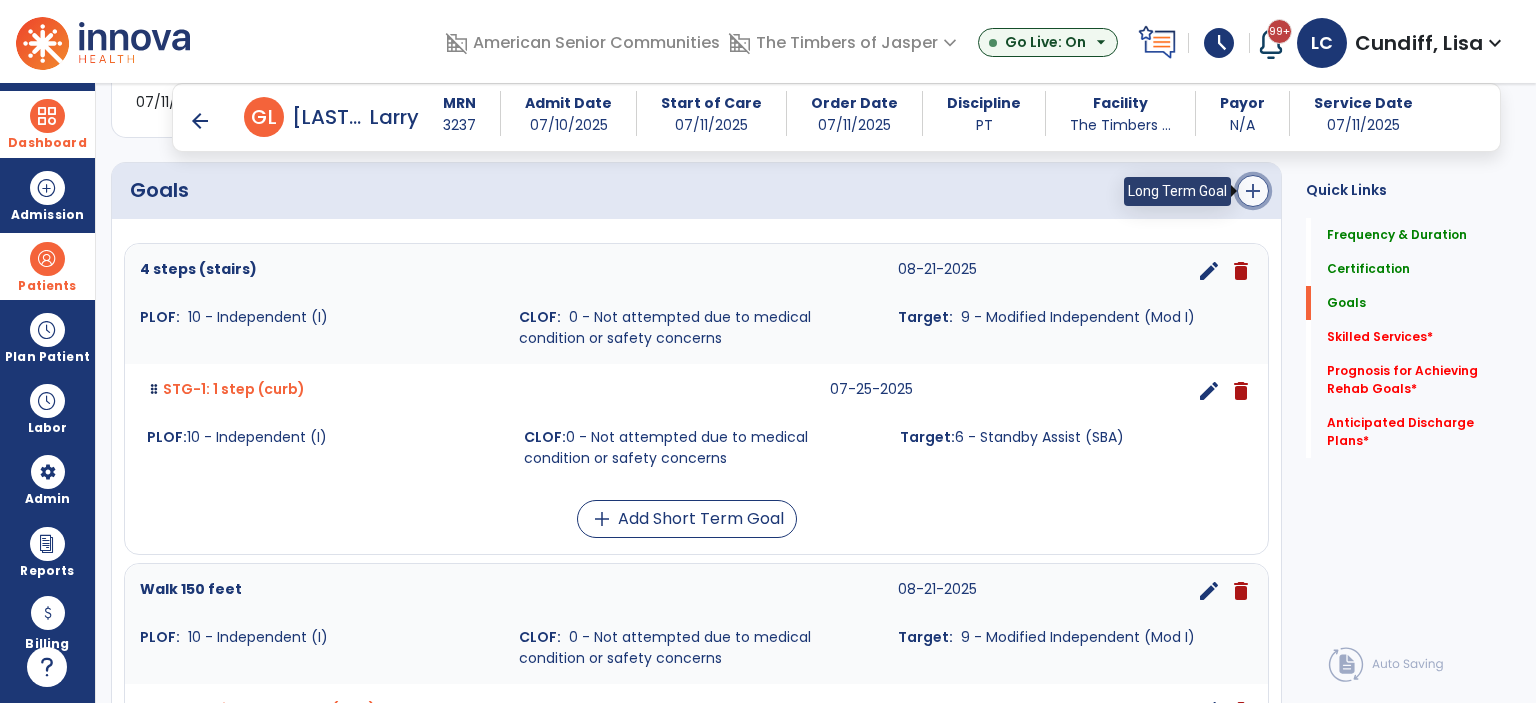 click on "add" at bounding box center (1253, 191) 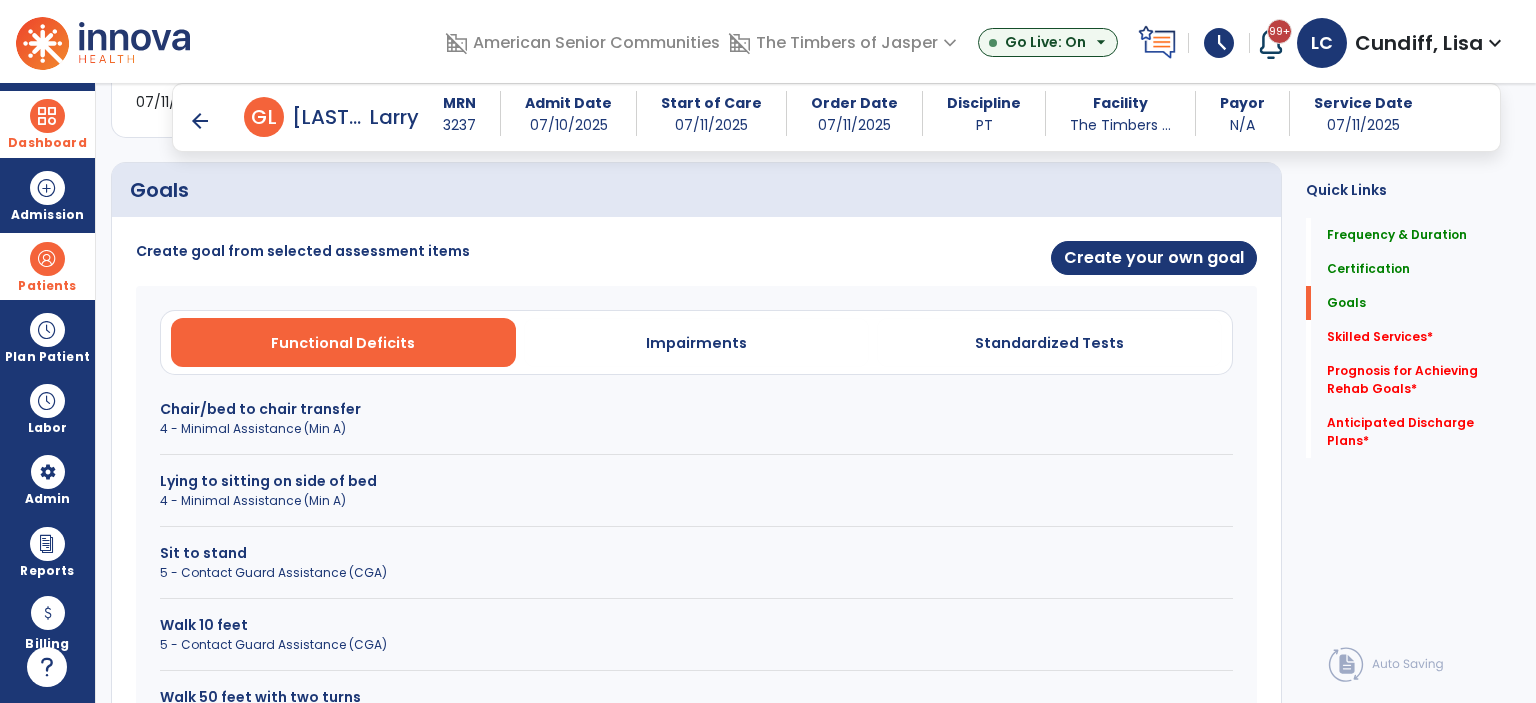click on "Sit to stand" at bounding box center [696, 553] 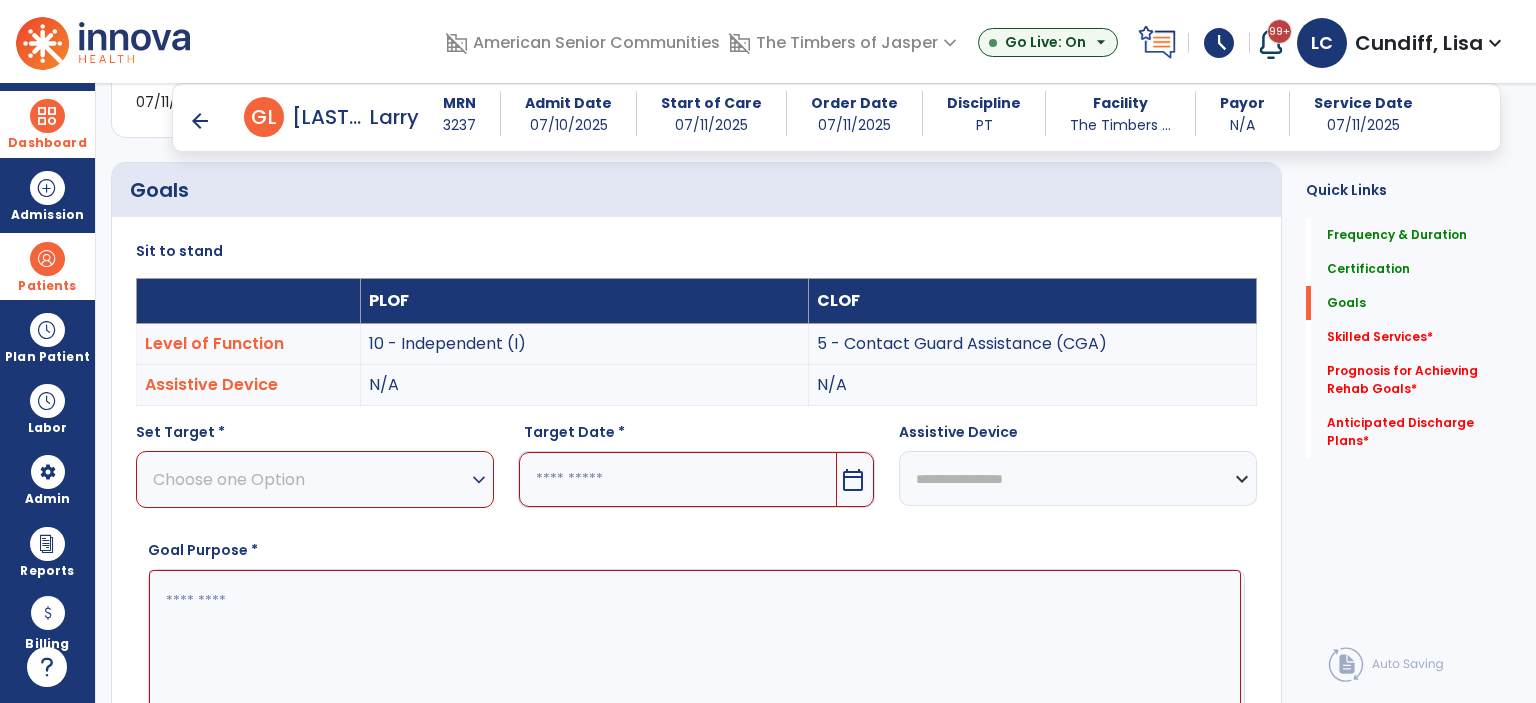 click on "Choose one Option   expand_more" at bounding box center [315, 479] 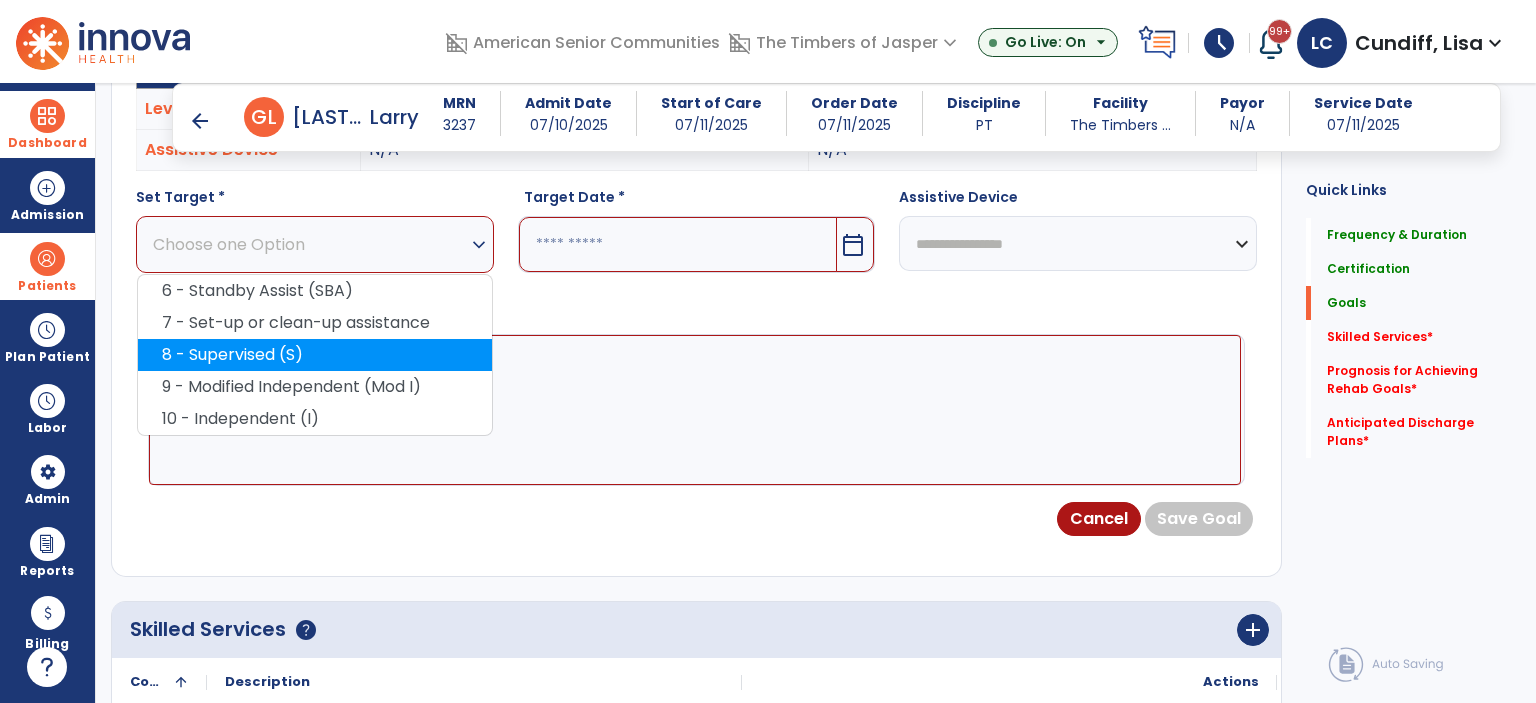 scroll, scrollTop: 754, scrollLeft: 0, axis: vertical 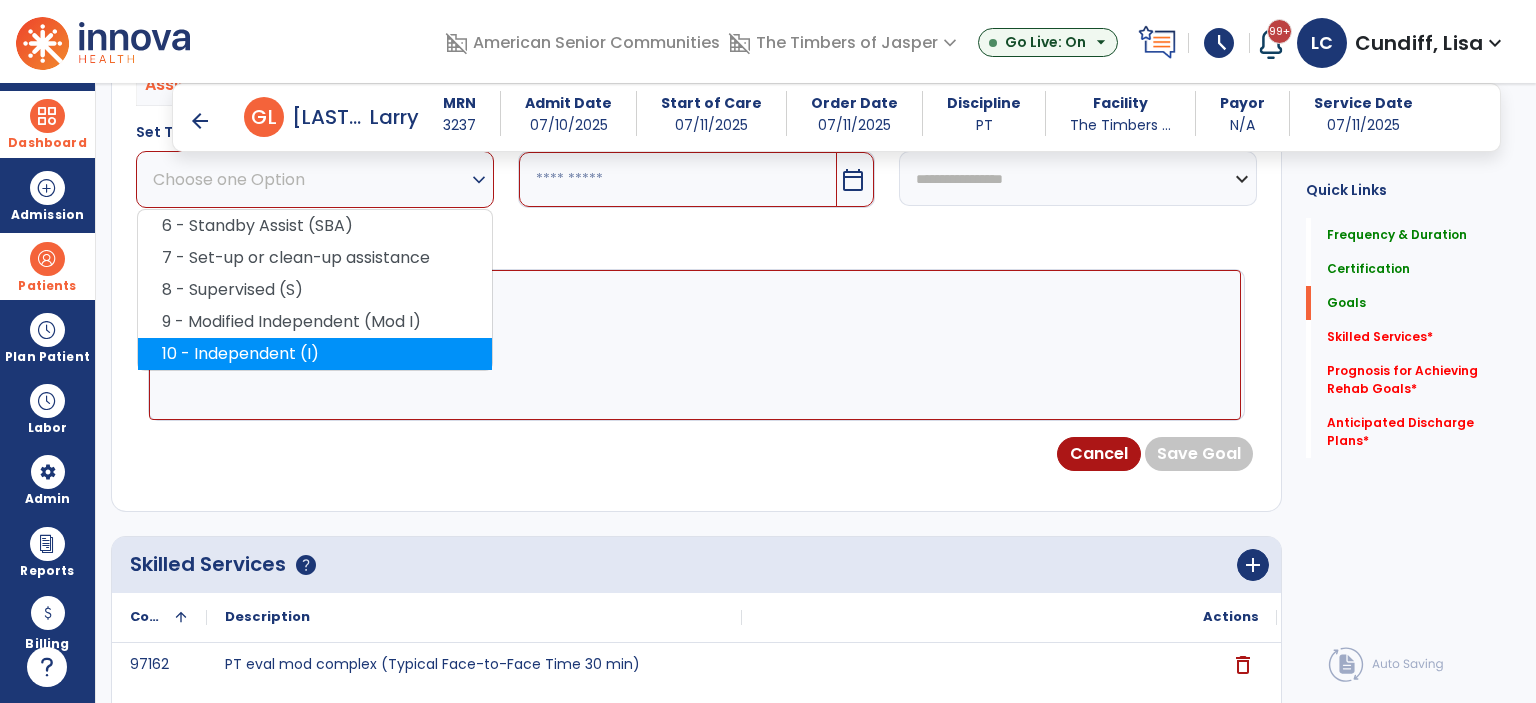 click on "10 - Independent (I)" at bounding box center [315, 354] 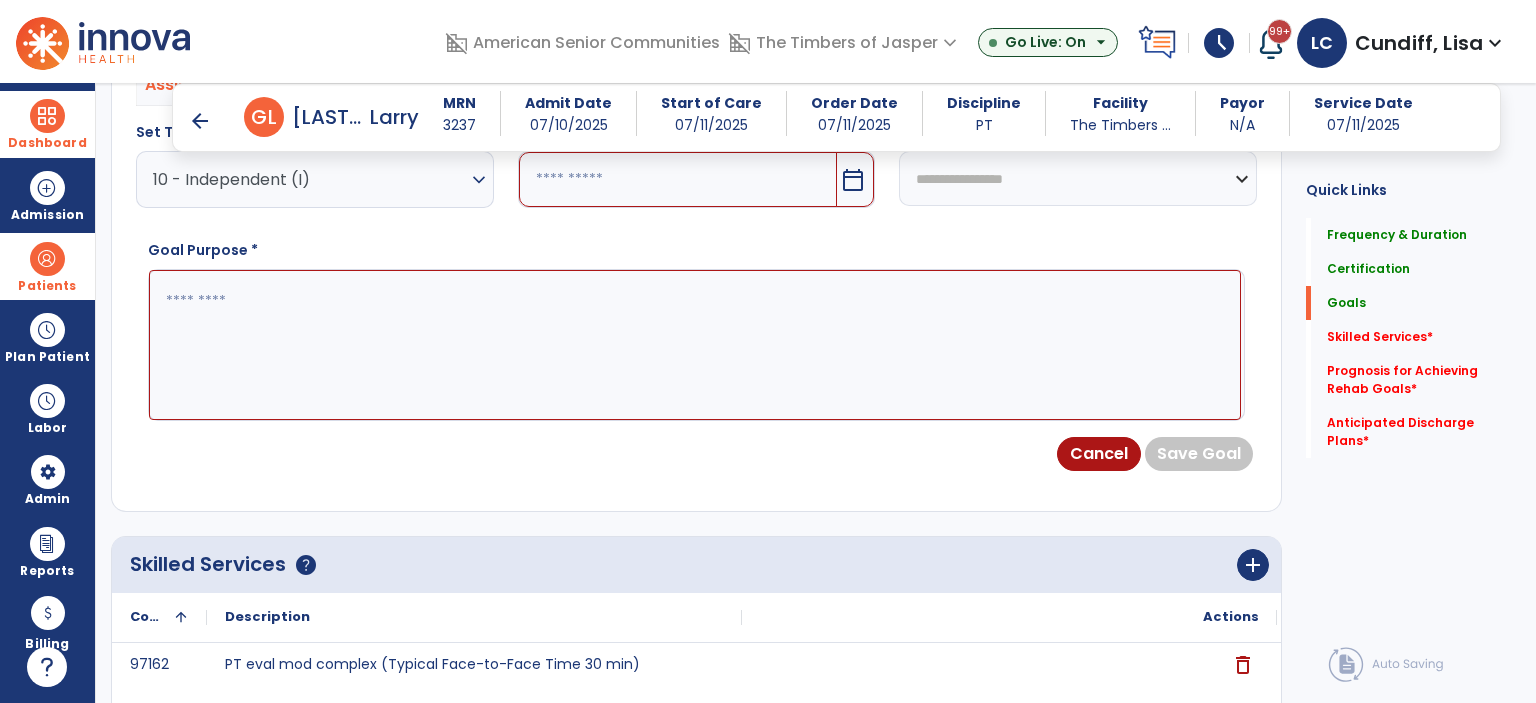 click on "calendar_today" at bounding box center (855, 179) 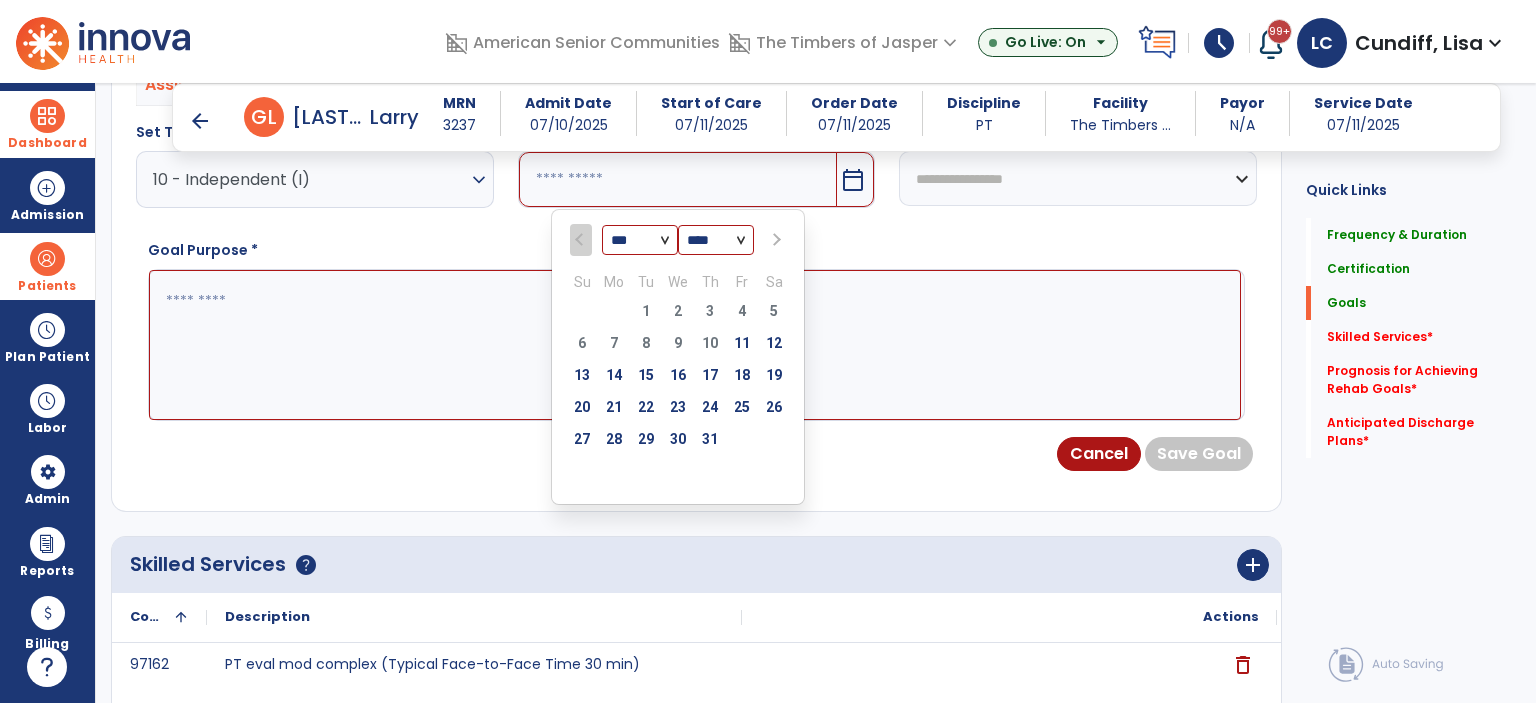 click at bounding box center [775, 240] 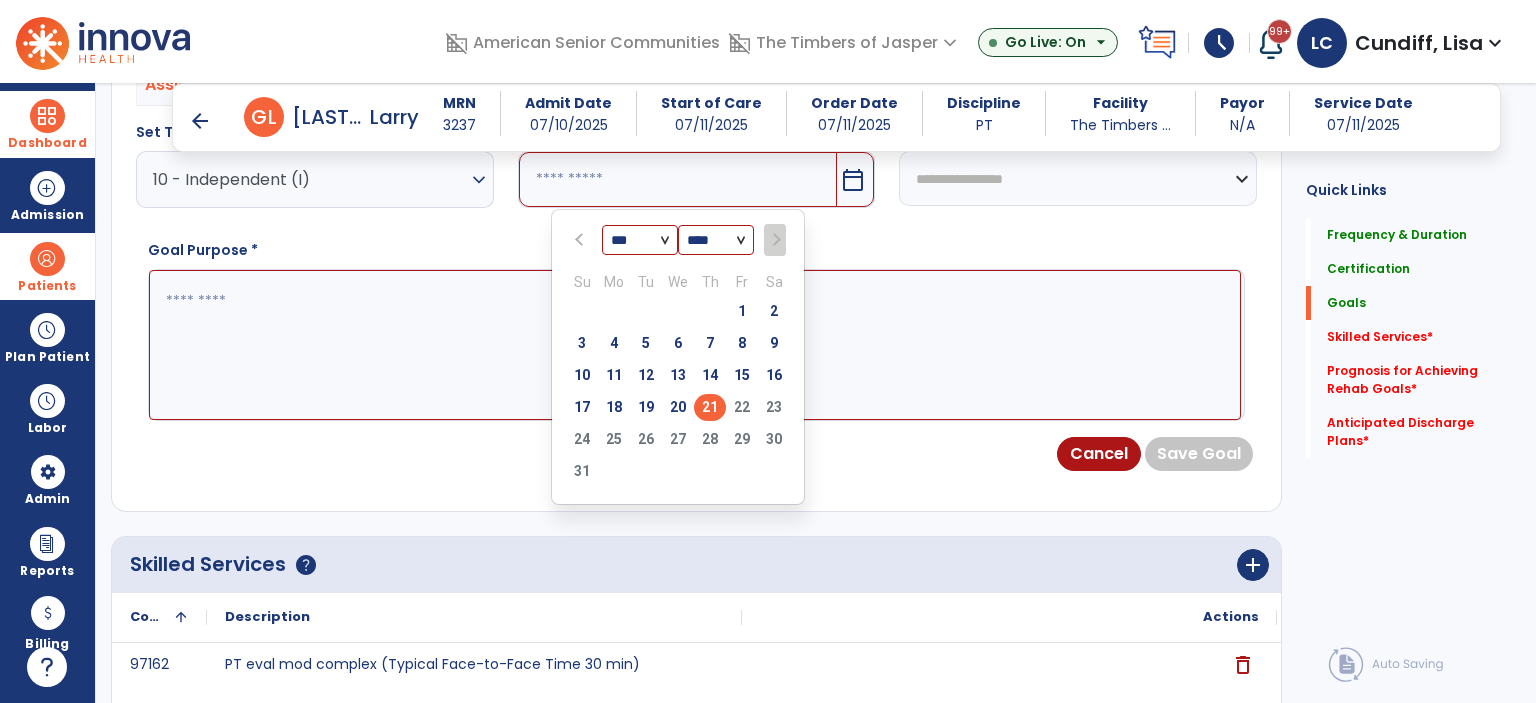click on "21" at bounding box center [710, 407] 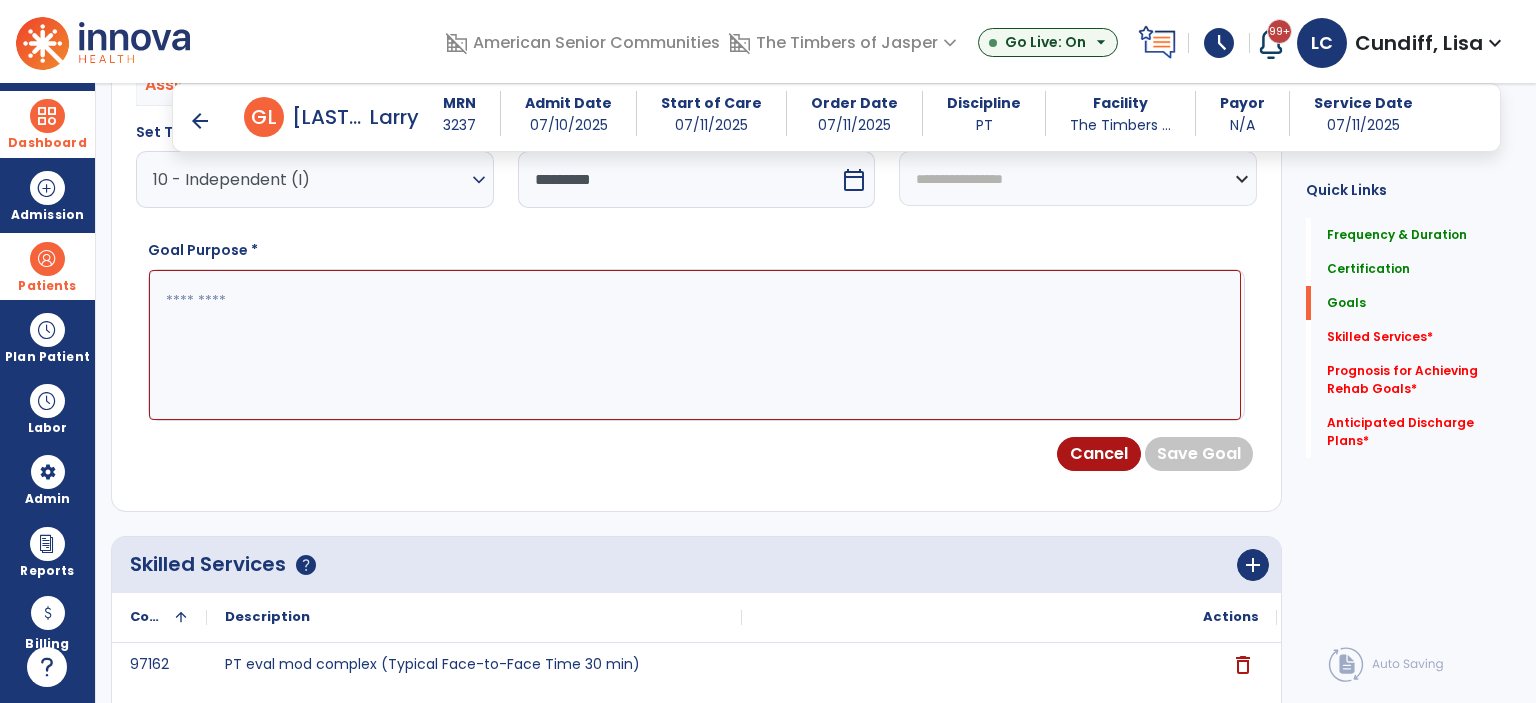 click at bounding box center (695, 345) 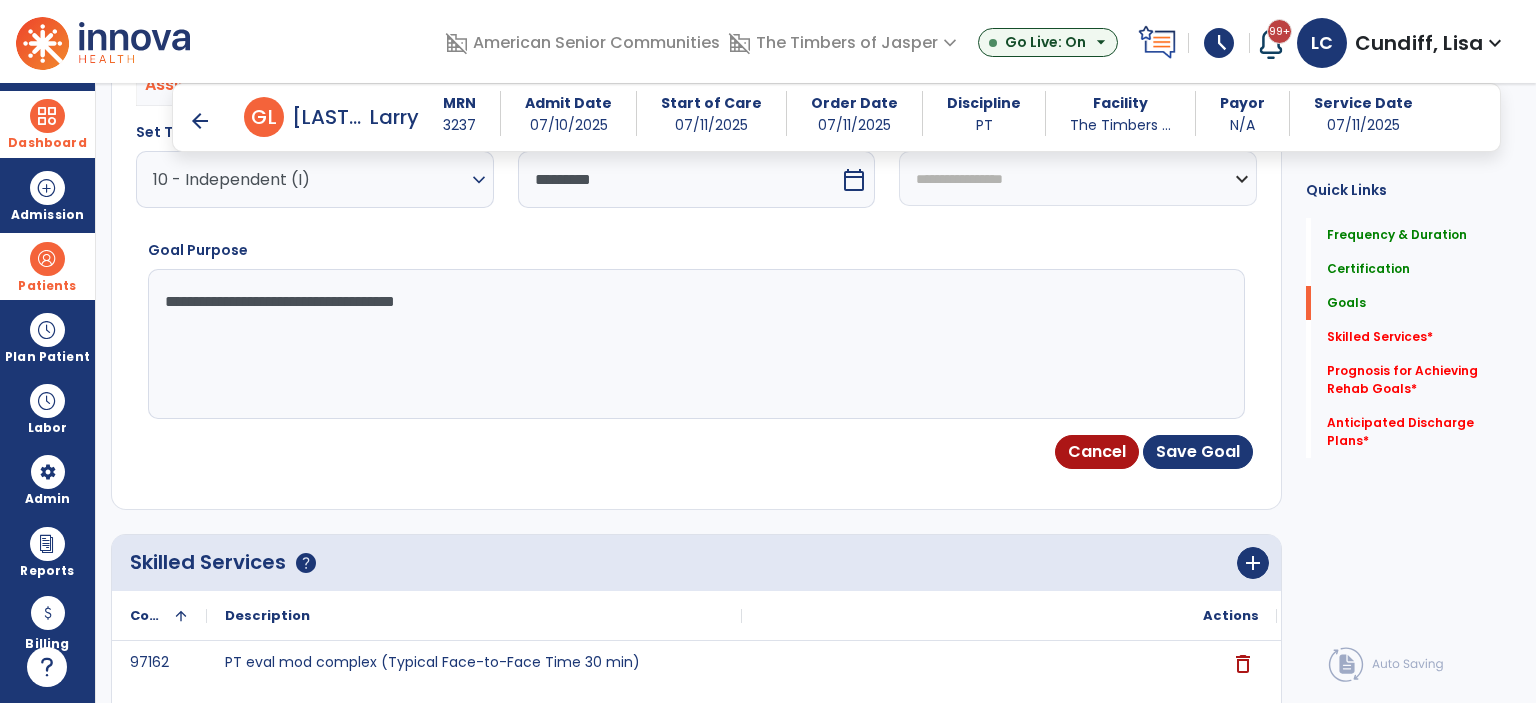 type on "**********" 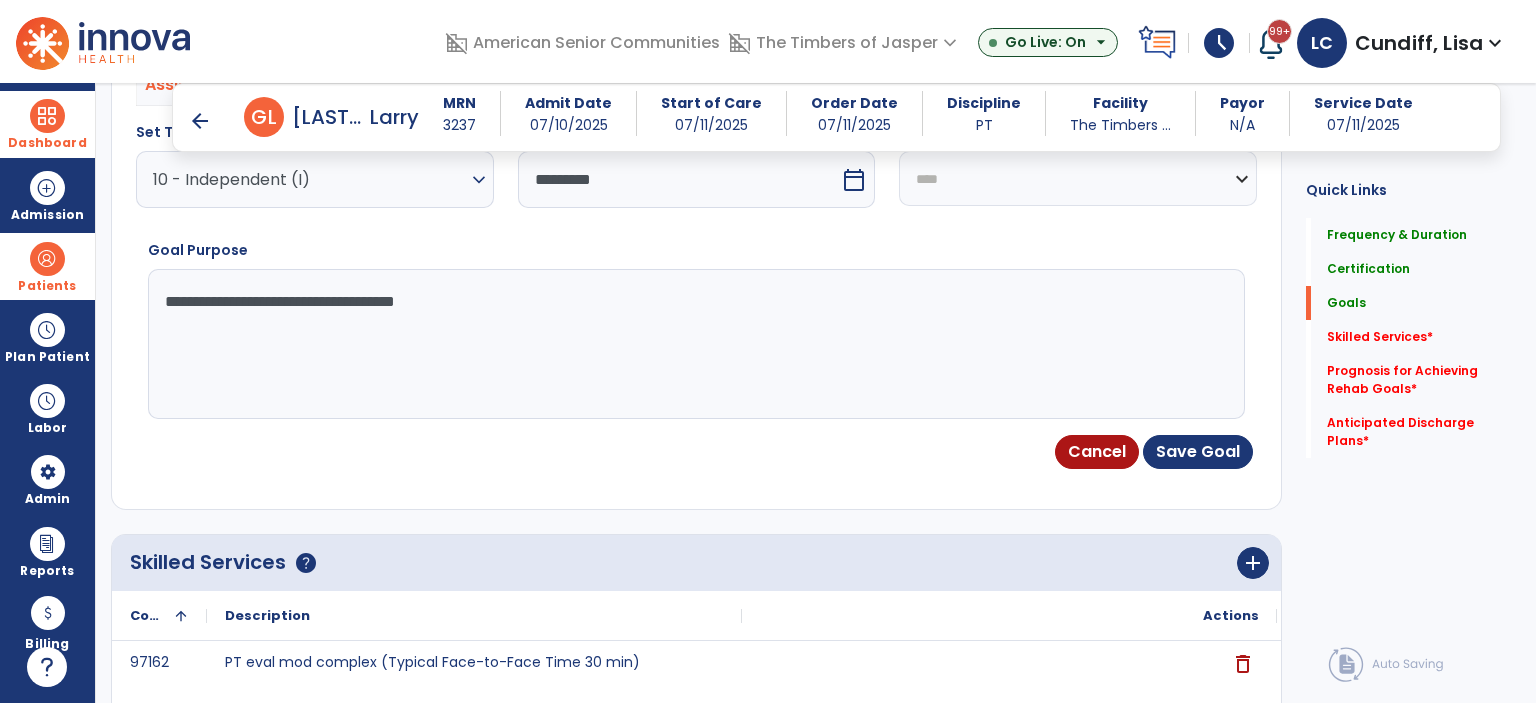 click on "**********" at bounding box center [1078, 178] 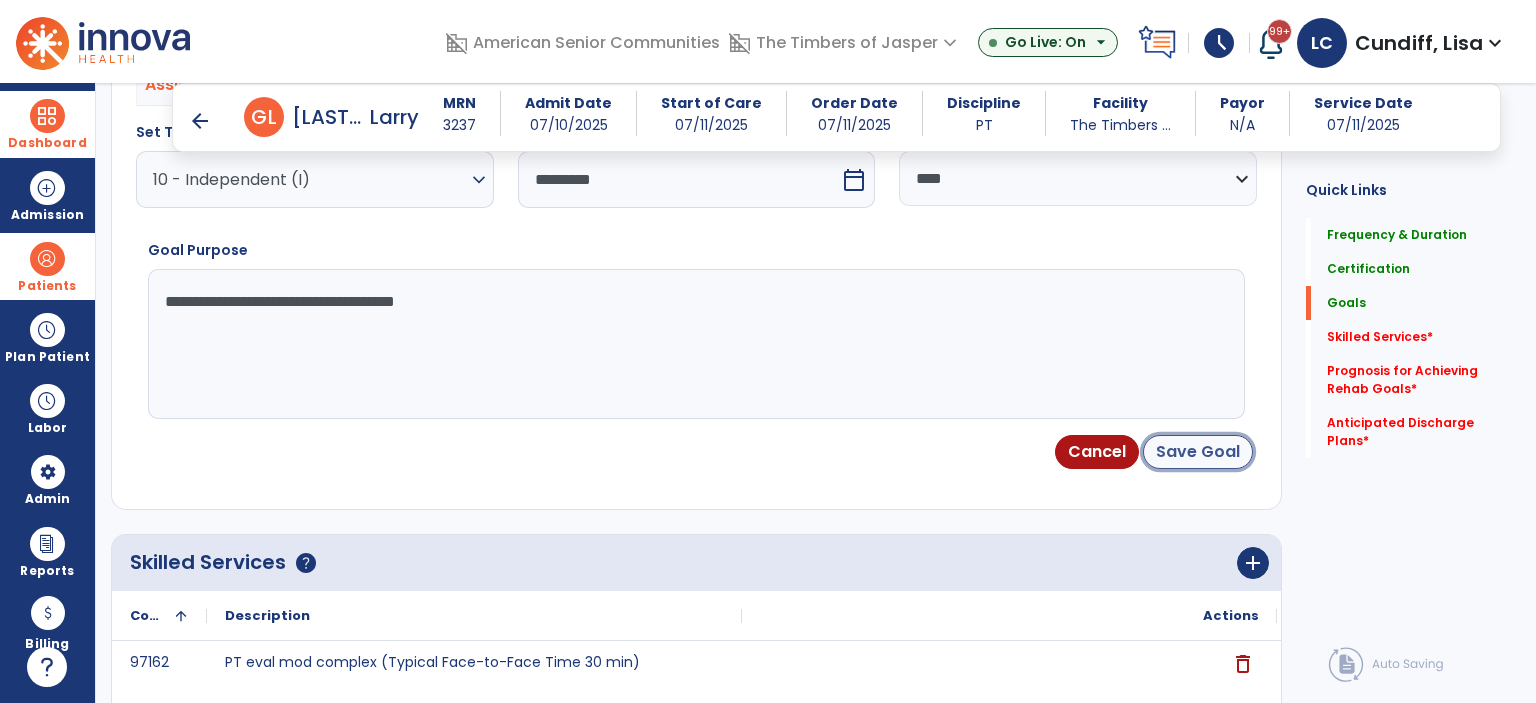 click on "Save Goal" at bounding box center (1198, 452) 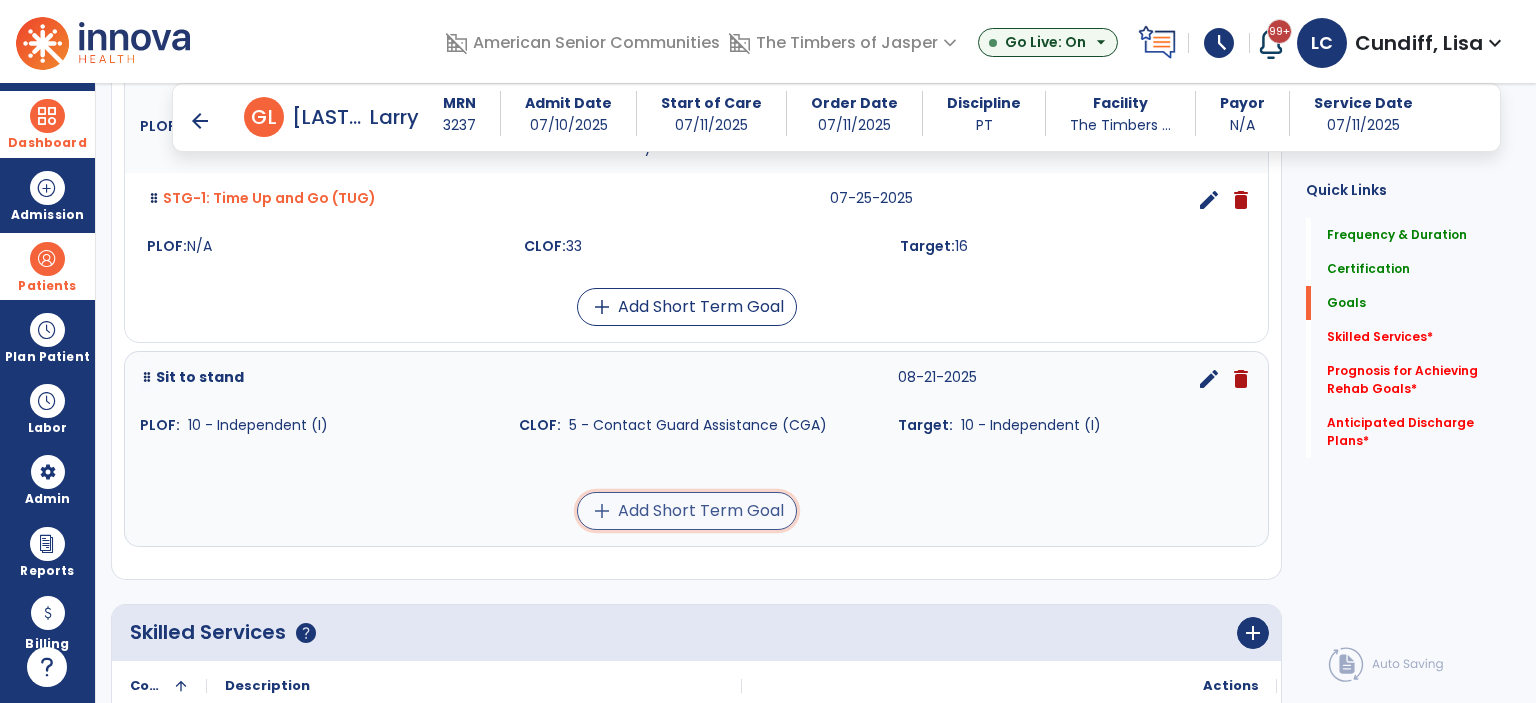 click on "add  Add Short Term Goal" at bounding box center [687, 511] 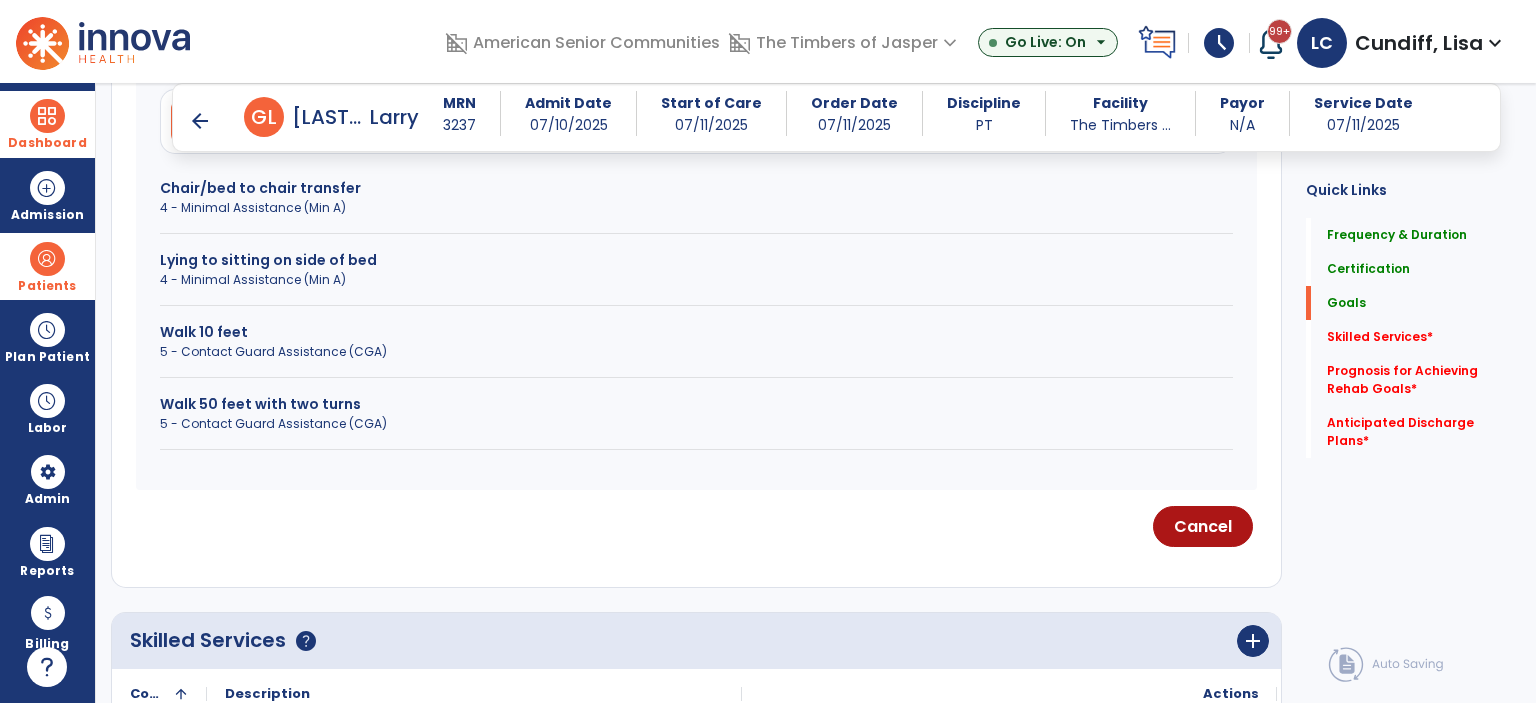 scroll, scrollTop: 541, scrollLeft: 0, axis: vertical 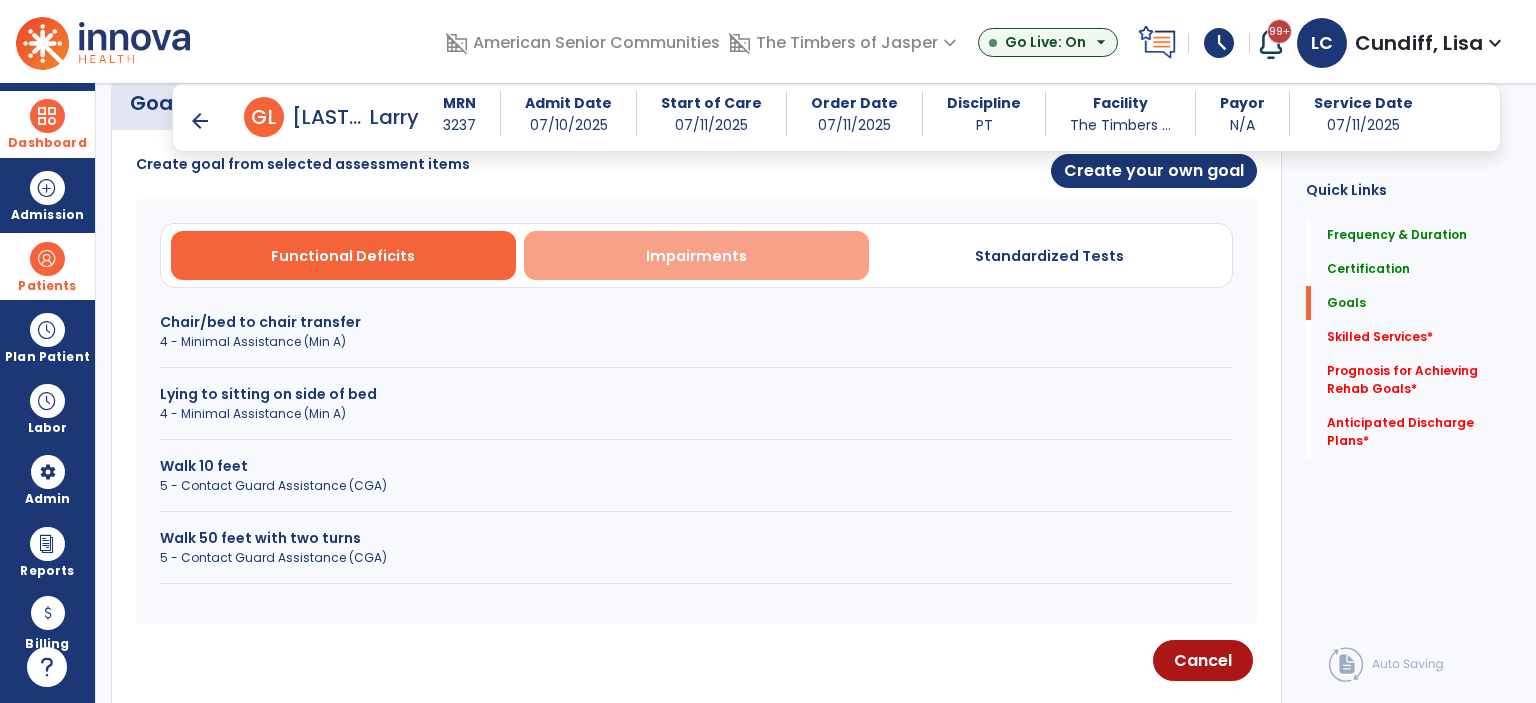 click on "Impairments" at bounding box center [696, 256] 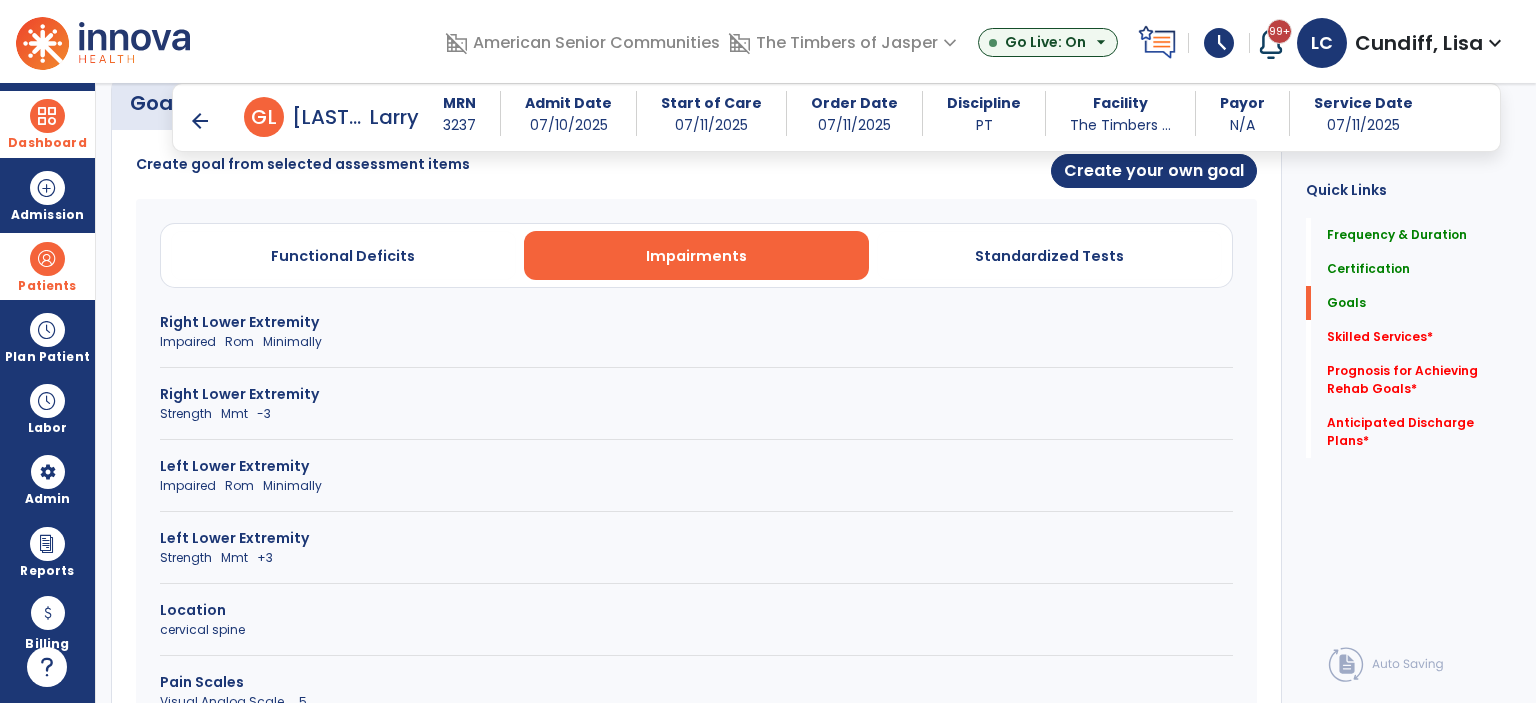 click on "Strength   Mmt   -3" at bounding box center [696, 414] 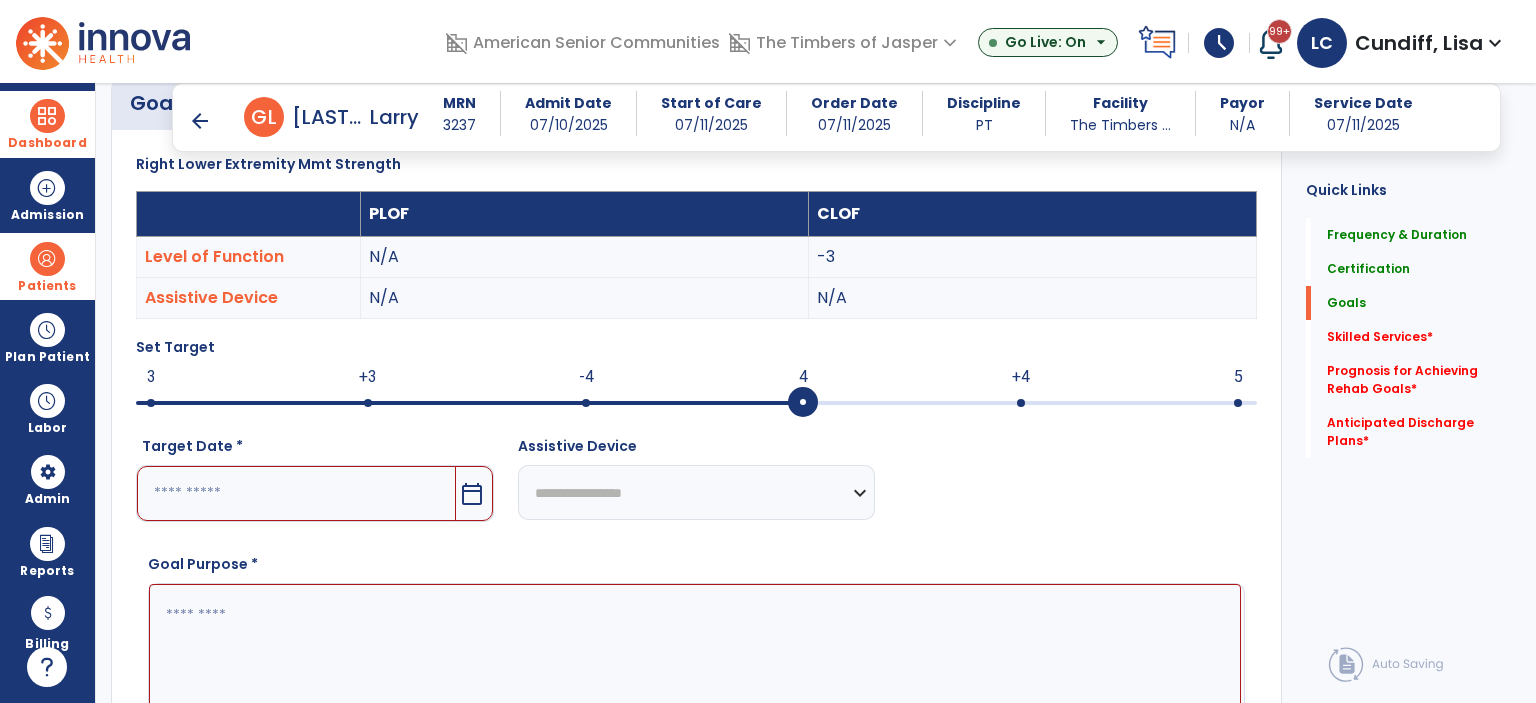 click at bounding box center [696, 401] 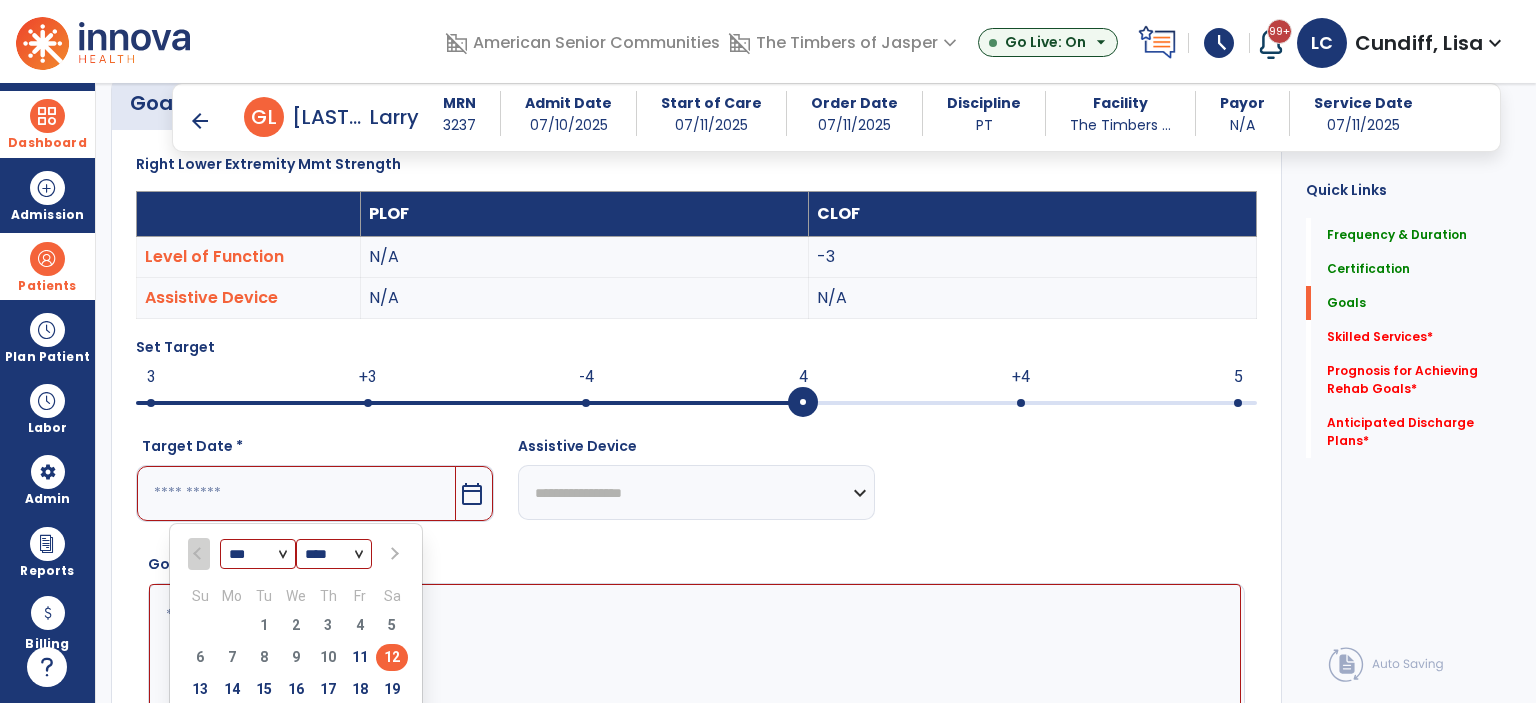 scroll, scrollTop: 641, scrollLeft: 0, axis: vertical 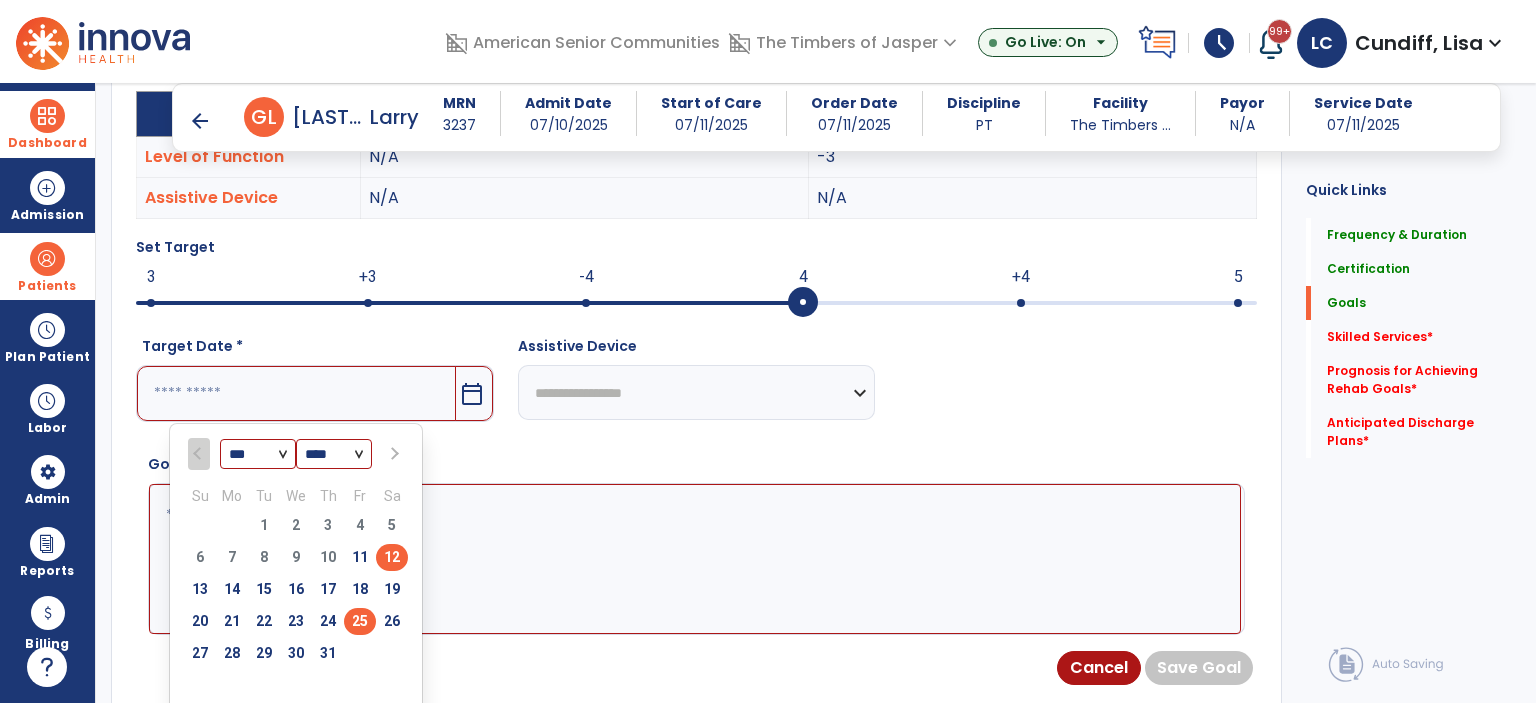 click on "25" at bounding box center (360, 621) 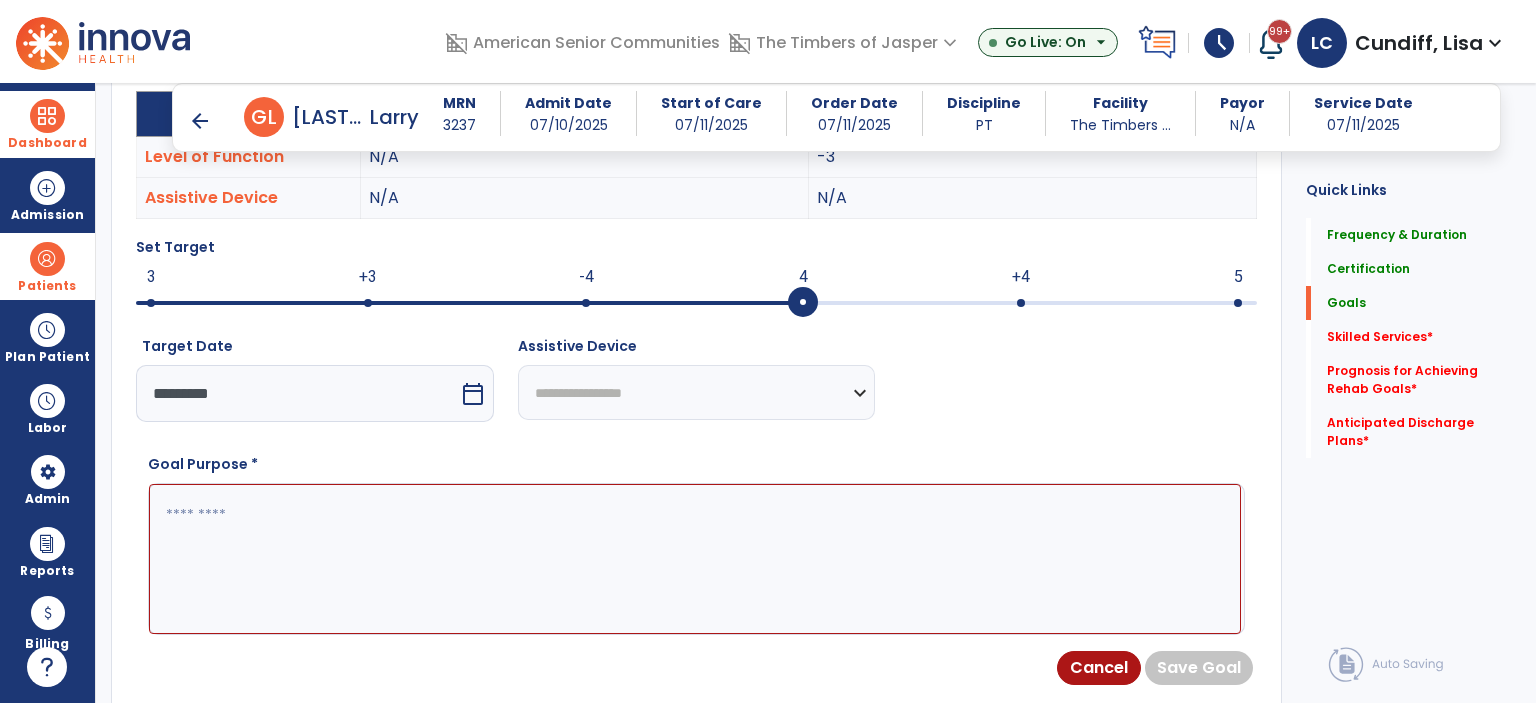 click at bounding box center (695, 559) 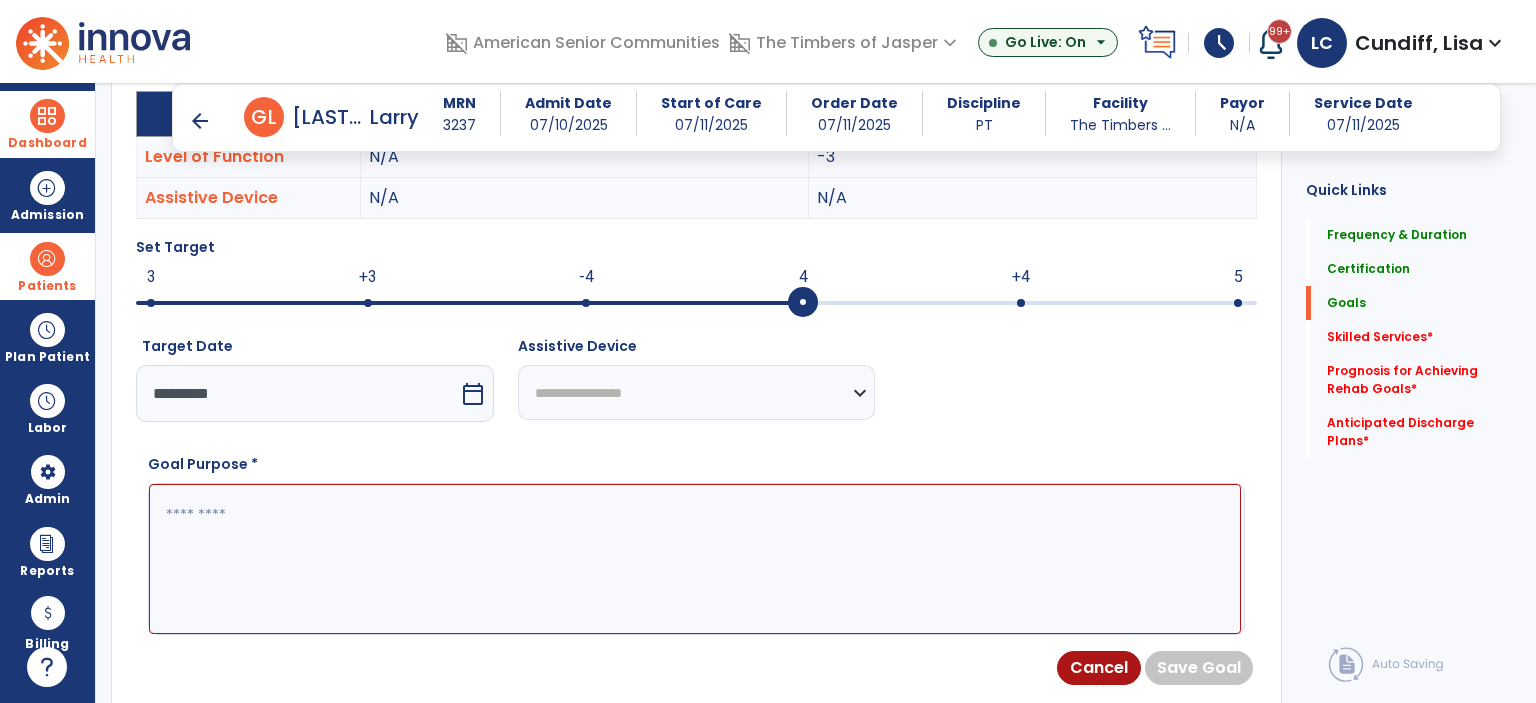 paste on "**********" 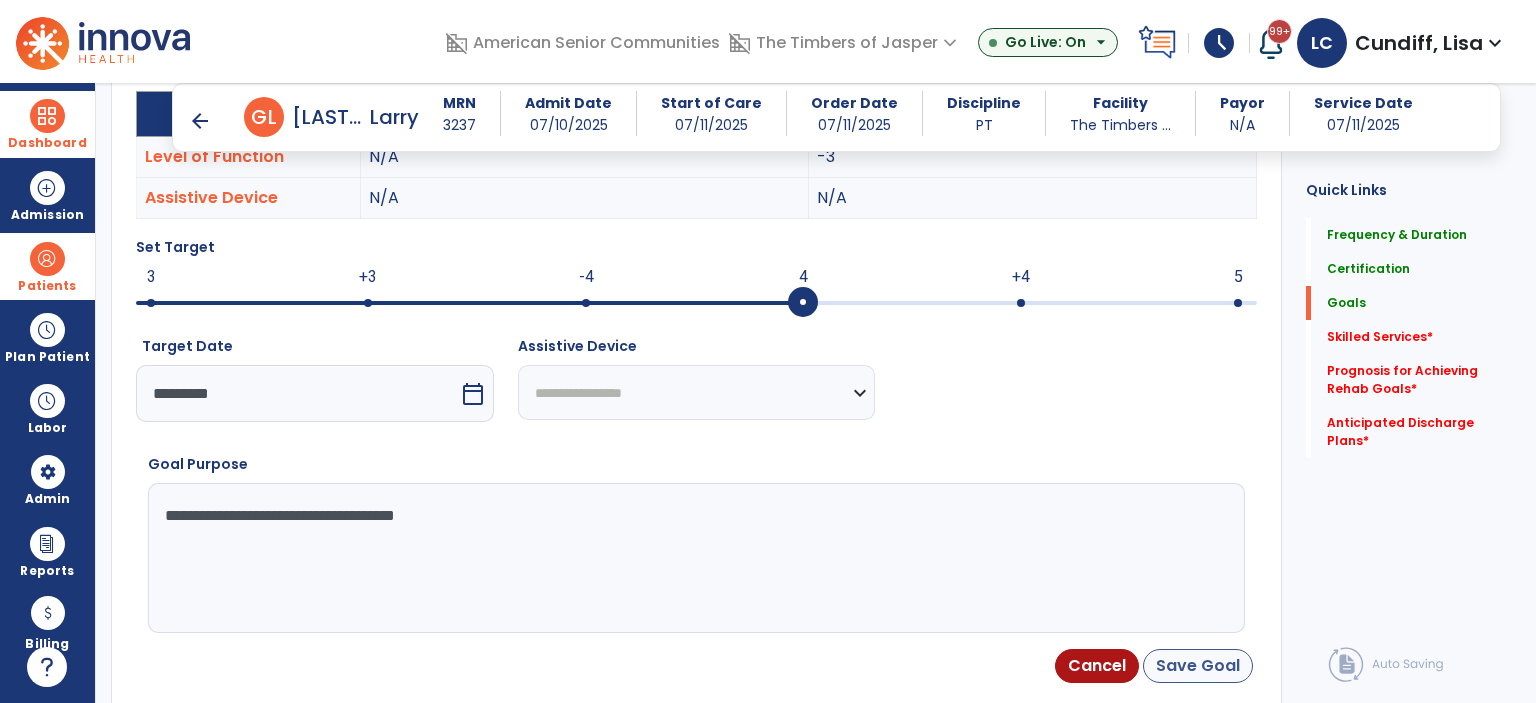 type on "**********" 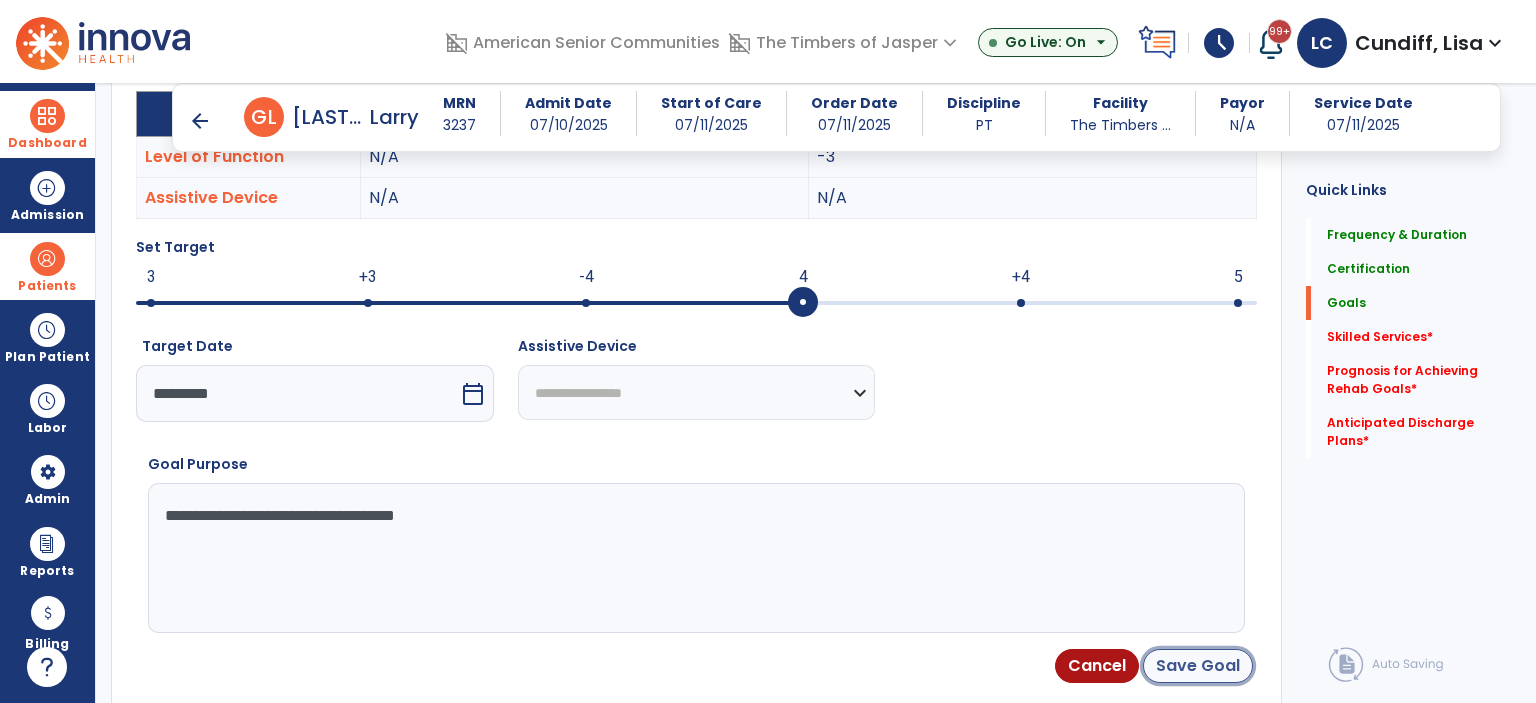 click on "Save Goal" at bounding box center (1198, 666) 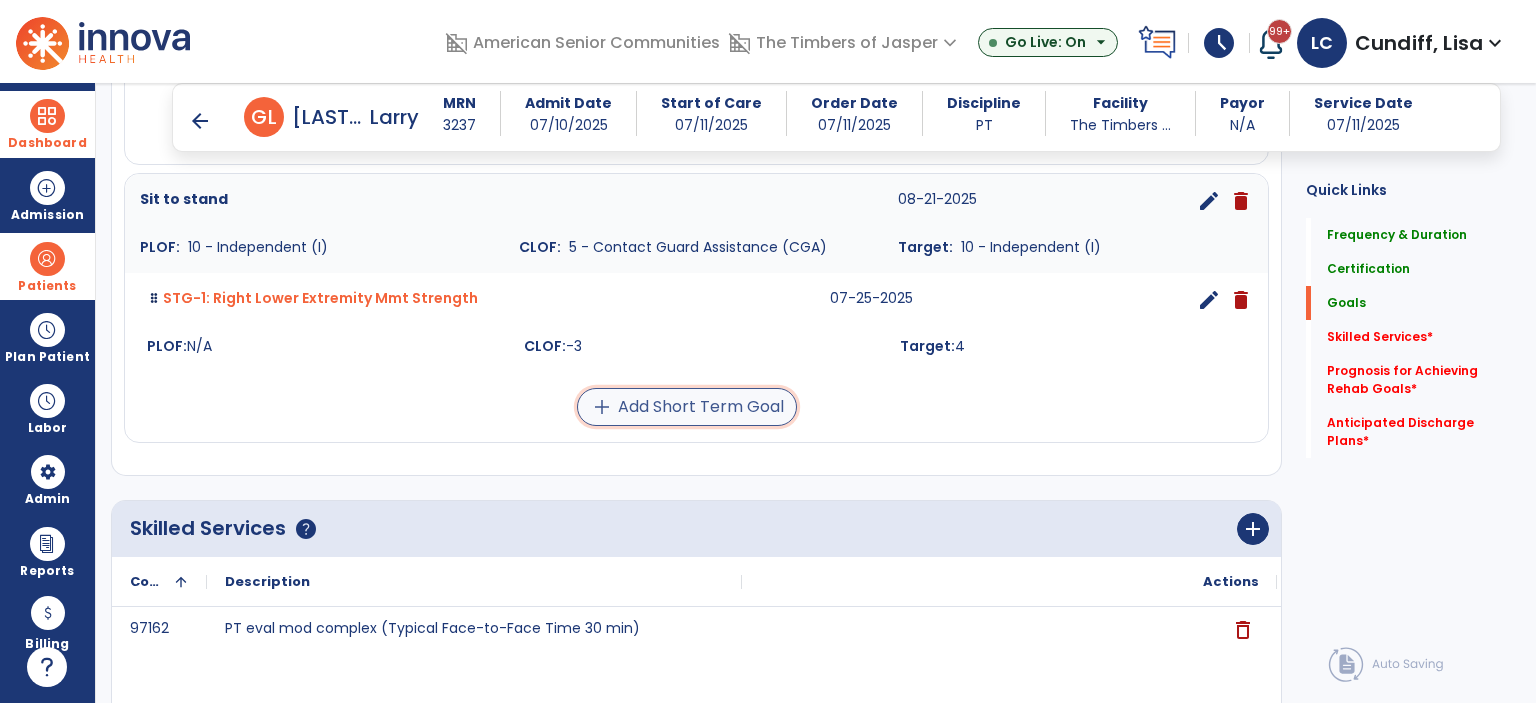 click on "add  Add Short Term Goal" at bounding box center (687, 407) 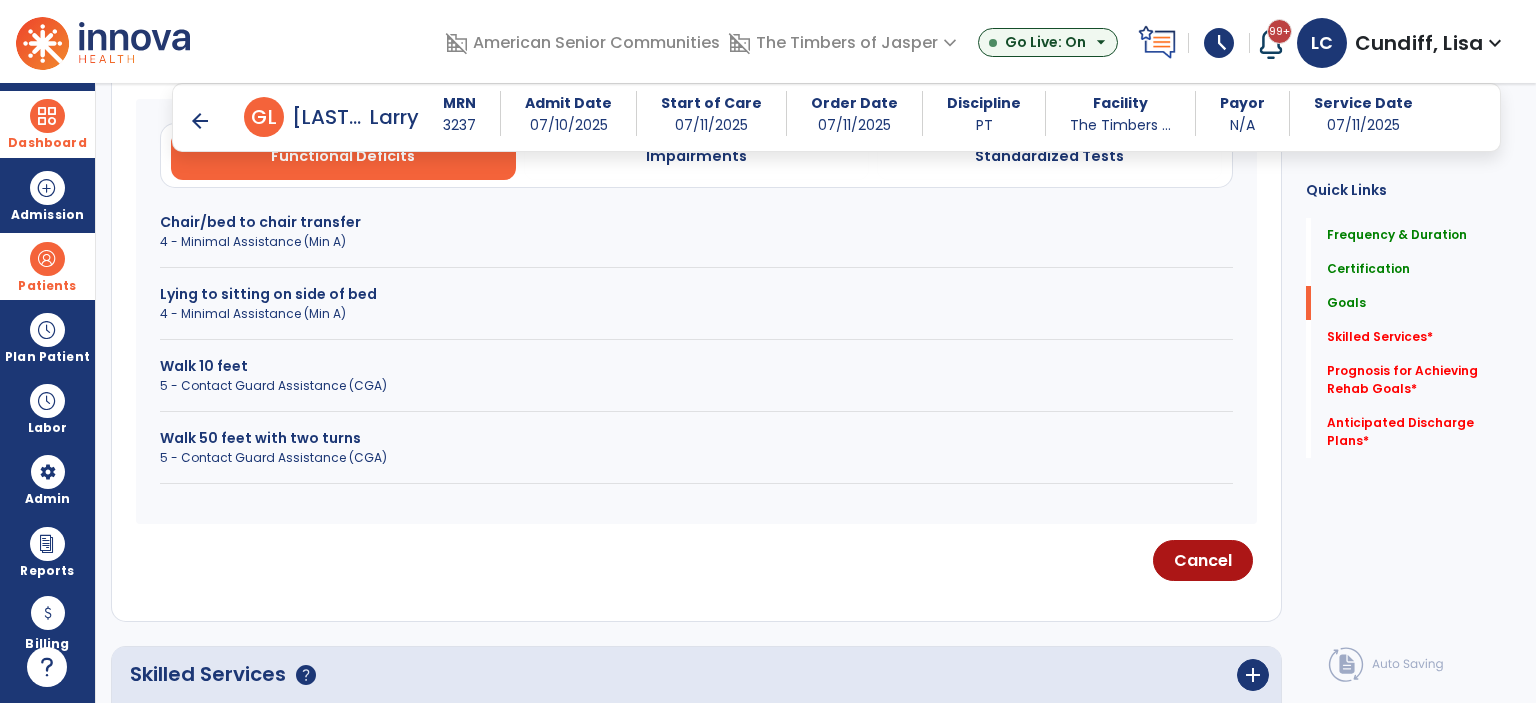 scroll, scrollTop: 541, scrollLeft: 0, axis: vertical 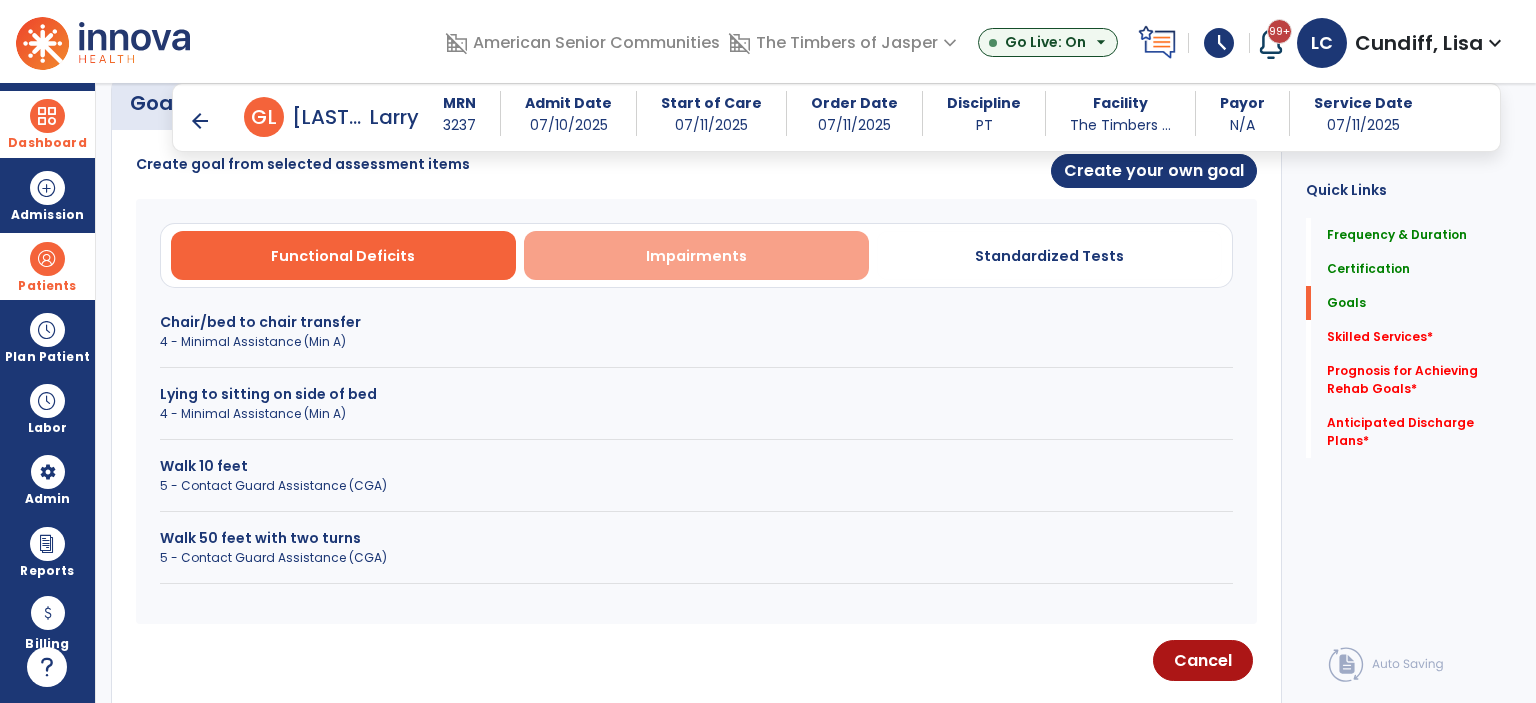 click on "Impairments" at bounding box center [696, 256] 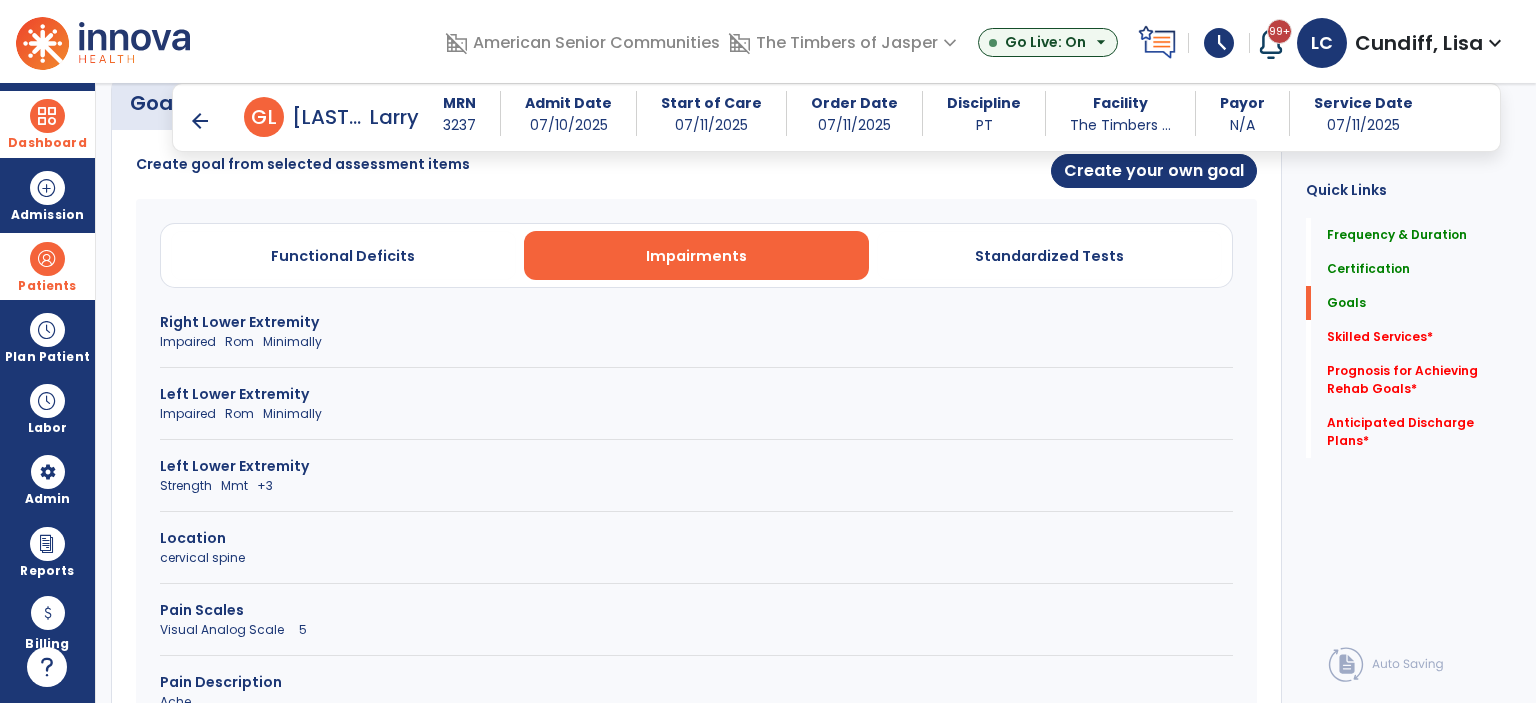 click on "Left Lower Extremity" at bounding box center (696, 466) 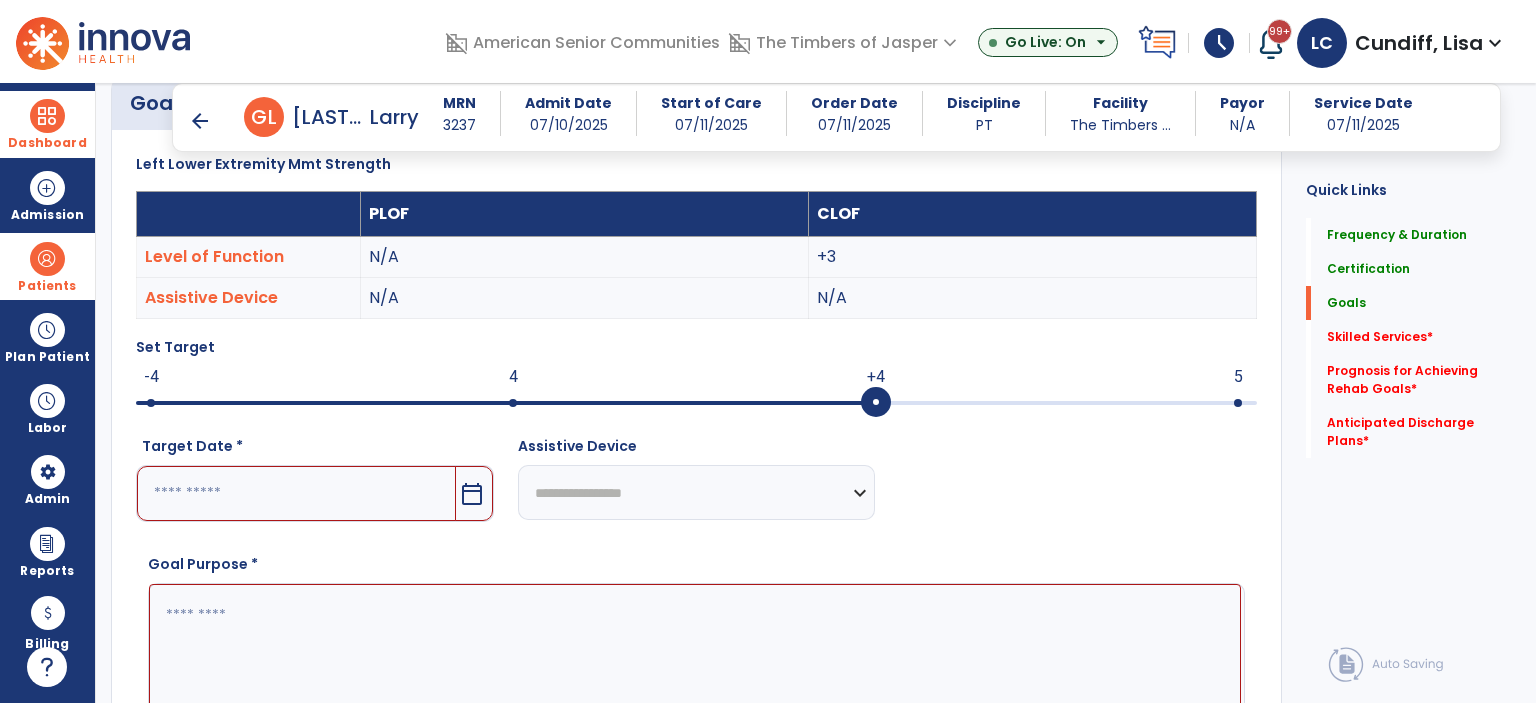 click on "calendar_today" at bounding box center (472, 494) 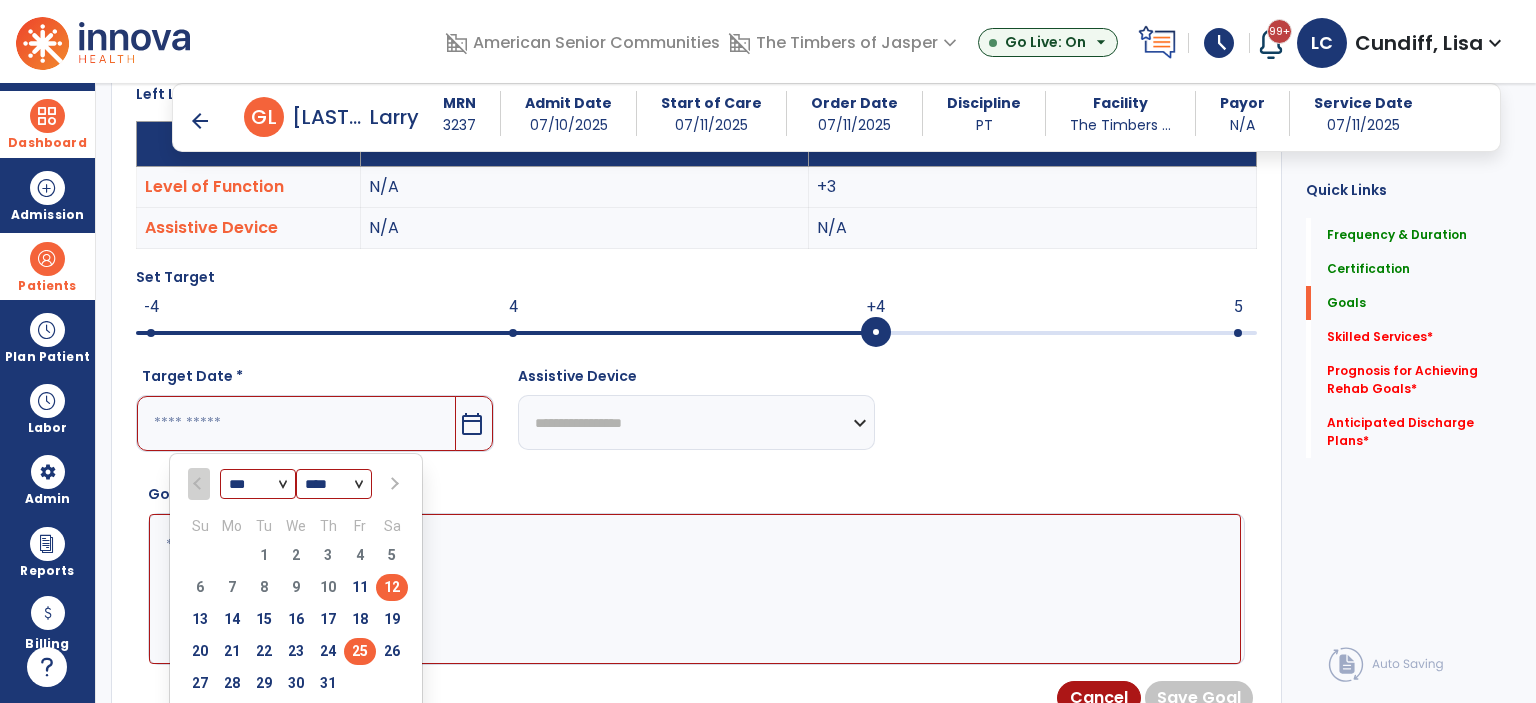 scroll, scrollTop: 641, scrollLeft: 0, axis: vertical 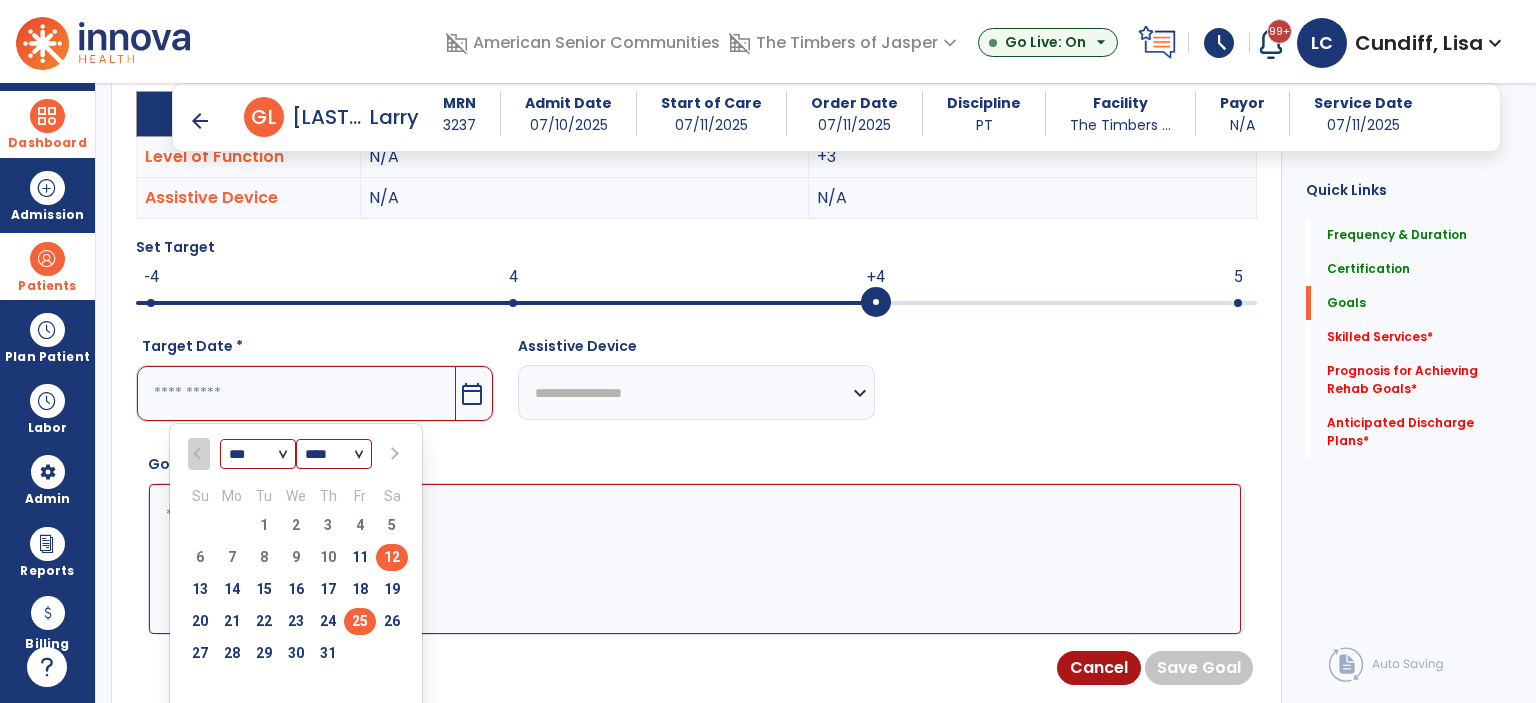 click on "25" at bounding box center [360, 621] 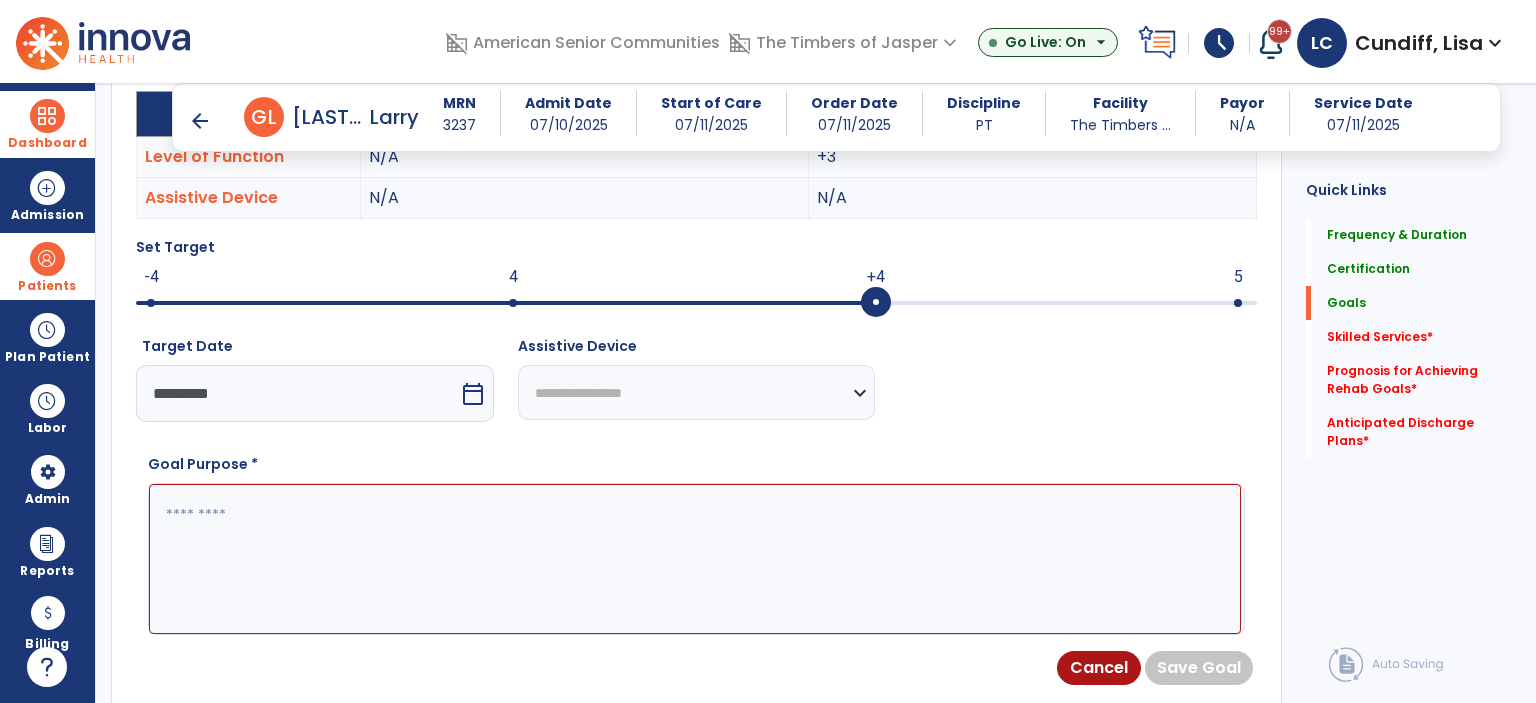 click at bounding box center [695, 559] 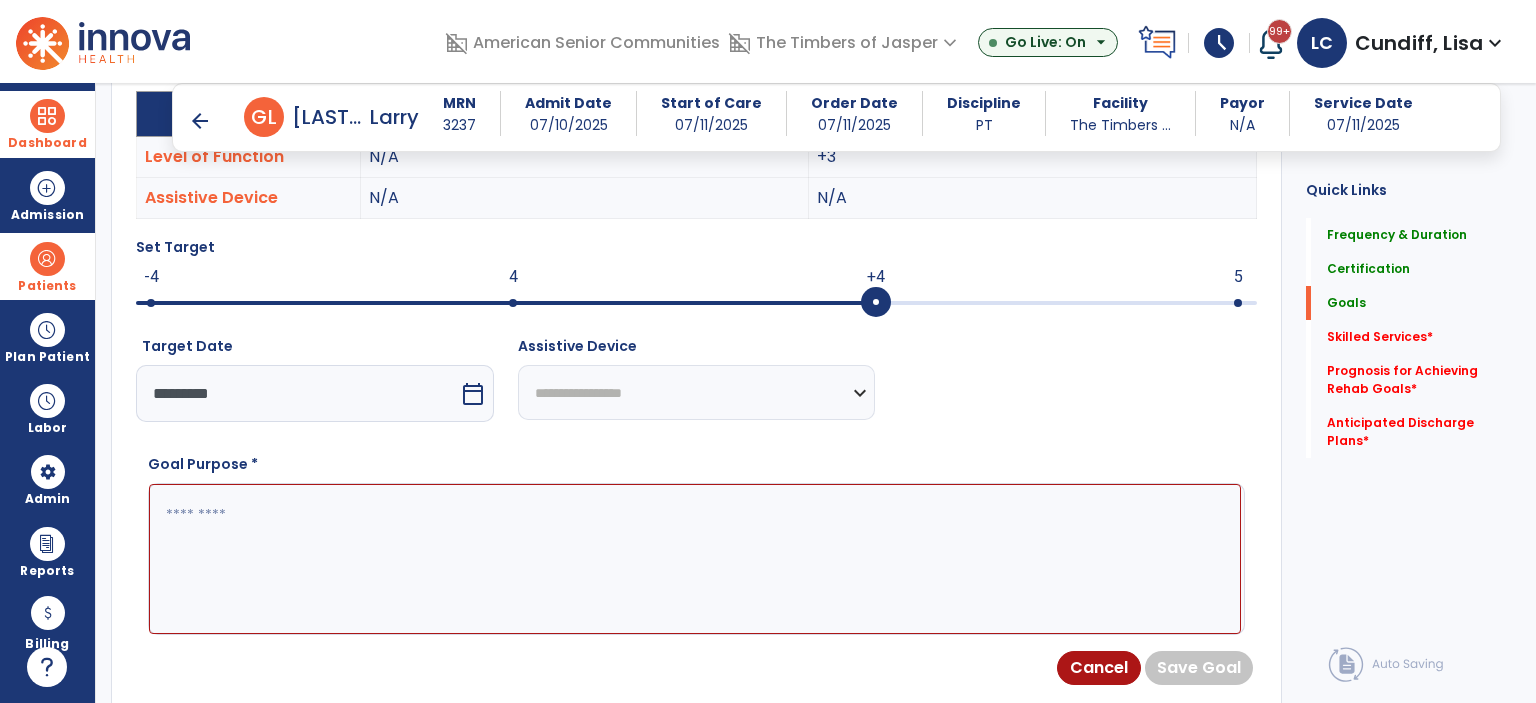 paste on "**********" 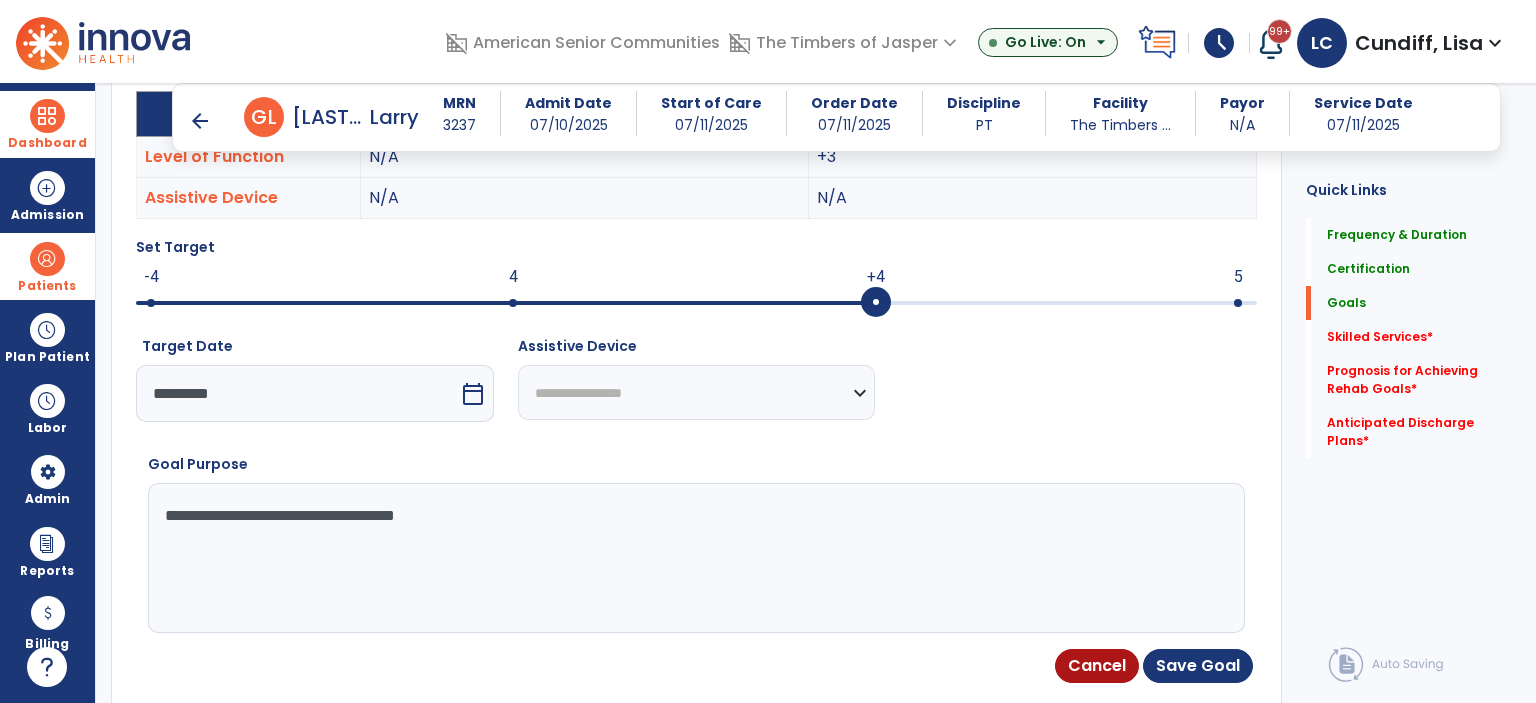 type on "**********" 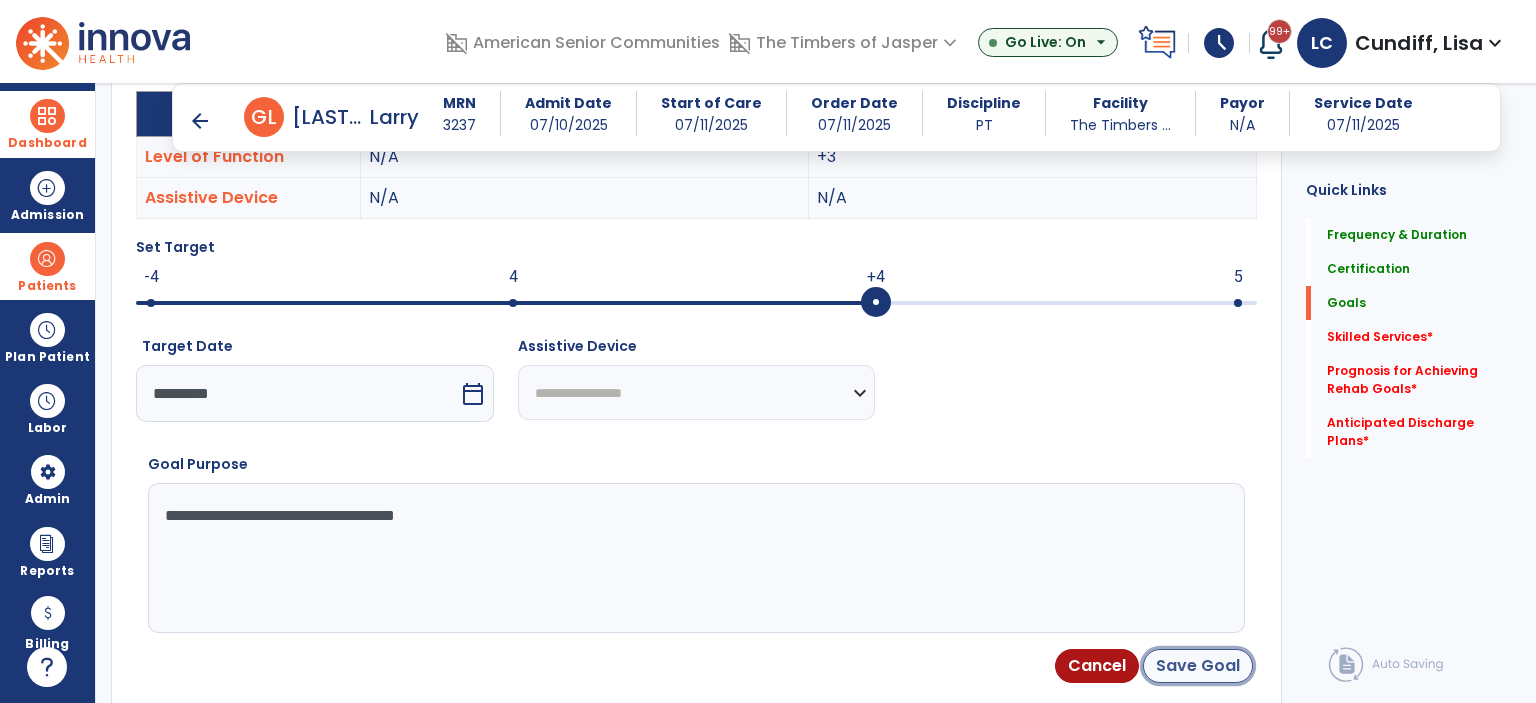 click on "Save Goal" at bounding box center (1198, 666) 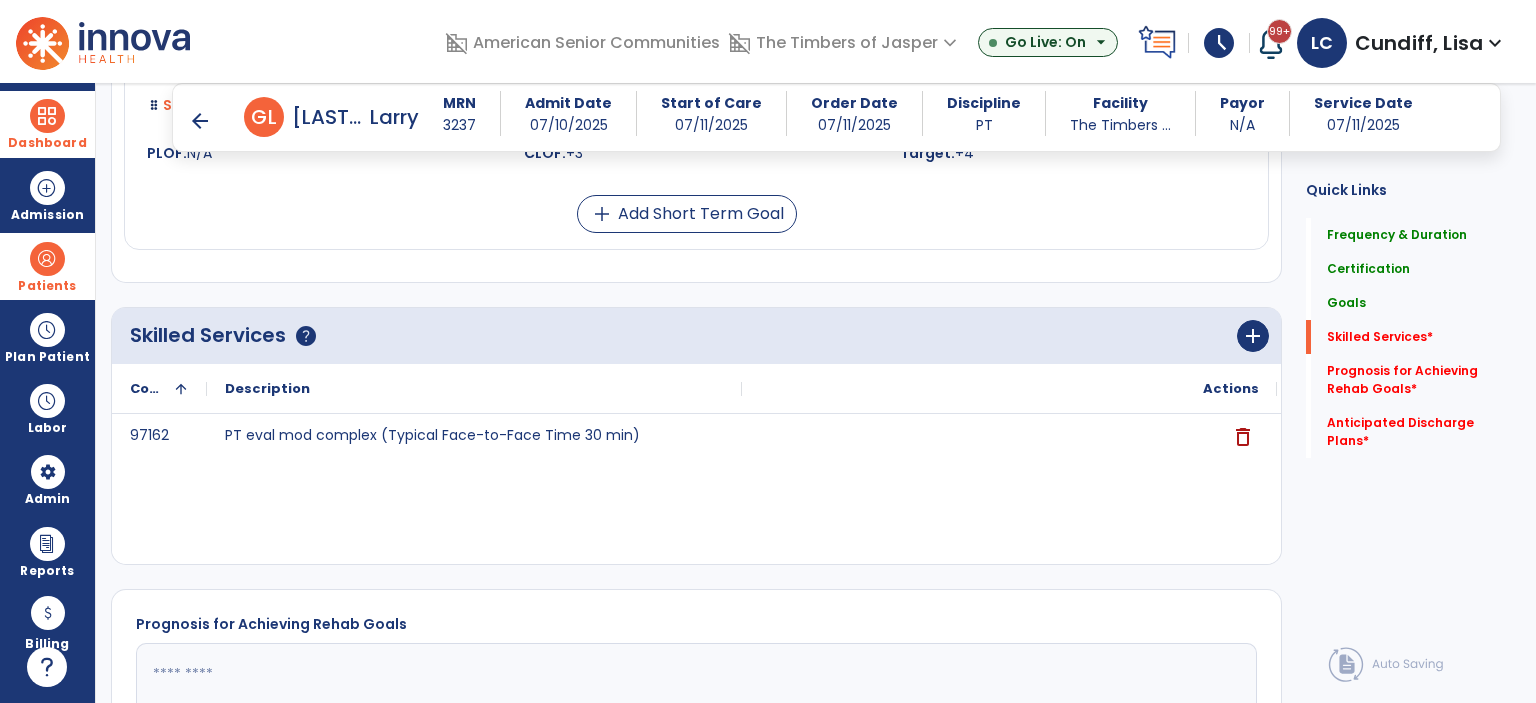 scroll, scrollTop: 1443, scrollLeft: 0, axis: vertical 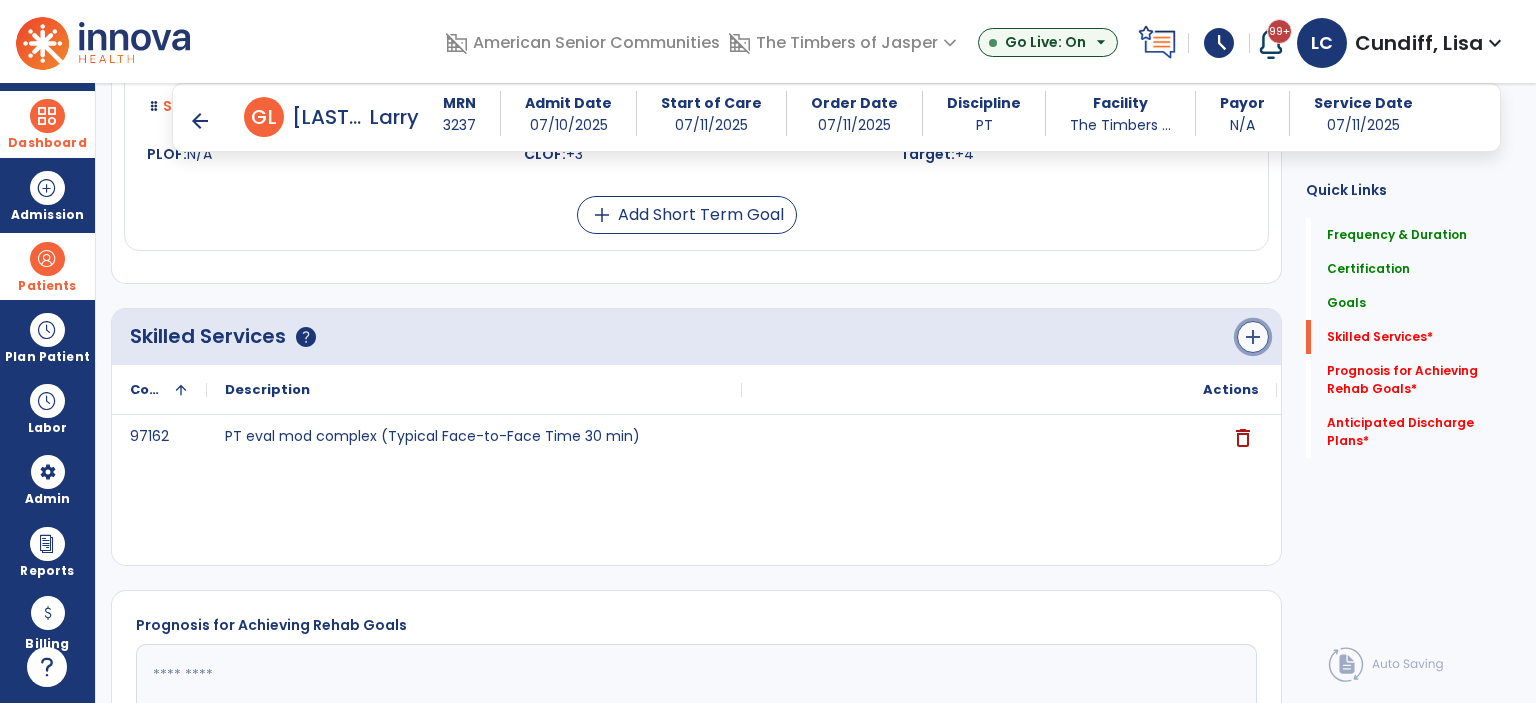 click on "add" 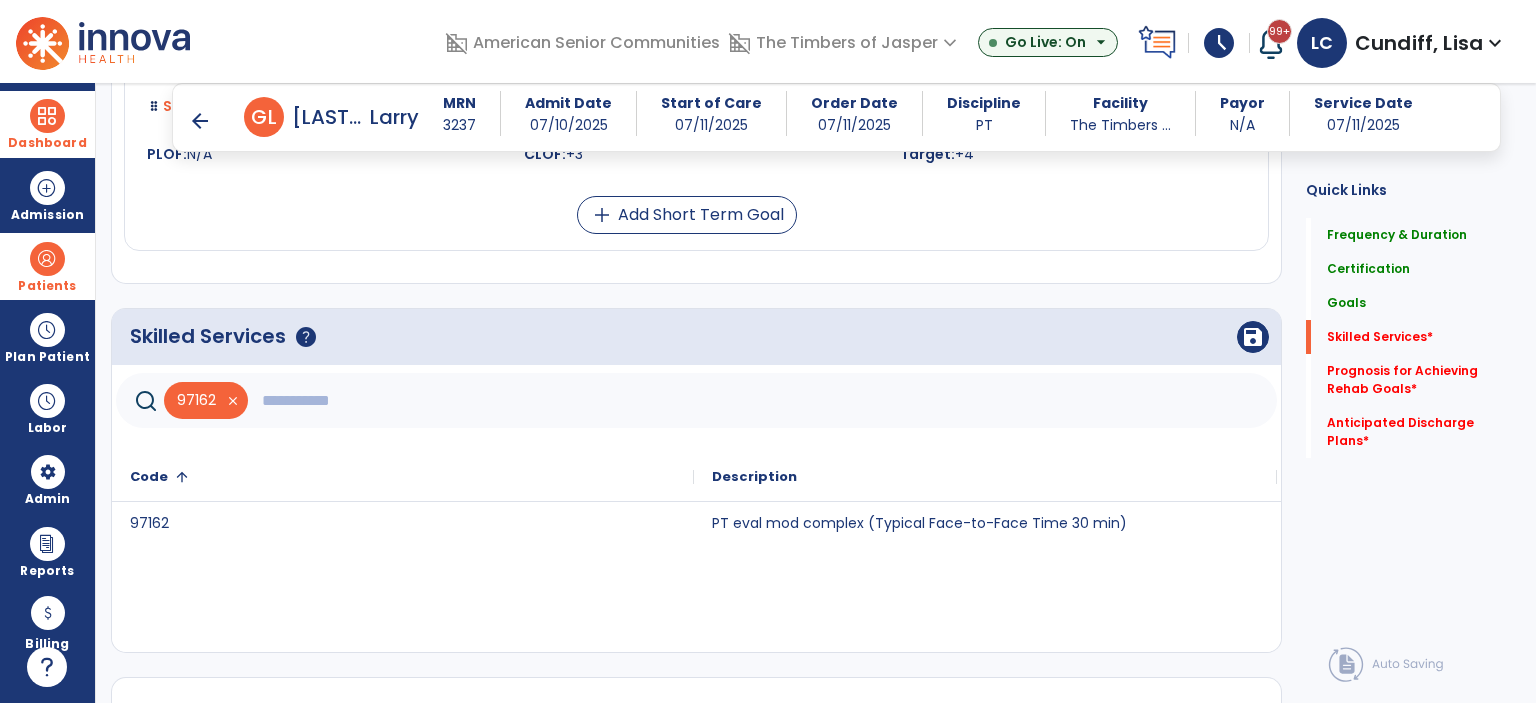 click 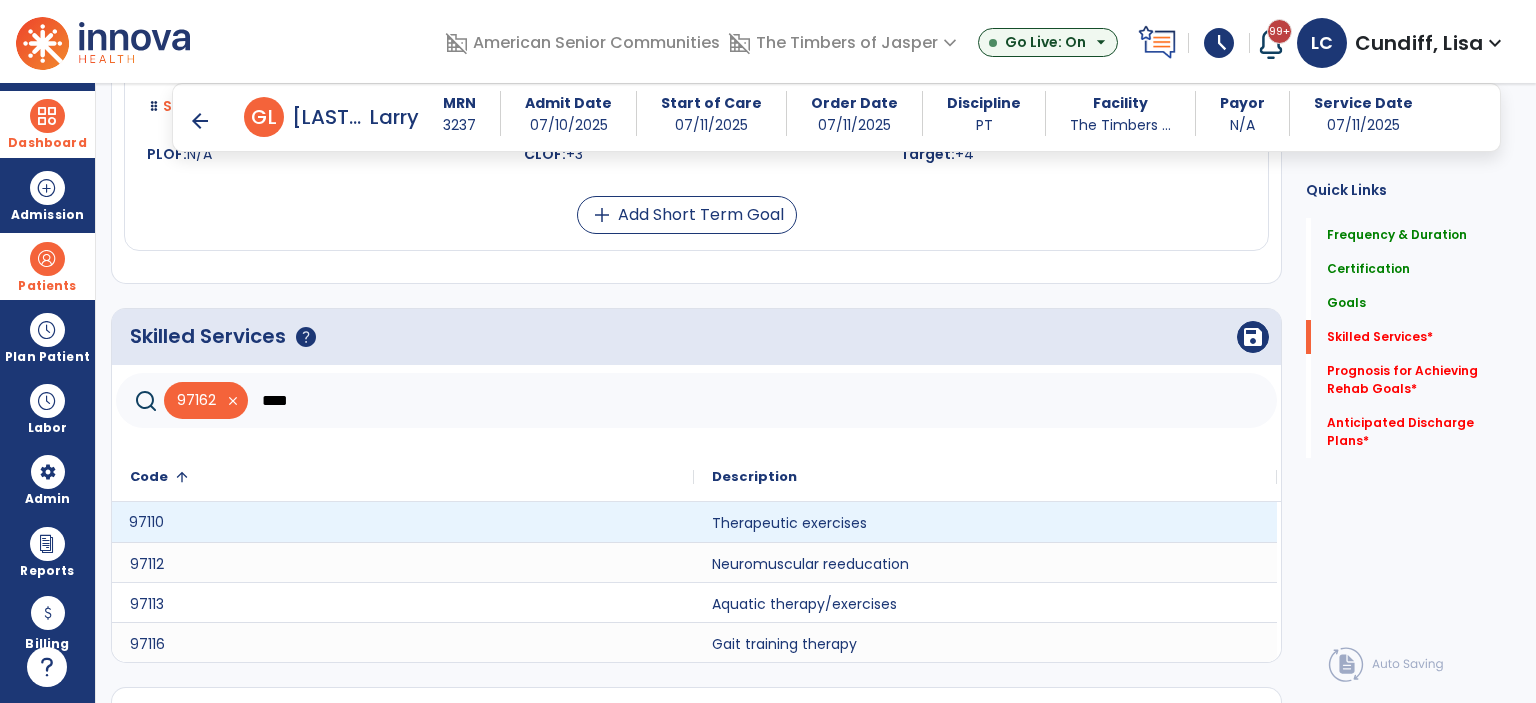 click on "97110" 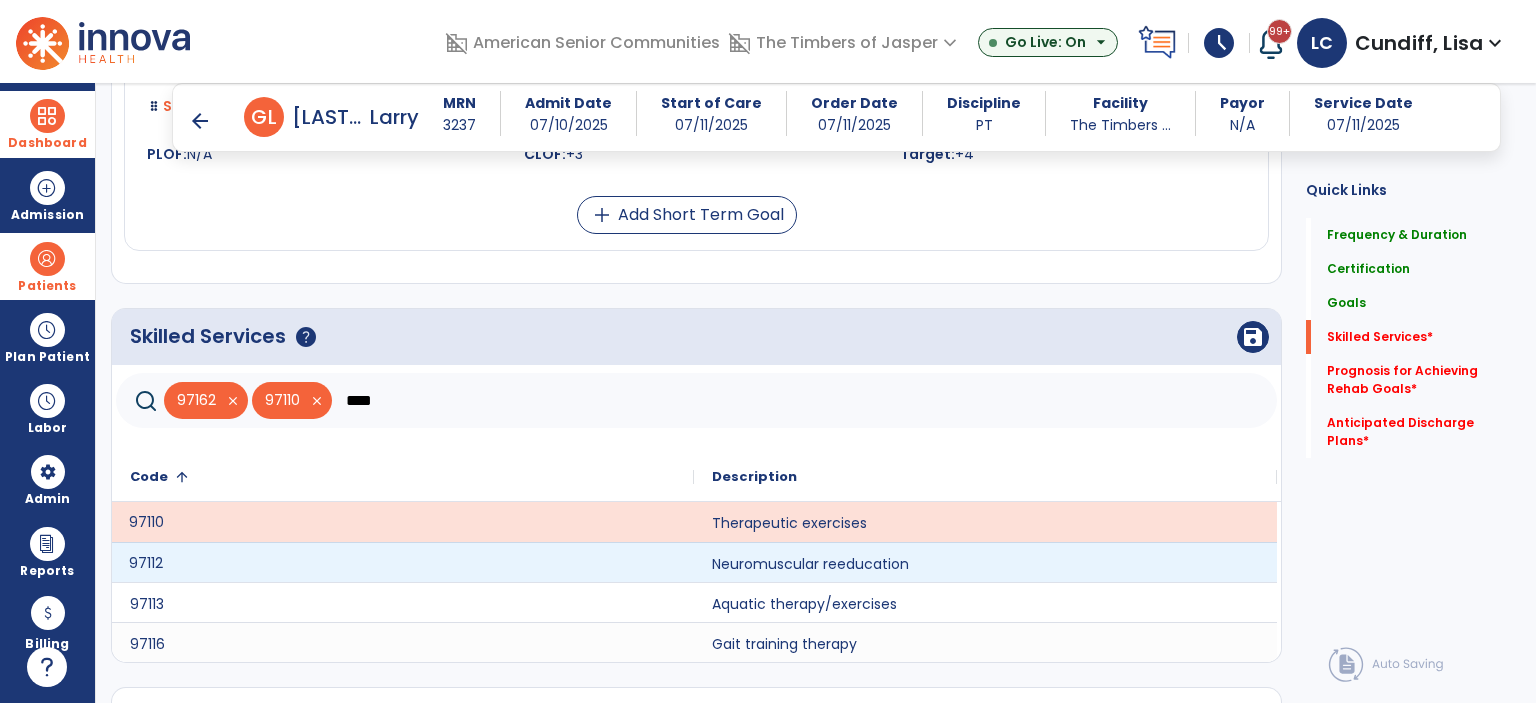 click on "97112" 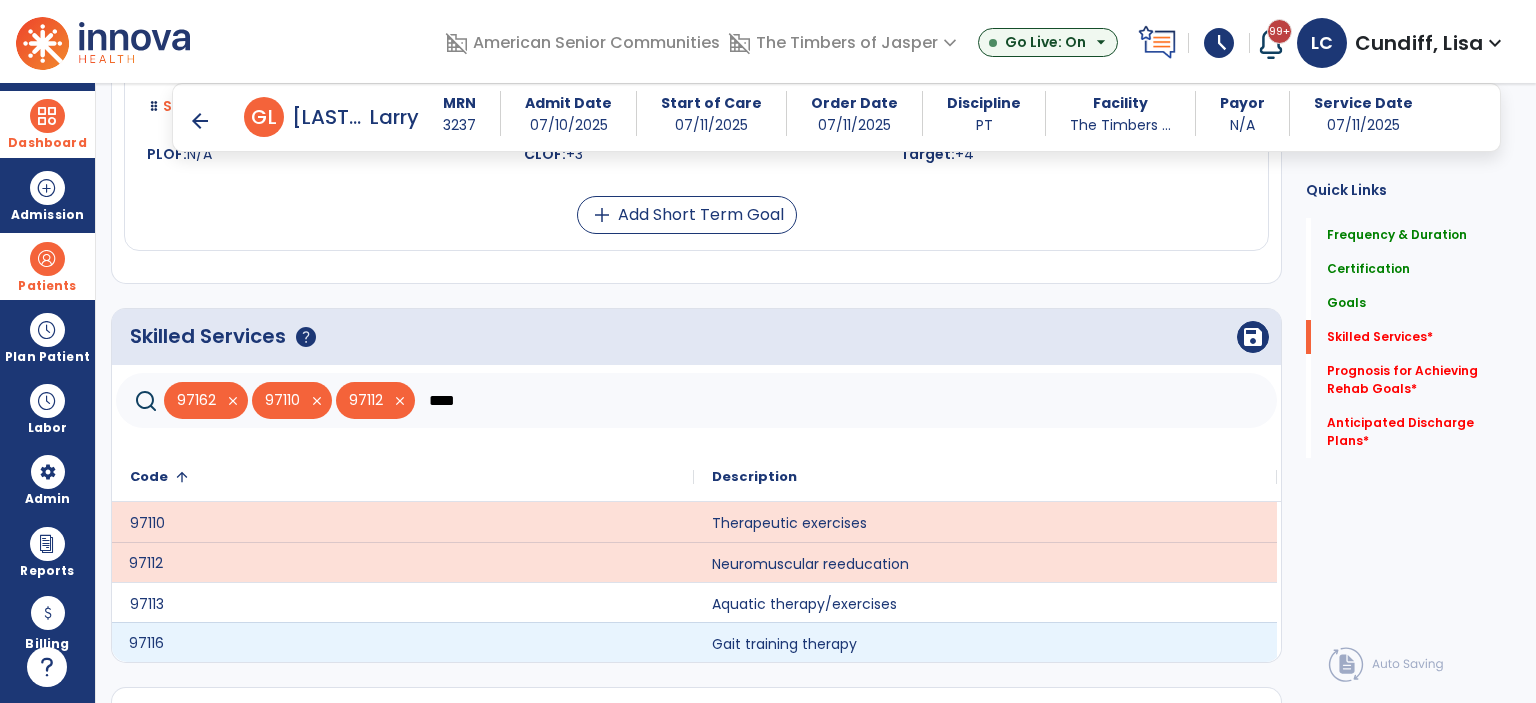 click on "97116" 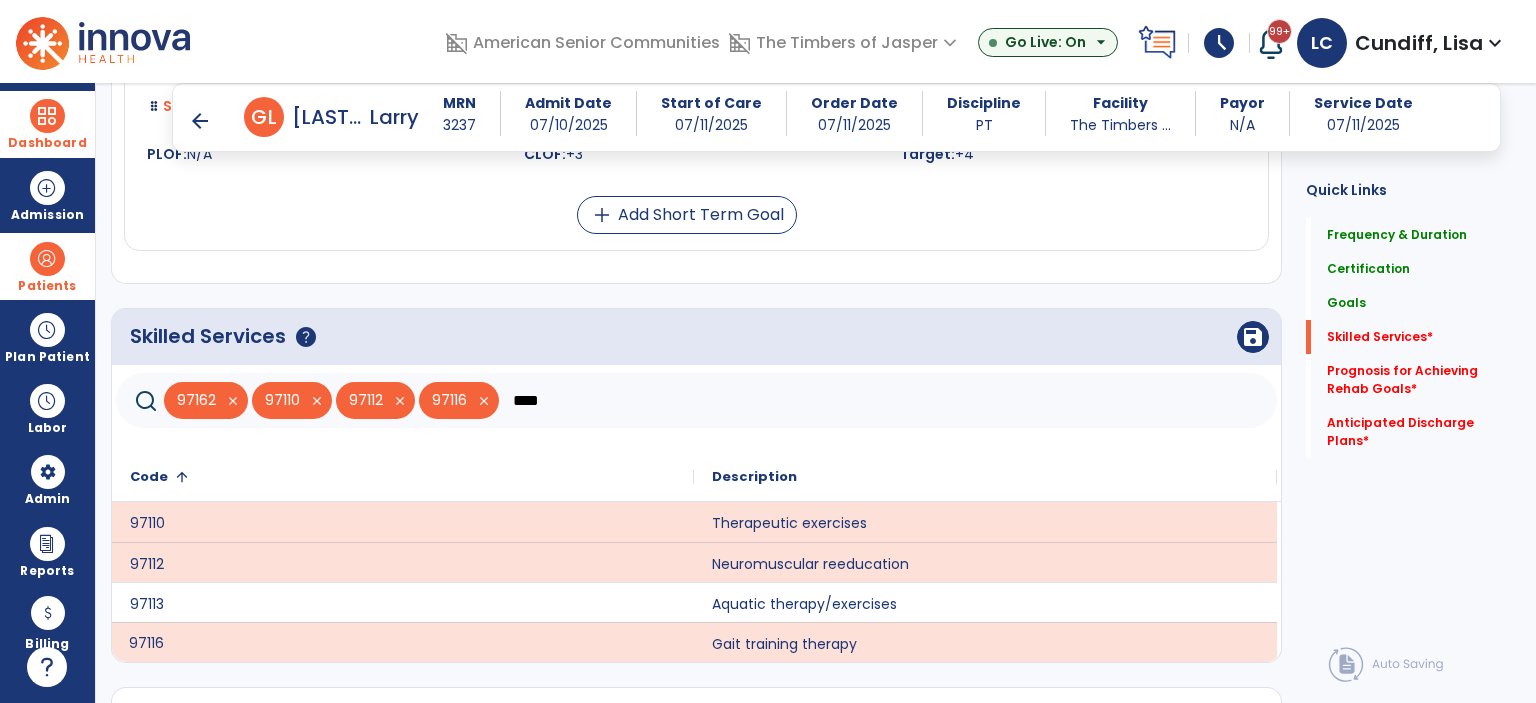 click on "****" 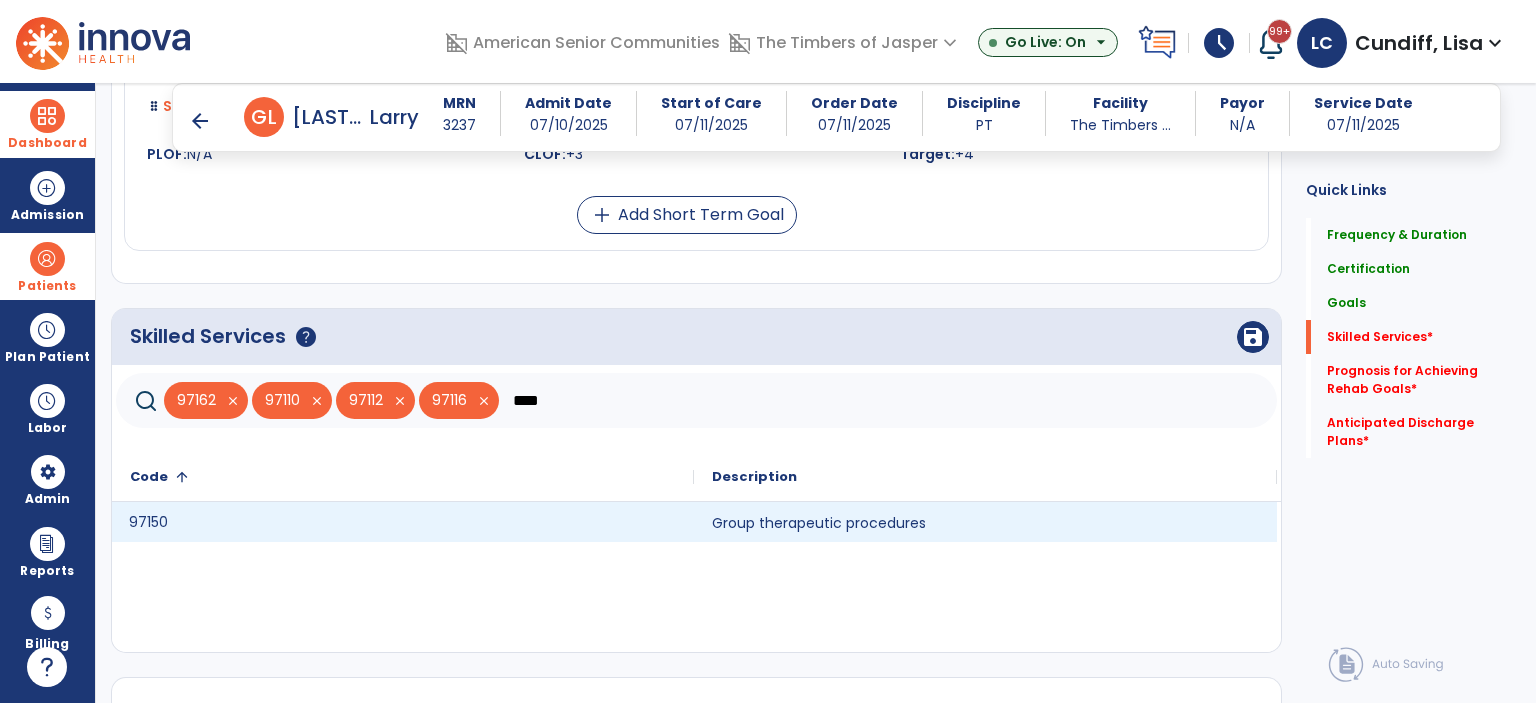 click on "97150" 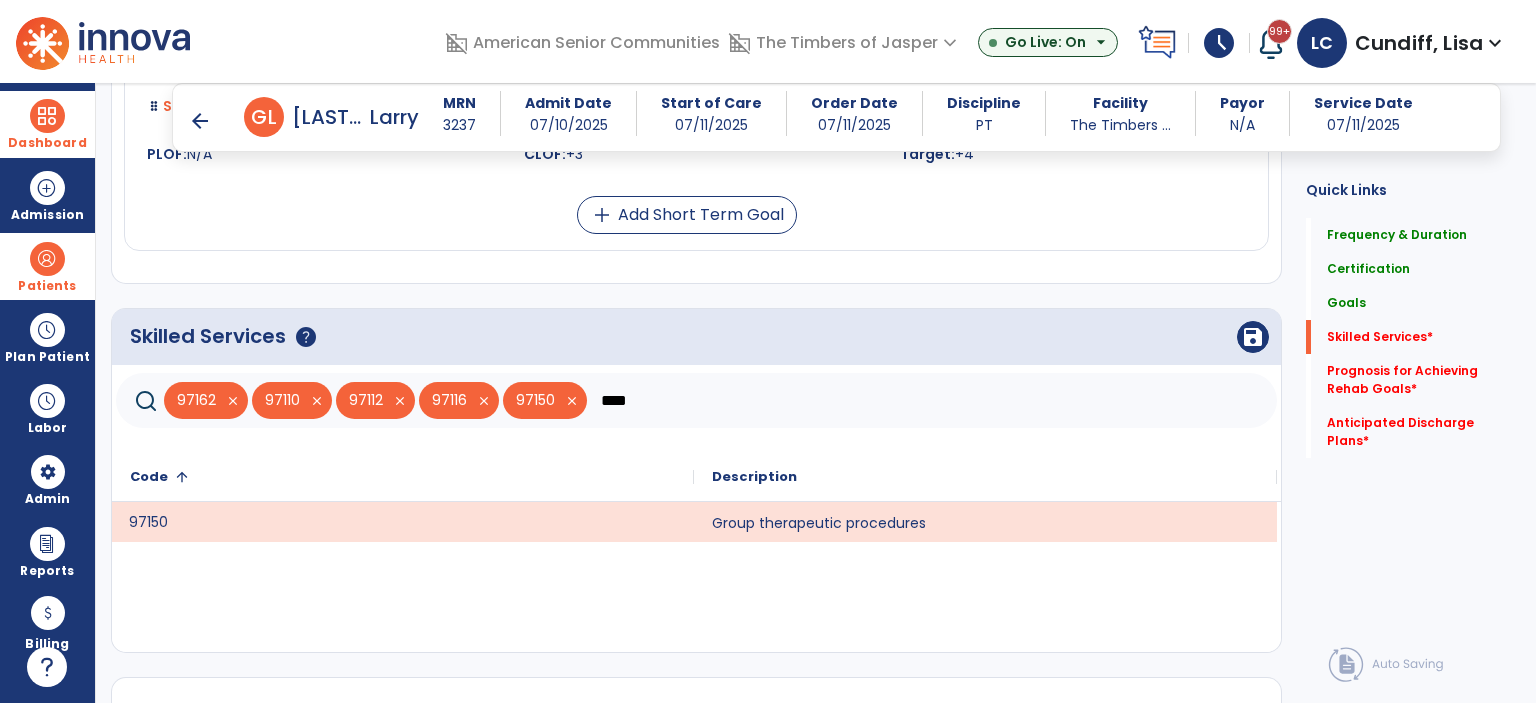 click on "97162   close   97110   close   97112   close   97116   close   97150   close  ****" 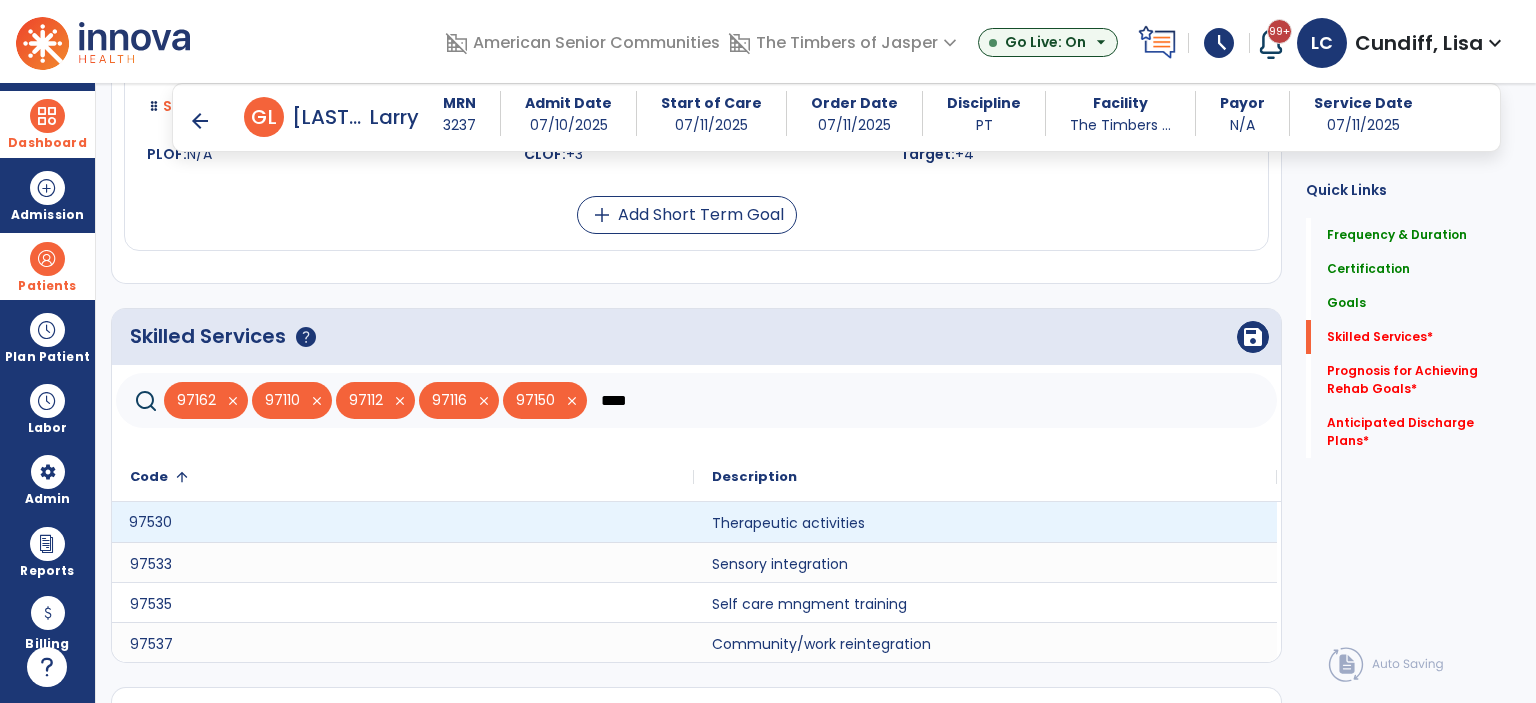 type on "****" 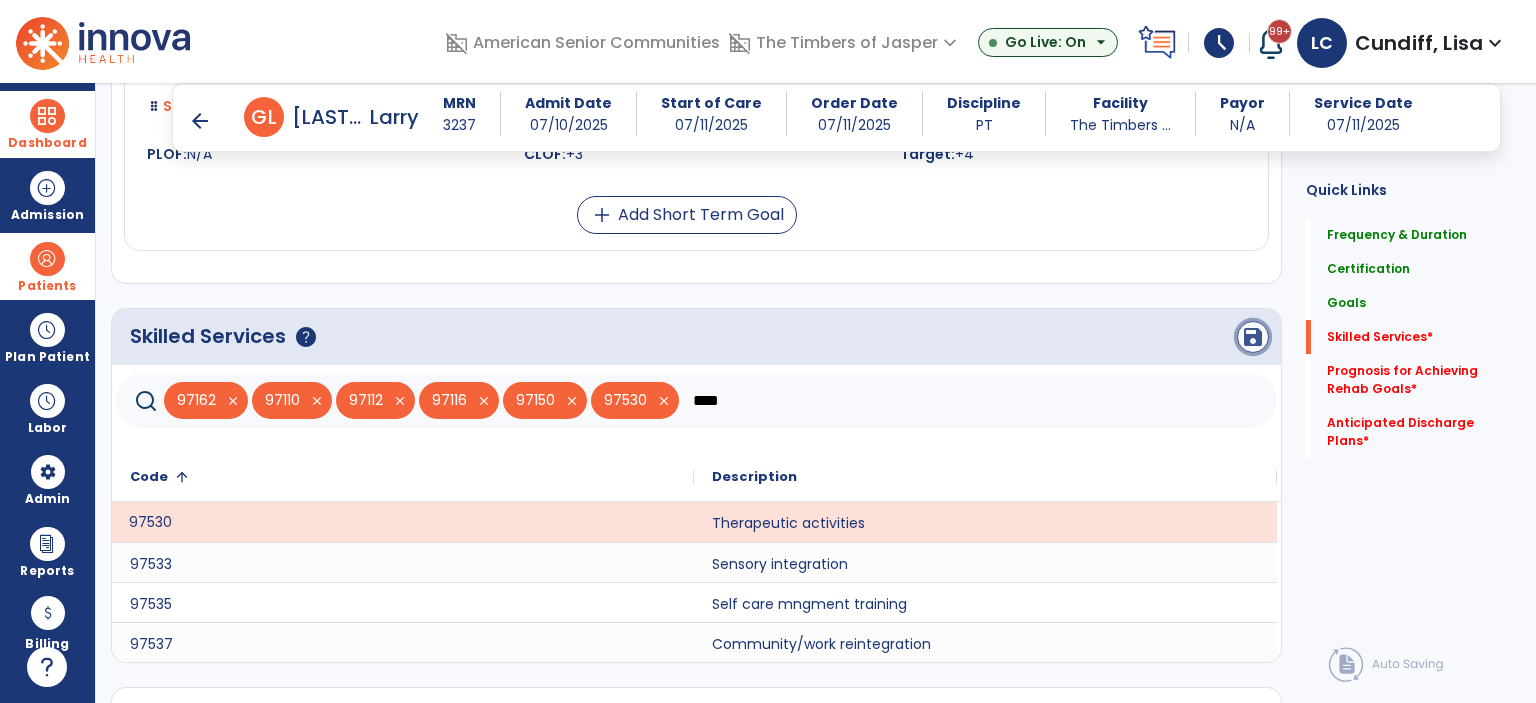click on "save" 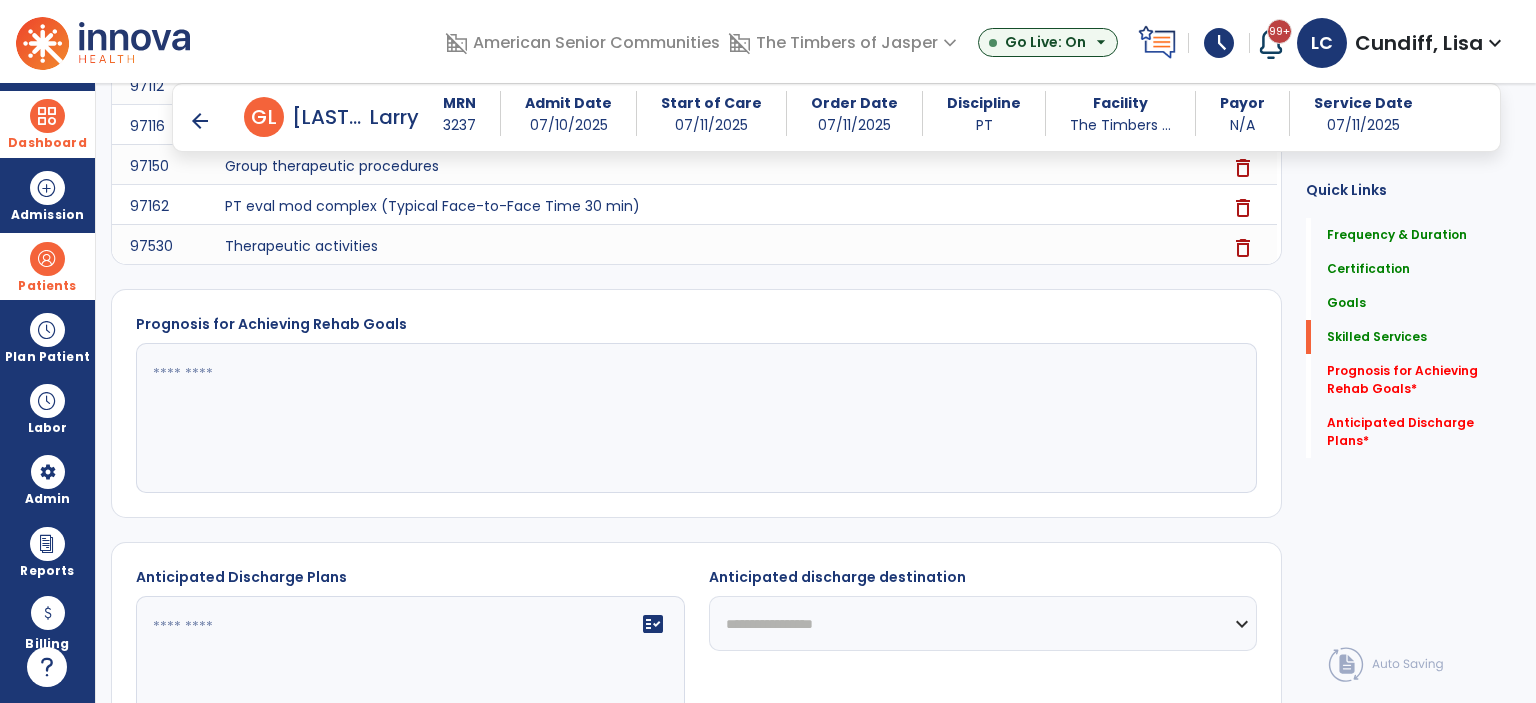 scroll, scrollTop: 1840, scrollLeft: 0, axis: vertical 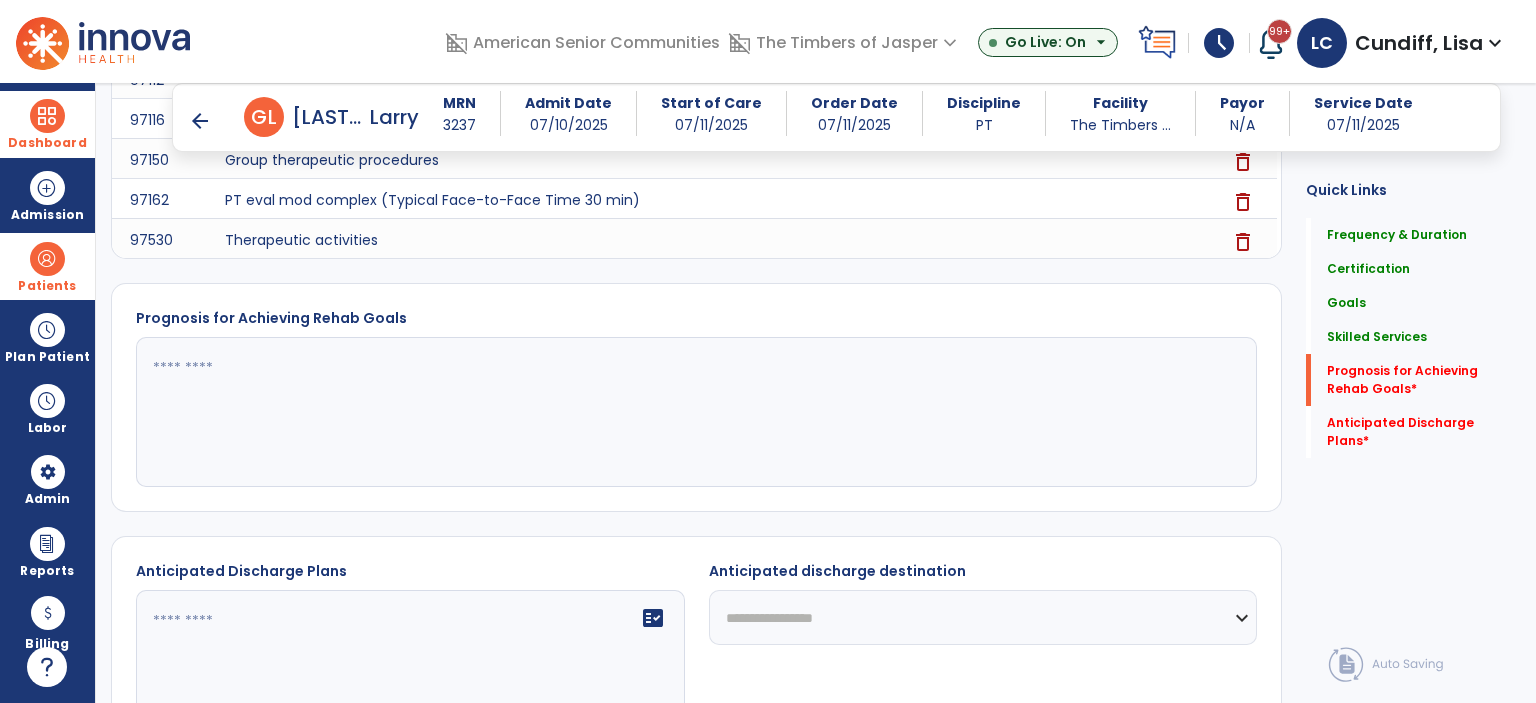 click 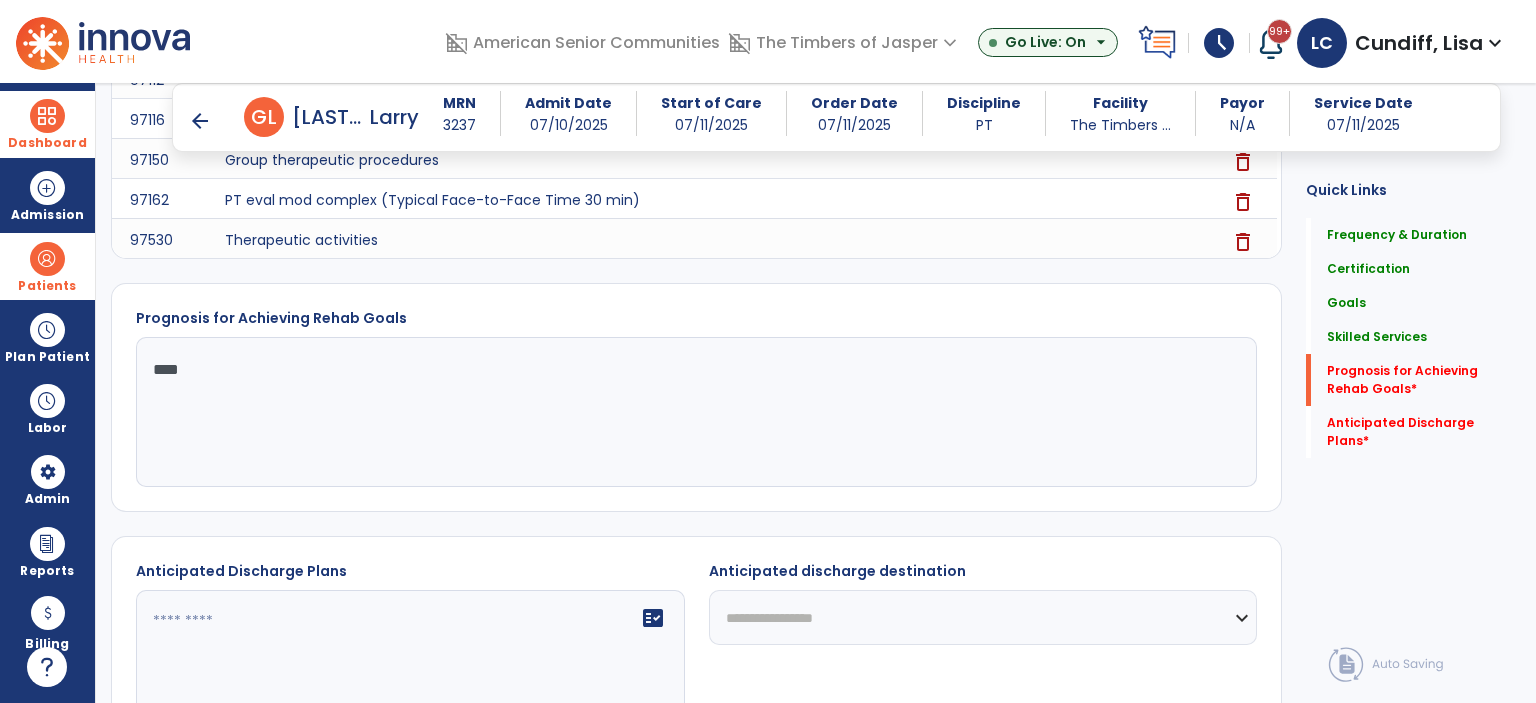 type on "****" 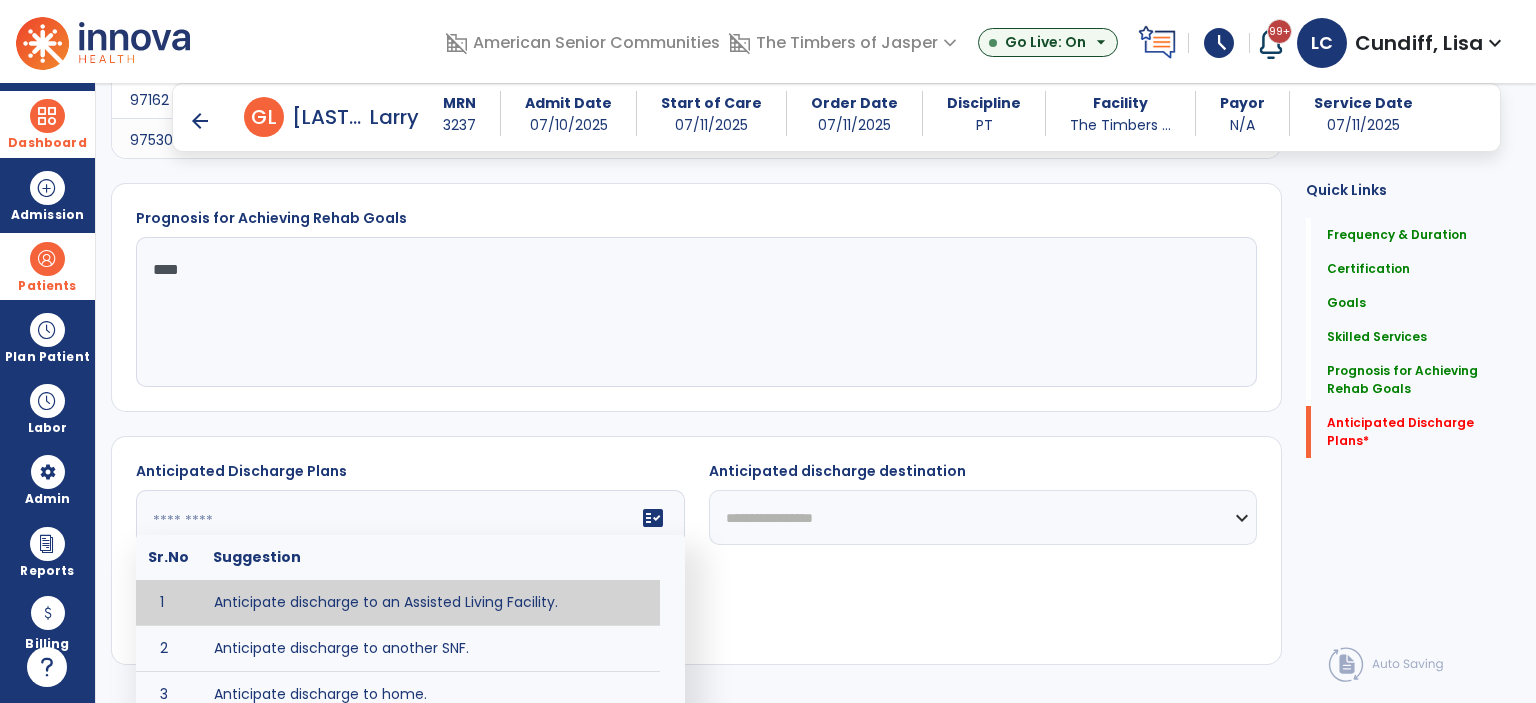 scroll, scrollTop: 2040, scrollLeft: 0, axis: vertical 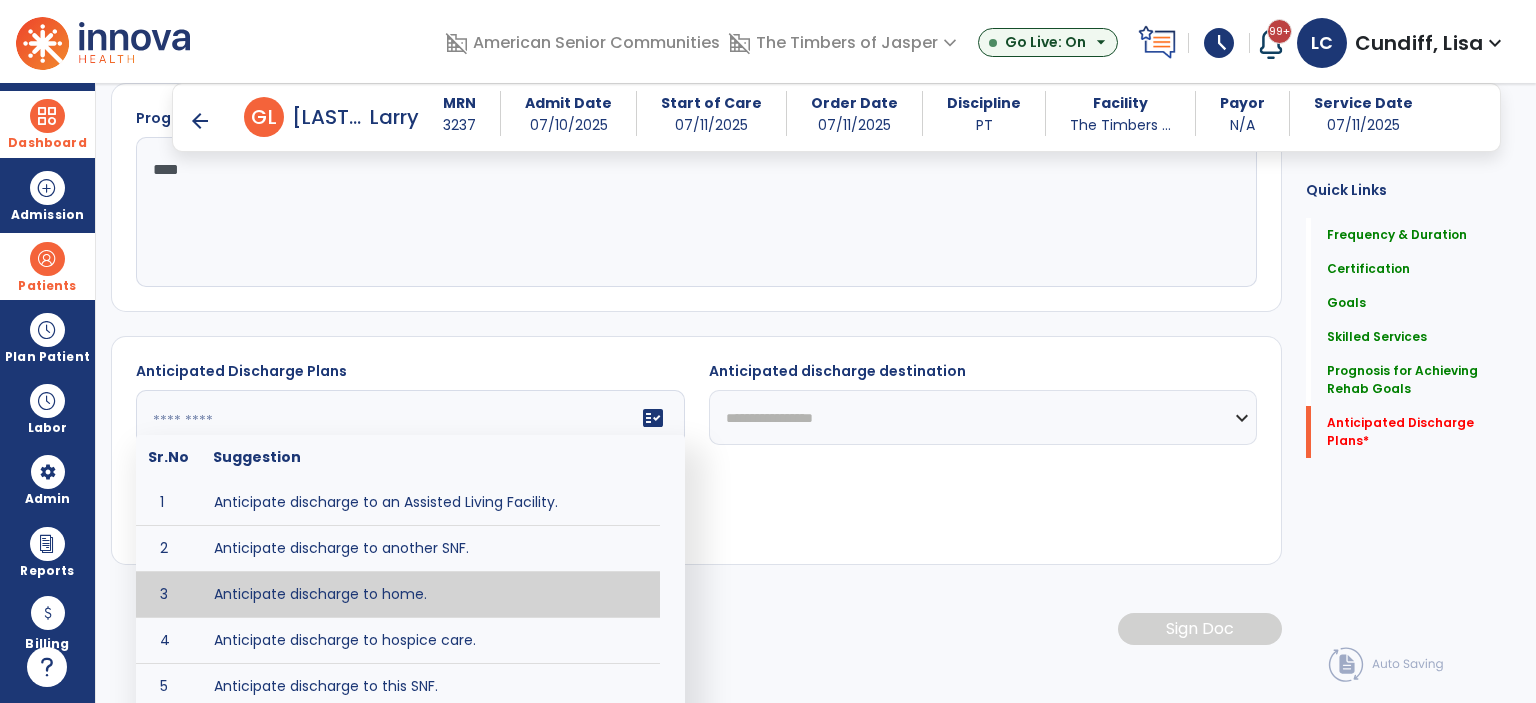 type on "**********" 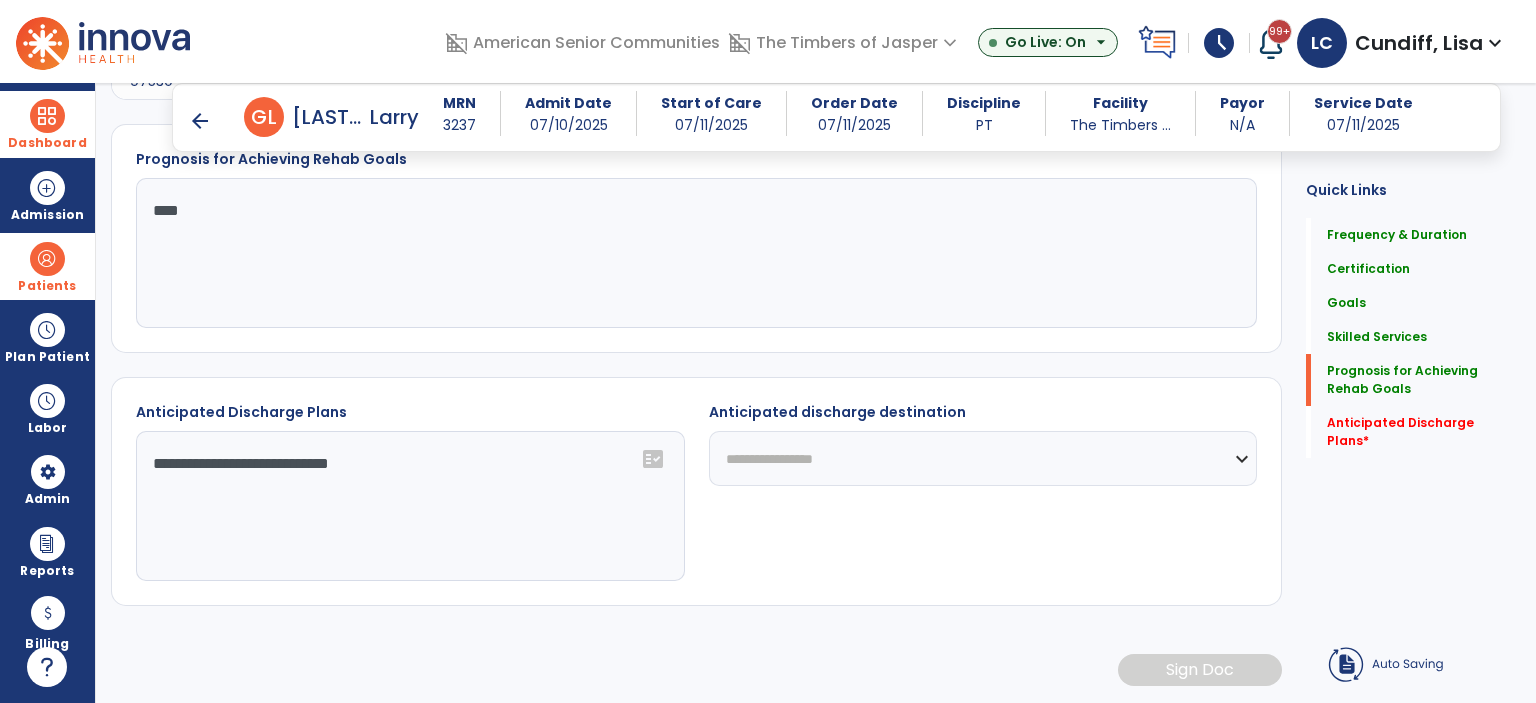 scroll, scrollTop: 1993, scrollLeft: 0, axis: vertical 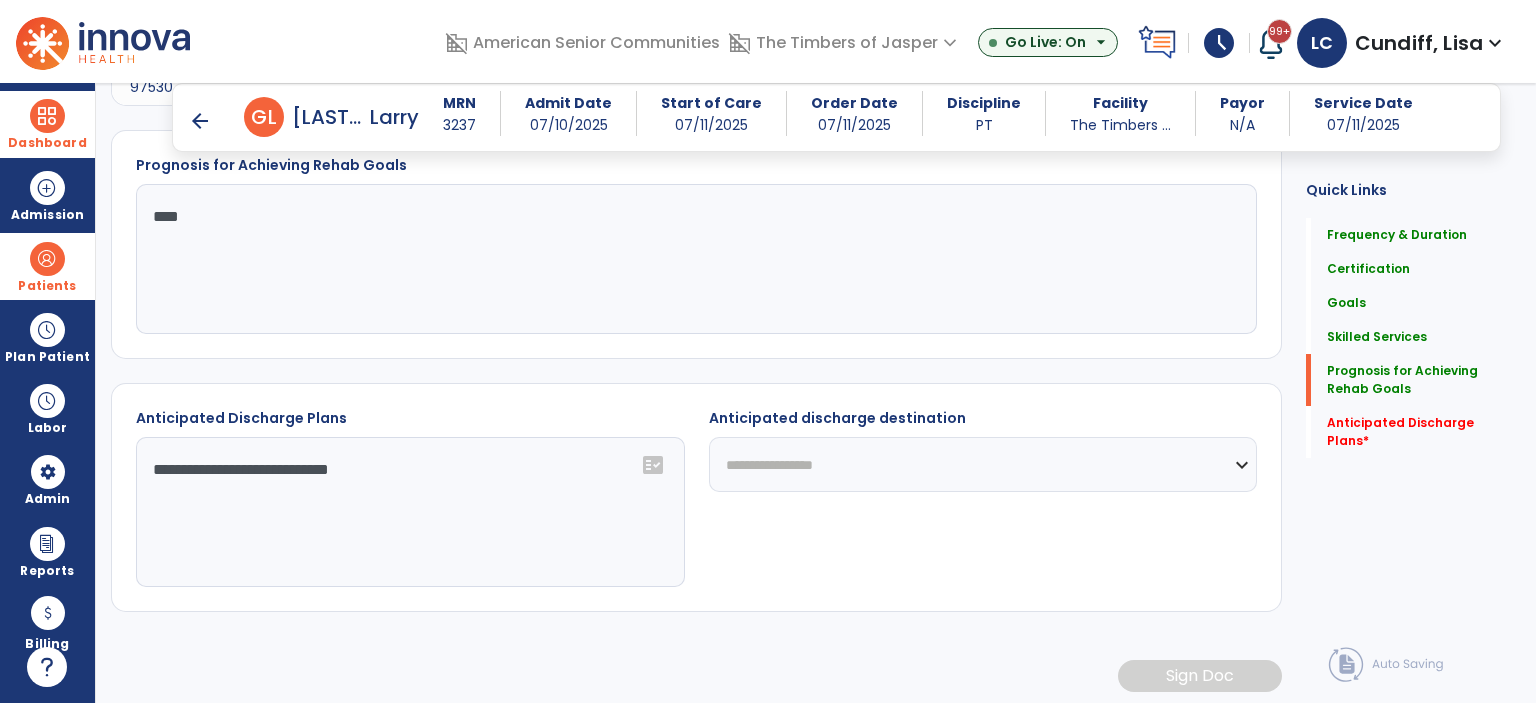 click on "**********" 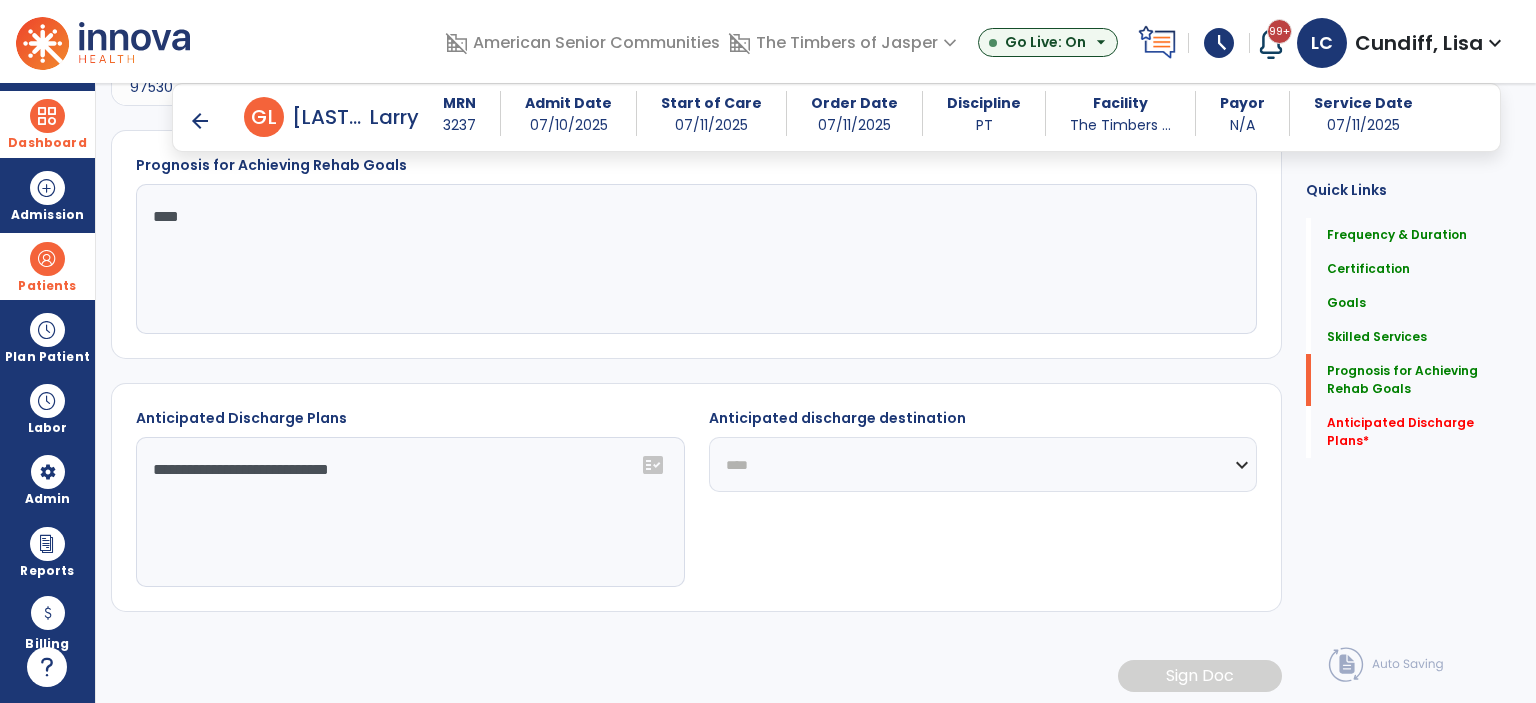 click on "**********" 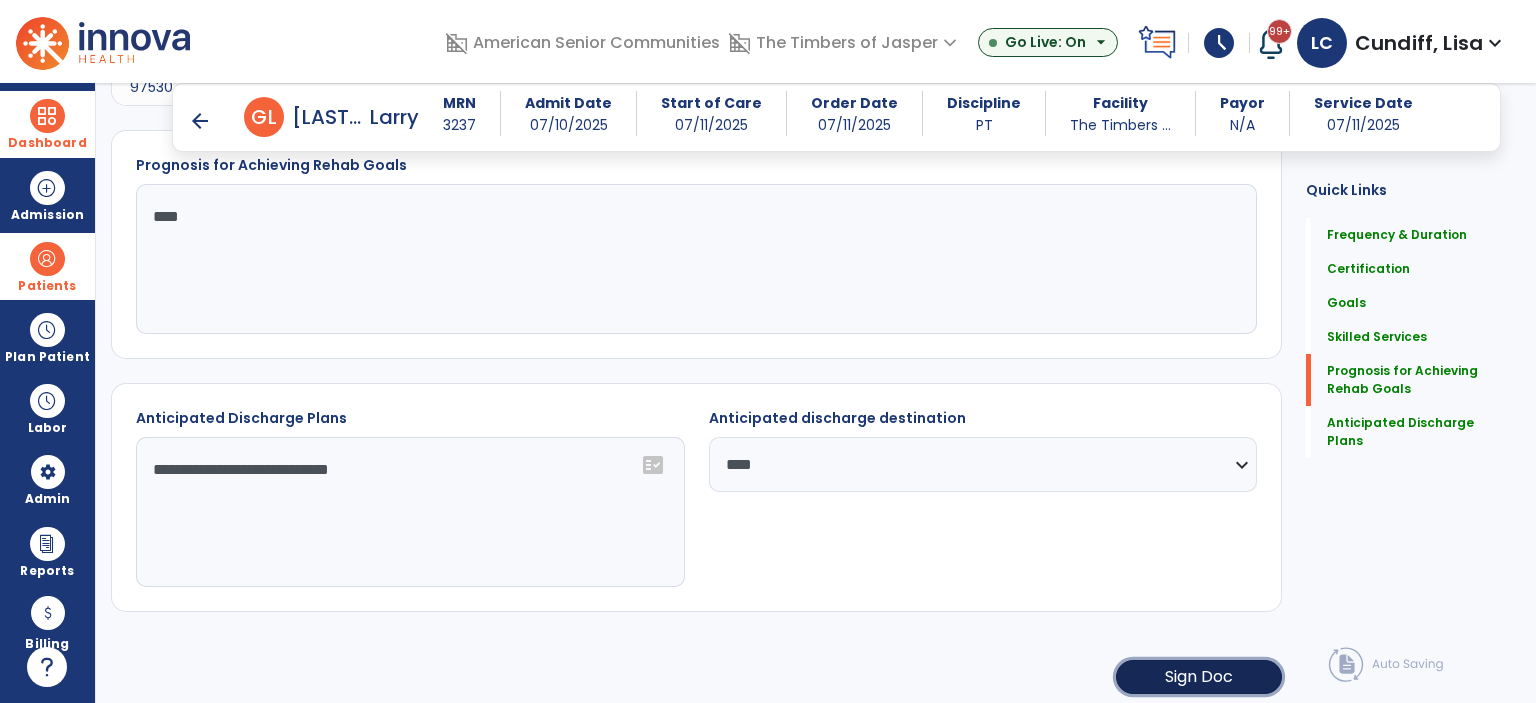 click on "Sign Doc" 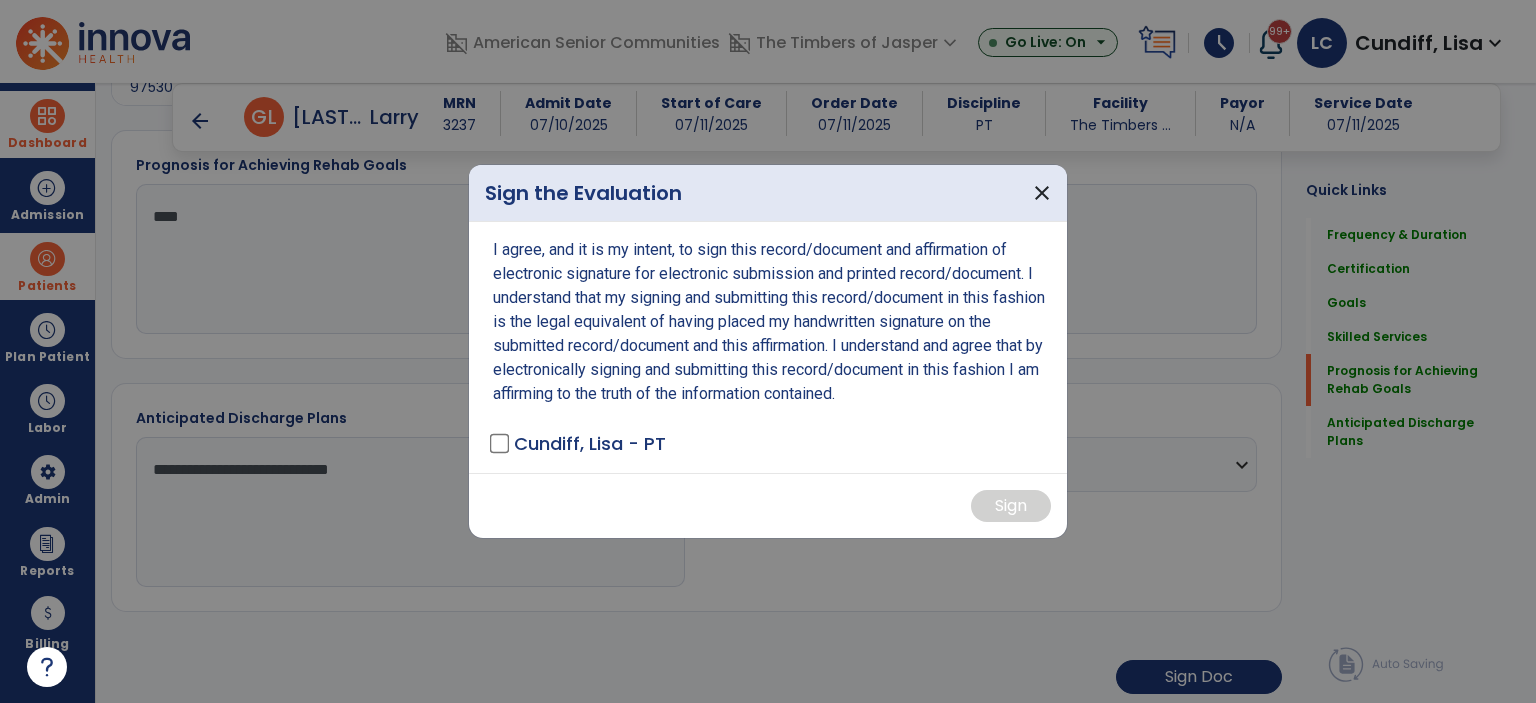 click on "Cundiff, Lisa  - PT" at bounding box center (579, 443) 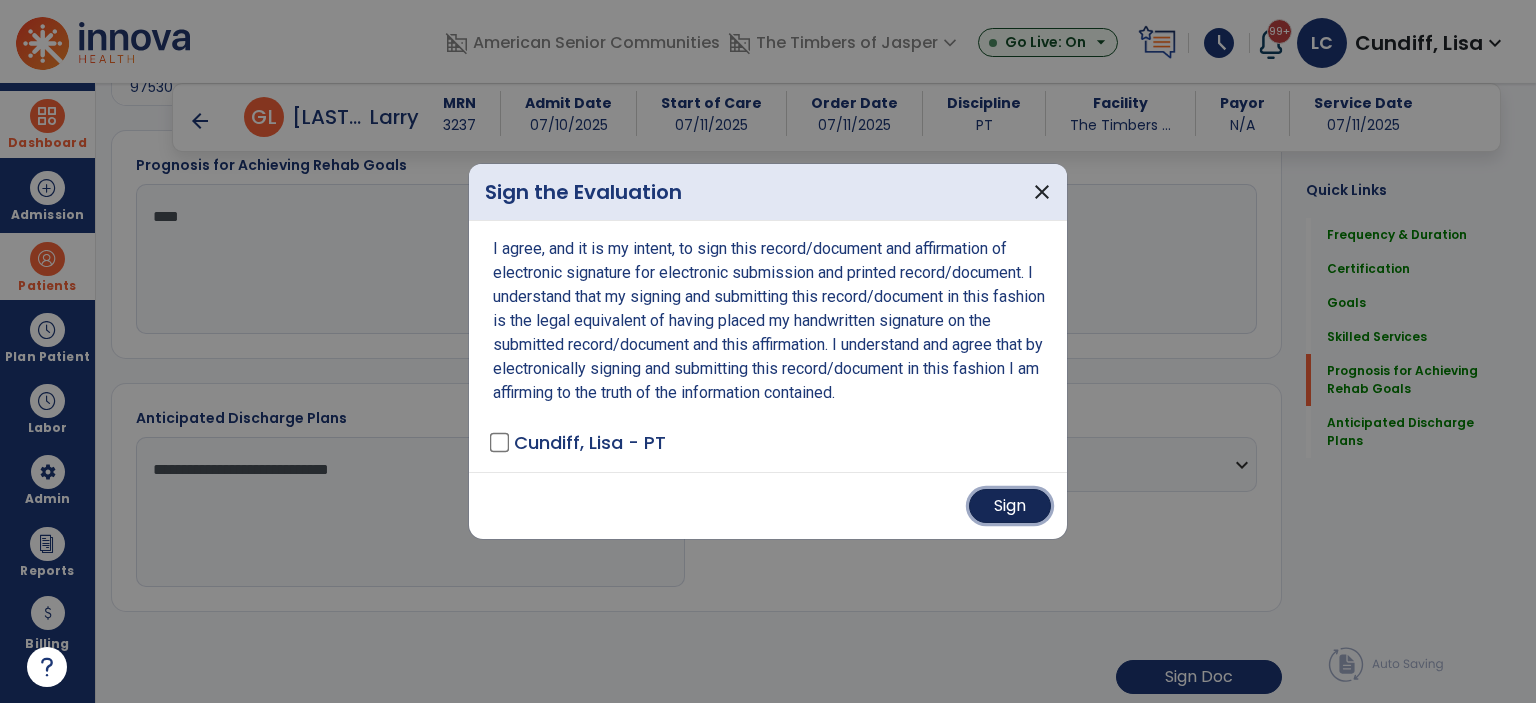 click on "Sign" at bounding box center (1010, 506) 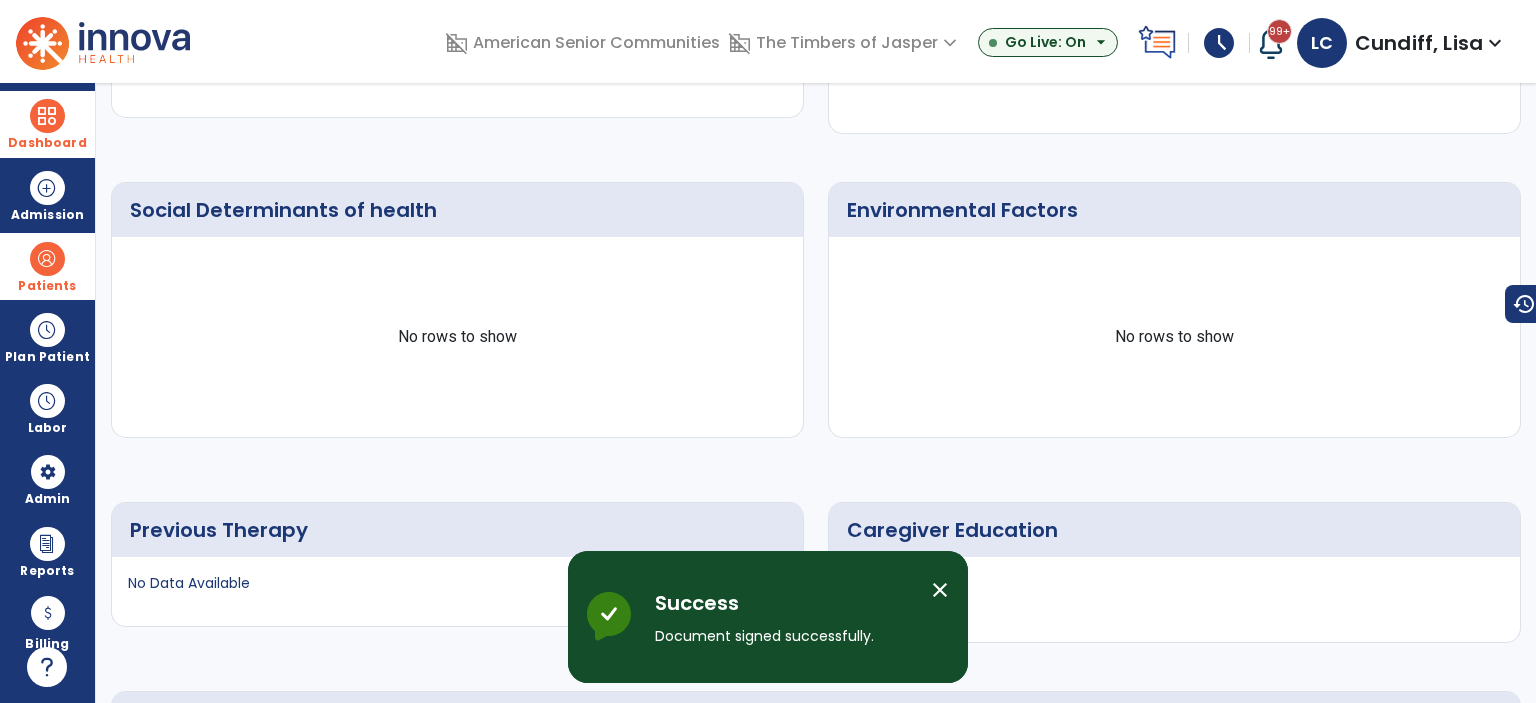 scroll, scrollTop: 0, scrollLeft: 0, axis: both 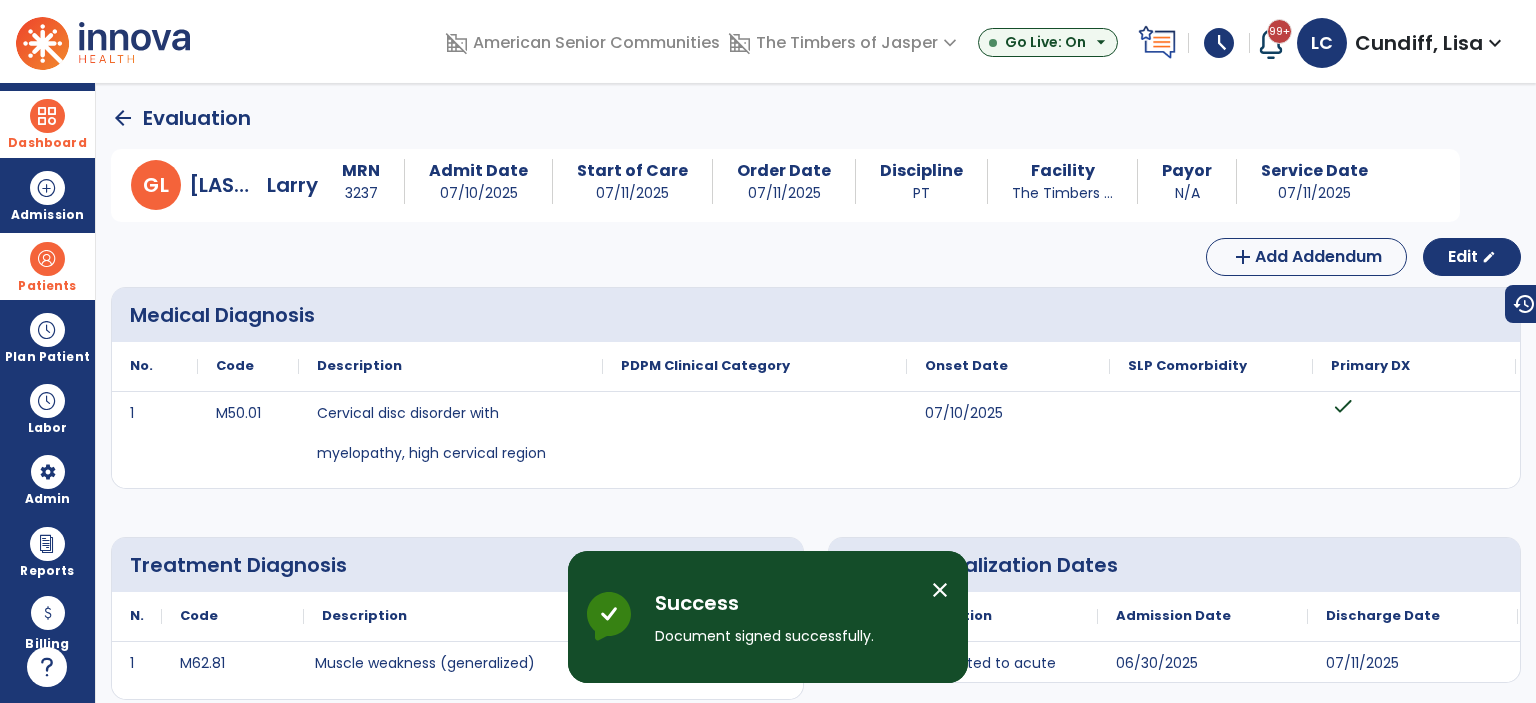click at bounding box center [47, 116] 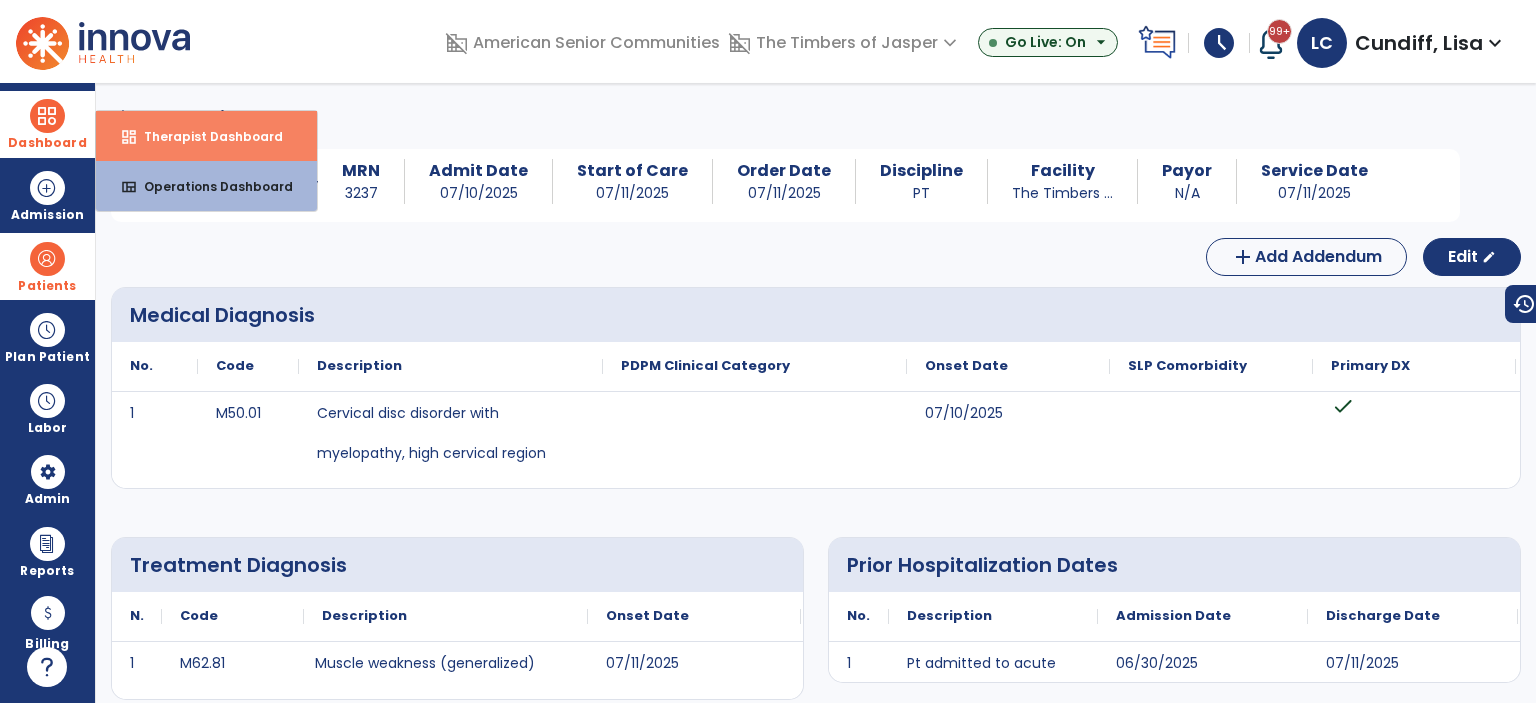 click on "Therapist Dashboard" at bounding box center [205, 136] 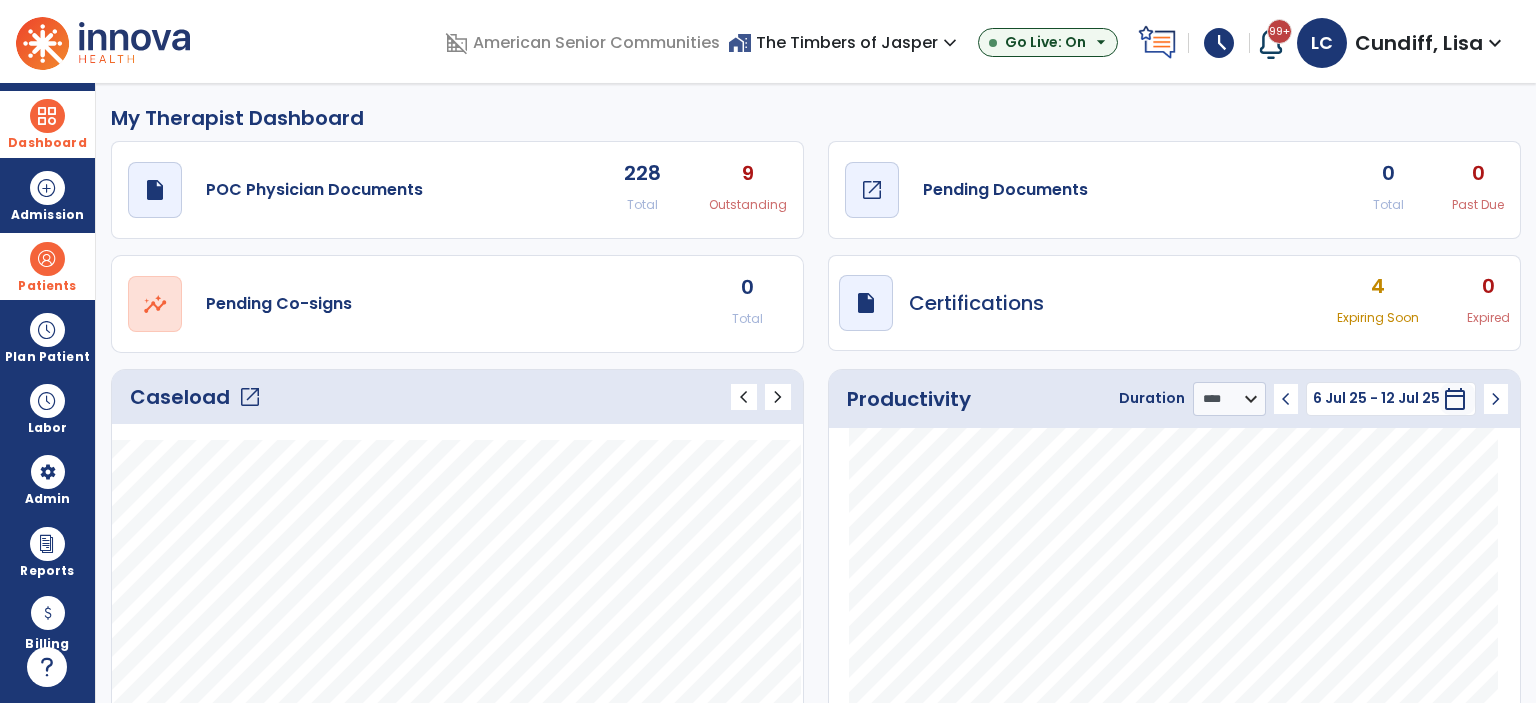 click on "Pending Documents" 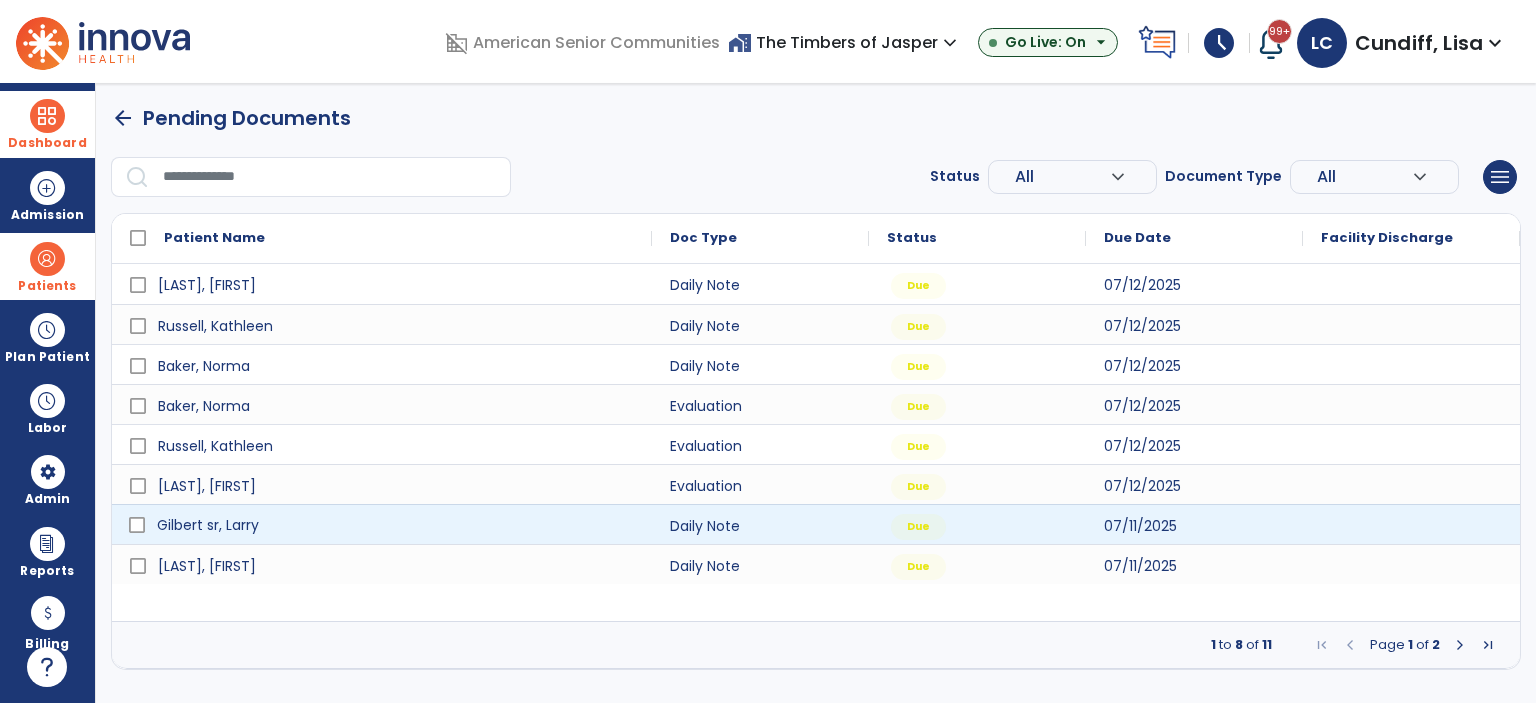 click on "Gilbert sr, Larry" at bounding box center (396, 525) 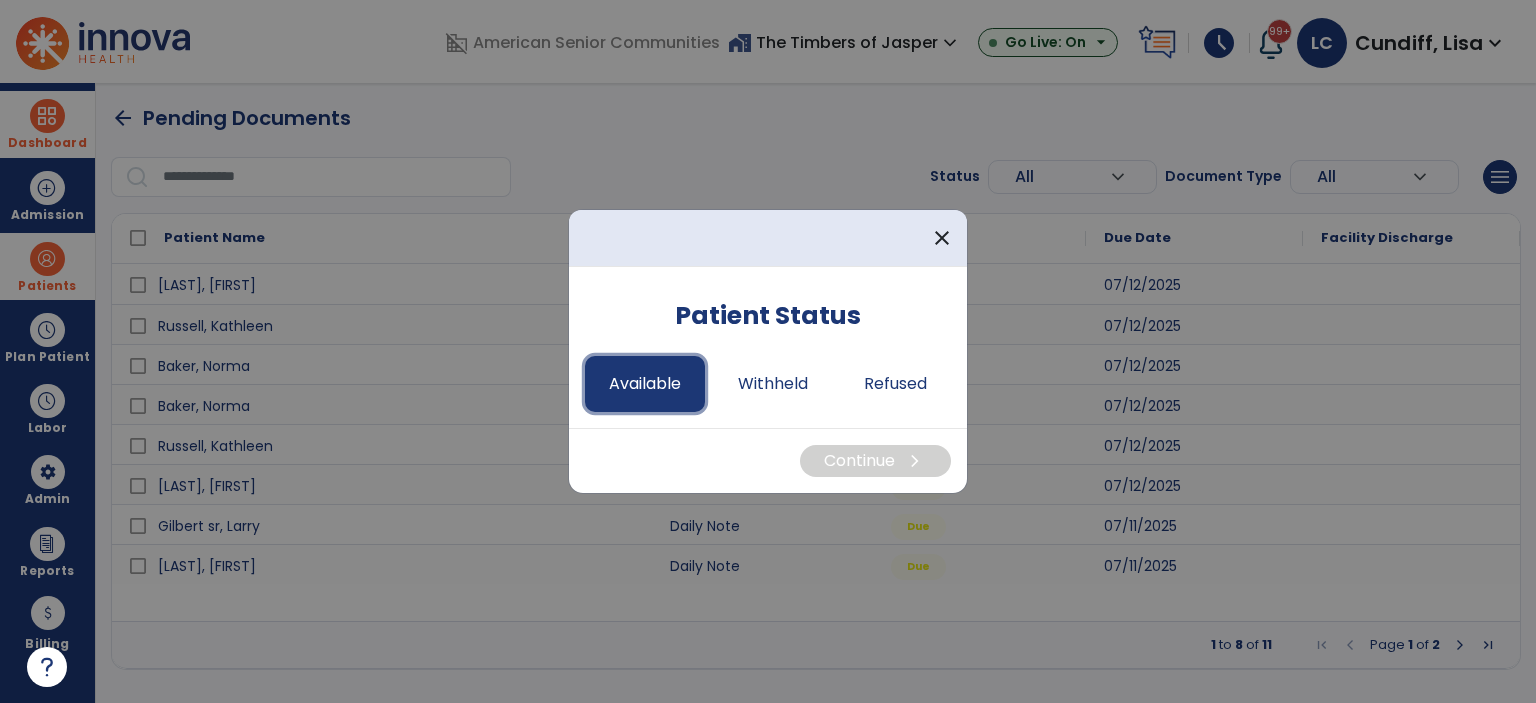 click on "Available" at bounding box center (645, 384) 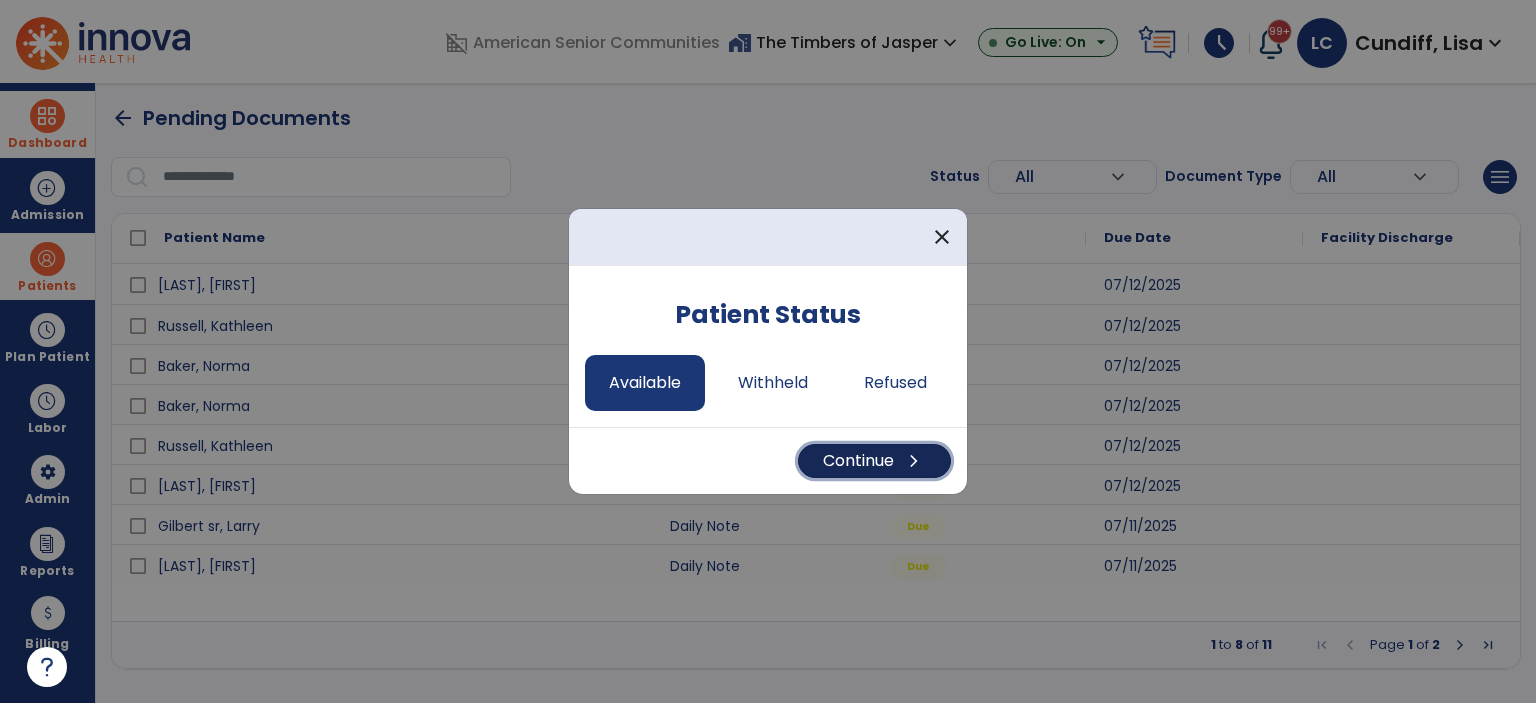 click on "Continue   chevron_right" at bounding box center [874, 461] 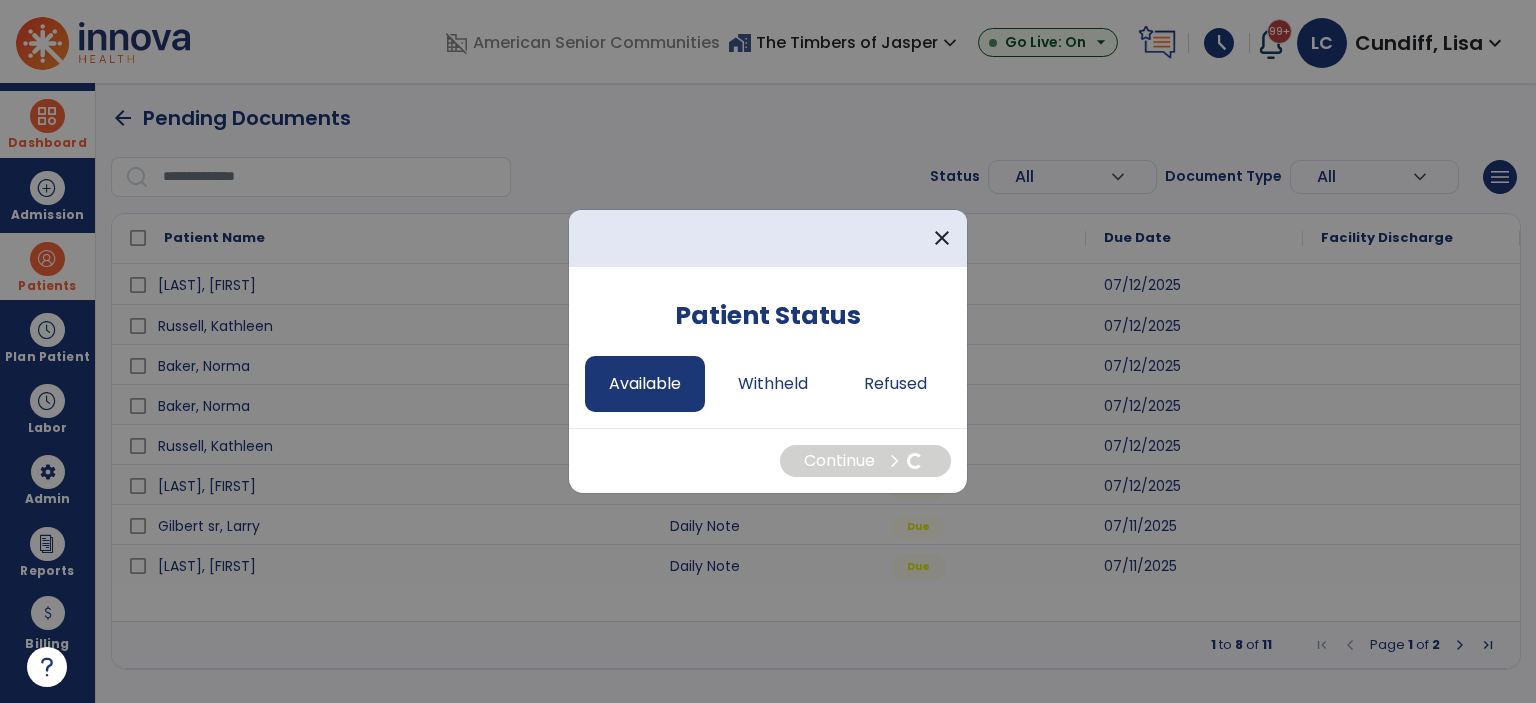 select on "*" 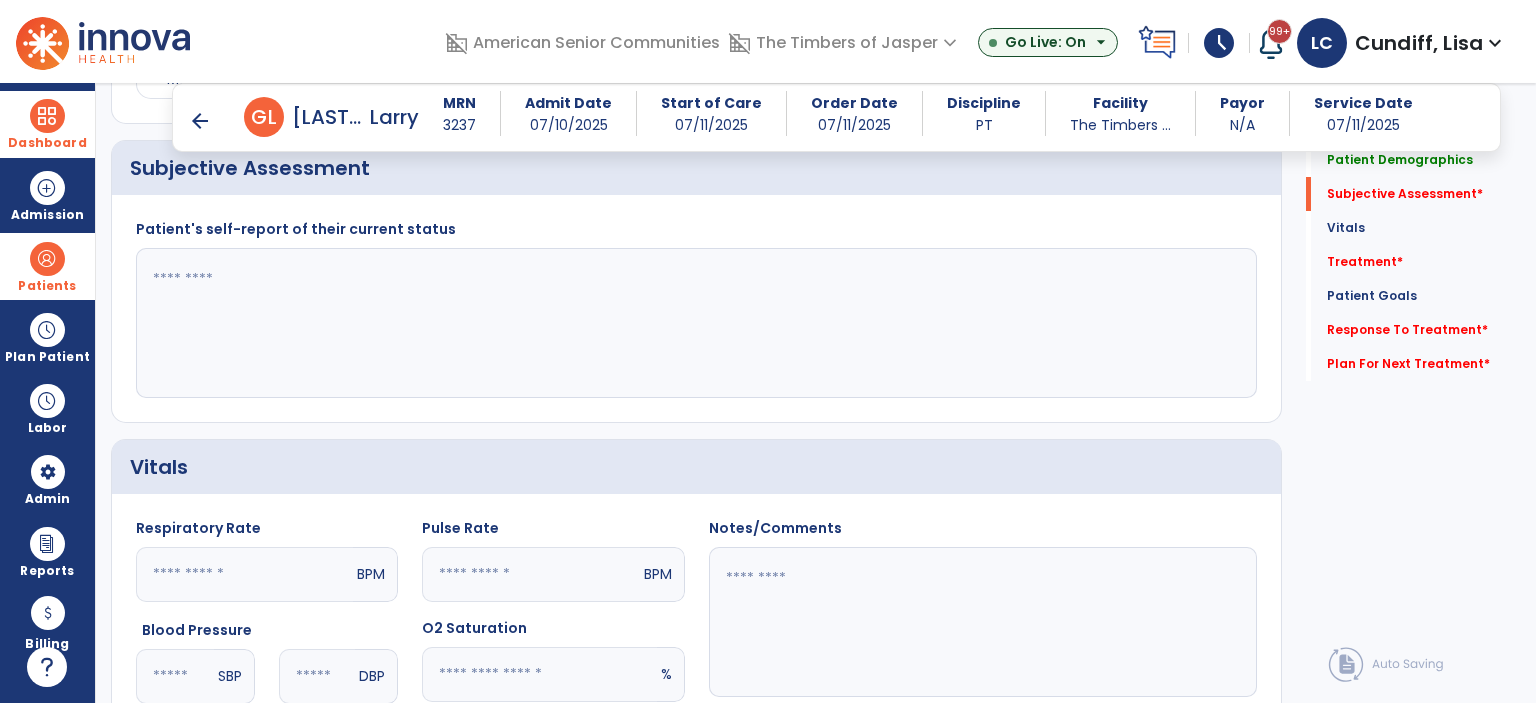 scroll, scrollTop: 400, scrollLeft: 0, axis: vertical 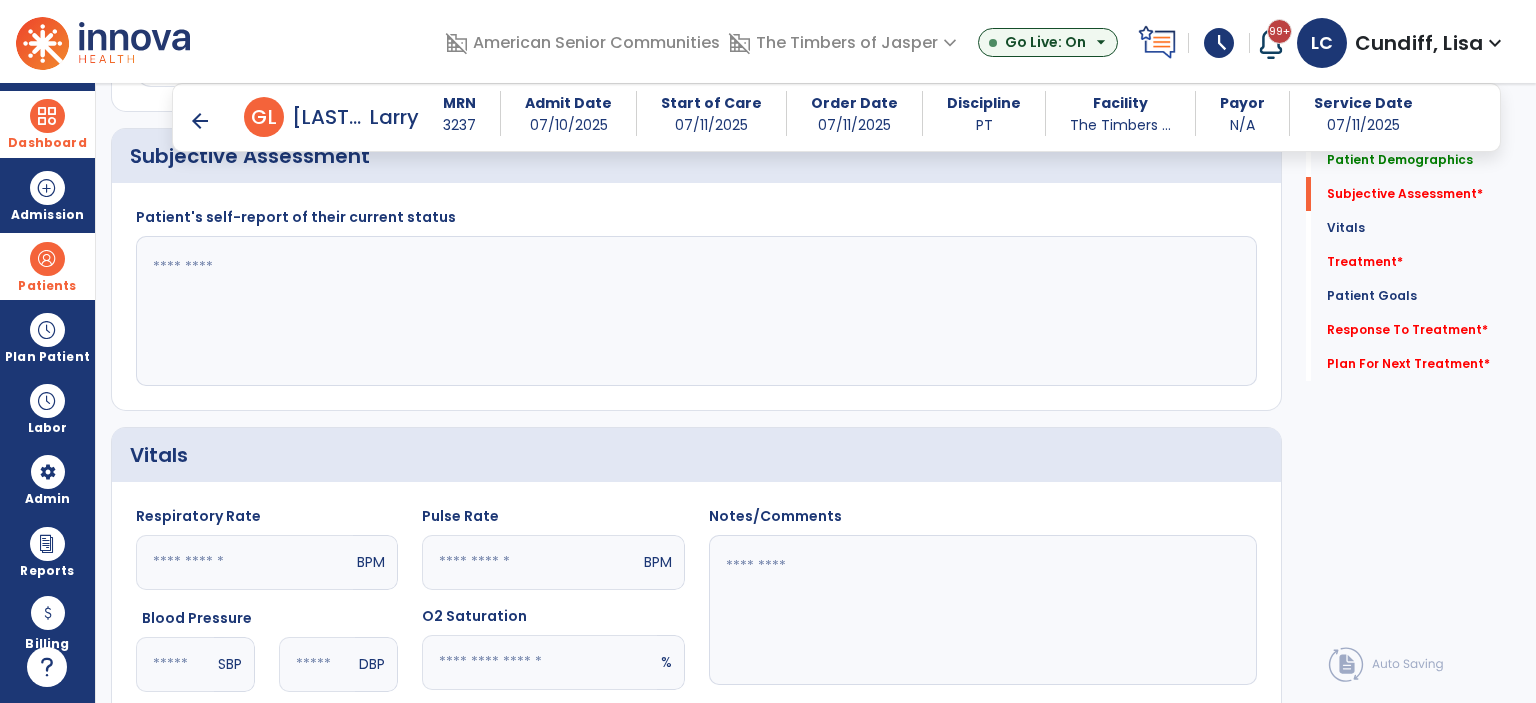 click 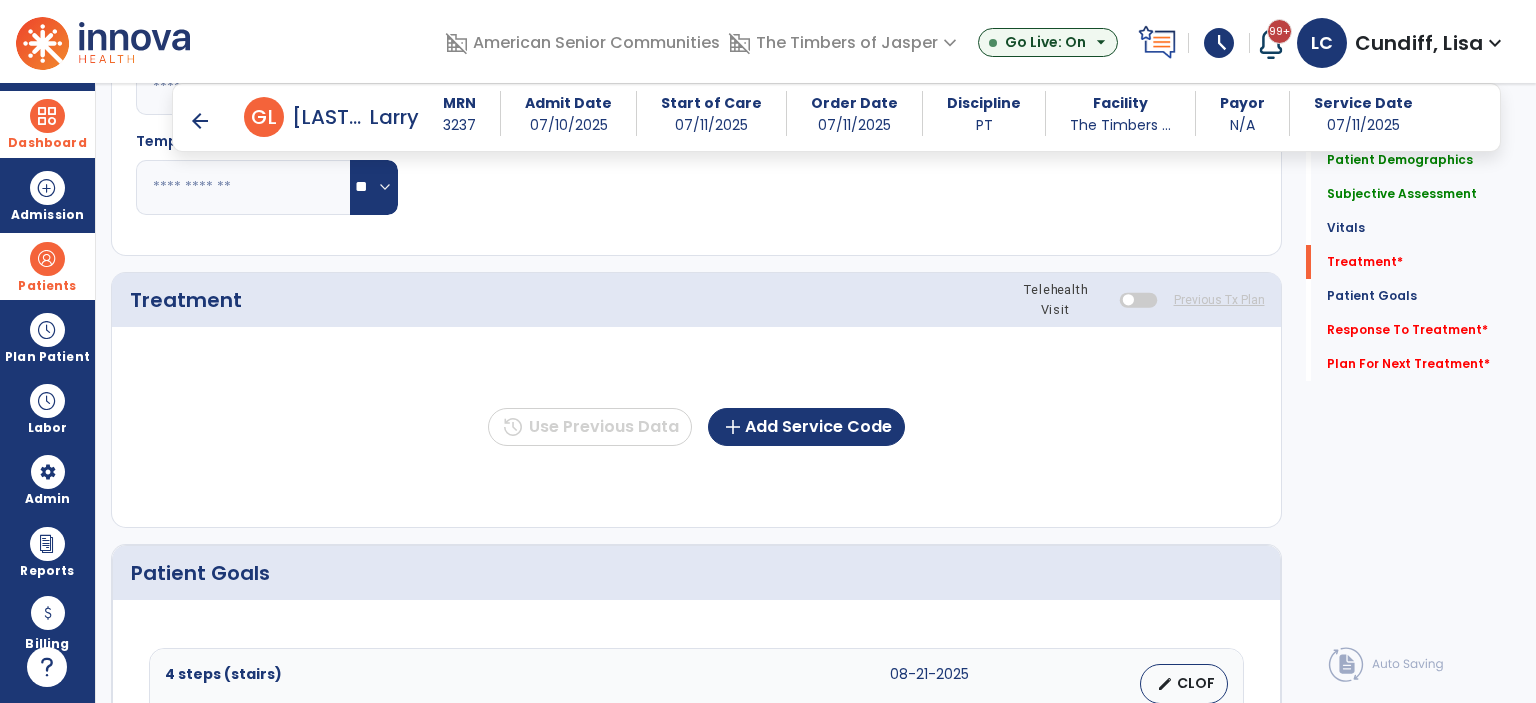 scroll, scrollTop: 1000, scrollLeft: 0, axis: vertical 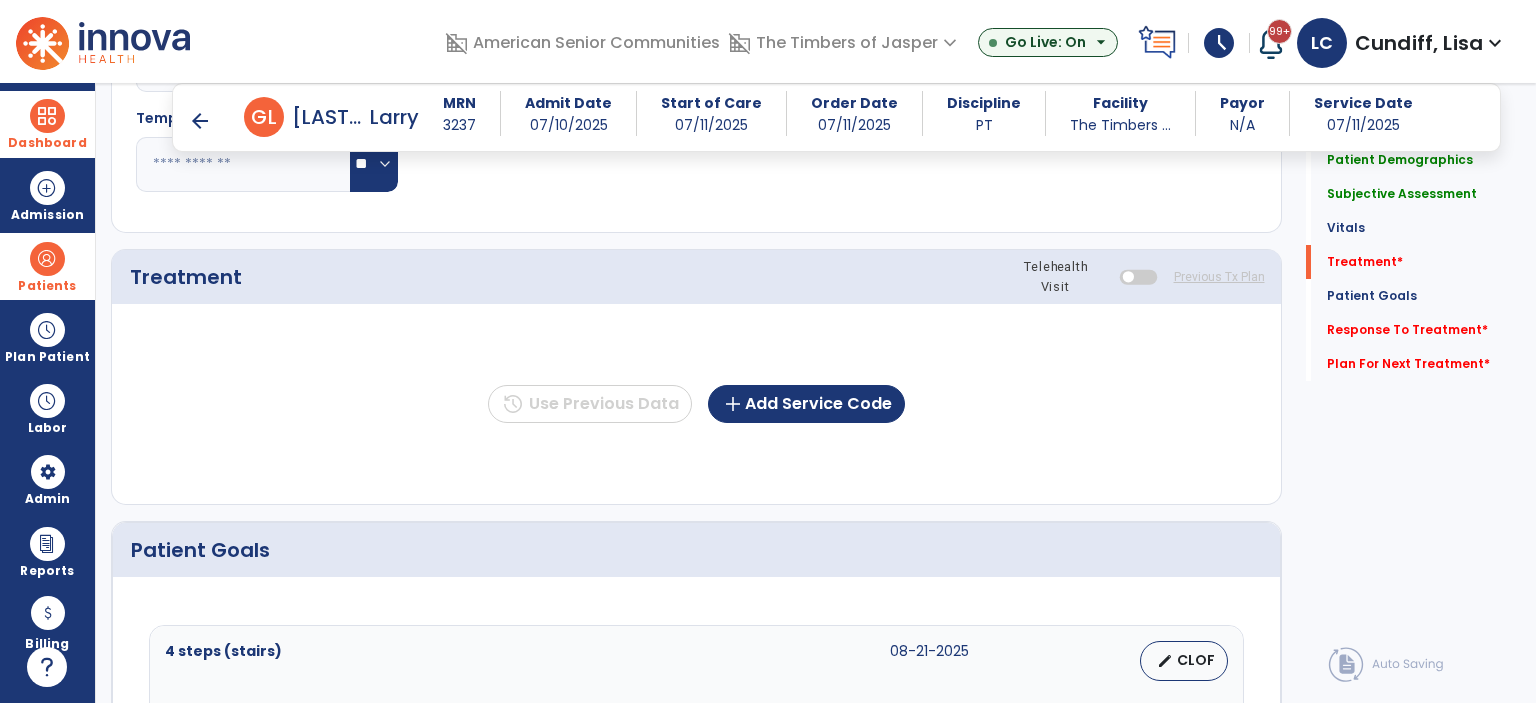 type on "**********" 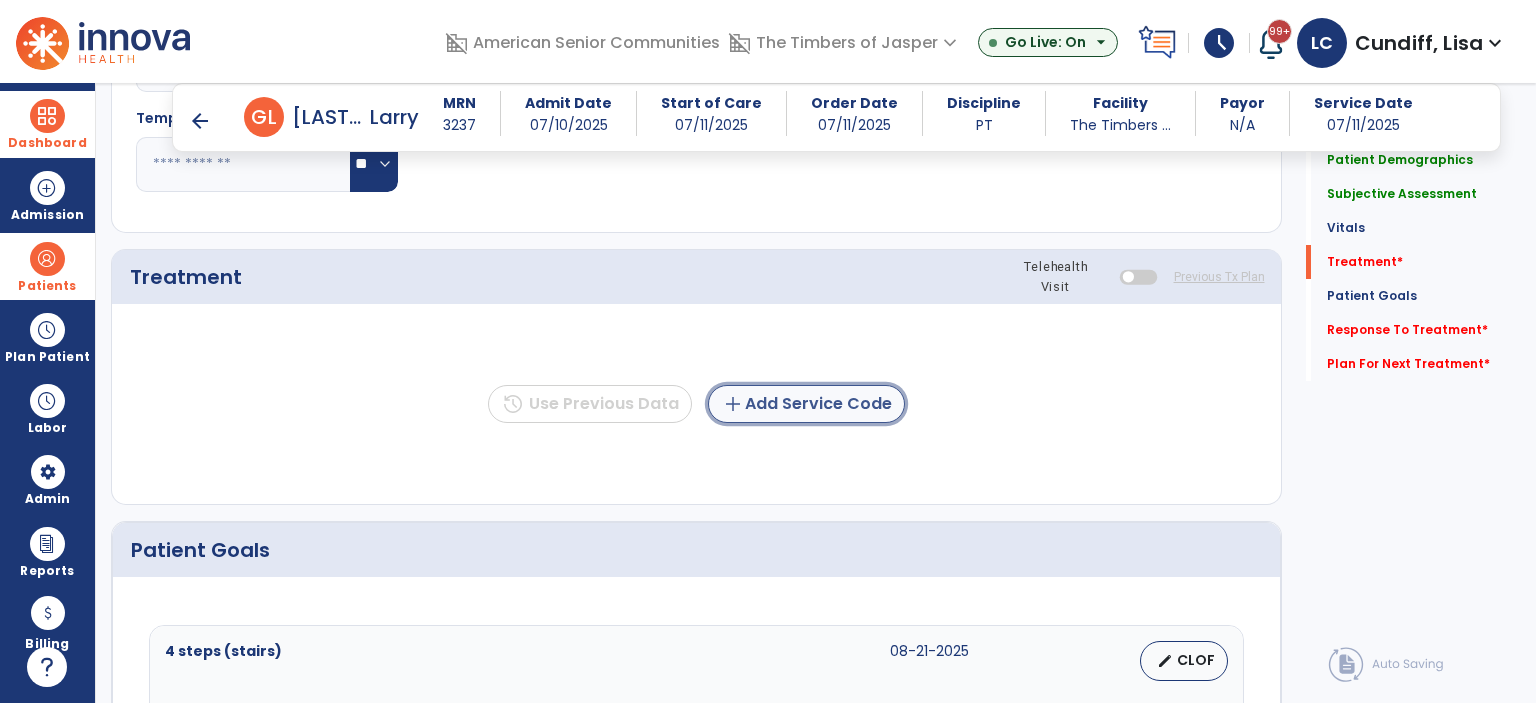 click on "add  Add Service Code" 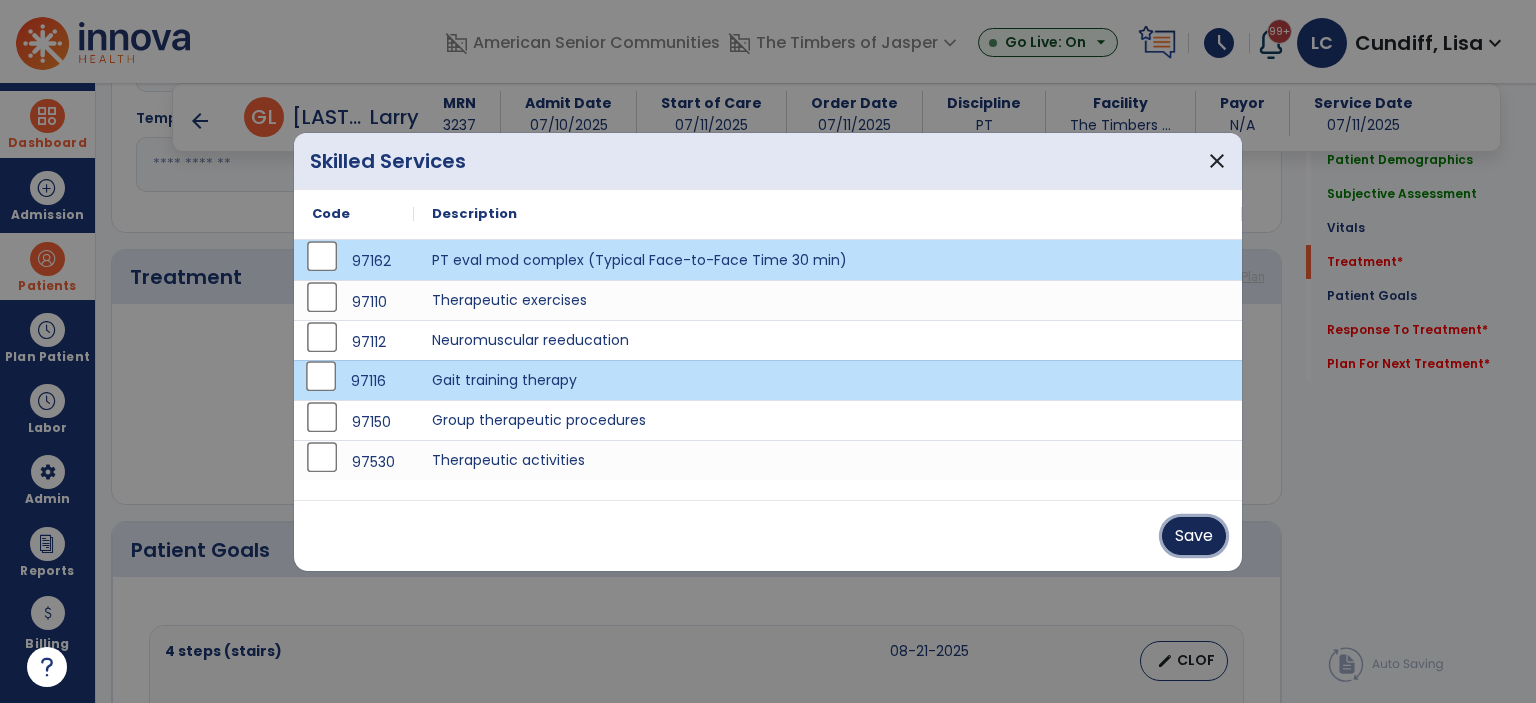click on "Save" at bounding box center (1194, 536) 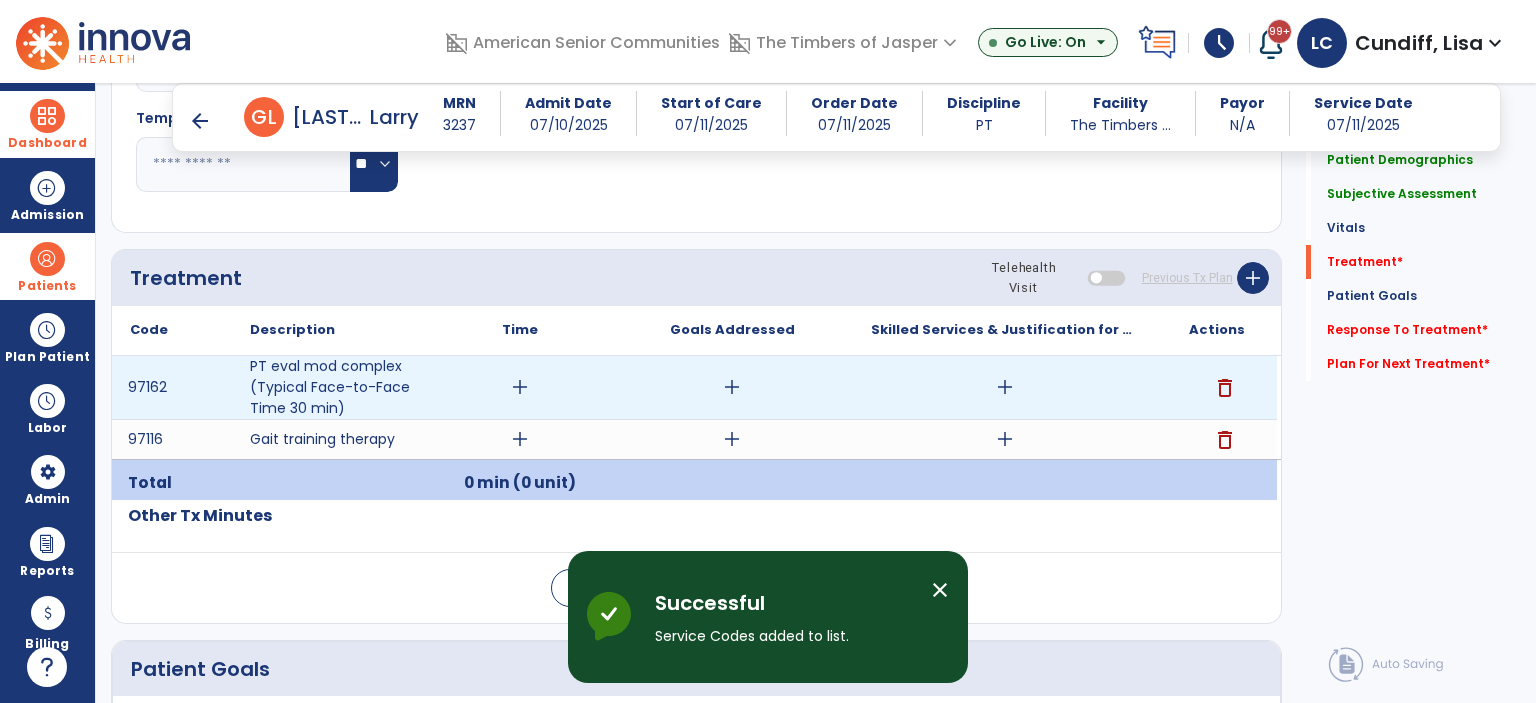 click on "add" at bounding box center [520, 387] 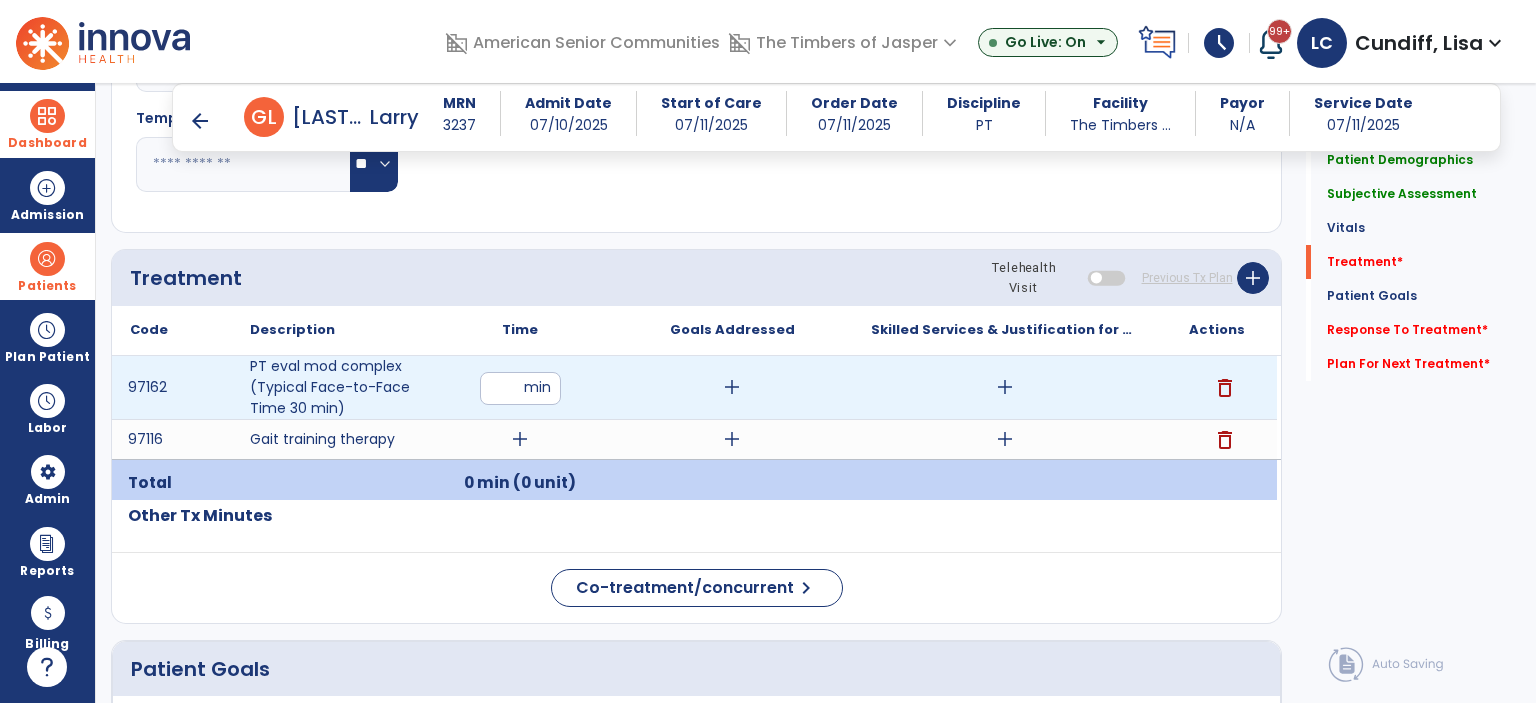 type on "**" 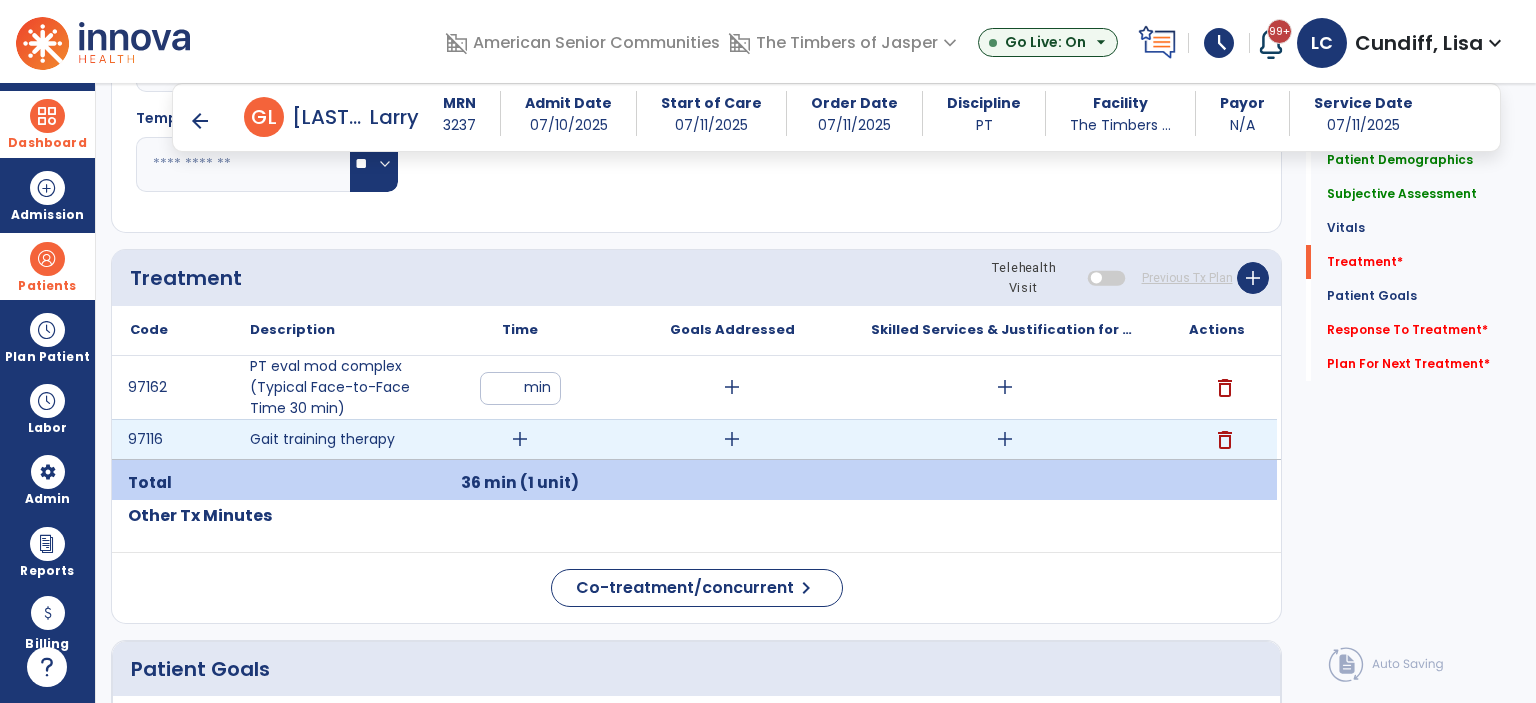 click on "add" at bounding box center [520, 439] 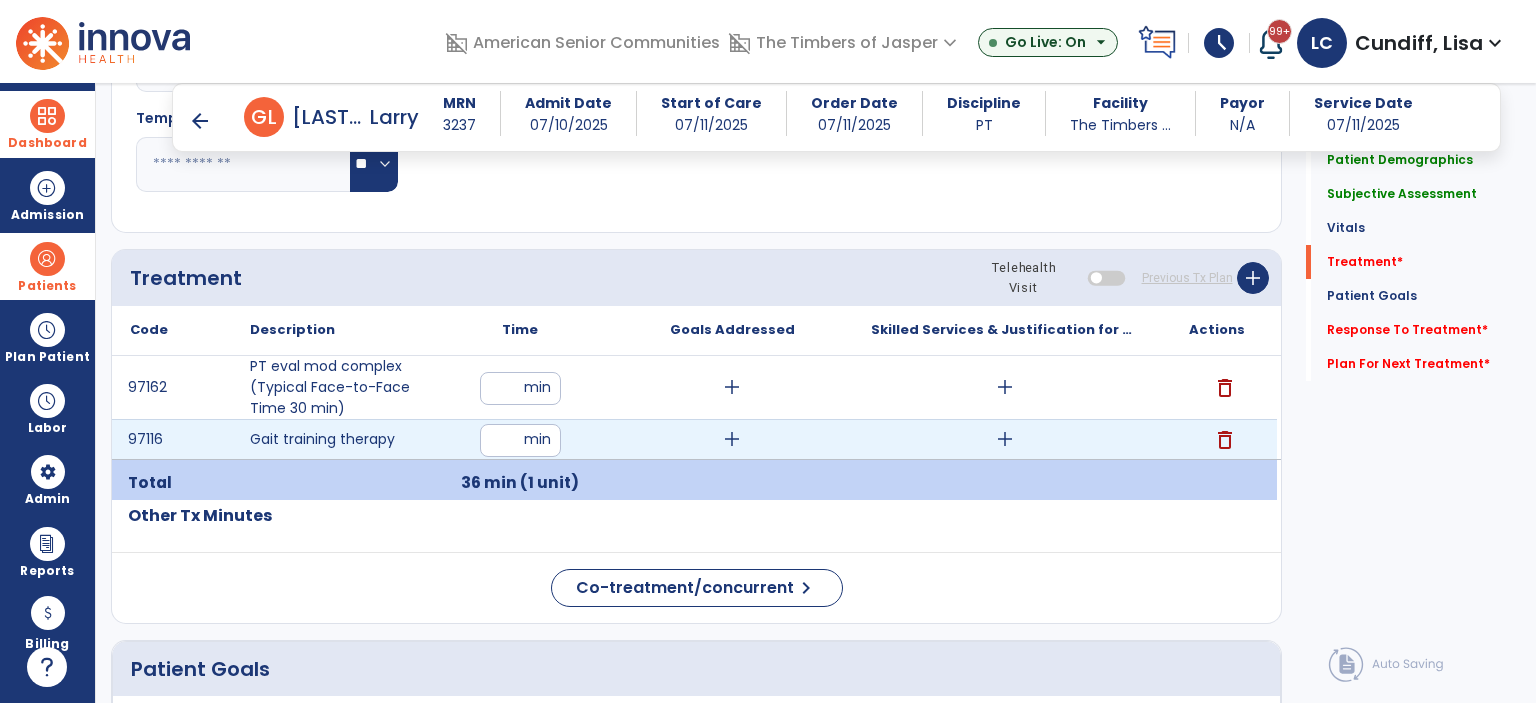 type on "**" 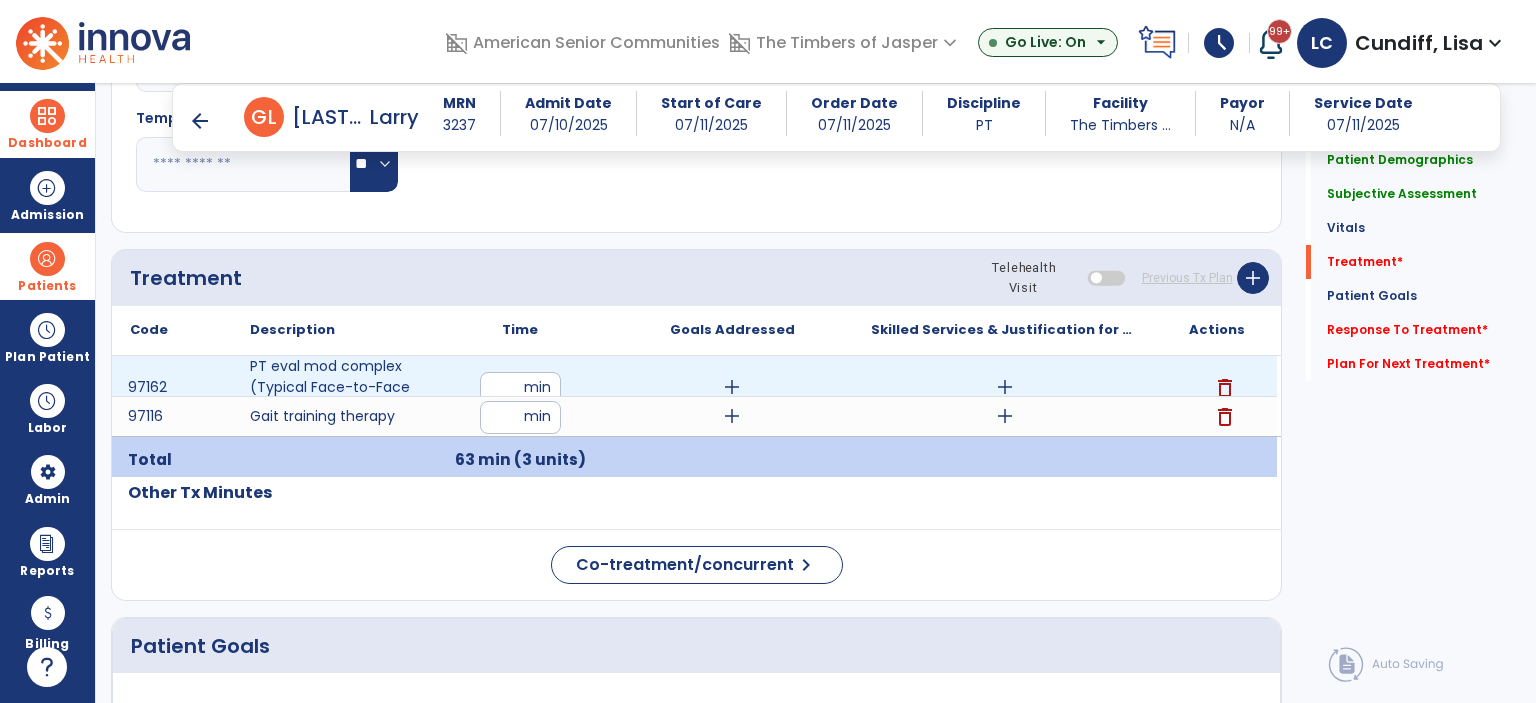 click on "add" at bounding box center (1005, 387) 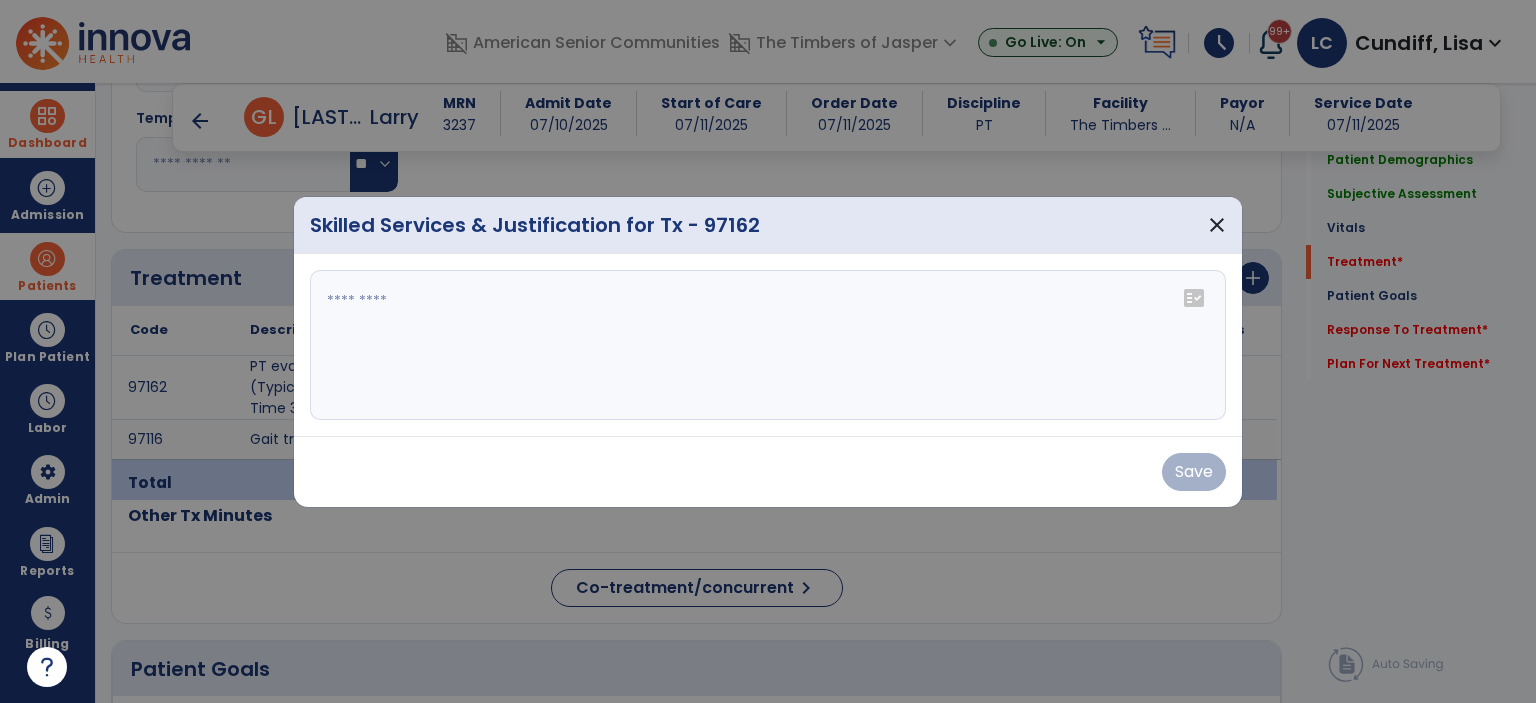 click at bounding box center [768, 345] 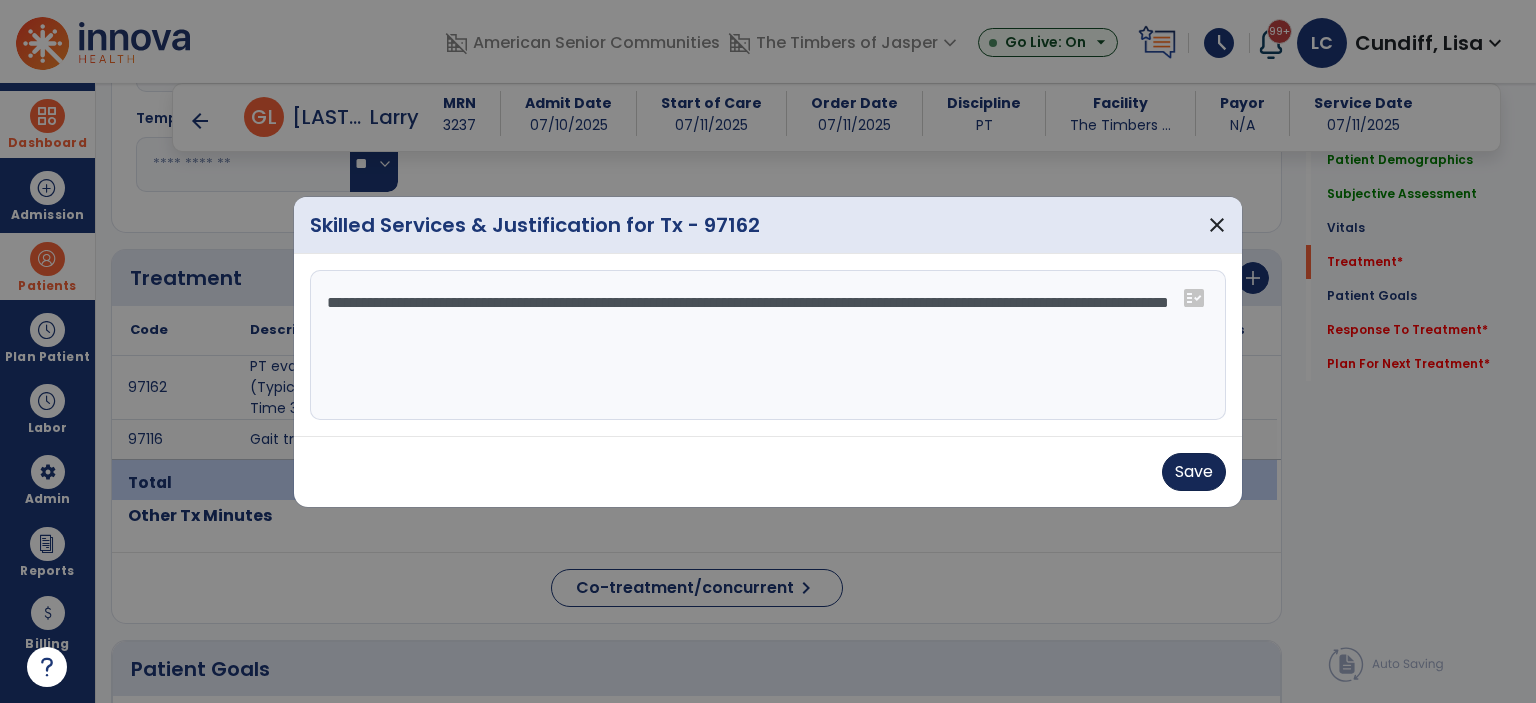 type on "**********" 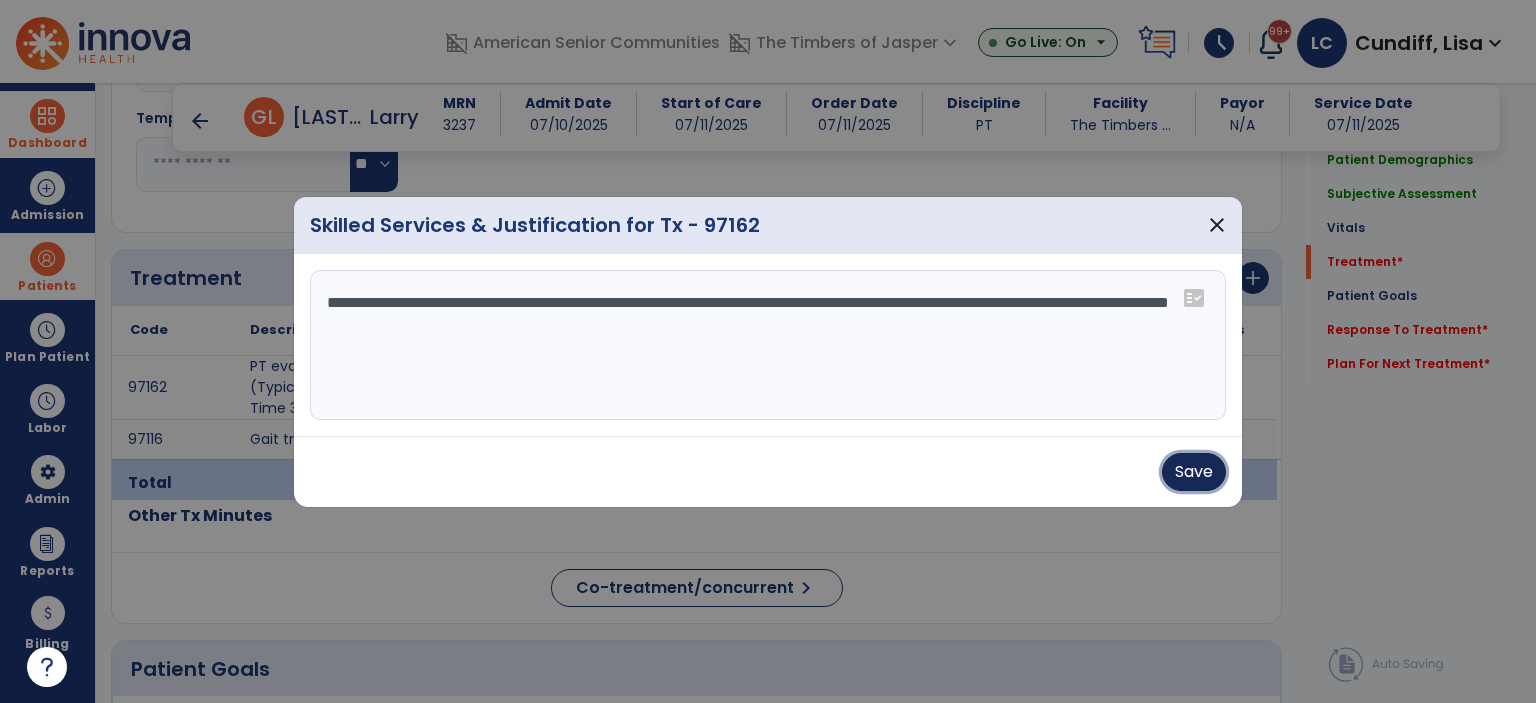 click on "Save" at bounding box center [1194, 472] 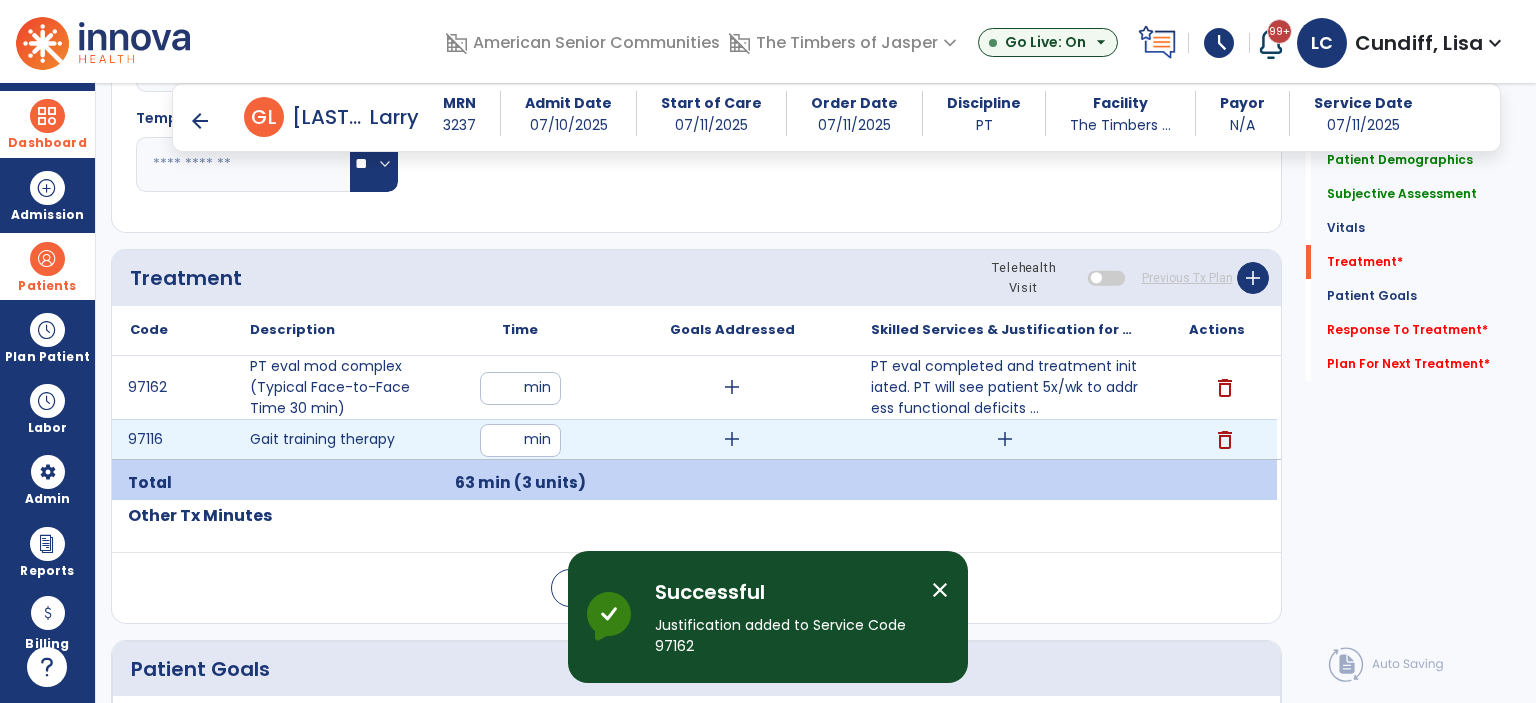 click on "add" at bounding box center (1005, 439) 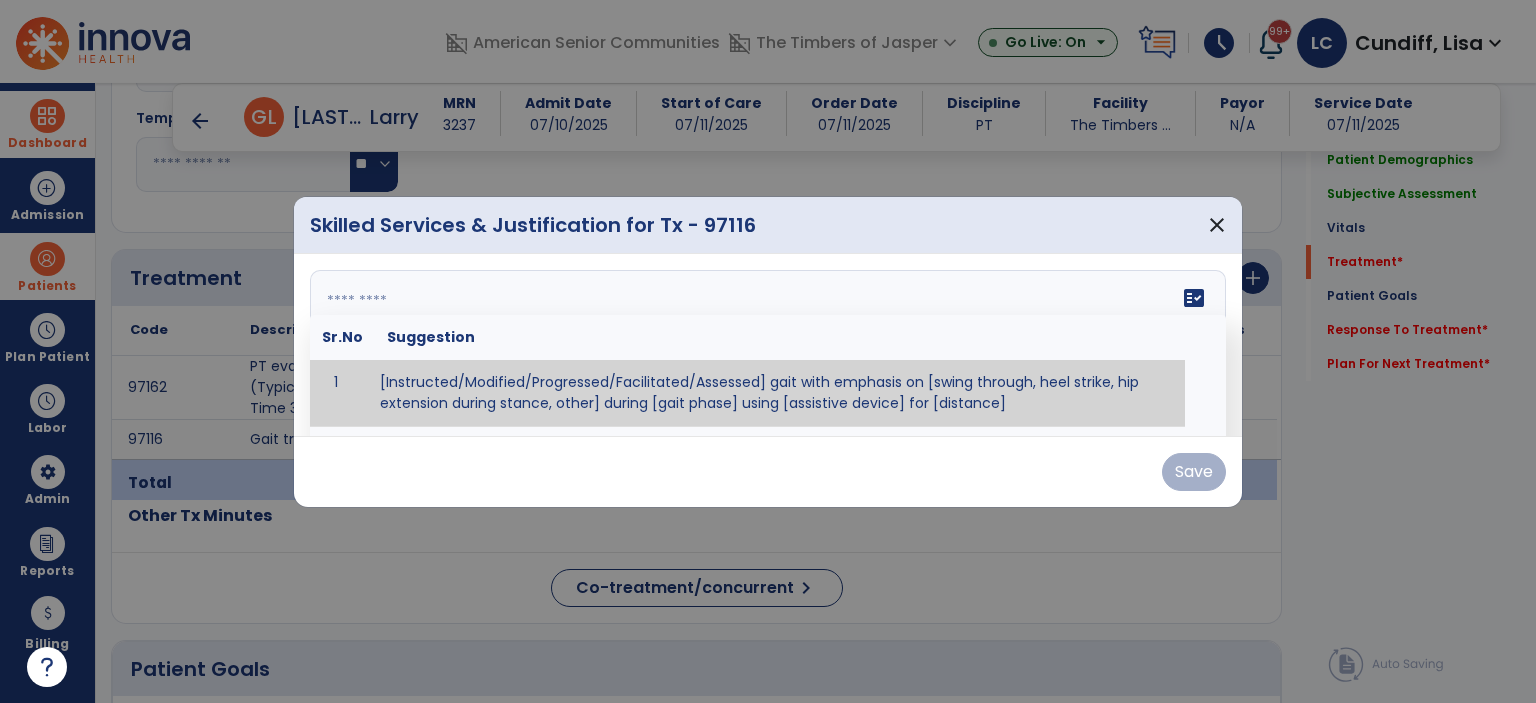 click on "fact_check  Sr.No Suggestion 1 [Instructed/Modified/Progressed/Facilitated/Assessed] gait with emphasis on [swing through, heel strike, hip extension during stance, other] during [gait phase] using [assistive device] for [distance] 2 [Instructed/Modified/Progressed/Facilitated/Assessed] use of [assistive device] and [NWB, PWB, step-to gait pattern, step through gait pattern] 3 [Instructed/Modified/Progressed/Facilitated/Assessed] patient's ability to [ascend/descend # of steps, perform directional changes, walk on even/uneven surfaces, pick-up objects off floor, velocity changes, other] using [assistive device]. 4 [Instructed/Modified/Progressed/Facilitated/Assessed] pre-gait activities including [identify exercise] in order to prepare for gait training. 5" at bounding box center [768, 345] 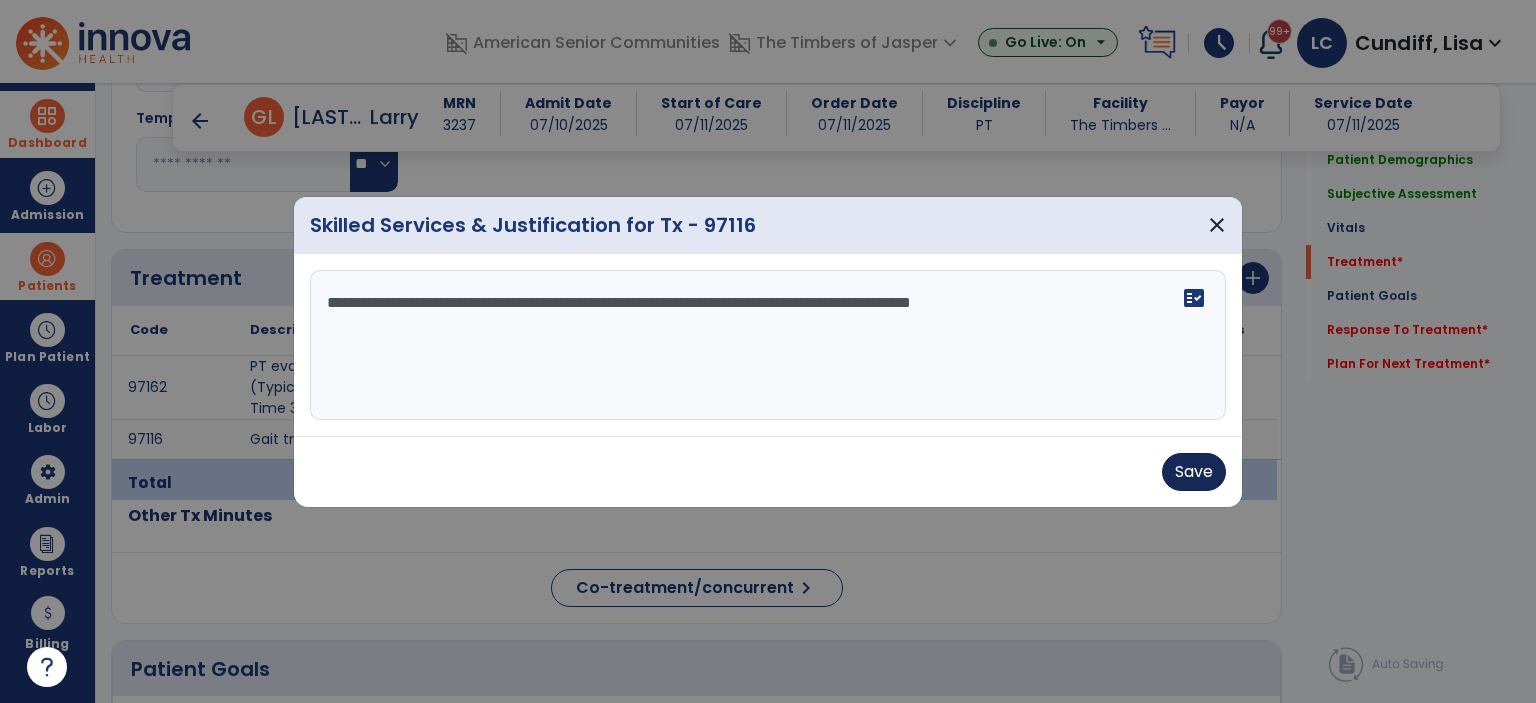 type on "**********" 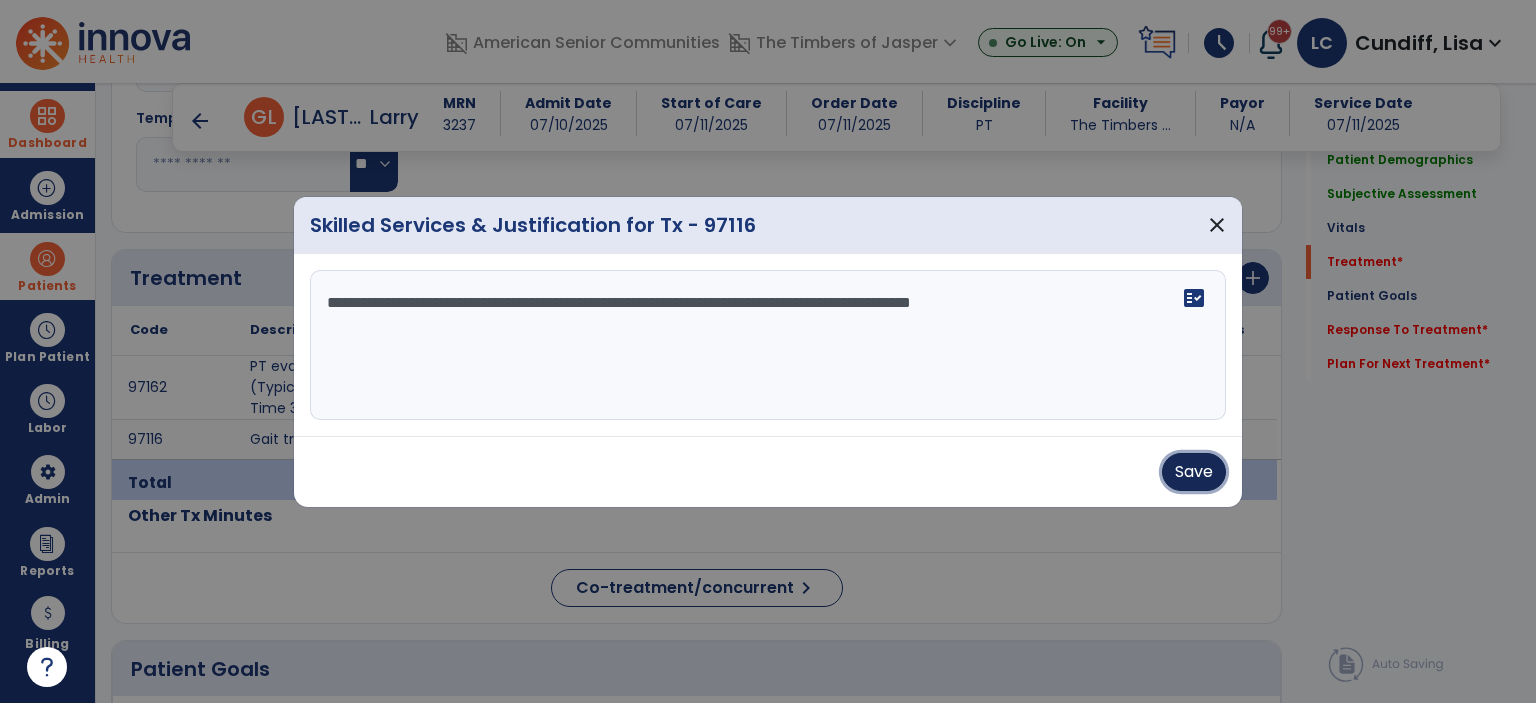 click on "Save" at bounding box center (1194, 472) 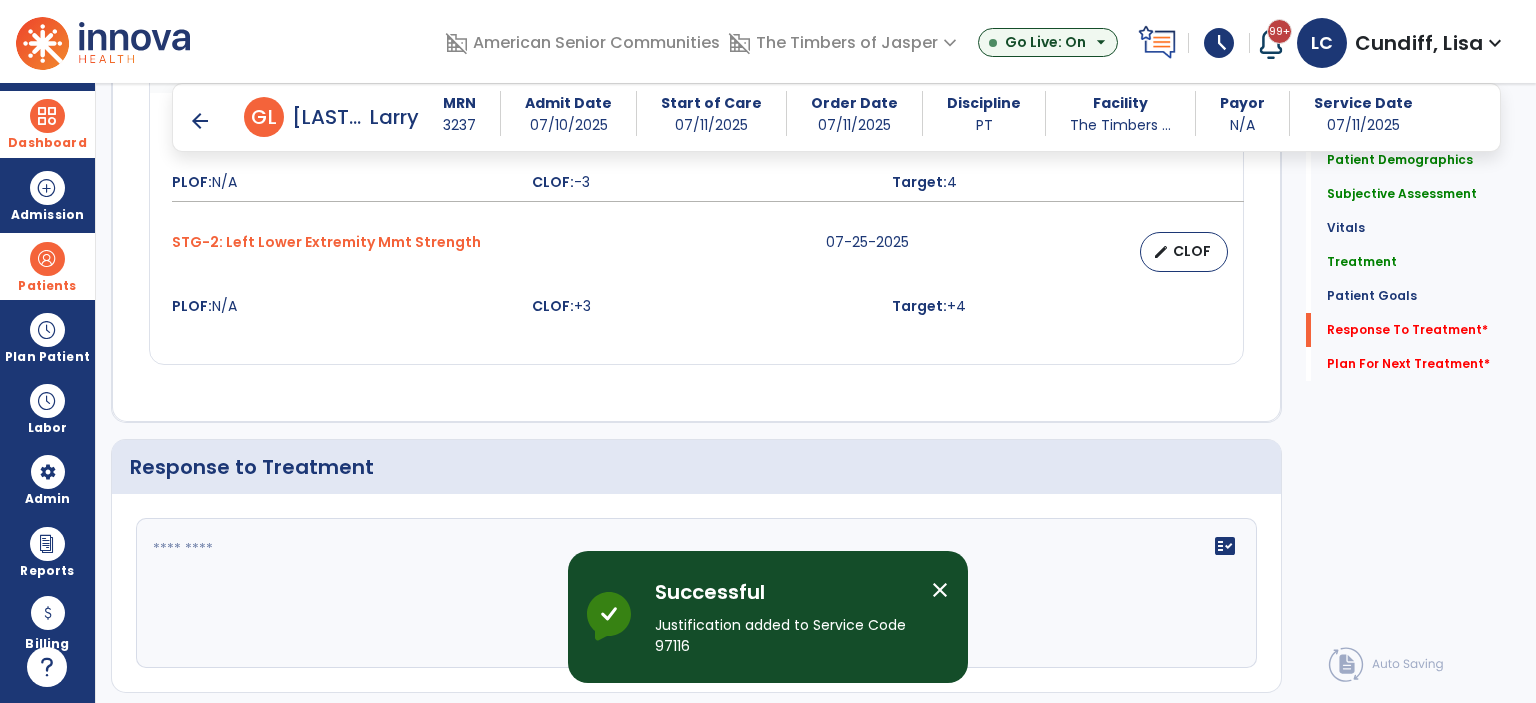scroll, scrollTop: 2600, scrollLeft: 0, axis: vertical 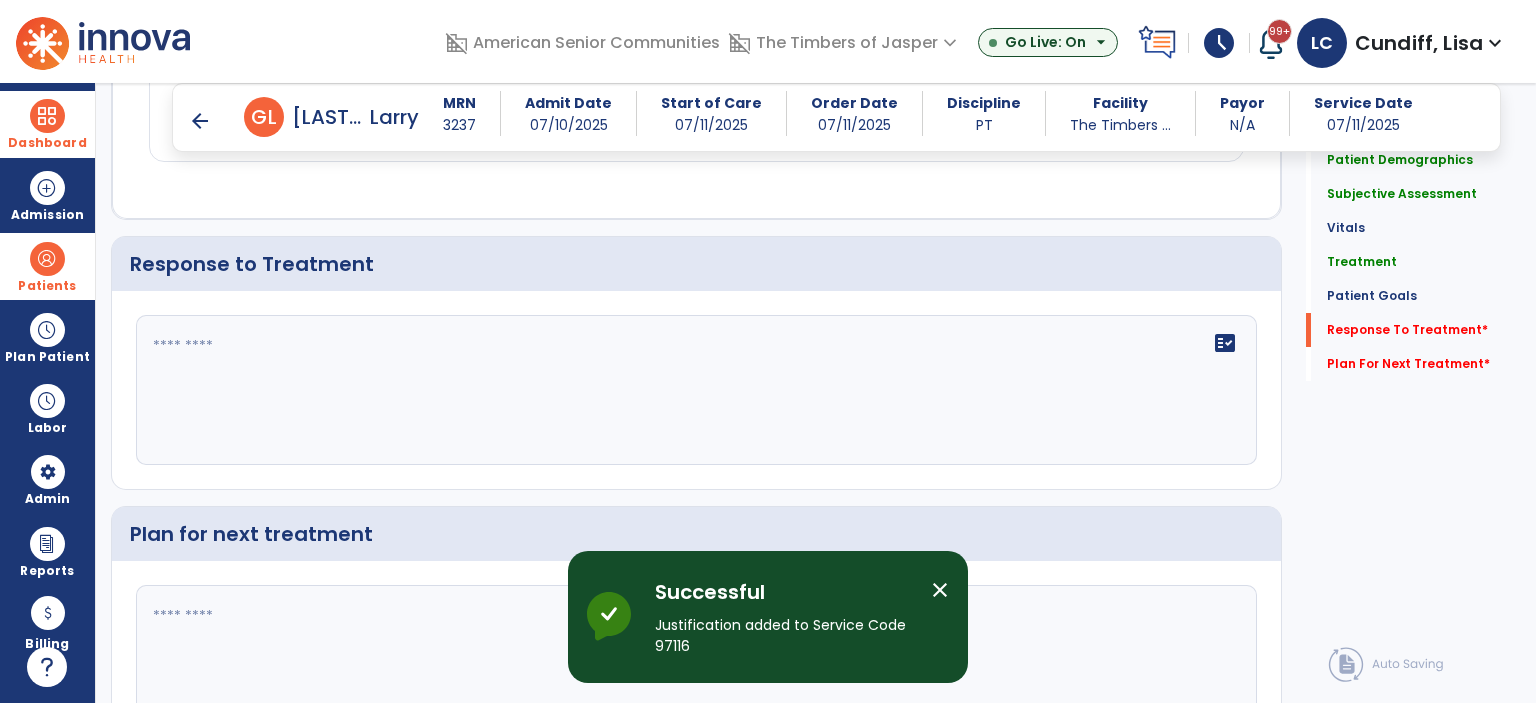 click on "fact_check" 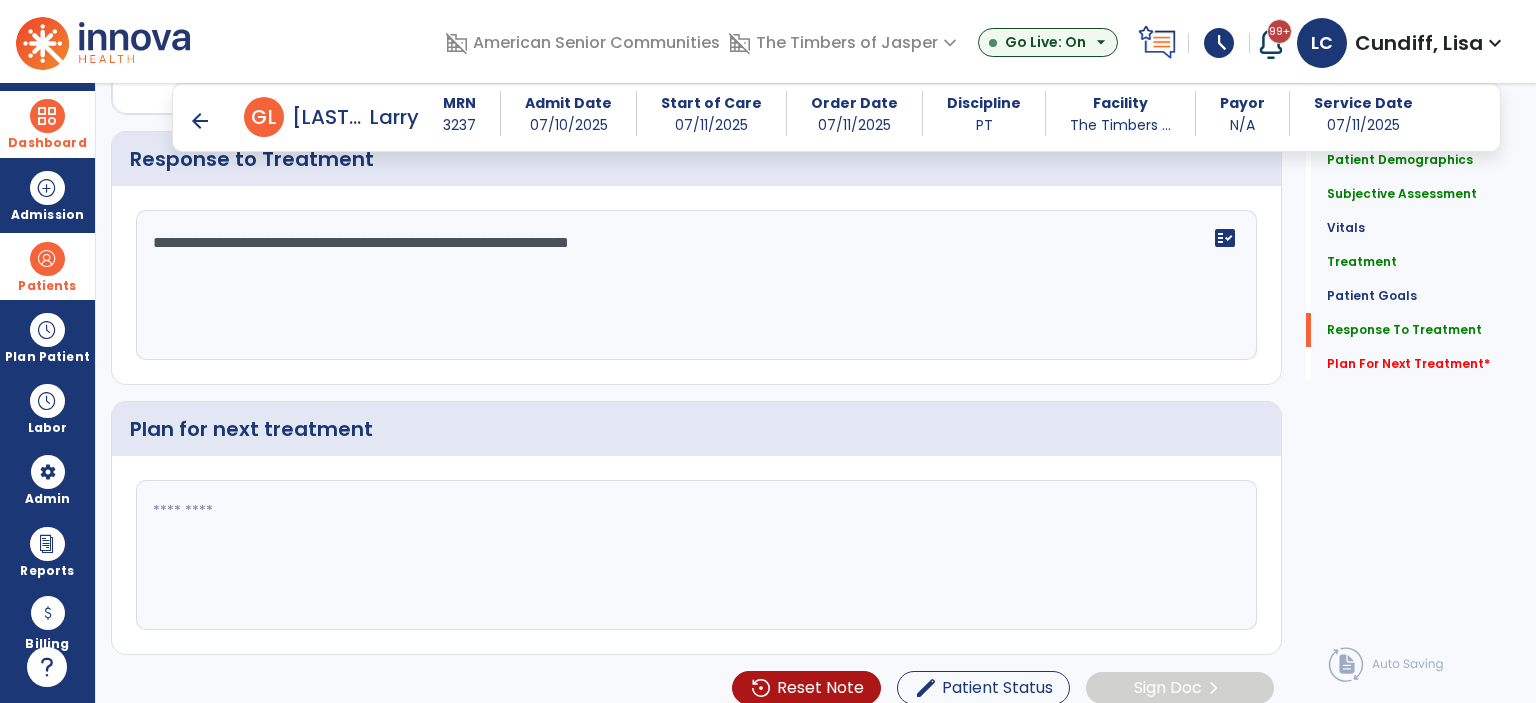 scroll, scrollTop: 2716, scrollLeft: 0, axis: vertical 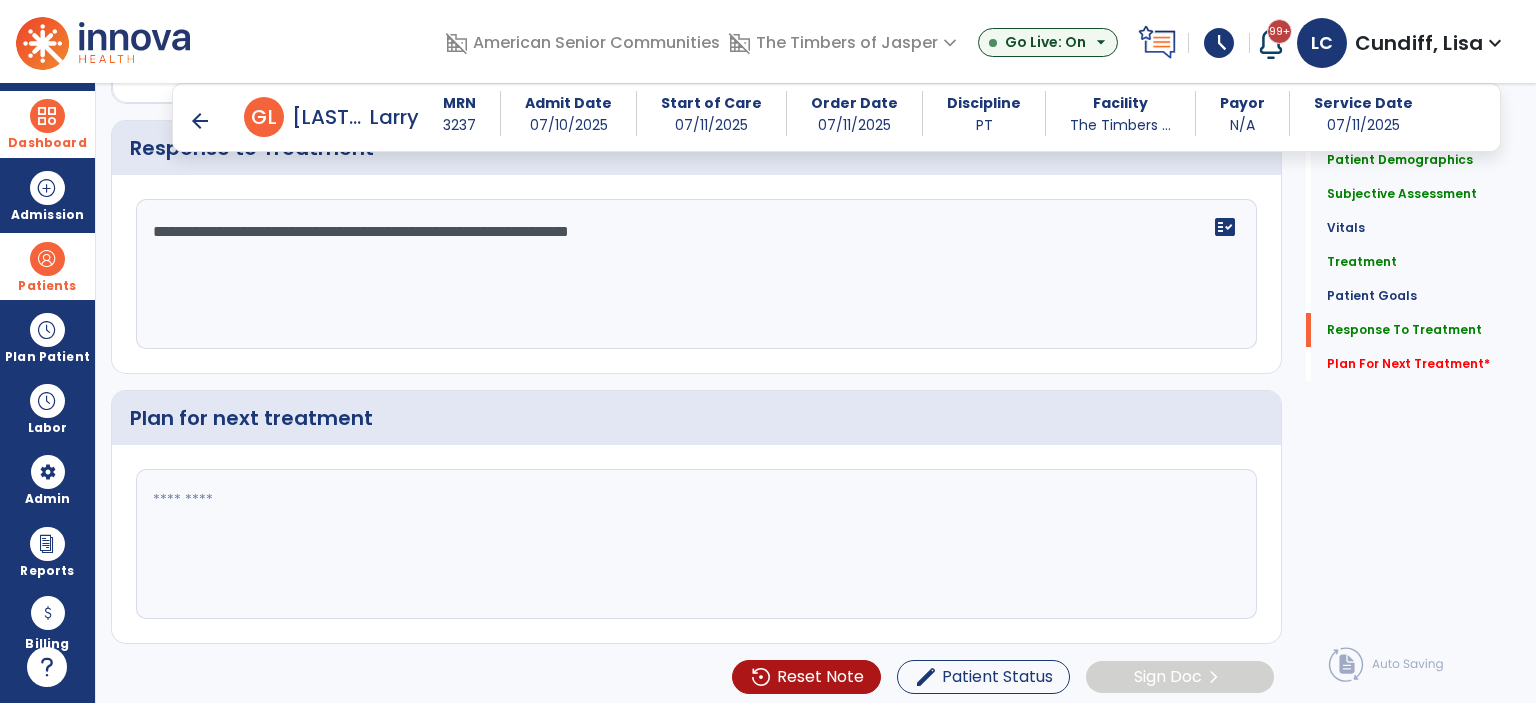 type on "**********" 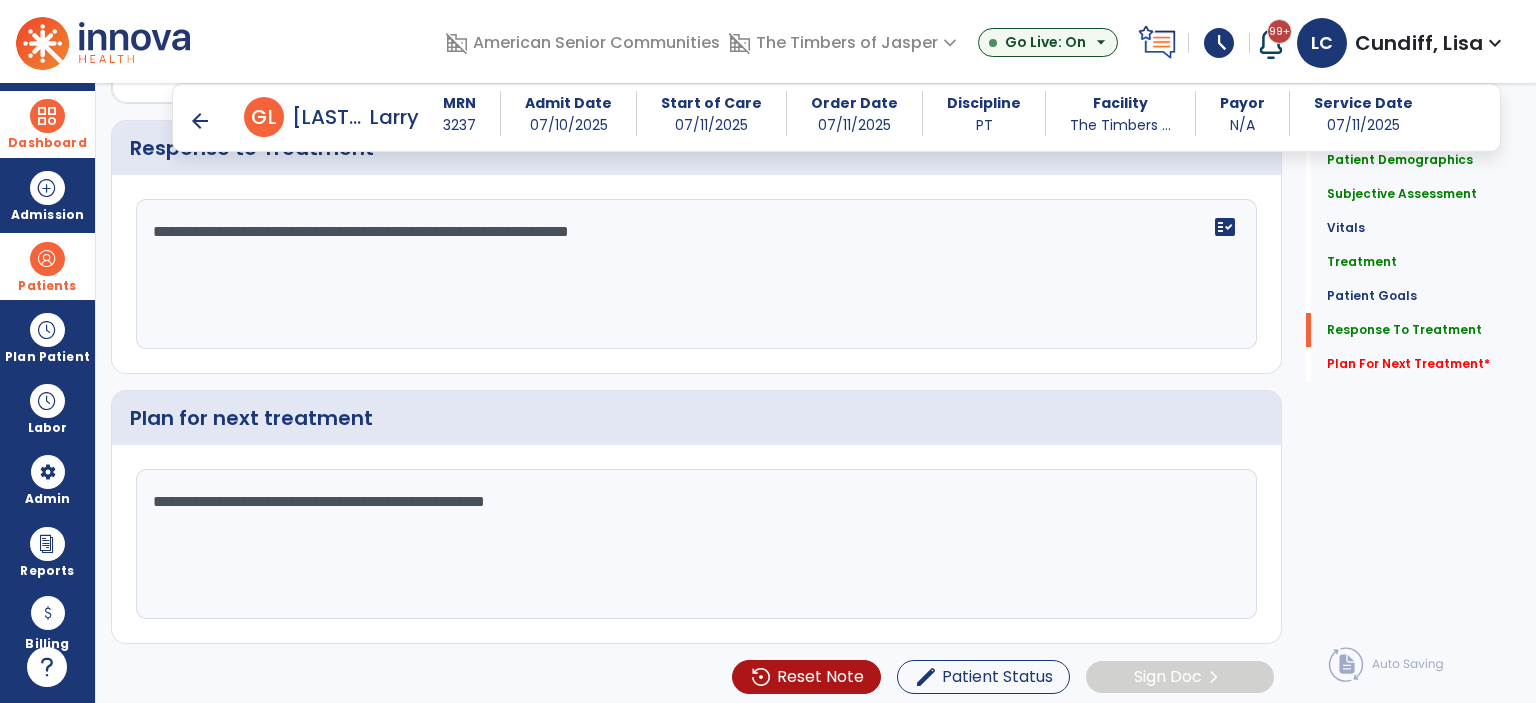 type on "**********" 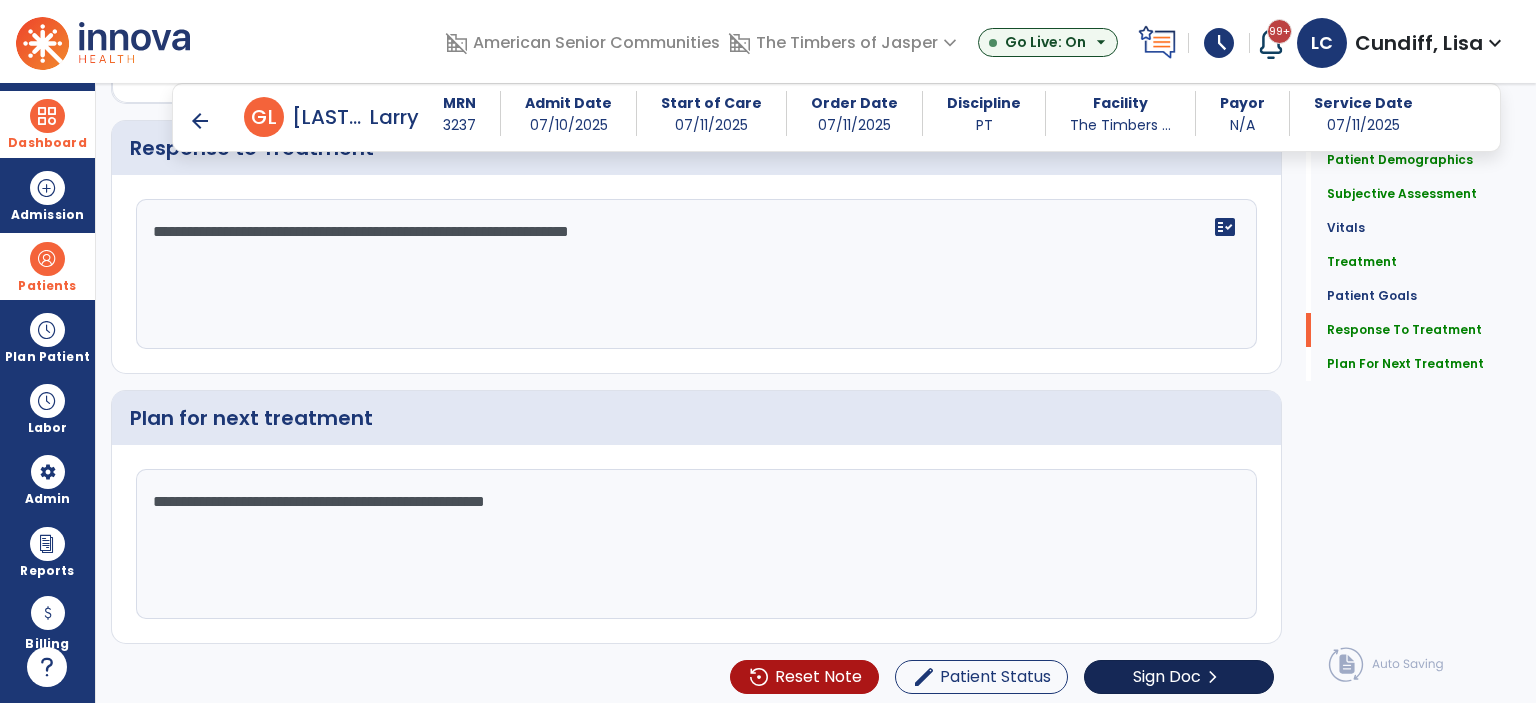 scroll, scrollTop: 2716, scrollLeft: 0, axis: vertical 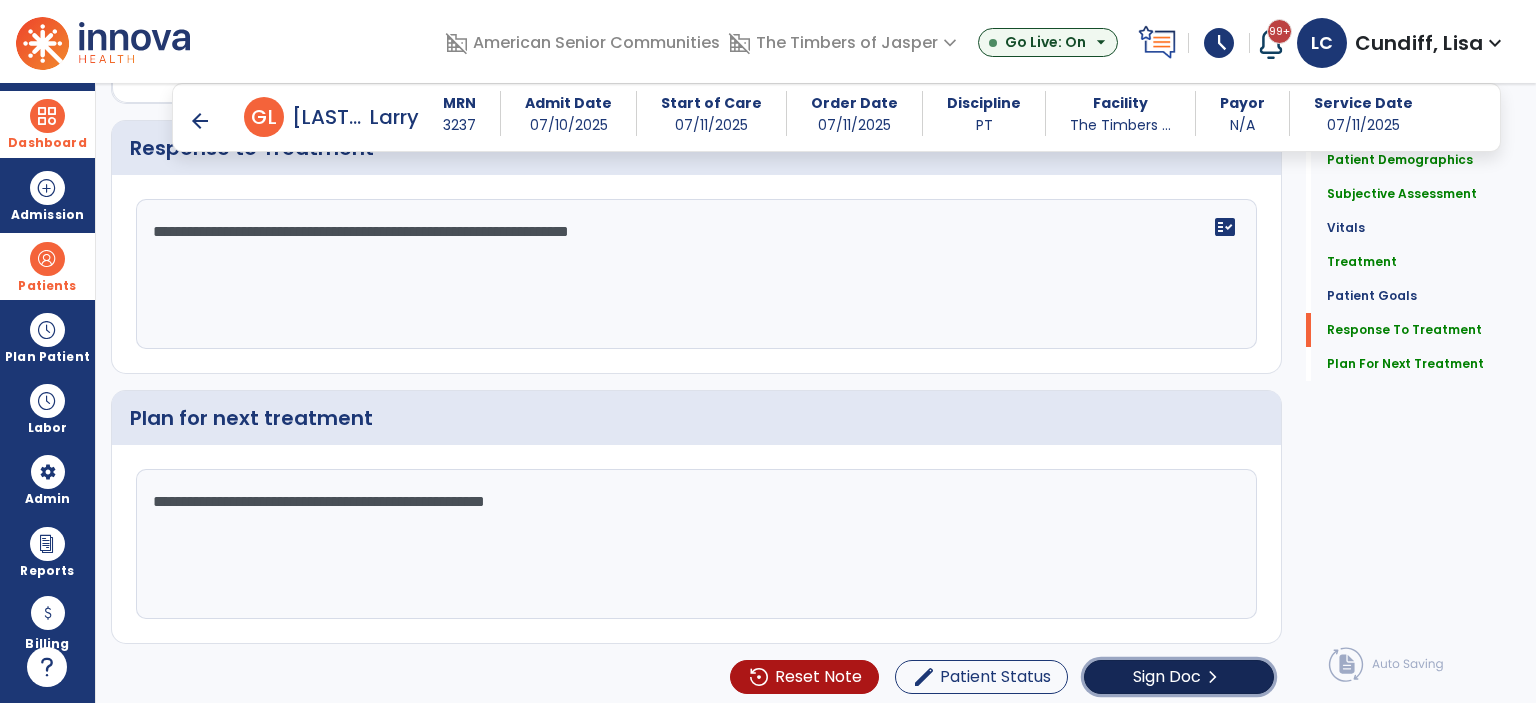click on "Sign Doc  chevron_right" 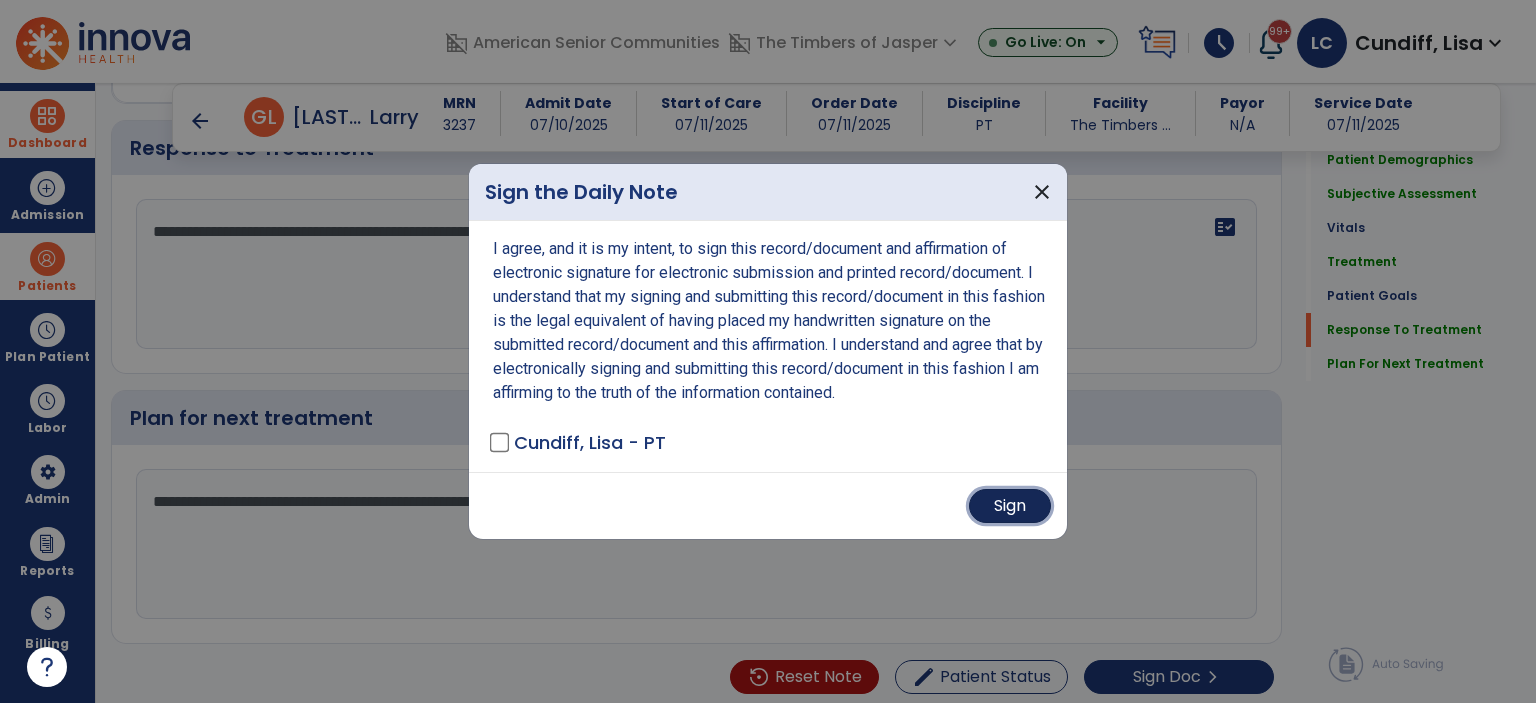 click on "Sign" at bounding box center (1010, 506) 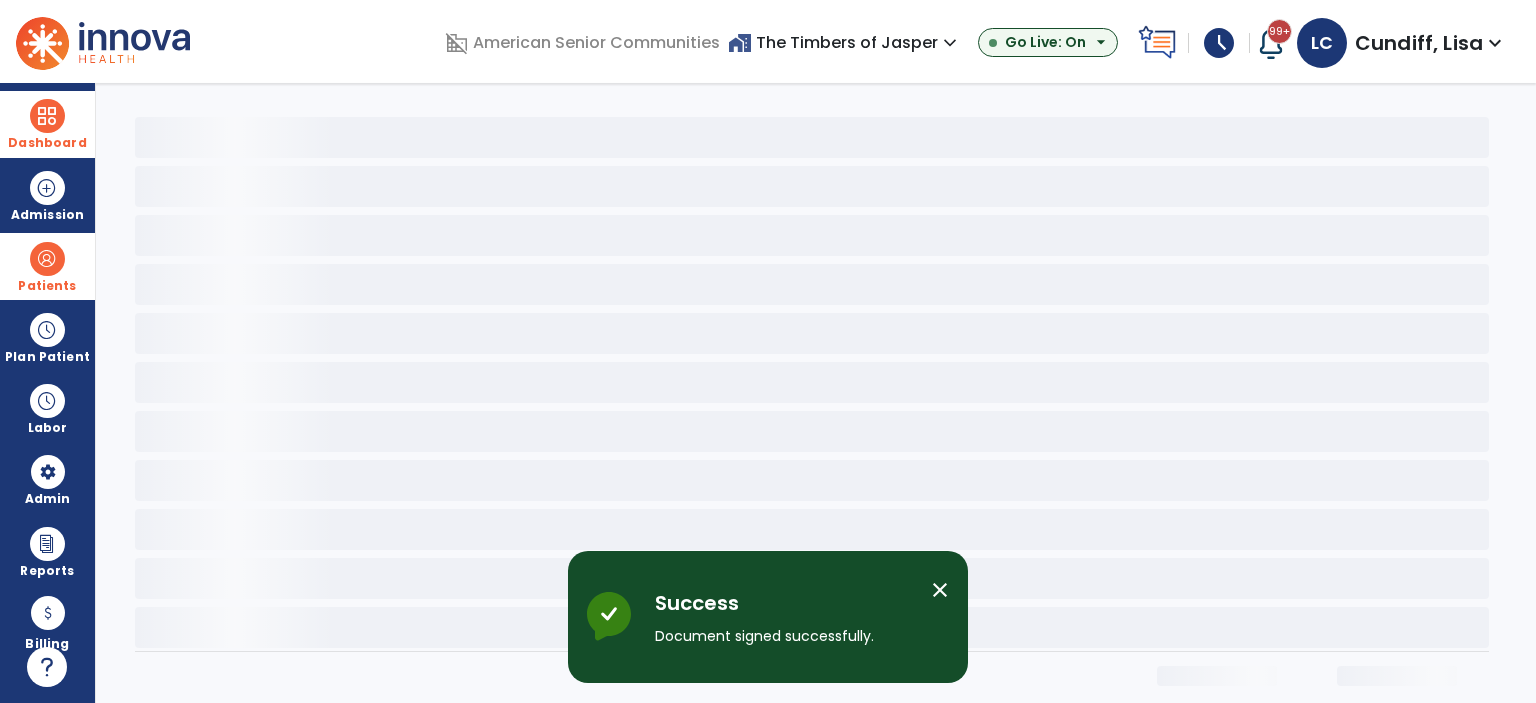scroll, scrollTop: 0, scrollLeft: 0, axis: both 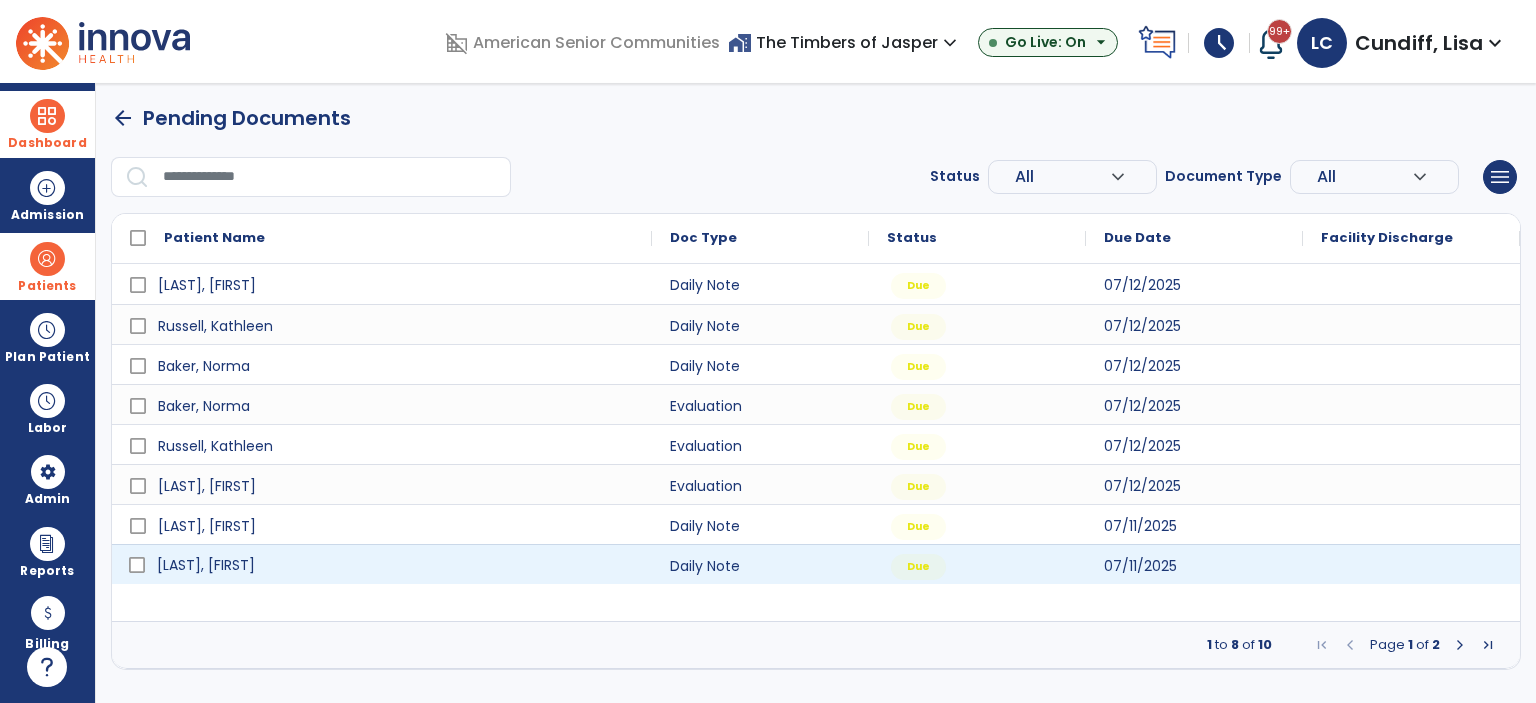 click on "[LAST], [FIRST]" at bounding box center [206, 565] 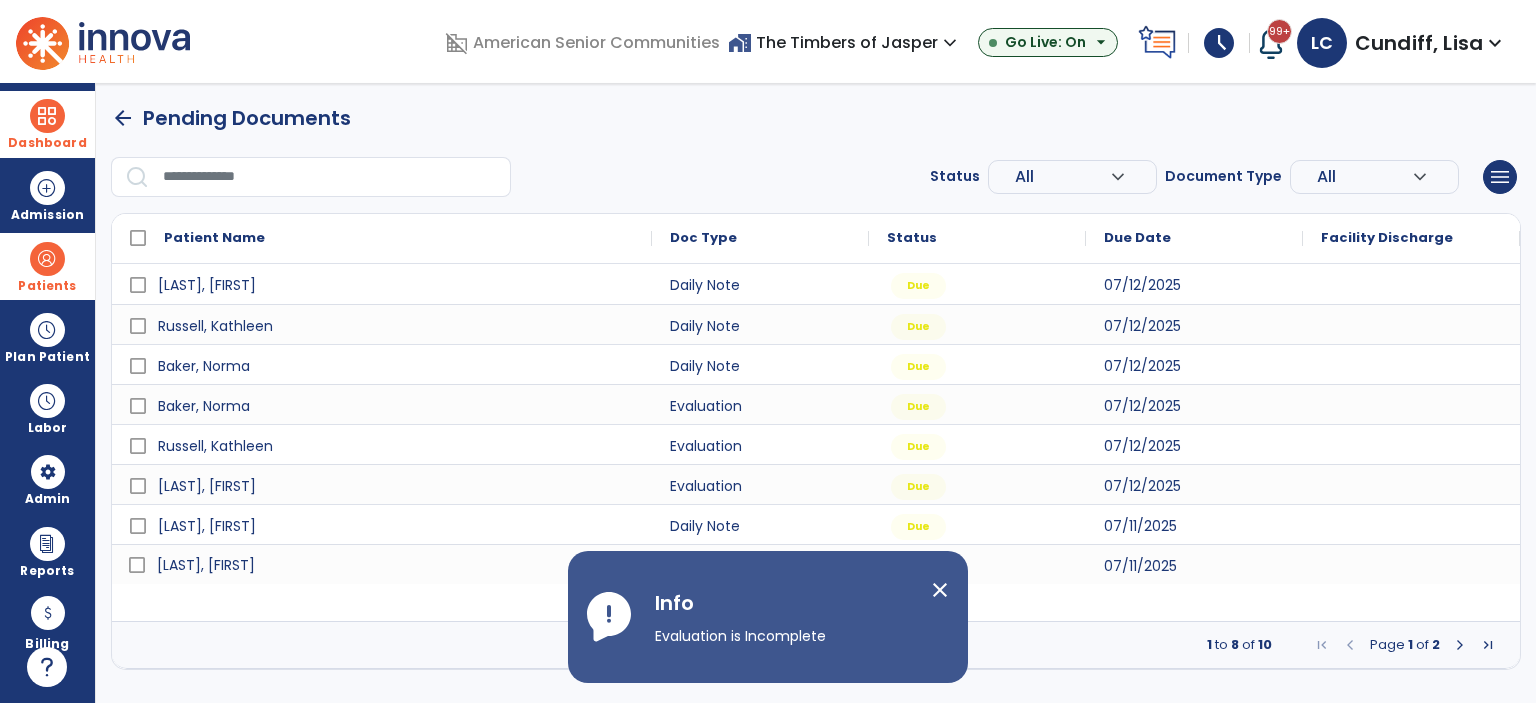 click on "close" at bounding box center [940, 590] 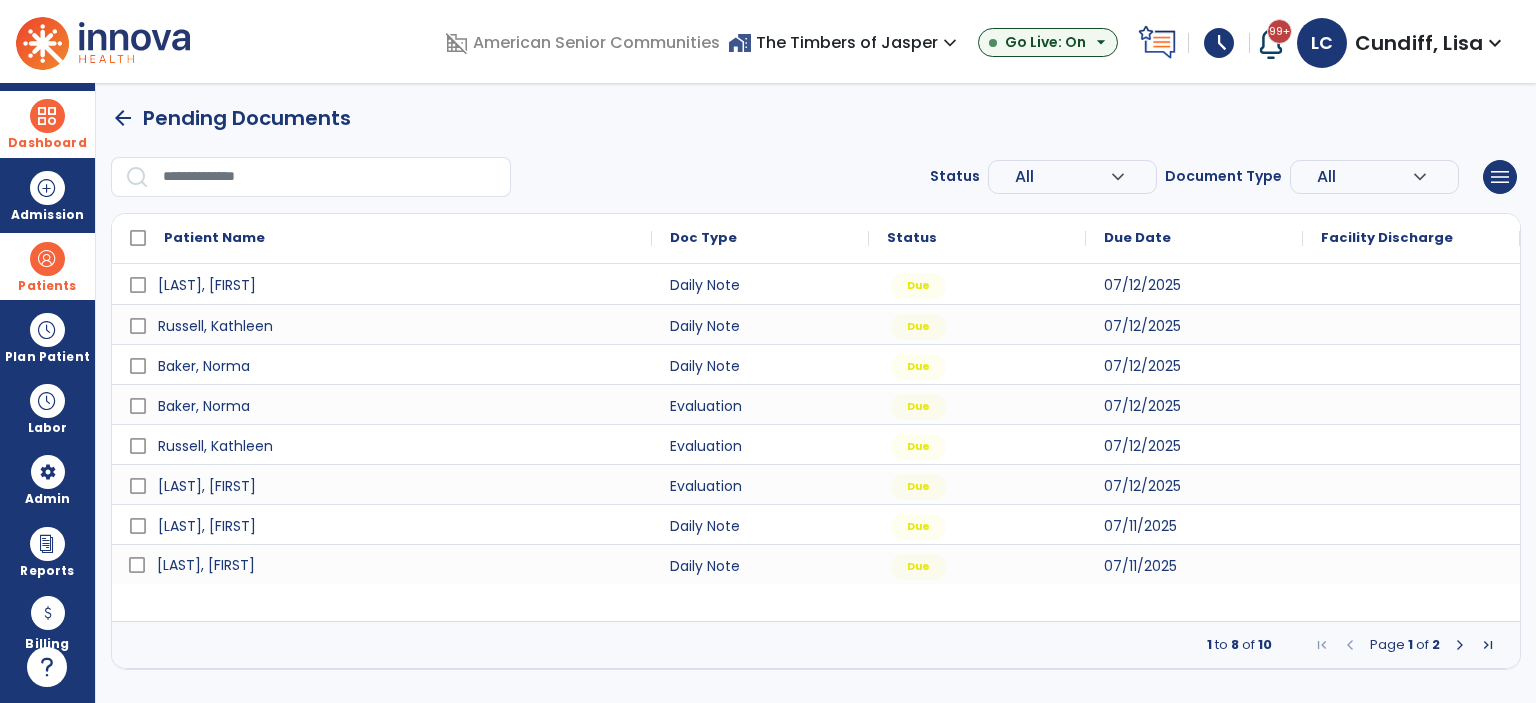 click at bounding box center (1460, 645) 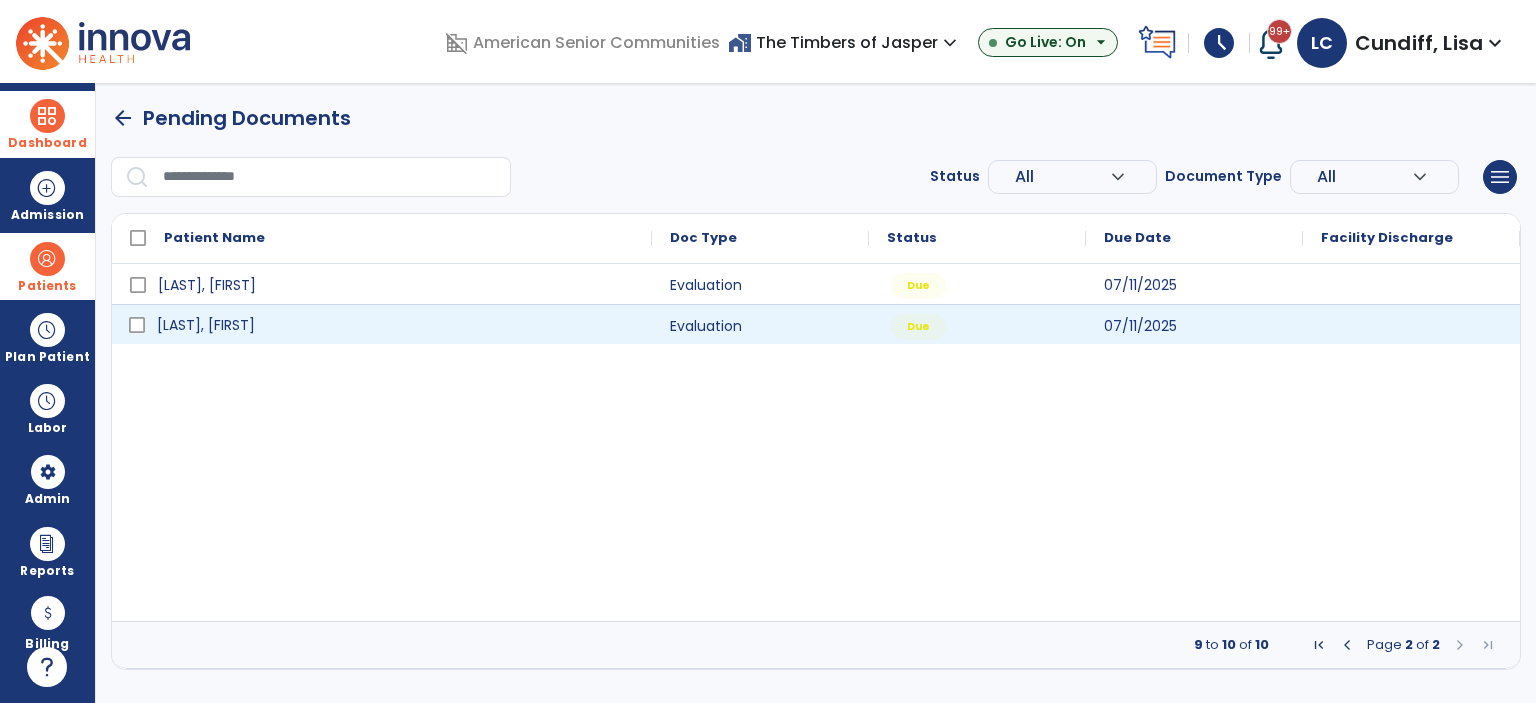 click on "[LAST], [FIRST]" at bounding box center [206, 325] 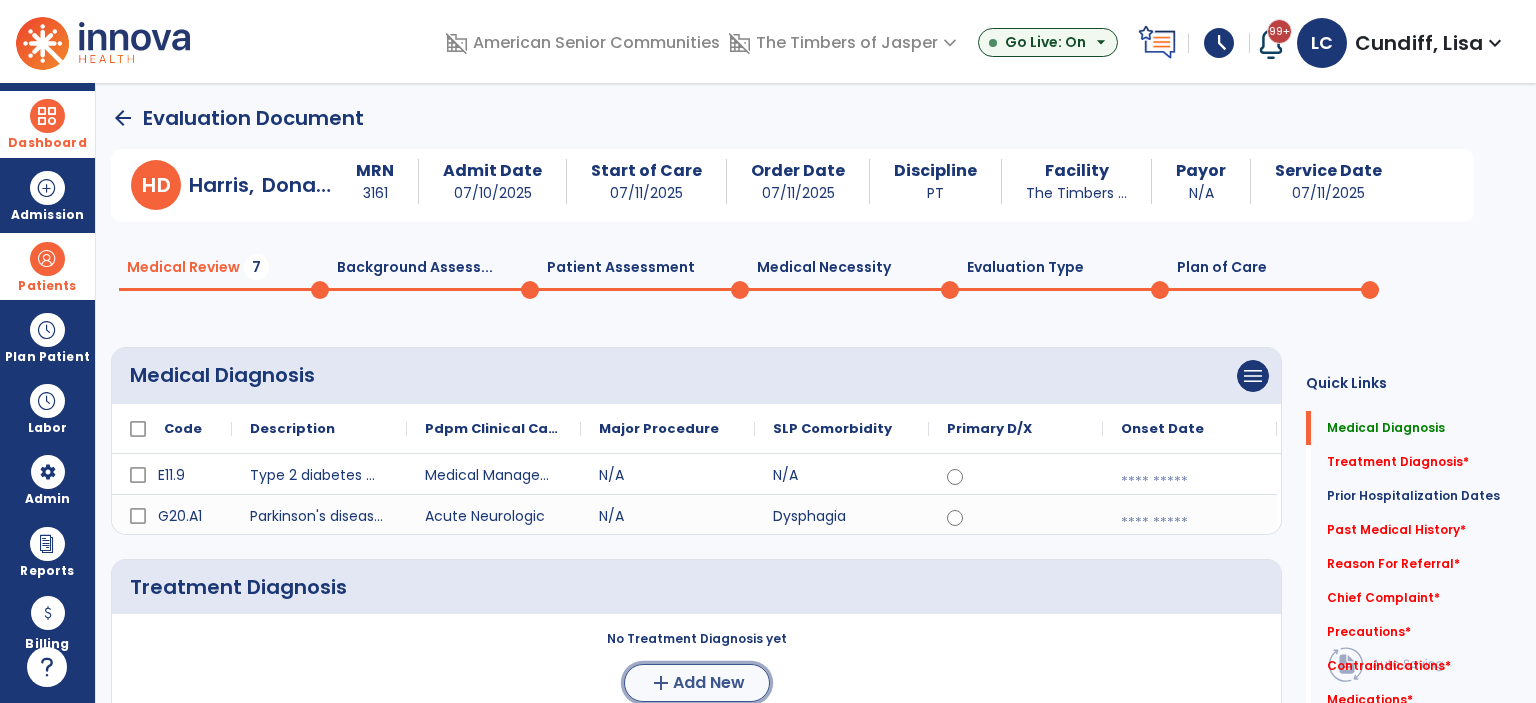 click on "add  Add New" 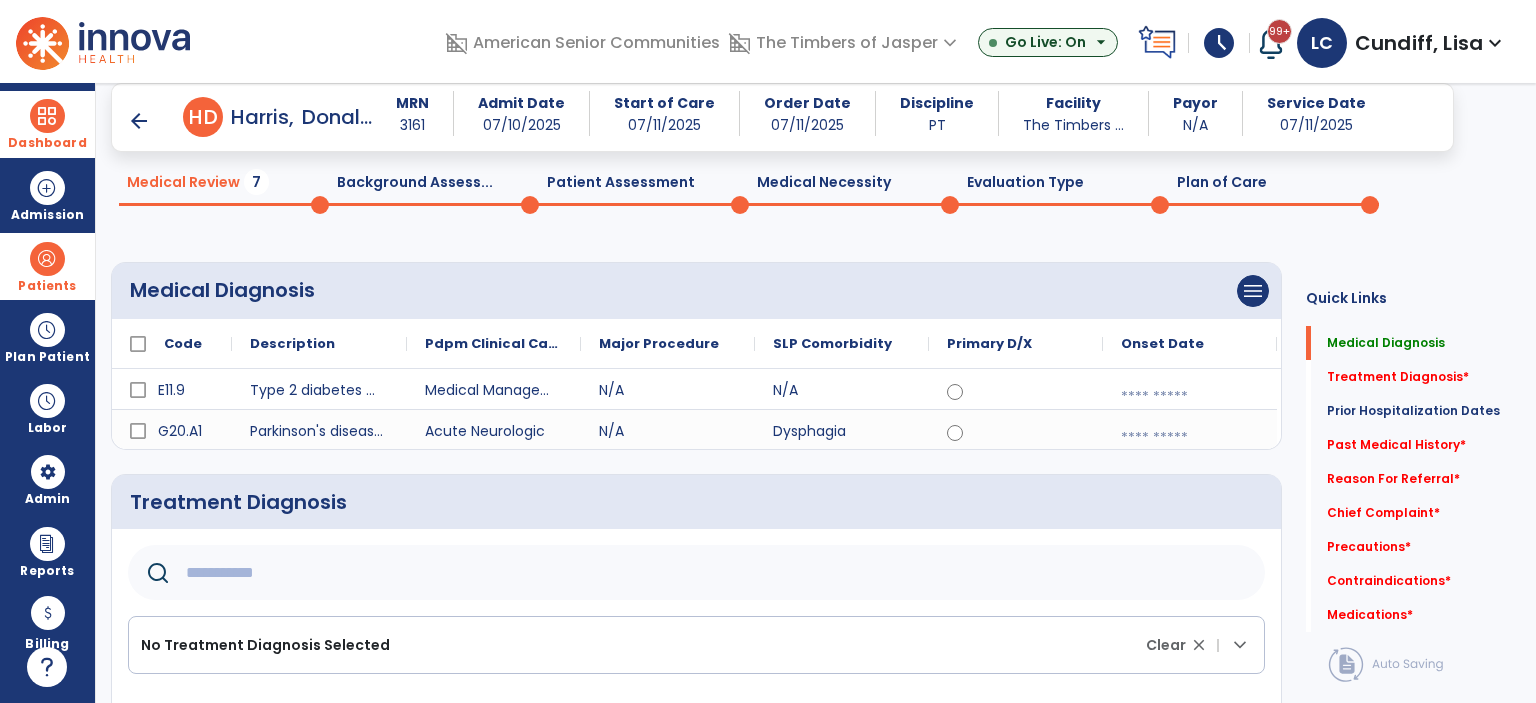 scroll, scrollTop: 100, scrollLeft: 0, axis: vertical 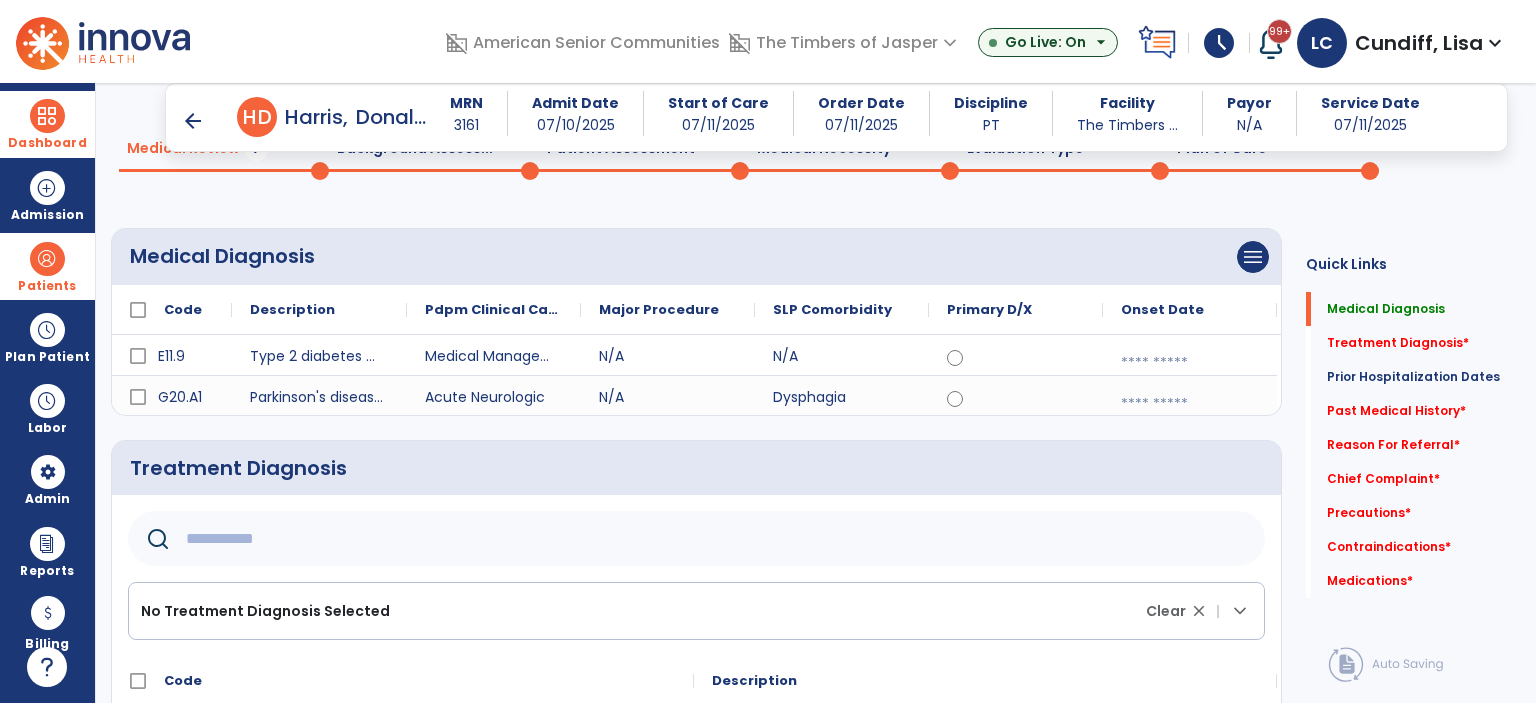 click 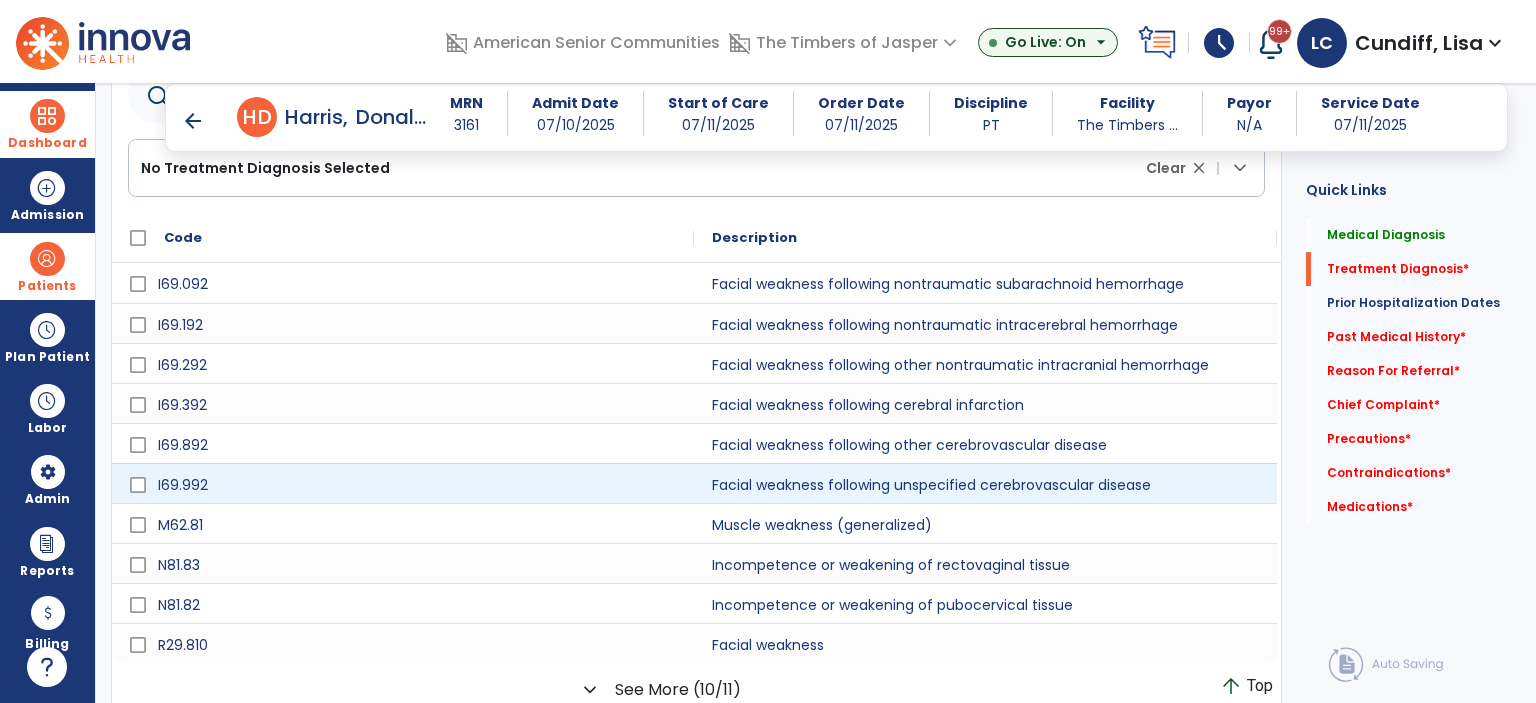 scroll, scrollTop: 548, scrollLeft: 0, axis: vertical 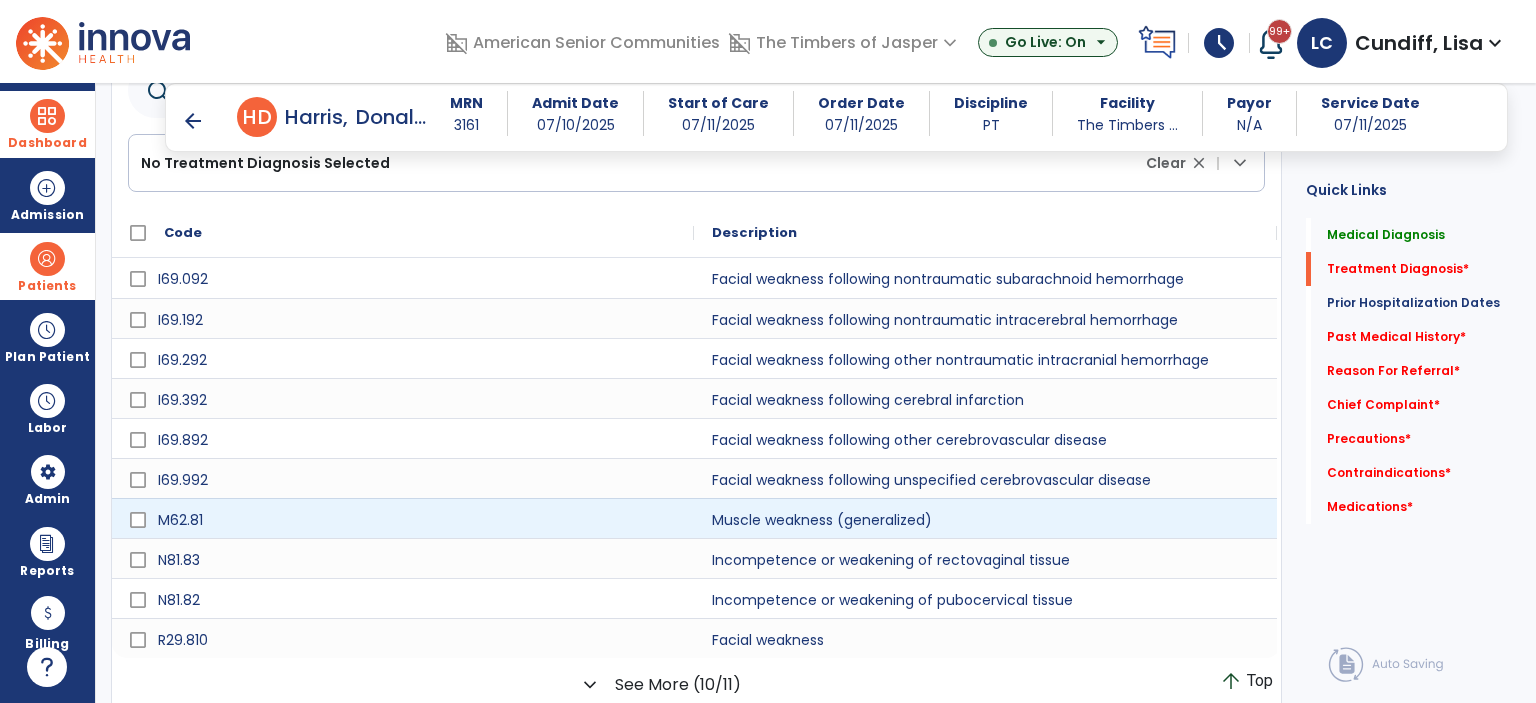 type on "****" 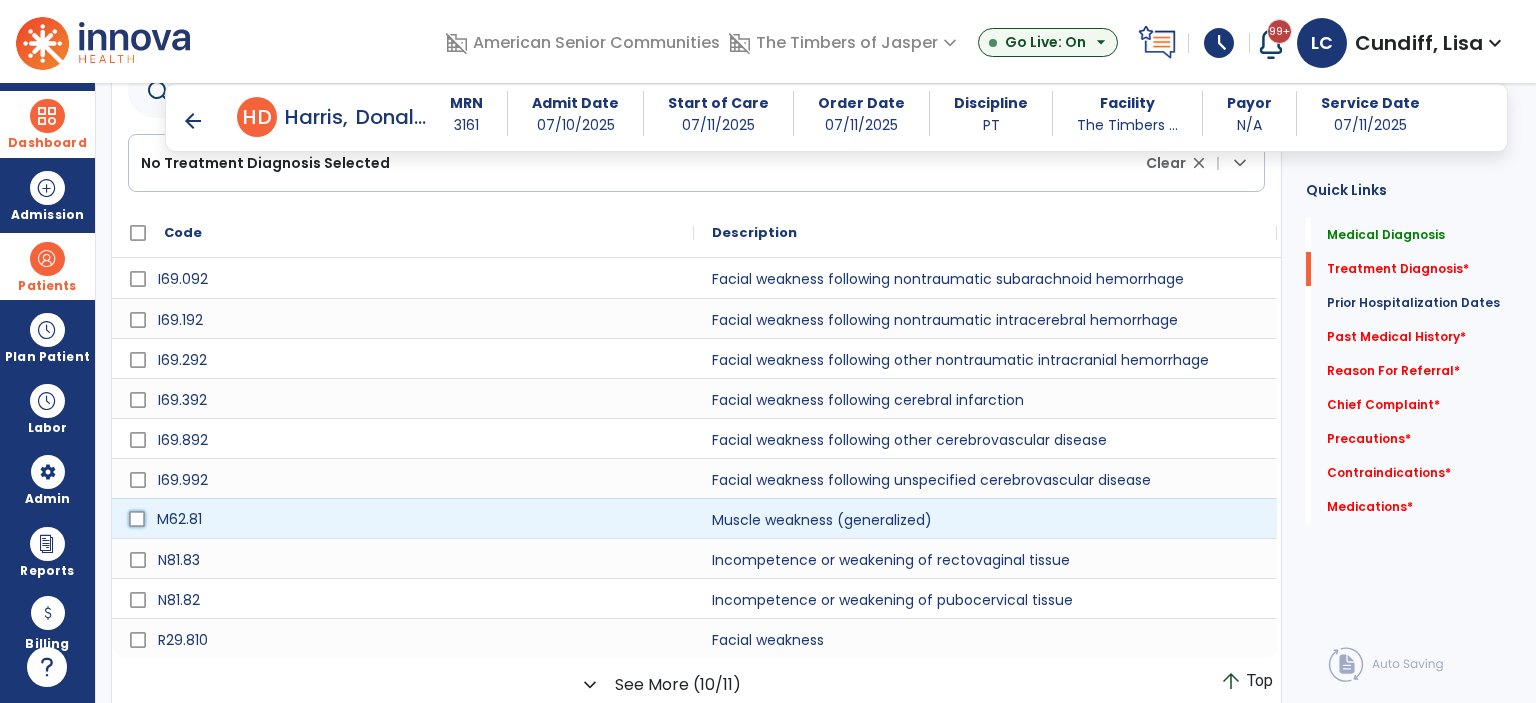 click on "M62.81" 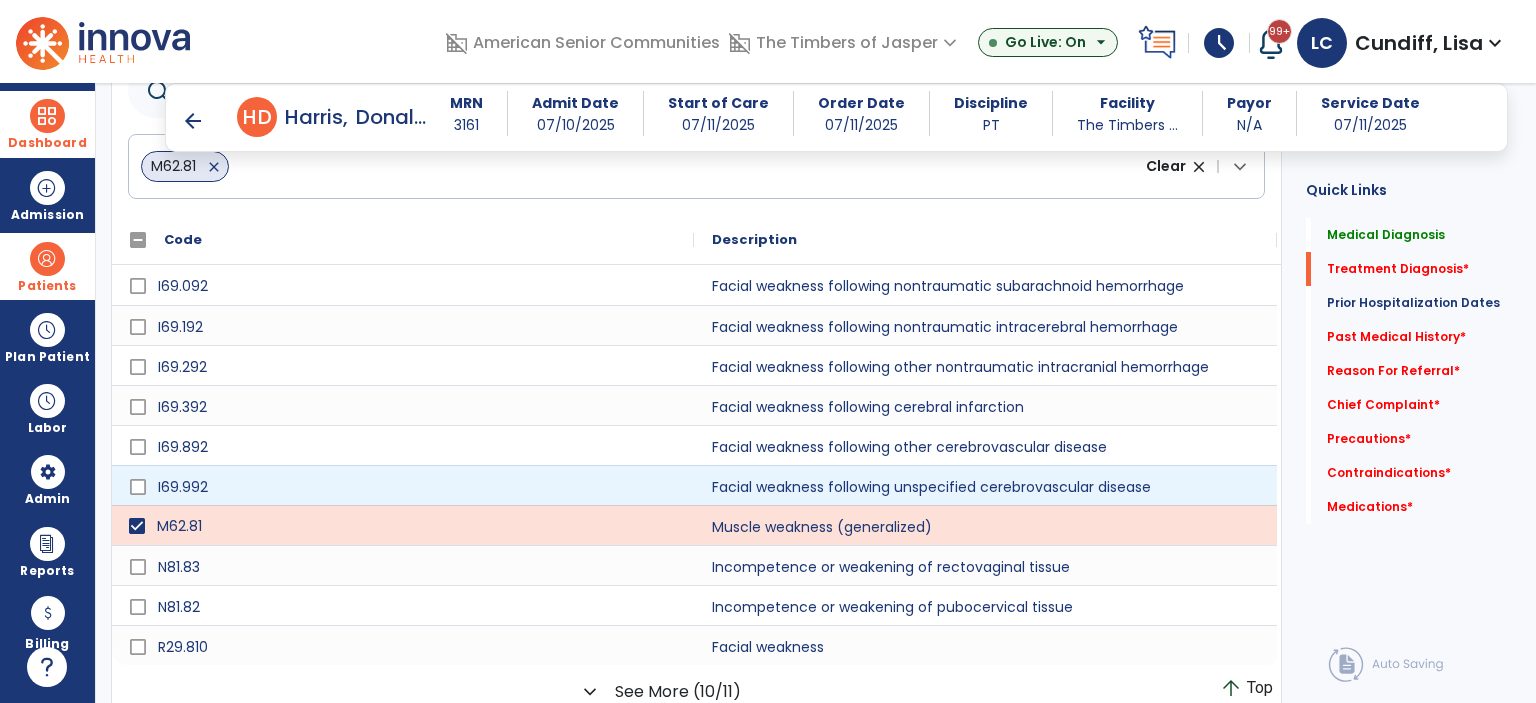 scroll, scrollTop: 948, scrollLeft: 0, axis: vertical 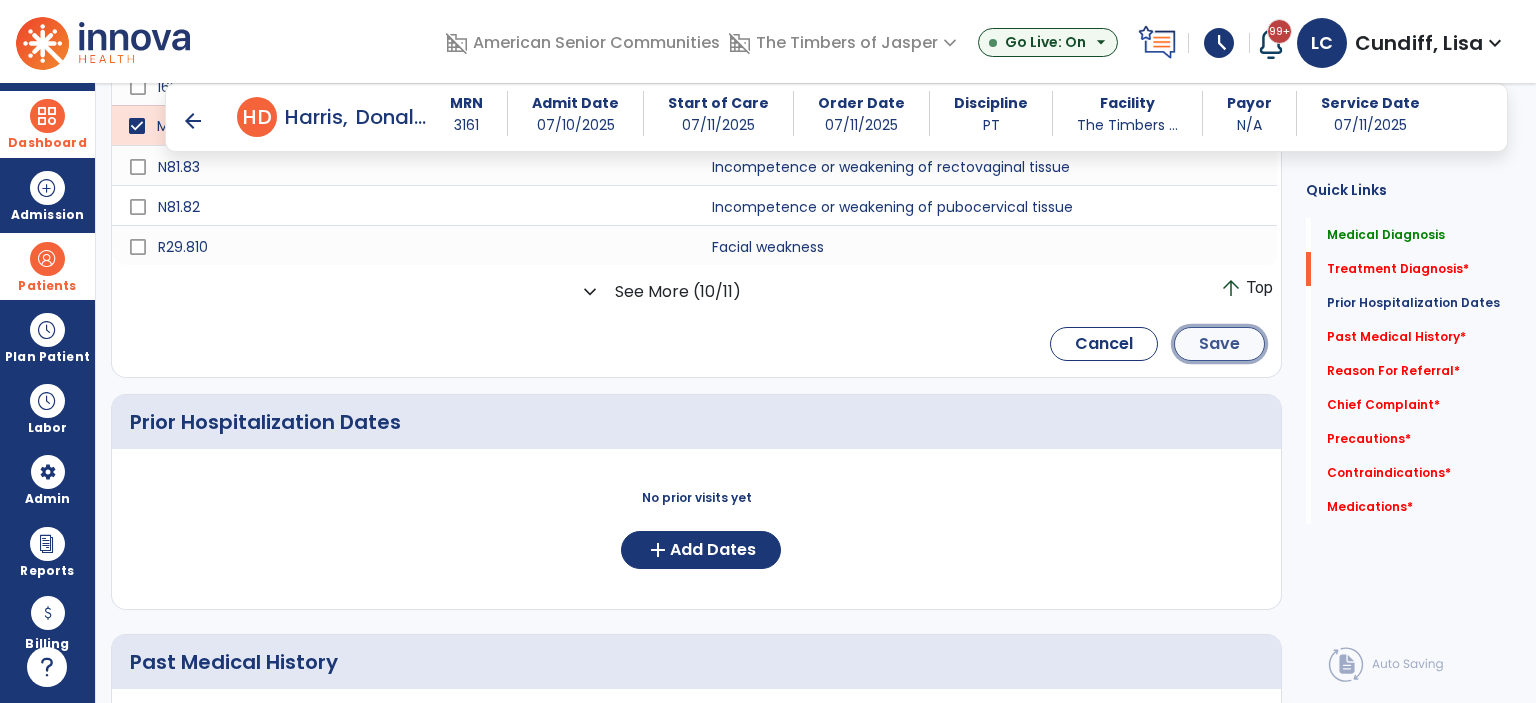 click on "Save" 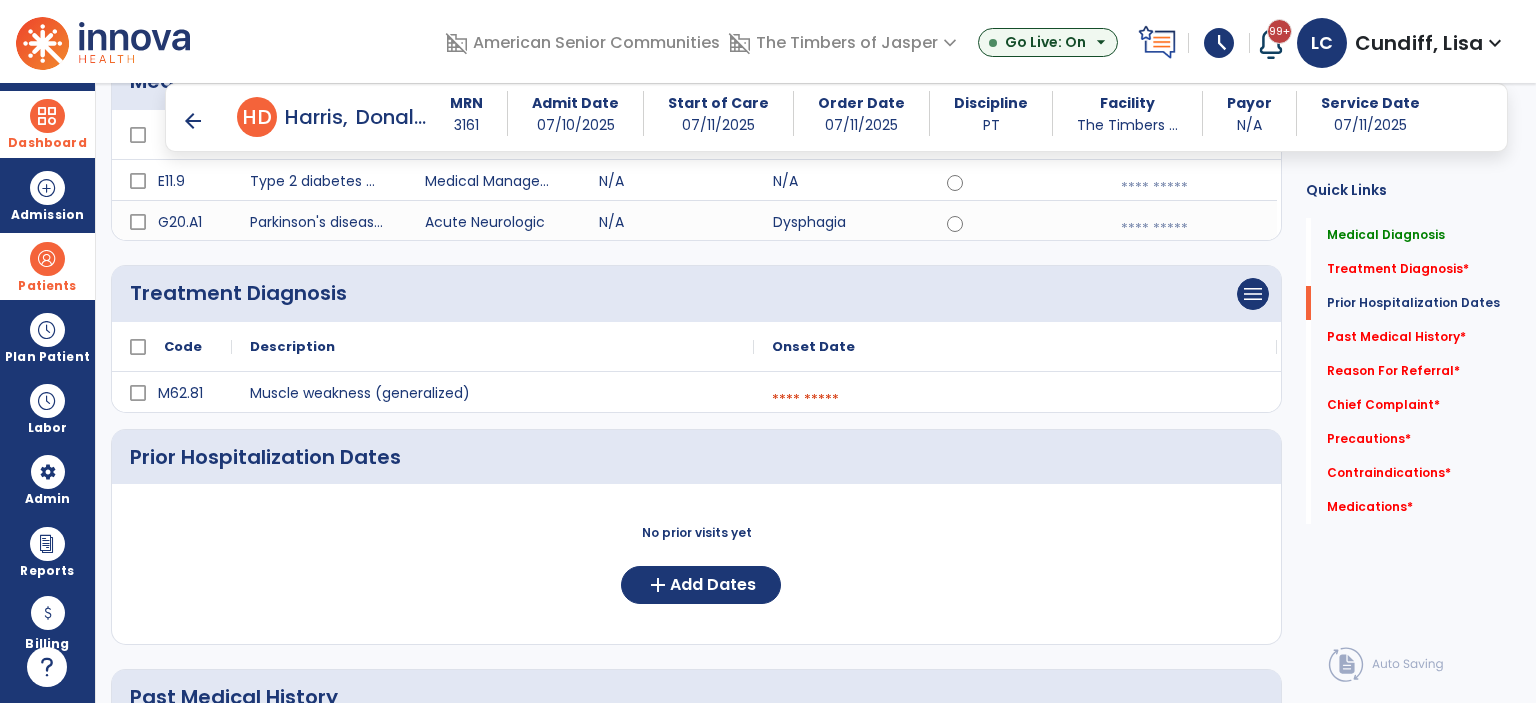 scroll, scrollTop: 271, scrollLeft: 0, axis: vertical 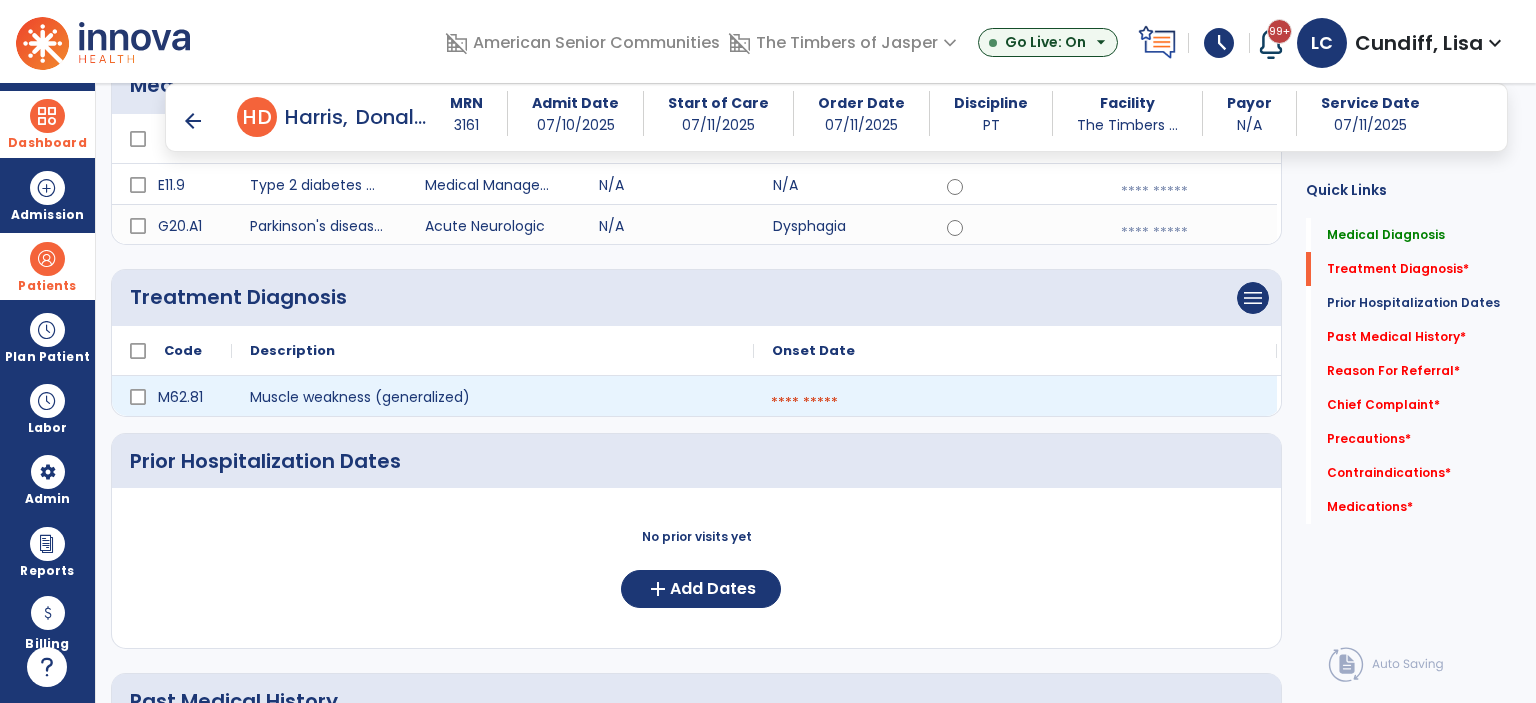 click at bounding box center (1015, 403) 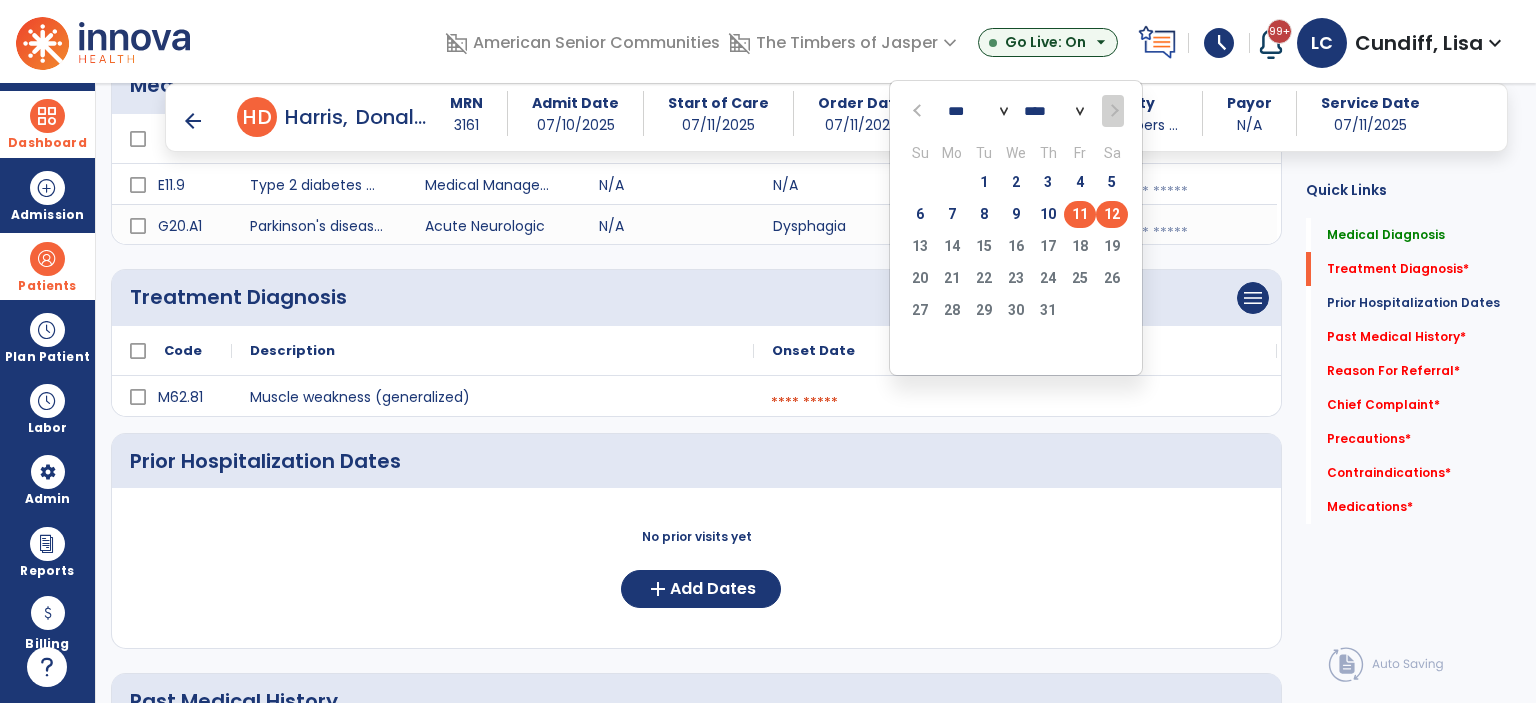 click on "11" 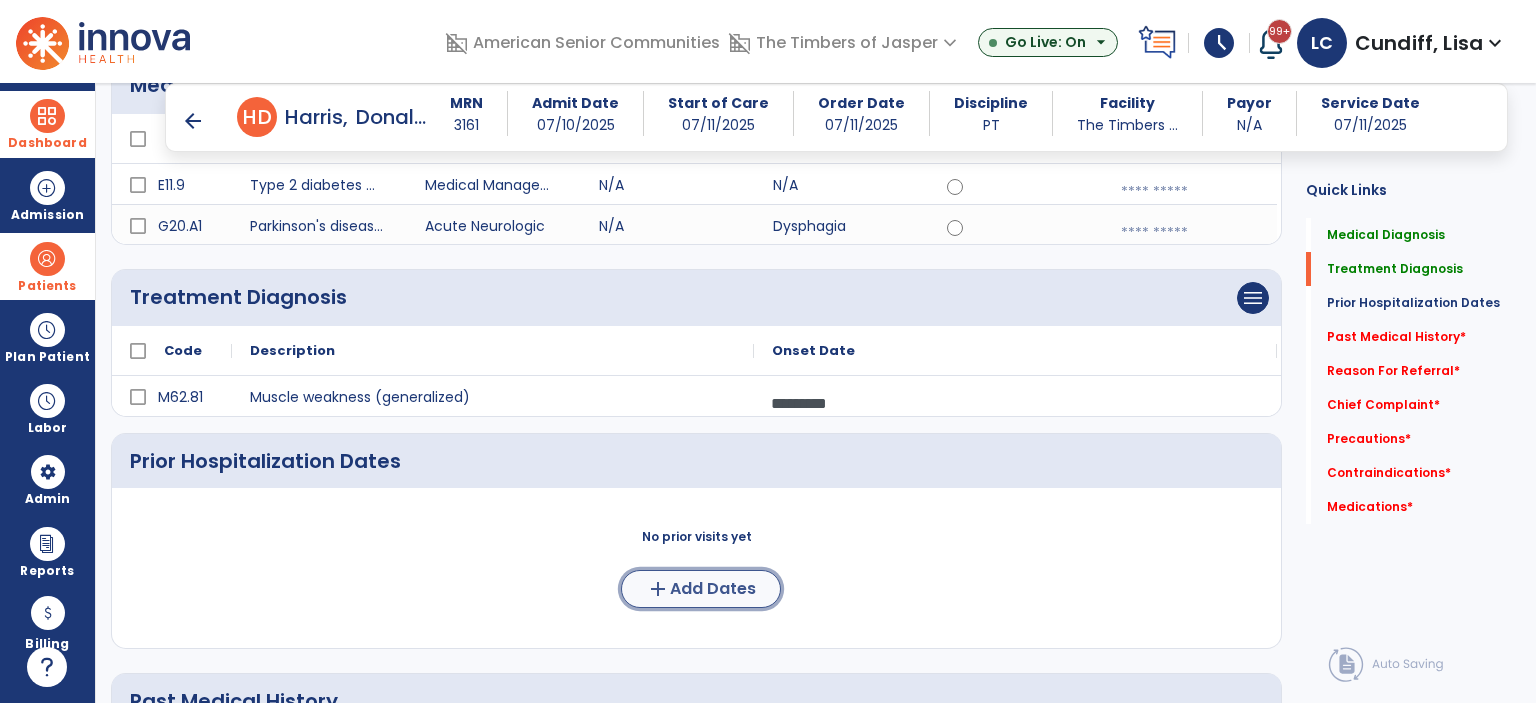 click on "Add Dates" 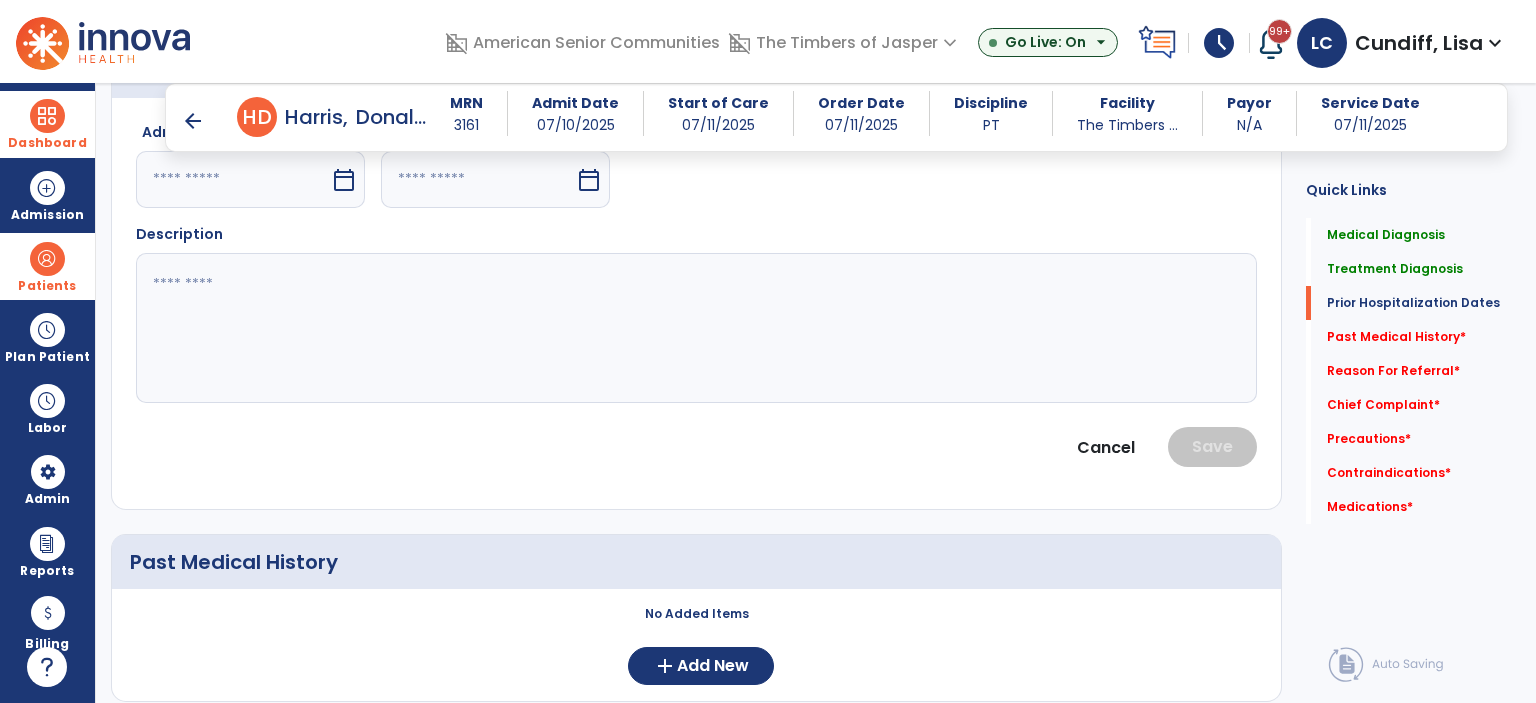 scroll, scrollTop: 671, scrollLeft: 0, axis: vertical 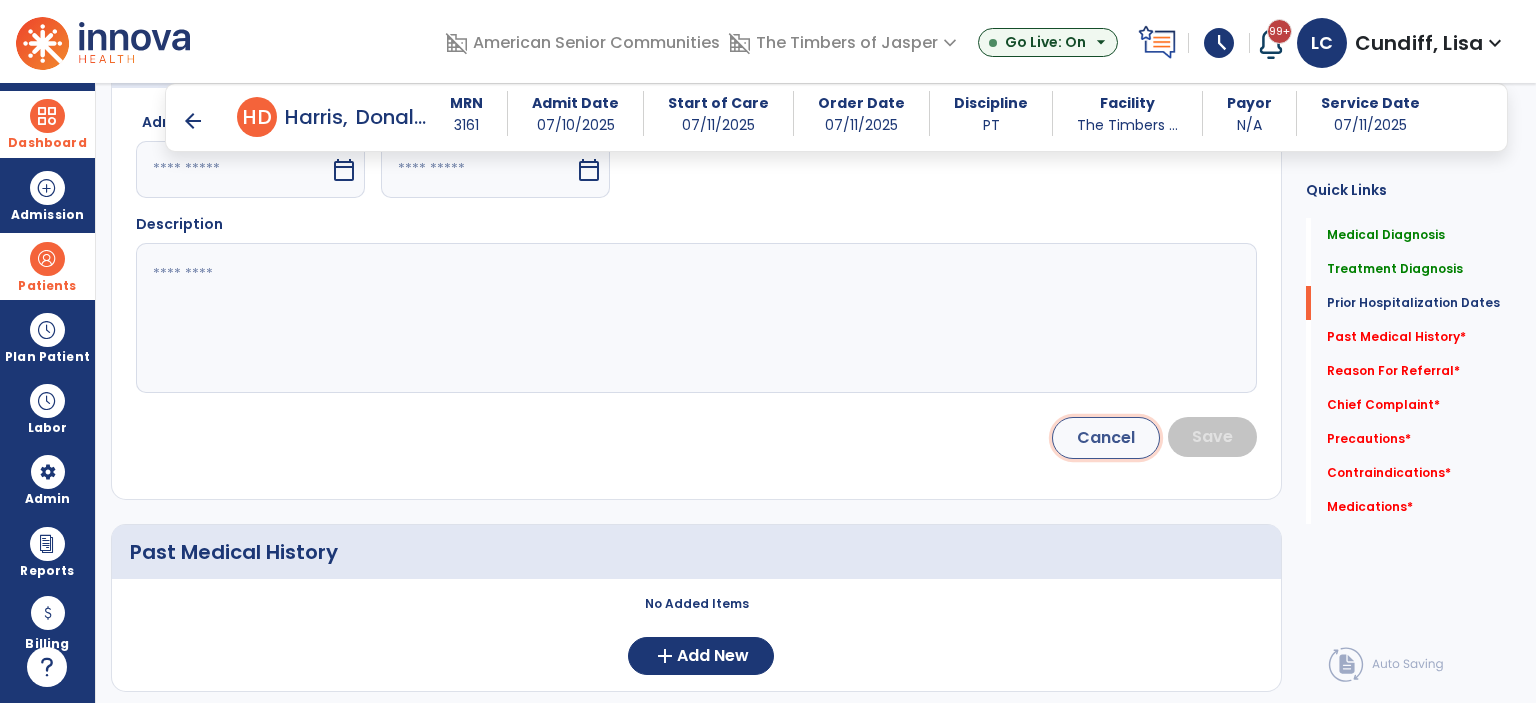 click on "Cancel" 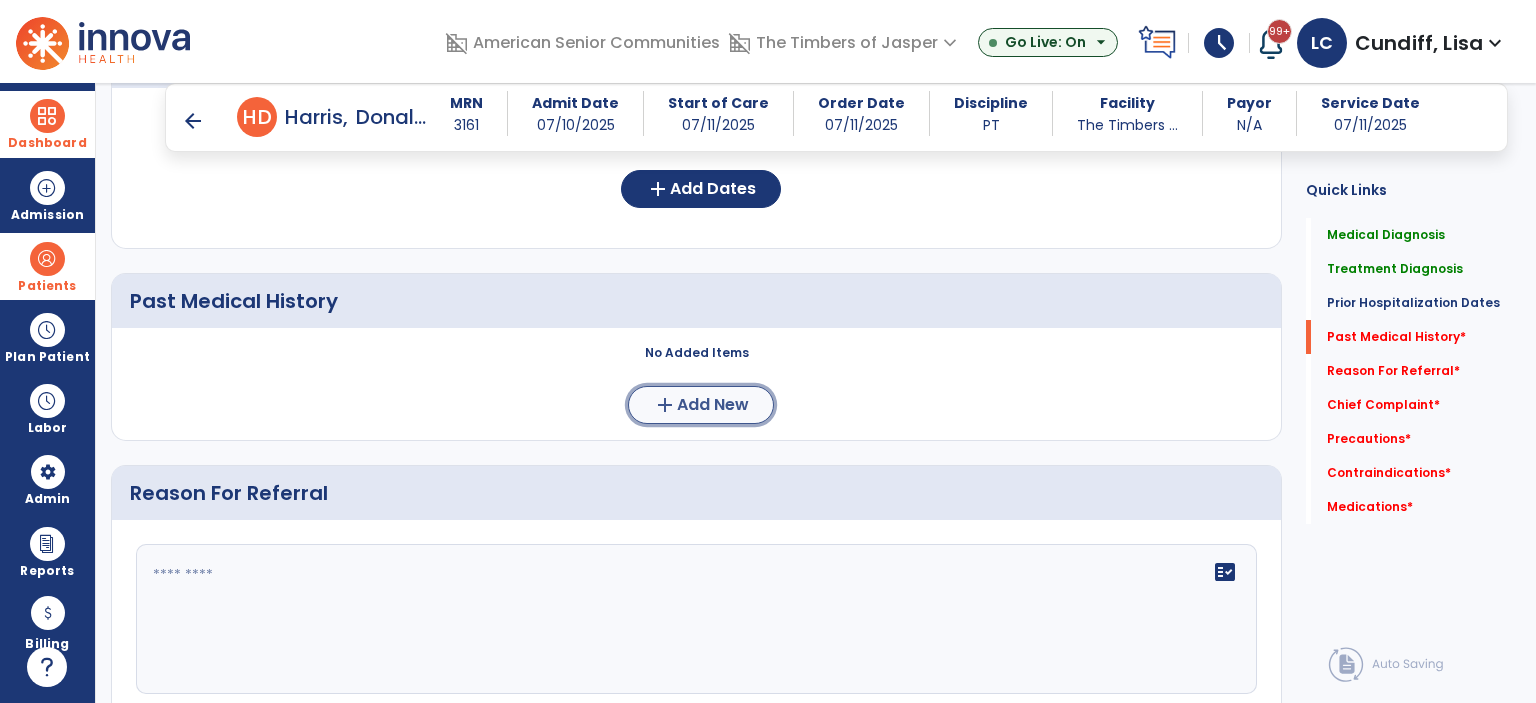 click on "add  Add New" 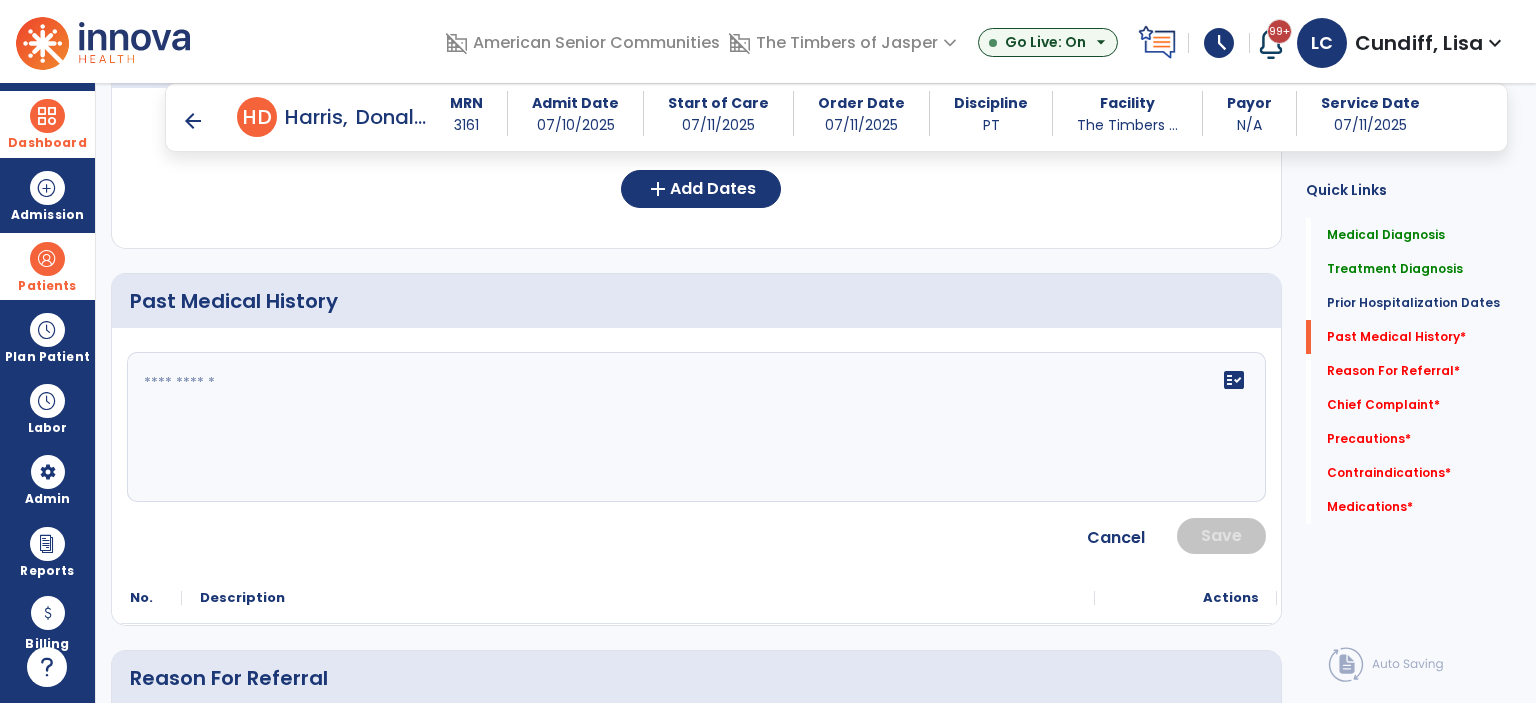 click 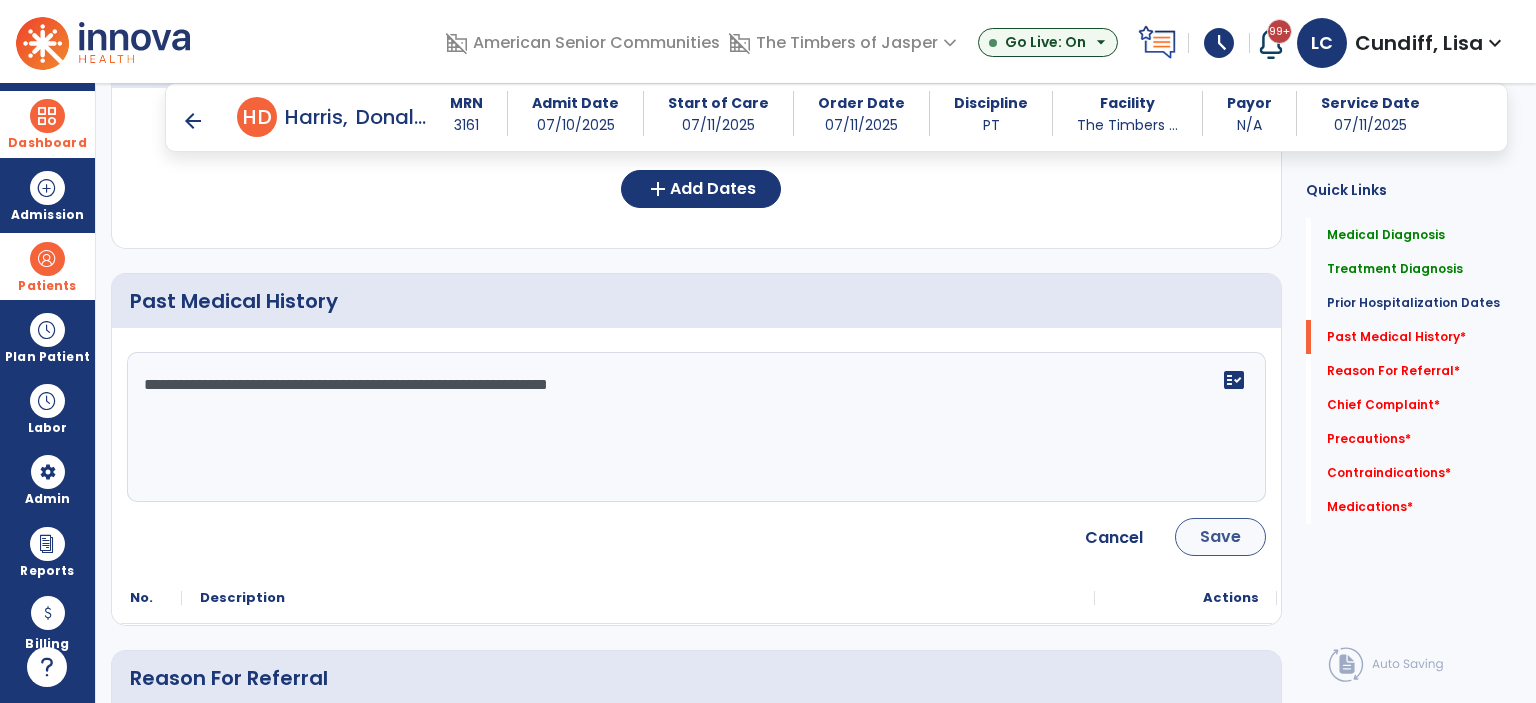 type on "**********" 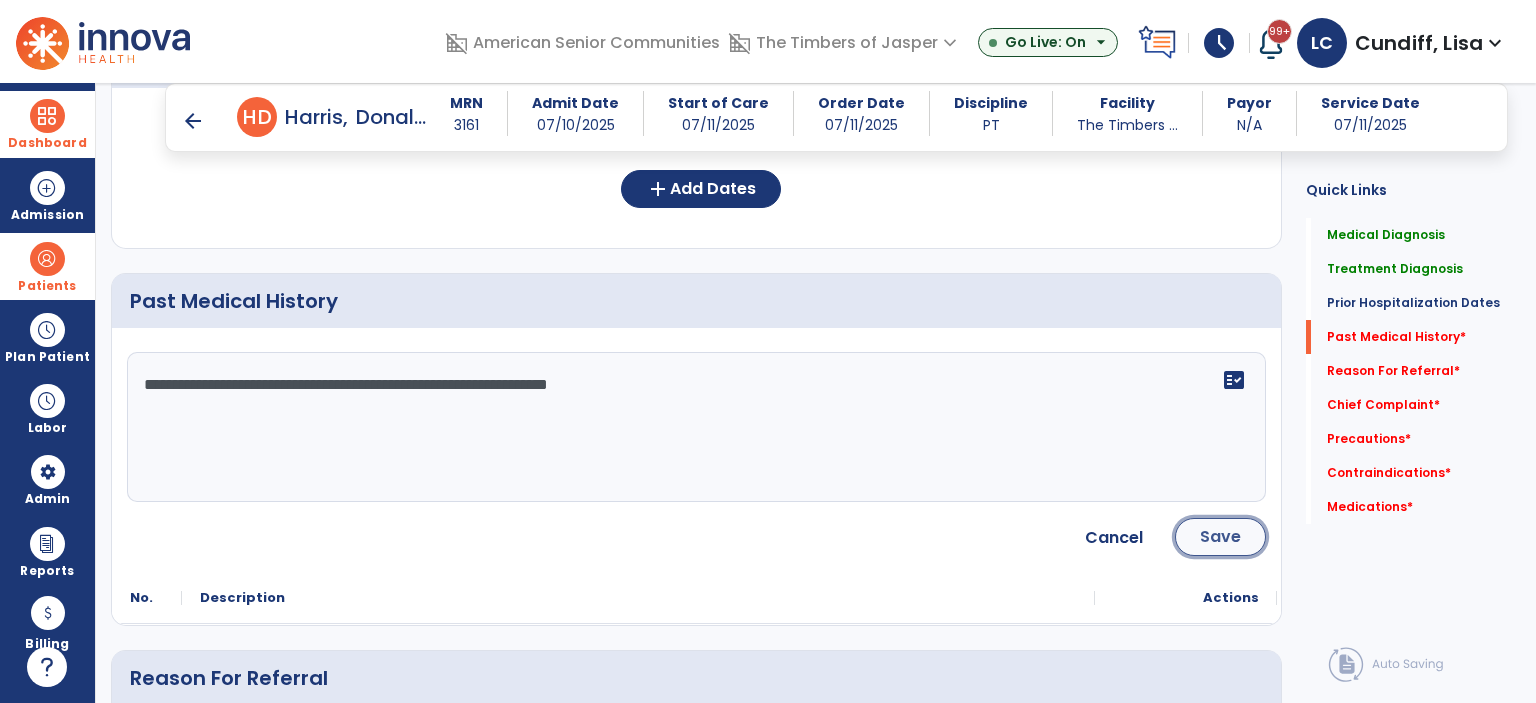 click on "Save" 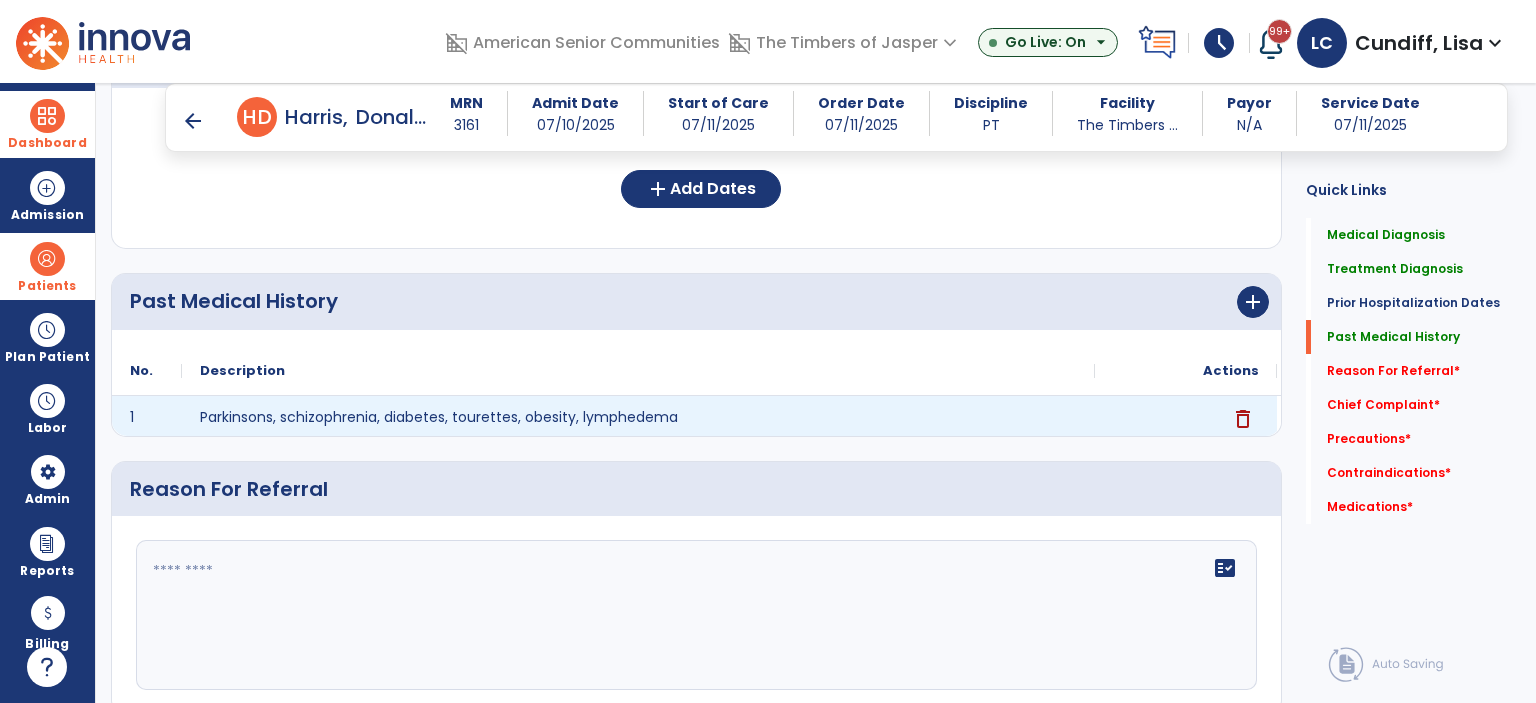 scroll, scrollTop: 871, scrollLeft: 0, axis: vertical 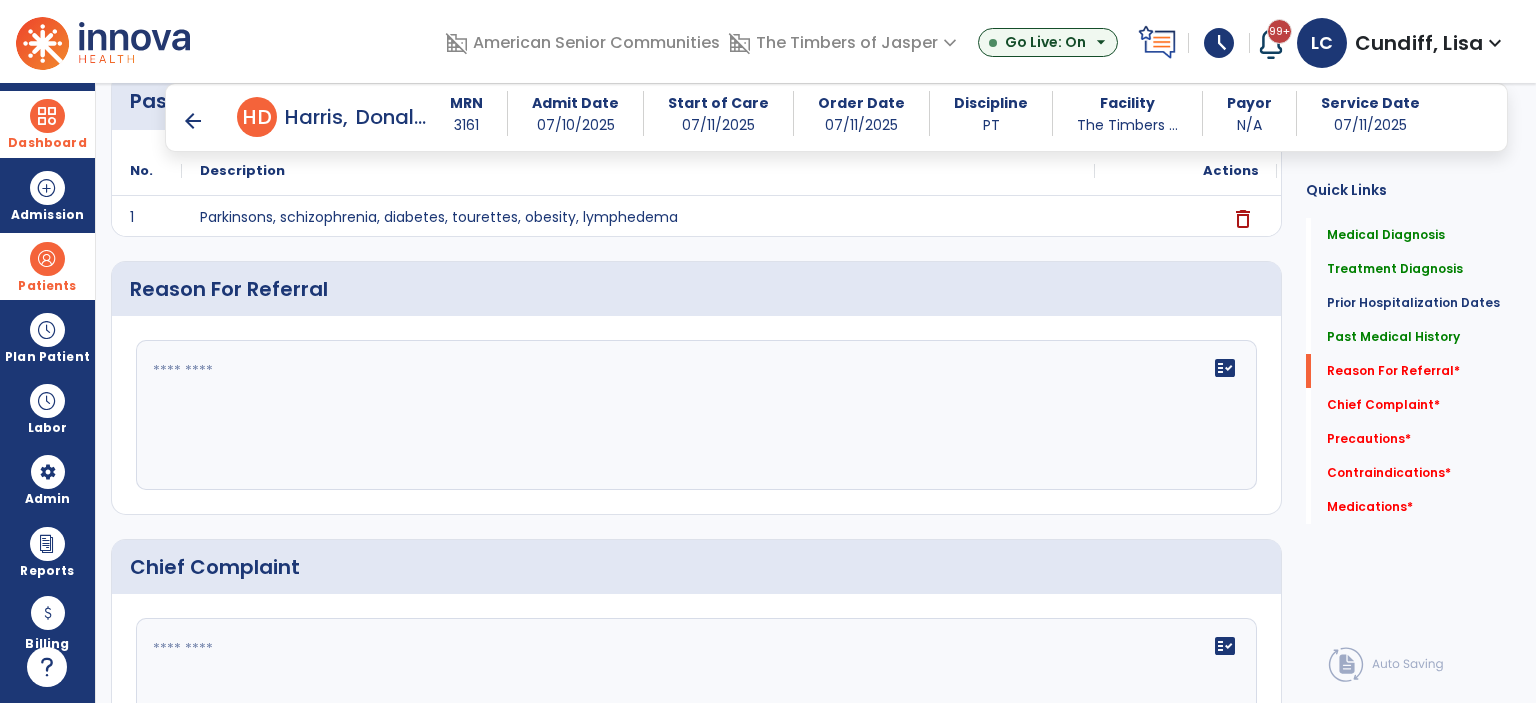 click on "fact_check" 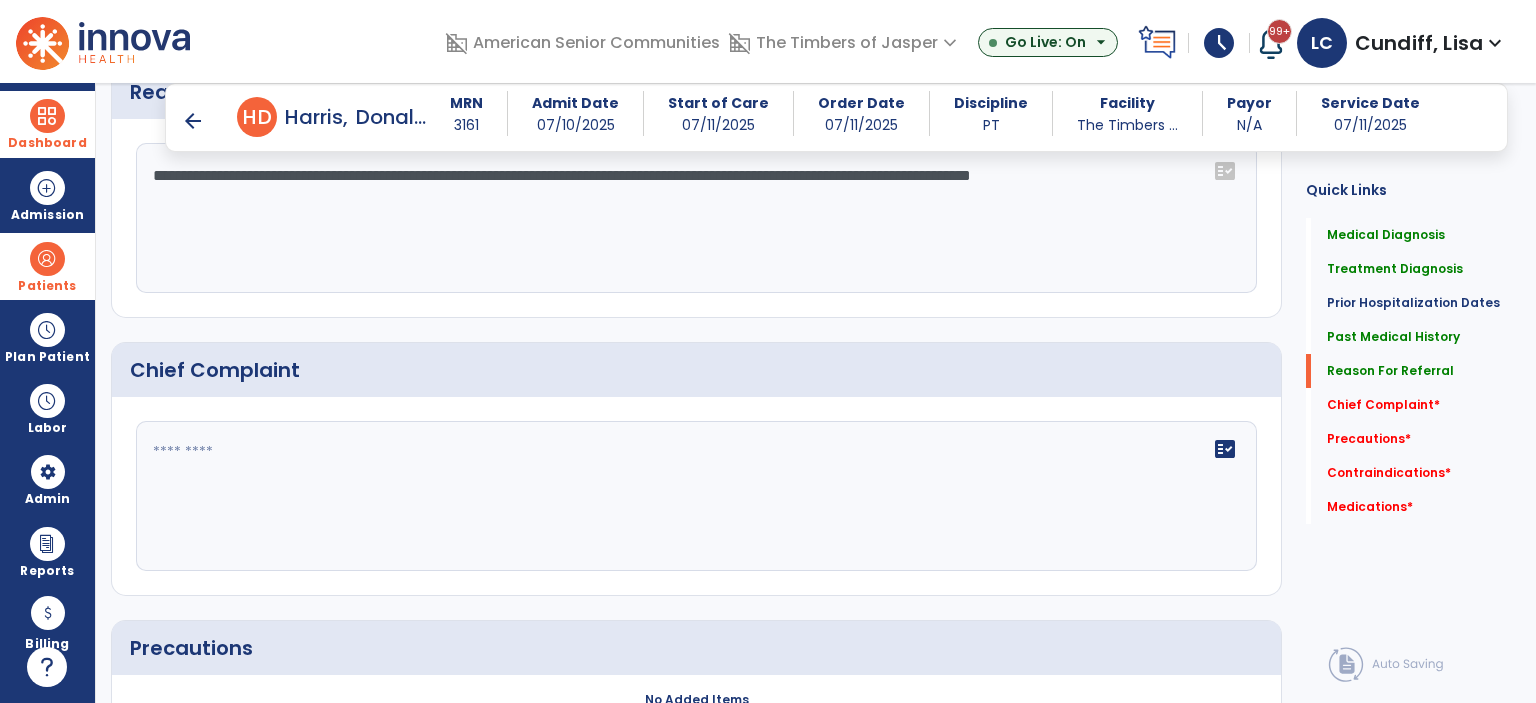 scroll, scrollTop: 1071, scrollLeft: 0, axis: vertical 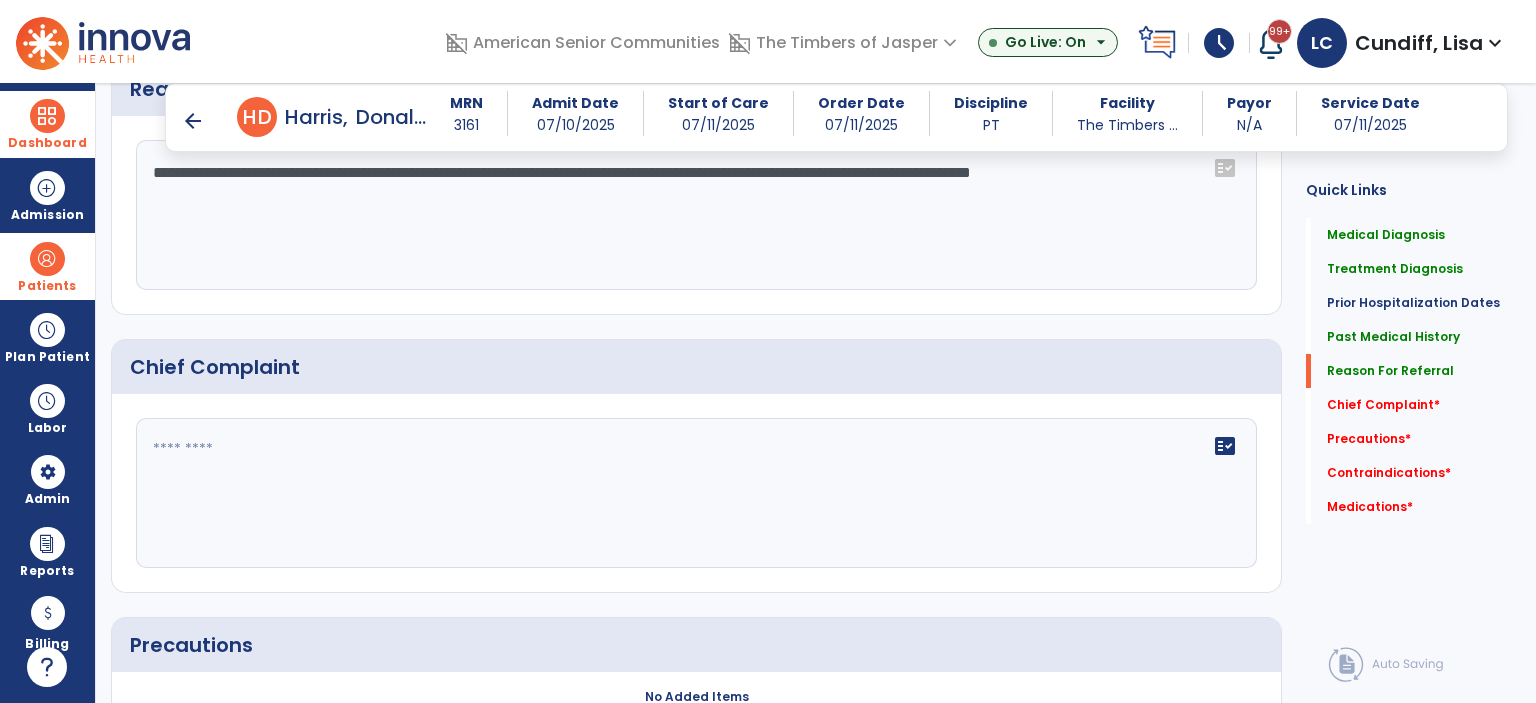 type on "**********" 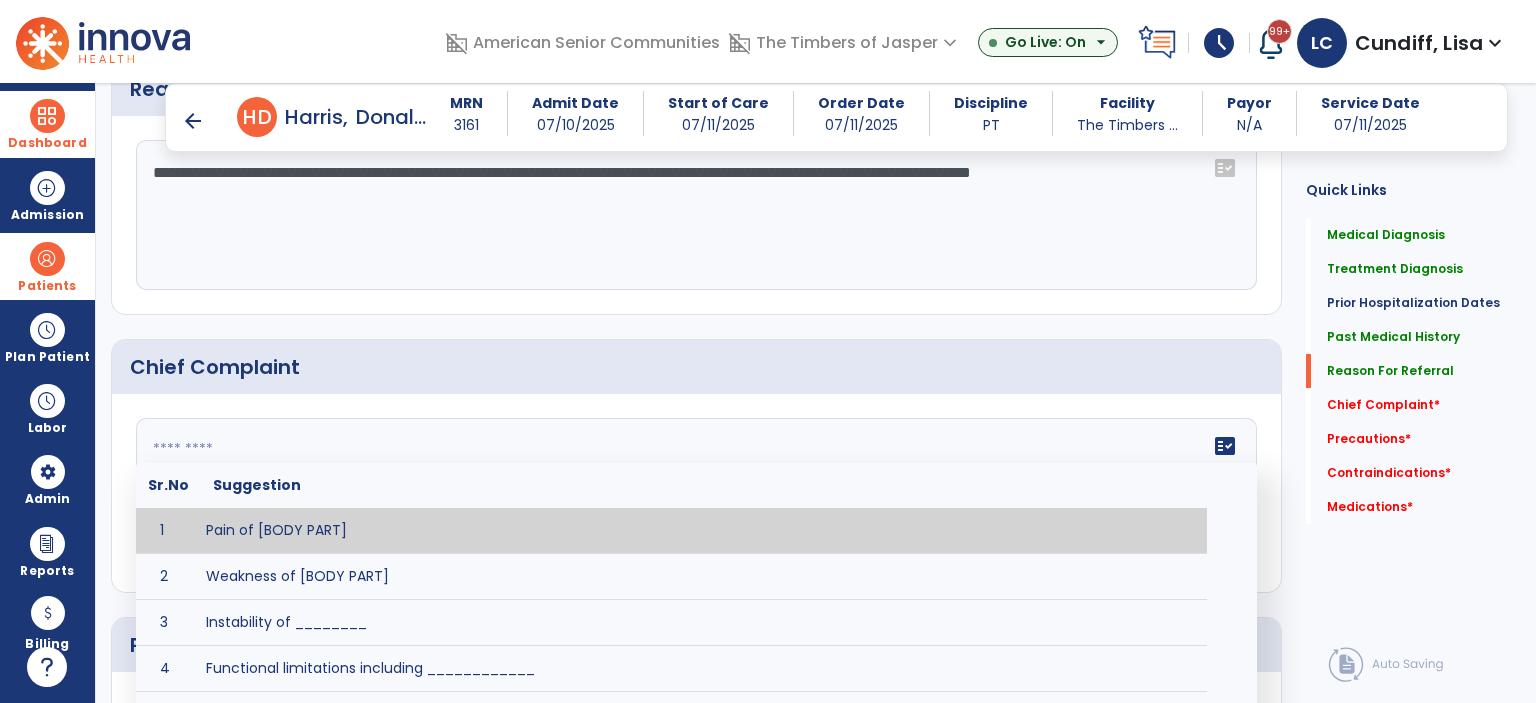 click on "fact_check  Sr.No Suggestion 1 Pain of [BODY PART] 2 Weakness of [BODY PART] 3 Instability of ________ 4 Functional limitations including ____________ 5 ADL's including ___________. 6 Inability to perform work related duties such as _________ 7 Inability to perform house hold duties such as __________. 8 Loss of balance. 9 Problems with gait including _________." 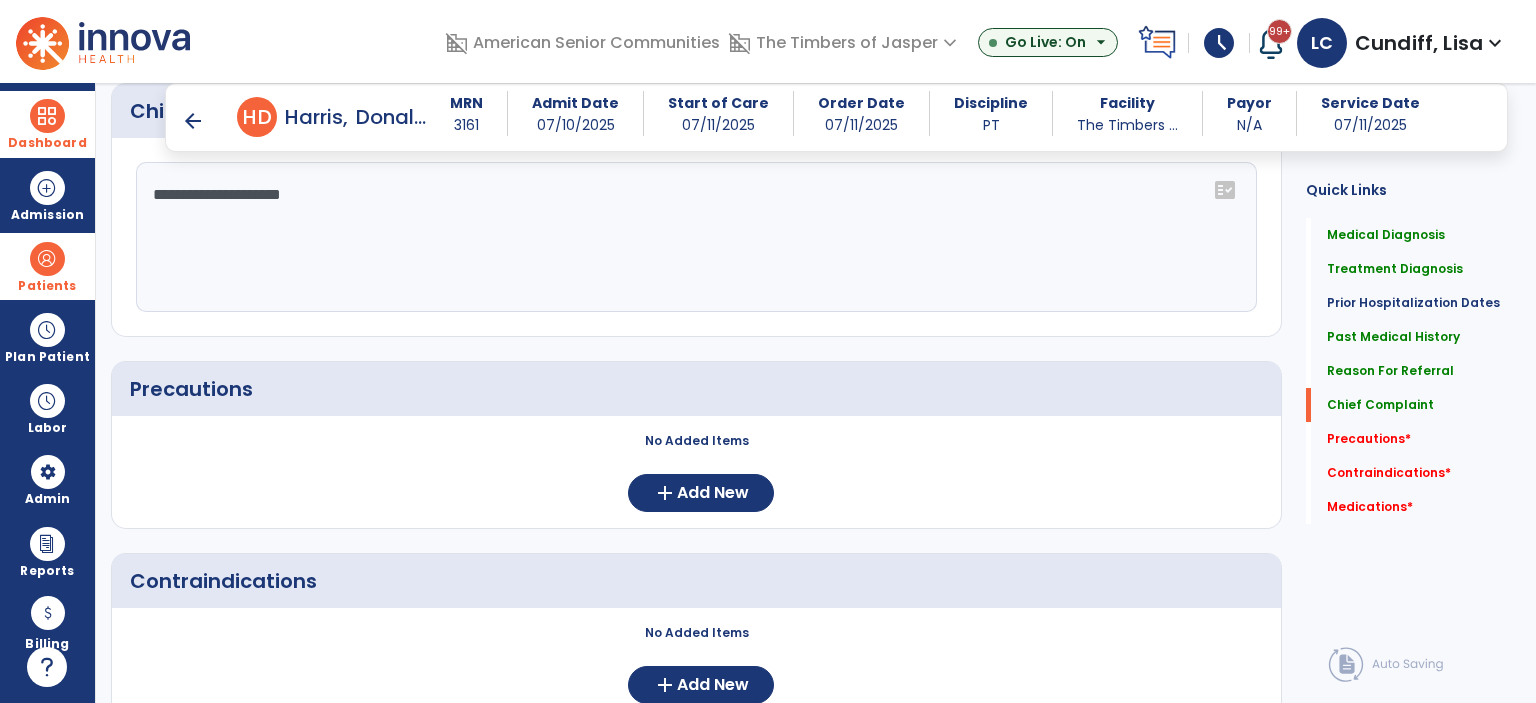 scroll, scrollTop: 1371, scrollLeft: 0, axis: vertical 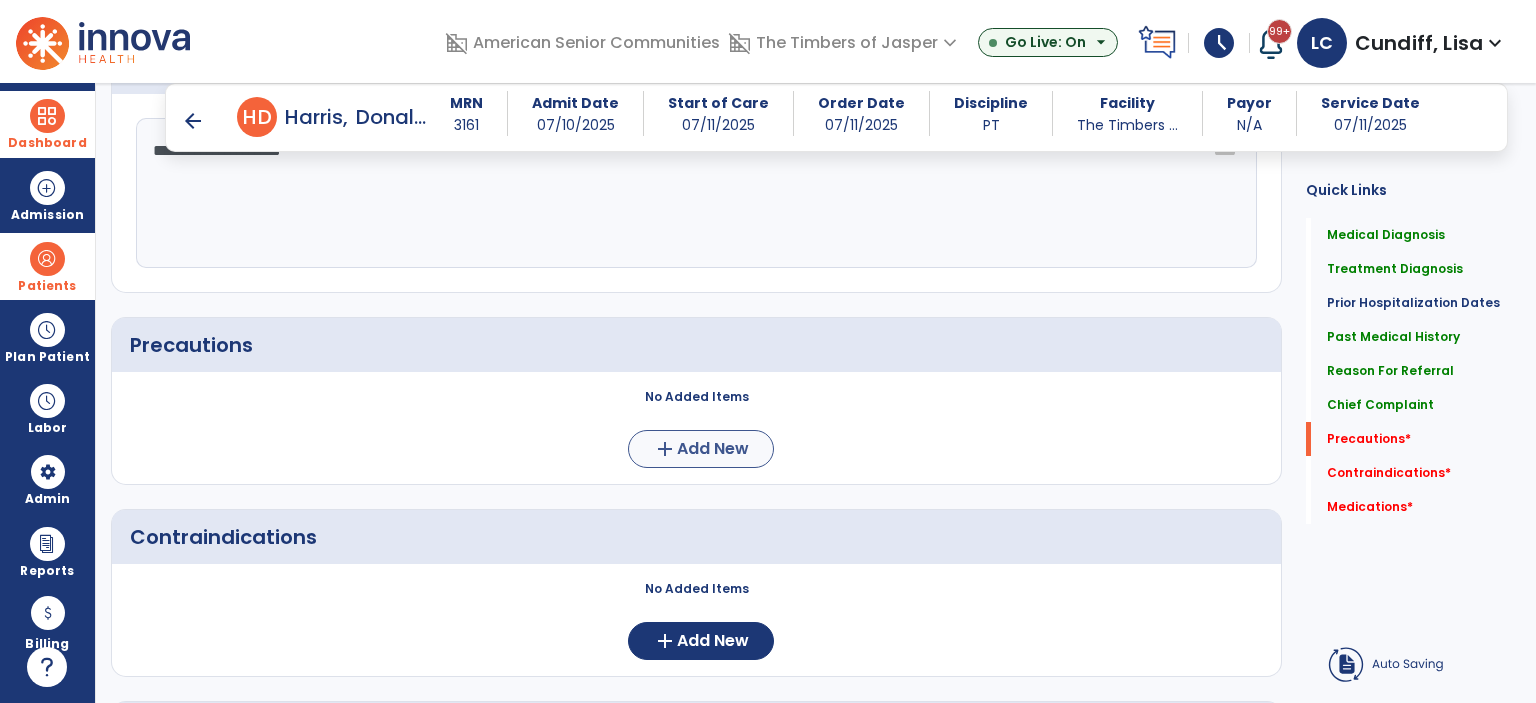type on "**********" 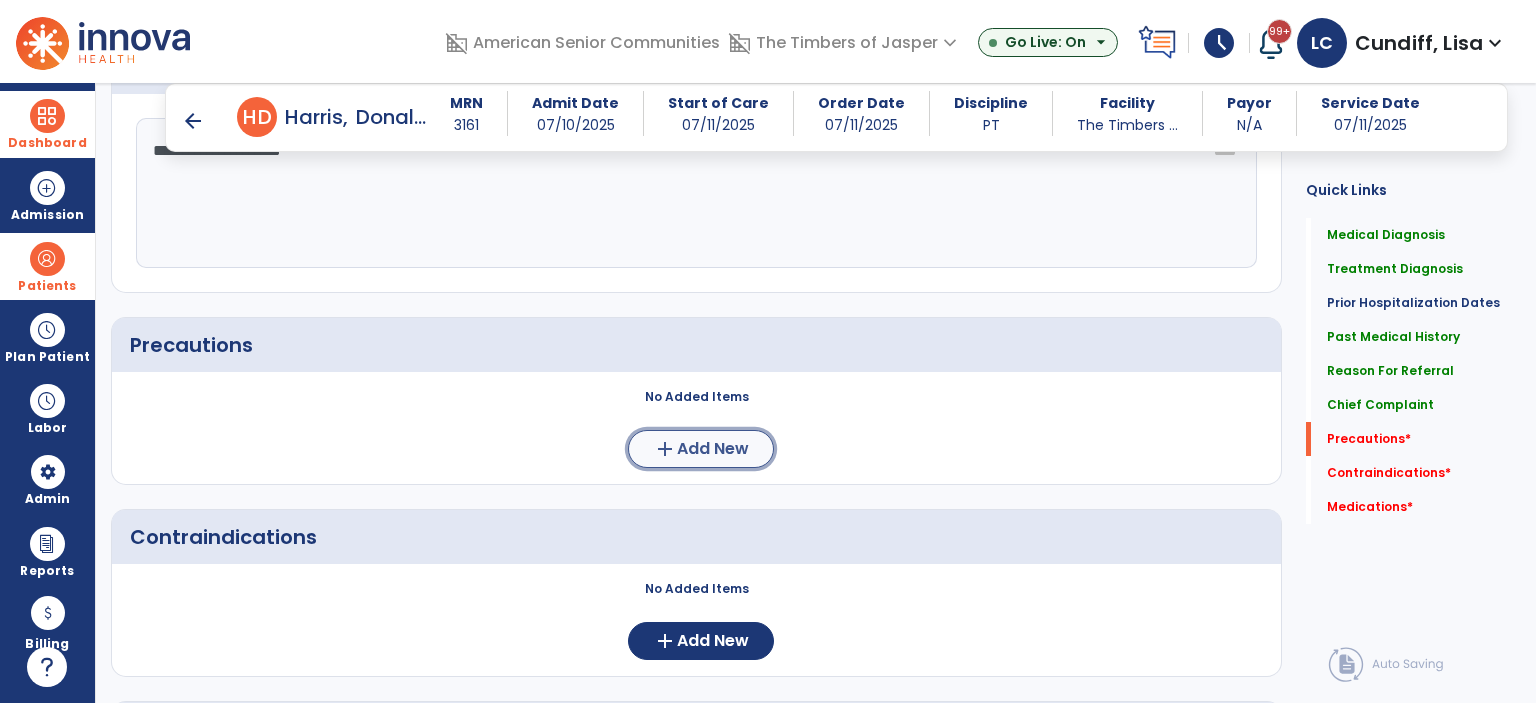 click on "add" 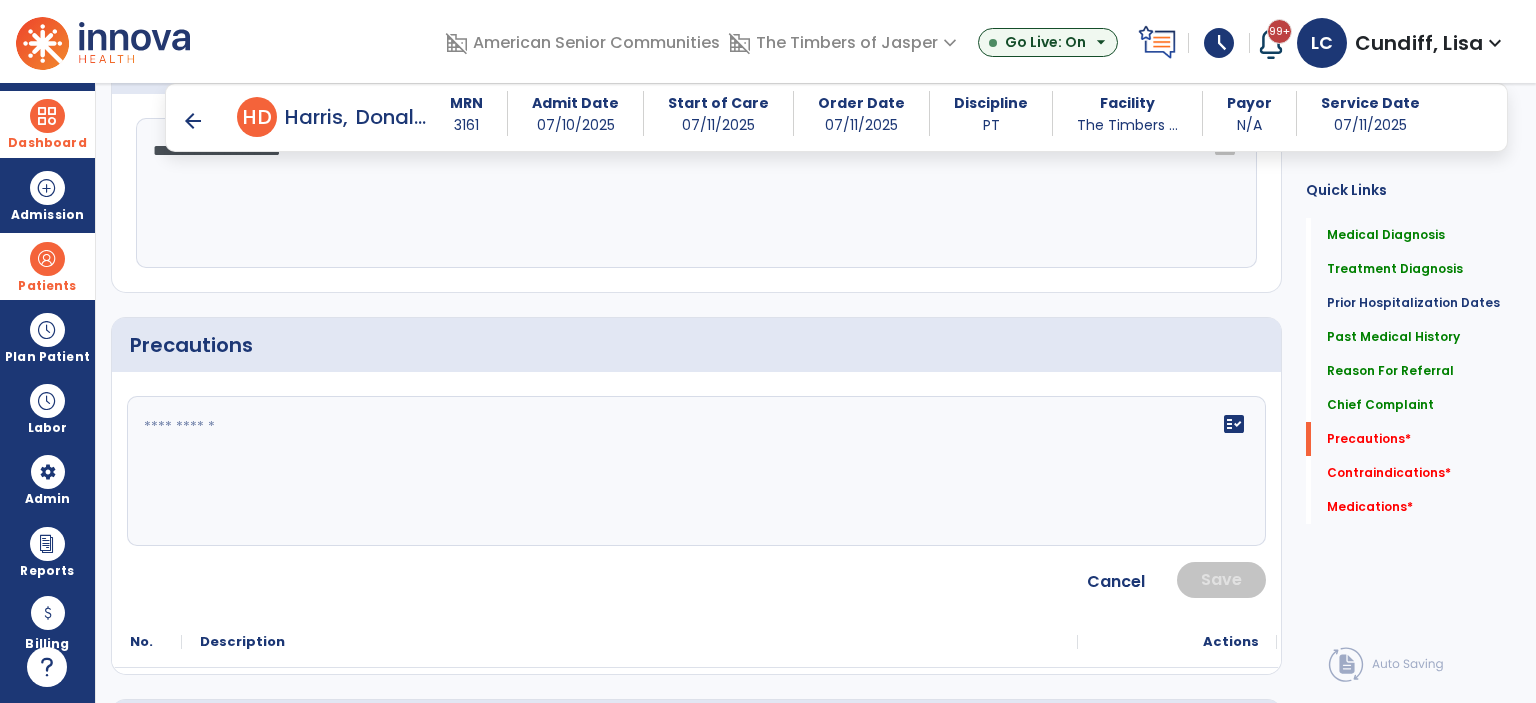 click on "fact_check" 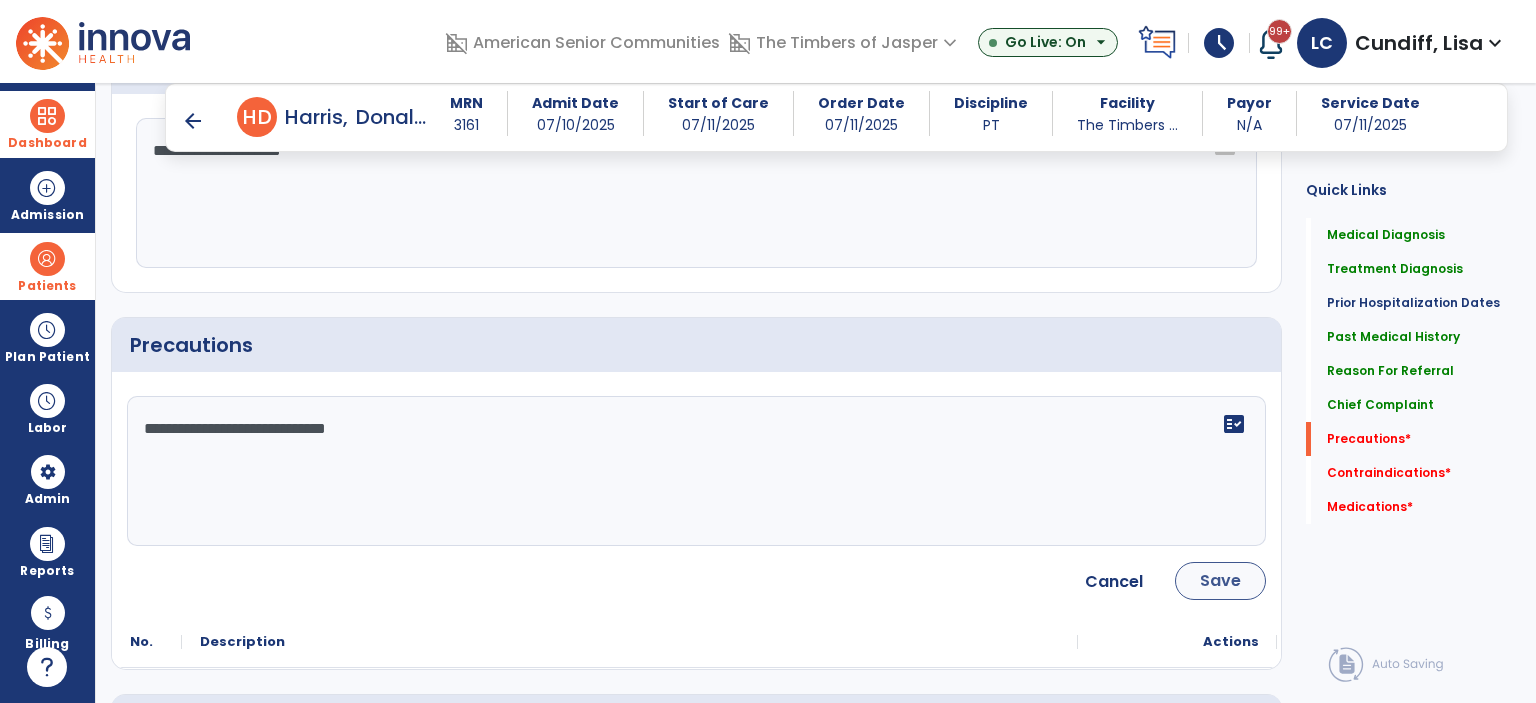 type on "**********" 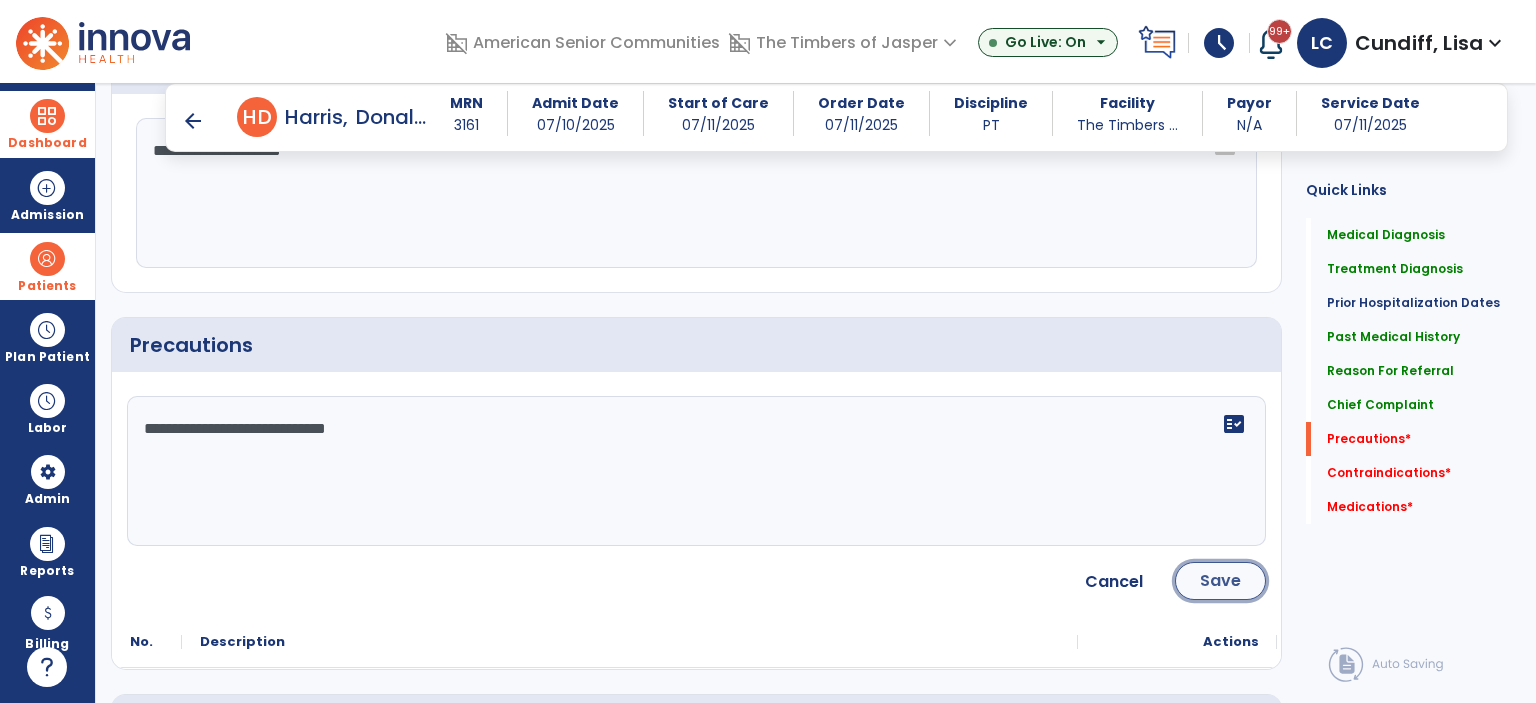 click on "Save" 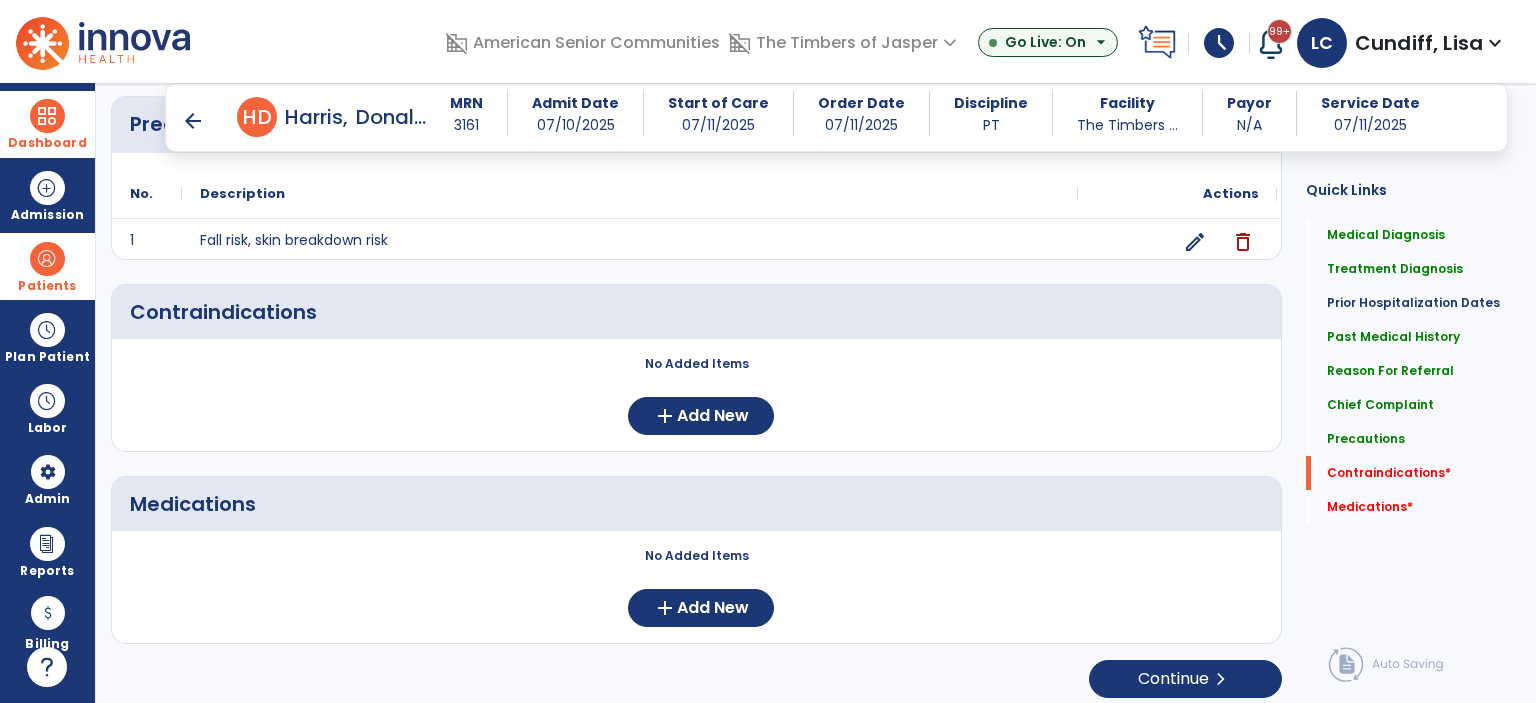 scroll, scrollTop: 1596, scrollLeft: 0, axis: vertical 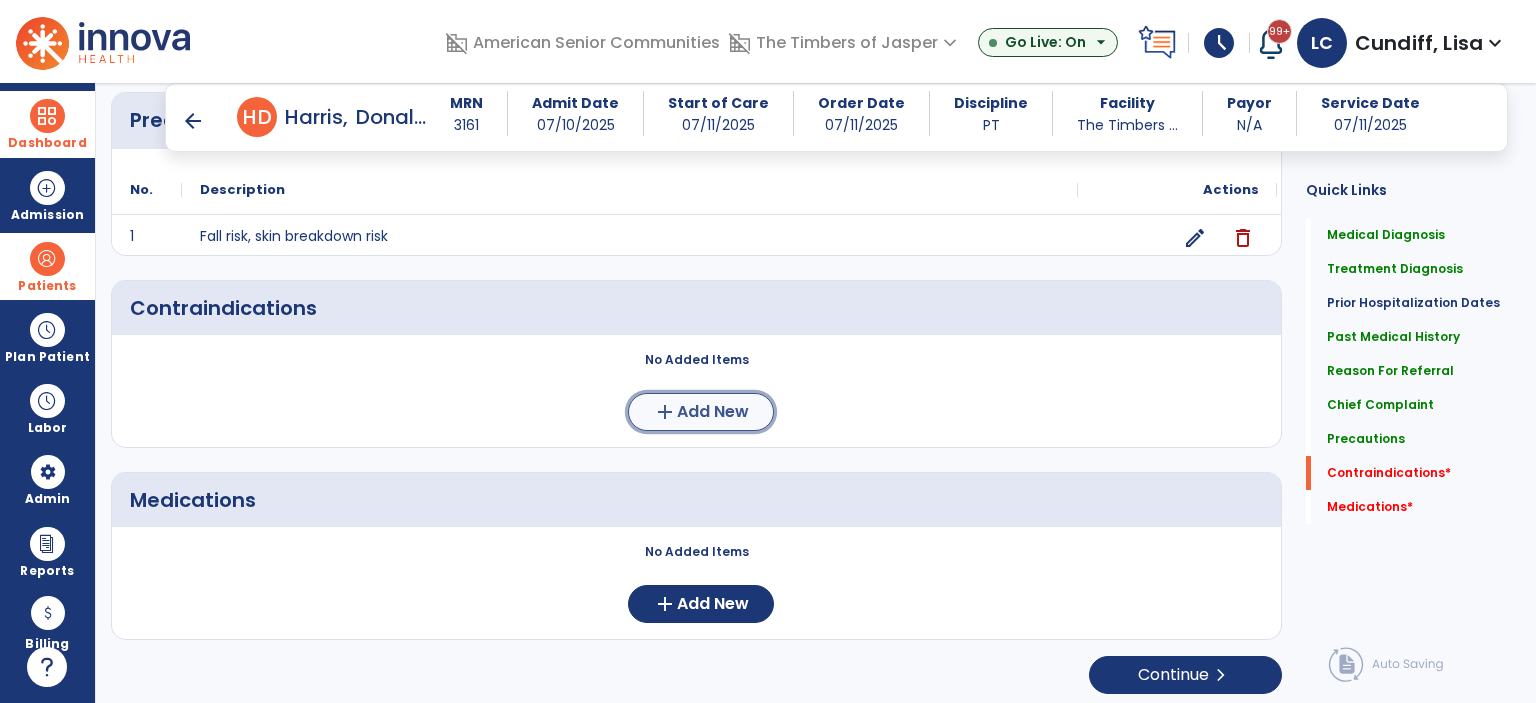 click on "add" 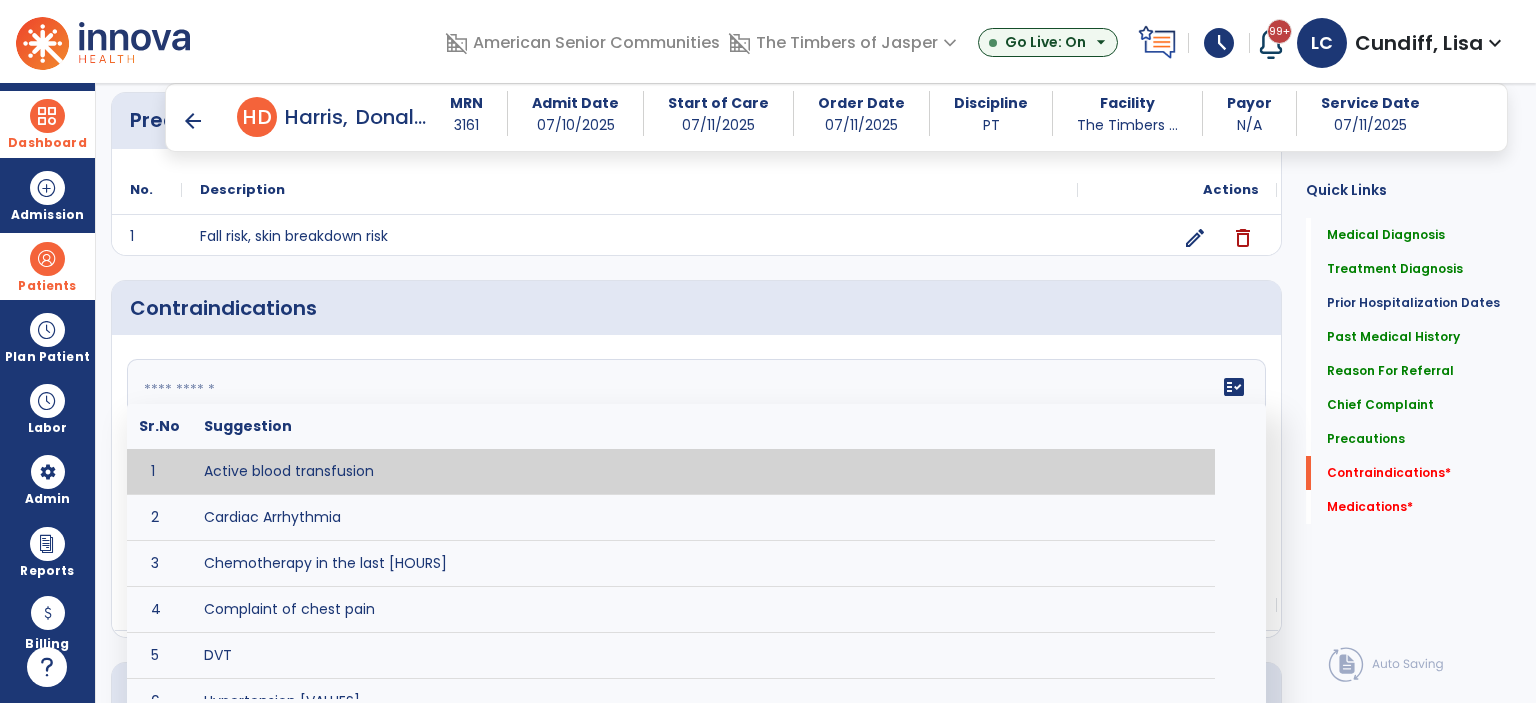 click on "fact_check  Sr.No Suggestion 1 Active blood transfusion 2 Cardiac Arrhythmia 3 Chemotherapy in the last [HOURS] 4 Complaint of chest pain 5 DVT 6 Hypertension [VALUES] 7 Inflammation or infection in the heart. 8 Oxygen saturation lower than [VALUE] 9 Pacemaker 10 Pulmonary infarction 11 Recent changes in EKG 12 Severe aortic stenosis 13 Severe dehydration 14 Severe diaphoresis 15 Severe orthostatic hypotension 16 Severe shortness of breath/dyspnea 17 Significantly elevated potassium levels 18 Significantly low potassium levels 19 Suspected or known dissecting aneurysm 20 Systemic infection 21 Uncontrolled diabetes with blood sugar levels greater than [VALUE] or less than [Value]  22 Unstable angina 23 Untreated blood clots" 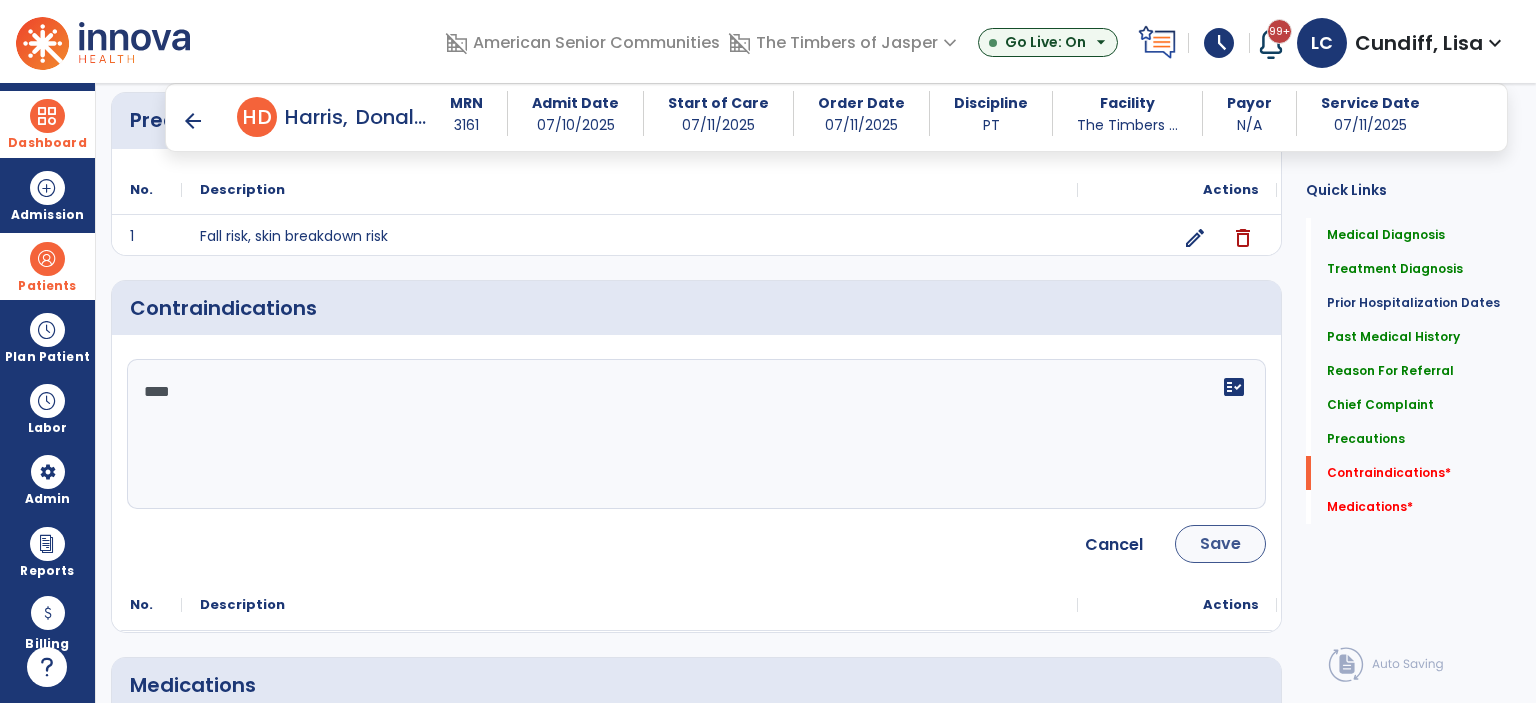 type on "****" 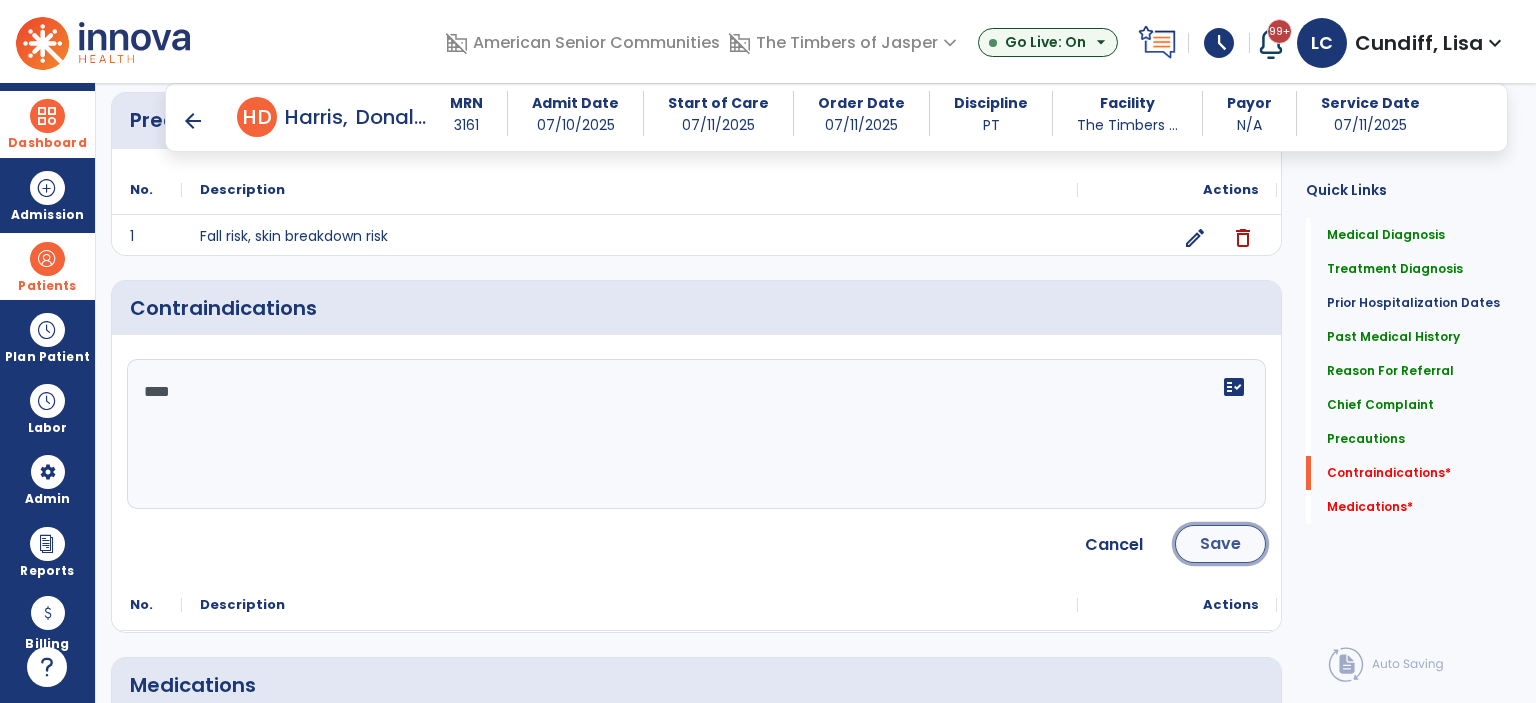 click on "Save" 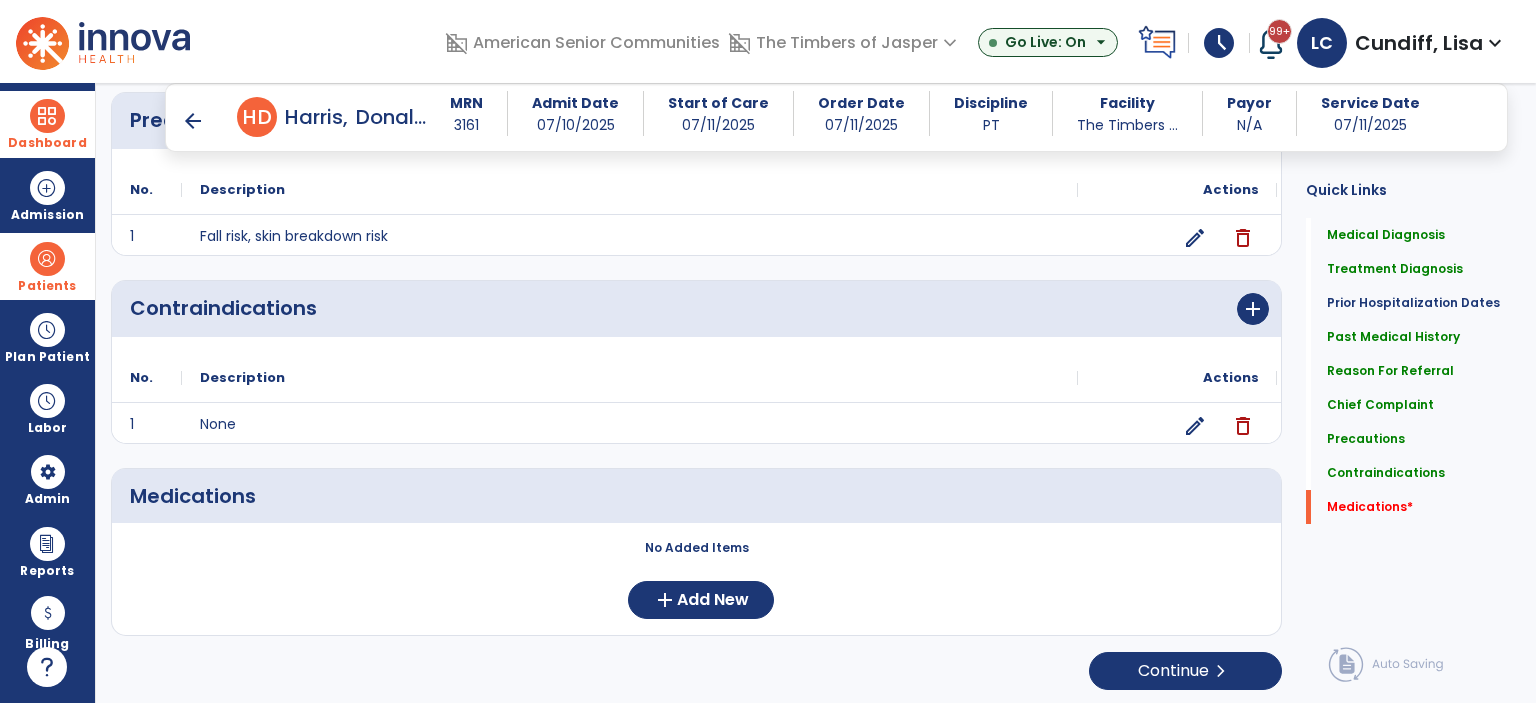 scroll, scrollTop: 1593, scrollLeft: 0, axis: vertical 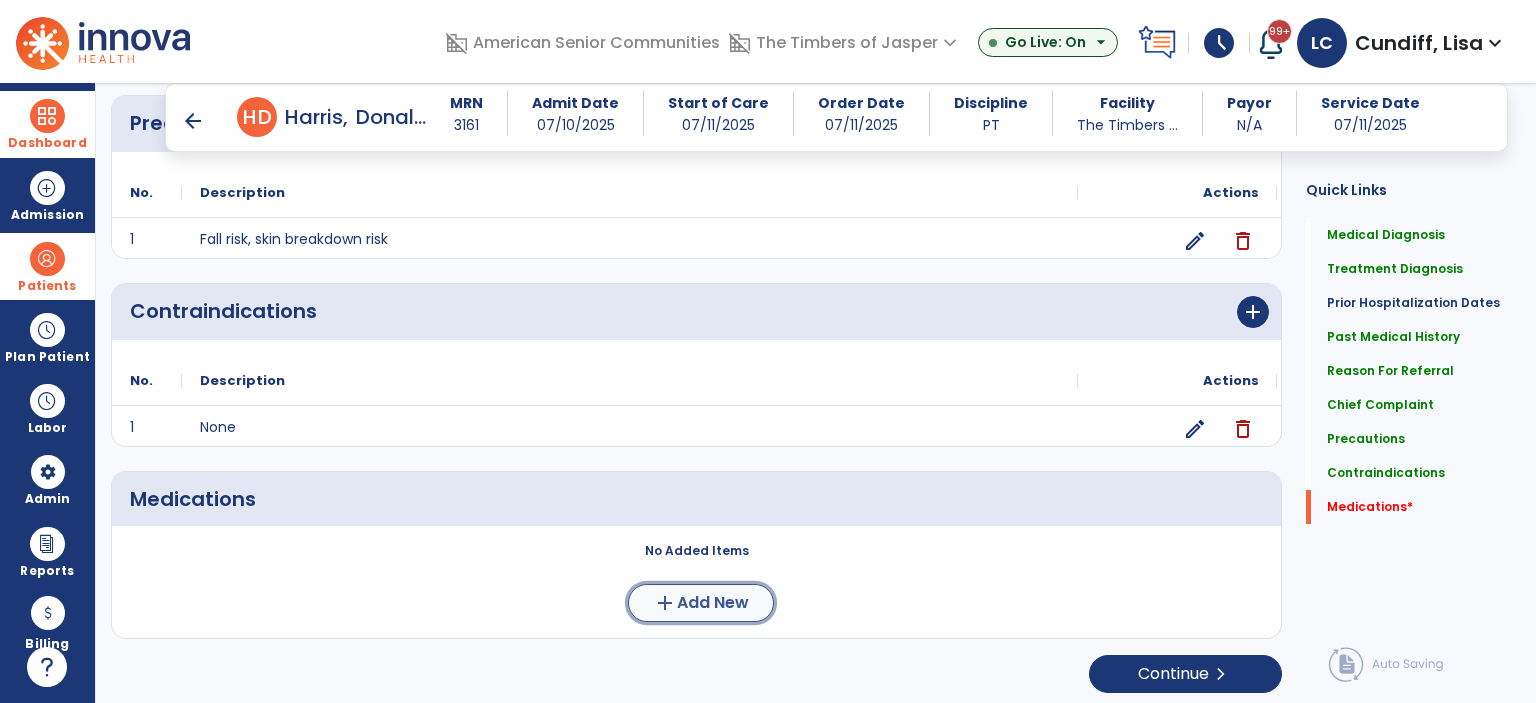 click on "add  Add New" 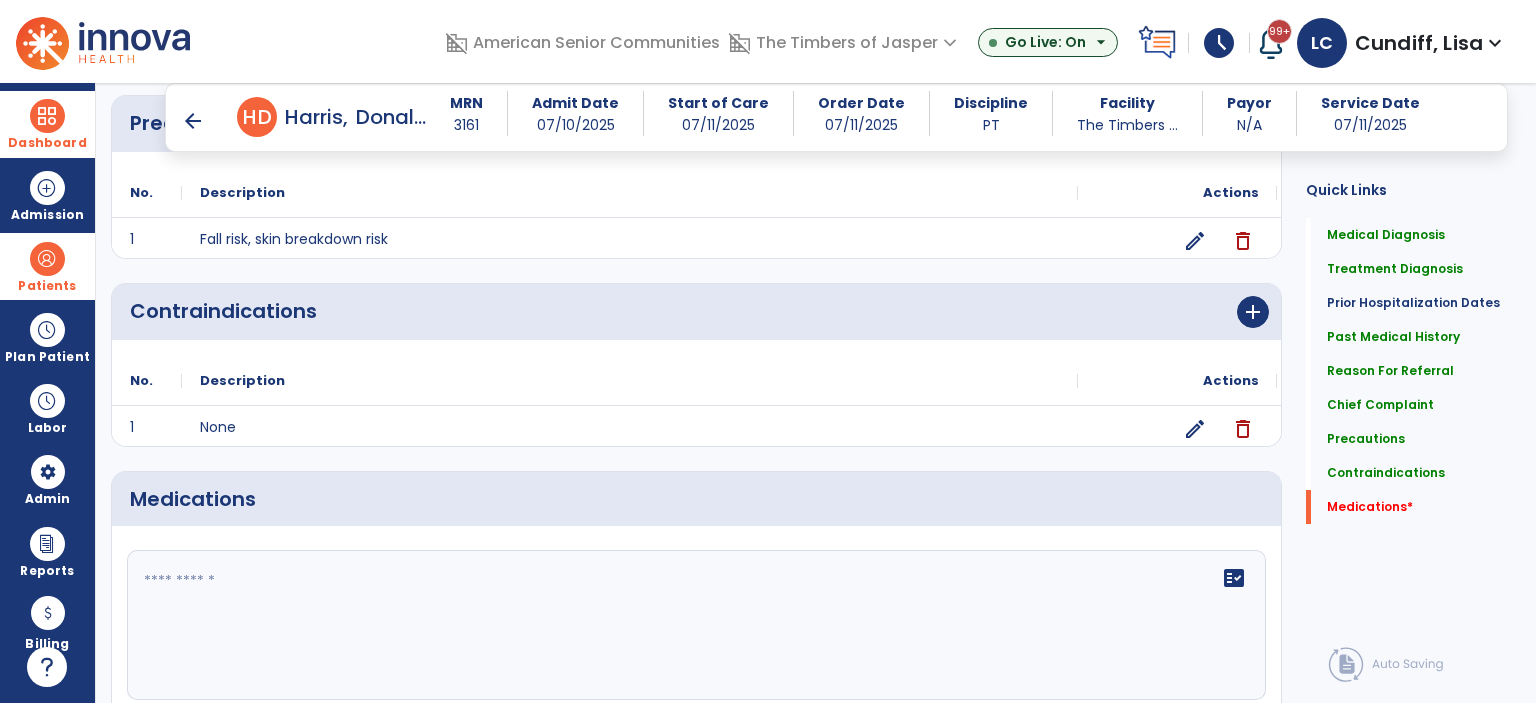 click on "fact_check" 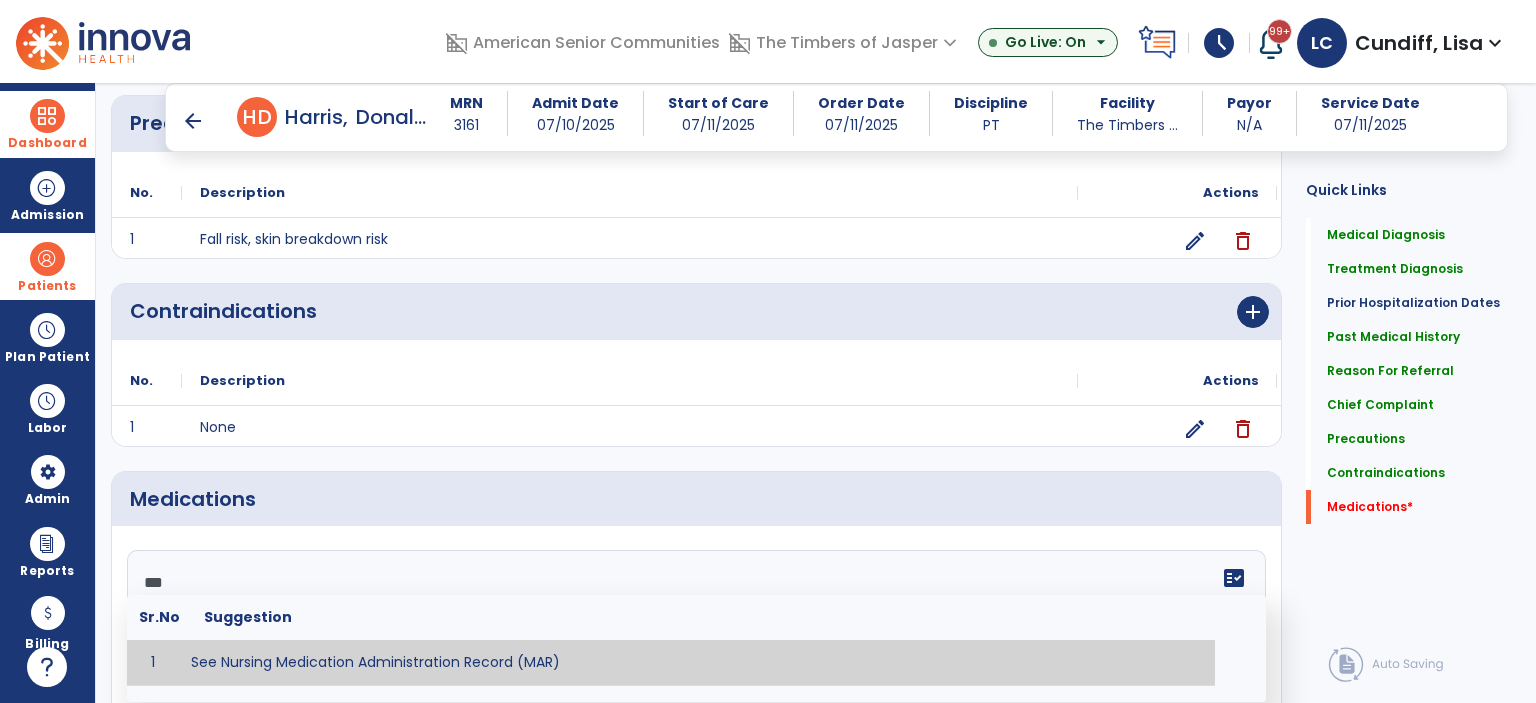type on "**********" 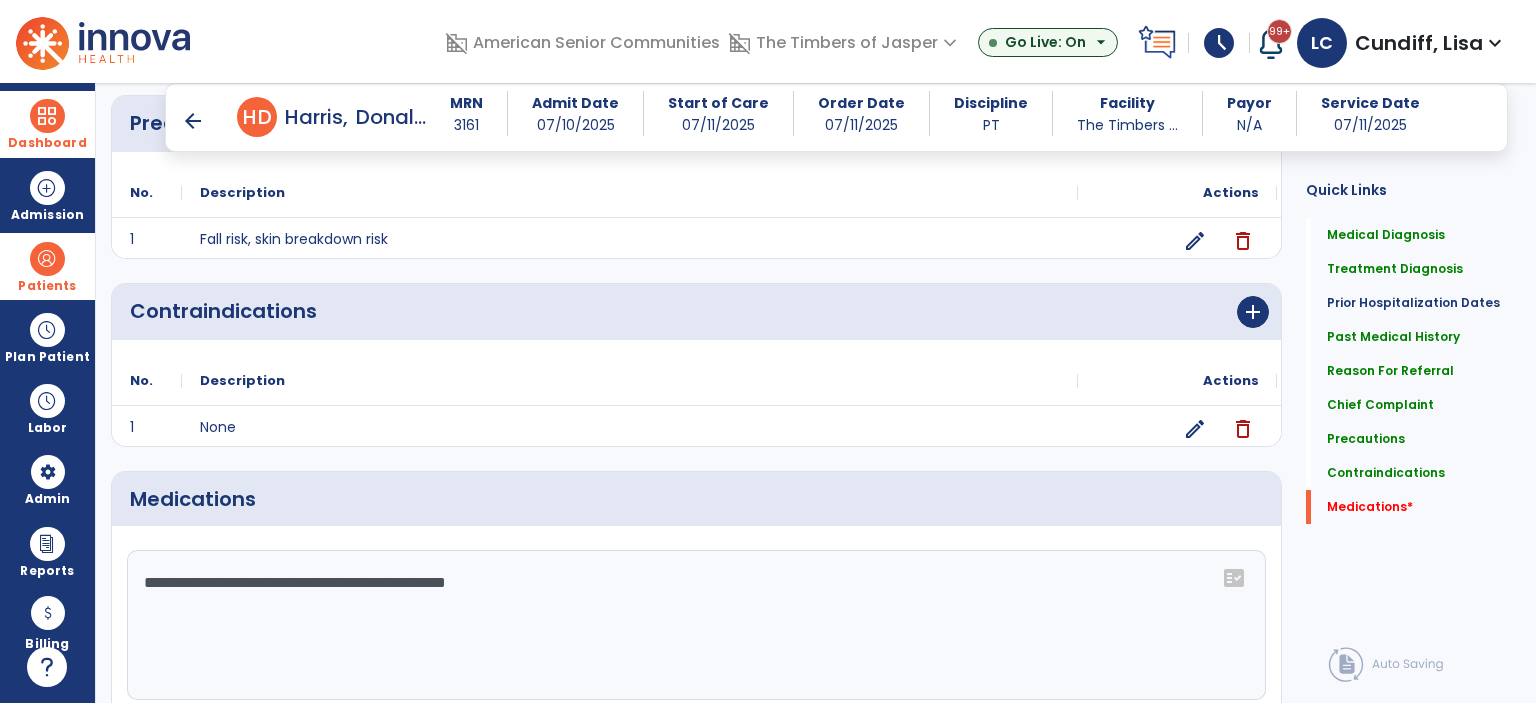 scroll, scrollTop: 1777, scrollLeft: 0, axis: vertical 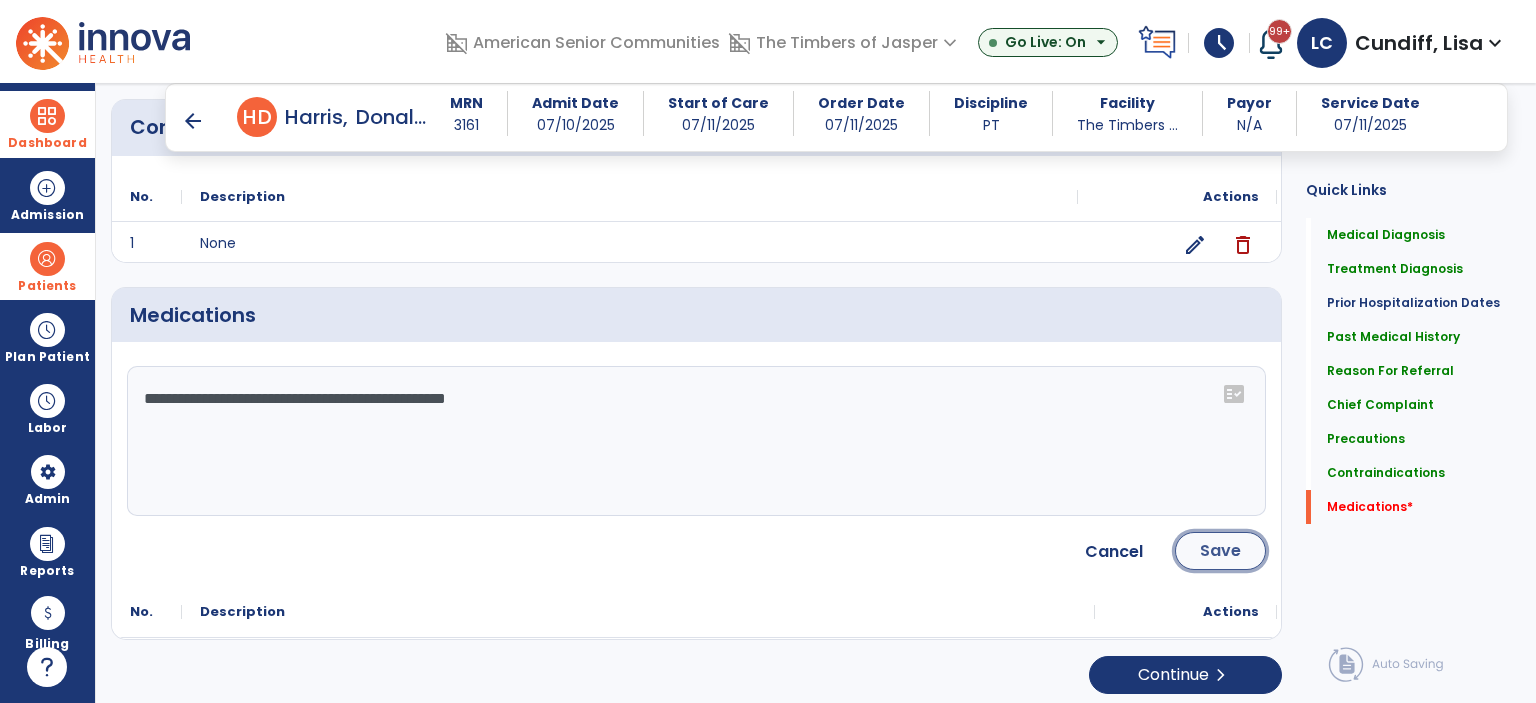 click on "Save" 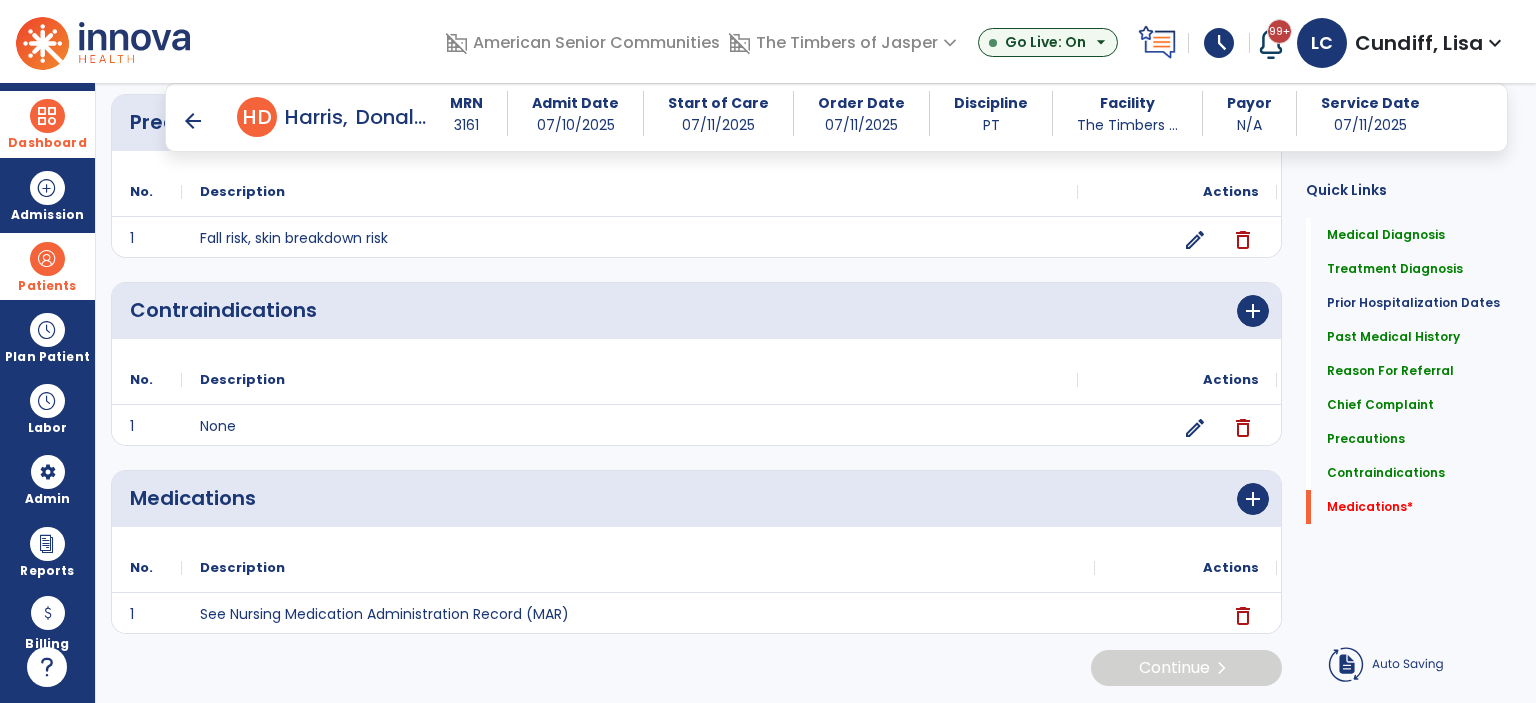 scroll, scrollTop: 1589, scrollLeft: 0, axis: vertical 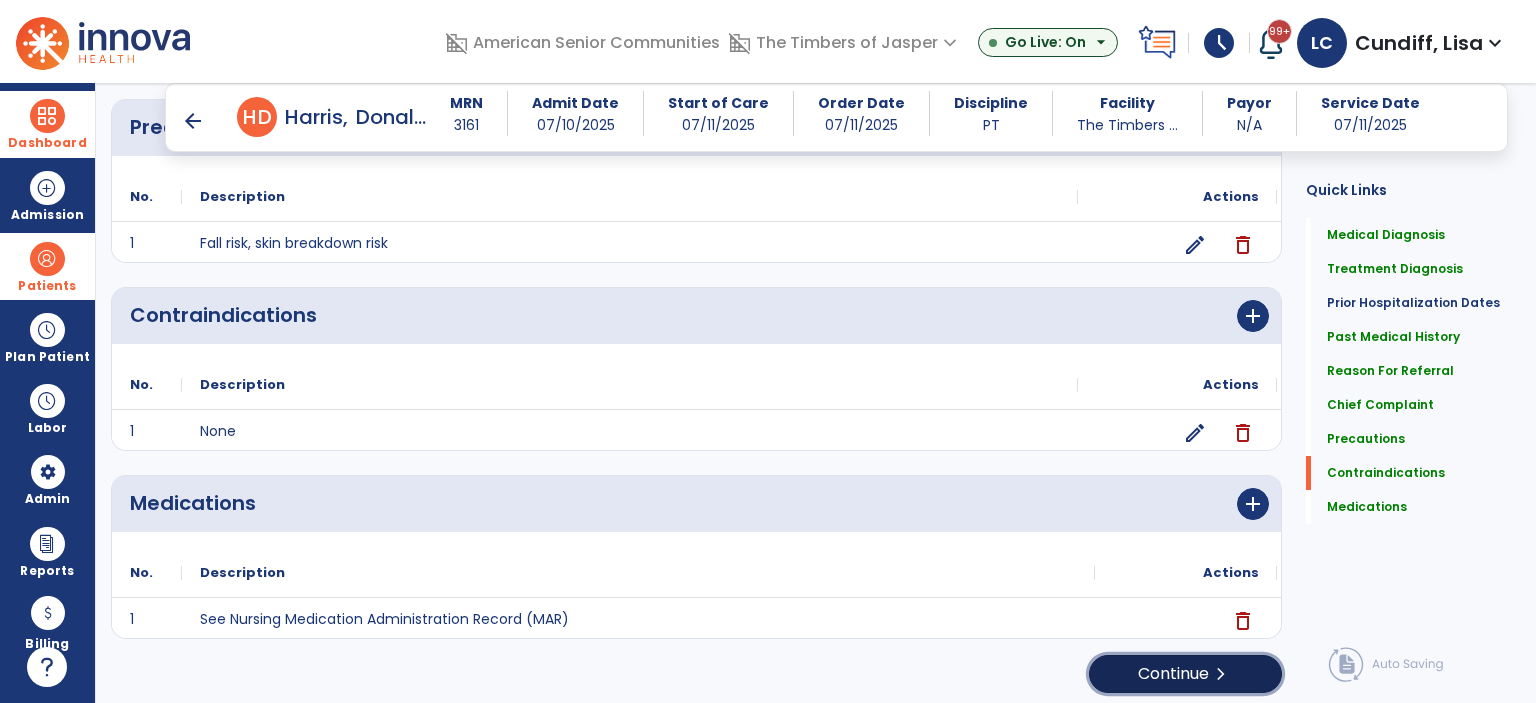 click on "Continue  chevron_right" 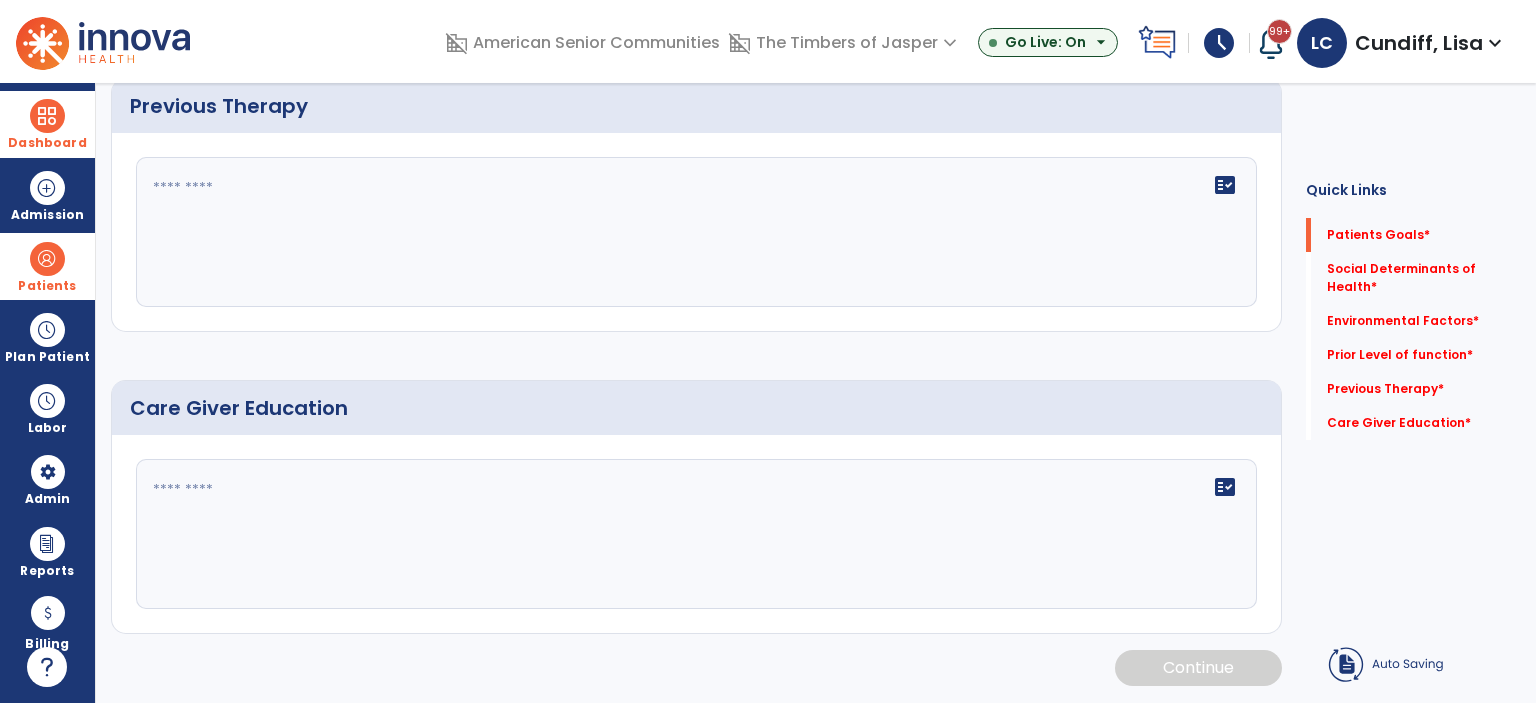 scroll, scrollTop: 0, scrollLeft: 0, axis: both 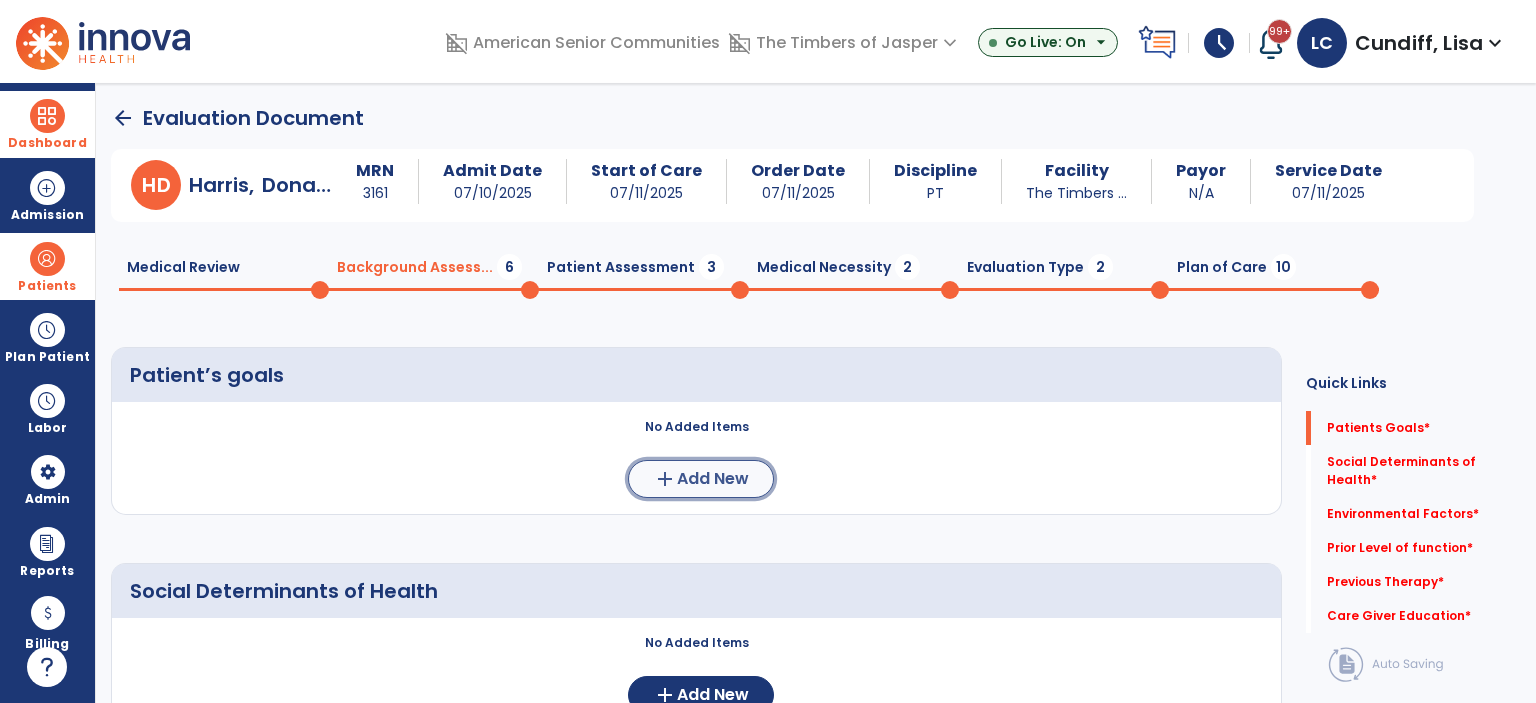 click on "Add New" 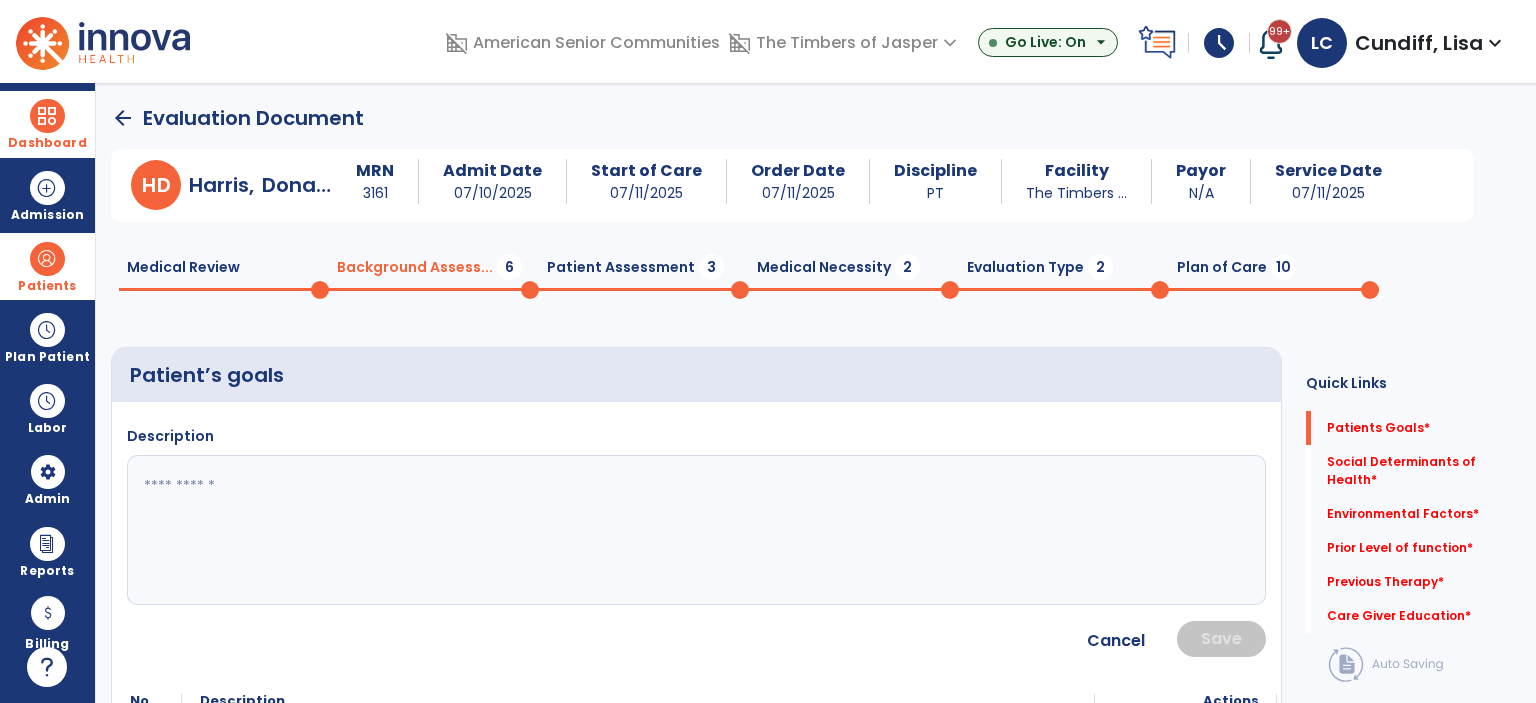 click 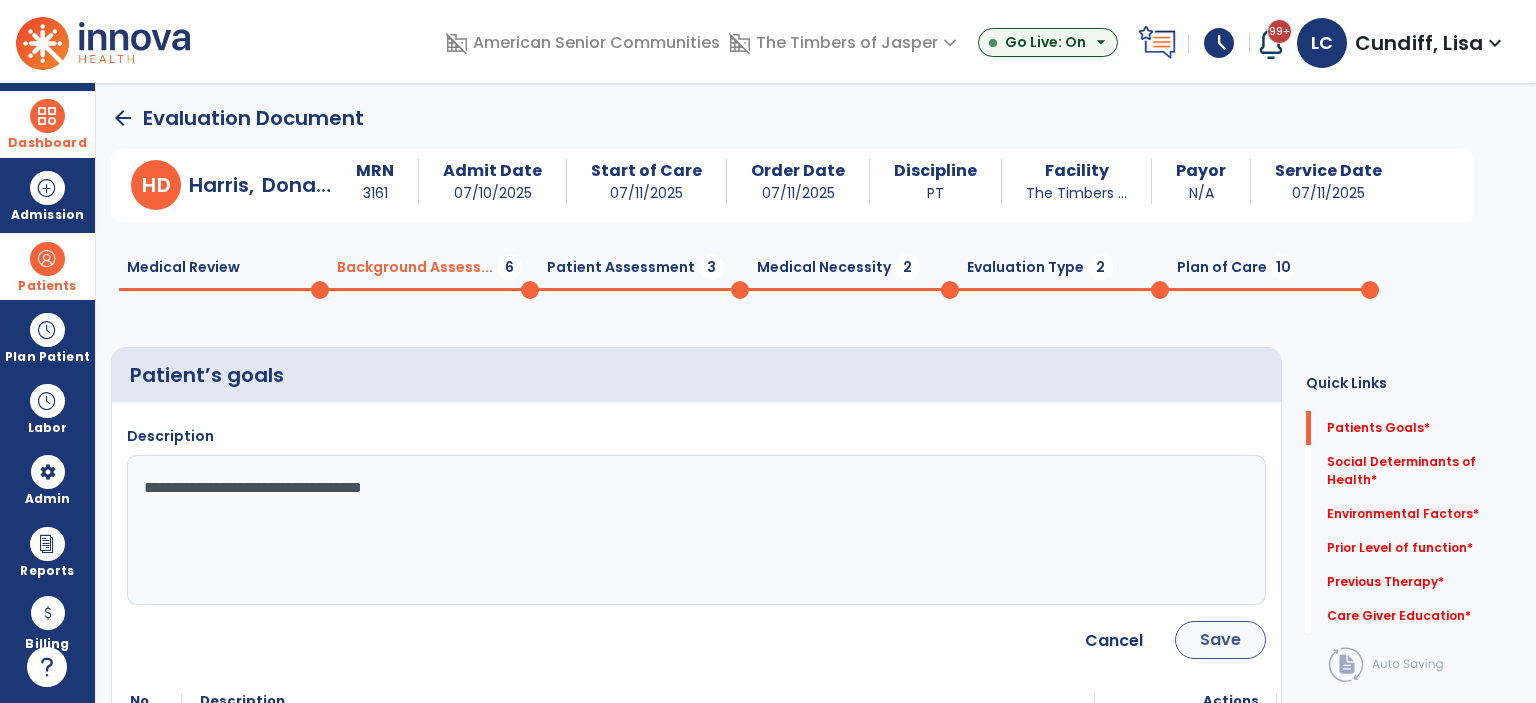 type on "**********" 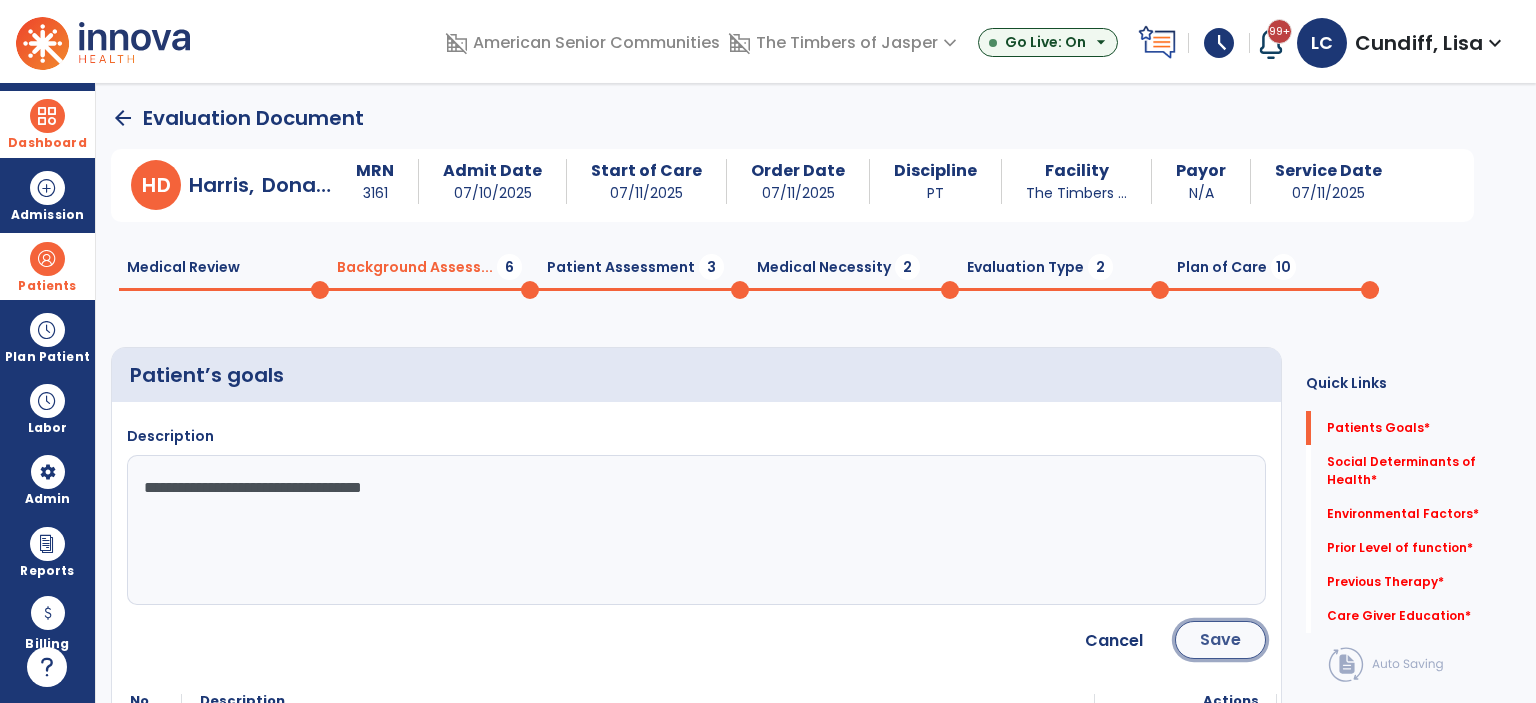 click on "Save" 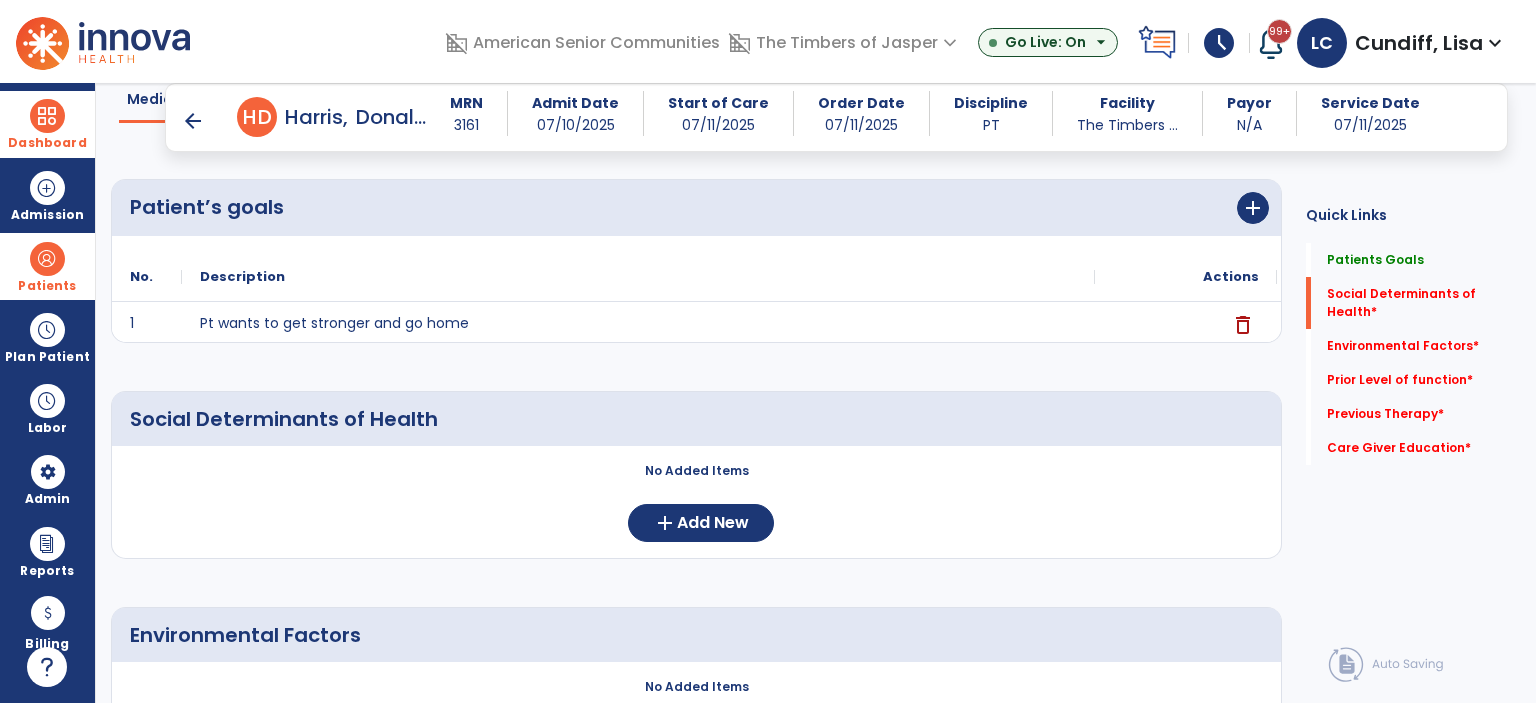 scroll, scrollTop: 200, scrollLeft: 0, axis: vertical 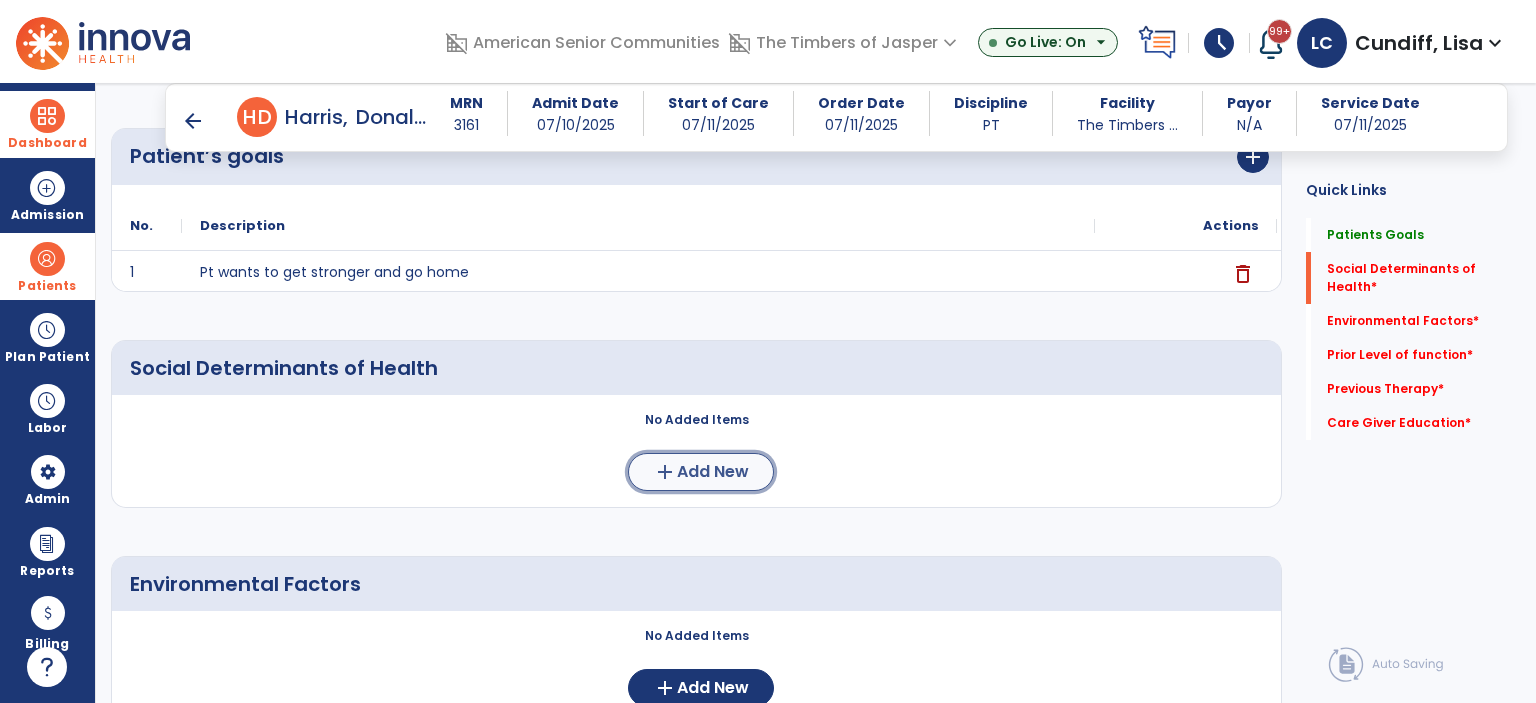 click on "Add New" 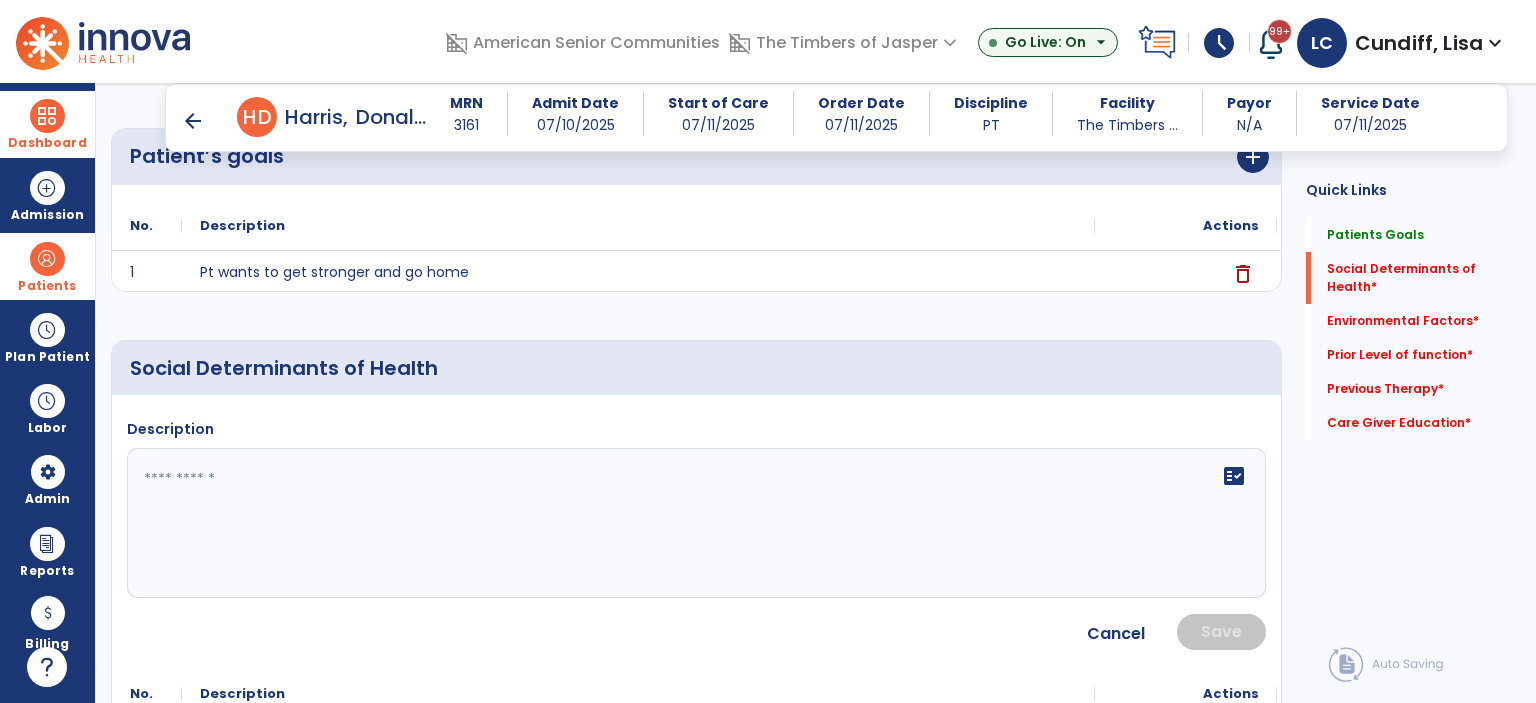 click 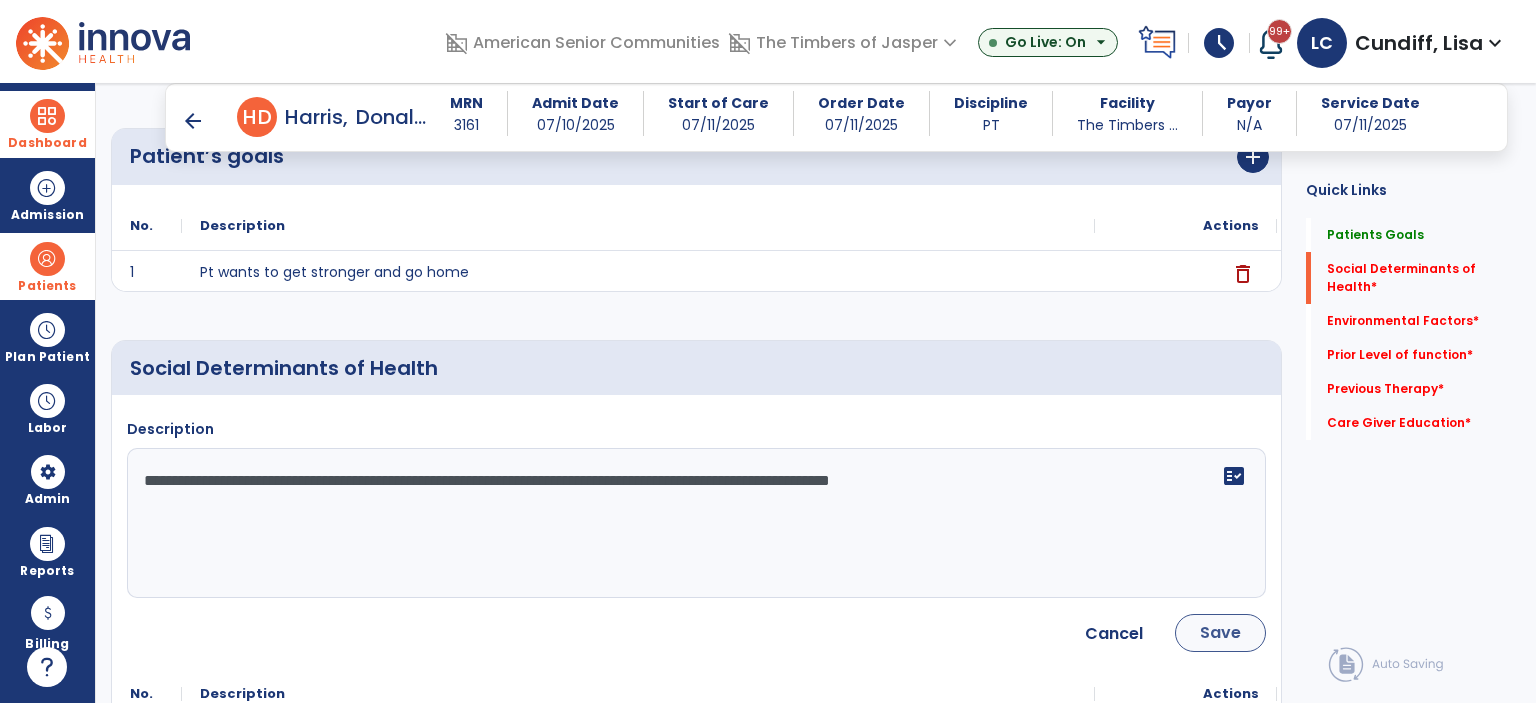 type on "**********" 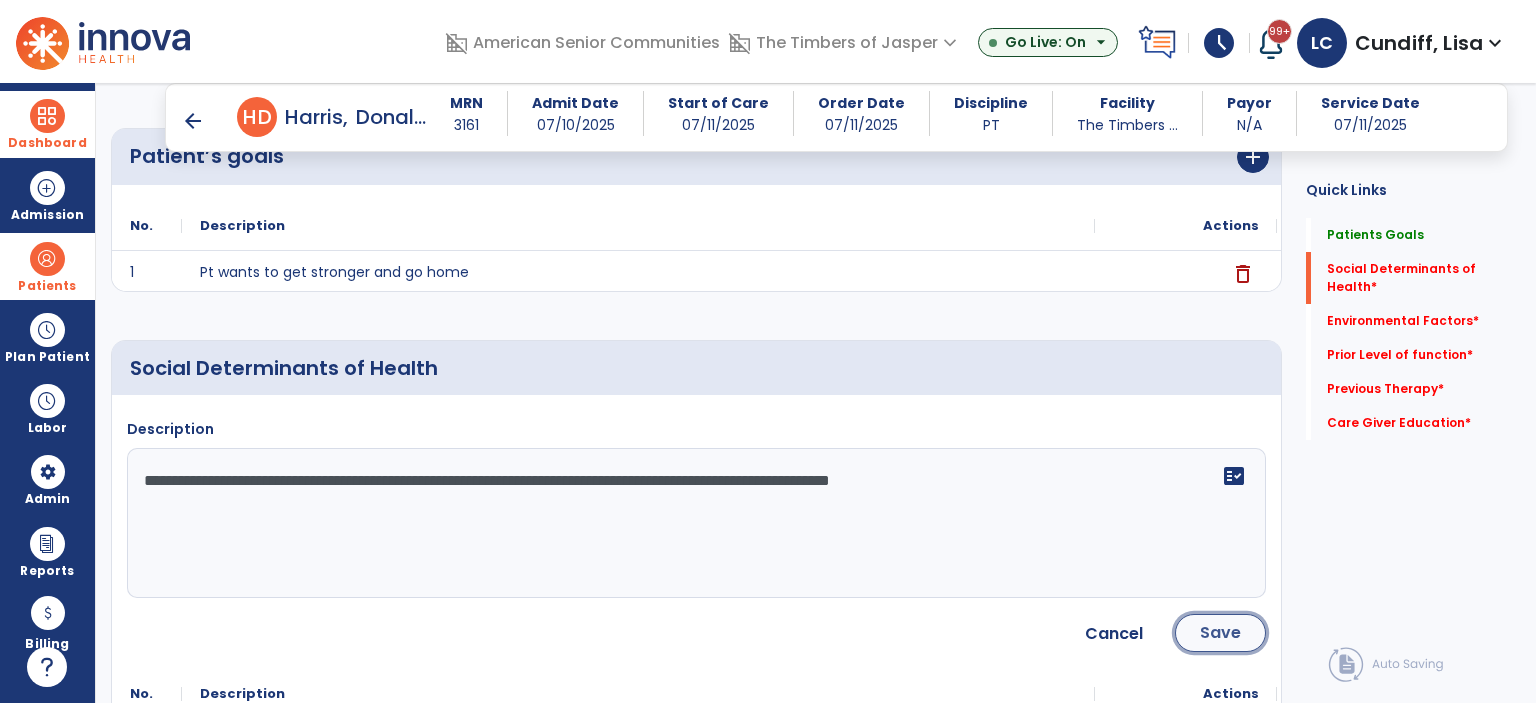 click on "Save" 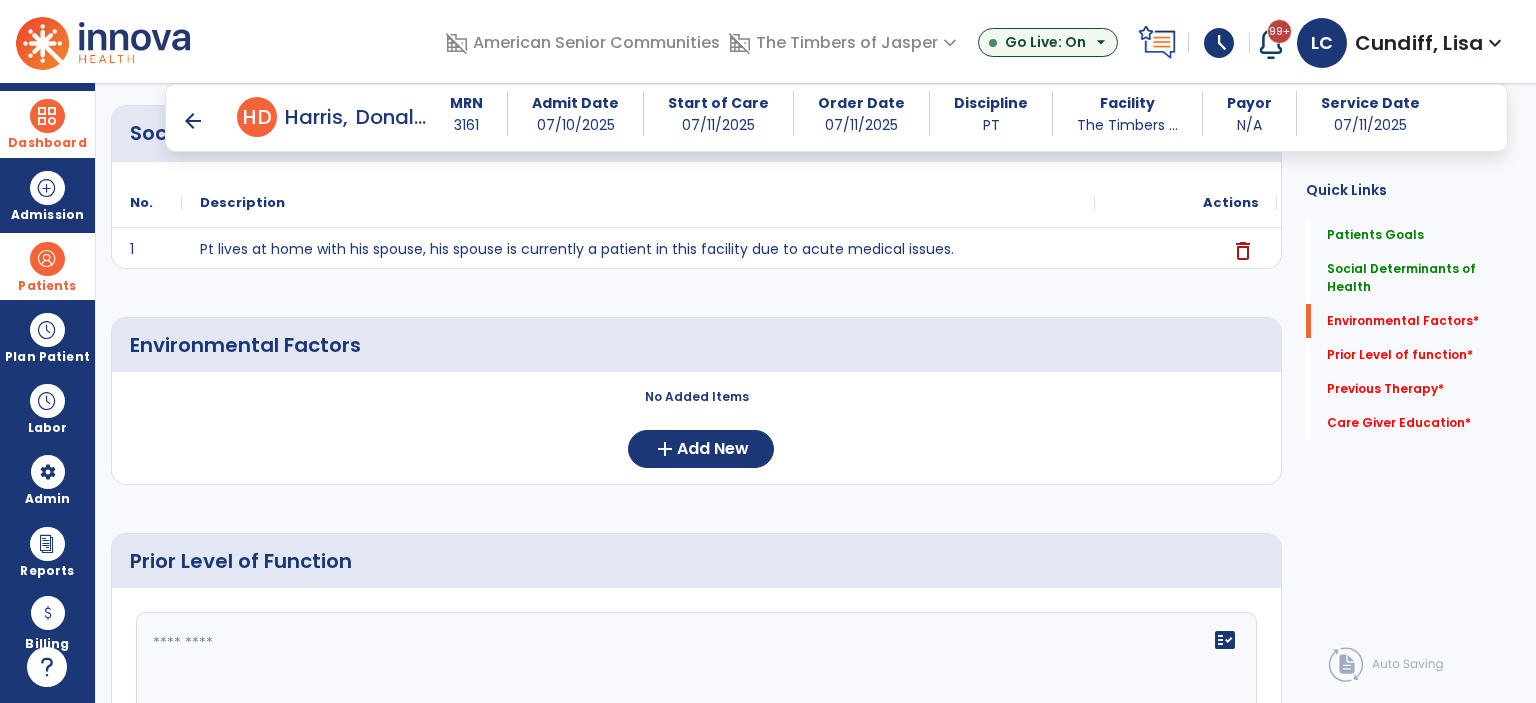 scroll, scrollTop: 500, scrollLeft: 0, axis: vertical 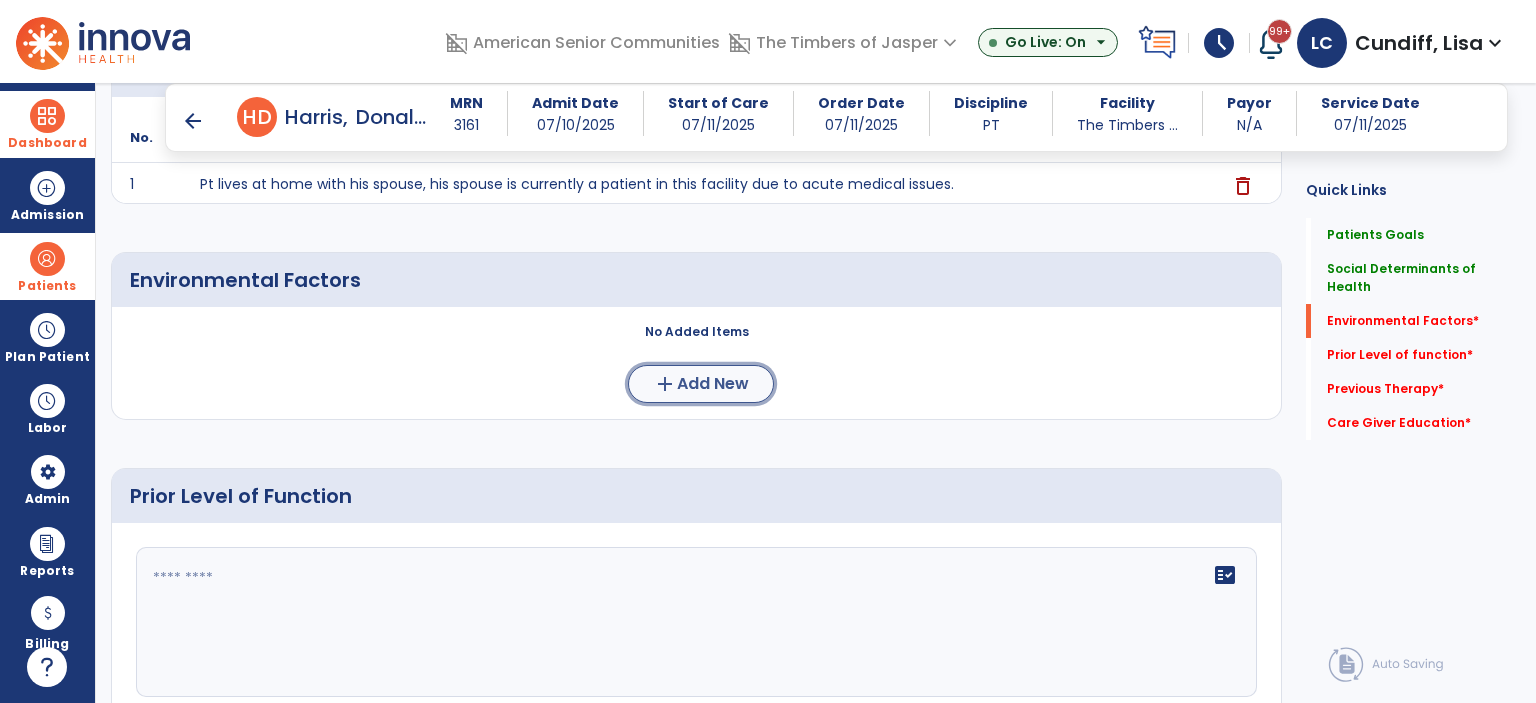 click on "Add New" 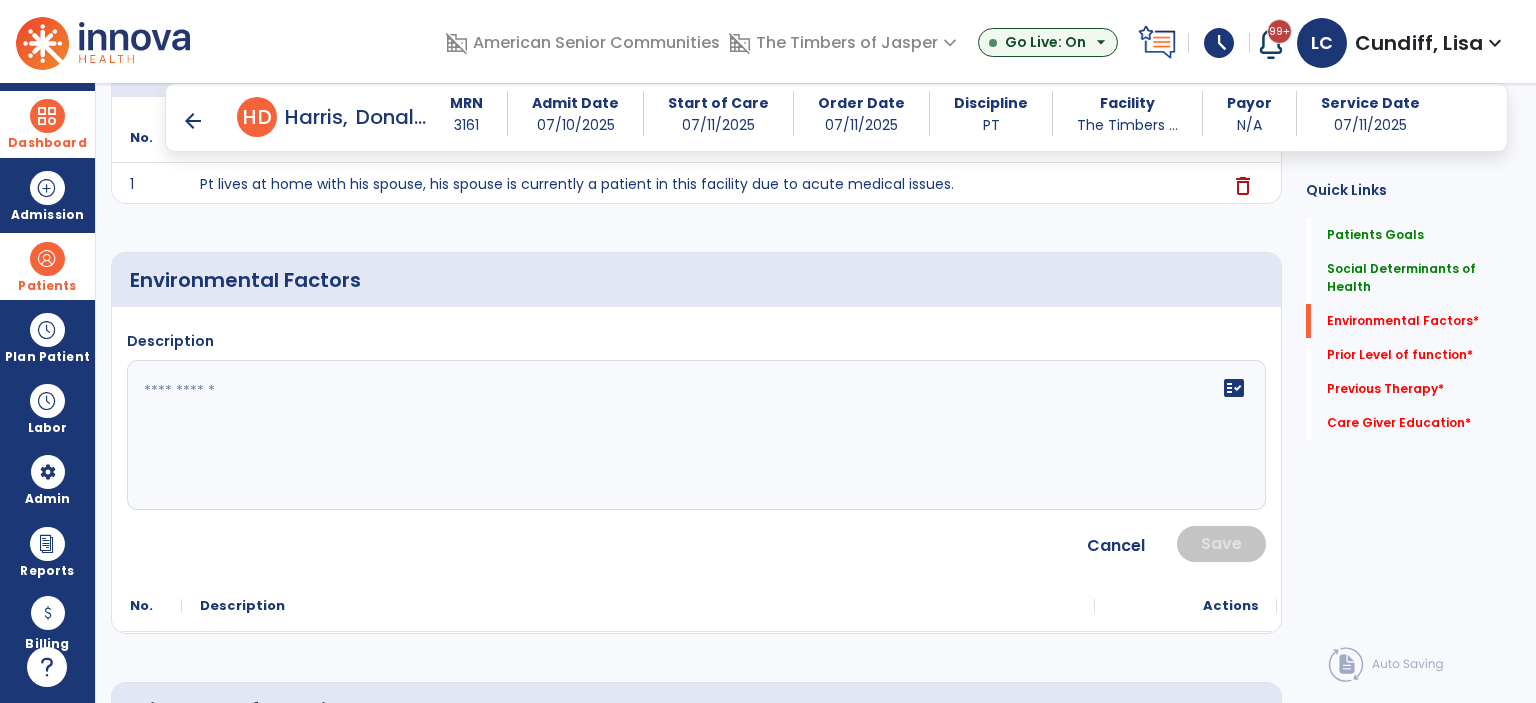 click on "fact_check" 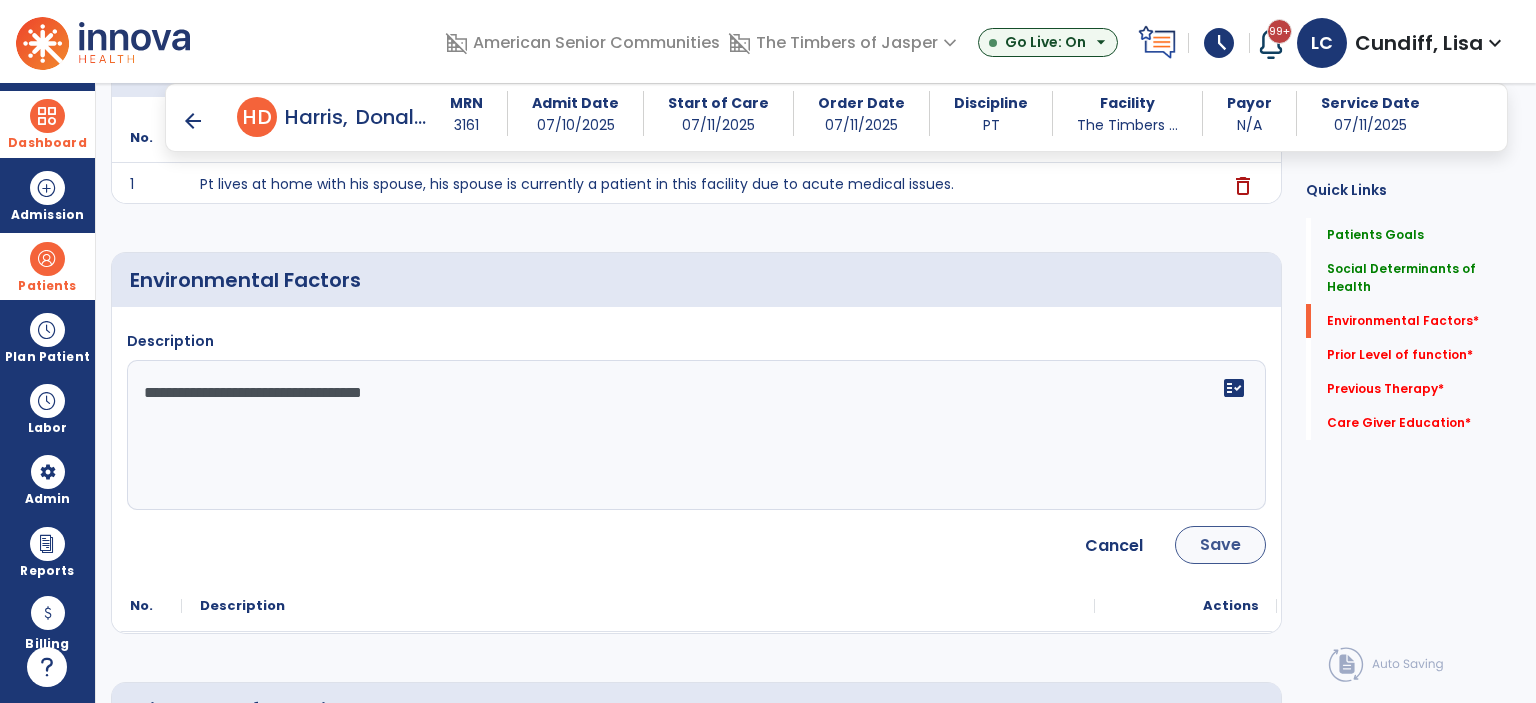 type on "**********" 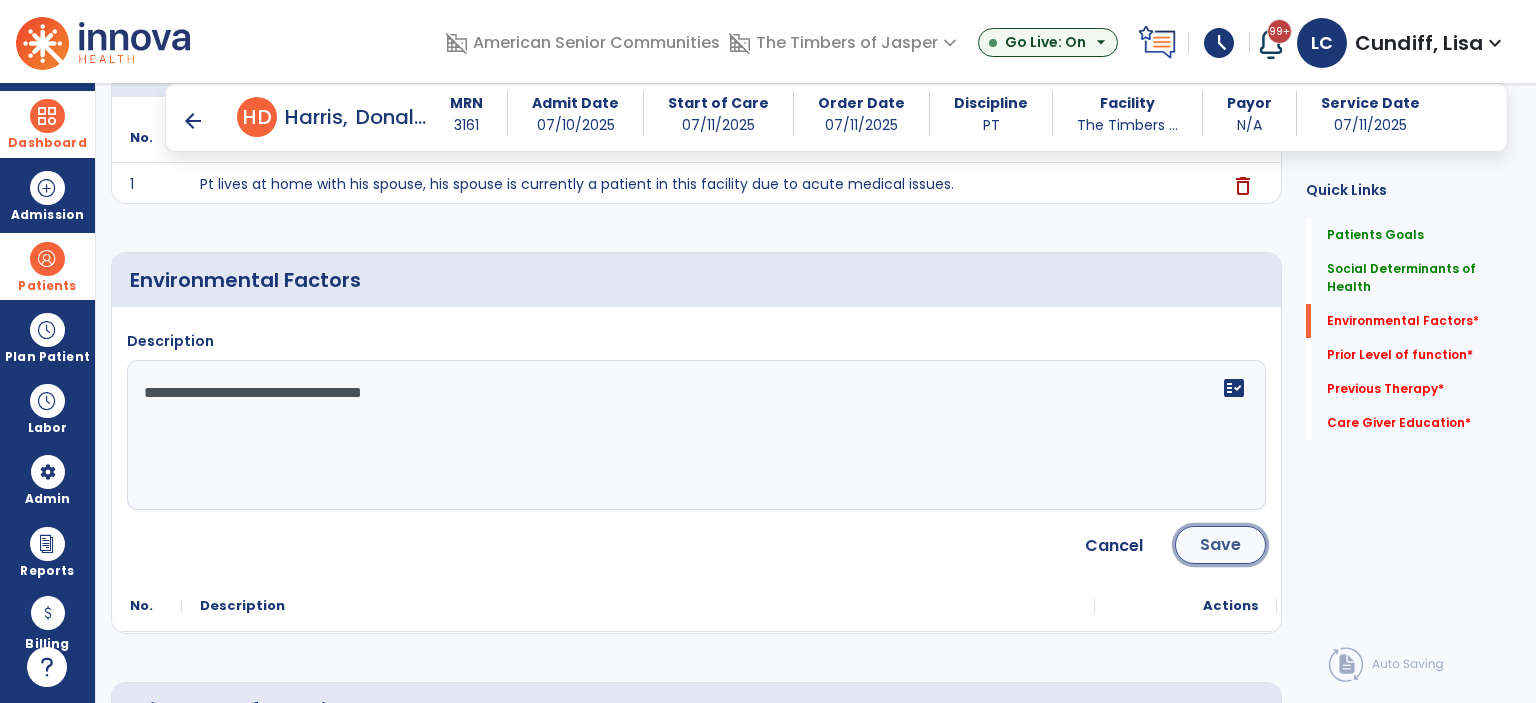 click on "Save" 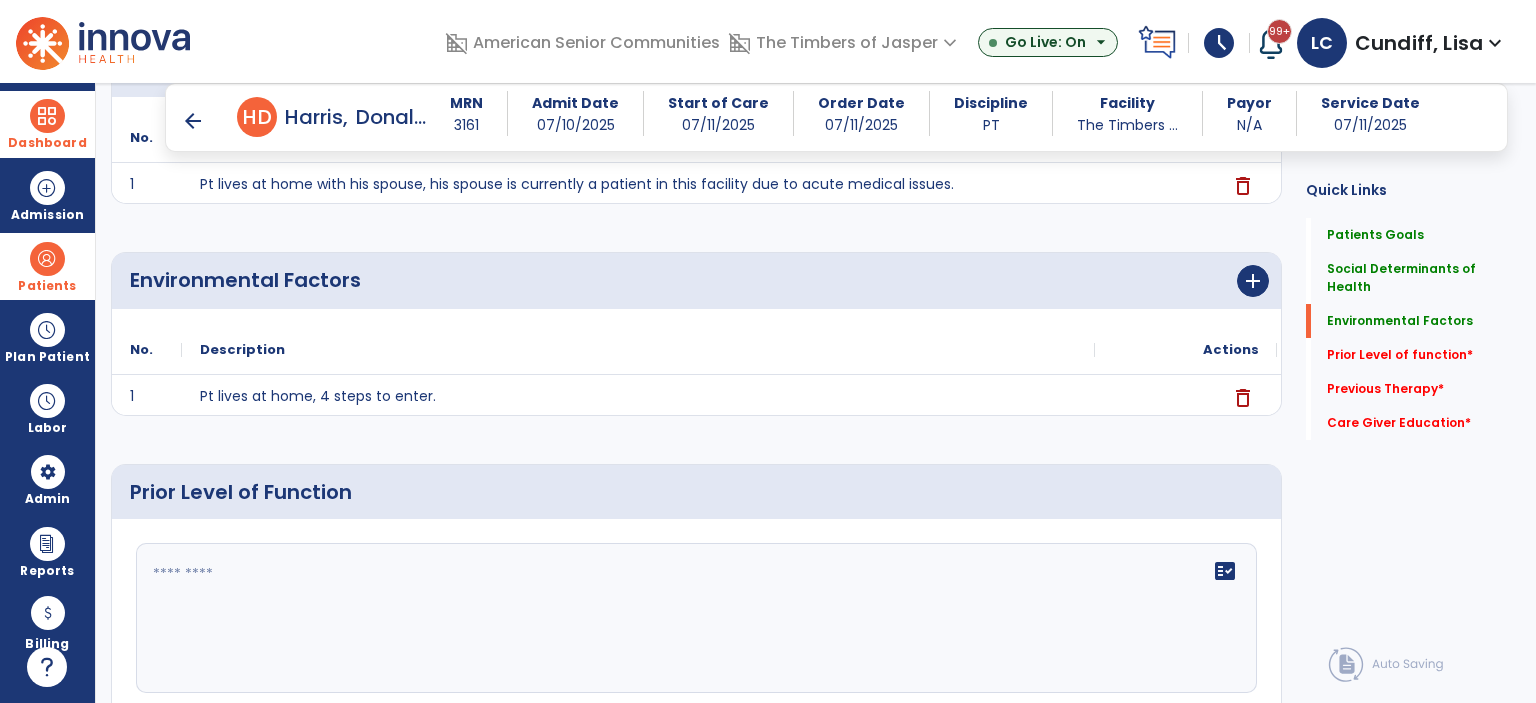 scroll, scrollTop: 800, scrollLeft: 0, axis: vertical 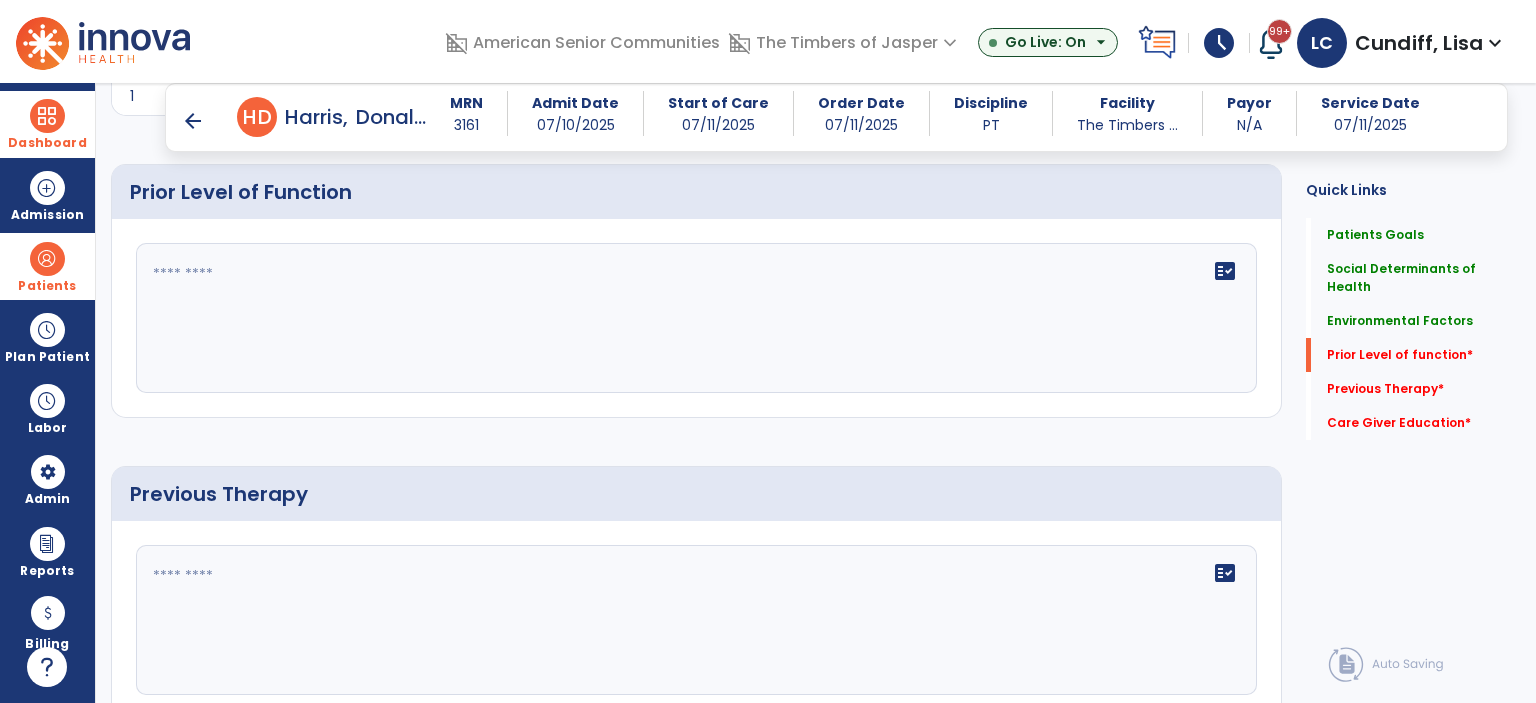 click on "fact_check" 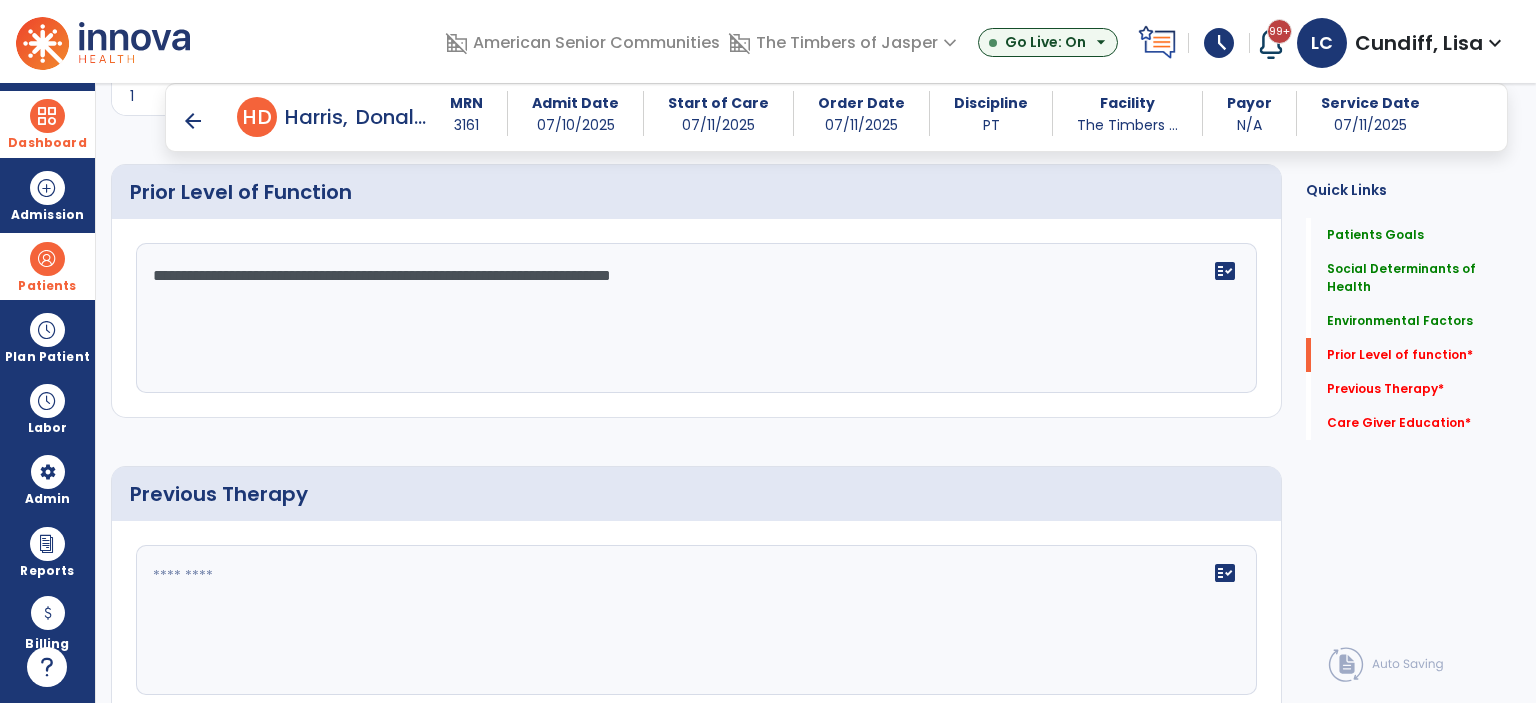 type on "**********" 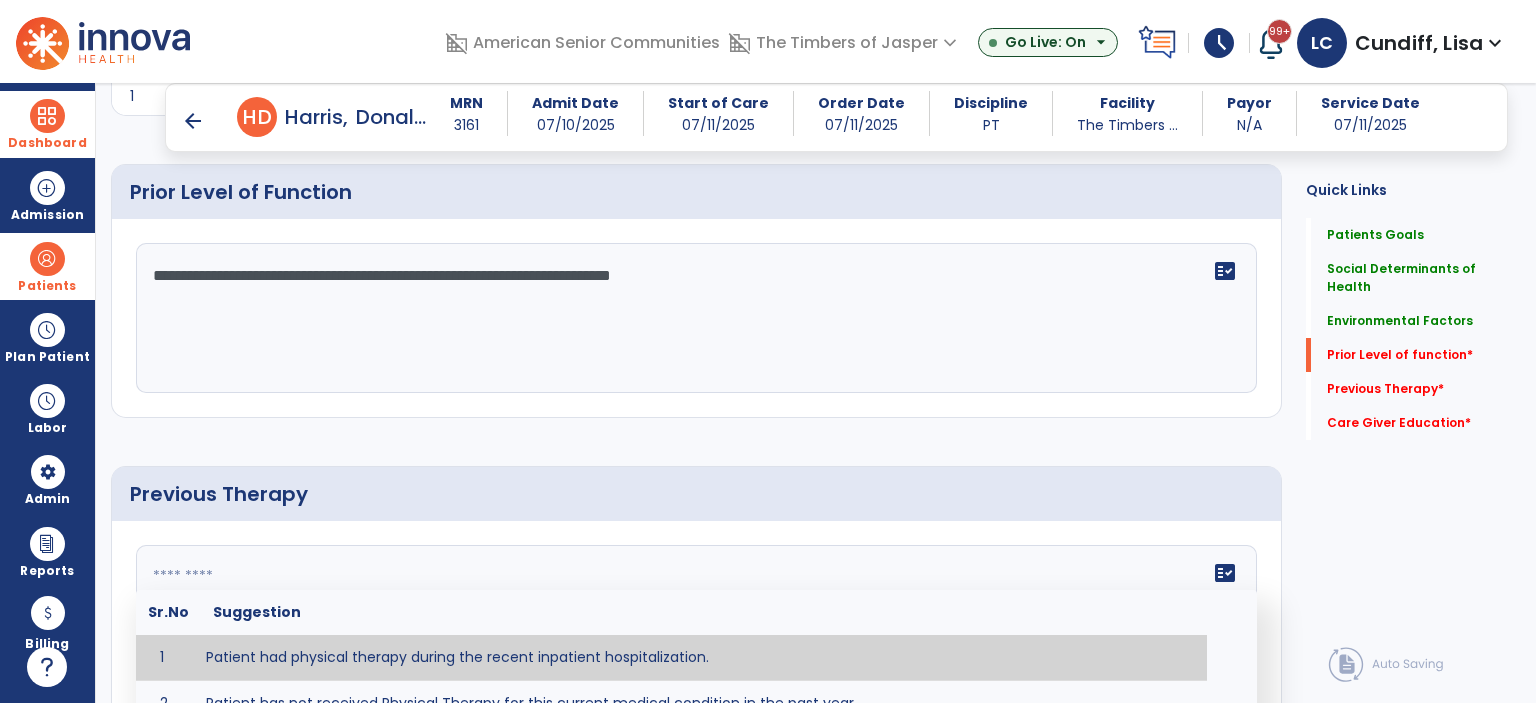 click 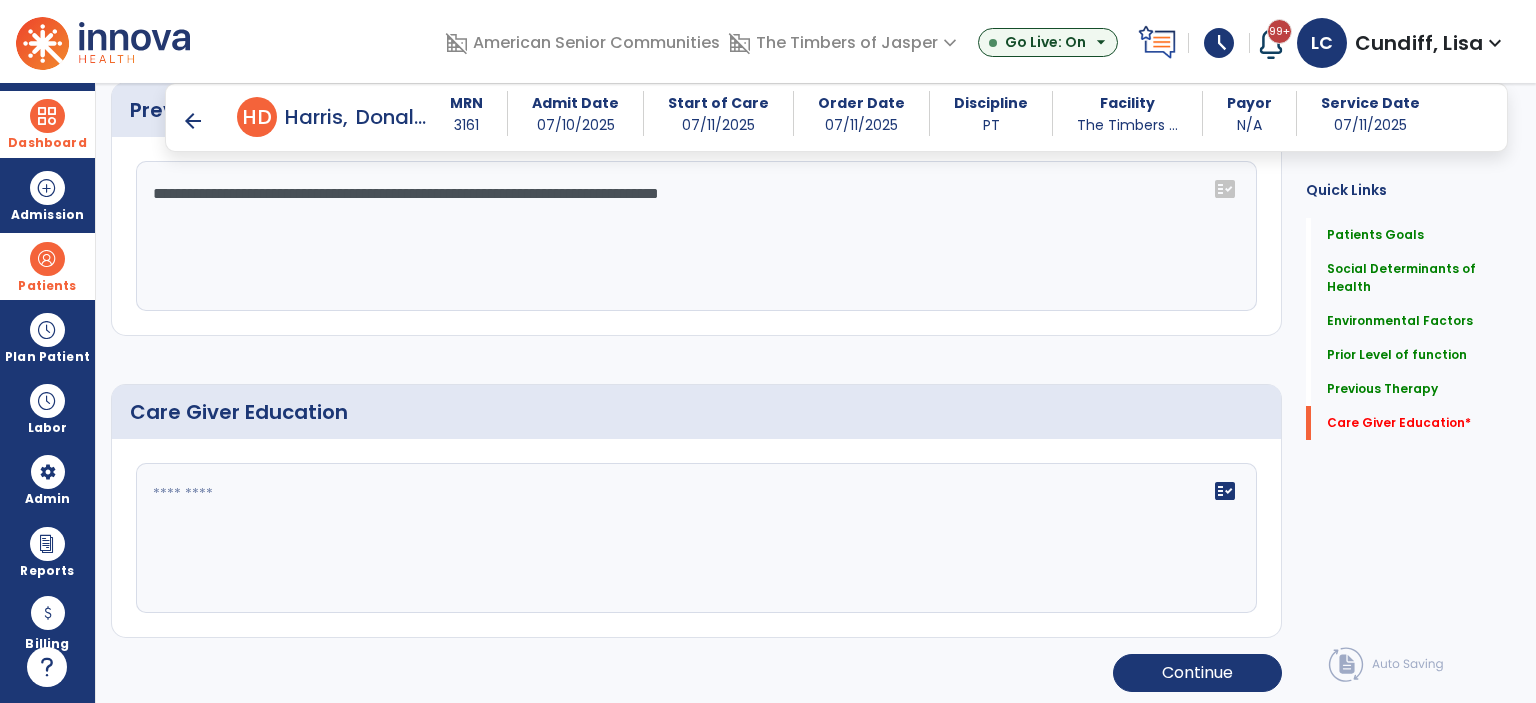 scroll, scrollTop: 1184, scrollLeft: 0, axis: vertical 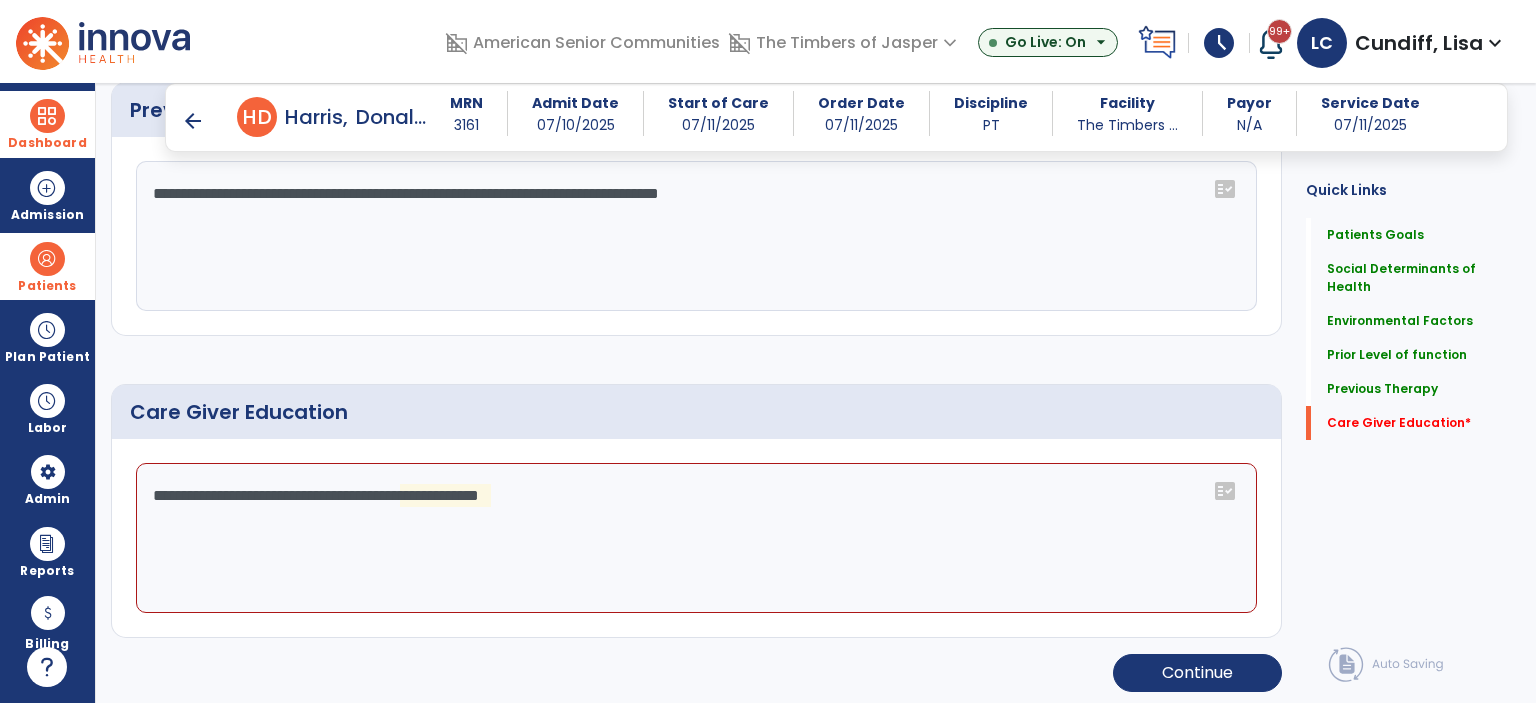 click on "**********" 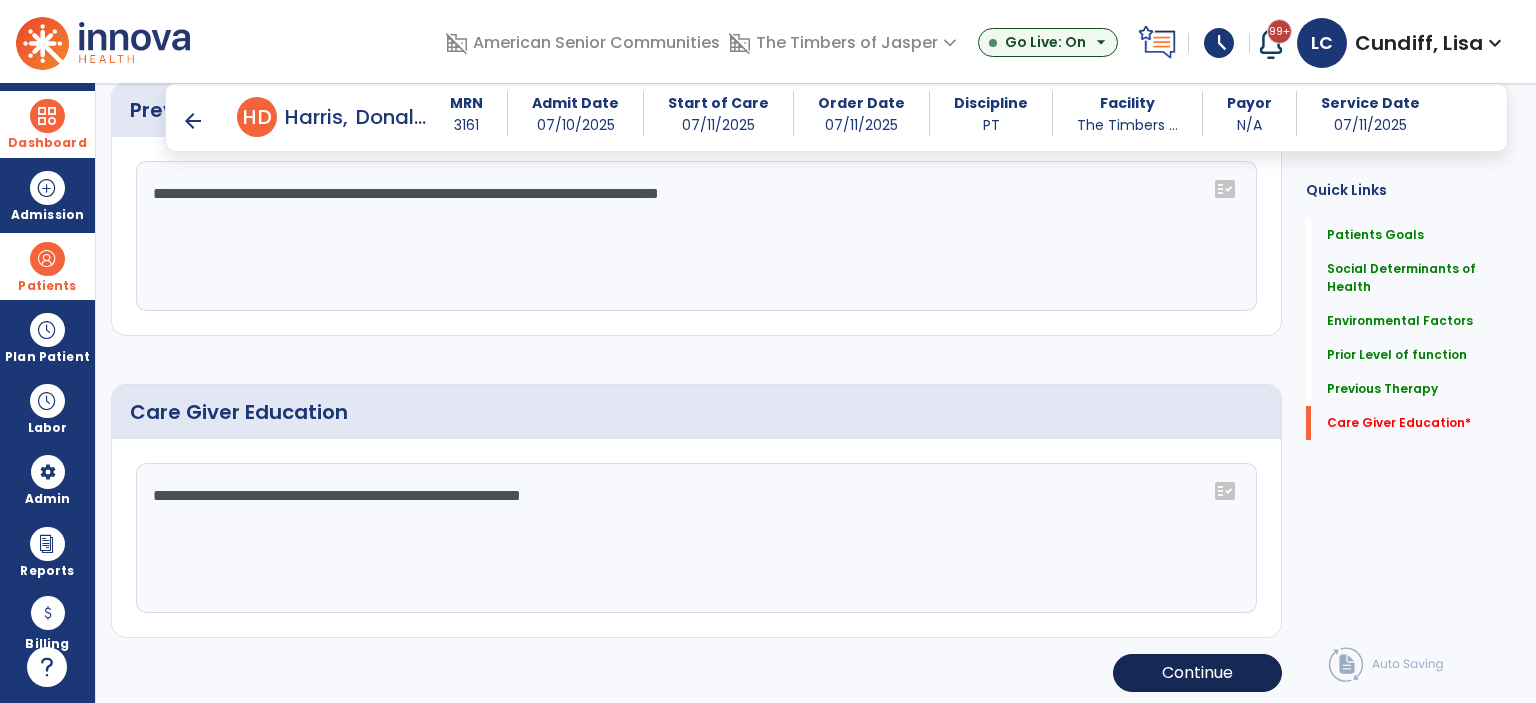 type on "**********" 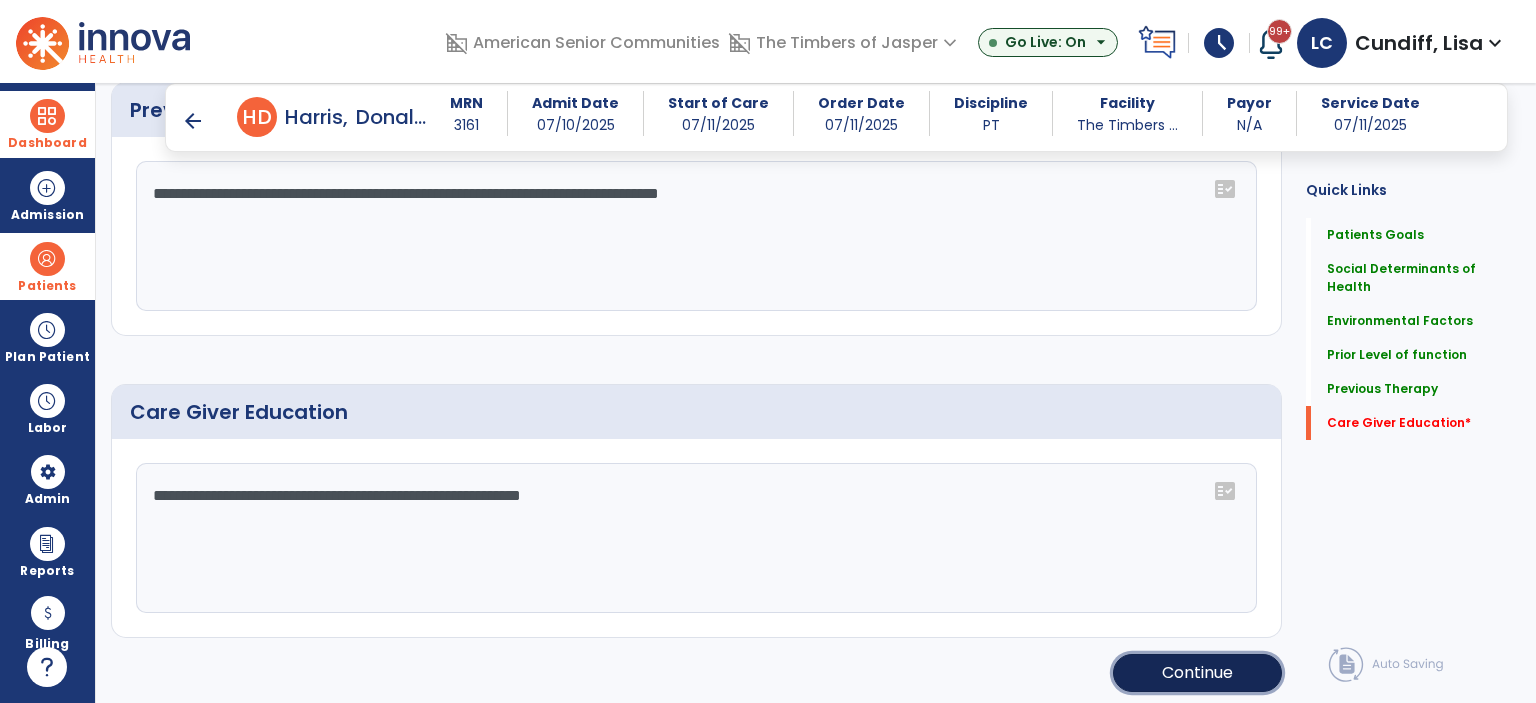 click on "Continue" 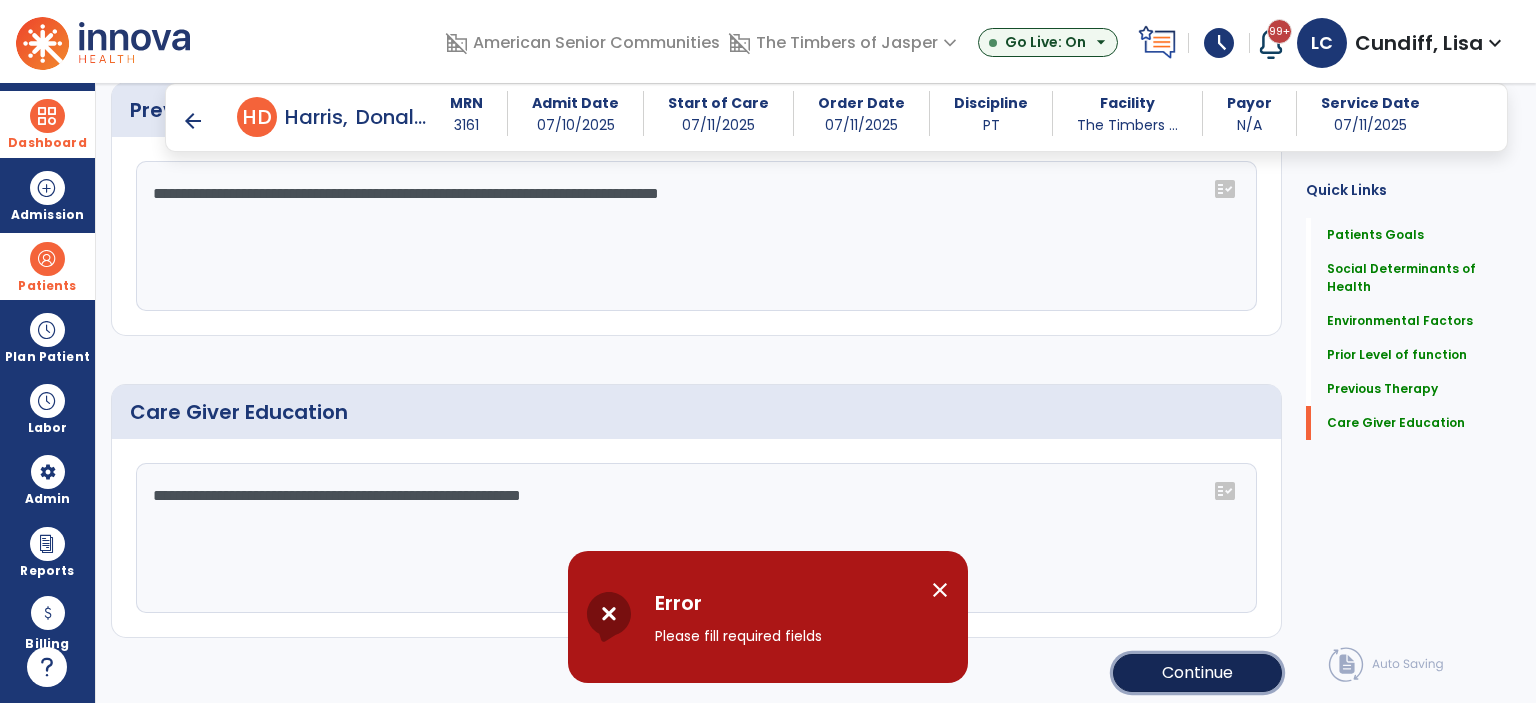 click on "Continue" 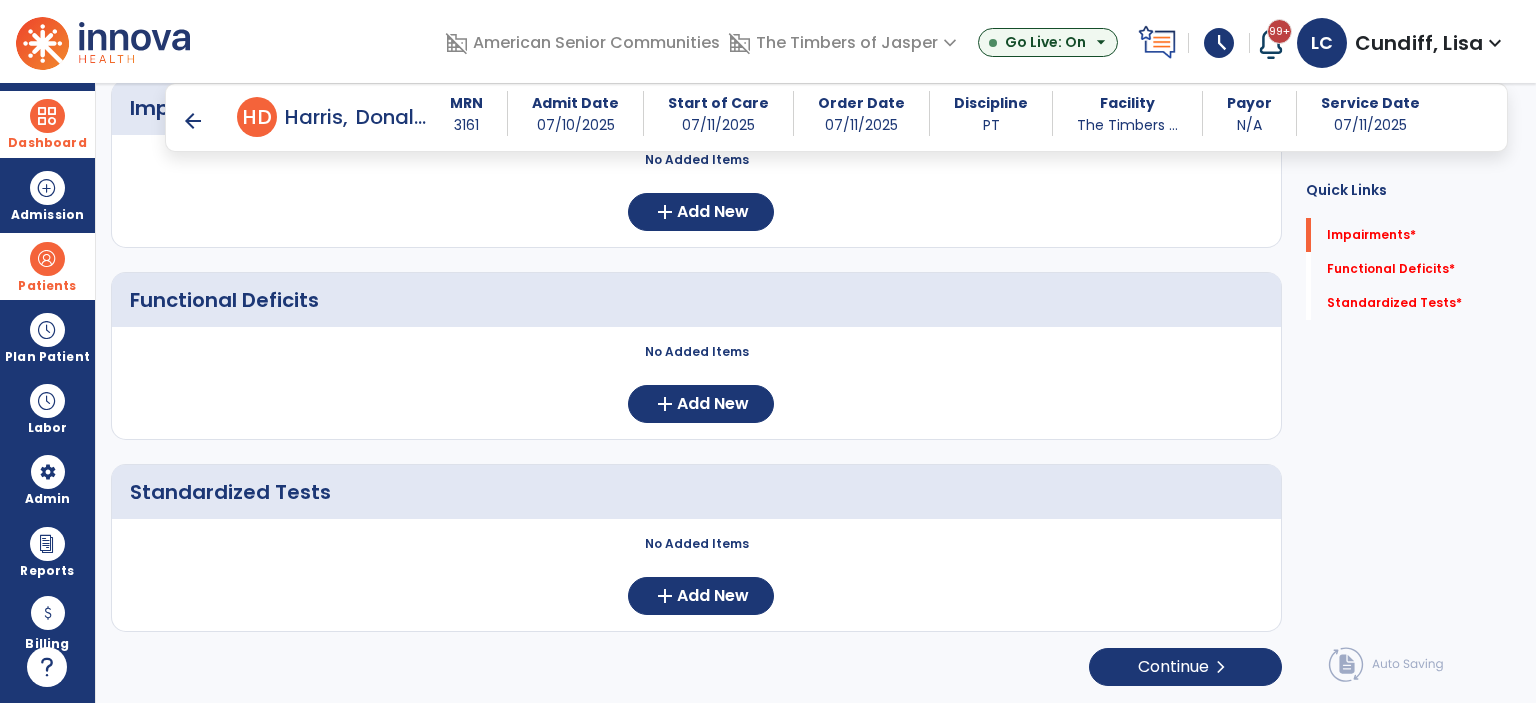 scroll, scrollTop: 244, scrollLeft: 0, axis: vertical 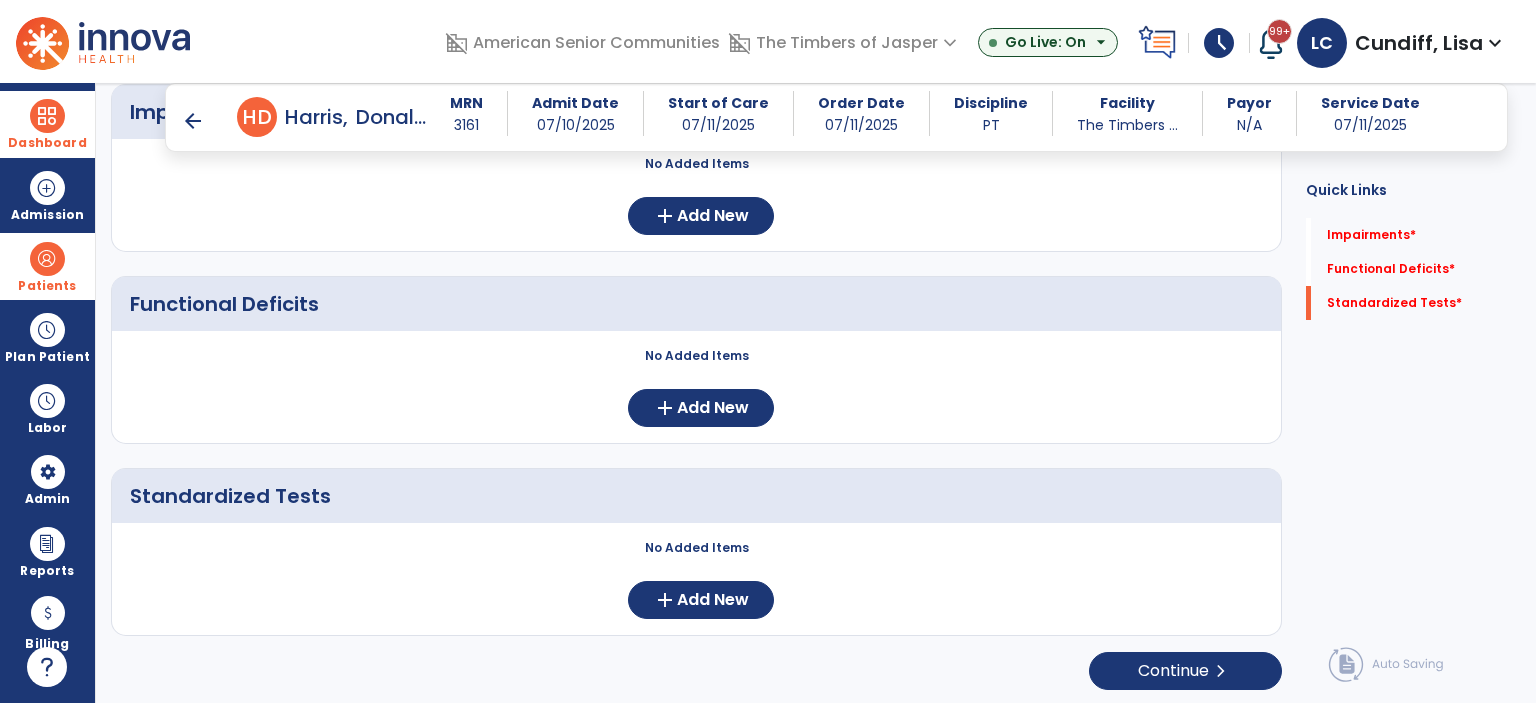 click on "Impairments     No Added Items  add  Add New Functional Deficits     No Added Items  add  Add New Standardized Tests     No Added Items  add  Add New" 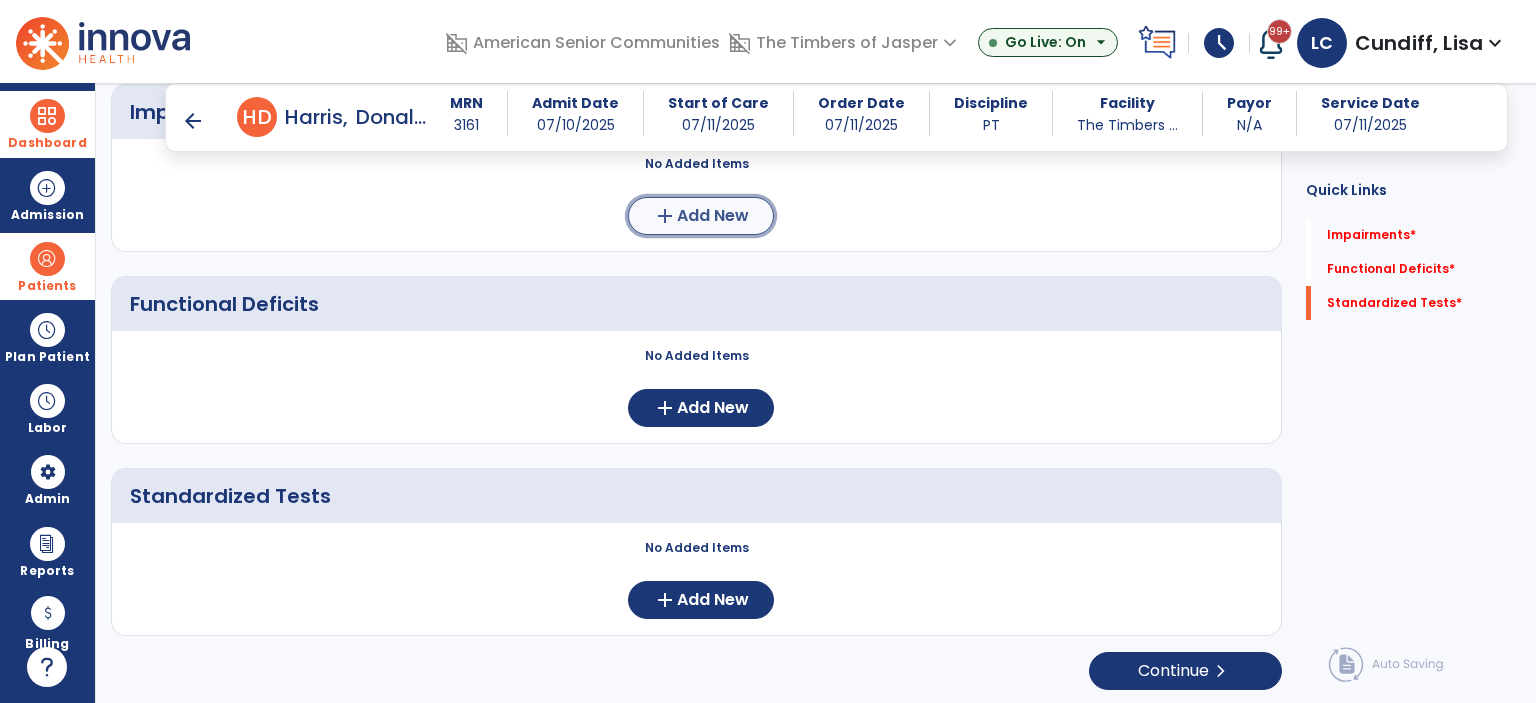 click on "add" 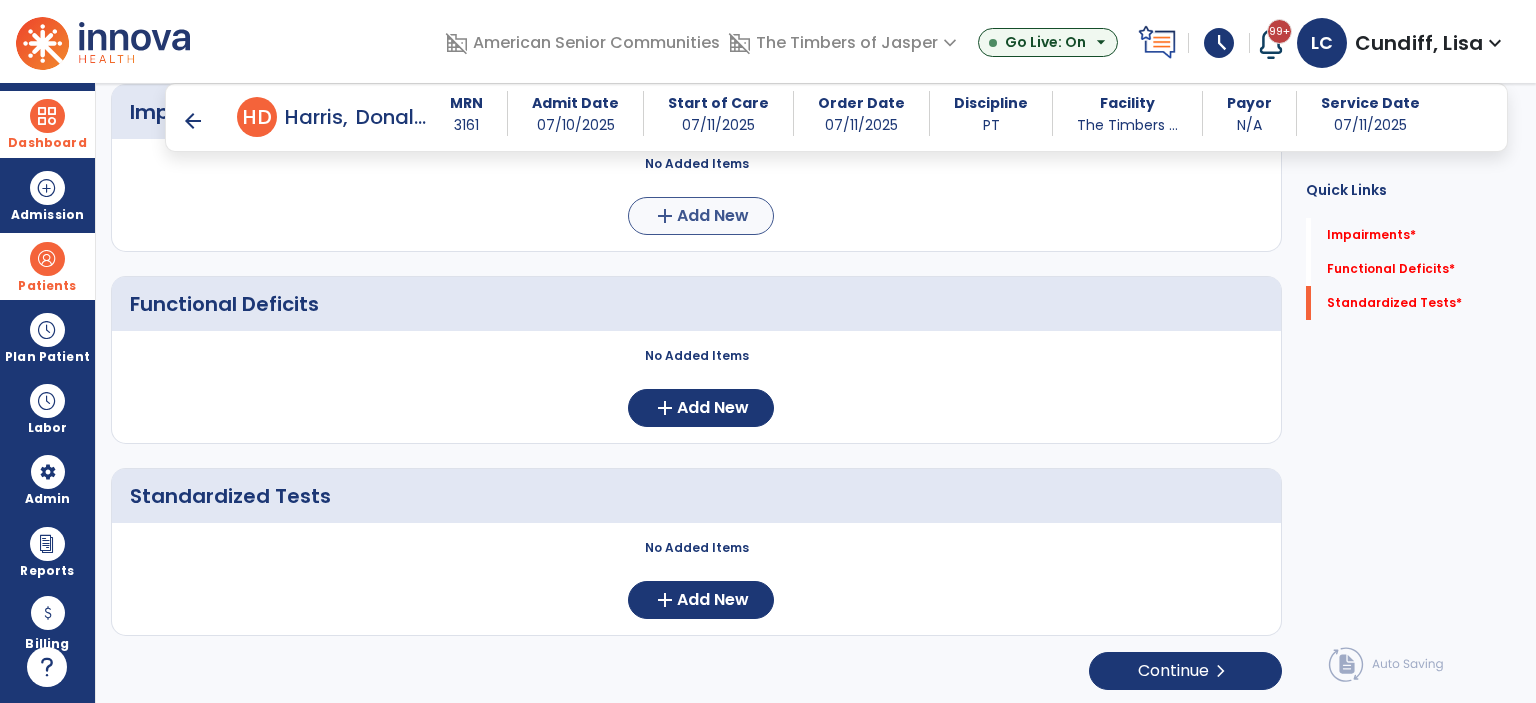 scroll, scrollTop: 0, scrollLeft: 0, axis: both 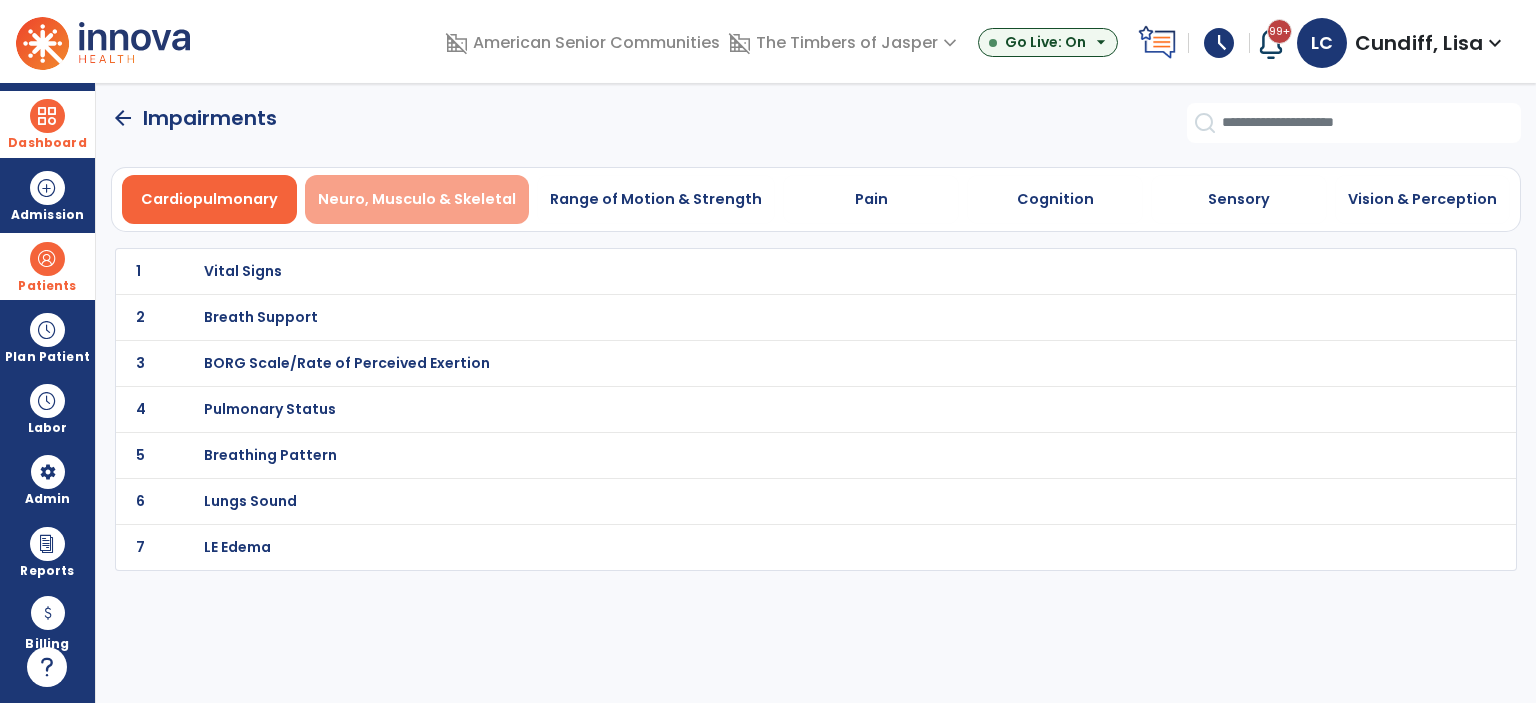 click on "Neuro, Musculo & Skeletal" at bounding box center (417, 199) 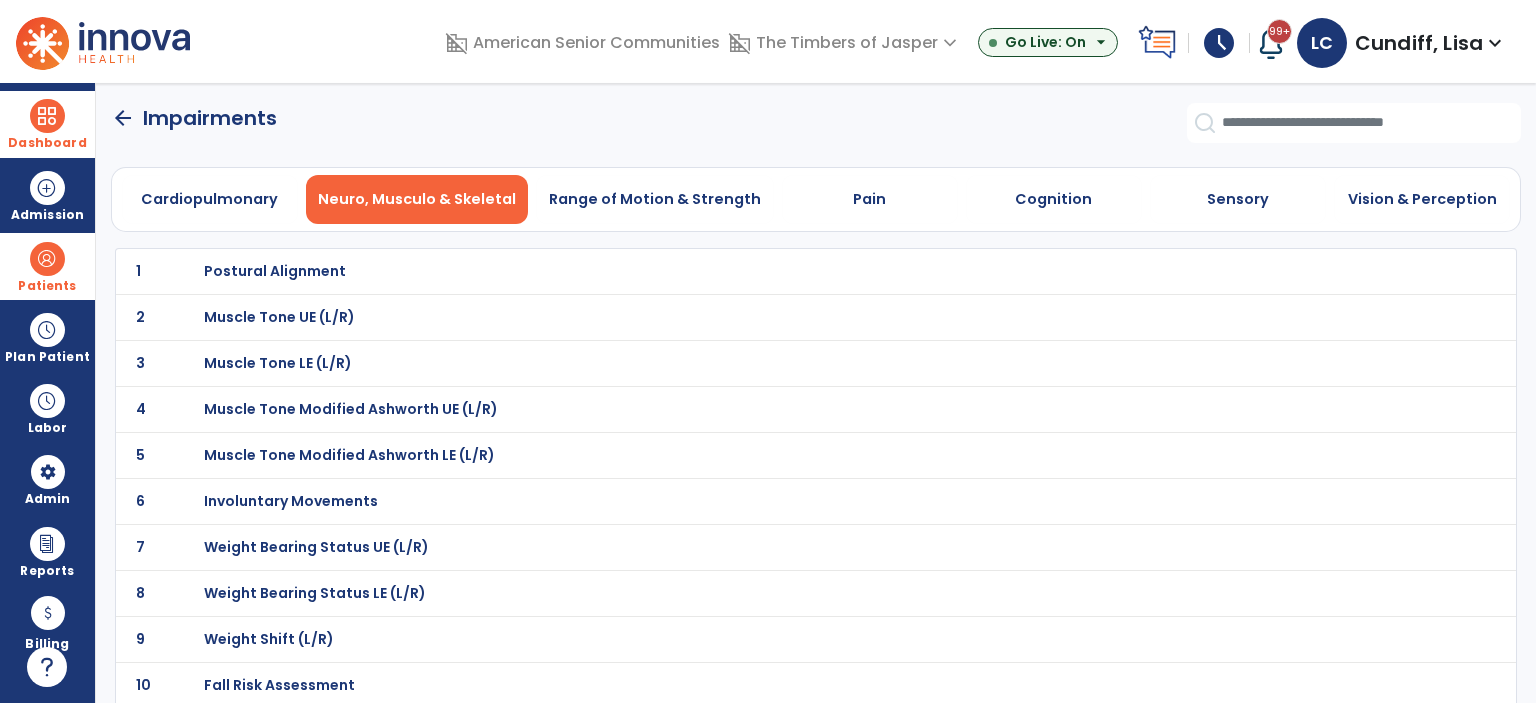 click on "Postural Alignment" at bounding box center (275, 271) 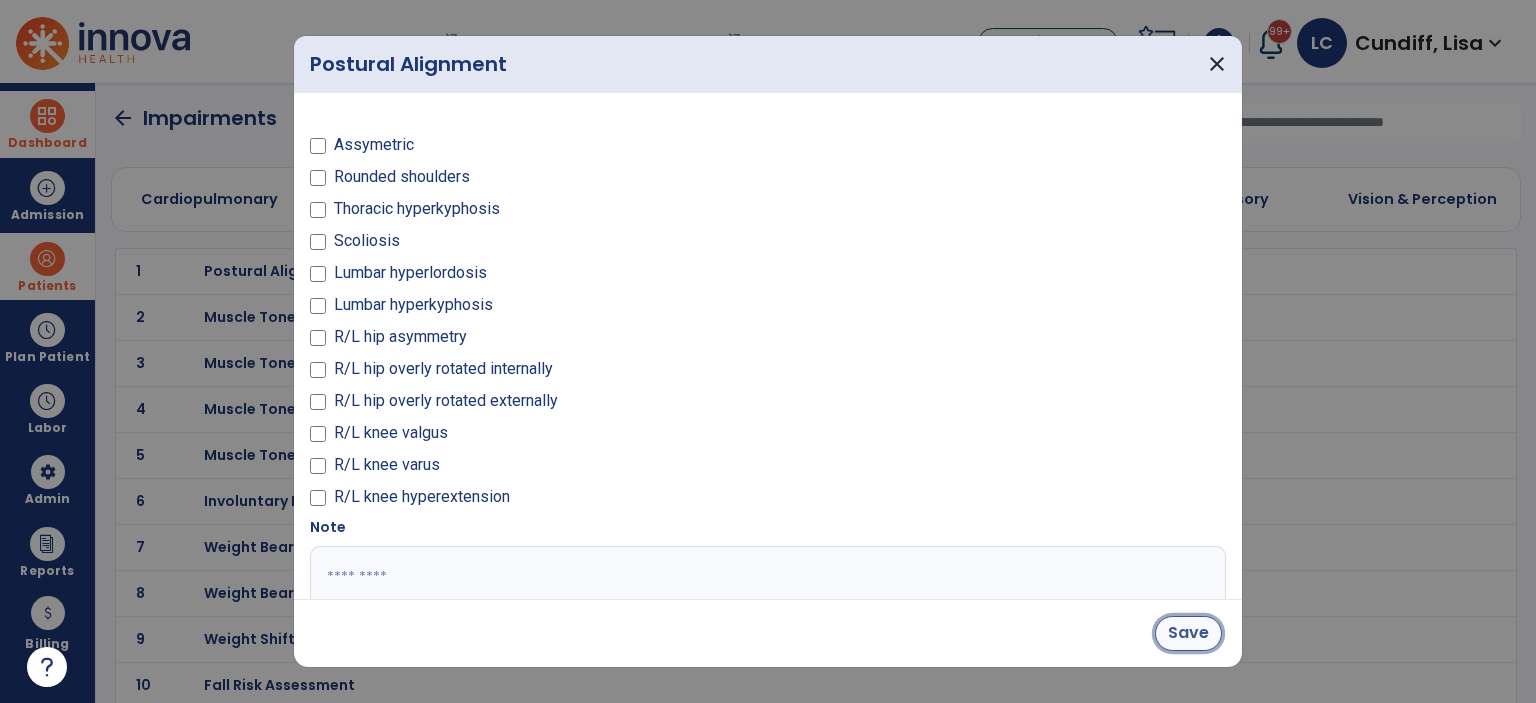 click on "Save" at bounding box center [1188, 633] 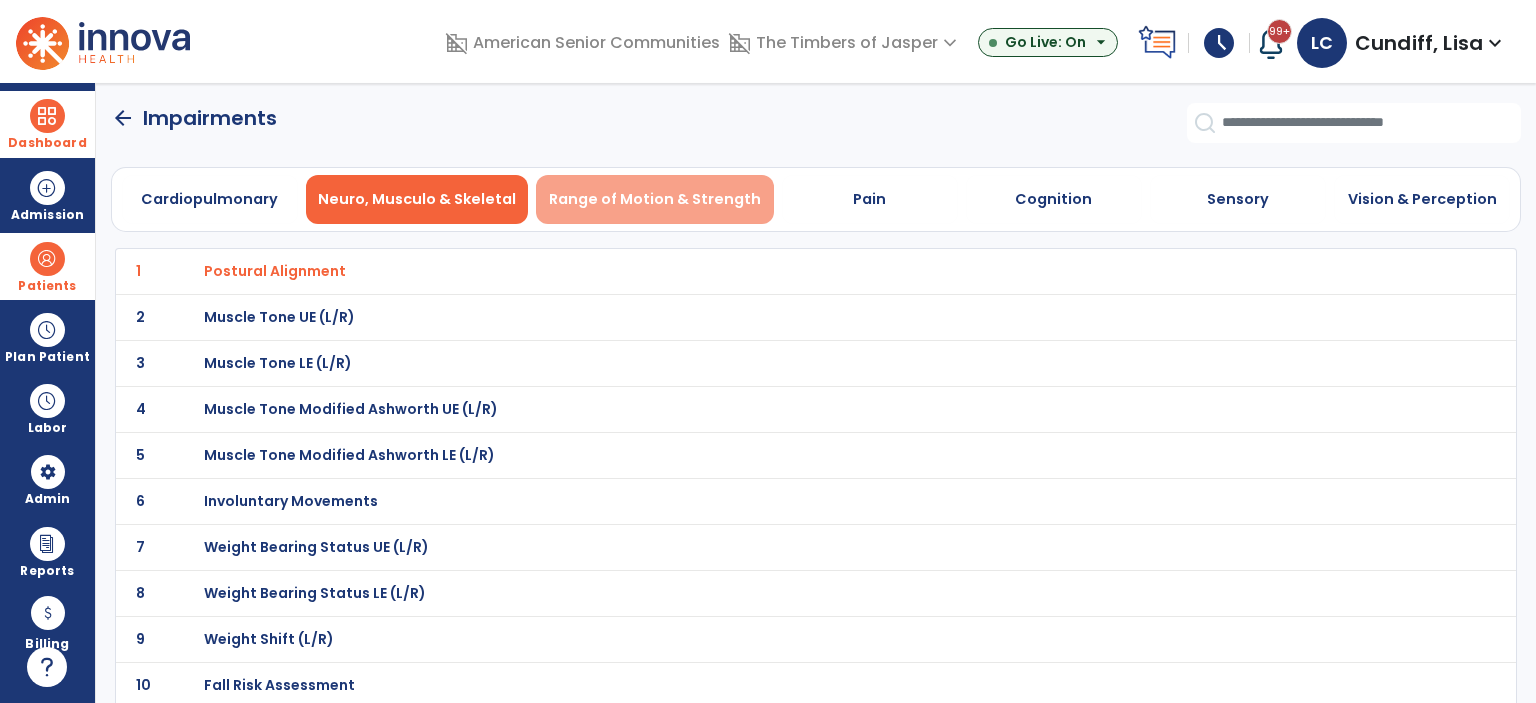 click on "Range of Motion & Strength" at bounding box center (655, 199) 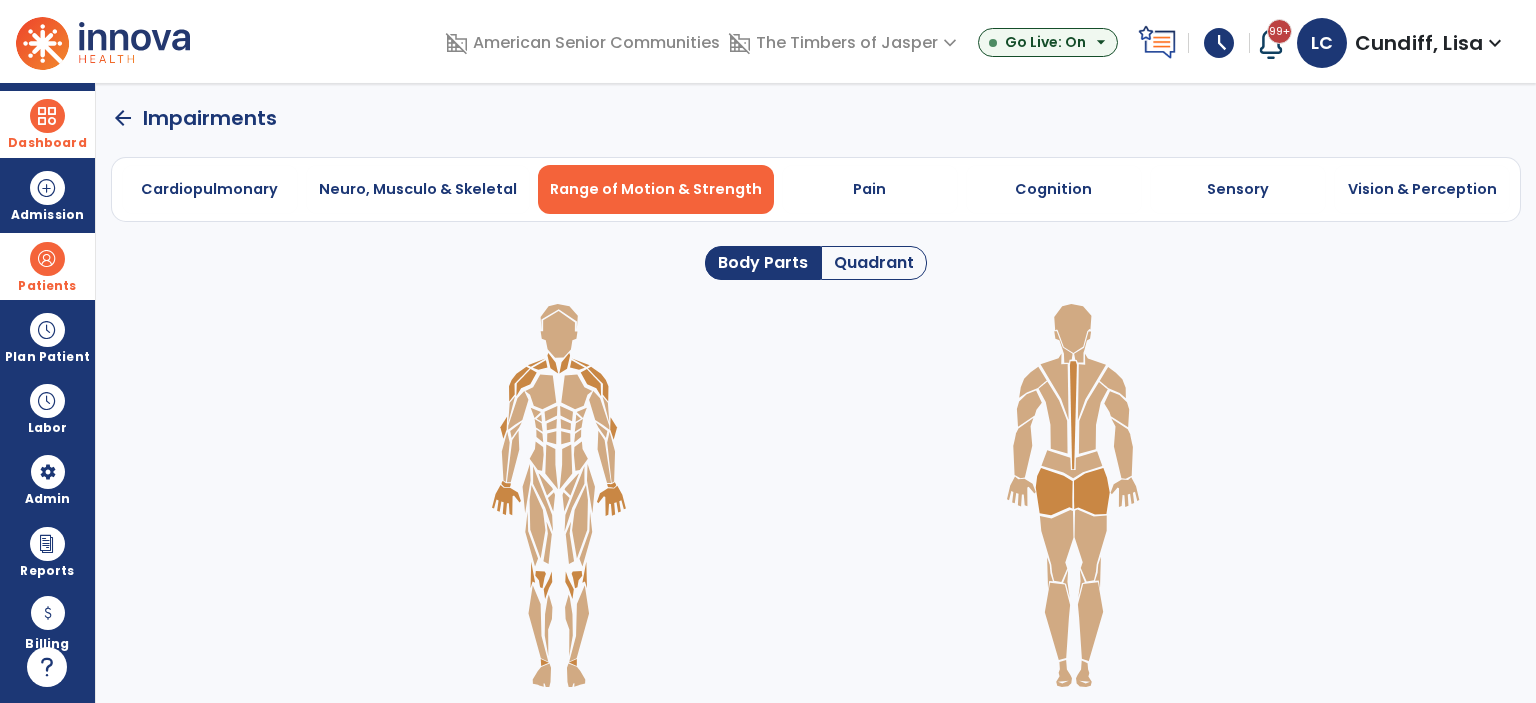 click on "Quadrant" 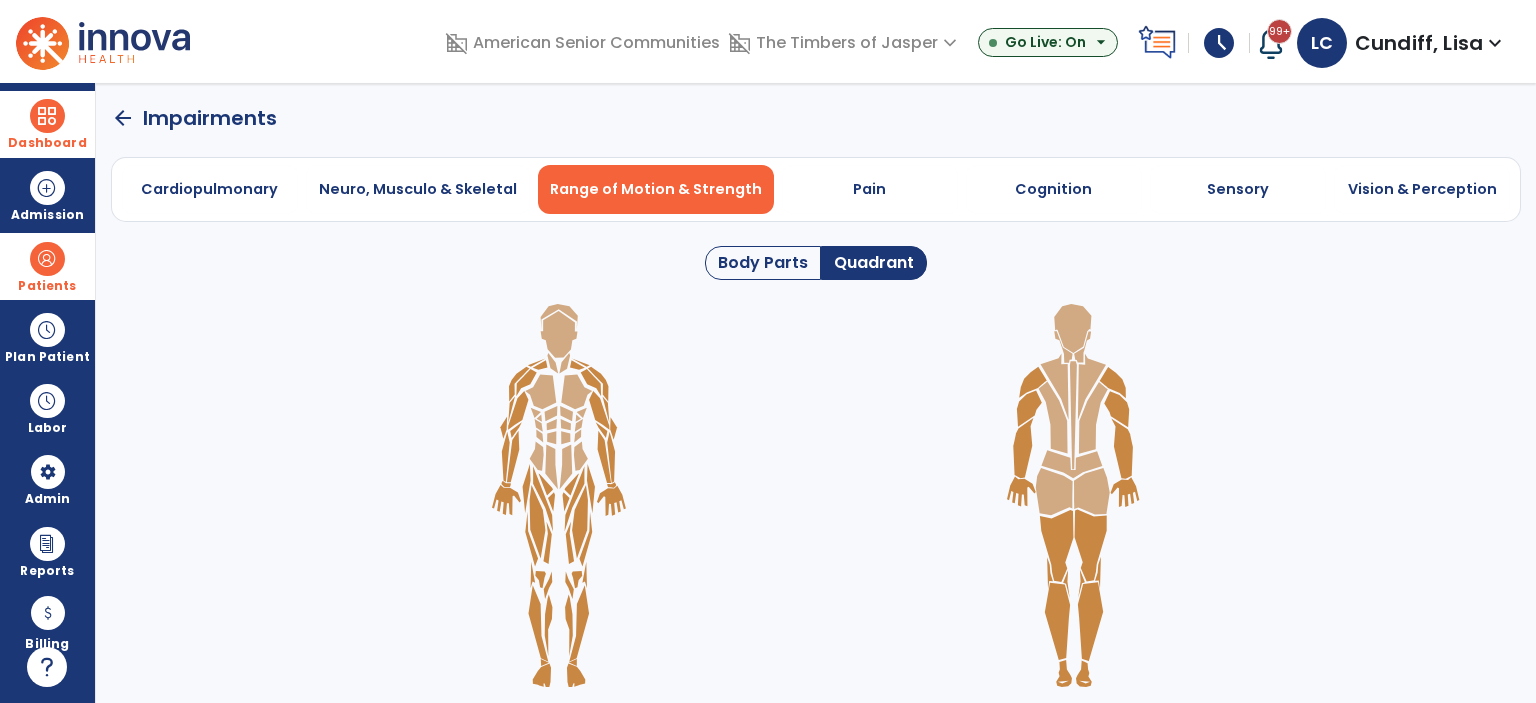 click 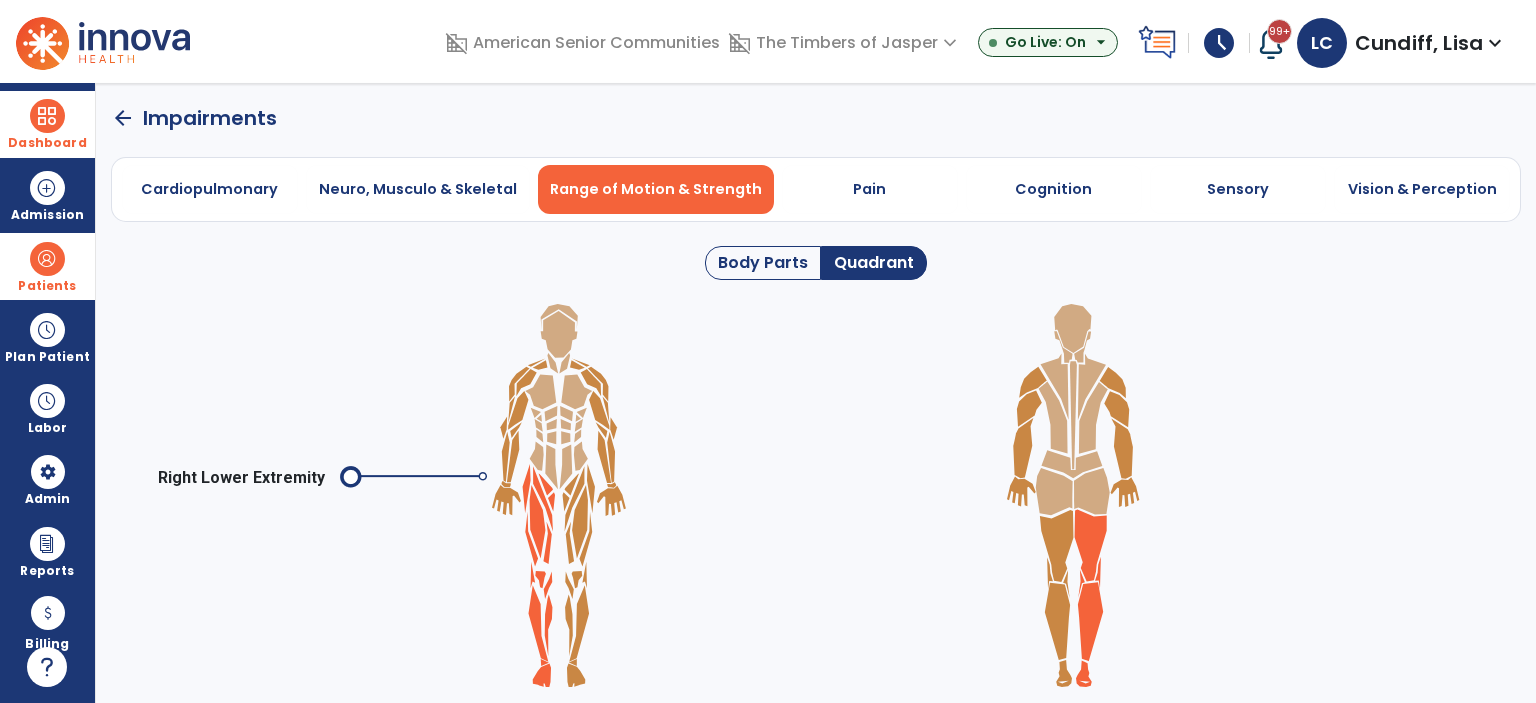 click 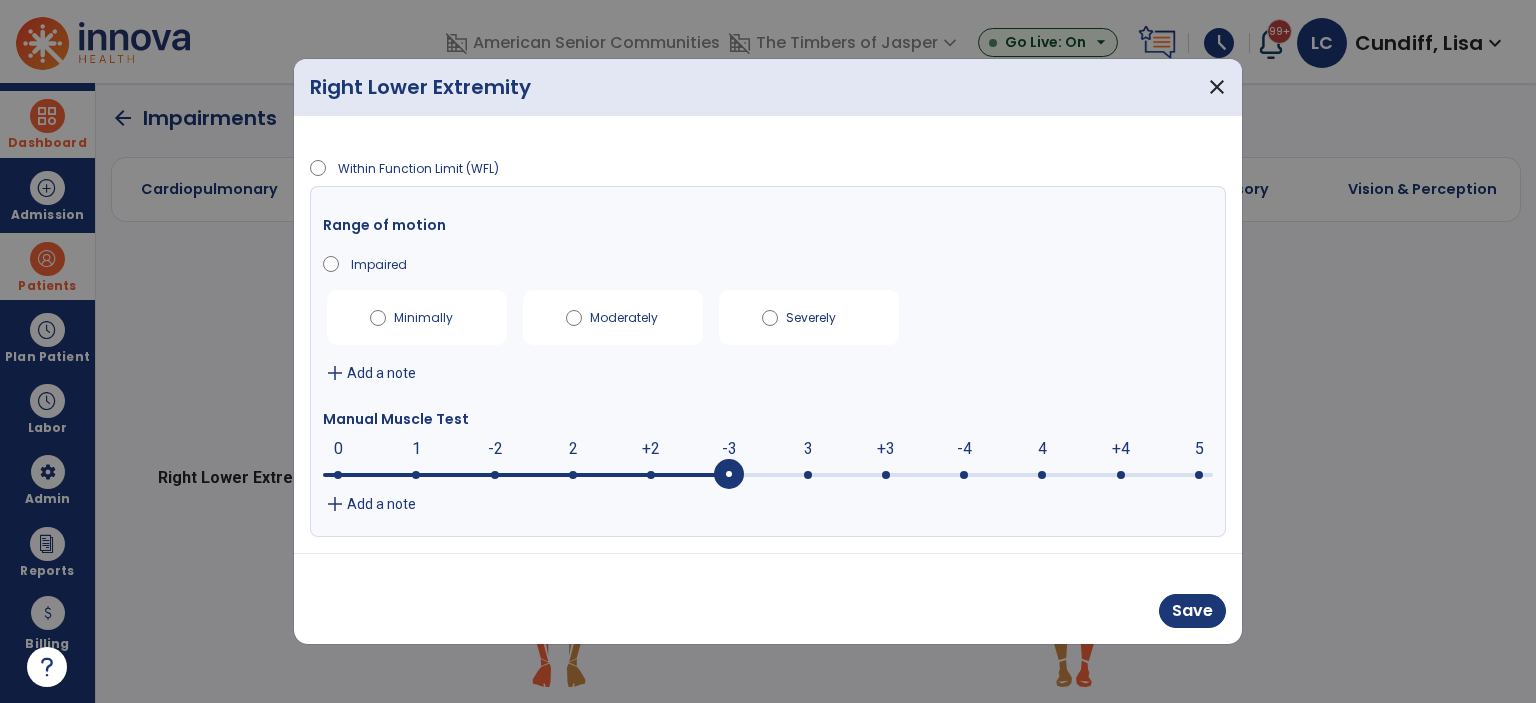 click at bounding box center [768, 473] 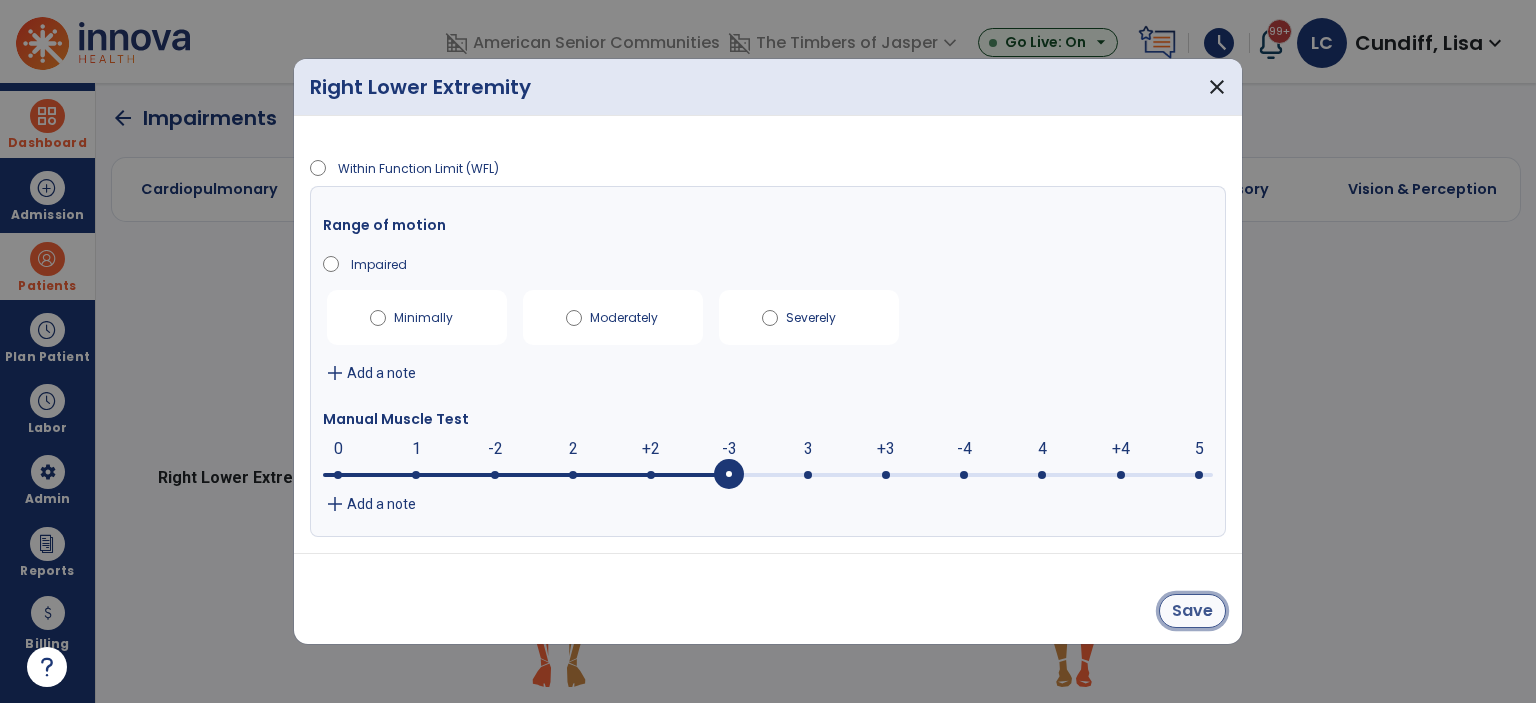 click on "Save" at bounding box center (1192, 611) 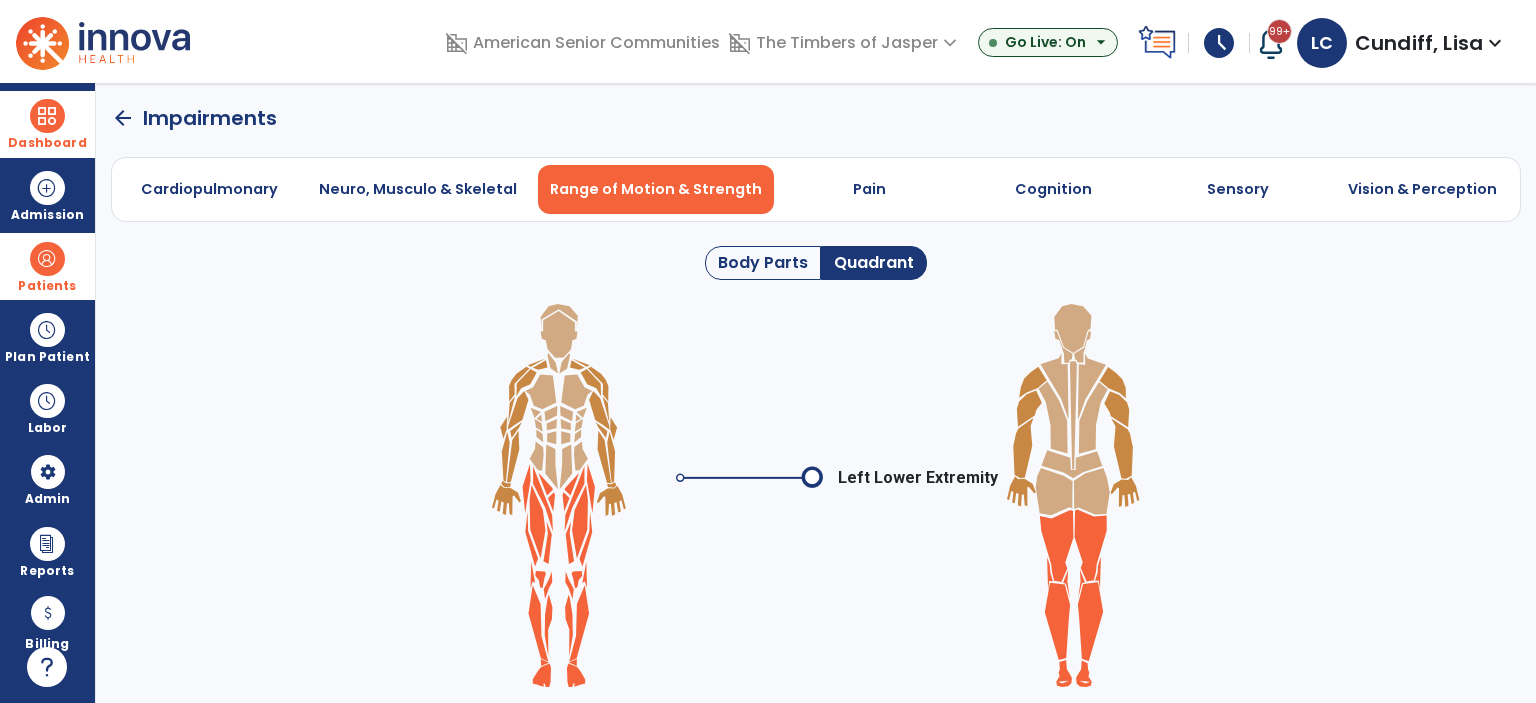 click 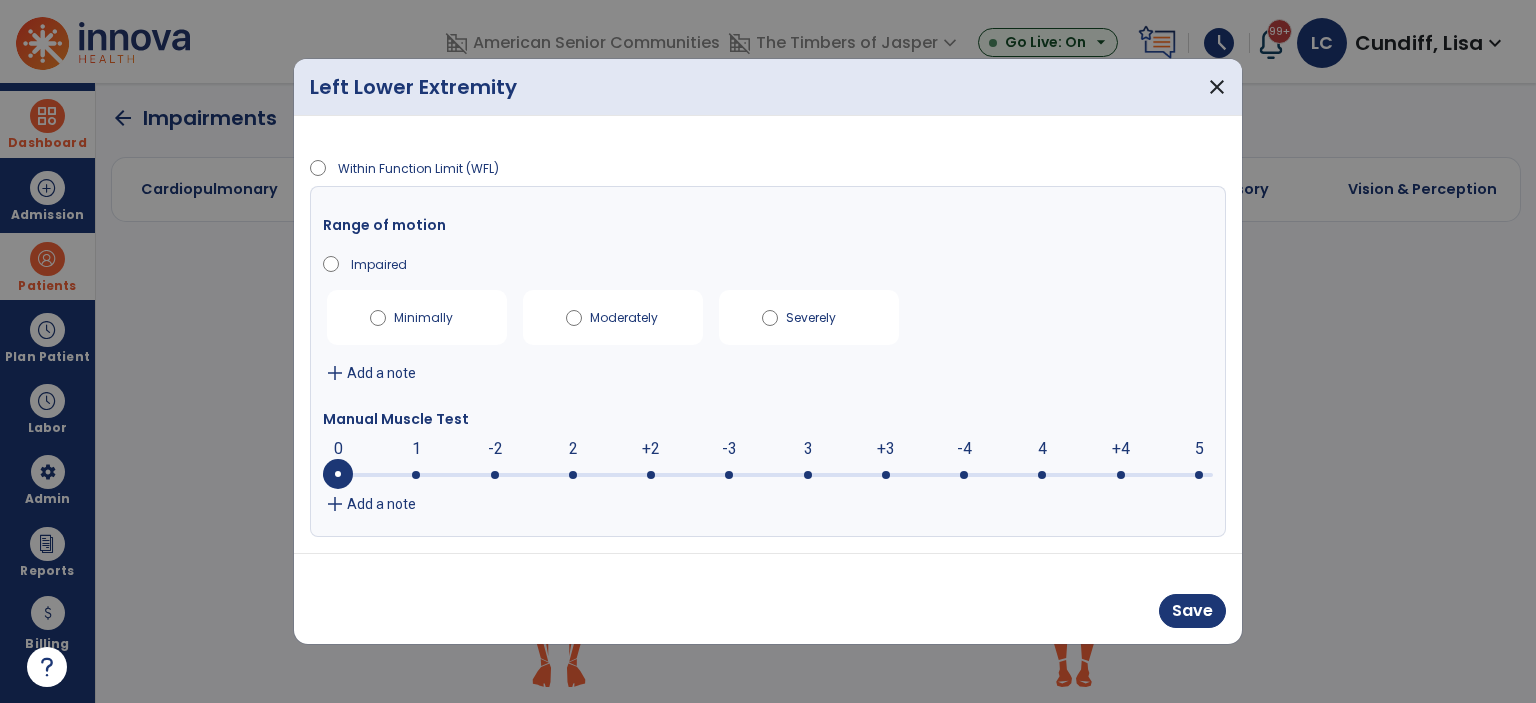 click at bounding box center (729, 475) 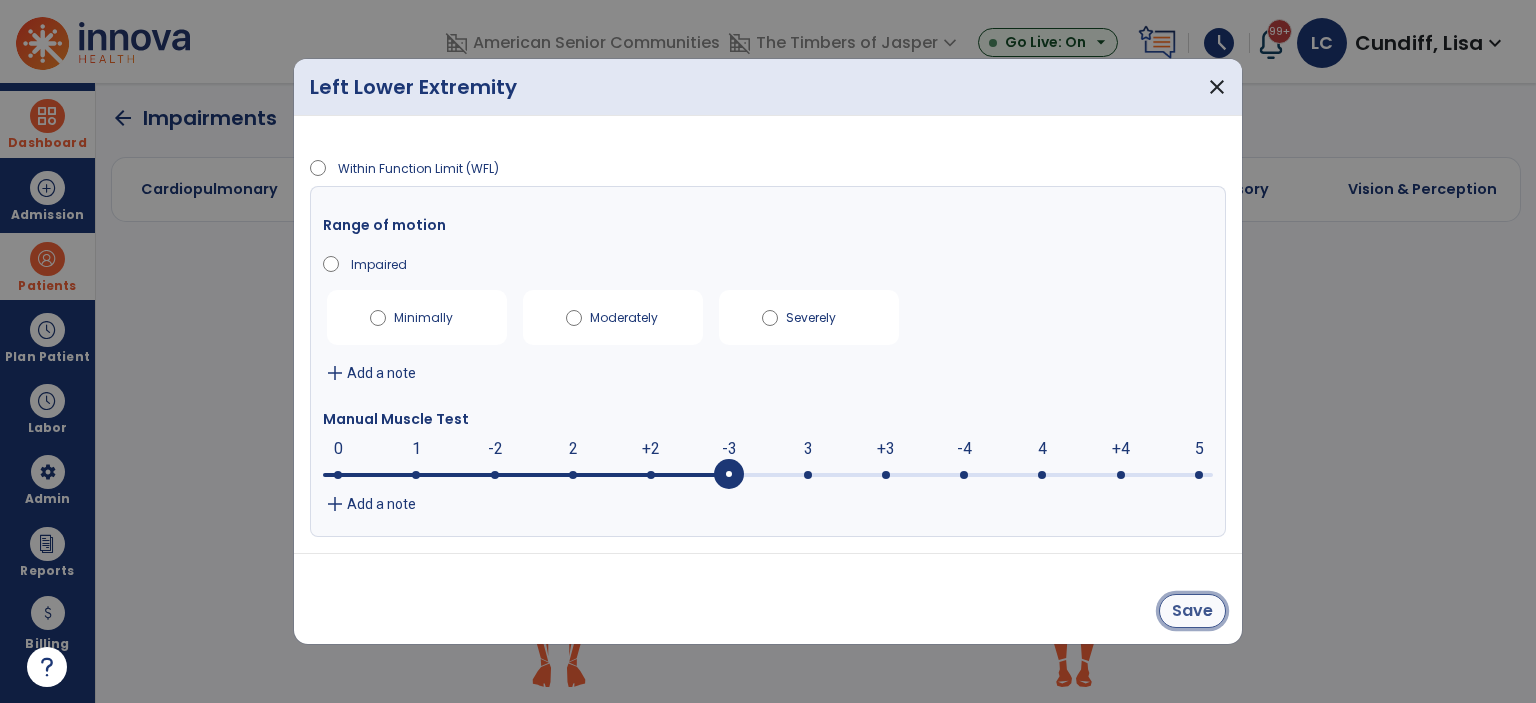 click on "Save" at bounding box center (1192, 611) 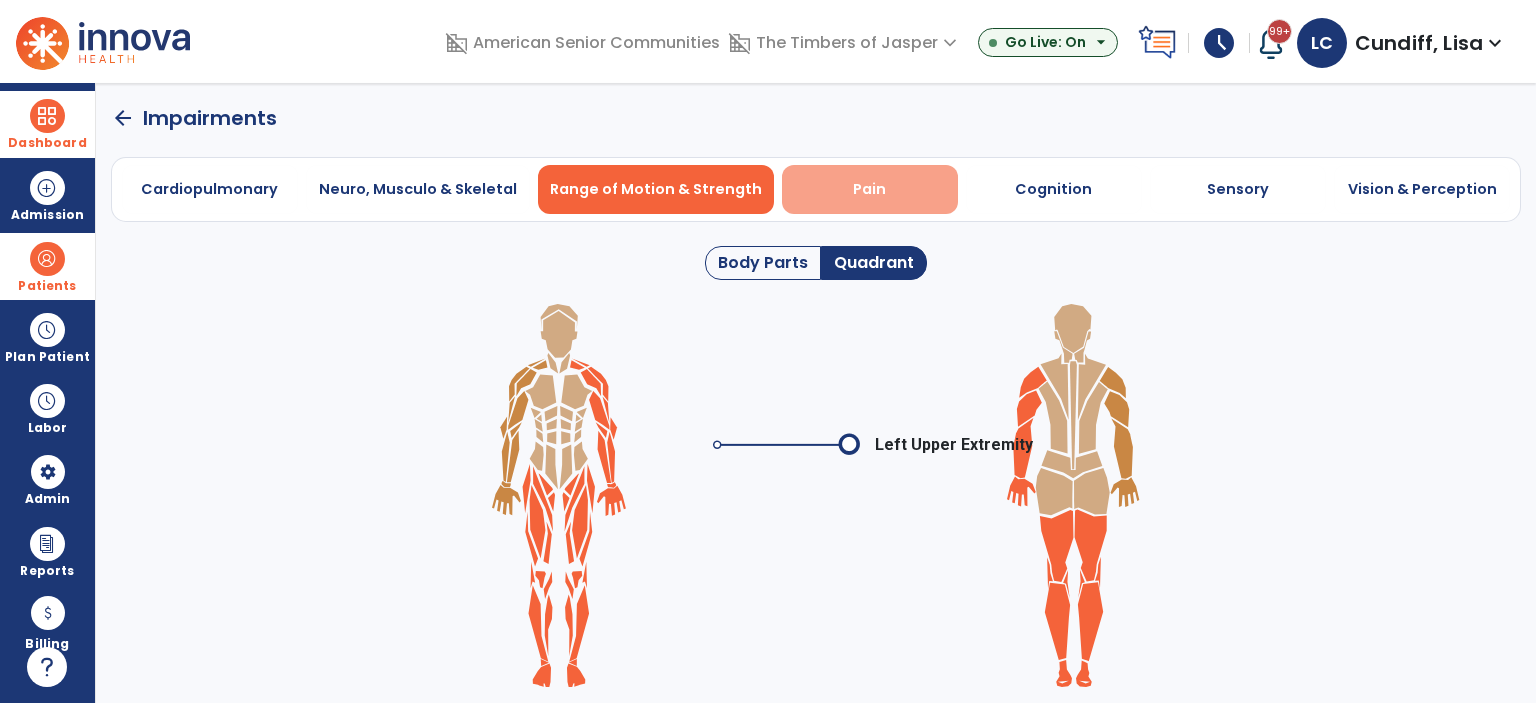 click on "Pain" at bounding box center (869, 189) 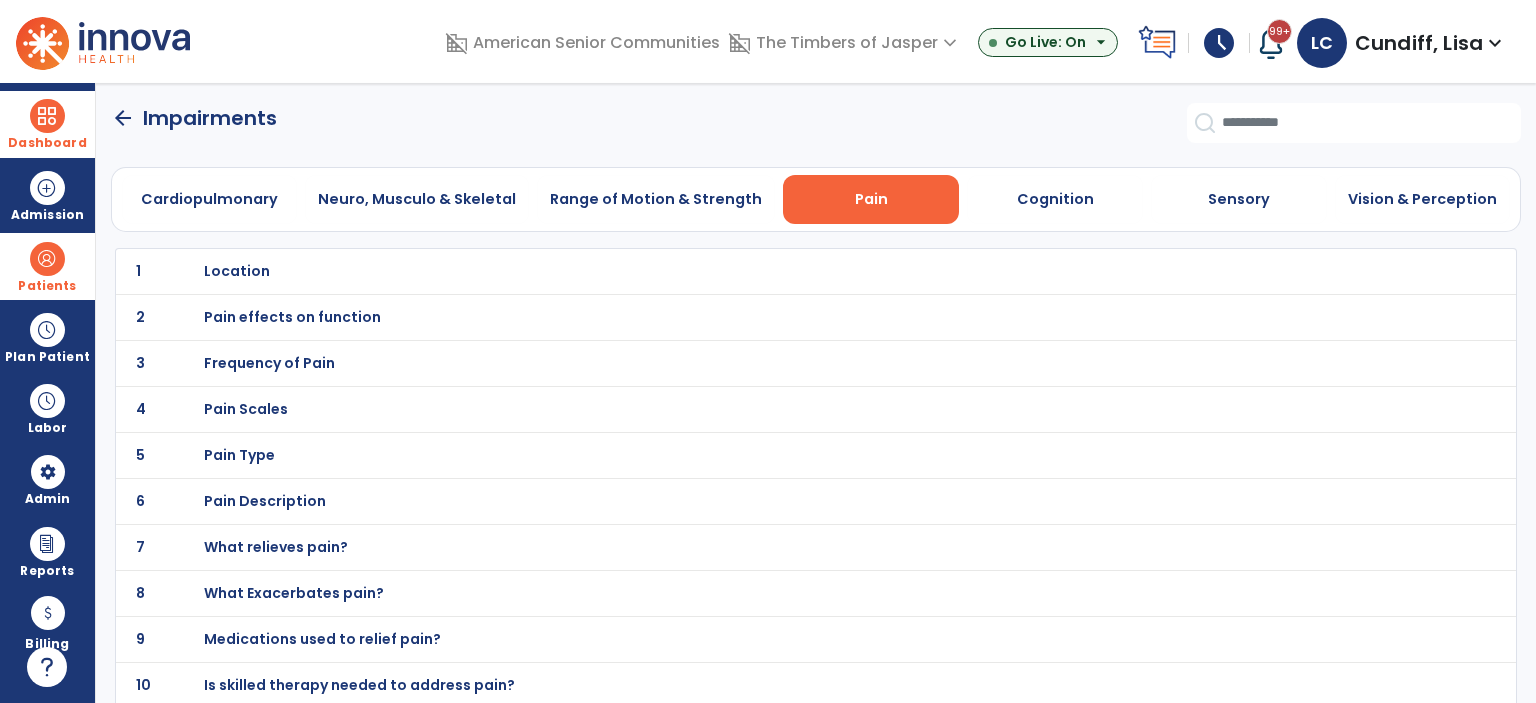 click on "Location" at bounding box center [237, 271] 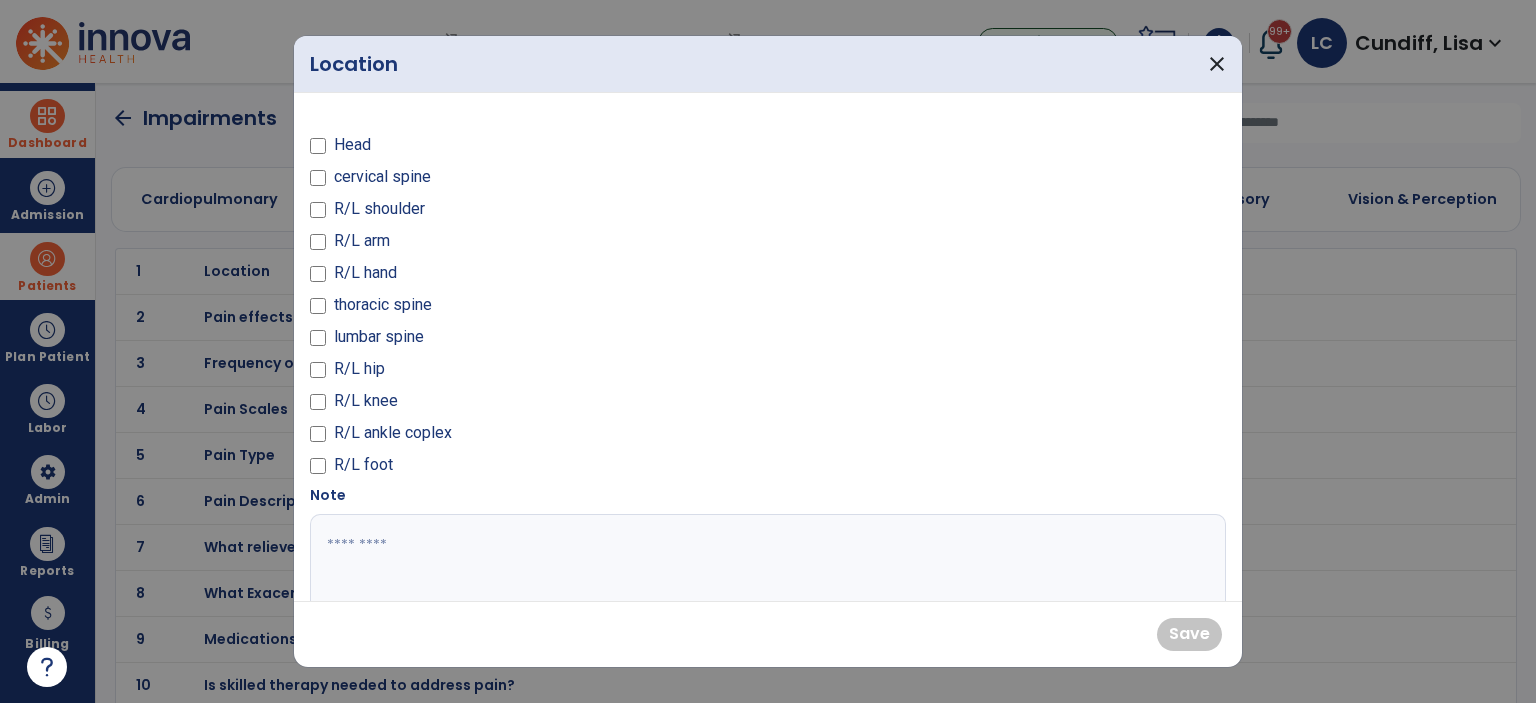 click on "Head      cervical spine      R/L shoulder      R/L arm      R/L hand      thoracic spine      lumbar spine      R/L hip      R/L knee      R/L ankle coplex      R/L foot" at bounding box center [533, 297] 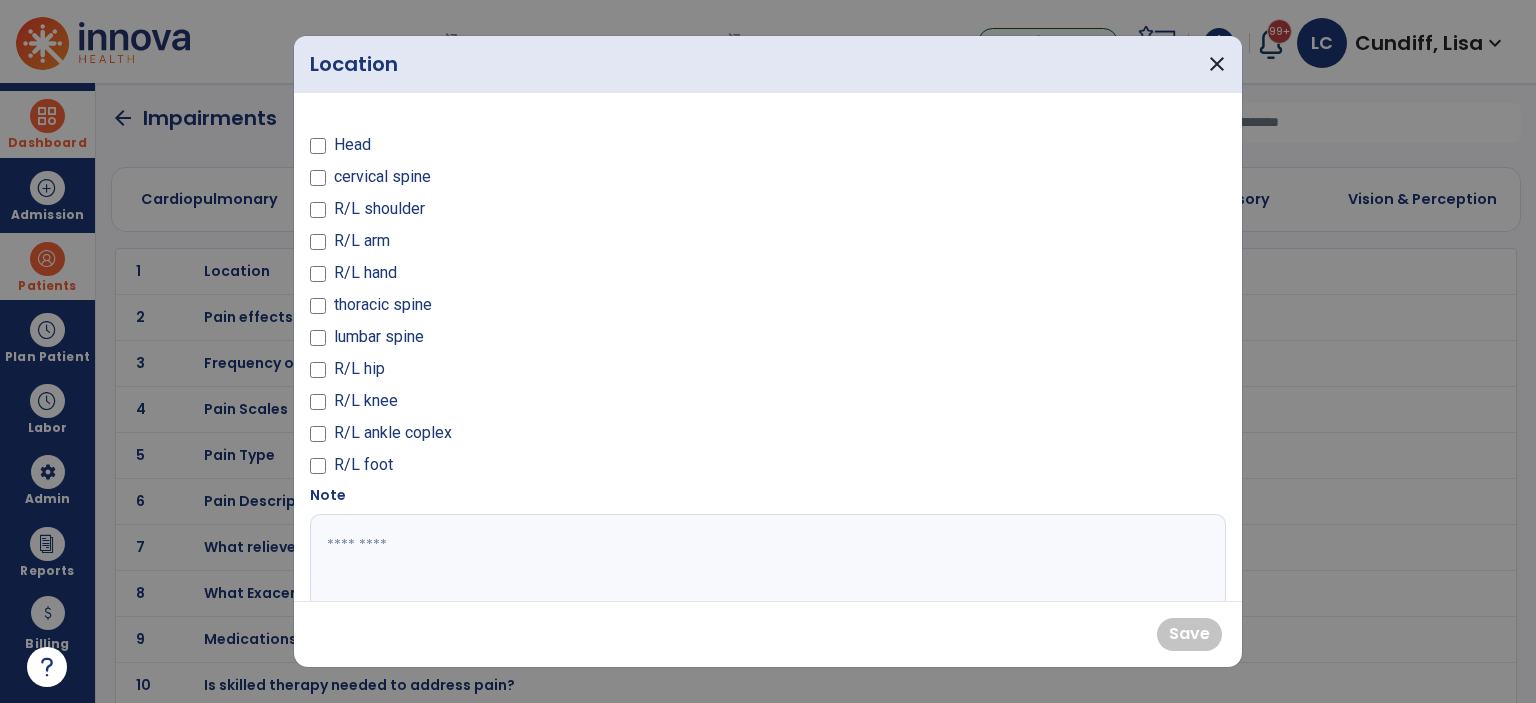 click on "Head      cervical spine      R/L shoulder      R/L arm      R/L hand      thoracic spine      lumbar spine      R/L hip      R/L knee      R/L ankle coplex      R/L foot" at bounding box center [533, 297] 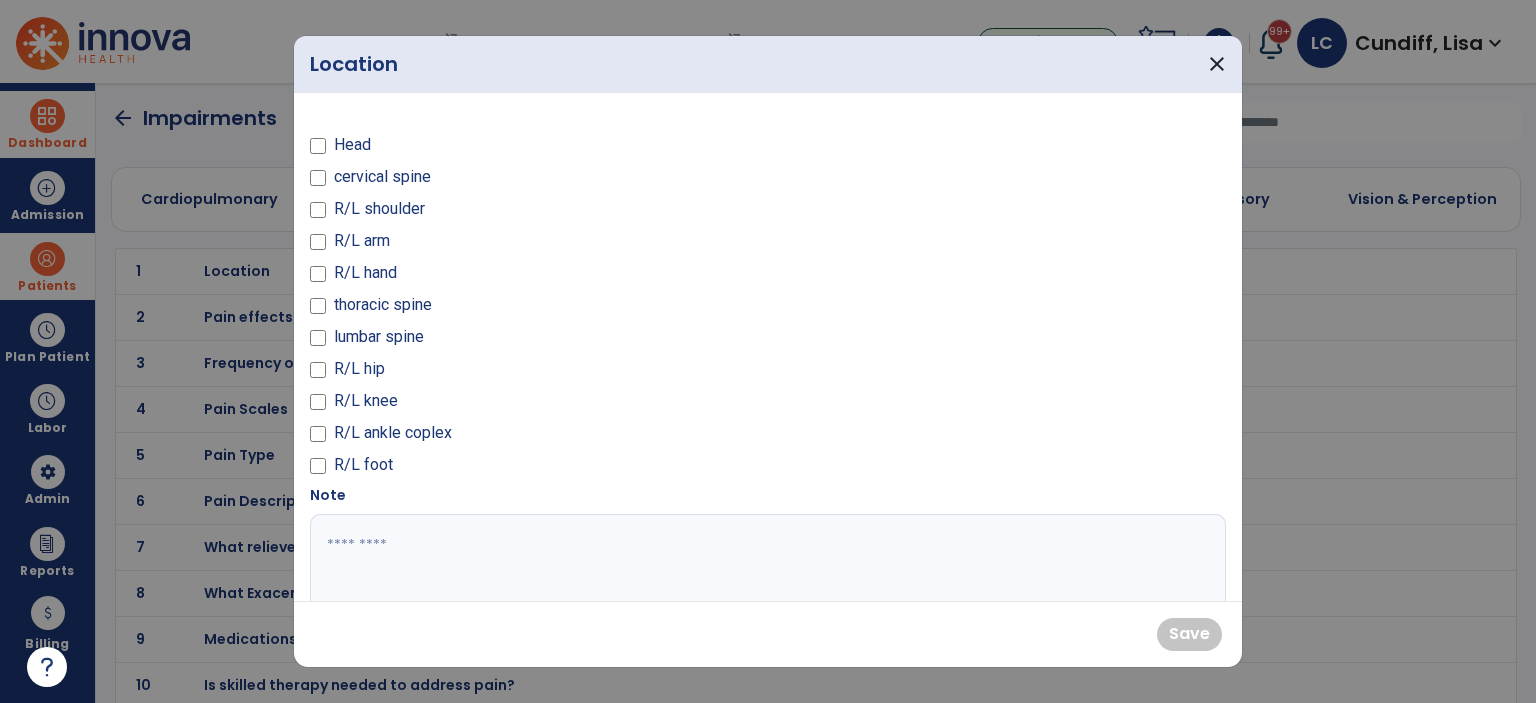 click at bounding box center (318, 341) 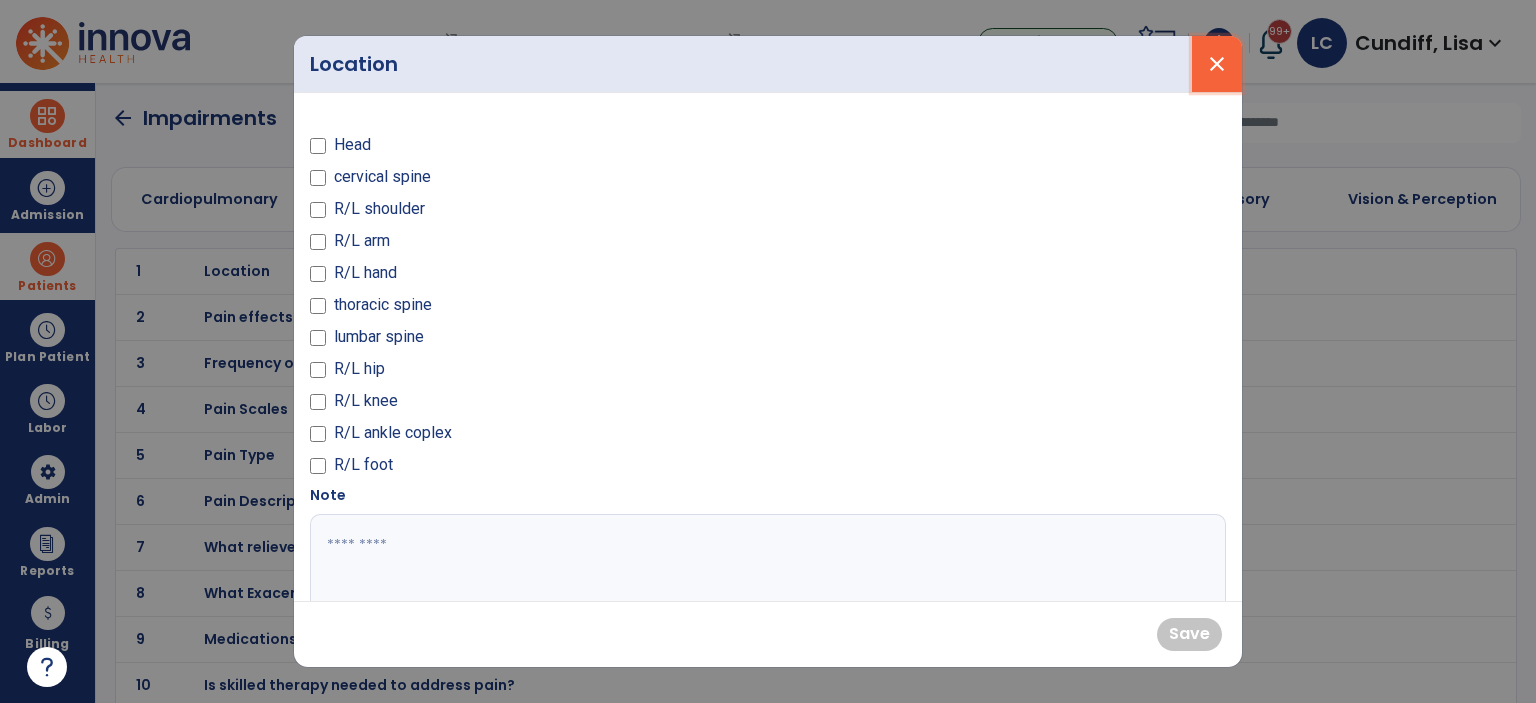 click on "close" at bounding box center (1217, 64) 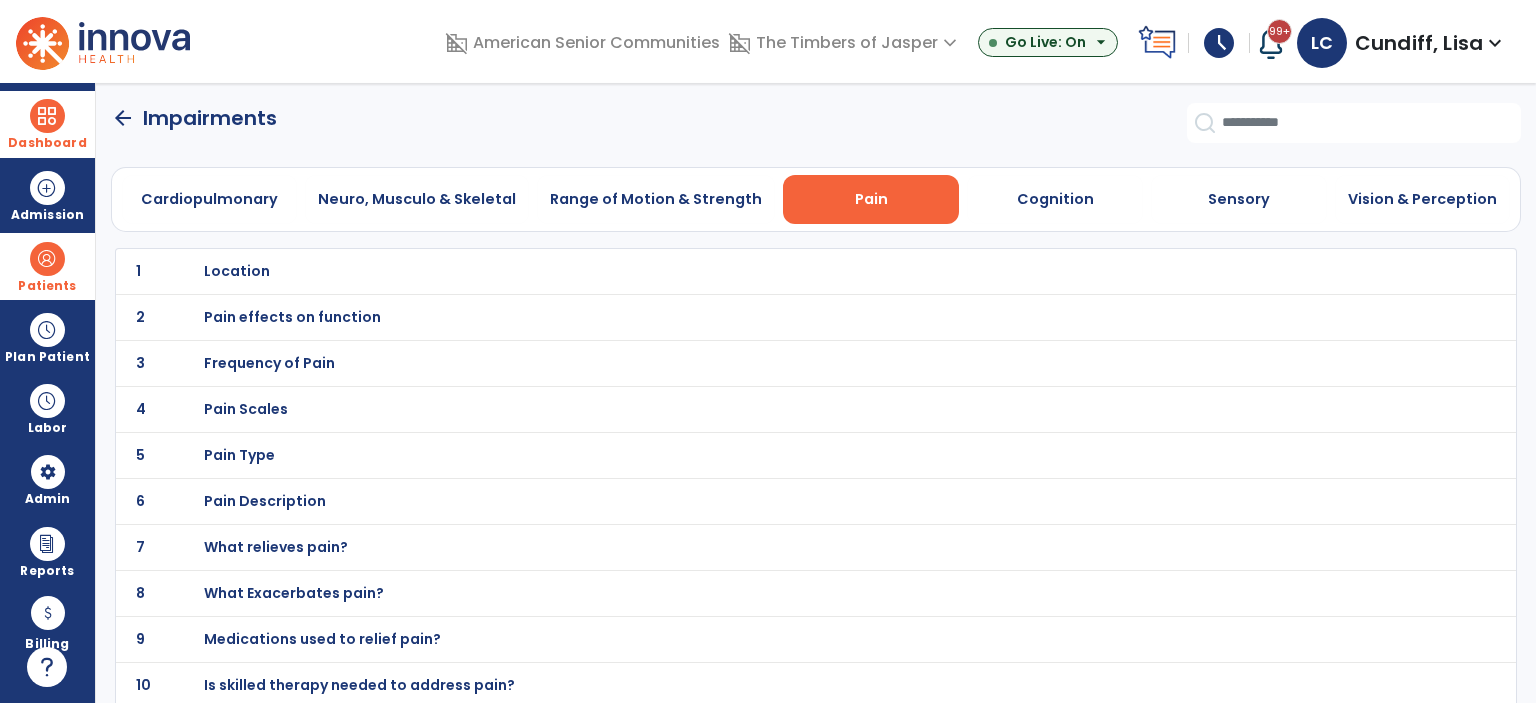 scroll, scrollTop: 0, scrollLeft: 0, axis: both 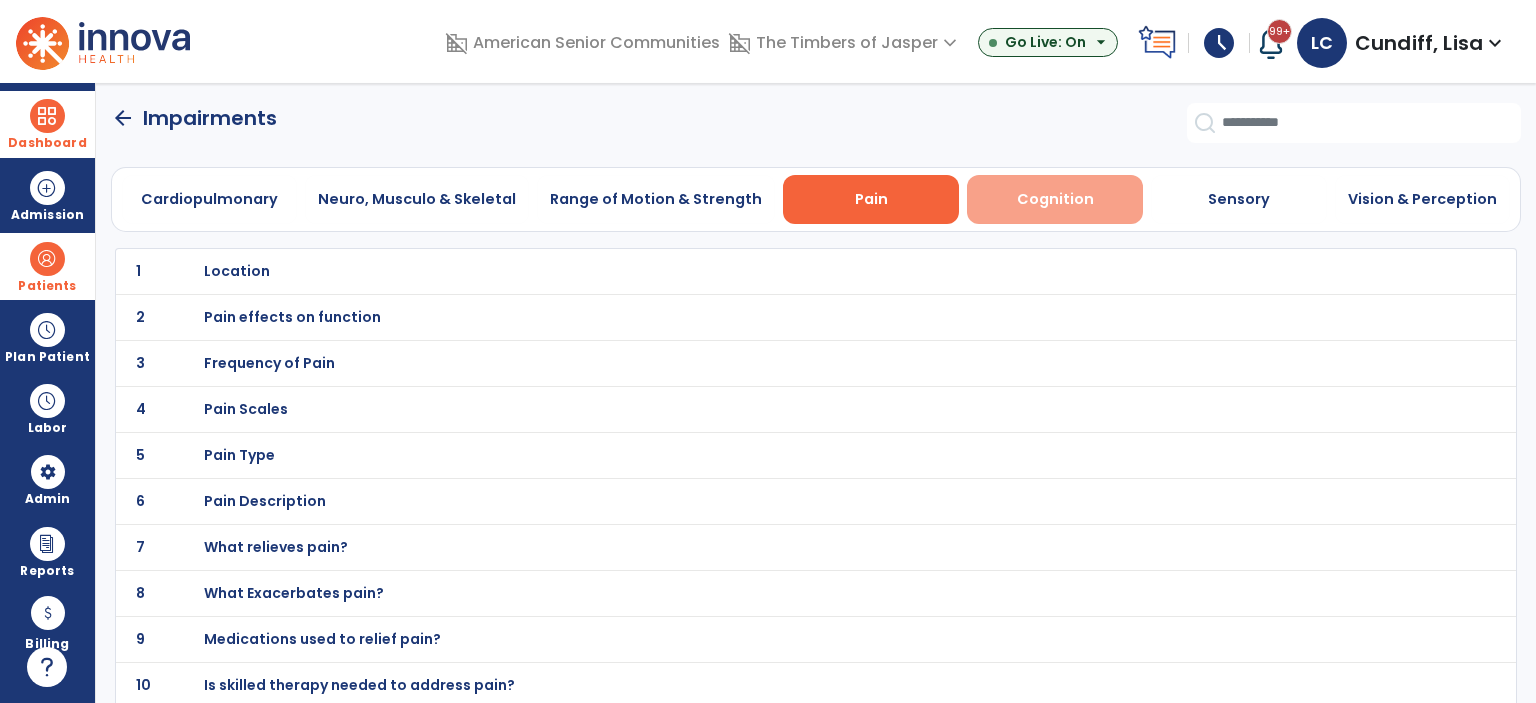 click on "Cognition" at bounding box center [1055, 199] 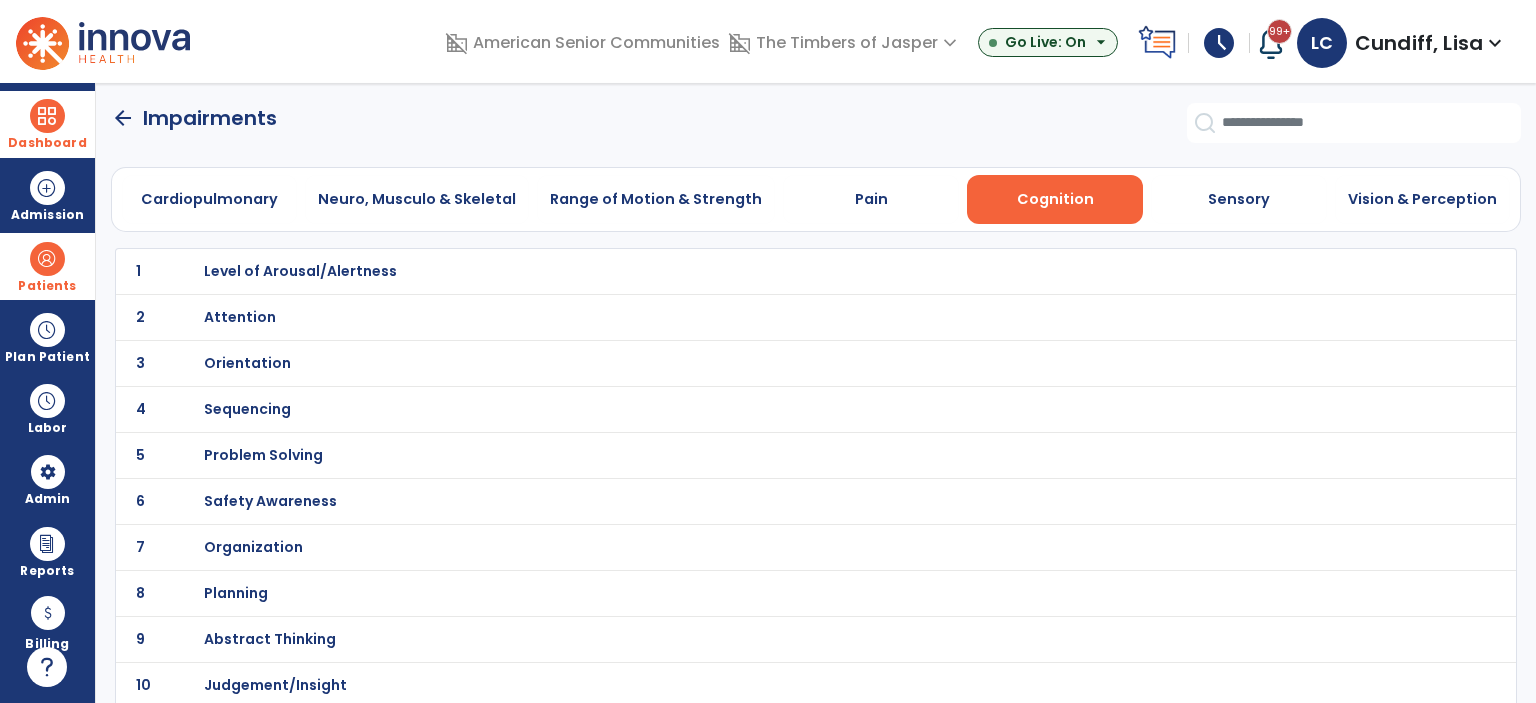 click on "Level of Arousal/Alertness" at bounding box center [300, 271] 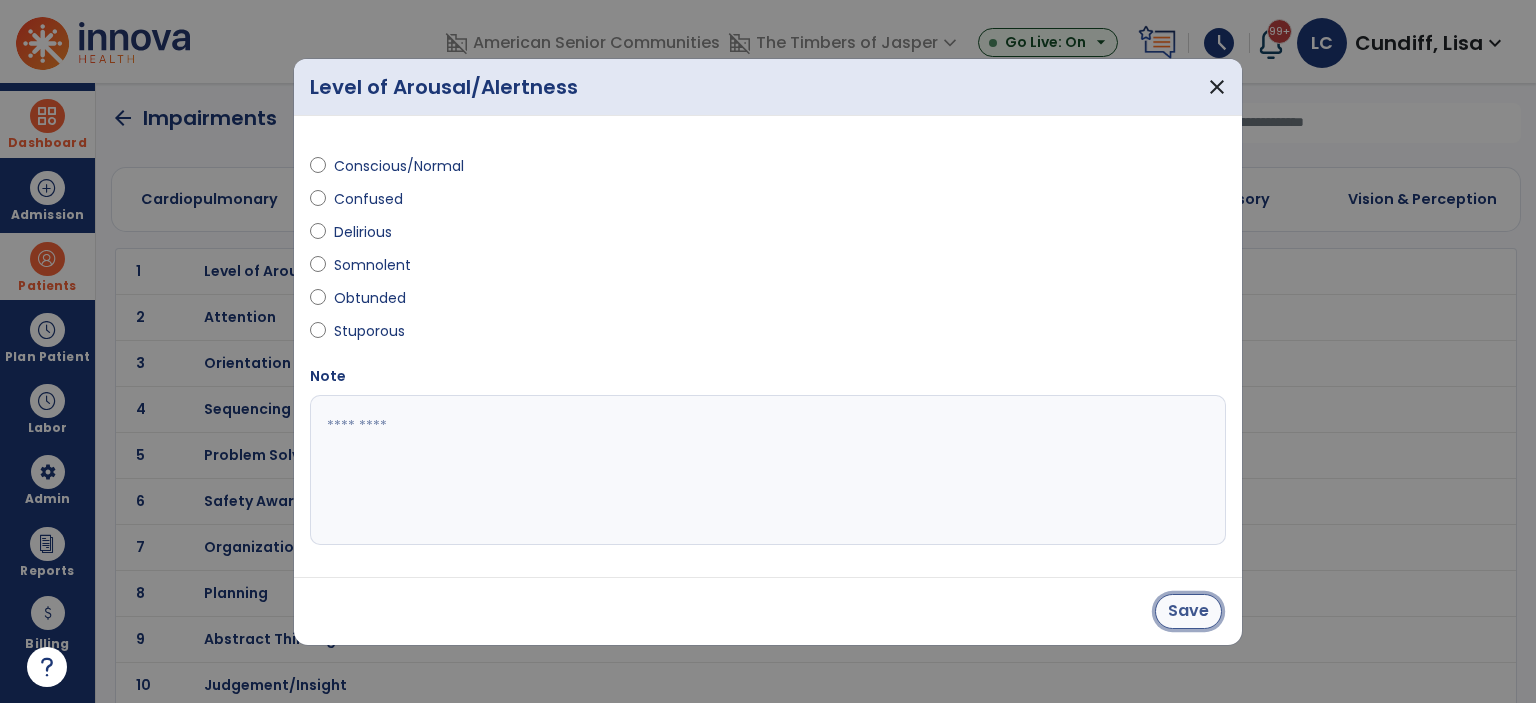 click on "Save" at bounding box center (1188, 611) 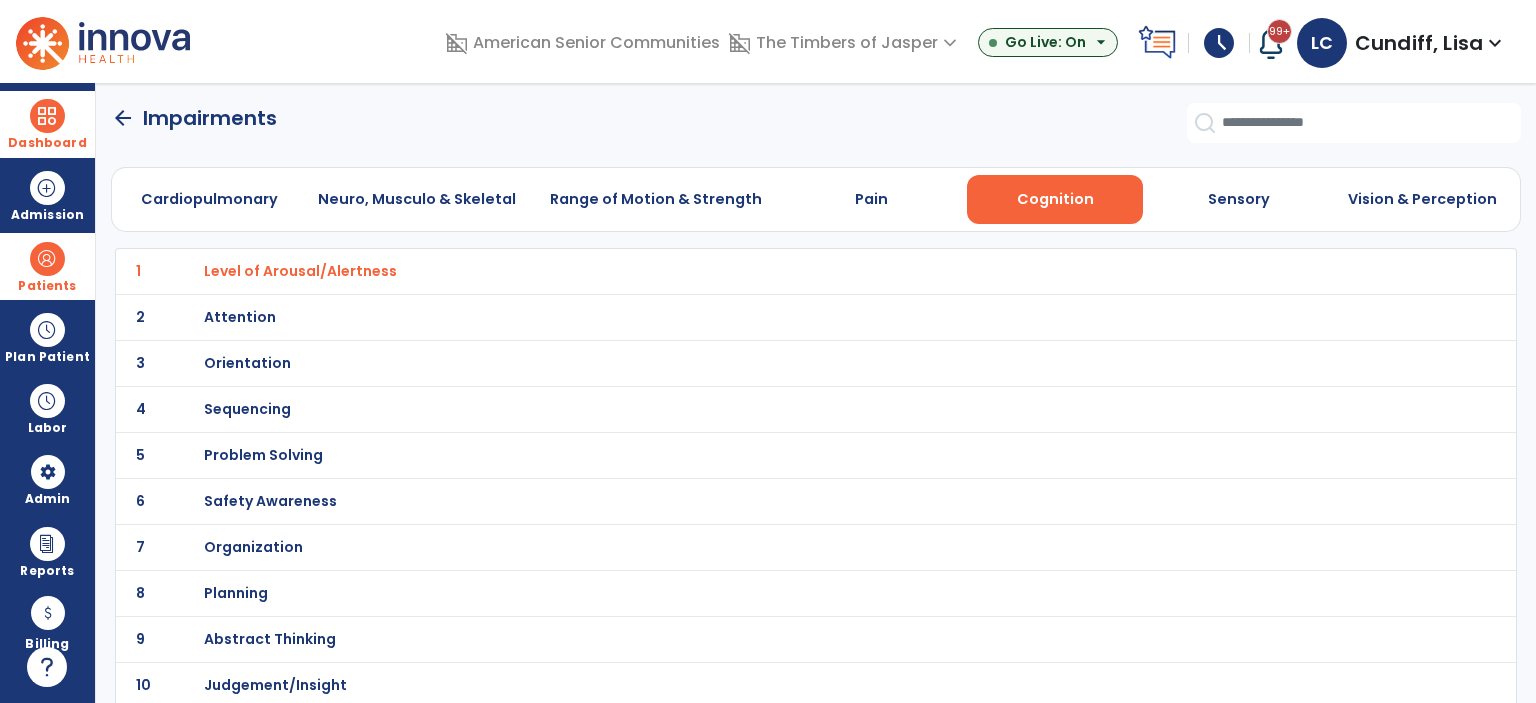 click on "Organization" at bounding box center (300, 271) 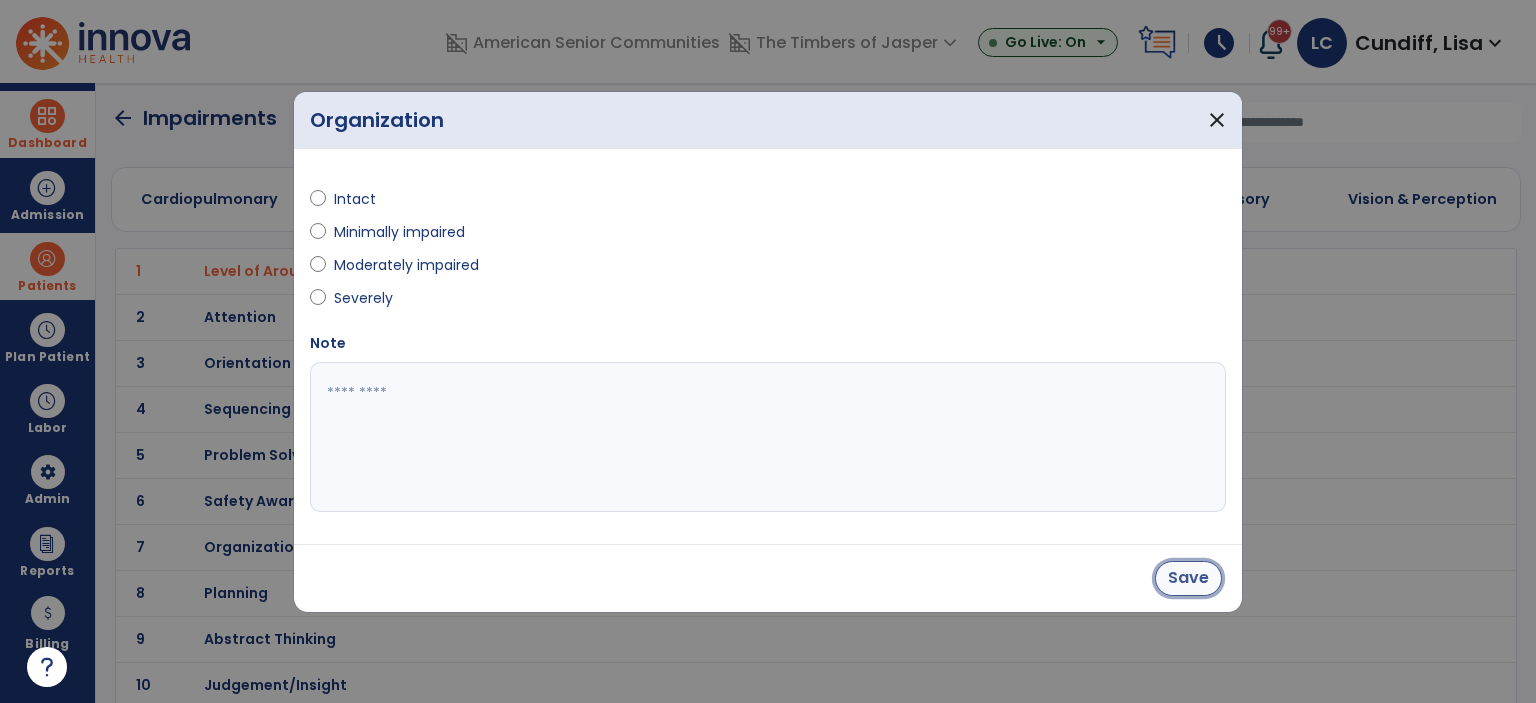 click on "Save" at bounding box center [1188, 578] 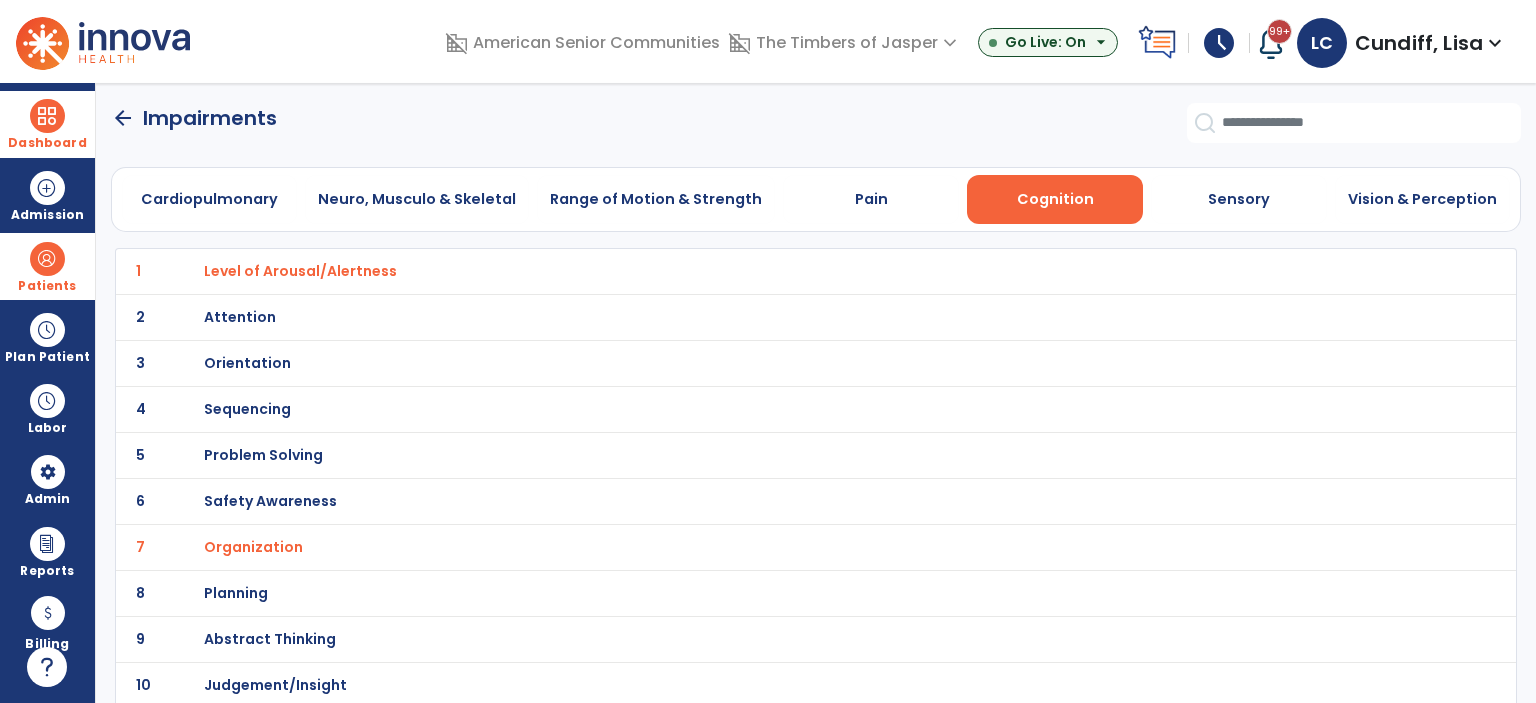 click on "Safety Awareness" at bounding box center (300, 271) 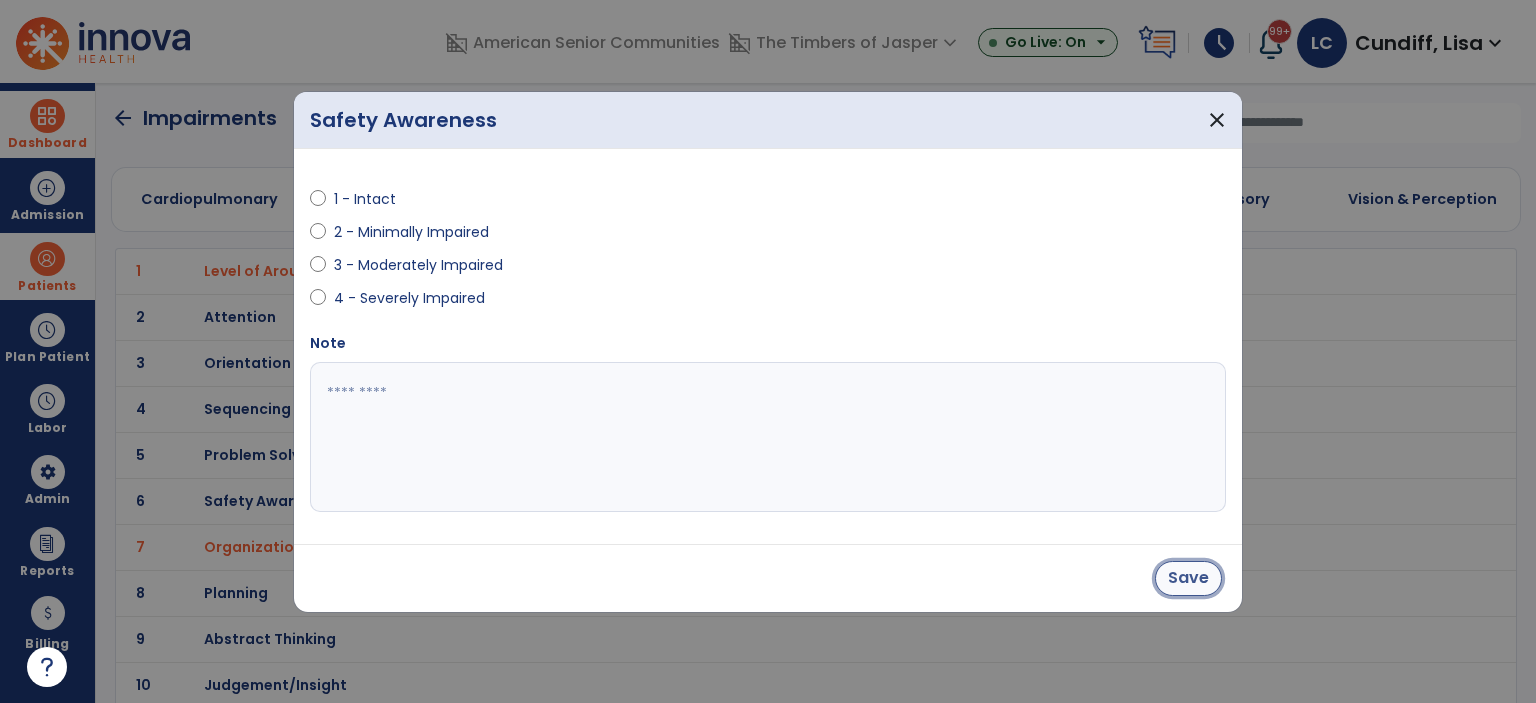 click on "Save" at bounding box center [1188, 578] 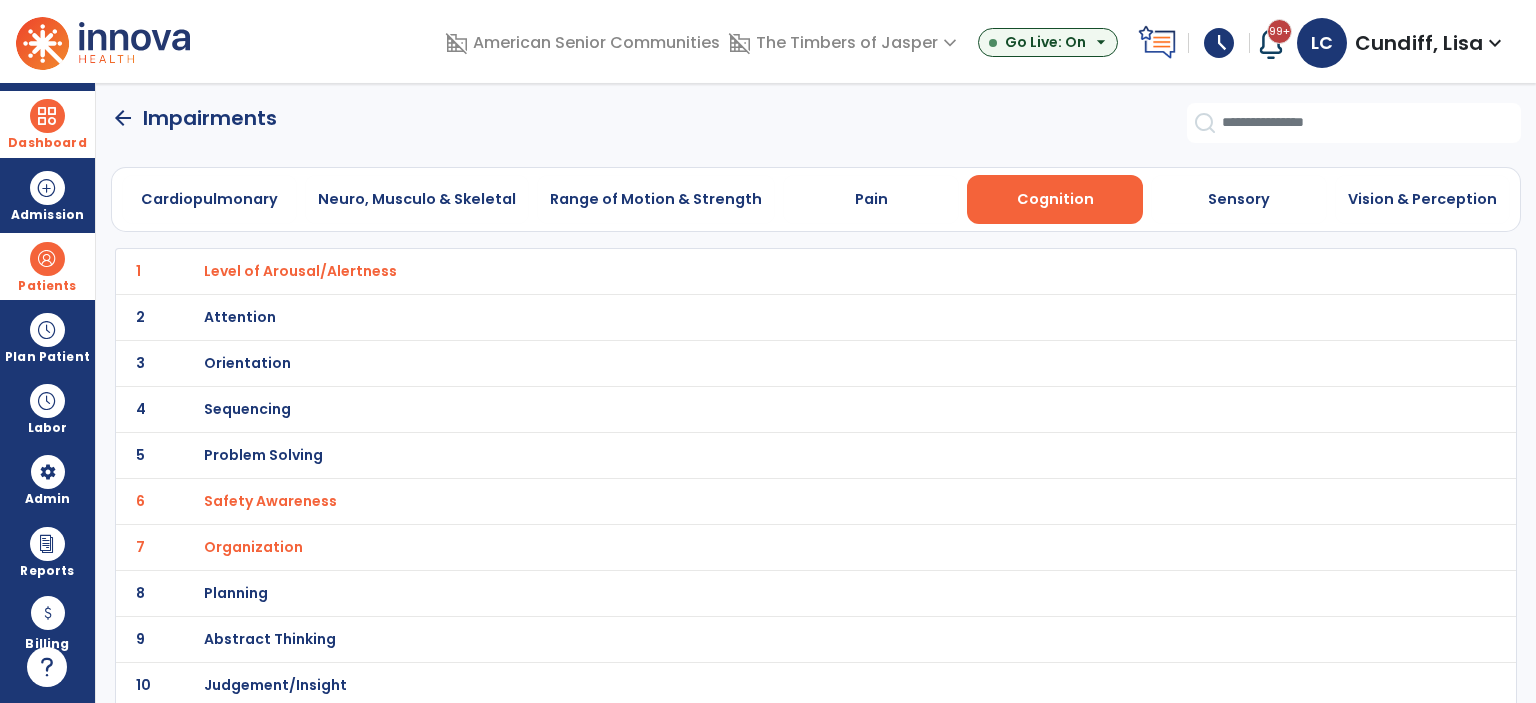 click on "arrow_back" 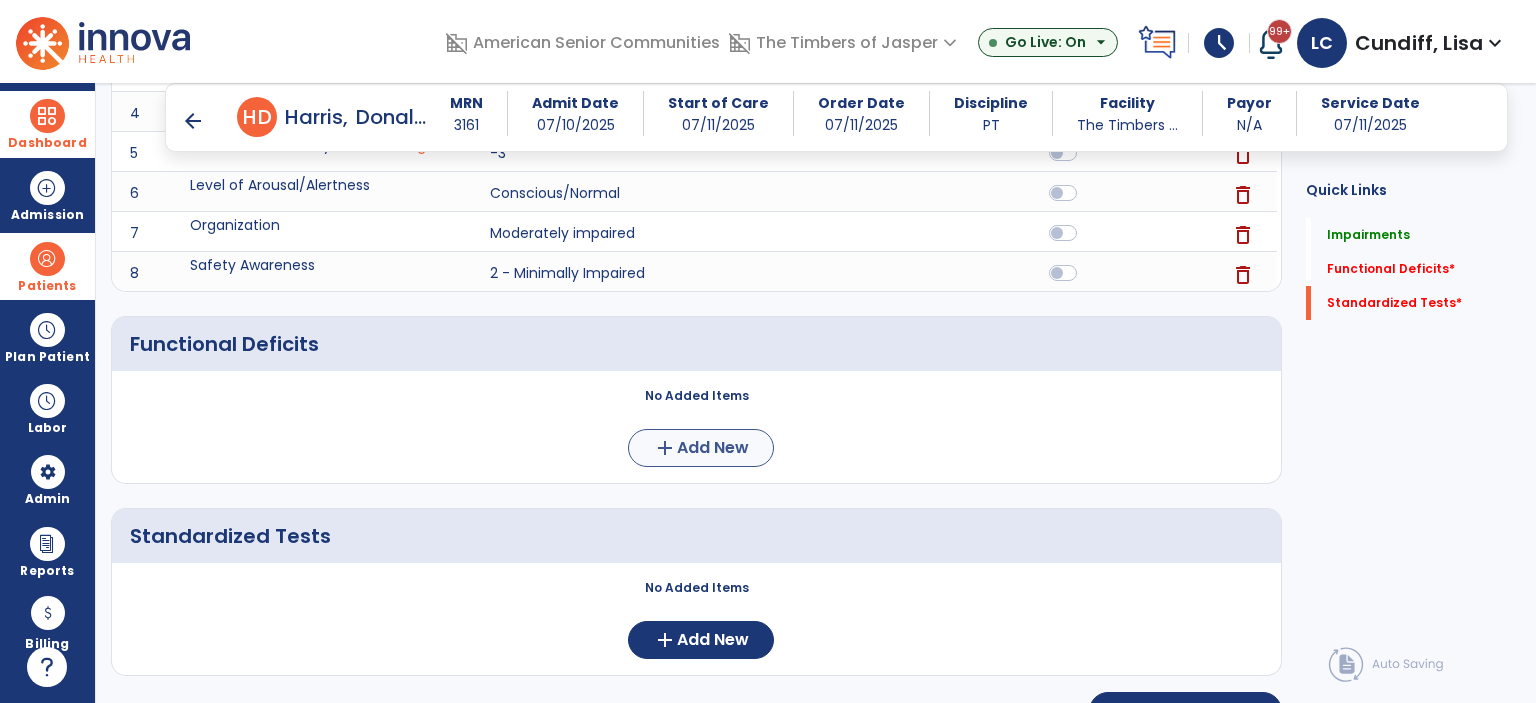 scroll, scrollTop: 500, scrollLeft: 0, axis: vertical 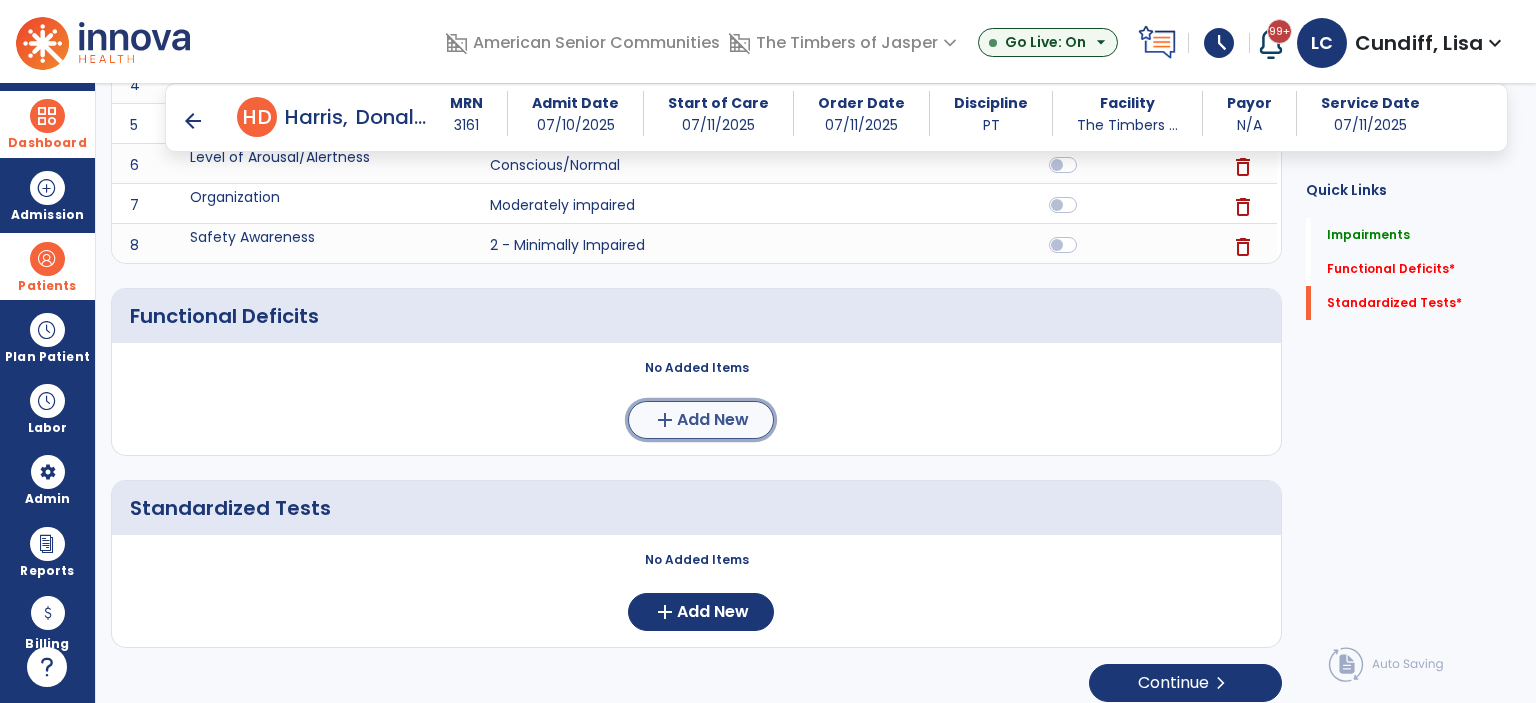 click on "add  Add New" 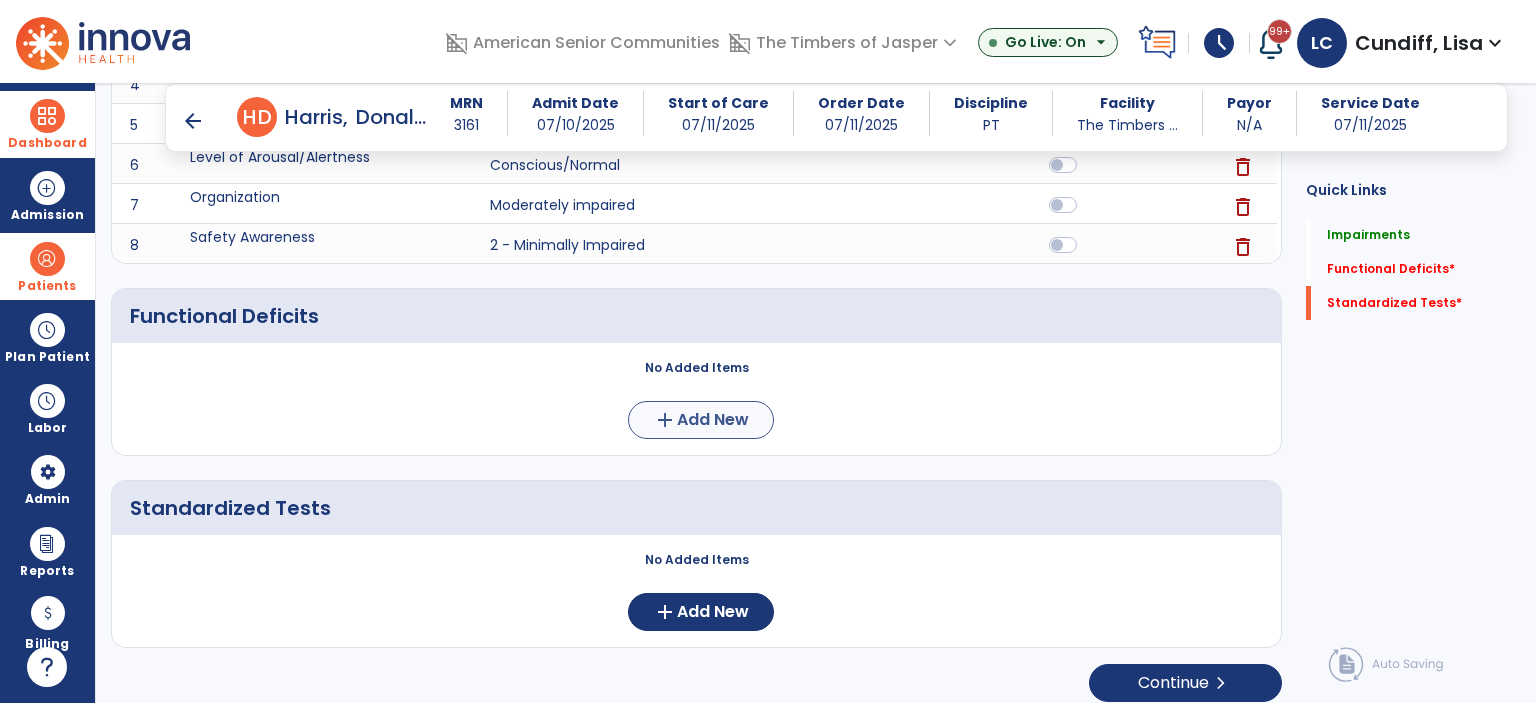 scroll, scrollTop: 0, scrollLeft: 0, axis: both 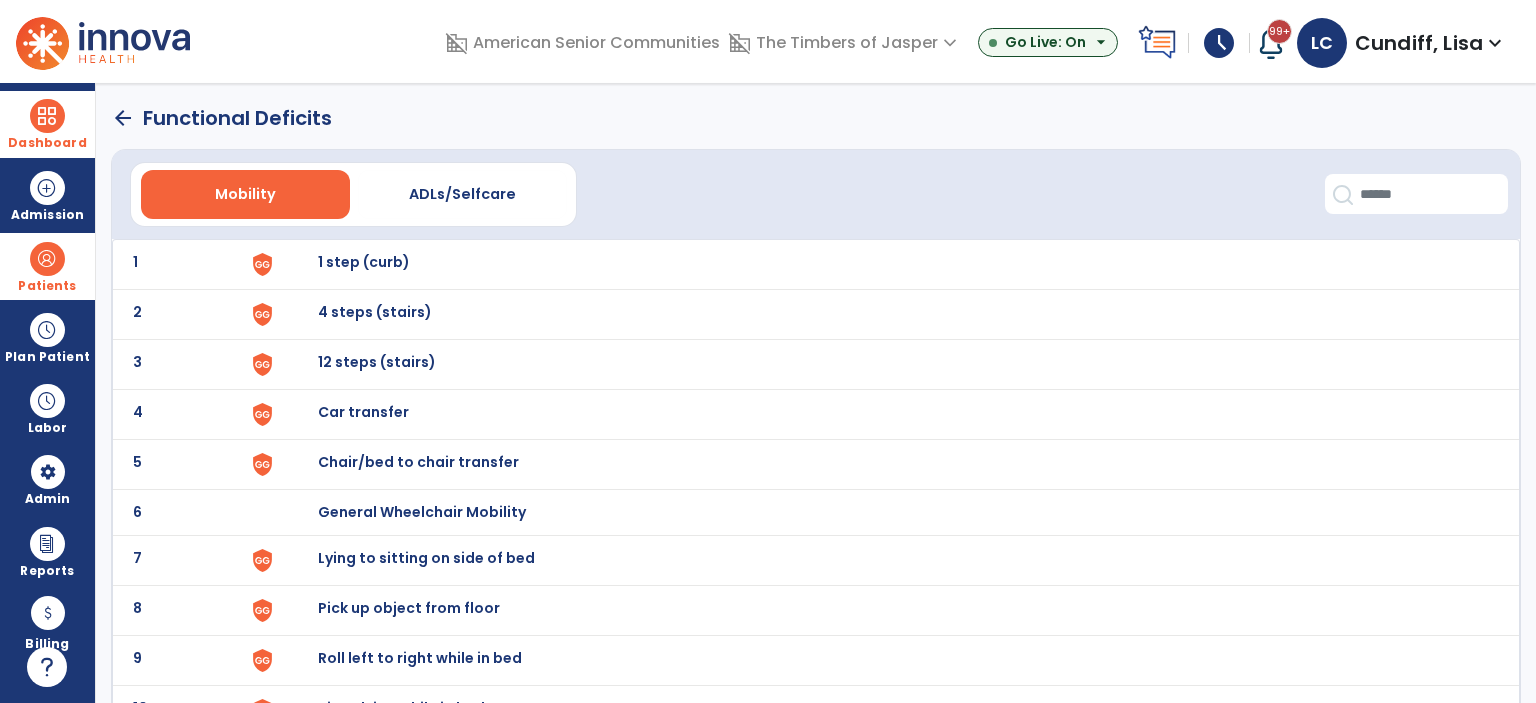 click on "1 step (curb)" at bounding box center [364, 262] 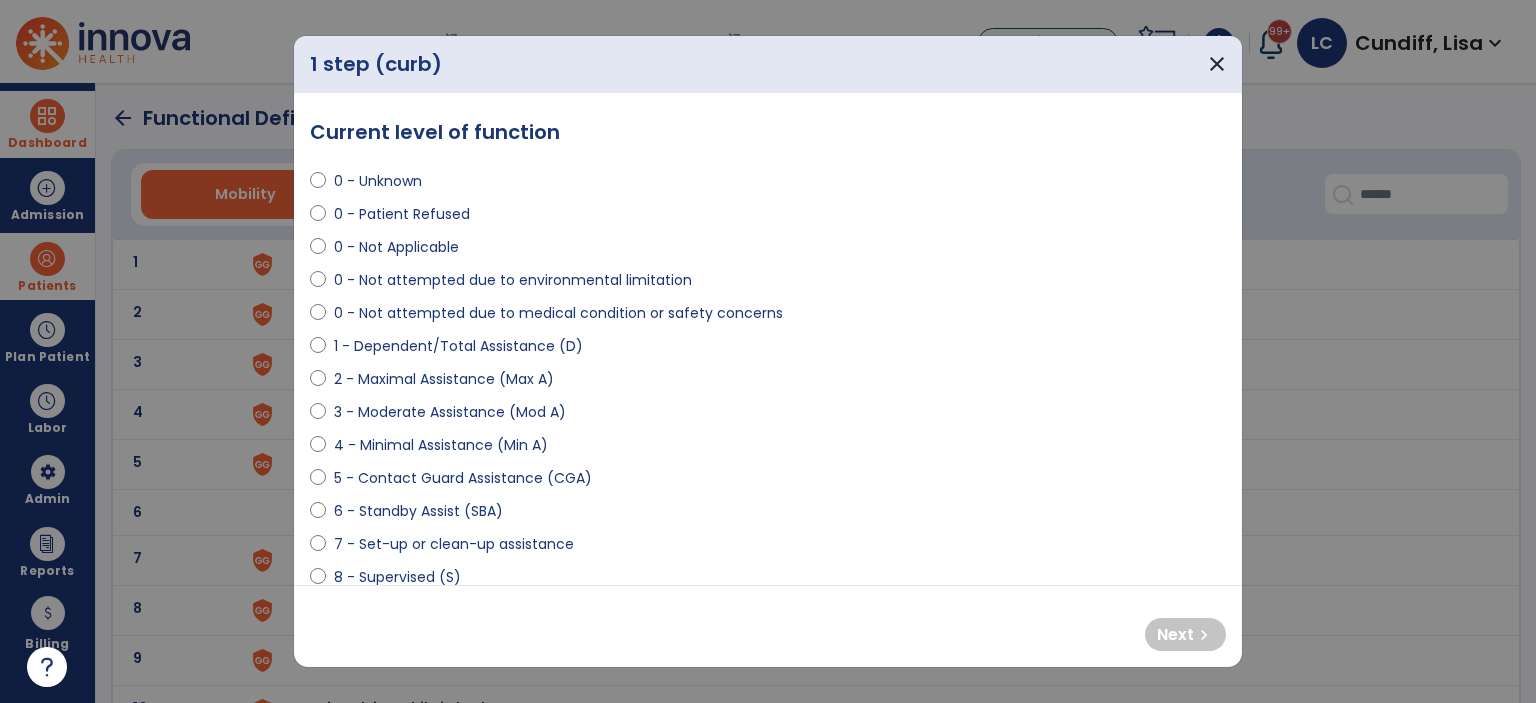 select on "**********" 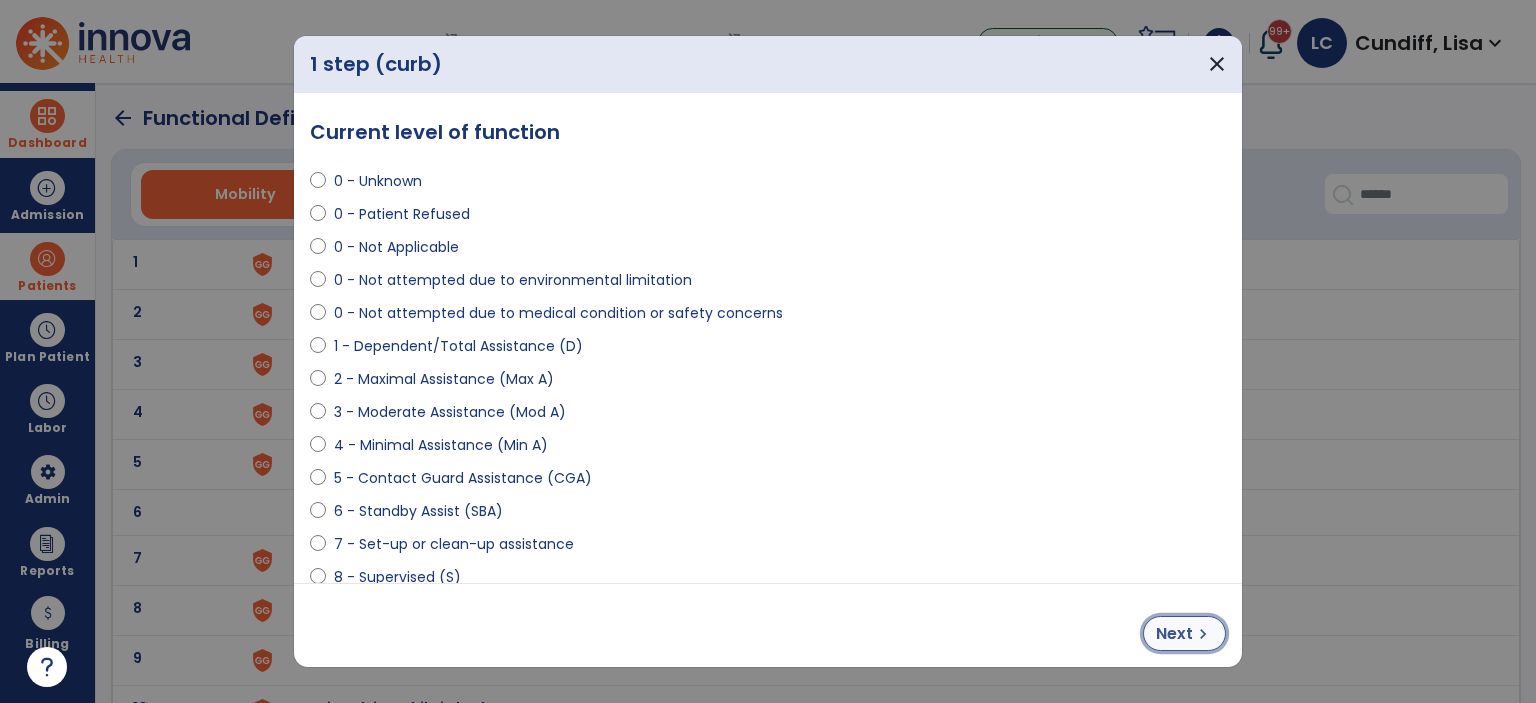 click on "Next" at bounding box center (1174, 634) 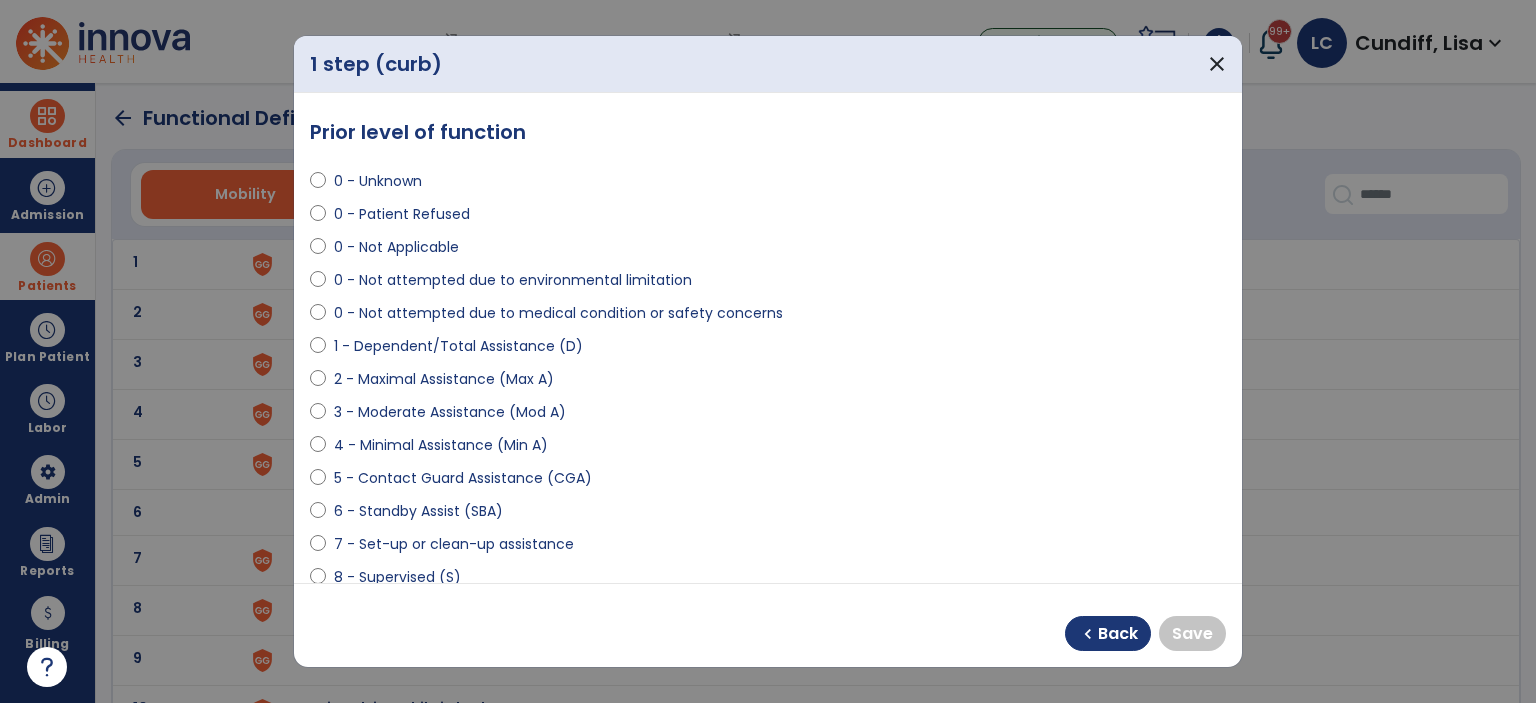 select on "**********" 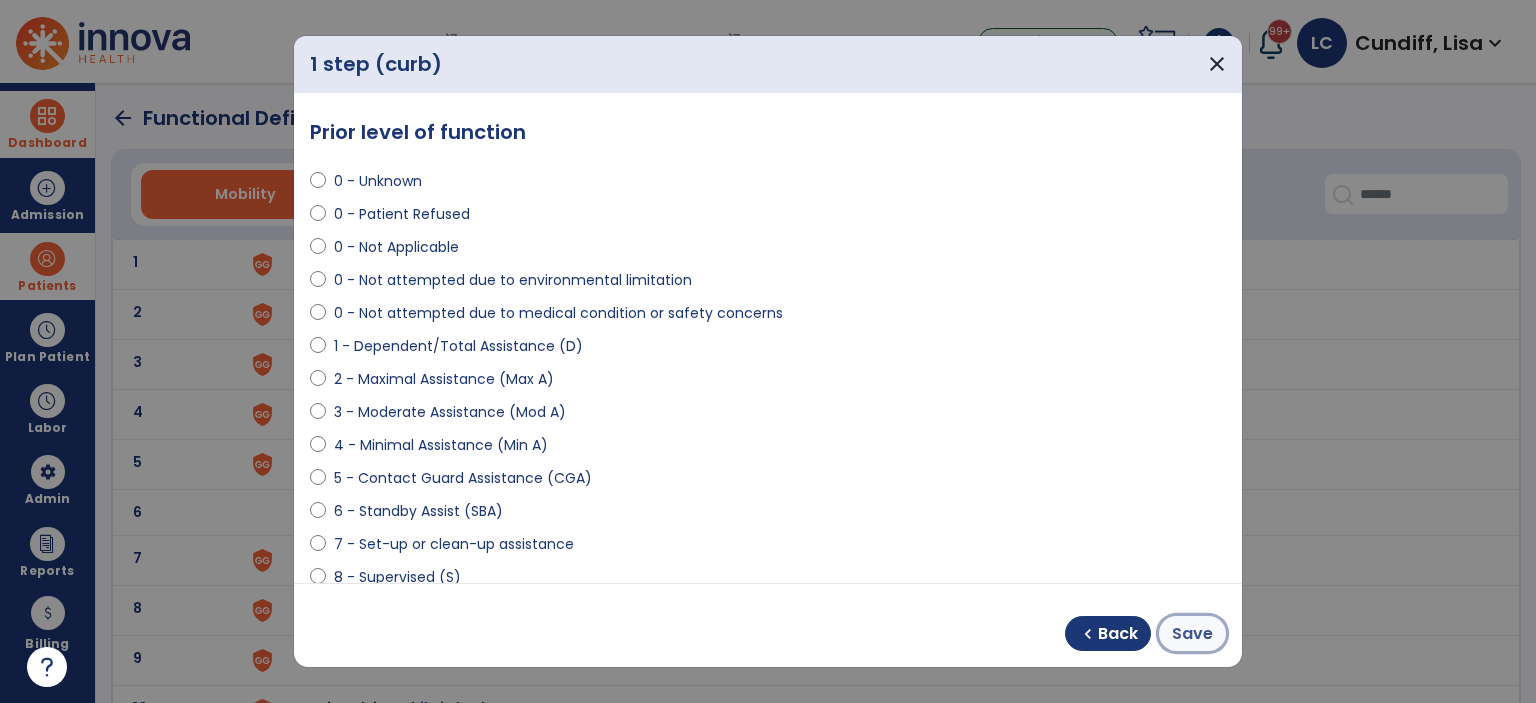 click on "Save" at bounding box center [1192, 634] 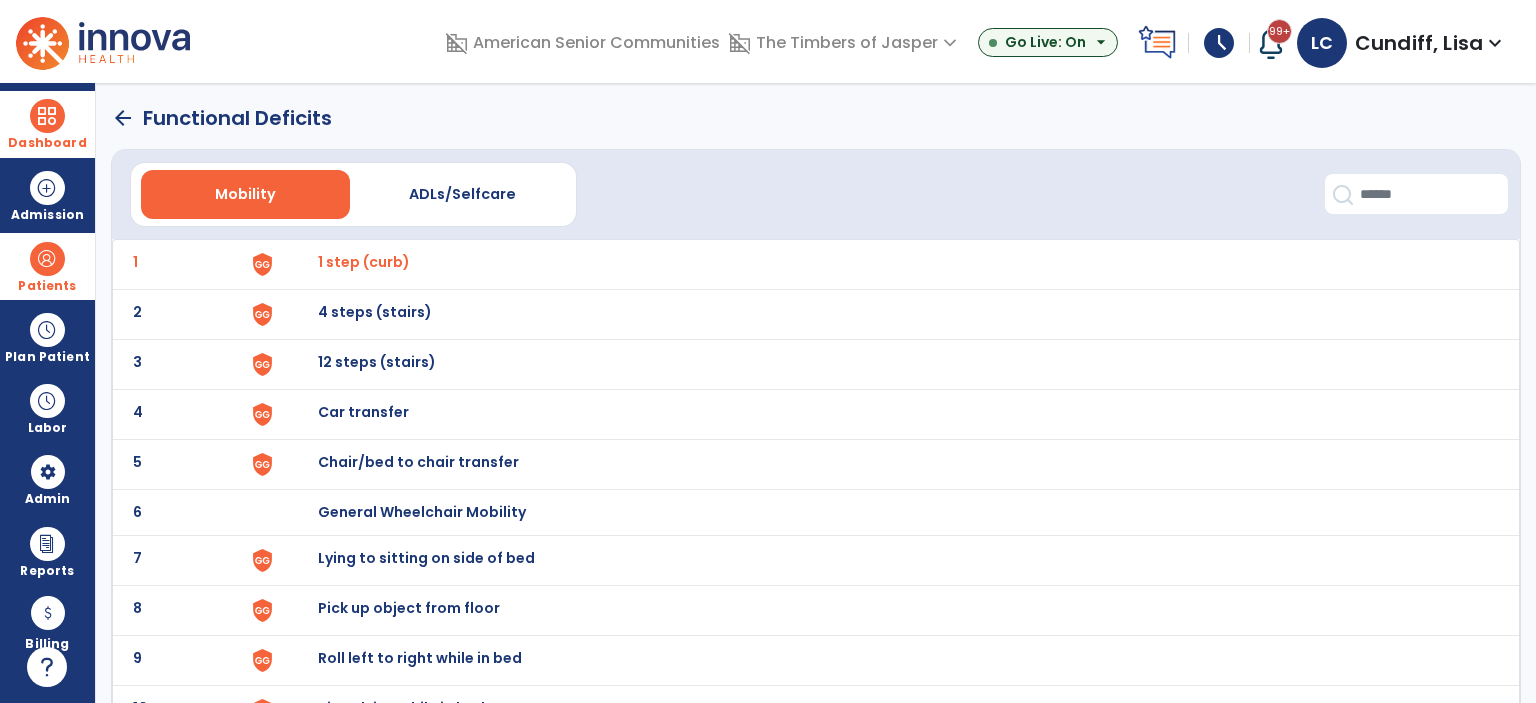 click on "4 steps (stairs)" at bounding box center (364, 262) 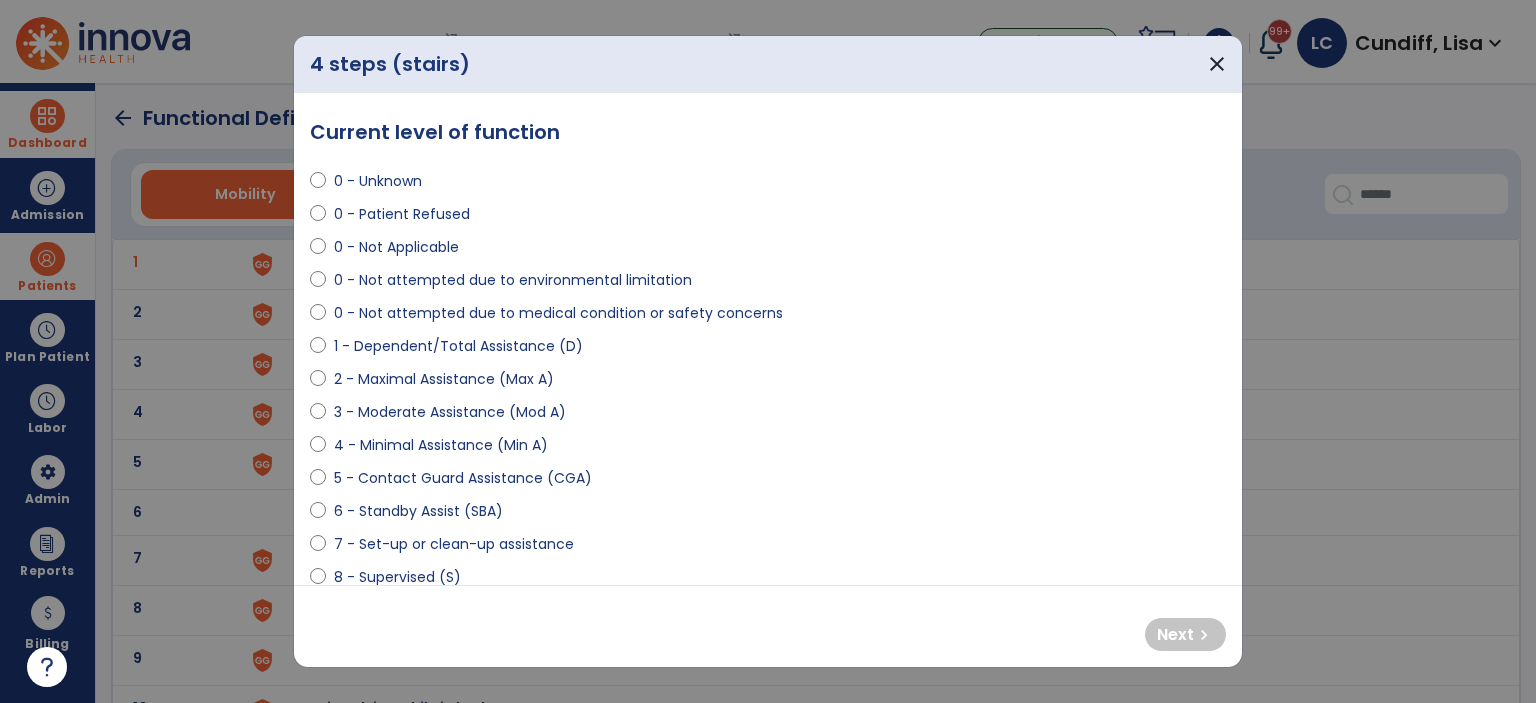 select on "**********" 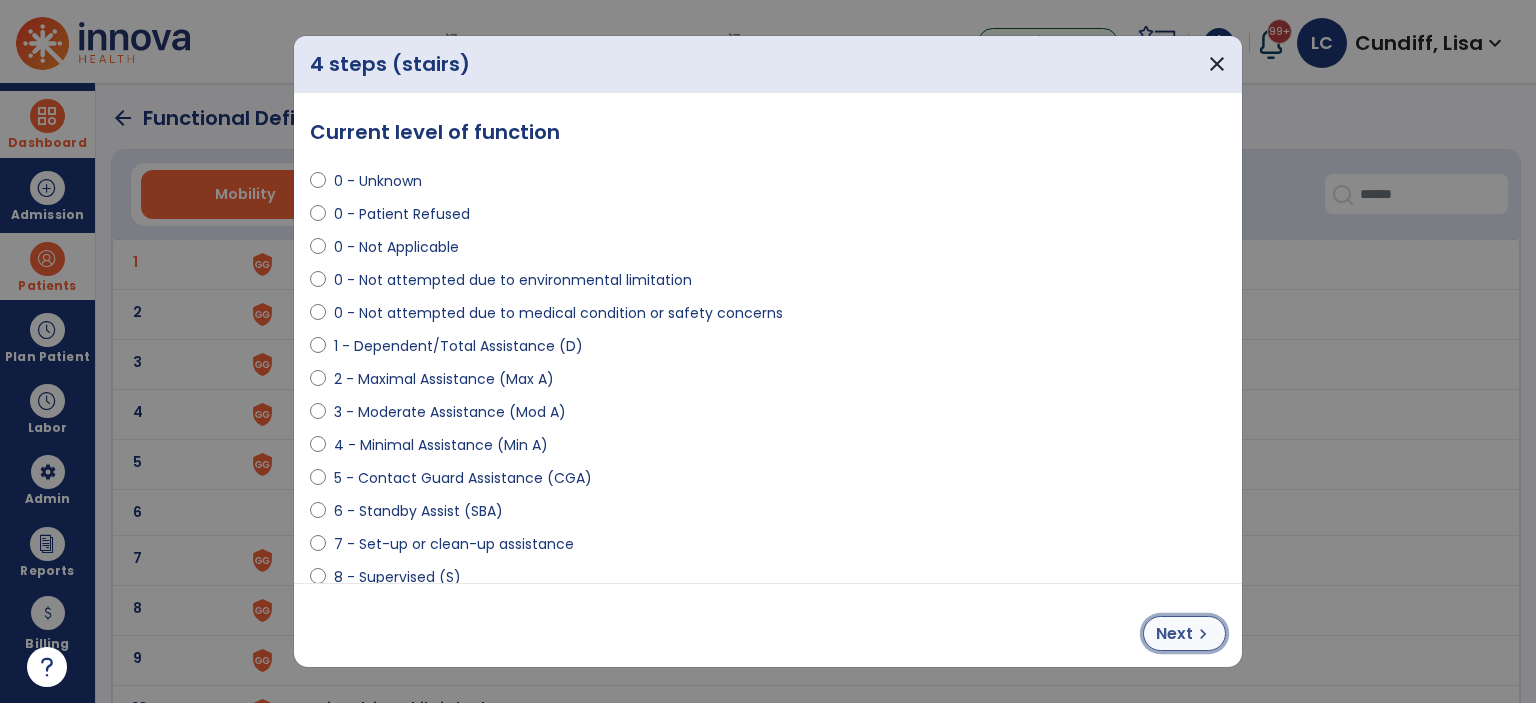 click on "Next" at bounding box center [1174, 634] 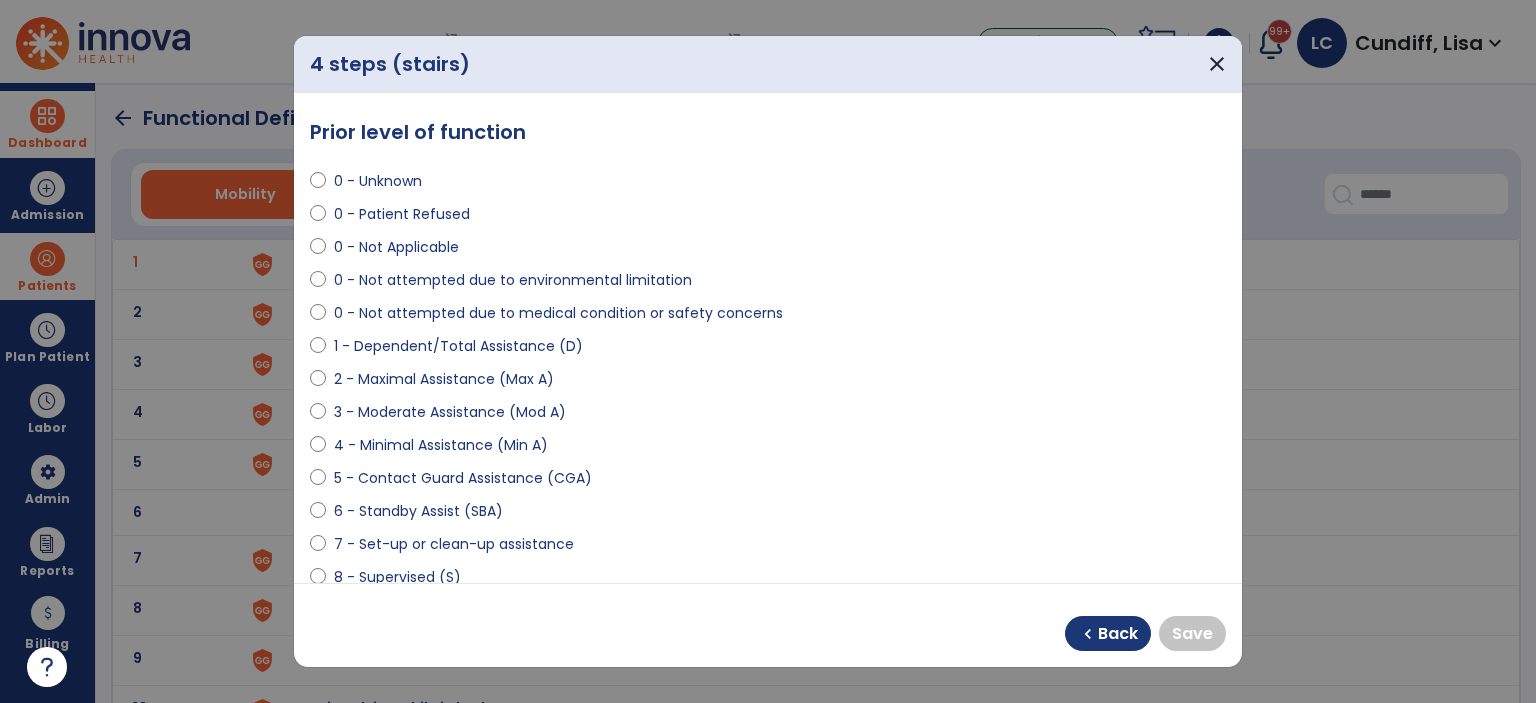 select on "**********" 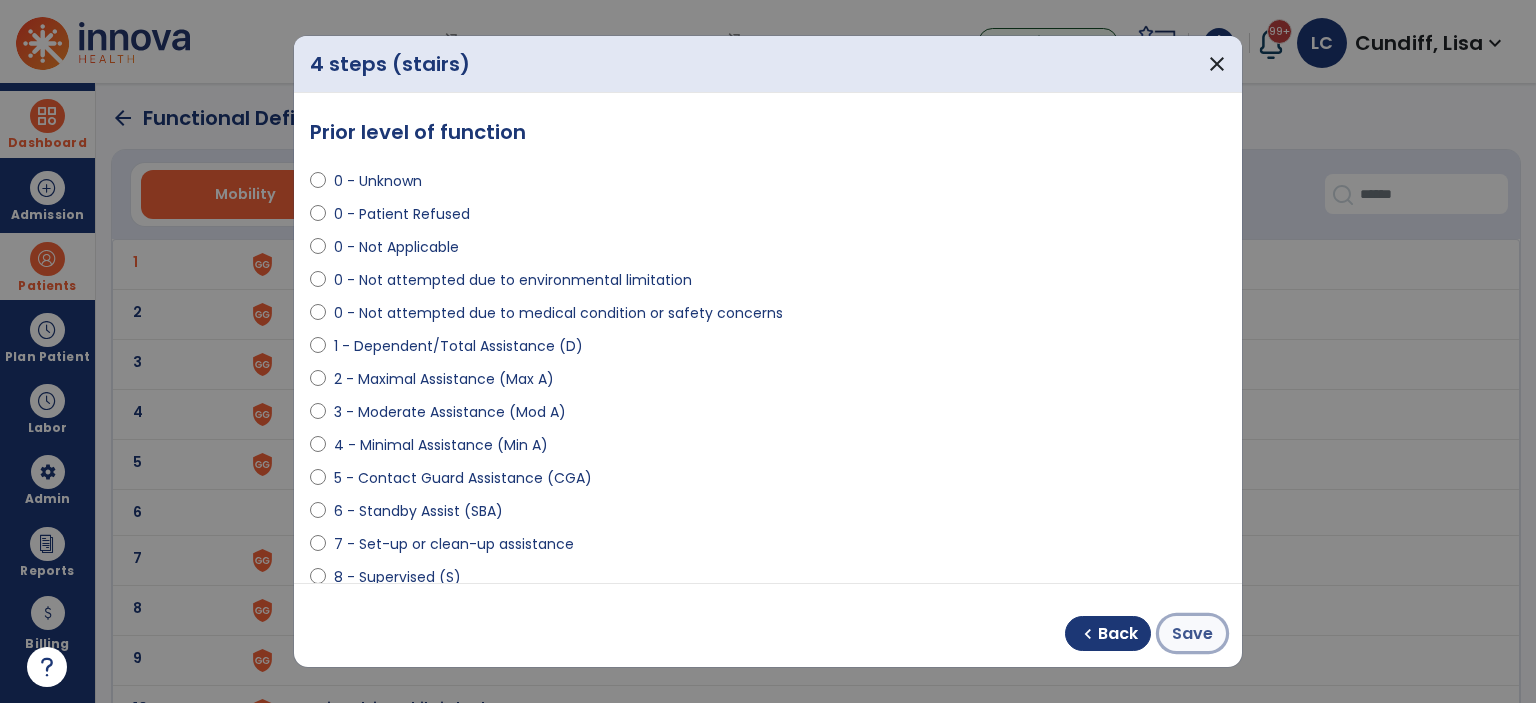 click on "Save" at bounding box center (1192, 633) 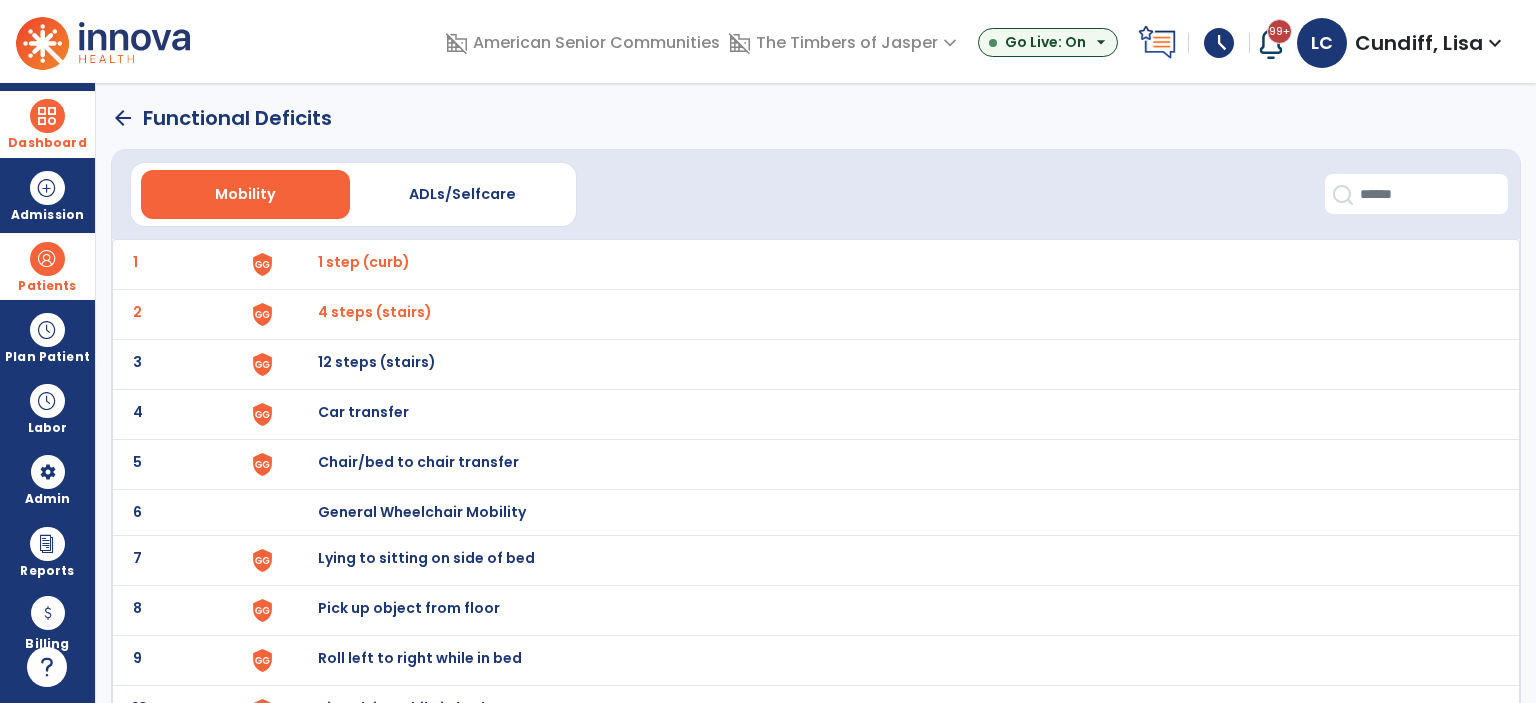 click on "Chair/bed to chair transfer" at bounding box center (364, 262) 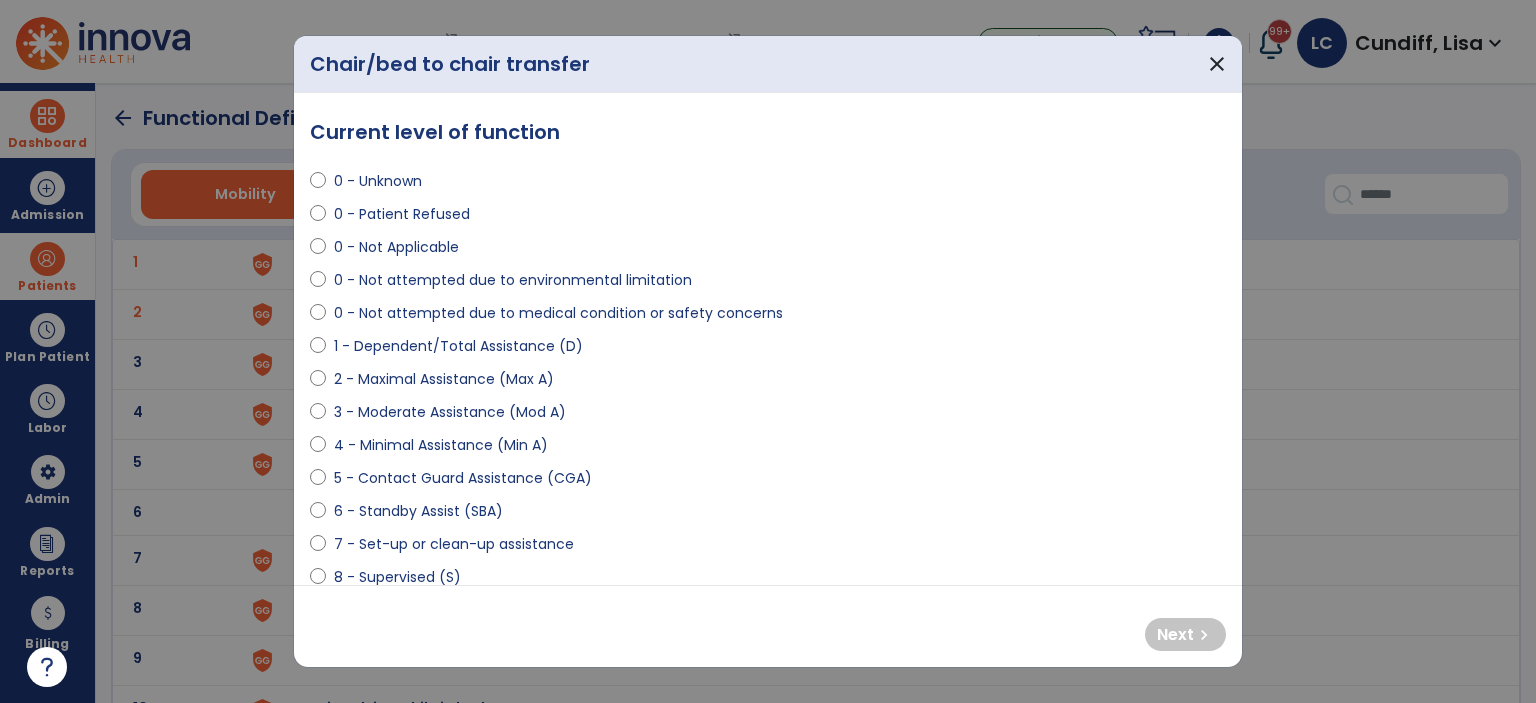 select on "**********" 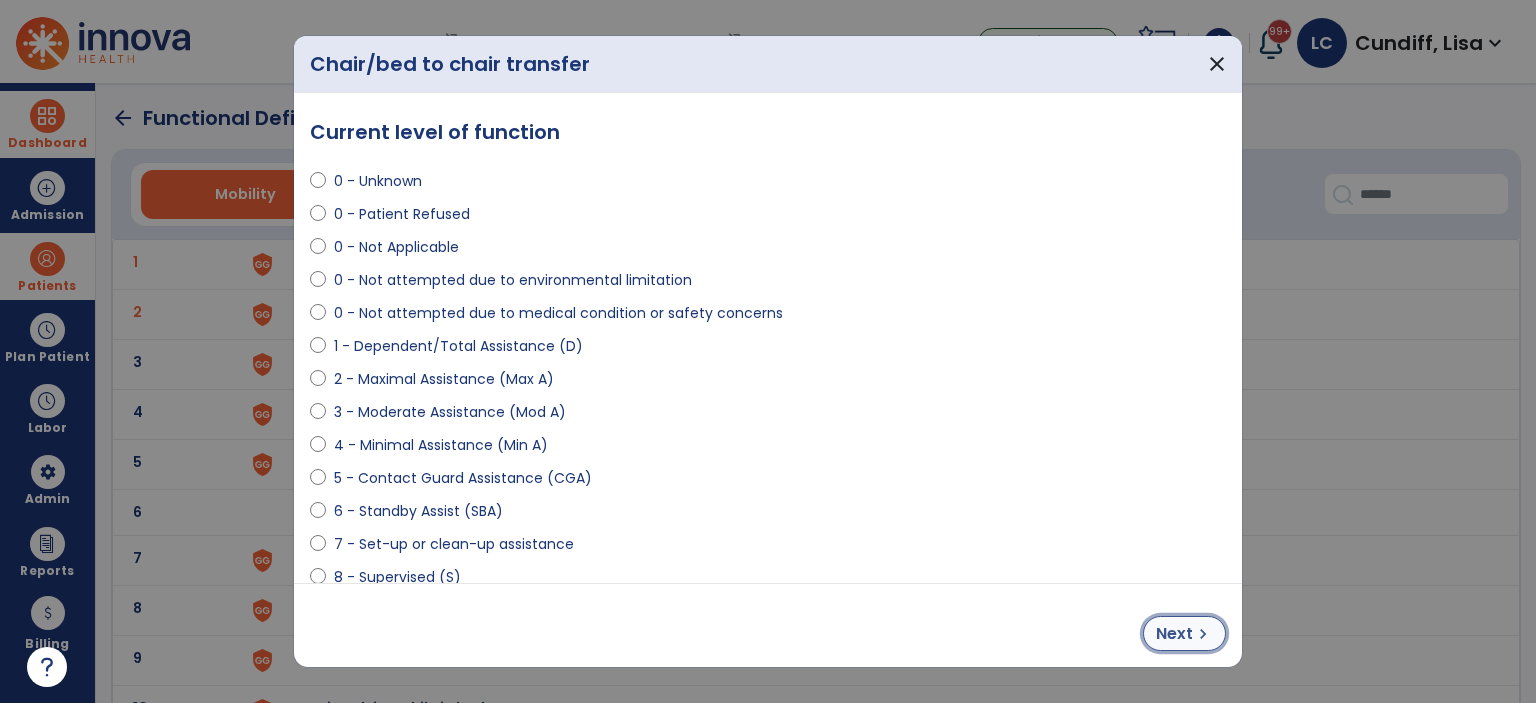 click on "Next  chevron_right" at bounding box center (1184, 633) 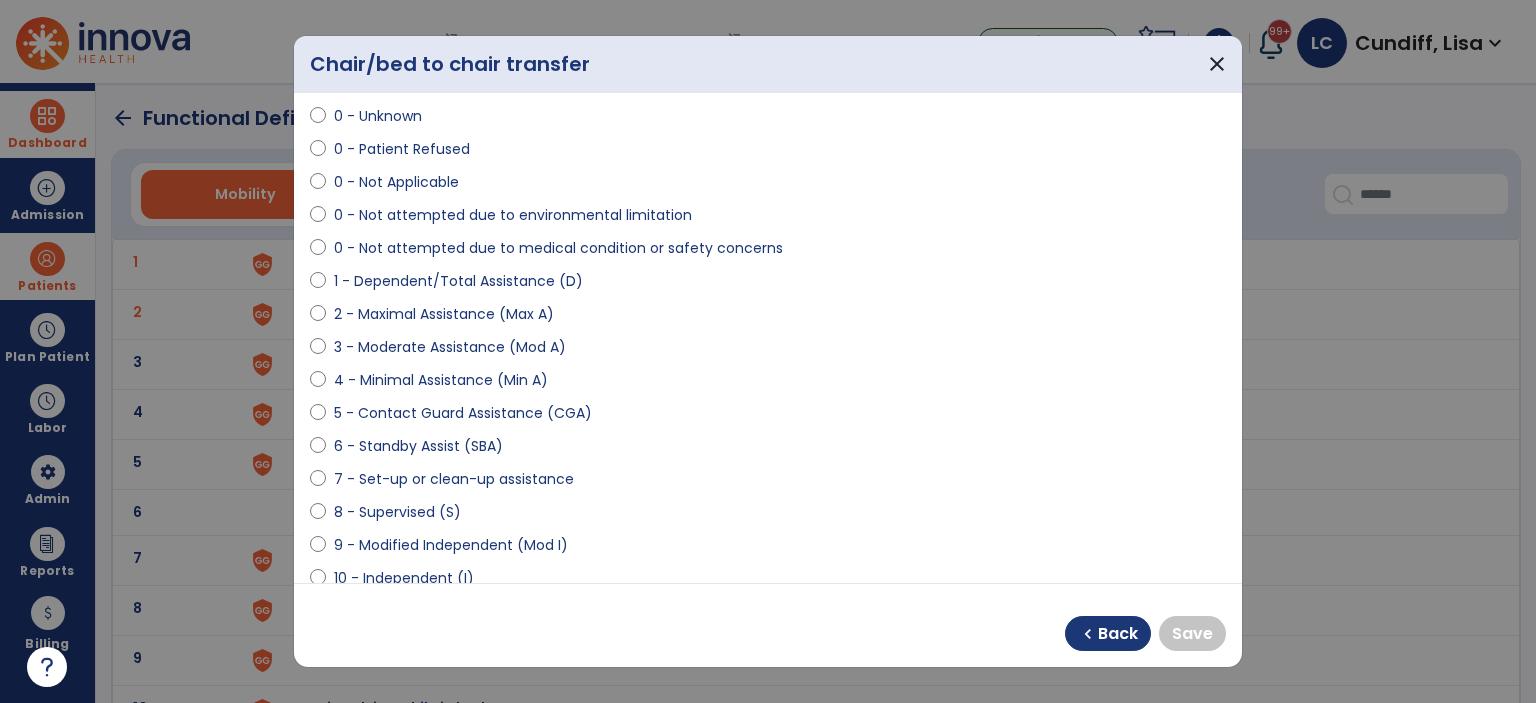 scroll, scrollTop: 100, scrollLeft: 0, axis: vertical 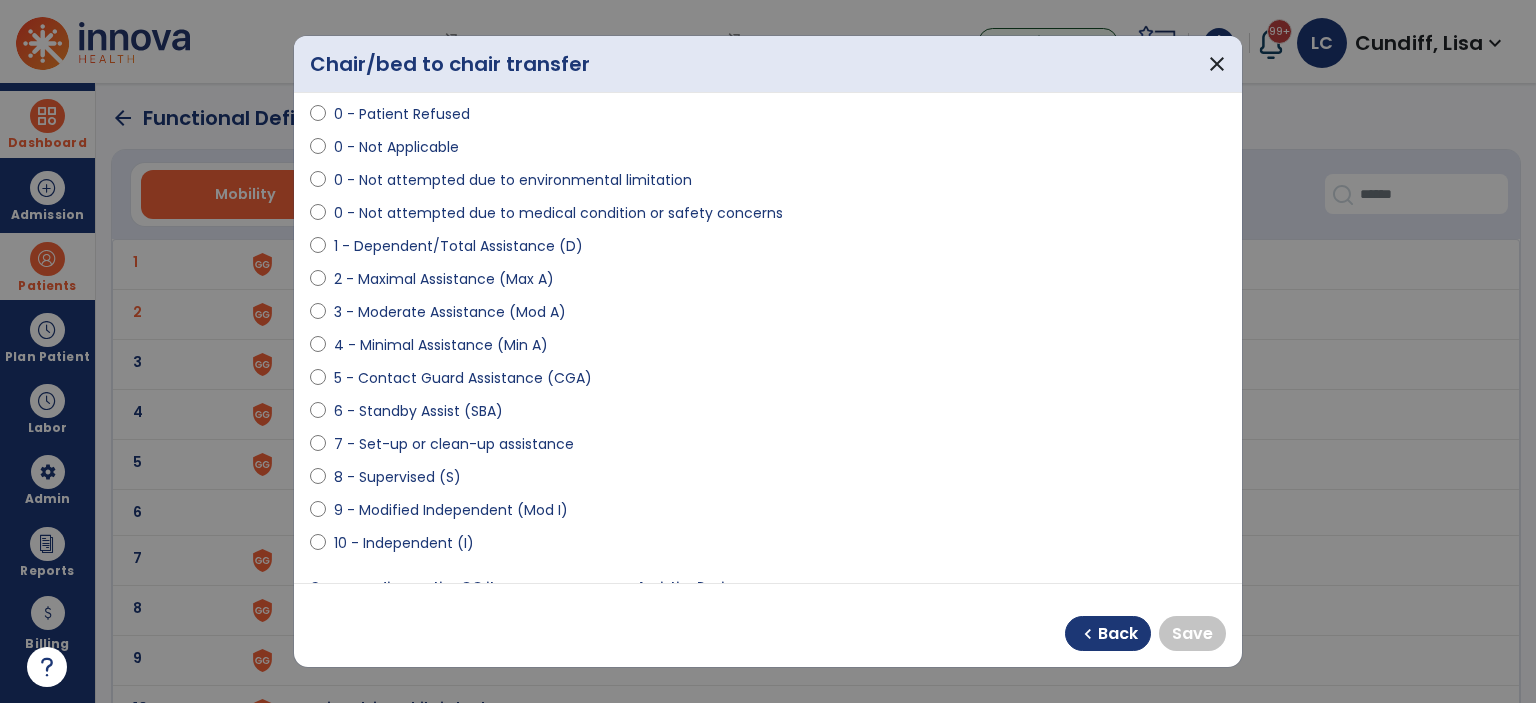 select on "**********" 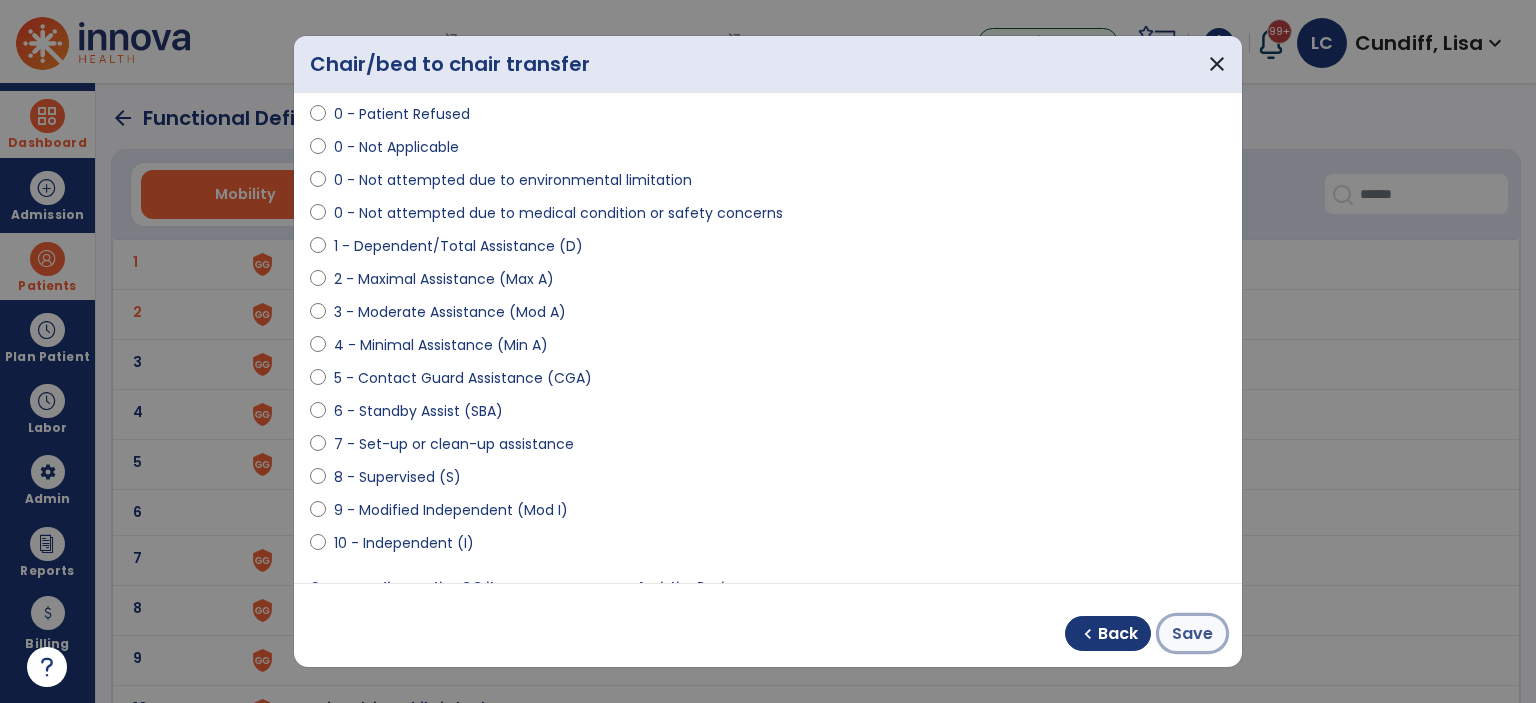 click on "Save" at bounding box center (1192, 633) 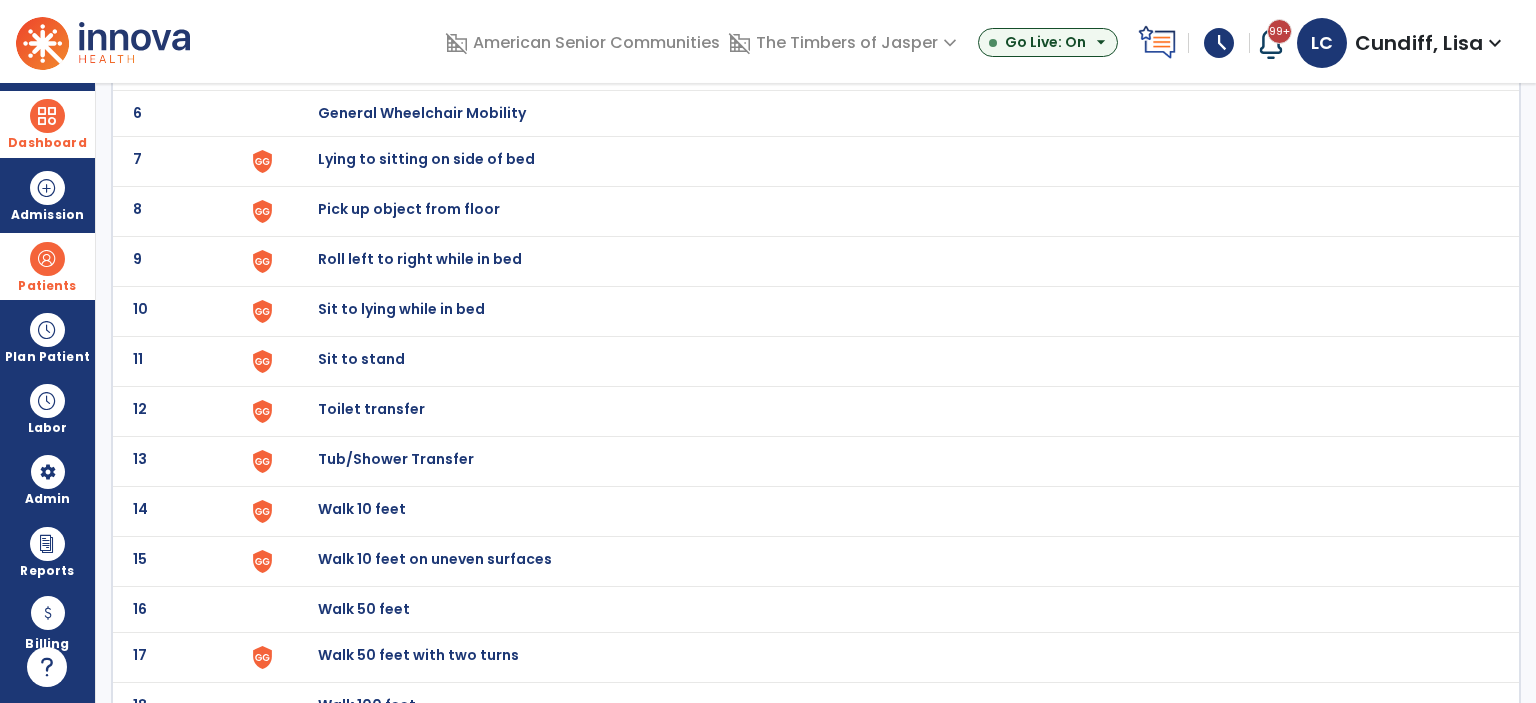 scroll, scrollTop: 400, scrollLeft: 0, axis: vertical 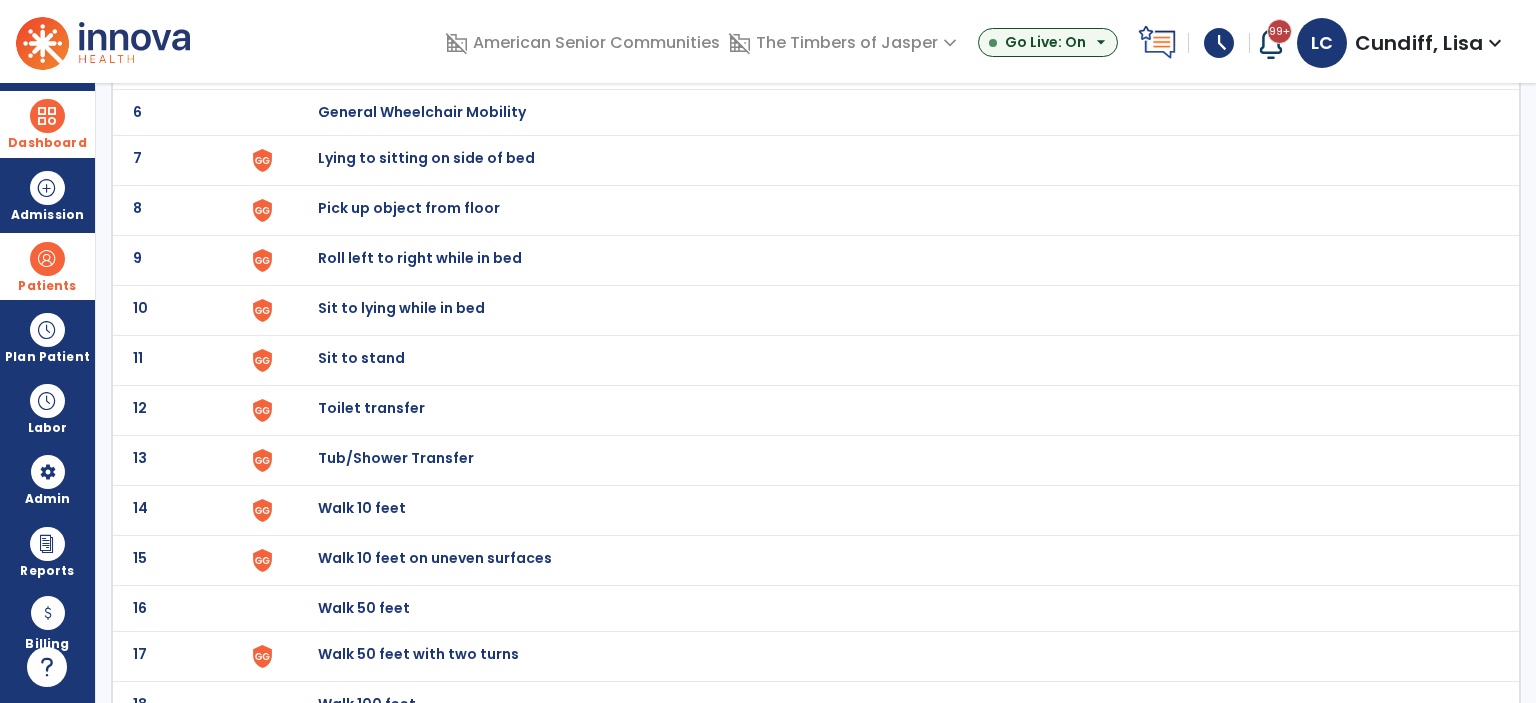 click on "Lying to sitting on side of bed" at bounding box center [364, -138] 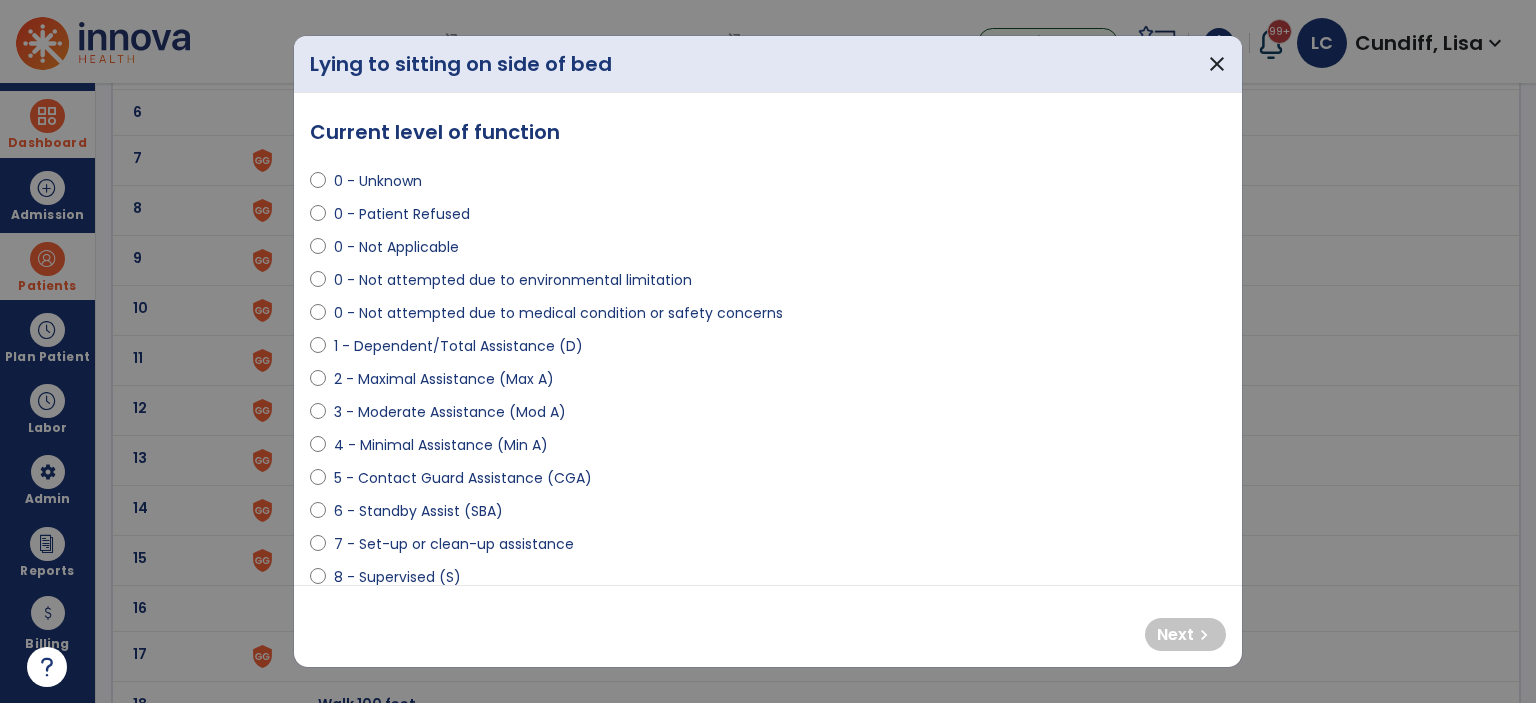 select on "**********" 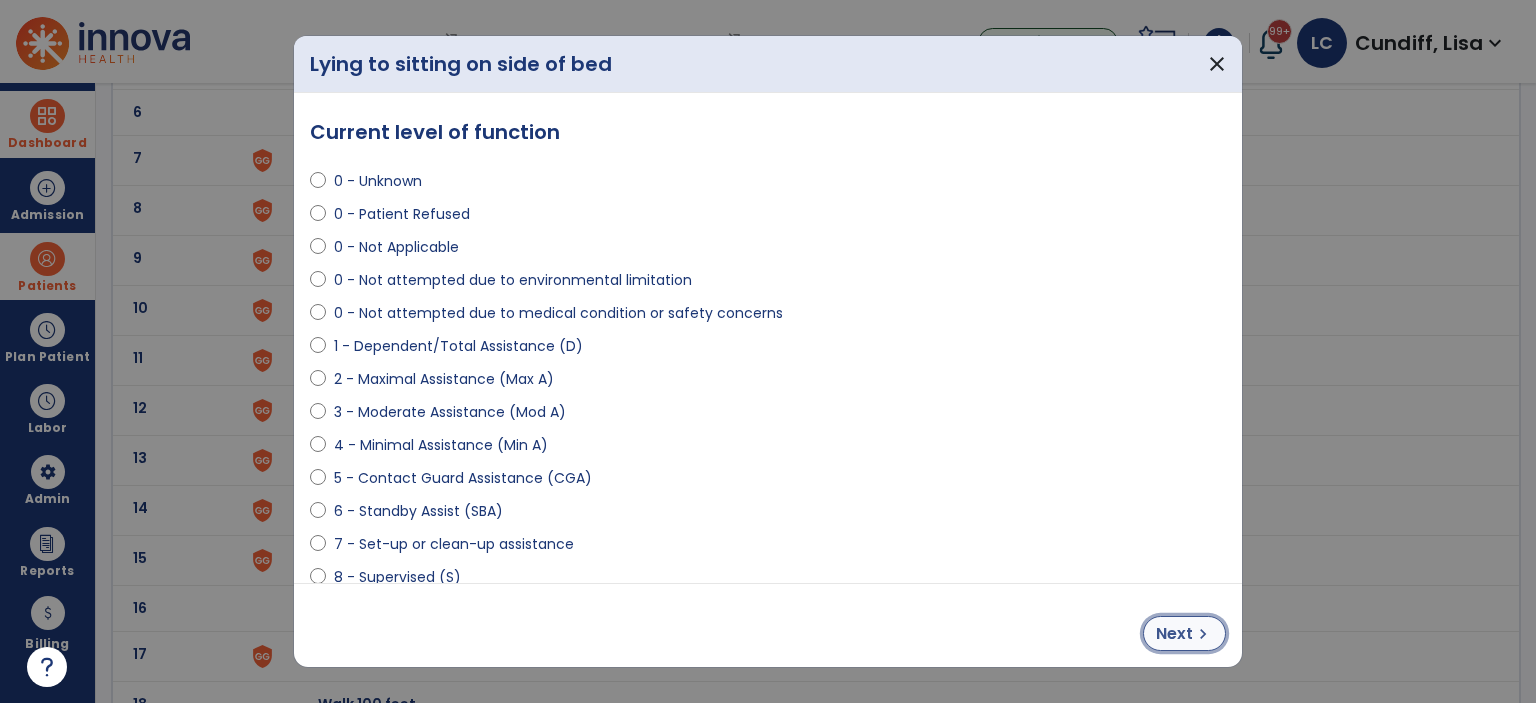 click on "Next" at bounding box center [1174, 634] 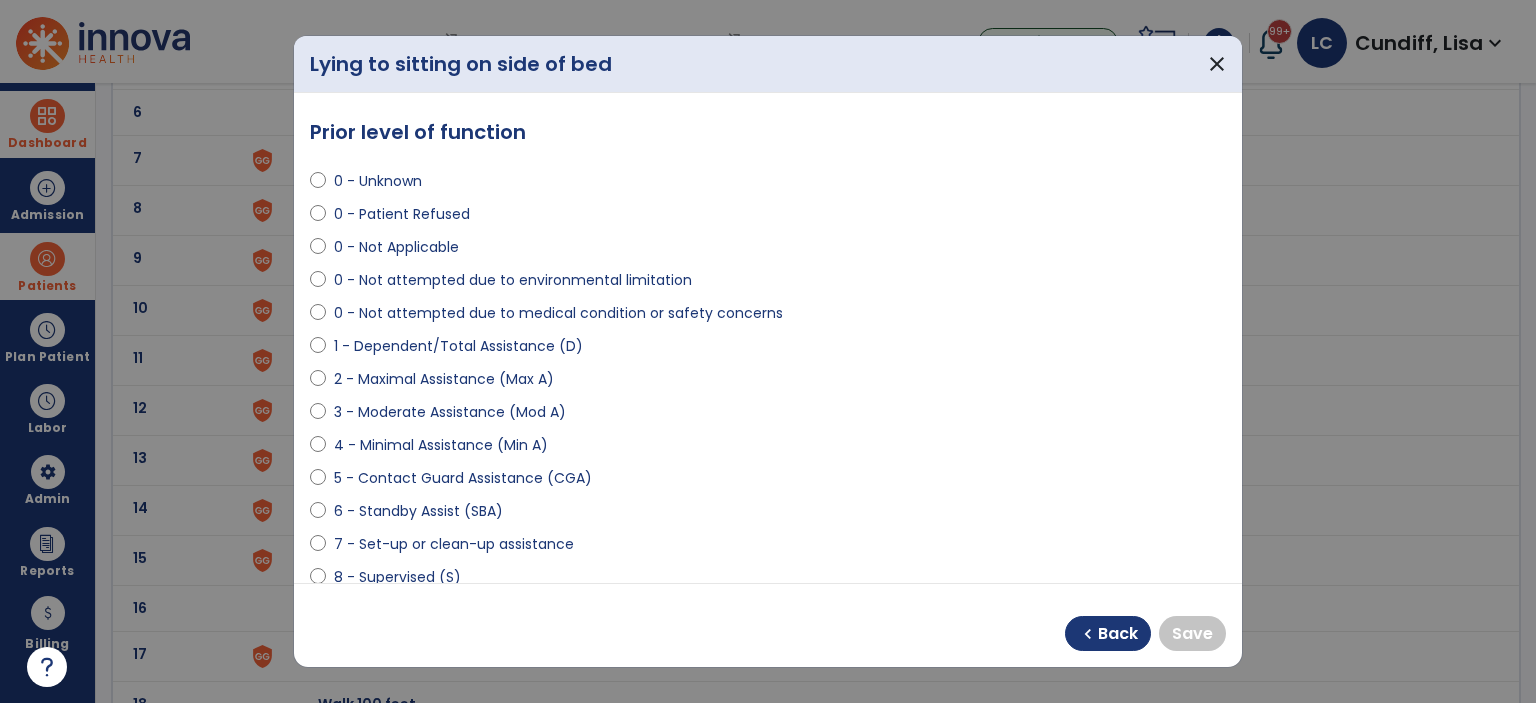 scroll, scrollTop: 400, scrollLeft: 0, axis: vertical 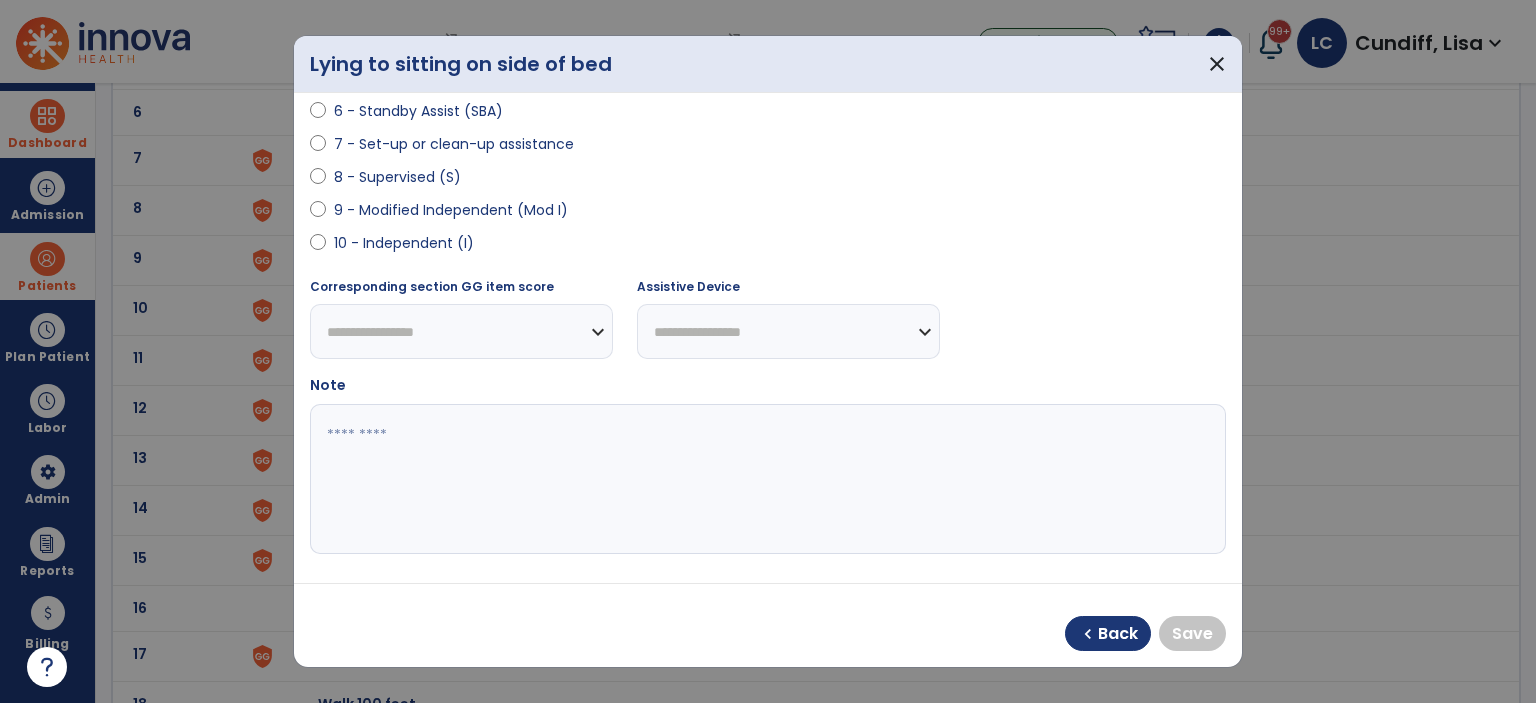 select on "**********" 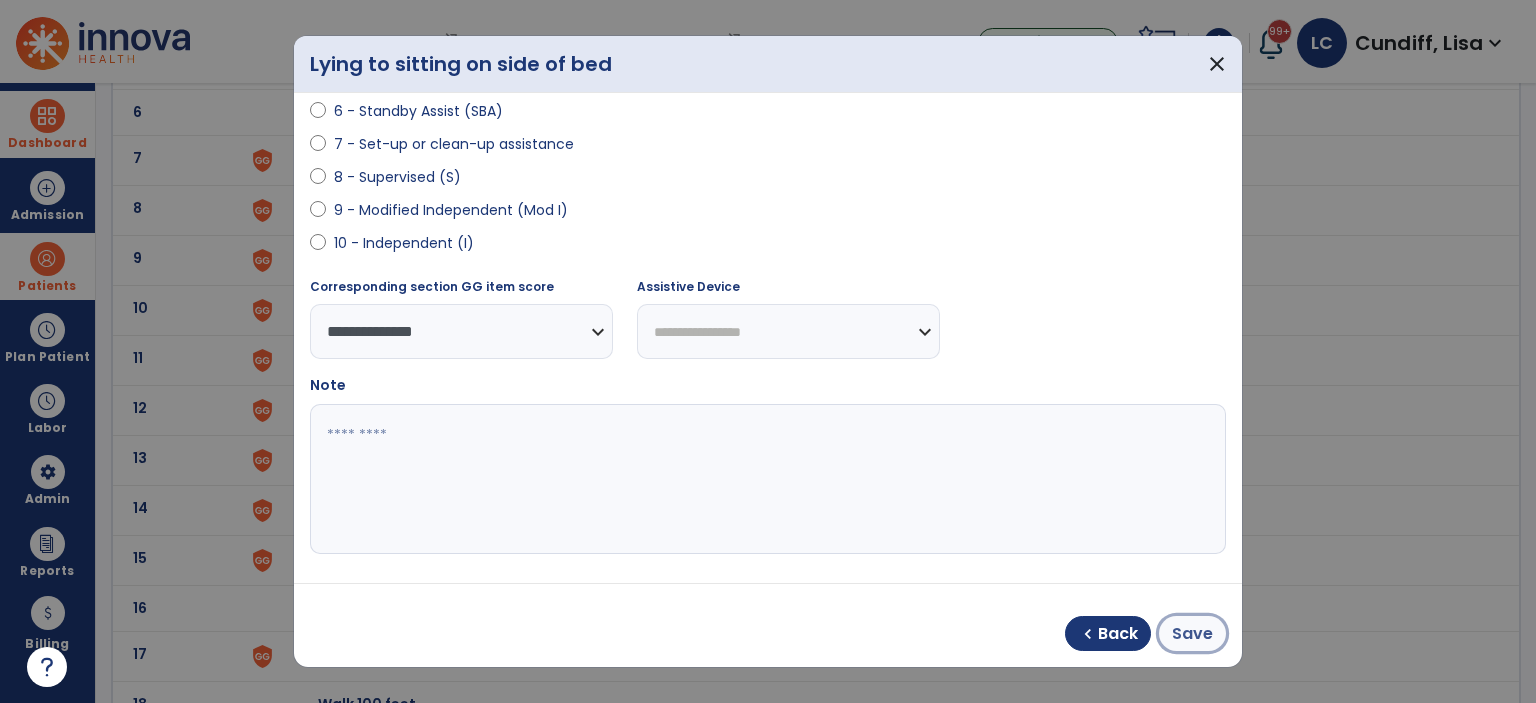 click on "Save" at bounding box center (1192, 634) 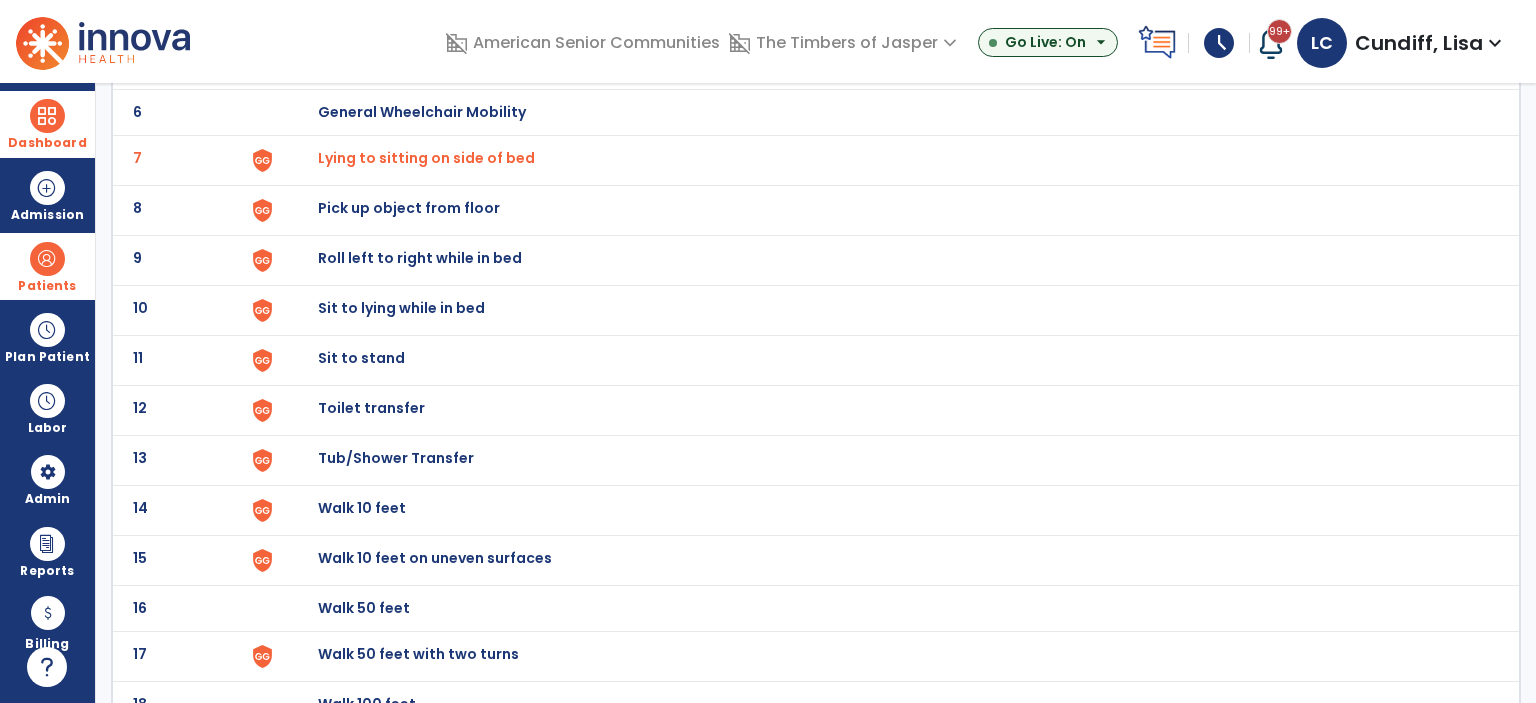 click on "Sit to lying while in bed" at bounding box center [364, -138] 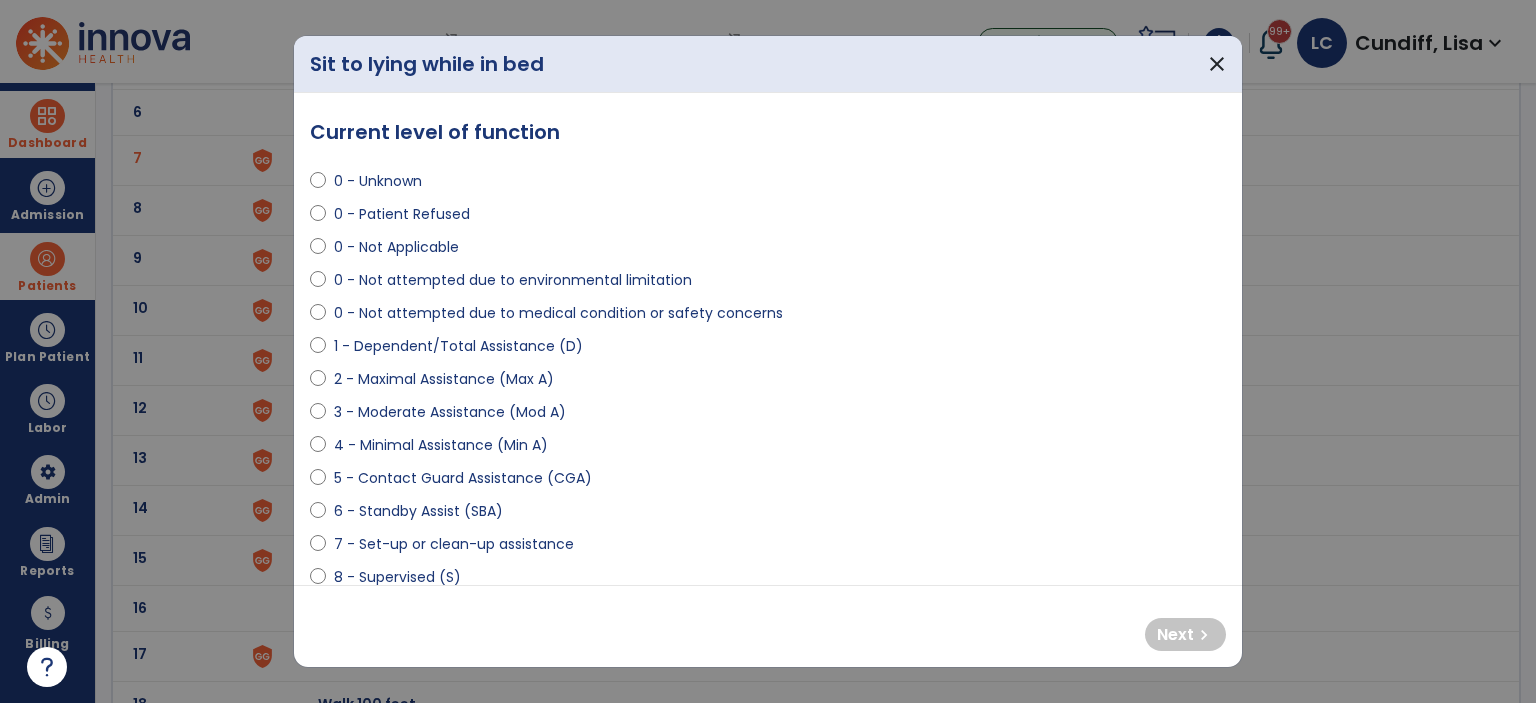 select on "**********" 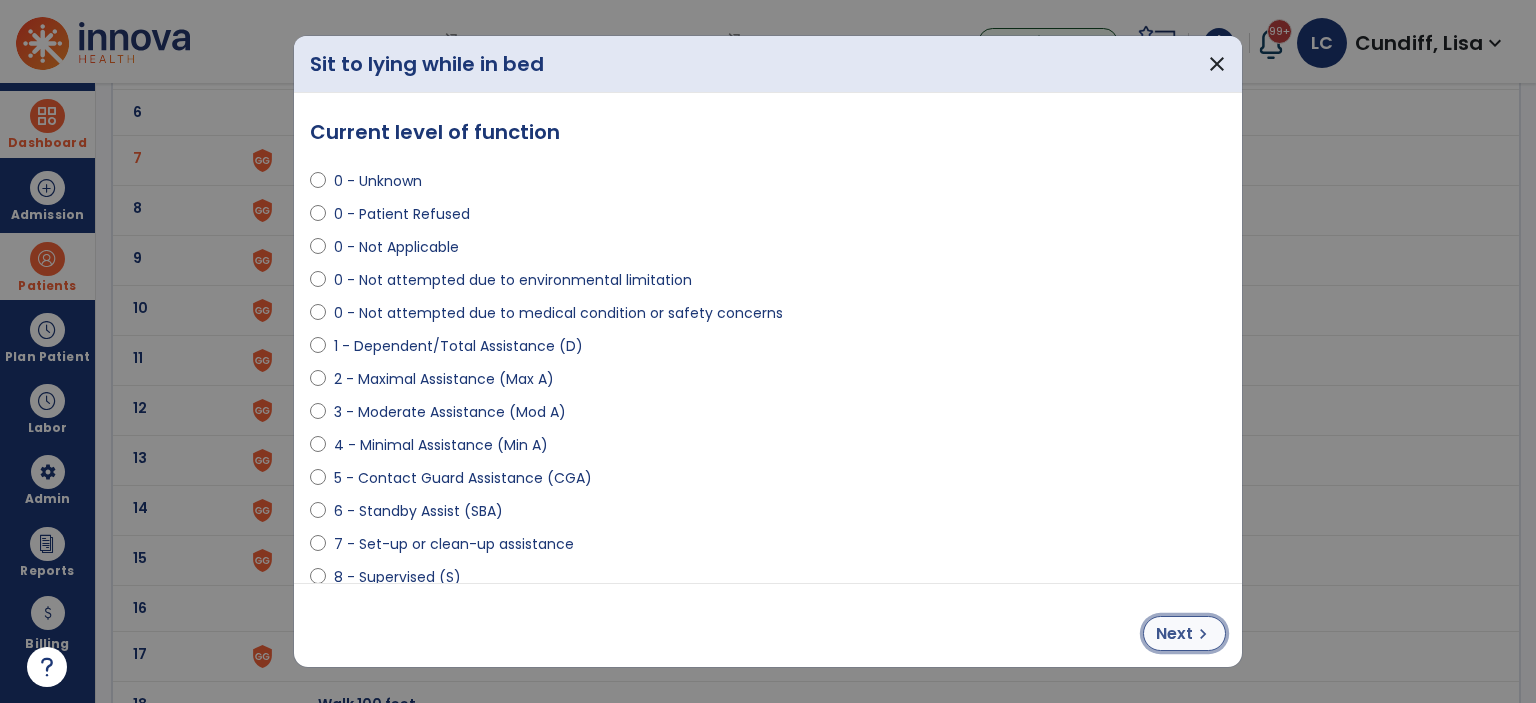 click on "Next" at bounding box center [1174, 634] 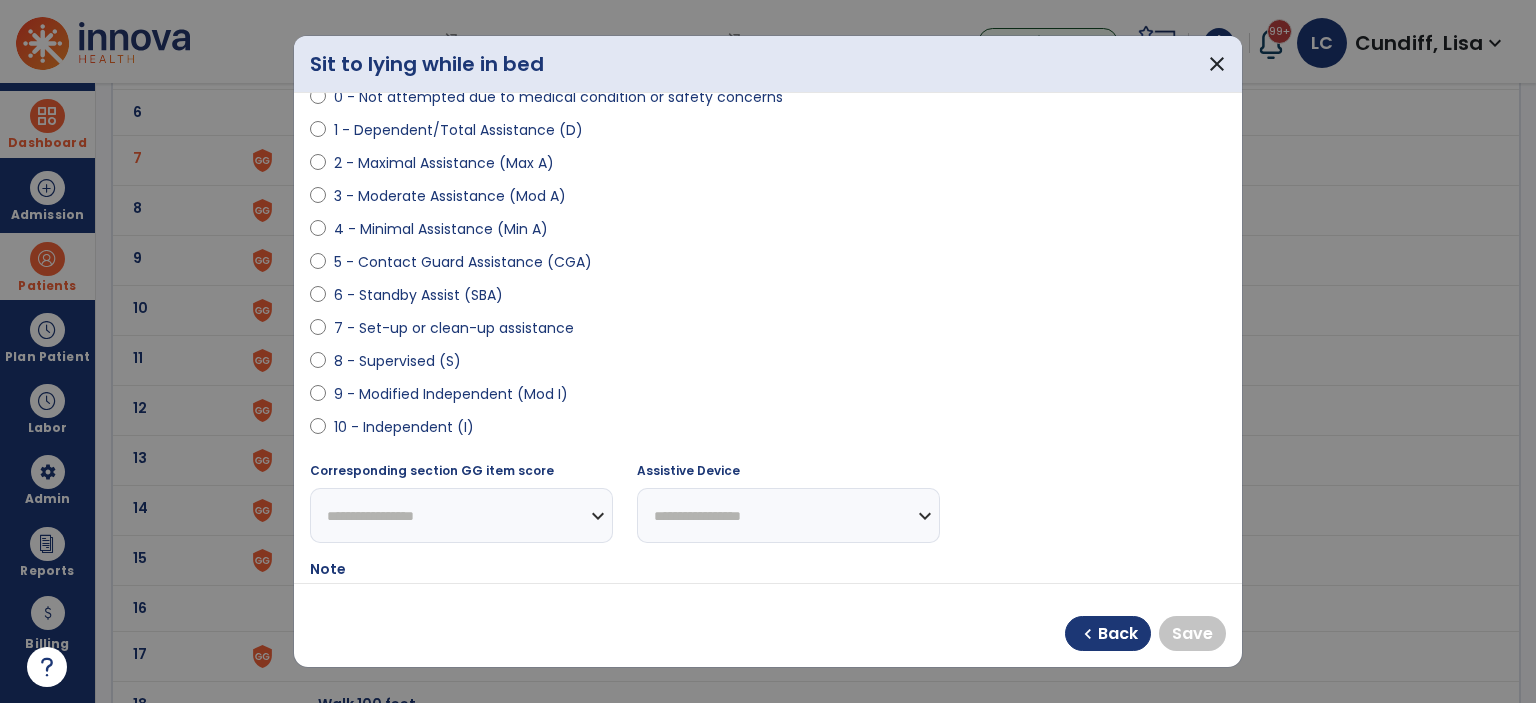 scroll, scrollTop: 400, scrollLeft: 0, axis: vertical 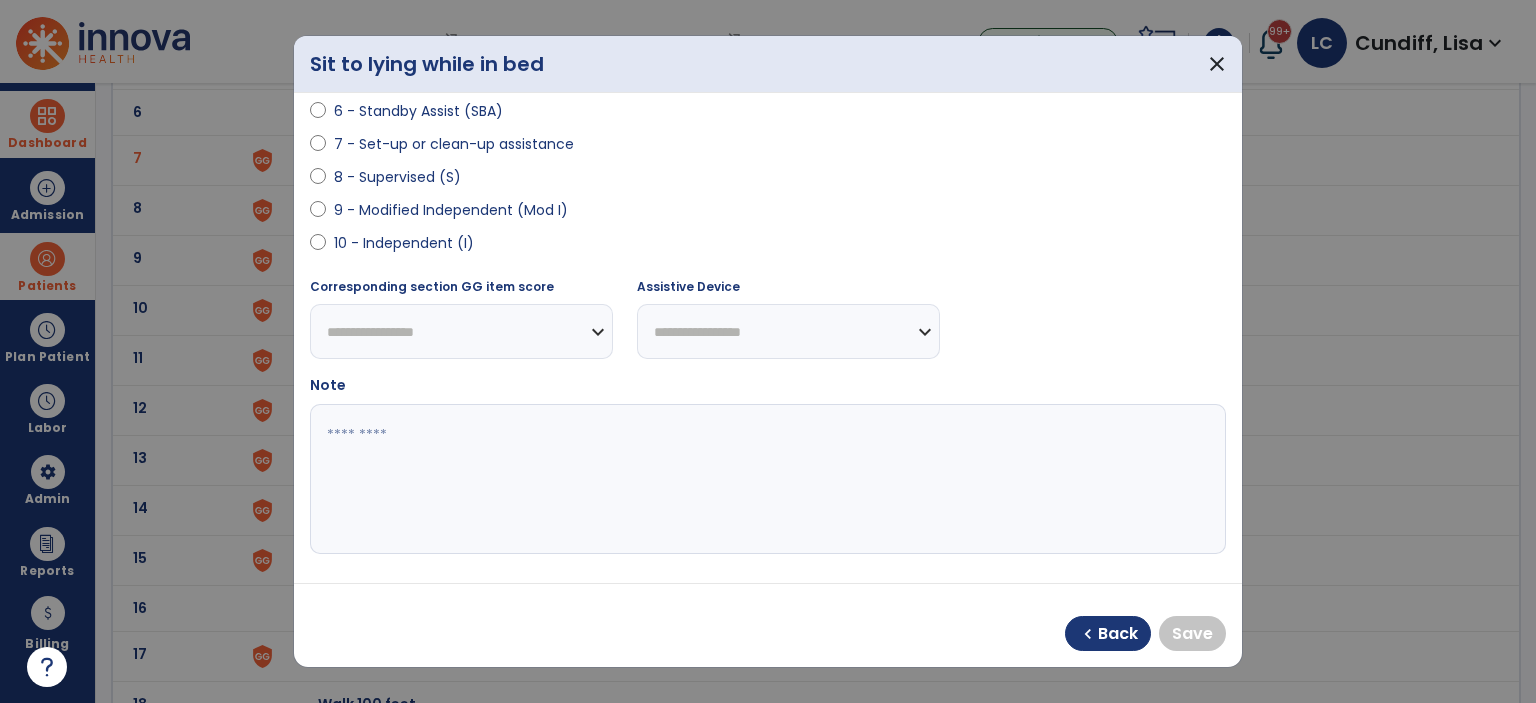 select on "**********" 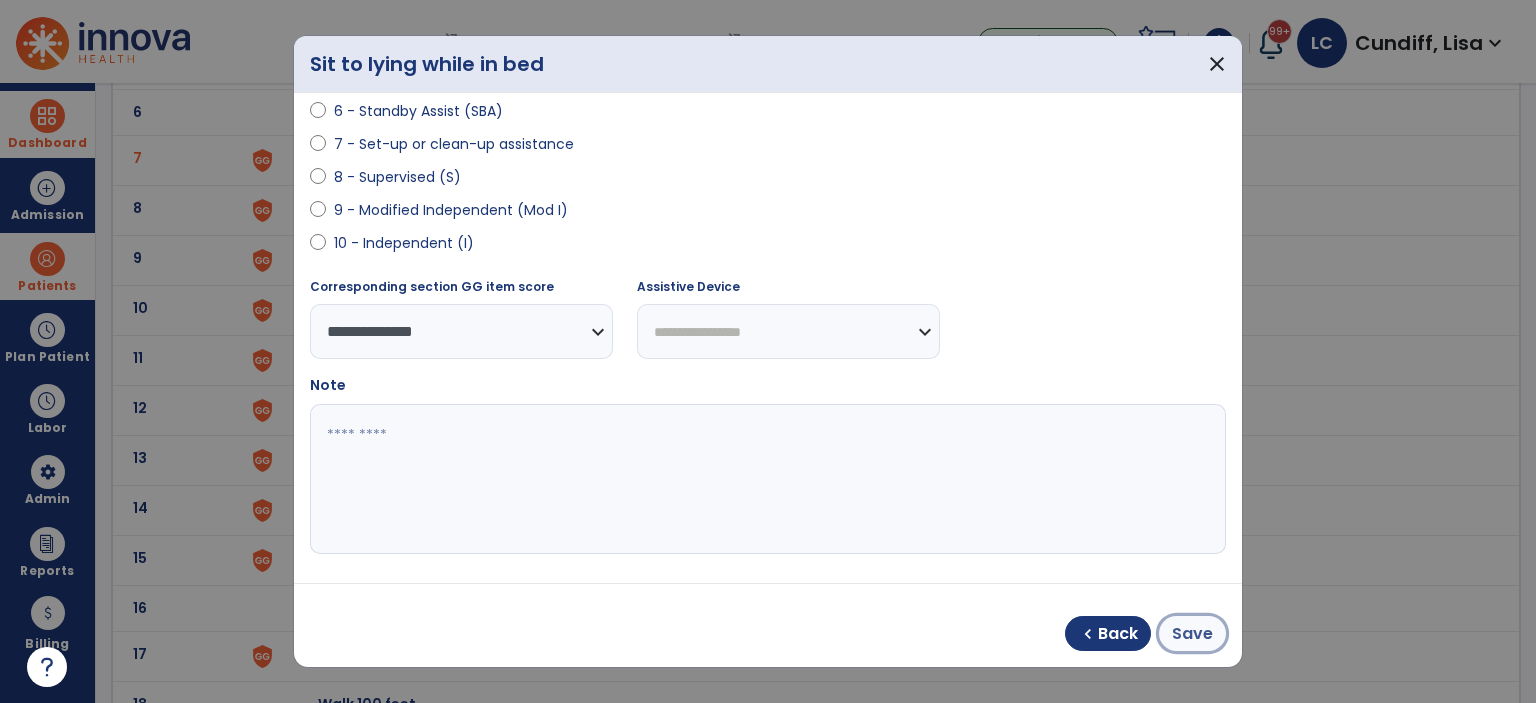 click on "Save" at bounding box center (1192, 634) 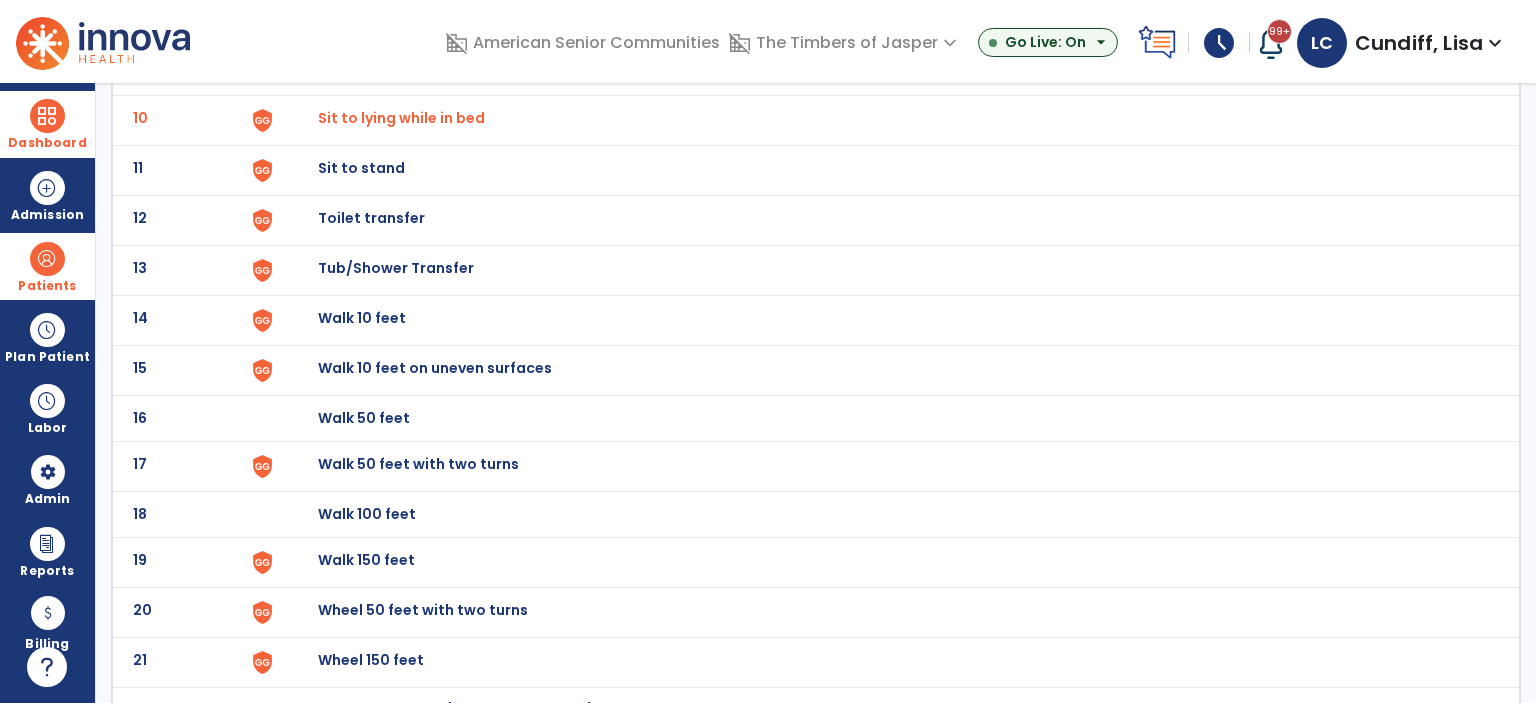 scroll, scrollTop: 600, scrollLeft: 0, axis: vertical 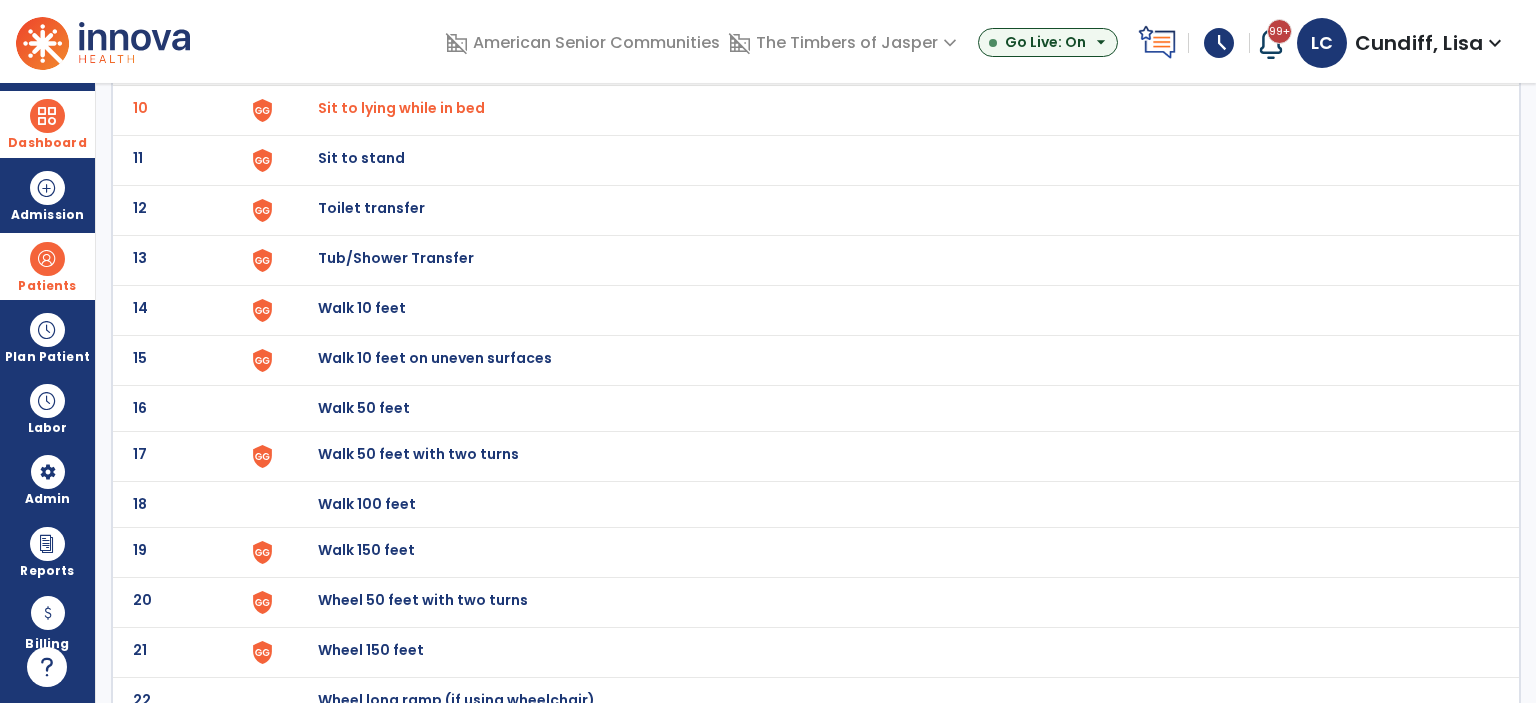 click on "Sit to stand" at bounding box center (364, -338) 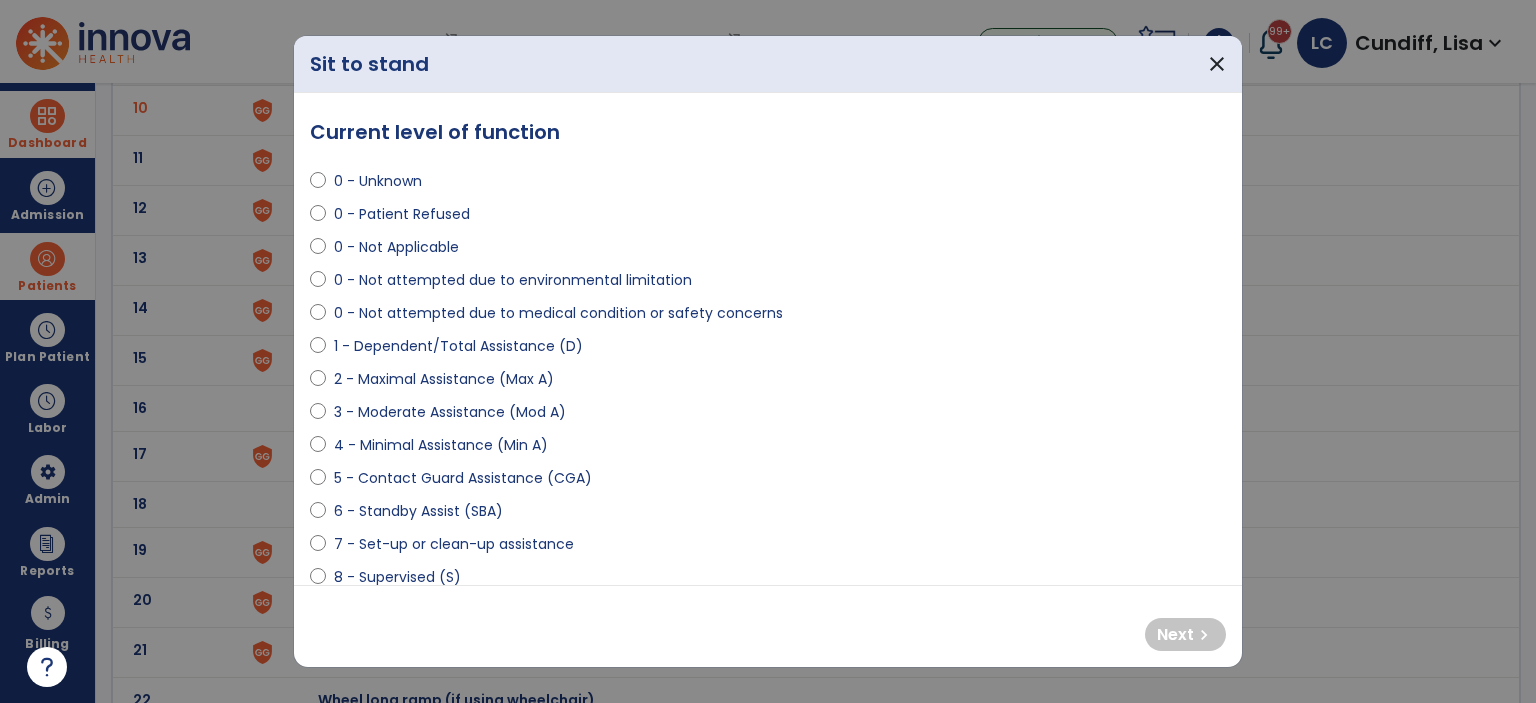 select on "**********" 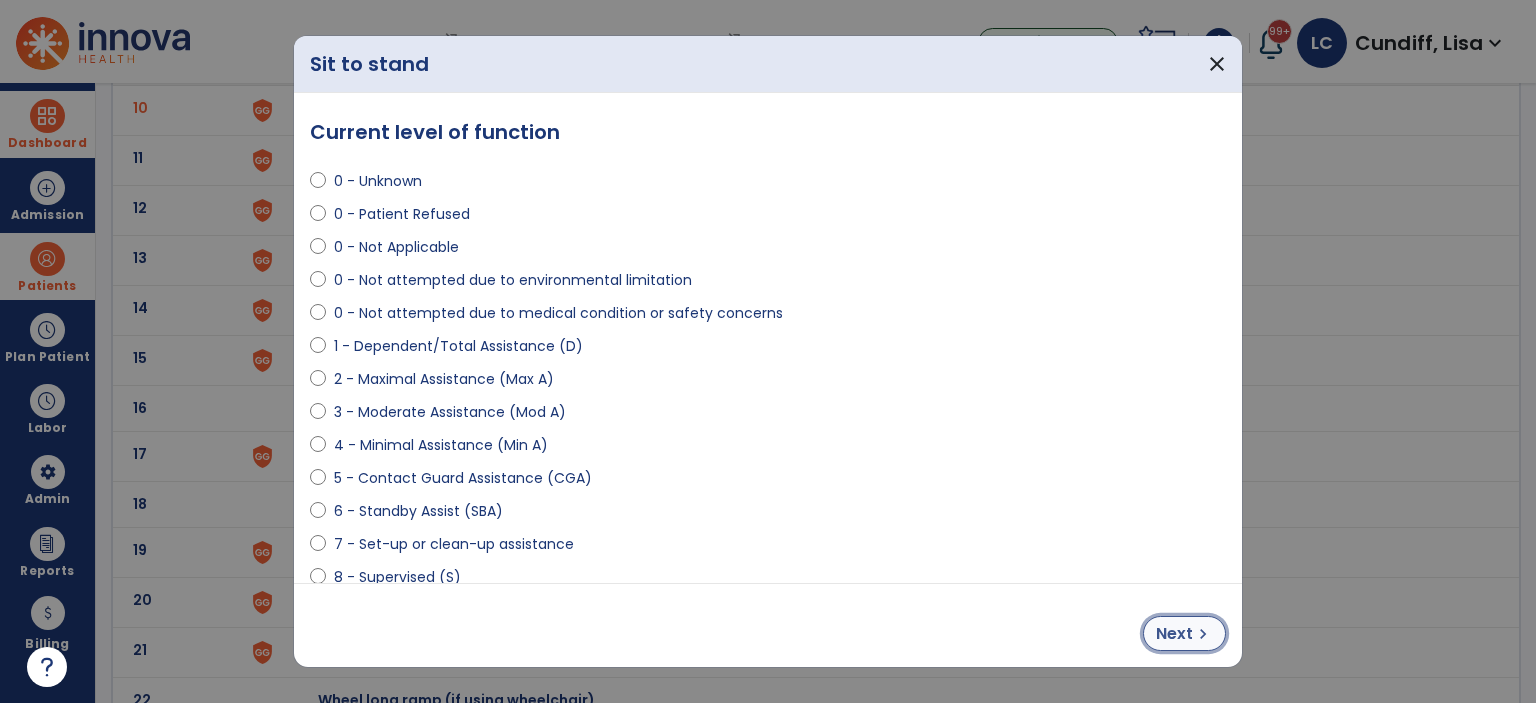 click on "chevron_right" at bounding box center (1203, 634) 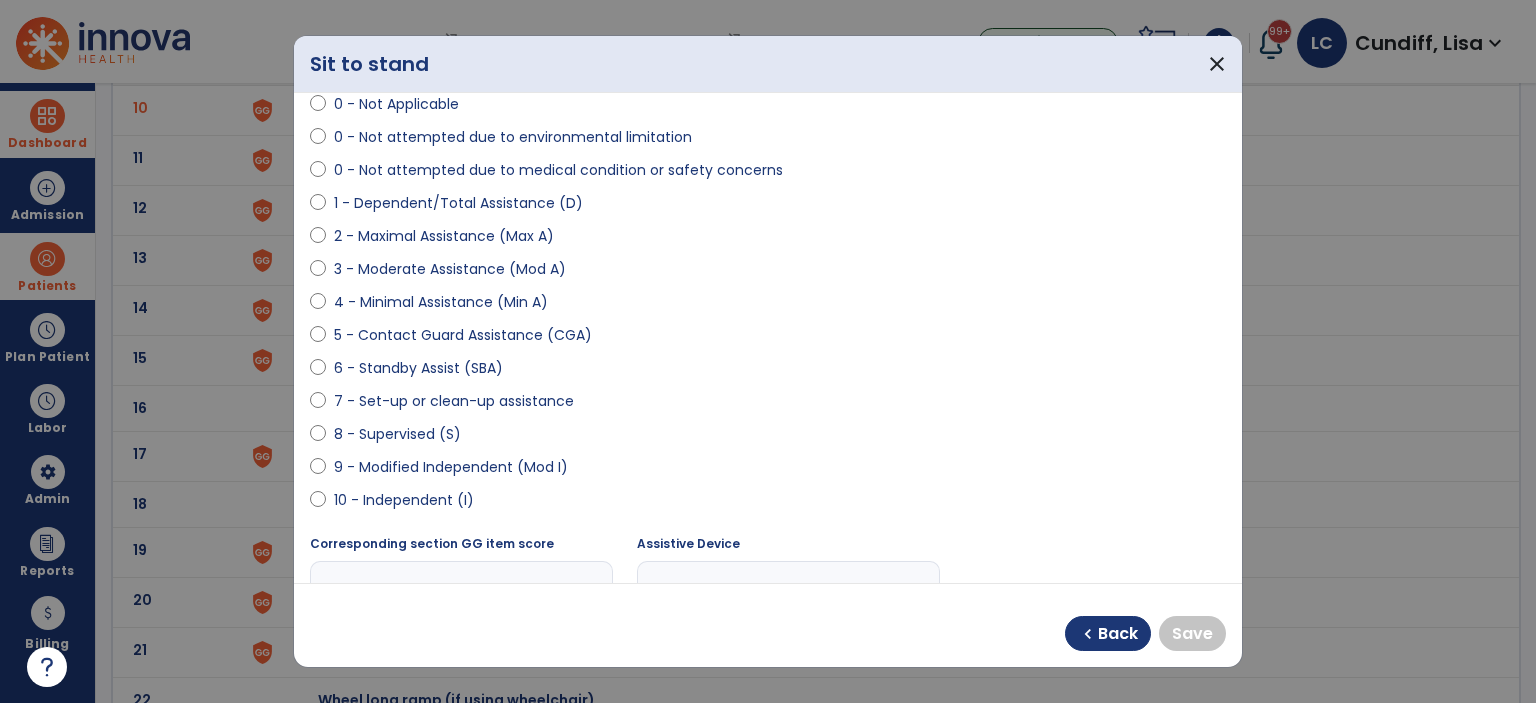 scroll, scrollTop: 300, scrollLeft: 0, axis: vertical 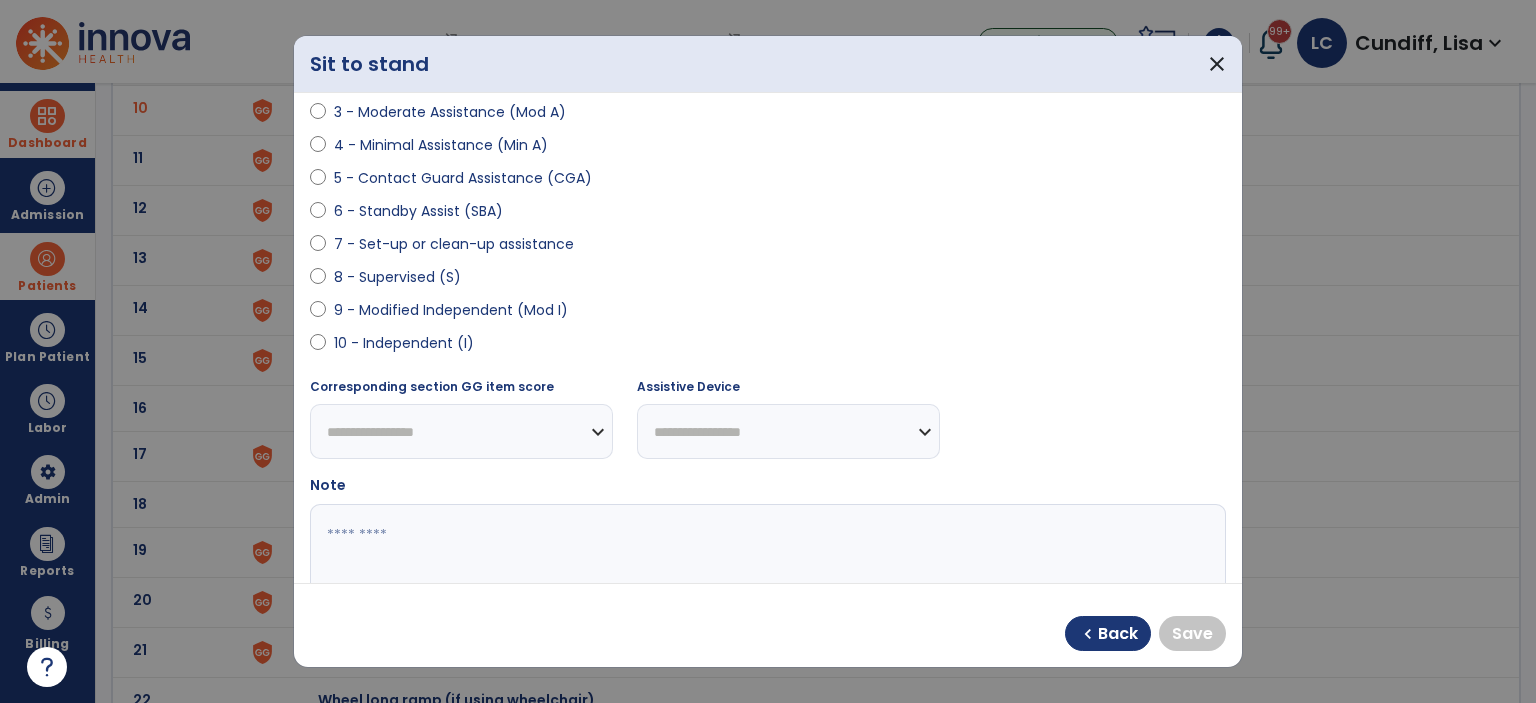 select on "**********" 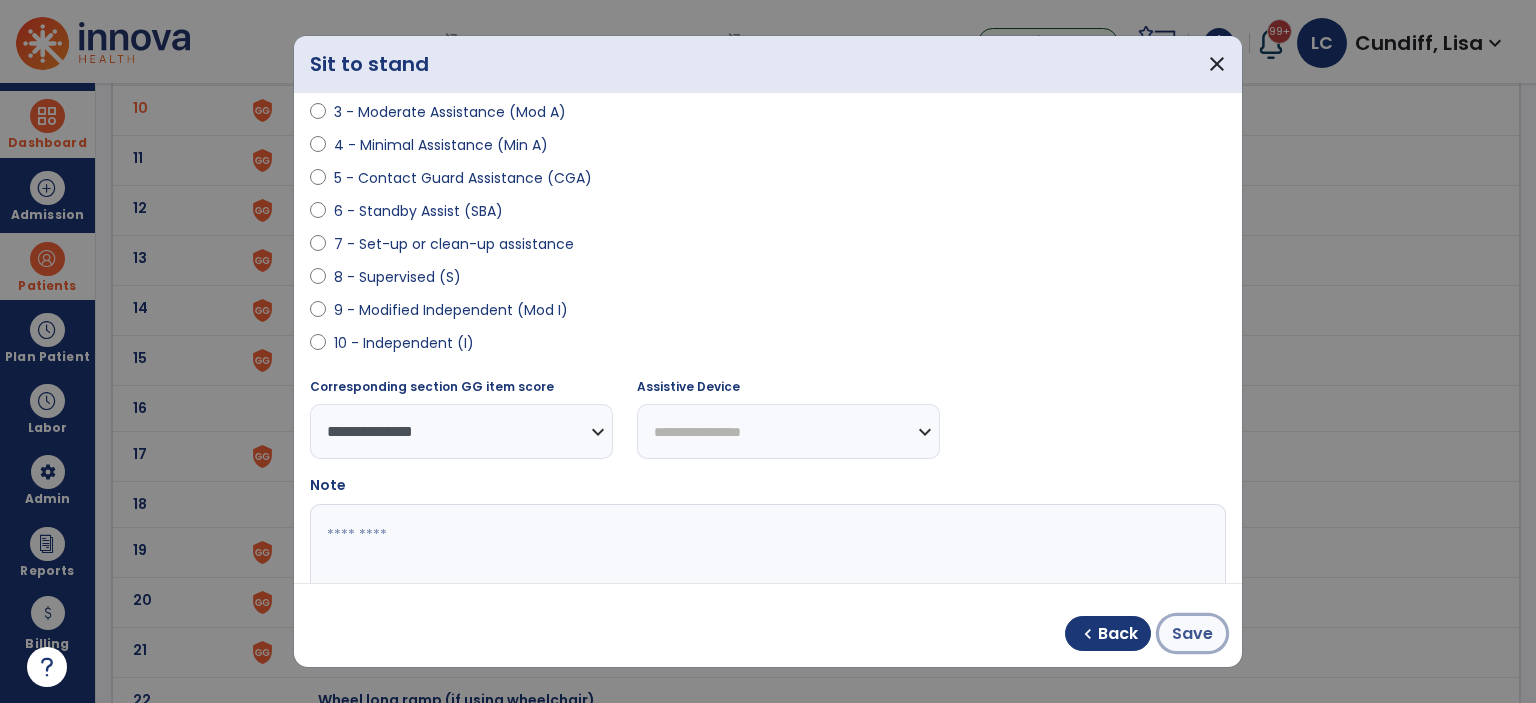 click on "Save" at bounding box center (1192, 634) 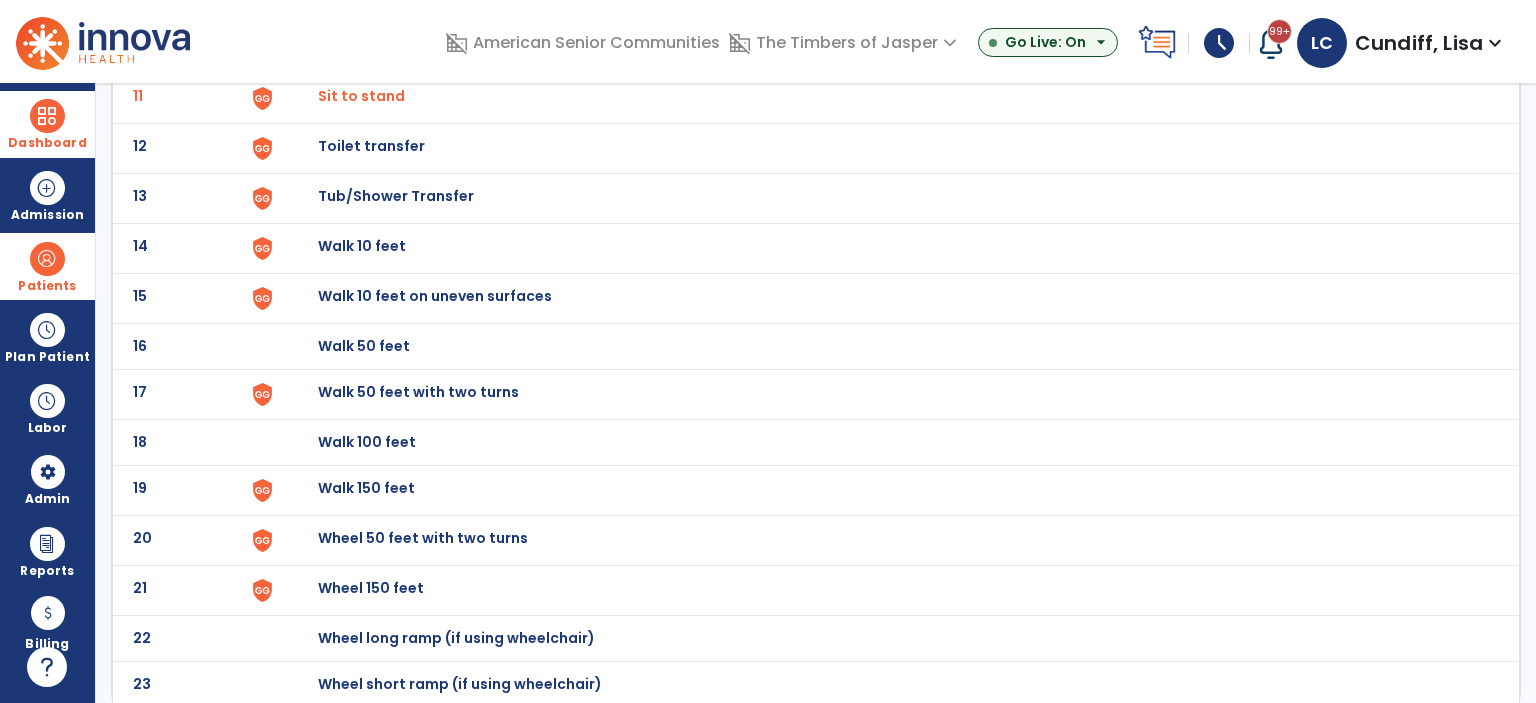 scroll, scrollTop: 362, scrollLeft: 0, axis: vertical 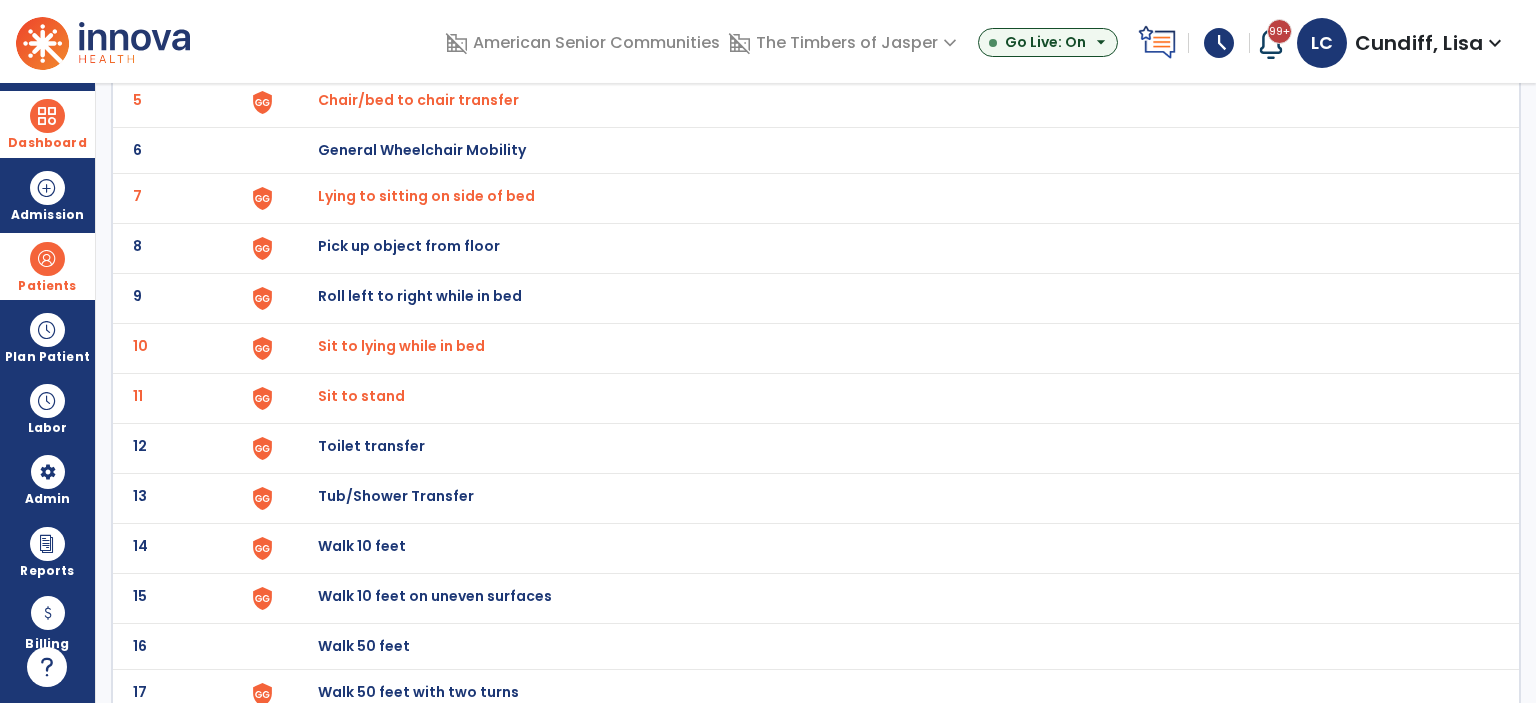 click on "Walk 10 feet" at bounding box center [364, -100] 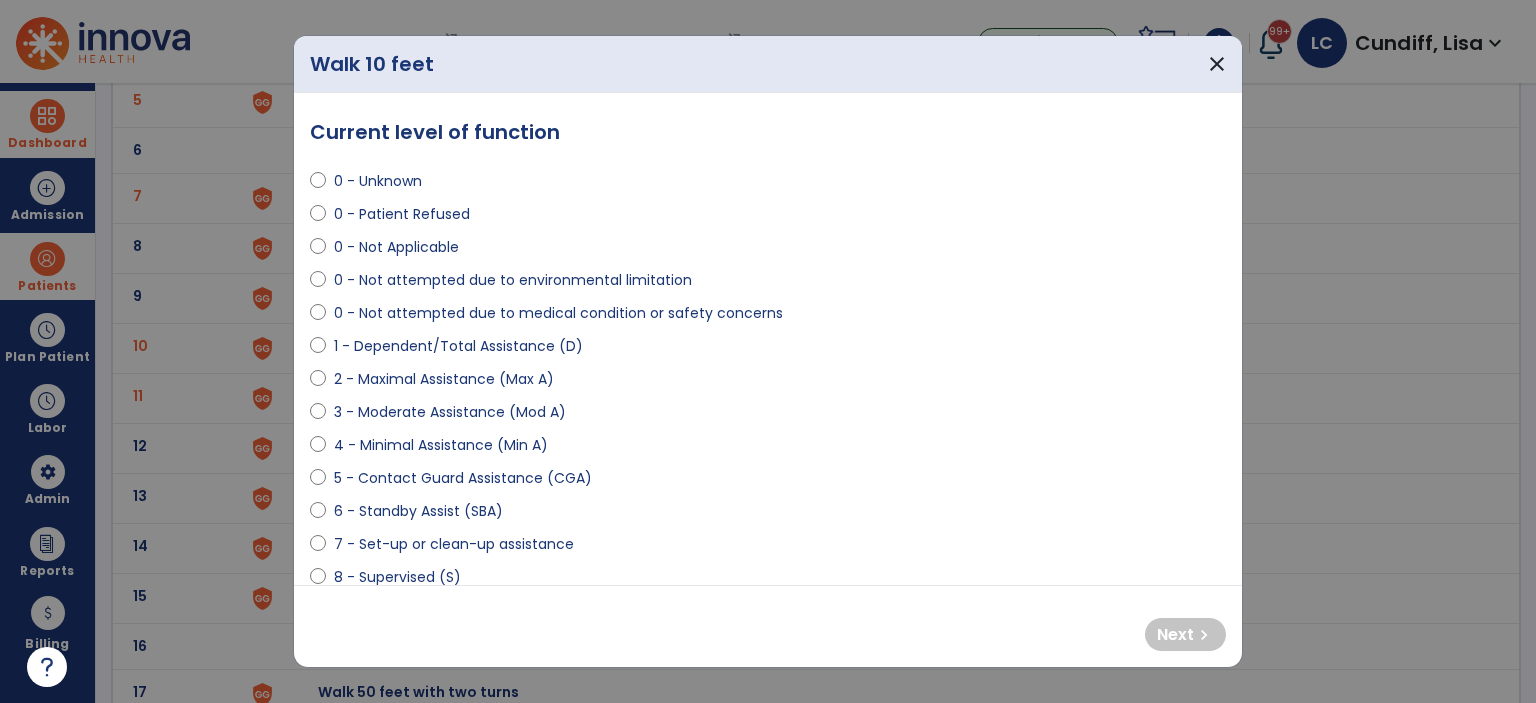 select on "**********" 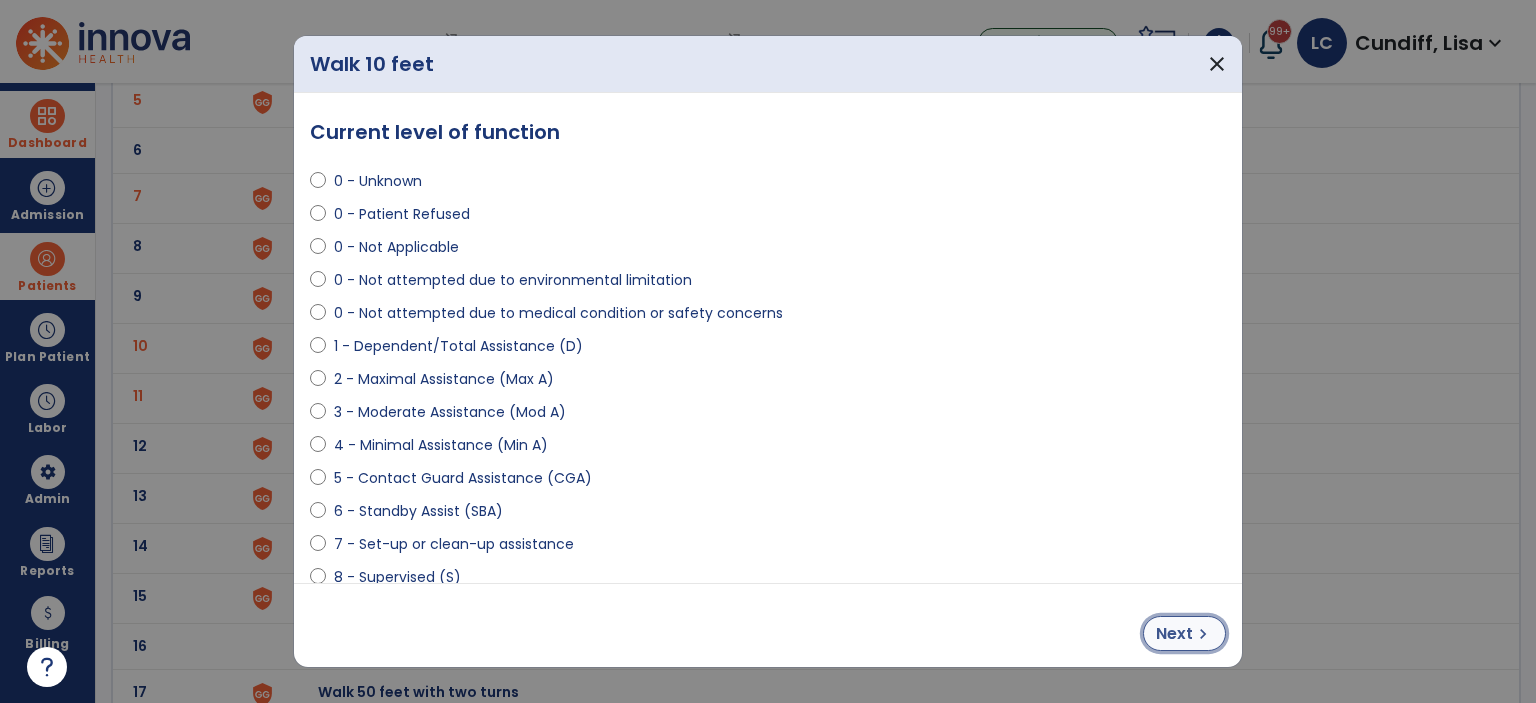 click on "Next" at bounding box center (1174, 634) 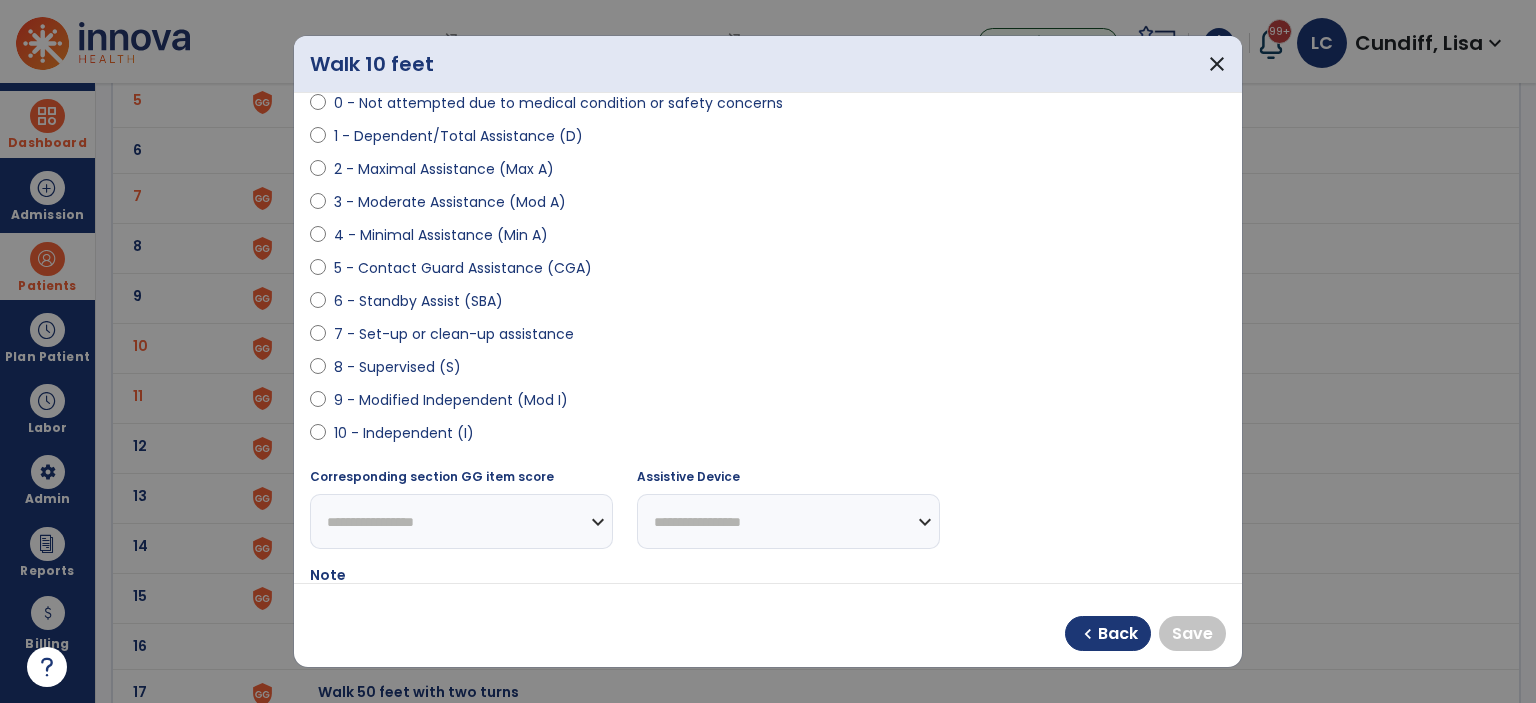 scroll, scrollTop: 400, scrollLeft: 0, axis: vertical 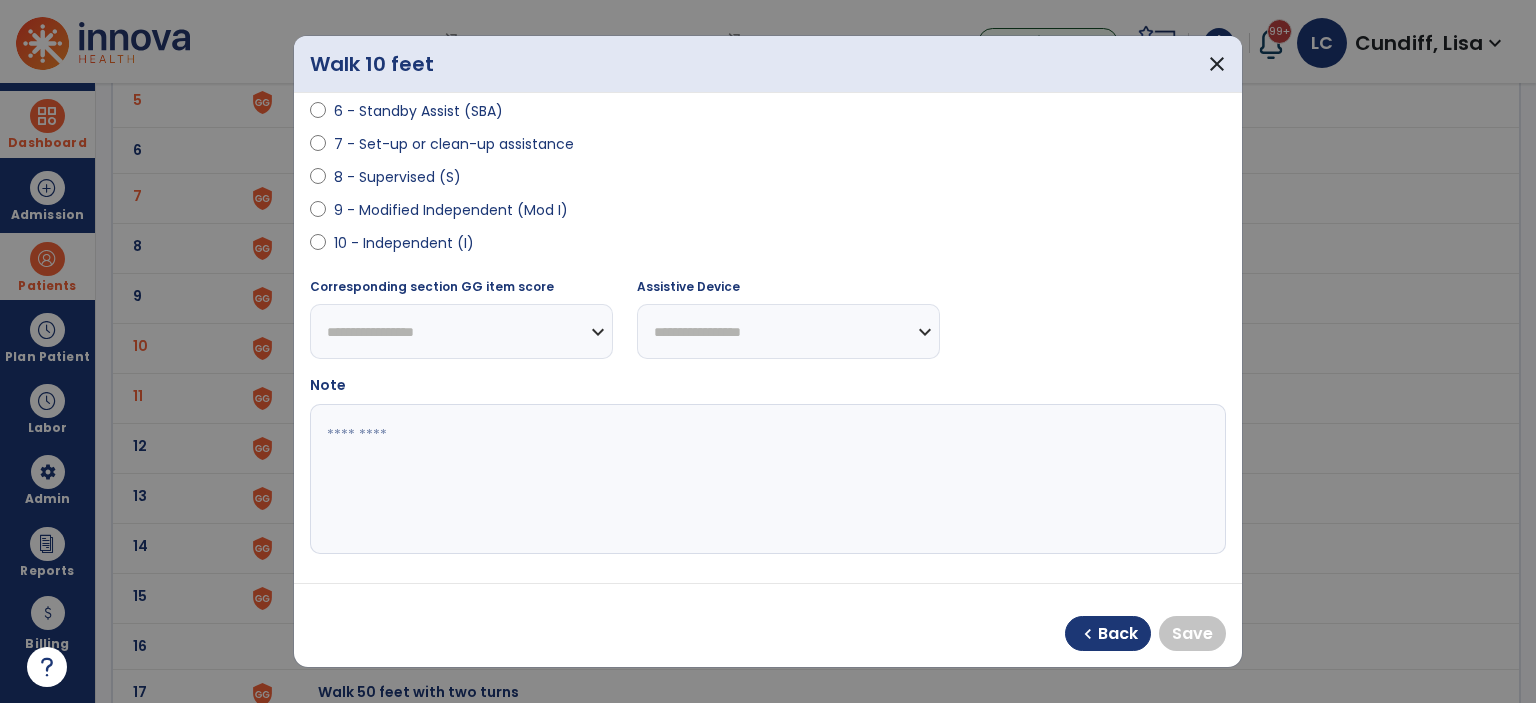 select on "**********" 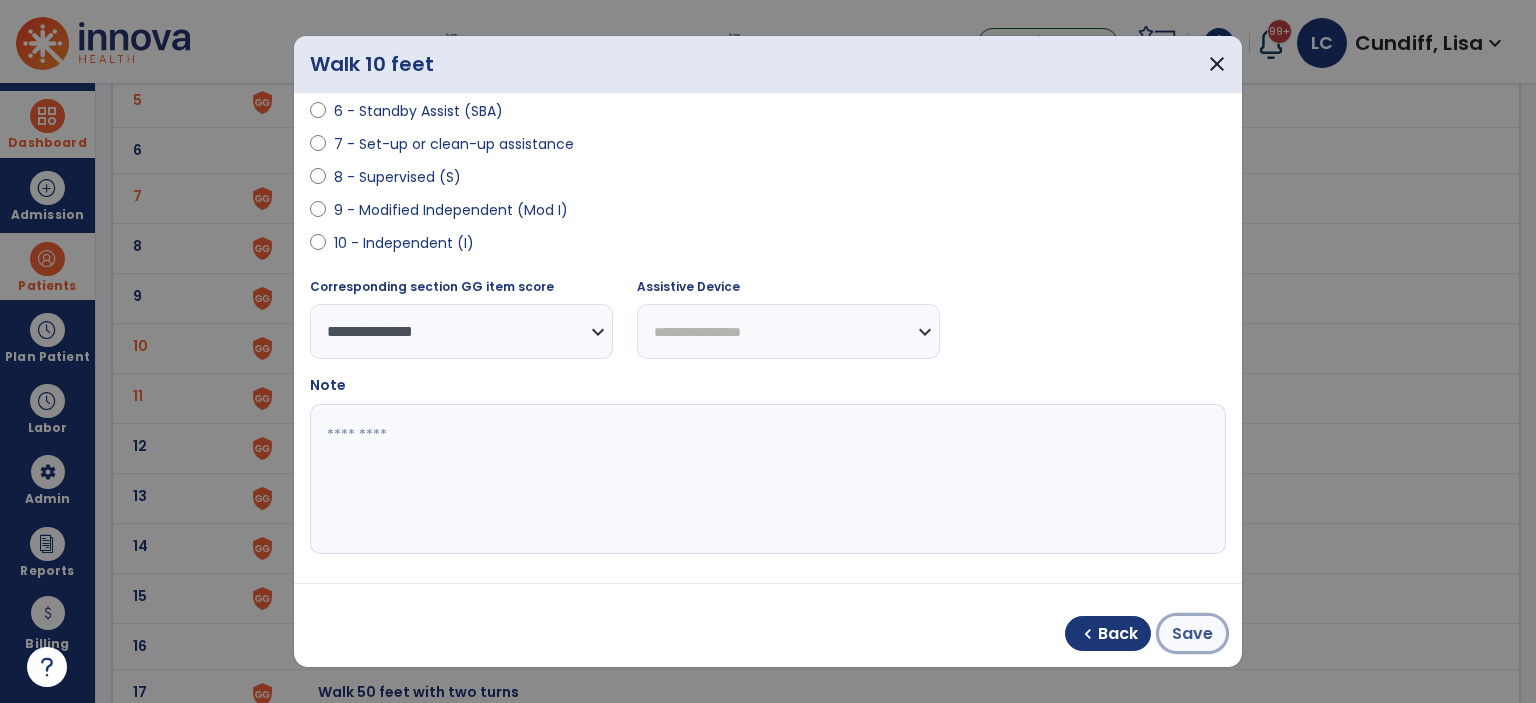 click on "Save" at bounding box center [1192, 634] 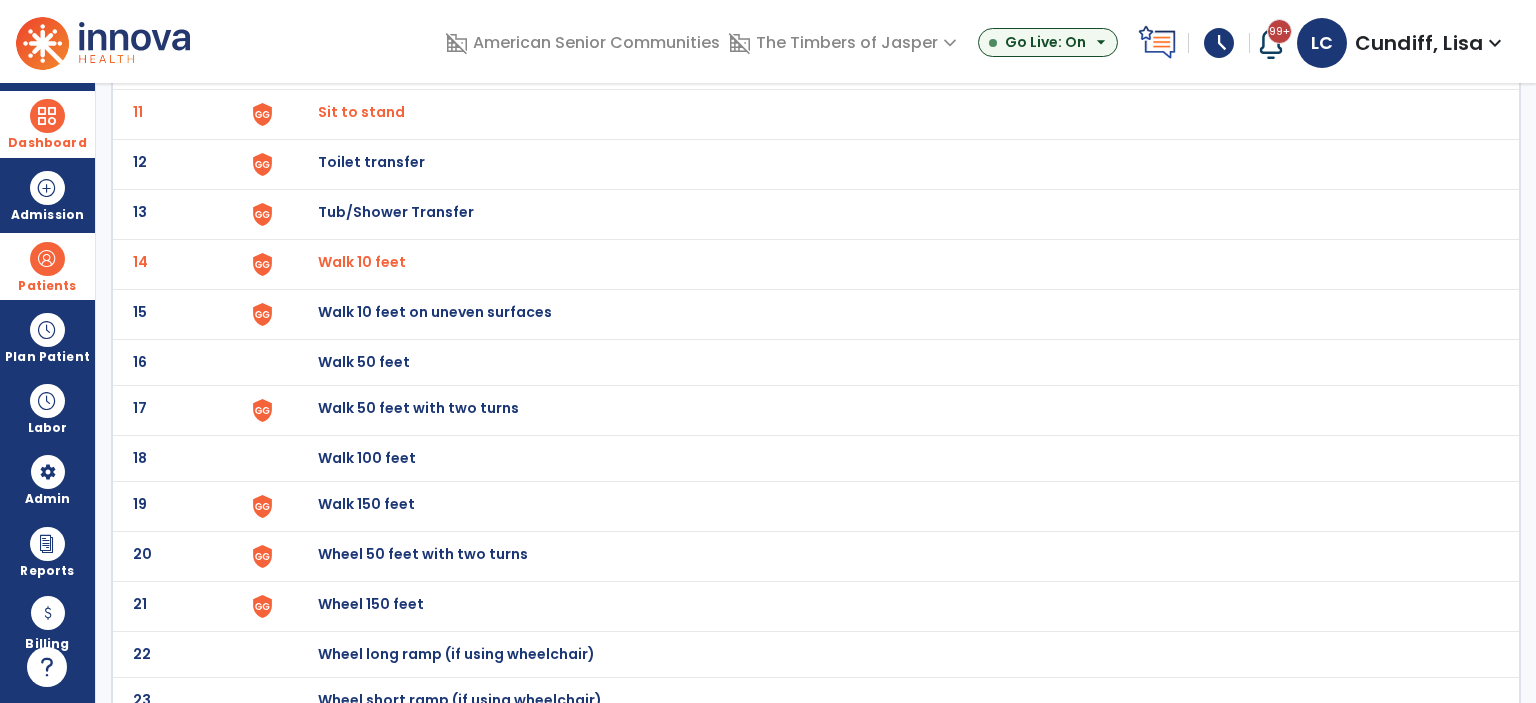scroll, scrollTop: 662, scrollLeft: 0, axis: vertical 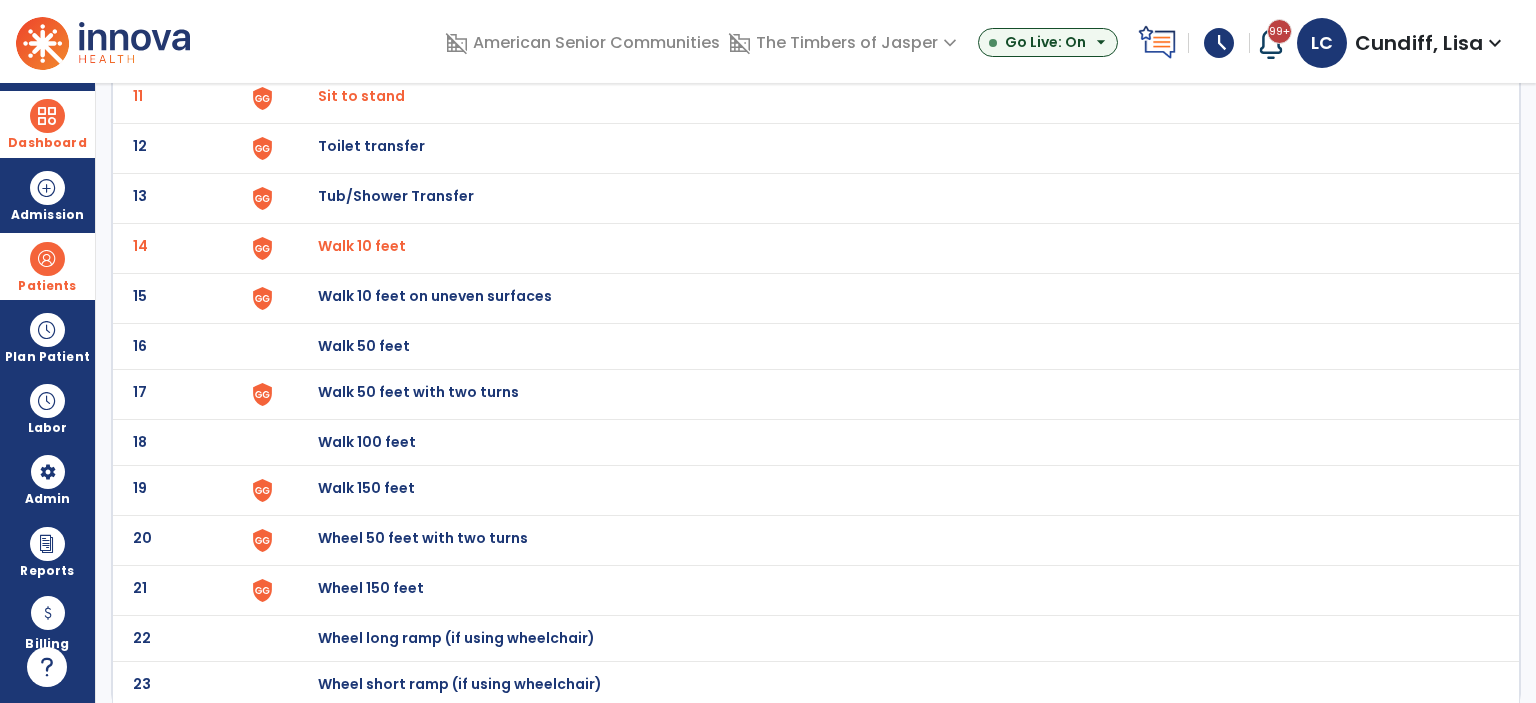 click on "Walk 50 feet with two turns" at bounding box center (364, -400) 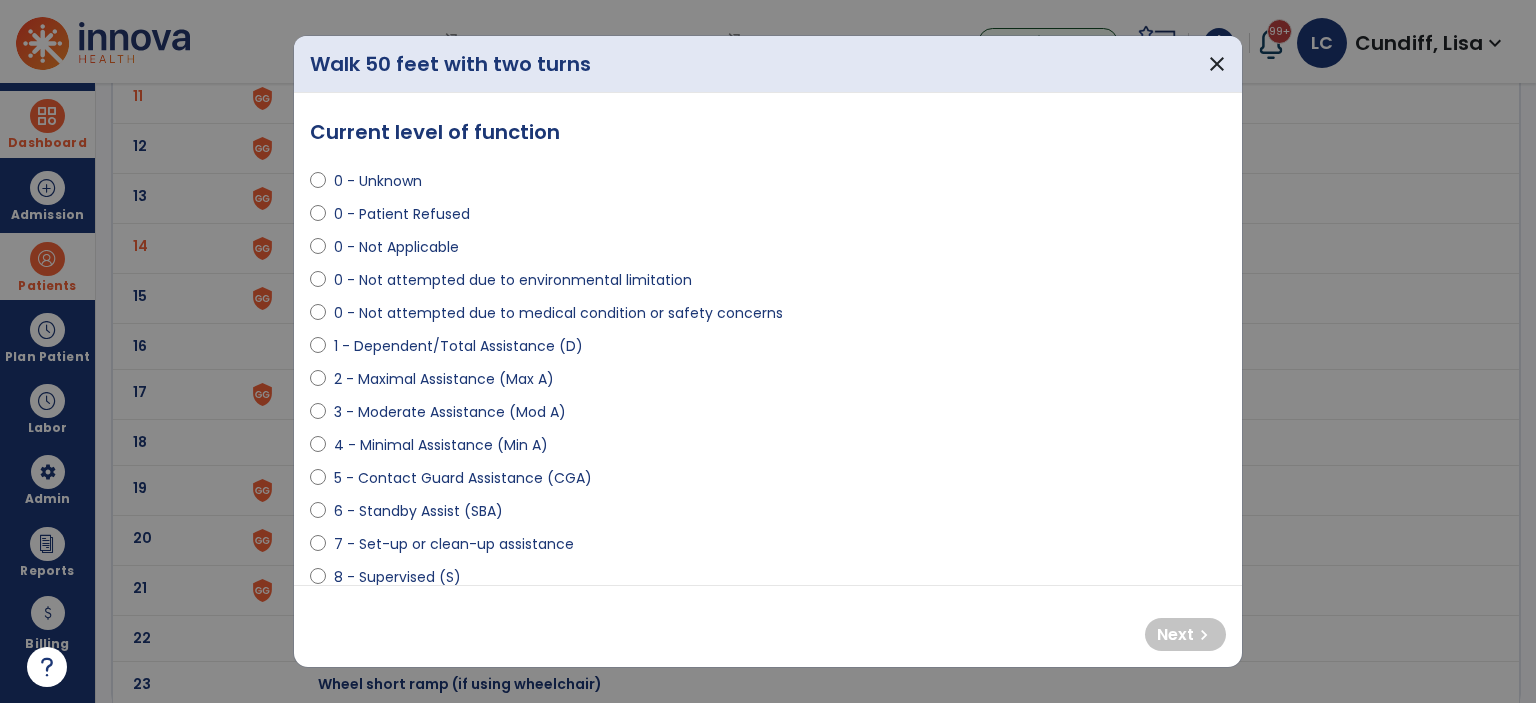 select on "**********" 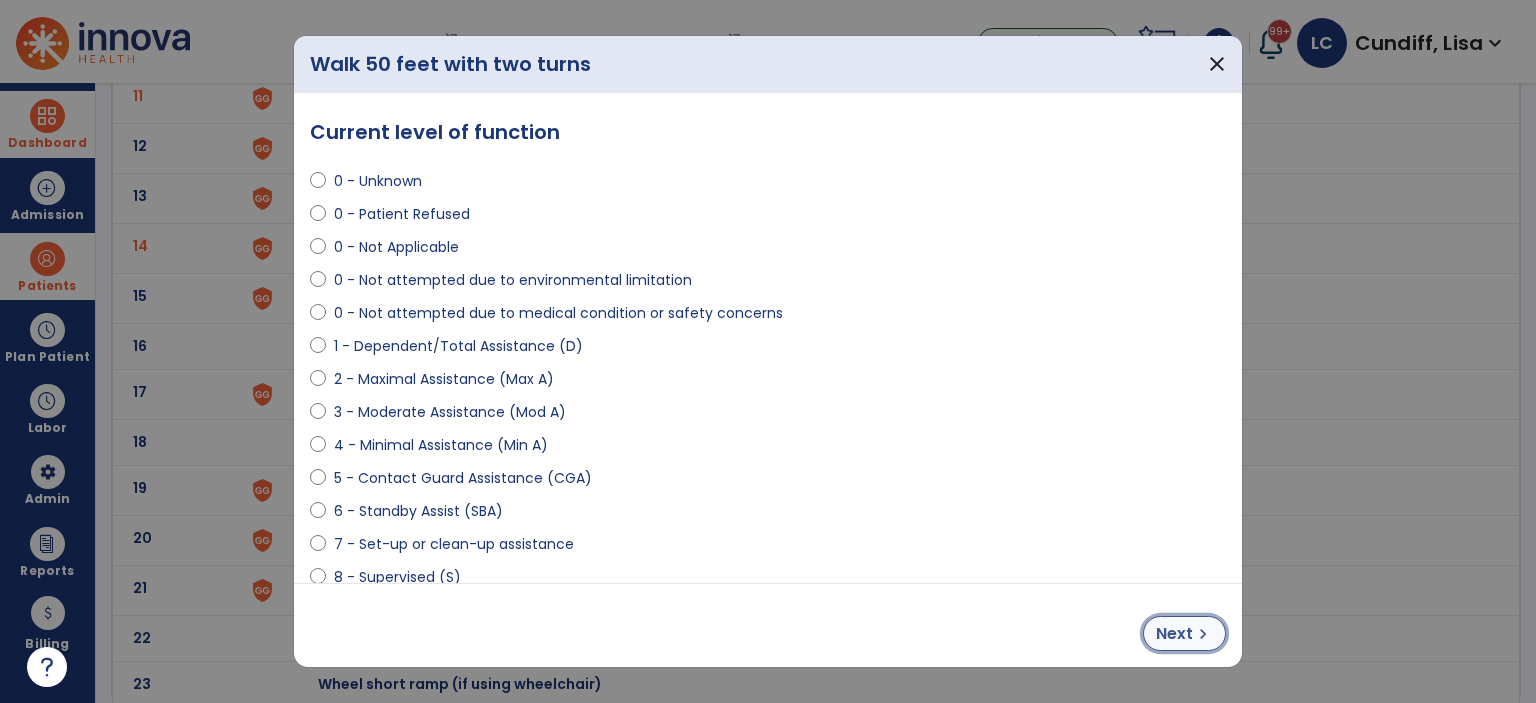 click on "Next" at bounding box center (1174, 634) 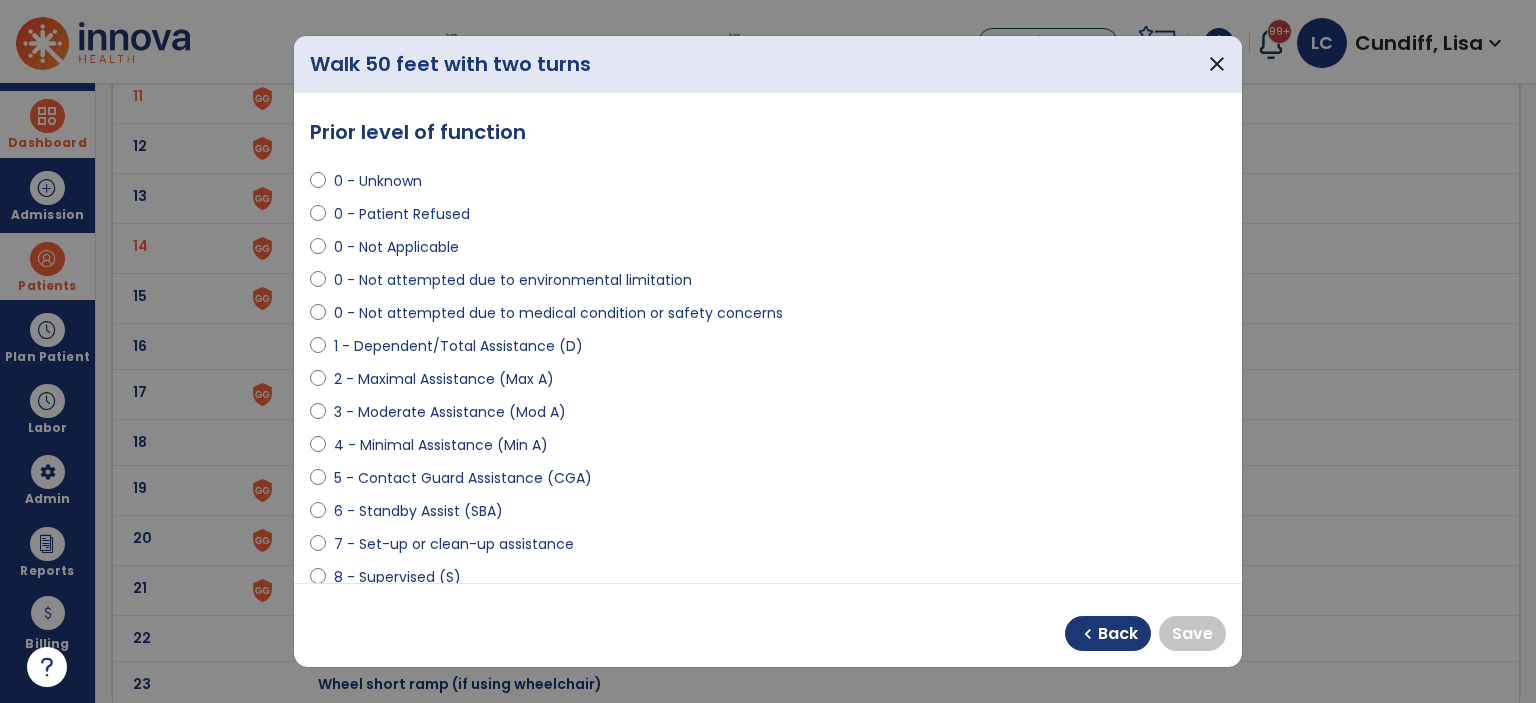 scroll, scrollTop: 400, scrollLeft: 0, axis: vertical 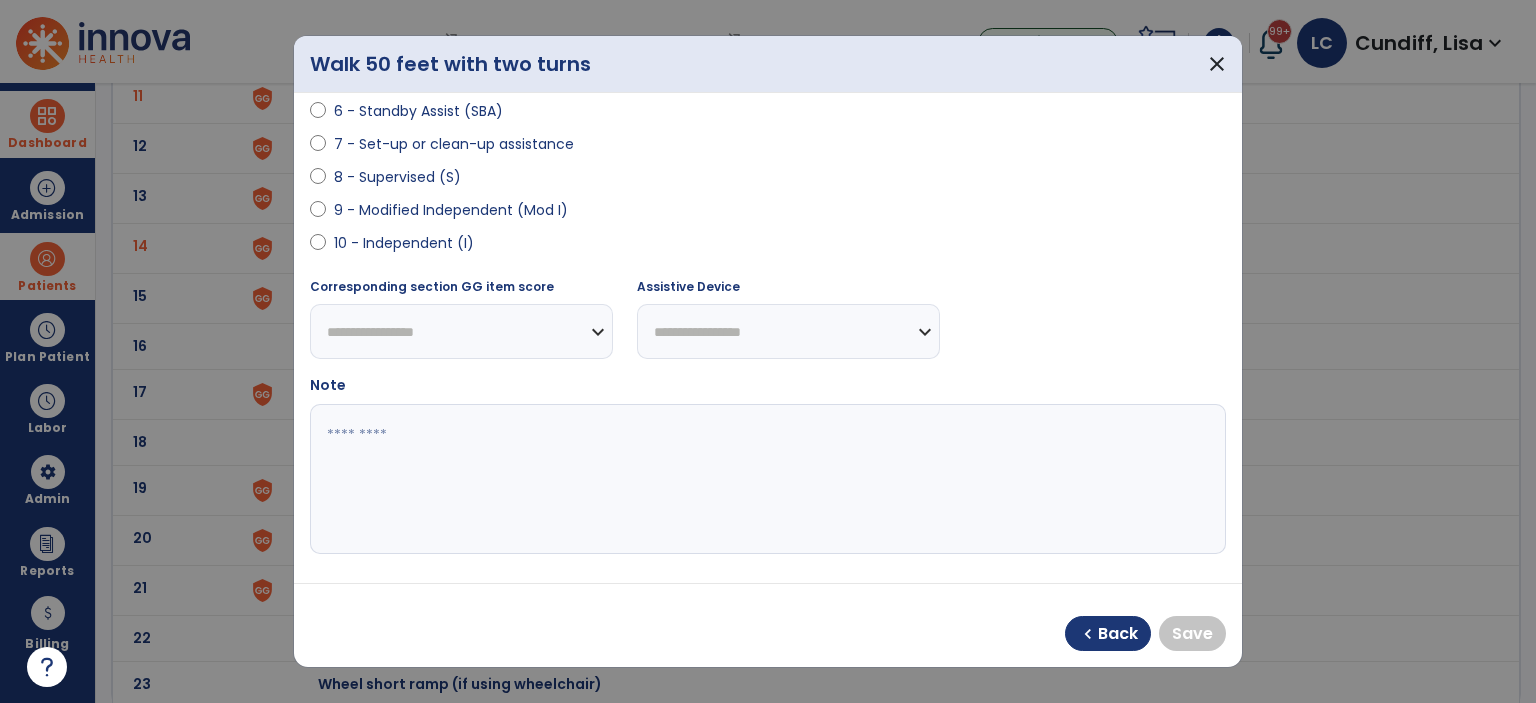 select on "**********" 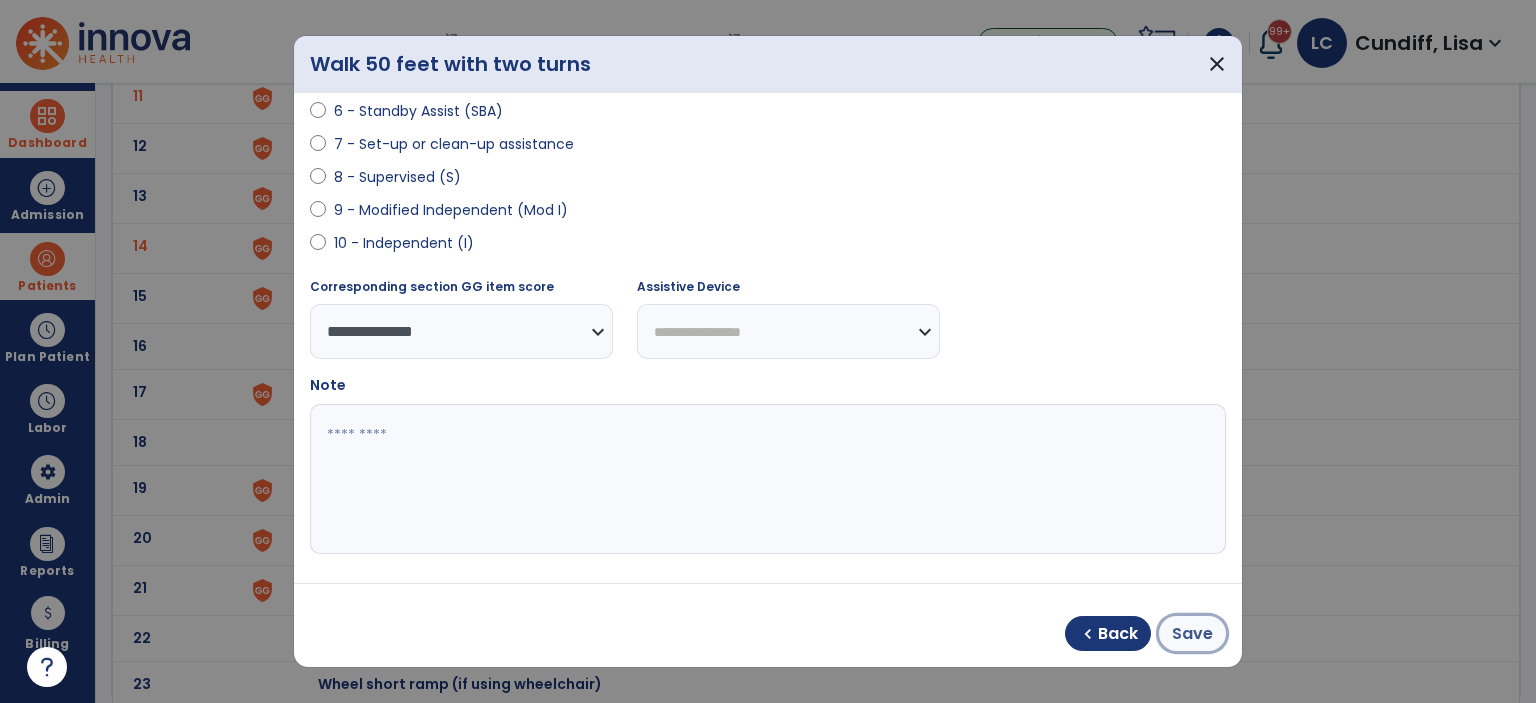 click on "Save" at bounding box center (1192, 634) 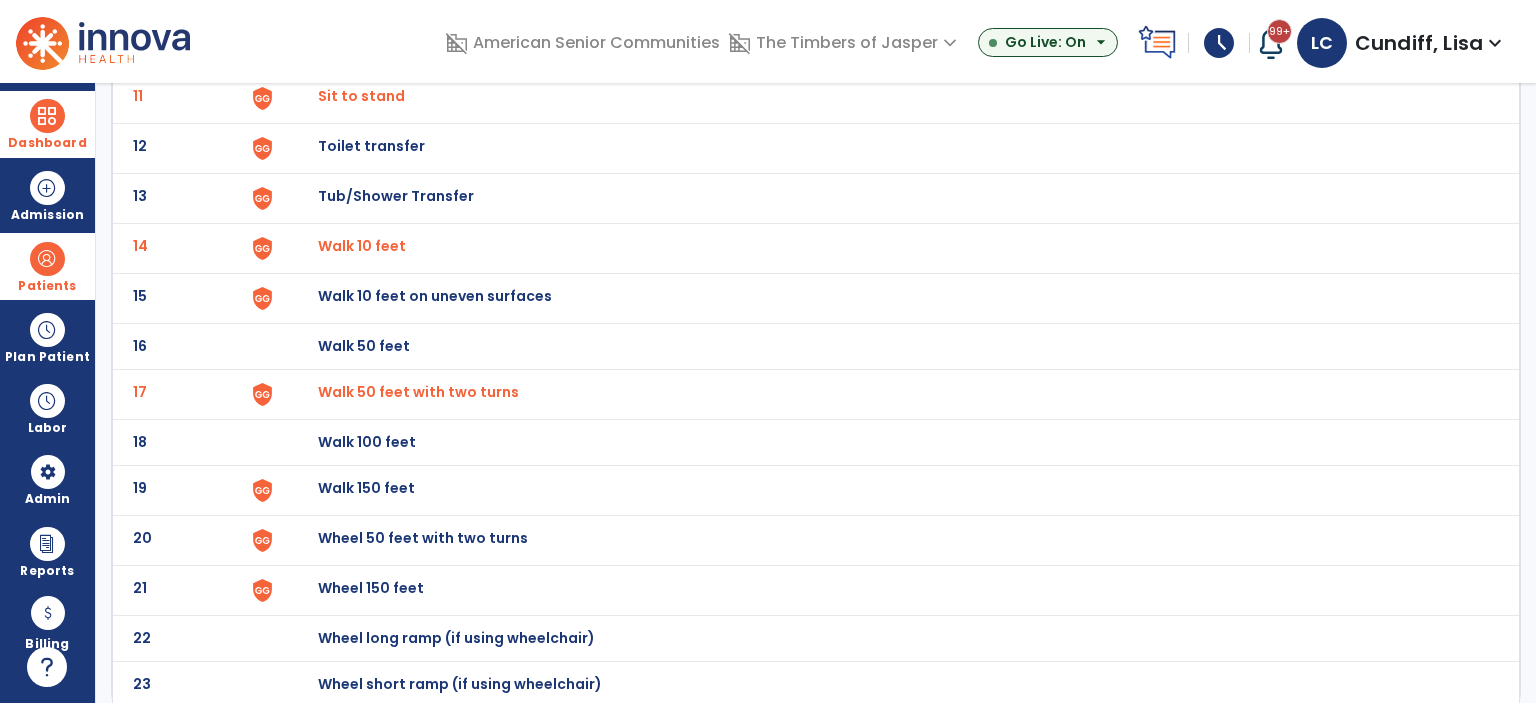 click on "Walk 150 feet" at bounding box center (888, -398) 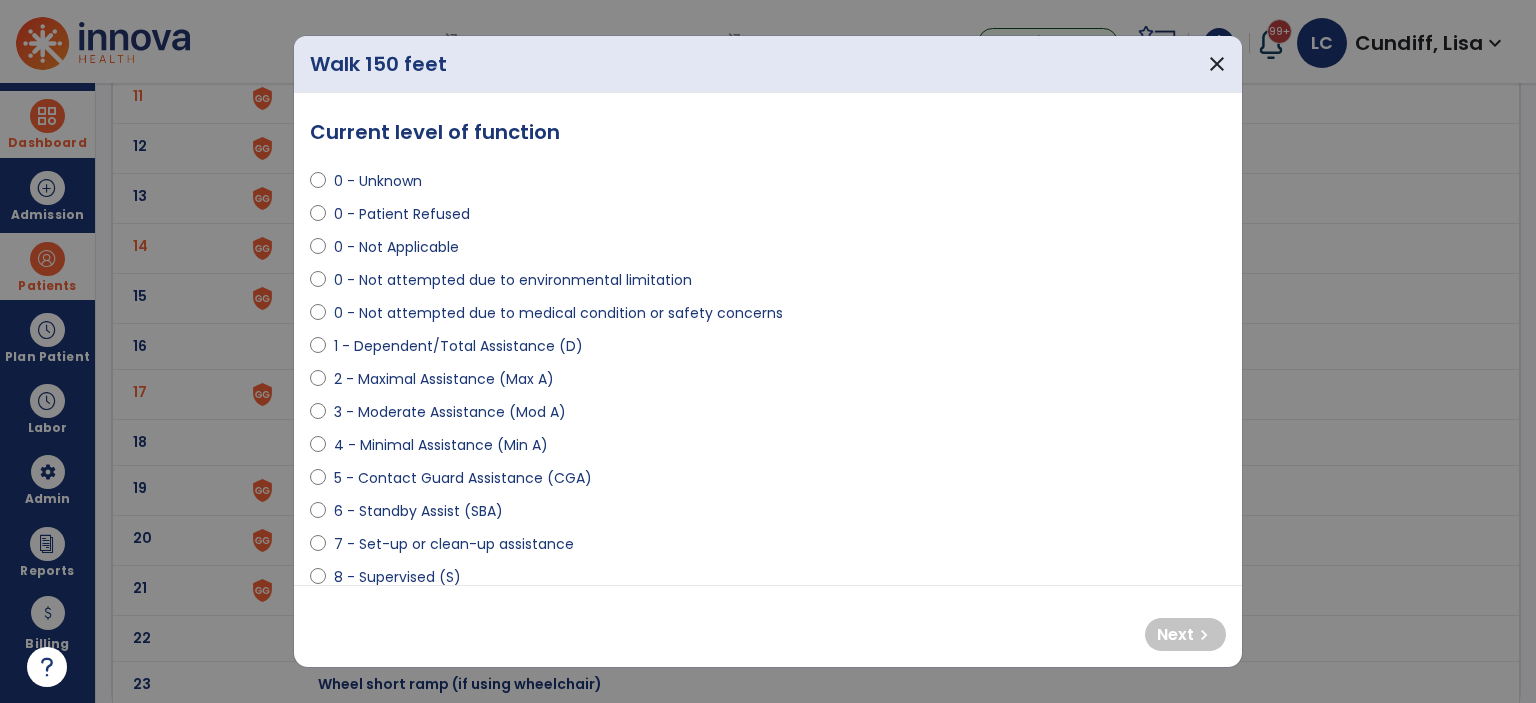 select on "**********" 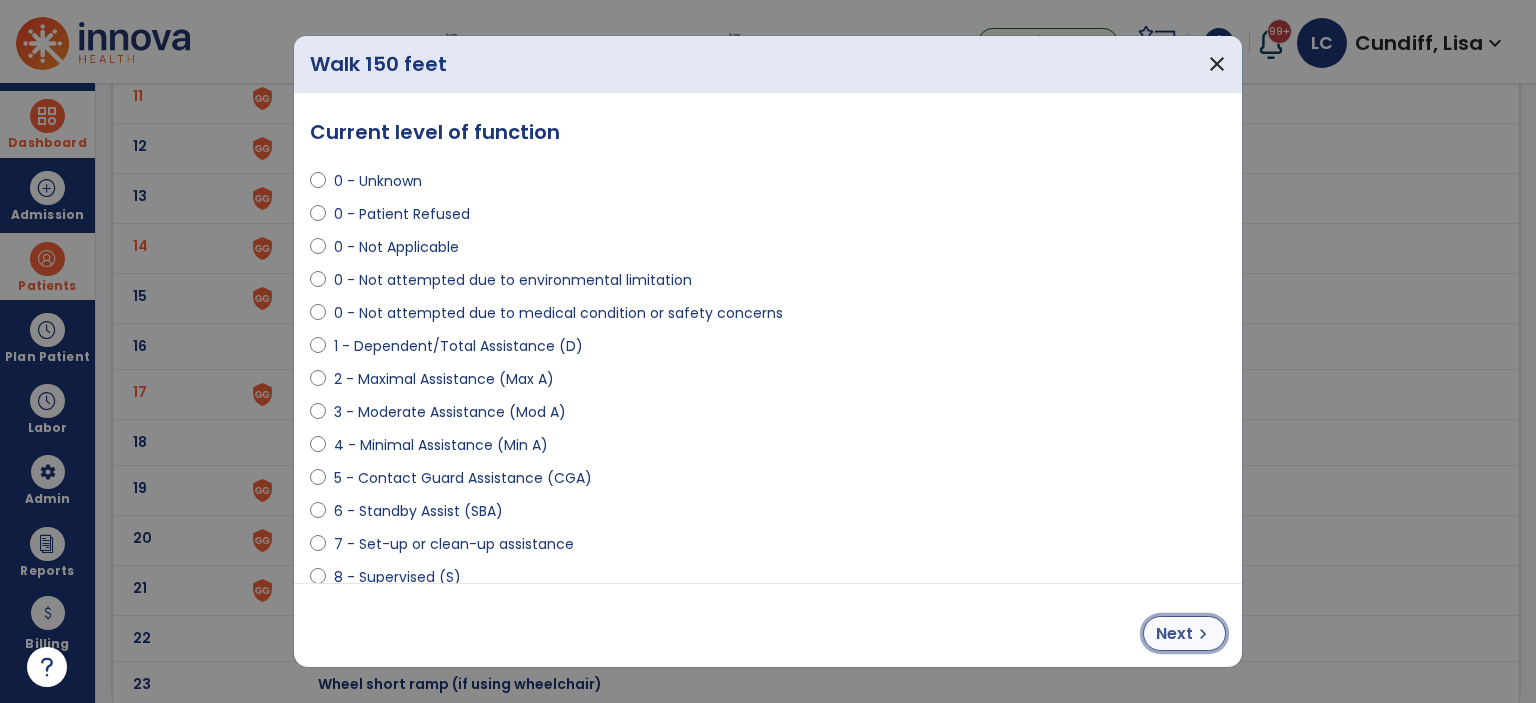 click on "Next  chevron_right" at bounding box center [1184, 633] 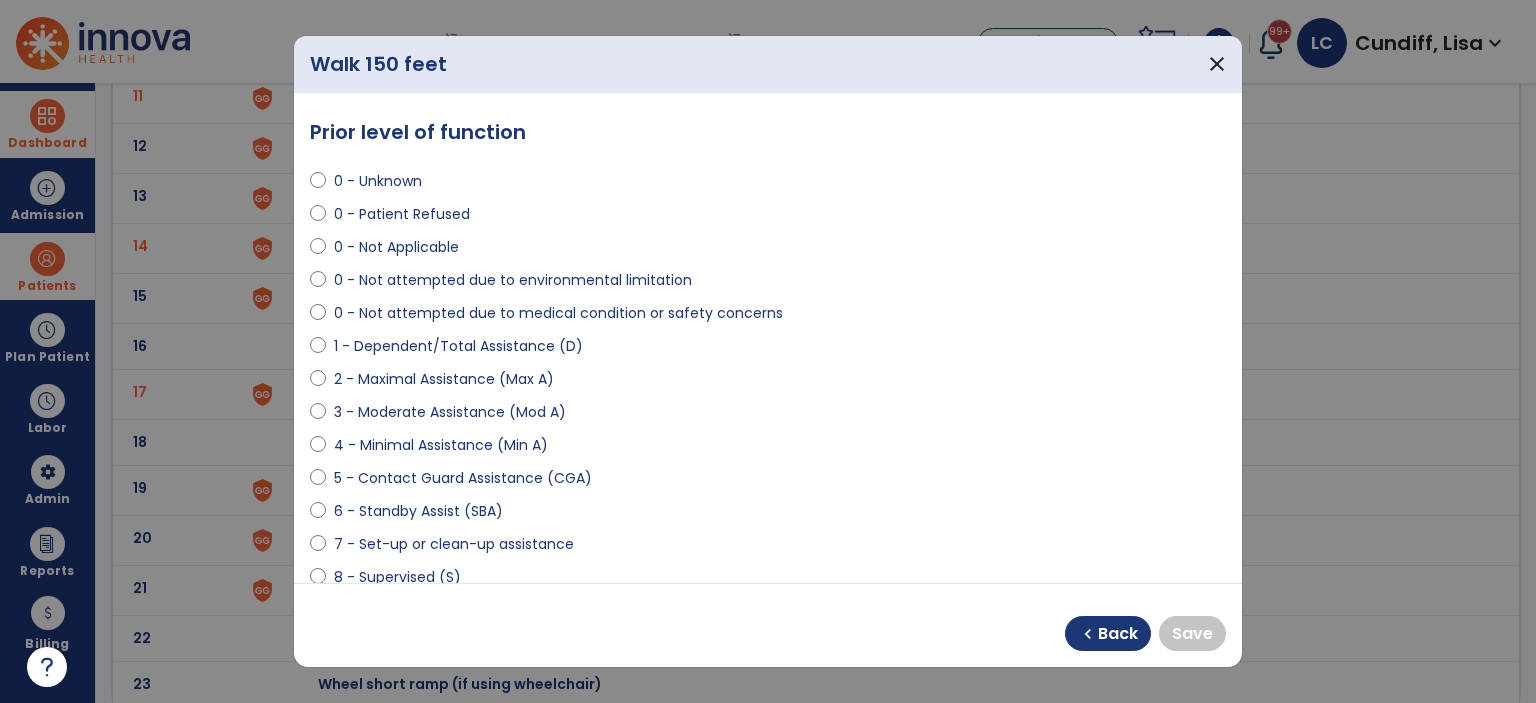 scroll, scrollTop: 300, scrollLeft: 0, axis: vertical 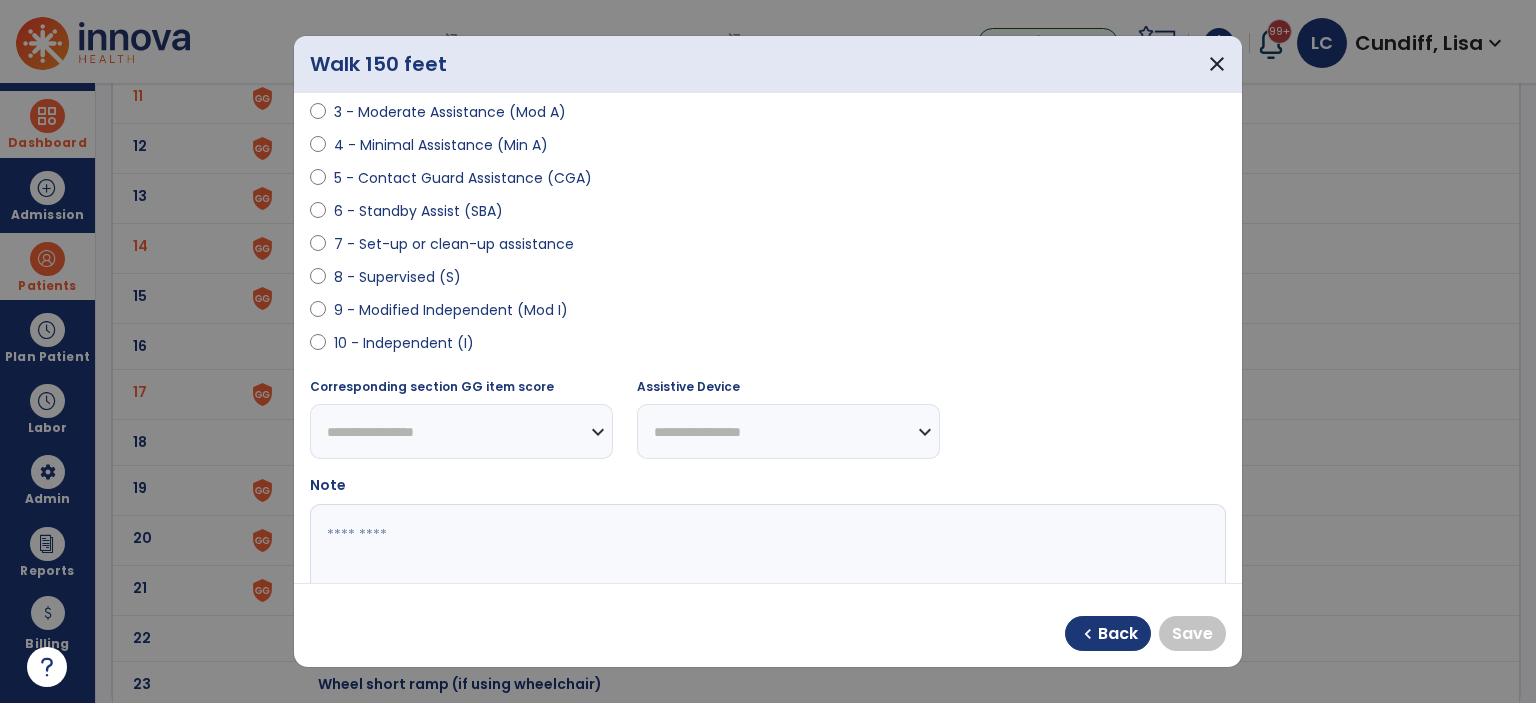 select on "**********" 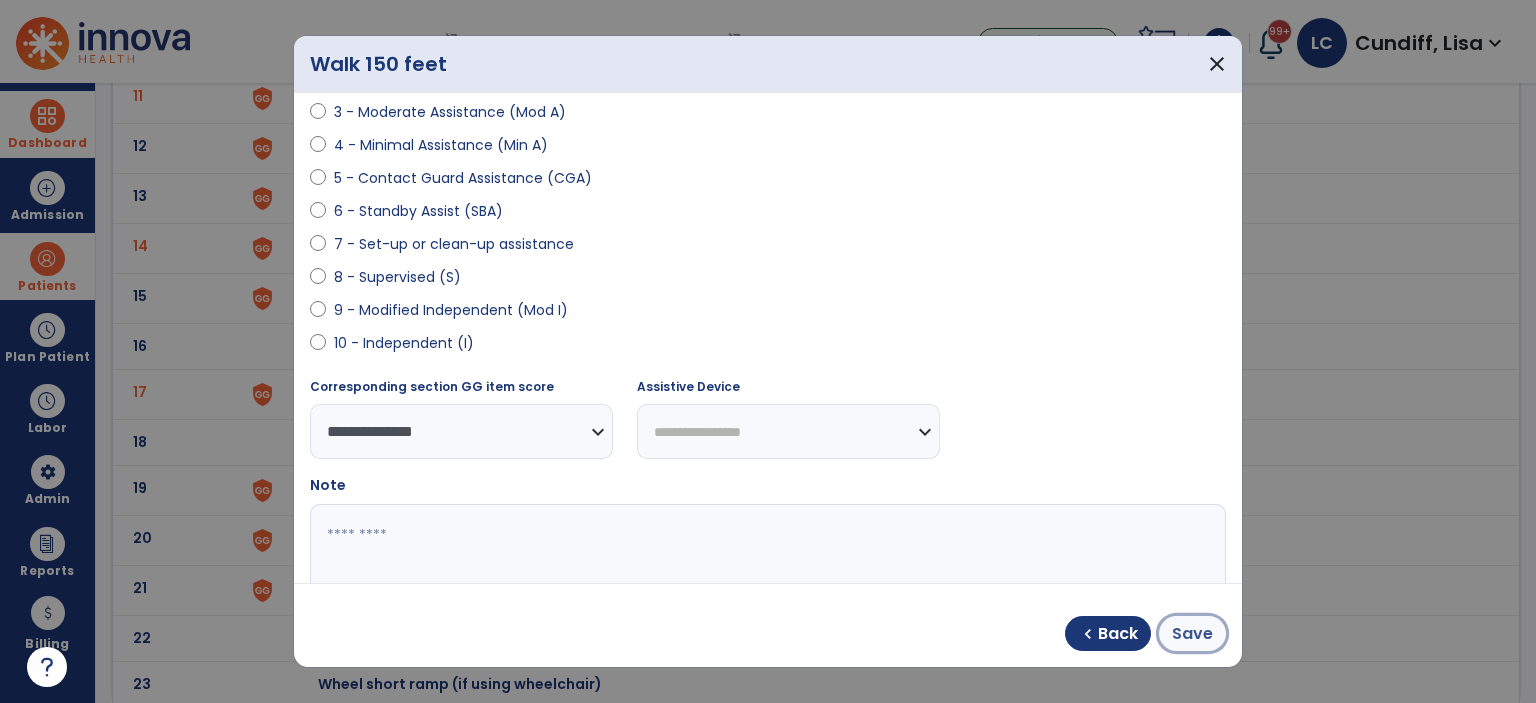 click on "Save" at bounding box center [1192, 633] 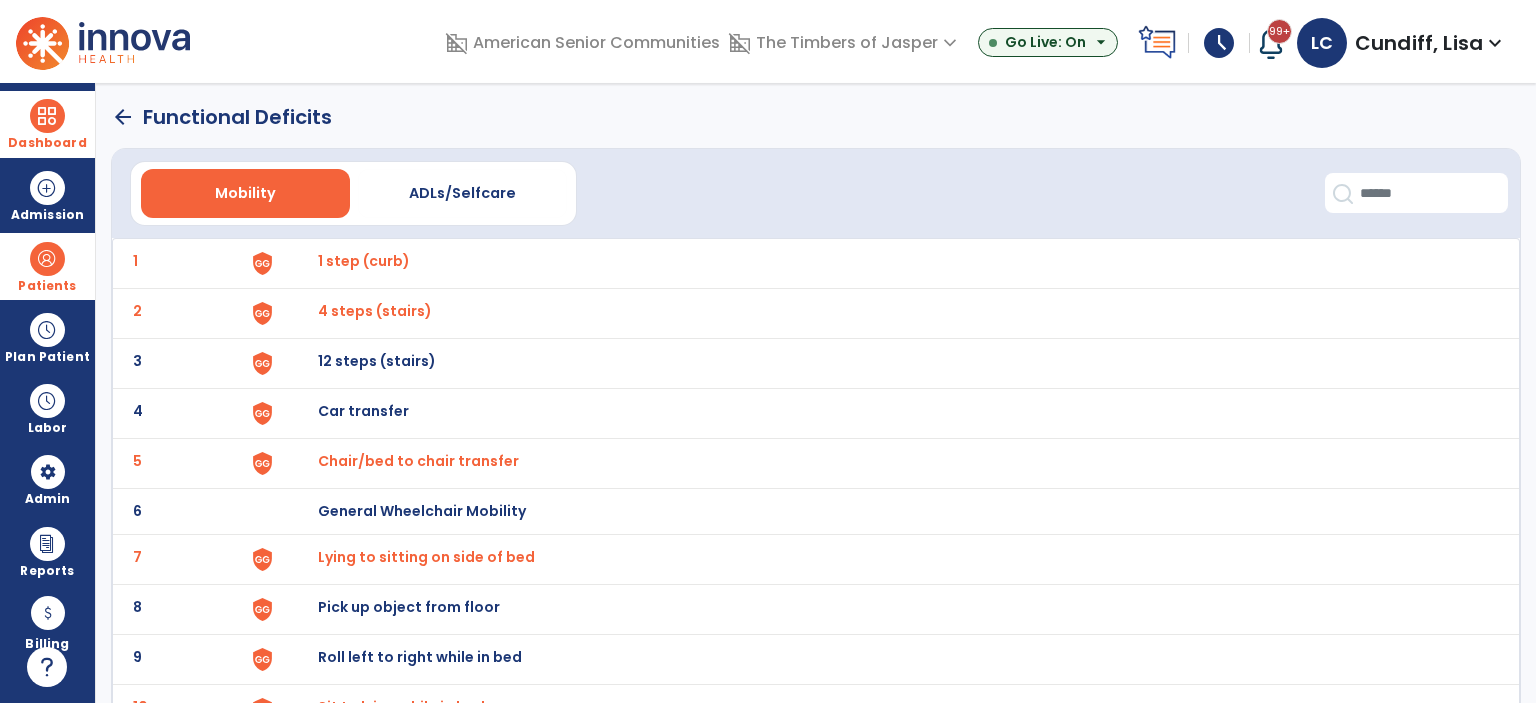 scroll, scrollTop: 0, scrollLeft: 0, axis: both 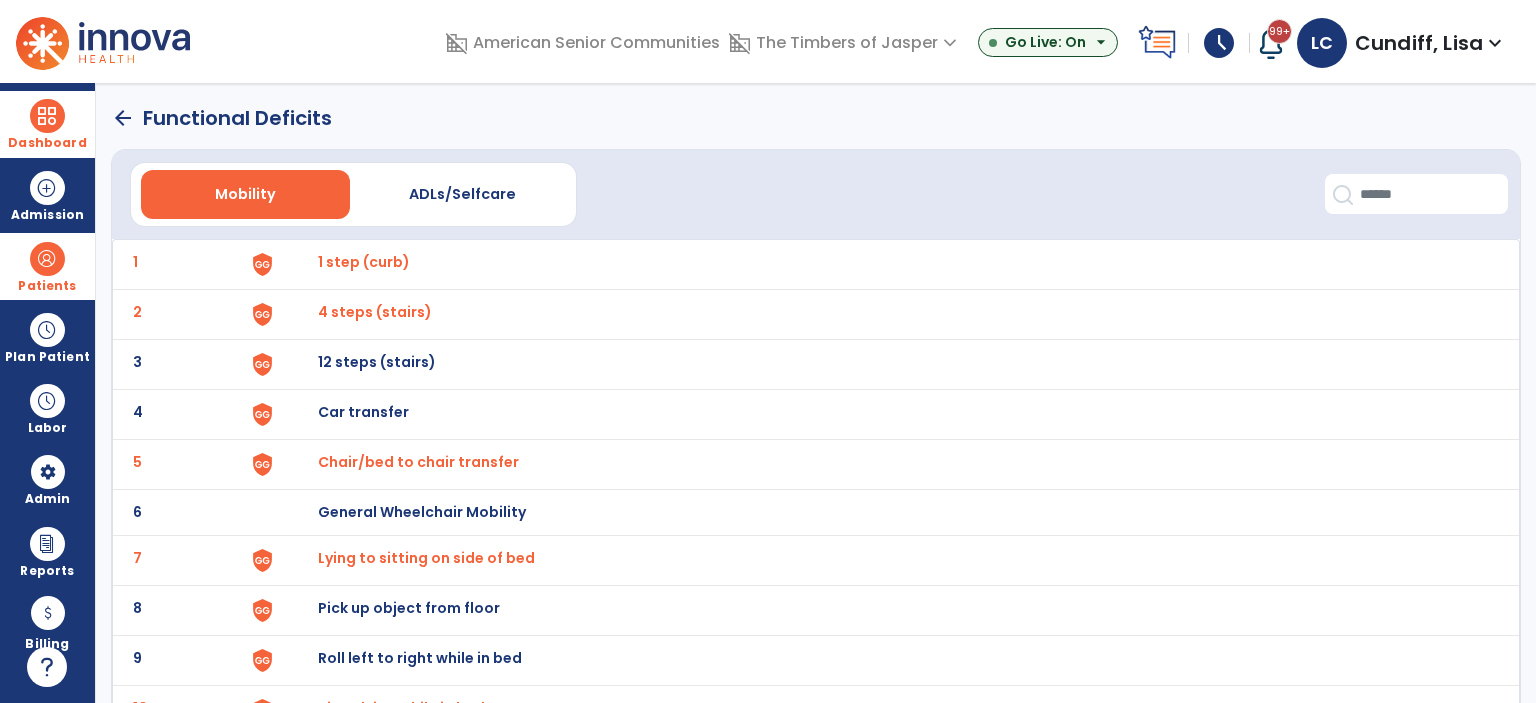 click on "arrow_back   Functional Deficits" 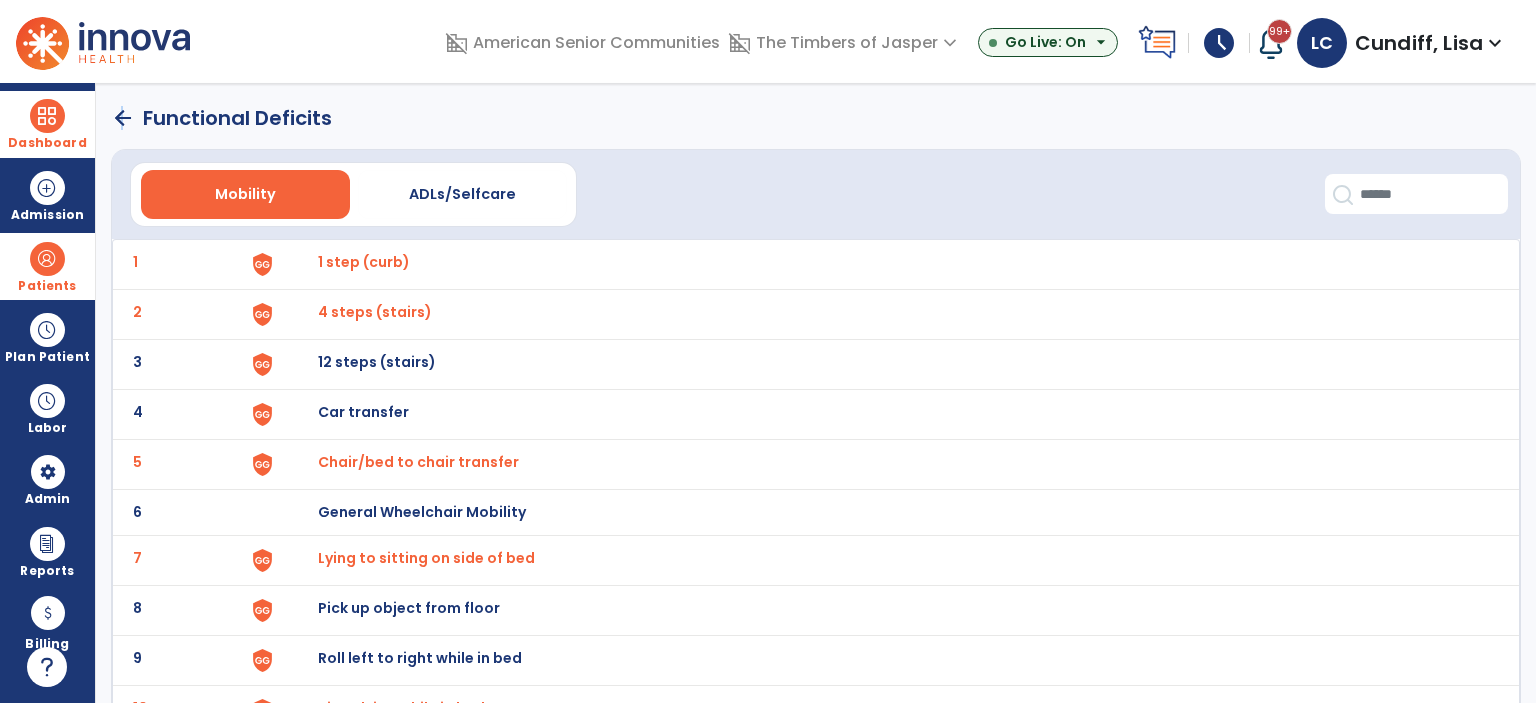 click on "arrow_back" 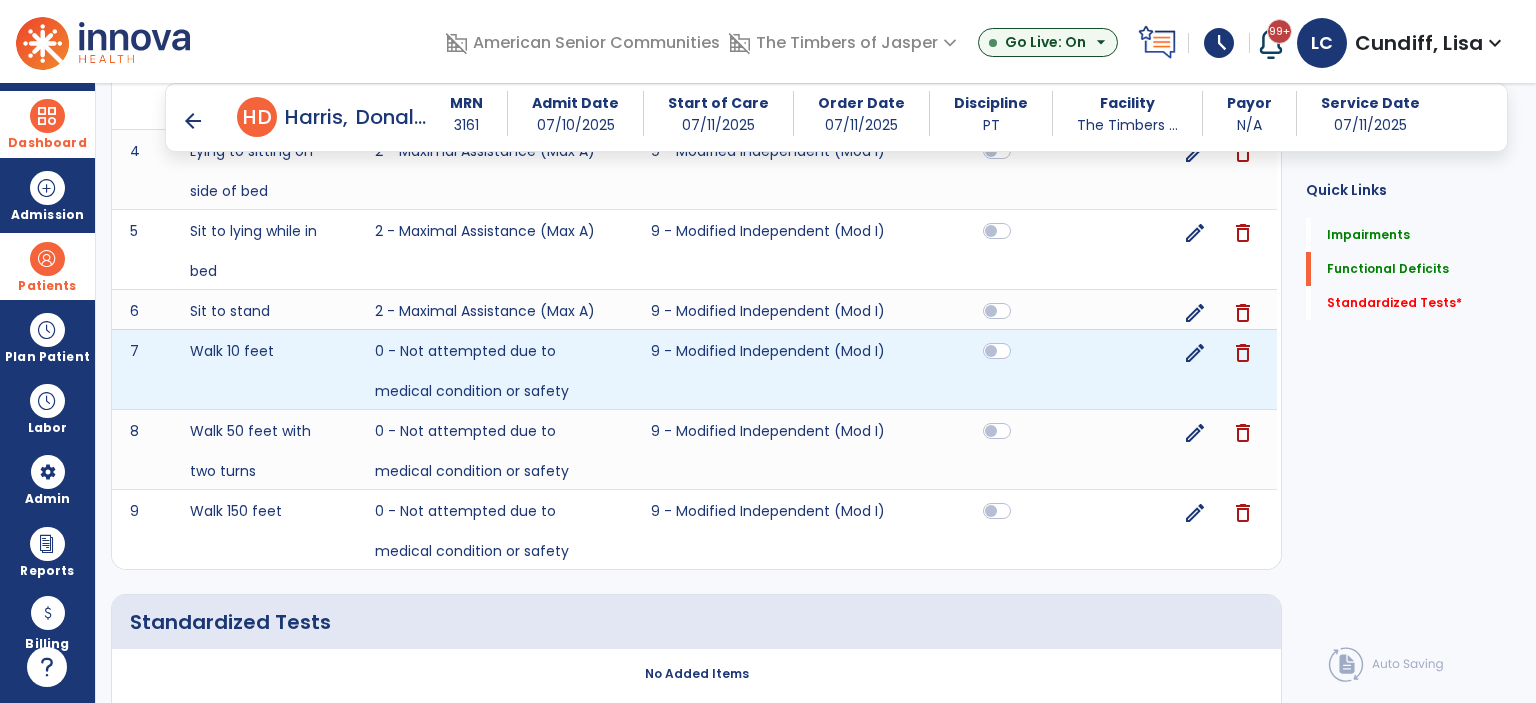 scroll, scrollTop: 1140, scrollLeft: 0, axis: vertical 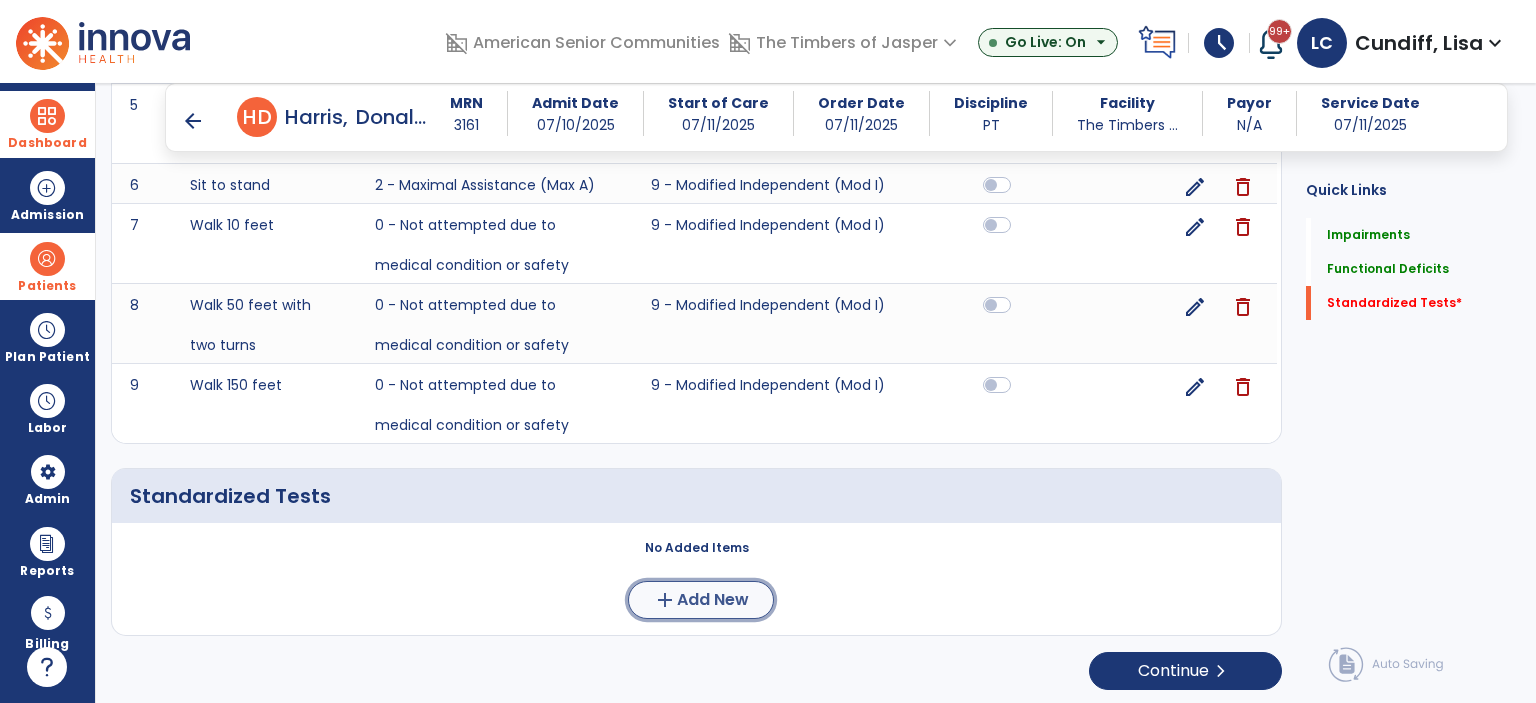 click on "add" 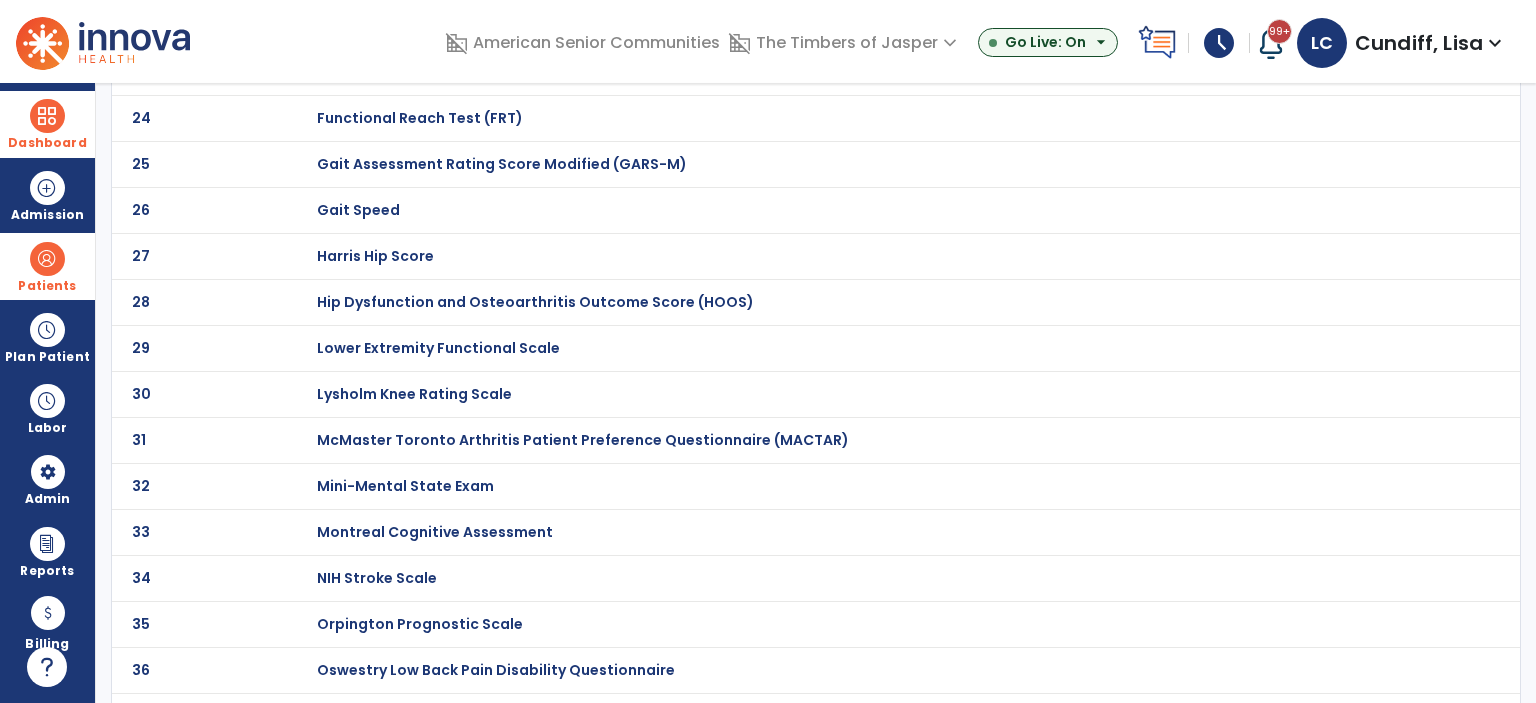 scroll, scrollTop: 0, scrollLeft: 0, axis: both 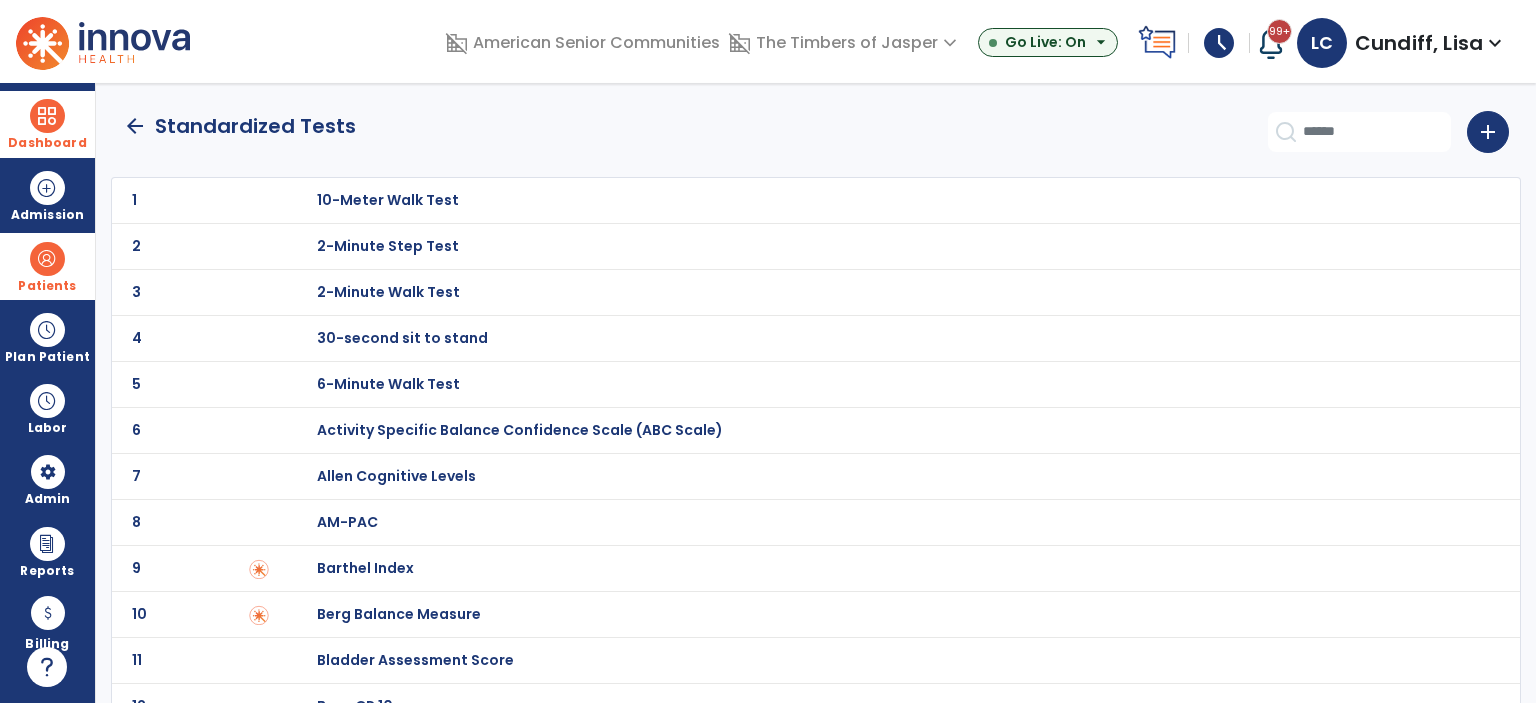 click on "30-second sit to stand" at bounding box center [388, 200] 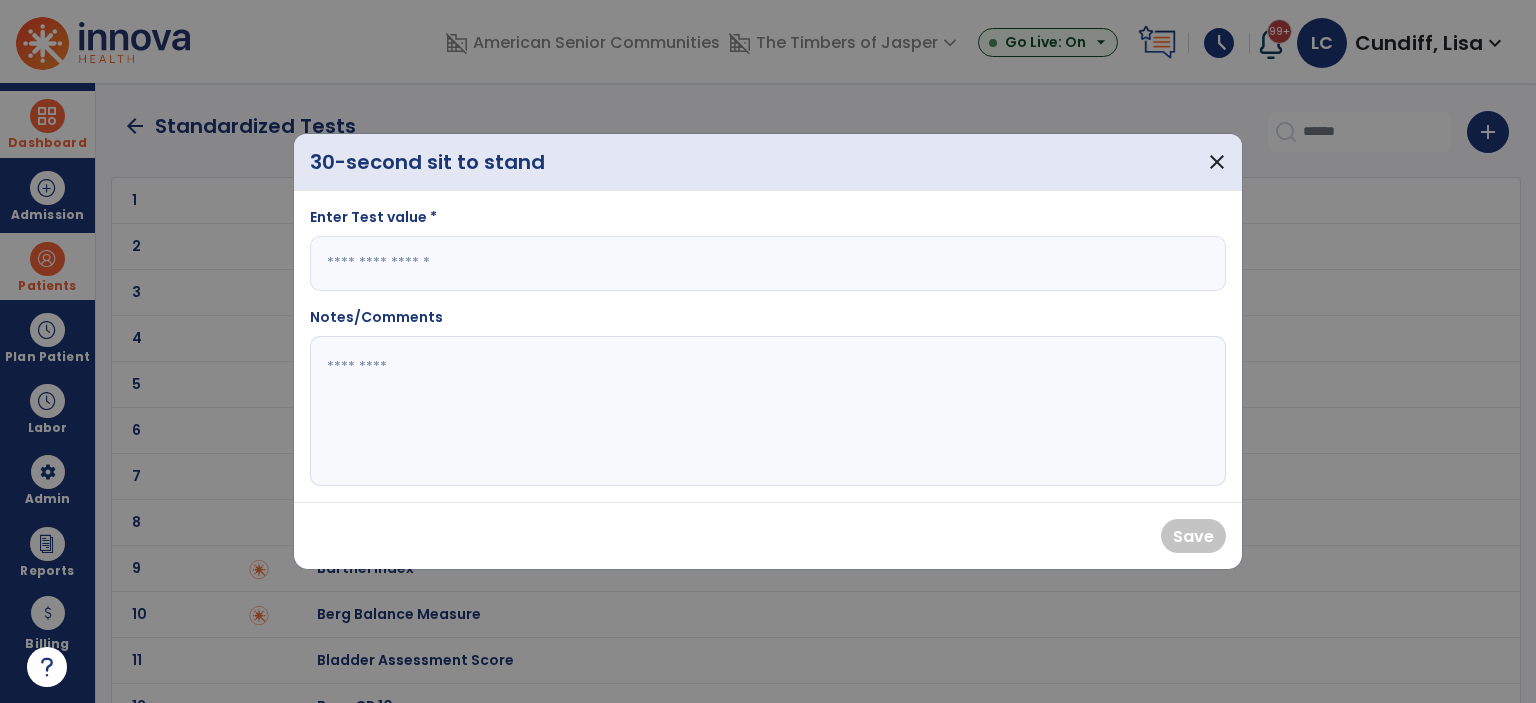 drag, startPoint x: 375, startPoint y: 270, endPoint x: 390, endPoint y: 242, distance: 31.764761 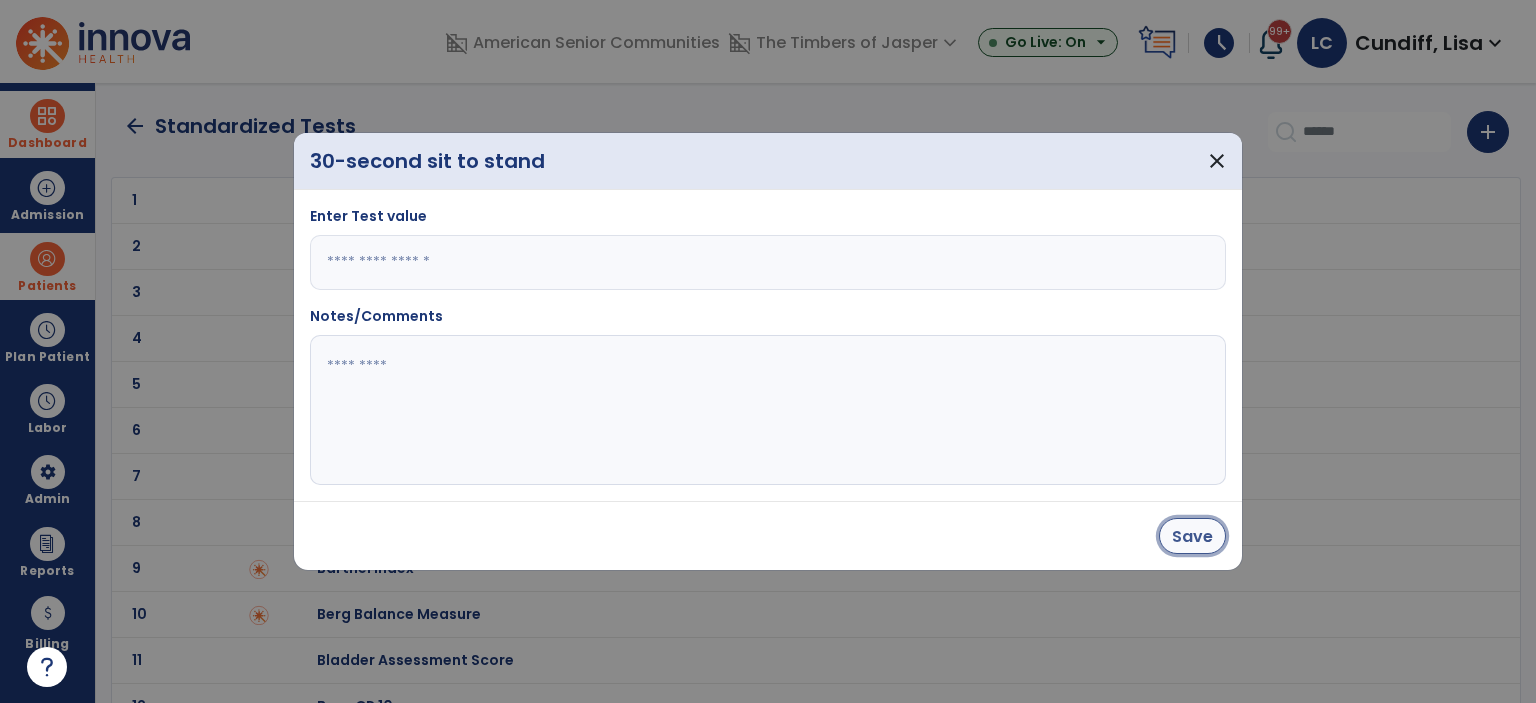 click on "Save" at bounding box center [1192, 536] 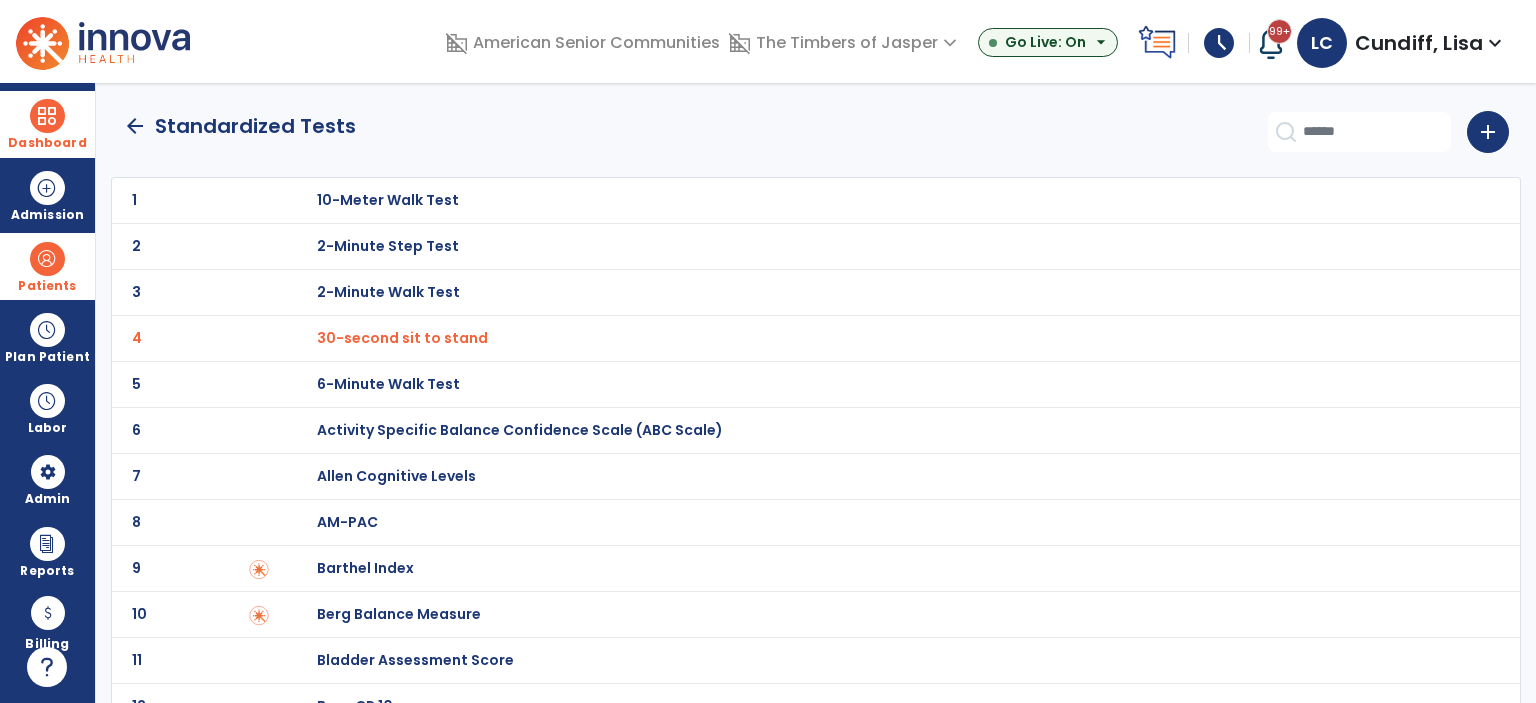 click on "arrow_back" 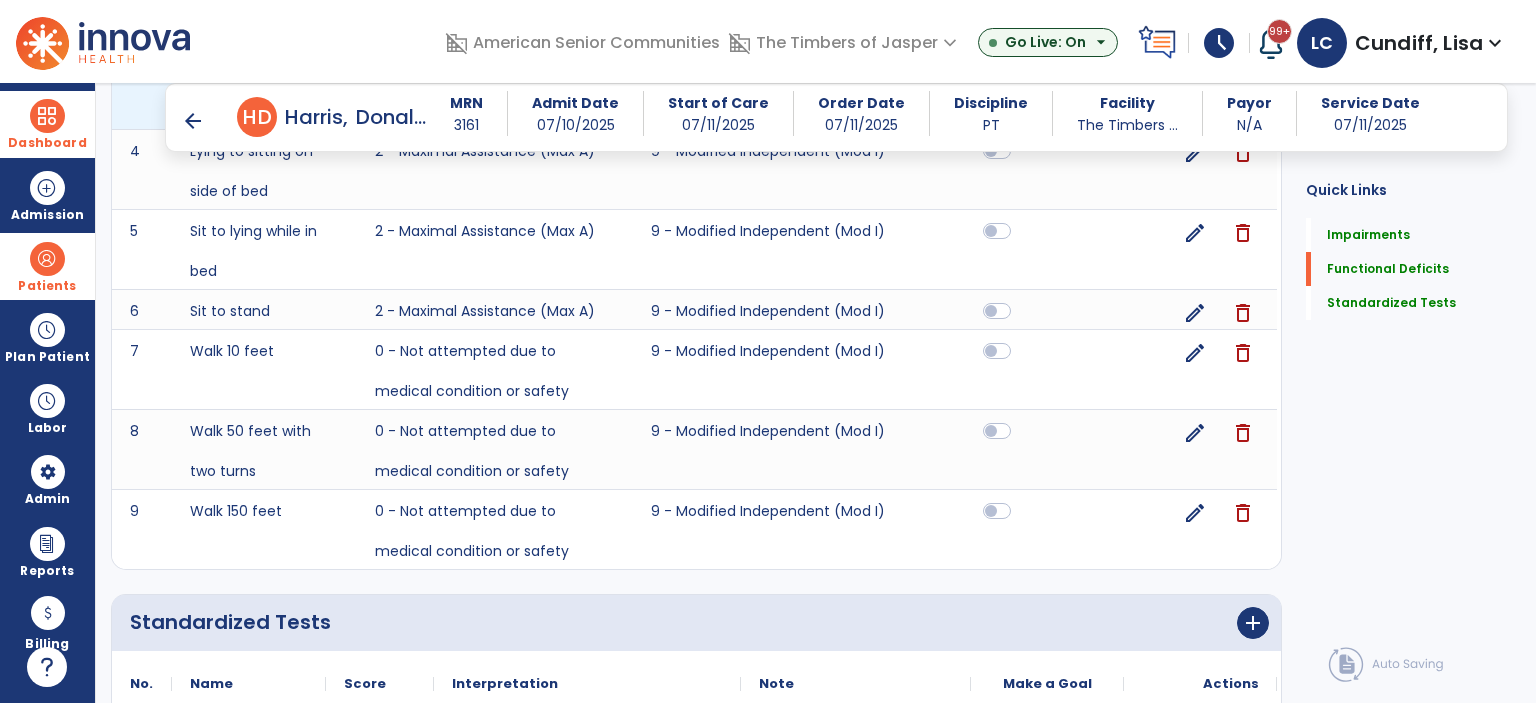 scroll, scrollTop: 1169, scrollLeft: 0, axis: vertical 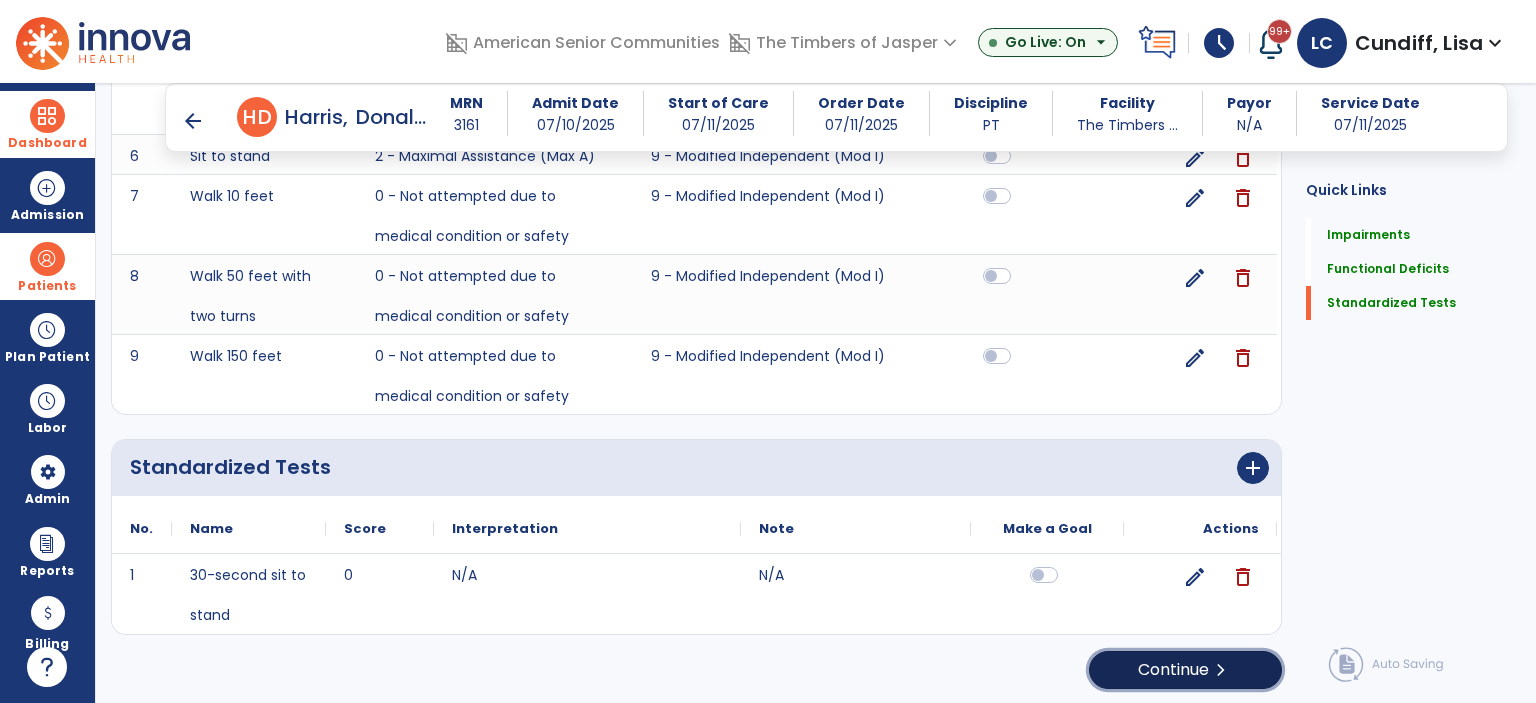 click on "Continue  chevron_right" 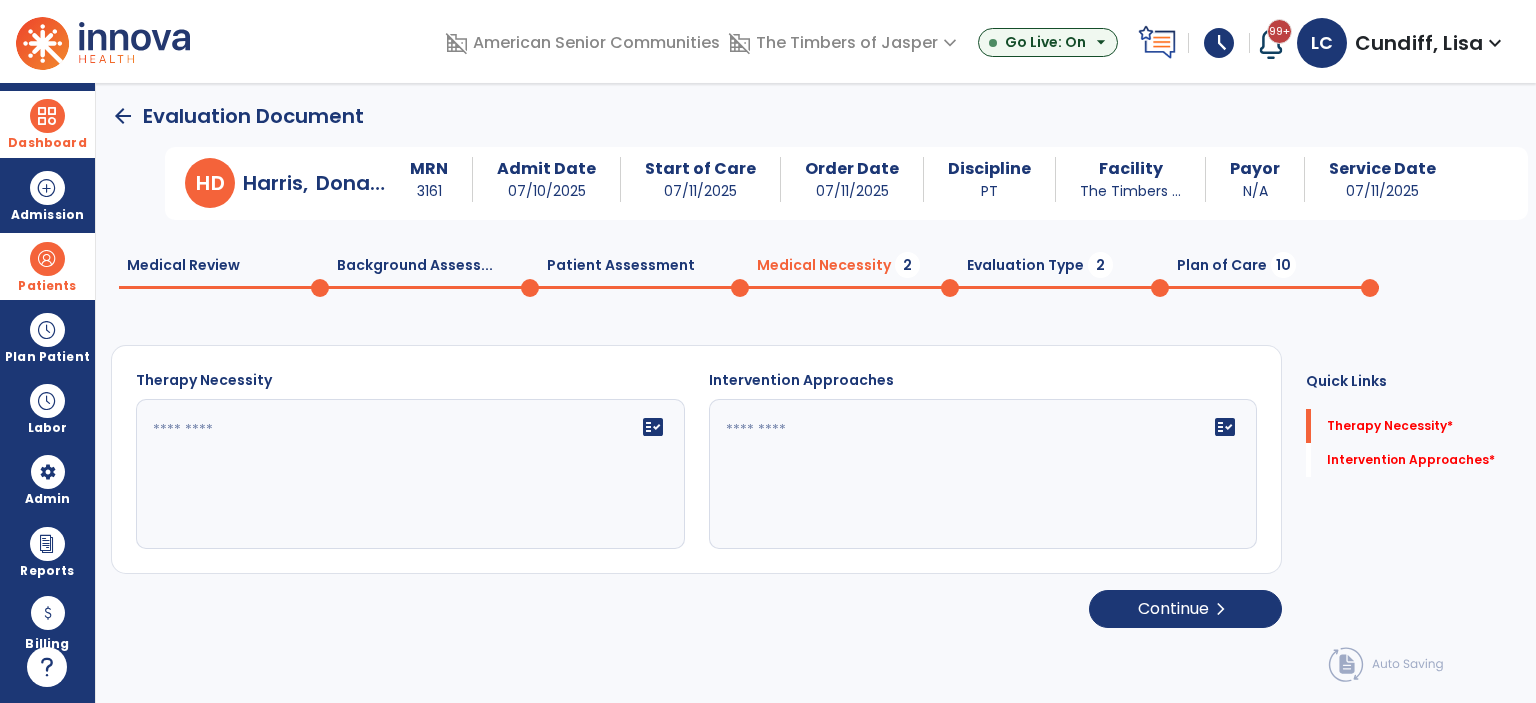 scroll, scrollTop: 0, scrollLeft: 0, axis: both 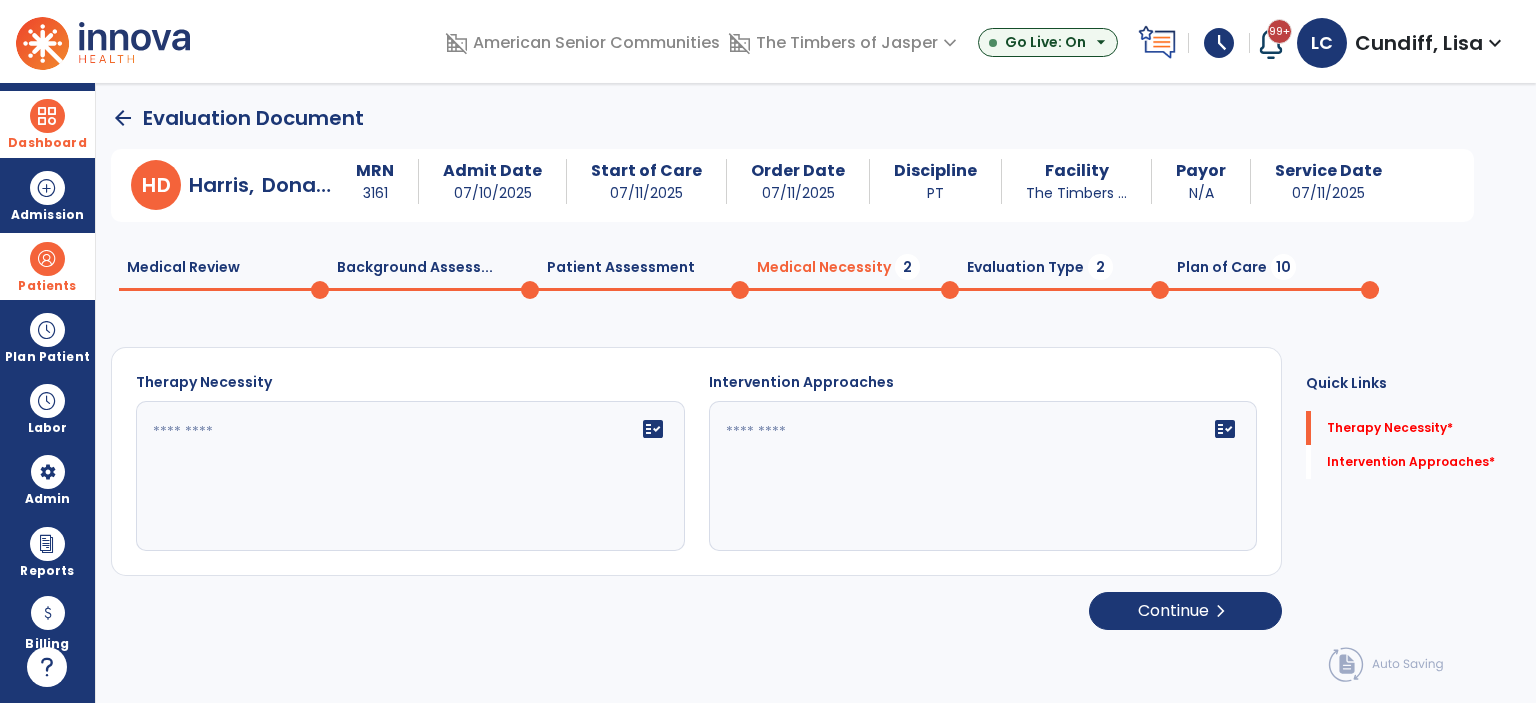 click on "fact_check" 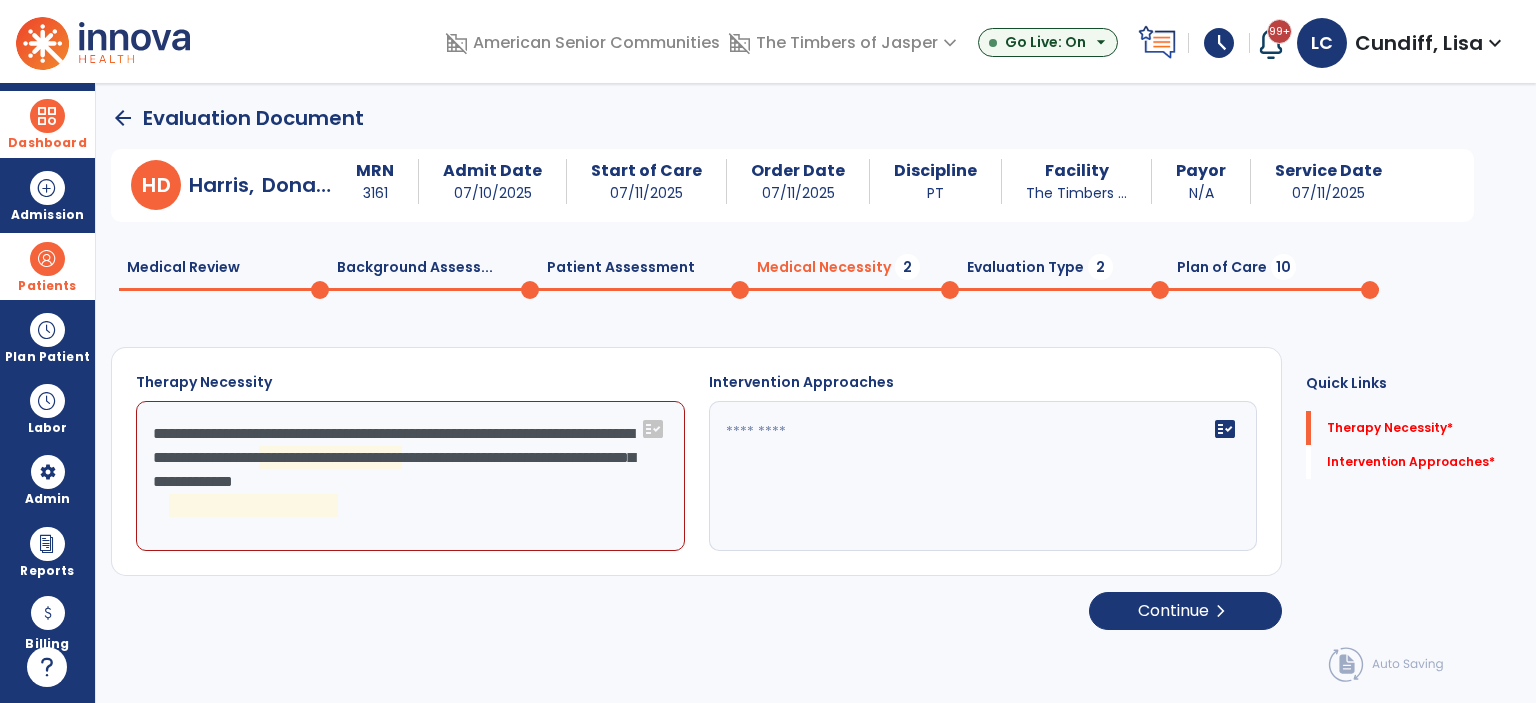 click on "**********" 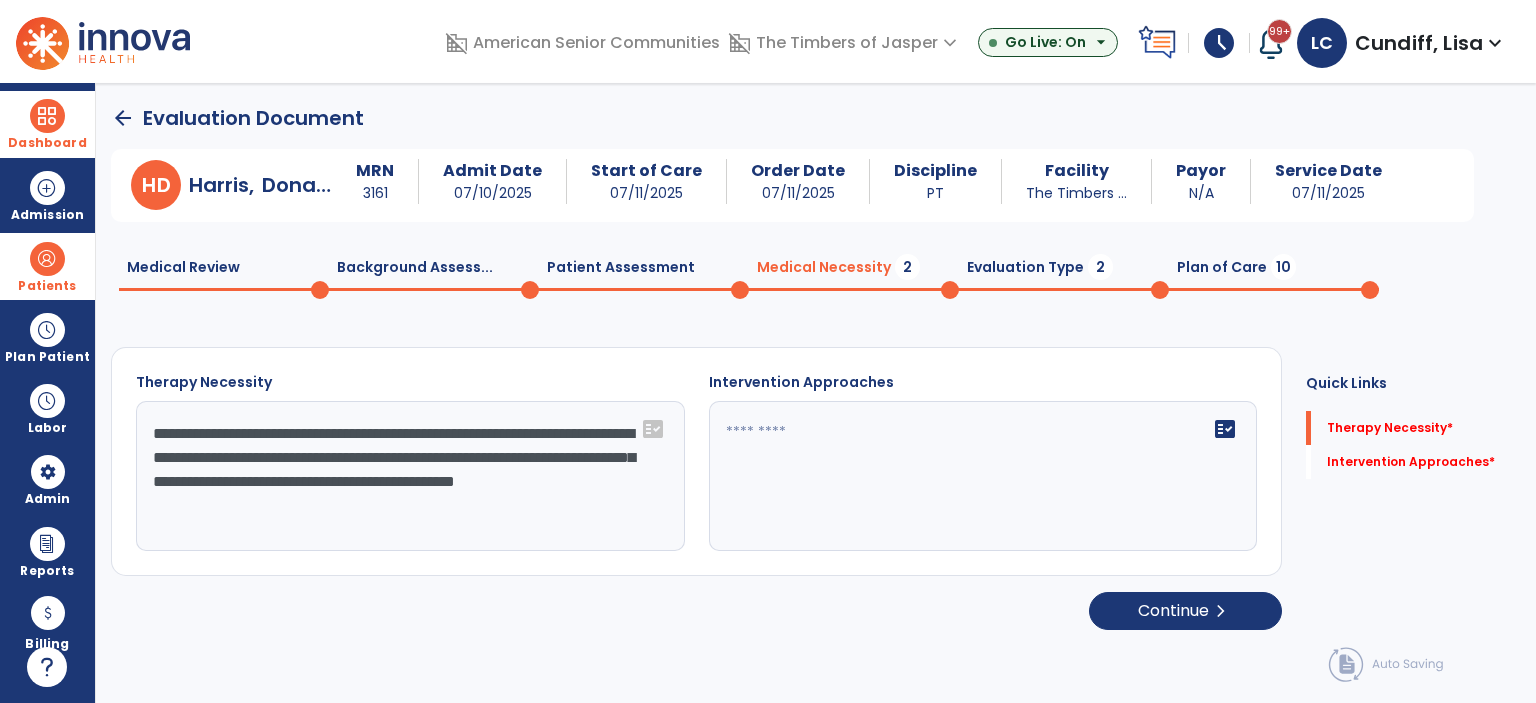 type on "**********" 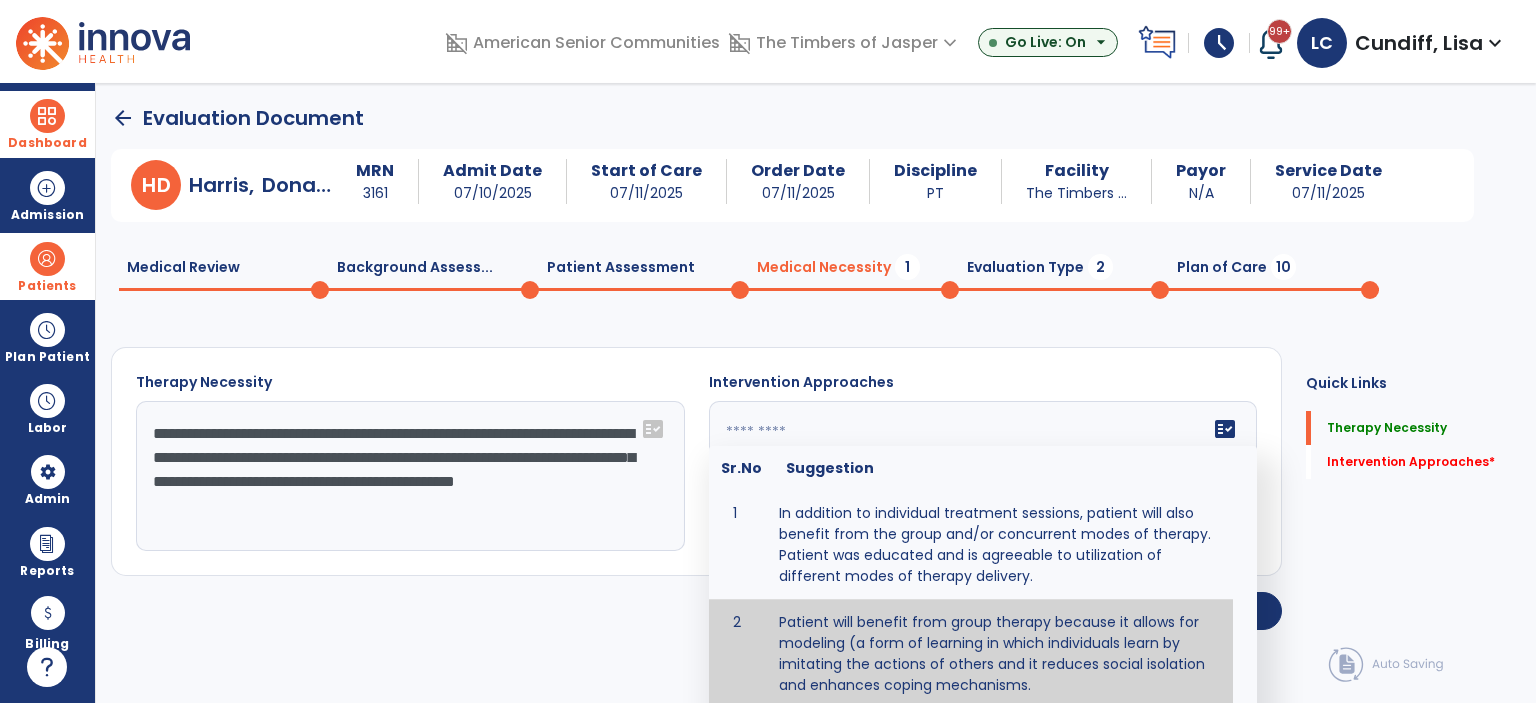 type on "**********" 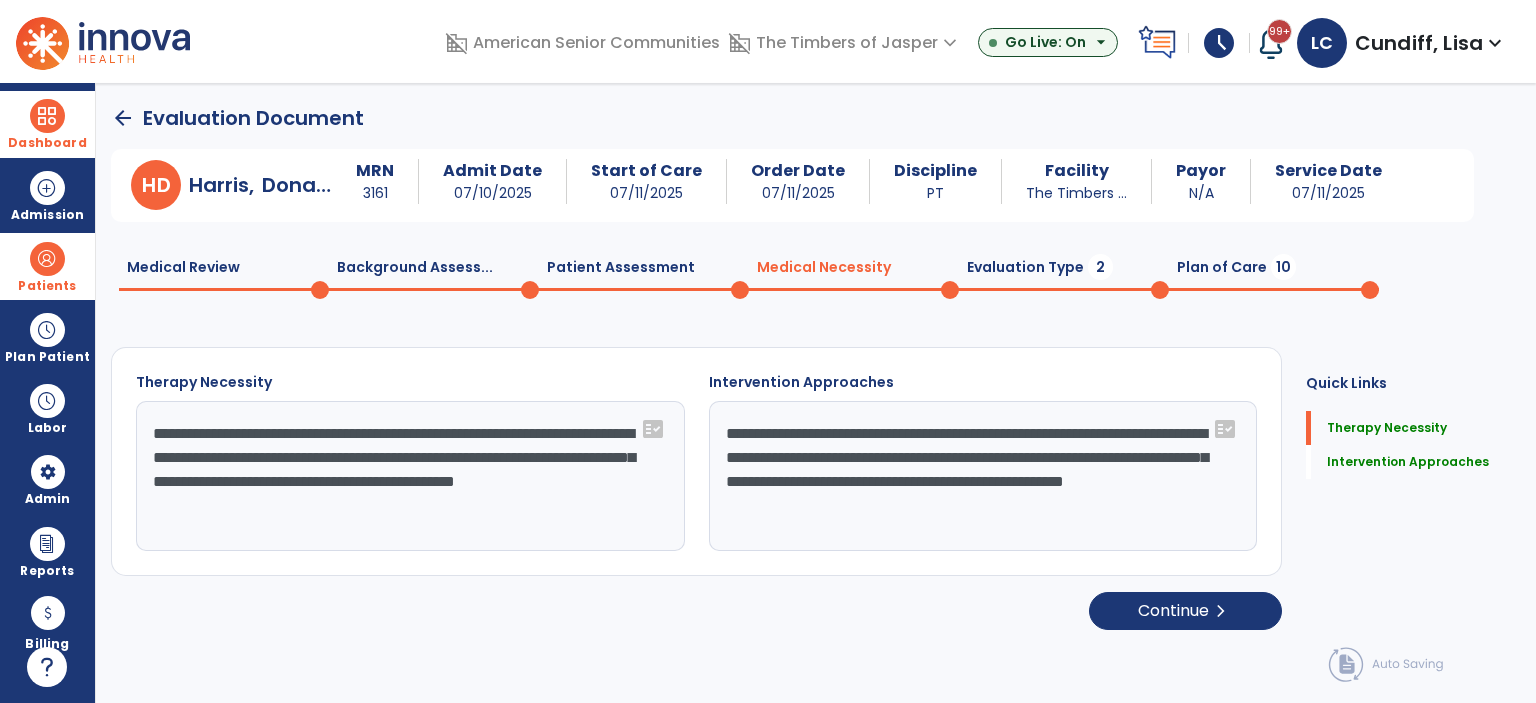 click on "**********" 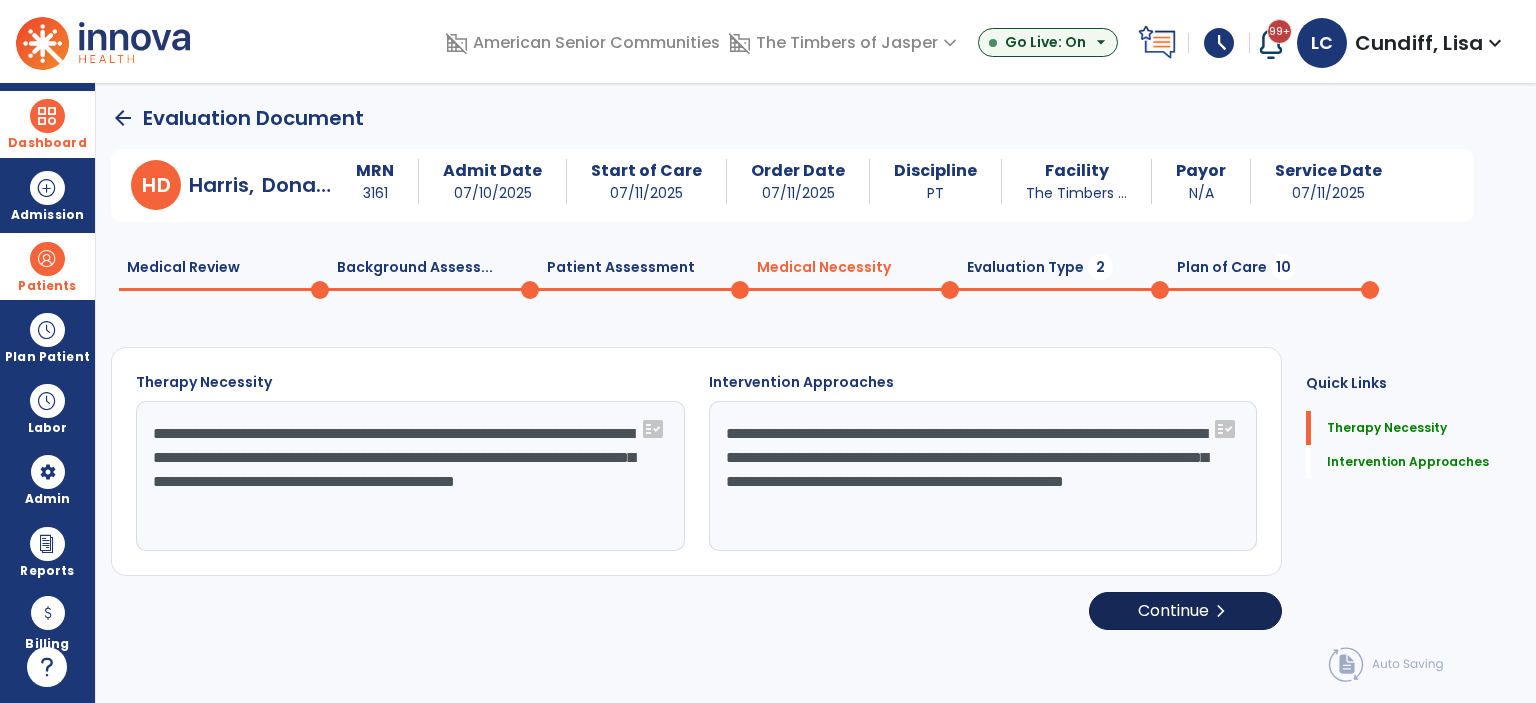 type on "**********" 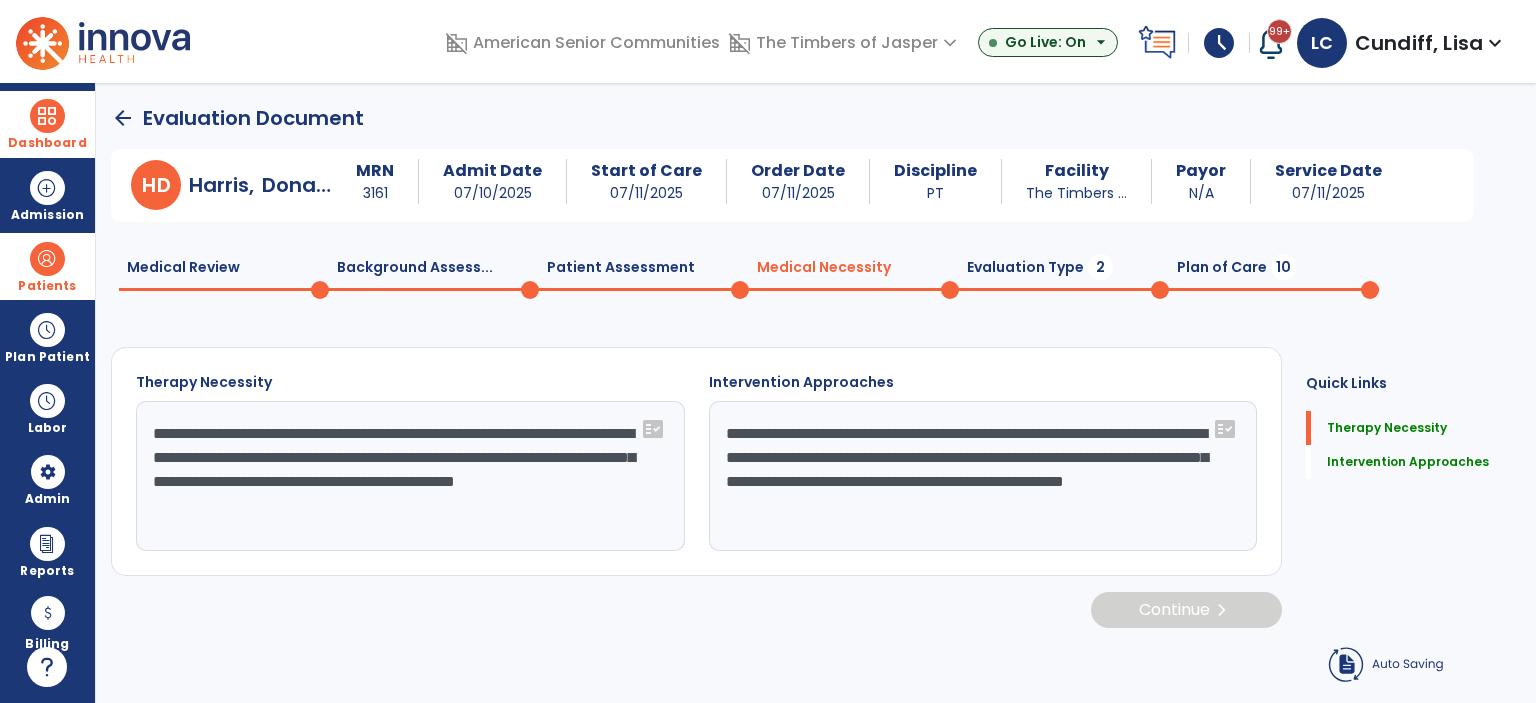 click on "Continue  chevron_right" 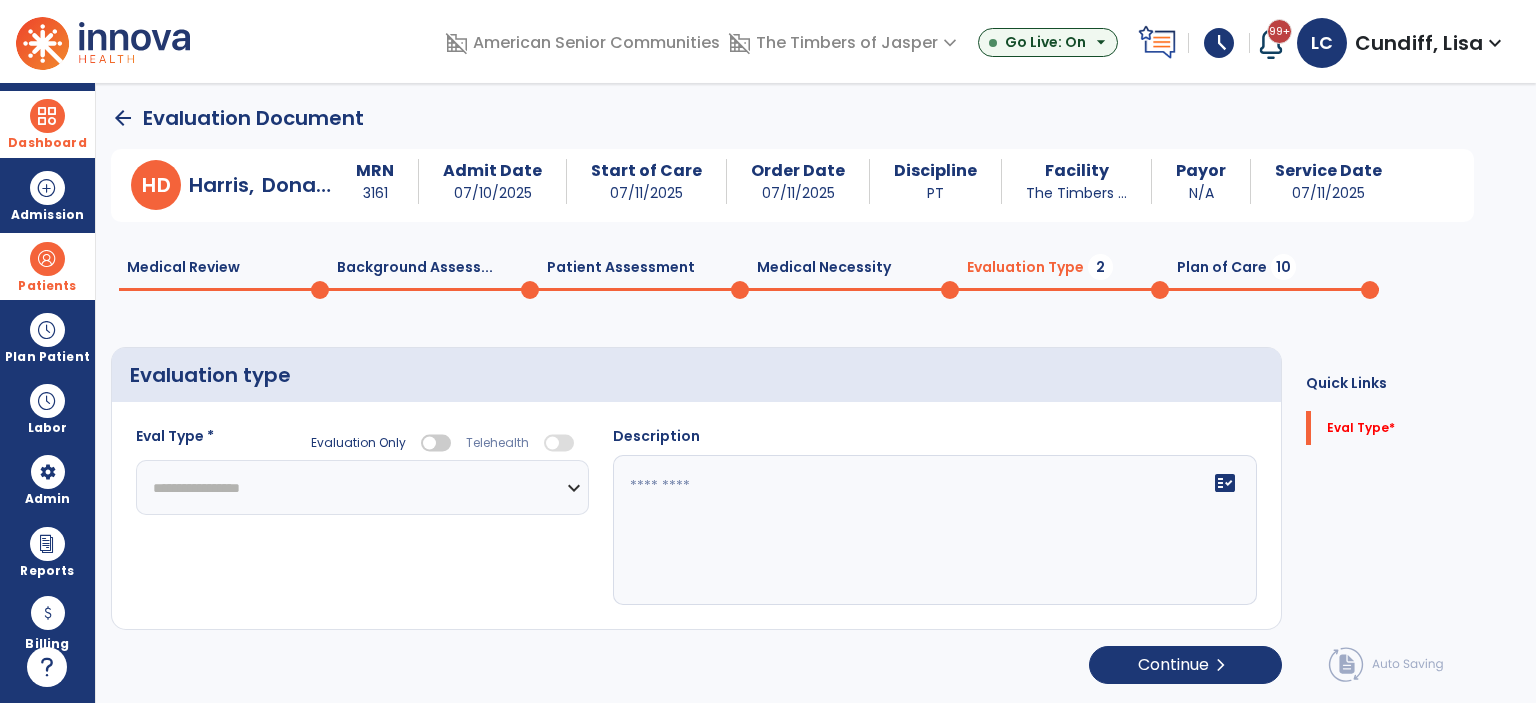 click on "**********" 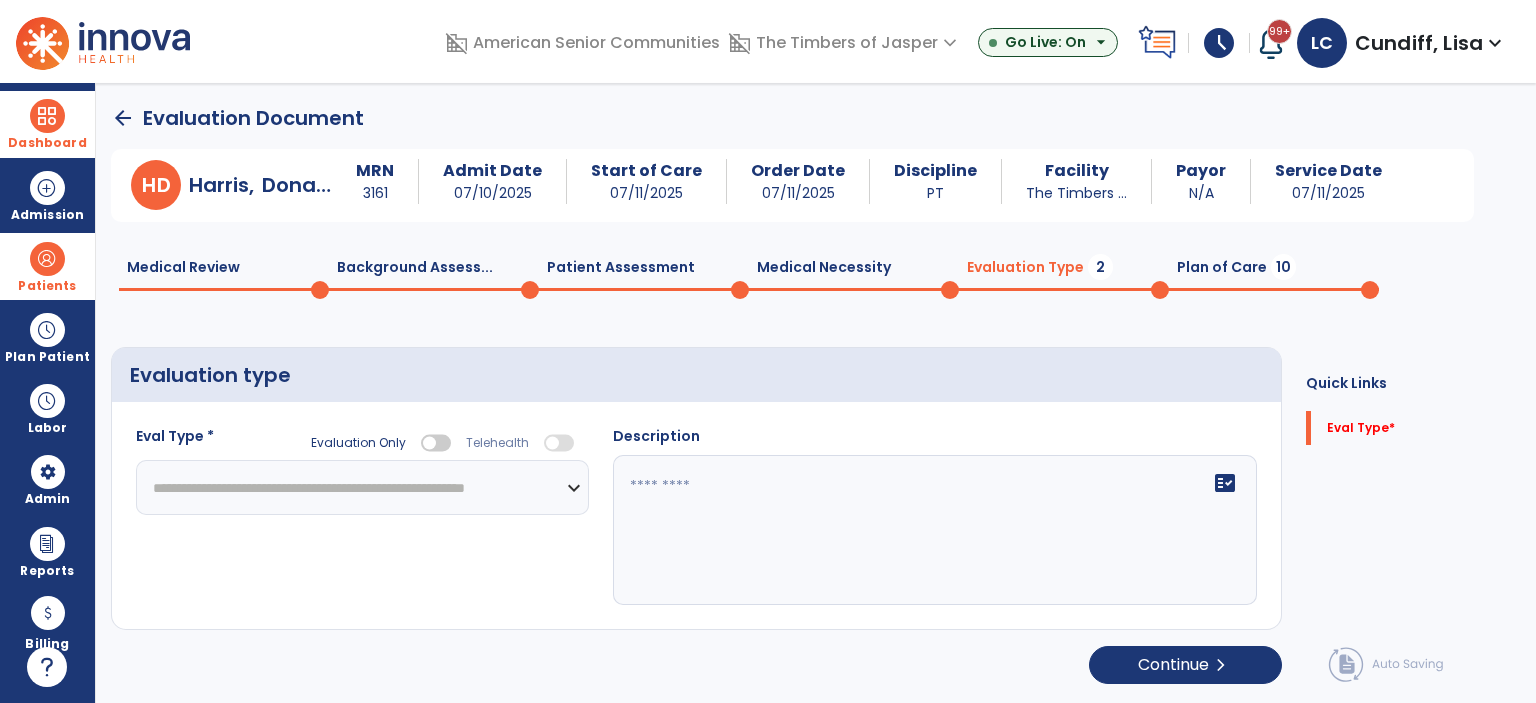 click on "**********" 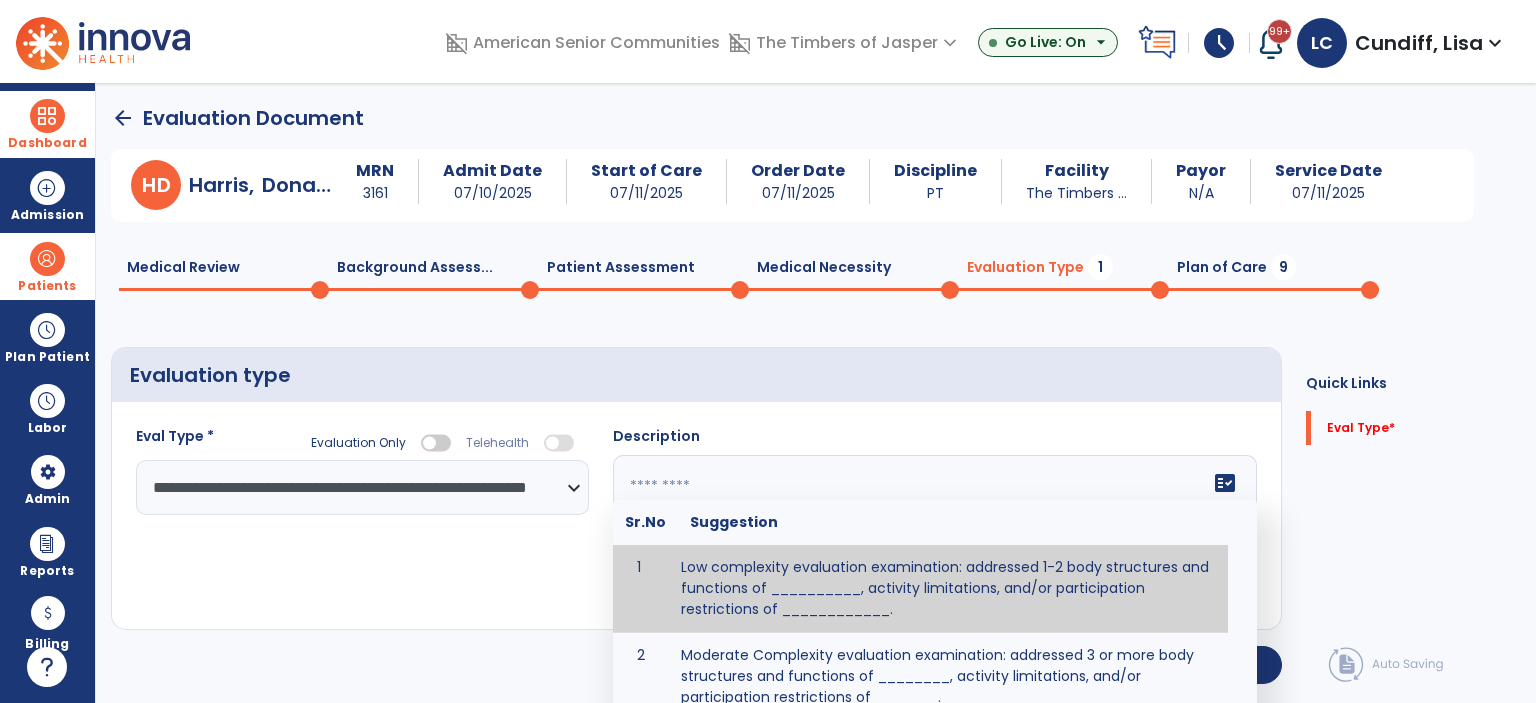 click on "fact_check  Sr.No Suggestion 1 Low complexity evaluation examination: addressed 1-2 body structures and functions of __________, activity limitations, and/or participation restrictions of ____________. 2 Moderate Complexity evaluation examination: addressed 3 or more body structures and functions of ________, activity limitations, and/or participation restrictions of _______. 3 High Complexity evaluation examination: addressed 4 or more body structures and functions of _______, activity limitations, and/or participation restrictions of _________" 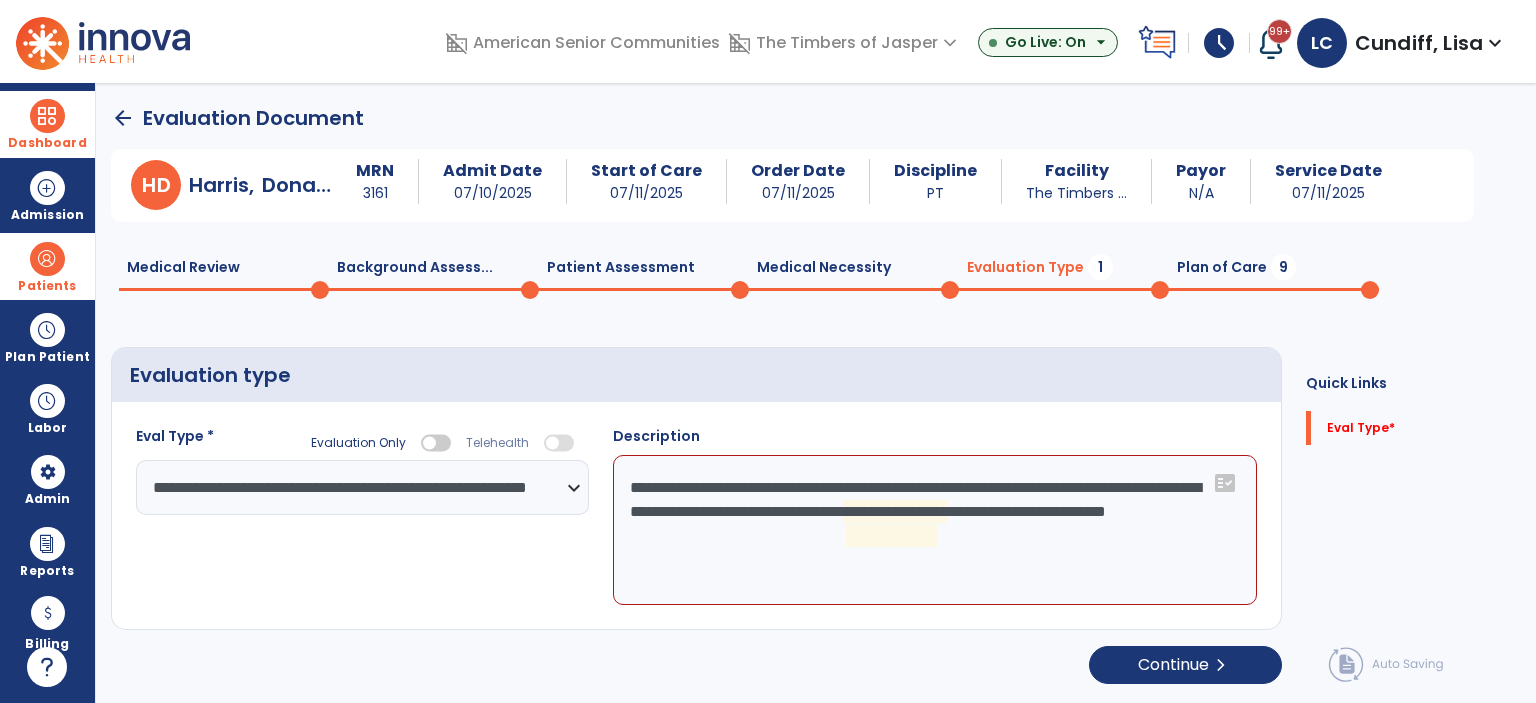 click on "**********" 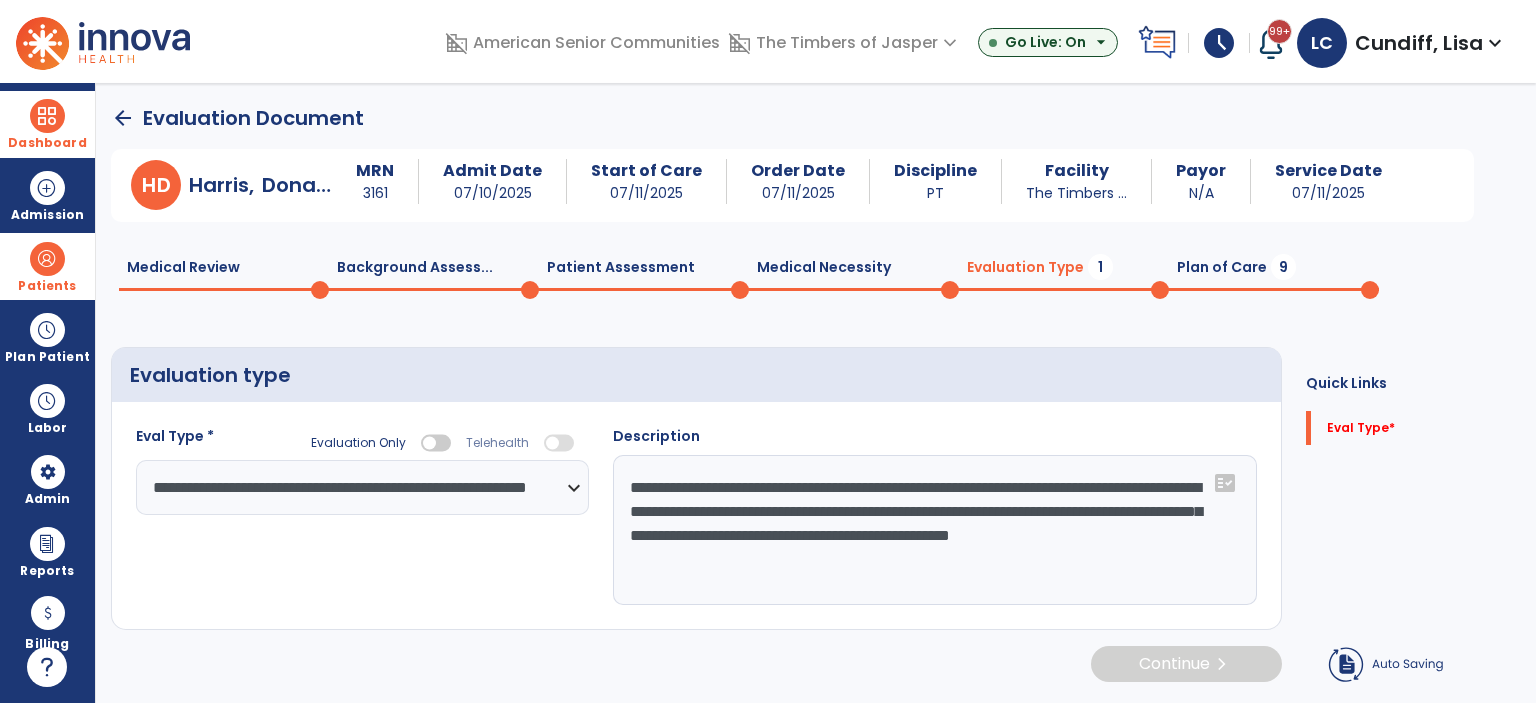 type on "**********" 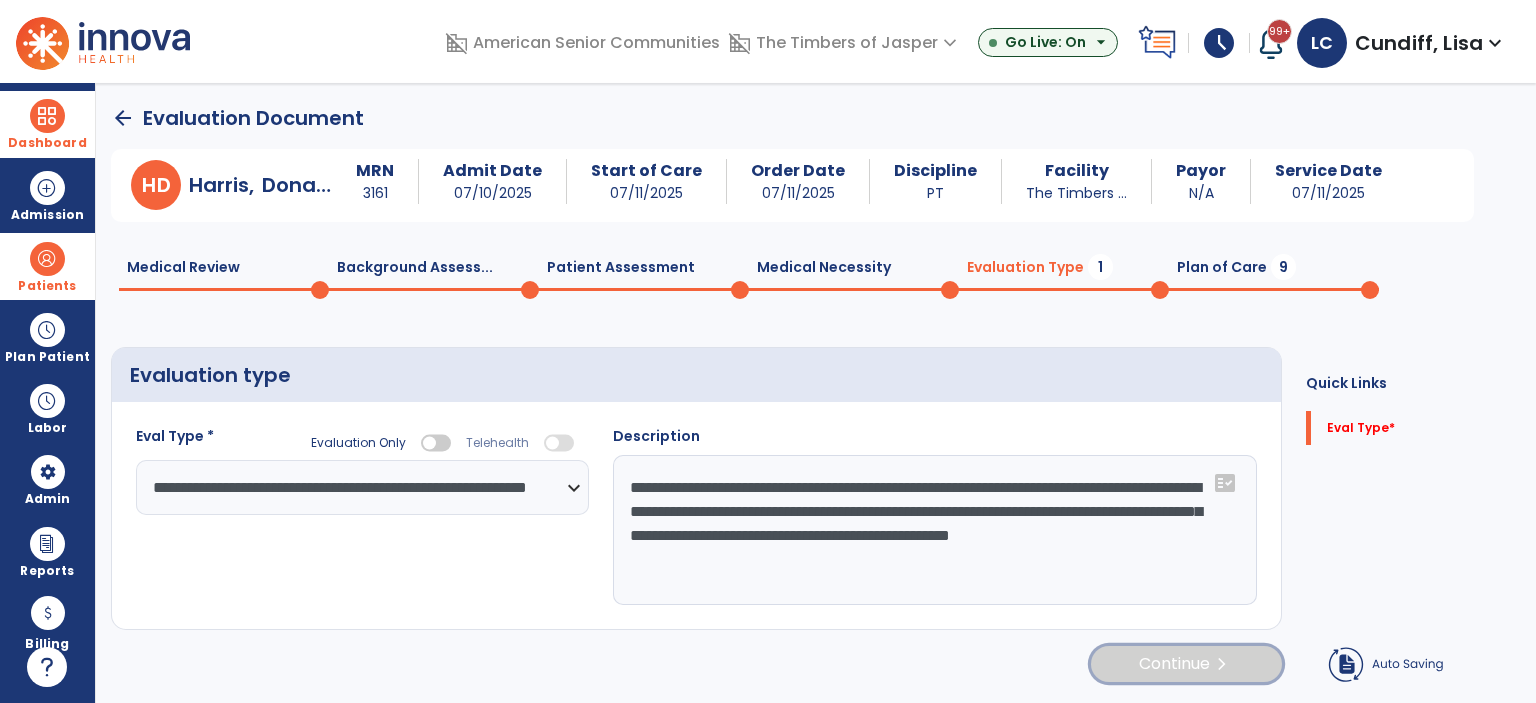 click on "Continue  chevron_right" 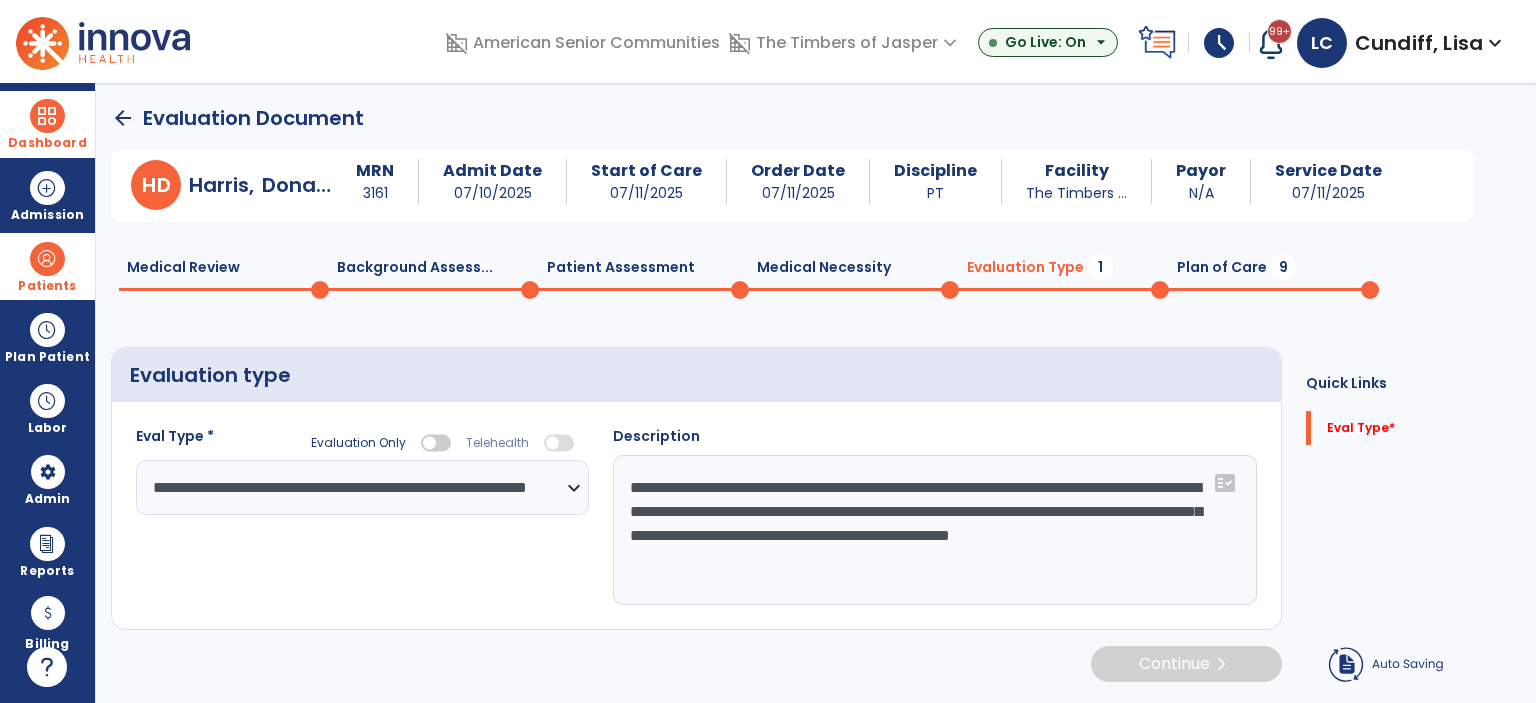 select on "*****" 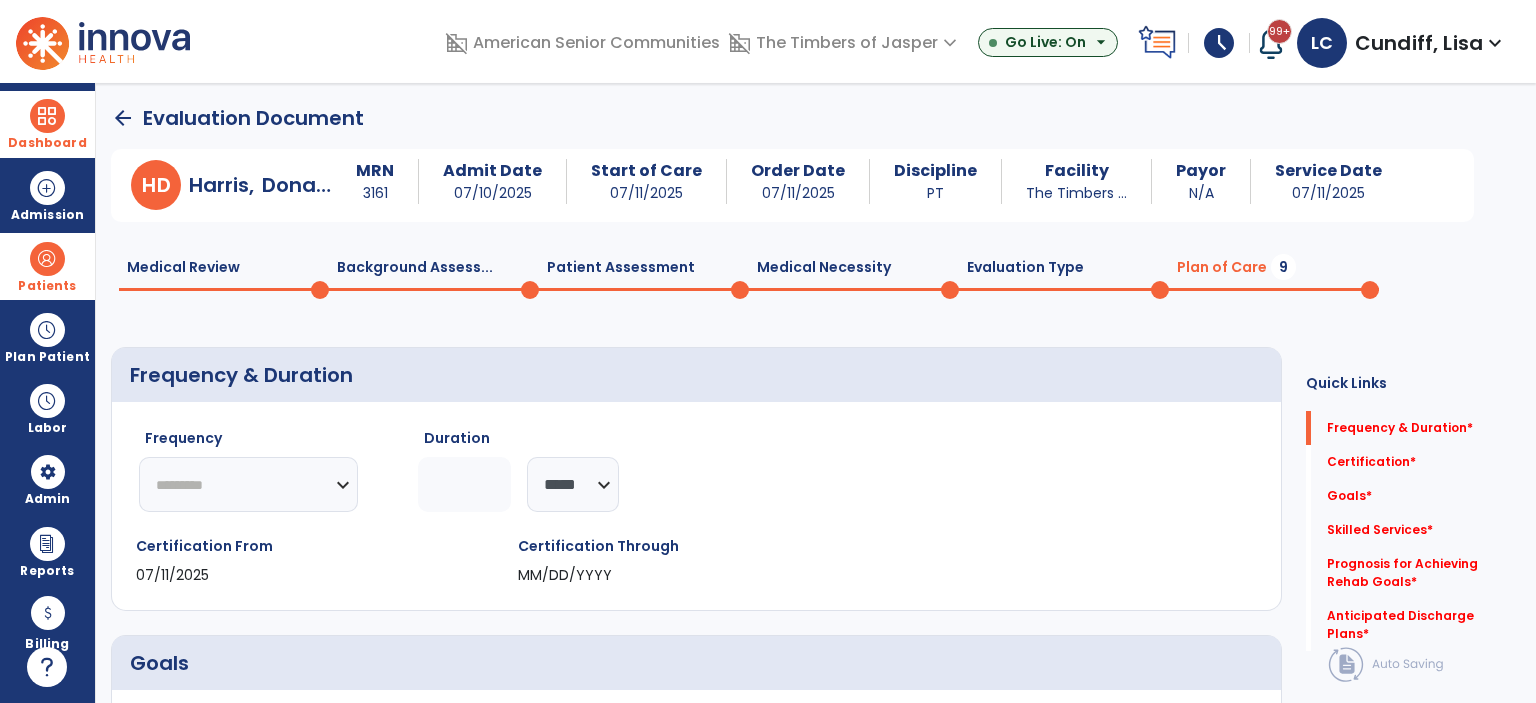 click on "********* ** ** ** ** ** ** **" 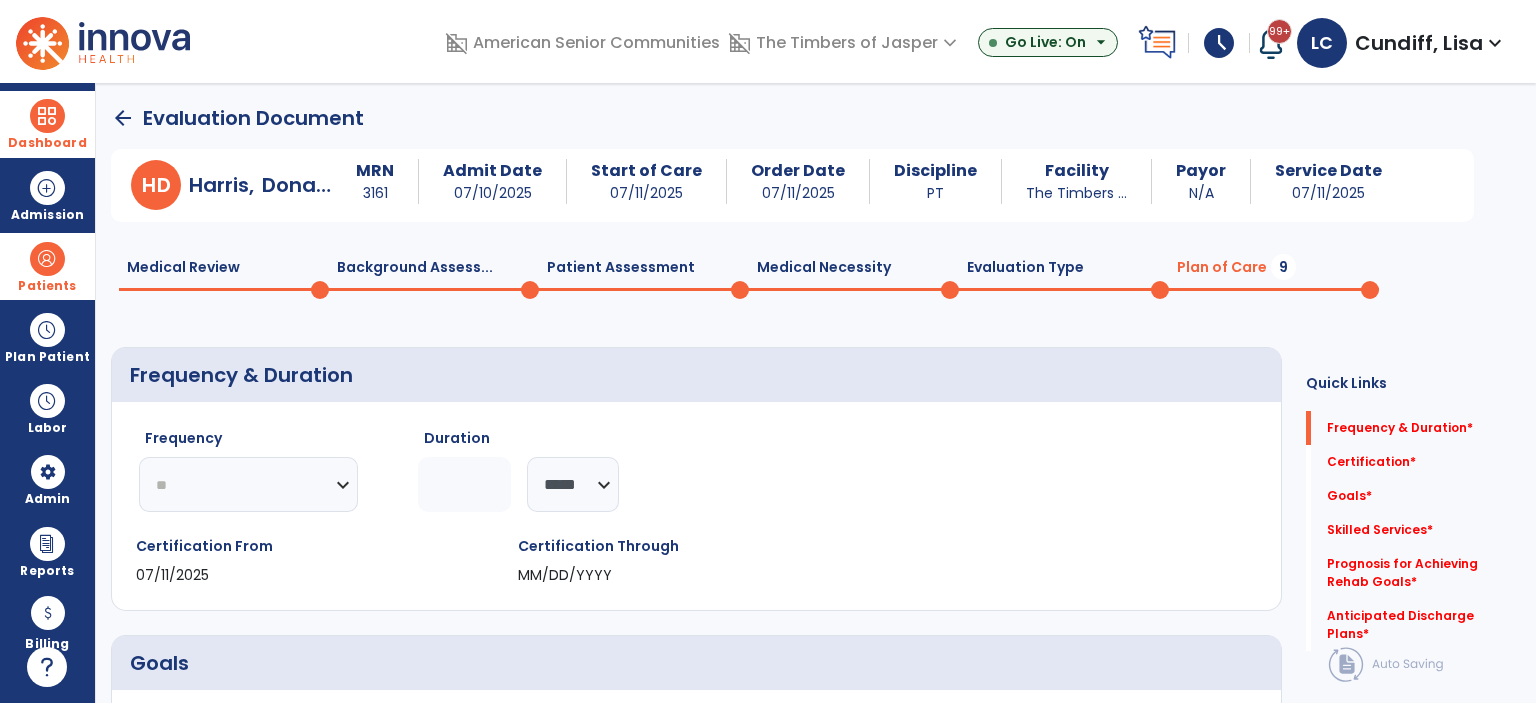 click on "********* ** ** ** ** ** ** **" 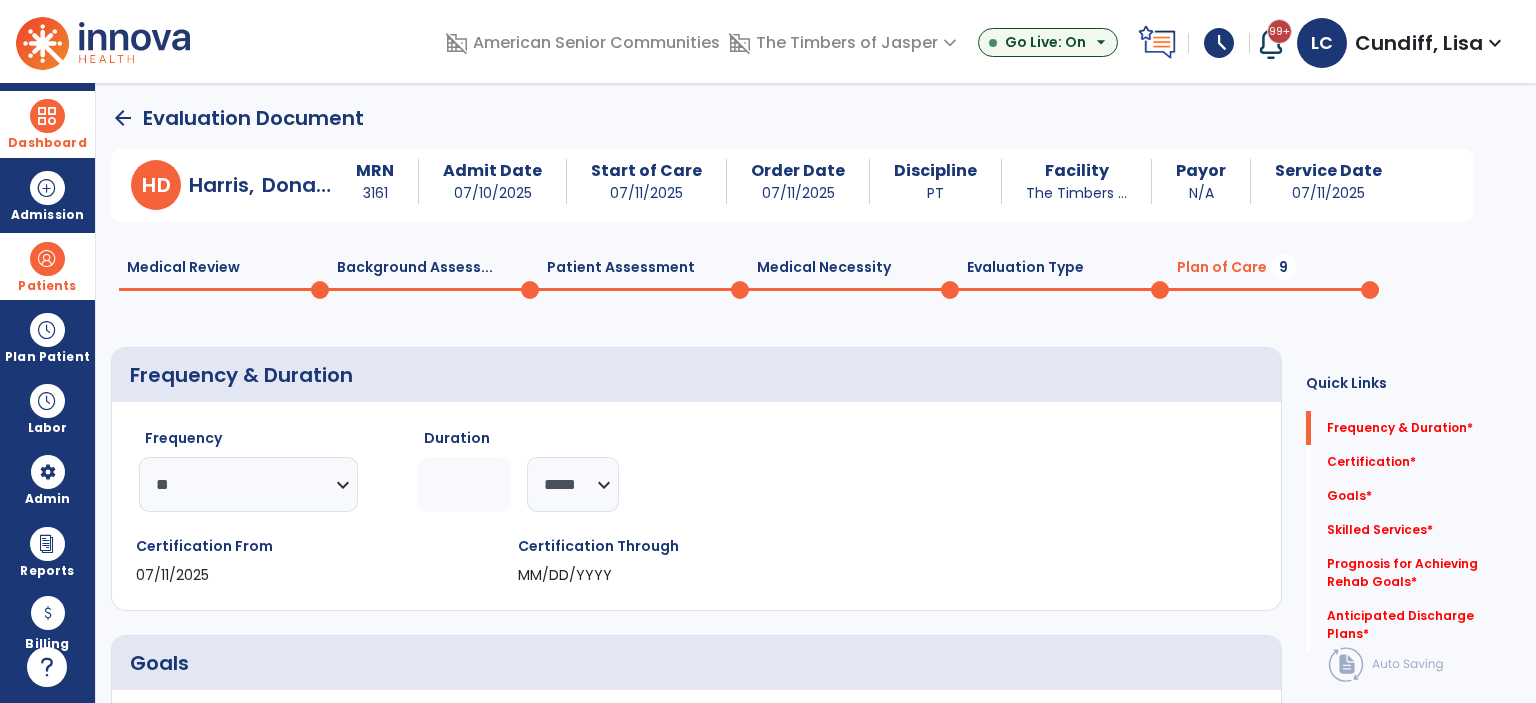 click 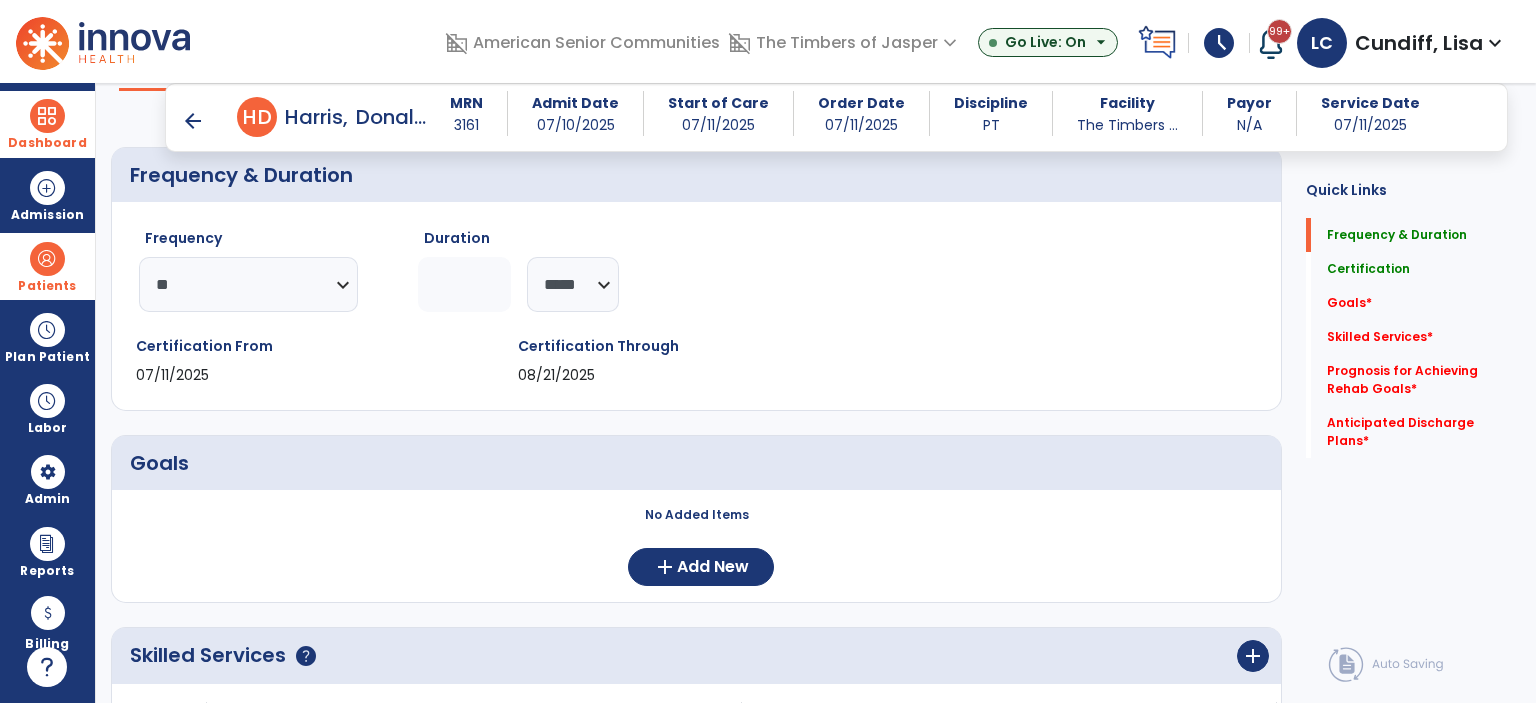 scroll, scrollTop: 200, scrollLeft: 0, axis: vertical 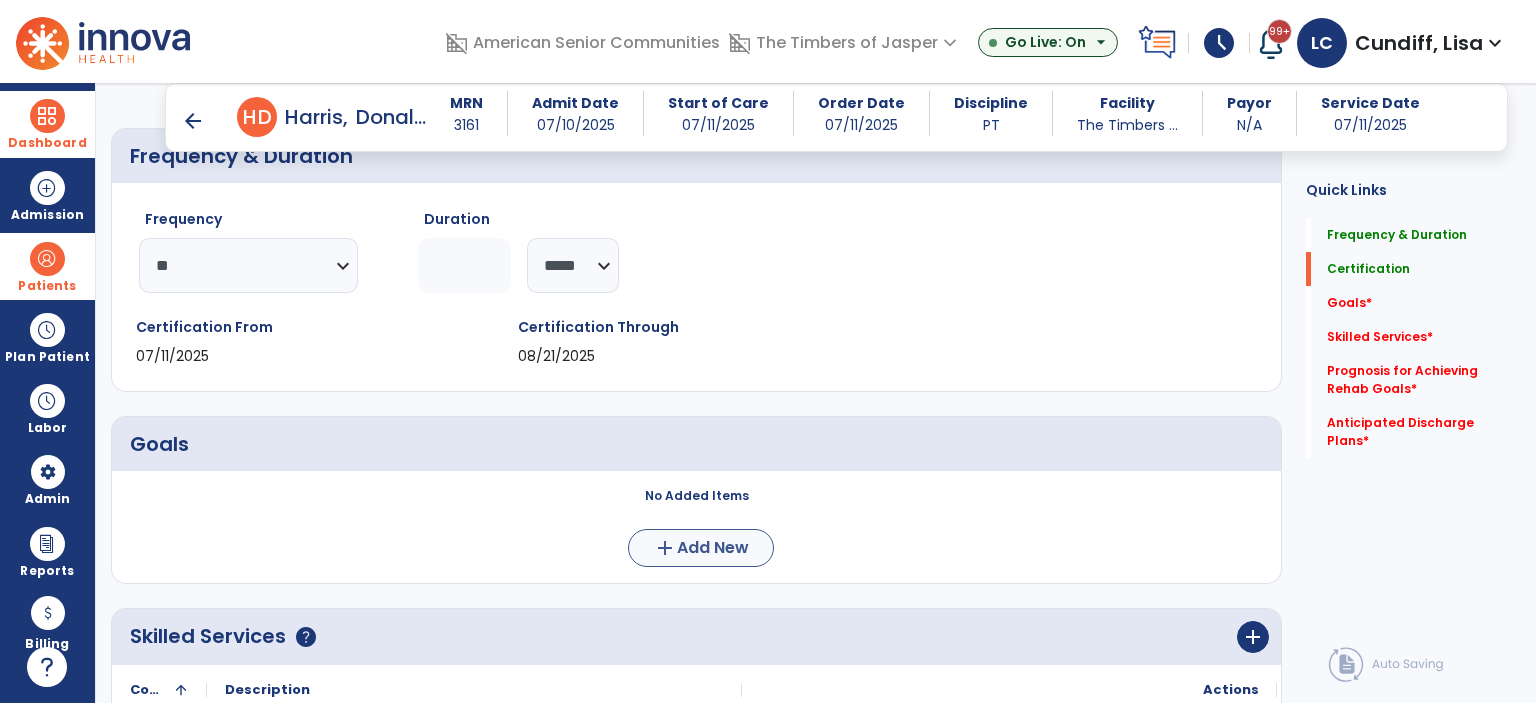 type on "*" 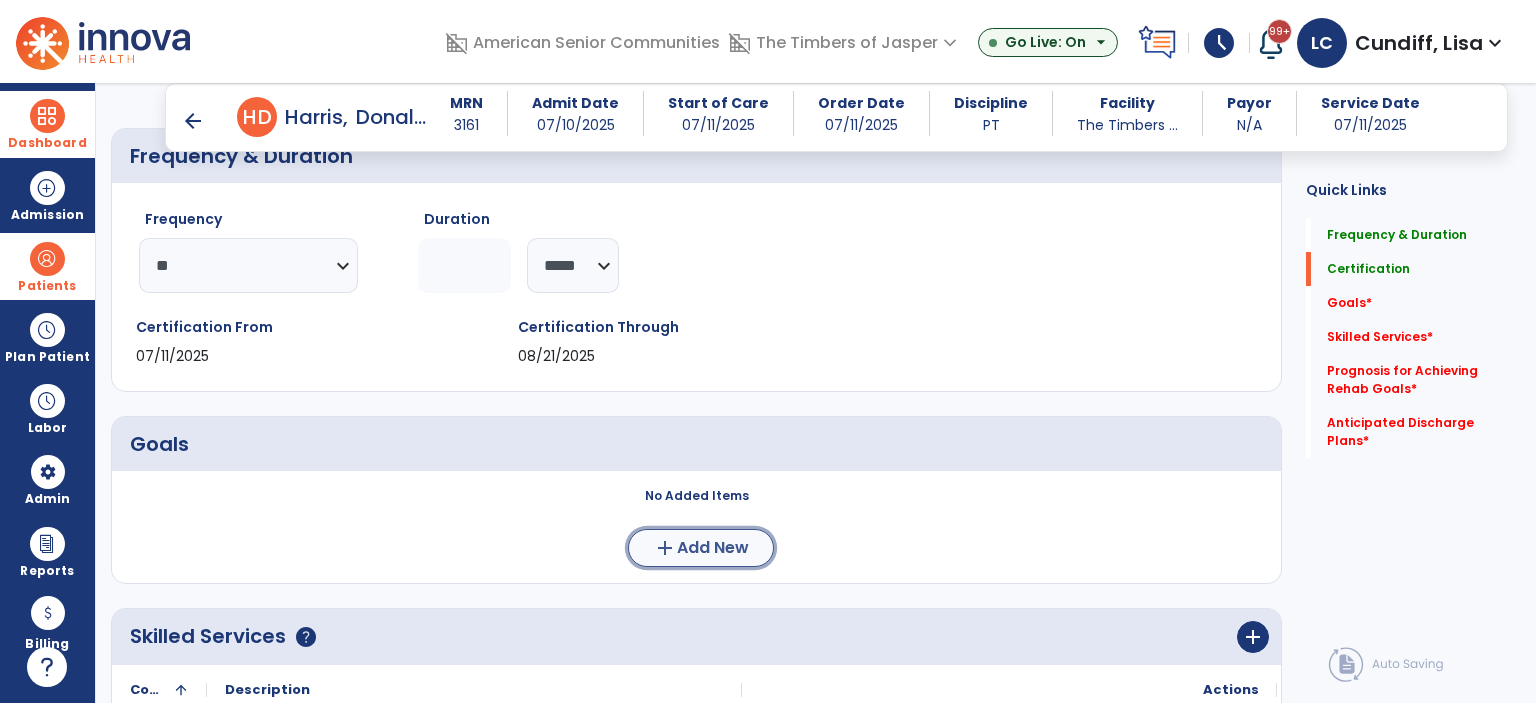 click on "add" at bounding box center (665, 548) 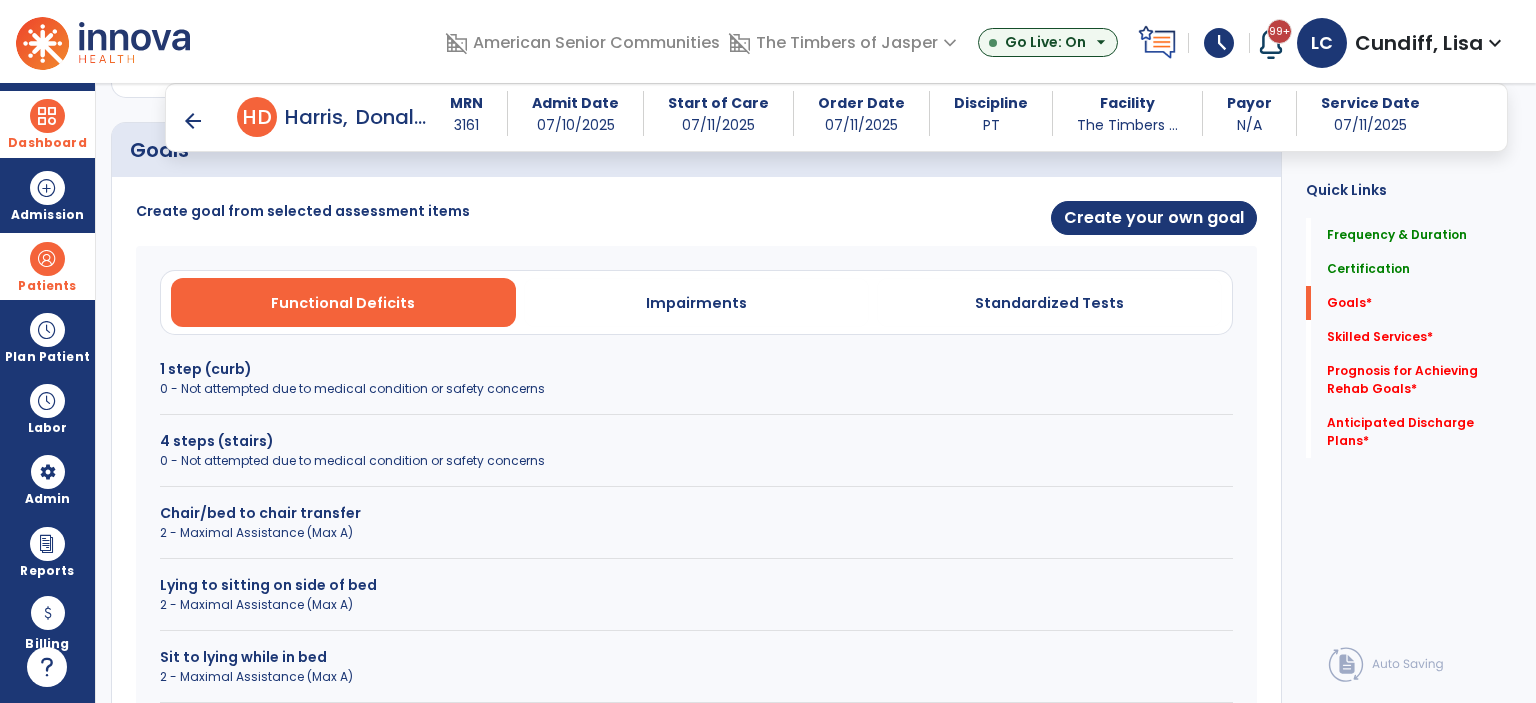 scroll, scrollTop: 500, scrollLeft: 0, axis: vertical 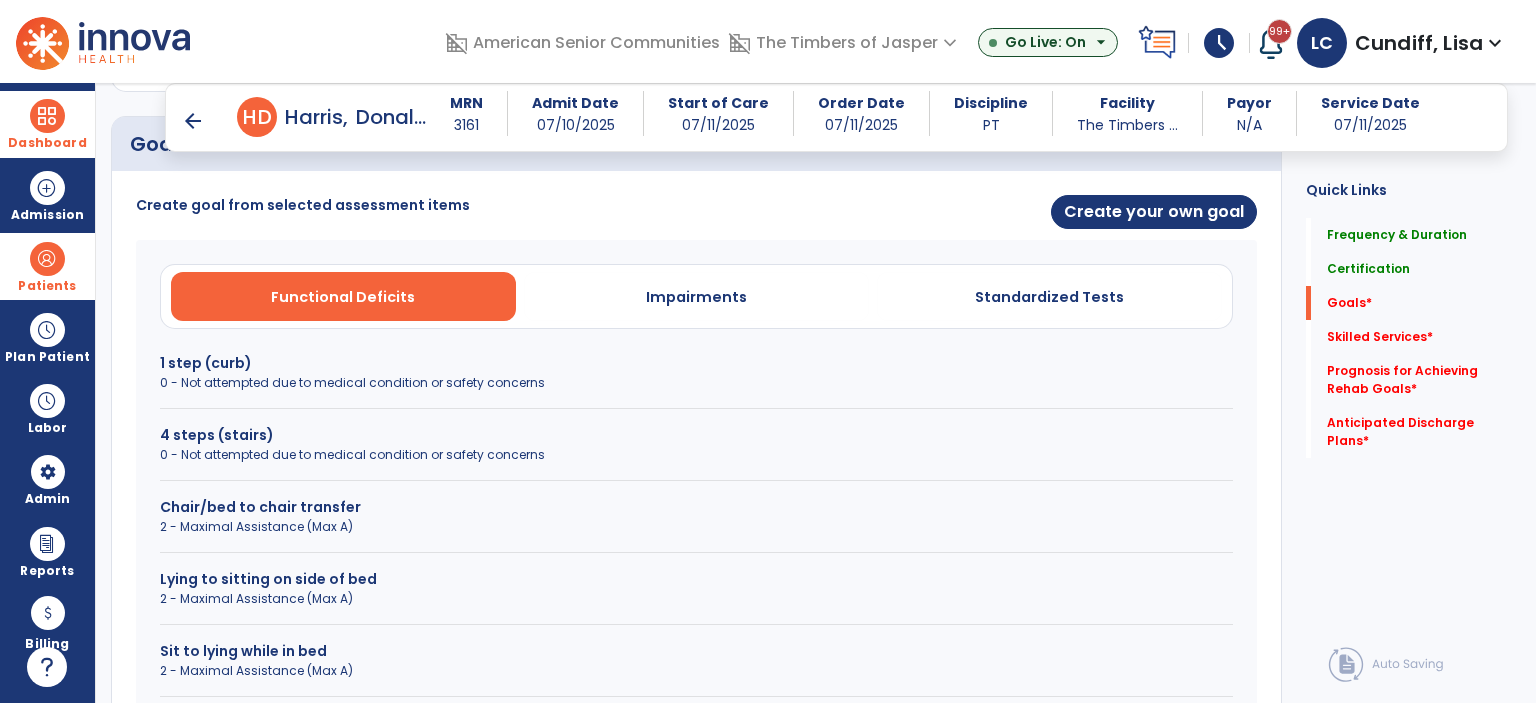 click on "4 steps (stairs)" at bounding box center (696, 435) 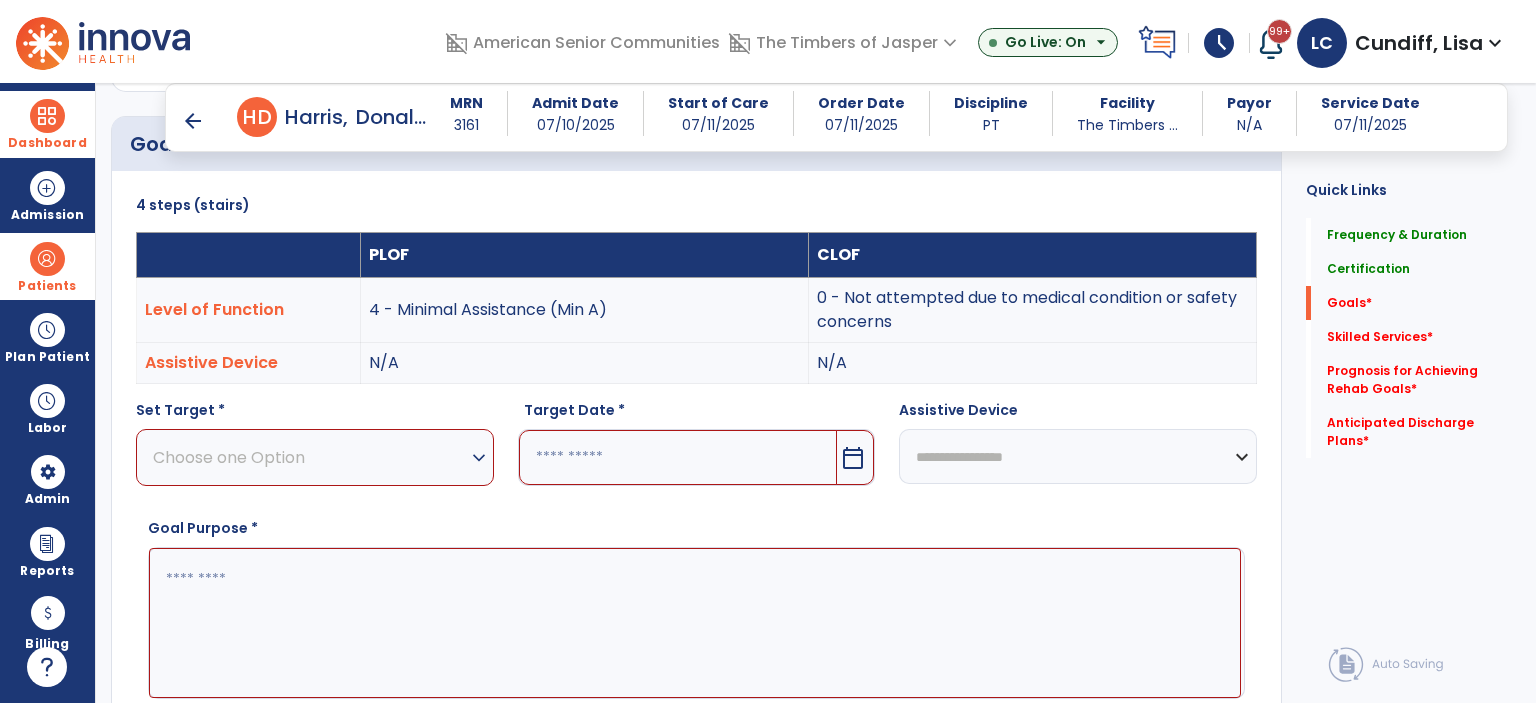 click on "Choose one Option" at bounding box center [310, 457] 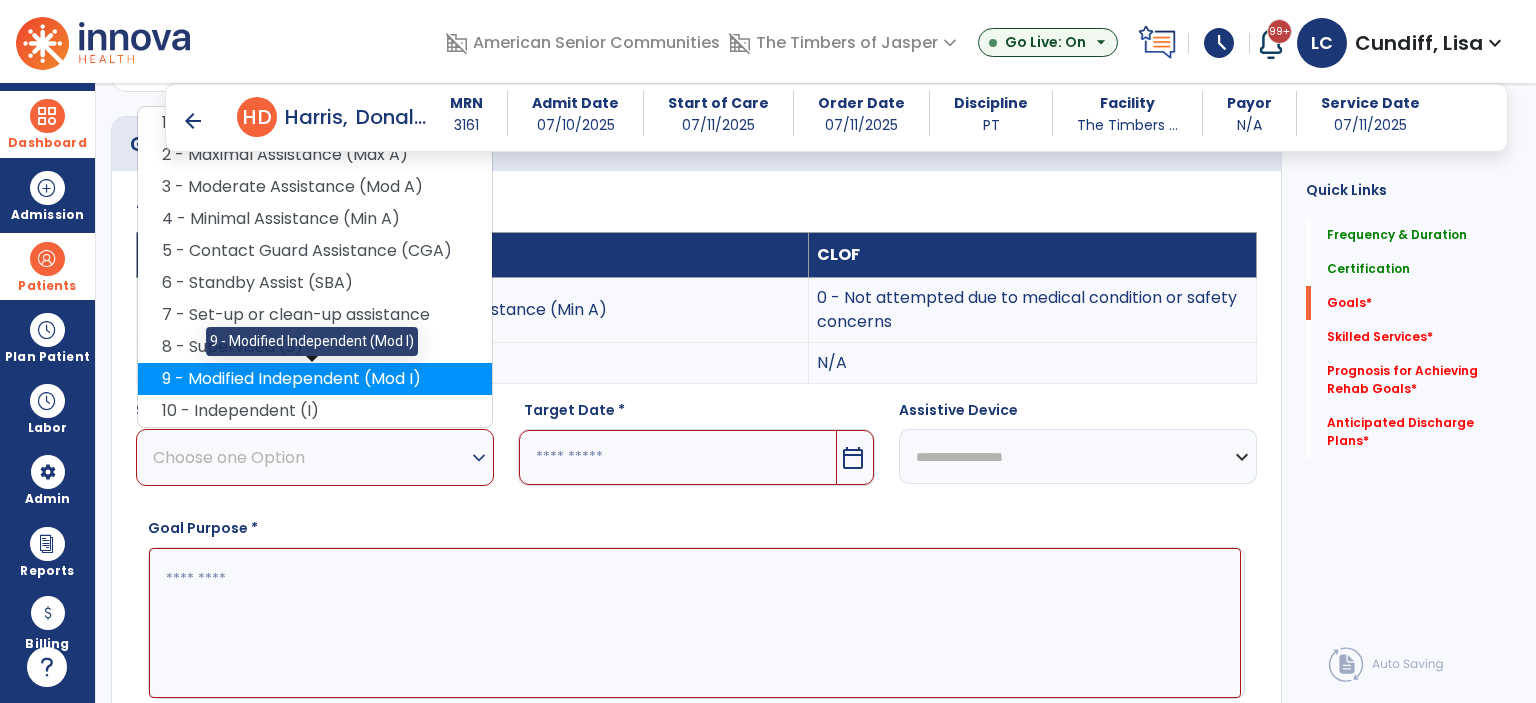 click on "9 - Modified Independent (Mod I)" at bounding box center [315, 379] 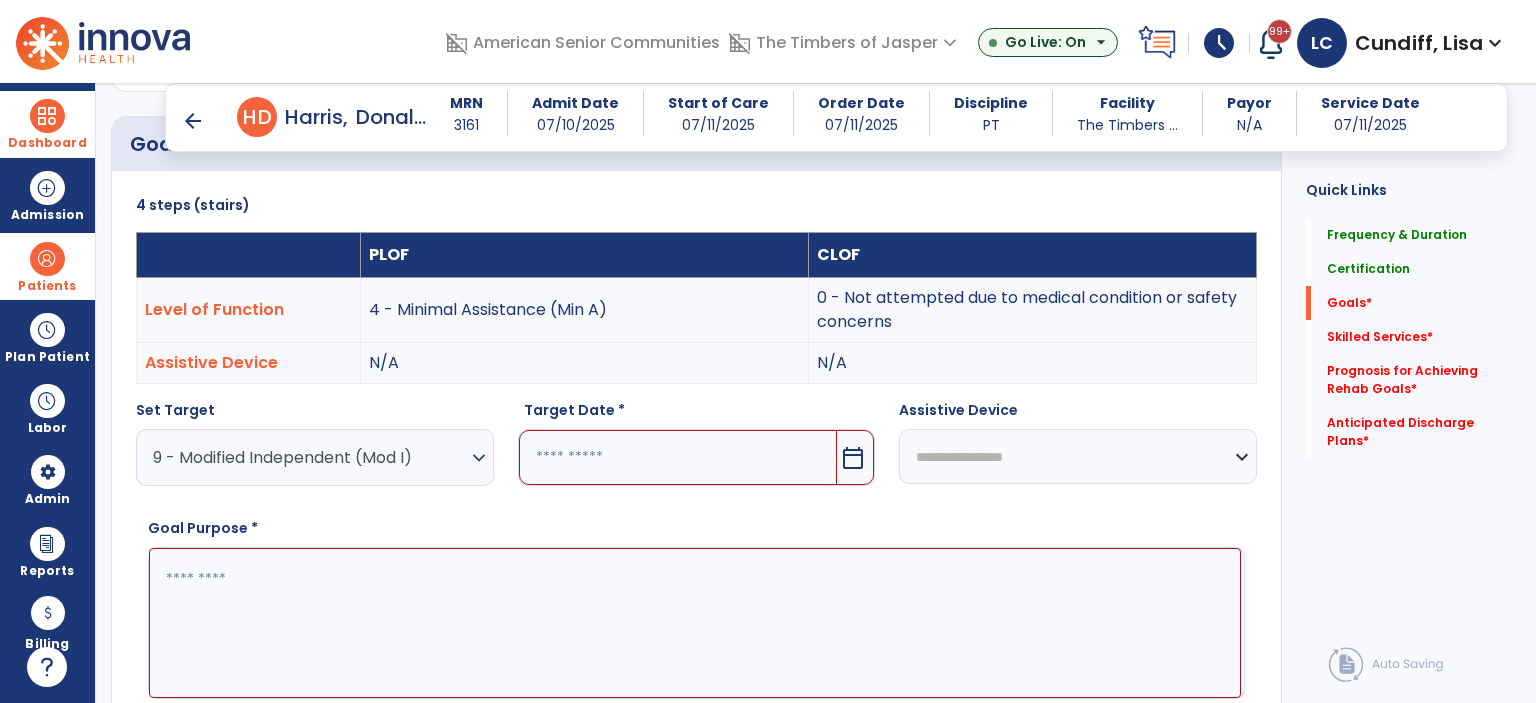 click on "calendar_today" at bounding box center [853, 458] 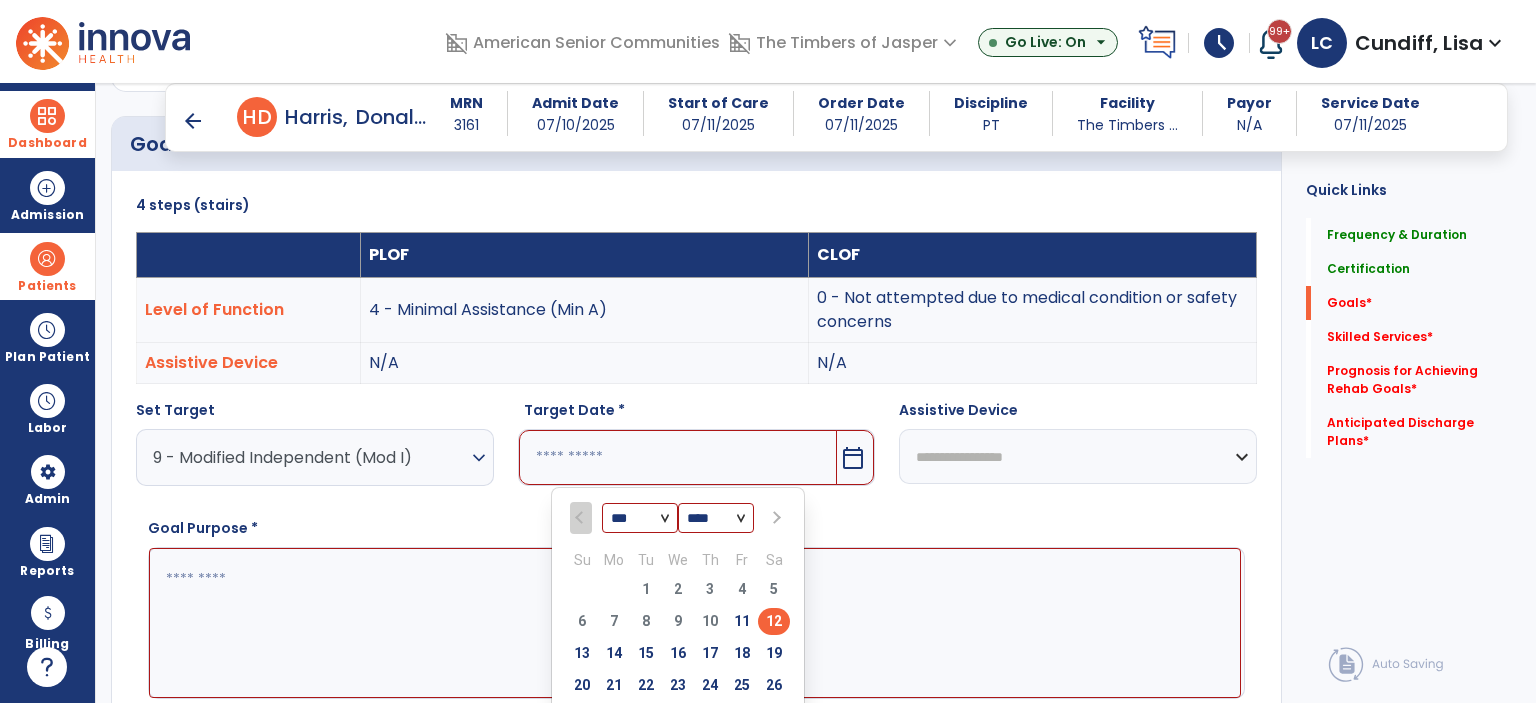 click on "*** *** **** Su Mo Tu We Th Fr Sa  29   30   1   2   3   4   5   6   7   8   9   10   11   12   13   14   15   16   17   18   19   20   21   22   23   24   25   26   27   28   29   30   31   1   2   3   4   5   6   7   8   9" at bounding box center [678, 635] 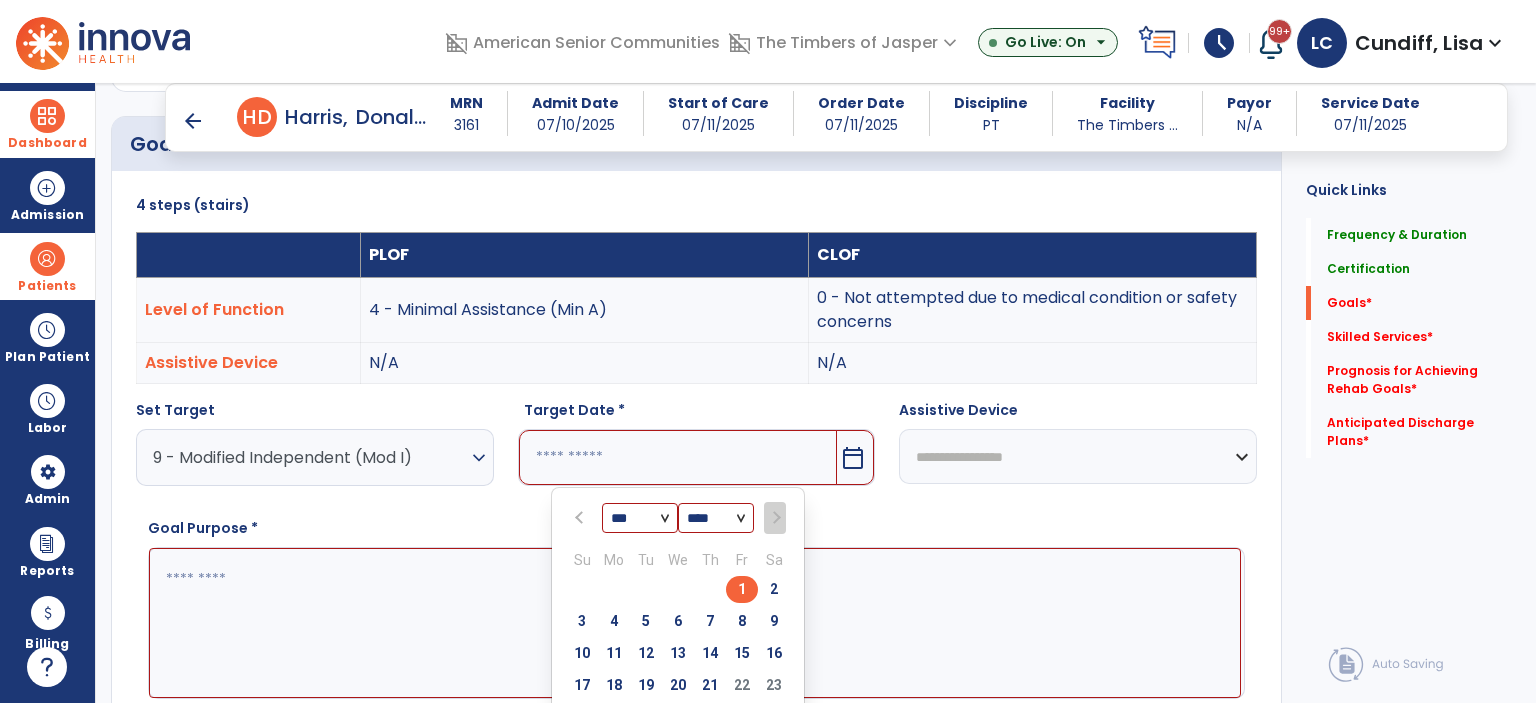 scroll, scrollTop: 700, scrollLeft: 0, axis: vertical 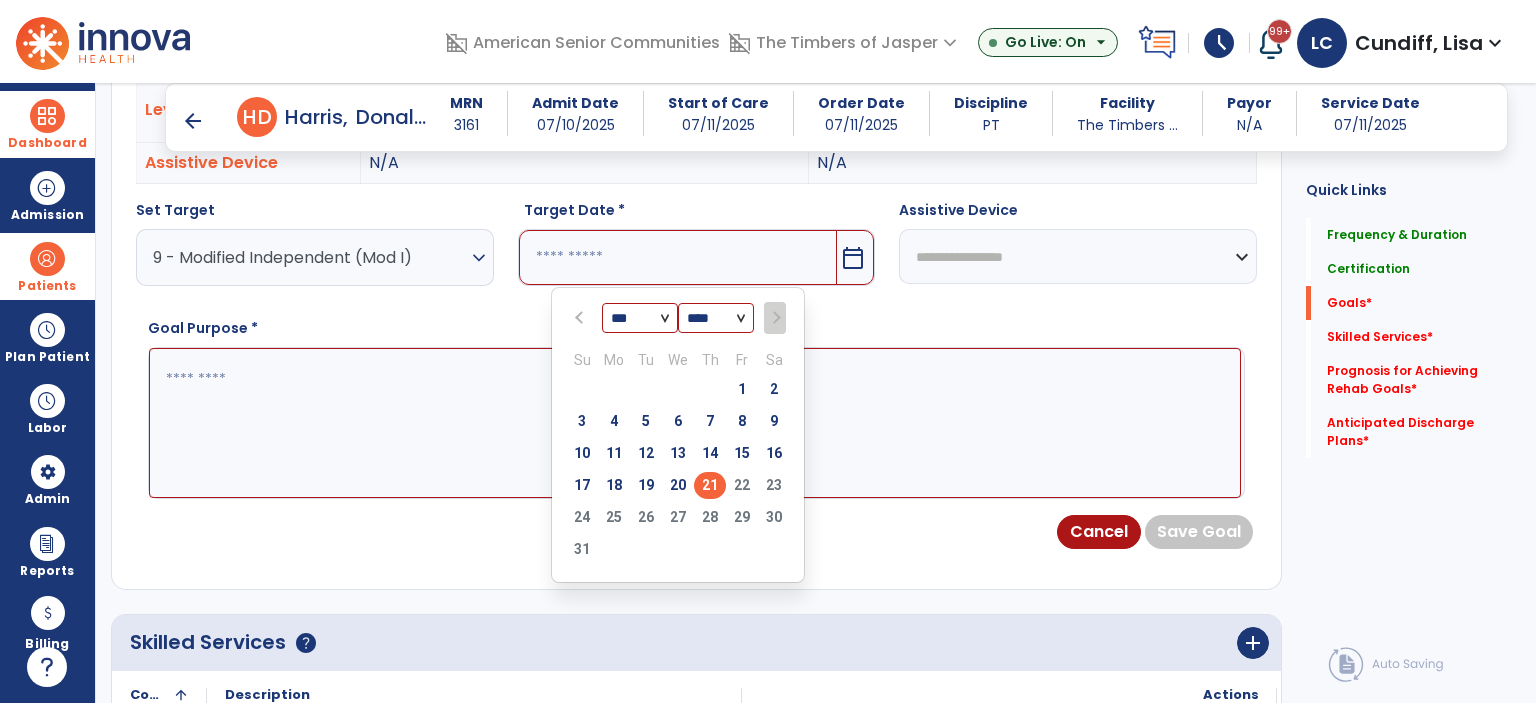 click on "21" at bounding box center [710, 485] 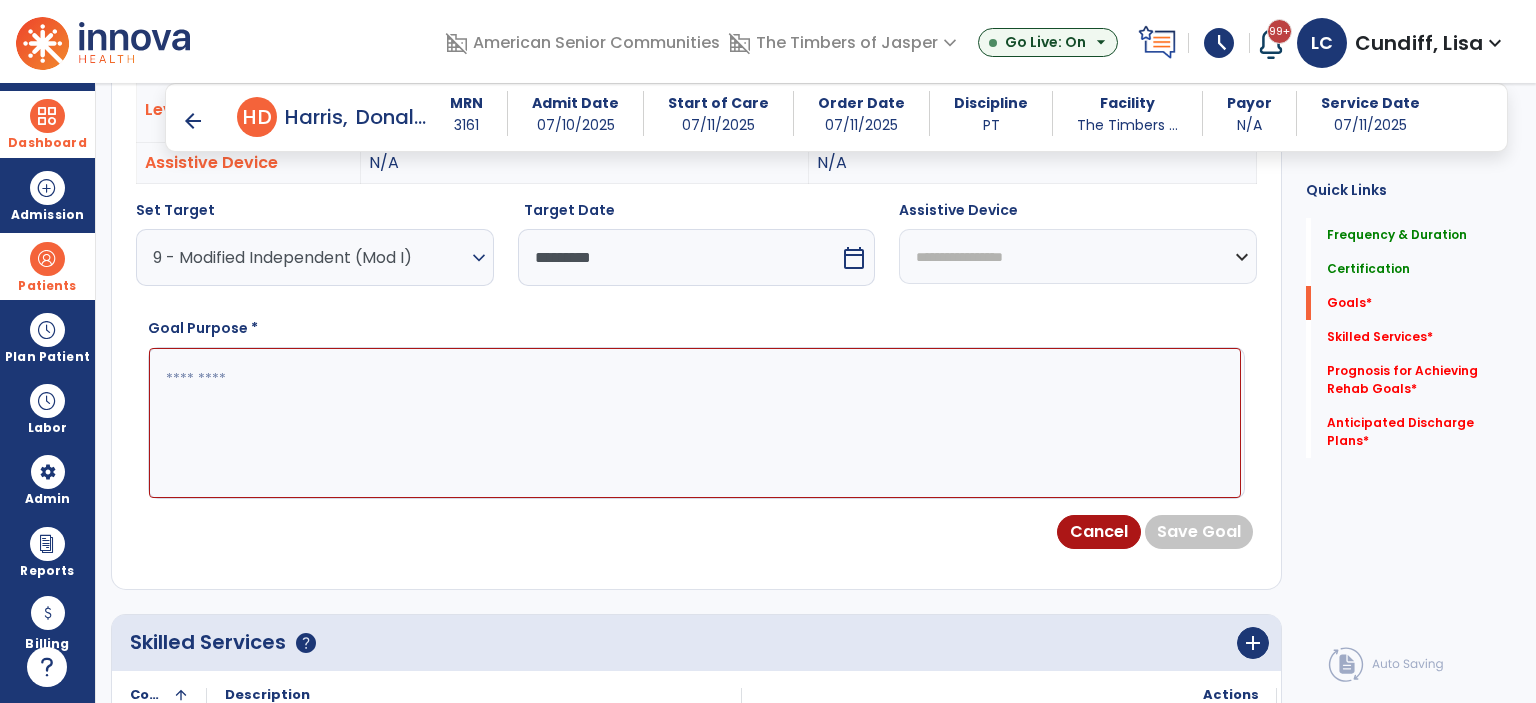 paste on "**********" 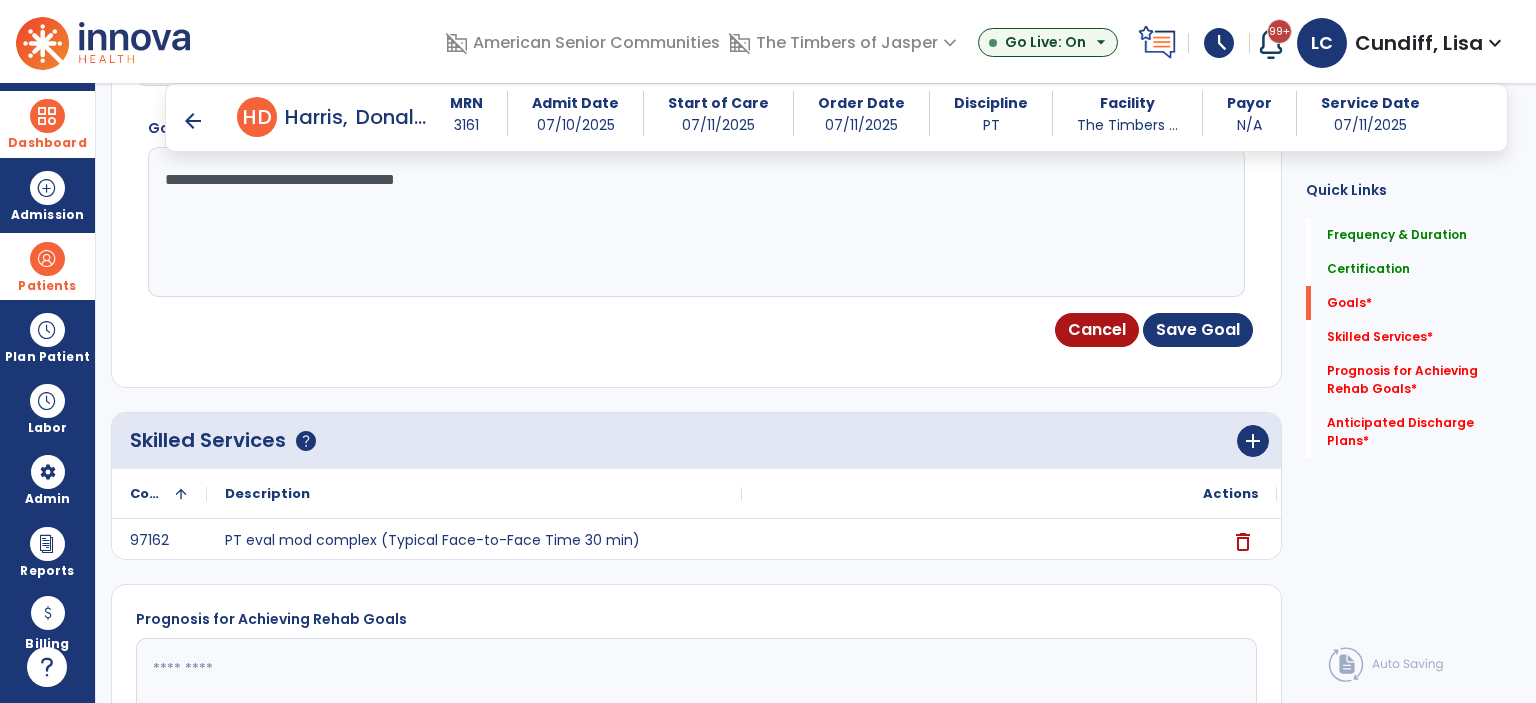 scroll, scrollTop: 500, scrollLeft: 0, axis: vertical 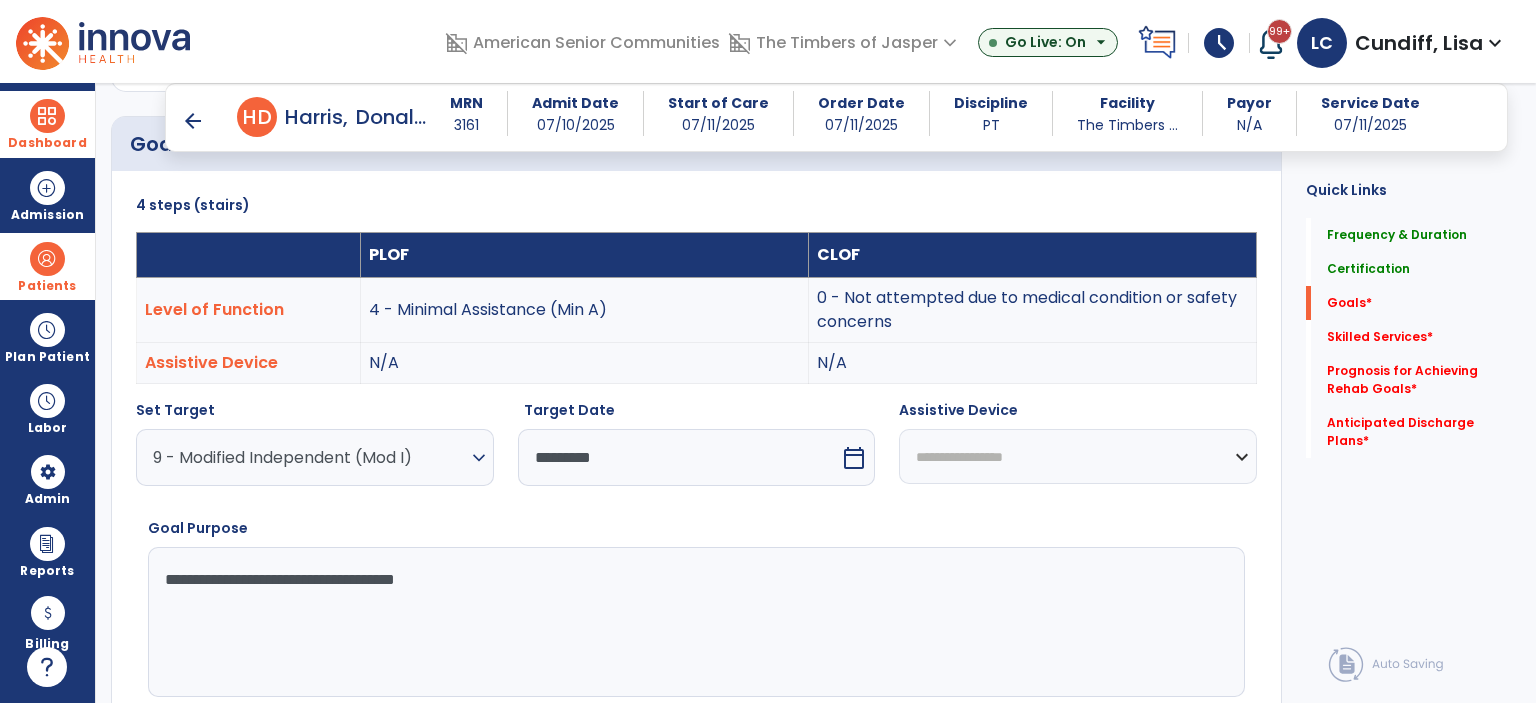 type on "**********" 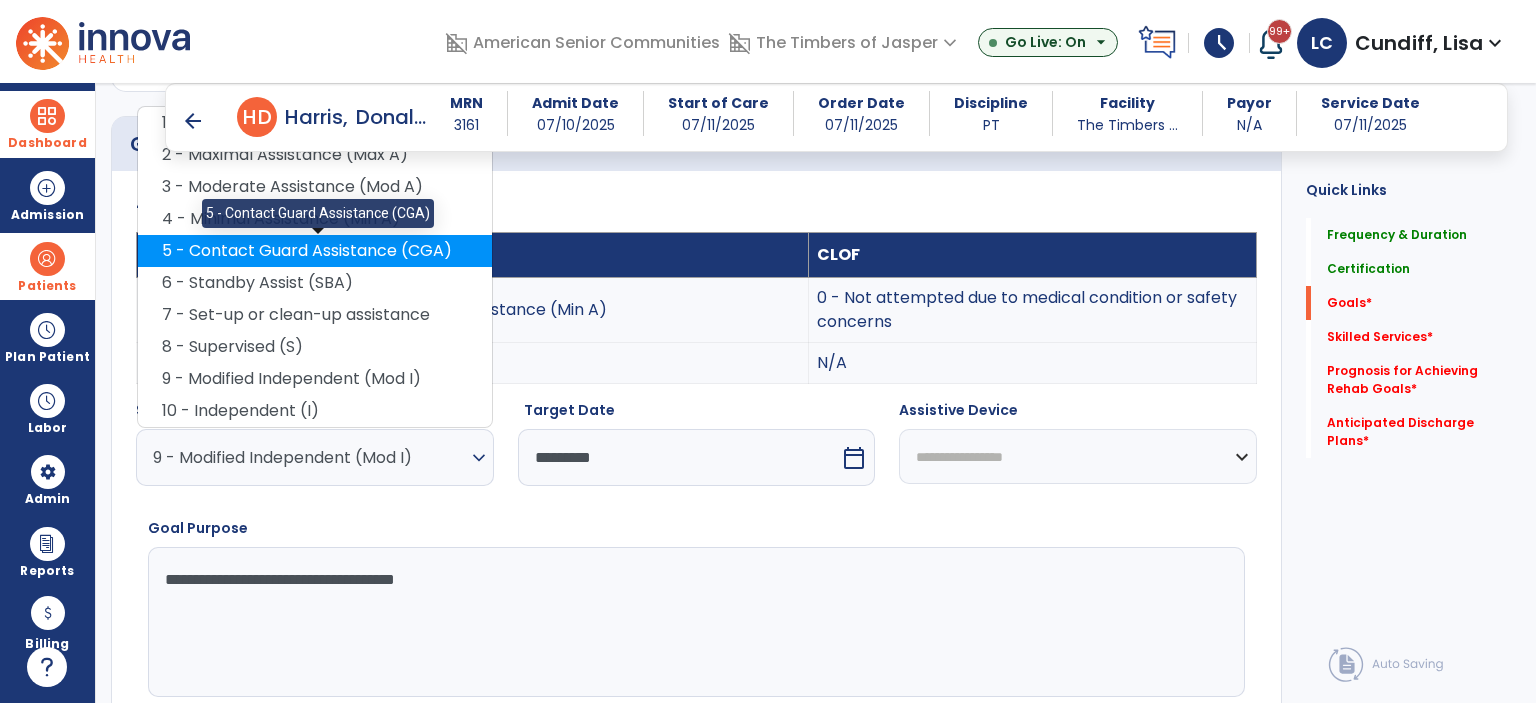 click on "5 - Contact Guard Assistance (CGA)" at bounding box center (315, 251) 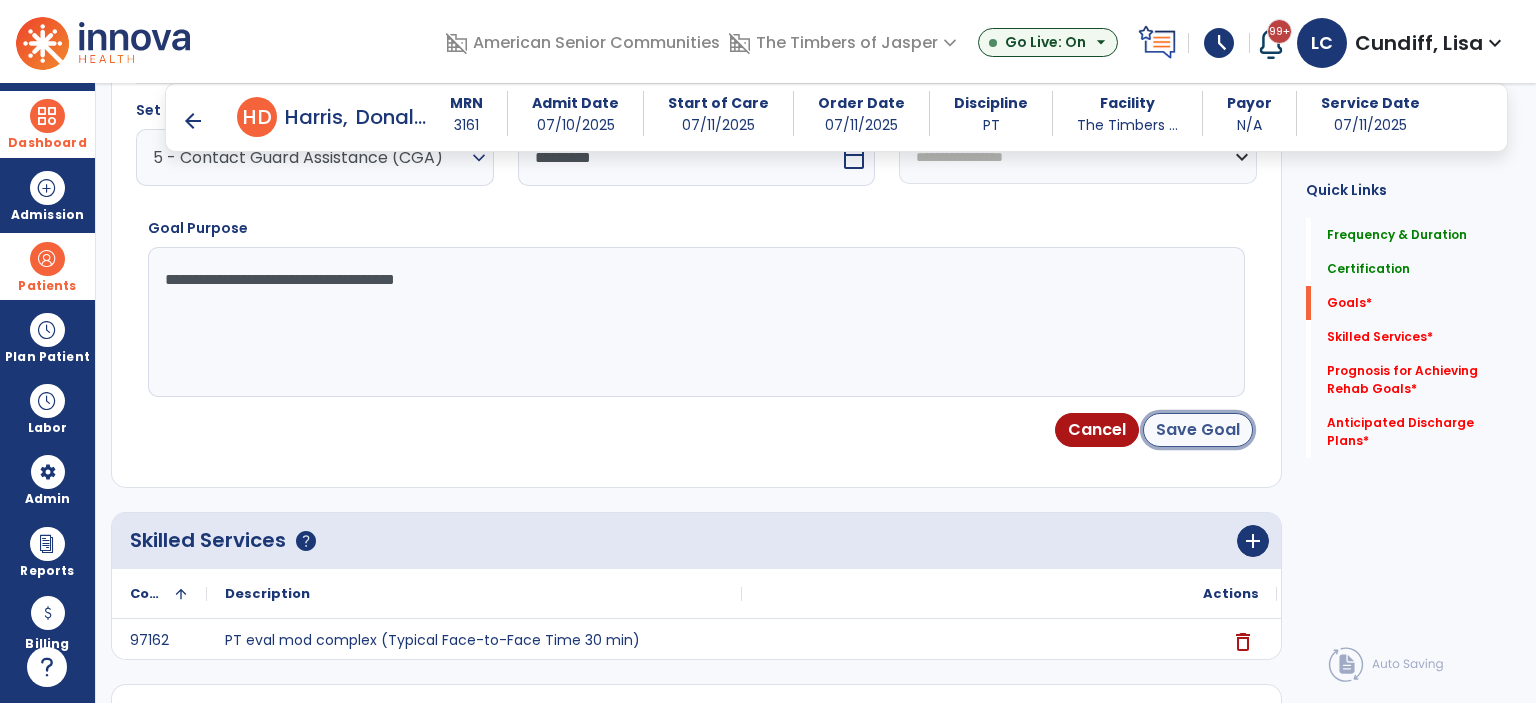 click on "Save Goal" at bounding box center [1198, 430] 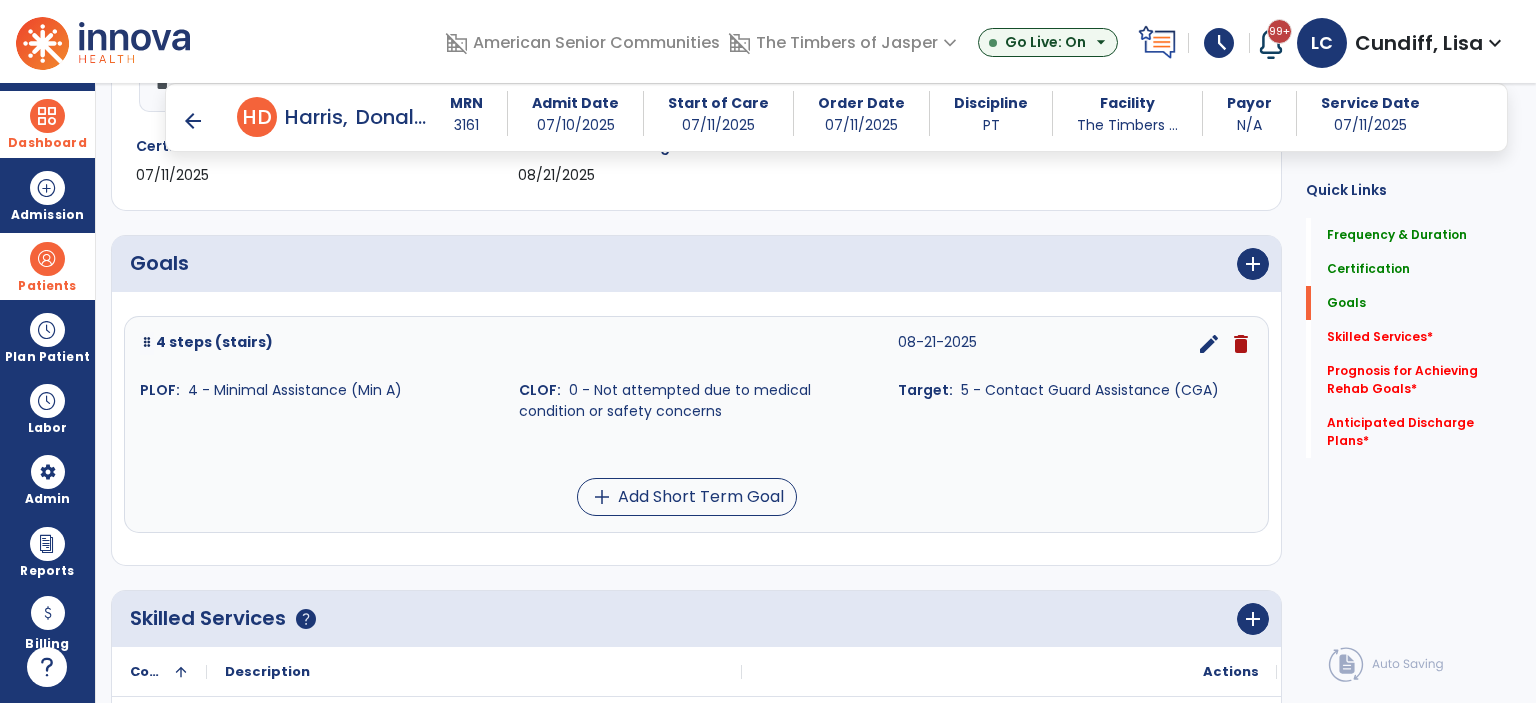 scroll, scrollTop: 188, scrollLeft: 0, axis: vertical 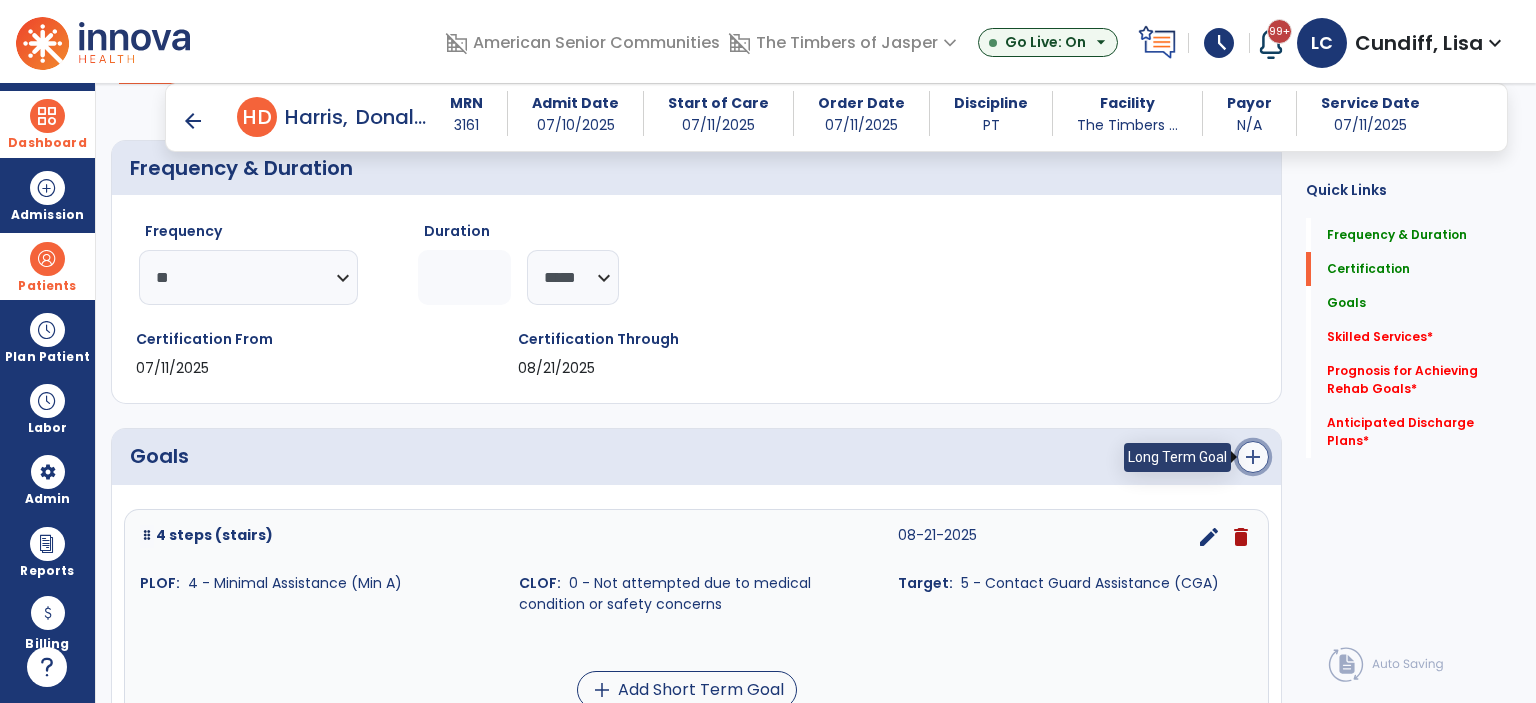 click on "add" at bounding box center (1253, 457) 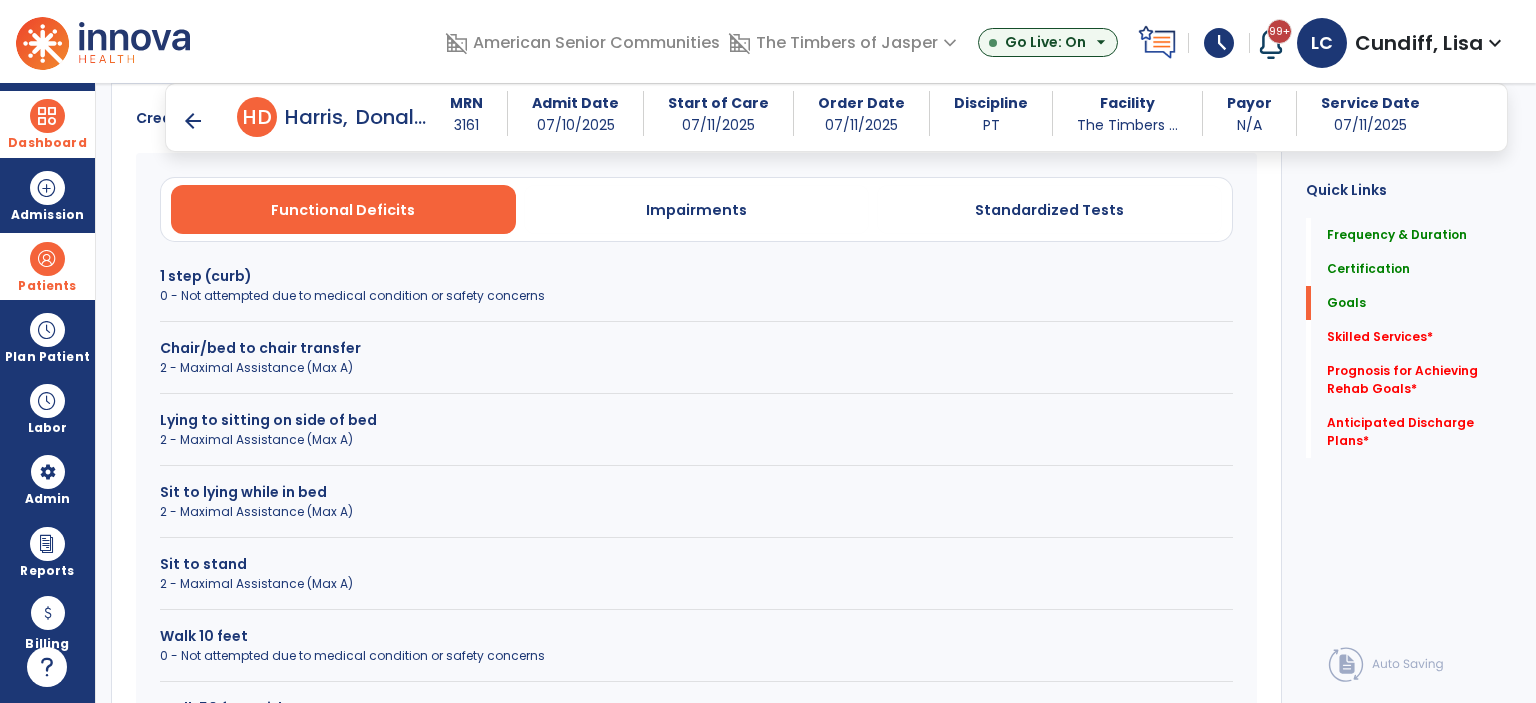 scroll, scrollTop: 588, scrollLeft: 0, axis: vertical 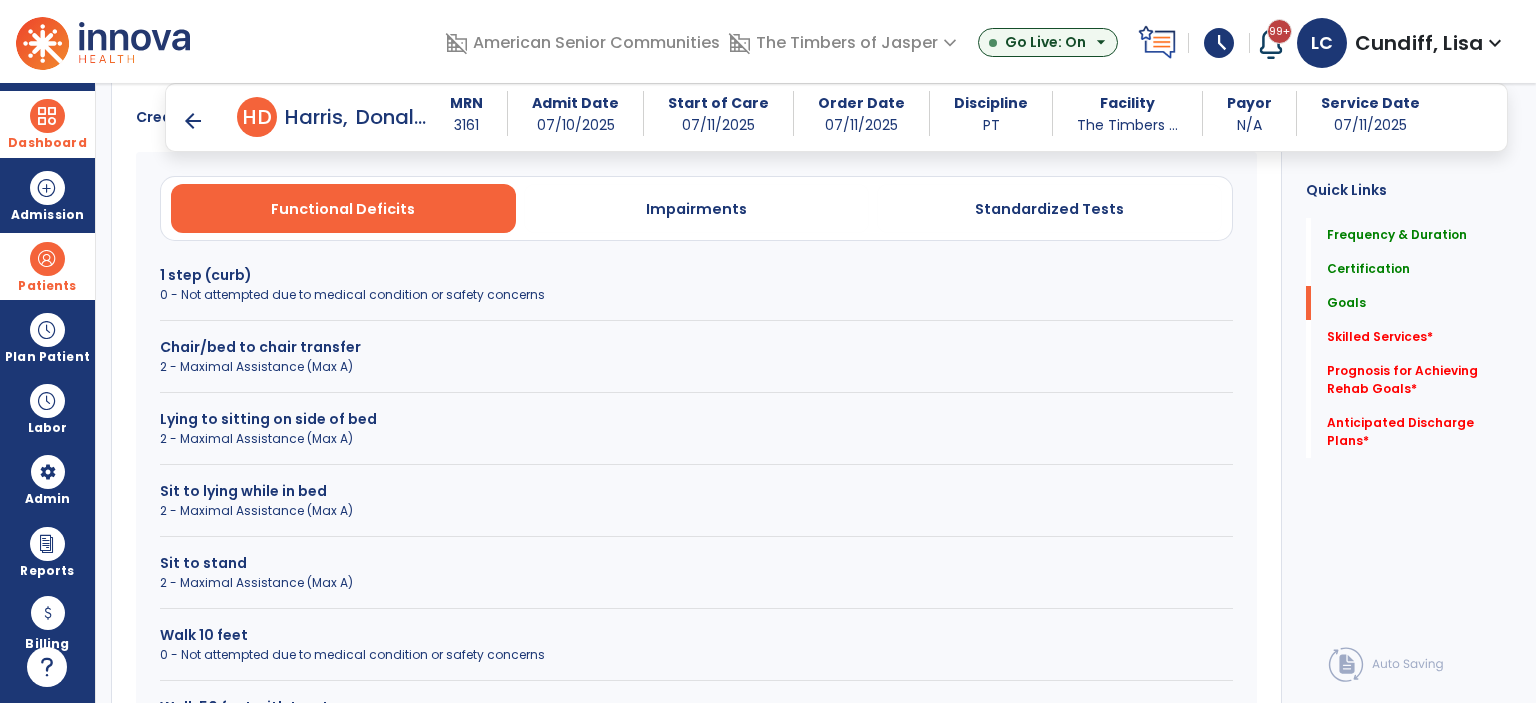 click on "2 - Maximal Assistance (Max A)" at bounding box center (696, 367) 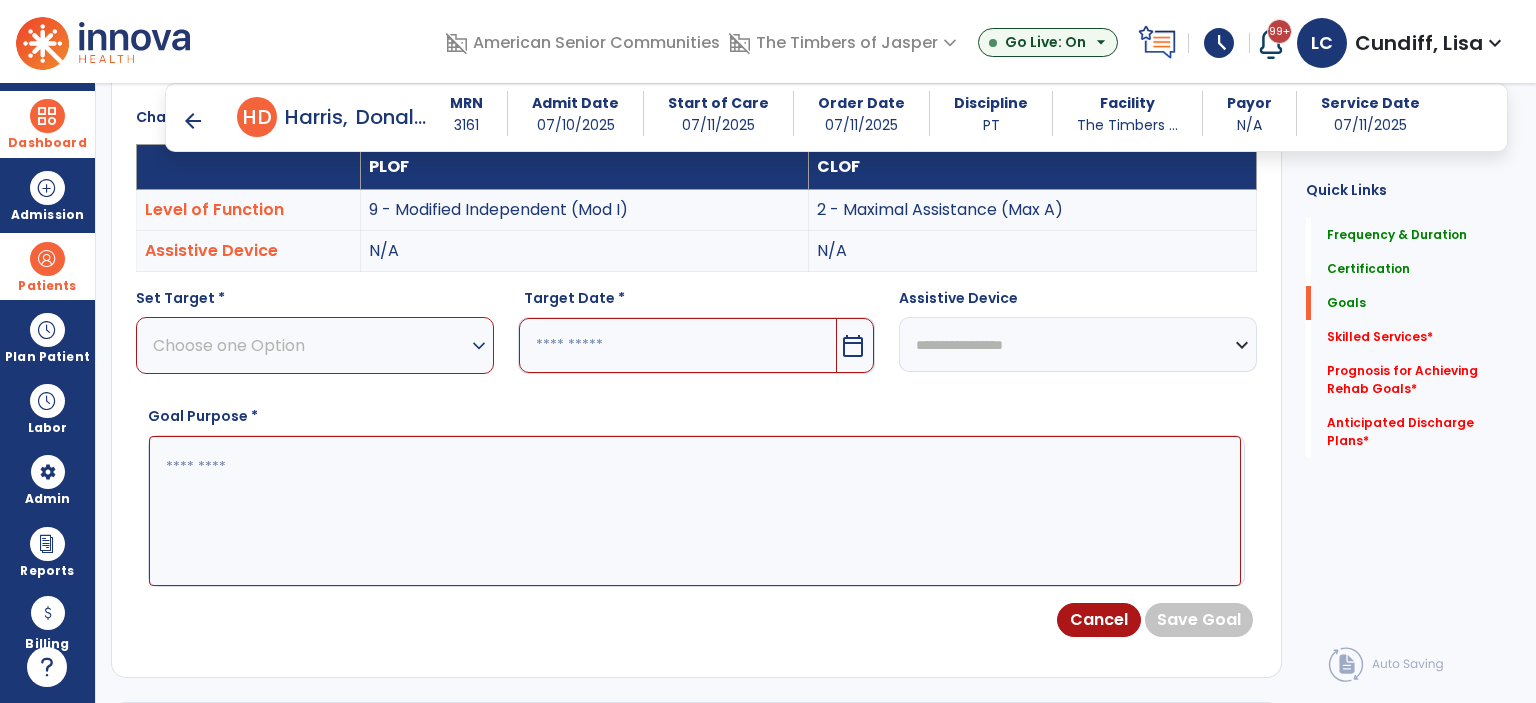 click on "Choose one Option" at bounding box center (310, 345) 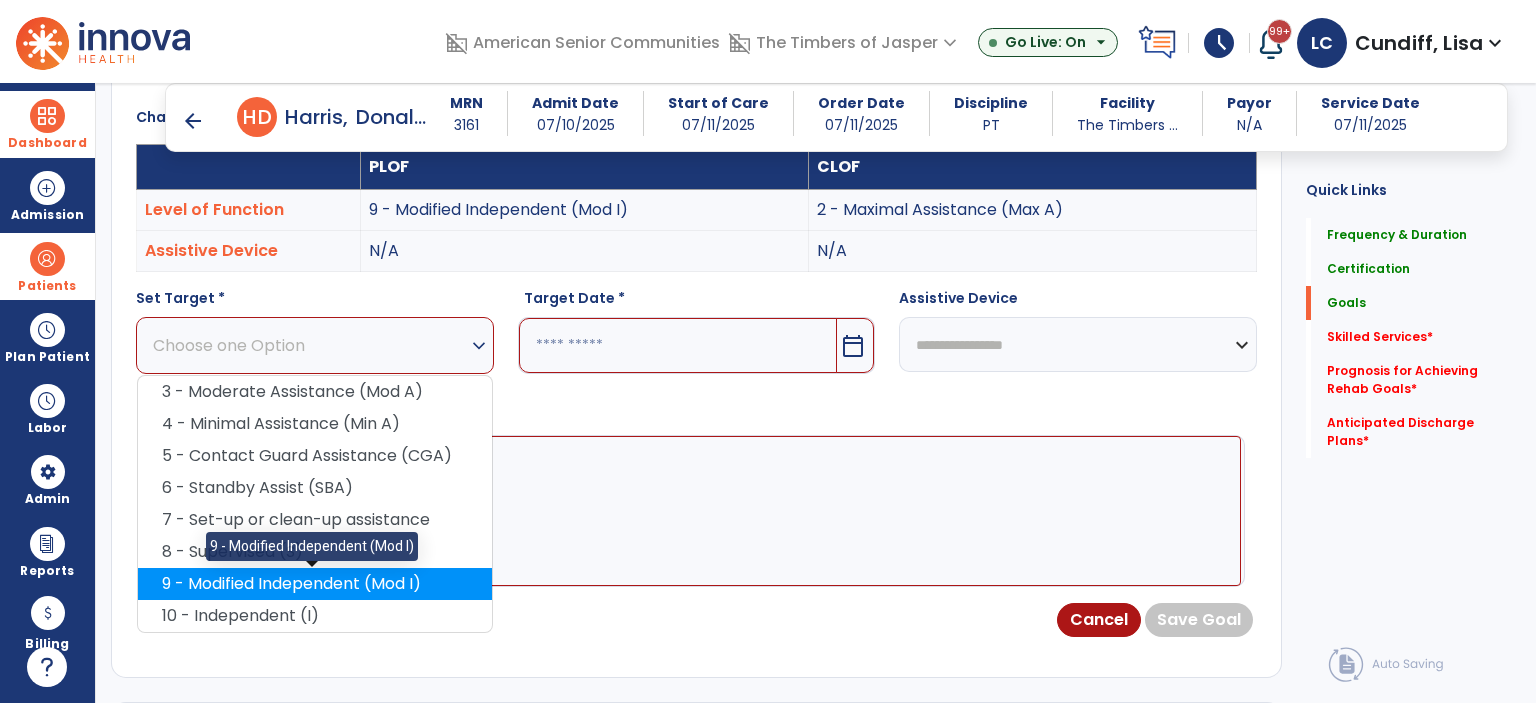 click on "9 - Modified Independent (Mod I)" at bounding box center [315, 584] 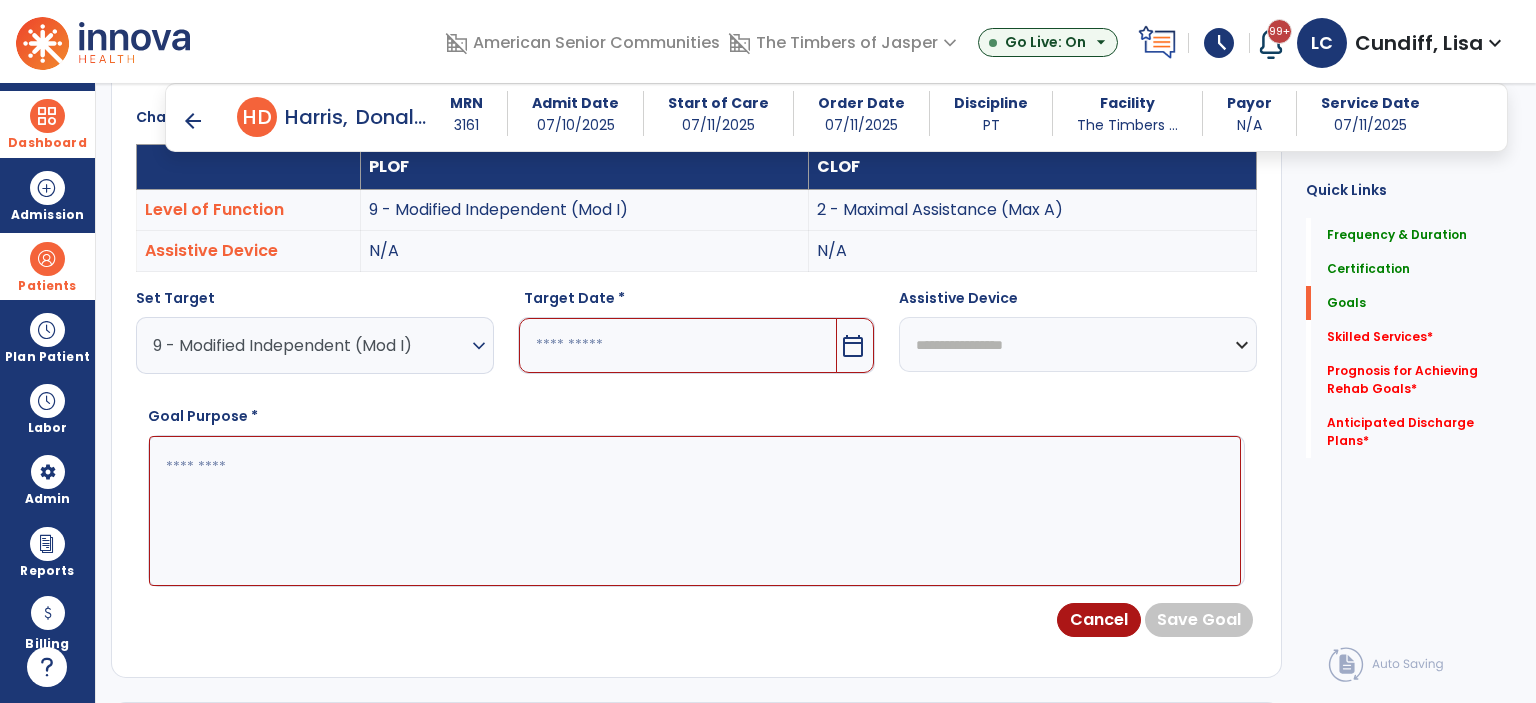 click on "calendar_today" at bounding box center [853, 346] 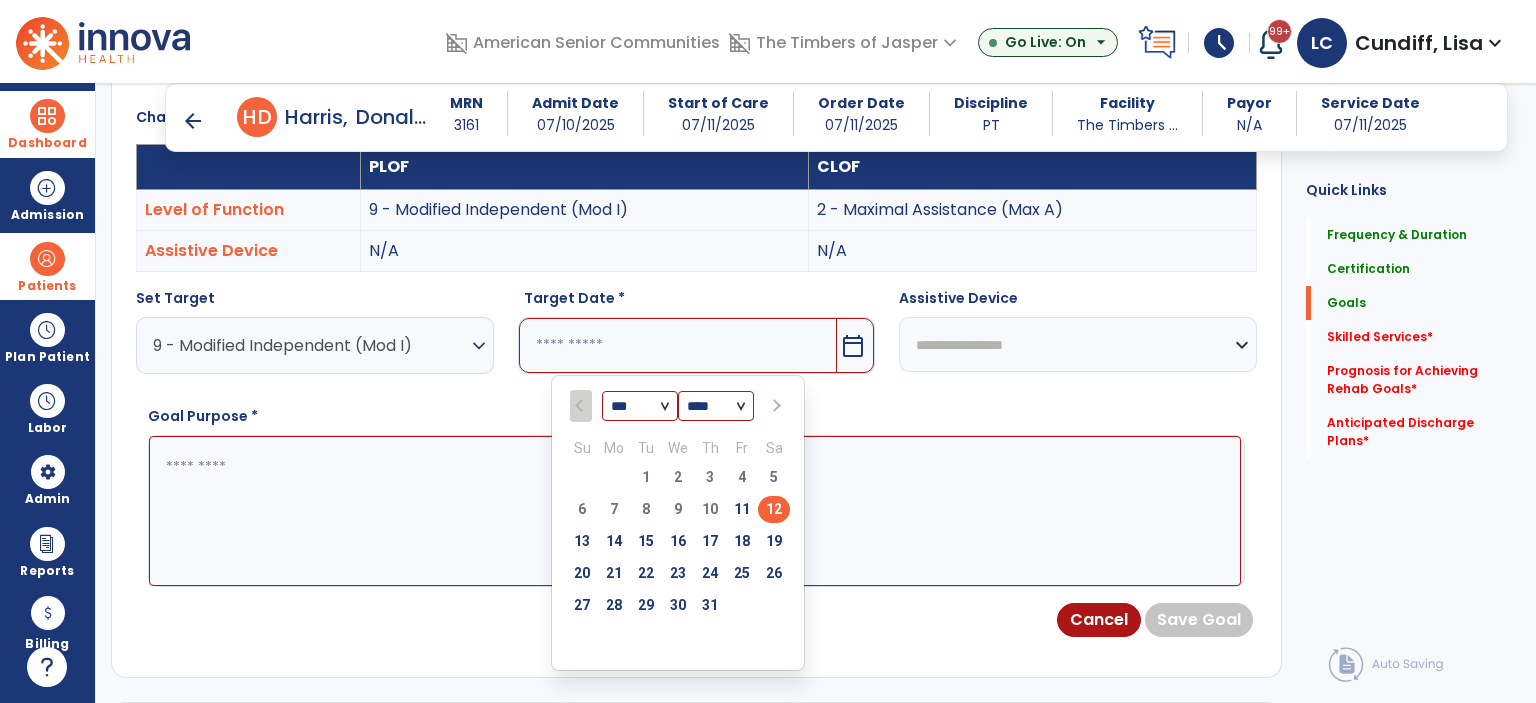 click at bounding box center [774, 406] 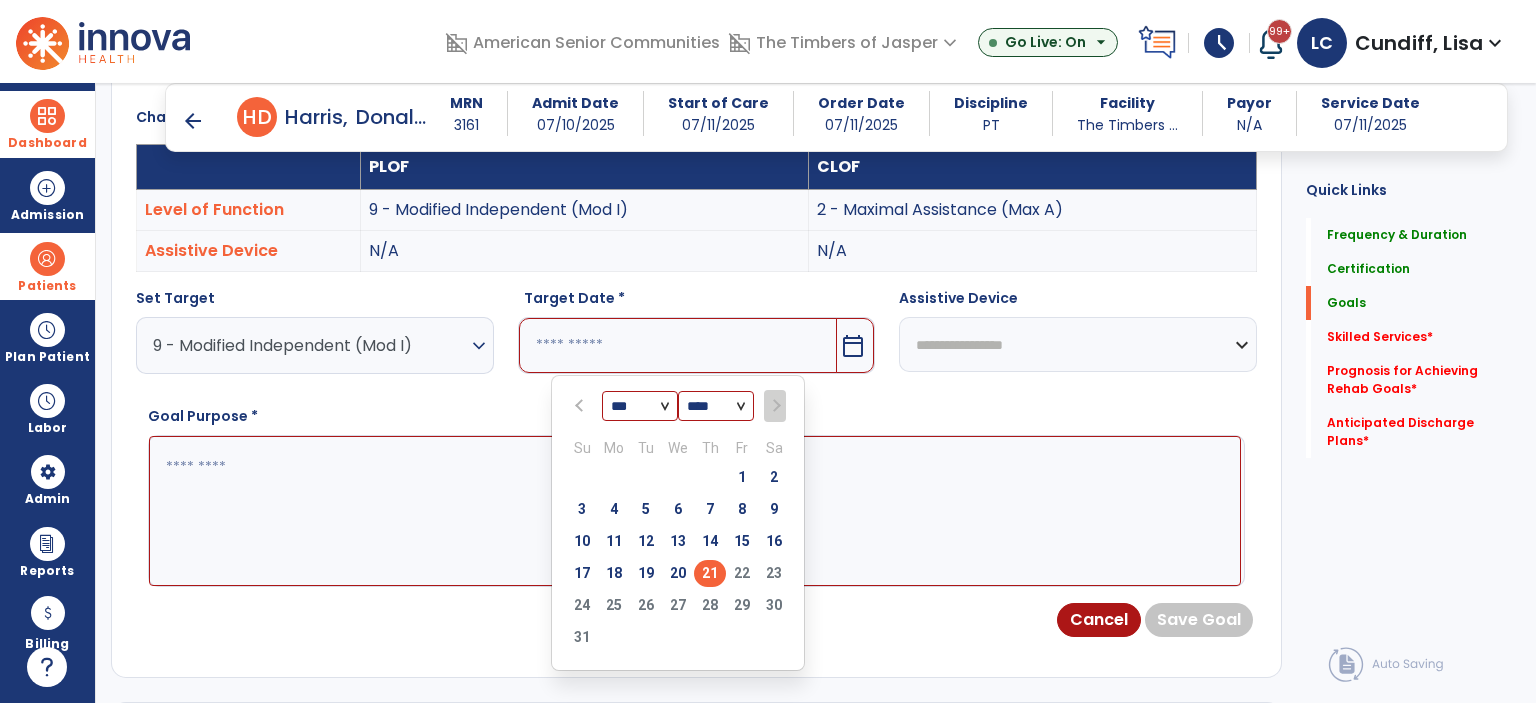click on "21" at bounding box center (710, 573) 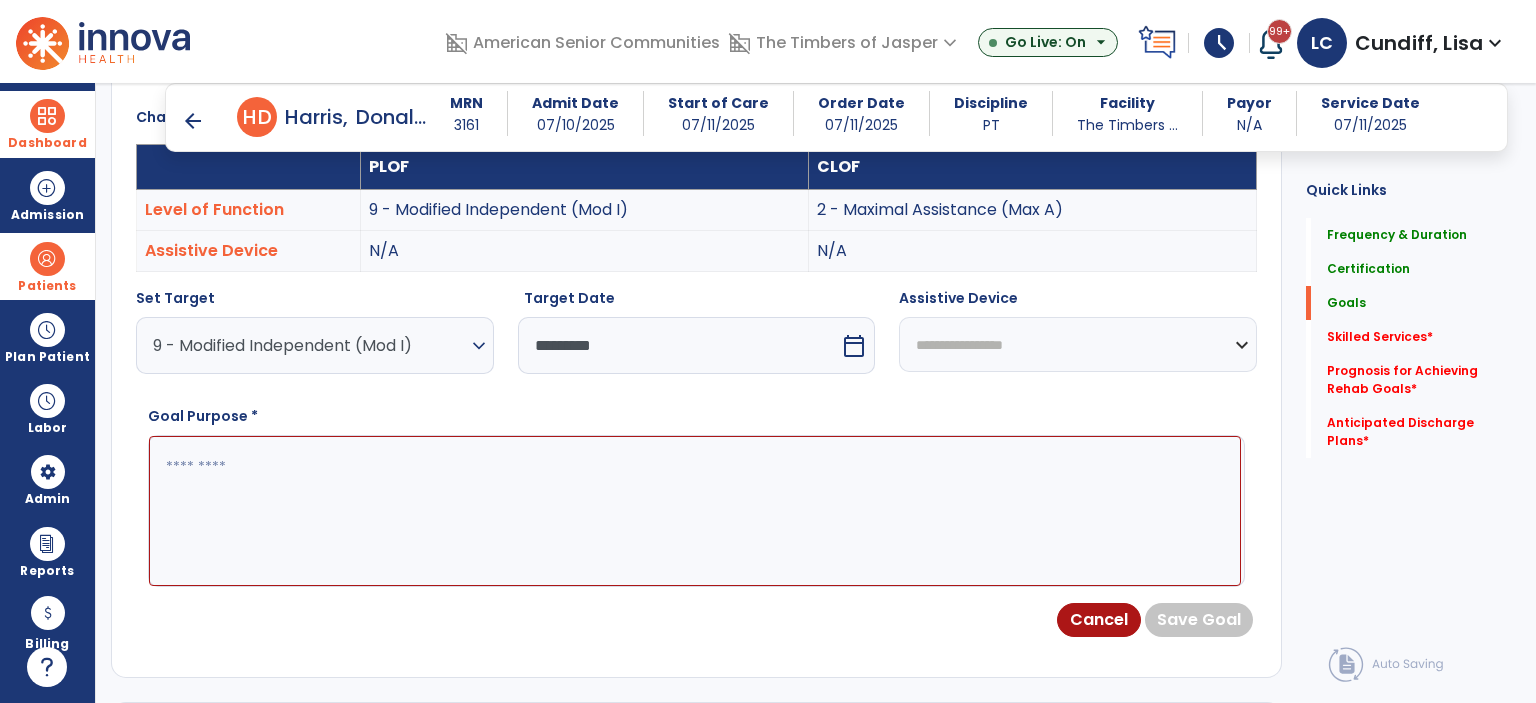 click on "**********" at bounding box center (1078, 344) 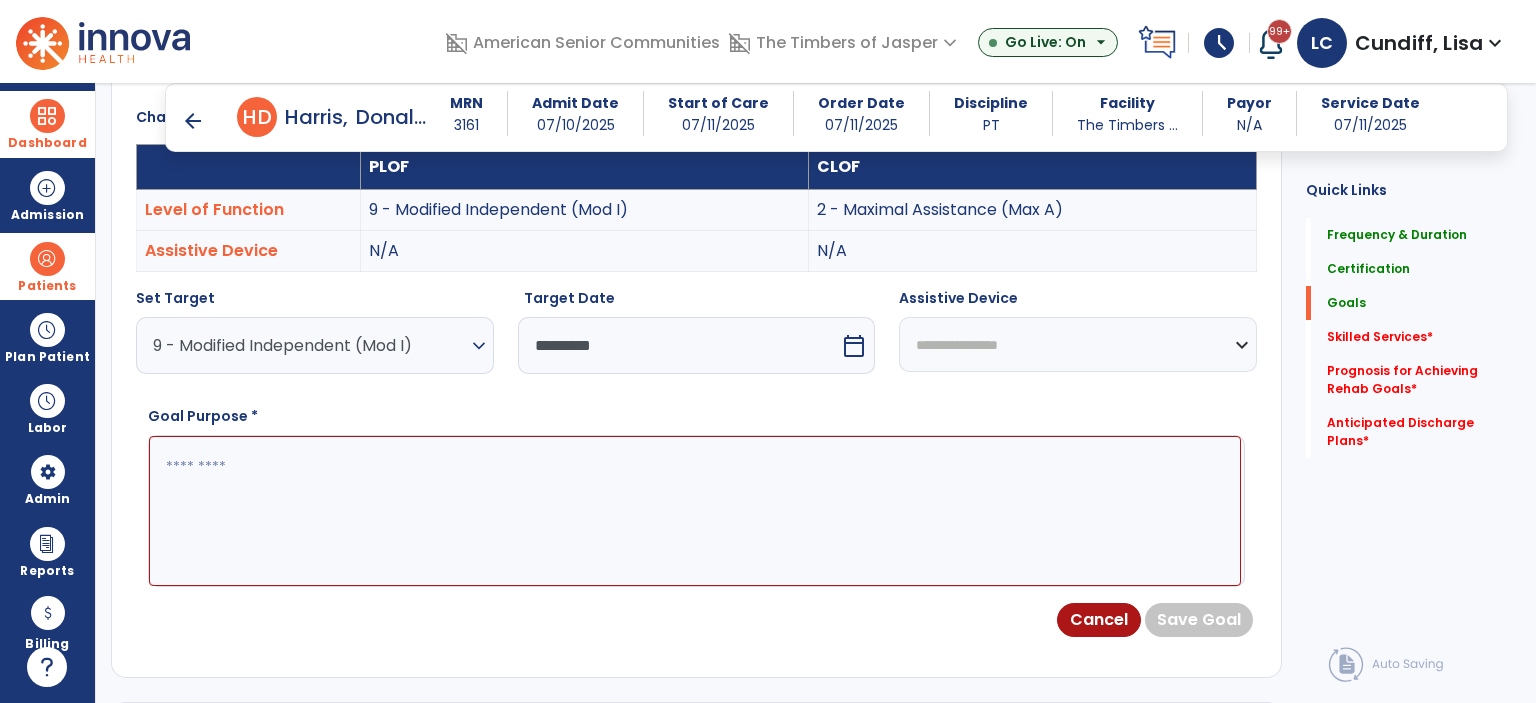 click on "**********" at bounding box center [1078, 344] 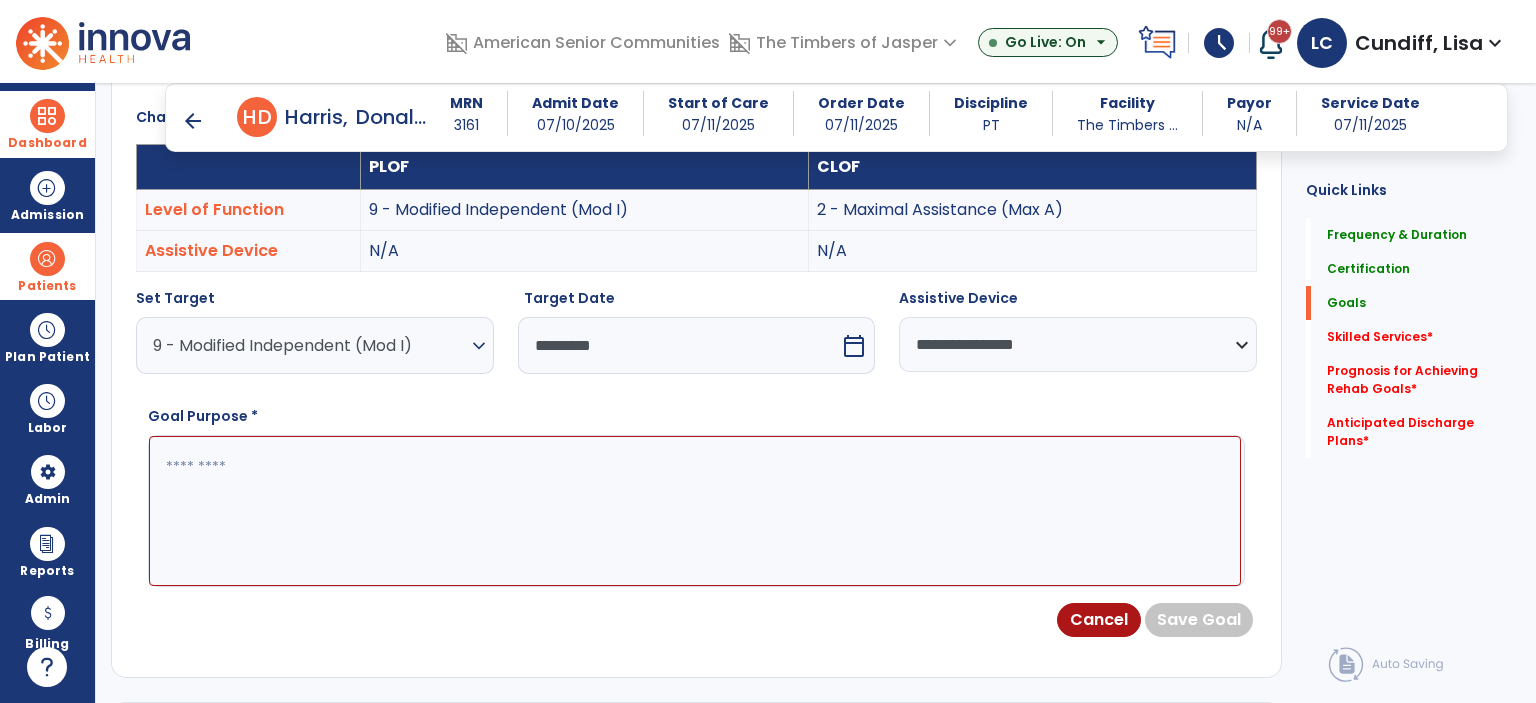 click at bounding box center (695, 511) 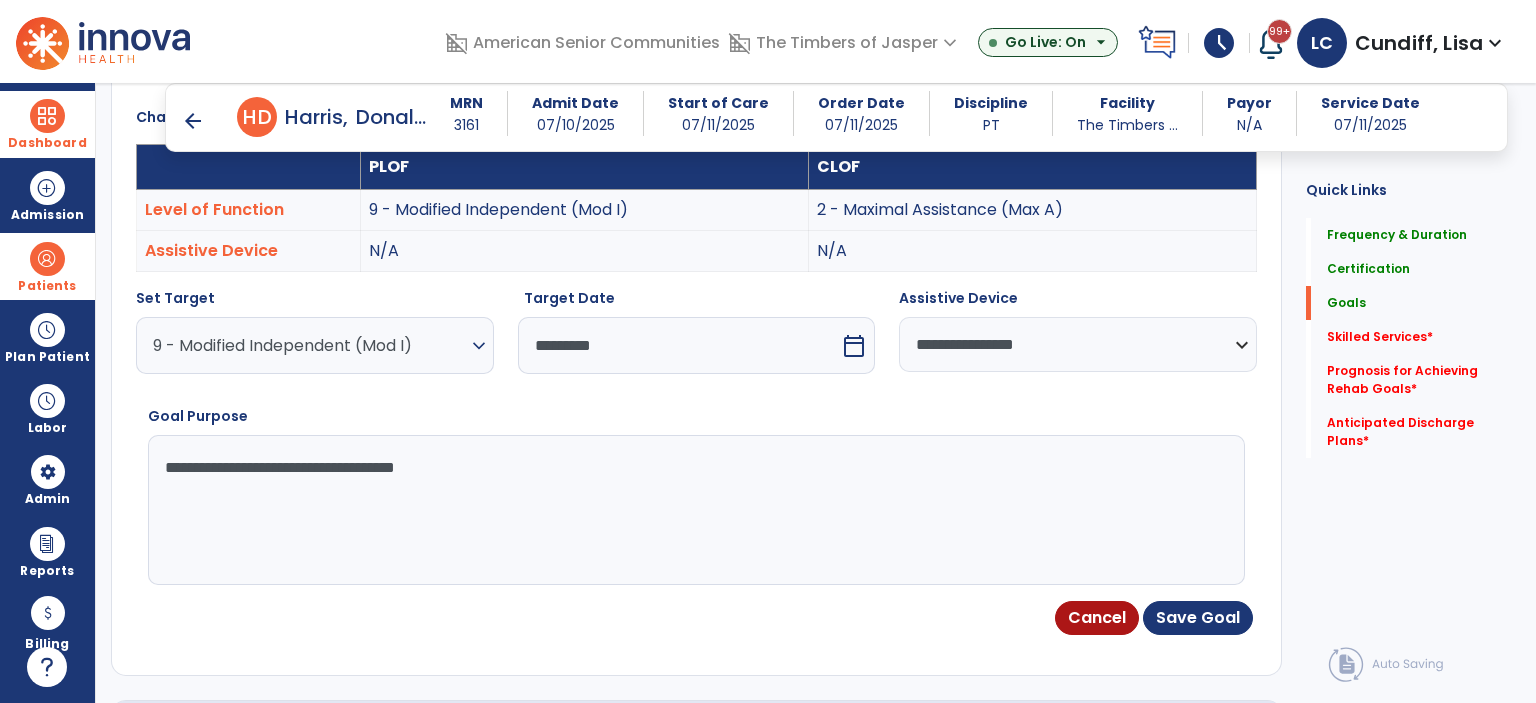 type on "**********" 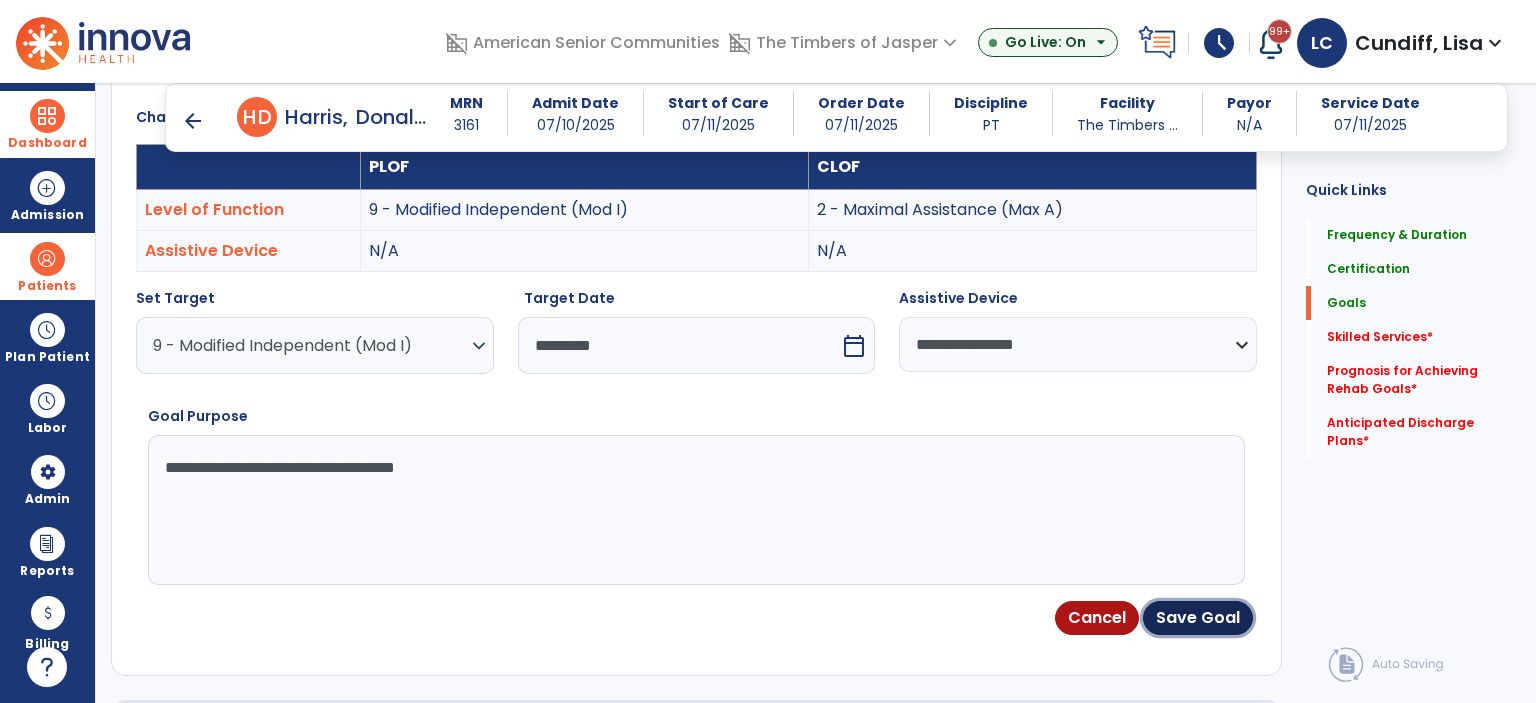 click on "Save Goal" at bounding box center [1198, 618] 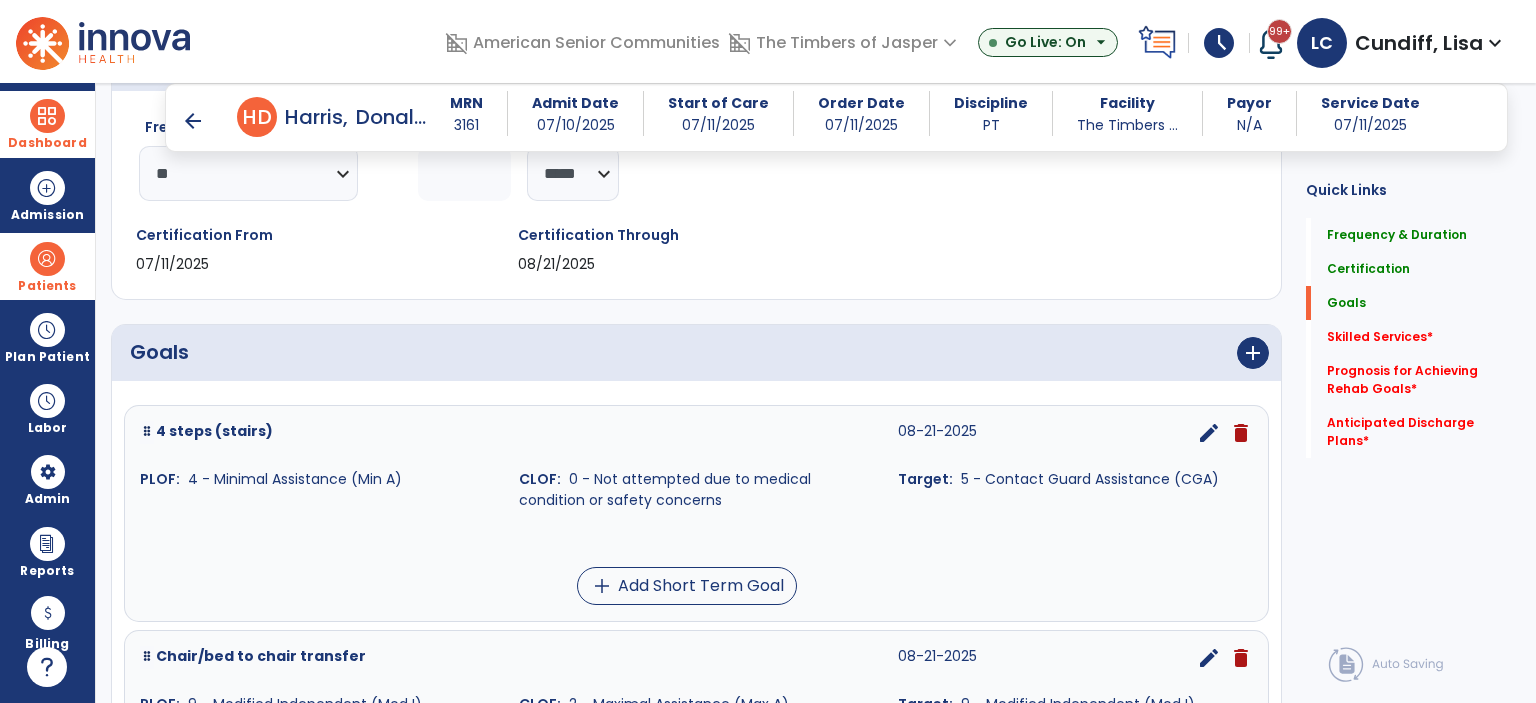 scroll, scrollTop: 288, scrollLeft: 0, axis: vertical 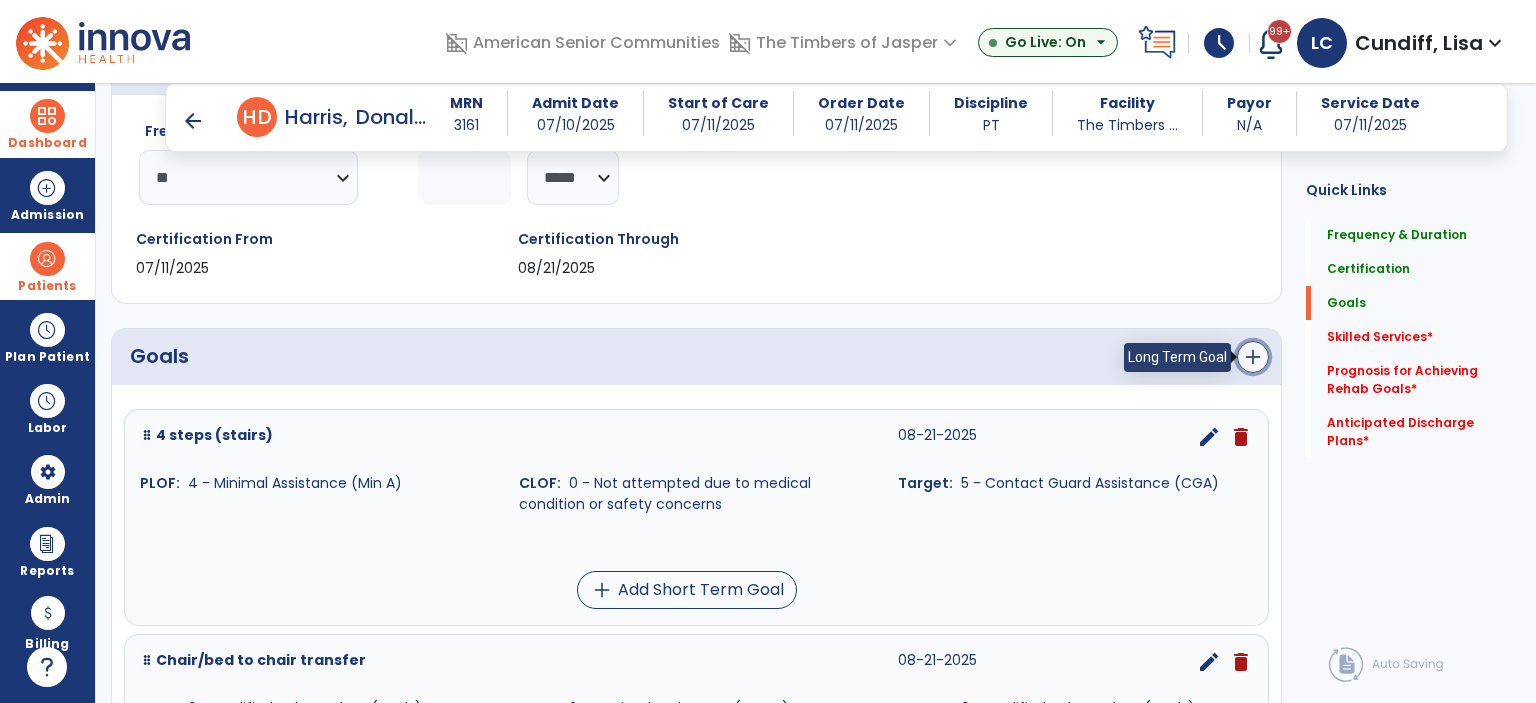 click on "add" at bounding box center [1253, 357] 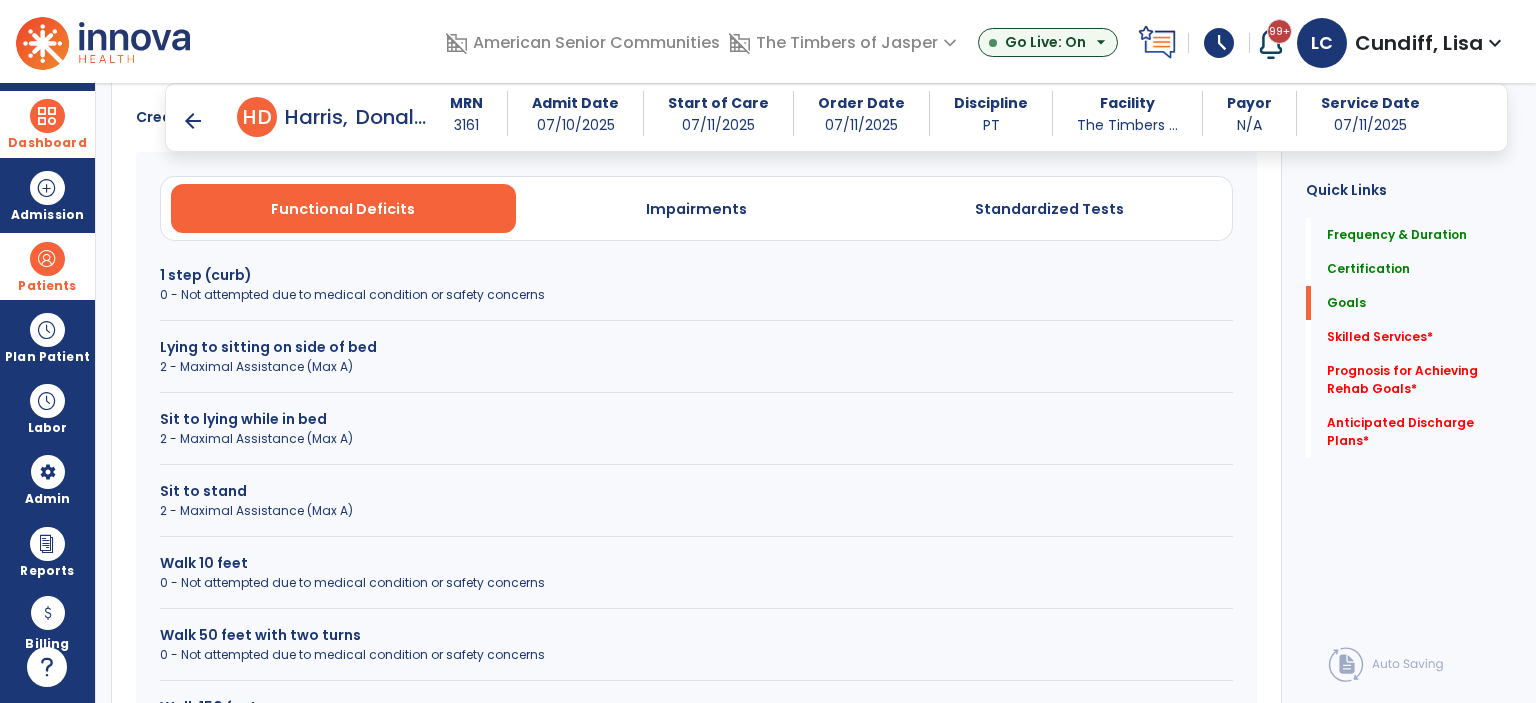 scroll, scrollTop: 688, scrollLeft: 0, axis: vertical 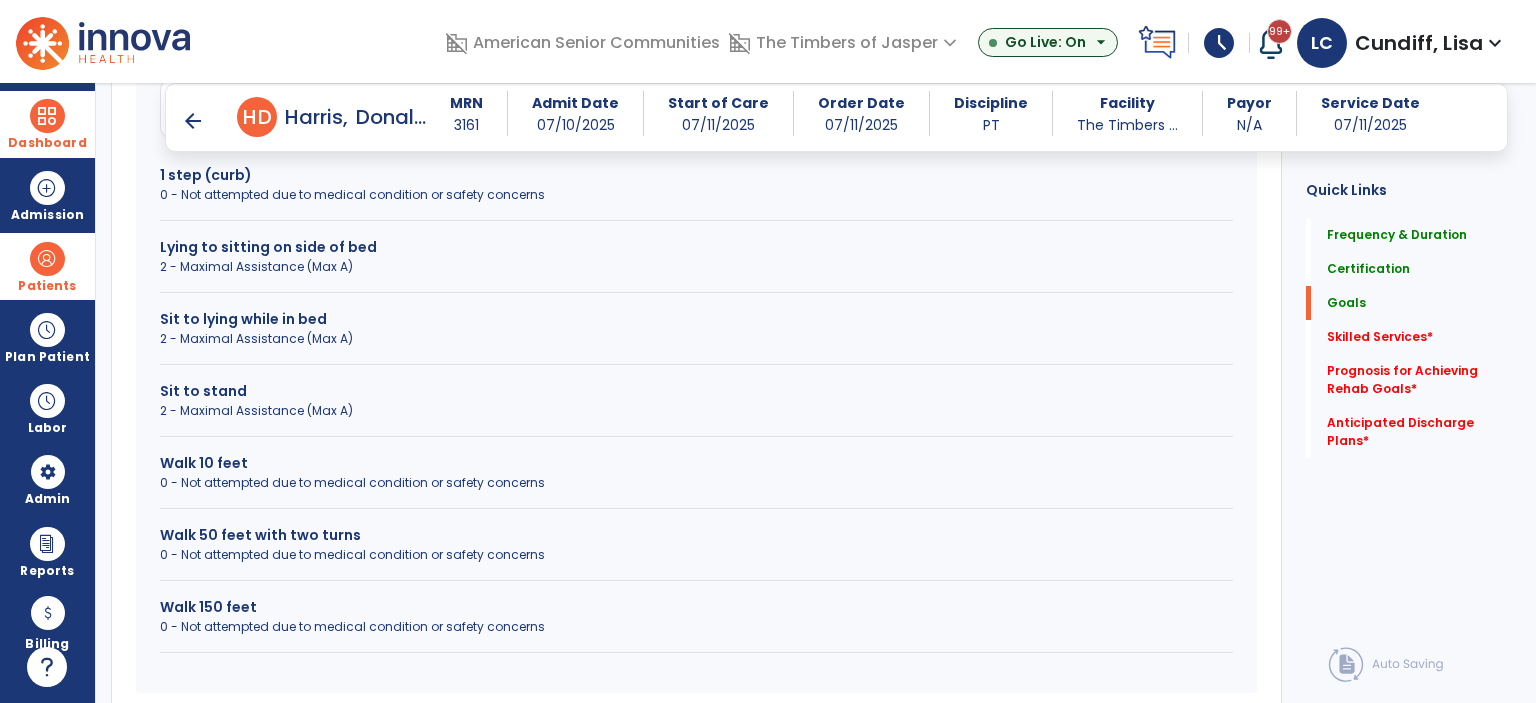 click on "Walk 150 feet" at bounding box center [696, 607] 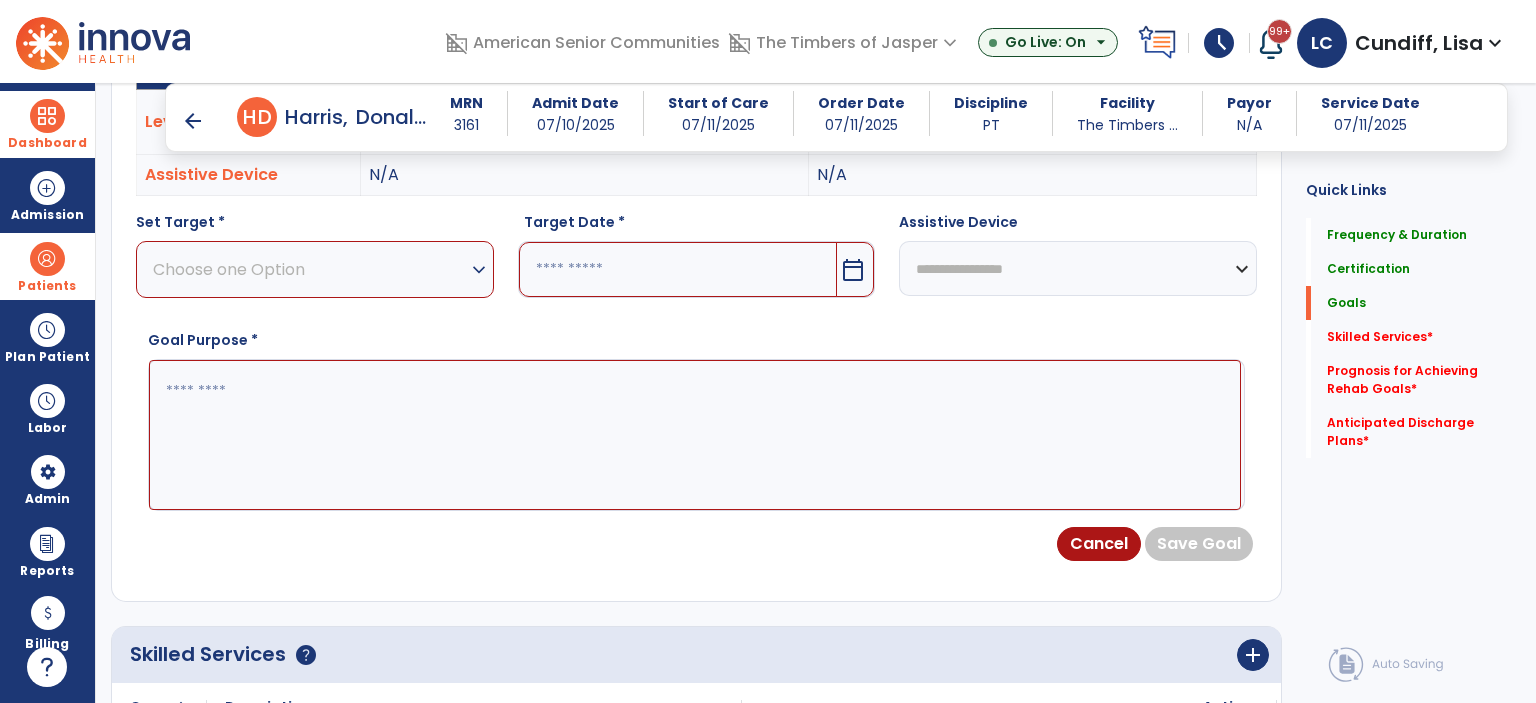 click on "Choose one Option" at bounding box center (310, 269) 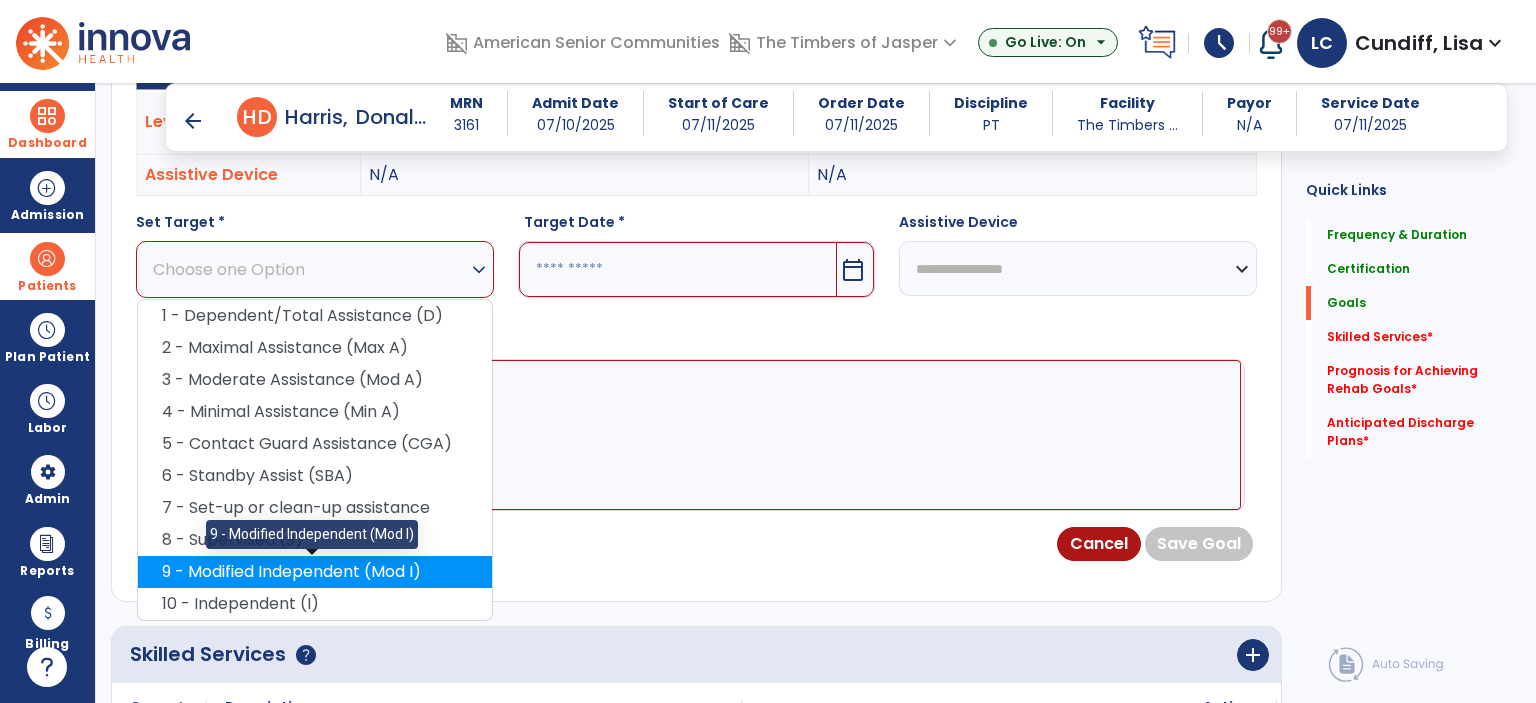 click on "9 - Modified Independent (Mod I)" at bounding box center (315, 572) 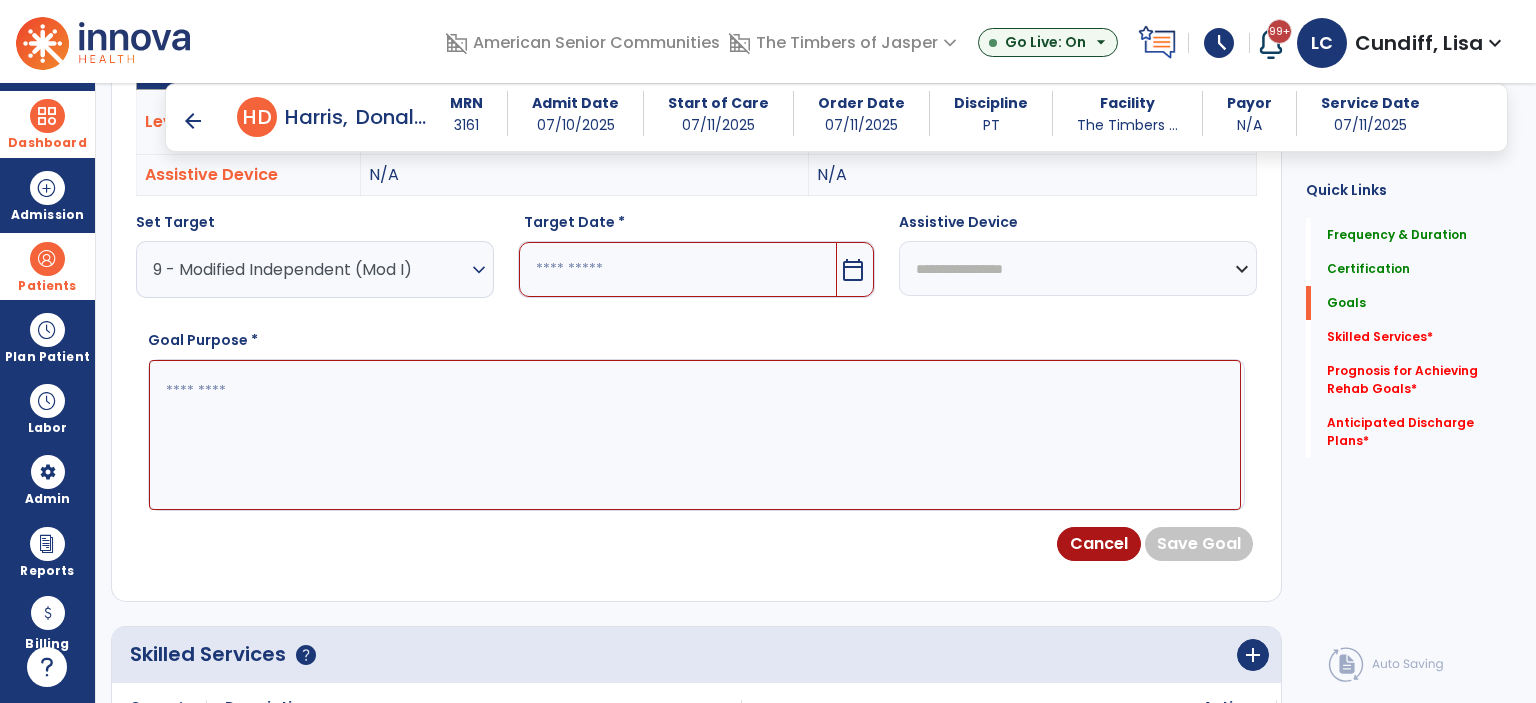 click on "calendar_today" at bounding box center [853, 270] 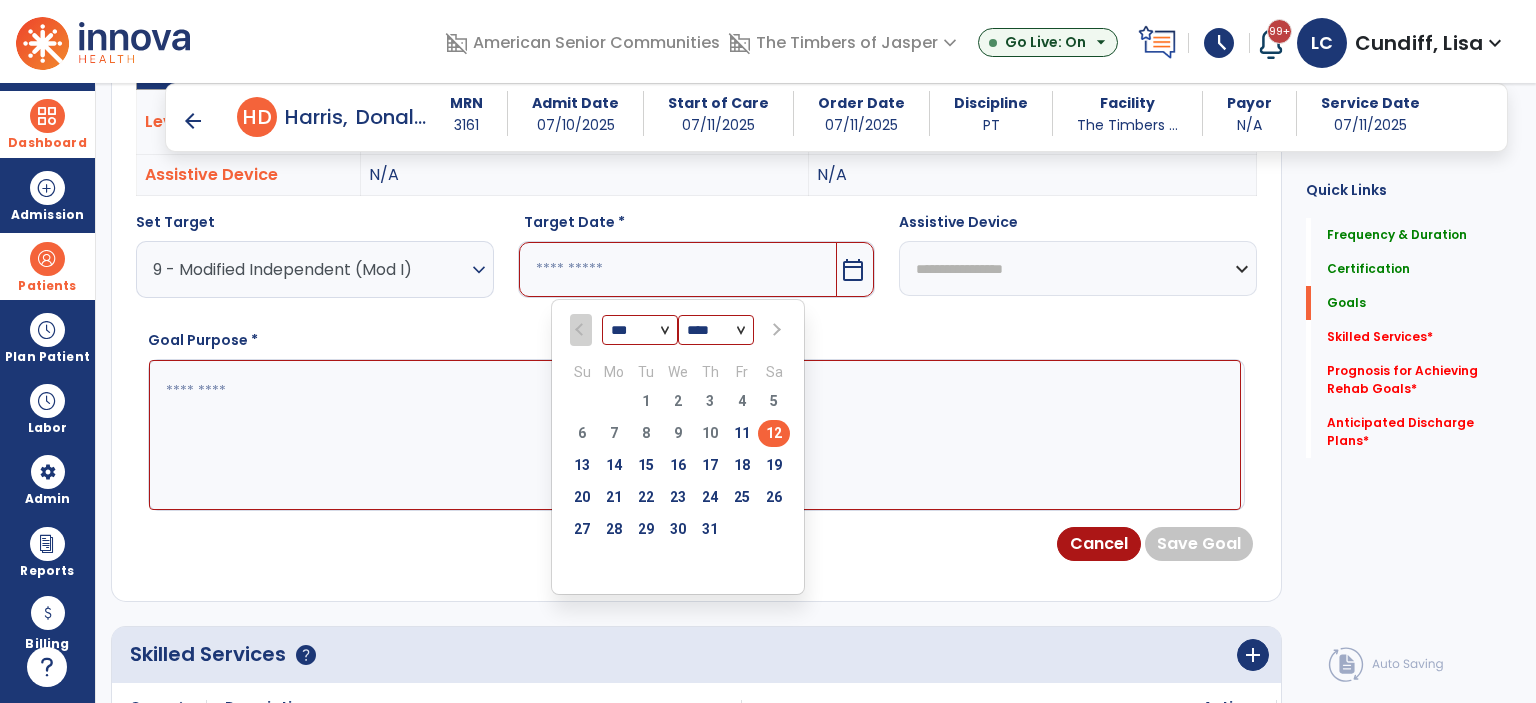 click at bounding box center [775, 330] 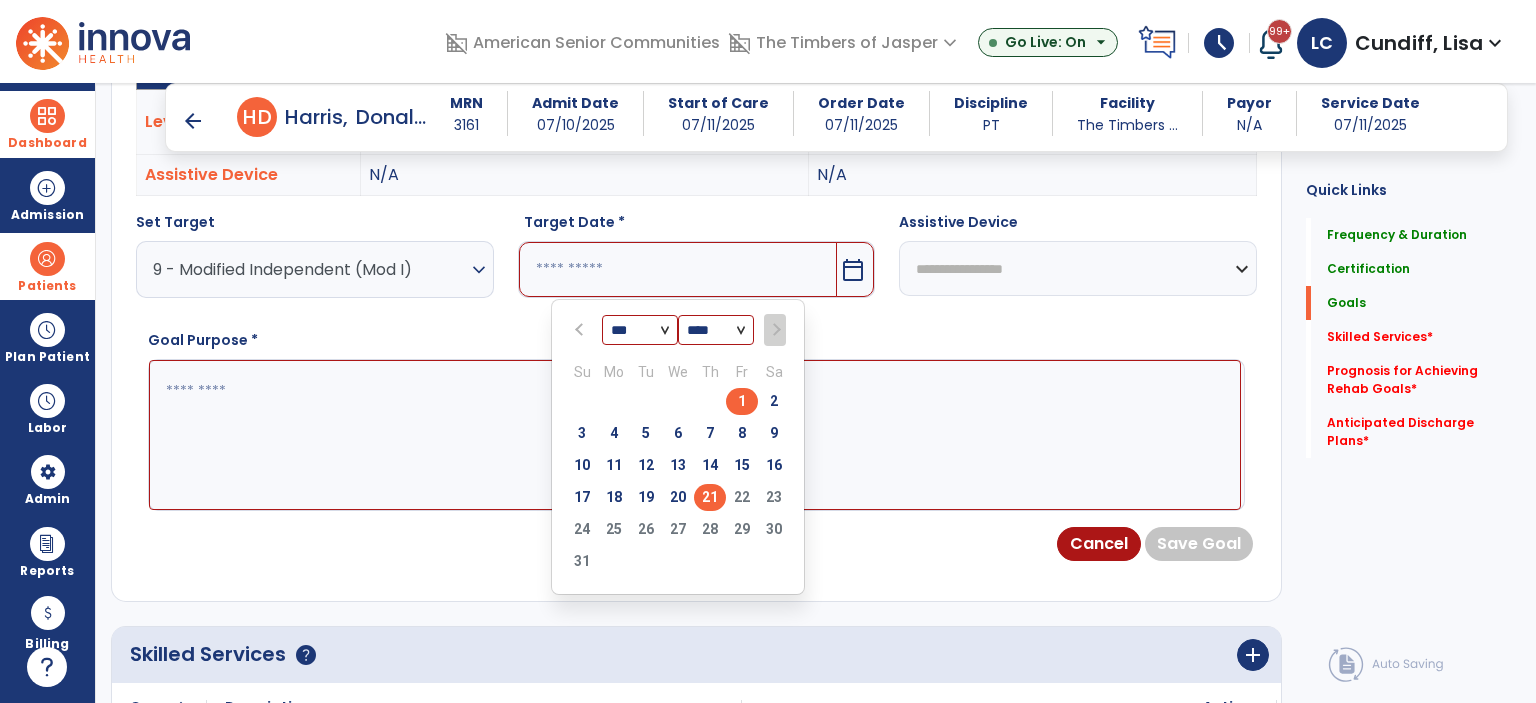 click on "21" at bounding box center (710, 497) 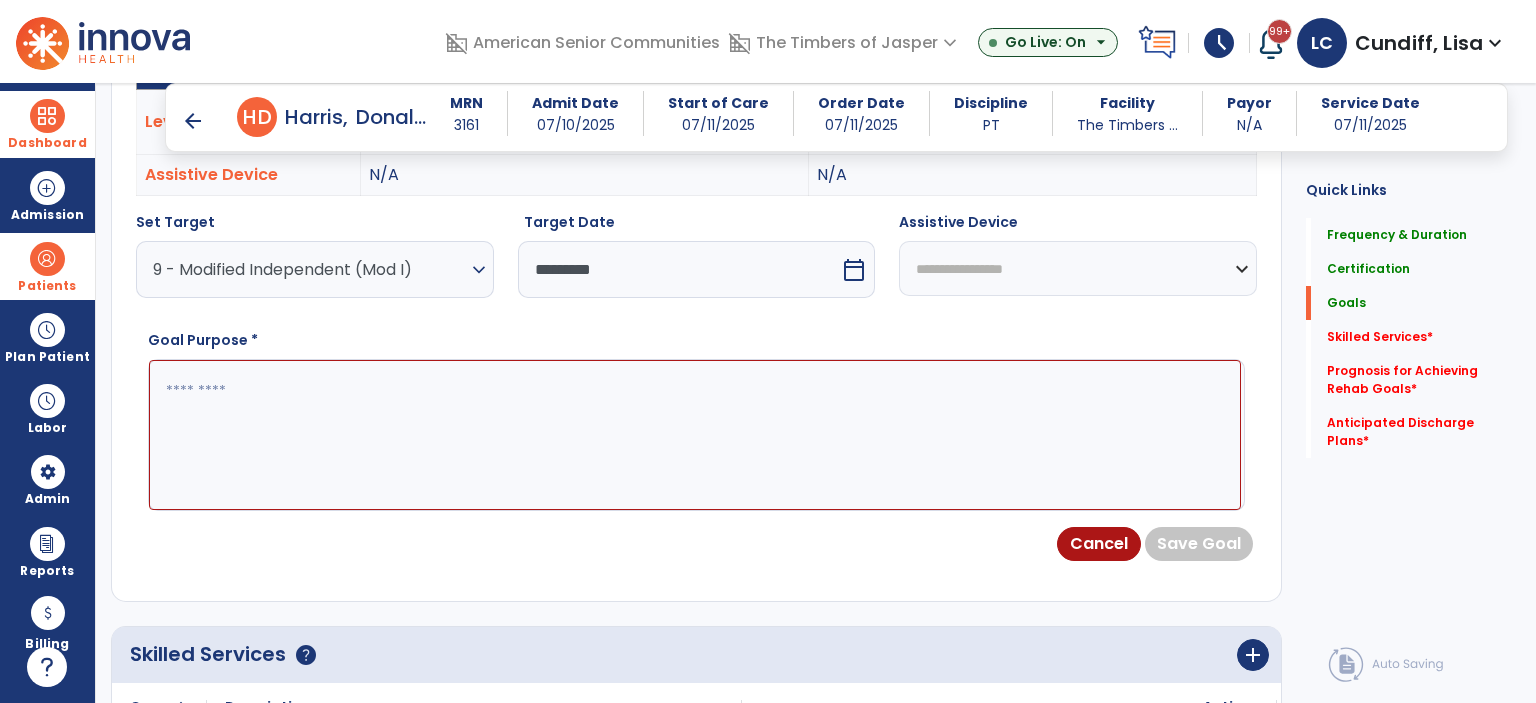 click on "**********" at bounding box center [1078, 268] 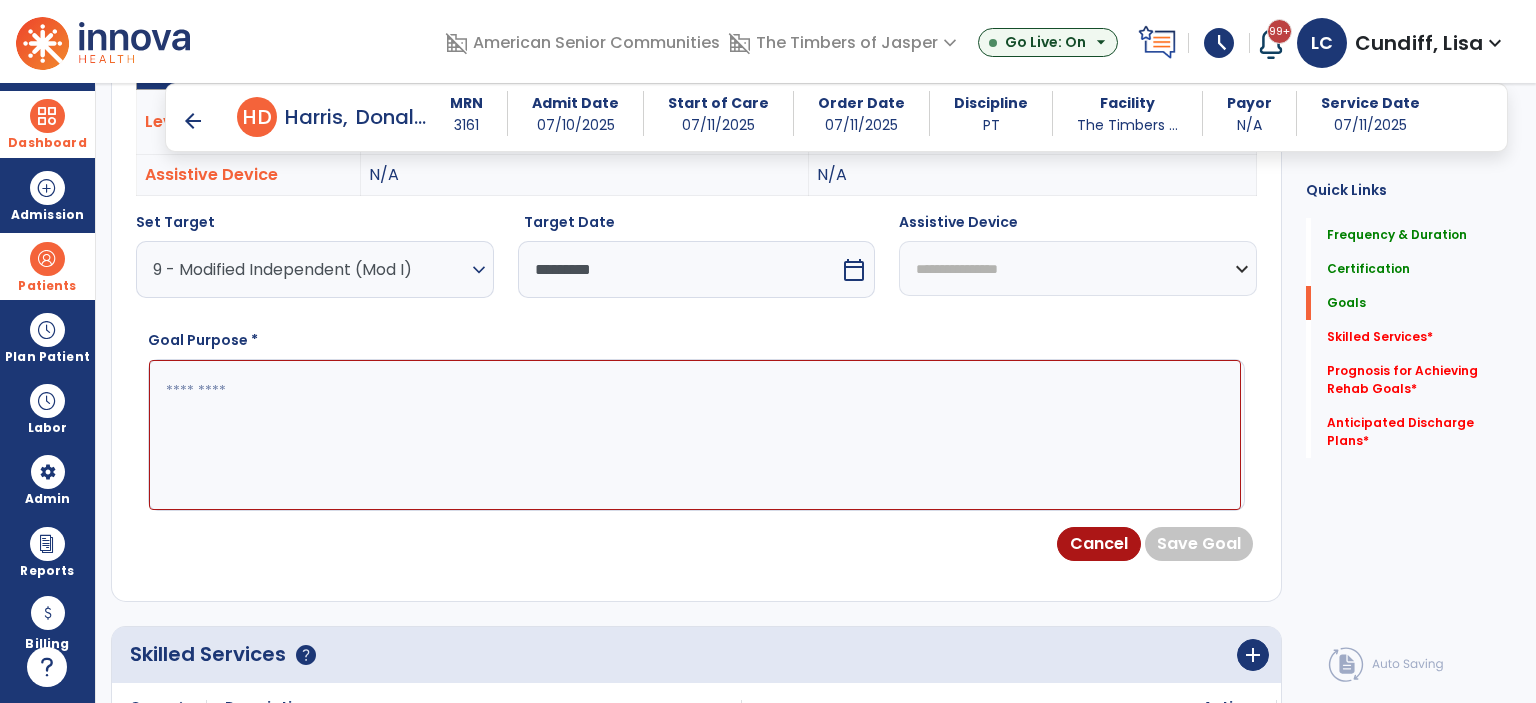 click on "**********" at bounding box center (1078, 268) 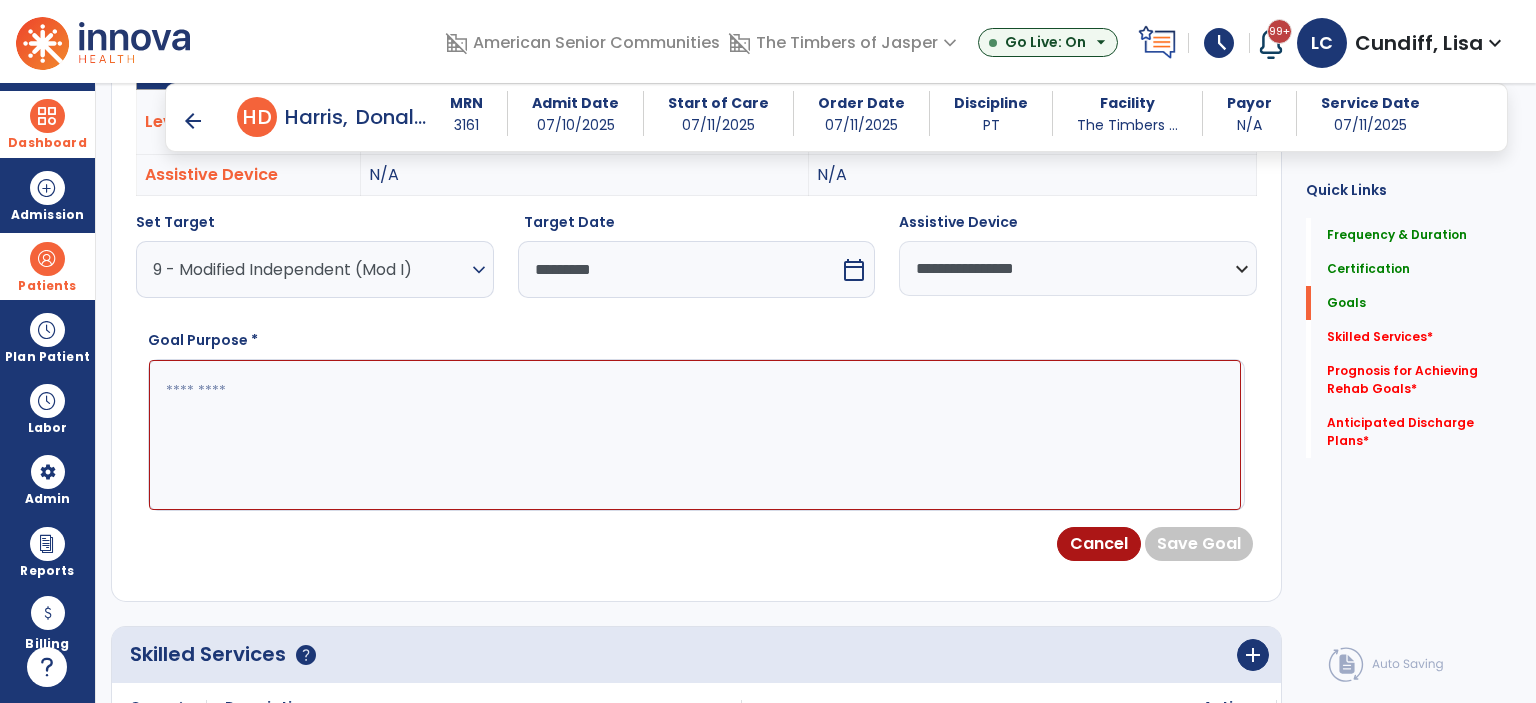 click at bounding box center (695, 435) 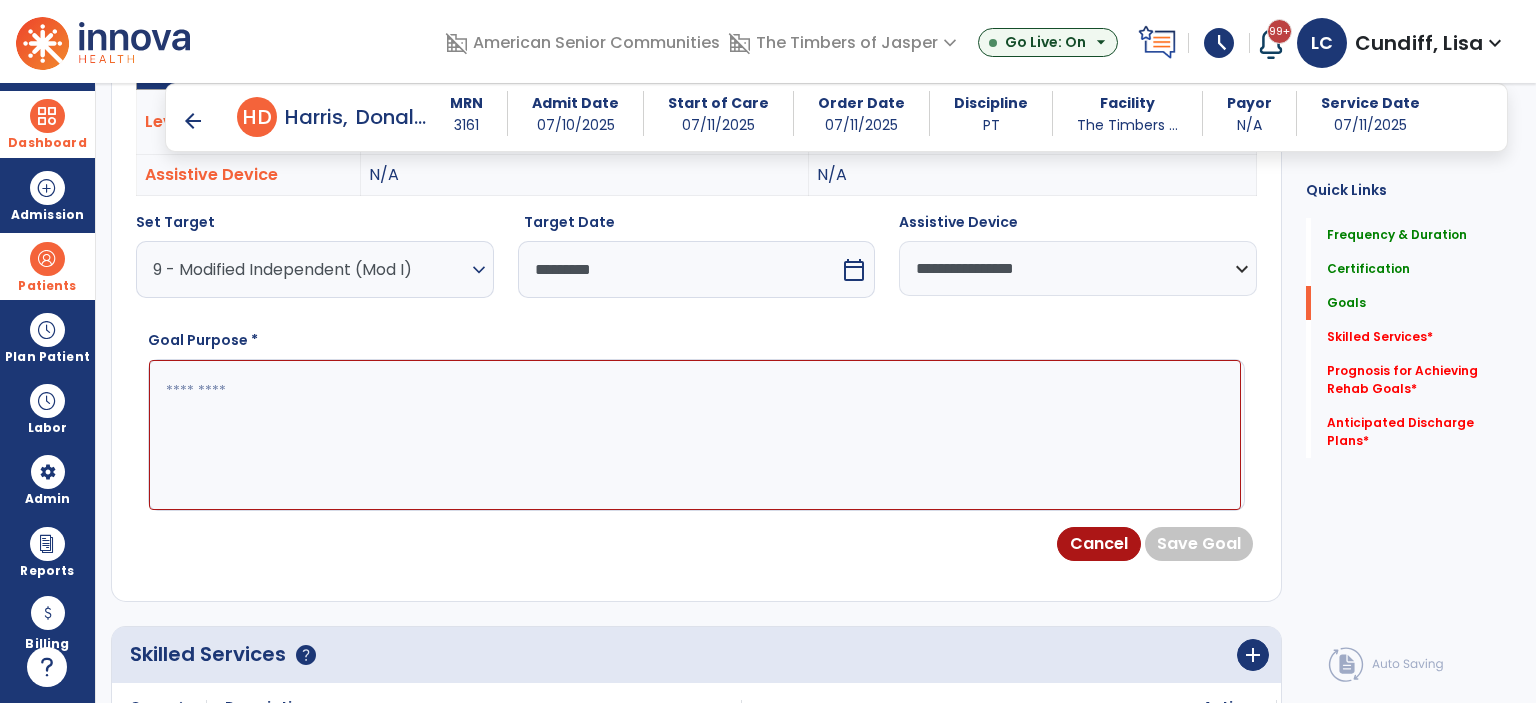 paste on "**********" 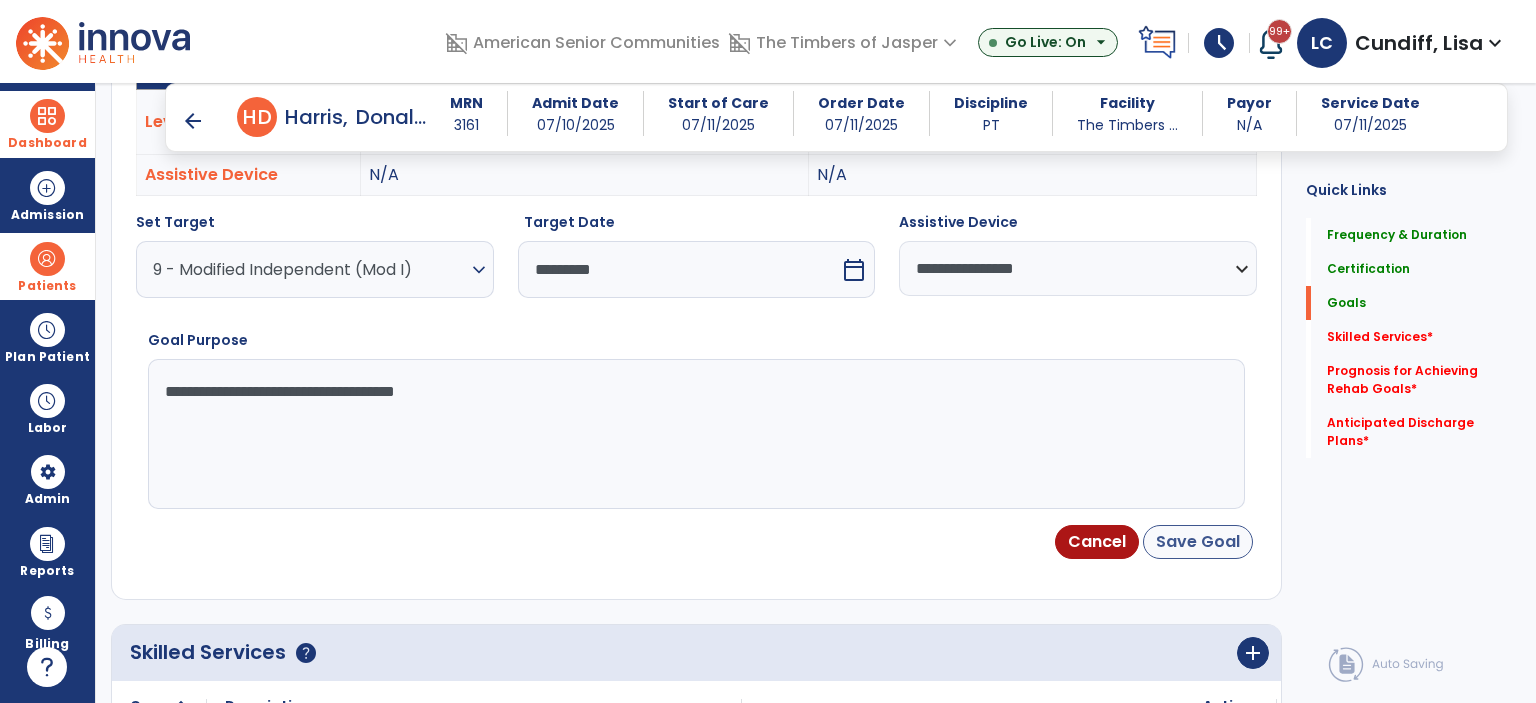 type on "**********" 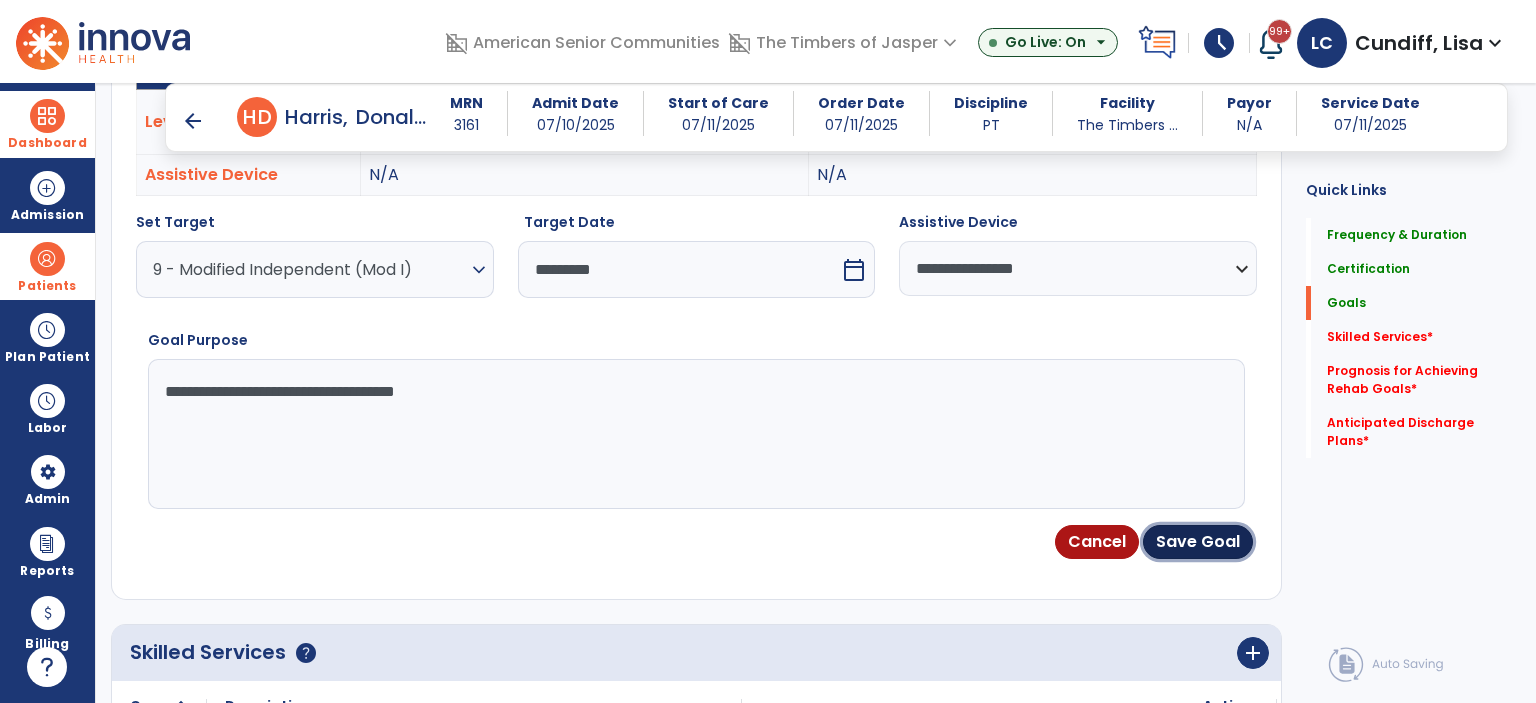 drag, startPoint x: 1184, startPoint y: 534, endPoint x: 1139, endPoint y: 531, distance: 45.099888 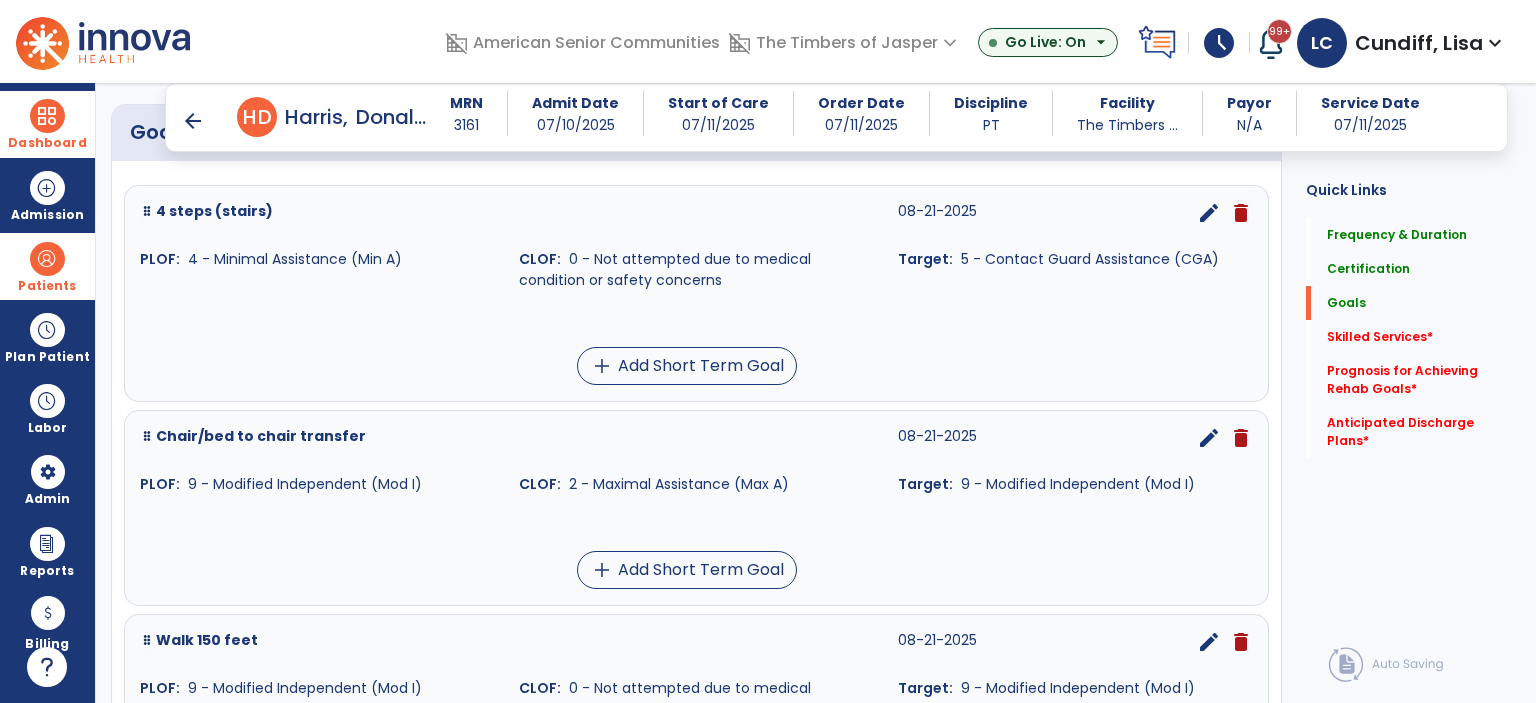 scroll, scrollTop: 477, scrollLeft: 0, axis: vertical 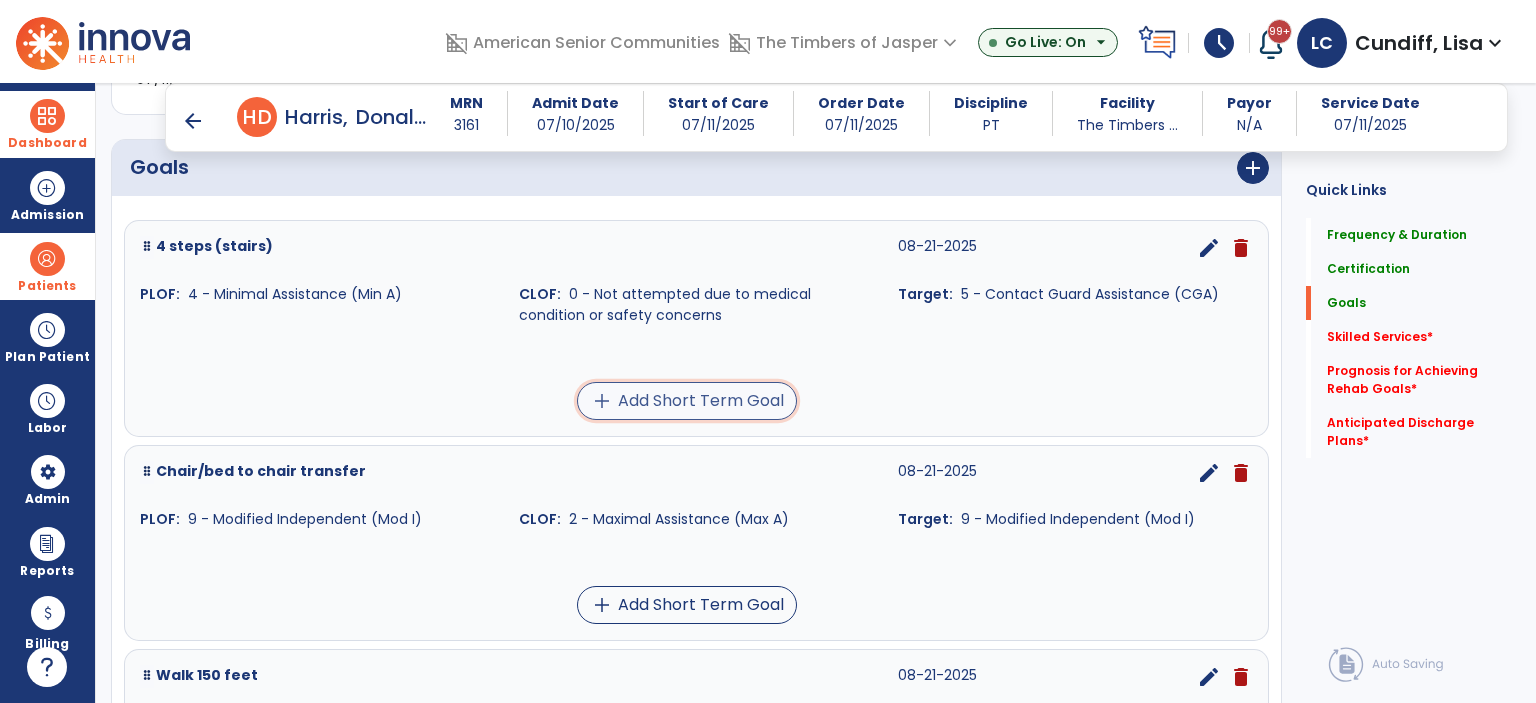 click on "add" at bounding box center (602, 401) 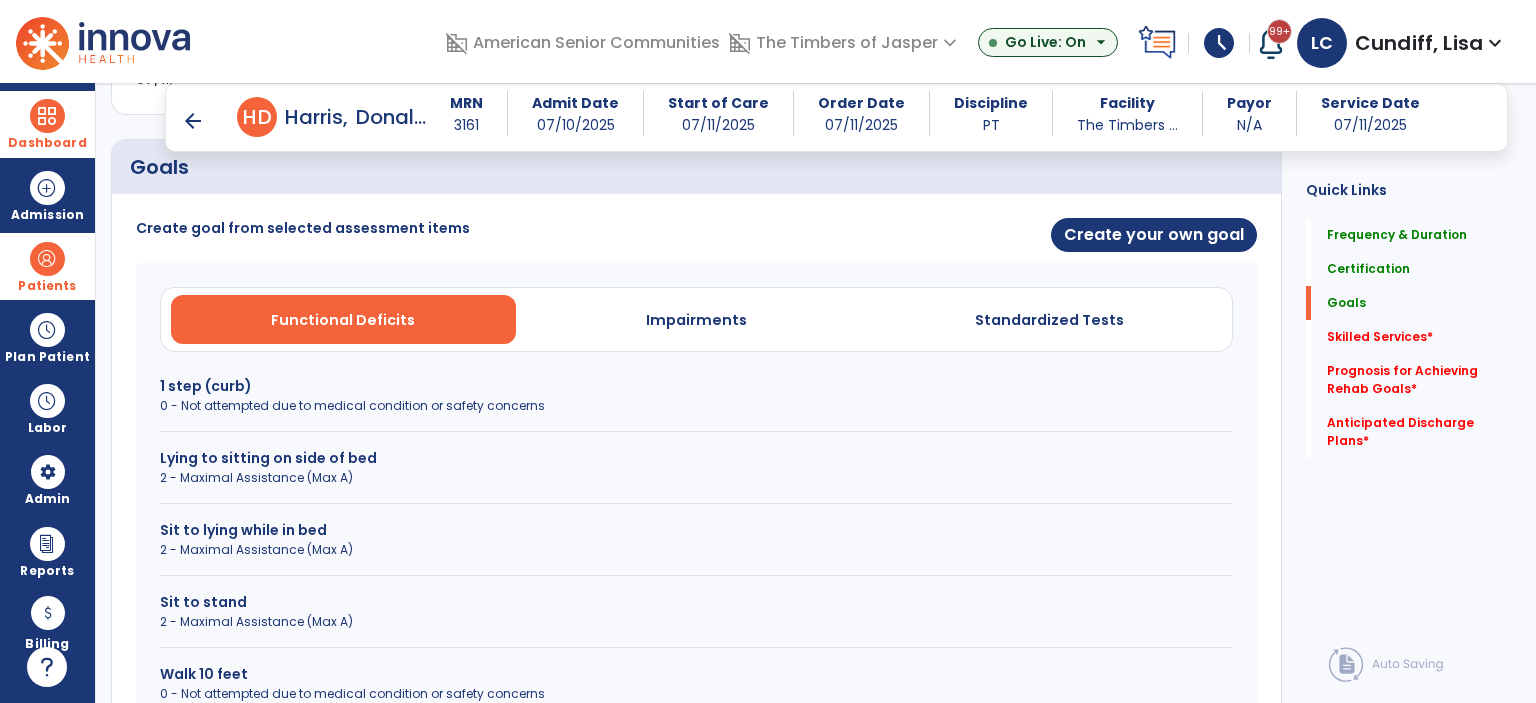 click on "0 - Not attempted due to medical condition or safety concerns" at bounding box center (696, 406) 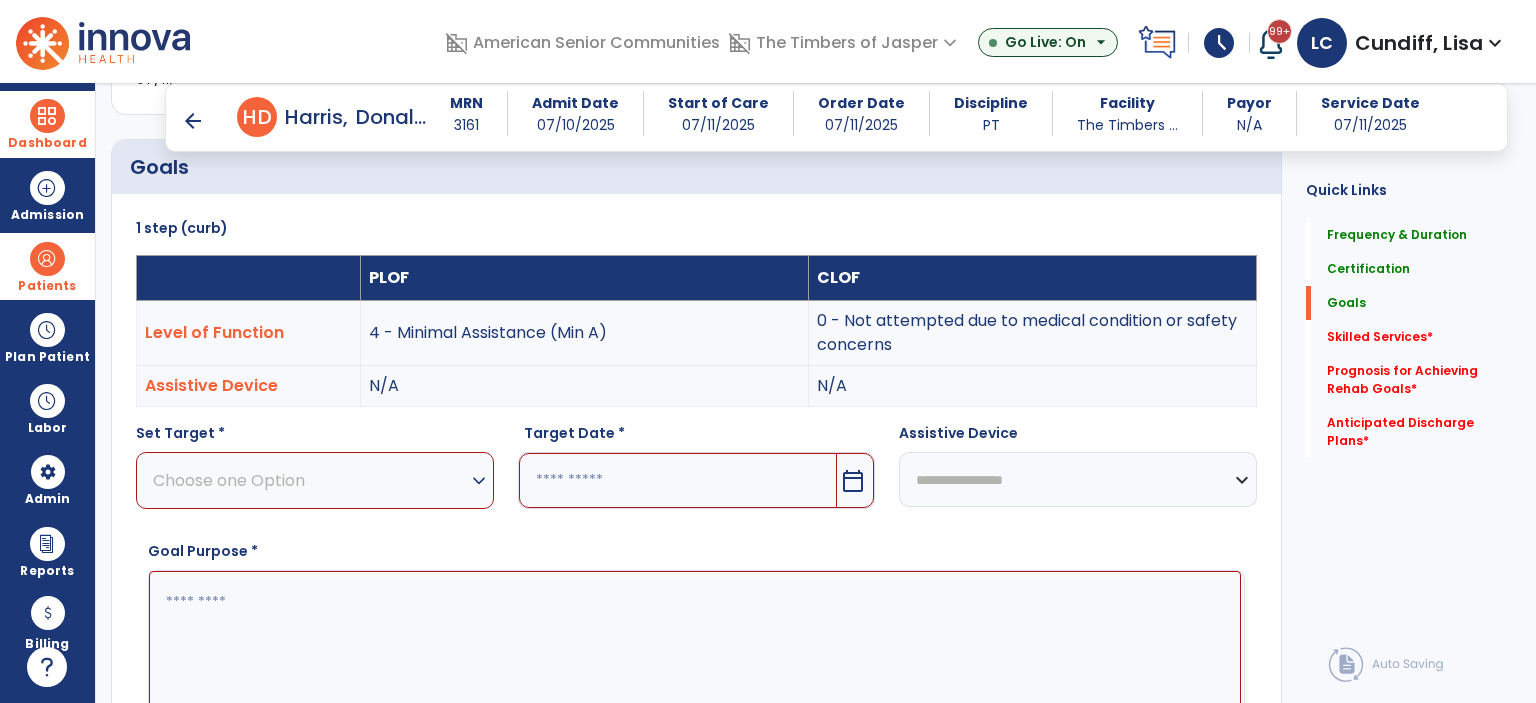 click on "Choose one Option" at bounding box center [310, 480] 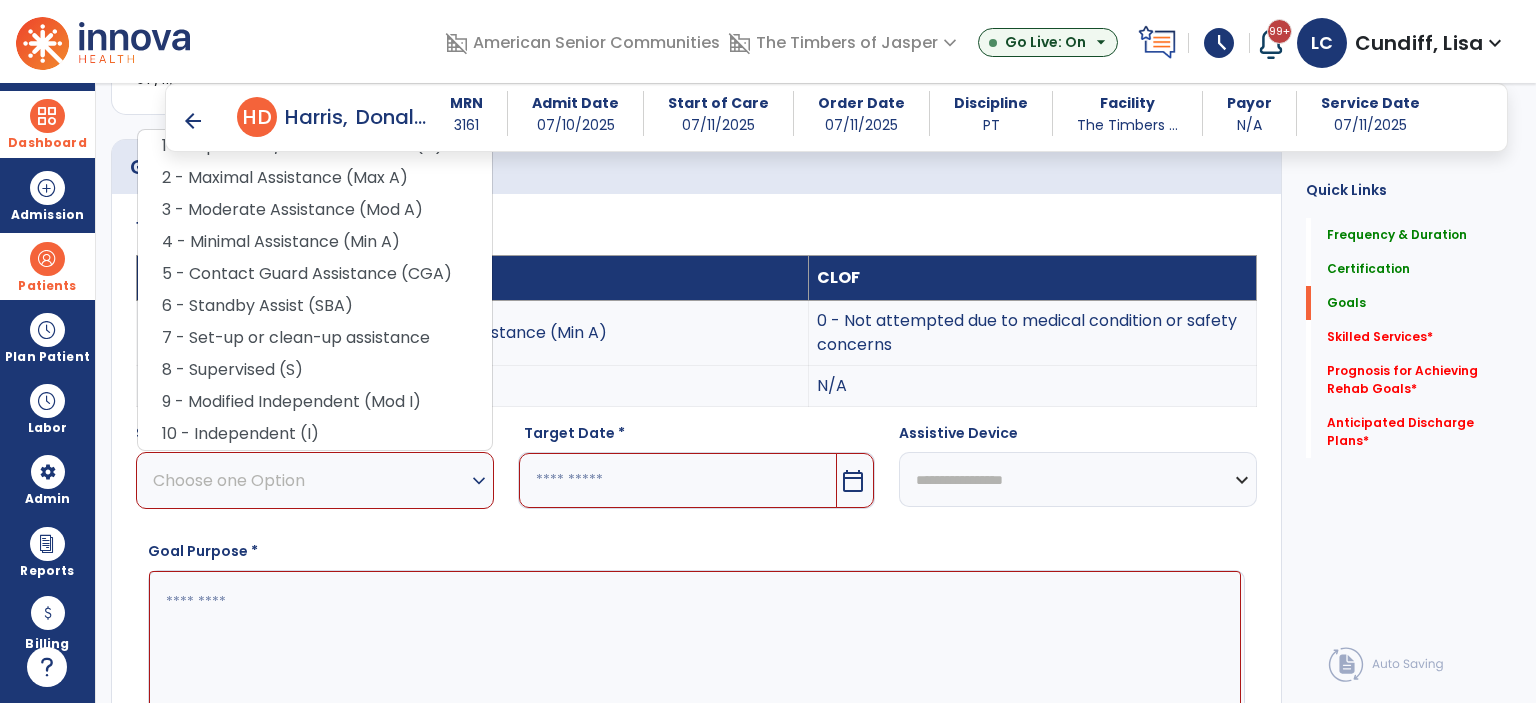 click on "4 - Minimal Assistance (Min A)" at bounding box center [315, 242] 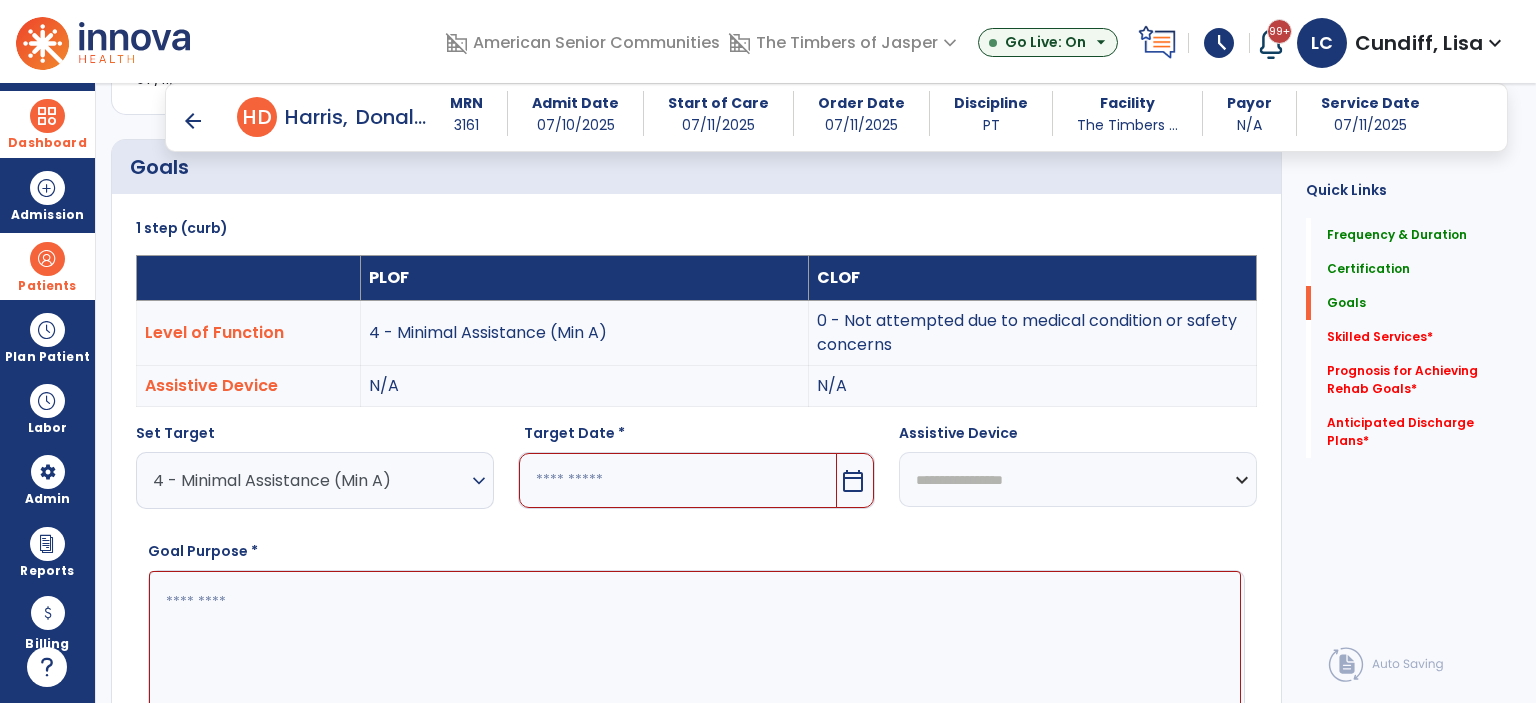click on "calendar_today" at bounding box center [853, 481] 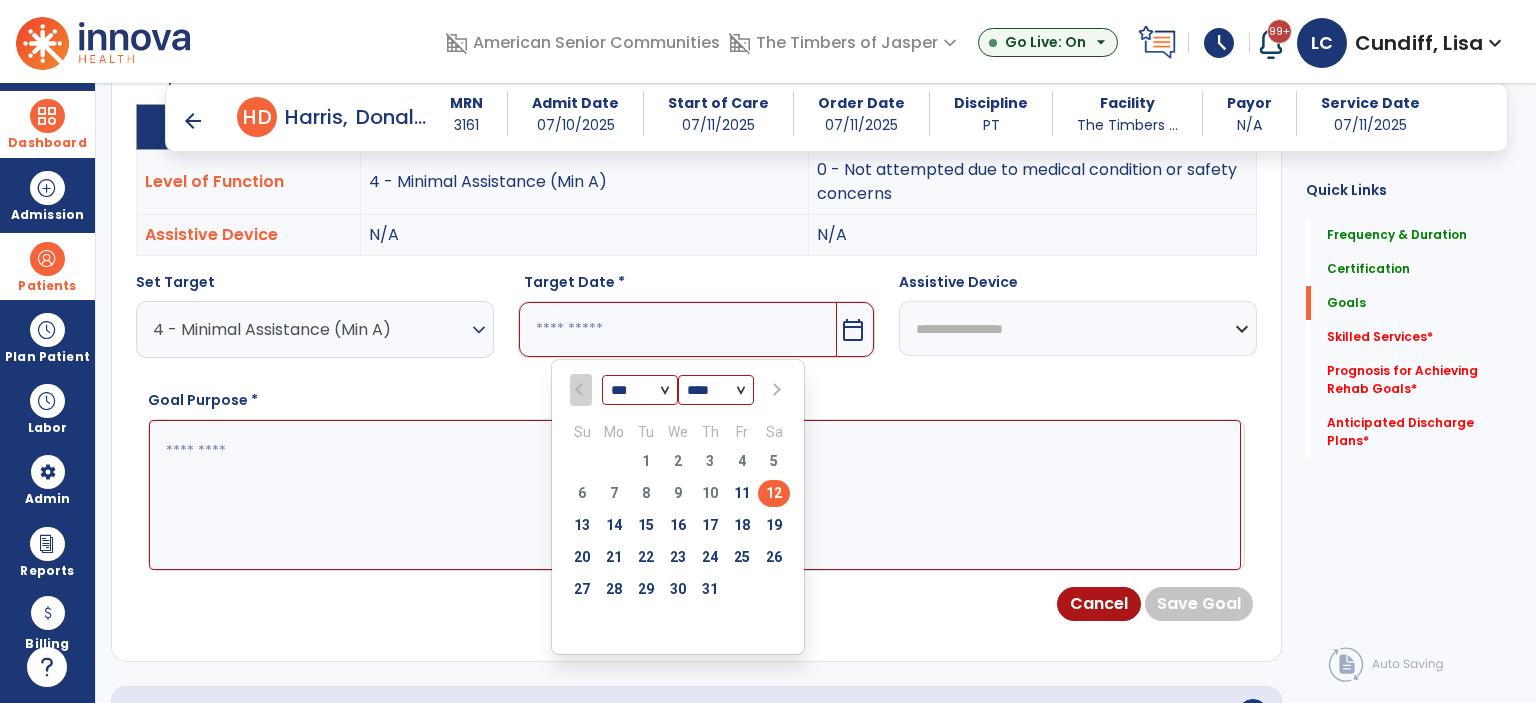 scroll, scrollTop: 677, scrollLeft: 0, axis: vertical 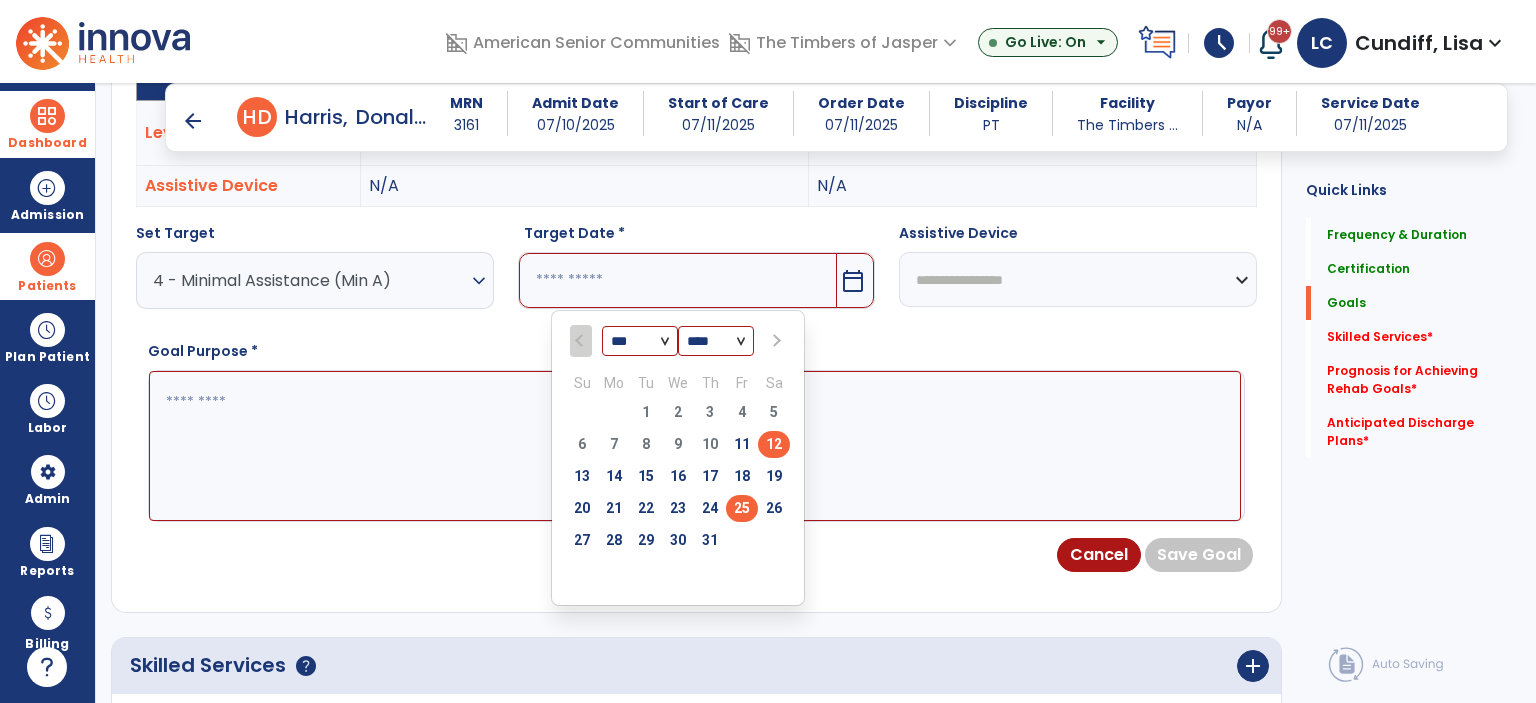 click on "25" at bounding box center (742, 508) 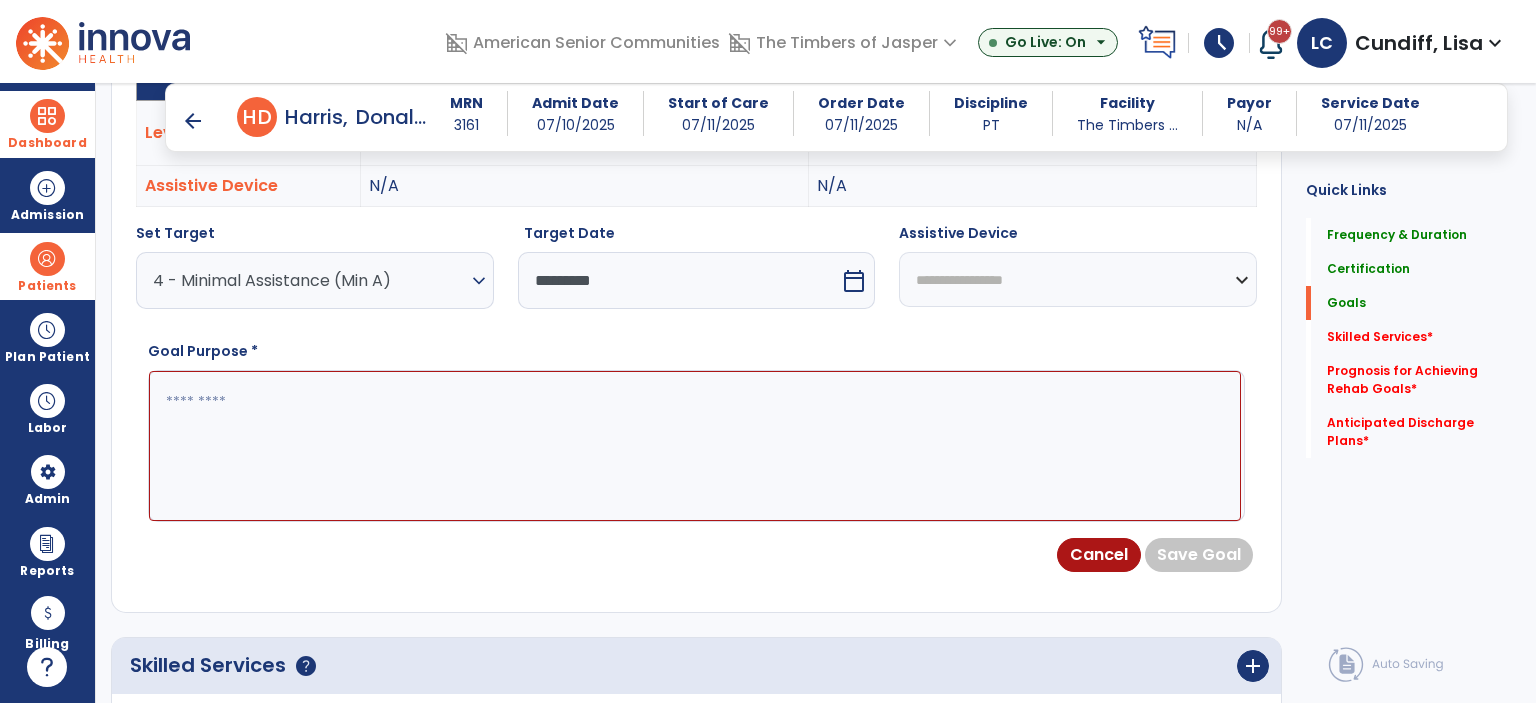 click at bounding box center [695, 446] 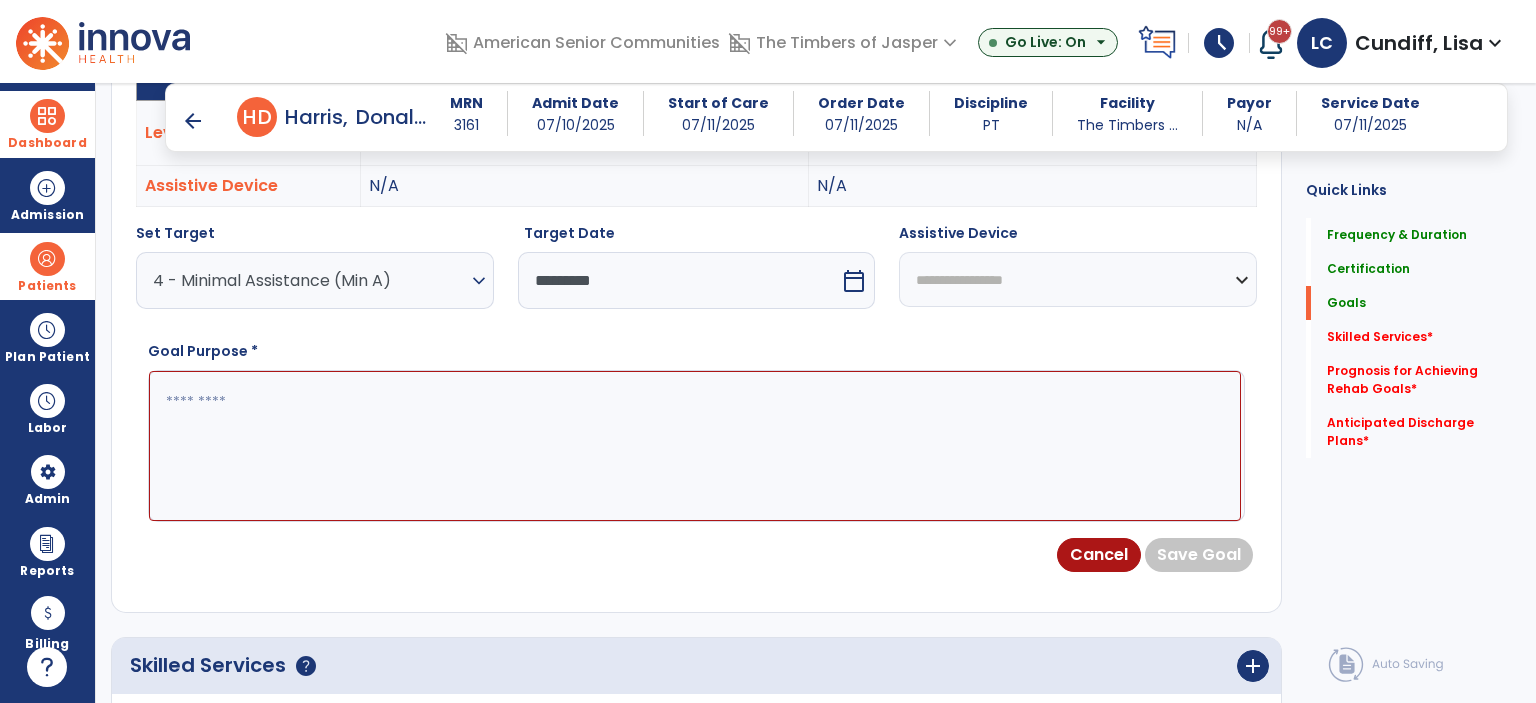 paste on "**********" 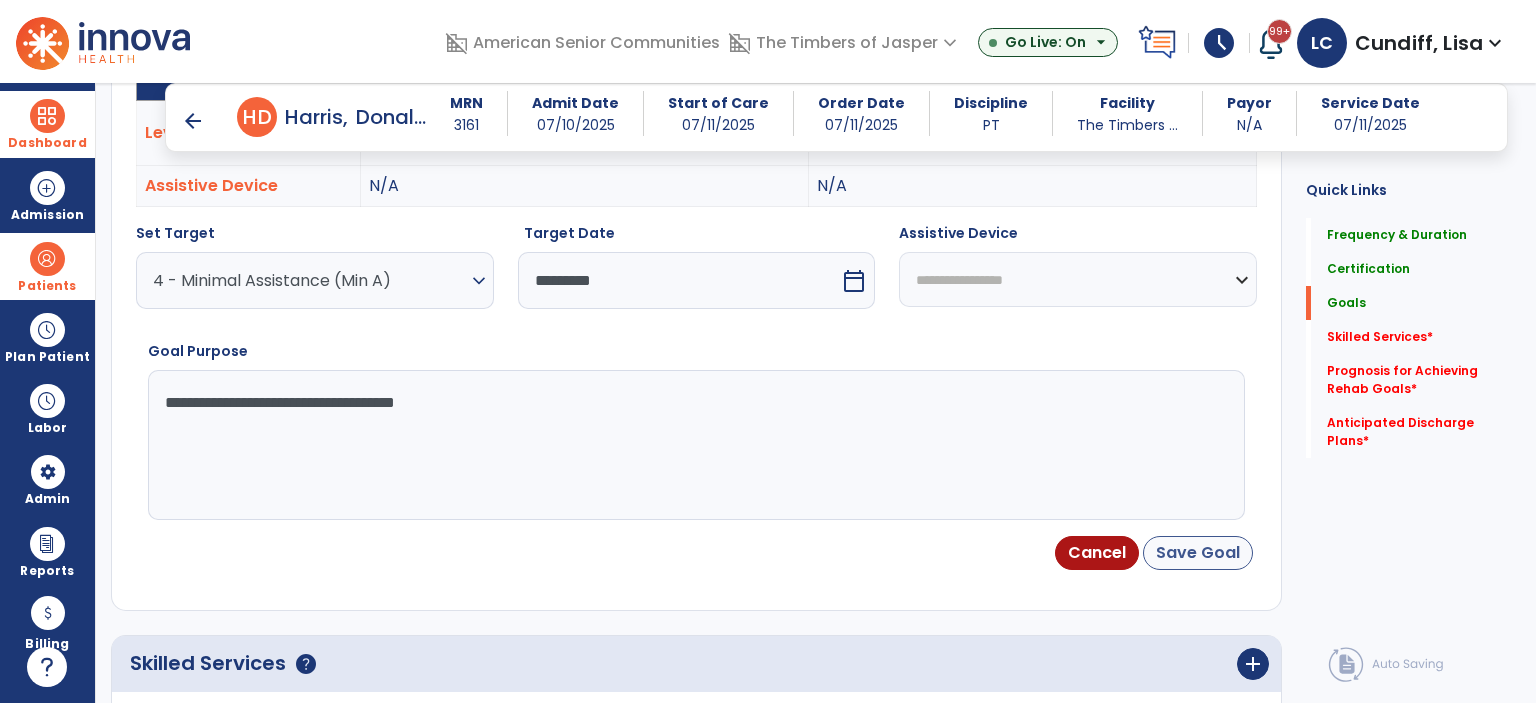 type on "**********" 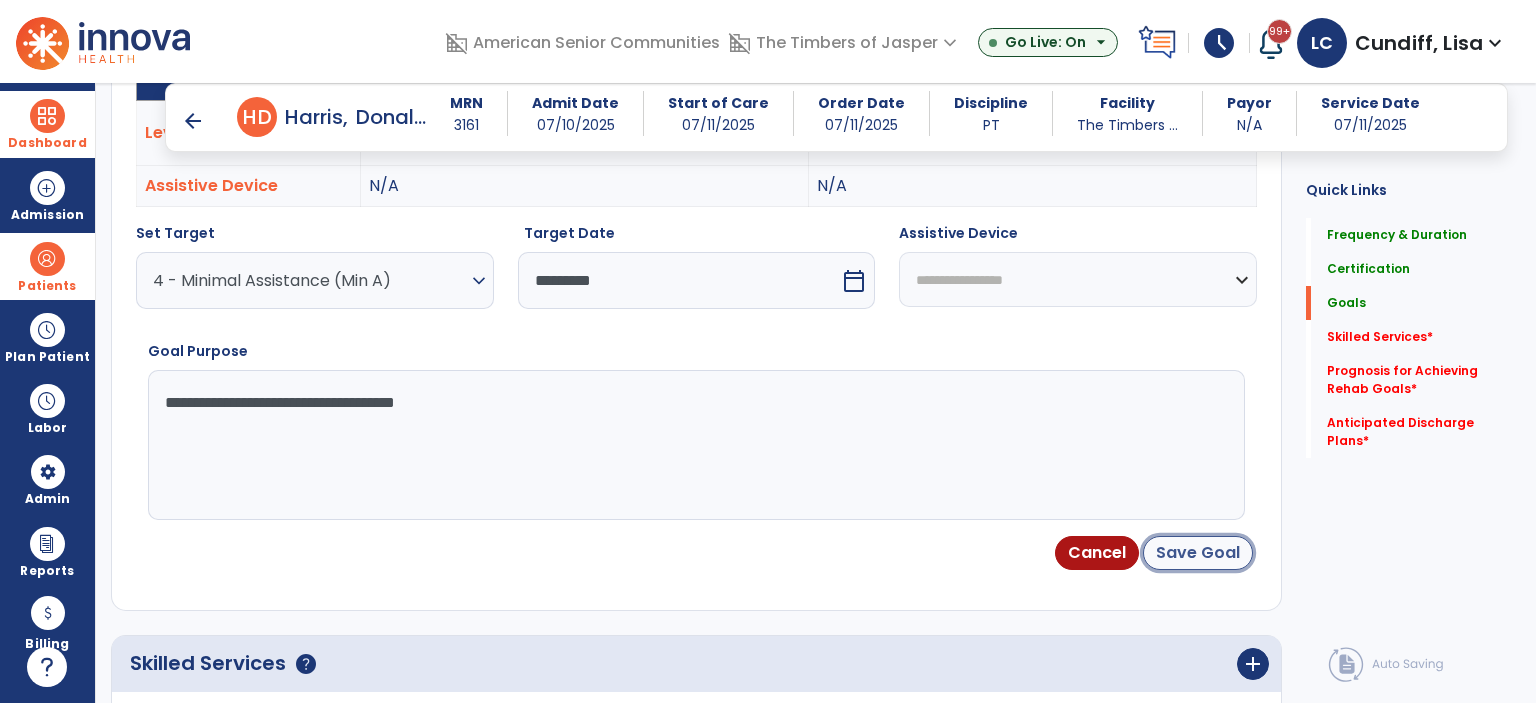 click on "Save Goal" at bounding box center (1198, 553) 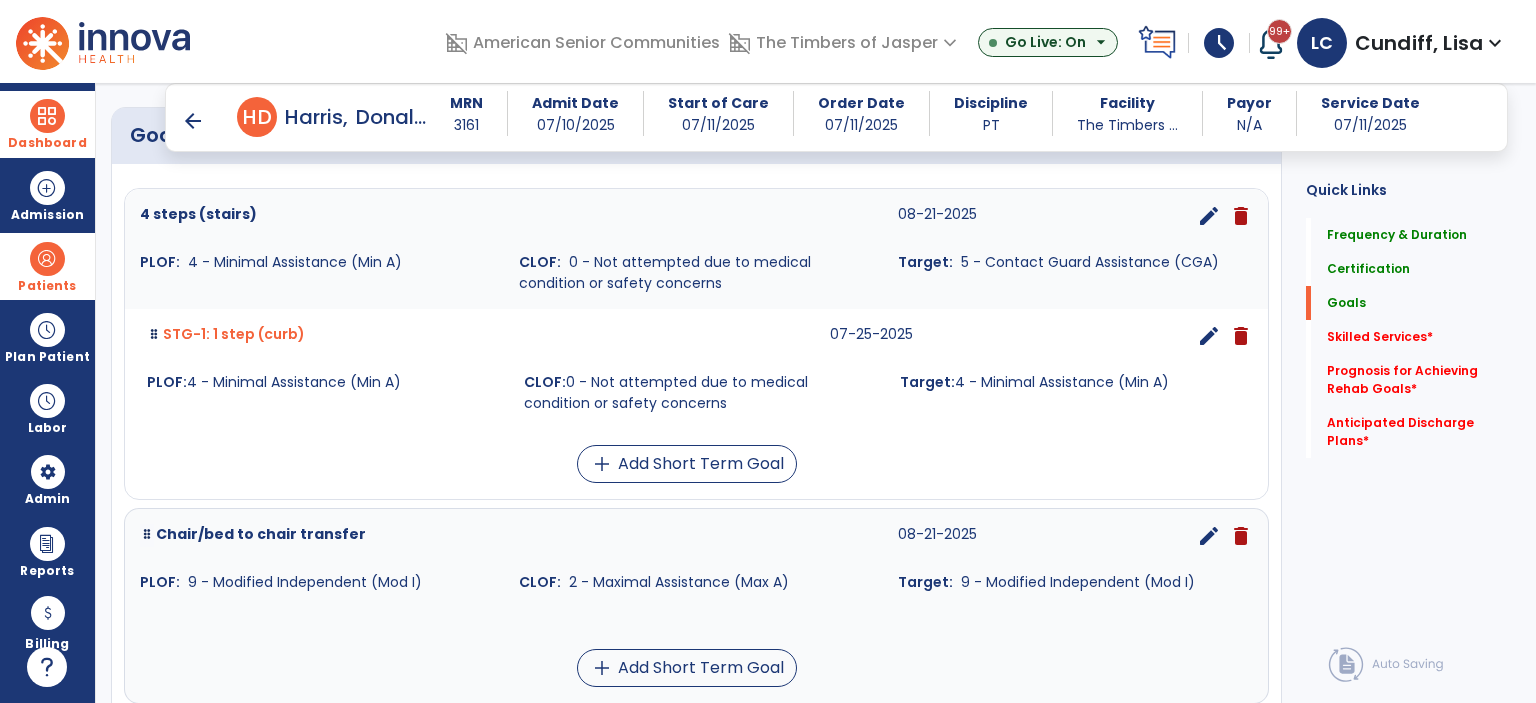 scroll, scrollTop: 666, scrollLeft: 0, axis: vertical 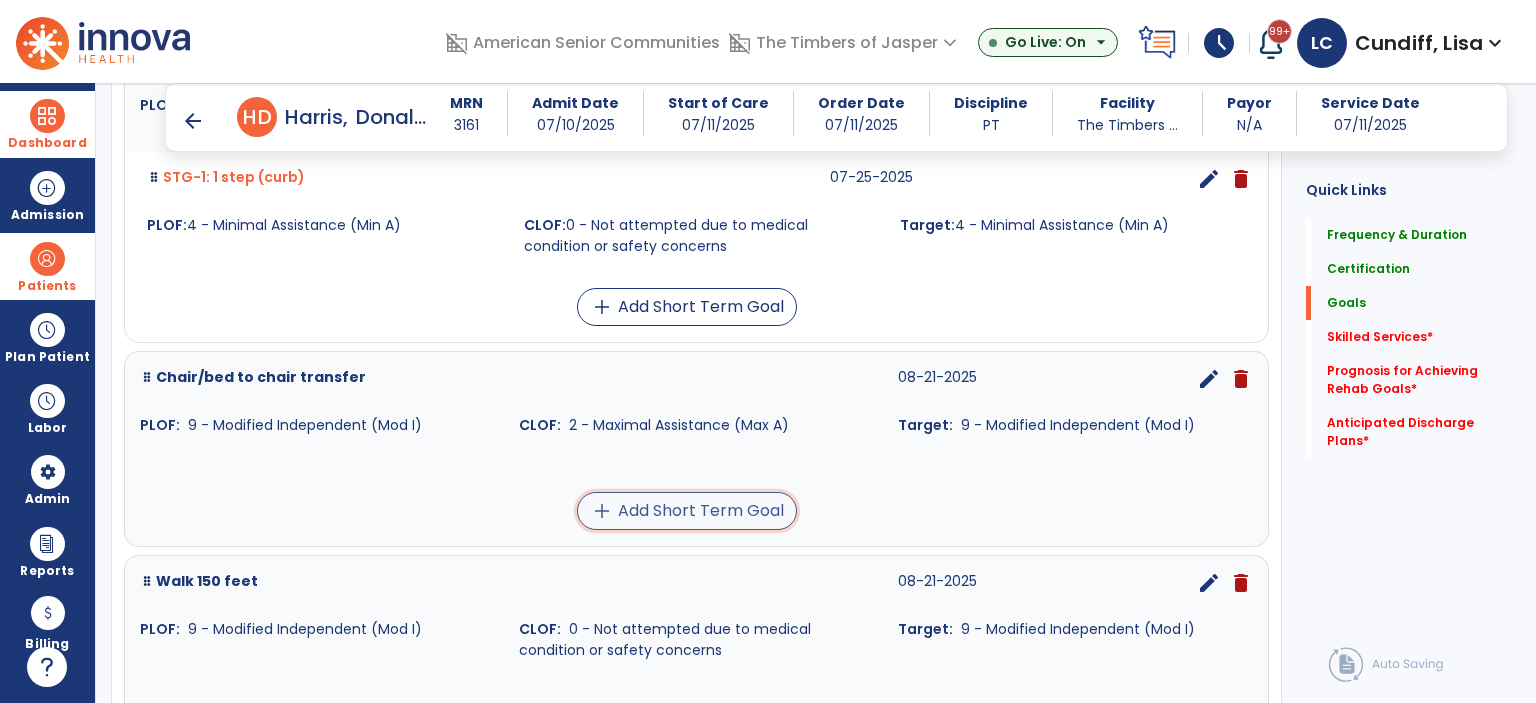 click on "add" at bounding box center (602, 511) 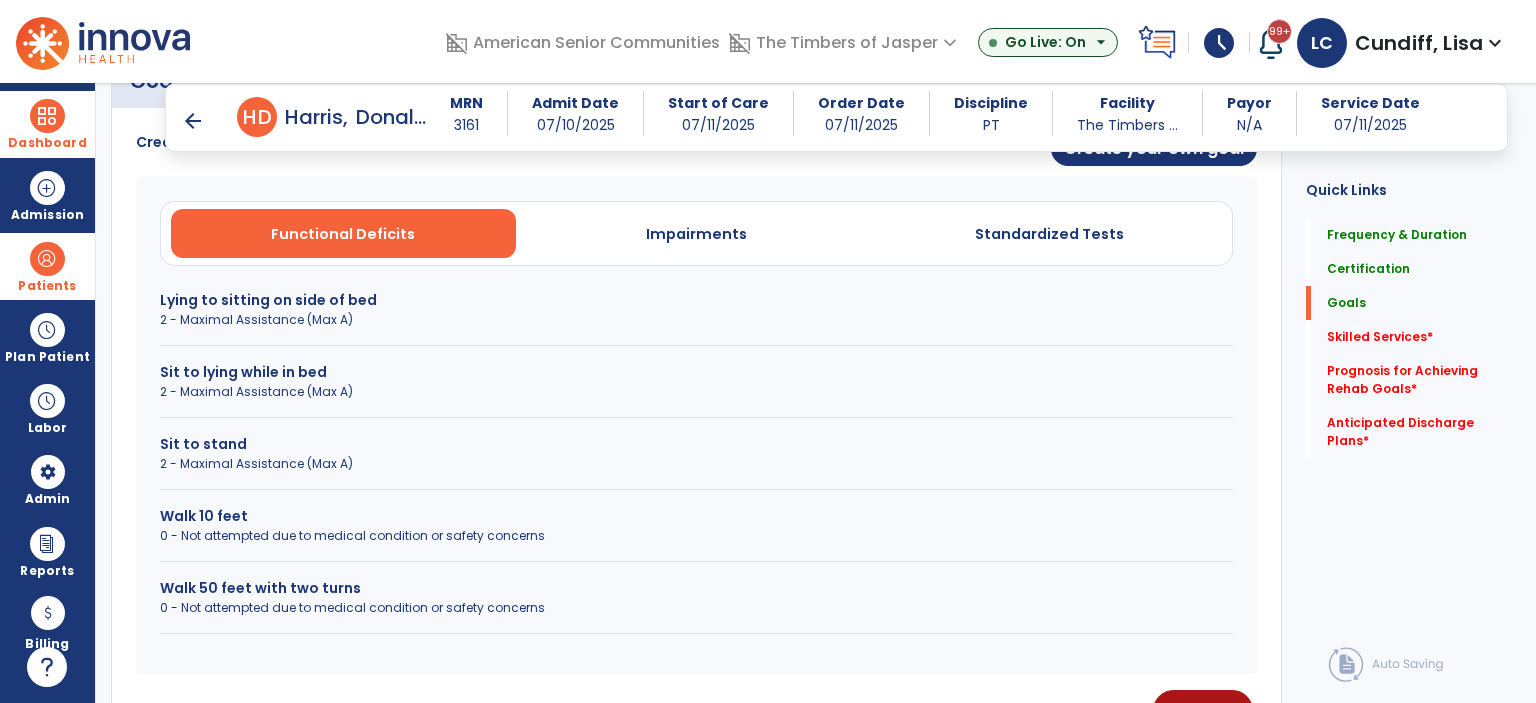 scroll, scrollTop: 526, scrollLeft: 0, axis: vertical 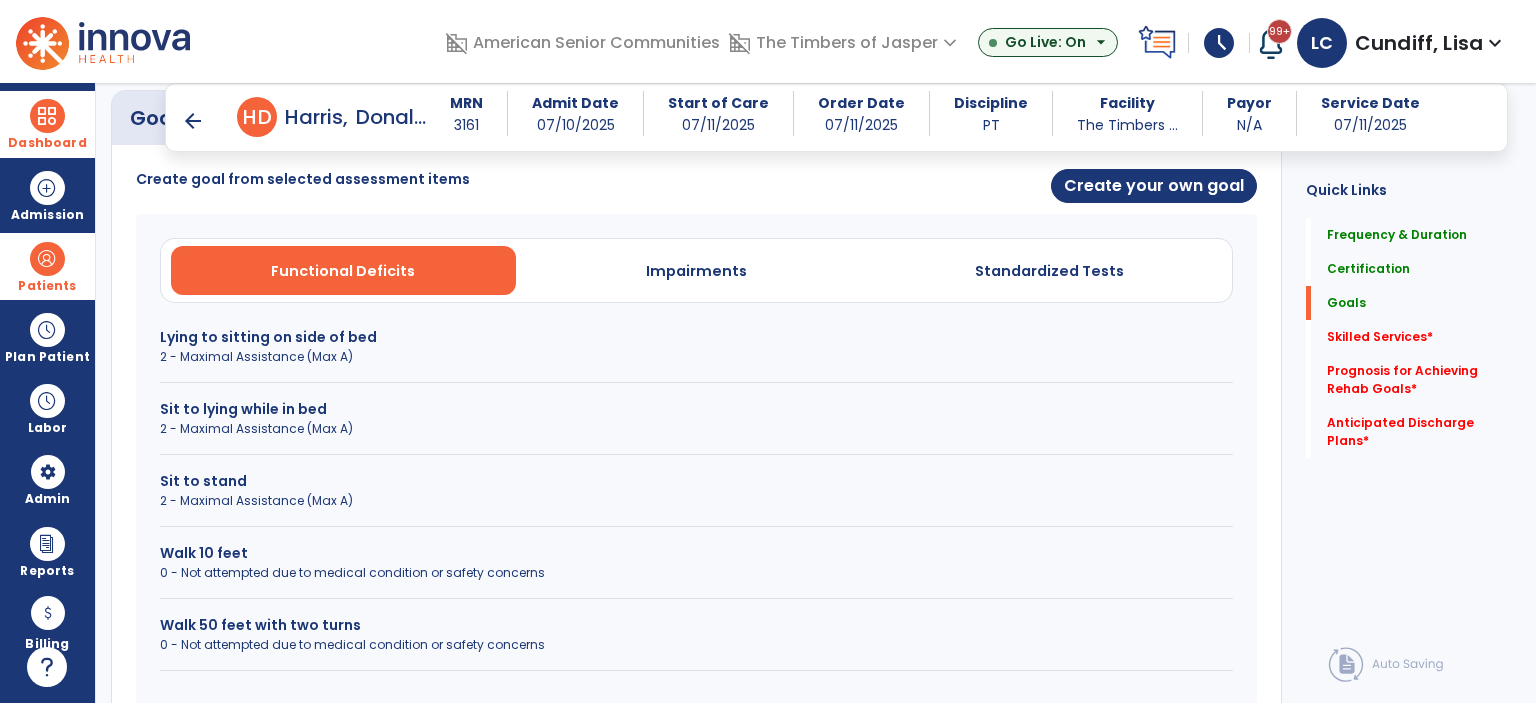 click on "Sit to lying while in bed" at bounding box center [696, 409] 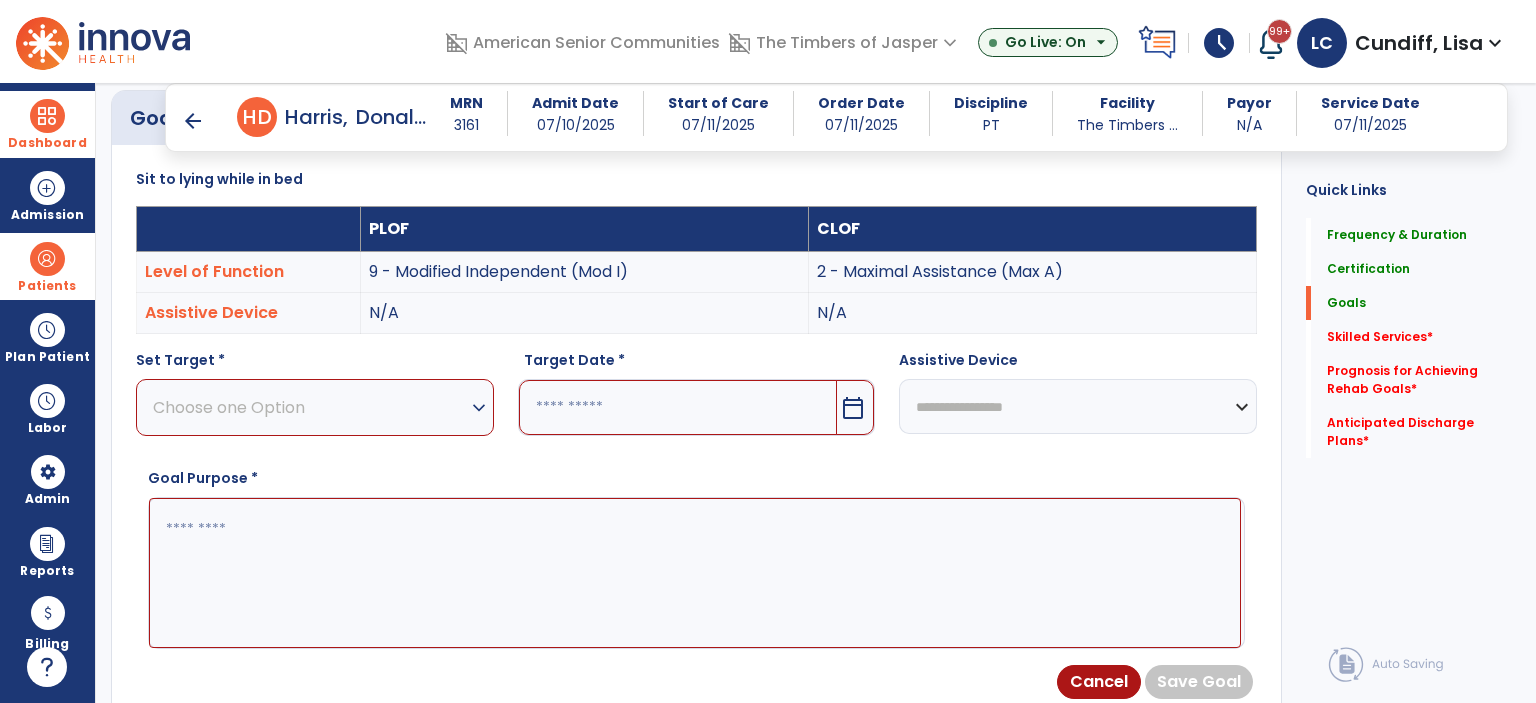 click on "Choose one Option" at bounding box center (310, 407) 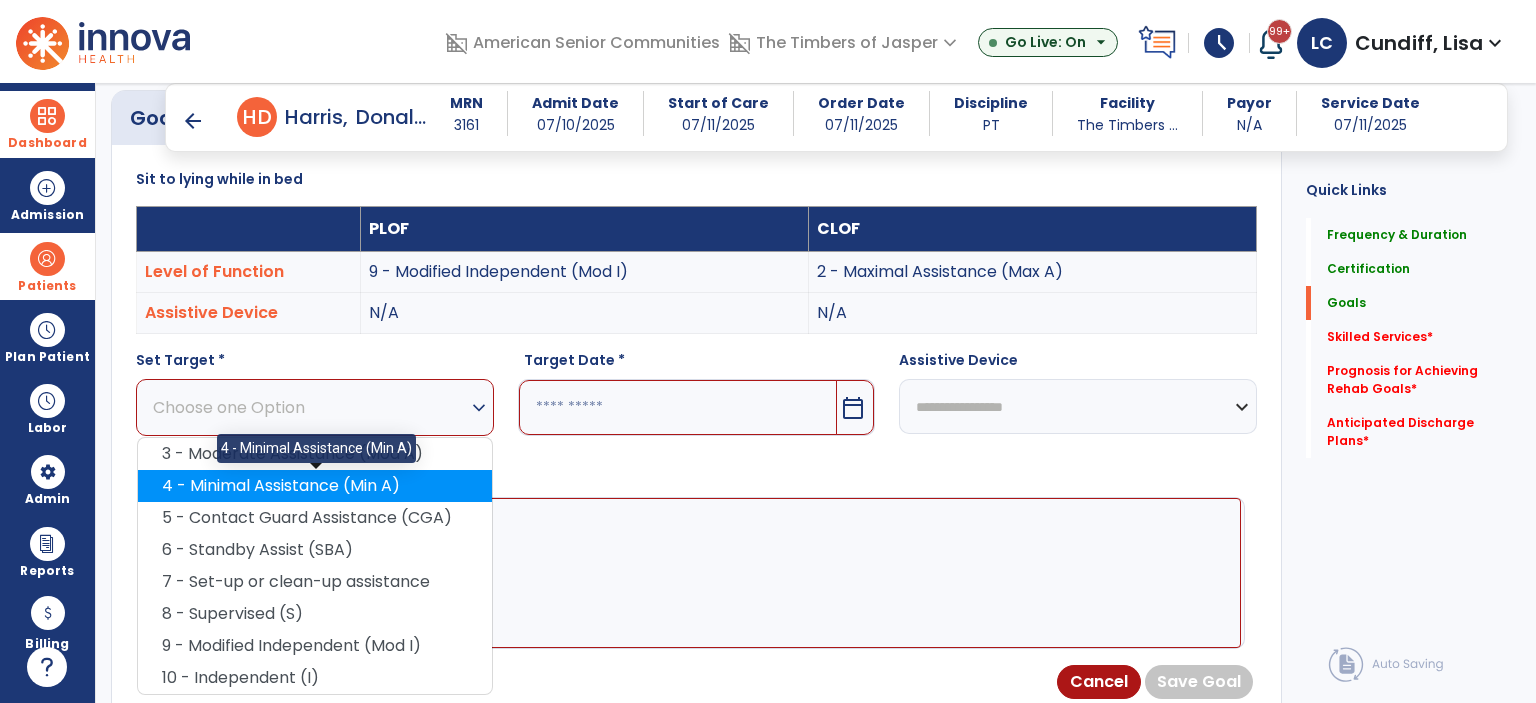 click on "4 - Minimal Assistance (Min A)" at bounding box center [315, 486] 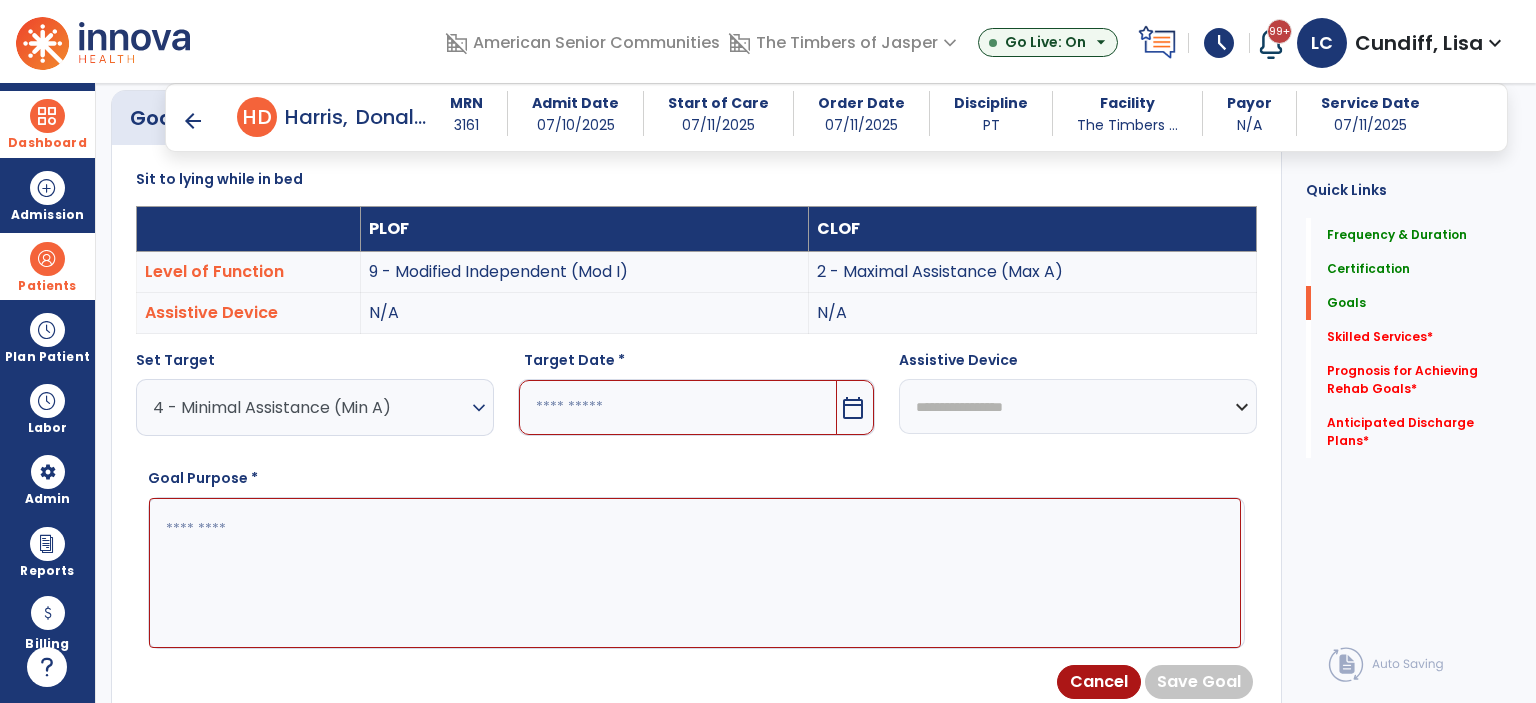 click on "calendar_today" at bounding box center (853, 408) 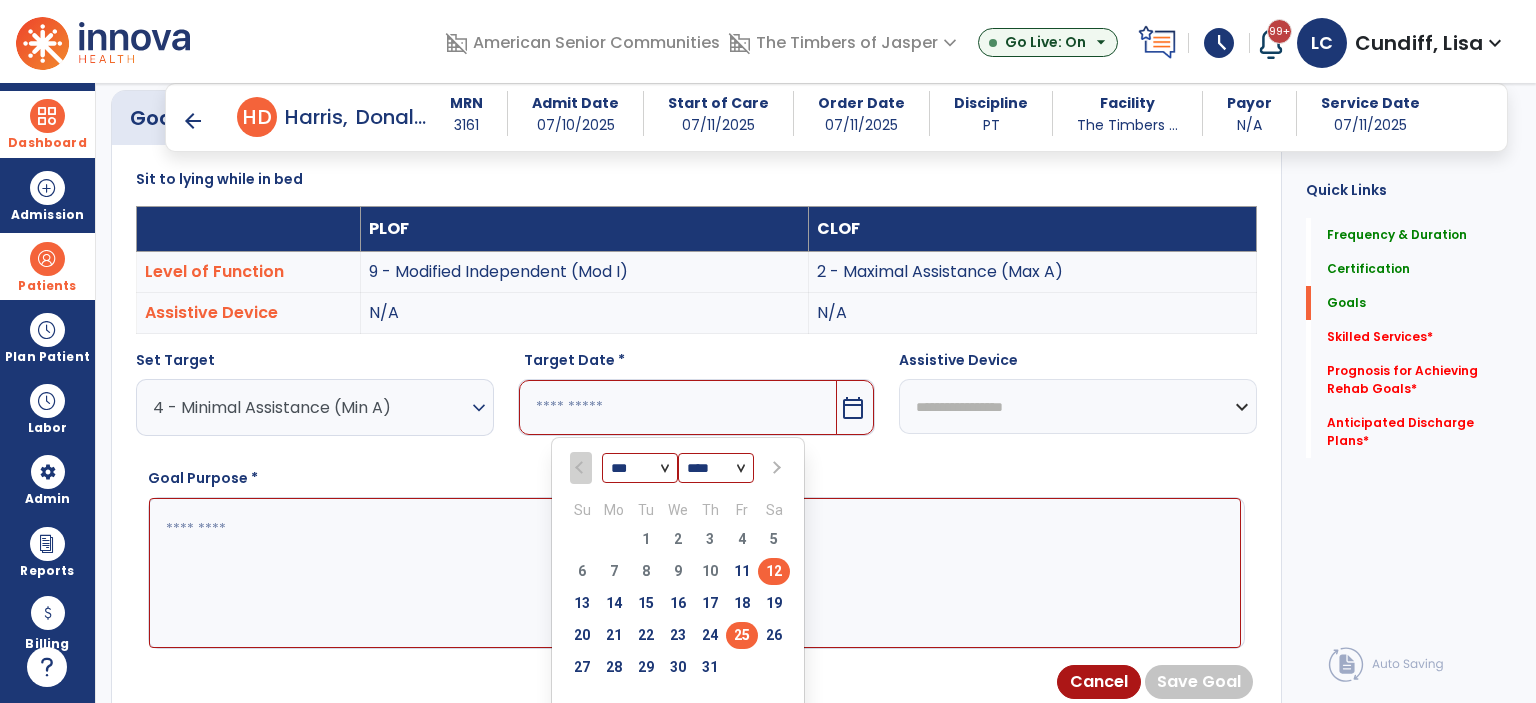 click on "25" at bounding box center (742, 635) 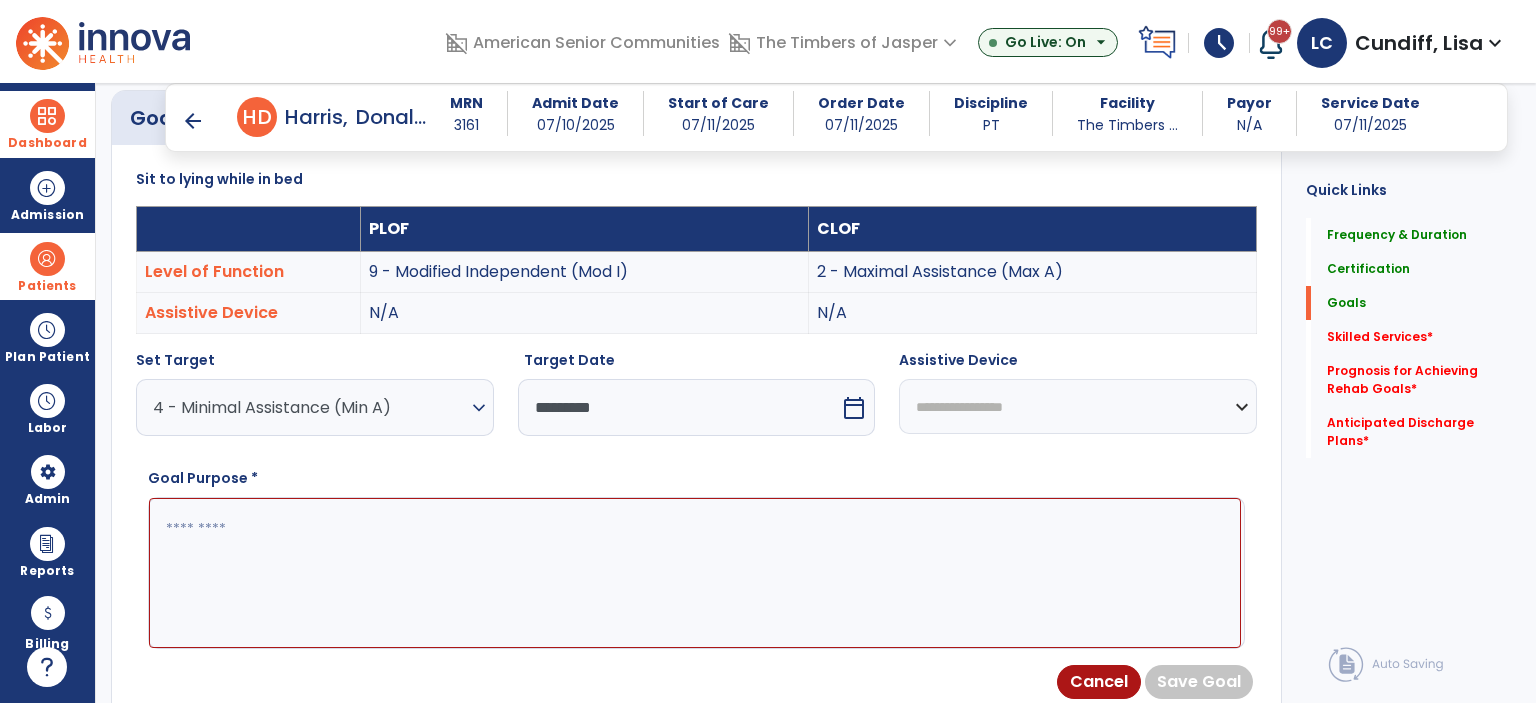 click at bounding box center (695, 573) 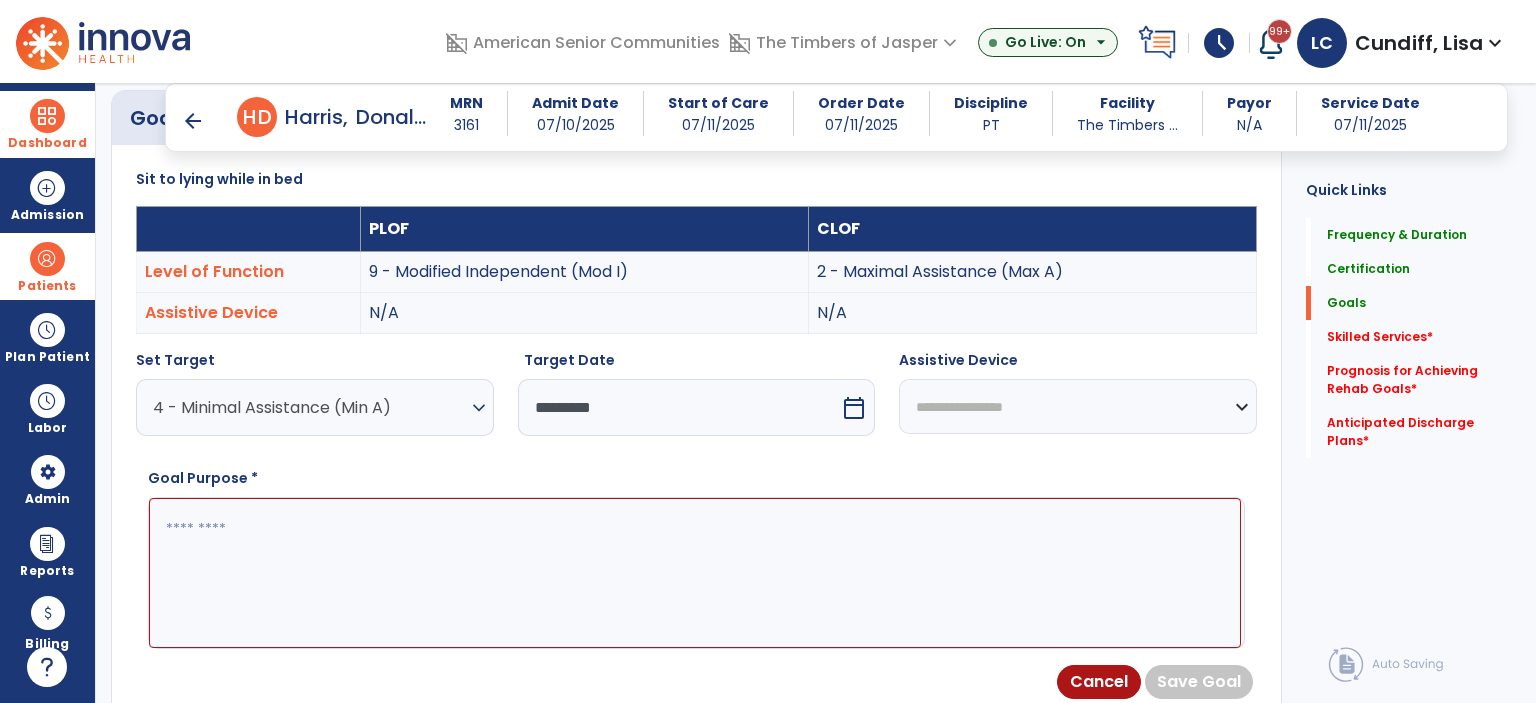 paste on "**********" 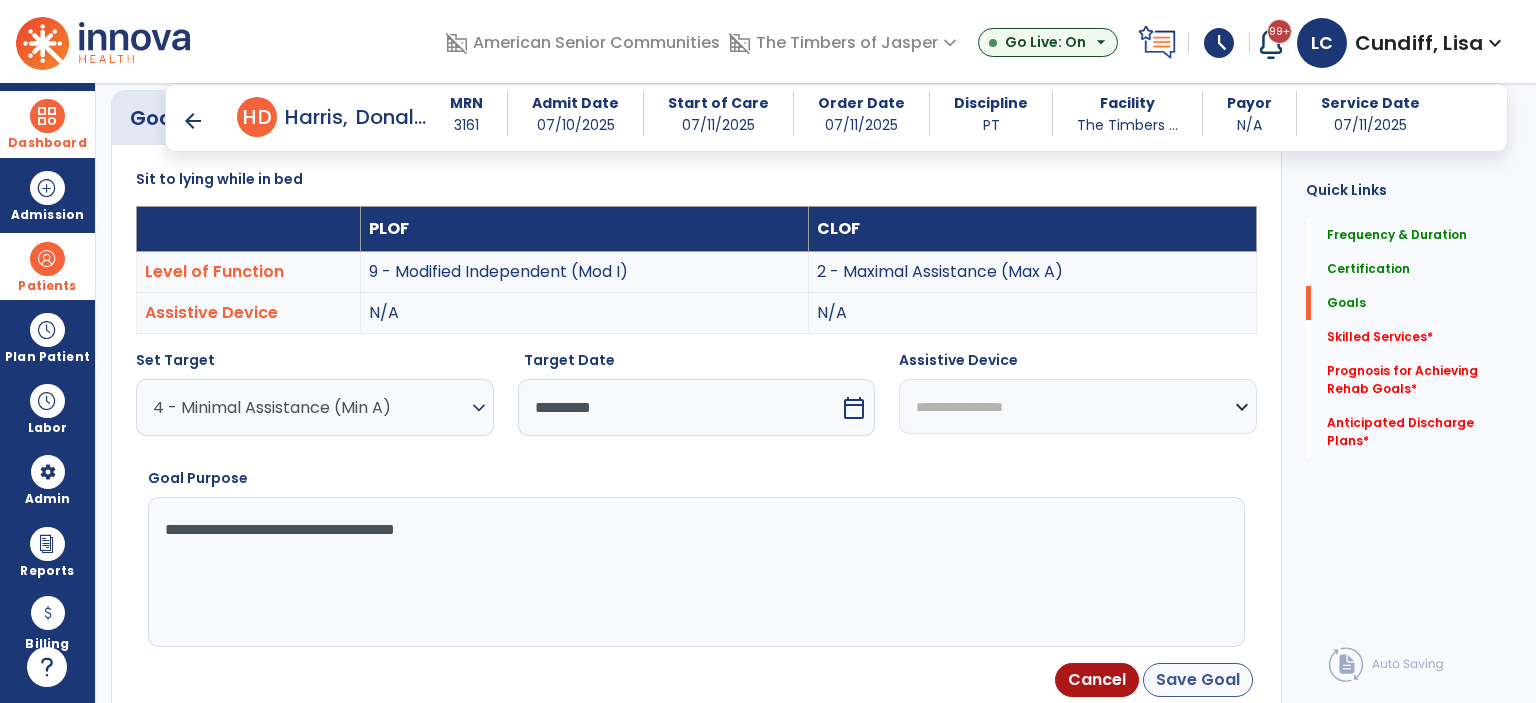 type on "**********" 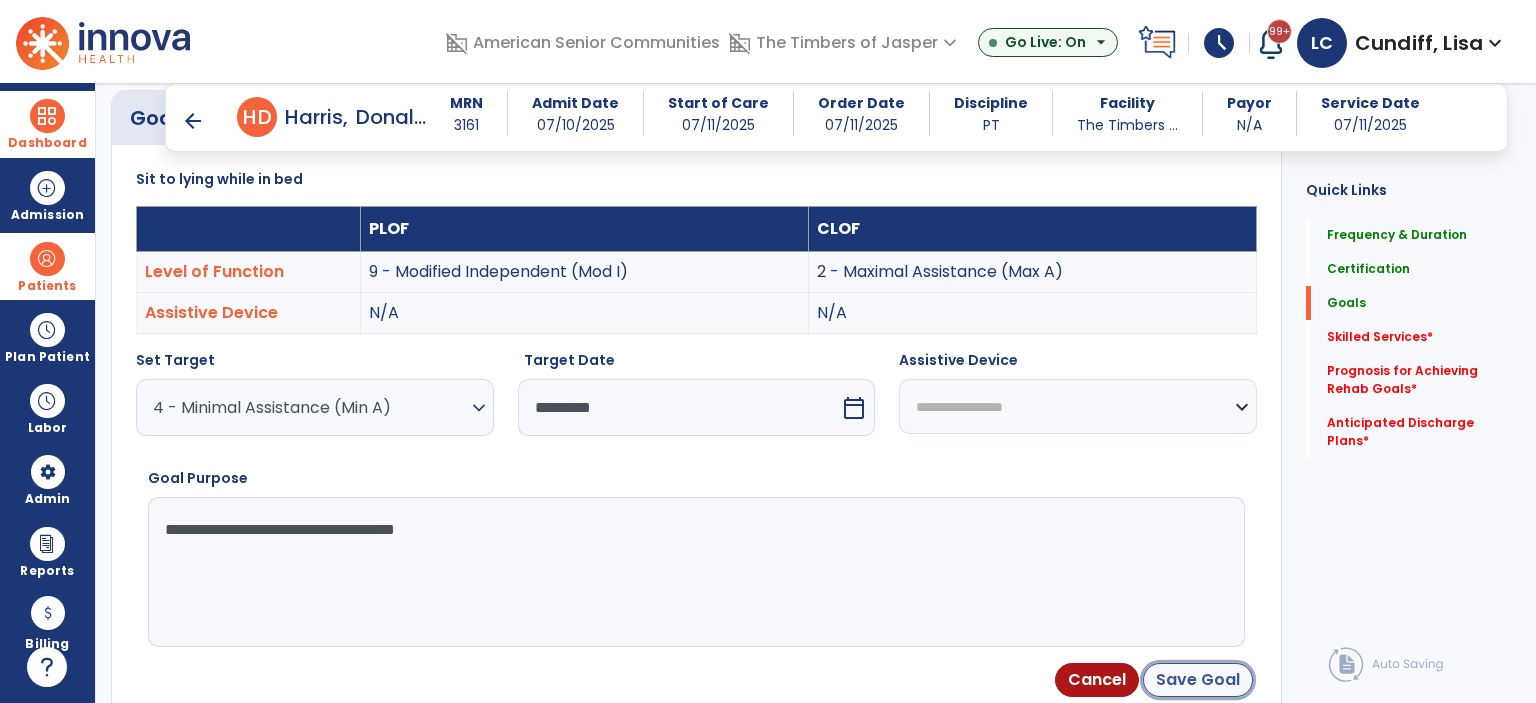 click on "Save Goal" at bounding box center (1198, 680) 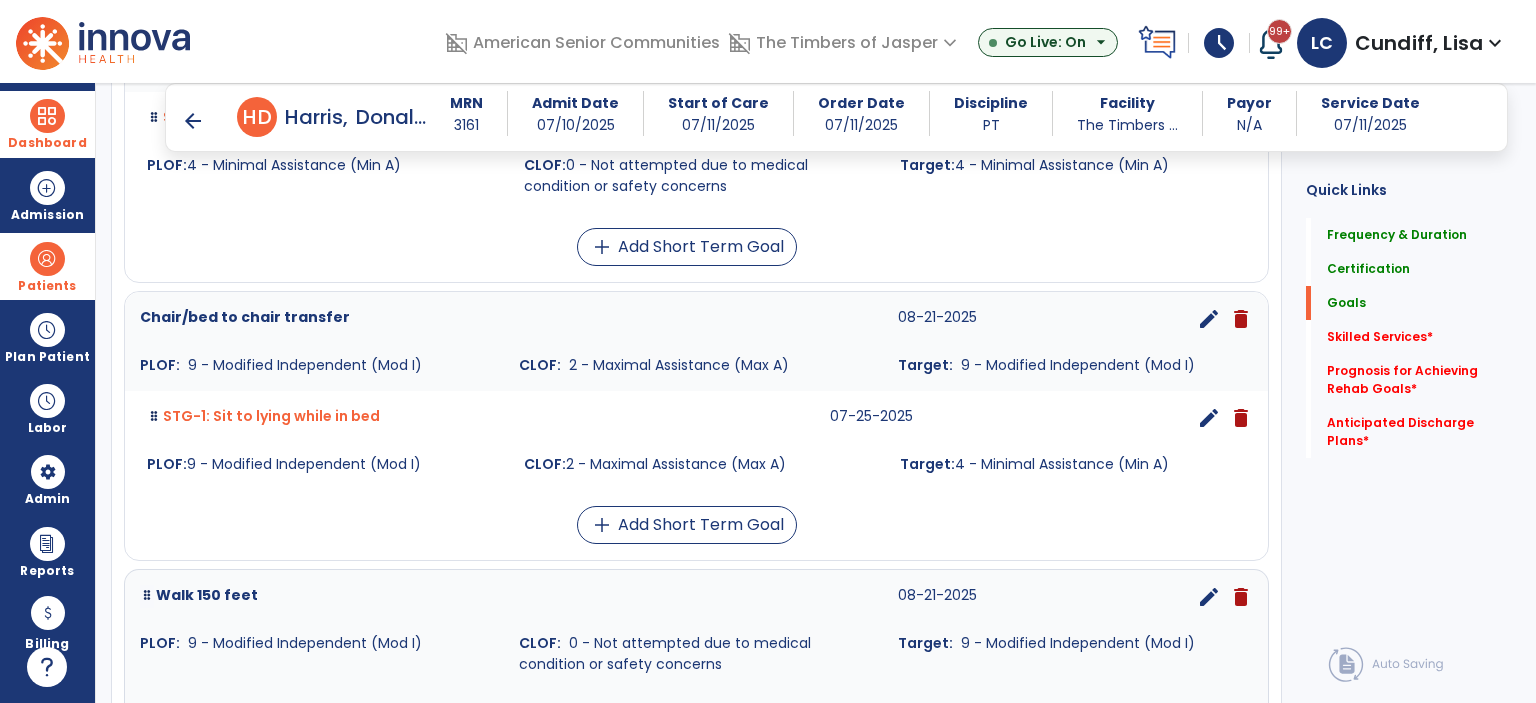 scroll, scrollTop: 826, scrollLeft: 0, axis: vertical 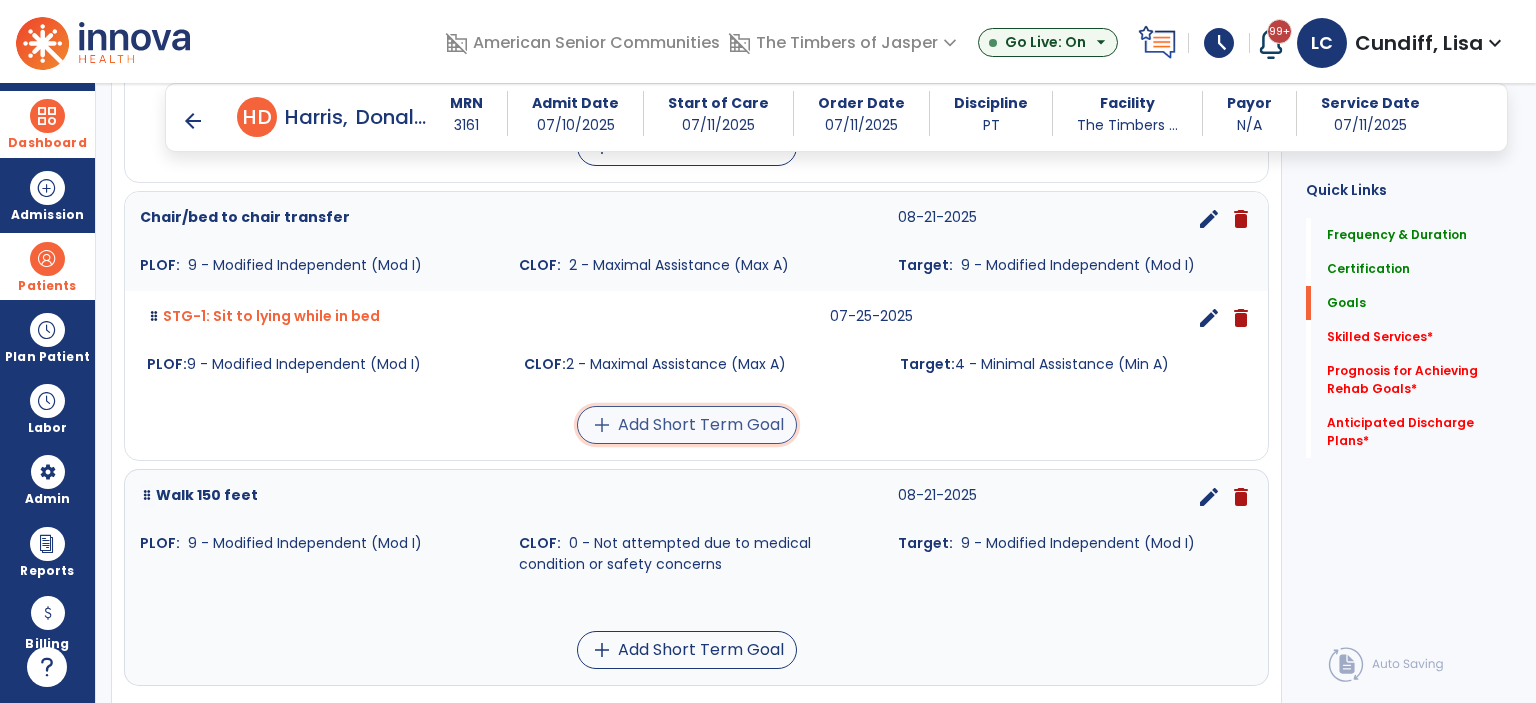 click on "add  Add Short Term Goal" at bounding box center (687, 425) 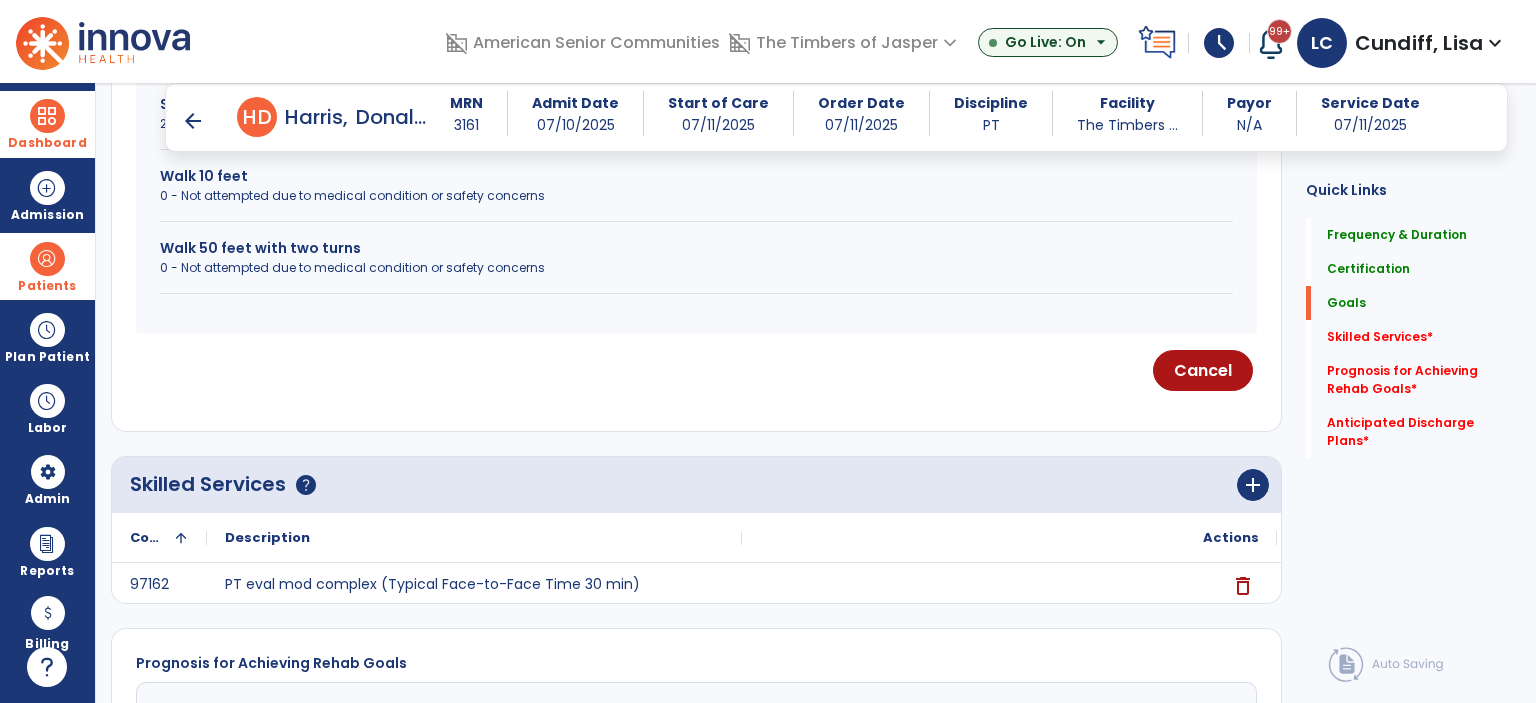 scroll, scrollTop: 531, scrollLeft: 0, axis: vertical 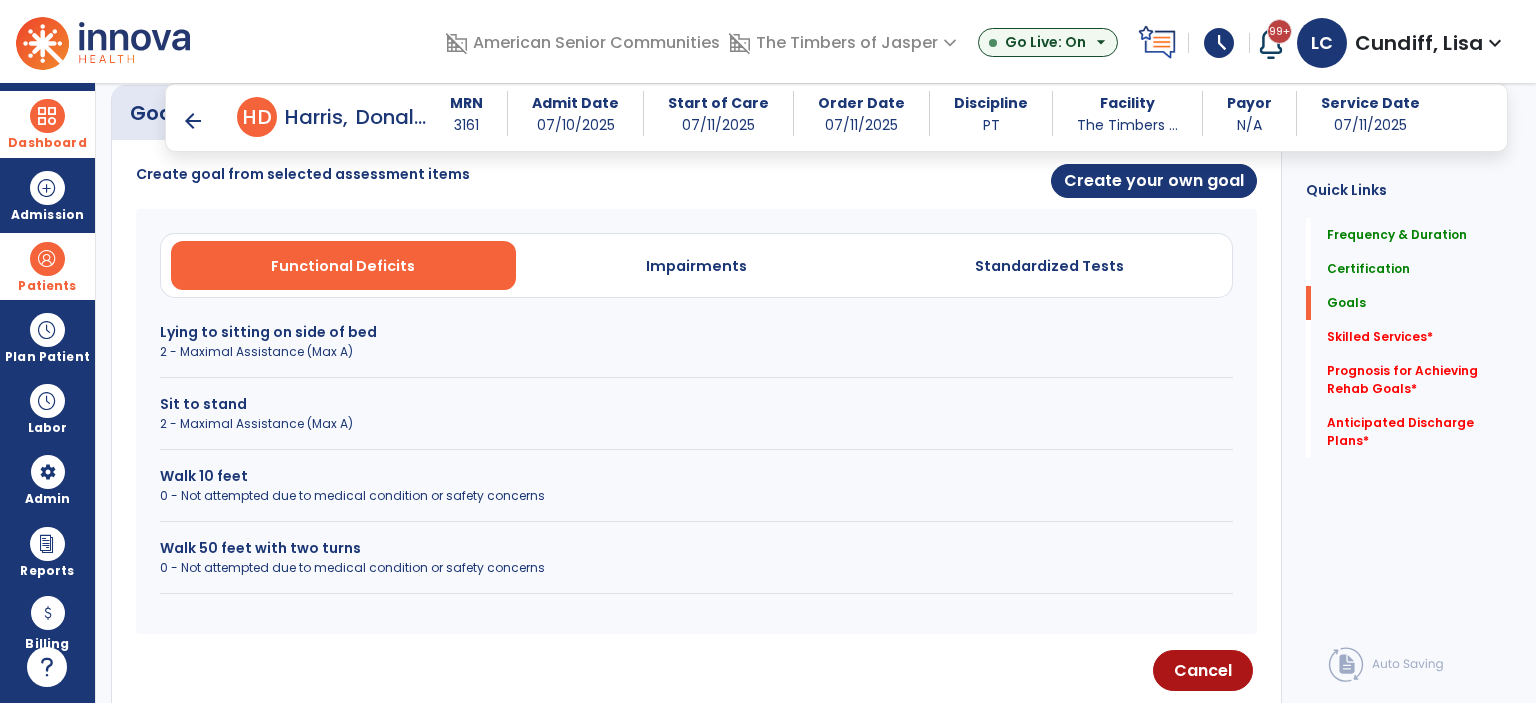 click on "Lying to sitting on side of bed" at bounding box center [696, 332] 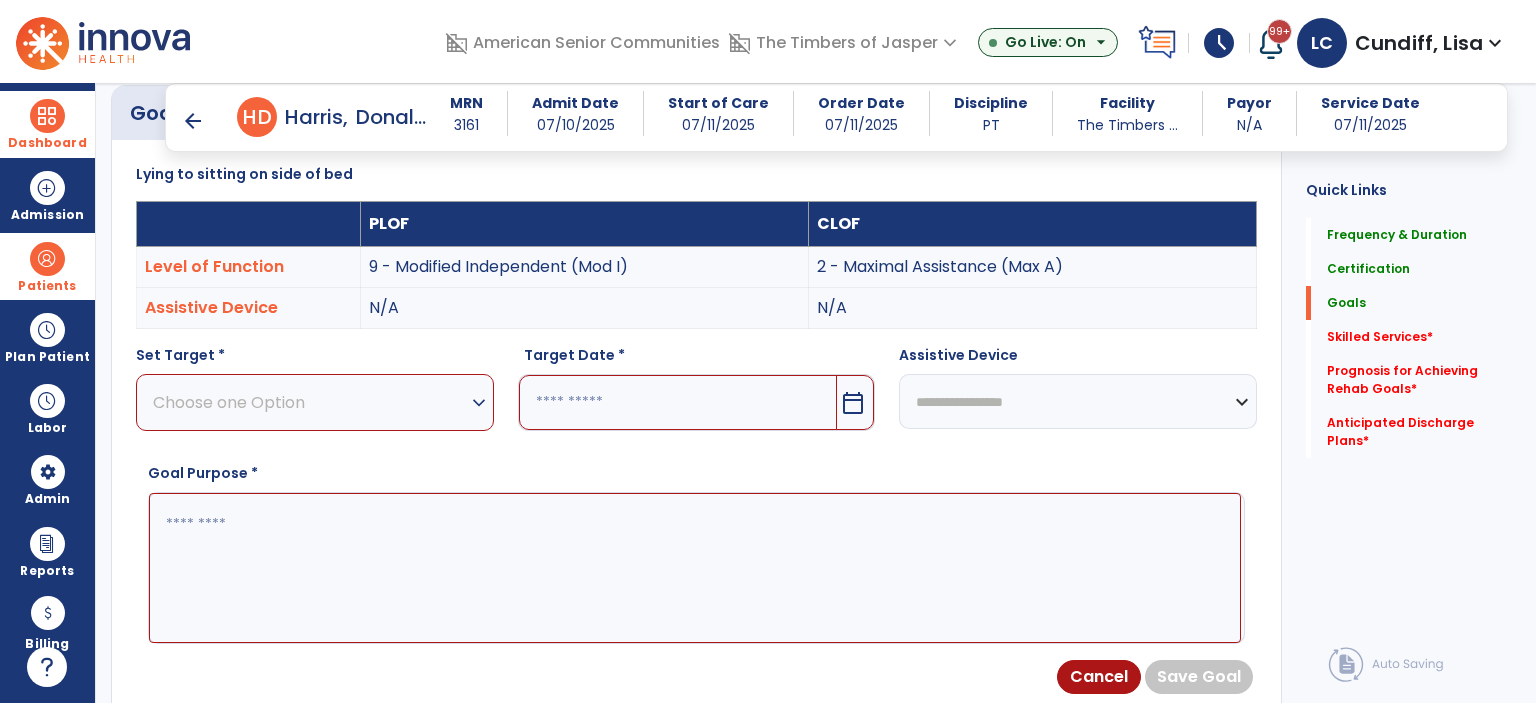 click on "Choose one Option" at bounding box center [310, 402] 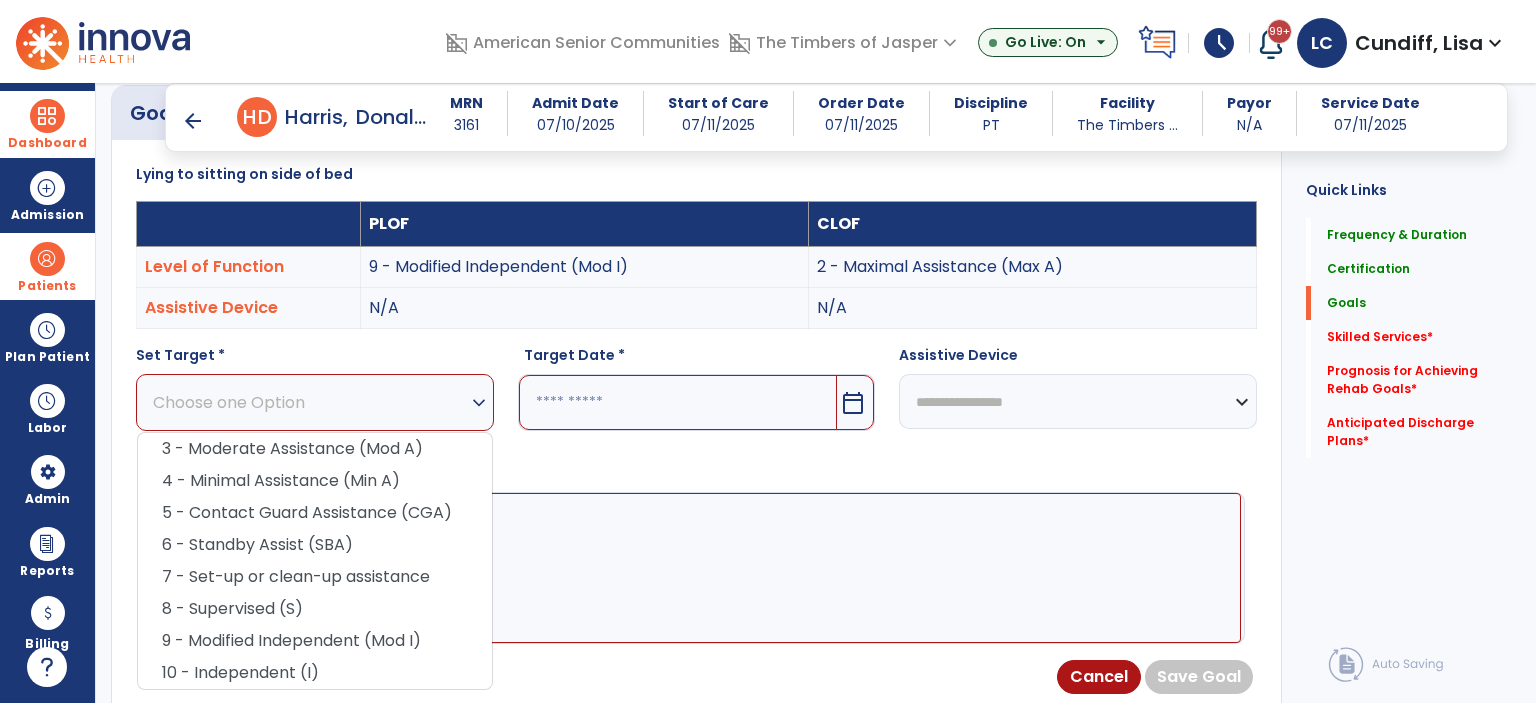 click on "4 - Minimal Assistance (Min A)" at bounding box center (315, 481) 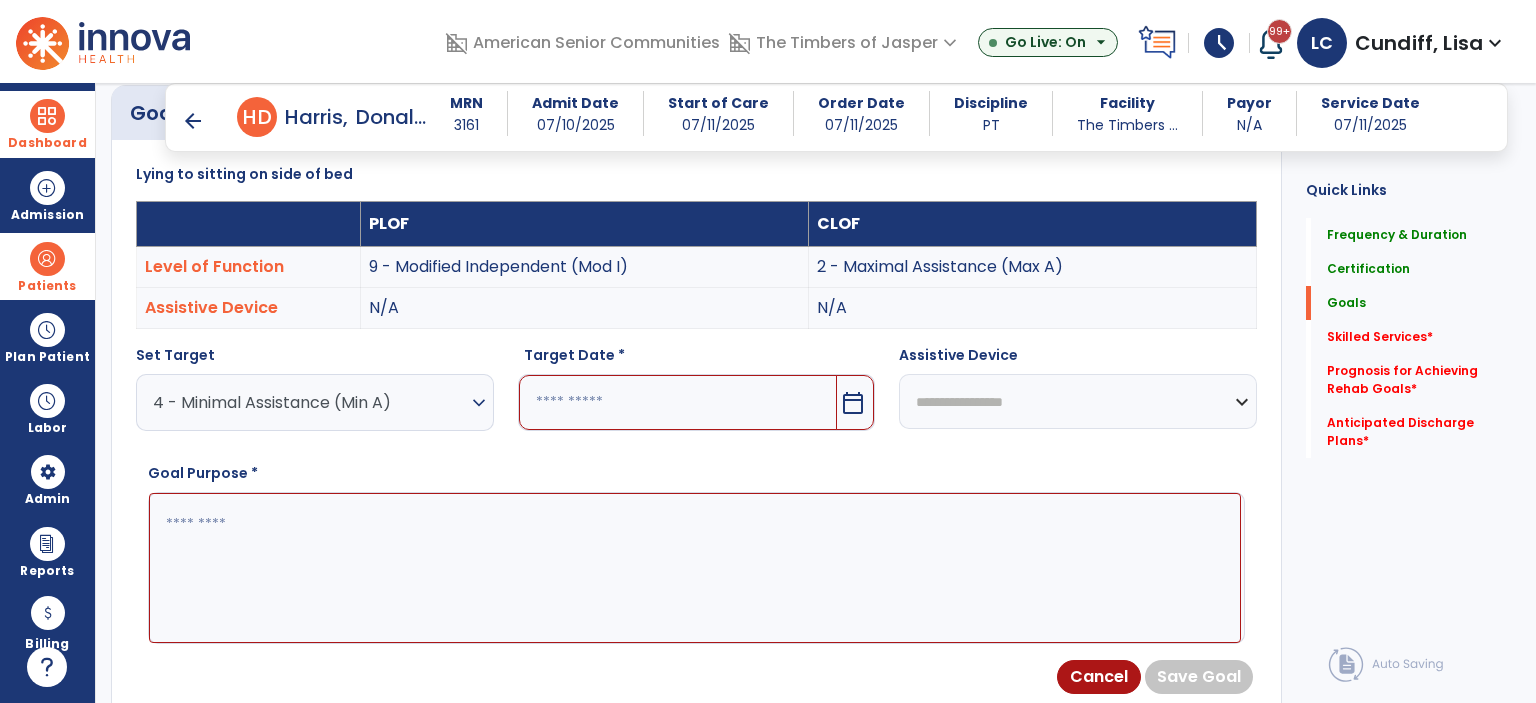 click on "calendar_today" at bounding box center [853, 403] 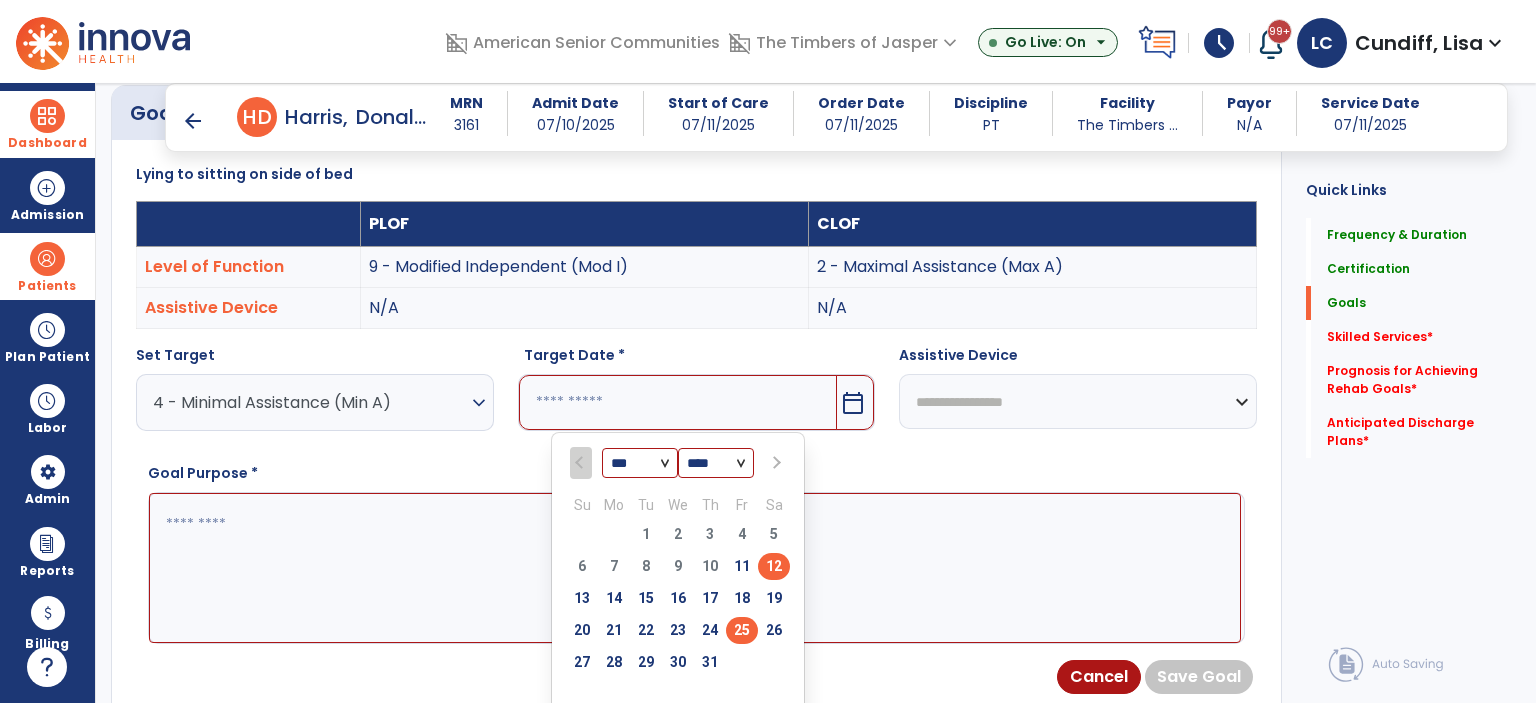 click on "25" at bounding box center [742, 630] 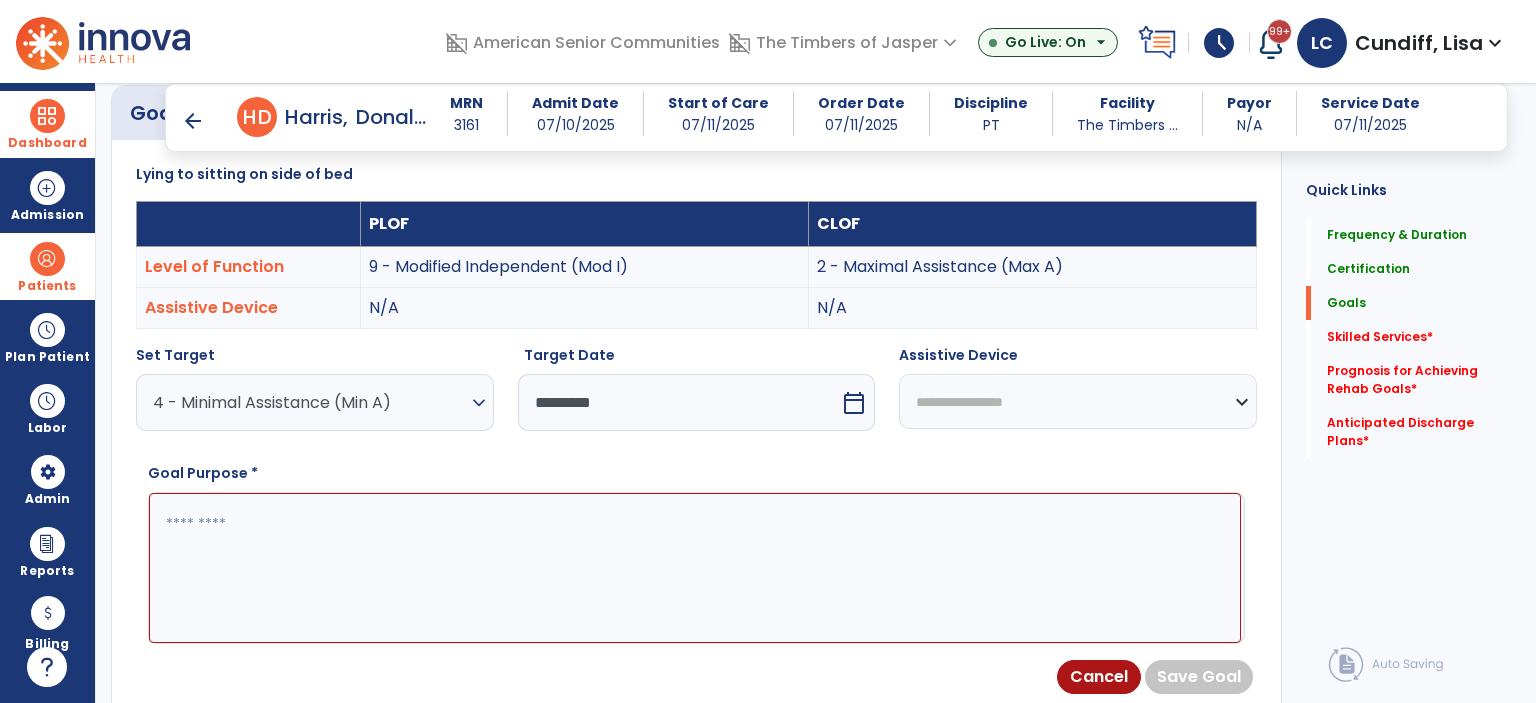 click at bounding box center (695, 568) 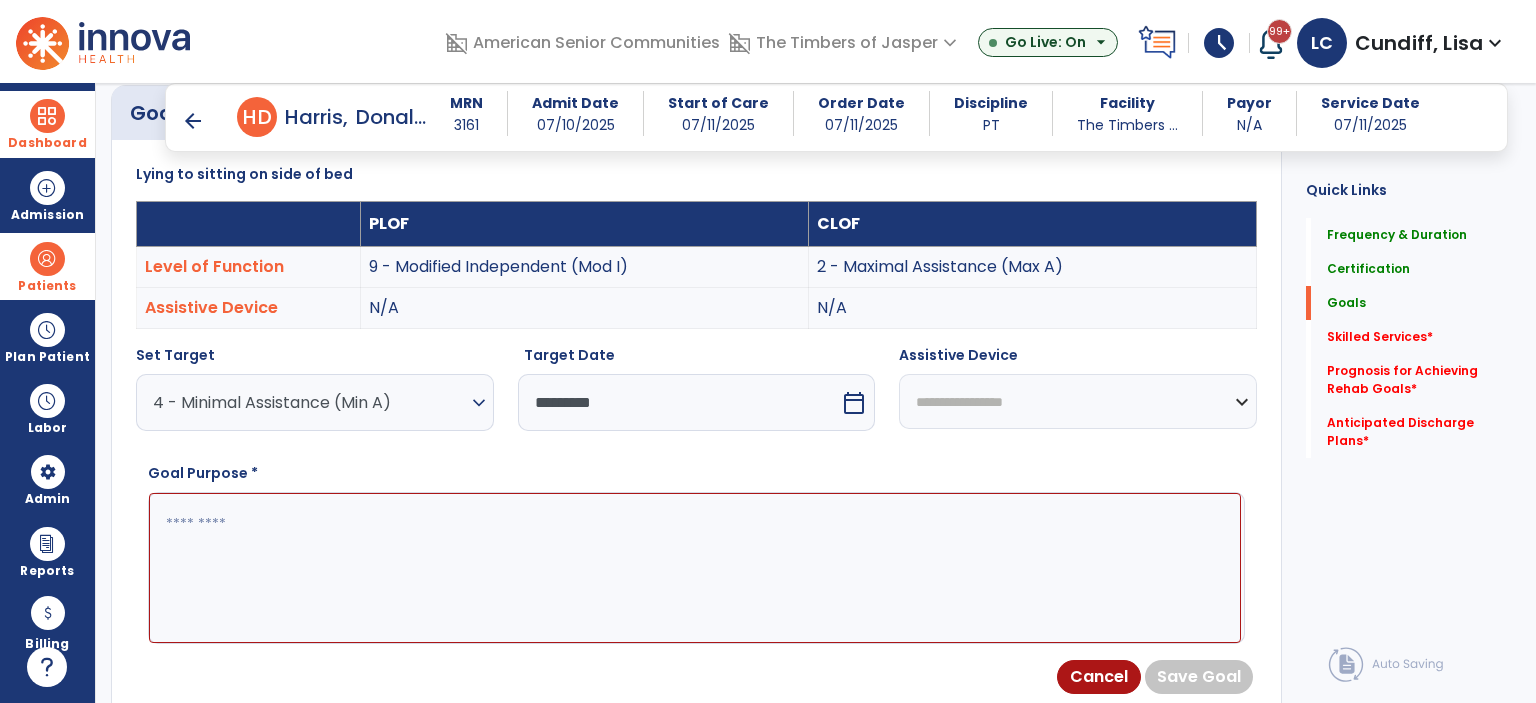 paste on "**********" 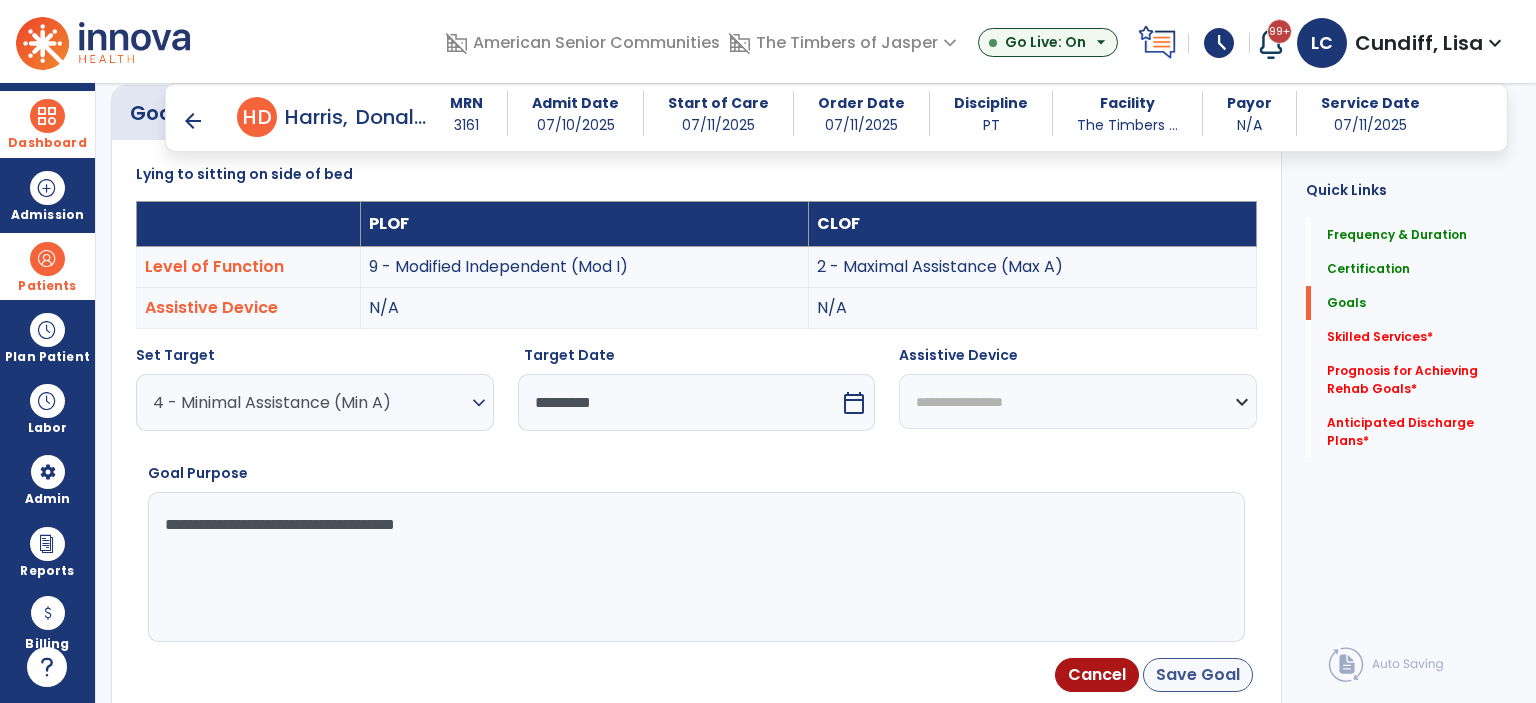 type on "**********" 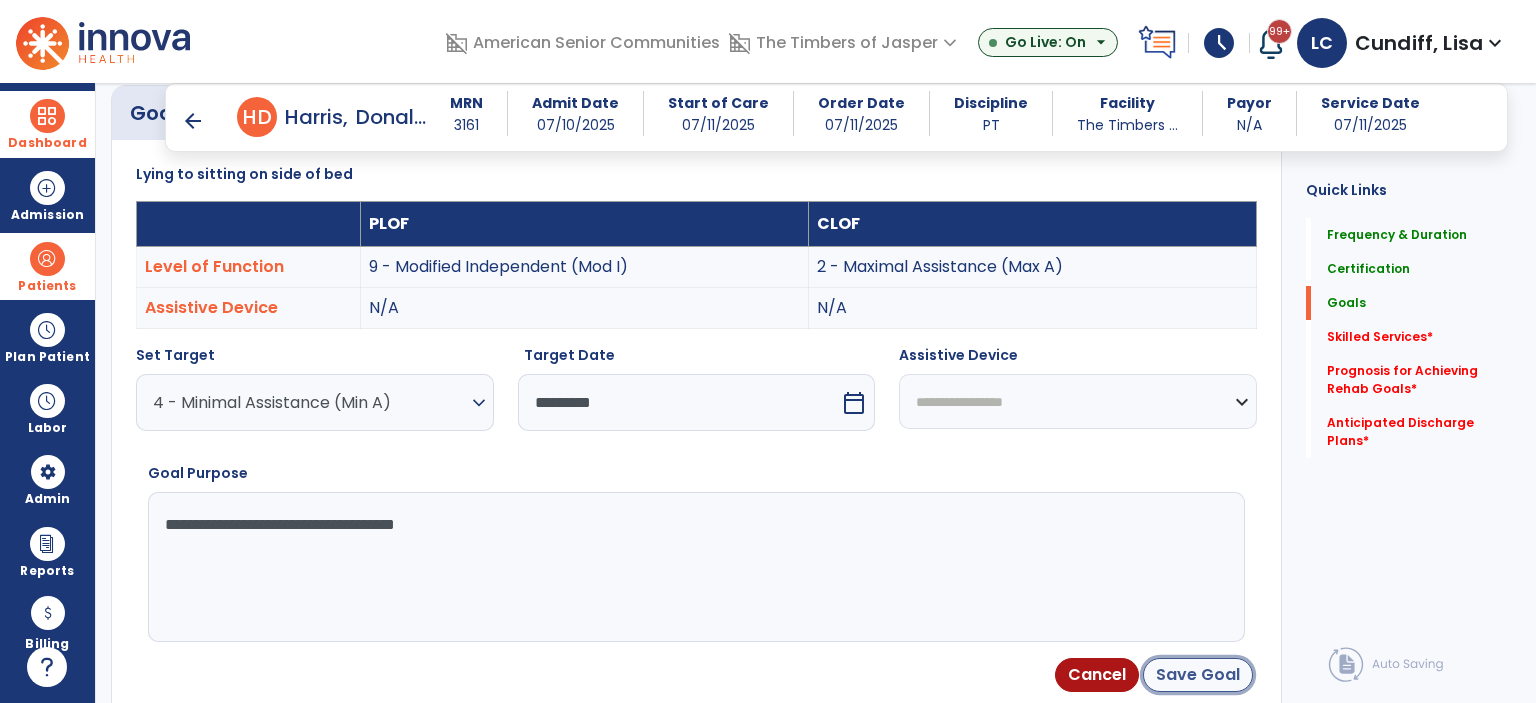 click on "Save Goal" at bounding box center (1198, 675) 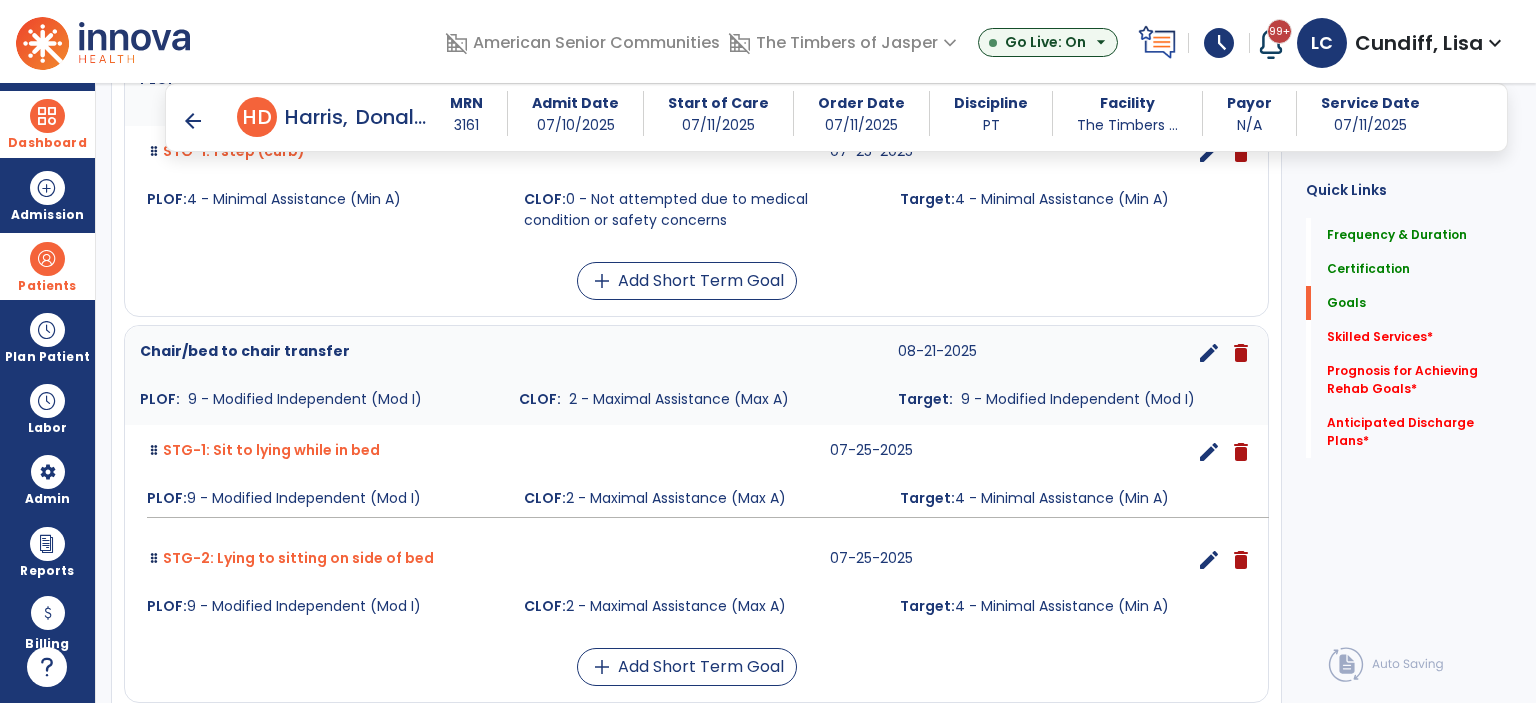 scroll, scrollTop: 931, scrollLeft: 0, axis: vertical 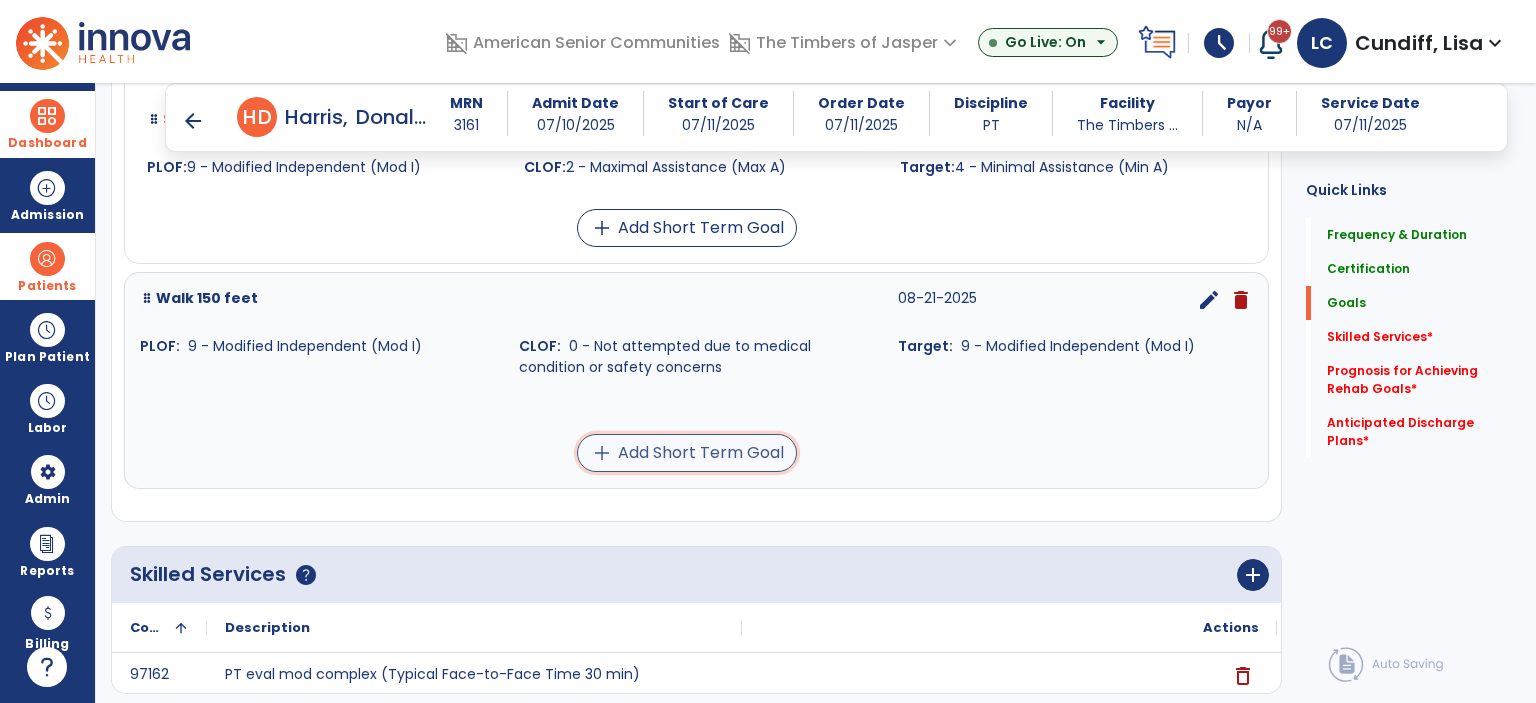 click on "add  Add Short Term Goal" at bounding box center (687, 453) 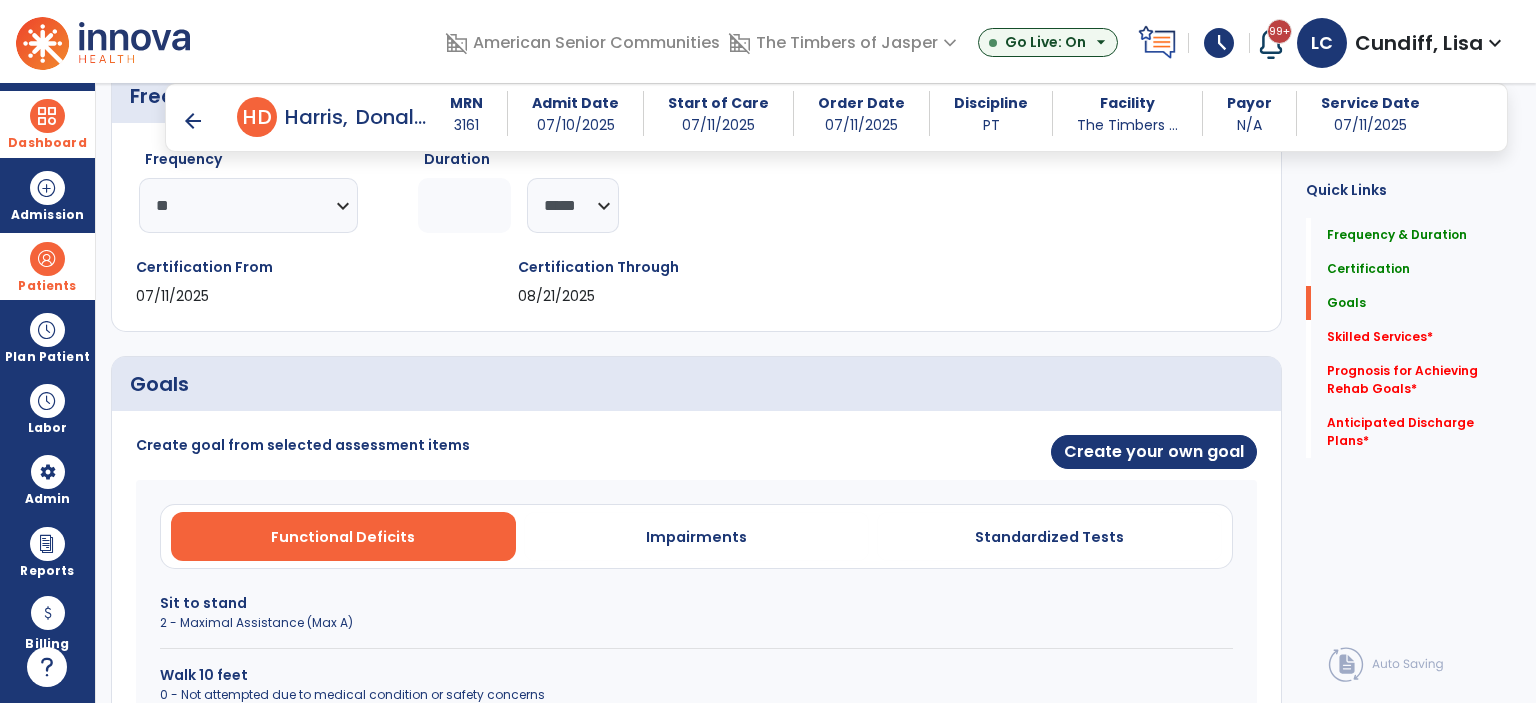scroll, scrollTop: 560, scrollLeft: 0, axis: vertical 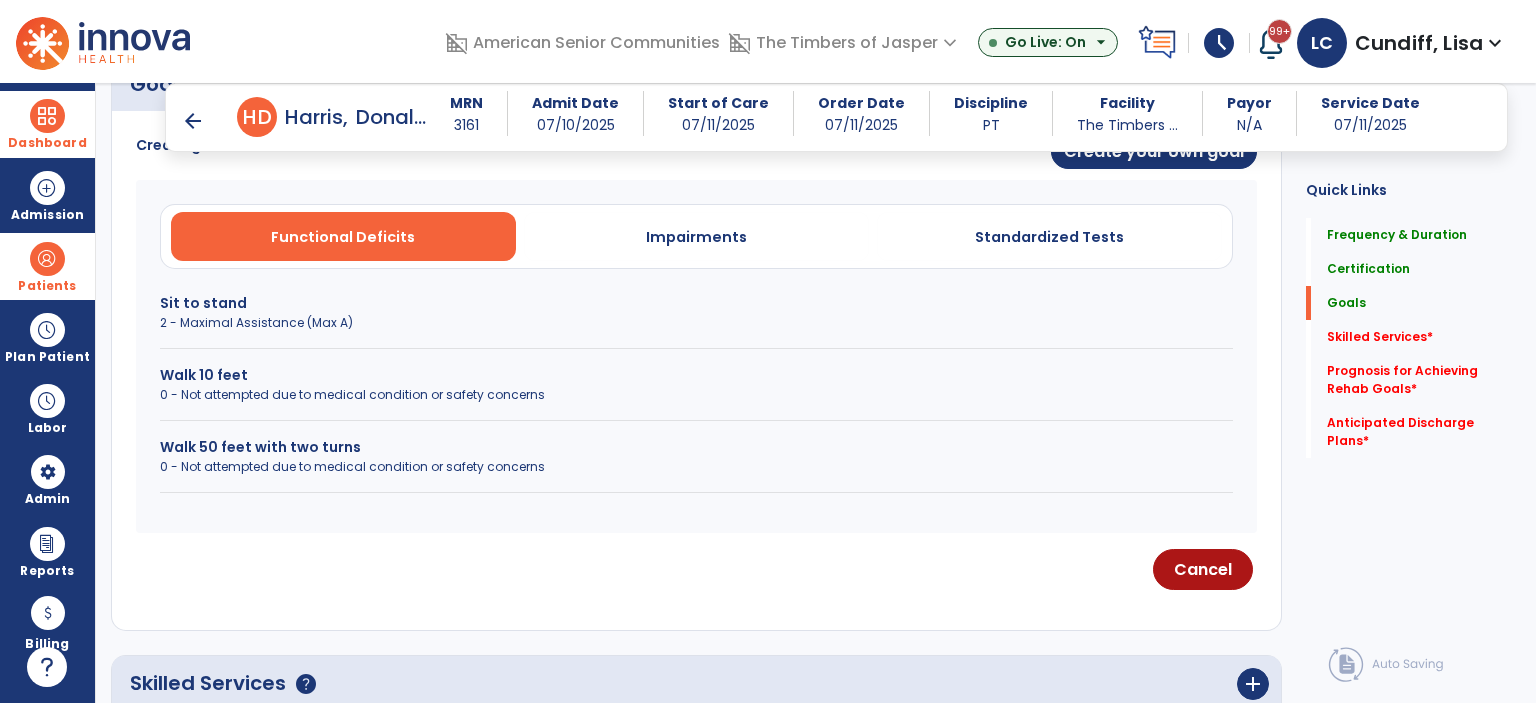 click on "Sit to stand 2 - Maximal Assistance (Max A) Walk 10 feet 0 - Not attempted due to medical condition or safety concerns Walk 50 feet with two turns 0 - Not attempted due to medical condition or safety concerns" at bounding box center (696, 393) 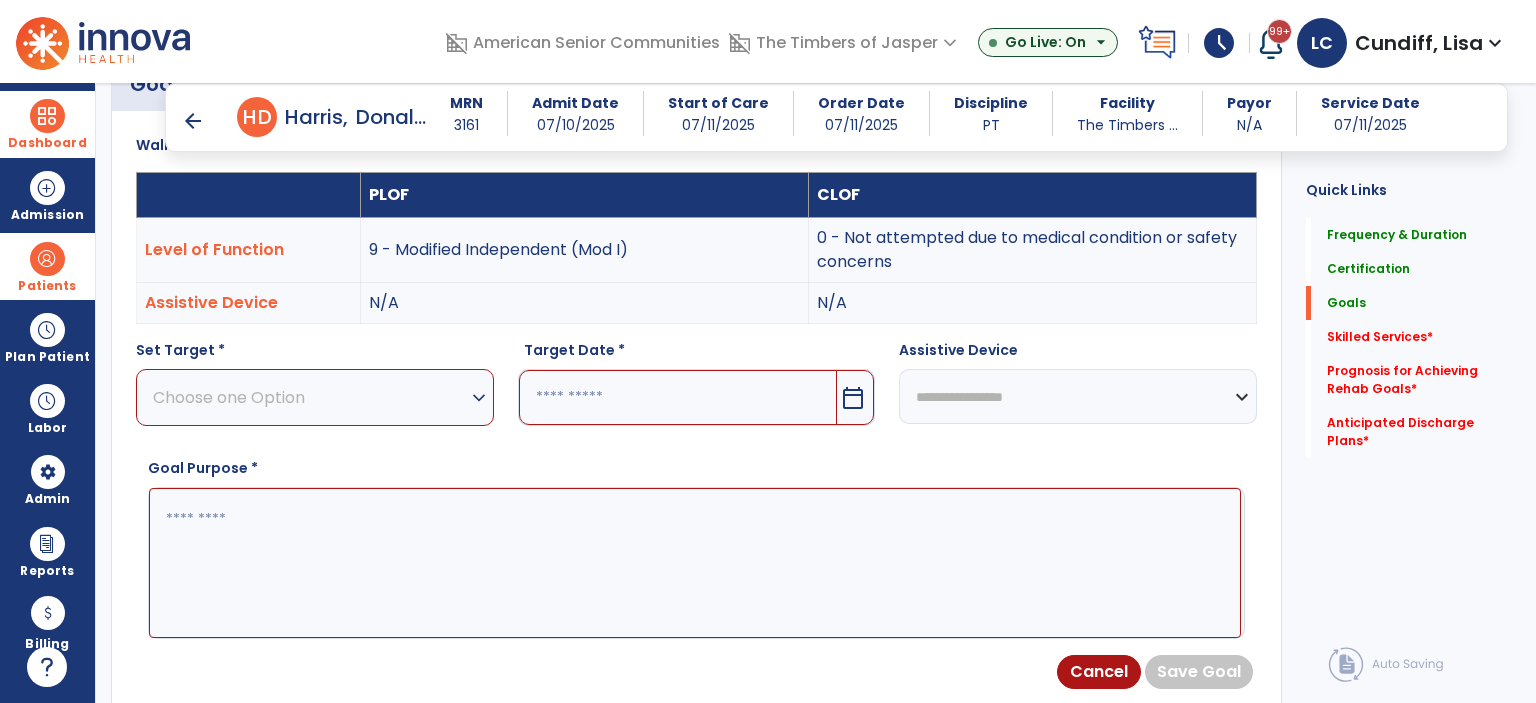 click on "Choose one Option" at bounding box center (310, 397) 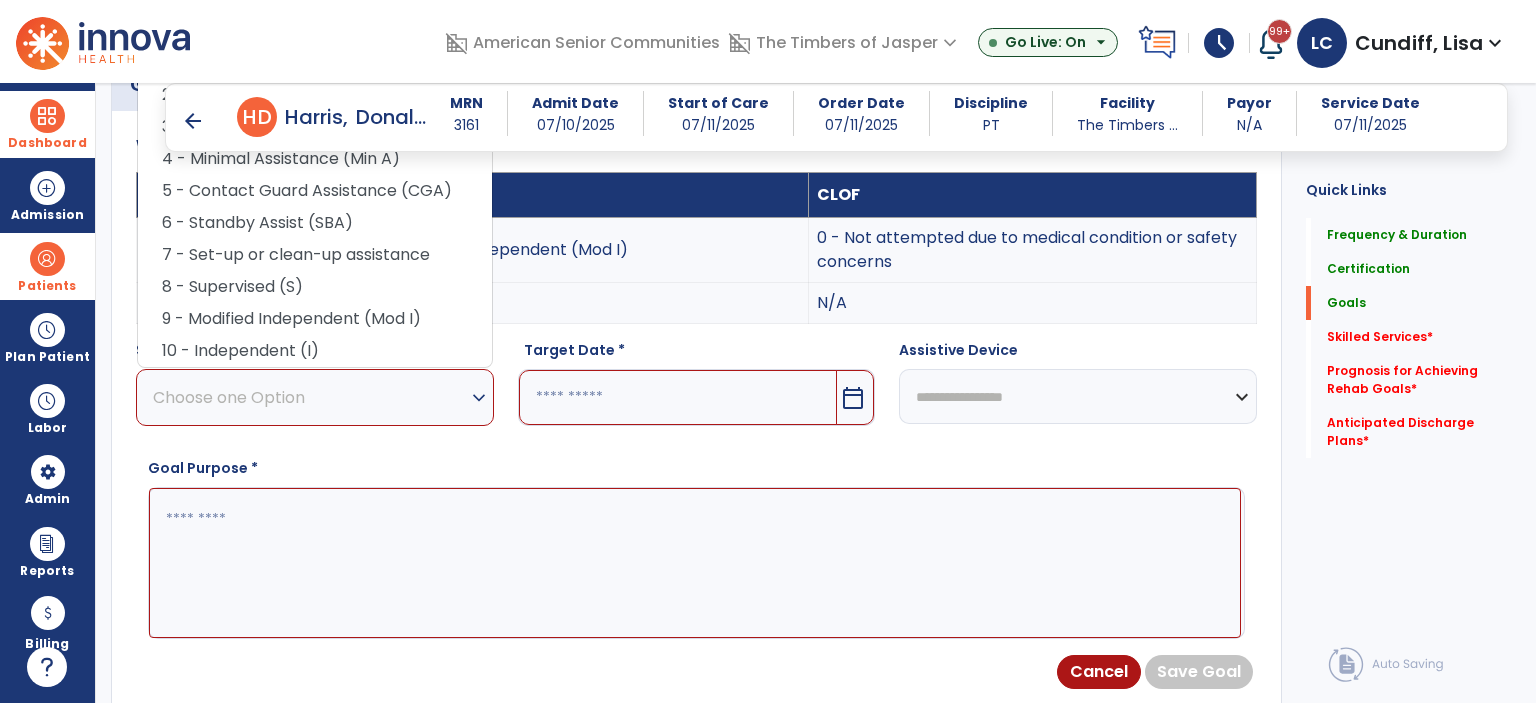 click on "4 - Minimal Assistance (Min A)" at bounding box center [315, 159] 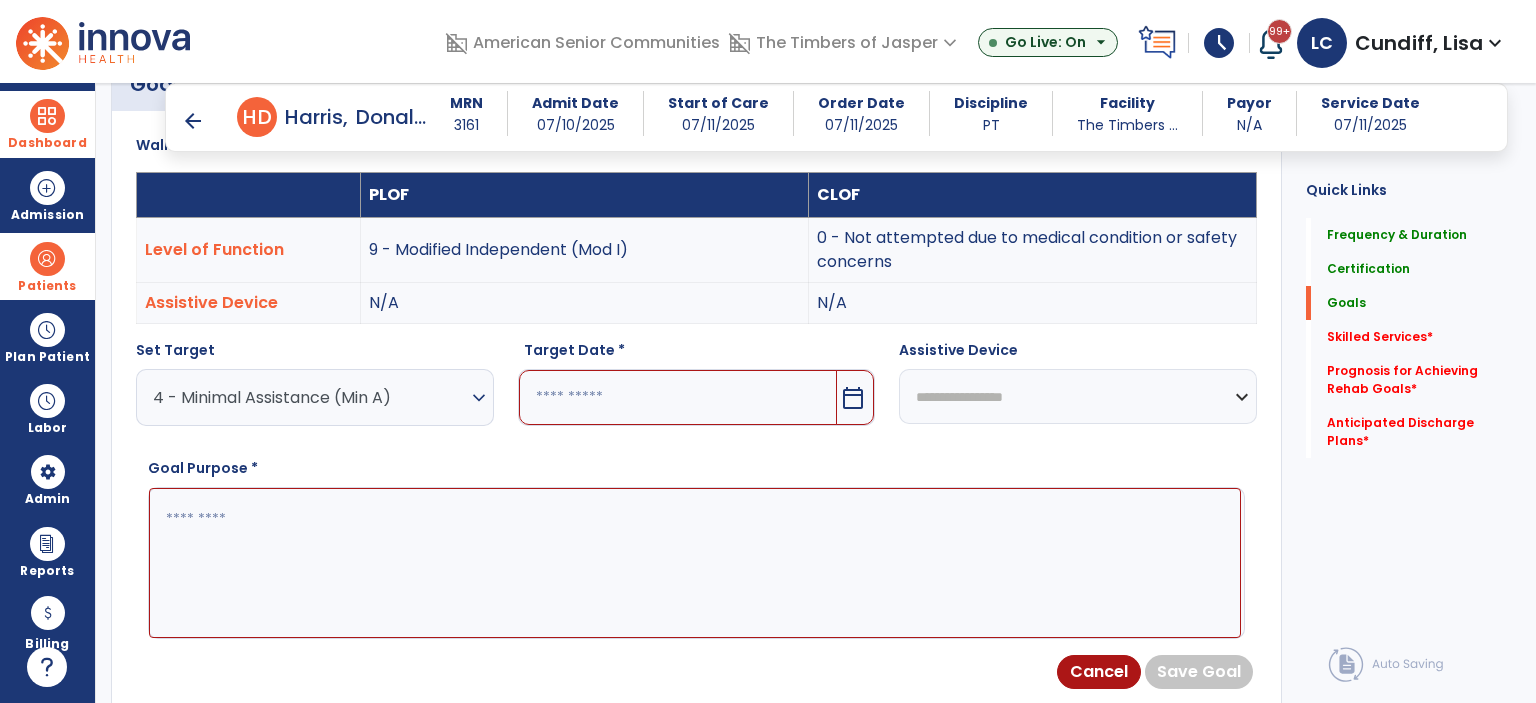 click on "calendar_today" at bounding box center [853, 398] 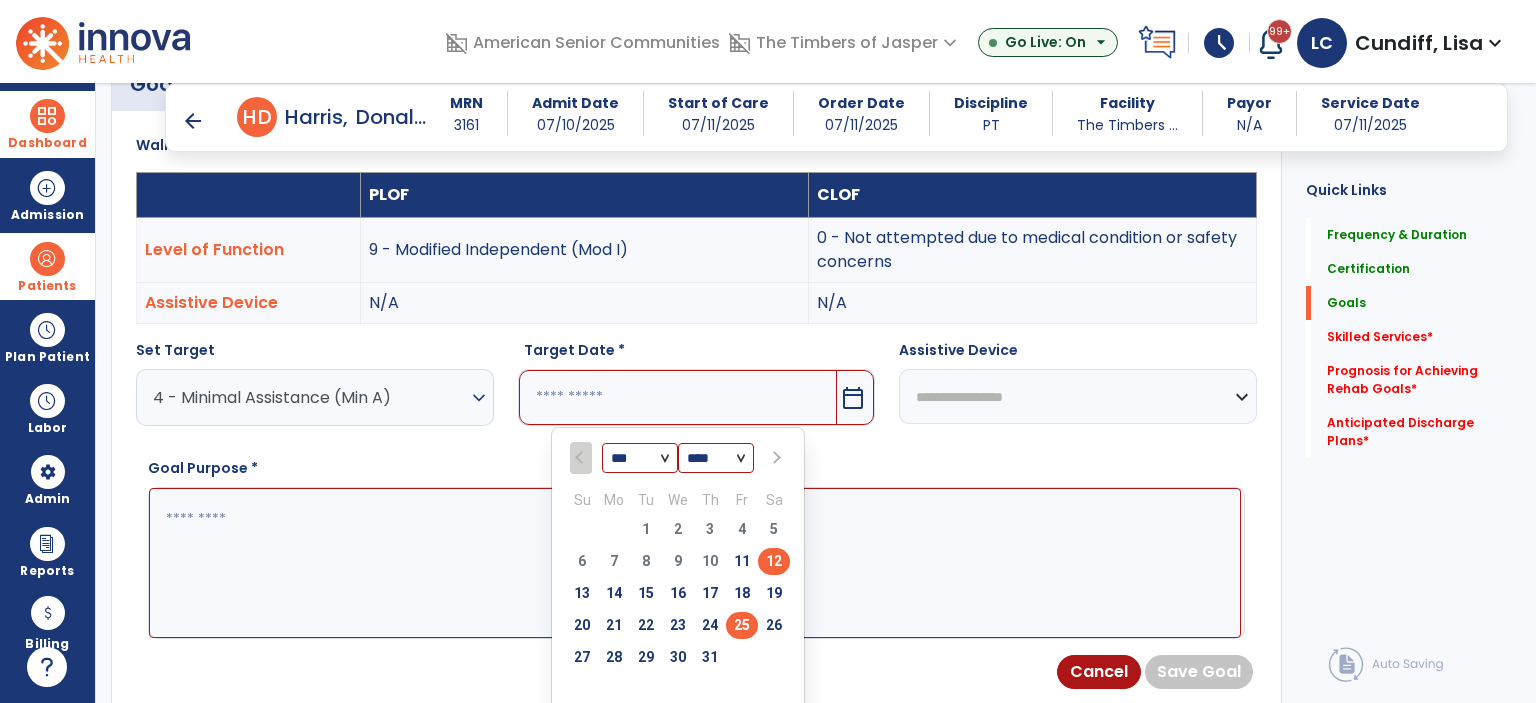 click on "25" at bounding box center (742, 625) 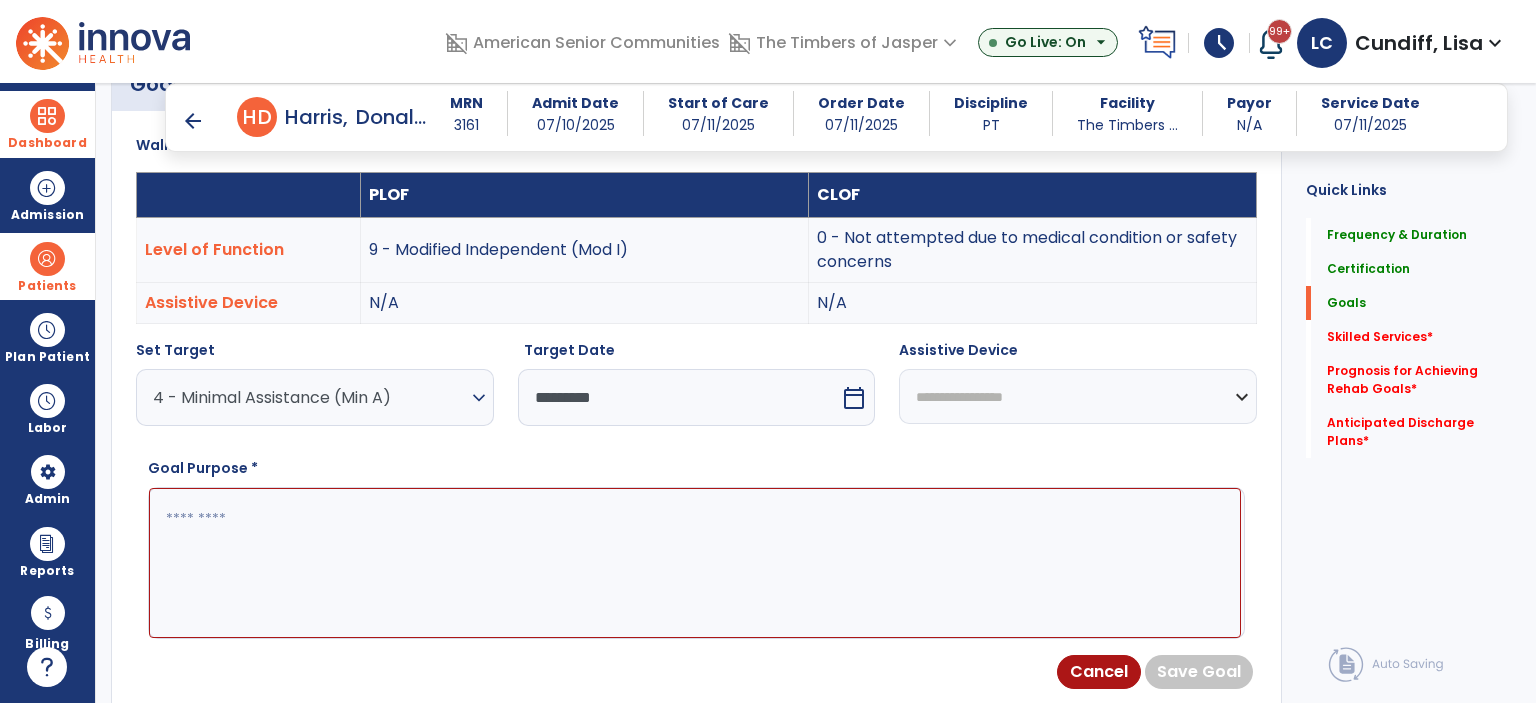 click at bounding box center [695, 563] 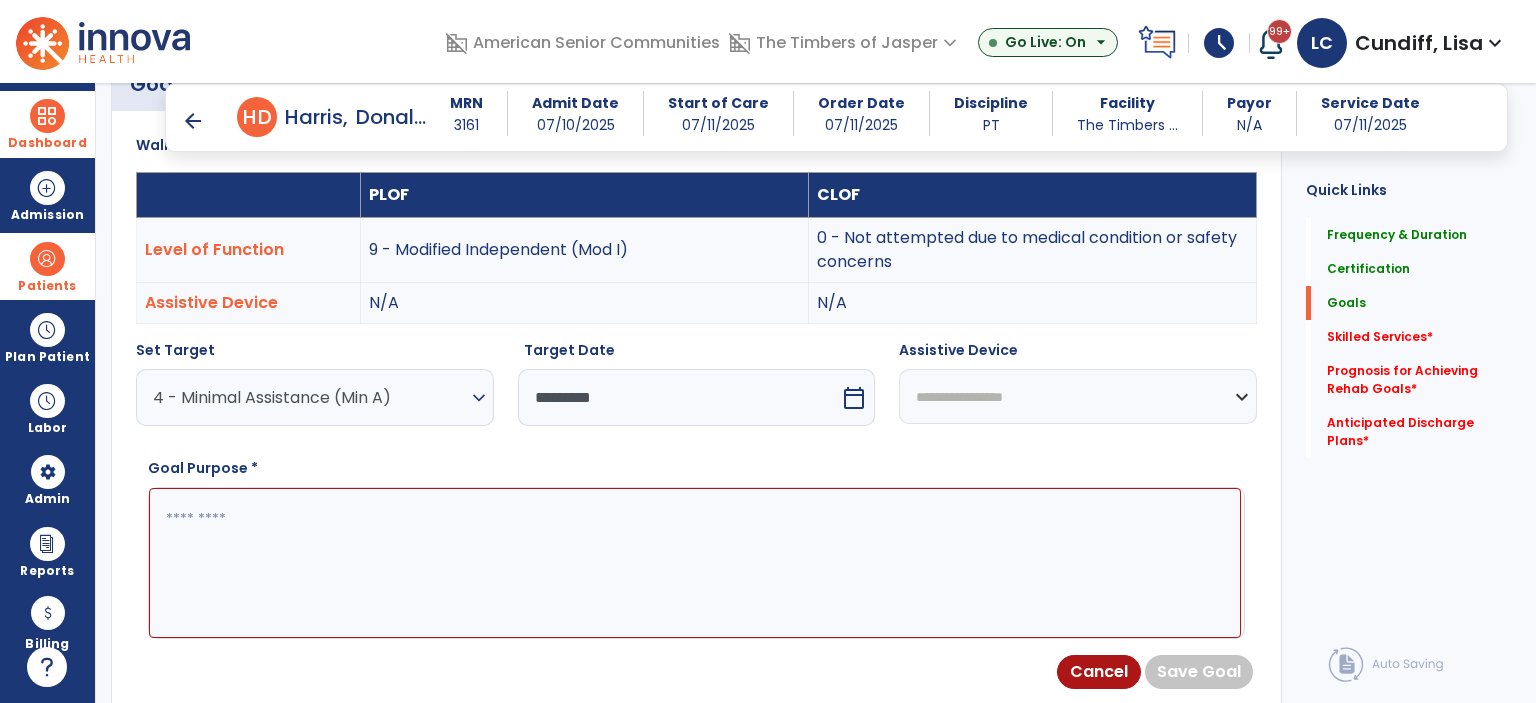 paste on "**********" 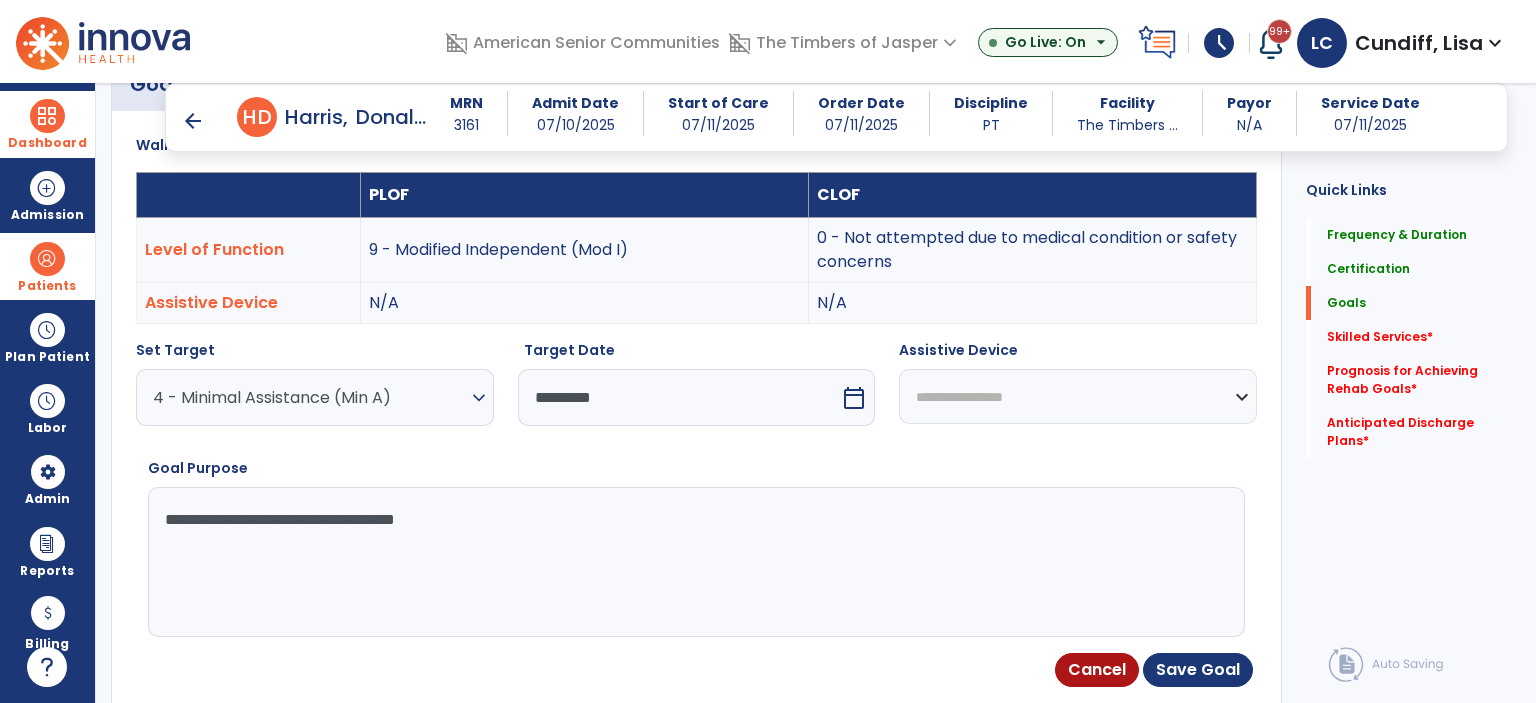 type on "**********" 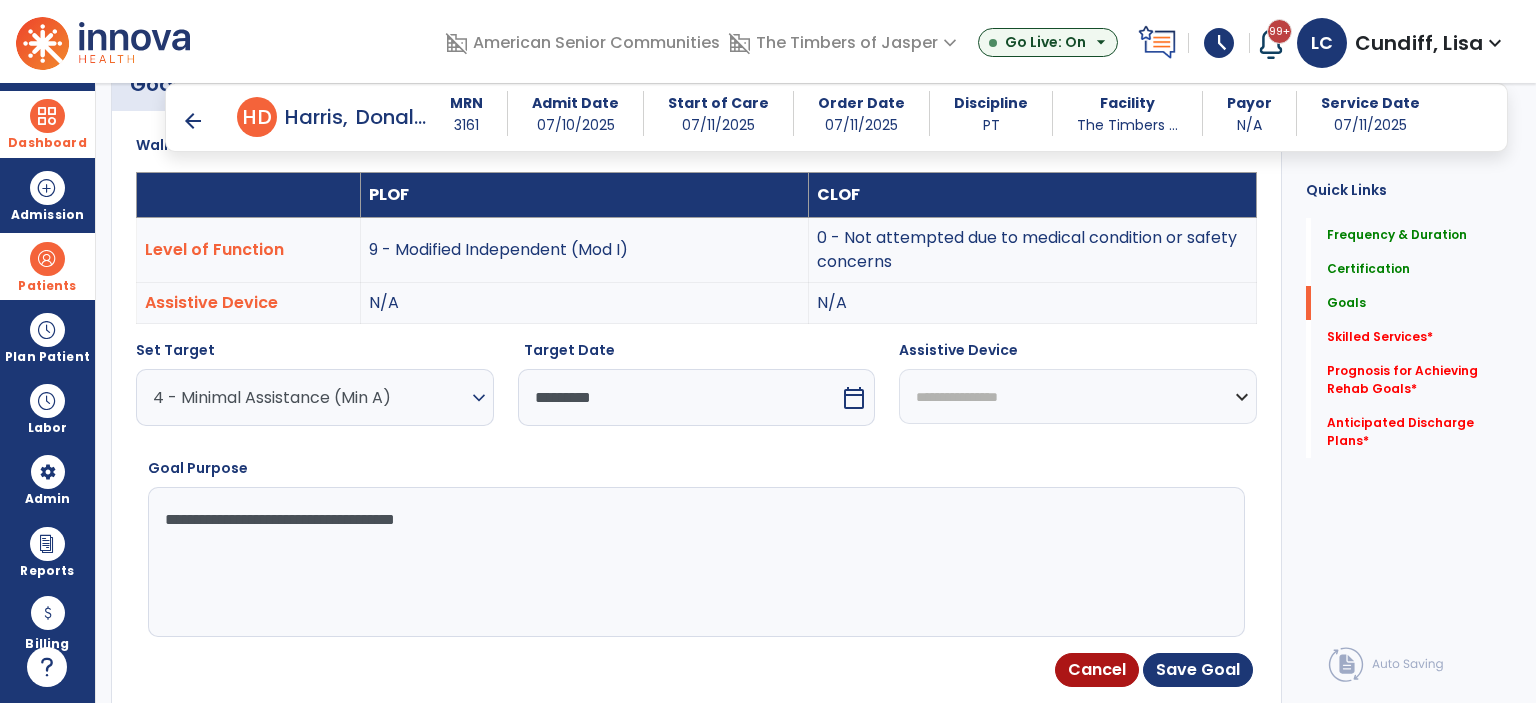 click on "**********" at bounding box center [1078, 396] 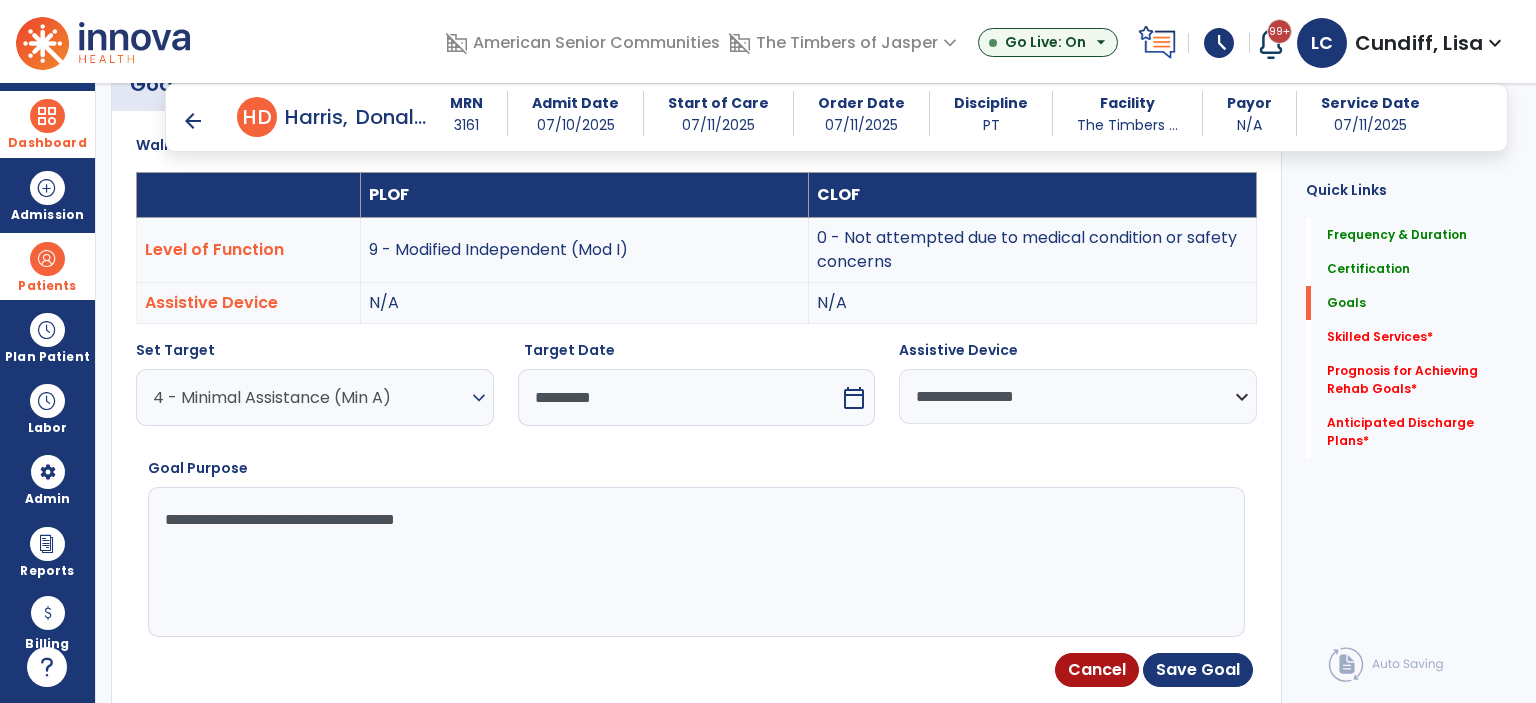 click on "**********" at bounding box center [695, 562] 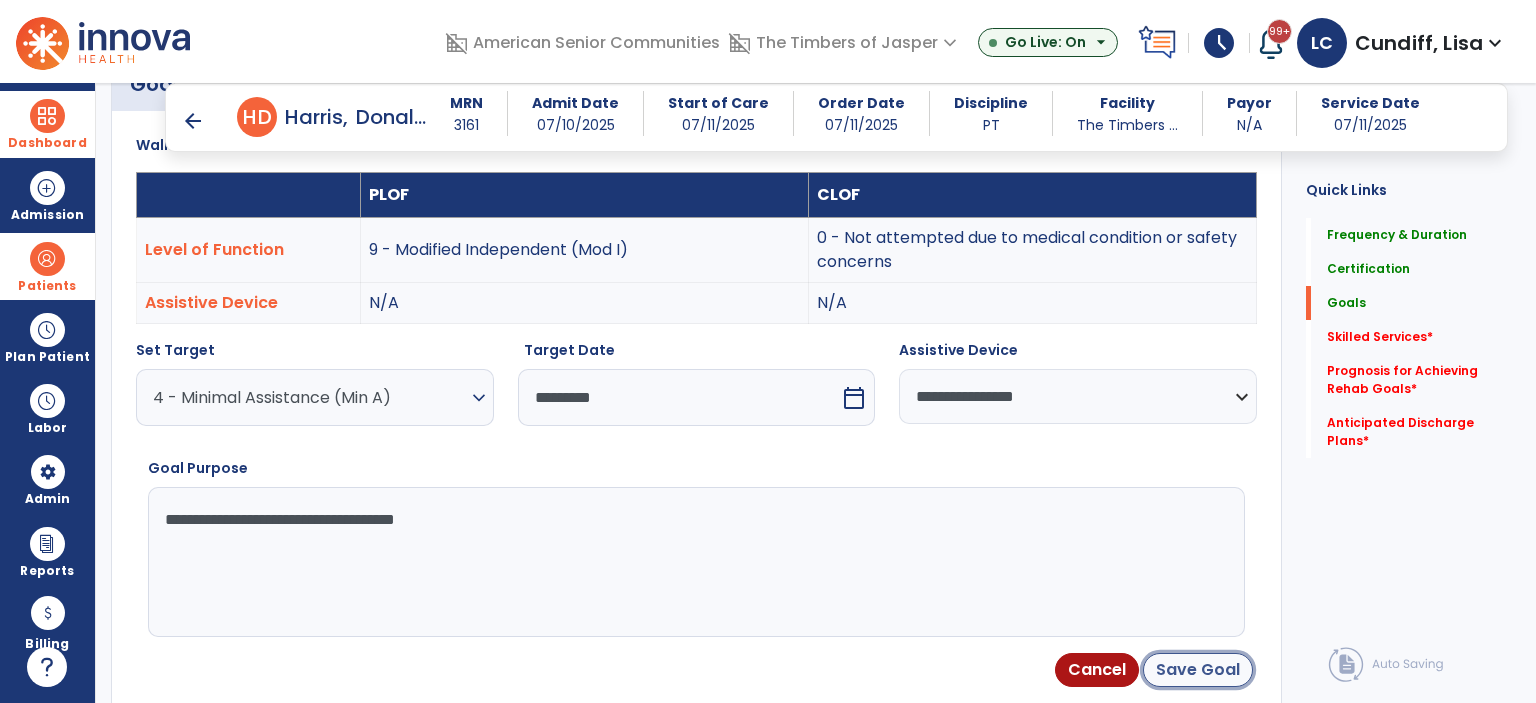 click on "Save Goal" at bounding box center [1198, 670] 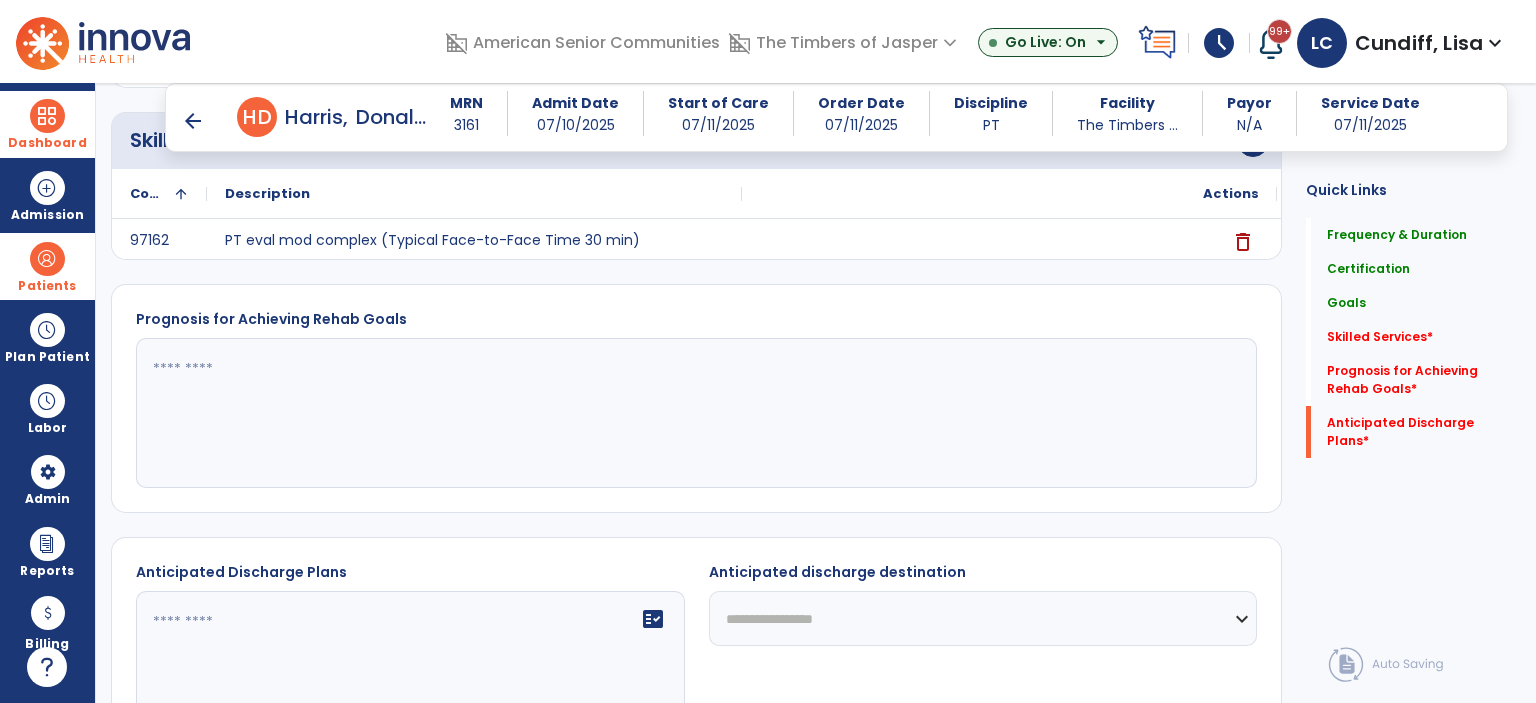 scroll, scrollTop: 1560, scrollLeft: 0, axis: vertical 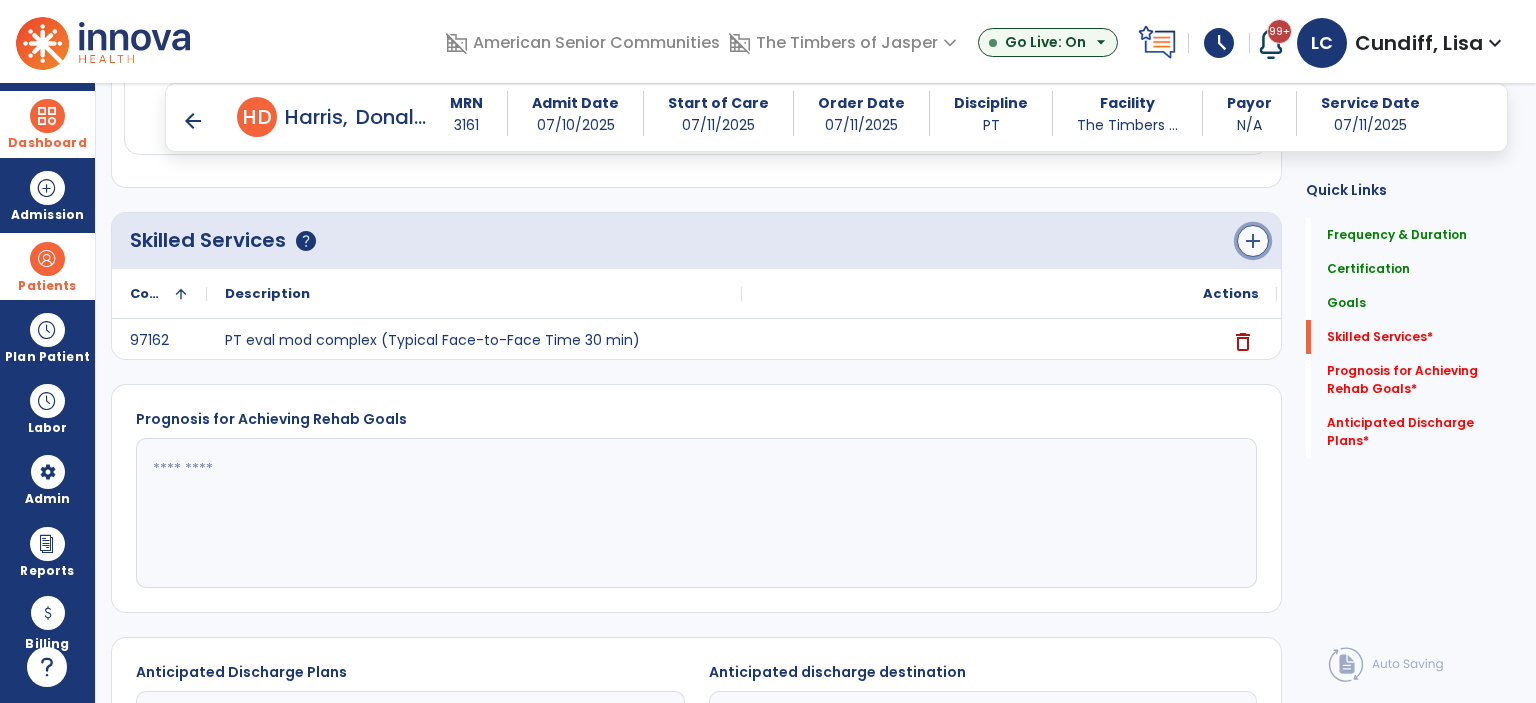click on "add" 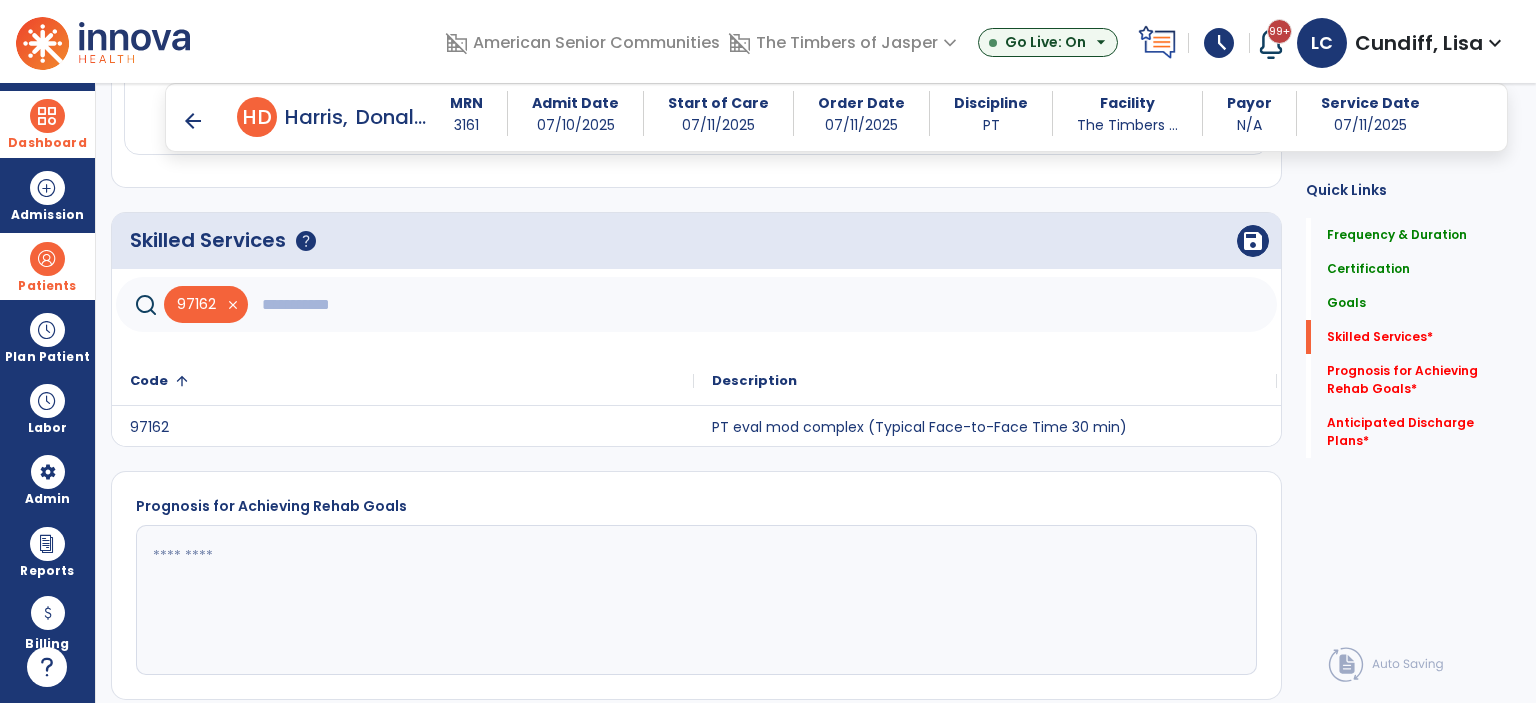 click 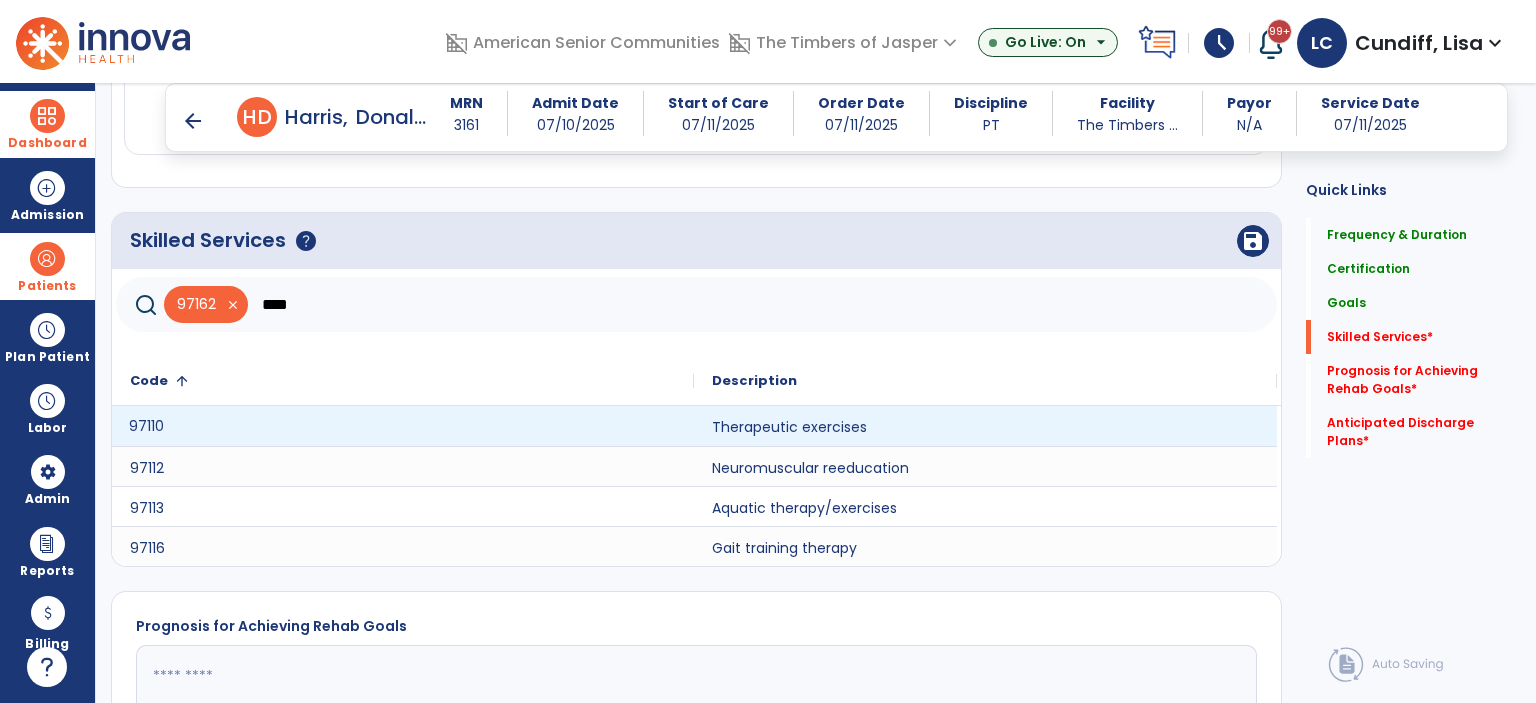 click on "97110" 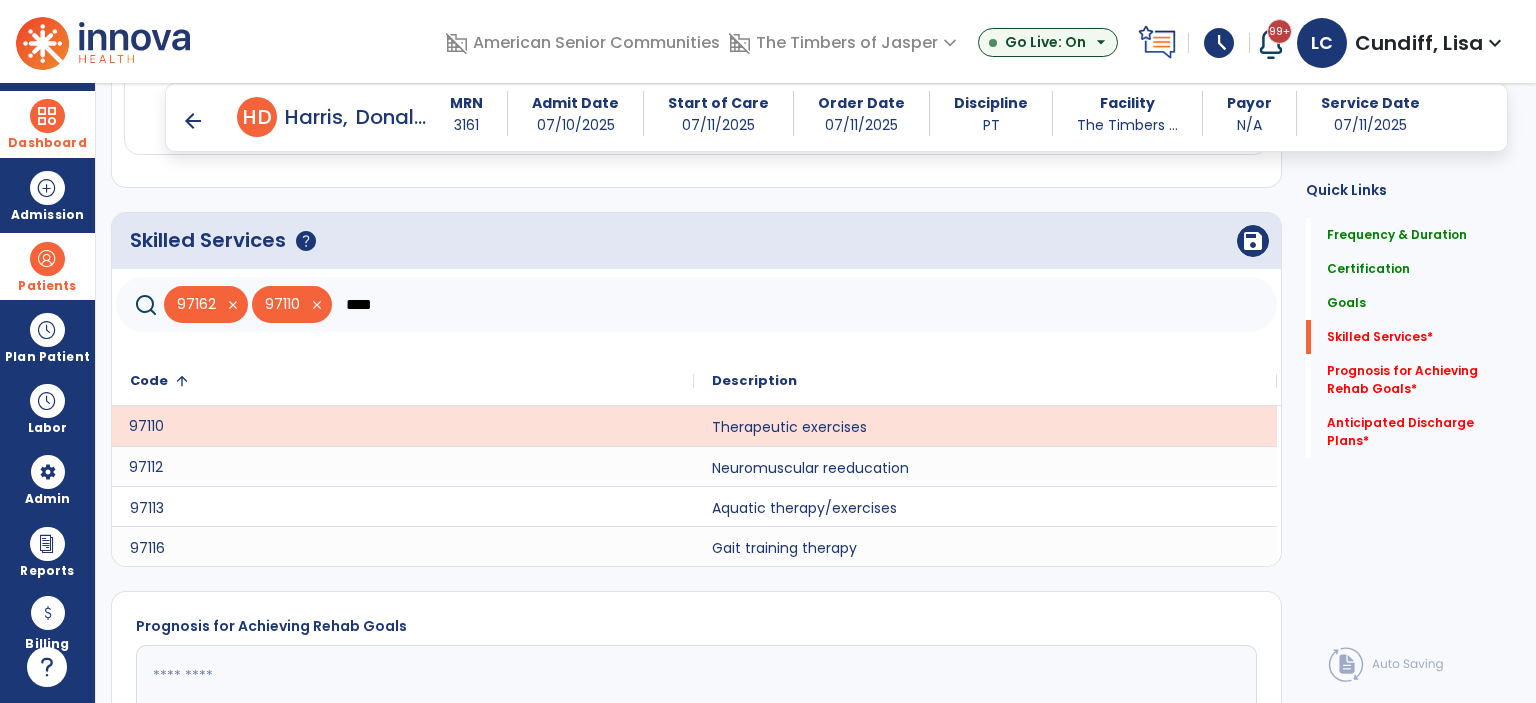 click on "97112" 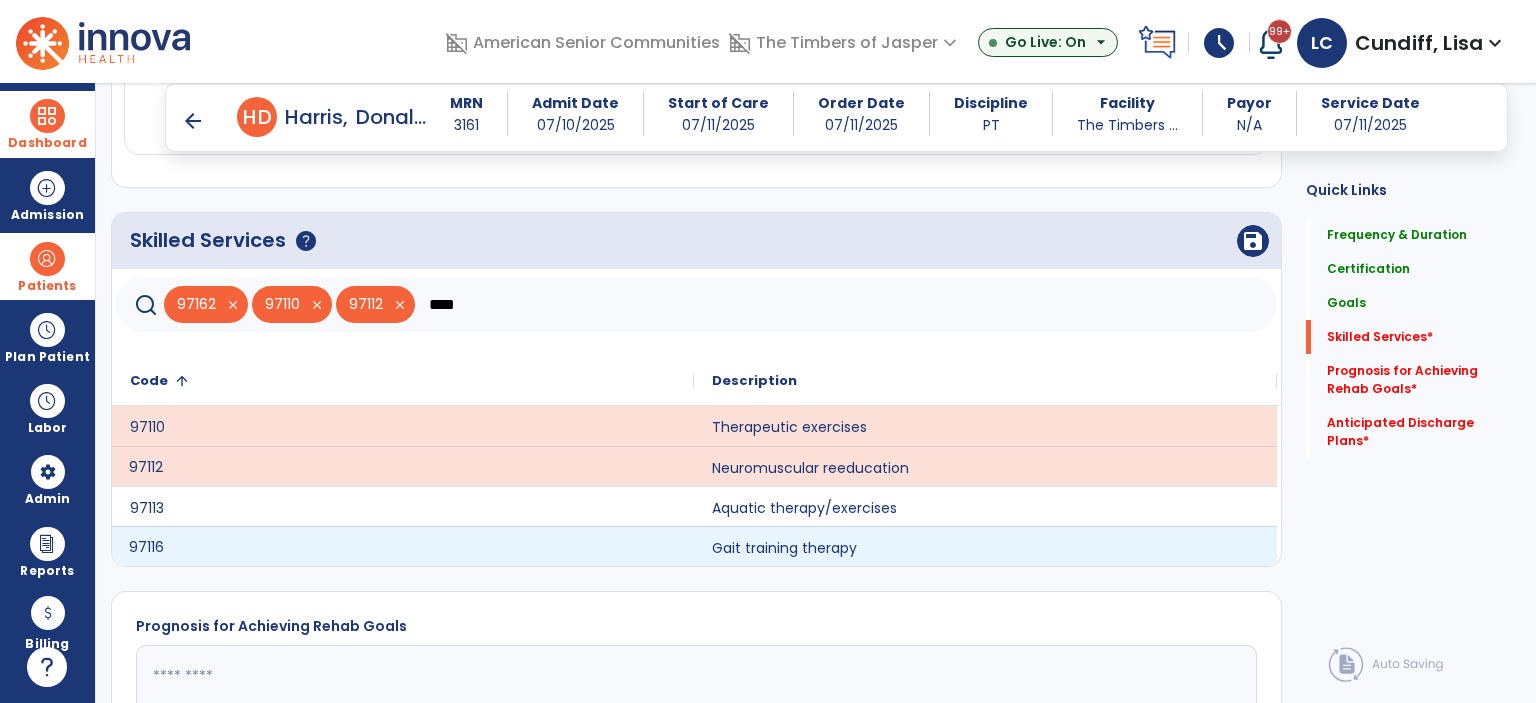 click on "97116" 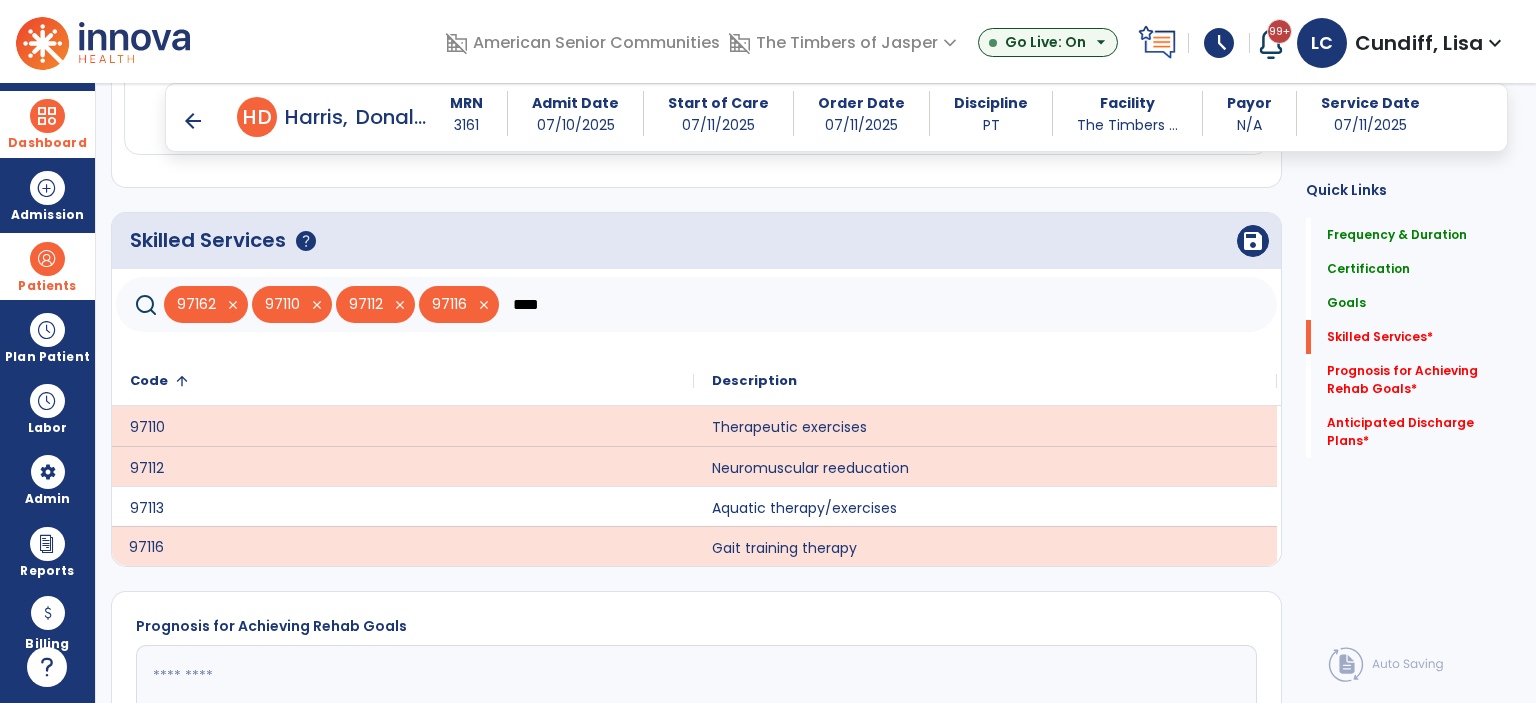 click on "****" 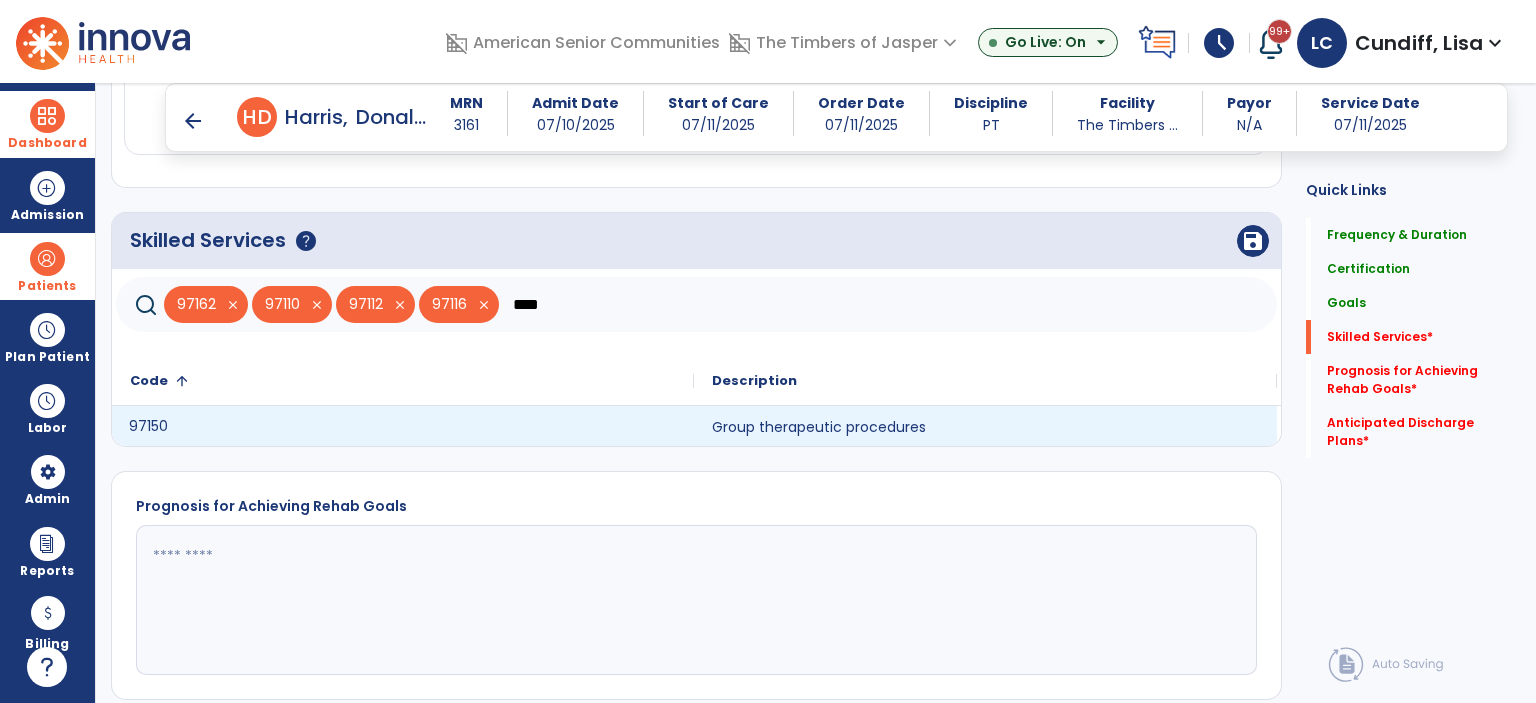 click on "97150" 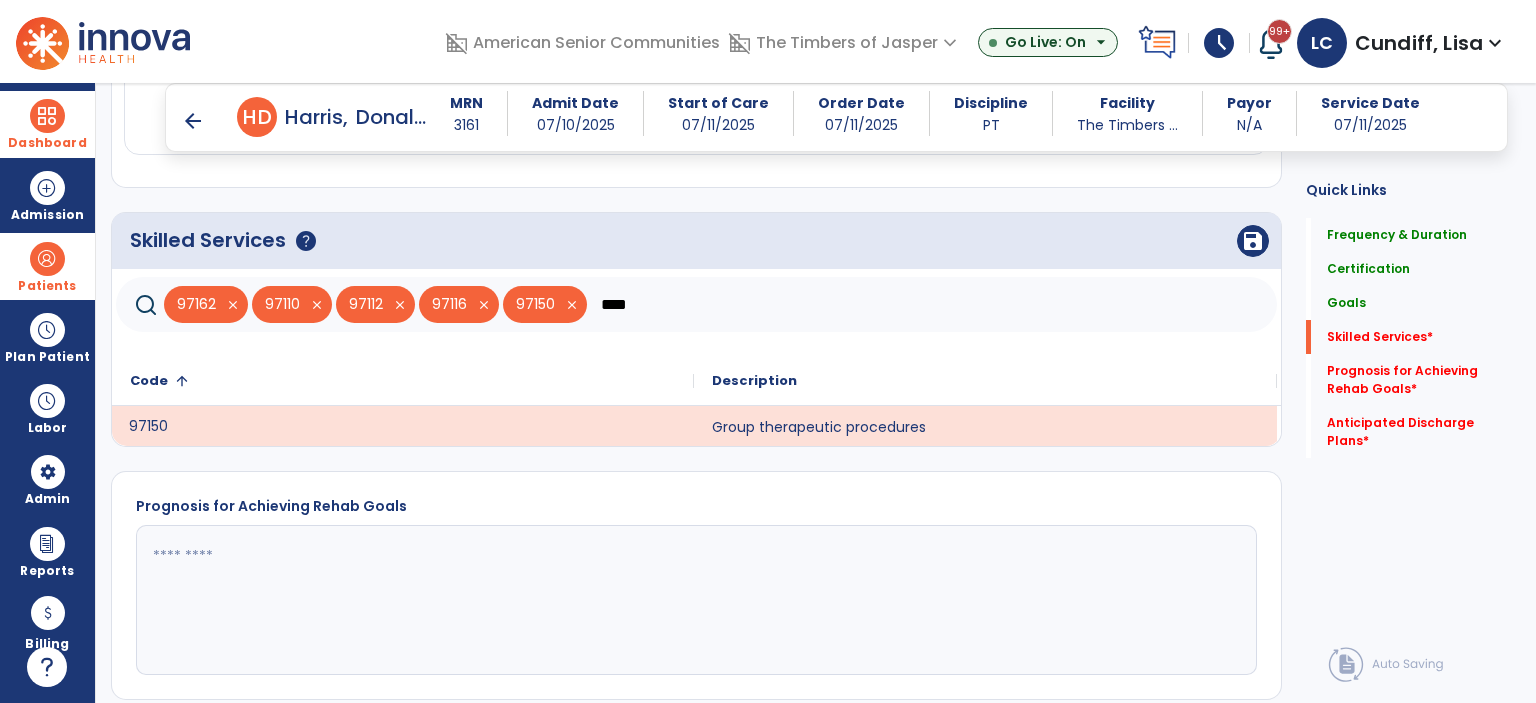 click on "****" 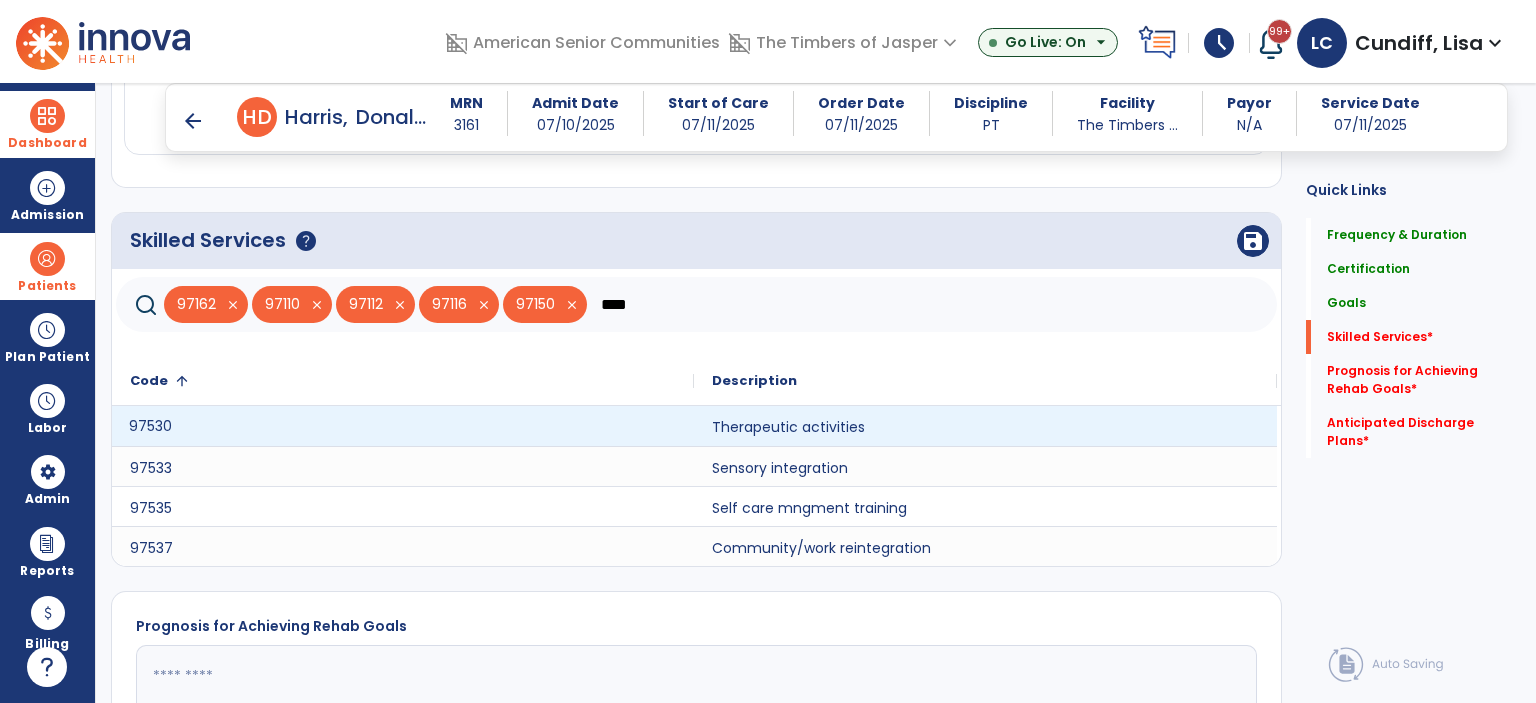 type on "****" 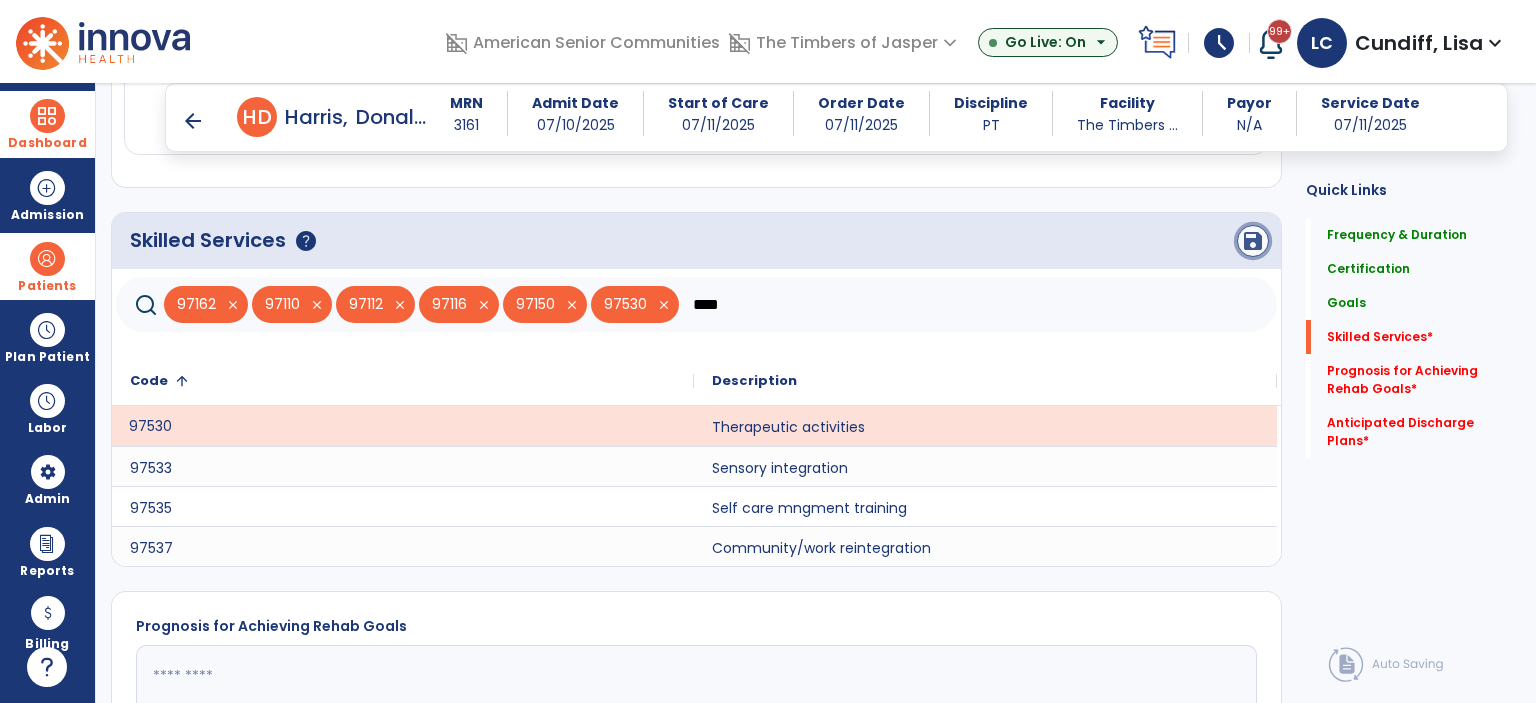 click on "save" 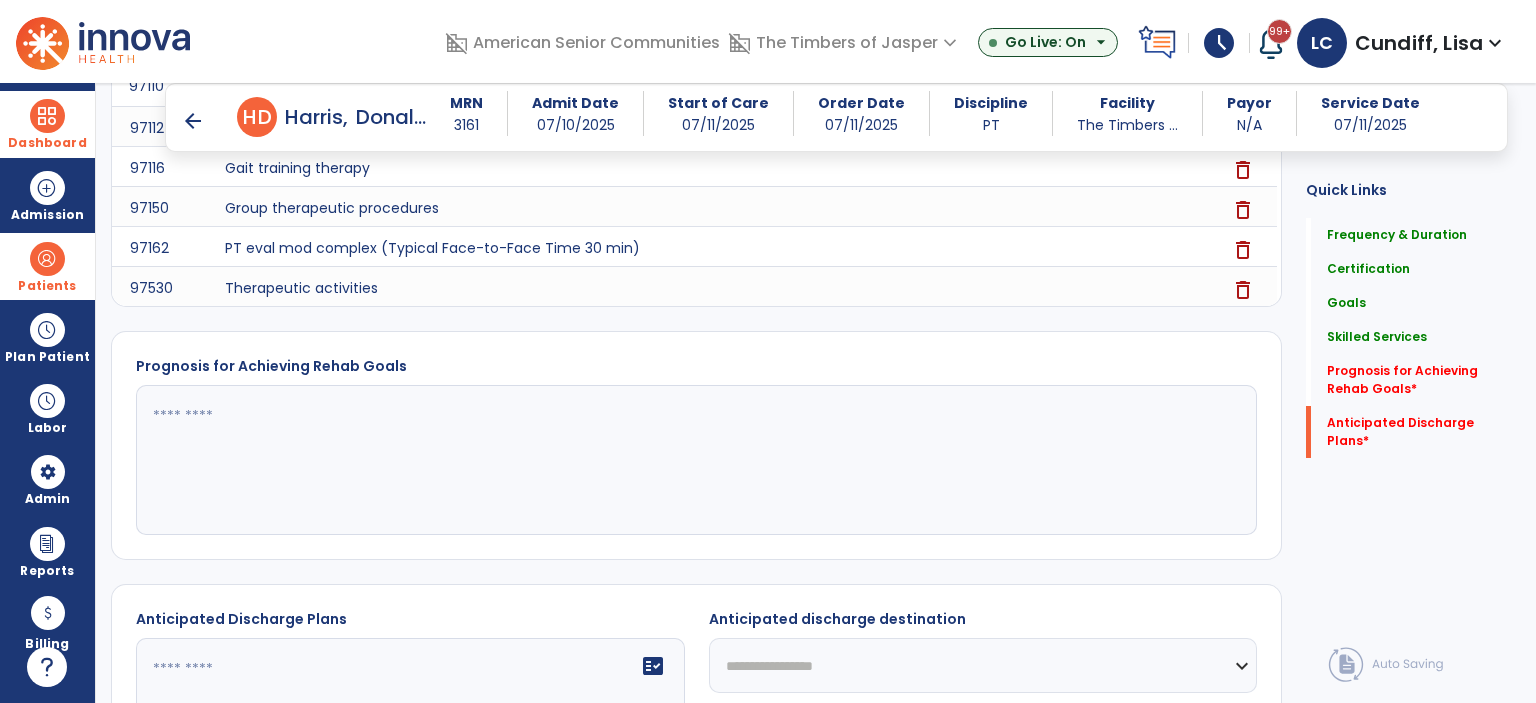 scroll, scrollTop: 2014, scrollLeft: 0, axis: vertical 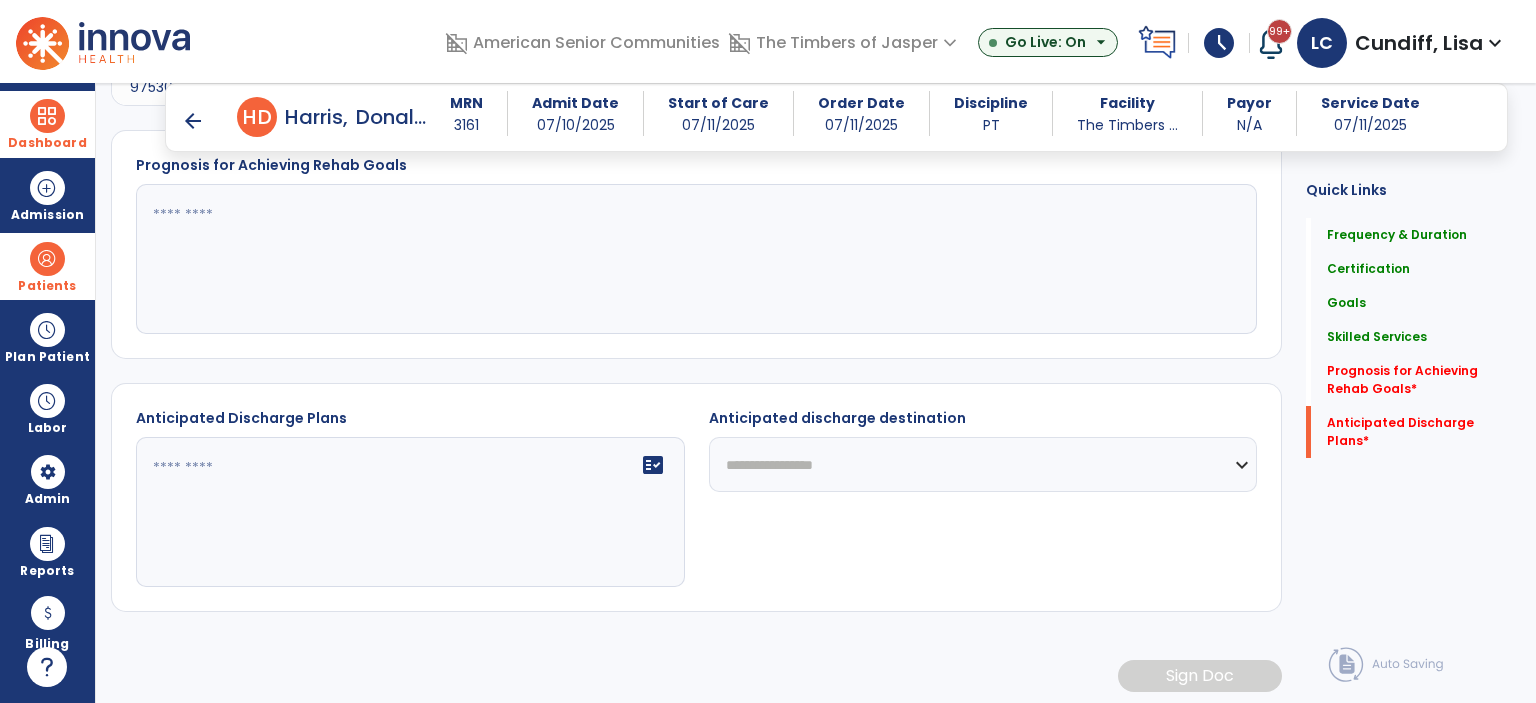 click 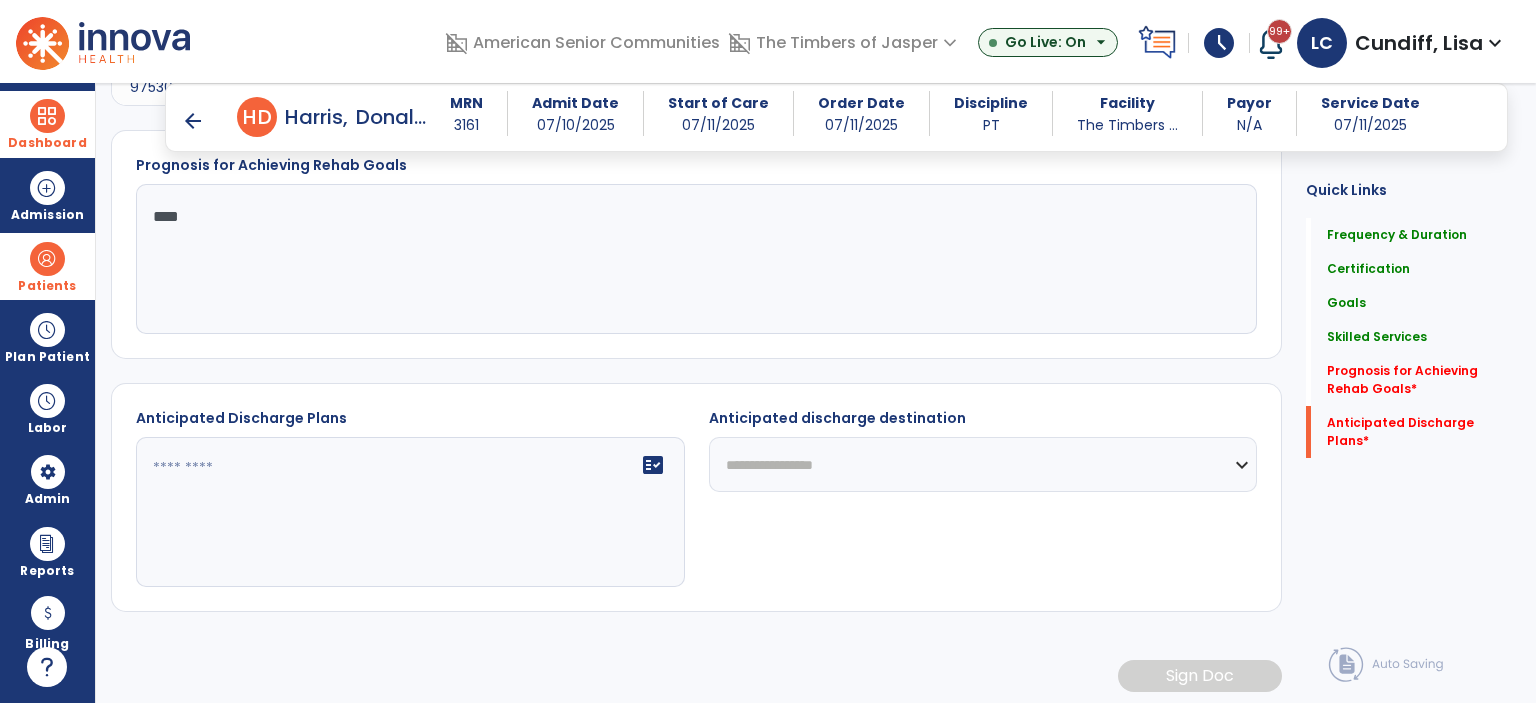 type on "****" 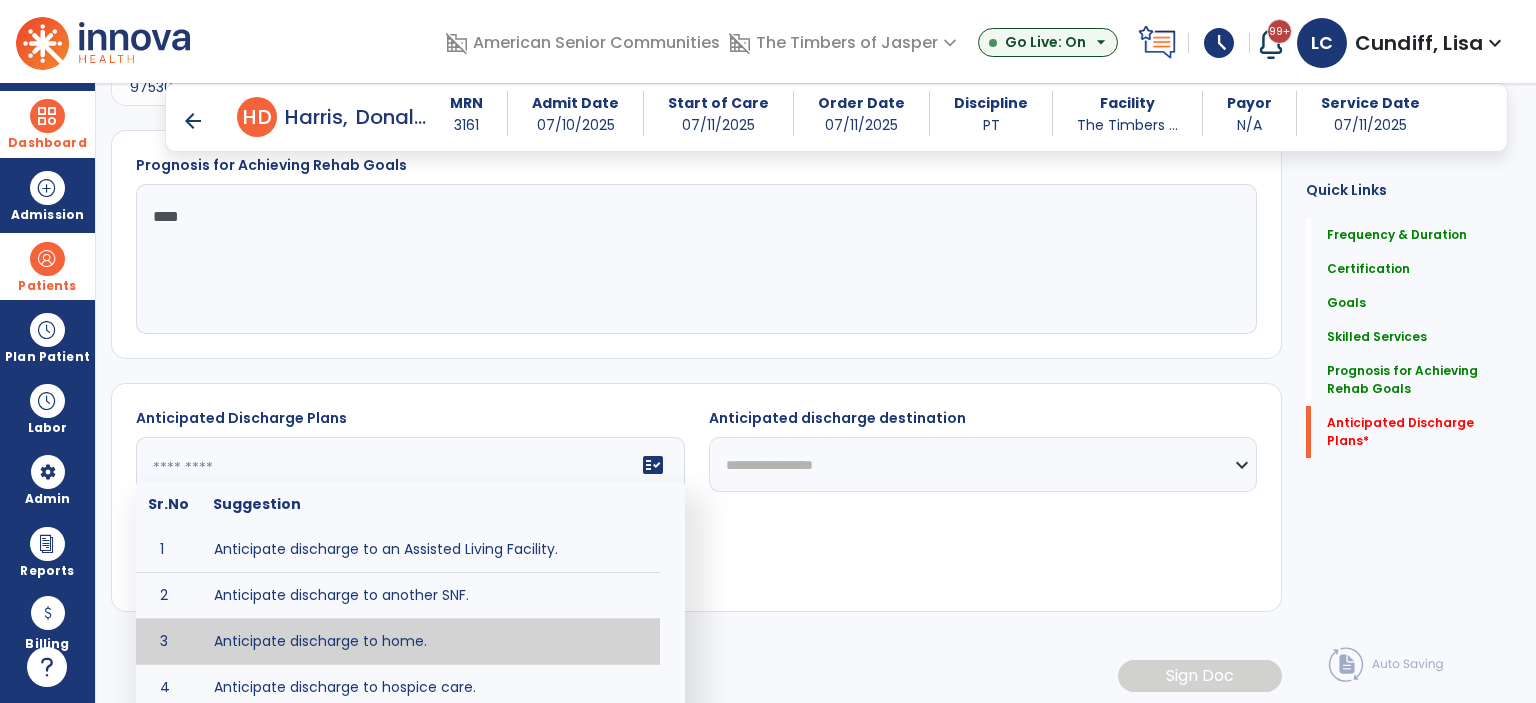 type on "**********" 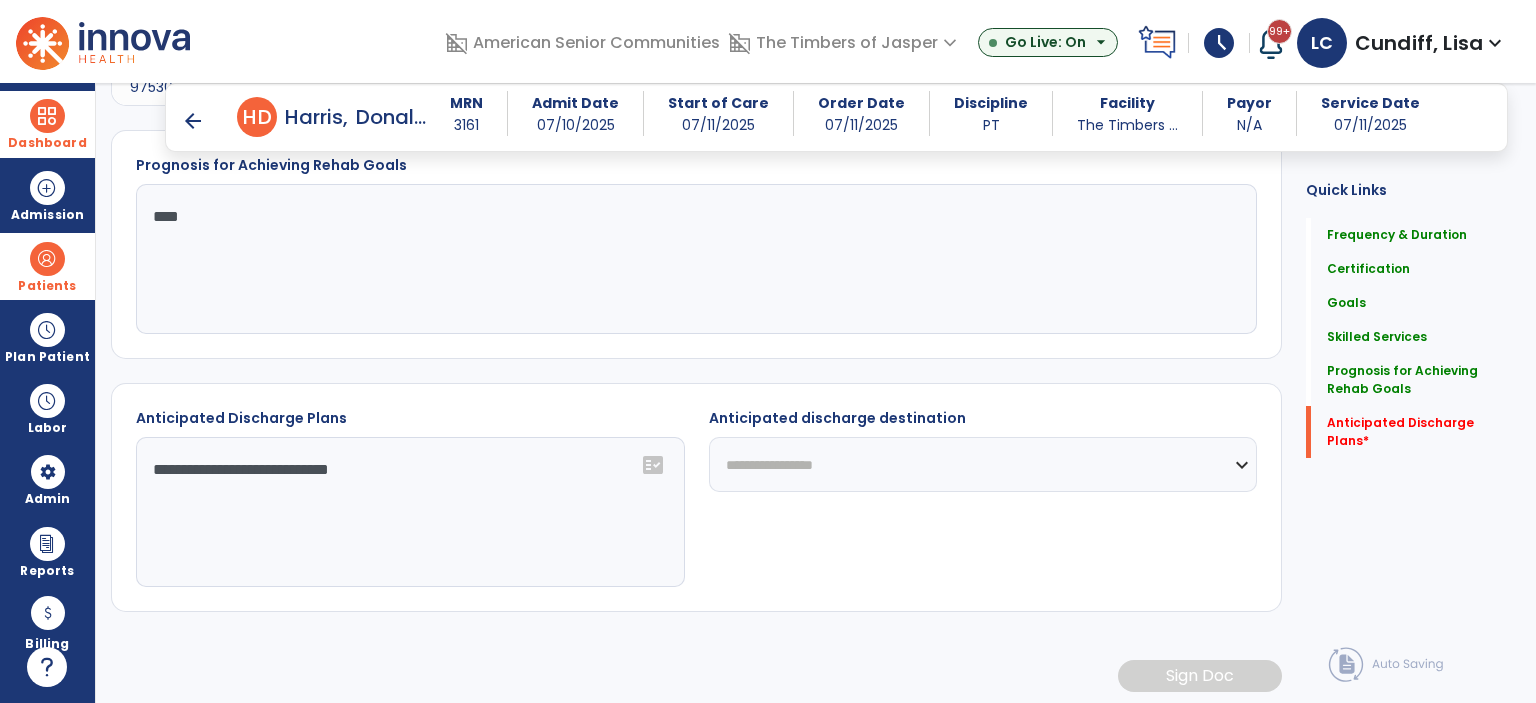 click on "**********" 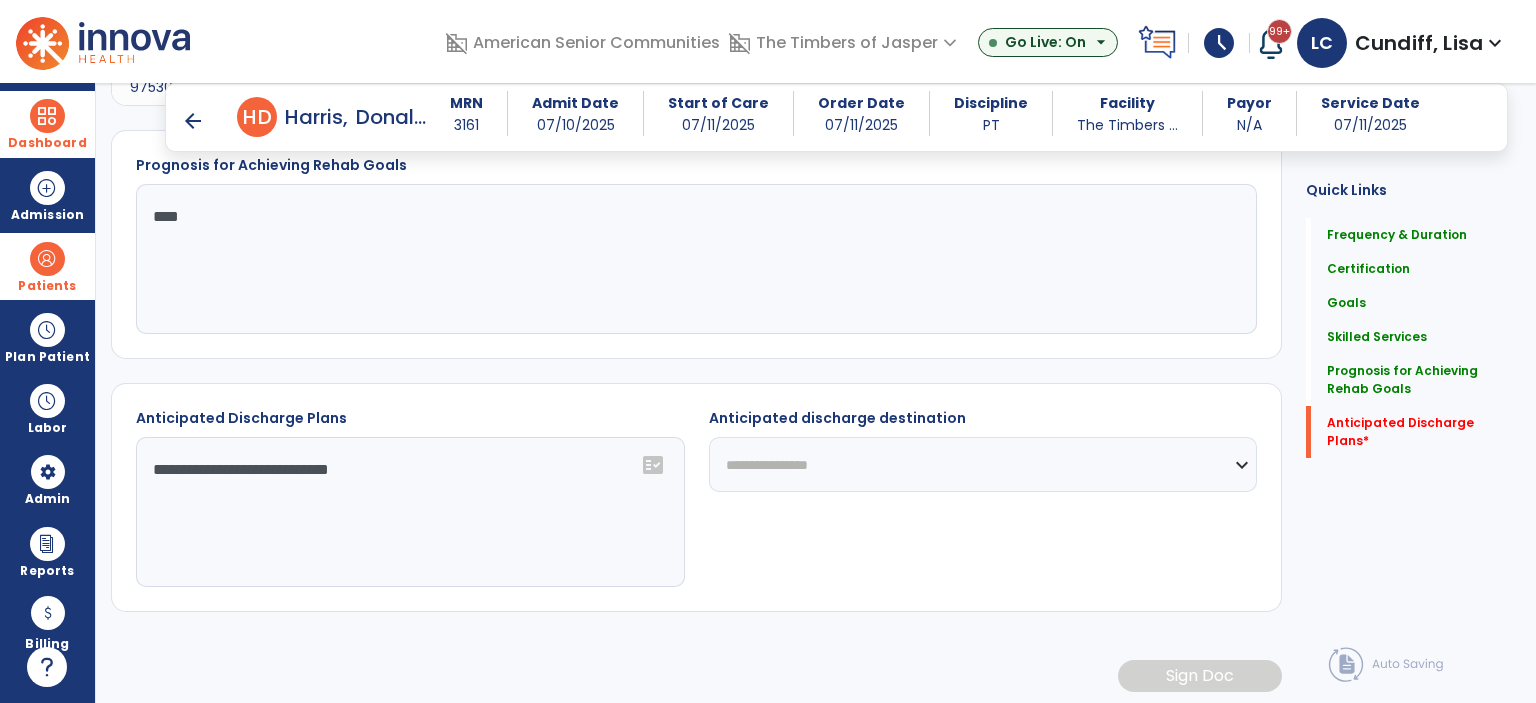click on "**********" 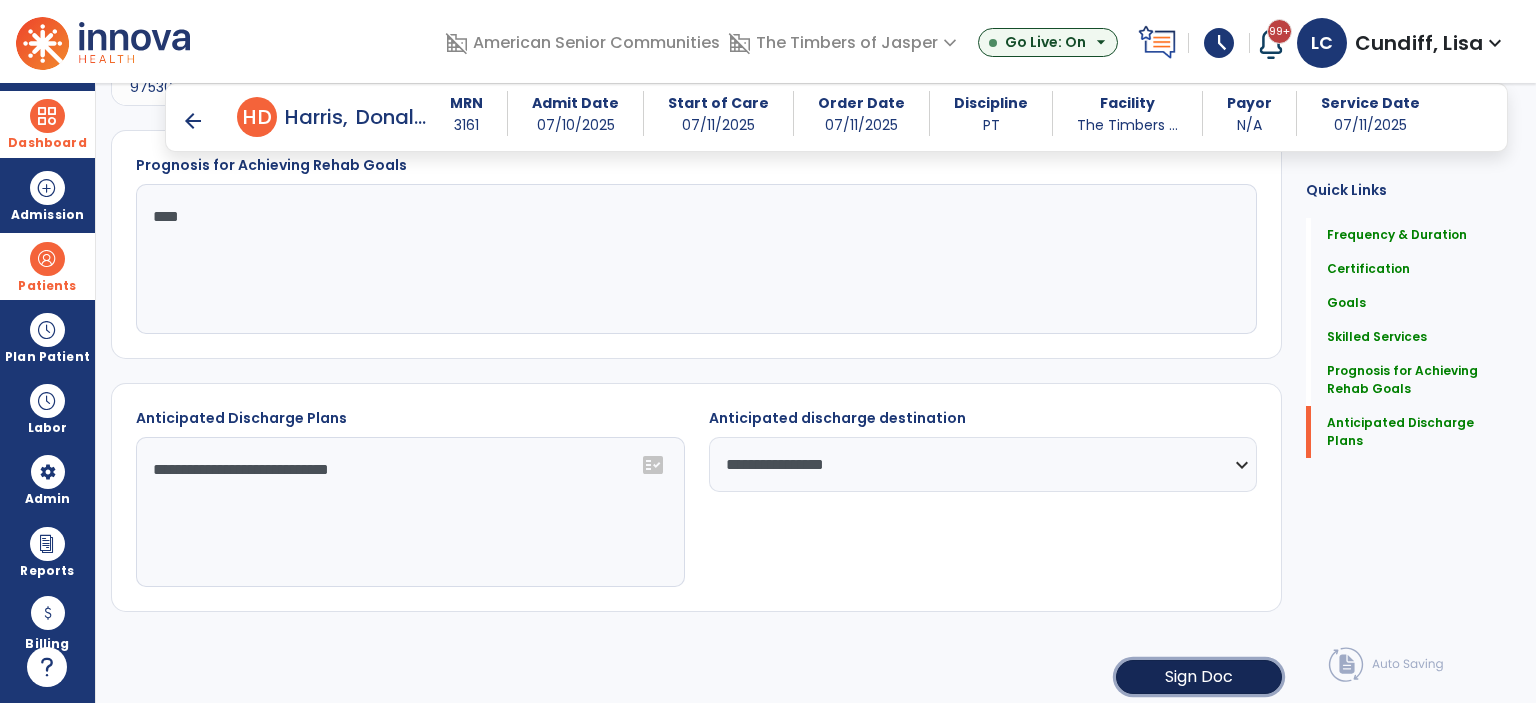click on "Sign Doc" 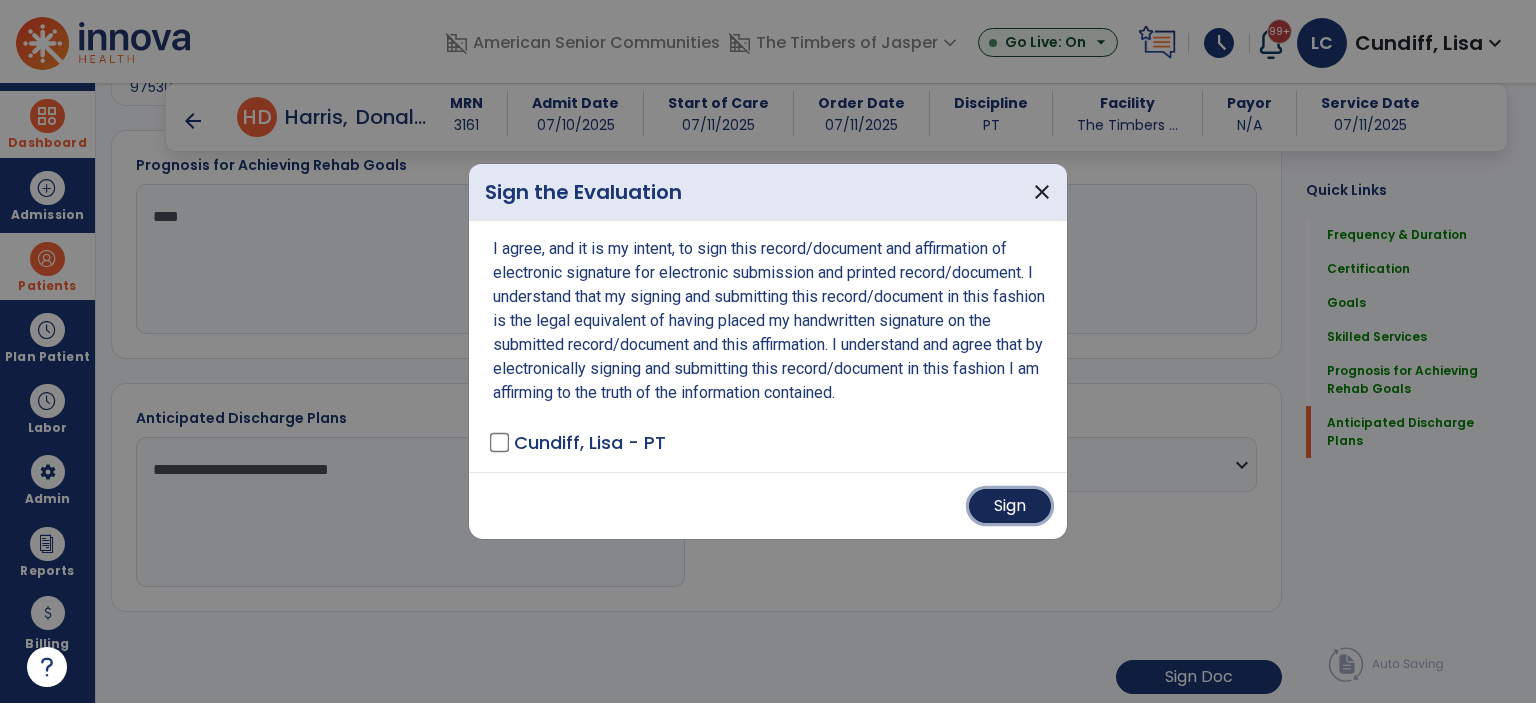 click on "Sign" at bounding box center [1010, 506] 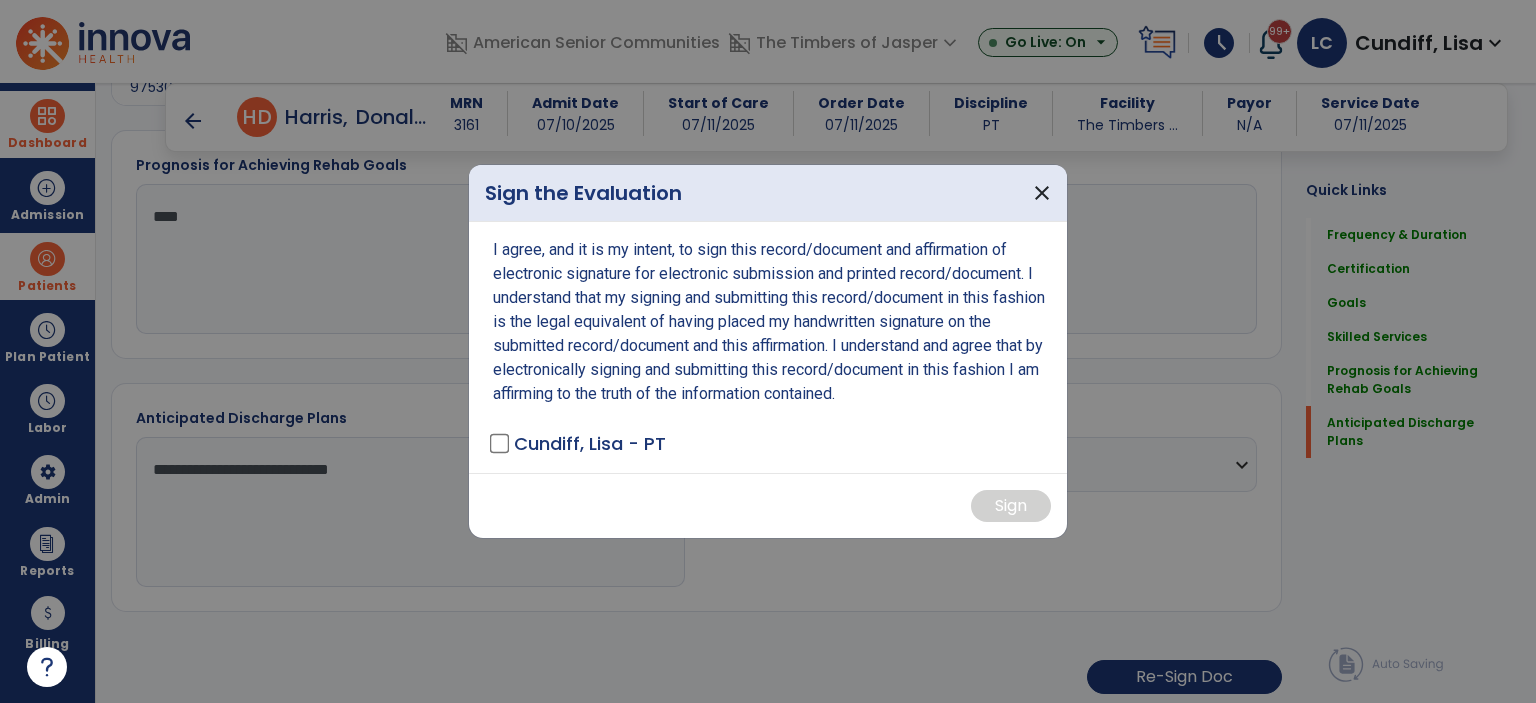 scroll, scrollTop: 0, scrollLeft: 0, axis: both 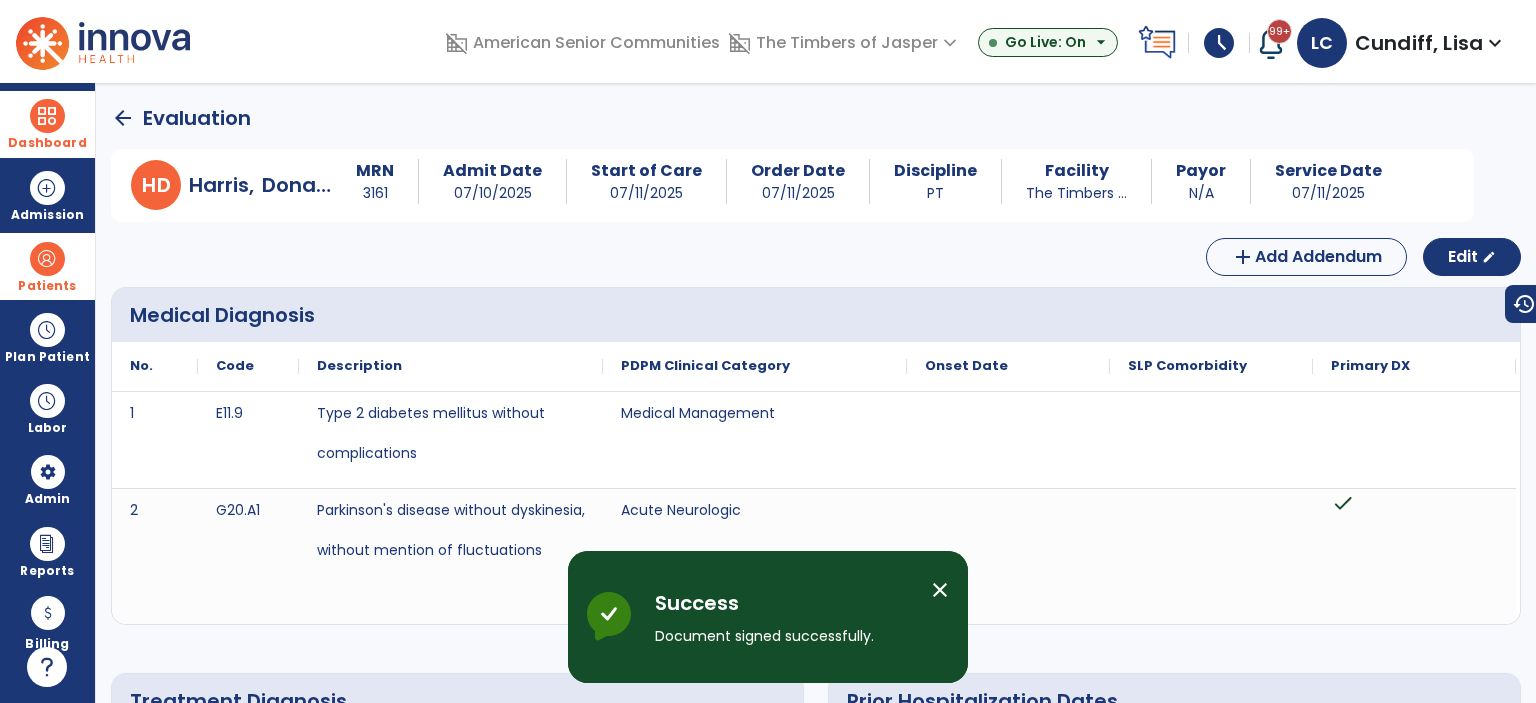 click on "arrow_back" 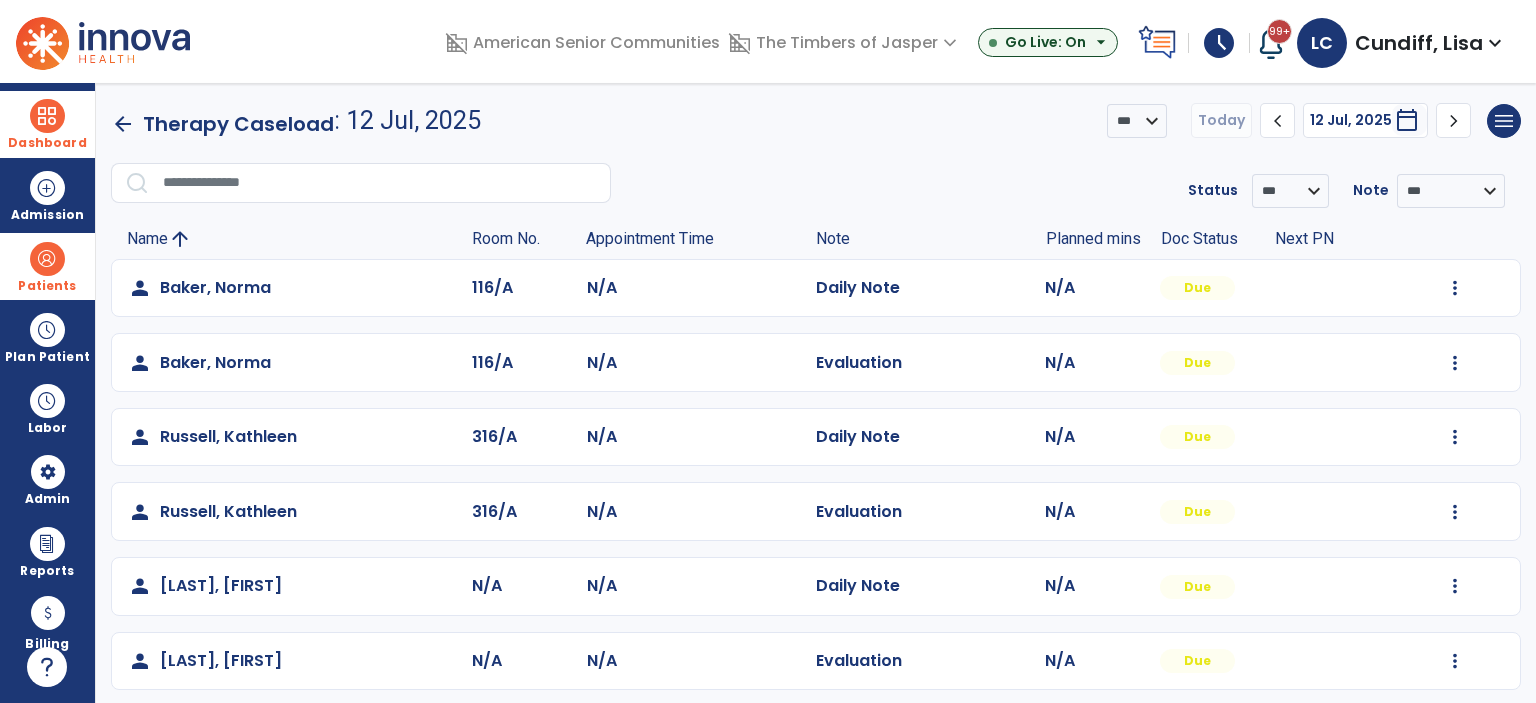 scroll, scrollTop: 12, scrollLeft: 0, axis: vertical 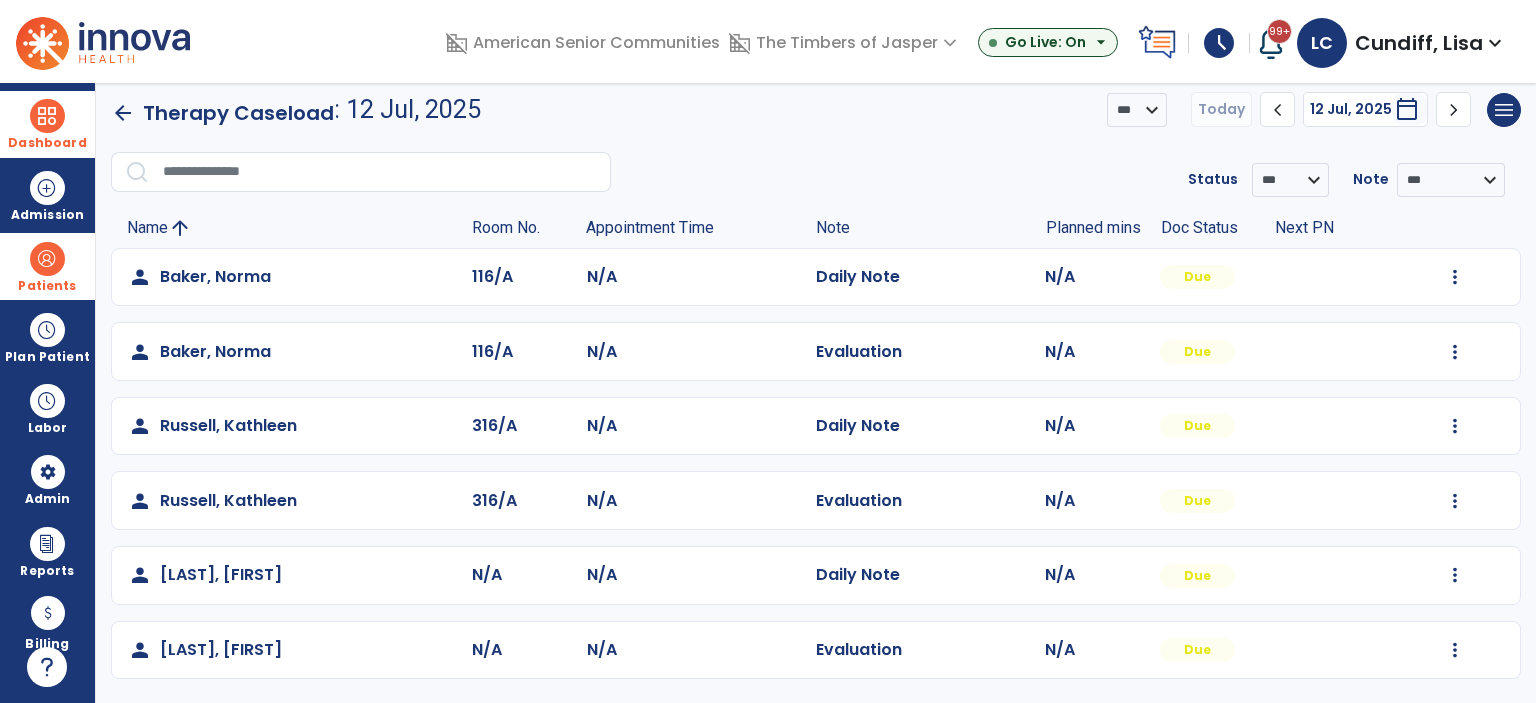 click at bounding box center (47, 116) 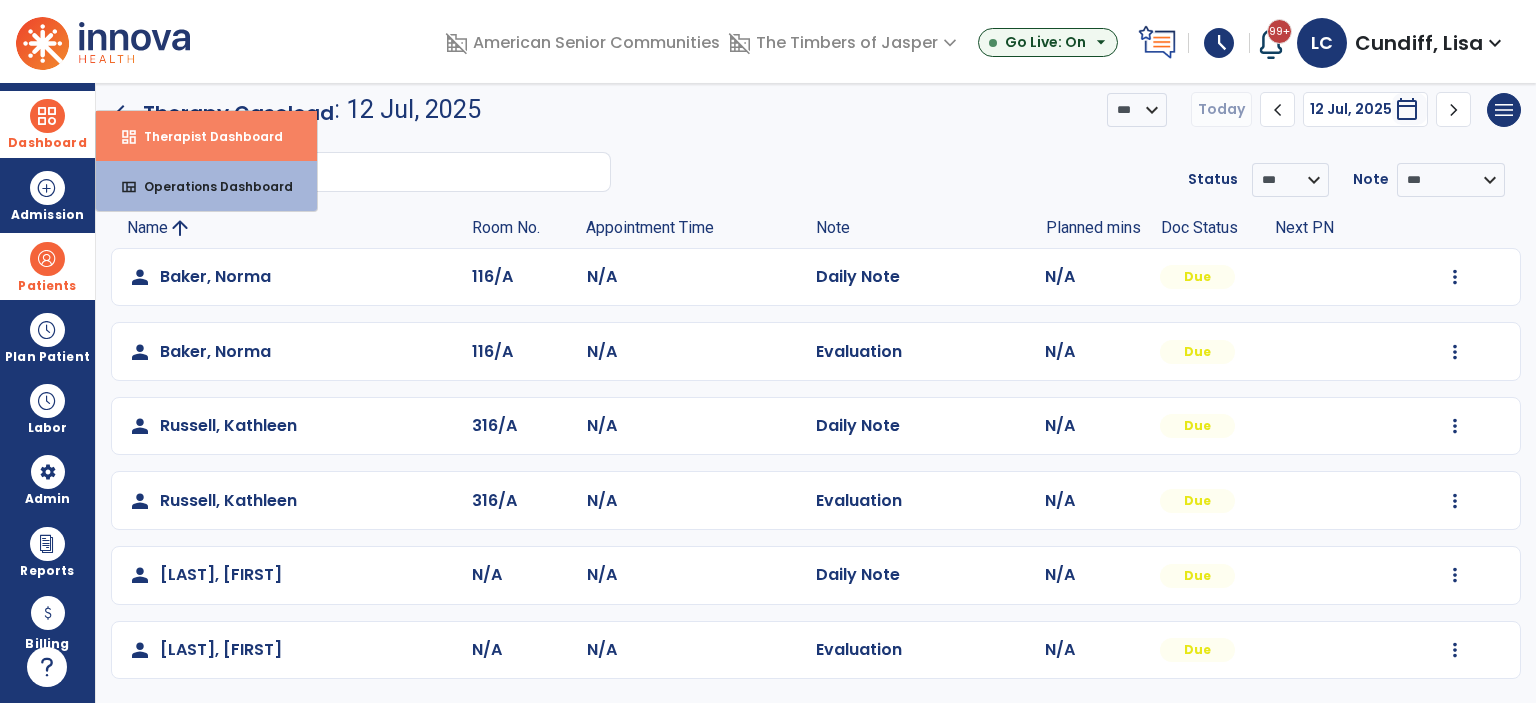 click on "dashboard  Therapist Dashboard" at bounding box center [206, 136] 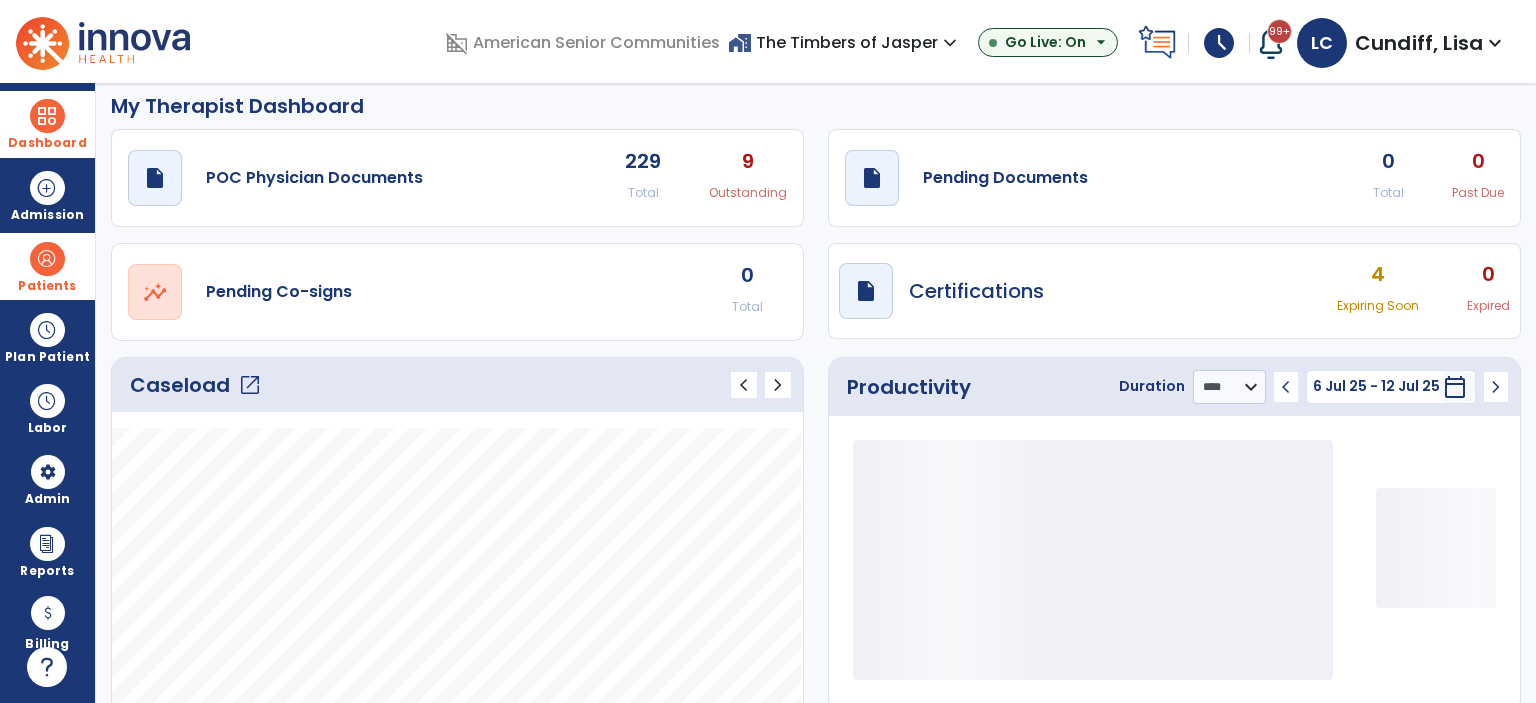 click on "draft   open_in_new  Pending Documents 0 Total 0 Past Due" 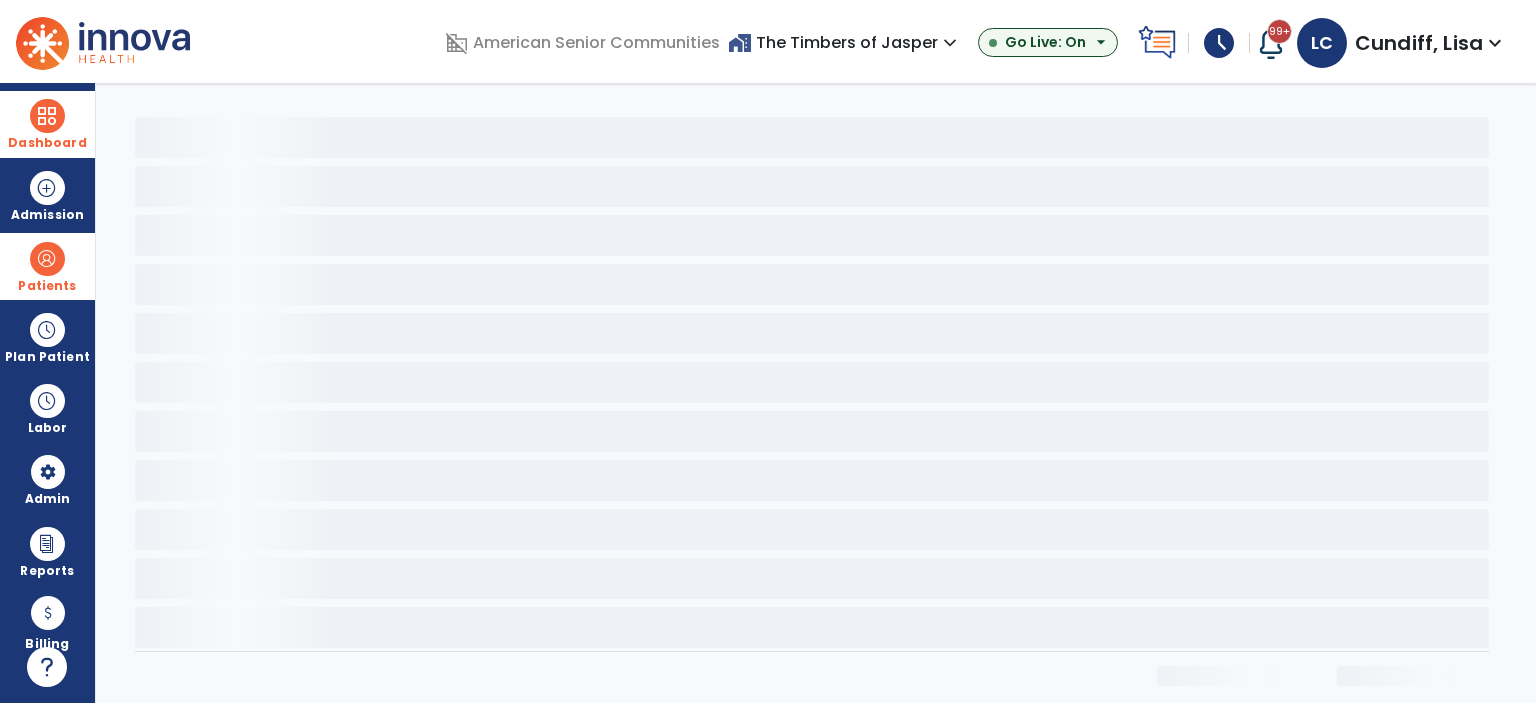 scroll, scrollTop: 0, scrollLeft: 0, axis: both 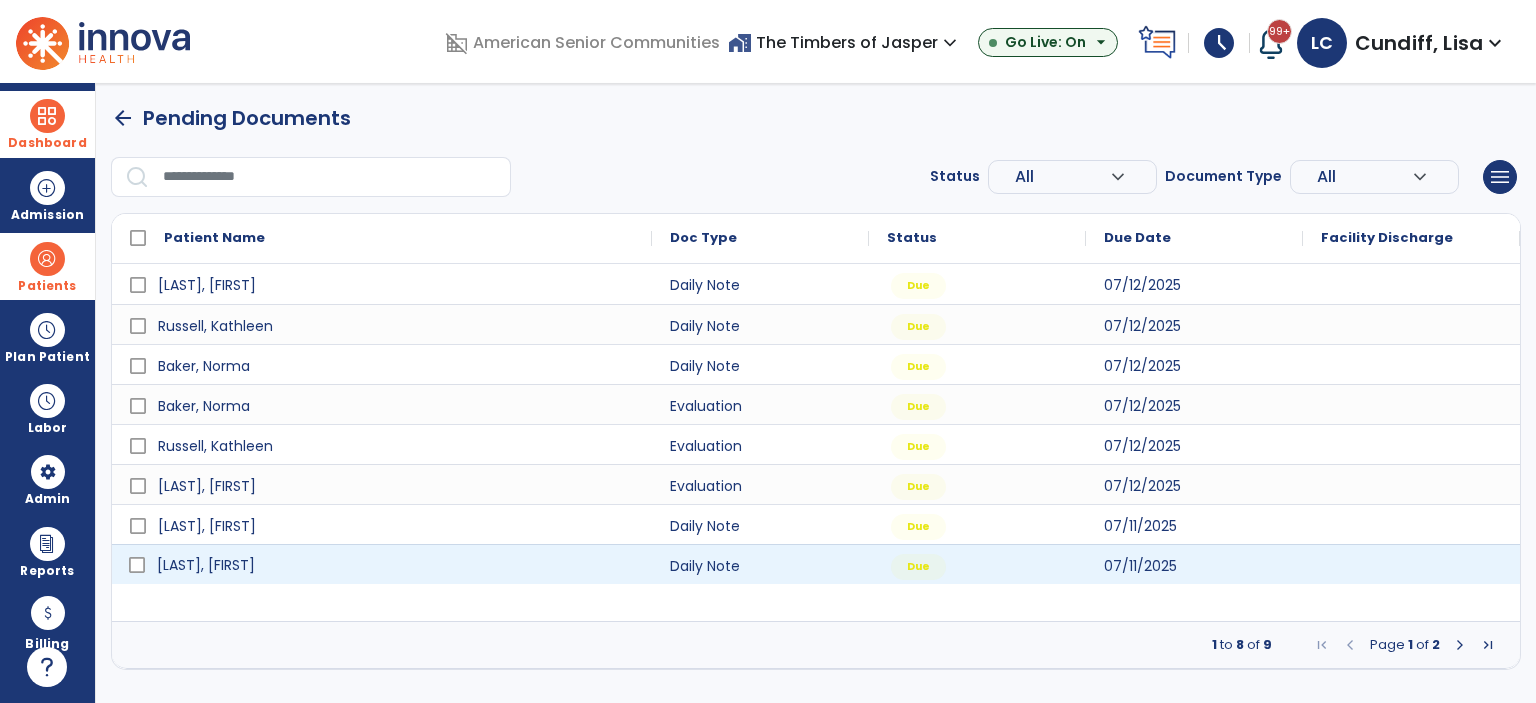 click on "[LAST], [FIRST]" at bounding box center [382, 564] 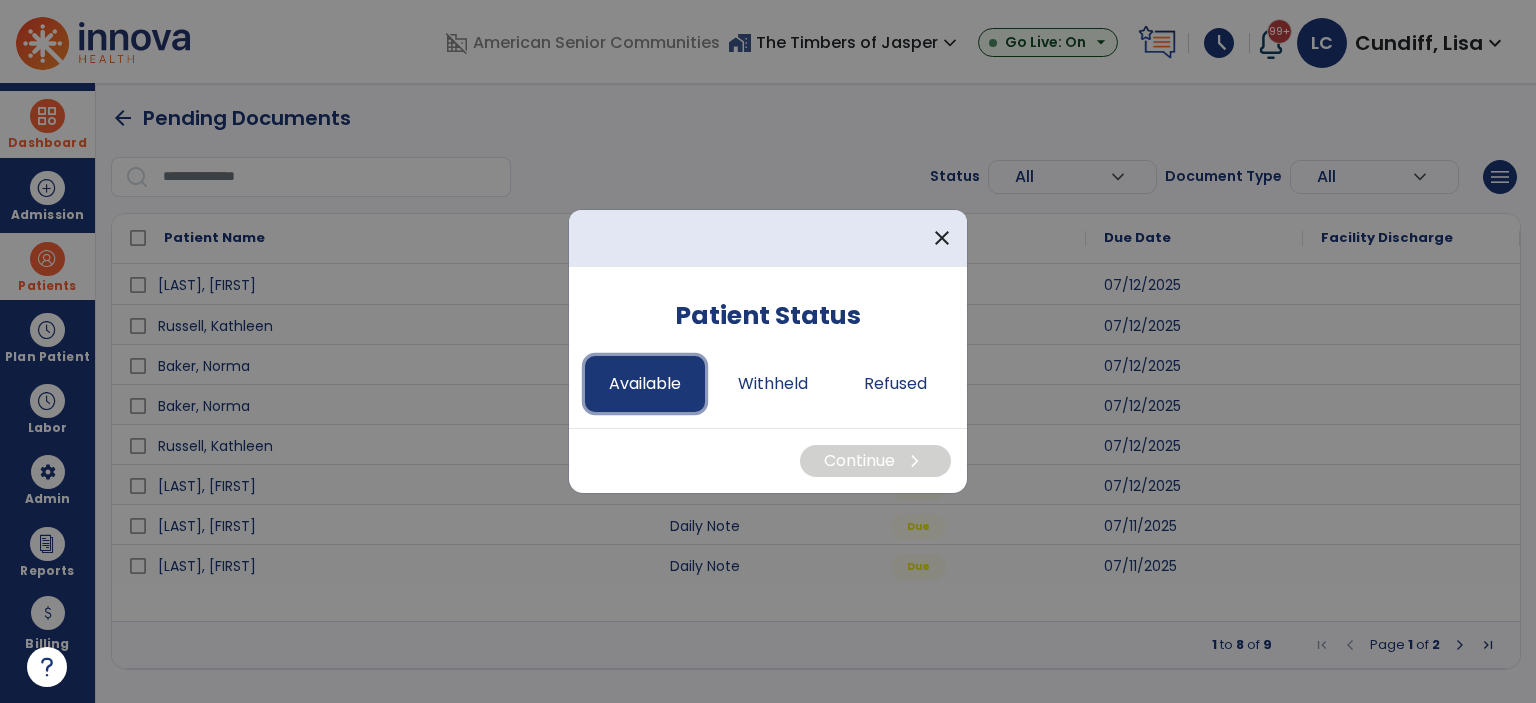 click on "Available" at bounding box center (645, 384) 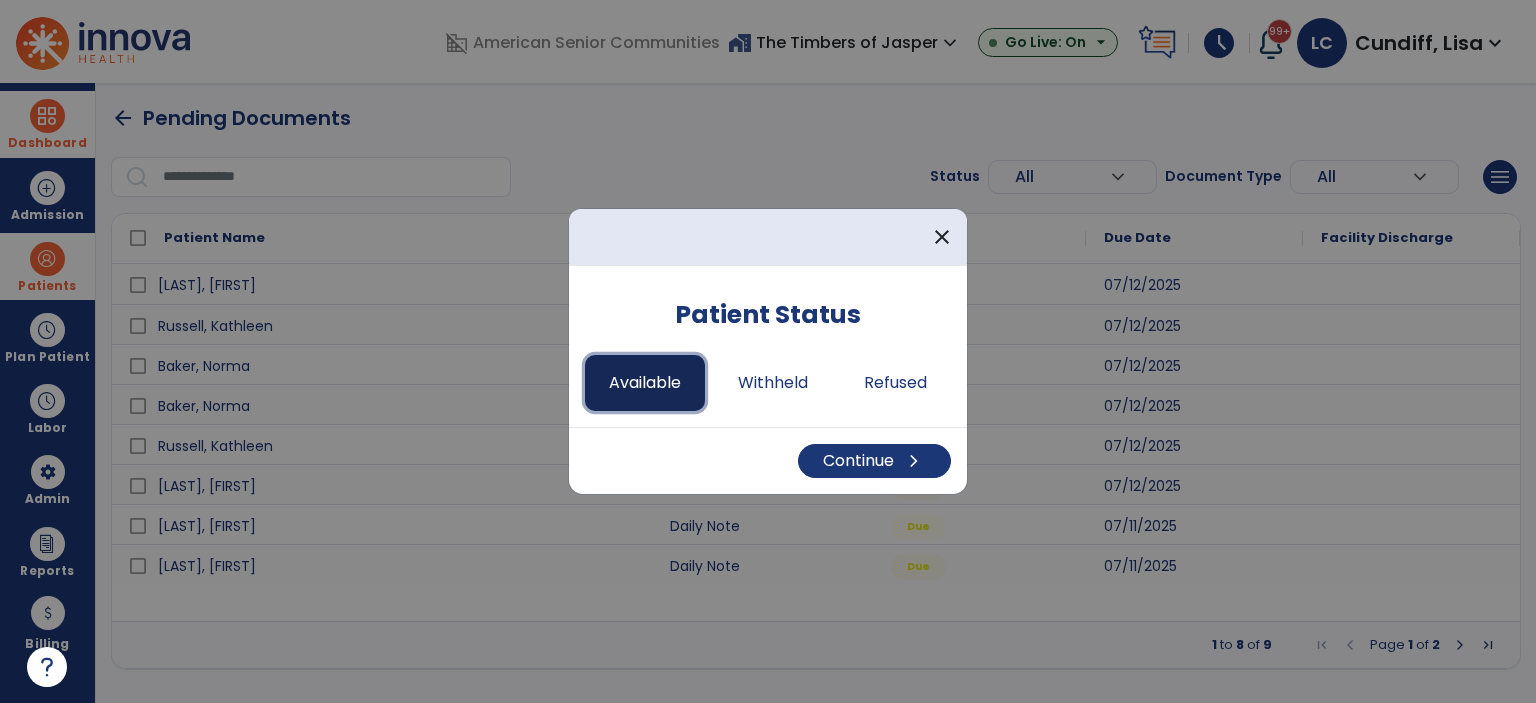 click on "Available" at bounding box center [645, 383] 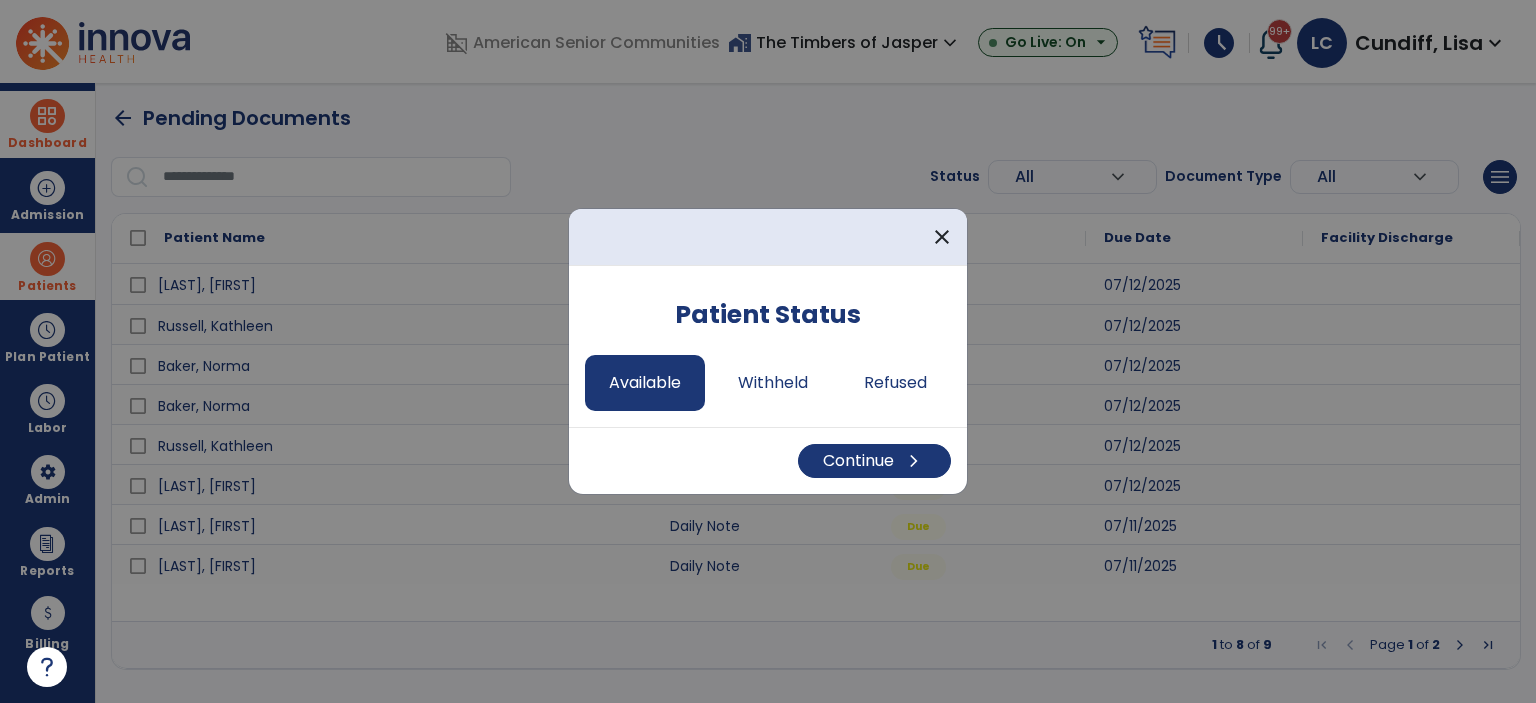 click on "Continue   chevron_right" at bounding box center (768, 461) 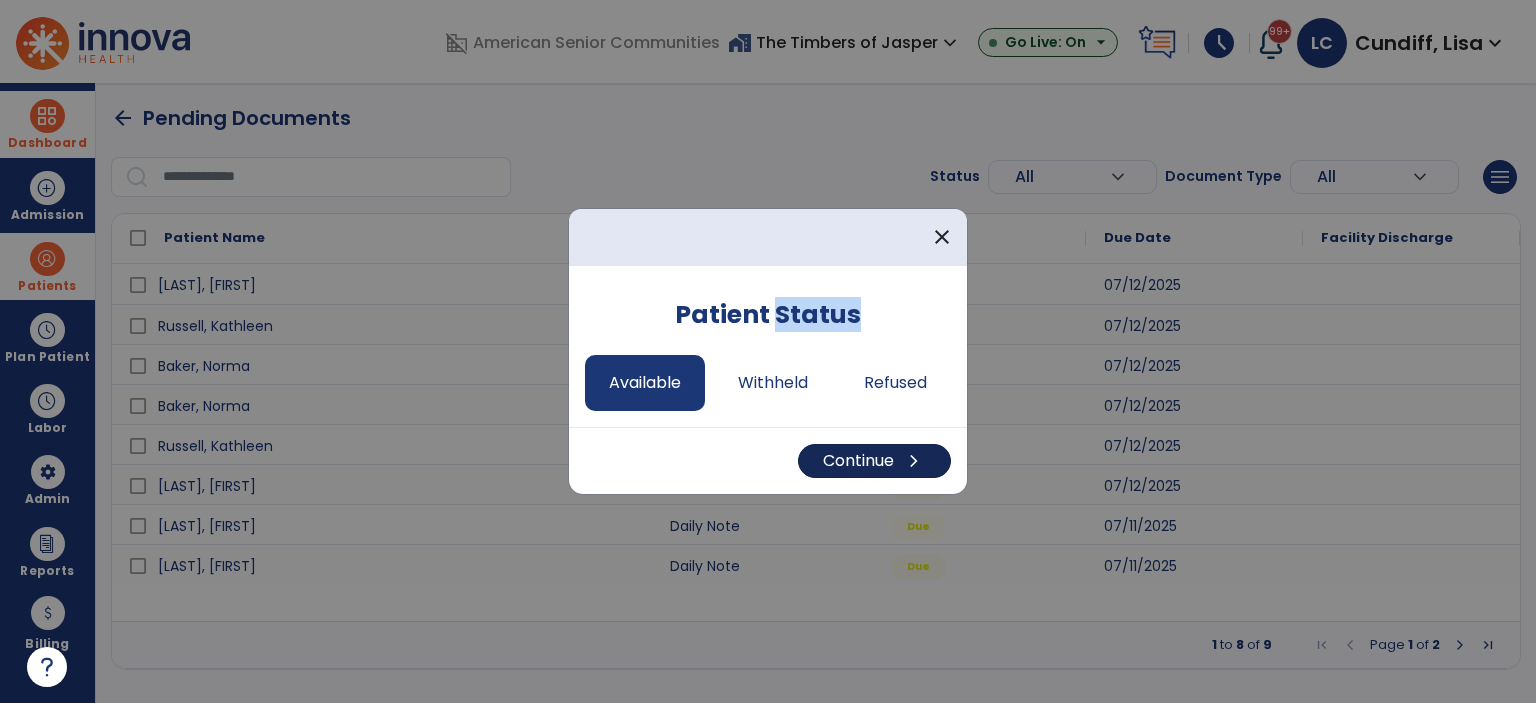 drag, startPoint x: 867, startPoint y: 480, endPoint x: 849, endPoint y: 449, distance: 35.846897 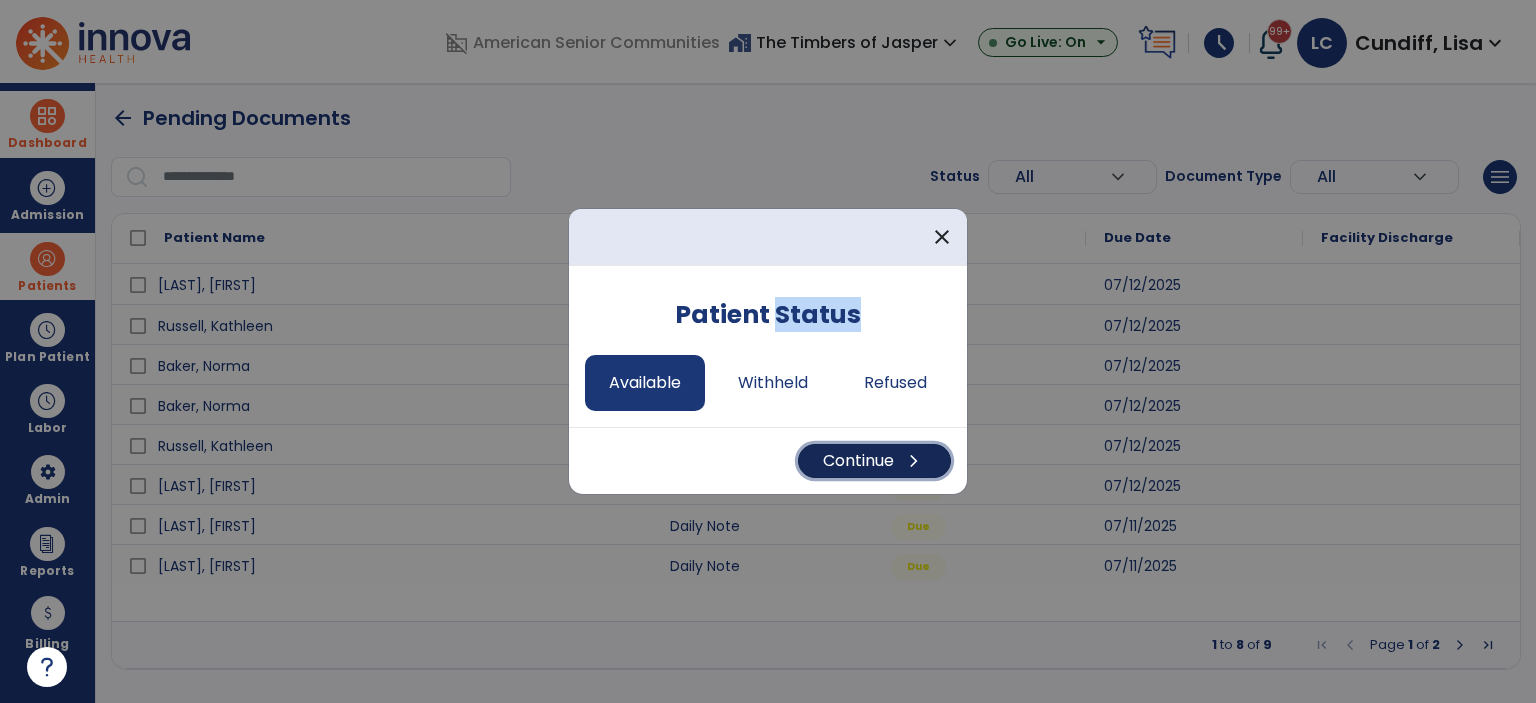 click on "Continue   chevron_right" at bounding box center [874, 461] 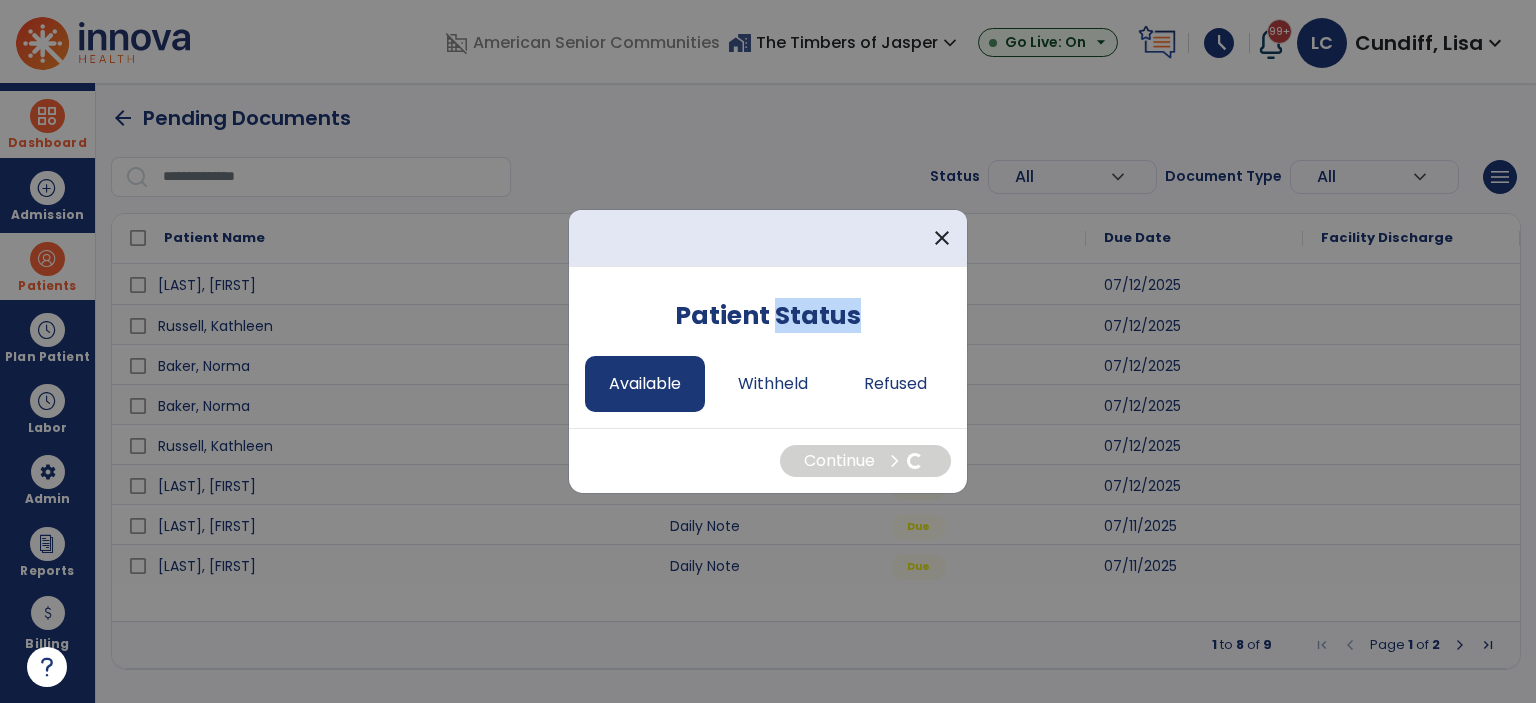 select on "*" 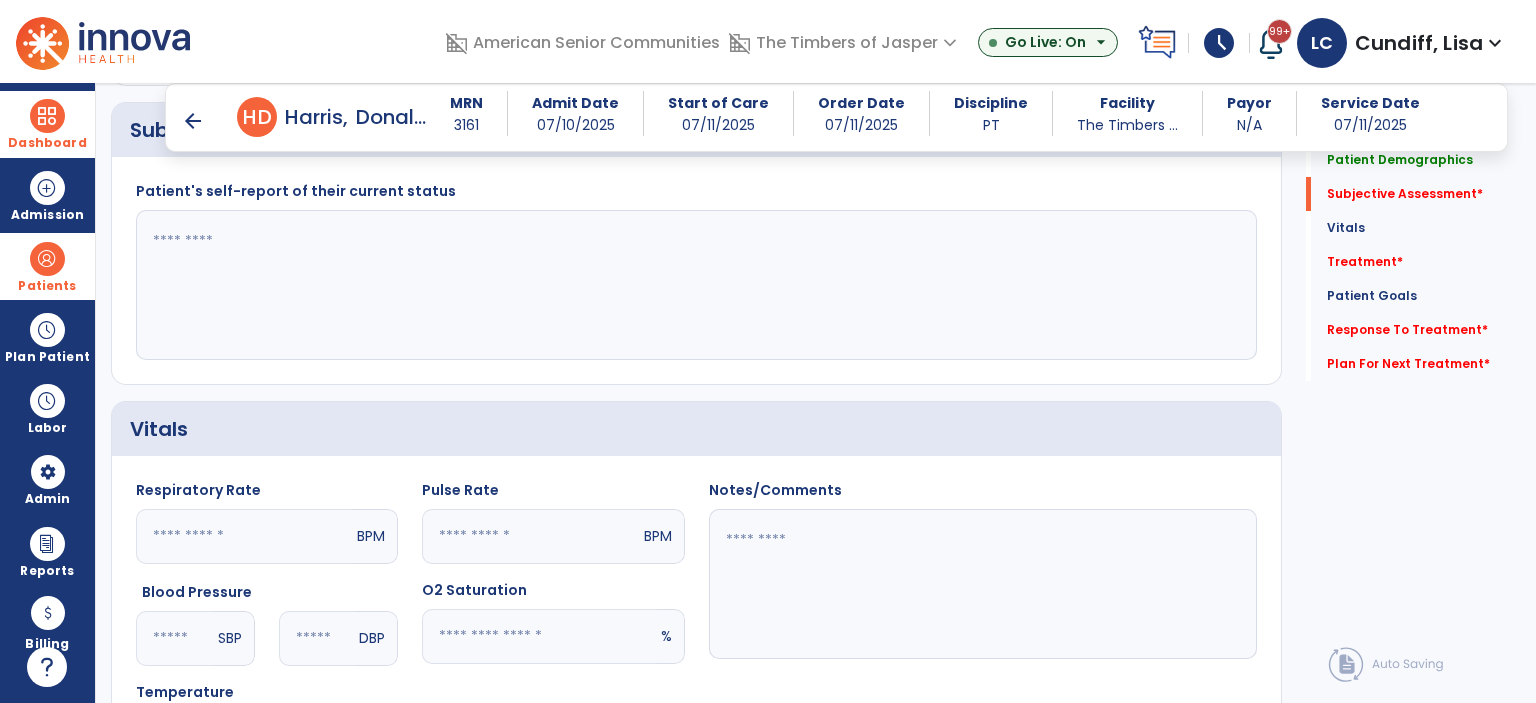 scroll, scrollTop: 500, scrollLeft: 0, axis: vertical 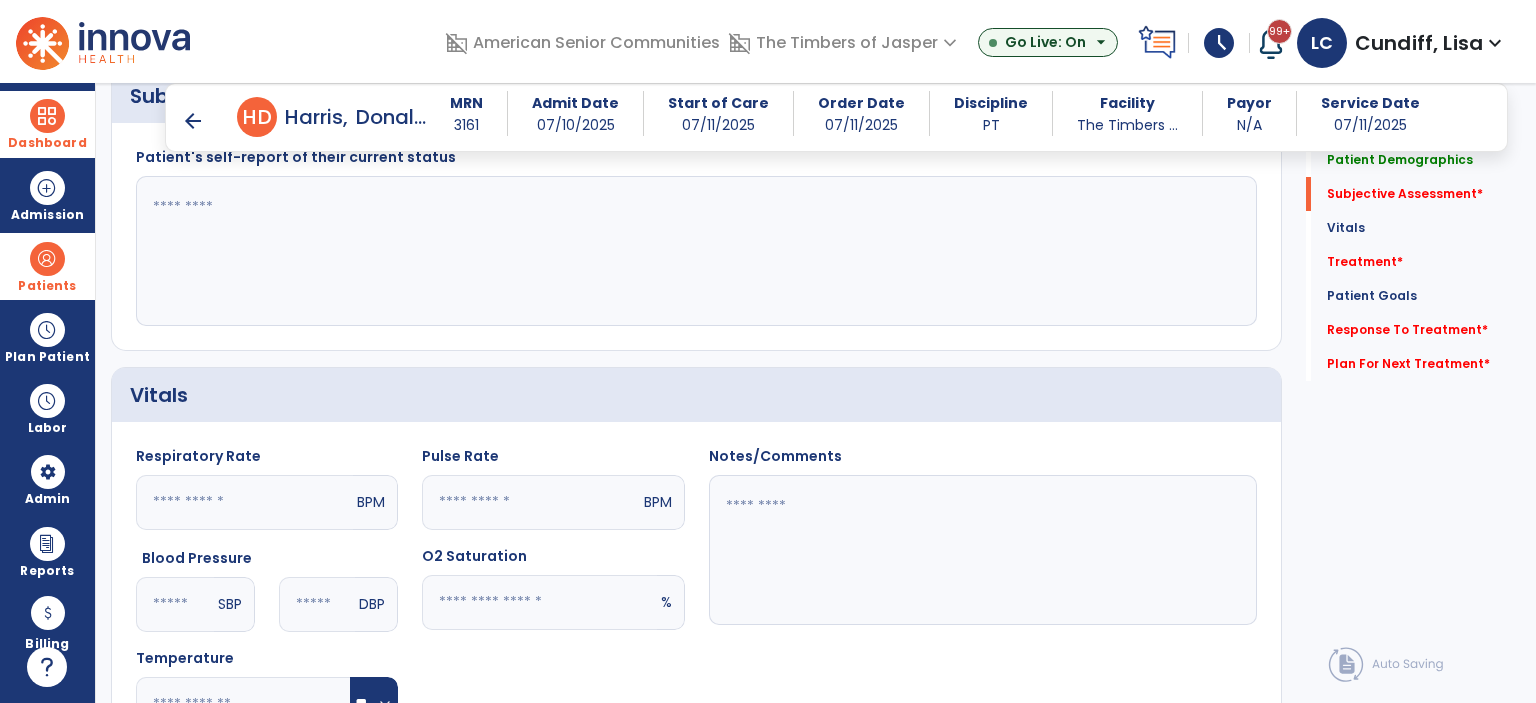 click 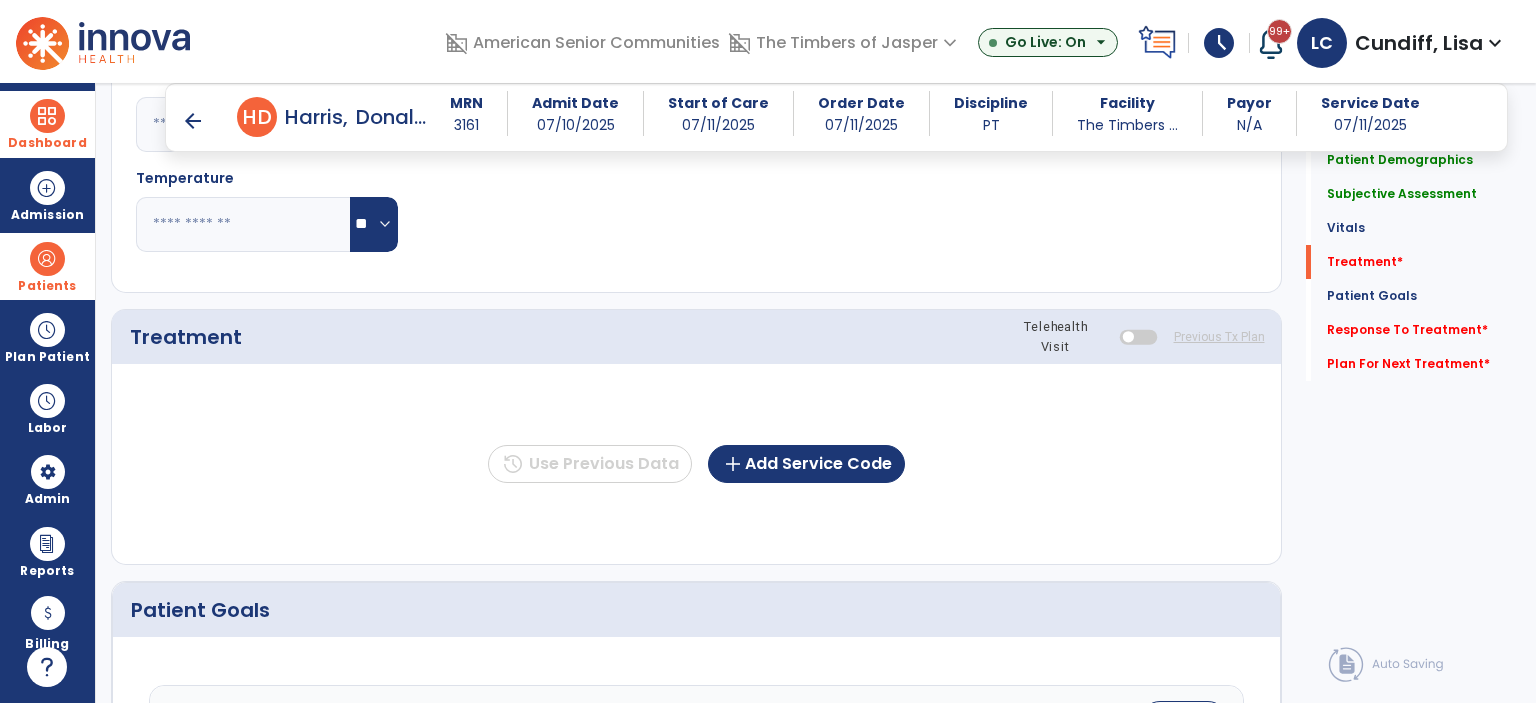 scroll, scrollTop: 1000, scrollLeft: 0, axis: vertical 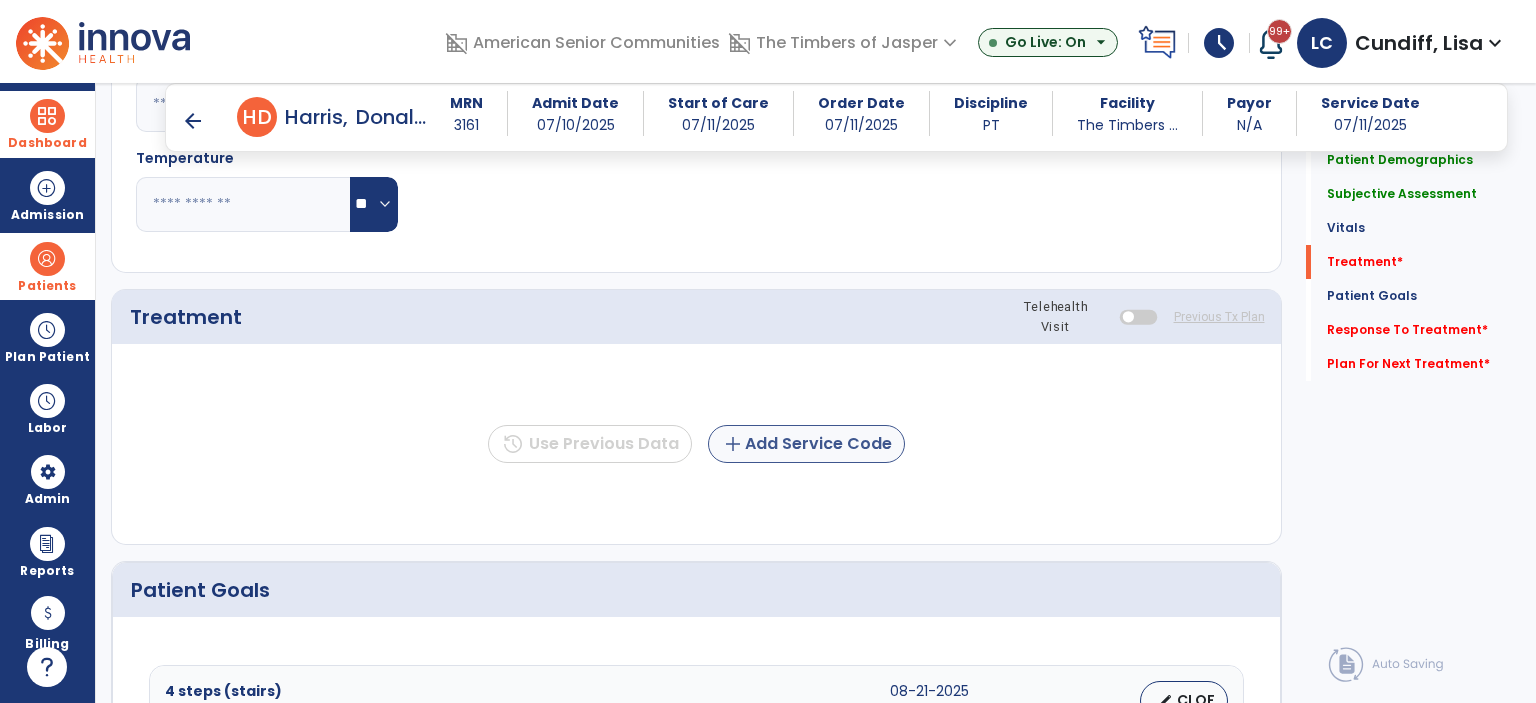 type on "**********" 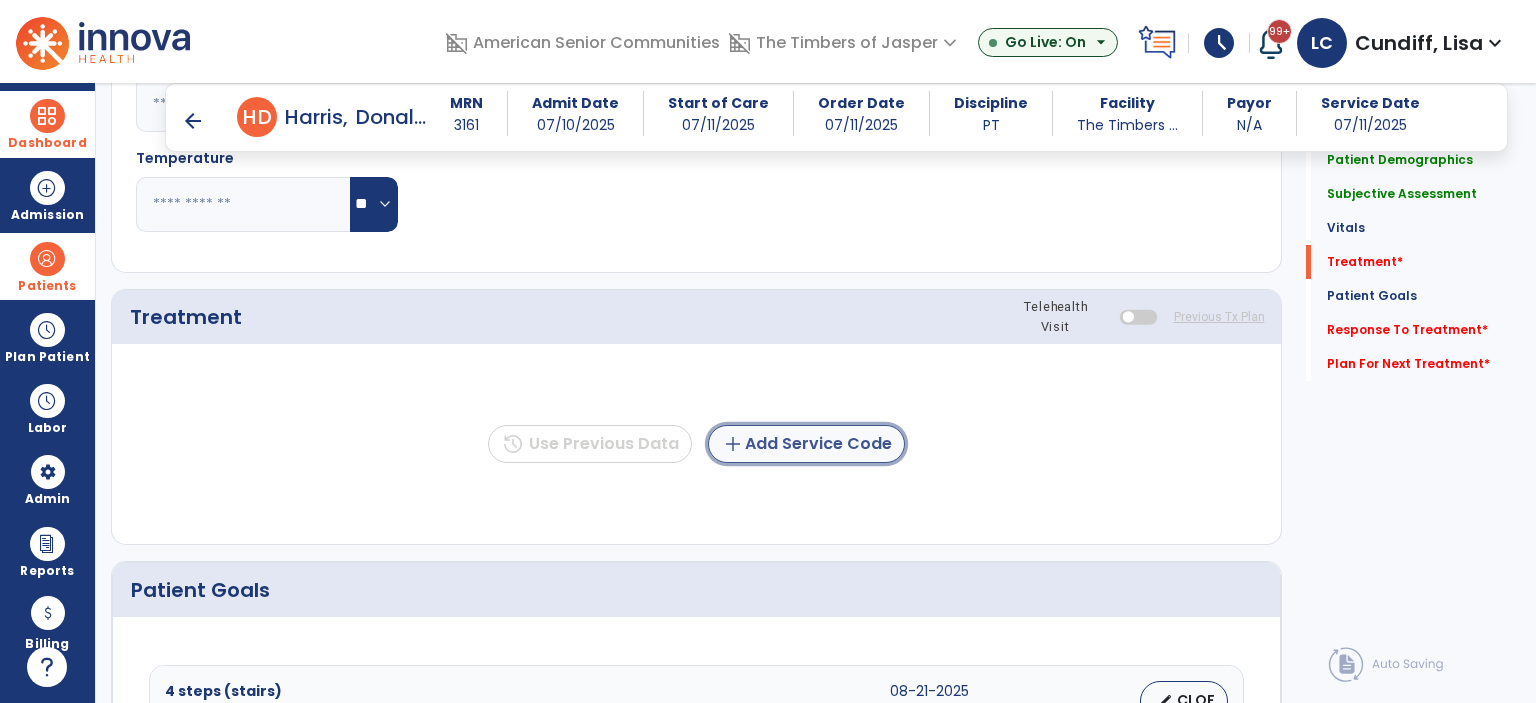 click on "add  Add Service Code" 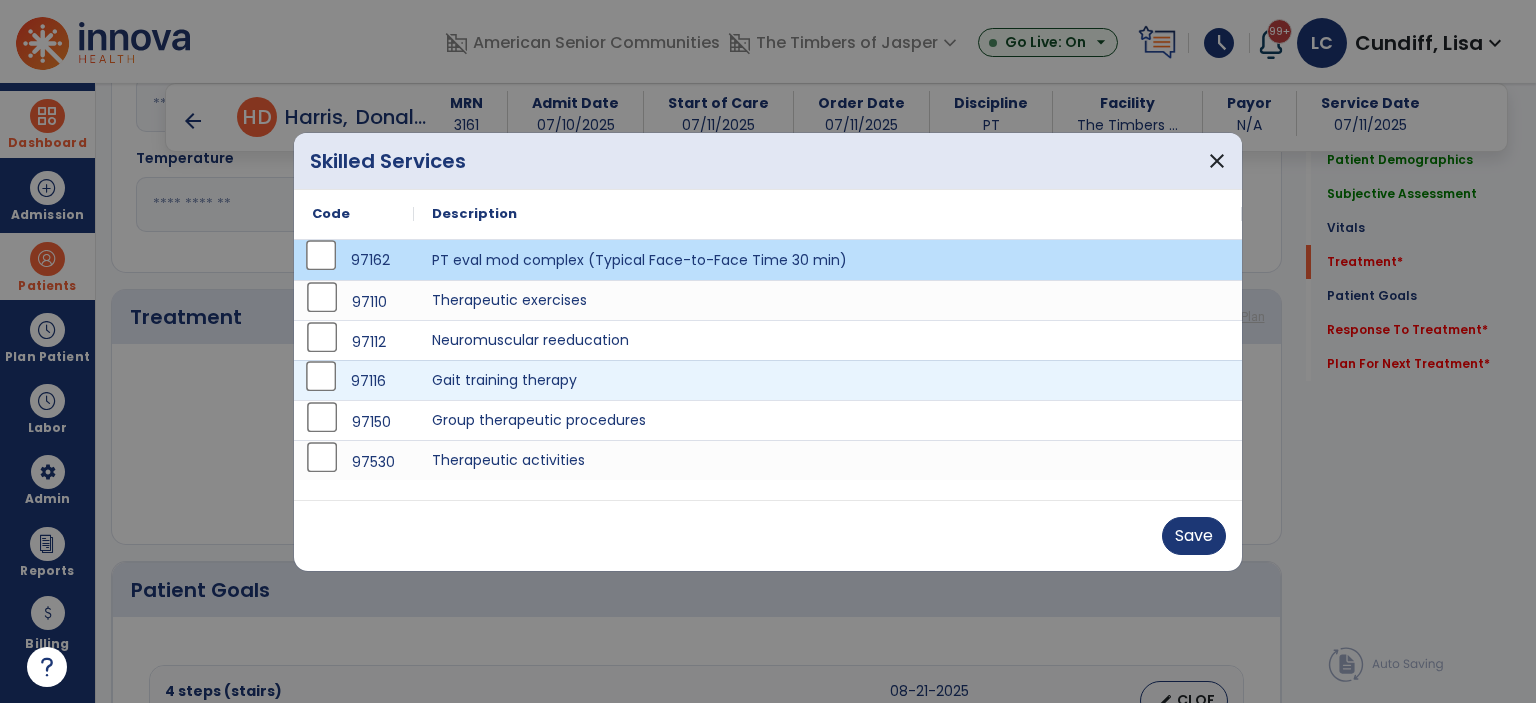 click on "97116" at bounding box center [354, 381] 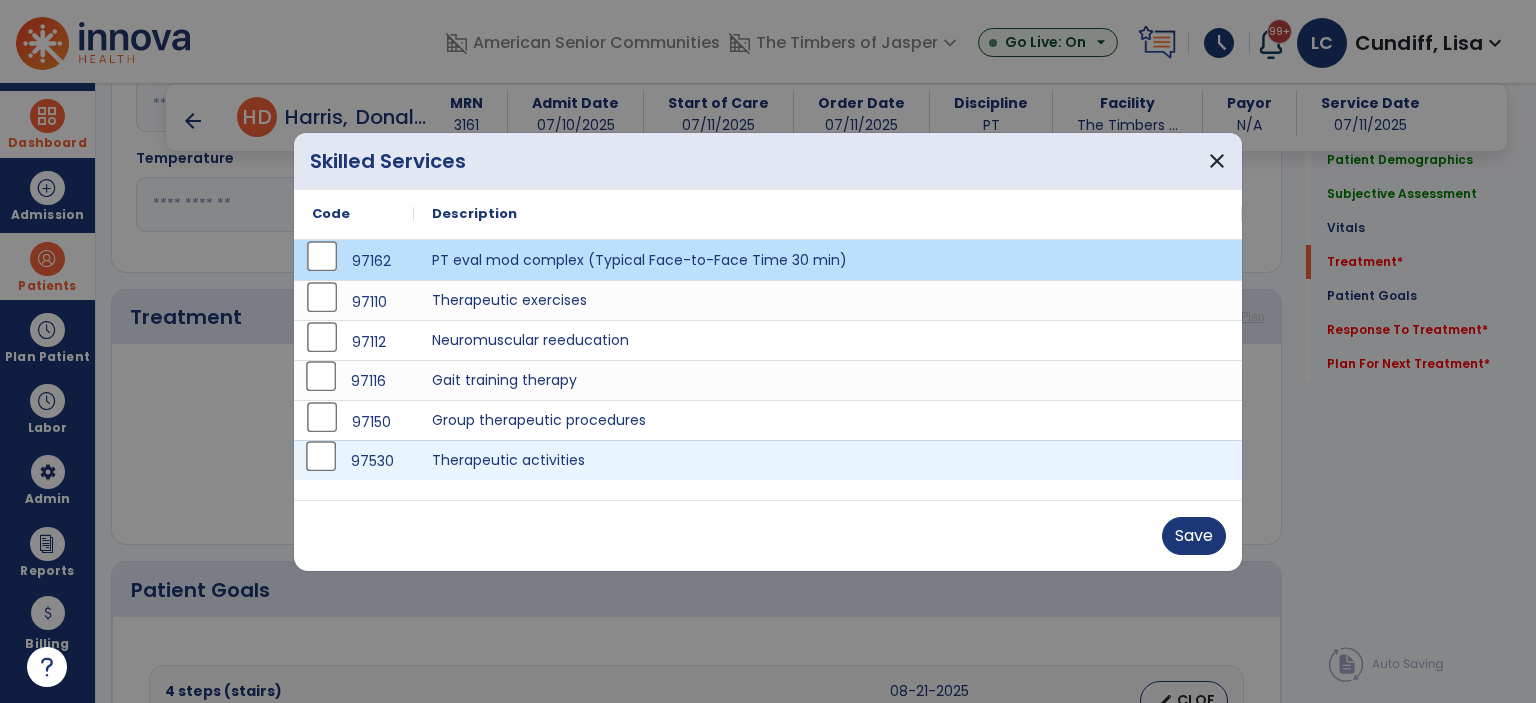 click on "97530" at bounding box center [354, 461] 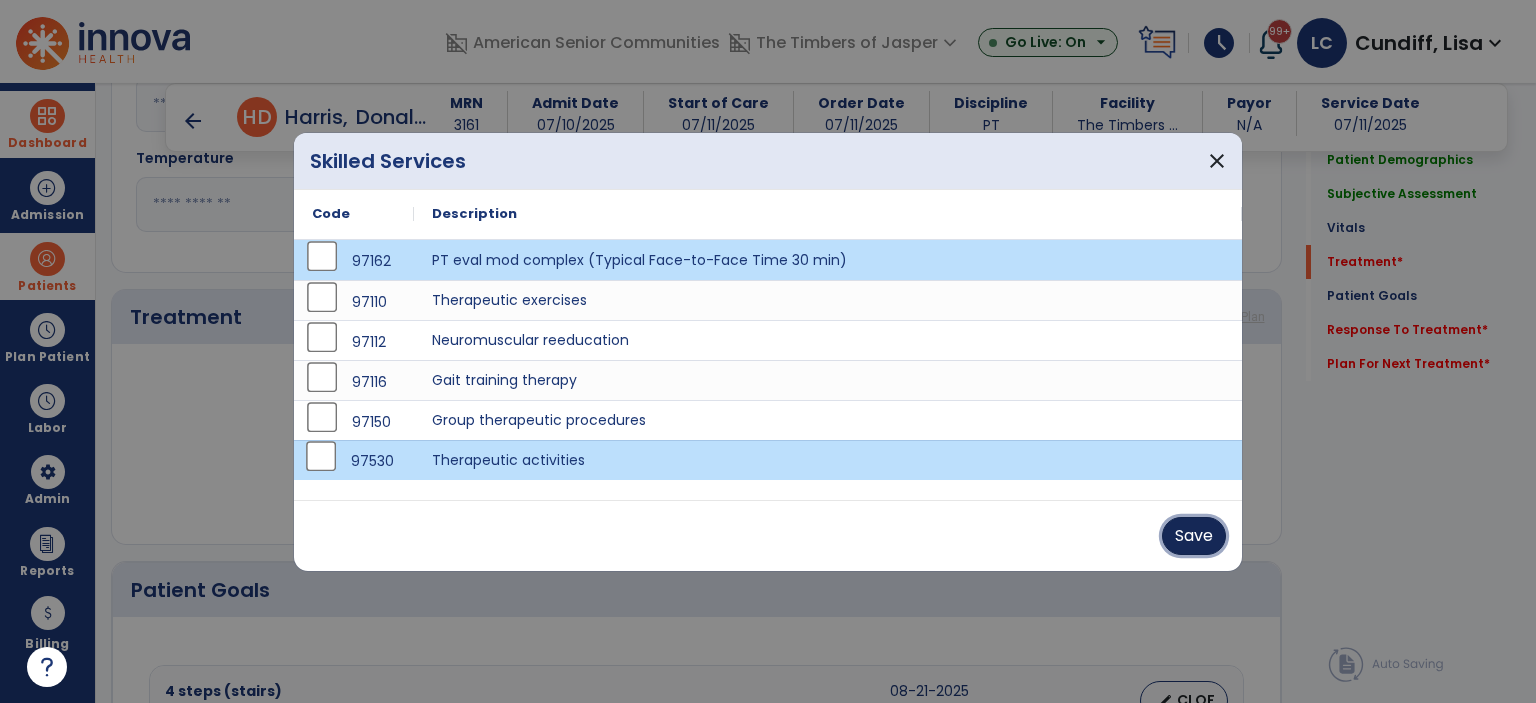 click on "Save" at bounding box center (1194, 536) 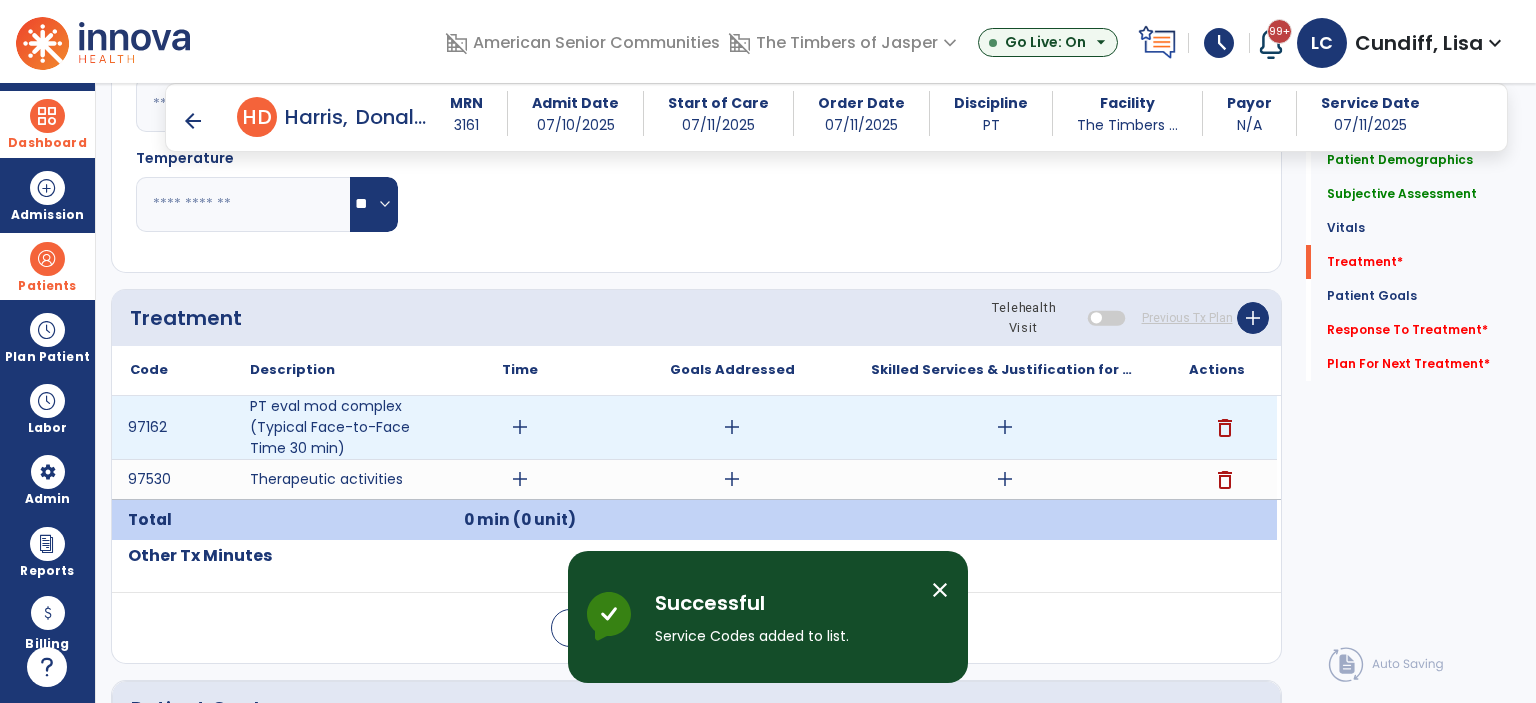 click on "add" at bounding box center (520, 427) 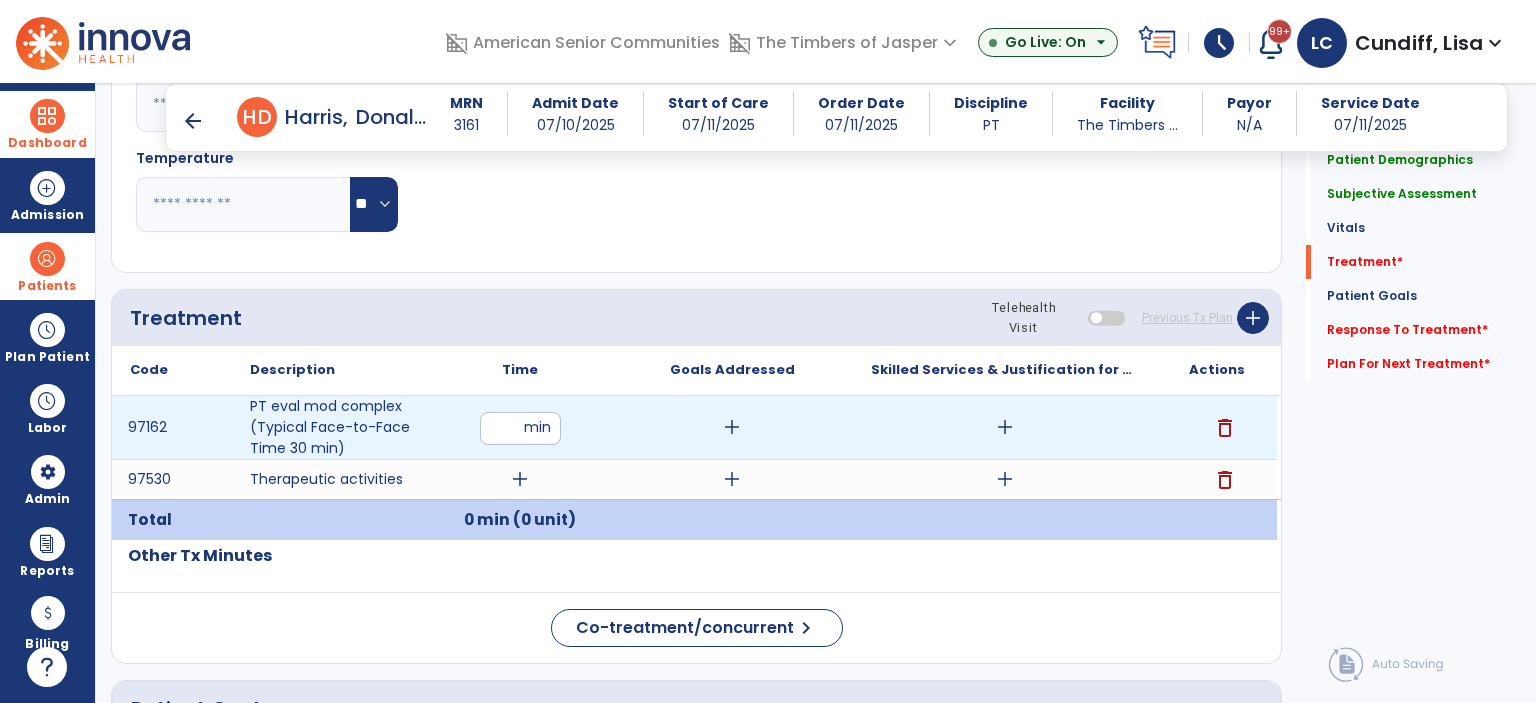 type on "**" 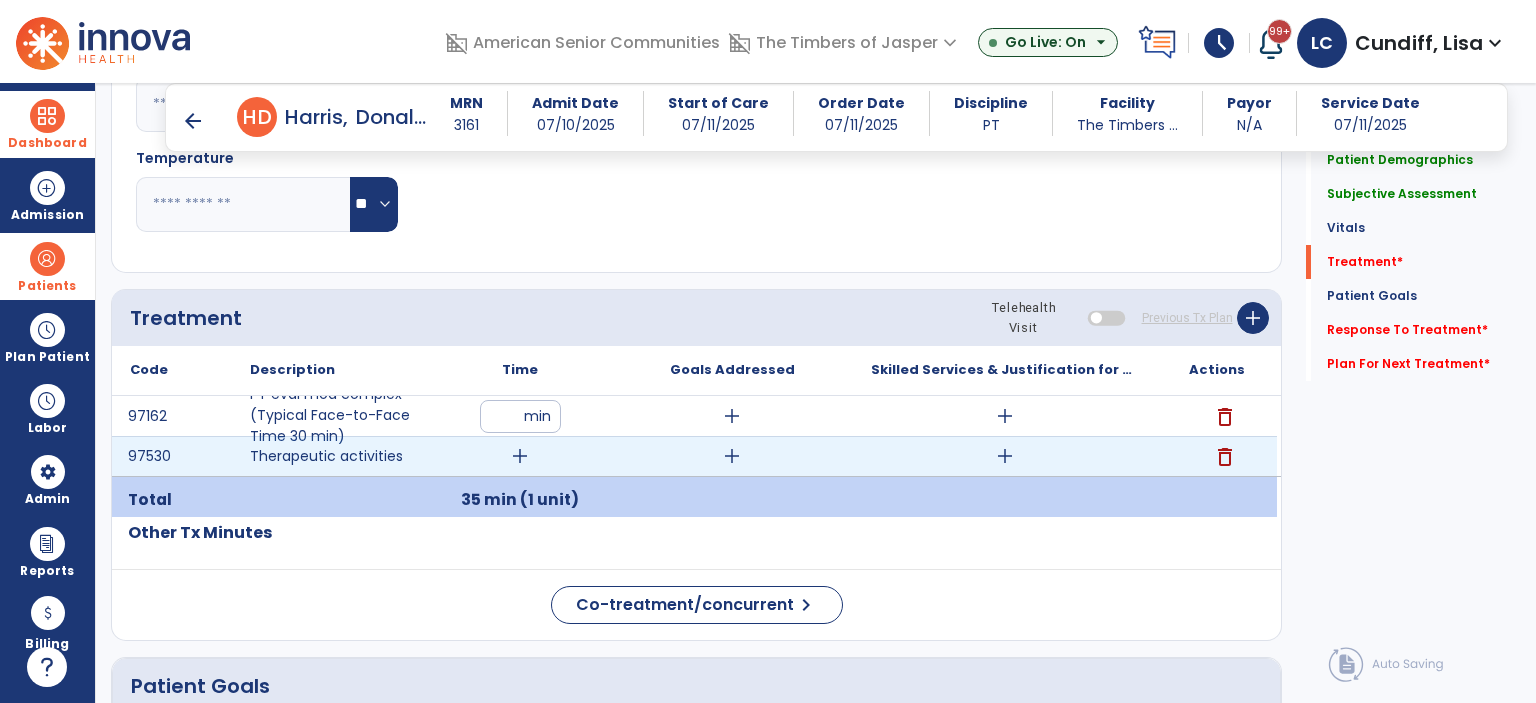 click on "add" at bounding box center [520, 456] 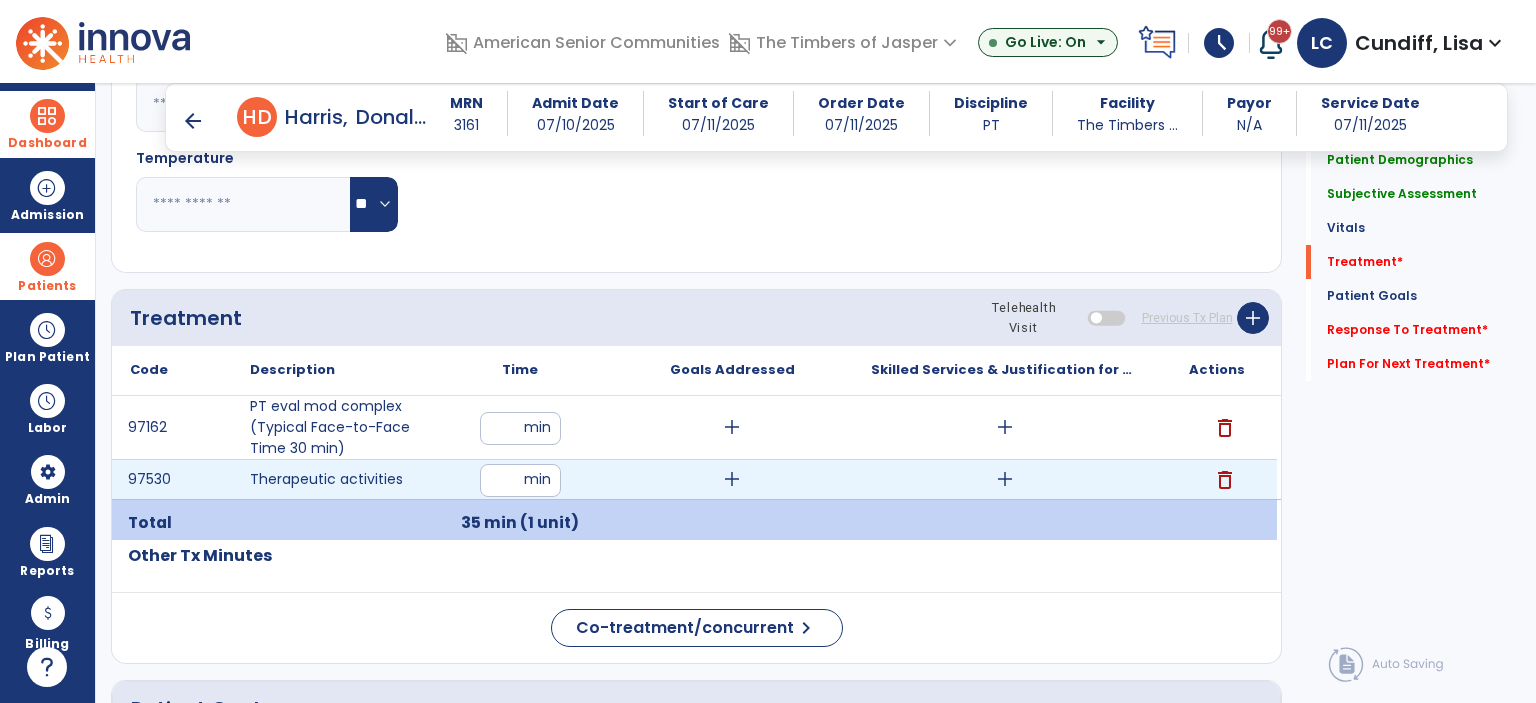 type on "**" 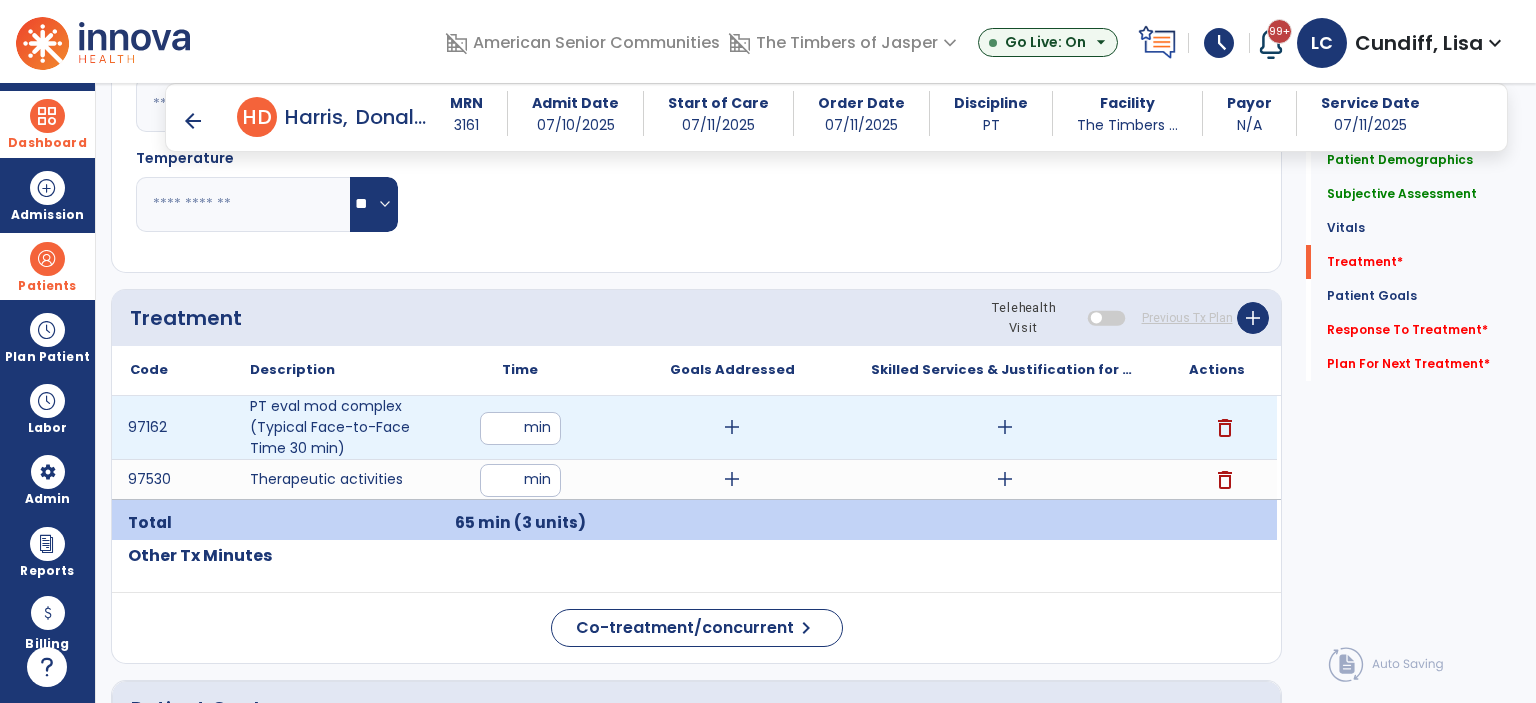 click on "add" at bounding box center [1005, 427] 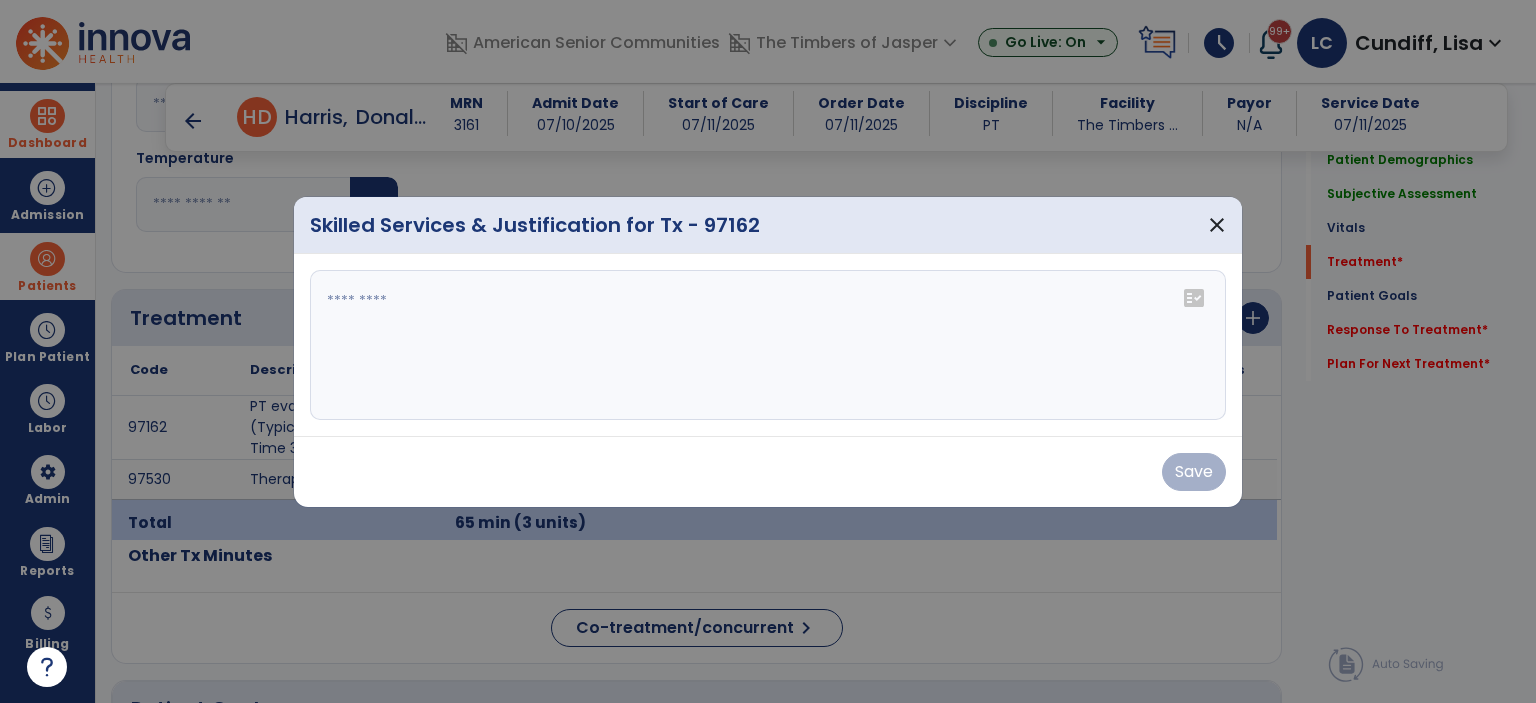 click at bounding box center [768, 345] 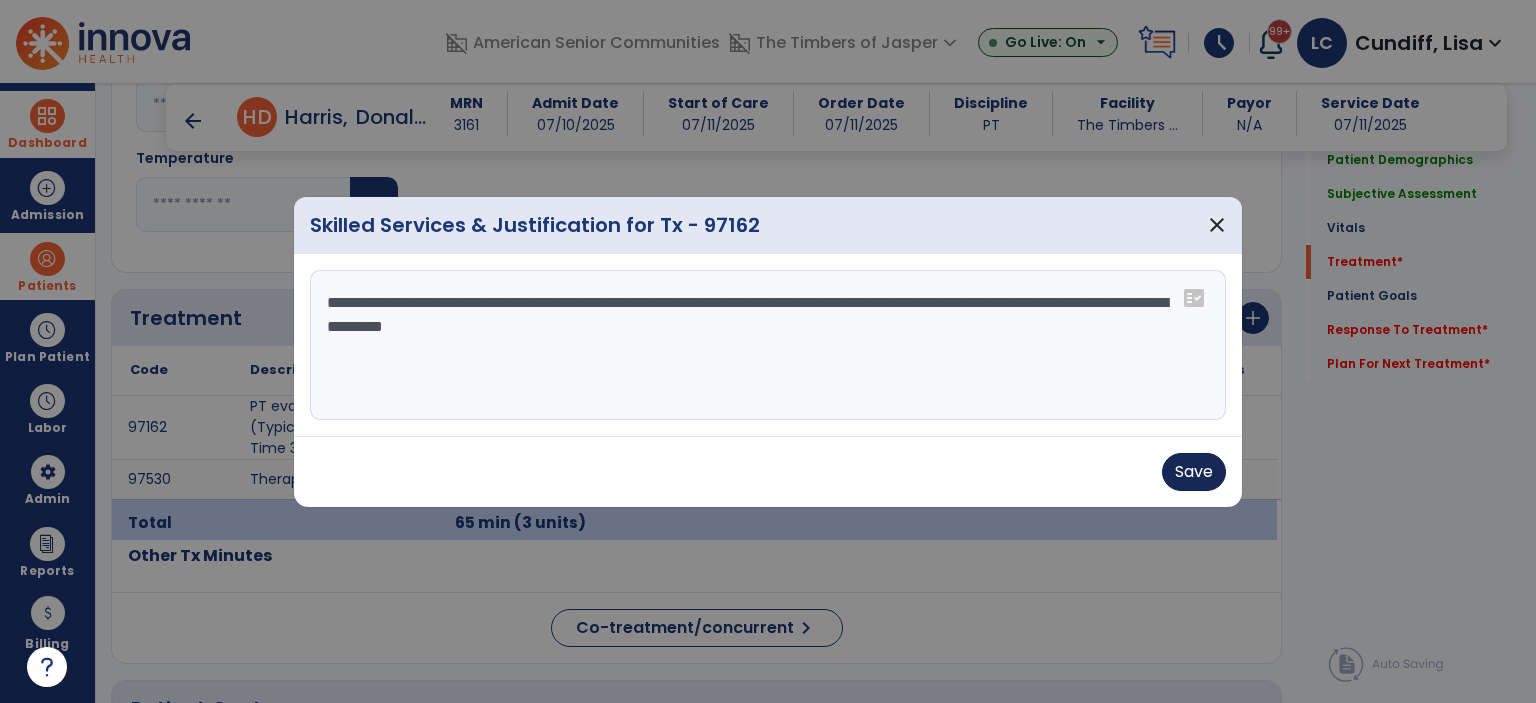 type on "**********" 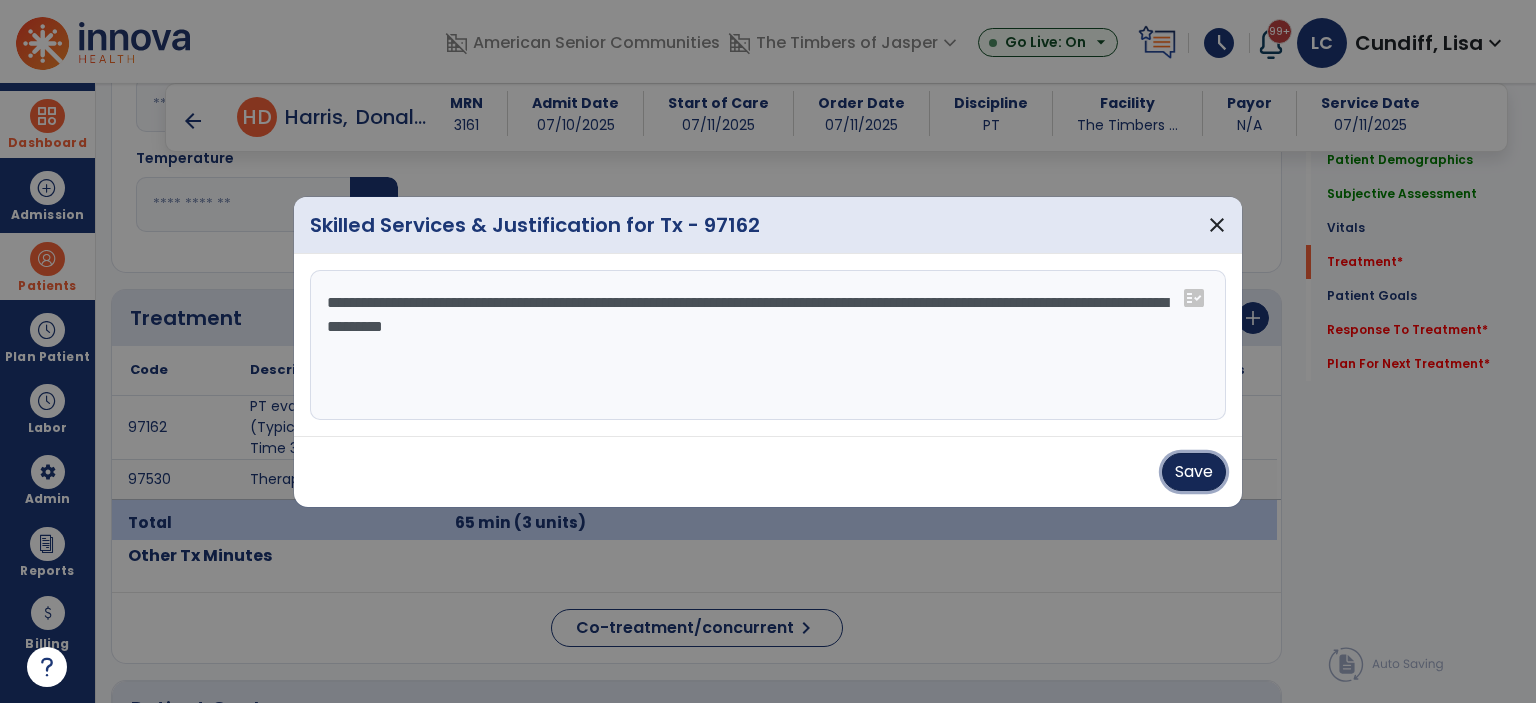 click on "Save" at bounding box center (1194, 472) 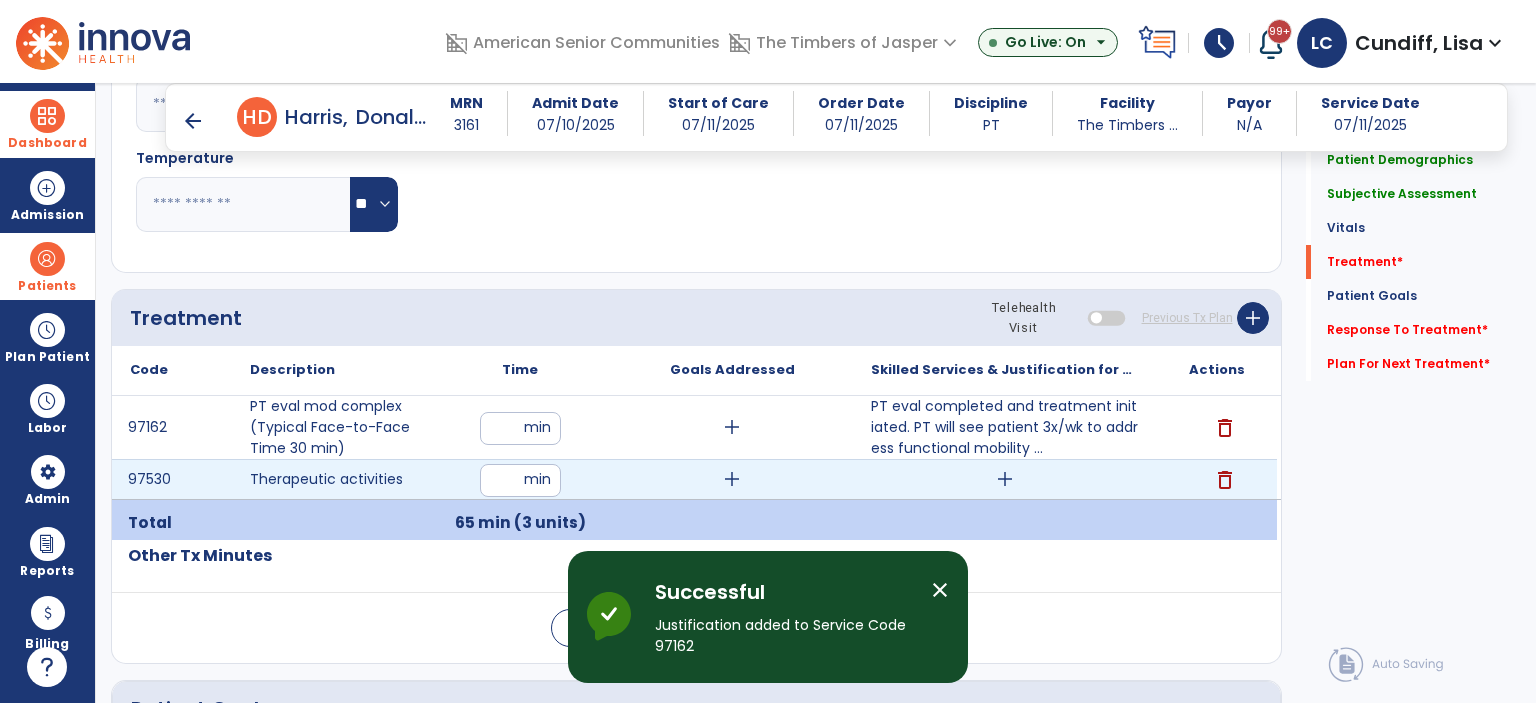 click on "add" at bounding box center [1005, 479] 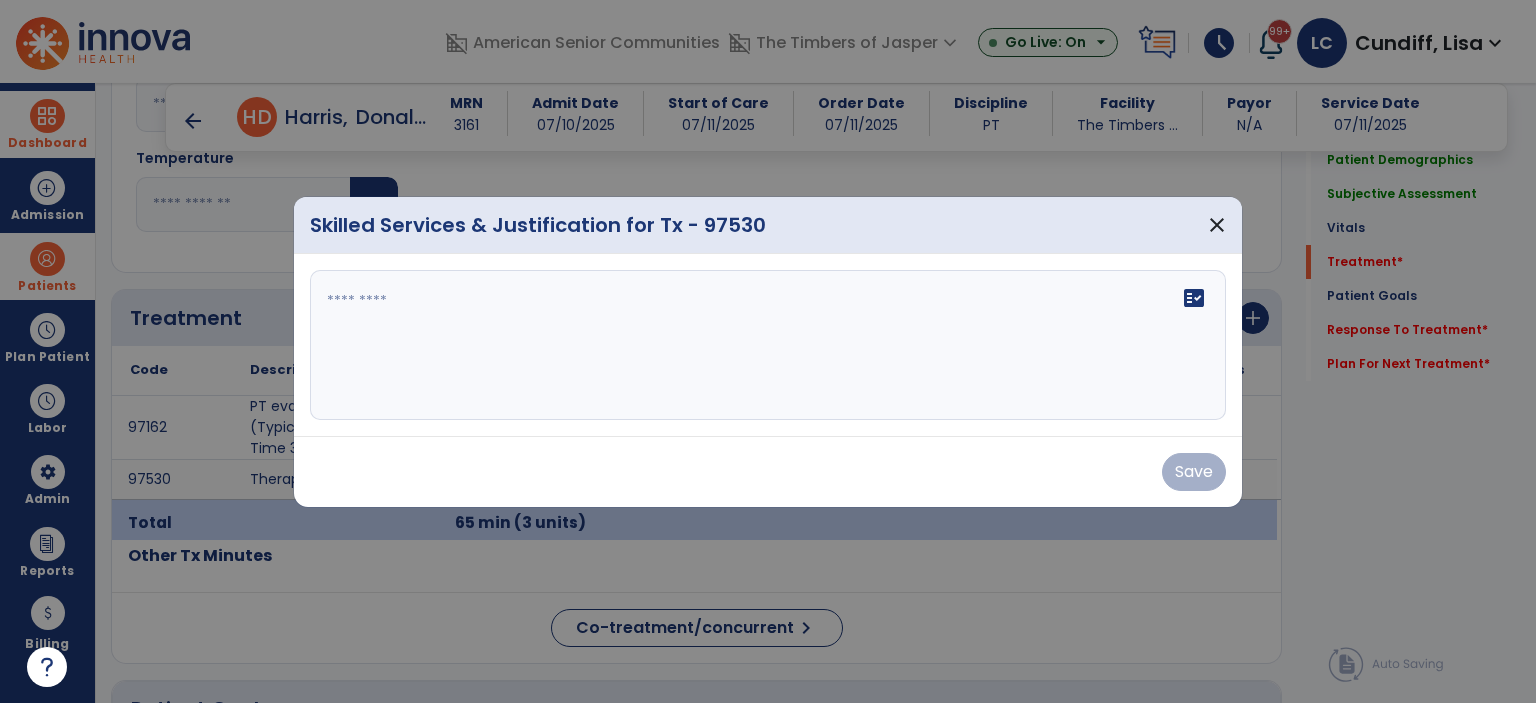 click on "fact_check" at bounding box center (768, 345) 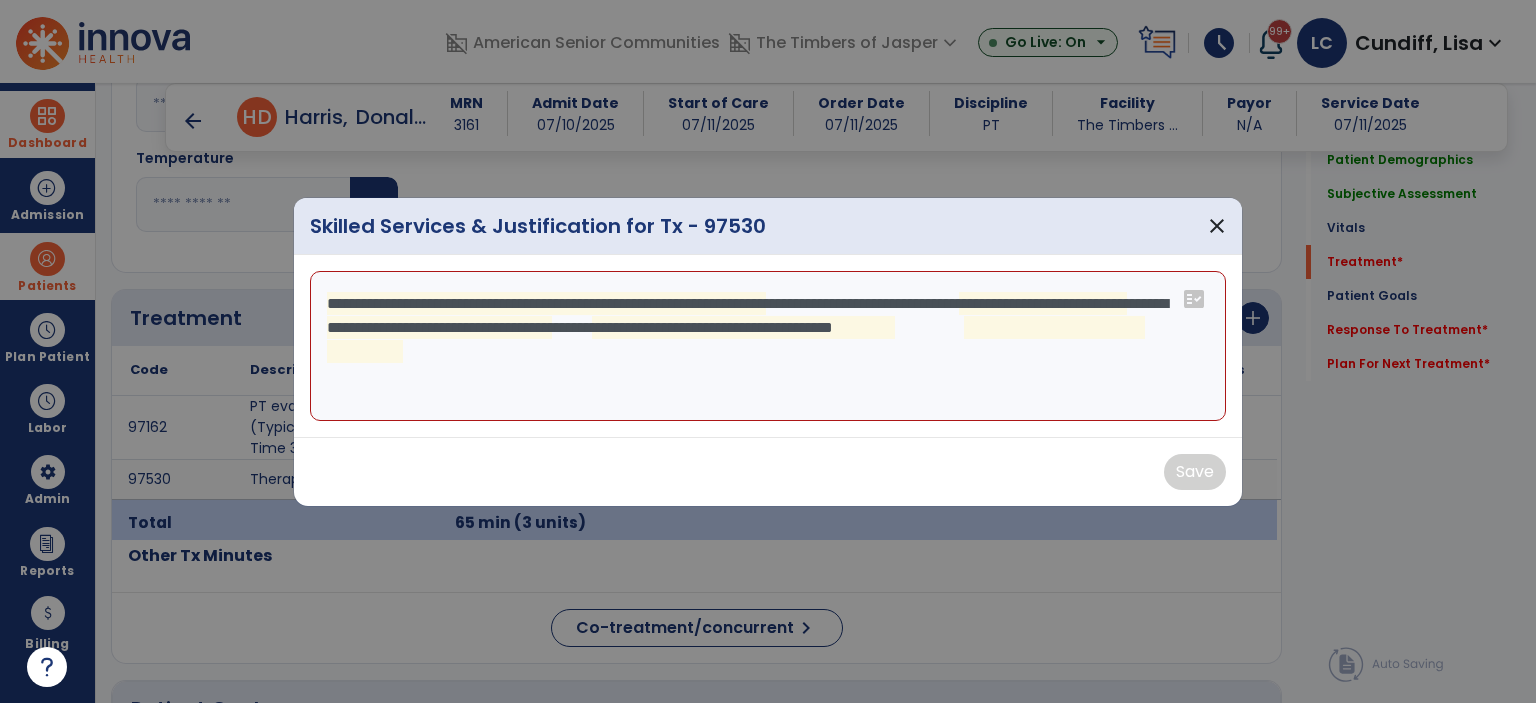 click on "**********" at bounding box center (768, 346) 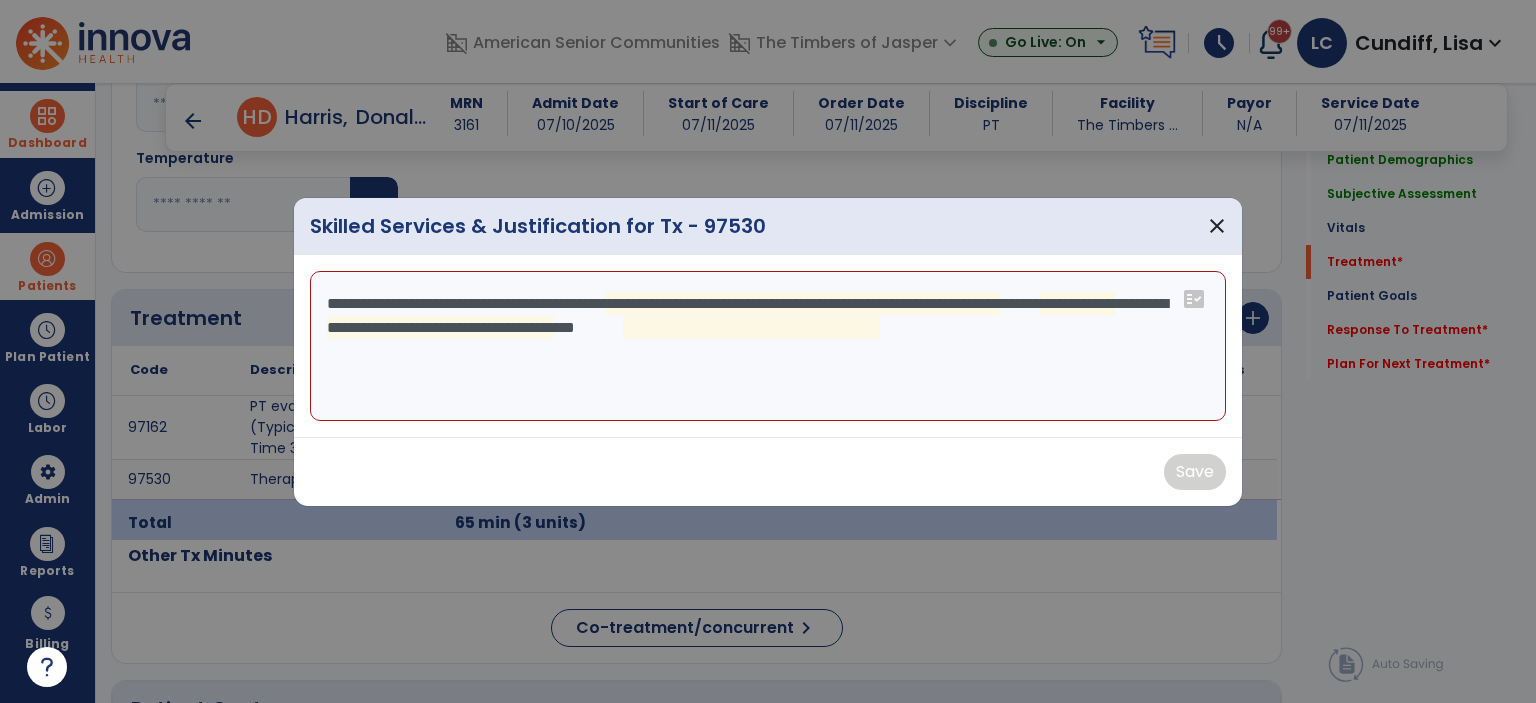 click on "**********" at bounding box center [768, 346] 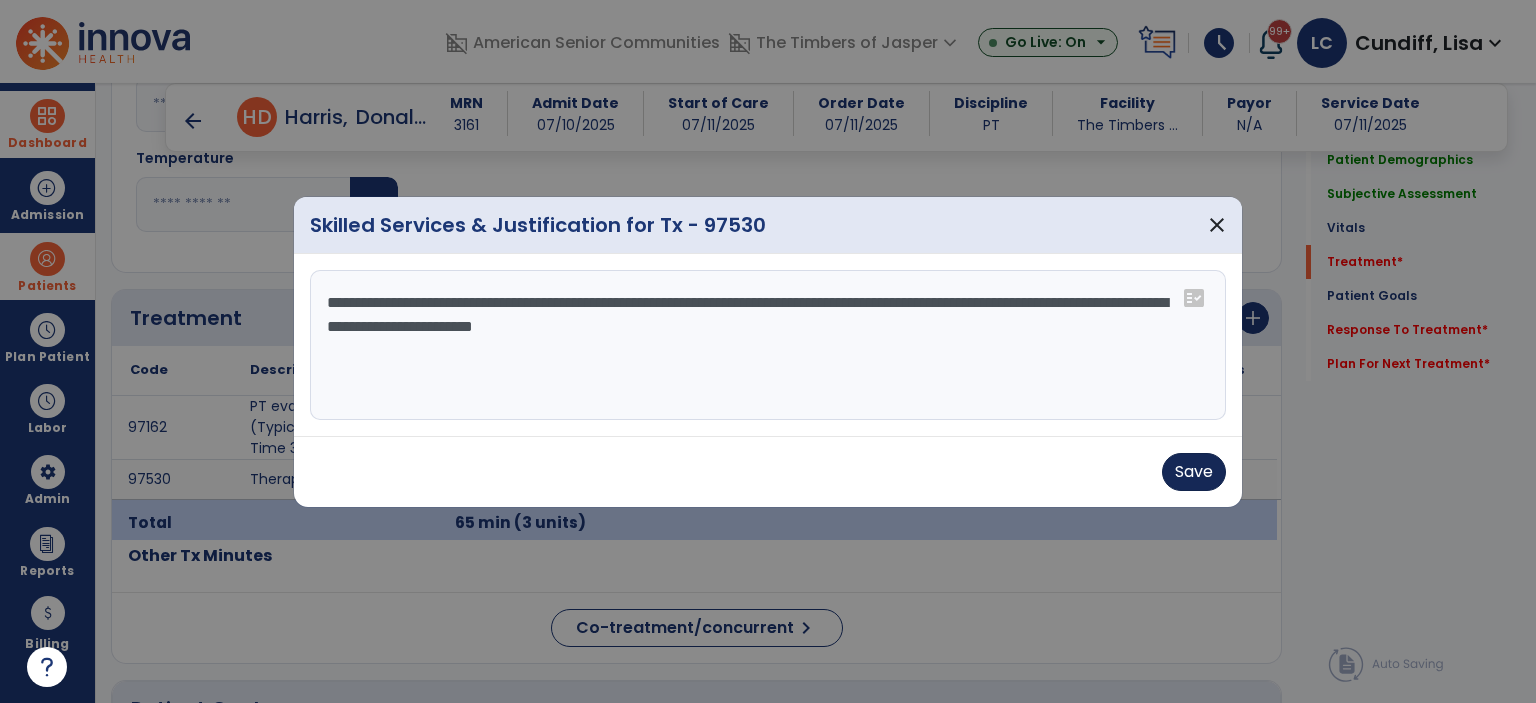 type on "**********" 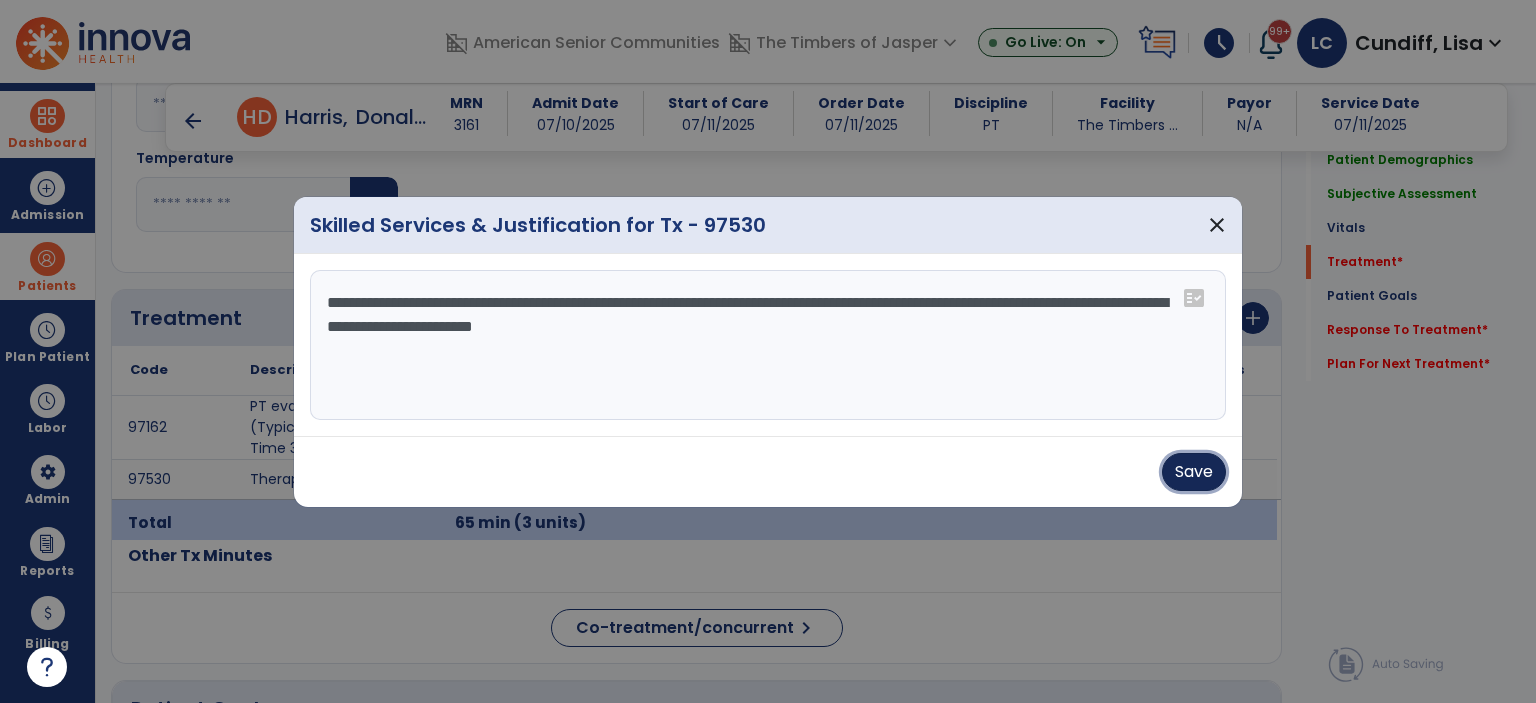 click on "Save" at bounding box center [1194, 472] 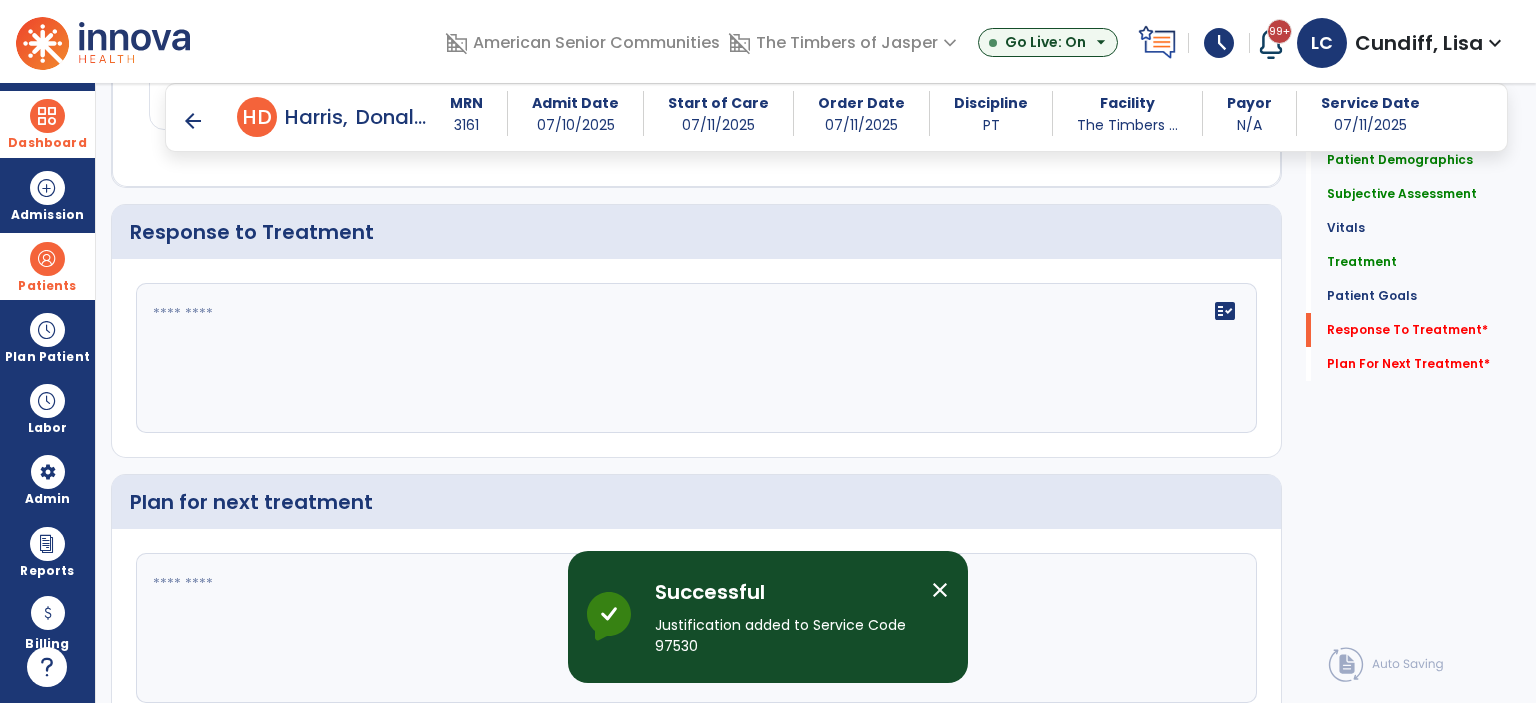 scroll, scrollTop: 2700, scrollLeft: 0, axis: vertical 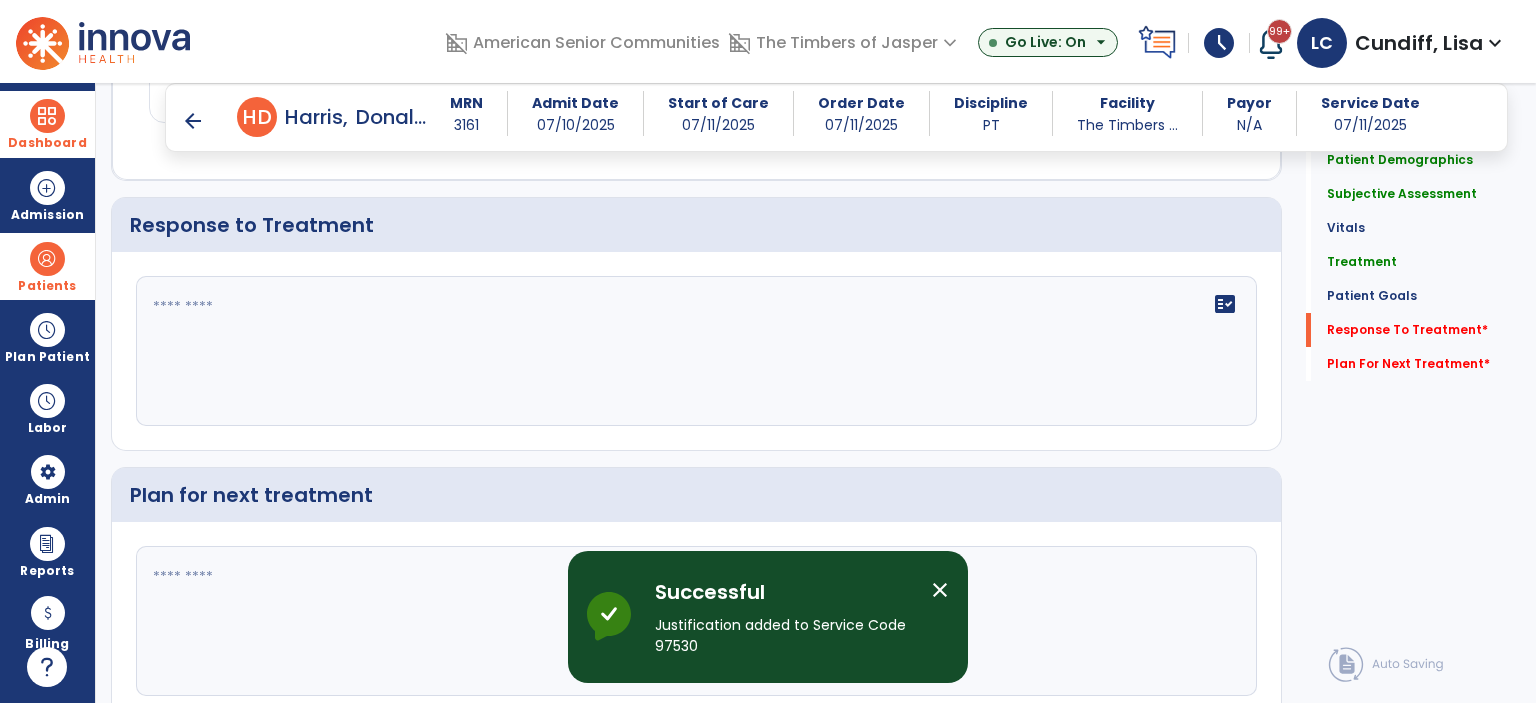 click on "fact_check" 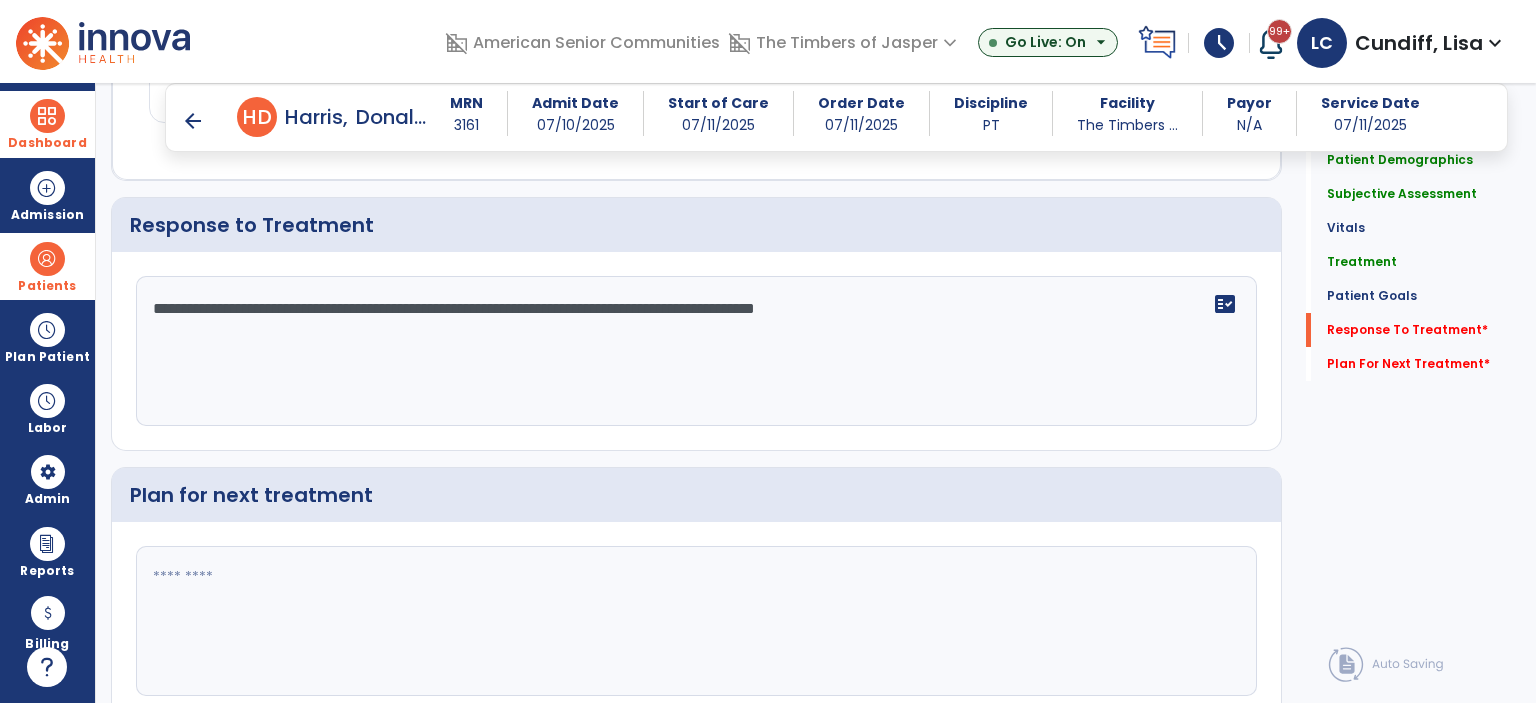 type on "**********" 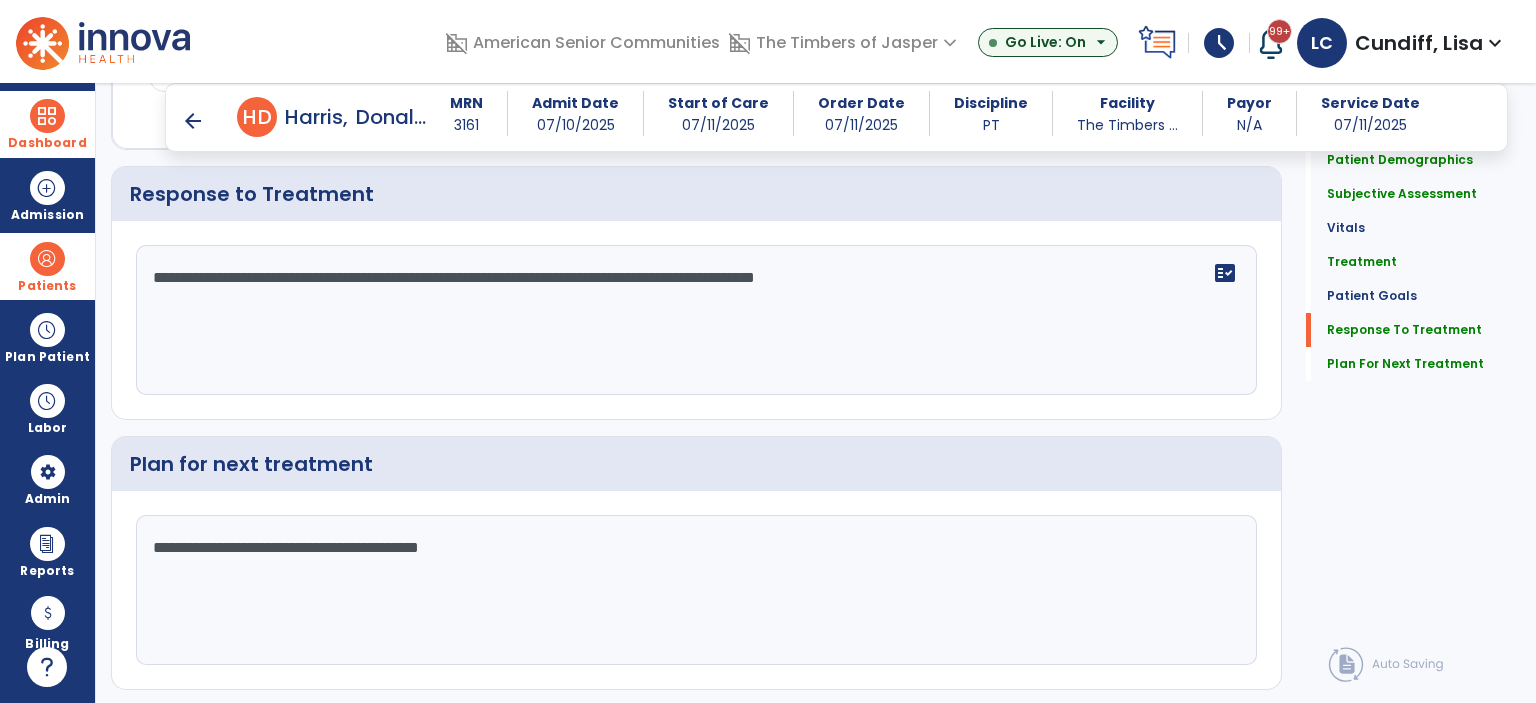 scroll, scrollTop: 2776, scrollLeft: 0, axis: vertical 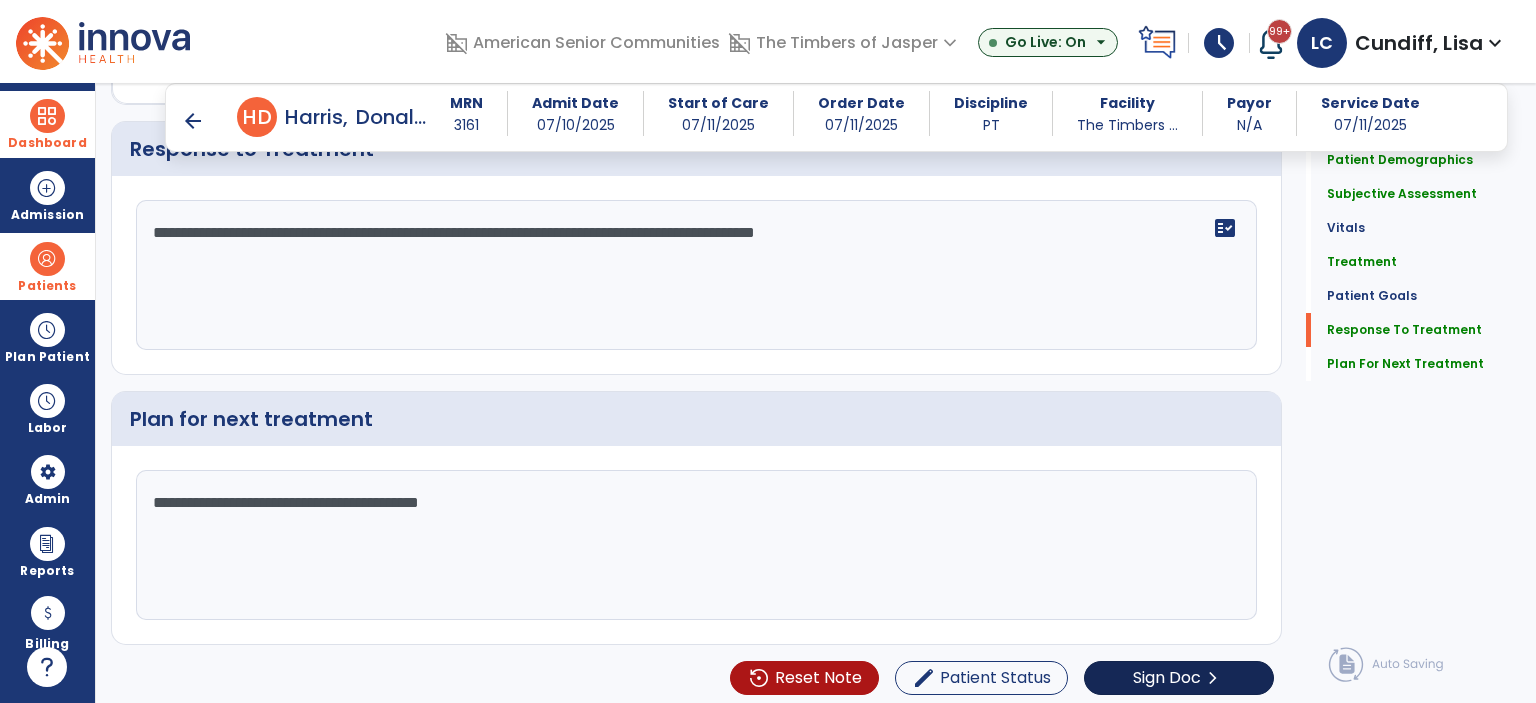 type on "**********" 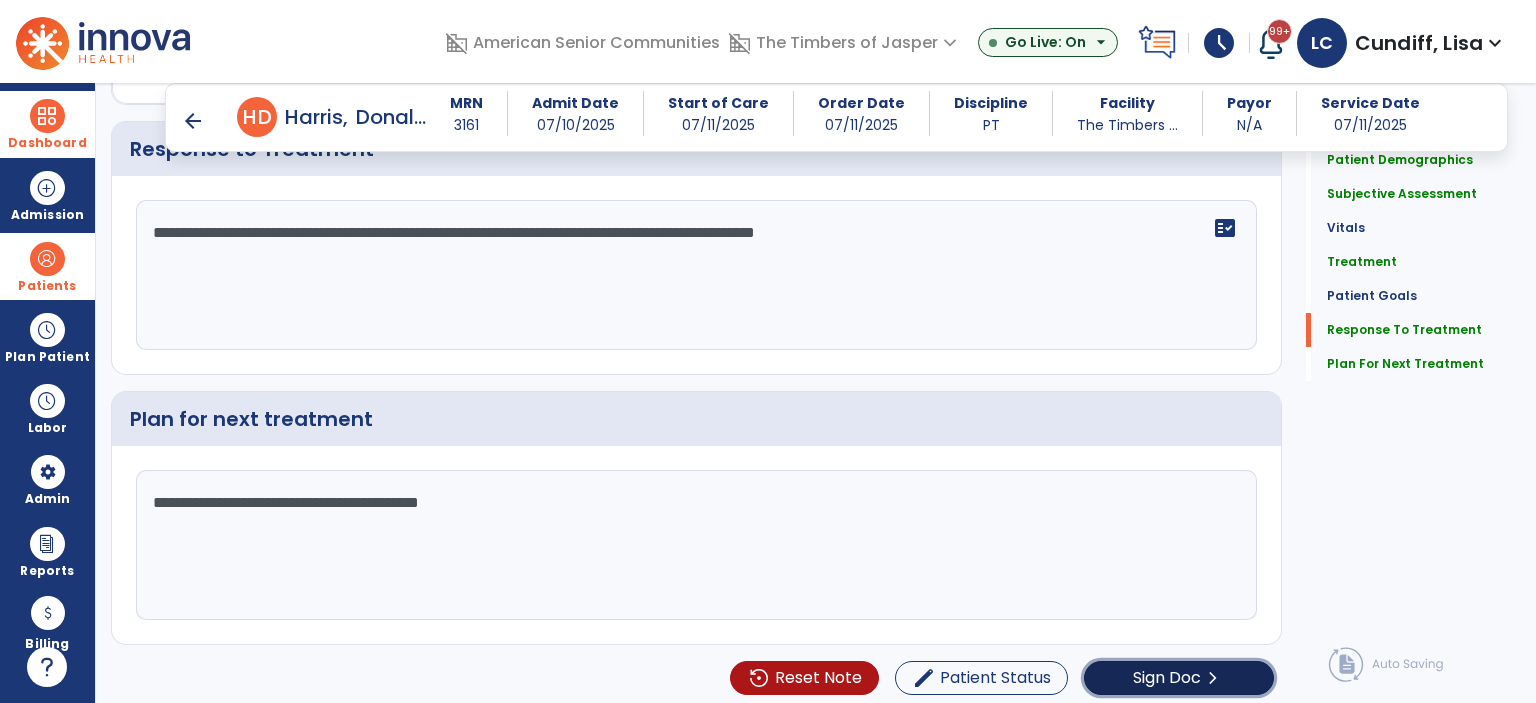 click on "Sign Doc  chevron_right" 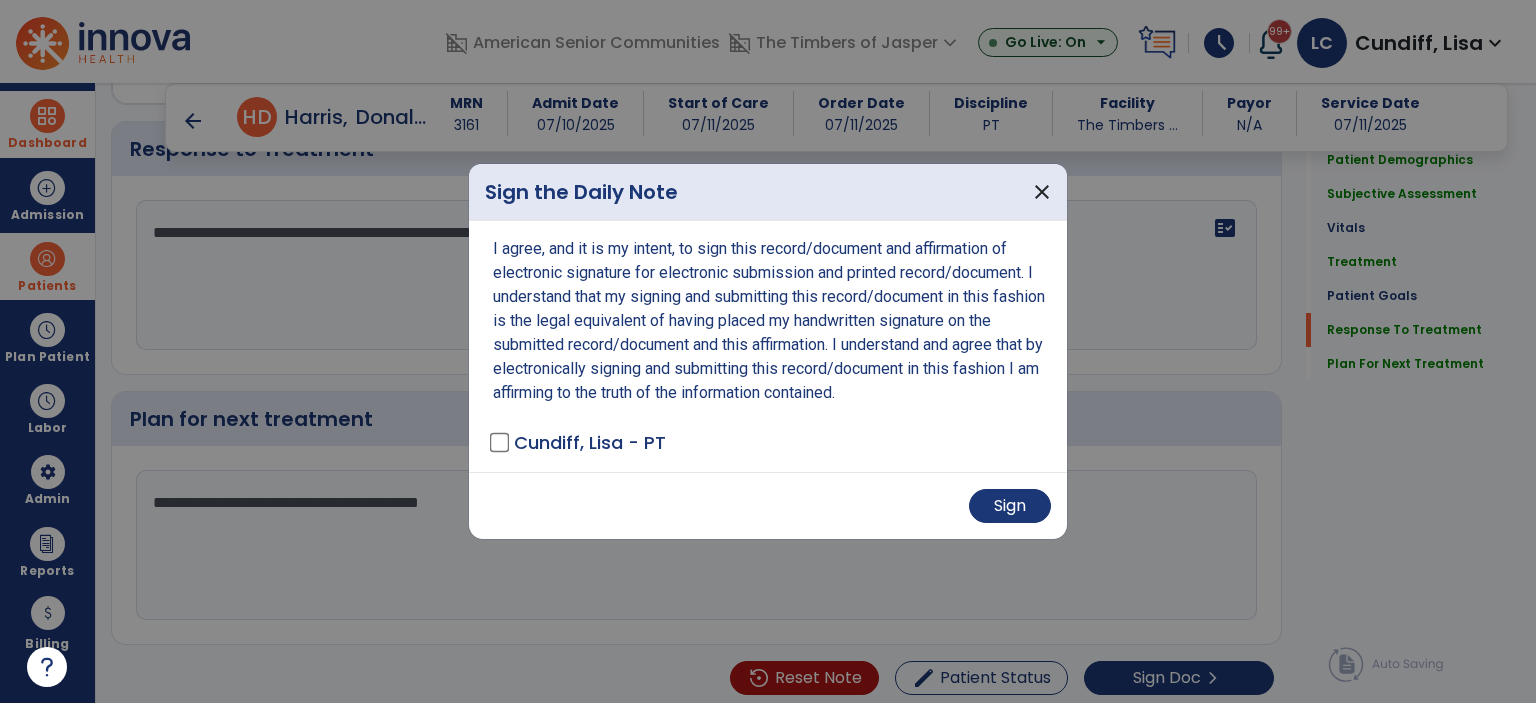 click on "Sign" at bounding box center [768, 505] 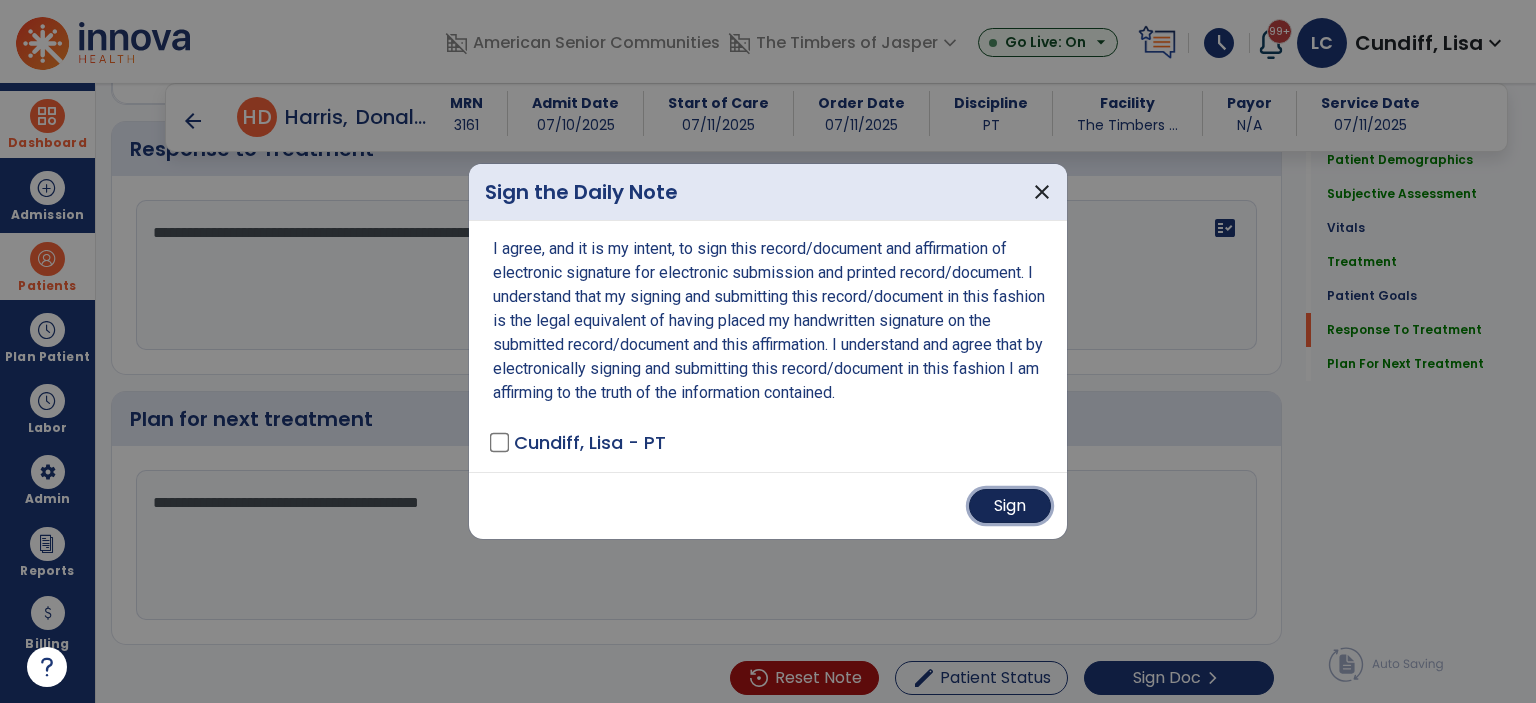 click on "Sign" at bounding box center [1010, 506] 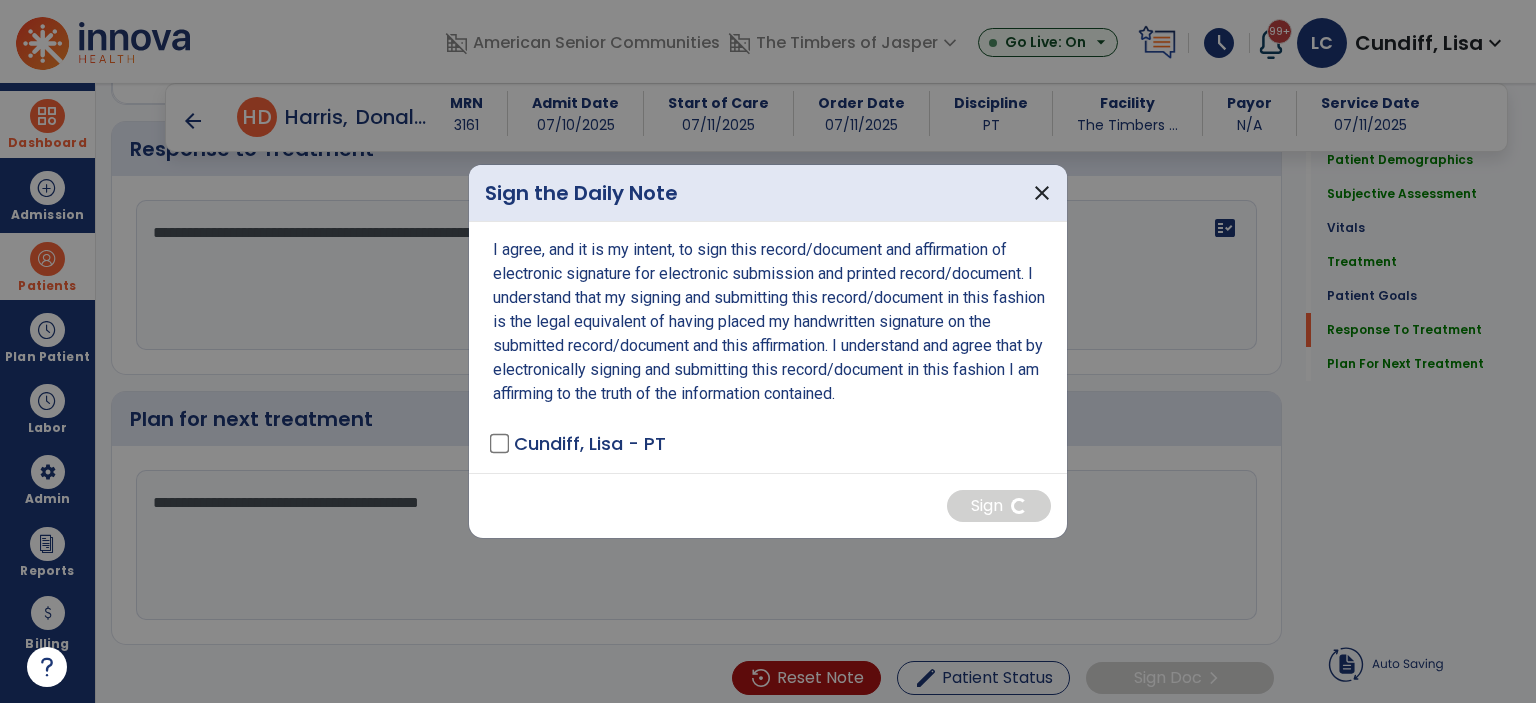 scroll, scrollTop: 0, scrollLeft: 0, axis: both 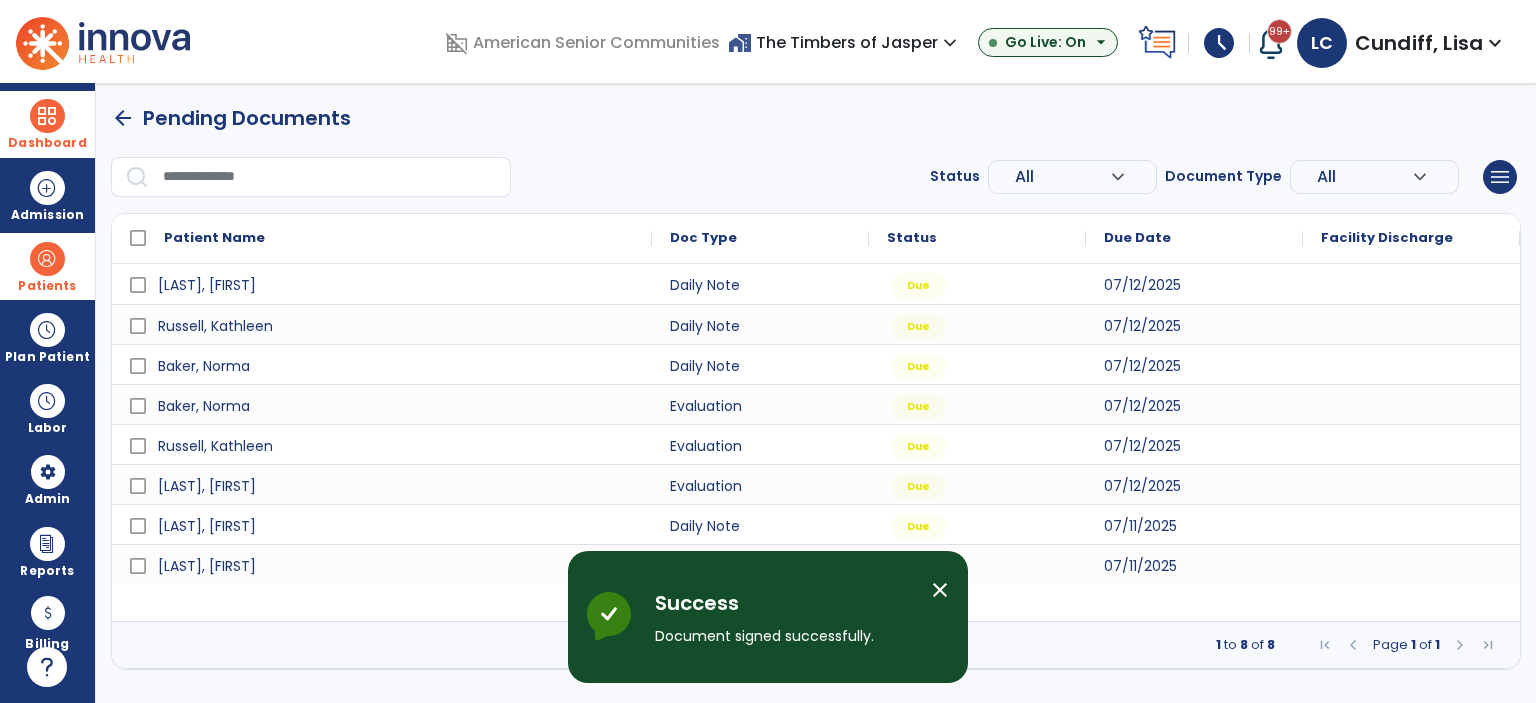 click on "close" at bounding box center [940, 590] 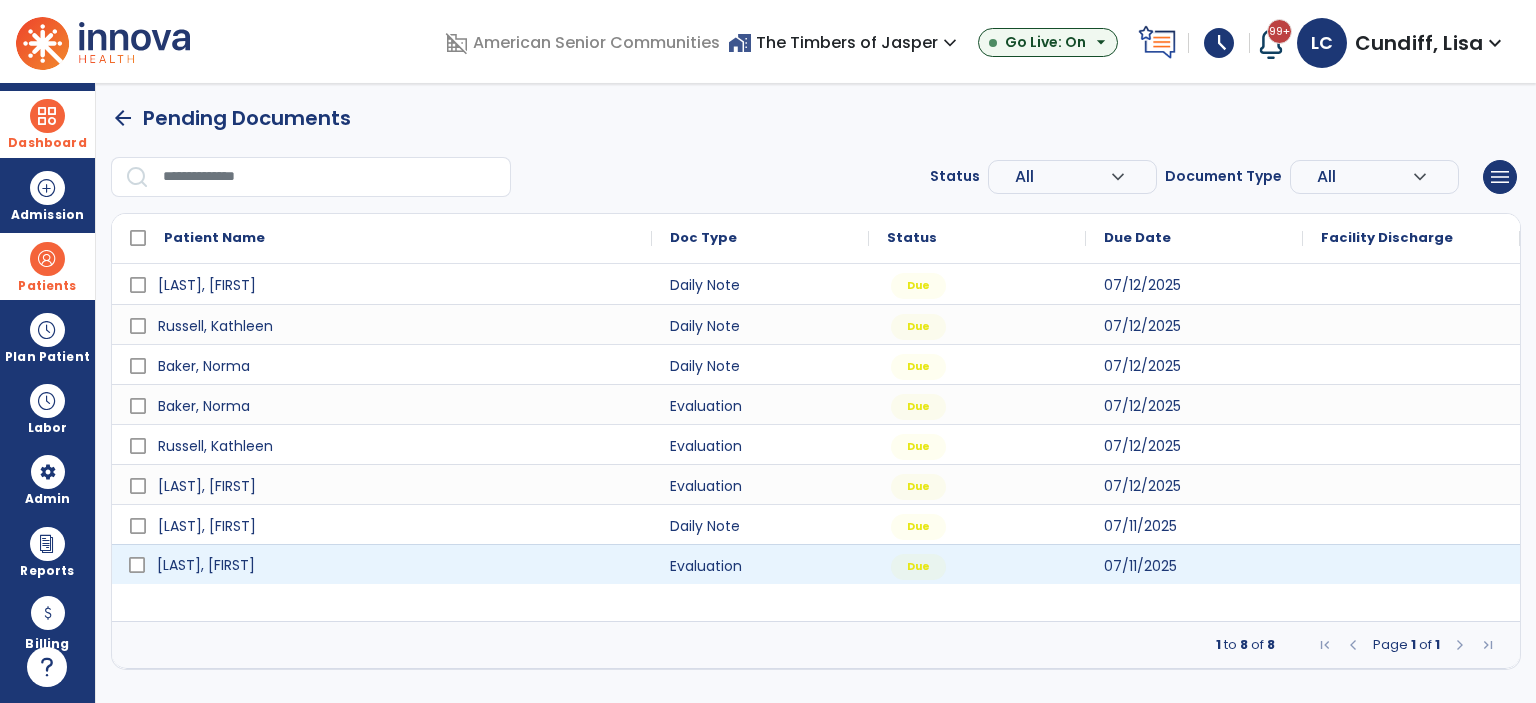 click on "[LAST], [FIRST]" at bounding box center [206, 565] 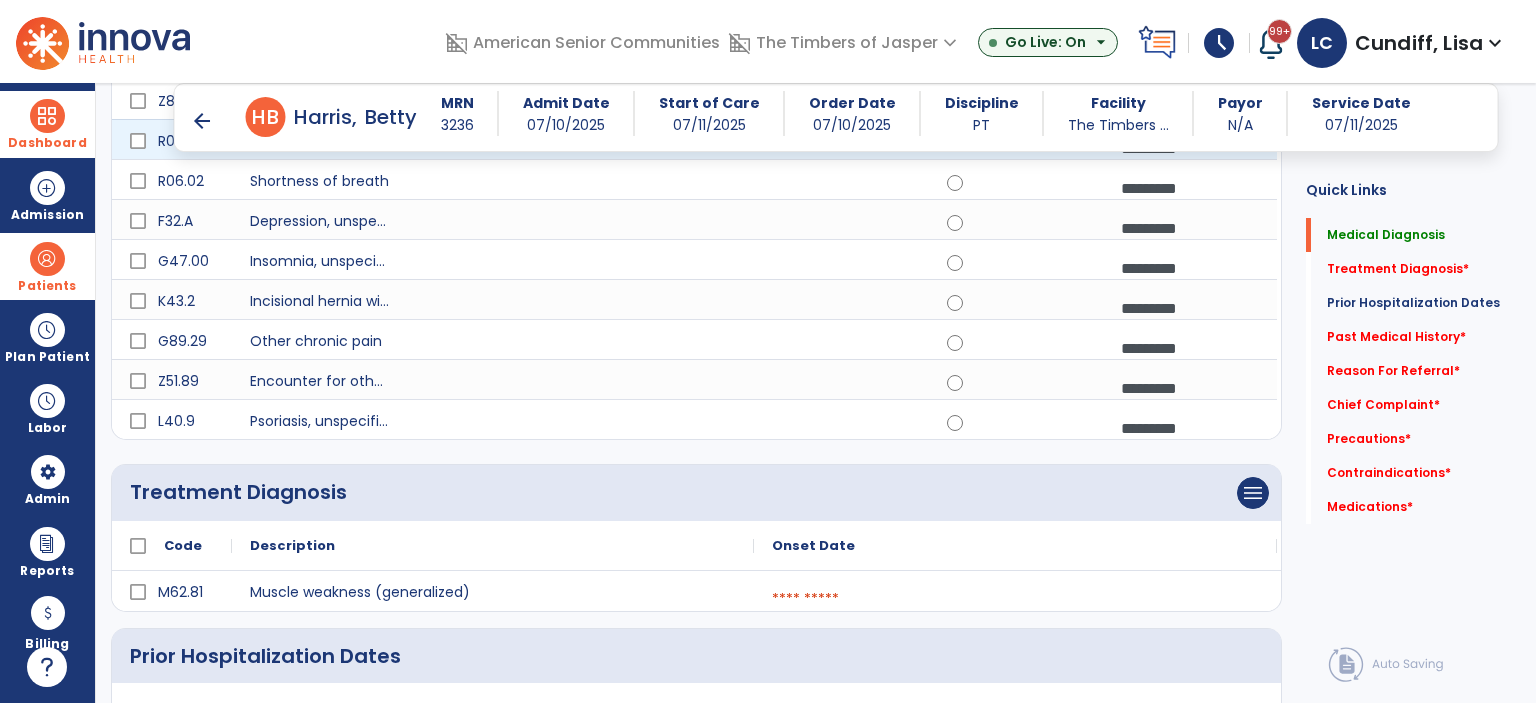 scroll, scrollTop: 700, scrollLeft: 0, axis: vertical 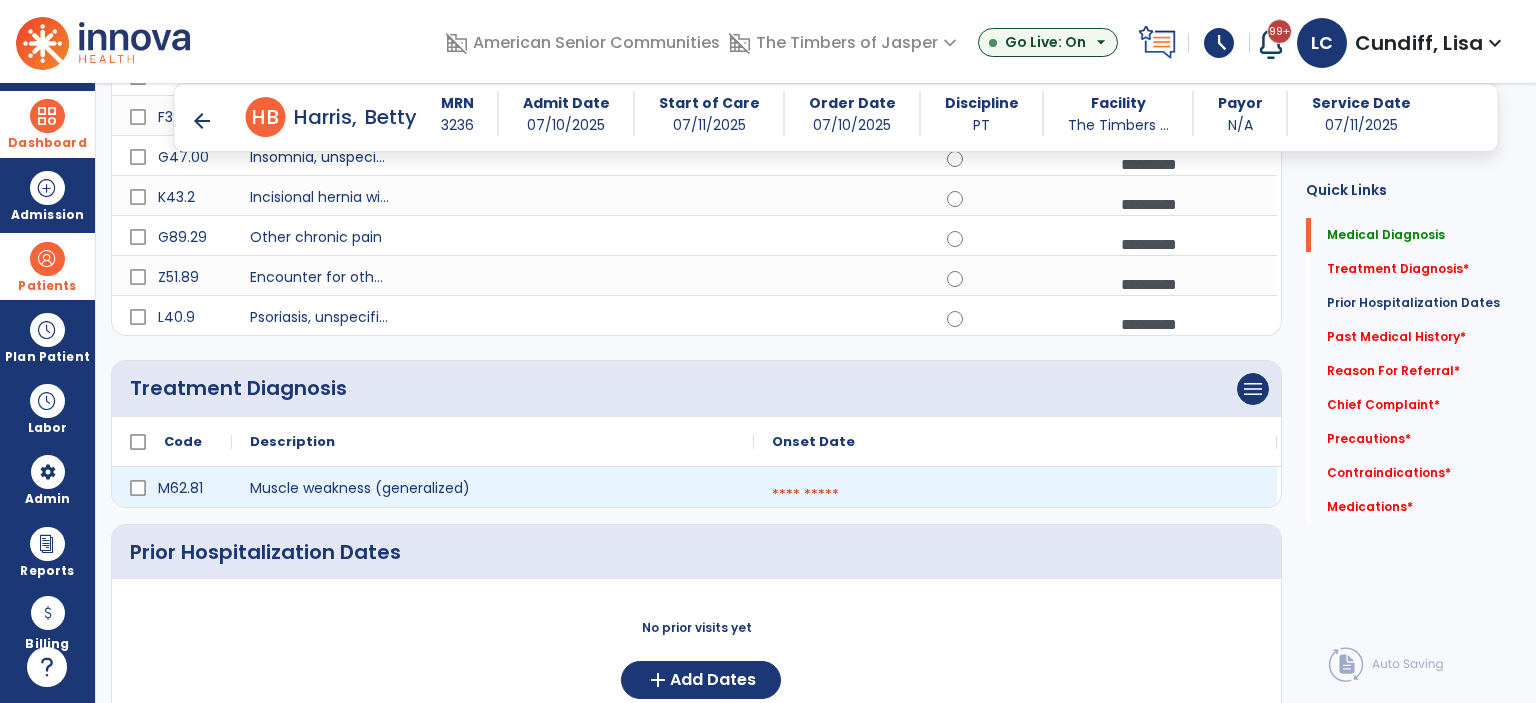 click at bounding box center (1015, 495) 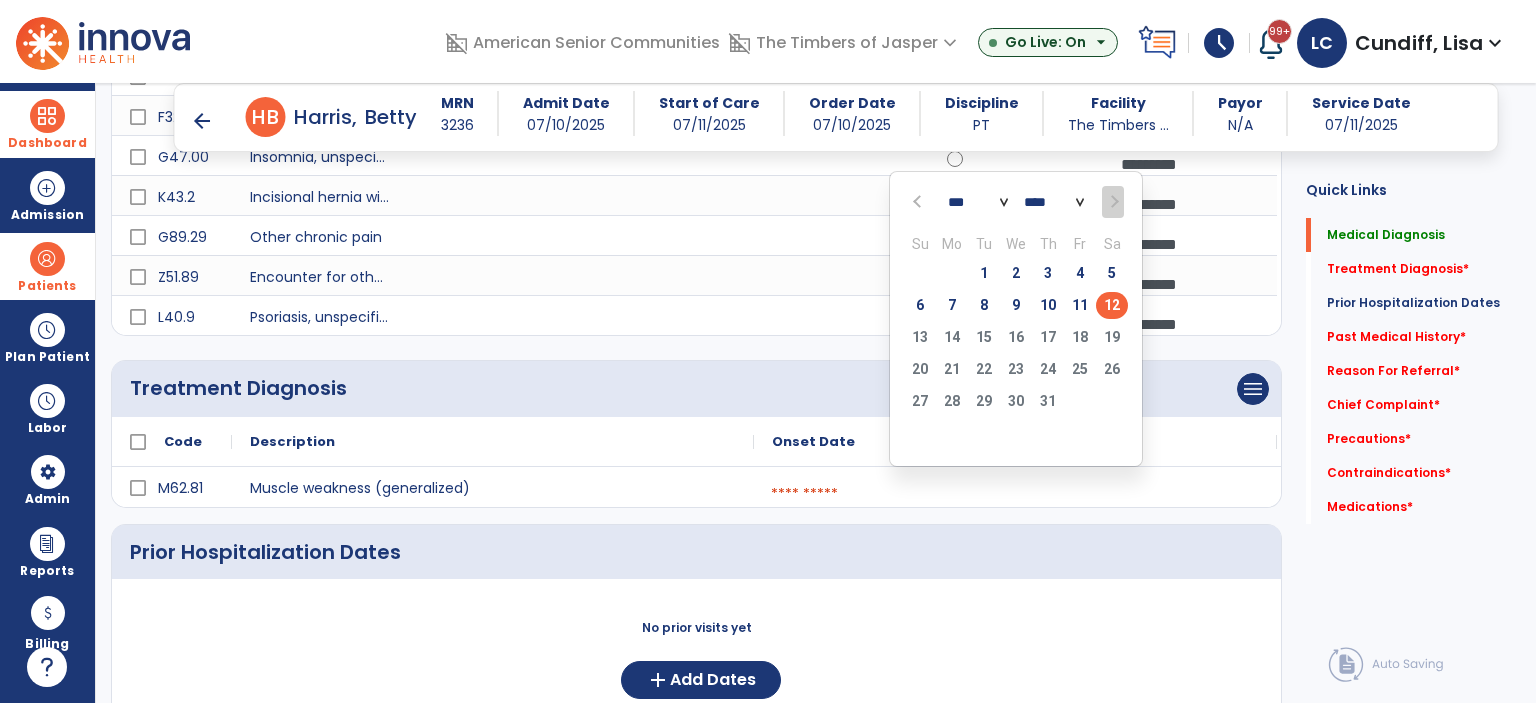 click on "Medical Diagnosis      menu   Add Medical Diagnosis   Delete Medical Diagnosis
Code
Description
Pdpm Clinical Category" 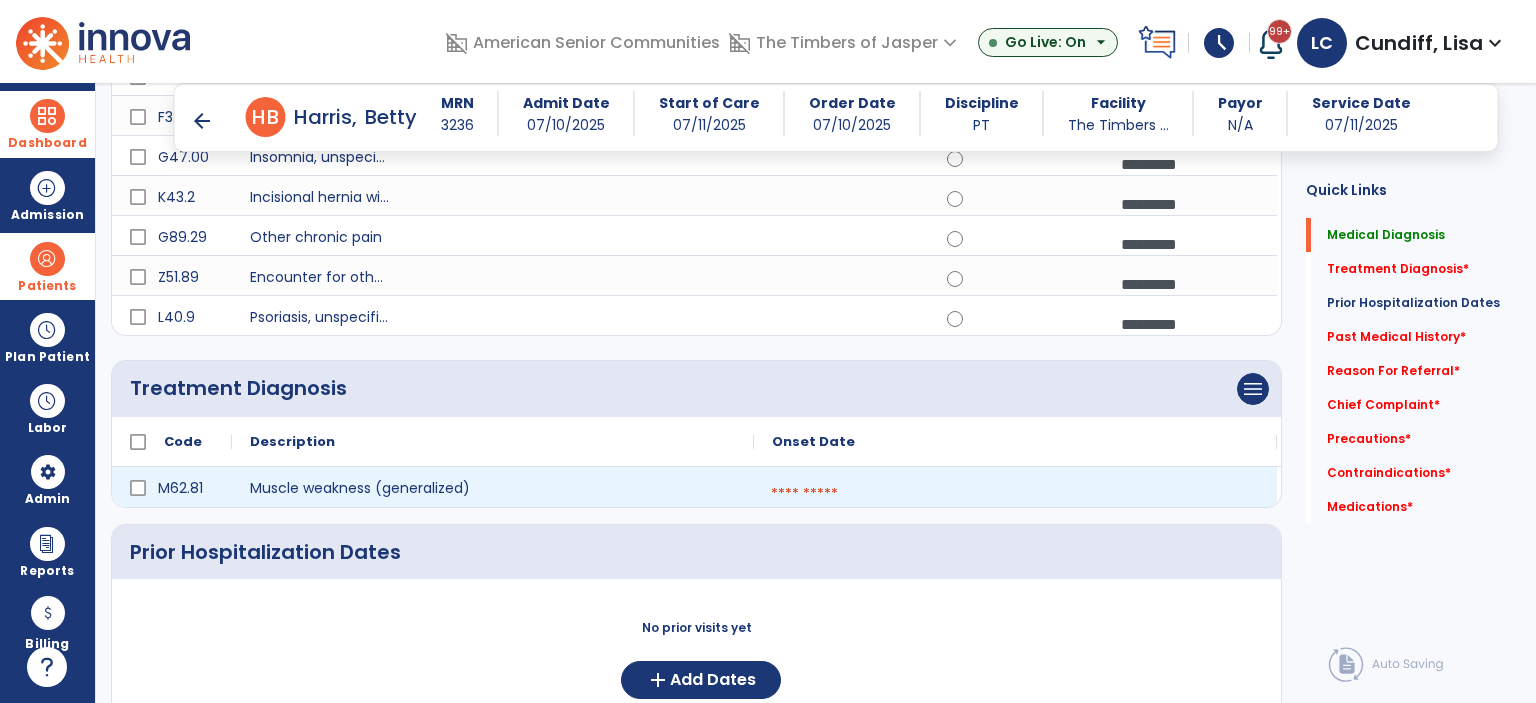 click at bounding box center [1015, 494] 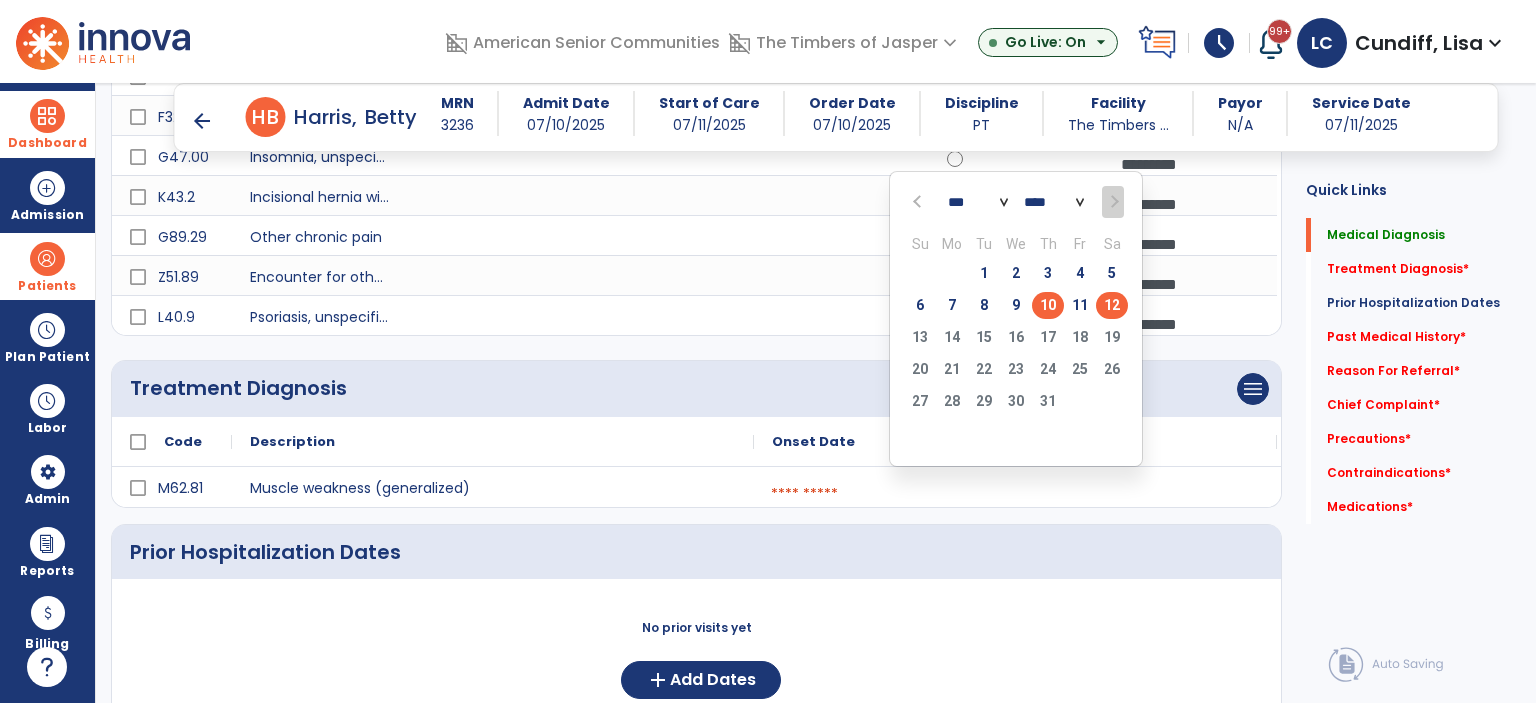 click on "10" 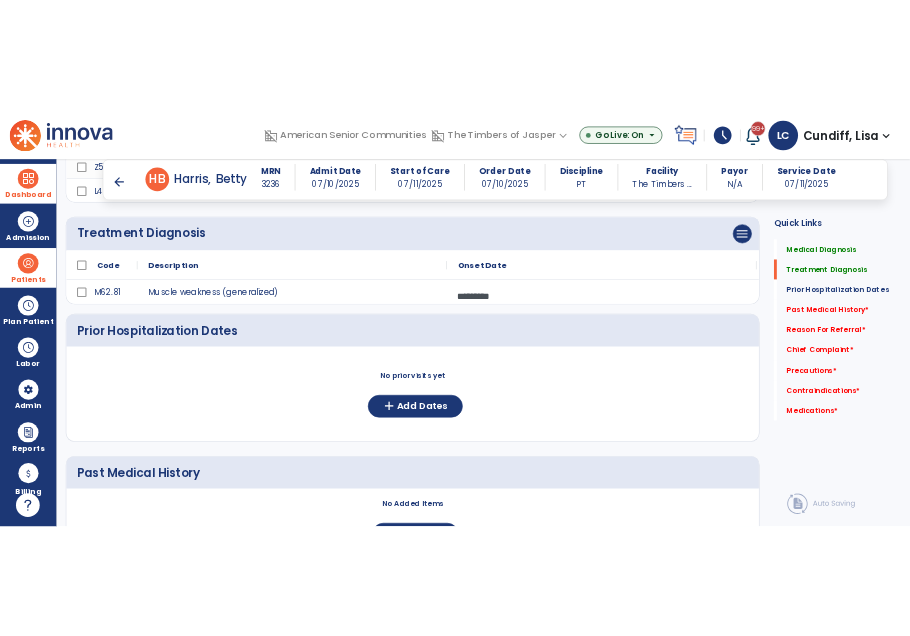 scroll, scrollTop: 900, scrollLeft: 0, axis: vertical 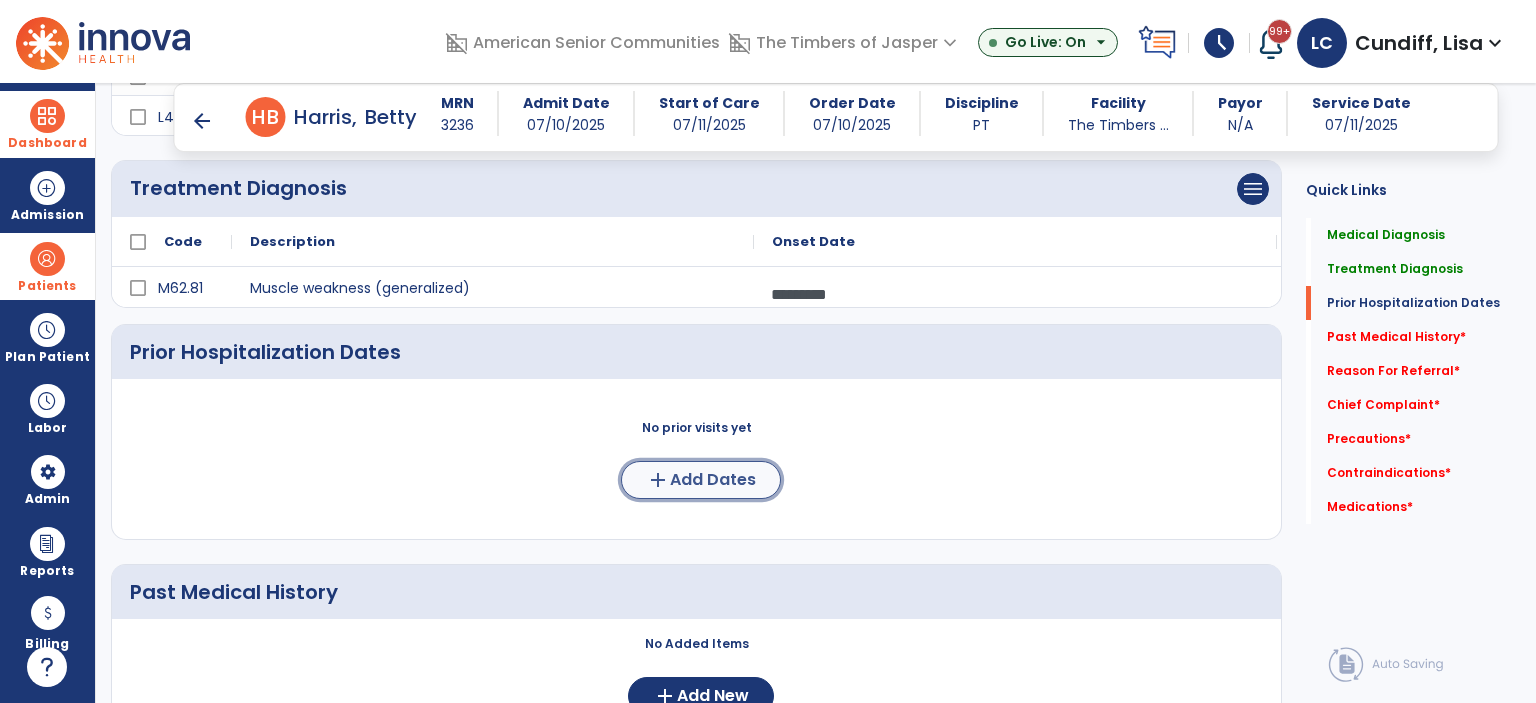 click on "Add Dates" 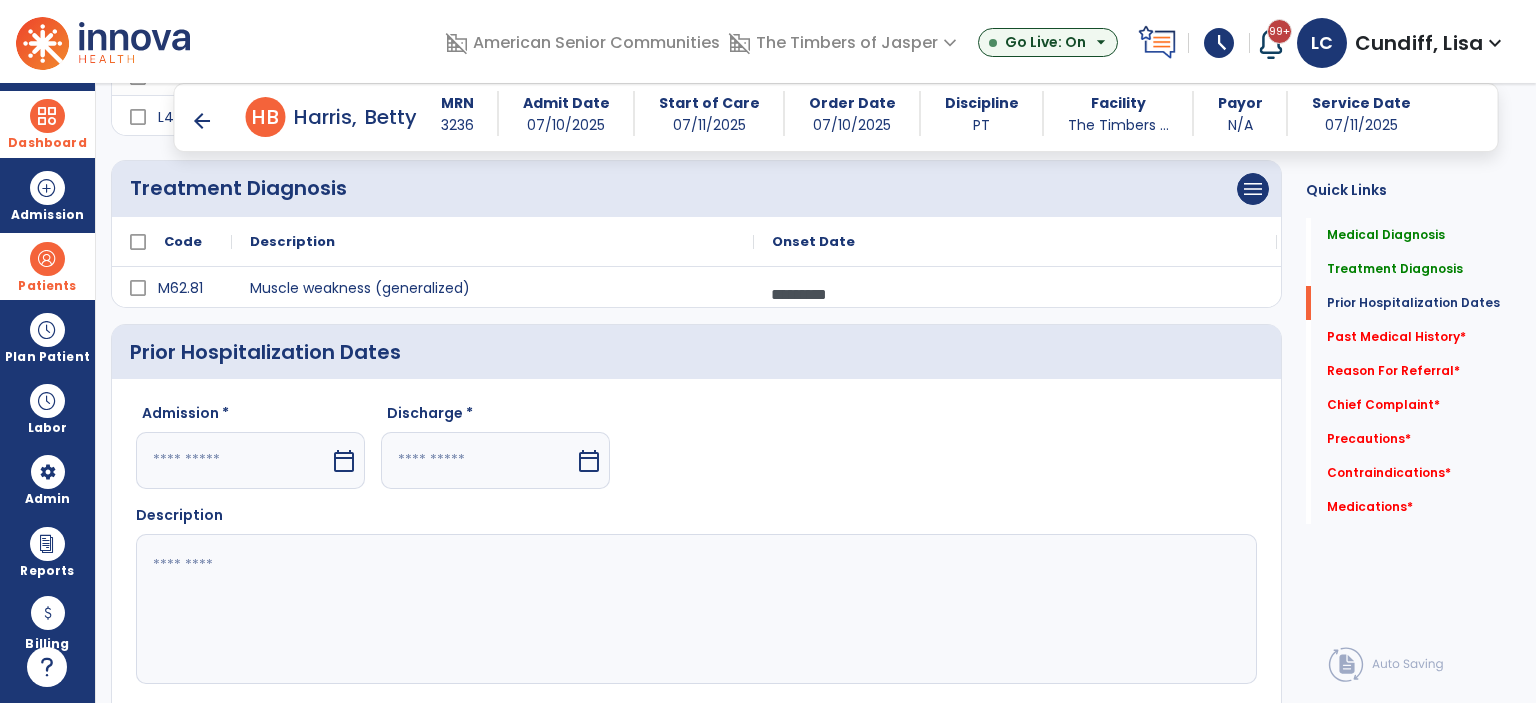 click on "calendar_today" at bounding box center (344, 461) 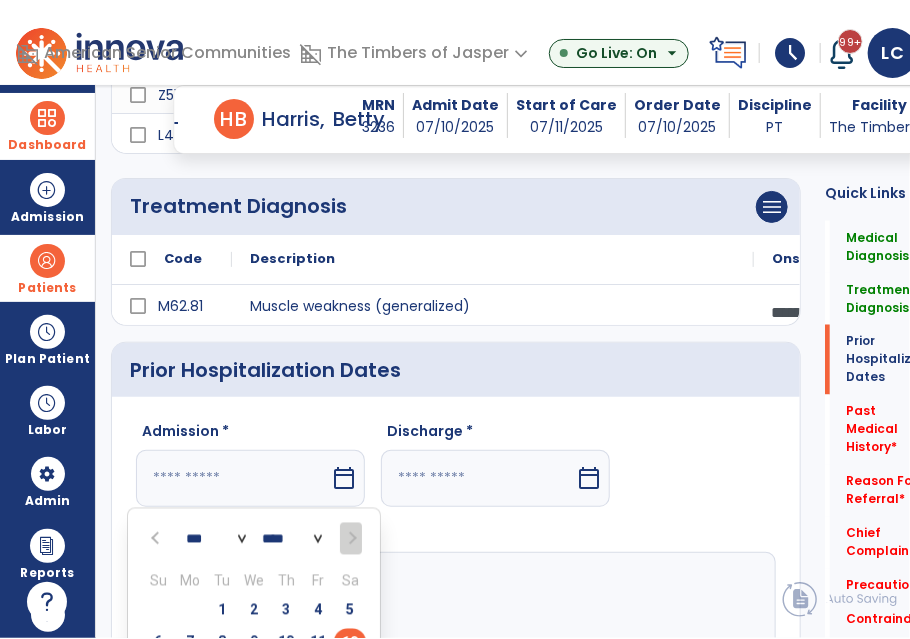 scroll, scrollTop: 915, scrollLeft: 0, axis: vertical 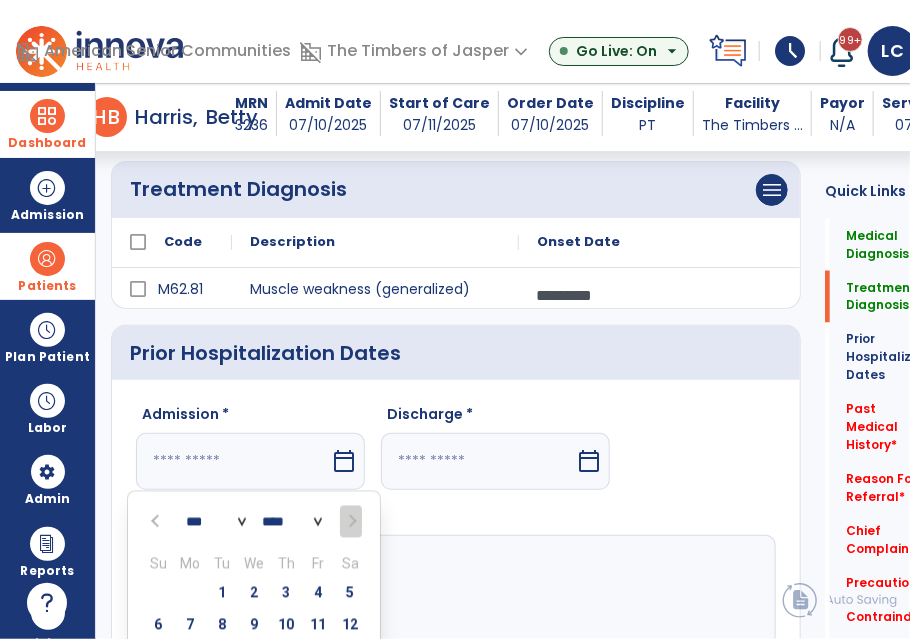 click on "Treatment Diagnosis" 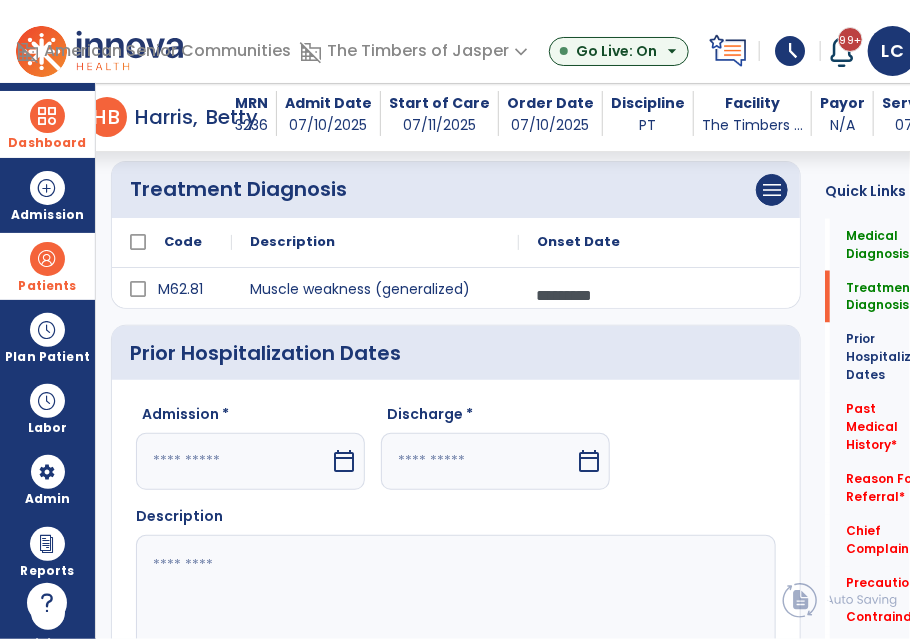 click on "calendar_today" at bounding box center [344, 461] 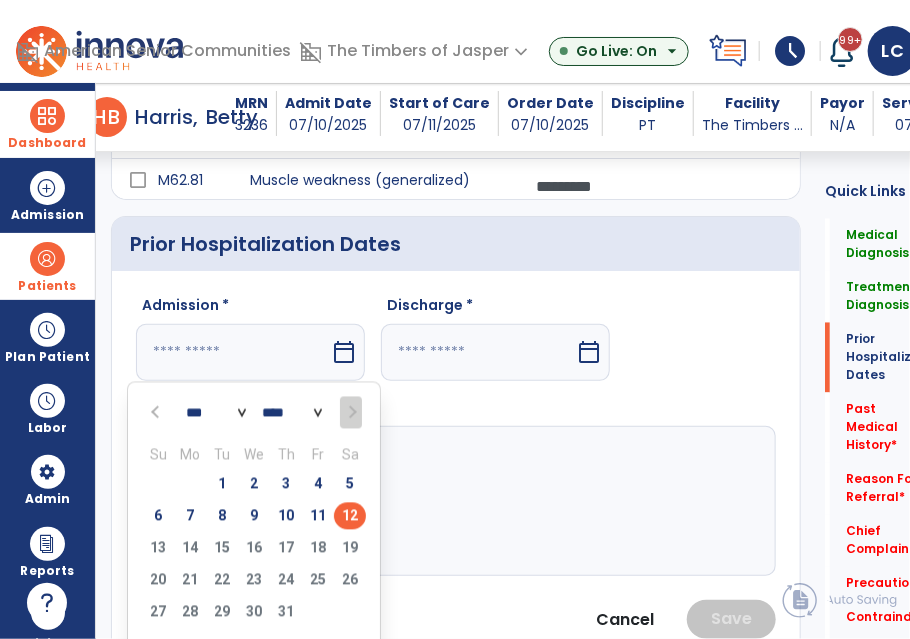 scroll, scrollTop: 1118, scrollLeft: 0, axis: vertical 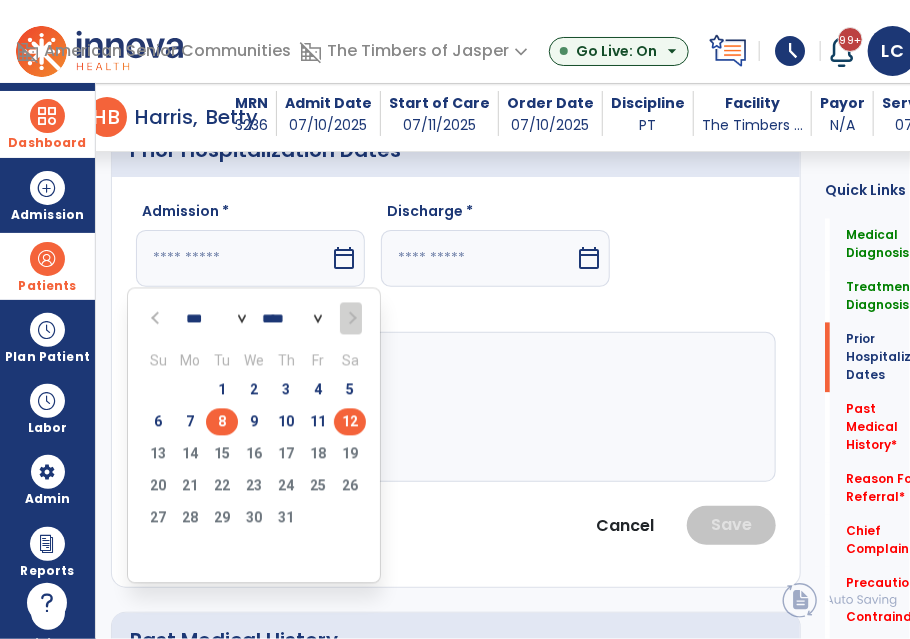 click on "8" at bounding box center (222, 422) 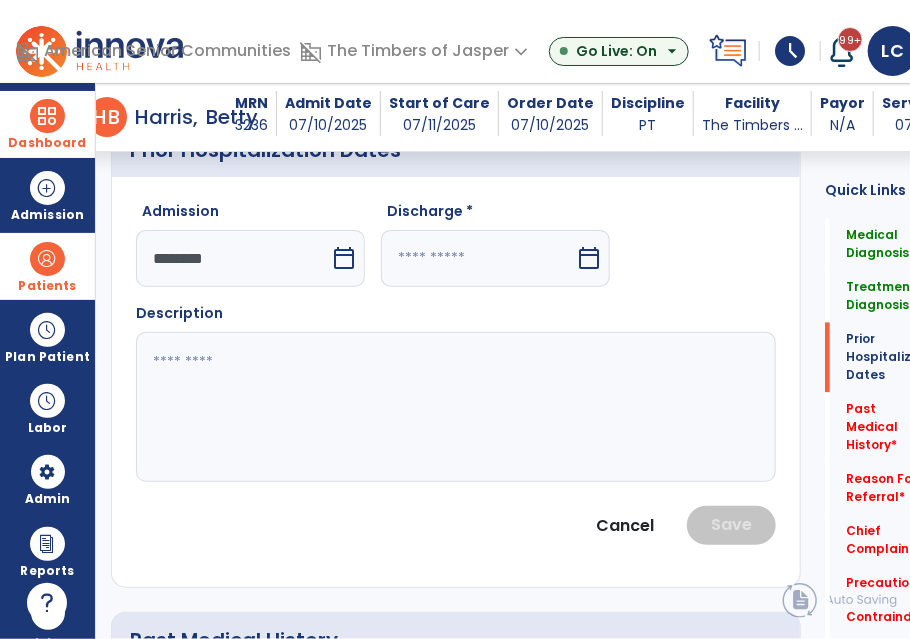 click on "calendar_today" at bounding box center [589, 258] 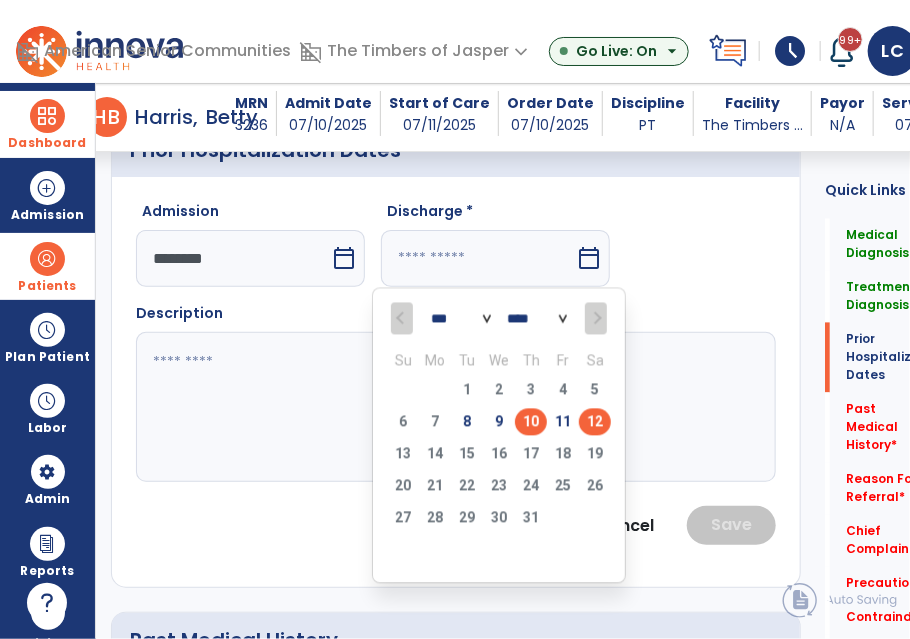 click on "10" at bounding box center (531, 422) 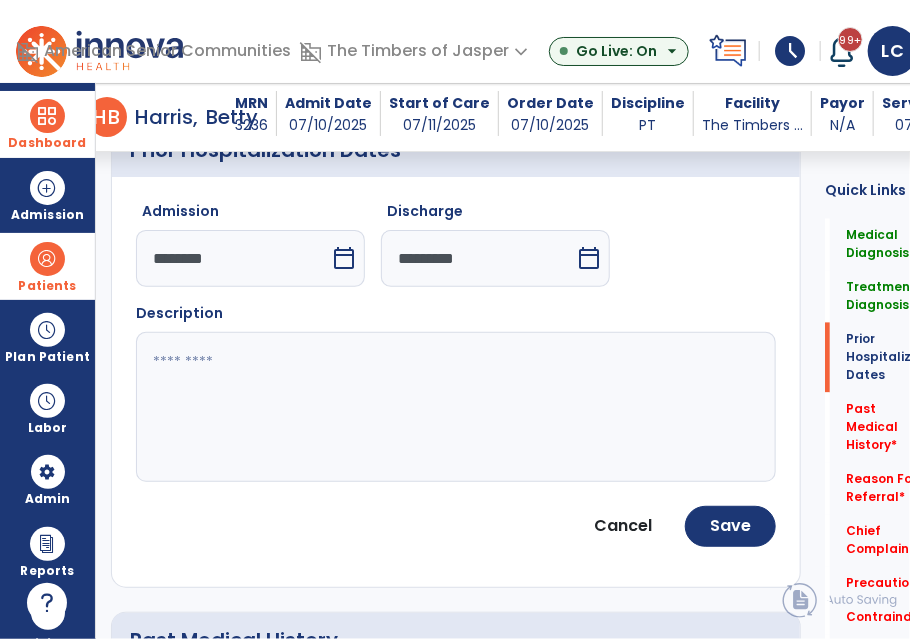 click 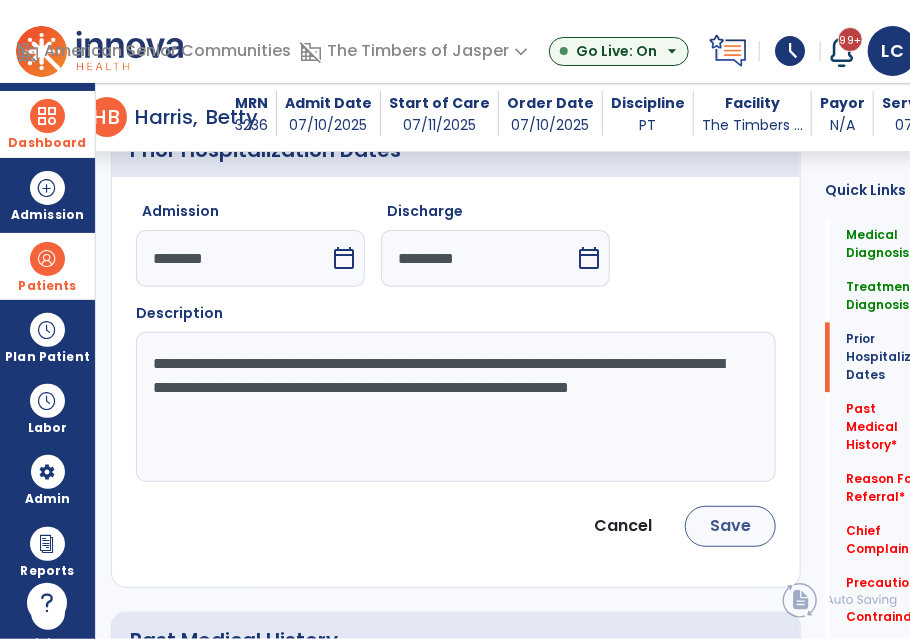 type on "**********" 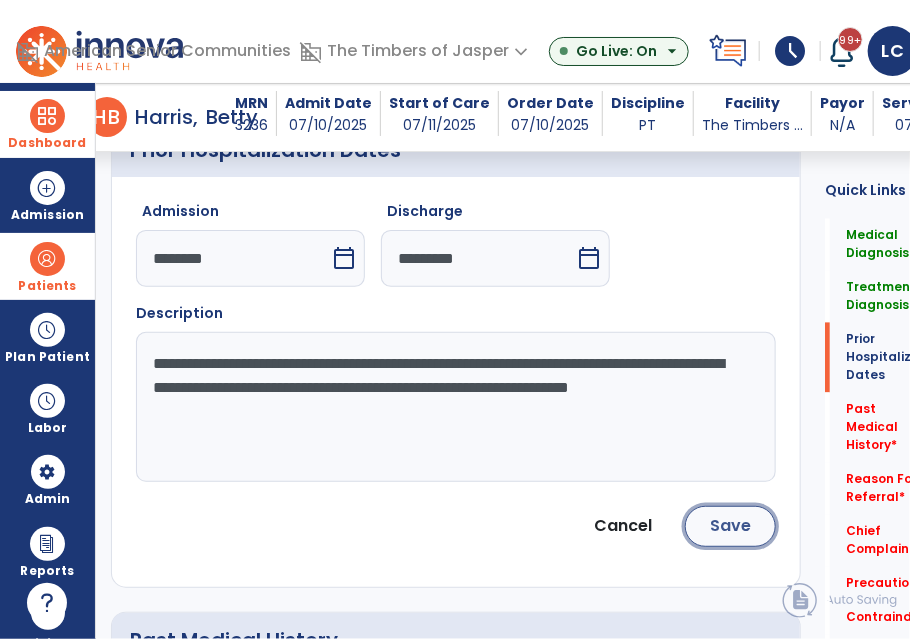 click on "Save" 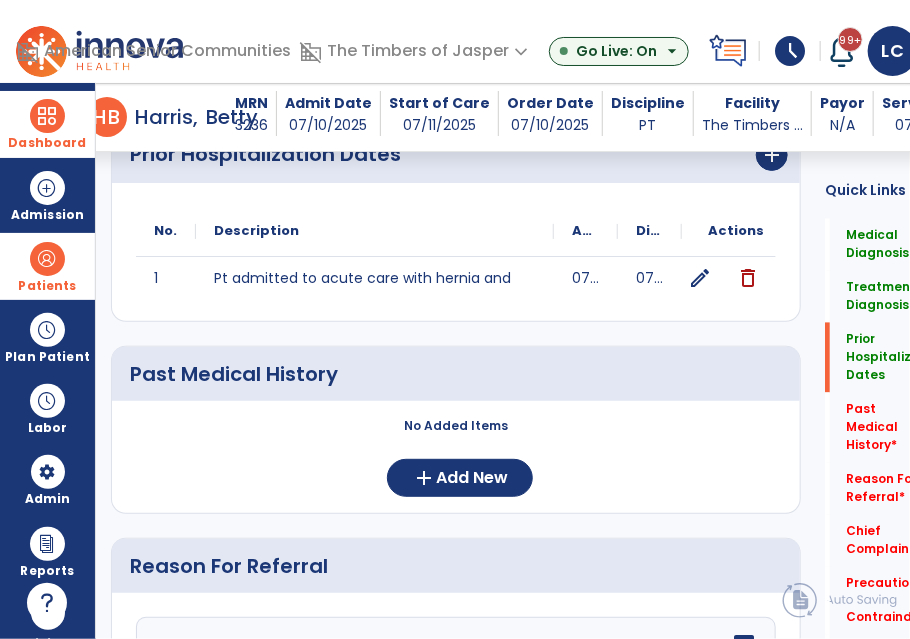 scroll, scrollTop: 1118, scrollLeft: 0, axis: vertical 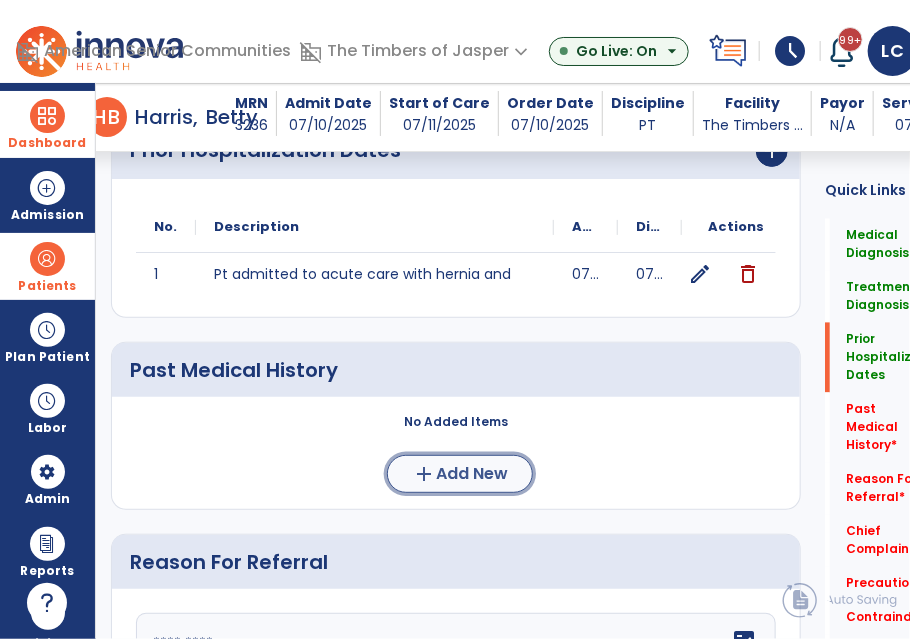click on "add" 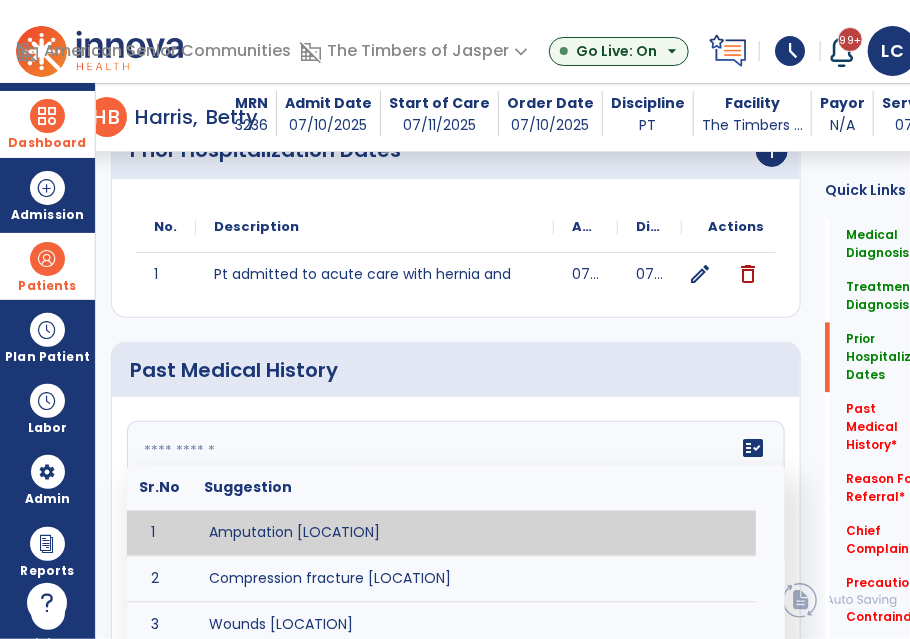 click on "fact_check  Sr.No Suggestion 1 Amputation [LOCATION] 2 Compression fracture [LOCATION] 3 Wounds [LOCATION] 4 Tendinosis [LOCATION] 5 Venous stasis ulcer [LOCATION] 6 Achilles tendon tear [LOCATION] 7 ACL tear surgically repaired [LOCATION] 8 Above knee amputation (AKA) [LOCATION] 9 Below knee amputation (BKE) [LOCATION] 10 Cancer (SITE/TYPE) 11 Surgery (TYPE) 12 AAA (Abdominal Aortic Aneurysm) 13 Achilles tendon tear [LOCATION] 14 Acute Renal Failure 15 AIDS (Acquired Immune Deficiency Syndrome) 16 Alzheimer's Disease 17 Anemia 18 Angina 19 Anxiety 20 ASHD (Arteriosclerotic Heart Disease) 21 Atrial Fibrillation 22 Bipolar Disorder 23 Bowel Obstruction 24 C-Diff 25 Coronary Artery Bypass Graft (CABG) 26 CAD (Coronary Artery Disease) 27 Carpal tunnel syndrome 28 Chronic bronchitis 29 Chronic renal failure 30 Colostomy 31 COPD (Chronic Obstructive Pulmonary Disease) 32 CRPS (Complex Regional Pain Syndrome) 33 CVA (Cerebrovascular Accident) 34 CVI (Chronic Venous Insufficiency) 35 DDD (Degenerative Disc Disease)" 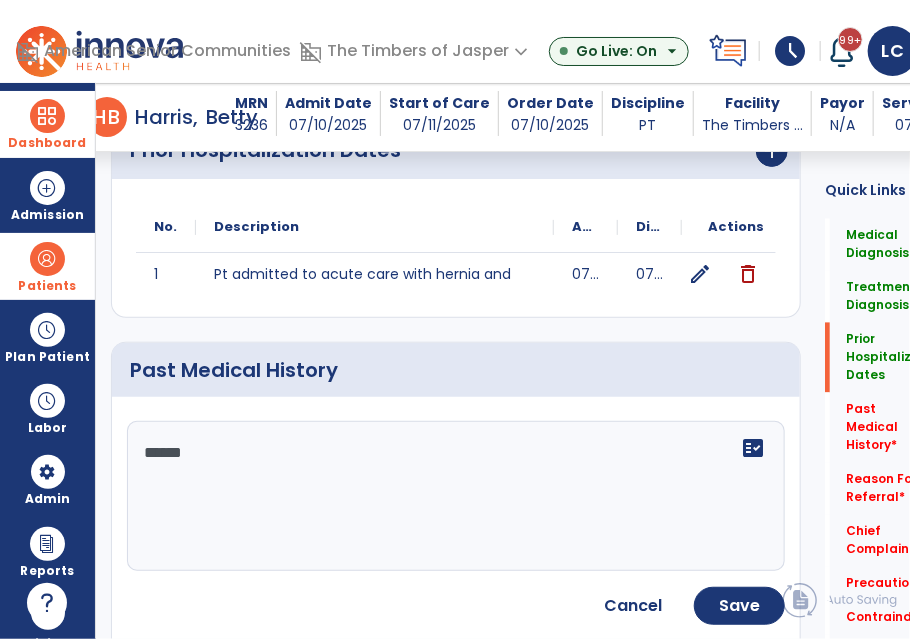 click on "*****" 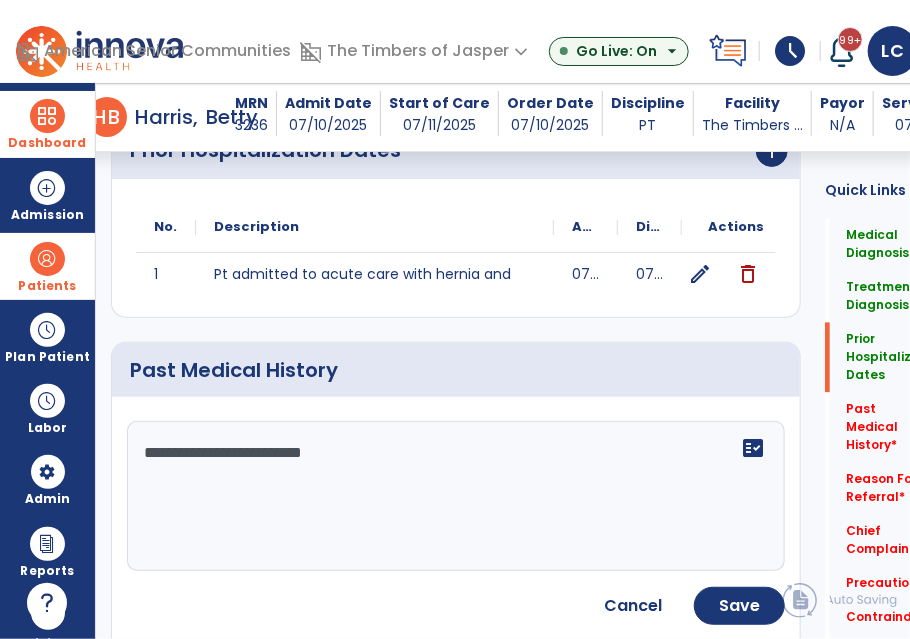click on "**********" 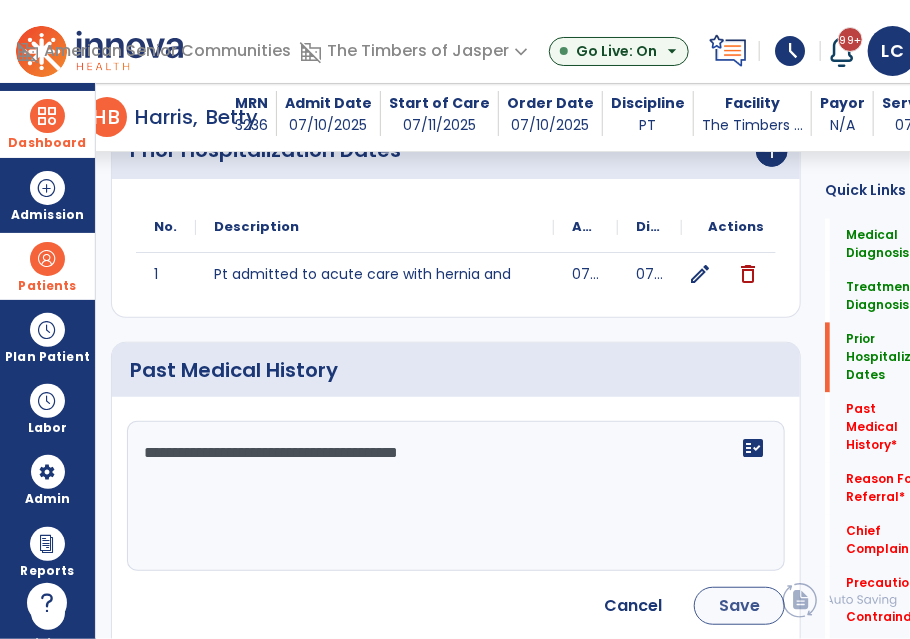 type on "**********" 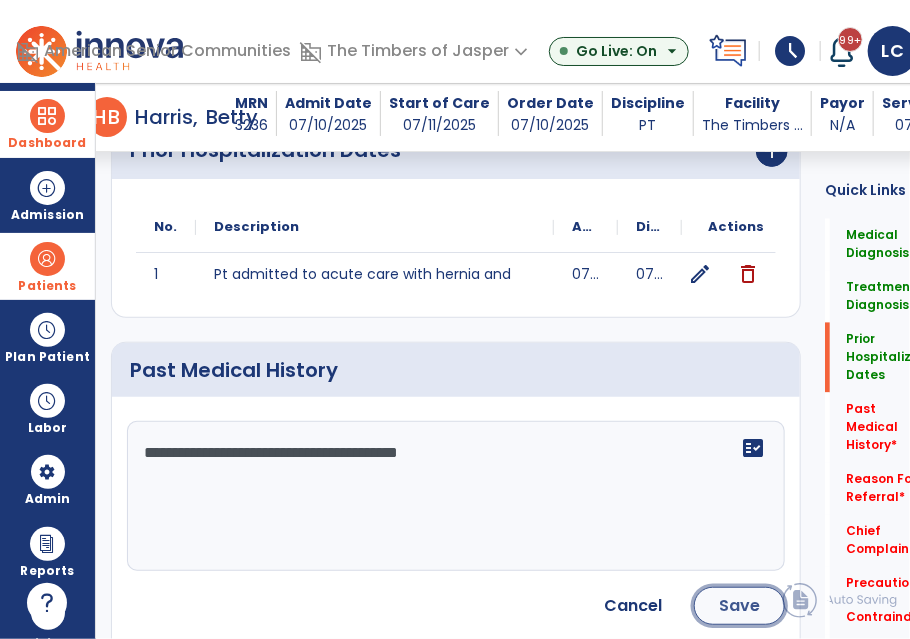 click on "Save" 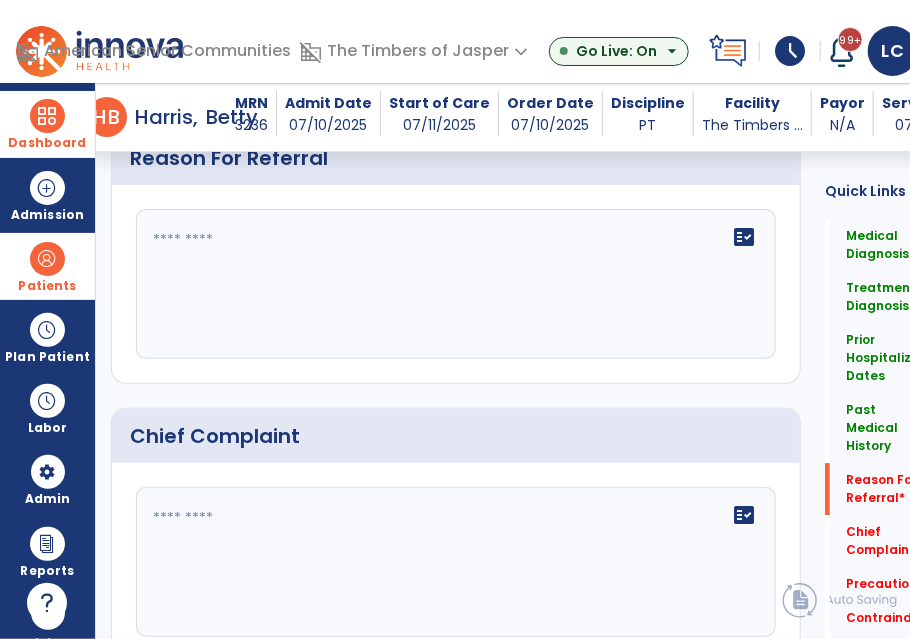 scroll, scrollTop: 1418, scrollLeft: 0, axis: vertical 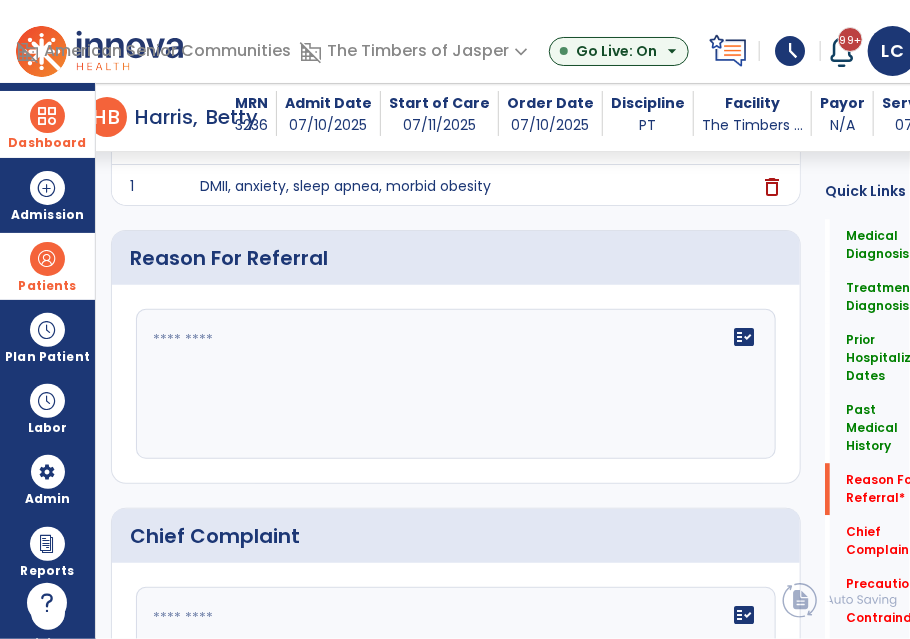 click on "fact_check" 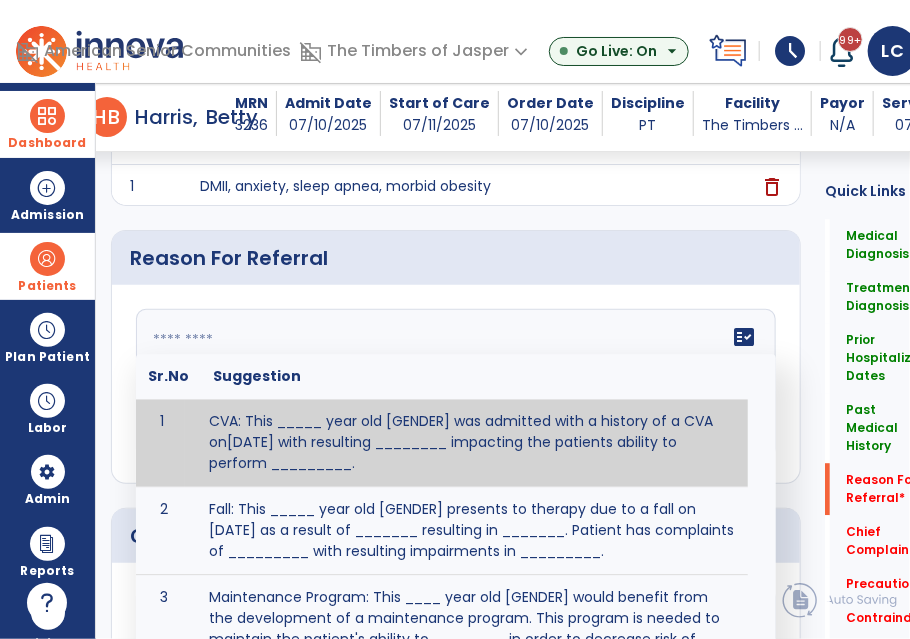click 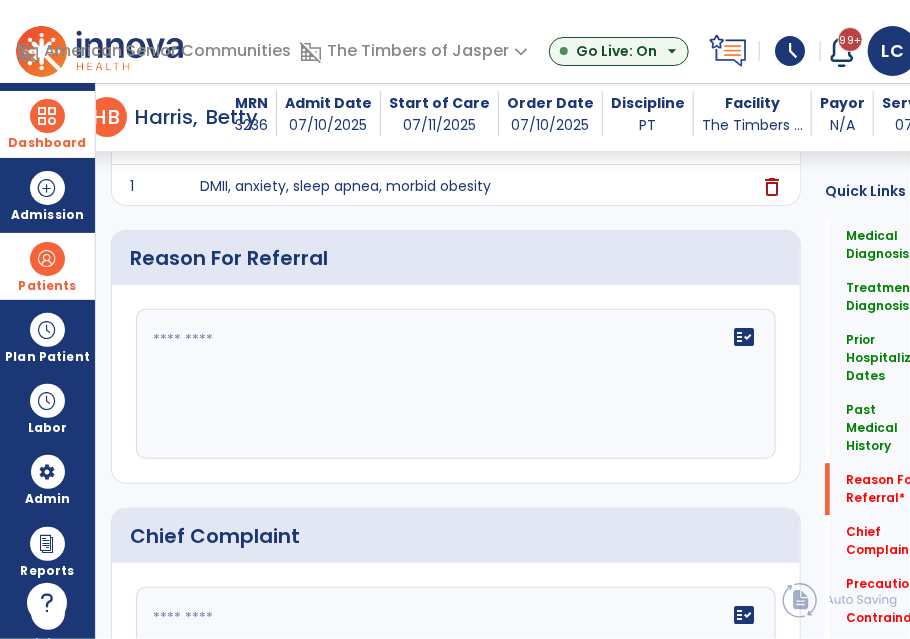 click 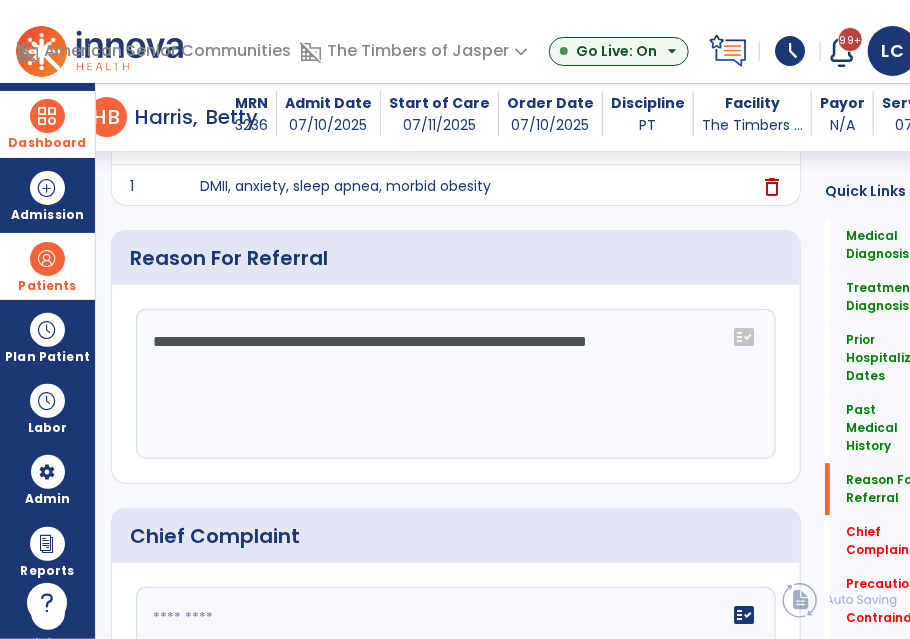 scroll, scrollTop: 1718, scrollLeft: 0, axis: vertical 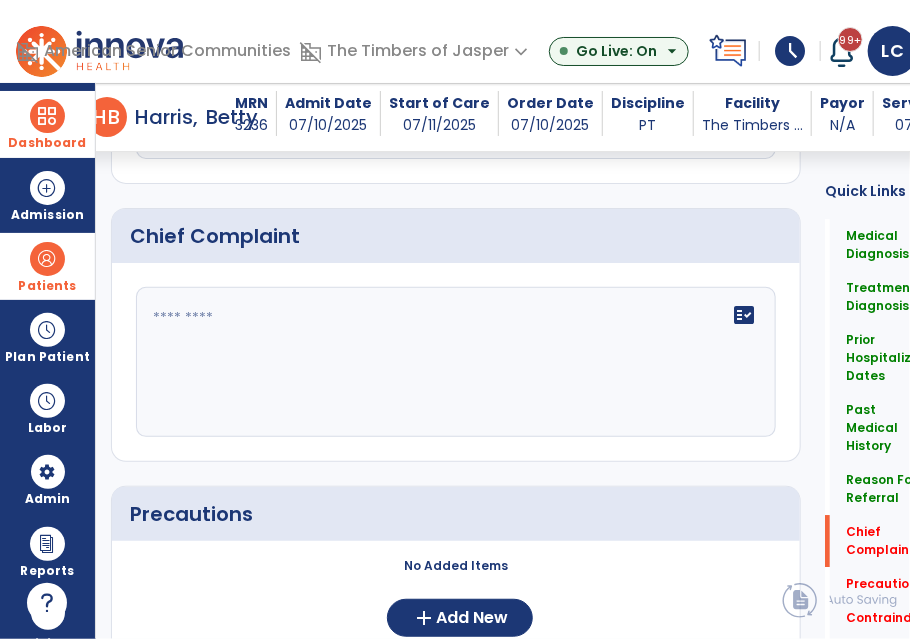 type on "**********" 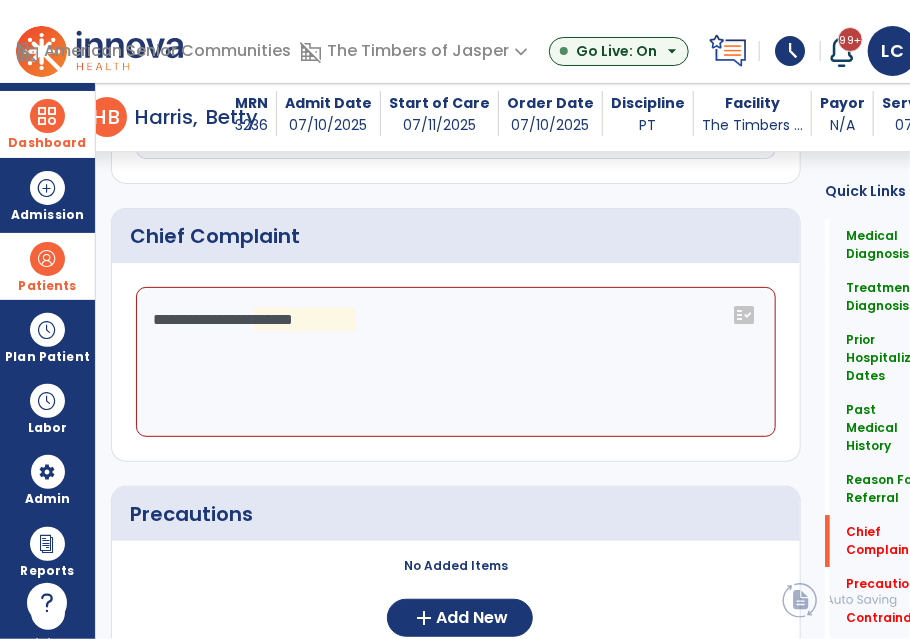 click on "**********" 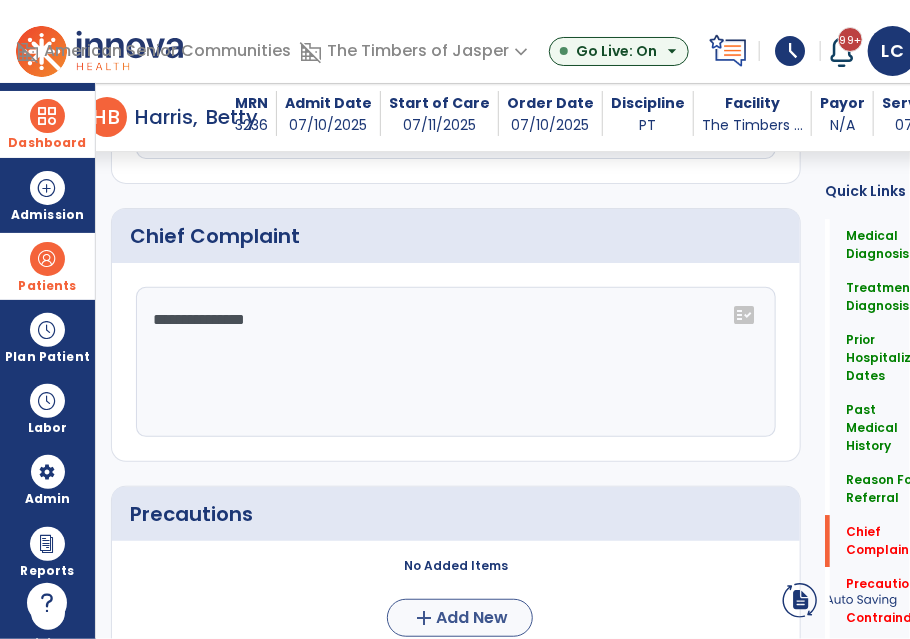 type on "**********" 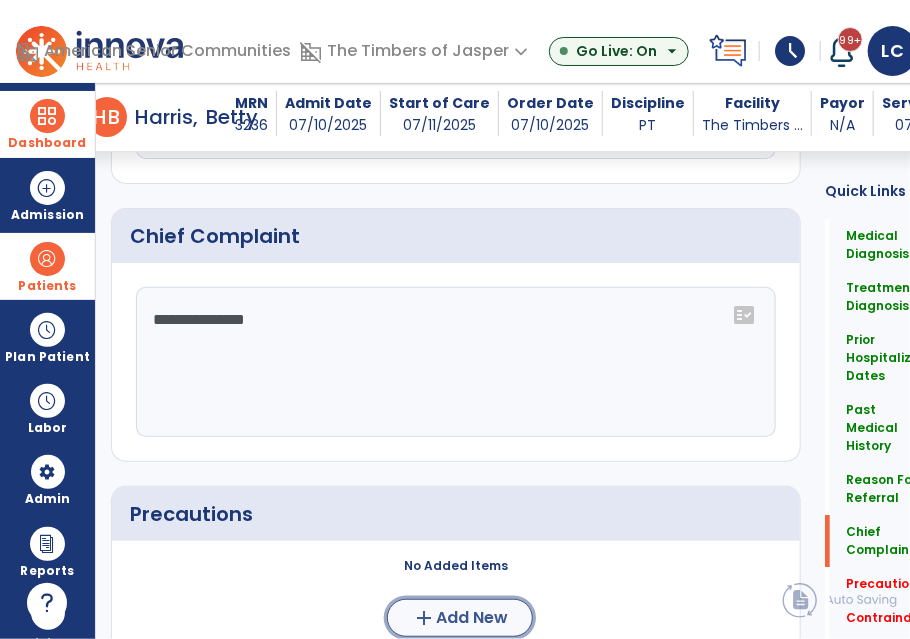 click on "Add New" 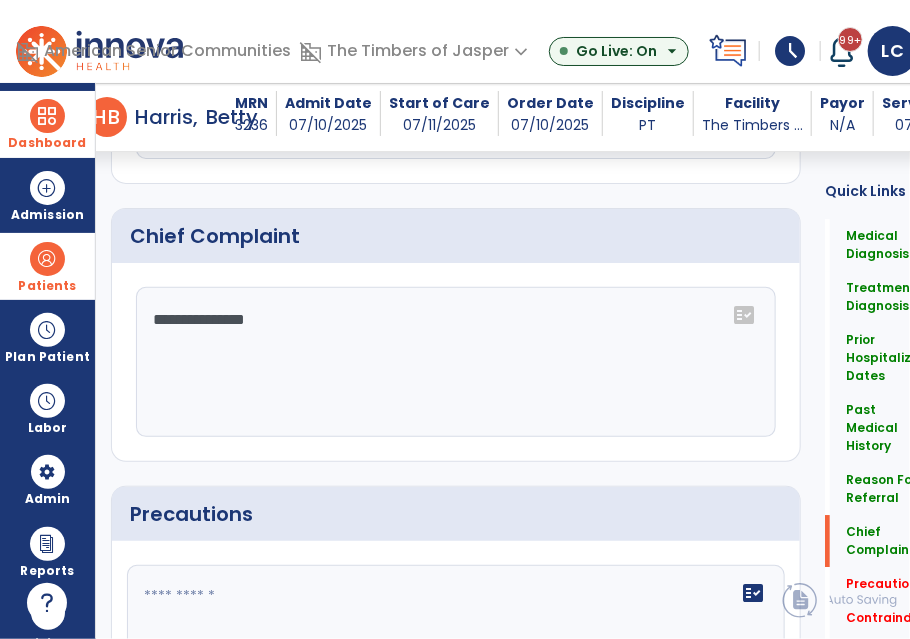click 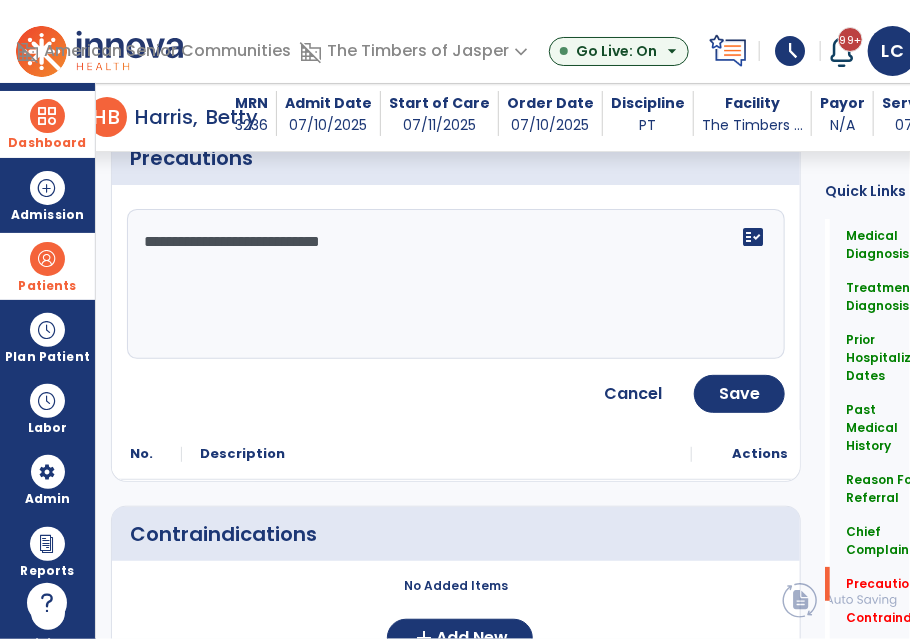 scroll, scrollTop: 2076, scrollLeft: 0, axis: vertical 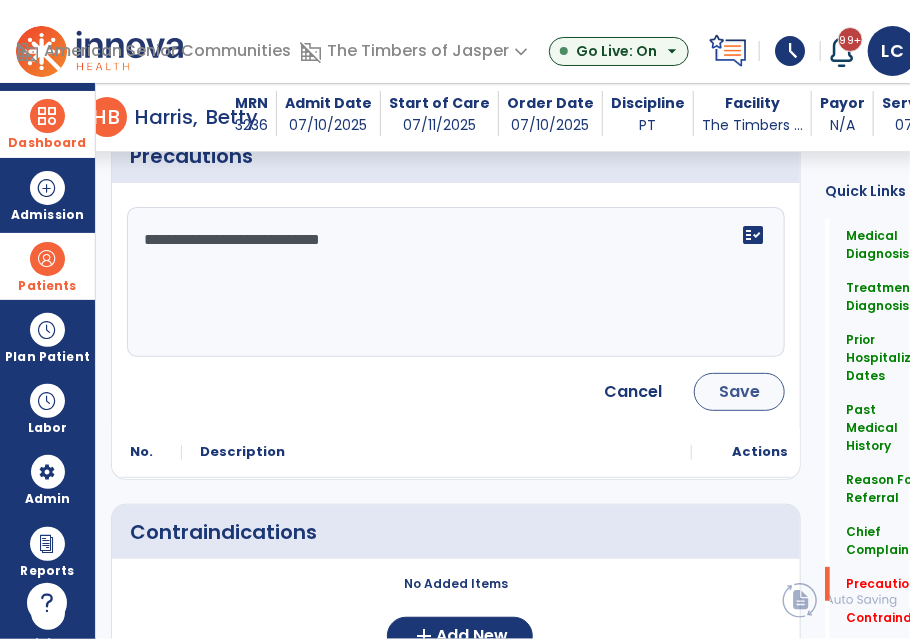 type on "**********" 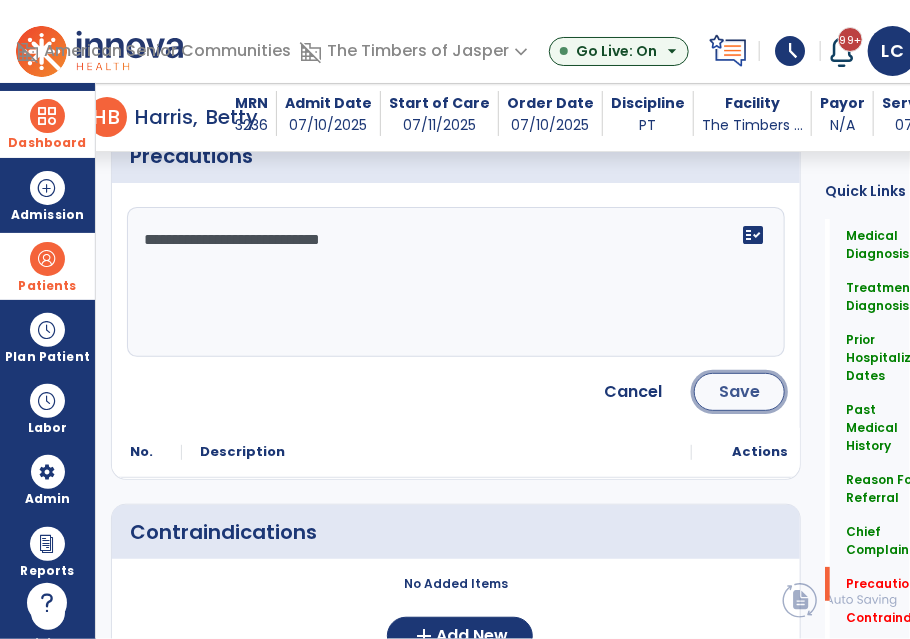 click on "Save" 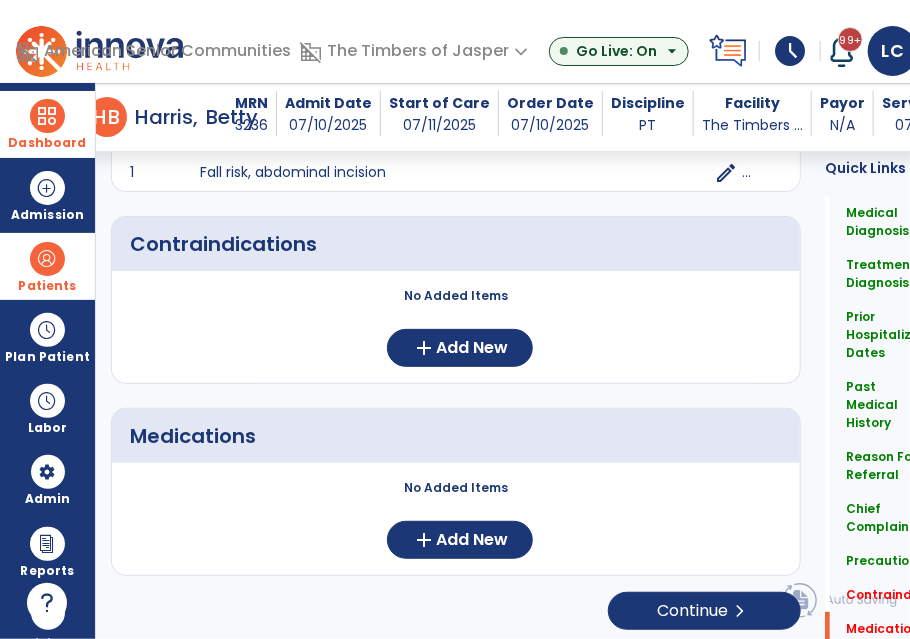 scroll, scrollTop: 2176, scrollLeft: 0, axis: vertical 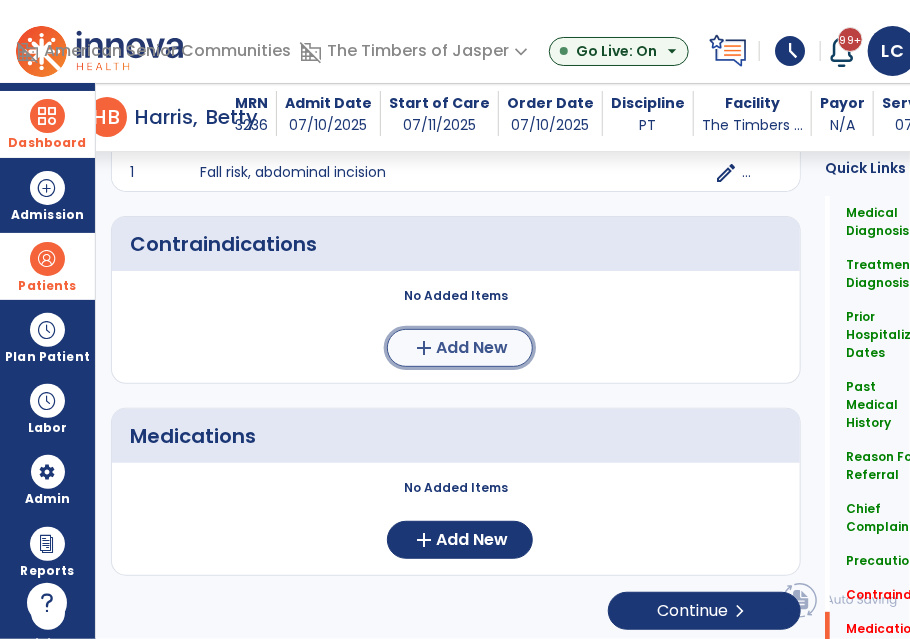 click on "Add New" 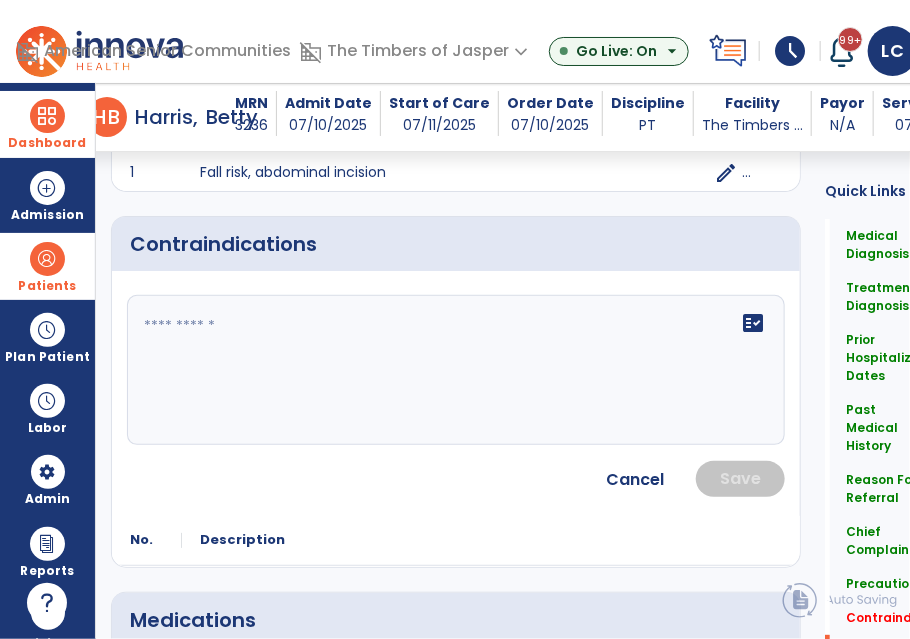 click on "fact_check" 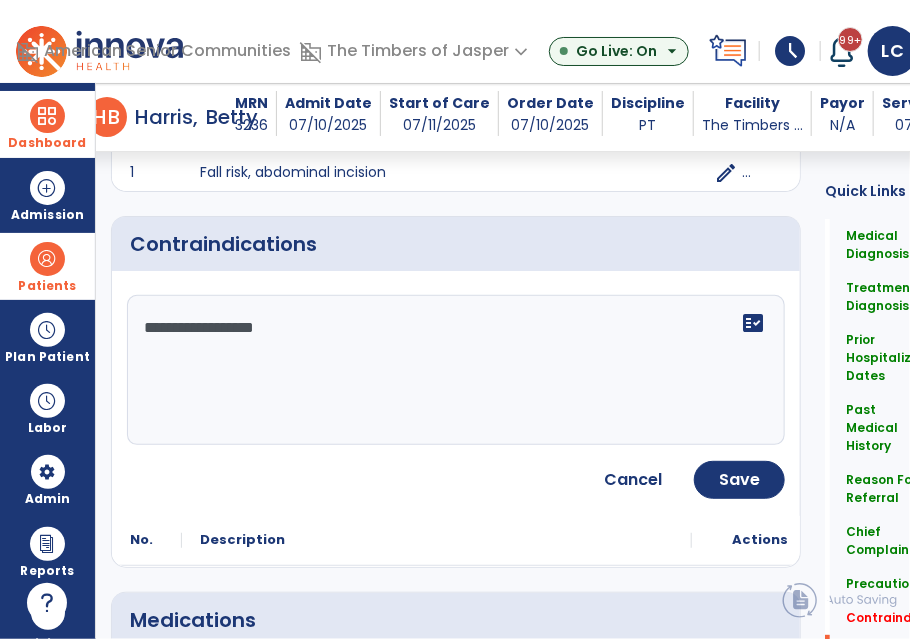 type on "**********" 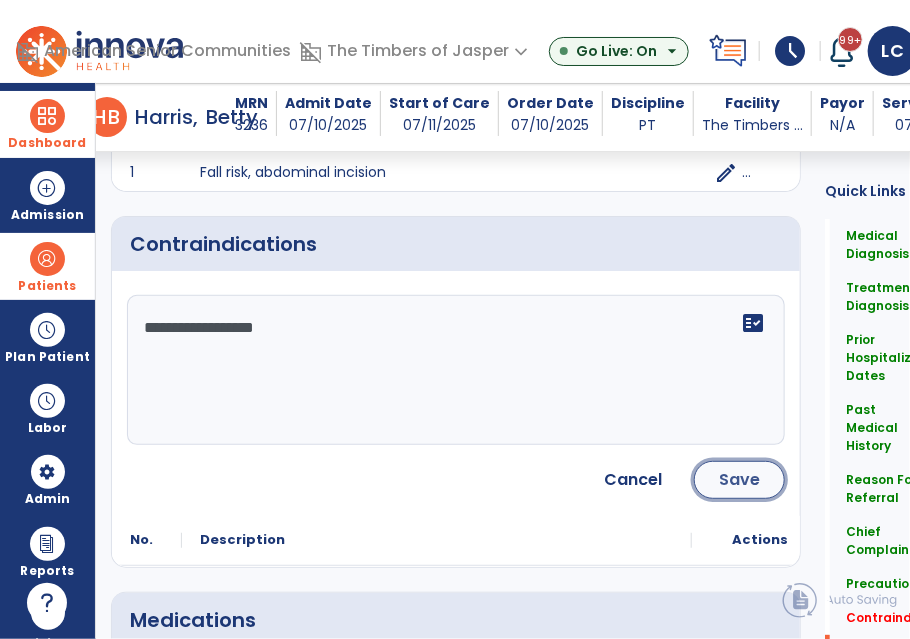 click on "Save" 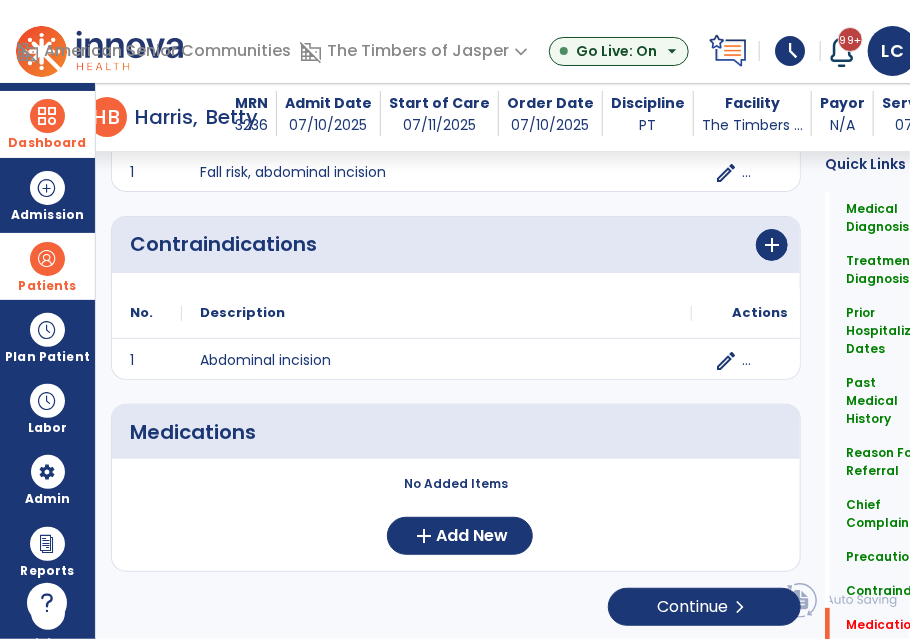 scroll, scrollTop: 2172, scrollLeft: 0, axis: vertical 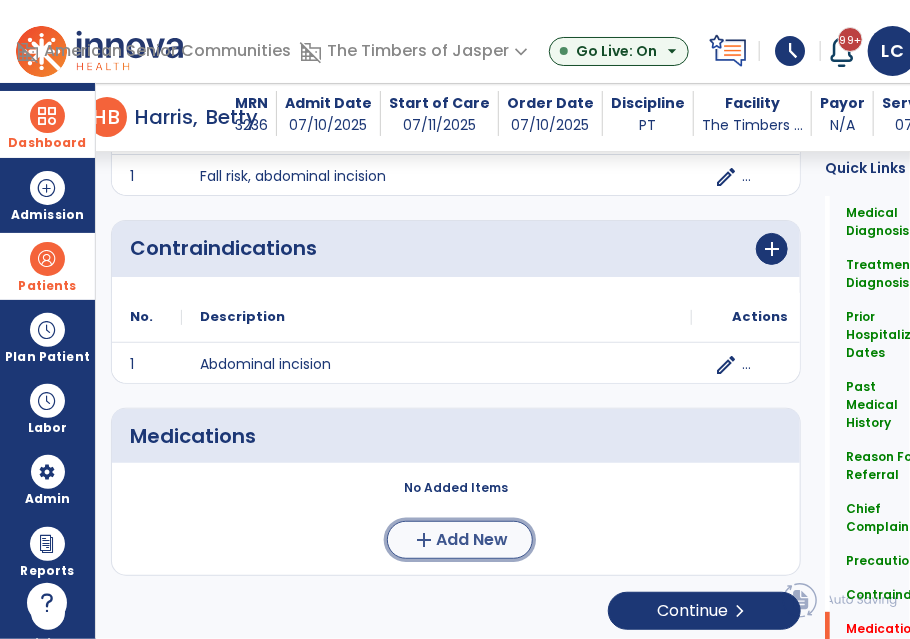 click on "Add New" 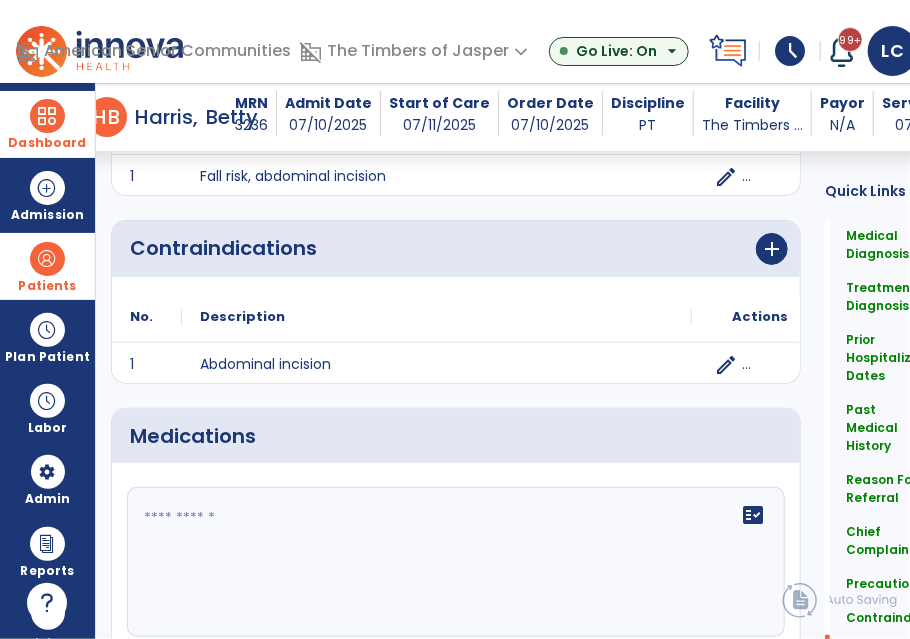click on "fact_check" 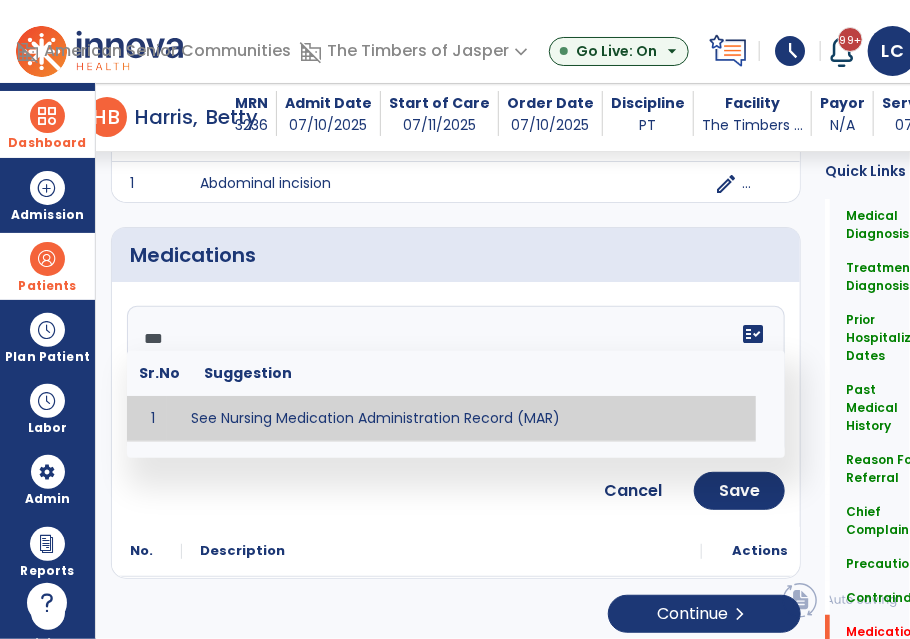 scroll, scrollTop: 2357, scrollLeft: 0, axis: vertical 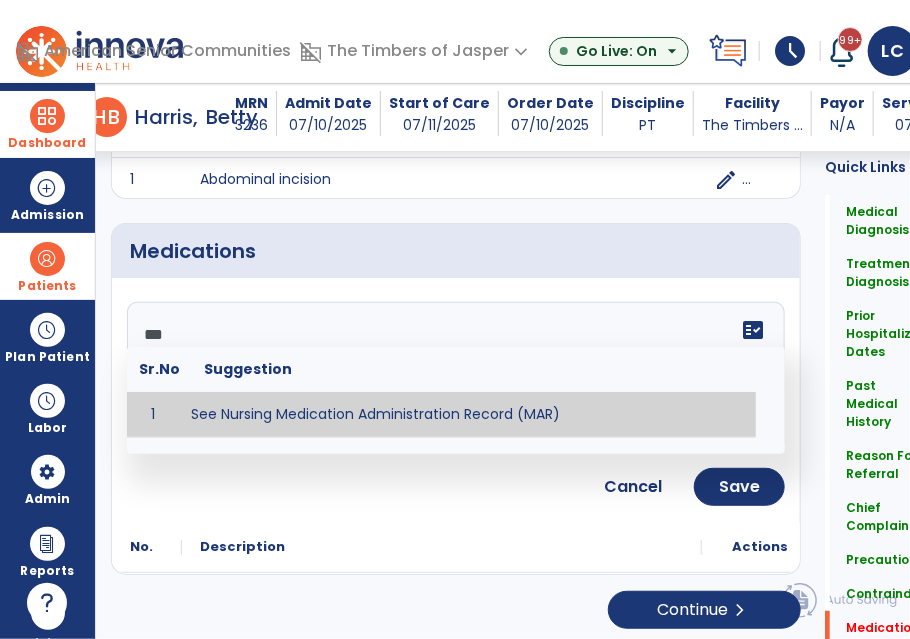 type on "**********" 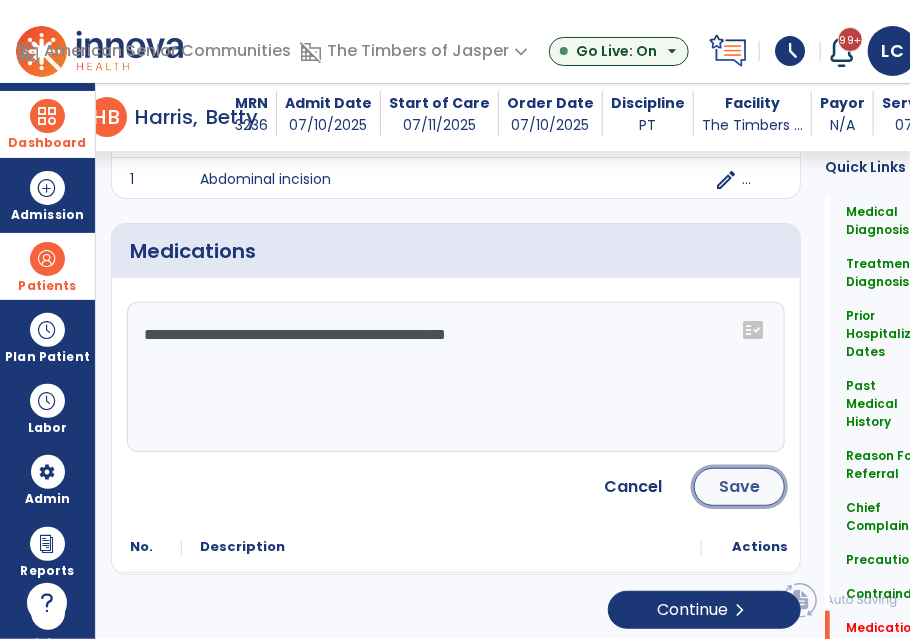 click on "Save" 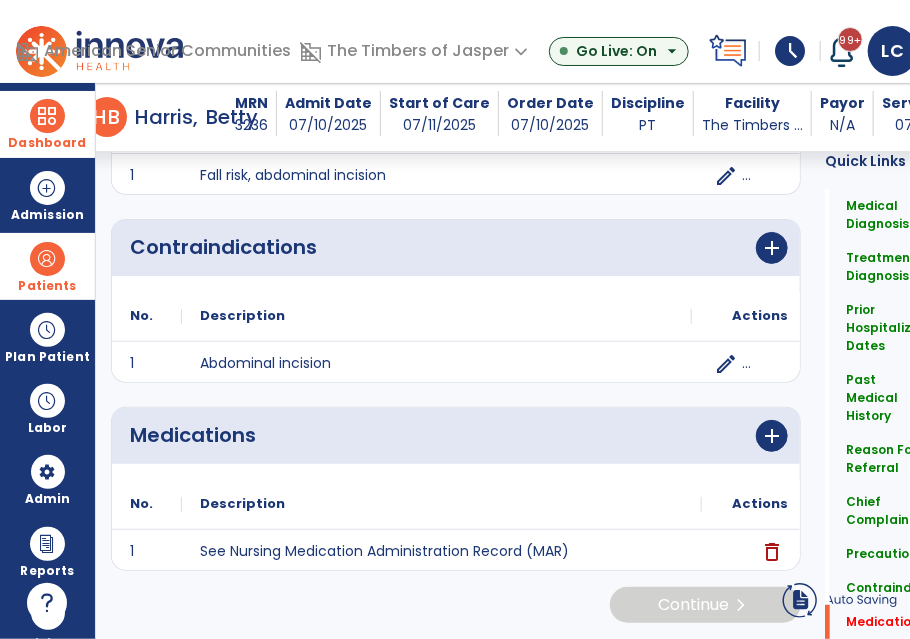 scroll, scrollTop: 2169, scrollLeft: 0, axis: vertical 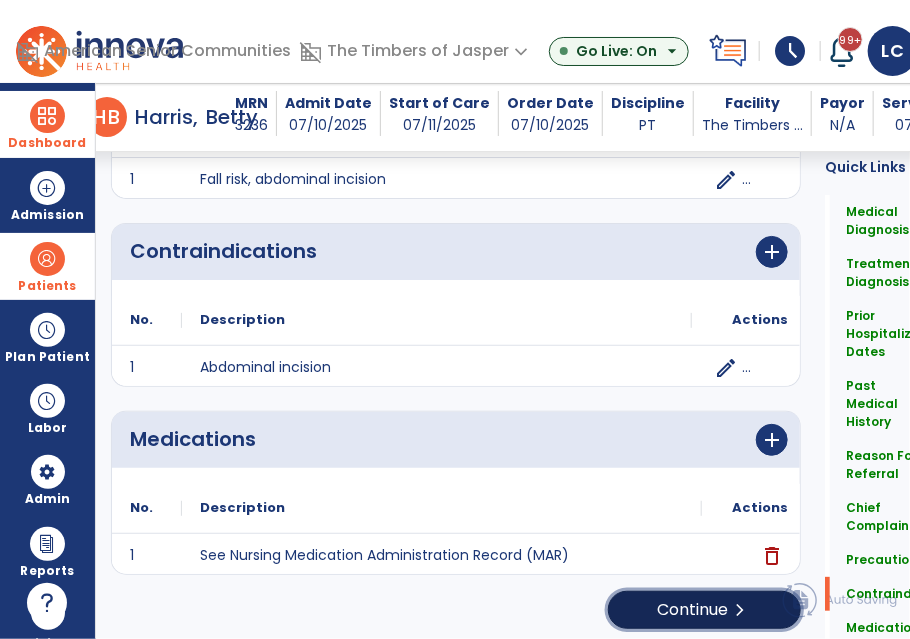 click on "Continue  chevron_right" 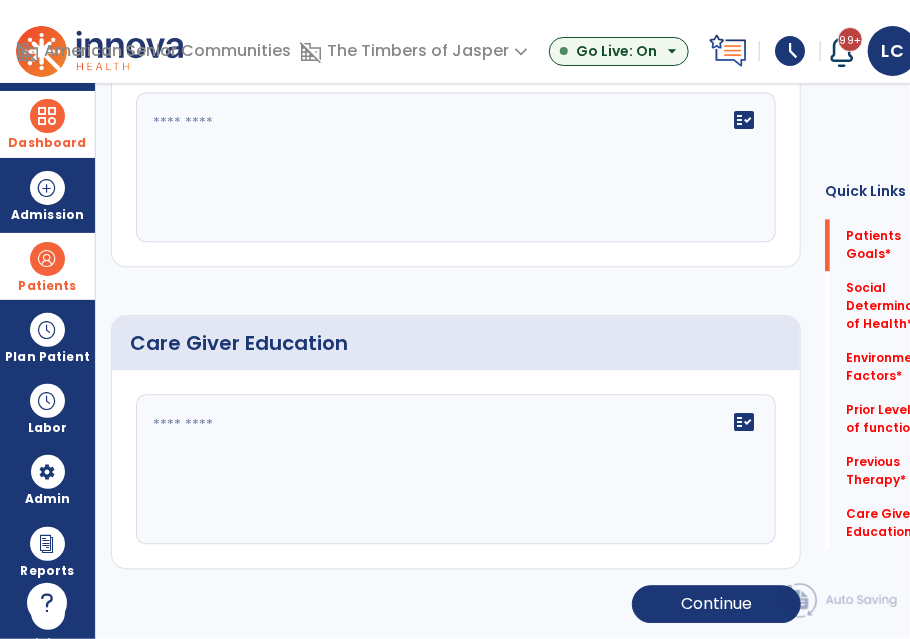scroll, scrollTop: 0, scrollLeft: 0, axis: both 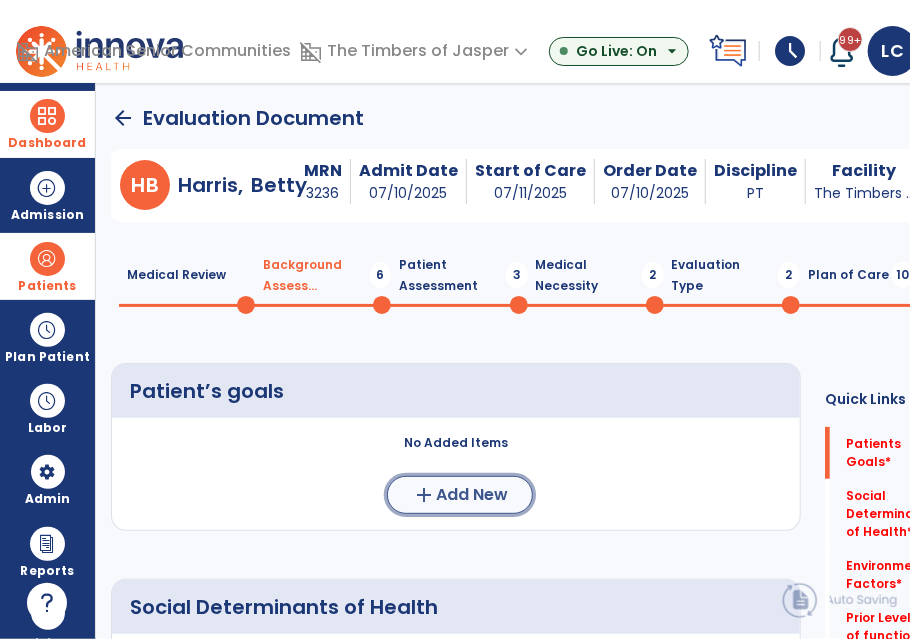 click on "add  Add New" 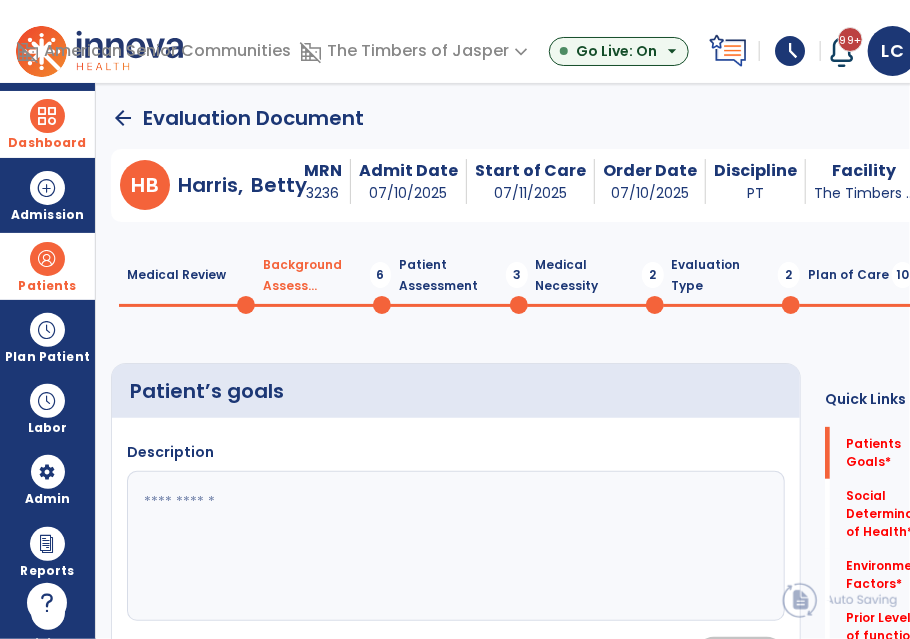 click 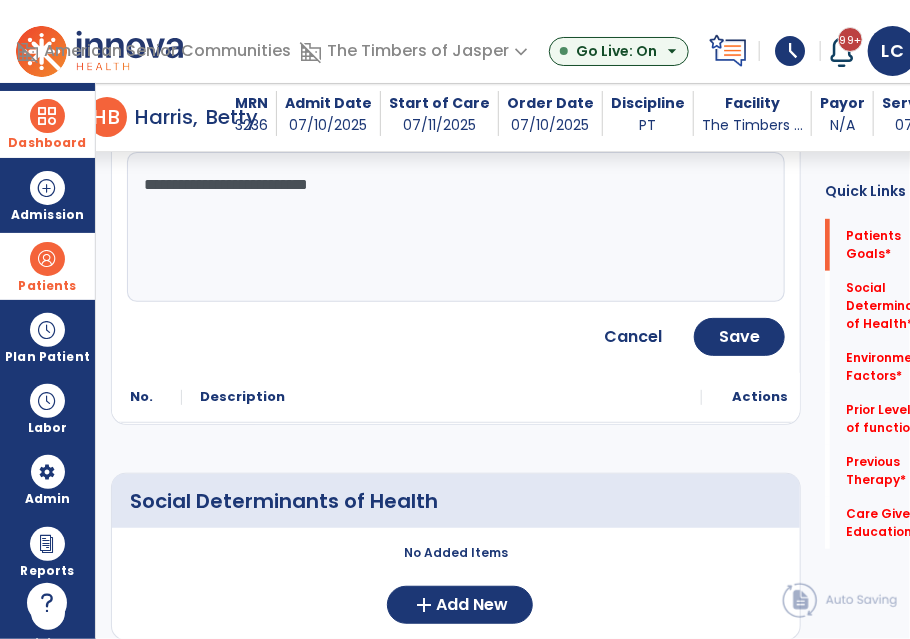 scroll, scrollTop: 400, scrollLeft: 0, axis: vertical 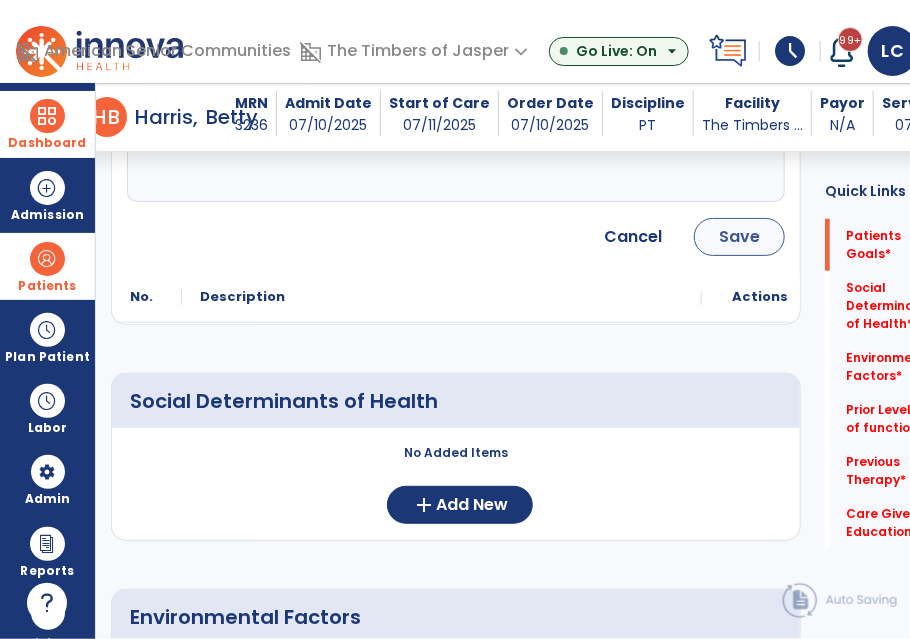 type on "**********" 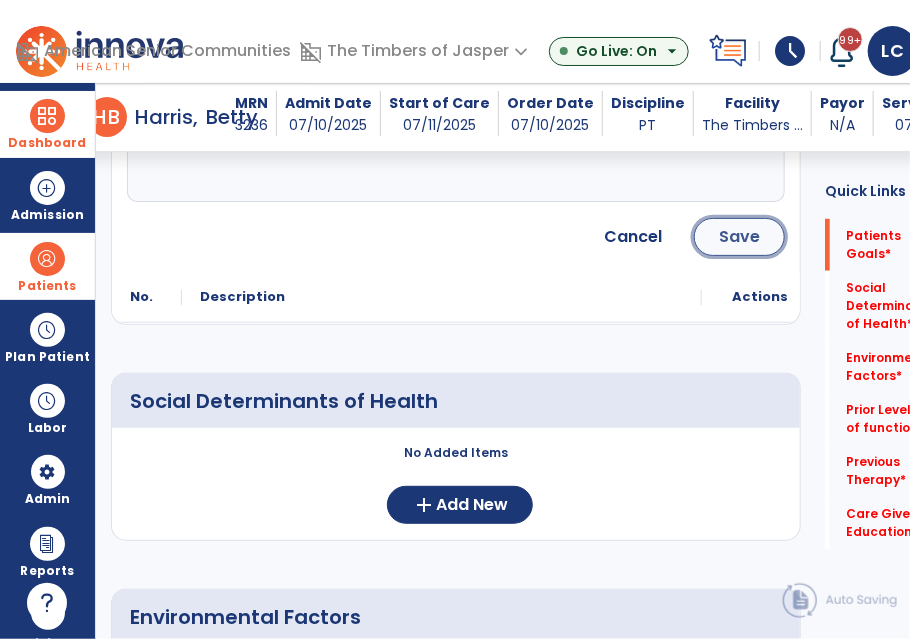 click on "Save" 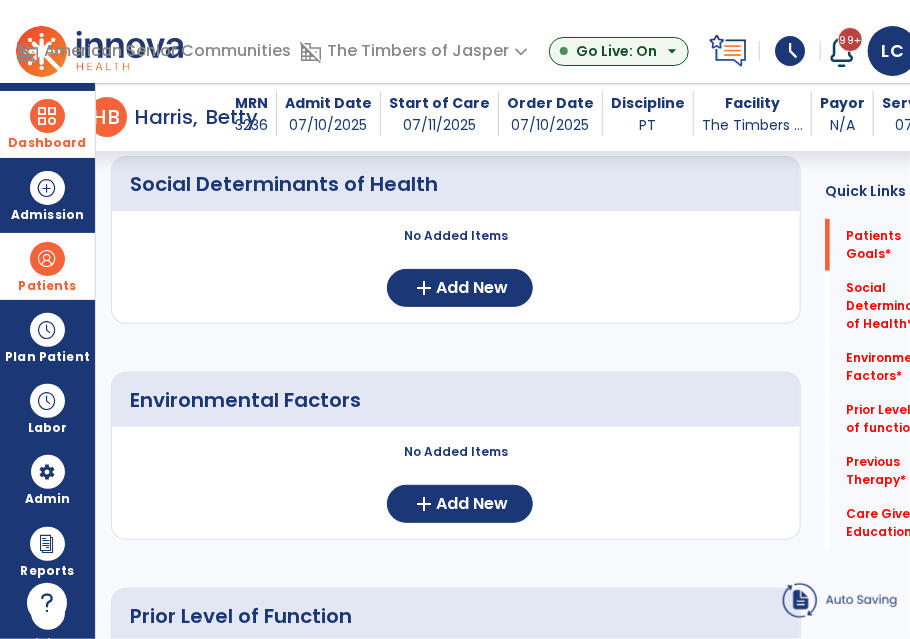 scroll, scrollTop: 191, scrollLeft: 0, axis: vertical 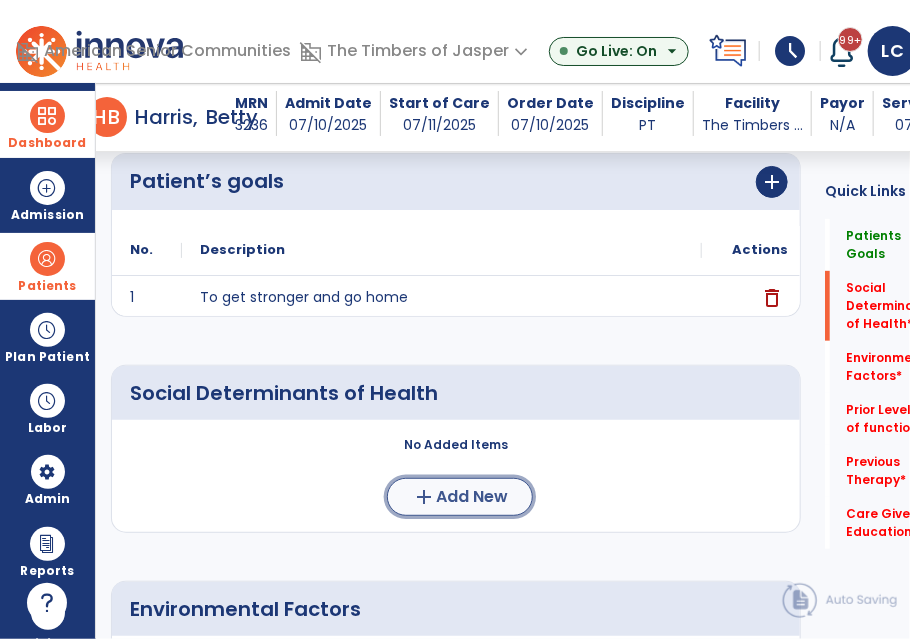 click on "Add New" 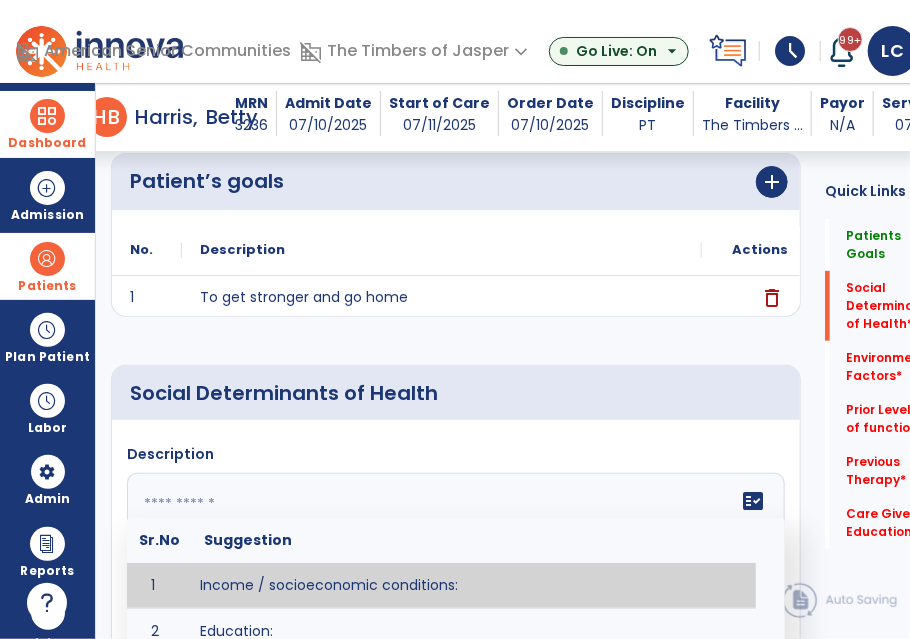 click 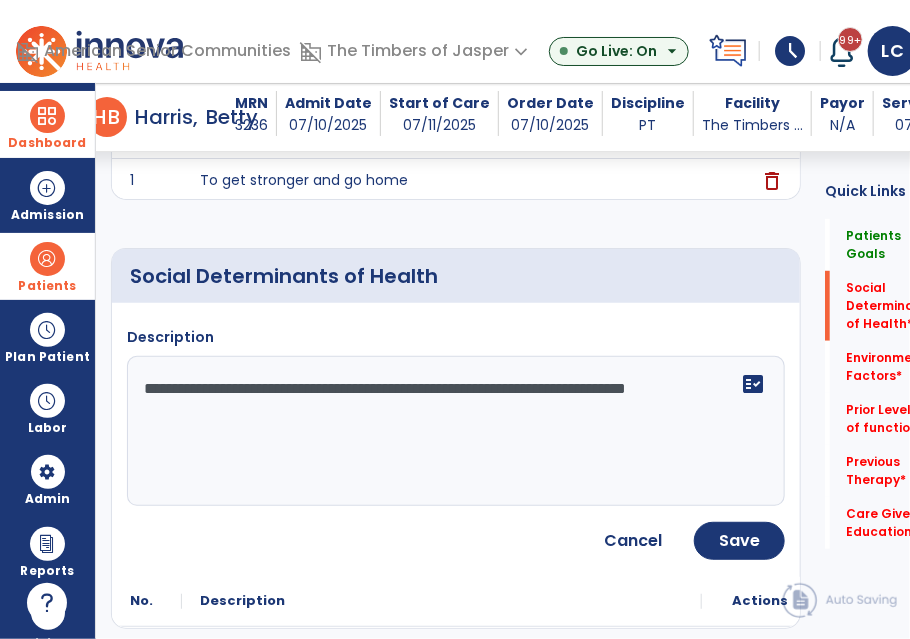 scroll, scrollTop: 391, scrollLeft: 0, axis: vertical 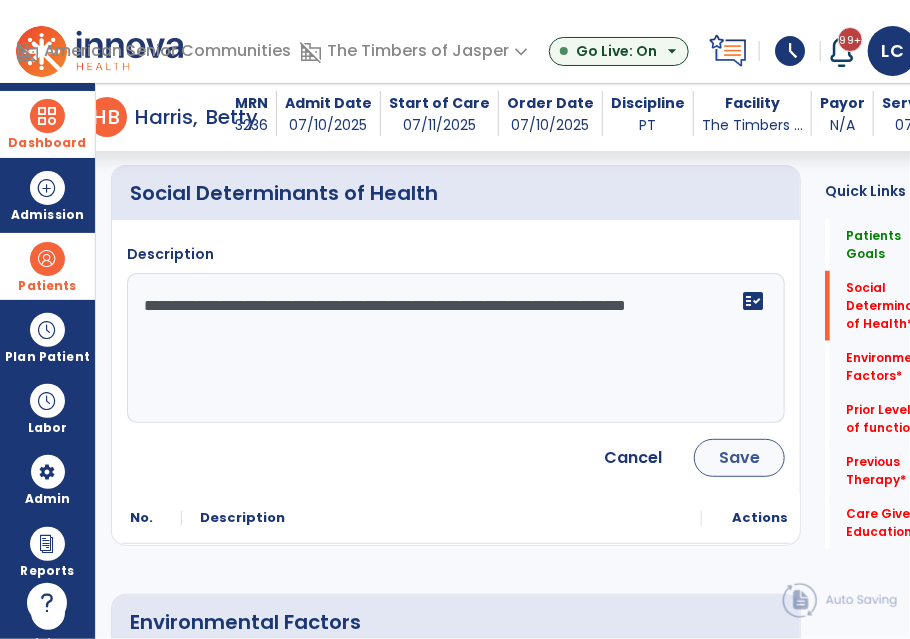 type on "**********" 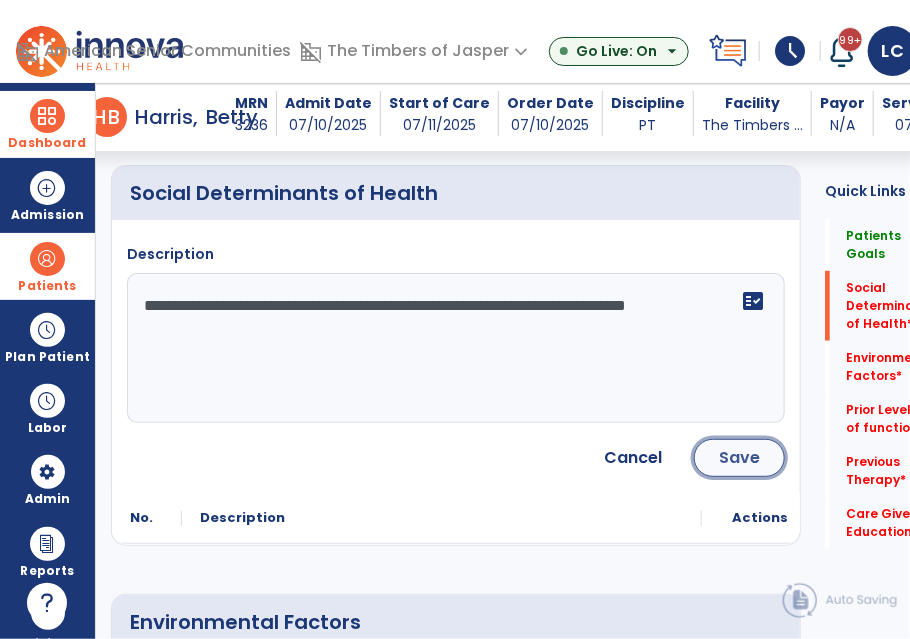 click on "Save" 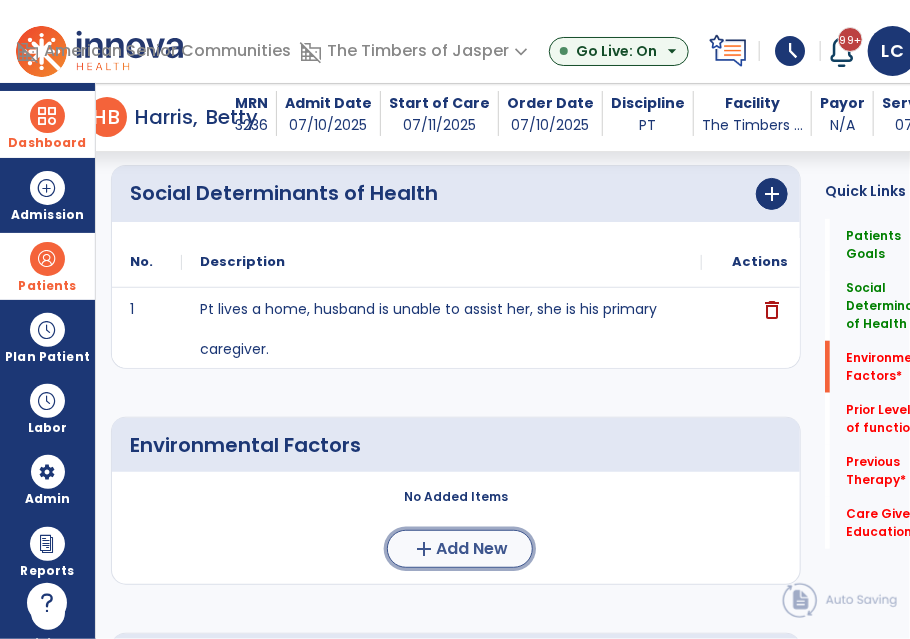 click on "add" 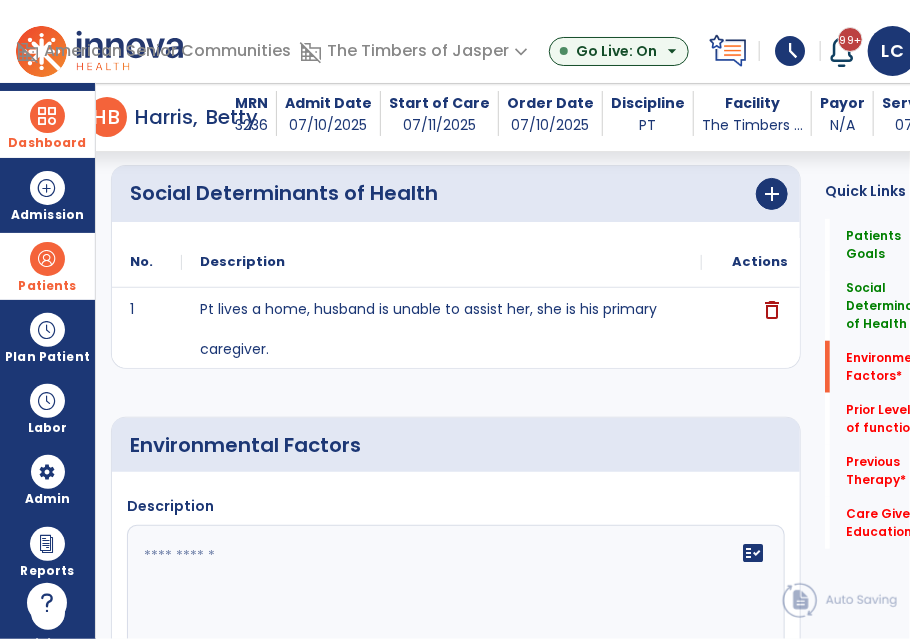 click 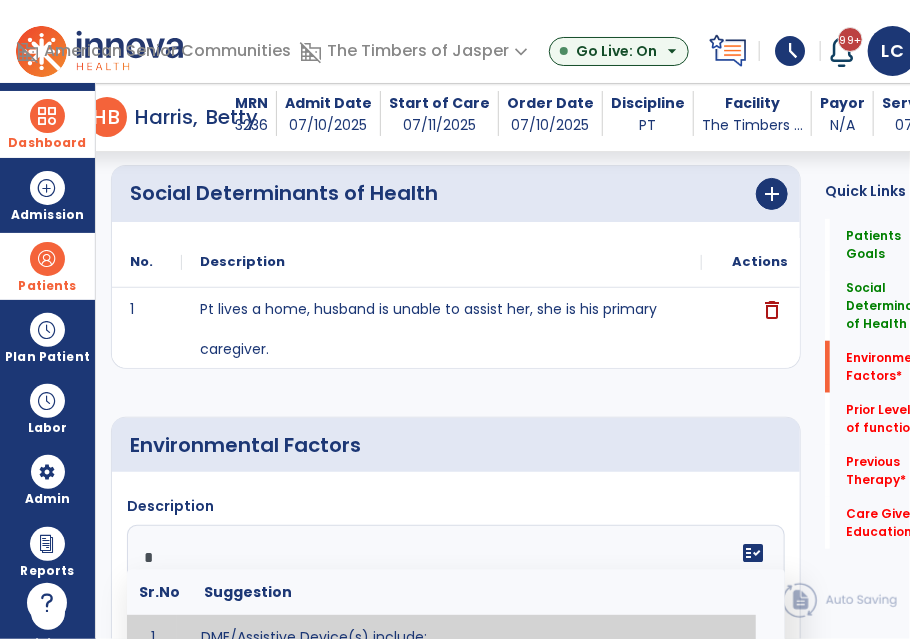 scroll, scrollTop: 392, scrollLeft: 0, axis: vertical 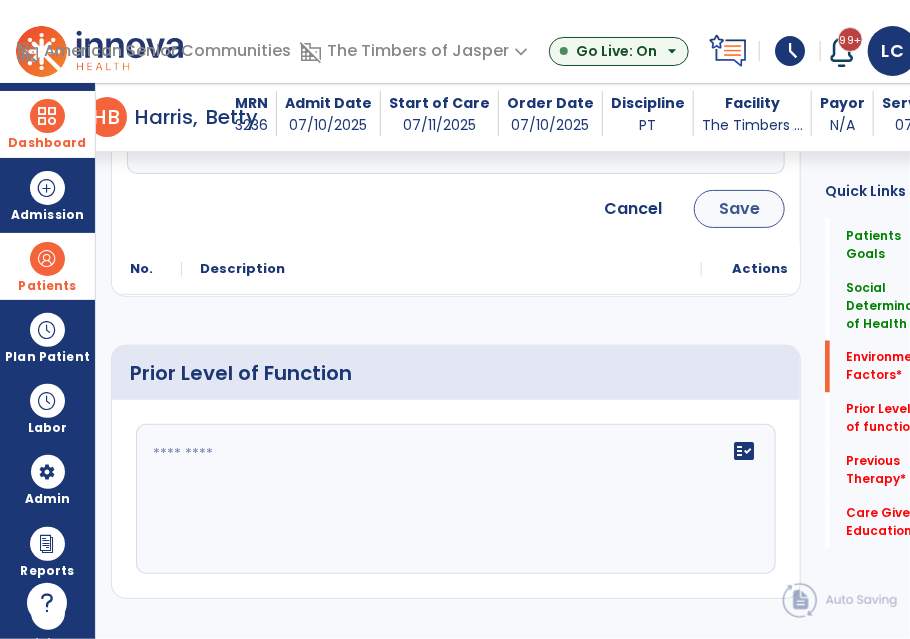 type 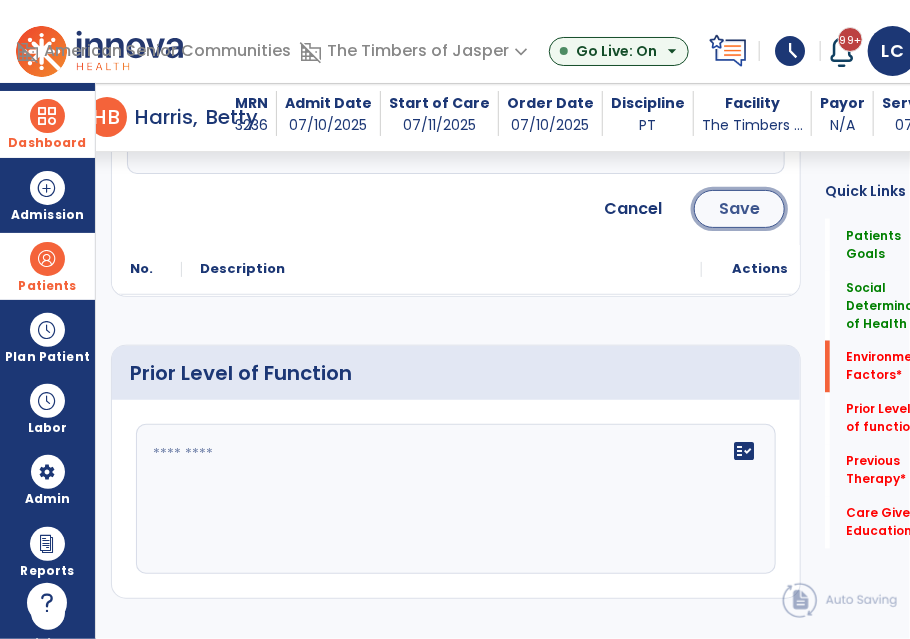 click on "Save" 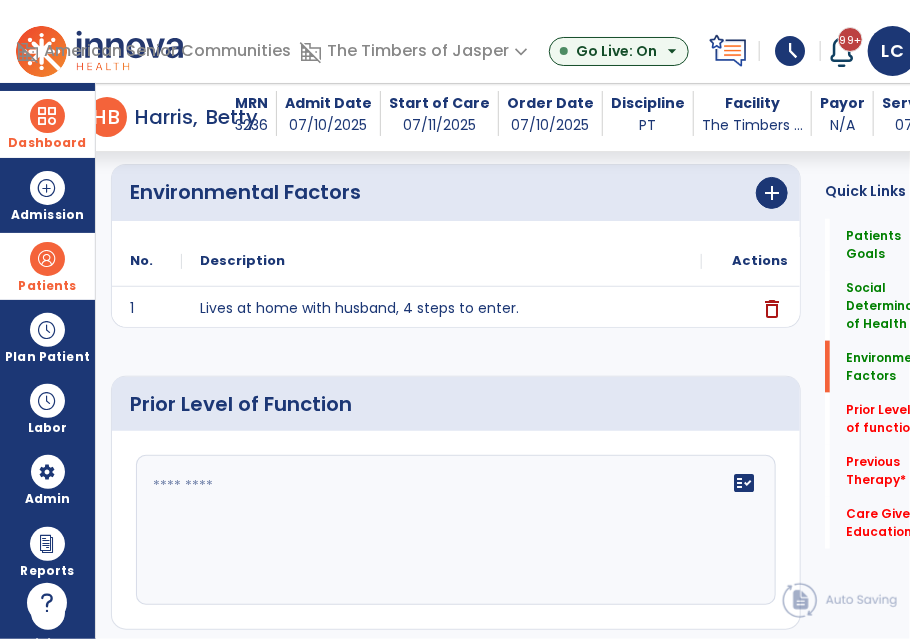 scroll, scrollTop: 684, scrollLeft: 0, axis: vertical 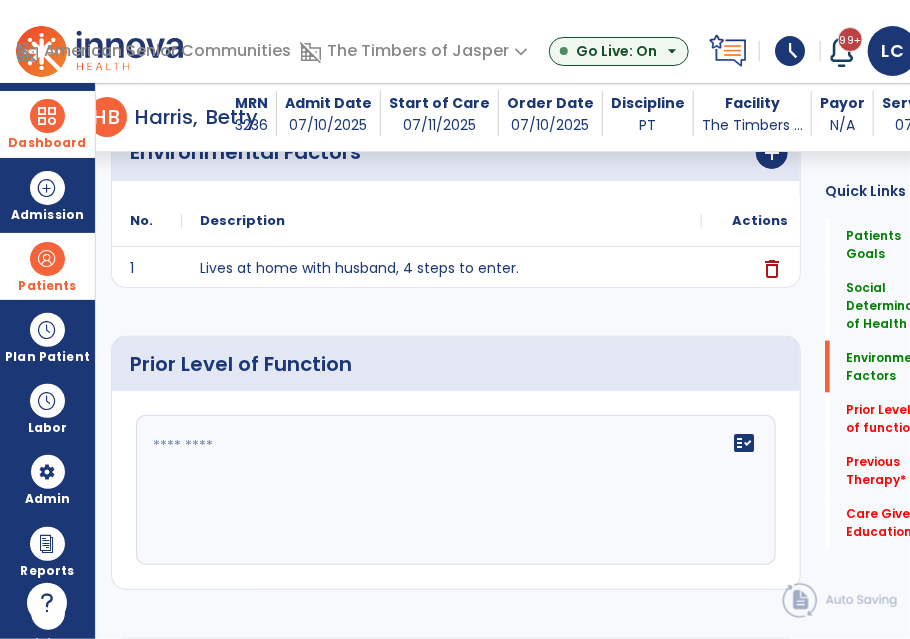 click on "fact_check" 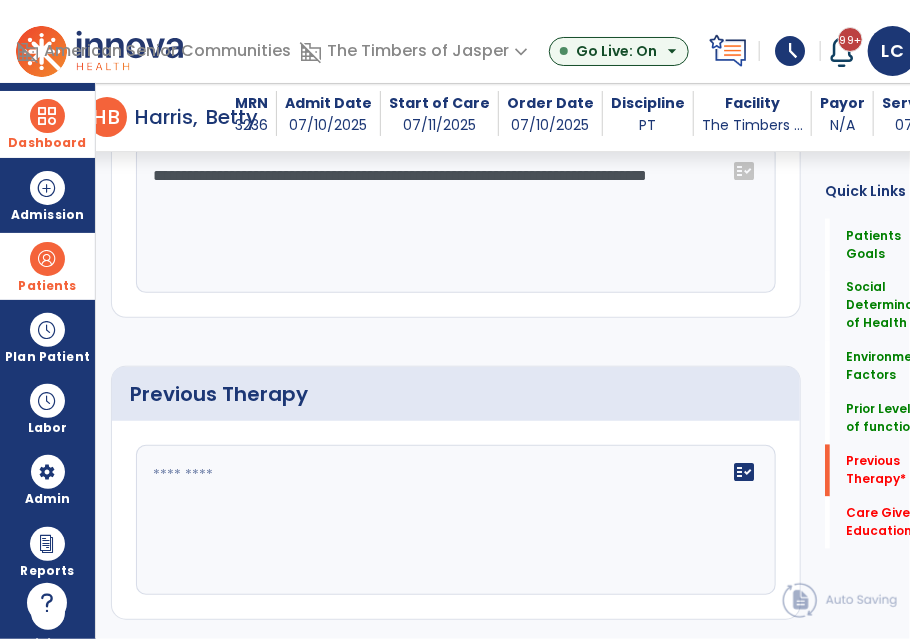 scroll, scrollTop: 1084, scrollLeft: 0, axis: vertical 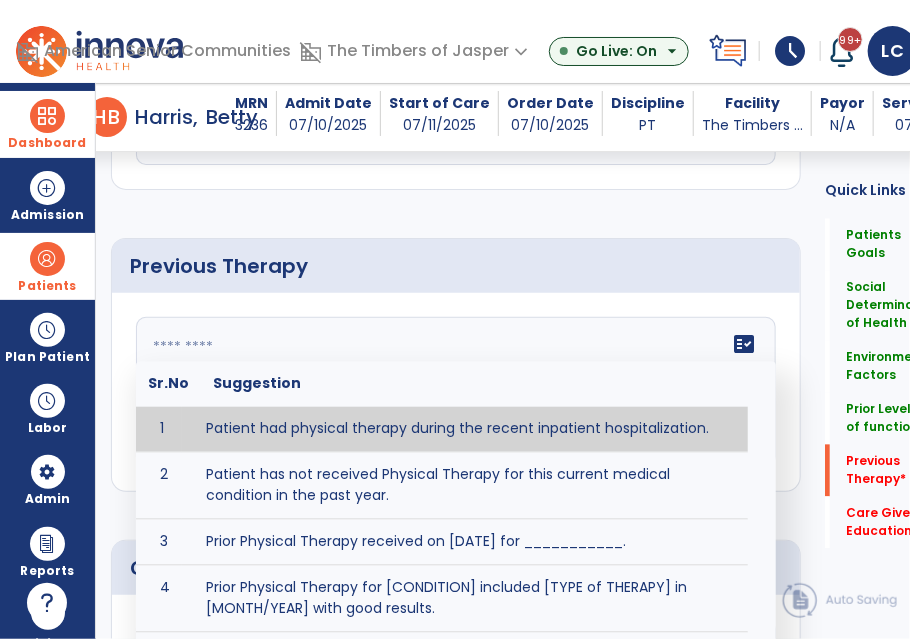 click on "fact_check  Sr.No Suggestion 1 Patient had physical therapy during the recent inpatient hospitalization. 2 Patient has not received Physical Therapy for this current medical condition in the past year. 3 Prior Physical Therapy received on [DATE] for ___________. 4 Prior Physical Therapy for [CONDITION] included [TYPE of THERAPY] in [MONTH/YEAR] with good results. 5 Patient has not received Physical Therapy for this current medical condition in the past year and had yet to achieve LTGs prior to being hospitalized. 6 Prior to this recent hospitalization, the patient had been on therapy case load for [TIME]and was still working to achieve LTGs before being hospitalized." 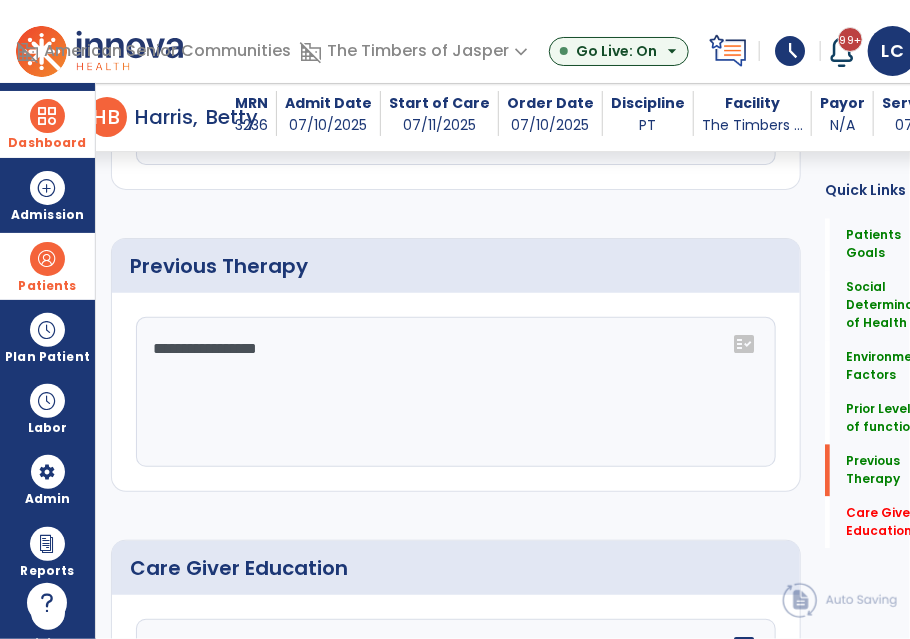scroll, scrollTop: 1084, scrollLeft: 0, axis: vertical 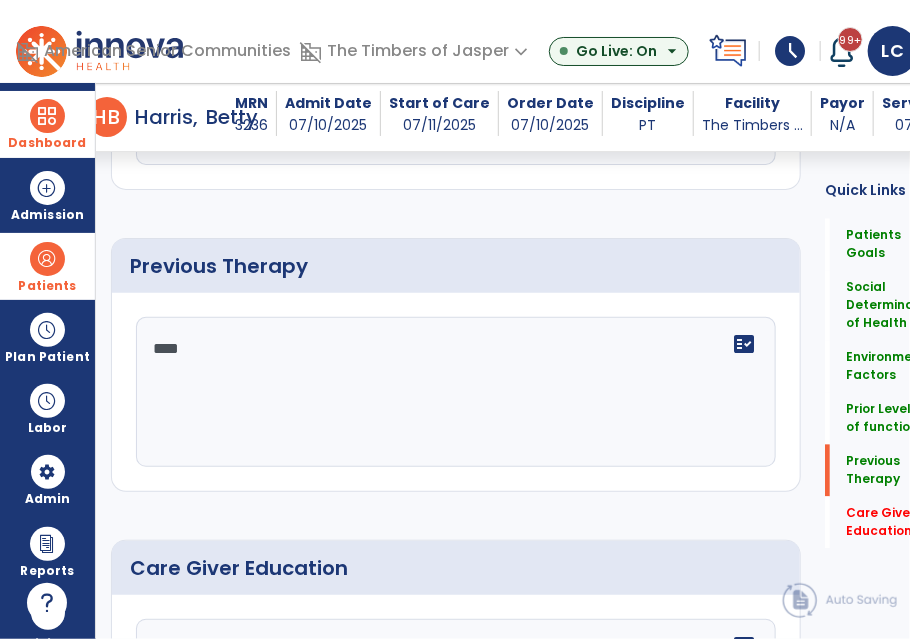click on "fact_check" 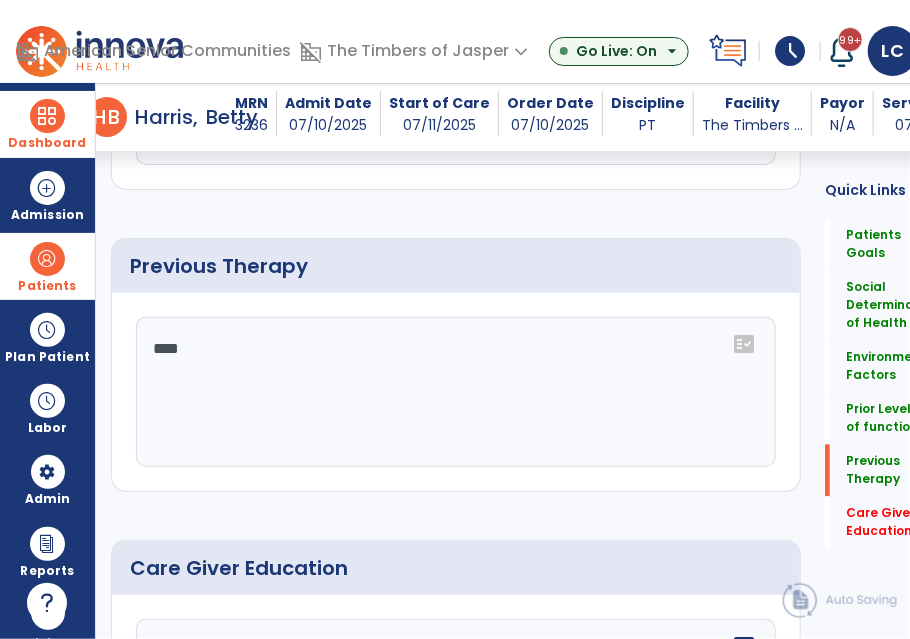 scroll, scrollTop: 1104, scrollLeft: 0, axis: vertical 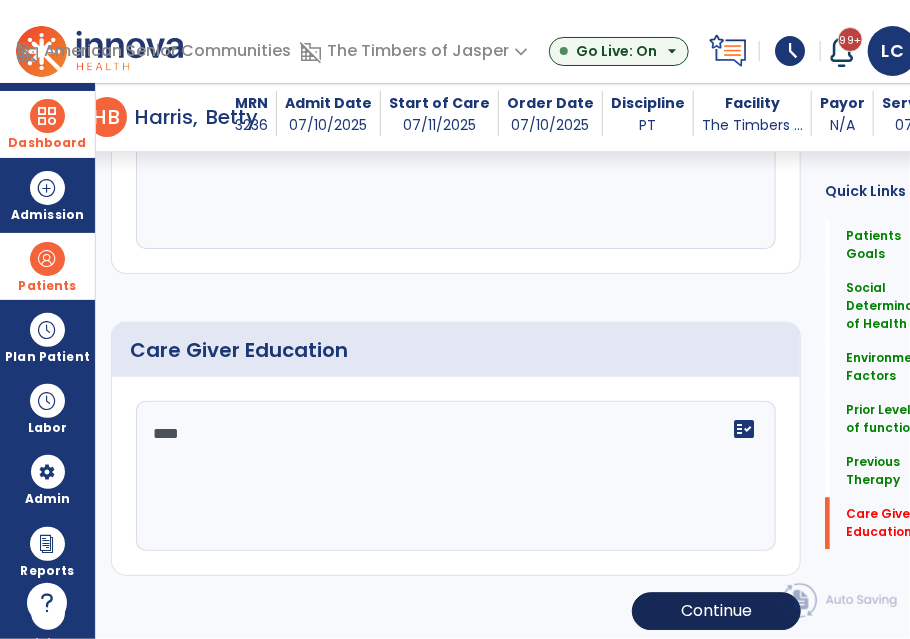 click on "Continue" 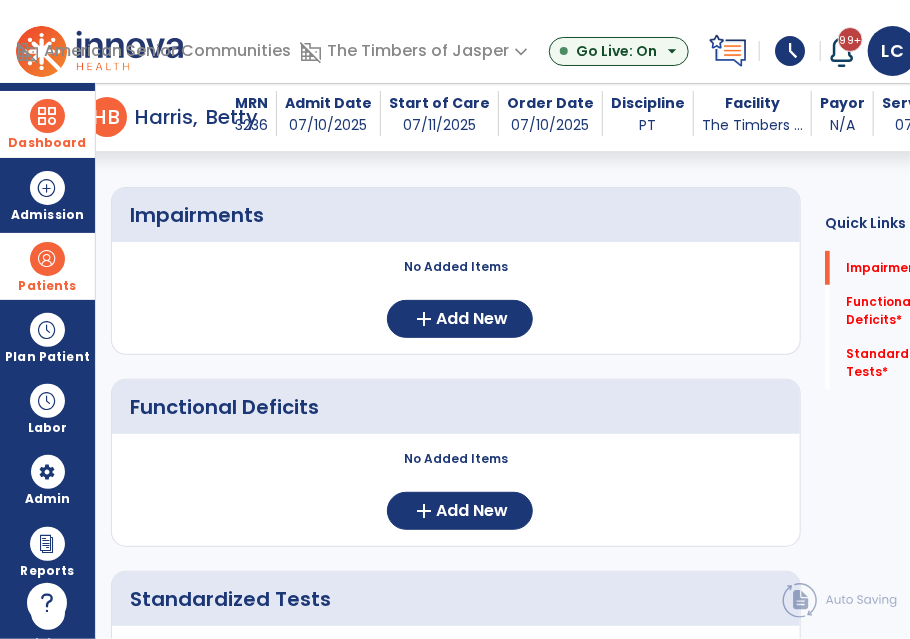 scroll, scrollTop: 123, scrollLeft: 0, axis: vertical 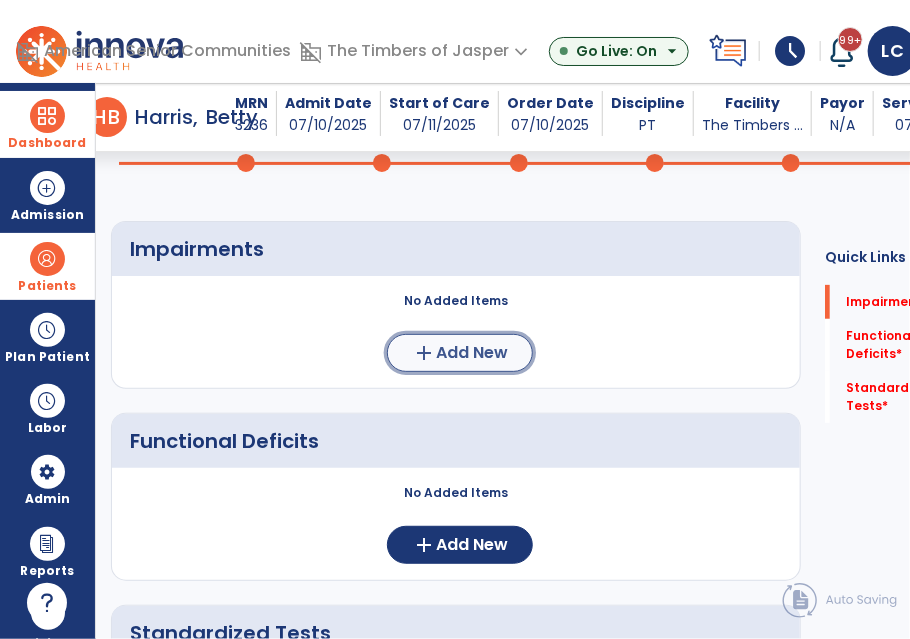 click on "add" 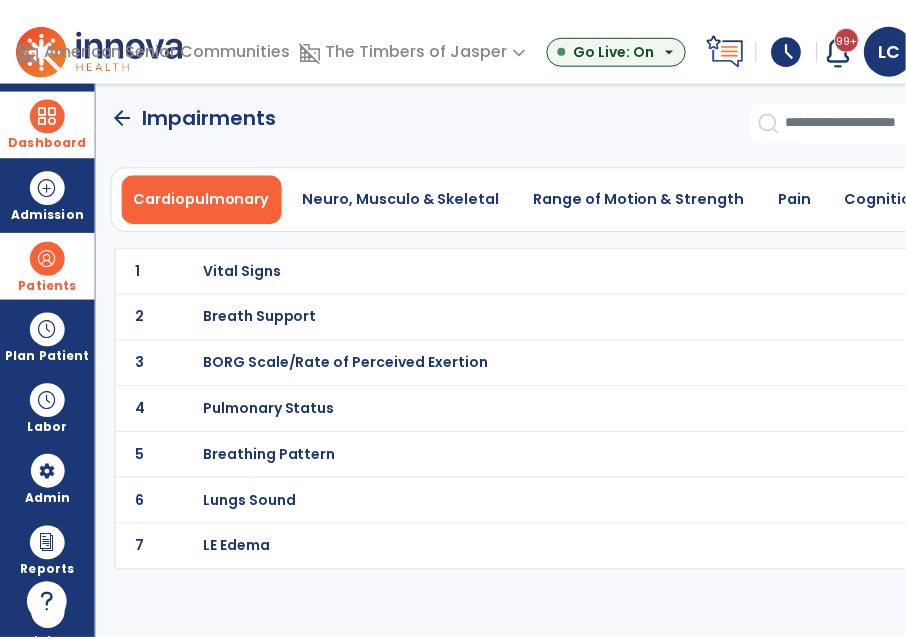scroll, scrollTop: 0, scrollLeft: 0, axis: both 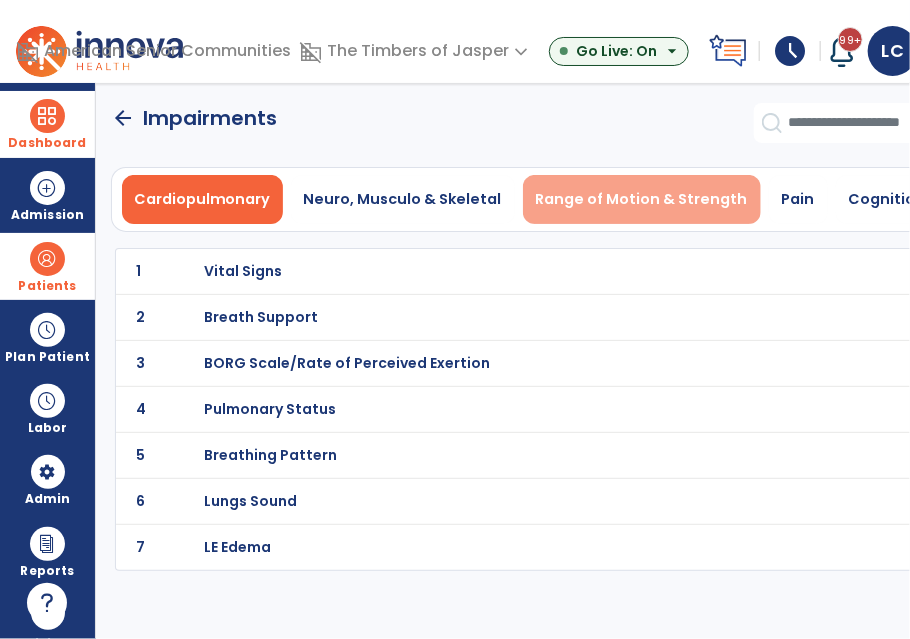 click on "Range of Motion & Strength" at bounding box center [642, 199] 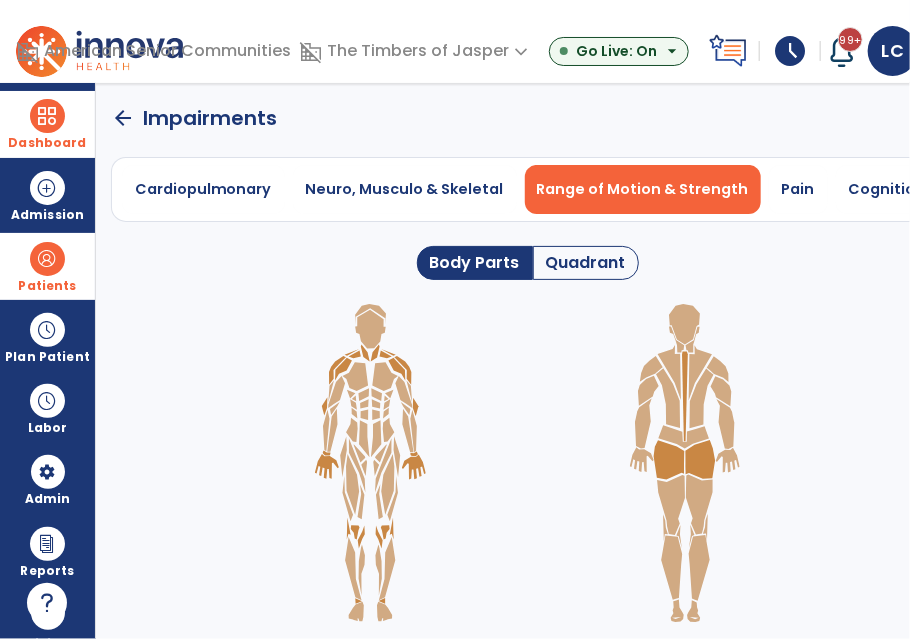 click on "Quadrant" 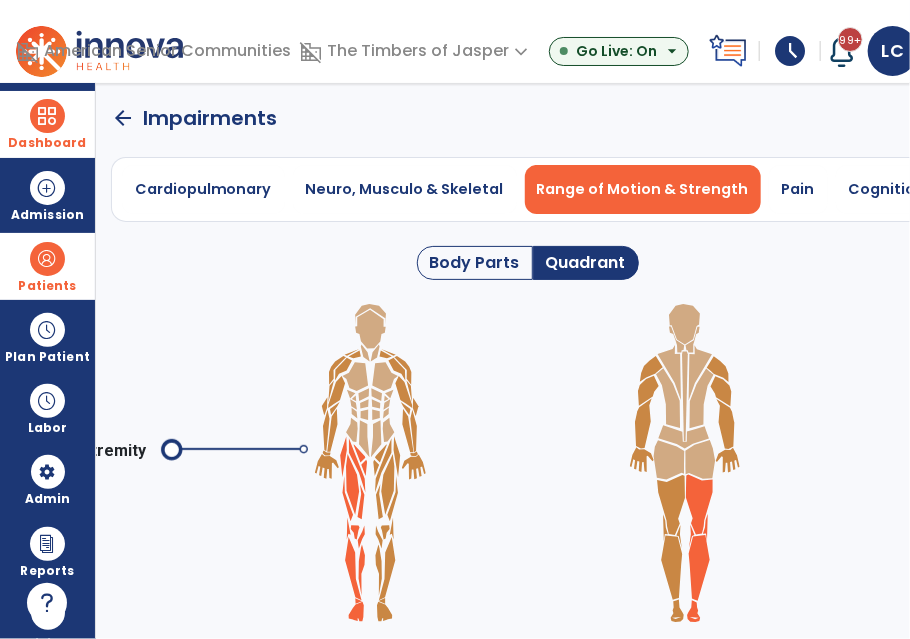 click 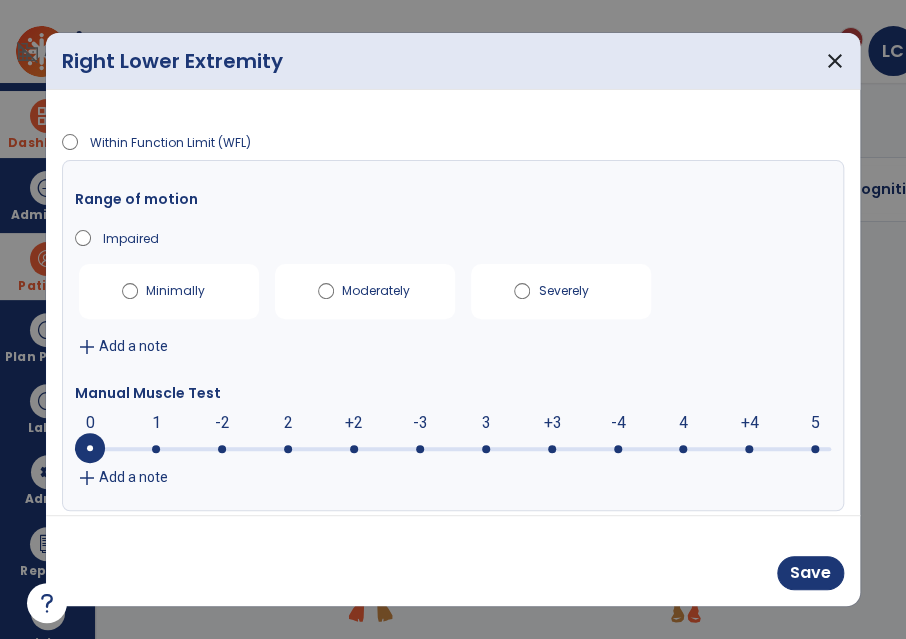 click at bounding box center (452, 447) 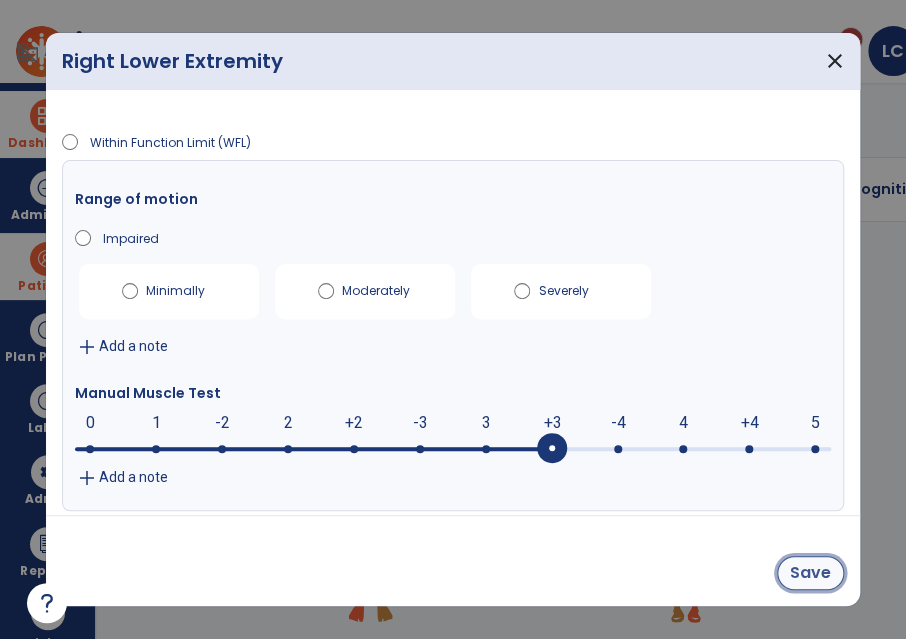 click on "Save" at bounding box center (810, 573) 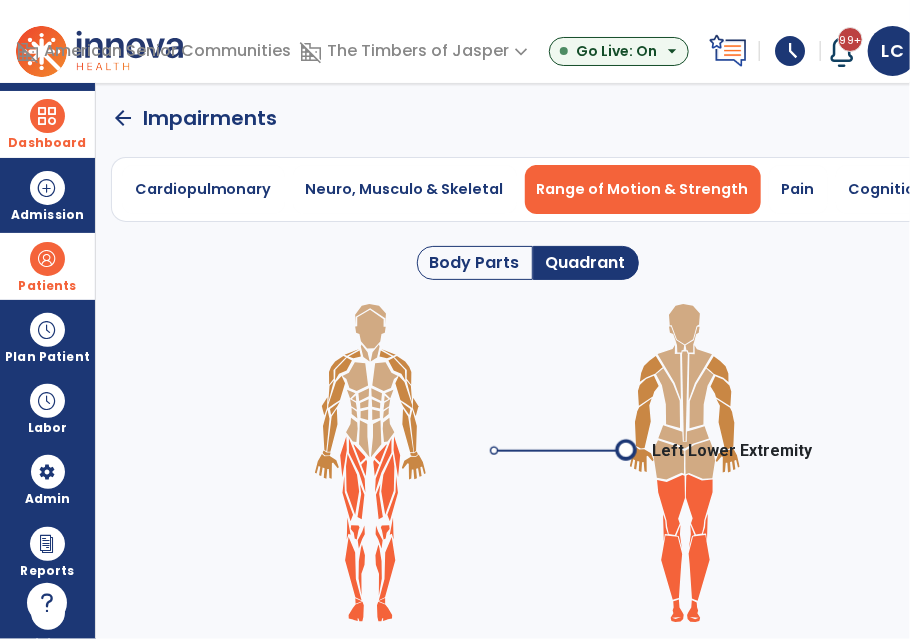 click 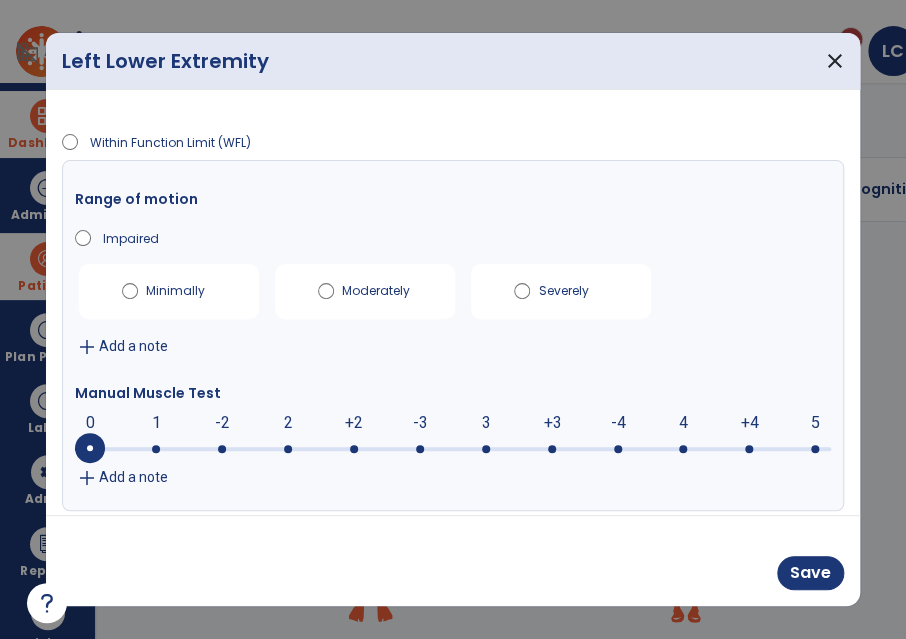 click at bounding box center (552, 449) 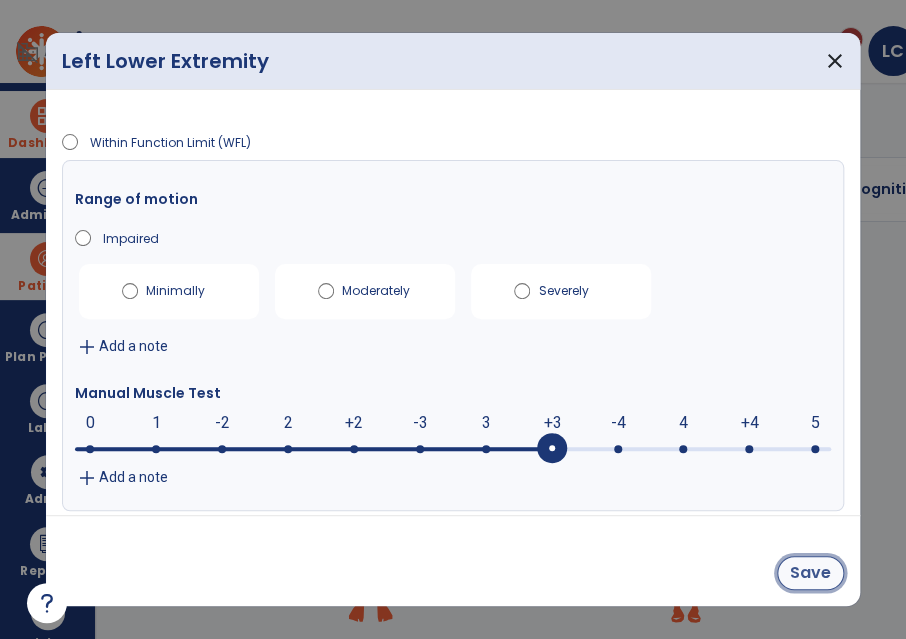 click on "Save" at bounding box center (810, 573) 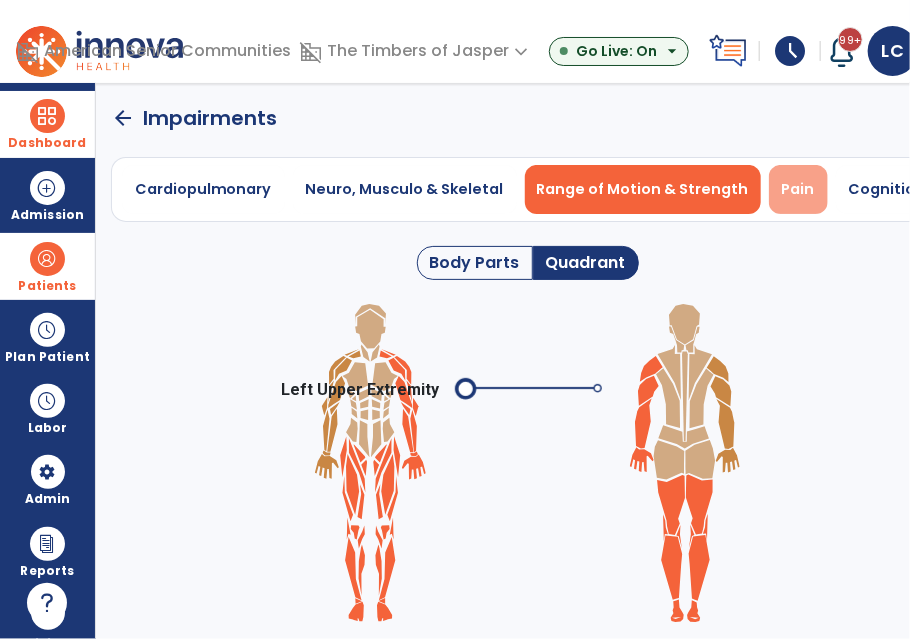 click on "Pain" at bounding box center (798, 189) 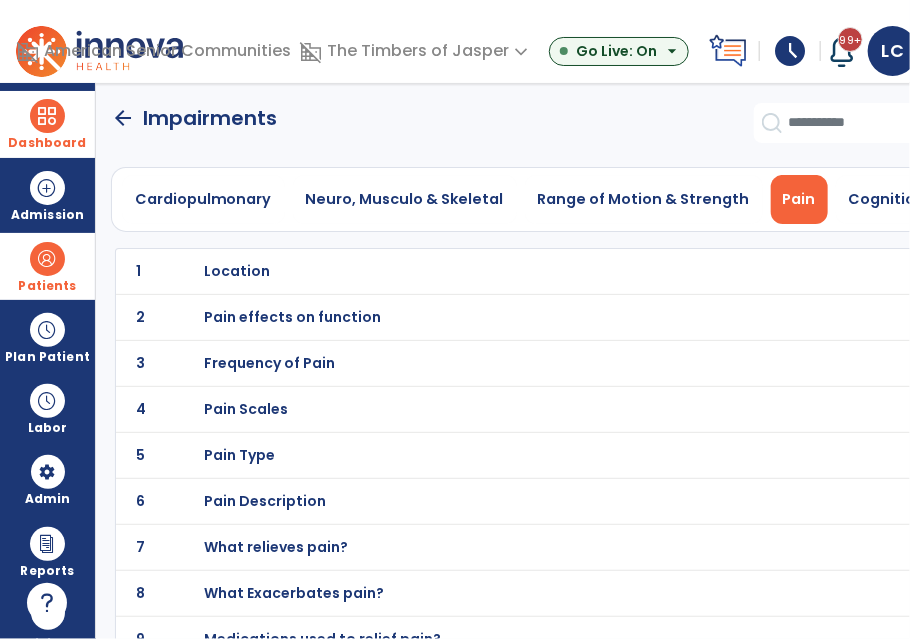 click on "1 Location" 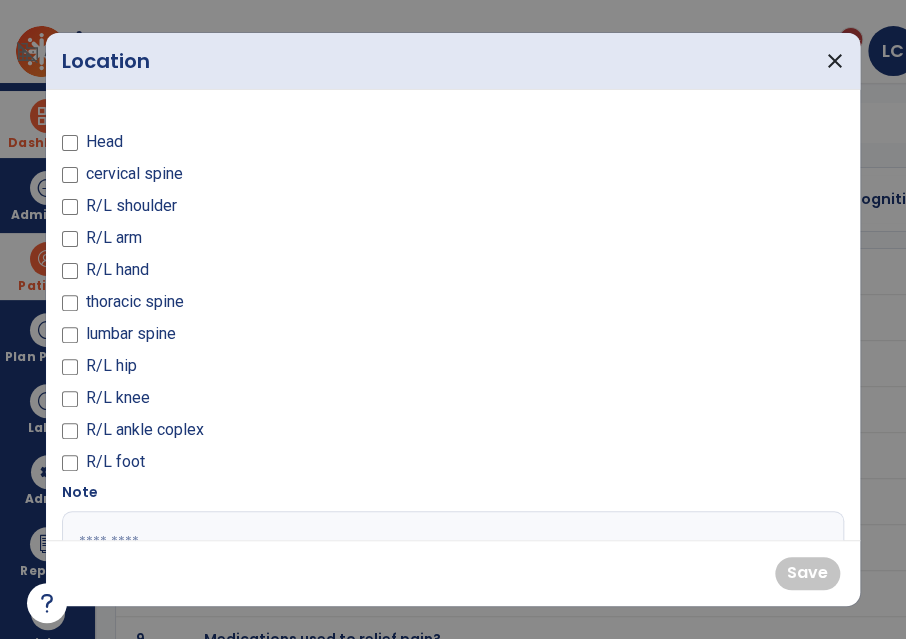 click at bounding box center [452, 586] 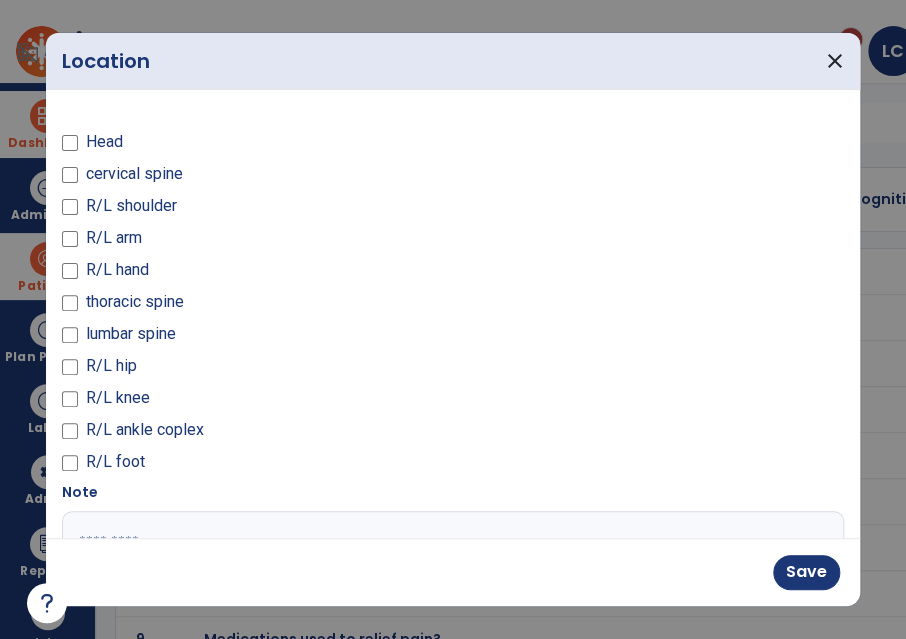 click at bounding box center [452, 586] 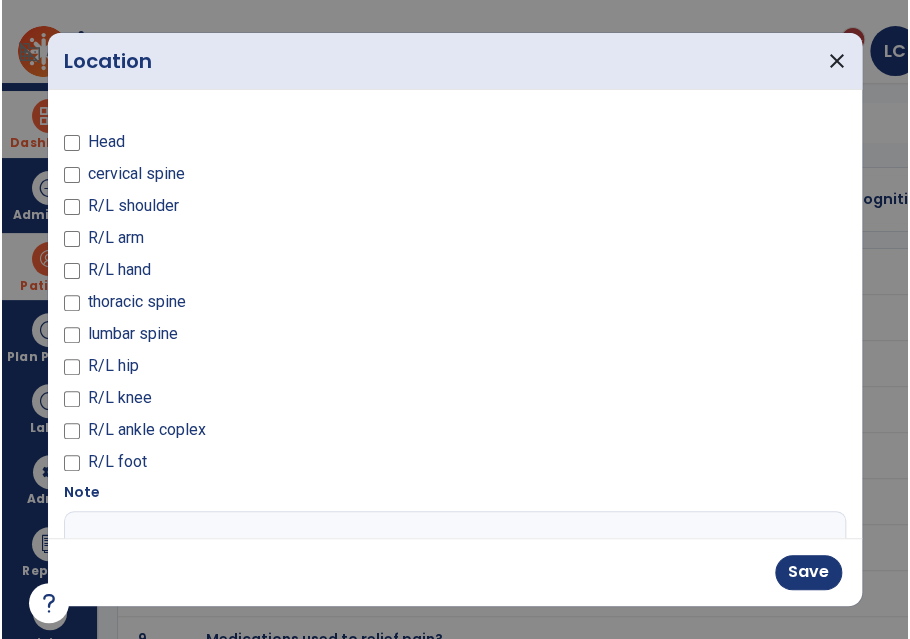 scroll, scrollTop: 16, scrollLeft: 0, axis: vertical 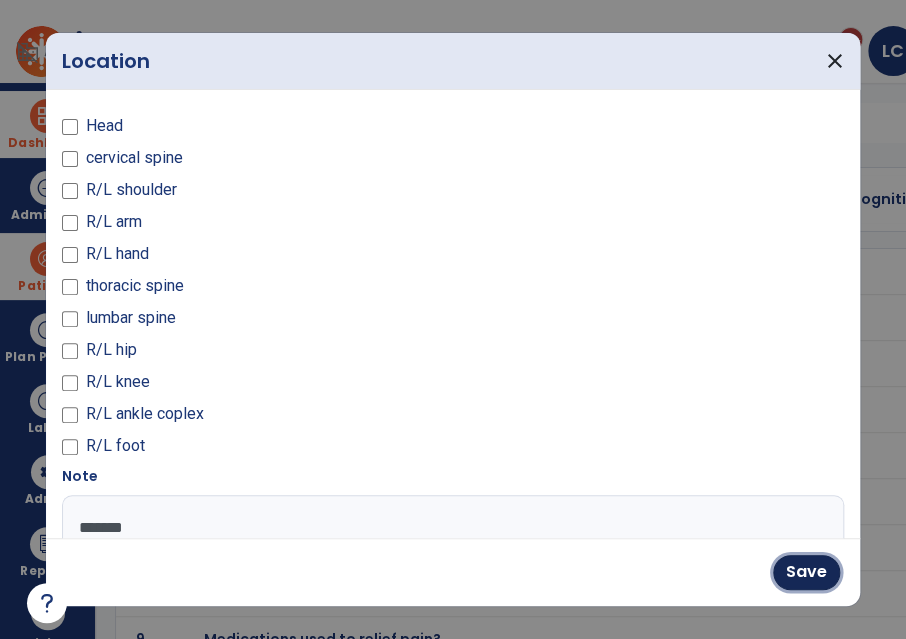 click on "Save" at bounding box center (806, 572) 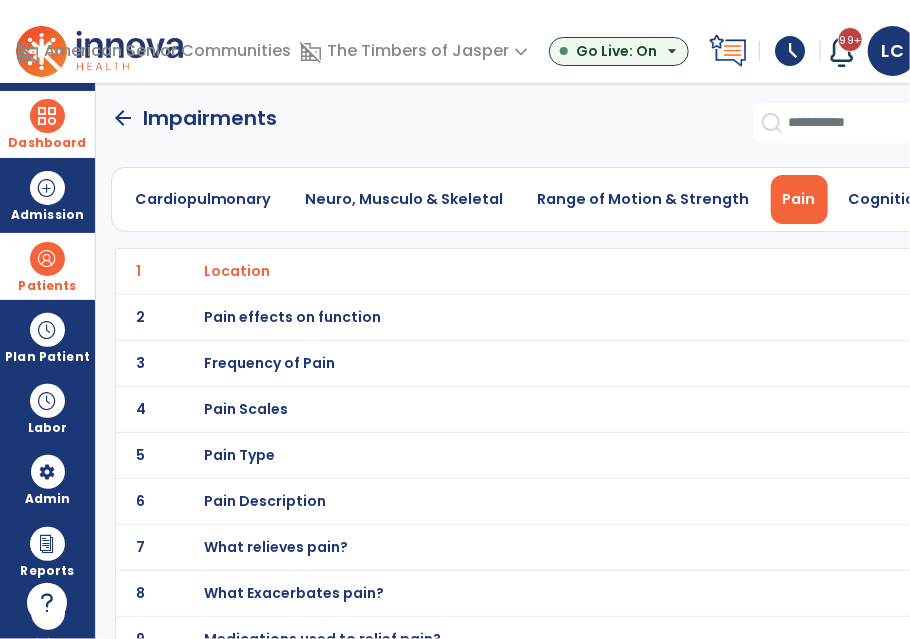scroll, scrollTop: 67, scrollLeft: 0, axis: vertical 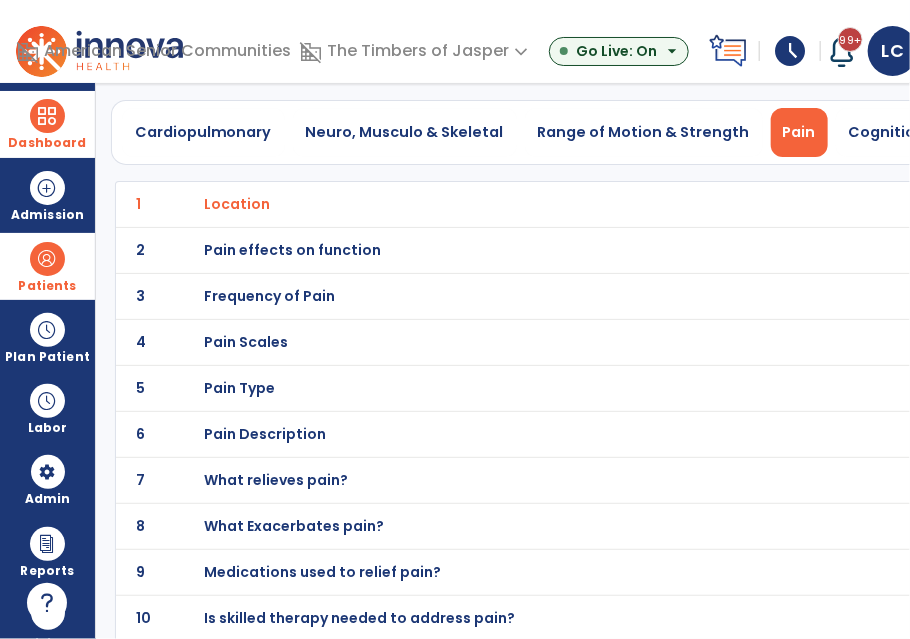 click on "Pain Scales" at bounding box center [237, 204] 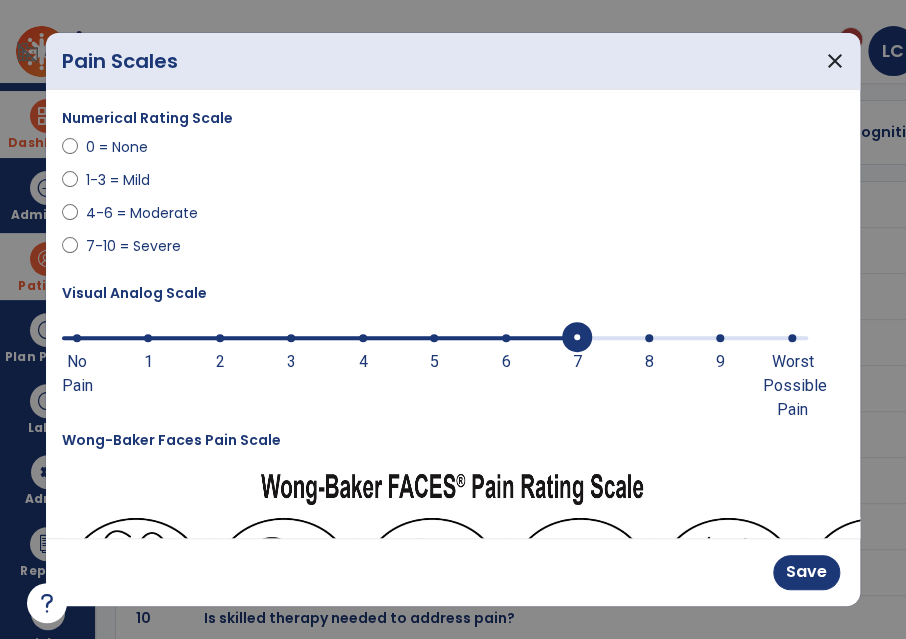 click at bounding box center (577, 338) 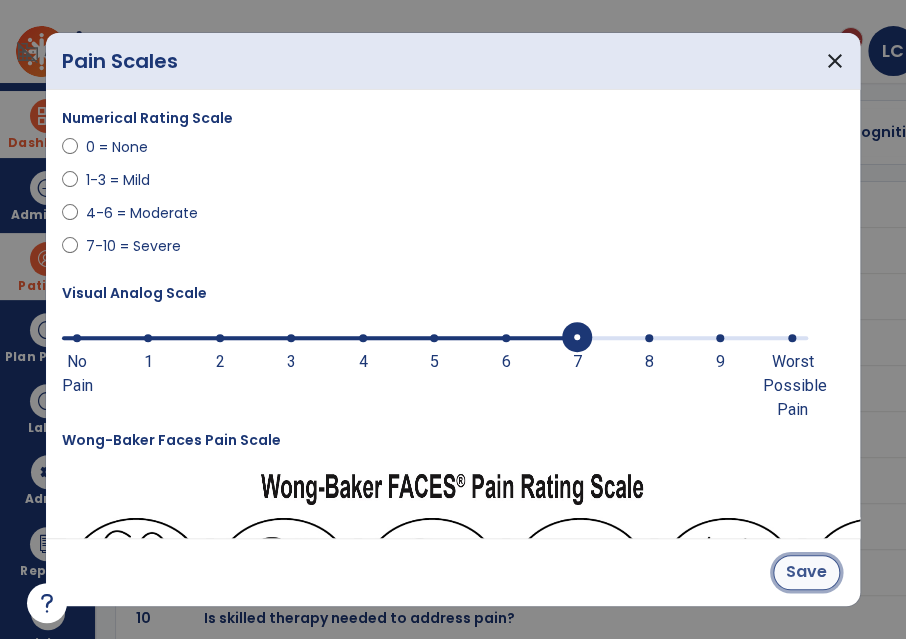 click on "Save" at bounding box center [806, 572] 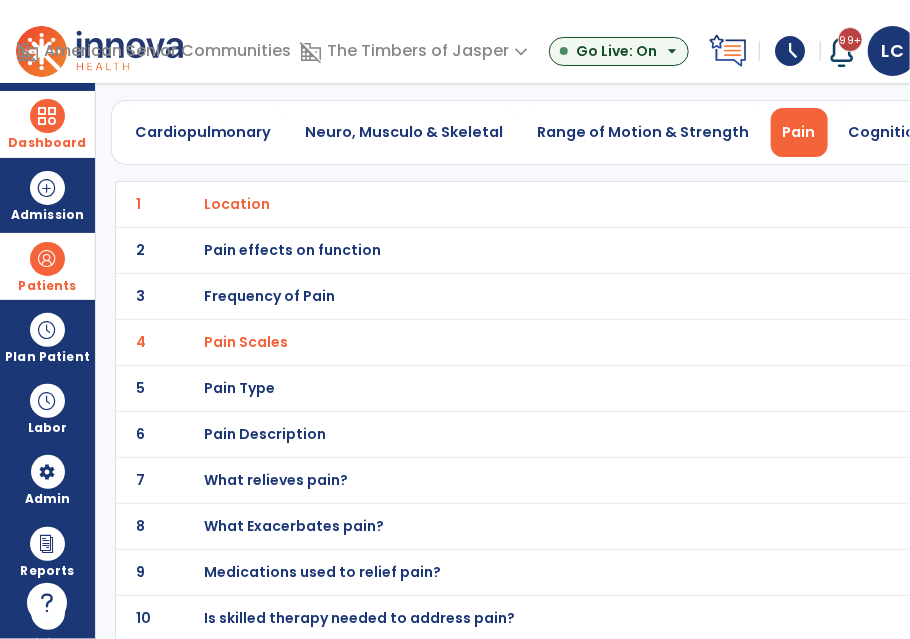 click on "Pain Description" at bounding box center (237, 204) 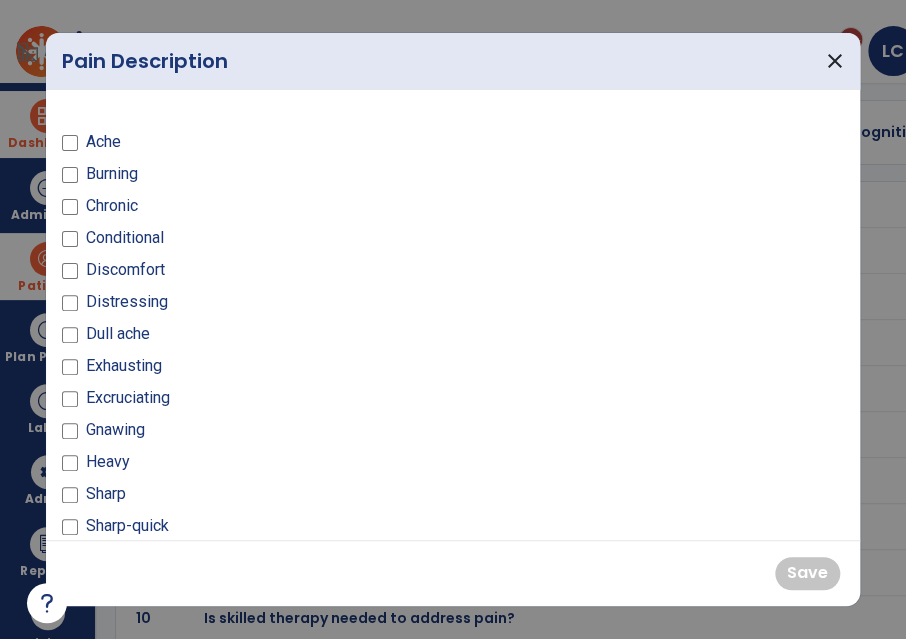 click on "Ache      Burning      Chronic      Conditional      Discomfort      Distressing      Dull ache      Exhausting      Excruciating      Gnawing      Heavy      Sharp      Sharp-quick      Sharp-long lasting      Shooting      Sickening      Stabbing      Throbbing" at bounding box center [251, 406] 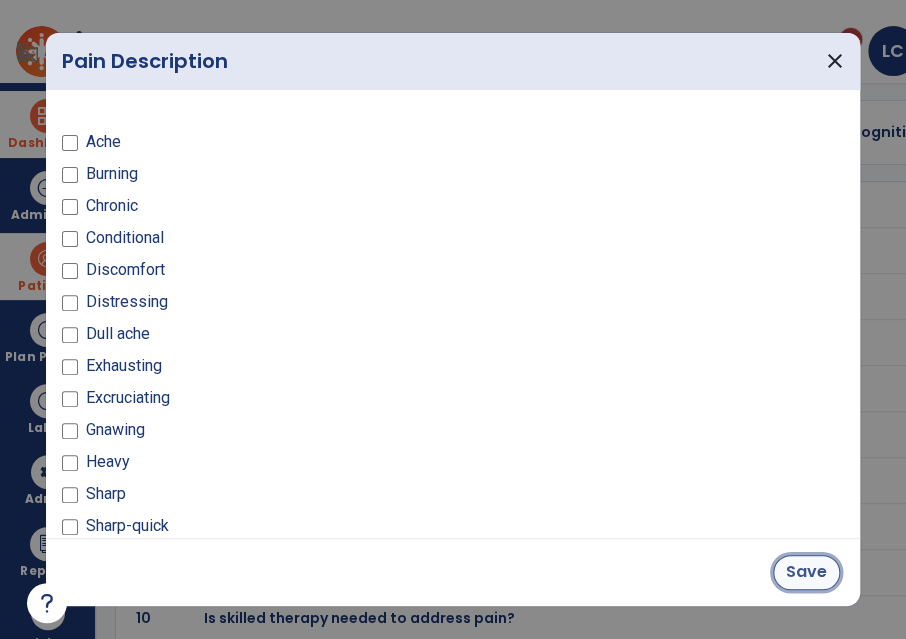 click on "Save" at bounding box center [806, 572] 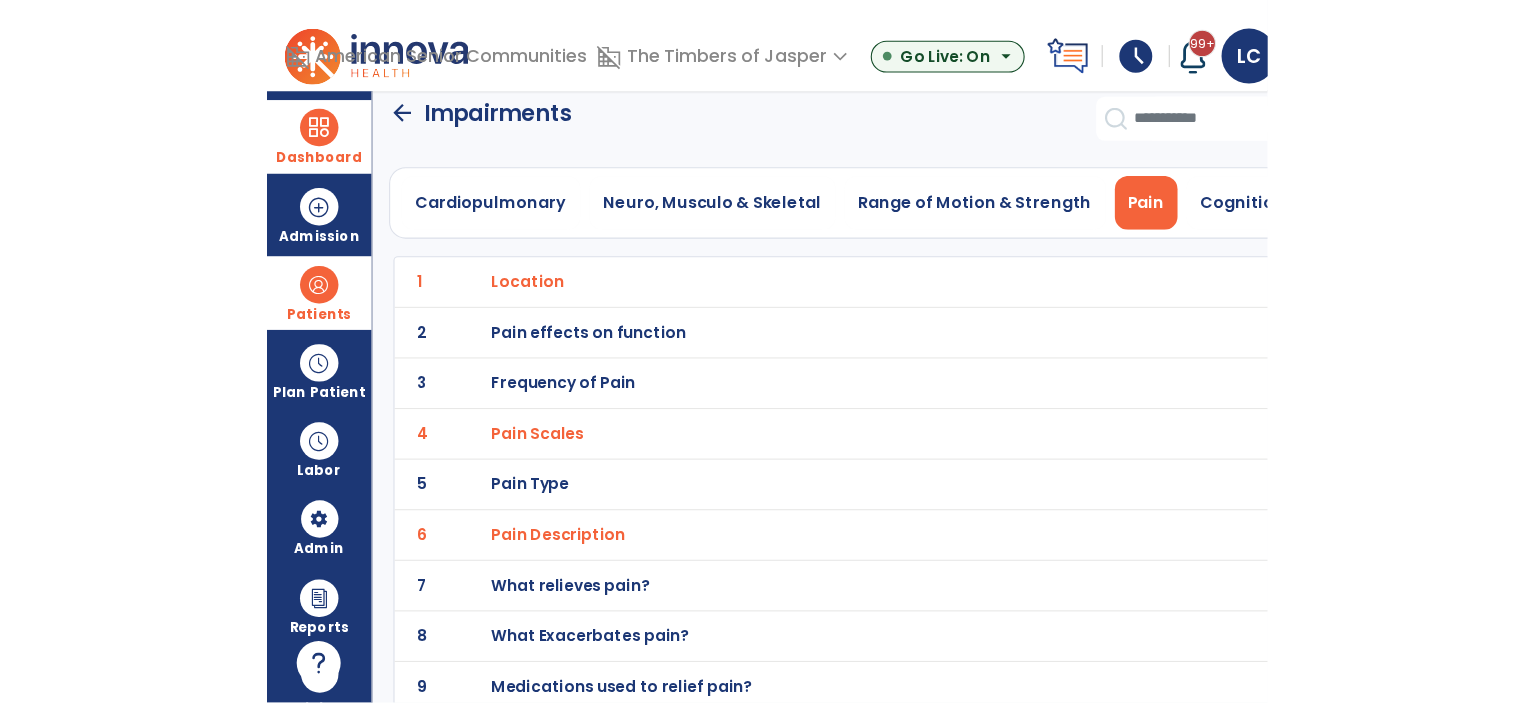 scroll, scrollTop: 0, scrollLeft: 0, axis: both 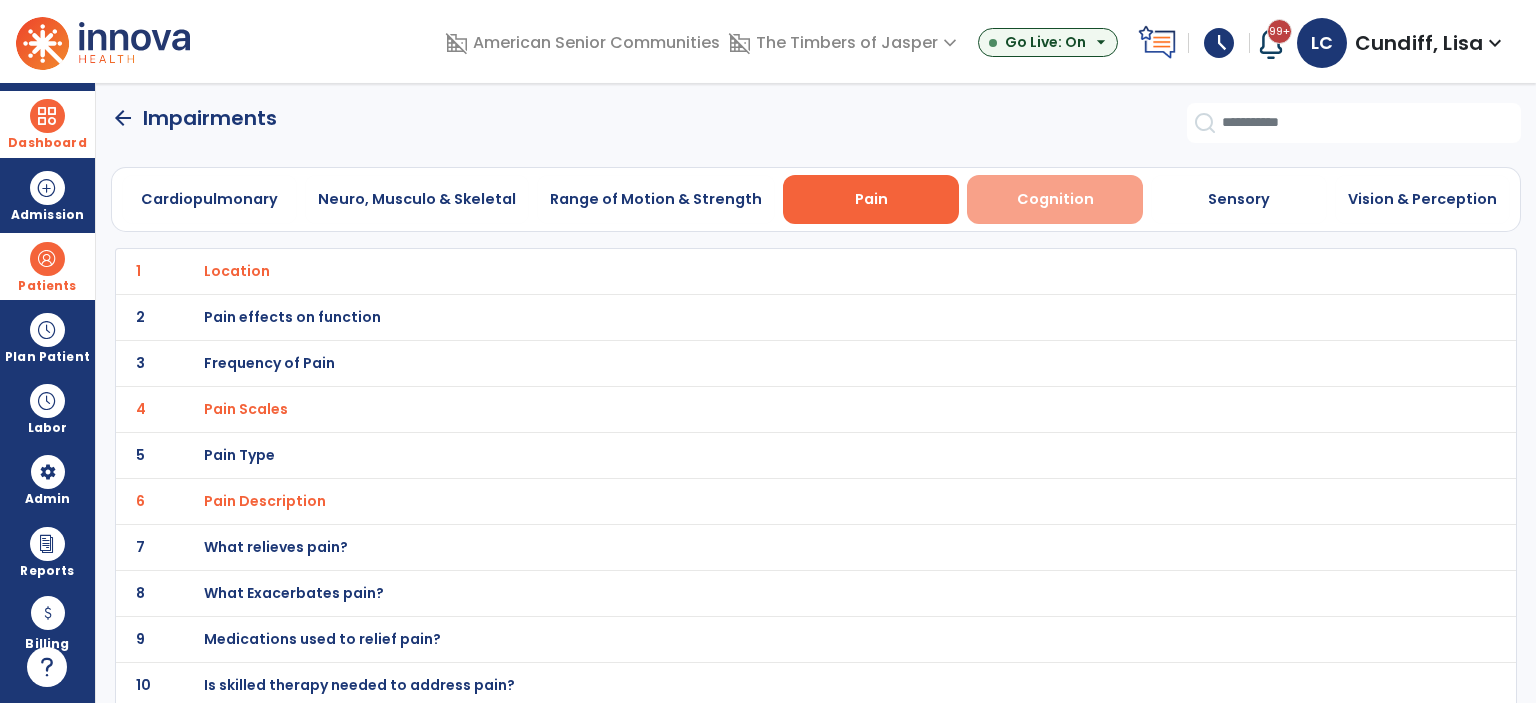 click on "Cognition" at bounding box center [1055, 199] 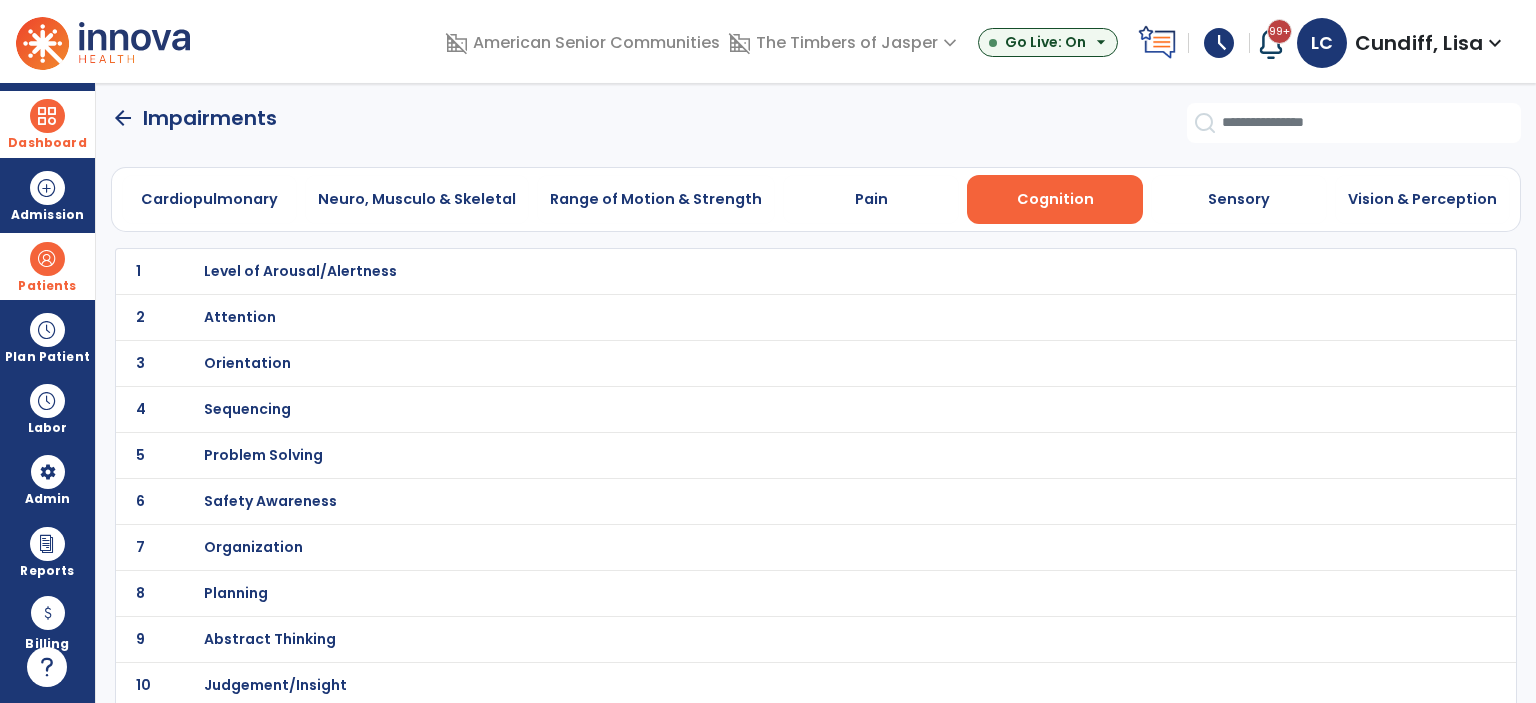 click on "Level of Arousal/Alertness" at bounding box center (772, 271) 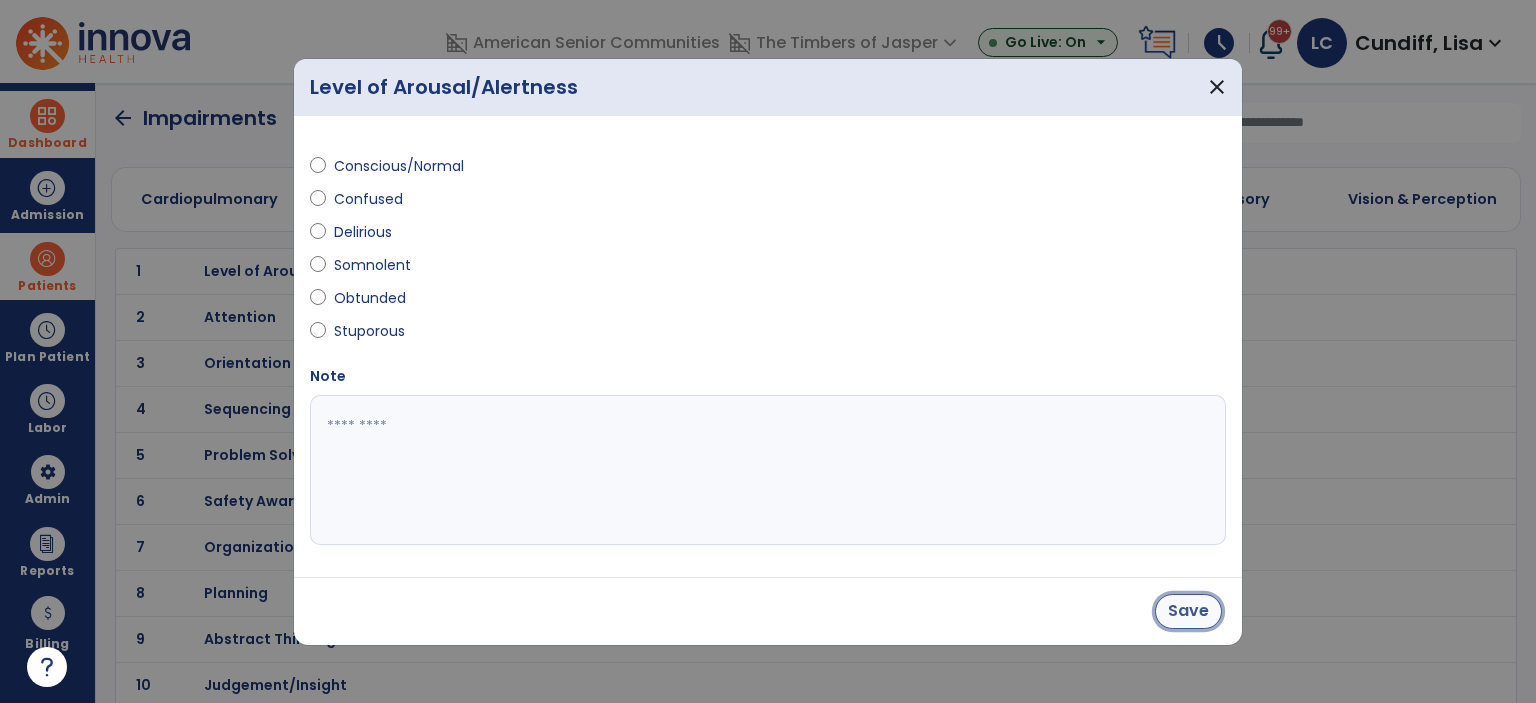 click on "Save" at bounding box center [1188, 611] 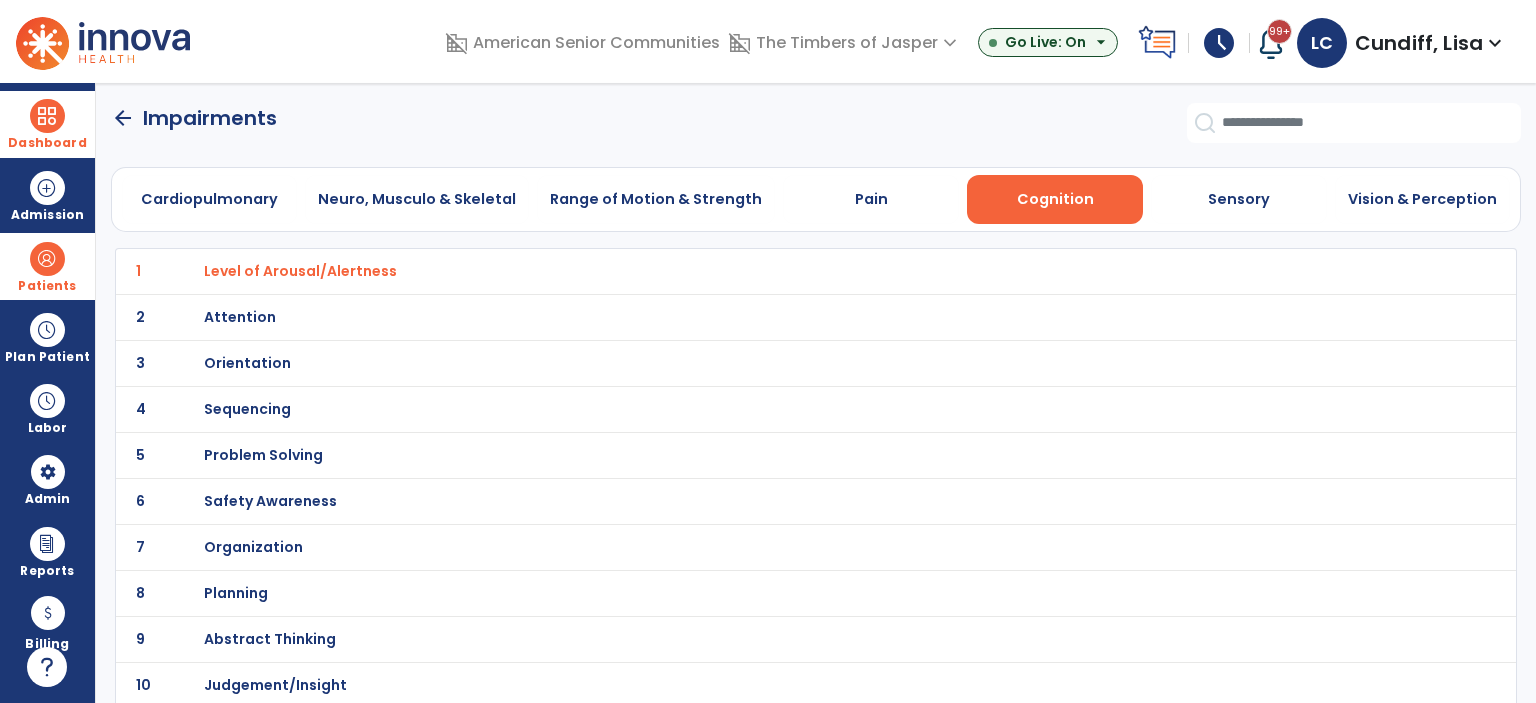 click on "Problem Solving" at bounding box center [300, 271] 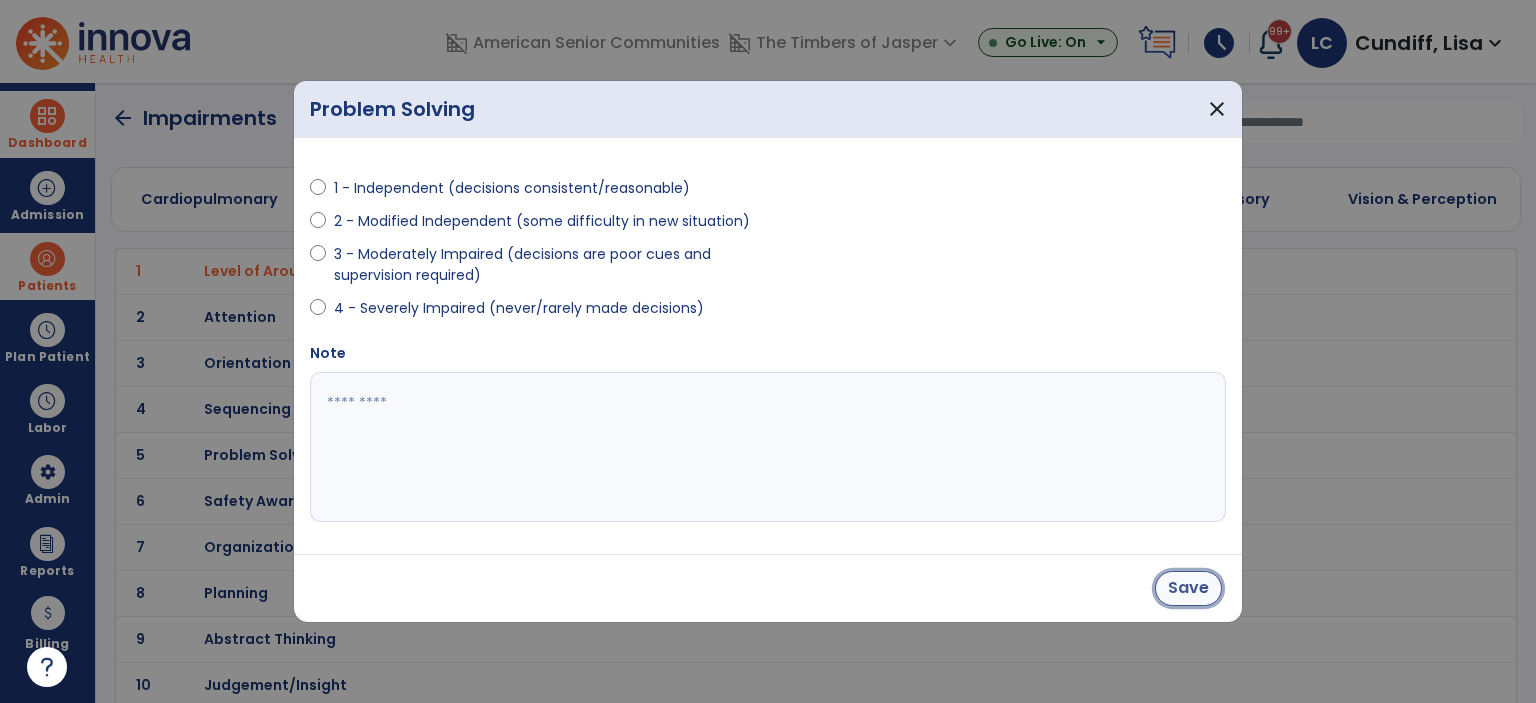 click on "Save" at bounding box center (1188, 588) 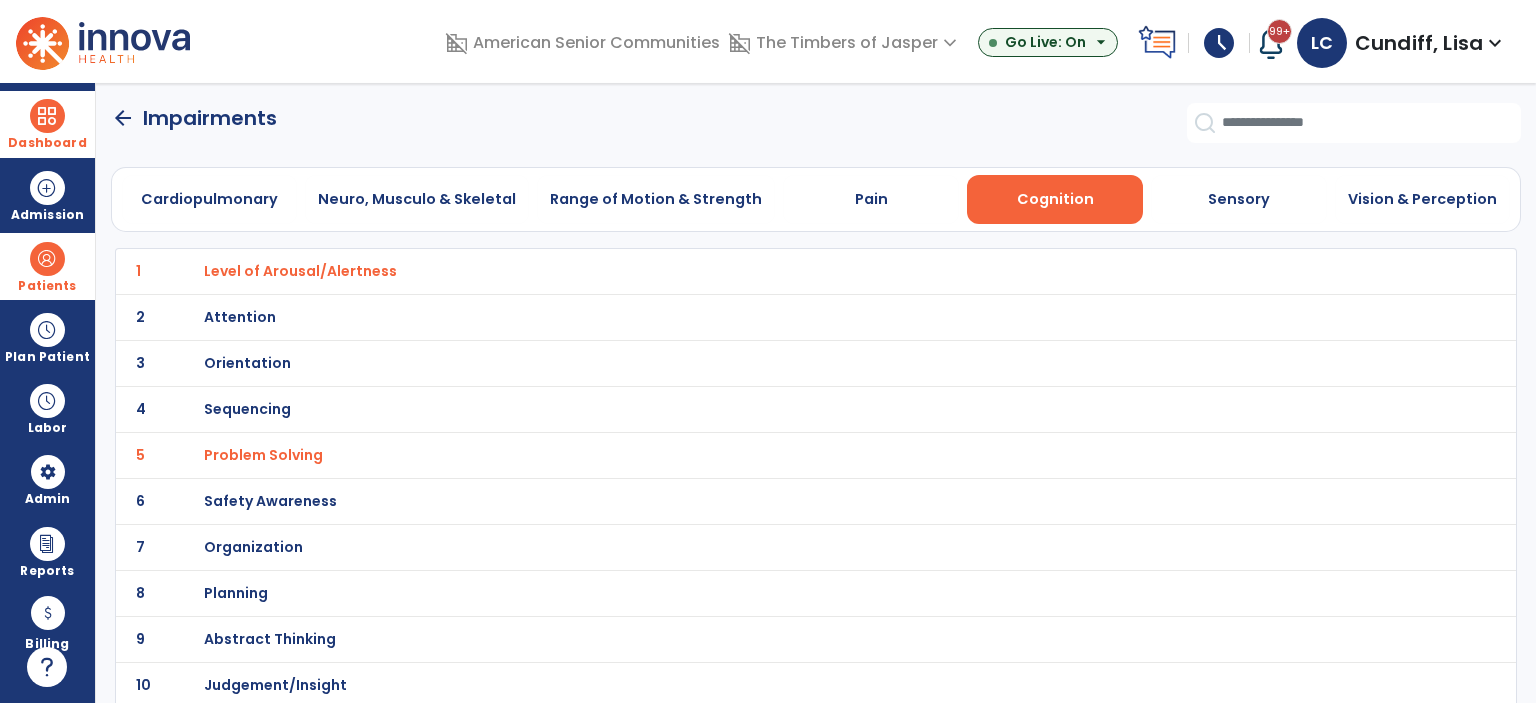 click on "Organization" at bounding box center [300, 271] 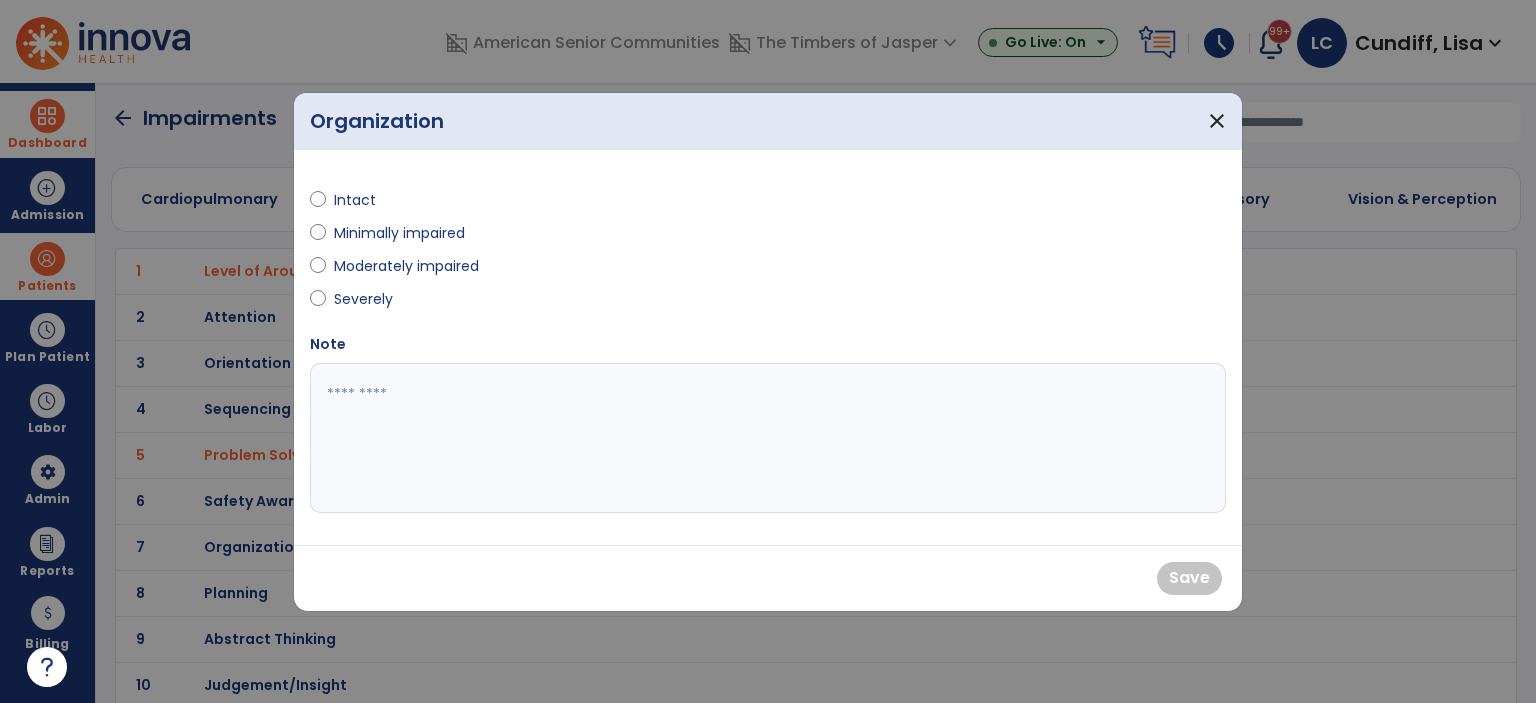 click on "Intact Minimally impaired Moderately impaired Severely" at bounding box center (533, 250) 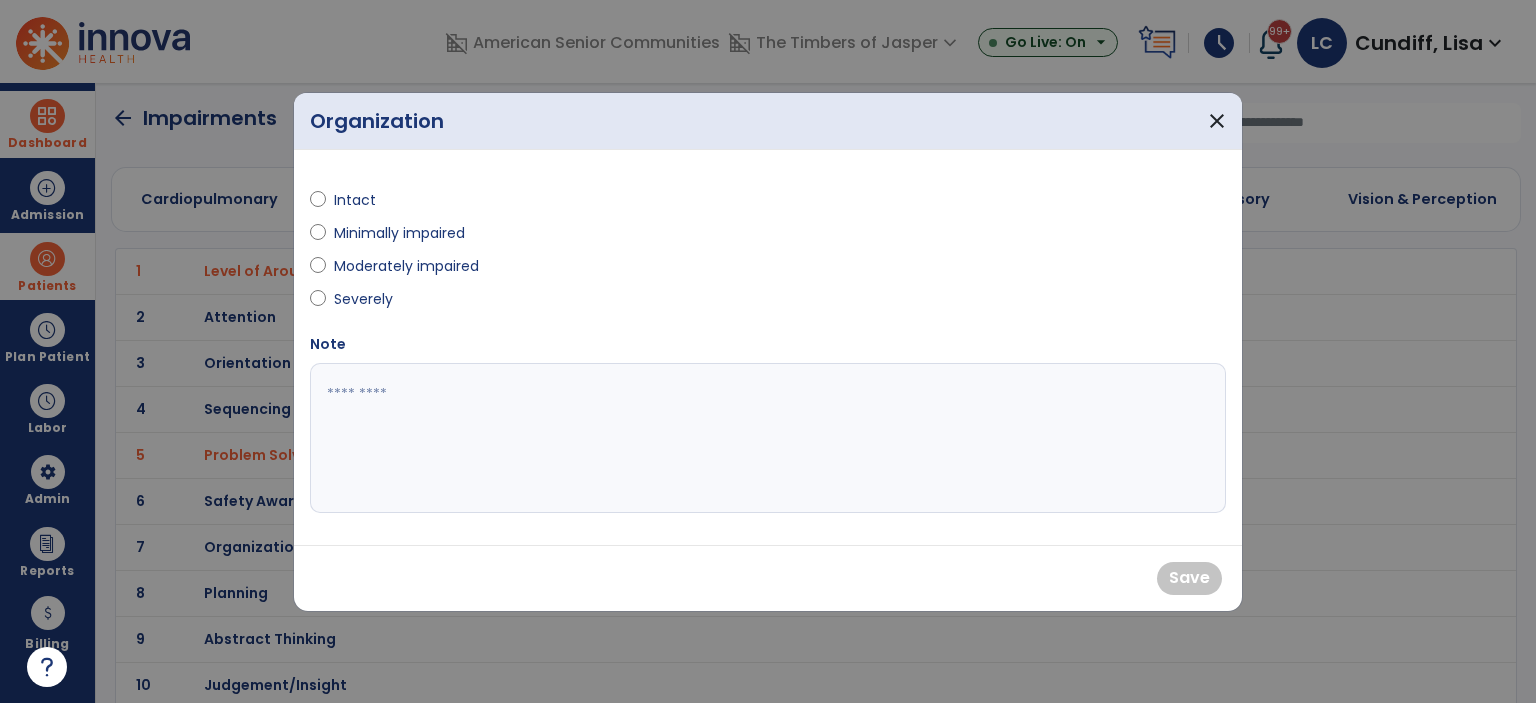 click on "Intact Minimally impaired Moderately impaired Severely" at bounding box center (533, 250) 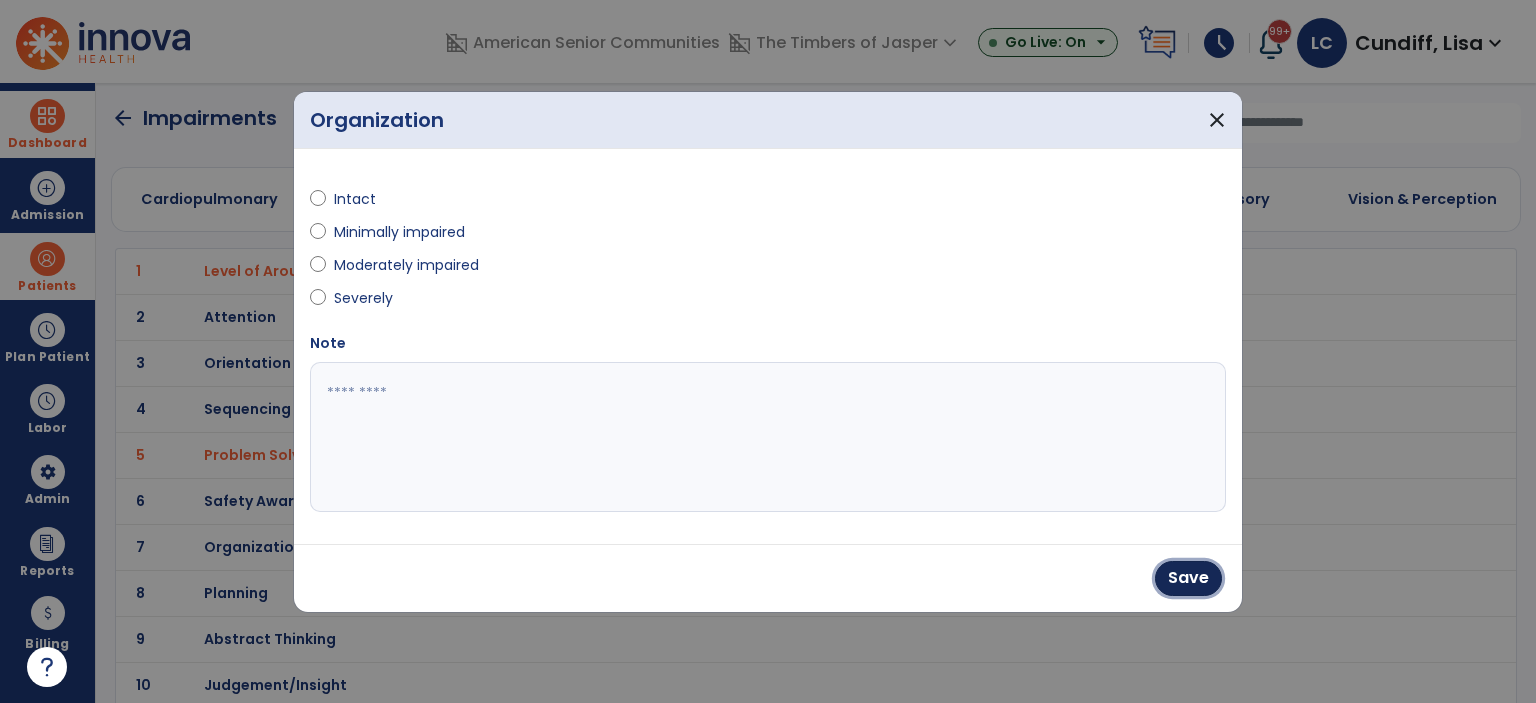 drag, startPoint x: 1173, startPoint y: 578, endPoint x: 827, endPoint y: 551, distance: 347.05188 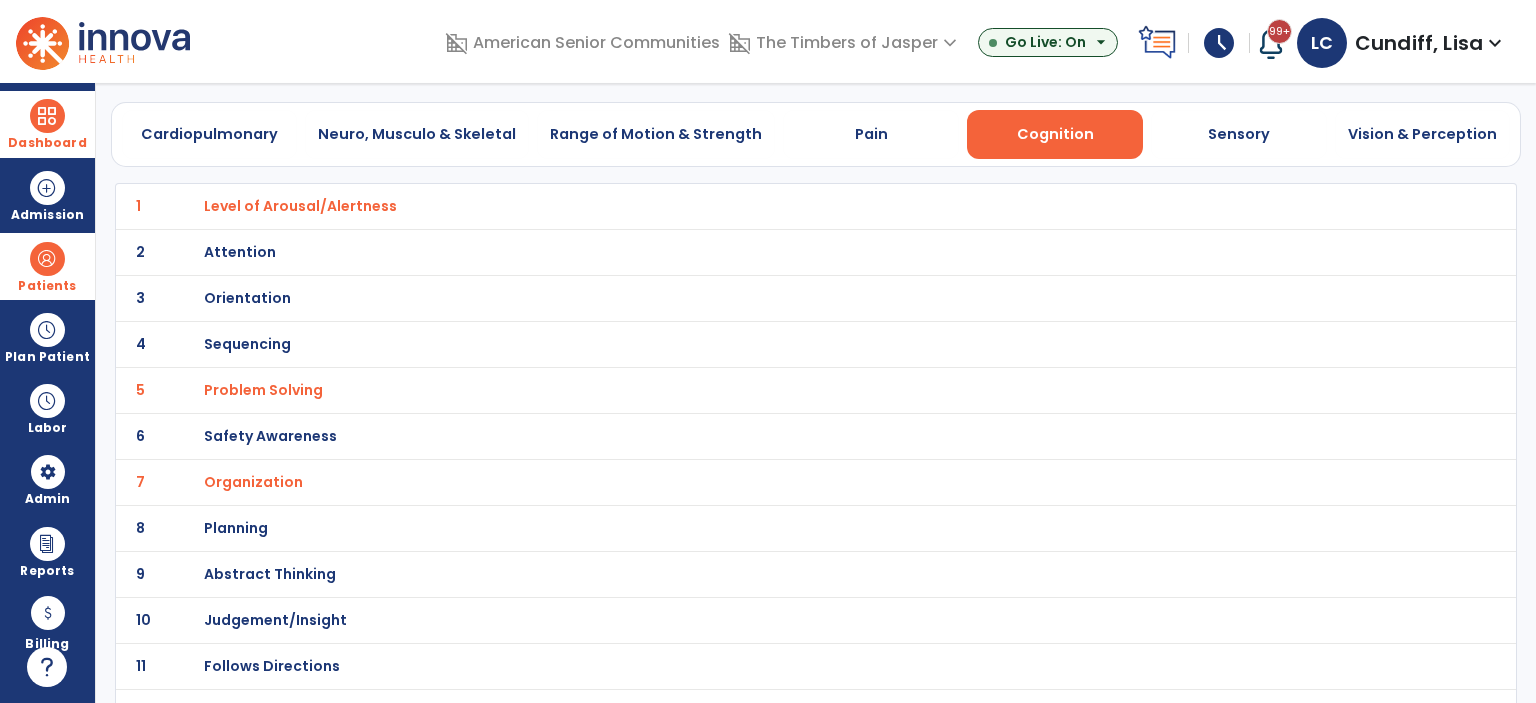 scroll, scrollTop: 140, scrollLeft: 0, axis: vertical 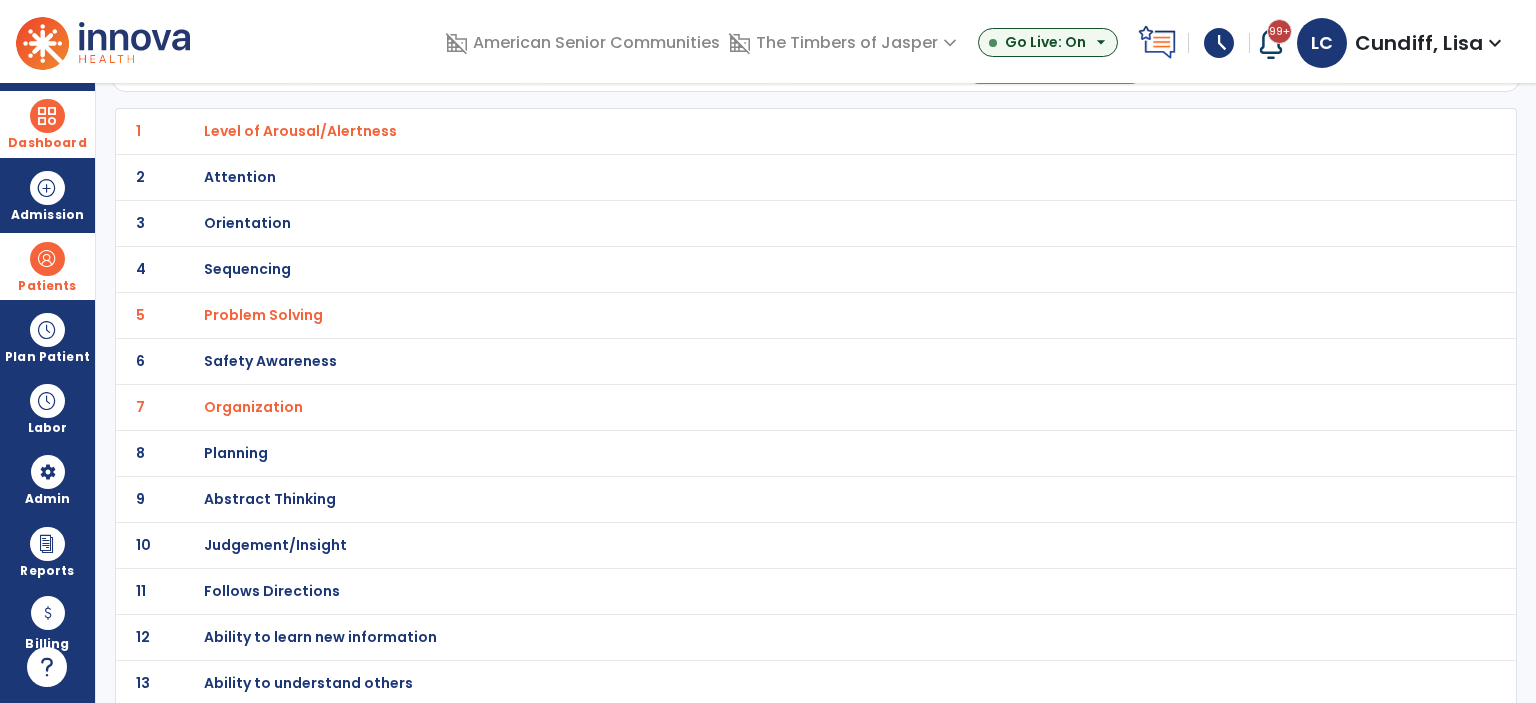 click on "Judgement/Insight" at bounding box center [300, 131] 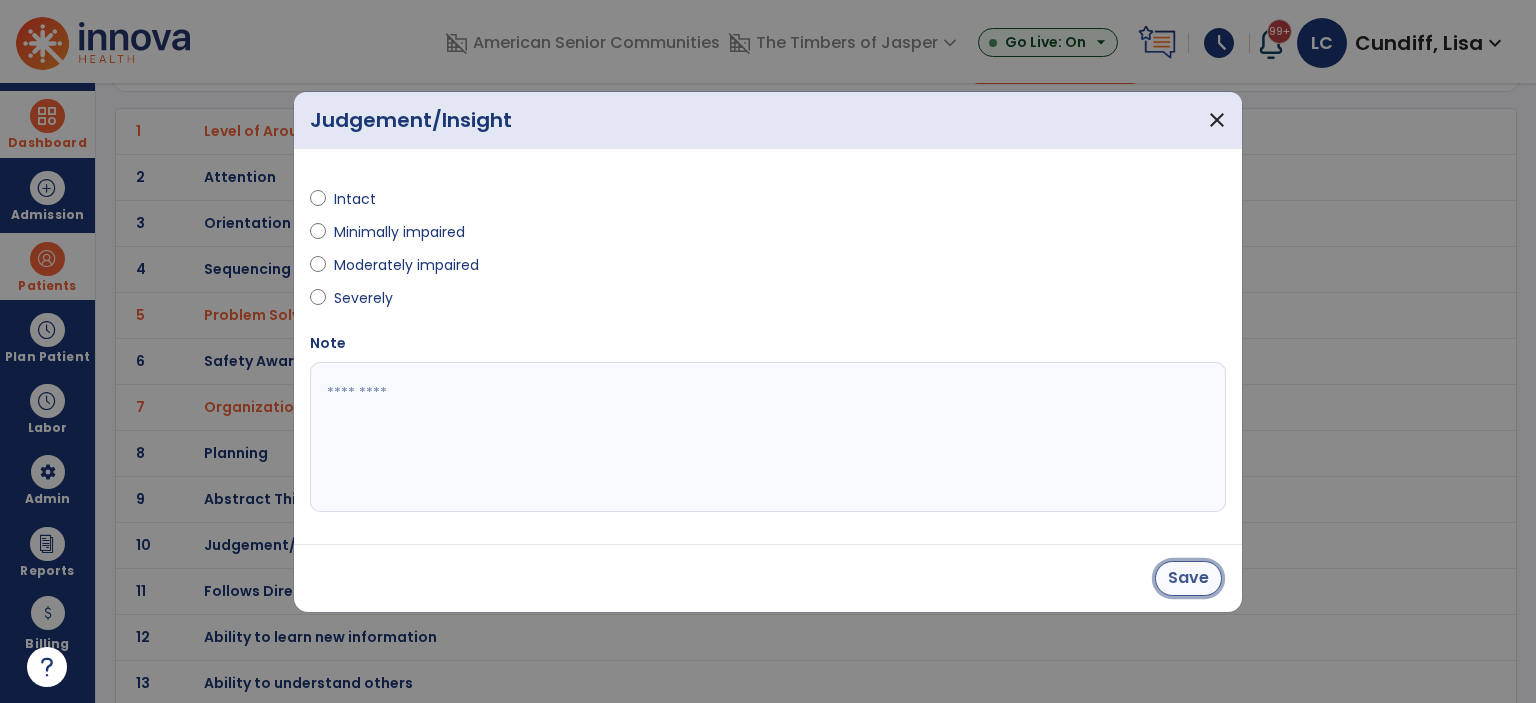click on "Save" at bounding box center [1188, 578] 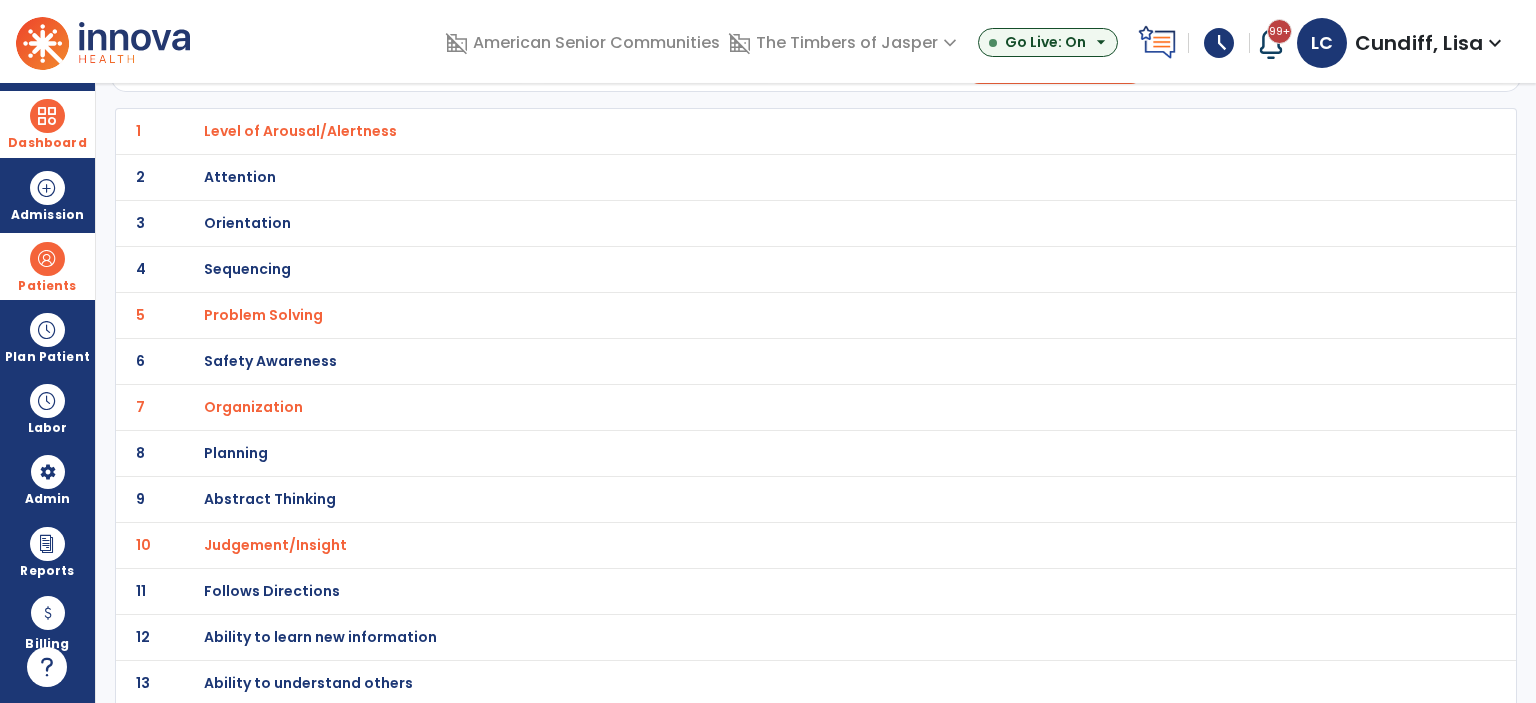 scroll, scrollTop: 0, scrollLeft: 0, axis: both 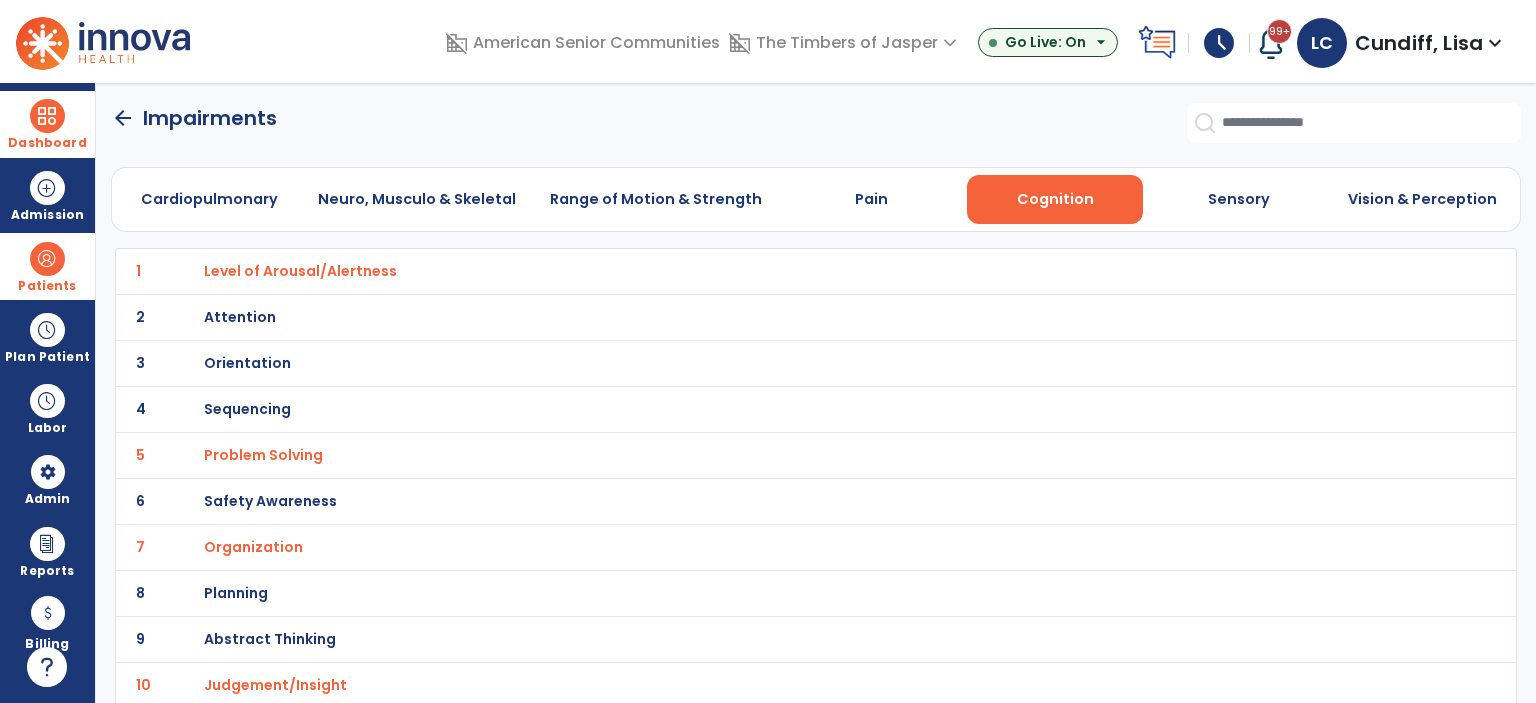 click on "arrow_back" 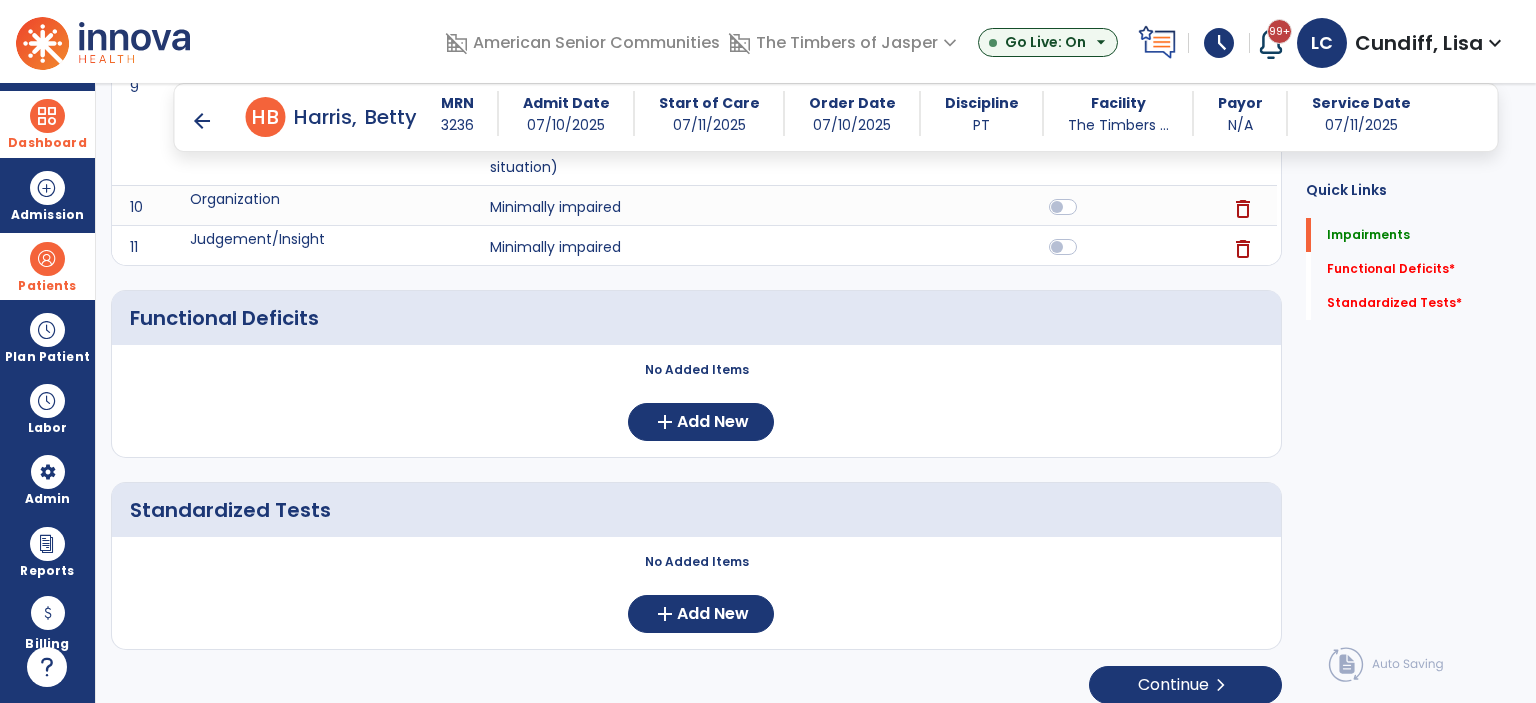 scroll, scrollTop: 712, scrollLeft: 0, axis: vertical 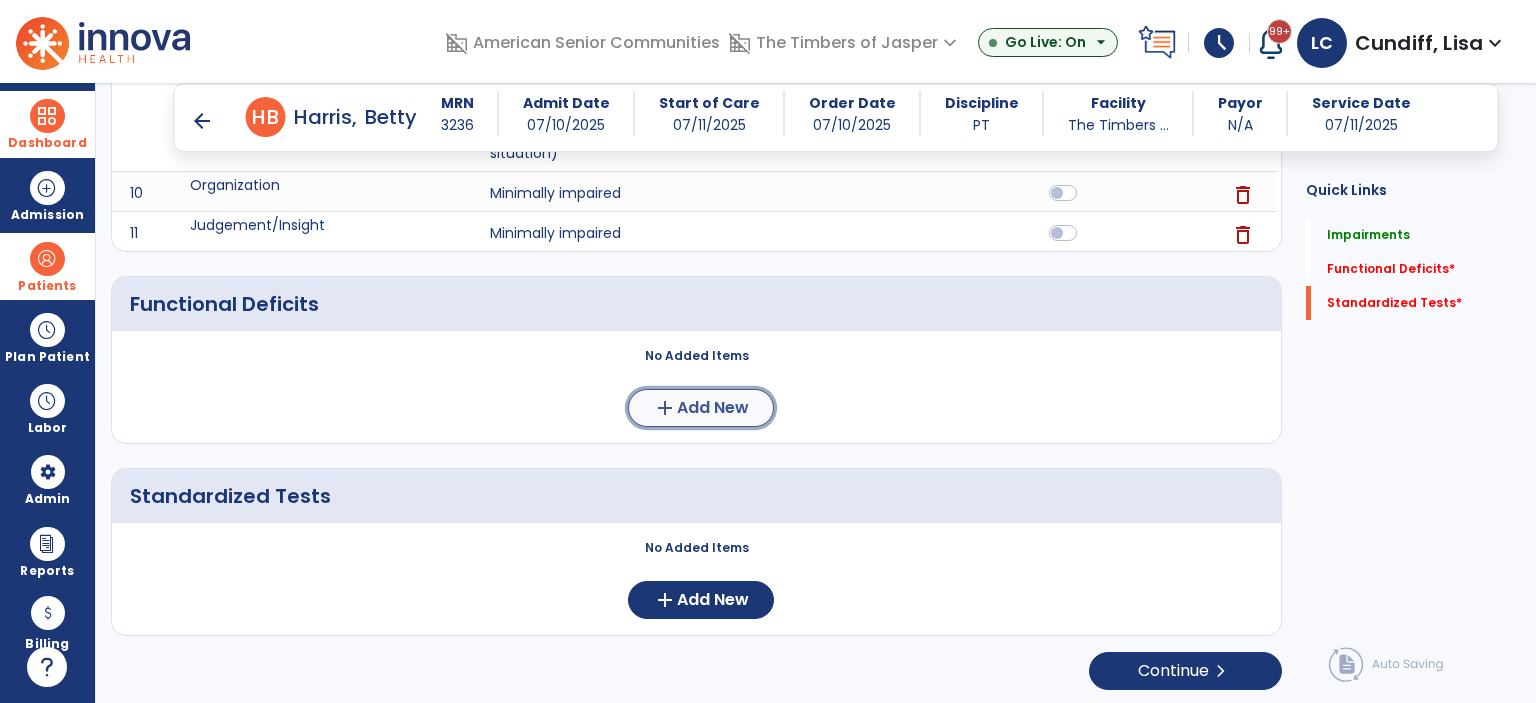 click on "add" 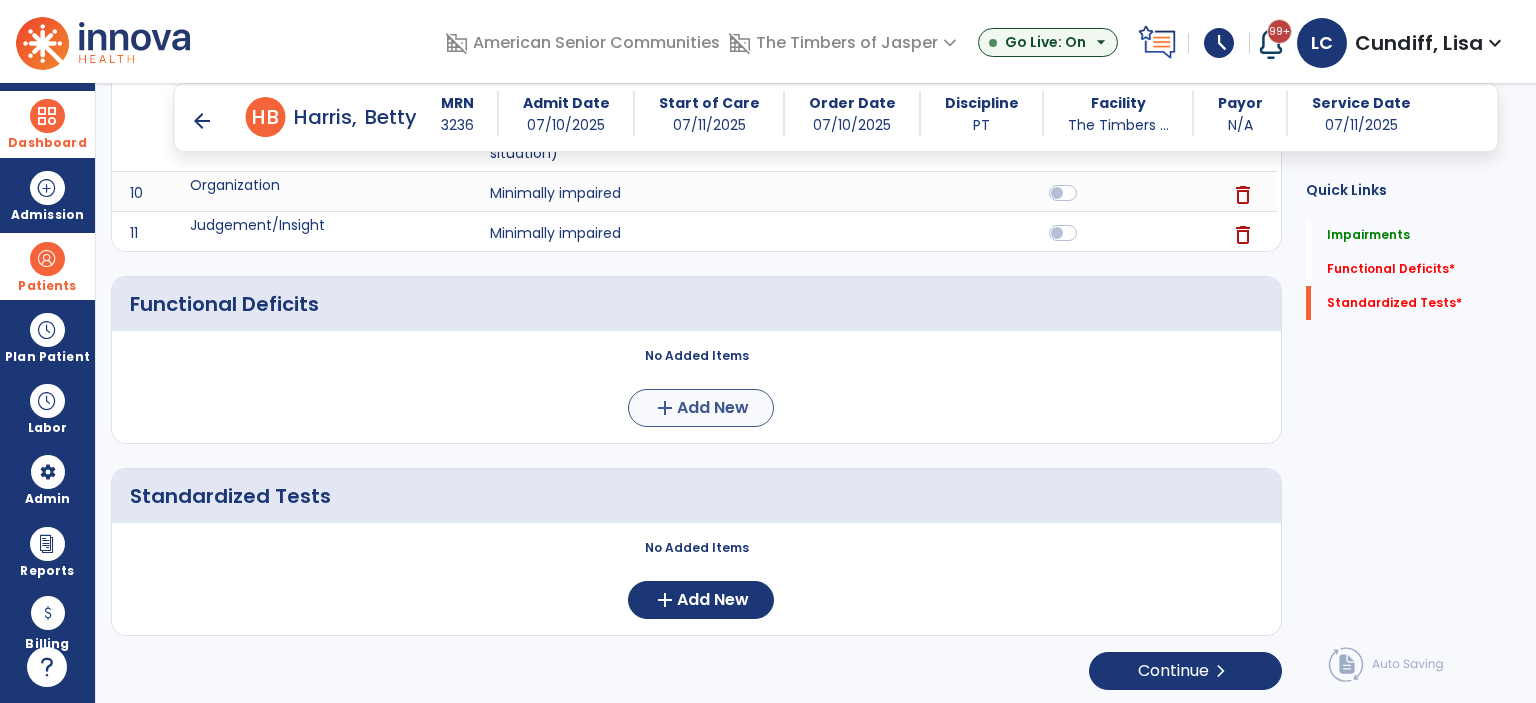scroll, scrollTop: 0, scrollLeft: 0, axis: both 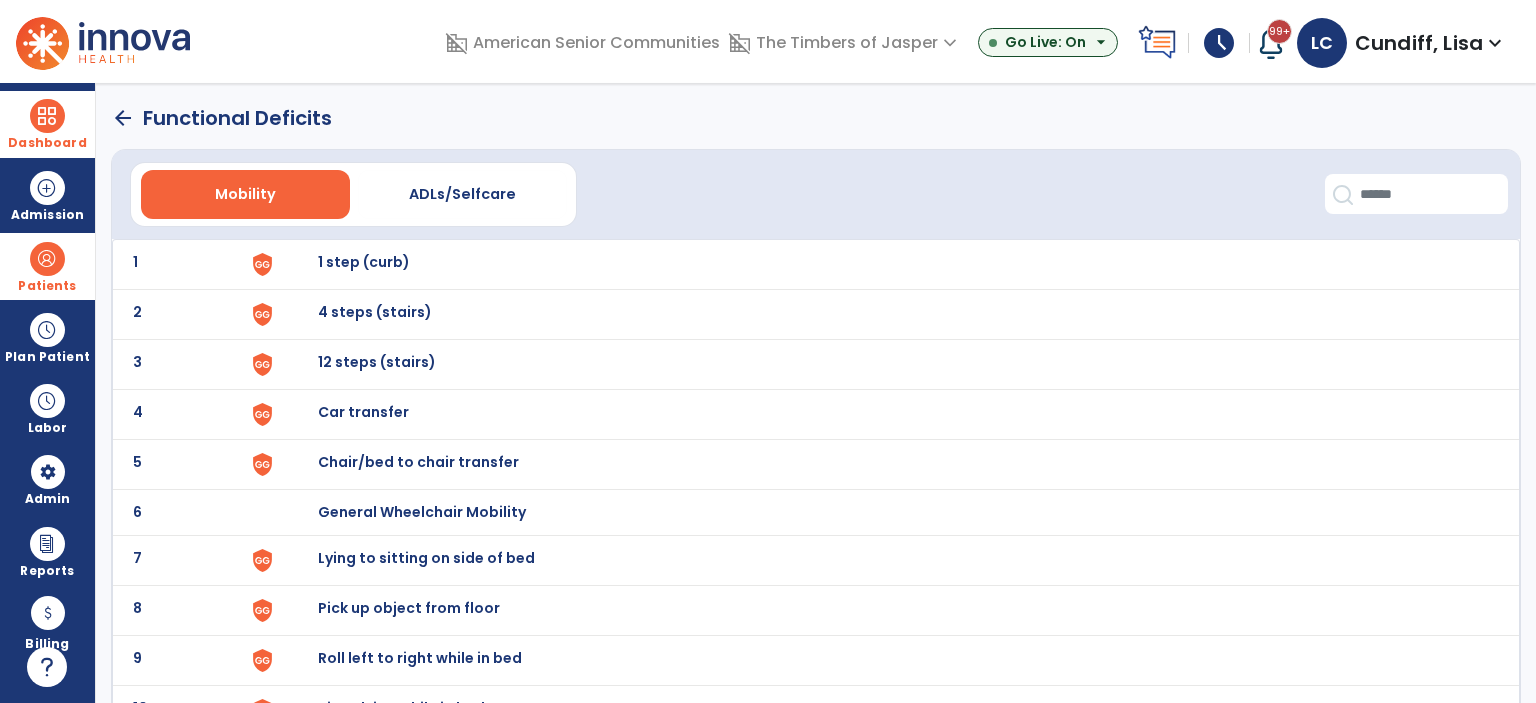 click on "1 step (curb)" at bounding box center (364, 262) 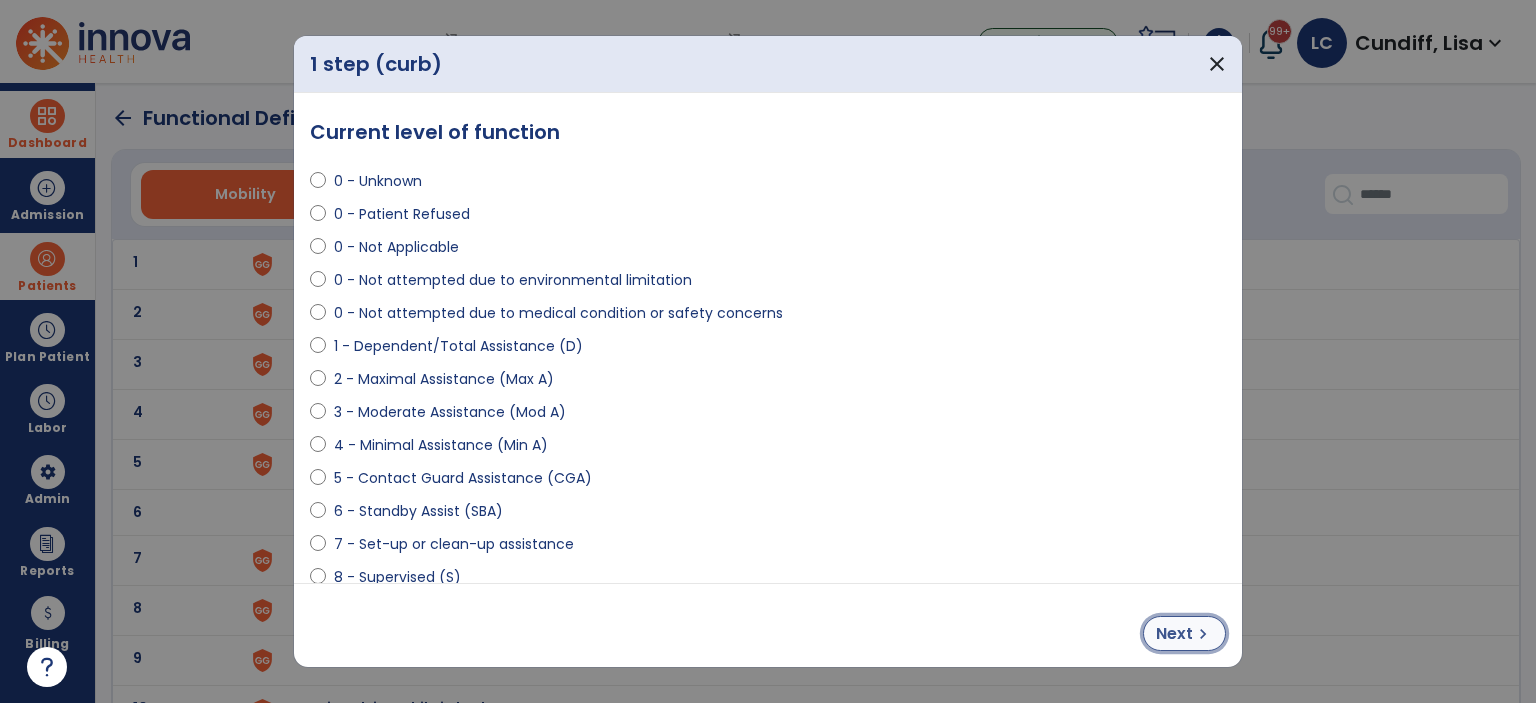 click on "Next" at bounding box center [1174, 634] 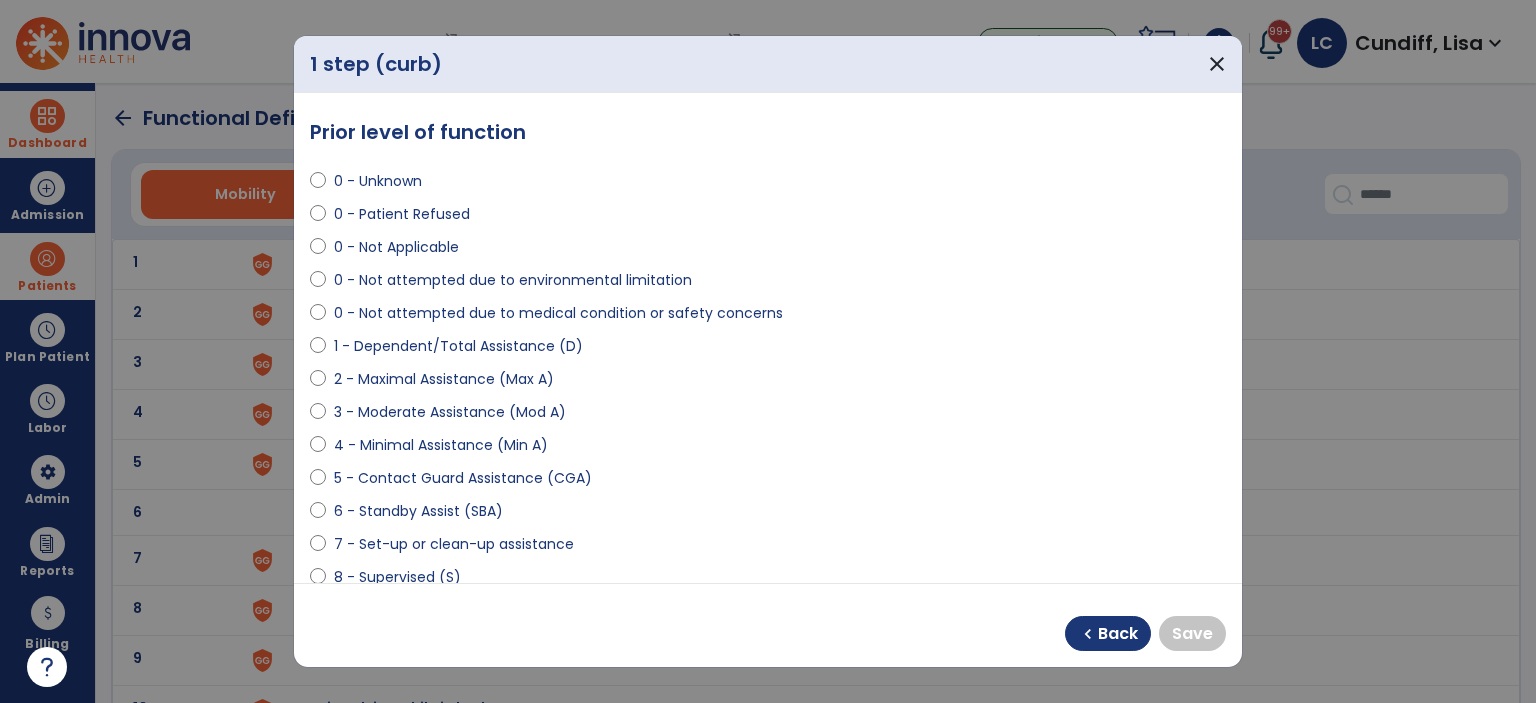 scroll, scrollTop: 300, scrollLeft: 0, axis: vertical 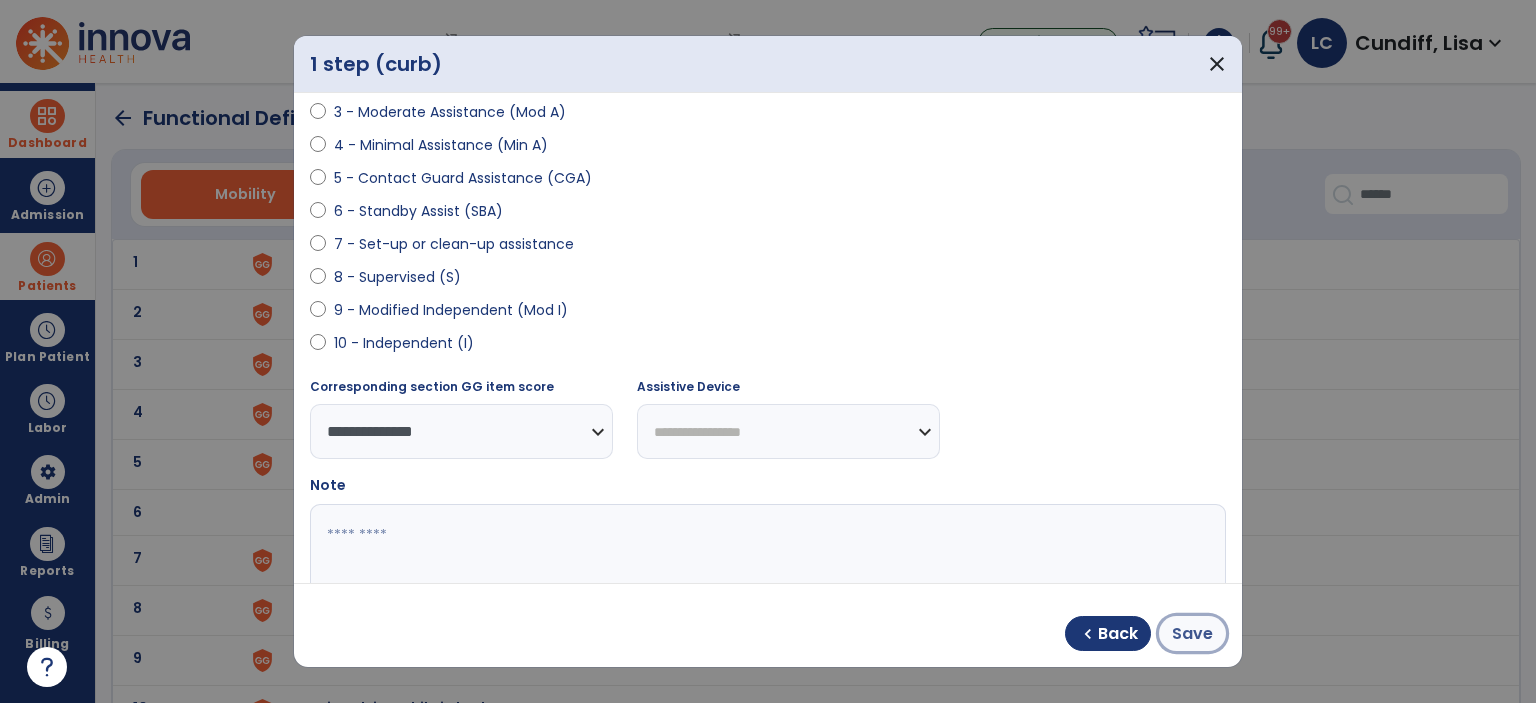 click on "Save" at bounding box center [1192, 633] 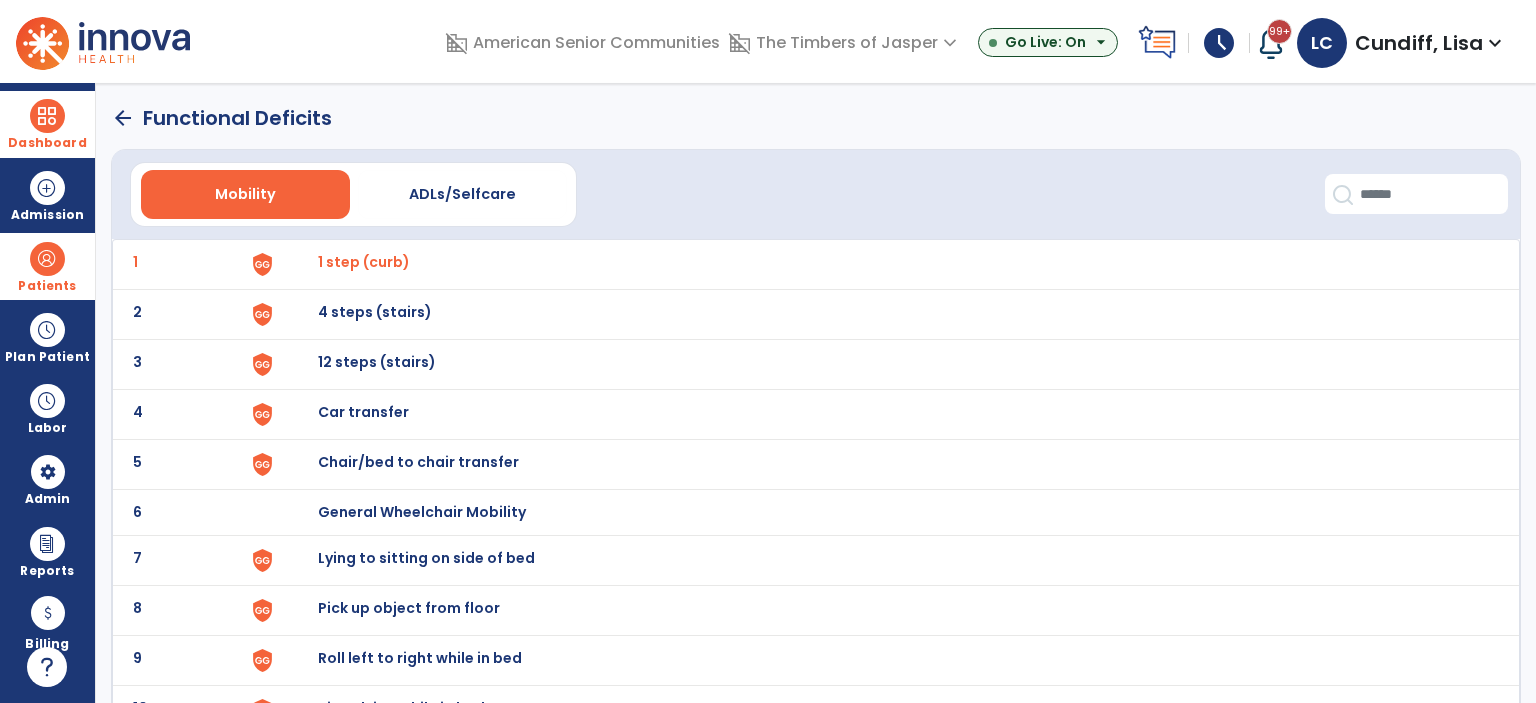 click on "4 steps (stairs)" at bounding box center [364, 262] 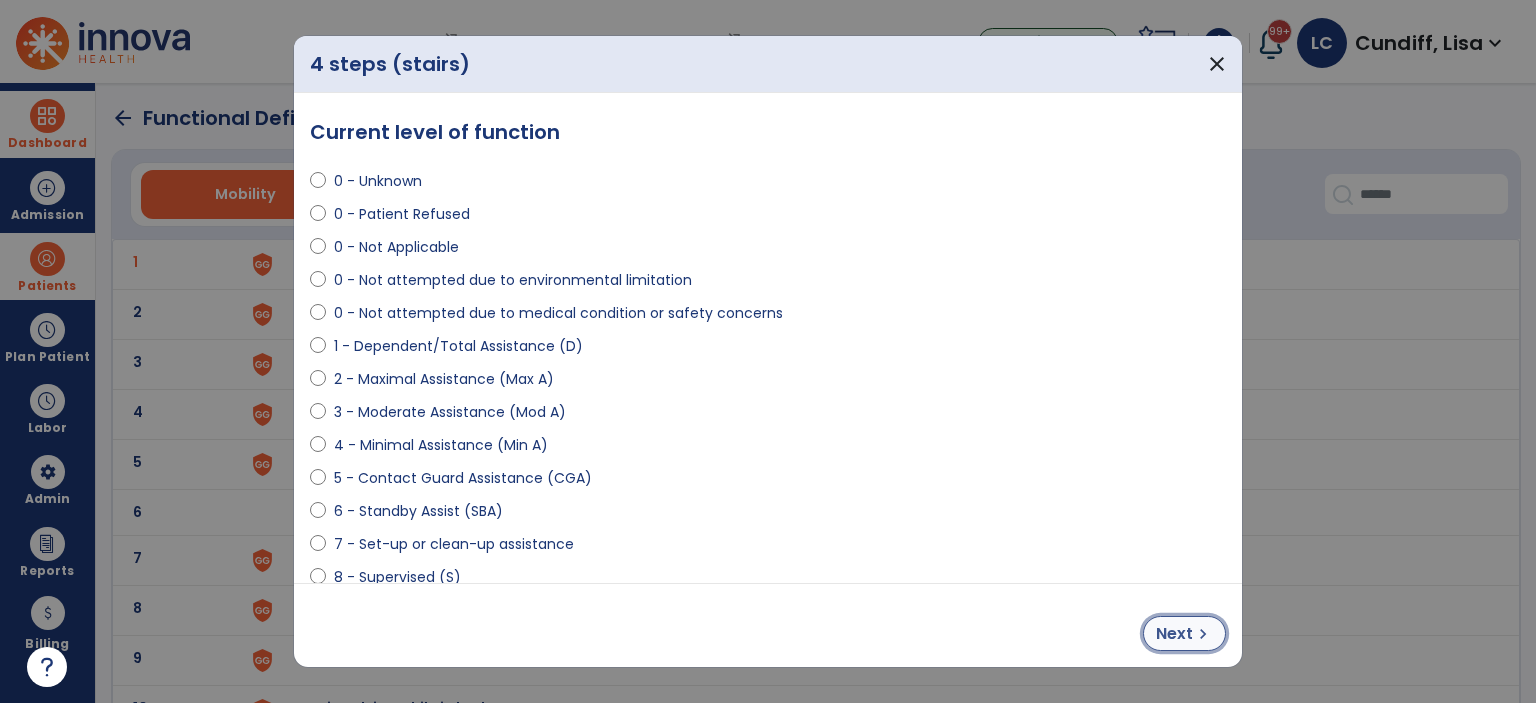 click on "chevron_right" at bounding box center [1203, 634] 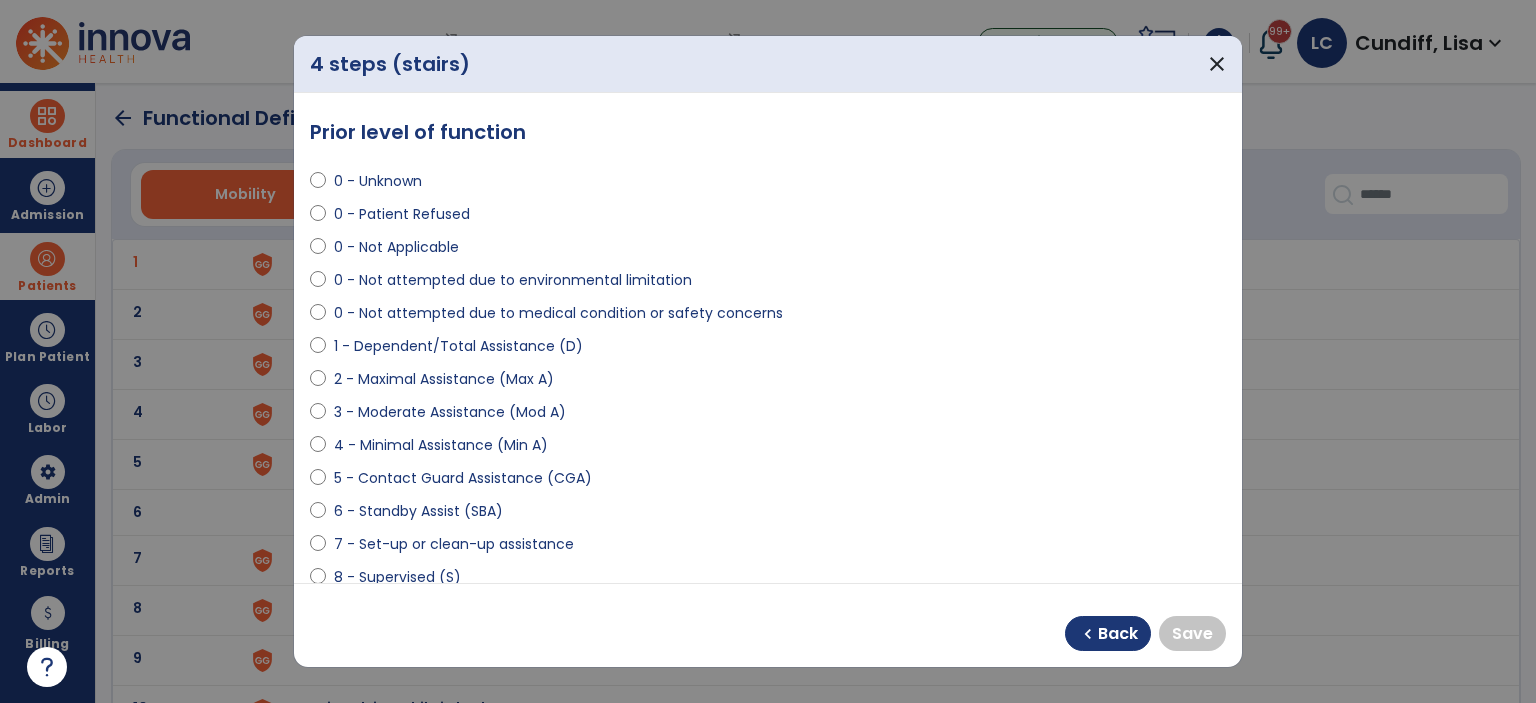scroll, scrollTop: 401, scrollLeft: 0, axis: vertical 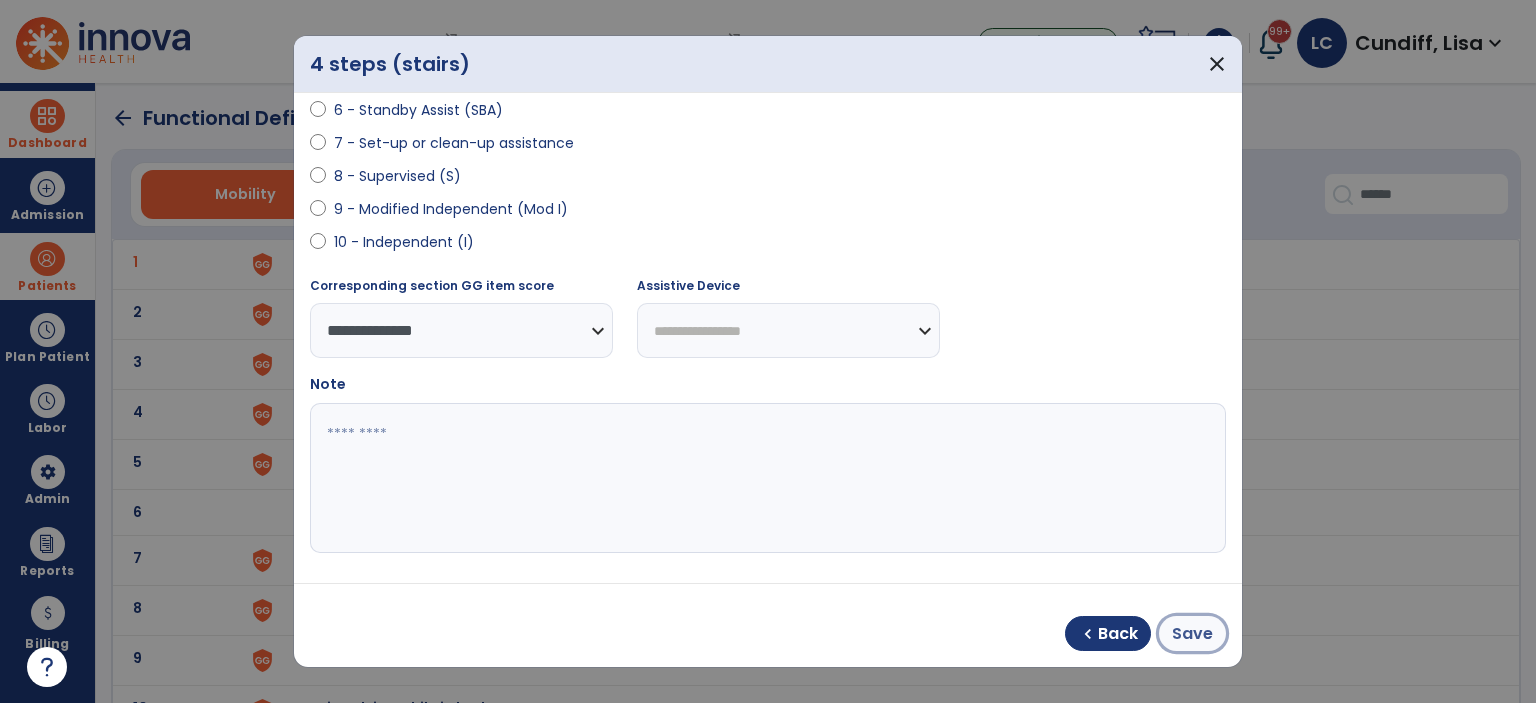 click on "Save" at bounding box center (1192, 634) 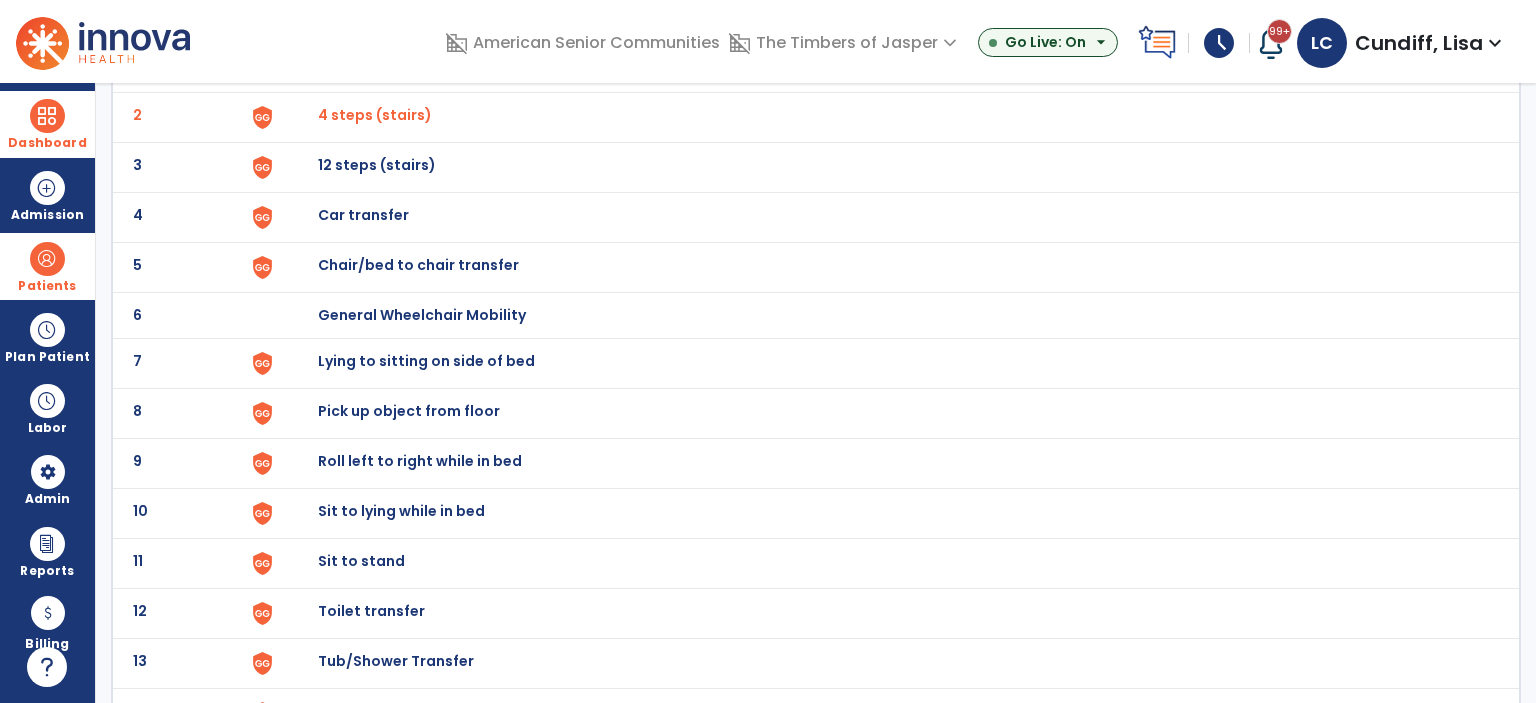 scroll, scrollTop: 200, scrollLeft: 0, axis: vertical 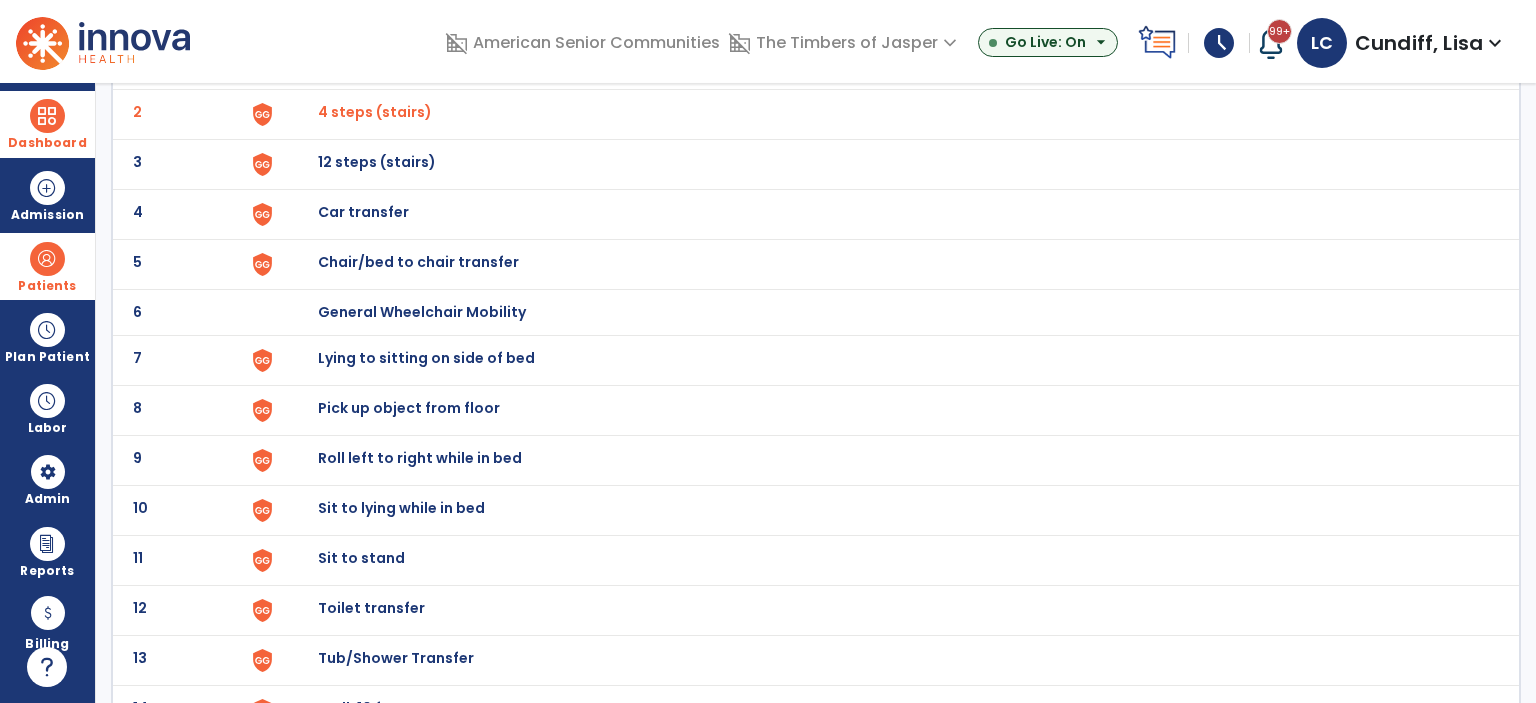 click on "Chair/bed to chair transfer" at bounding box center (364, 62) 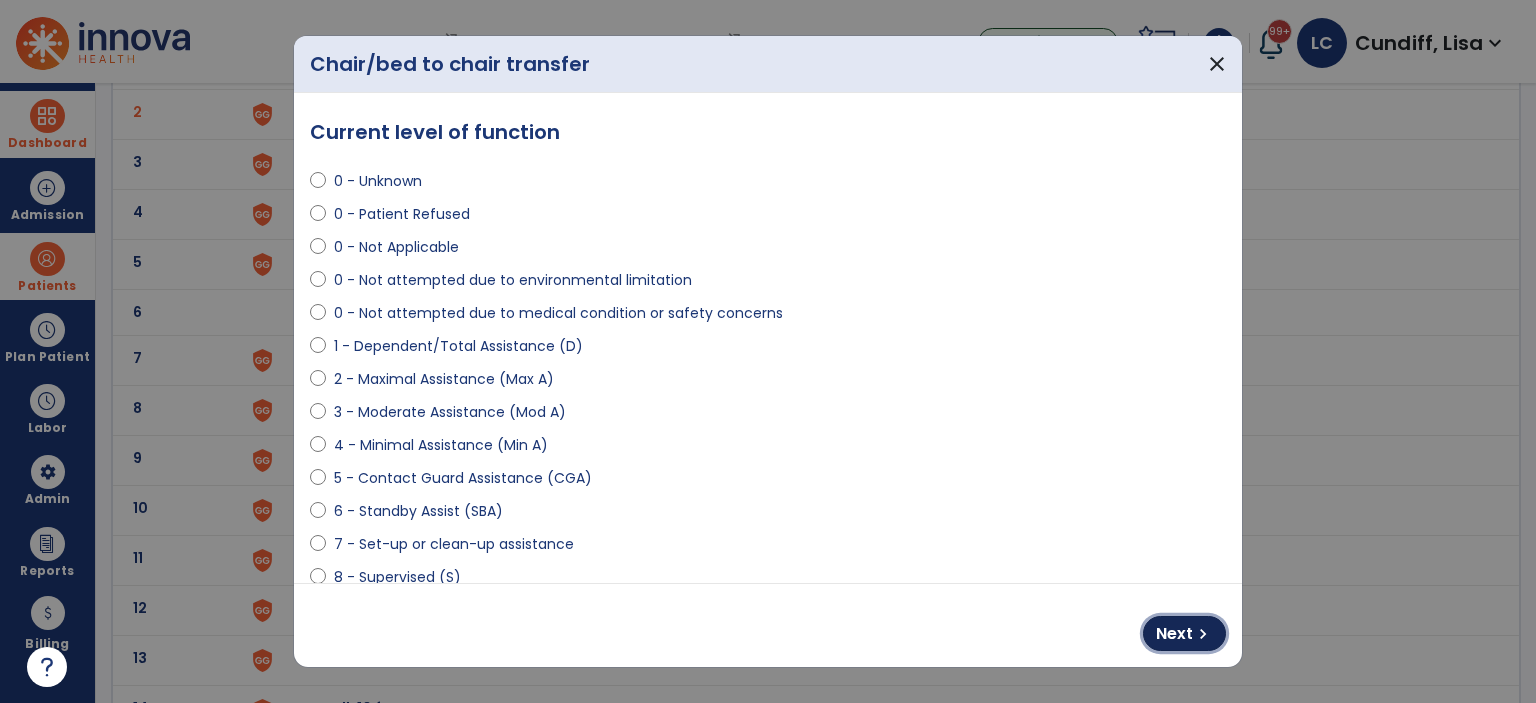 drag, startPoint x: 1183, startPoint y: 637, endPoint x: 1140, endPoint y: 599, distance: 57.384666 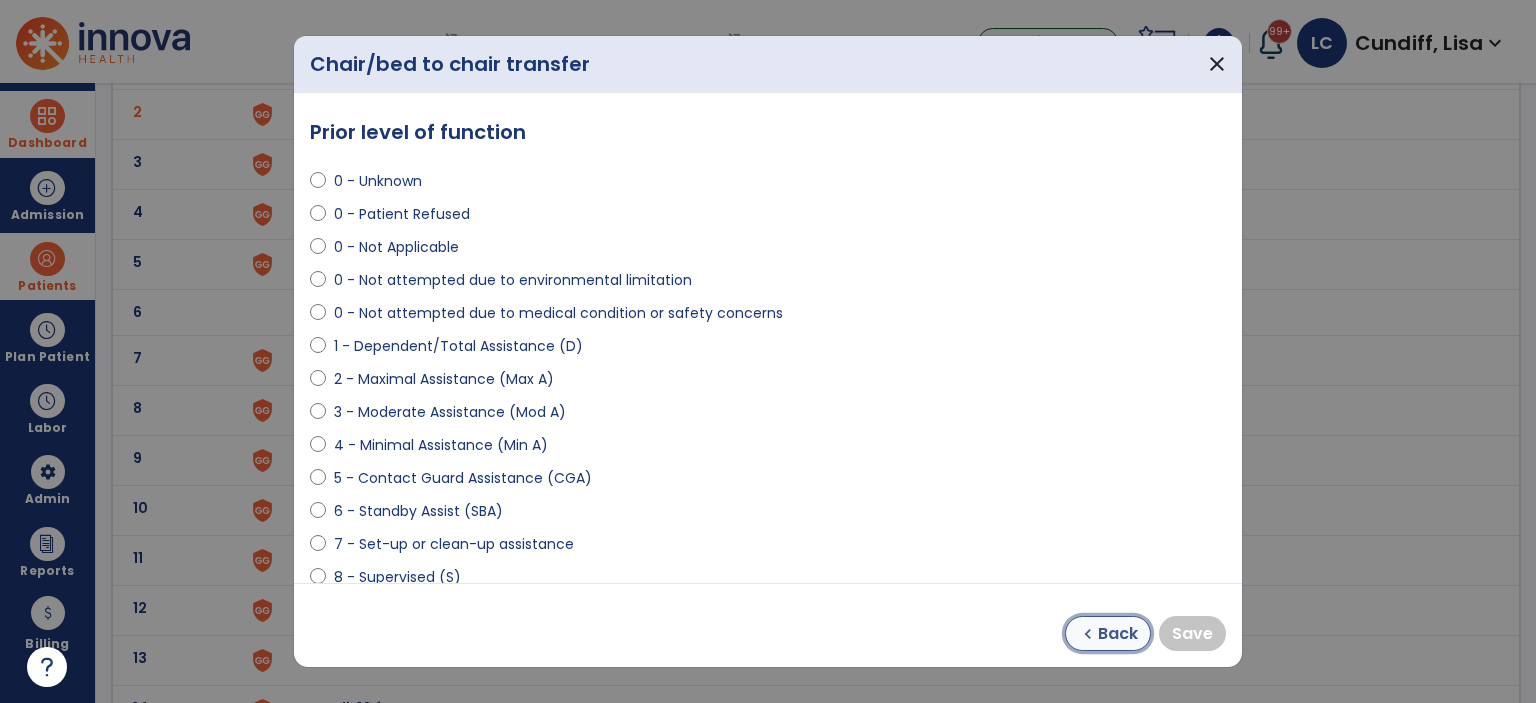 click on "chevron_left" at bounding box center [1088, 634] 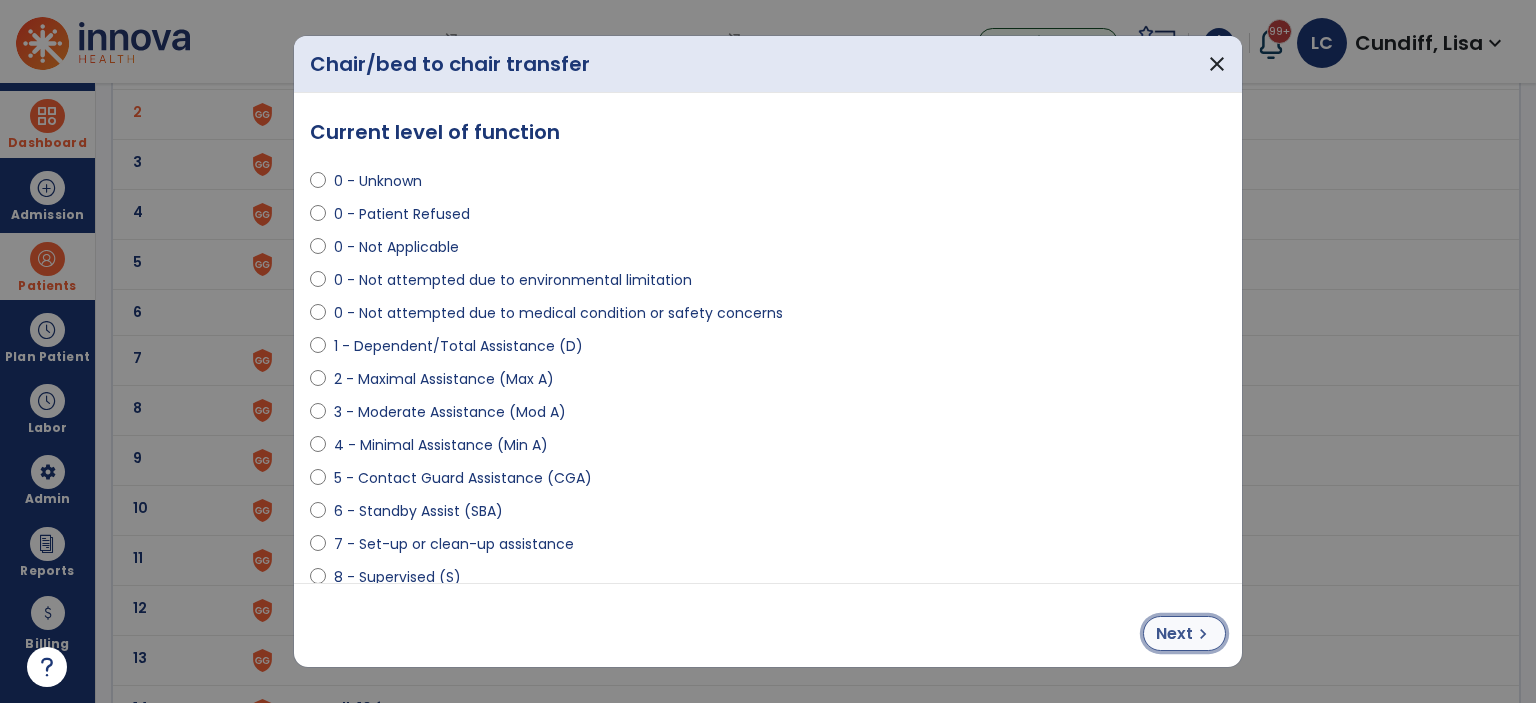 click on "Next" at bounding box center (1174, 634) 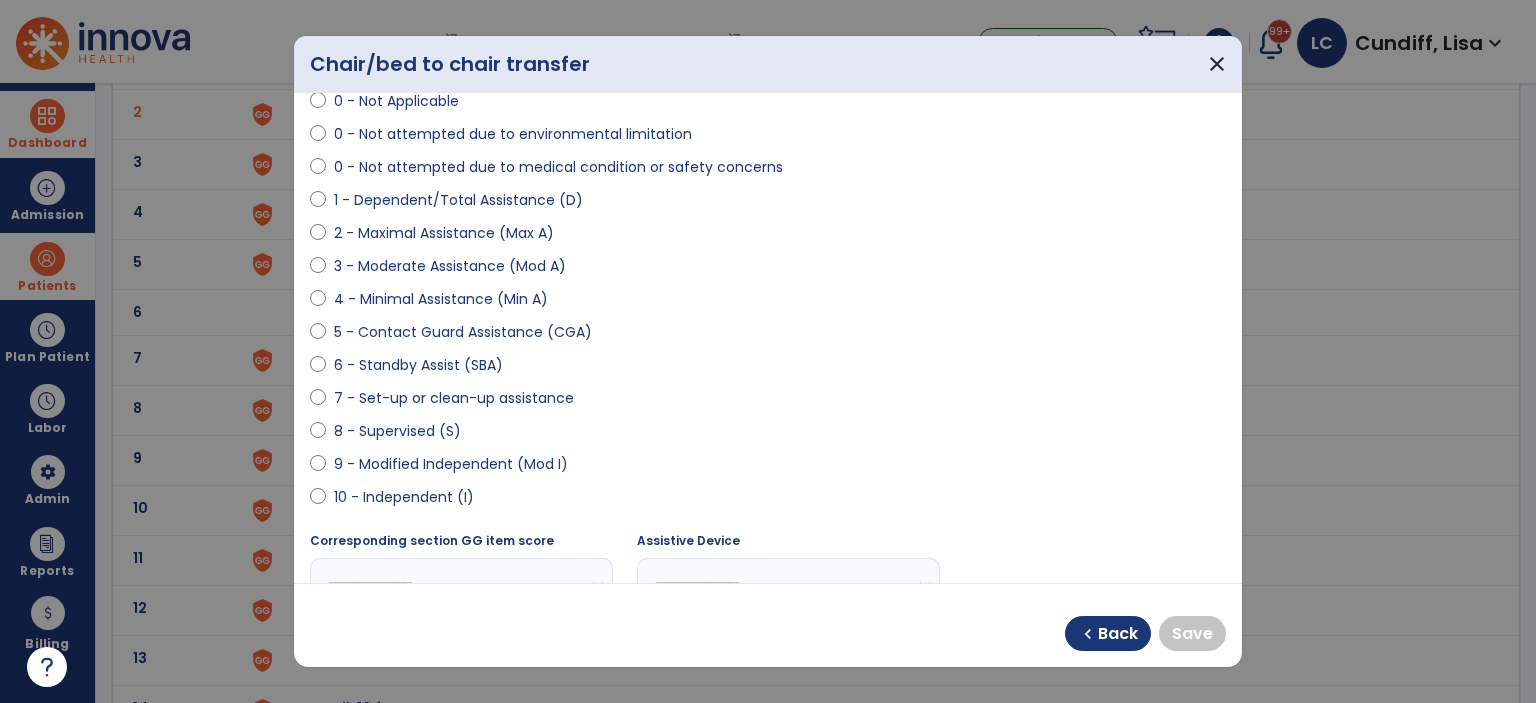 scroll, scrollTop: 300, scrollLeft: 0, axis: vertical 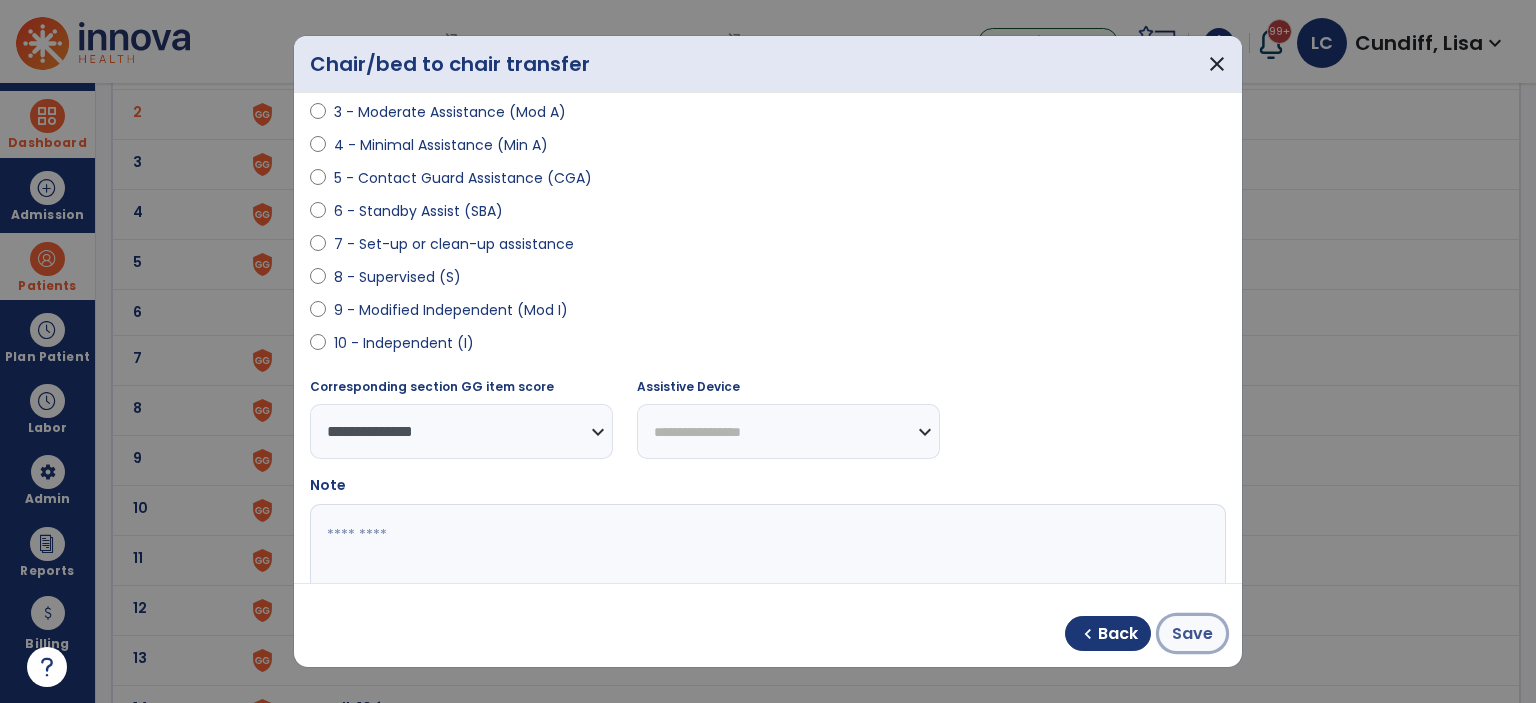 click on "Save" at bounding box center (1192, 633) 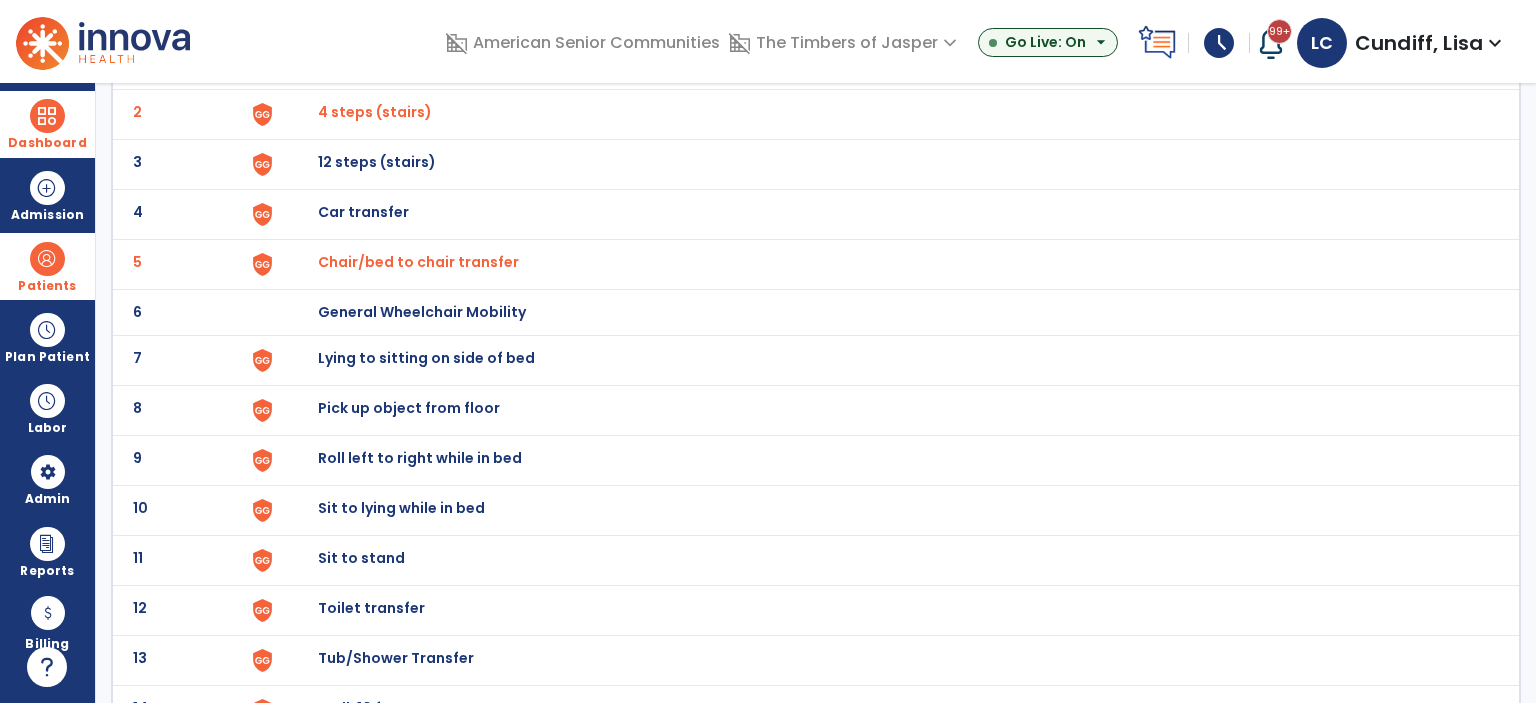 click on "Lying to sitting on side of bed" at bounding box center [364, 62] 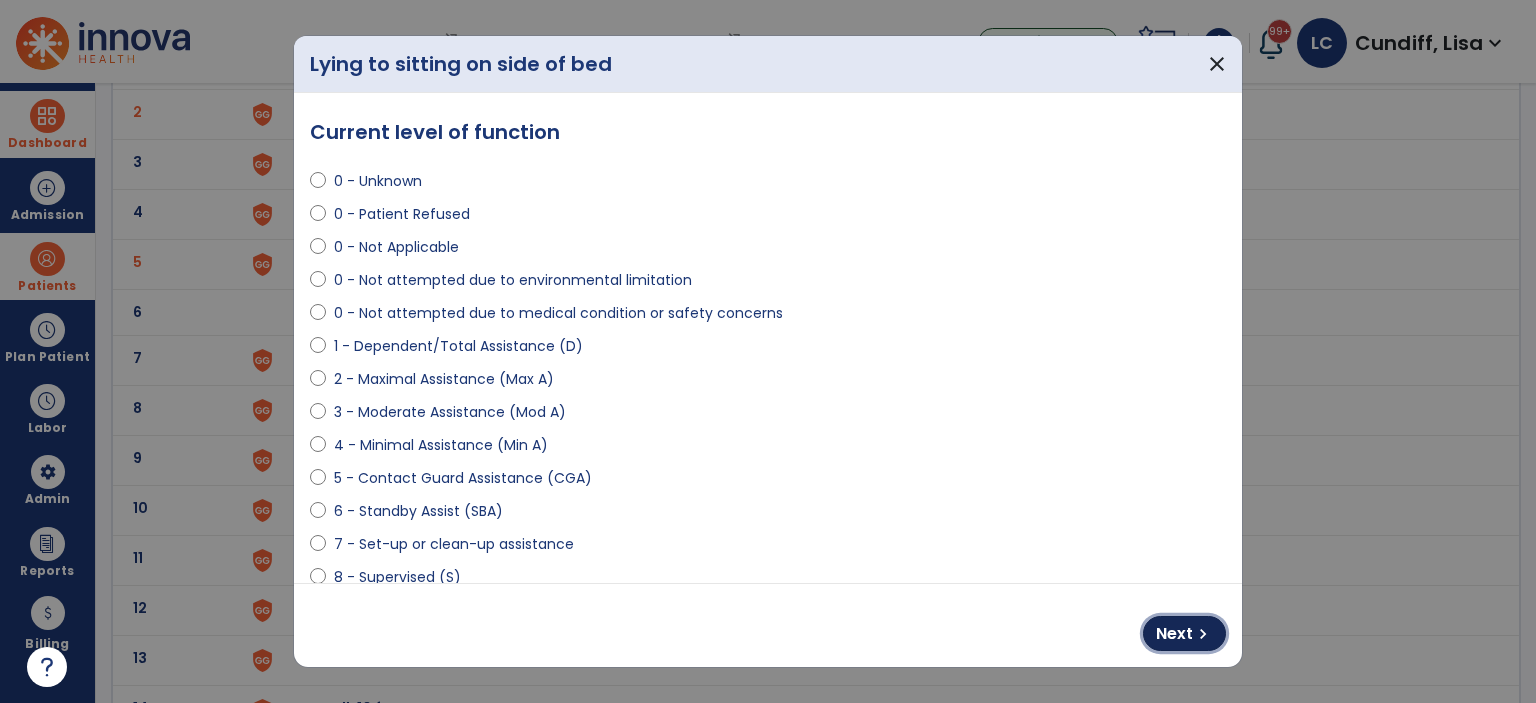 drag, startPoint x: 1189, startPoint y: 636, endPoint x: 937, endPoint y: 607, distance: 253.66316 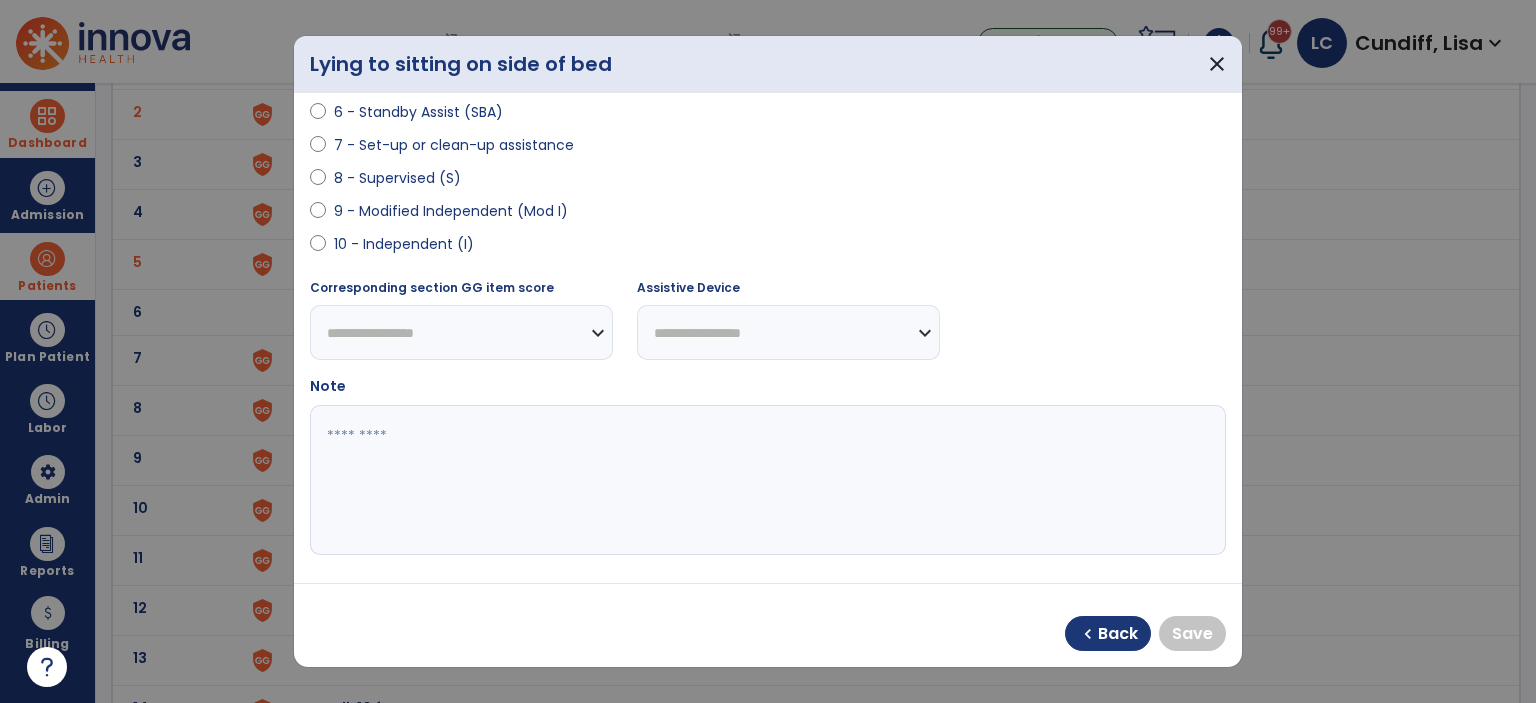 scroll, scrollTop: 400, scrollLeft: 0, axis: vertical 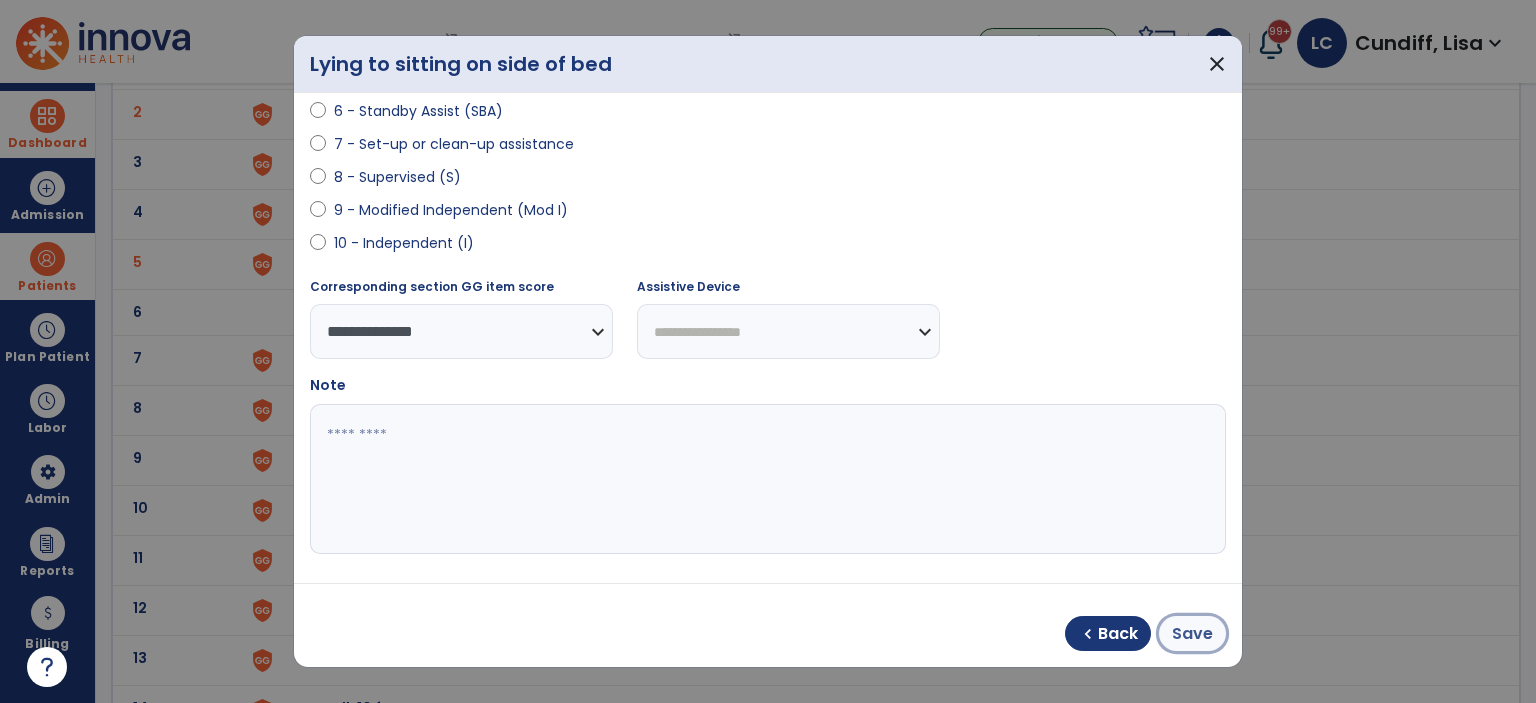 click on "Save" at bounding box center [1192, 634] 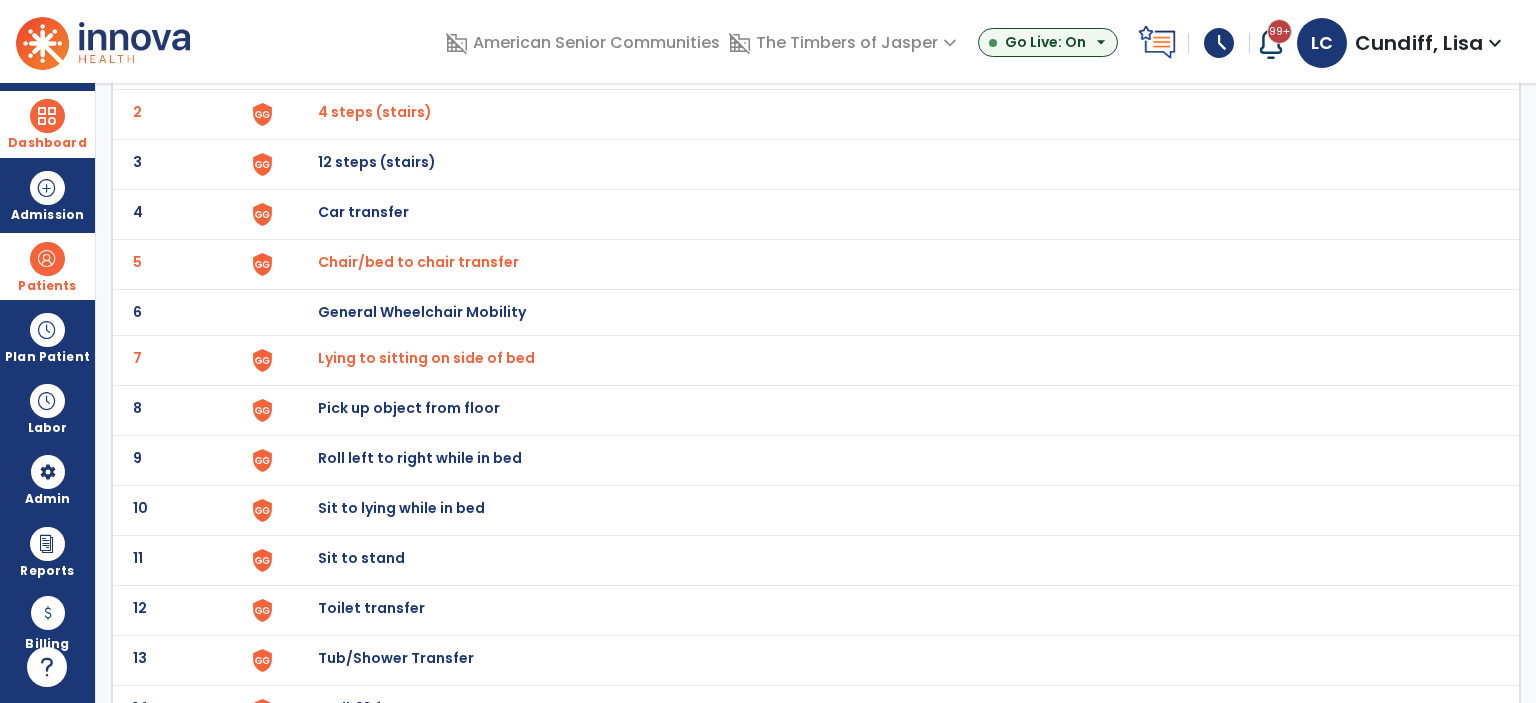 click on "Sit to lying while in bed" at bounding box center [364, 62] 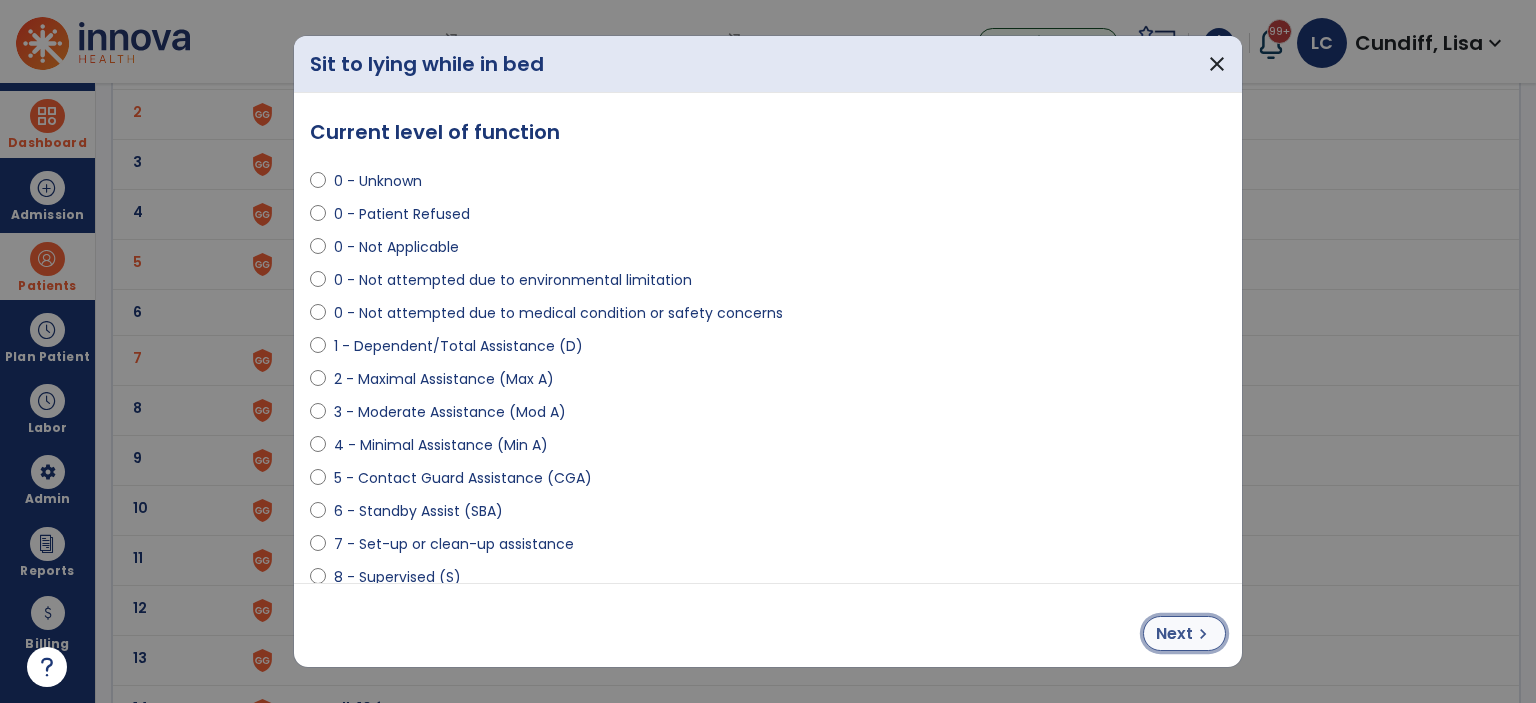 click on "Next" at bounding box center [1174, 634] 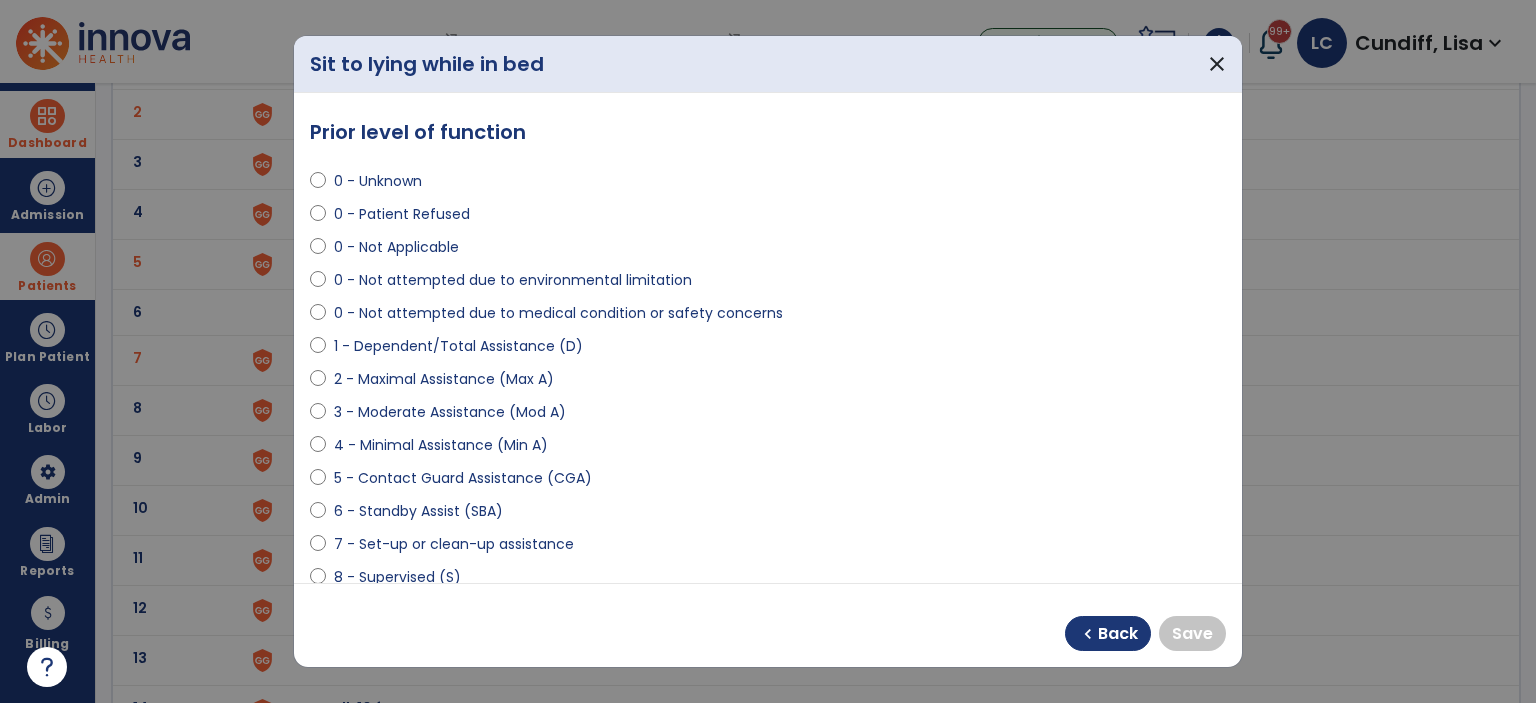 scroll, scrollTop: 401, scrollLeft: 0, axis: vertical 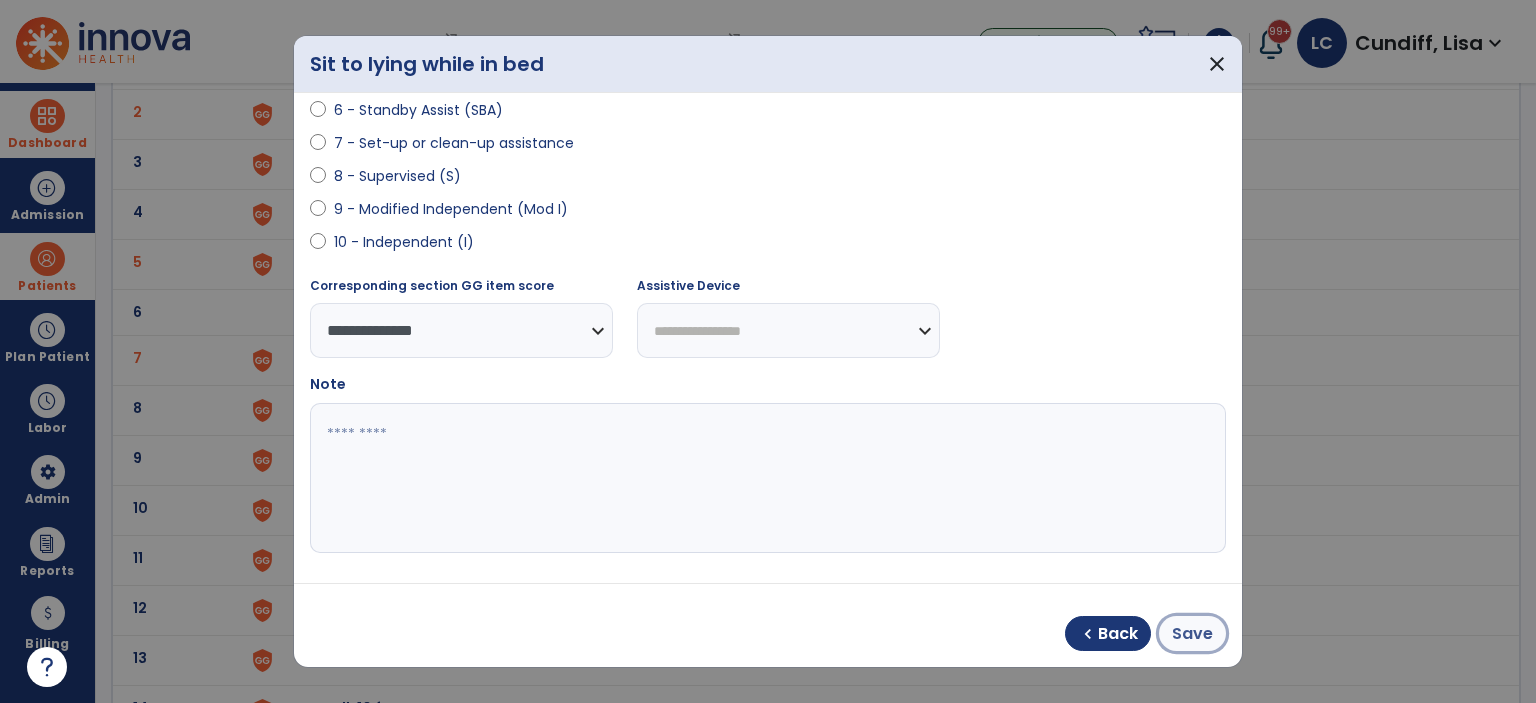 click on "Save" at bounding box center [1192, 634] 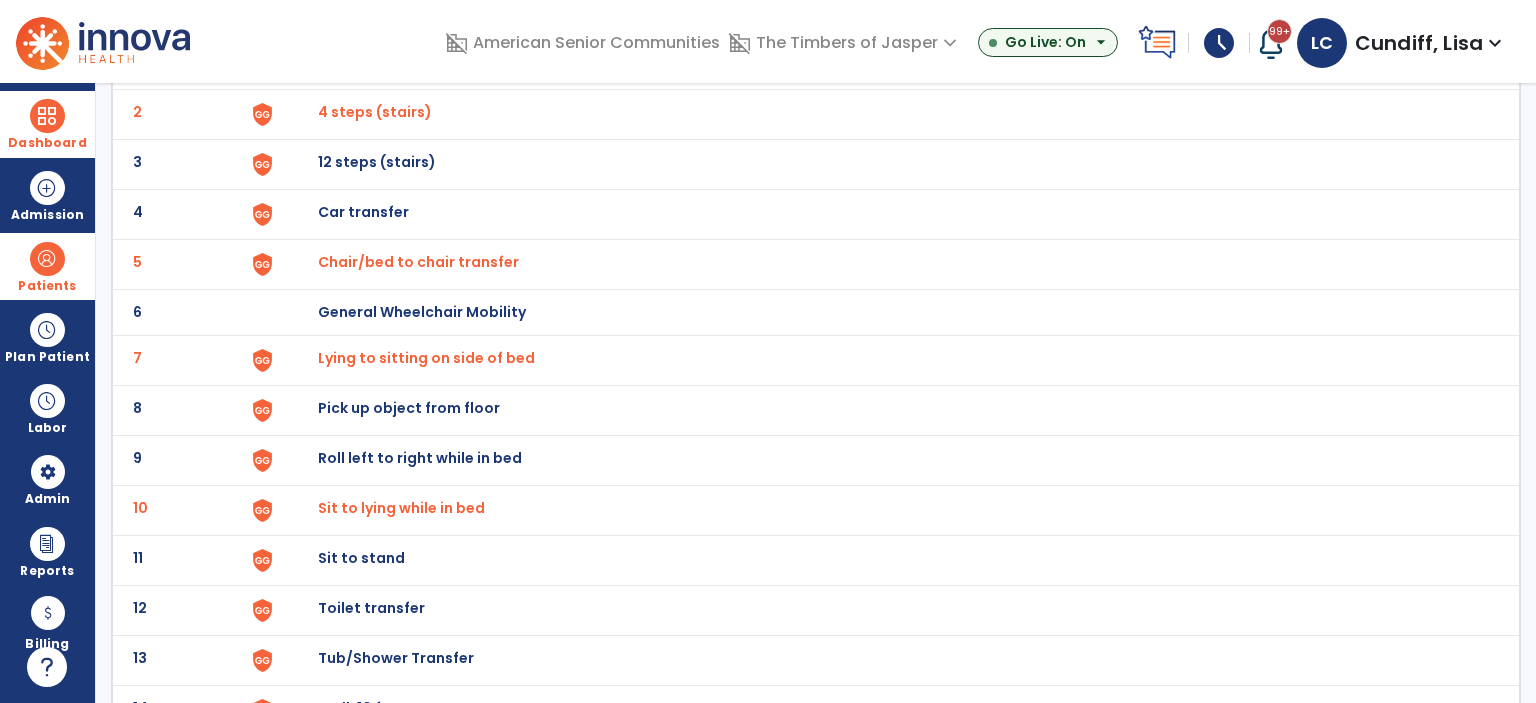 scroll, scrollTop: 400, scrollLeft: 0, axis: vertical 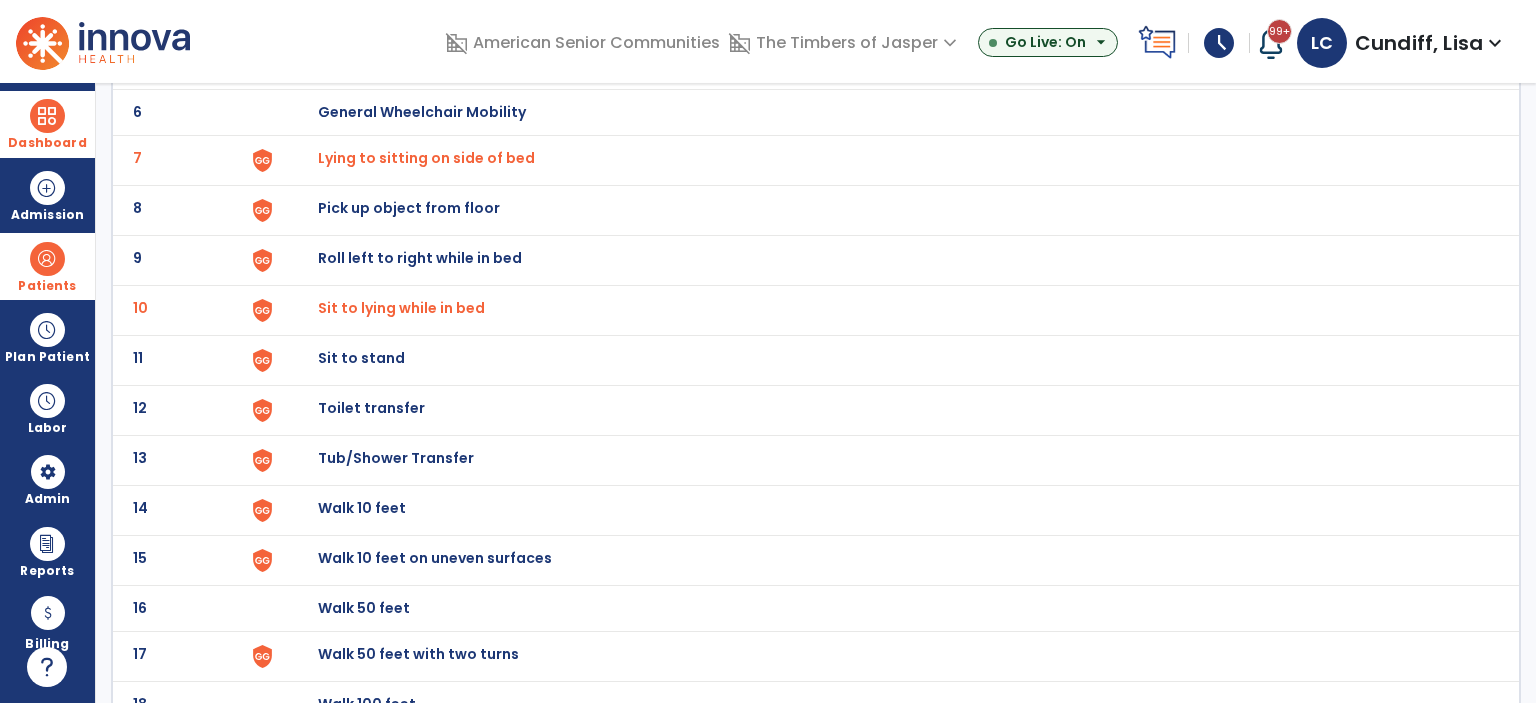 click on "Sit to stand" at bounding box center [364, -138] 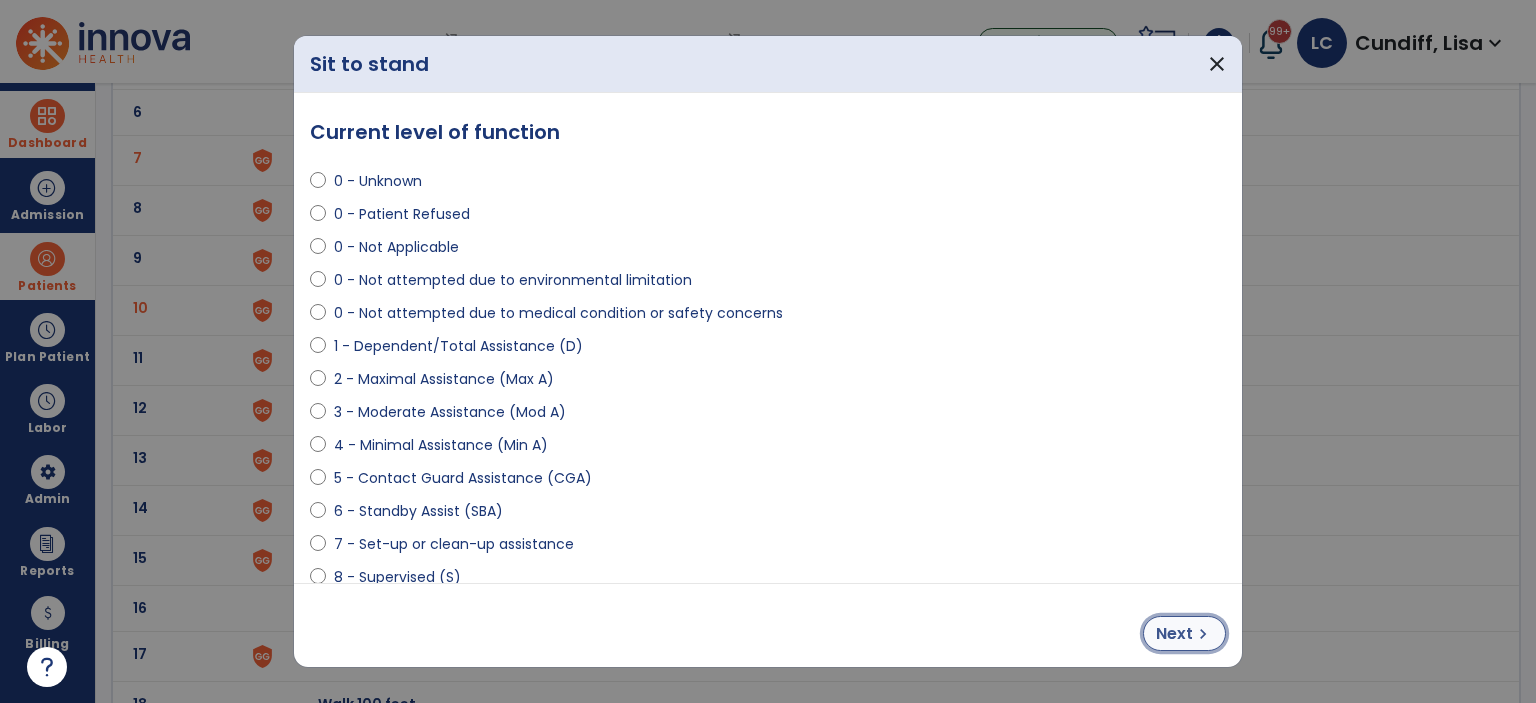 click on "Next  chevron_right" at bounding box center [1184, 633] 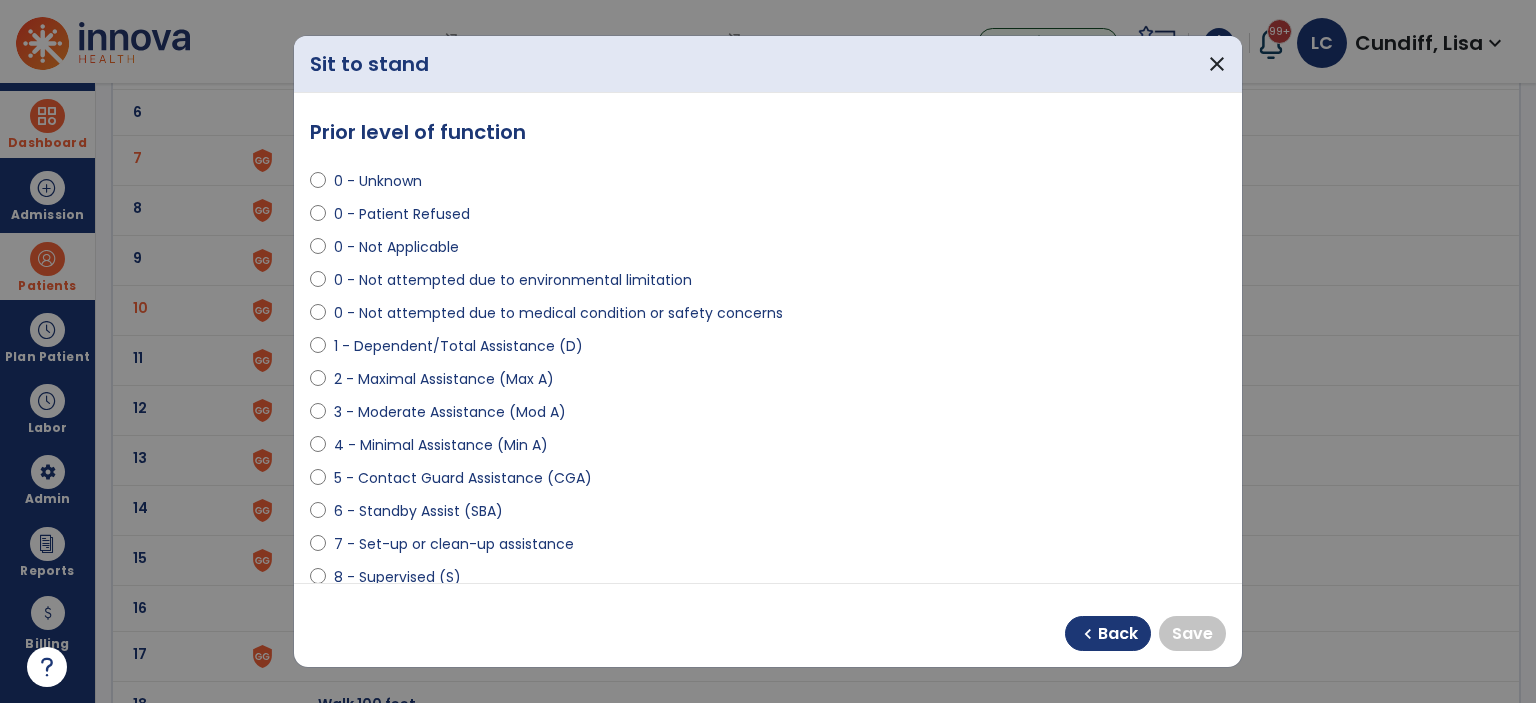 scroll, scrollTop: 200, scrollLeft: 0, axis: vertical 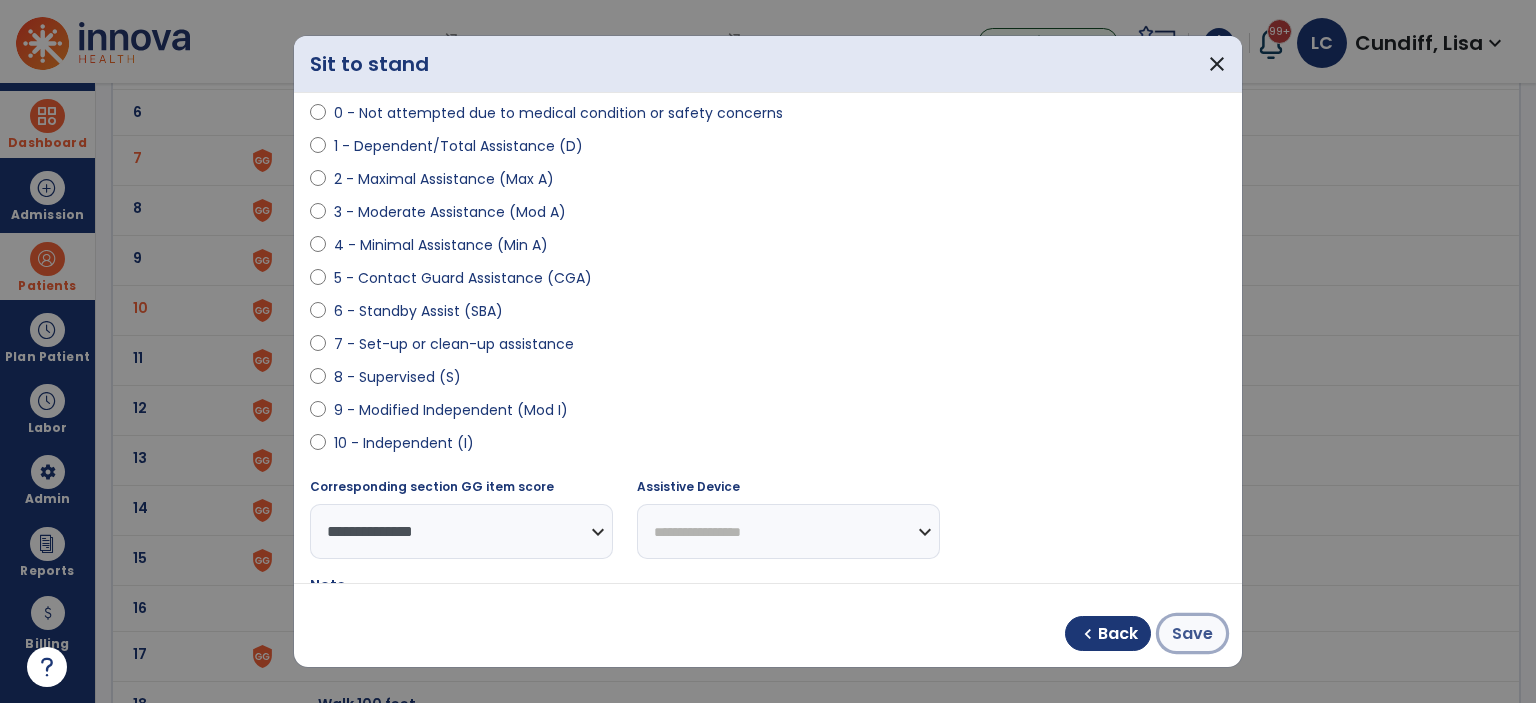 click on "Save" at bounding box center (1192, 634) 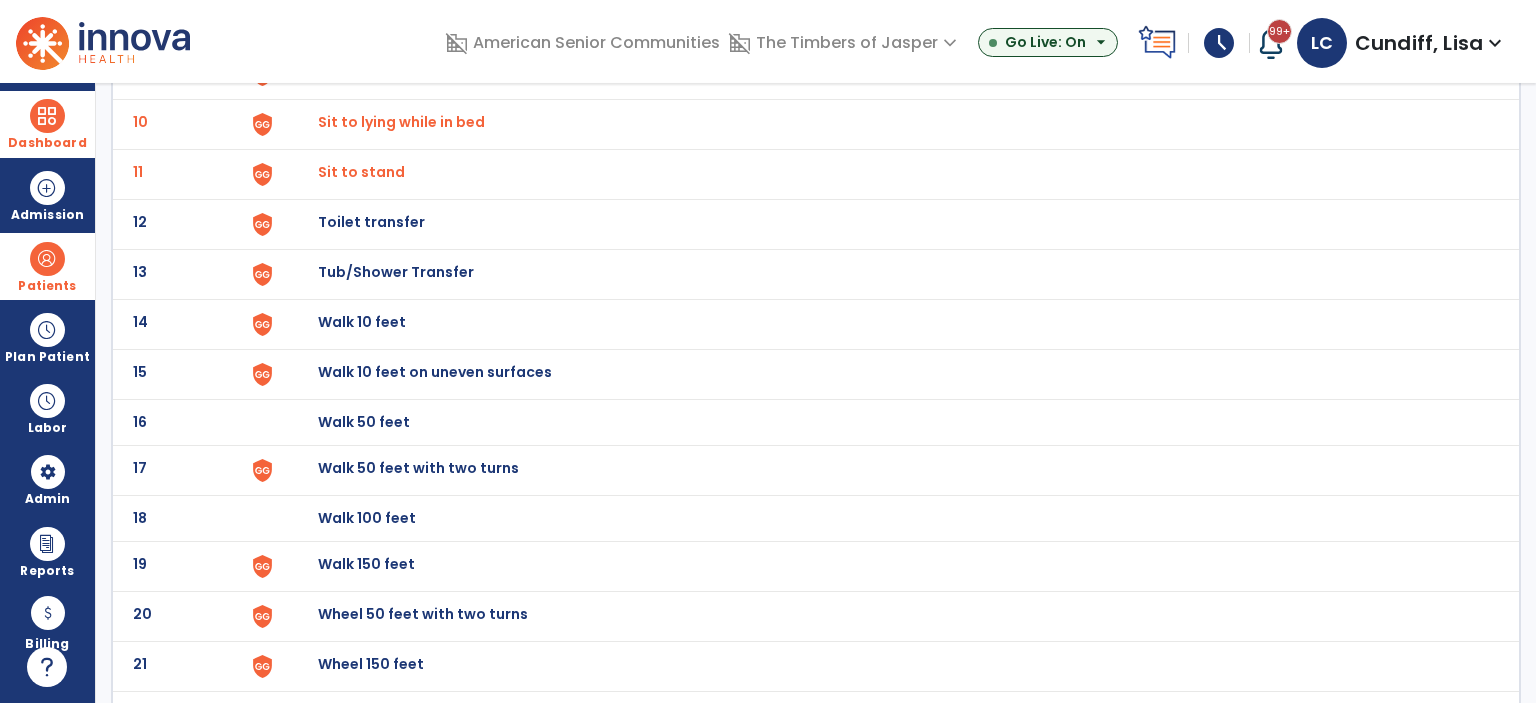 scroll, scrollTop: 600, scrollLeft: 0, axis: vertical 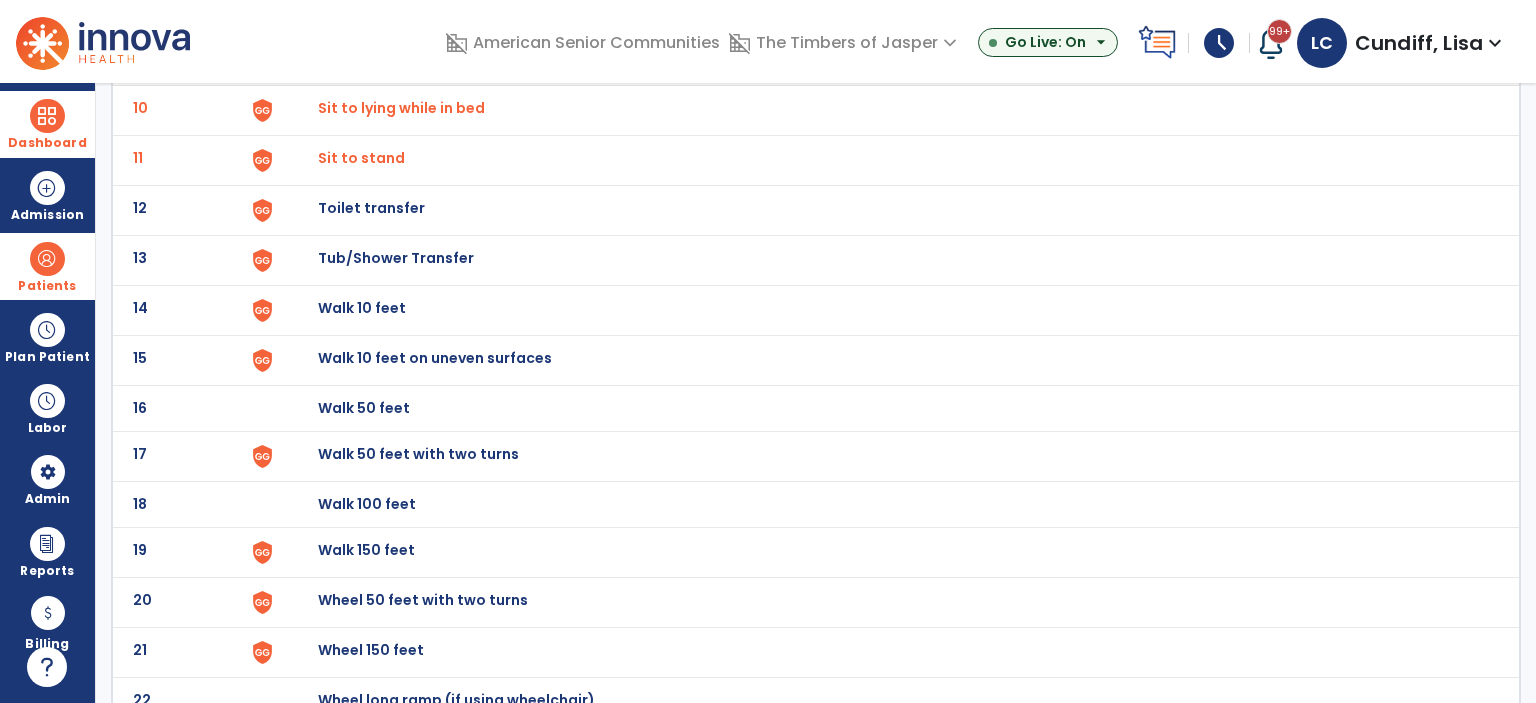 click on "Walk 10 feet" at bounding box center [364, -338] 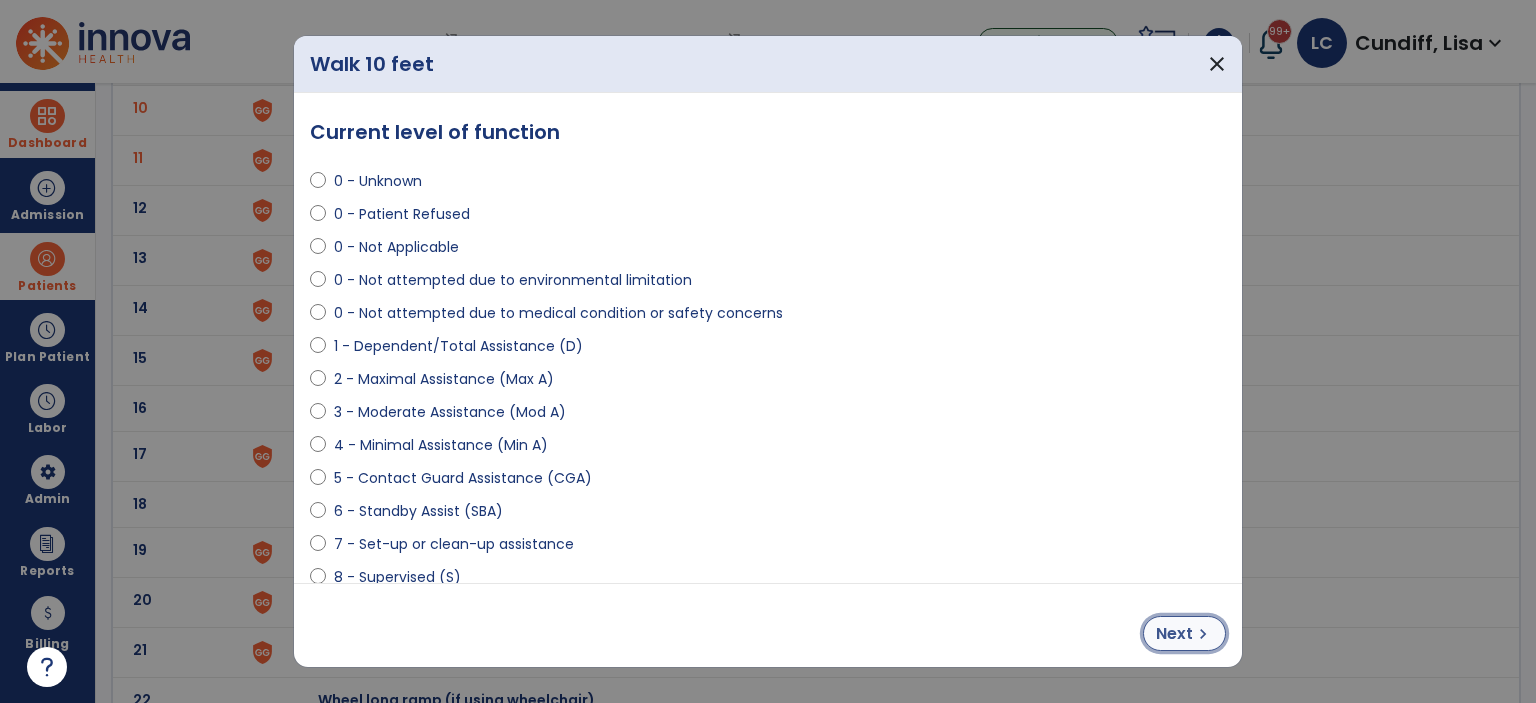 click on "Next" at bounding box center (1174, 634) 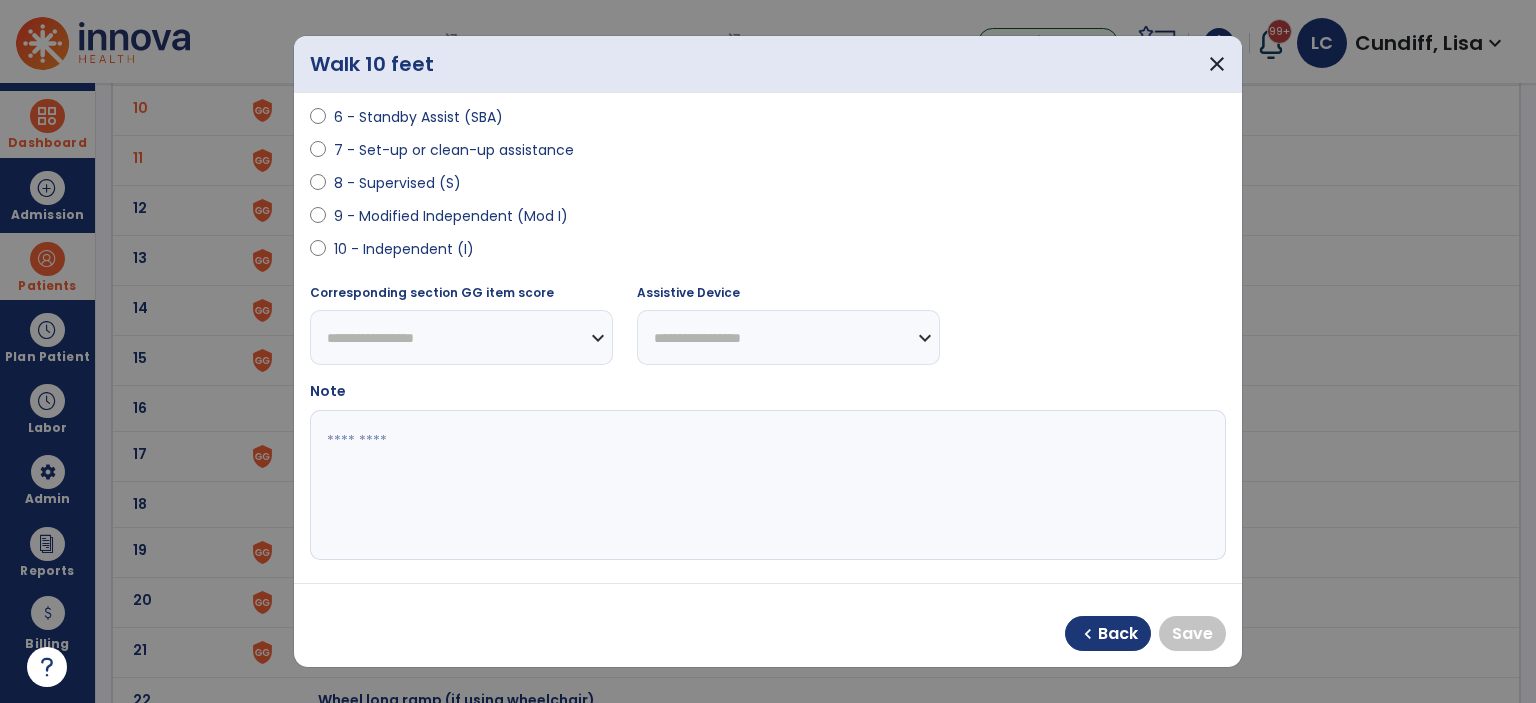 scroll, scrollTop: 400, scrollLeft: 0, axis: vertical 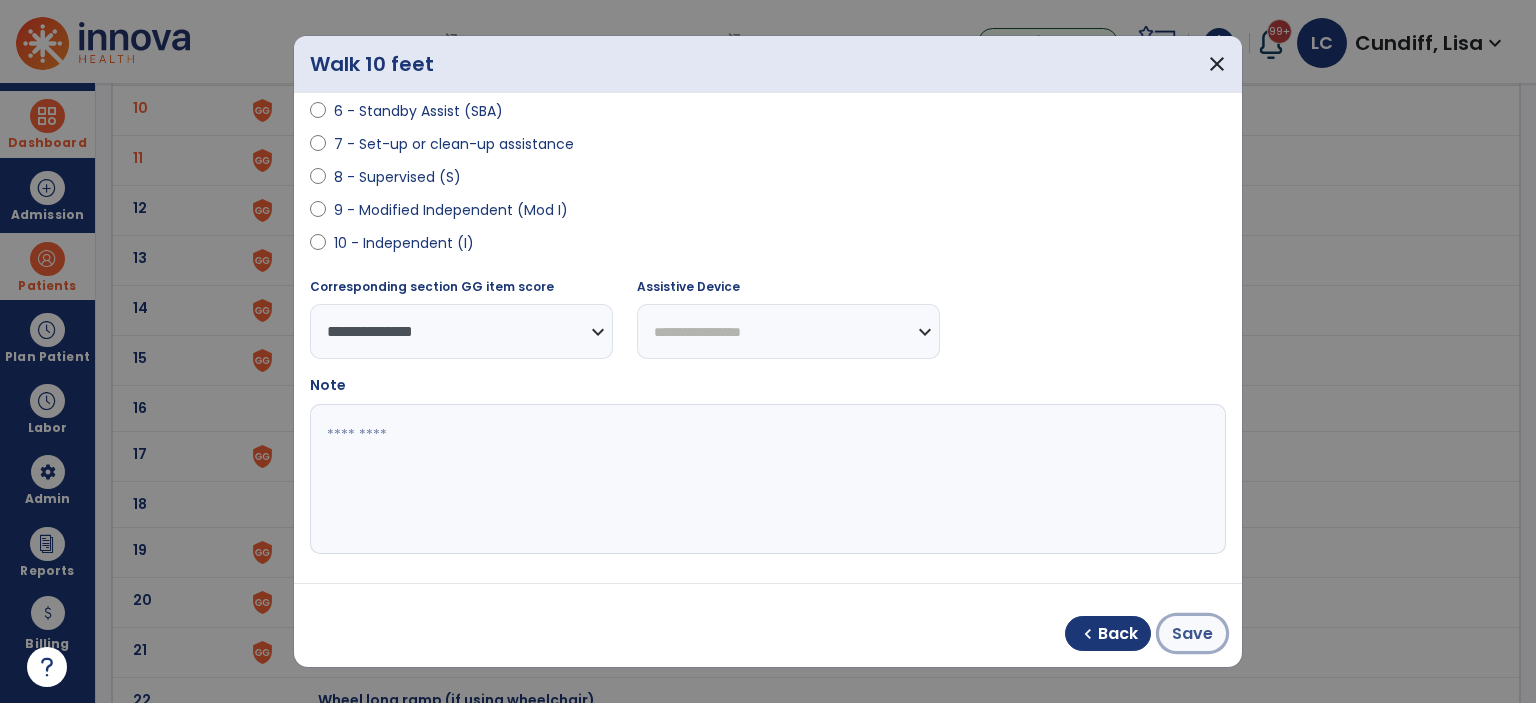 click on "Save" at bounding box center [1192, 634] 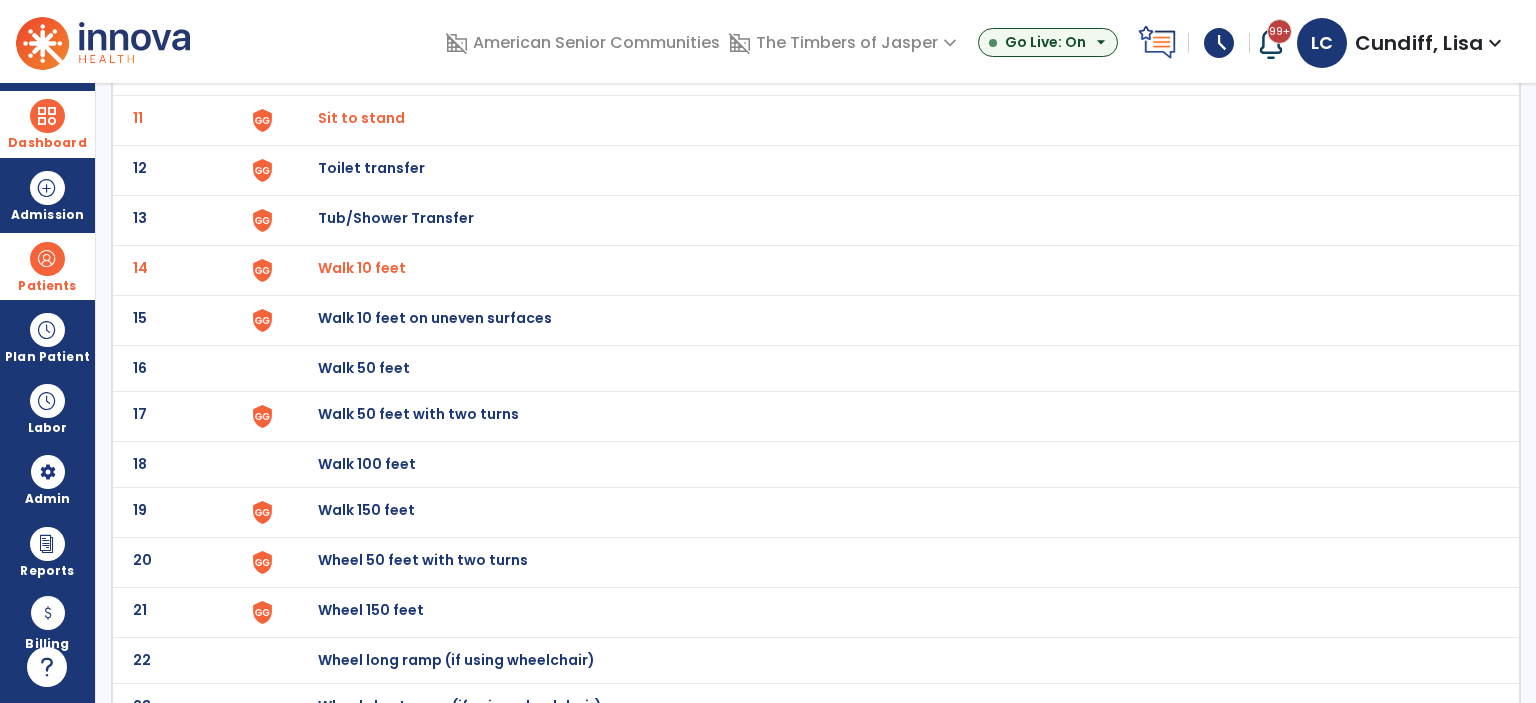 scroll, scrollTop: 662, scrollLeft: 0, axis: vertical 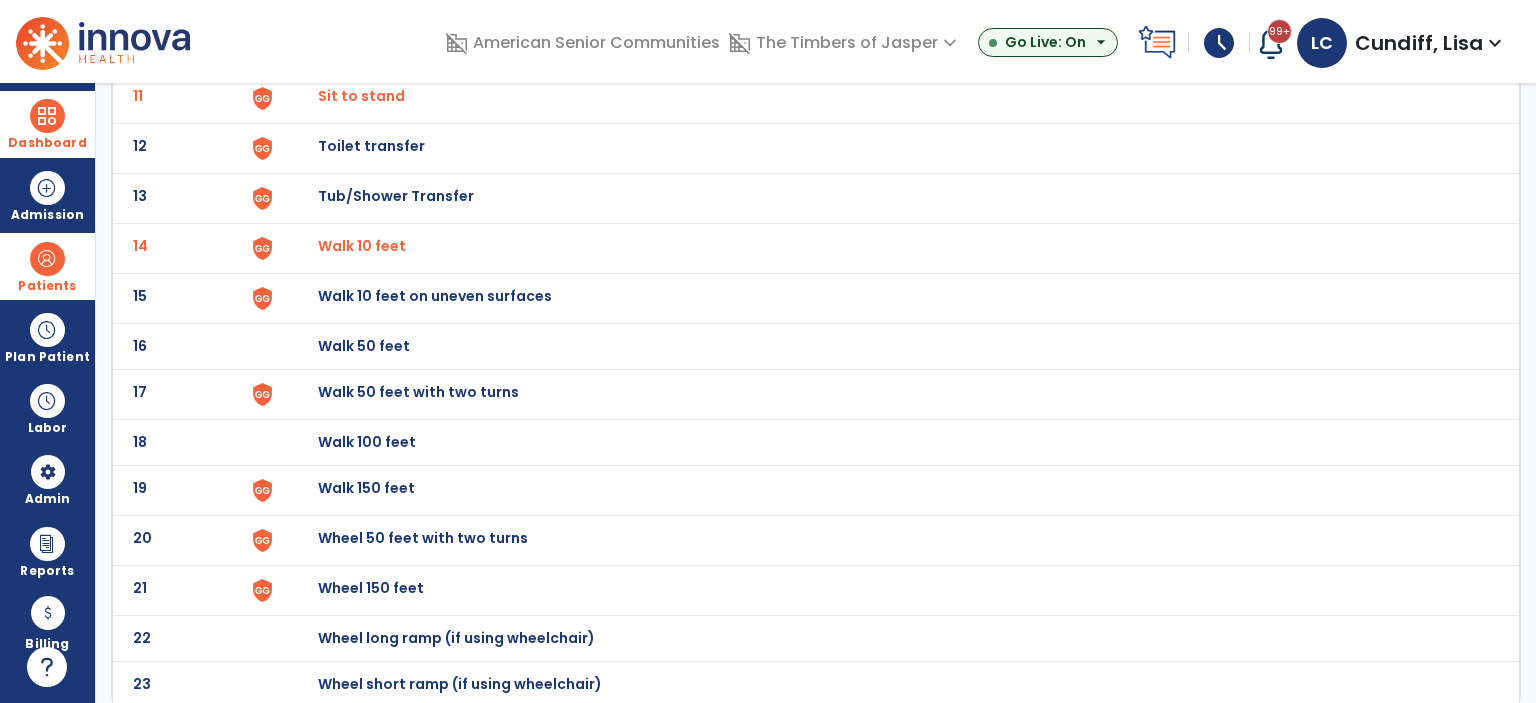 click on "Walk 50 feet with two turns" at bounding box center (364, -400) 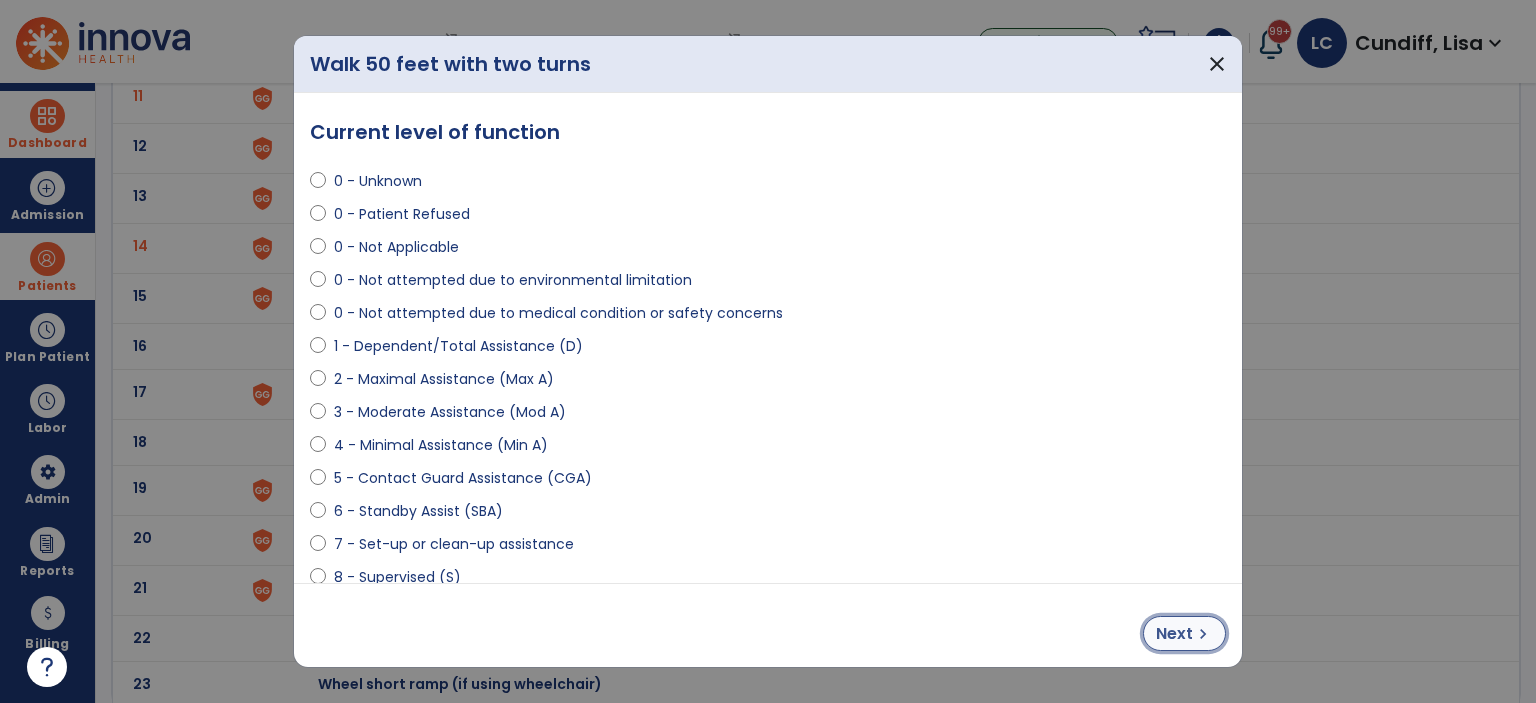 click on "Next" at bounding box center (1174, 634) 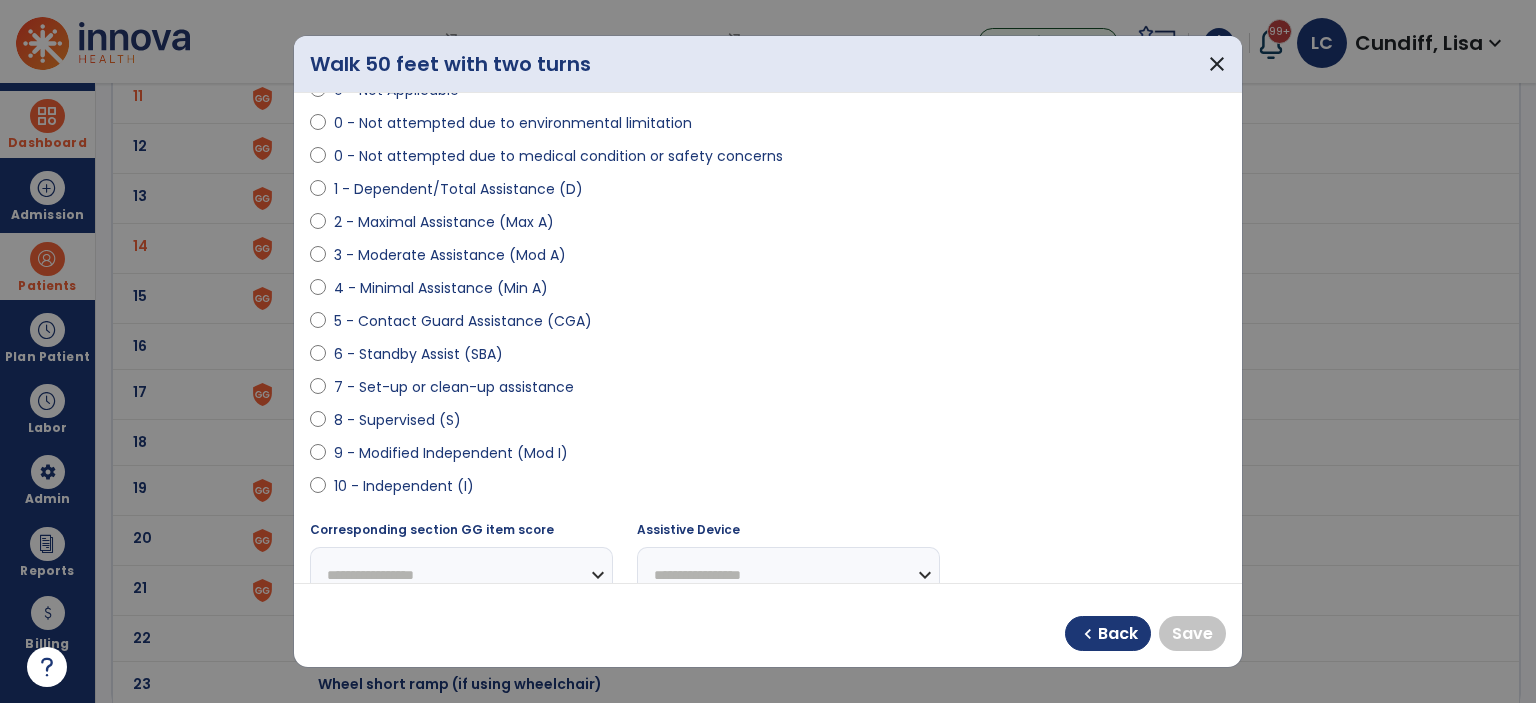 scroll, scrollTop: 400, scrollLeft: 0, axis: vertical 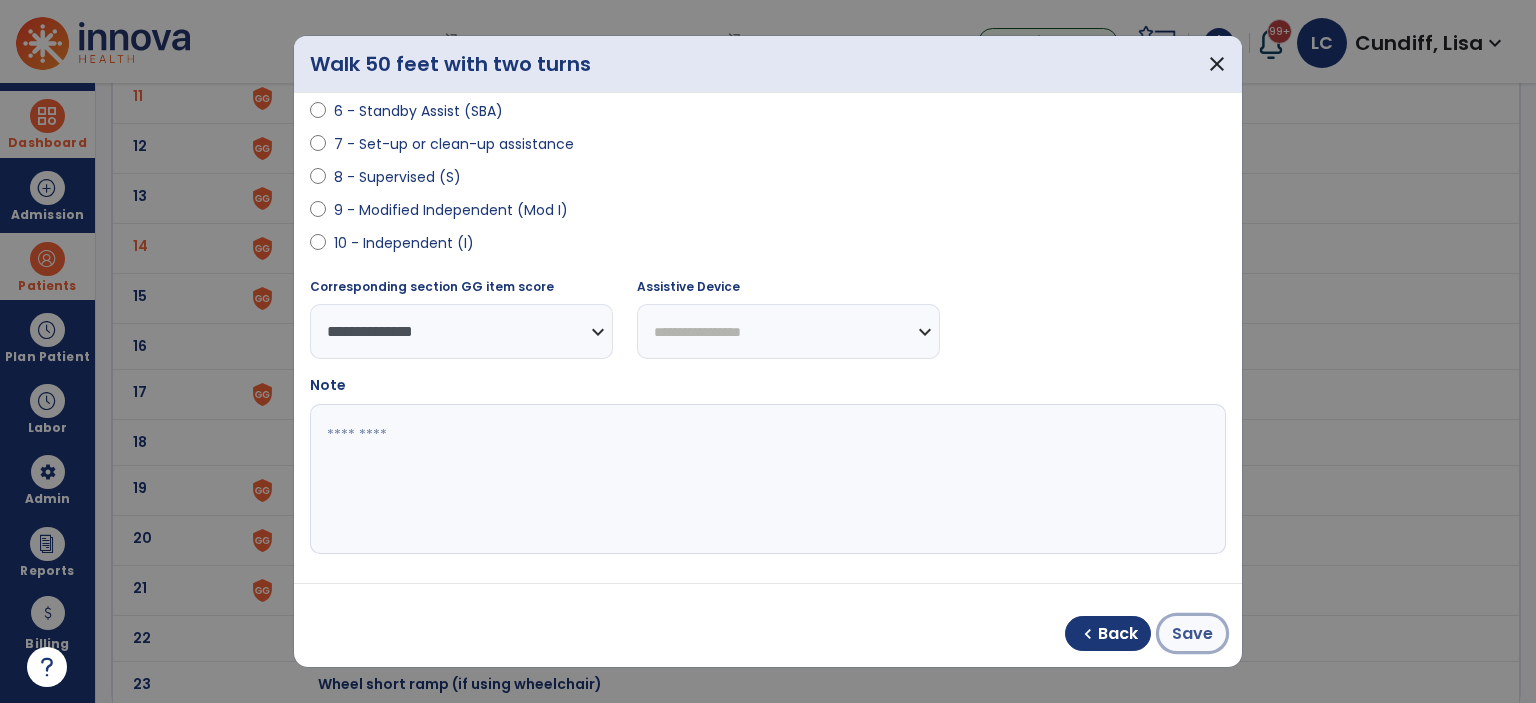 click on "Save" at bounding box center [1192, 634] 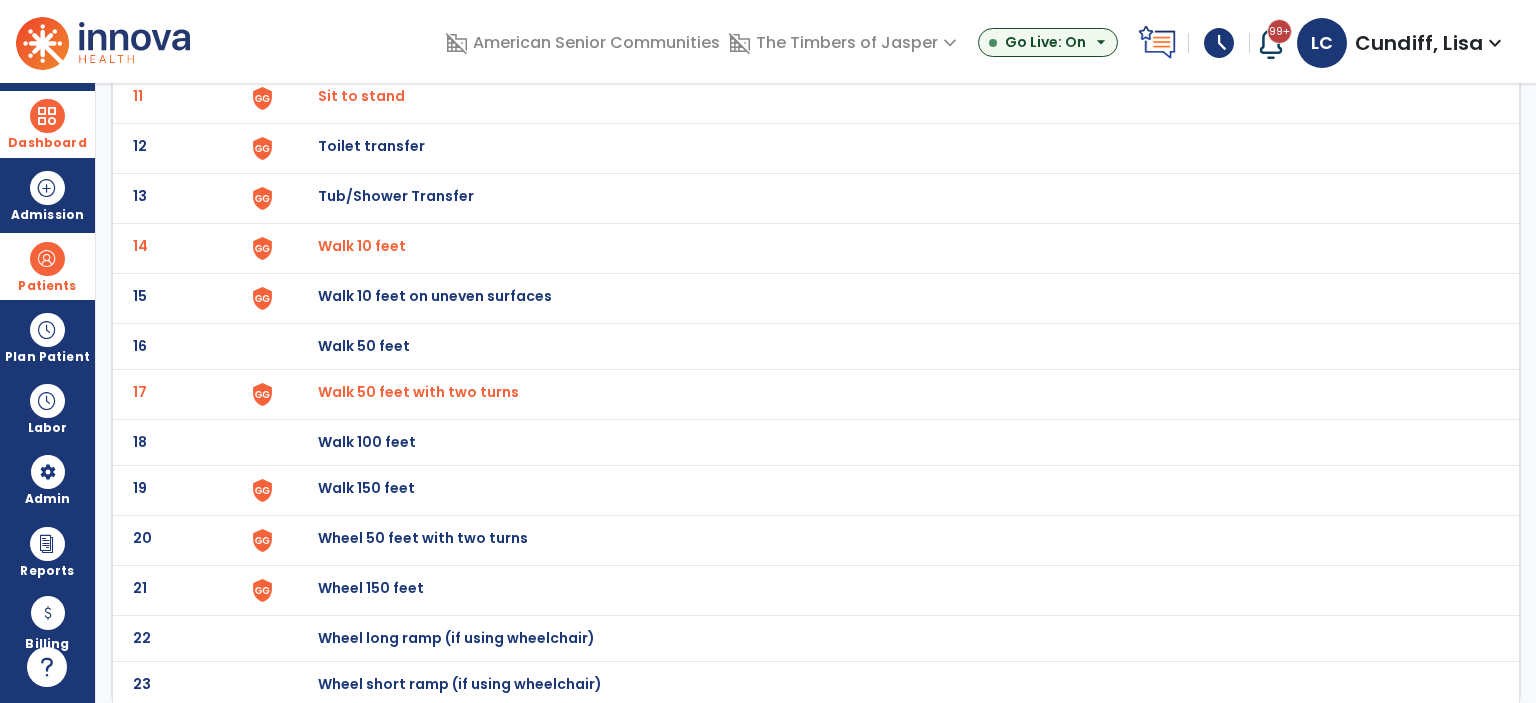 click on "Walk 150 feet" at bounding box center [364, -400] 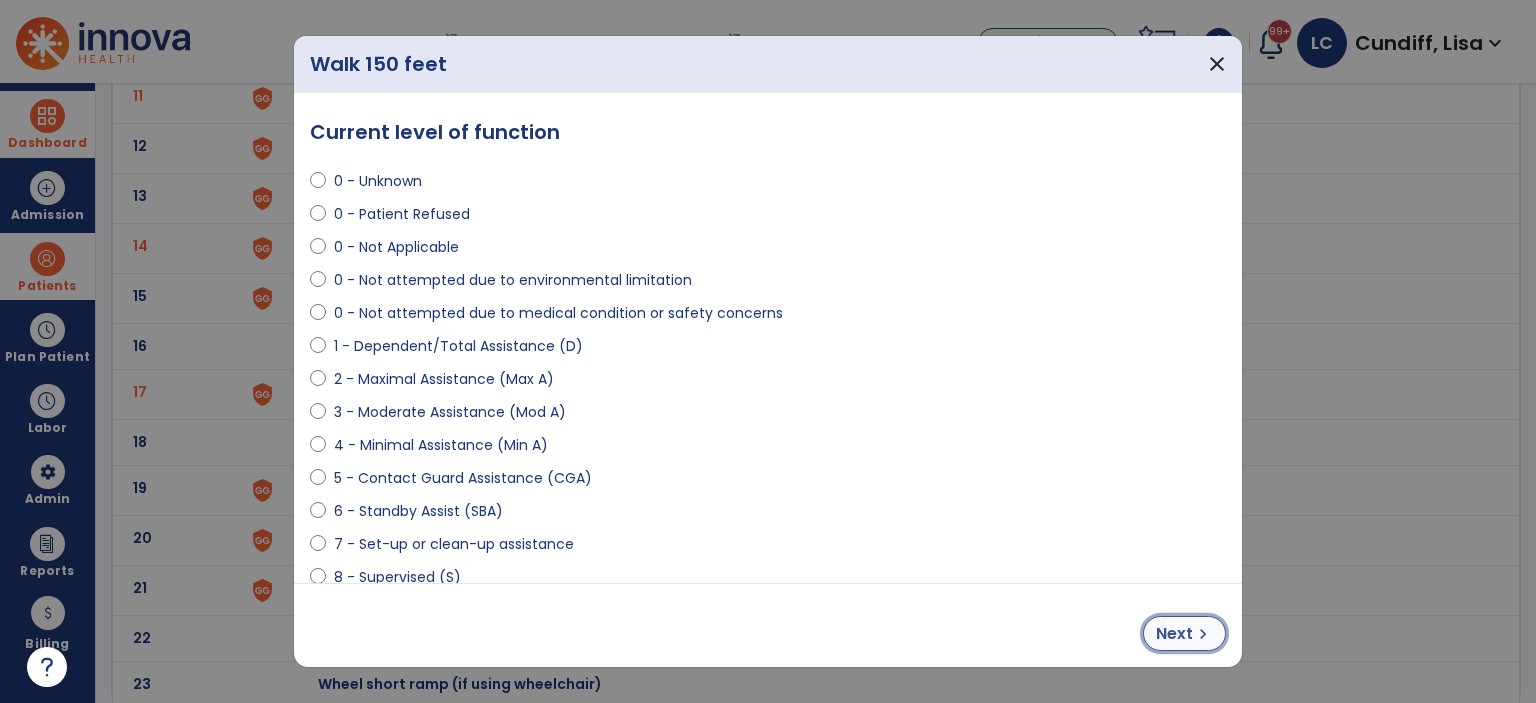 click on "Next  chevron_right" at bounding box center (1184, 633) 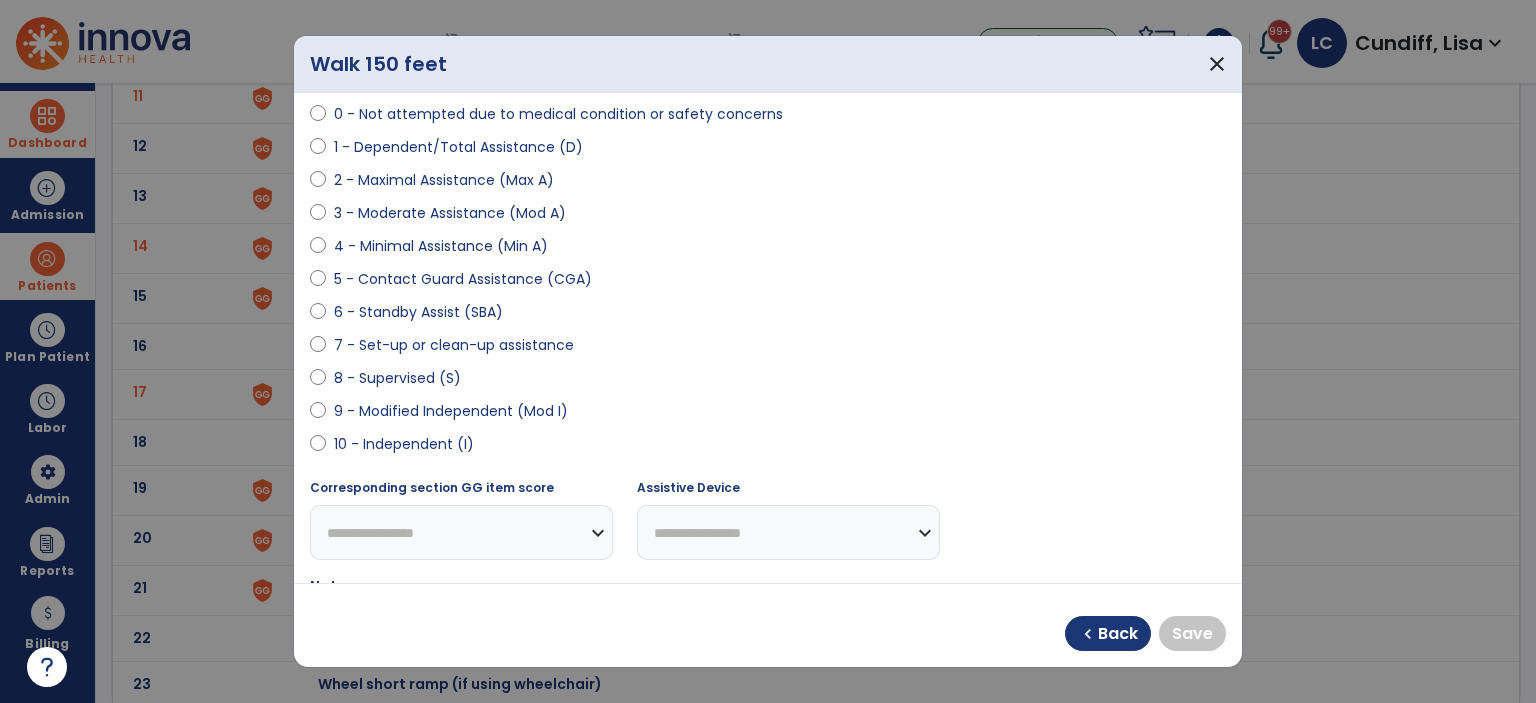 scroll, scrollTop: 401, scrollLeft: 0, axis: vertical 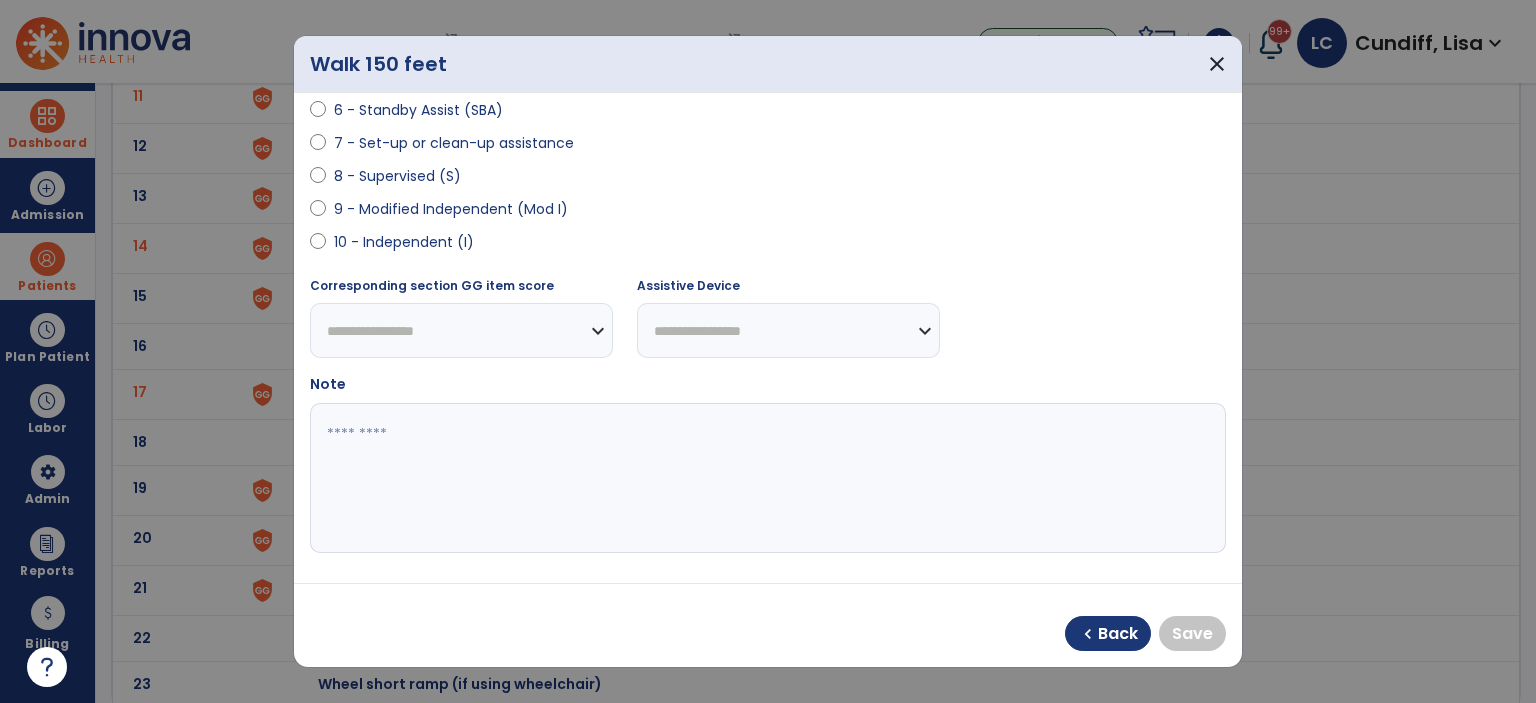 click on "10 - Independent (I)" at bounding box center [768, 246] 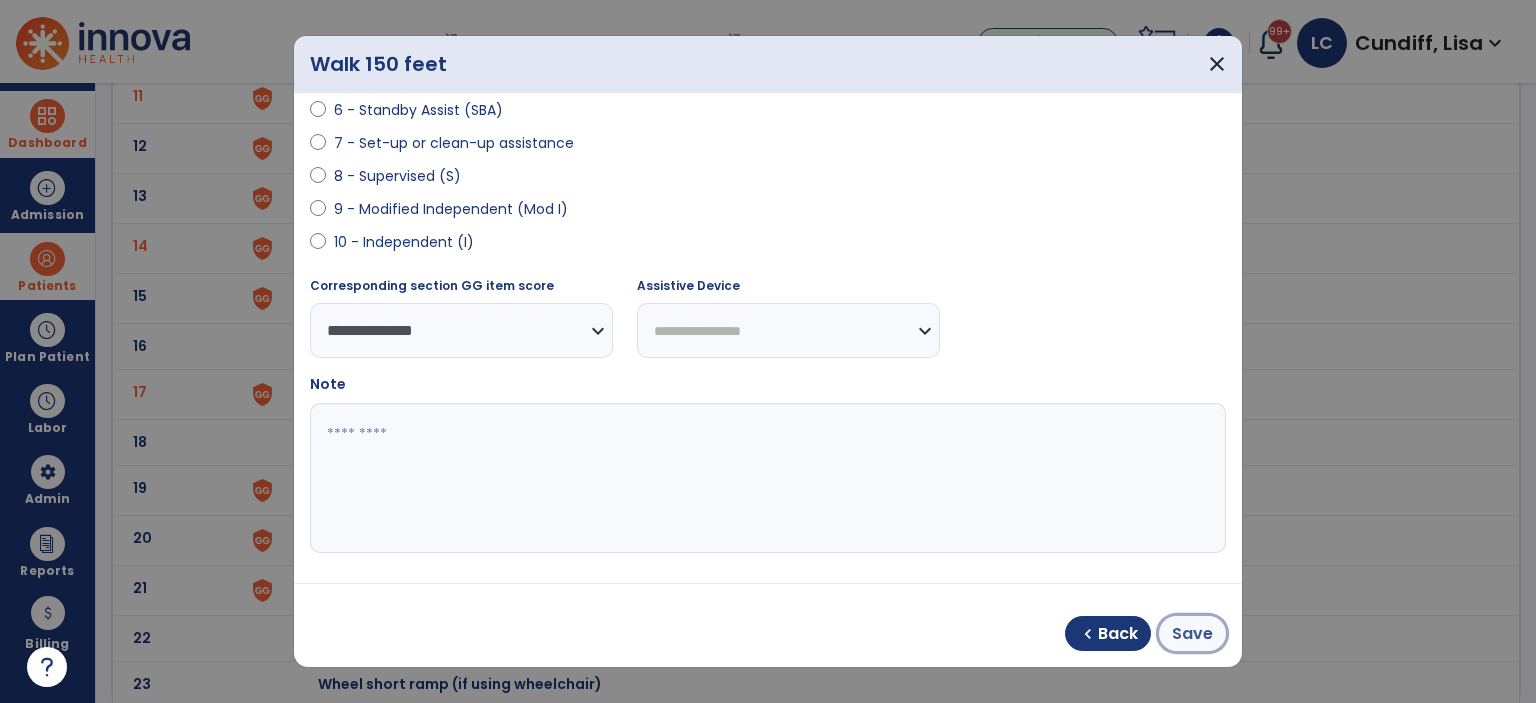 click on "Save" at bounding box center [1192, 633] 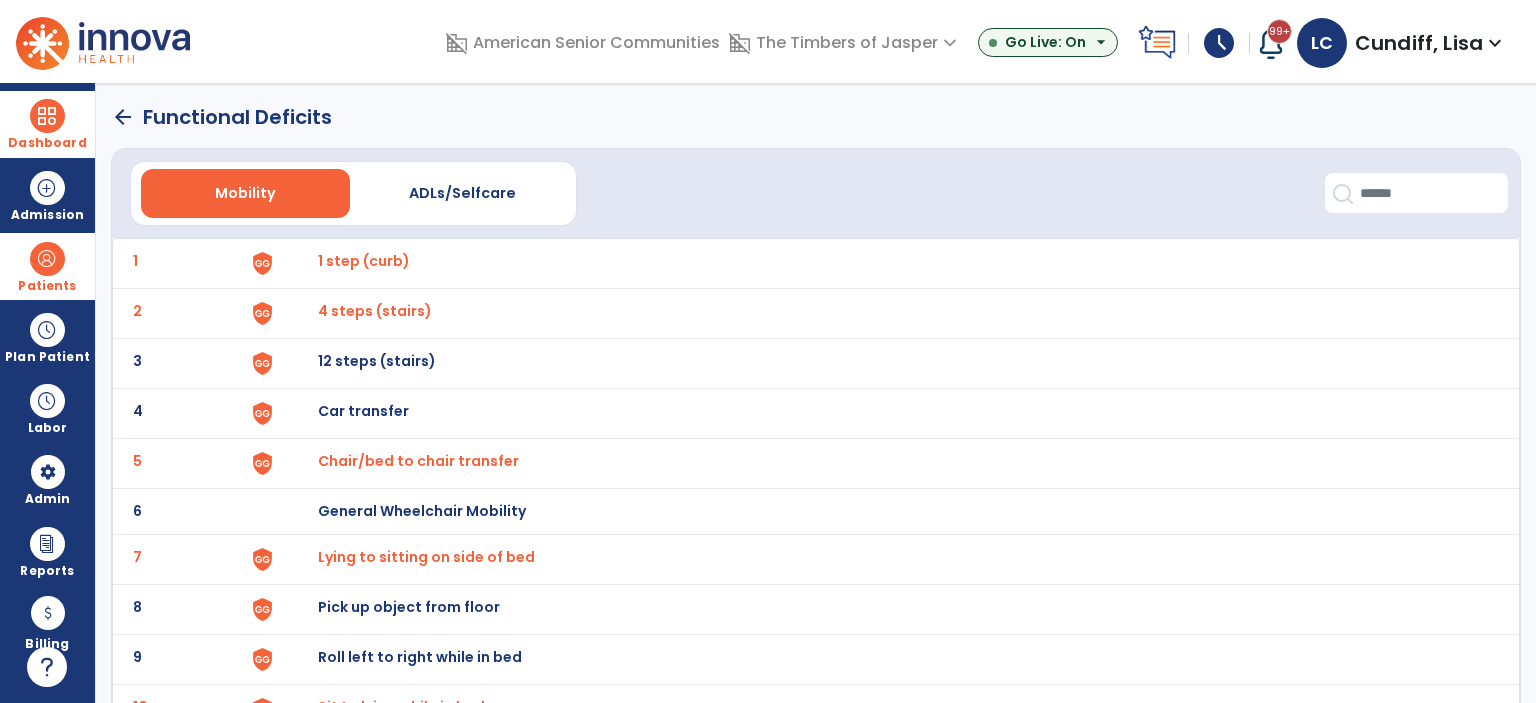 scroll, scrollTop: 0, scrollLeft: 0, axis: both 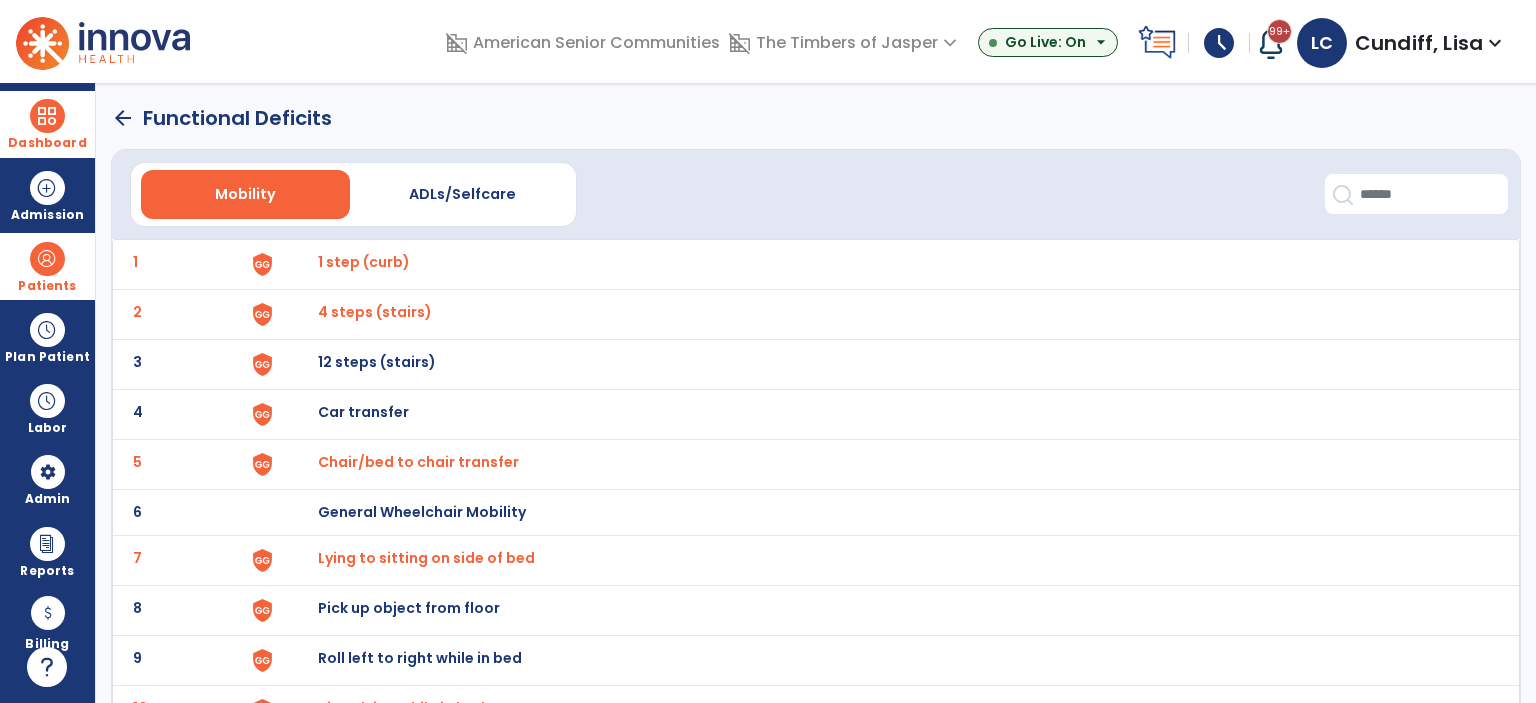 click on "arrow_back" 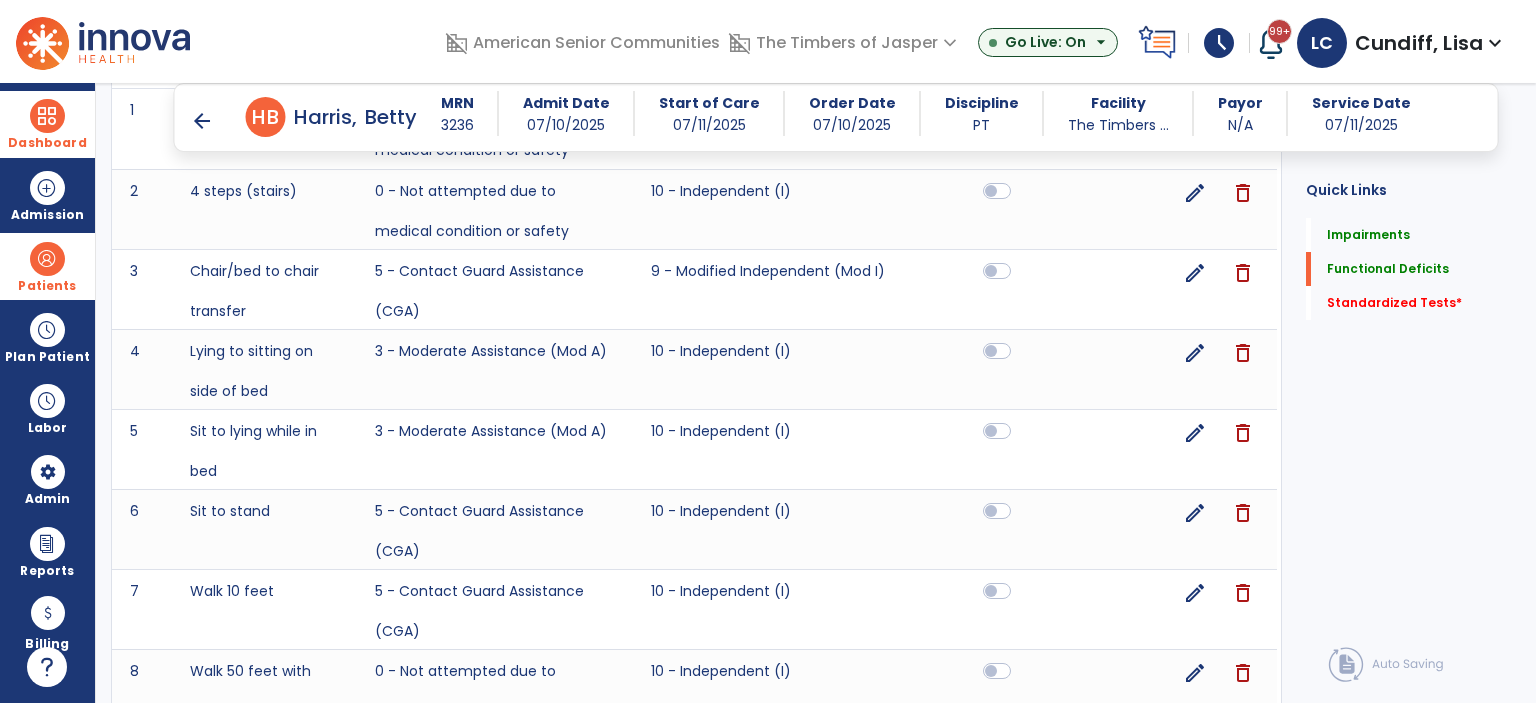 scroll, scrollTop: 1380, scrollLeft: 0, axis: vertical 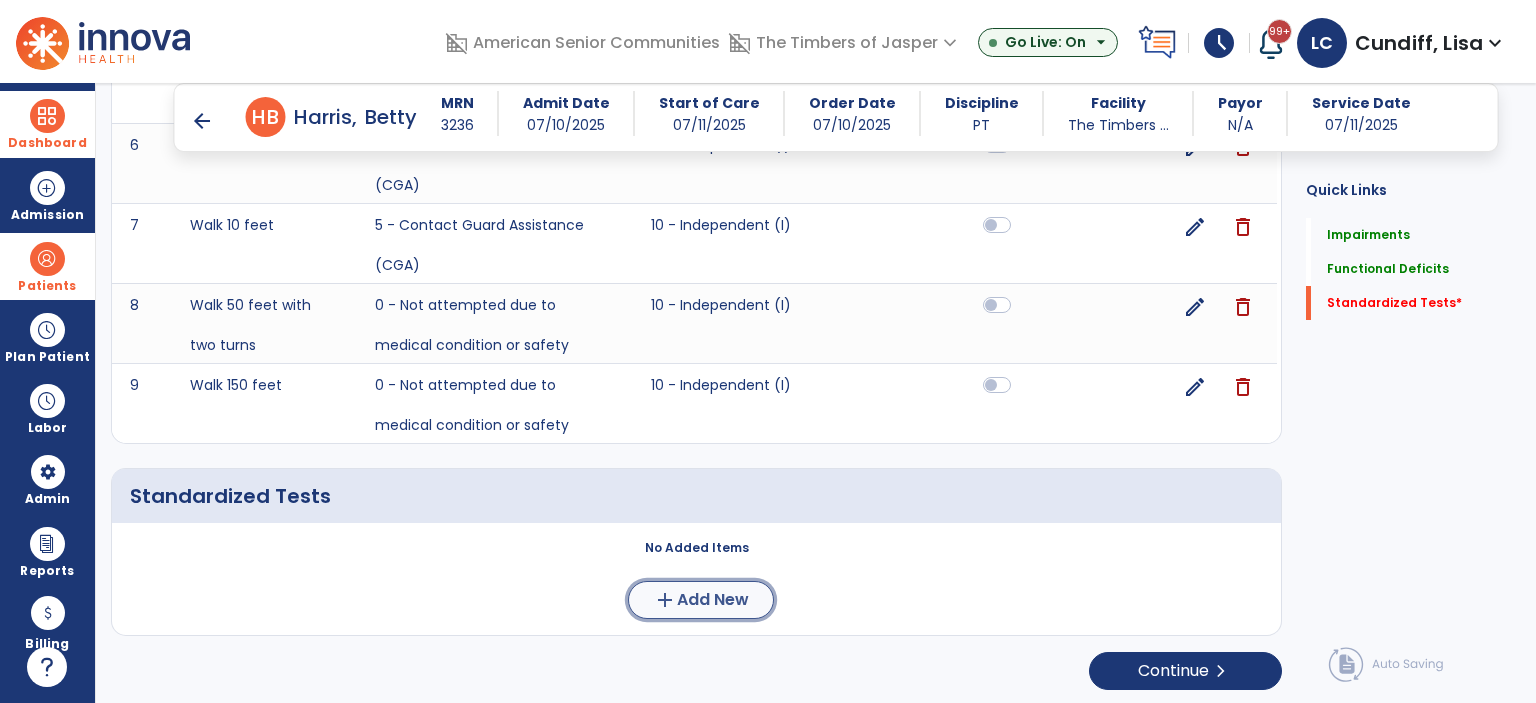 click on "add" 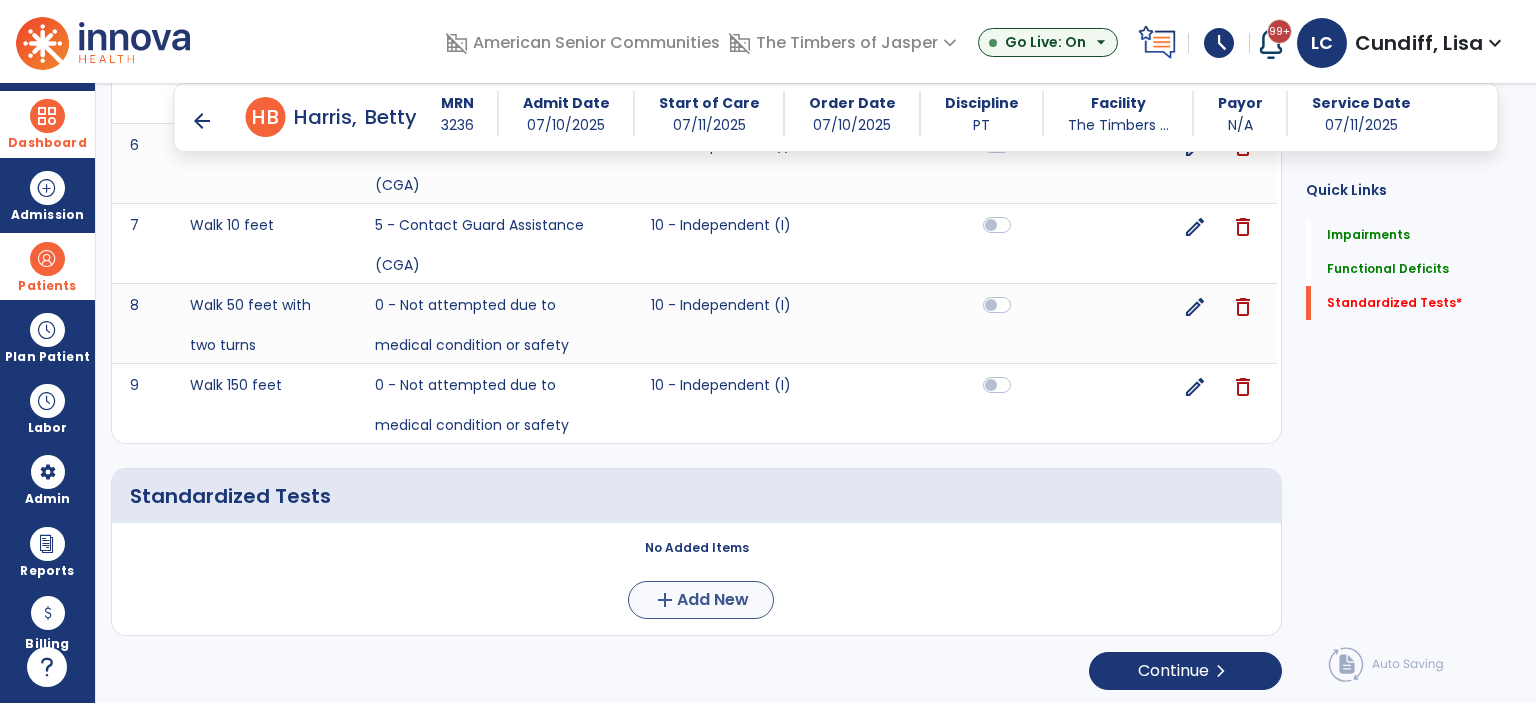 scroll, scrollTop: 0, scrollLeft: 0, axis: both 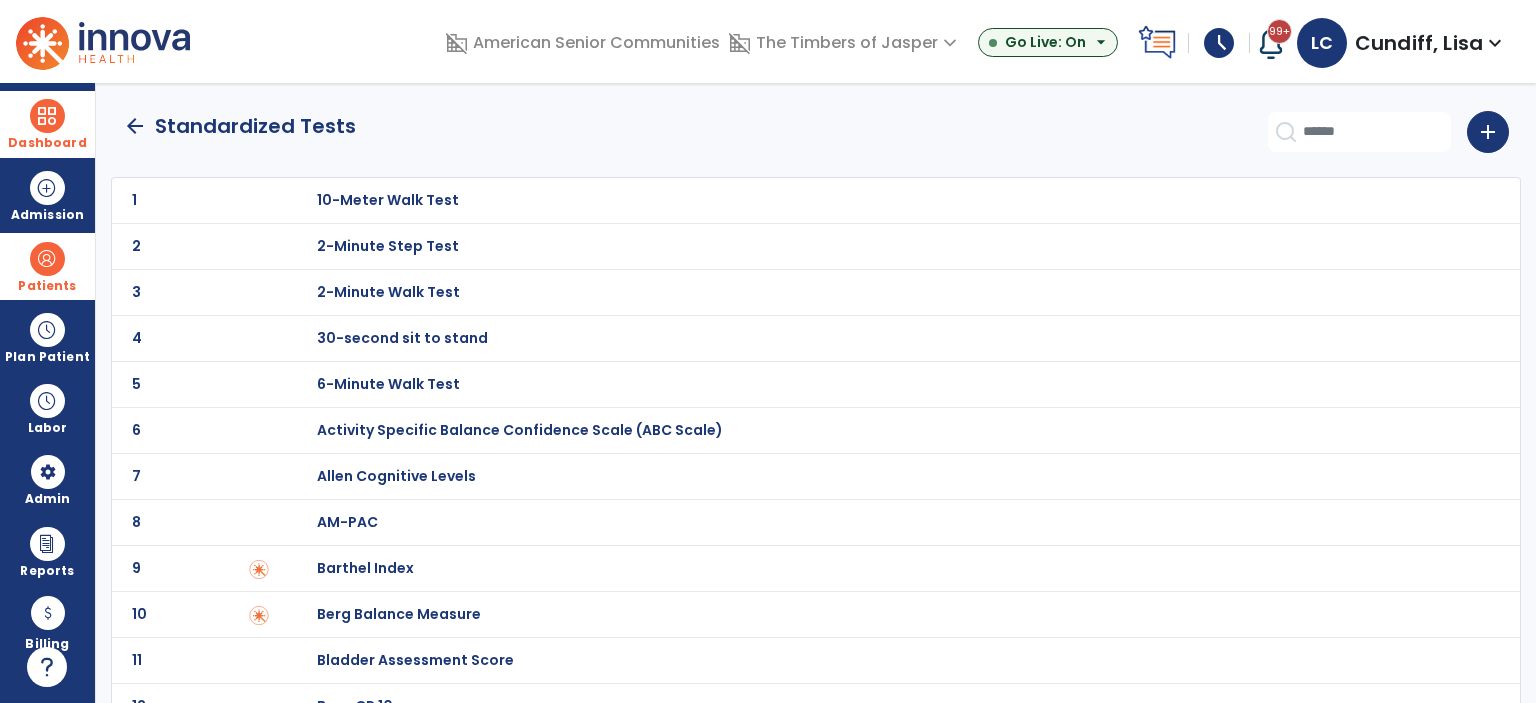 click on "30-second sit to stand" at bounding box center (388, 200) 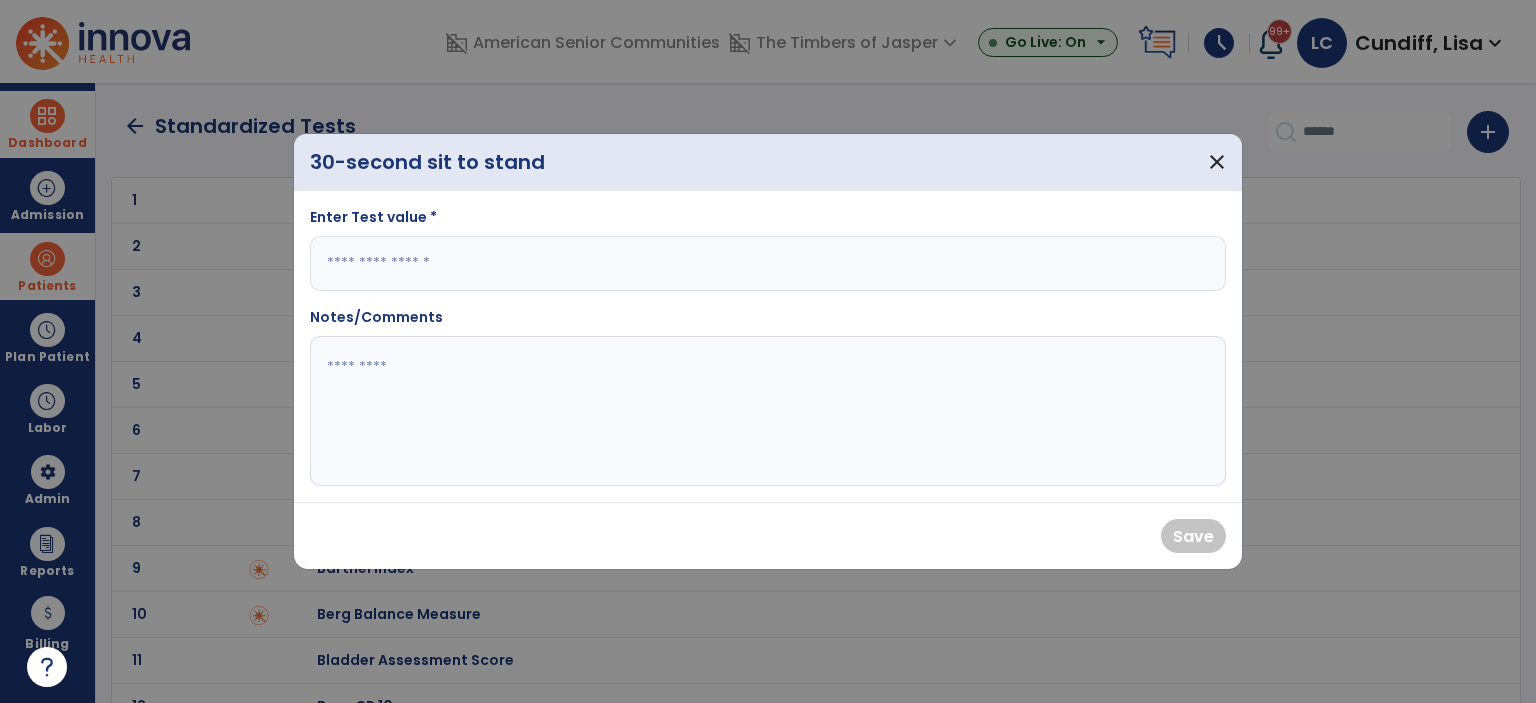 click at bounding box center (768, 263) 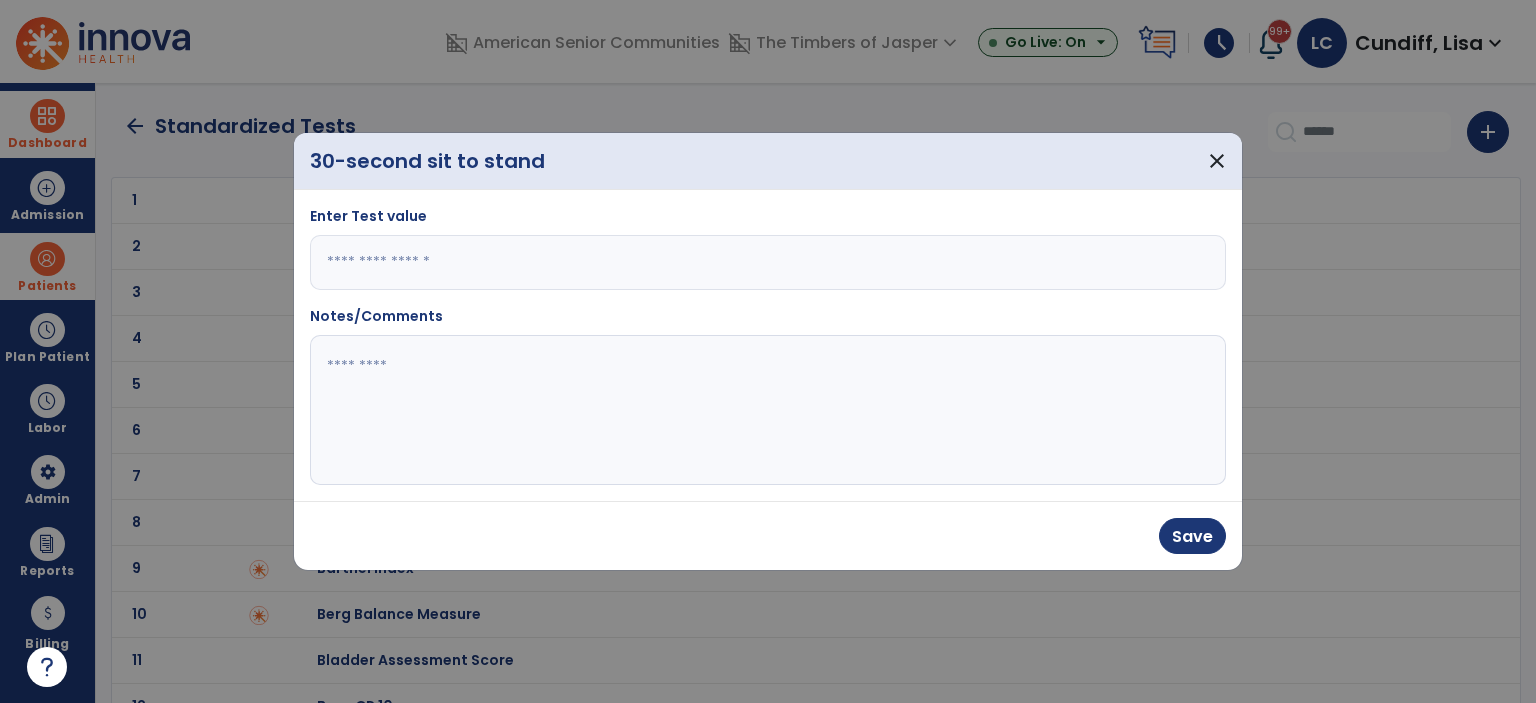 drag, startPoint x: 464, startPoint y: 273, endPoint x: 297, endPoint y: 270, distance: 167.02695 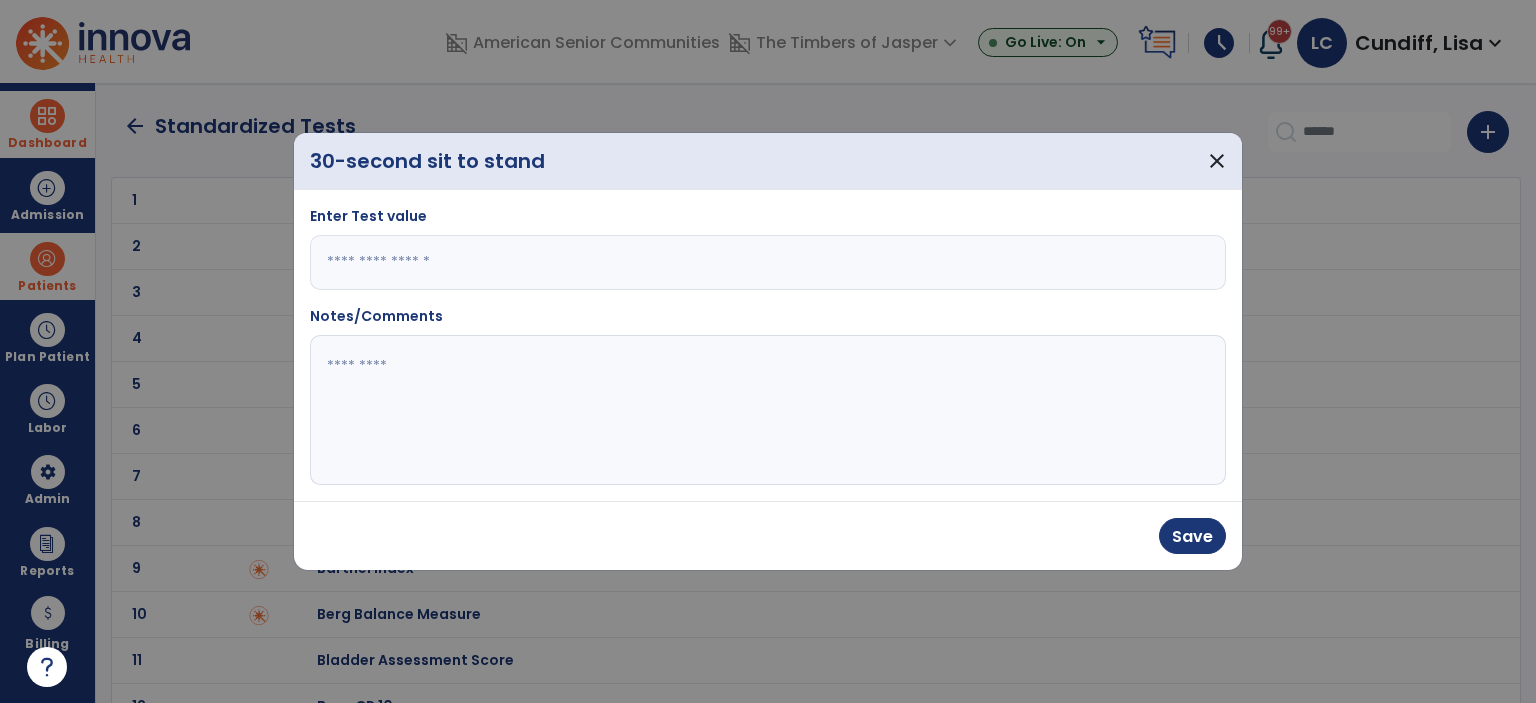 click on "*" at bounding box center (768, 262) 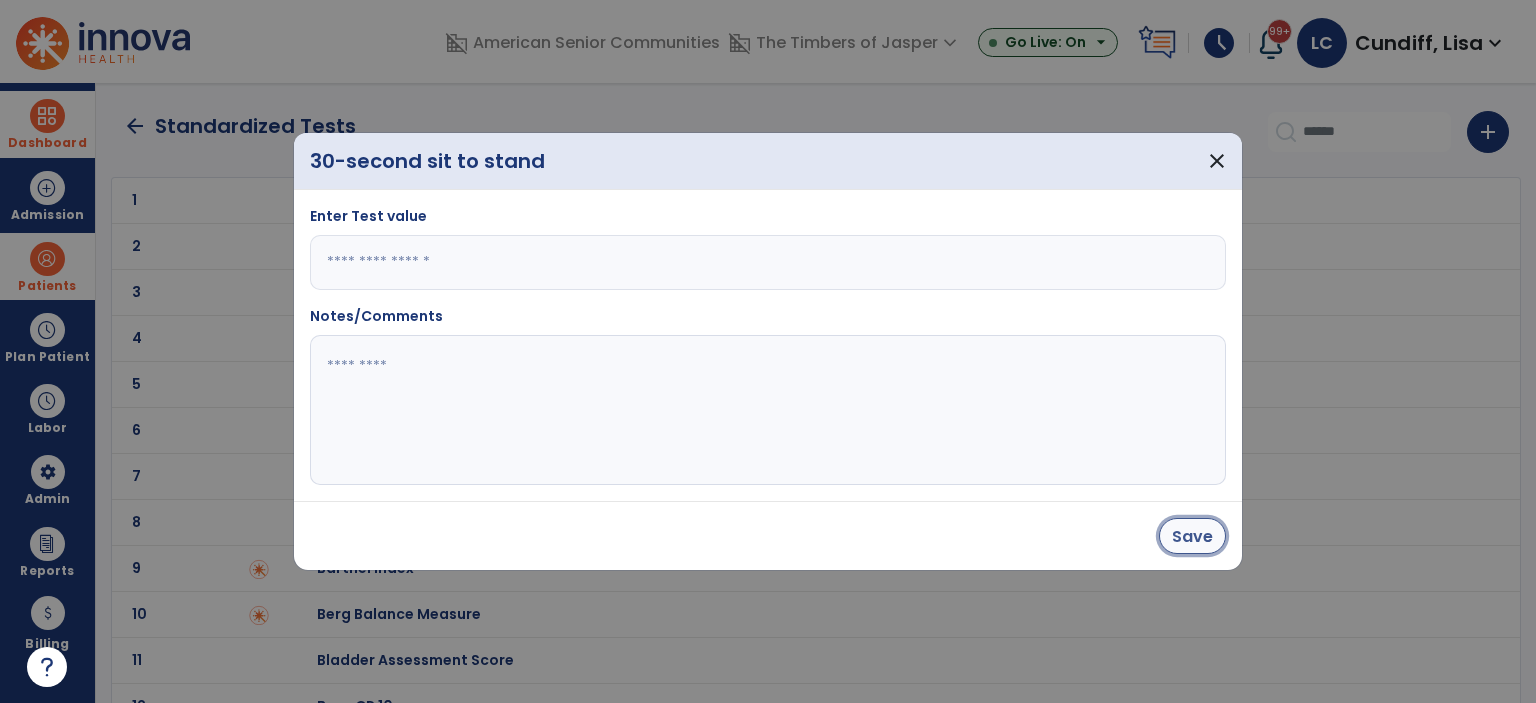 click on "Save" at bounding box center [1192, 536] 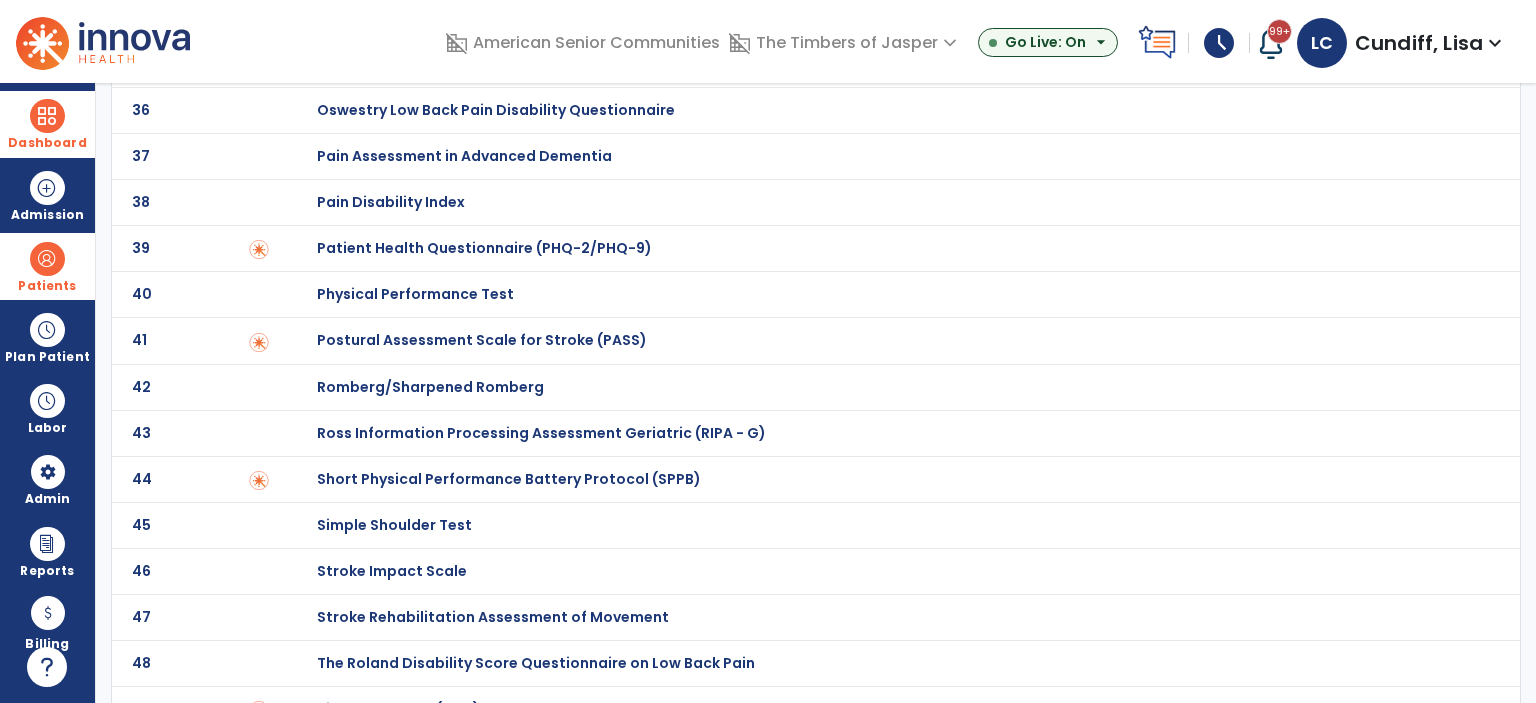 scroll, scrollTop: 1812, scrollLeft: 0, axis: vertical 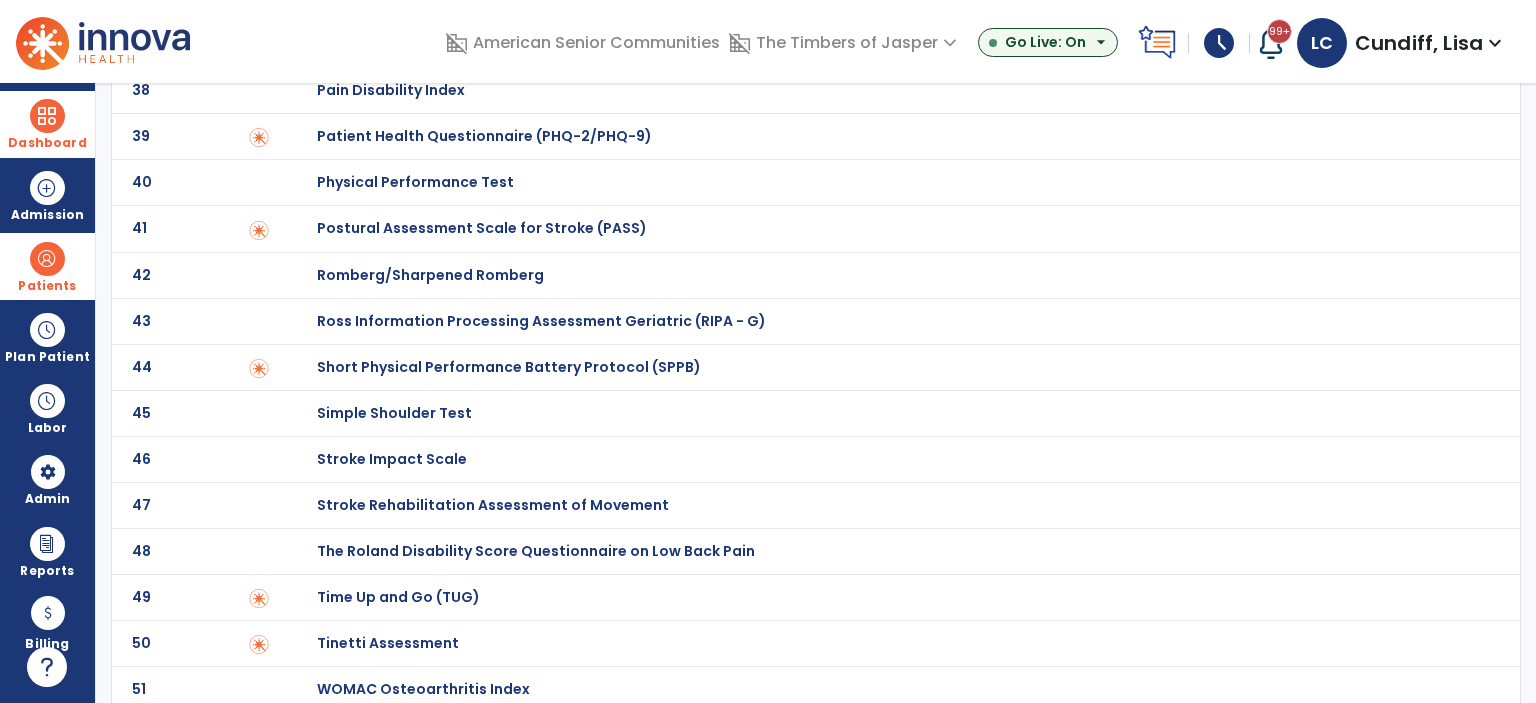 click on "Time Up and Go (TUG)" at bounding box center [388, -1612] 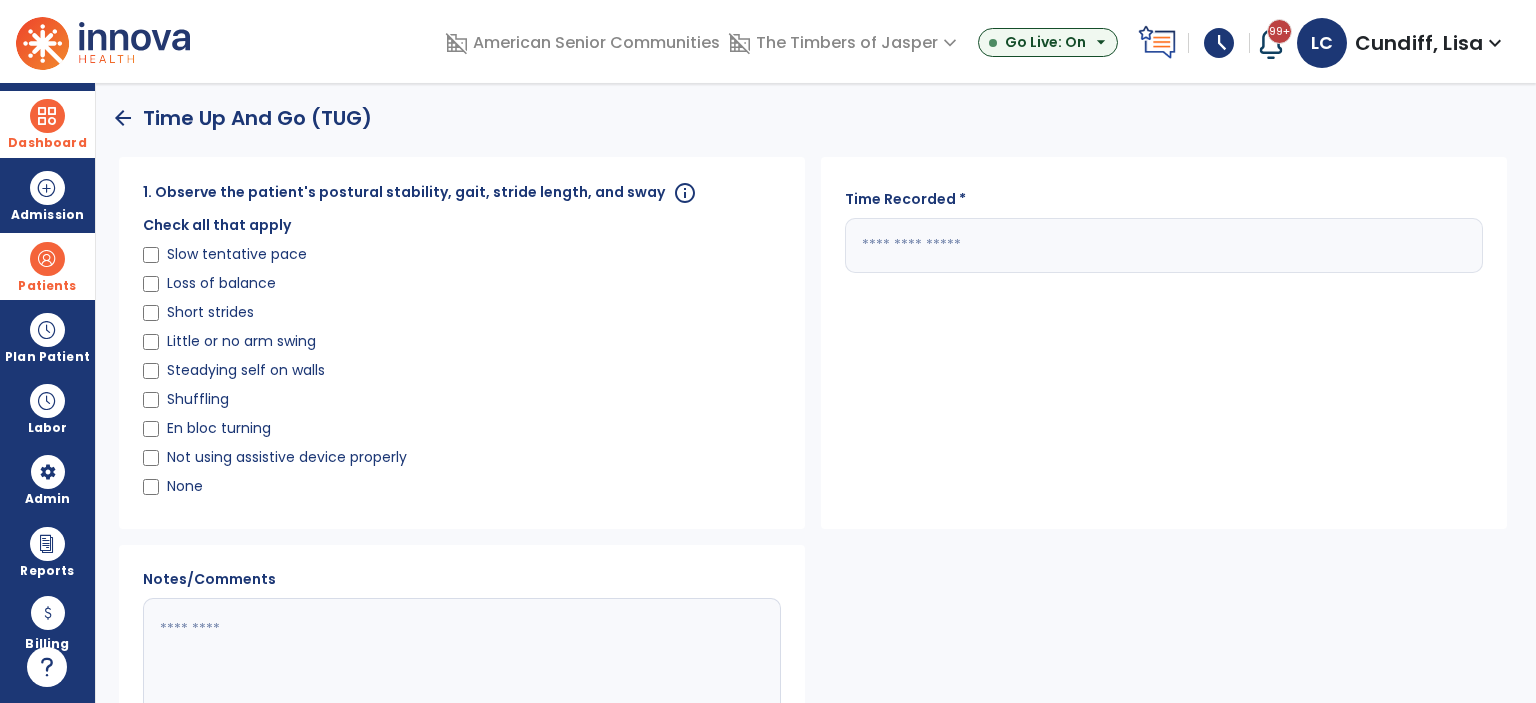 click 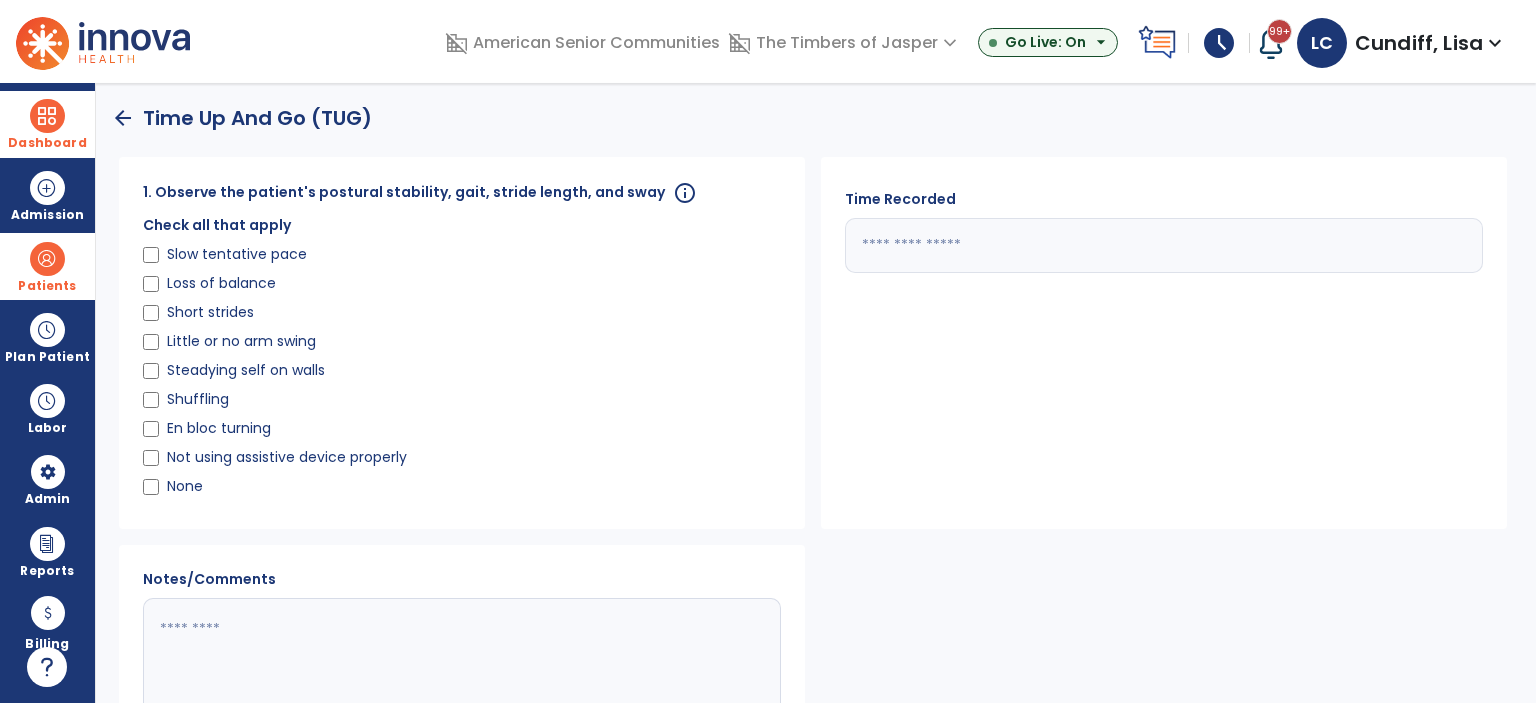 click on "arrow_back" 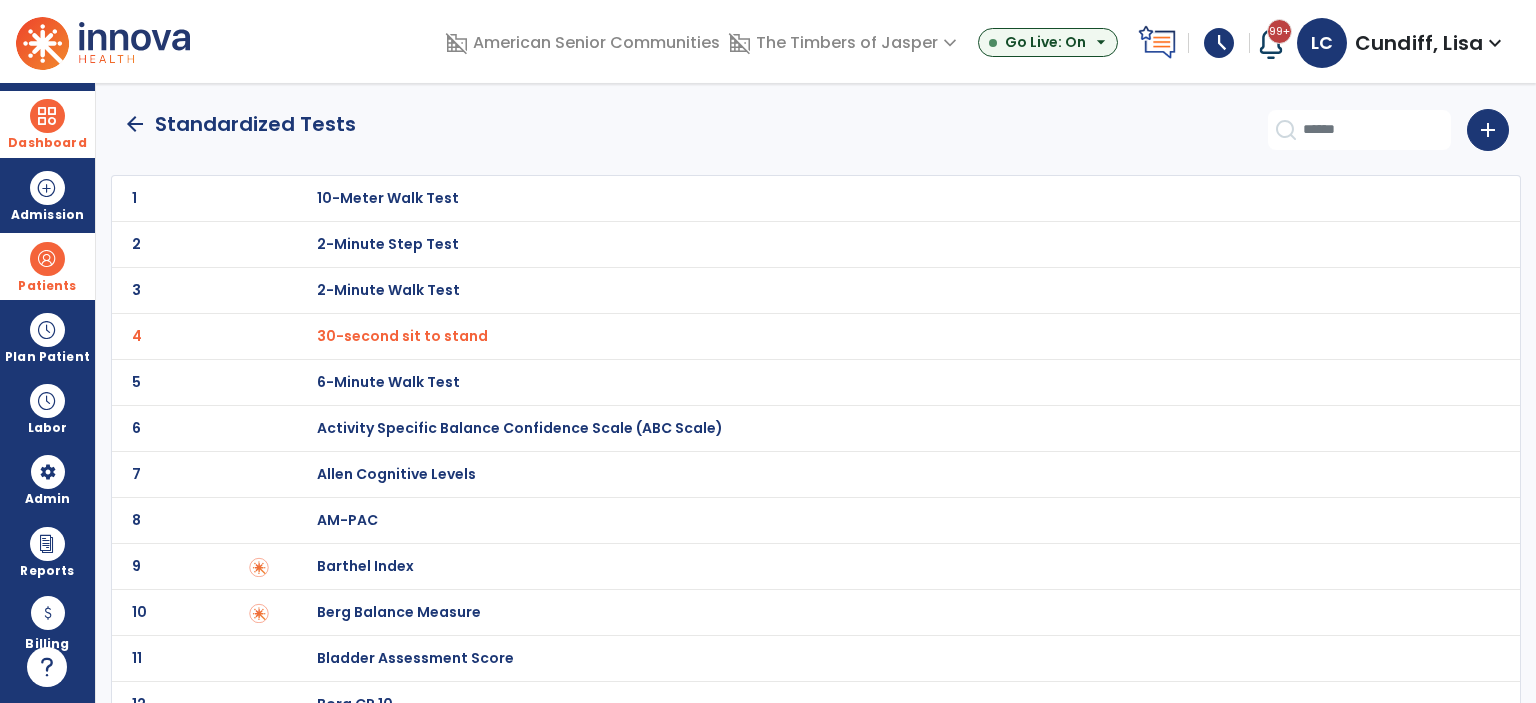 scroll, scrollTop: 0, scrollLeft: 0, axis: both 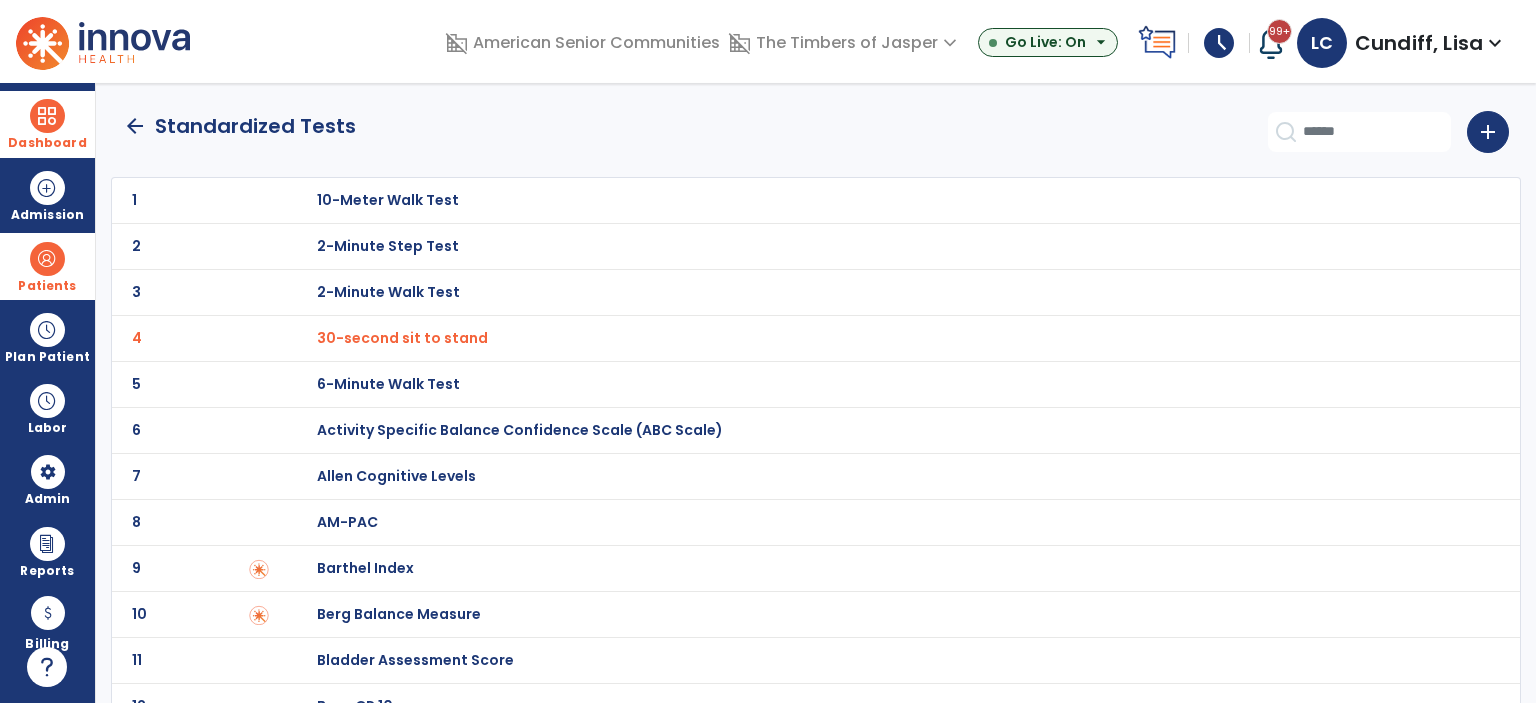 click on "arrow_back" 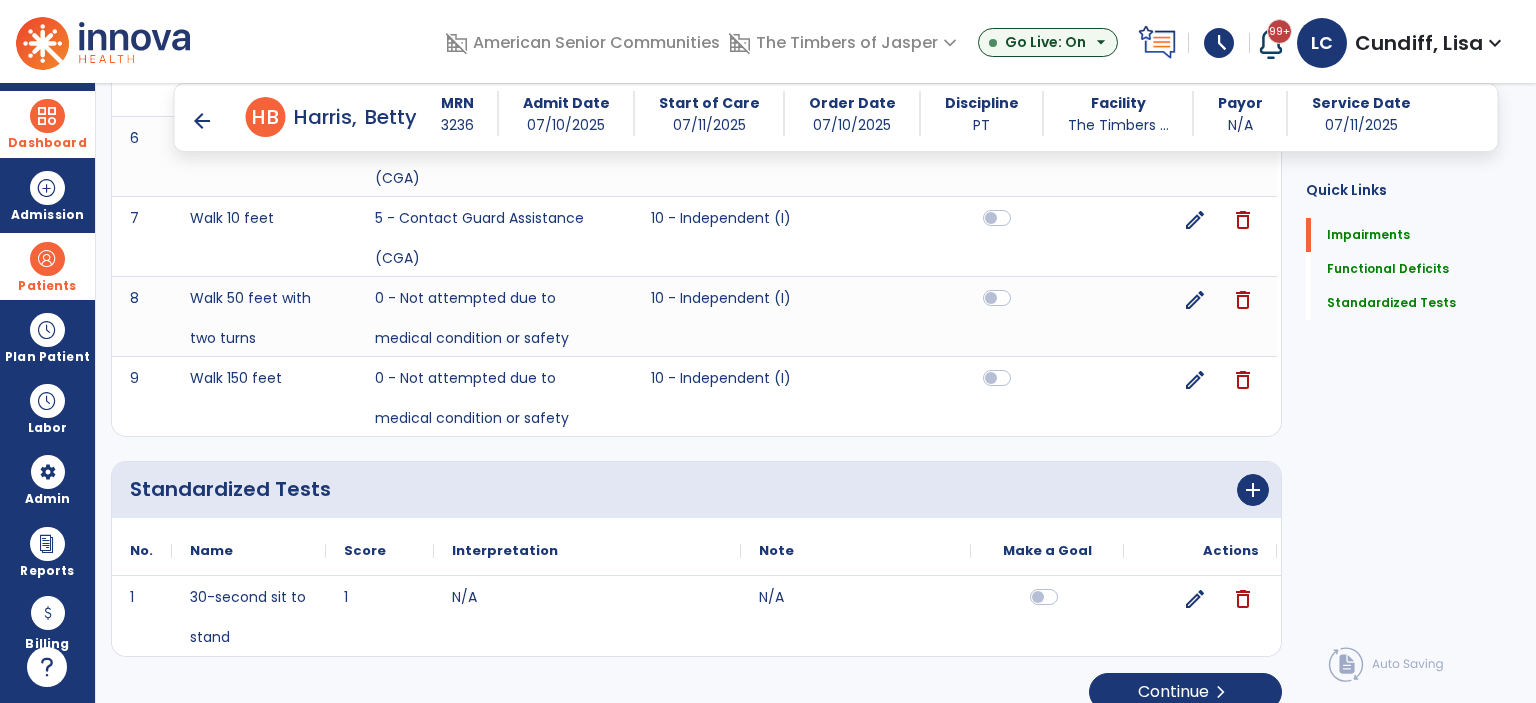scroll, scrollTop: 1409, scrollLeft: 0, axis: vertical 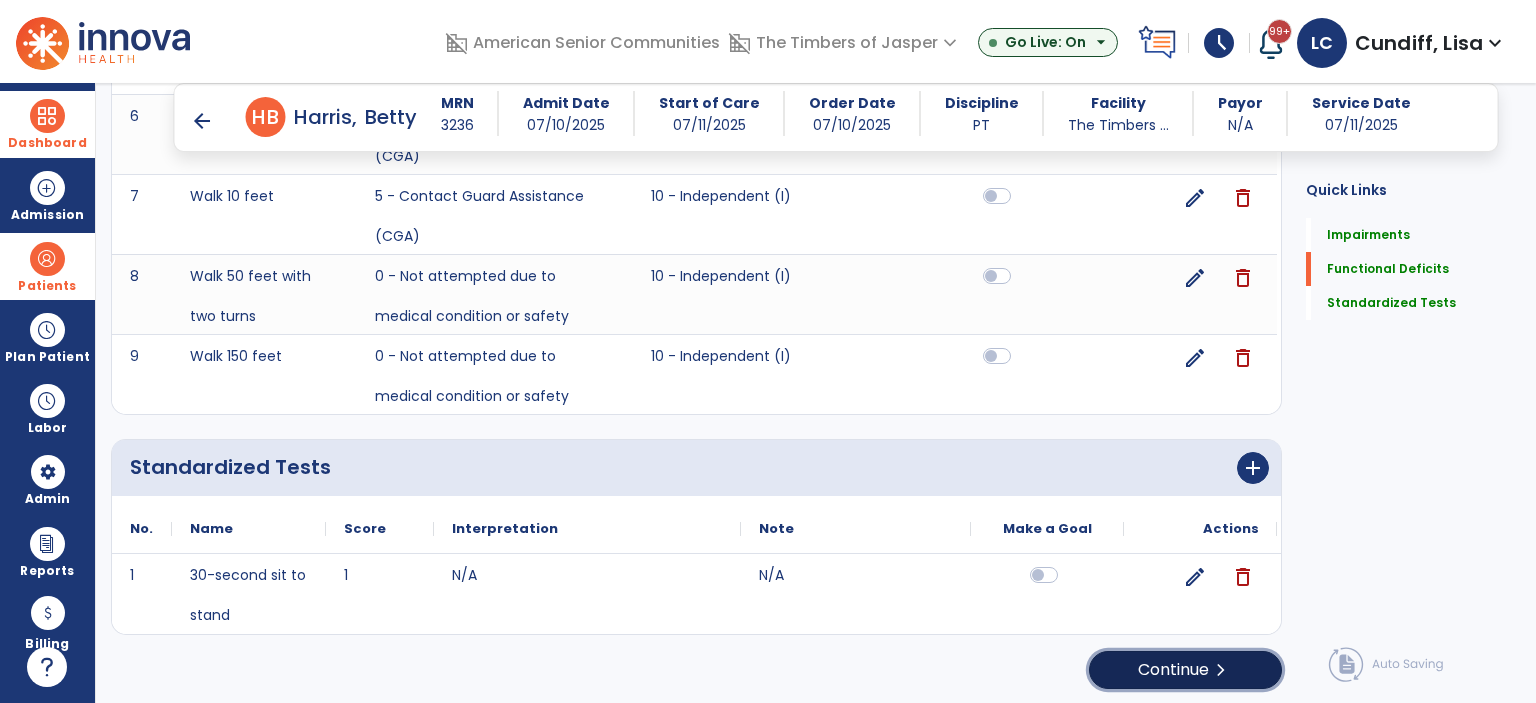 click on "chevron_right" 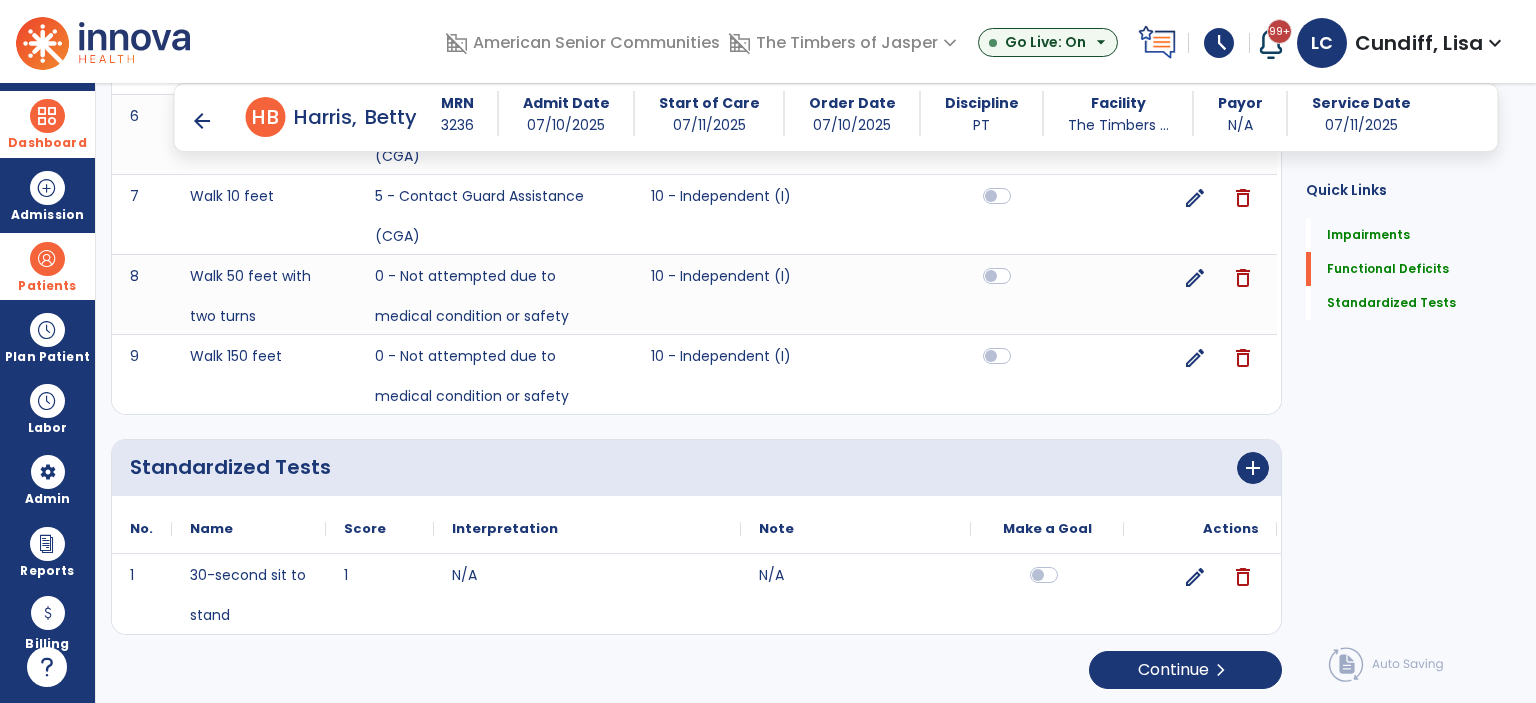 scroll, scrollTop: 0, scrollLeft: 0, axis: both 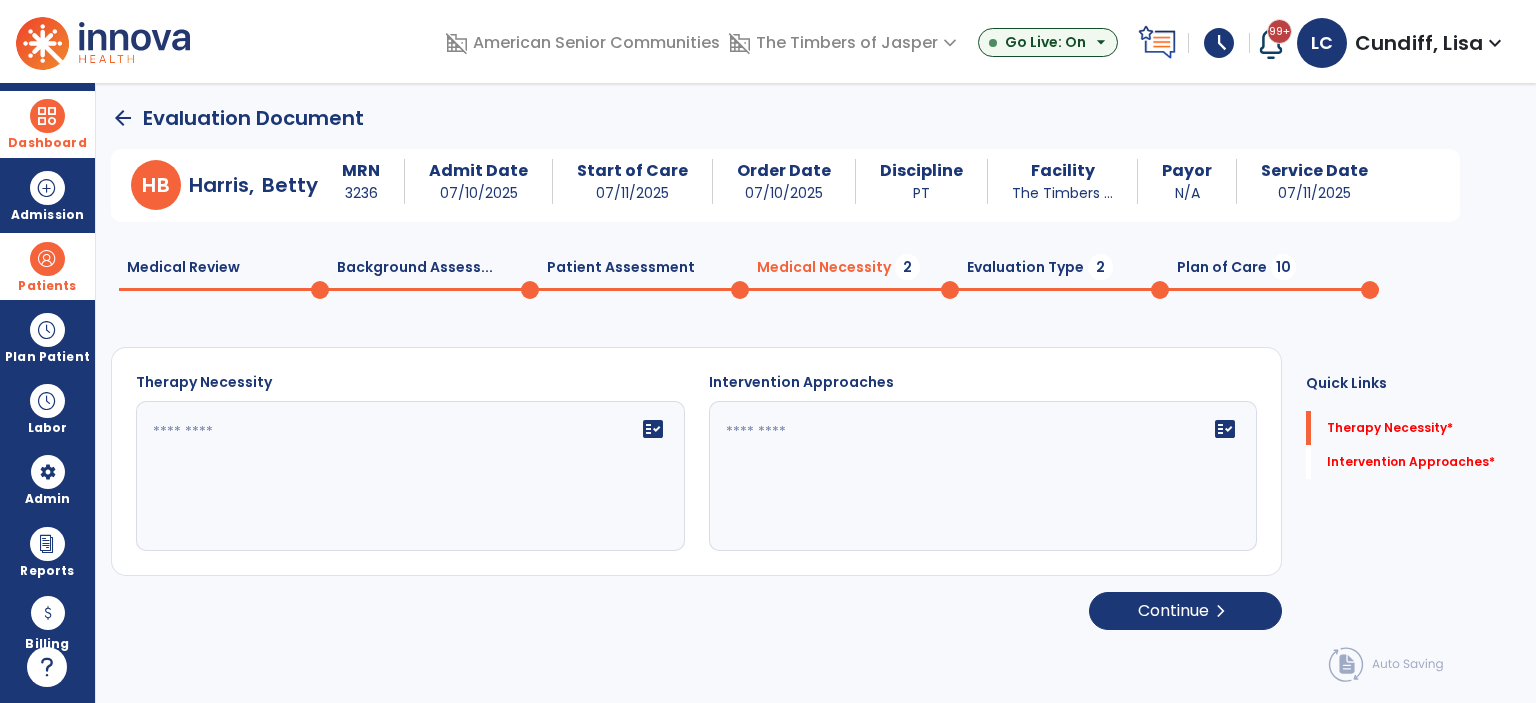 click on "fact_check" 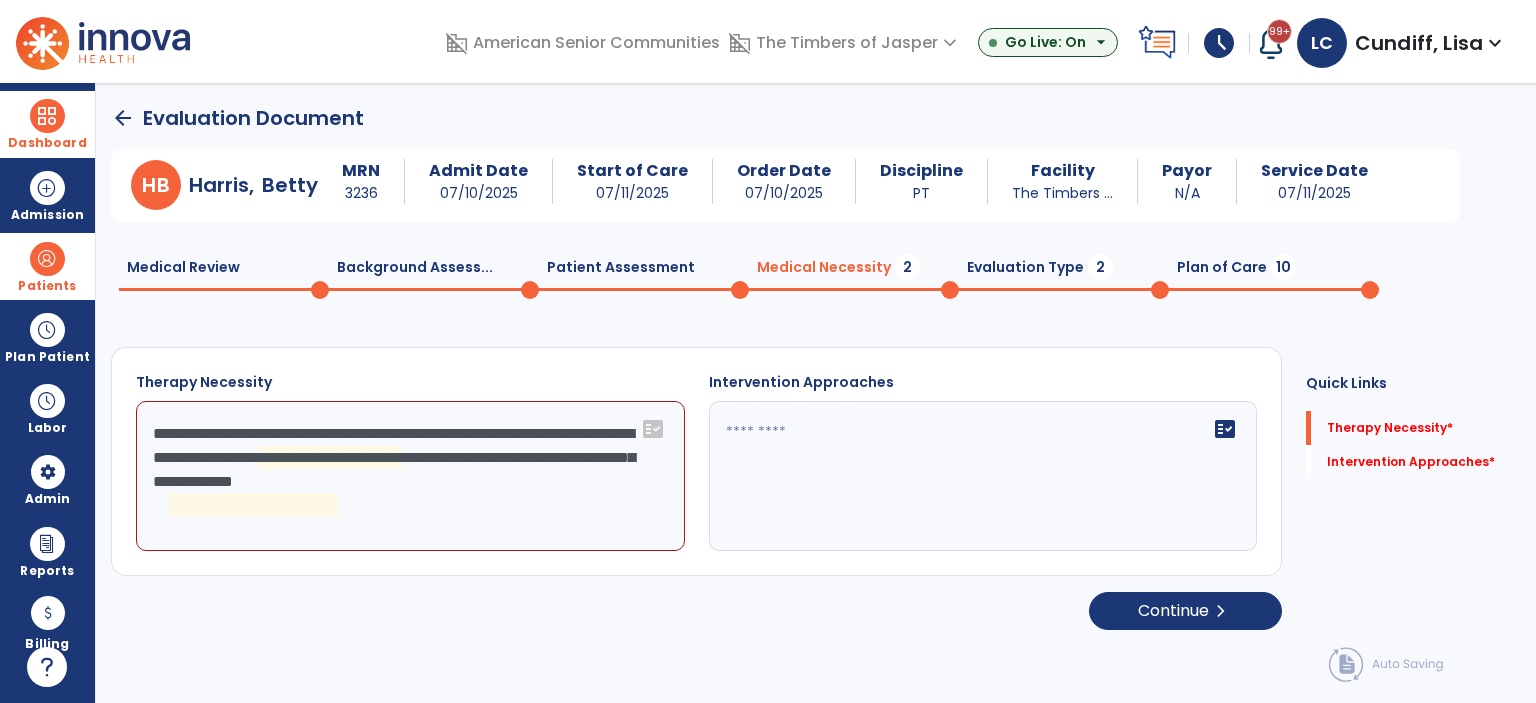 click on "**********" 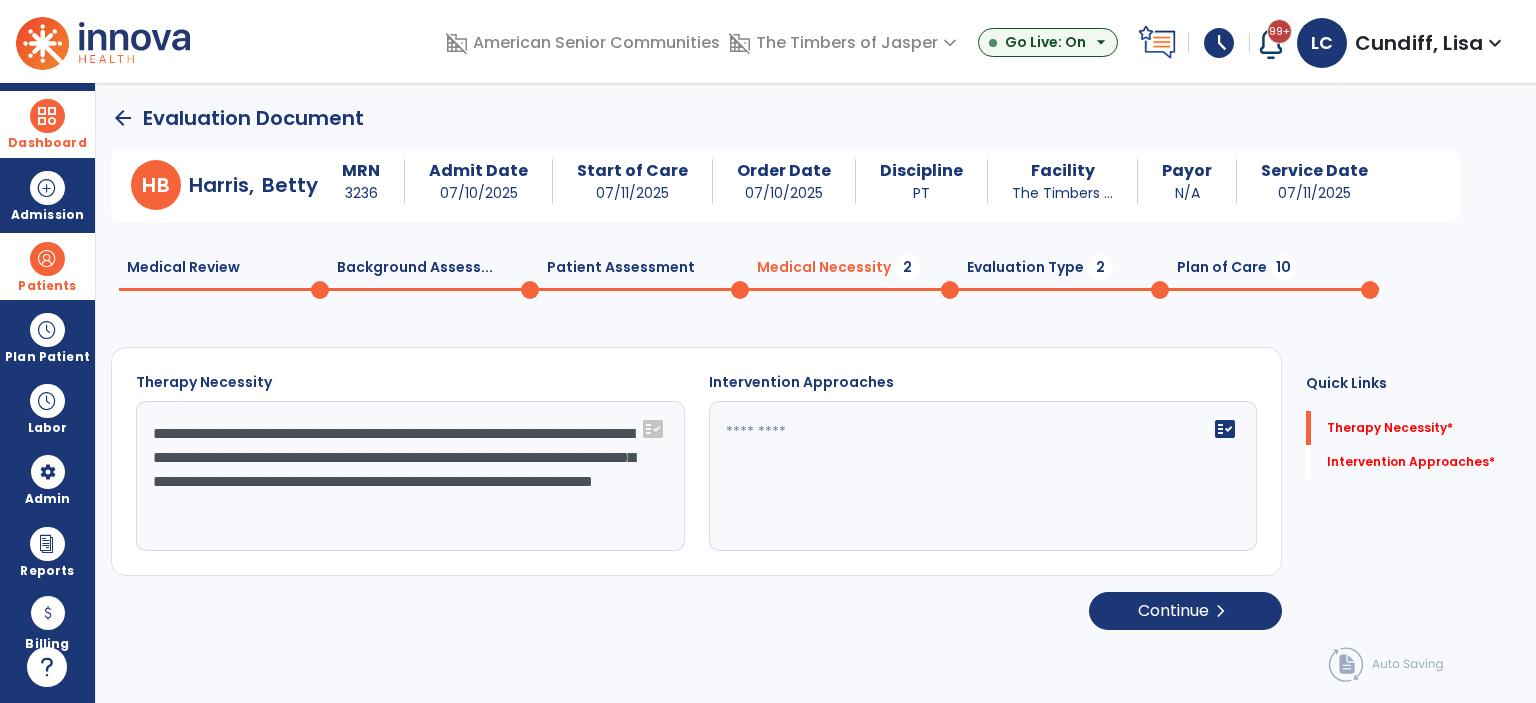 click 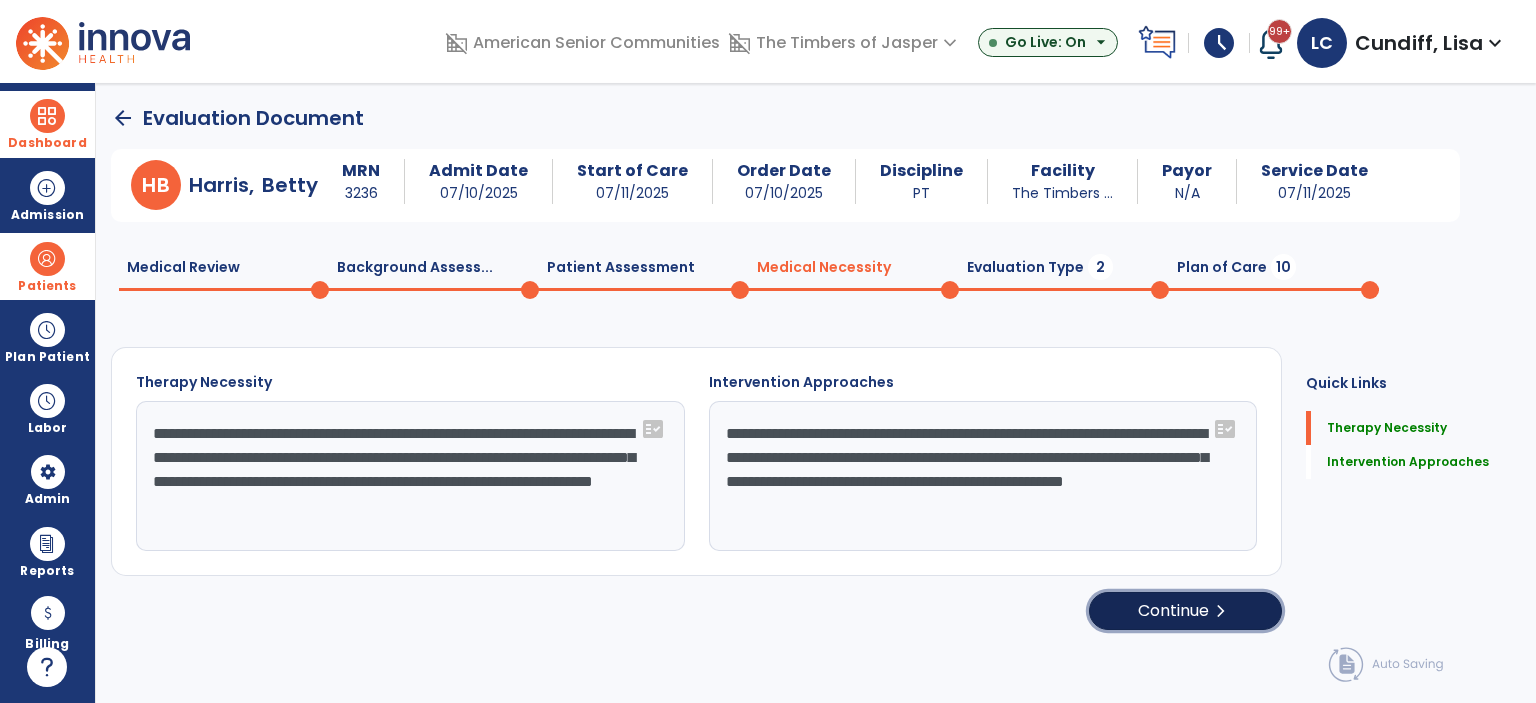 click on "Continue  chevron_right" 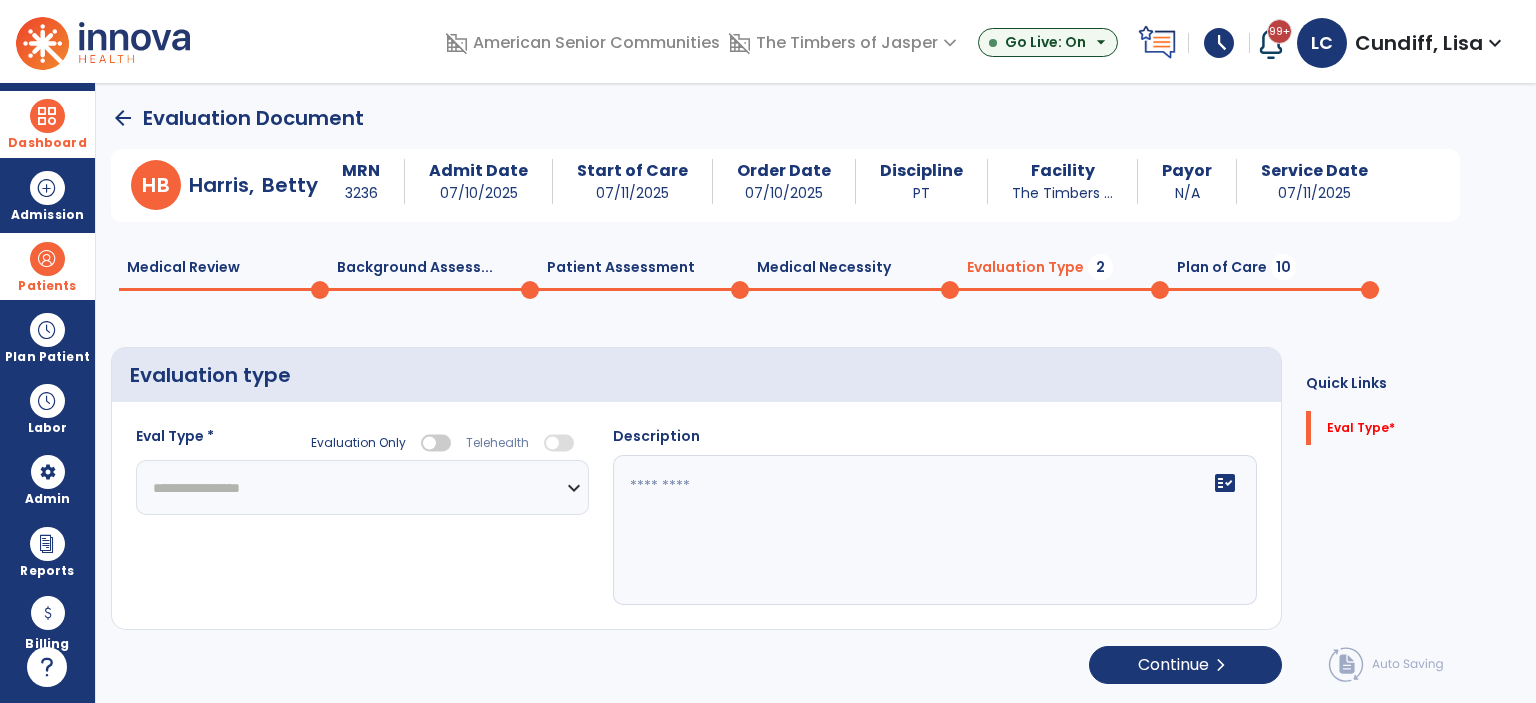 click on "**********" 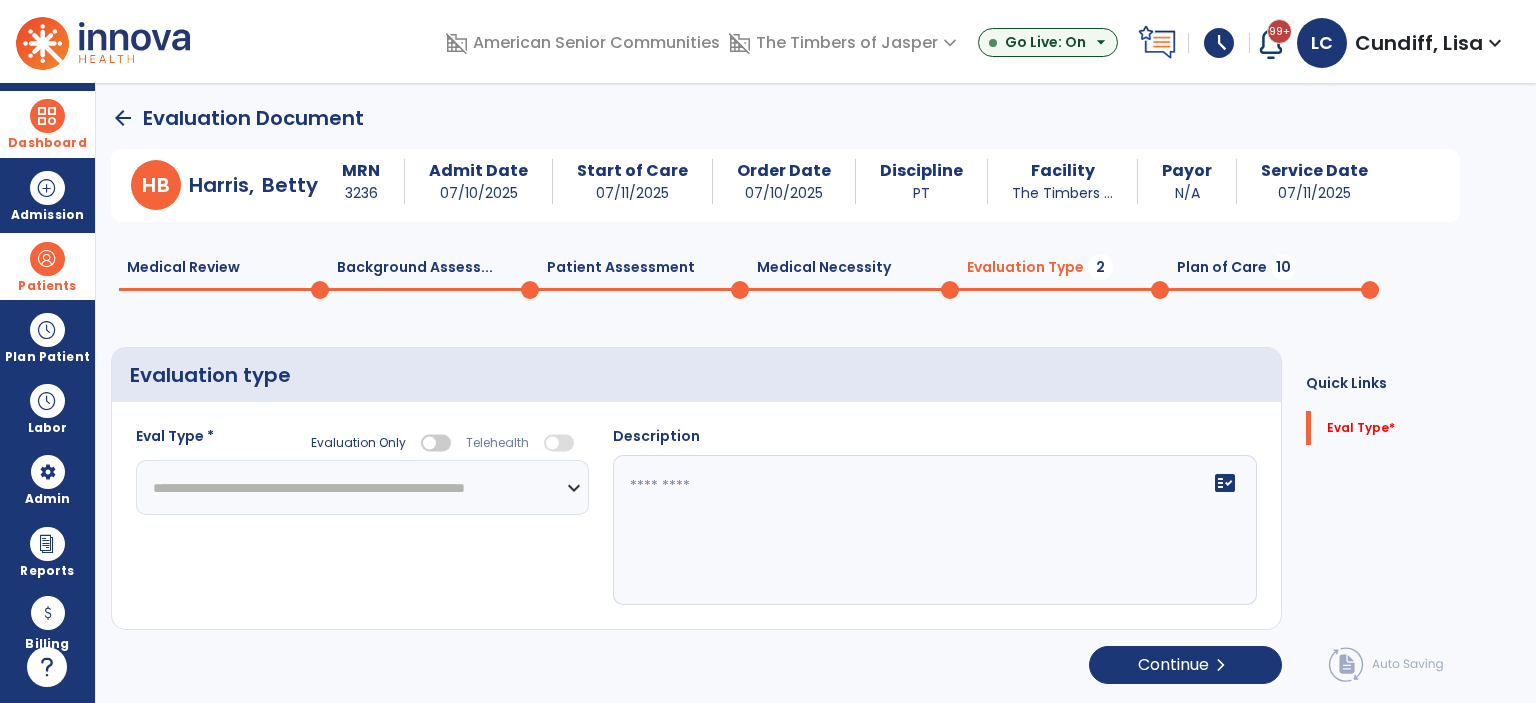 click on "**********" 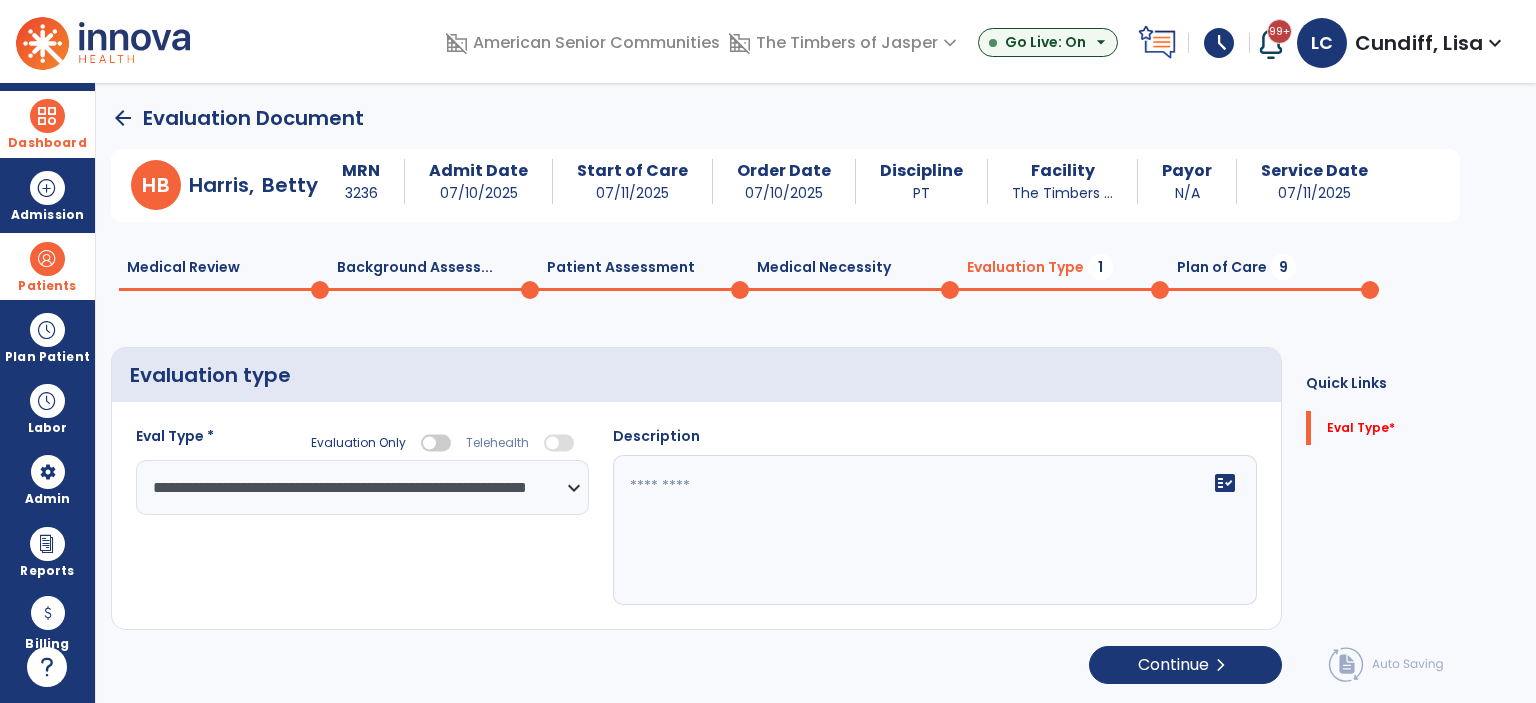 click on "fact_check" 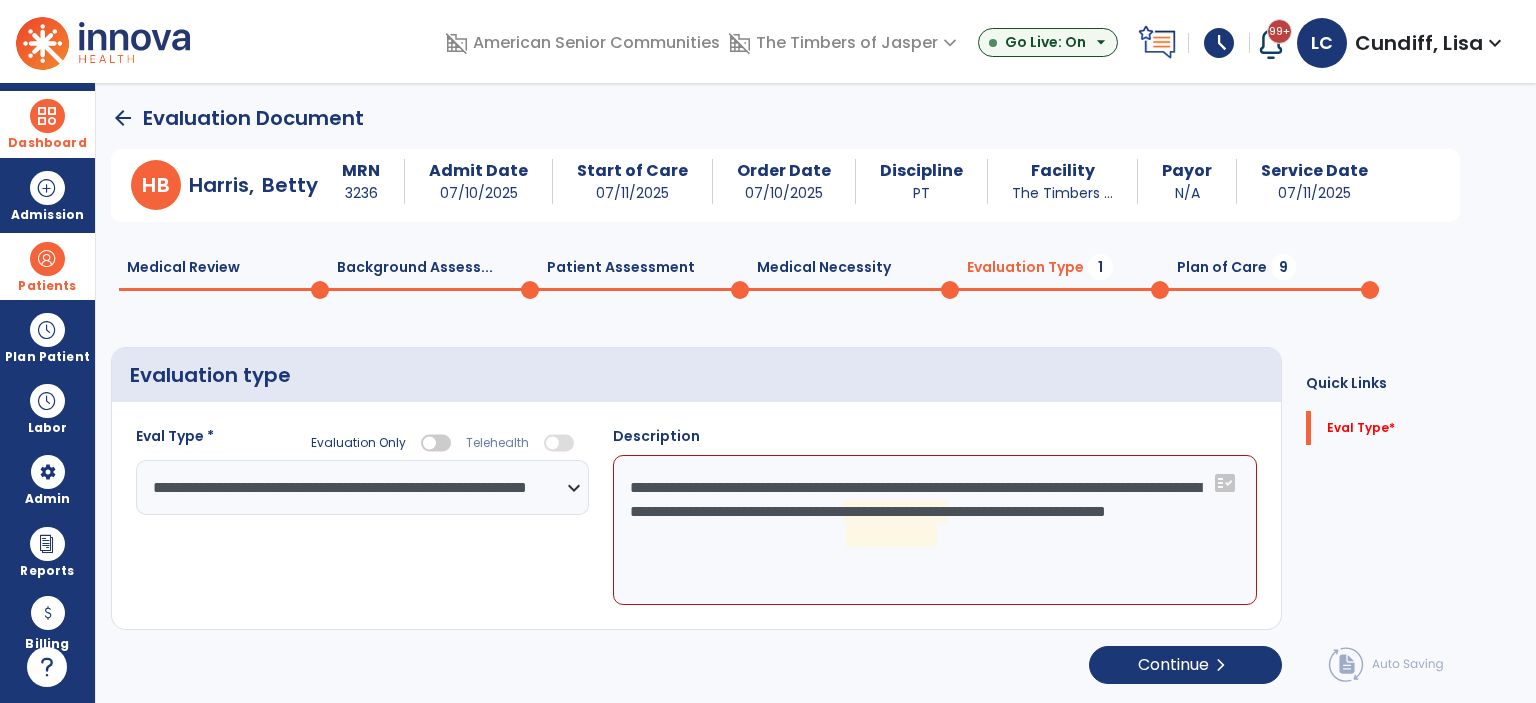 click on "**********" 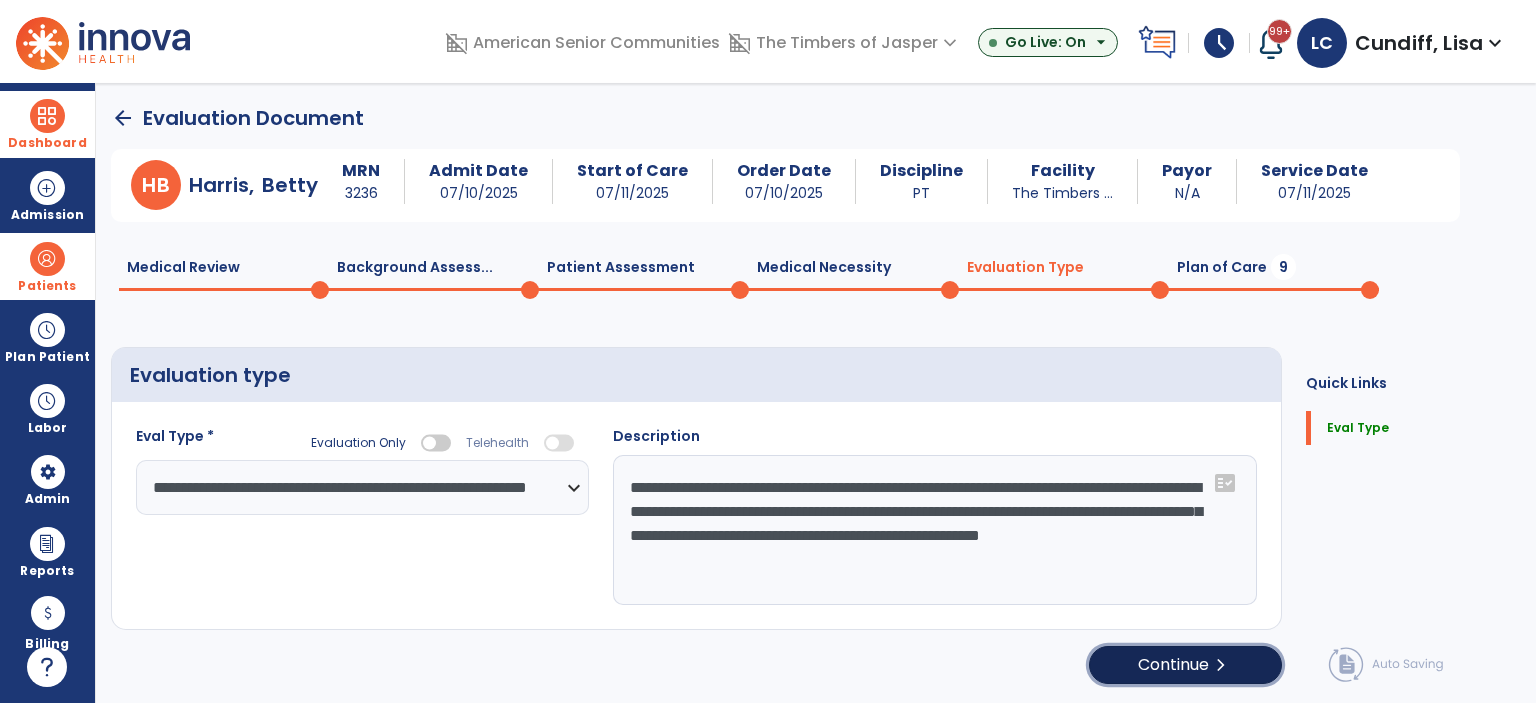 click on "Continue  chevron_right" 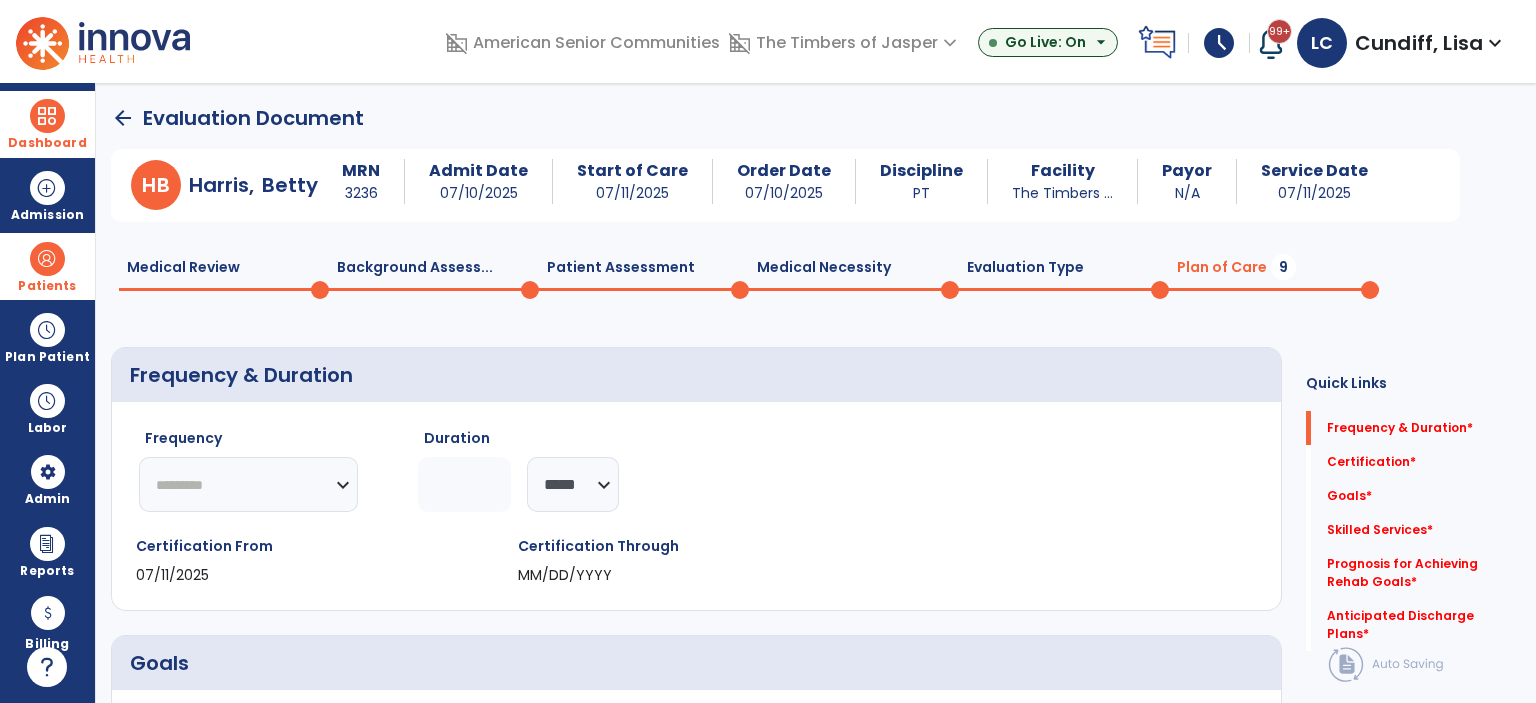 click on "********* ** ** ** ** ** ** **" 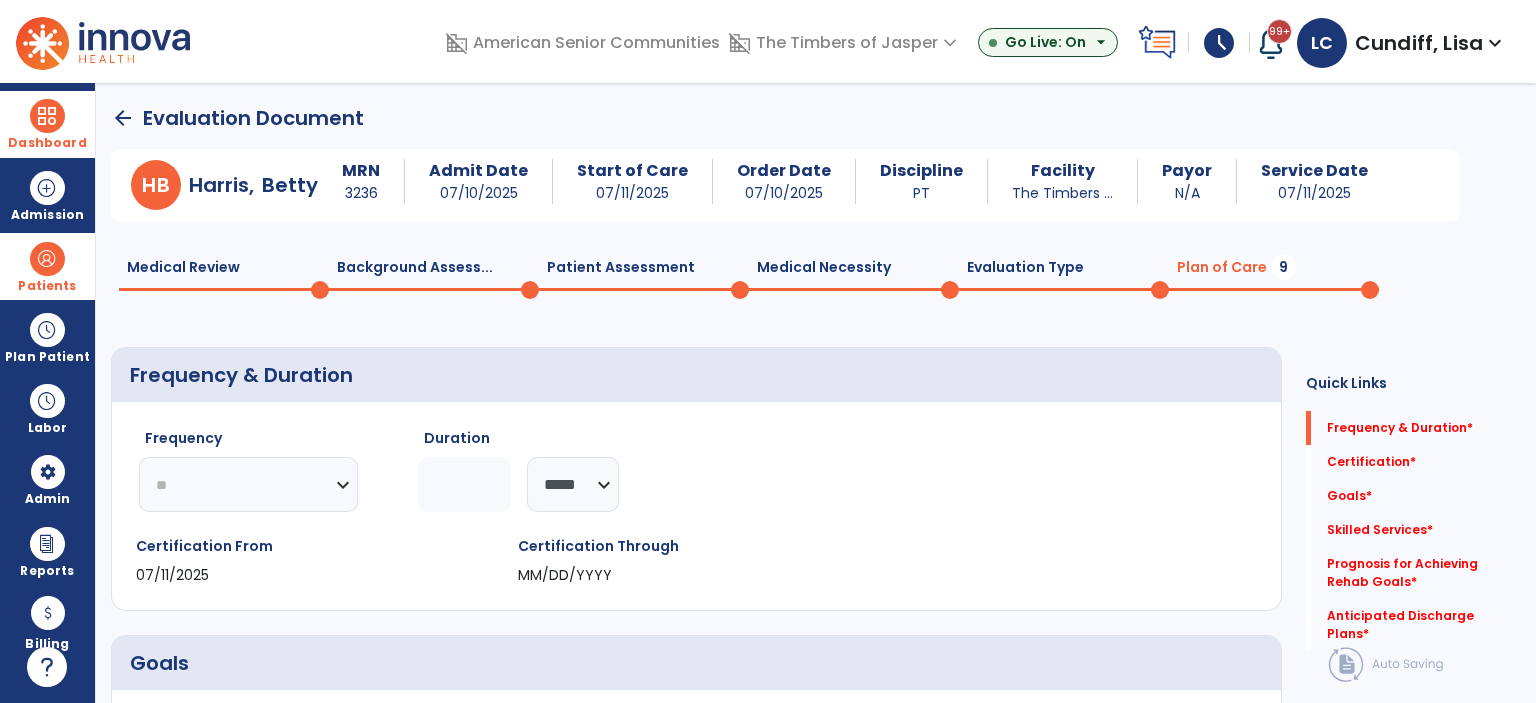 click on "********* ** ** ** ** ** ** **" 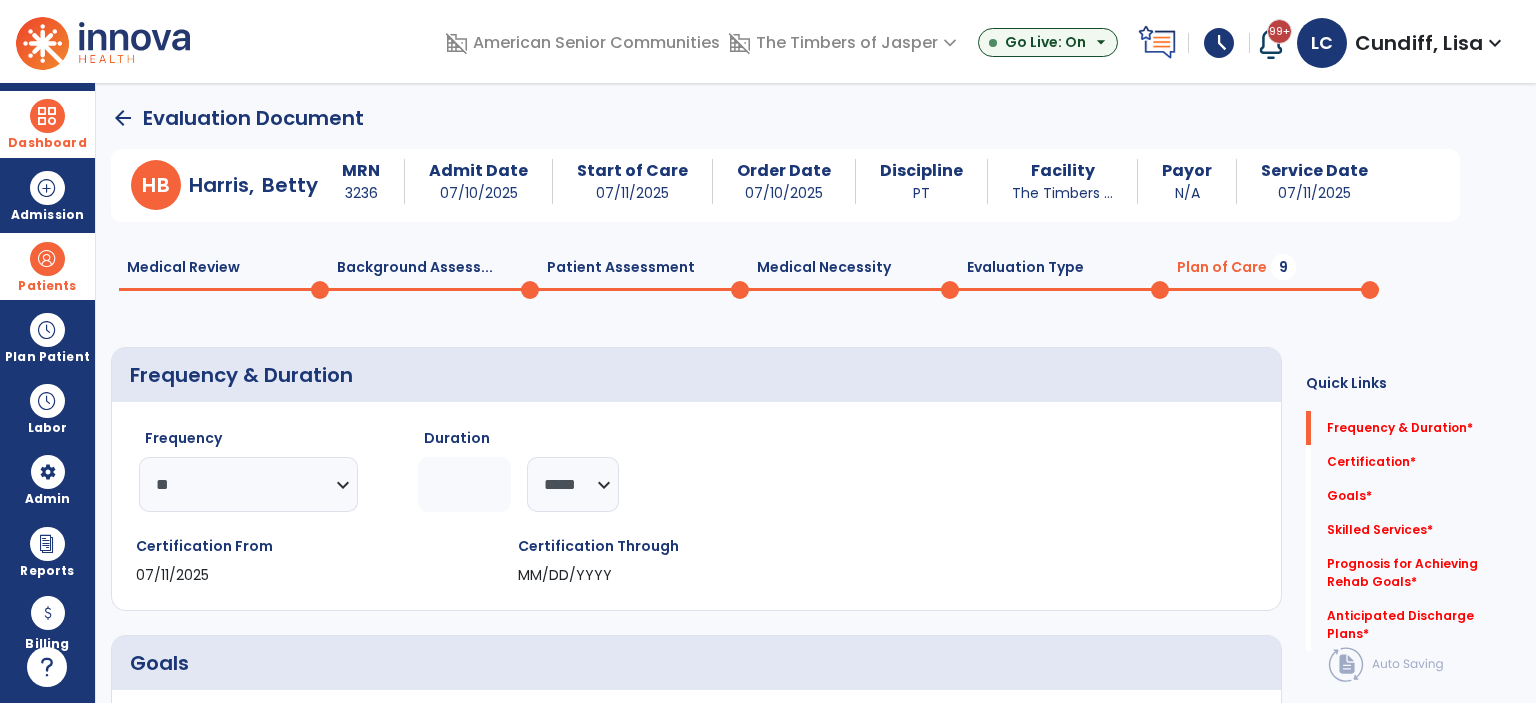 click on "Frequency  ********* ** ** ** ** ** ** **  Duration  ******** *****" 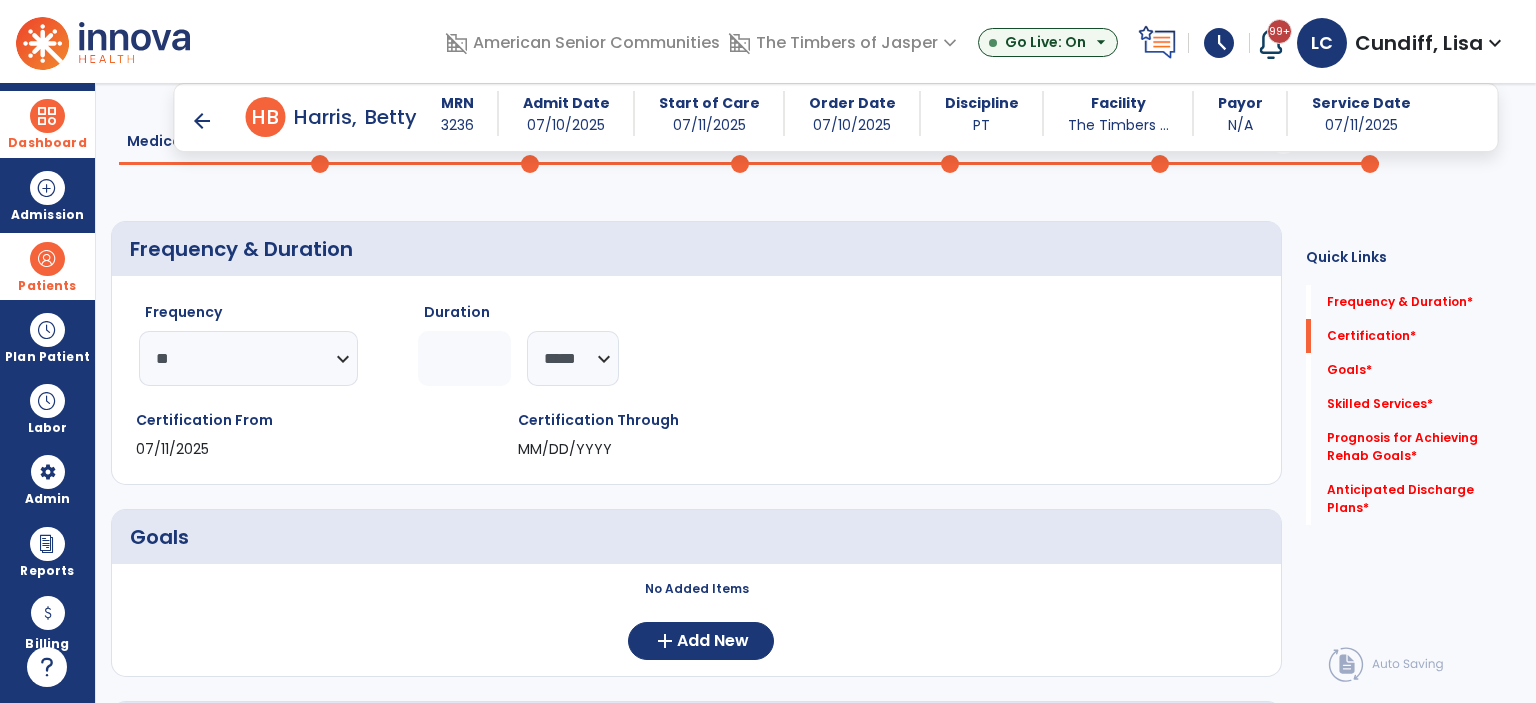 scroll, scrollTop: 200, scrollLeft: 0, axis: vertical 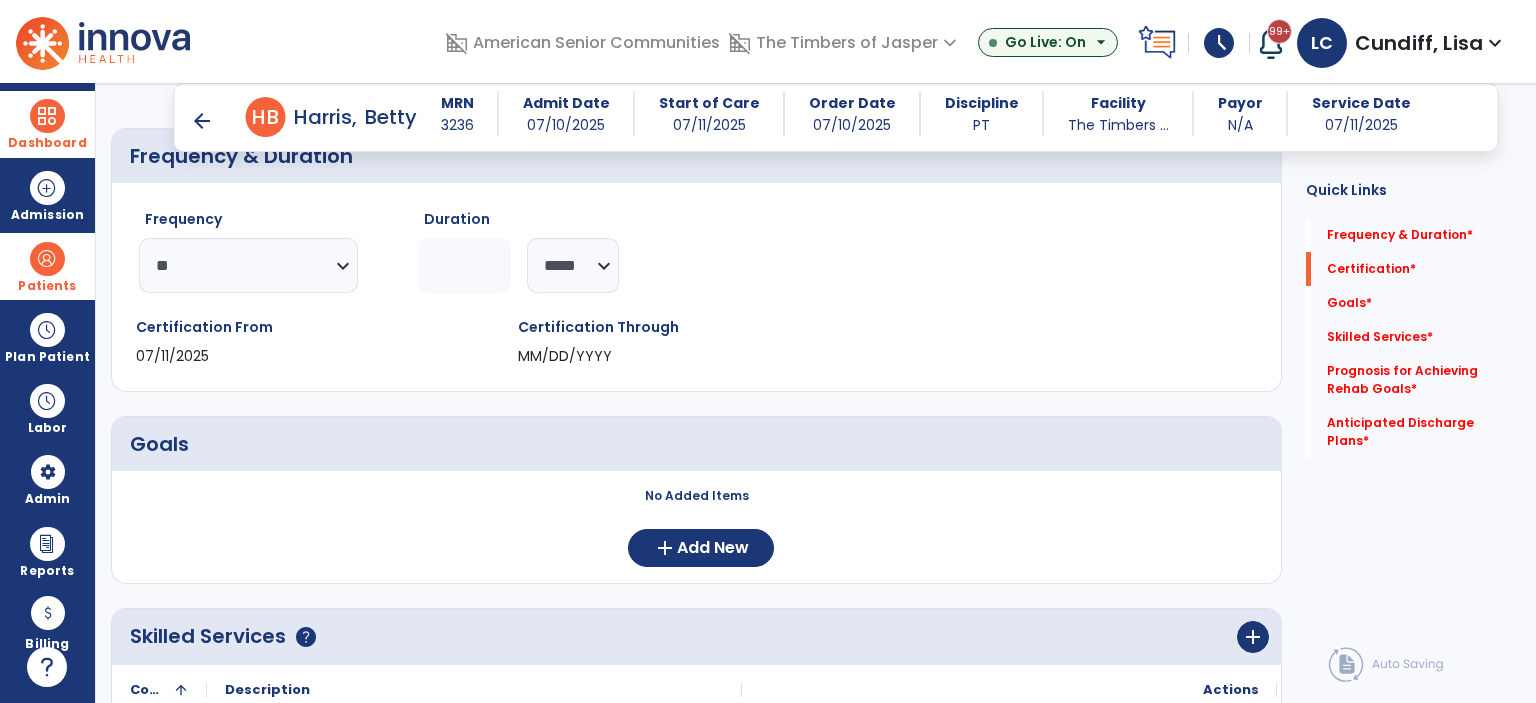 click on "MM/DD/YYYY" 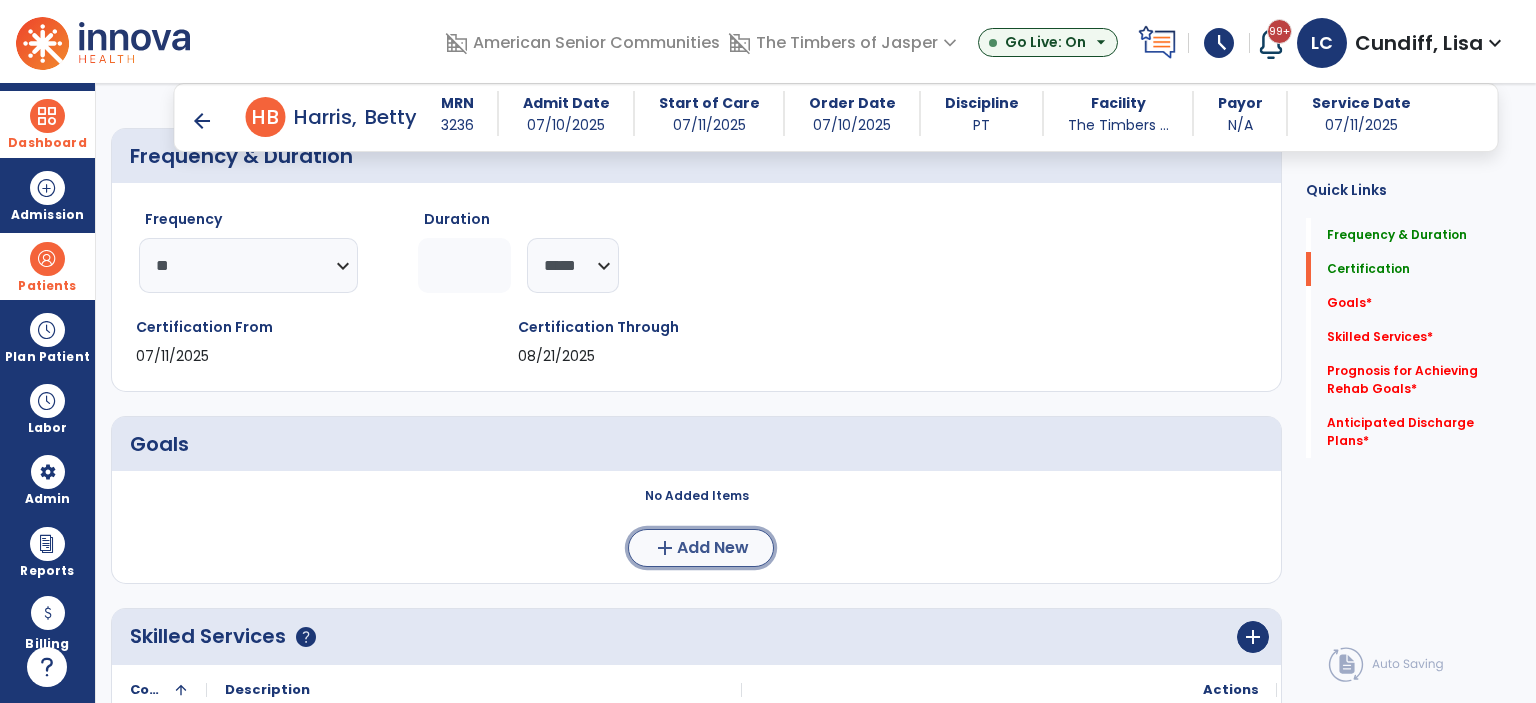 click on "Add New" at bounding box center [713, 548] 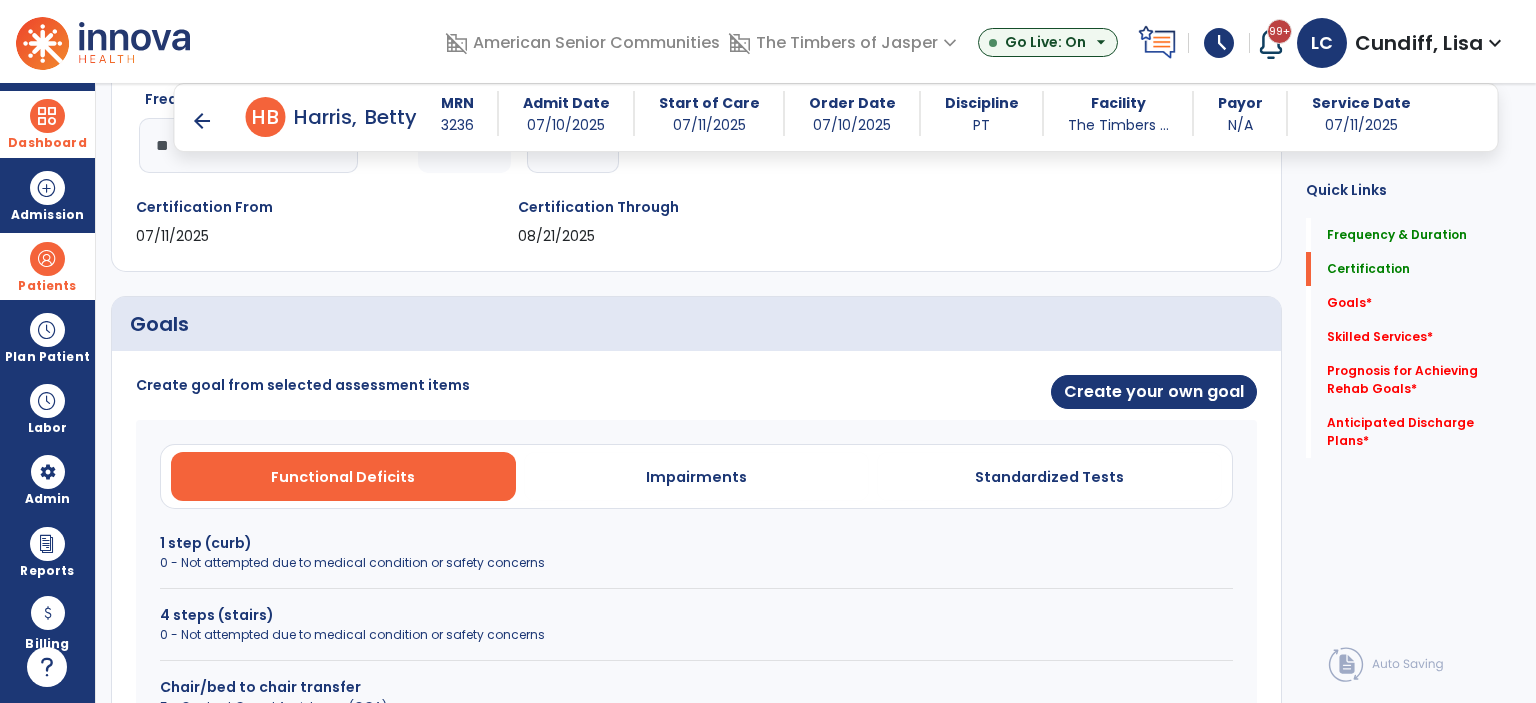 scroll, scrollTop: 400, scrollLeft: 0, axis: vertical 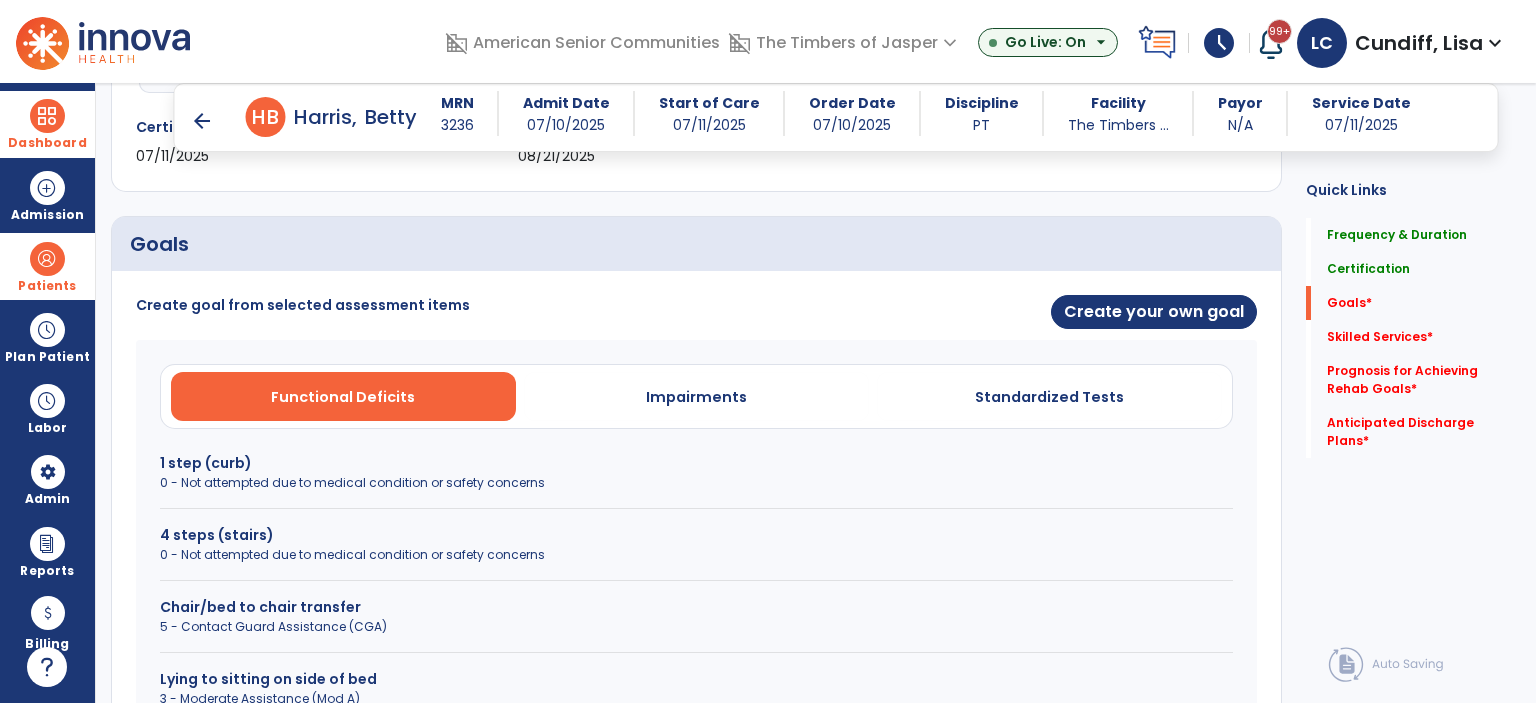 click on "4 steps (stairs)" at bounding box center [696, 535] 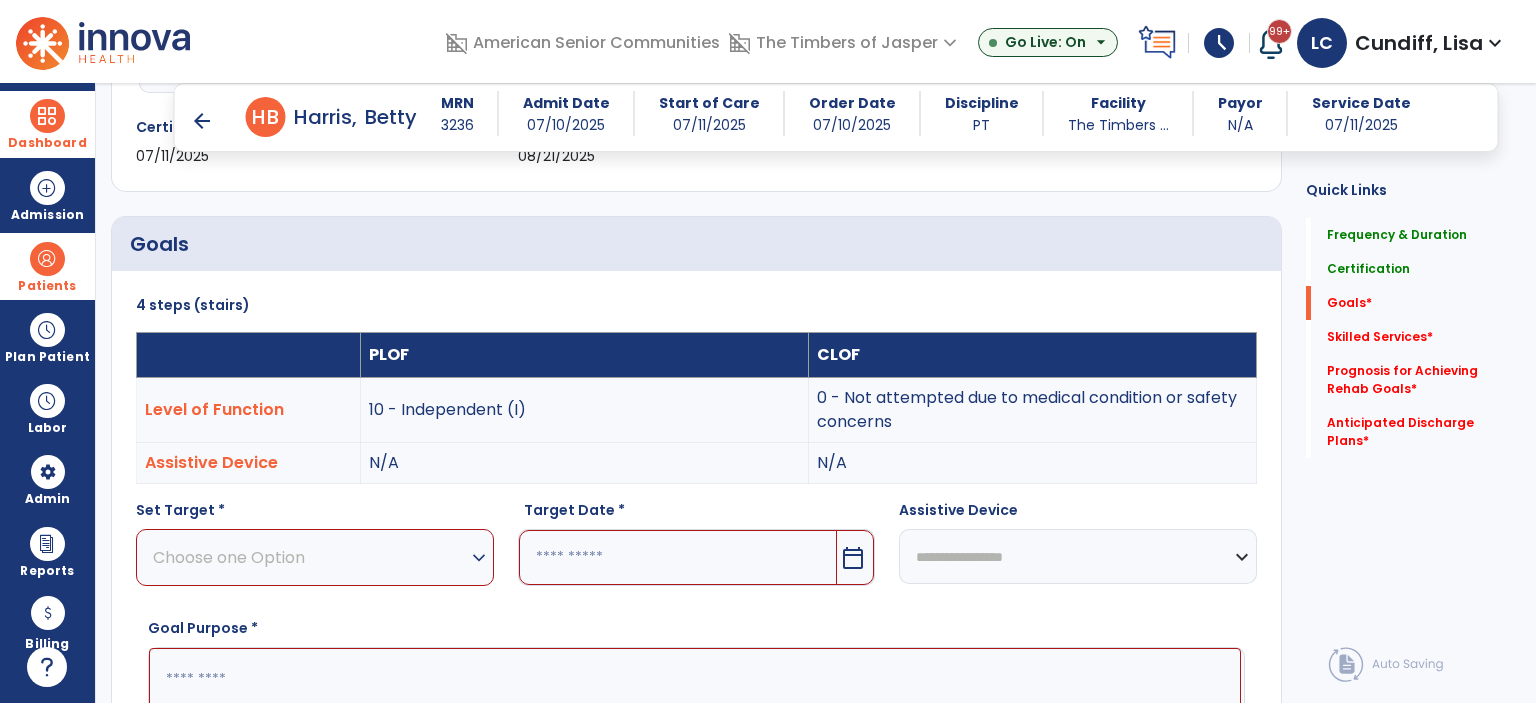 click on "Choose one Option" at bounding box center (310, 557) 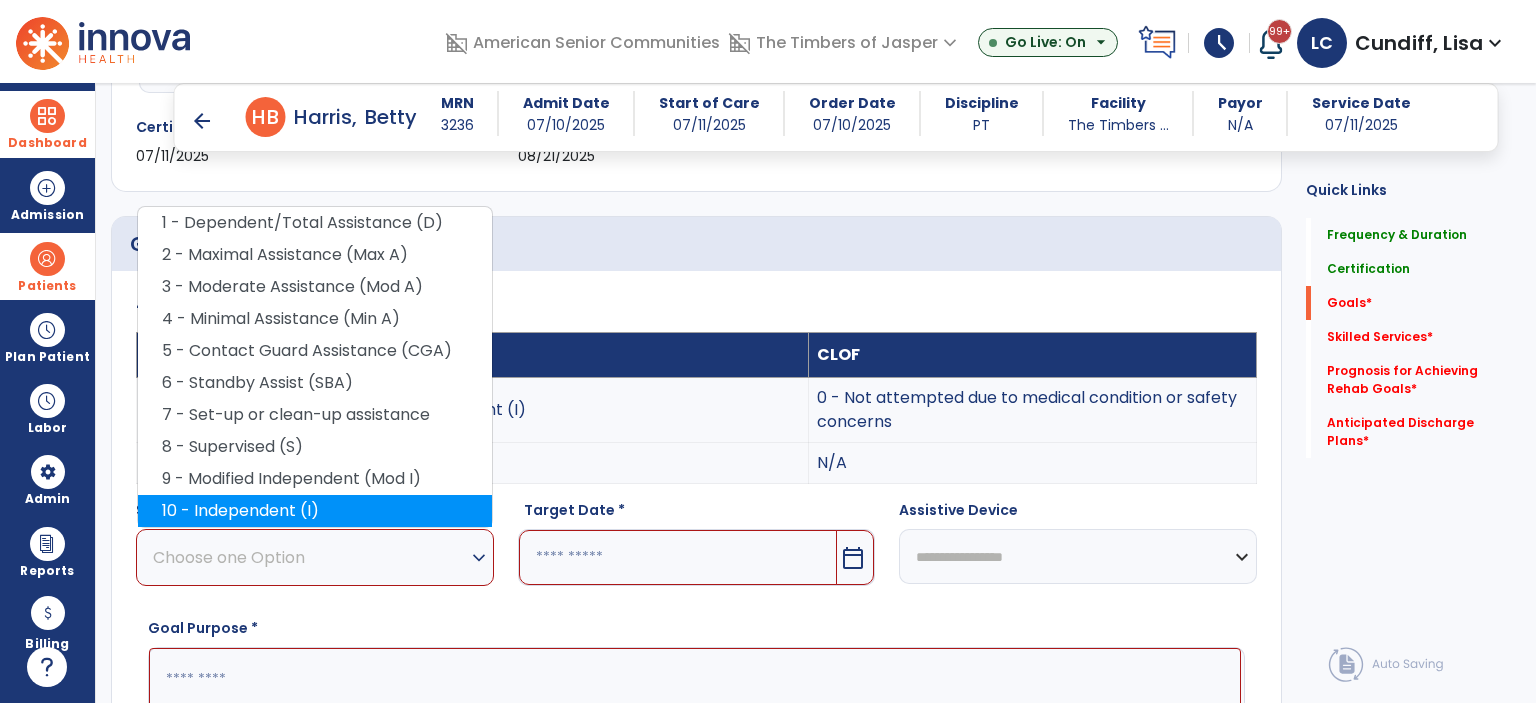 click on "10 - Independent (I)" at bounding box center (315, 511) 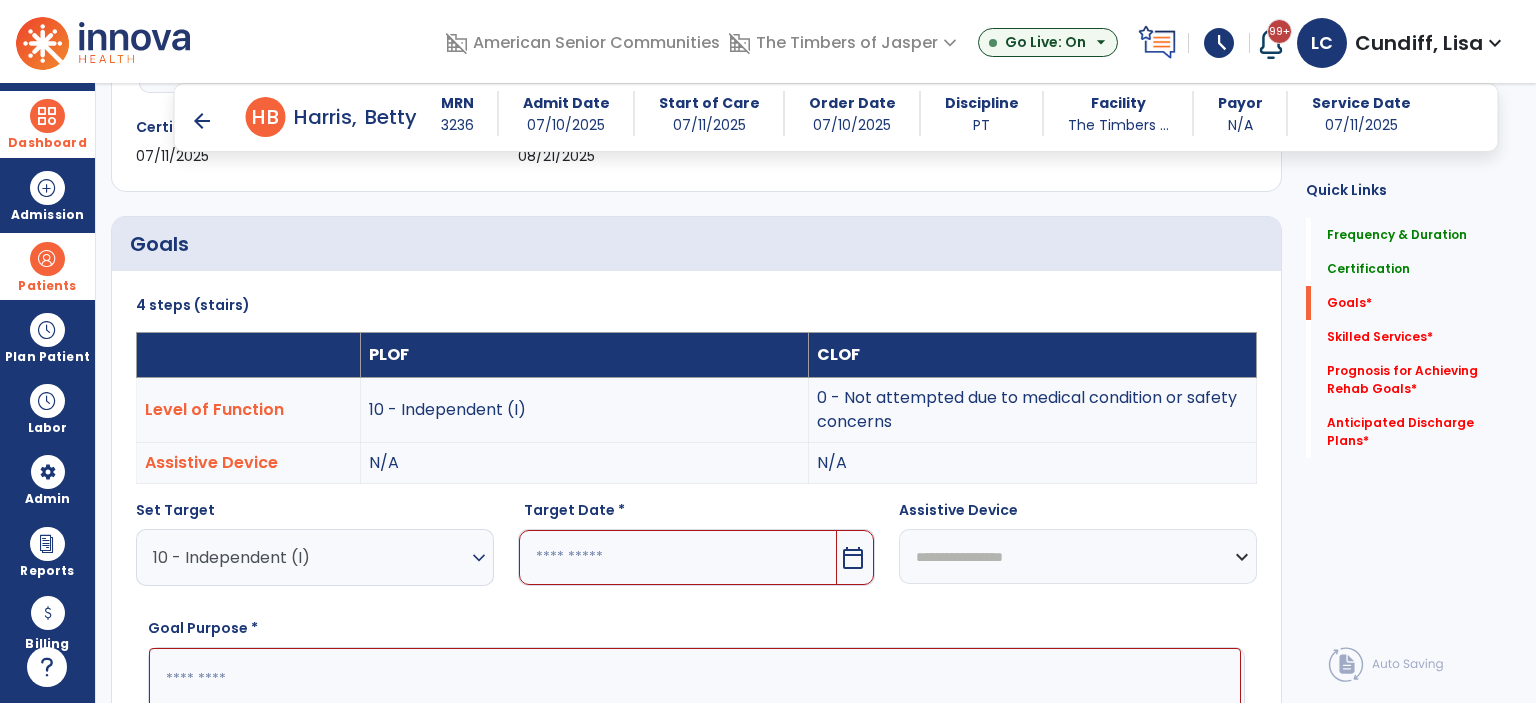 click on "calendar_today" at bounding box center [853, 558] 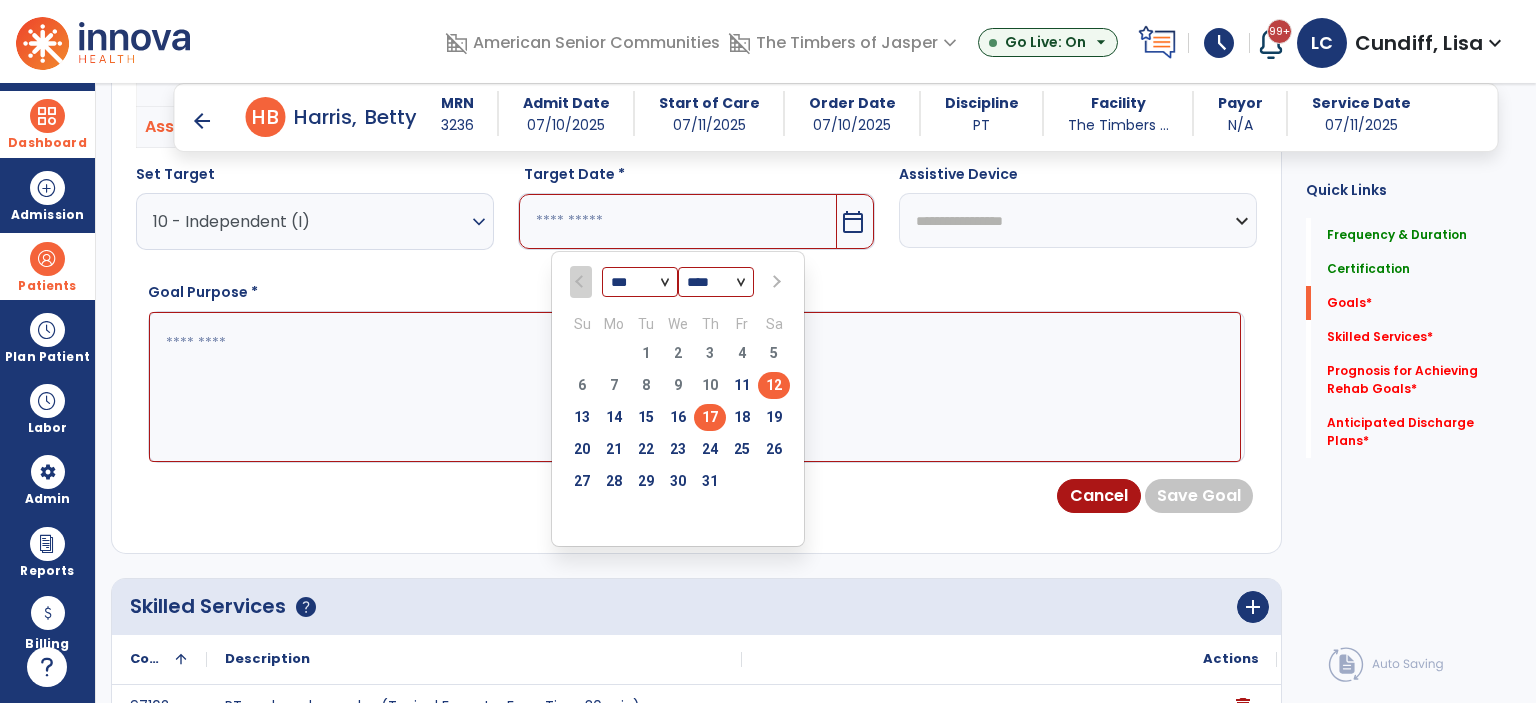 scroll, scrollTop: 731, scrollLeft: 0, axis: vertical 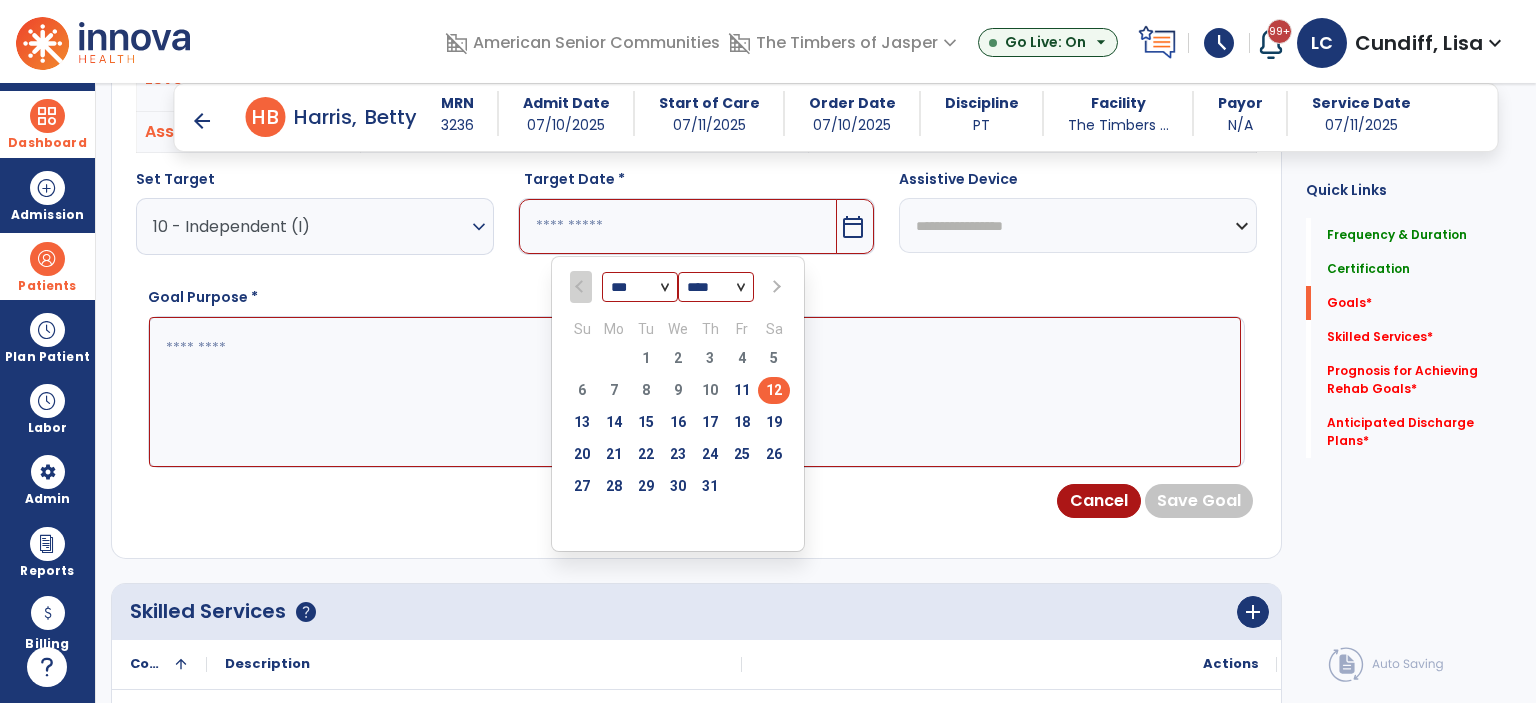 click at bounding box center (775, 287) 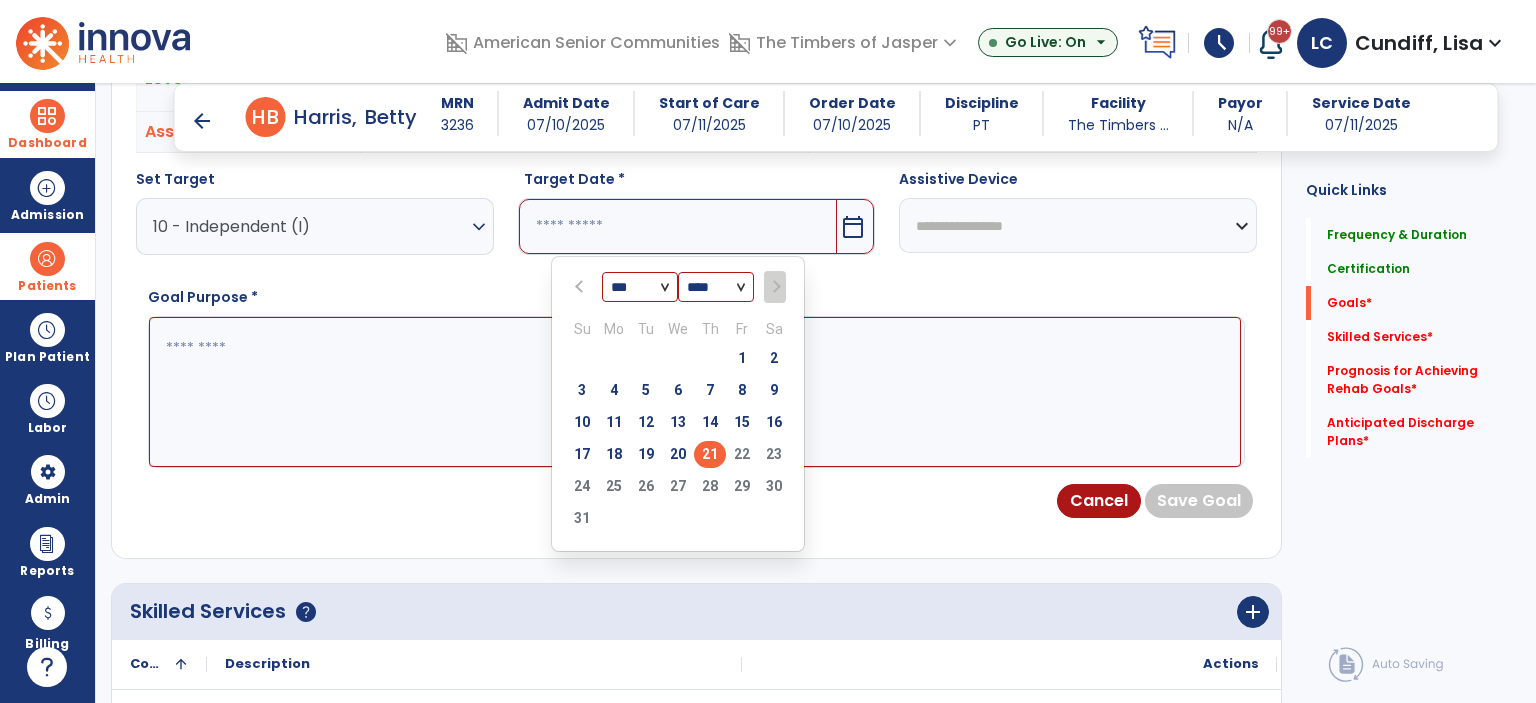click on "21" at bounding box center [710, 454] 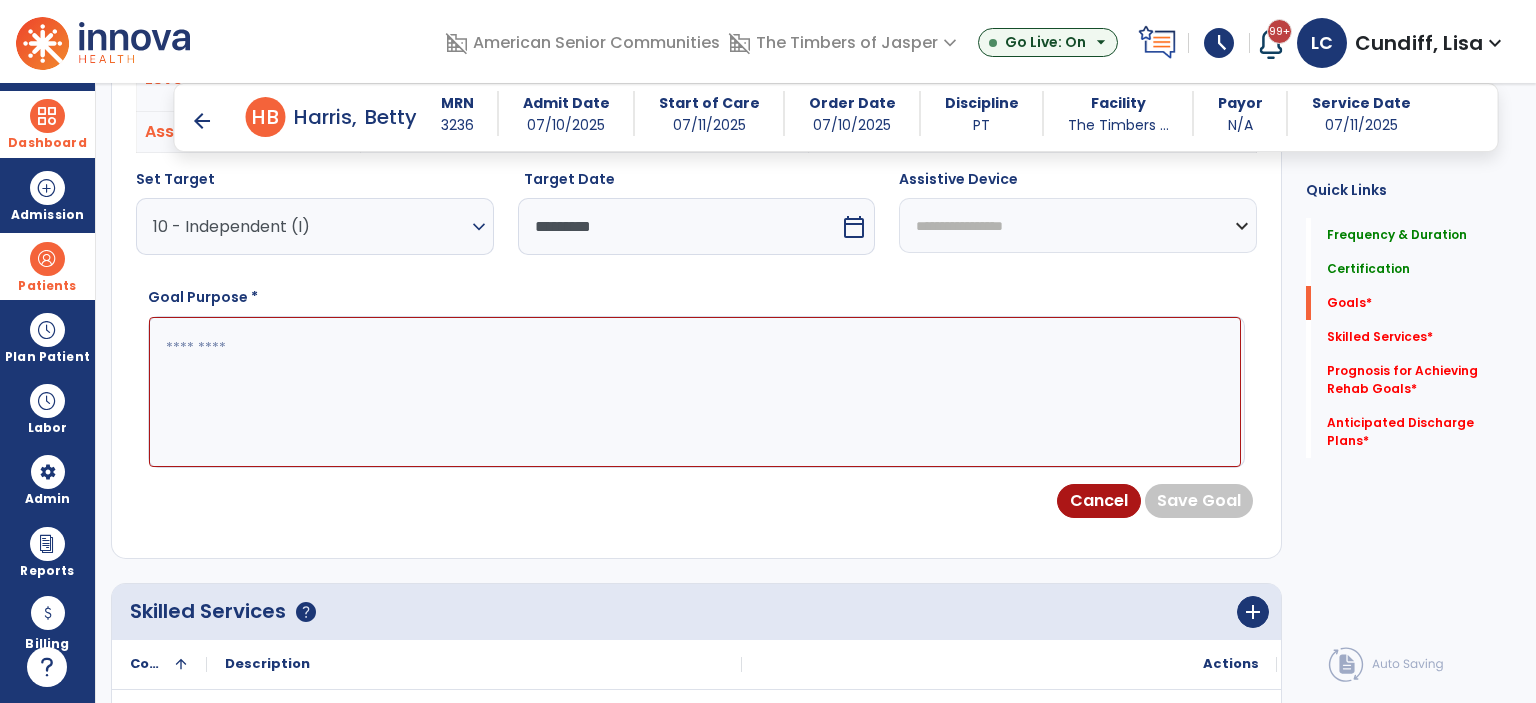 click at bounding box center [695, 392] 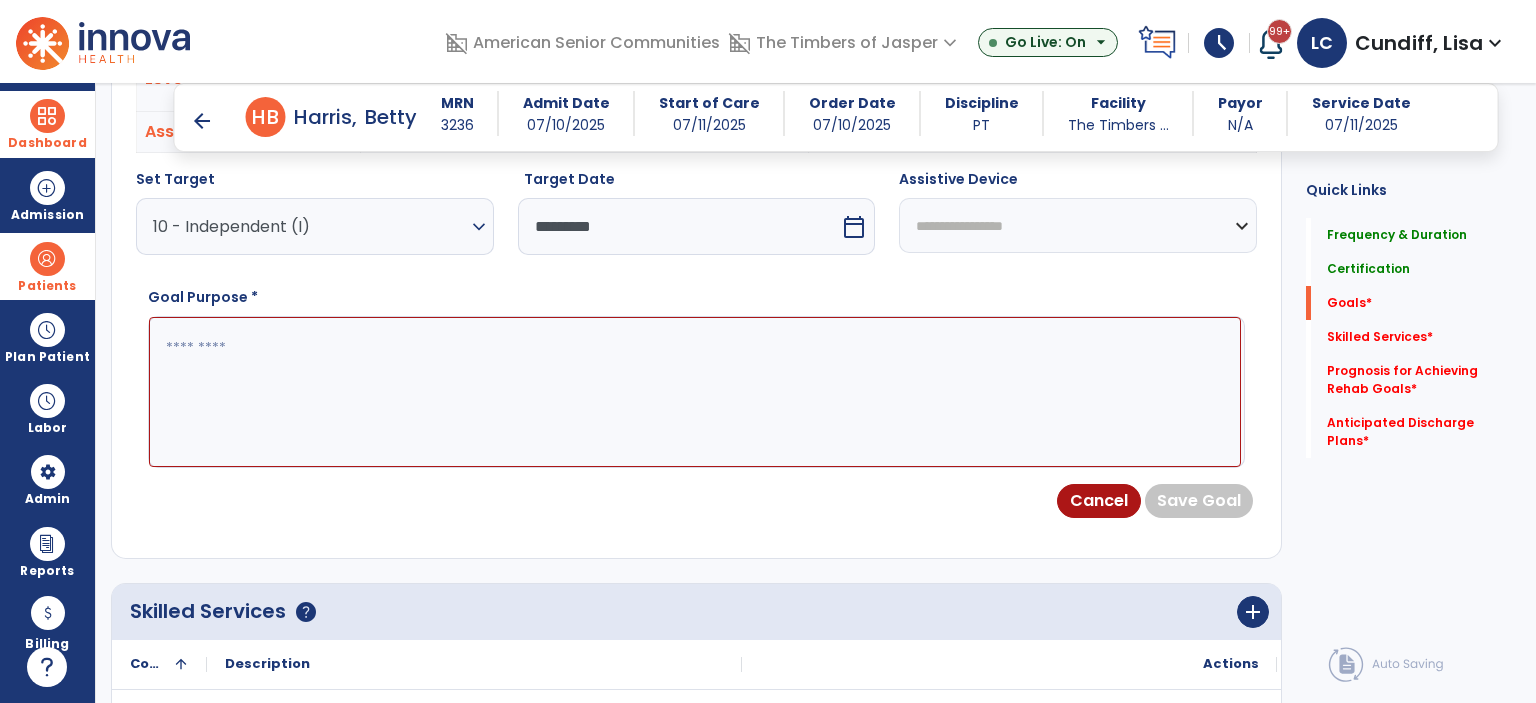 paste on "**********" 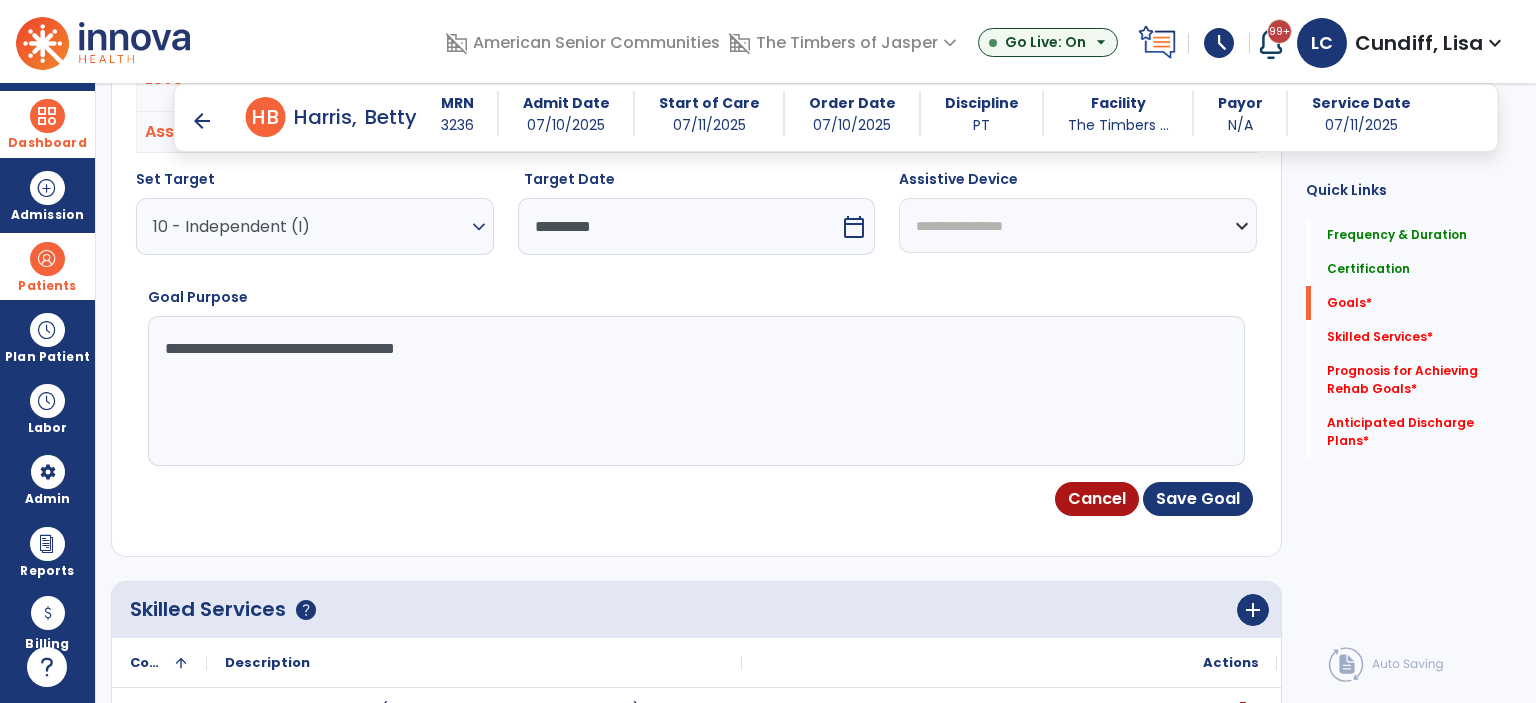 click on "**********" at bounding box center [1078, 225] 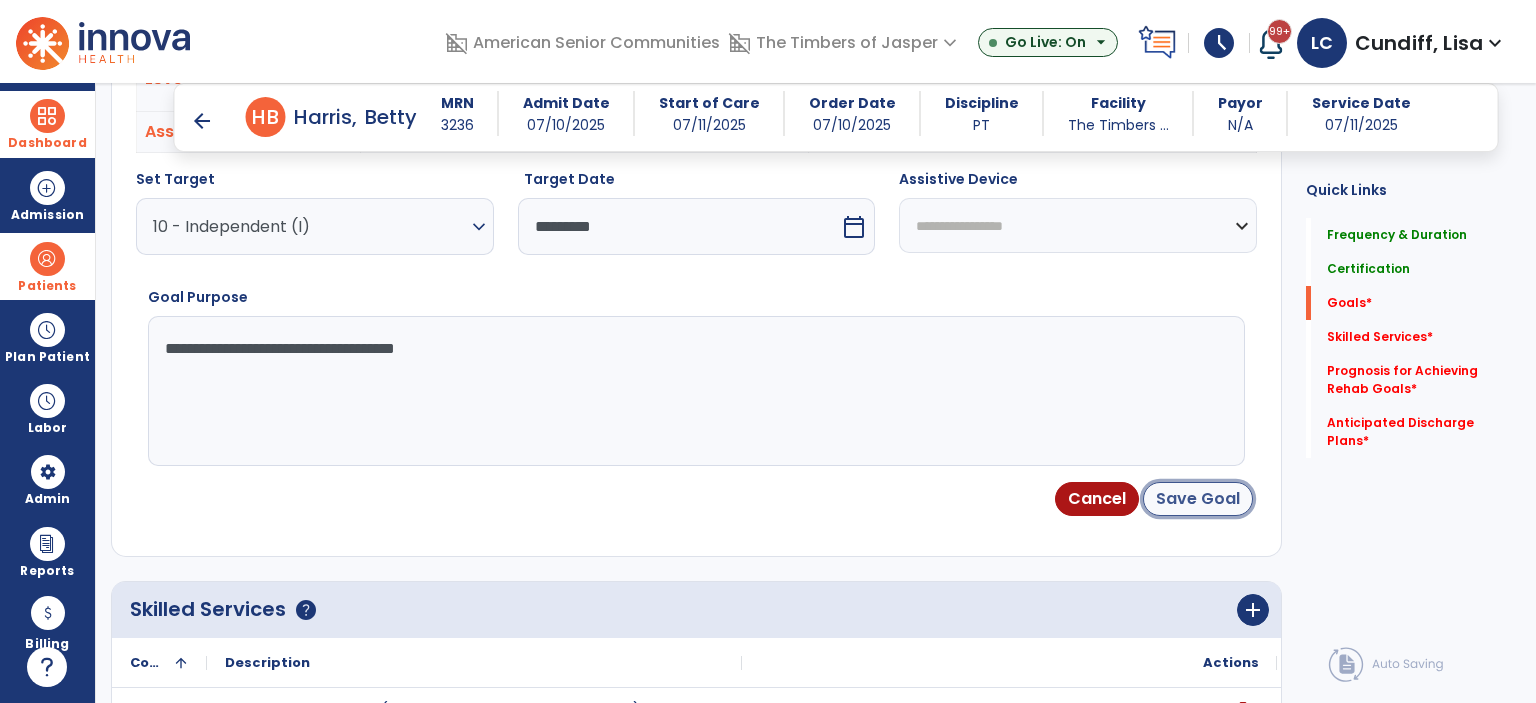 click on "Save Goal" at bounding box center [1198, 499] 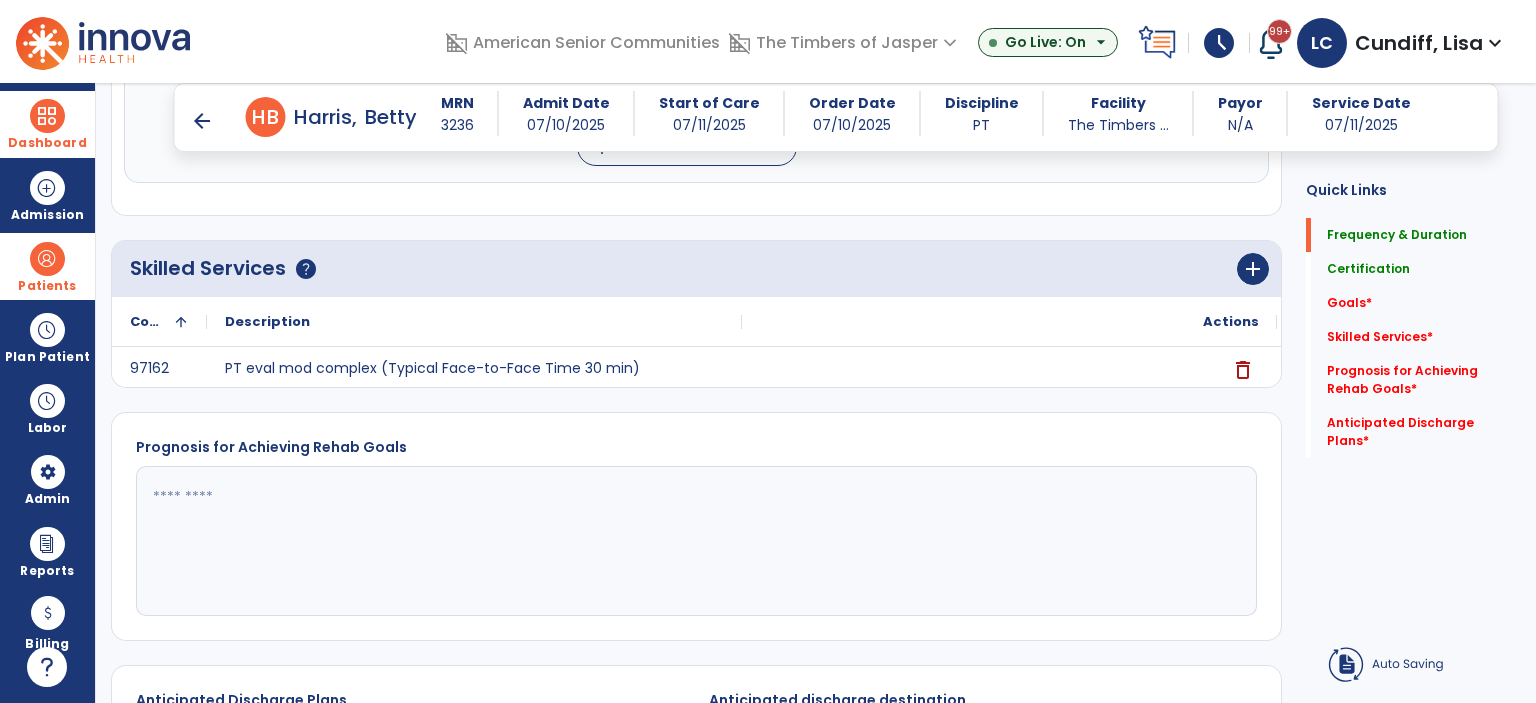 scroll, scrollTop: 119, scrollLeft: 0, axis: vertical 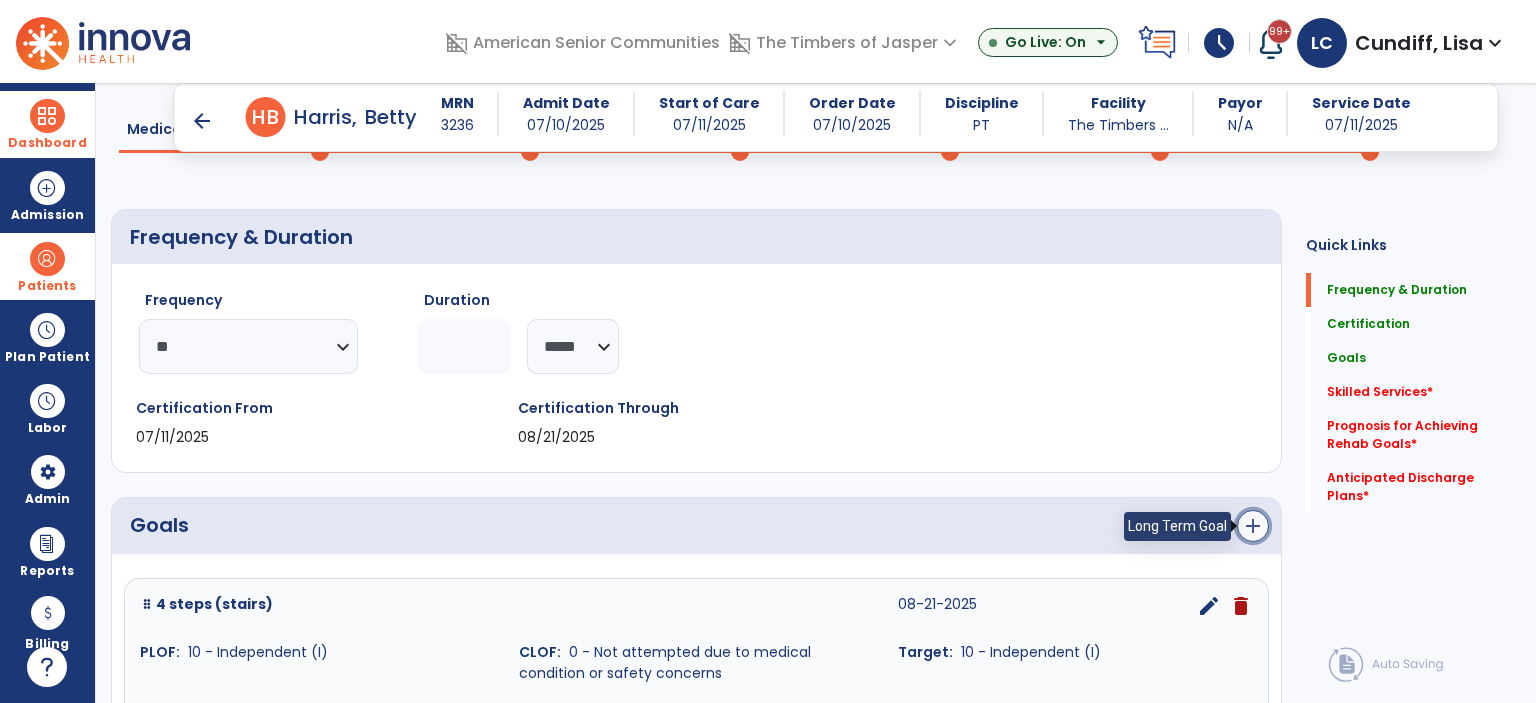 click on "add" at bounding box center [1253, 526] 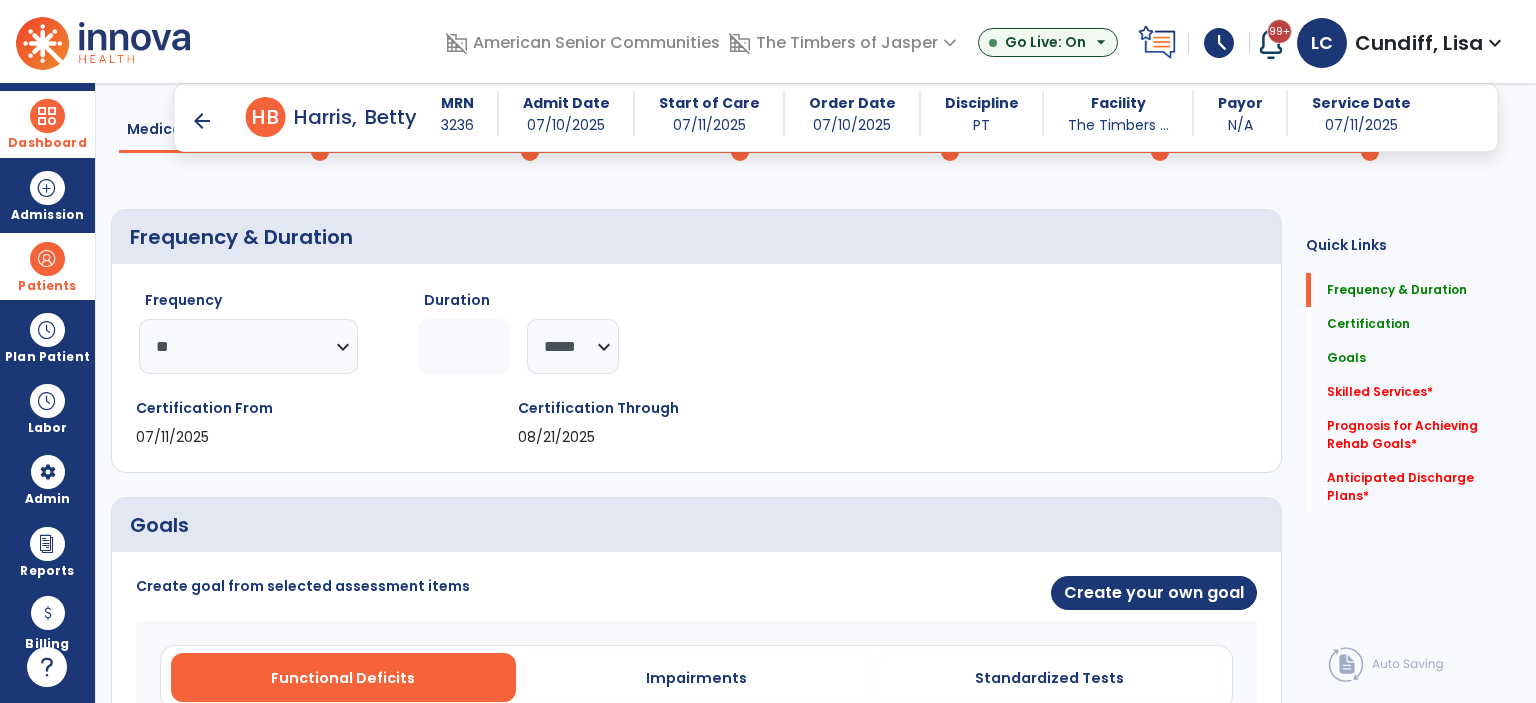 scroll, scrollTop: 519, scrollLeft: 0, axis: vertical 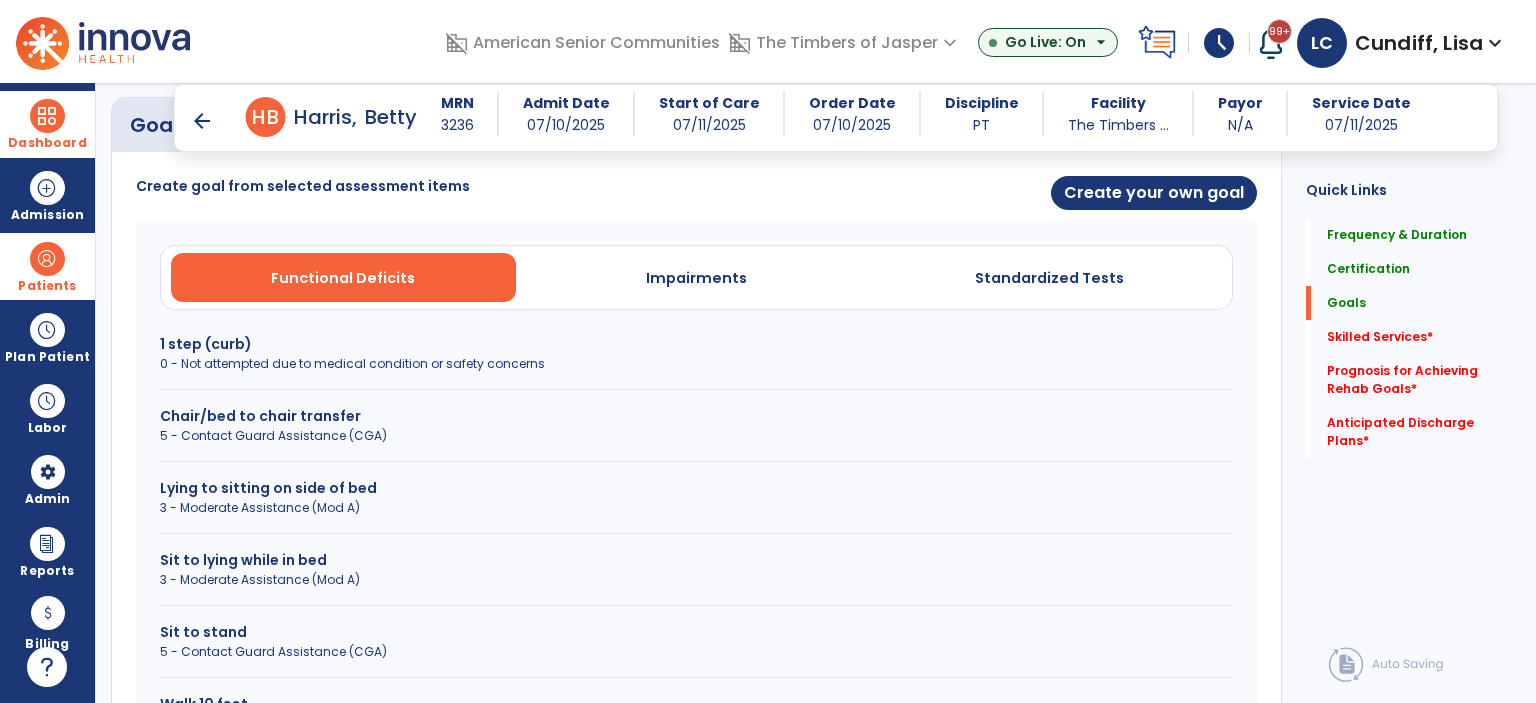 click on "Chair/bed to chair transfer" at bounding box center (696, 416) 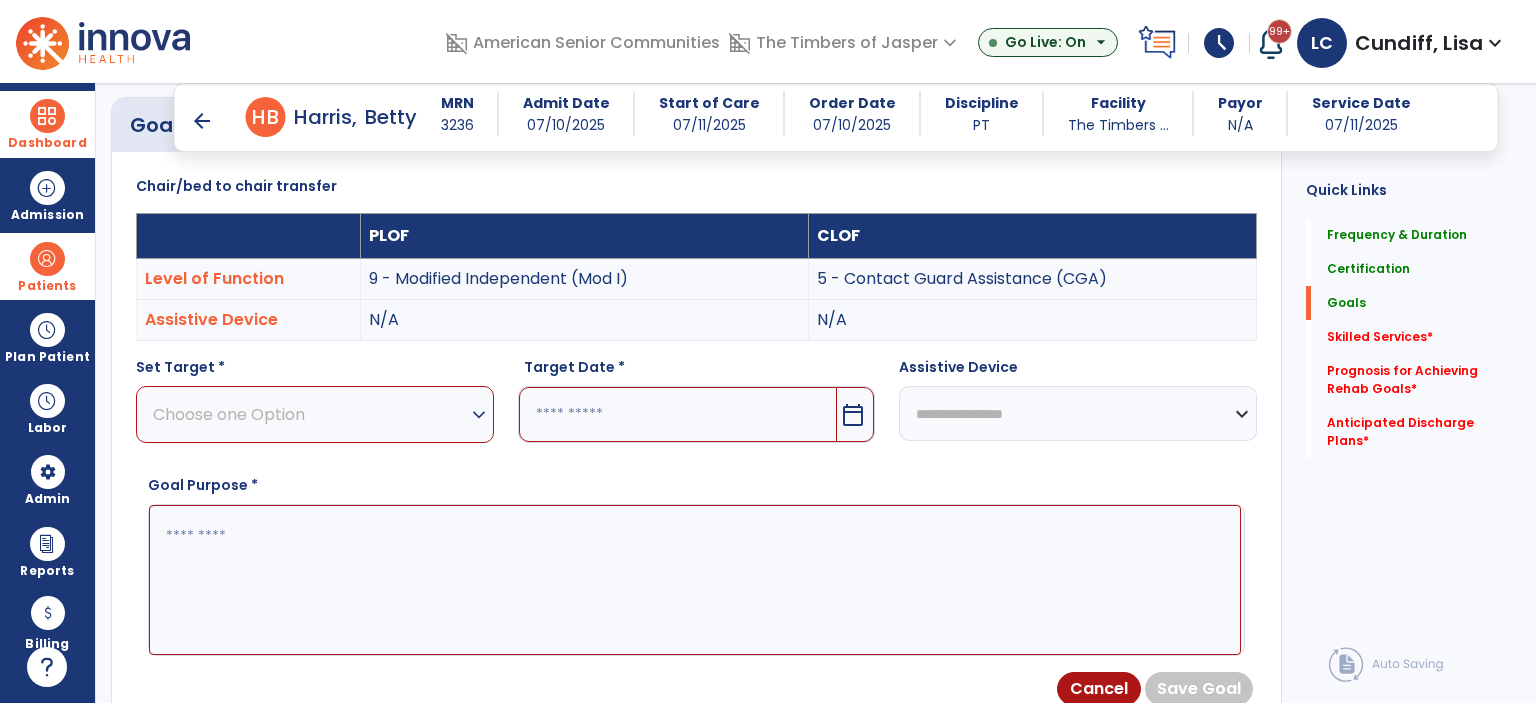 click on "Choose one Option" at bounding box center [310, 414] 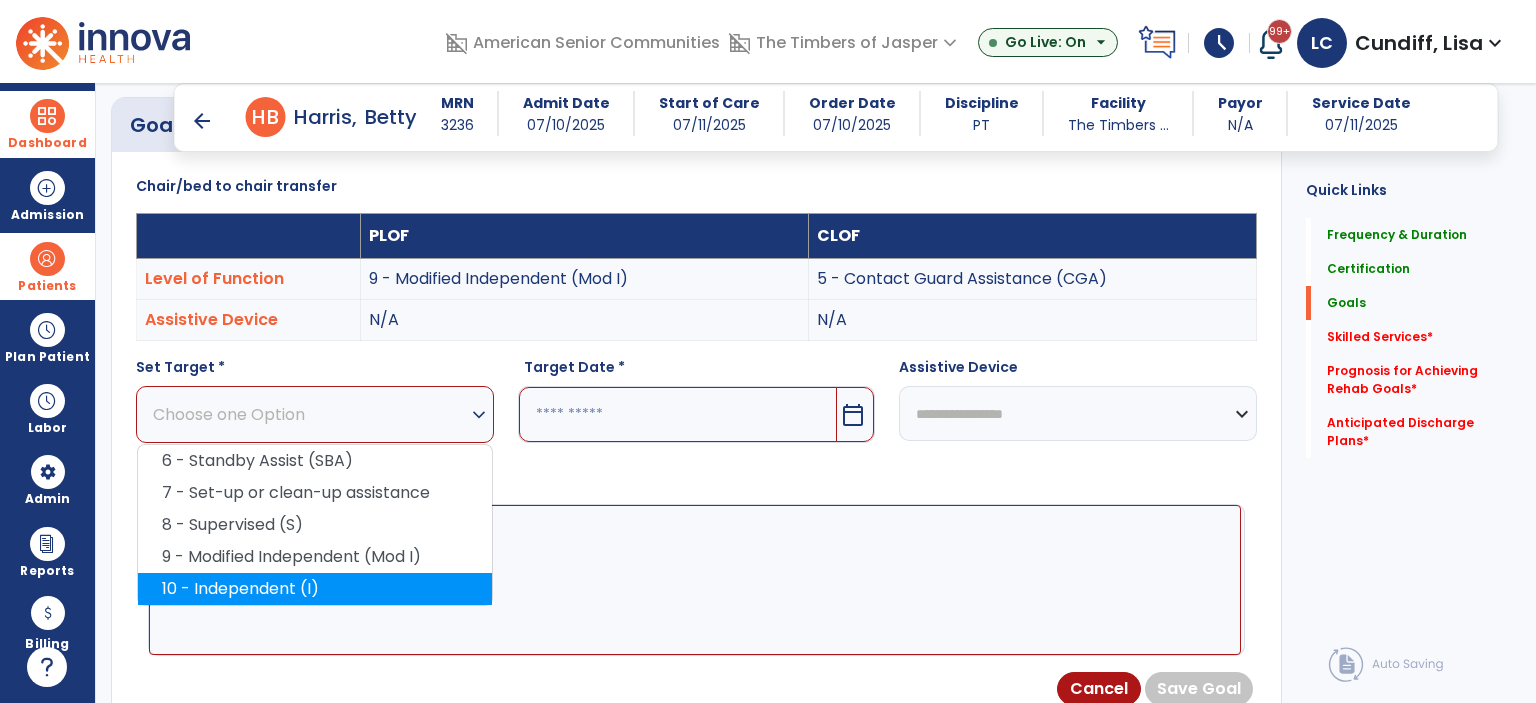 click on "10 - Independent (I)" at bounding box center [315, 589] 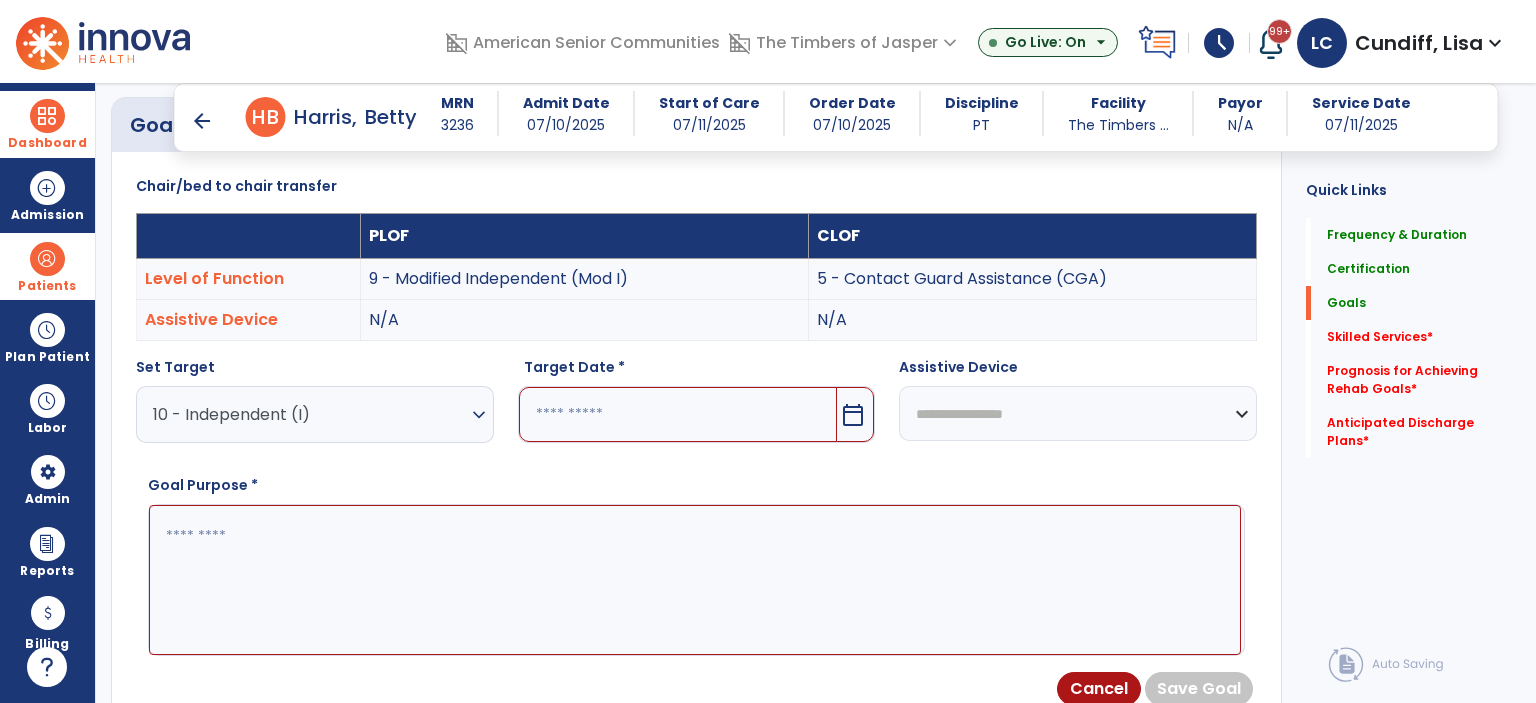 click on "calendar_today" at bounding box center [853, 415] 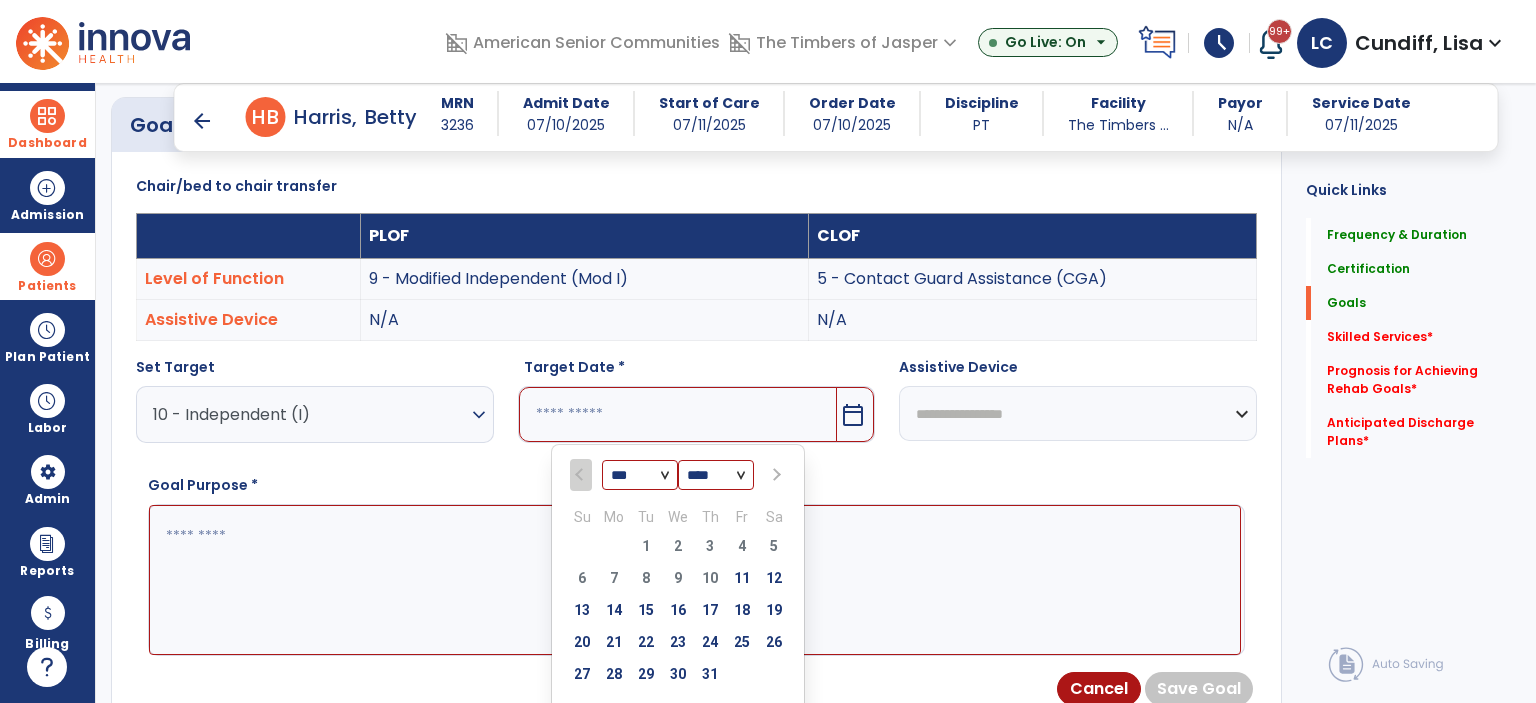 click at bounding box center (775, 475) 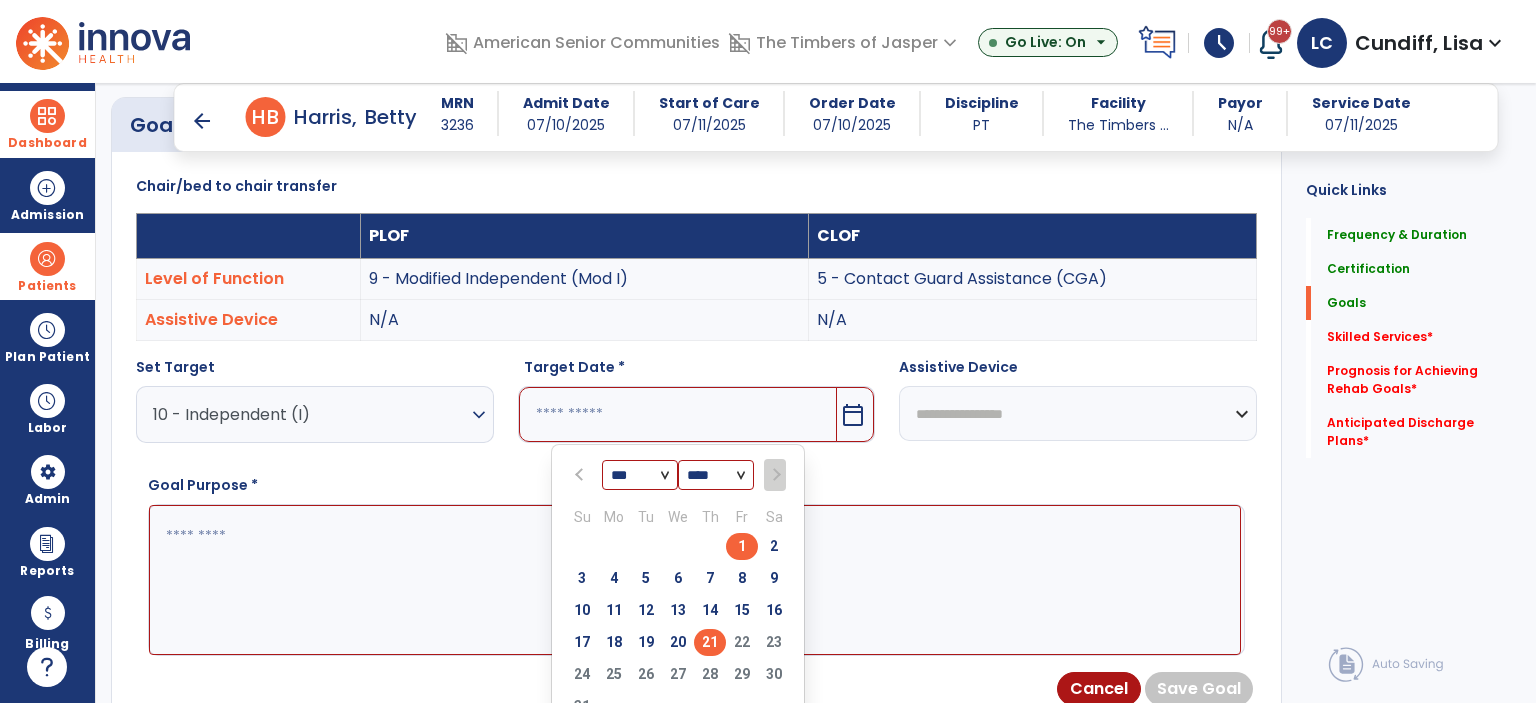 click on "21" at bounding box center [710, 642] 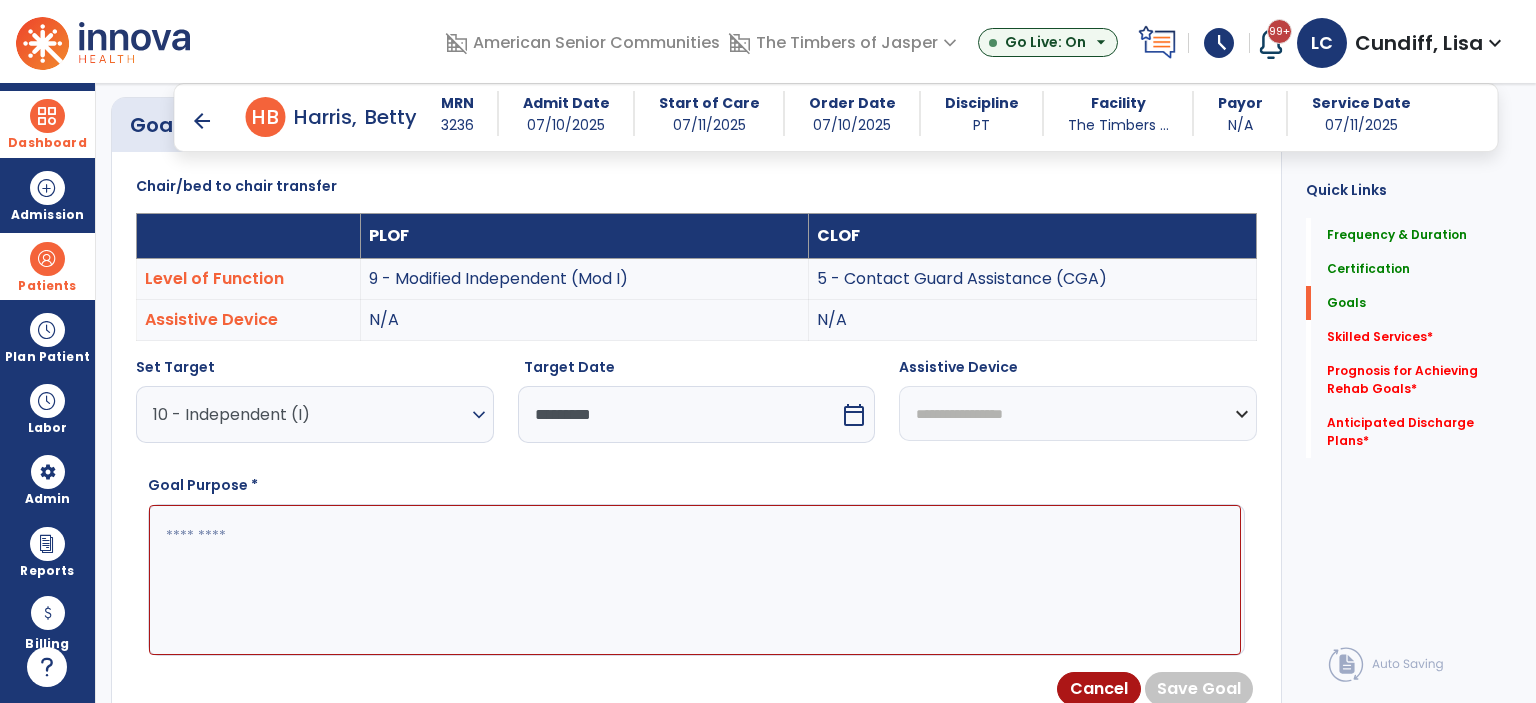click on "**********" at bounding box center [1078, 413] 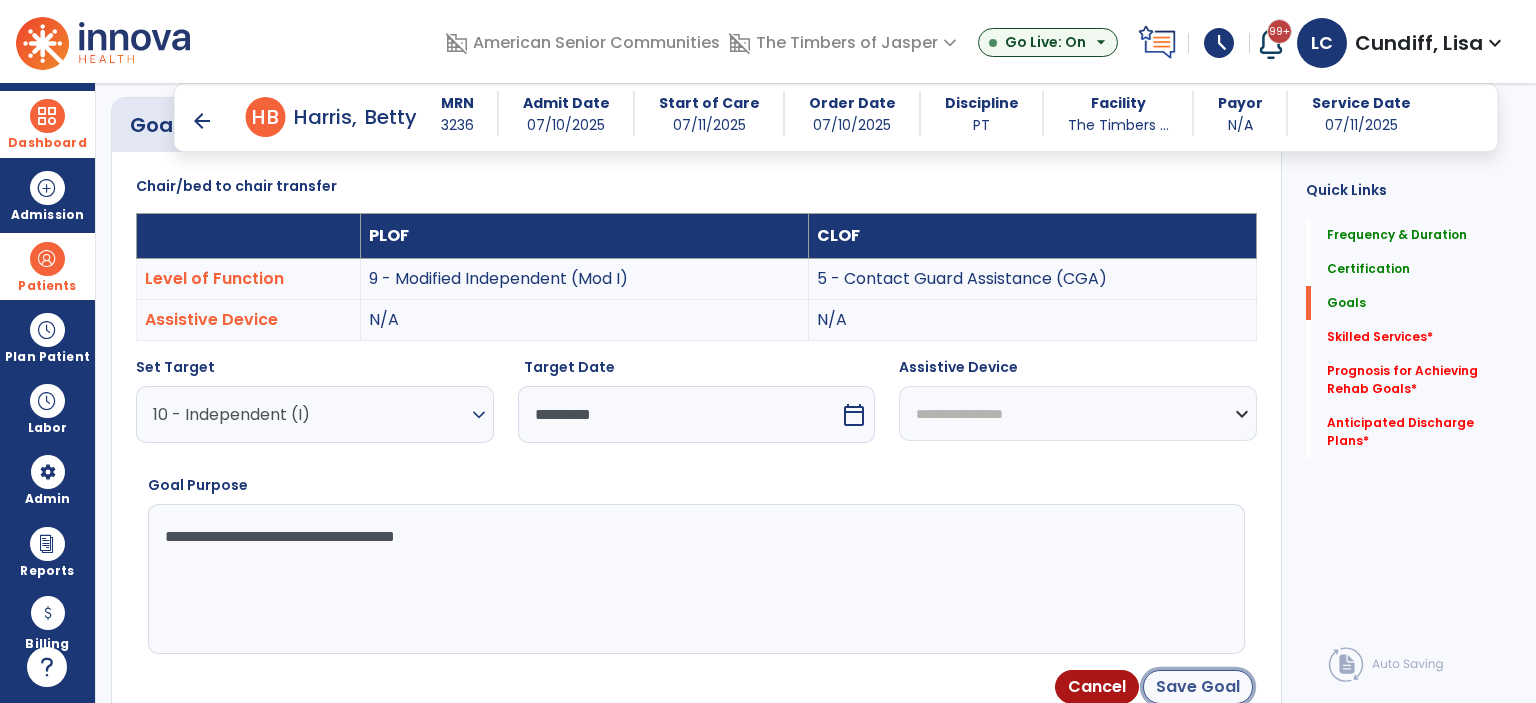 click on "Save Goal" at bounding box center (1198, 687) 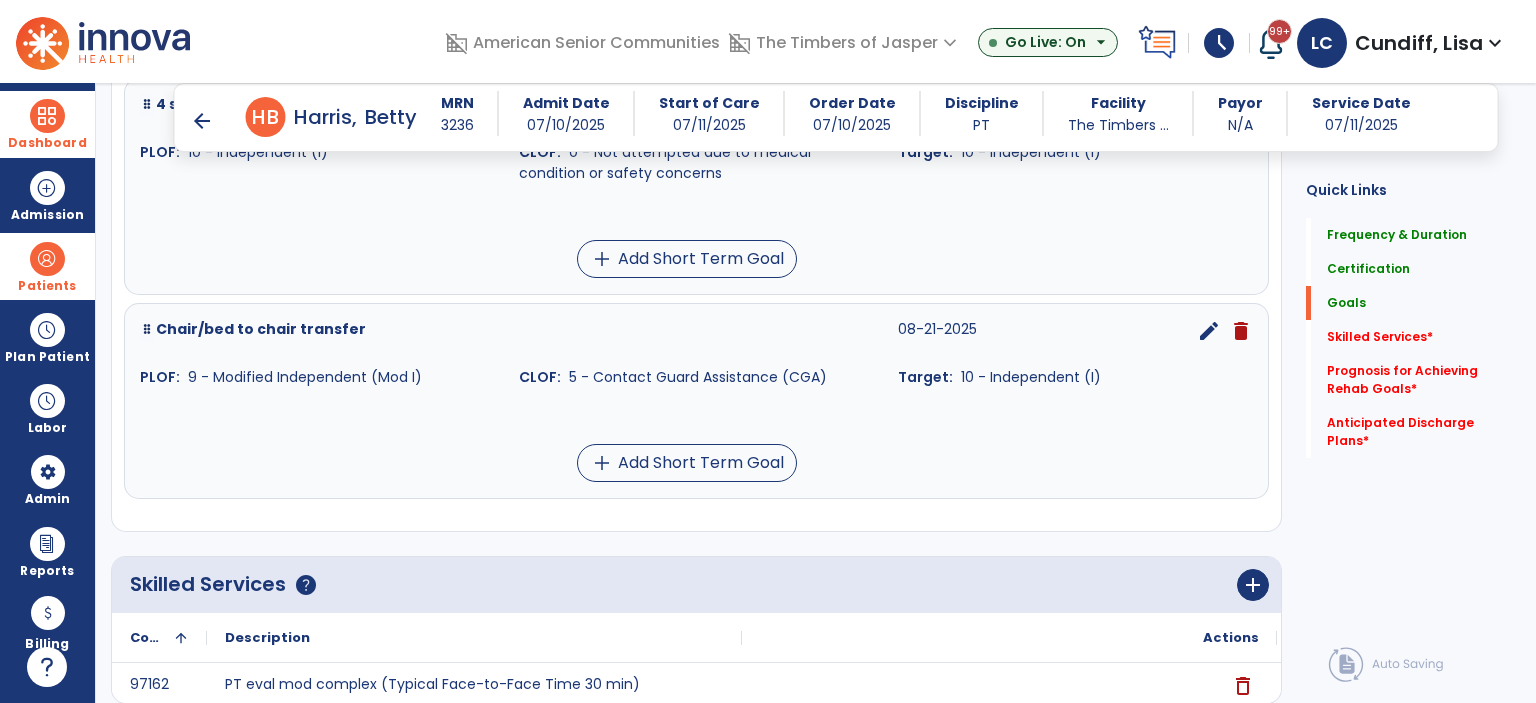 scroll, scrollTop: 219, scrollLeft: 0, axis: vertical 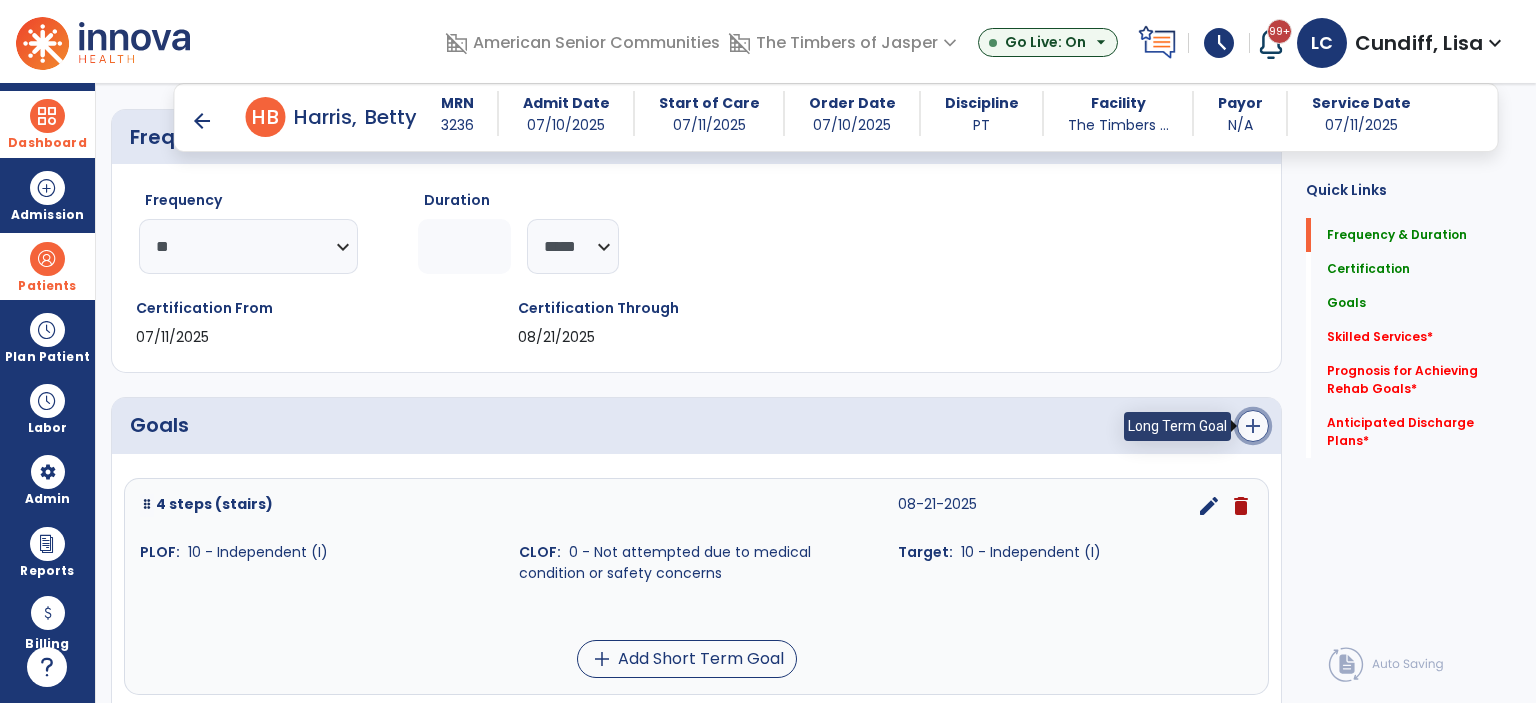 click on "add" at bounding box center (1253, 426) 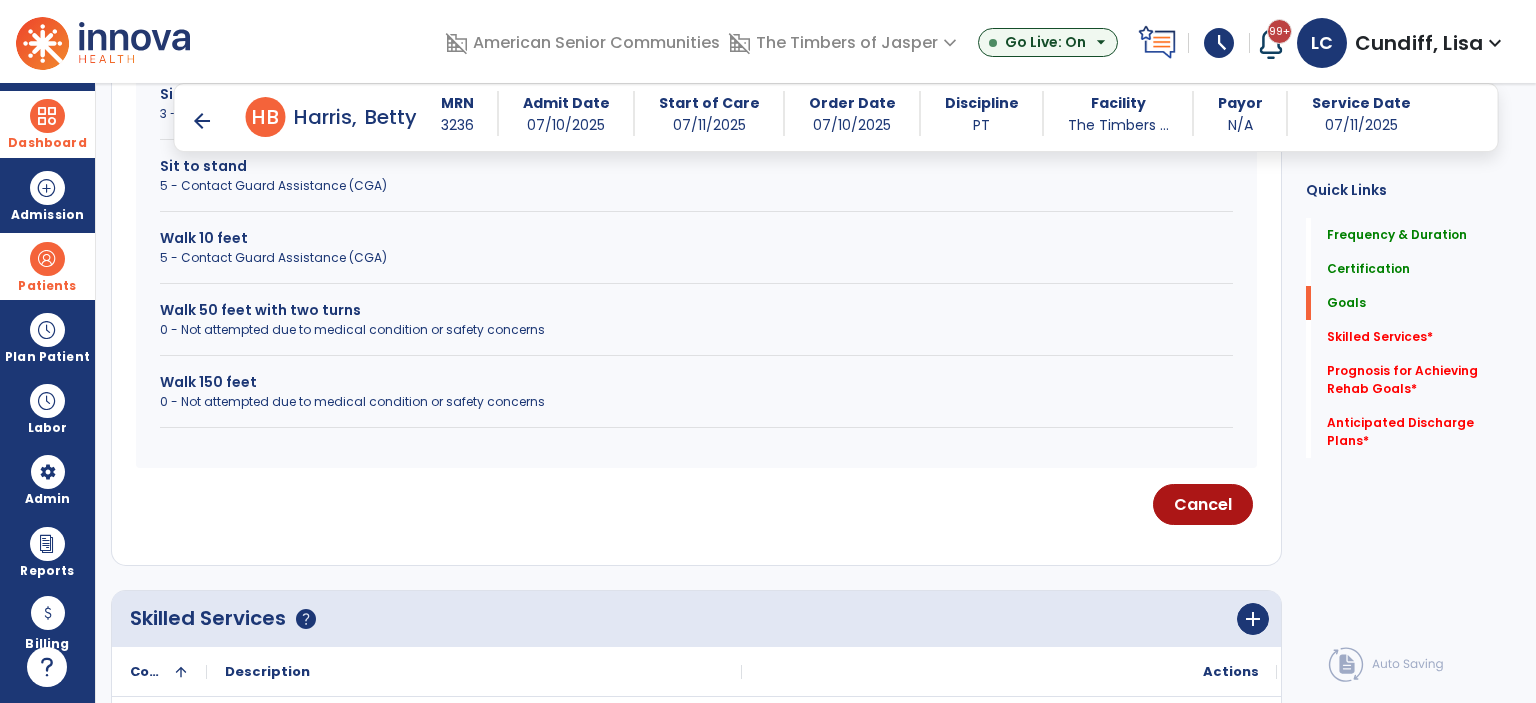 scroll, scrollTop: 919, scrollLeft: 0, axis: vertical 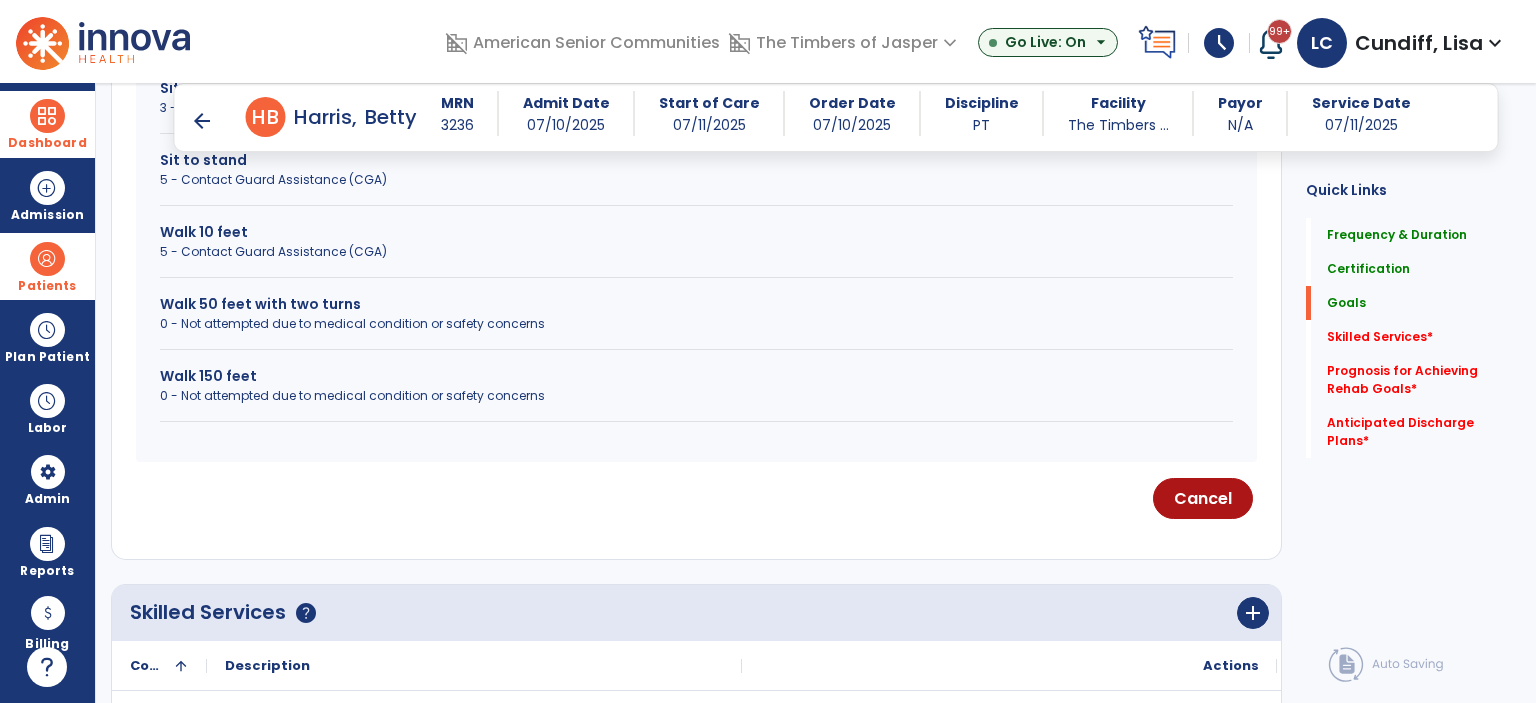 click on "Walk 150 feet" at bounding box center (696, 376) 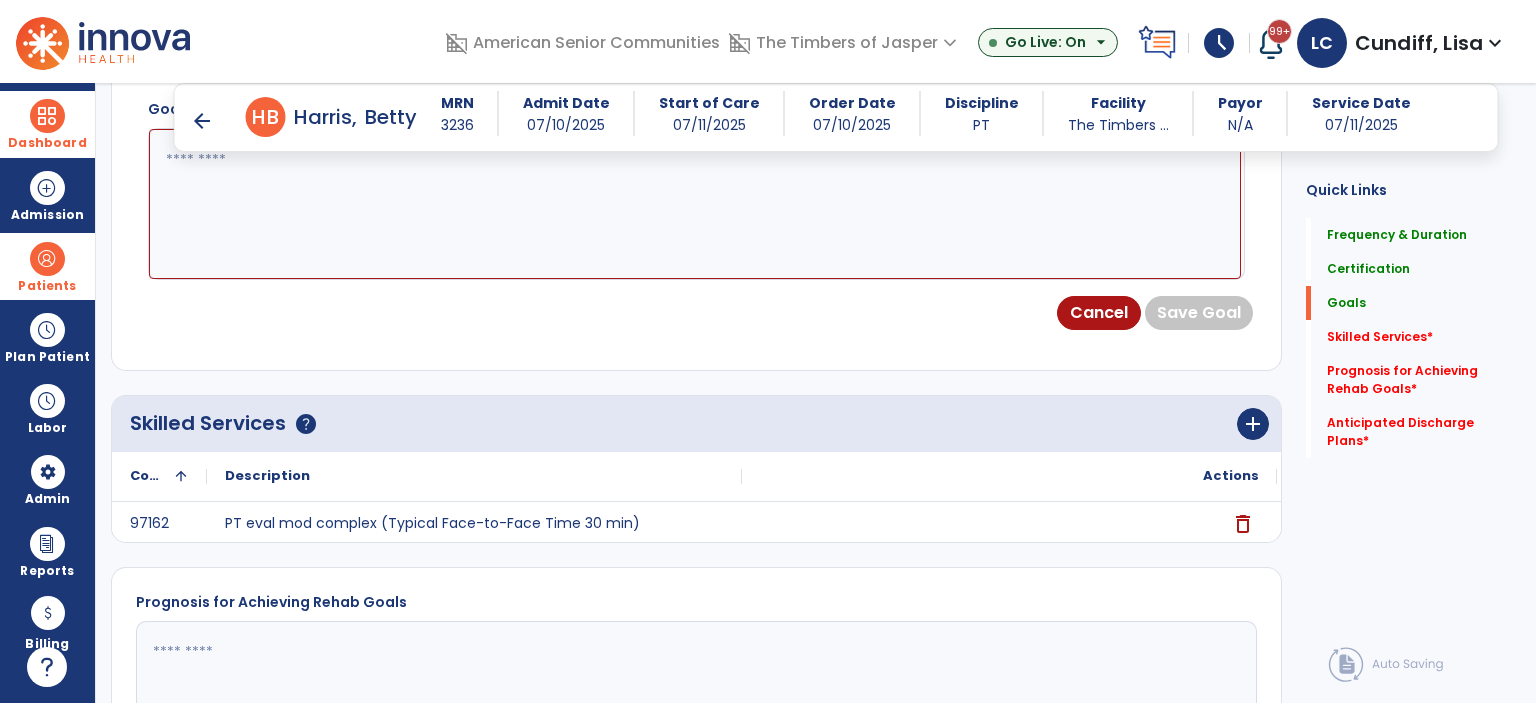 scroll, scrollTop: 519, scrollLeft: 0, axis: vertical 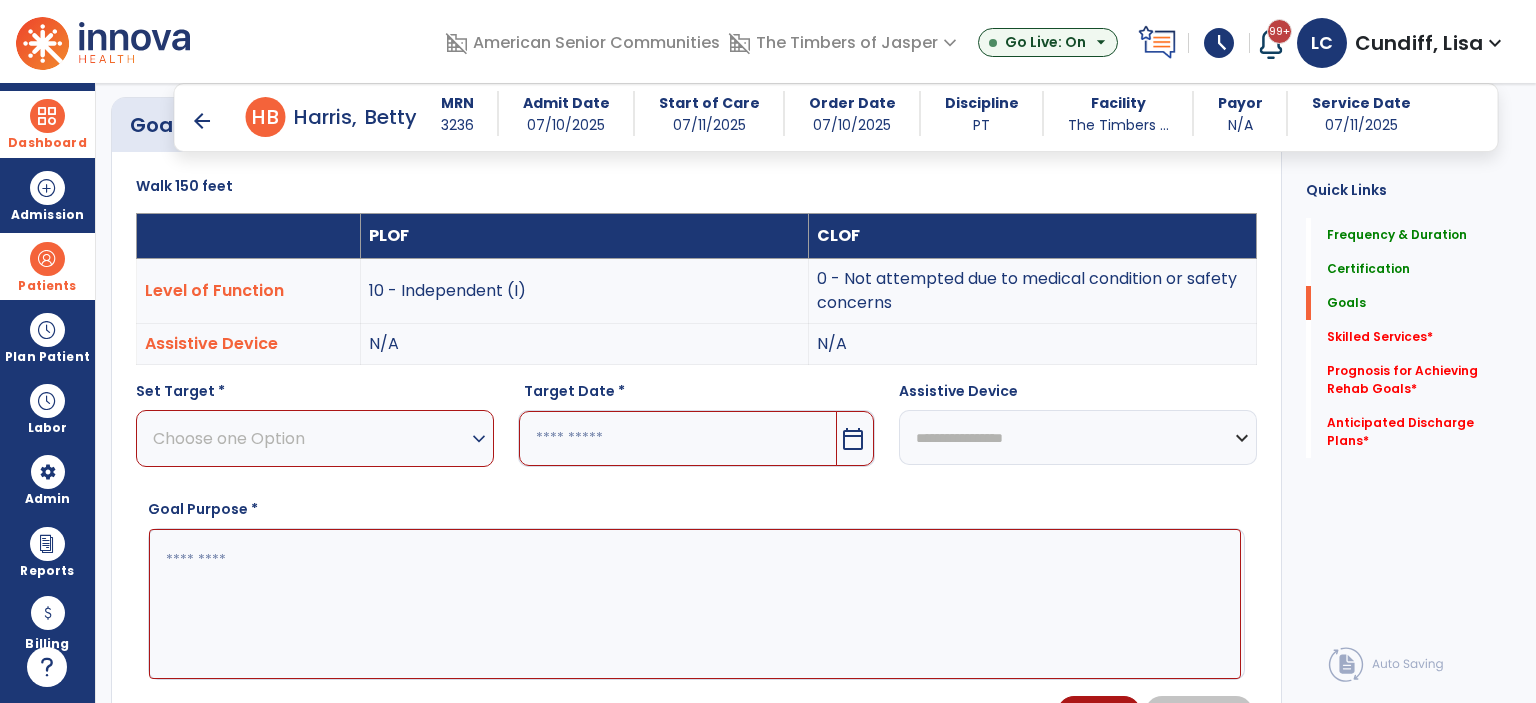 click on "Choose one Option" at bounding box center (310, 438) 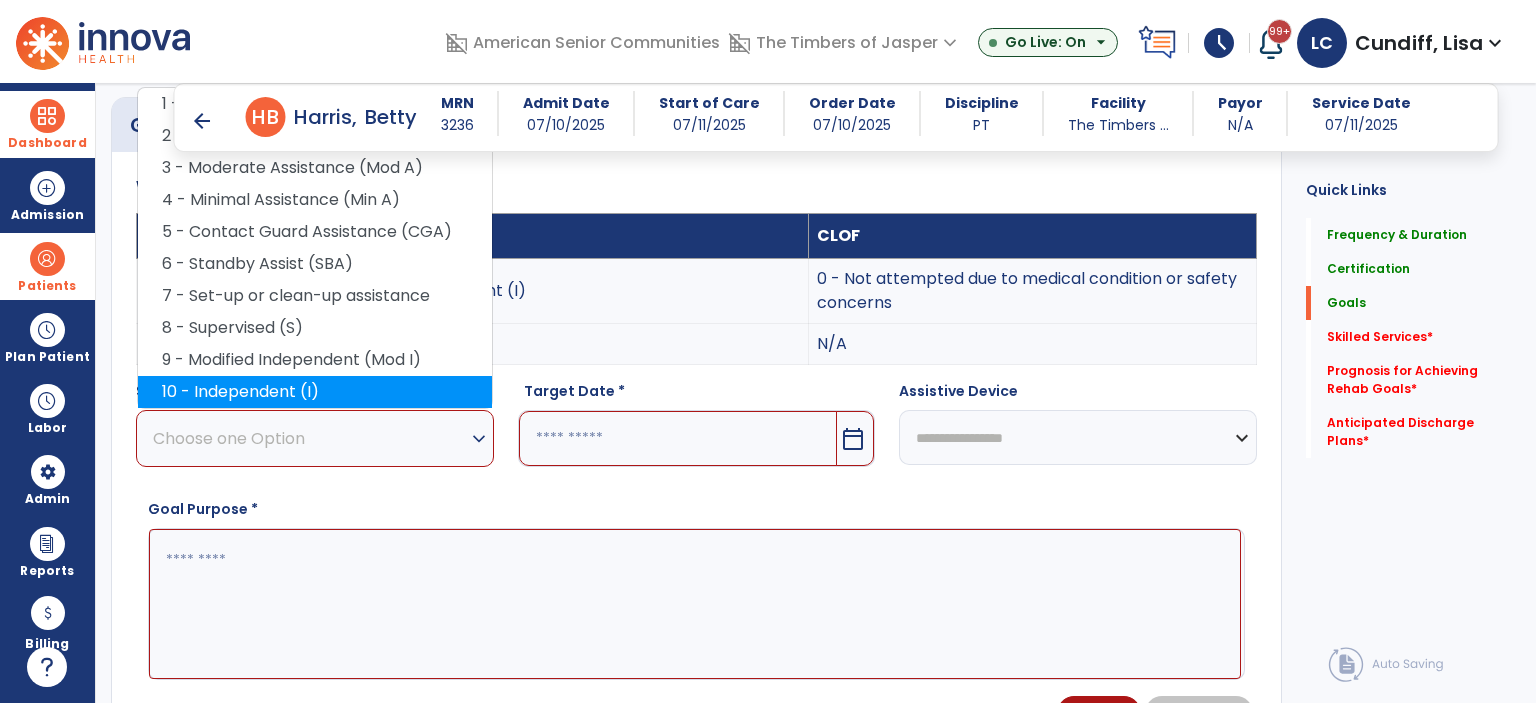 click on "10 - Independent (I)" at bounding box center [315, 392] 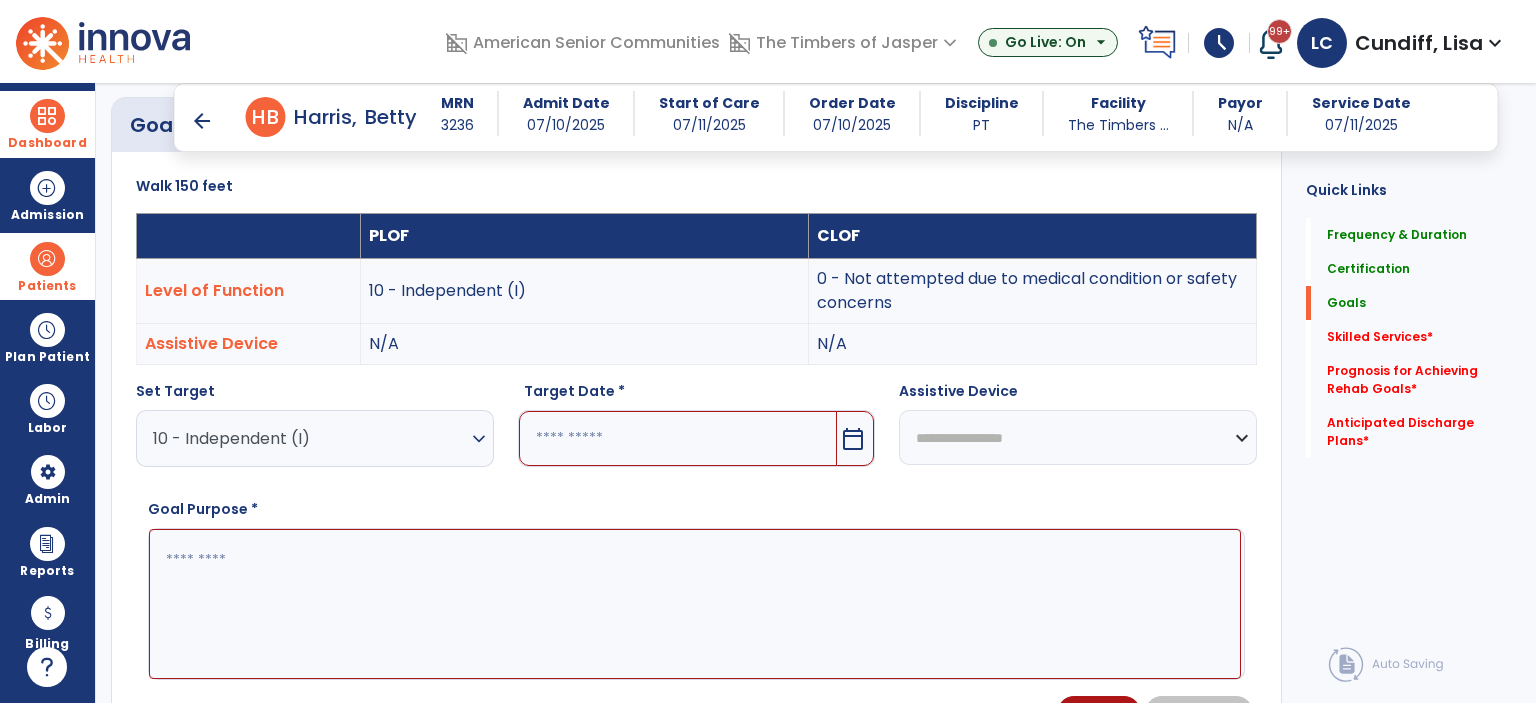 click on "calendar_today" at bounding box center [855, 438] 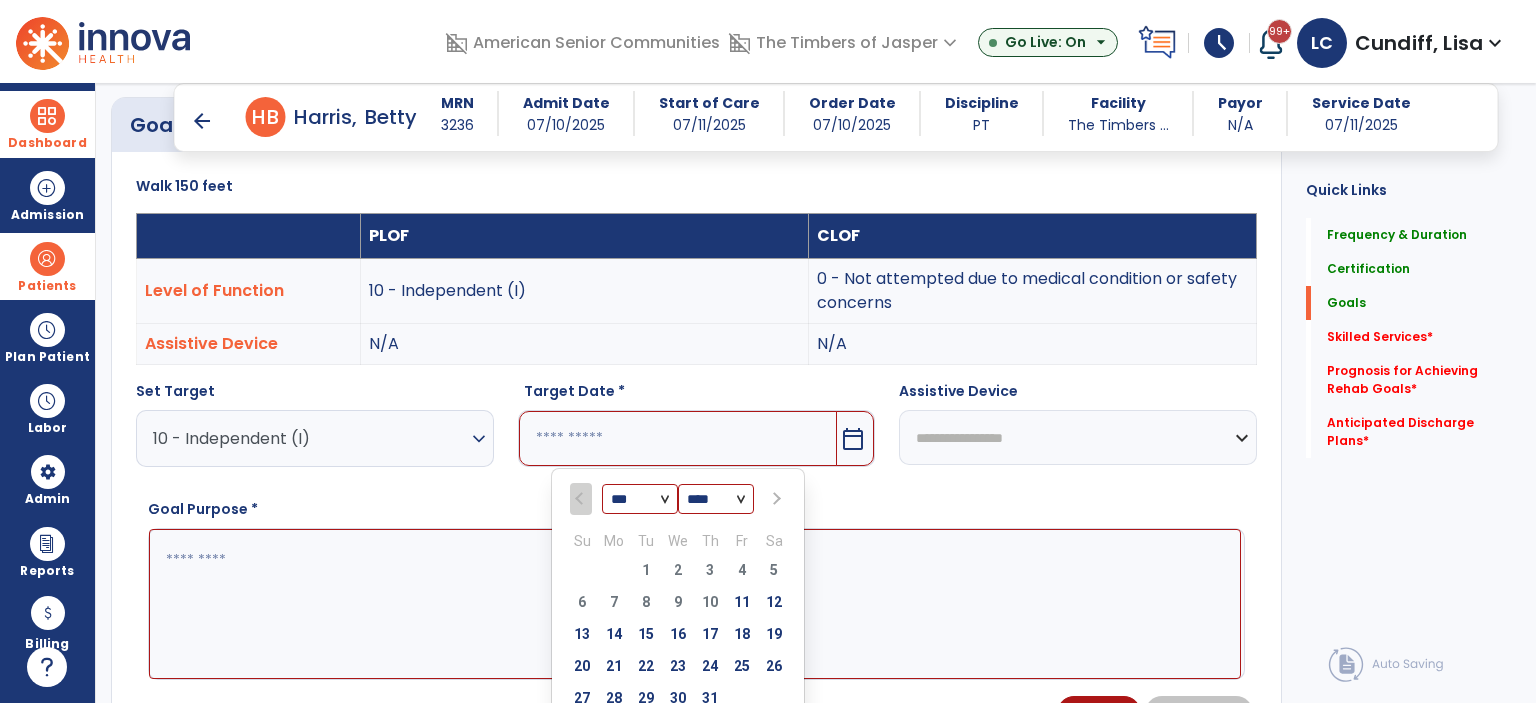 click at bounding box center (774, 499) 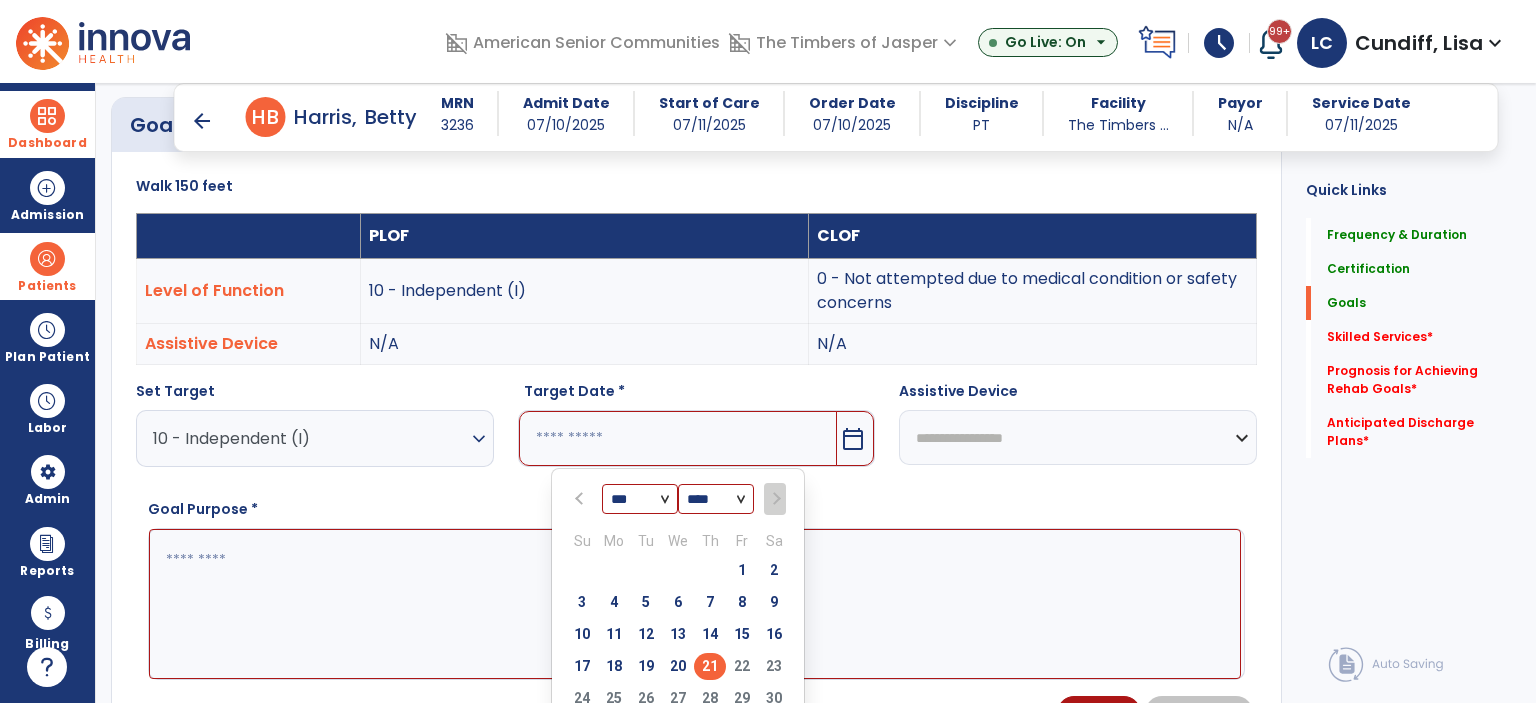 click on "21" at bounding box center [710, 666] 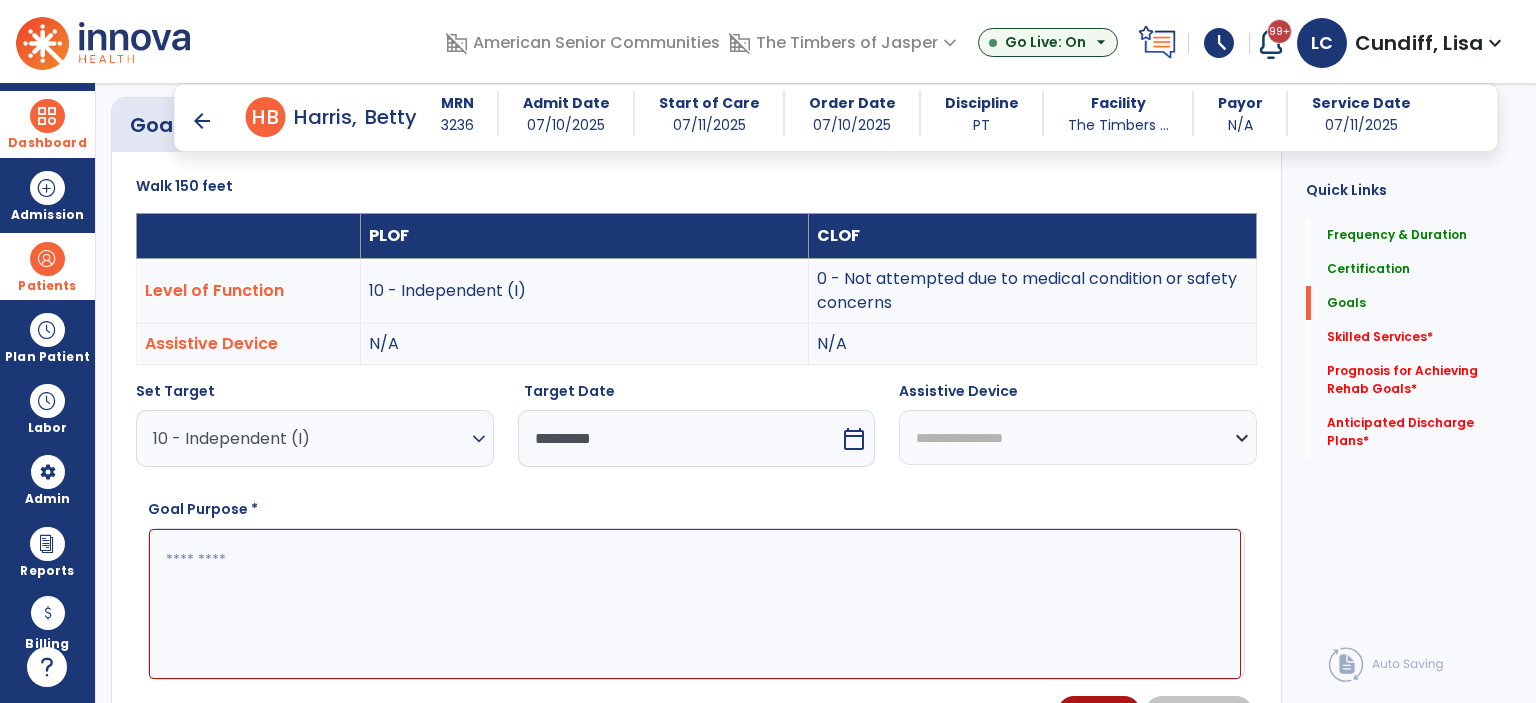 click on "**********" at bounding box center [1078, 437] 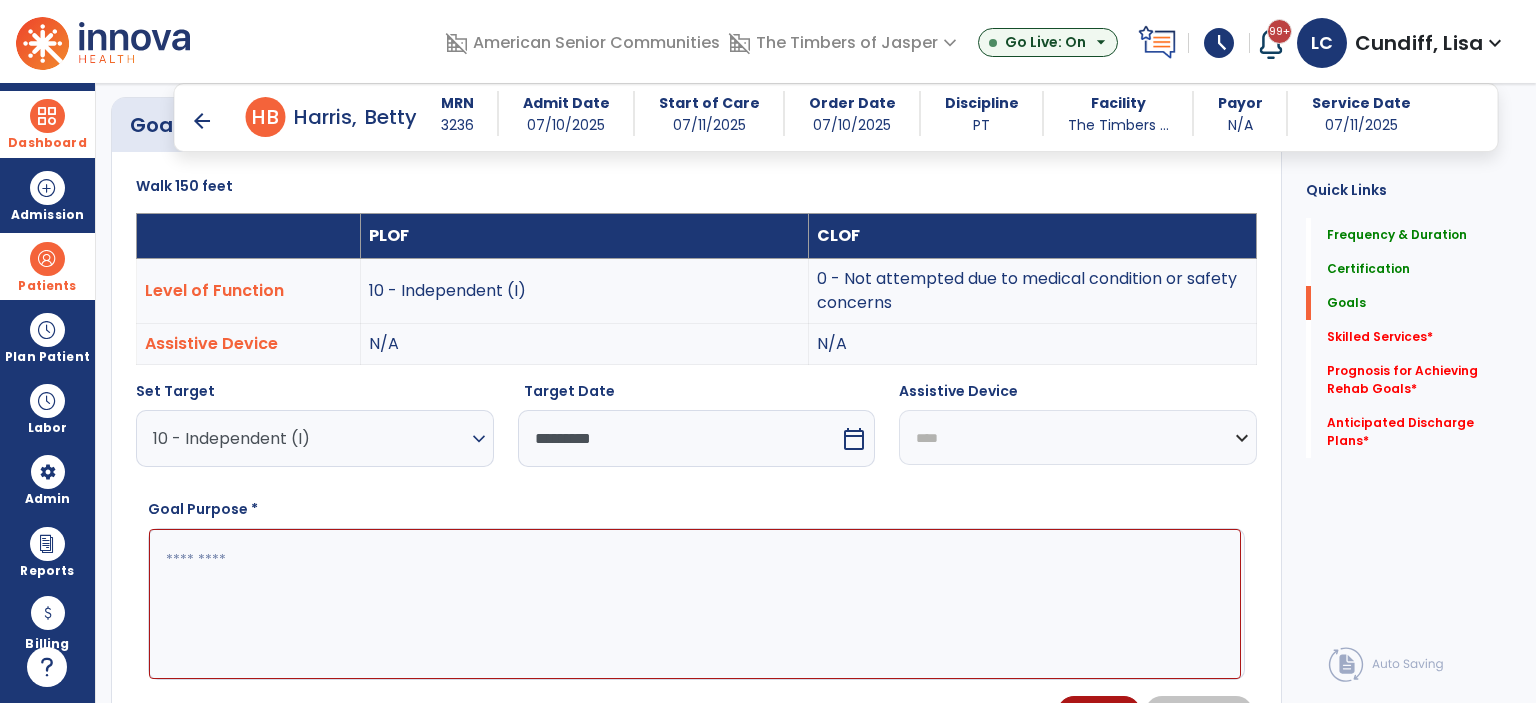 click on "**********" at bounding box center [1078, 437] 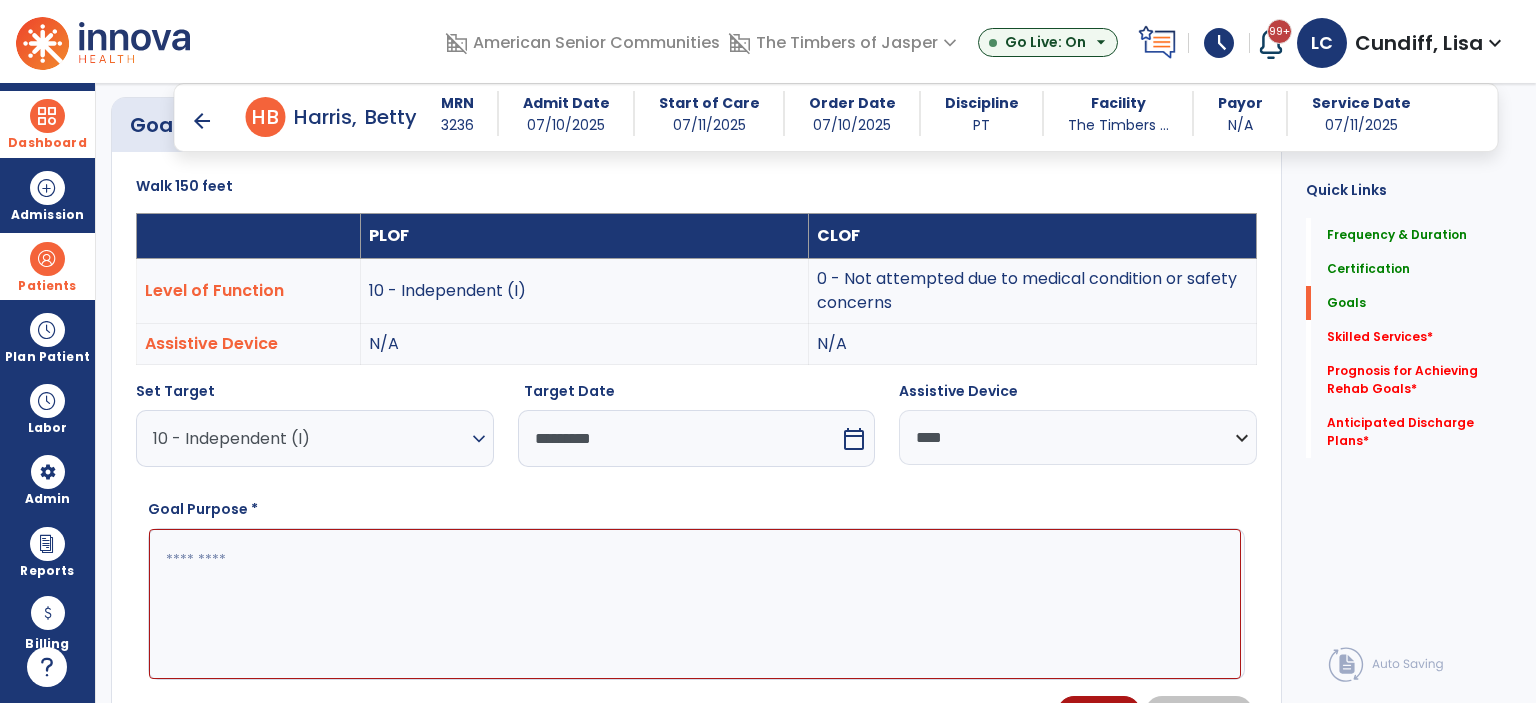 click at bounding box center (695, 604) 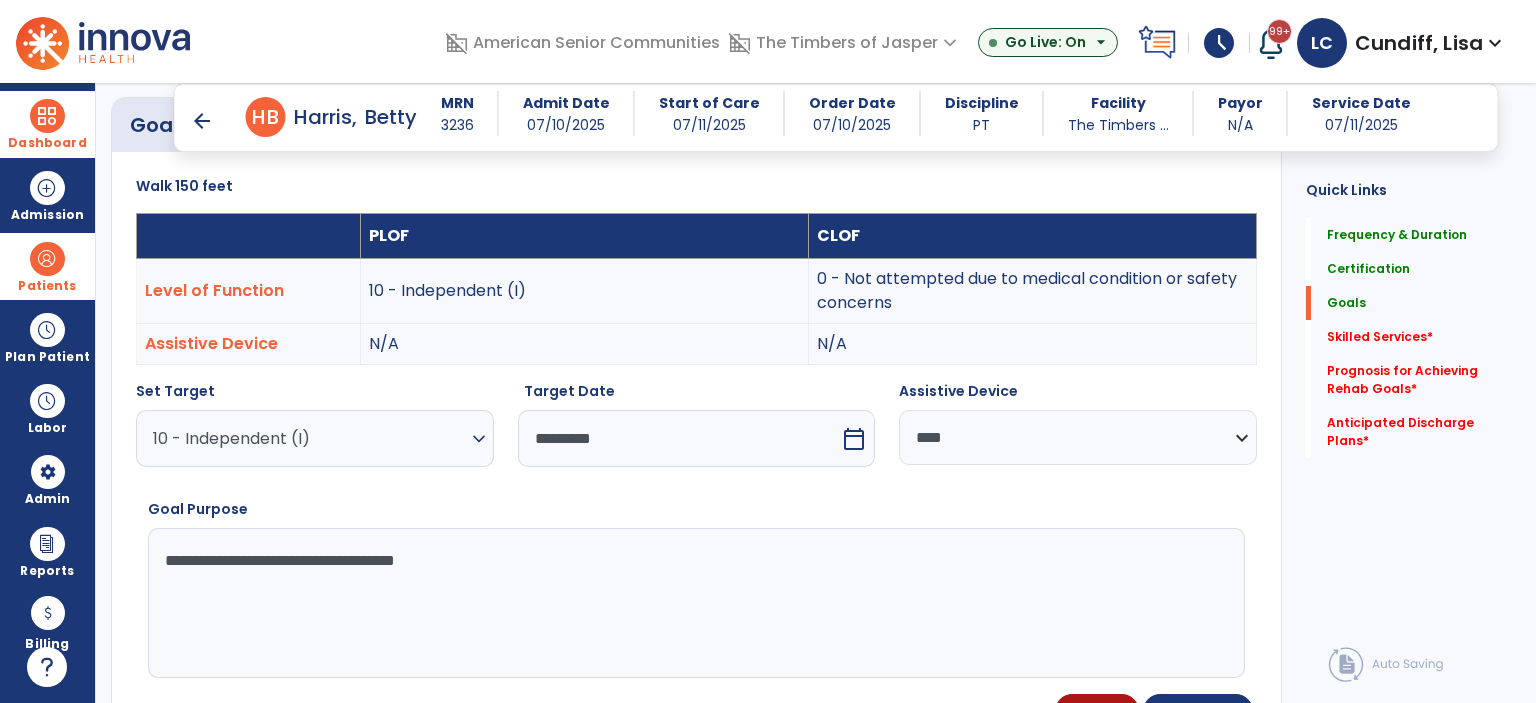 click on "Cancel   Save Goal" at bounding box center (696, 711) 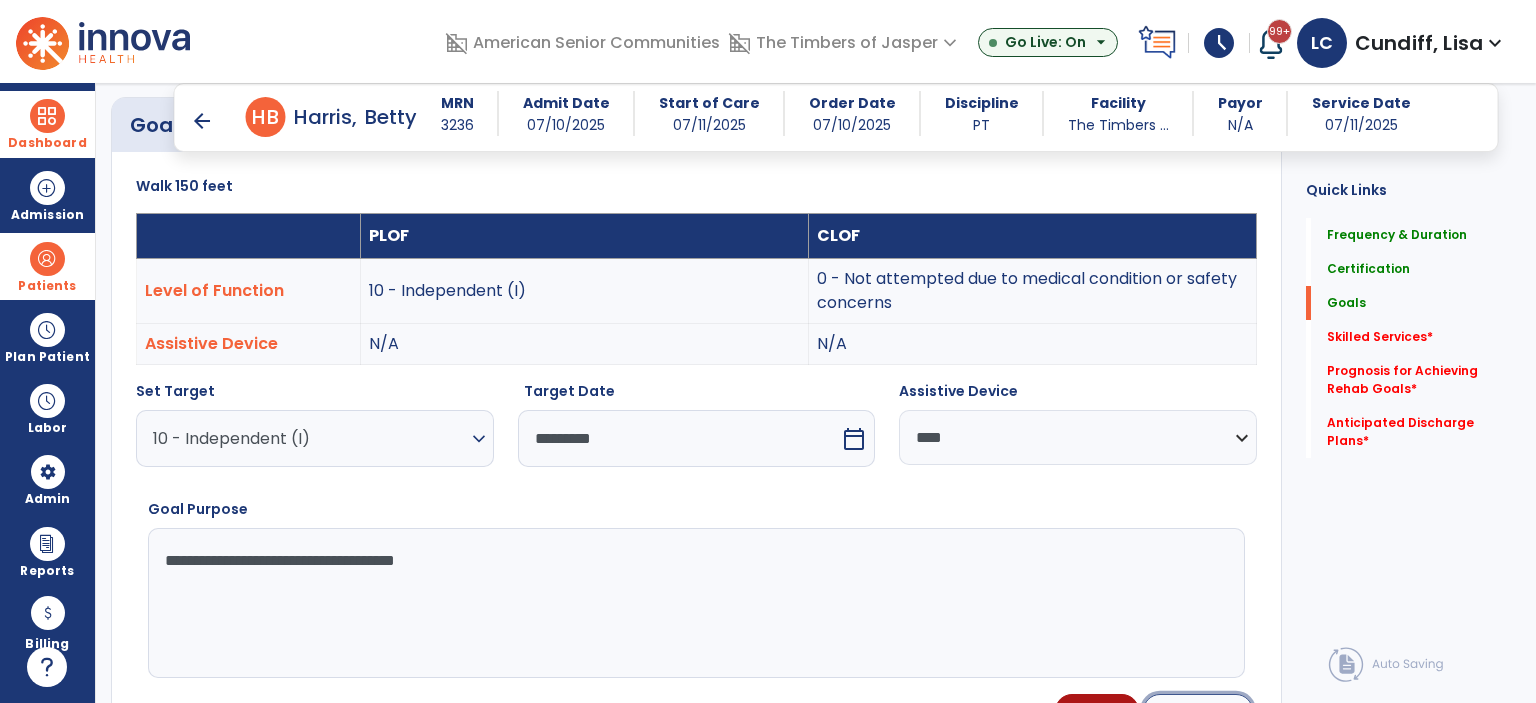 click on "Save Goal" at bounding box center (1198, 711) 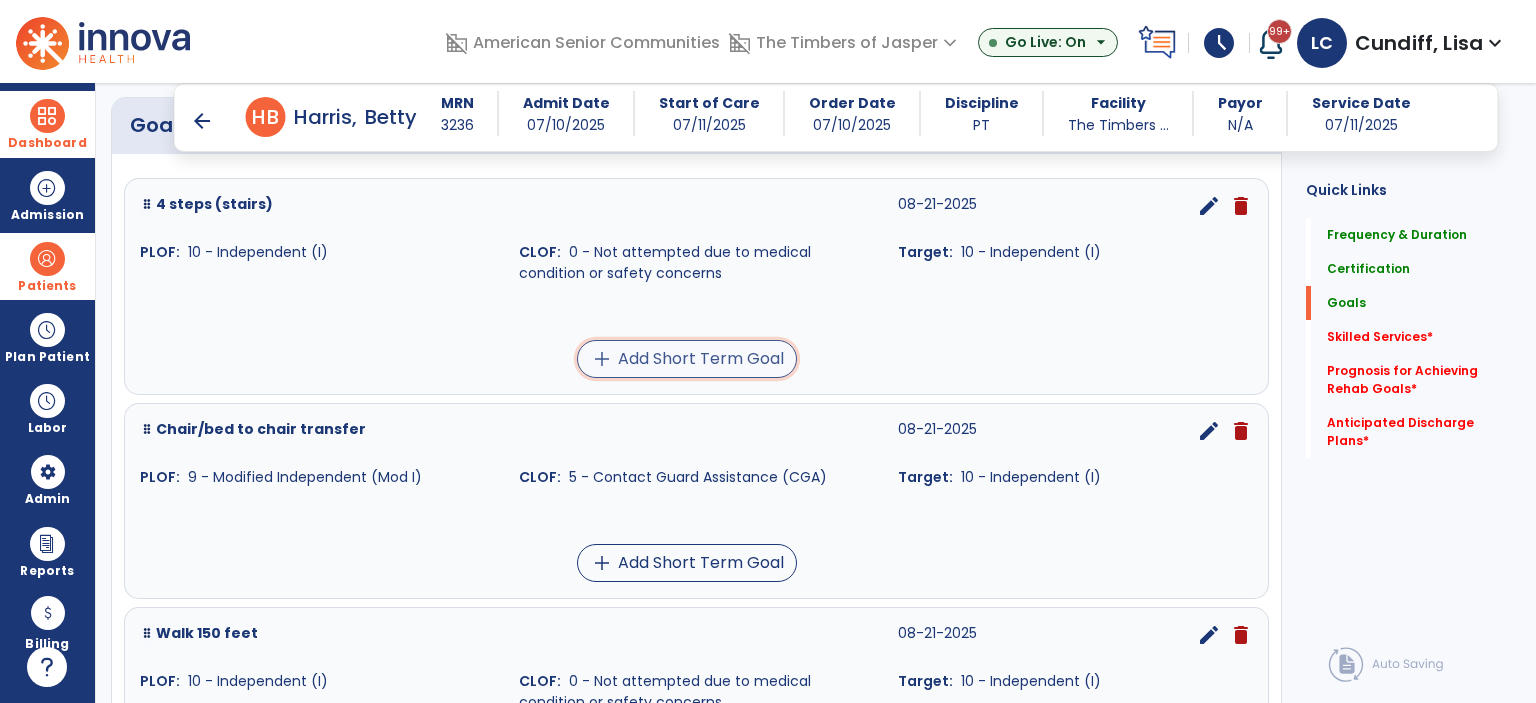 click on "add  Add Short Term Goal" at bounding box center (687, 359) 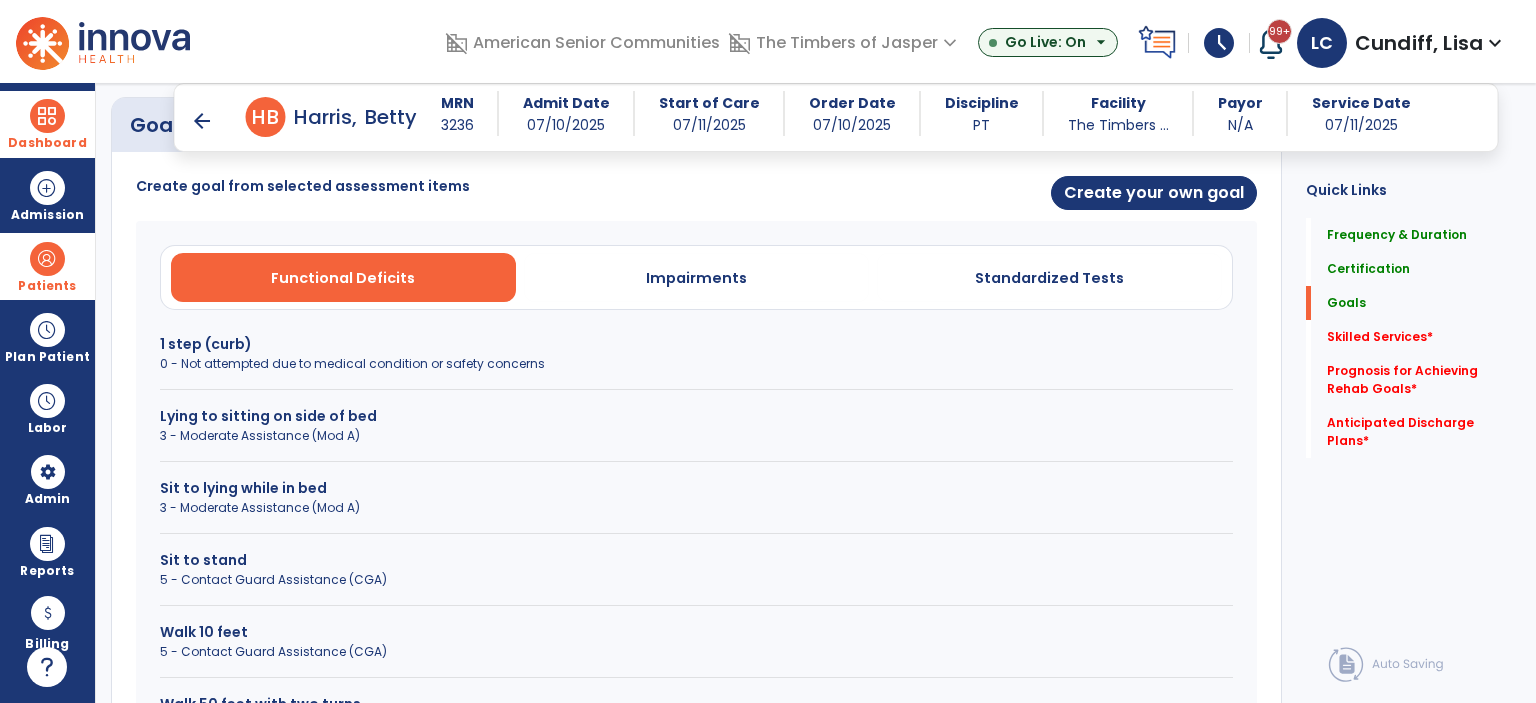 click on "1 step (curb)" at bounding box center [696, 344] 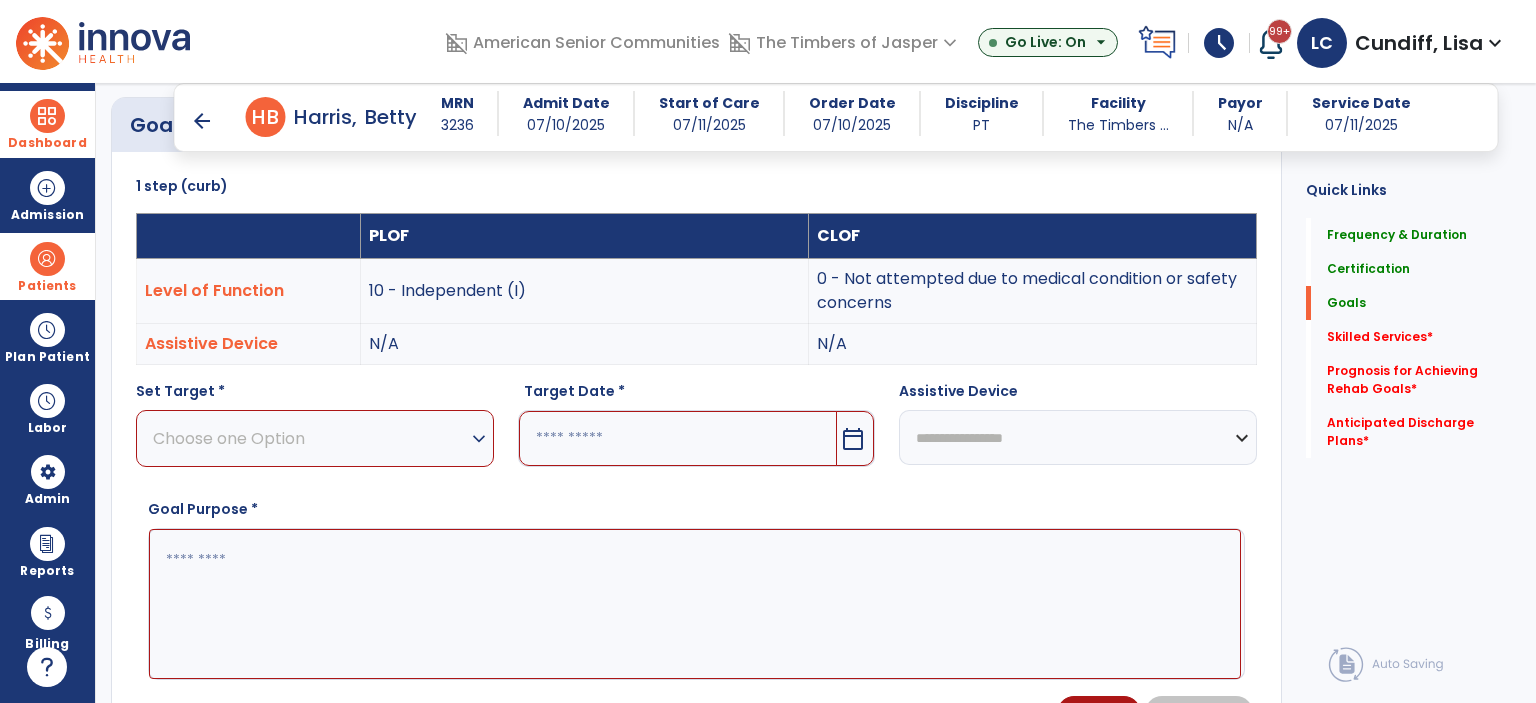 click on "Choose one Option" at bounding box center (310, 438) 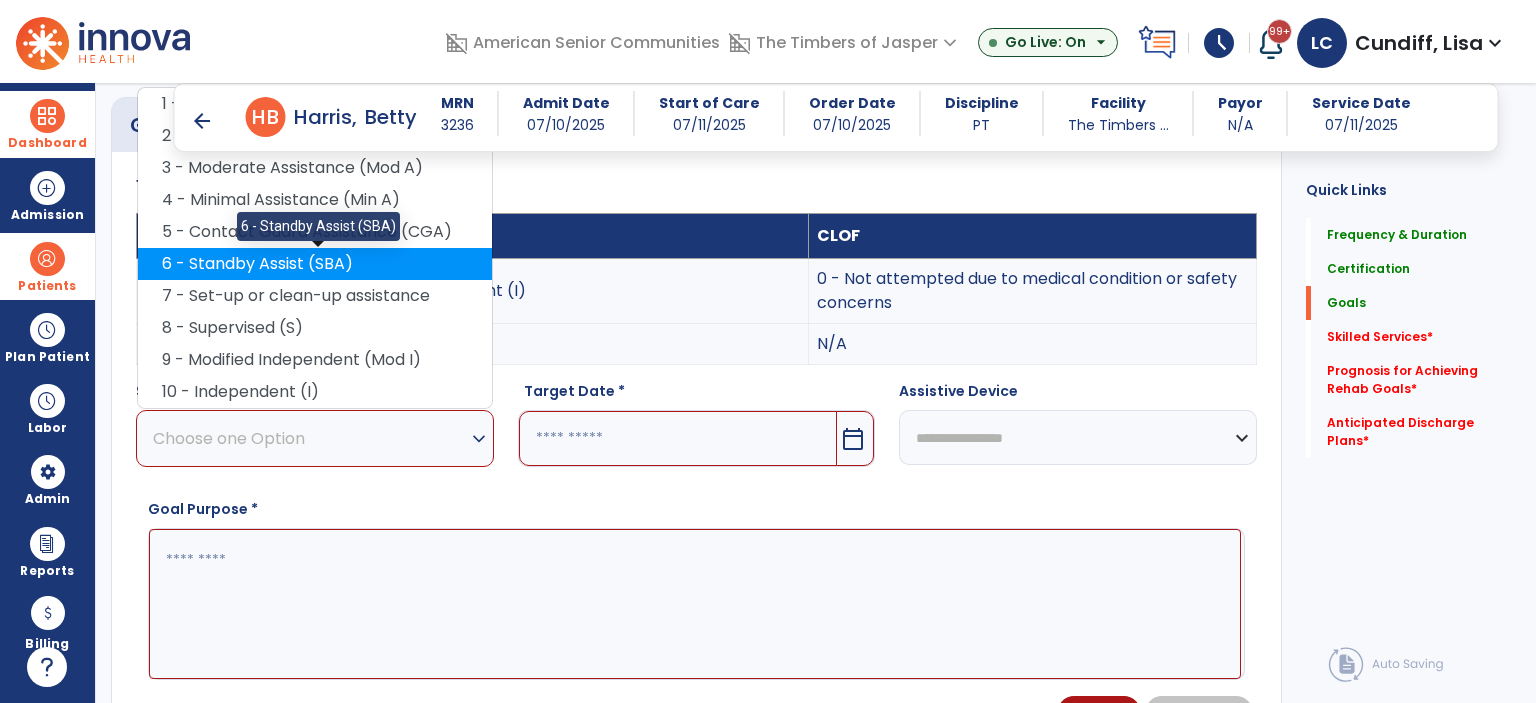click on "6 - Standby Assist (SBA)" at bounding box center (315, 264) 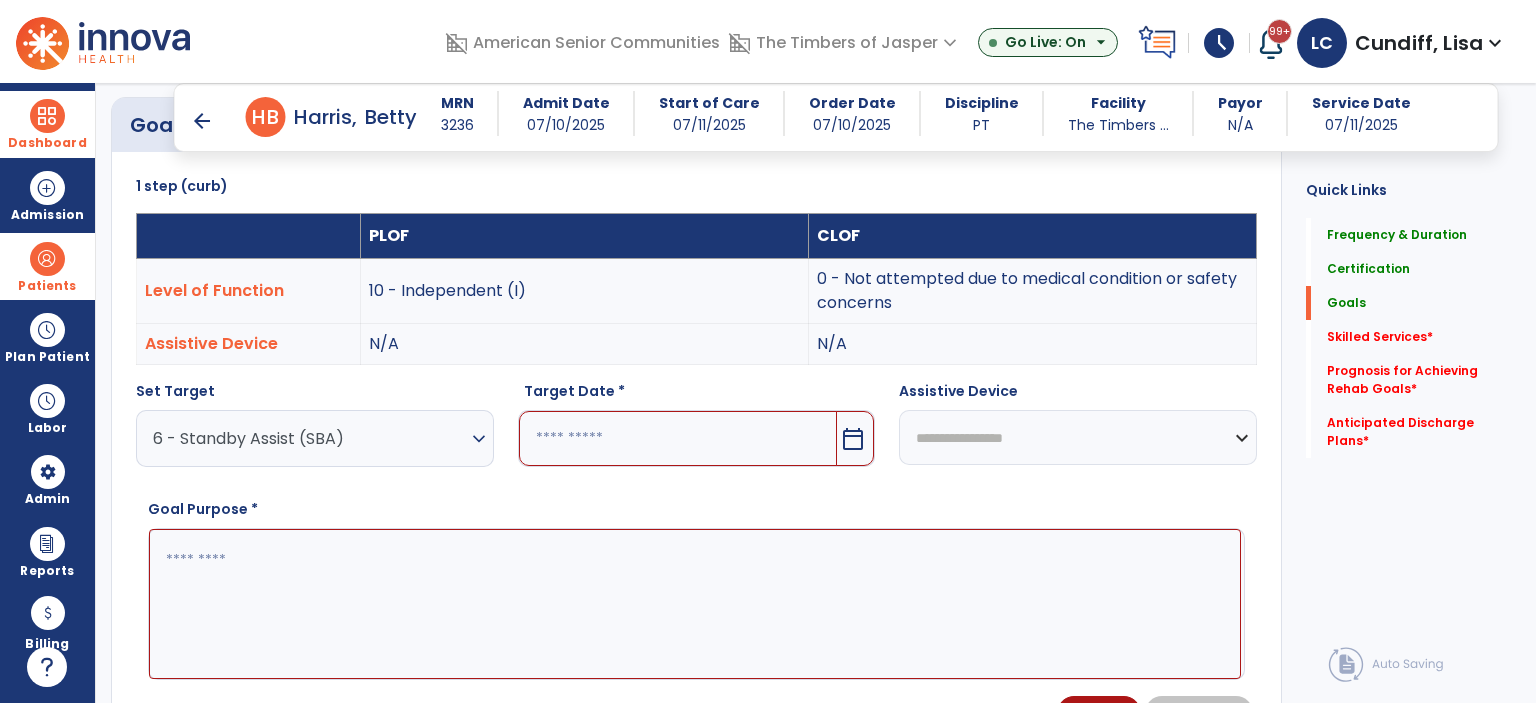 click at bounding box center [678, 438] 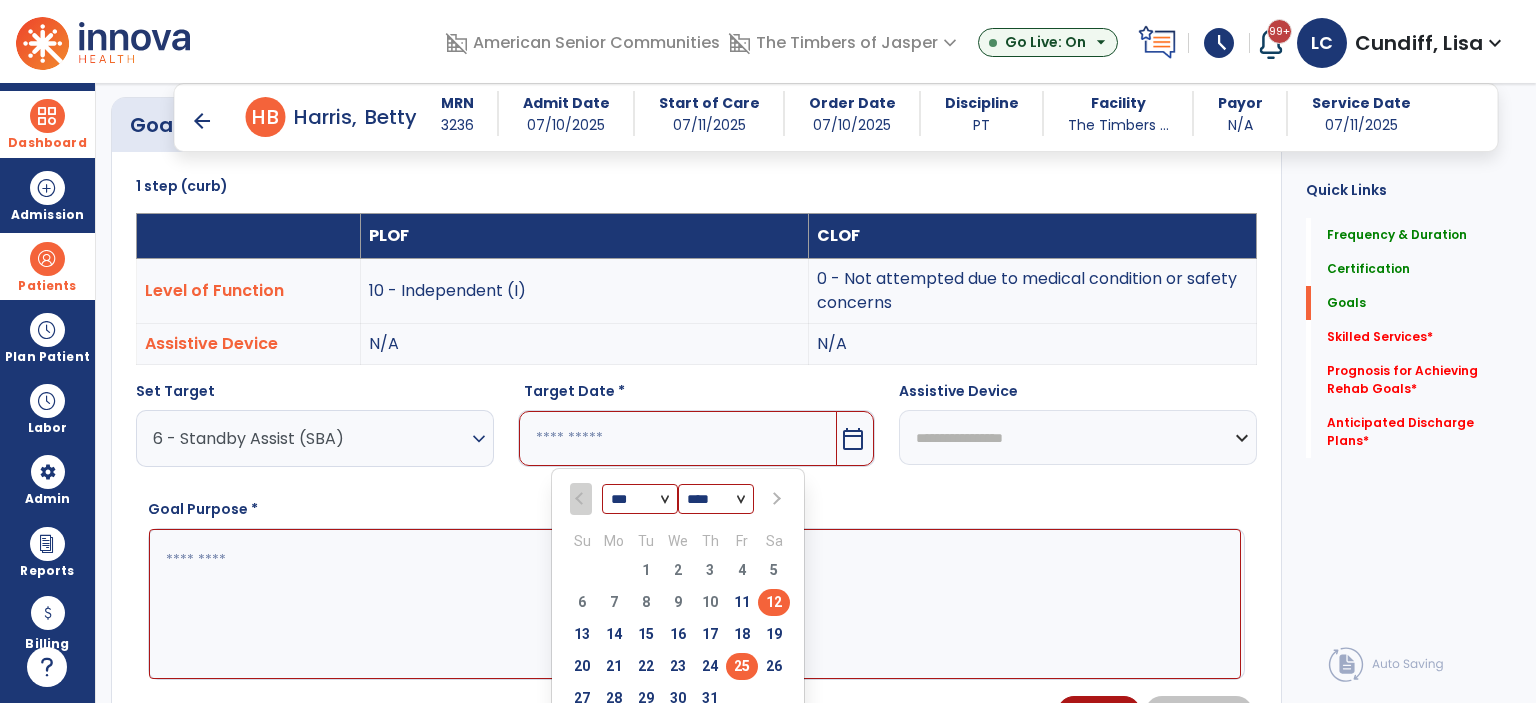 click on "25" at bounding box center [742, 666] 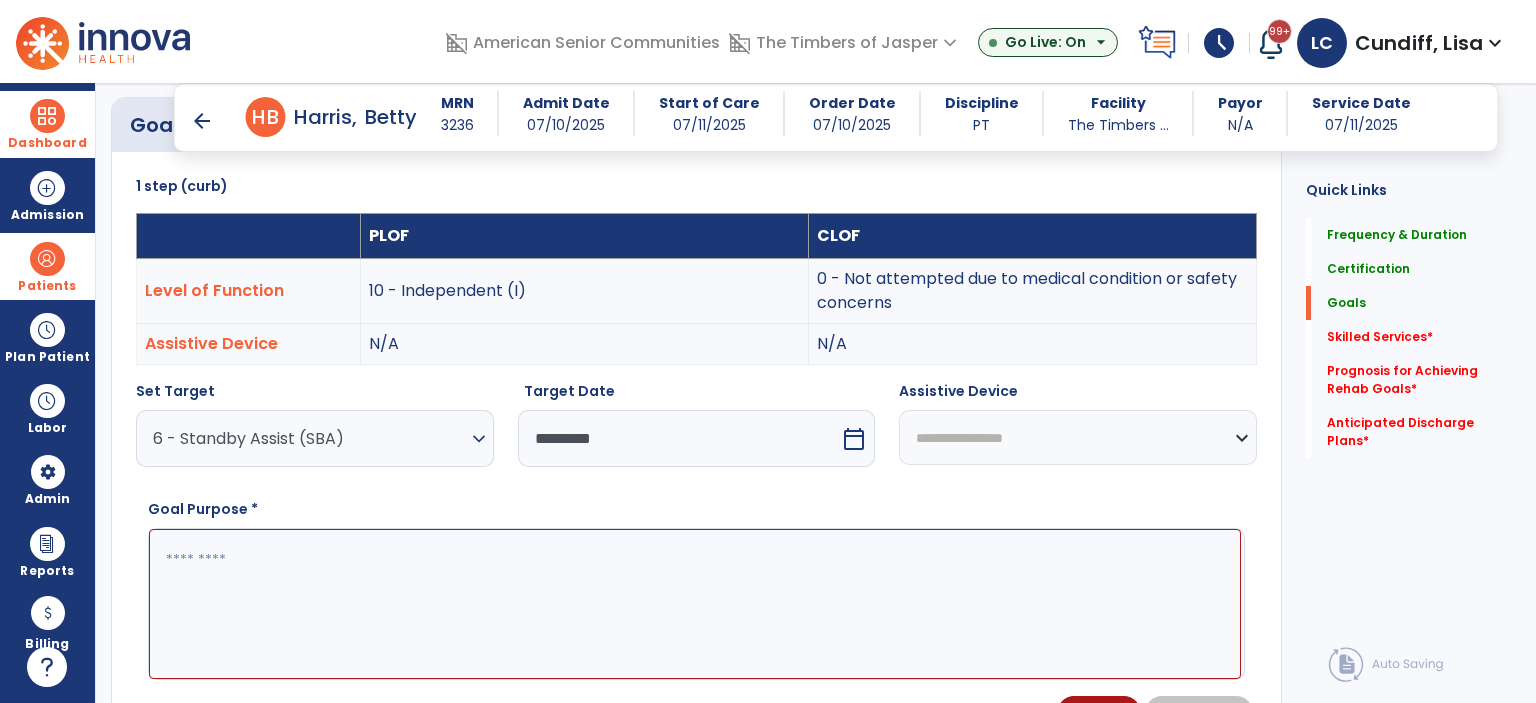 click at bounding box center (695, 604) 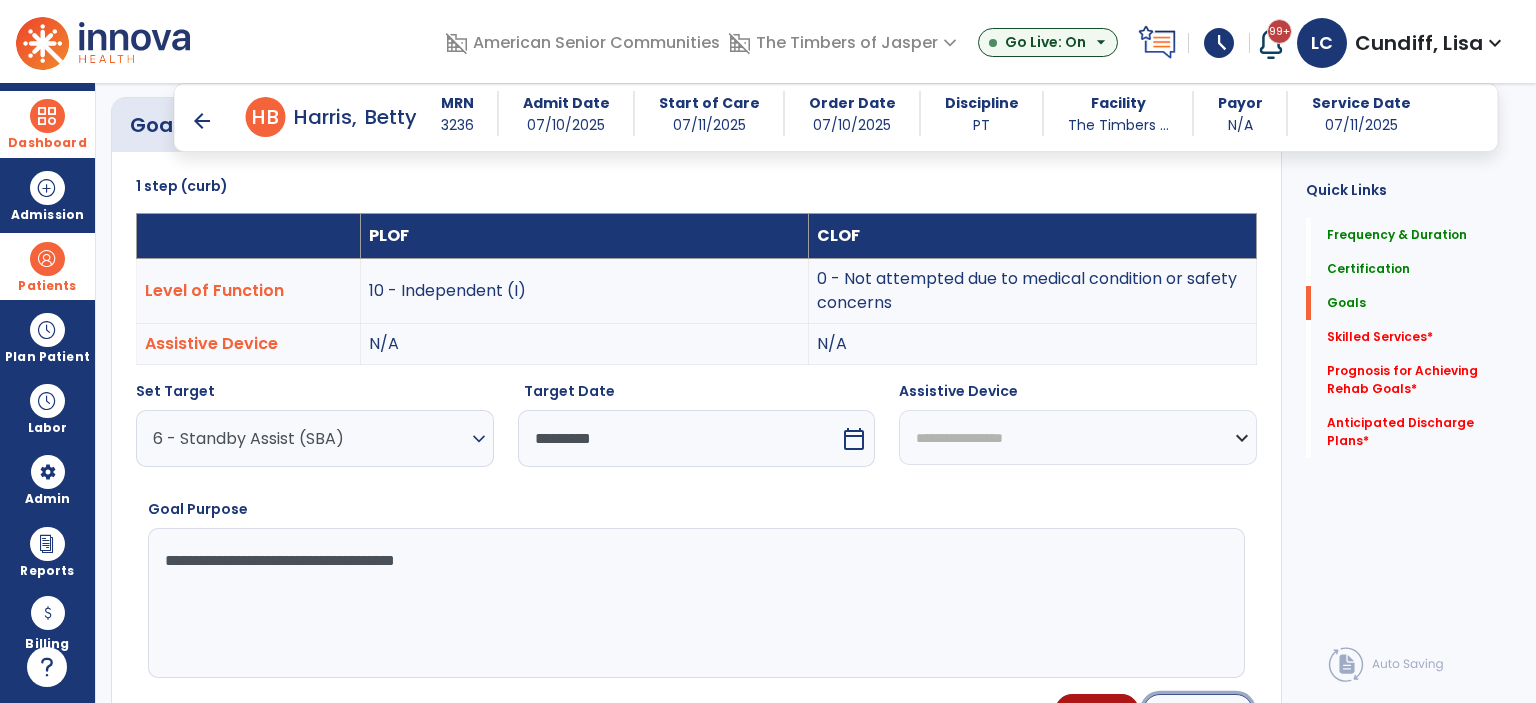 click on "Save Goal" at bounding box center (1198, 711) 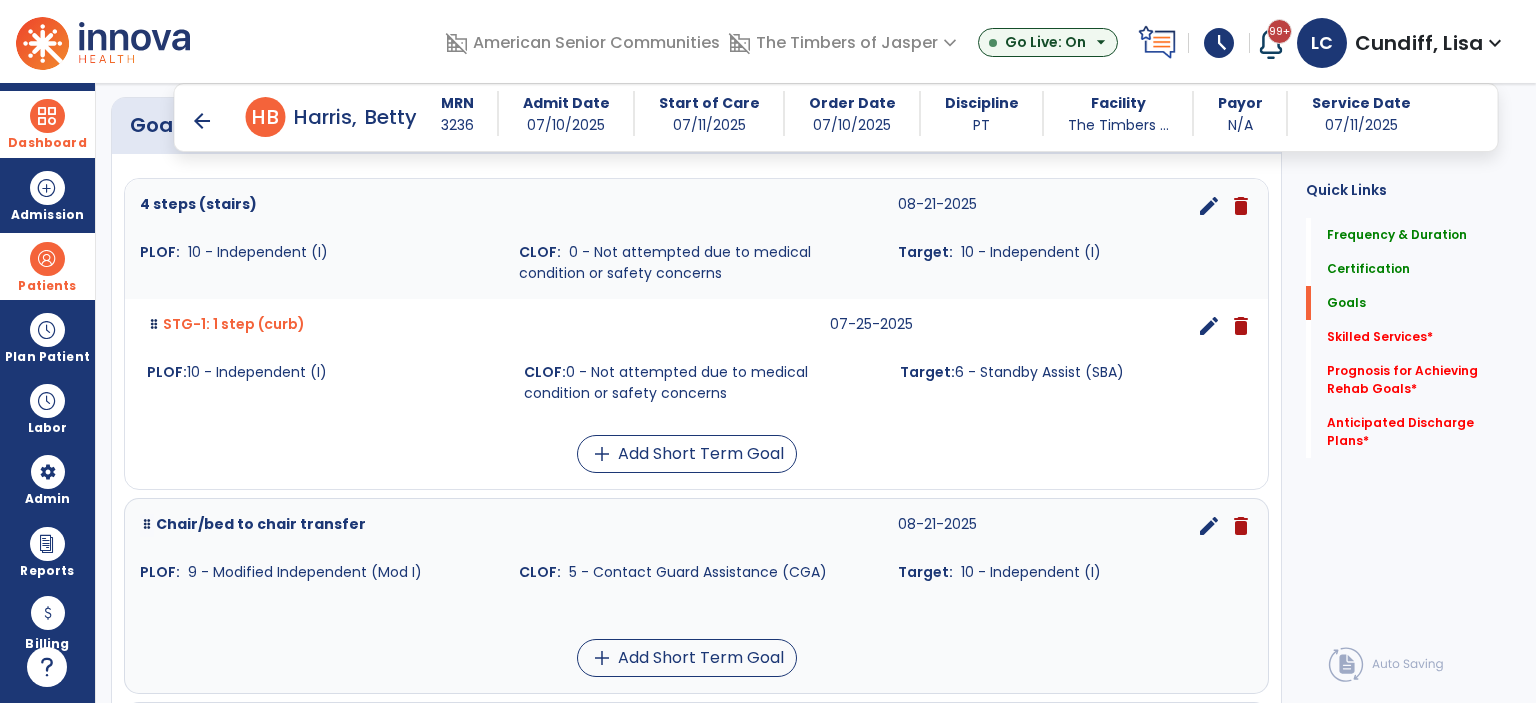 scroll, scrollTop: 819, scrollLeft: 0, axis: vertical 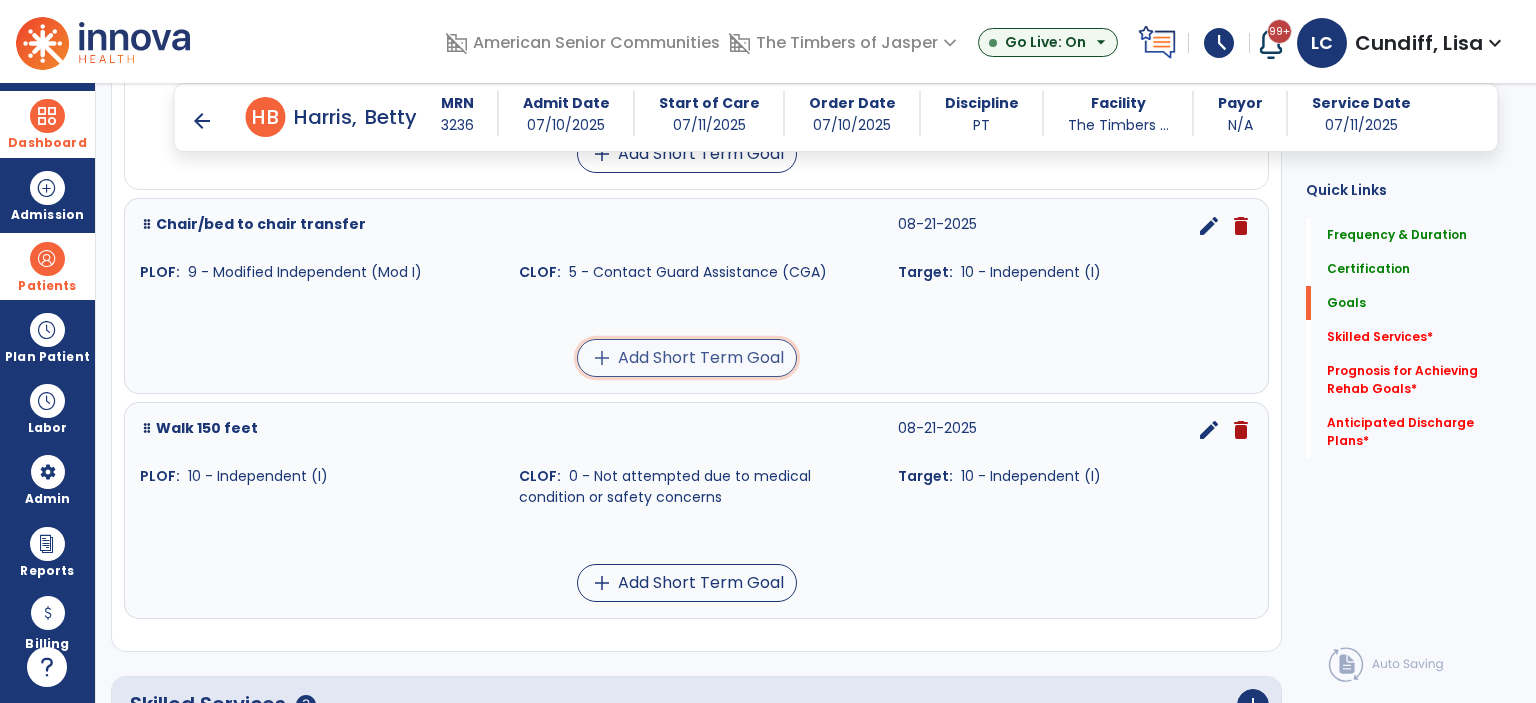 click on "add" at bounding box center [602, 358] 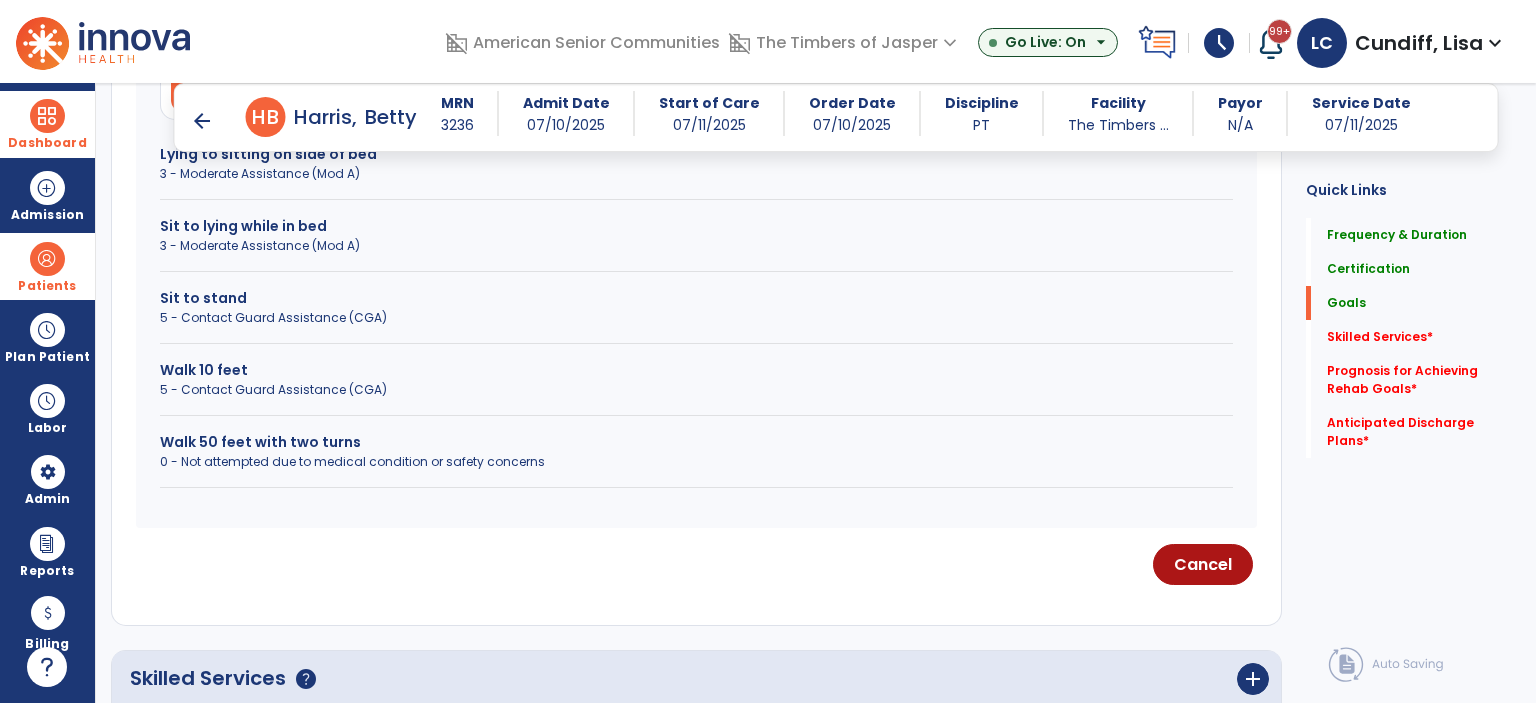 scroll, scrollTop: 703, scrollLeft: 0, axis: vertical 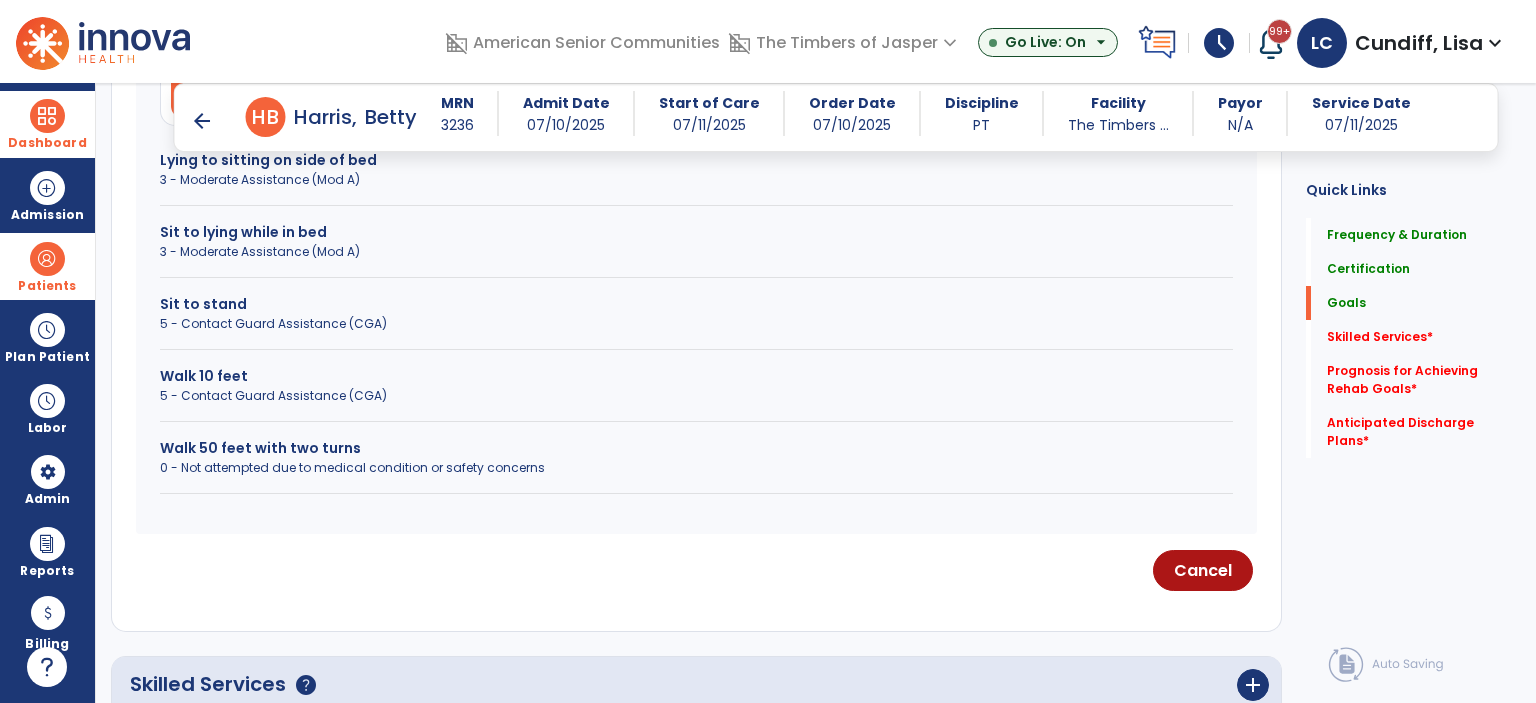 click on "3 - Moderate Assistance (Mod A)" at bounding box center (696, 180) 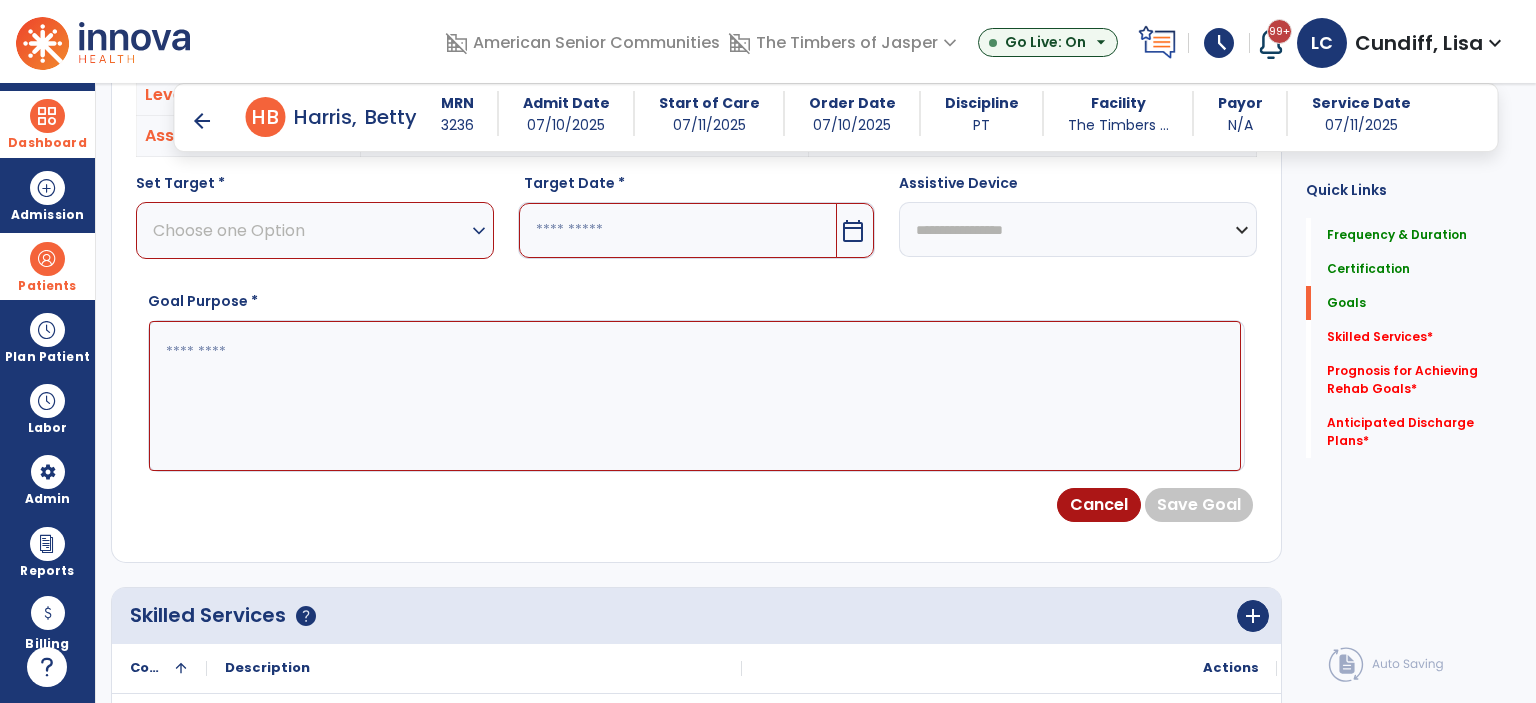 click on "Choose one Option" at bounding box center (310, 230) 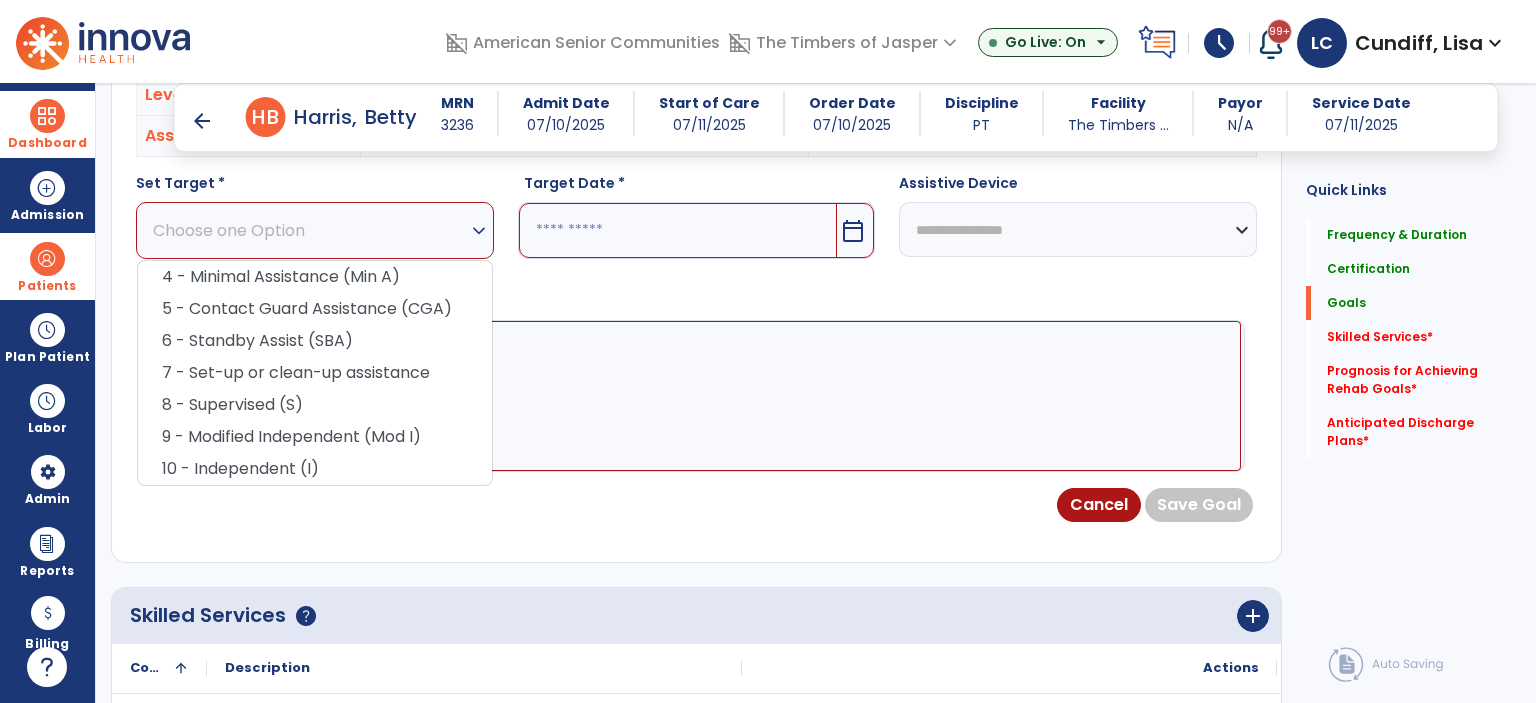 click on "6 - Standby Assist (SBA)" at bounding box center [315, 341] 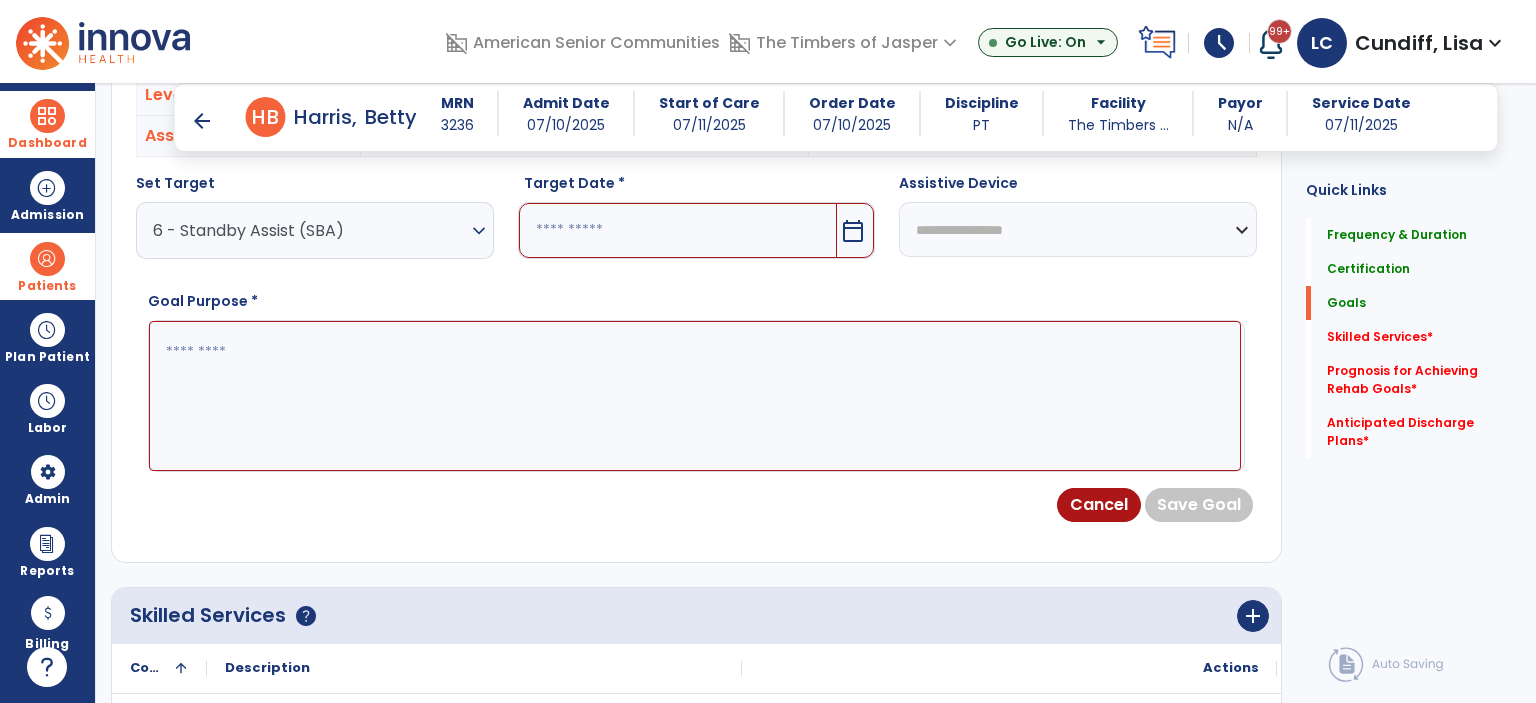 click on "calendar_today" at bounding box center (853, 231) 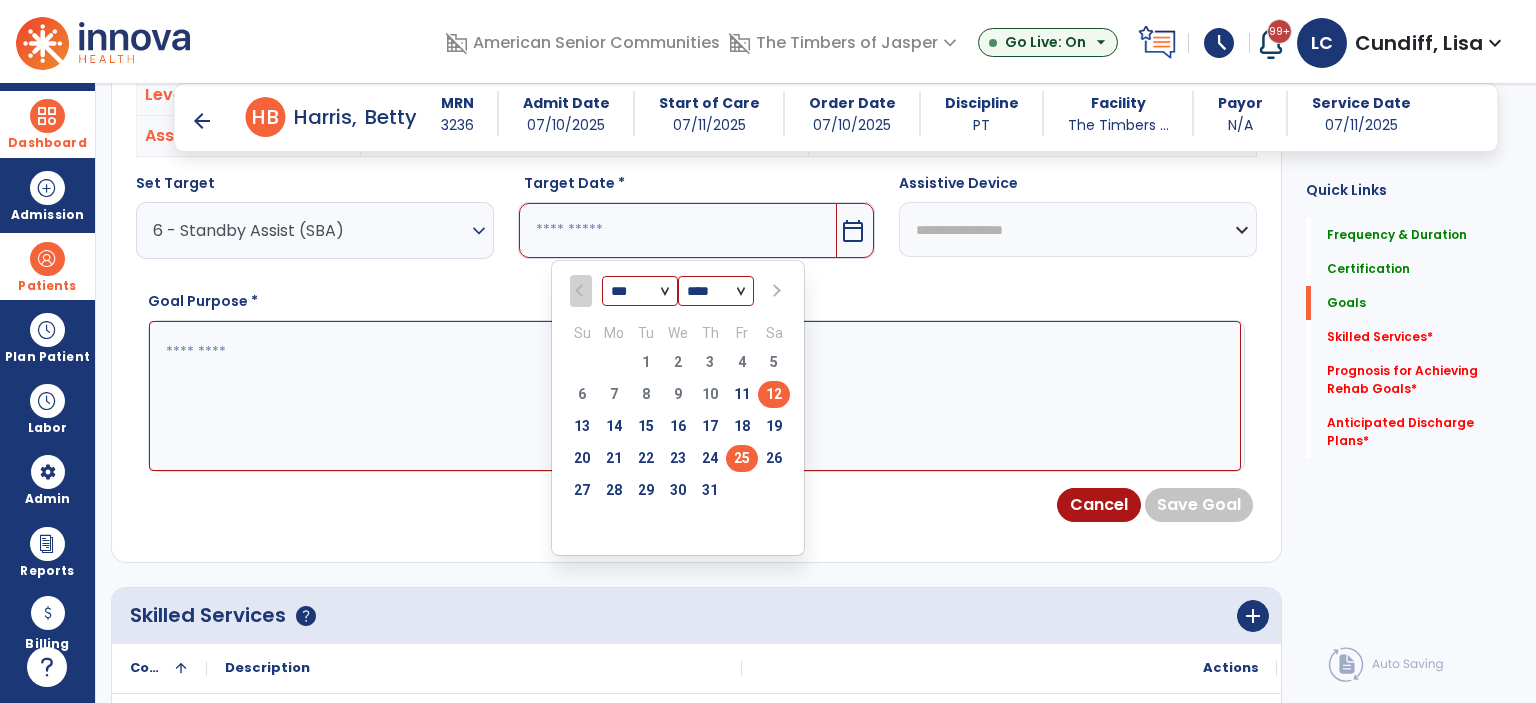 click on "25" at bounding box center (742, 458) 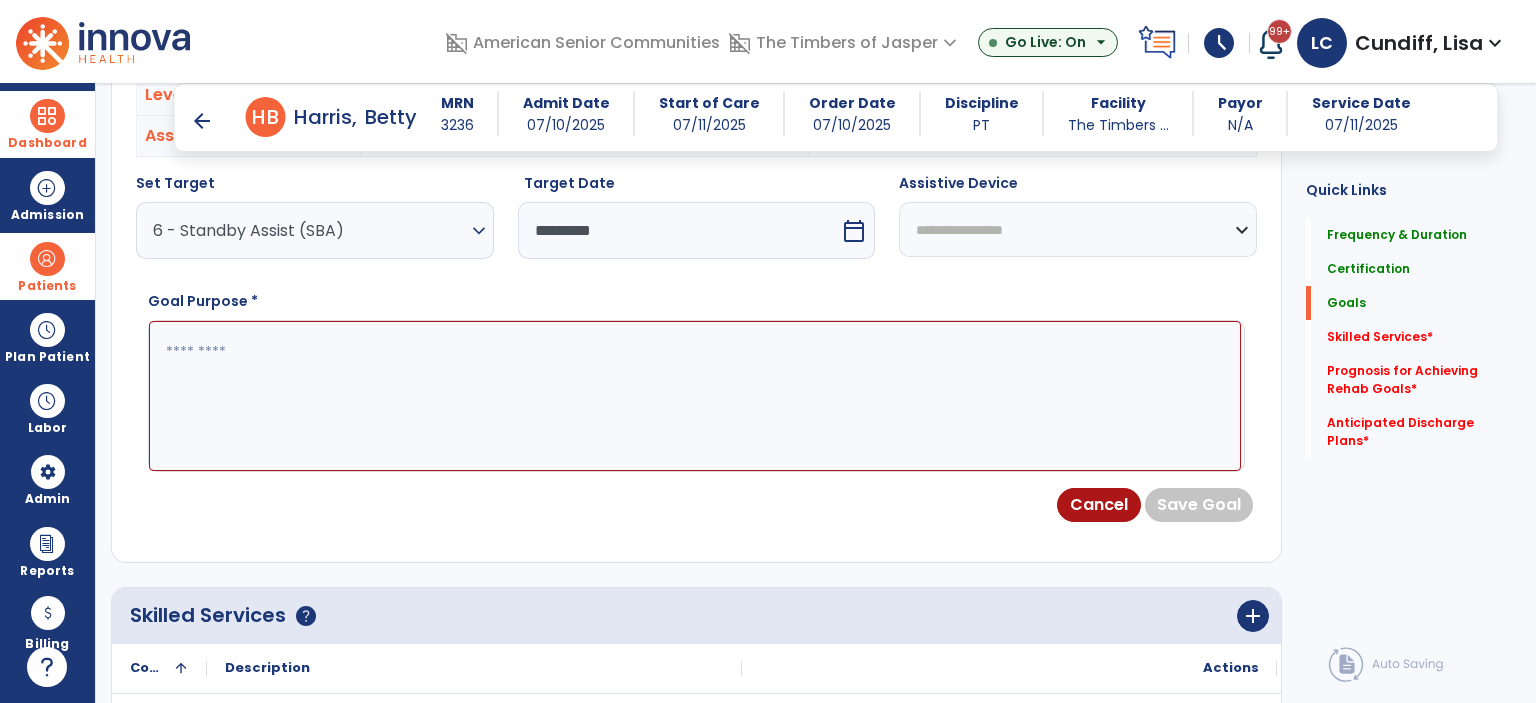 click at bounding box center (695, 396) 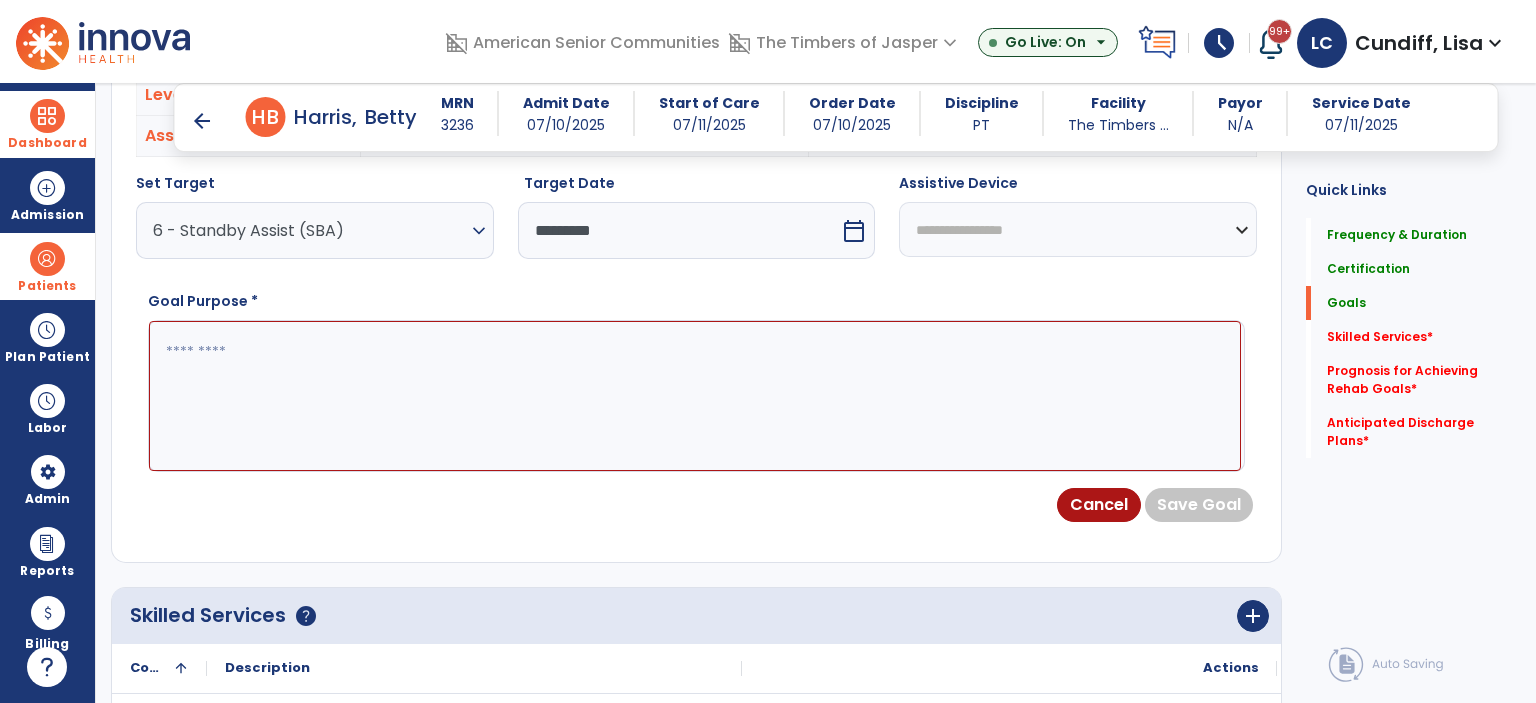 paste on "**********" 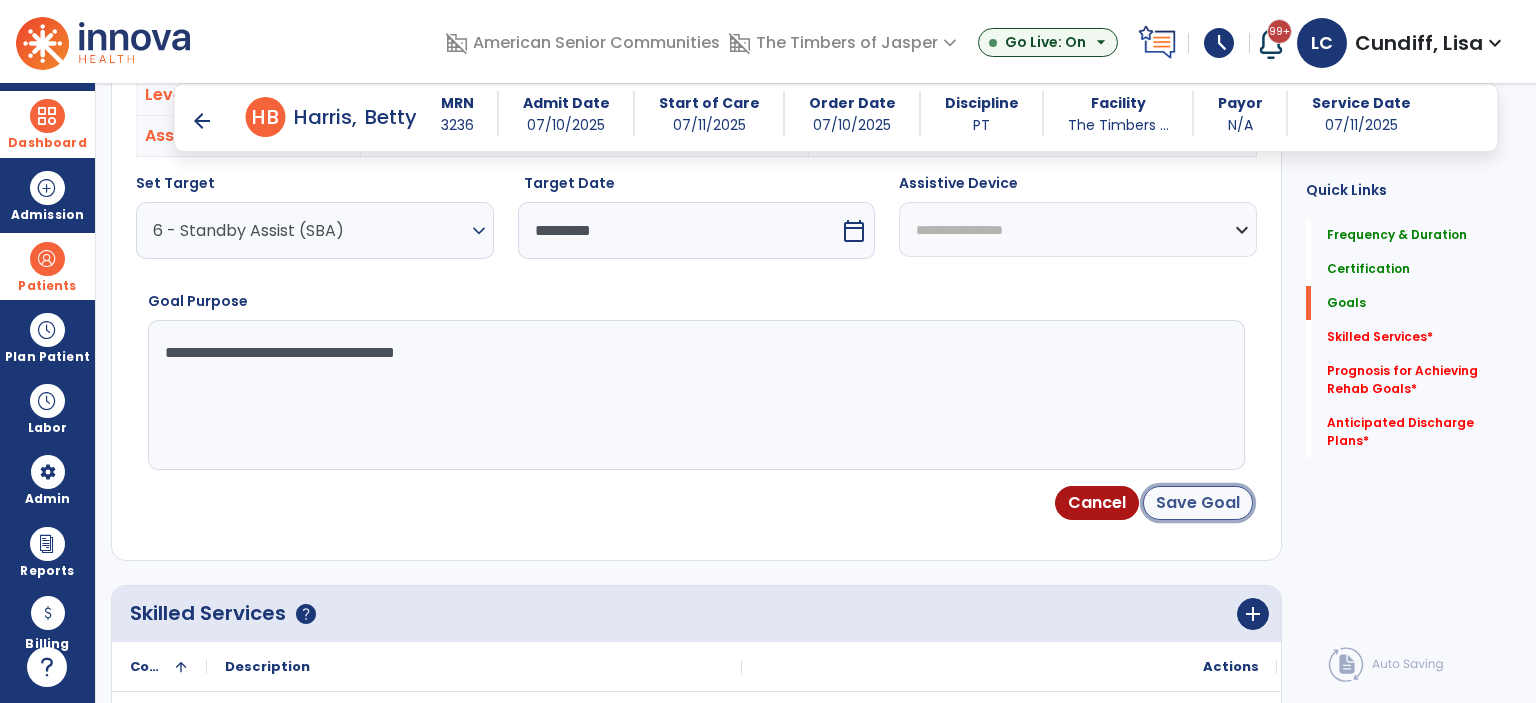 click on "Save Goal" at bounding box center [1198, 503] 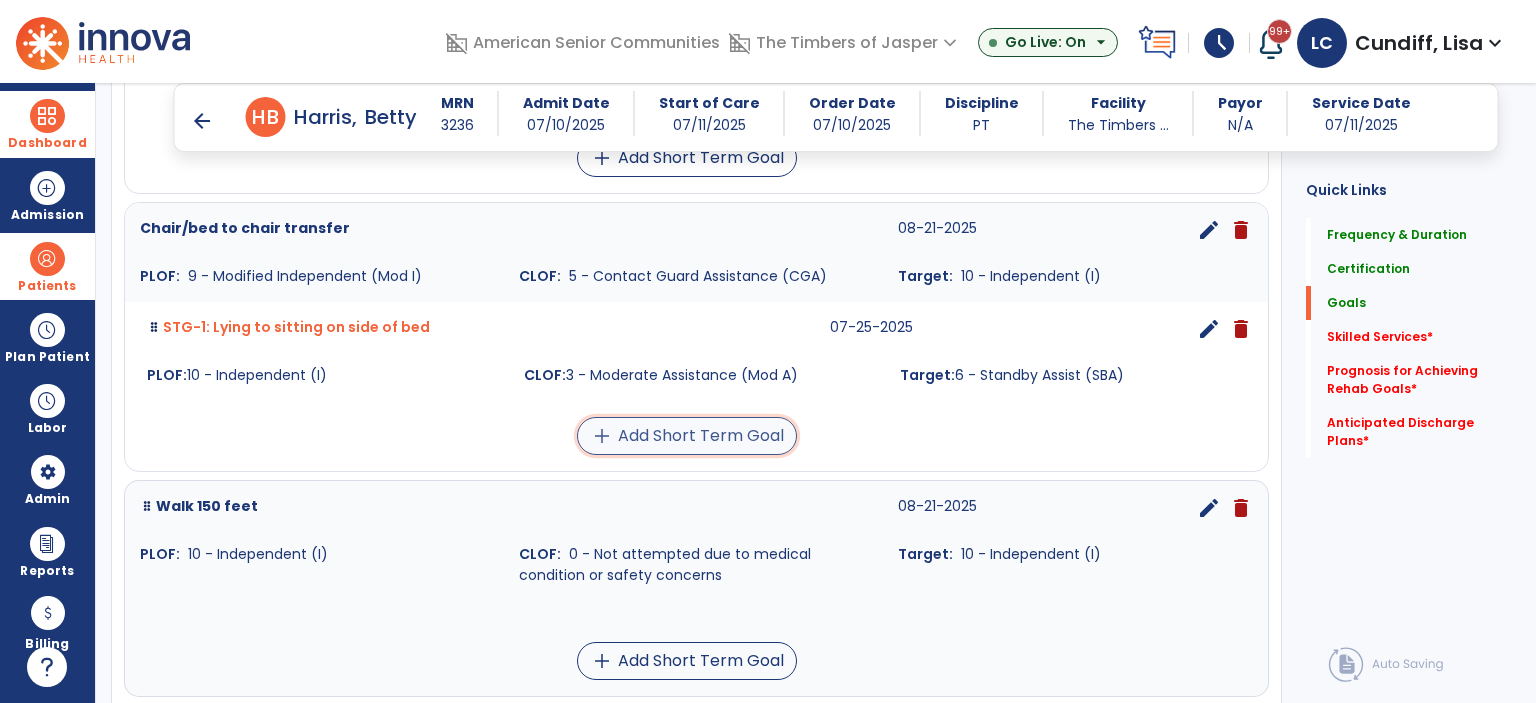 click on "add" at bounding box center [602, 436] 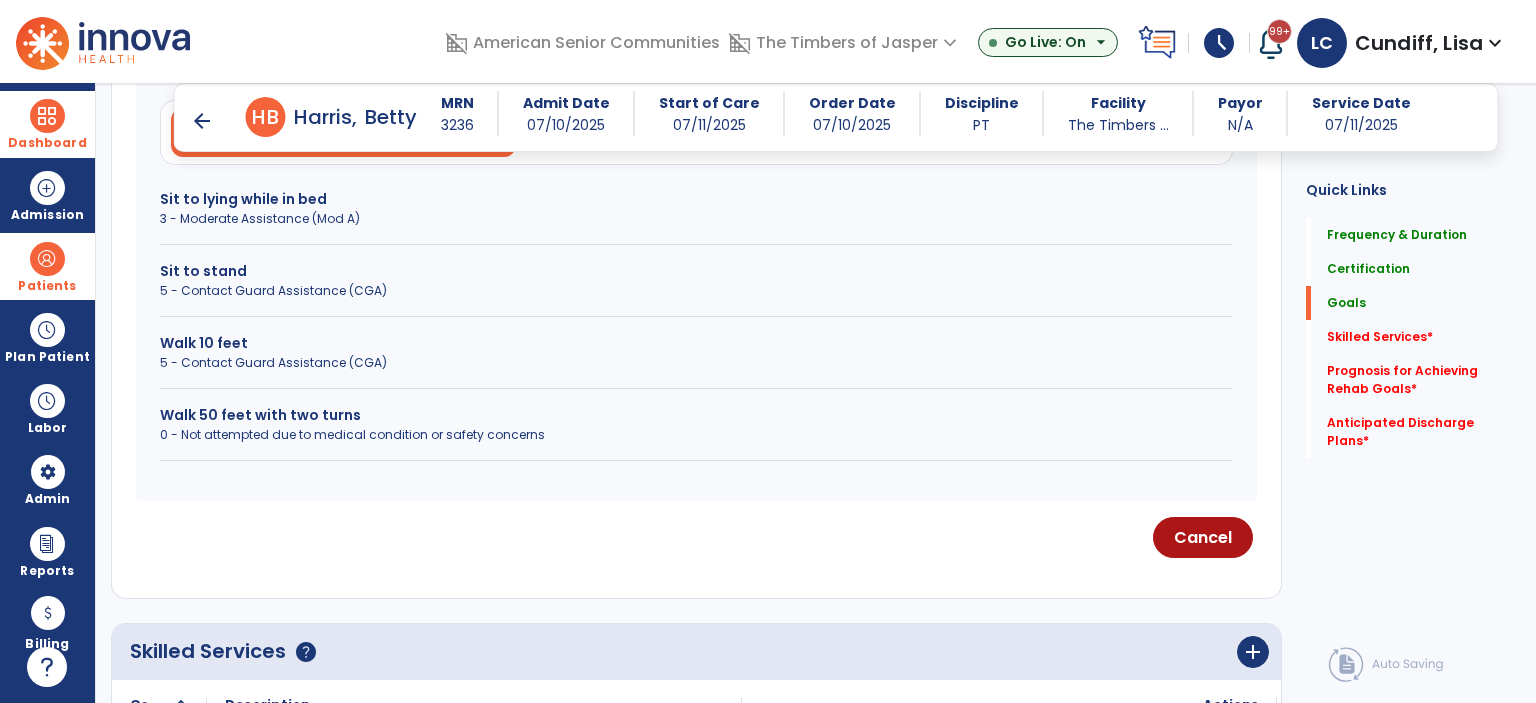 scroll, scrollTop: 631, scrollLeft: 0, axis: vertical 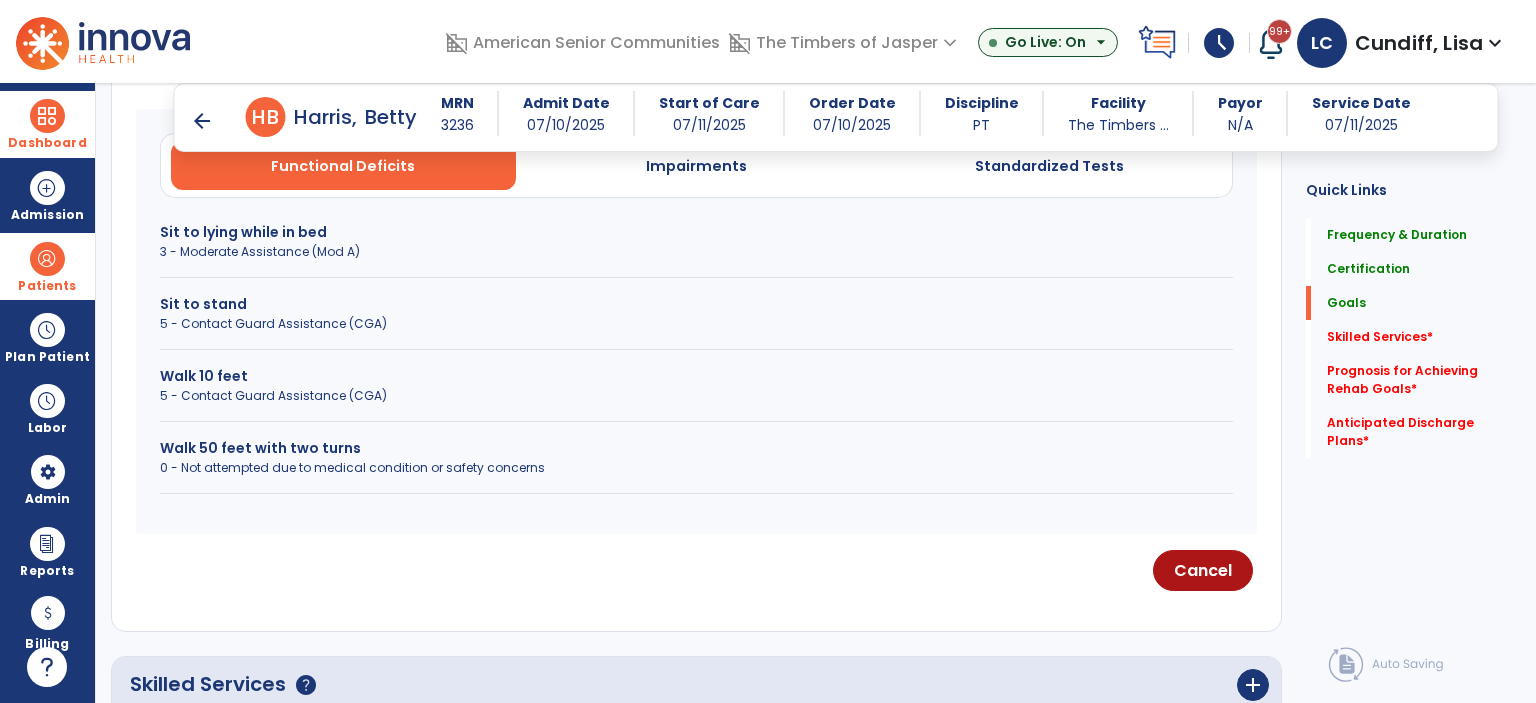 click on "Sit to lying while in bed" at bounding box center (696, 232) 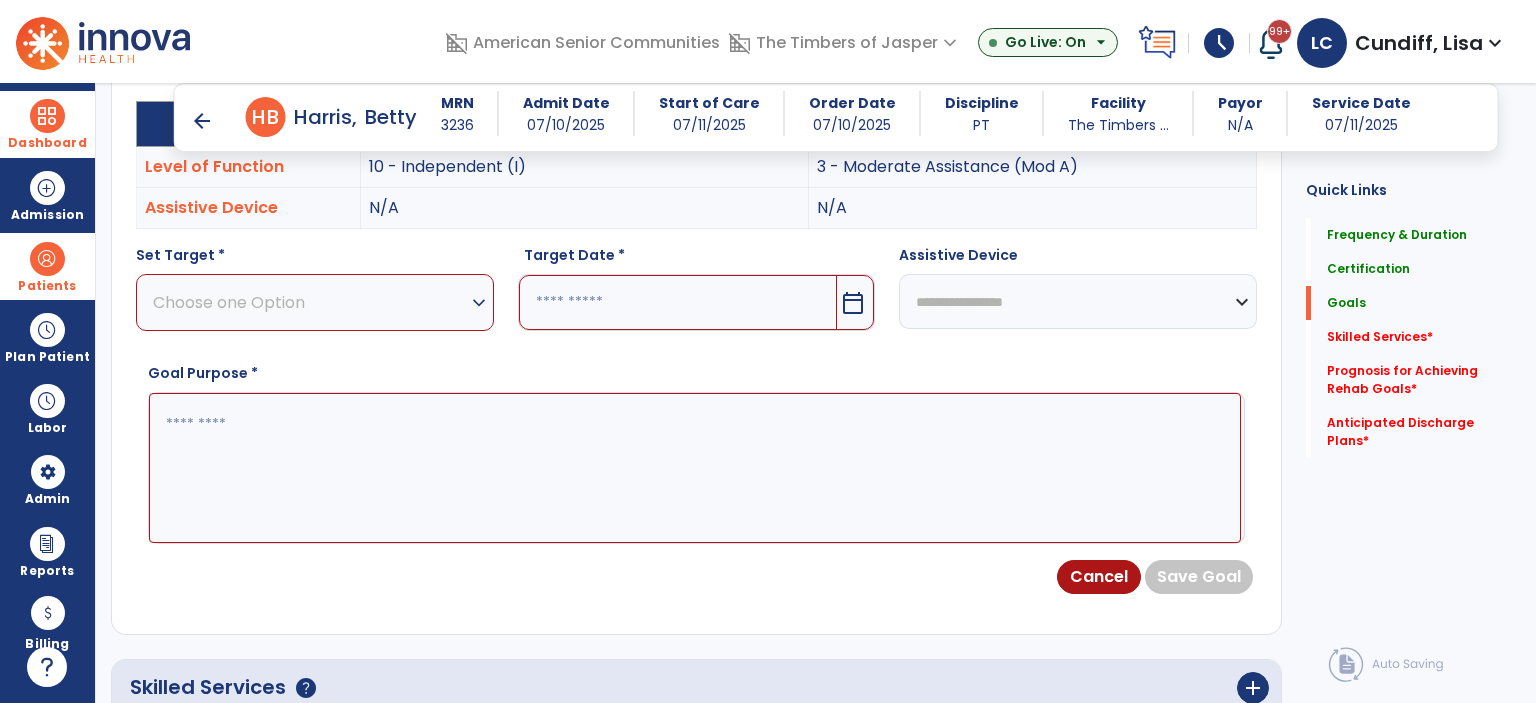 click on "Choose one Option" at bounding box center (310, 302) 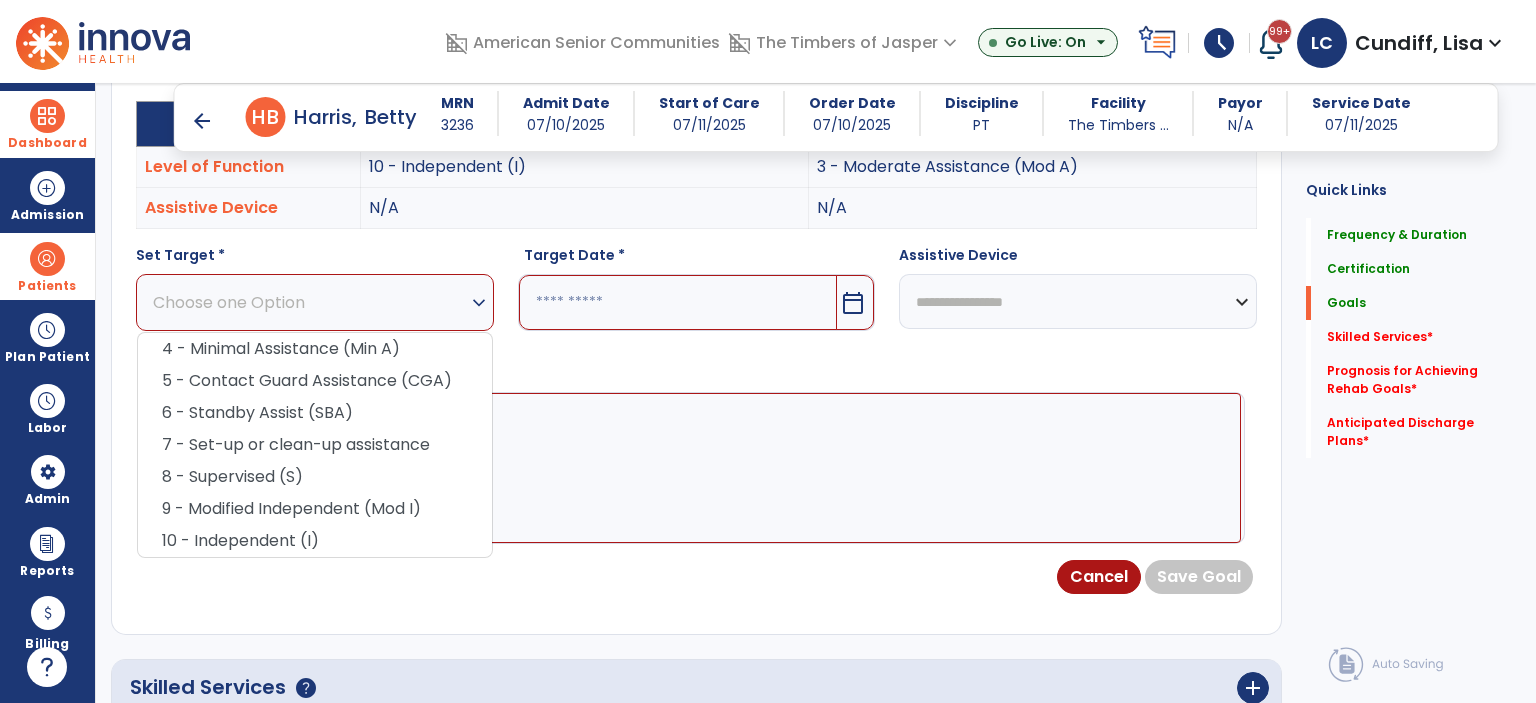 click on "6 - Standby Assist (SBA)" at bounding box center (315, 413) 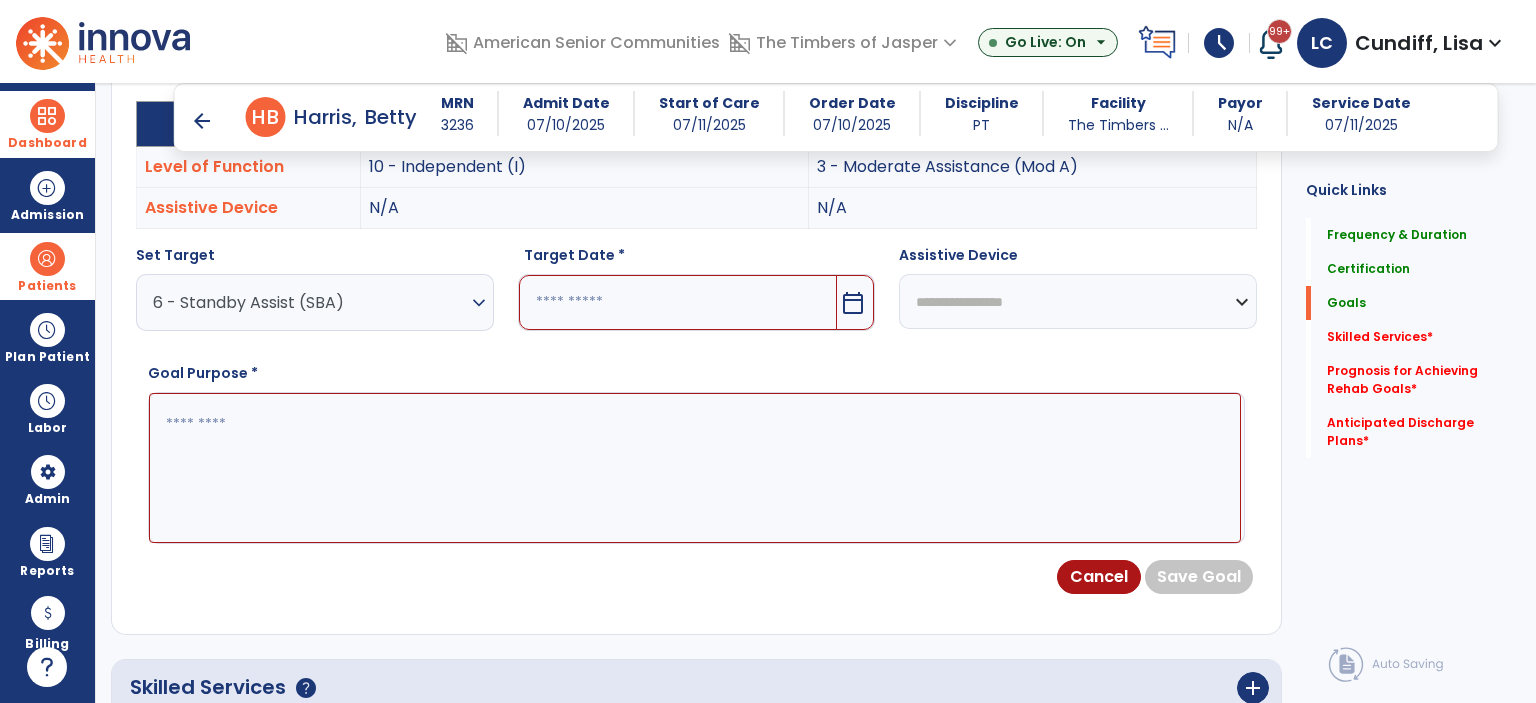 click on "calendar_today" at bounding box center [853, 303] 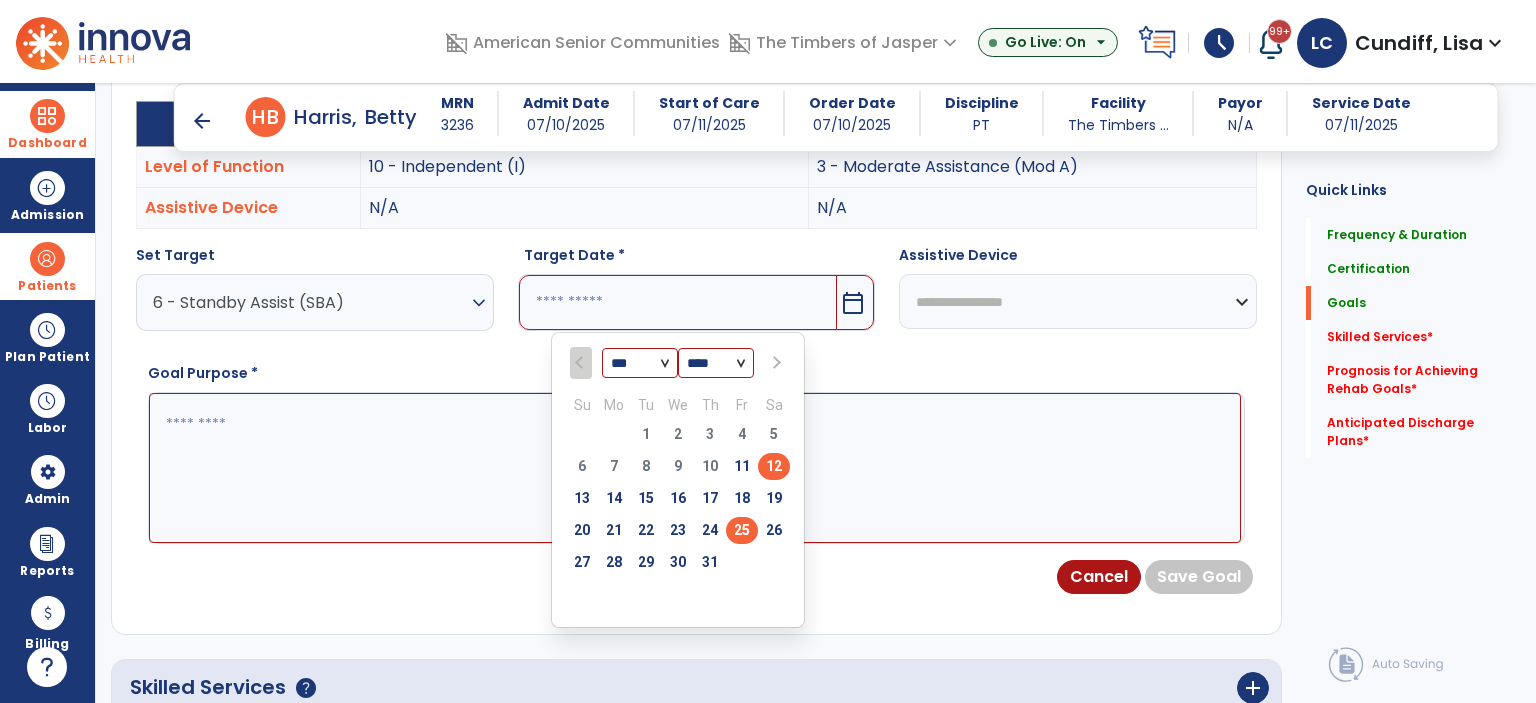 click on "25" at bounding box center [742, 530] 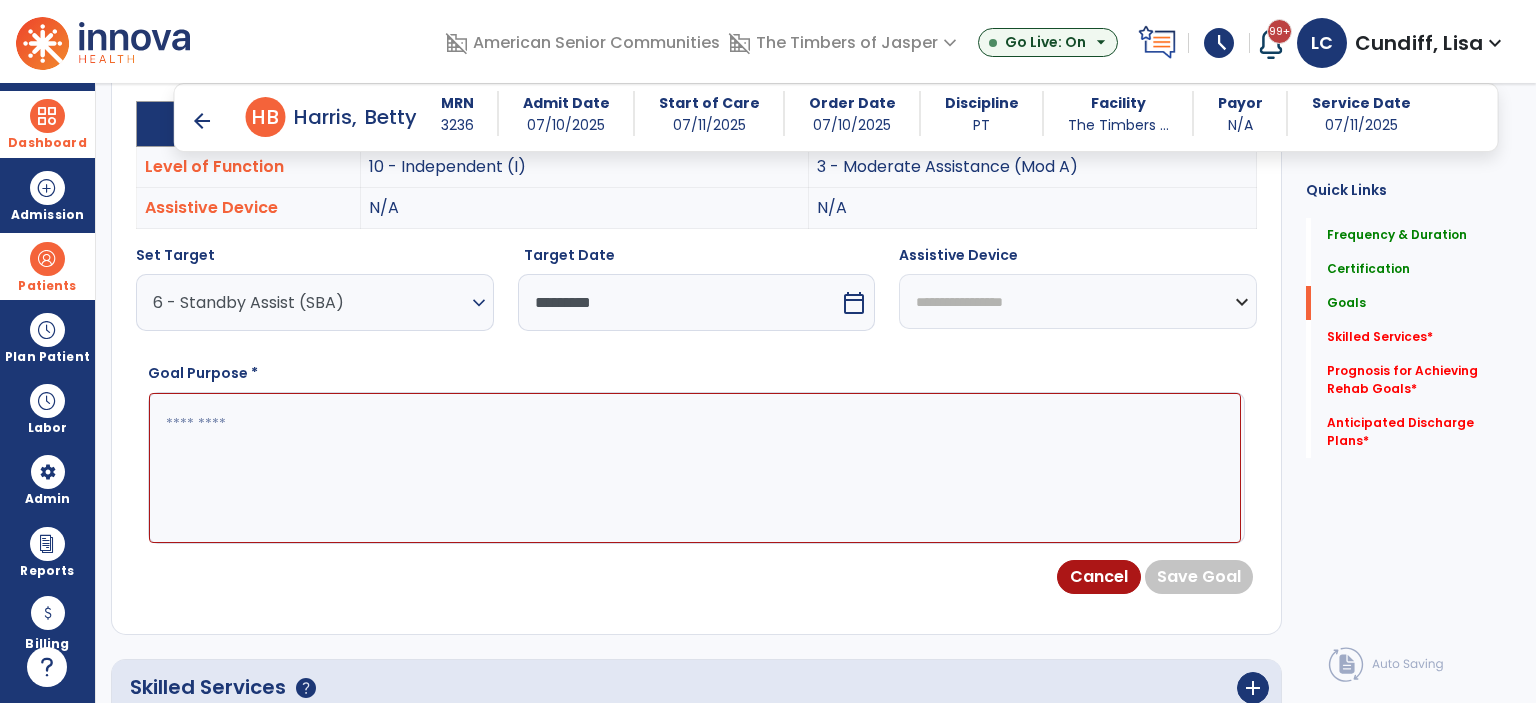 click at bounding box center [695, 468] 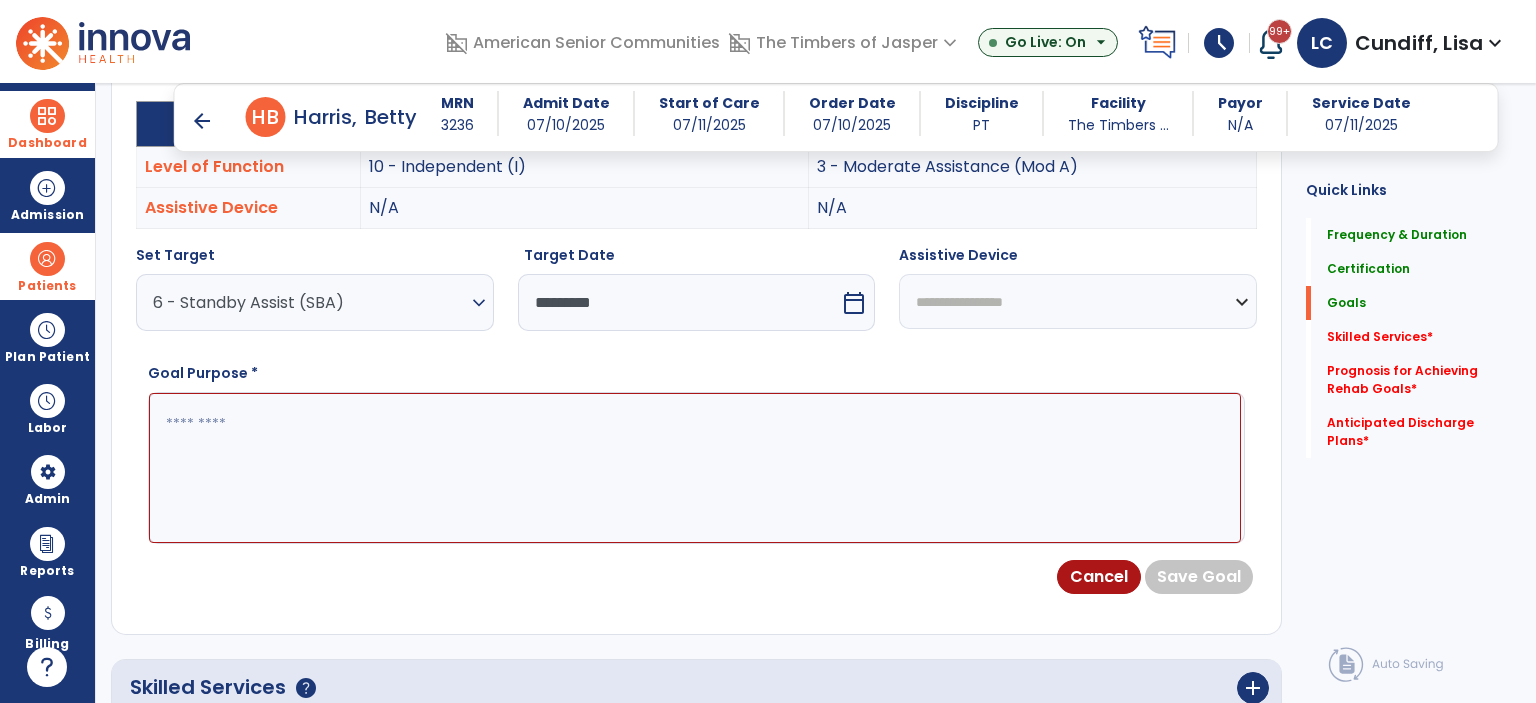 paste on "**********" 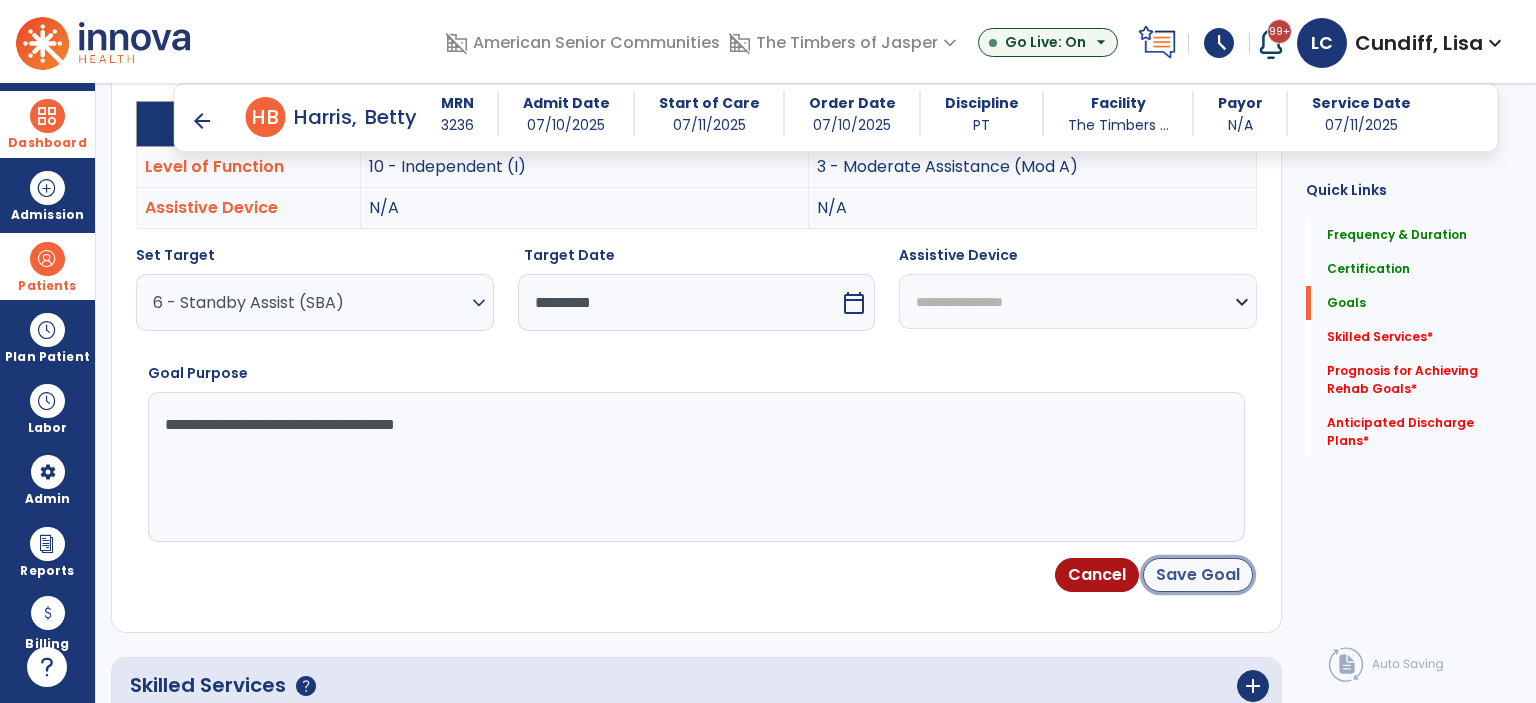 click on "Save Goal" at bounding box center [1198, 575] 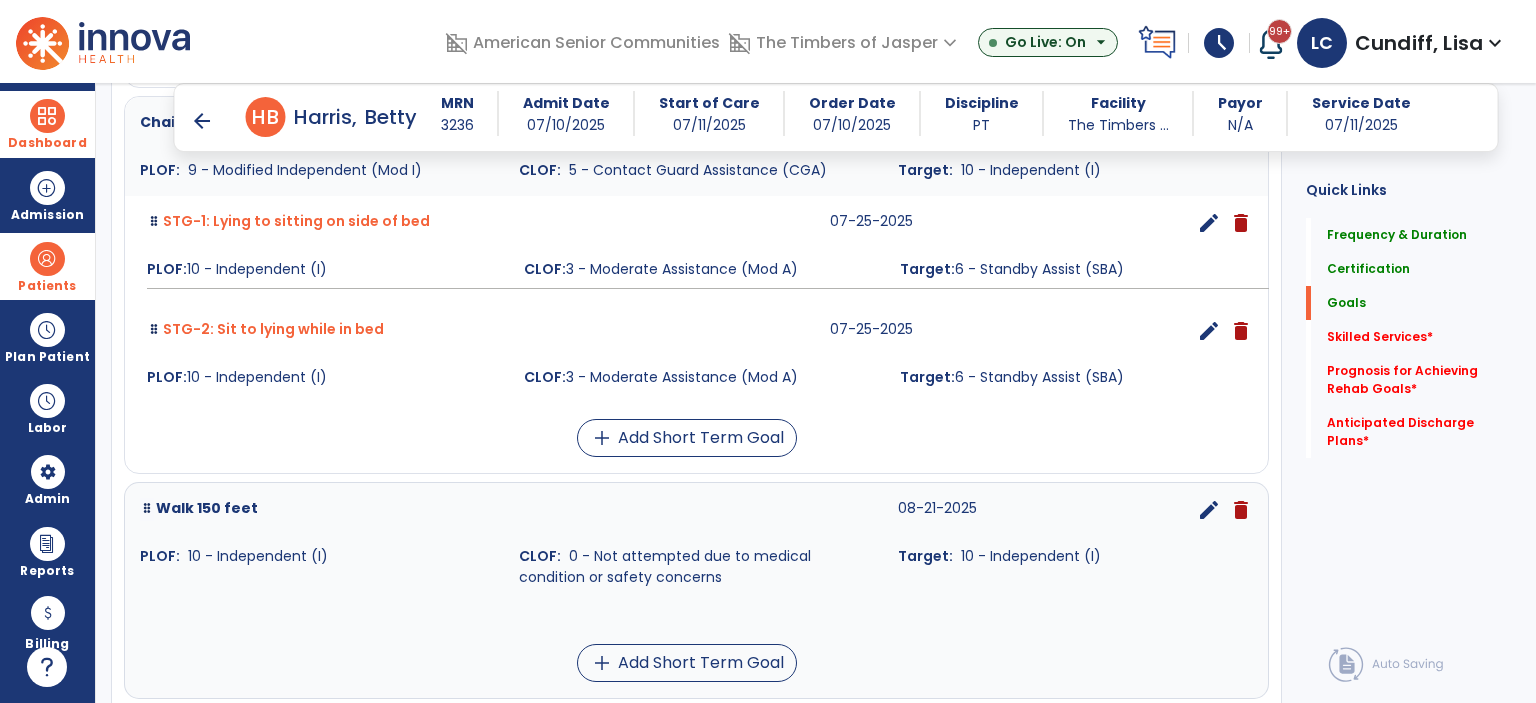 scroll, scrollTop: 1143, scrollLeft: 0, axis: vertical 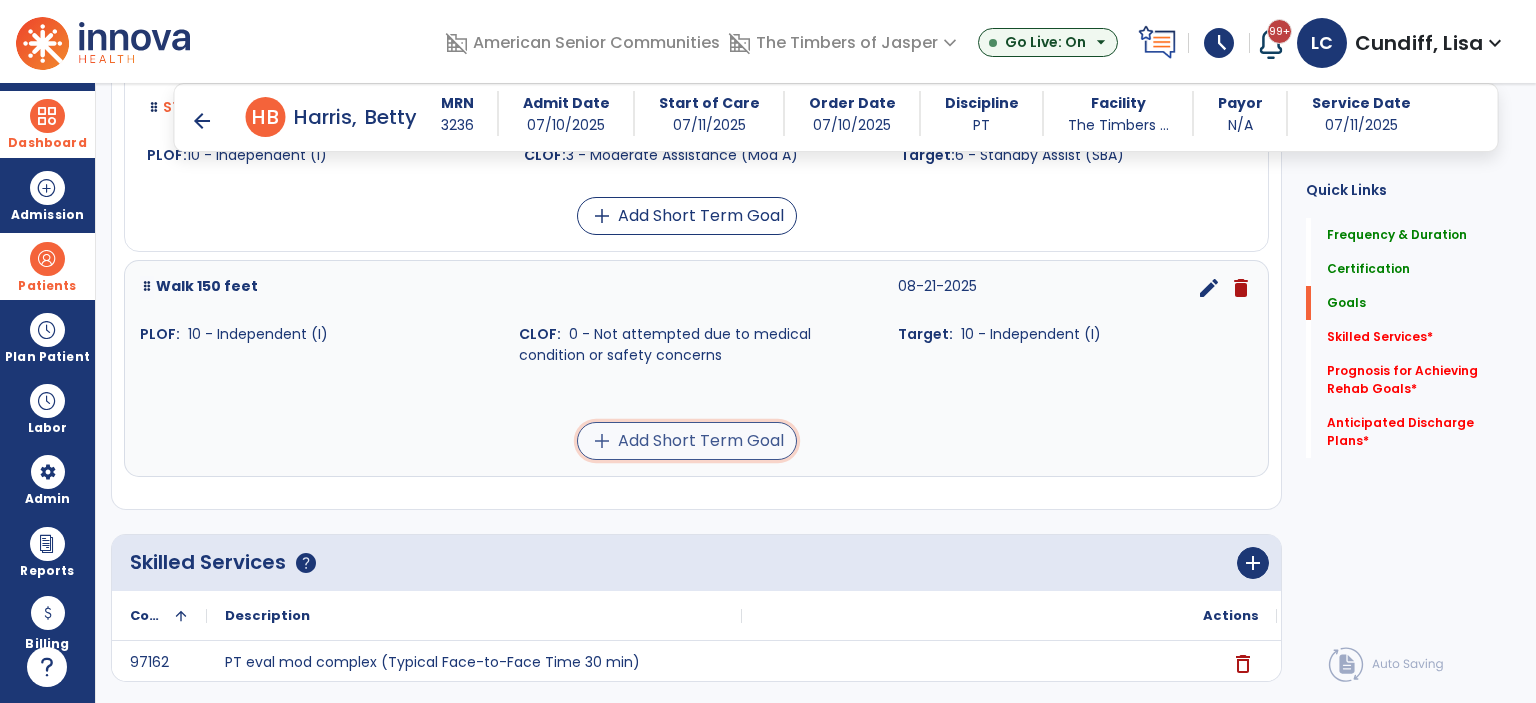 click on "add  Add Short Term Goal" at bounding box center [687, 441] 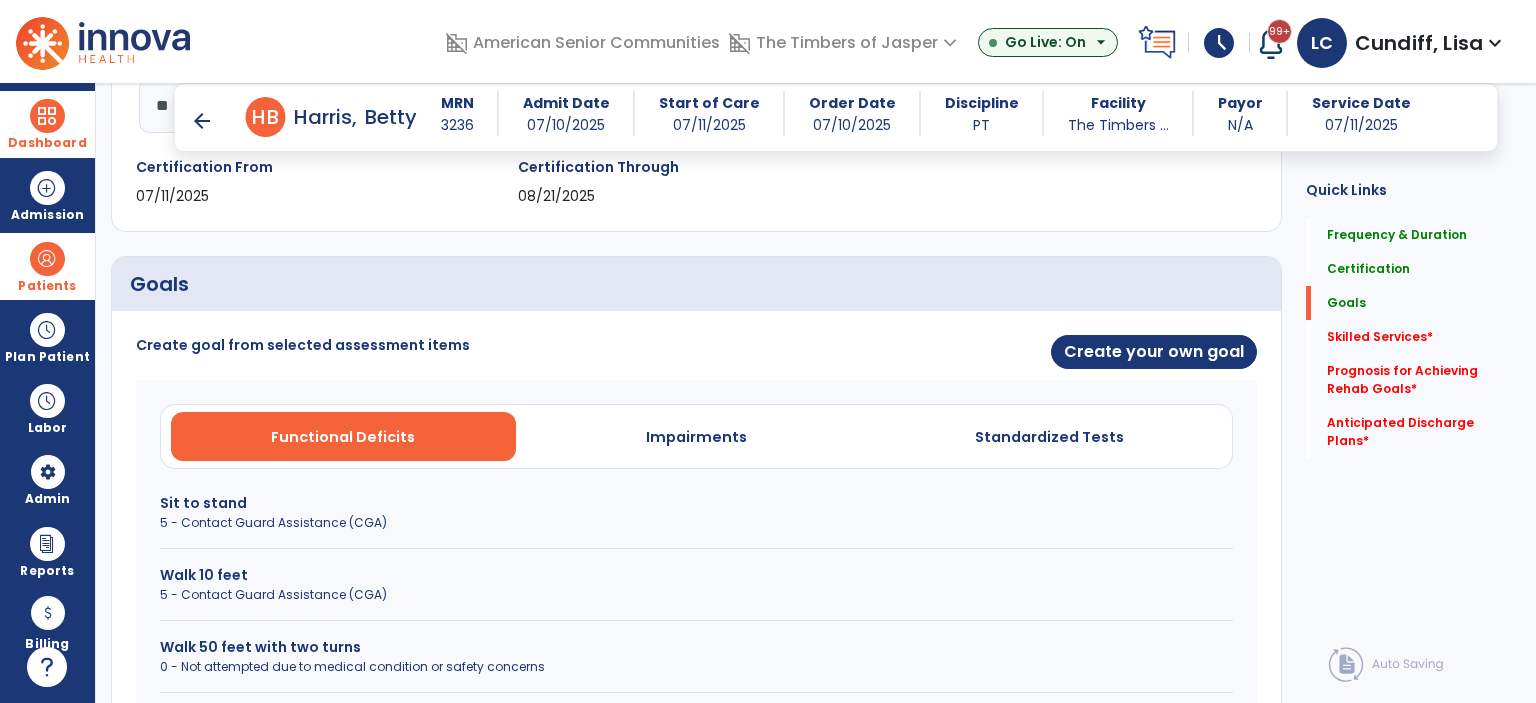 scroll, scrollTop: 560, scrollLeft: 0, axis: vertical 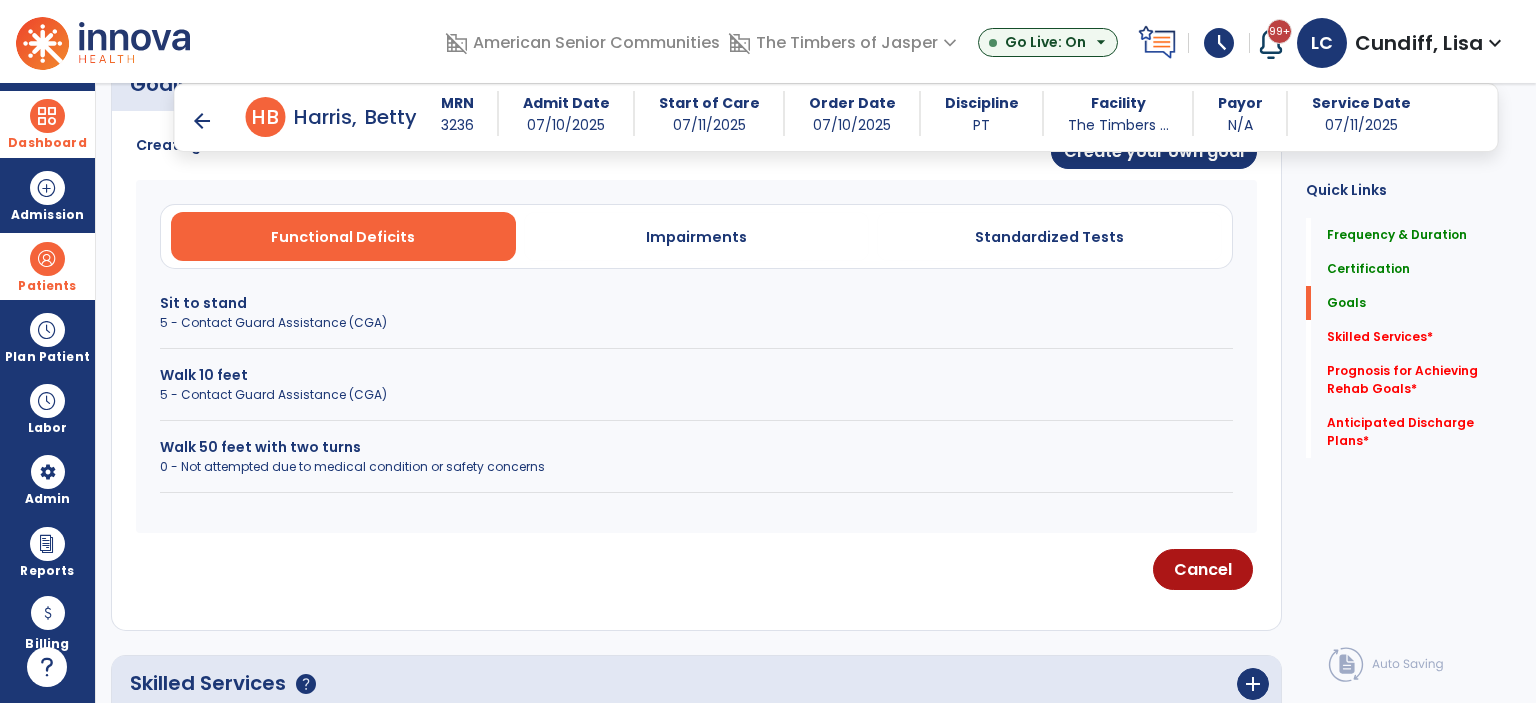 click on "Walk 50 feet with two turns" at bounding box center (696, 447) 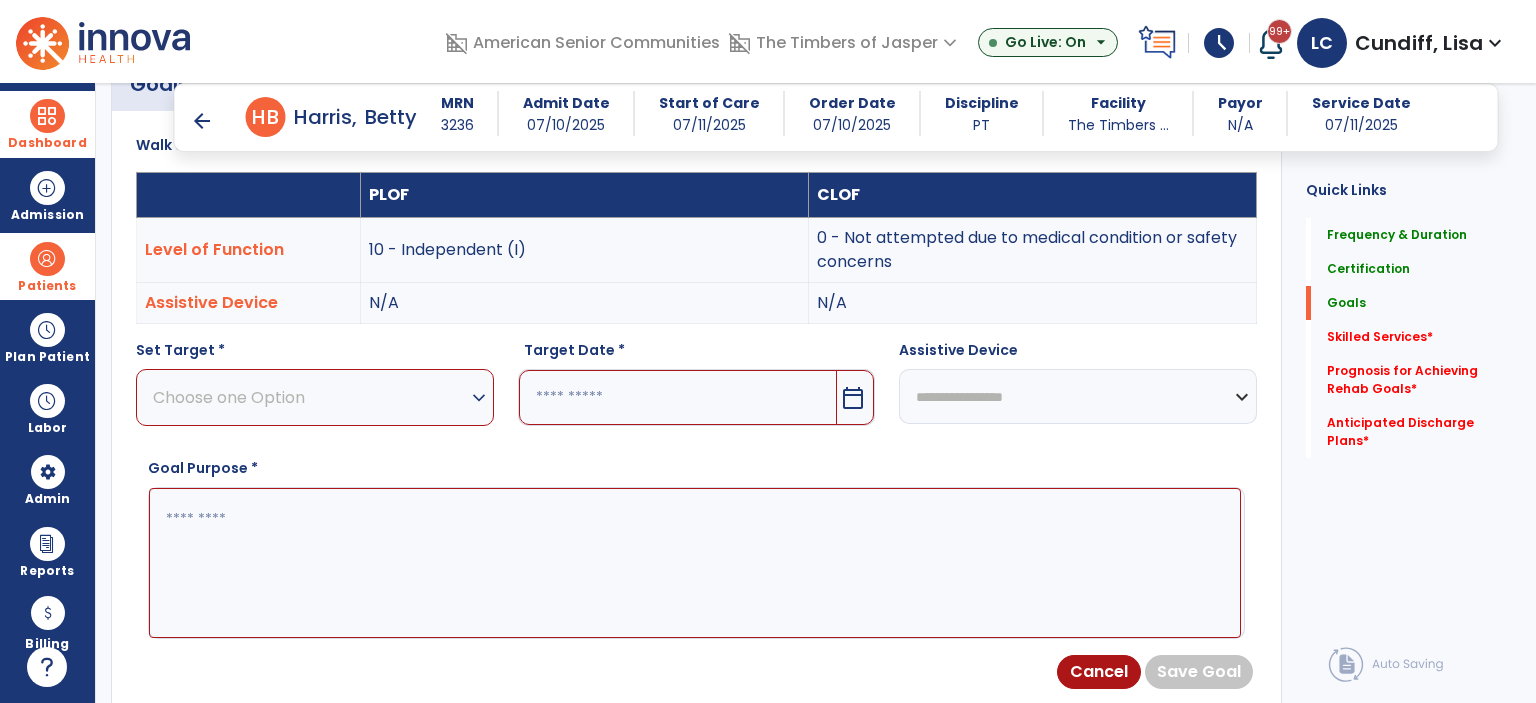 click on "expand_more" at bounding box center (479, 398) 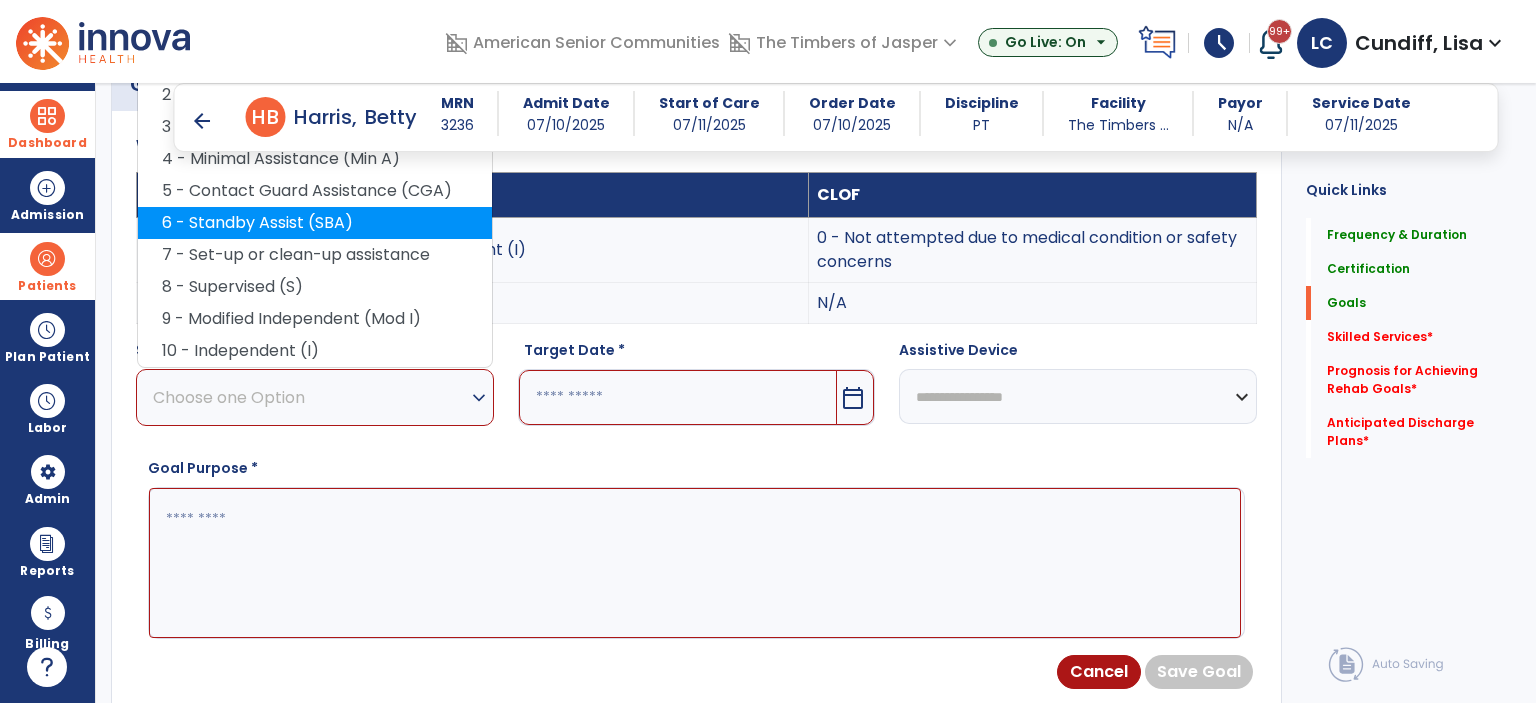 click on "6 - Standby Assist (SBA)" at bounding box center [315, 223] 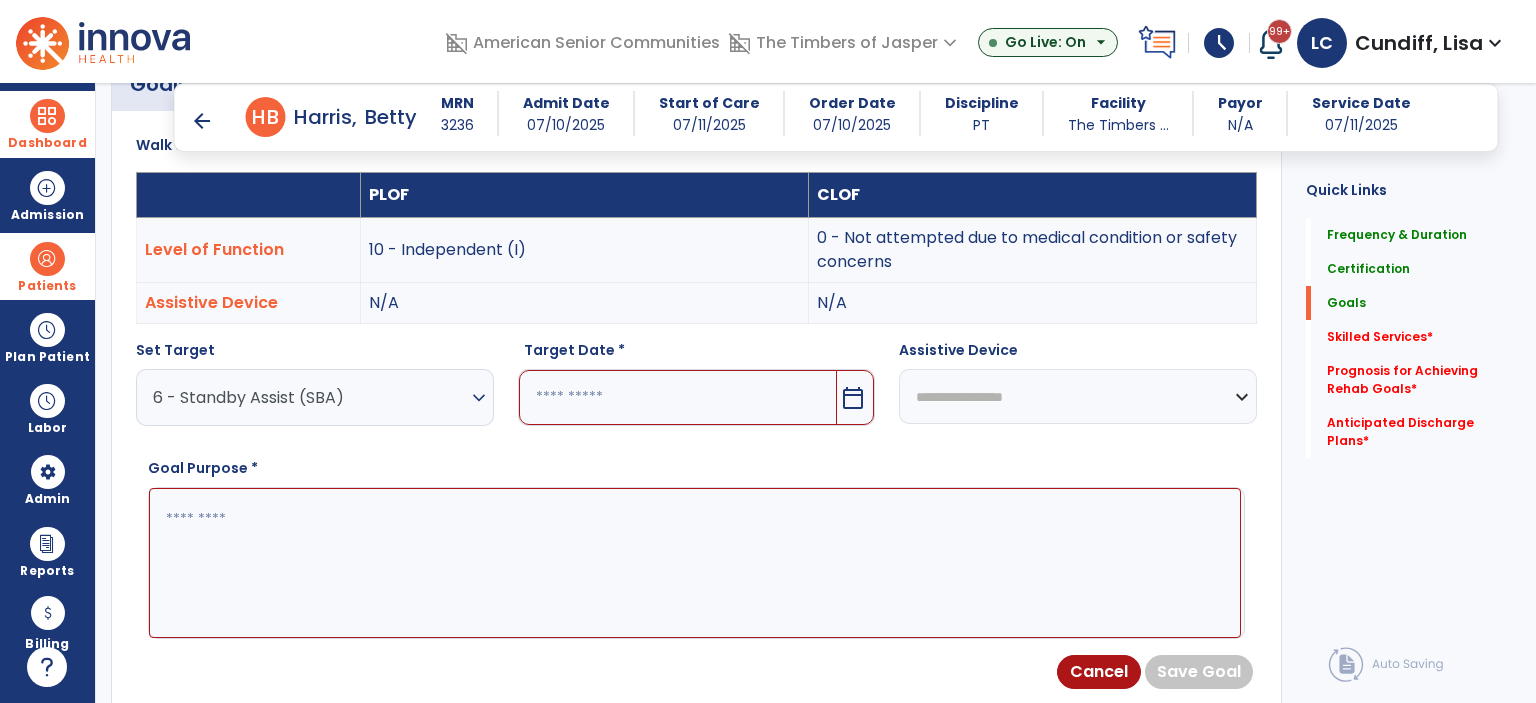 click on "calendar_today" at bounding box center [853, 398] 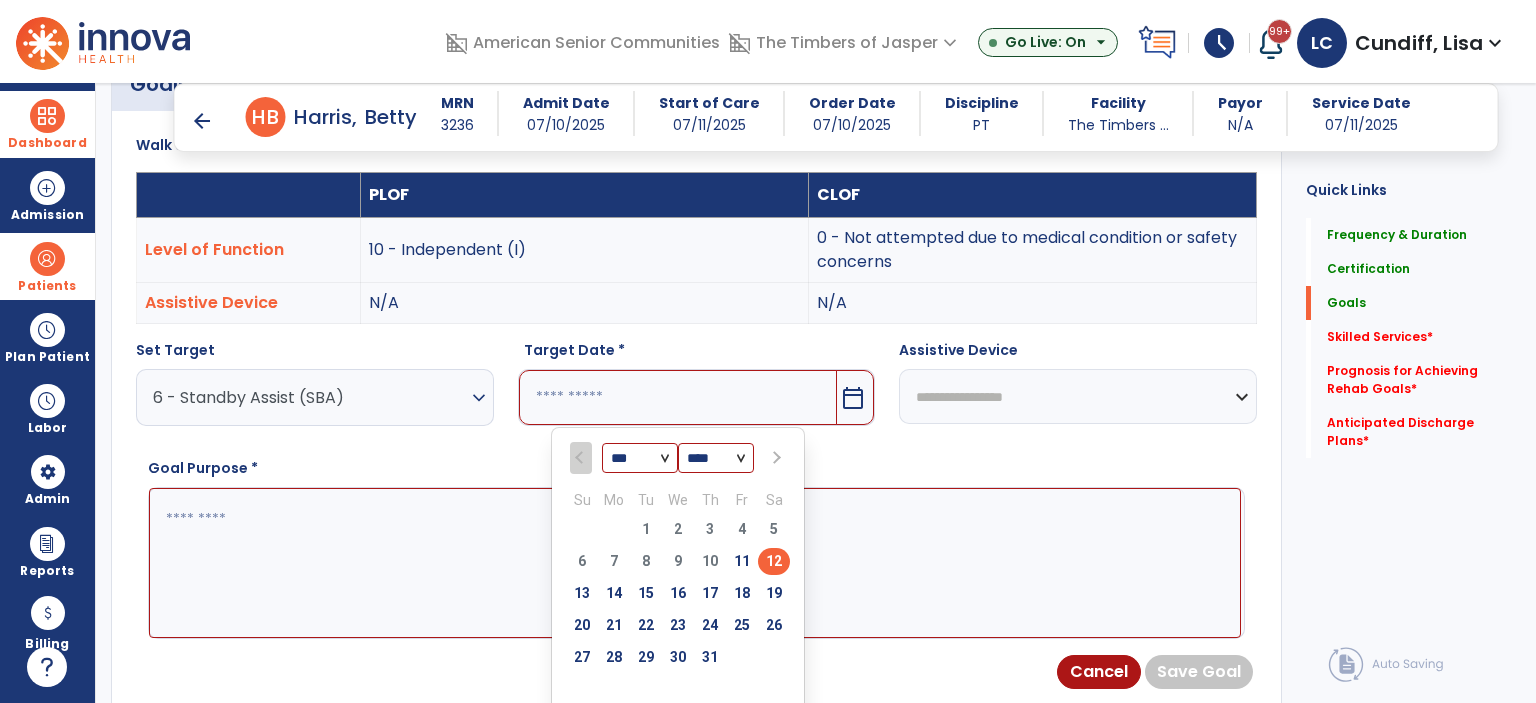 click on "25" at bounding box center (742, 628) 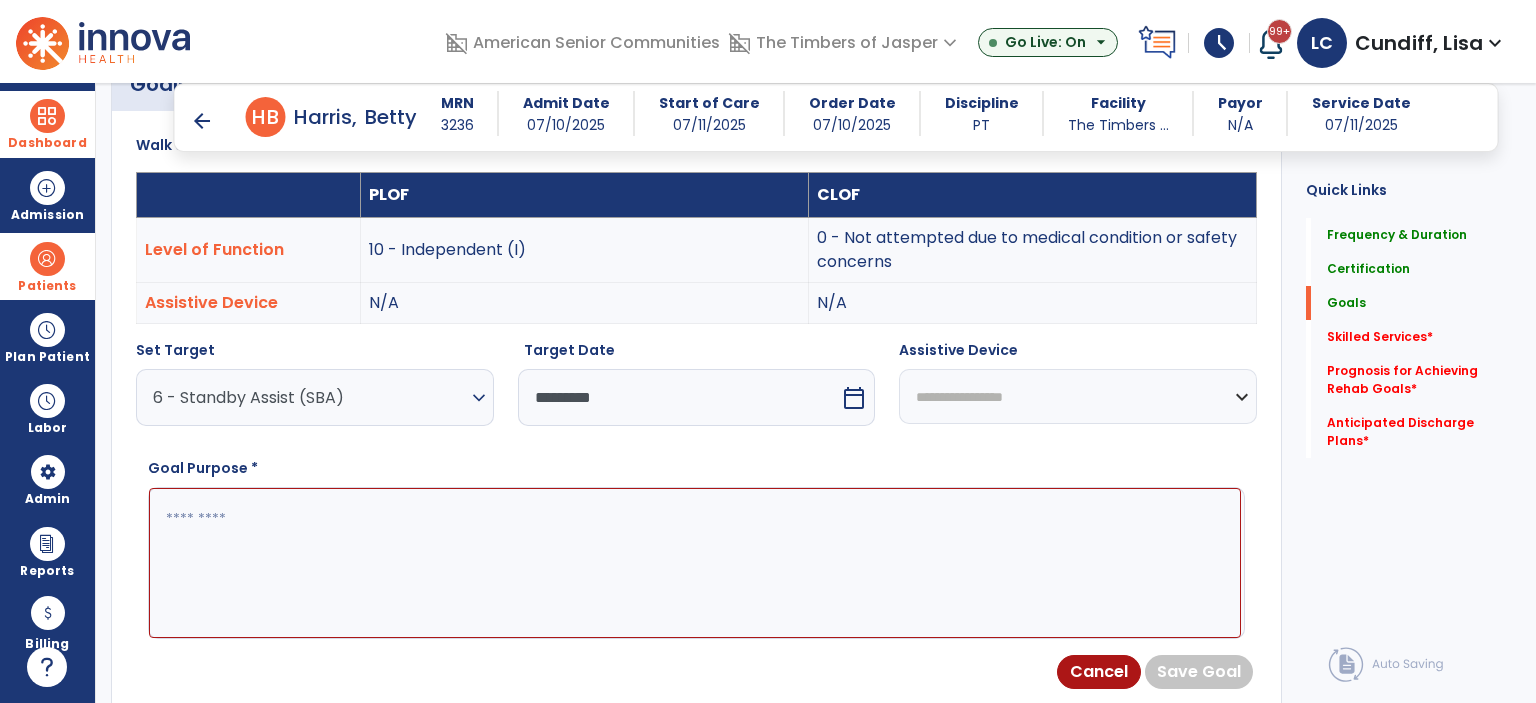 click at bounding box center (695, 563) 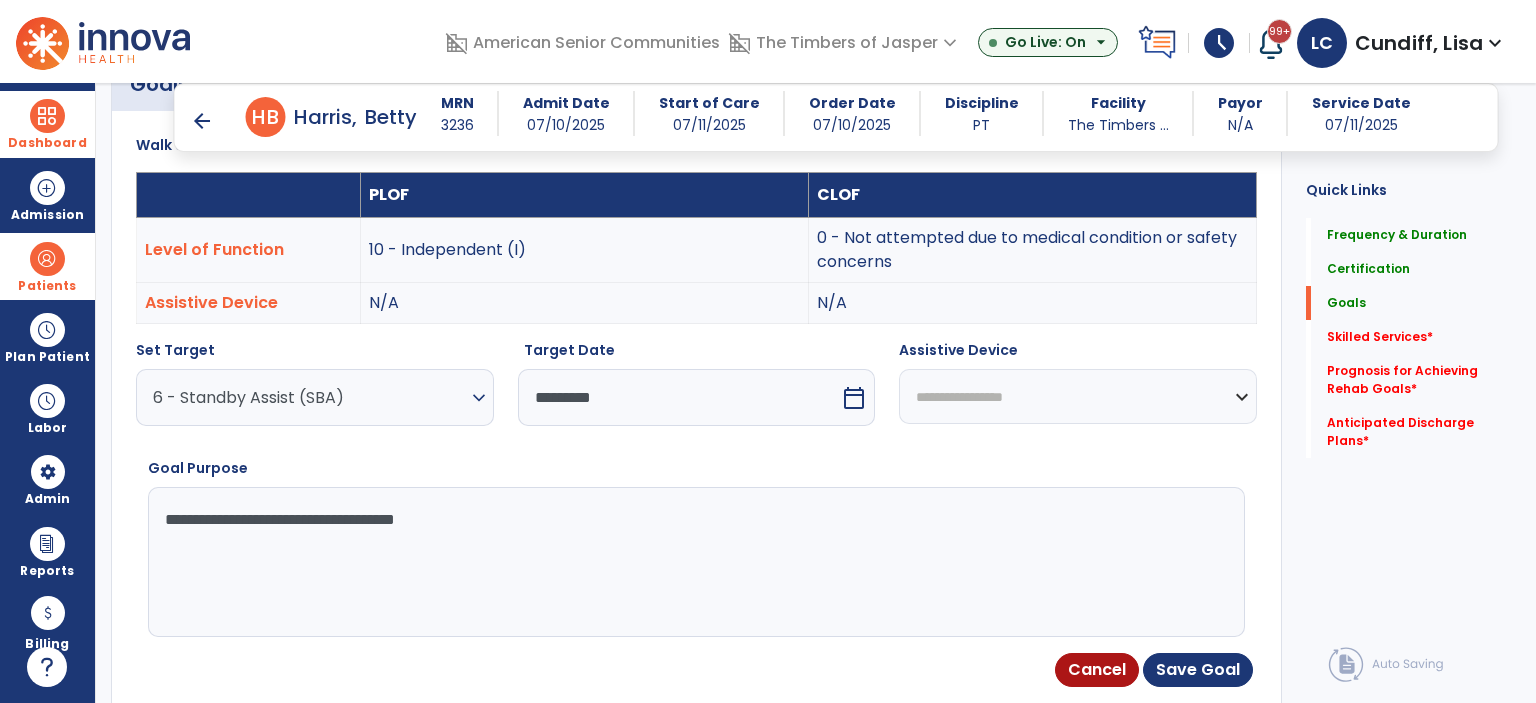 click on "**********" at bounding box center (1078, 396) 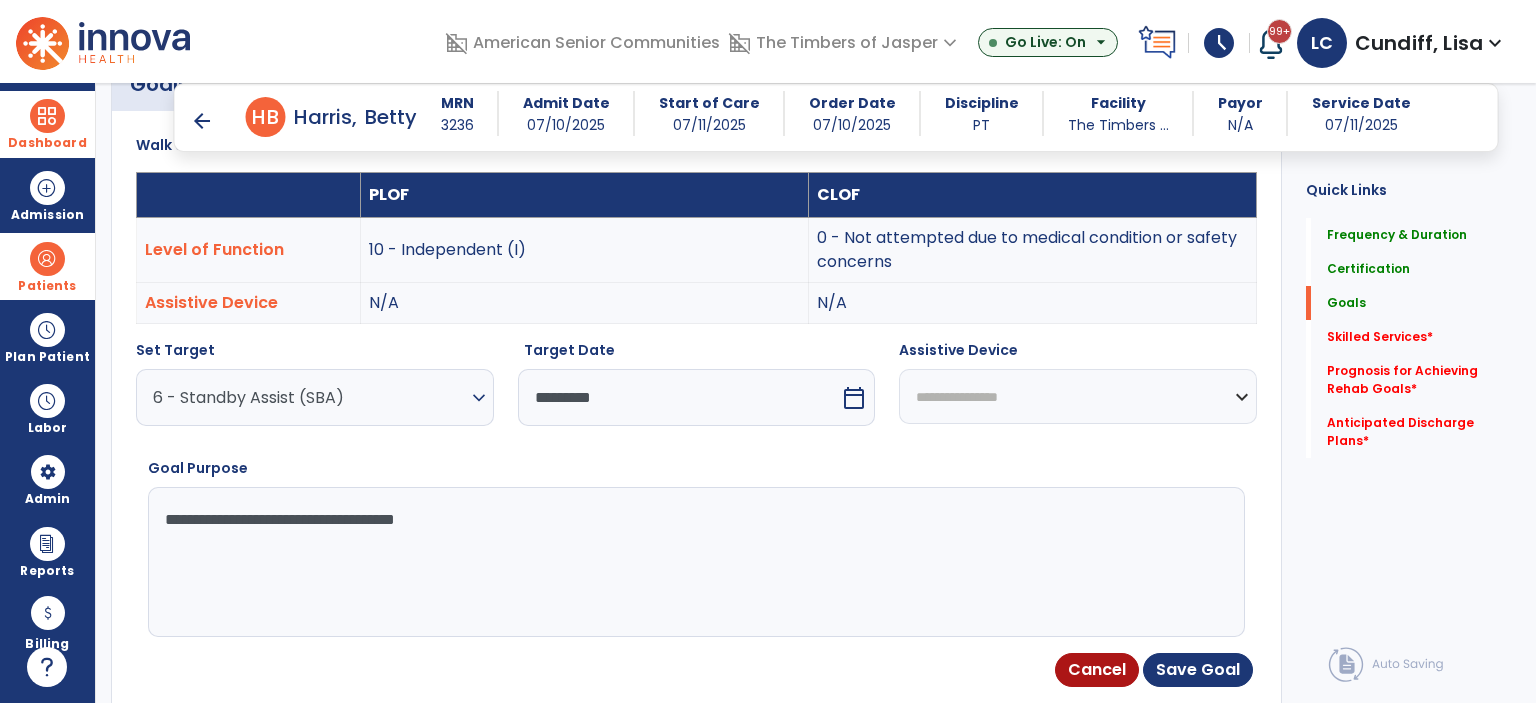 click on "**********" at bounding box center (1078, 396) 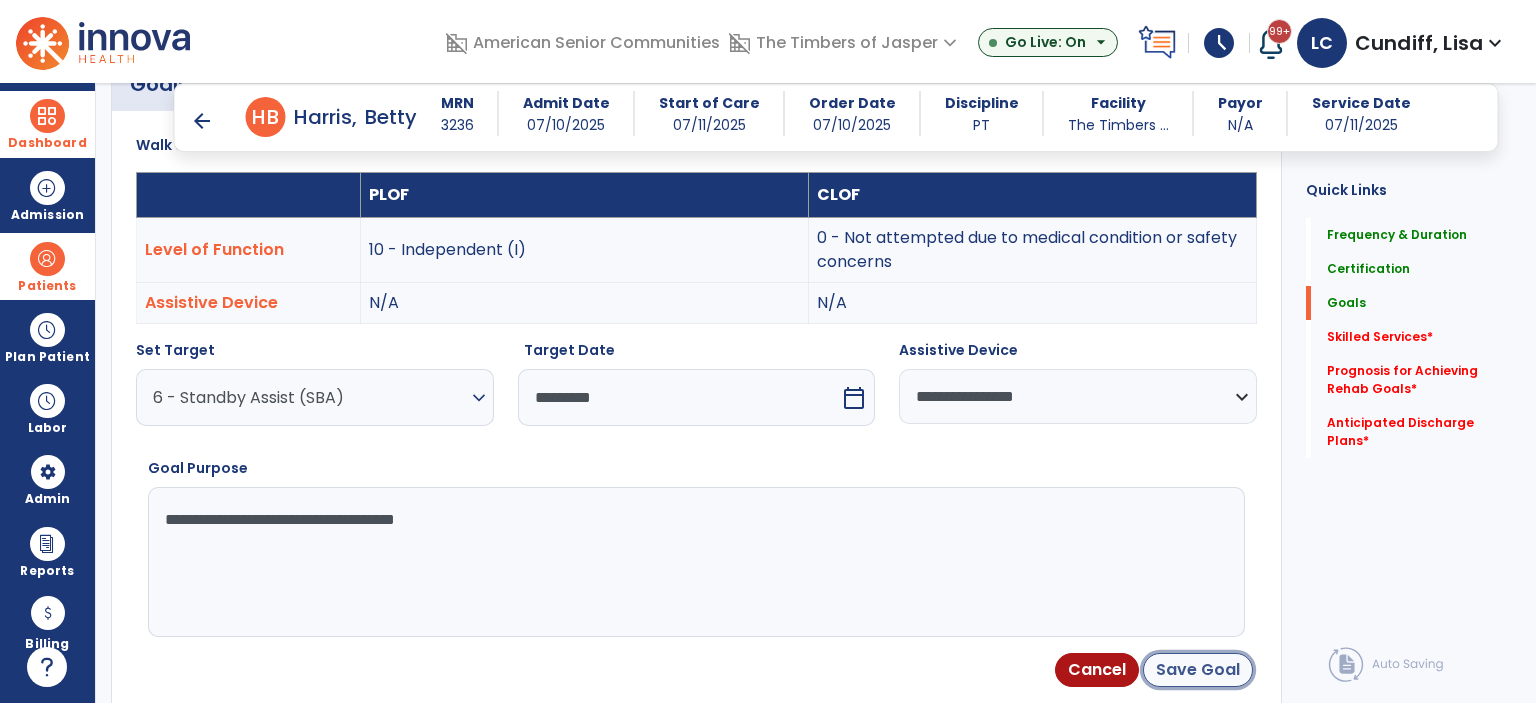click on "Save Goal" at bounding box center (1198, 670) 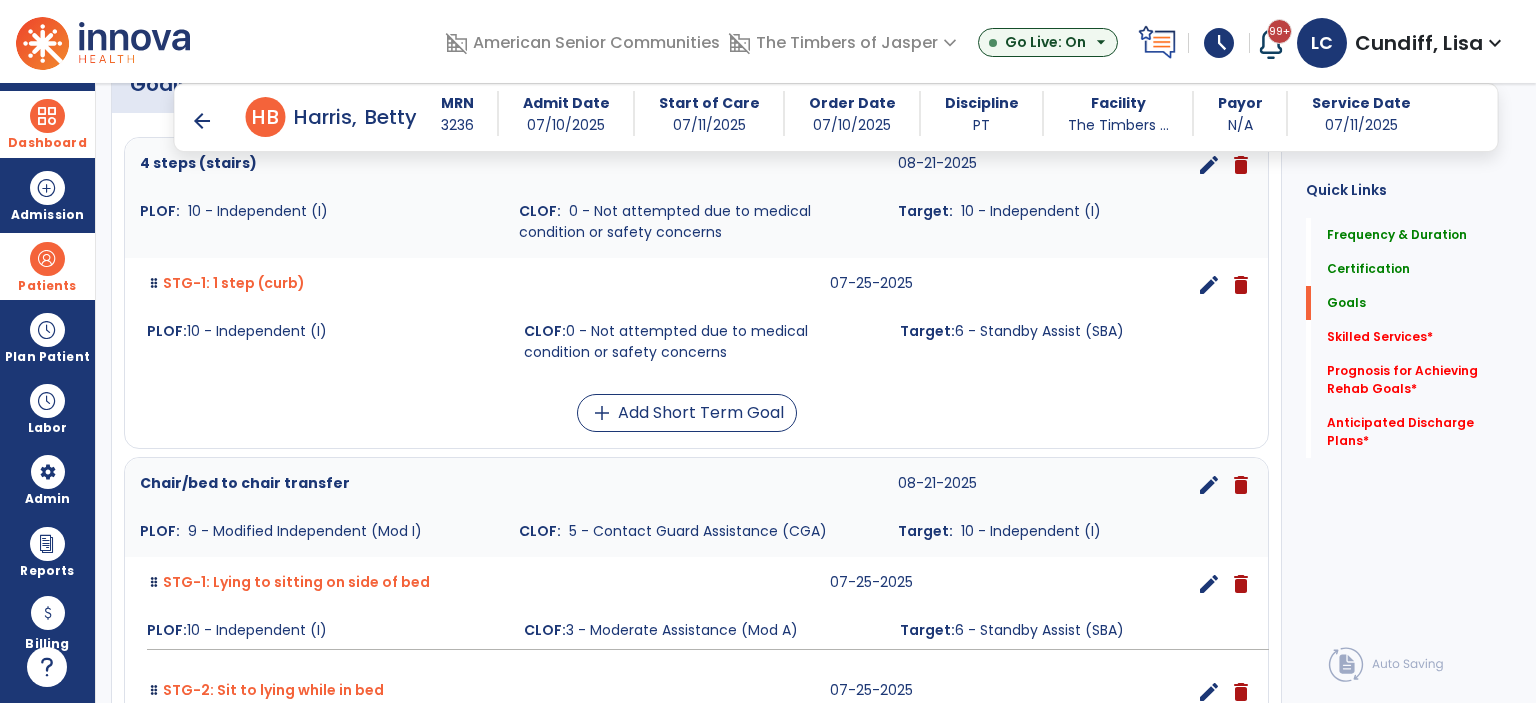 scroll, scrollTop: 460, scrollLeft: 0, axis: vertical 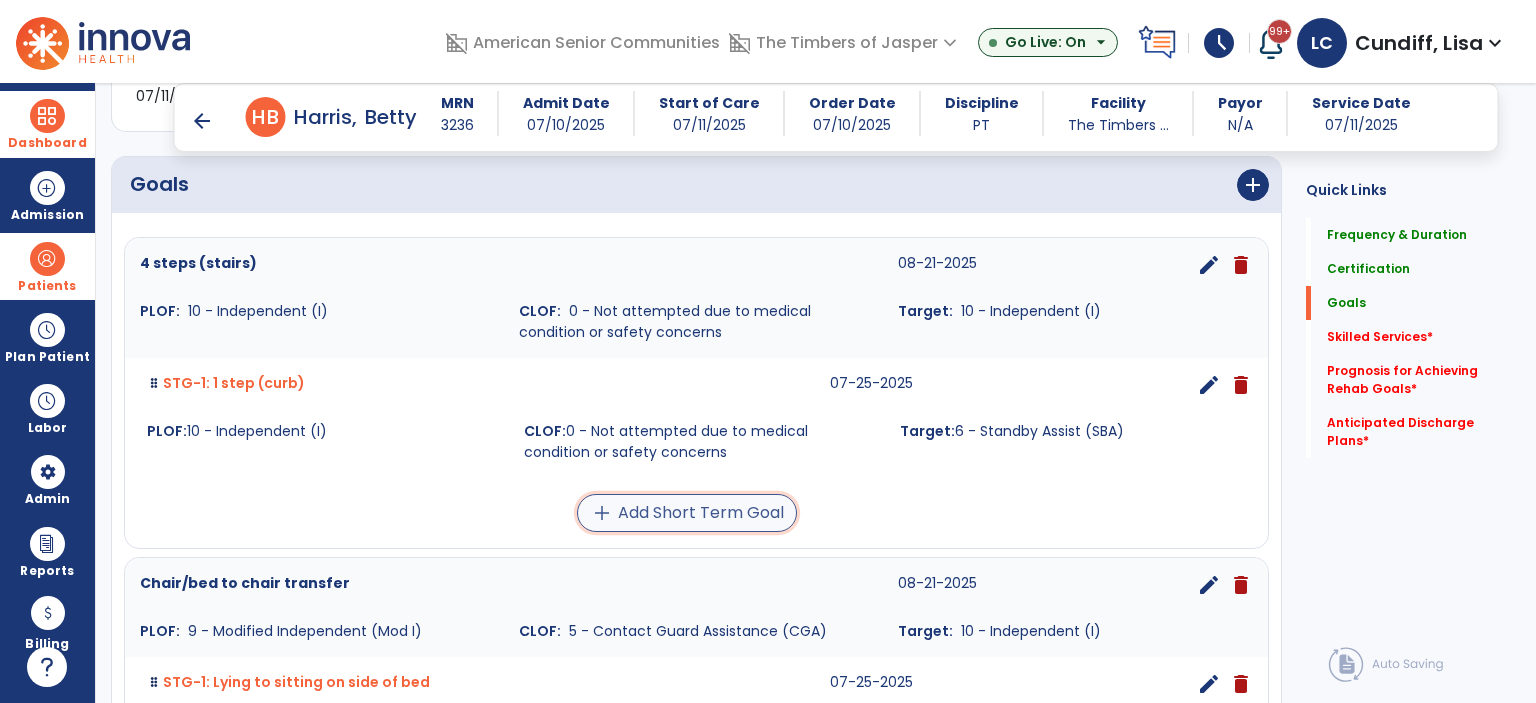click on "add  Add Short Term Goal" at bounding box center (687, 513) 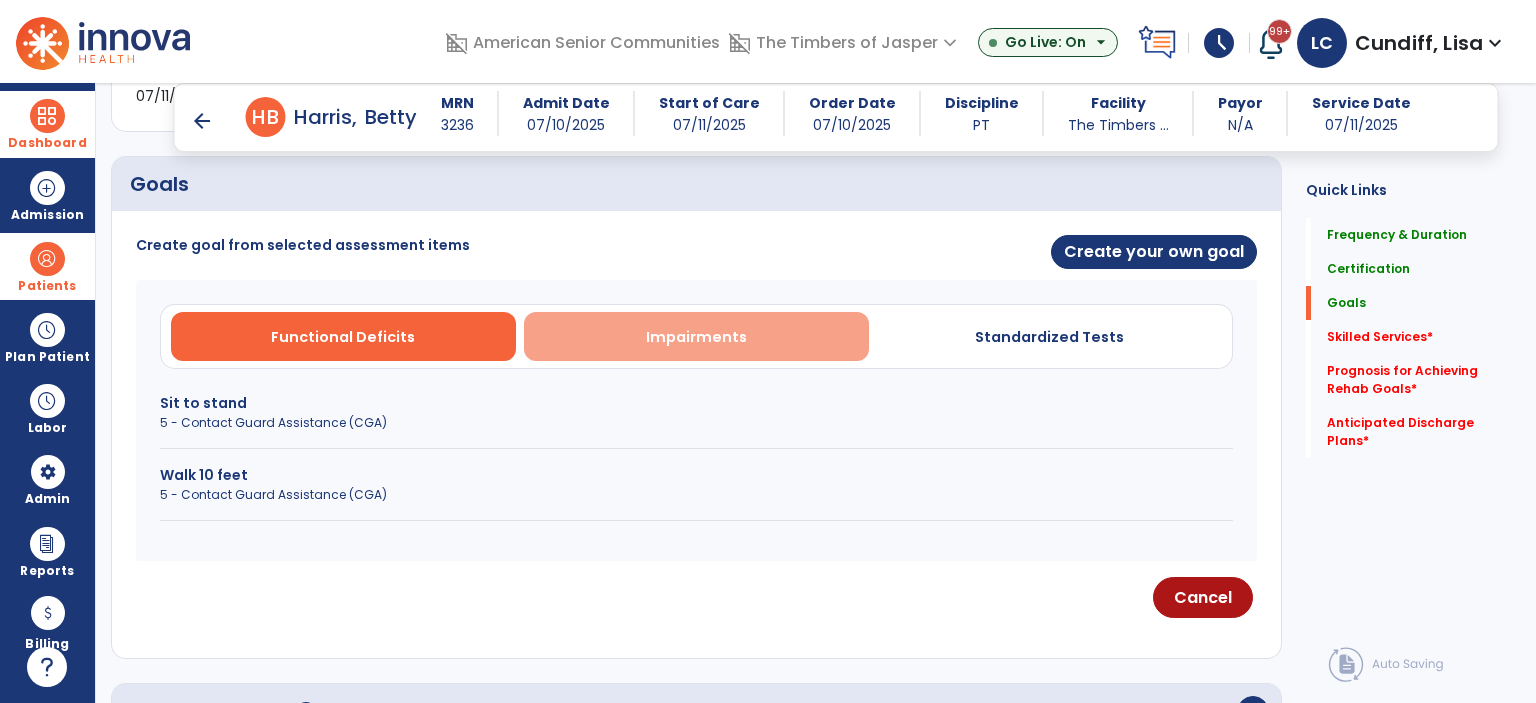 click on "Impairments" at bounding box center [696, 336] 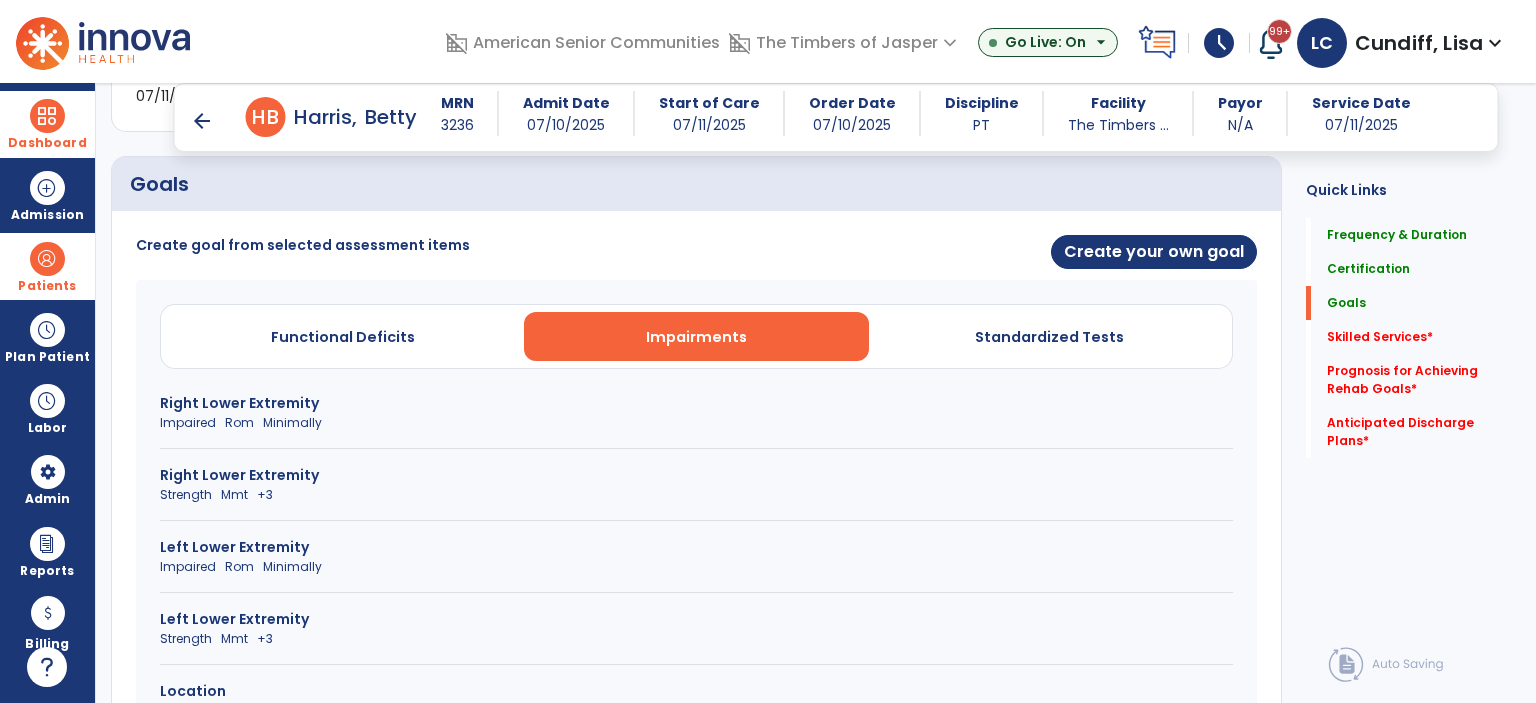 click on "Strength   Mmt   +3" at bounding box center (696, 639) 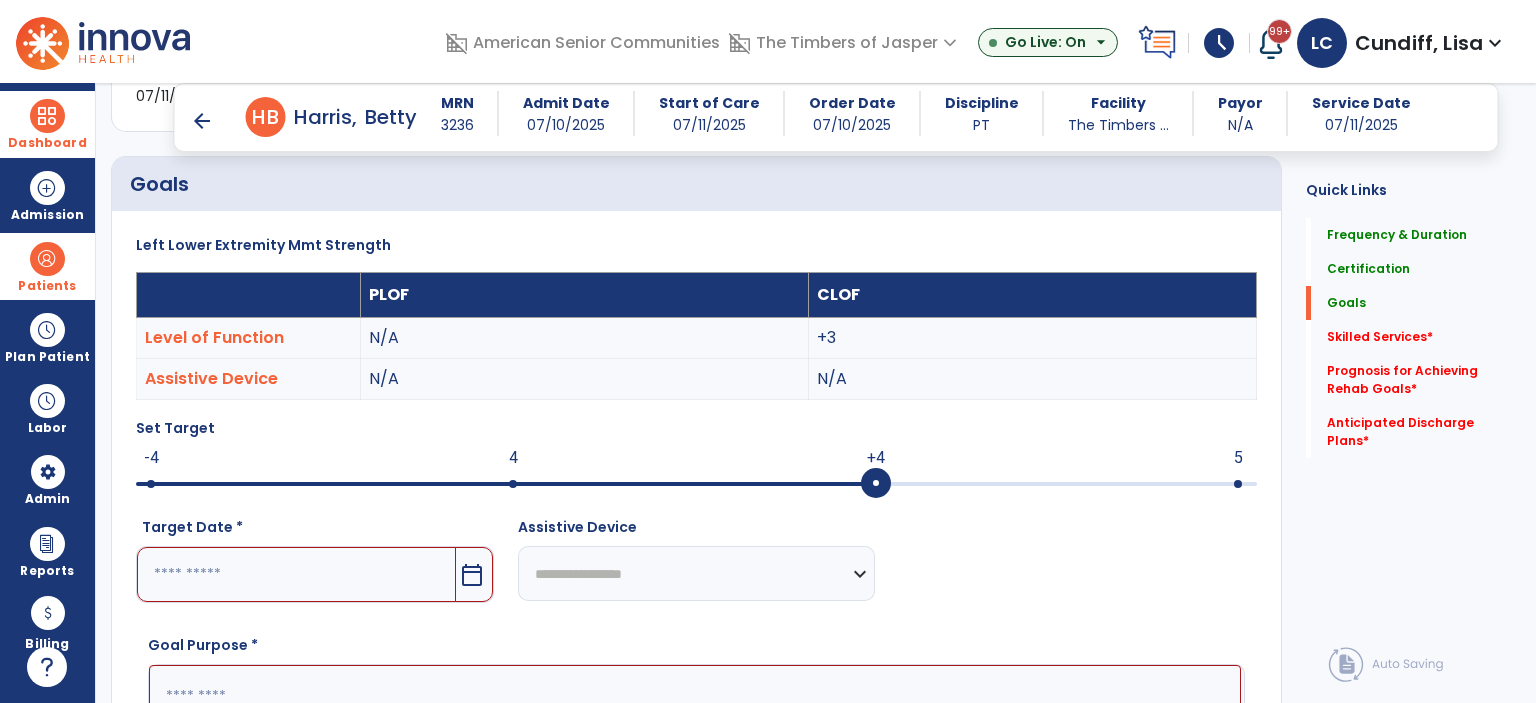 click on "calendar_today" at bounding box center (474, 574) 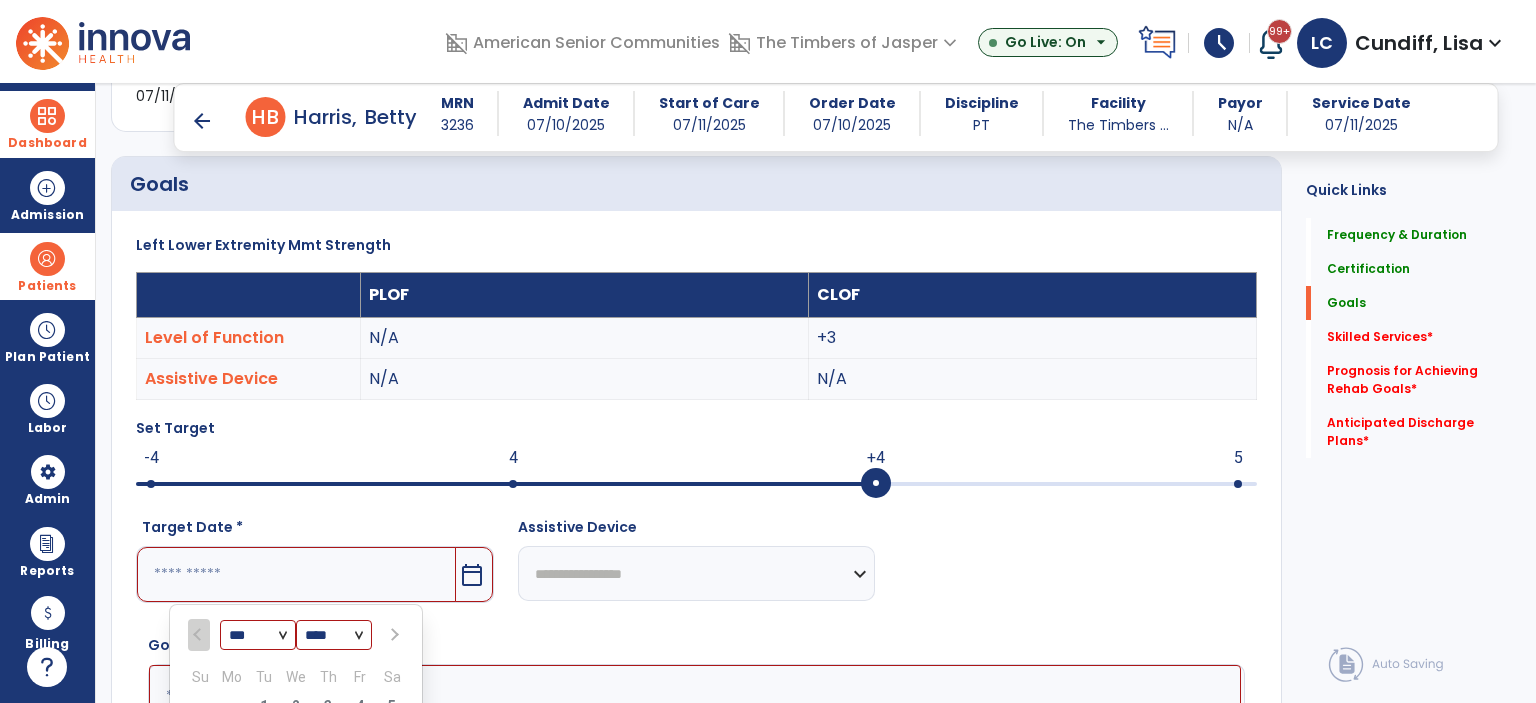 scroll, scrollTop: 808, scrollLeft: 0, axis: vertical 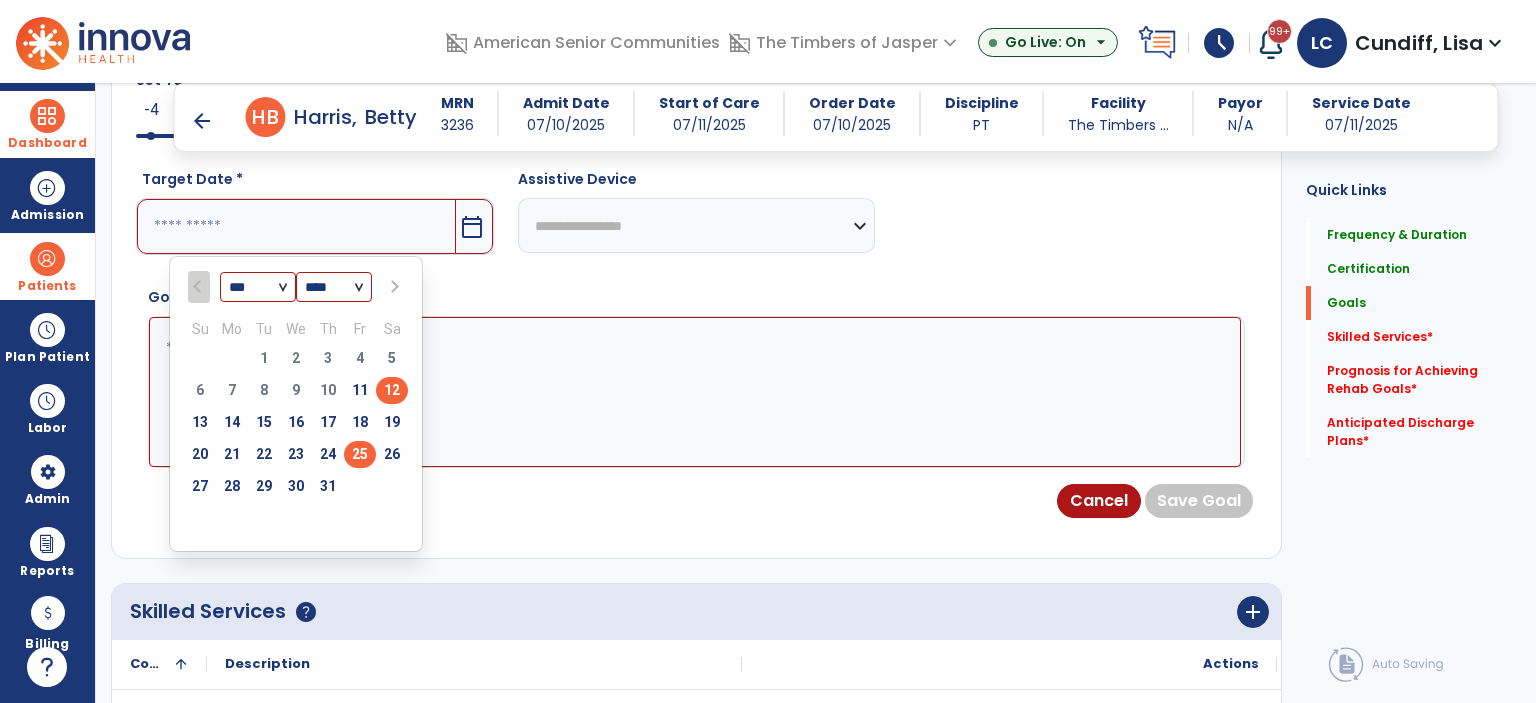 click on "25" at bounding box center [360, 454] 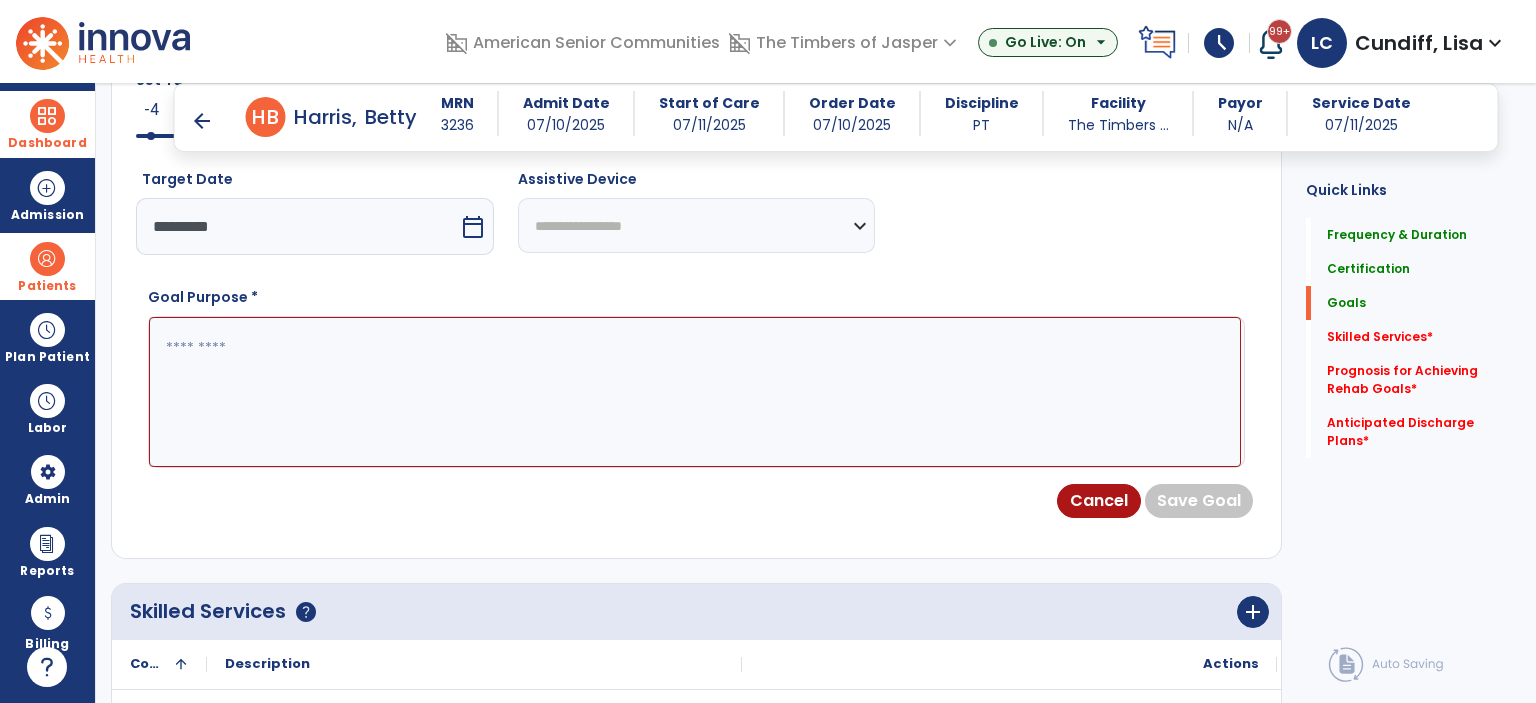 click at bounding box center [695, 392] 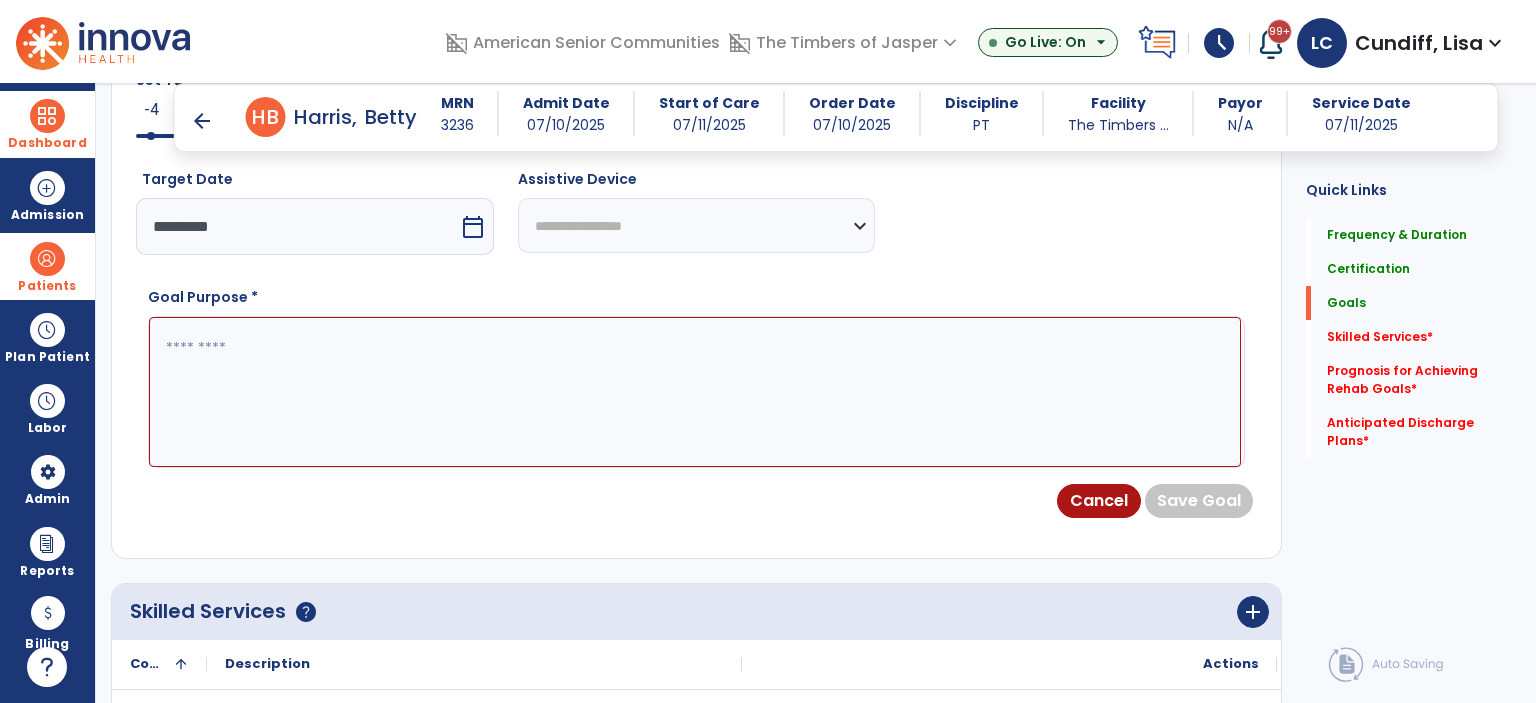 paste on "**********" 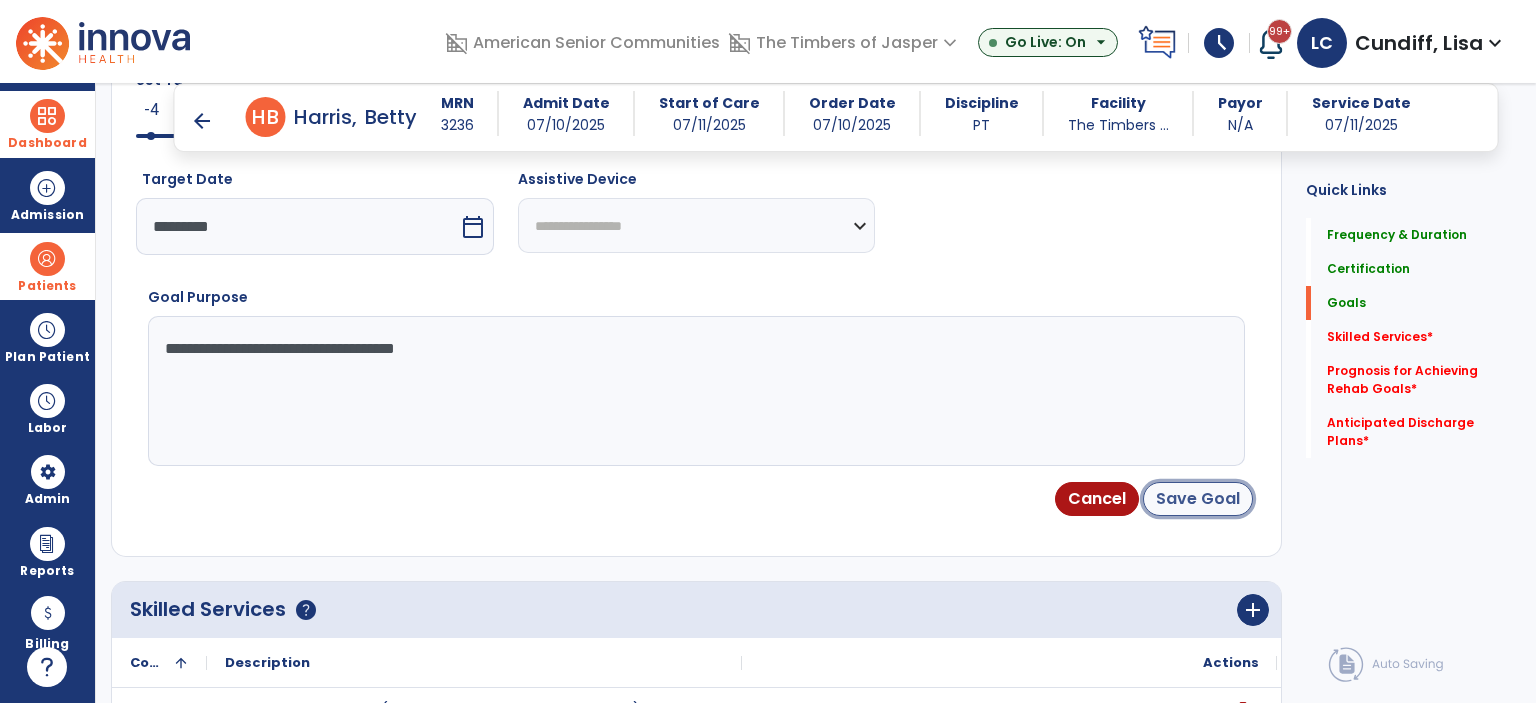 click on "Save Goal" at bounding box center (1198, 499) 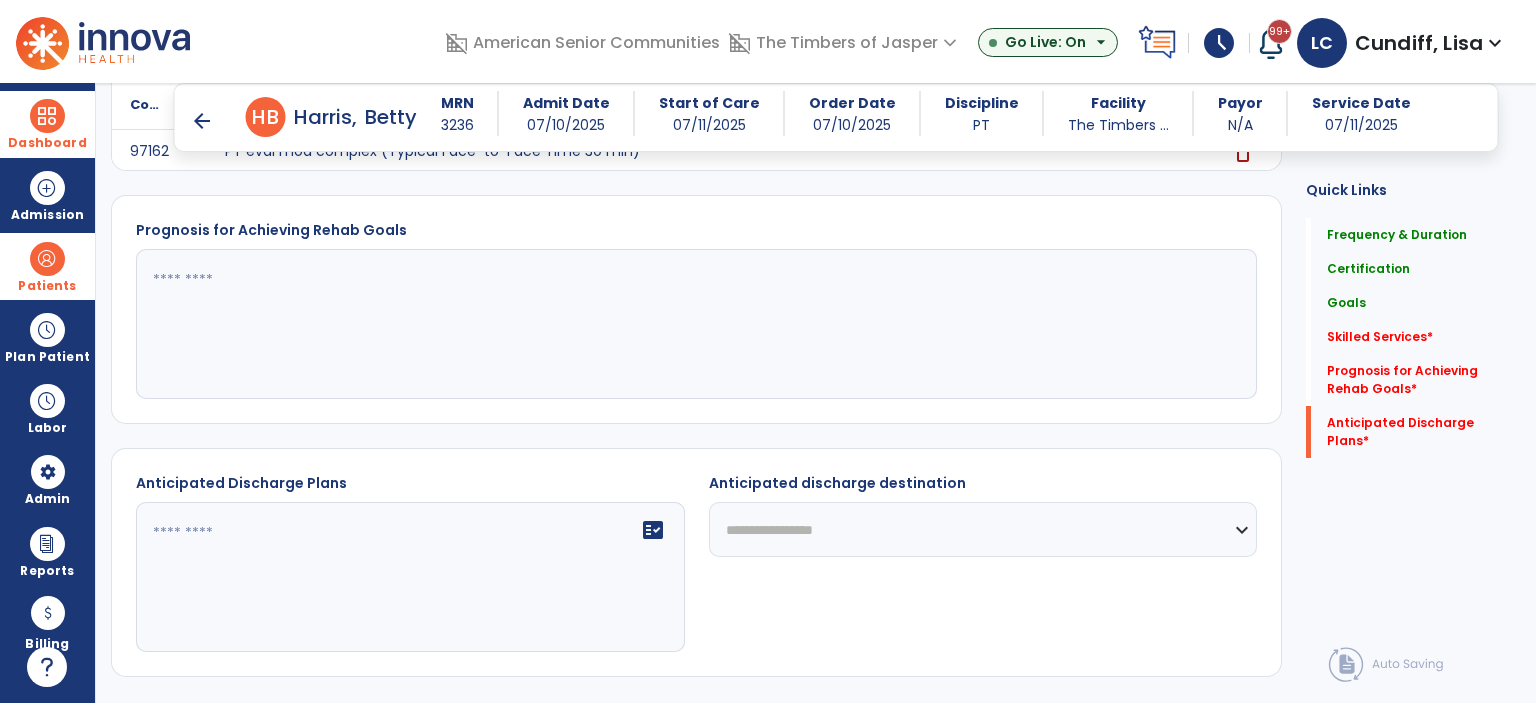 scroll, scrollTop: 1823, scrollLeft: 0, axis: vertical 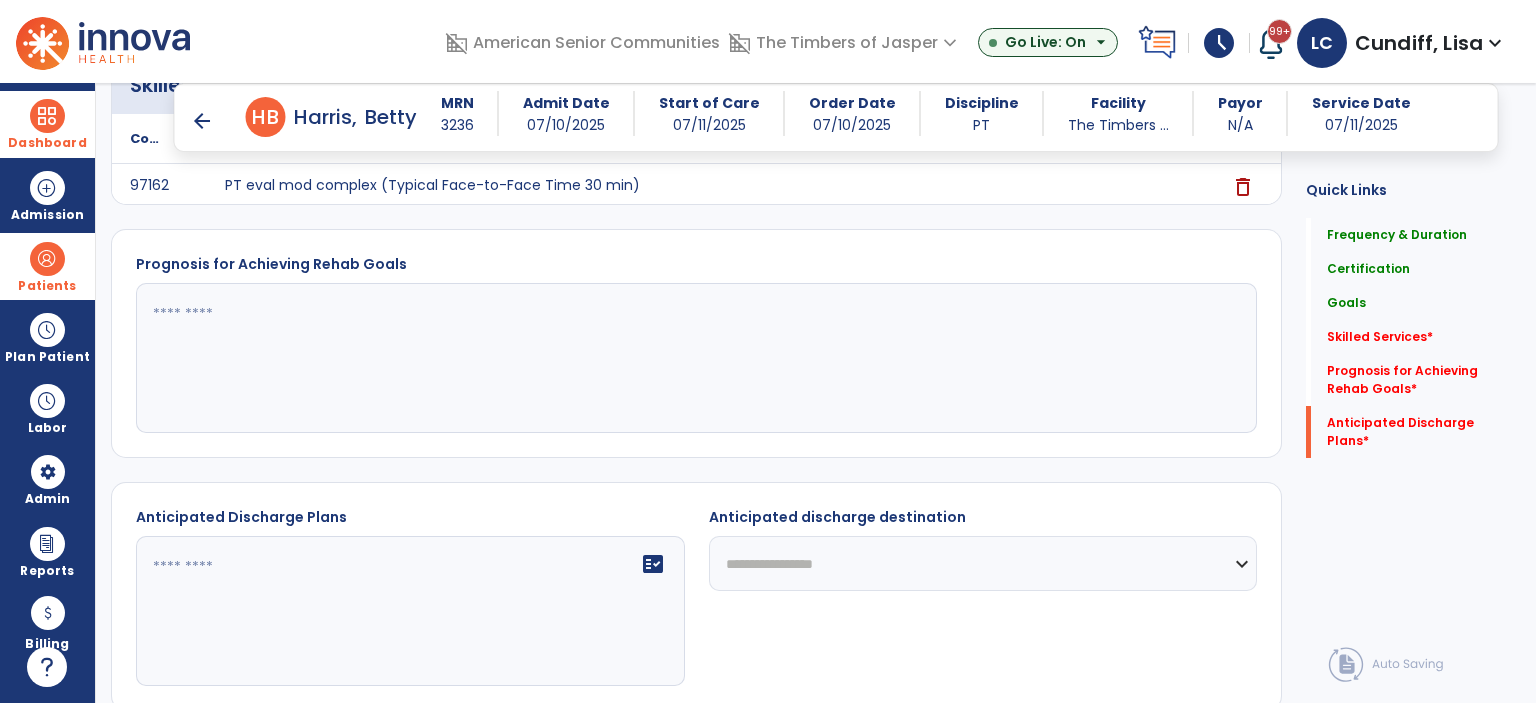 click 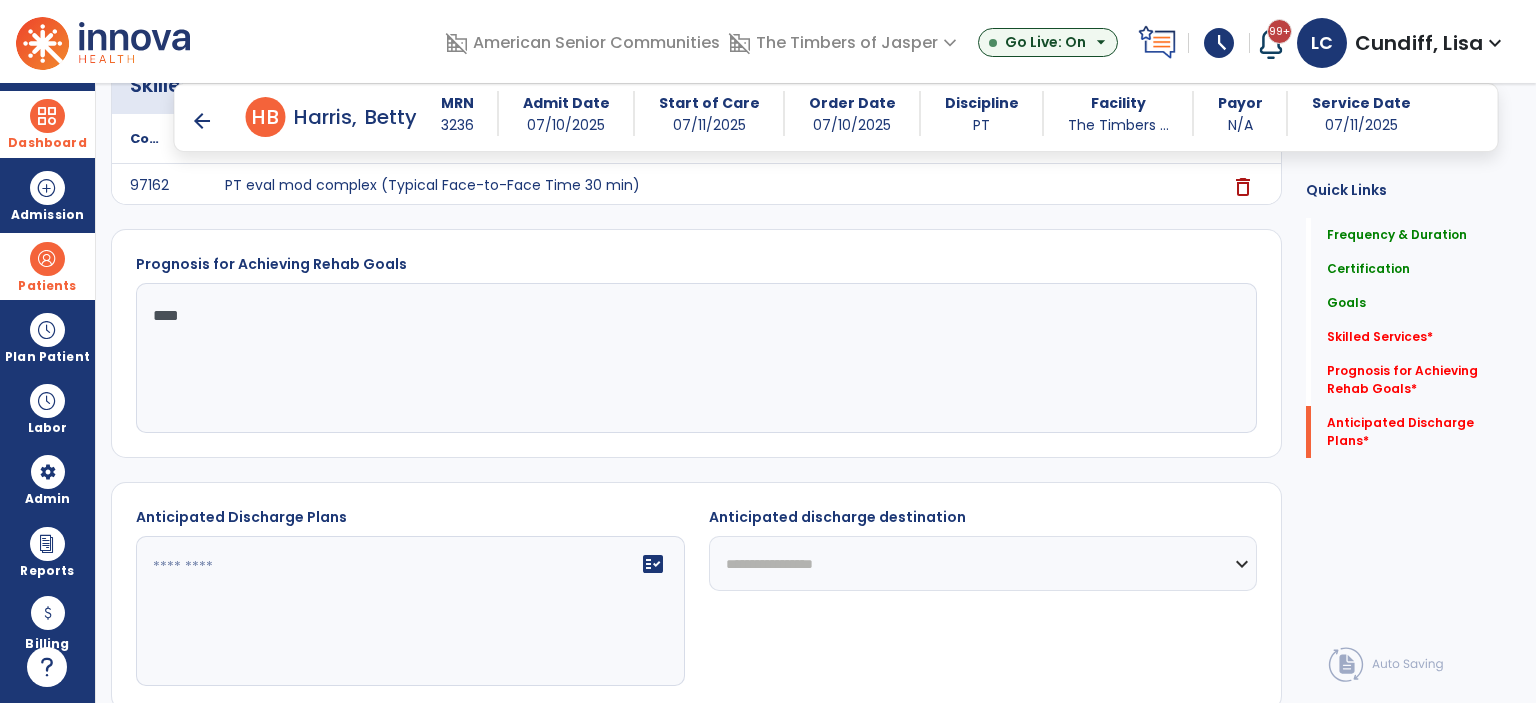click on "fact_check" 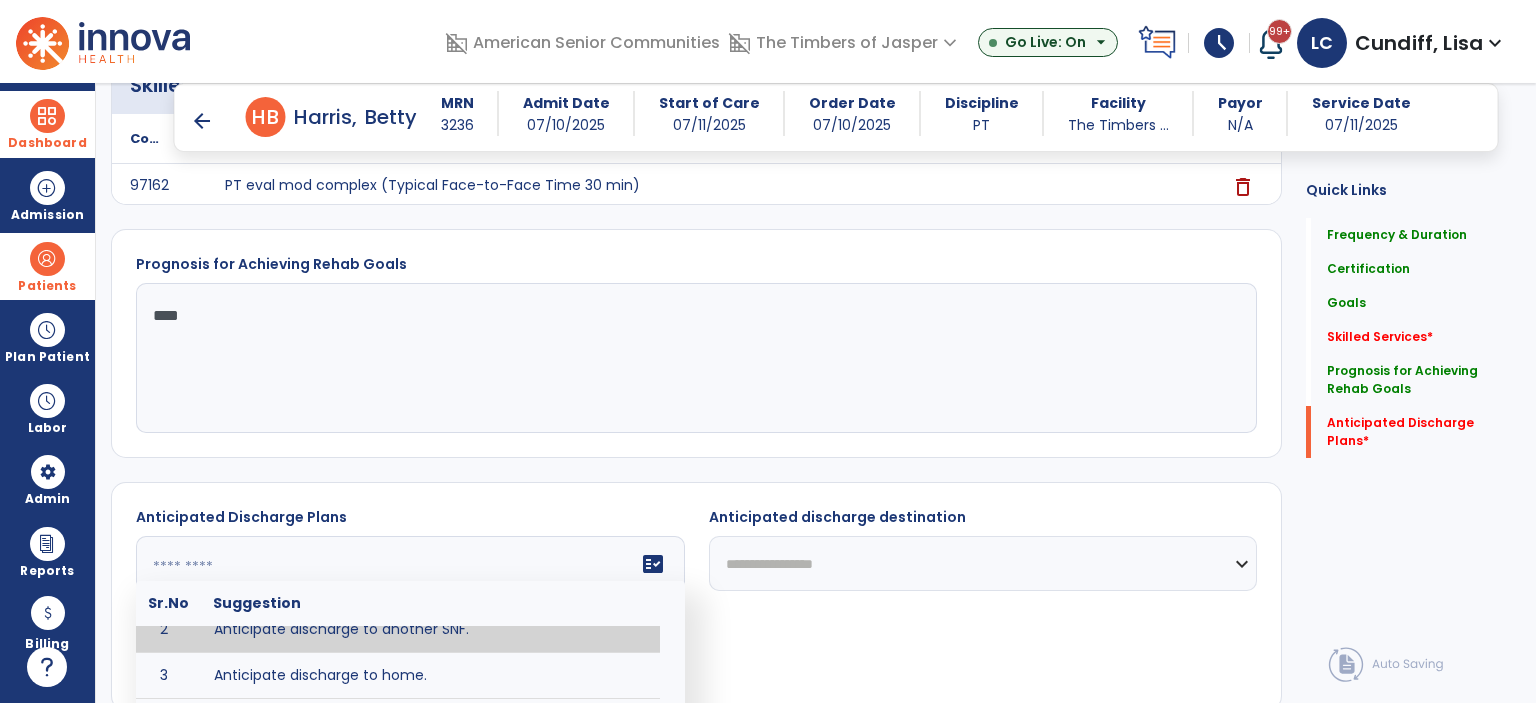 scroll, scrollTop: 100, scrollLeft: 0, axis: vertical 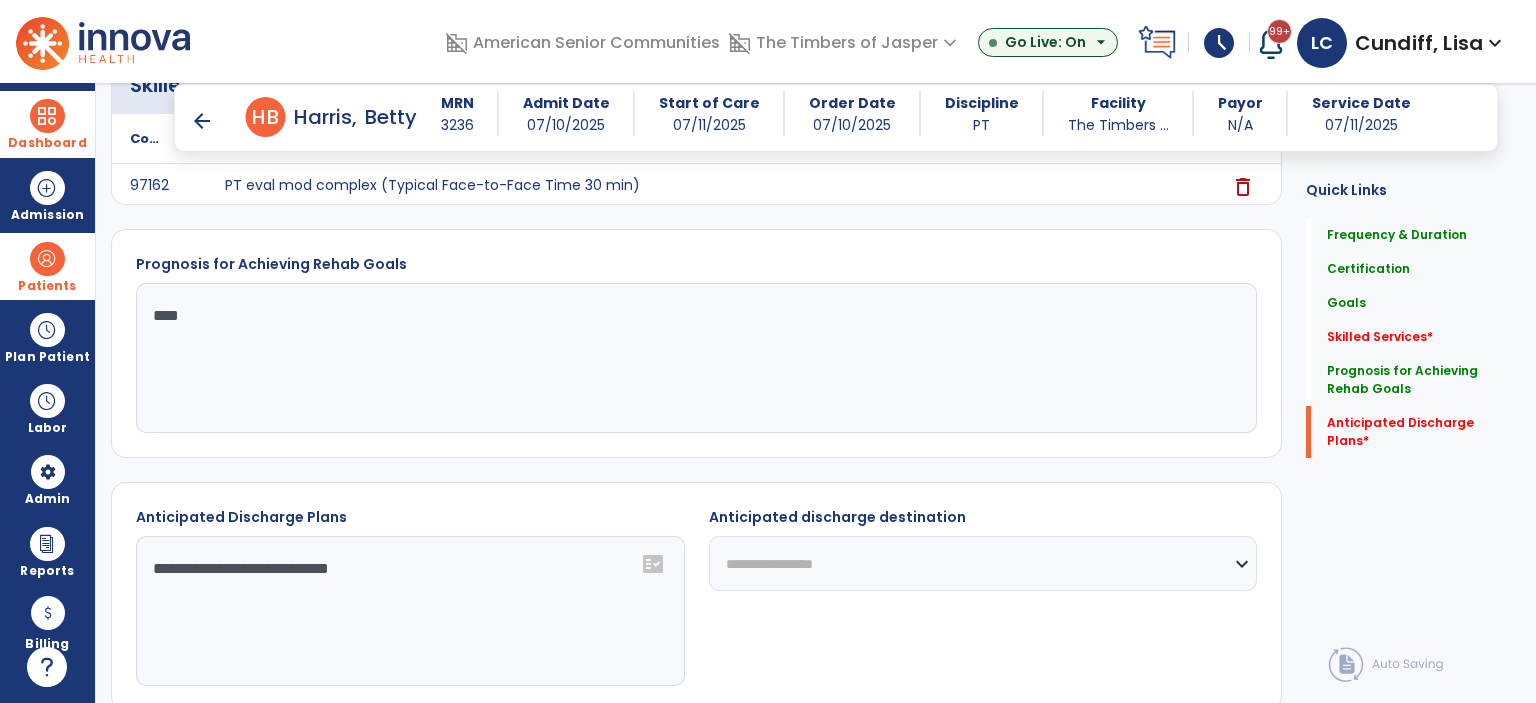 click on "**********" 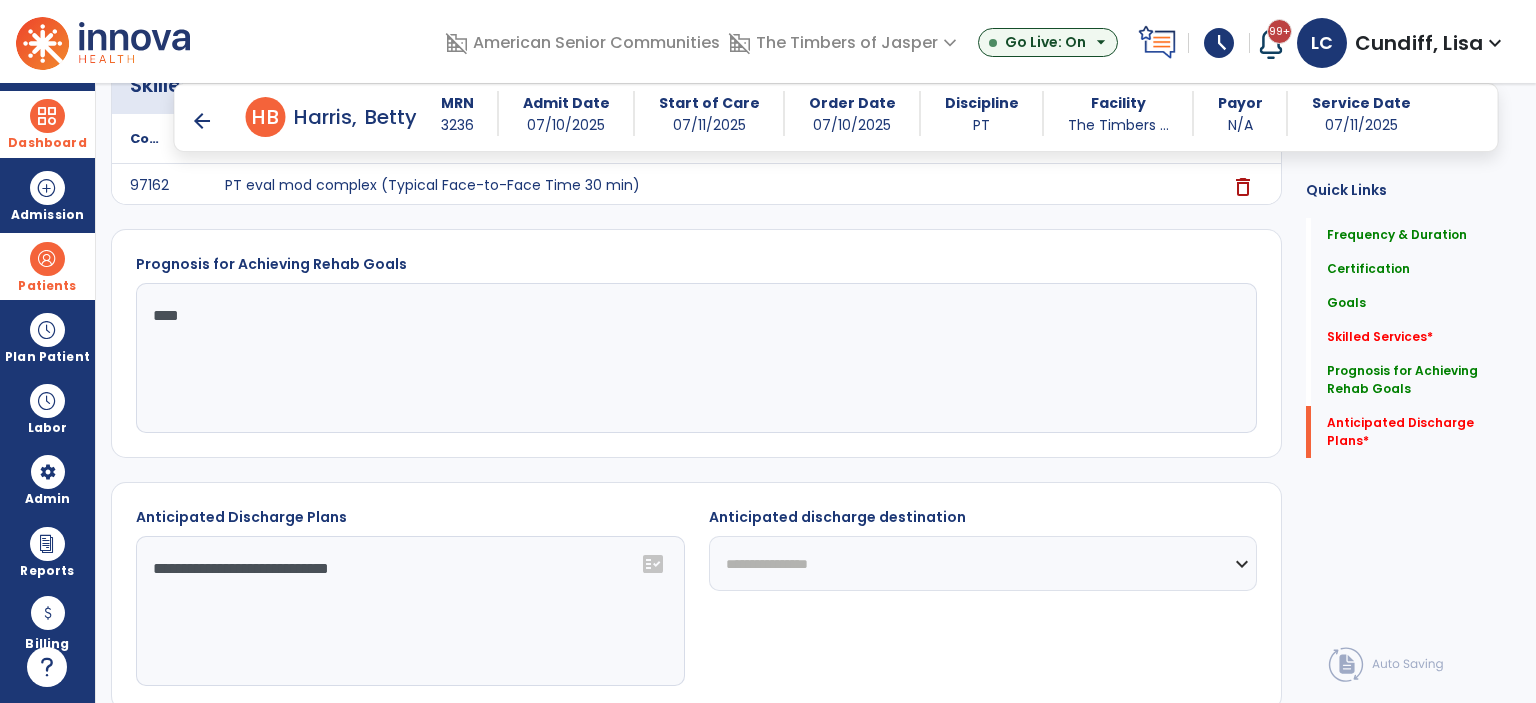 click on "**********" 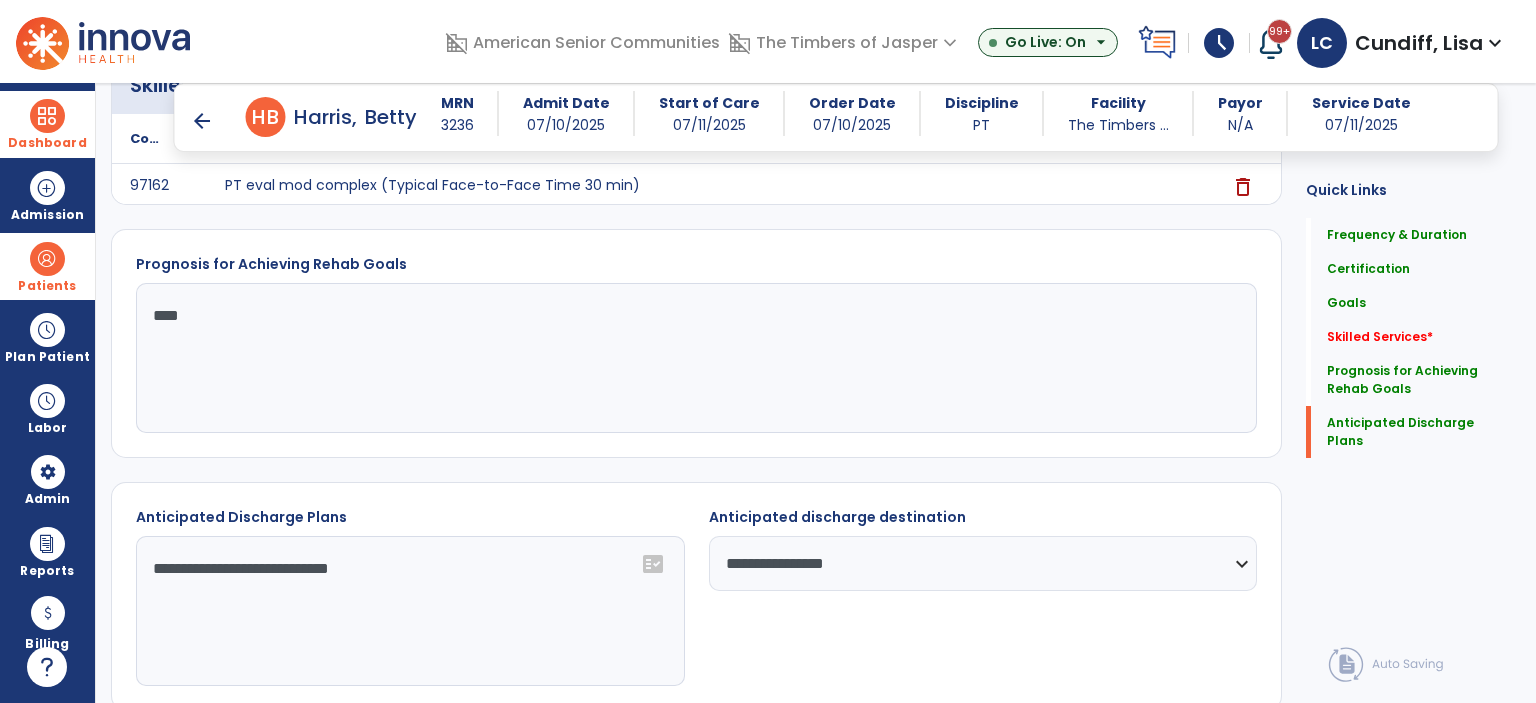 click on "**********" 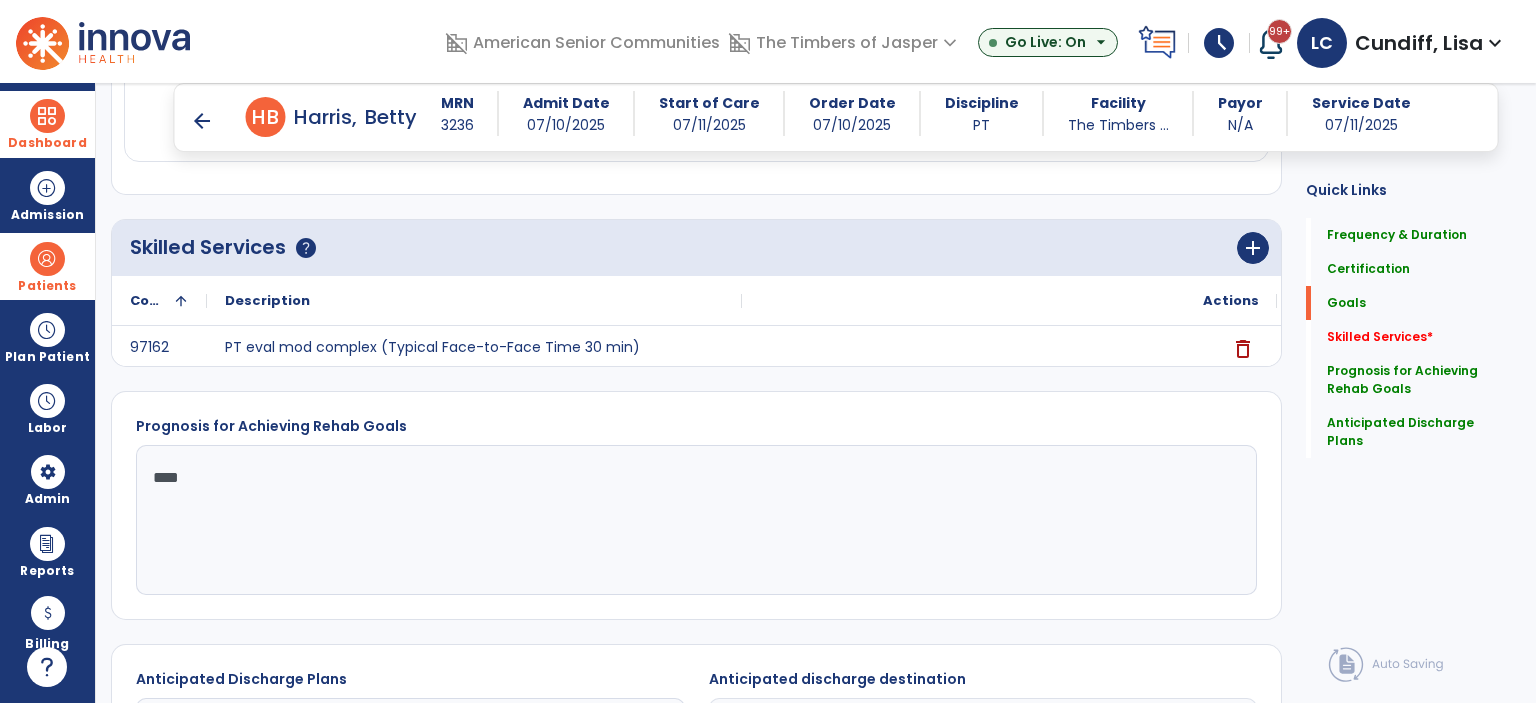scroll, scrollTop: 1423, scrollLeft: 0, axis: vertical 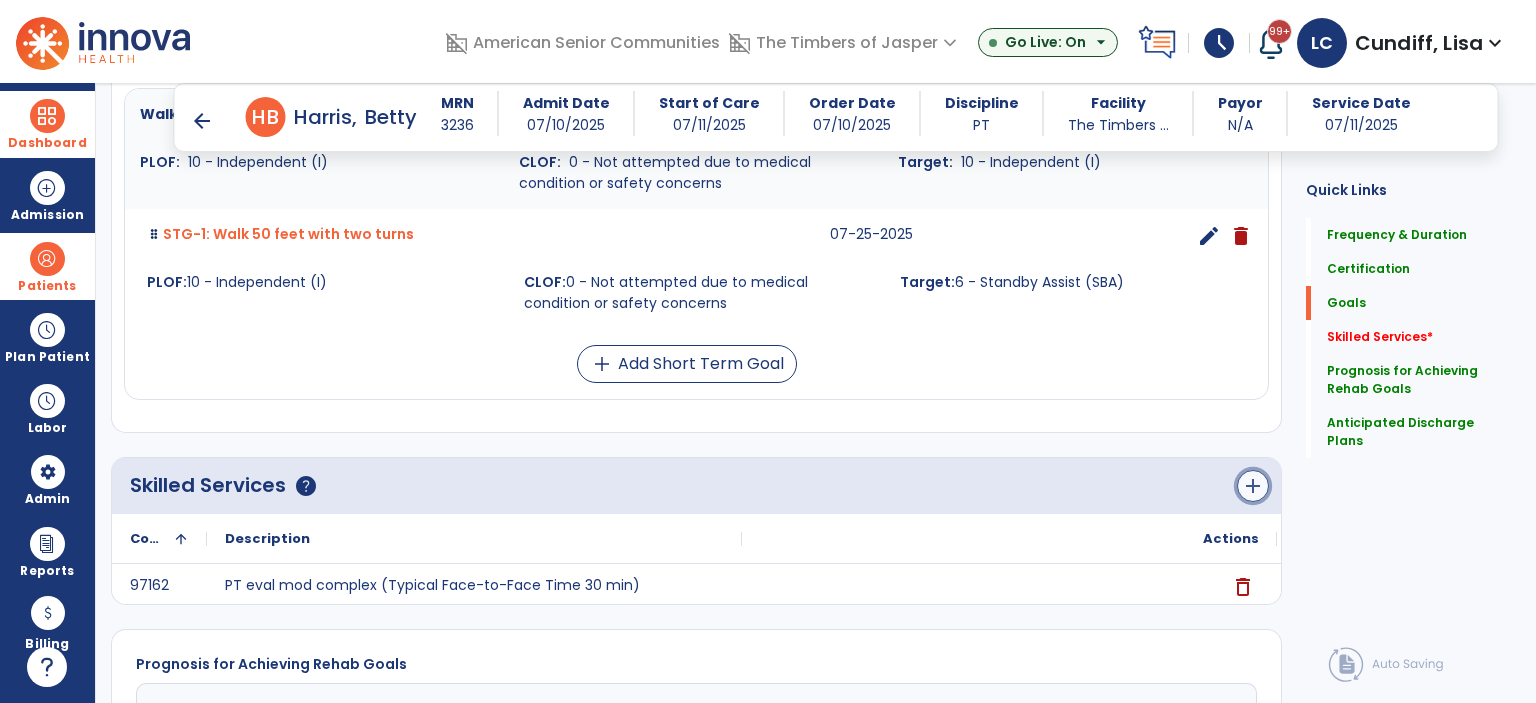 click on "add" 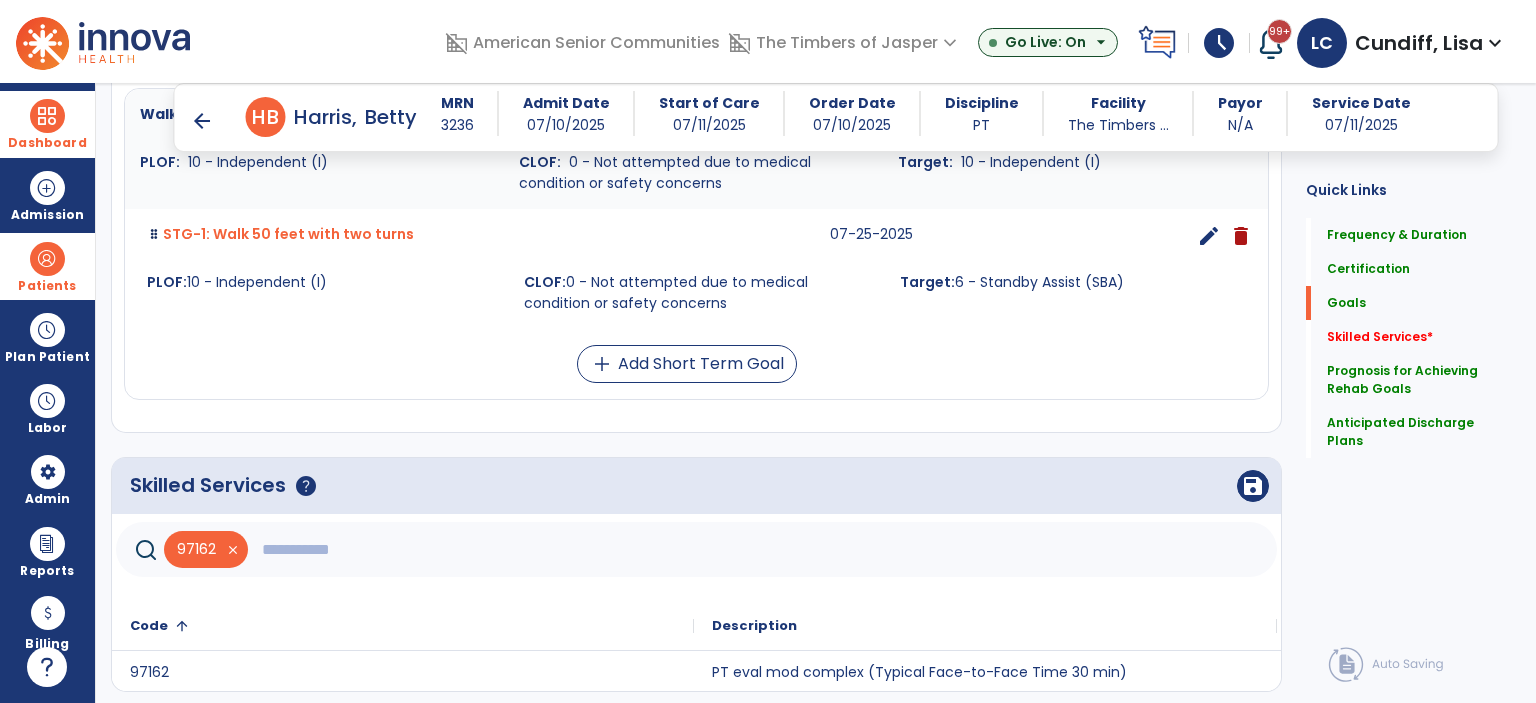 click 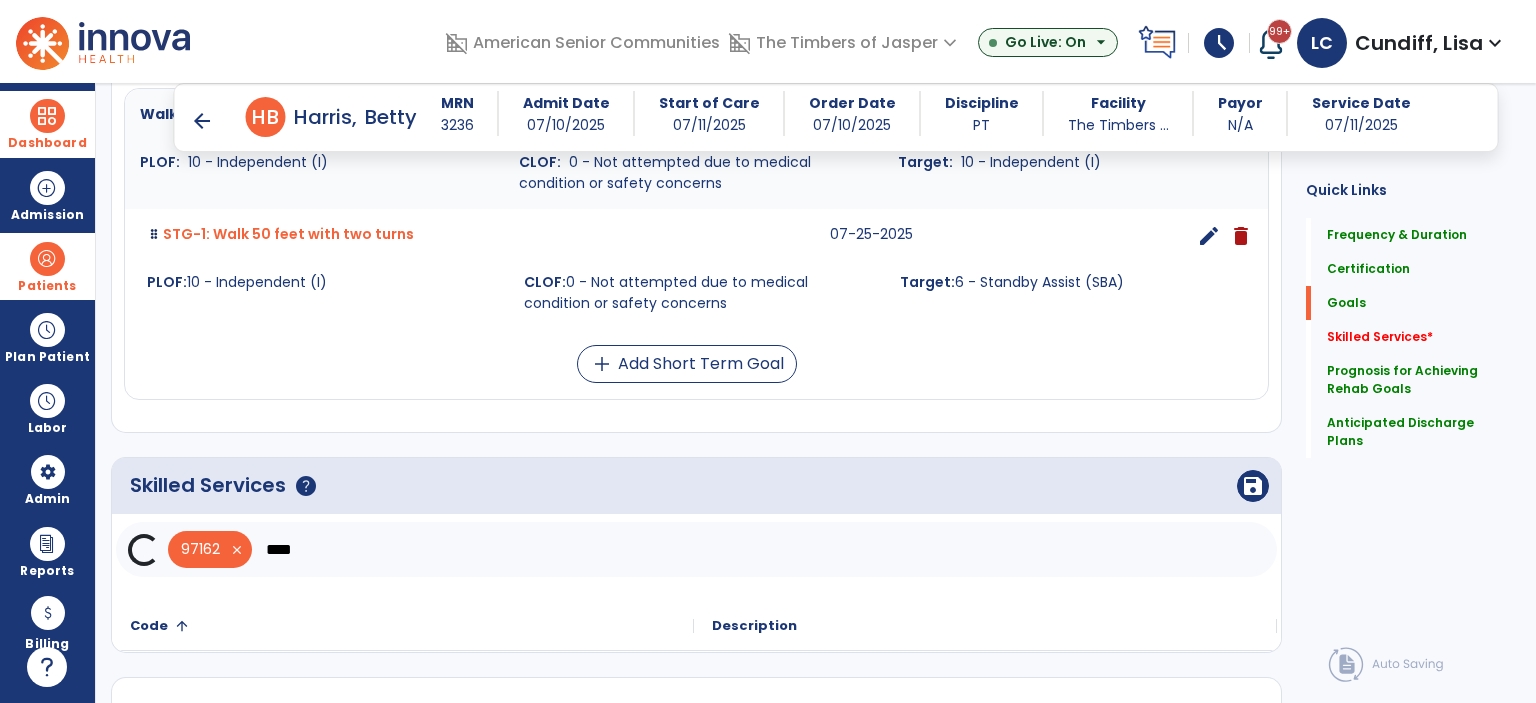 scroll, scrollTop: 1623, scrollLeft: 0, axis: vertical 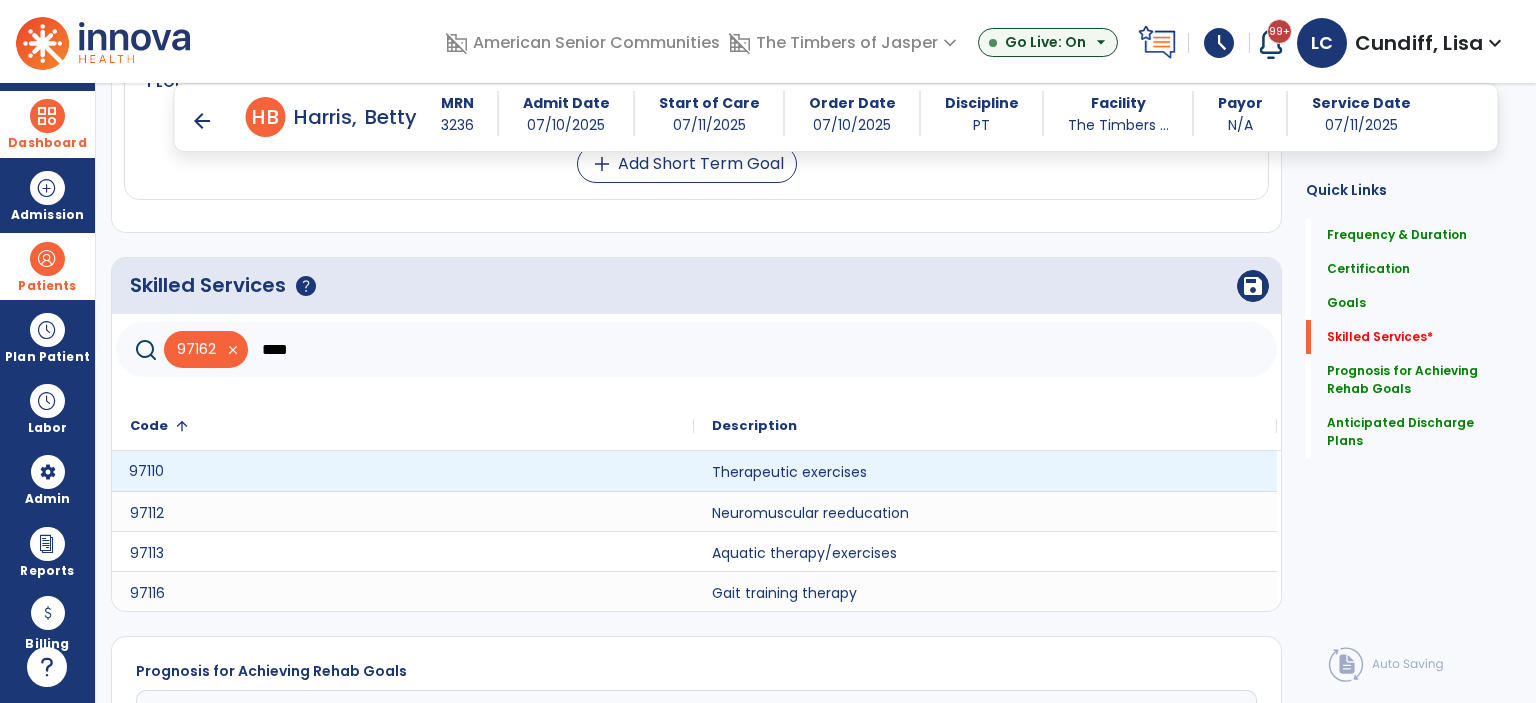 click on "97110" 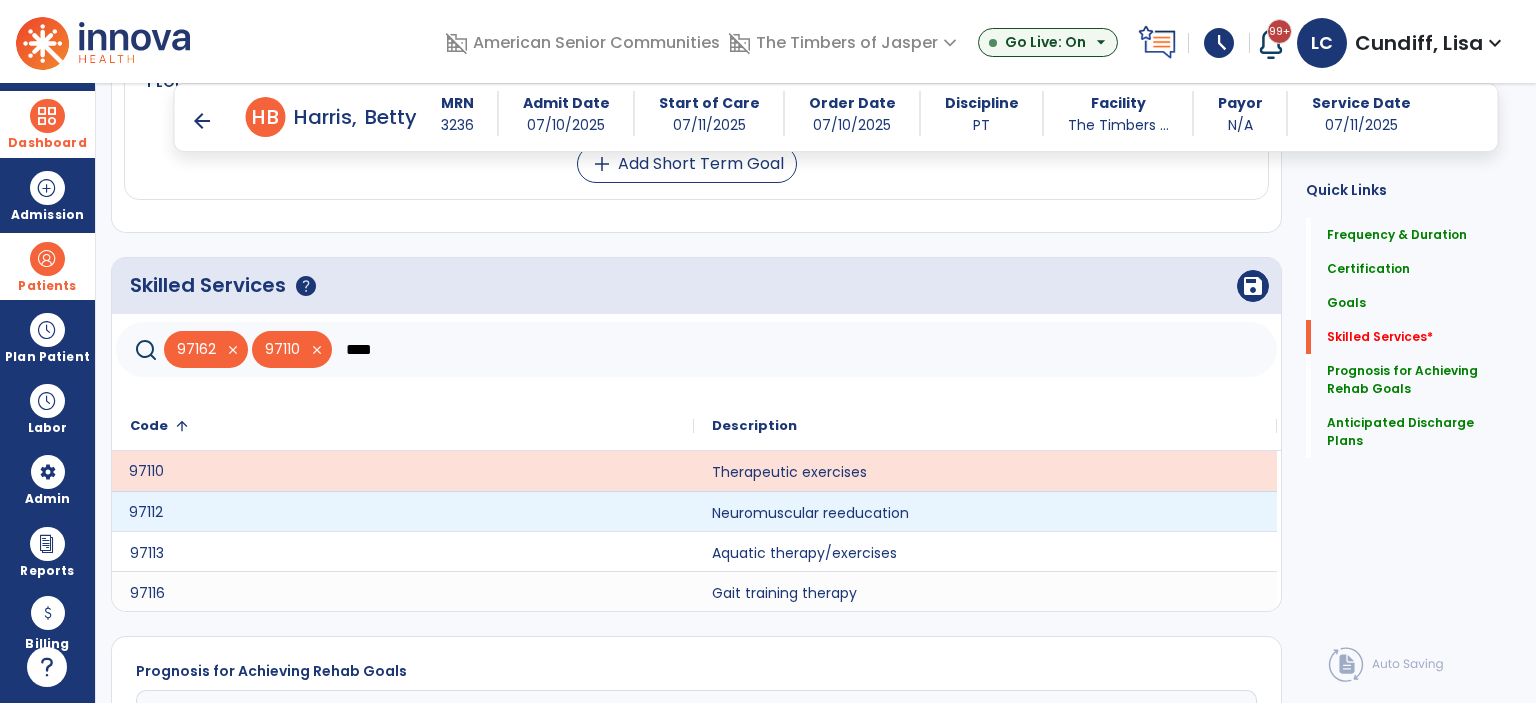 click on "97112" 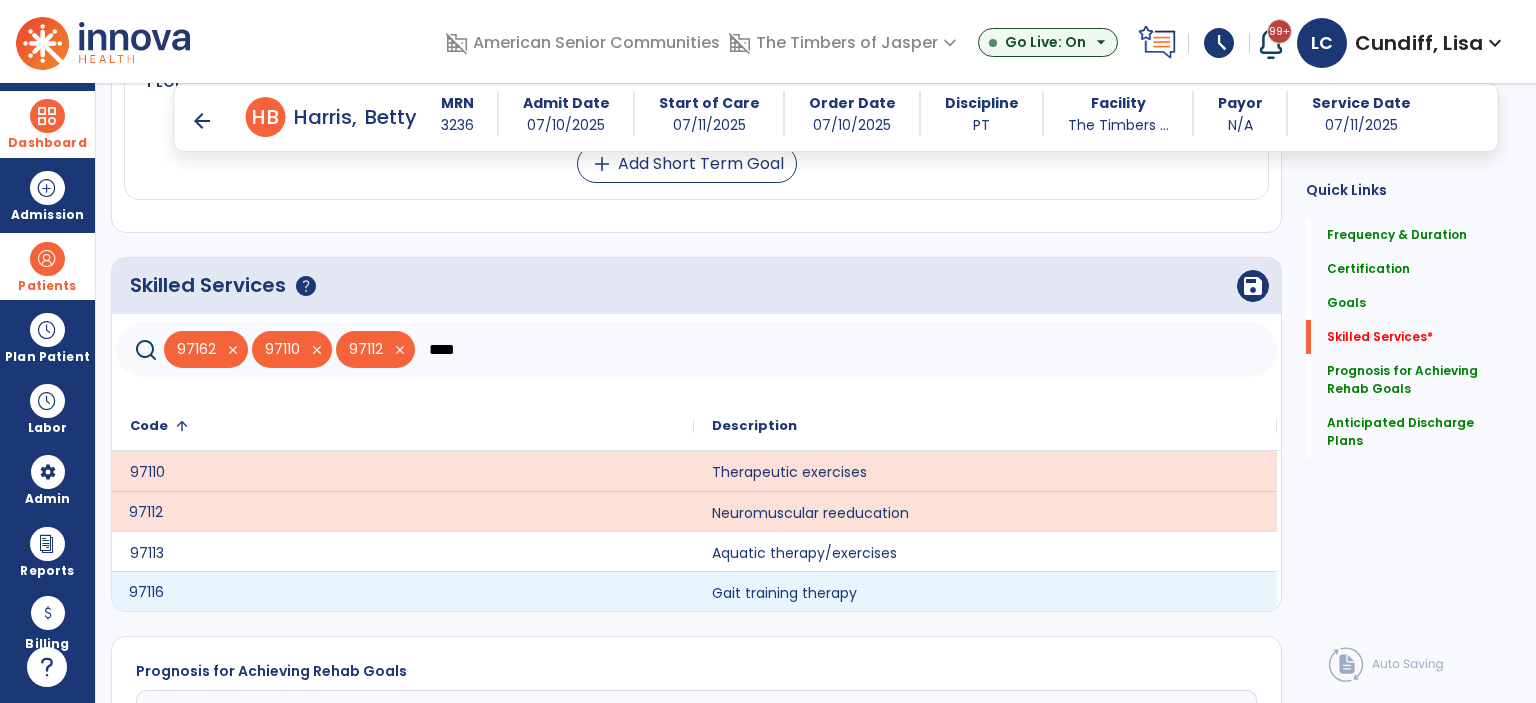 click on "97116" 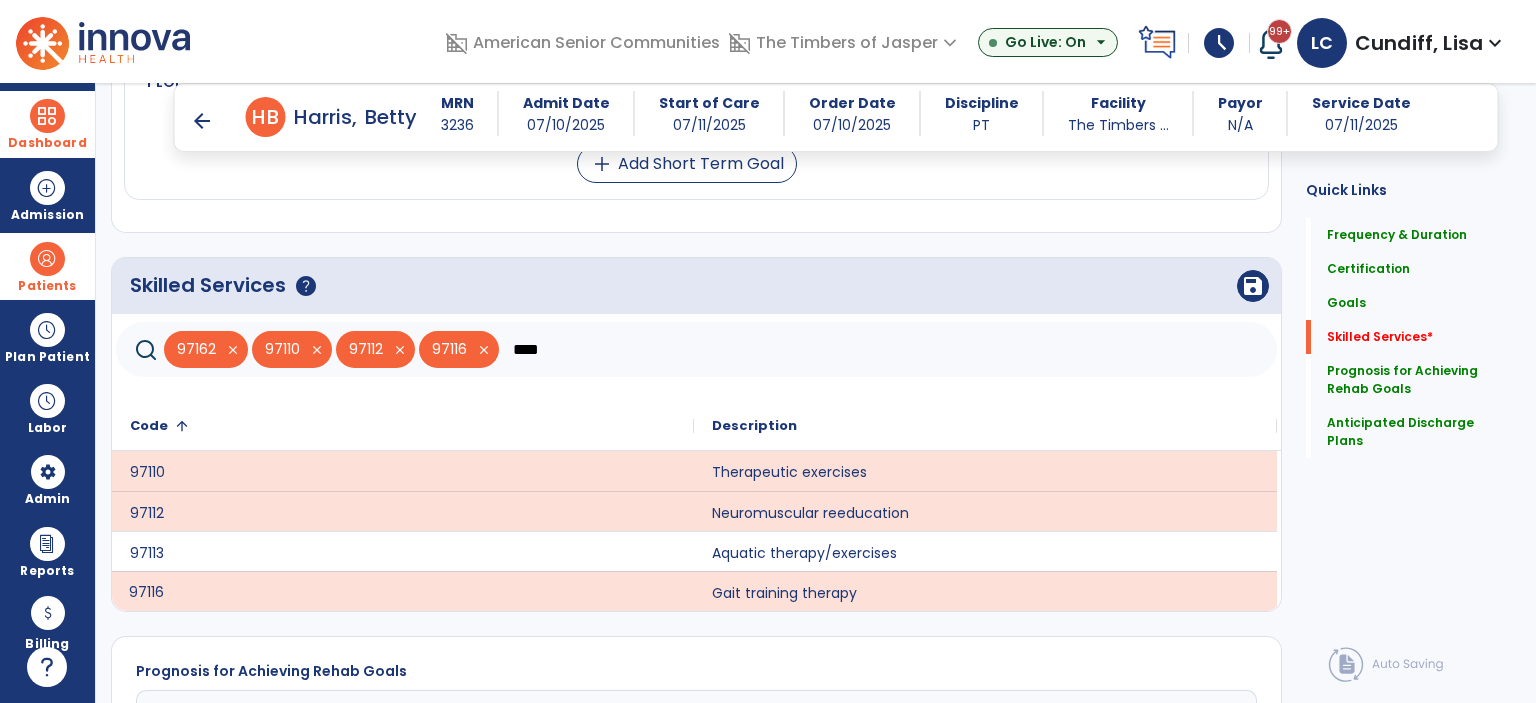 click on "****" 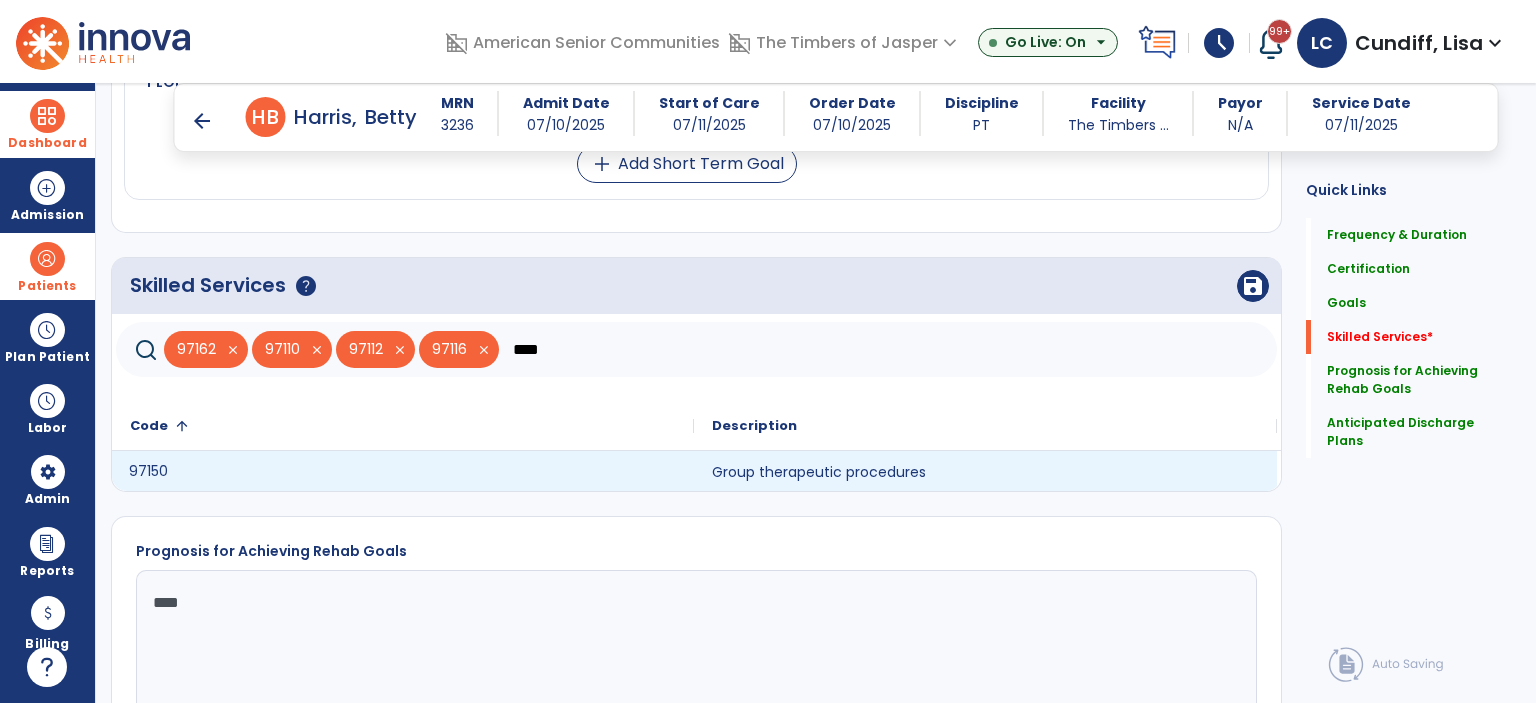 click on "97150" 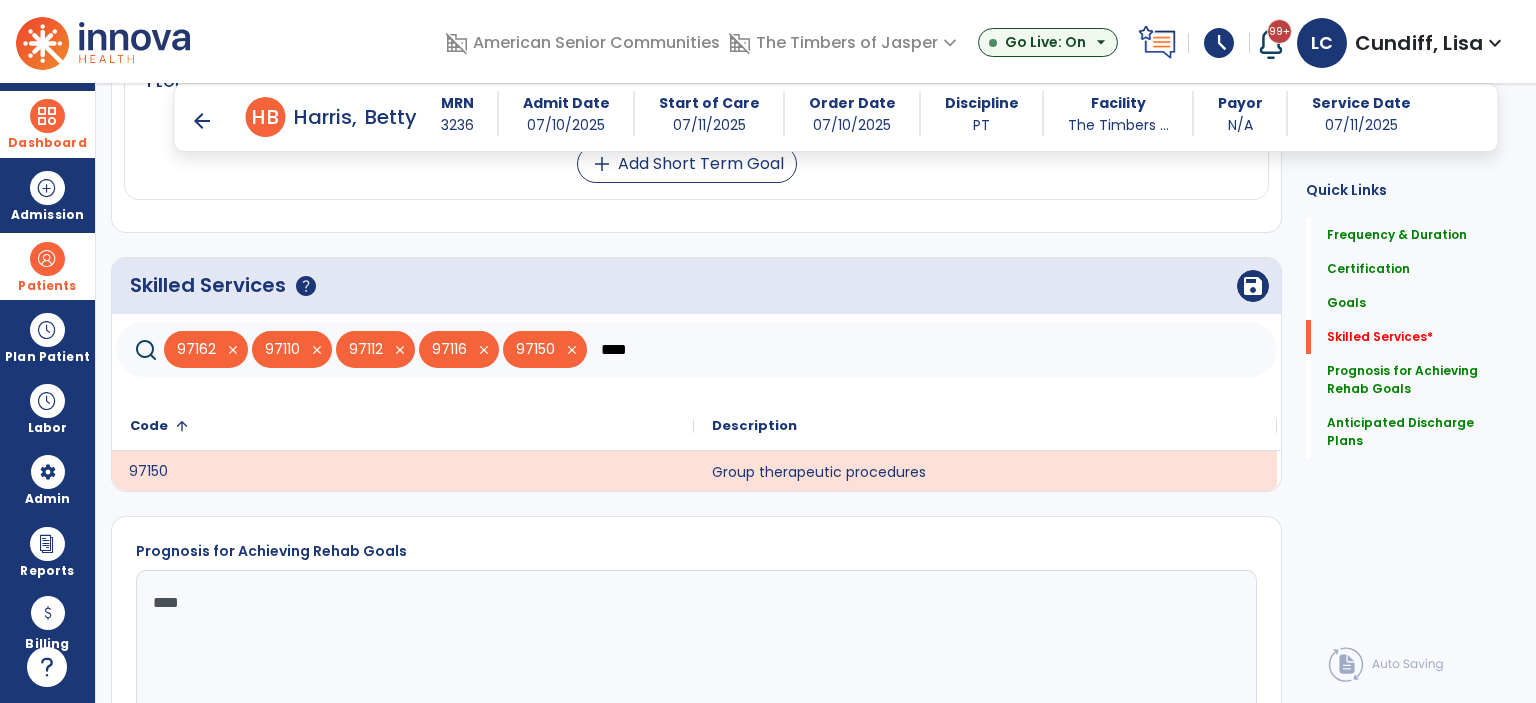 click on "****" 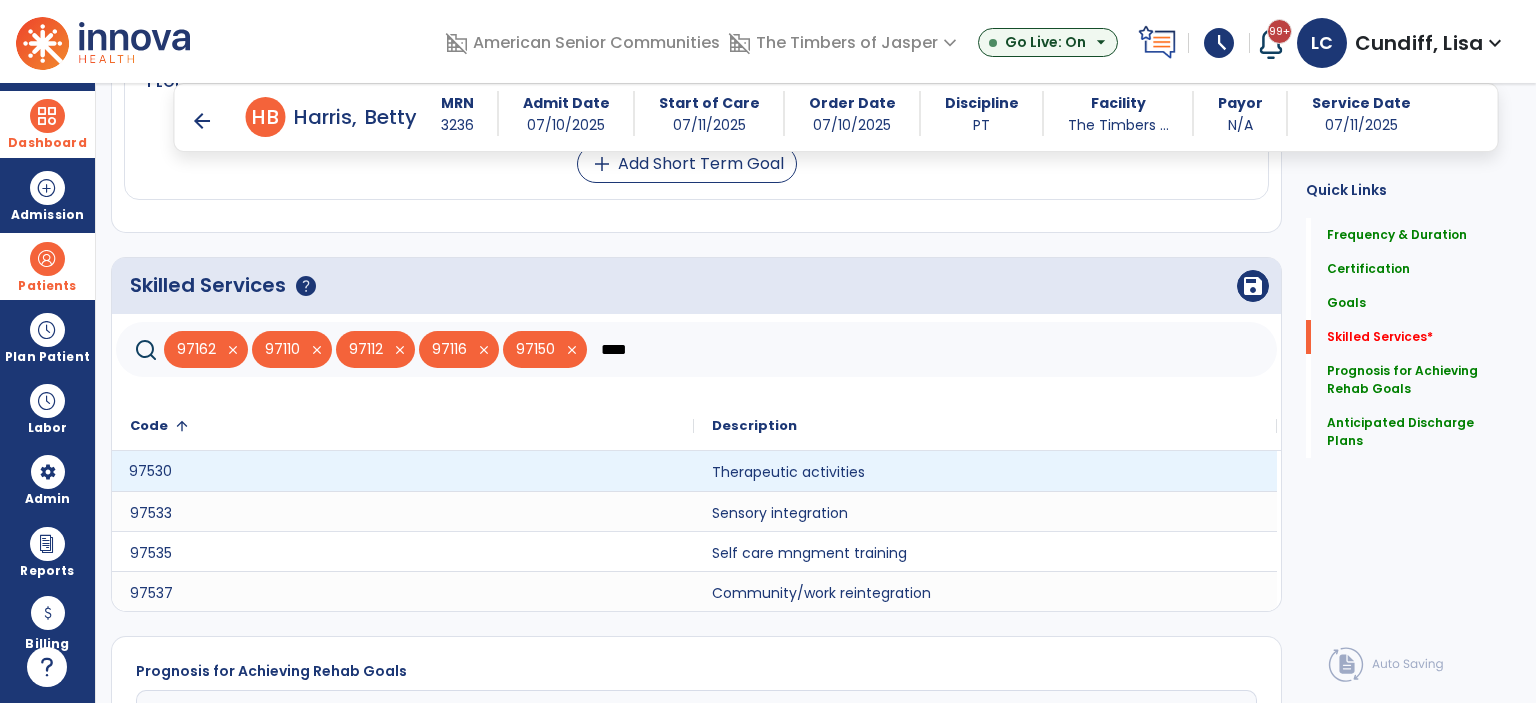 click on "97530" 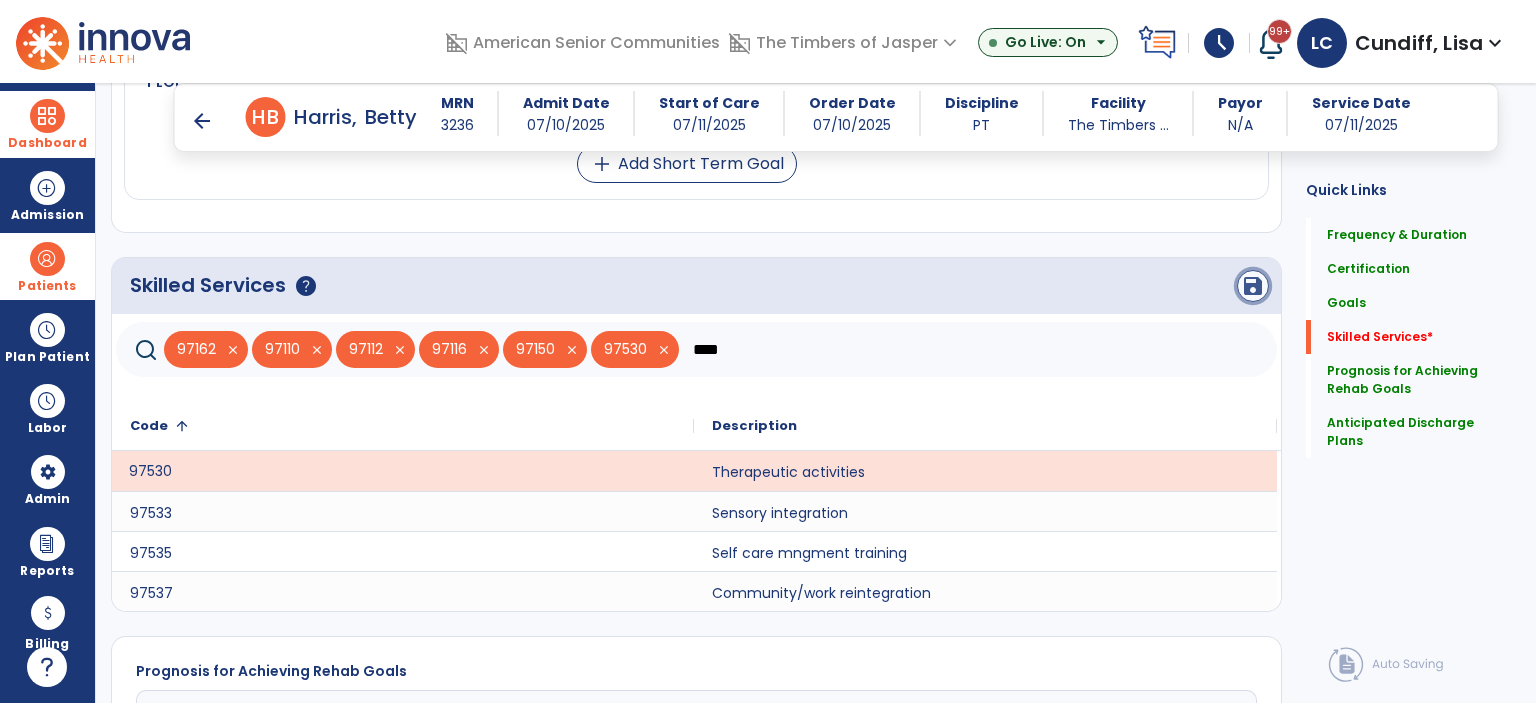 click on "save" 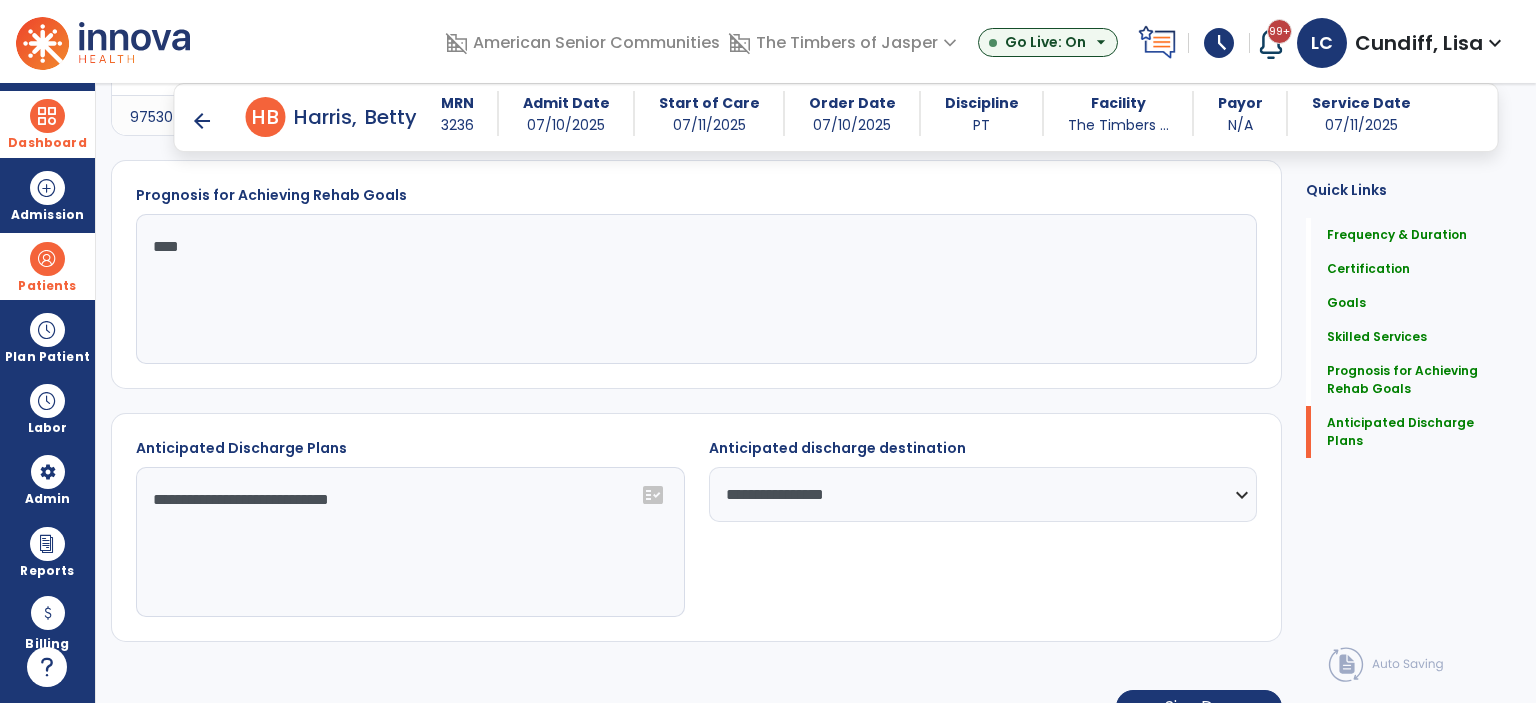 scroll, scrollTop: 2124, scrollLeft: 0, axis: vertical 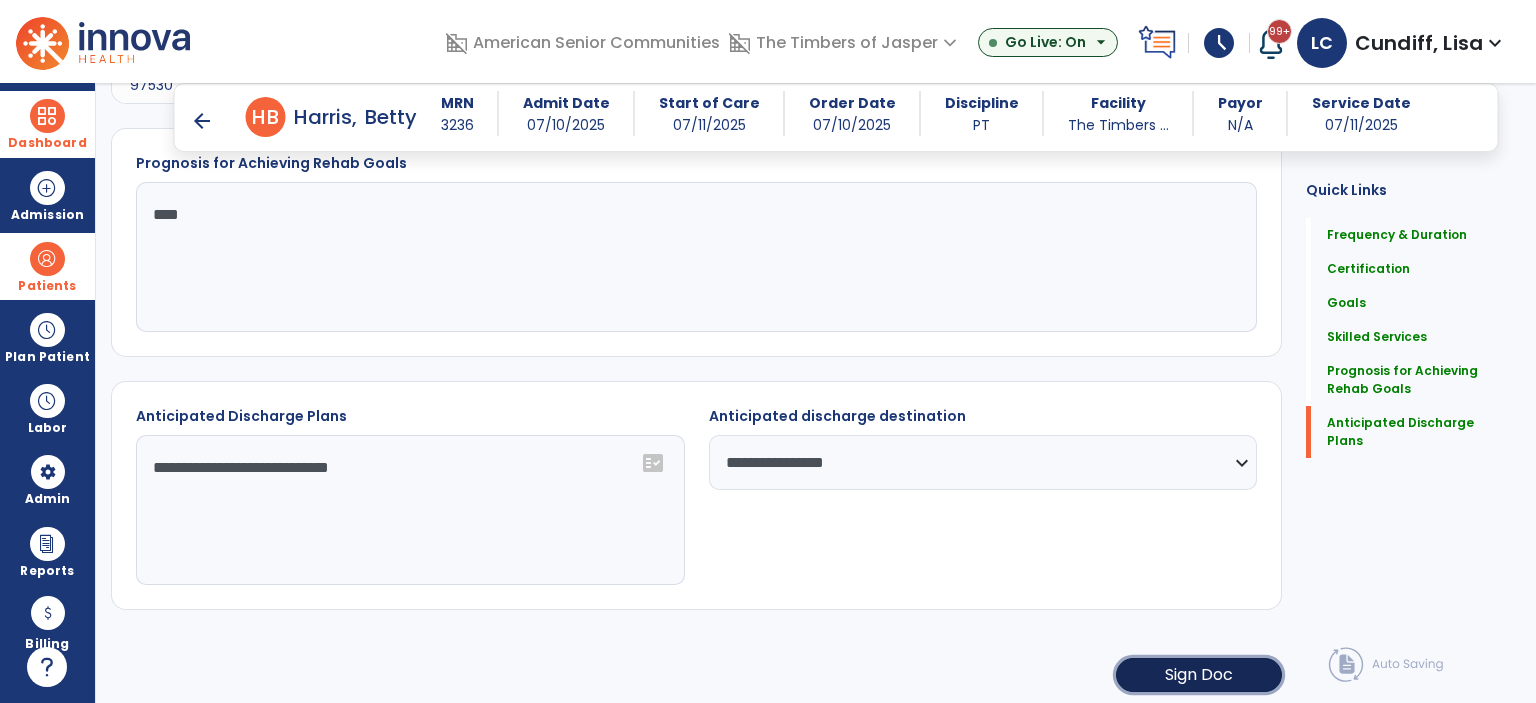 click on "Sign Doc" 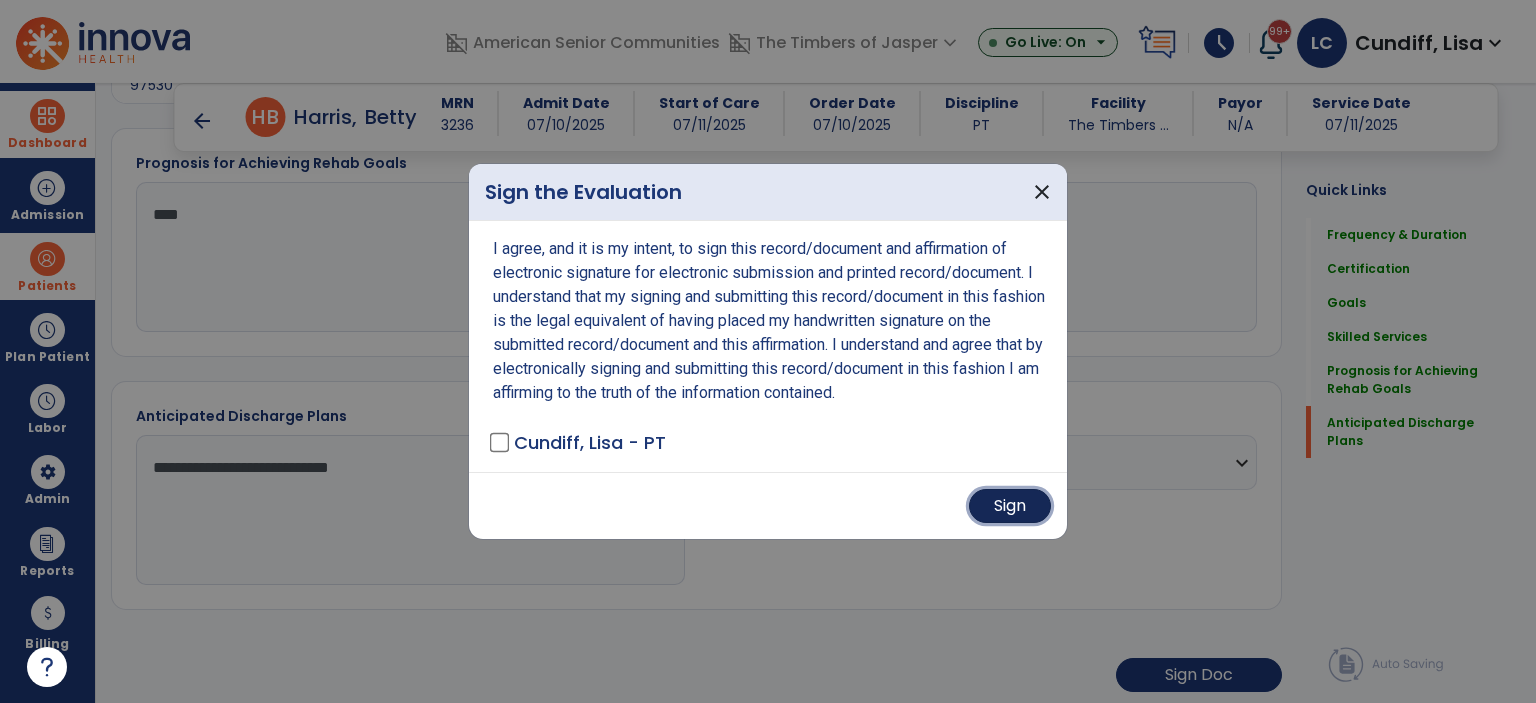click on "Sign" at bounding box center [1010, 506] 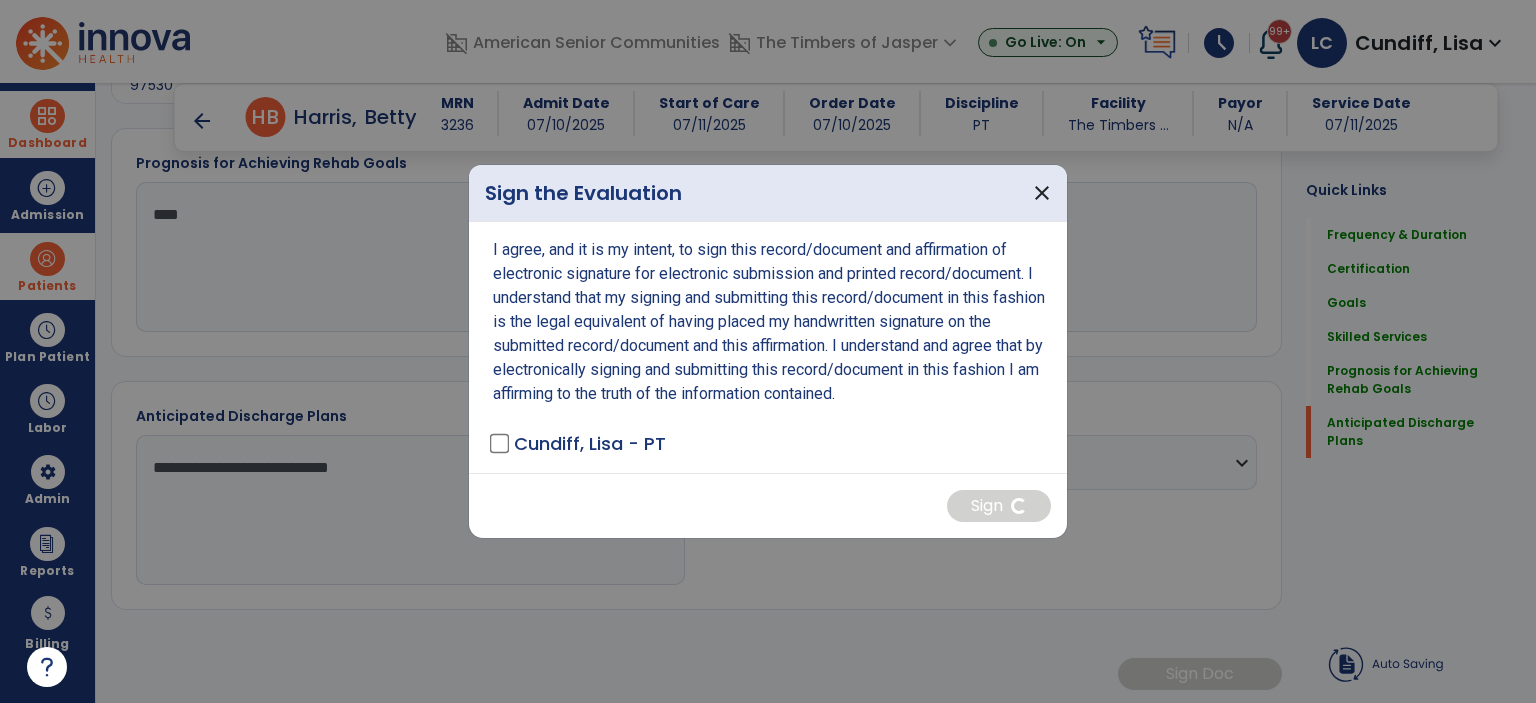 scroll, scrollTop: 2122, scrollLeft: 0, axis: vertical 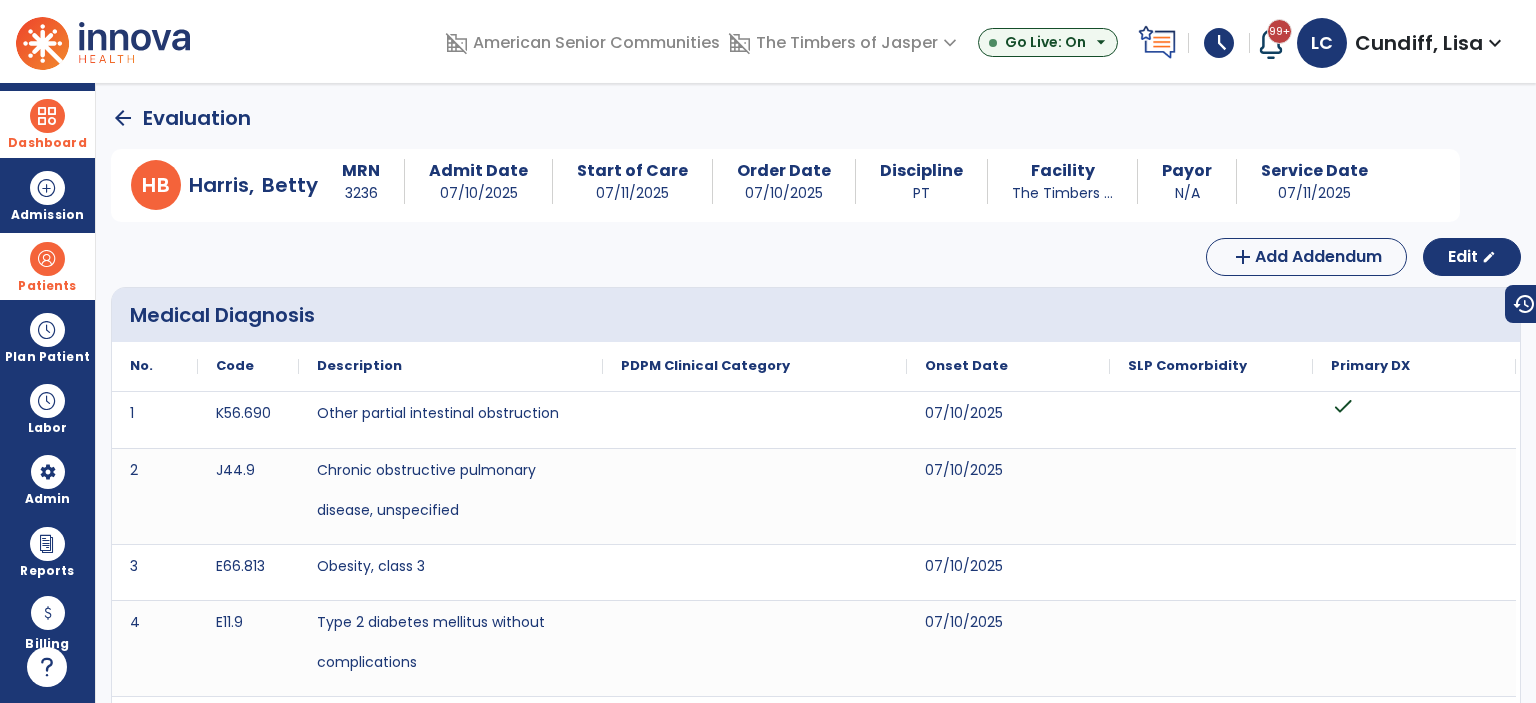 click on "arrow_back" 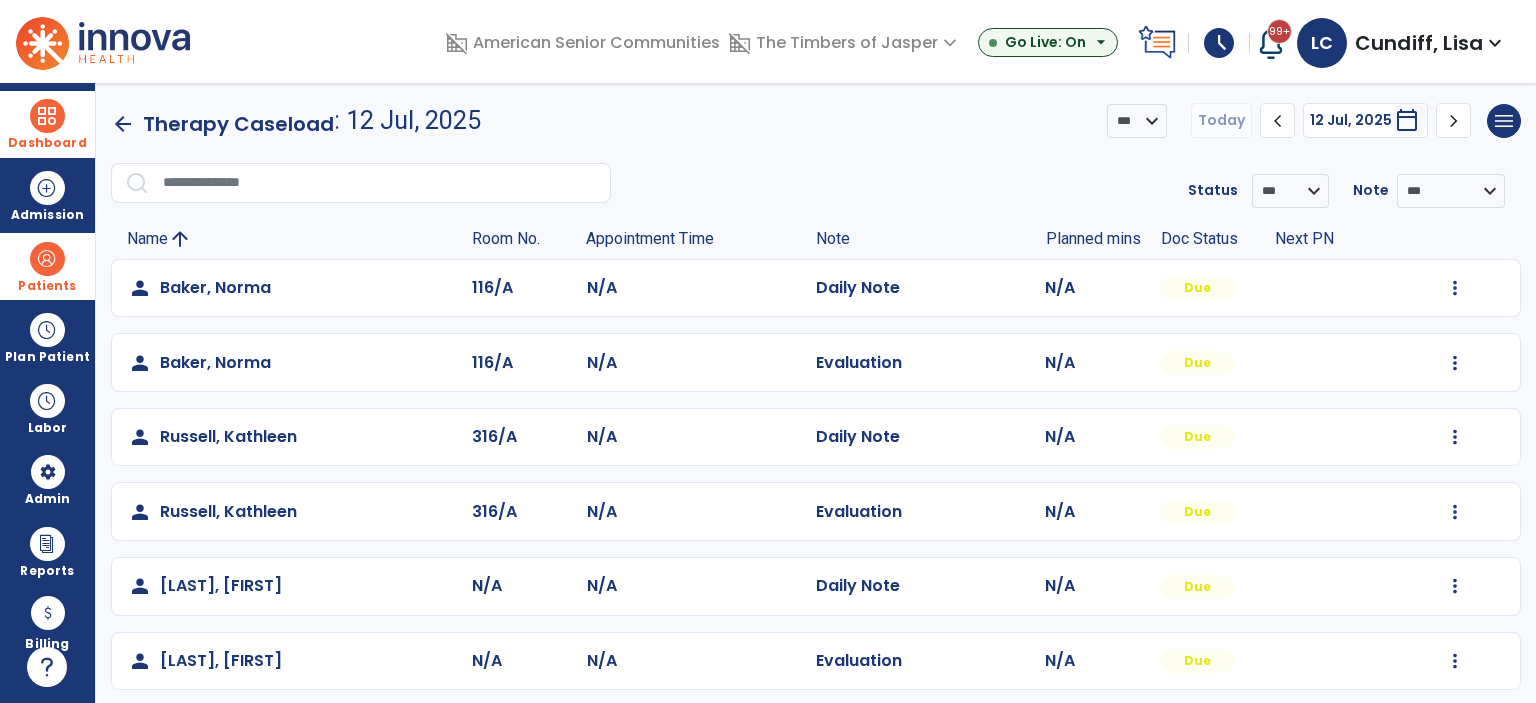 scroll, scrollTop: 12, scrollLeft: 0, axis: vertical 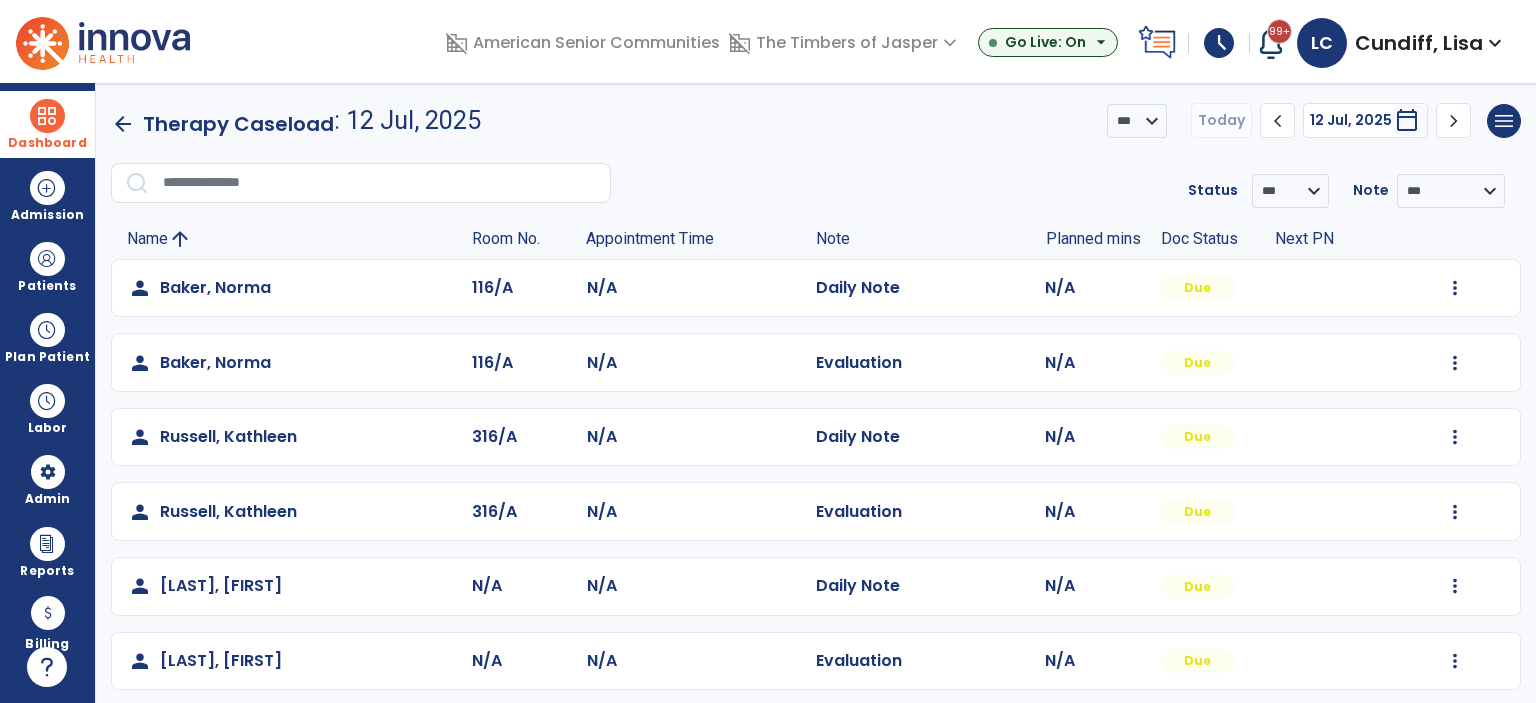 click at bounding box center (47, 116) 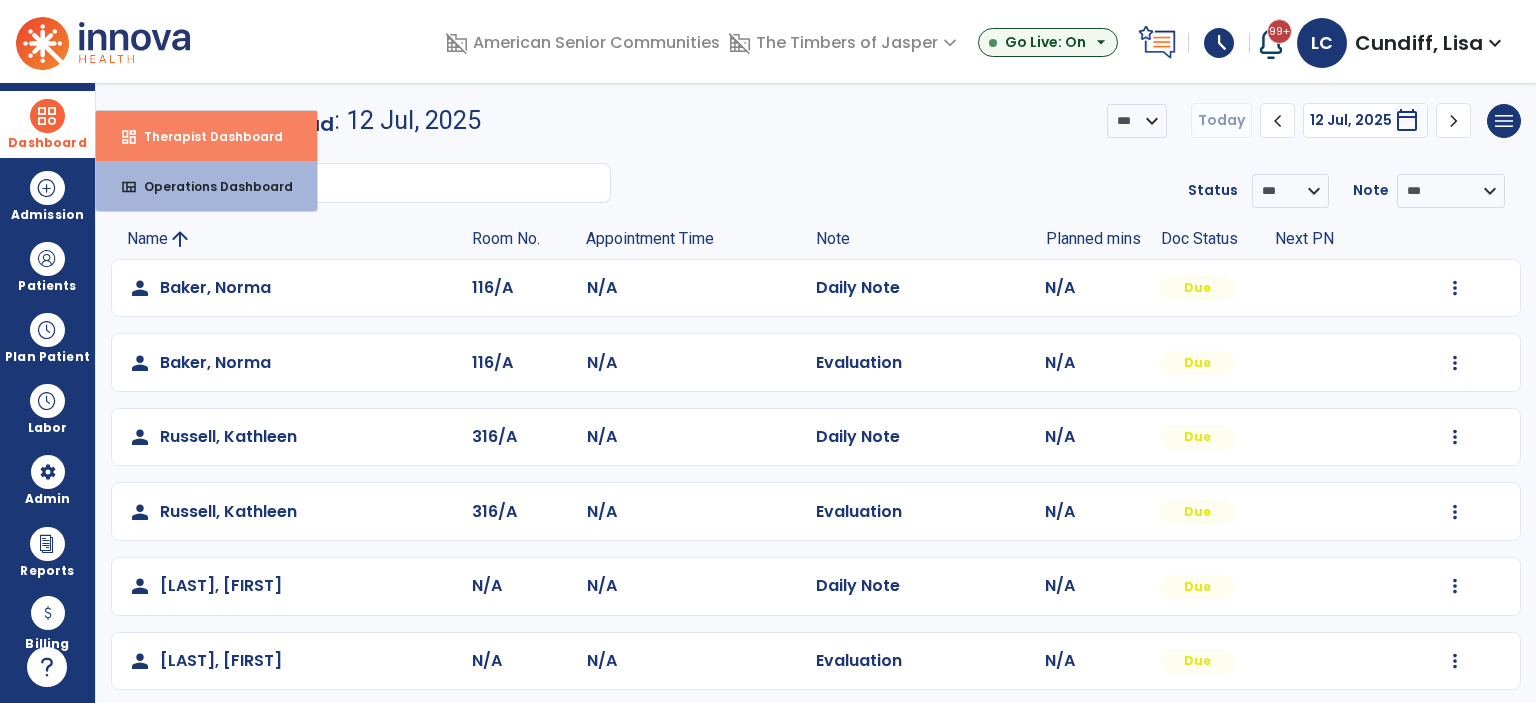 click on "Therapist Dashboard" at bounding box center (205, 136) 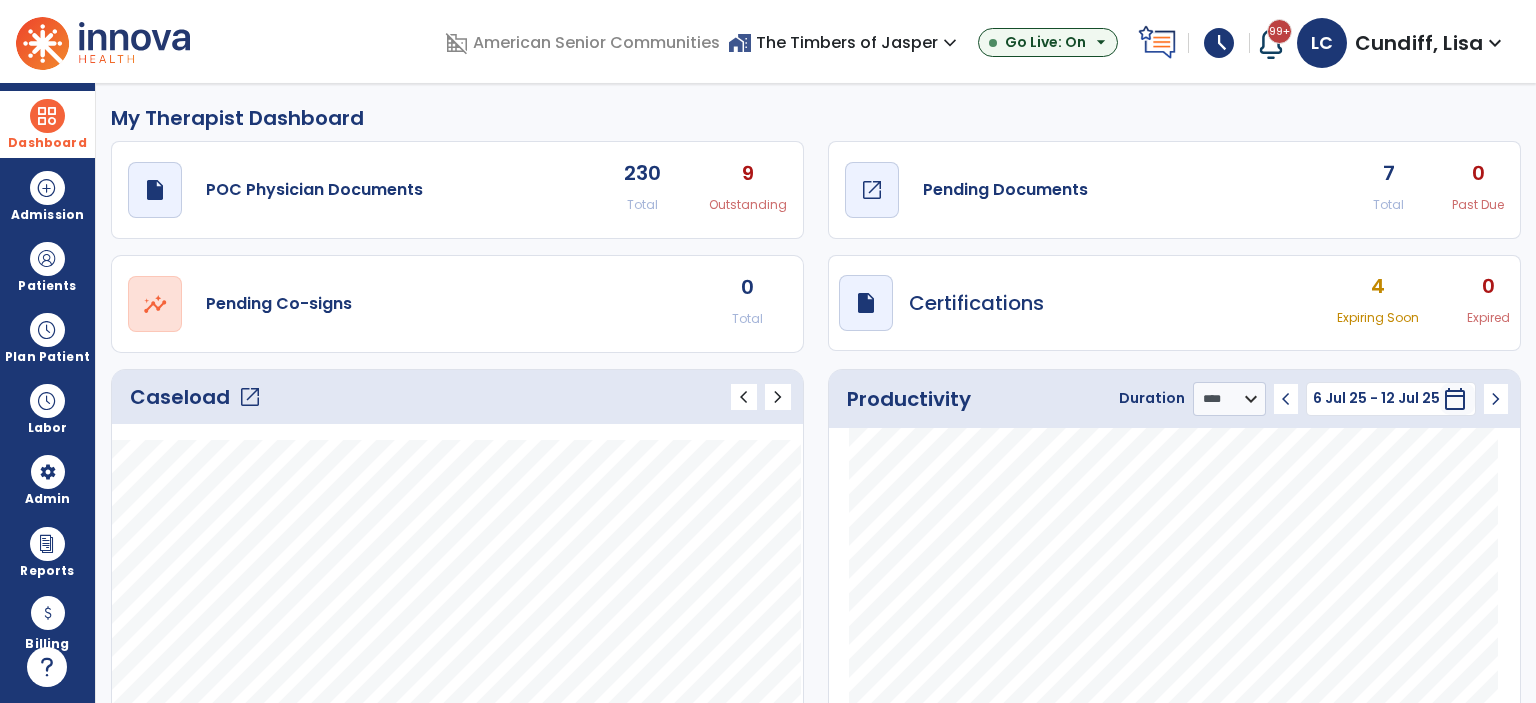 click on "Pending Documents" 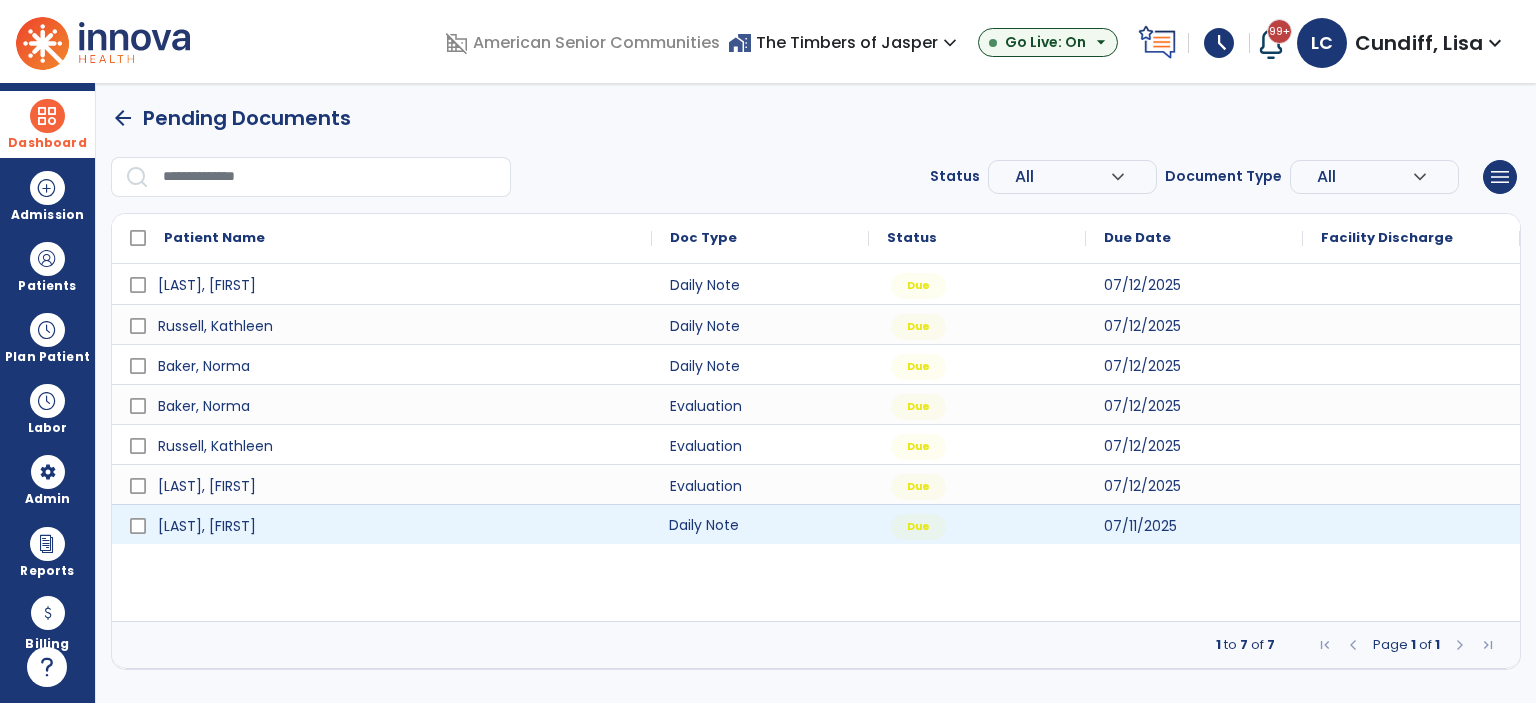 click on "Daily Note" at bounding box center (760, 524) 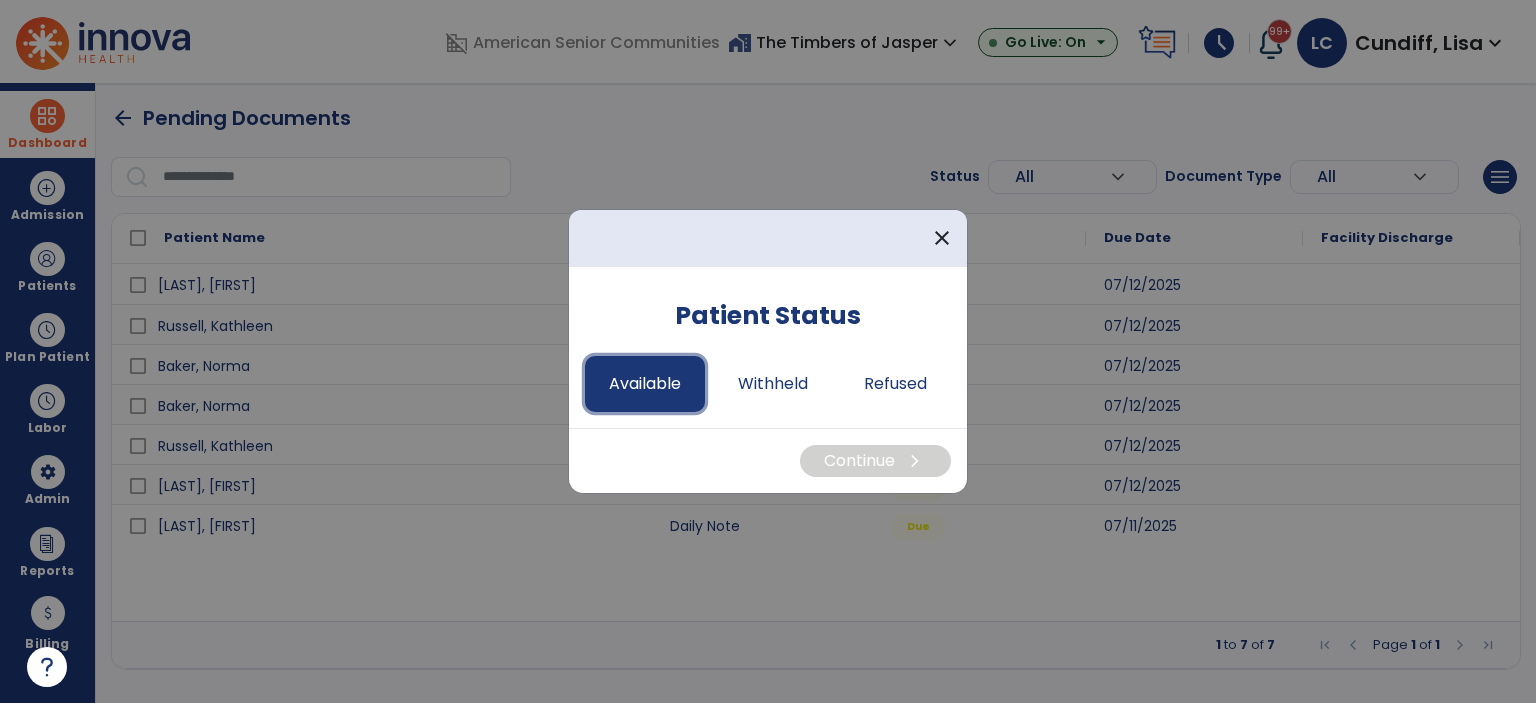click on "Available" at bounding box center (645, 384) 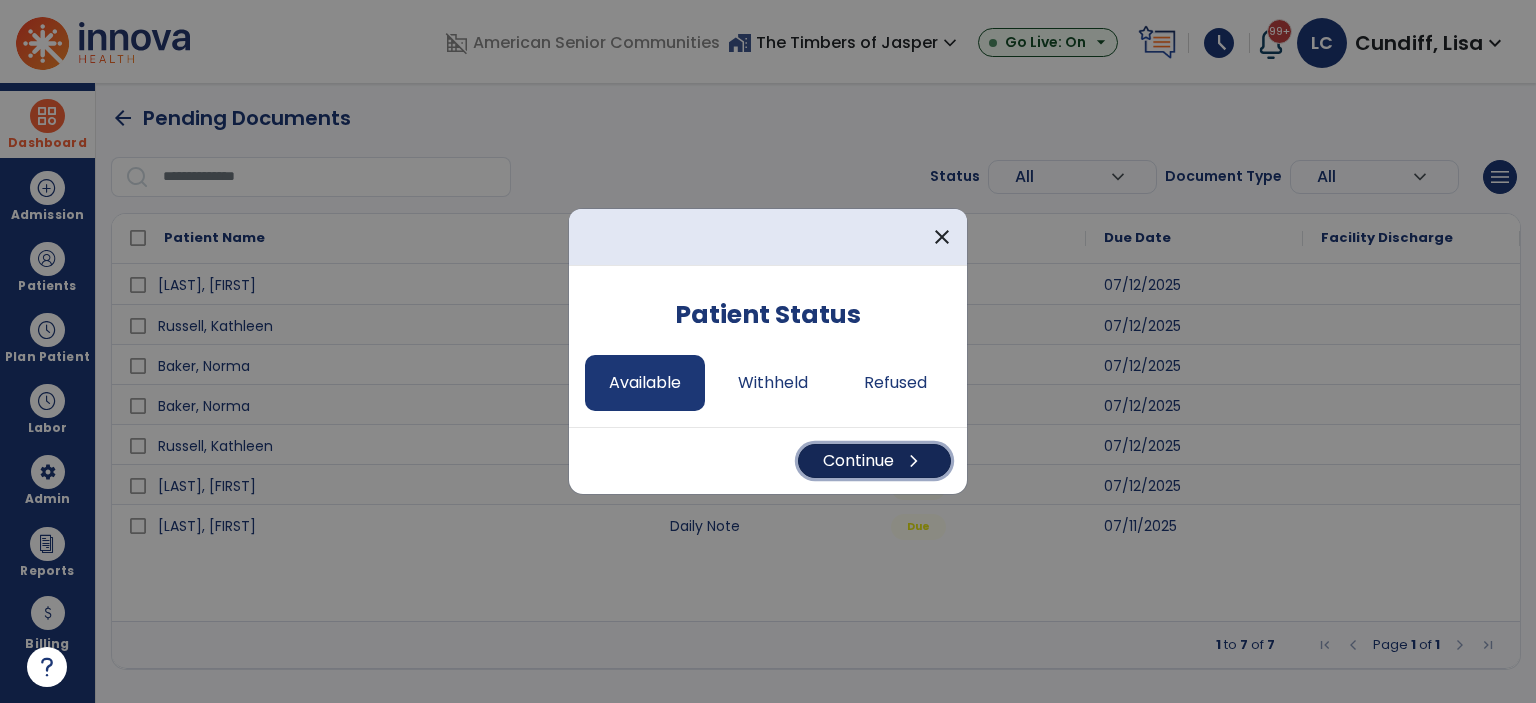 click on "Continue   chevron_right" at bounding box center [874, 461] 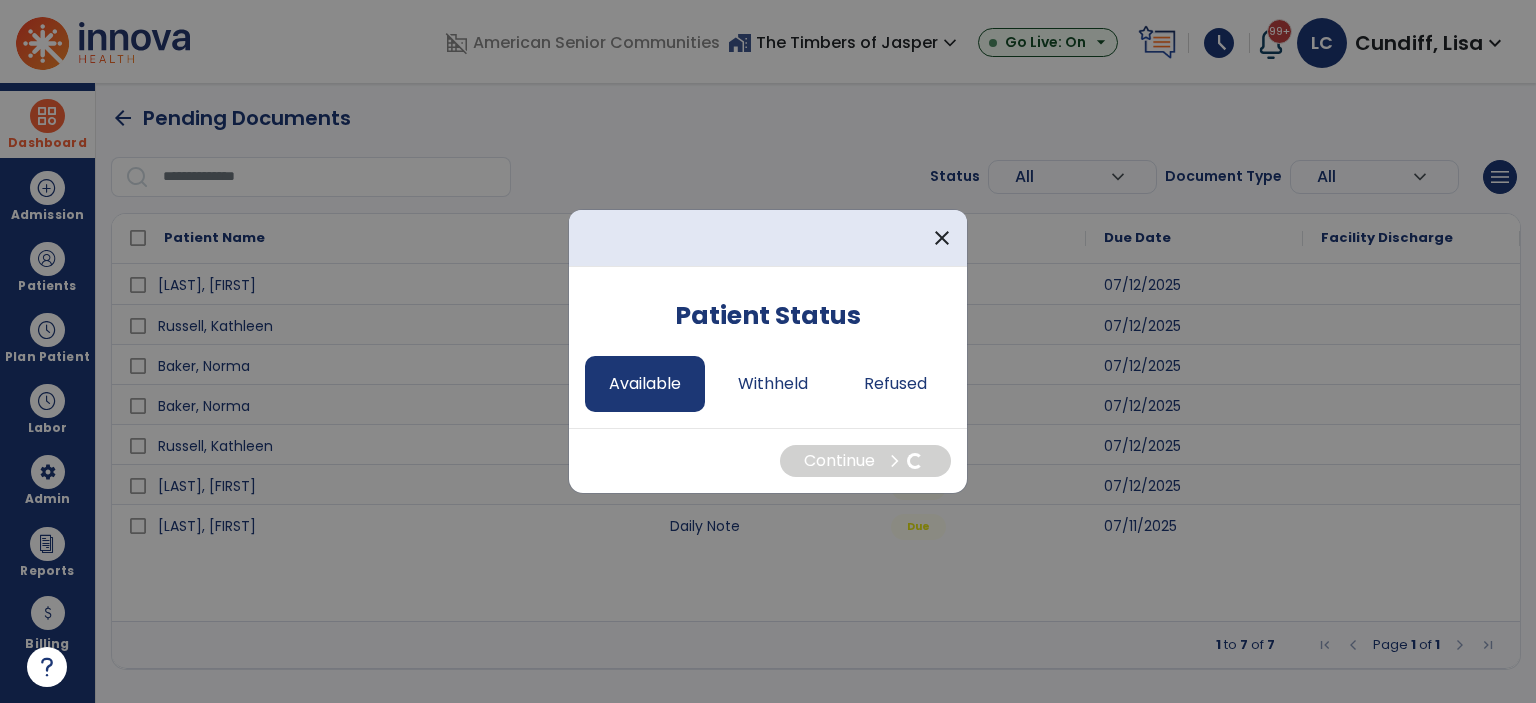 select on "*" 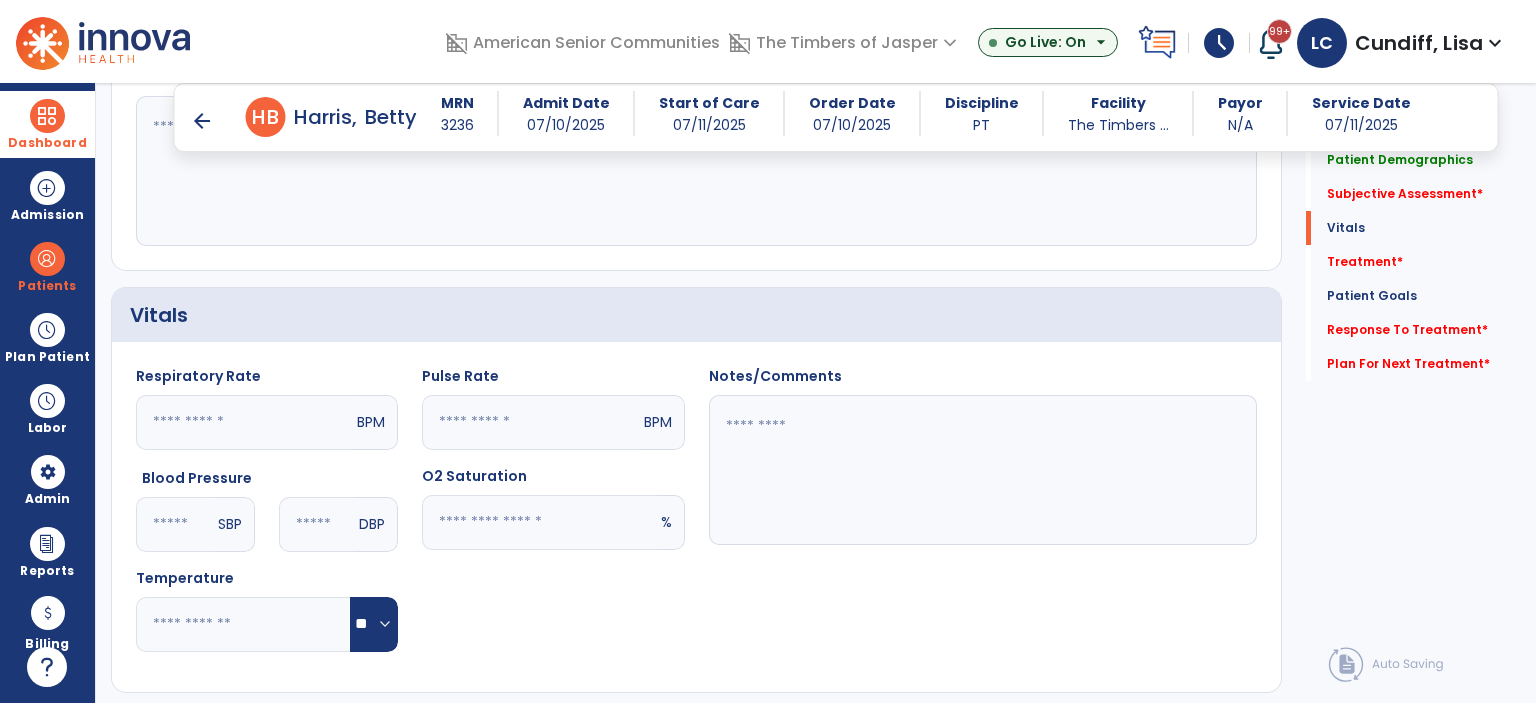 scroll, scrollTop: 700, scrollLeft: 0, axis: vertical 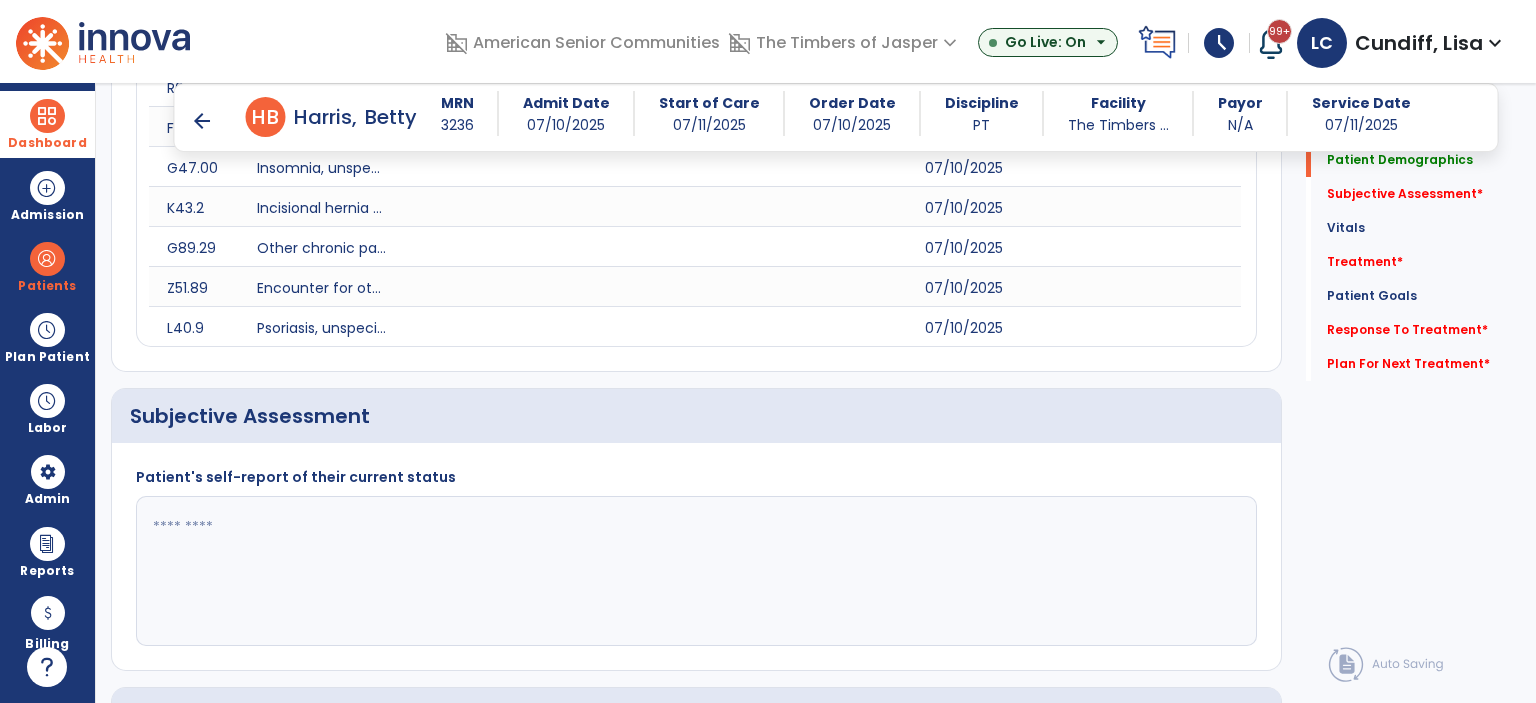 click 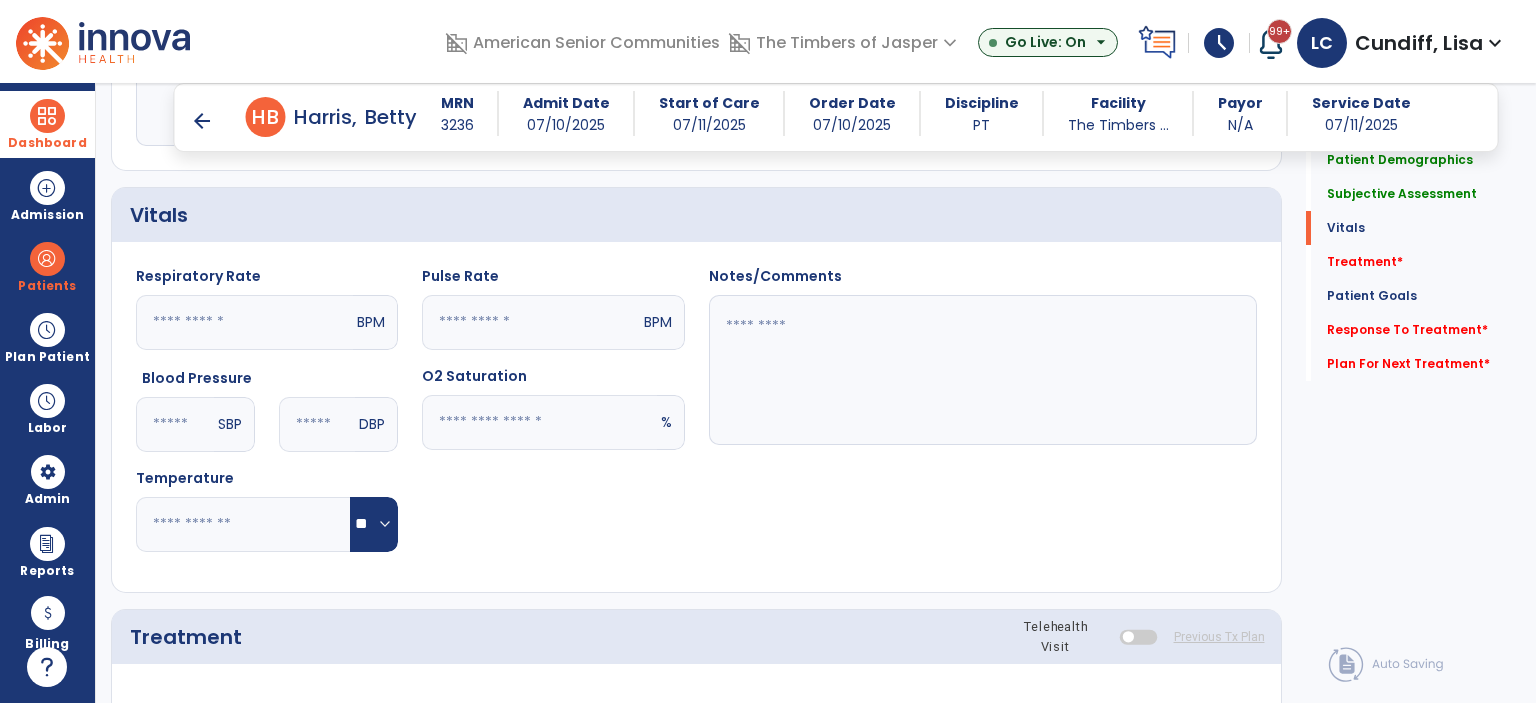 scroll, scrollTop: 1600, scrollLeft: 0, axis: vertical 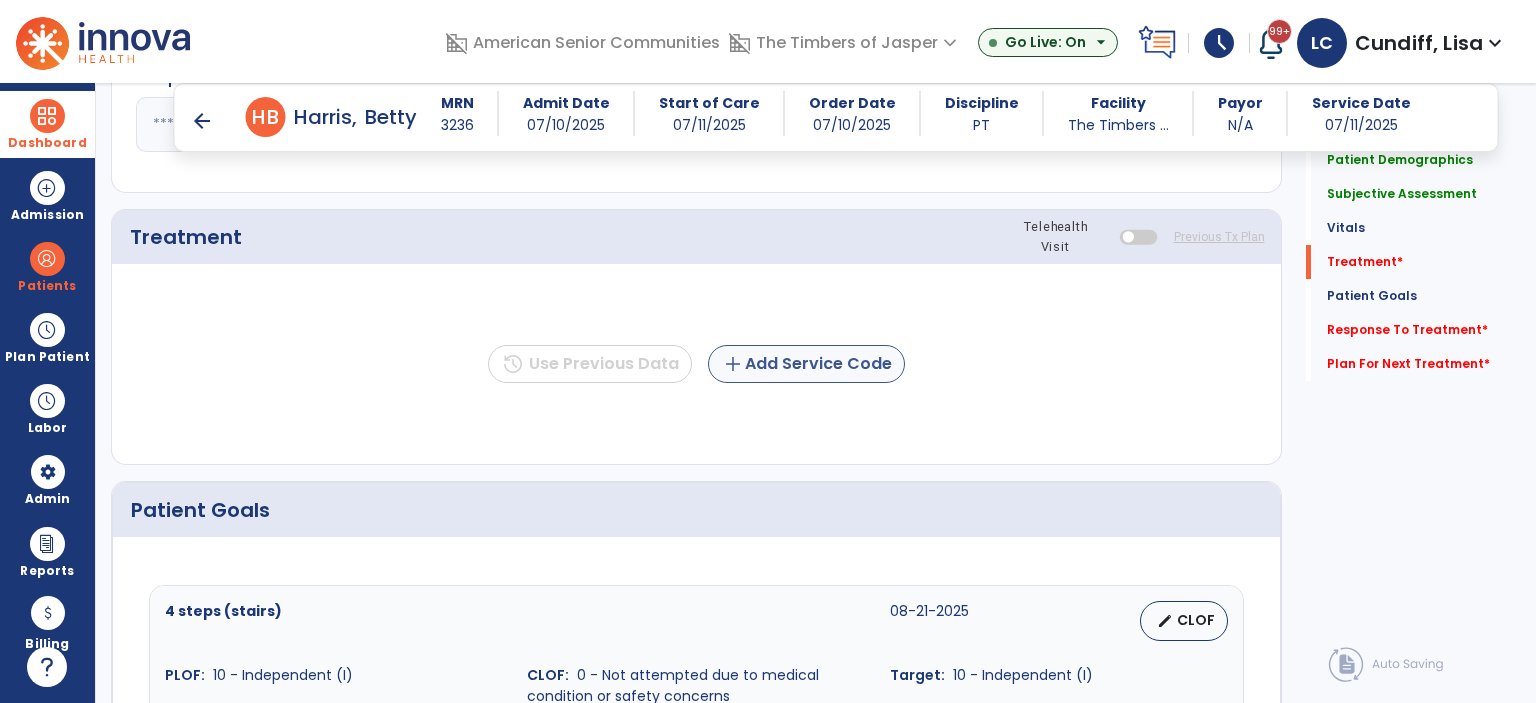 type on "**********" 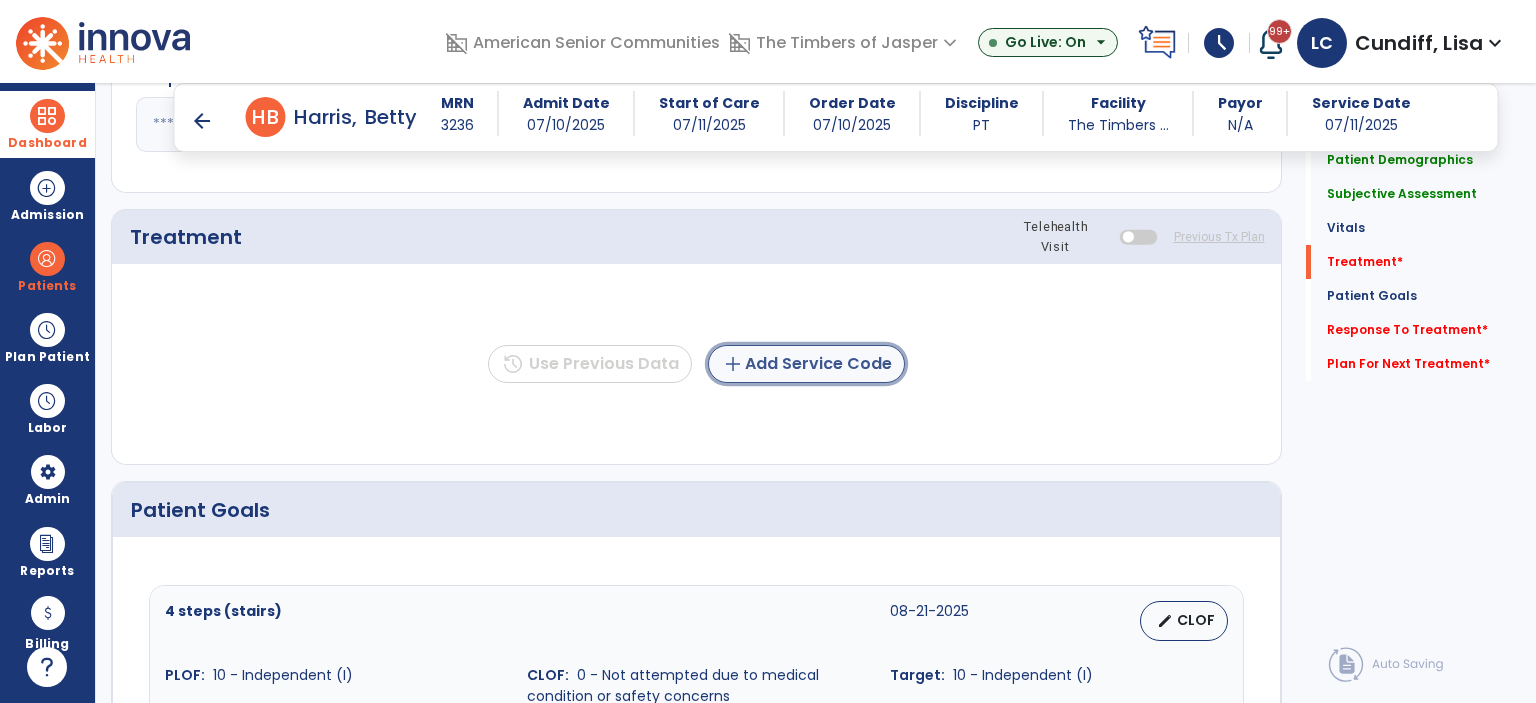 click on "add  Add Service Code" 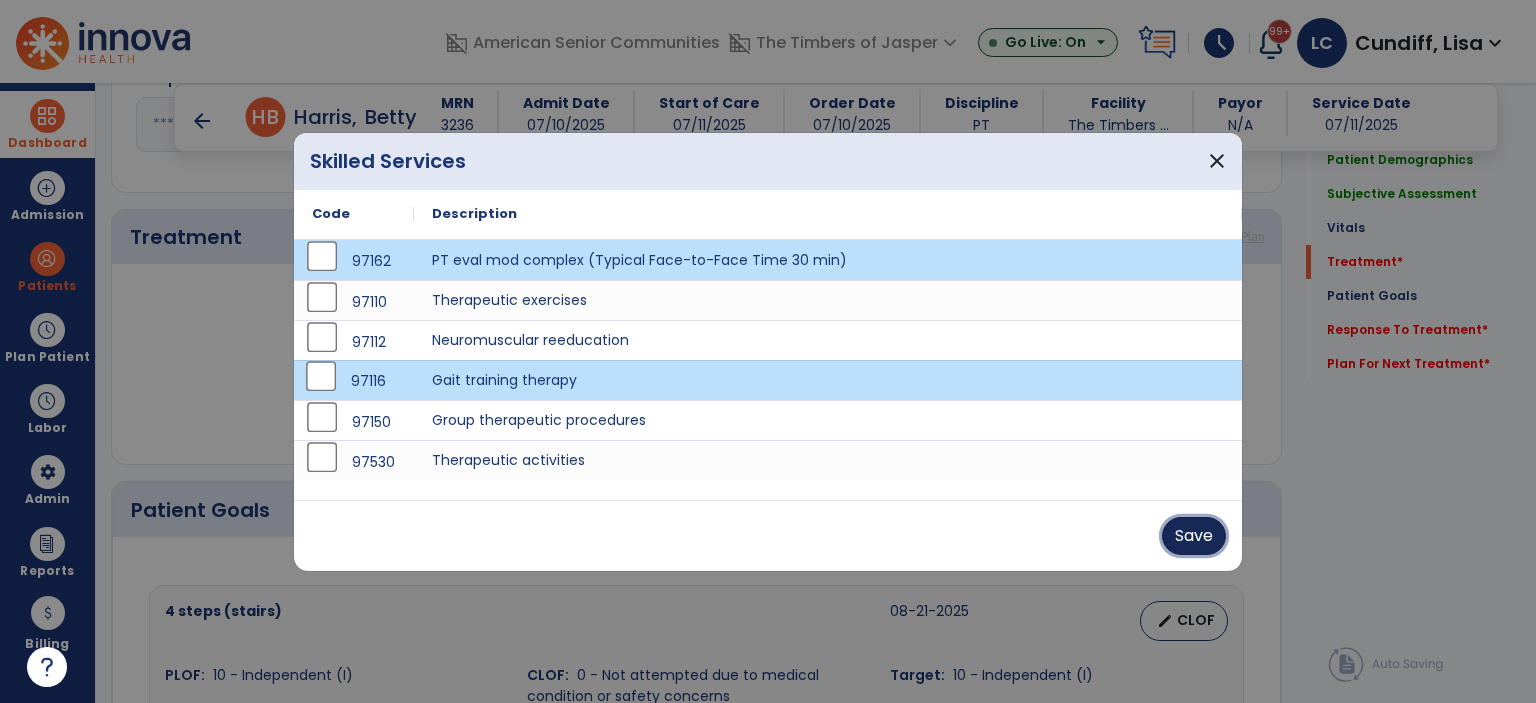 click on "Save" at bounding box center (1194, 536) 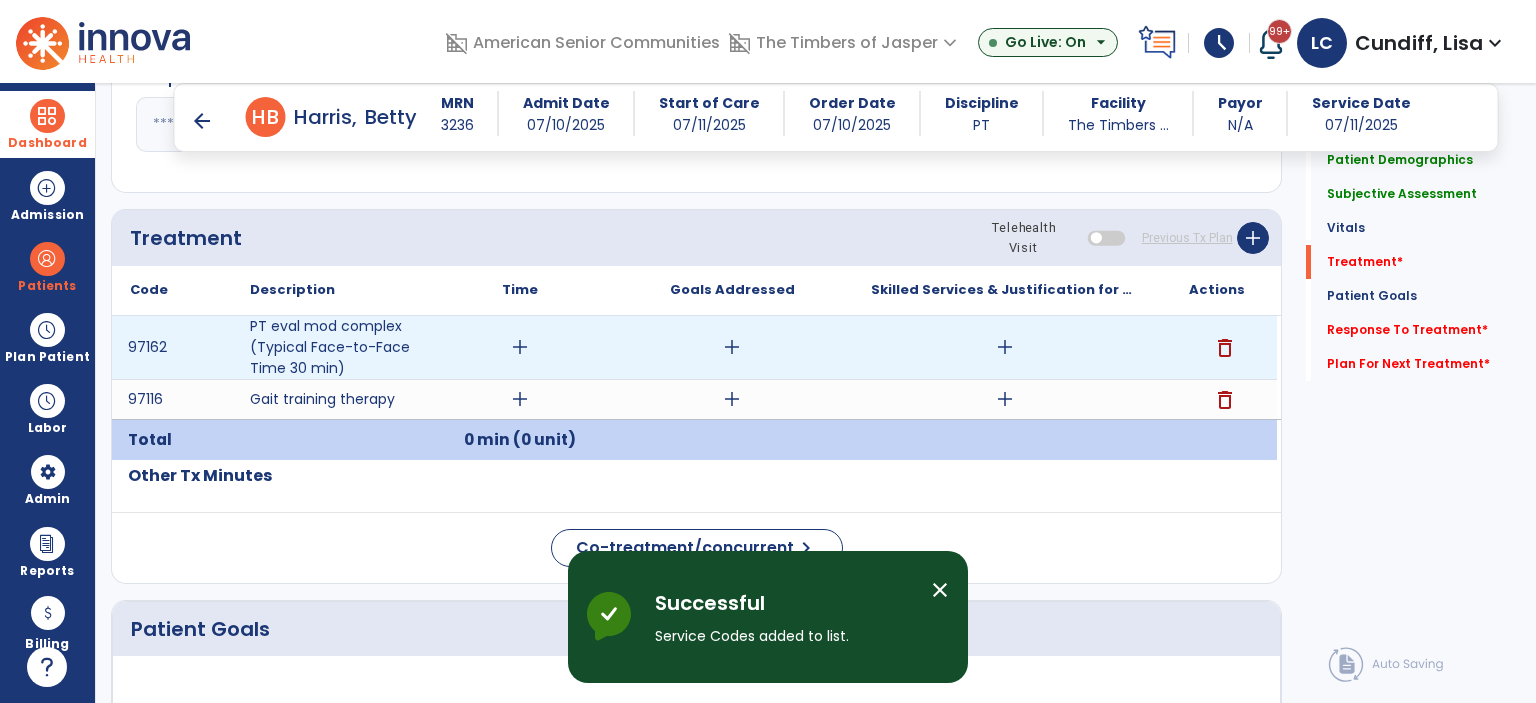 click on "add" at bounding box center [520, 347] 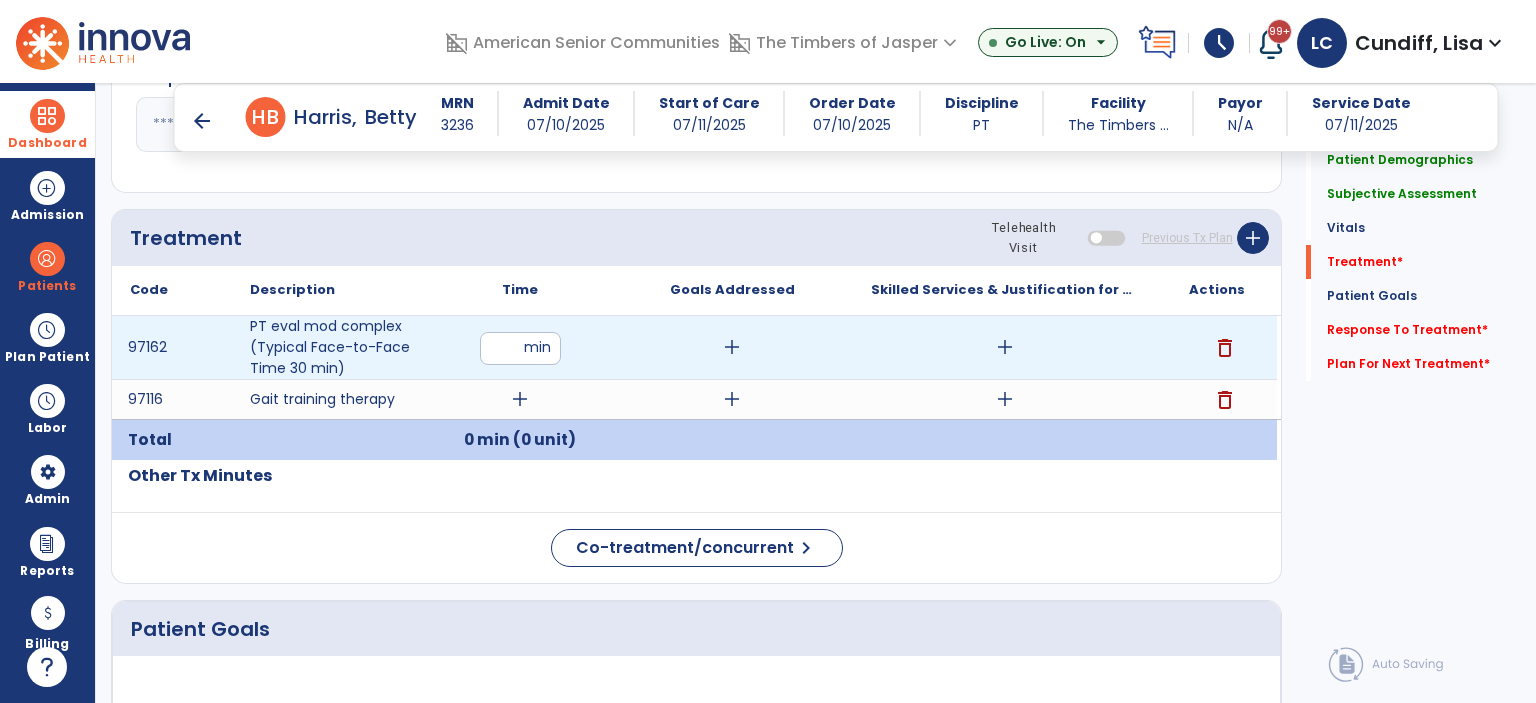 type on "**" 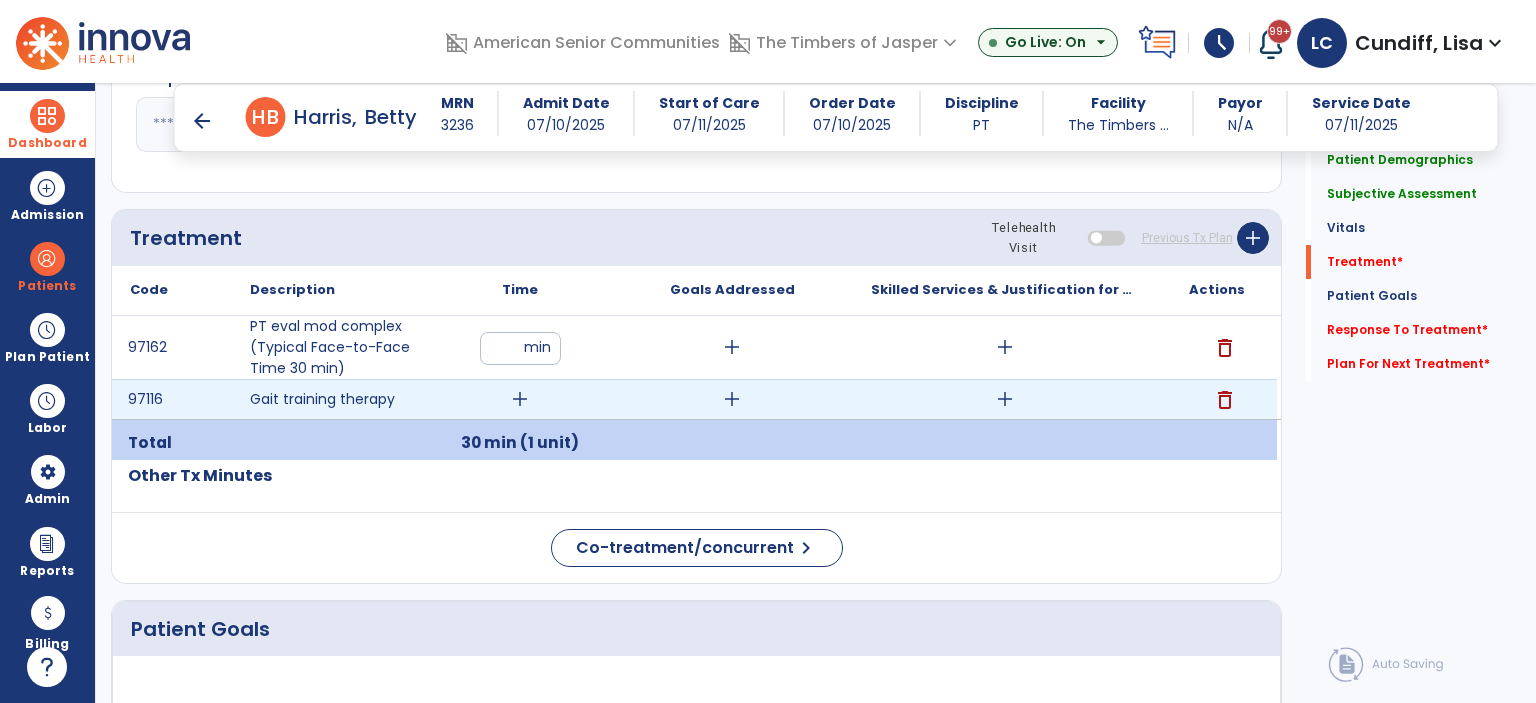 click on "add" at bounding box center [520, 399] 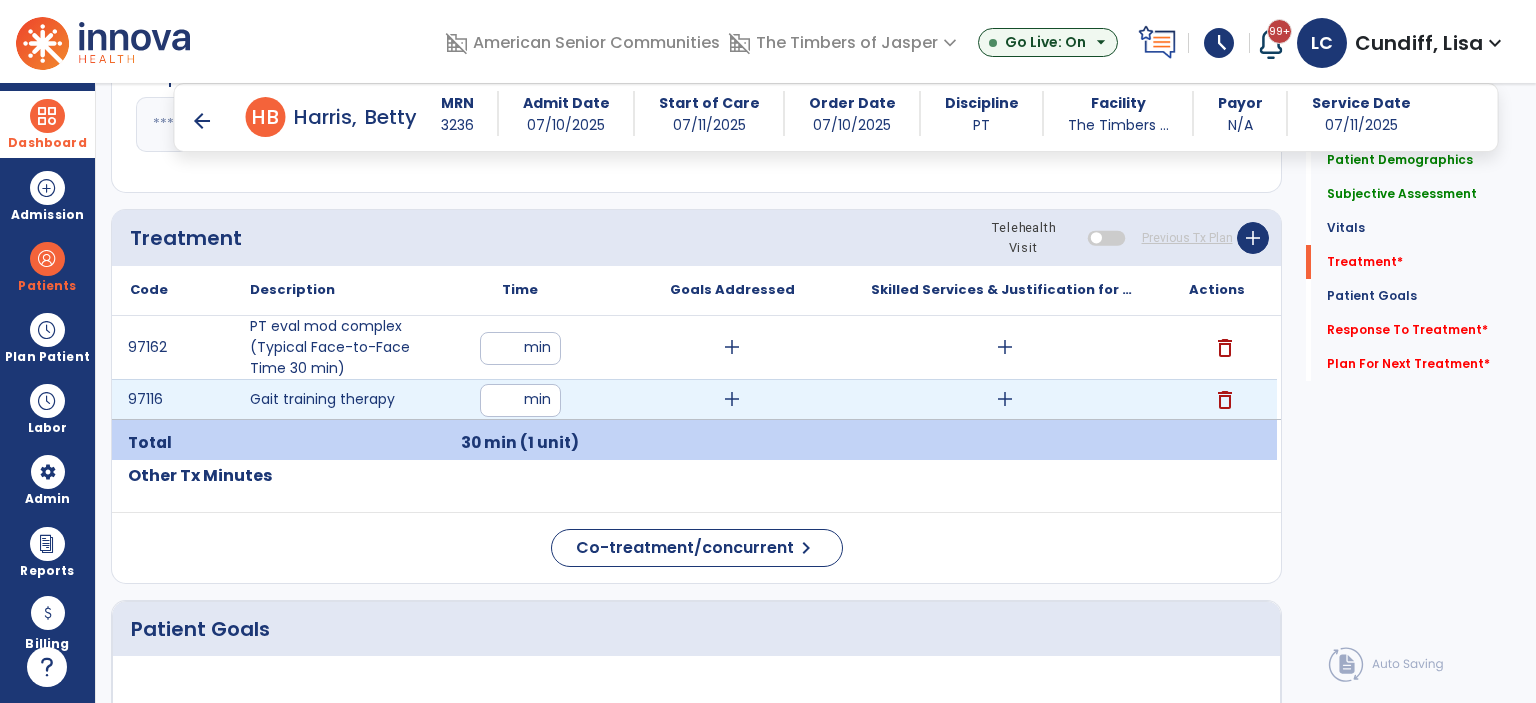 type on "**" 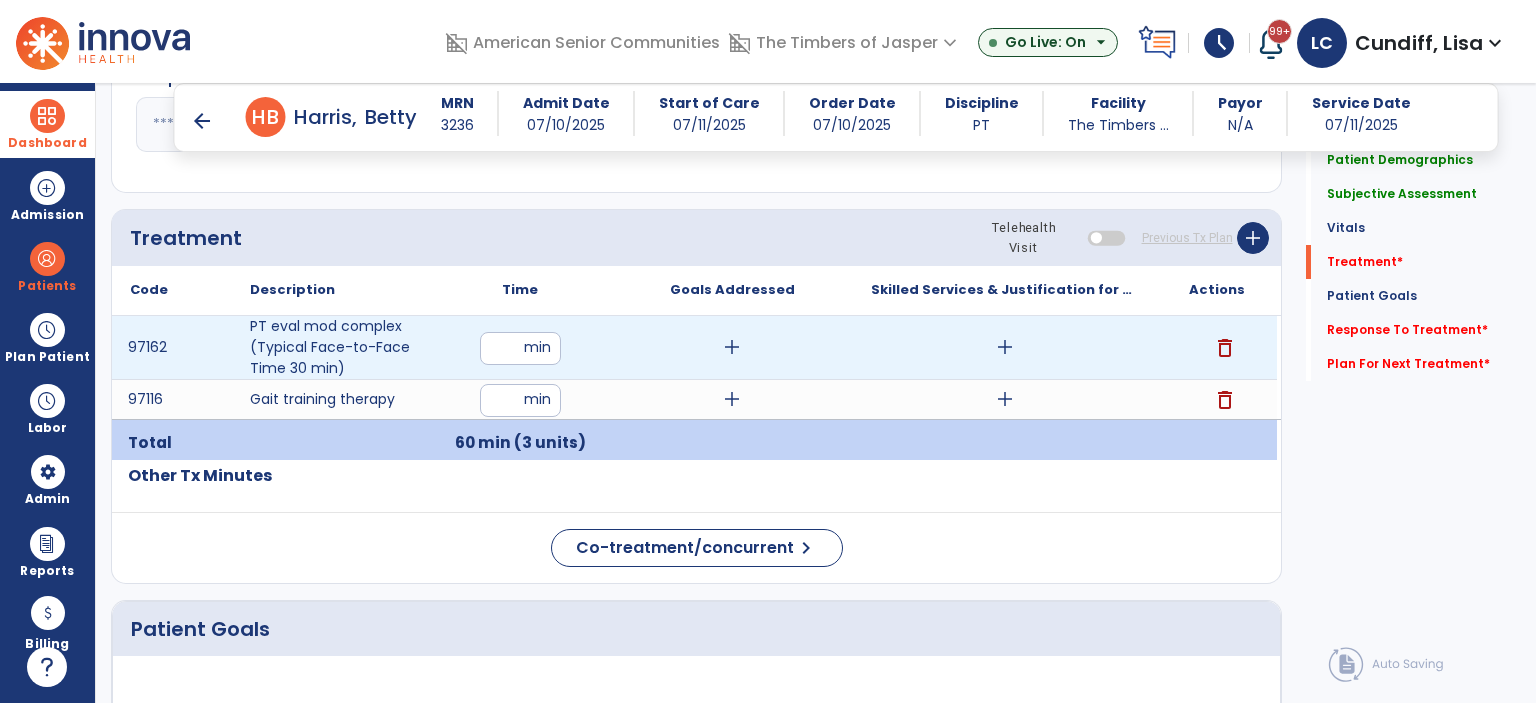 click on "add" at bounding box center [1005, 347] 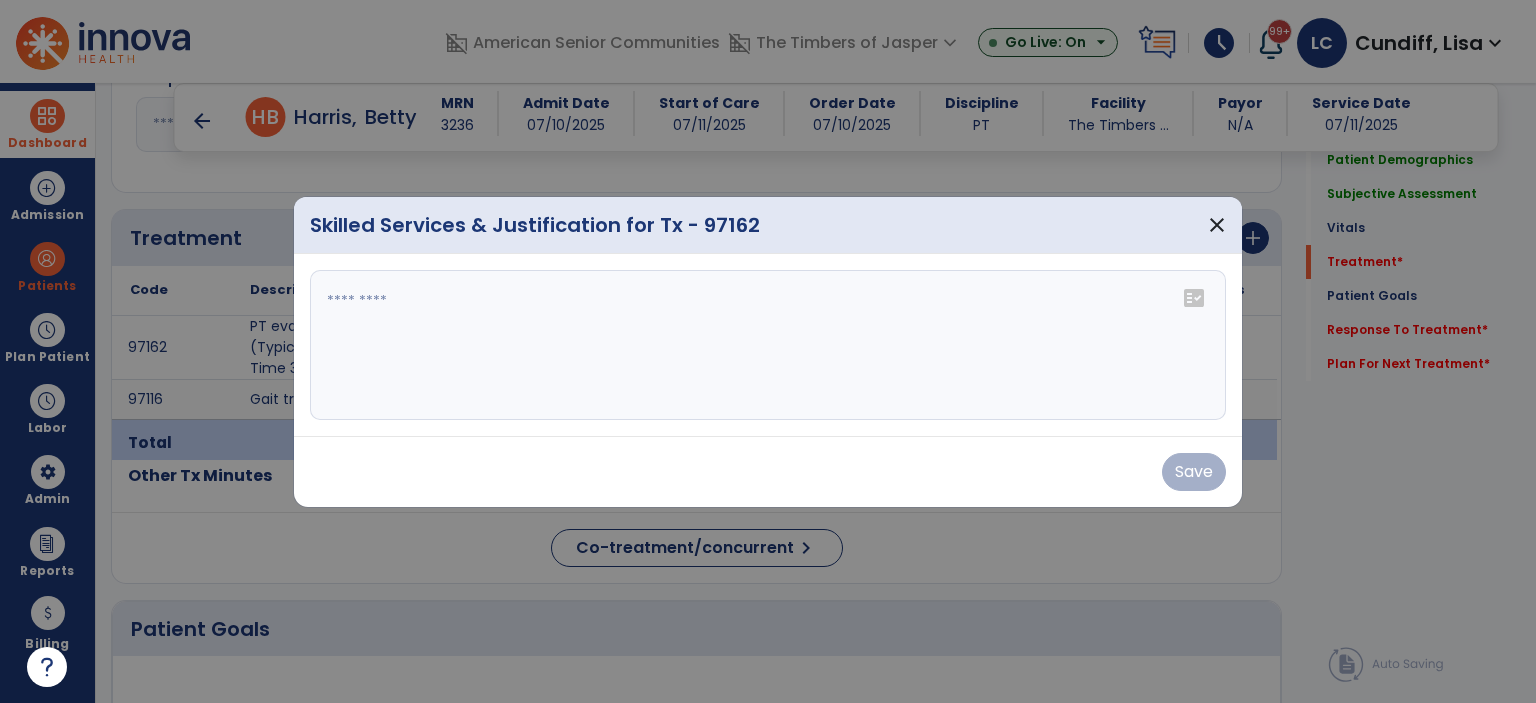 click at bounding box center [768, 345] 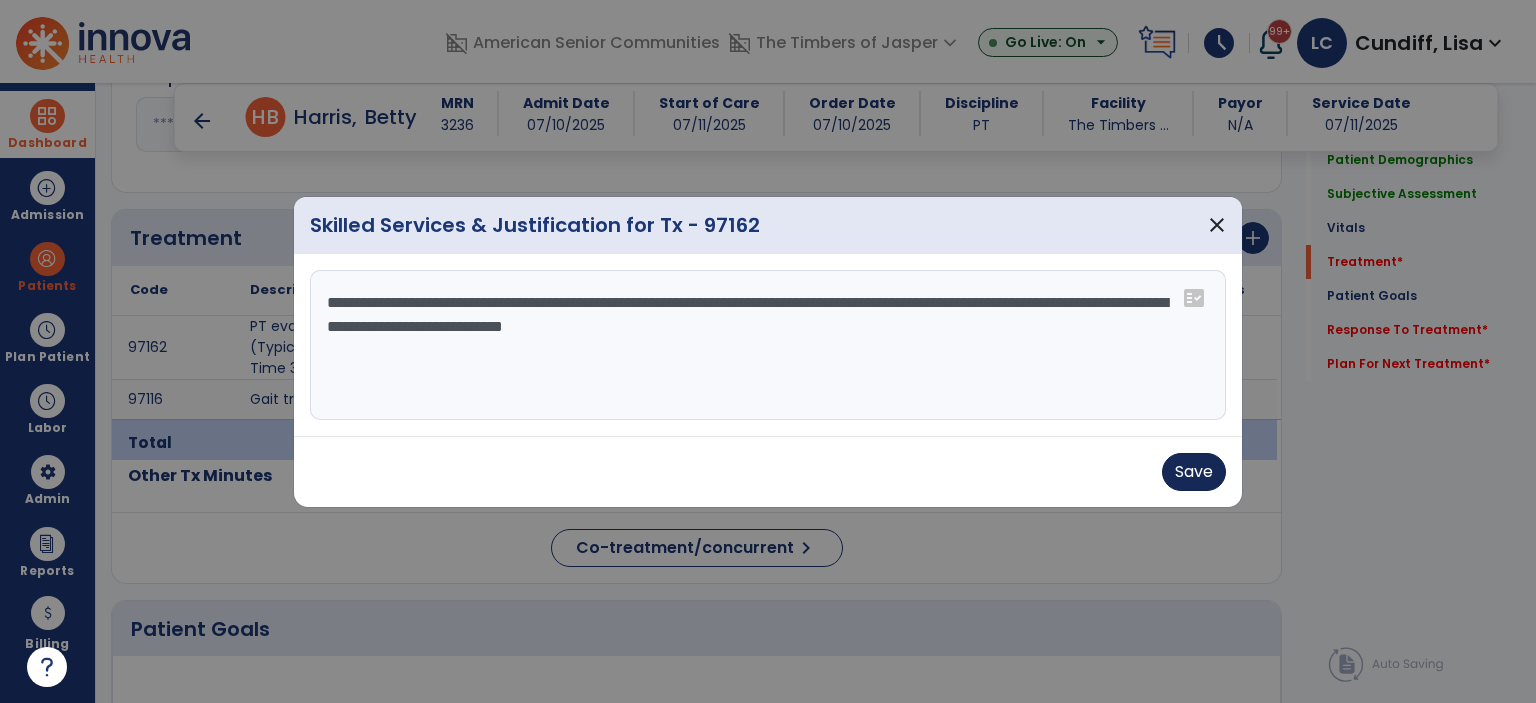 type on "**********" 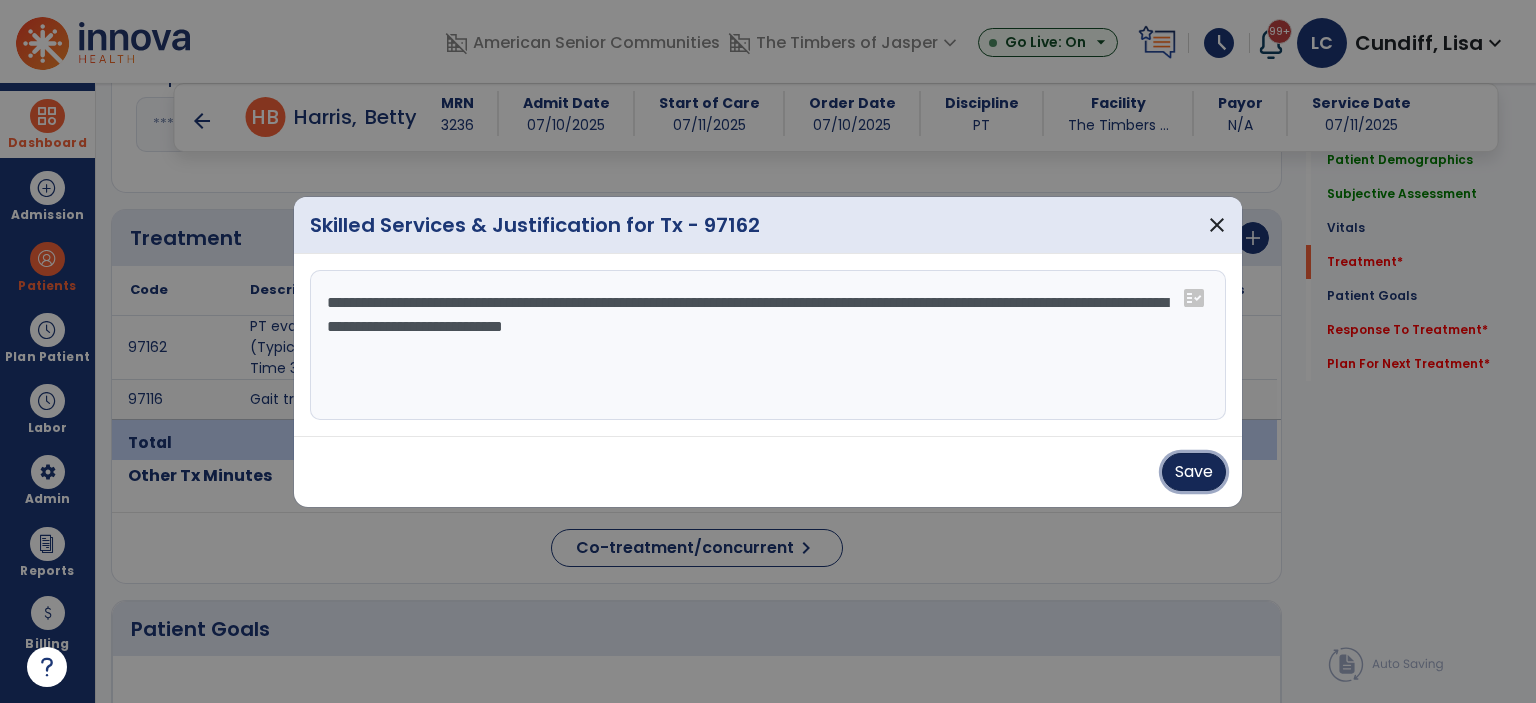 click on "Save" at bounding box center [1194, 472] 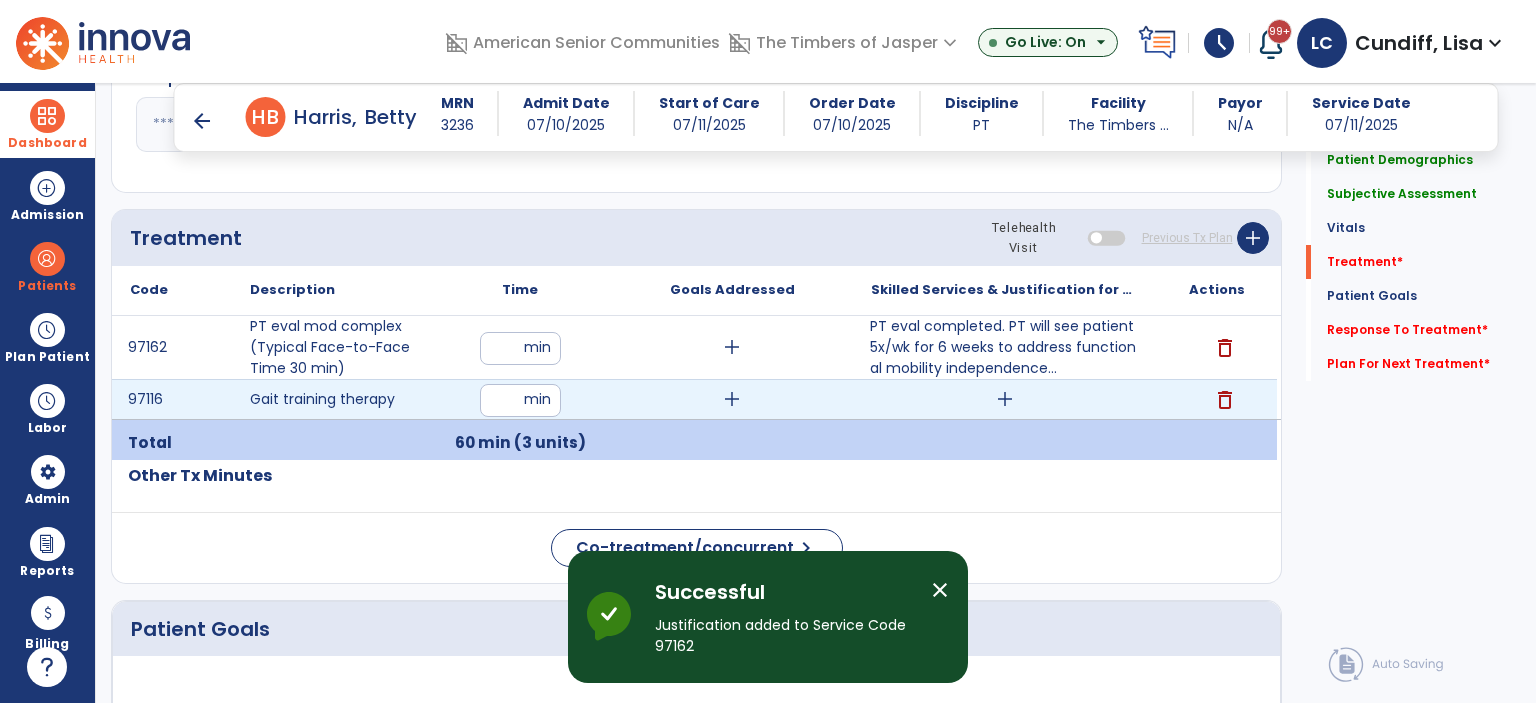 click on "add" at bounding box center (1005, 399) 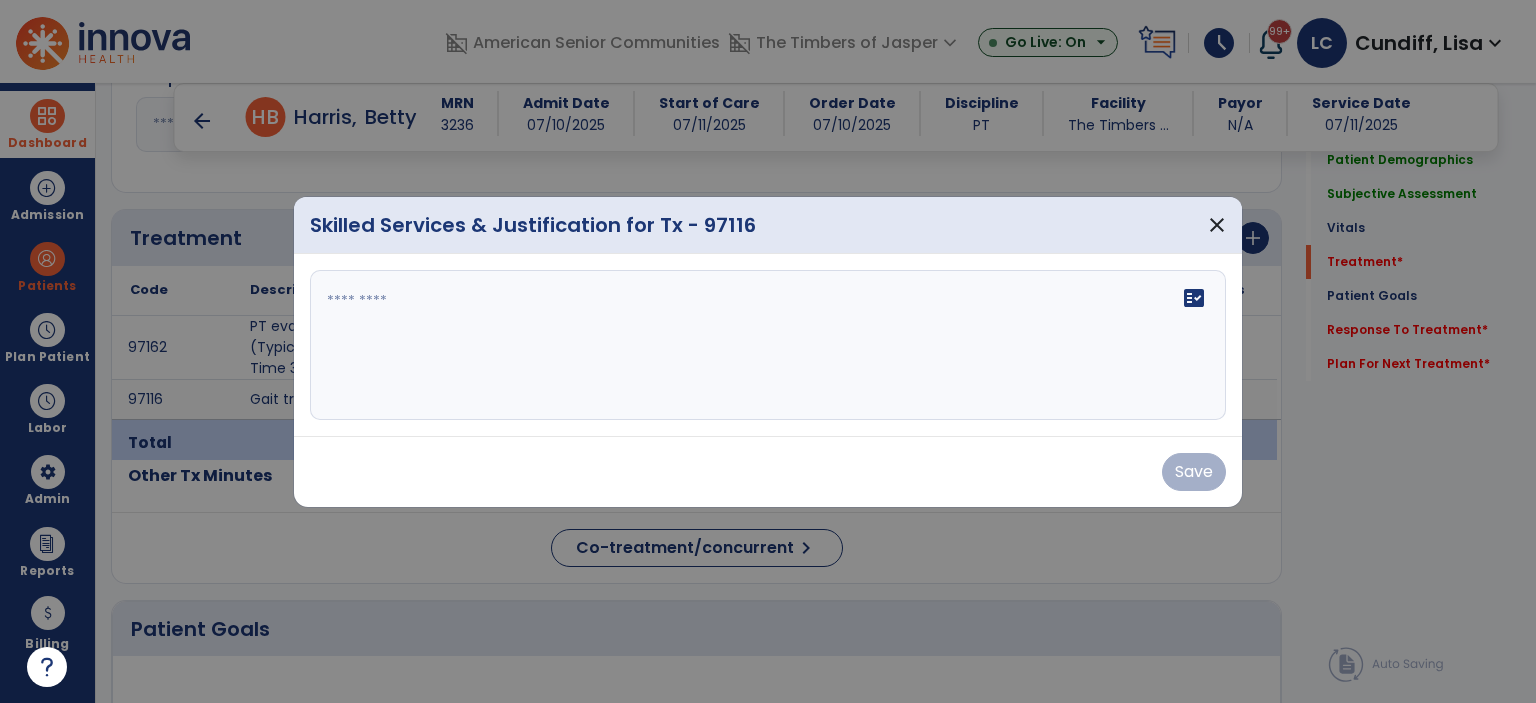 click at bounding box center [768, 345] 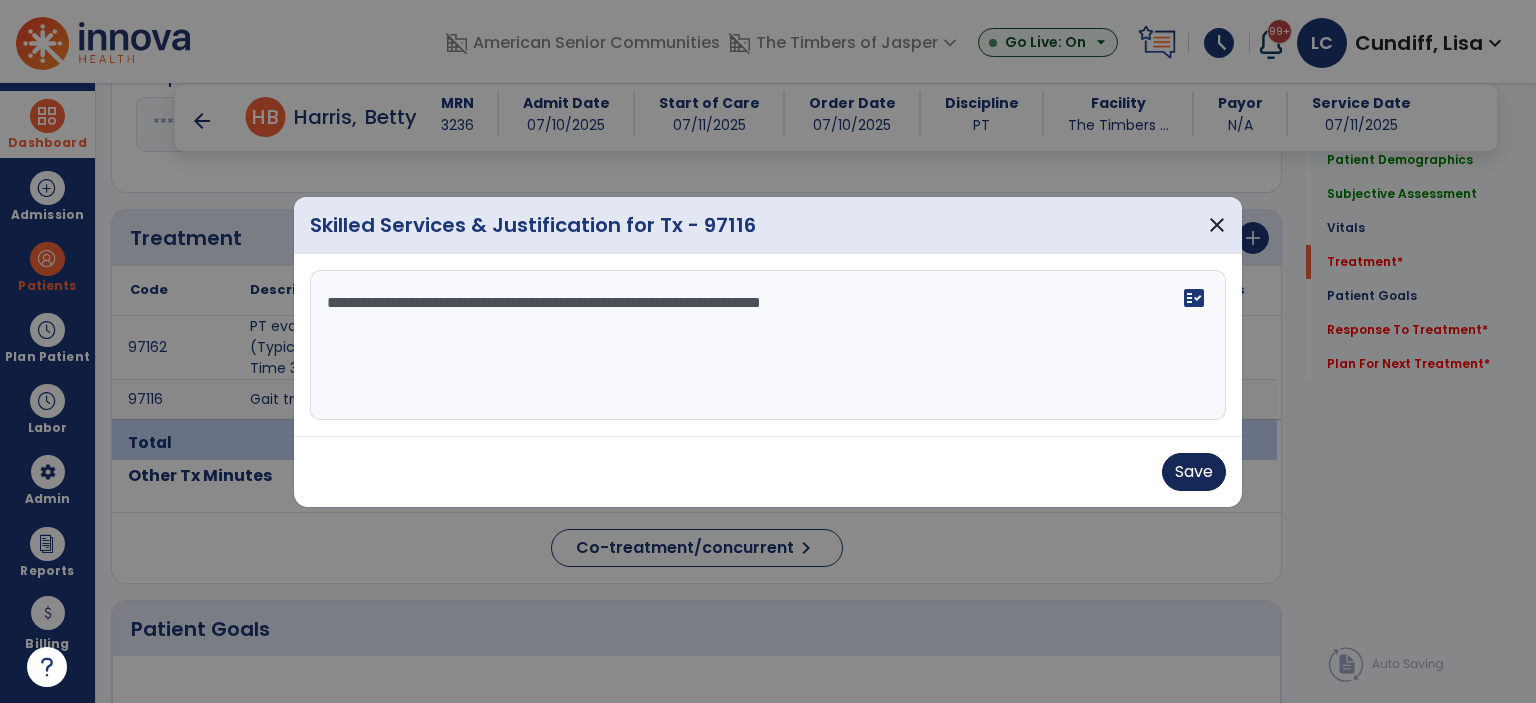 type on "**********" 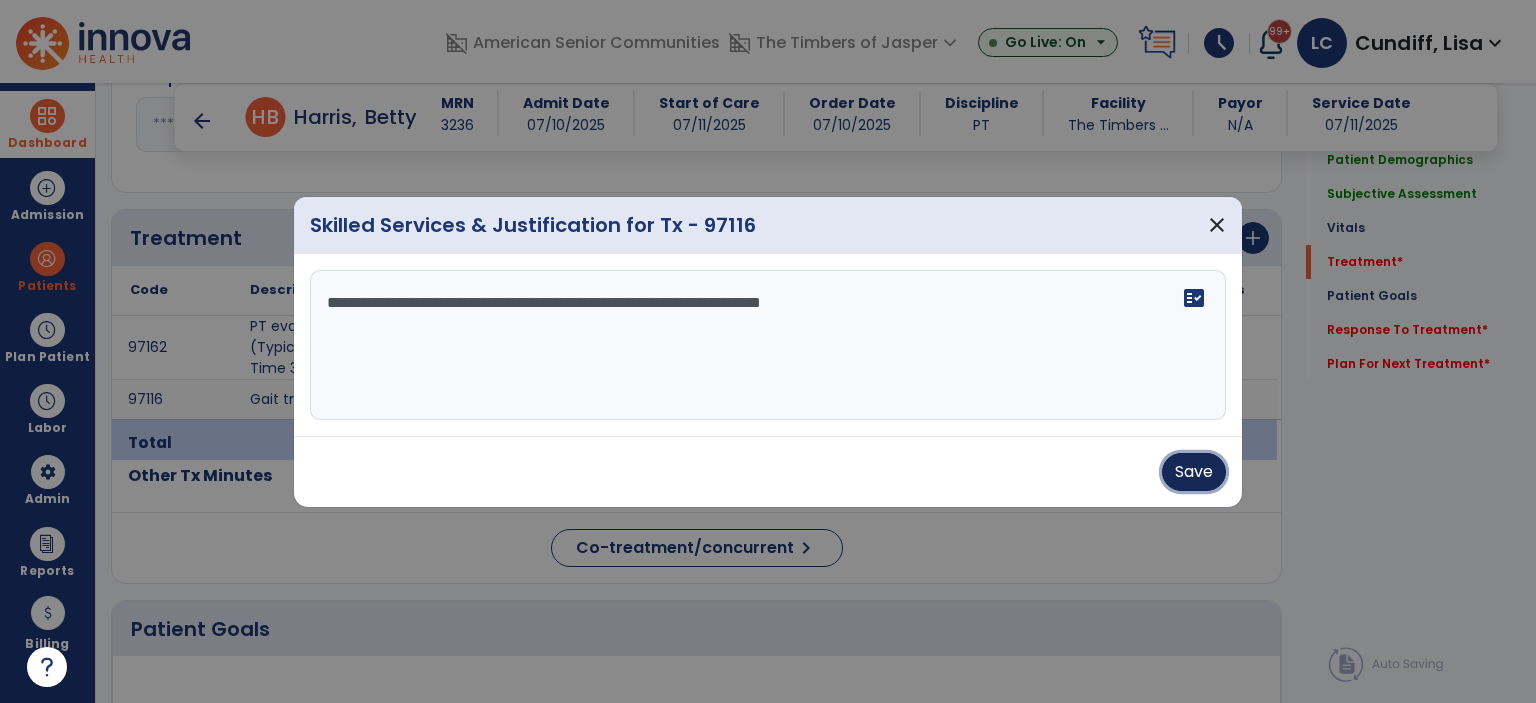 click on "Save" at bounding box center [1194, 472] 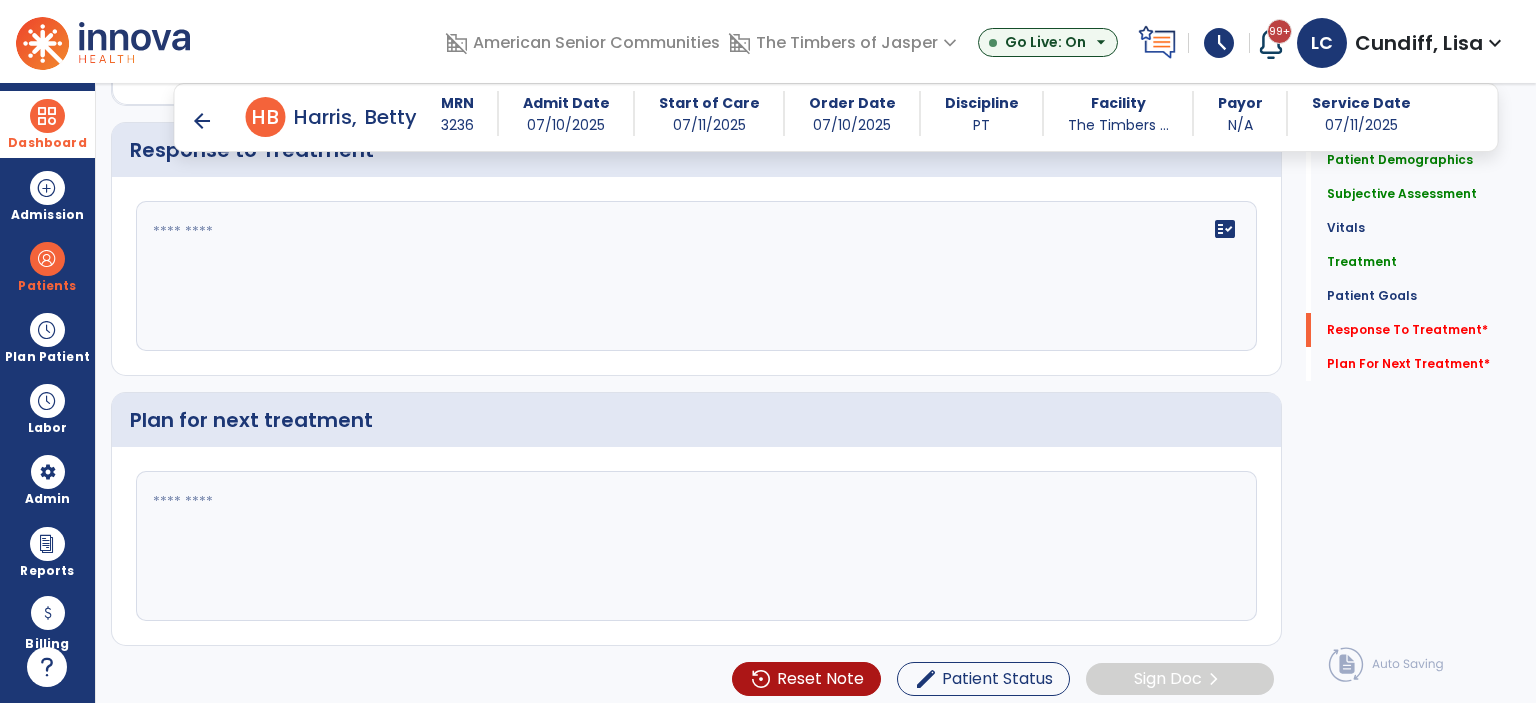 scroll, scrollTop: 3400, scrollLeft: 0, axis: vertical 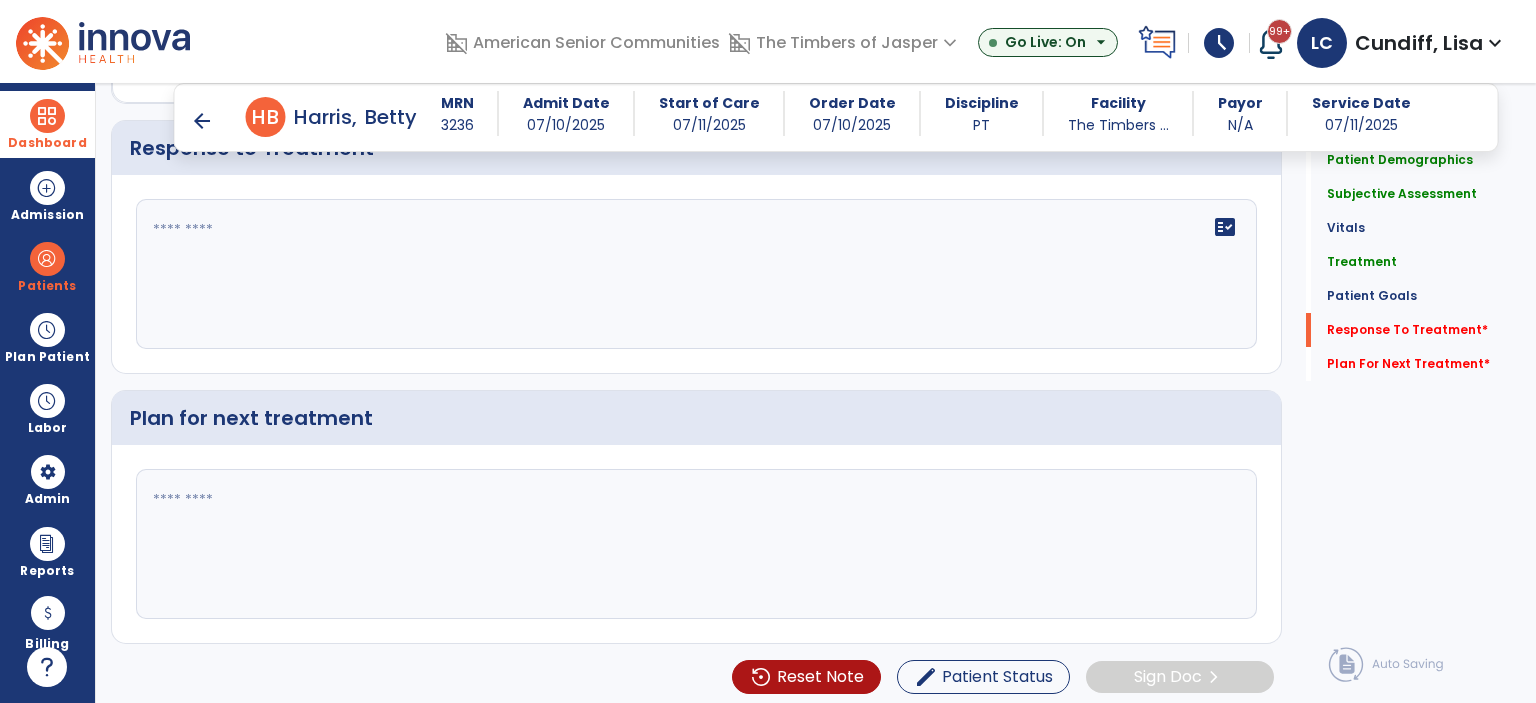 click on "fact_check" 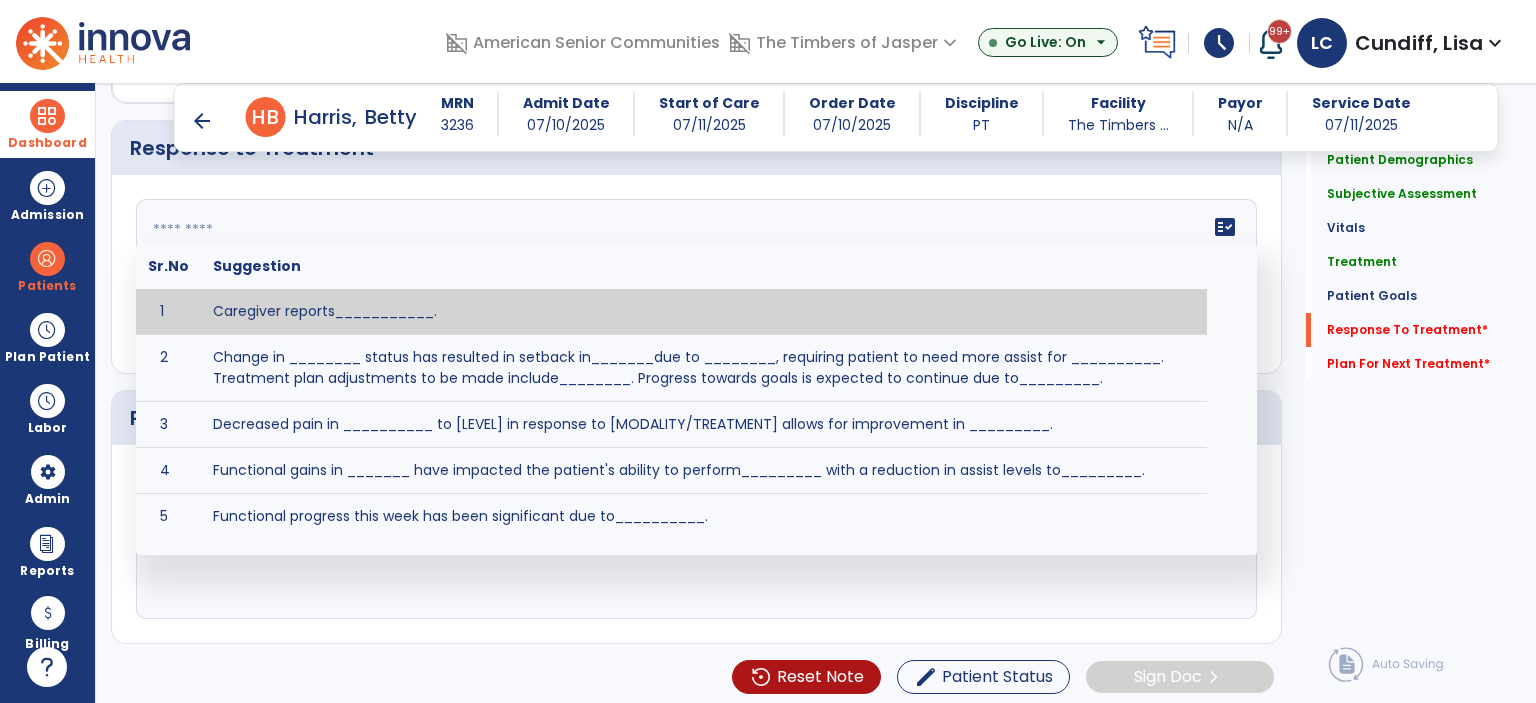 click on "fact_check  Sr.No Suggestion 1 Caregiver reports___________. 2 Change in ________ status has resulted in setback in_______due to ________, requiring patient to need more assist for __________.   Treatment plan adjustments to be made include________.  Progress towards goals is expected to continue due to_________. 3 Decreased pain in __________ to [LEVEL] in response to [MODALITY/TREATMENT] allows for improvement in _________. 4 Functional gains in _______ have impacted the patient's ability to perform_________ with a reduction in assist levels to_________. 5 Functional progress this week has been significant due to__________. 6 Gains in ________ have improved the patient's ability to perform ______with decreased levels of assist to___________. 7 Improvement in ________allows patient to tolerate higher levels of challenges in_________. 8 Pain in [AREA] has decreased to [LEVEL] in response to [TREATMENT/MODALITY], allowing fore ease in completing__________. 9 10 11 12 13 14 15 16 17 18 19 20 21" 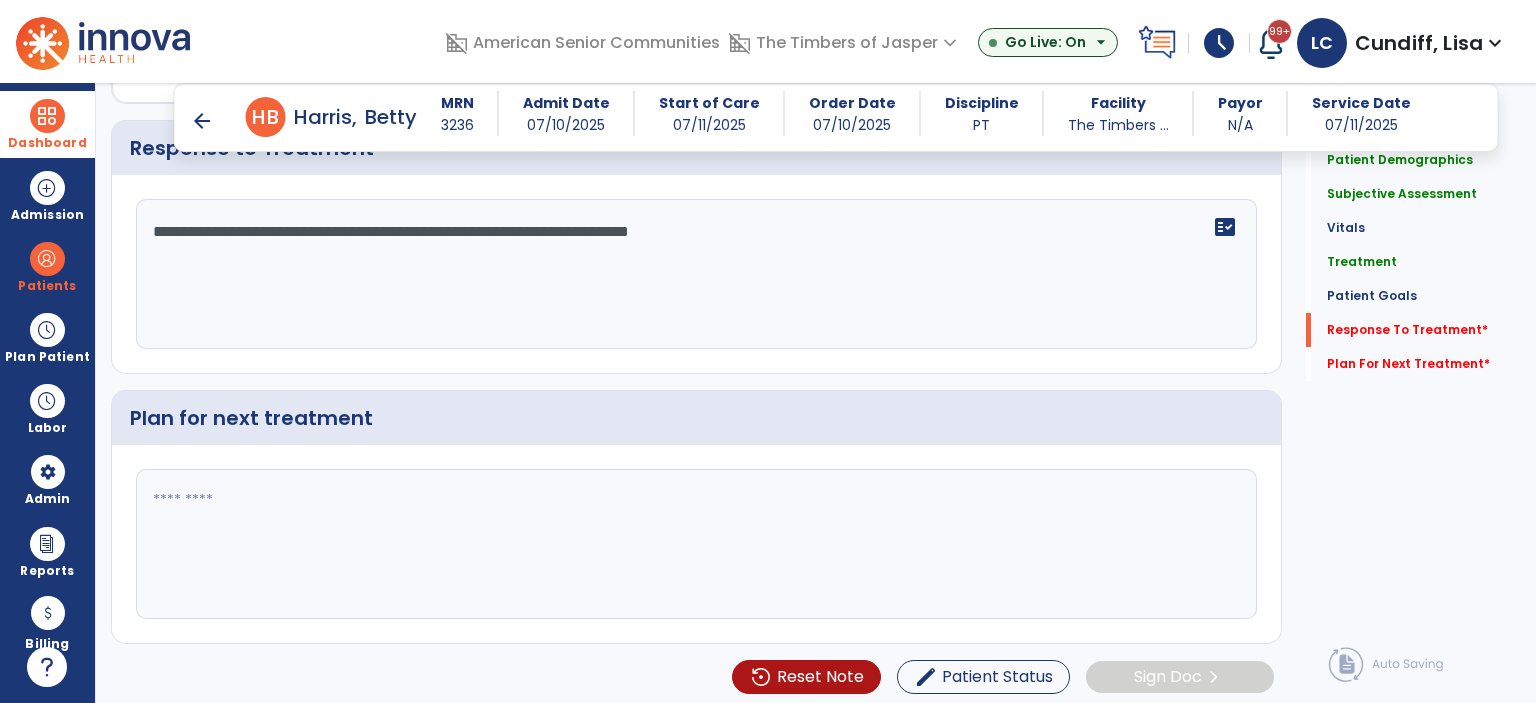 type on "**********" 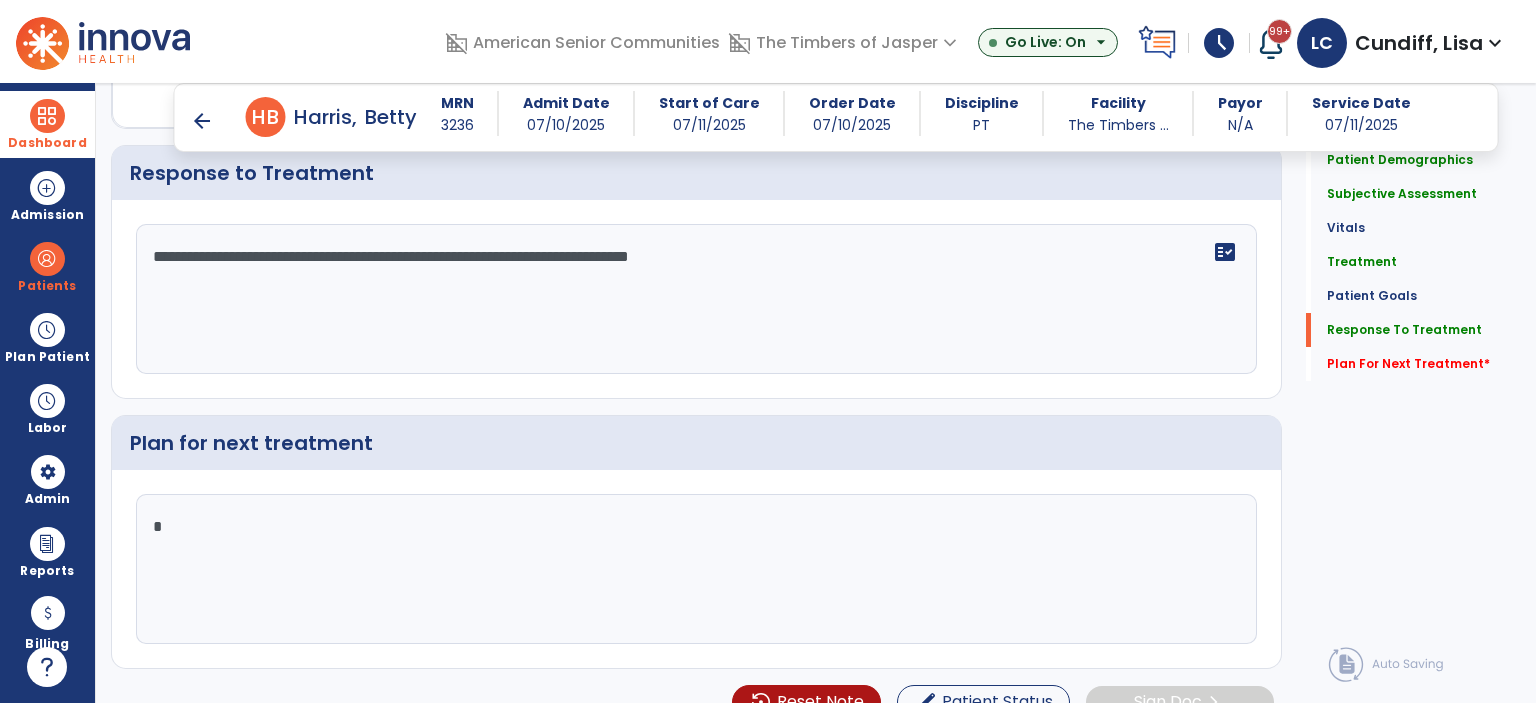 scroll, scrollTop: 3400, scrollLeft: 0, axis: vertical 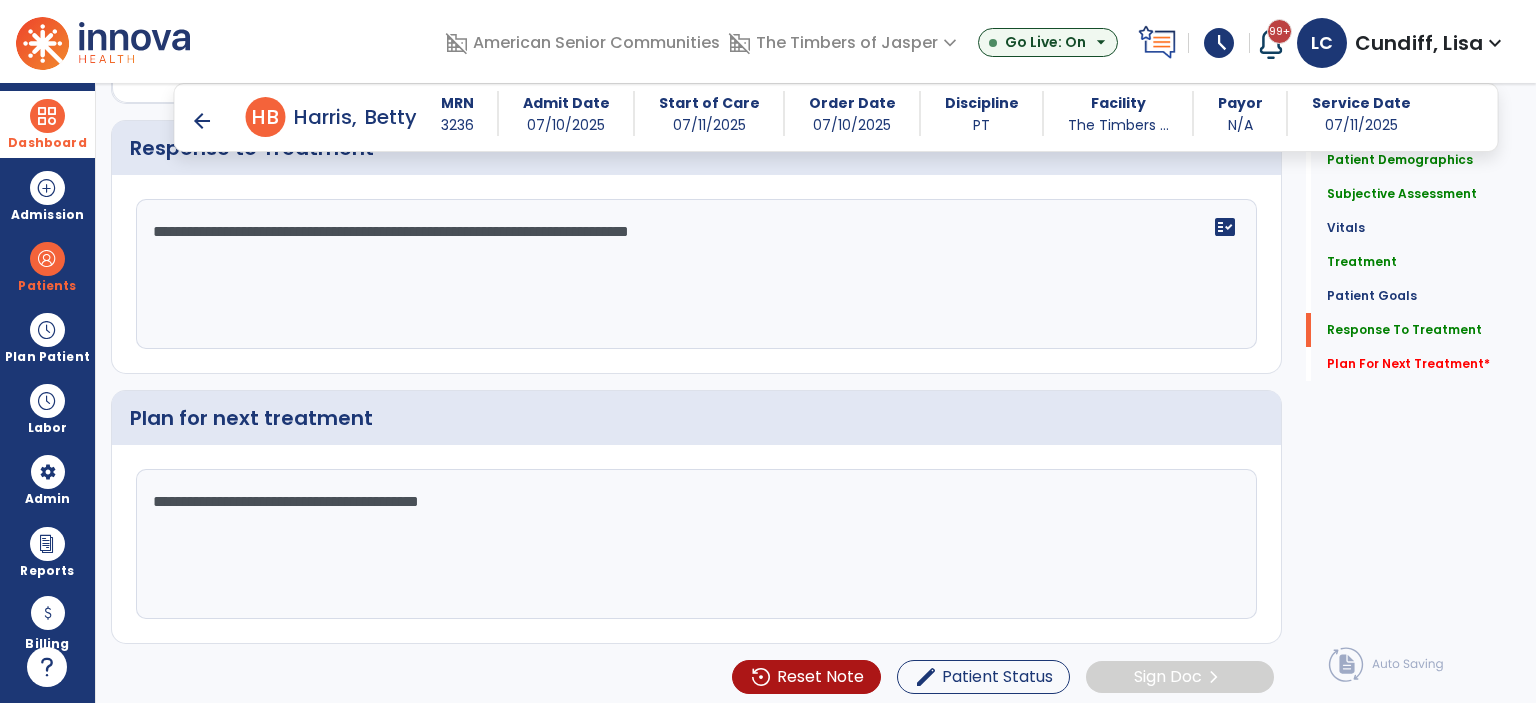 click on "**********" 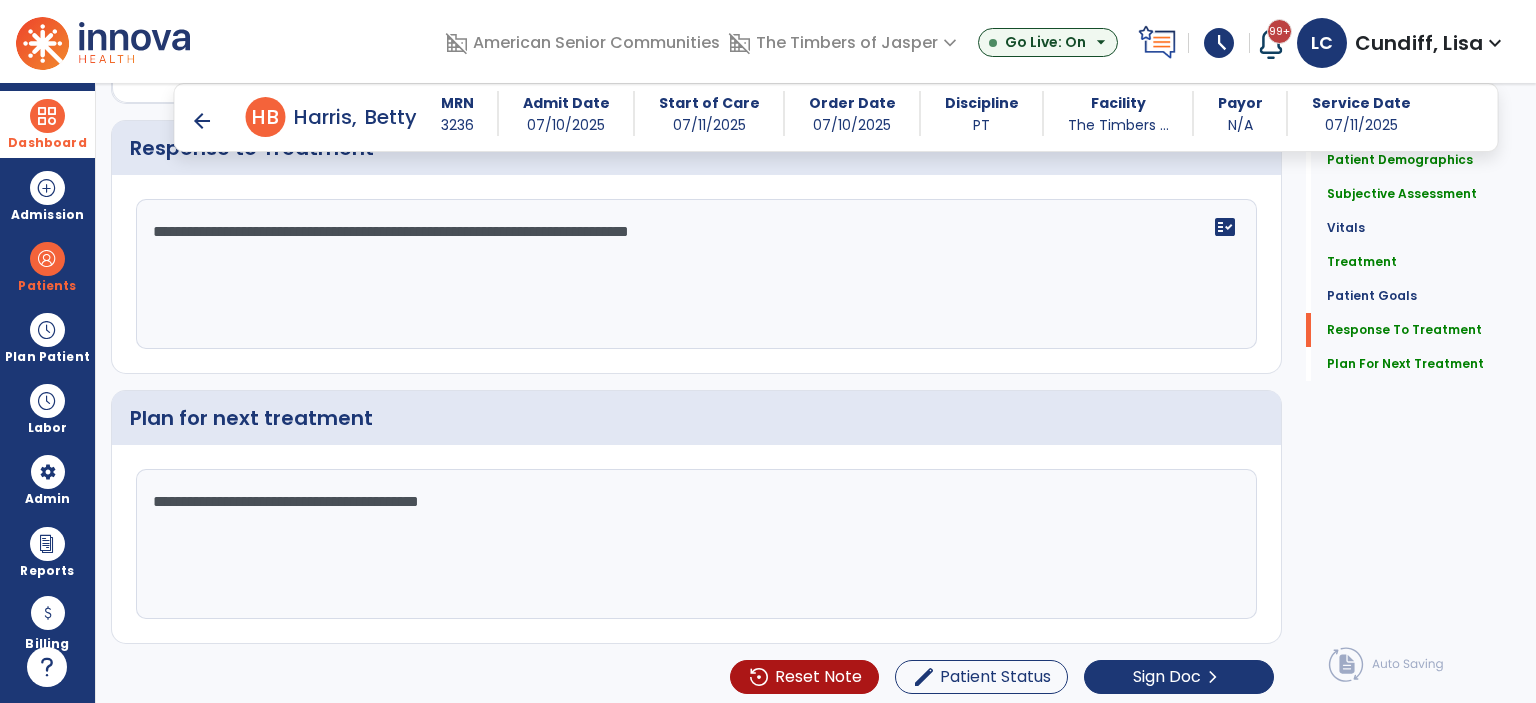 type on "**********" 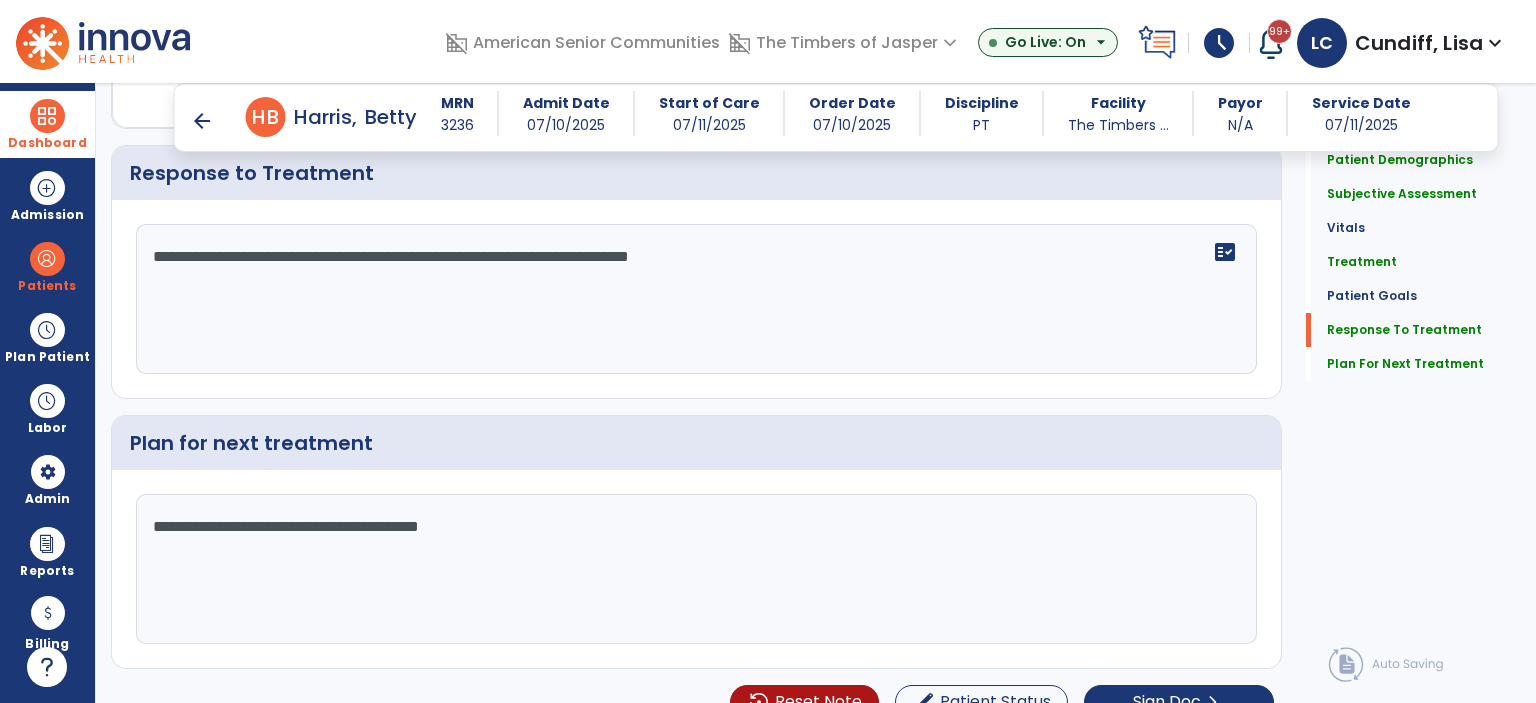 click on "Plan for next treatment" 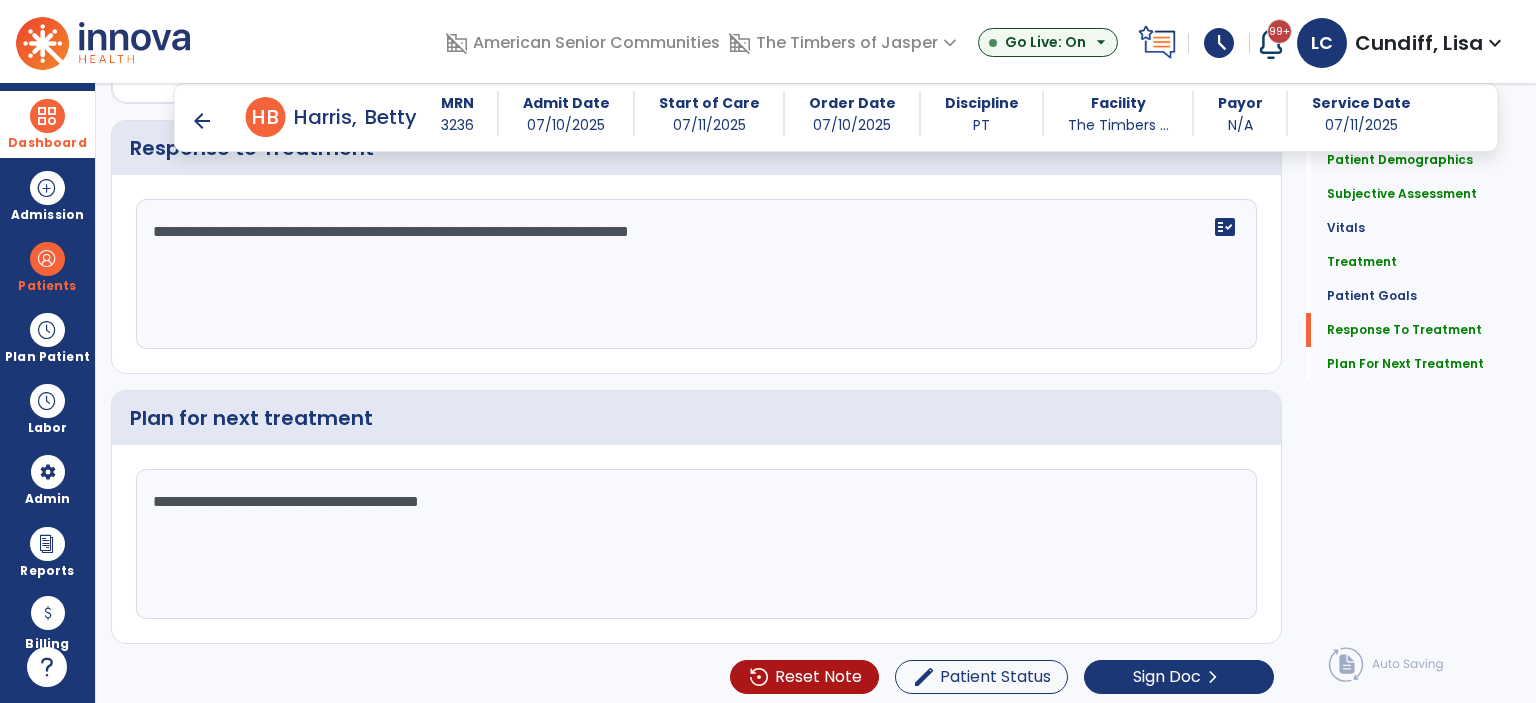 click on "**********" 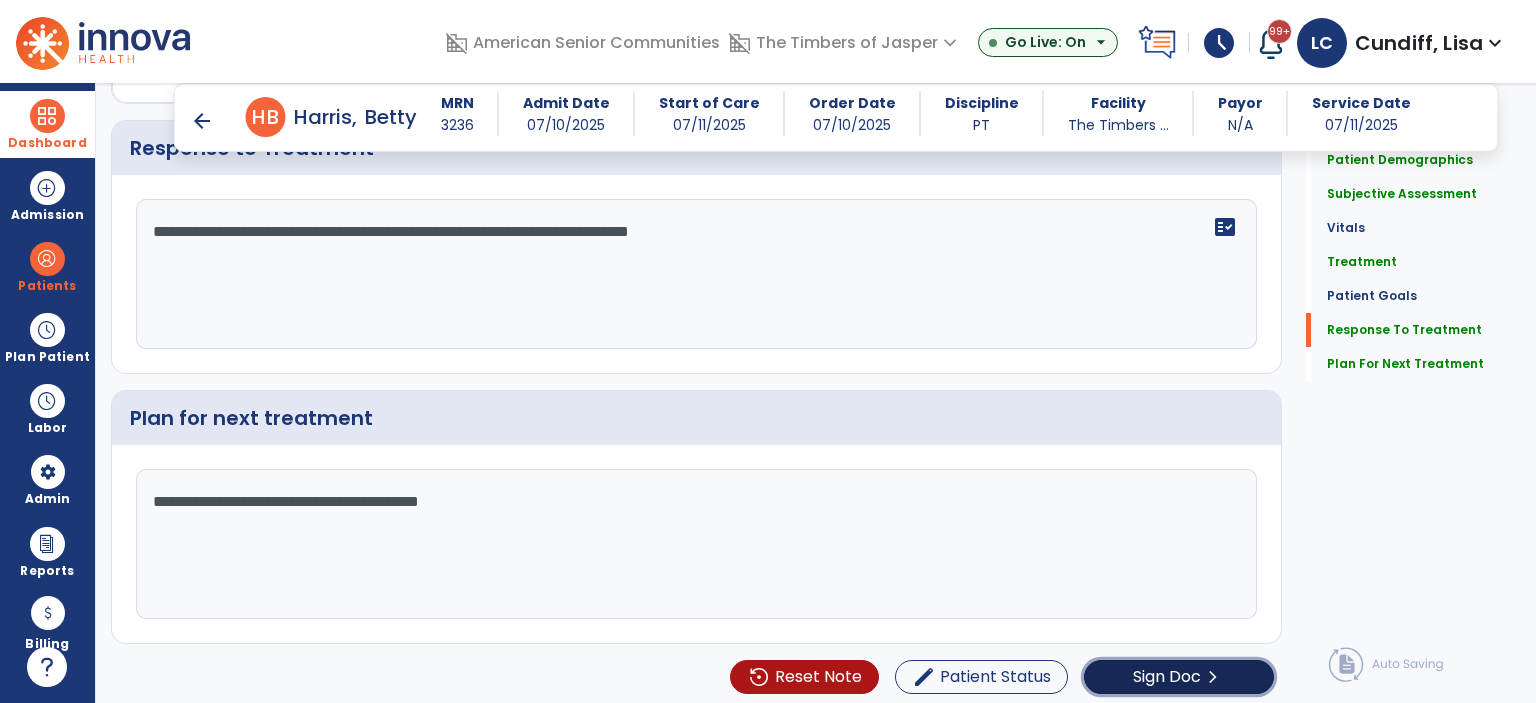 click on "Sign Doc" 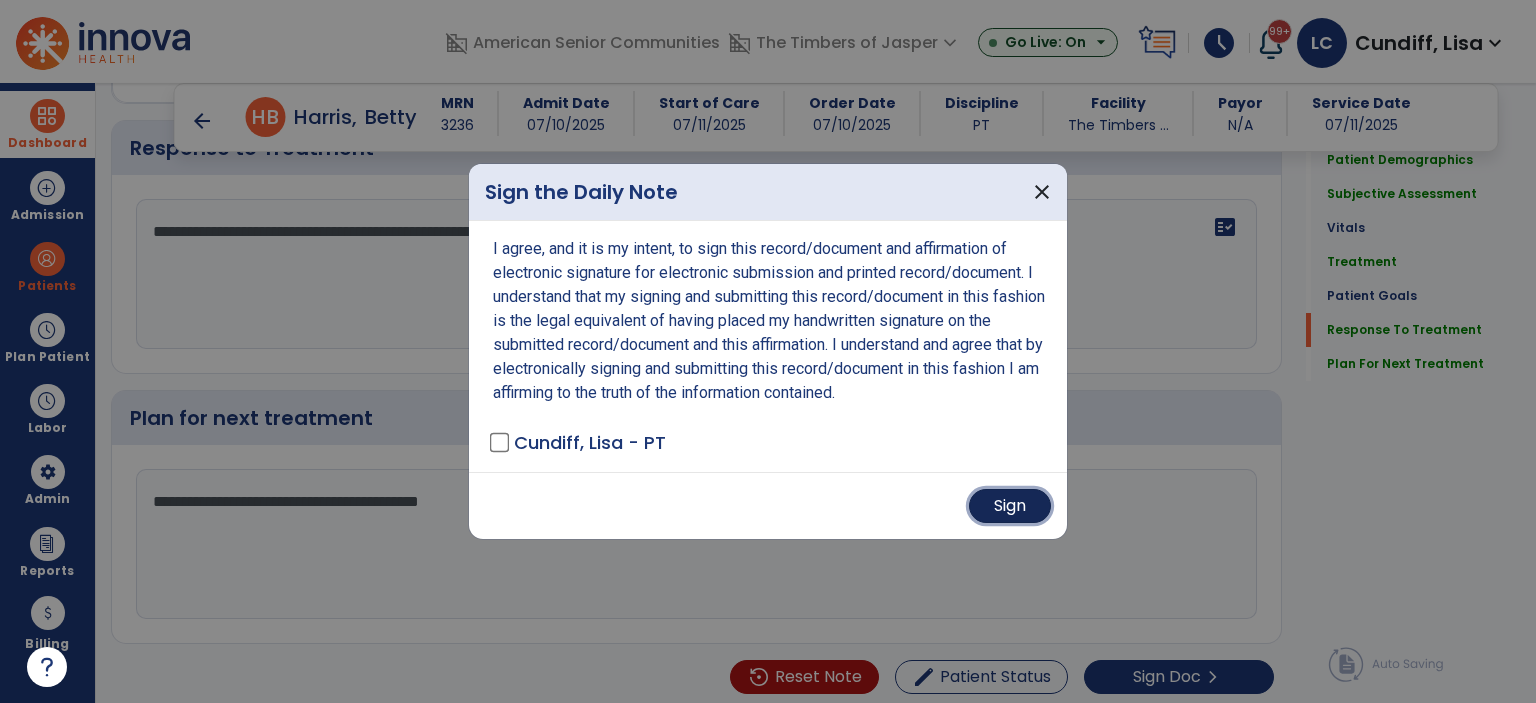 click on "Sign" at bounding box center [1010, 506] 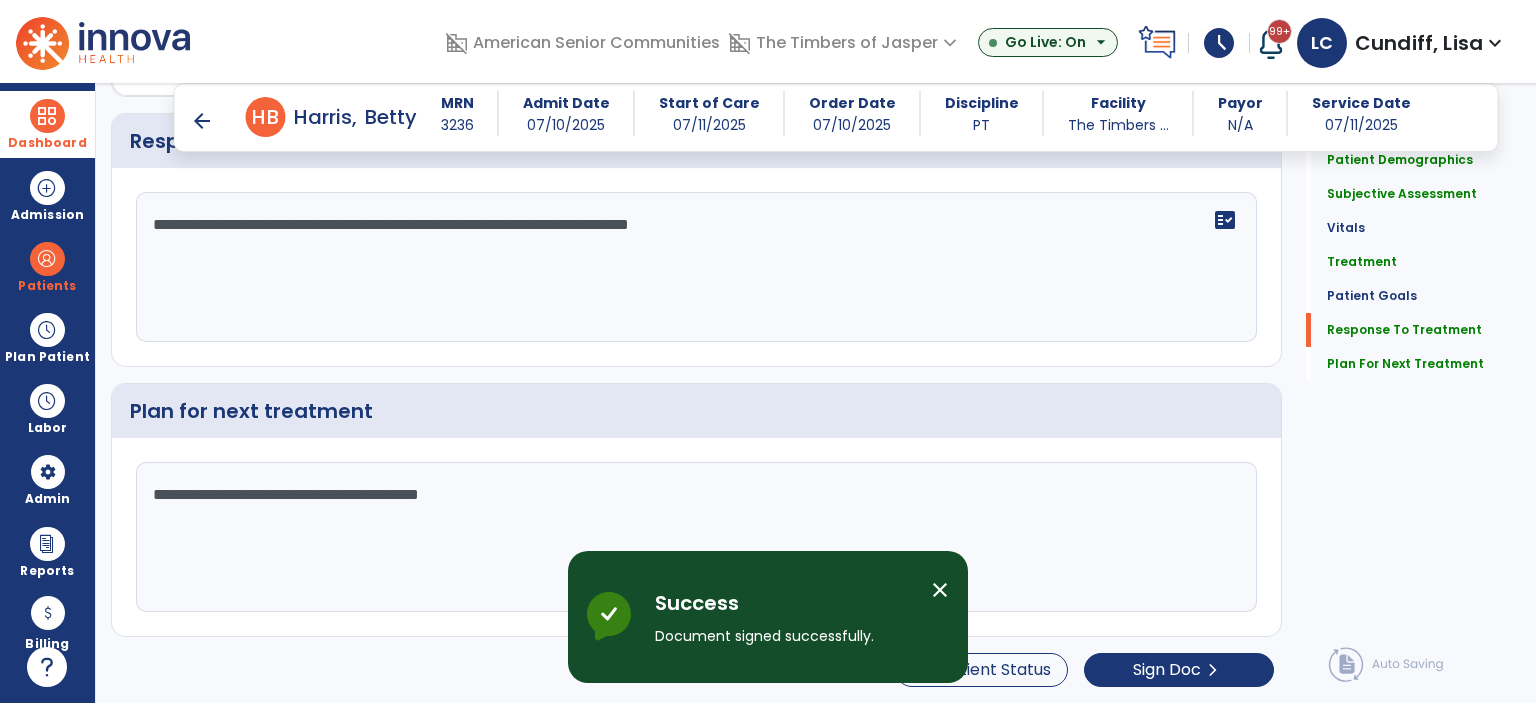 scroll, scrollTop: 0, scrollLeft: 0, axis: both 